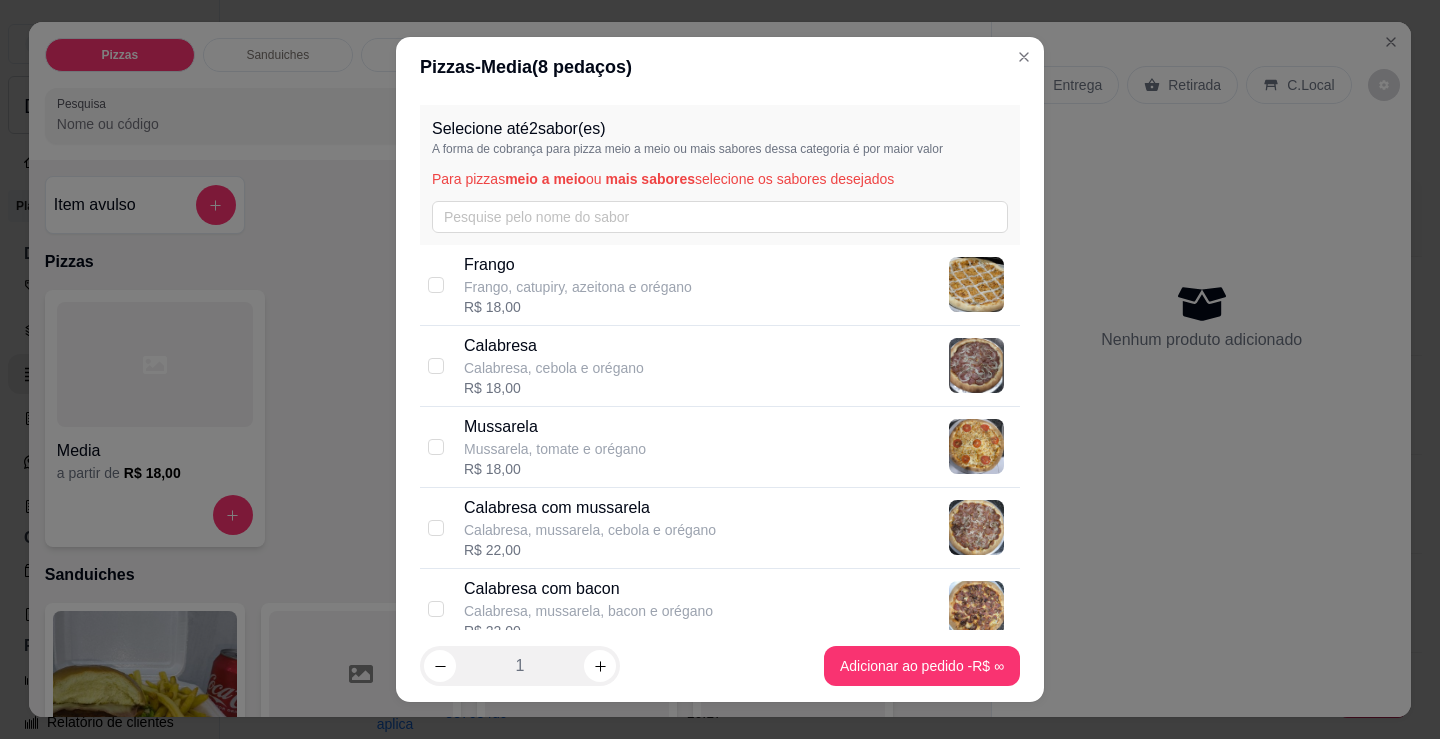 scroll, scrollTop: 0, scrollLeft: 0, axis: both 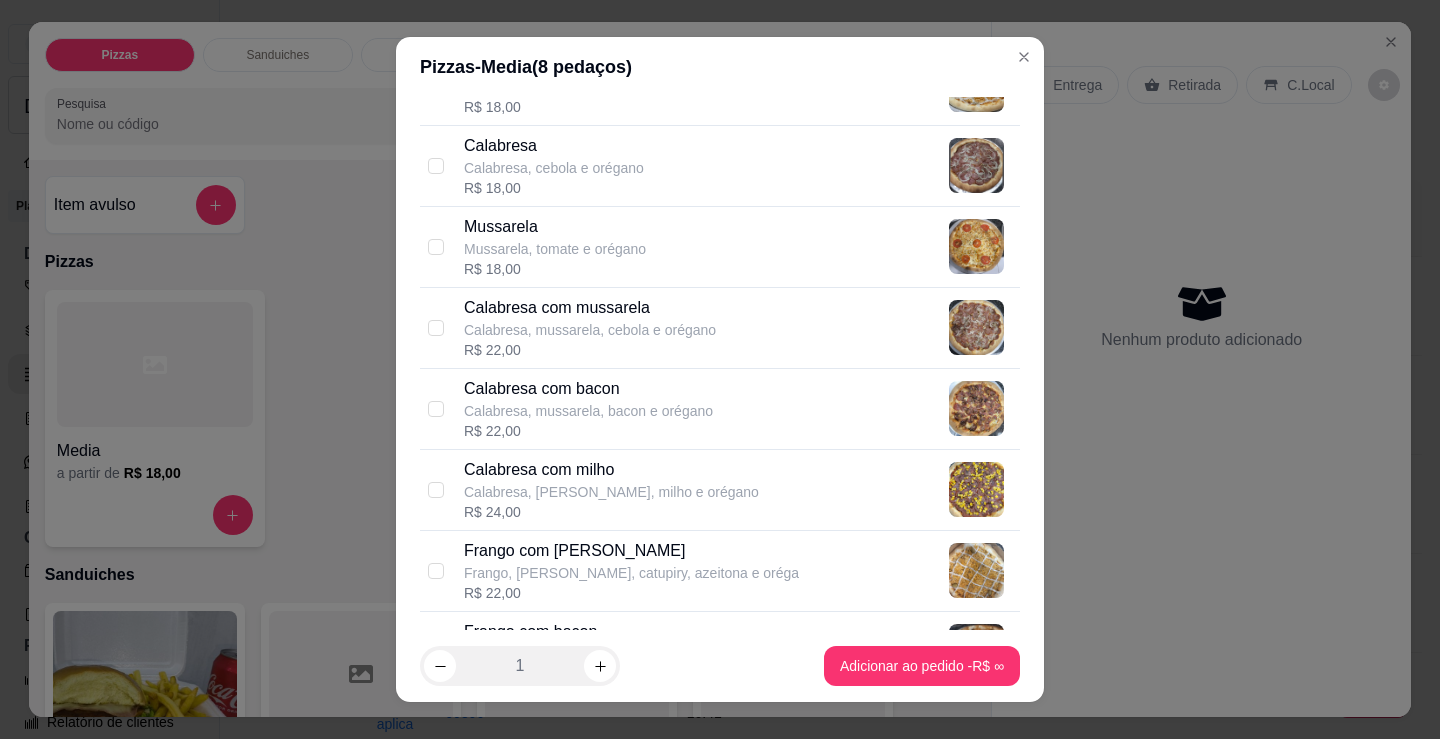 click on "Frango, [PERSON_NAME], catupiry, azeitona e oréga" at bounding box center [631, 573] 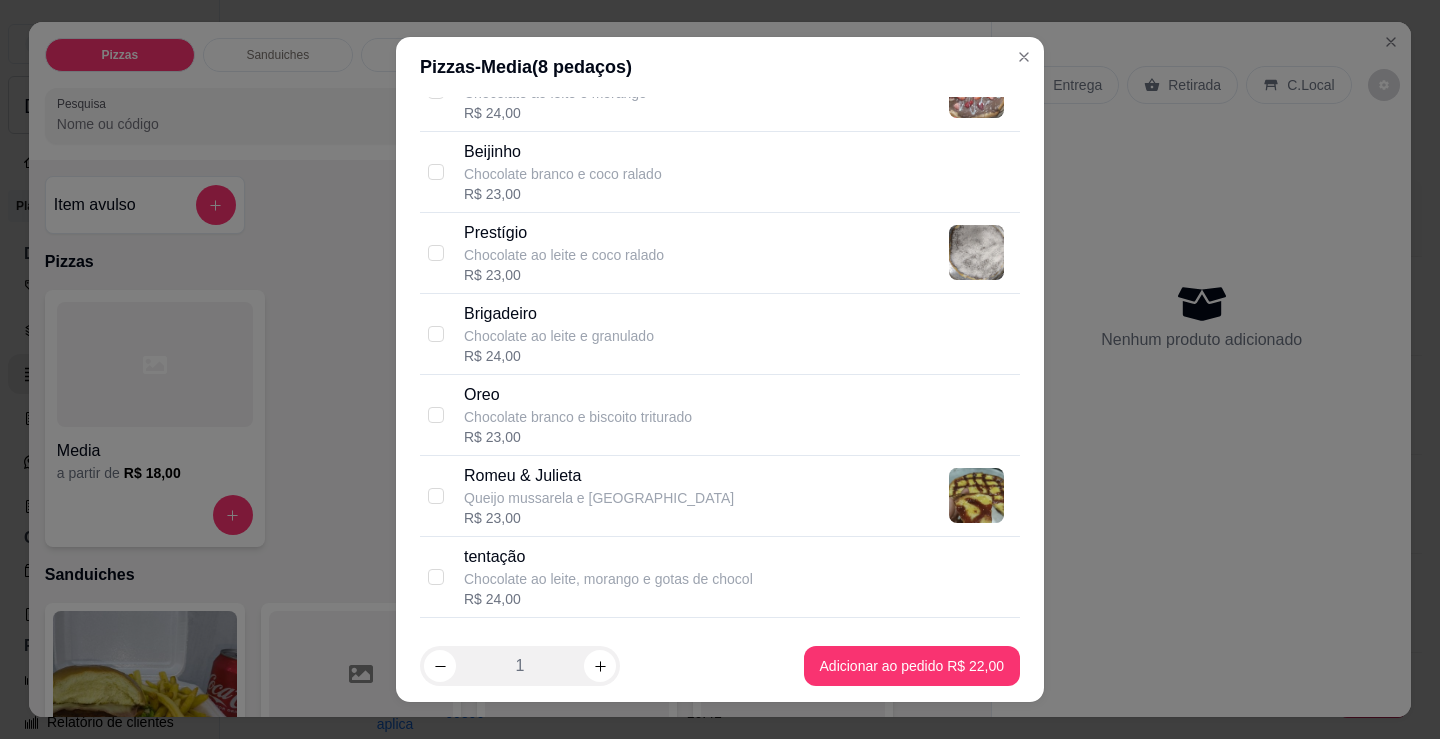 scroll, scrollTop: 1890, scrollLeft: 0, axis: vertical 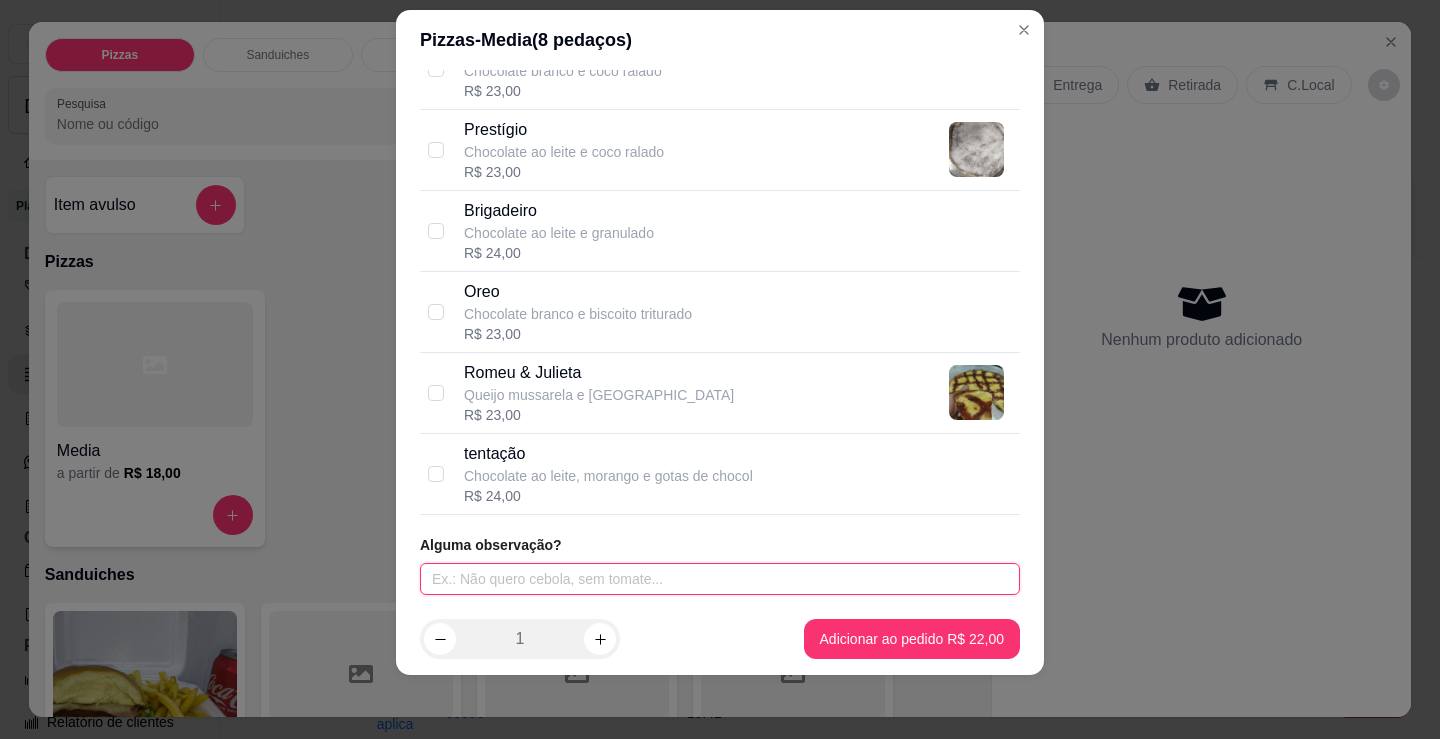 click at bounding box center [720, 579] 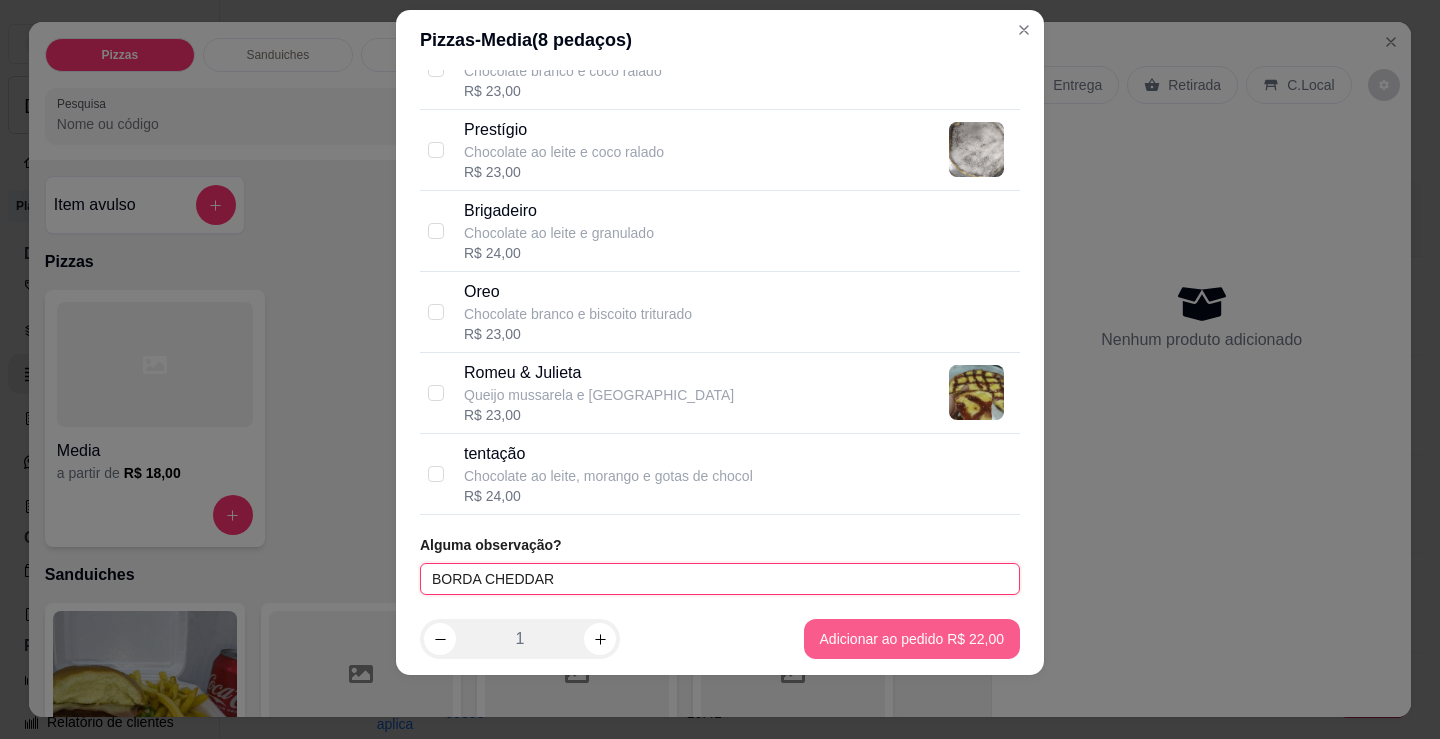 type on "BORDA CHEDDAR" 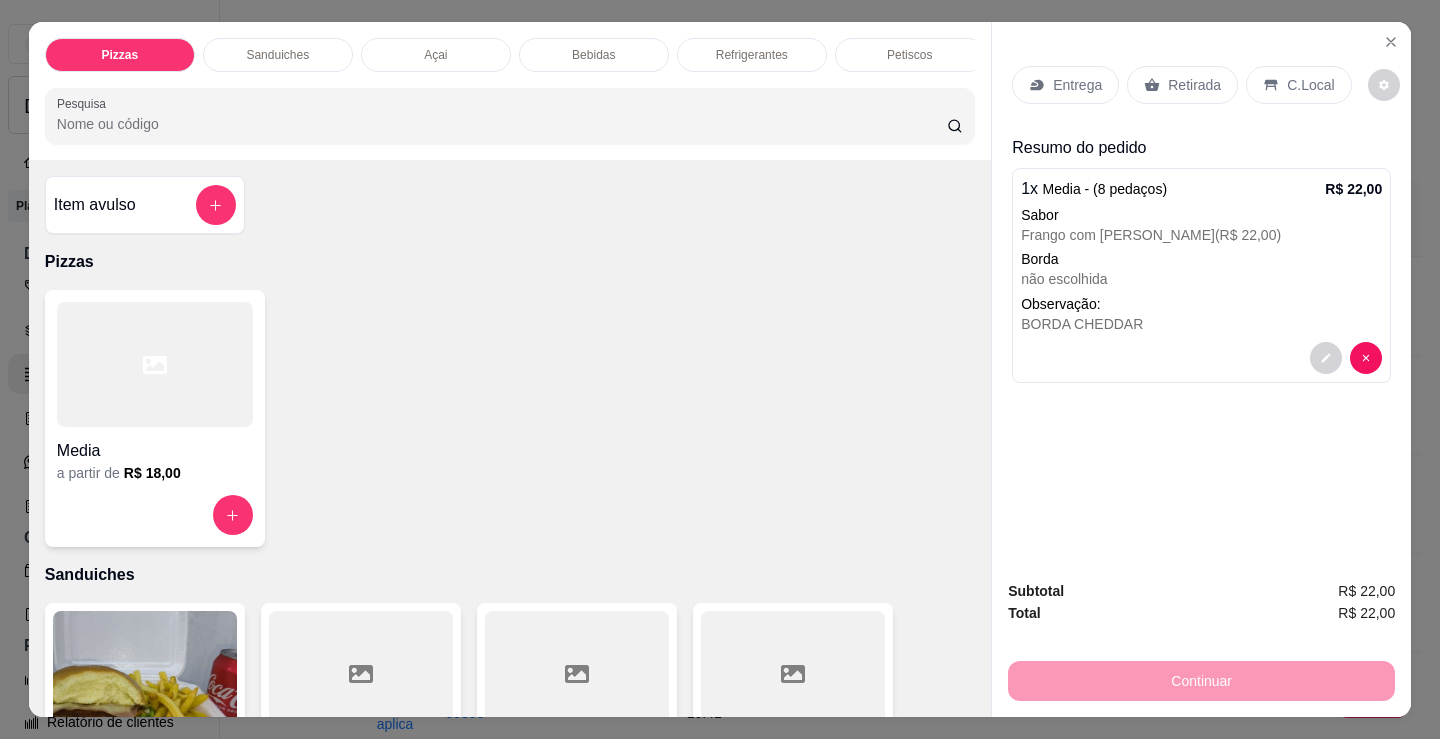 click on "Entrega" at bounding box center (1077, 85) 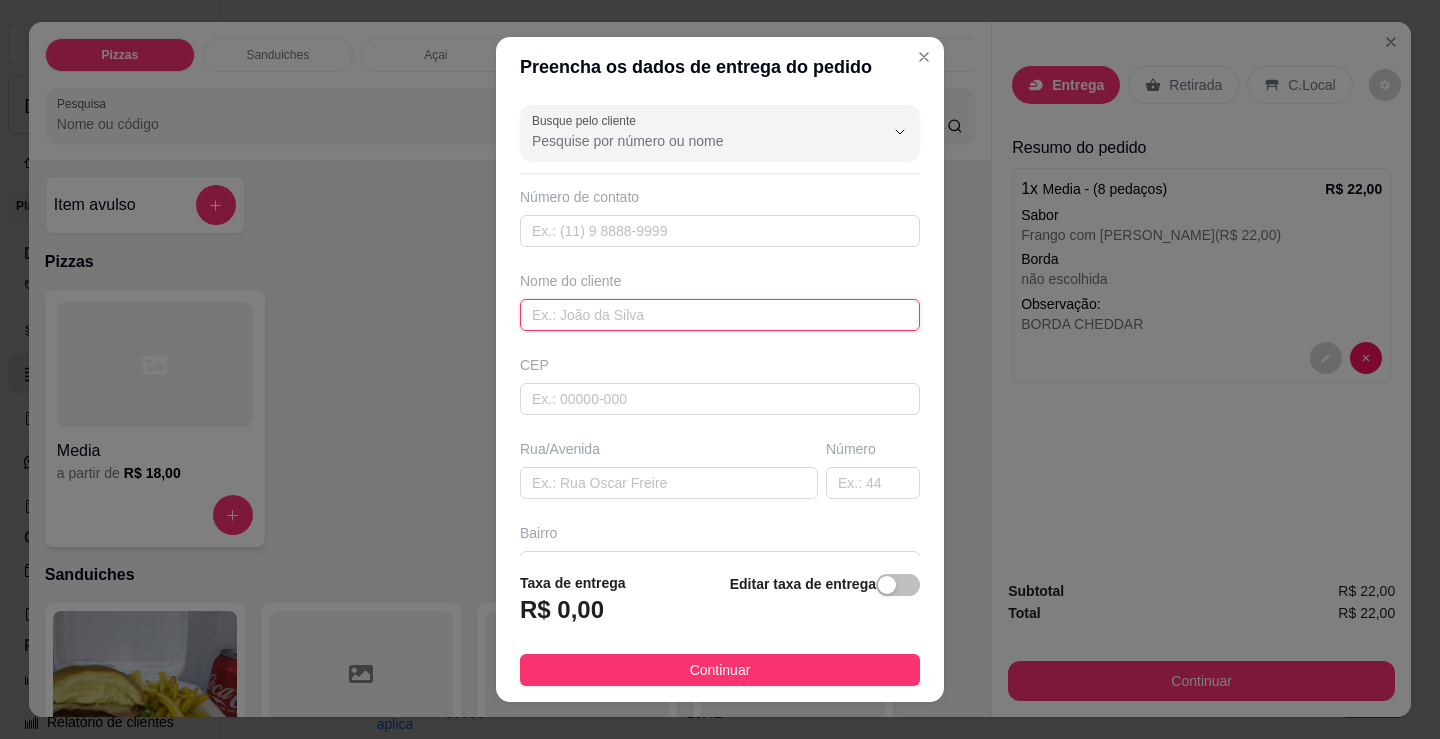 click at bounding box center [720, 315] 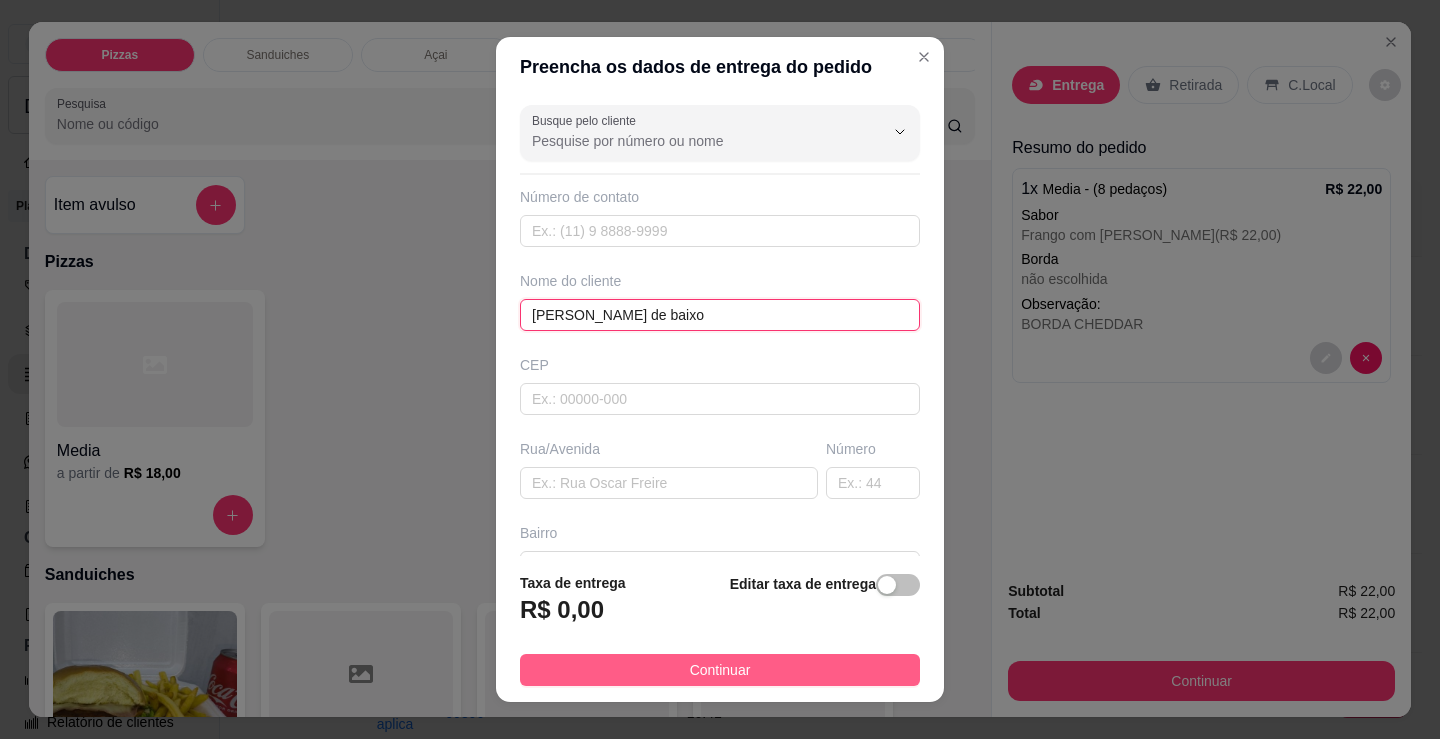 type on "[PERSON_NAME] de baixo" 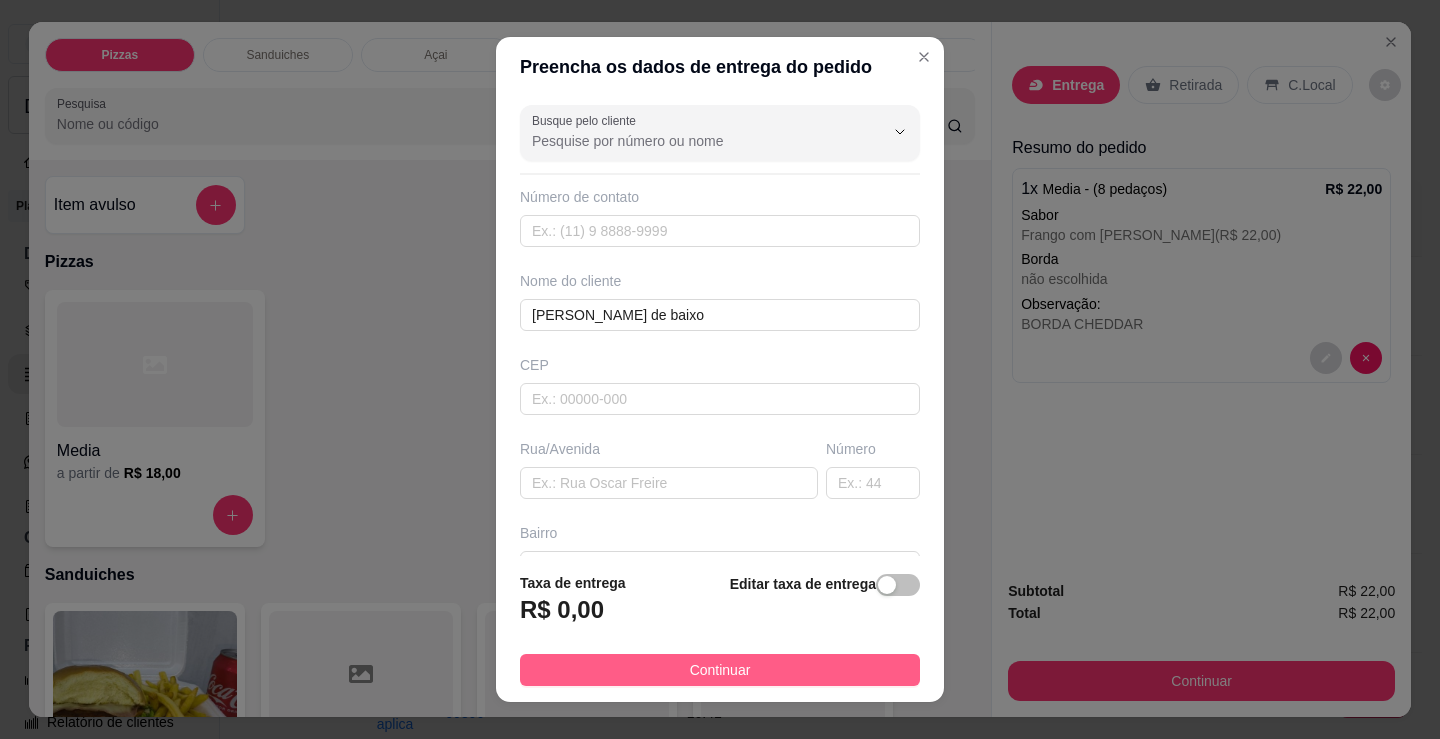 click on "Continuar" at bounding box center [720, 670] 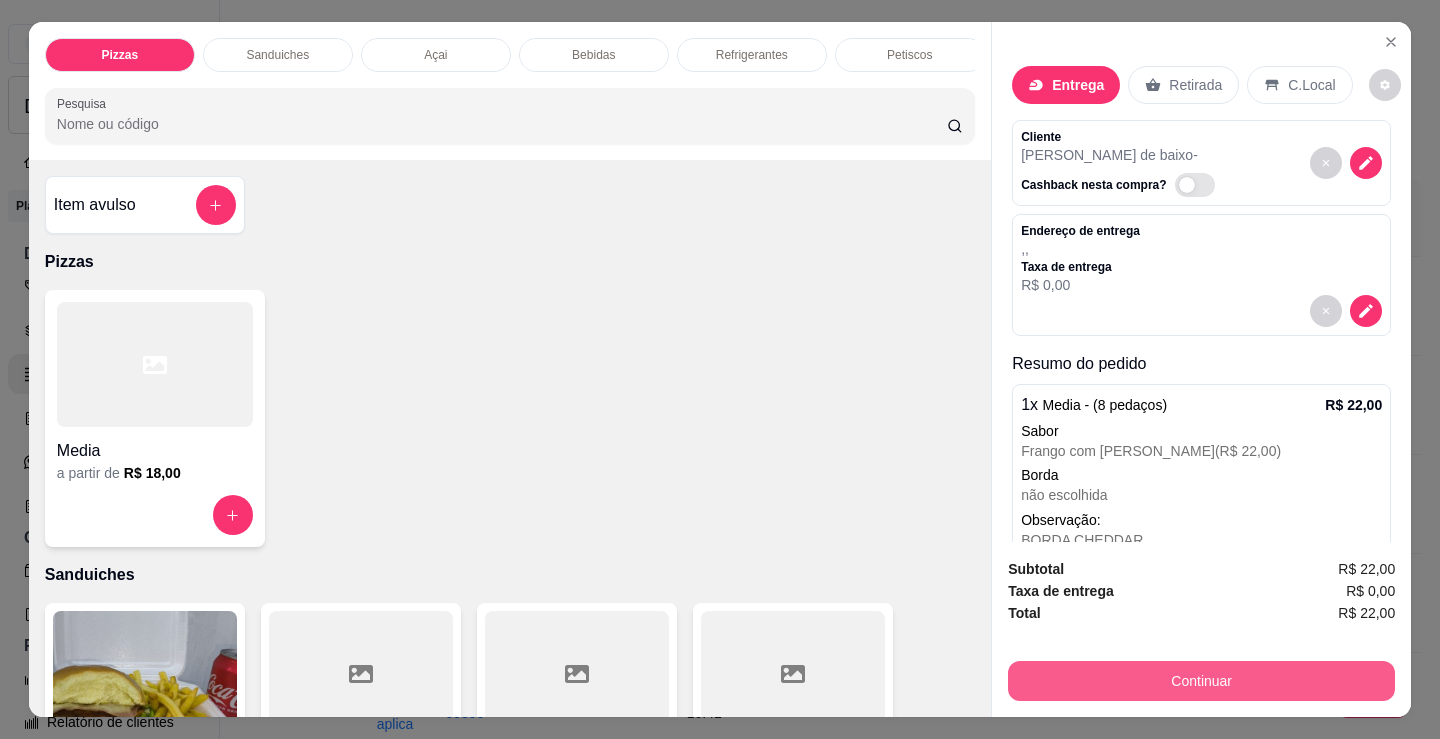 click on "Continuar" at bounding box center [1201, 681] 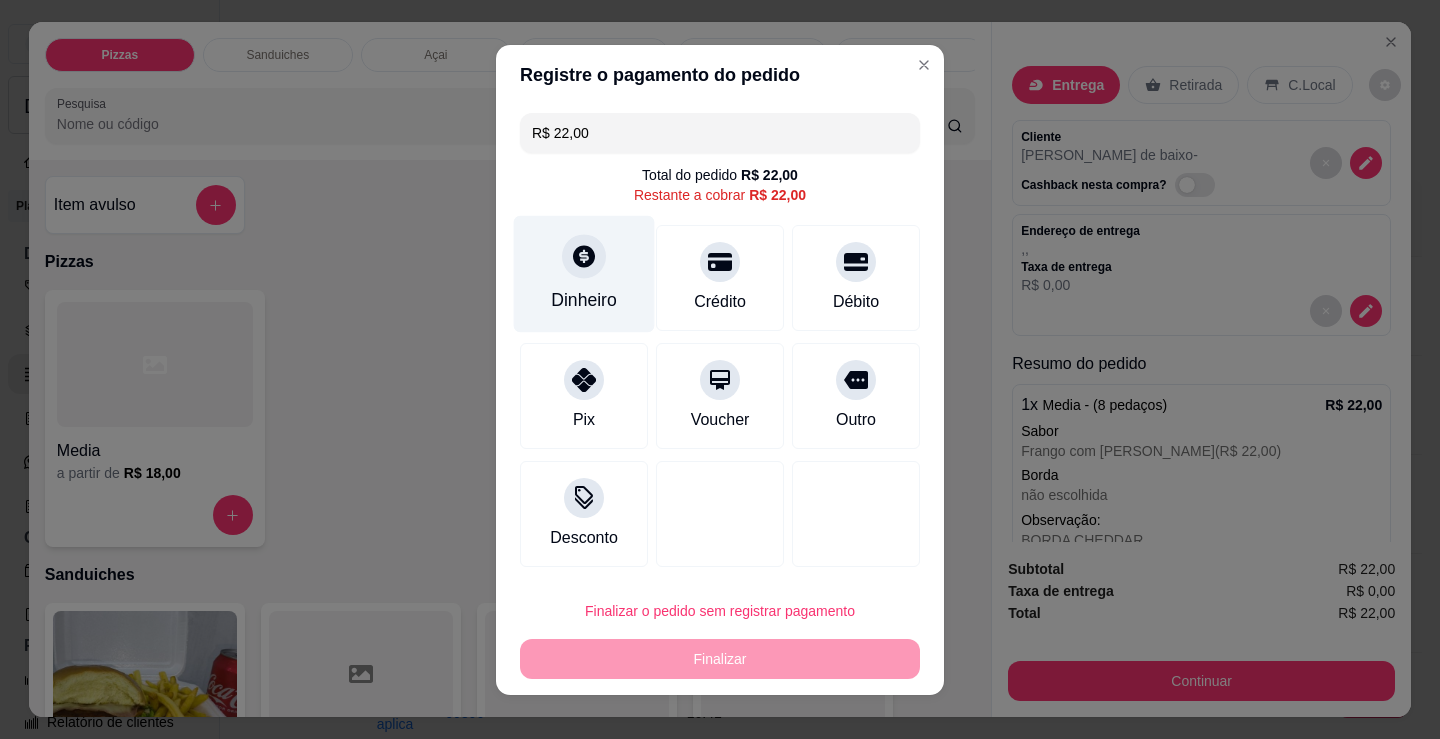 click on "Dinheiro" at bounding box center (584, 273) 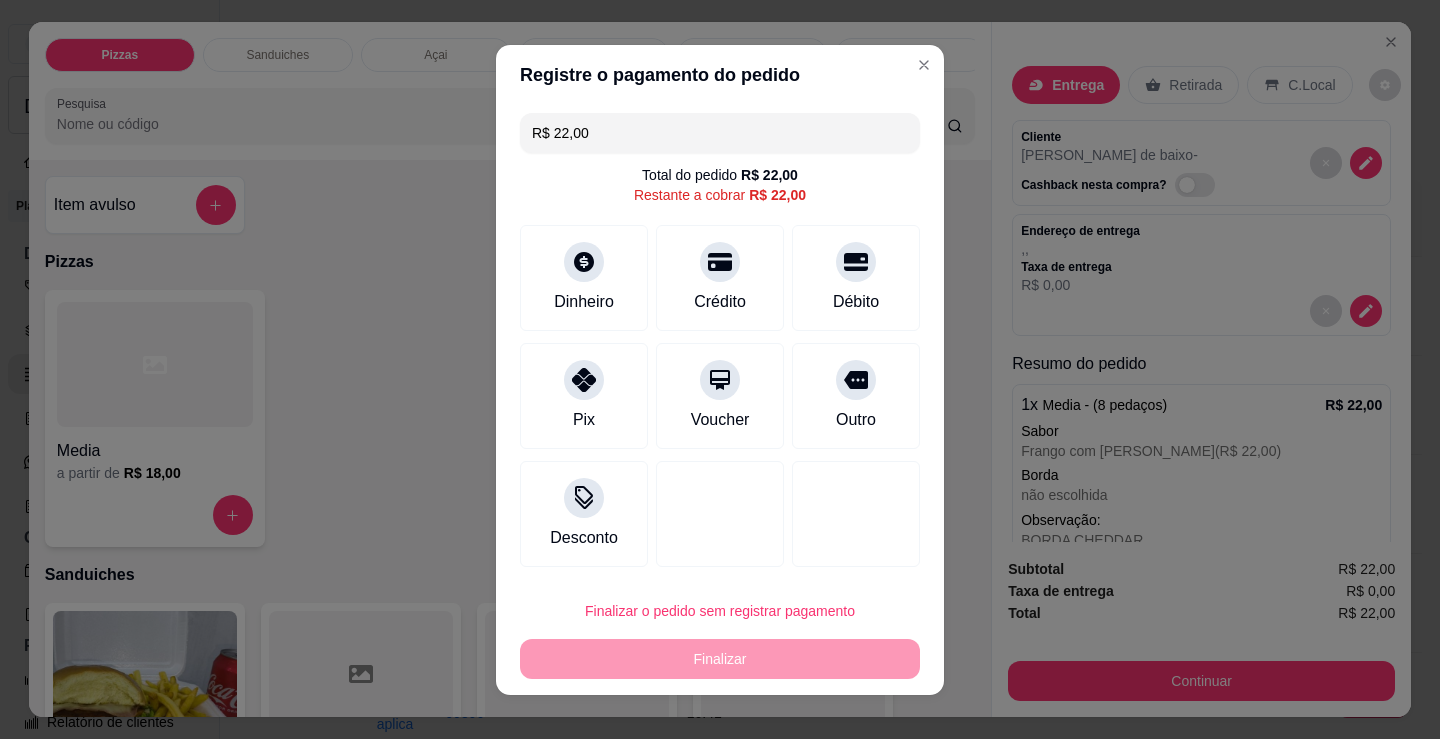 click on "0,00" at bounding box center (720, 350) 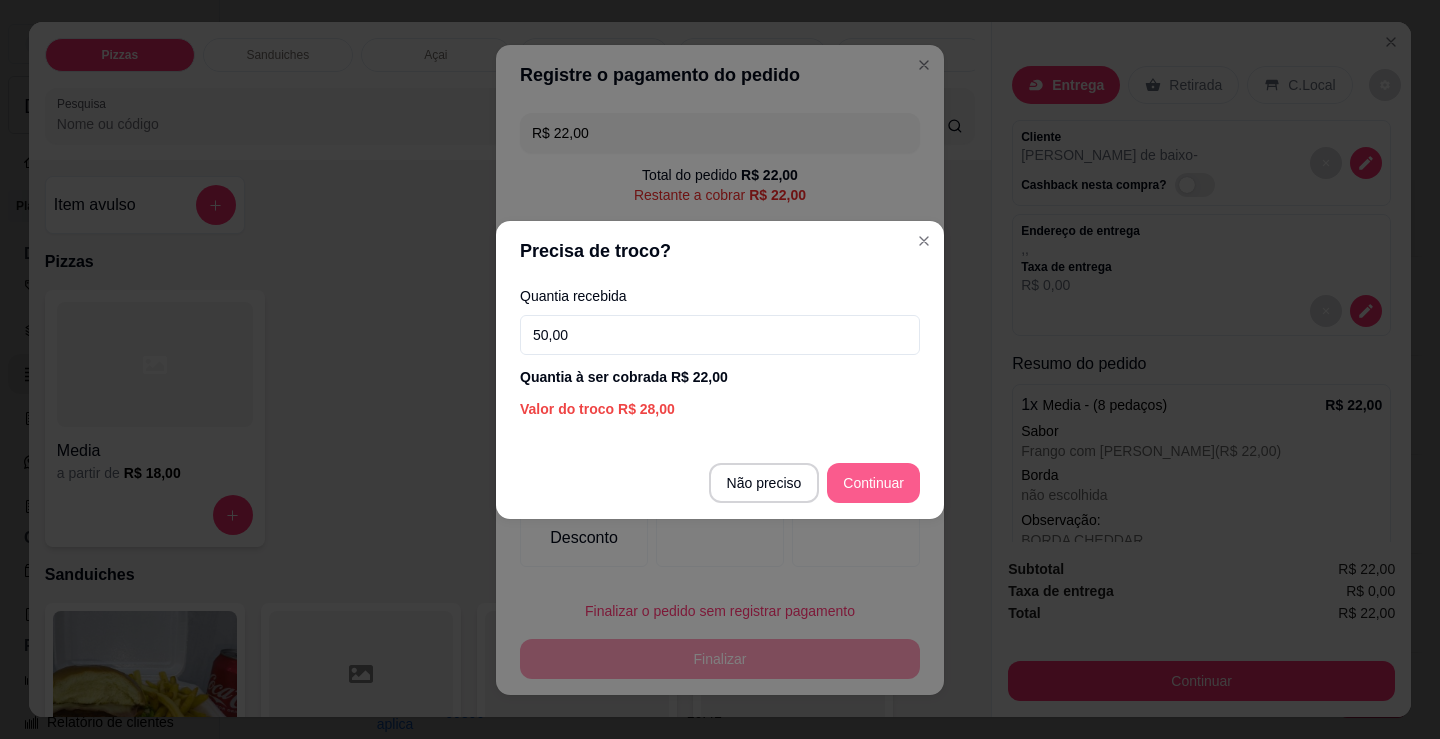 type on "50,00" 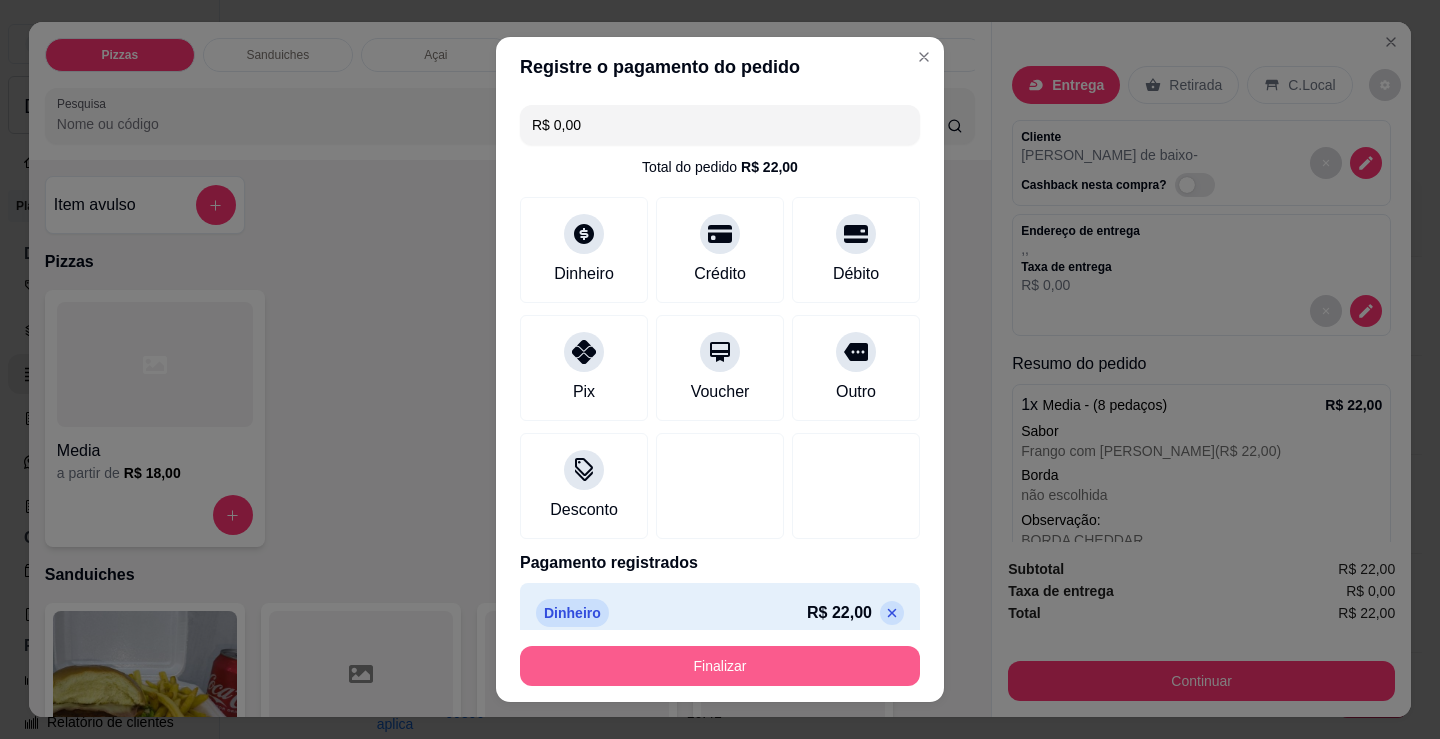 click on "Finalizar" at bounding box center (720, 666) 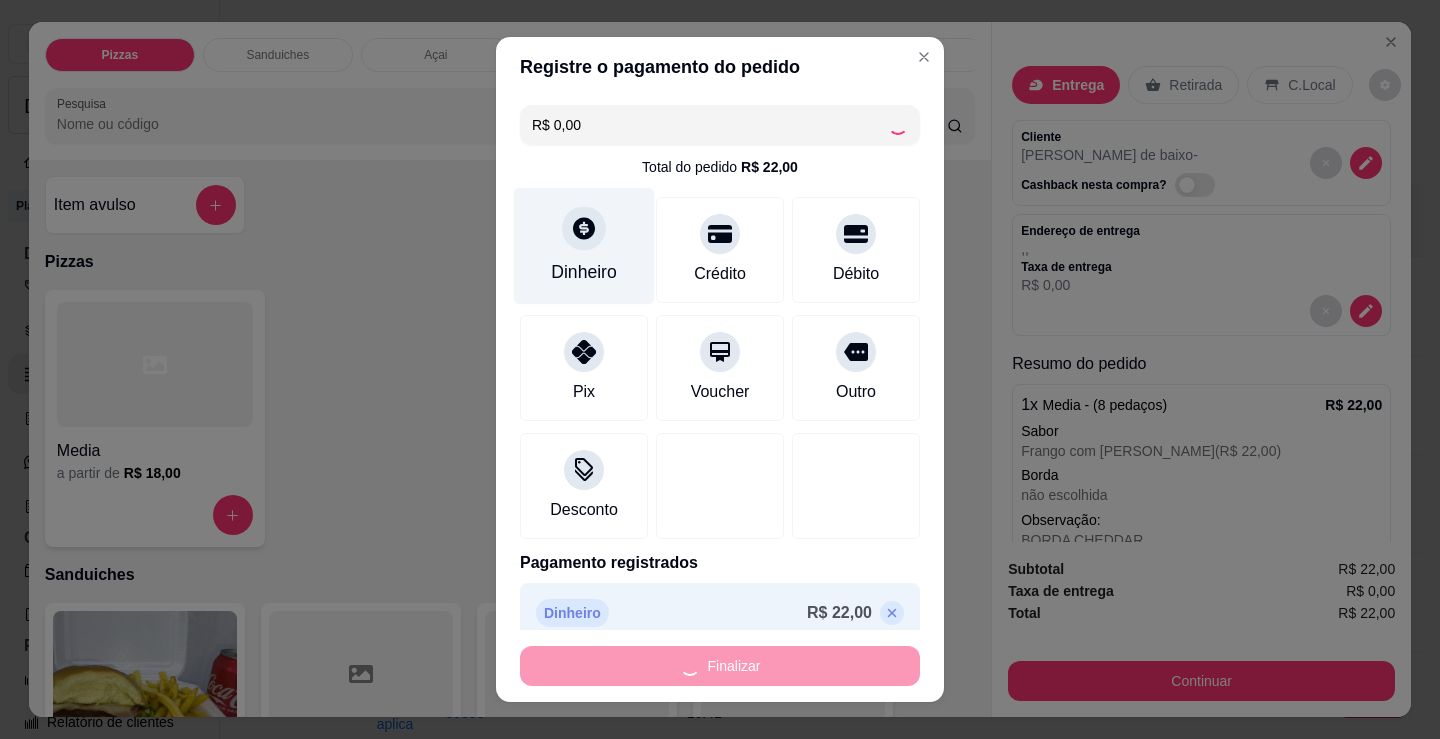 type on "-R$ 22,00" 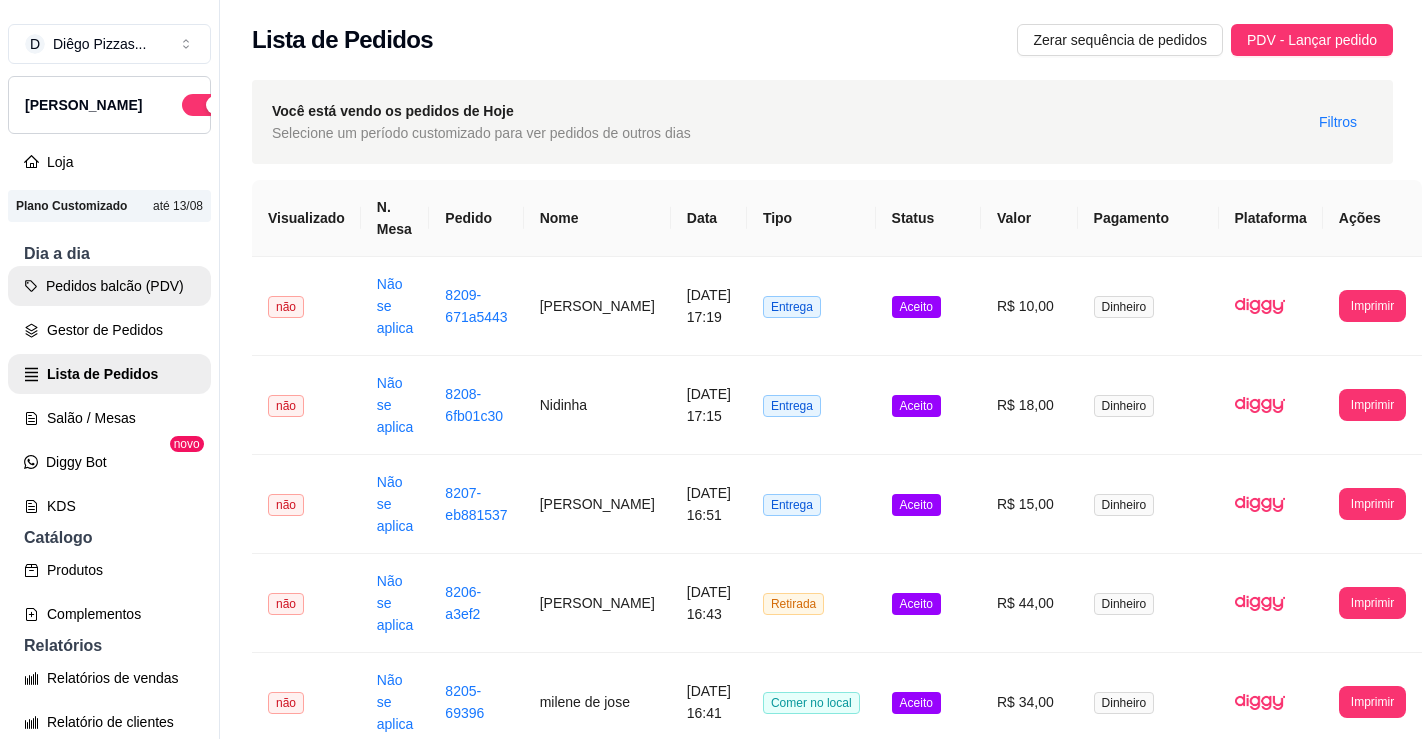 click on "Pedidos balcão (PDV)" at bounding box center (109, 286) 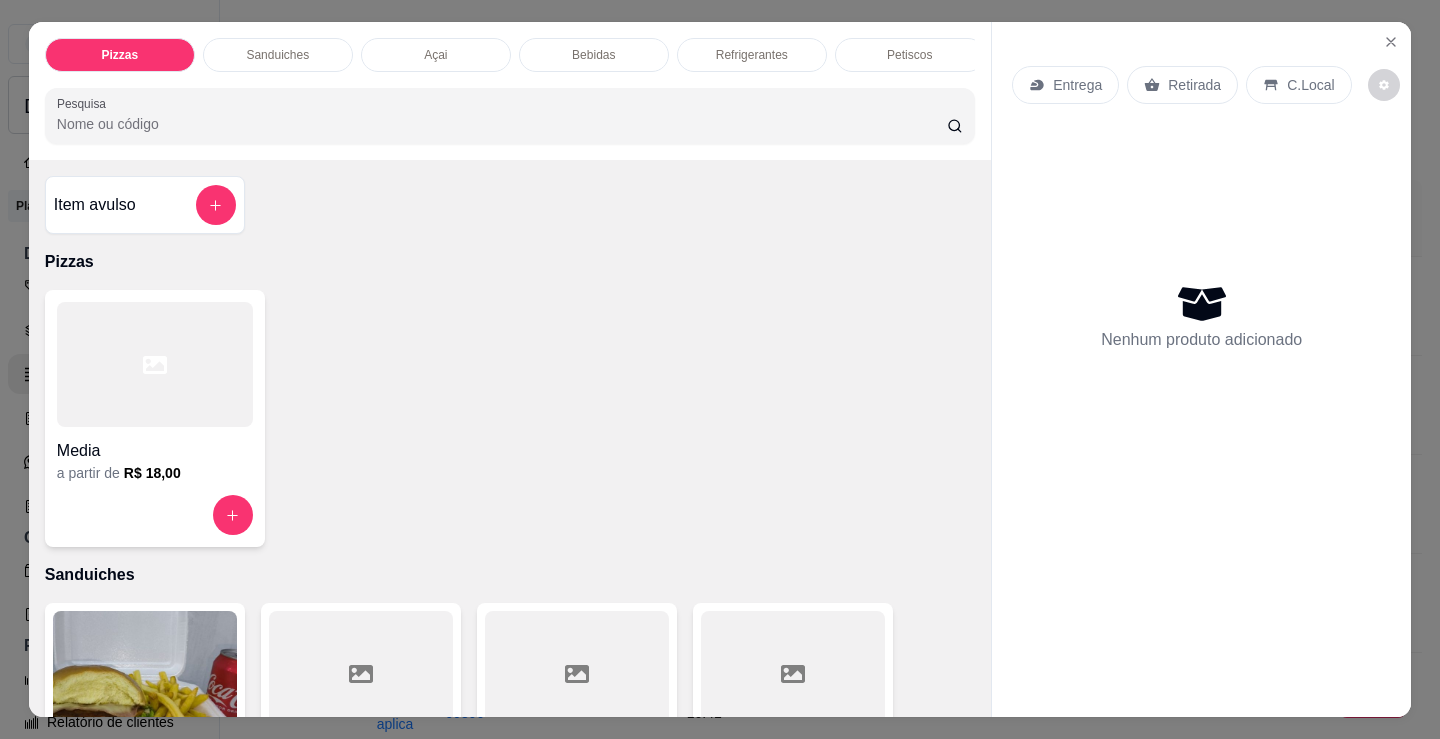click at bounding box center [155, 364] 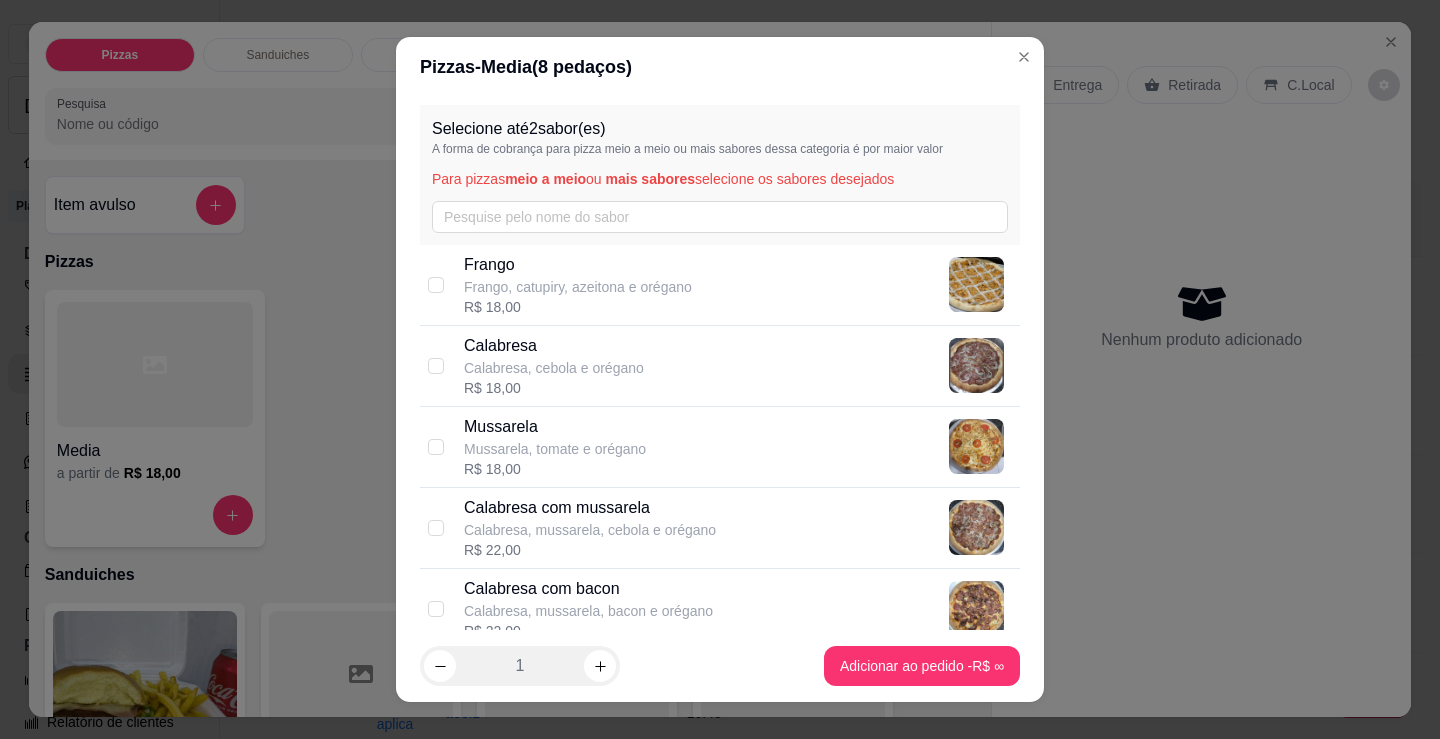 click on "Calabresa, cebola e orégano" at bounding box center [554, 368] 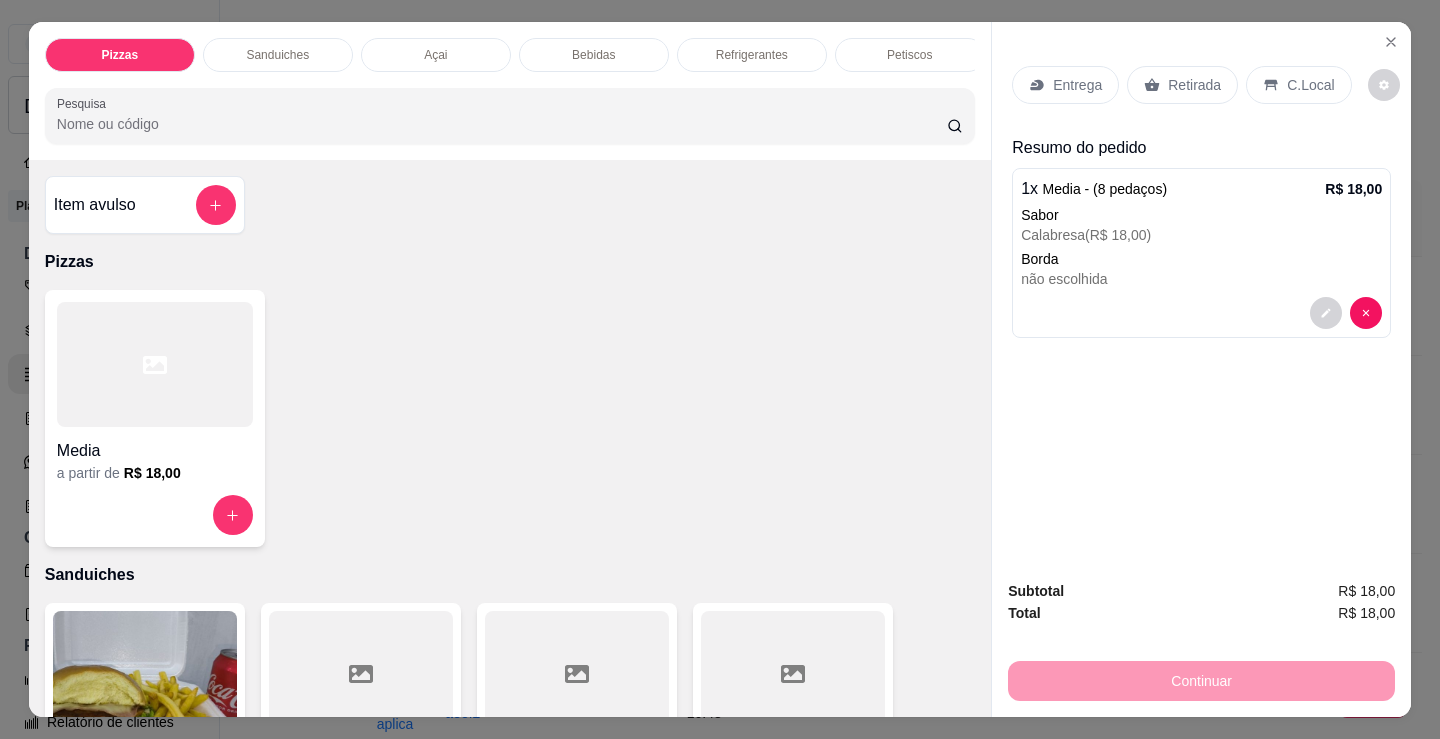 click at bounding box center (155, 364) 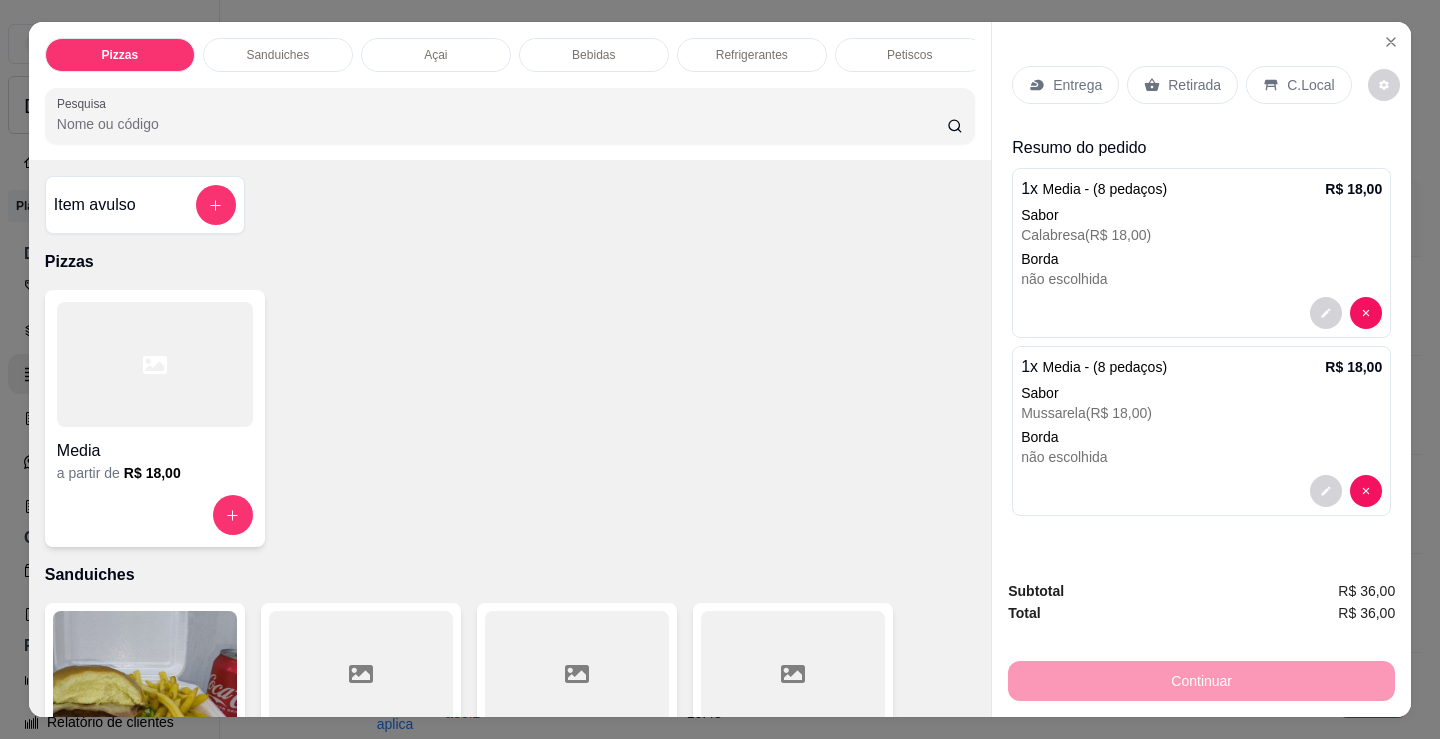 click on "Sanduiches" at bounding box center (277, 55) 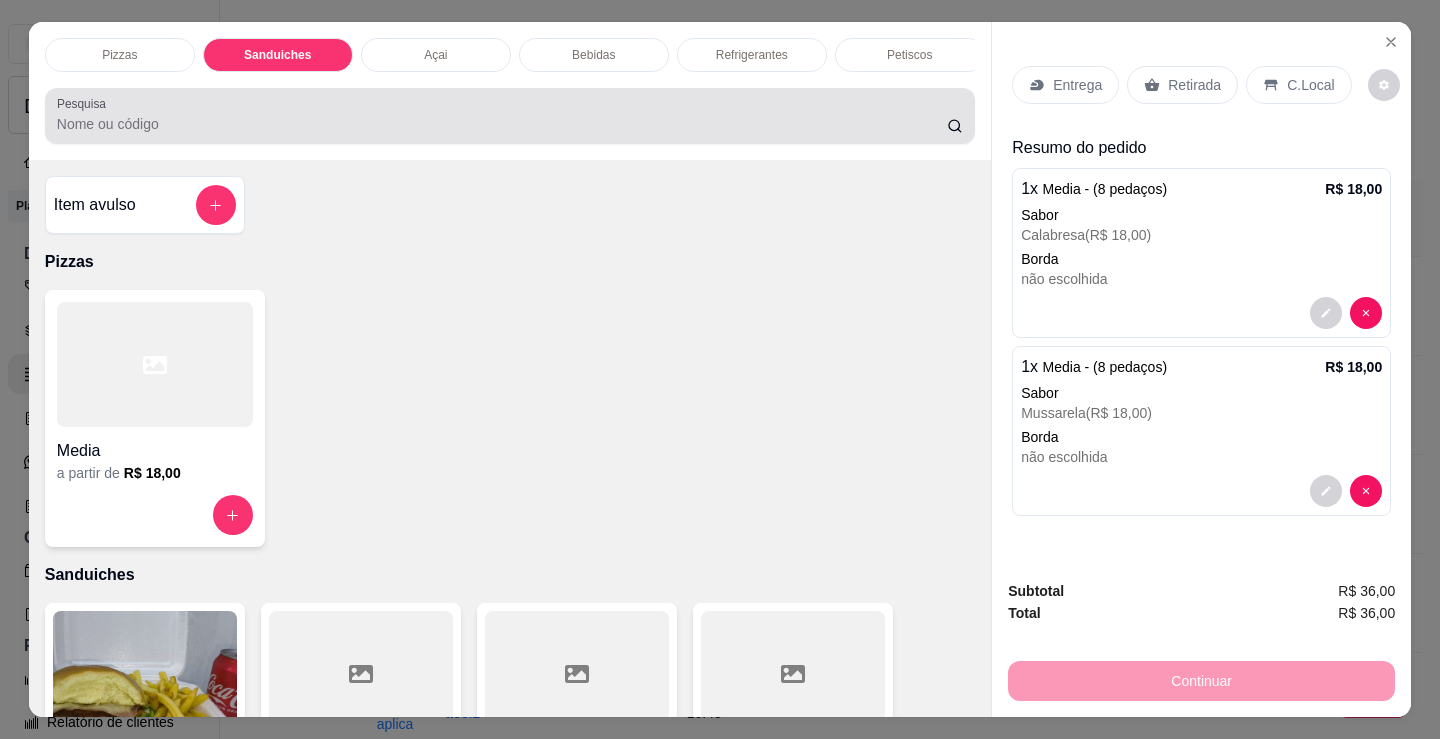 scroll, scrollTop: 403, scrollLeft: 0, axis: vertical 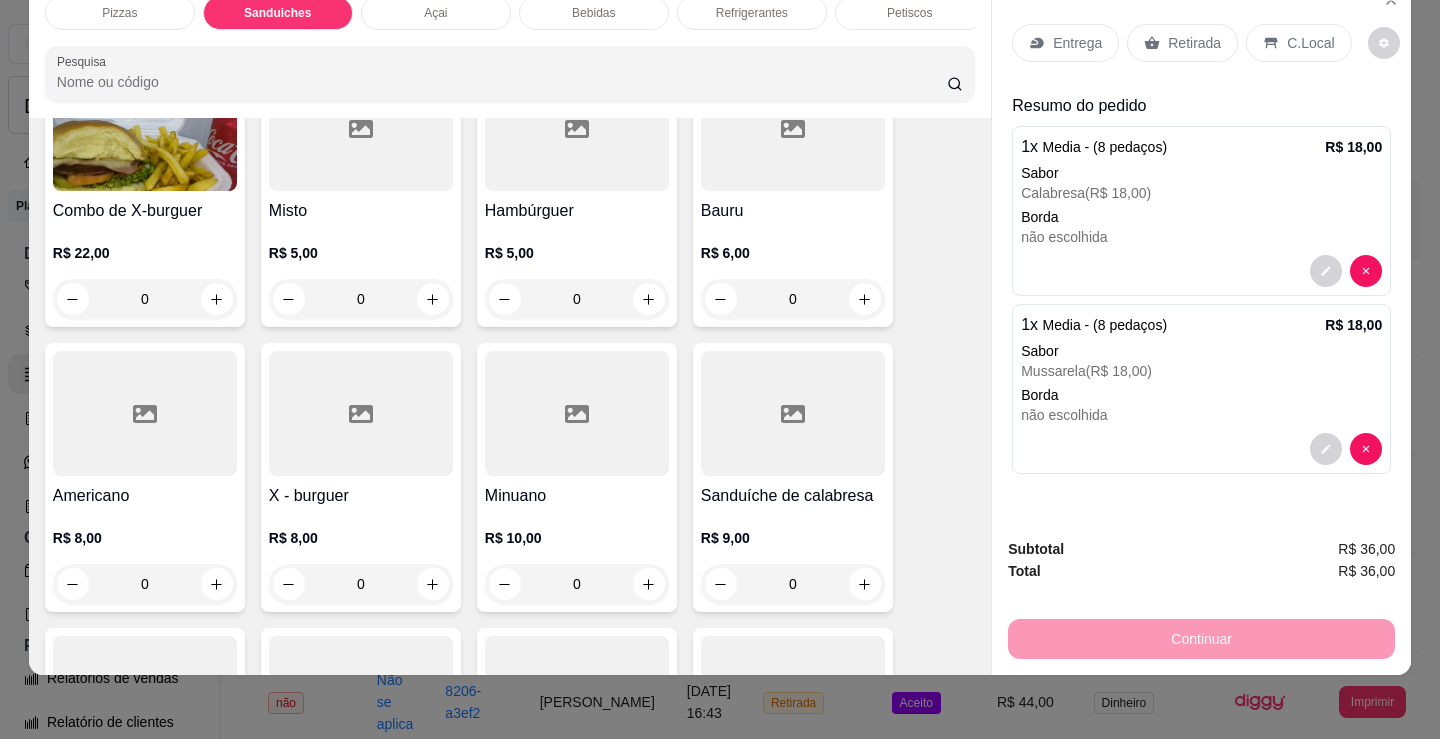 click on "0" at bounding box center (361, 584) 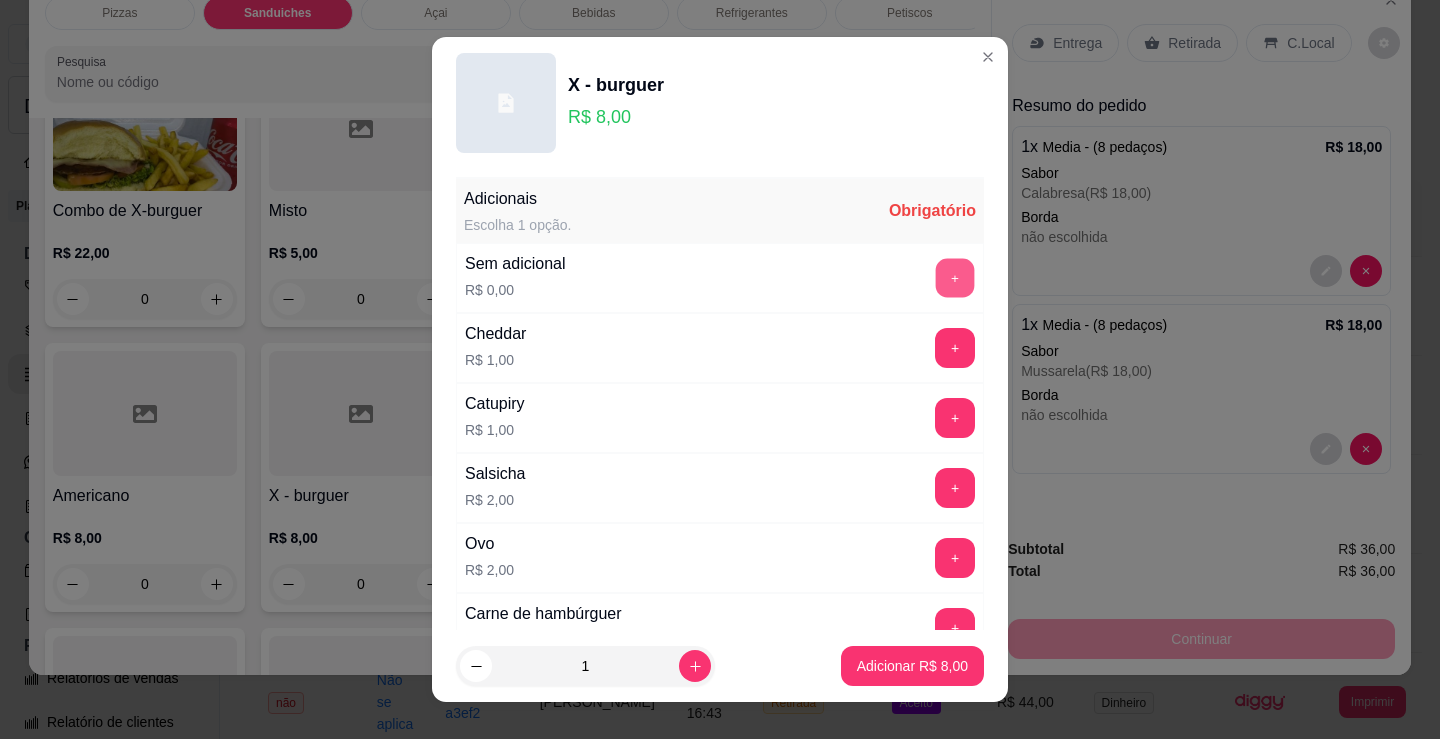 click on "+" at bounding box center [955, 278] 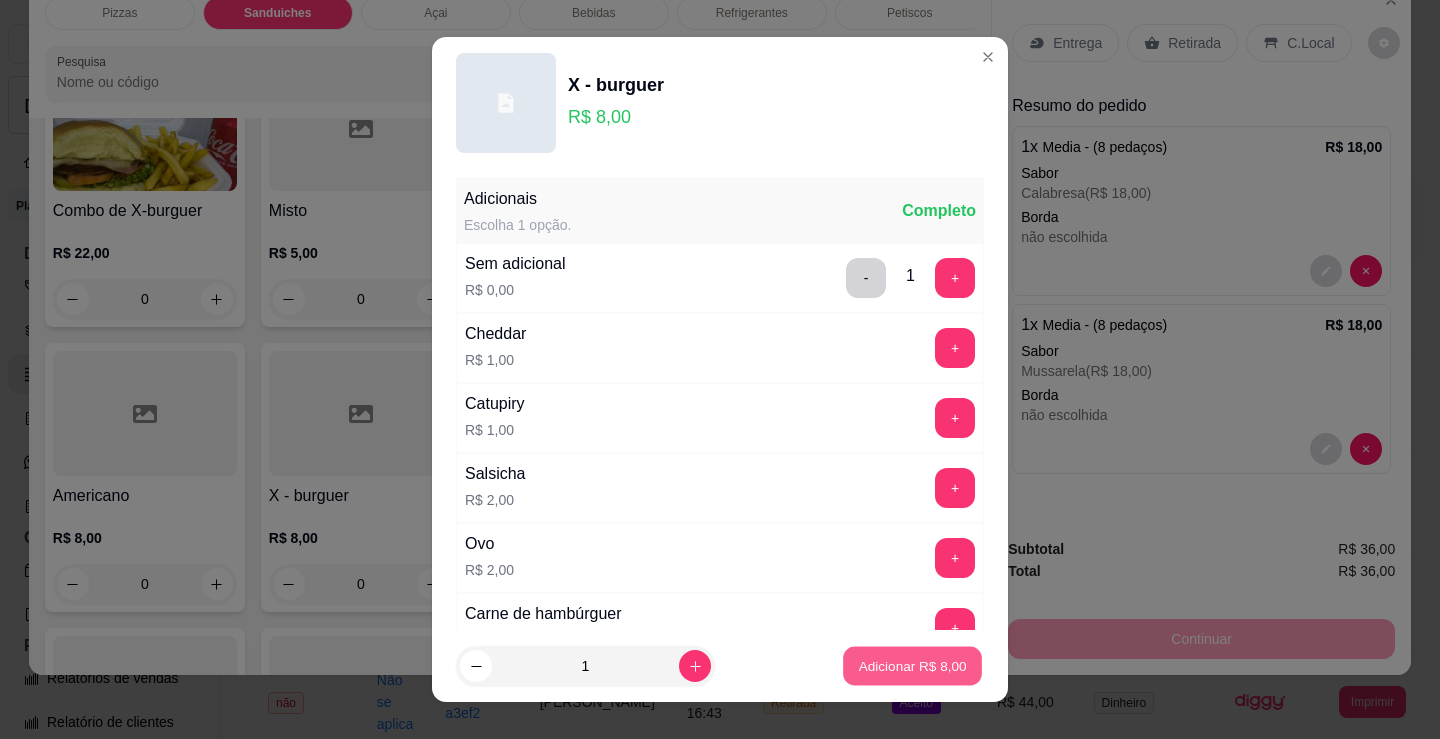 click on "Adicionar   R$ 8,00" at bounding box center [912, 665] 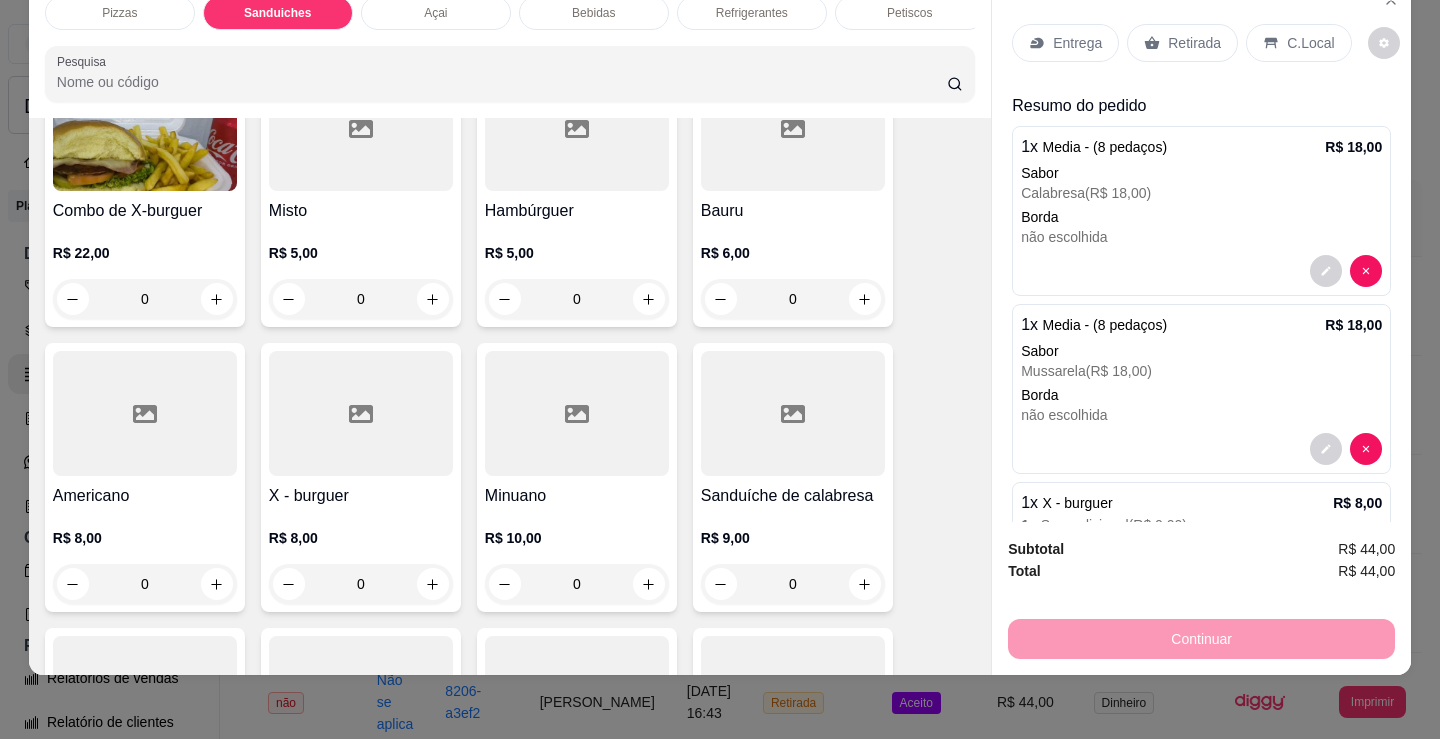click on "Combo de X-burguer    R$ 22,00 0 Misto    R$ 5,00 0 Hambúrguer    R$ 5,00 0 Bauru   R$ 6,00 0 Americano   R$ 8,00 0 X - burguer    R$ 8,00 0 Minuano    R$ 10,00 0 Sanduíche de calabresa    R$ 9,00 0 X - calabresa    R$ 11,00 0 X - calabresa egg   R$ 13,00 0 X - calabresa catupiry    R$ 12,00 0 X - calabresa tudo    R$ 15,00 0 Sanduiche de frango   R$ 9,00 0 X - frango    R$ 11,00 0 X - frango catupiry    R$ 12,00 0 X - frango egg   R$ 13,00 0 X - frango bacon   R$ 14,00 0 X - frango tudo   R$ 15,00 0 X - bacon    R$ 12,00 0 X - bacon egg   R$ 13,00 0 American bacon    R$ 12,00 0" at bounding box center (510, 905) 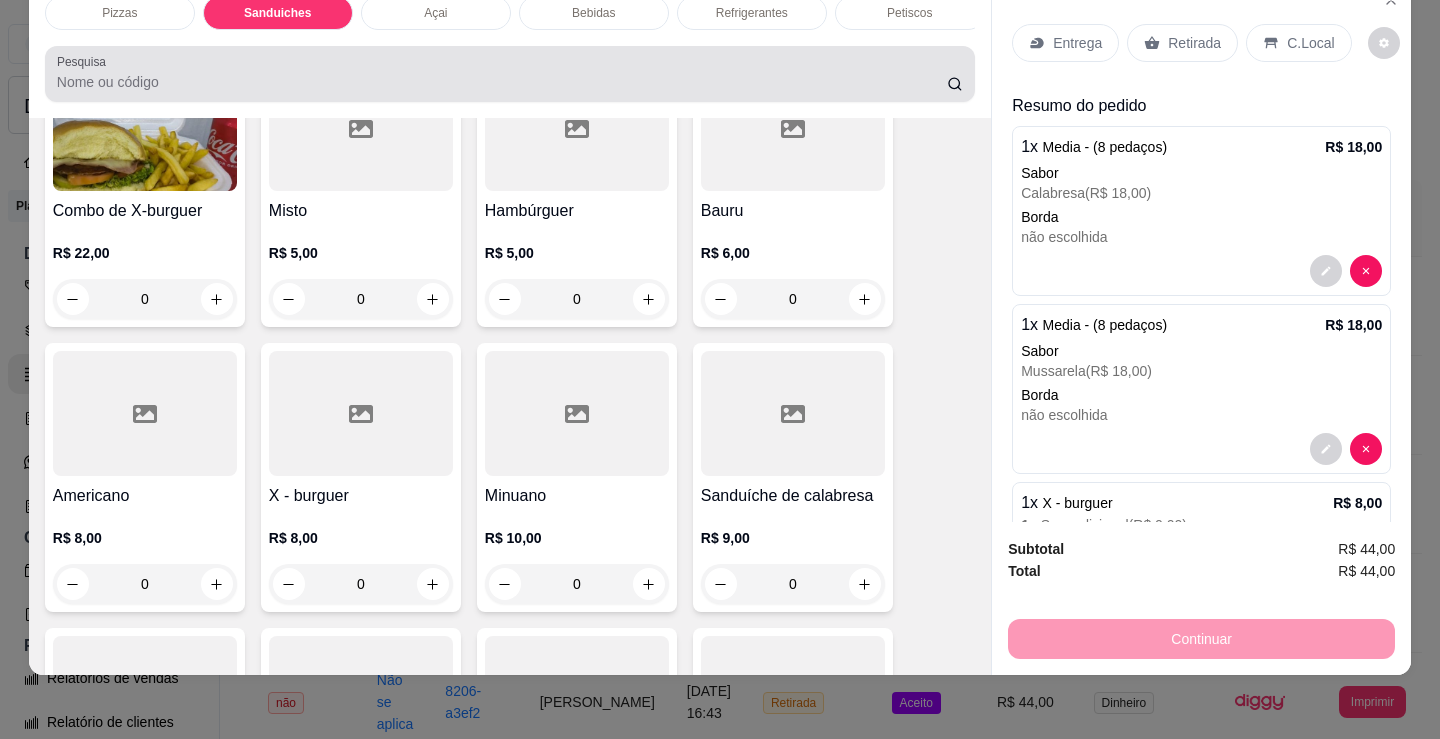 click on "Pesquisa" at bounding box center (510, 74) 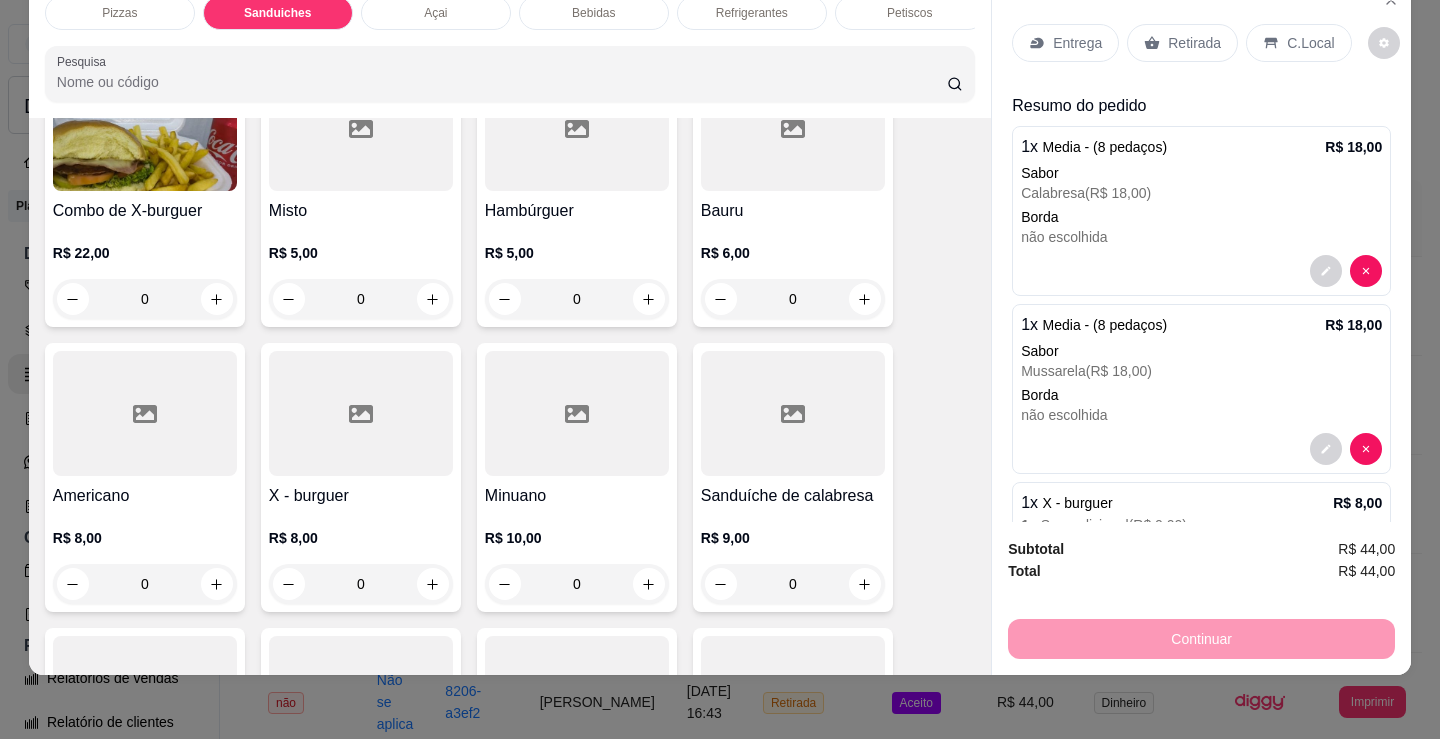 click on "Entrega" at bounding box center (1077, 43) 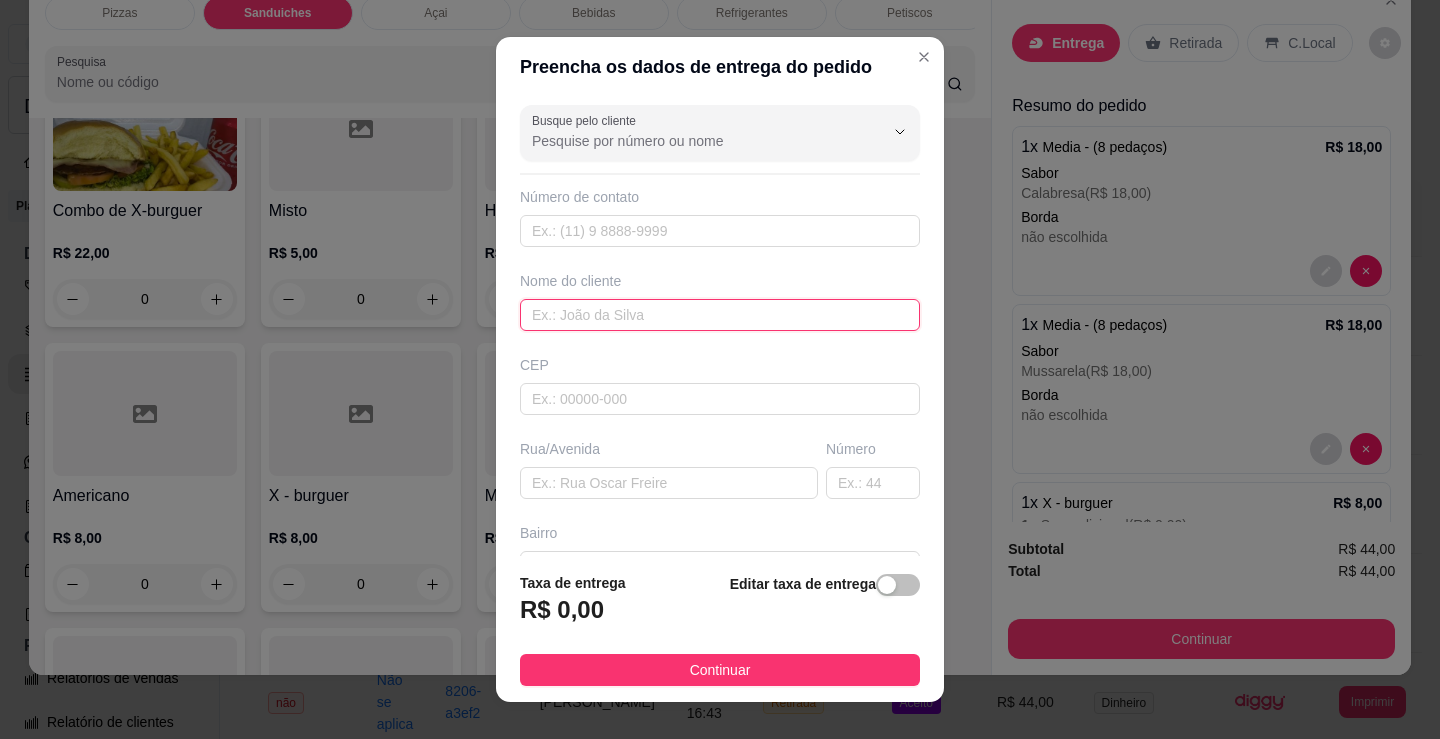 click at bounding box center (720, 315) 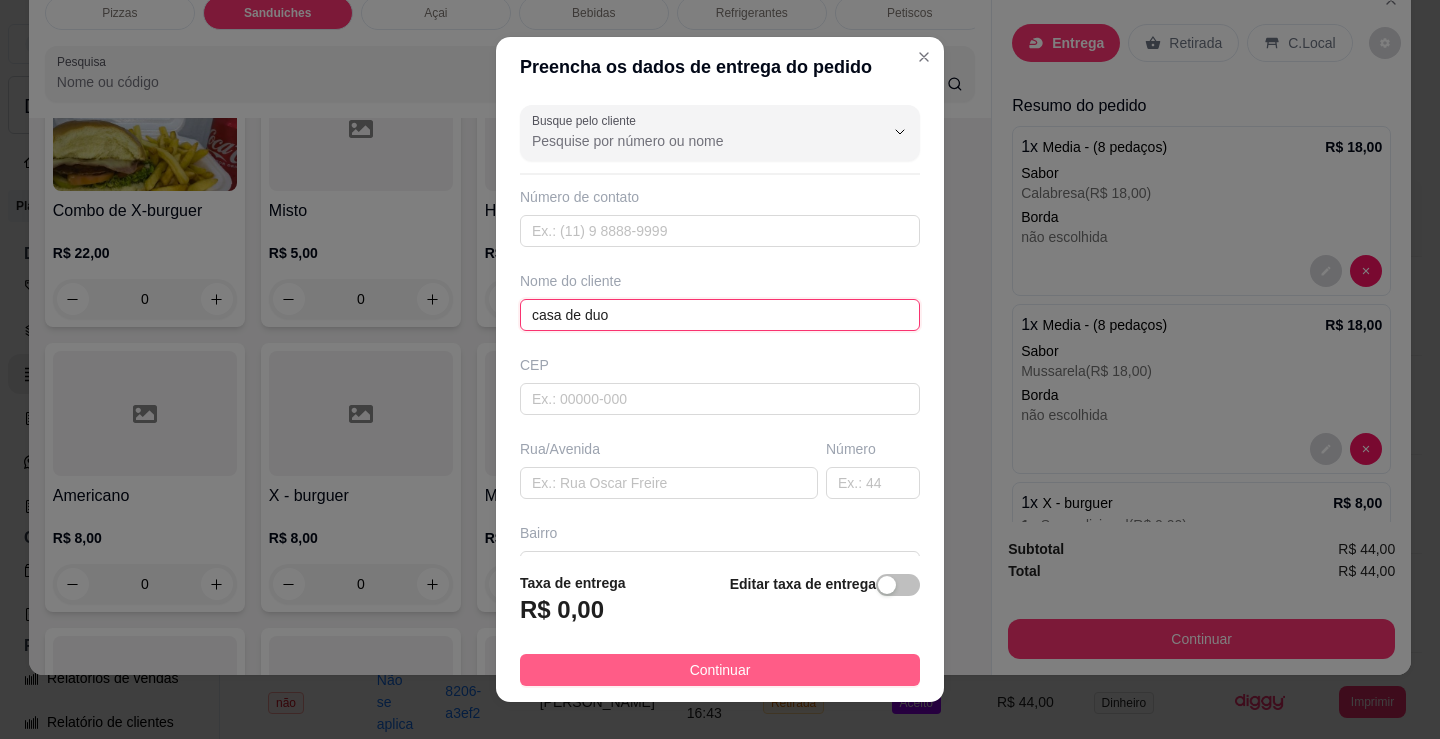 type on "casa de duo" 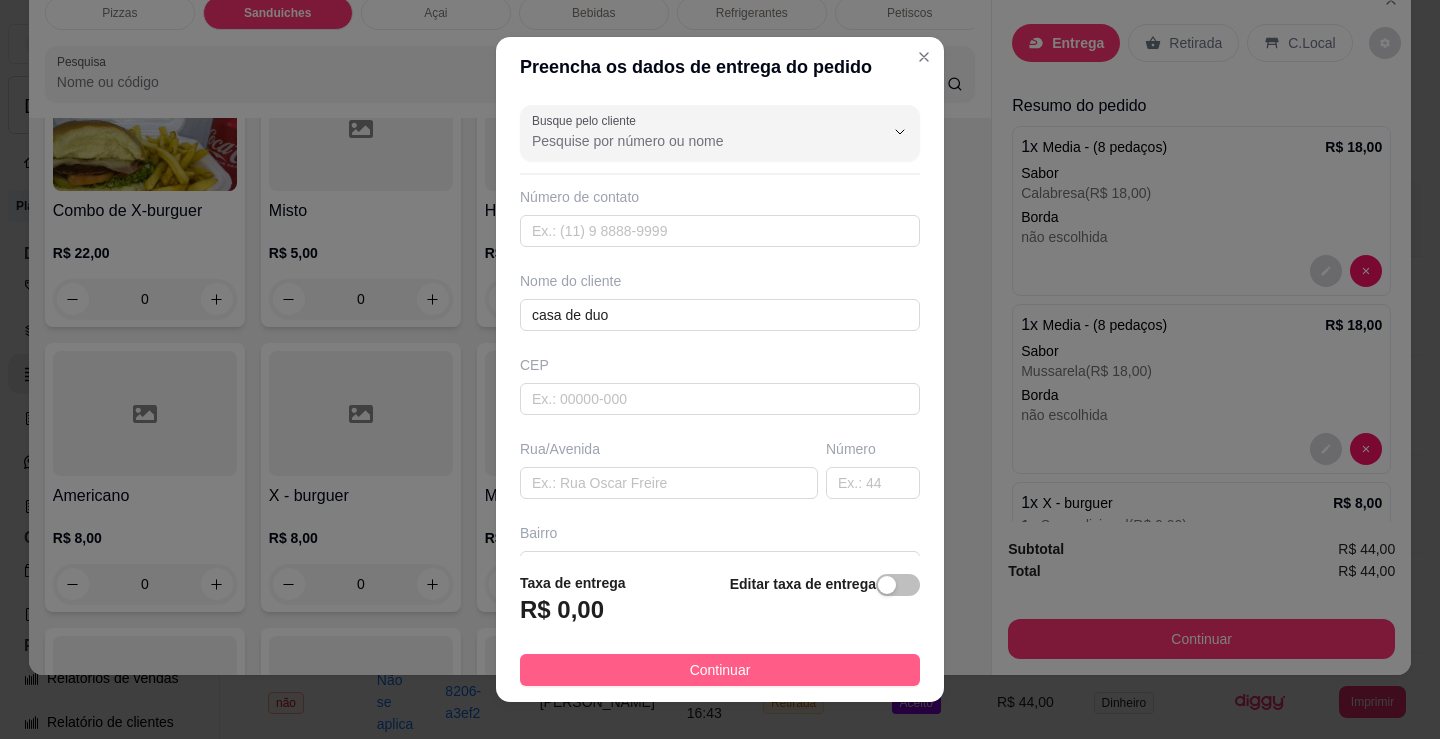 click on "Continuar" at bounding box center (720, 670) 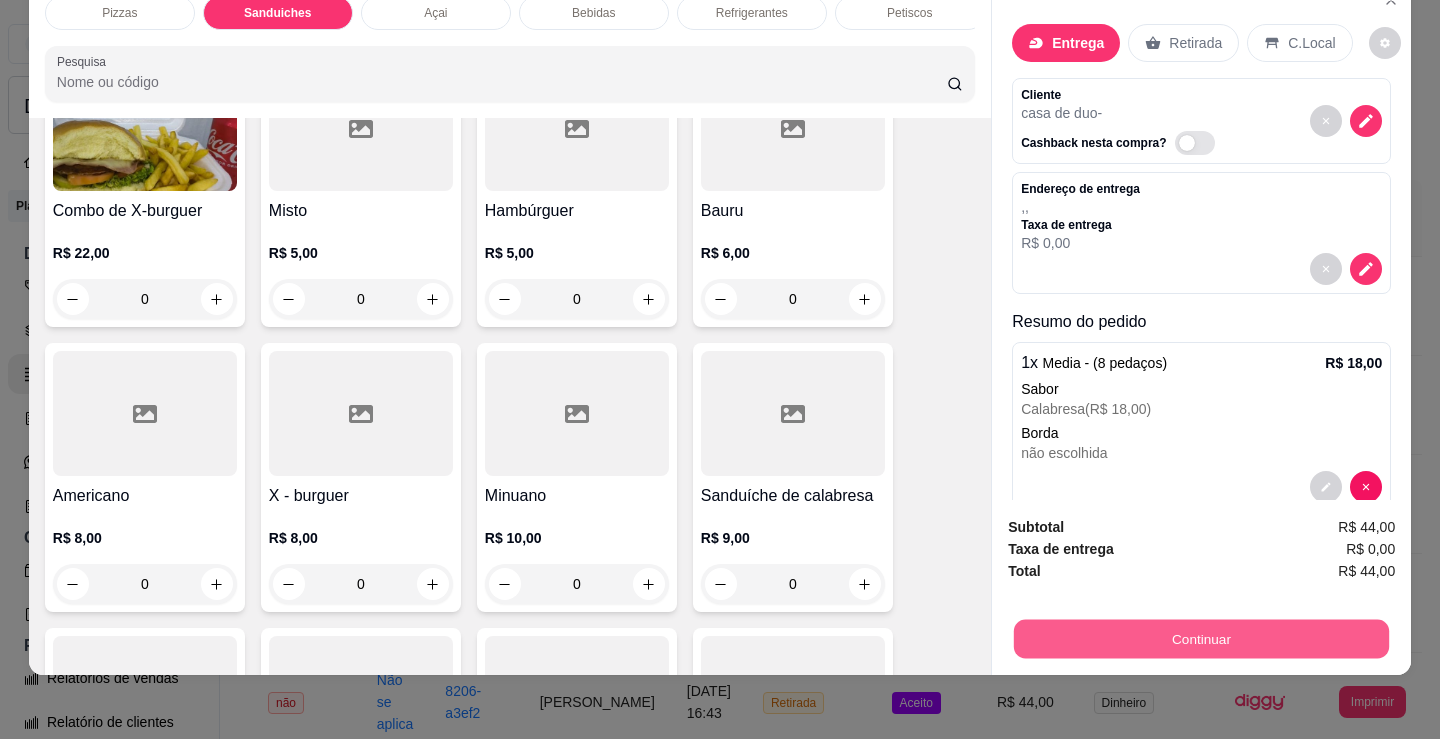 click on "Continuar" at bounding box center [1201, 638] 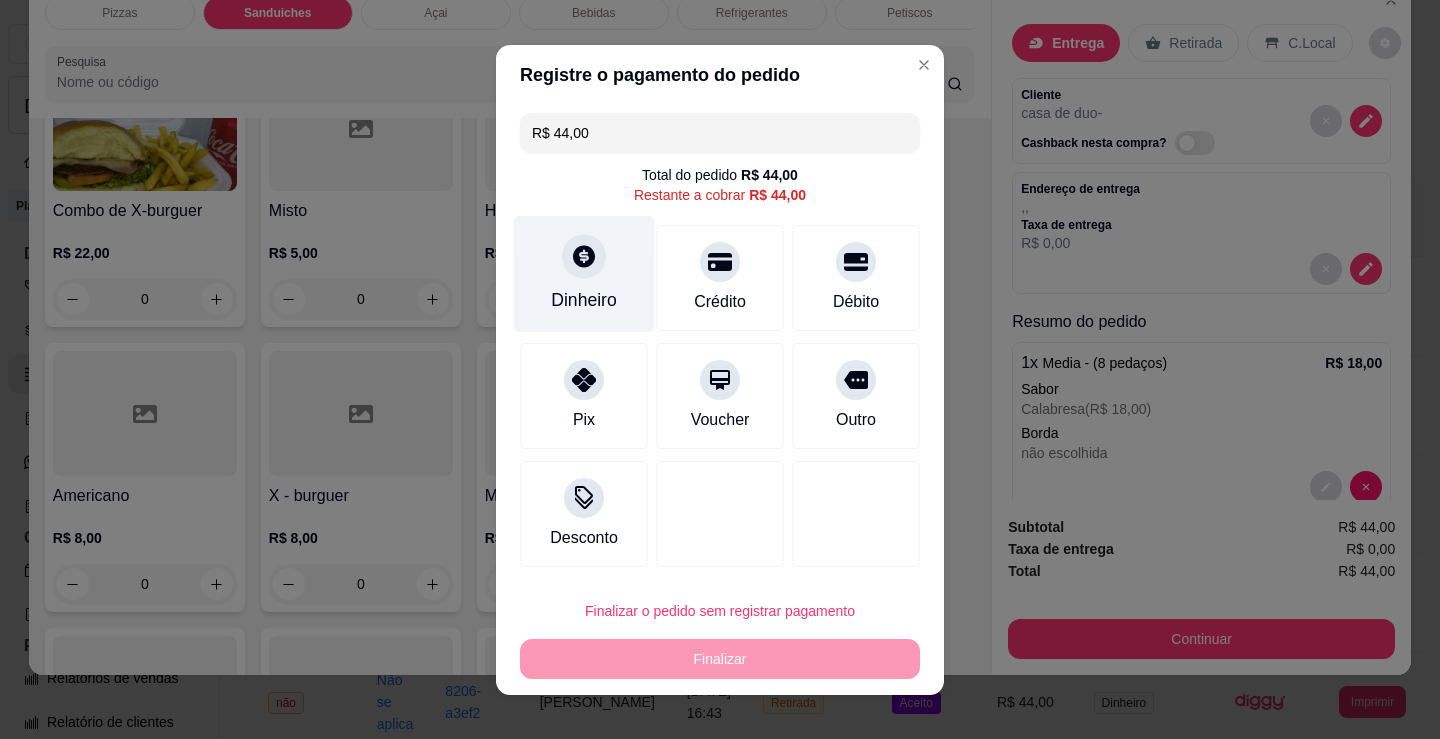 click on "Dinheiro" at bounding box center [584, 273] 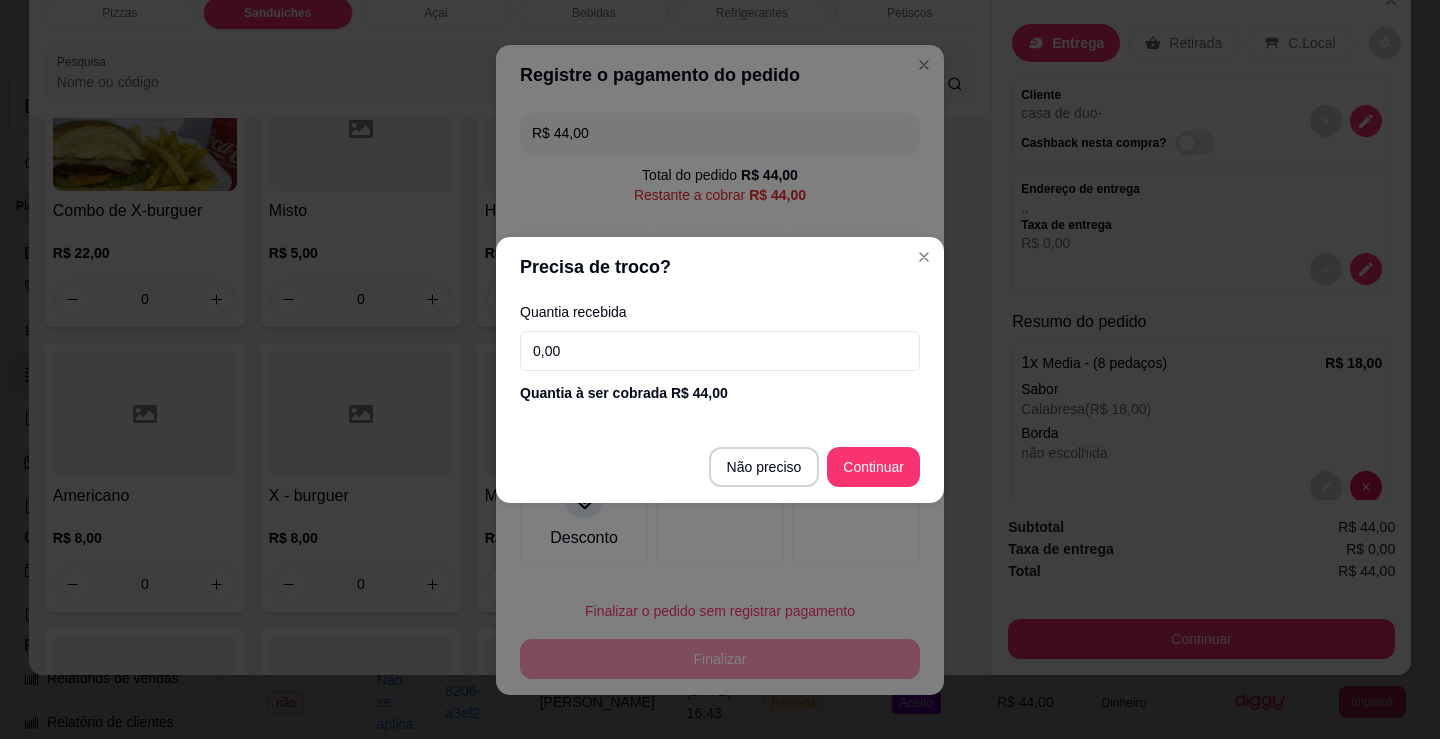 click on "0,00" at bounding box center (720, 351) 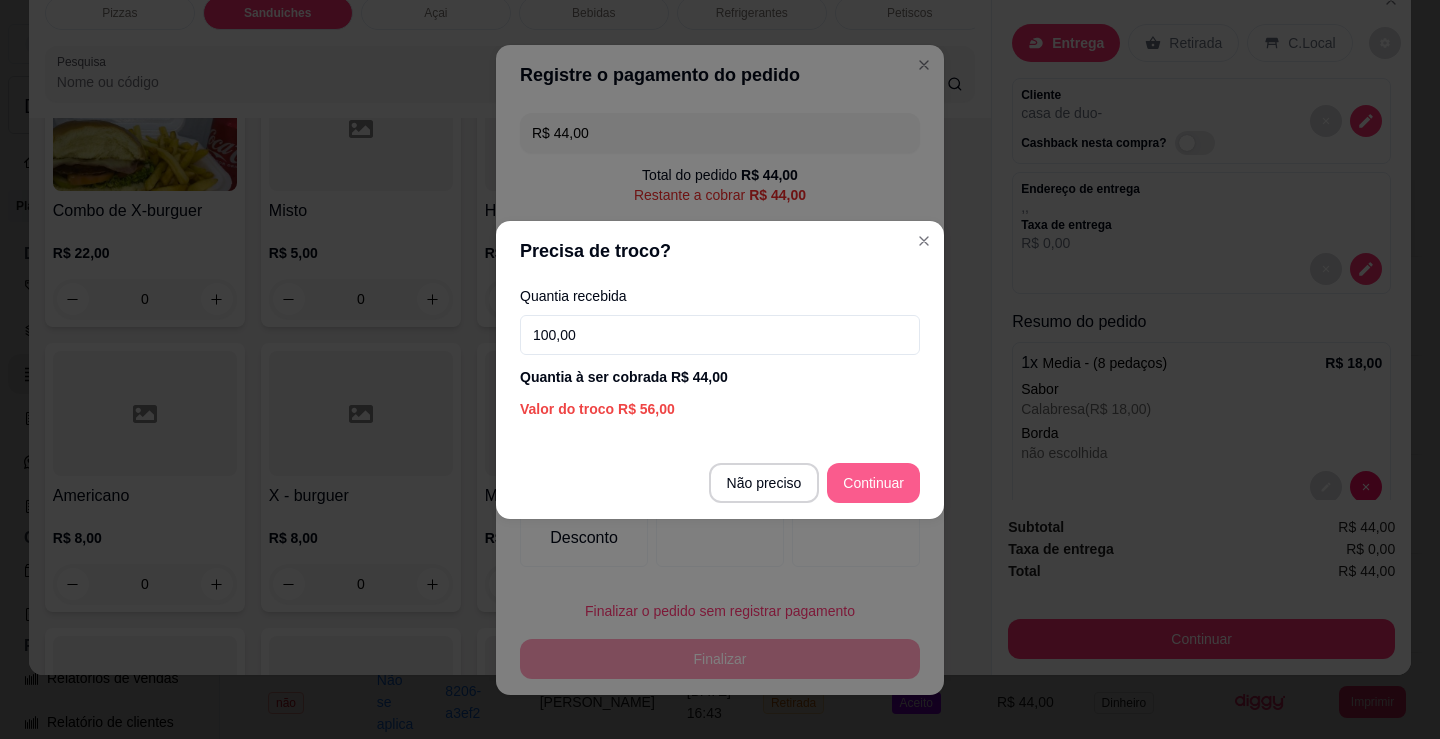 type on "100,00" 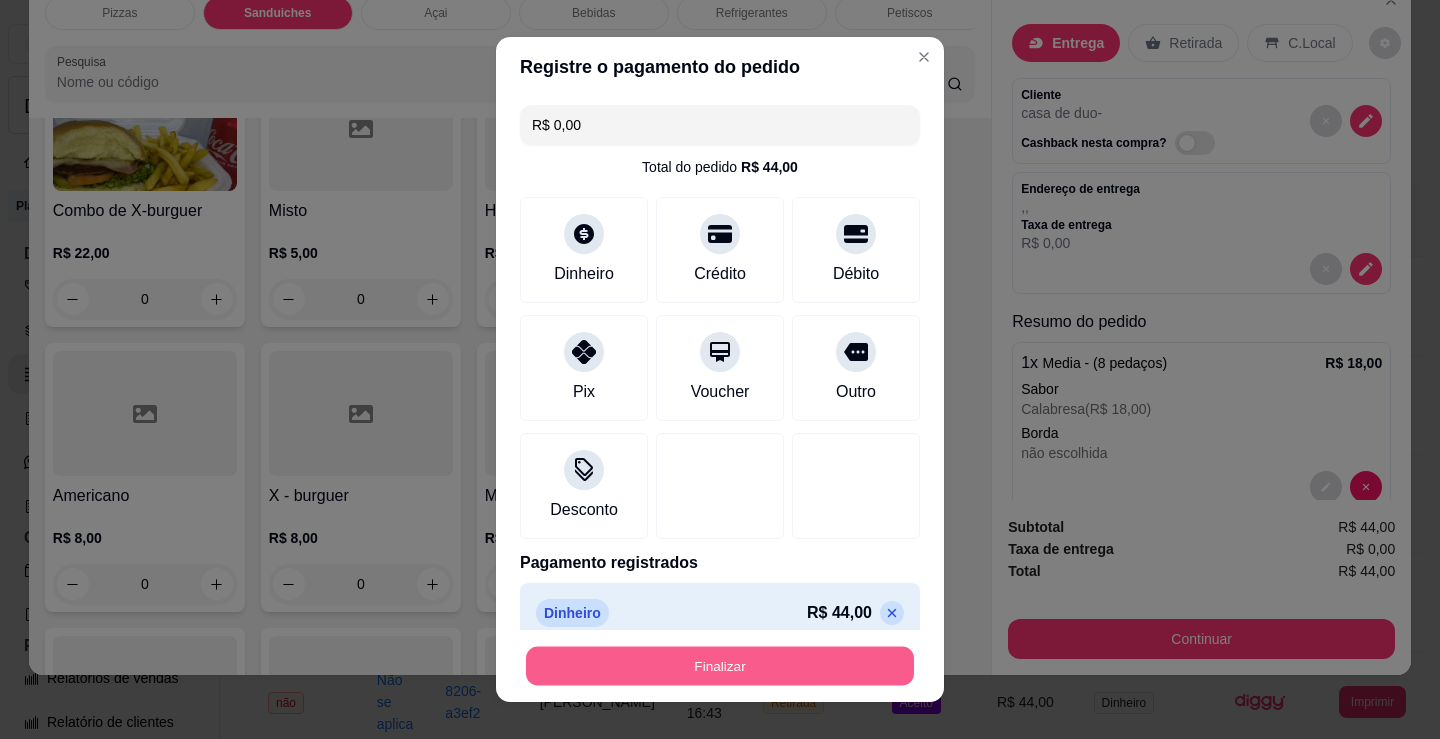 click on "Finalizar" at bounding box center [720, 666] 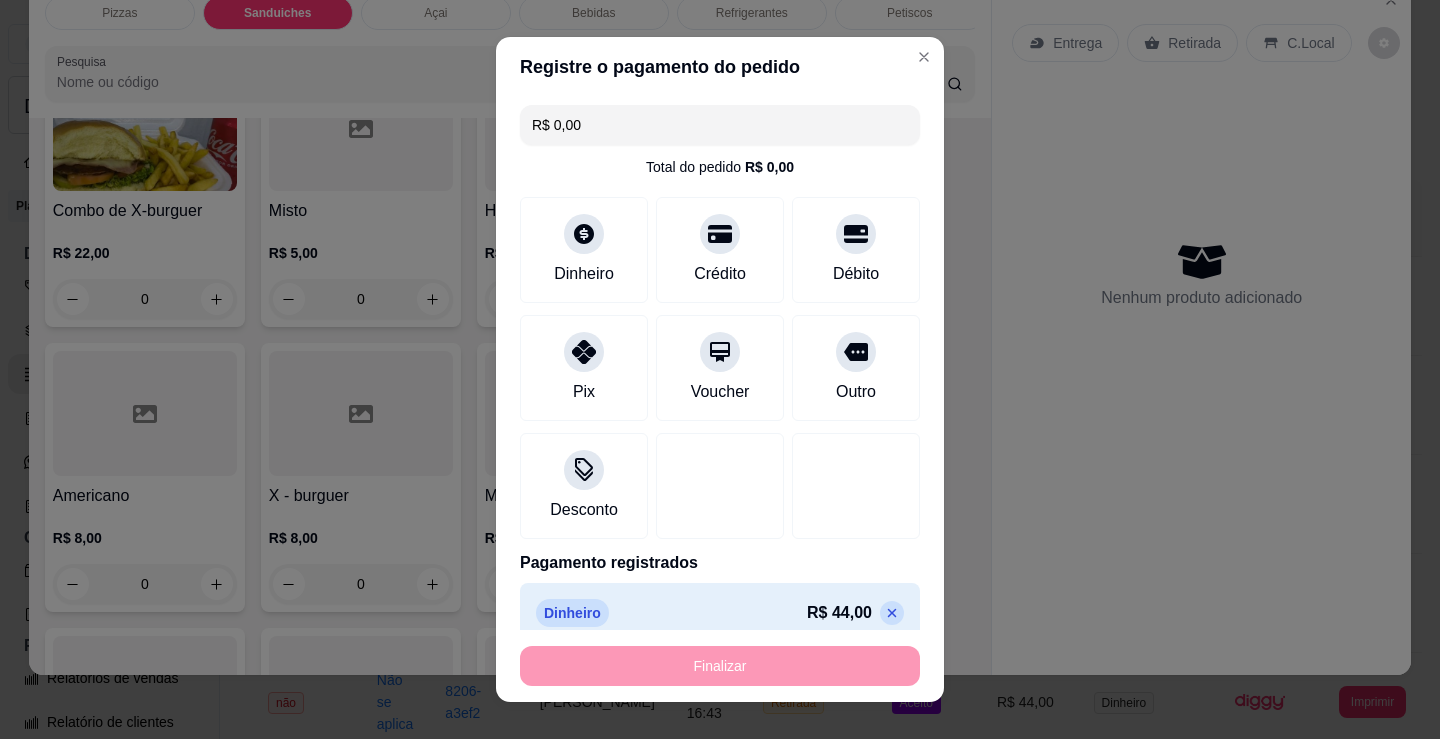 type on "-R$ 44,00" 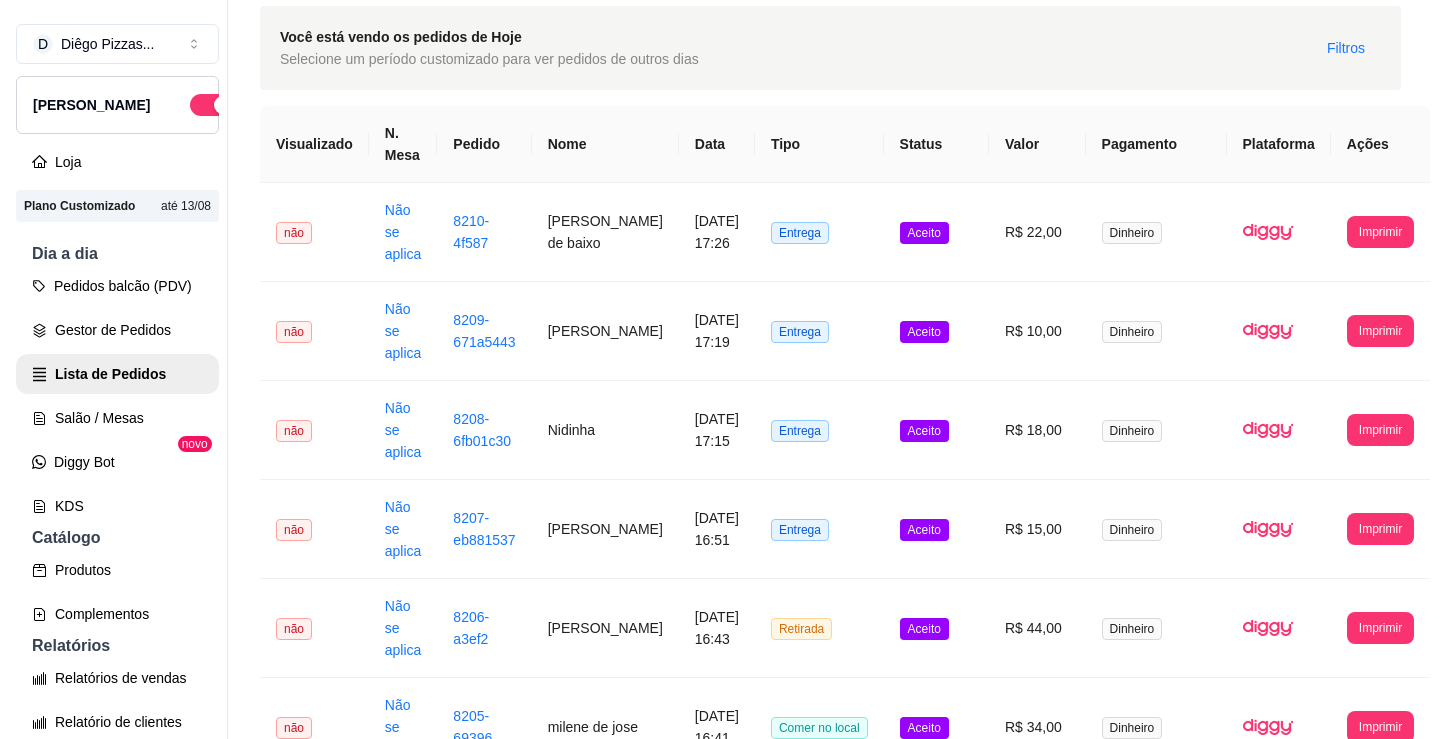 scroll, scrollTop: 0, scrollLeft: 0, axis: both 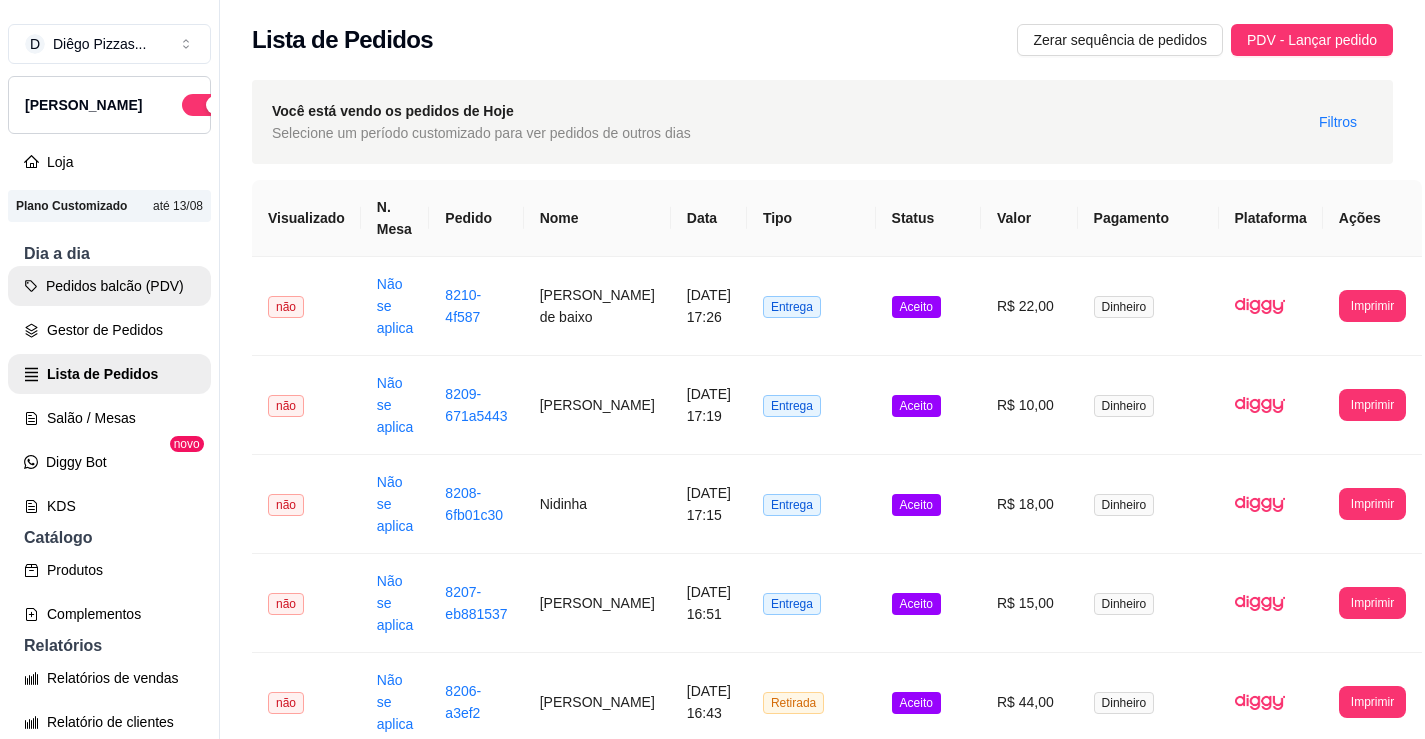 click on "Pedidos balcão (PDV)" at bounding box center (109, 286) 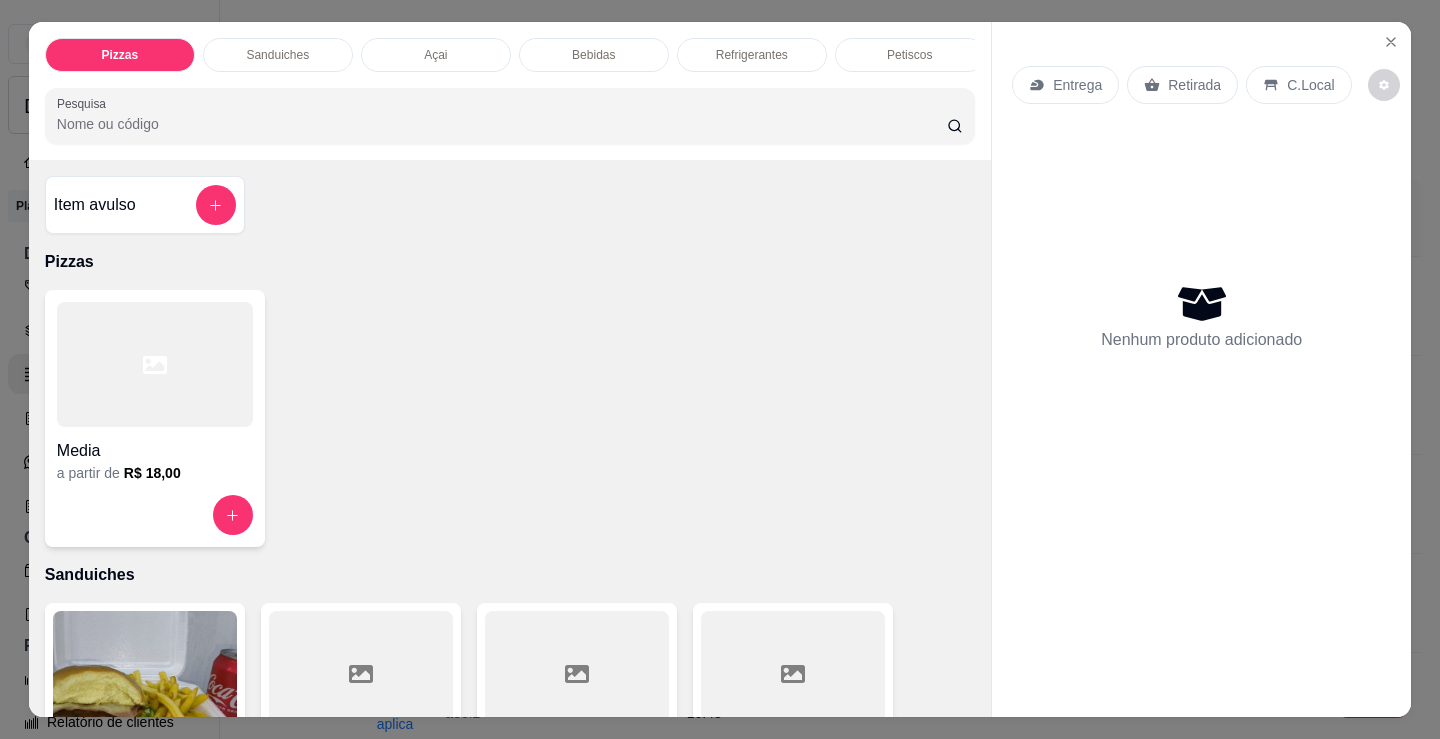 click at bounding box center [155, 364] 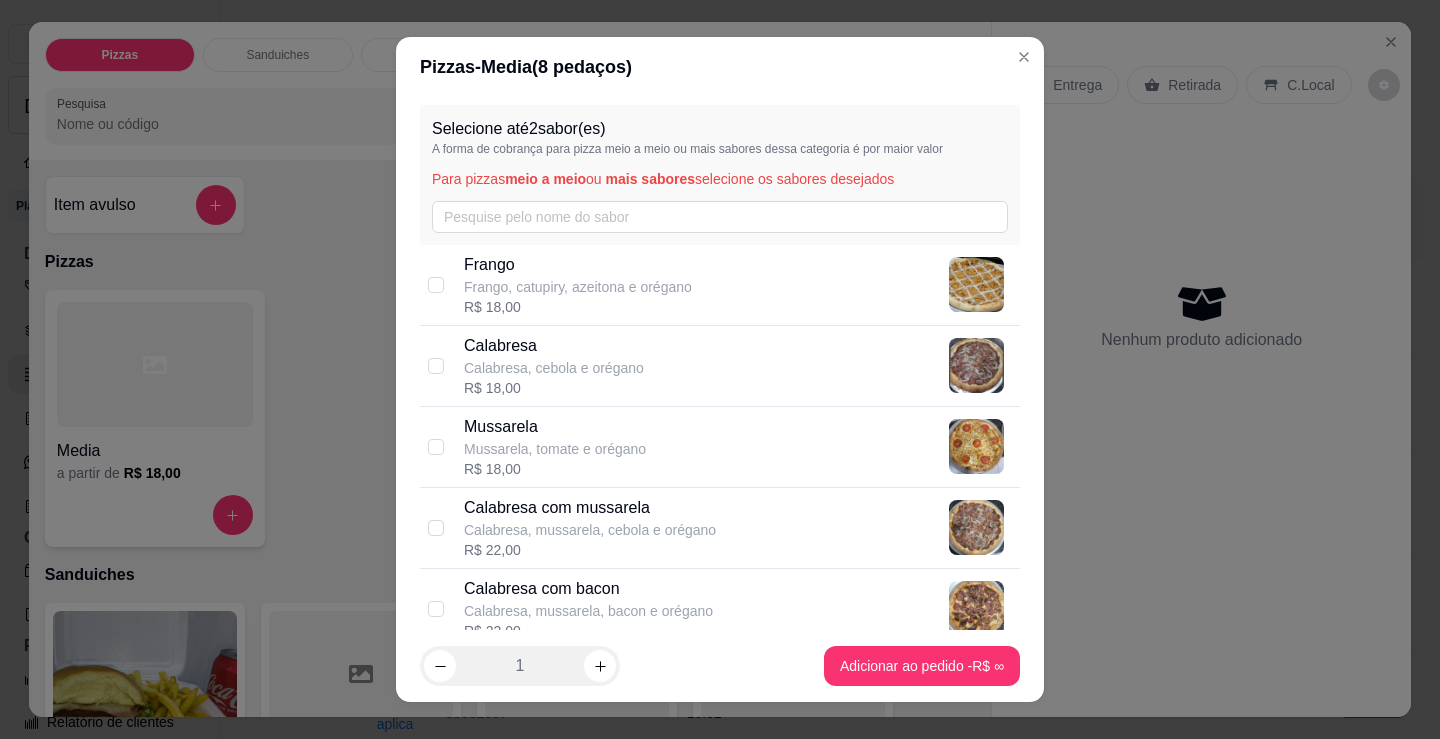 click on "Mussarela, tomate e orégano" at bounding box center [555, 449] 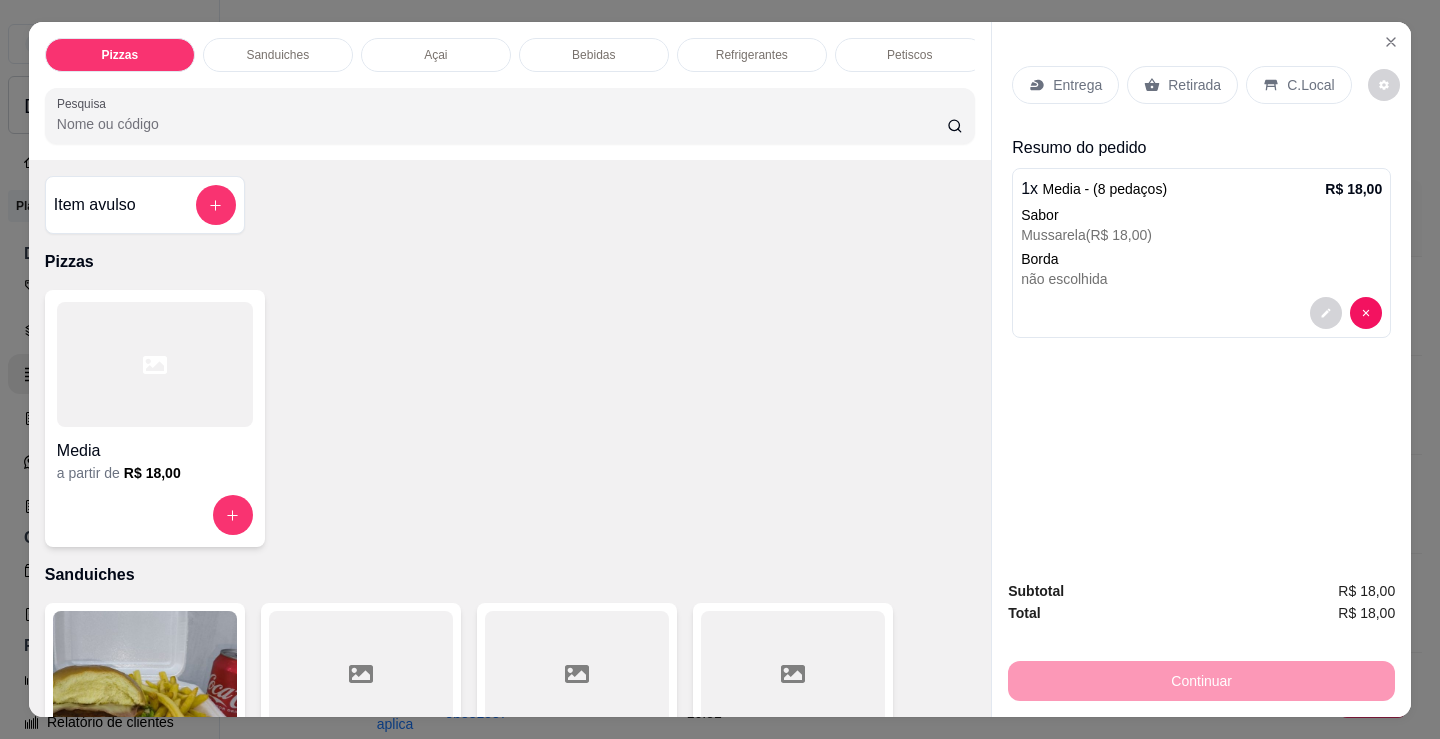 click on "Media" at bounding box center (155, 445) 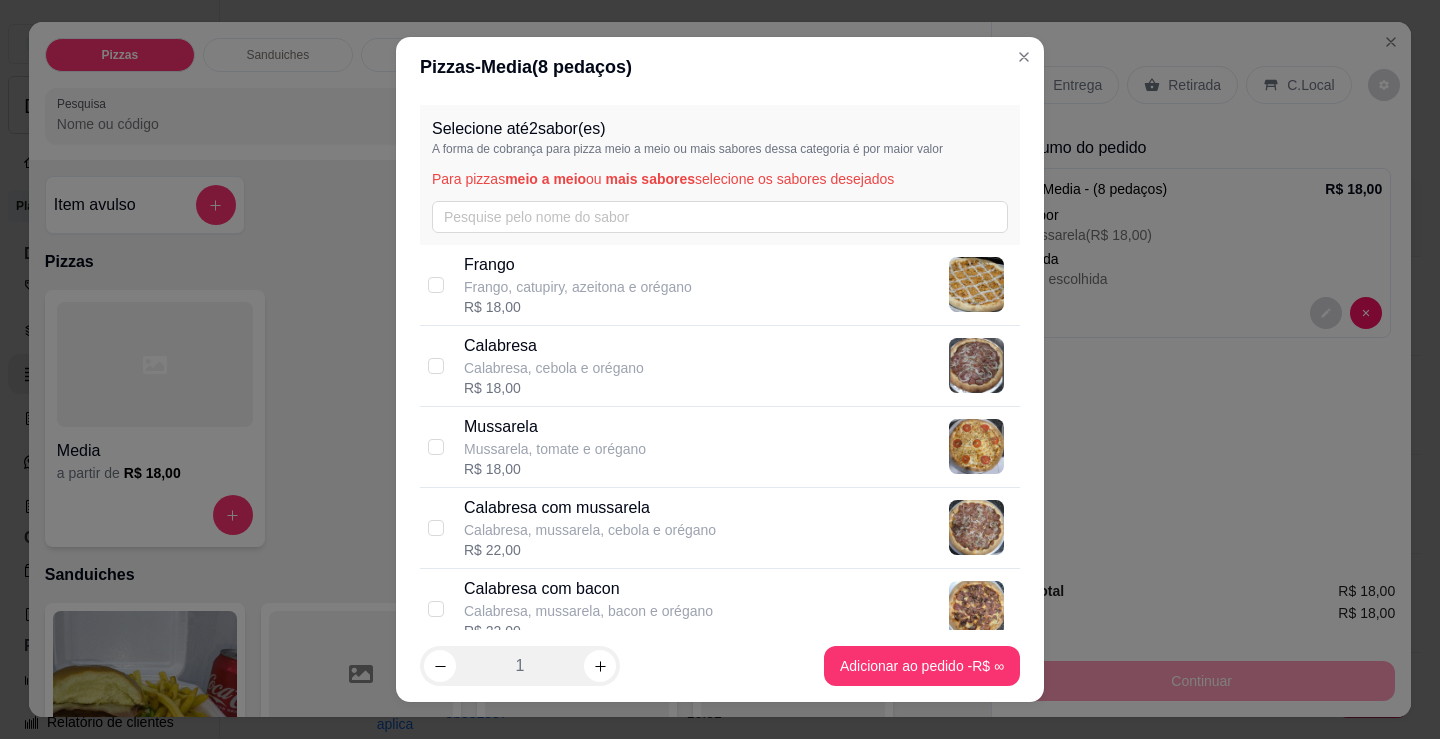 click on "R$ 18,00" at bounding box center [554, 388] 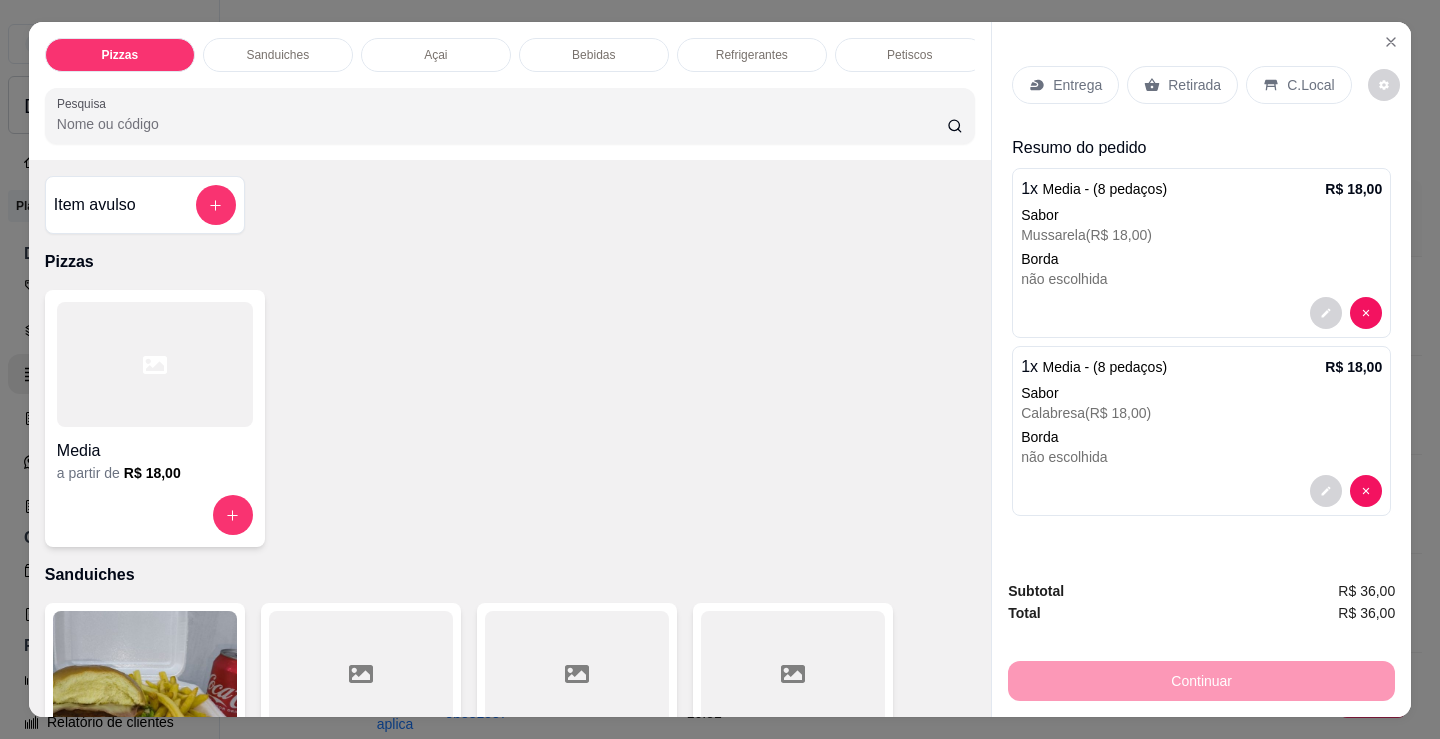 click on "Sanduiches" at bounding box center (278, 55) 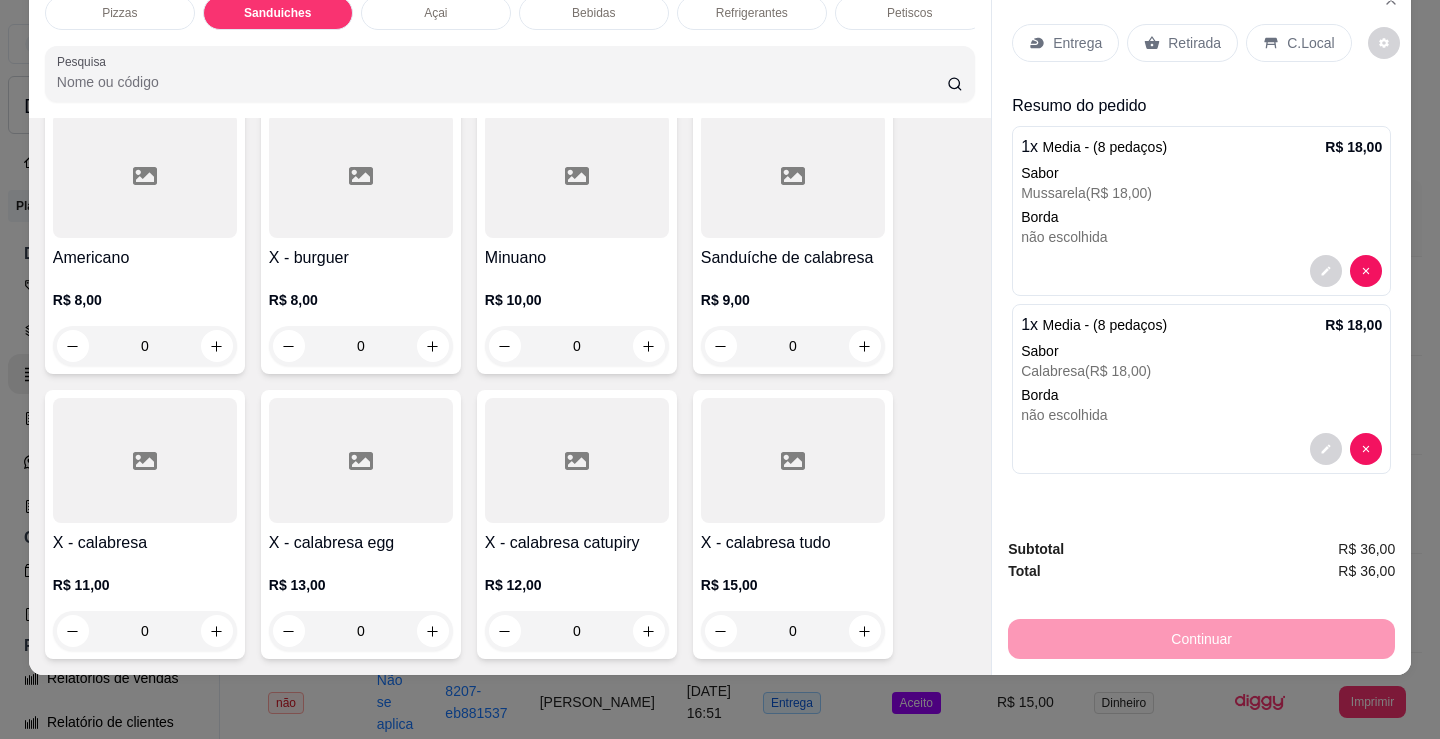 scroll, scrollTop: 803, scrollLeft: 0, axis: vertical 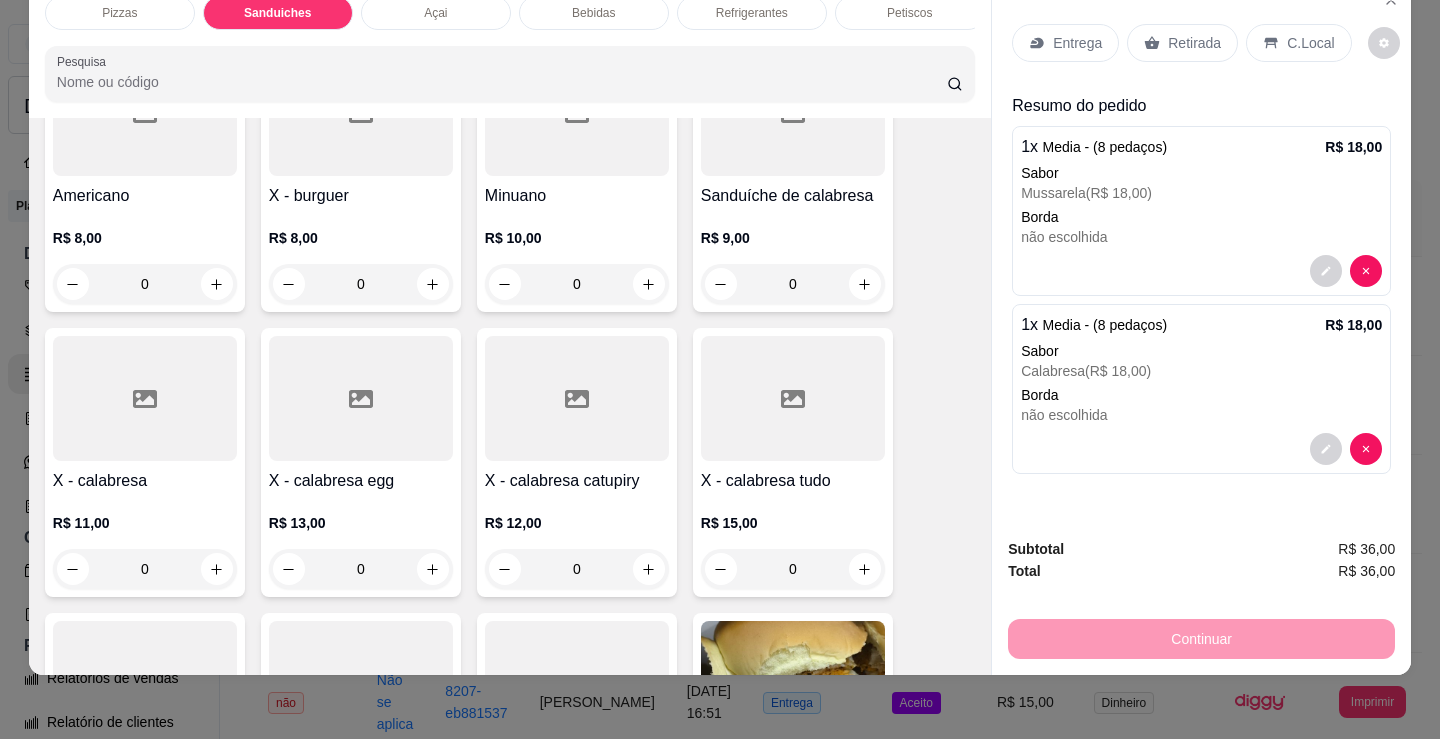 click on "0" at bounding box center [361, 284] 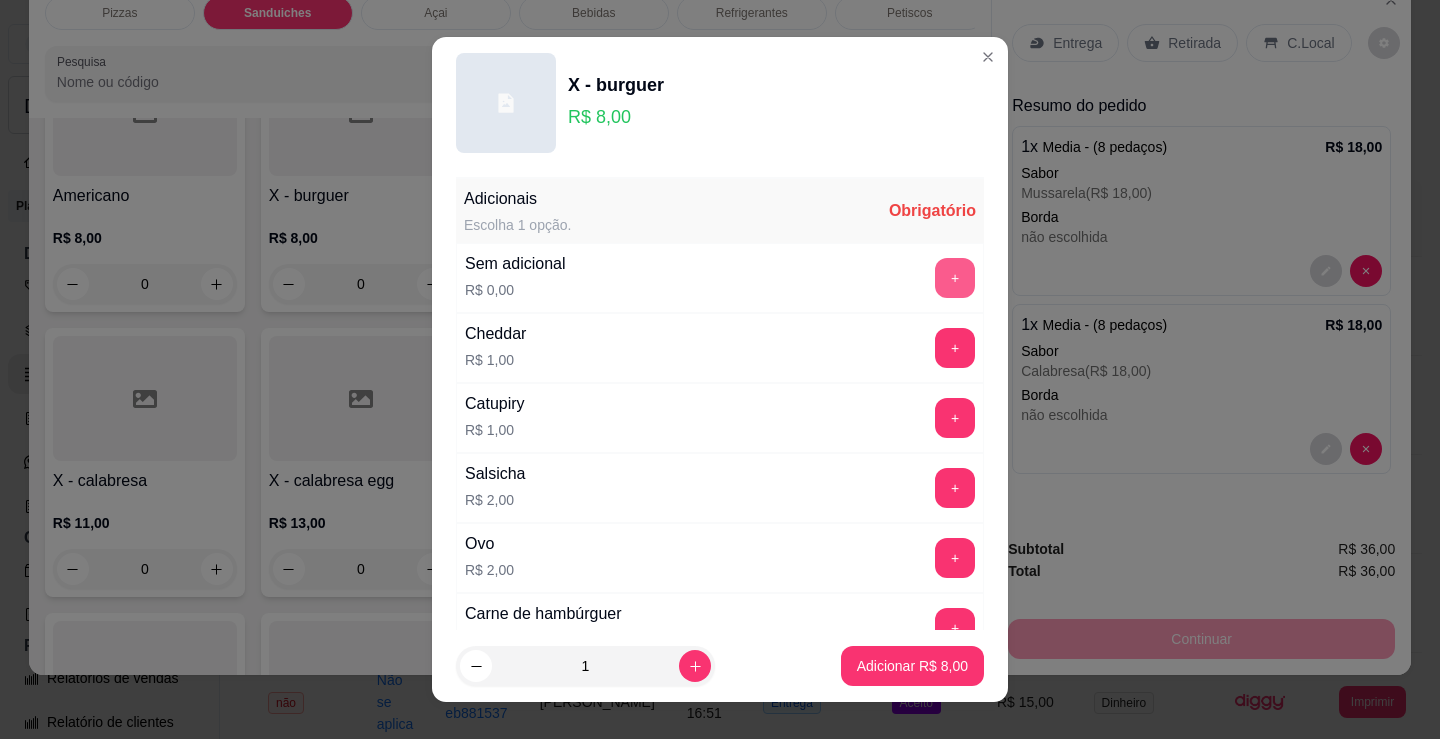 click on "+" at bounding box center [955, 278] 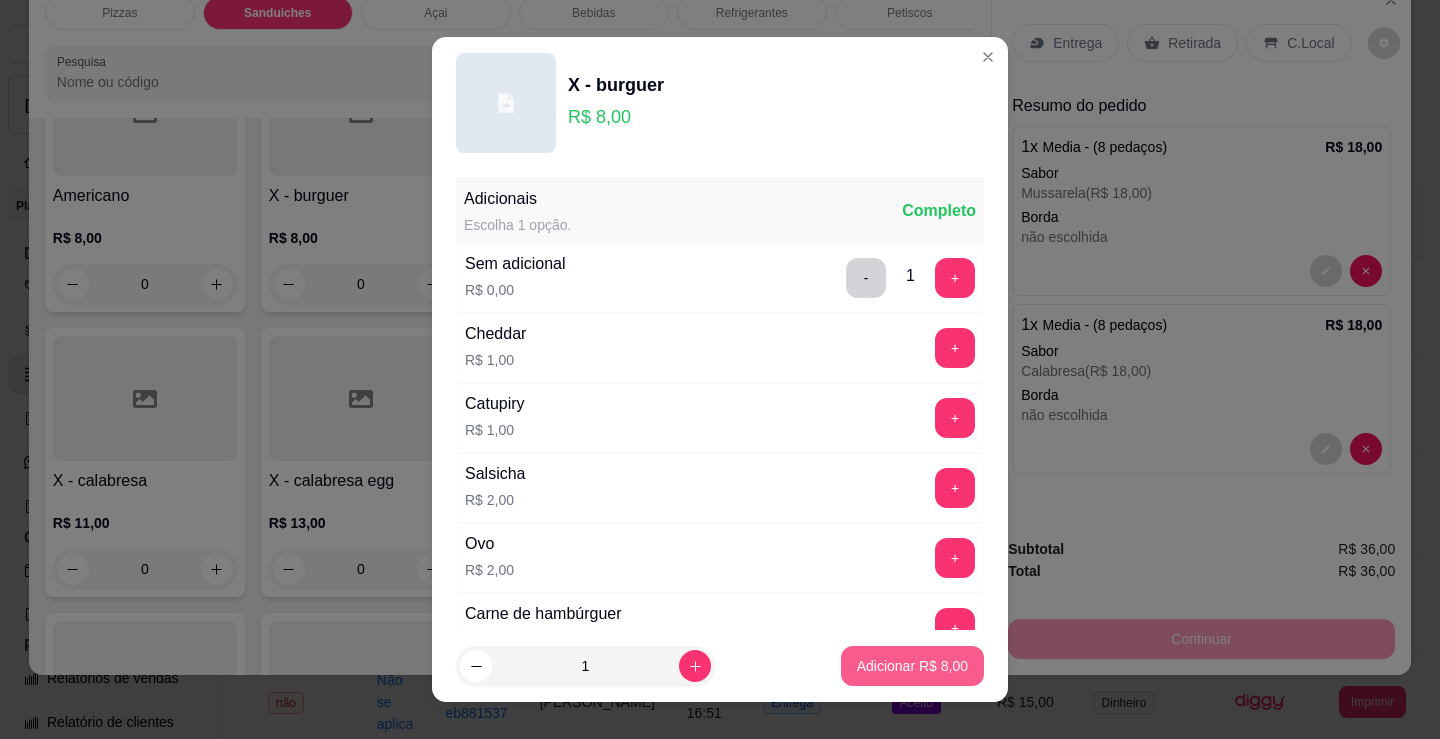 click on "Adicionar   R$ 8,00" at bounding box center [912, 666] 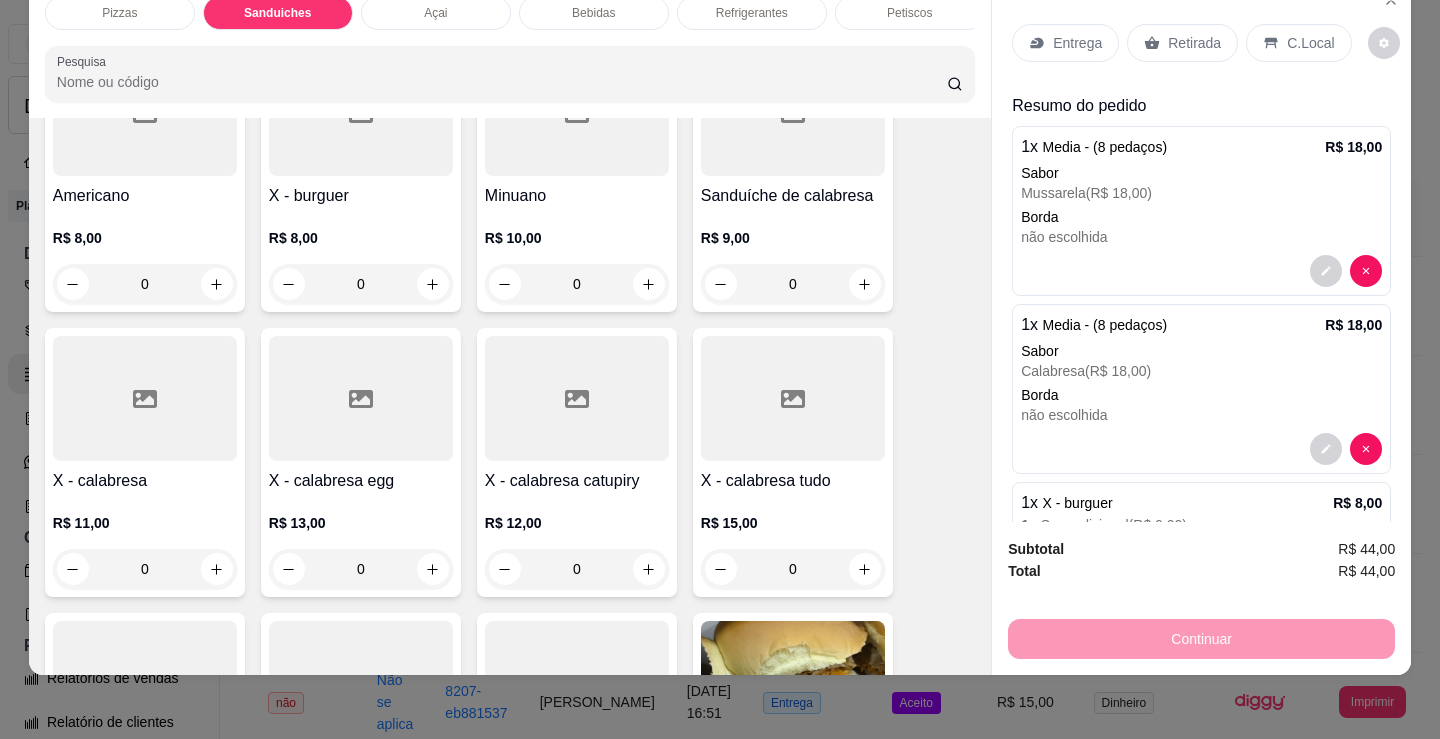 click on "Entrega" at bounding box center [1077, 43] 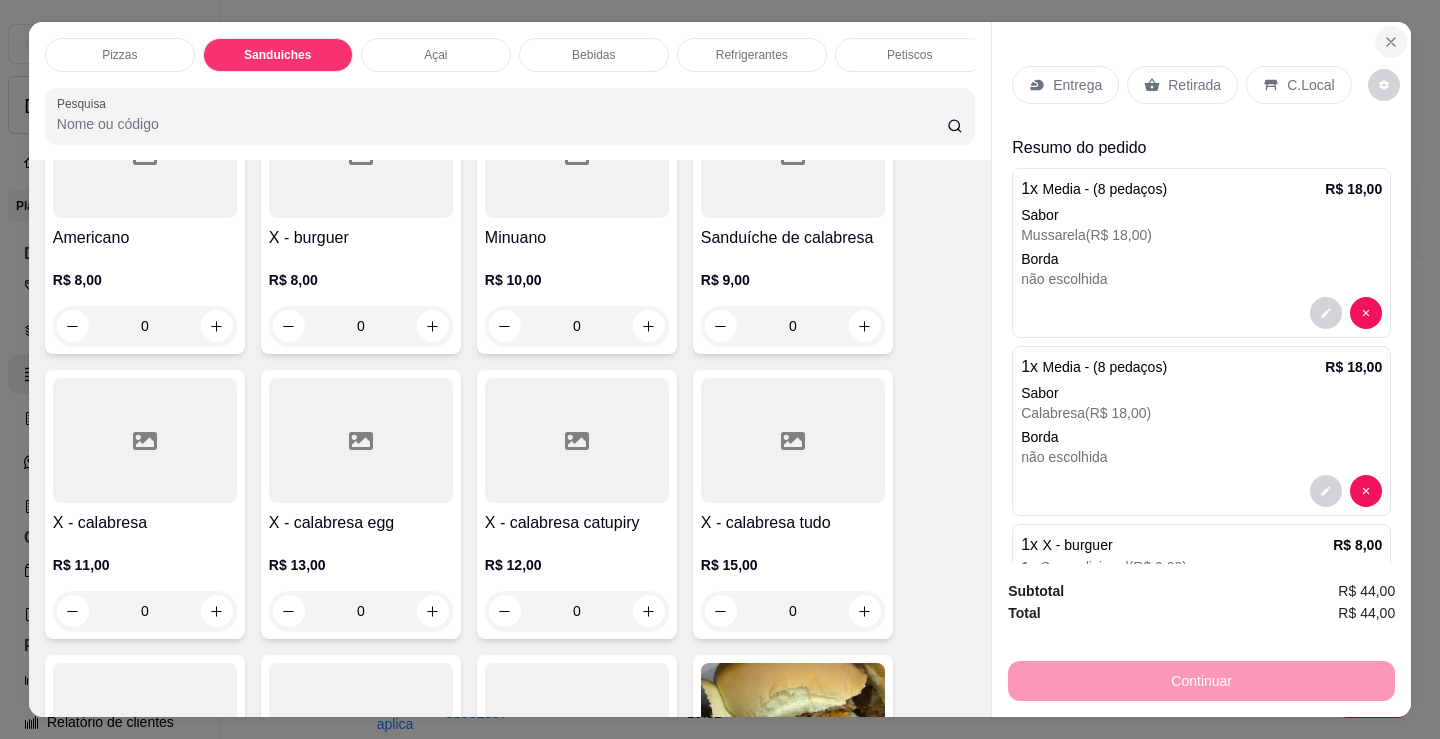 click 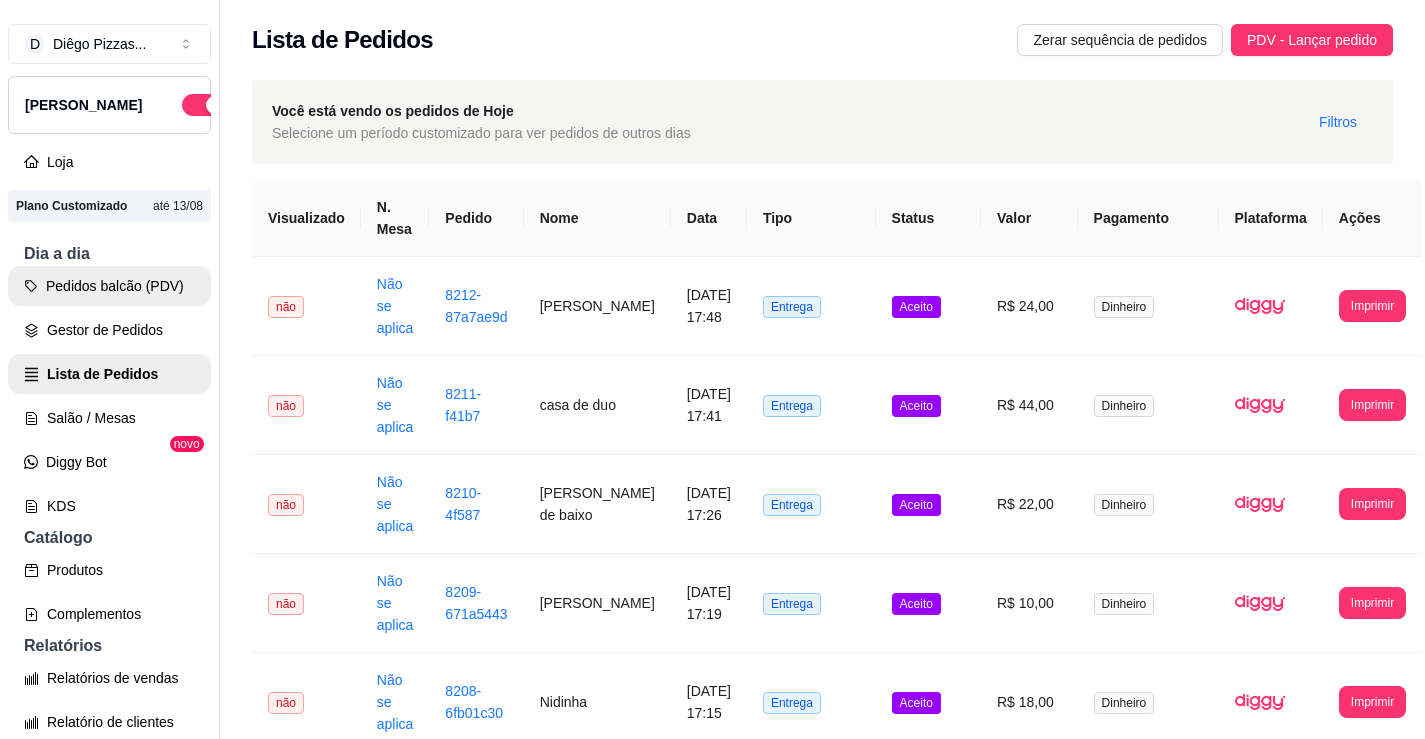 click on "Pedidos balcão (PDV)" at bounding box center [109, 286] 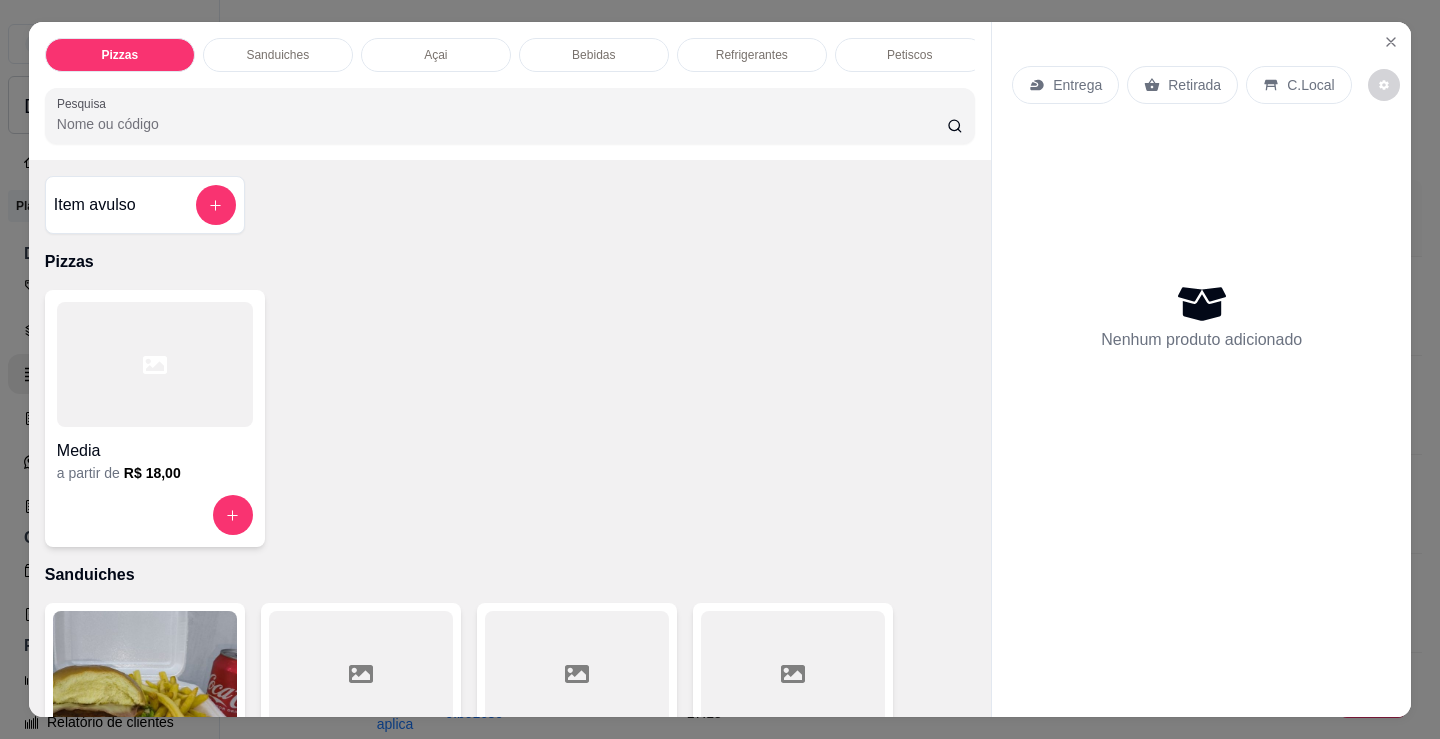 click at bounding box center [155, 515] 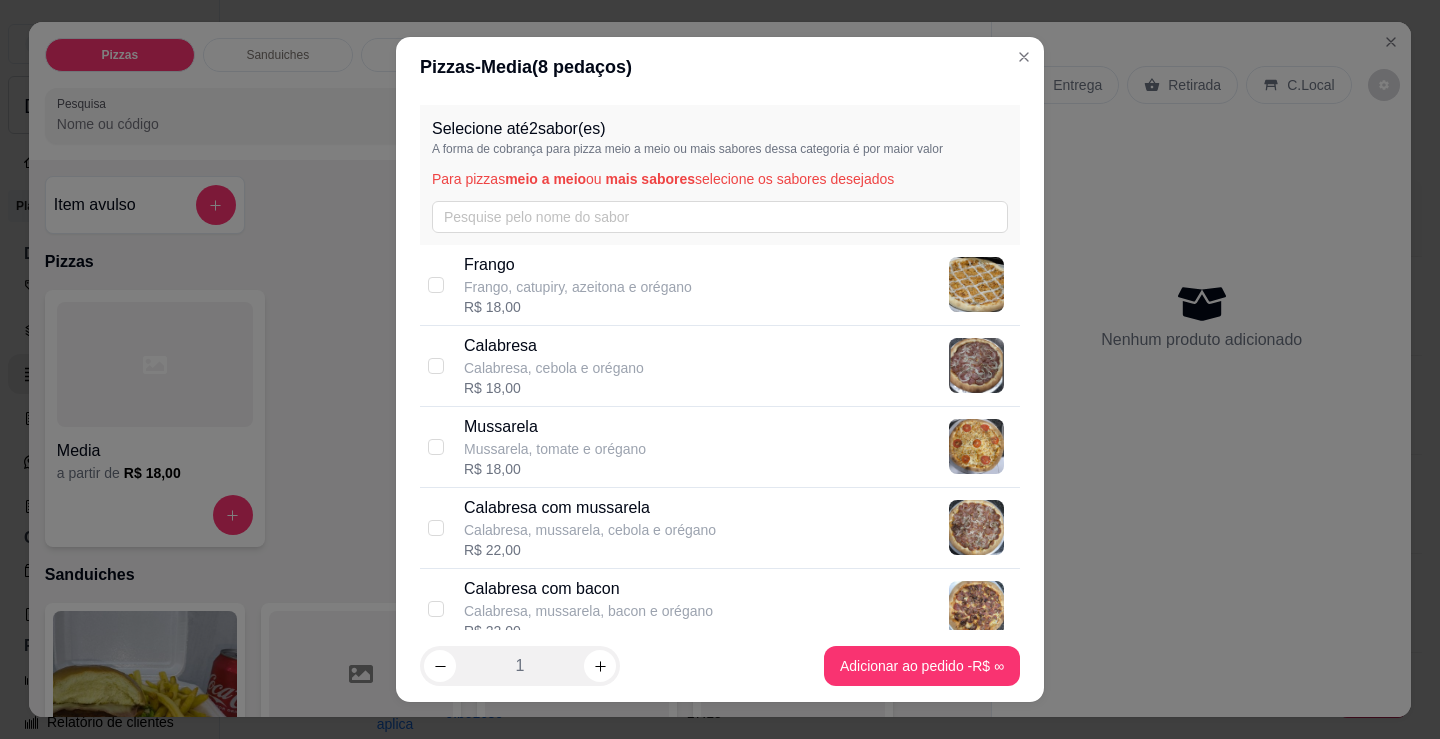 click on "Calabresa, mussarela, cebola e orégano" at bounding box center [590, 530] 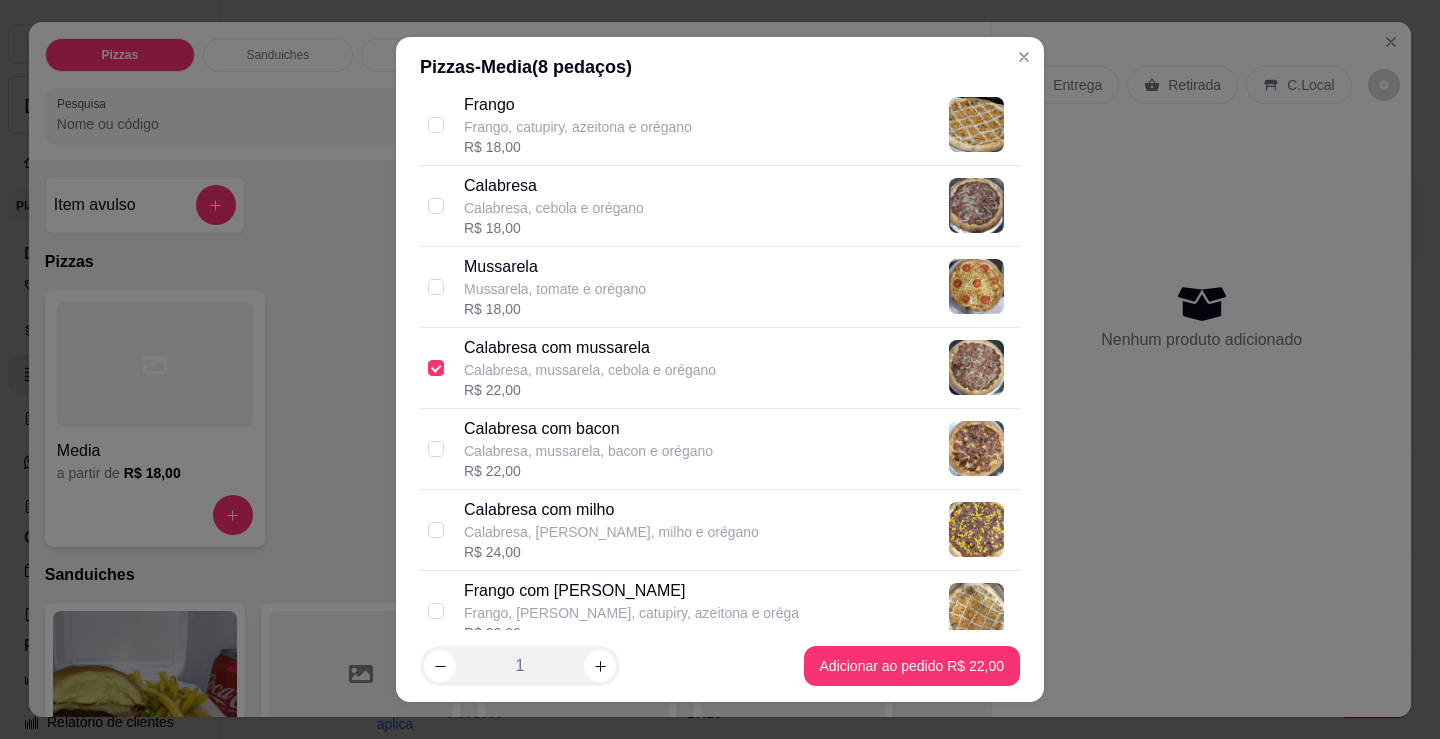 scroll, scrollTop: 200, scrollLeft: 0, axis: vertical 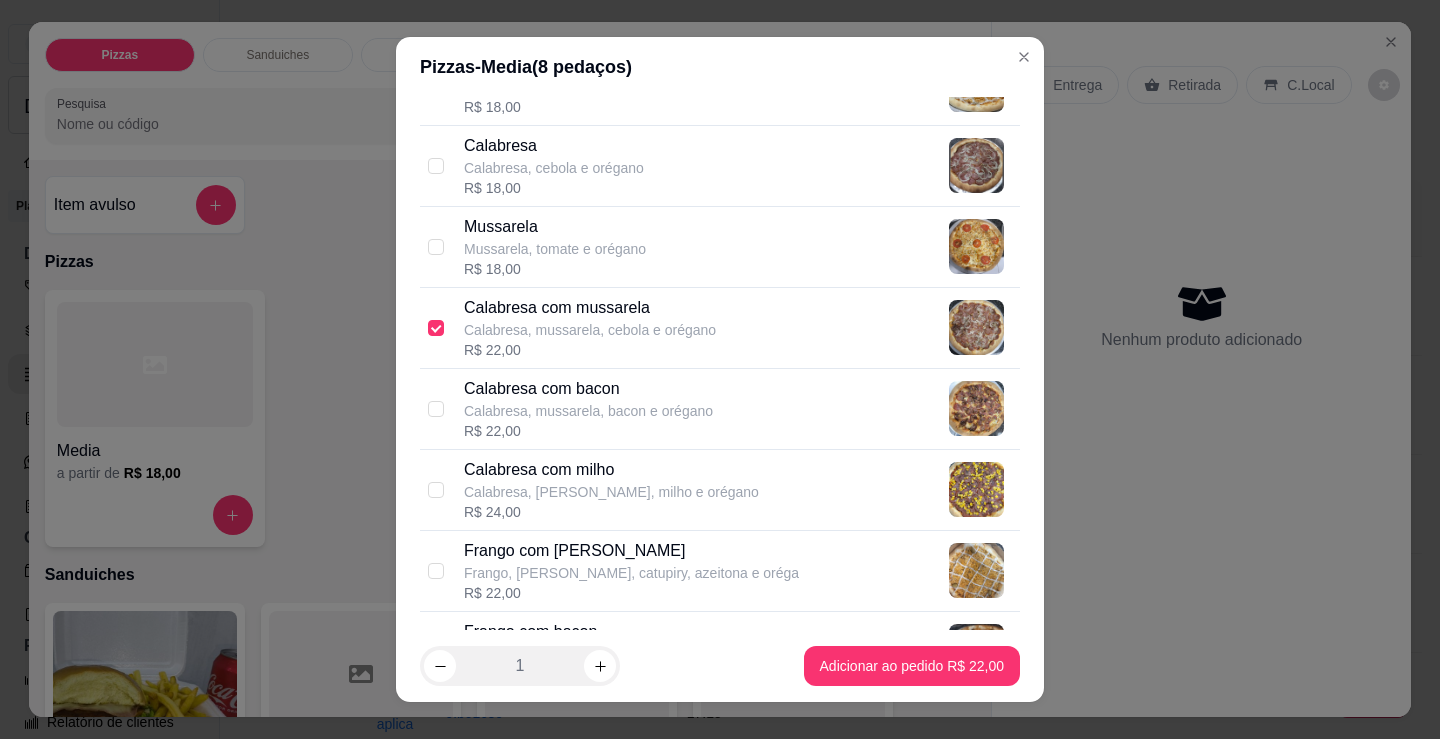 click on "R$ 22,00" at bounding box center [631, 593] 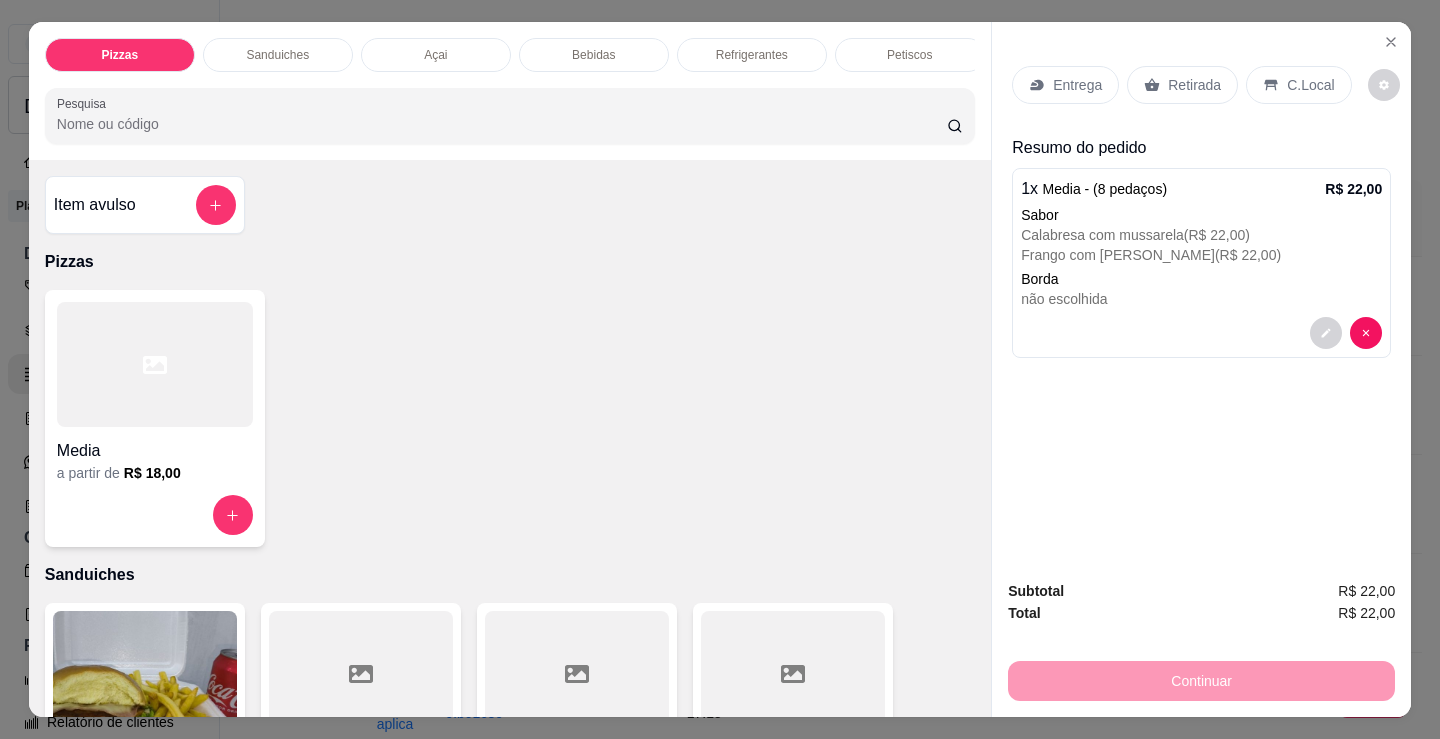 click at bounding box center [155, 364] 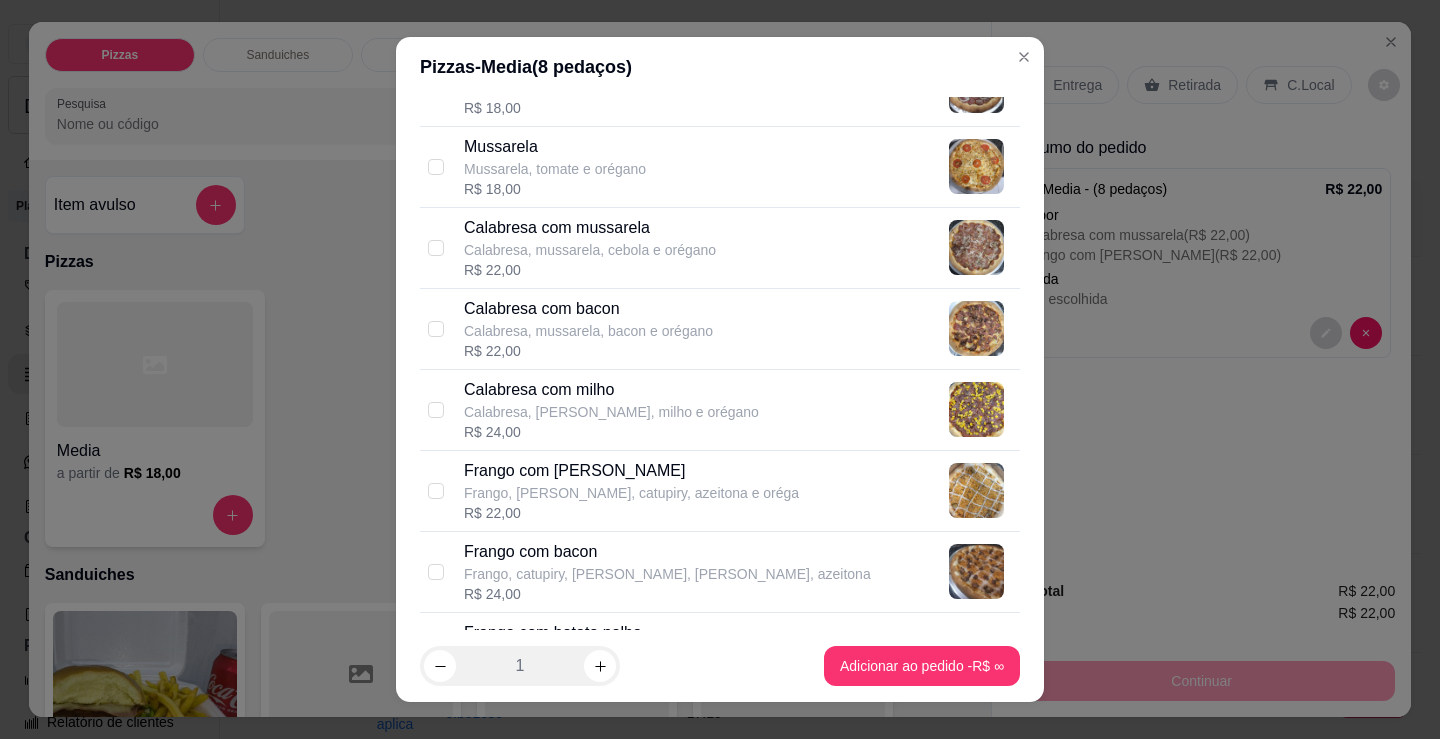 scroll, scrollTop: 300, scrollLeft: 0, axis: vertical 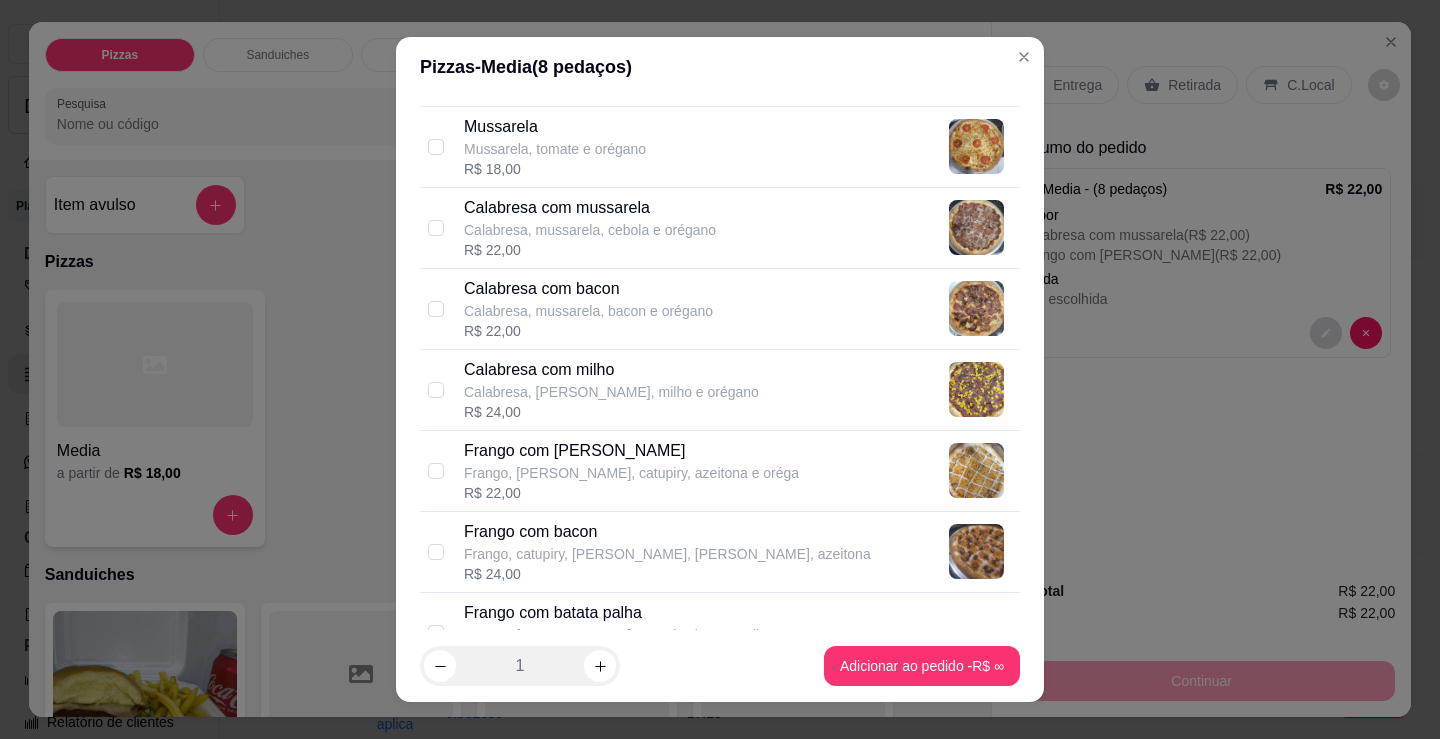 click on "Frango, [PERSON_NAME], catupiry, azeitona e oréga" at bounding box center [631, 473] 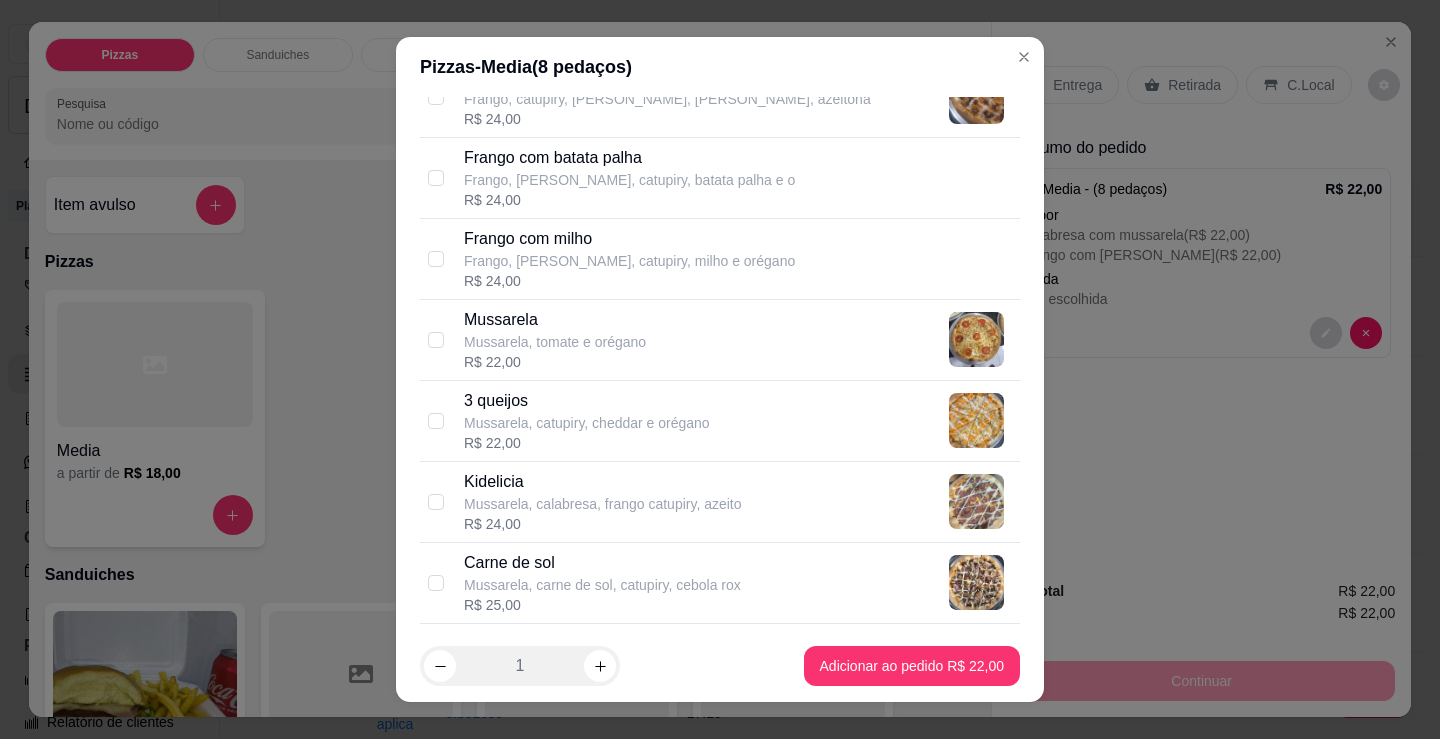 scroll, scrollTop: 800, scrollLeft: 0, axis: vertical 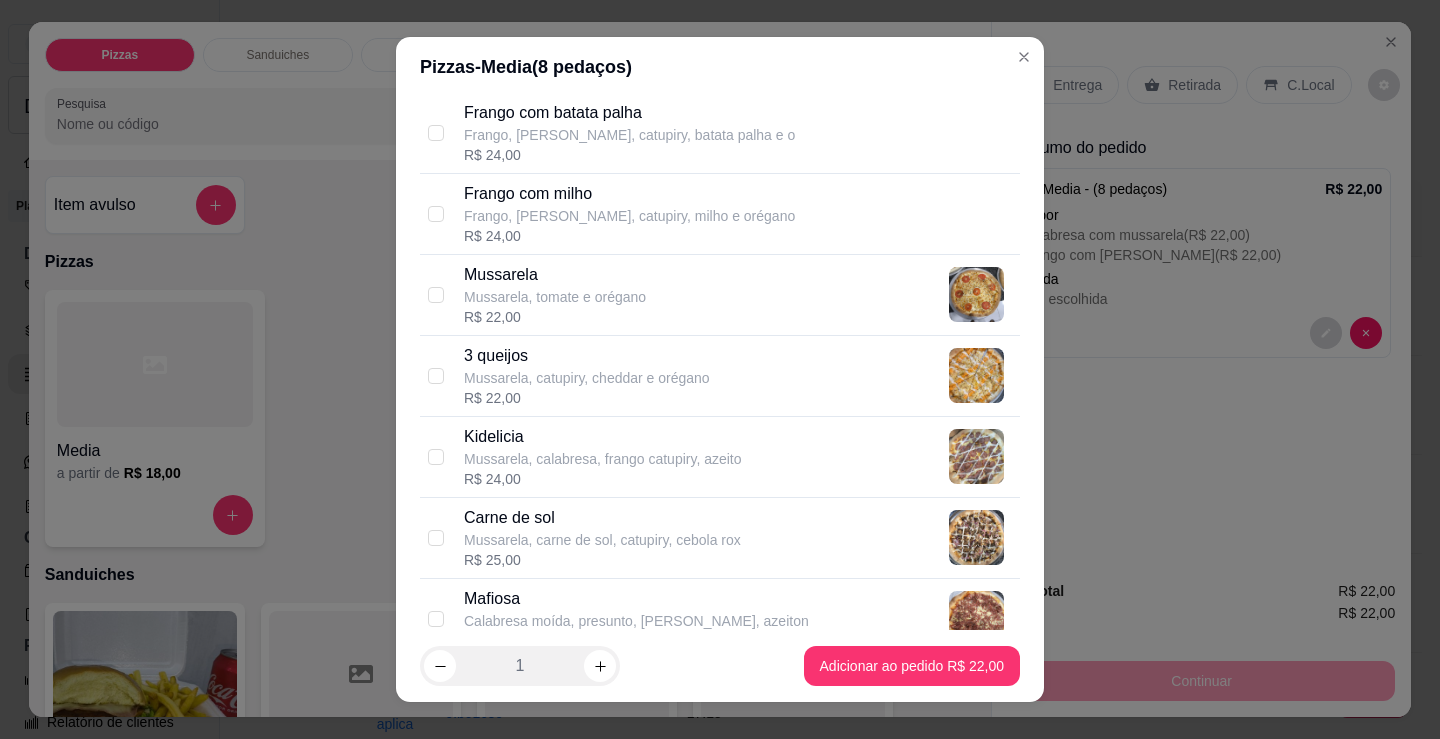 drag, startPoint x: 514, startPoint y: 552, endPoint x: 545, endPoint y: 546, distance: 31.575306 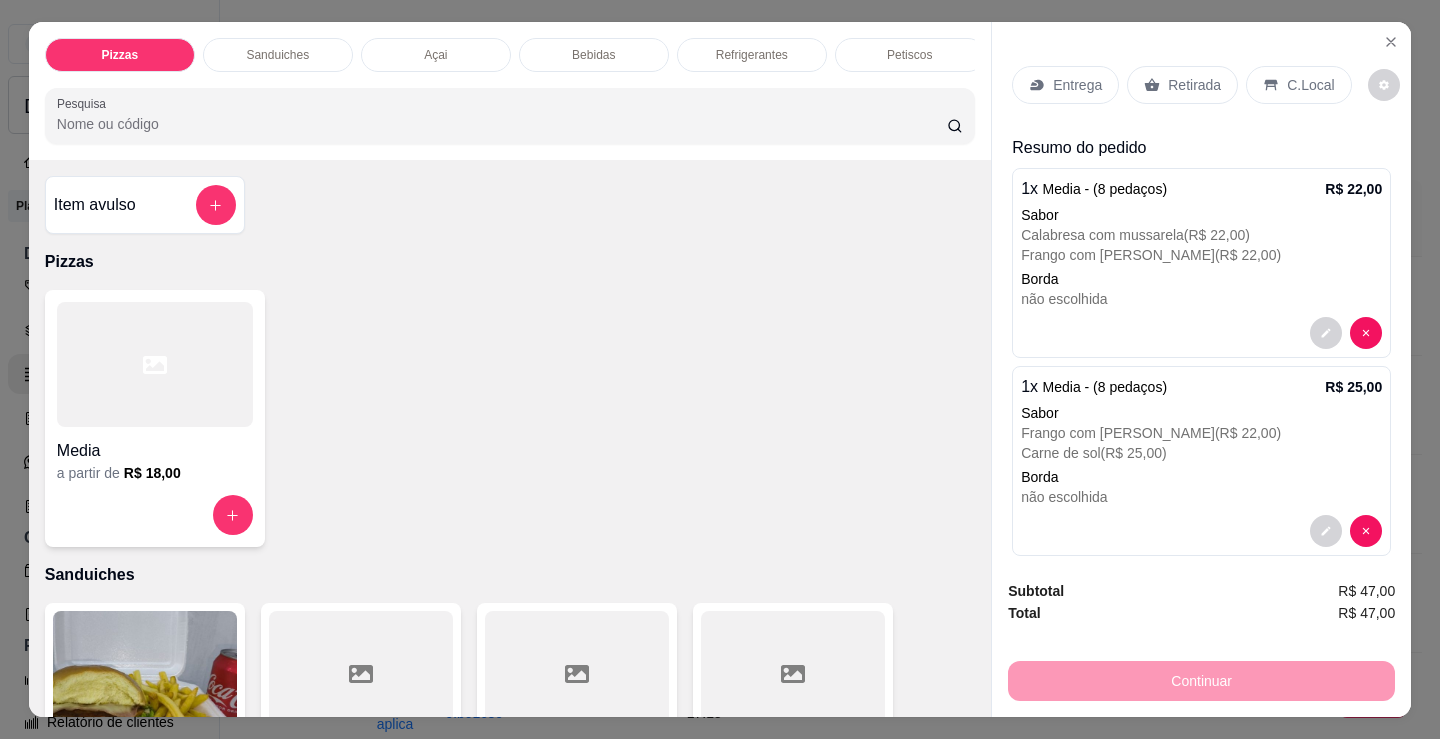 drag, startPoint x: 347, startPoint y: 377, endPoint x: 430, endPoint y: 354, distance: 86.127815 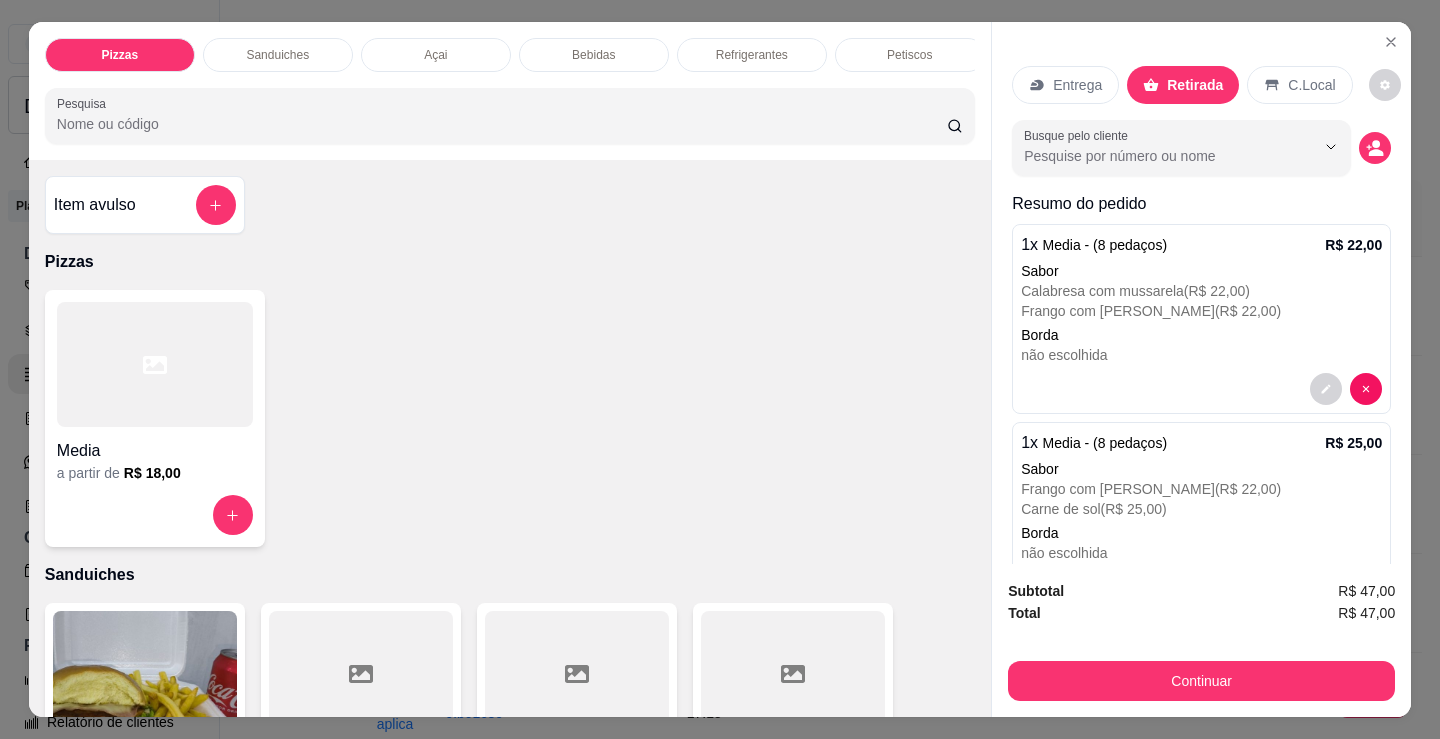 click 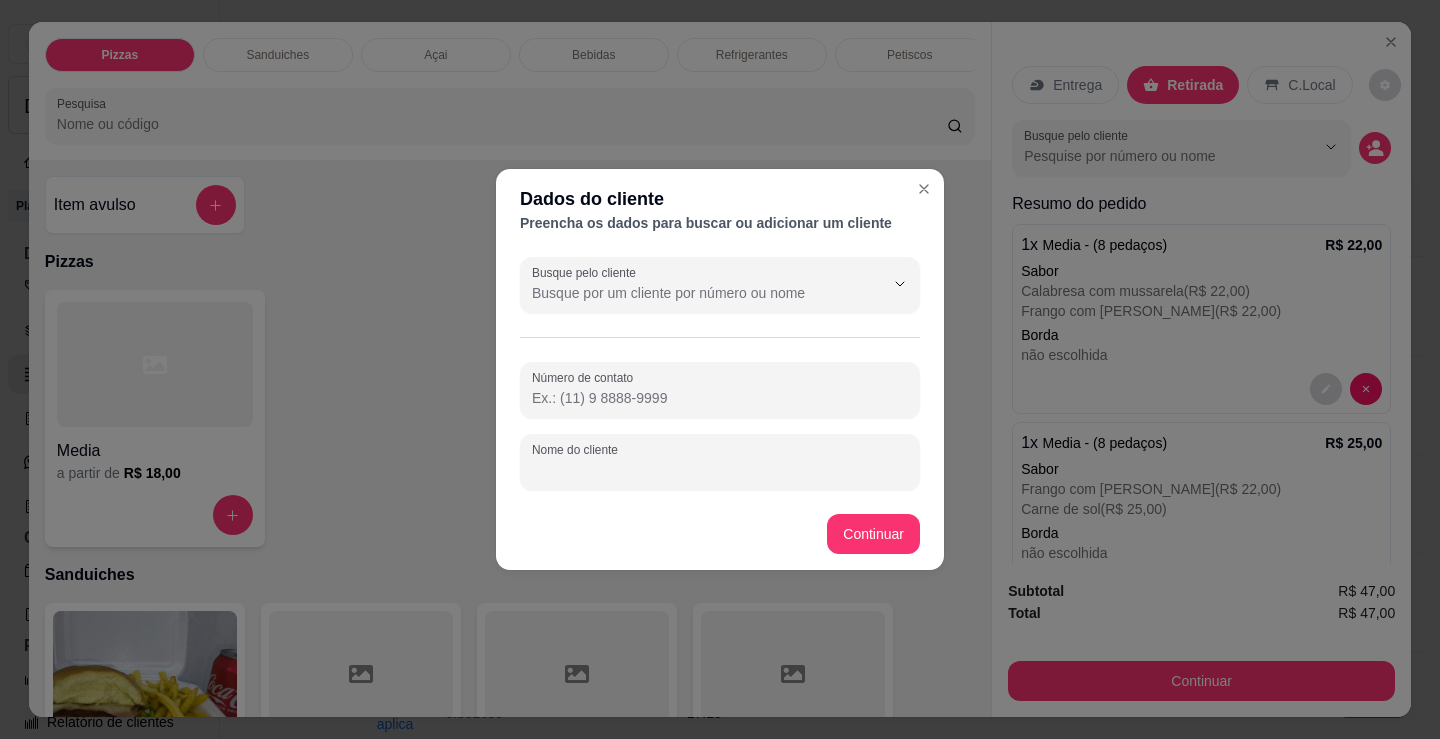 click on "Nome do cliente" at bounding box center (720, 470) 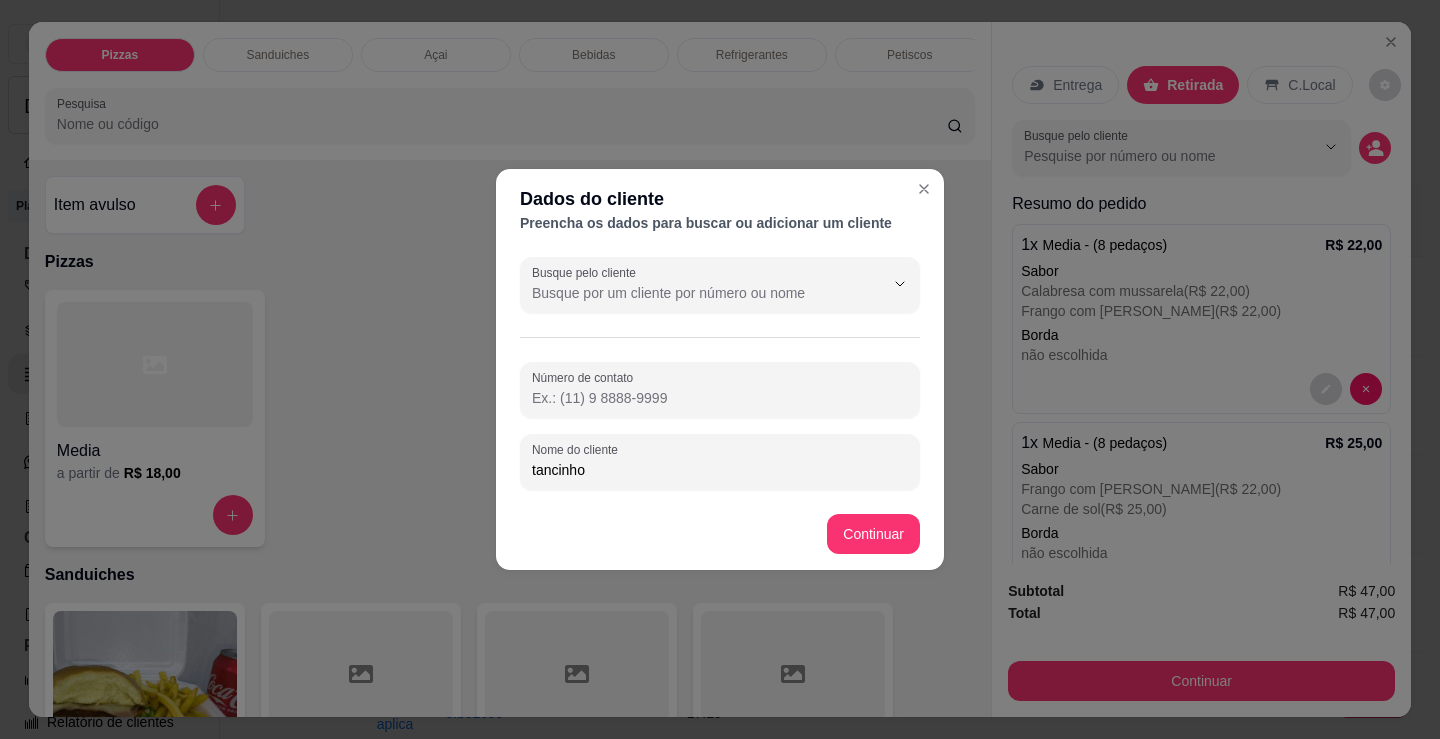 type on "tancinho" 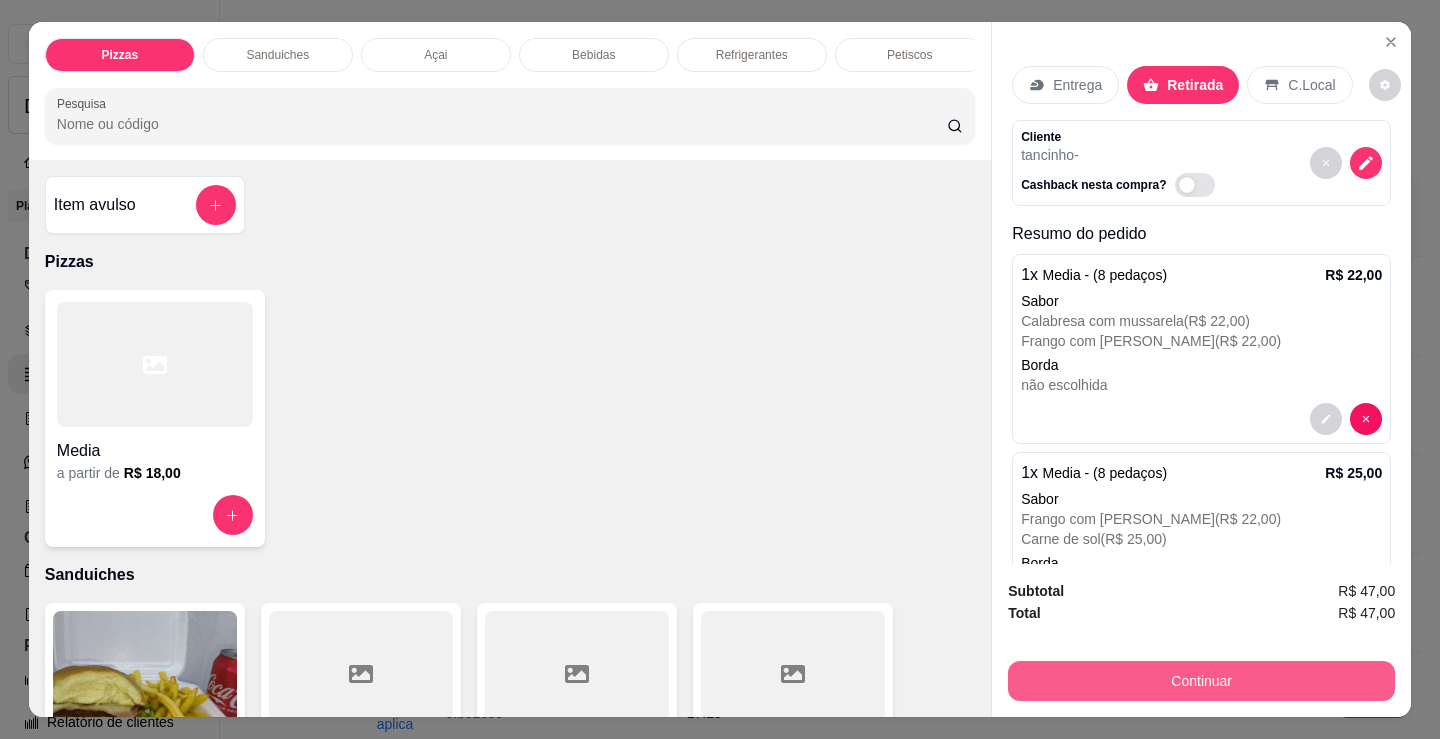 click on "Continuar" at bounding box center (1201, 681) 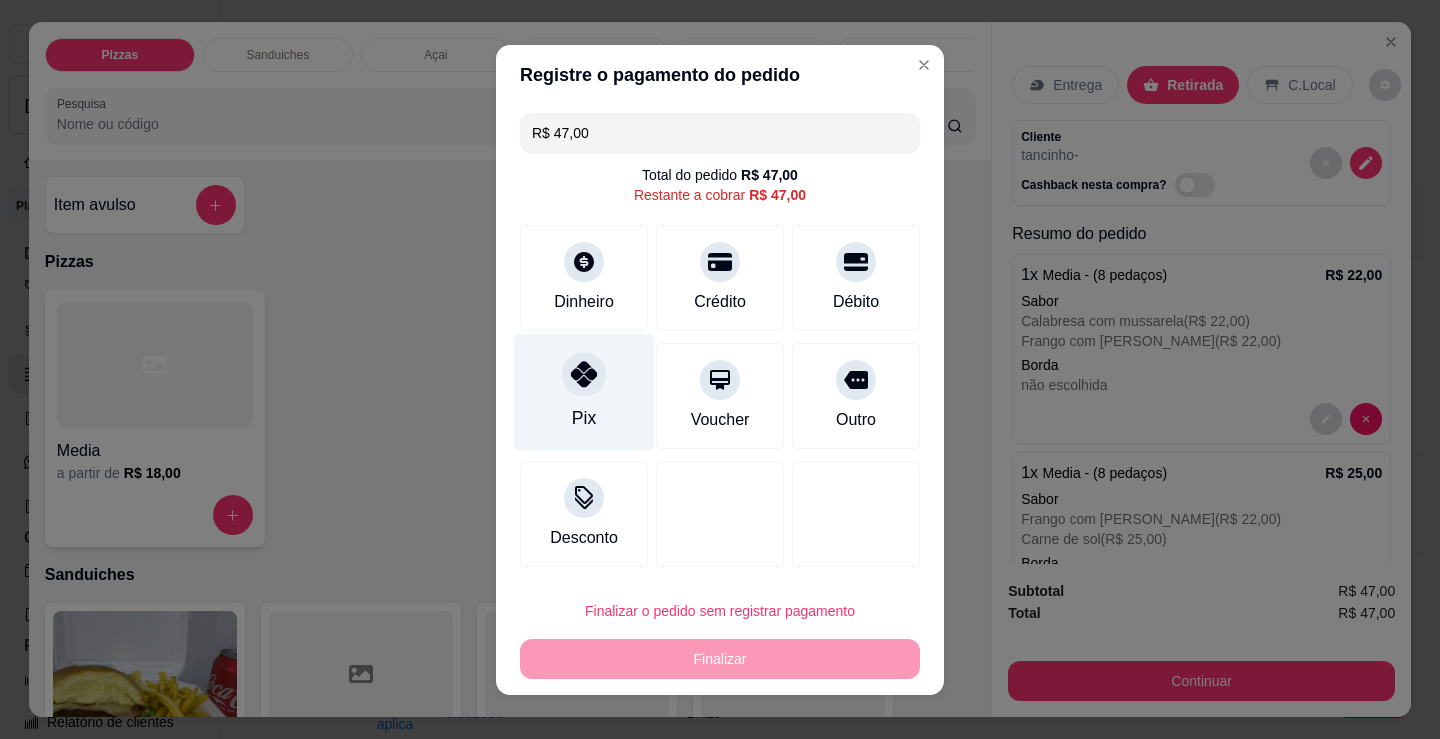 click on "Pix" at bounding box center [584, 418] 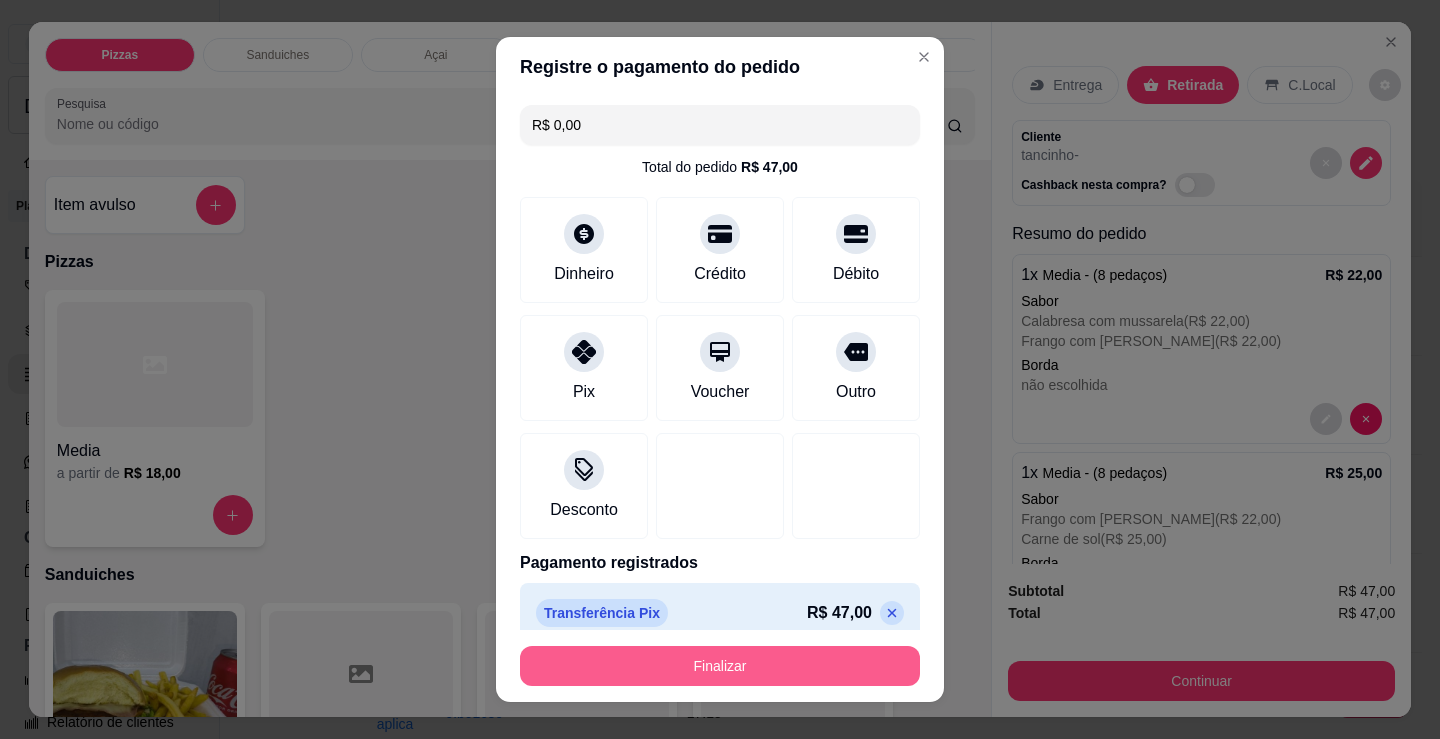 click on "Finalizar" at bounding box center (720, 666) 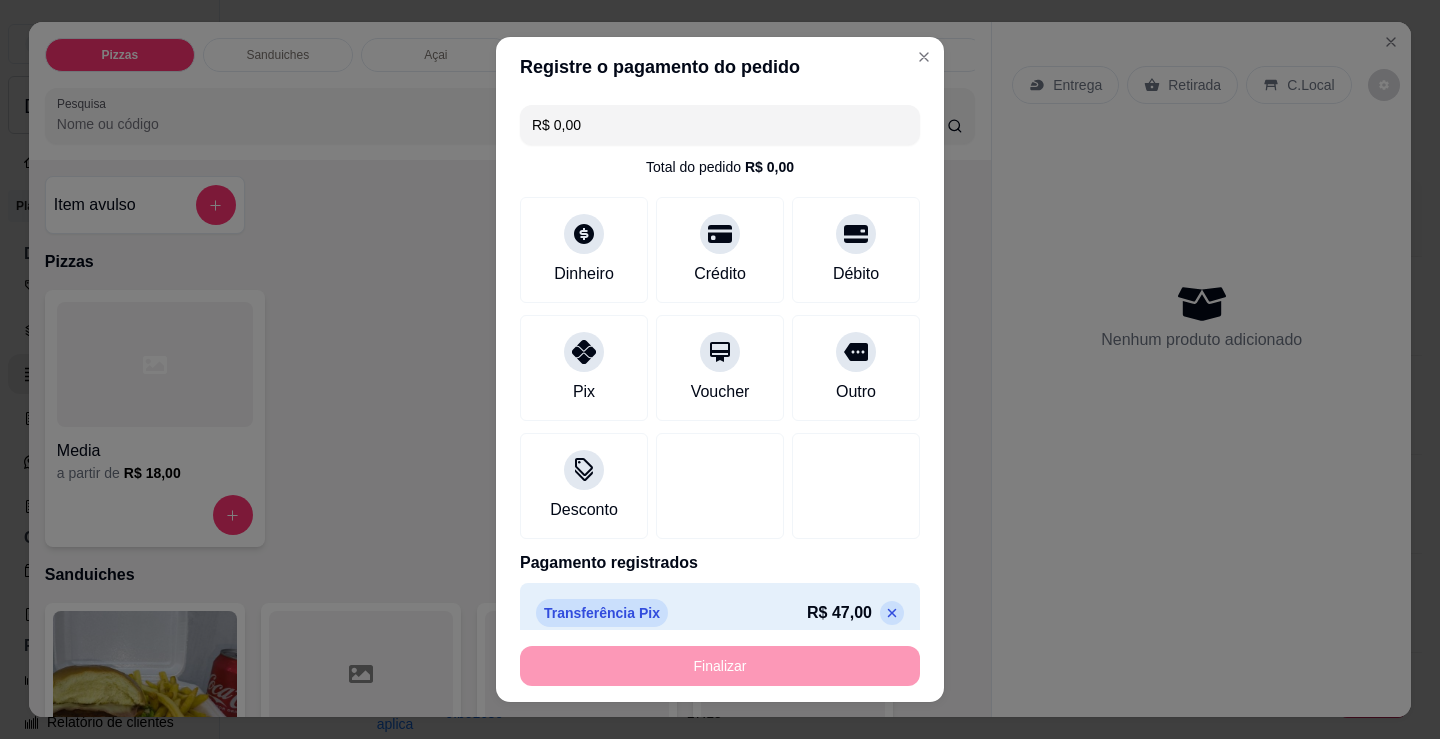 type on "-R$ 47,00" 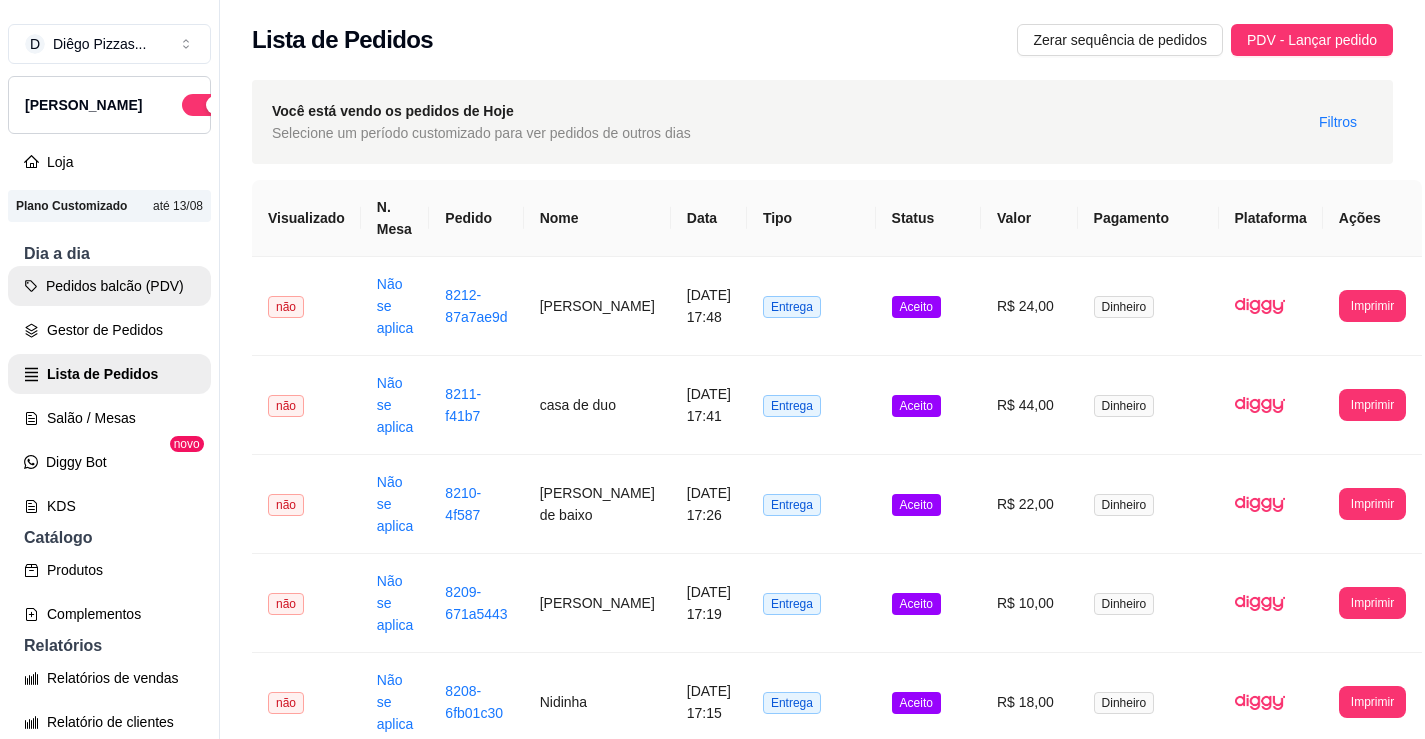 click on "Pedidos balcão (PDV)" at bounding box center [109, 286] 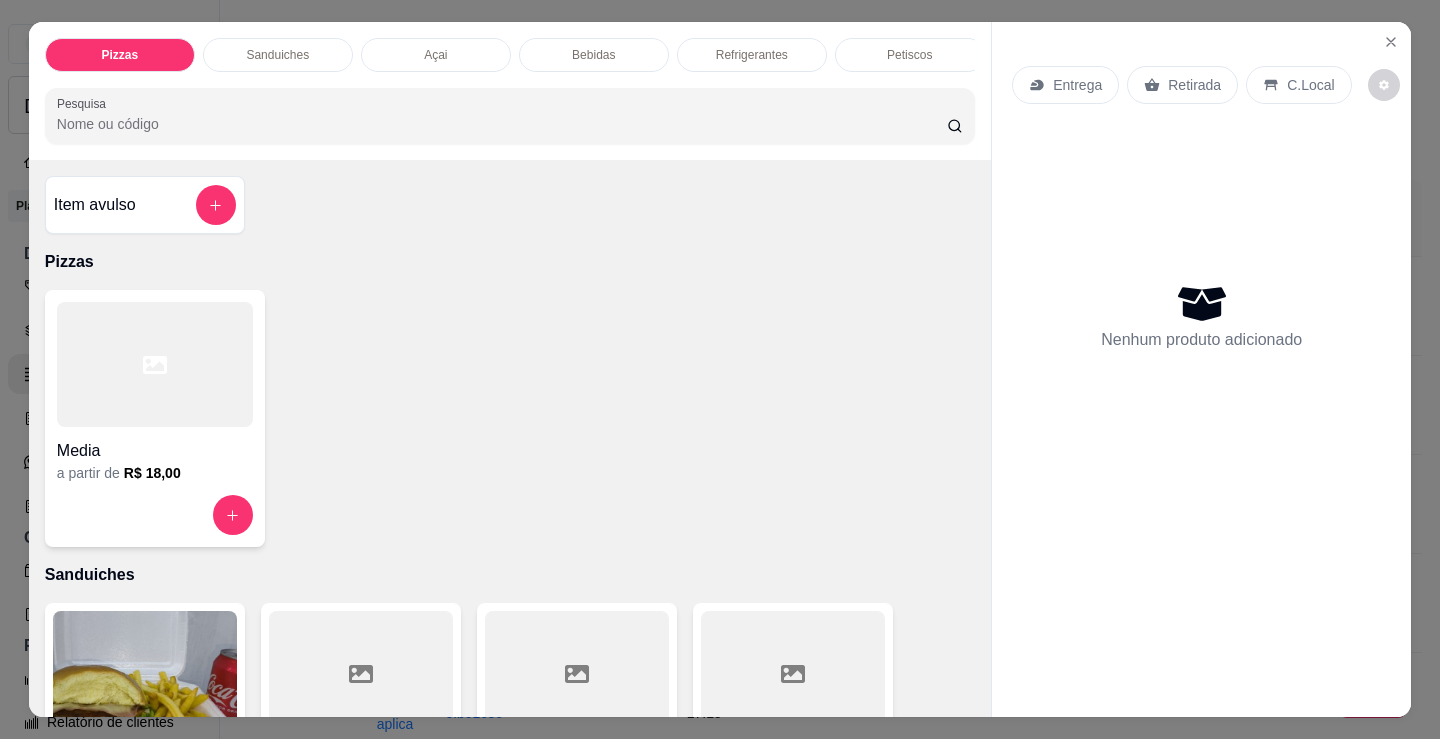 click at bounding box center (155, 364) 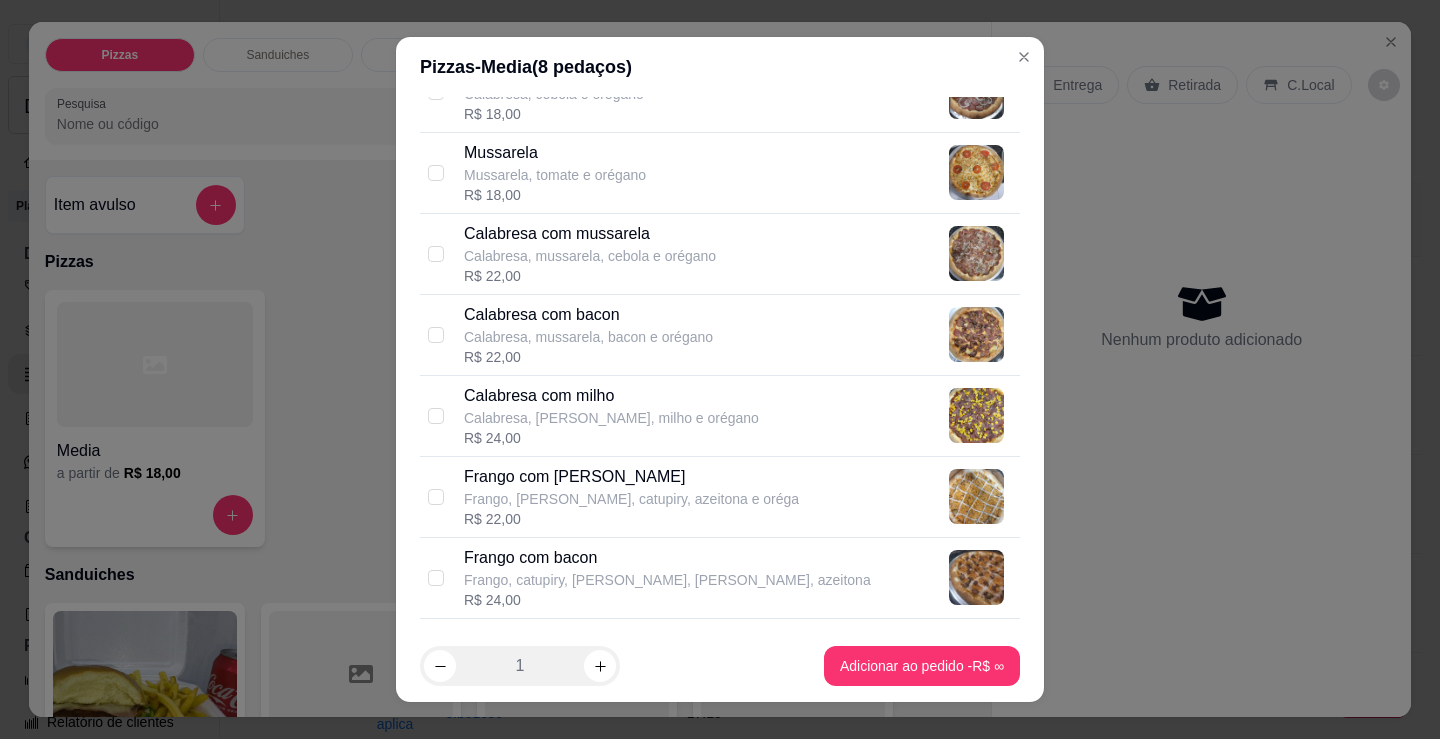 scroll, scrollTop: 300, scrollLeft: 0, axis: vertical 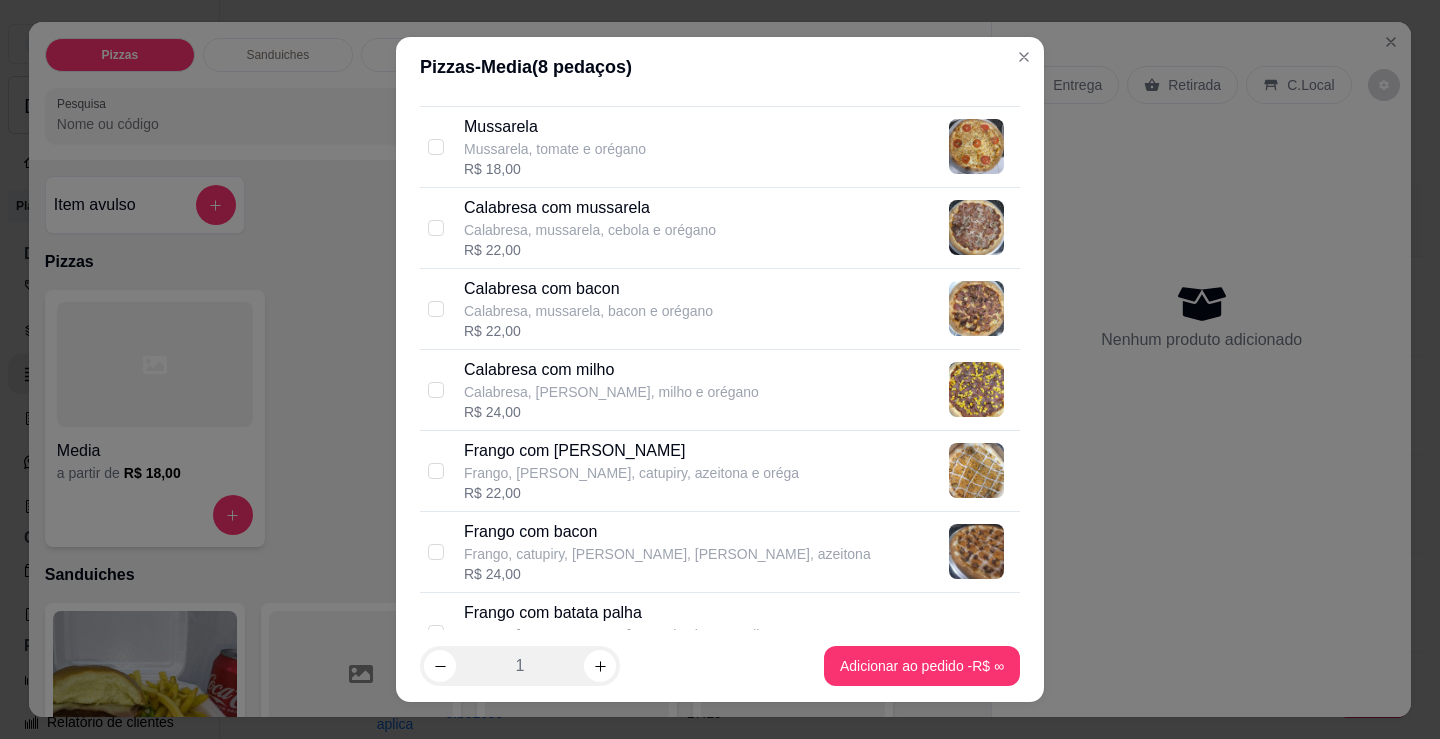 click on "Frango com [PERSON_NAME]" at bounding box center [631, 451] 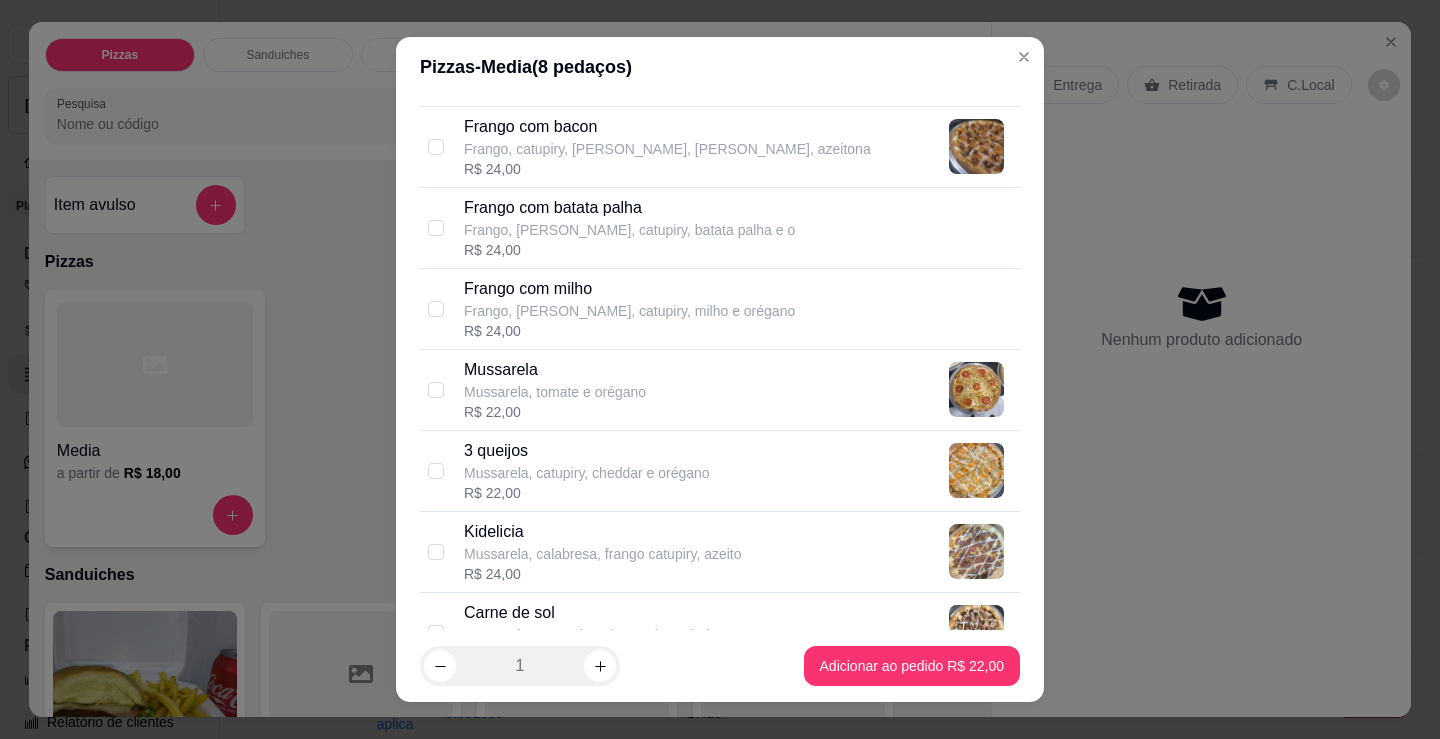 scroll, scrollTop: 800, scrollLeft: 0, axis: vertical 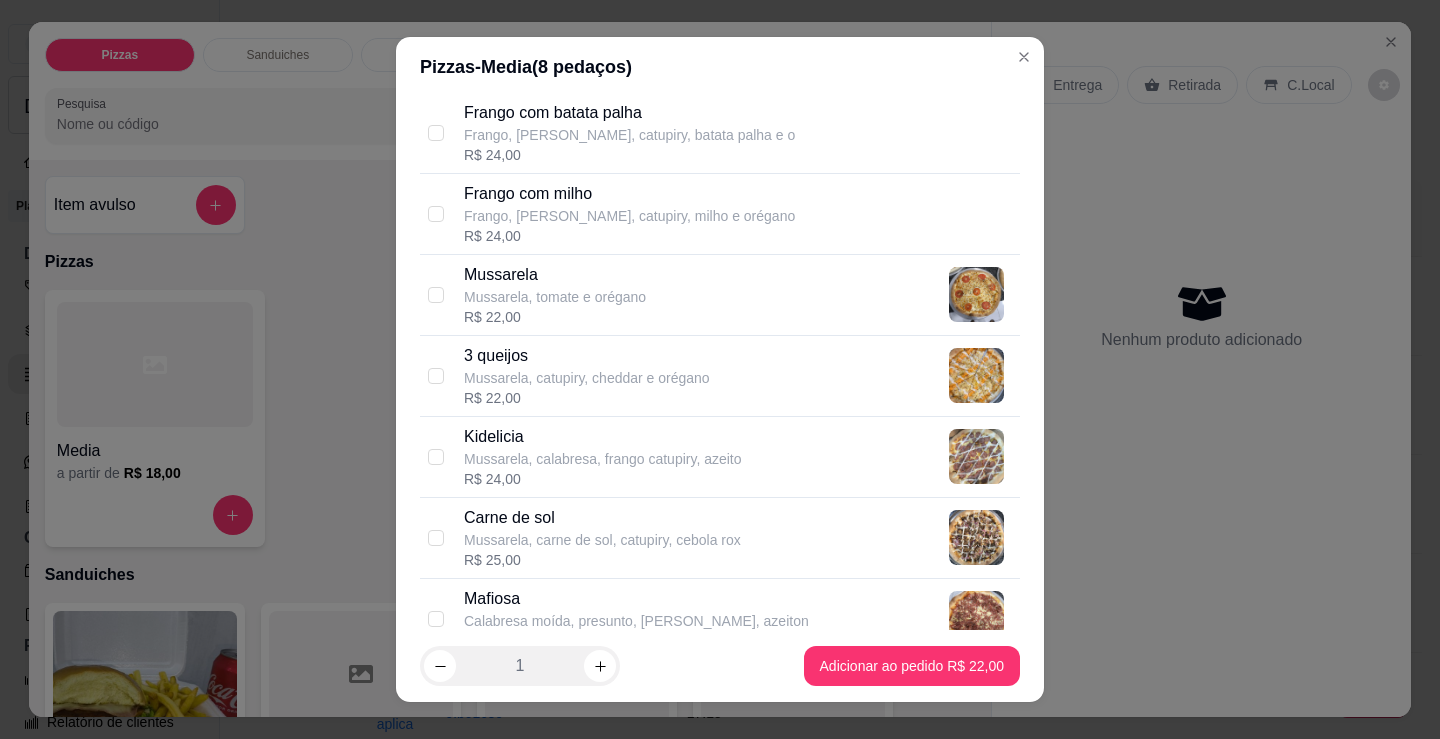 click on "Carne de sol" at bounding box center (602, 518) 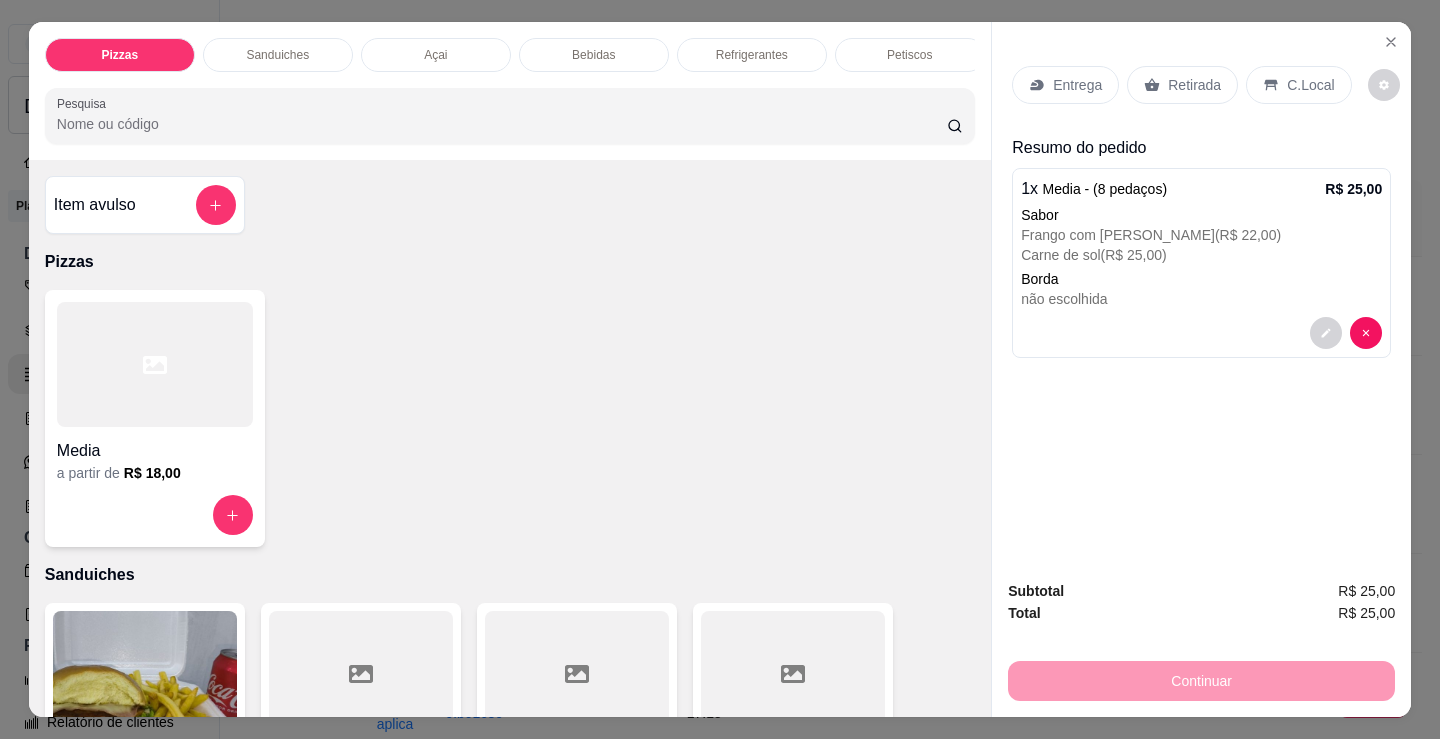 click on "Refrigerantes" at bounding box center (752, 55) 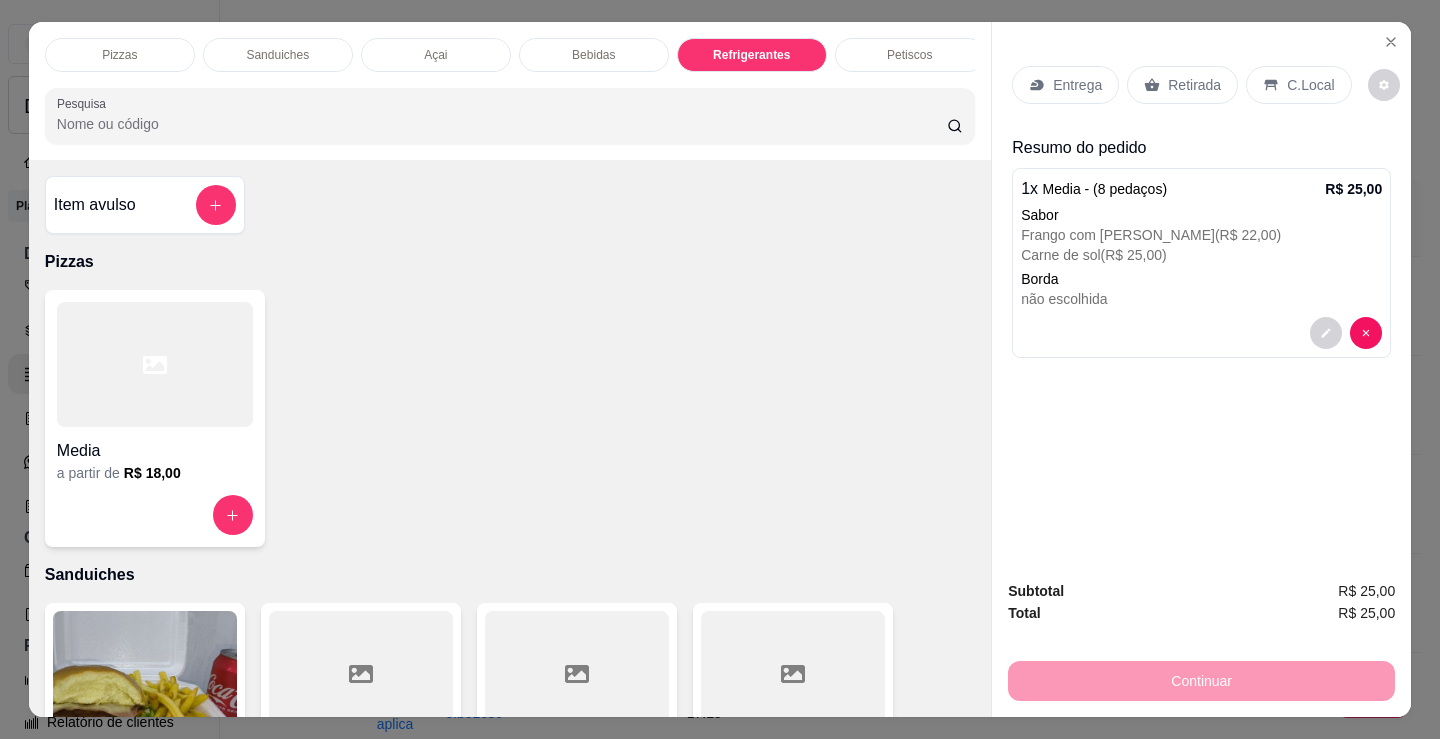 scroll, scrollTop: 5203, scrollLeft: 0, axis: vertical 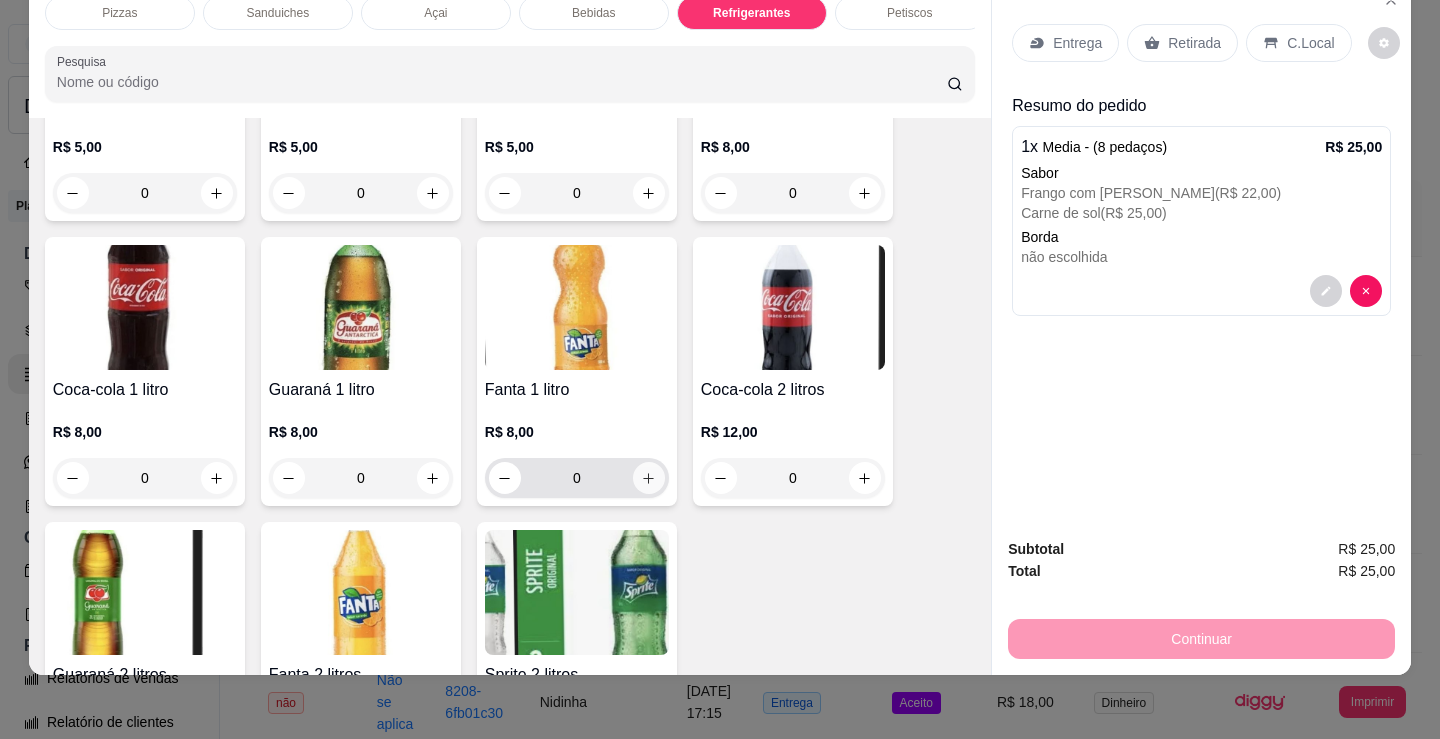 click 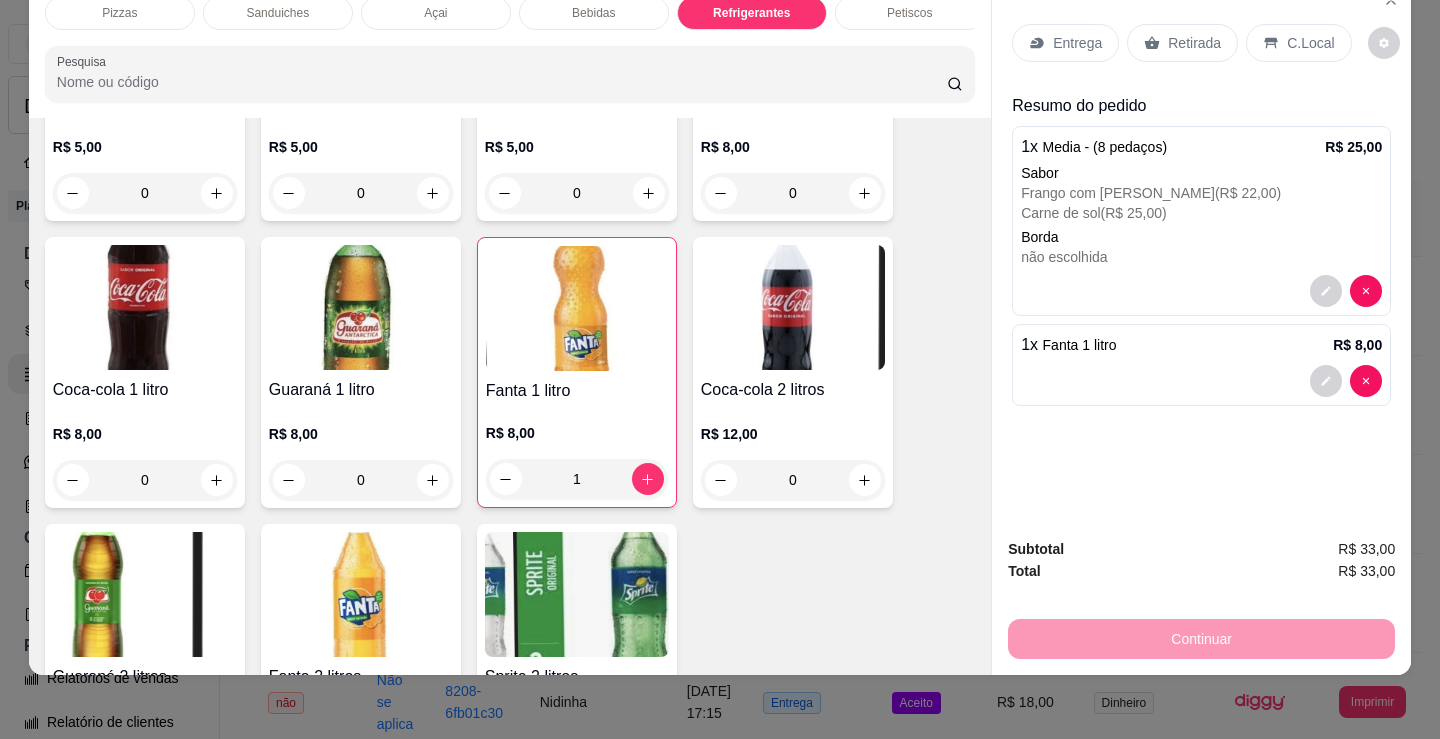 click on "Entrega" at bounding box center [1077, 43] 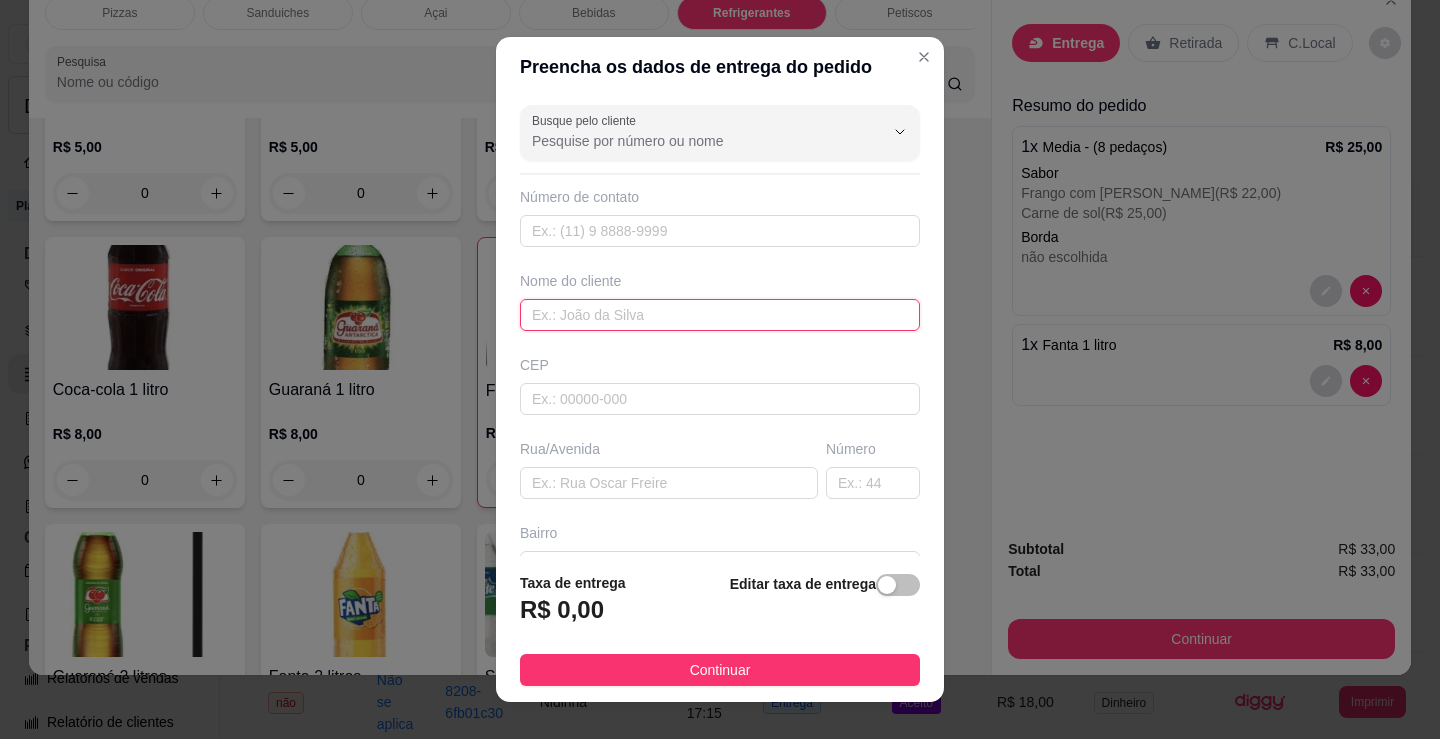 click at bounding box center (720, 315) 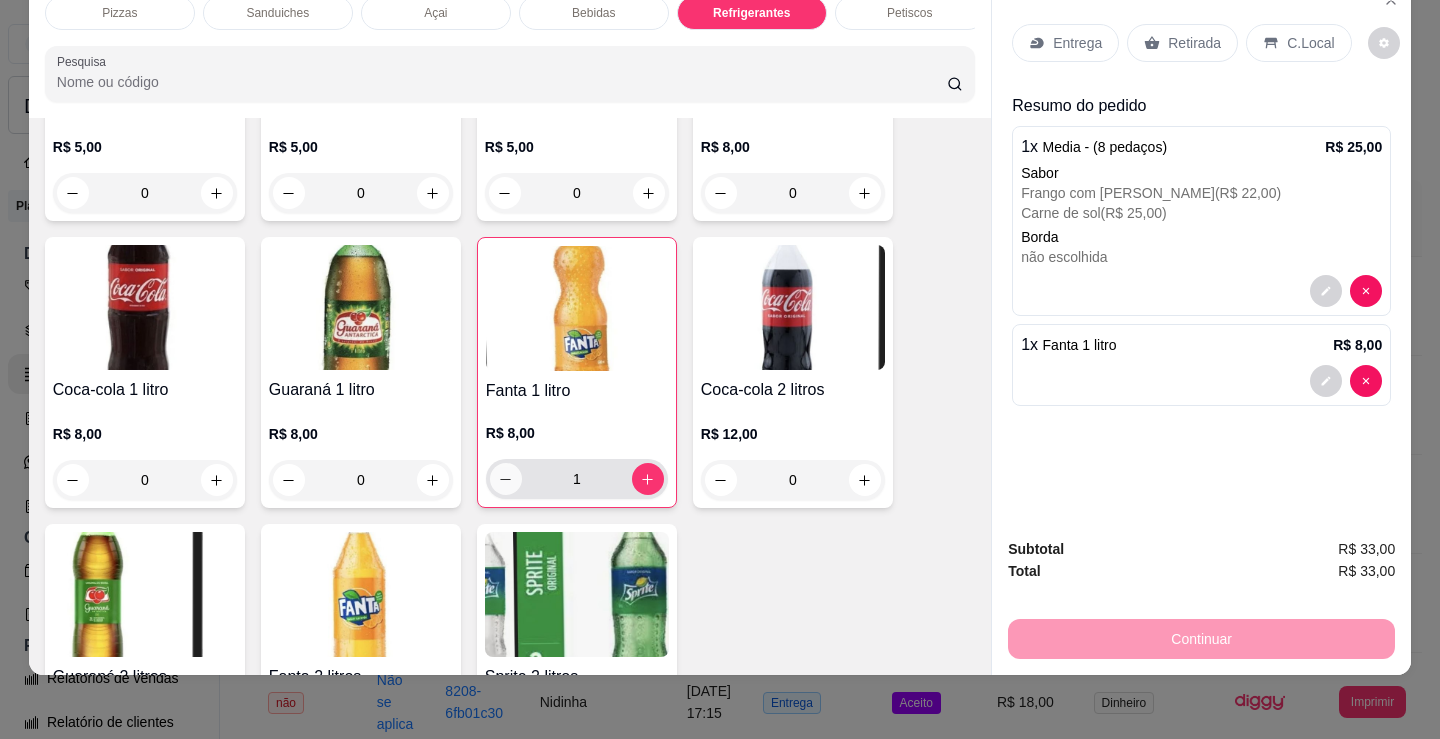 click 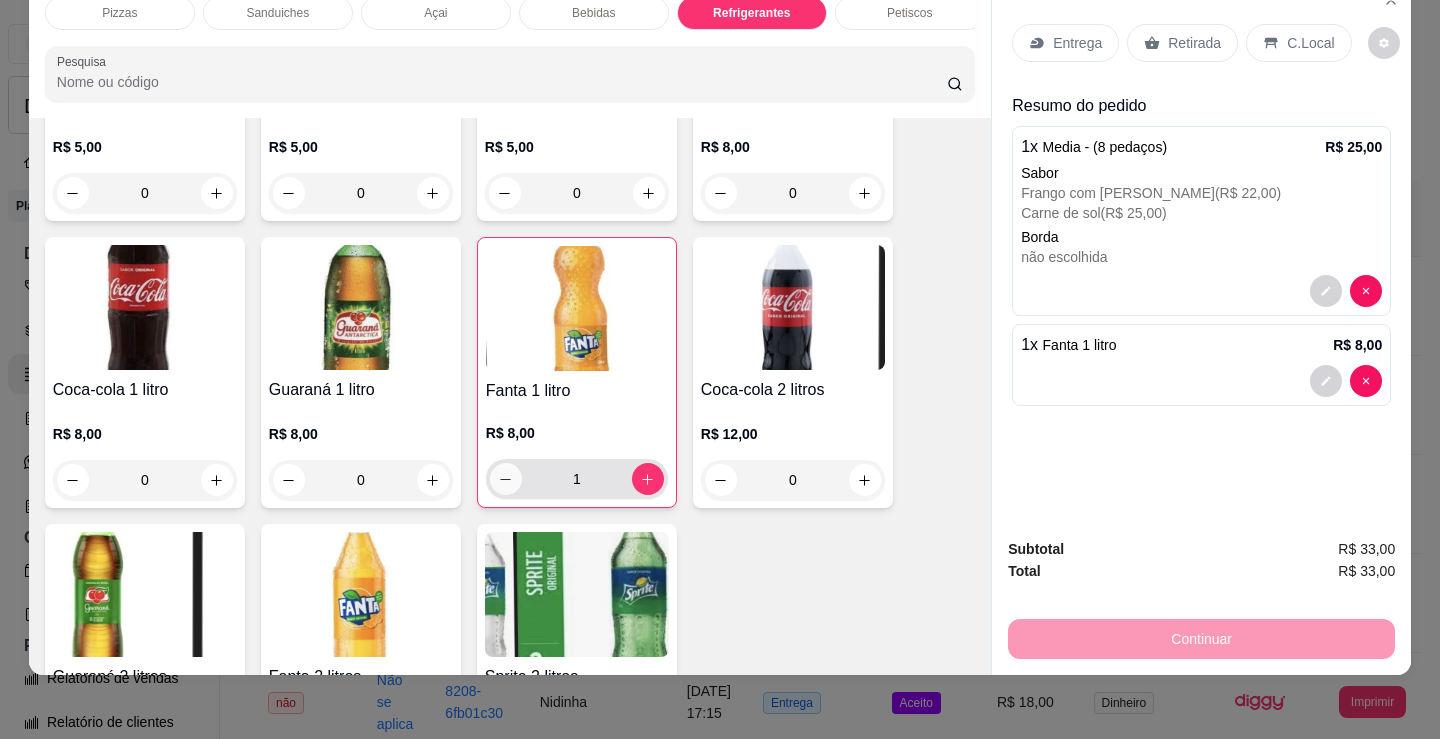 type on "0" 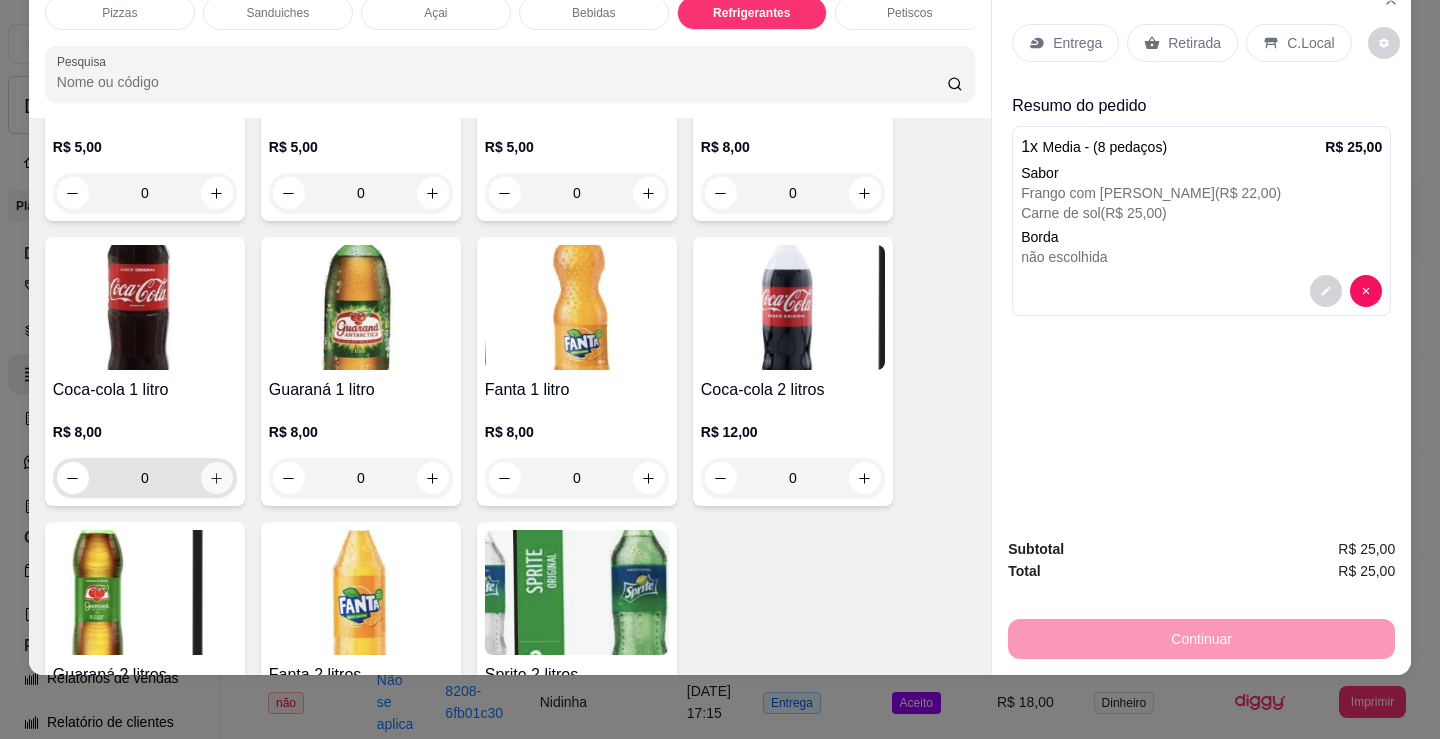 click 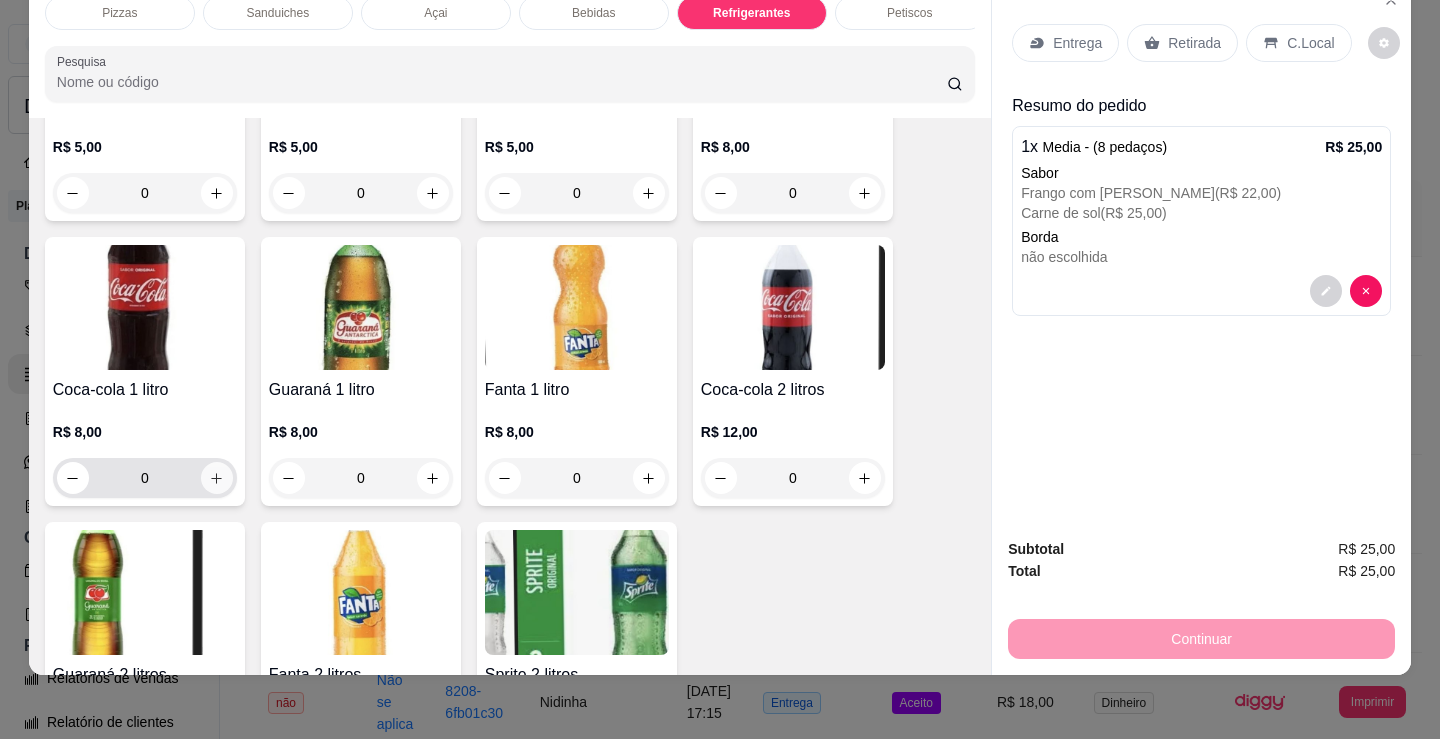 type on "1" 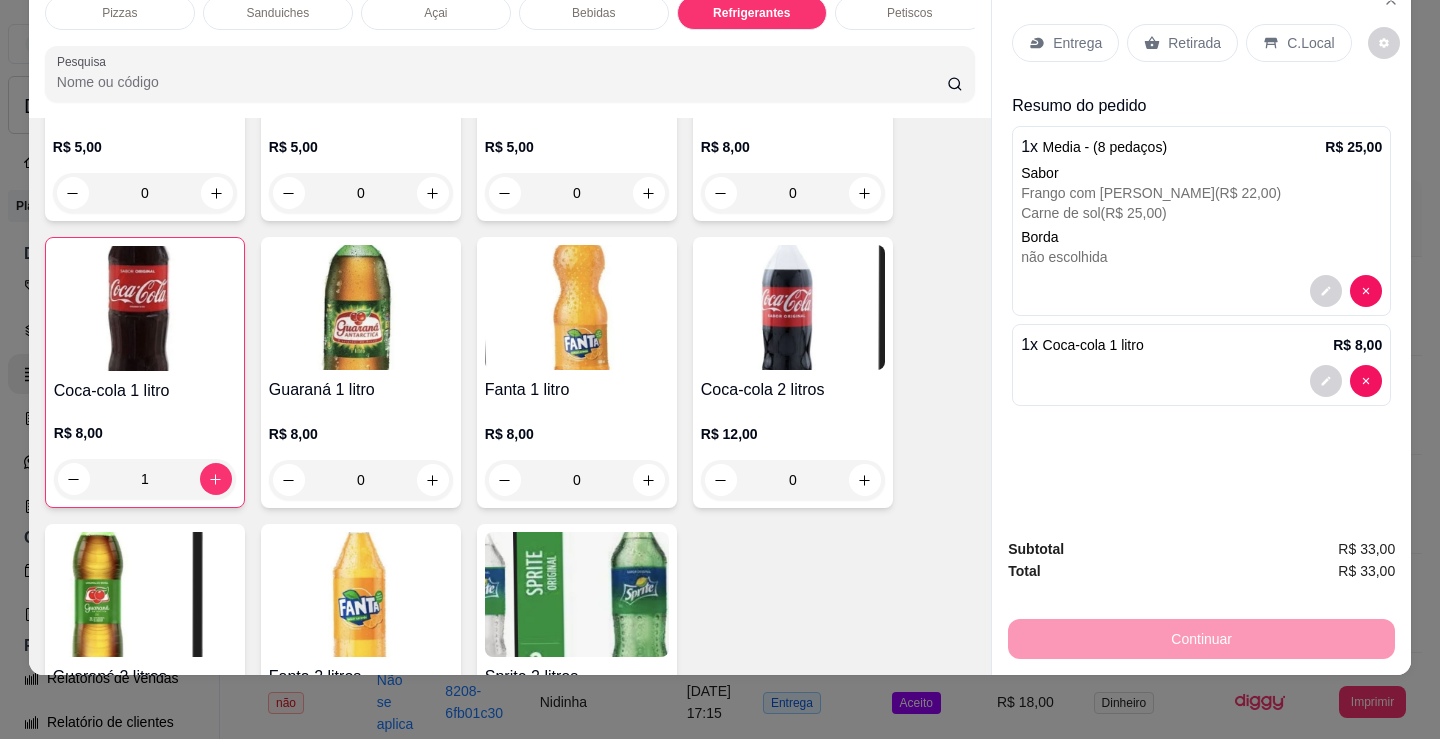 click on "Entrega" at bounding box center (1077, 43) 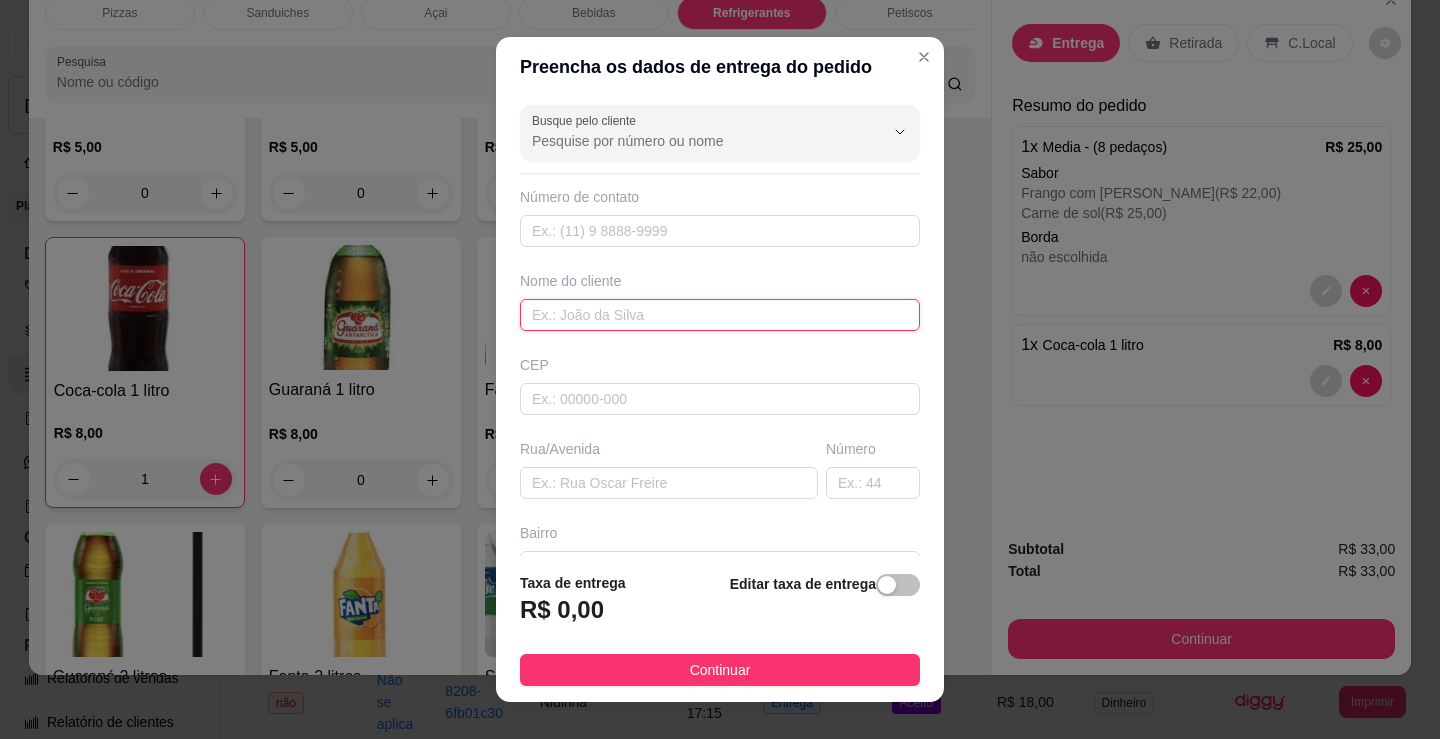click at bounding box center [720, 315] 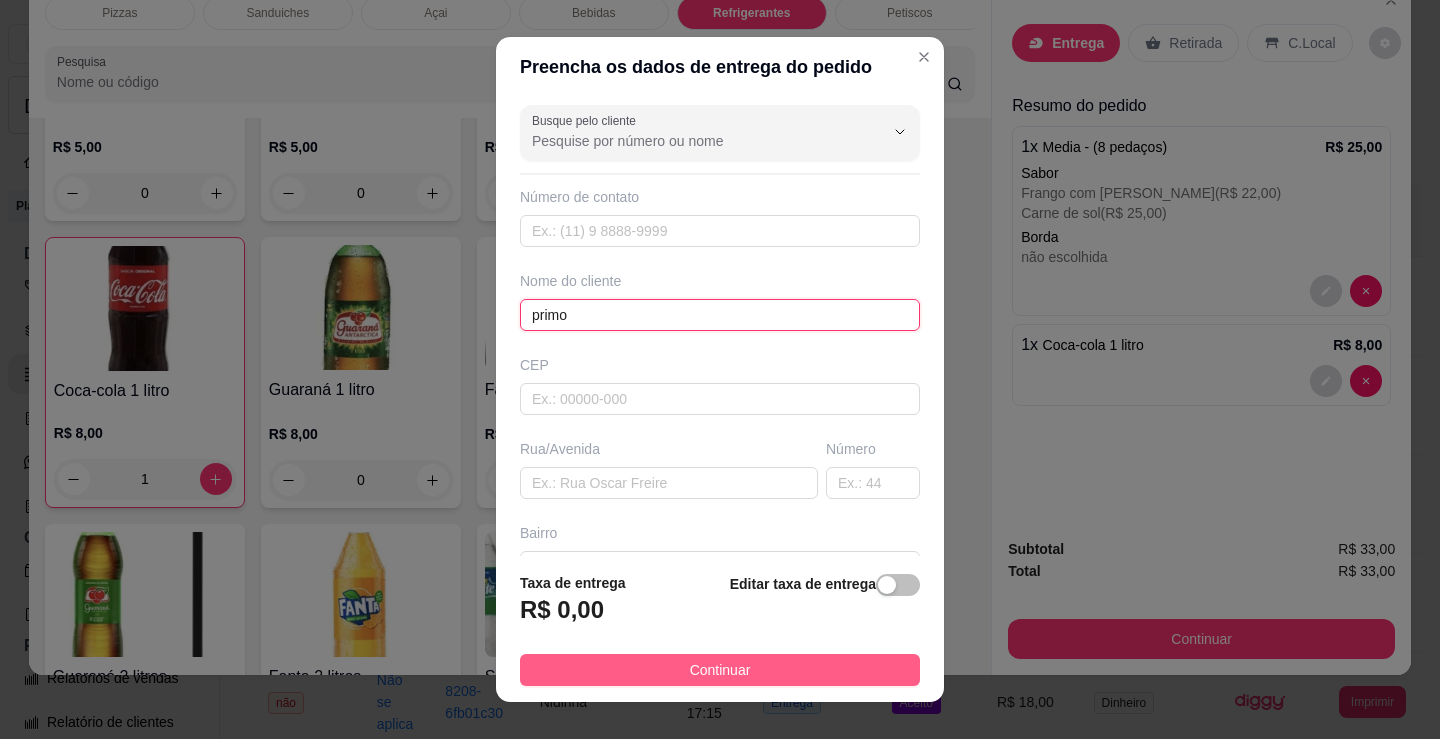 type on "primo" 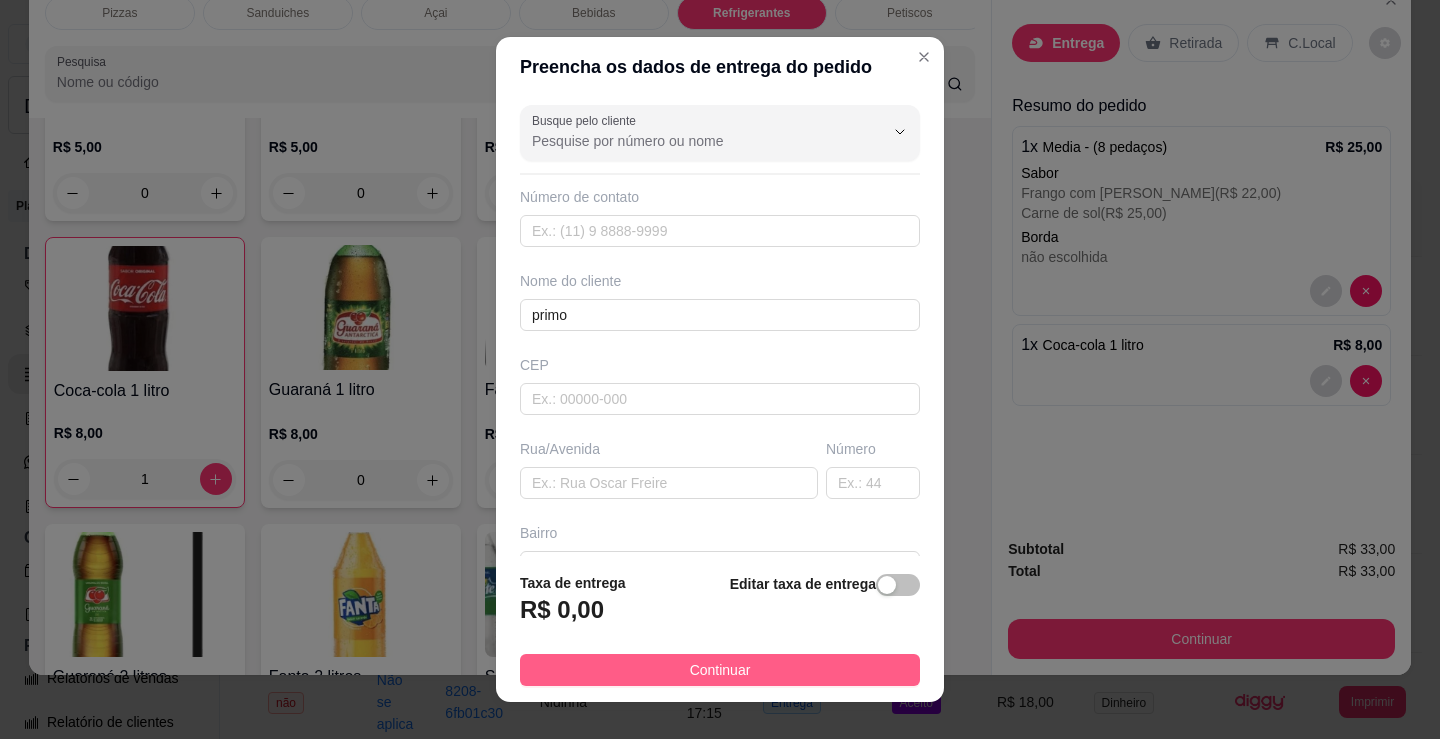 click on "Continuar" at bounding box center [720, 670] 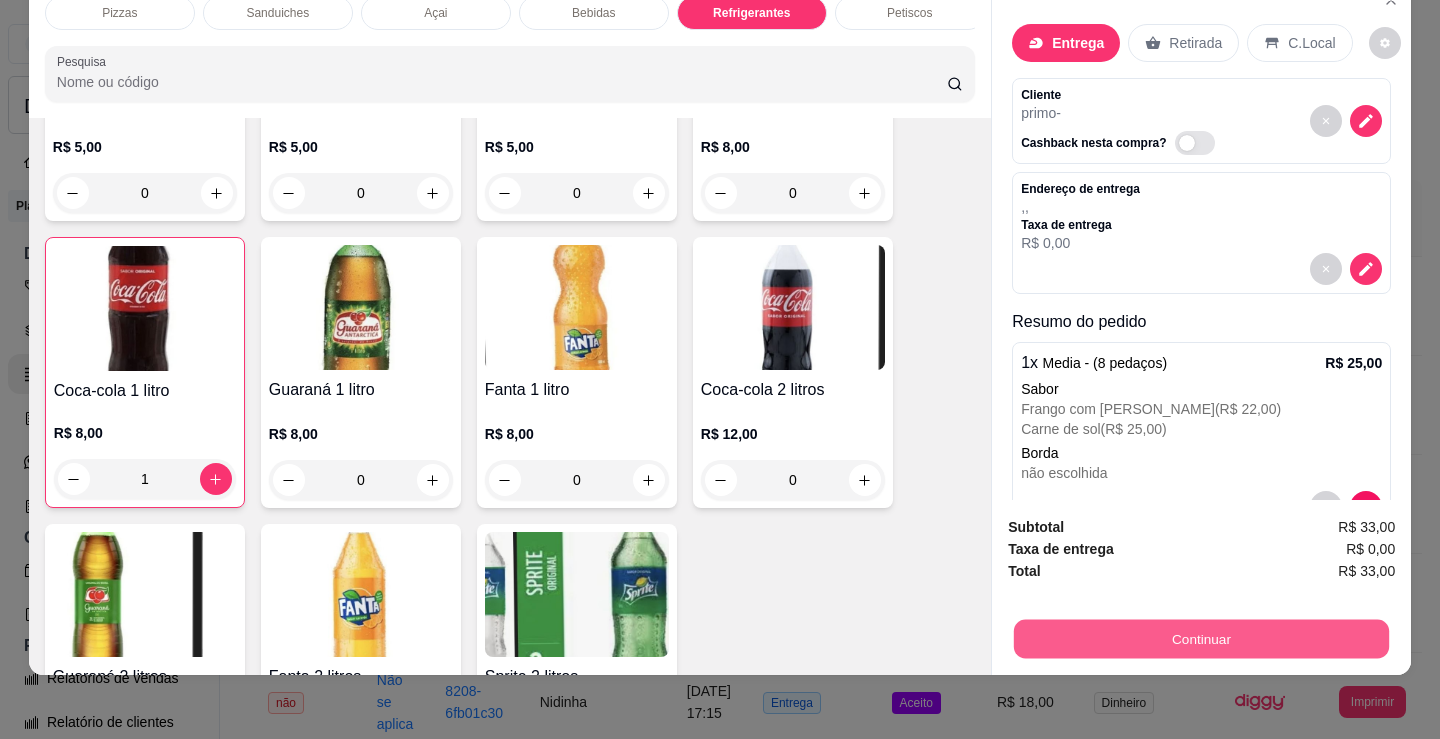 click on "Continuar" at bounding box center [1201, 638] 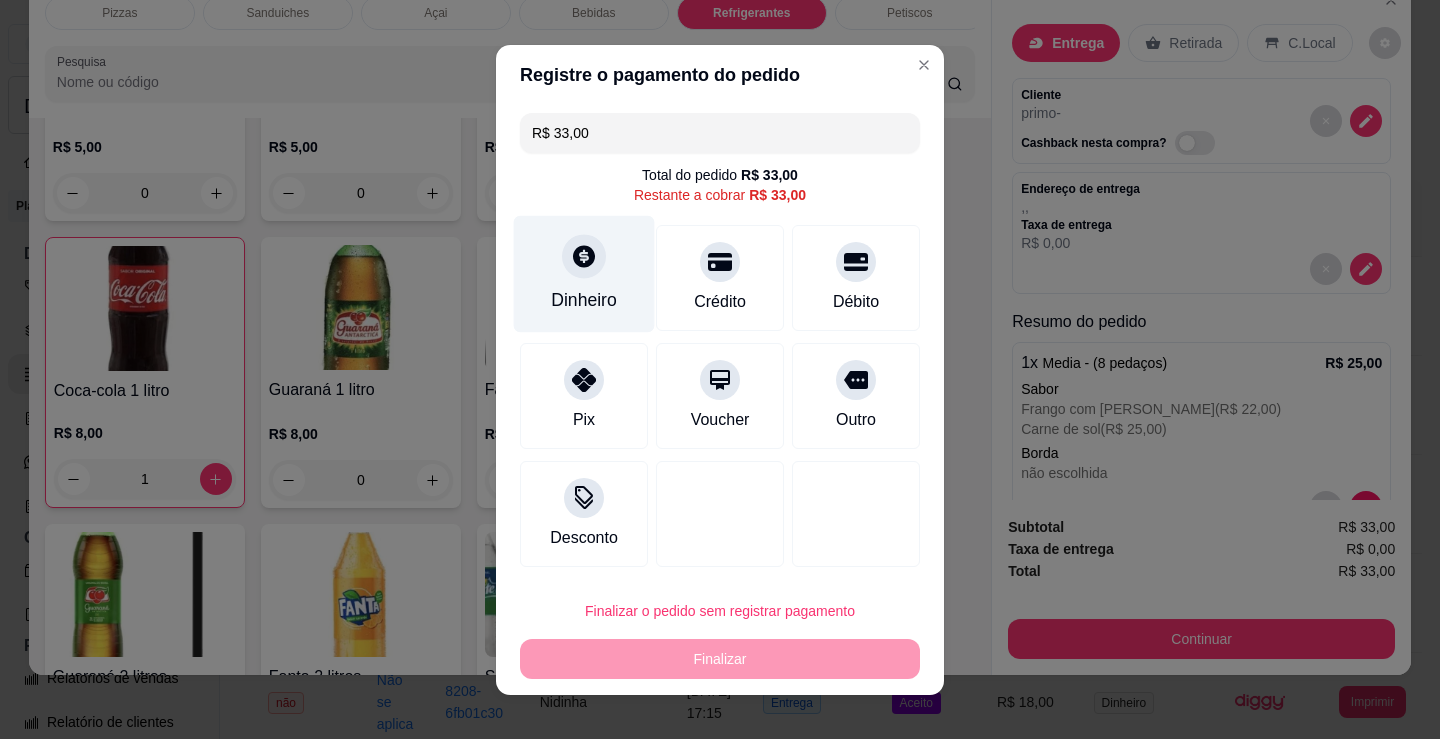 click on "Dinheiro" at bounding box center (584, 273) 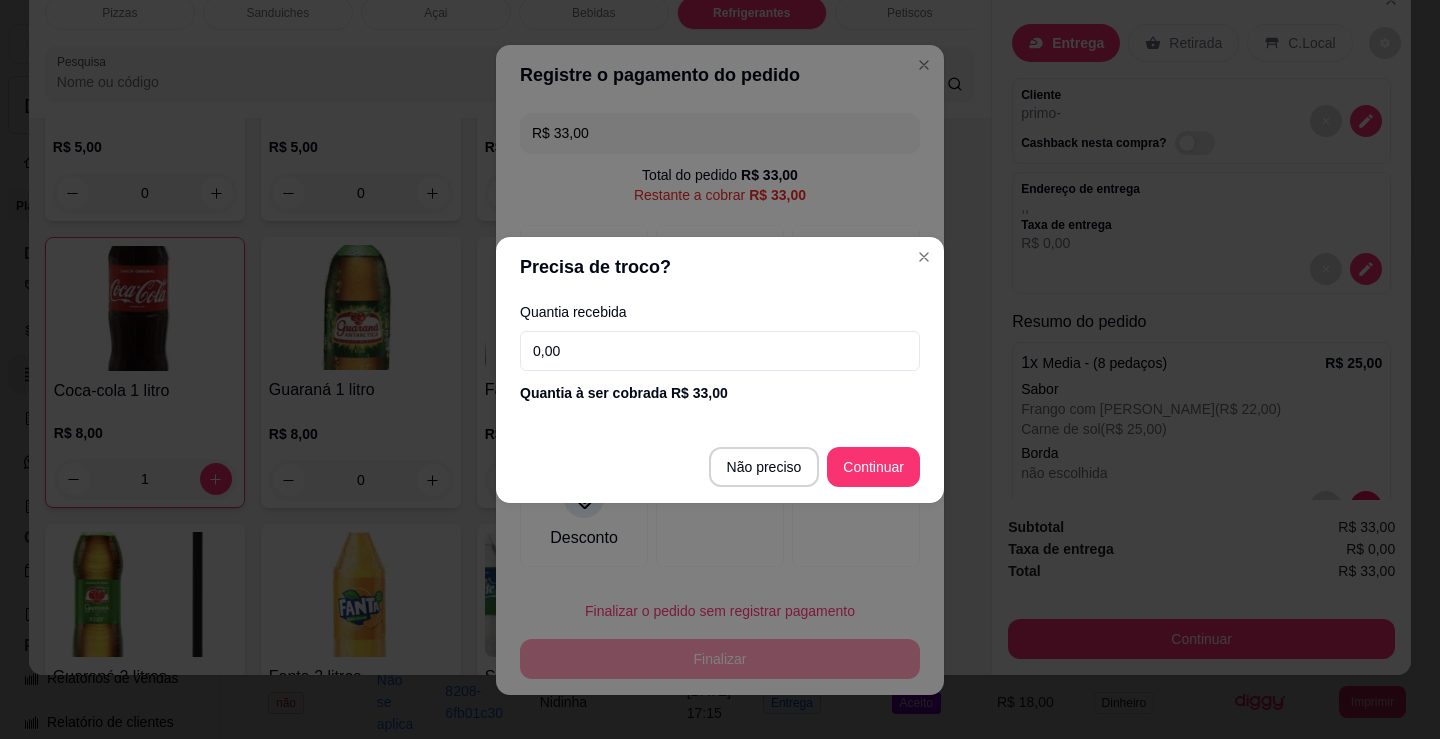 click on "0,00" at bounding box center [720, 351] 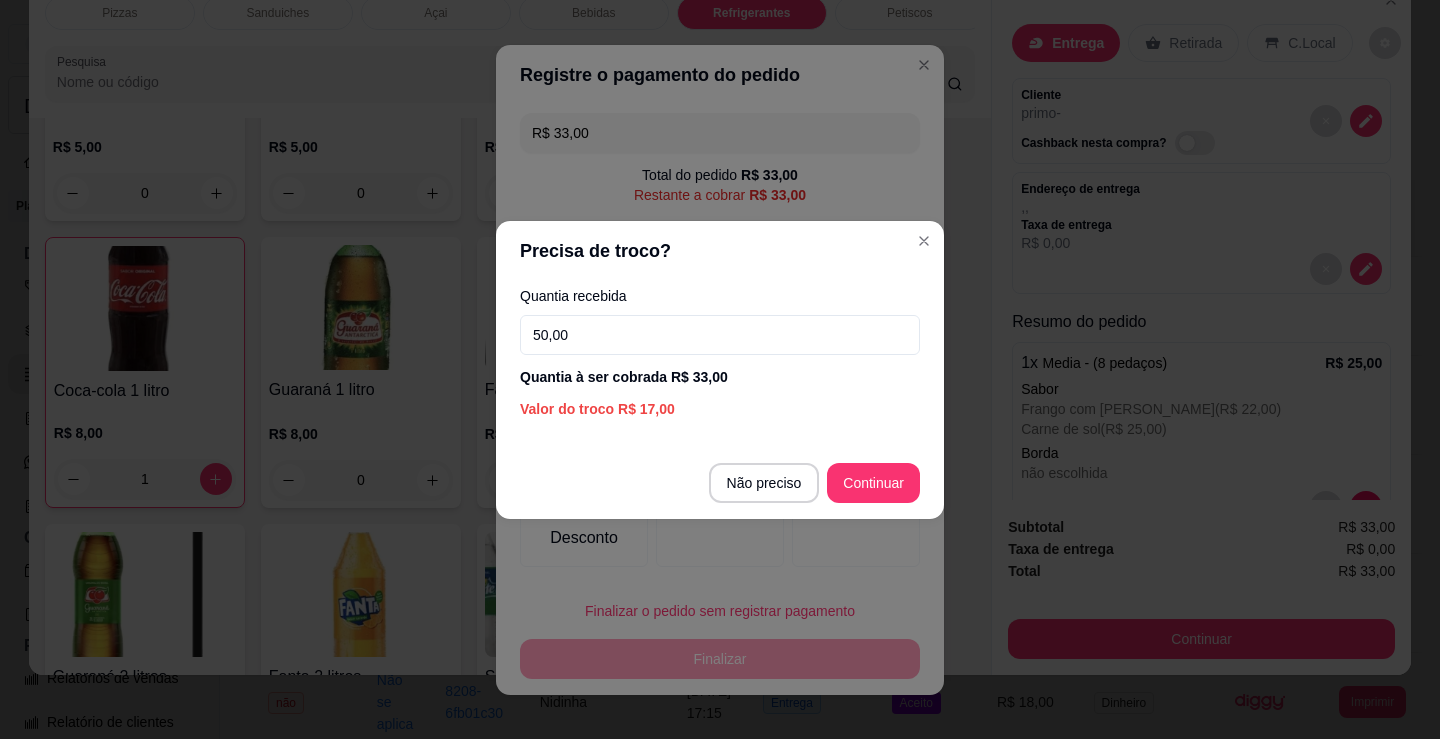 type on "50,00" 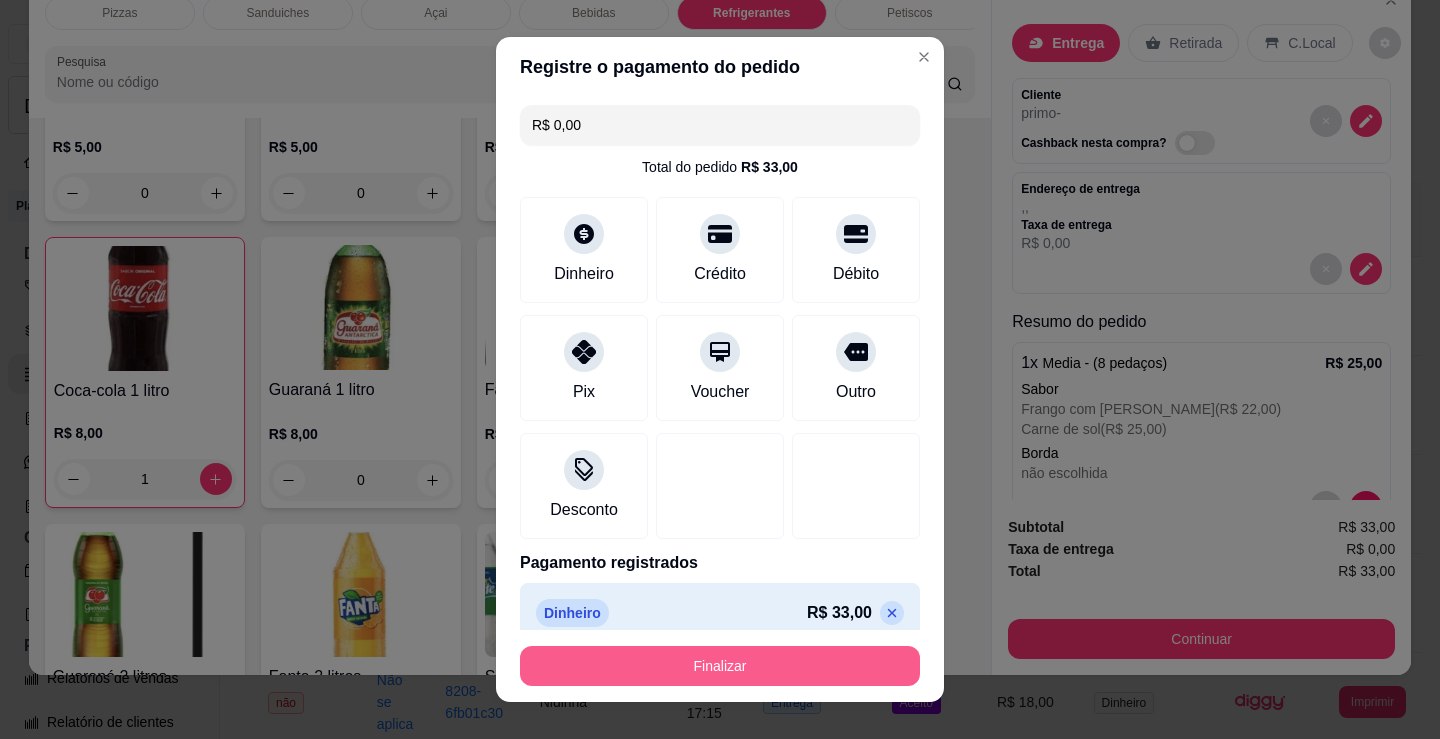 type on "R$ 0,00" 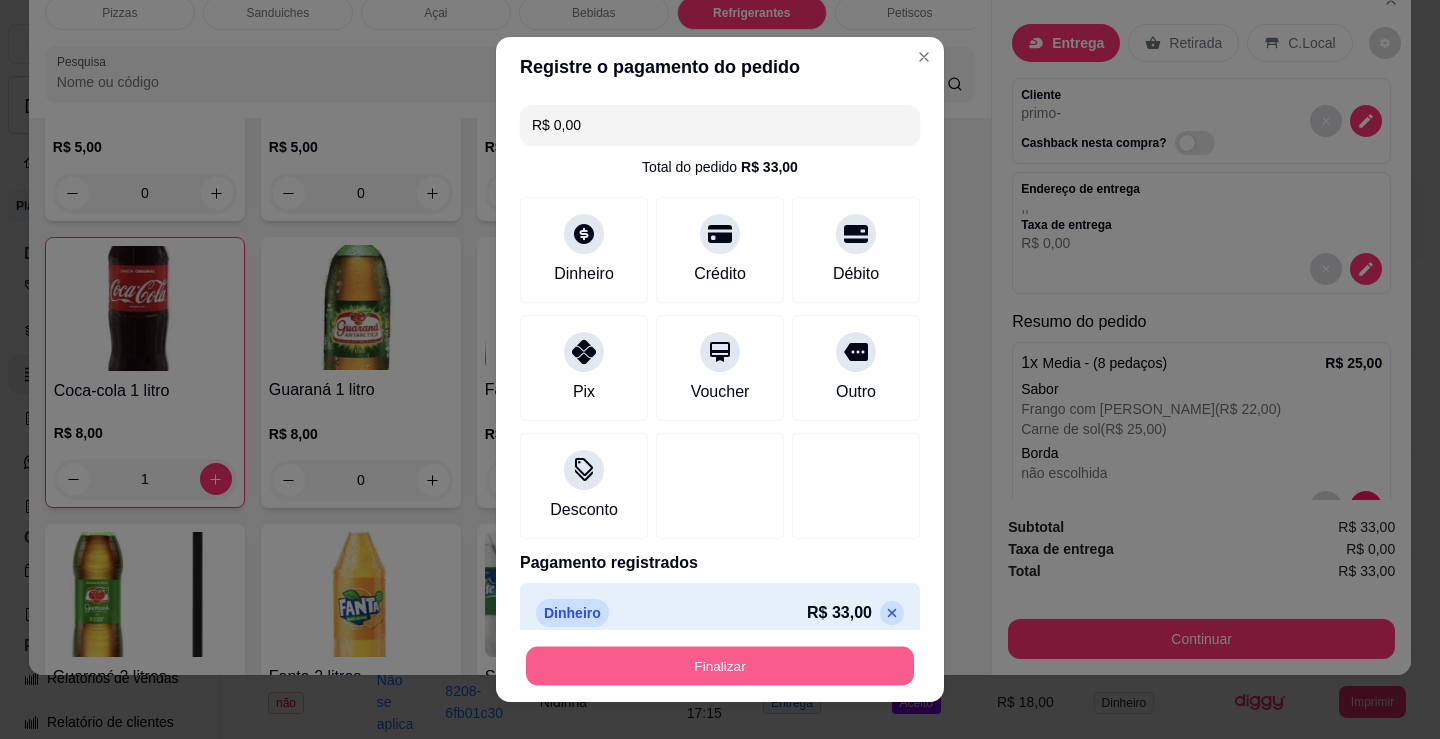 click on "Finalizar" at bounding box center (720, 666) 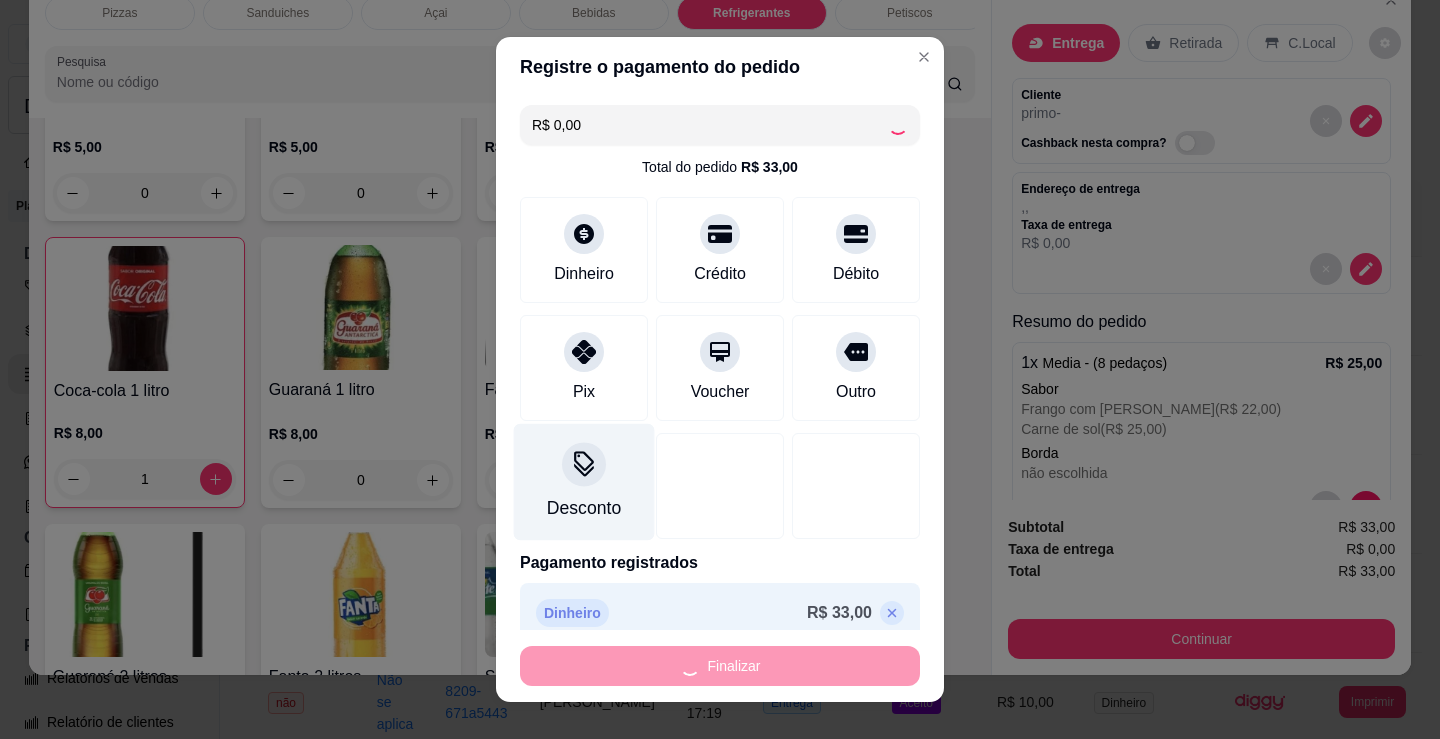 type on "0" 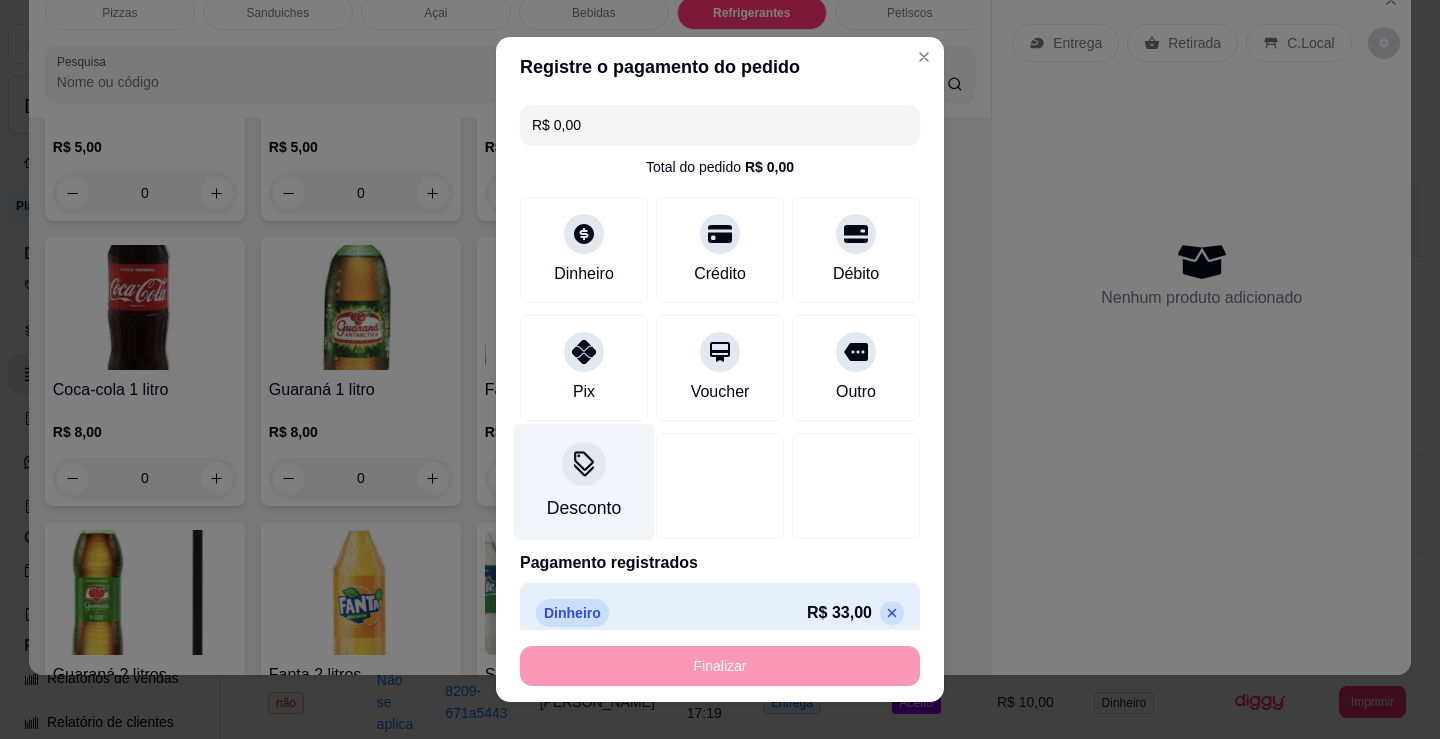 type on "-R$ 33,00" 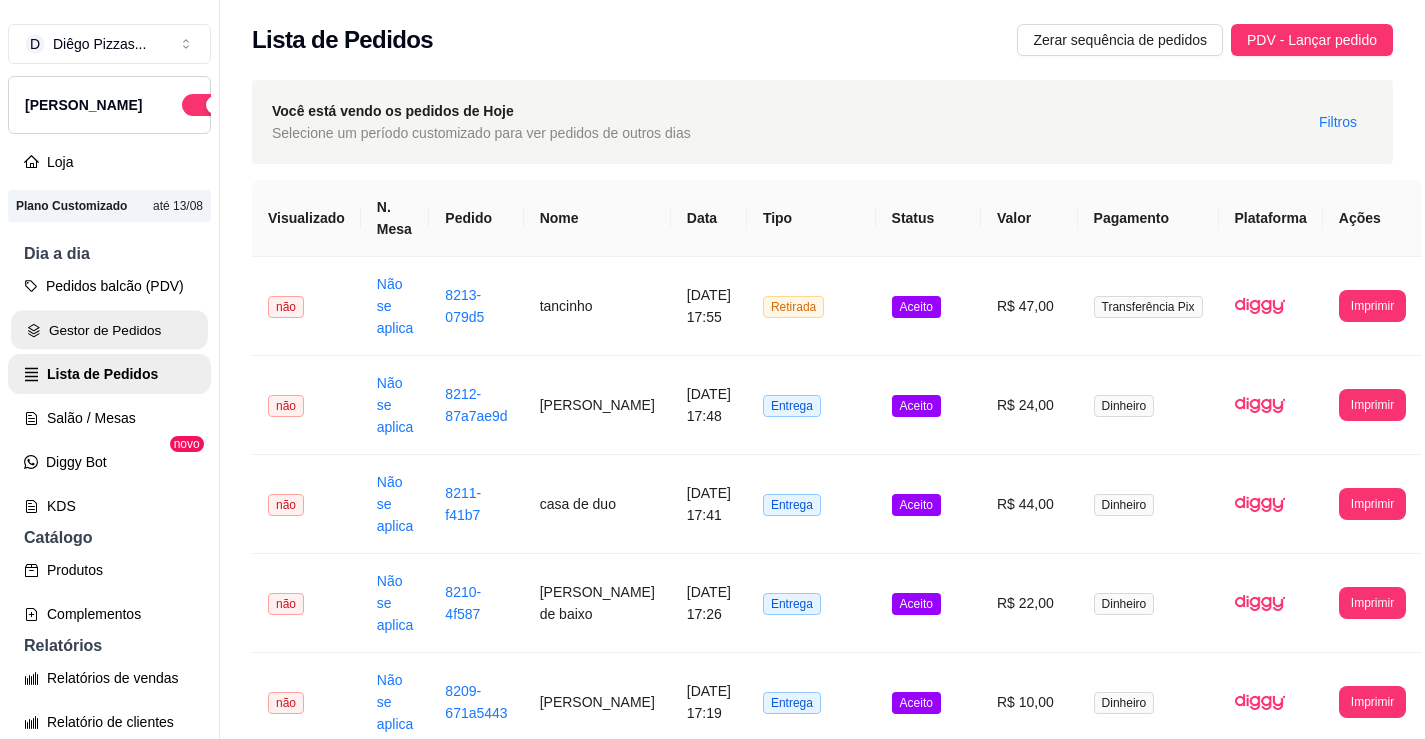 click on "Gestor de Pedidos" at bounding box center [109, 330] 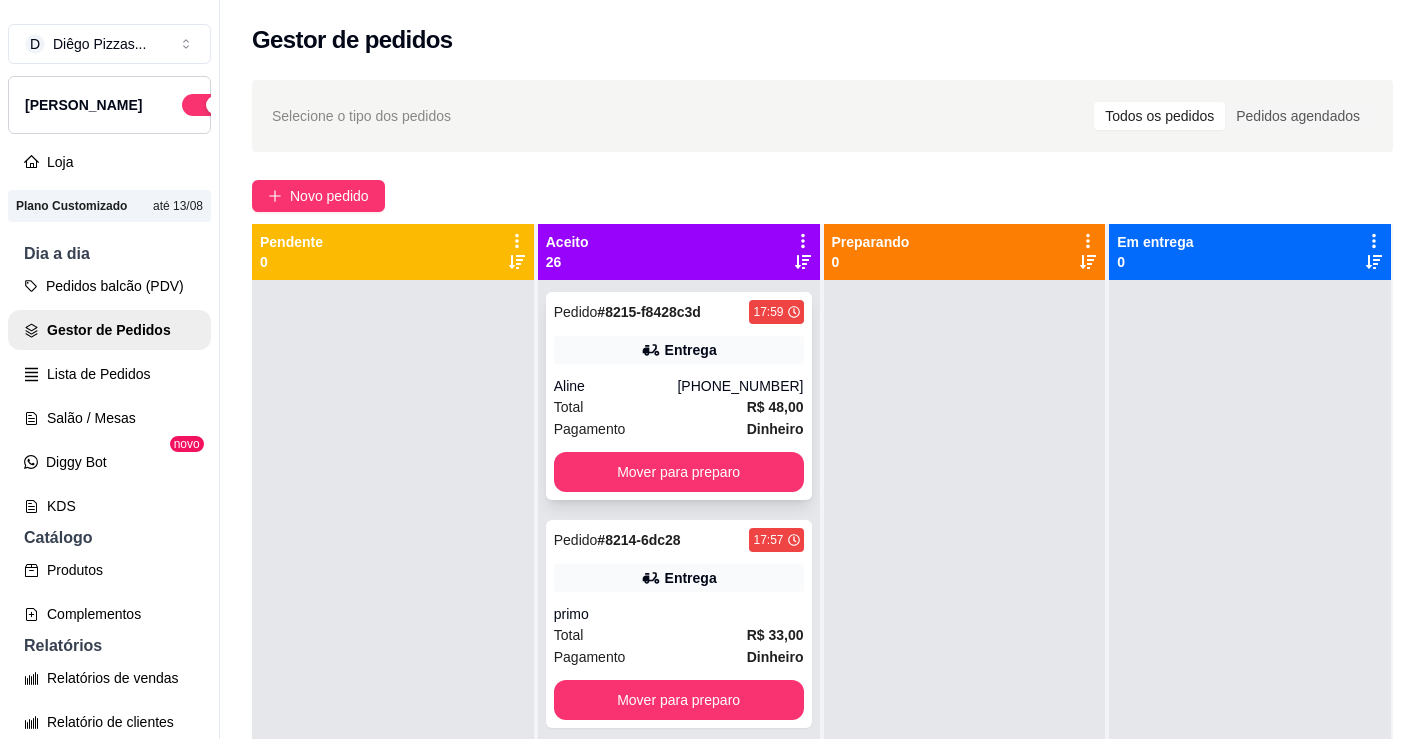 click on "Total R$ 48,00" at bounding box center [679, 407] 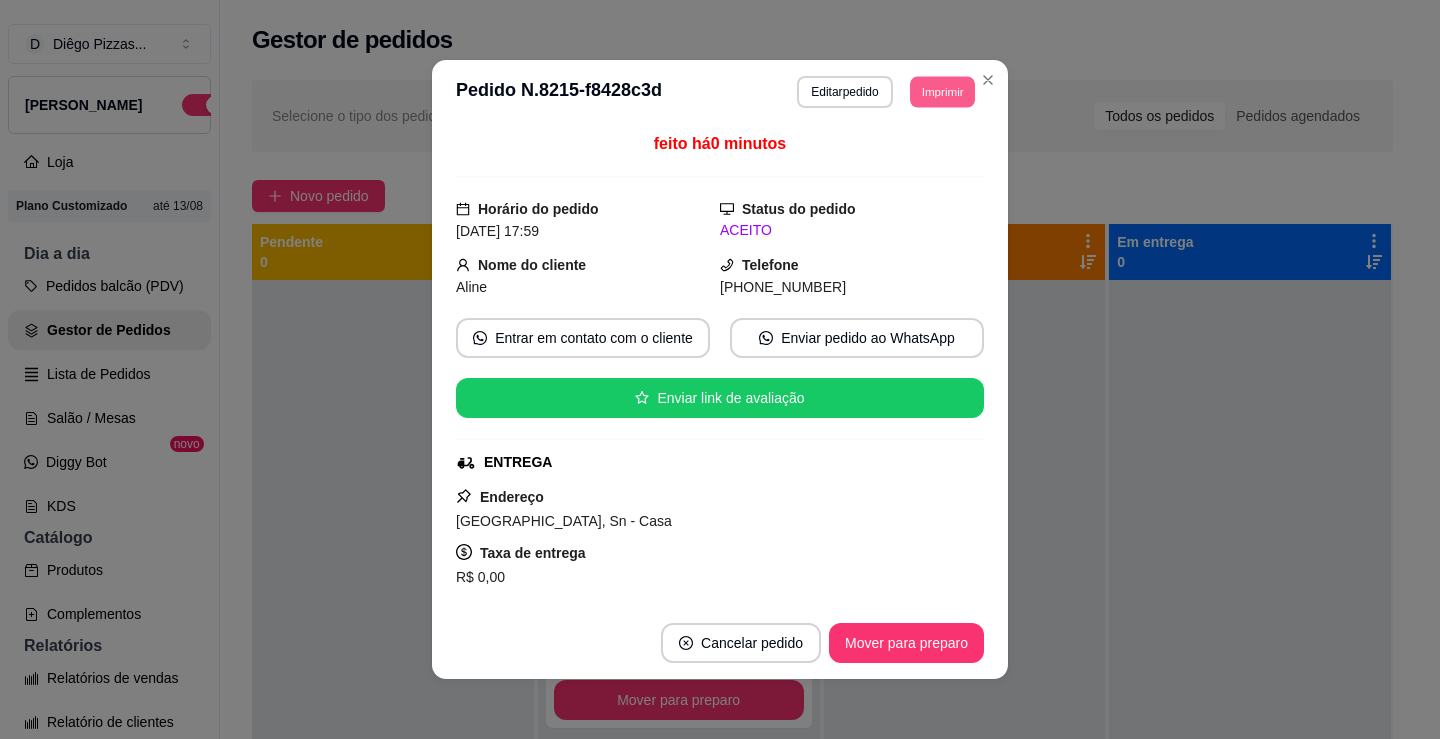 click on "Imprimir" at bounding box center [942, 91] 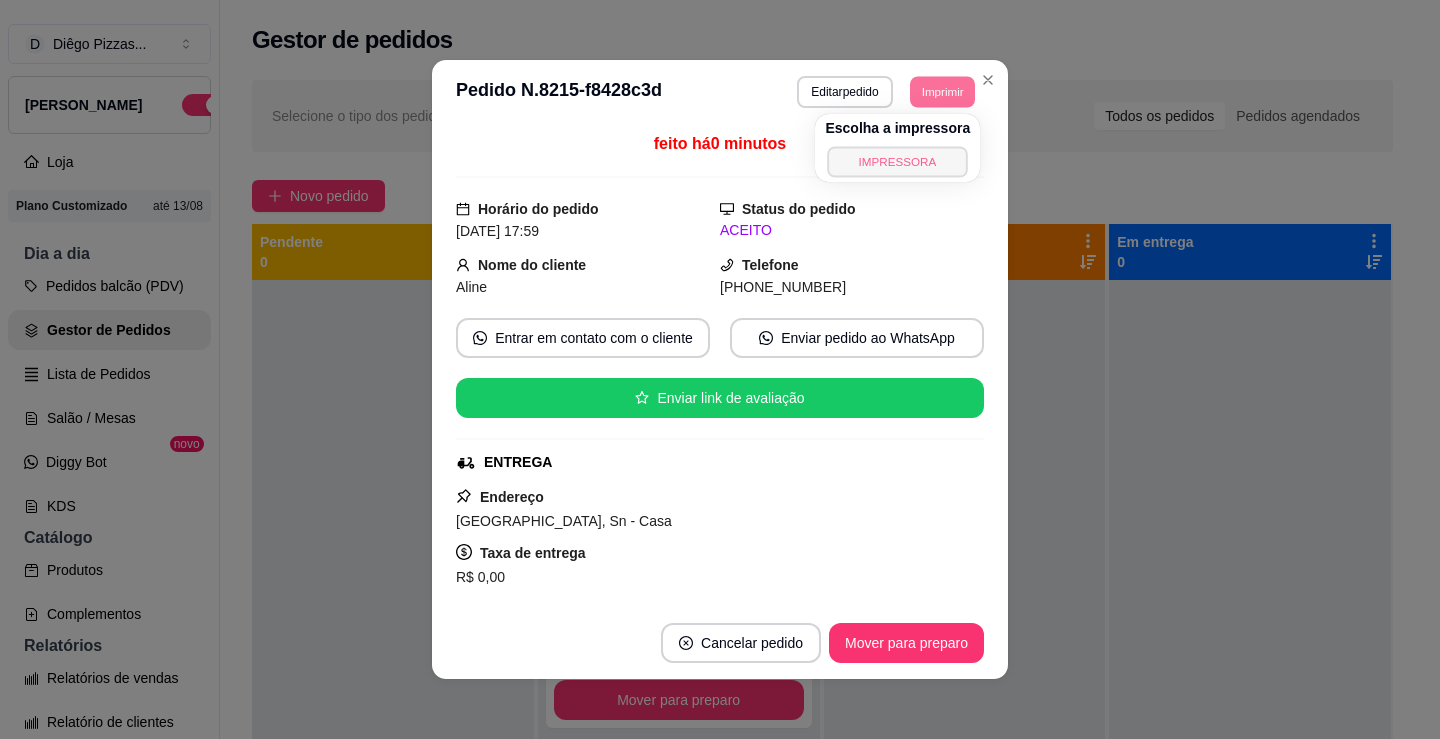 click on "IMPRESSORA" at bounding box center (898, 161) 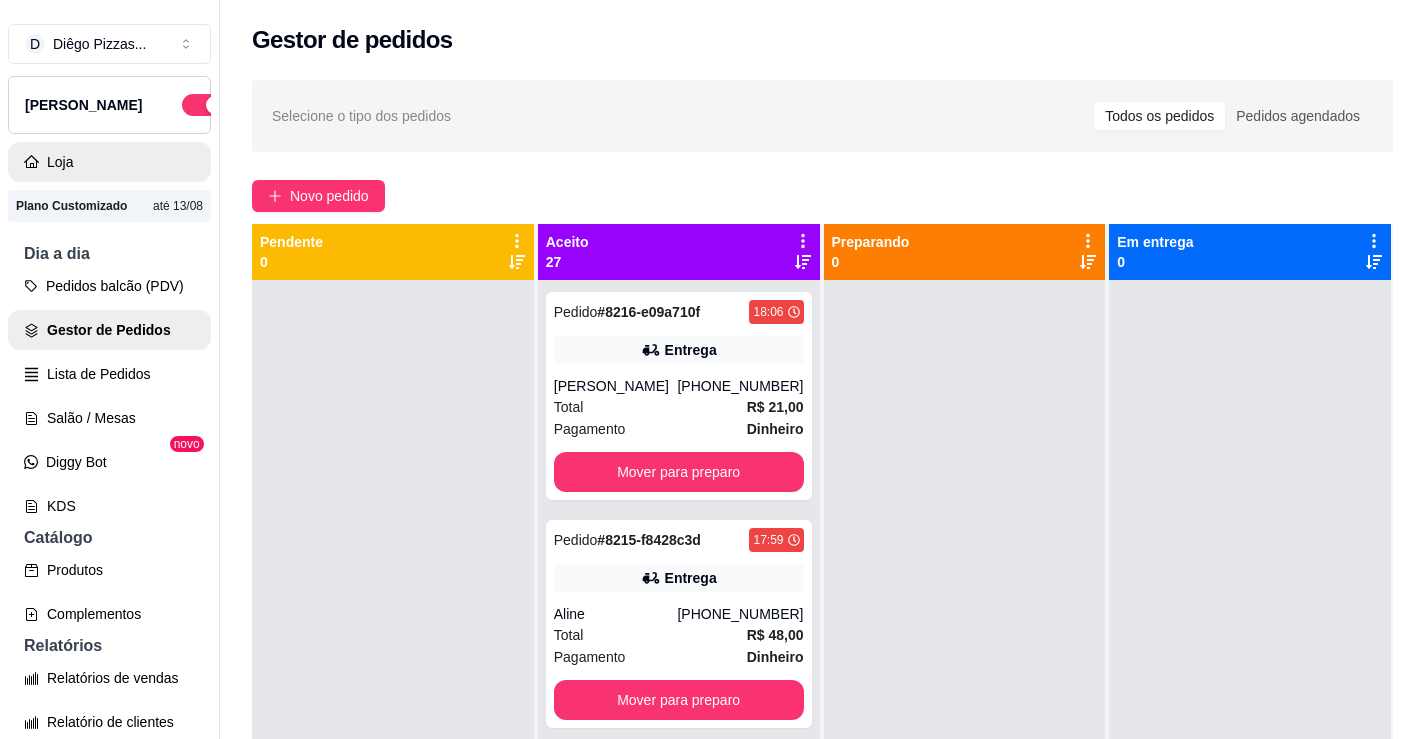 click on "Loja" at bounding box center (109, 162) 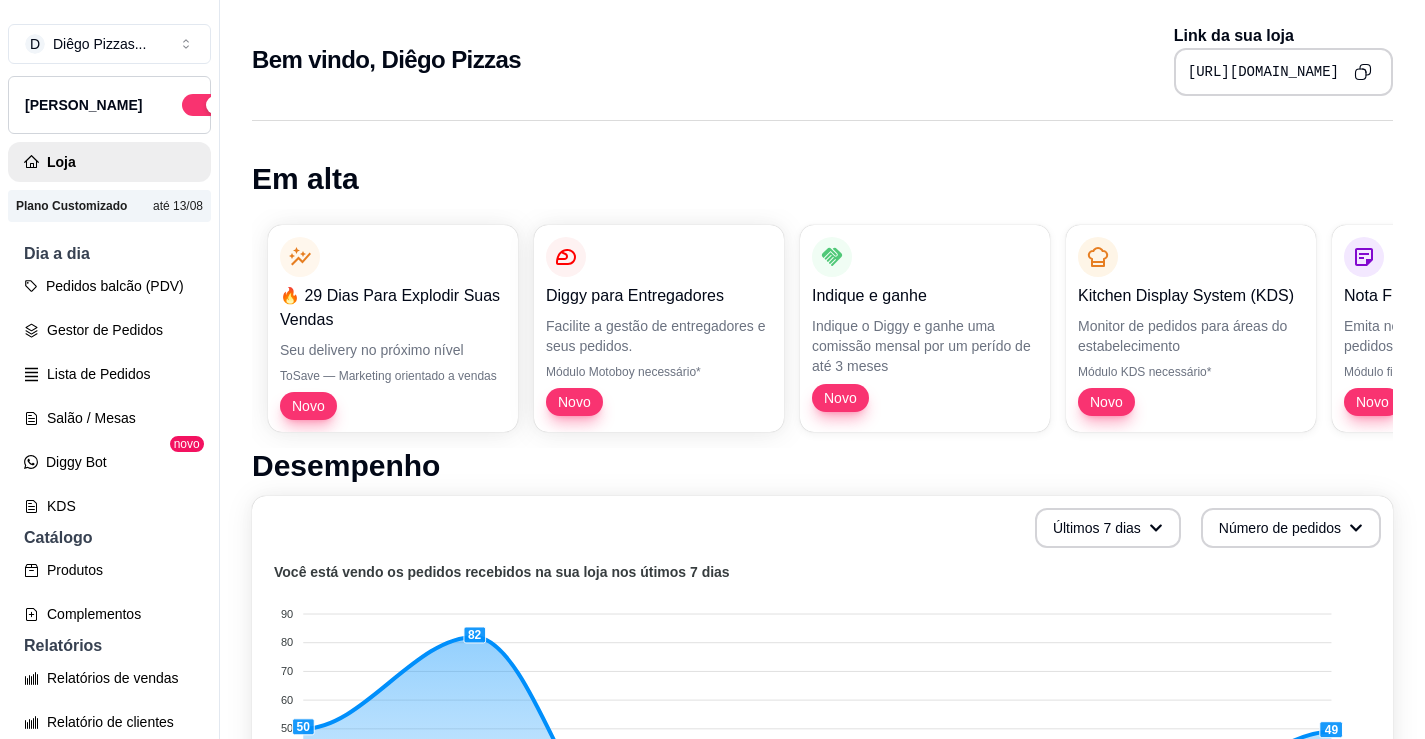 click 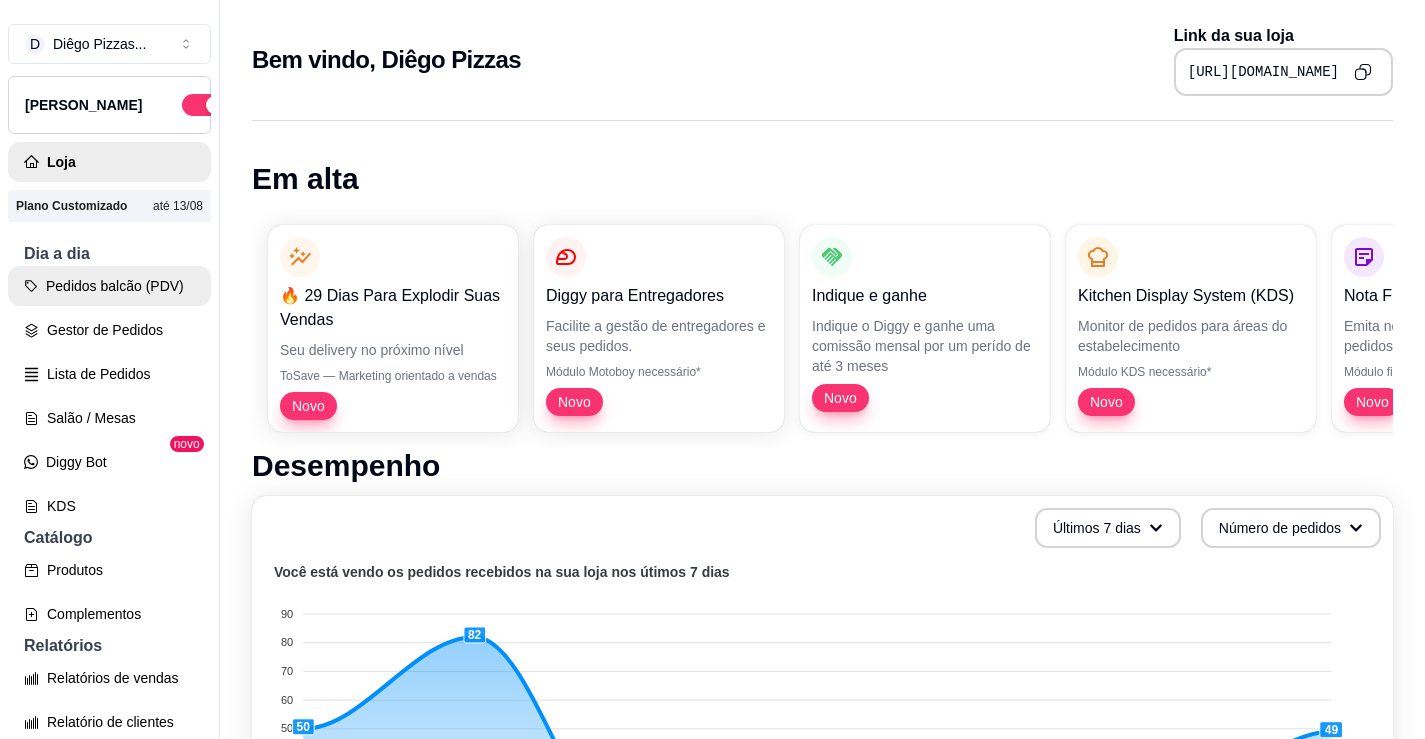 click on "Pedidos balcão (PDV)" at bounding box center (109, 286) 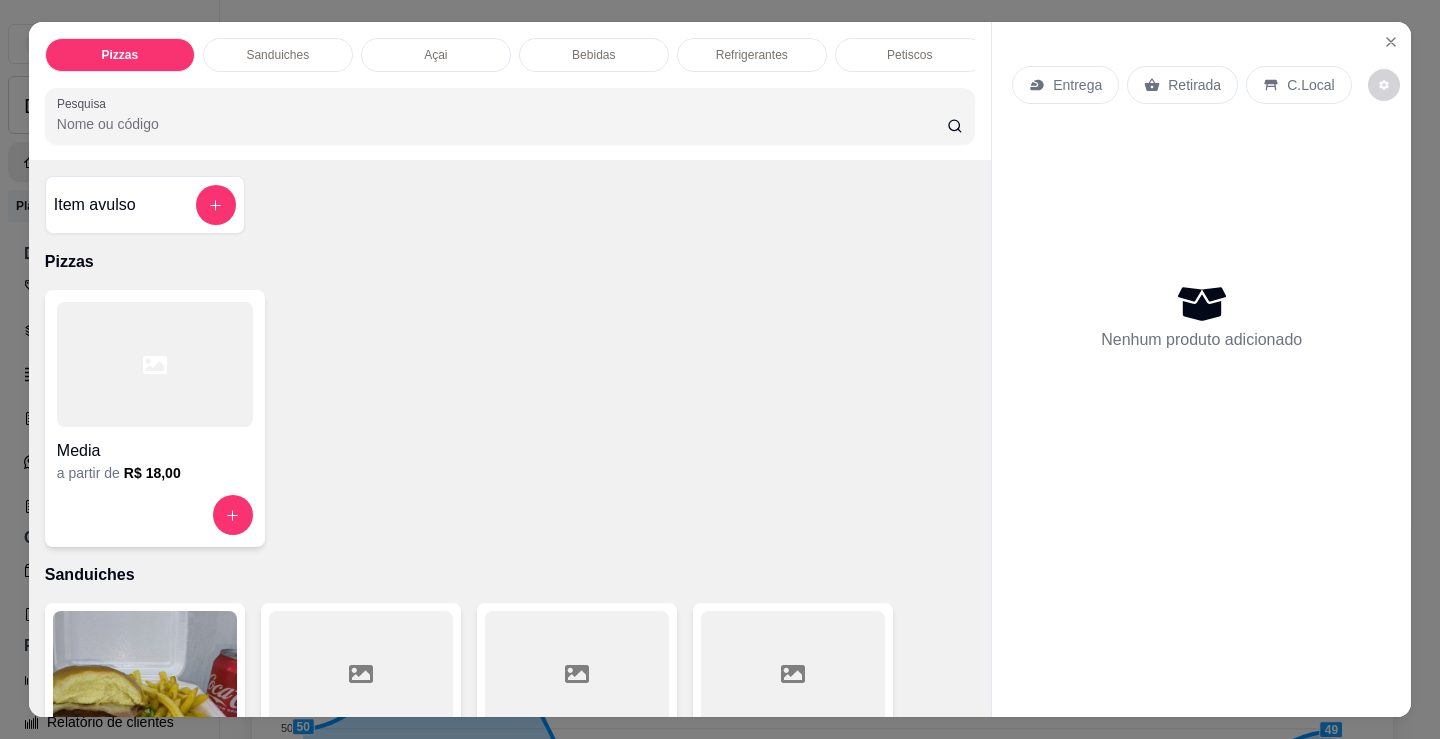 click at bounding box center (155, 364) 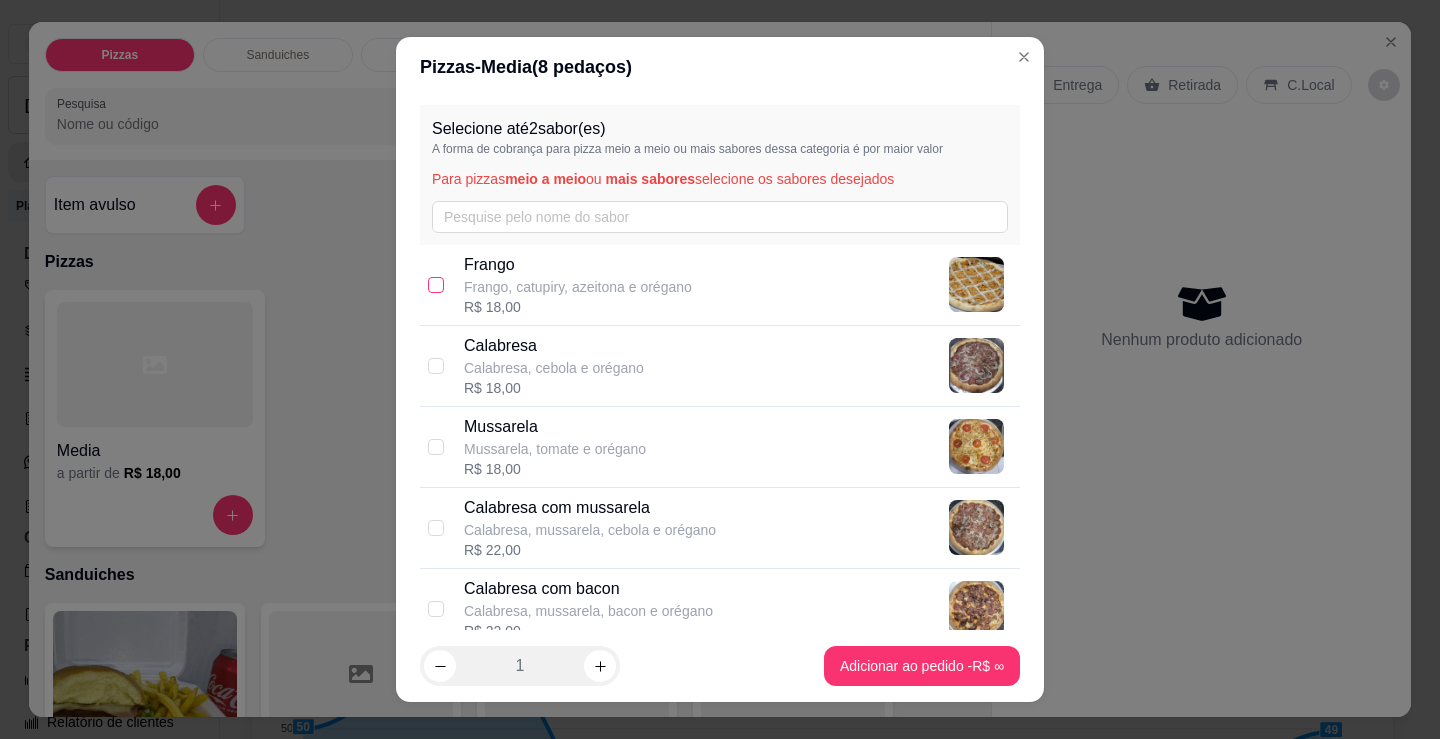 click at bounding box center [436, 285] 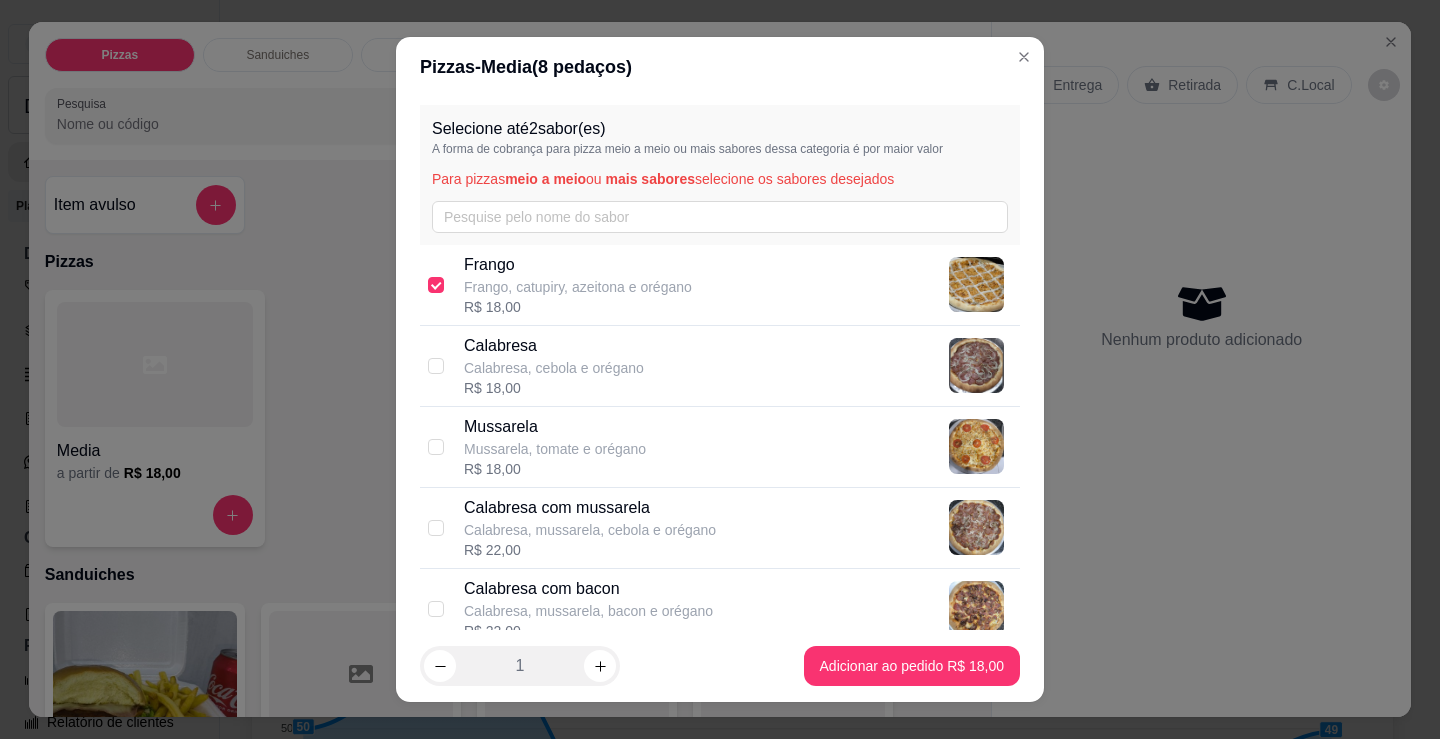 drag, startPoint x: 416, startPoint y: 353, endPoint x: 438, endPoint y: 359, distance: 22.803509 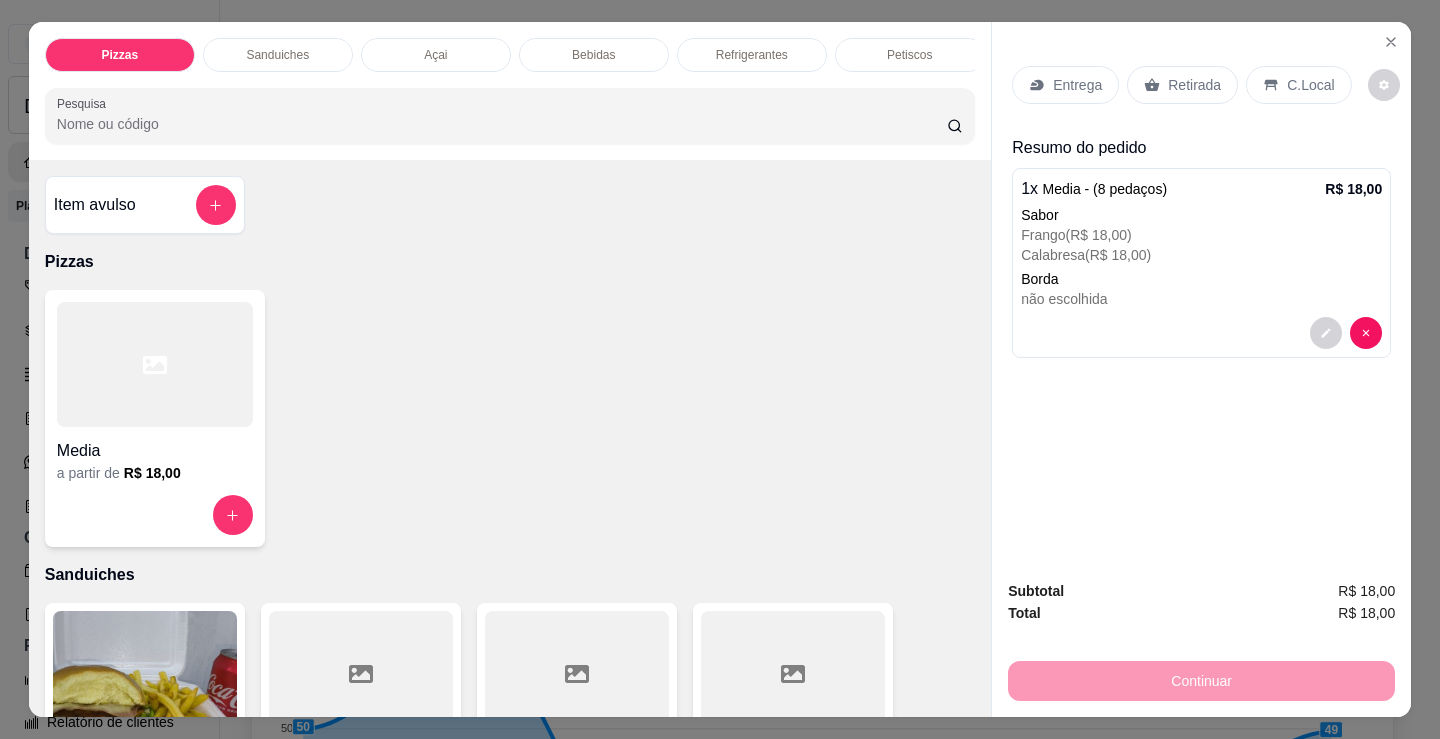 click on "Entrega" at bounding box center [1077, 85] 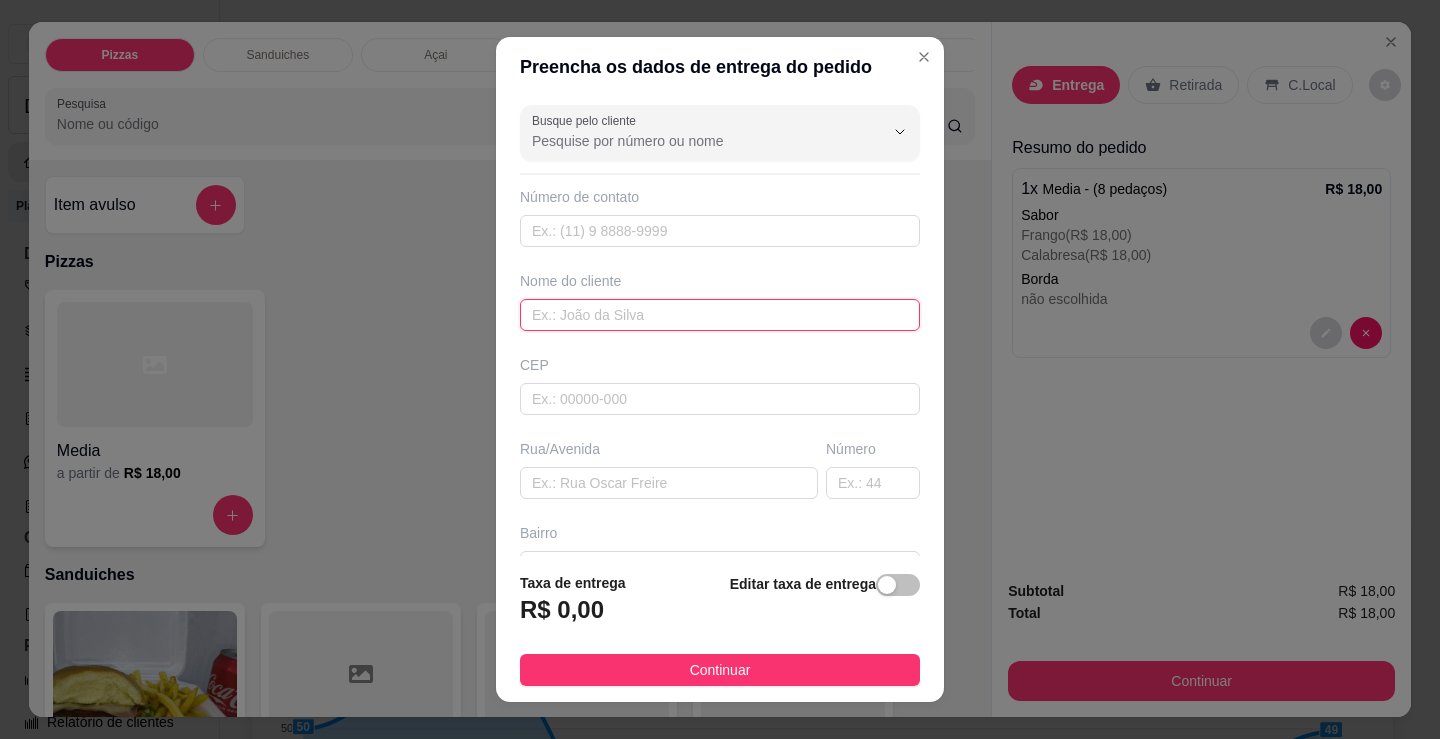 click at bounding box center [720, 315] 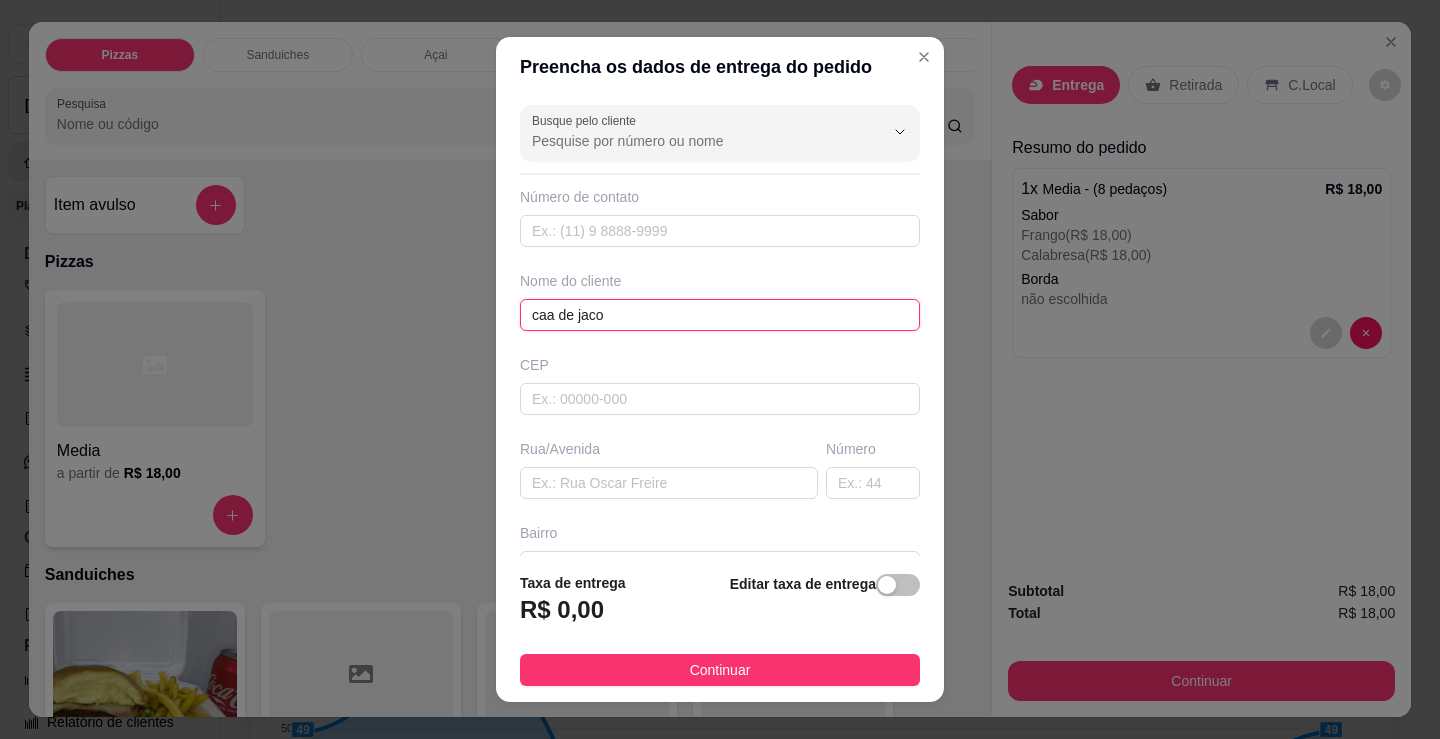 click on "caa de jaco" at bounding box center (720, 315) 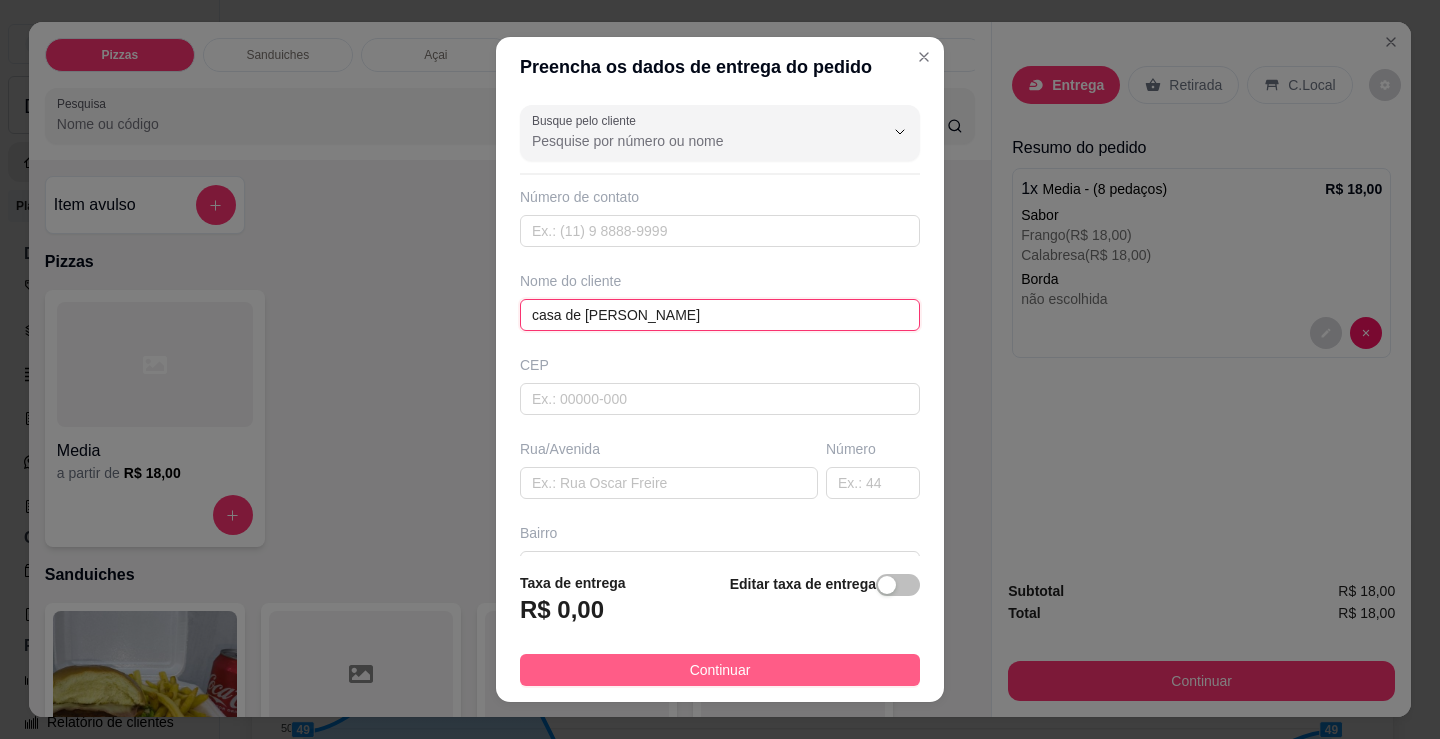 type on "casa de [PERSON_NAME]" 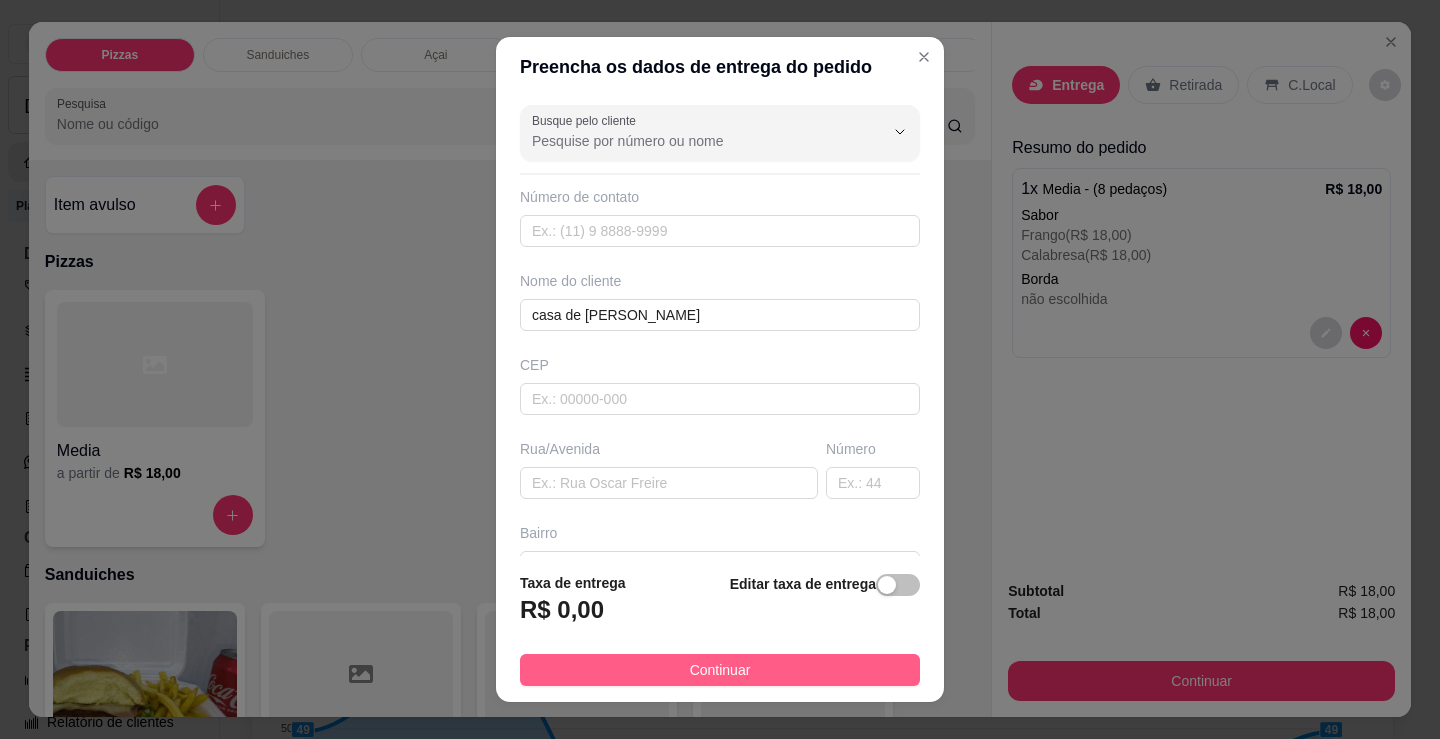 click on "Continuar" at bounding box center (720, 670) 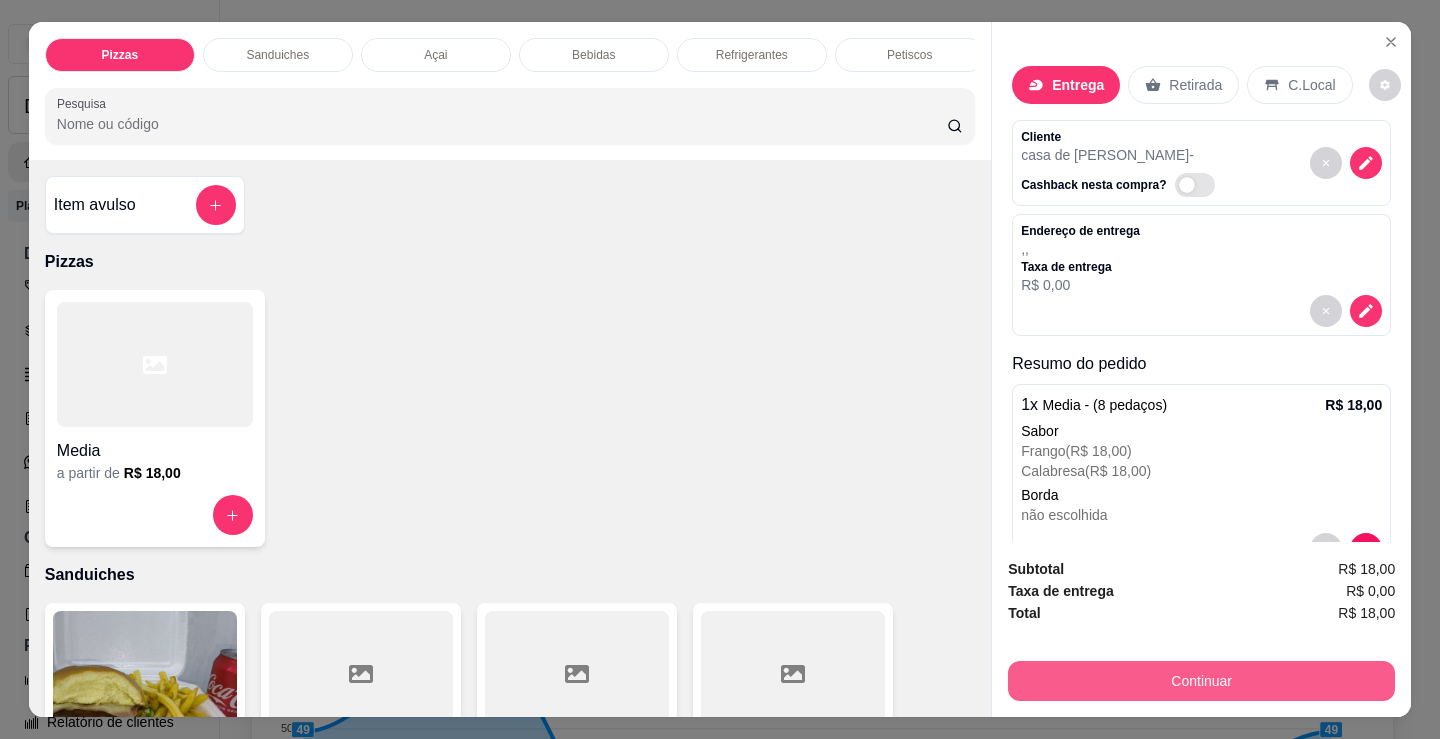 click on "Continuar" at bounding box center (1201, 681) 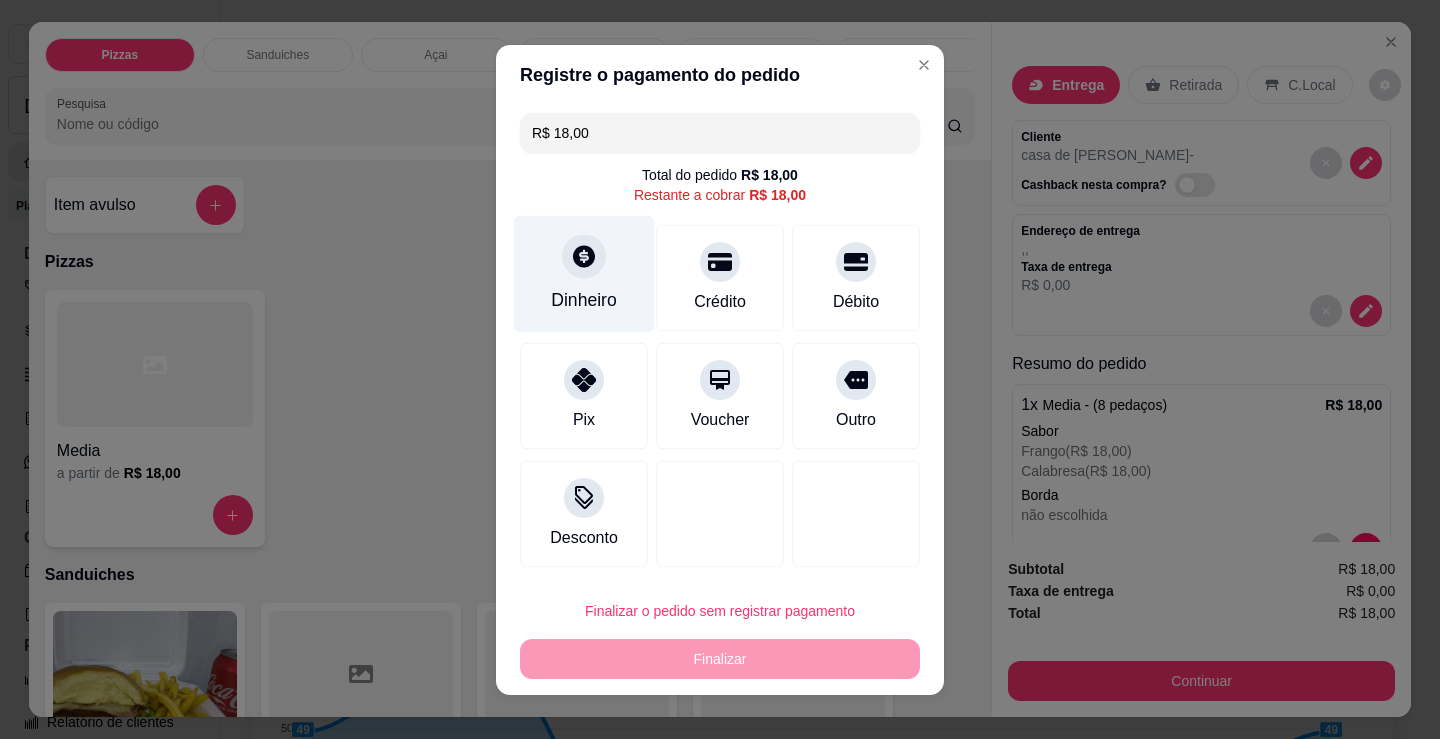 click on "Dinheiro" at bounding box center (584, 273) 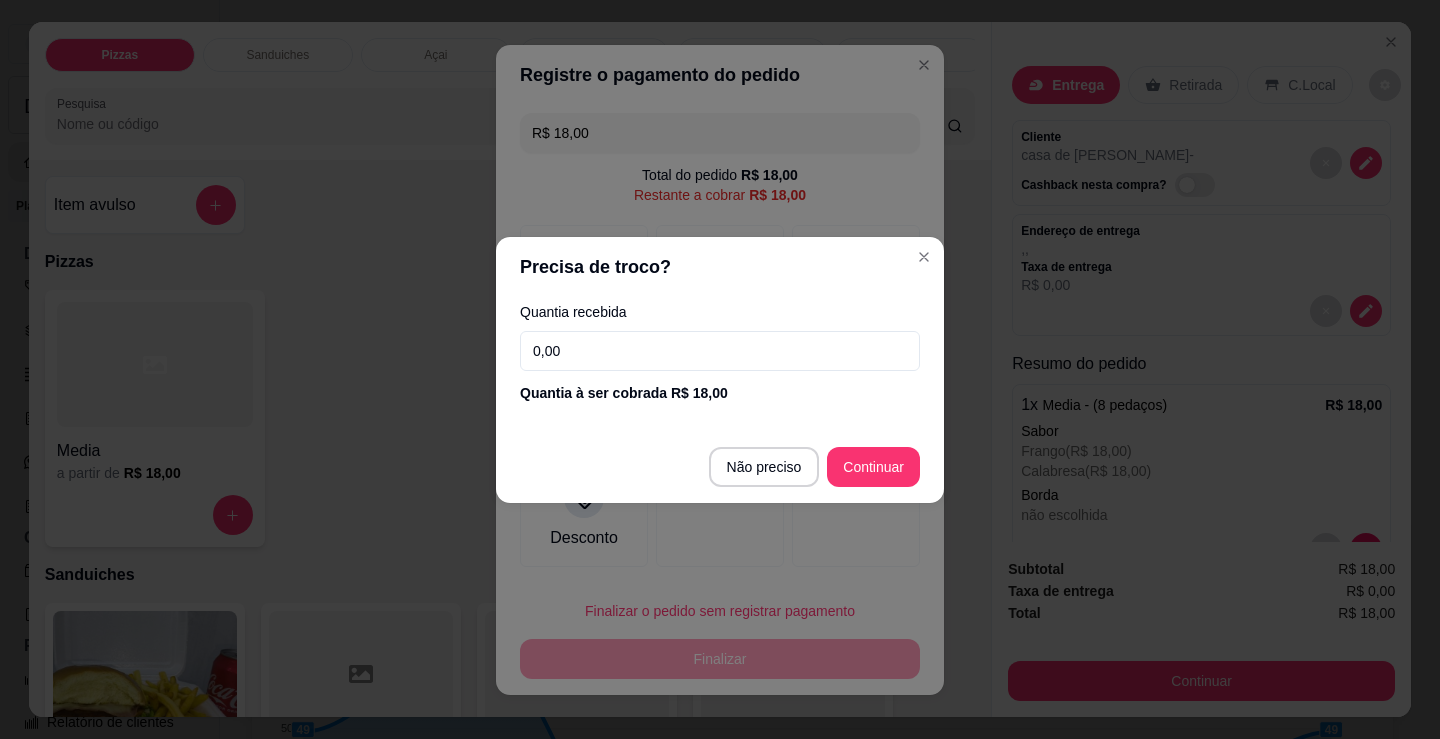drag, startPoint x: 708, startPoint y: 423, endPoint x: 713, endPoint y: 448, distance: 25.495098 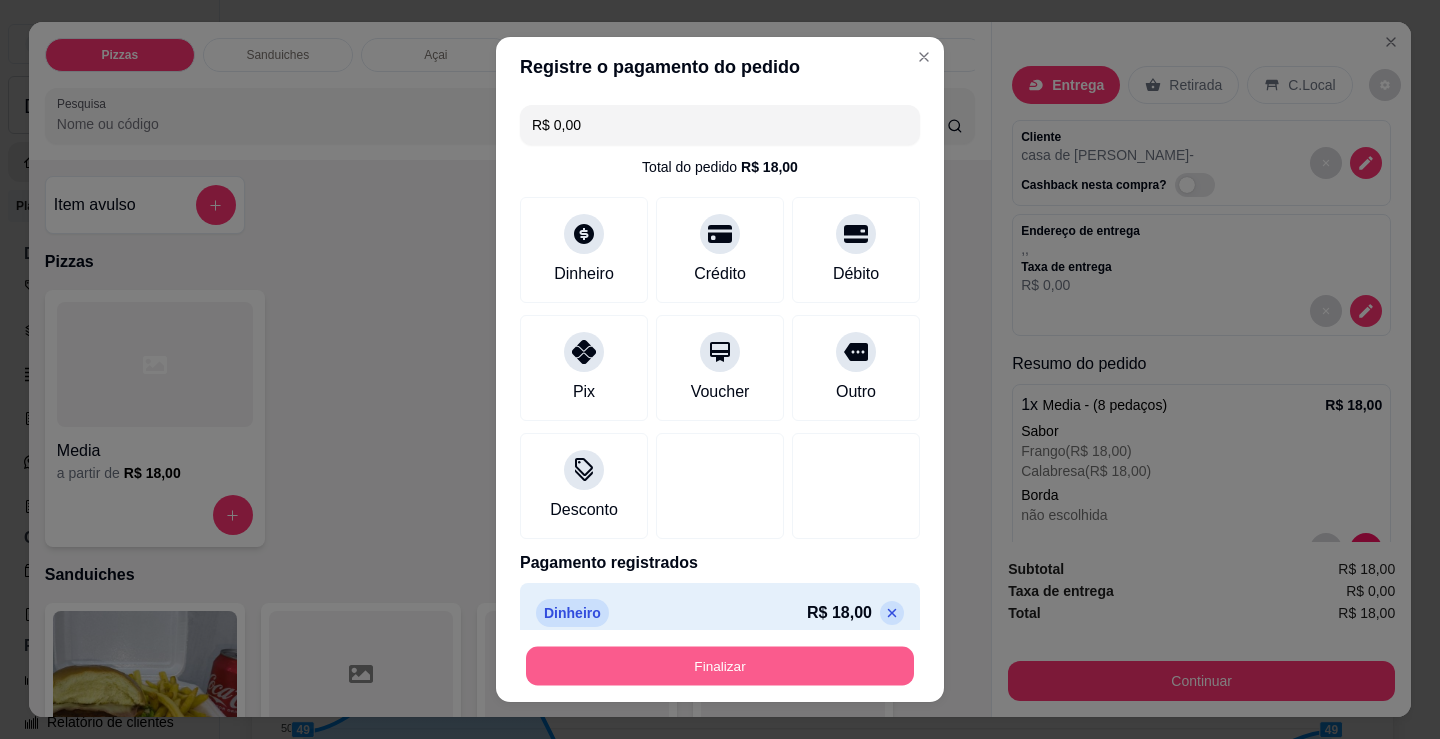 click on "Finalizar" at bounding box center [720, 666] 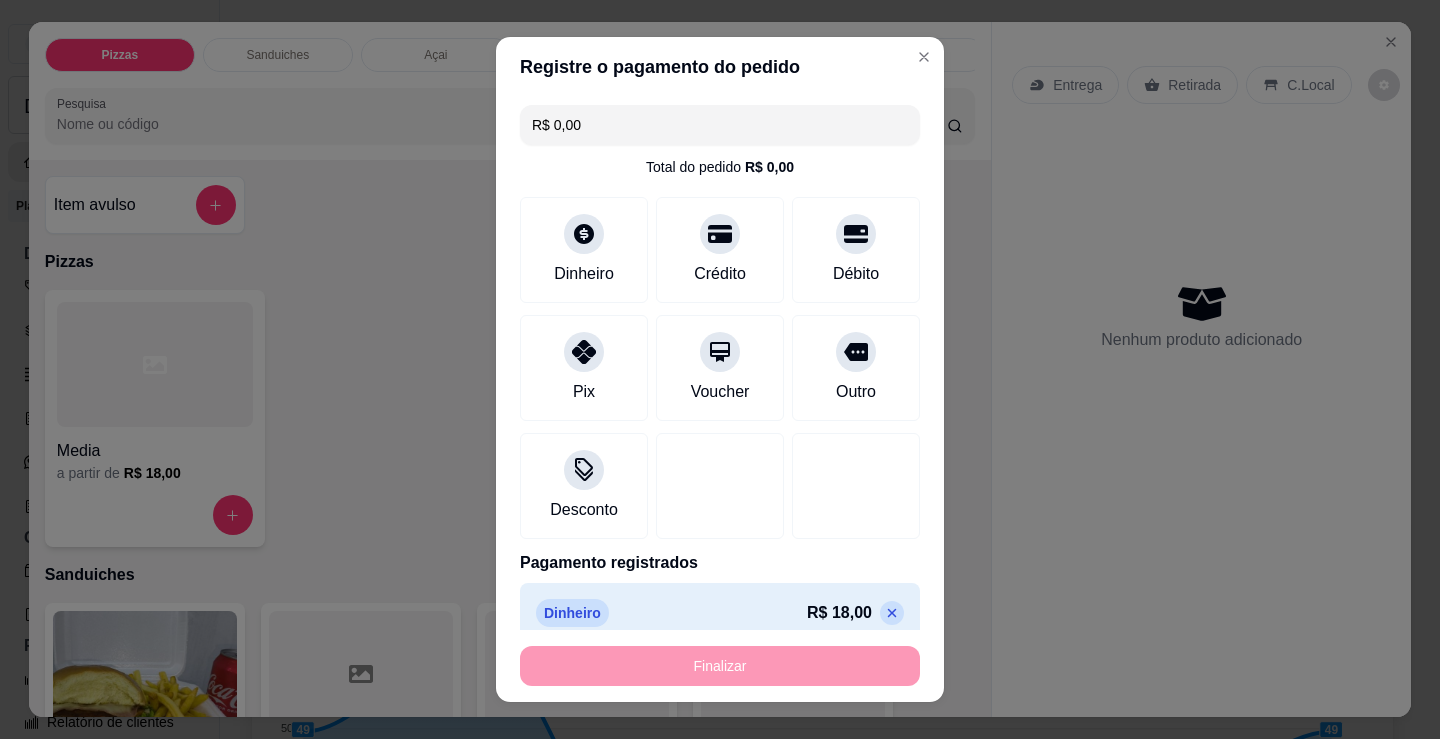 type on "-R$ 18,00" 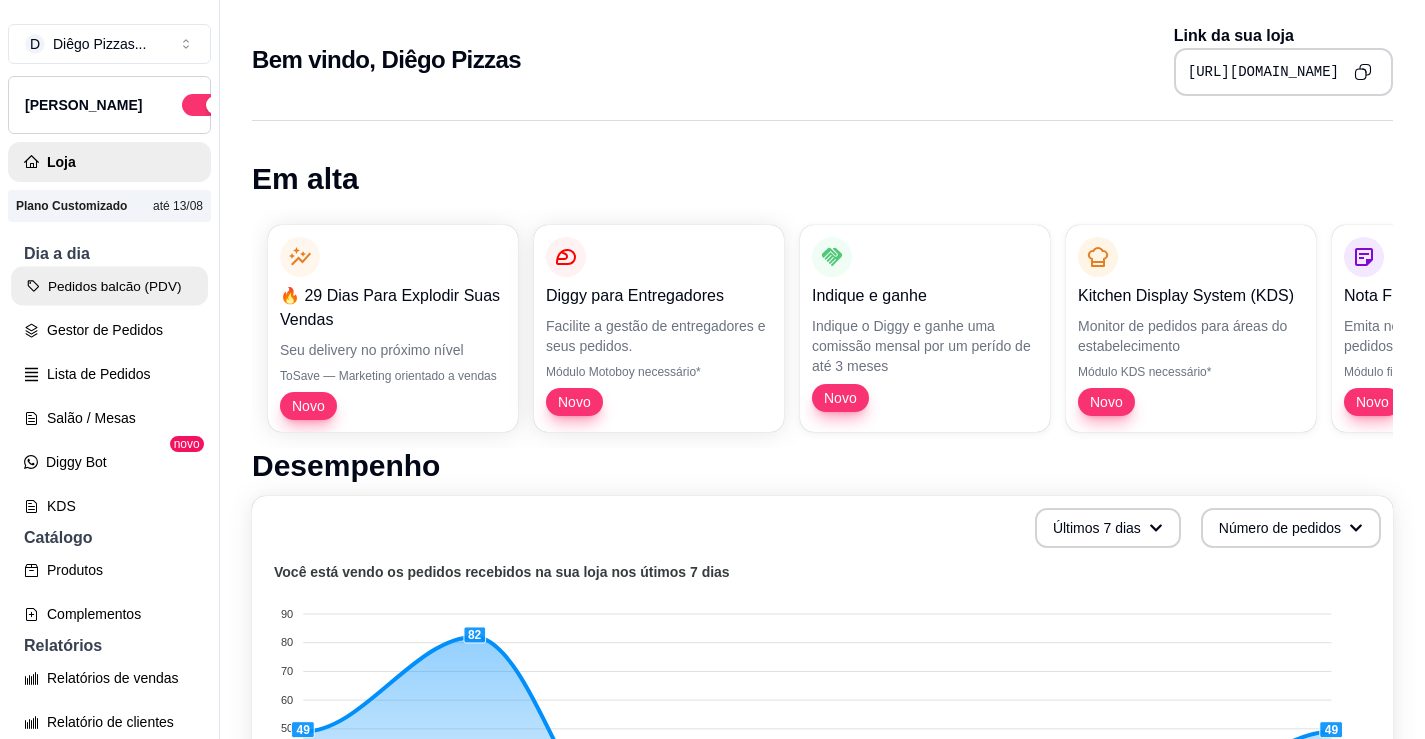 click on "Pedidos balcão (PDV)" at bounding box center [109, 286] 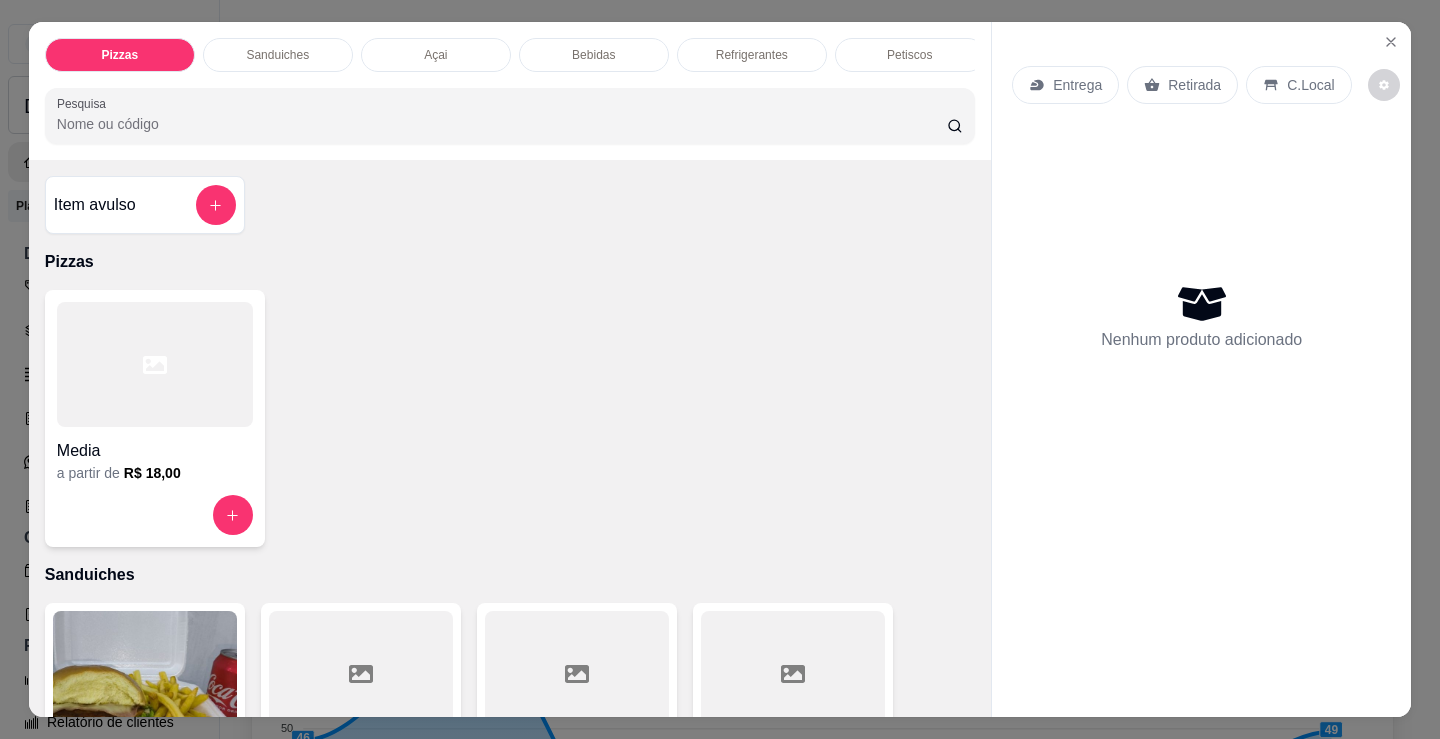 click at bounding box center [155, 364] 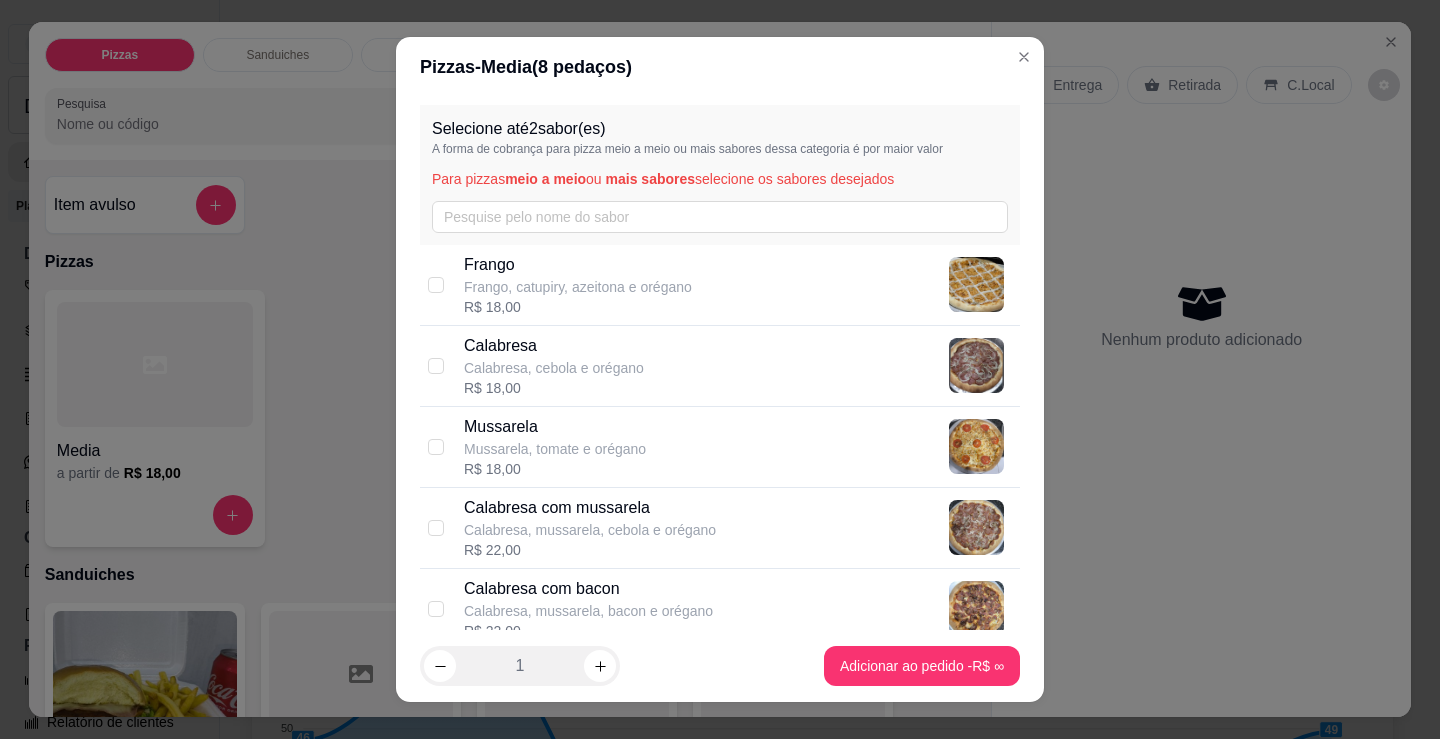click on "Frango, catupiry, azeitona e orégano" at bounding box center [578, 287] 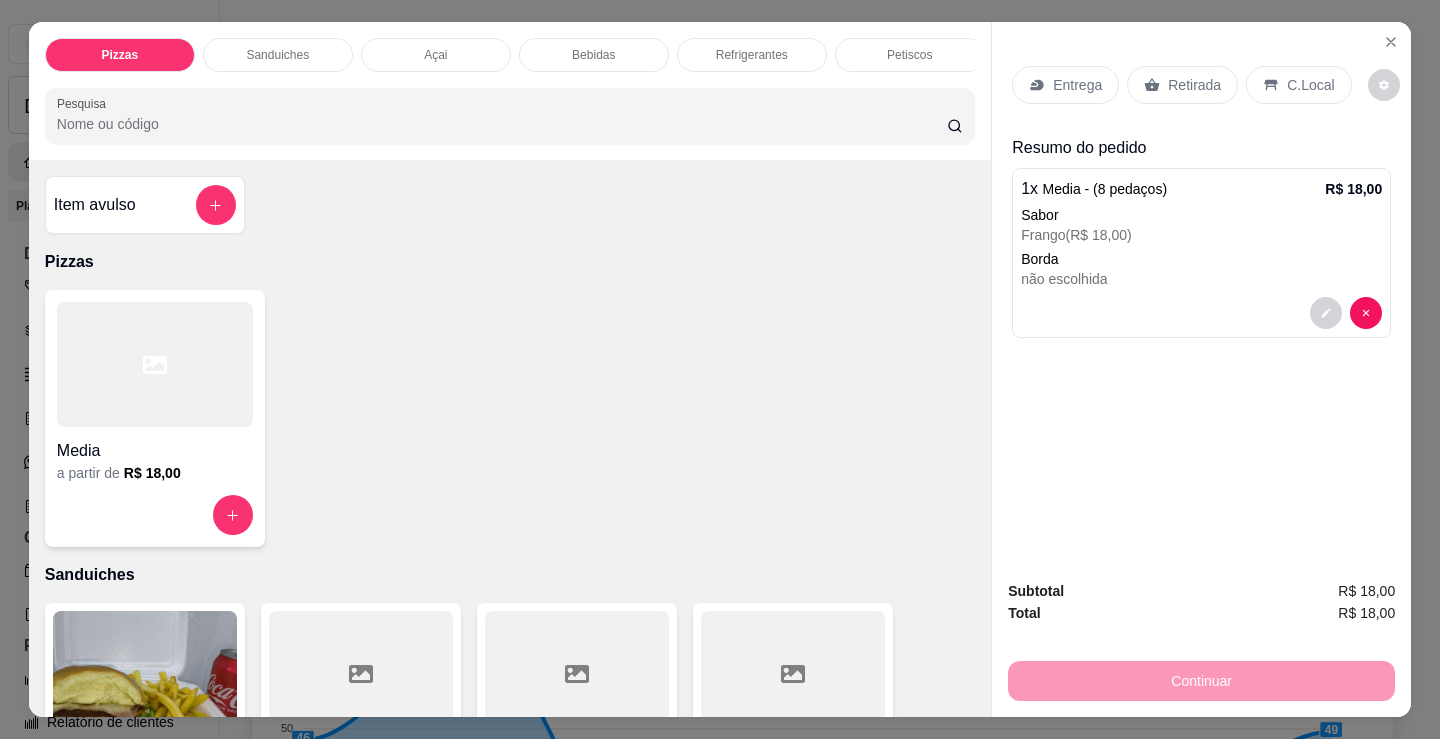 click at bounding box center [155, 364] 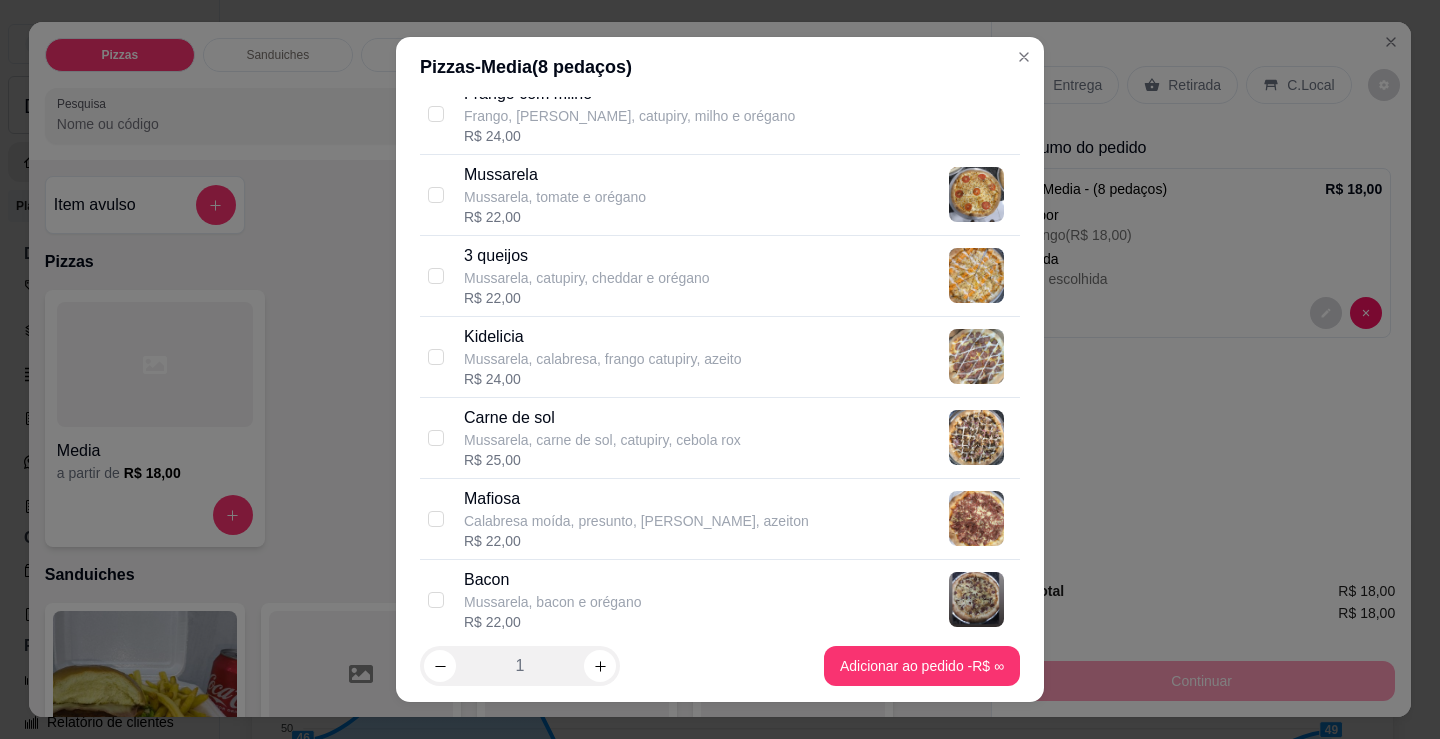 scroll, scrollTop: 1100, scrollLeft: 0, axis: vertical 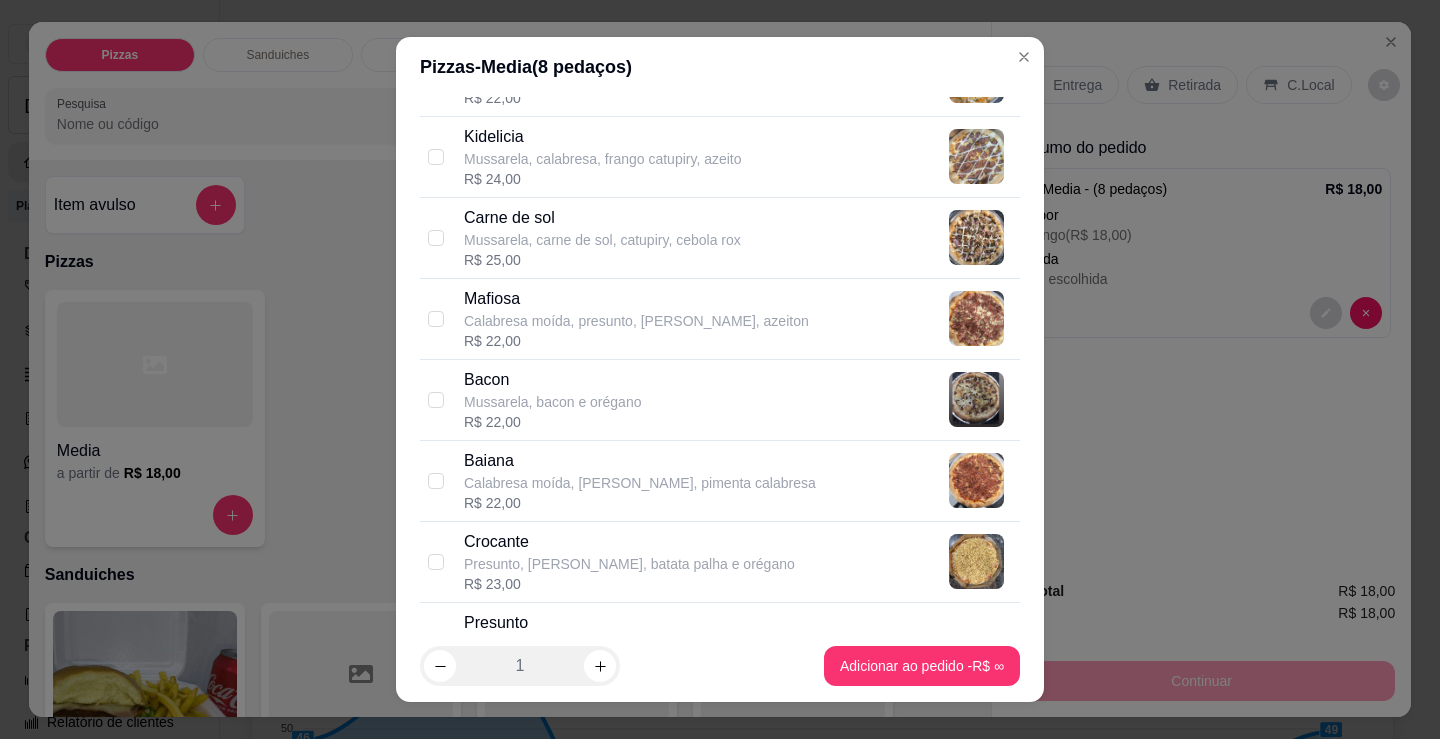 click on "R$ 25,00" at bounding box center [602, 260] 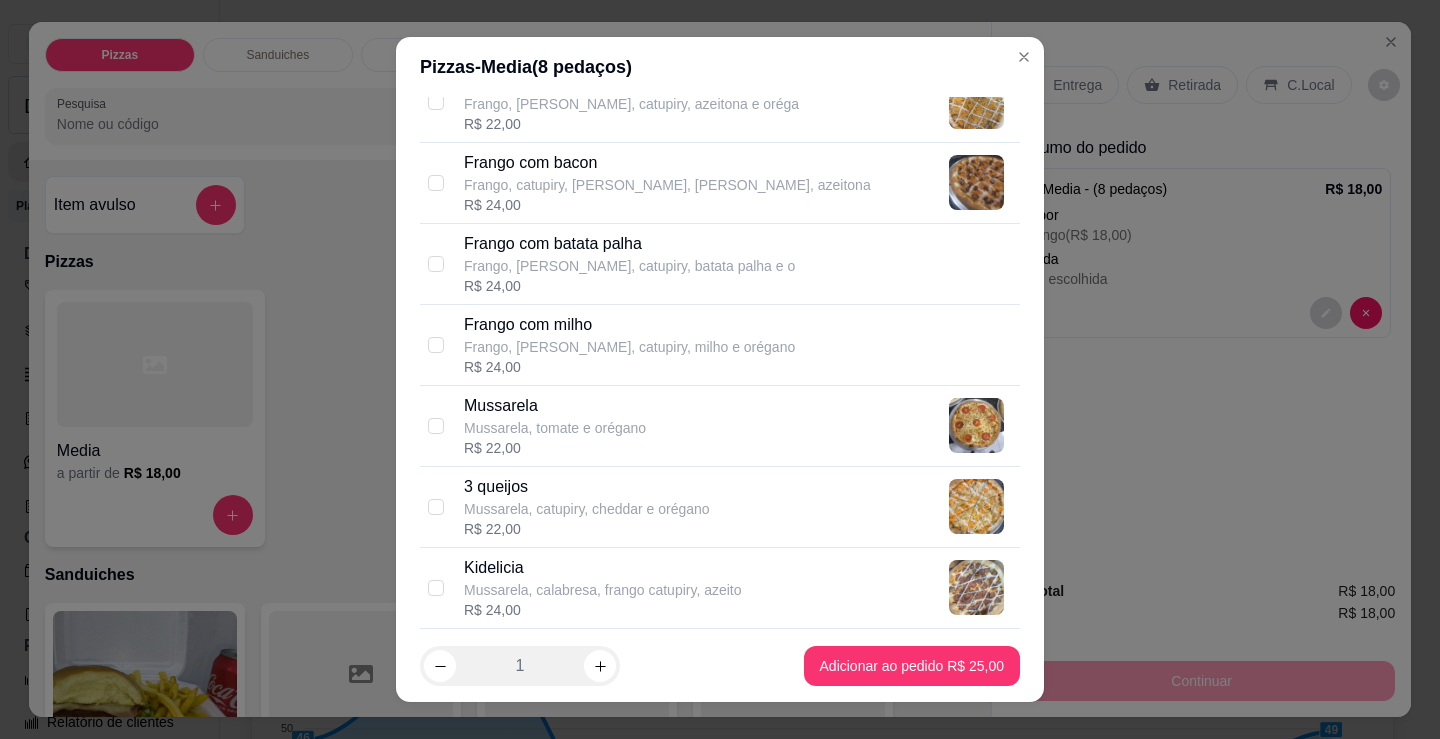 scroll, scrollTop: 700, scrollLeft: 0, axis: vertical 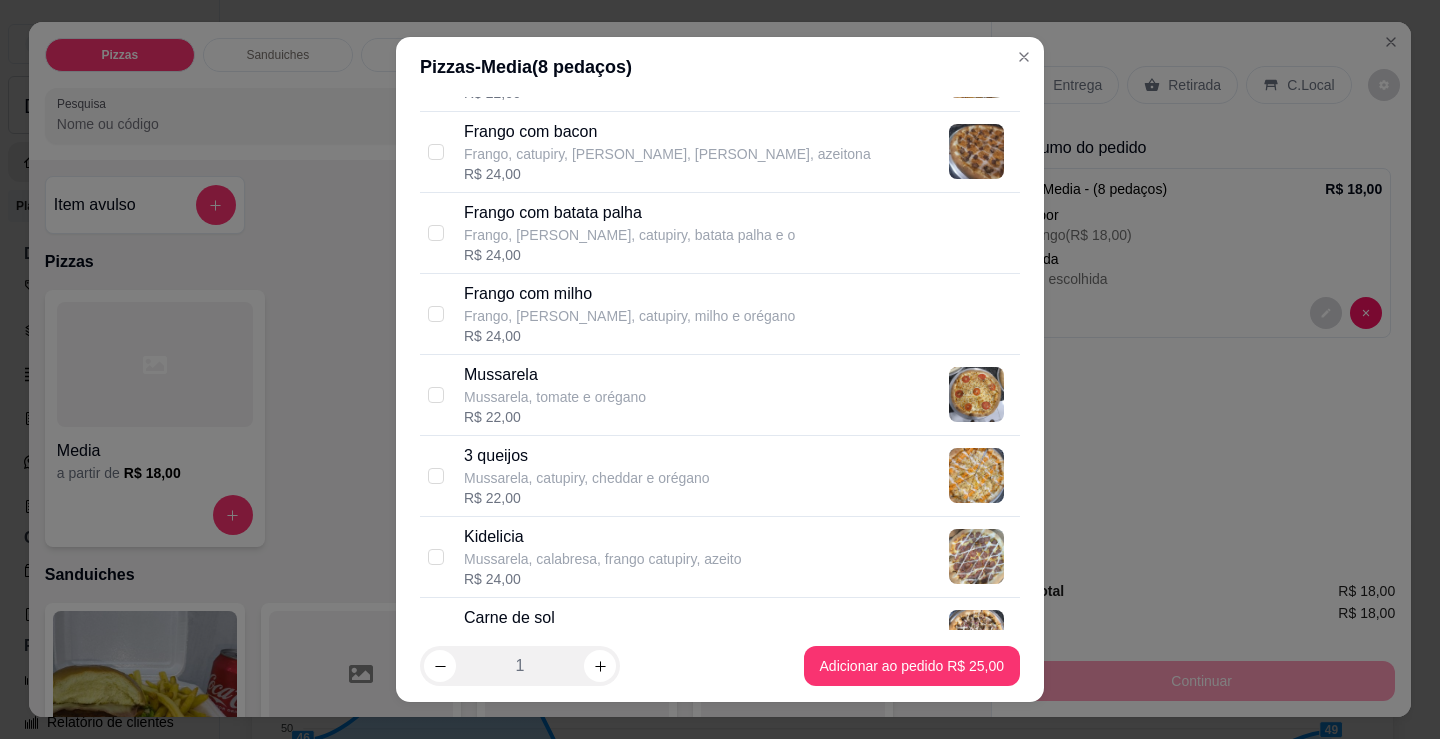 drag, startPoint x: 484, startPoint y: 409, endPoint x: 509, endPoint y: 434, distance: 35.35534 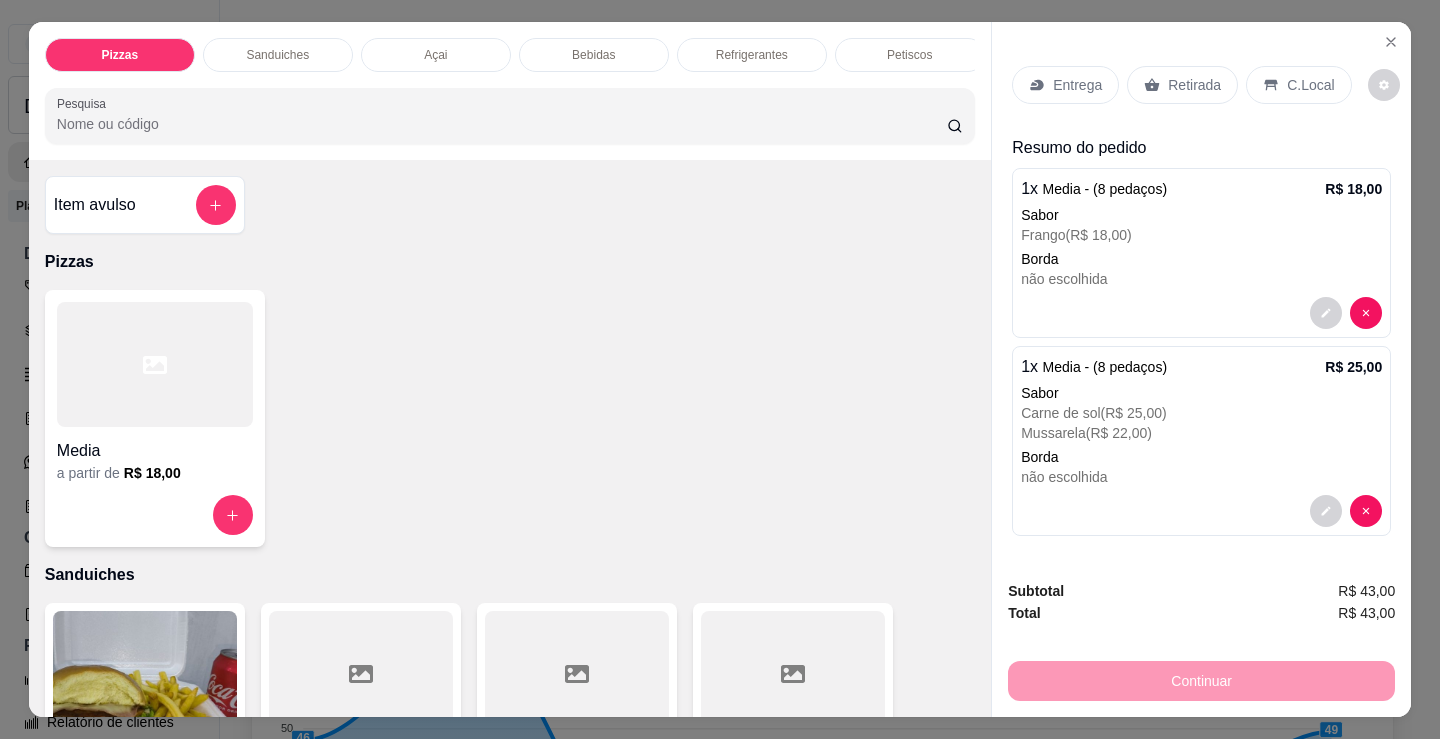 click on "Item avulso Pizzas  Media a partir de     R$ 18,00 Sanduiches  Combo de X-burguer    R$ 22,00 0 Misto    R$ 5,00 0 Hambúrguer    R$ 5,00 0 Bauru   R$ 6,00 0 Americano   R$ 8,00 0 X - burguer    R$ 8,00 0 Minuano    R$ 10,00 0 Sanduíche de calabresa    R$ 9,00 0 X - calabresa    R$ 11,00 0 X - calabresa egg   R$ 13,00 0 X - calabresa catupiry    R$ 12,00 0 X - calabresa tudo    R$ 15,00 0 Sanduiche de frango   R$ 9,00 0 X - frango    R$ 11,00 0 X - frango catupiry    R$ 12,00 0 X - frango egg   R$ 13,00 0 X - frango bacon   R$ 14,00 0 X - frango tudo   R$ 15,00 0 X - bacon    R$ 12,00 0 X - bacon egg   R$ 13,00 0 American bacon    R$ 12,00 0 Açai  Açai    R$ 15,00 0 Bebidas  Budweiser lata   R$ 5,00 0 Budweiser sem álcool    R$ 6,00 0 07 - Skol latão    R$ 5,00 0 Itaipava latão   R$ 5,00 0 Brahma sem álcool    R$ 5,00 0 09 - Heineken long neck   R$ 9,00 0 Heineken long neck sem álcool    R$ 9,00 0 05 - Budweiser long neck   R$ 8,00 0 02 - Skol 600ml   R$ 9,00 0   0   0" at bounding box center (510, 438) 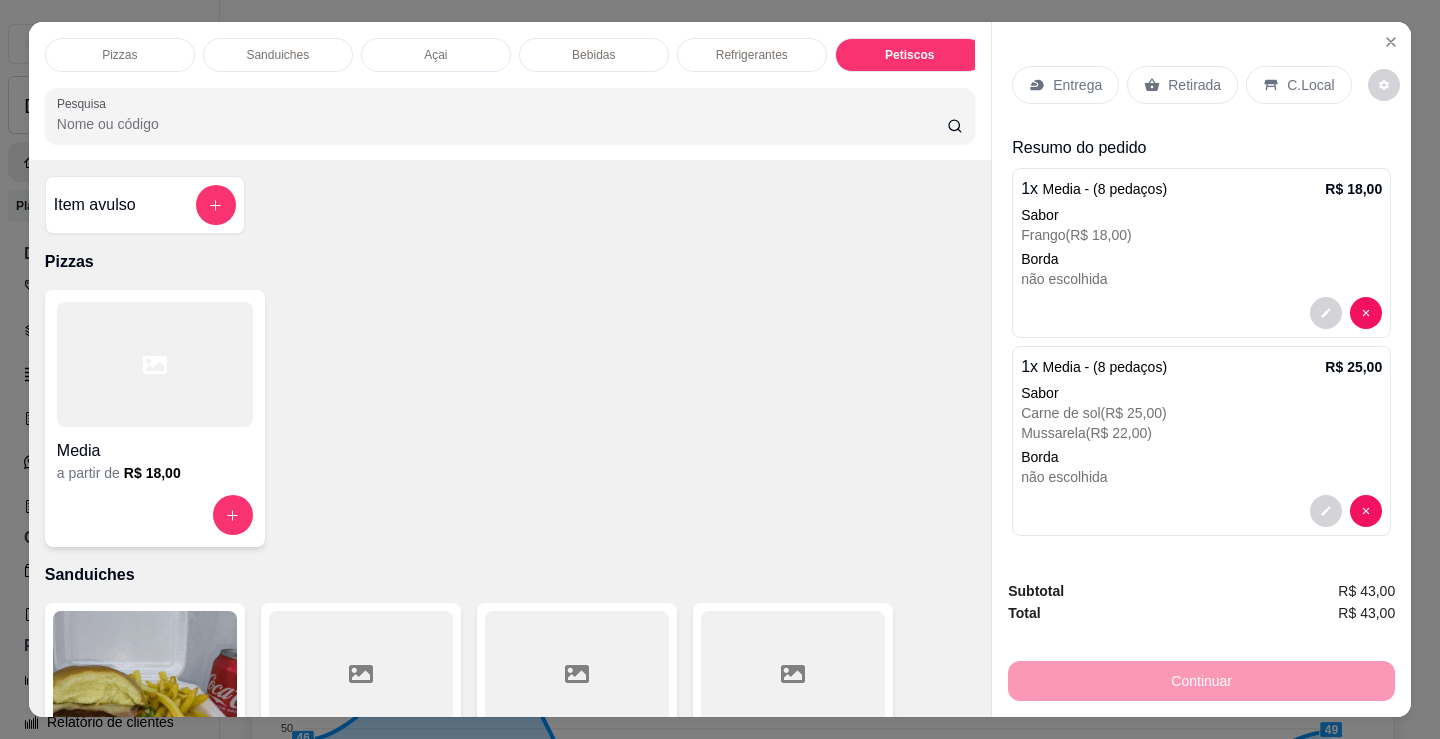 scroll, scrollTop: 6692, scrollLeft: 0, axis: vertical 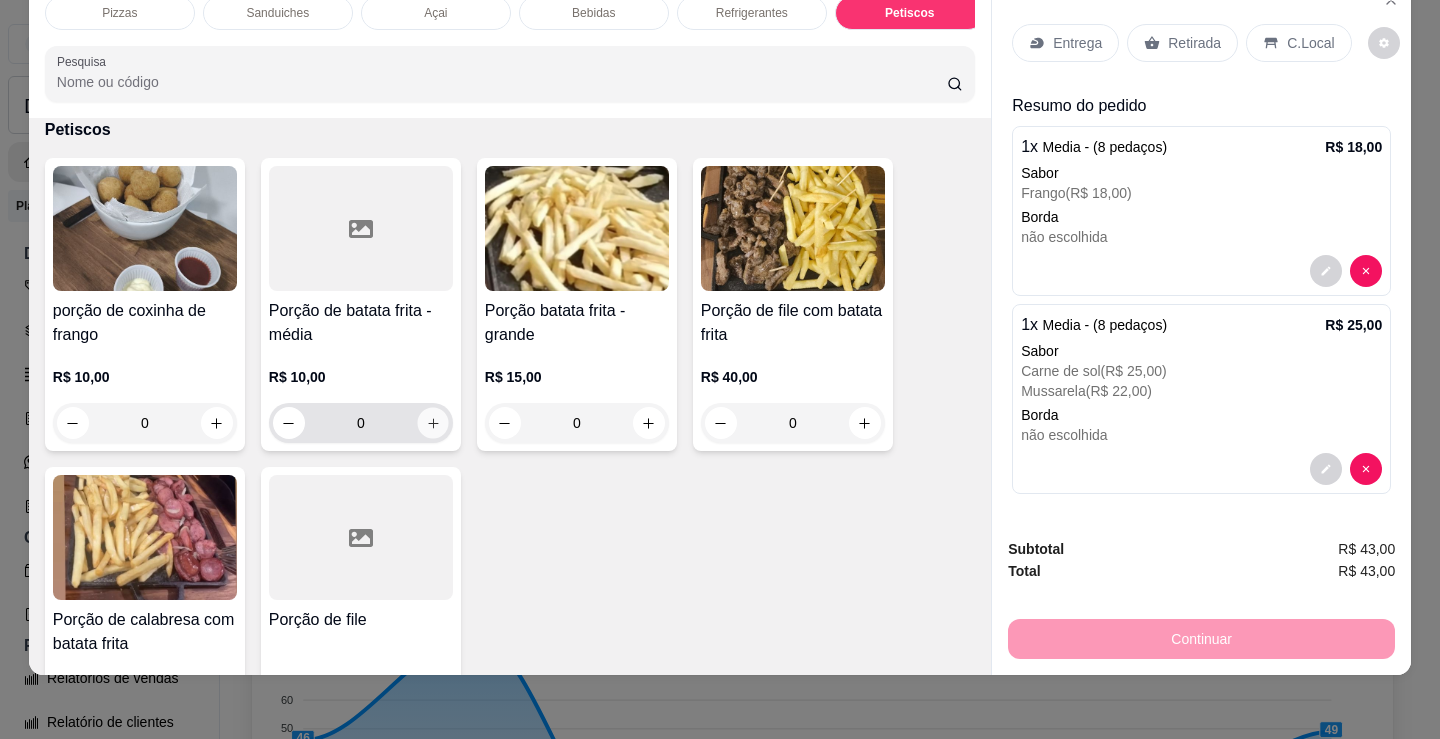 click 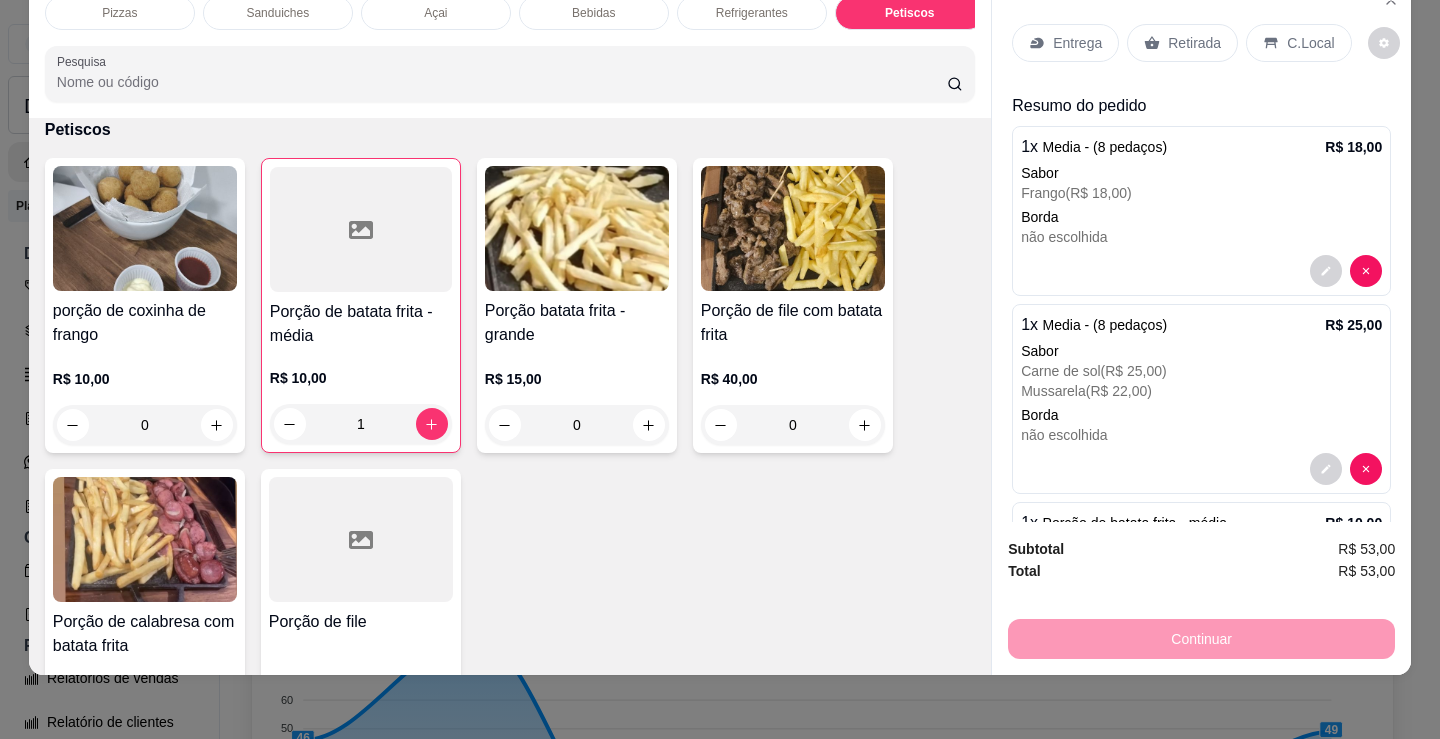 click on "Pizzas  Sanduiches  Açai  Bebidas  Refrigerantes Petiscos  doces Cigarros utensílios   Pesquisa" at bounding box center (510, 49) 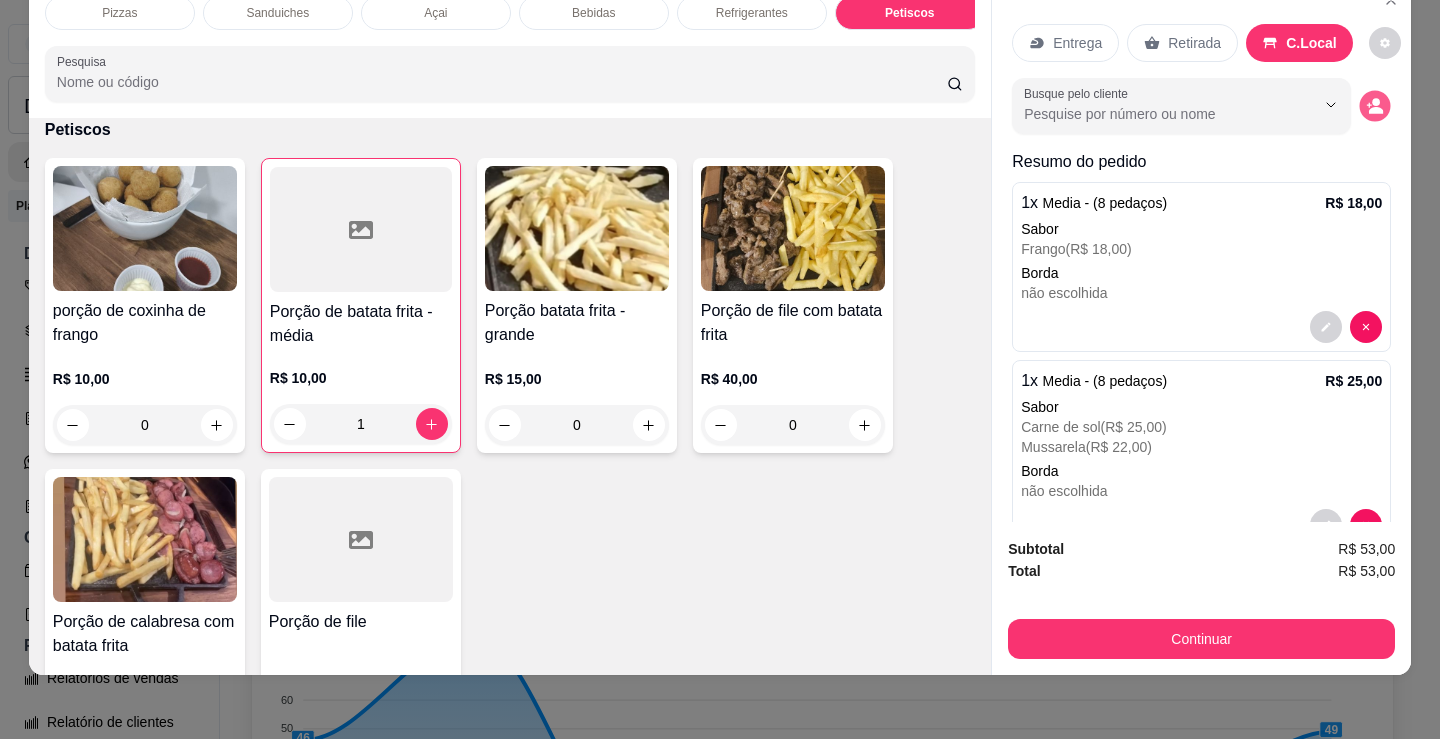 click at bounding box center [1375, 106] 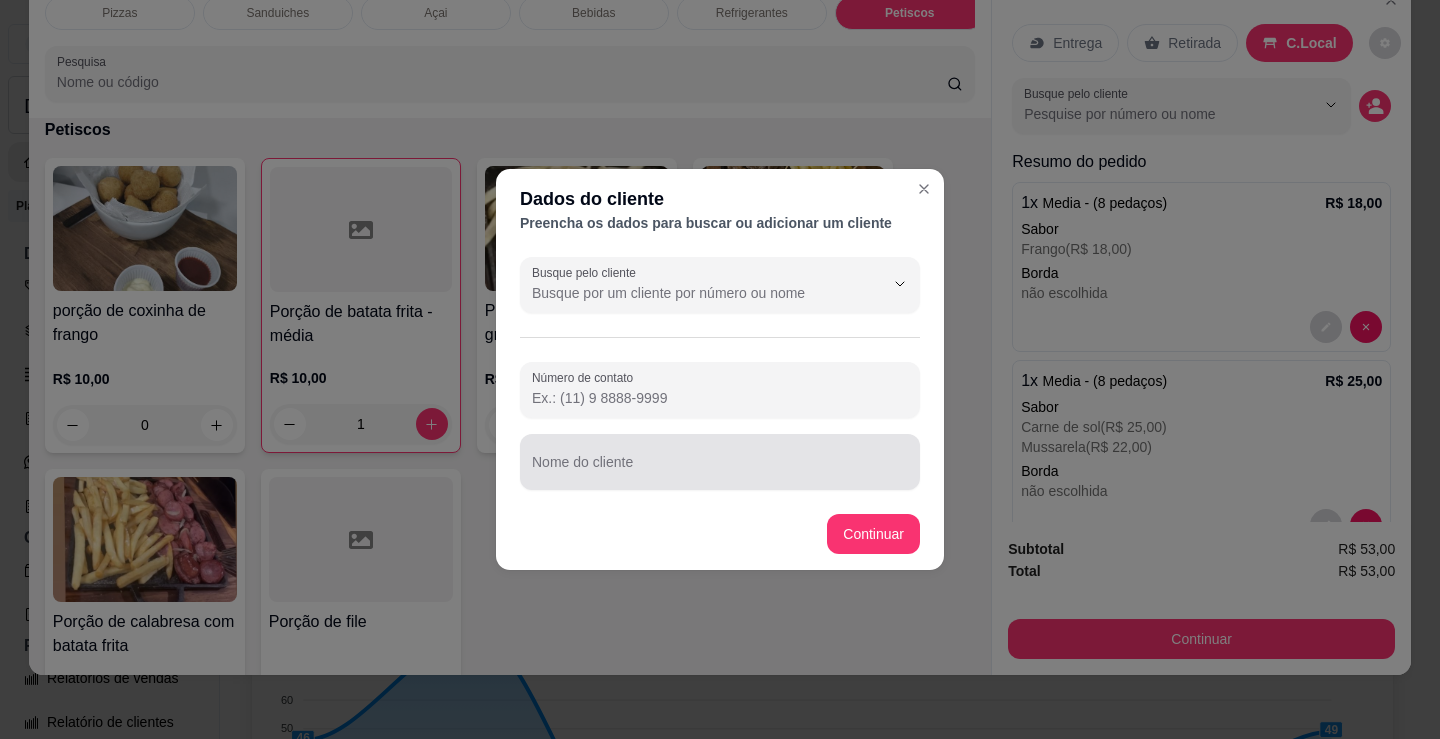 click on "Nome do cliente" at bounding box center (720, 470) 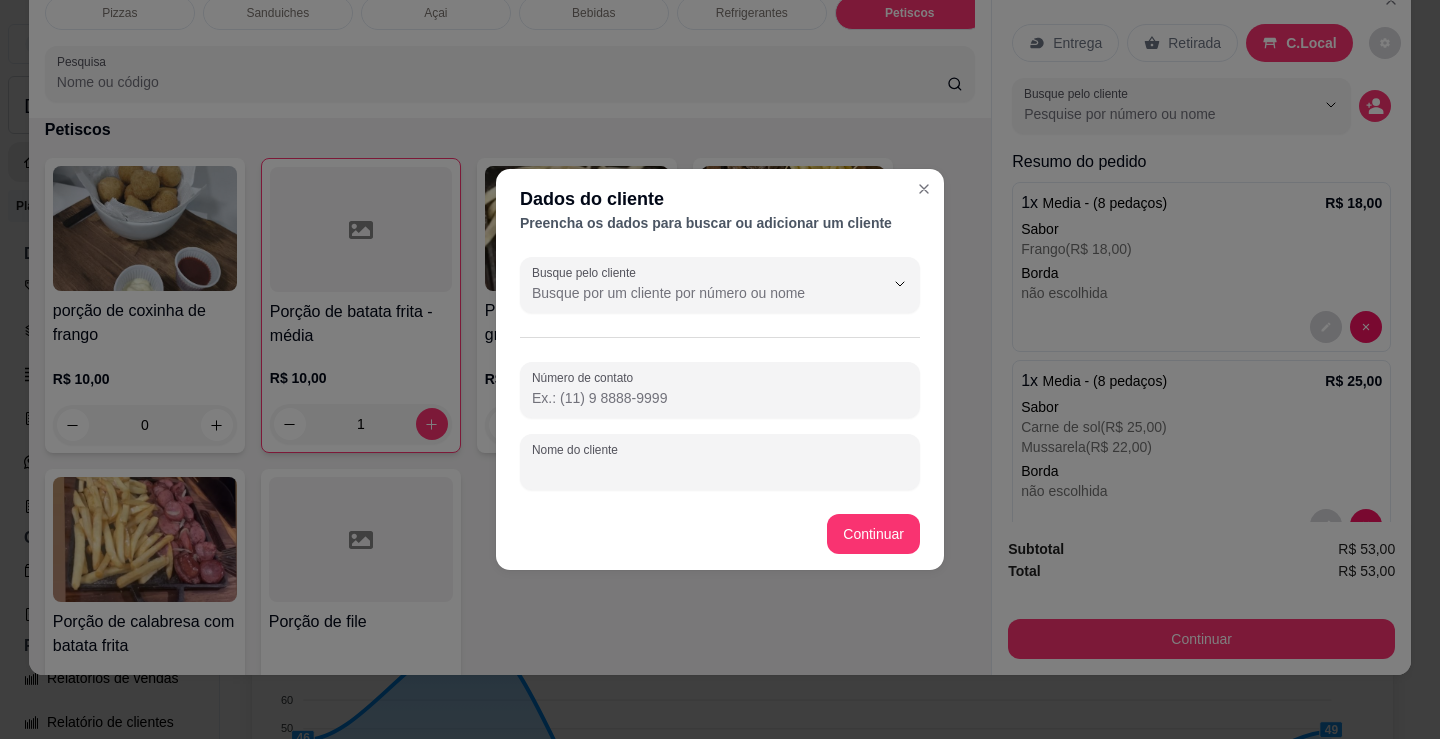 paste on "[PERSON_NAME]" 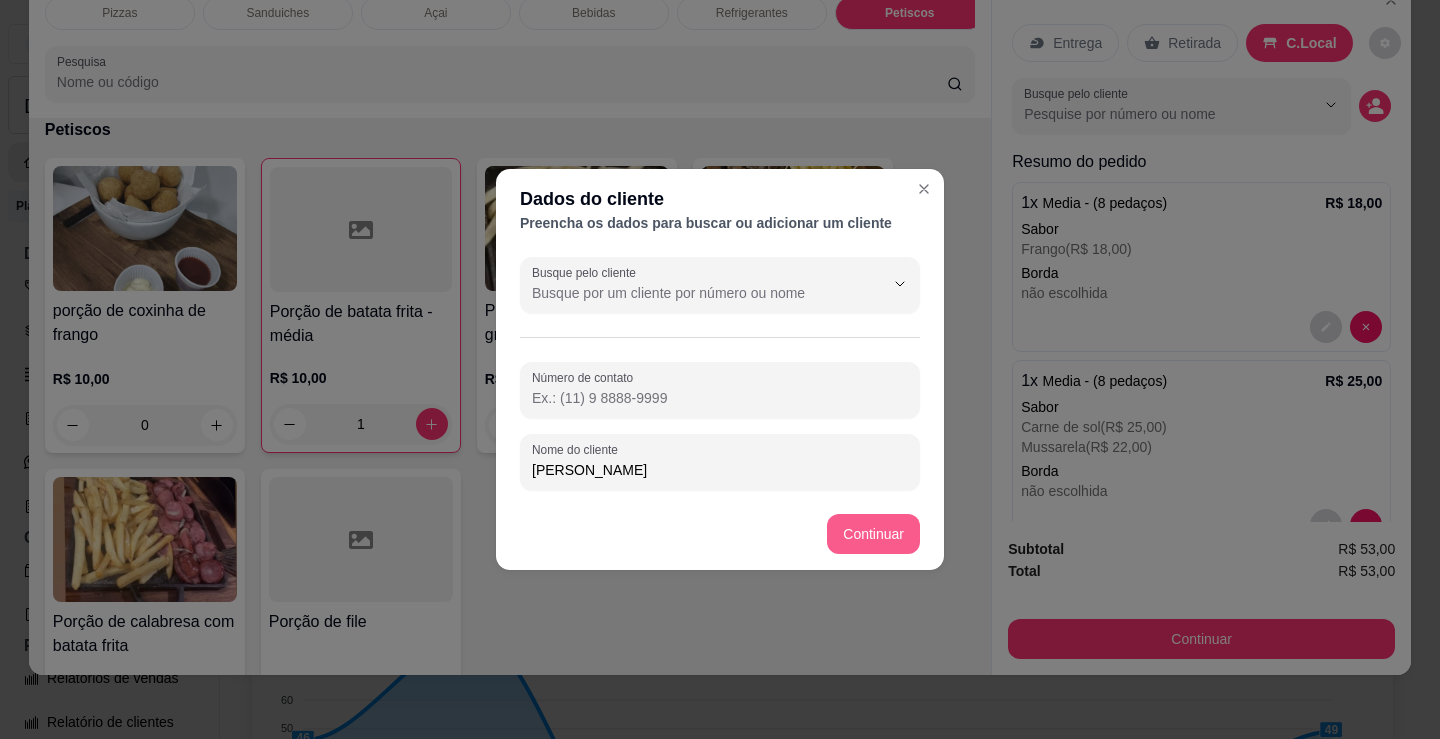 type on "[PERSON_NAME]" 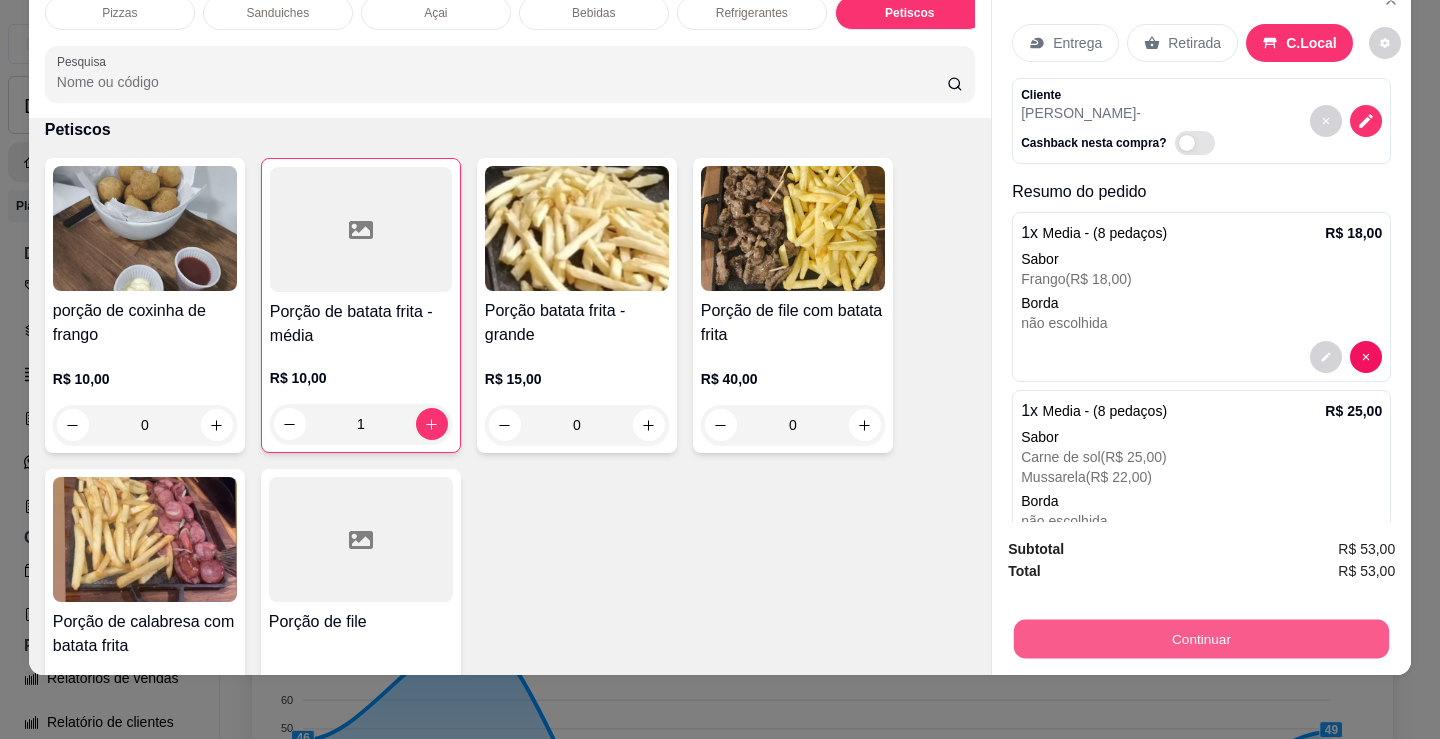 click on "Continuar" at bounding box center [1201, 638] 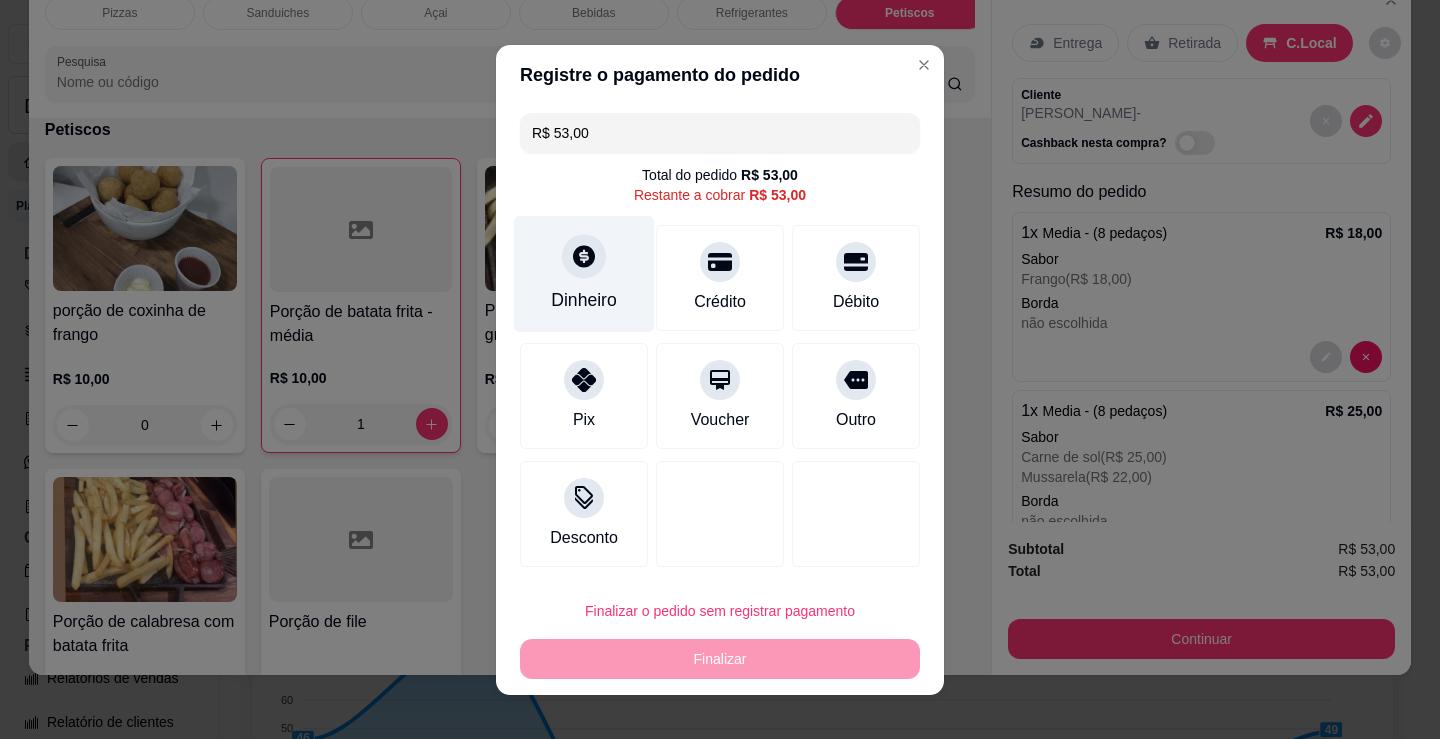 click on "Dinheiro" at bounding box center [584, 273] 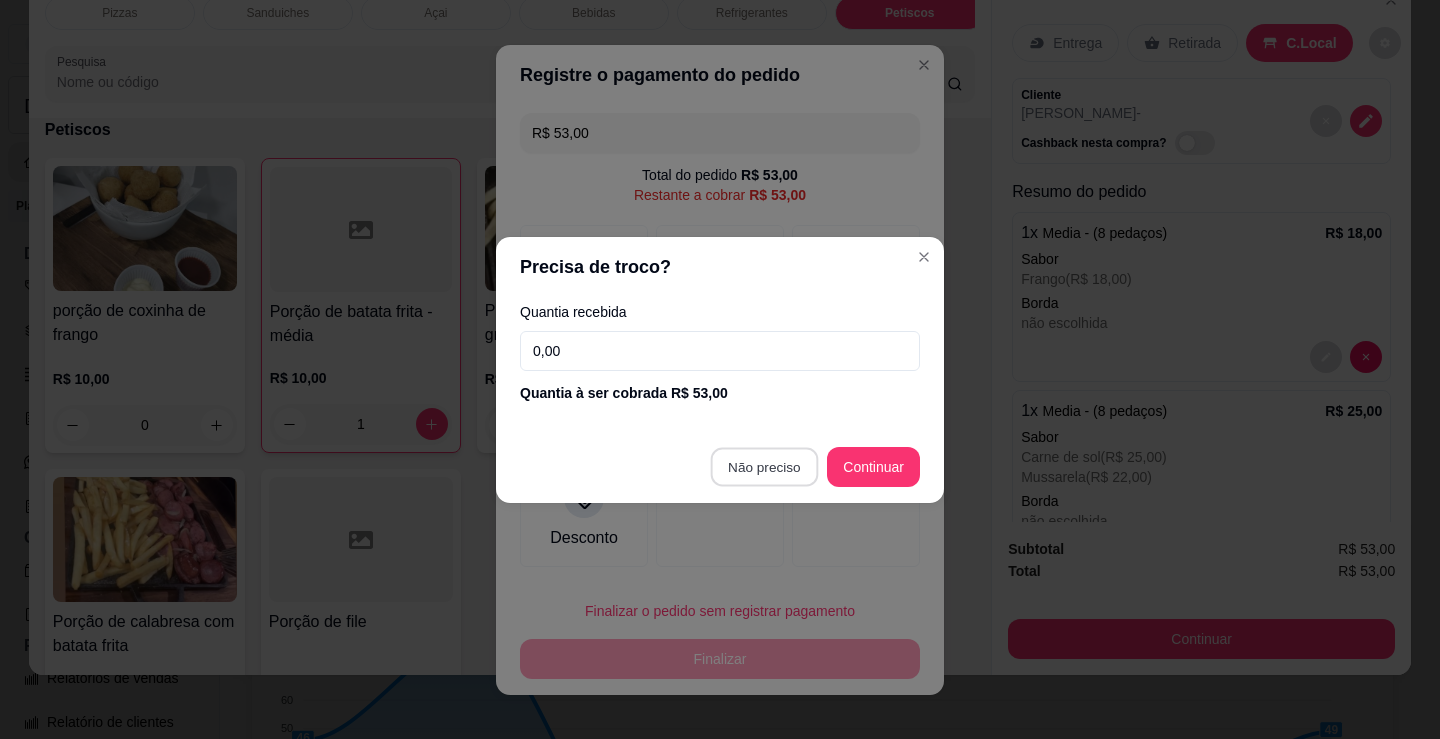 type on "R$ 0,00" 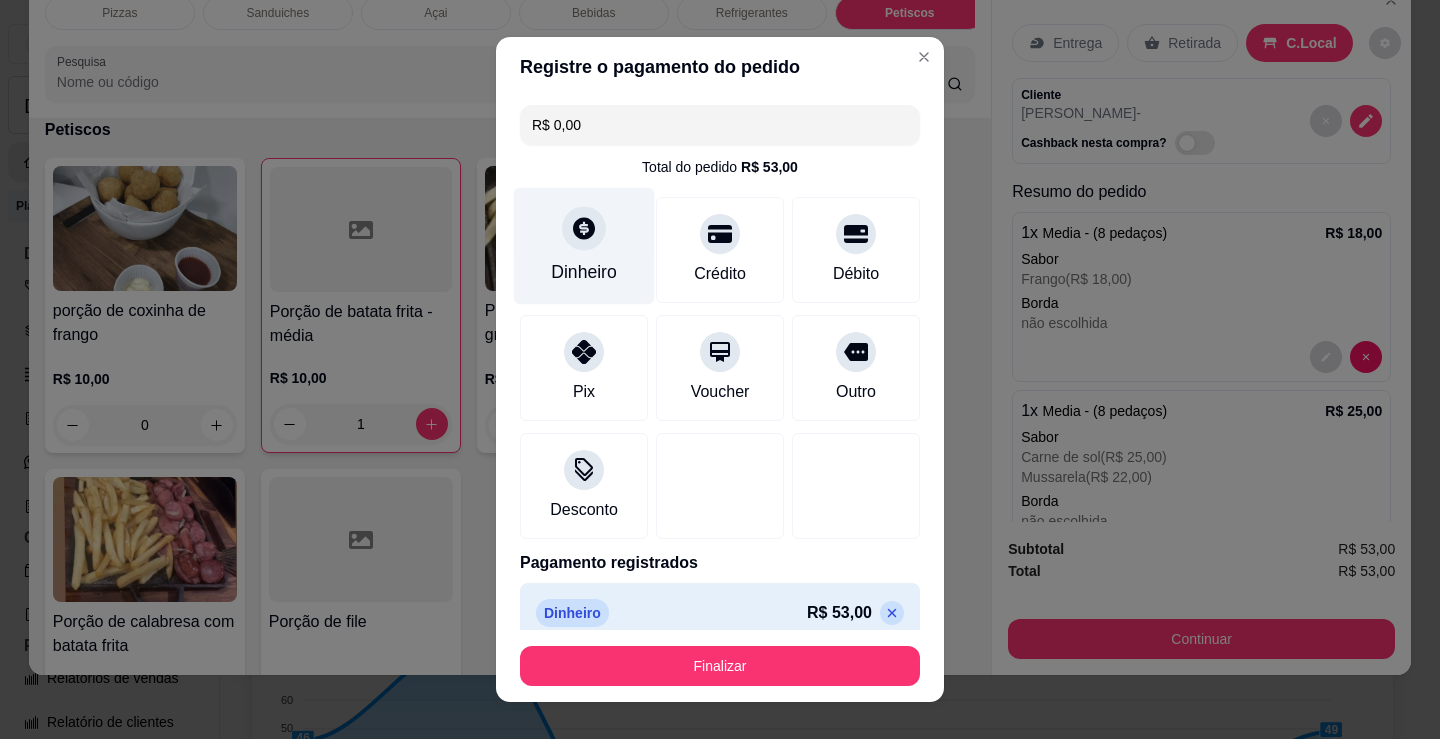 click on "Dinheiro" at bounding box center [584, 246] 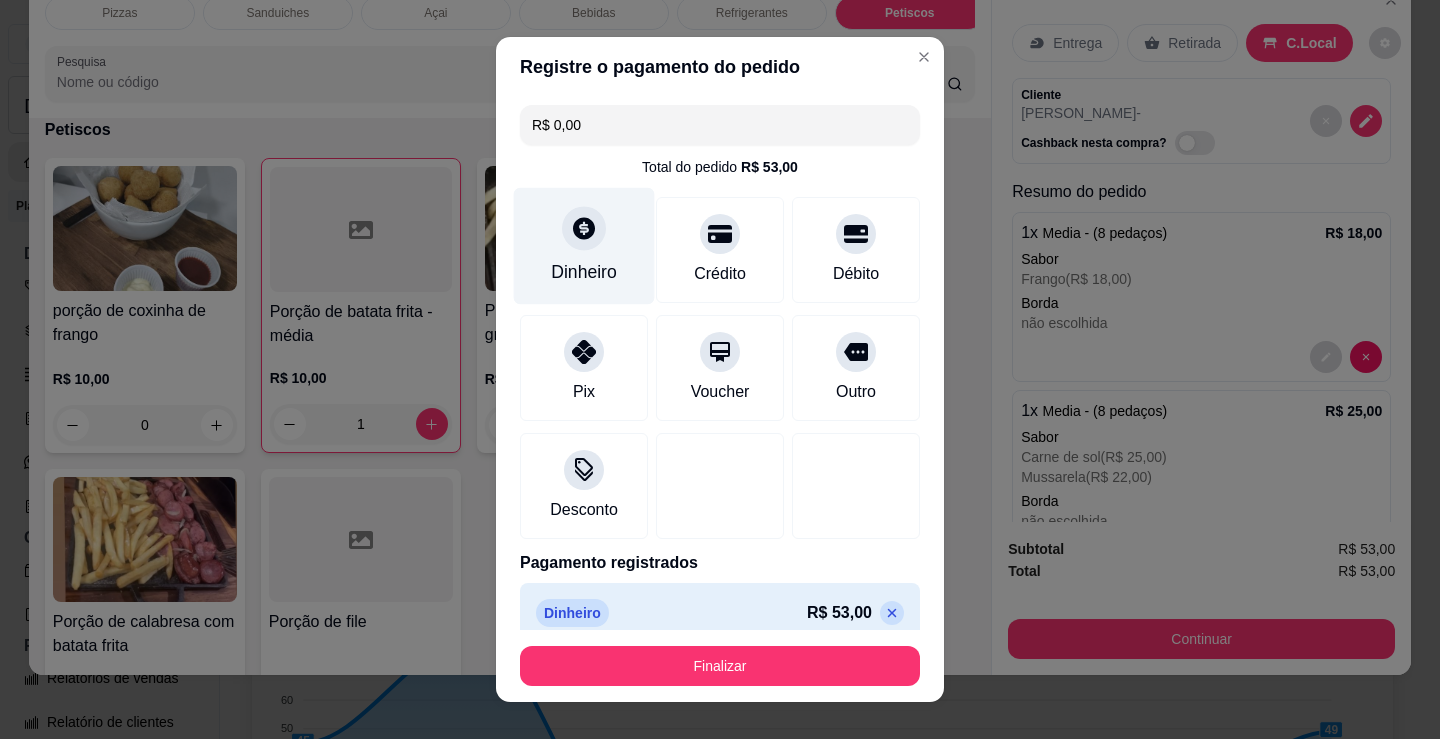 click at bounding box center [584, 228] 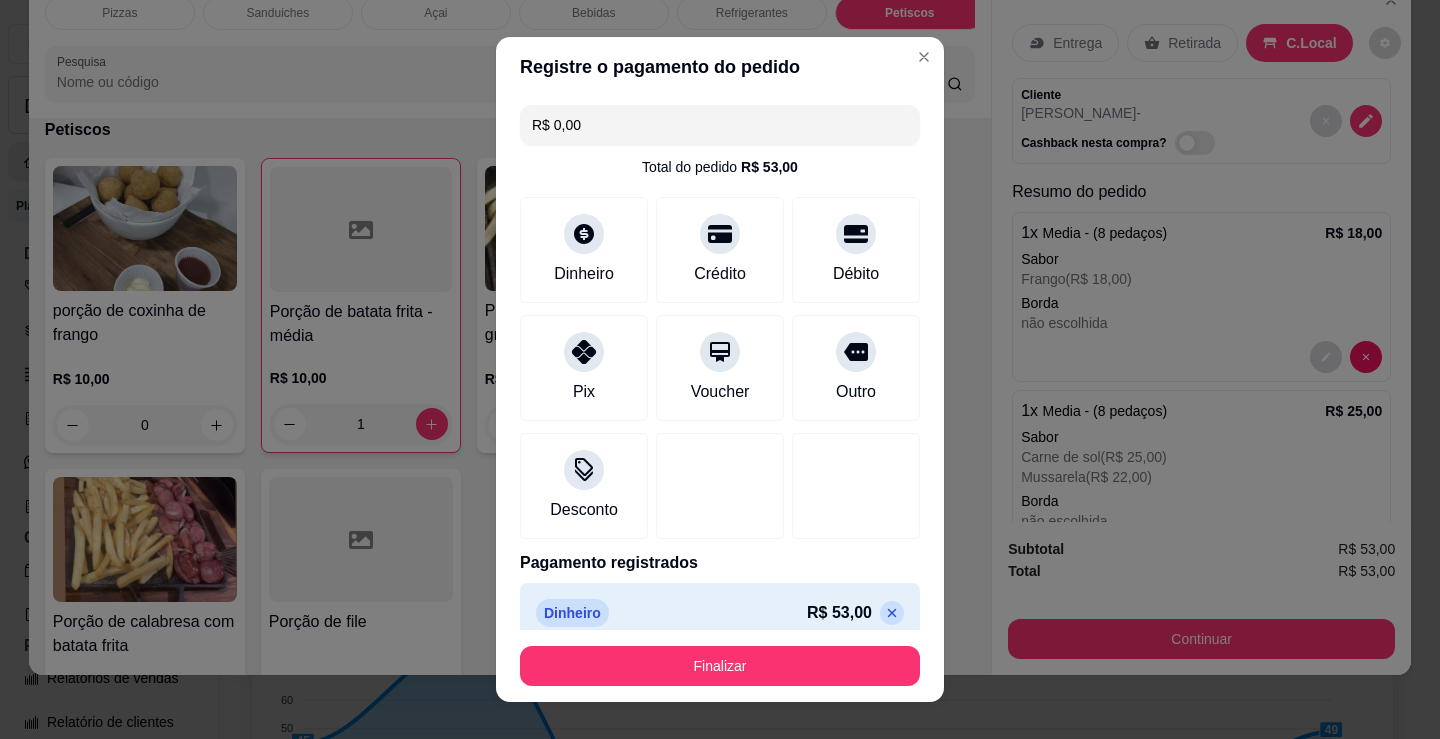 click on "Finalizar" at bounding box center (720, 666) 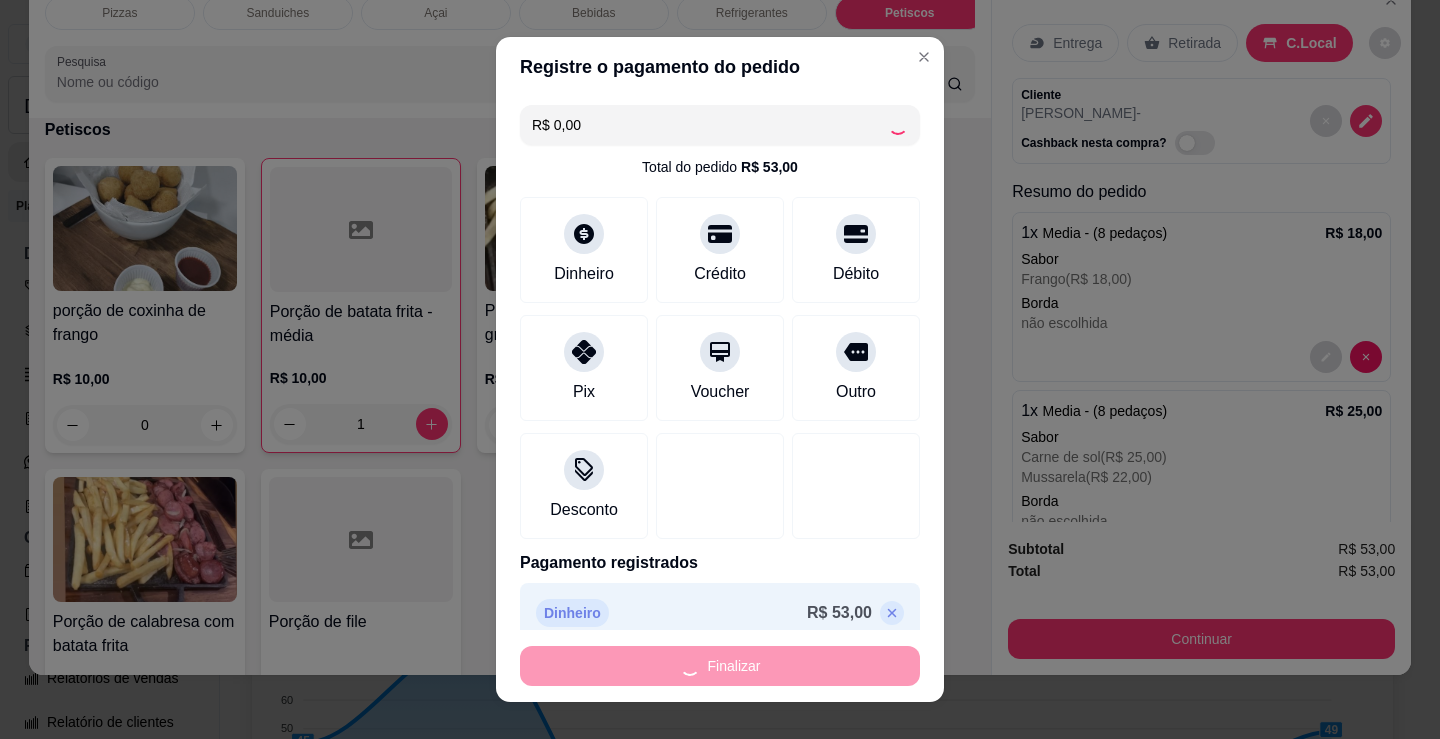 type on "0" 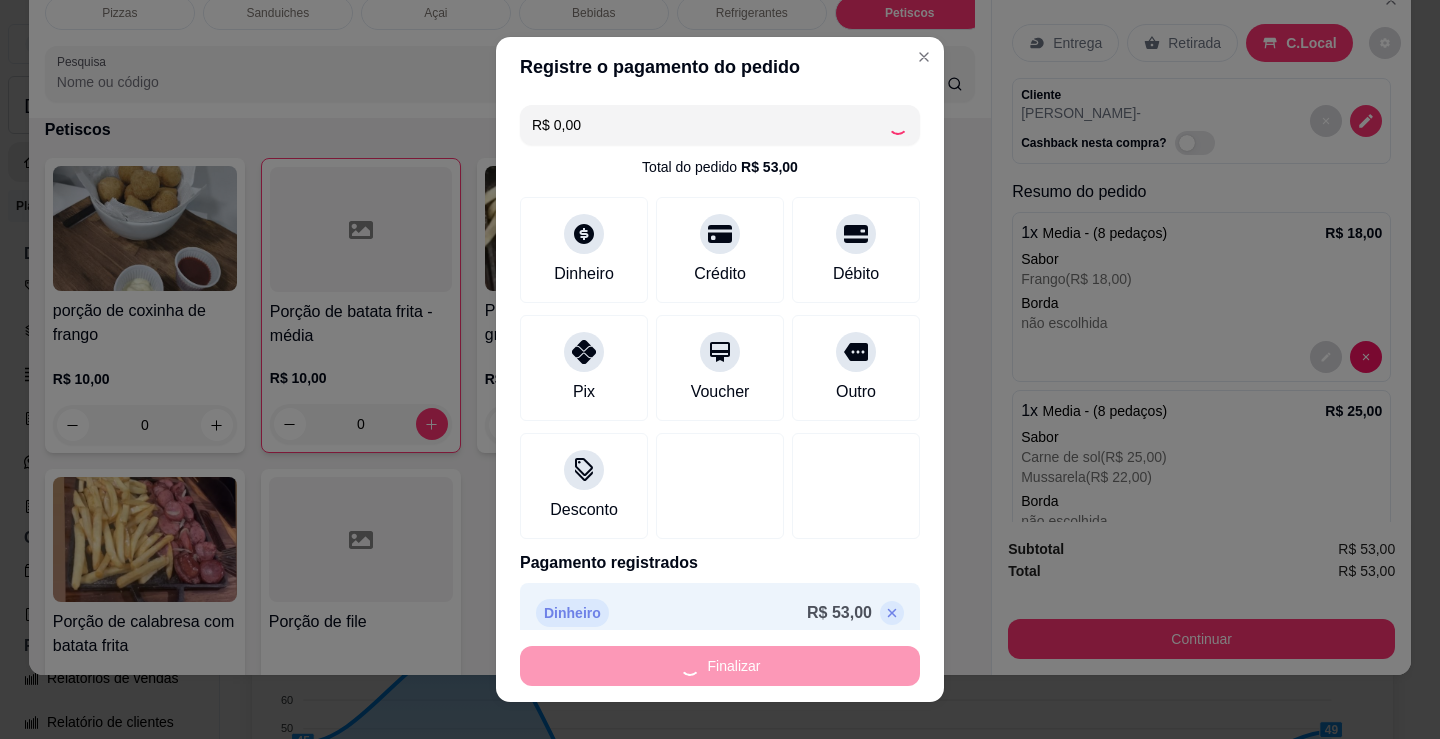 type on "-R$ 53,00" 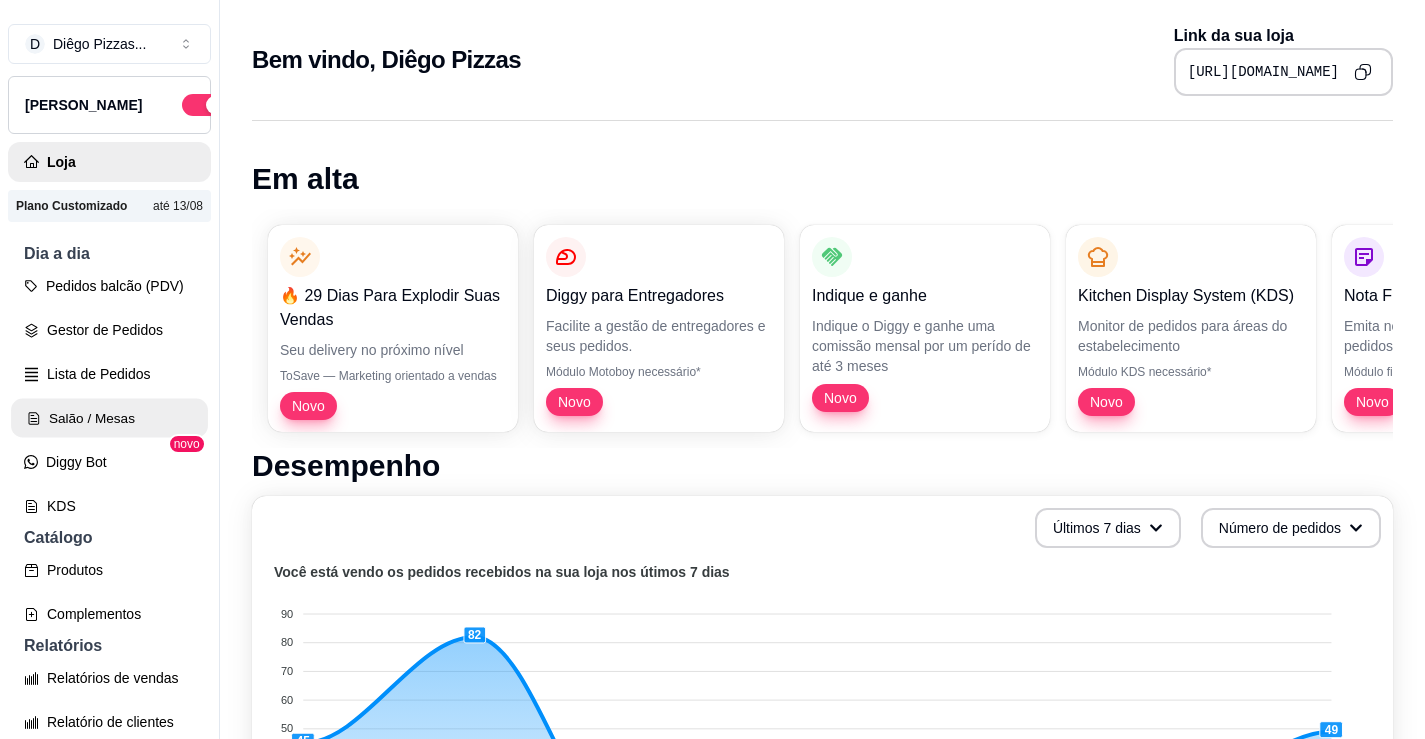click on "Salão / Mesas" at bounding box center (109, 418) 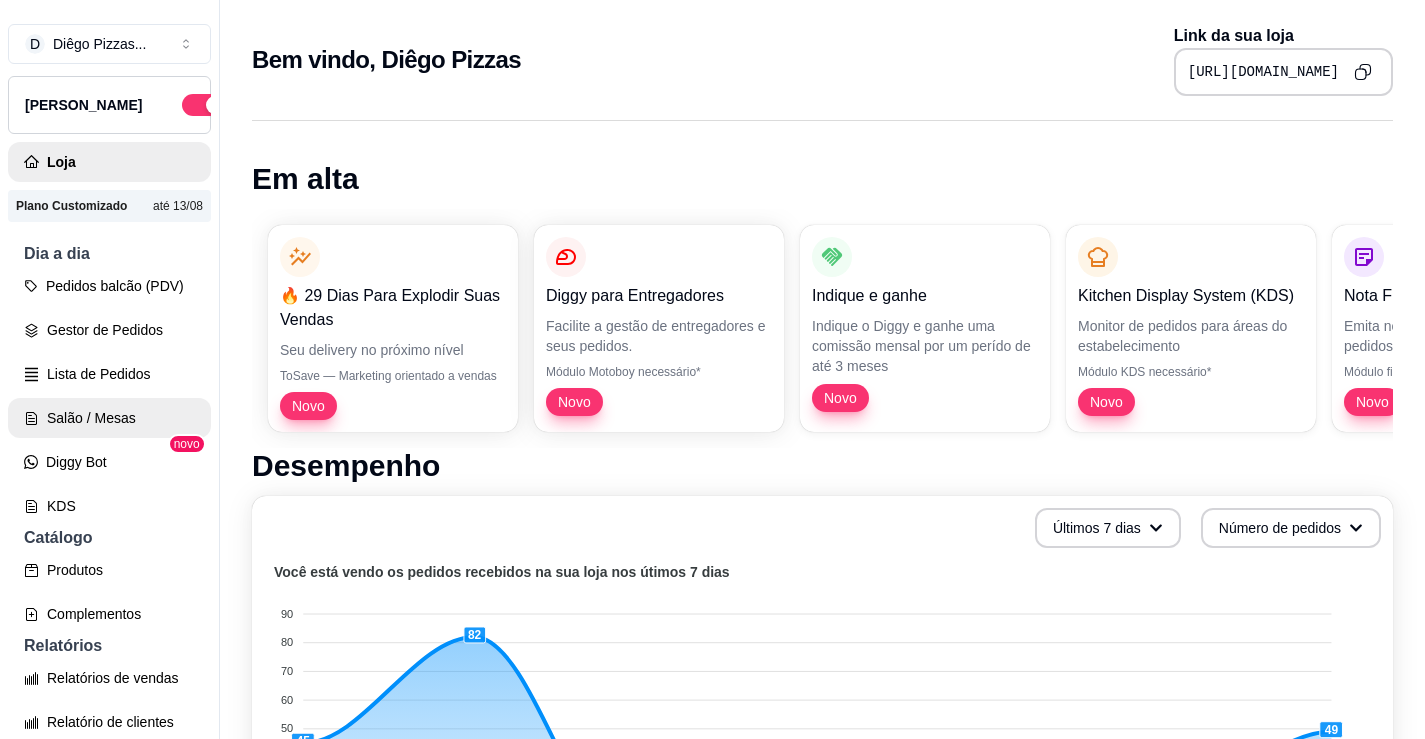 click on "Salão / Mesas" at bounding box center (109, 418) 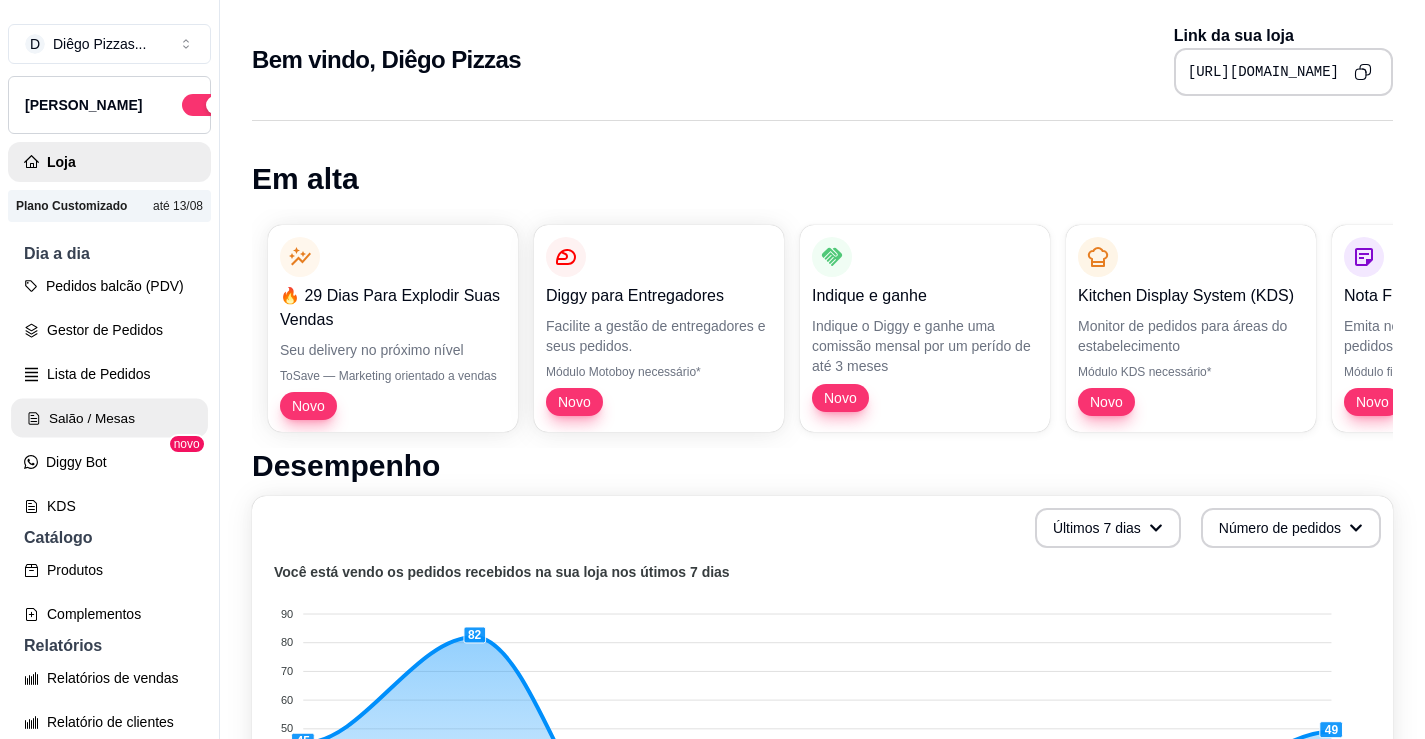 click on "Salão / Mesas" at bounding box center [109, 418] 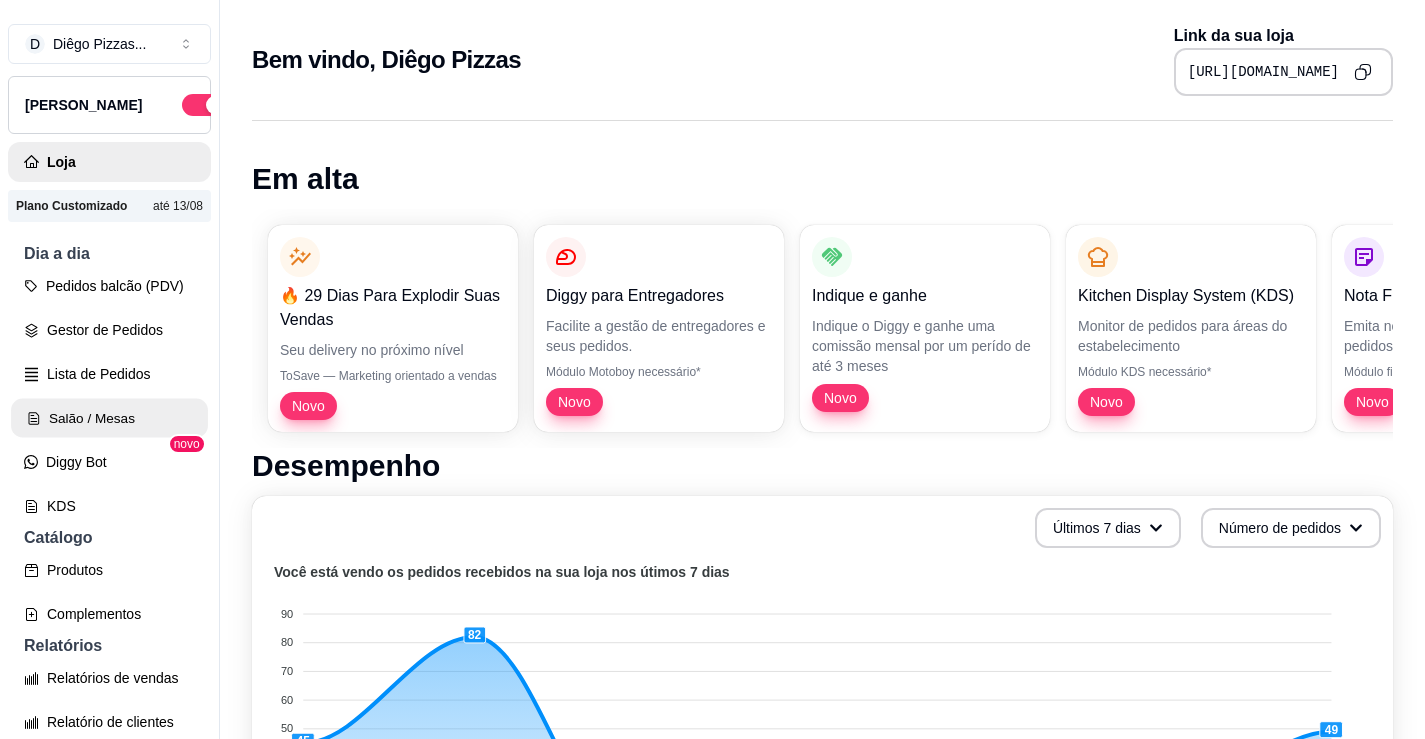 click on "Salão / Mesas" at bounding box center [109, 418] 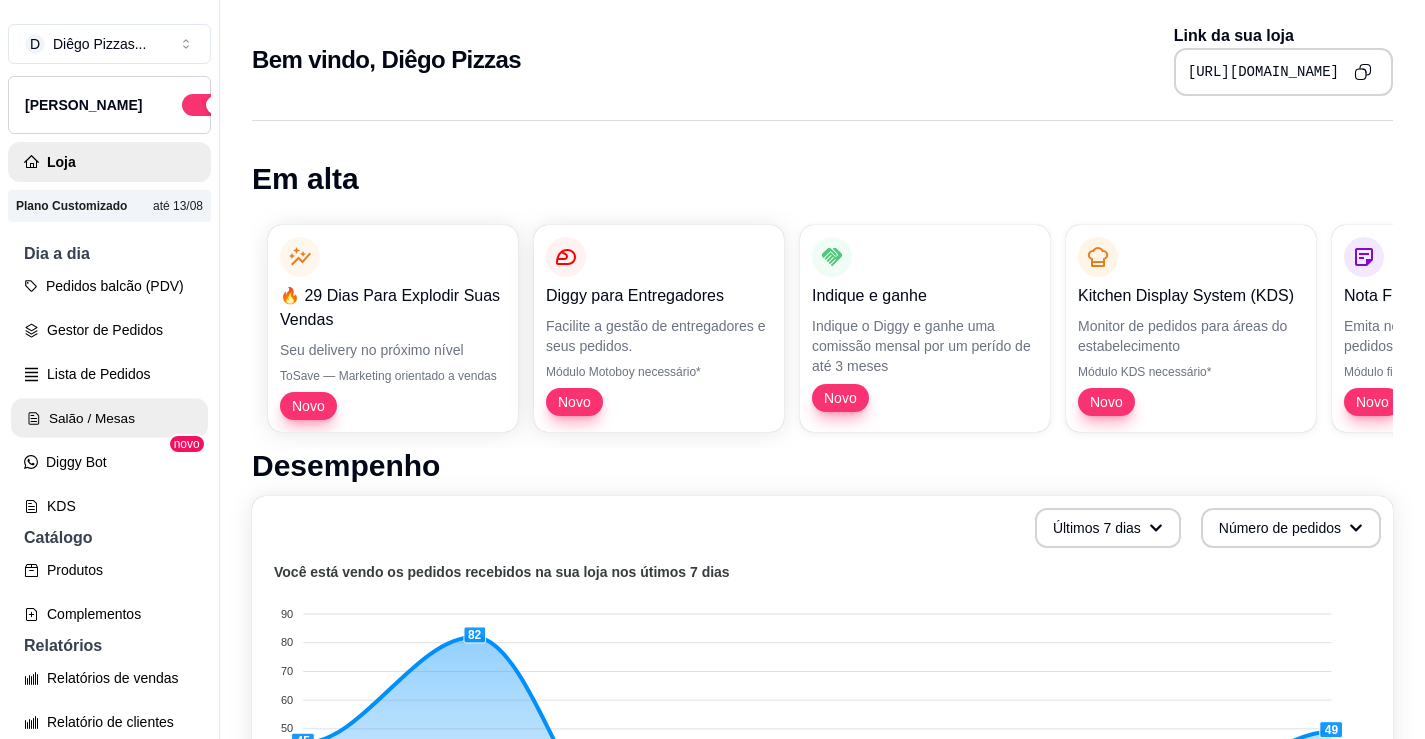 click on "Salão / Mesas" at bounding box center [109, 418] 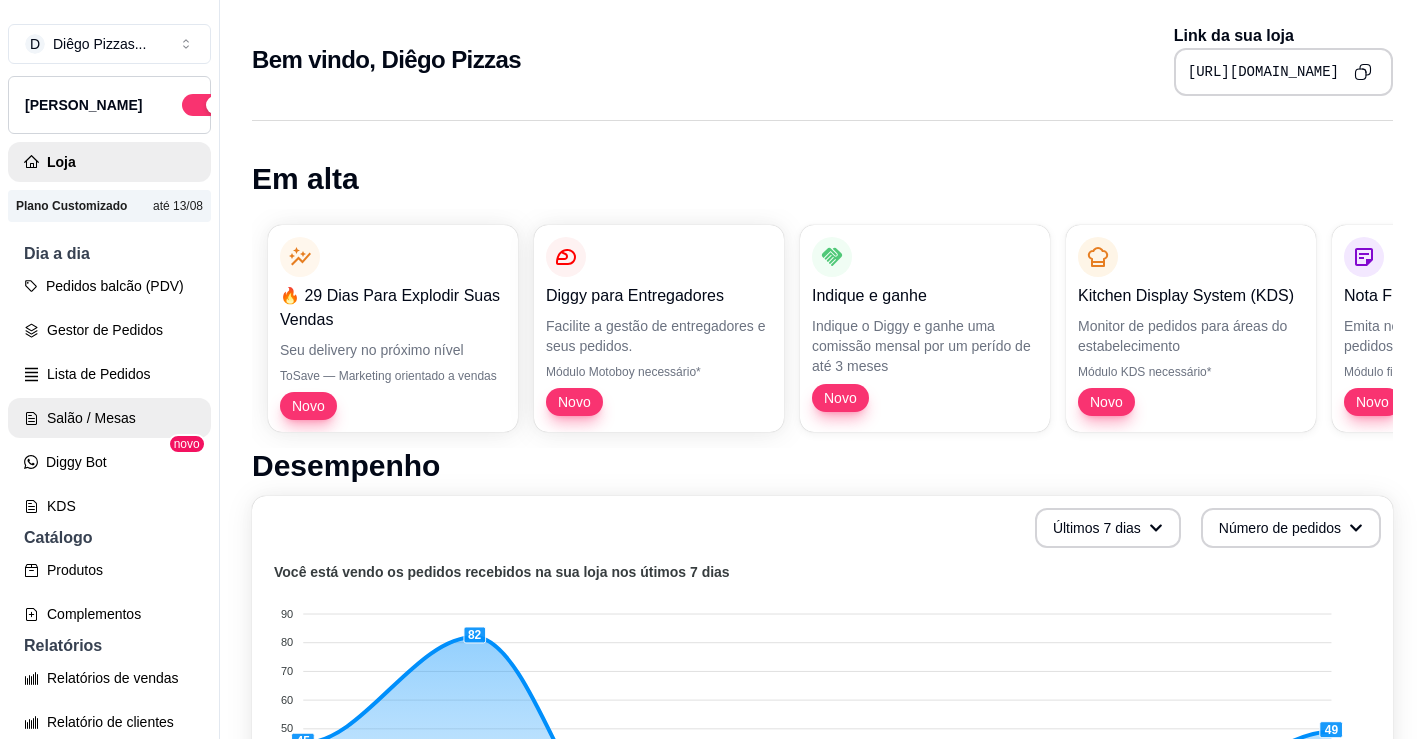 click on "Salão / Mesas" at bounding box center [109, 418] 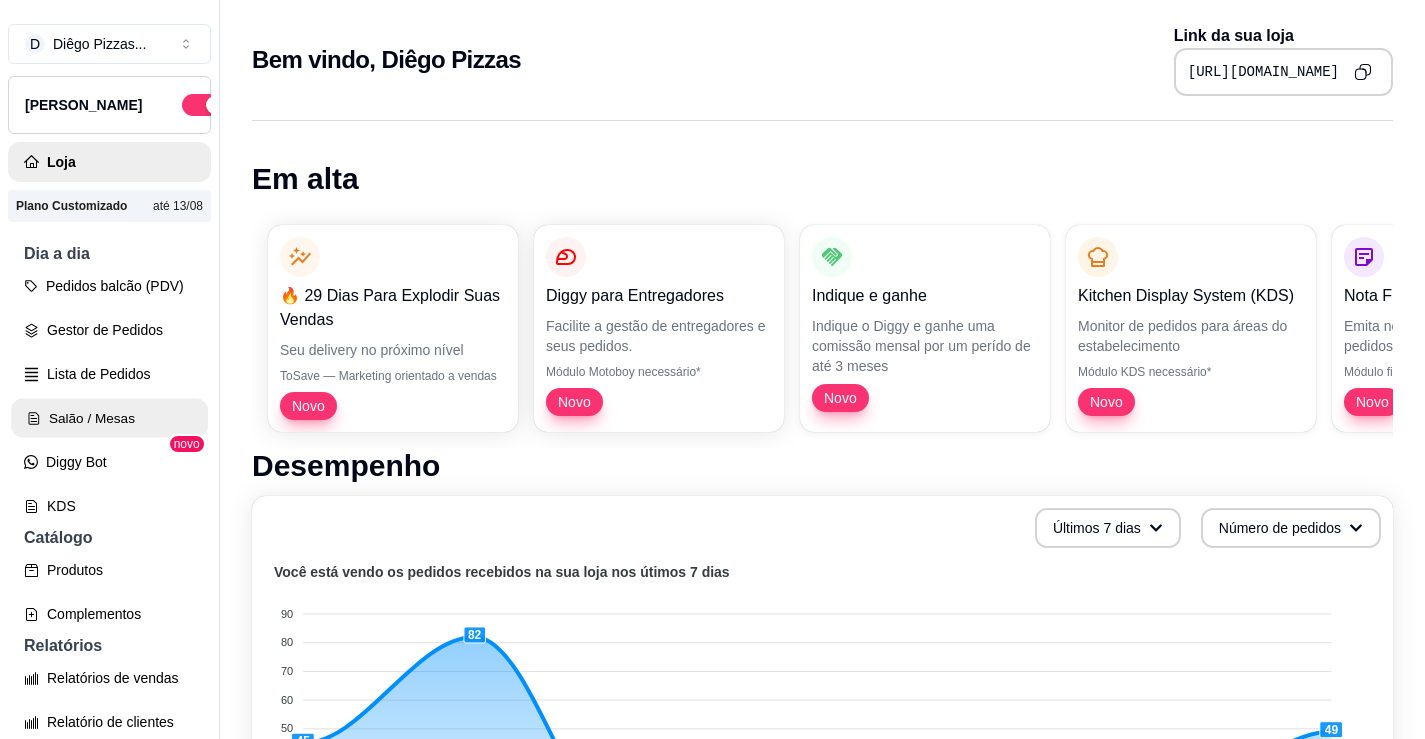 click on "Salão / Mesas" at bounding box center [109, 418] 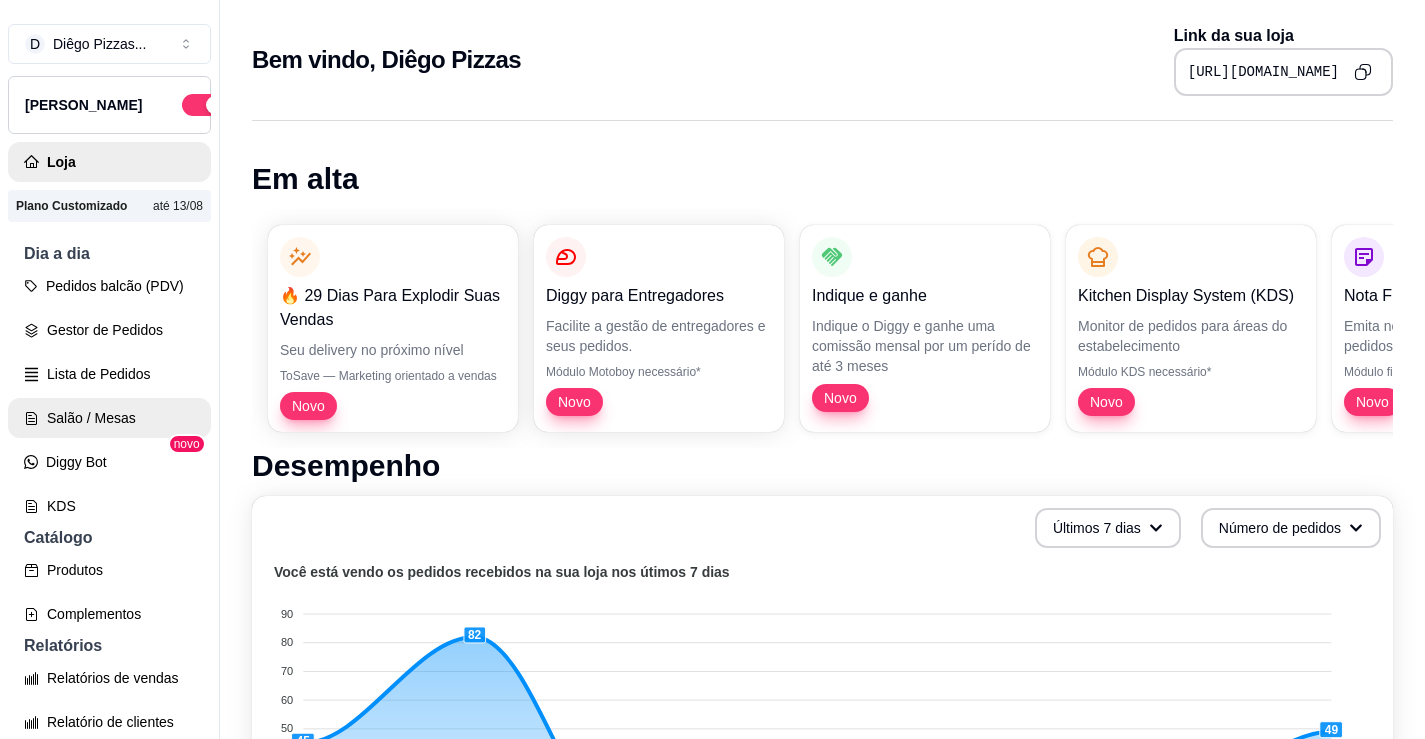 click on "Salão / Mesas" at bounding box center [109, 418] 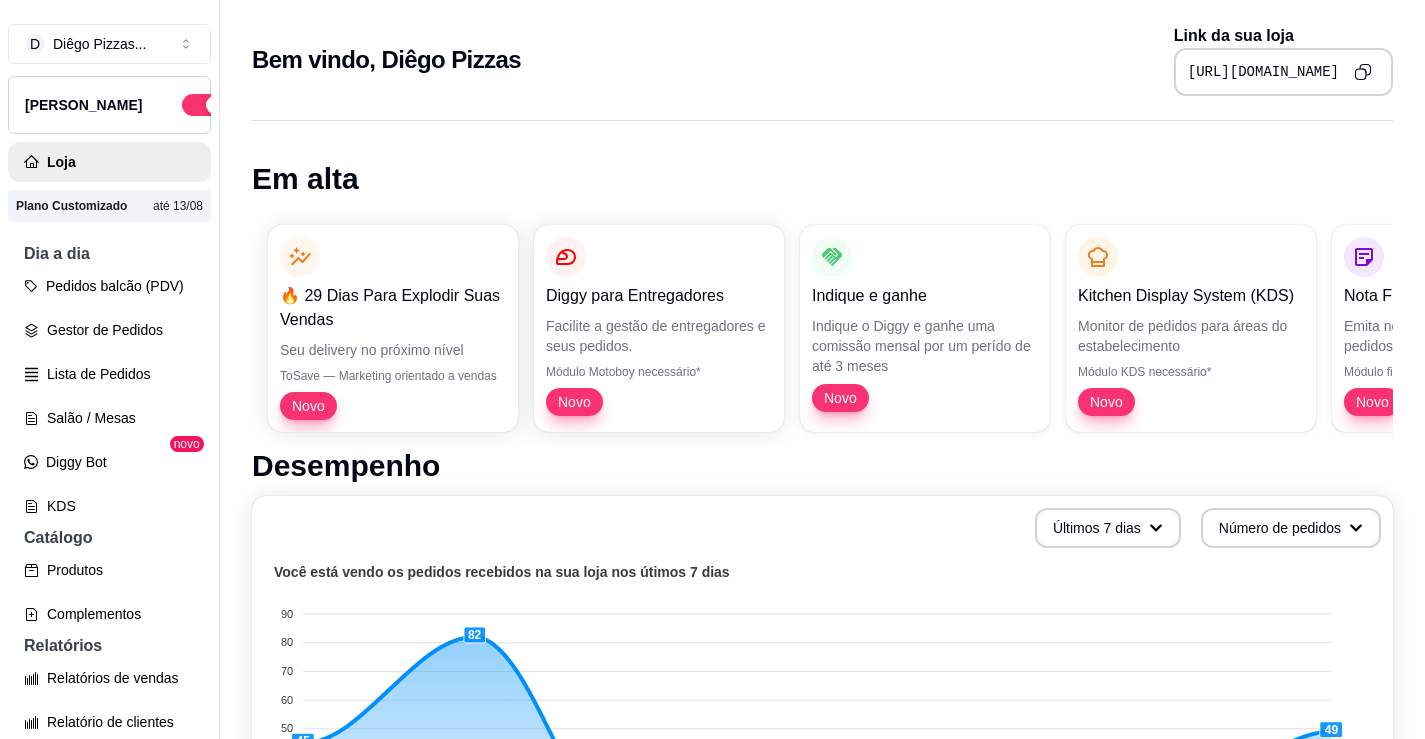 click on "Lista de Pedidos" at bounding box center (109, 374) 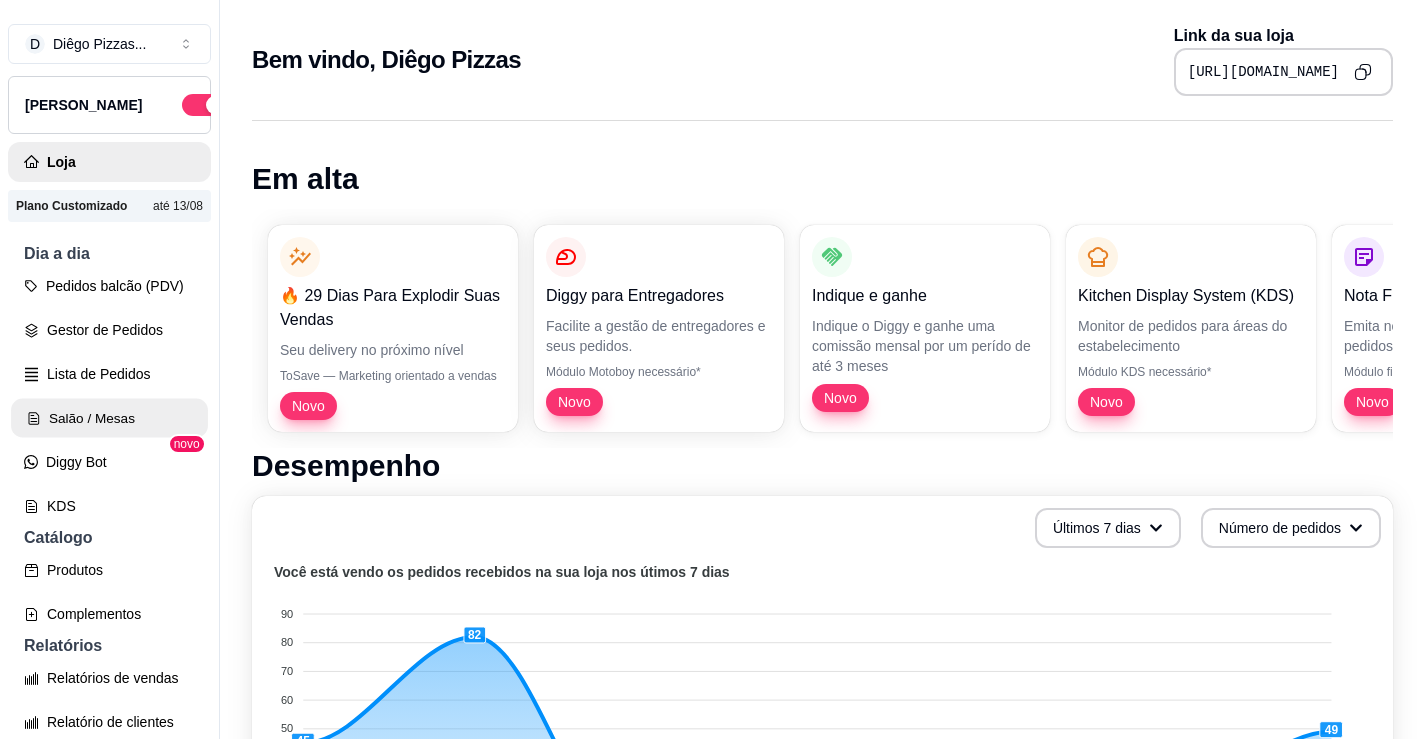 click on "Salão / Mesas" at bounding box center [109, 418] 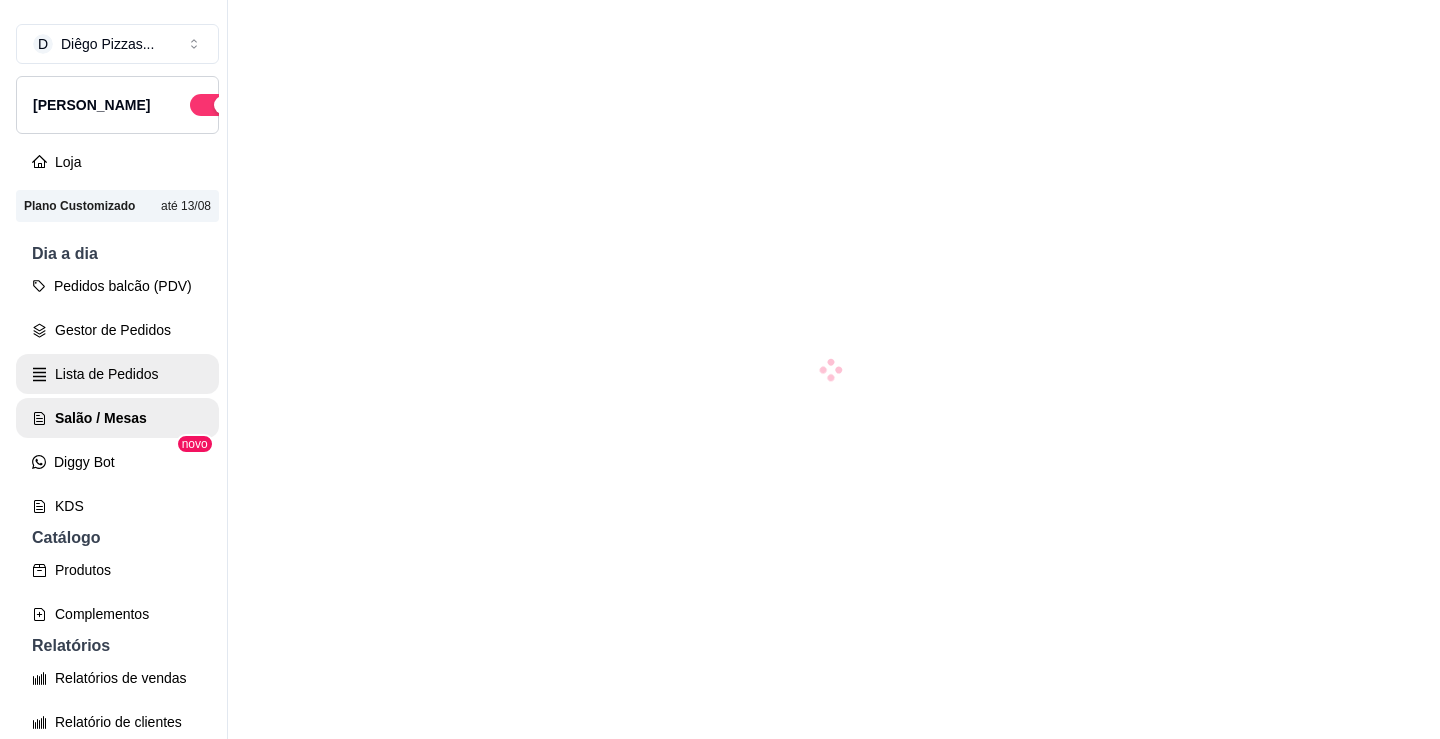 scroll, scrollTop: 0, scrollLeft: 0, axis: both 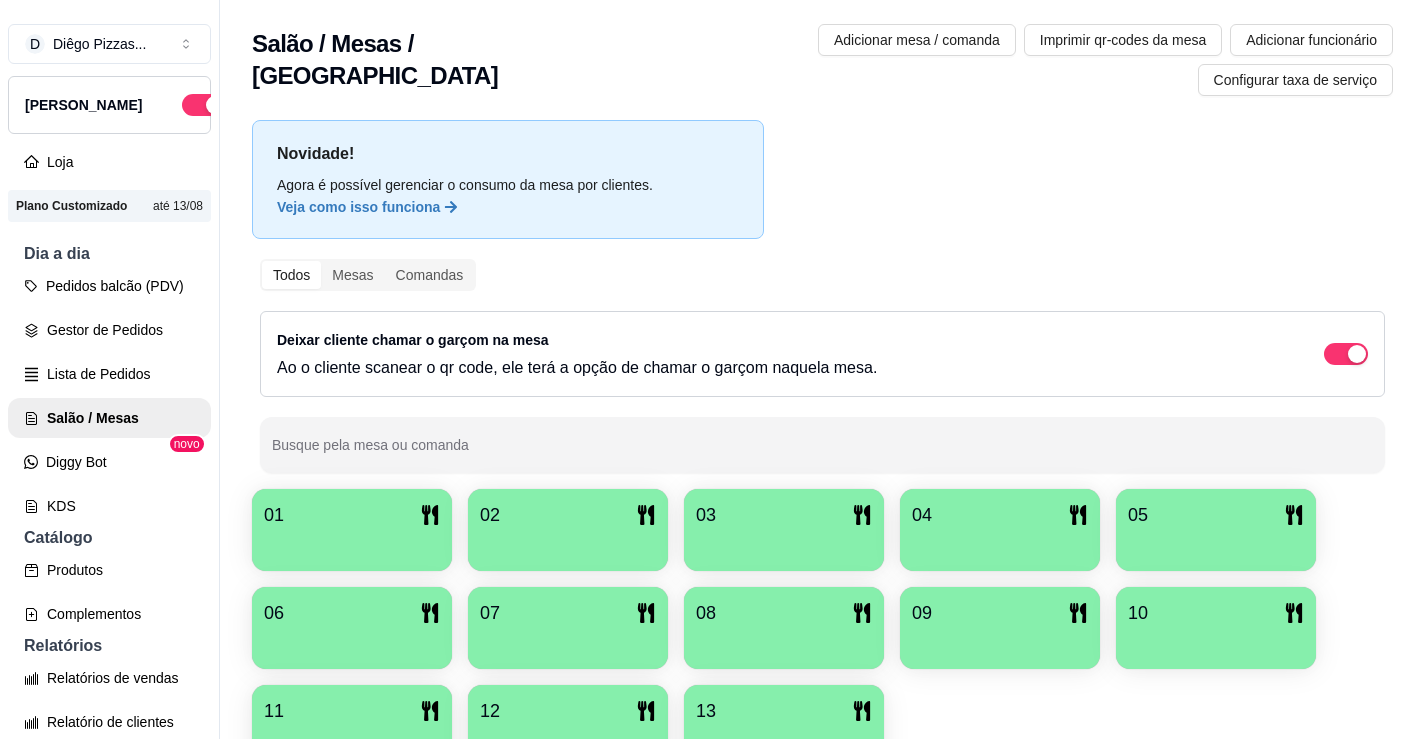 click at bounding box center [352, 544] 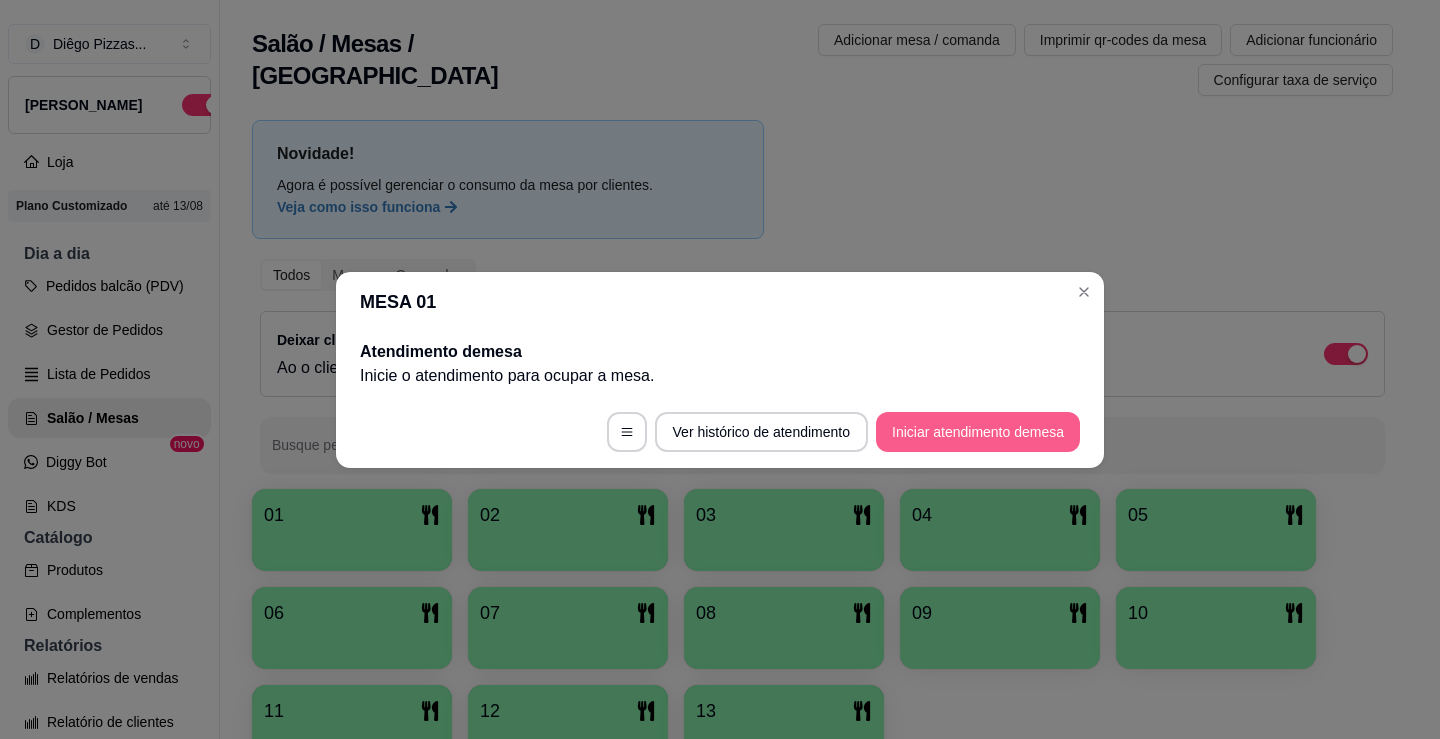 click on "Iniciar atendimento de  mesa" at bounding box center [978, 432] 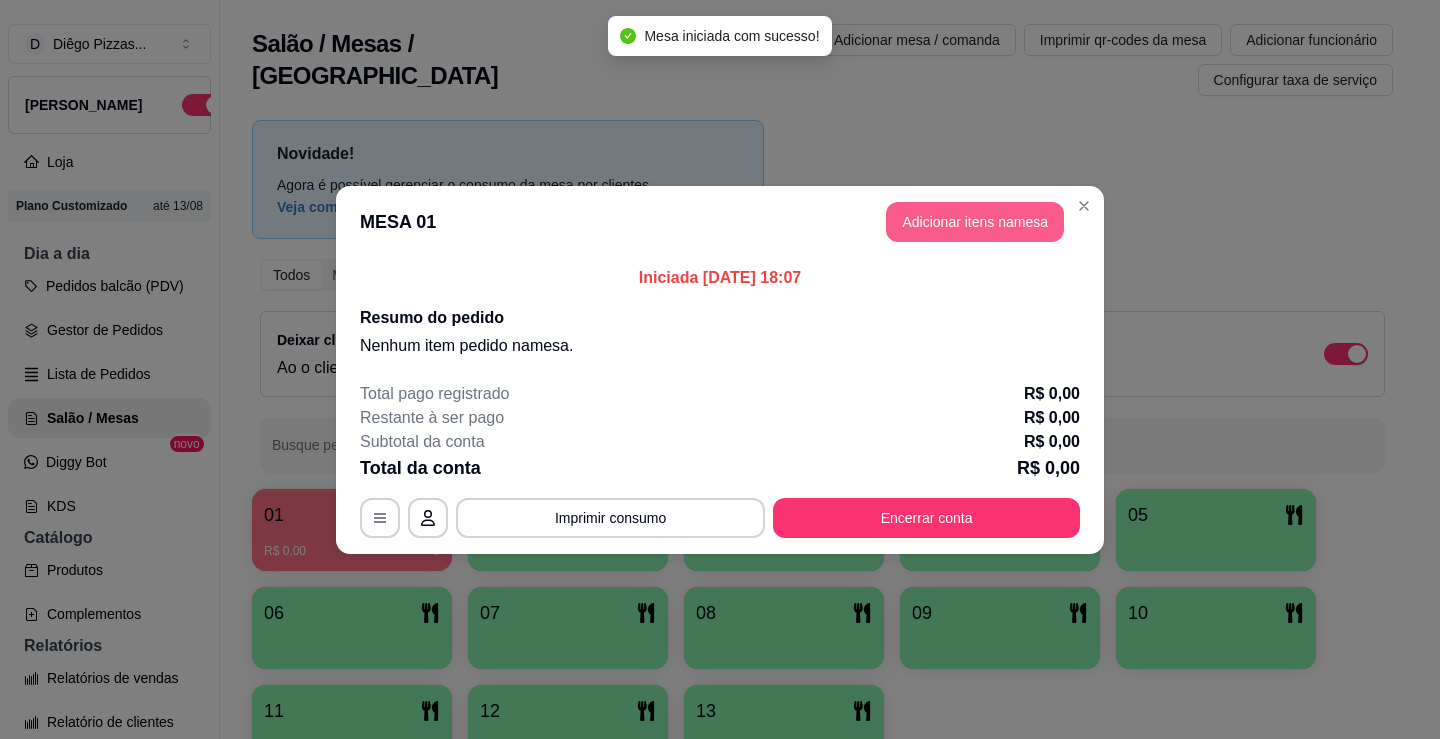 click on "Adicionar itens na  mesa" at bounding box center [975, 222] 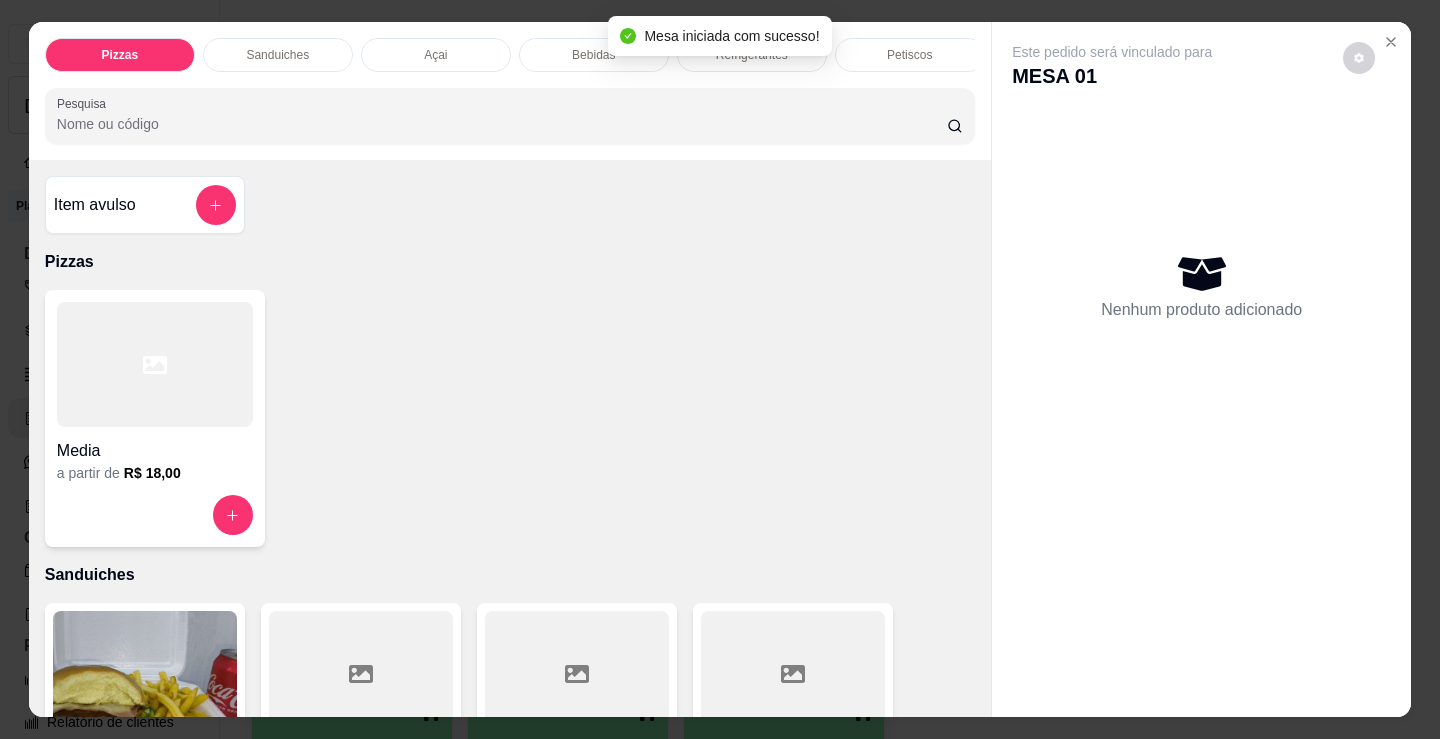 click on "Bebidas" at bounding box center (593, 55) 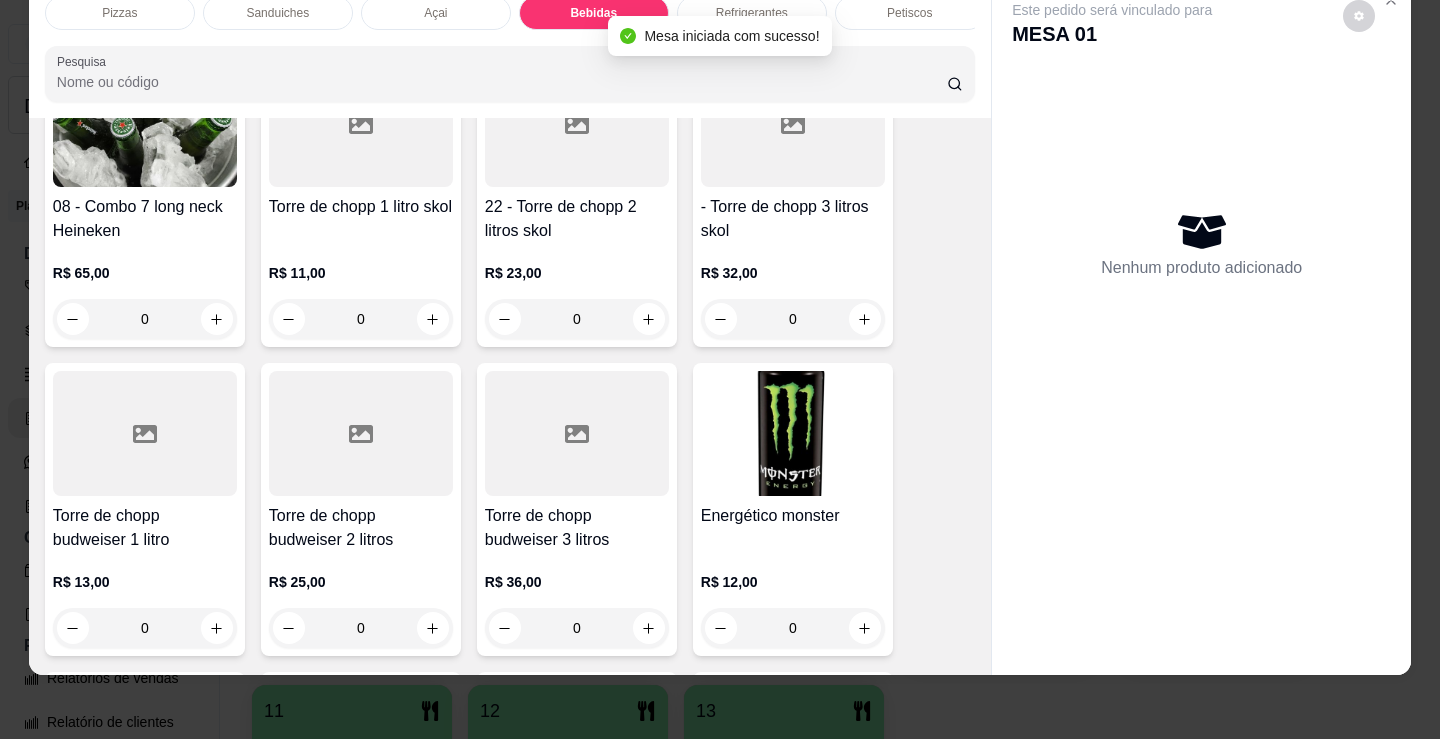 scroll, scrollTop: 3978, scrollLeft: 0, axis: vertical 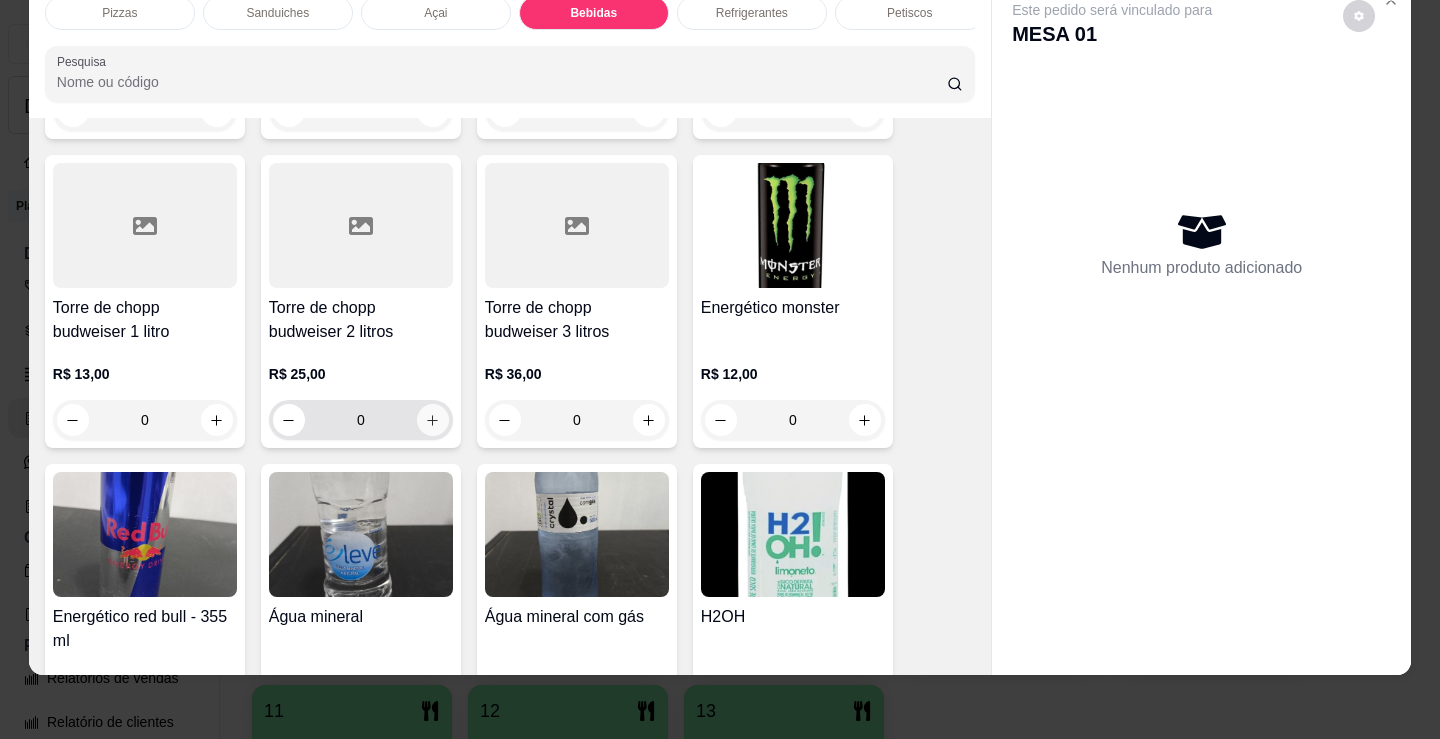 click 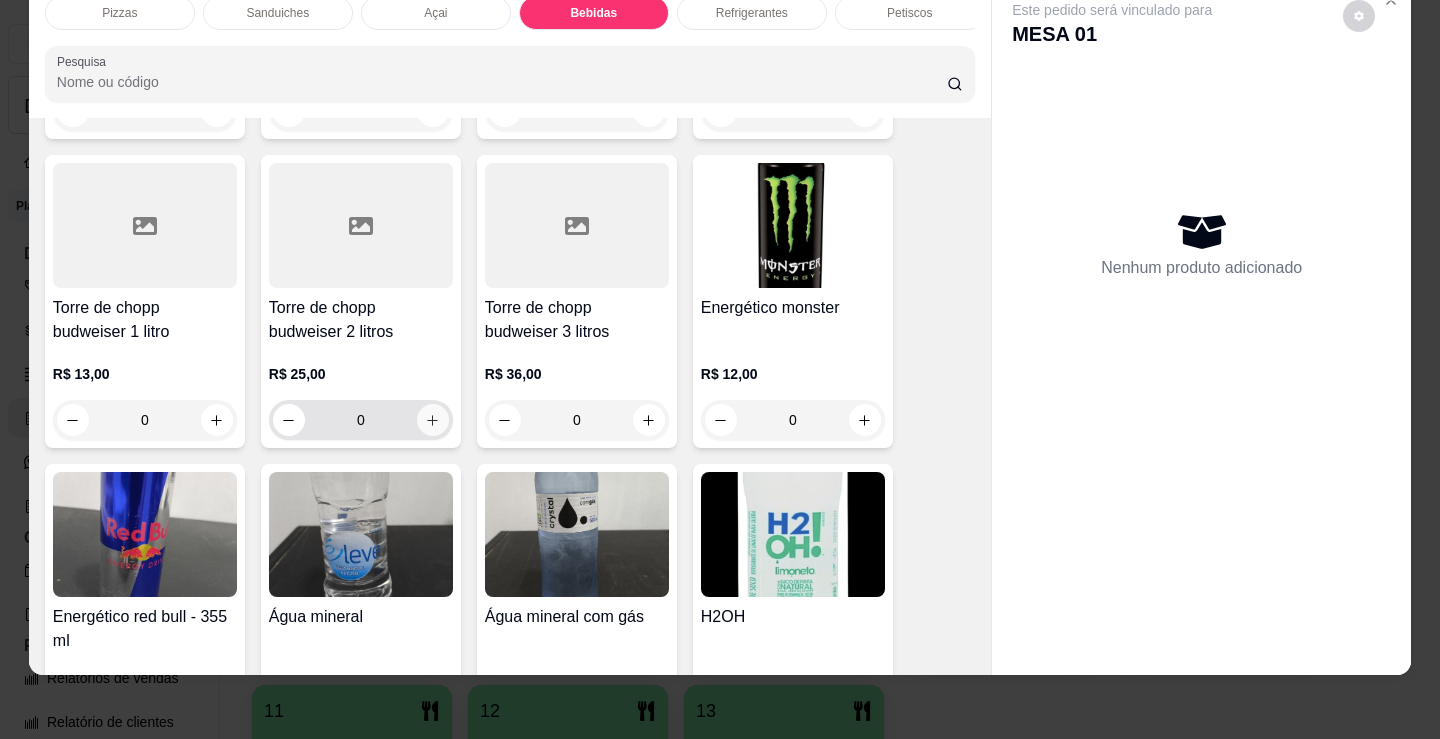 type on "1" 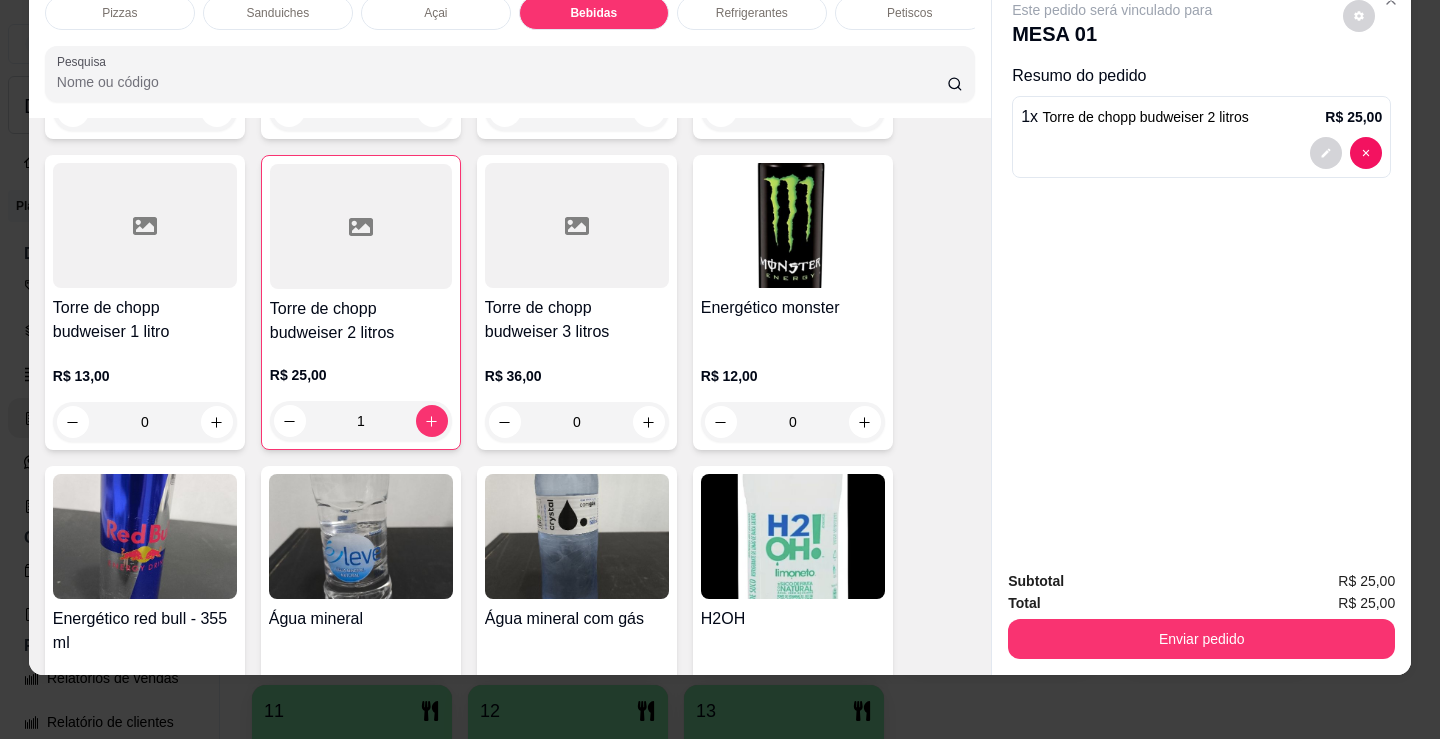click on "Refrigerantes" at bounding box center [752, 13] 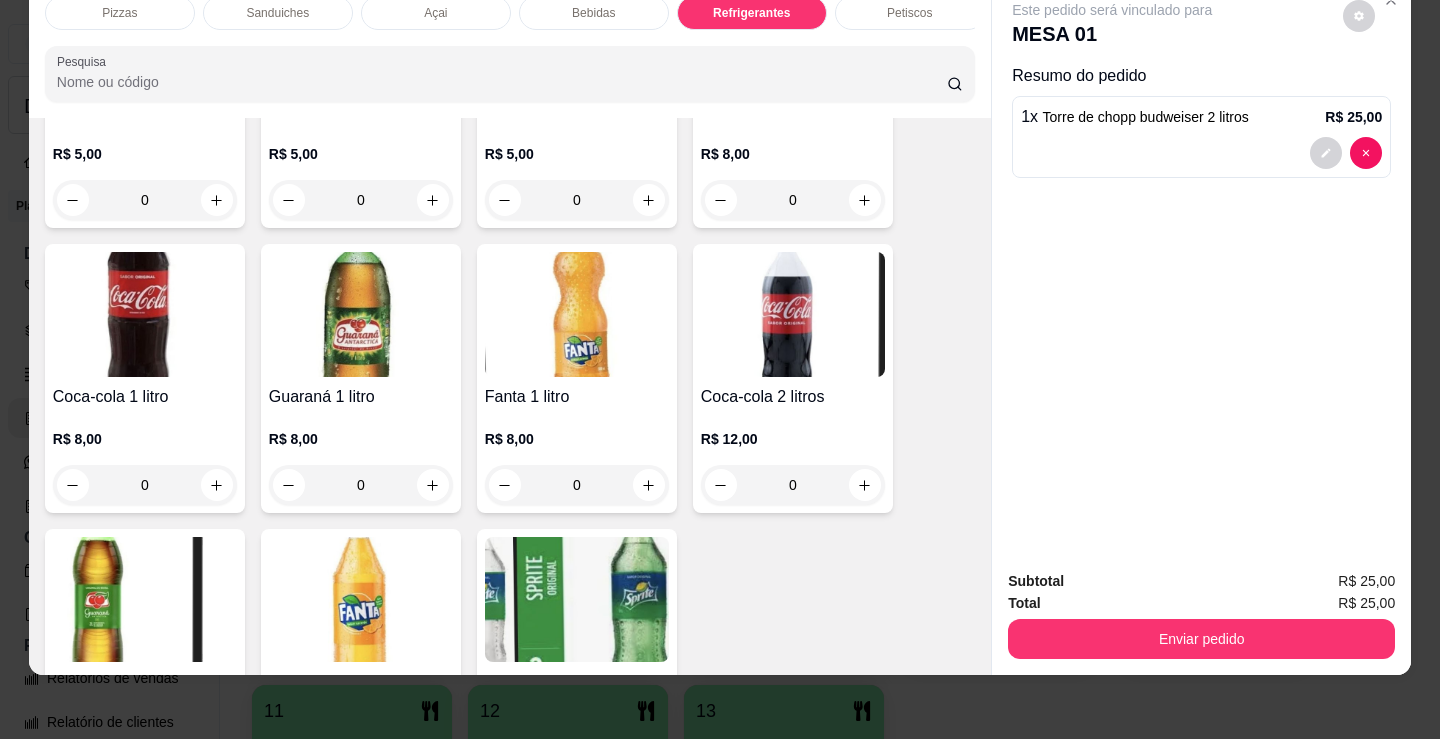 scroll, scrollTop: 6005, scrollLeft: 0, axis: vertical 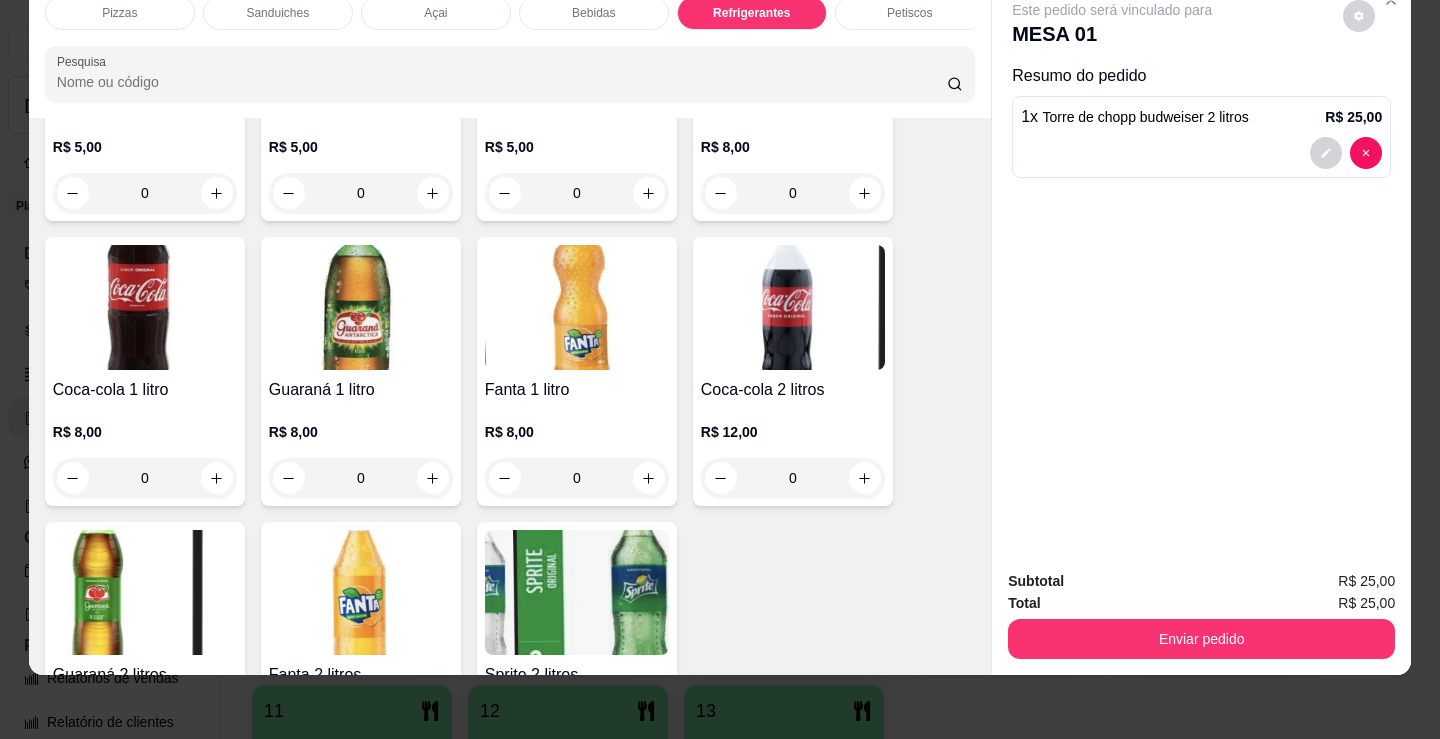 click on "R$ 12,00 0" at bounding box center [793, 460] 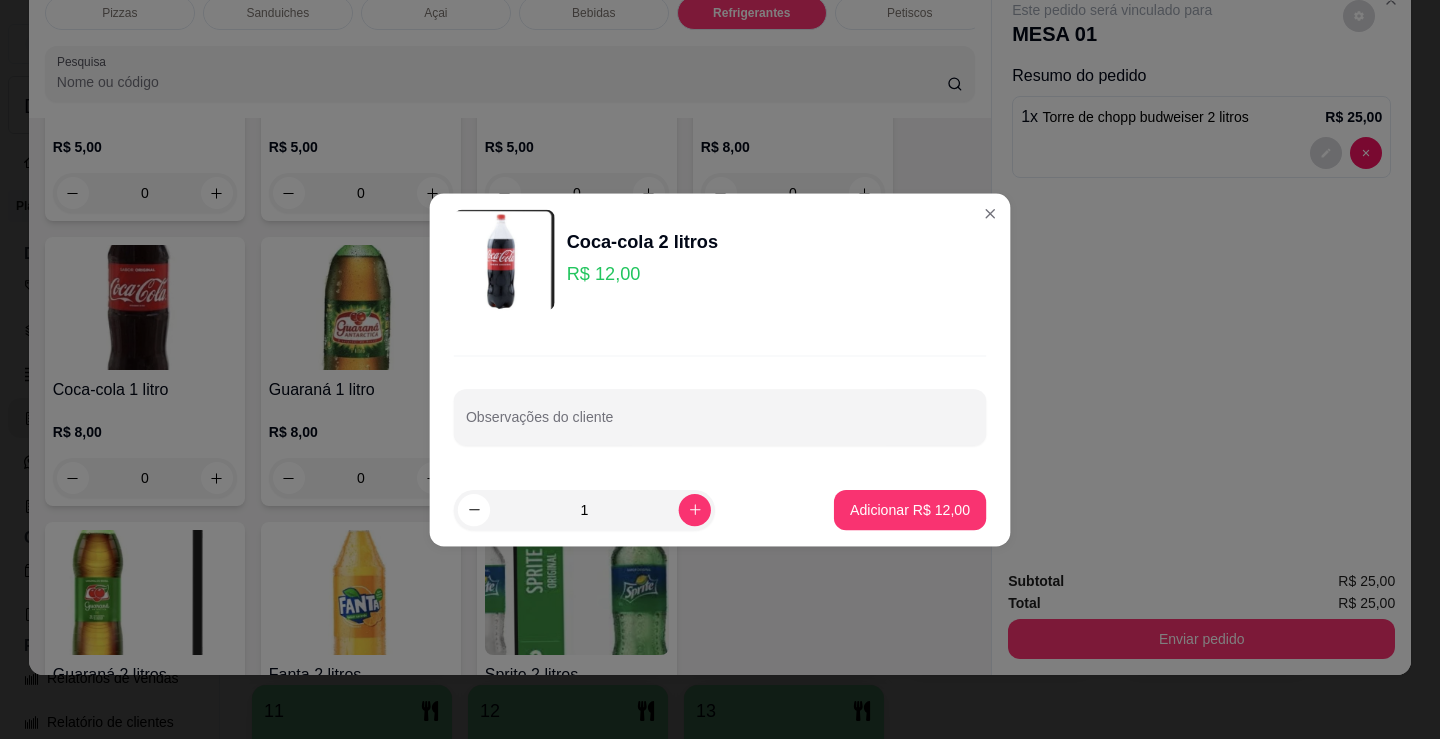 click on "Observações do cliente" at bounding box center (720, 399) 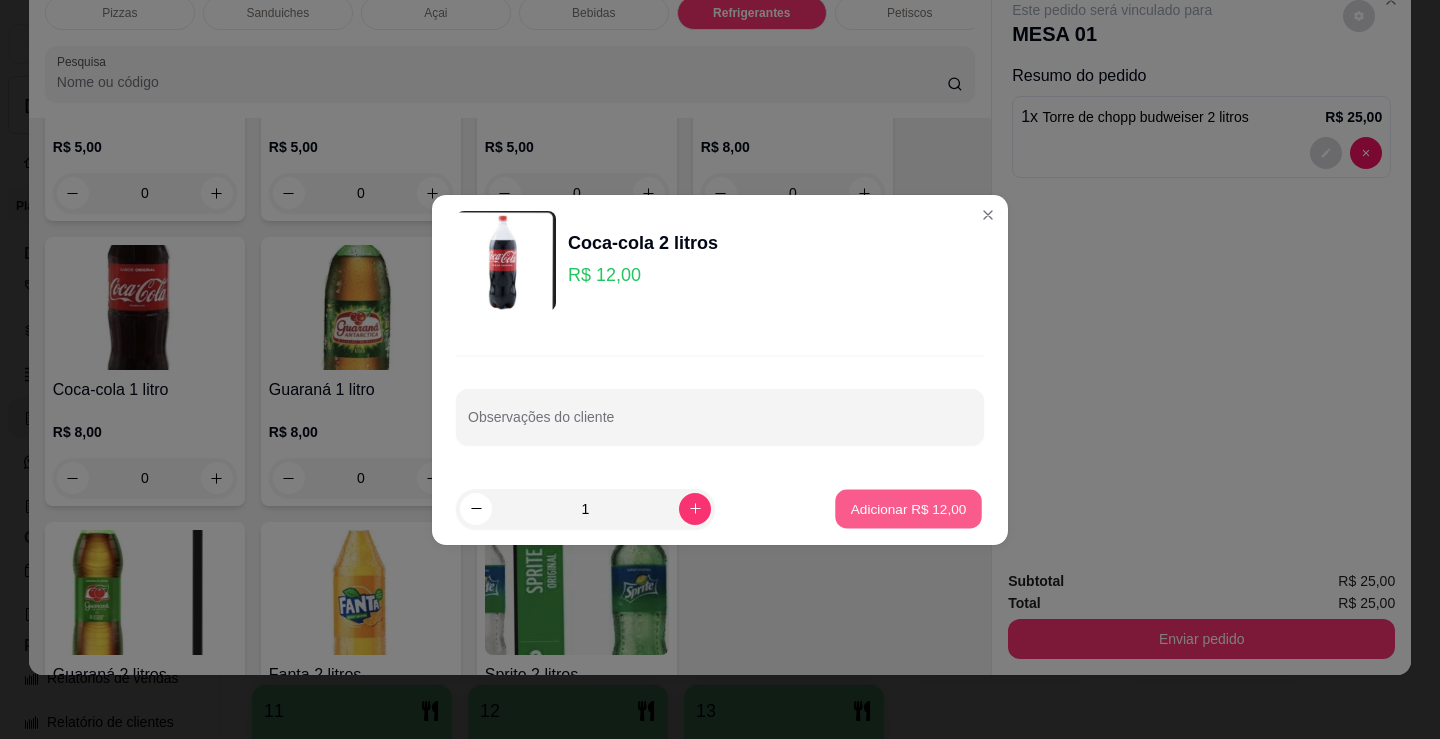 click on "Adicionar   R$ 12,00" at bounding box center [909, 508] 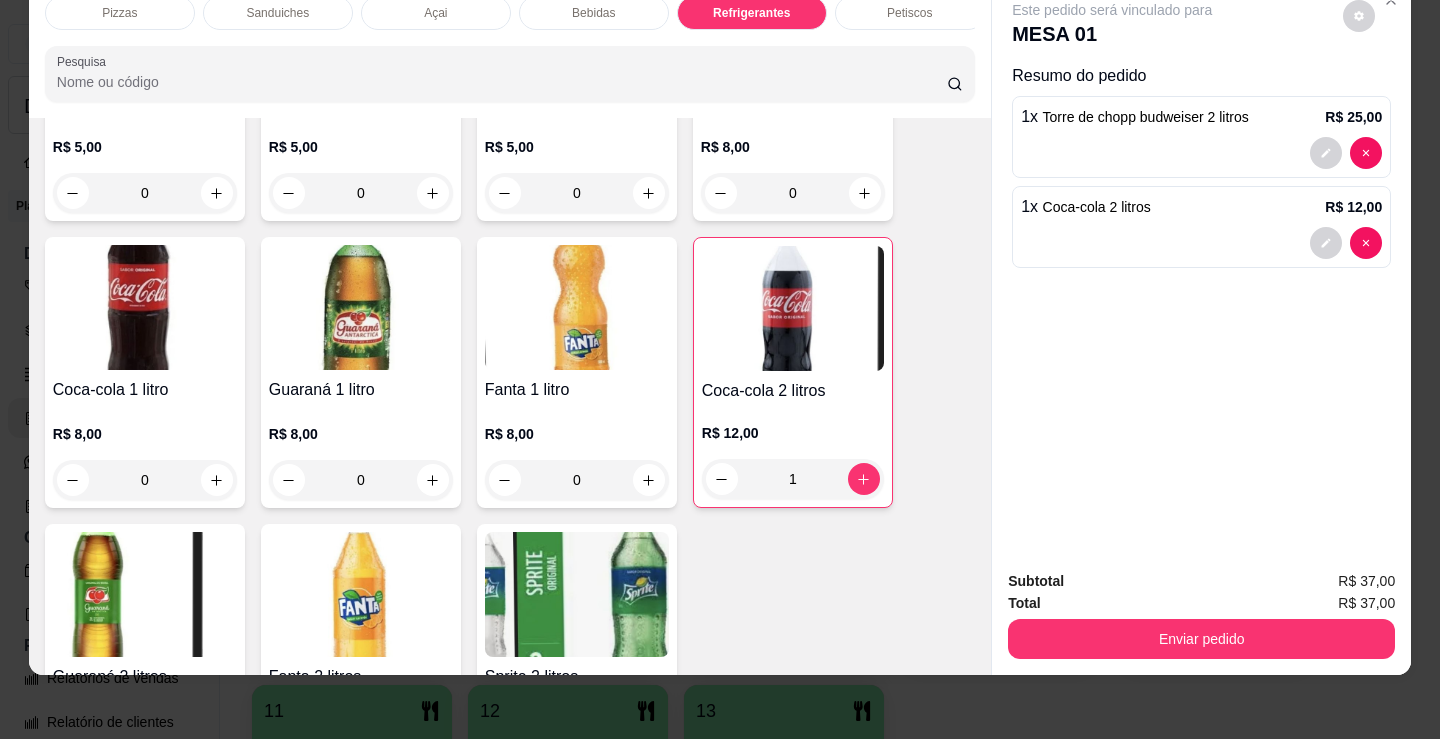 click on "Pizzas" at bounding box center (120, 13) 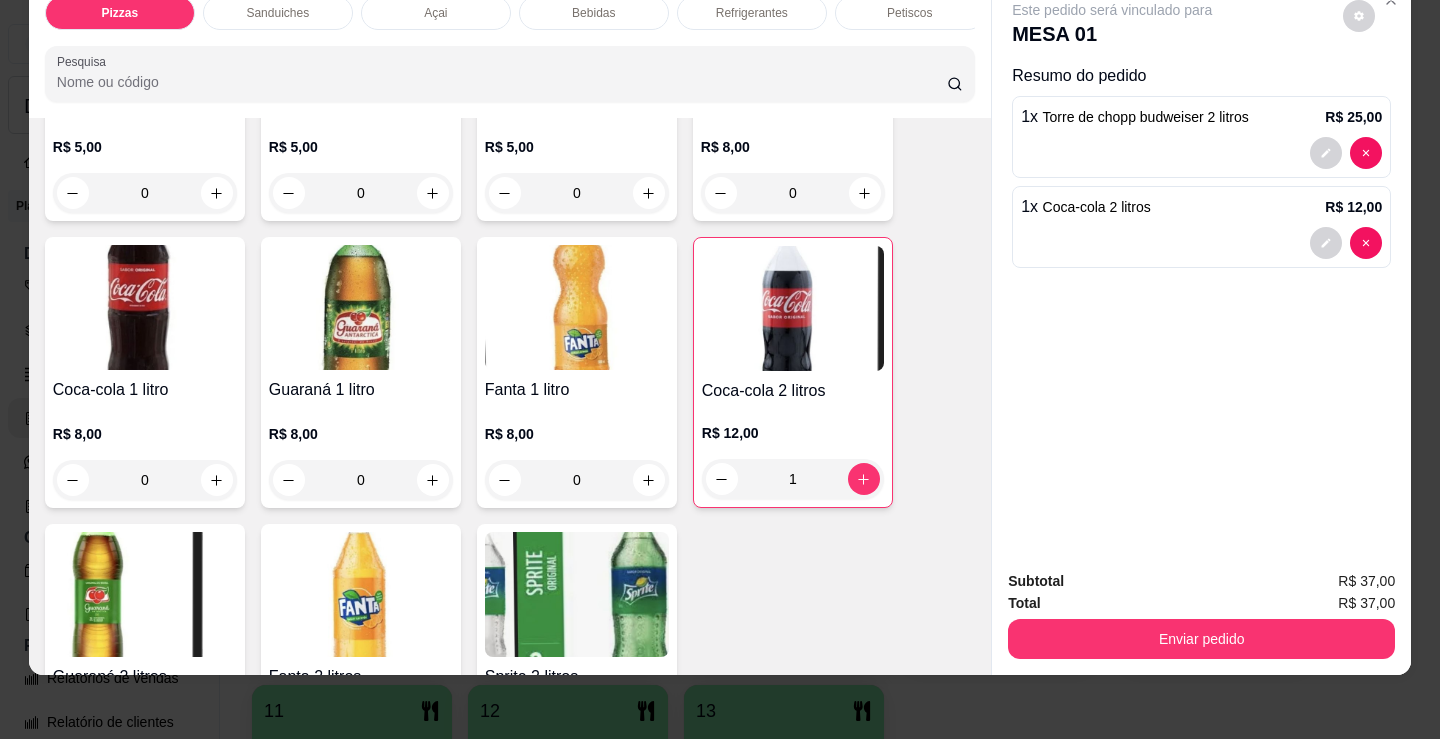 scroll, scrollTop: 90, scrollLeft: 0, axis: vertical 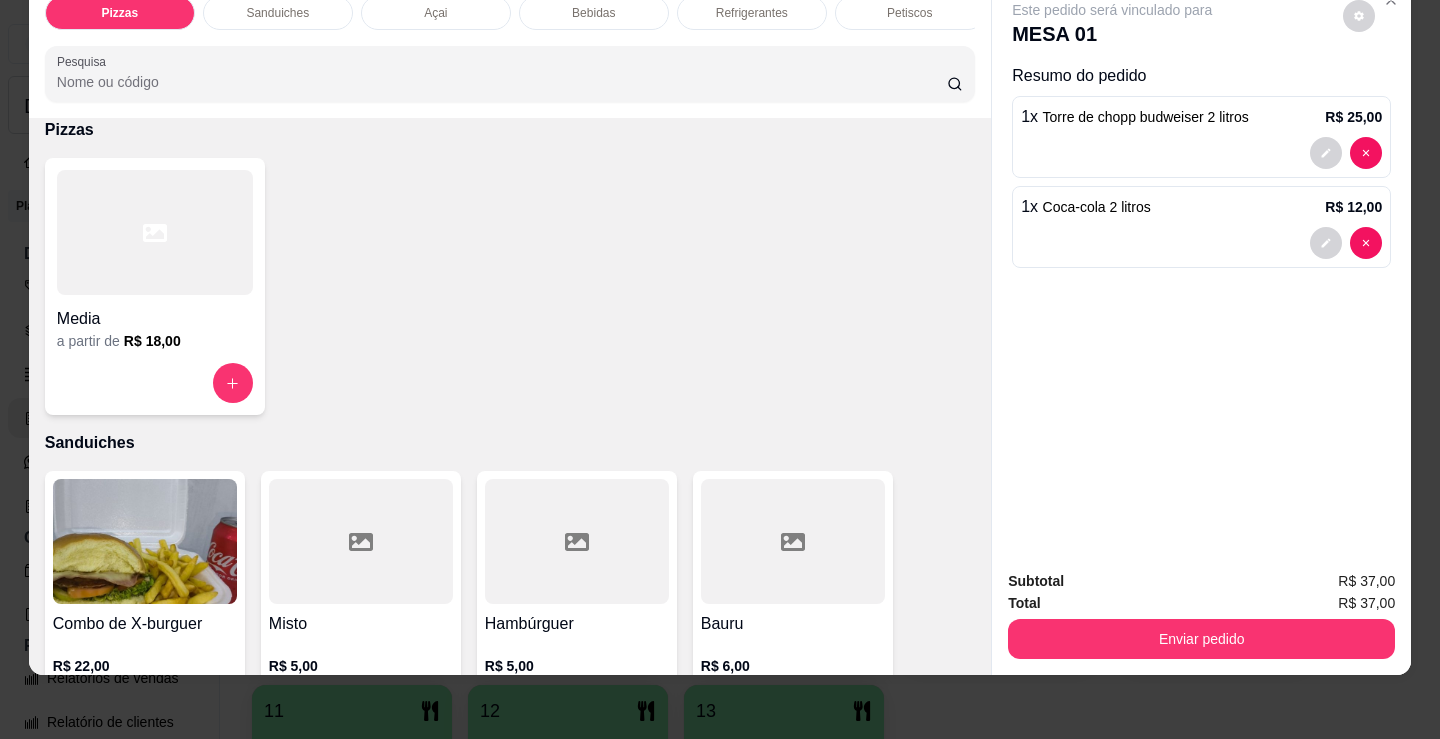 click on "a partir de     R$ 18,00" at bounding box center (155, 341) 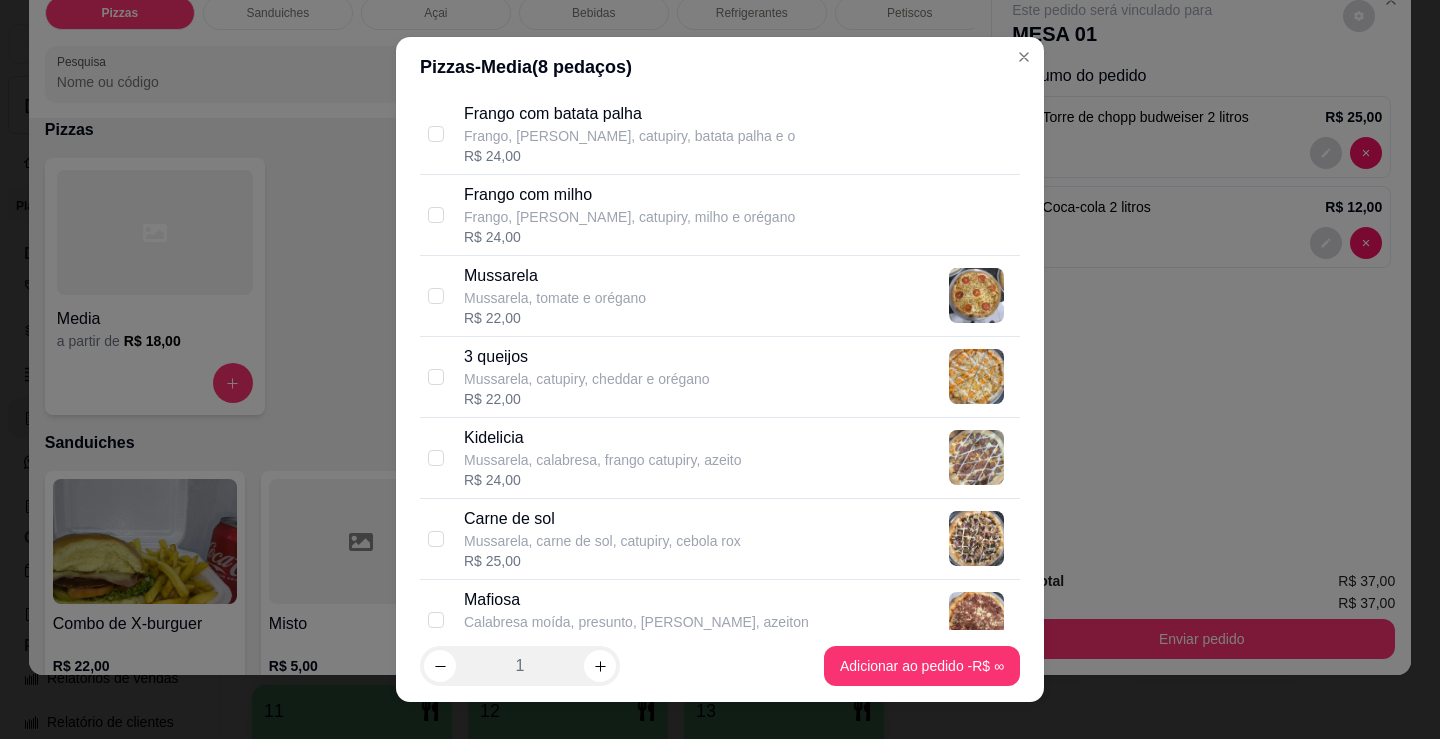 scroll, scrollTop: 800, scrollLeft: 0, axis: vertical 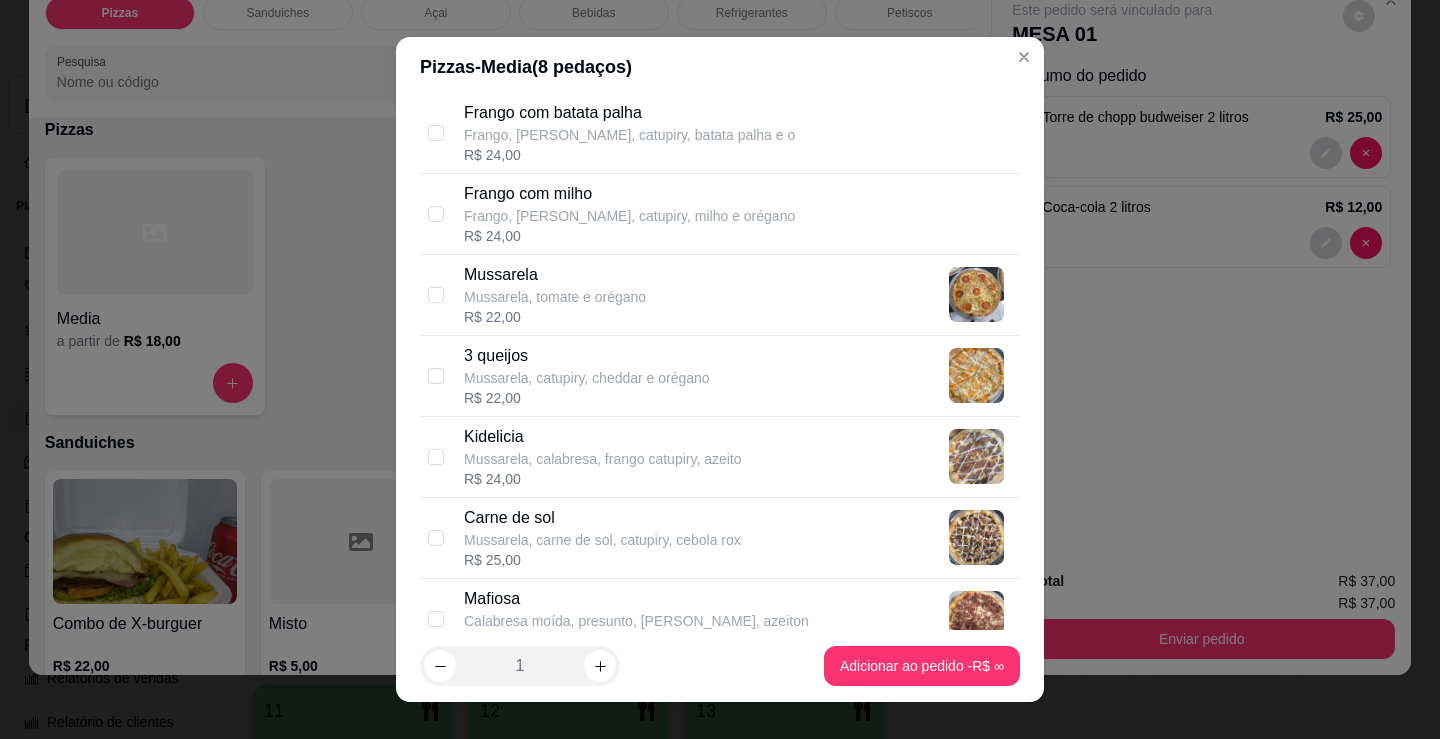 click on "Kidelicia" at bounding box center (603, 437) 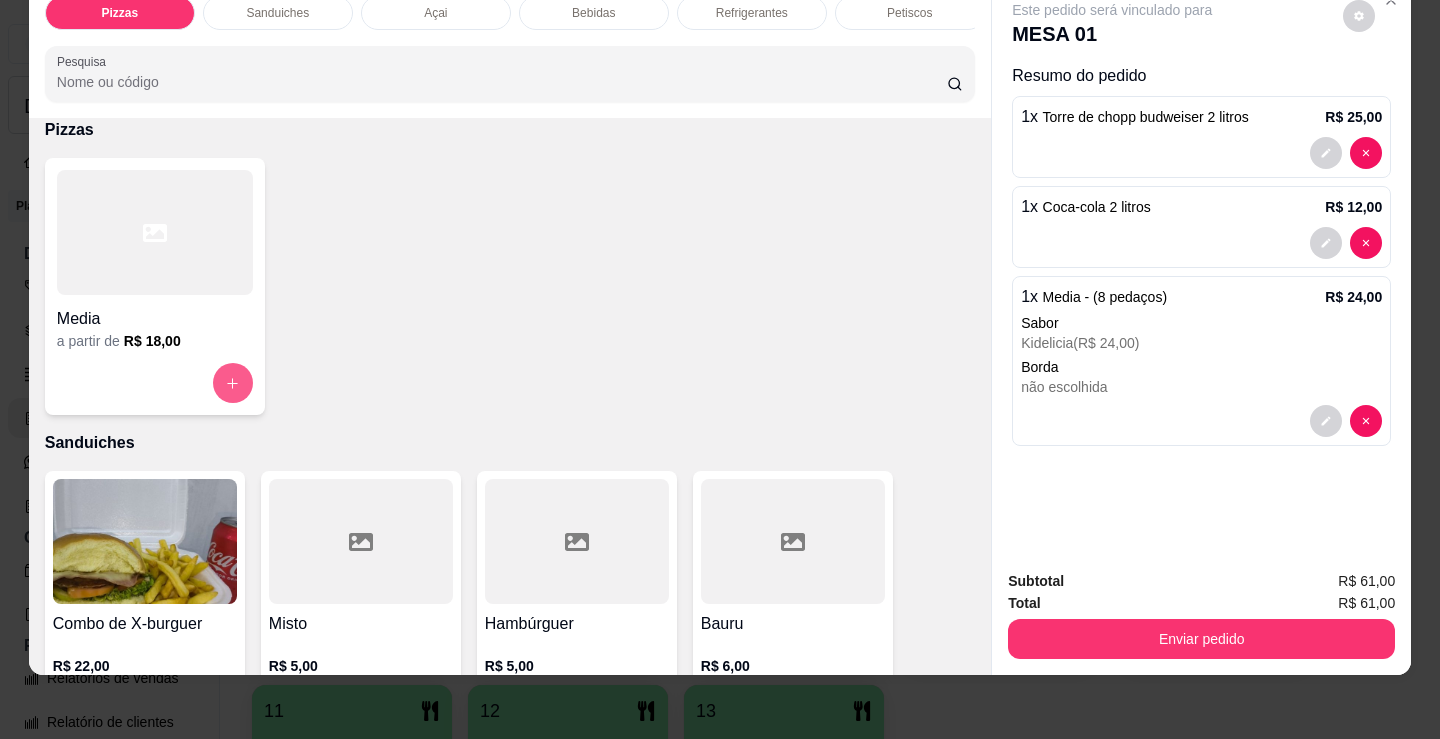 click on "Media a partir de     R$ 18,00" at bounding box center (155, 286) 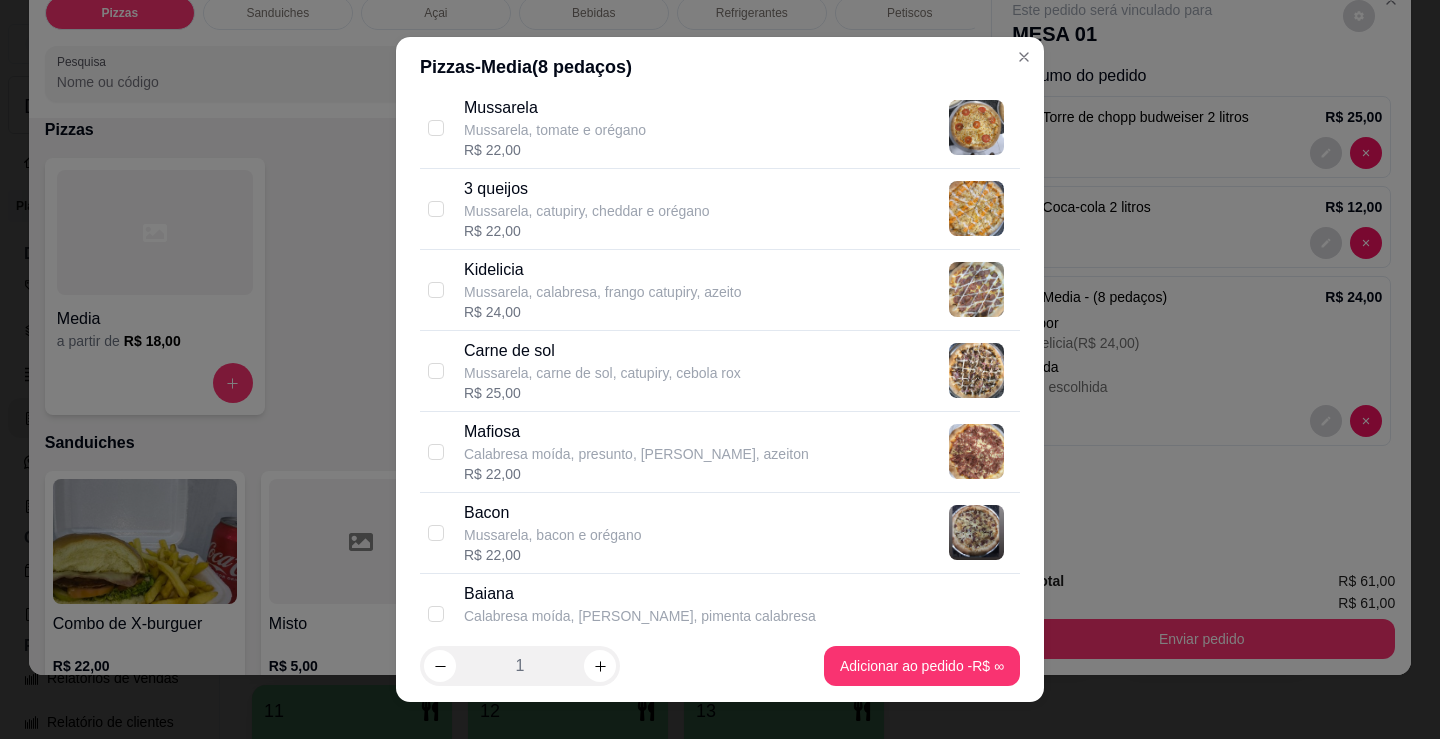 scroll, scrollTop: 1000, scrollLeft: 0, axis: vertical 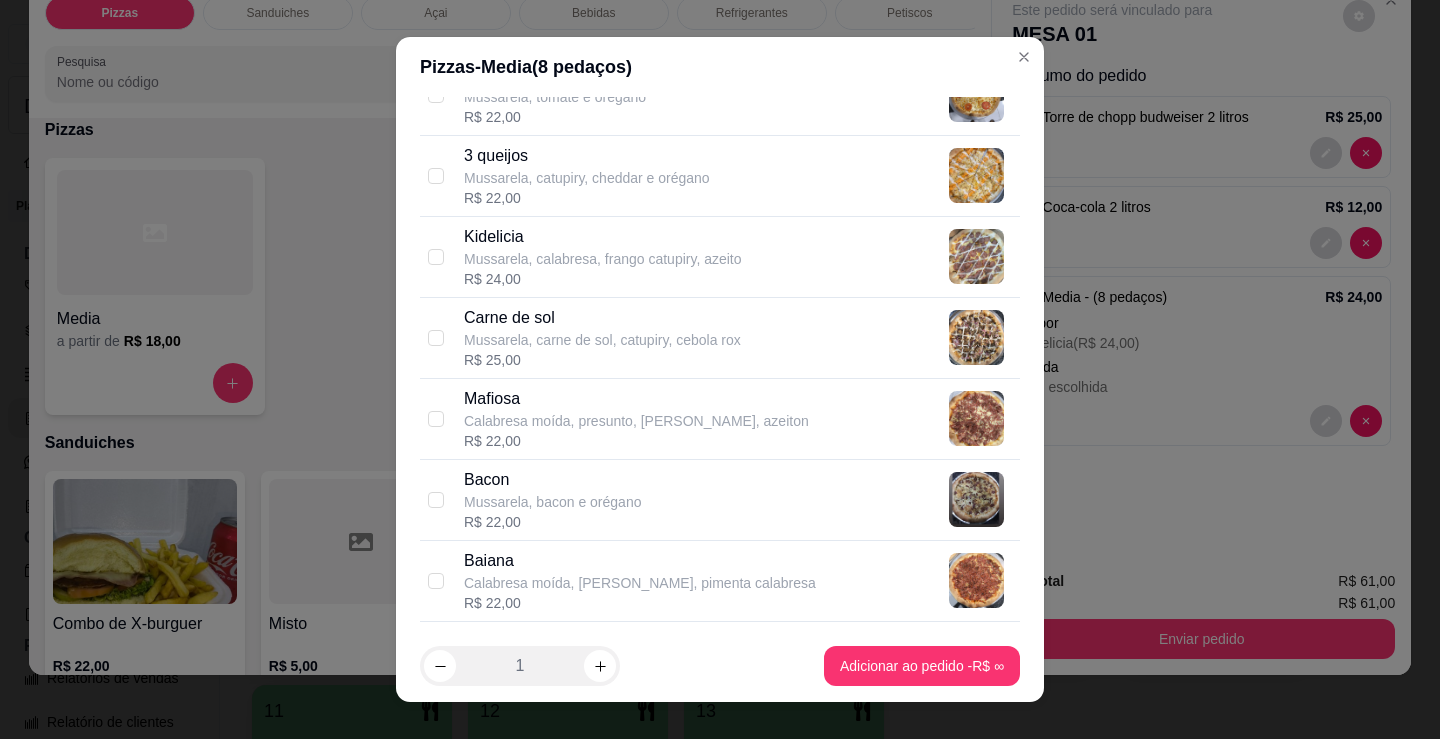 click on "Carne de sol  Mussarela, carne de sol, catupiry, cebola rox R$ 25,00" at bounding box center [720, 338] 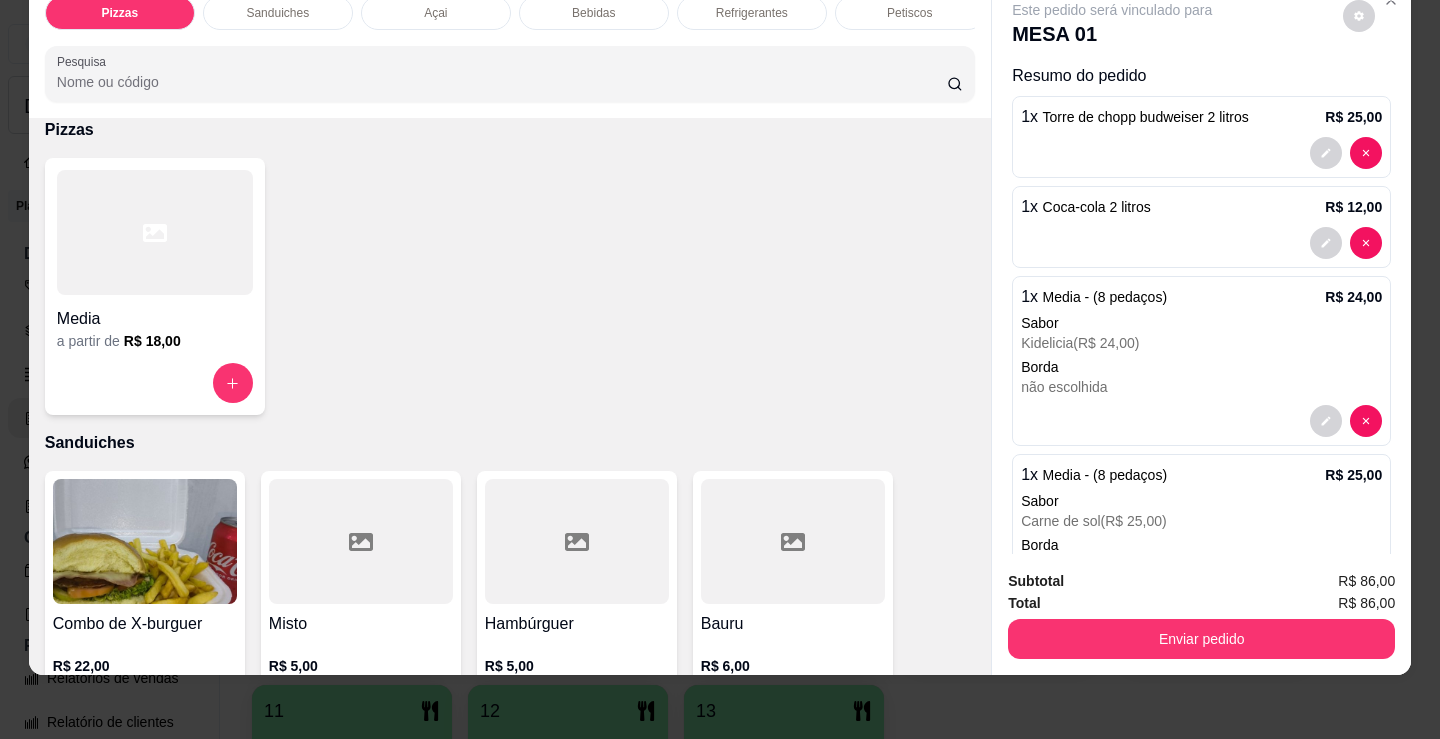 click on "Media" at bounding box center [155, 319] 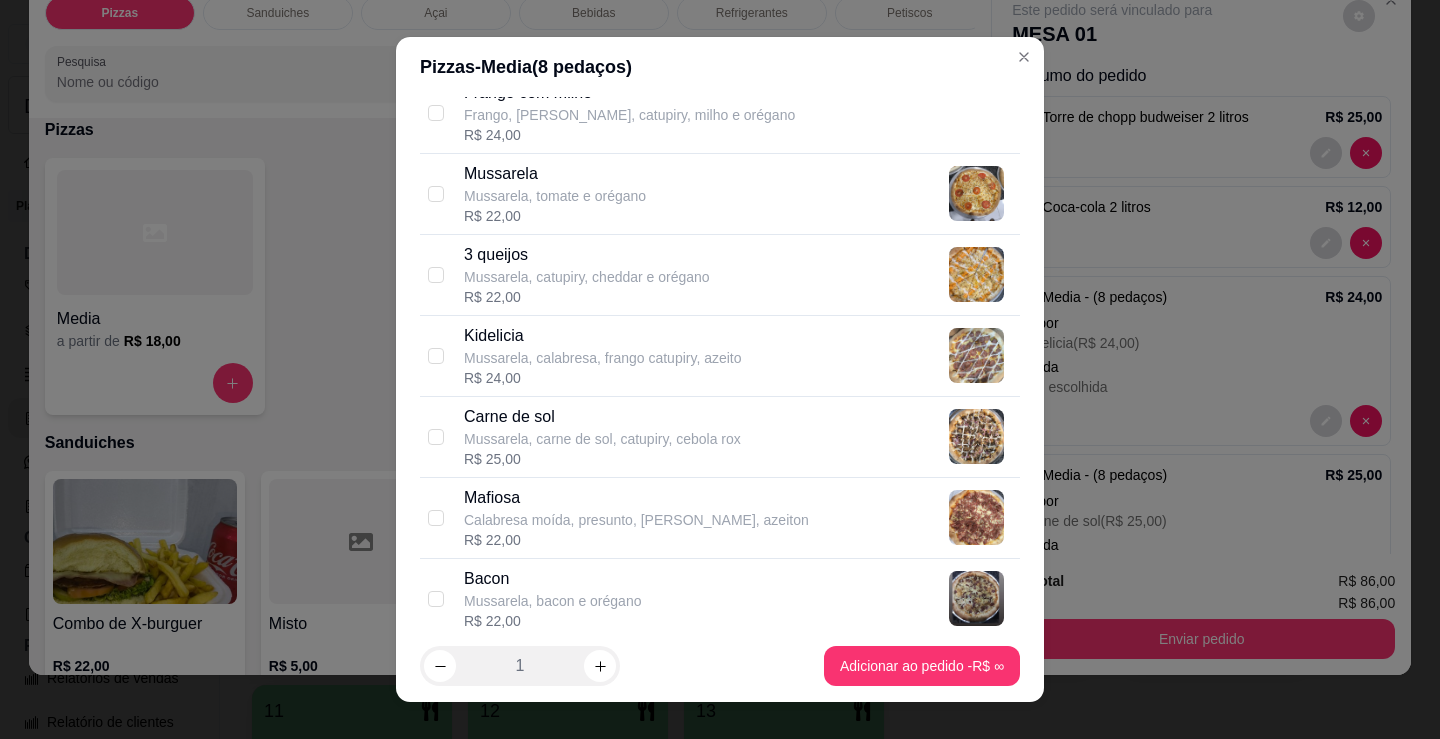 scroll, scrollTop: 1000, scrollLeft: 0, axis: vertical 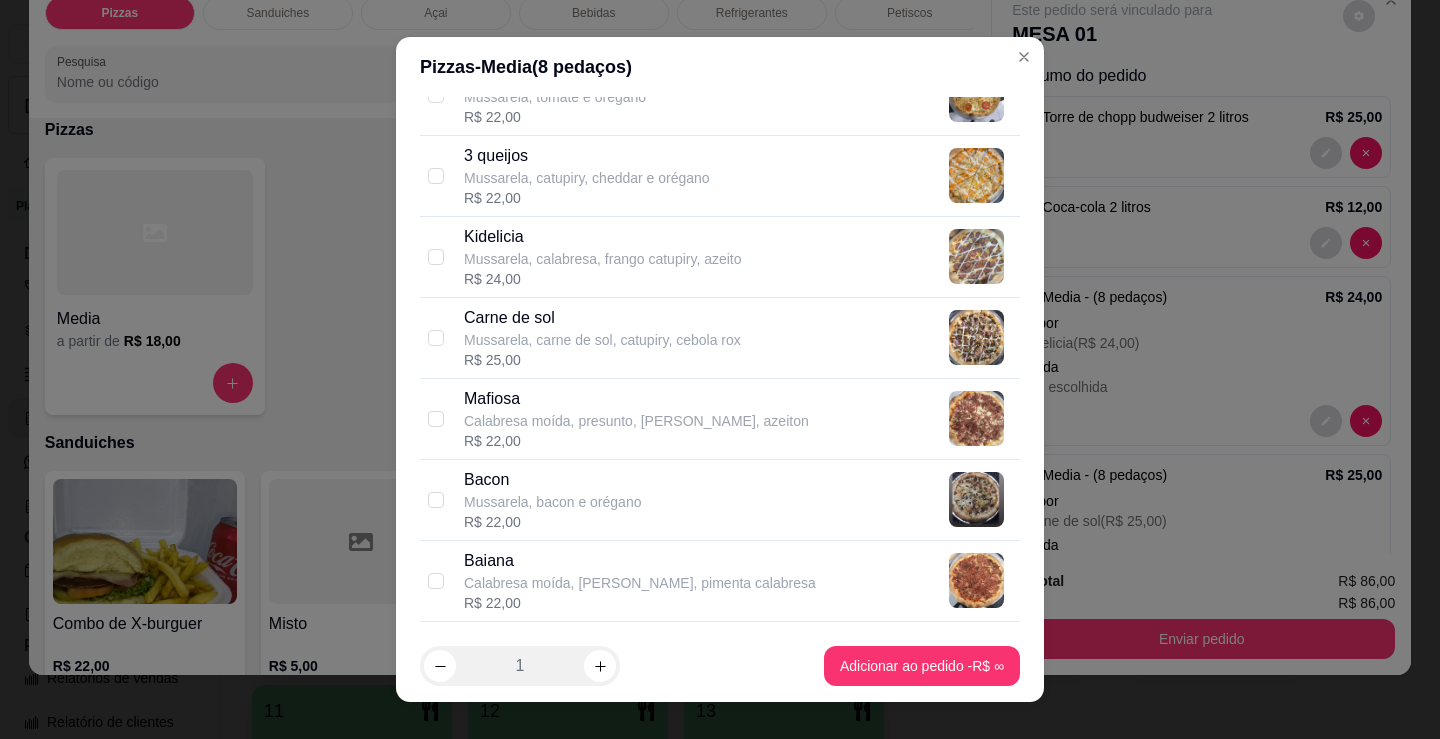 click on "Mafiosa  [PERSON_NAME] moída, presunto, [PERSON_NAME], azeiton R$ 22,00" at bounding box center (720, 419) 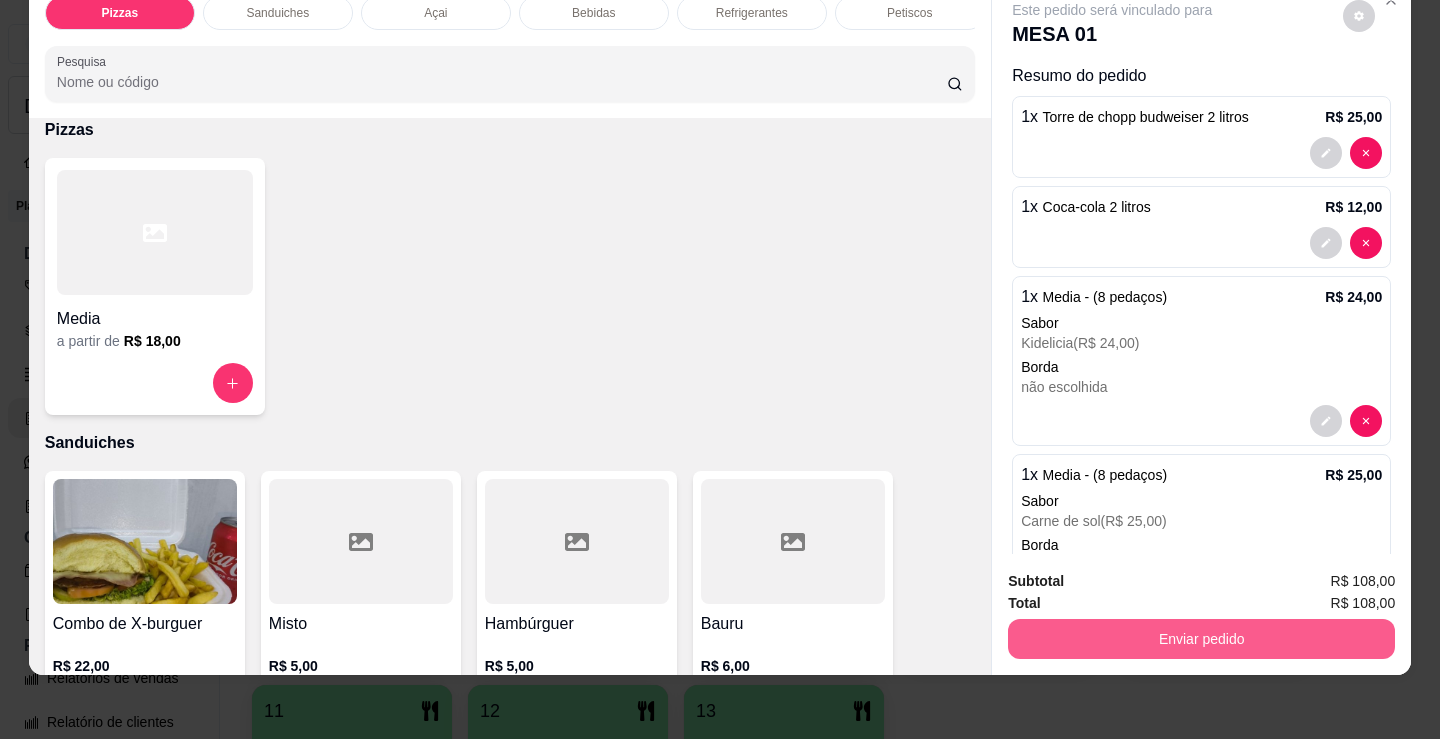 click on "Enviar pedido" at bounding box center (1201, 639) 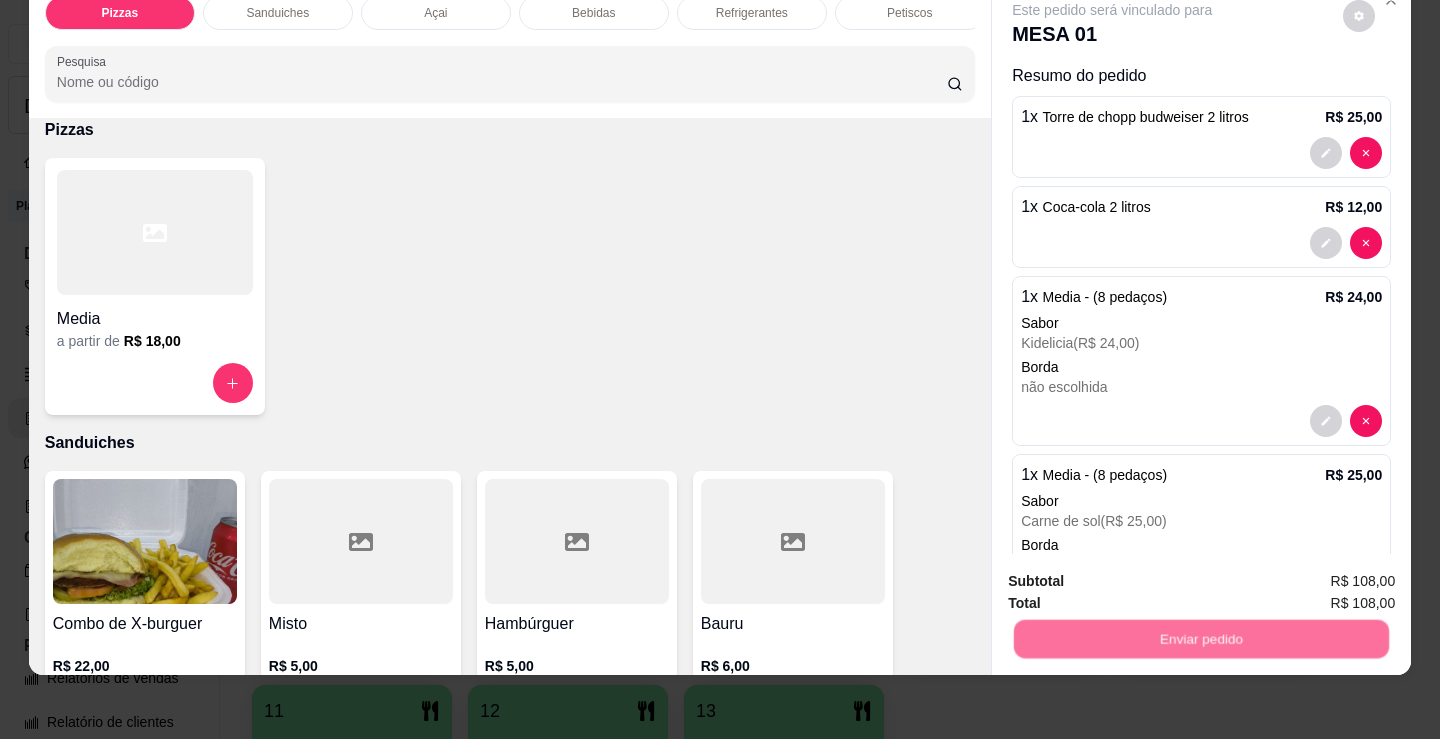 click on "Não registrar e enviar pedido" at bounding box center (1135, 575) 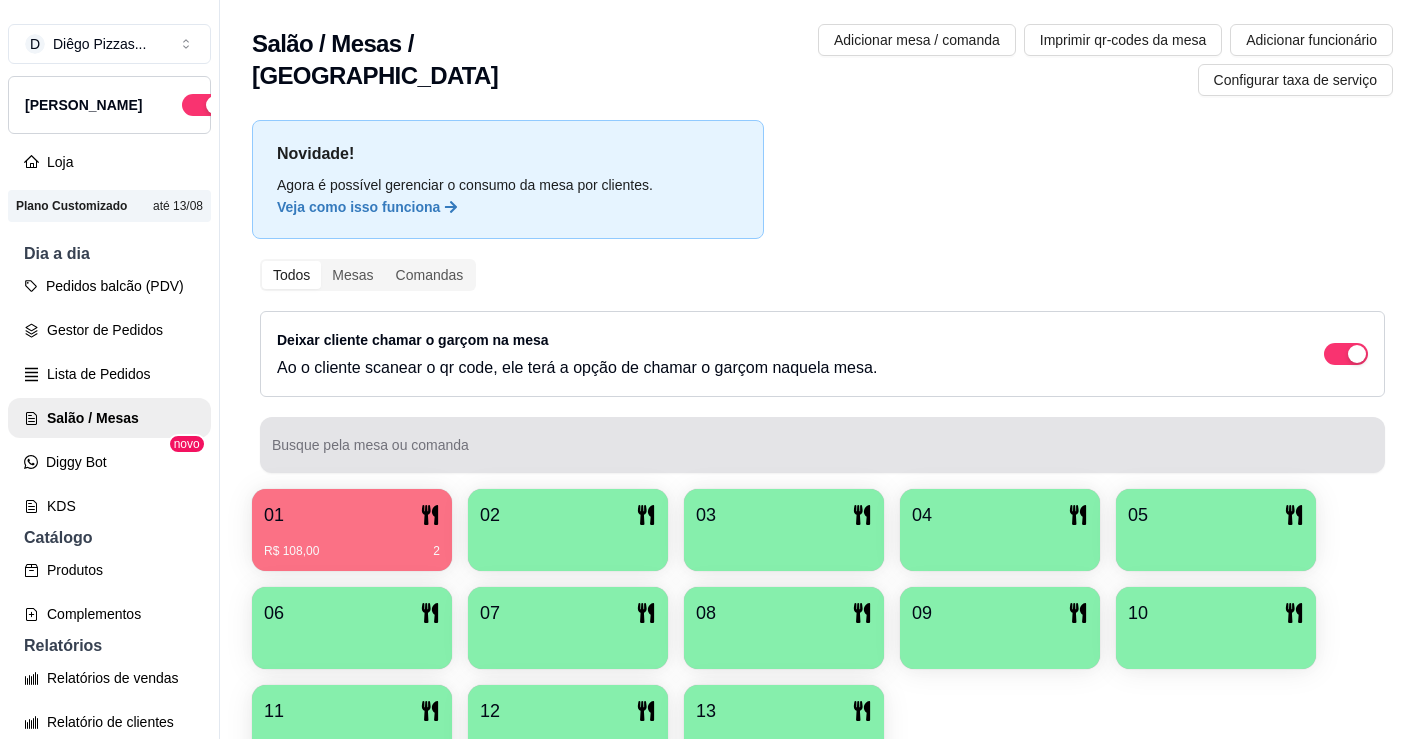 click on "Busque pela mesa ou comanda" at bounding box center [822, 445] 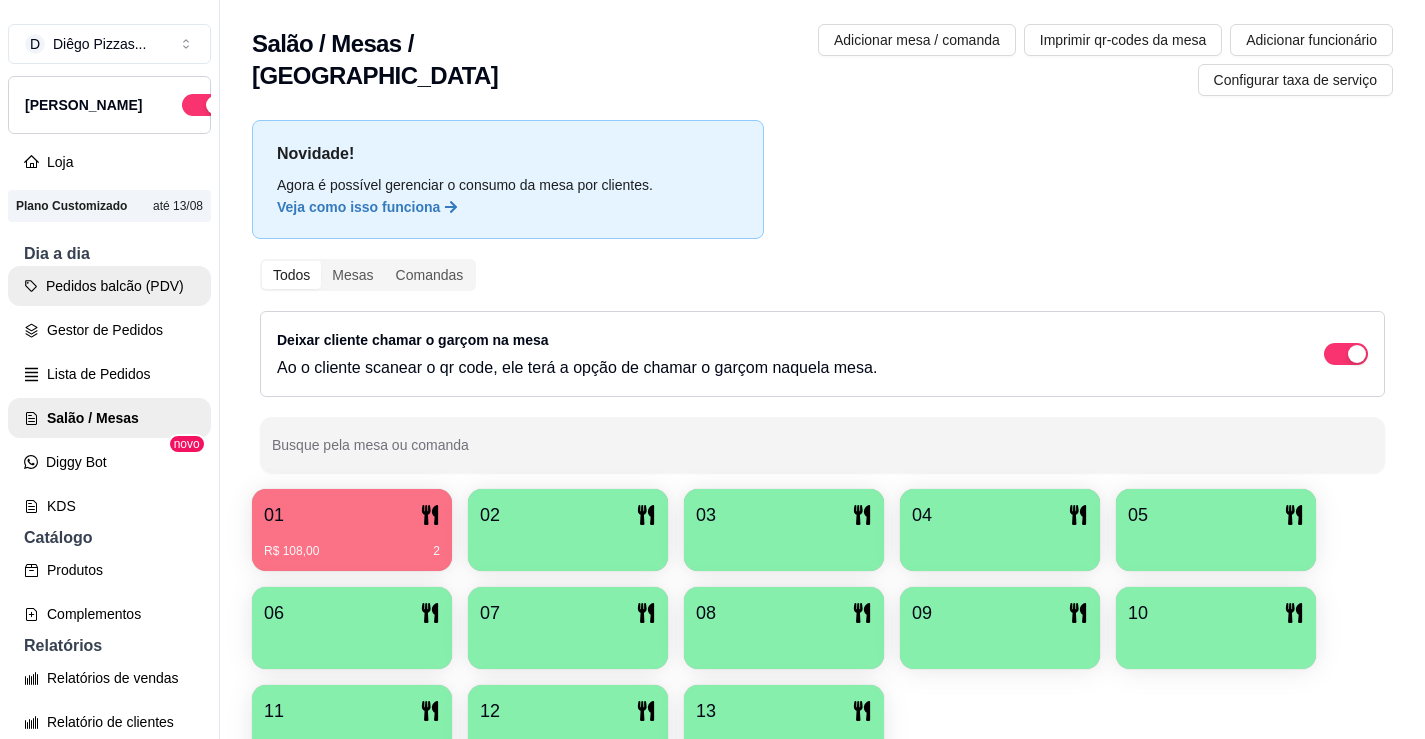 click on "Pedidos balcão (PDV)" at bounding box center [109, 286] 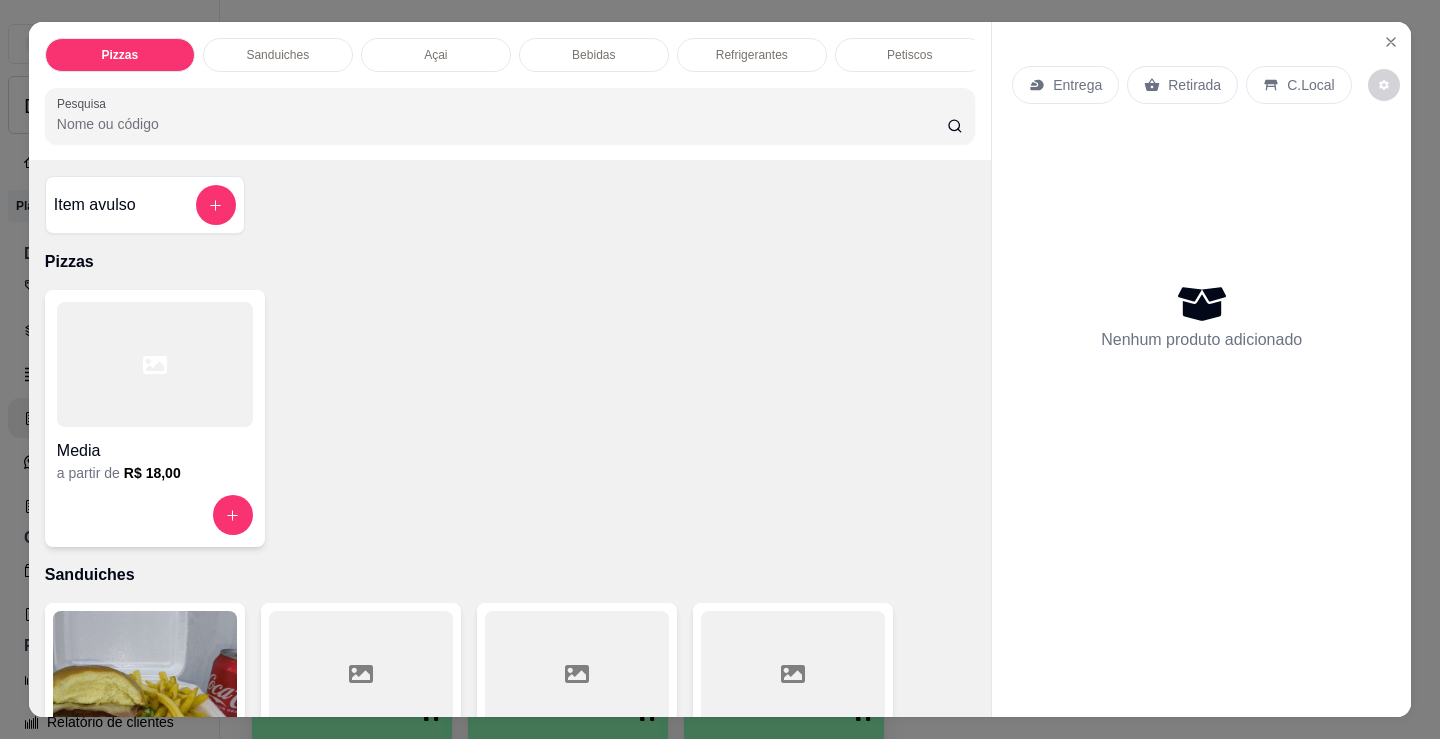 click at bounding box center (155, 364) 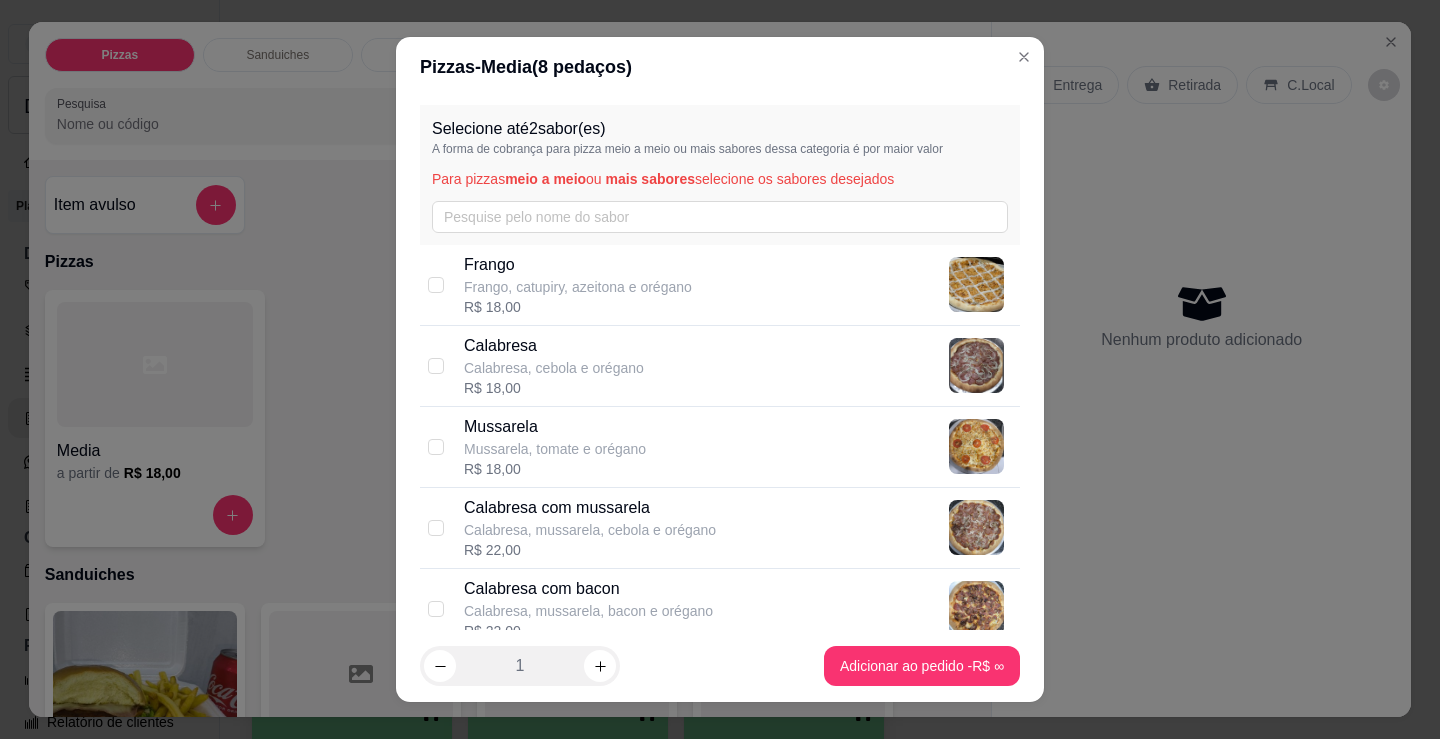 click on "Calabresa com mussarela  Calabresa, mussarela, cebola e orégano  R$ 22,00" at bounding box center (738, 528) 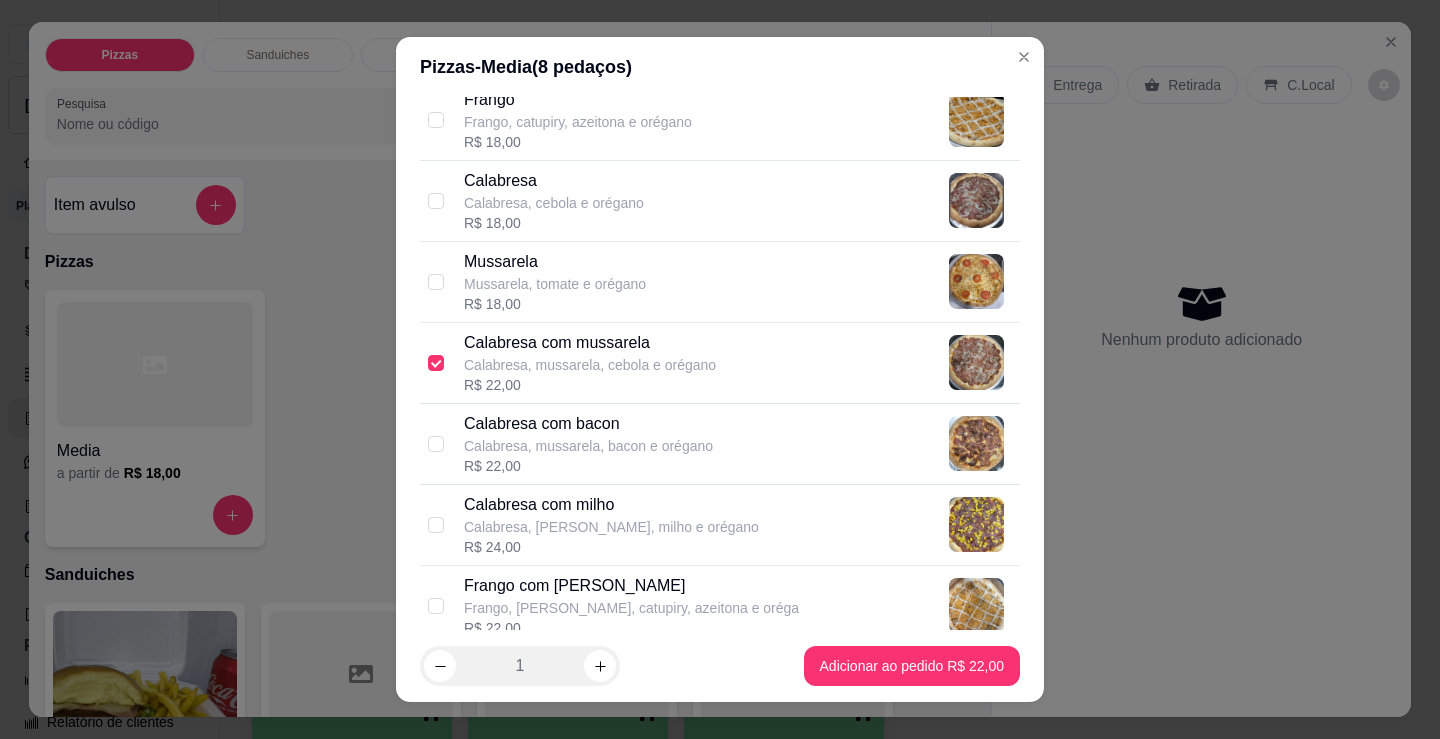 scroll, scrollTop: 300, scrollLeft: 0, axis: vertical 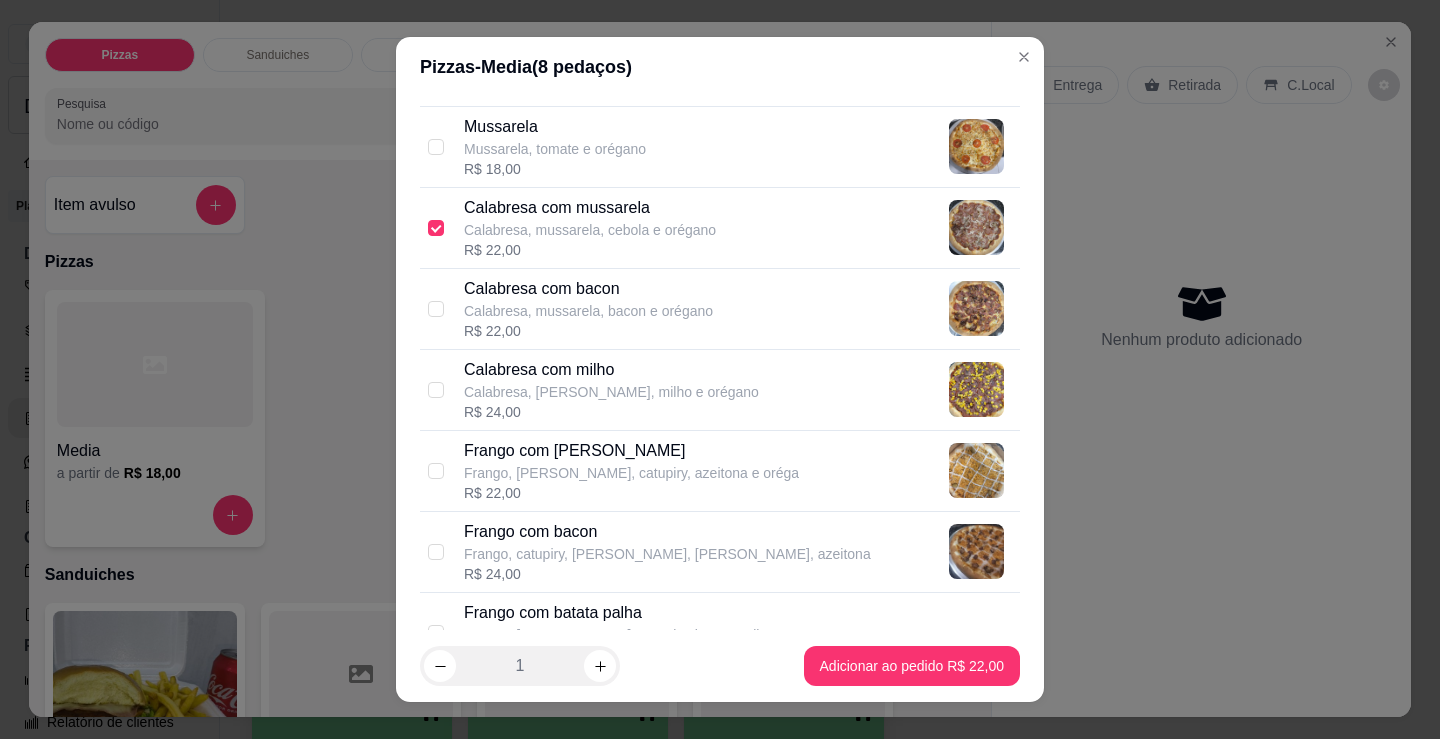 drag, startPoint x: 655, startPoint y: 467, endPoint x: 694, endPoint y: 500, distance: 51.088158 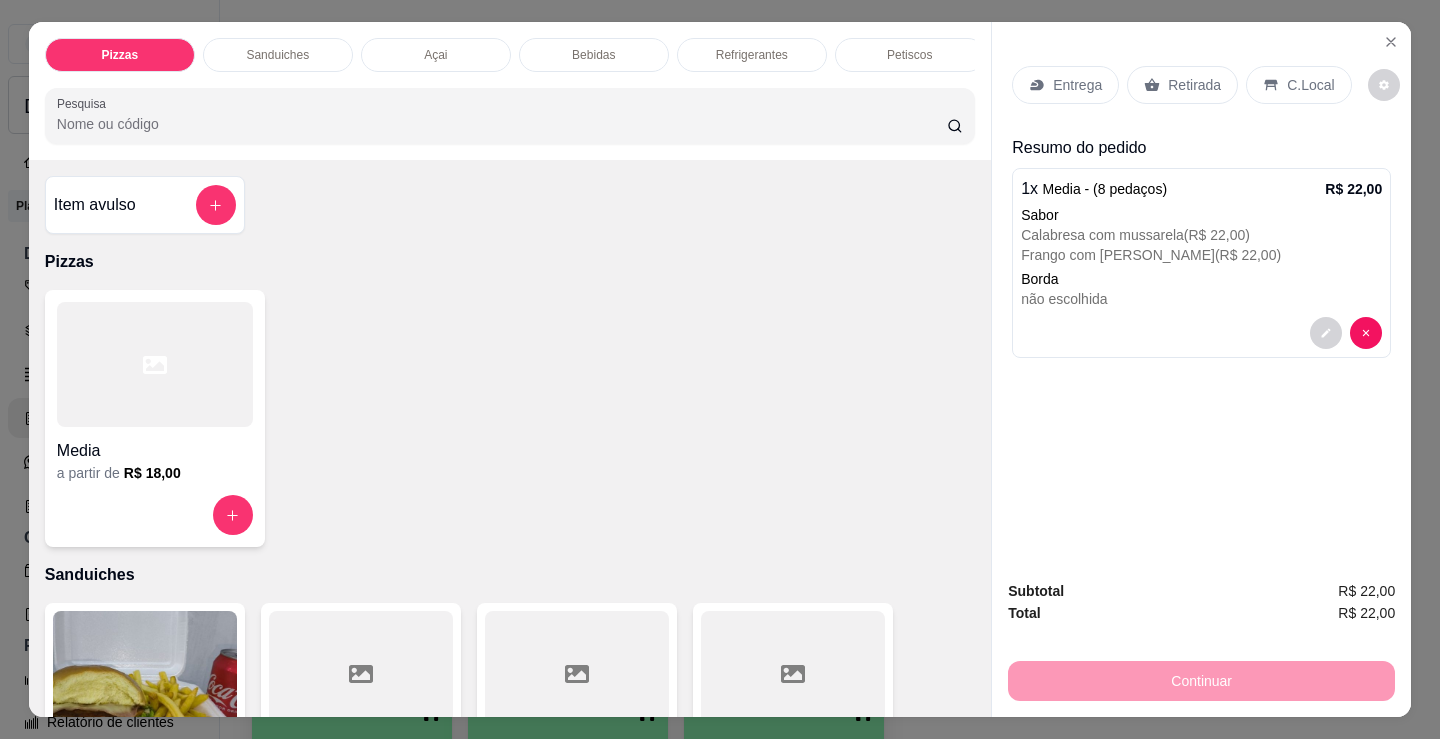 click on "Entrega" at bounding box center (1077, 85) 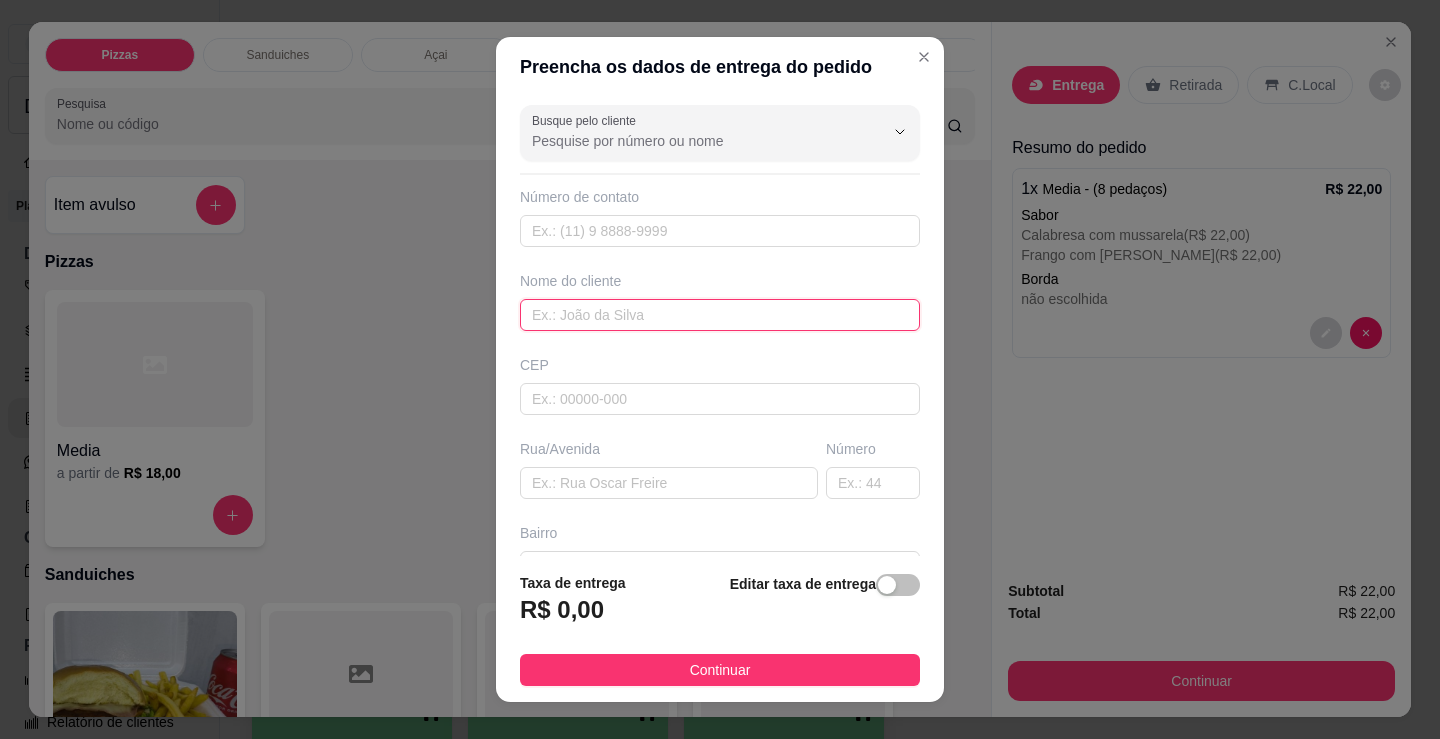 click at bounding box center (720, 315) 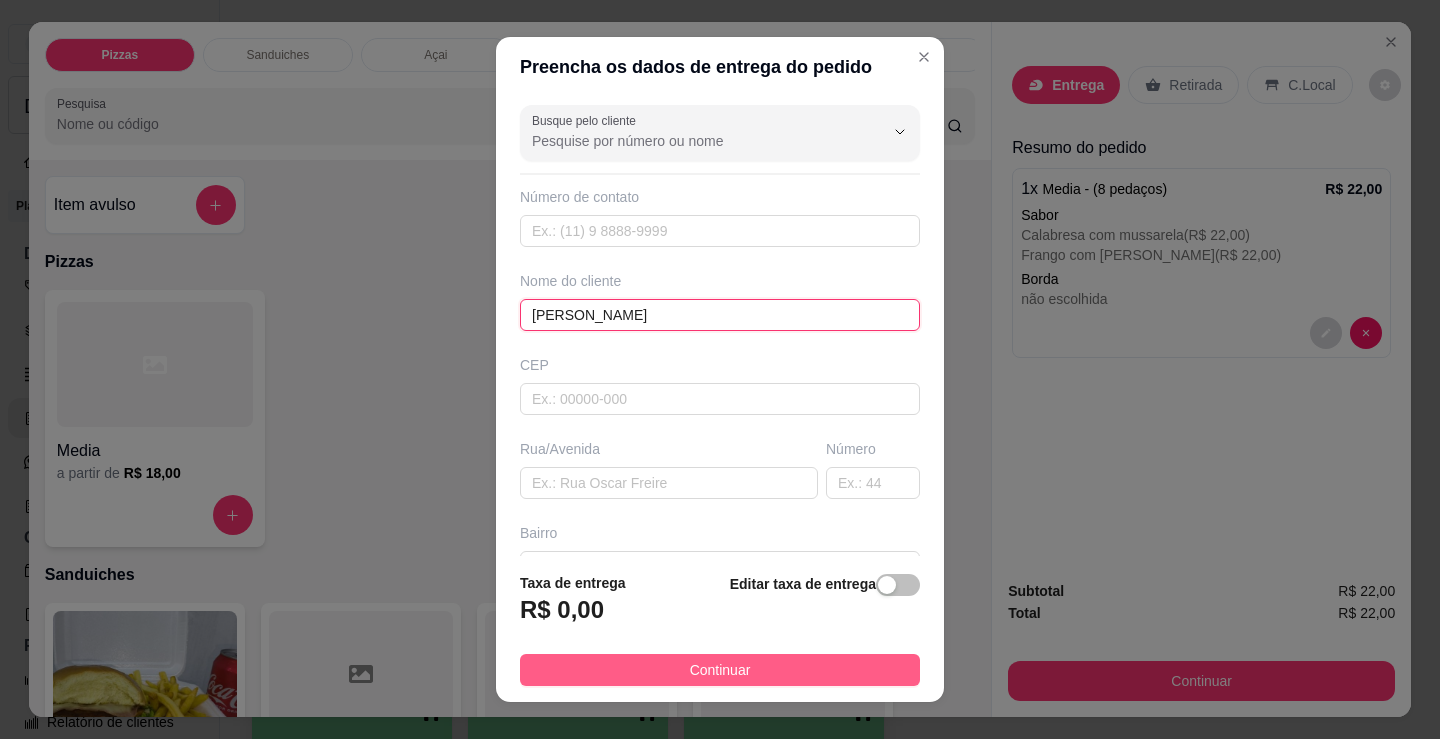type on "[PERSON_NAME]" 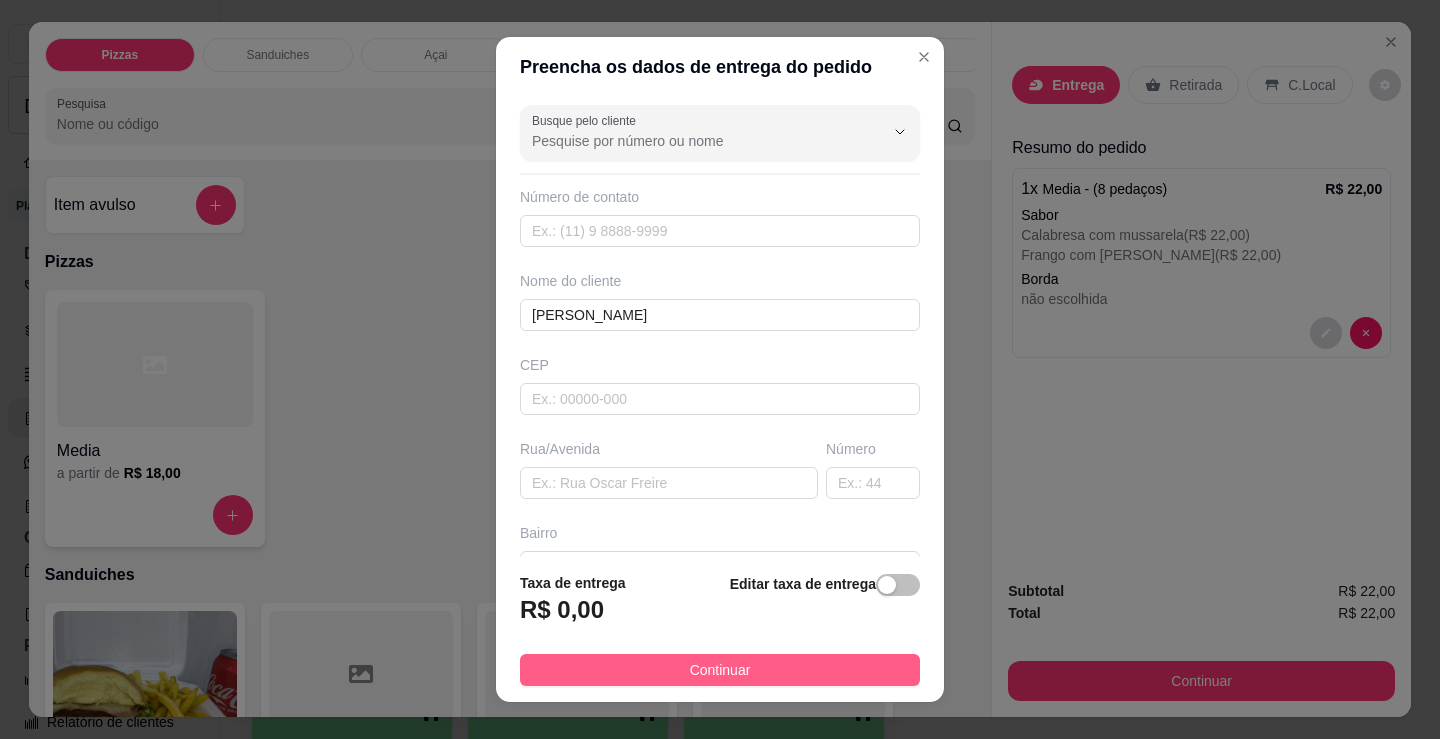 click on "Continuar" at bounding box center [720, 670] 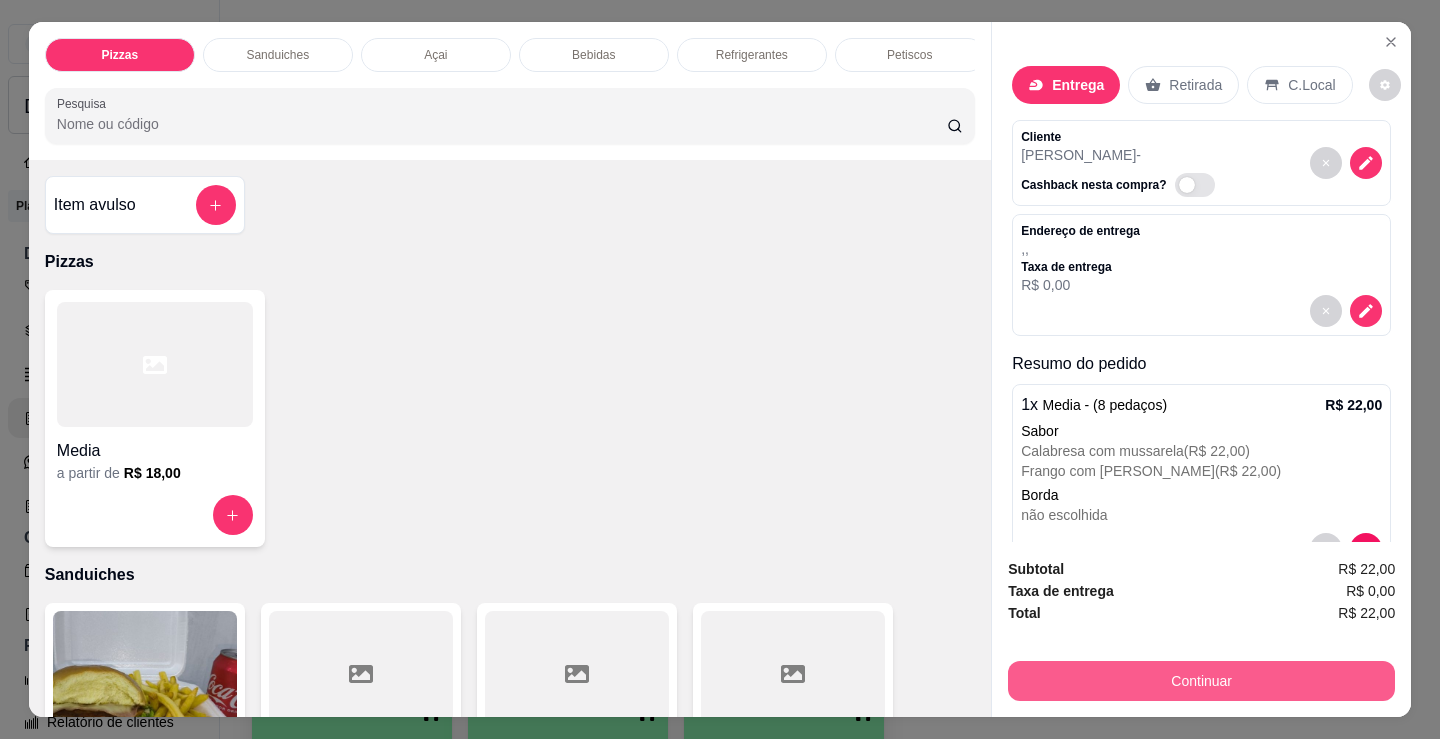 click on "Continuar" at bounding box center (1201, 681) 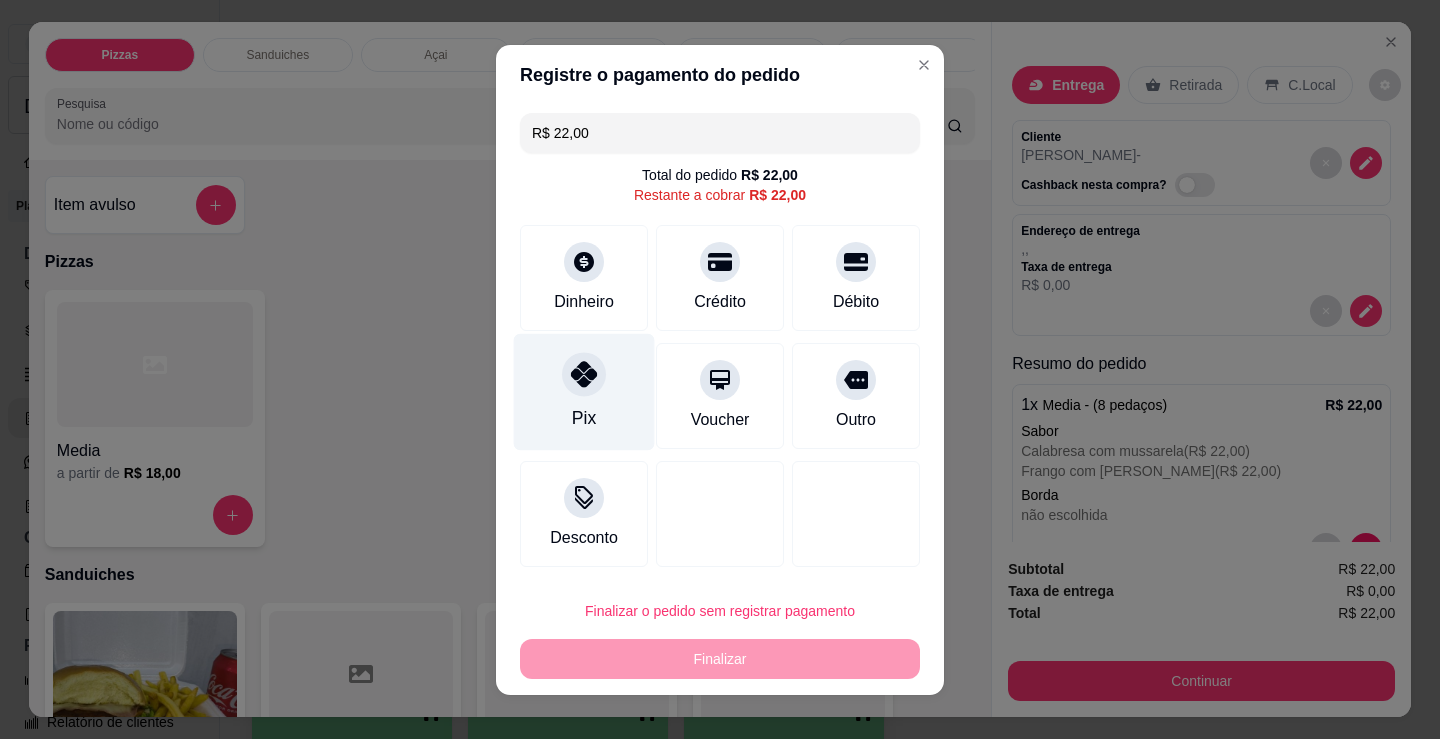click on "Pix" at bounding box center [584, 391] 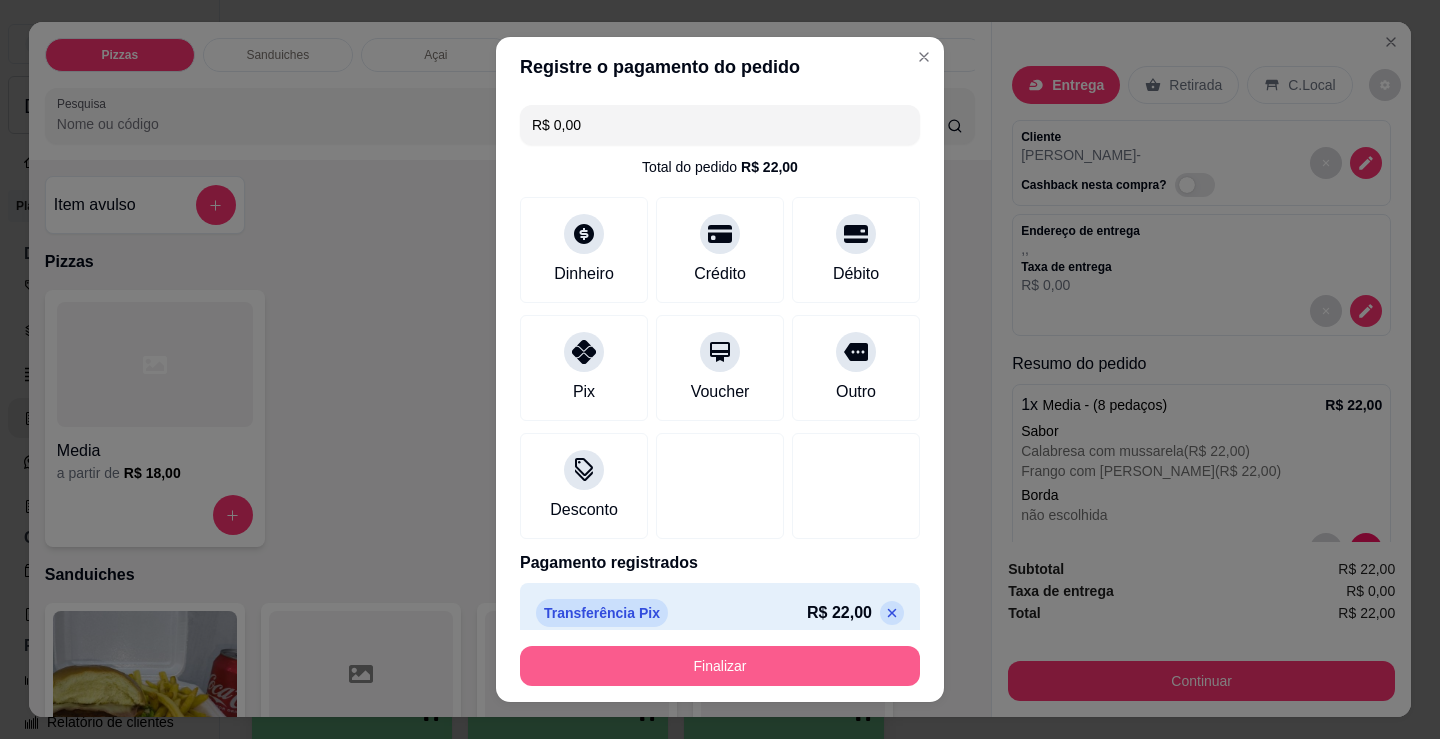 click on "Finalizar" at bounding box center [720, 666] 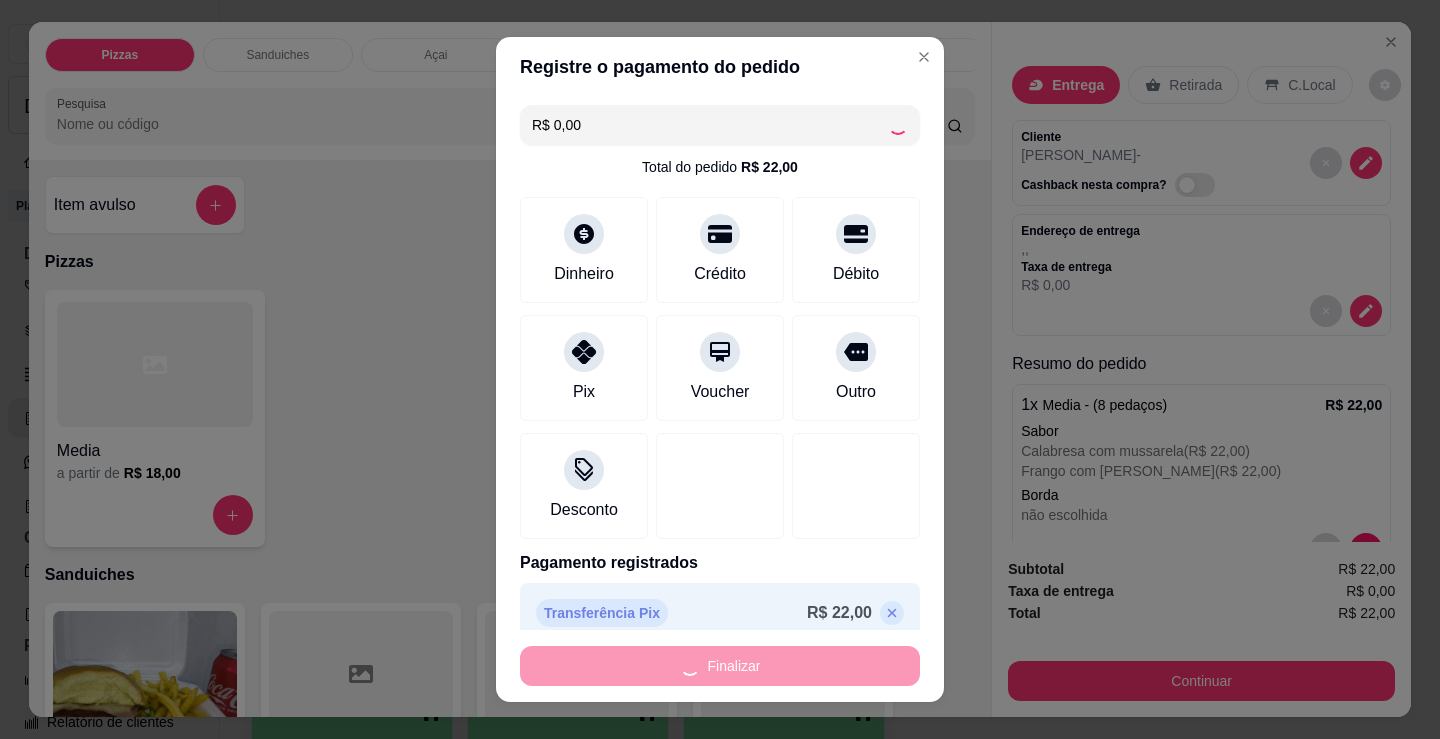 type on "-R$ 22,00" 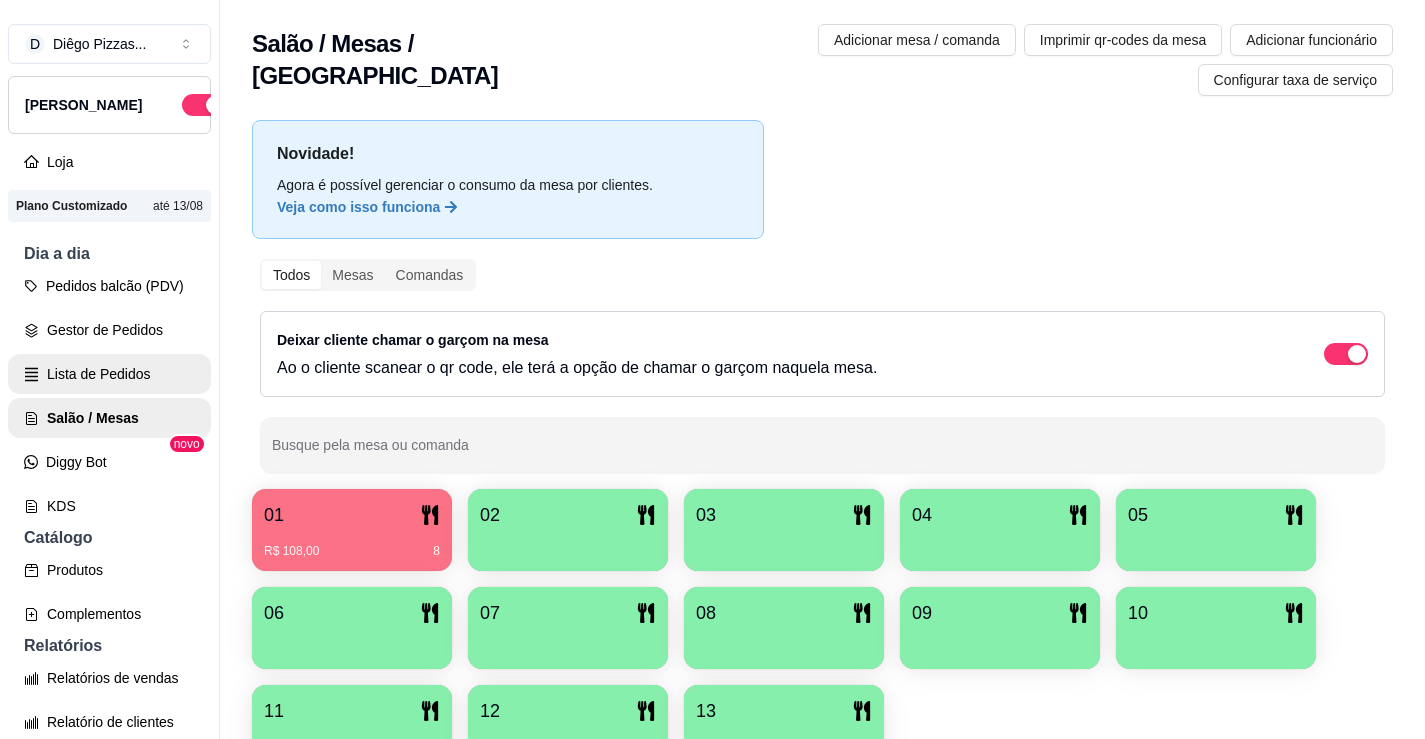 click on "Lista de Pedidos" at bounding box center [109, 374] 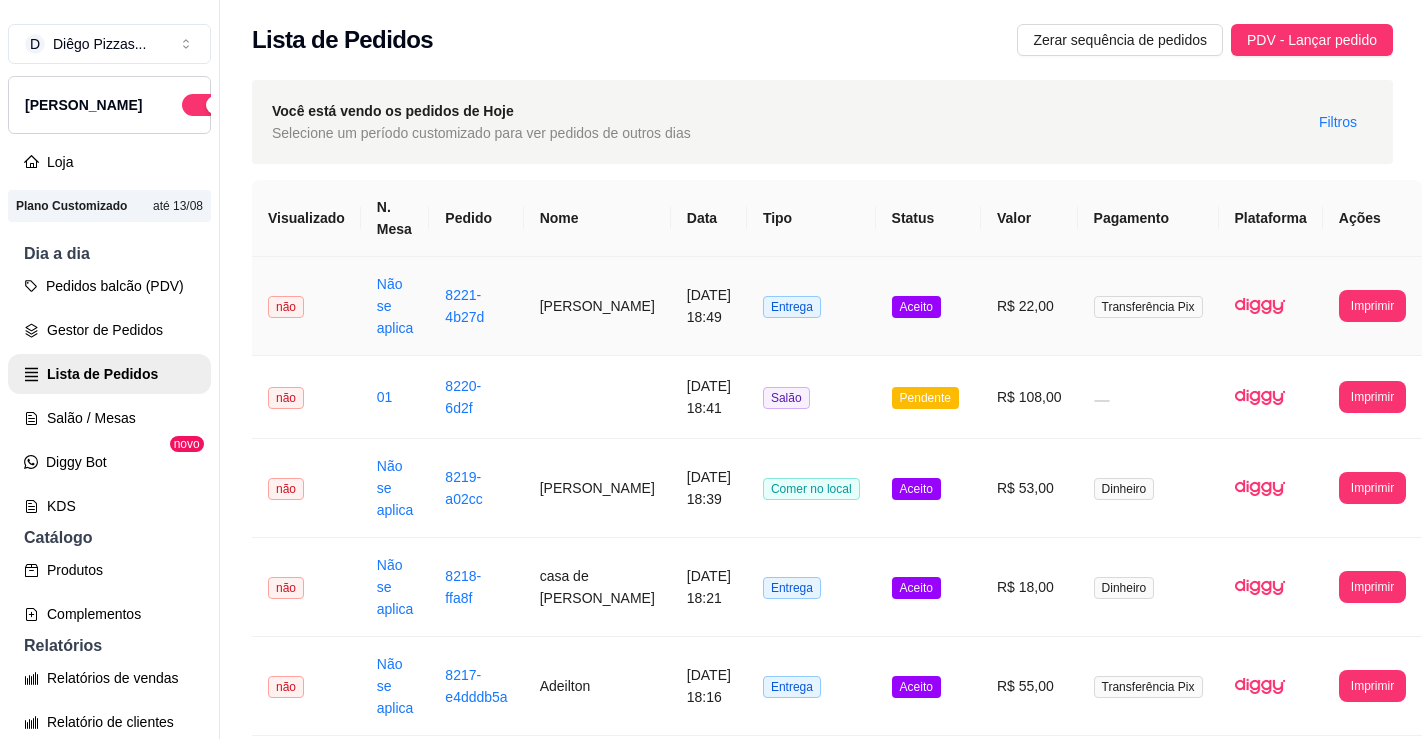 click on "[PERSON_NAME]" at bounding box center (597, 306) 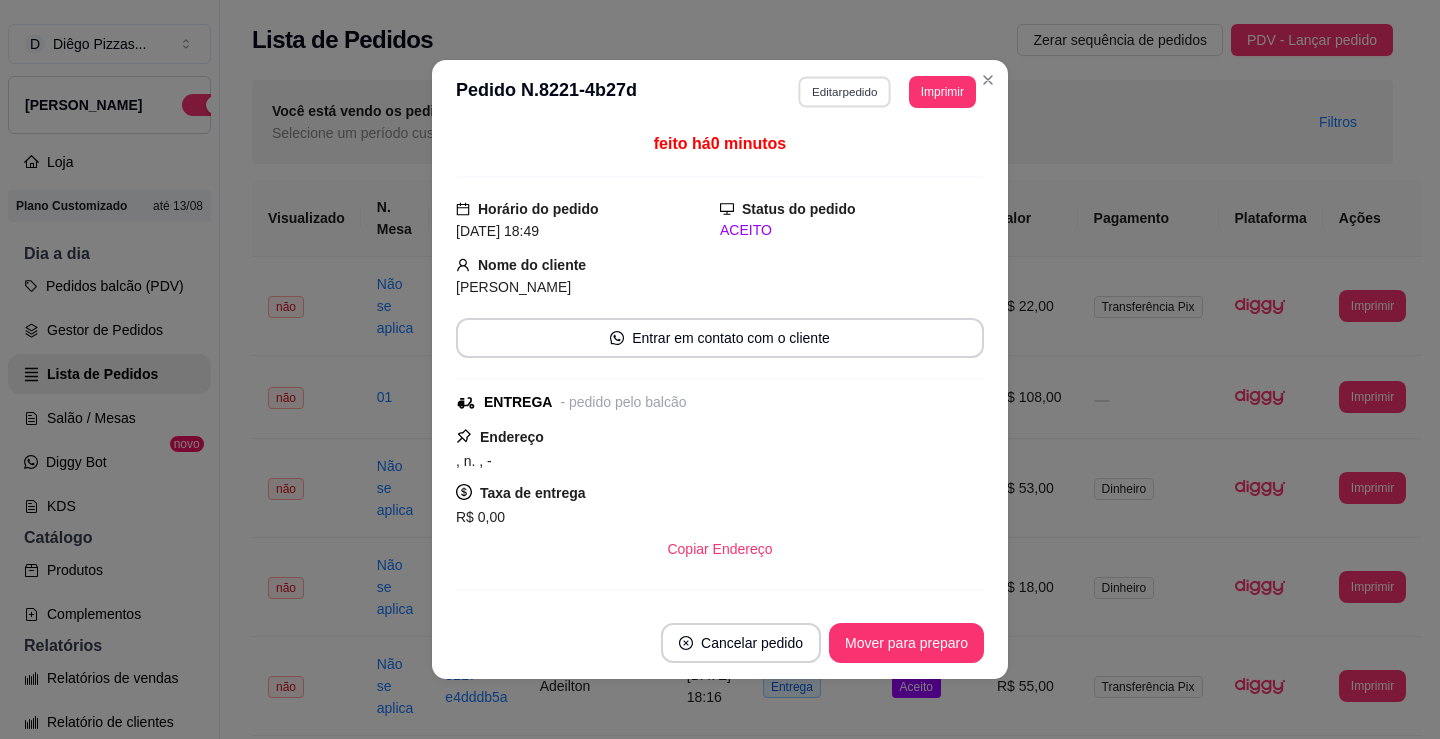click on "Editar  pedido" at bounding box center [845, 91] 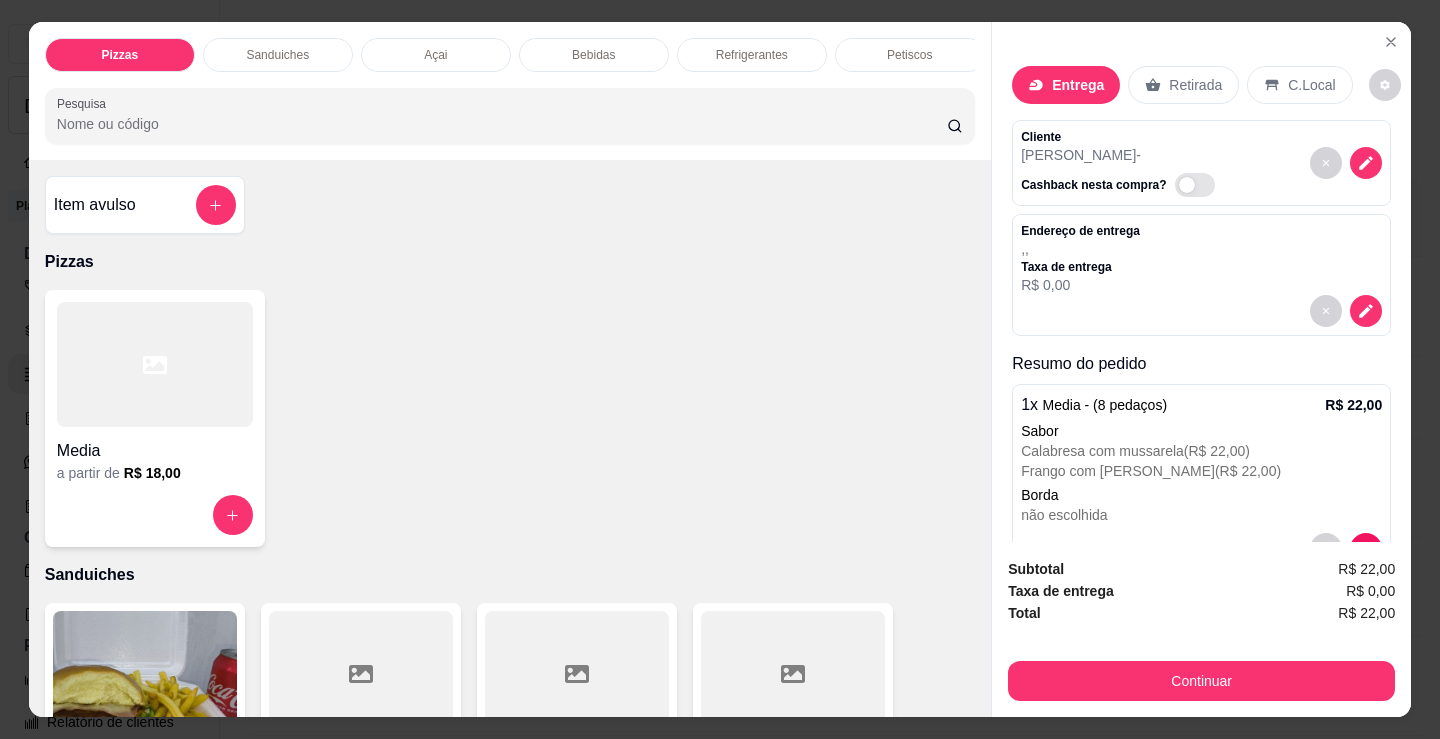 click on "Refrigerantes" at bounding box center (752, 55) 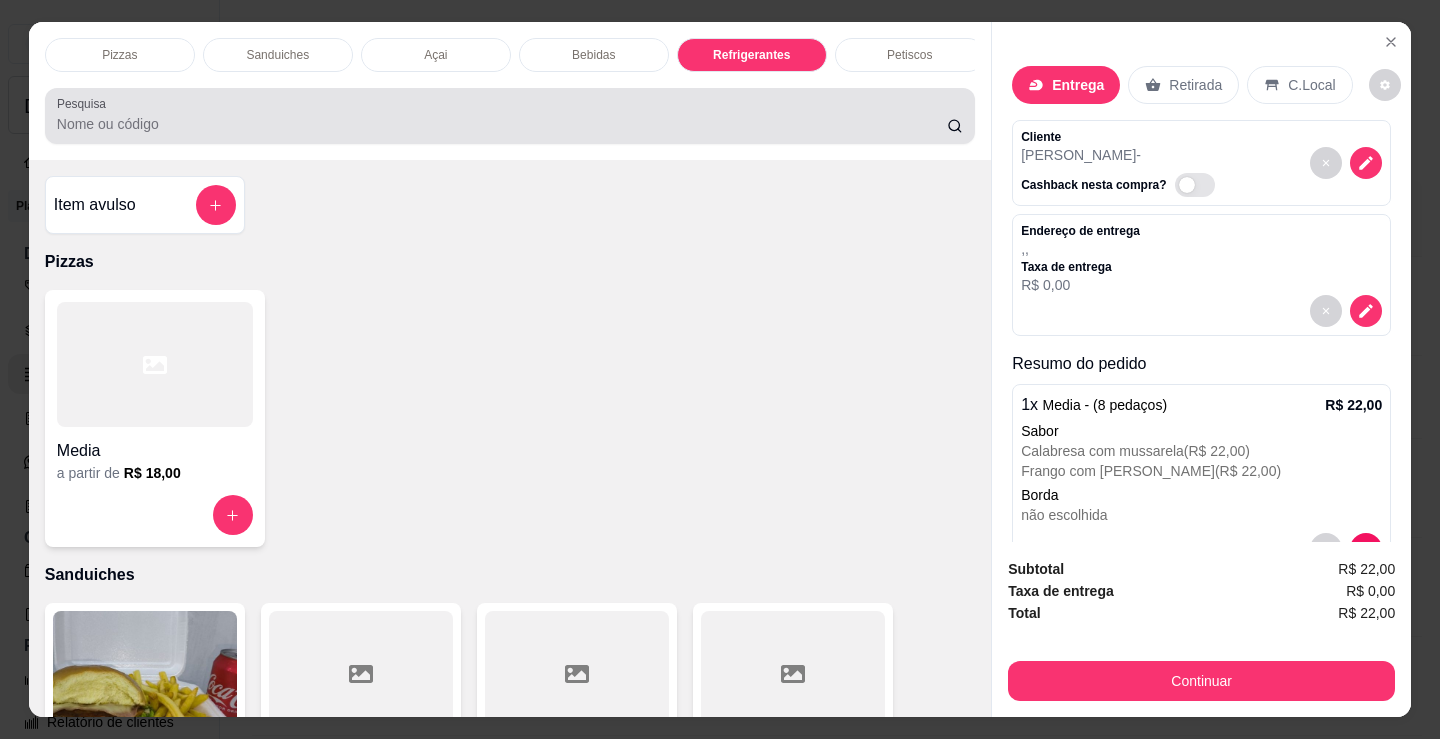 scroll, scrollTop: 5203, scrollLeft: 0, axis: vertical 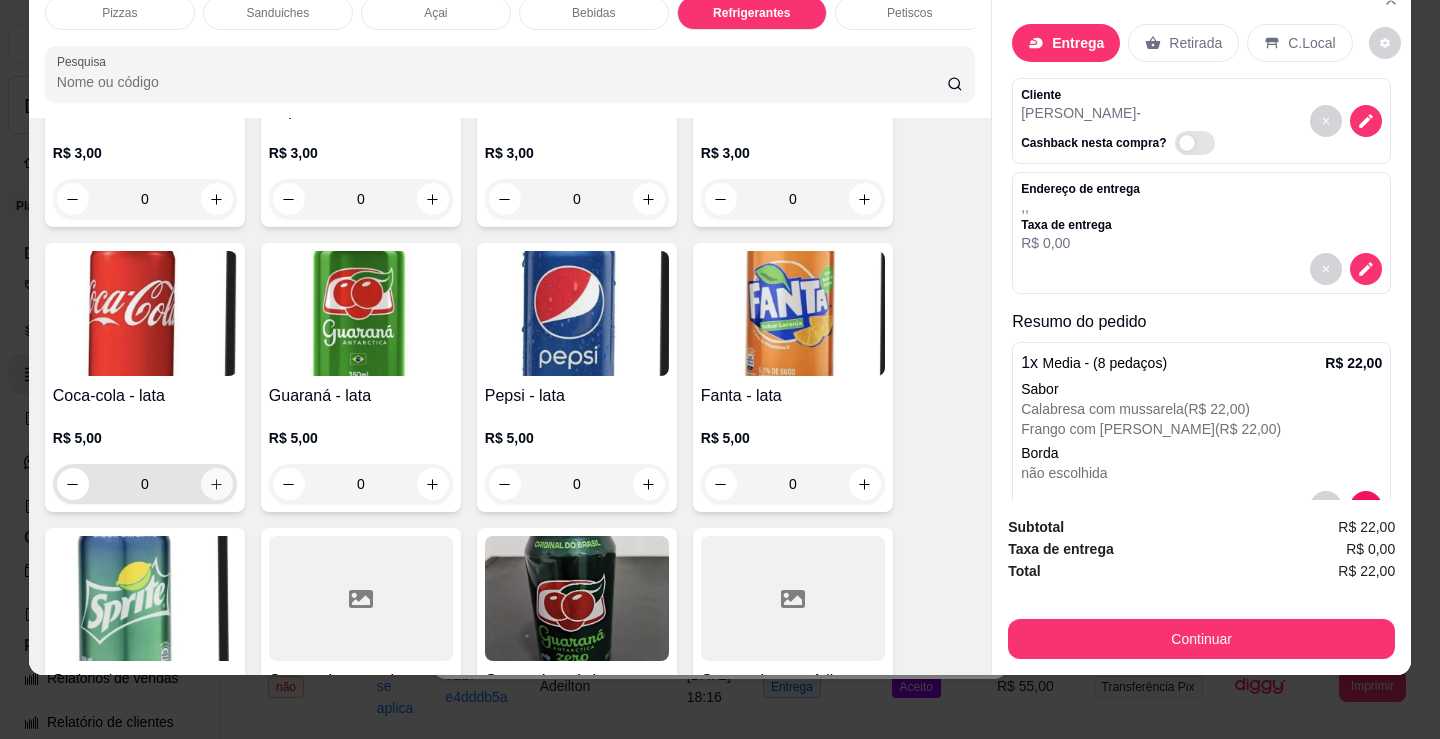 click 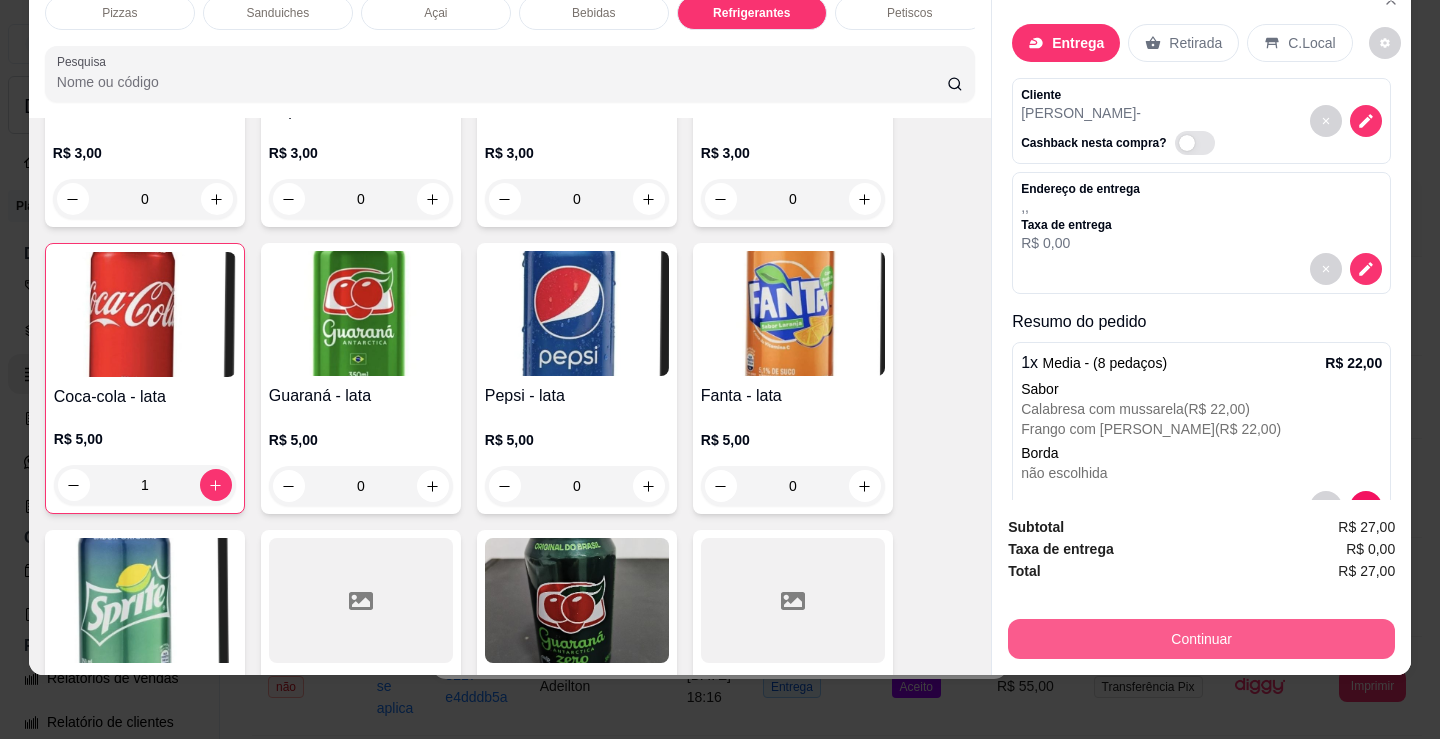 click on "Continuar" at bounding box center (1201, 639) 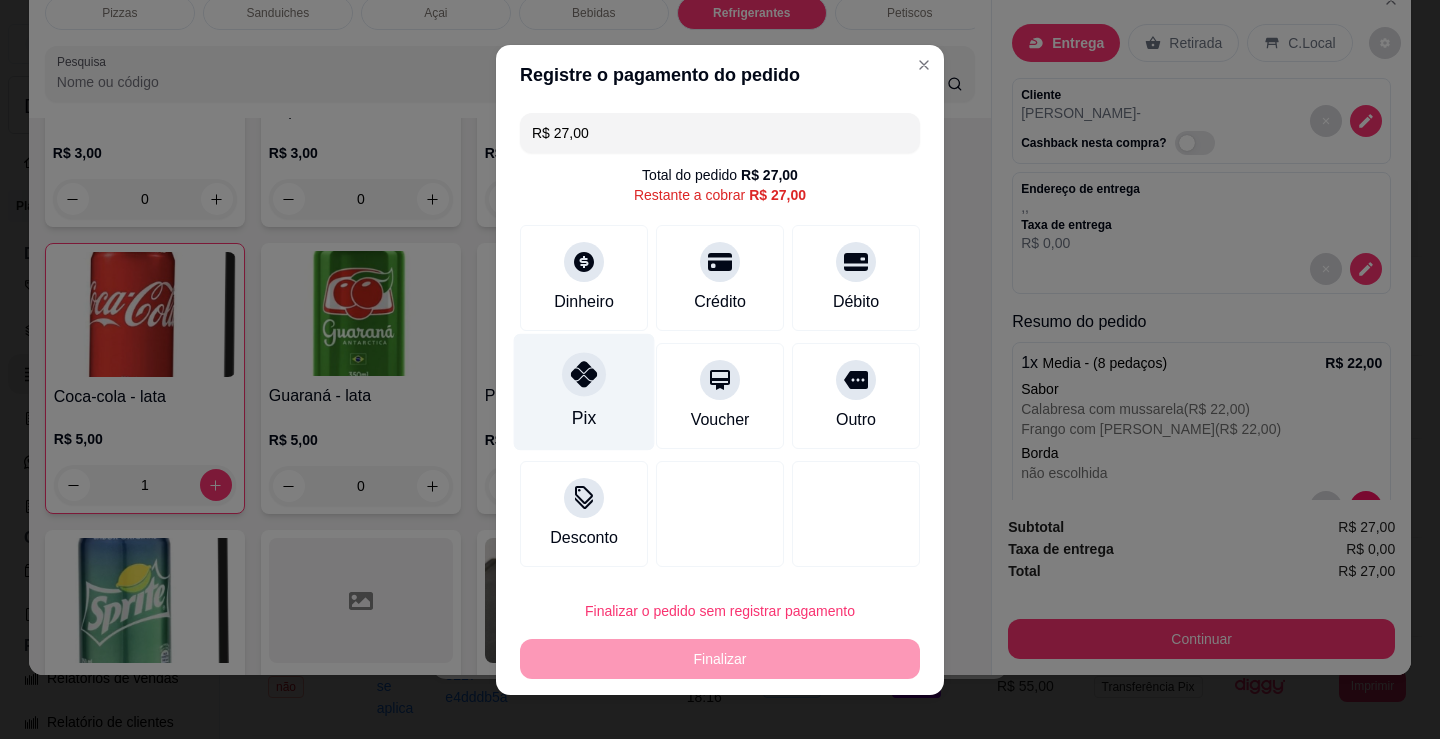 click on "Pix" at bounding box center [584, 391] 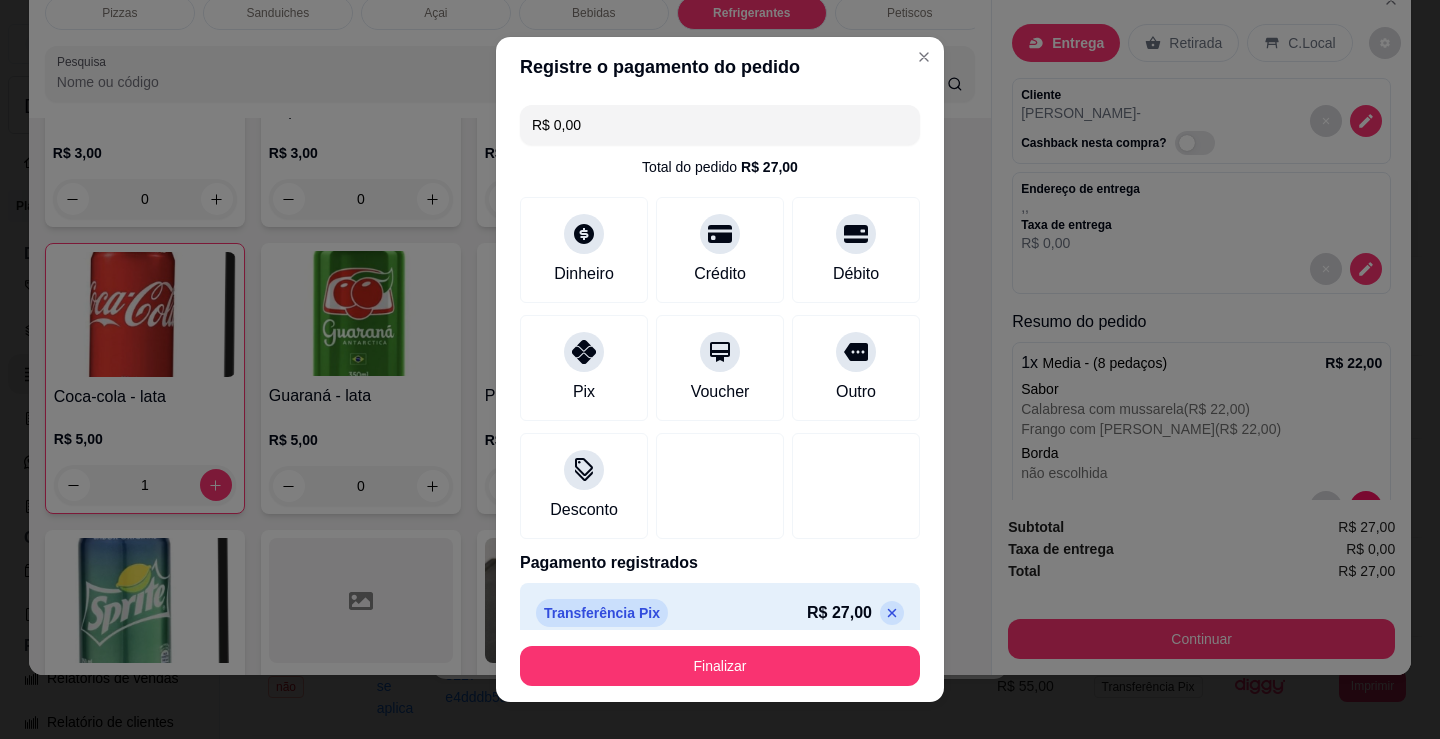 click on "Finalizar" at bounding box center (720, 666) 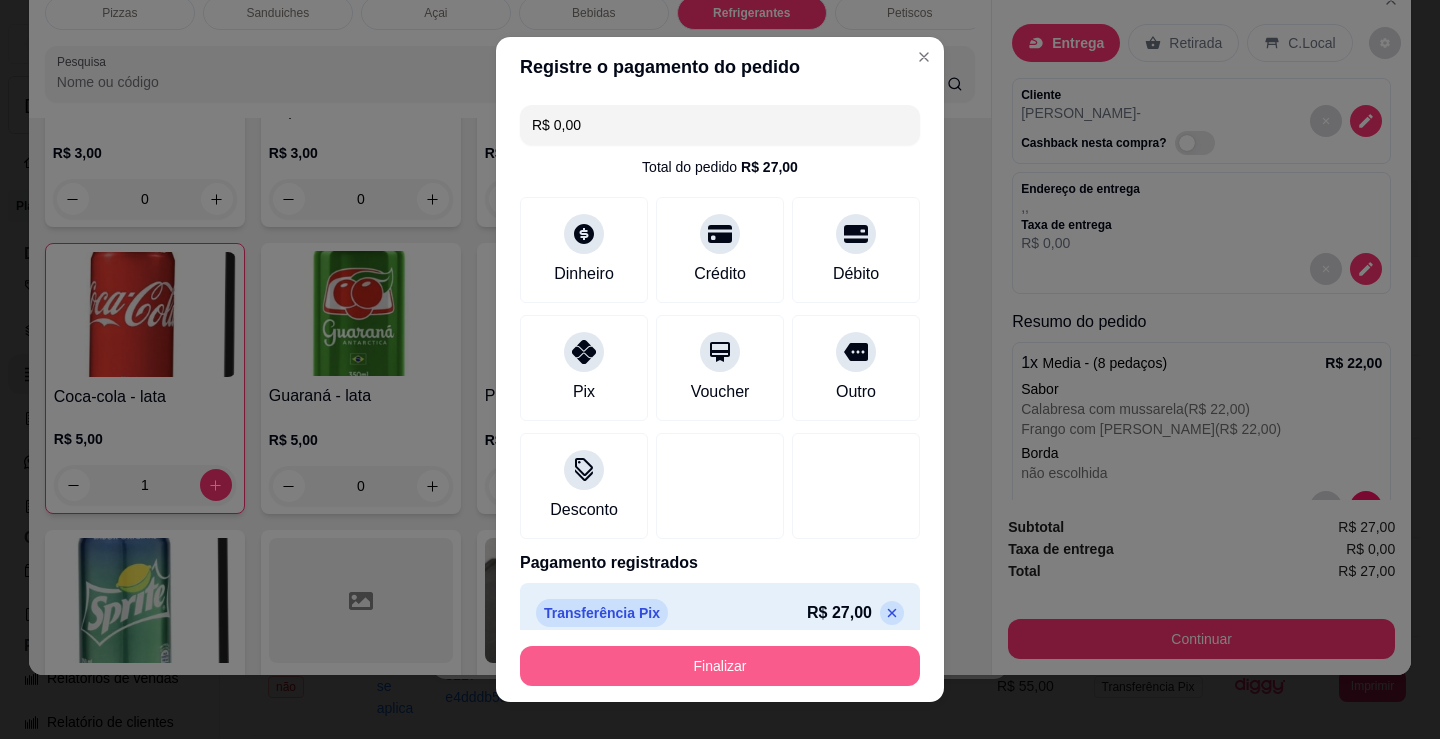 click on "Finalizar" at bounding box center [720, 666] 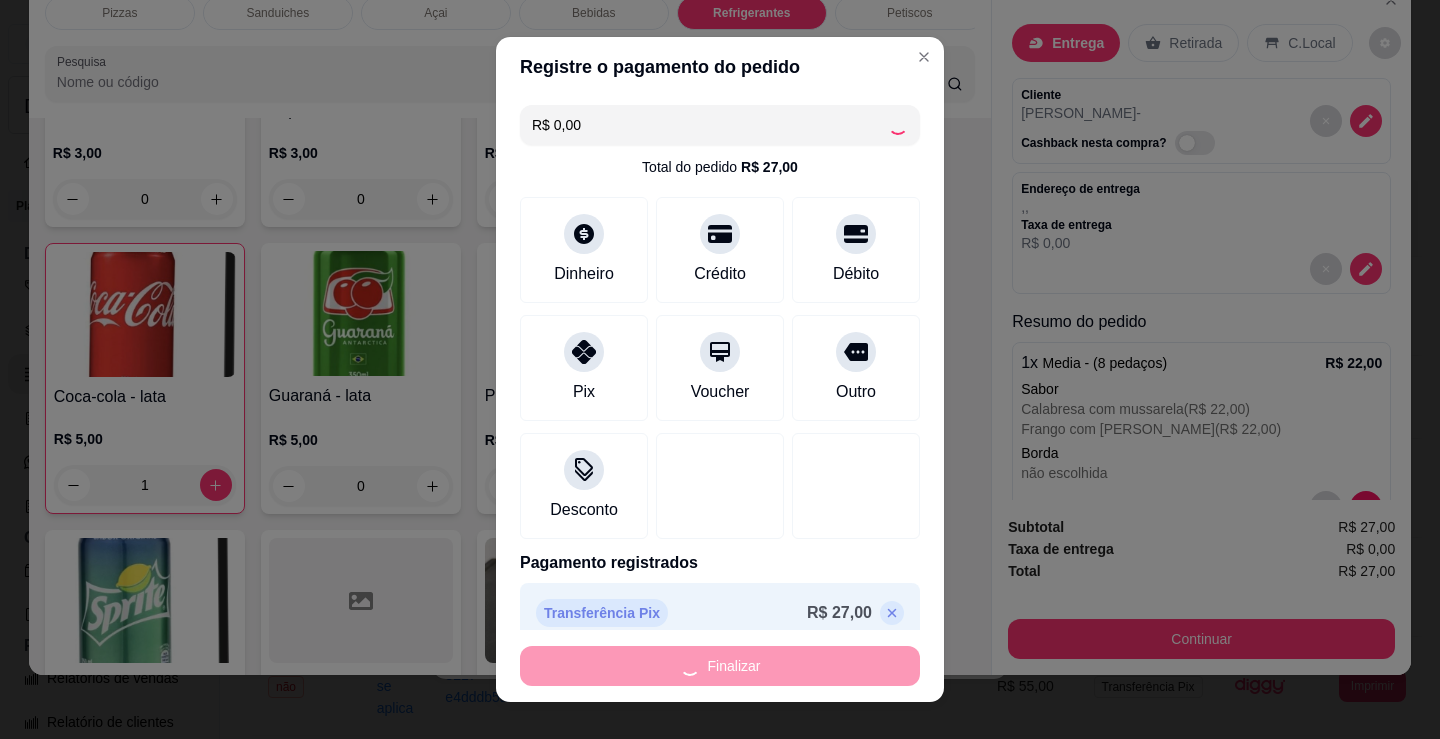 type on "0" 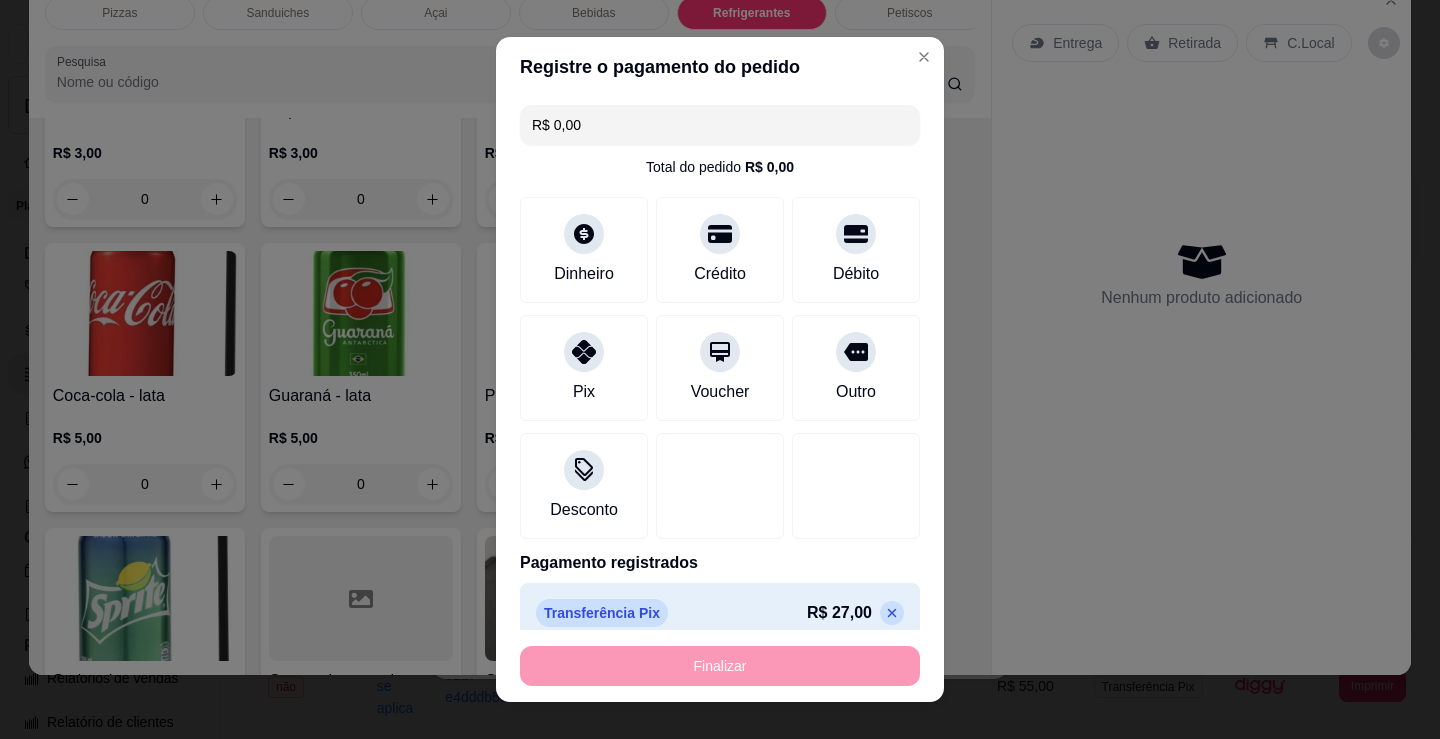 type on "-R$ 27,00" 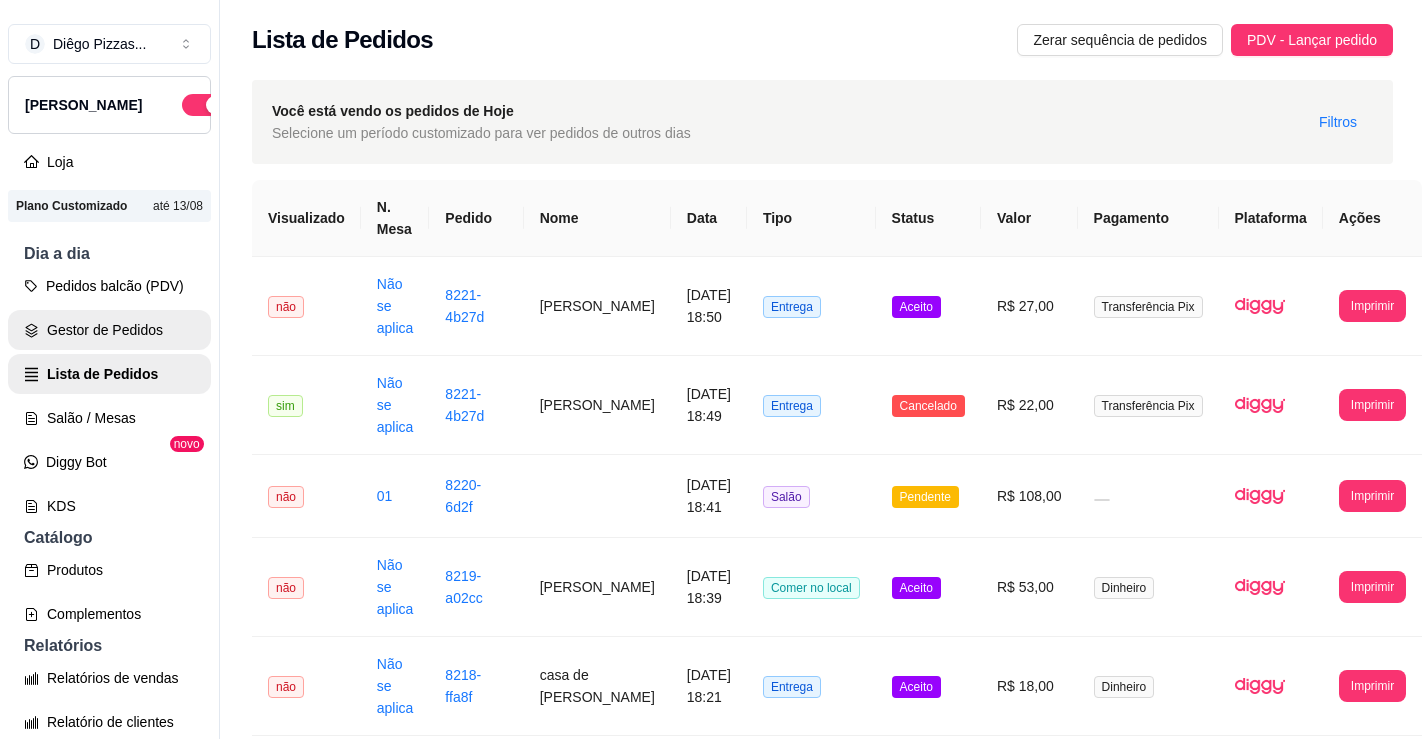 click on "Pedidos balcão (PDV)" at bounding box center (109, 286) 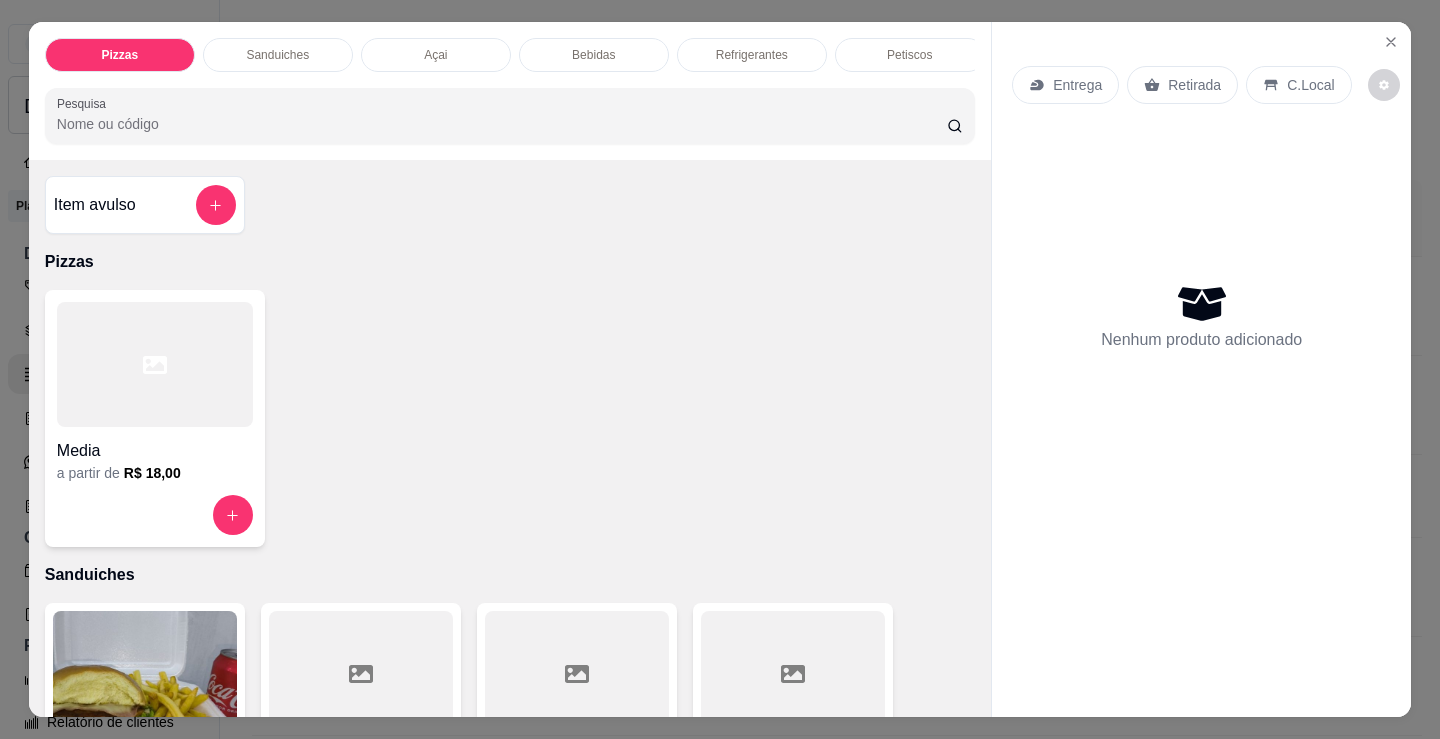 click on "Media" at bounding box center [155, 445] 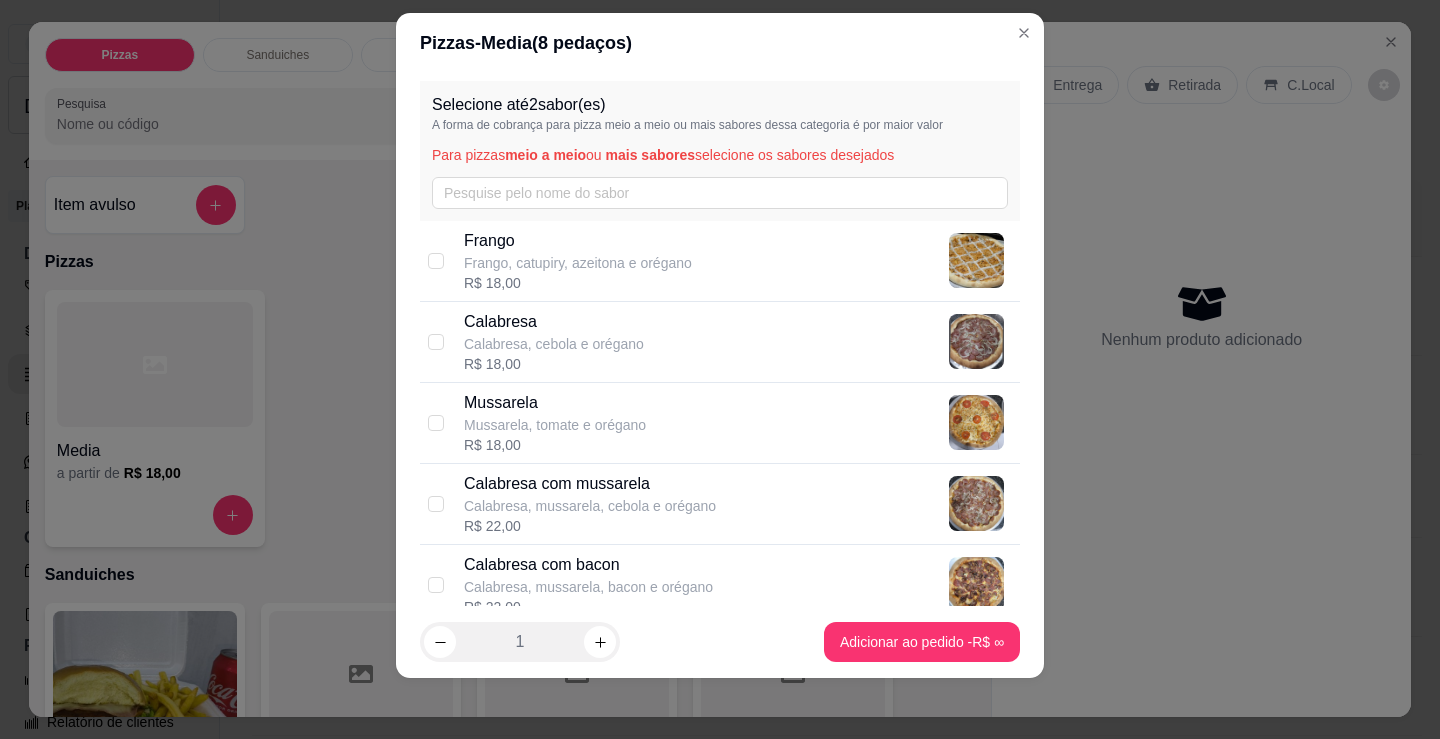 scroll, scrollTop: 27, scrollLeft: 0, axis: vertical 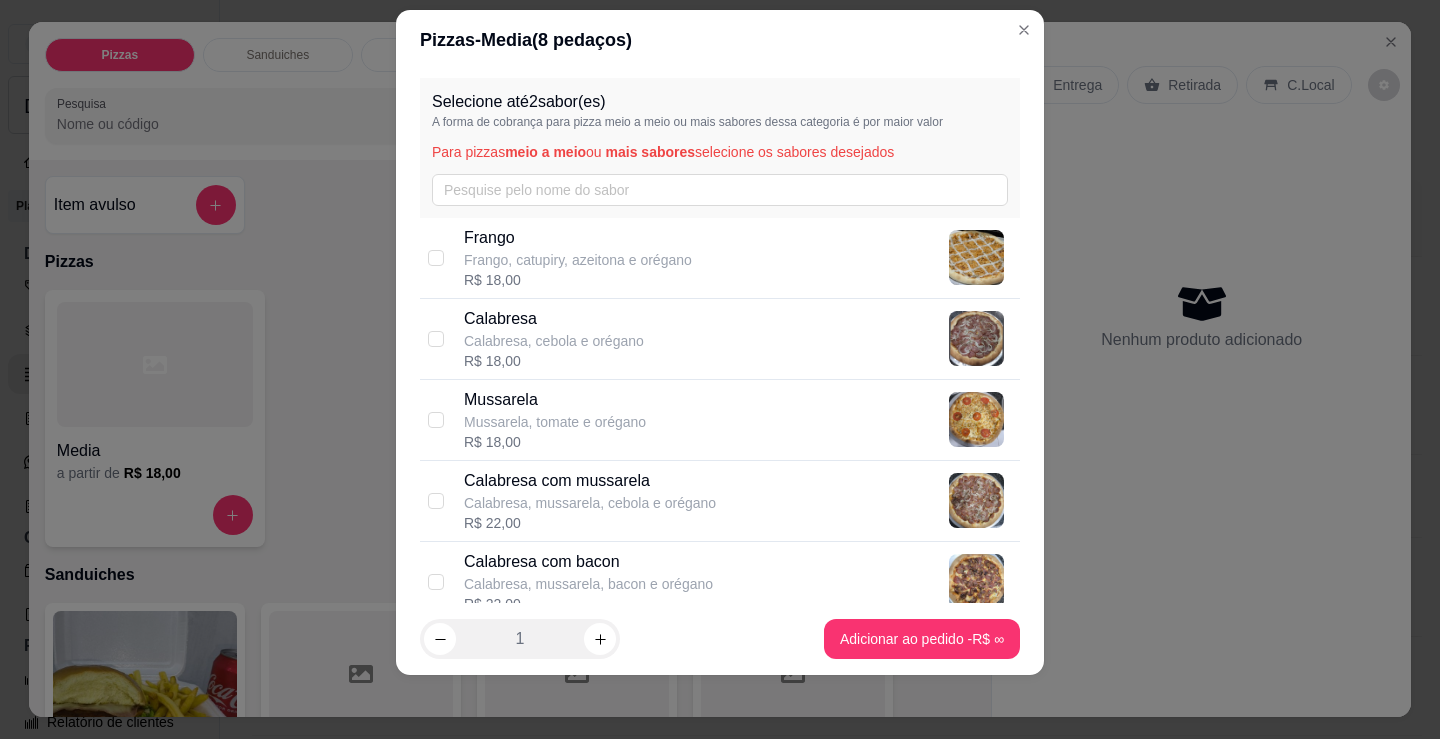 drag, startPoint x: 402, startPoint y: 299, endPoint x: 412, endPoint y: 302, distance: 10.440307 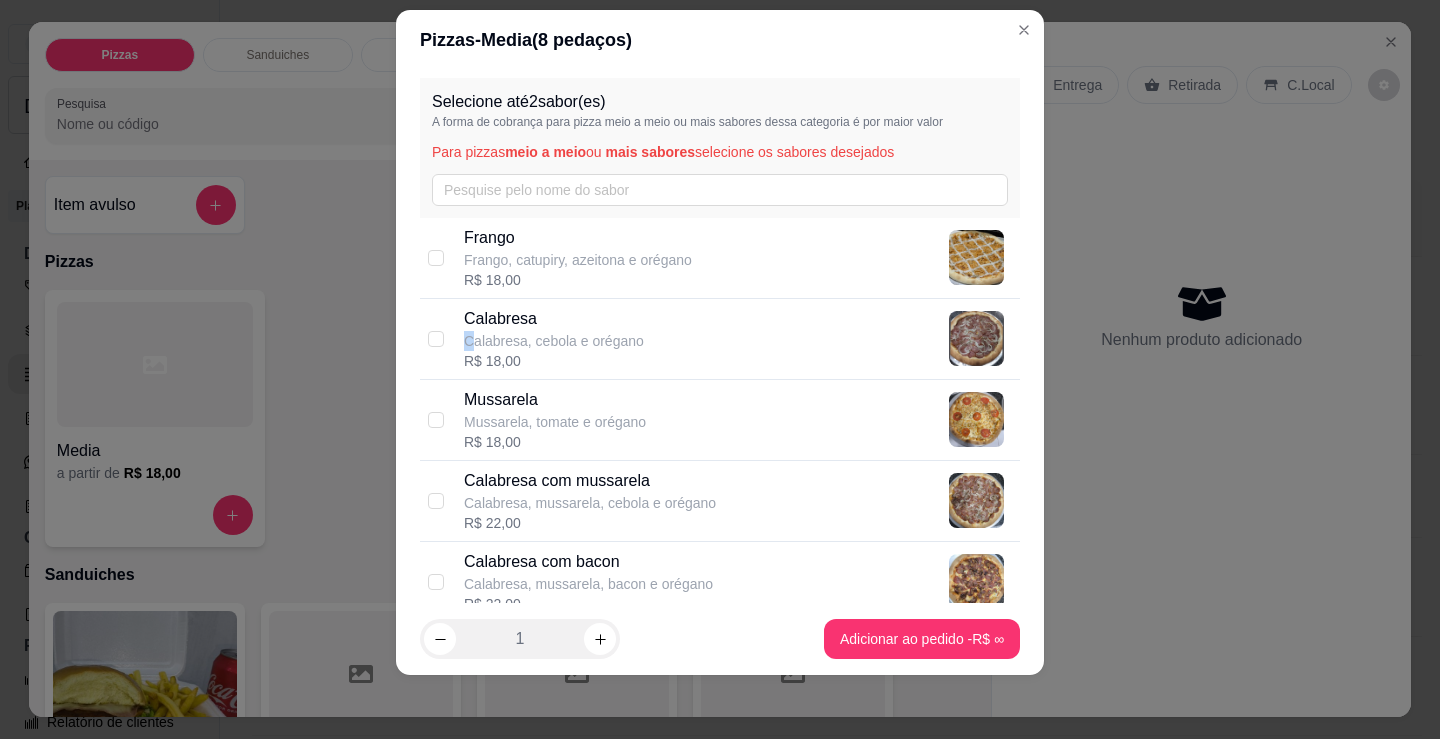click on "Calabresa, cebola e orégano" at bounding box center [554, 341] 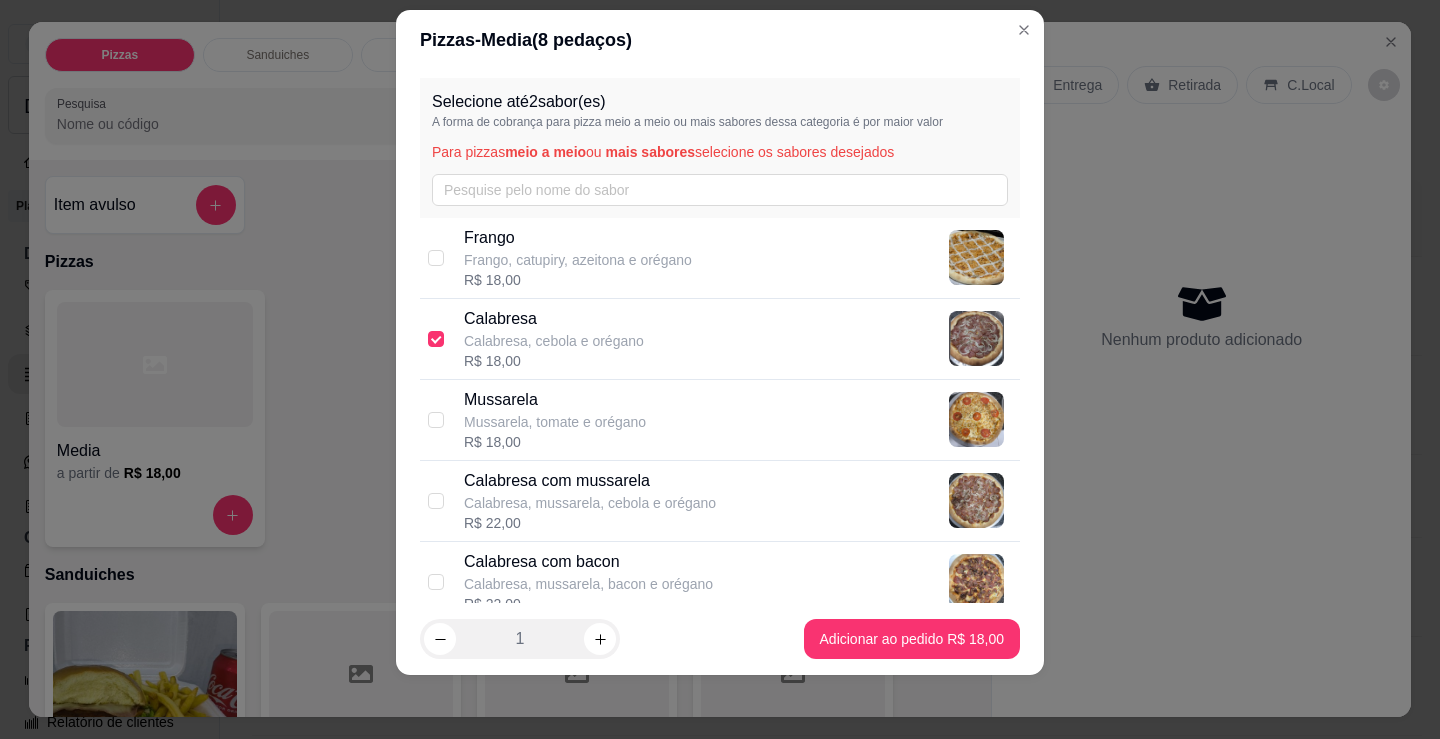 click on "Mussarela" at bounding box center [555, 400] 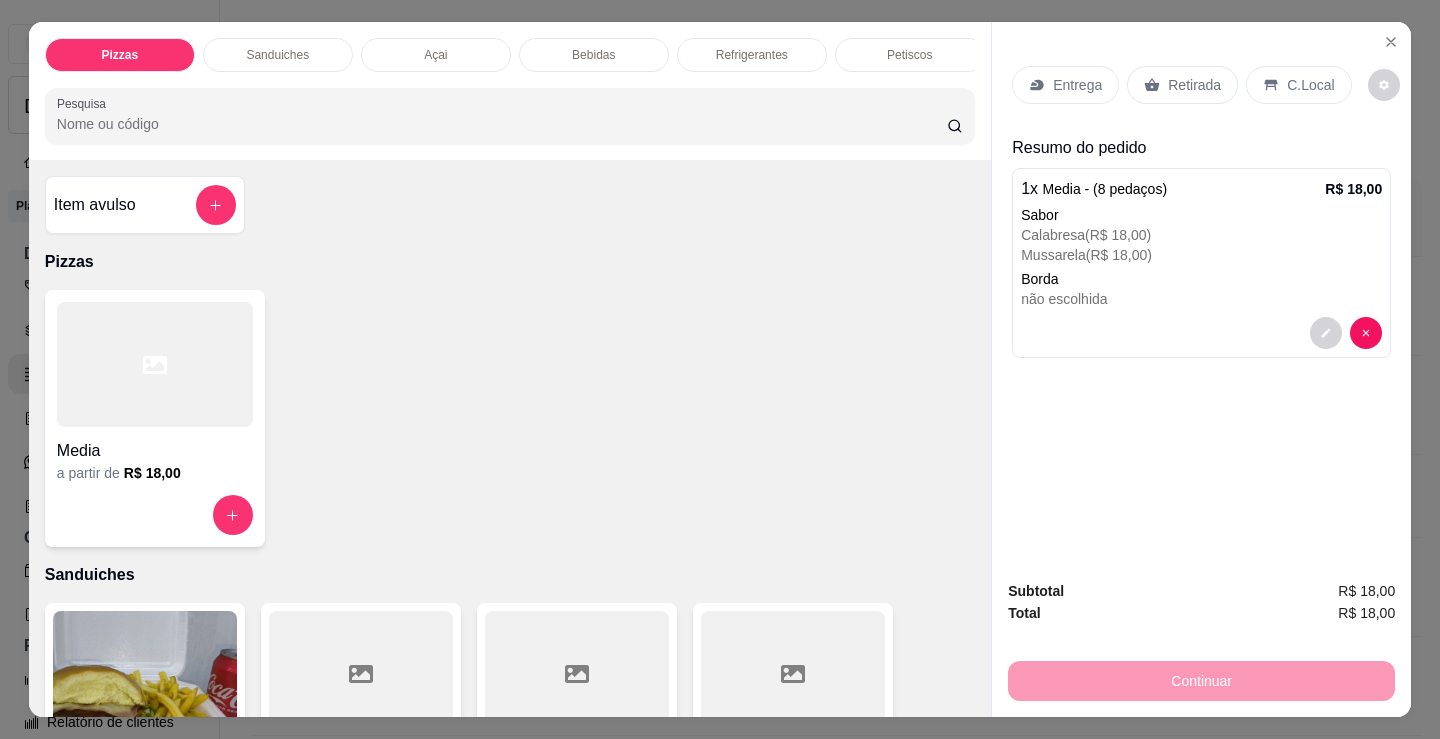 click on "Entrega" at bounding box center (1077, 85) 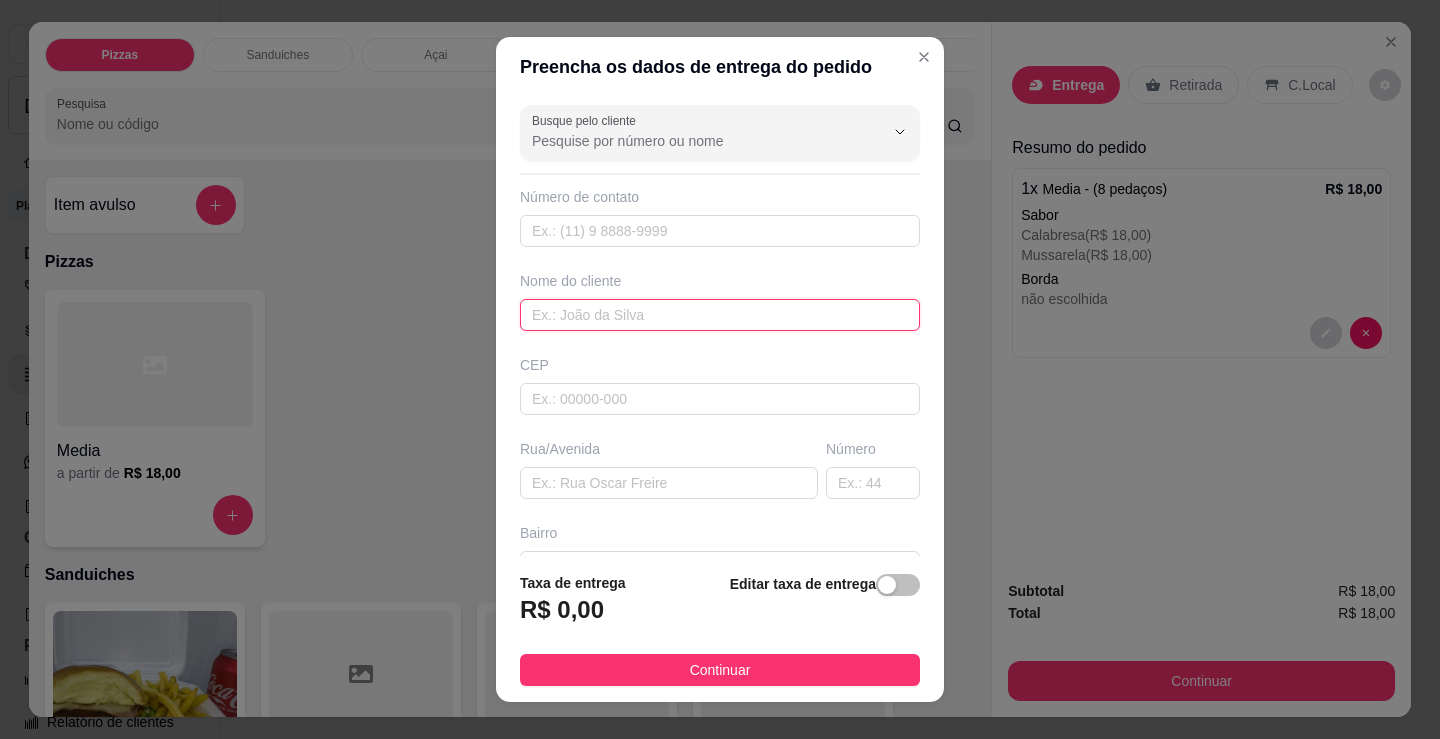 click at bounding box center (720, 315) 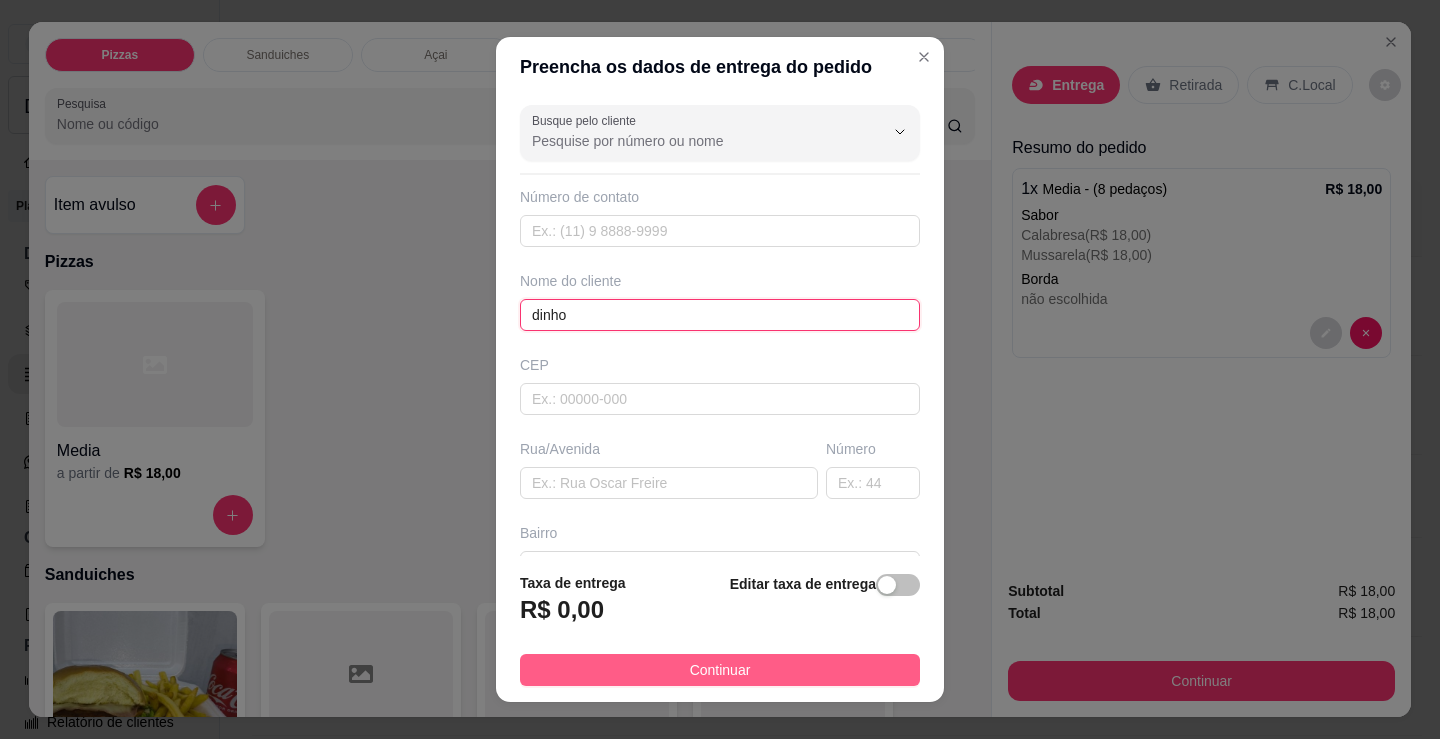 type on "dinho" 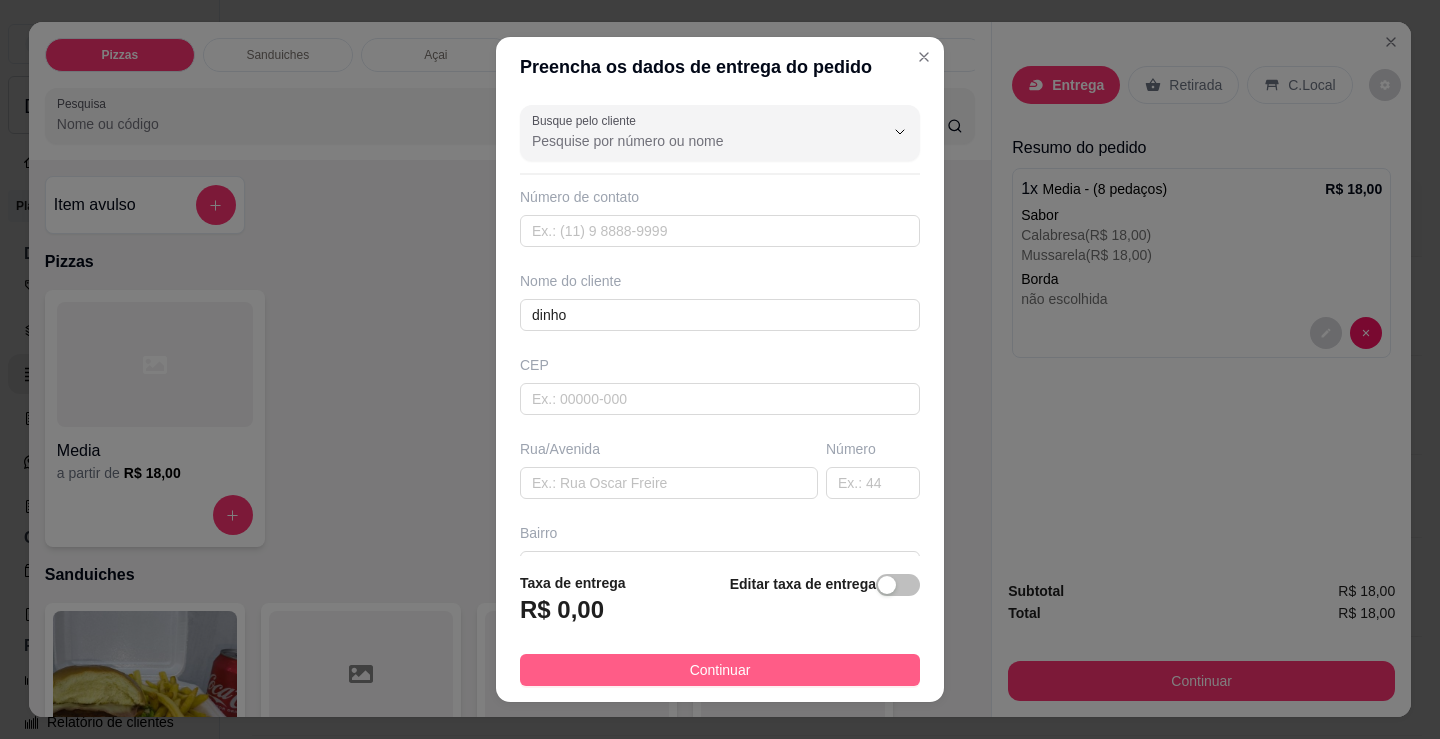 click on "Continuar" at bounding box center (720, 670) 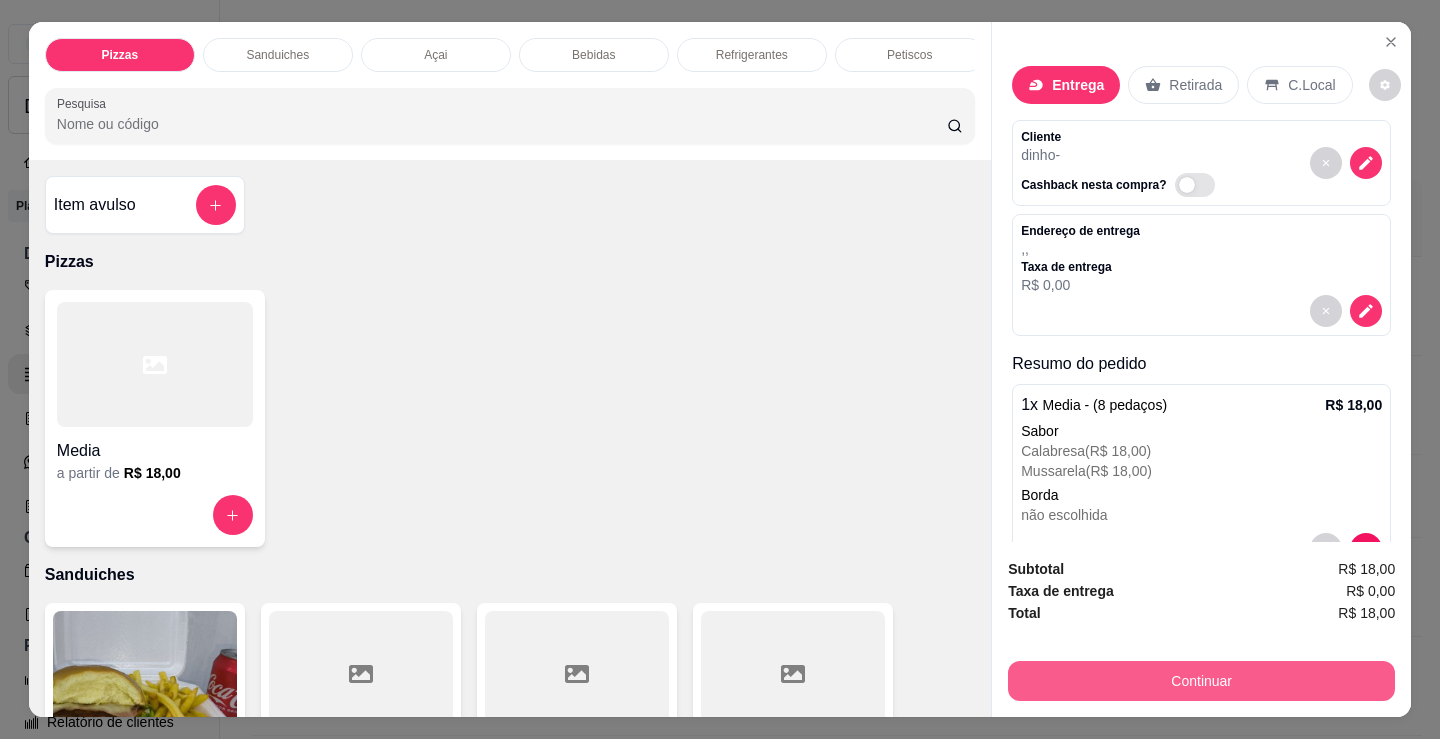 click on "Continuar" at bounding box center [1201, 681] 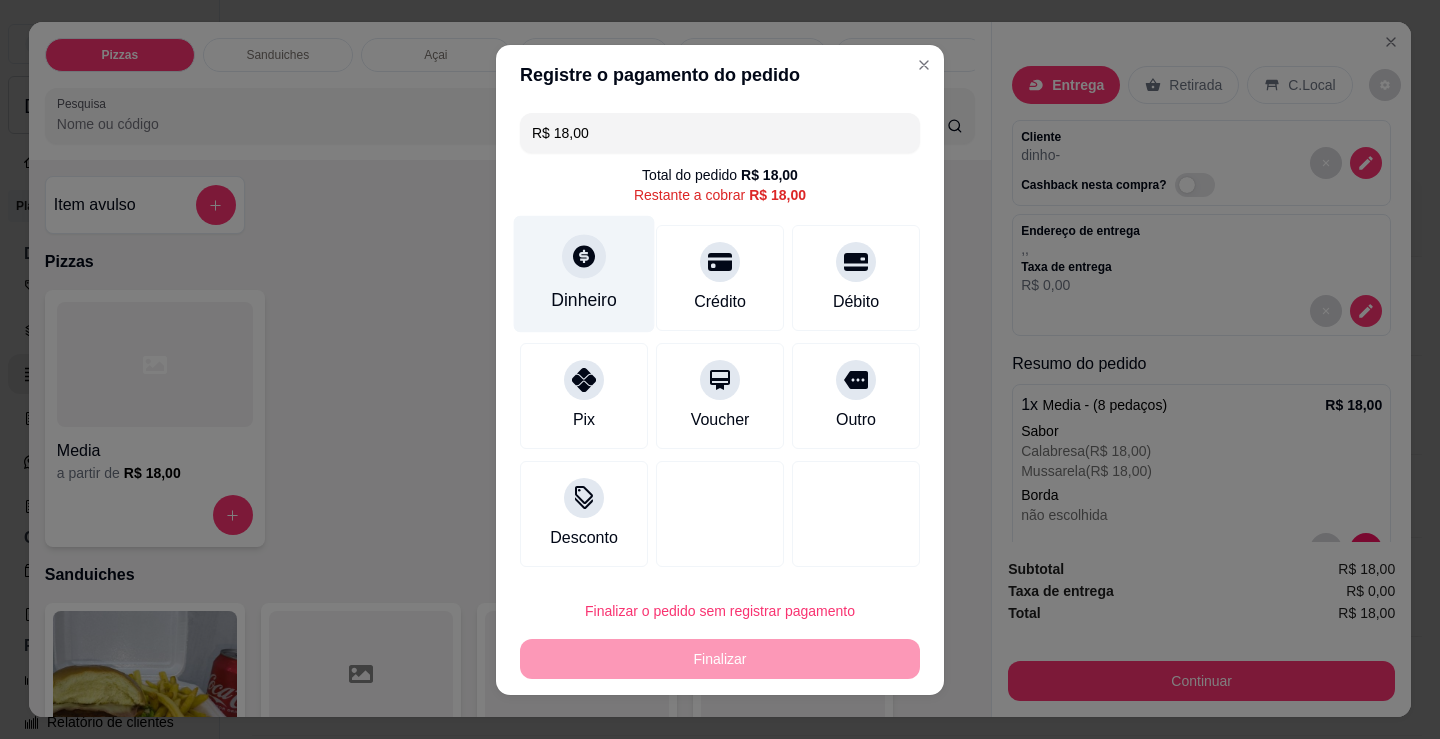 click on "Dinheiro" at bounding box center (584, 273) 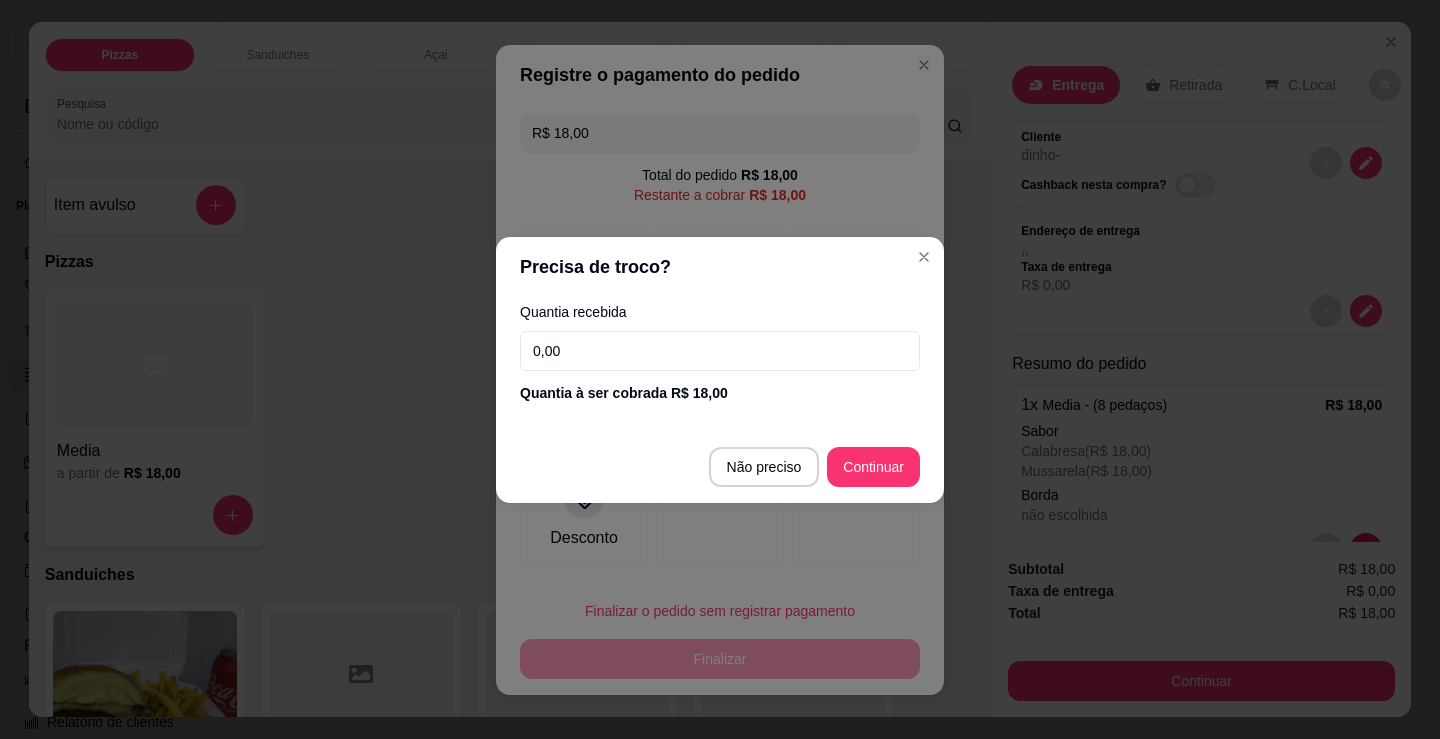 click on "0,00" at bounding box center (720, 351) 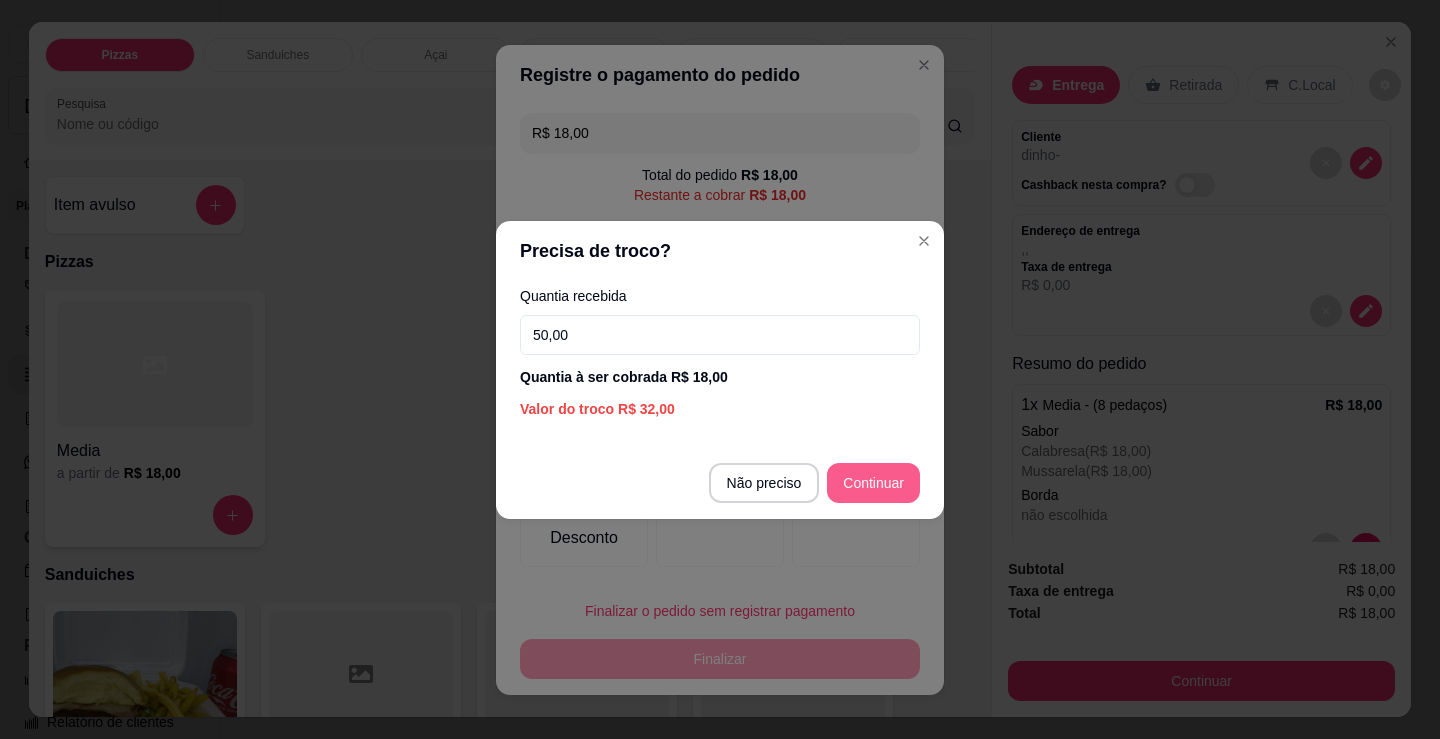 type on "50,00" 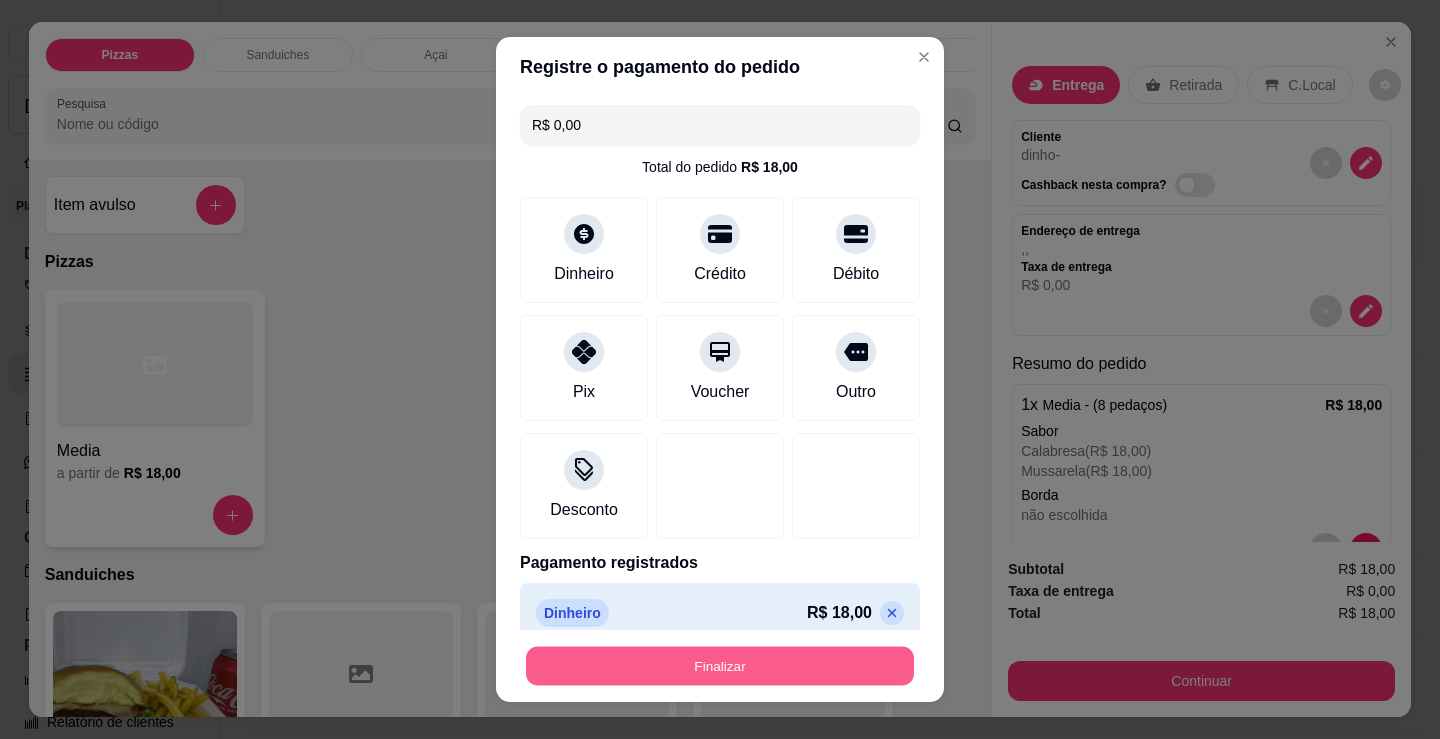 click on "Finalizar" at bounding box center (720, 666) 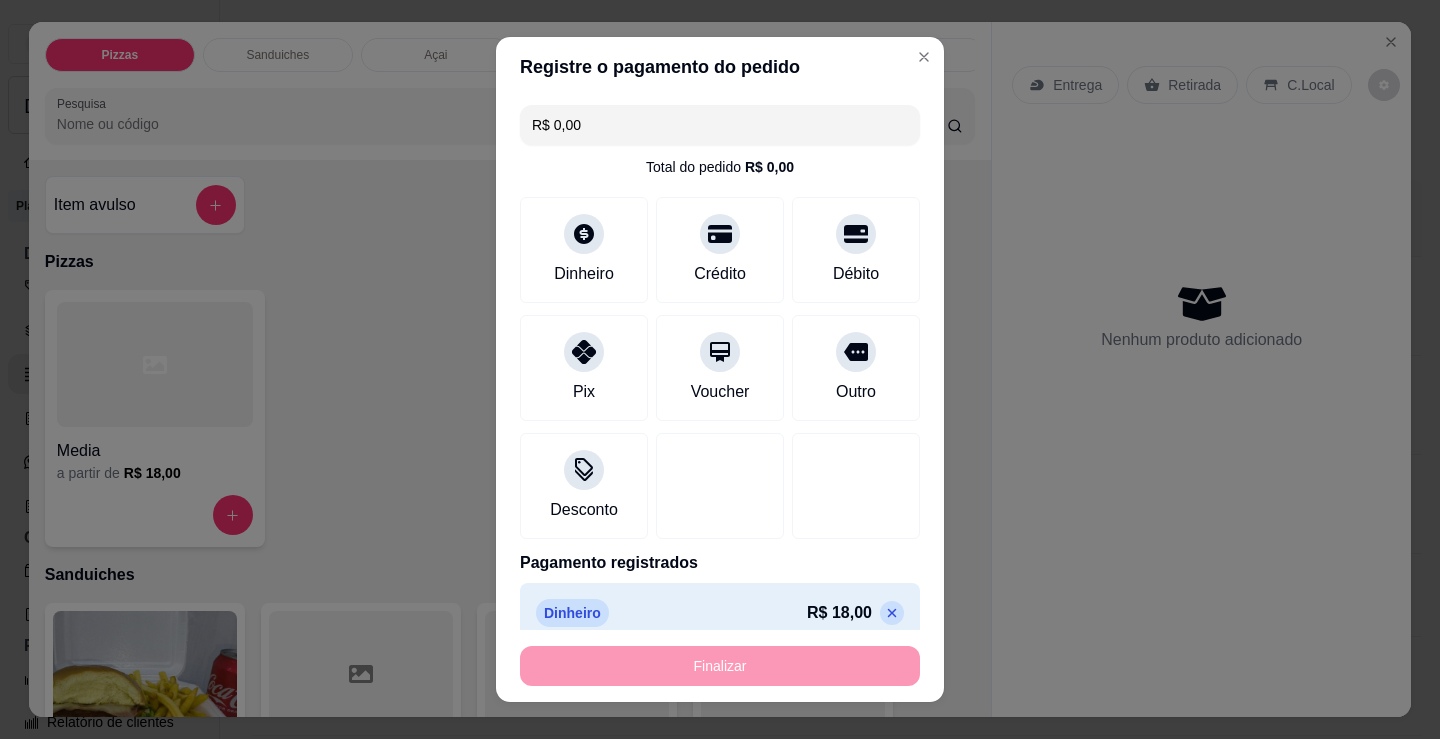 type on "-R$ 18,00" 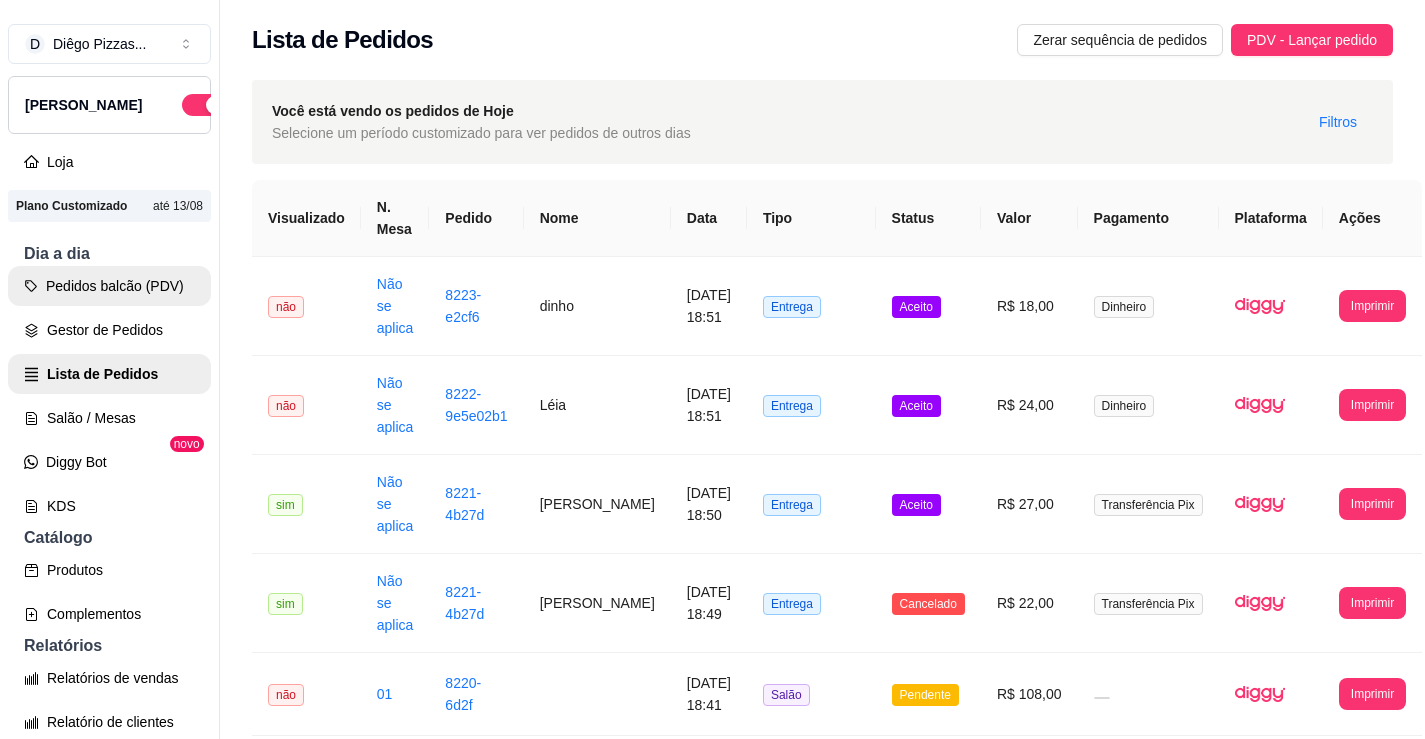 click on "Pedidos balcão (PDV)" at bounding box center (109, 286) 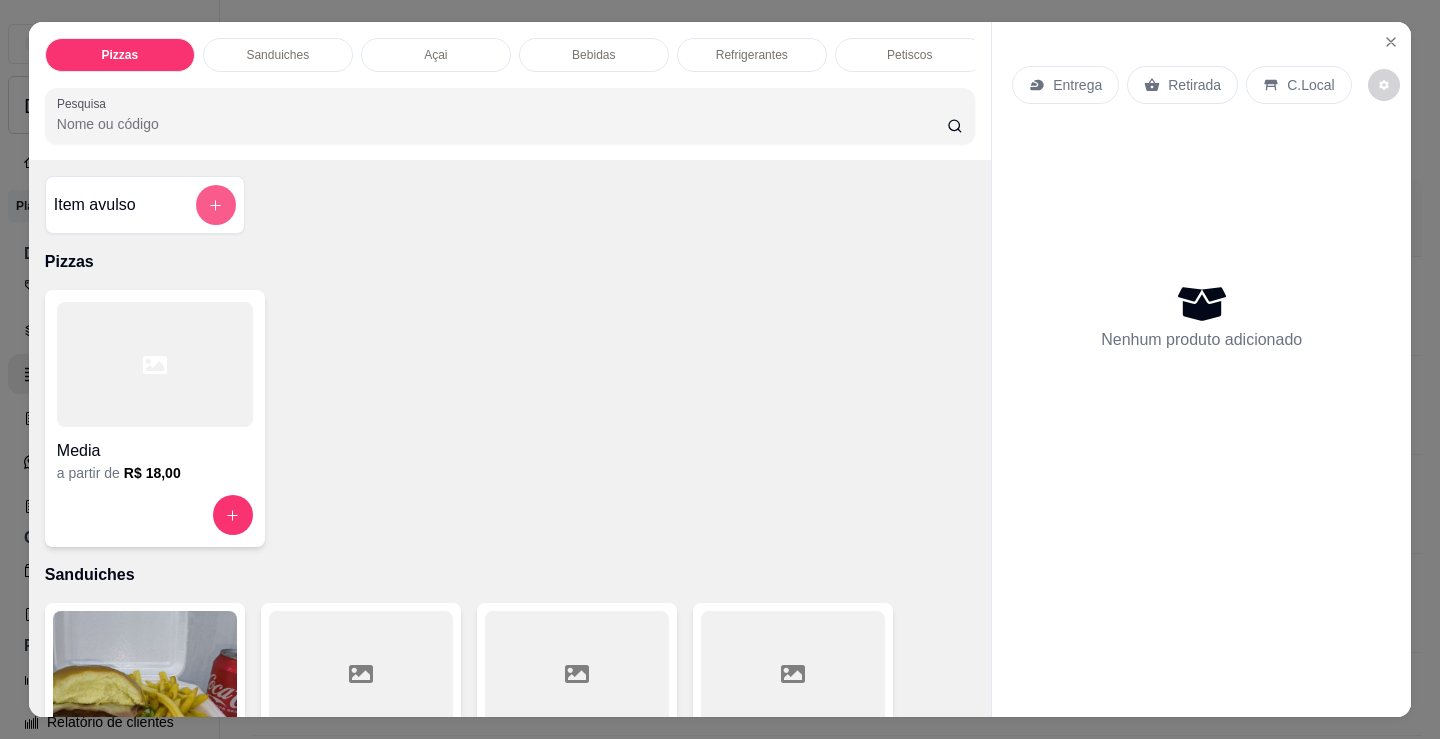 click at bounding box center (155, 364) 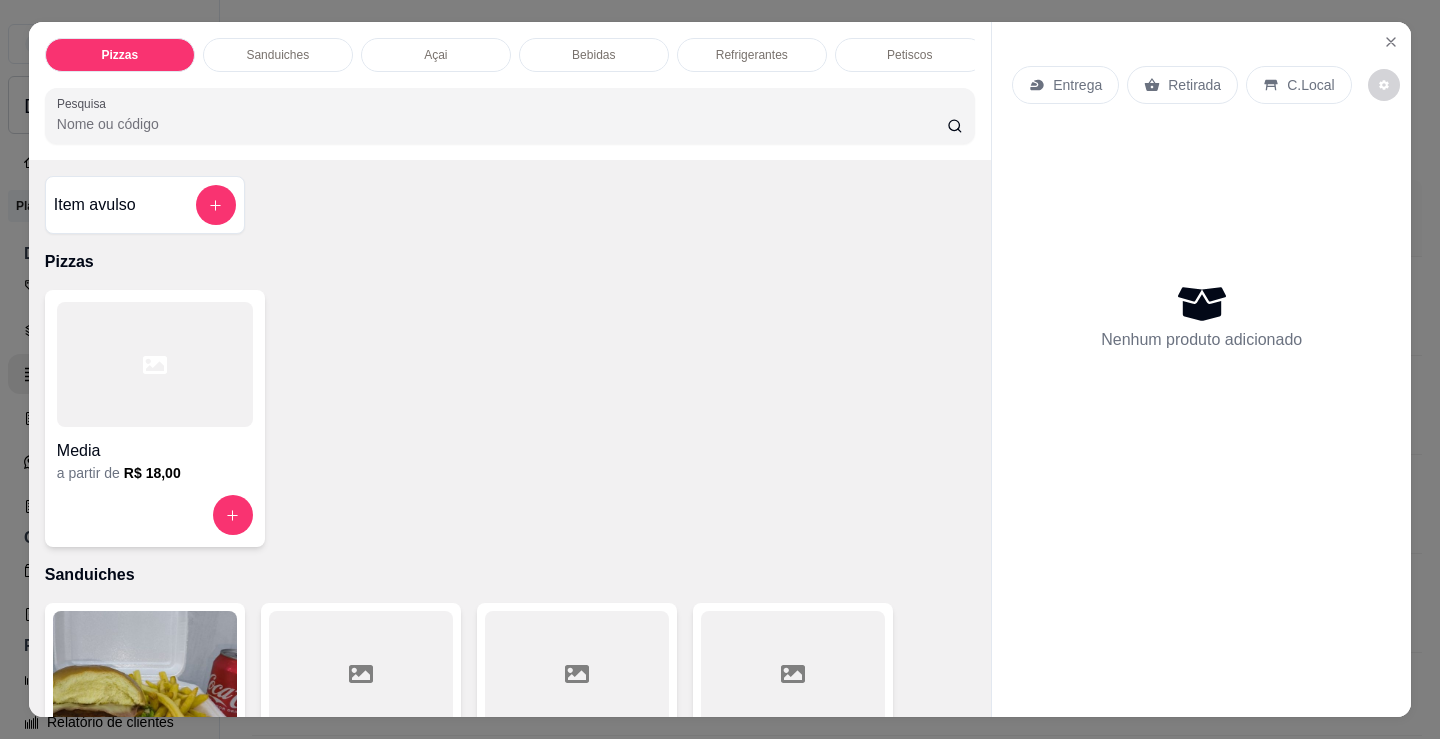 click on "Sanduiches" at bounding box center [278, 55] 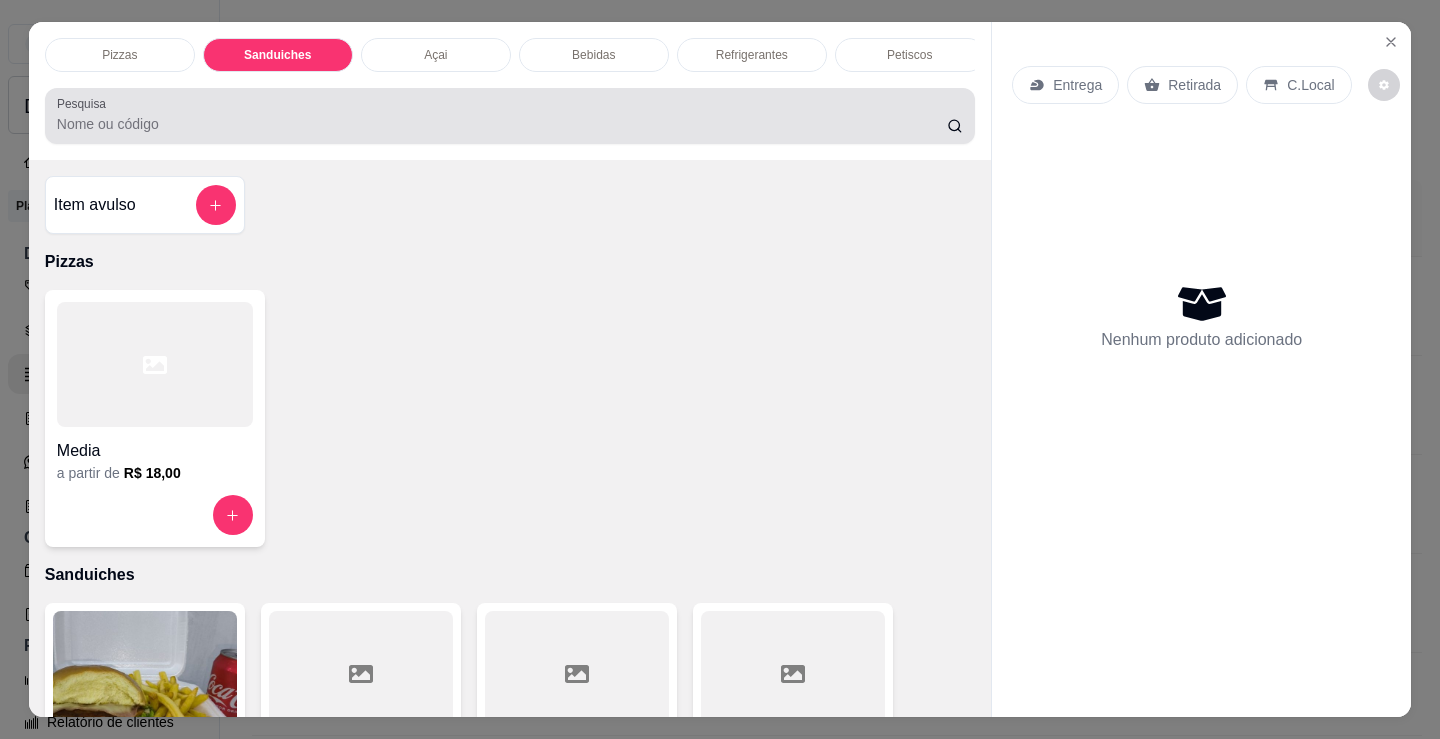 scroll, scrollTop: 403, scrollLeft: 0, axis: vertical 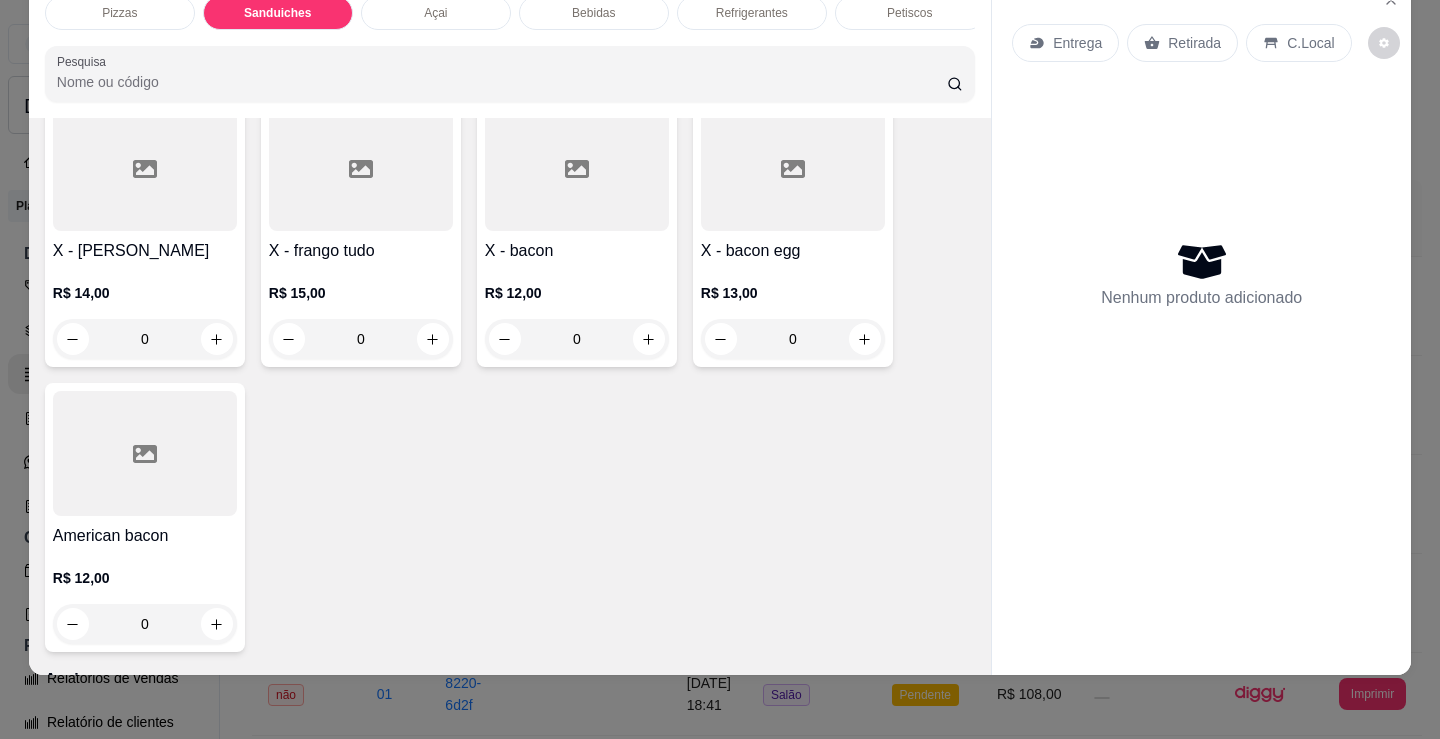 click on "0" at bounding box center [577, 339] 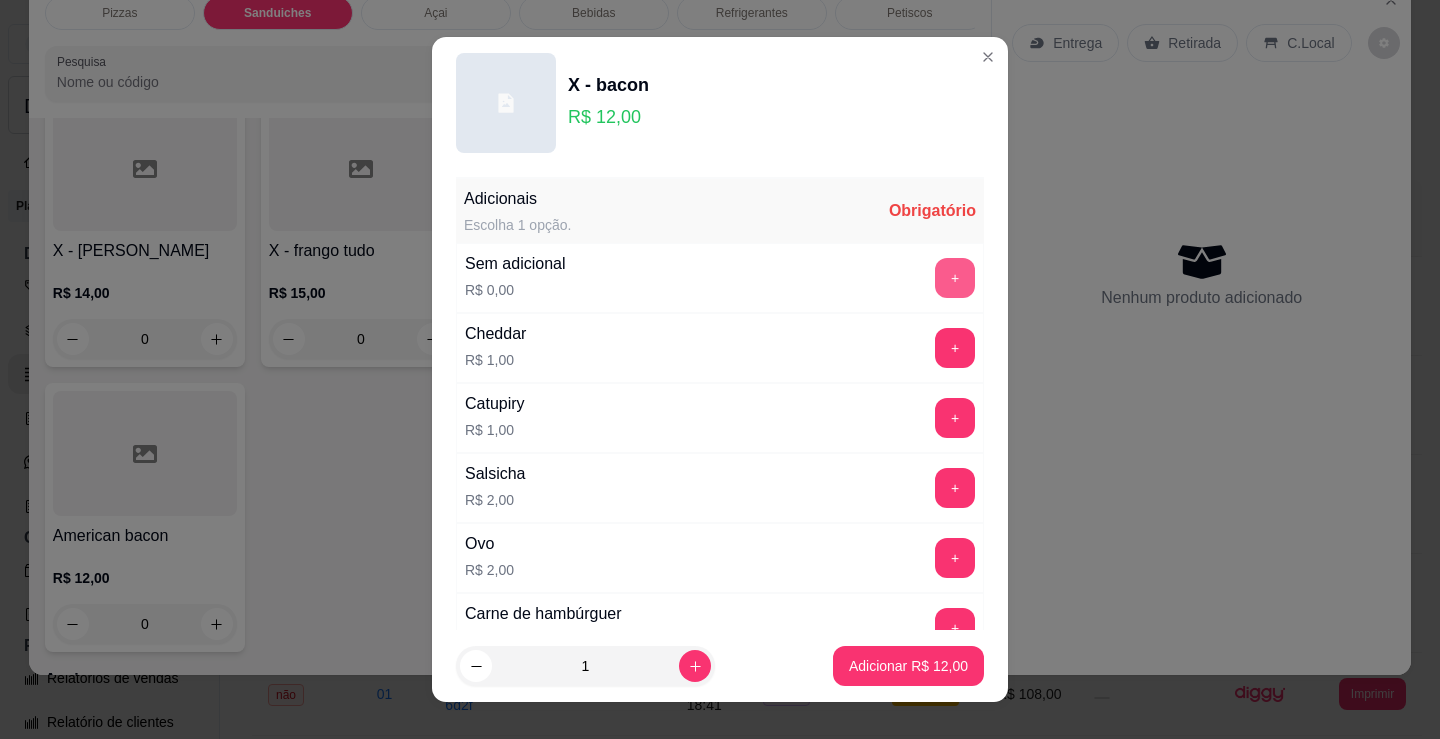 click on "+" at bounding box center [955, 278] 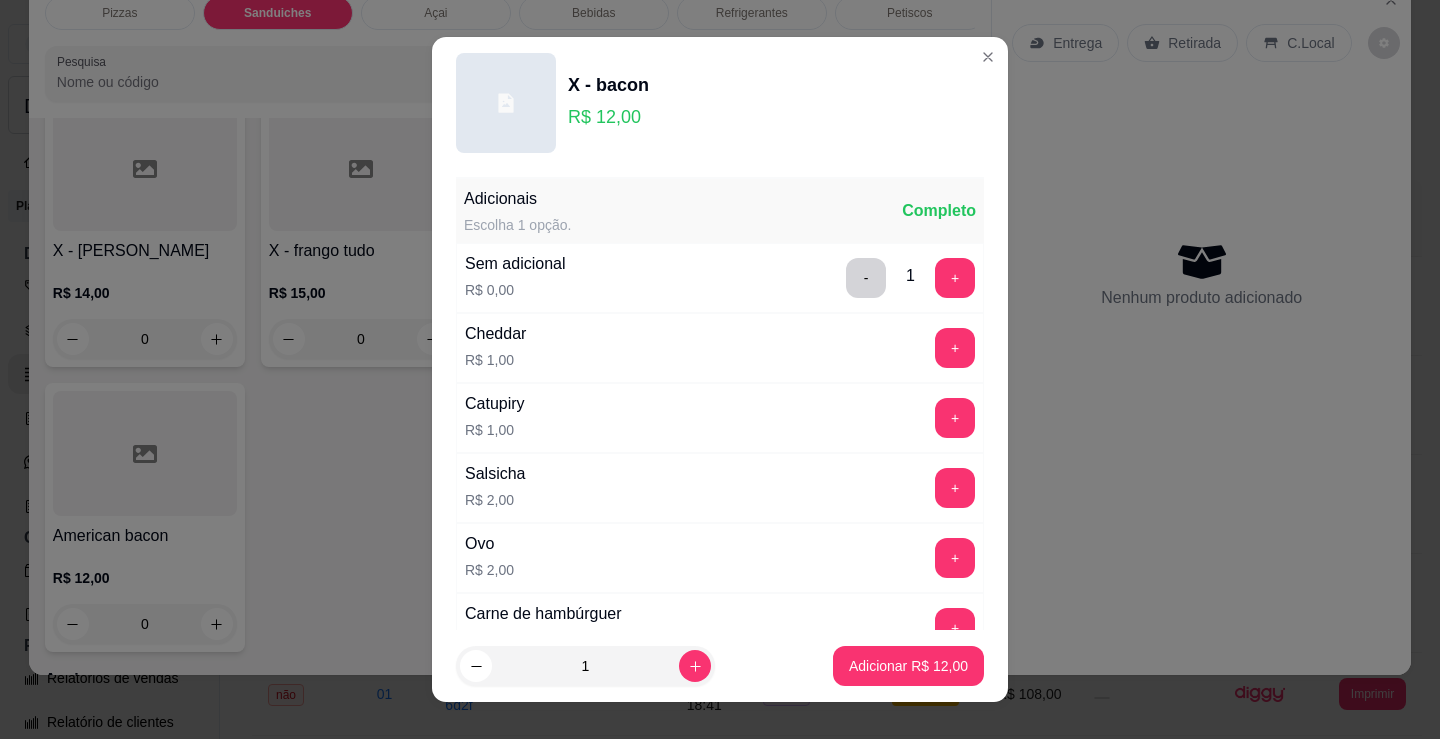 click on "Adicionar   R$ 12,00" at bounding box center [908, 666] 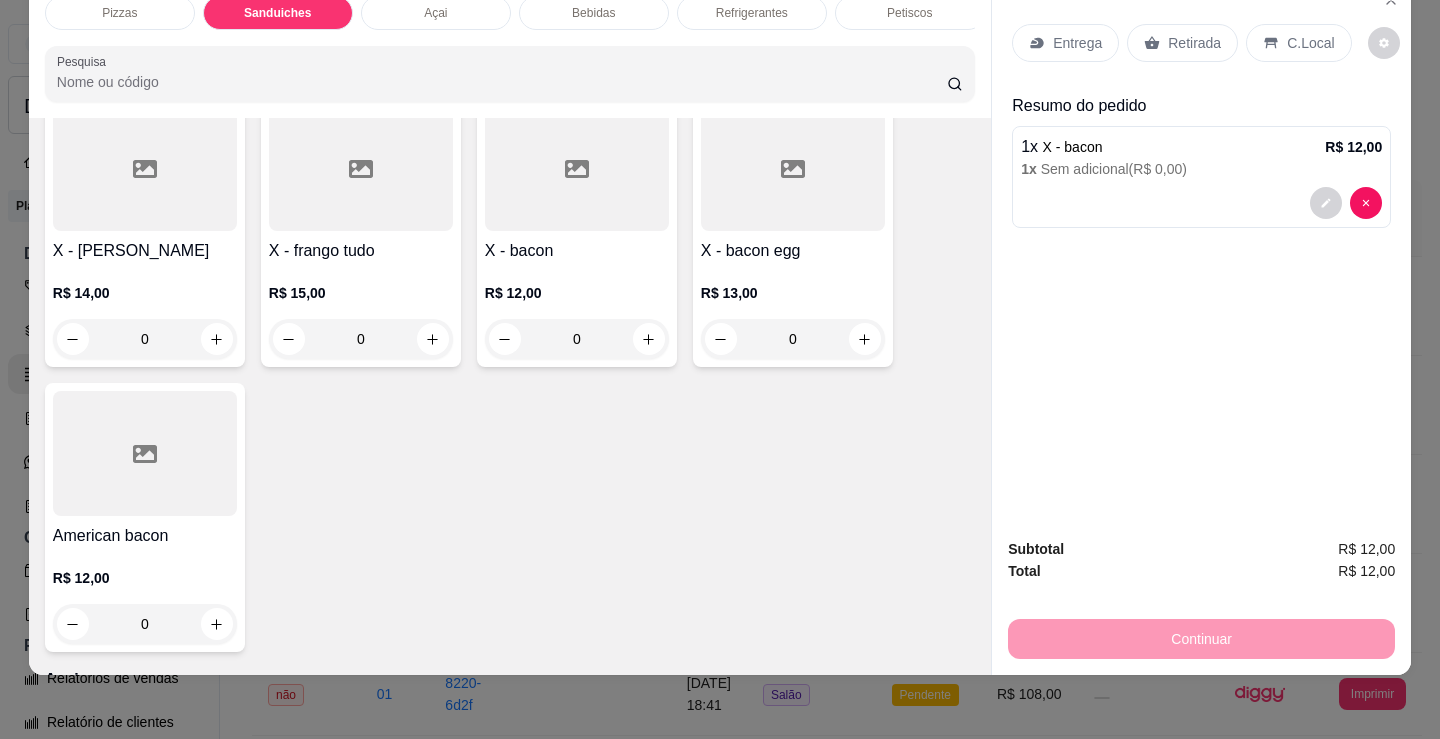 click on "Petiscos" at bounding box center [910, 13] 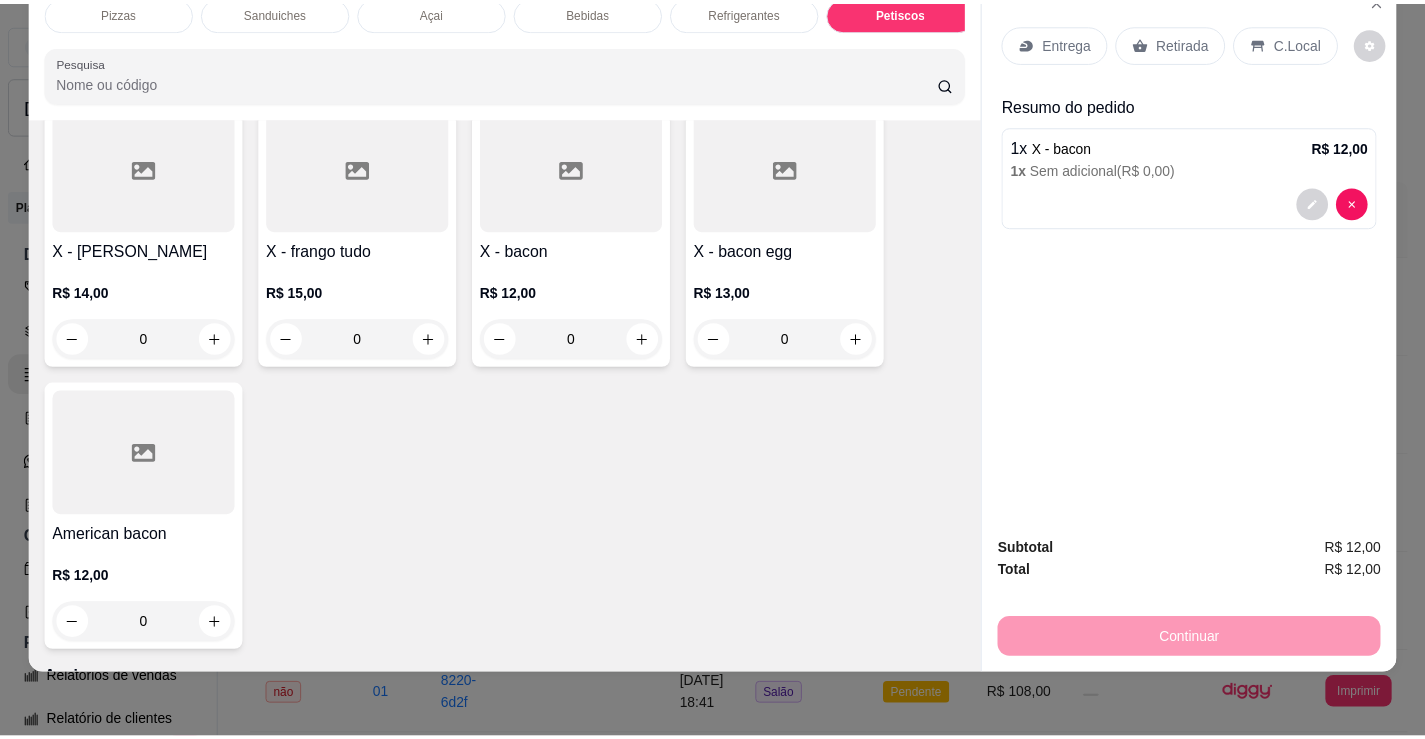 scroll, scrollTop: 6692, scrollLeft: 0, axis: vertical 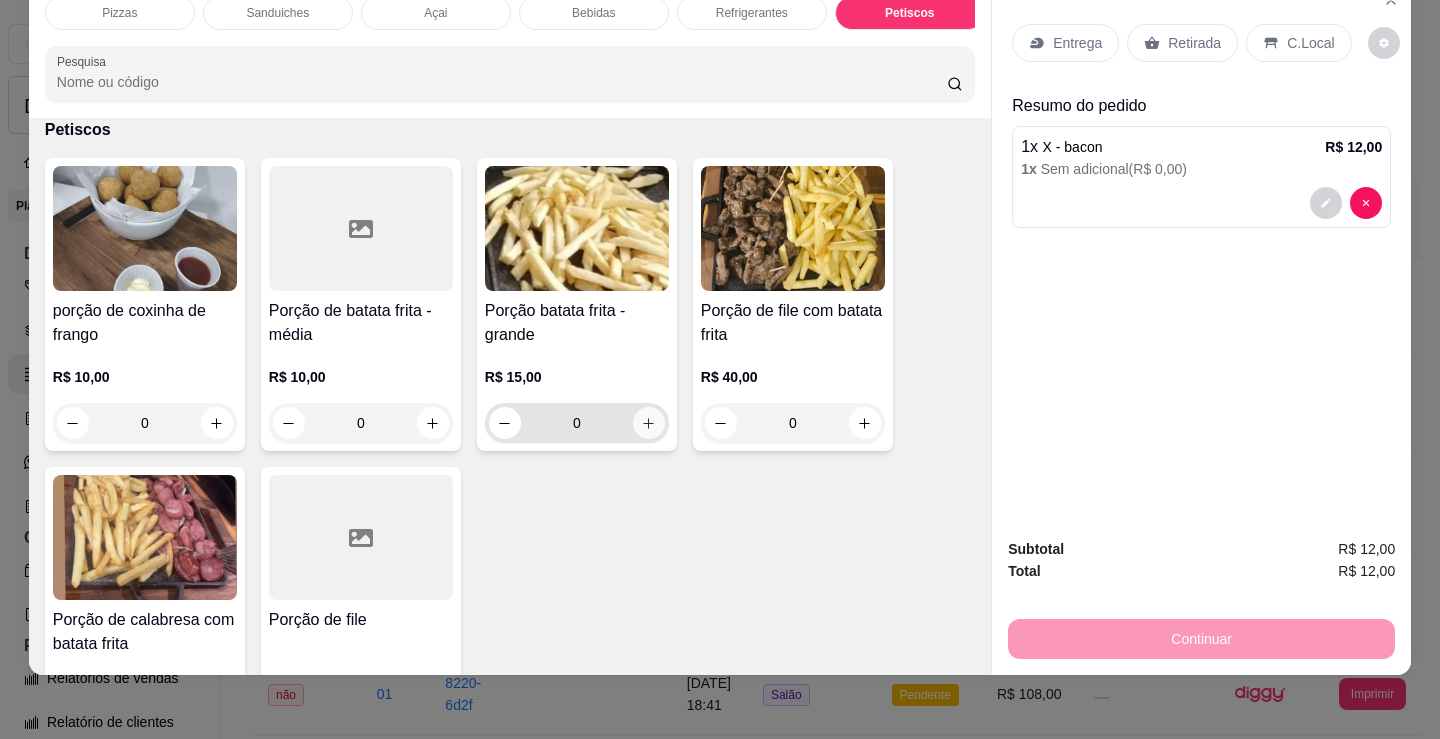 click at bounding box center [649, 423] 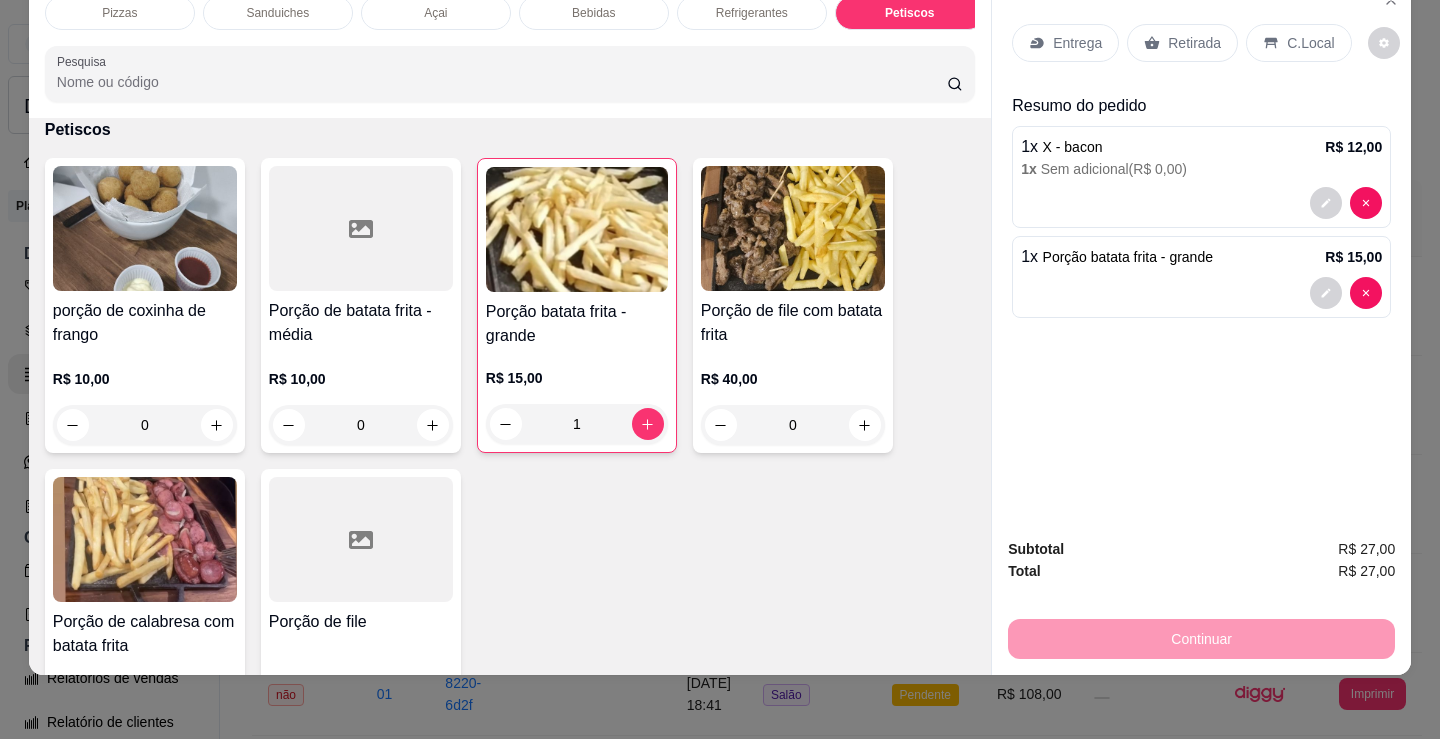 click on "Entrega" at bounding box center [1077, 43] 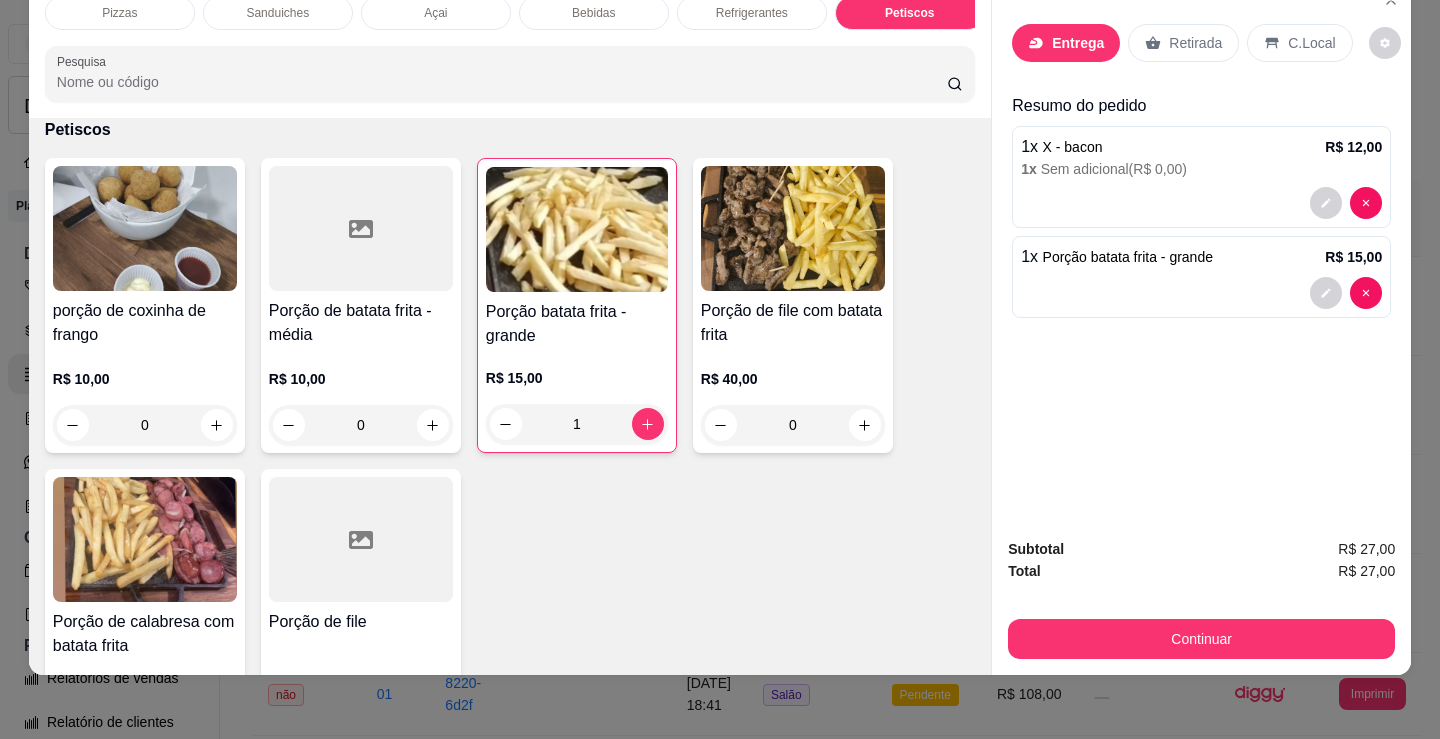 click at bounding box center [720, 315] 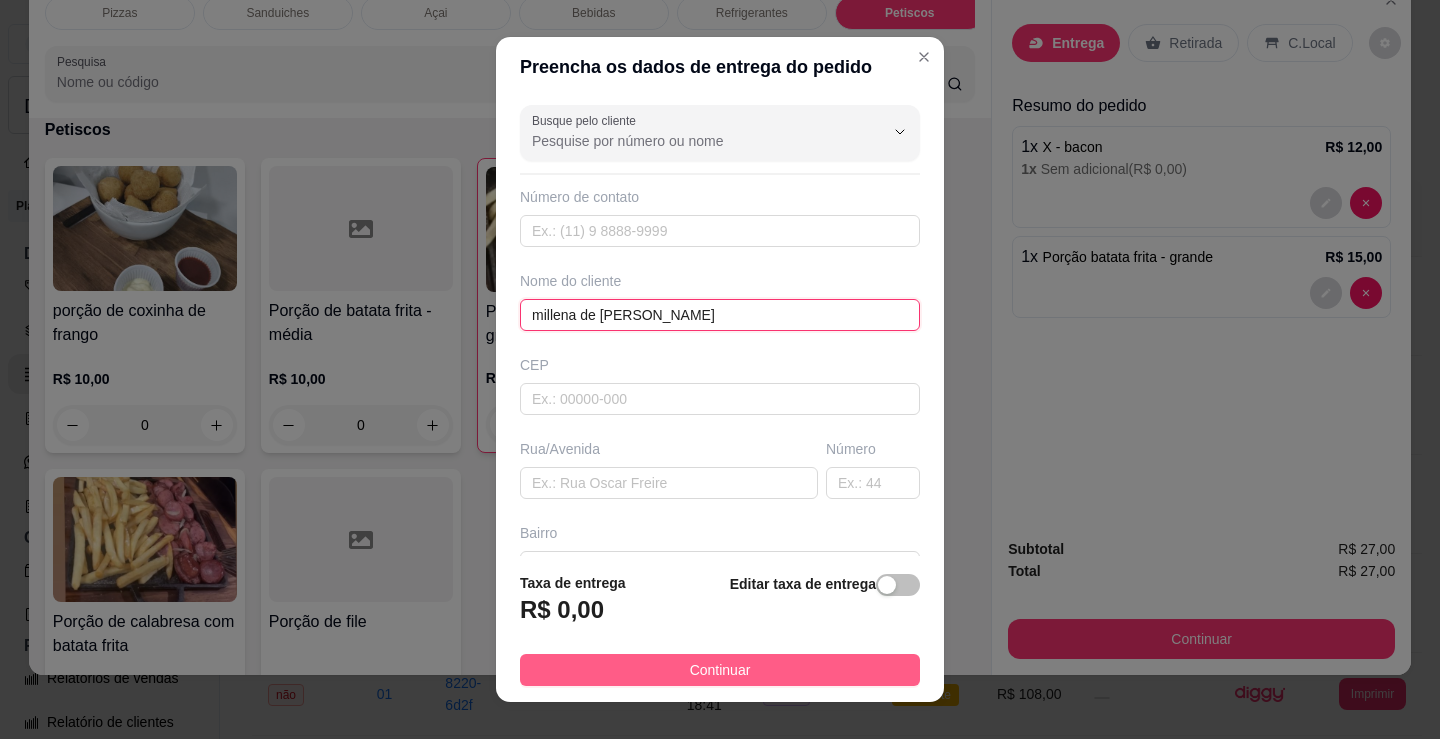 type on "millena de [PERSON_NAME]" 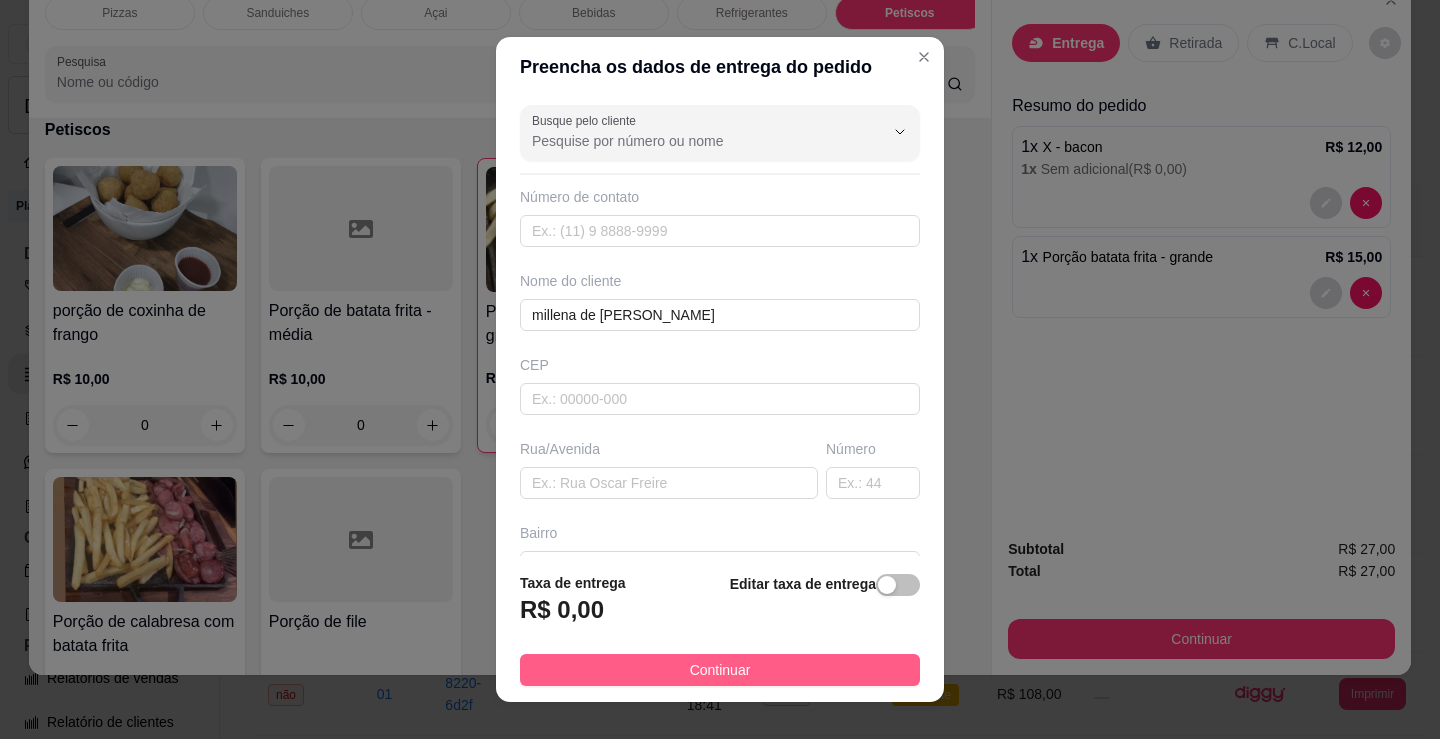 click on "Continuar" at bounding box center [720, 670] 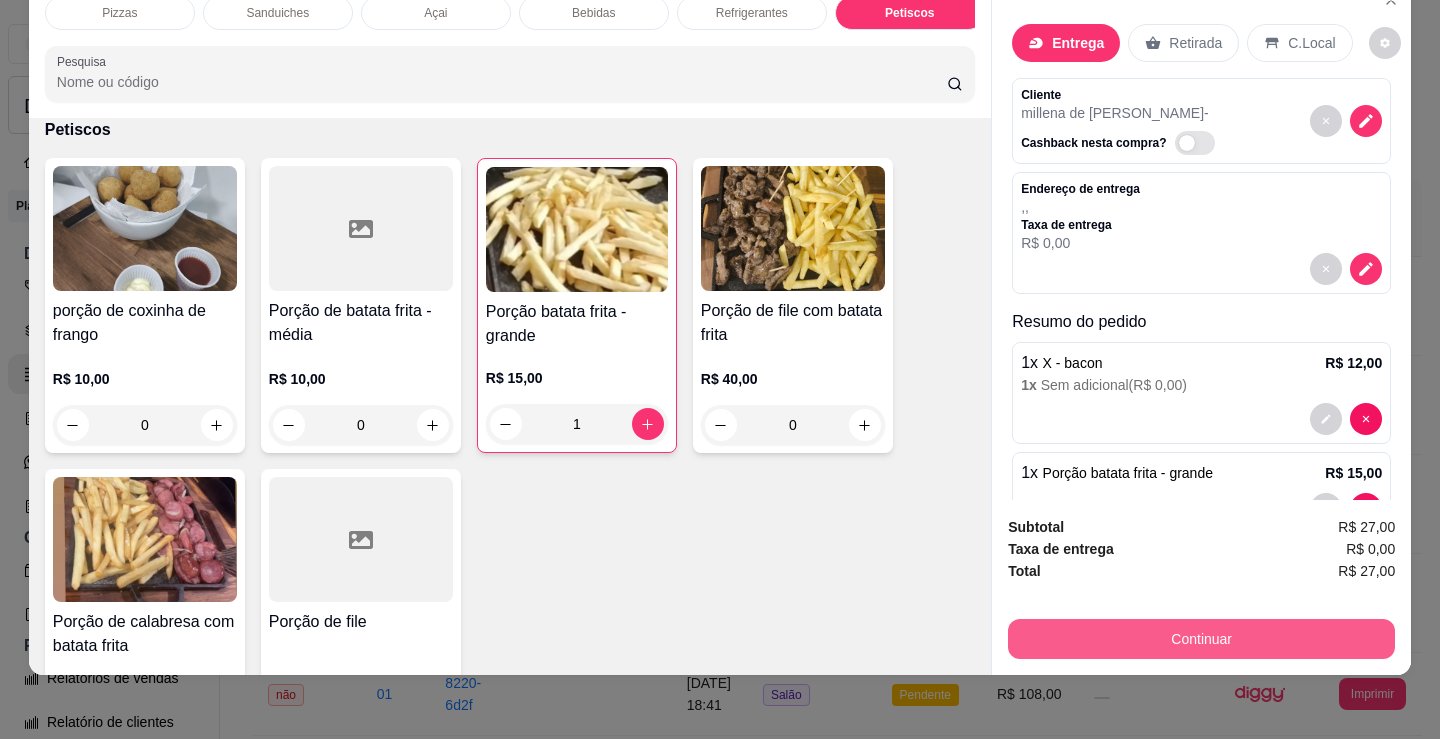 click on "Continuar" at bounding box center [1201, 639] 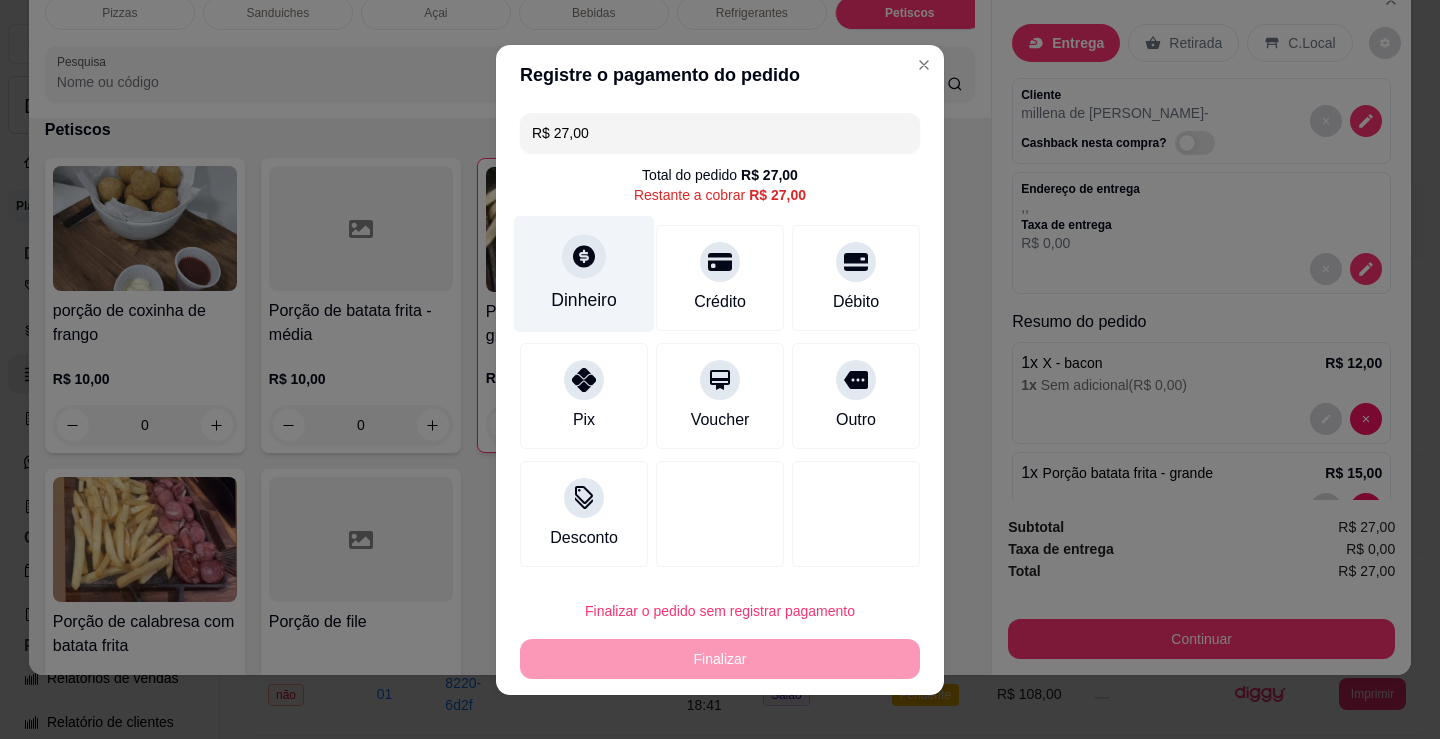 click 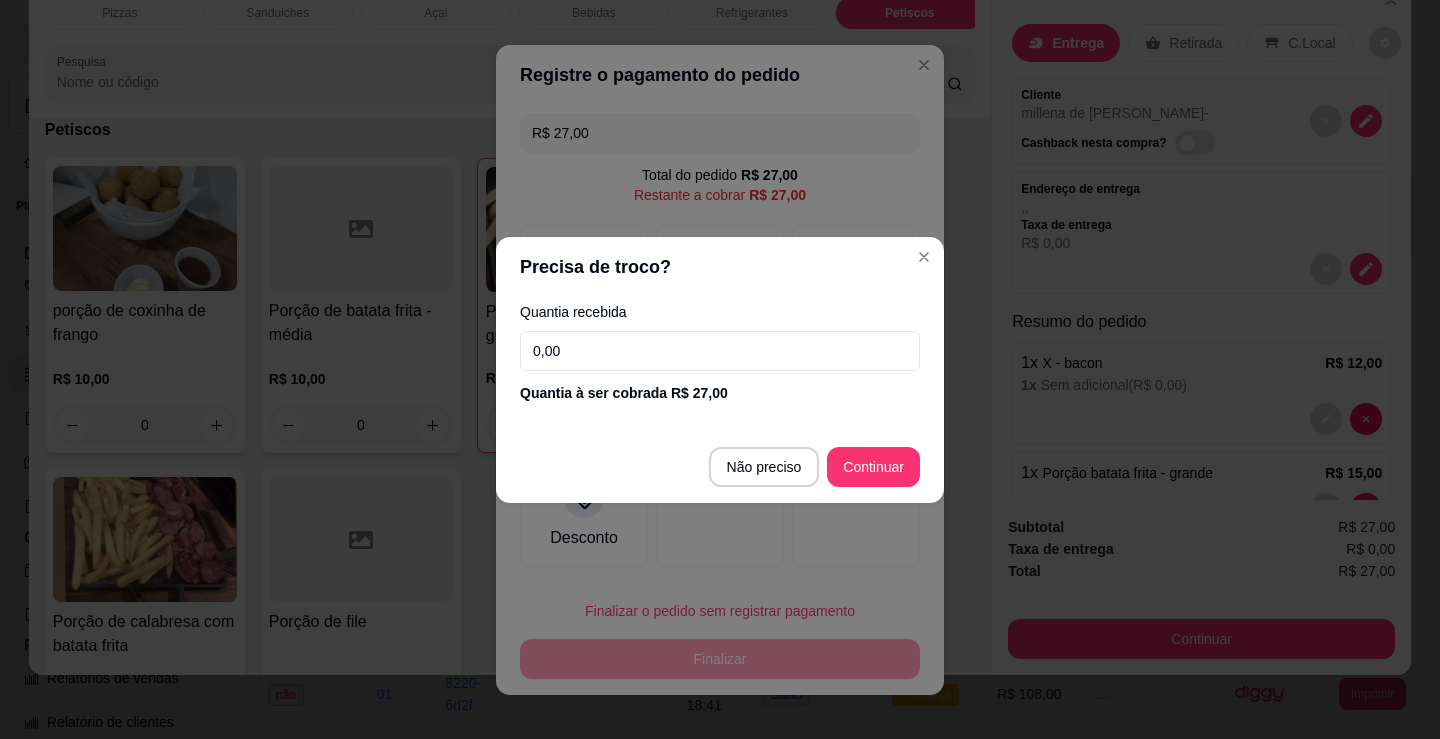 click on "0,00" at bounding box center [720, 351] 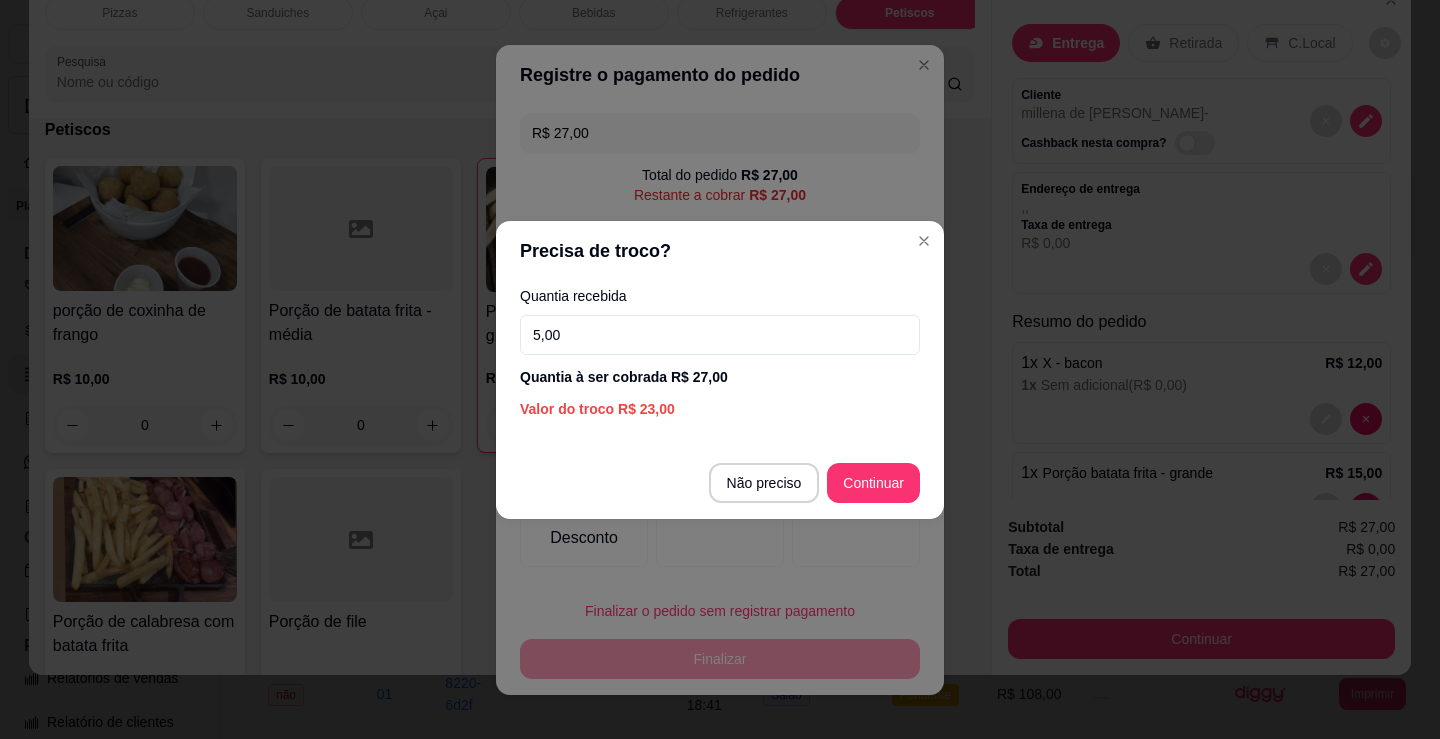 type on "50,00" 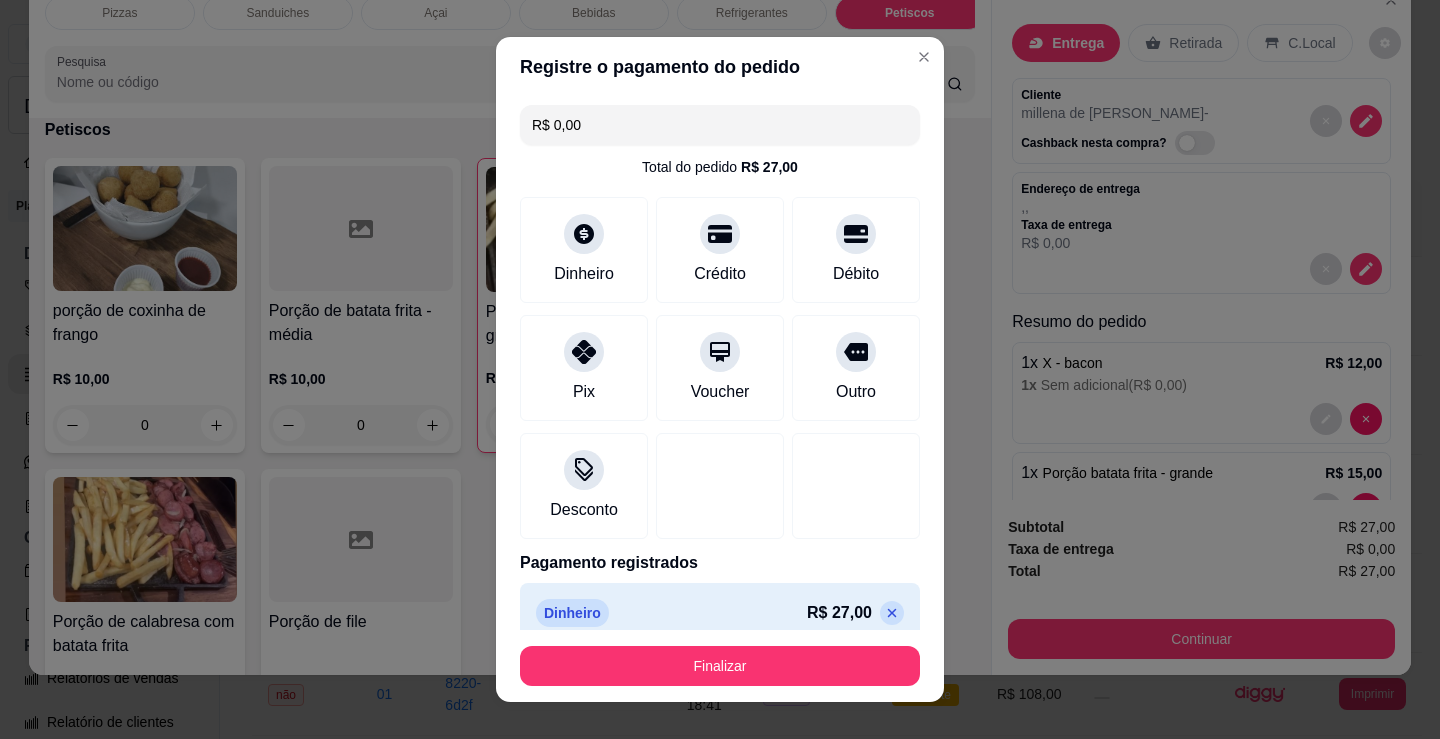type on "R$ 0,00" 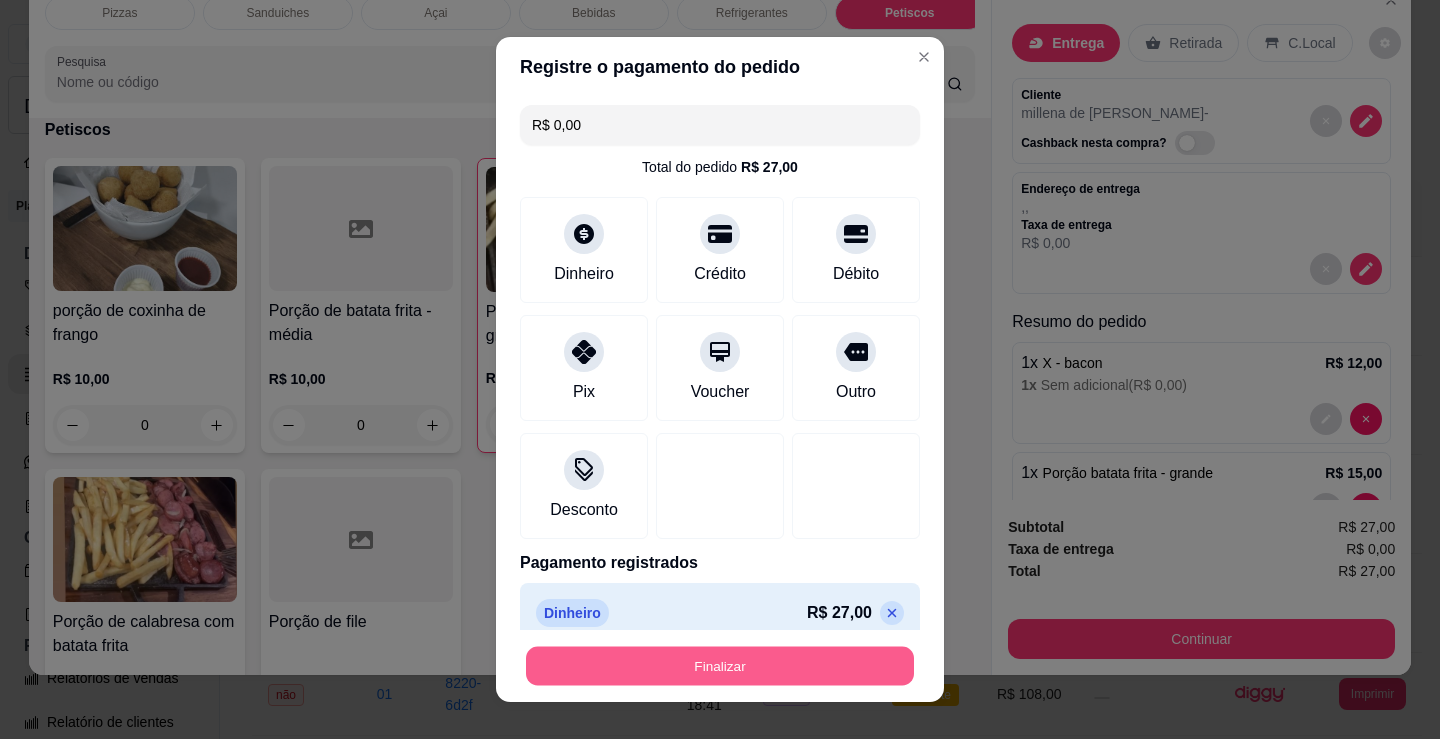 click on "Finalizar" at bounding box center [720, 666] 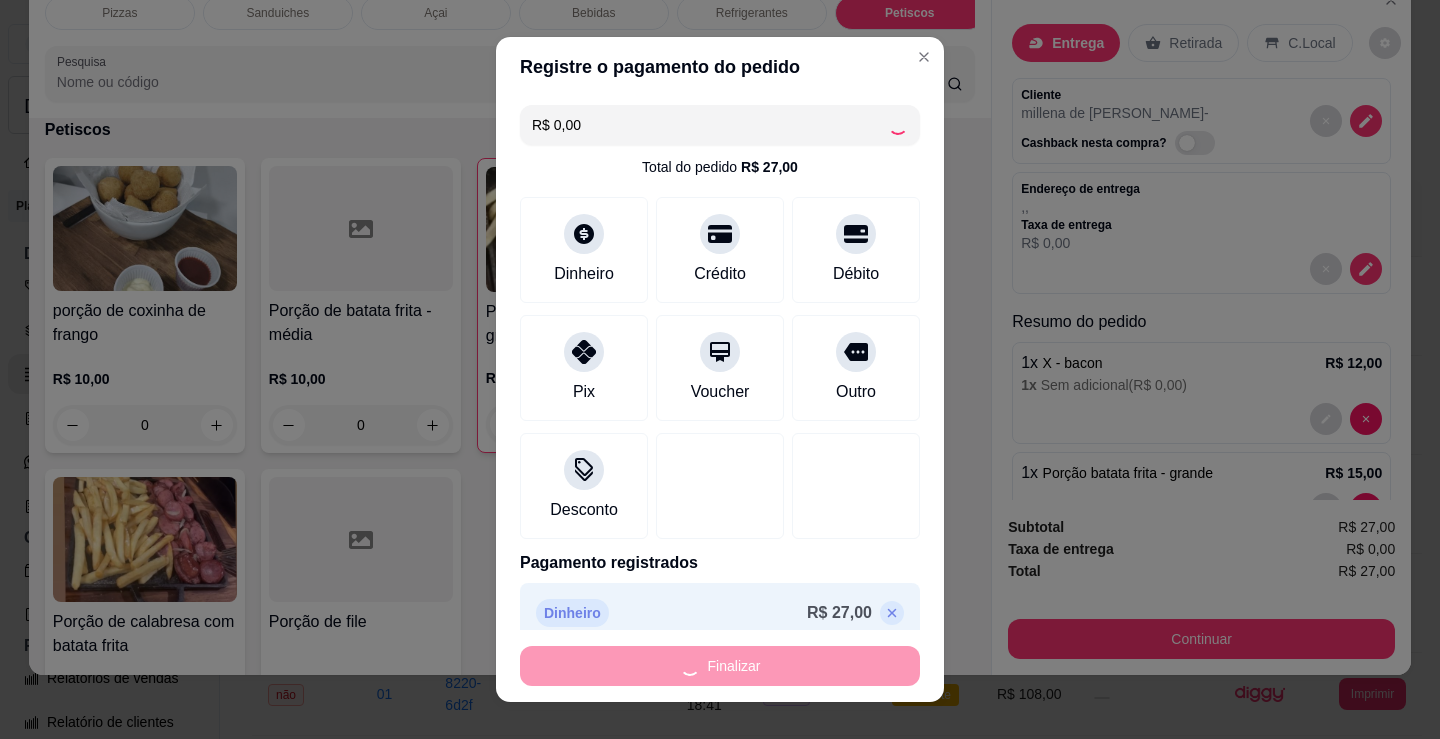 type on "0" 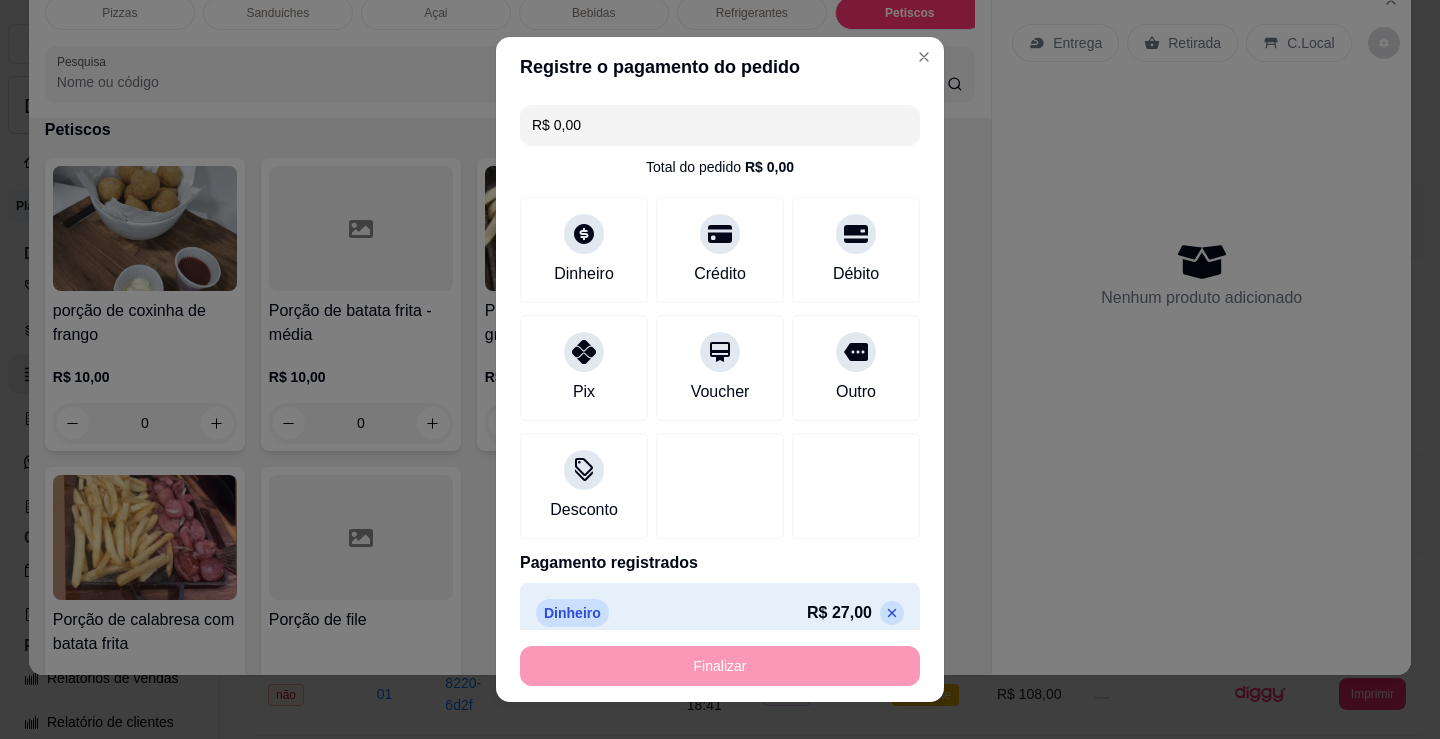 type on "-R$ 27,00" 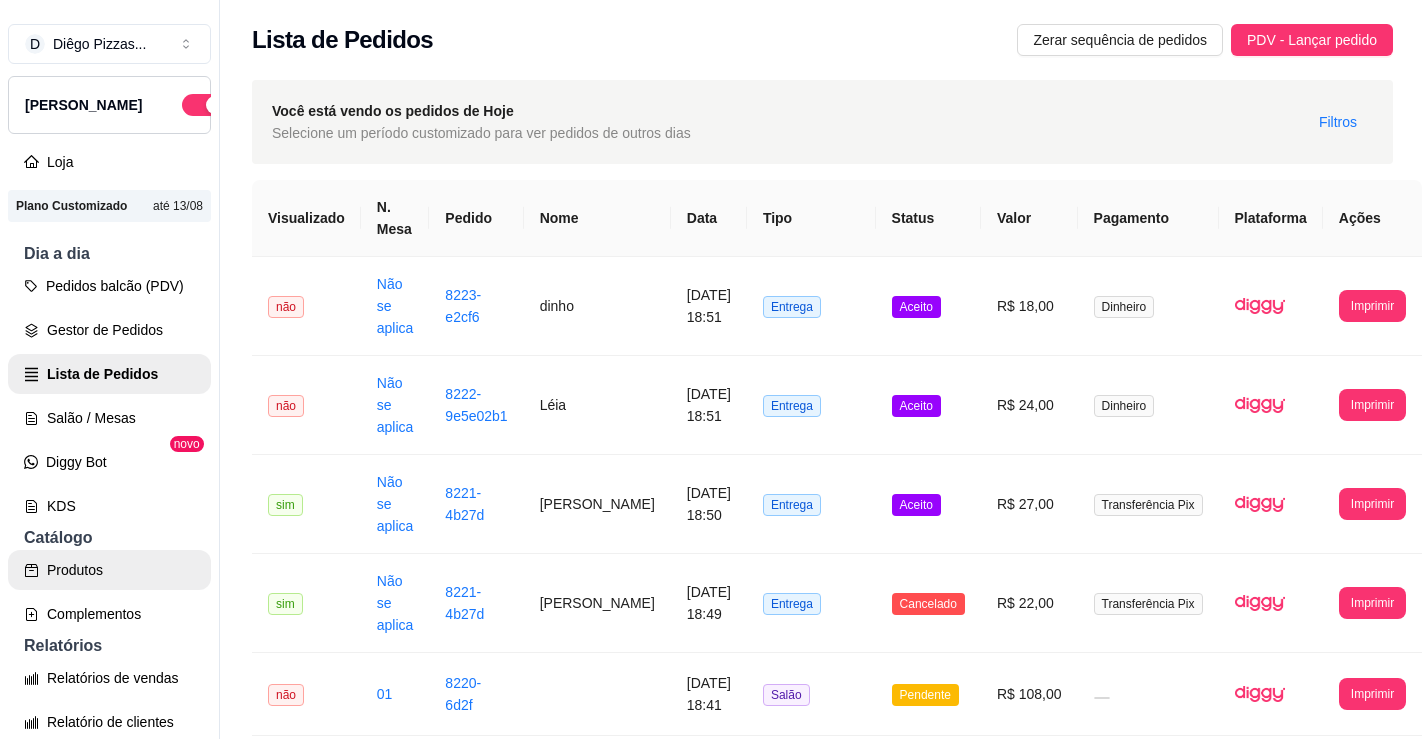 click on "Produtos" at bounding box center [109, 570] 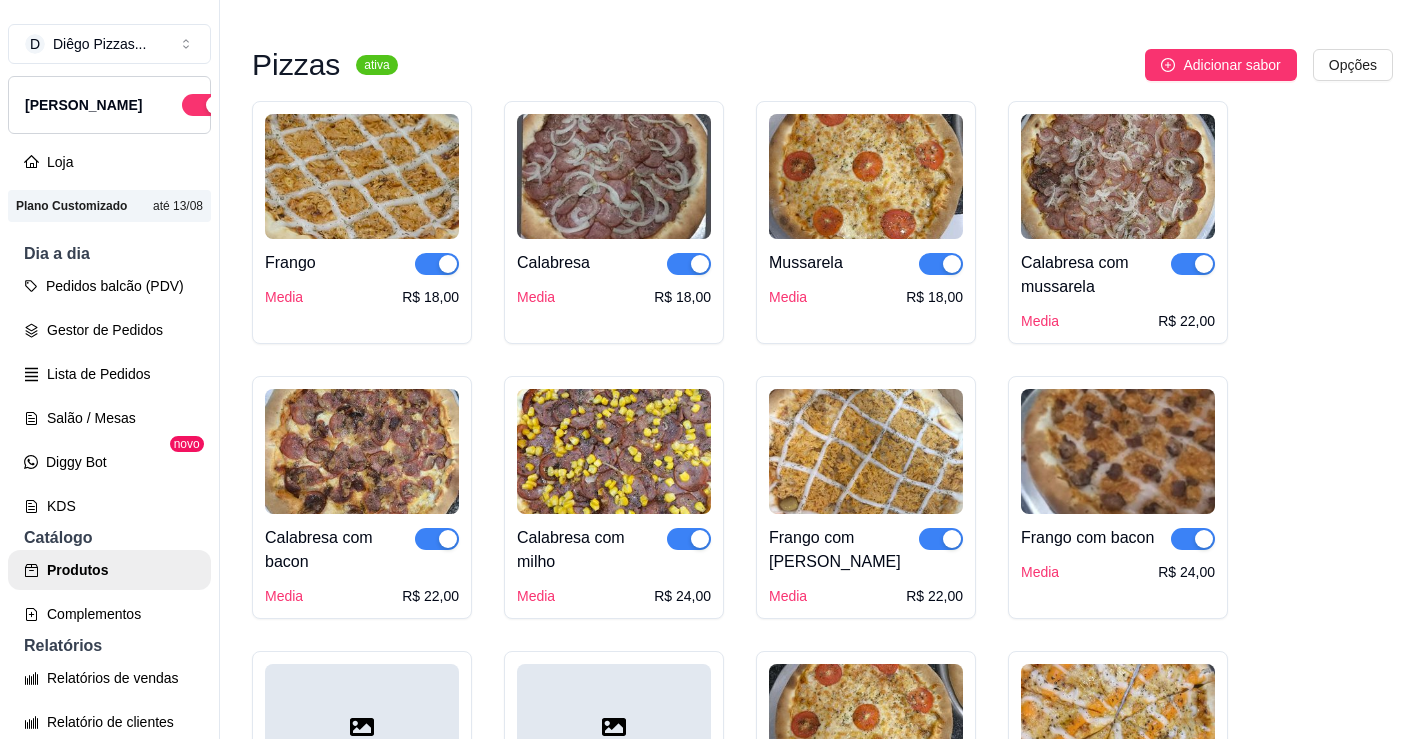 scroll, scrollTop: 700, scrollLeft: 0, axis: vertical 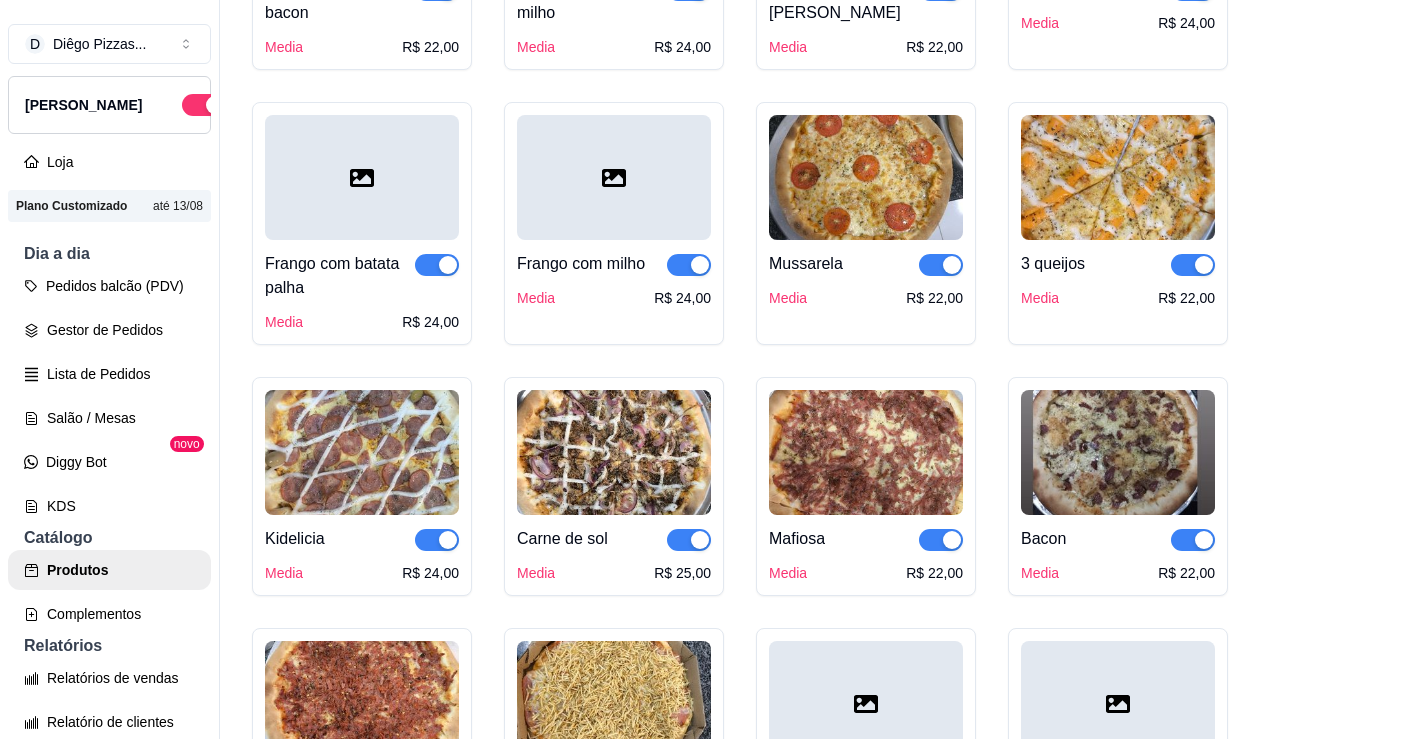 click at bounding box center (689, 540) 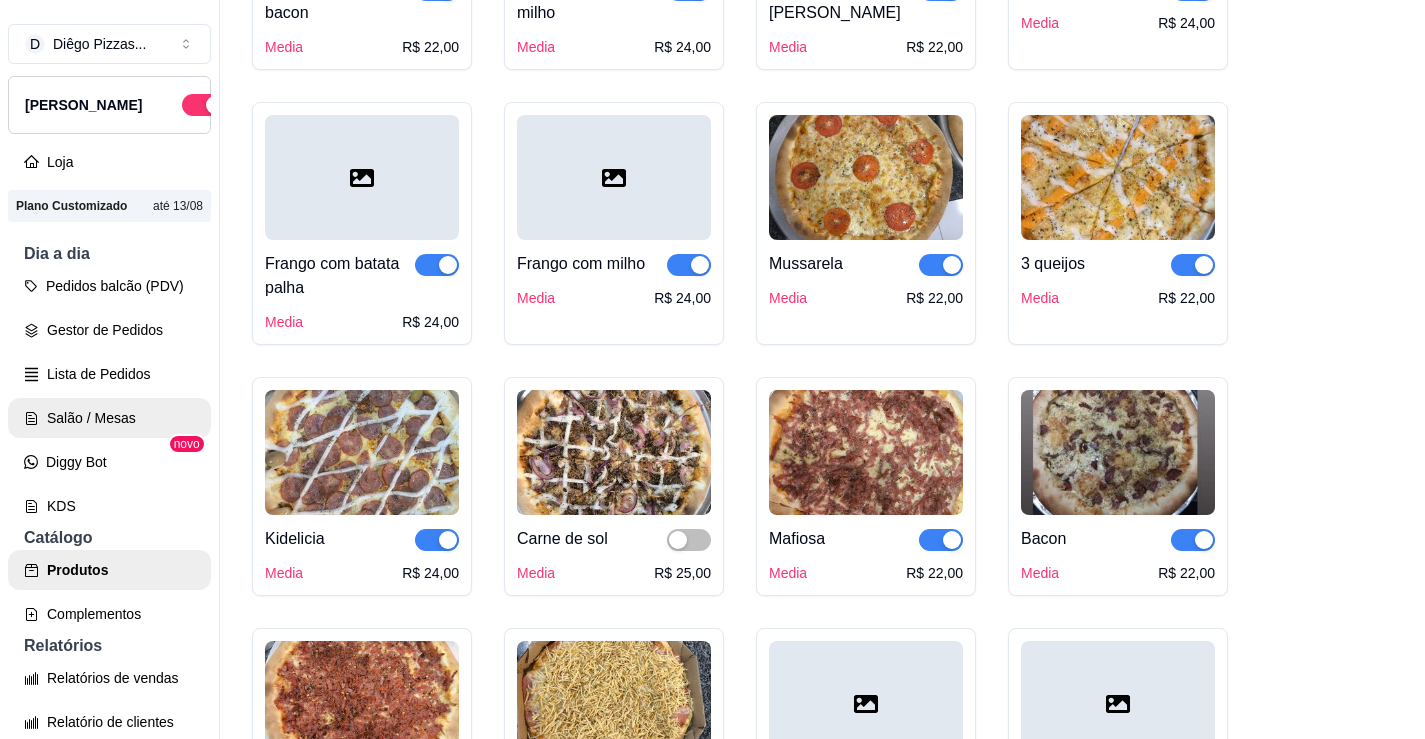 click on "Salão / Mesas" at bounding box center [109, 418] 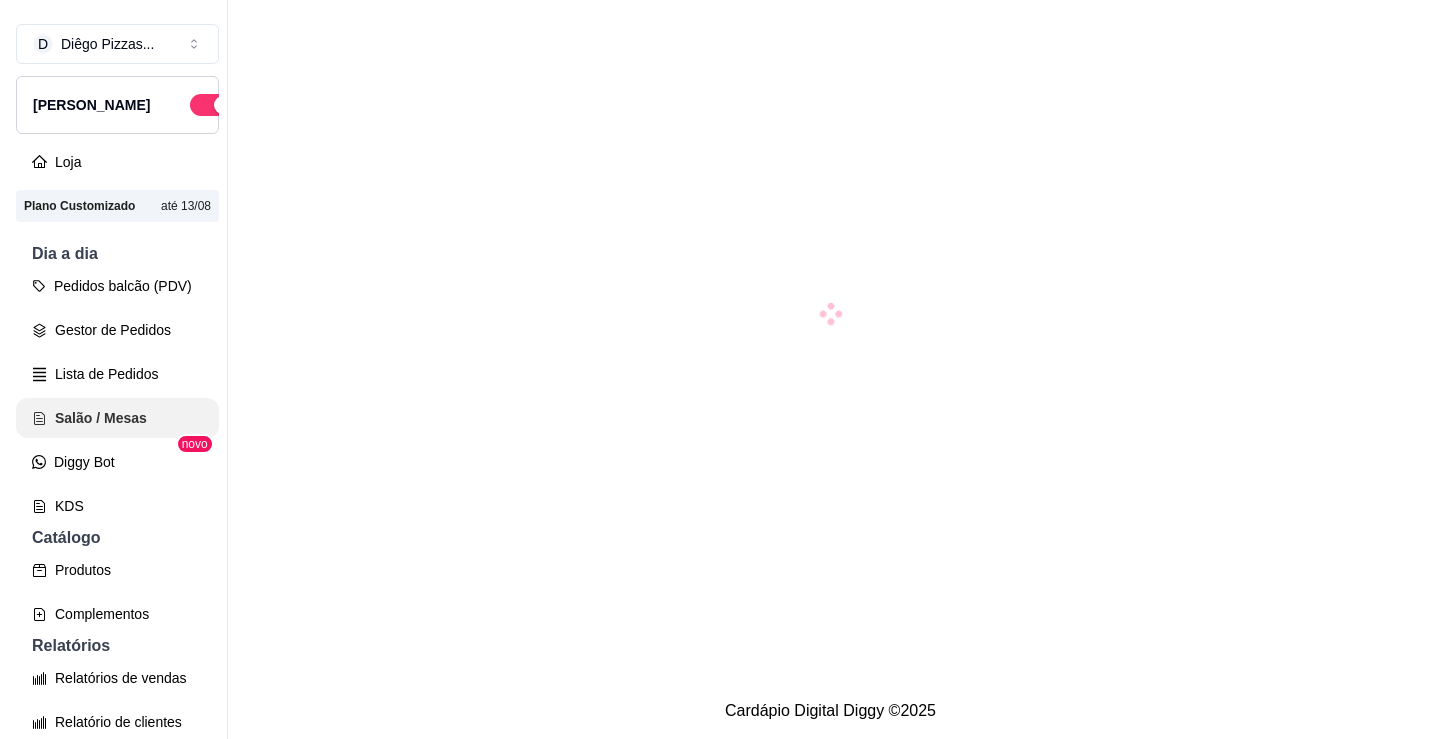 scroll, scrollTop: 0, scrollLeft: 0, axis: both 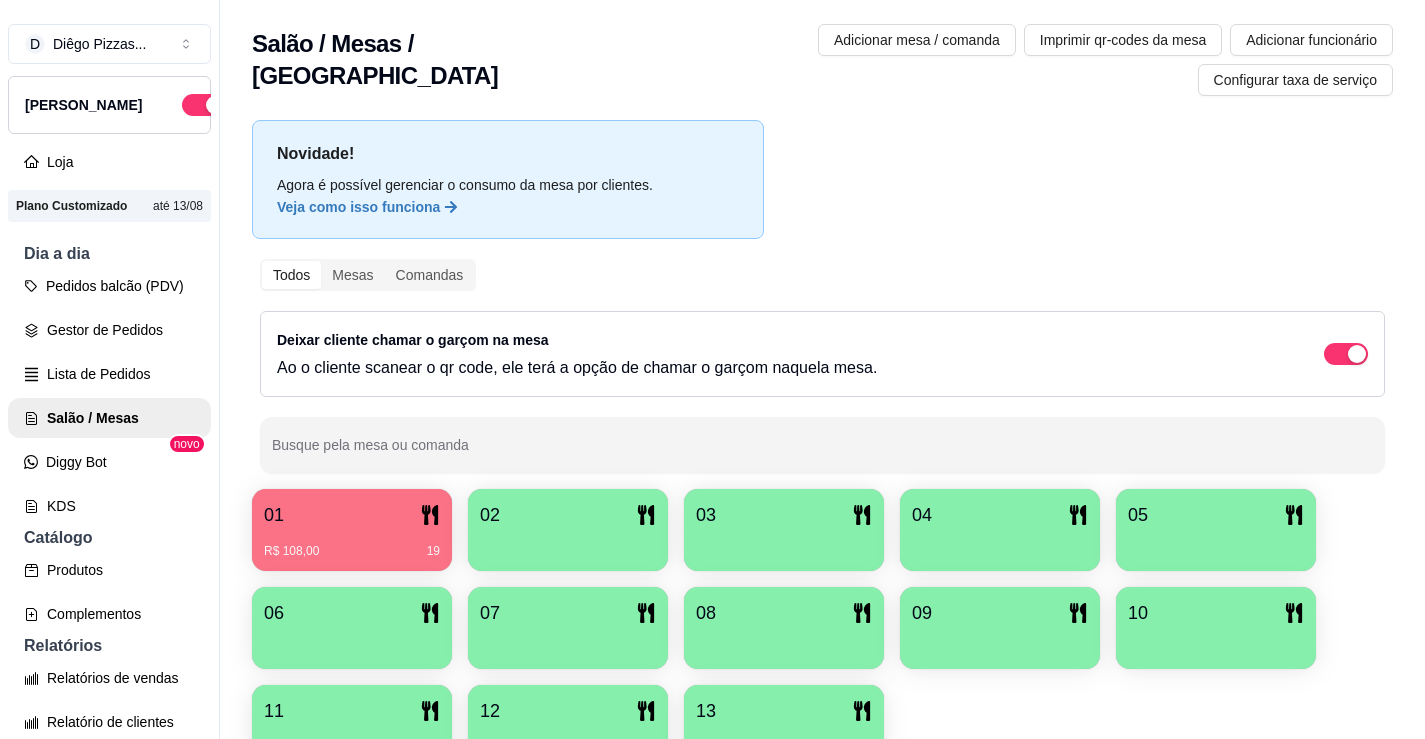click on "02" at bounding box center [568, 515] 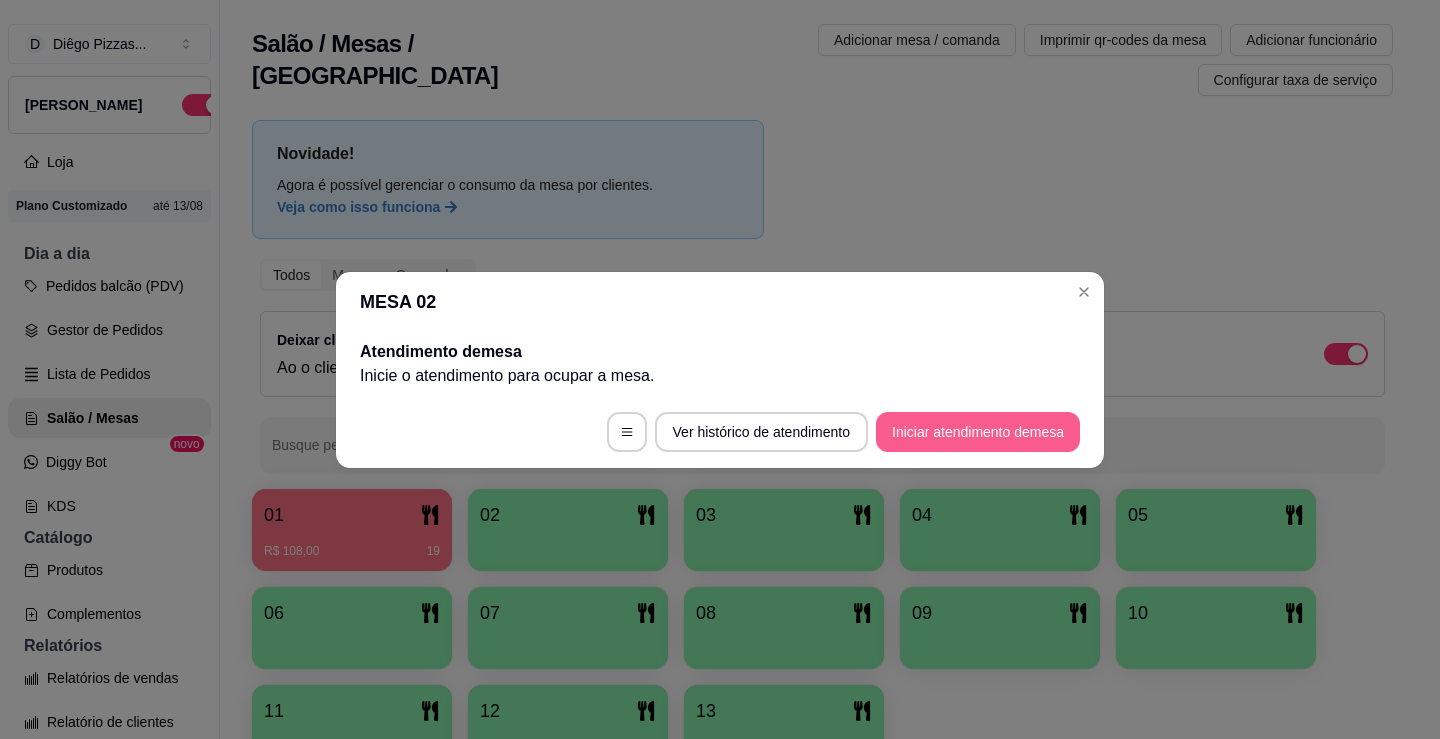 click on "Iniciar atendimento de  mesa" at bounding box center (978, 432) 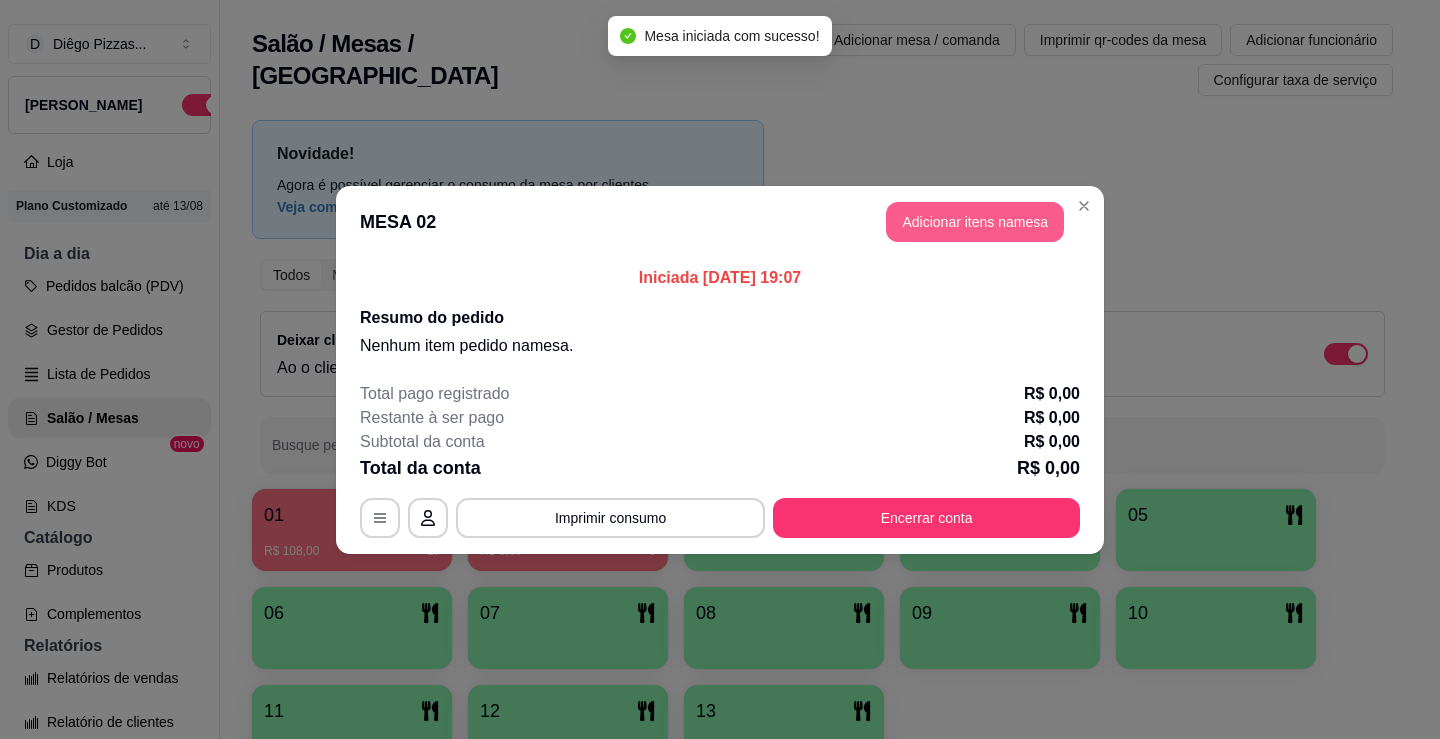click on "Adicionar itens na  mesa" at bounding box center (975, 222) 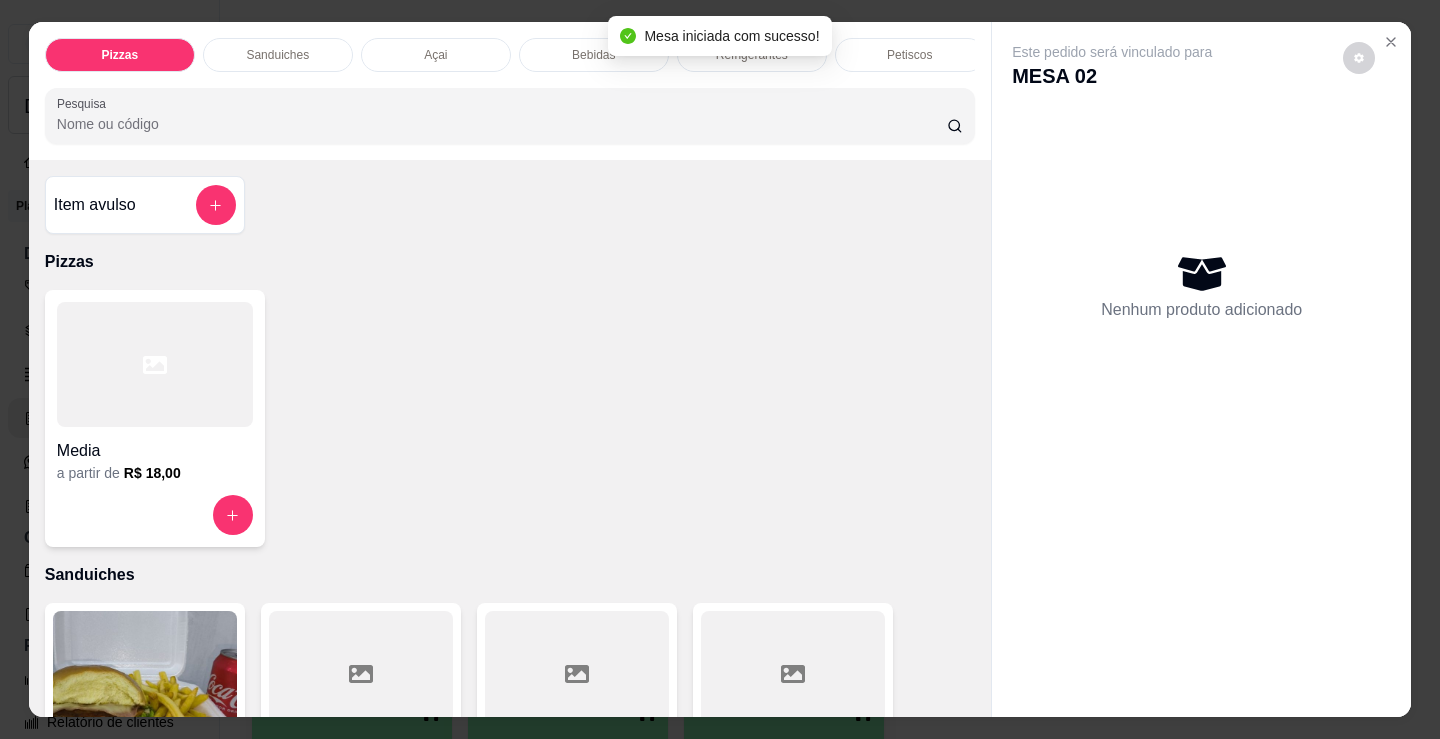 click on "Bebidas" at bounding box center [593, 55] 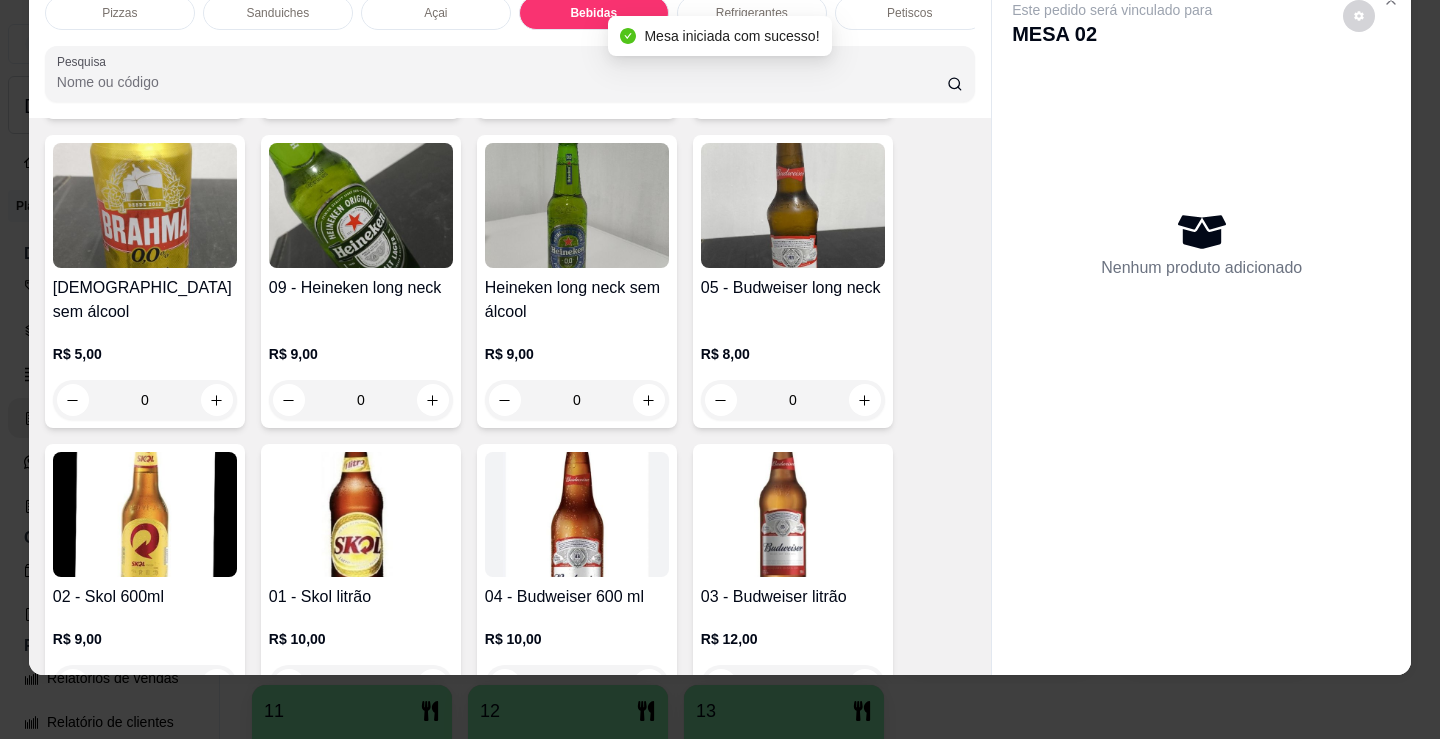 scroll, scrollTop: 2778, scrollLeft: 0, axis: vertical 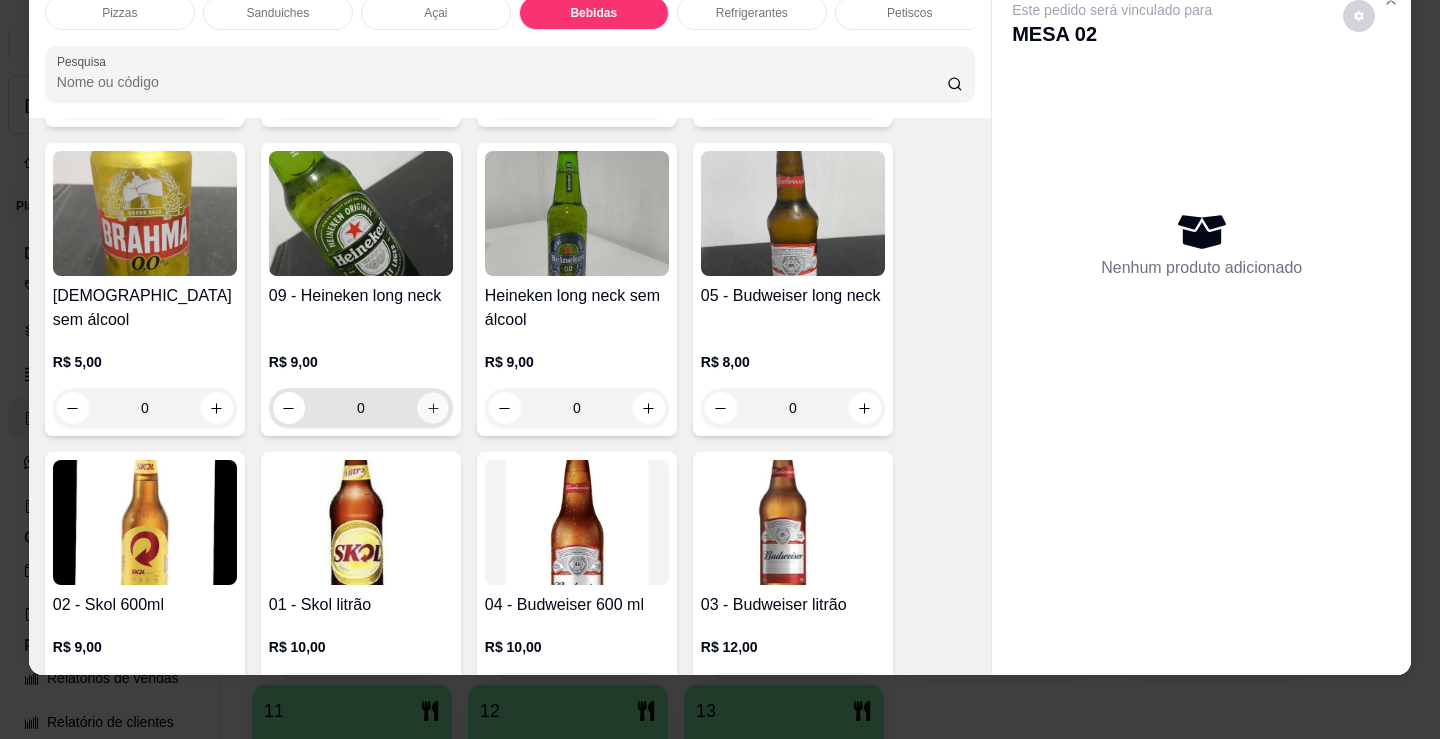 click 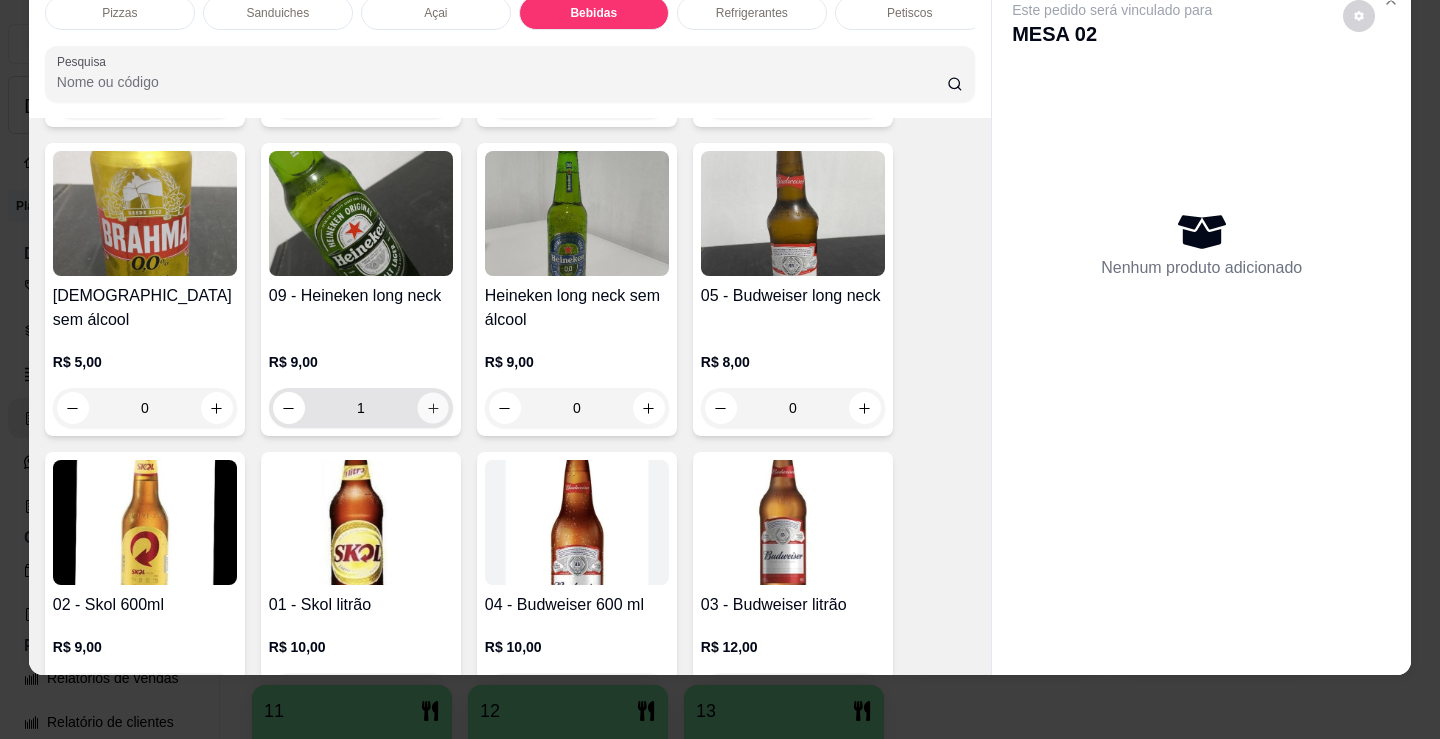 click 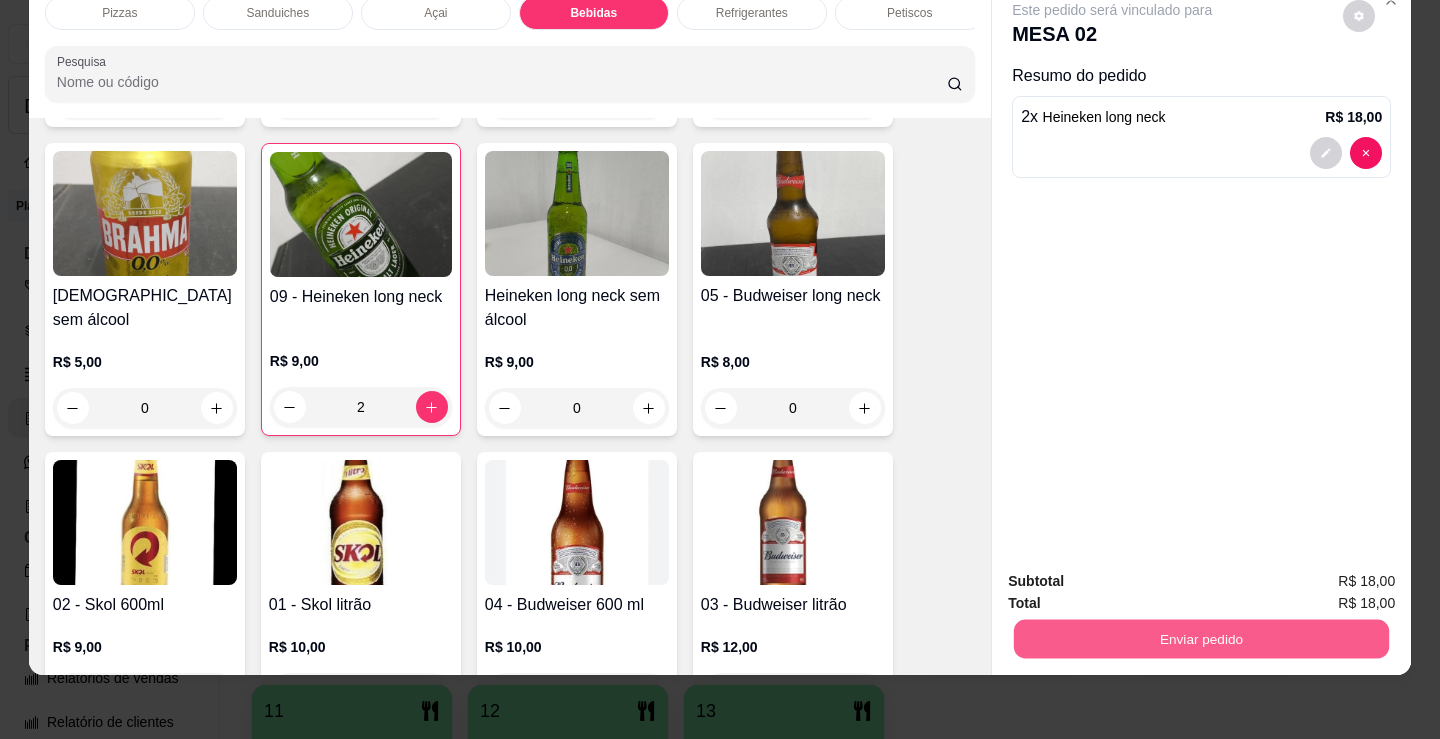 click on "Enviar pedido" at bounding box center [1201, 638] 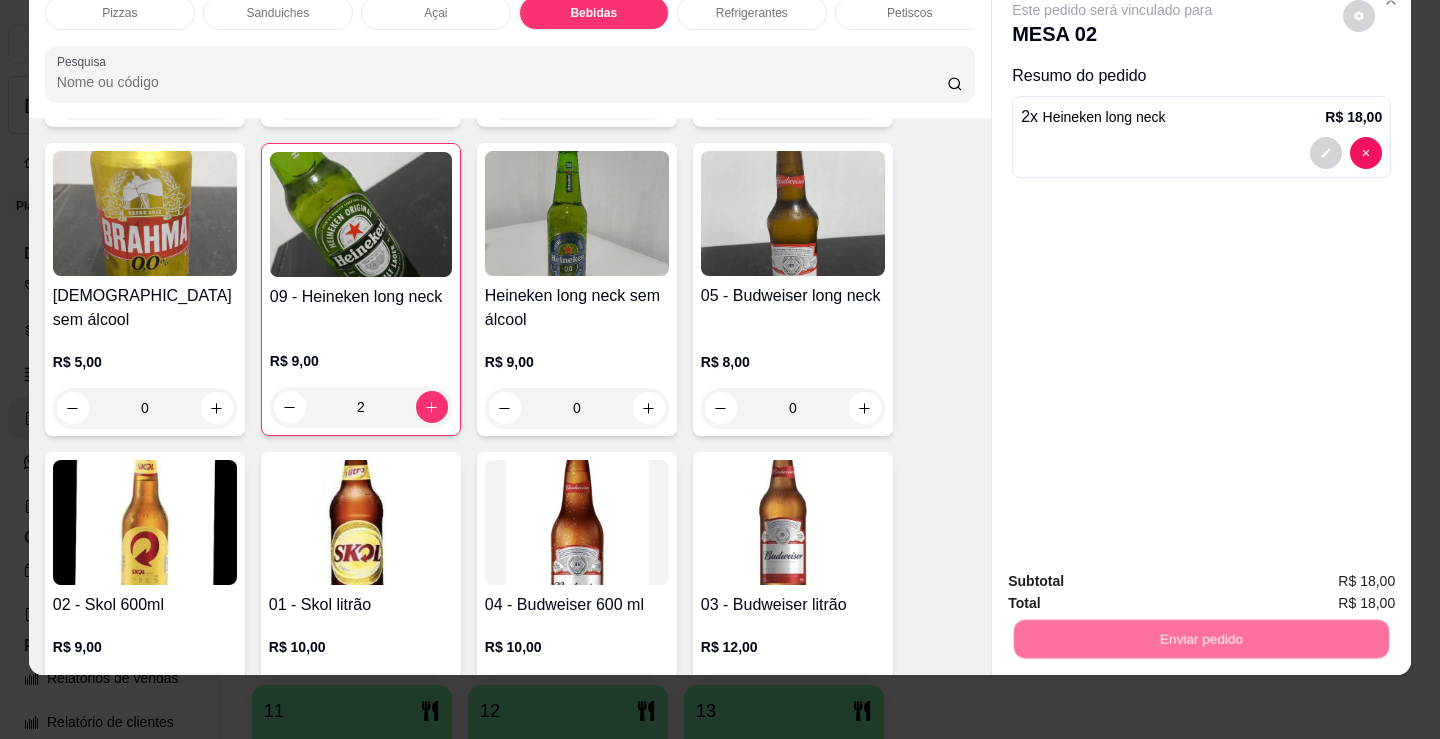 click on "Não registrar e enviar pedido" at bounding box center [1135, 575] 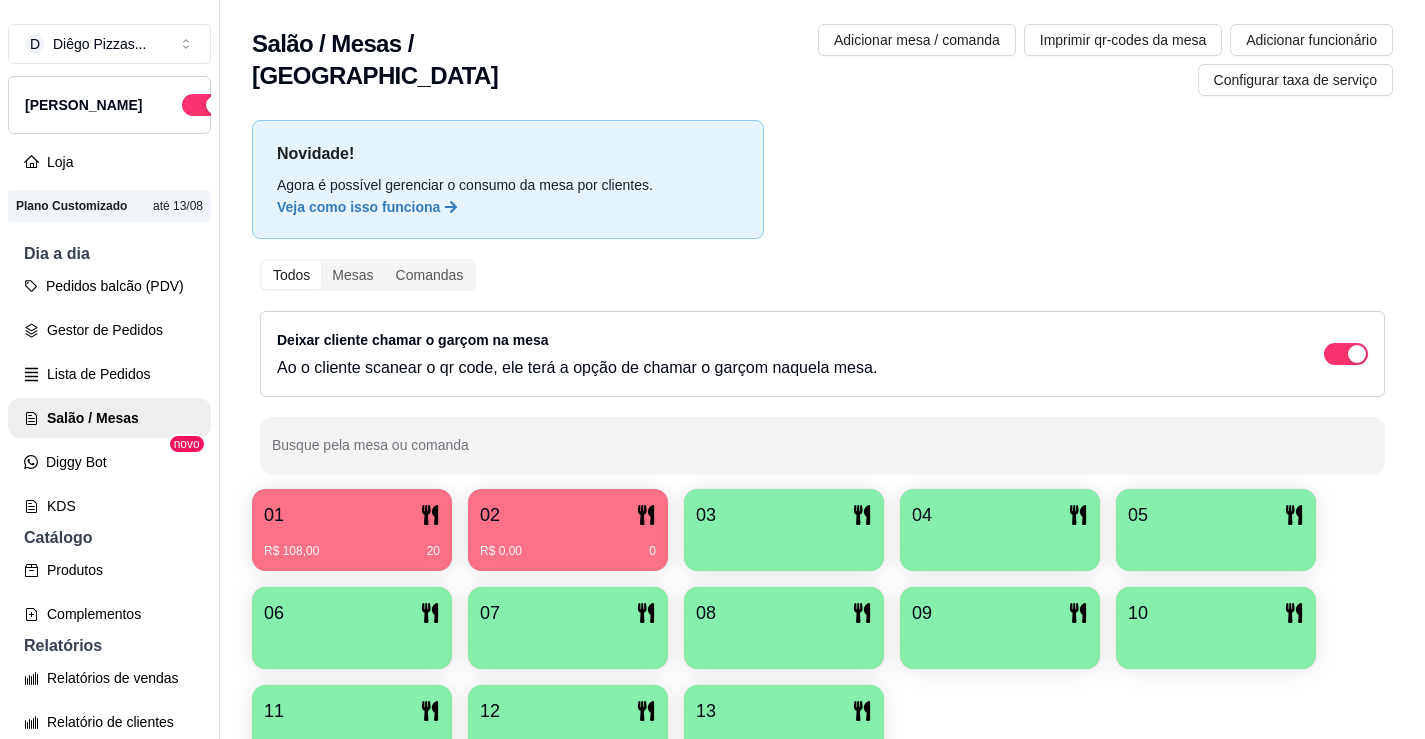 click on "01" at bounding box center [352, 515] 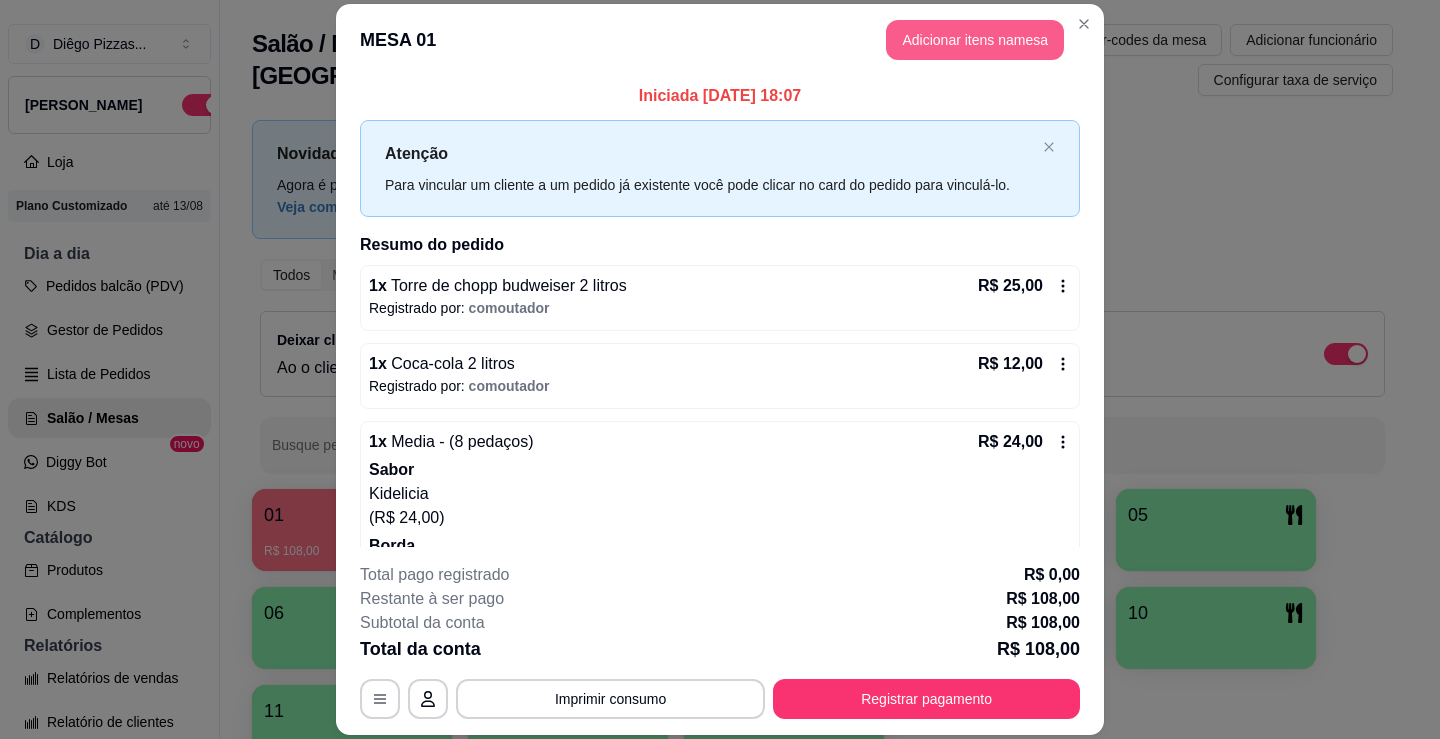 click on "Adicionar itens na  mesa" at bounding box center [975, 40] 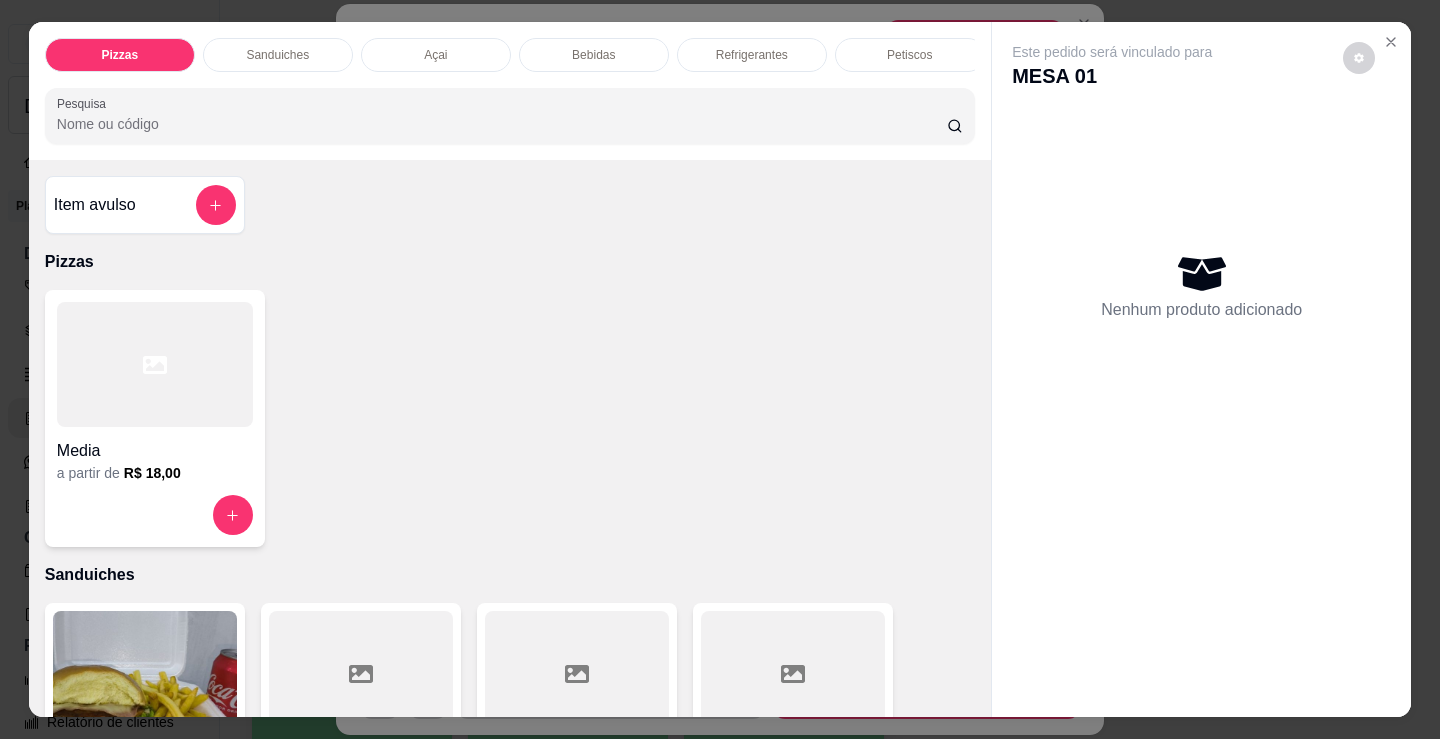 click on "Petiscos" at bounding box center [910, 55] 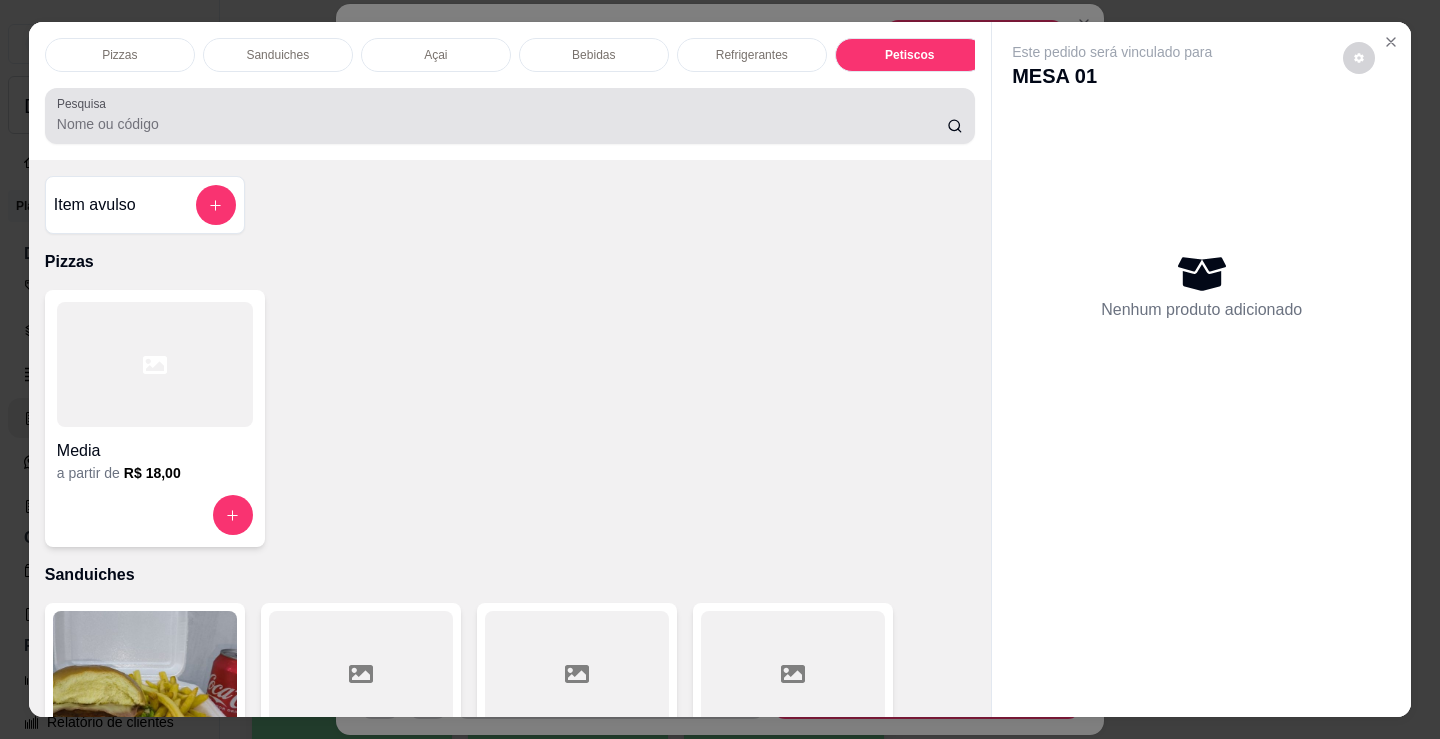 scroll, scrollTop: 6692, scrollLeft: 0, axis: vertical 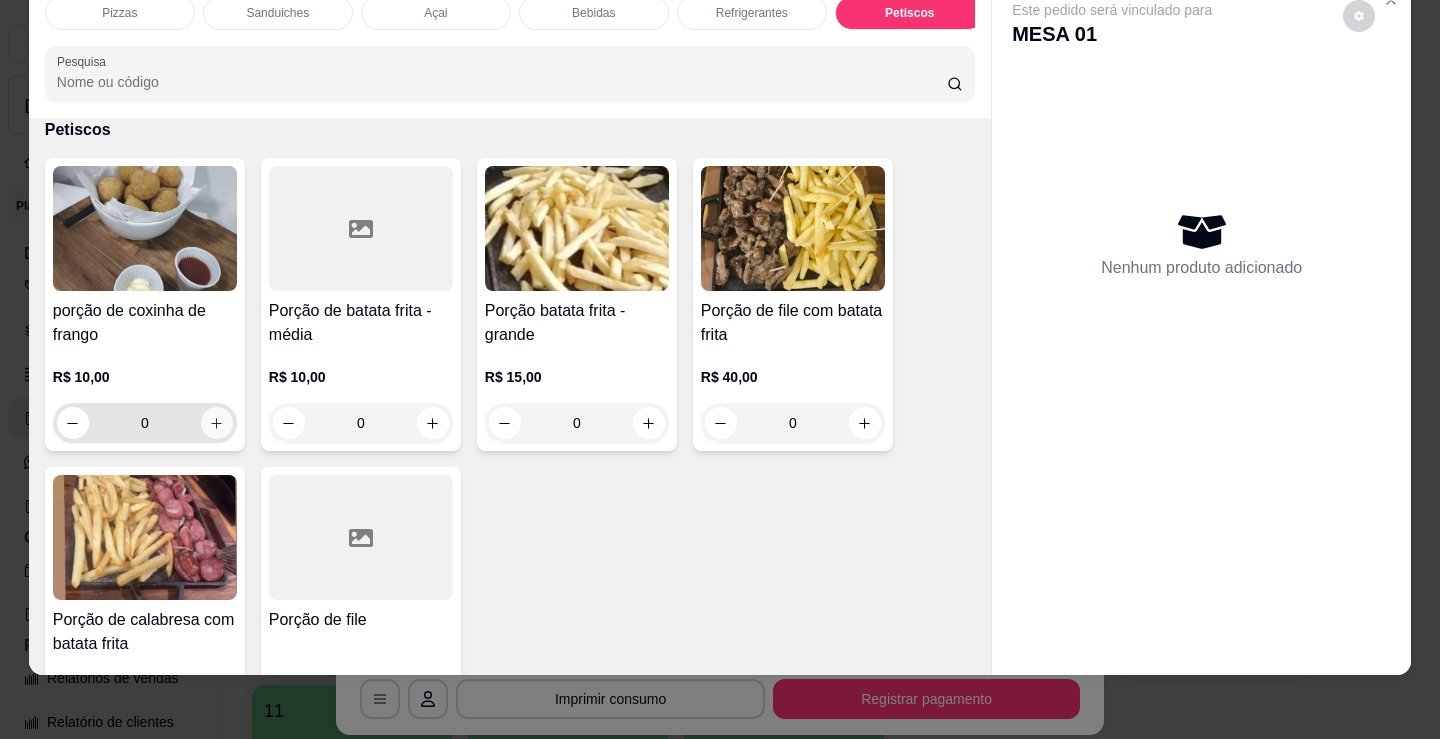 click 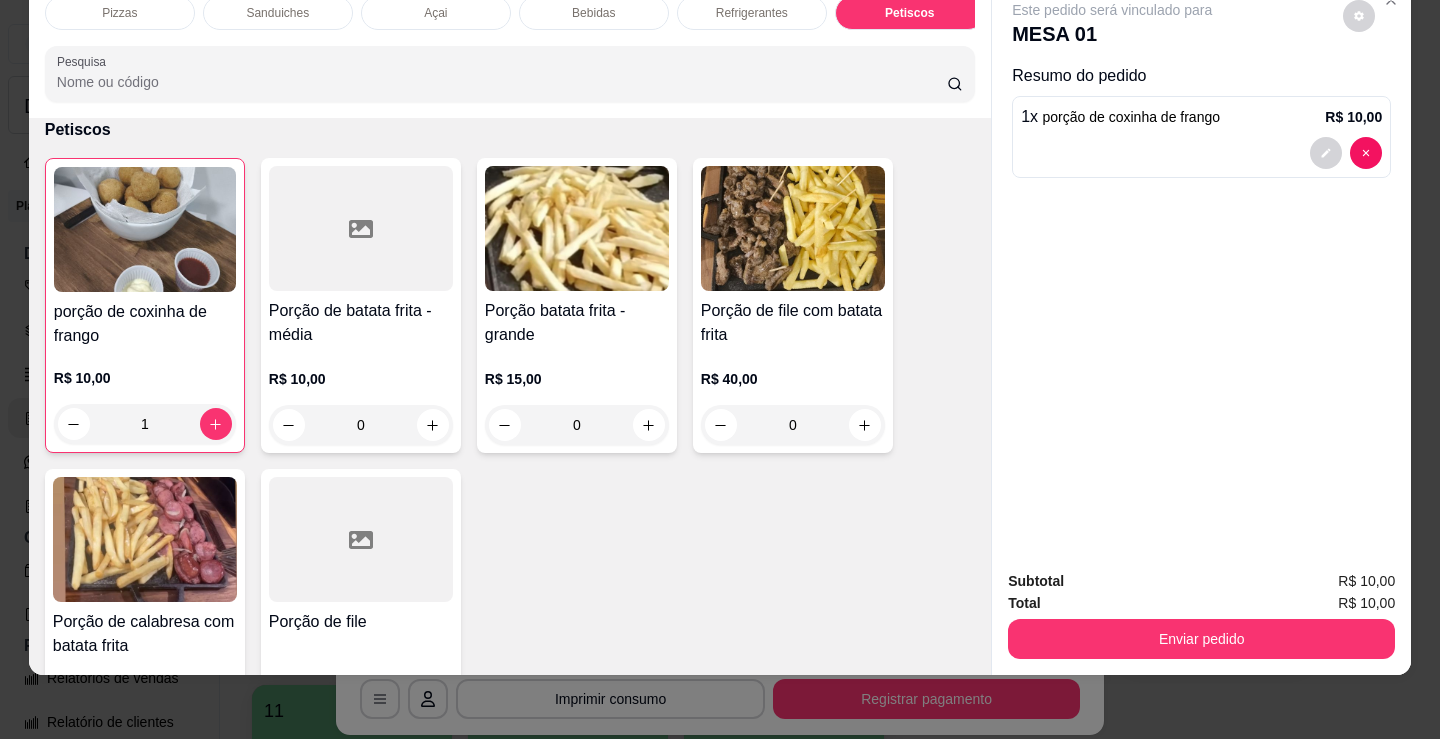 click on "Total R$ 10,00" at bounding box center (1201, 603) 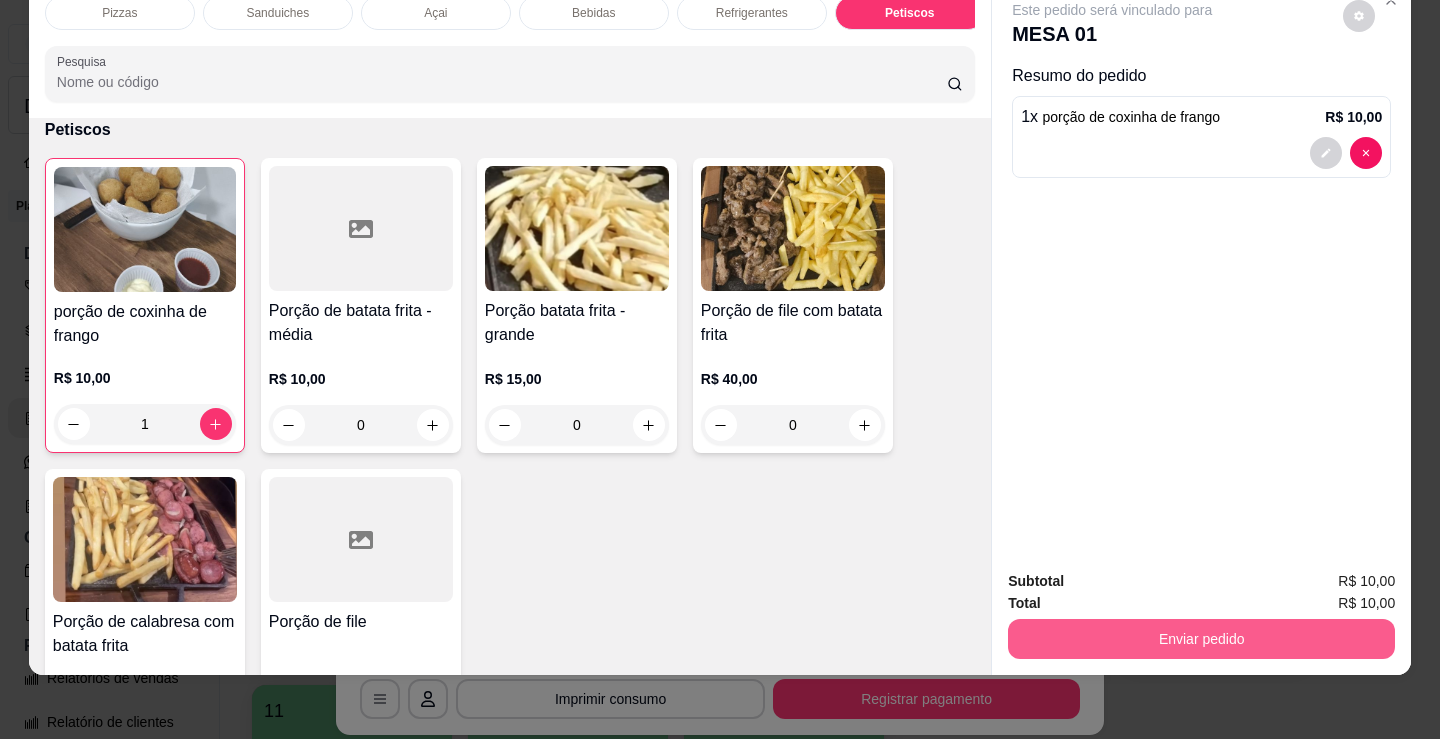 click on "Enviar pedido" at bounding box center (1201, 639) 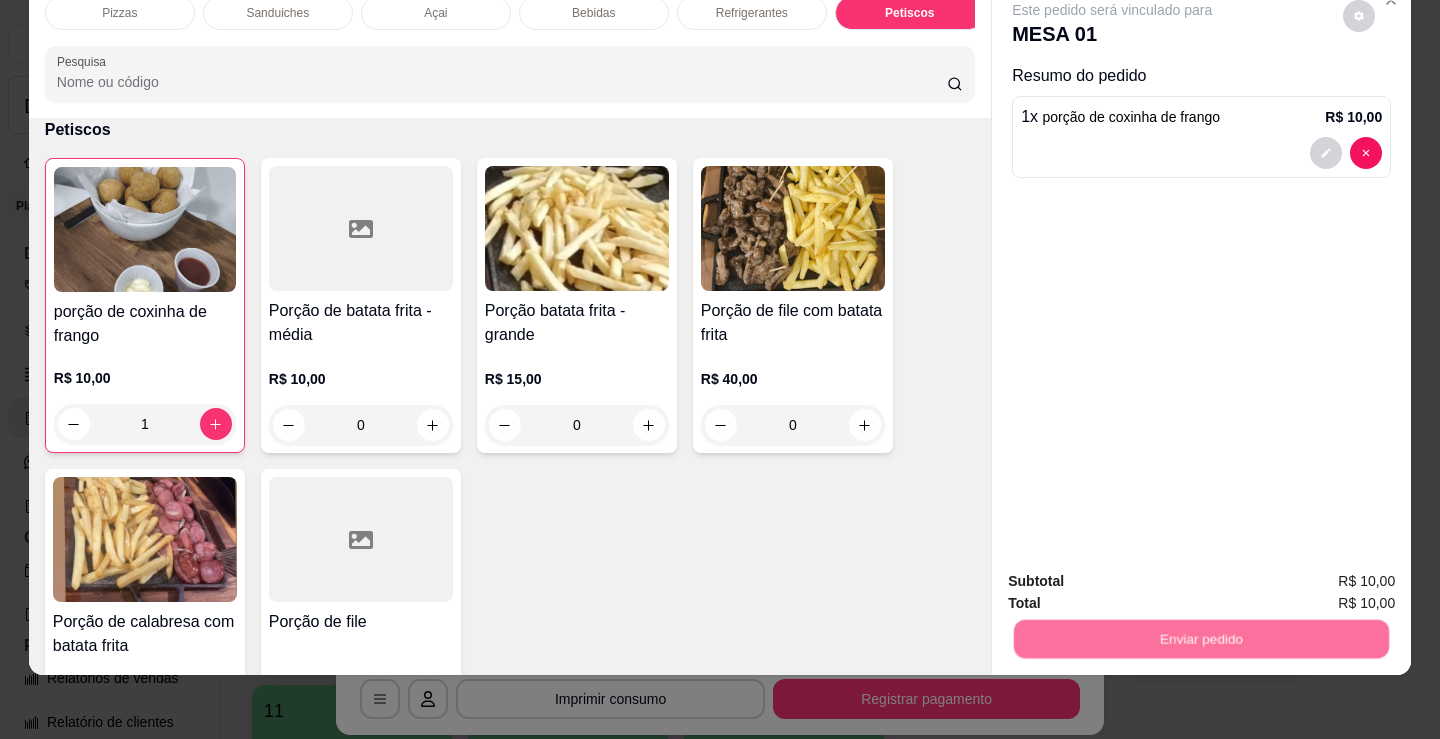 click on "Não registrar e enviar pedido" at bounding box center [1135, 575] 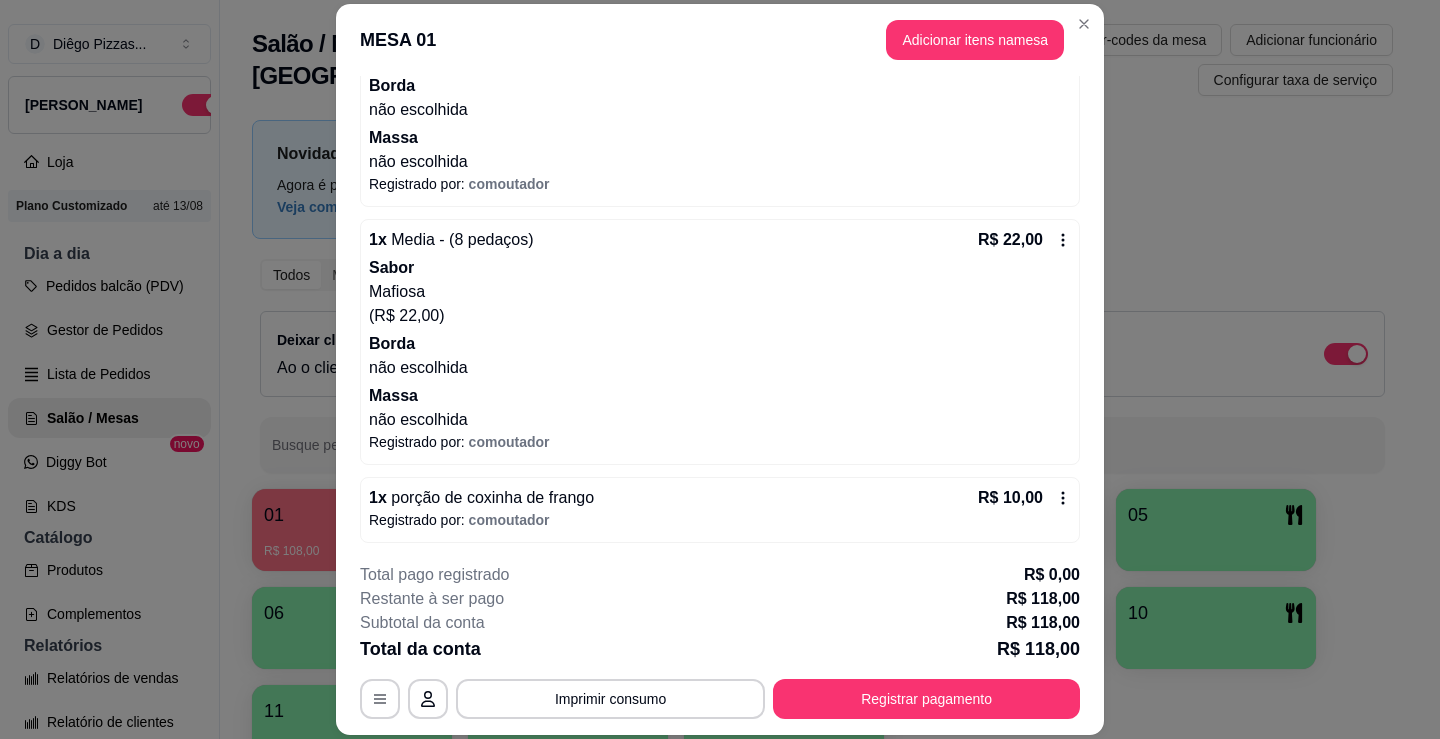 scroll, scrollTop: 721, scrollLeft: 0, axis: vertical 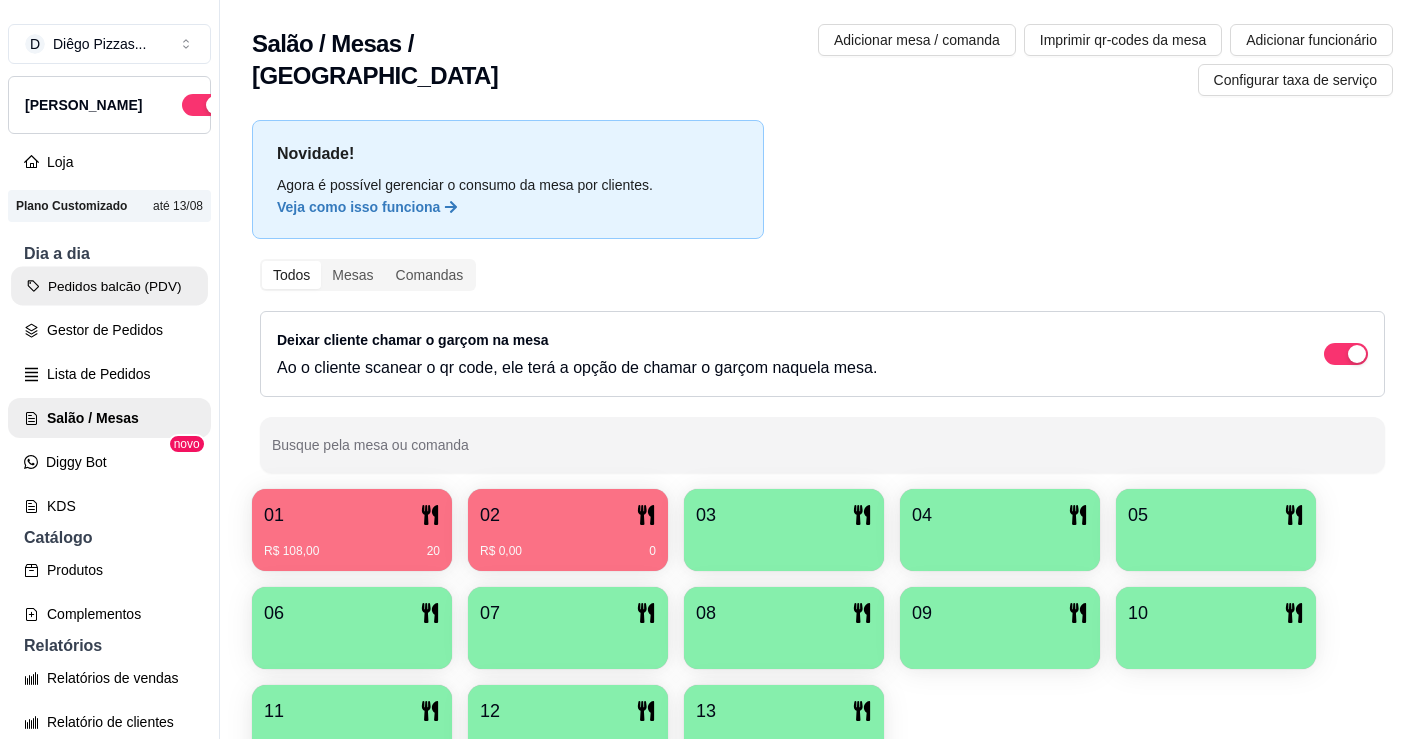 click on "Pedidos balcão (PDV)" at bounding box center [109, 286] 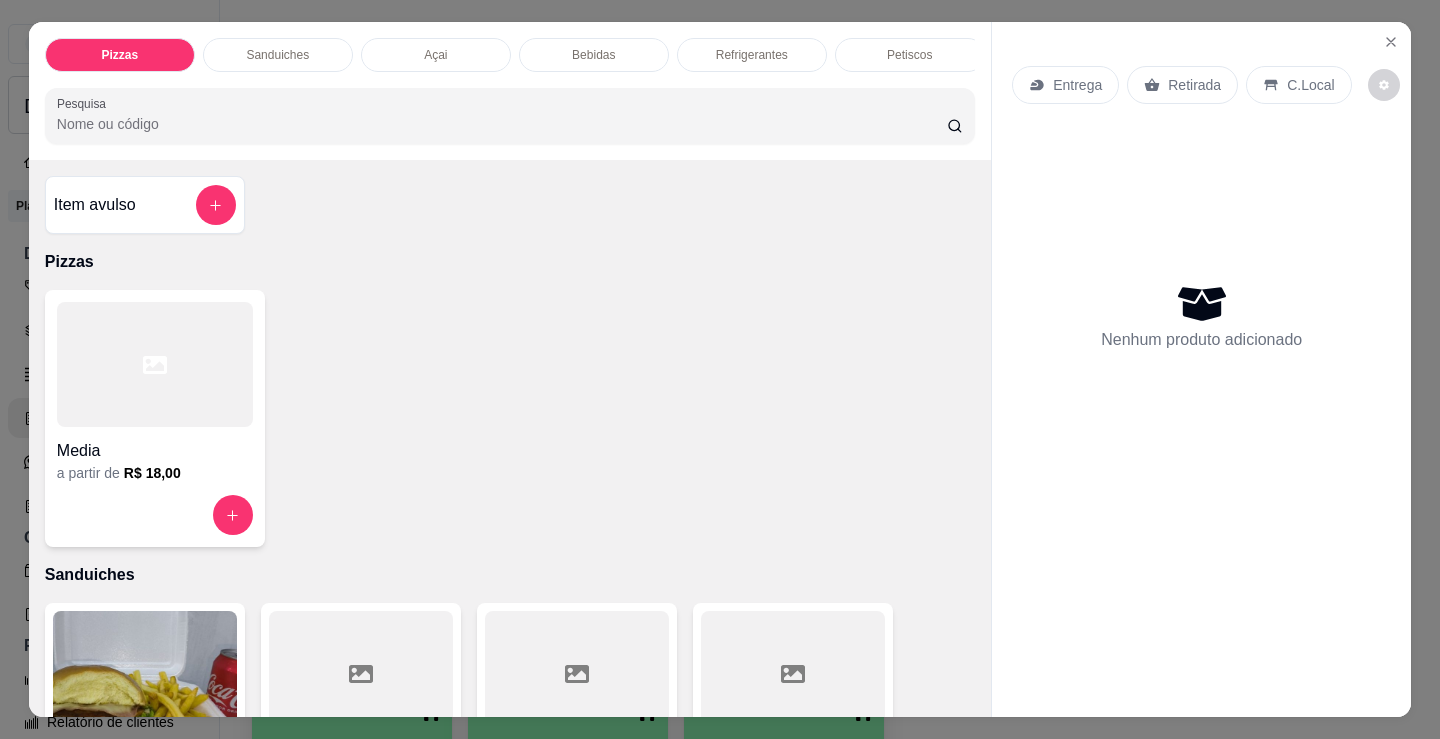 click on "Petiscos" at bounding box center (910, 55) 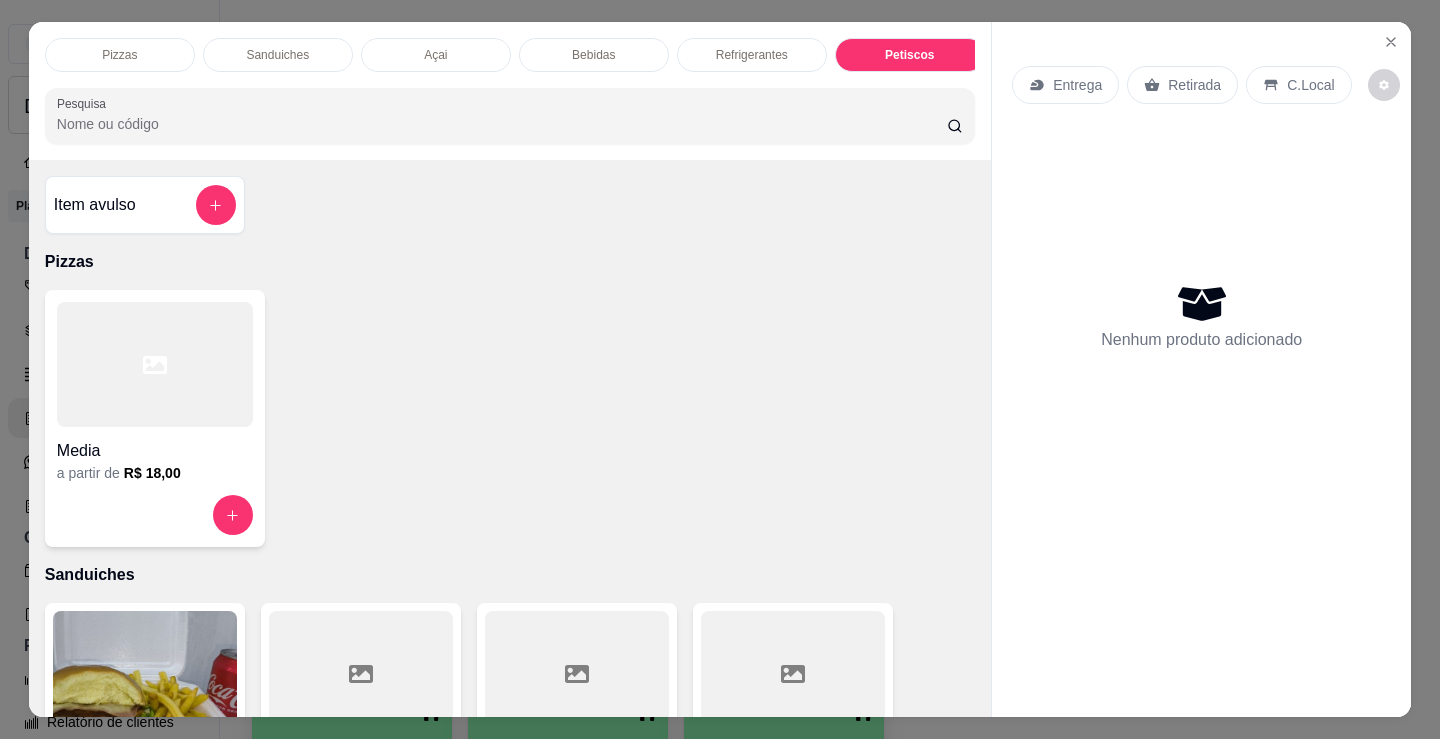 scroll, scrollTop: 6692, scrollLeft: 0, axis: vertical 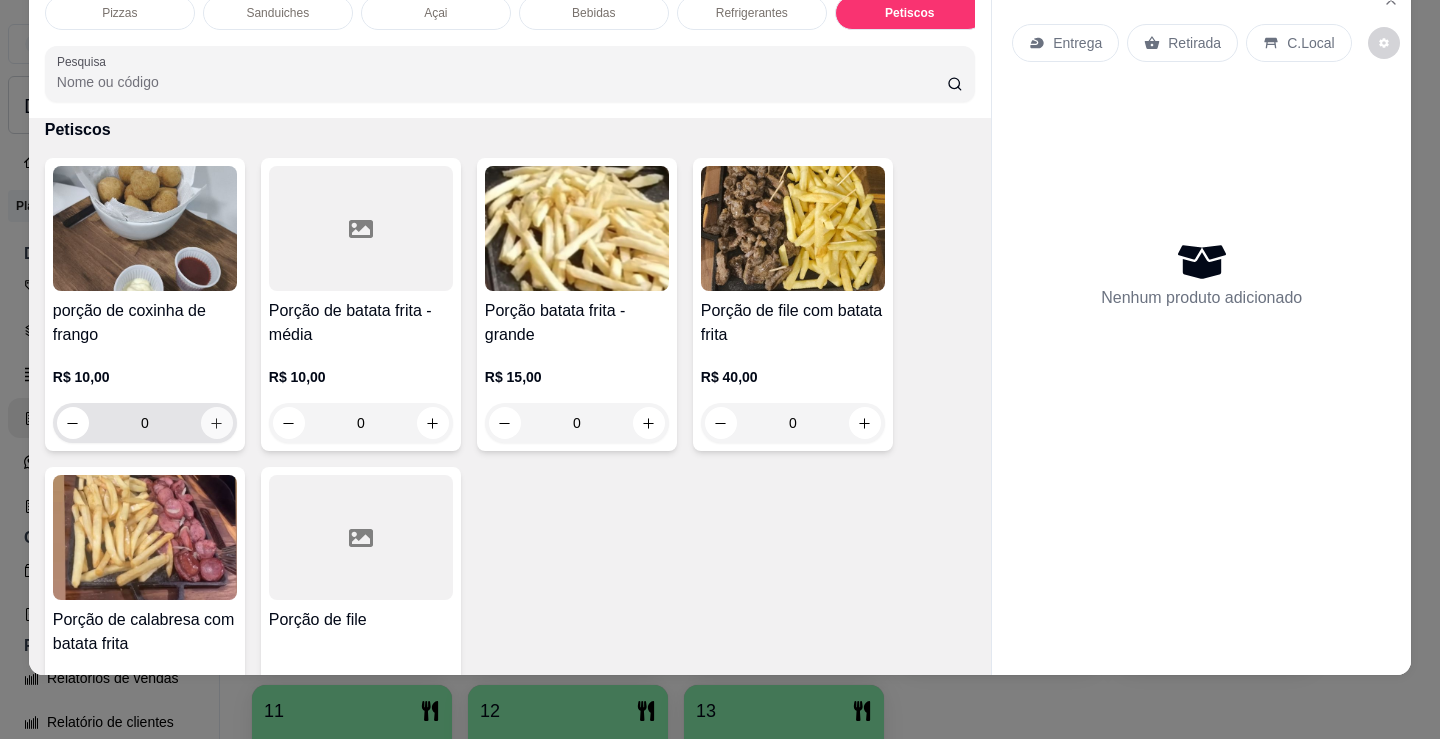 click at bounding box center (217, 423) 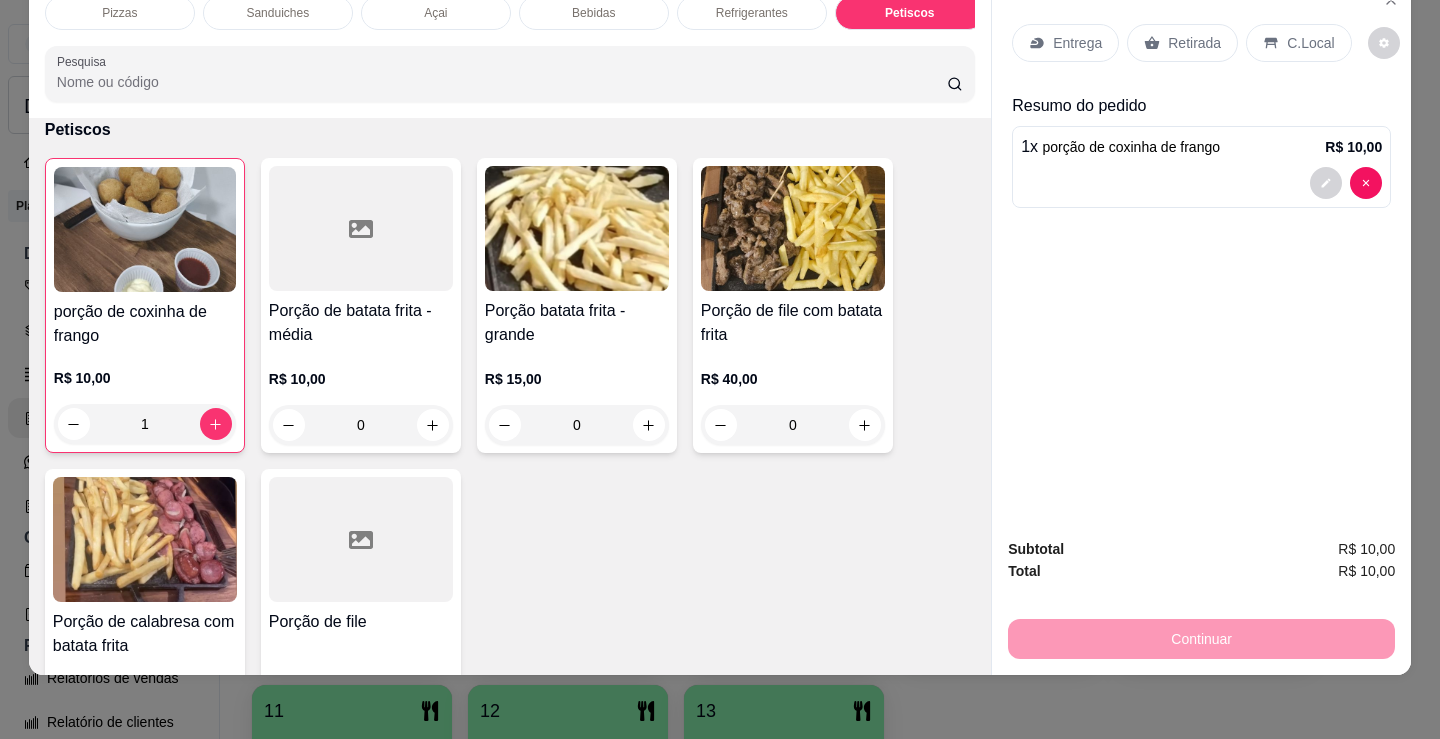 click on "Retirada" at bounding box center (1194, 43) 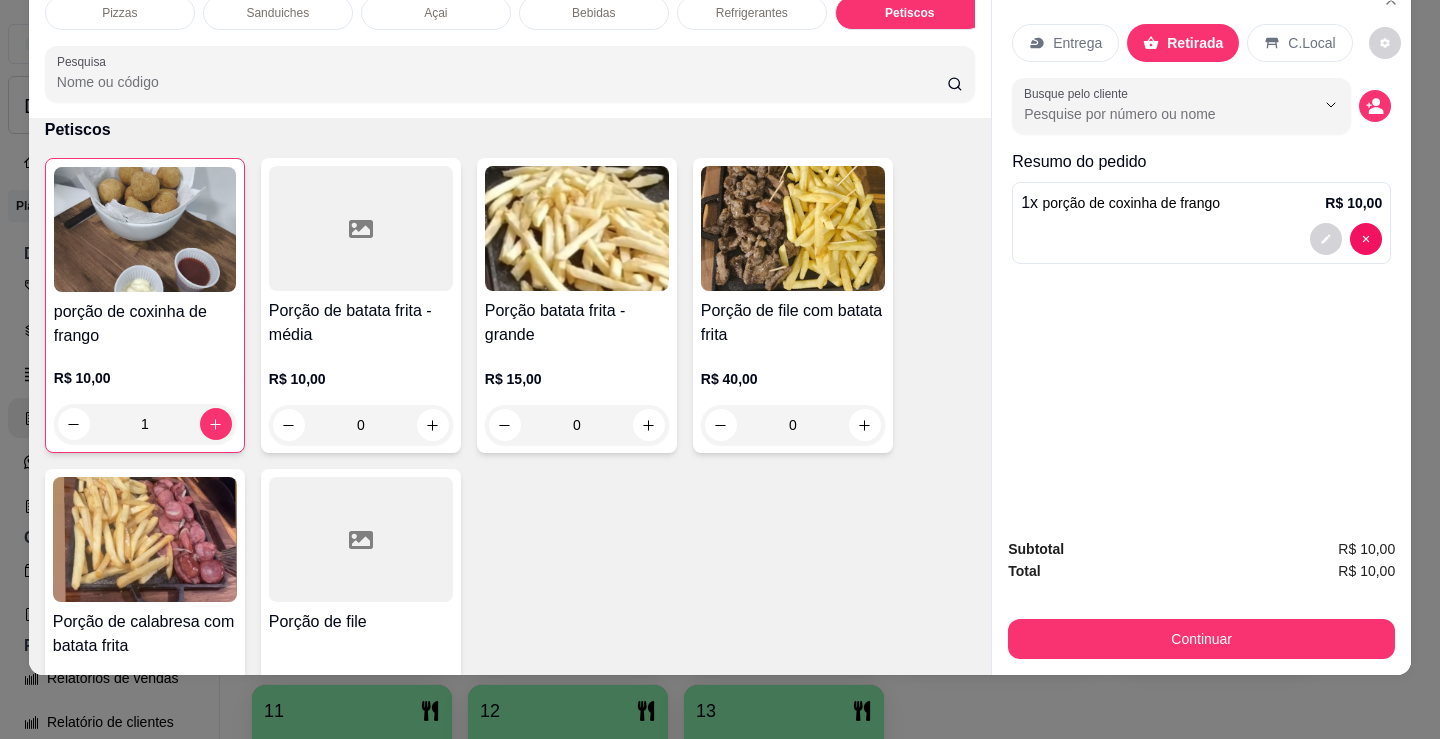 click at bounding box center (1375, 106) 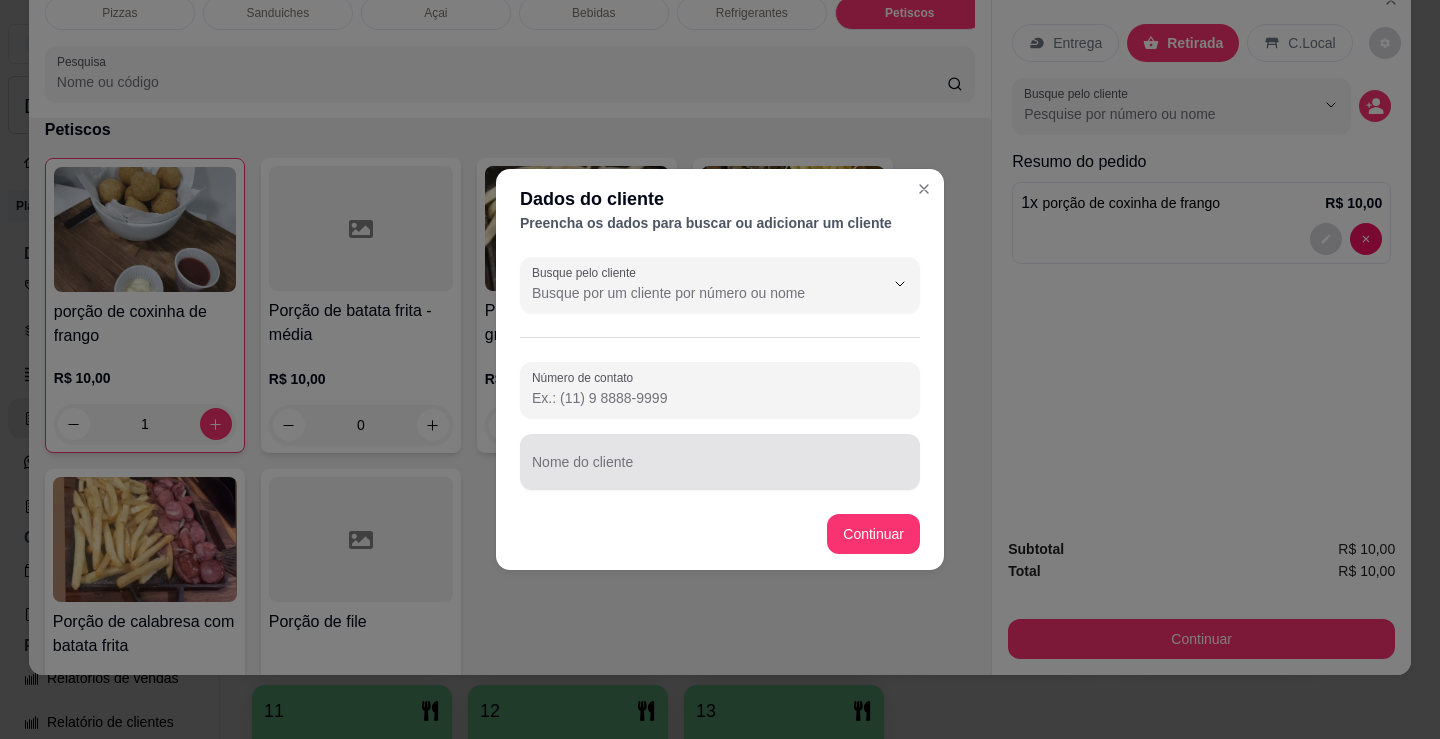 click on "Nome do cliente" at bounding box center (720, 470) 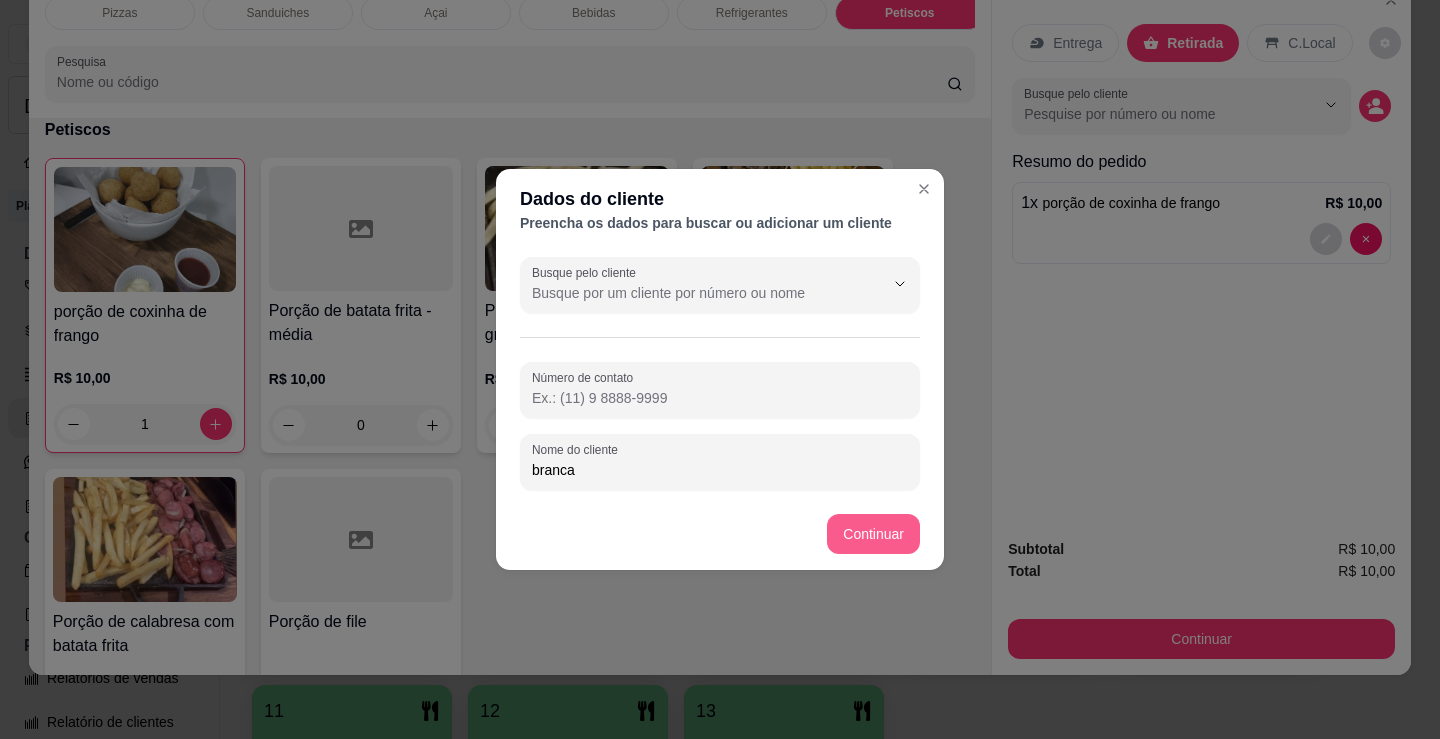 type on "branca" 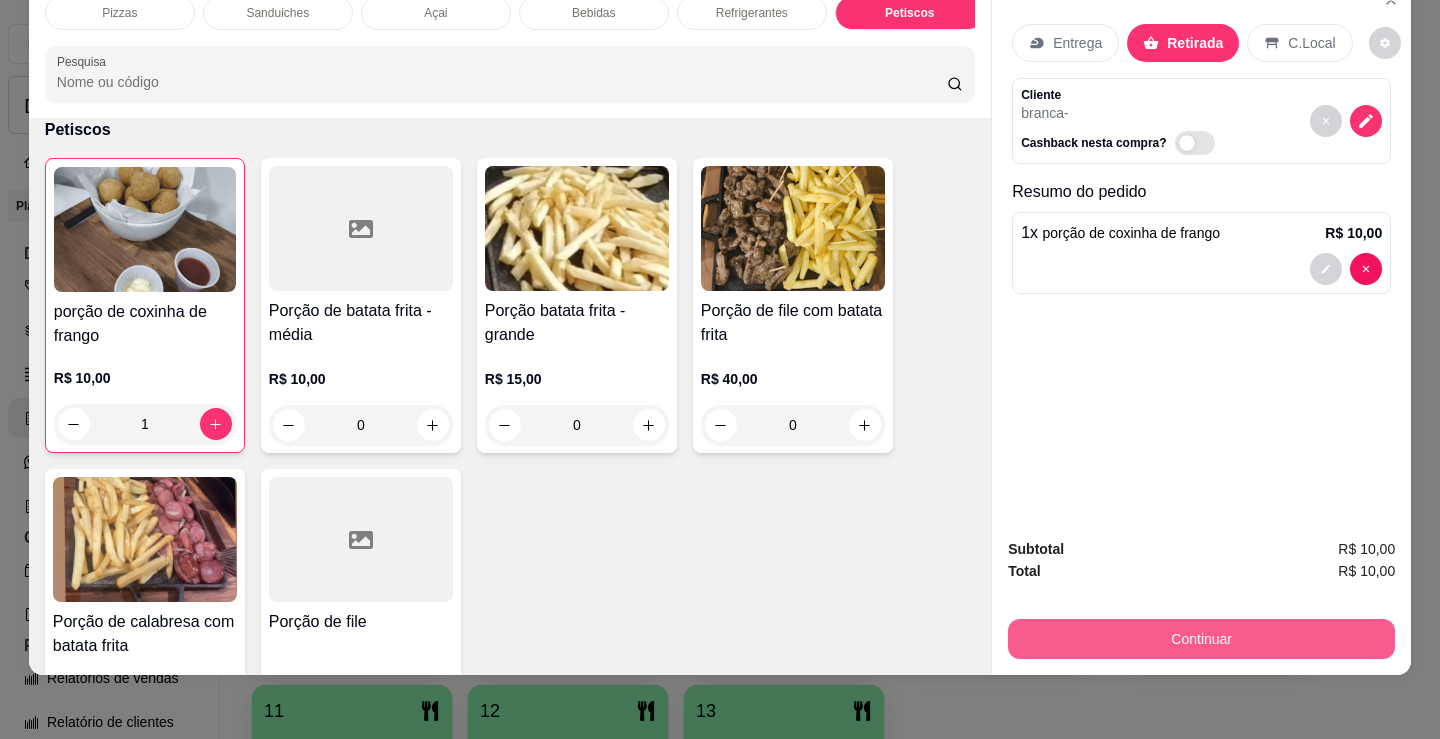 click on "Continuar" at bounding box center (1201, 639) 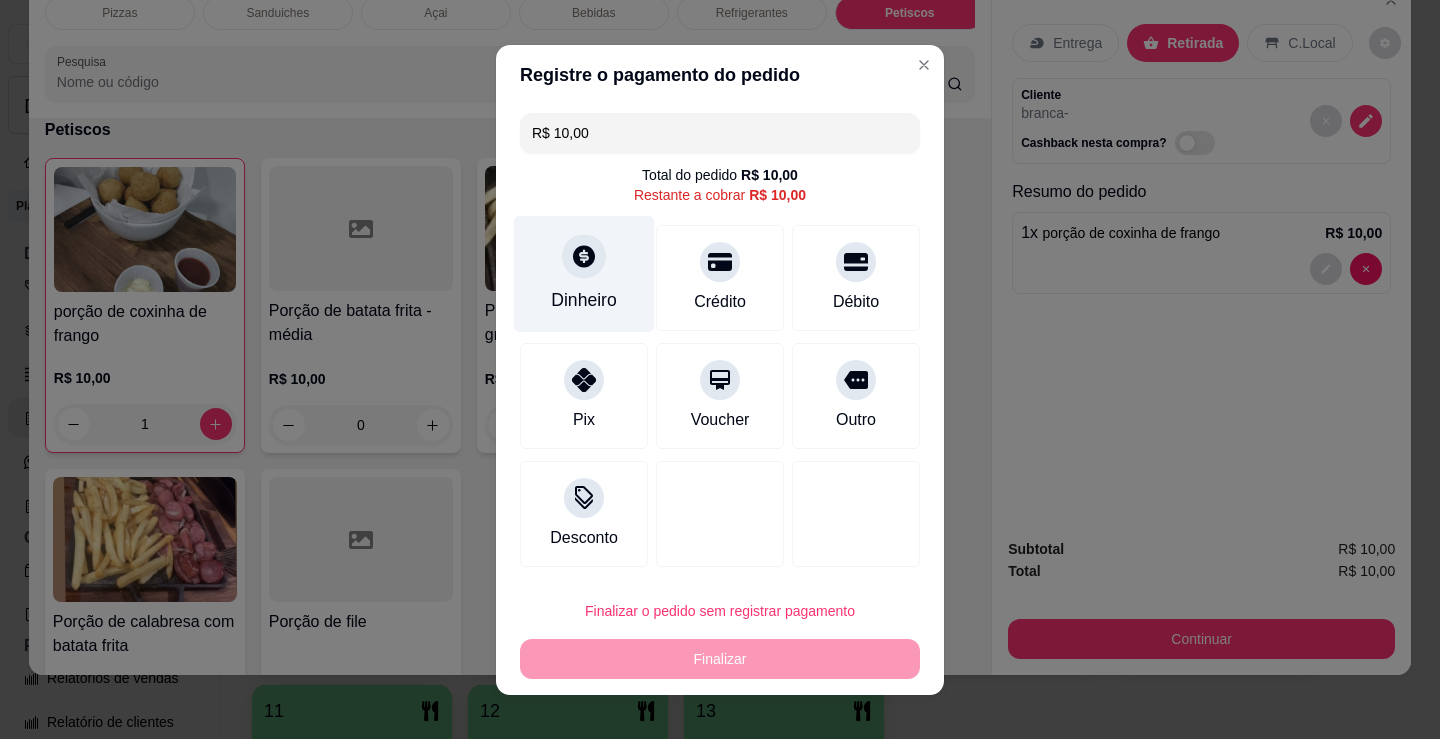 click 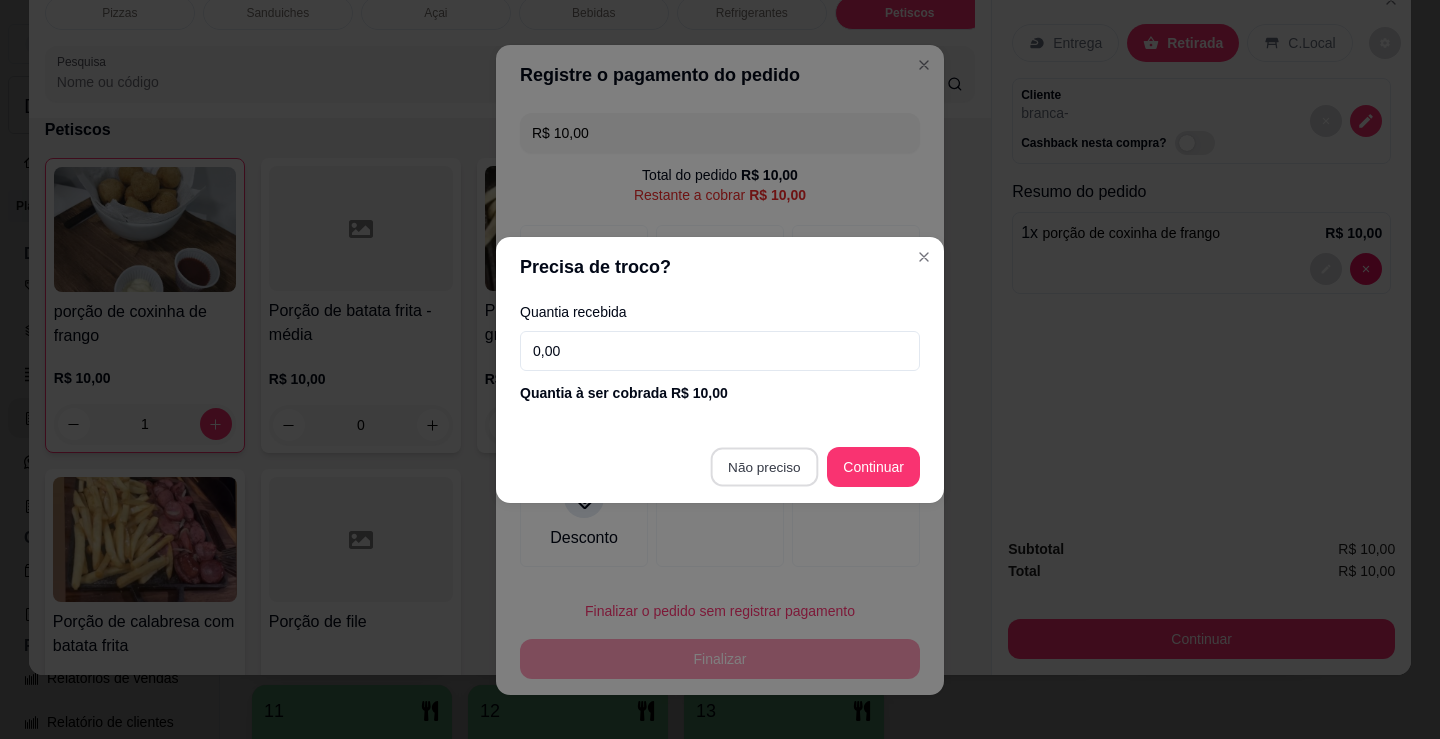 type on "R$ 0,00" 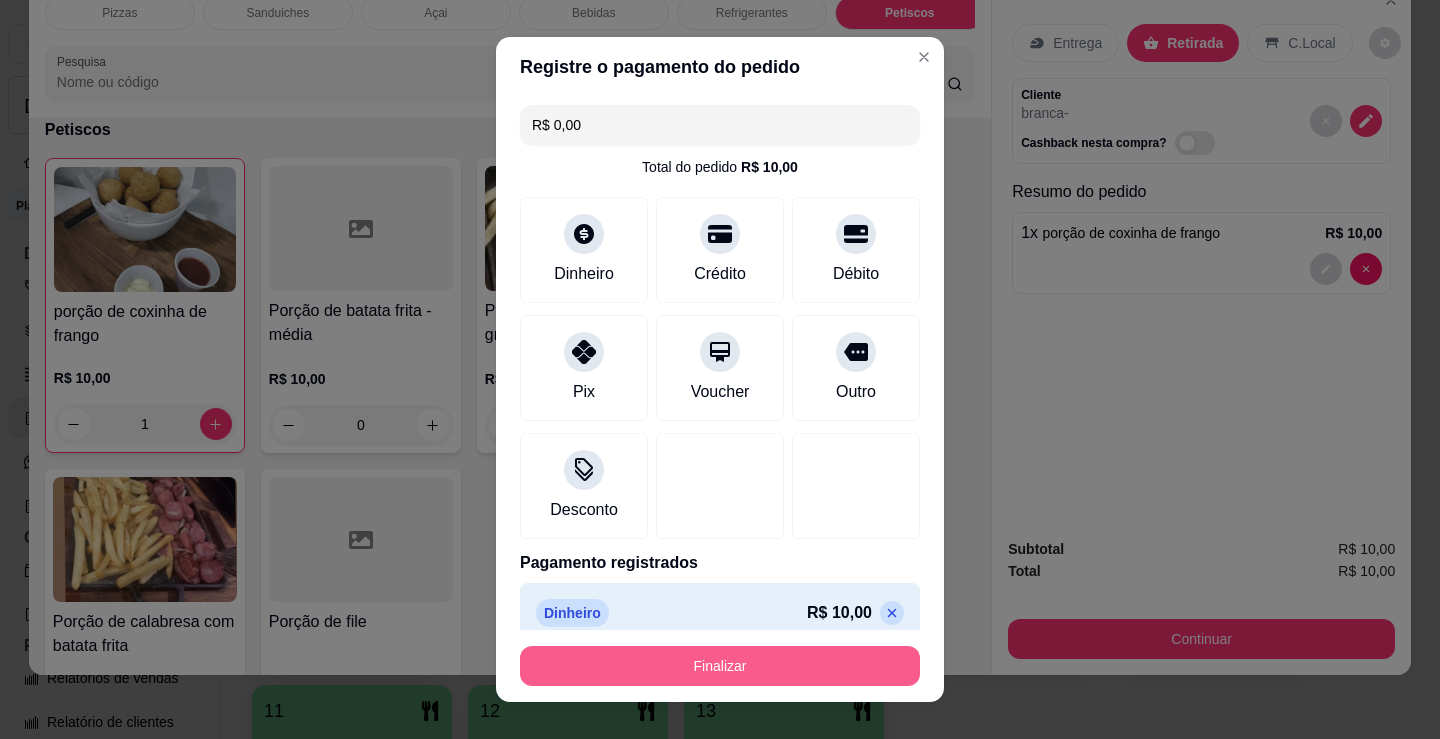 click on "Finalizar" at bounding box center [720, 666] 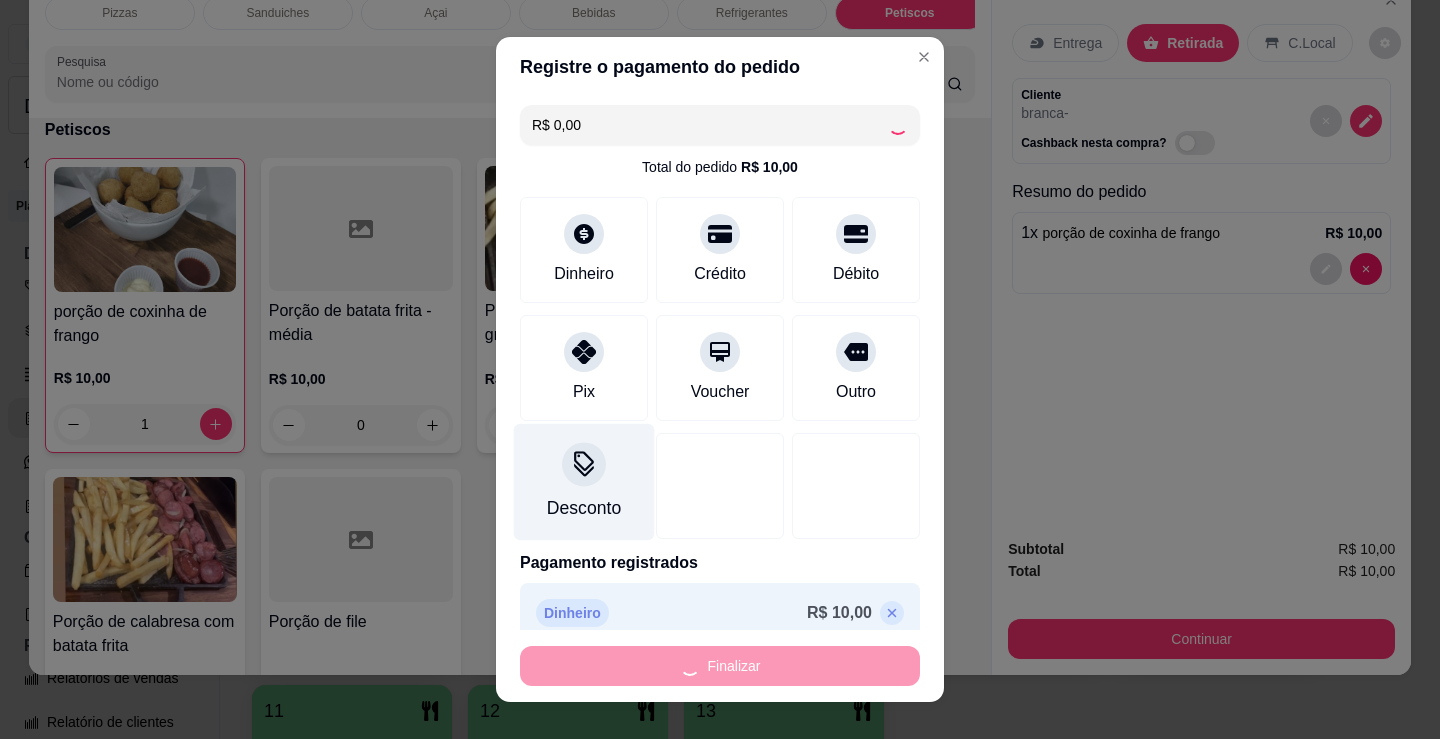 type on "0" 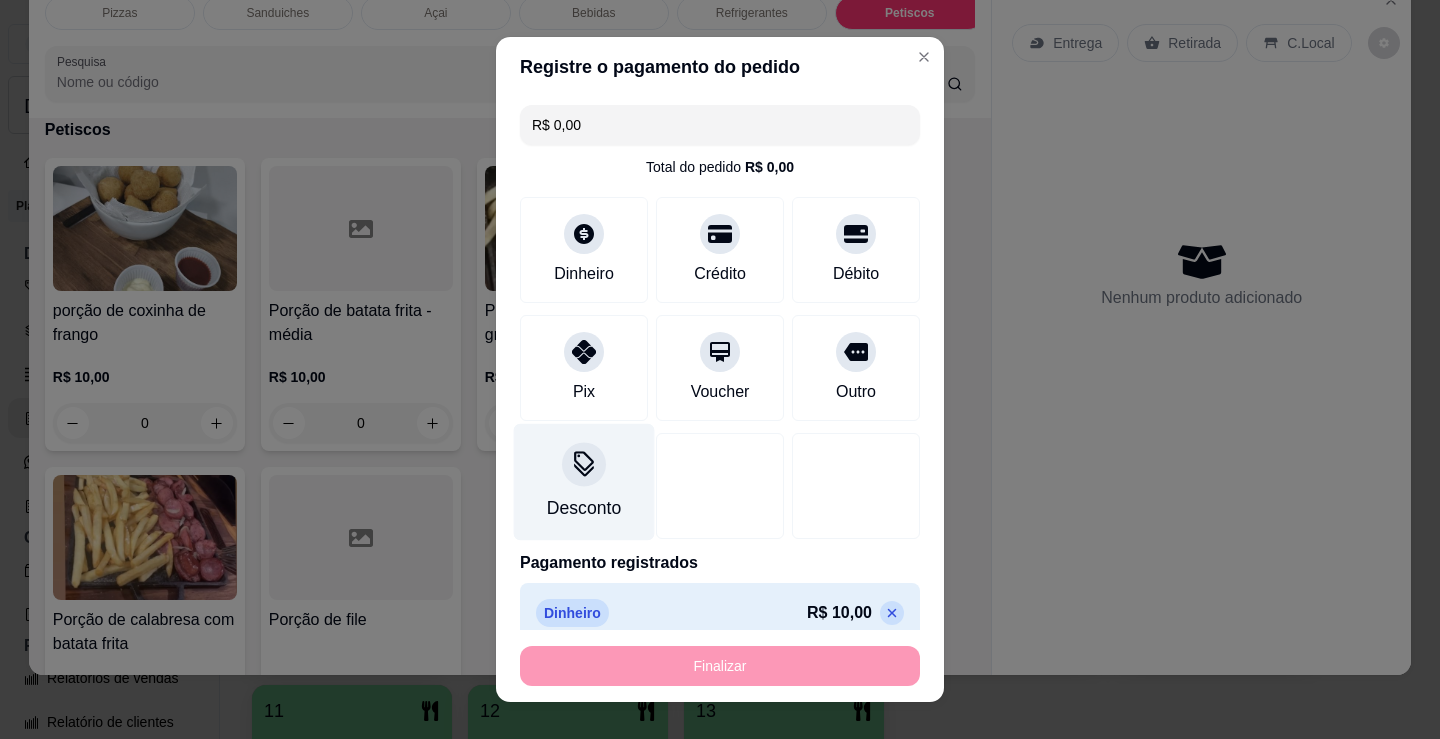 type on "-R$ 10,00" 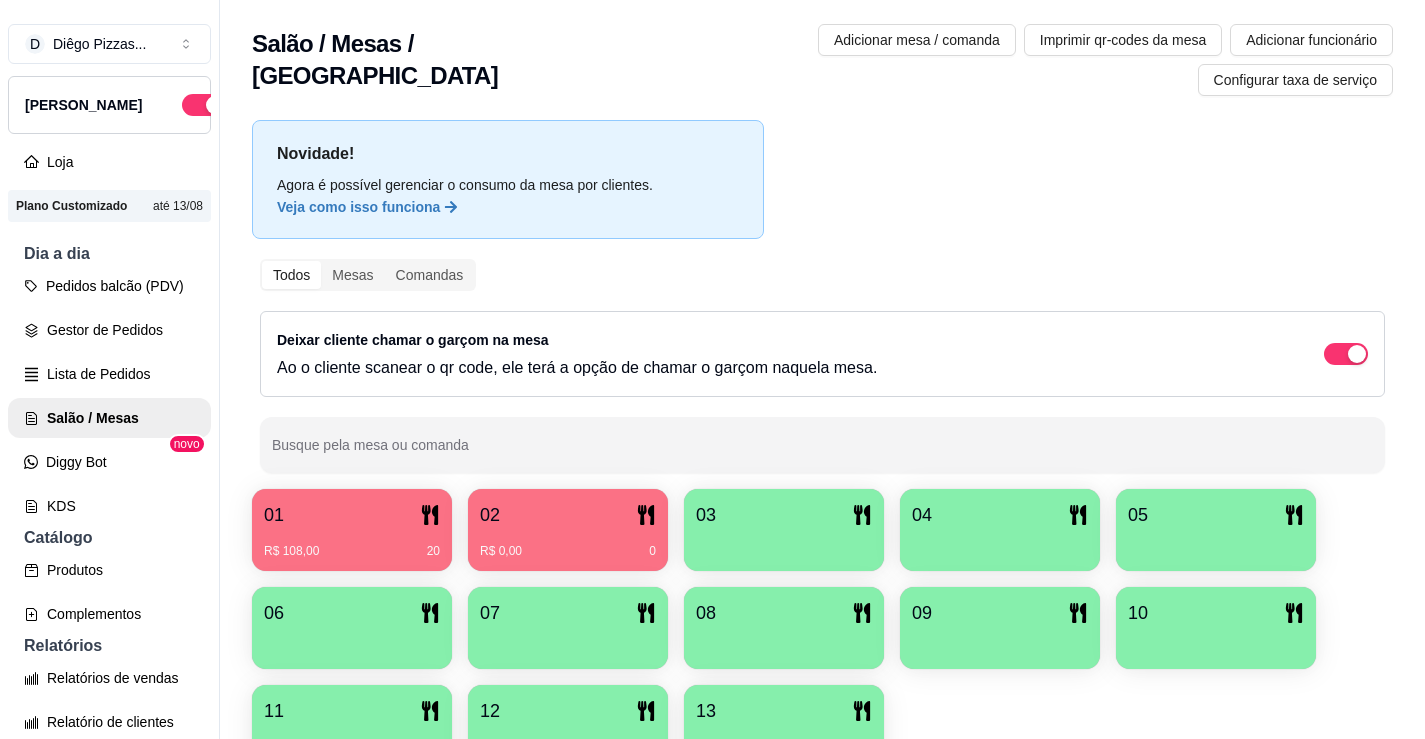 click on "R$ 0,00 0" at bounding box center [568, 544] 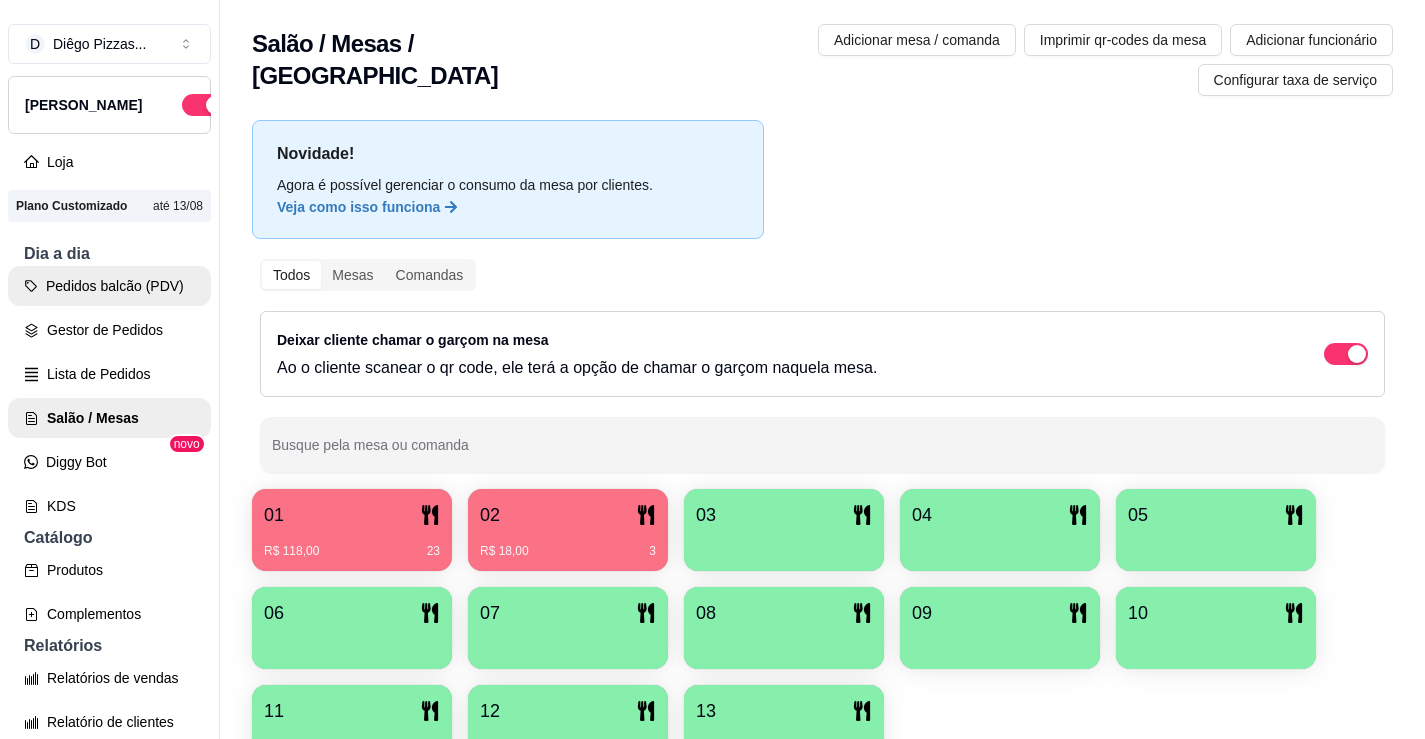 click on "Pedidos balcão (PDV)" at bounding box center [109, 286] 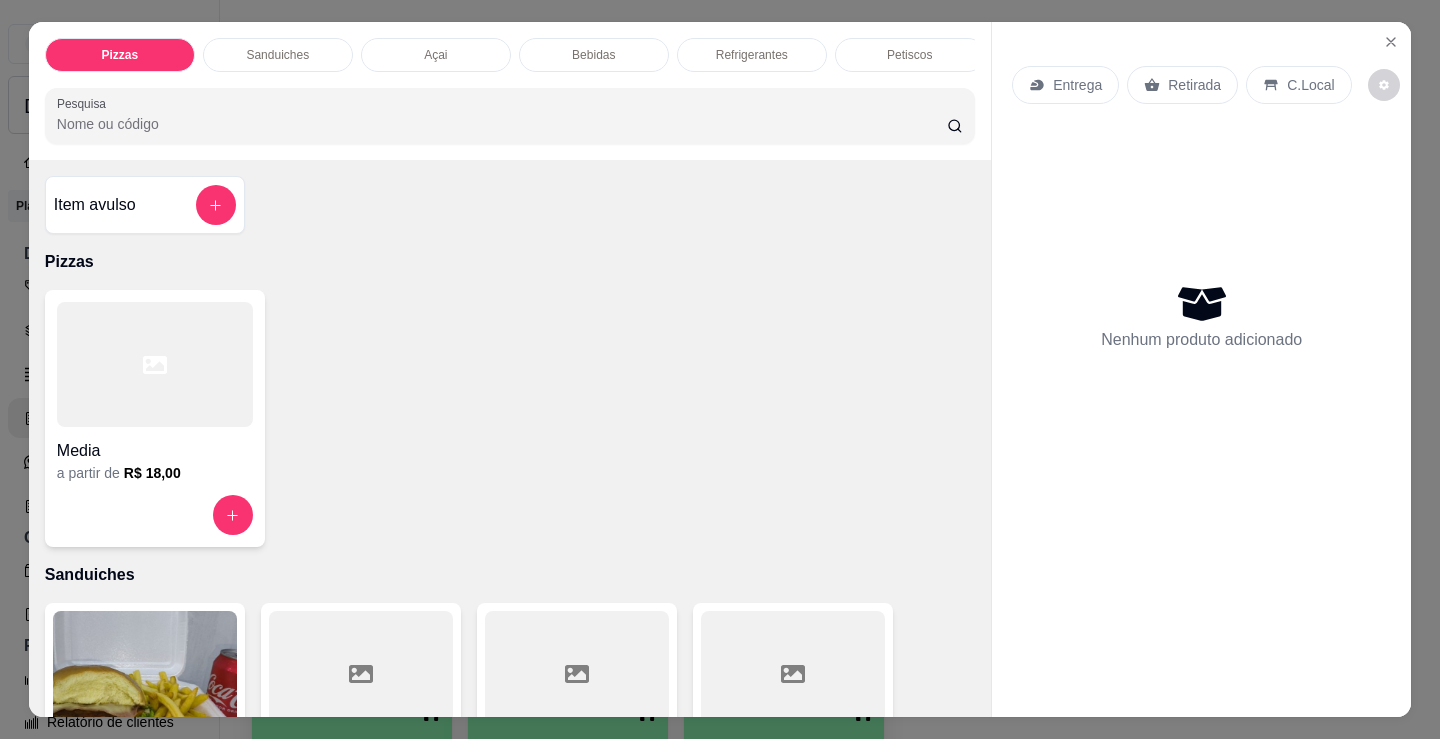 drag, startPoint x: 272, startPoint y: 51, endPoint x: 229, endPoint y: 79, distance: 51.312767 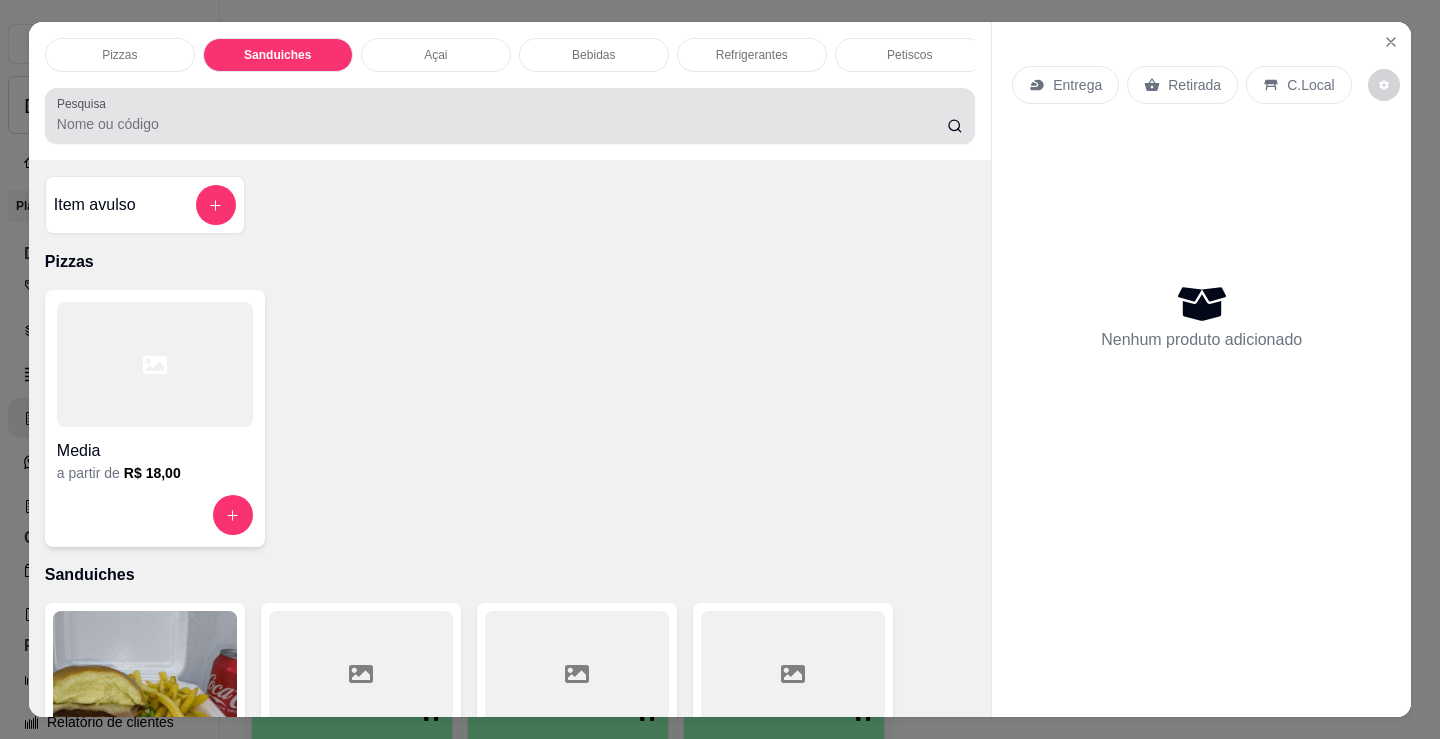 scroll, scrollTop: 403, scrollLeft: 0, axis: vertical 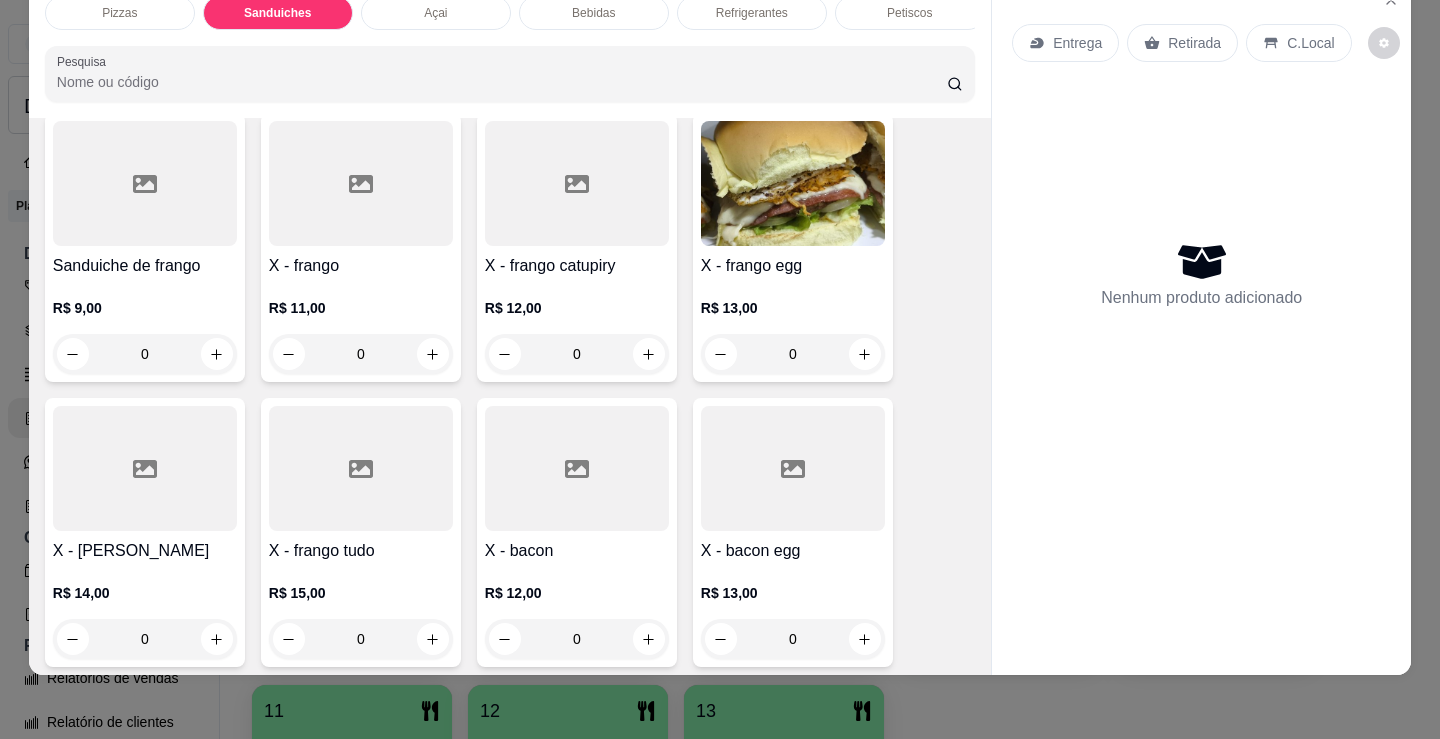 click on "0" at bounding box center (361, 639) 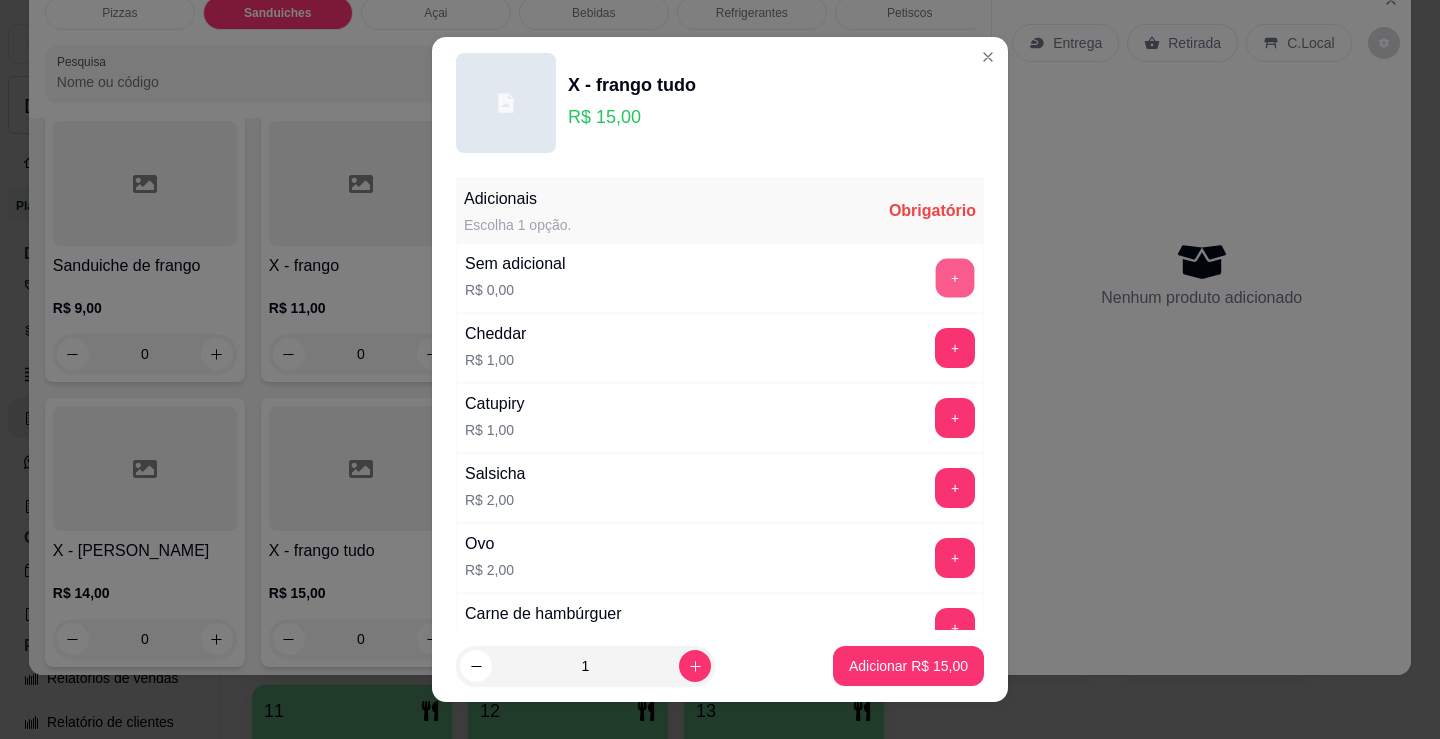 click on "+" at bounding box center [955, 278] 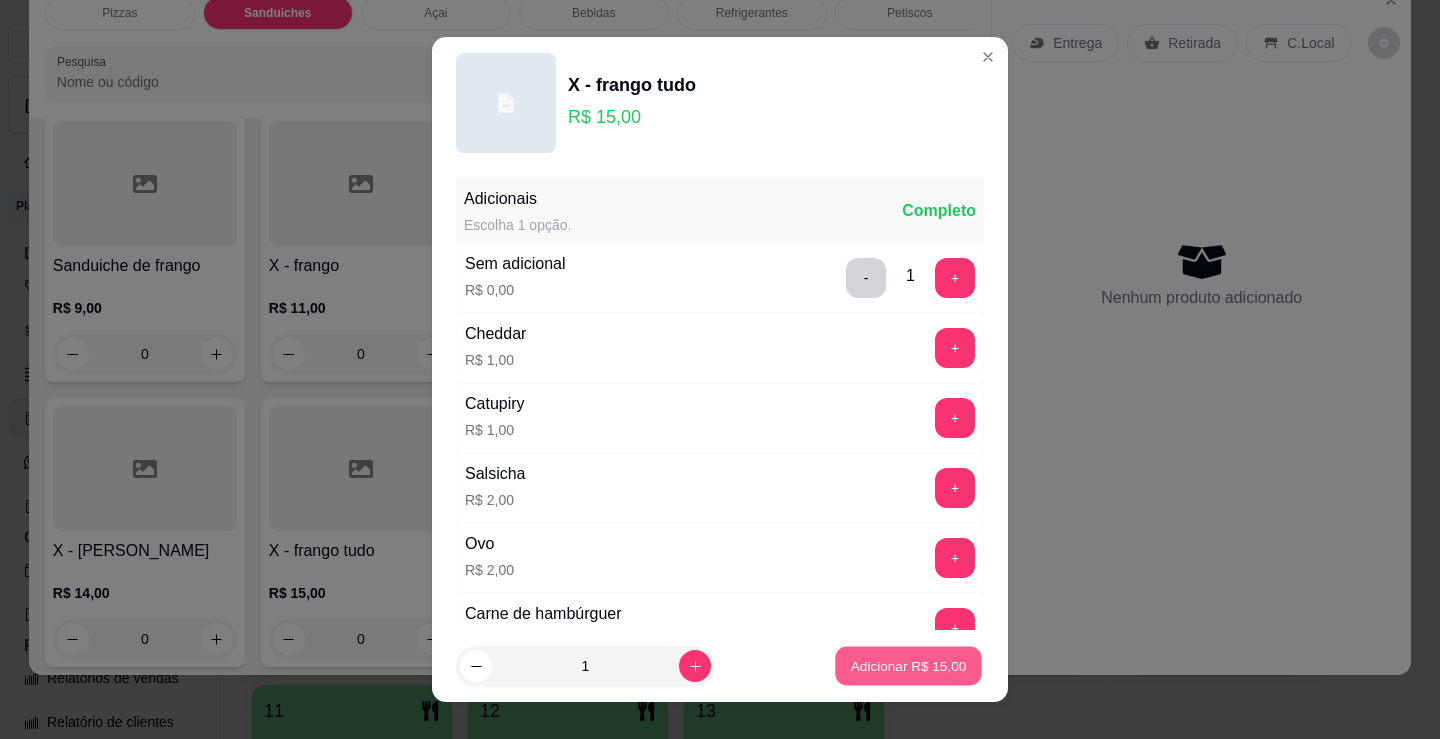 click on "Adicionar   R$ 15,00" at bounding box center (909, 665) 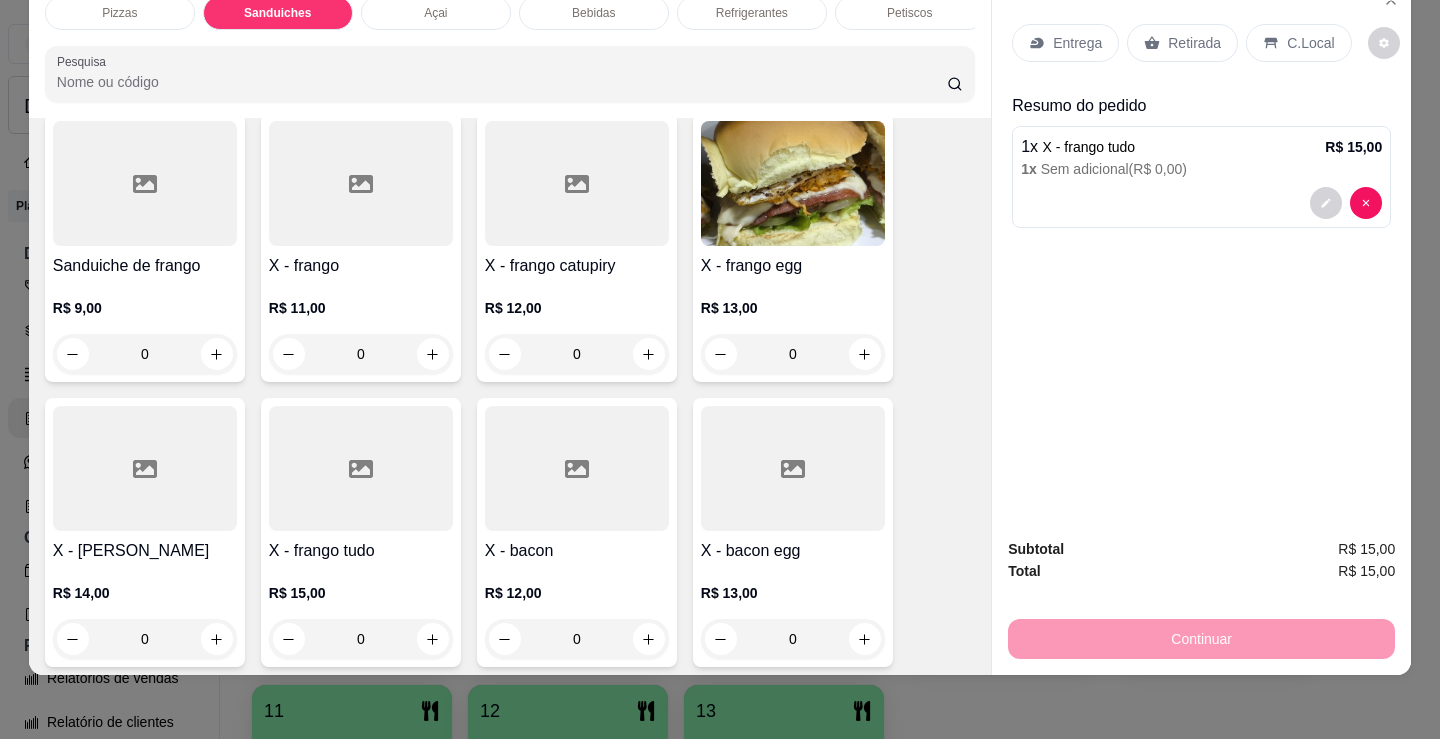 click on "Entrega" at bounding box center (1077, 43) 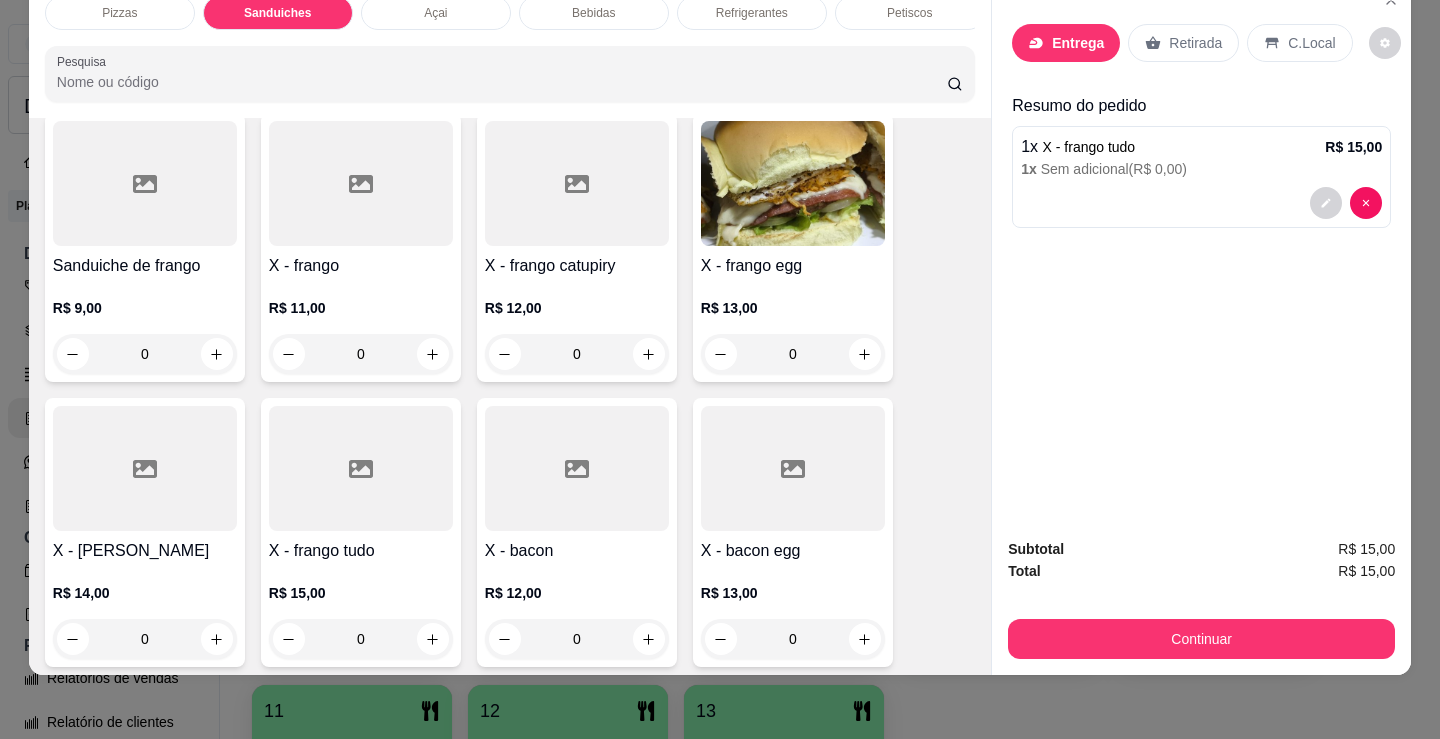 click at bounding box center [720, 315] 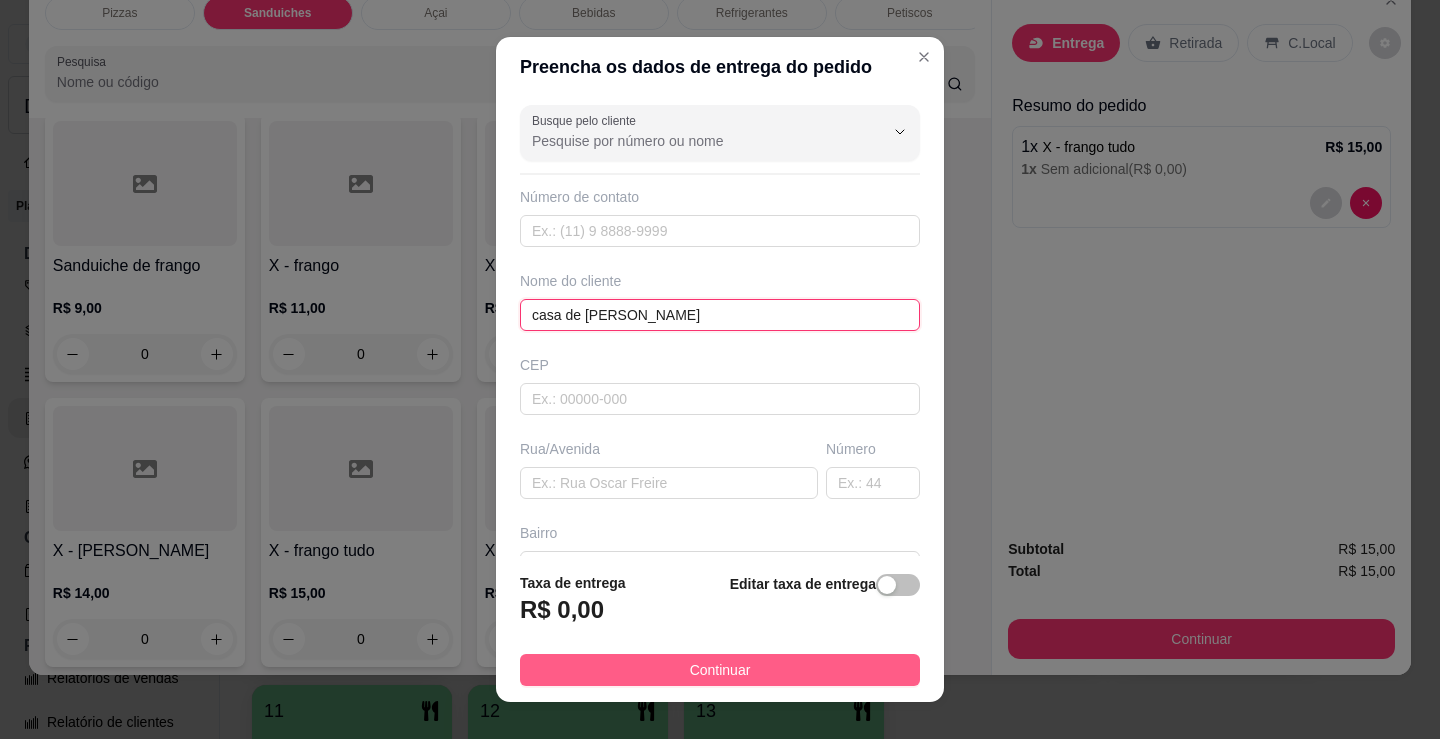 type on "casa de [PERSON_NAME]" 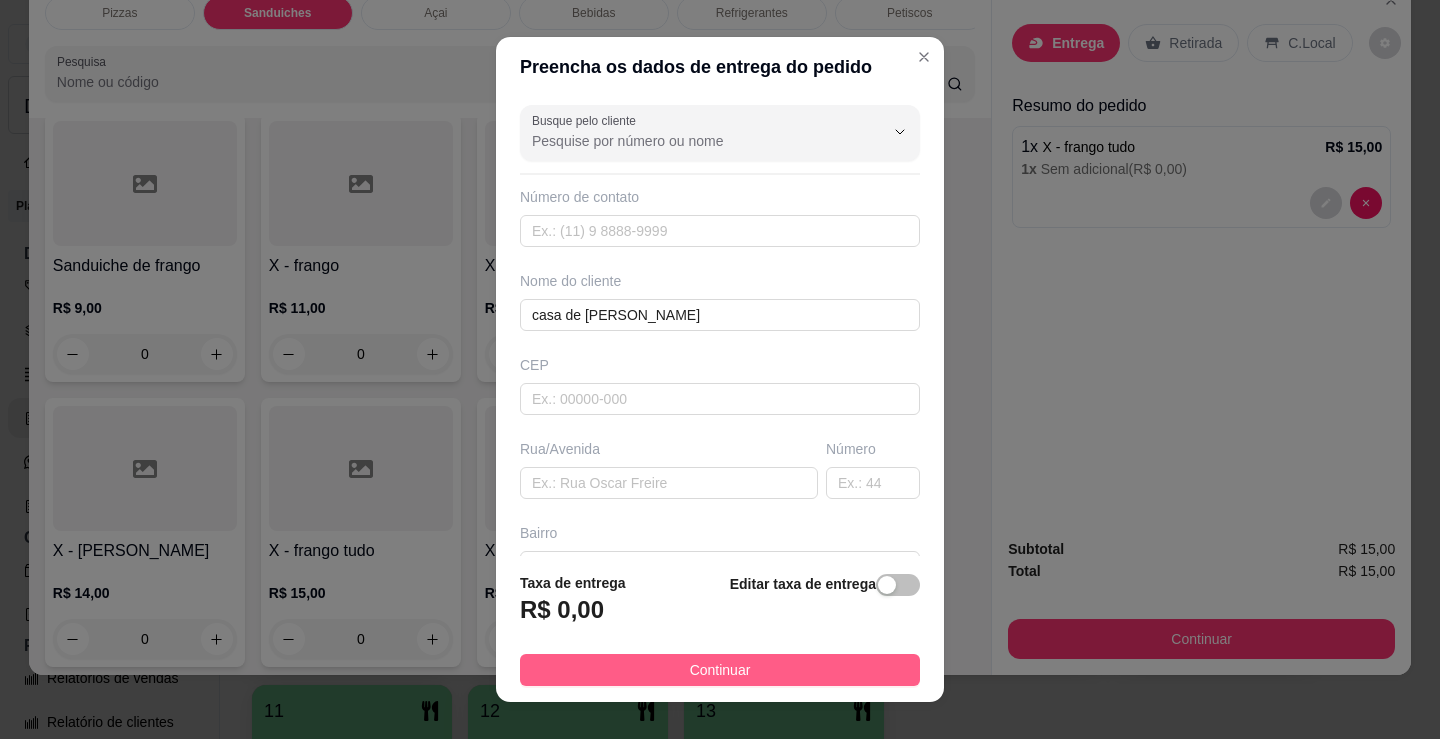 click on "Continuar" at bounding box center (720, 670) 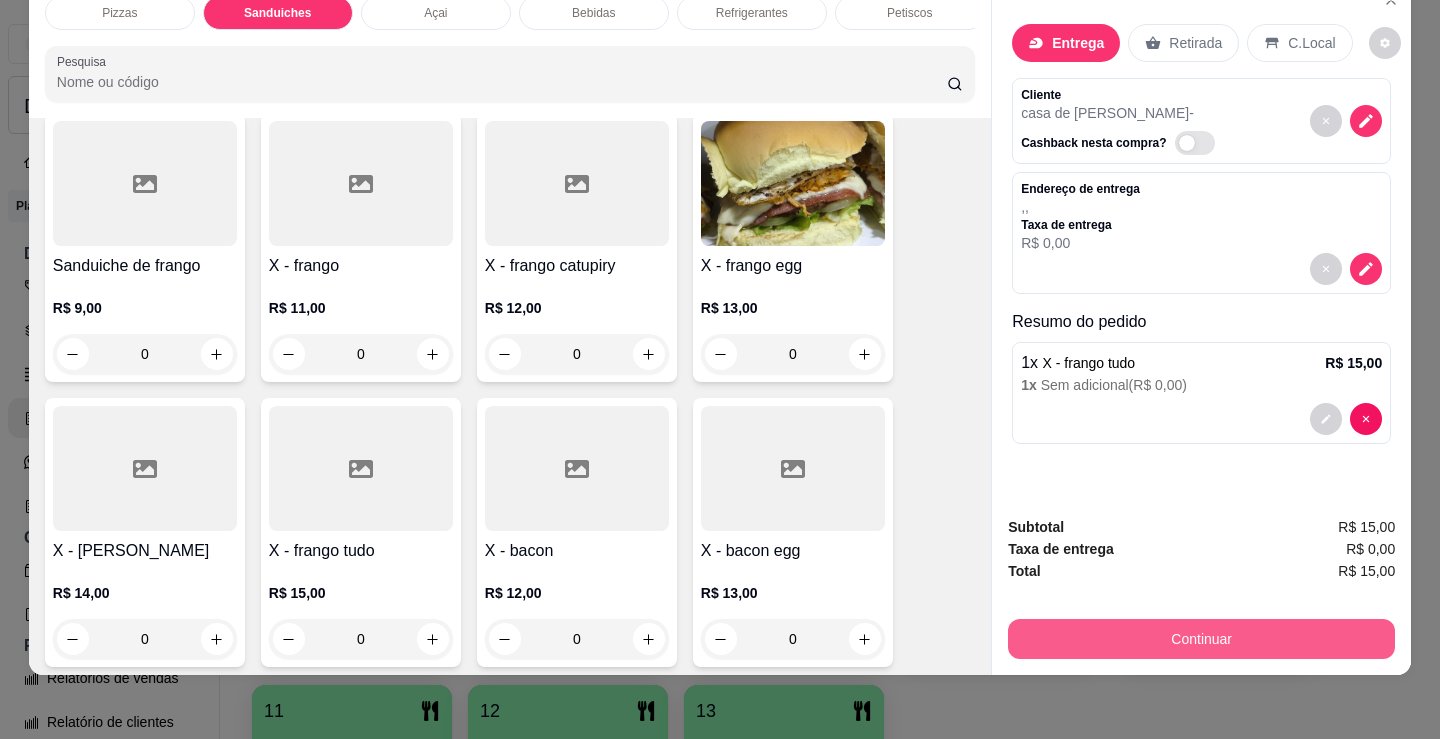 click on "Continuar" at bounding box center (1201, 639) 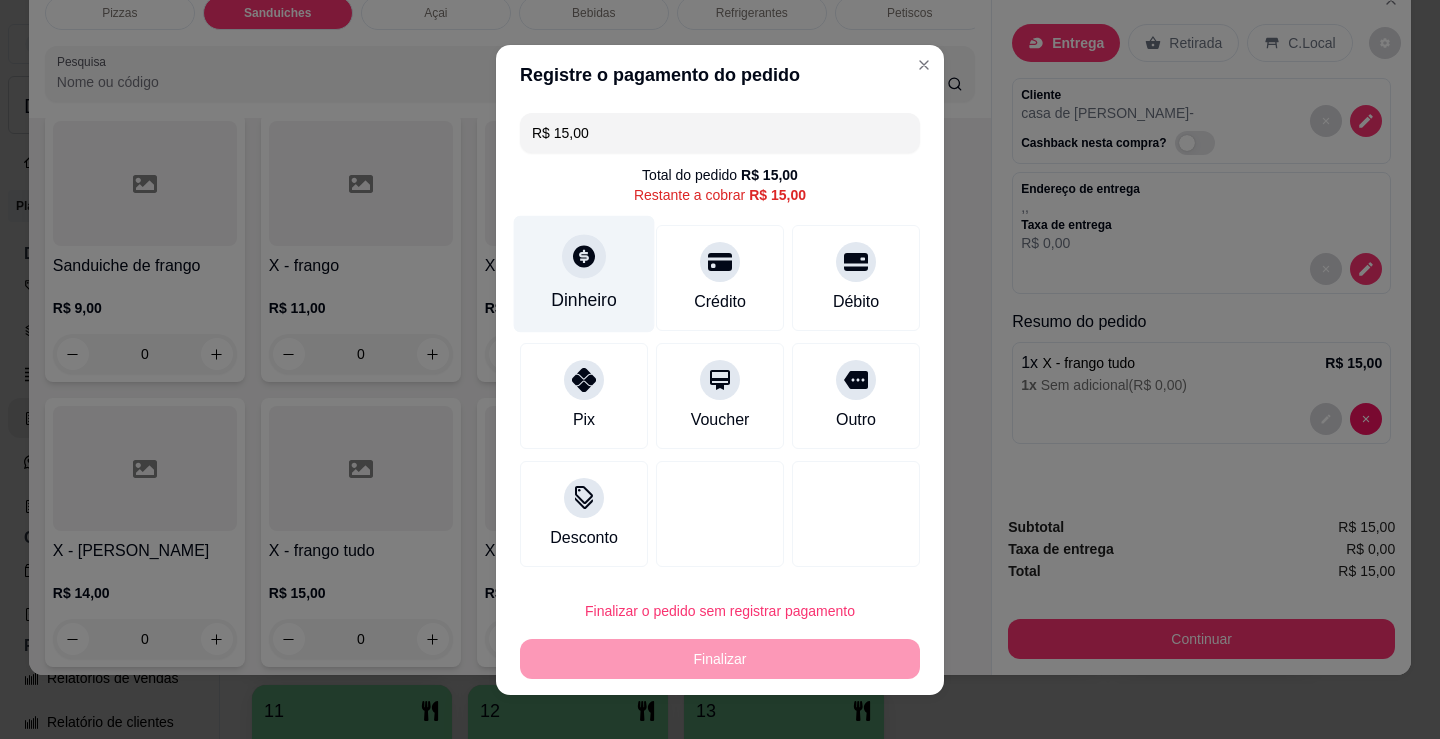 click at bounding box center (584, 256) 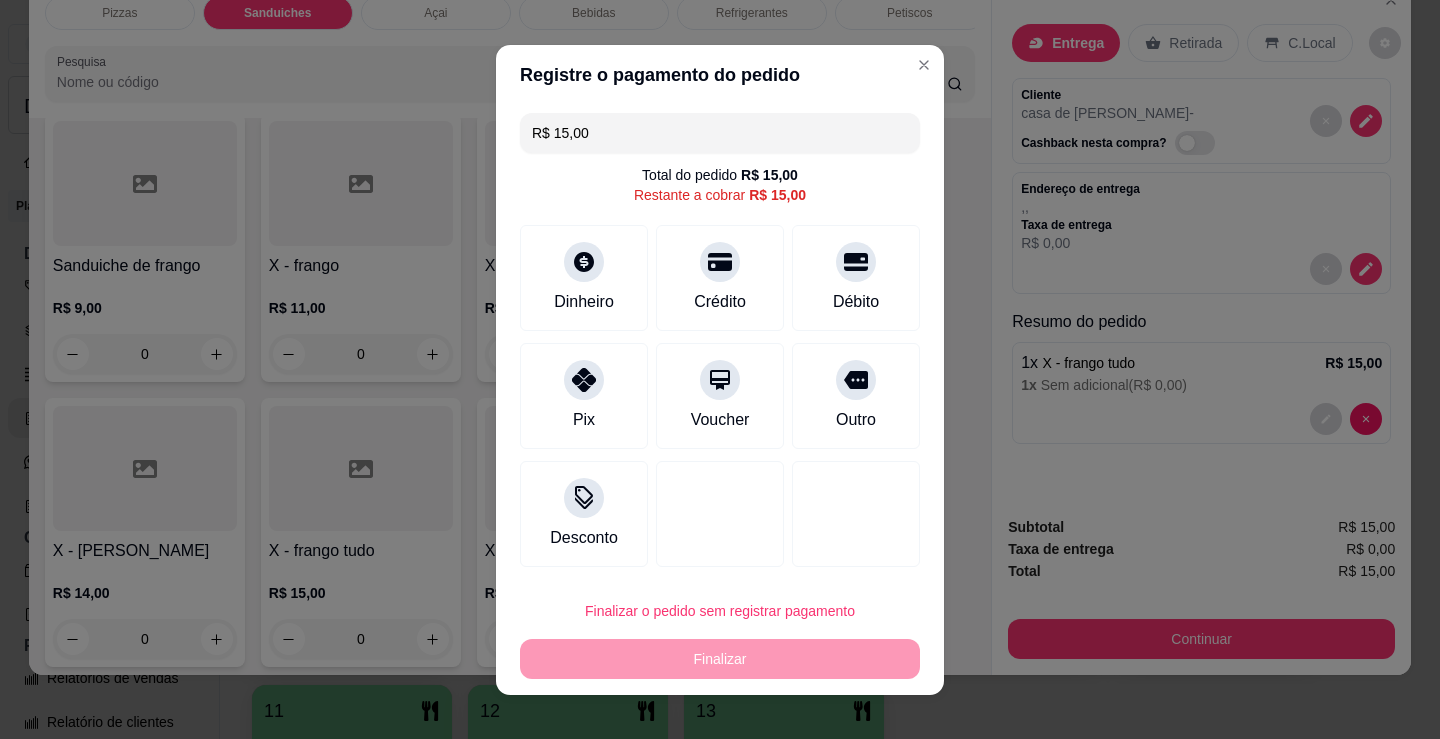 click on "0,00" at bounding box center (720, 350) 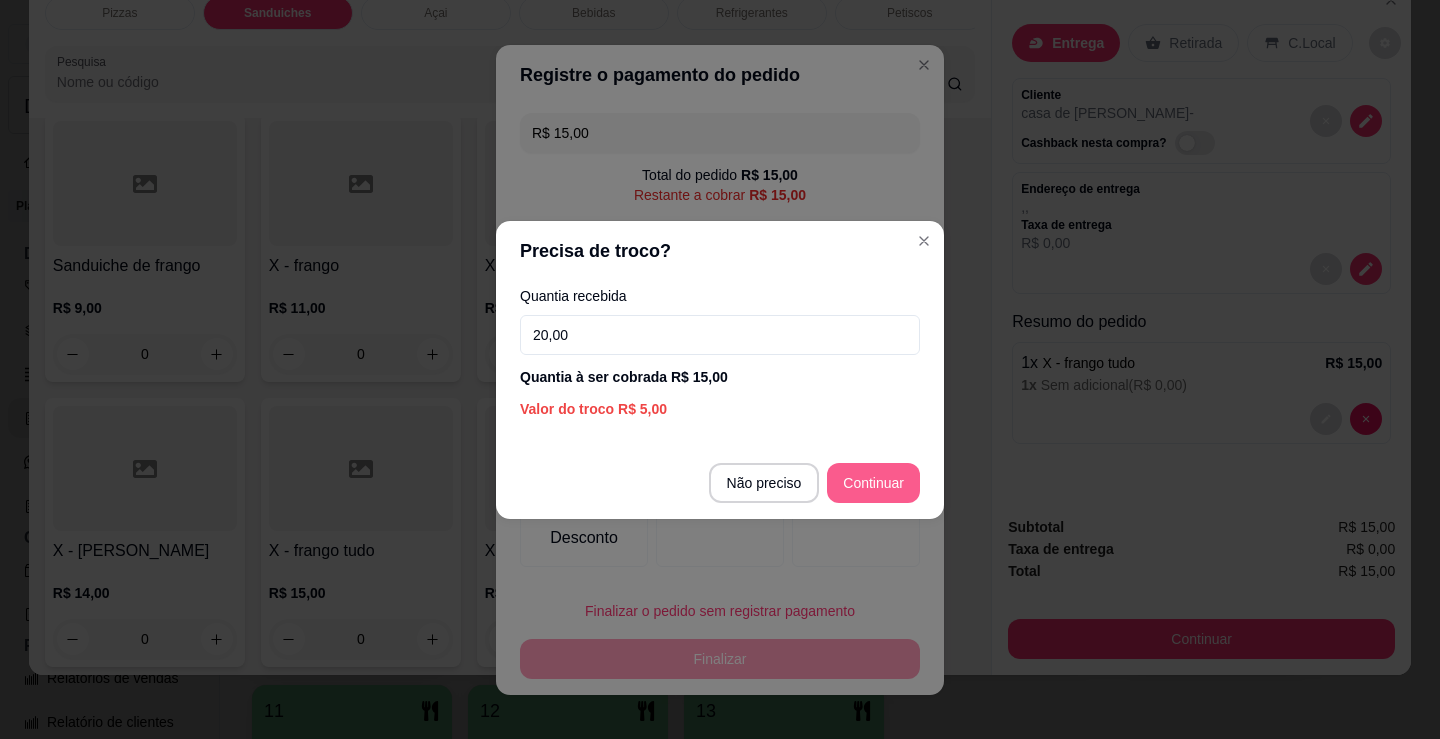 type on "20,00" 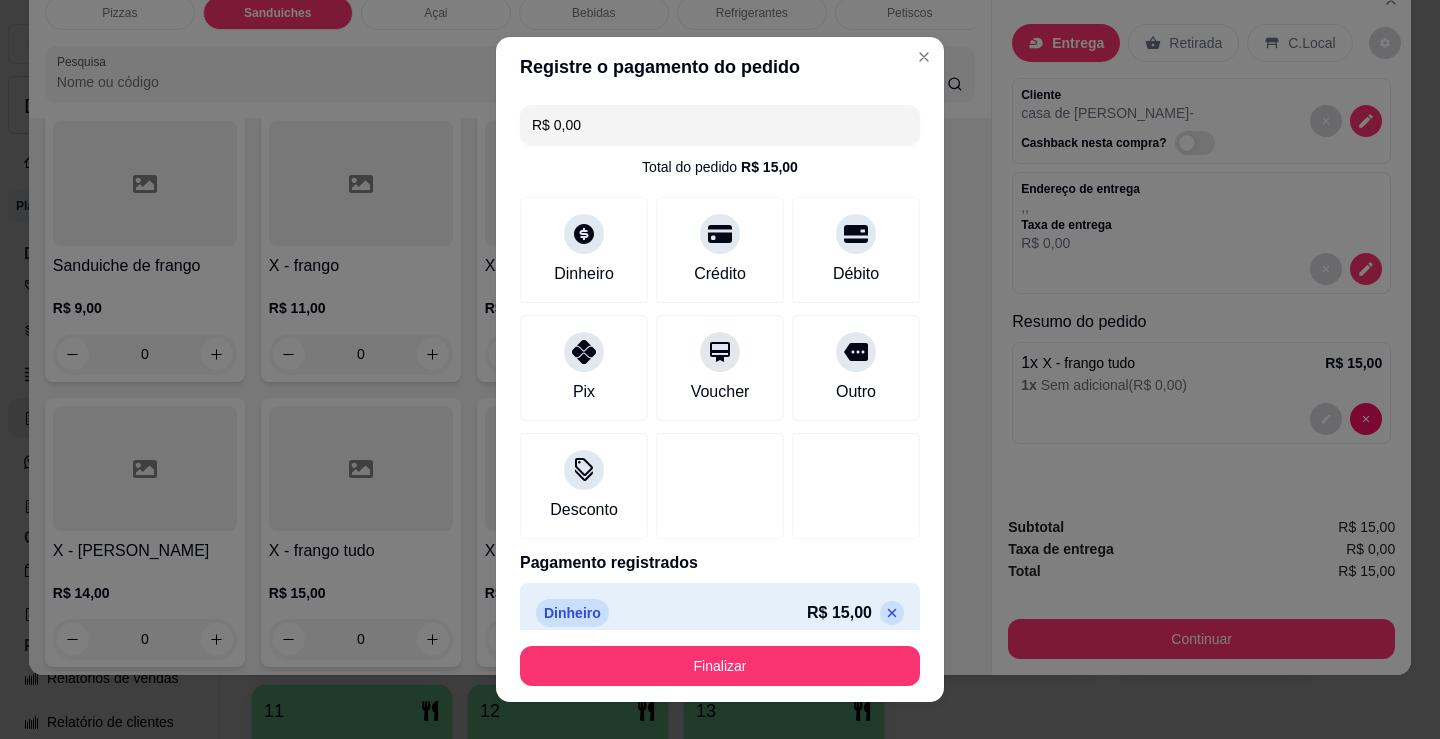 click on "Finalizar" at bounding box center [720, 666] 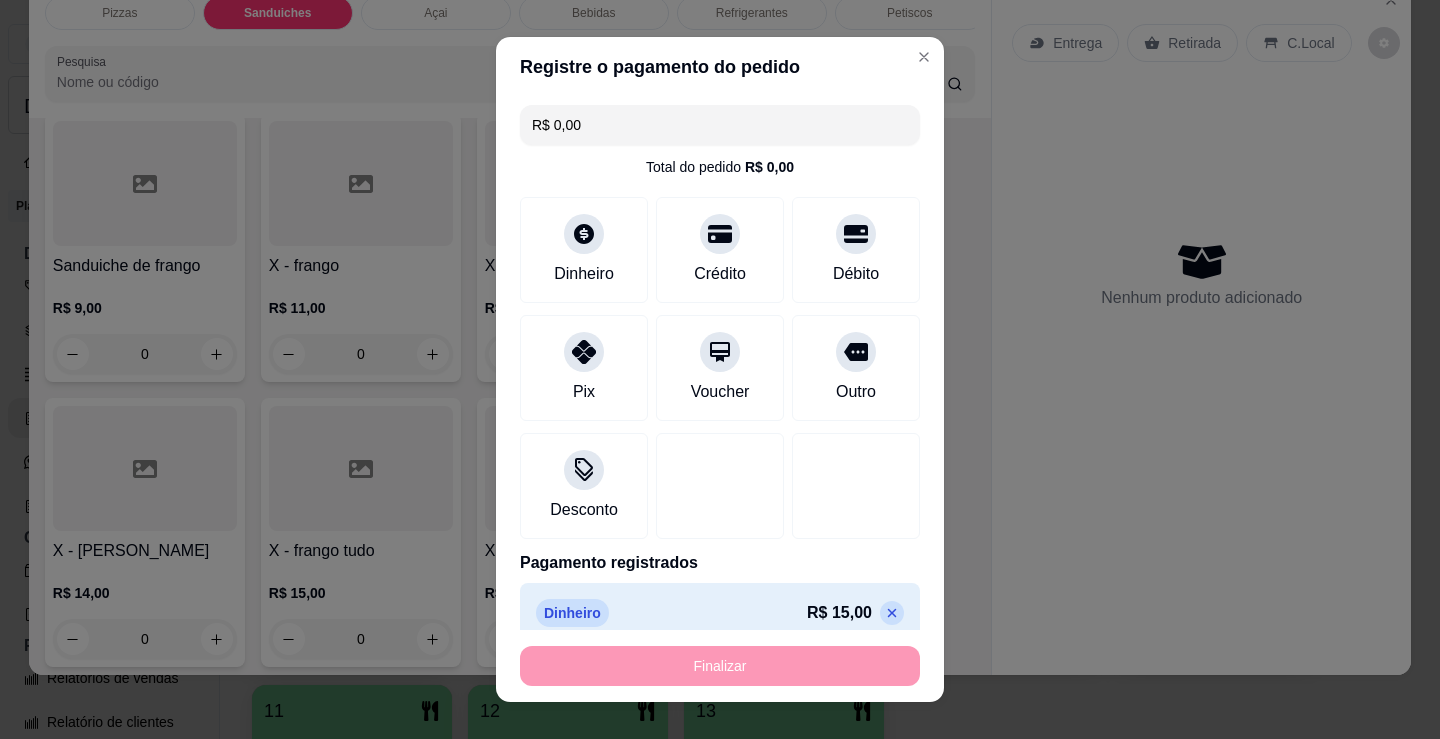 type on "-R$ 15,00" 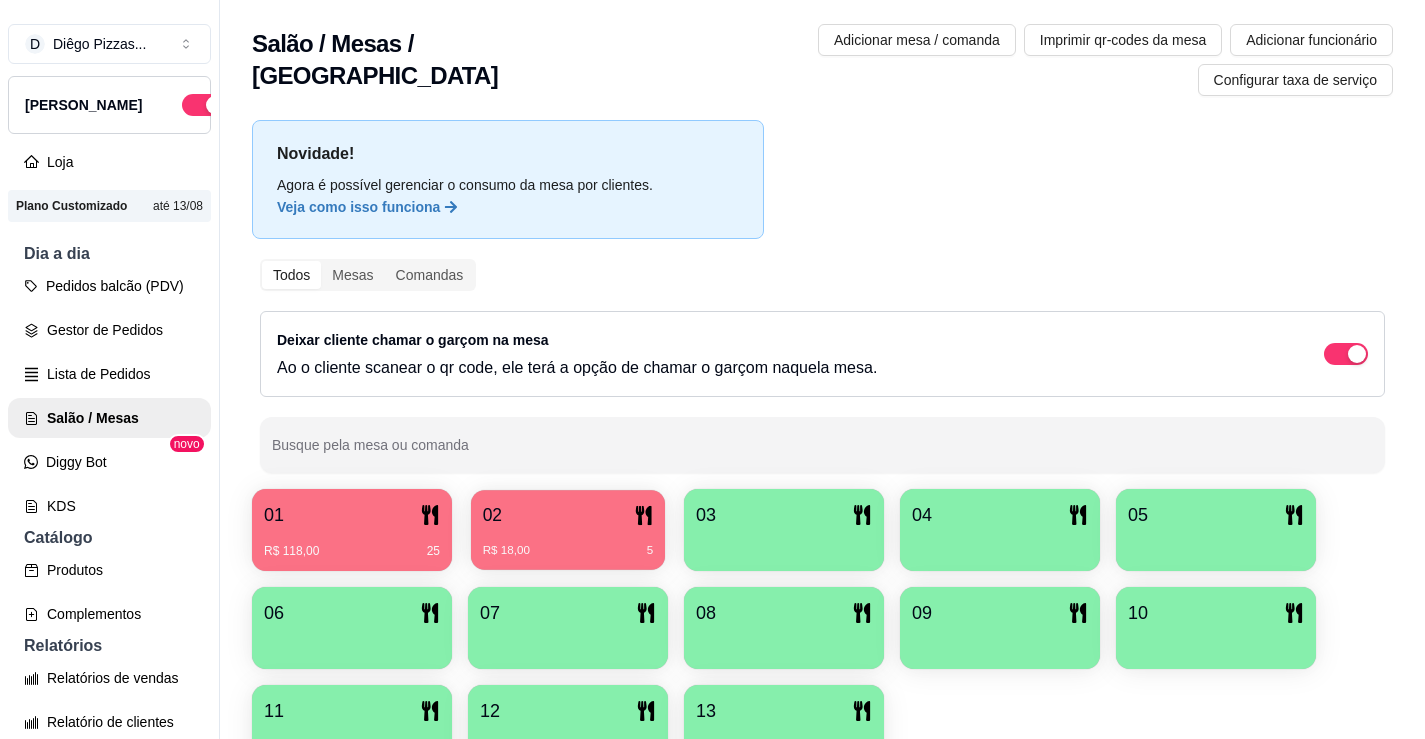 click on "R$ 18,00" at bounding box center [506, 551] 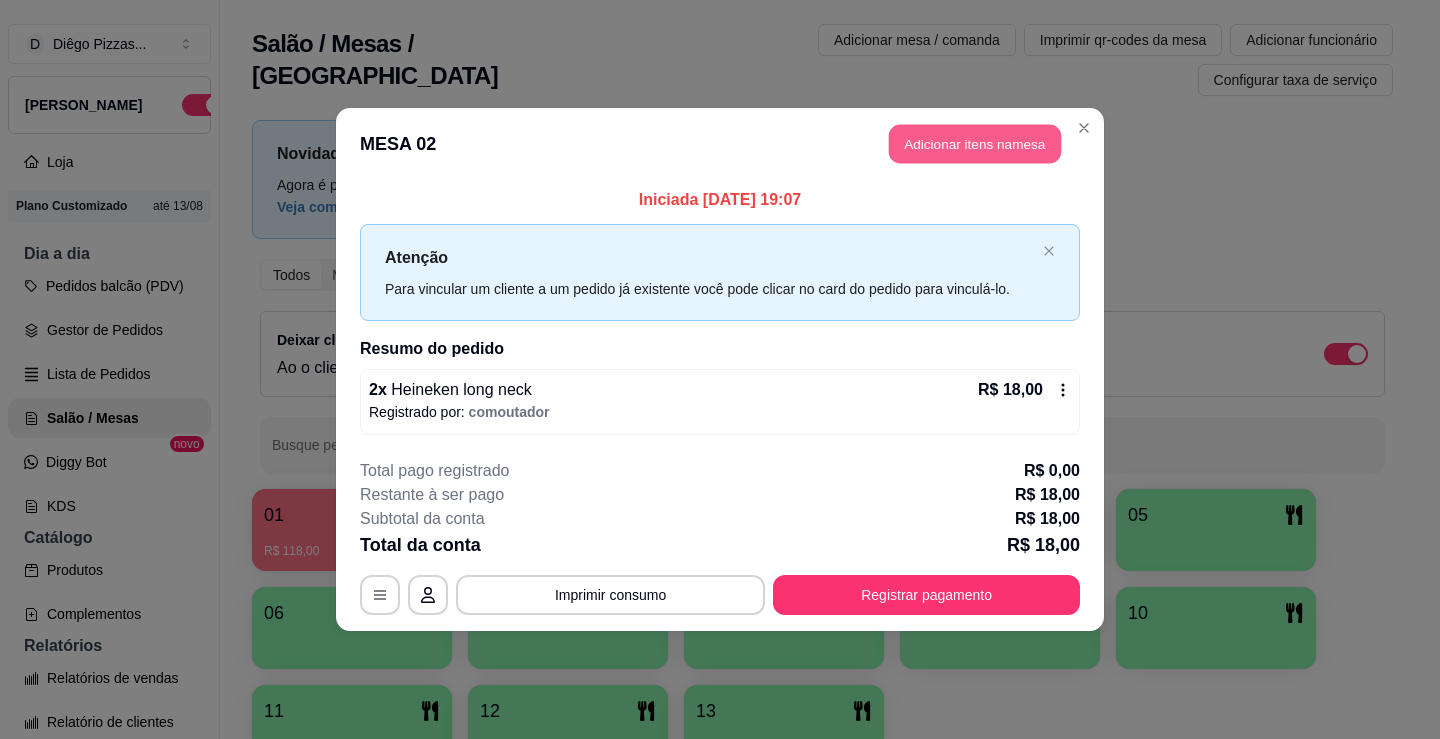 click on "Adicionar itens na  mesa" at bounding box center (975, 144) 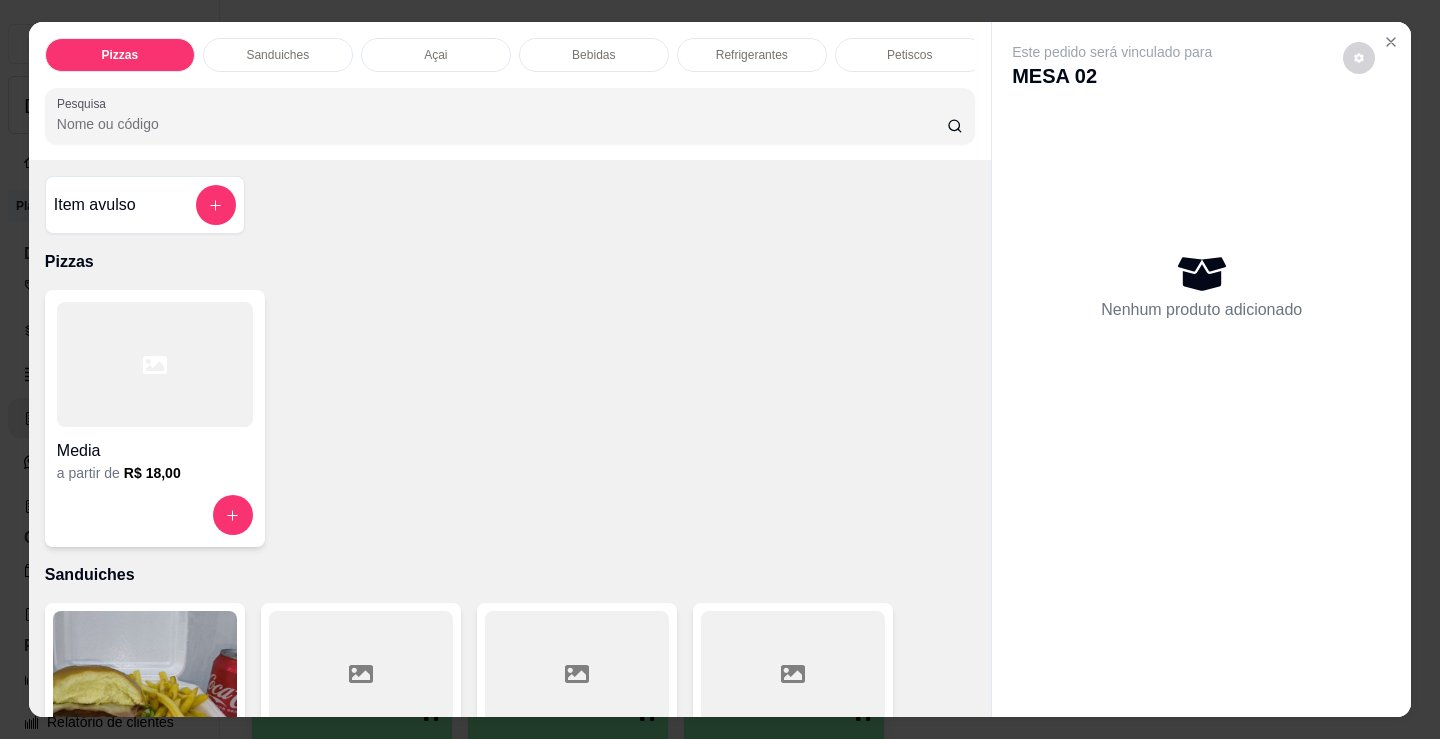 click on "Bebidas" at bounding box center (594, 55) 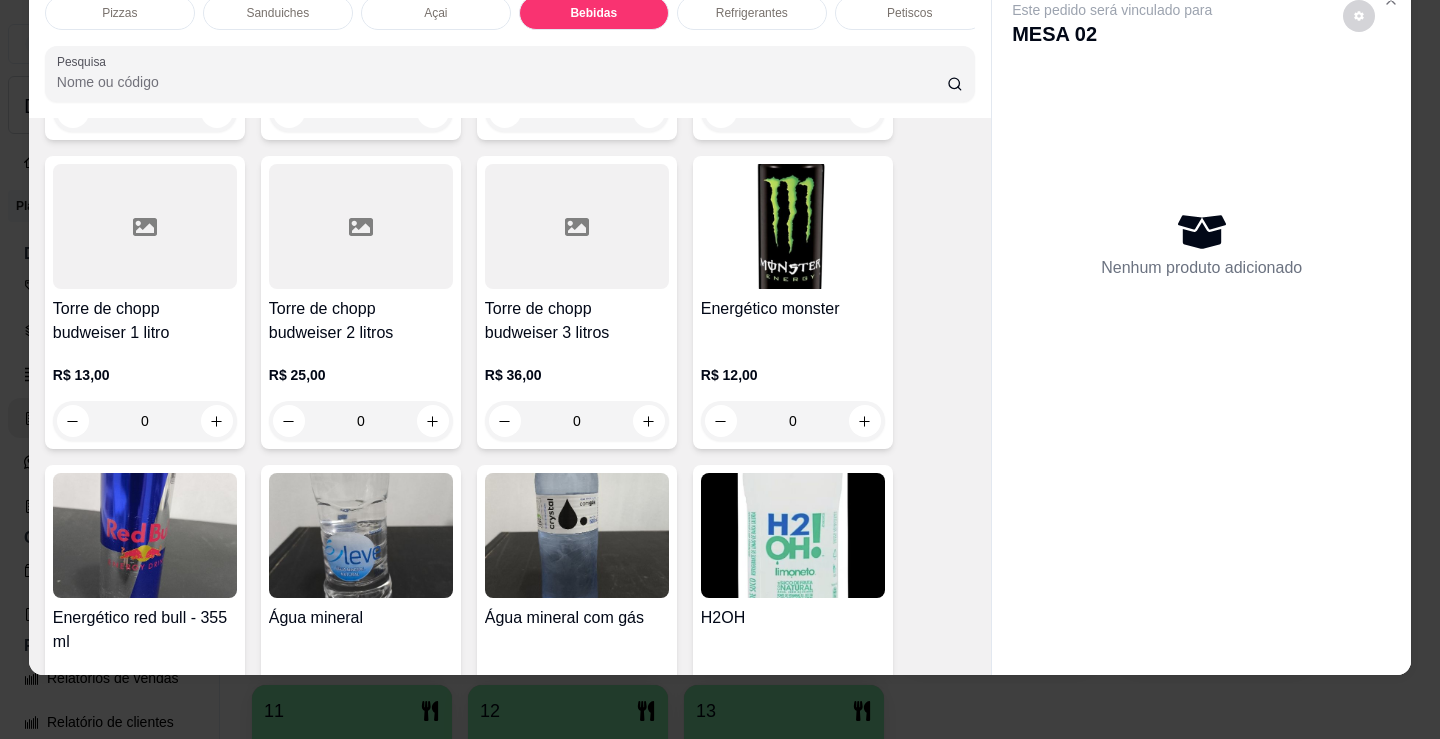 scroll, scrollTop: 3978, scrollLeft: 0, axis: vertical 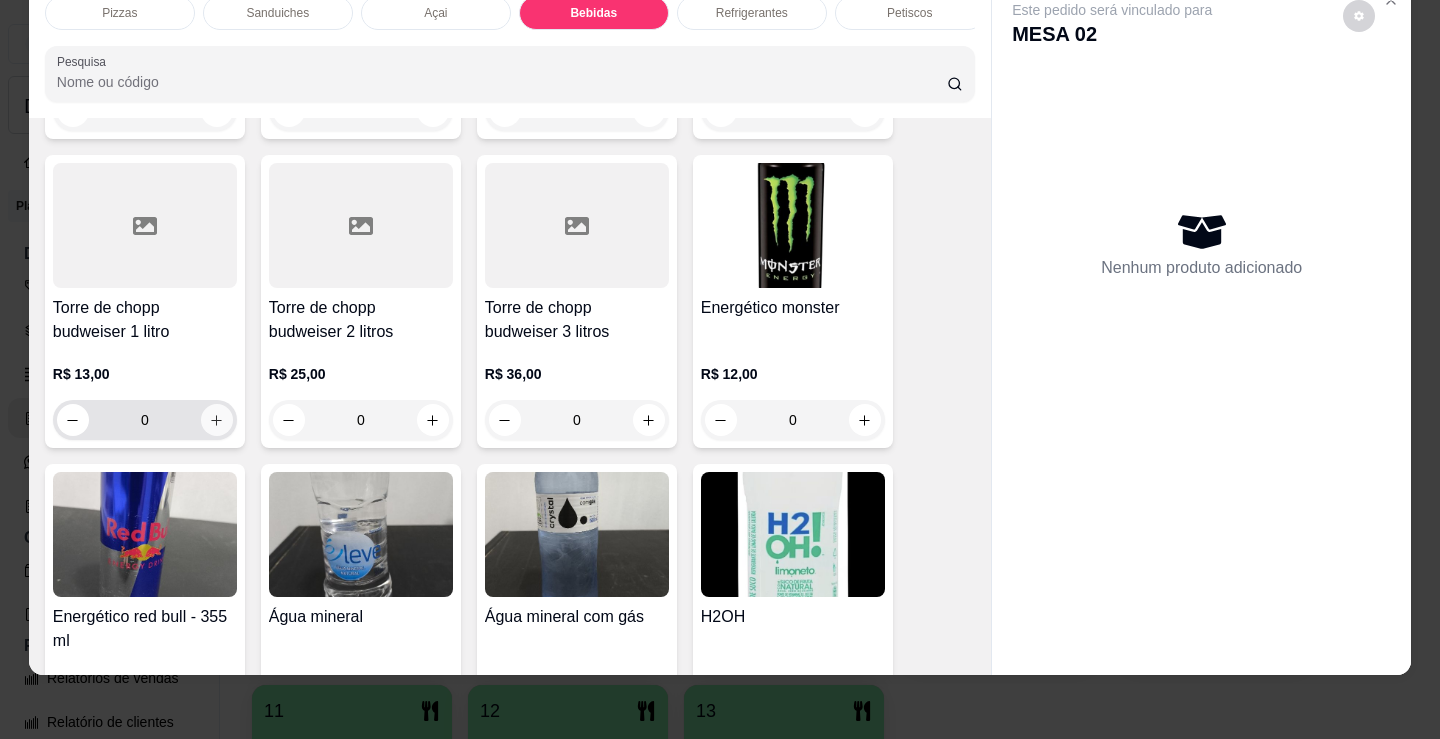 click 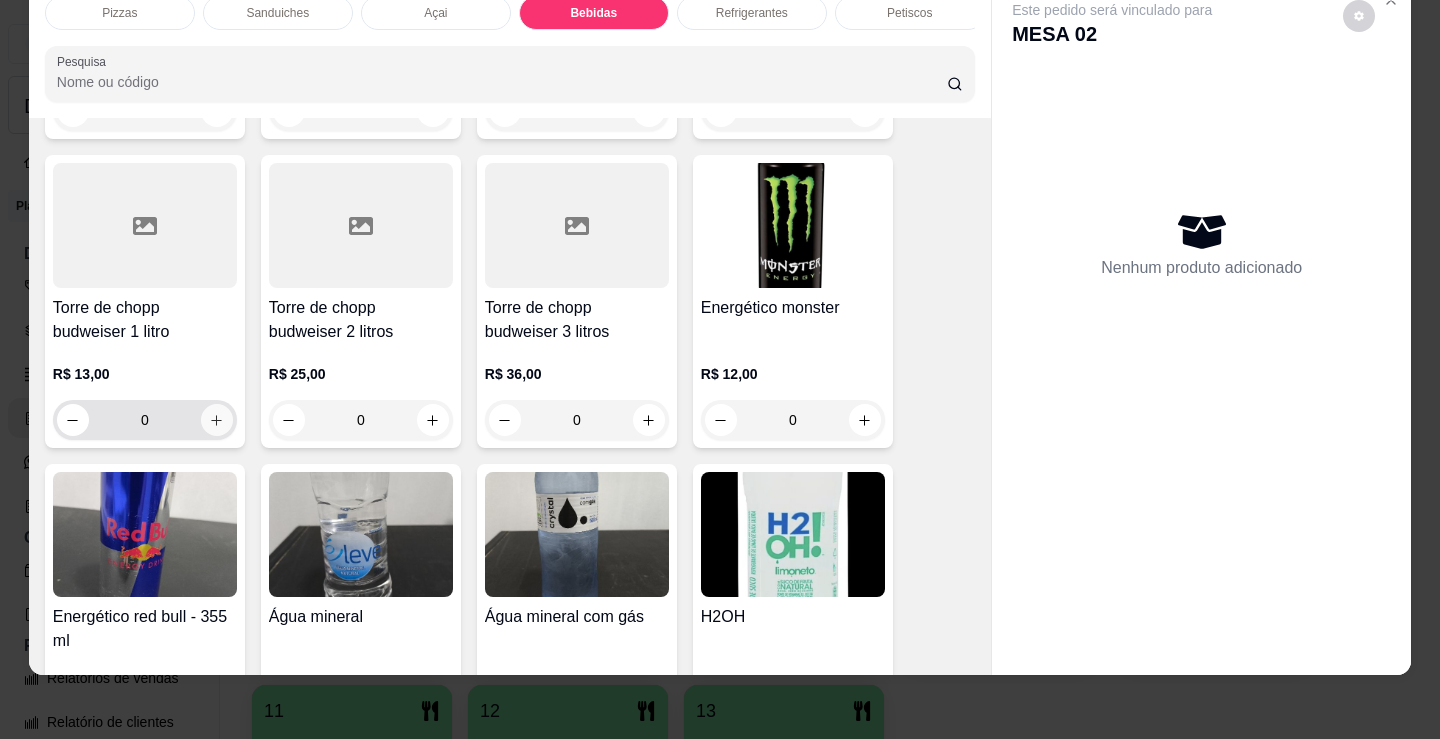 type on "1" 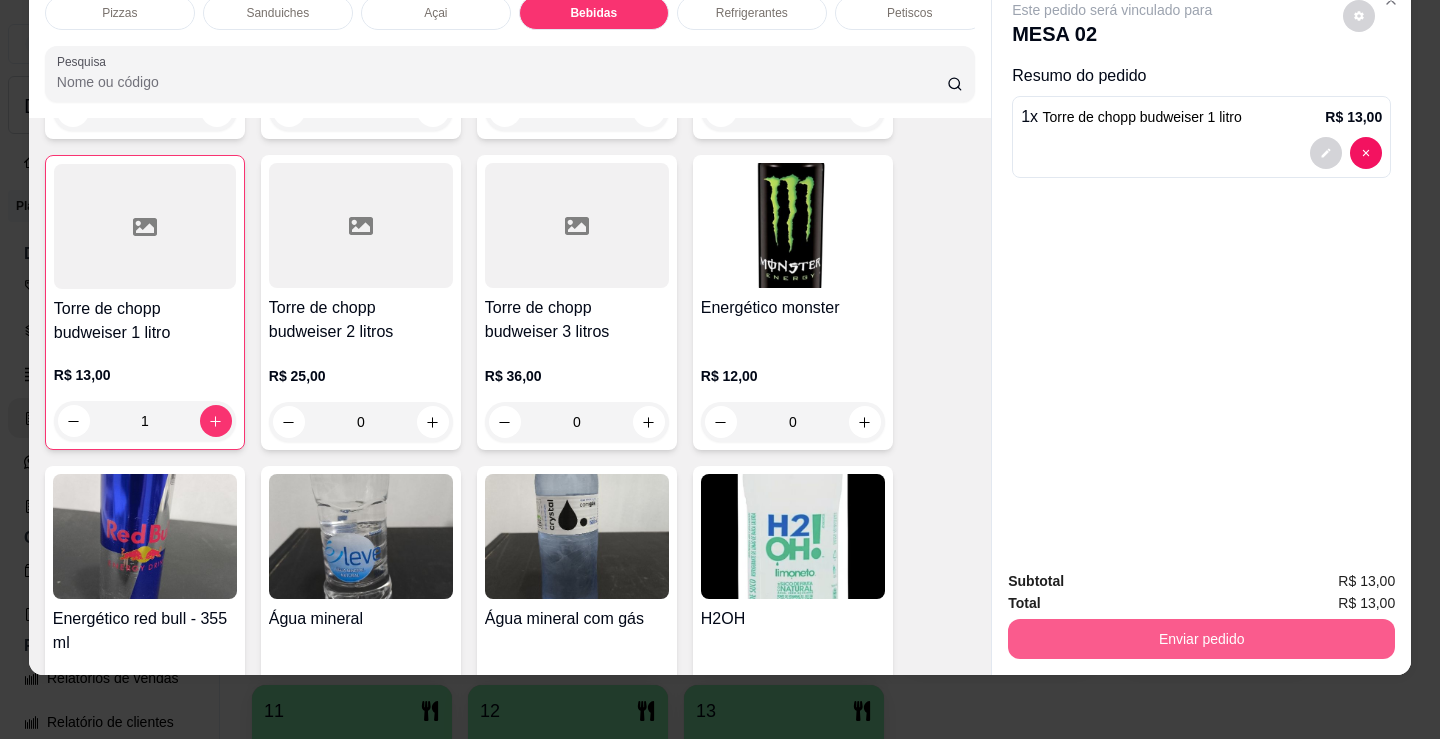 click on "Enviar pedido" at bounding box center [1201, 639] 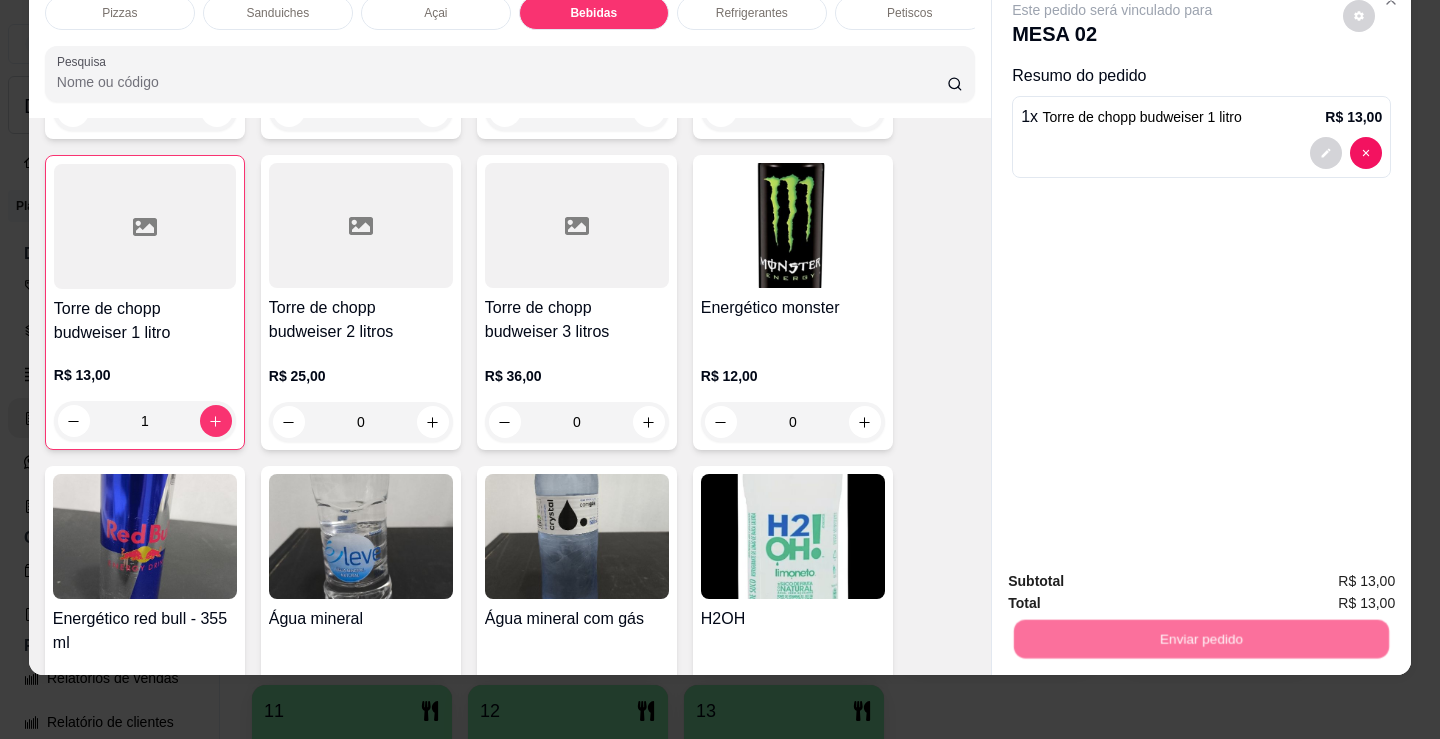 click on "Não registrar e enviar pedido" at bounding box center (1135, 575) 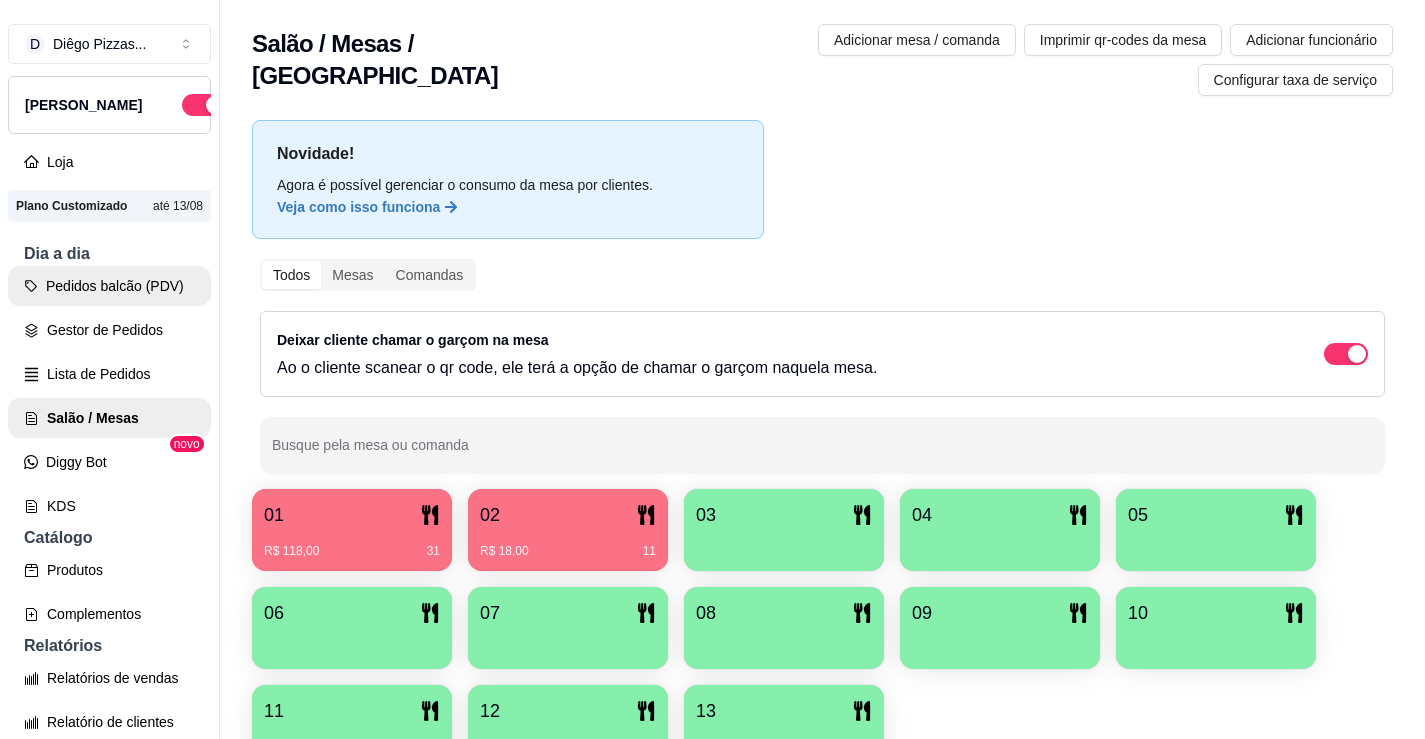 click on "Pedidos balcão (PDV)" at bounding box center [109, 286] 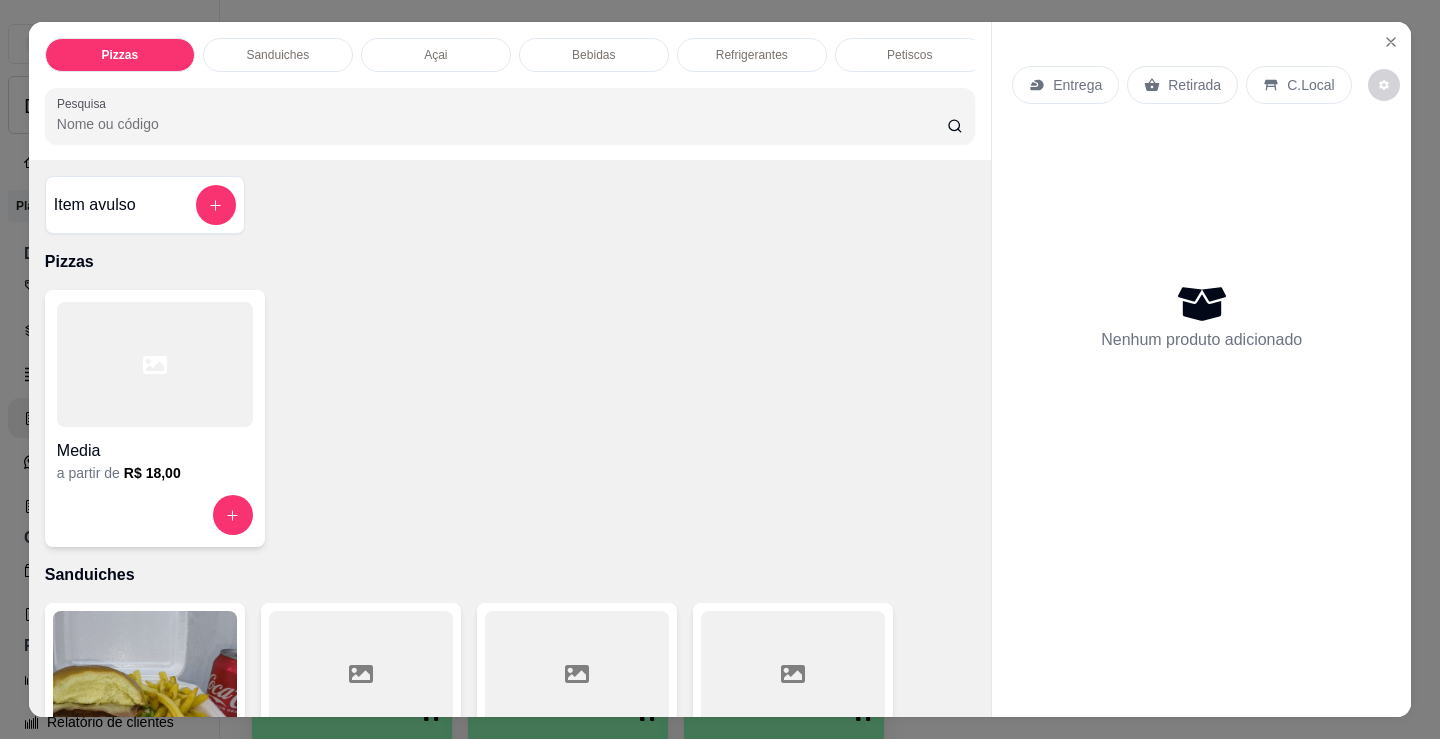 click on "Açai" at bounding box center [436, 55] 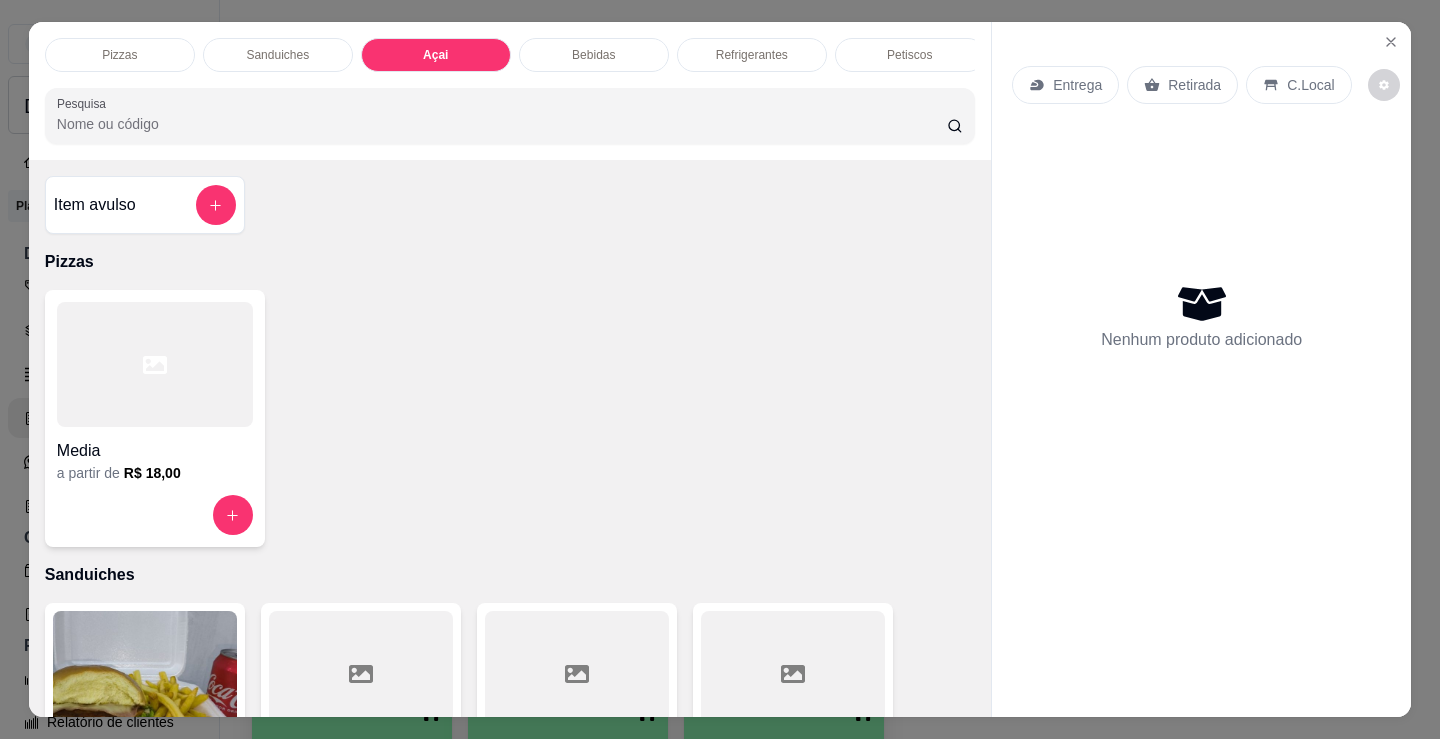 scroll, scrollTop: 2153, scrollLeft: 0, axis: vertical 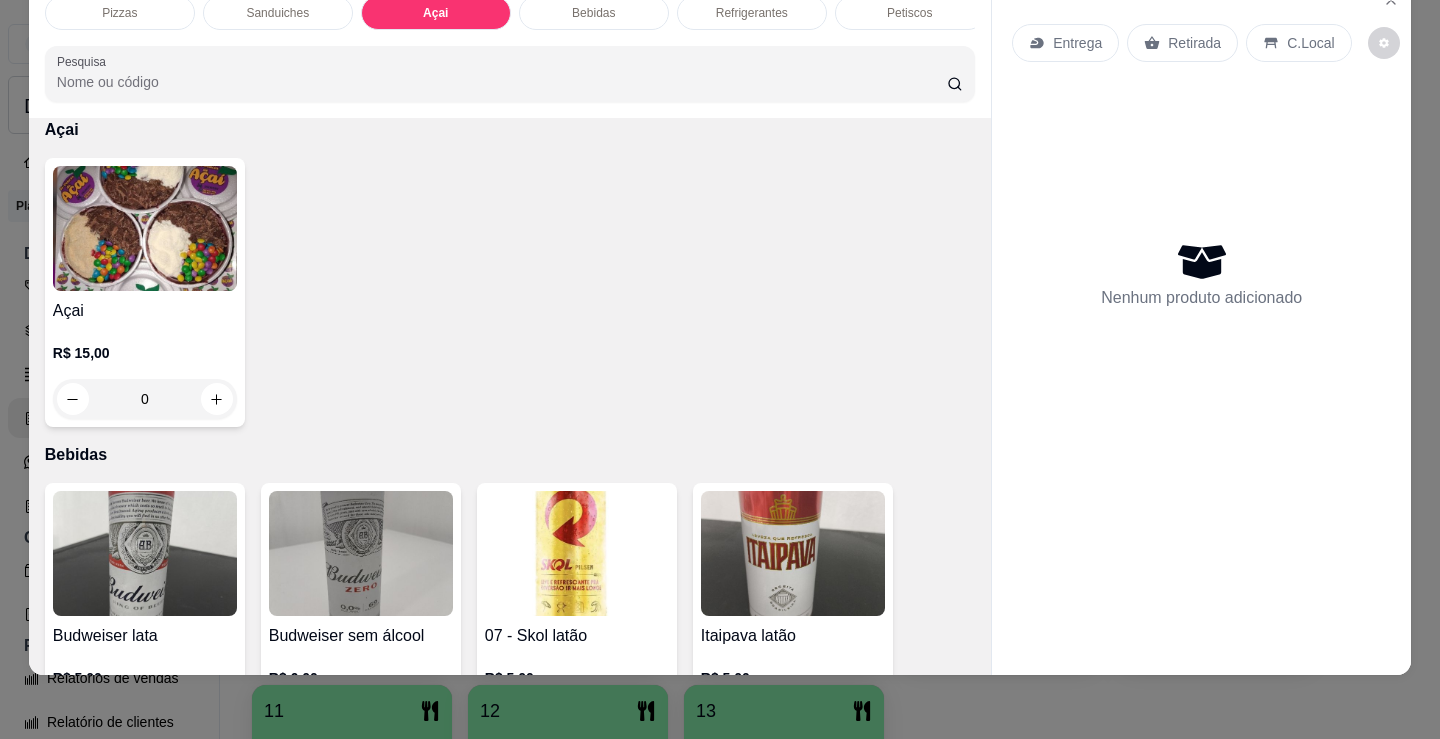 click on "R$ 15,00 0" at bounding box center (145, 371) 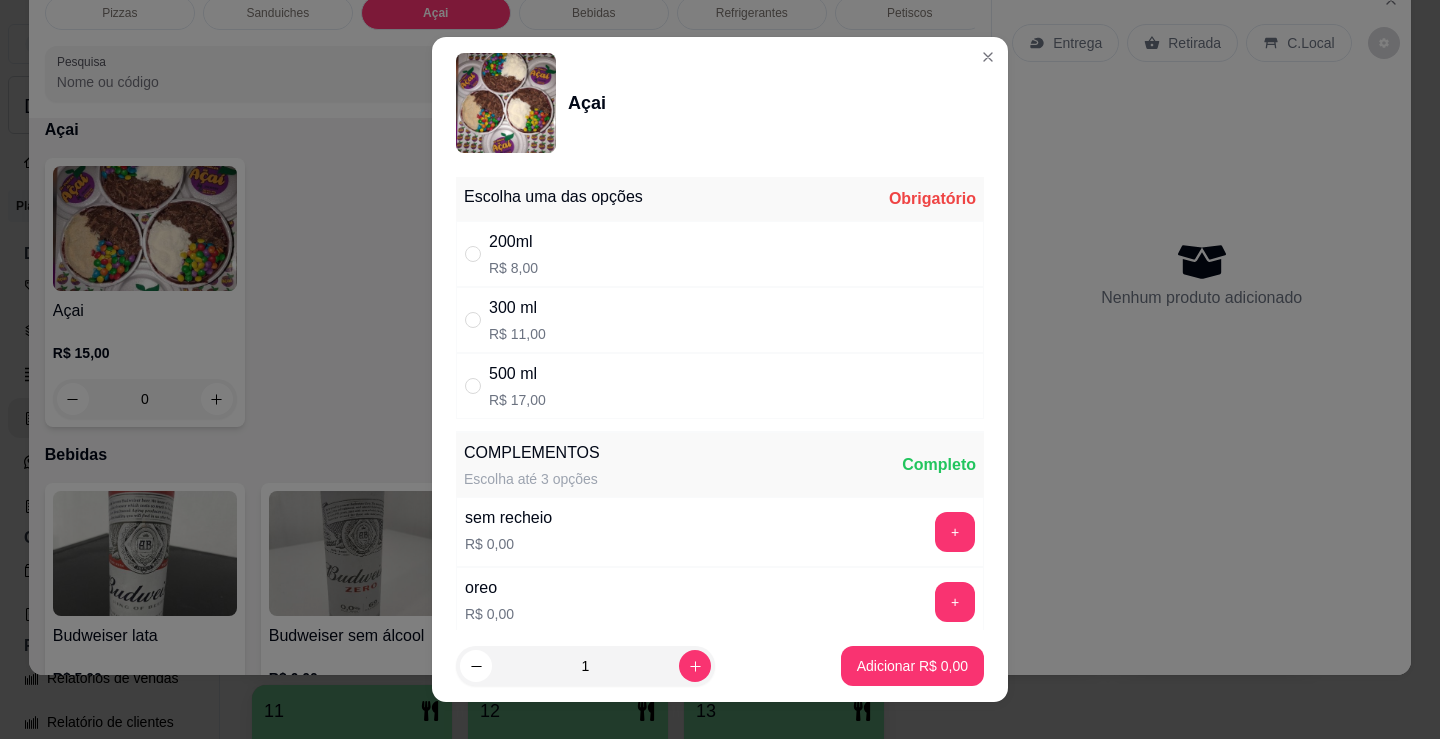 click on "200ml R$ 8,00" at bounding box center [720, 254] 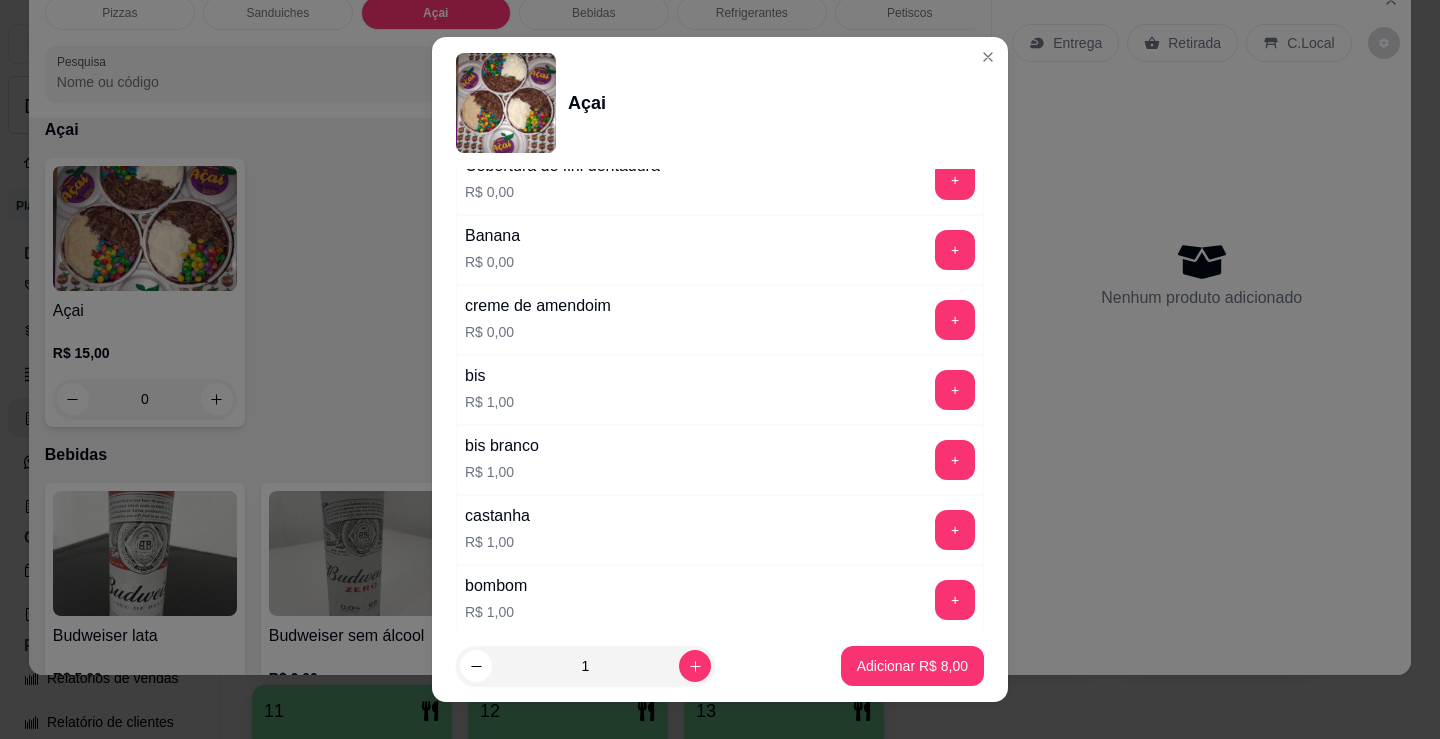 scroll, scrollTop: 1700, scrollLeft: 0, axis: vertical 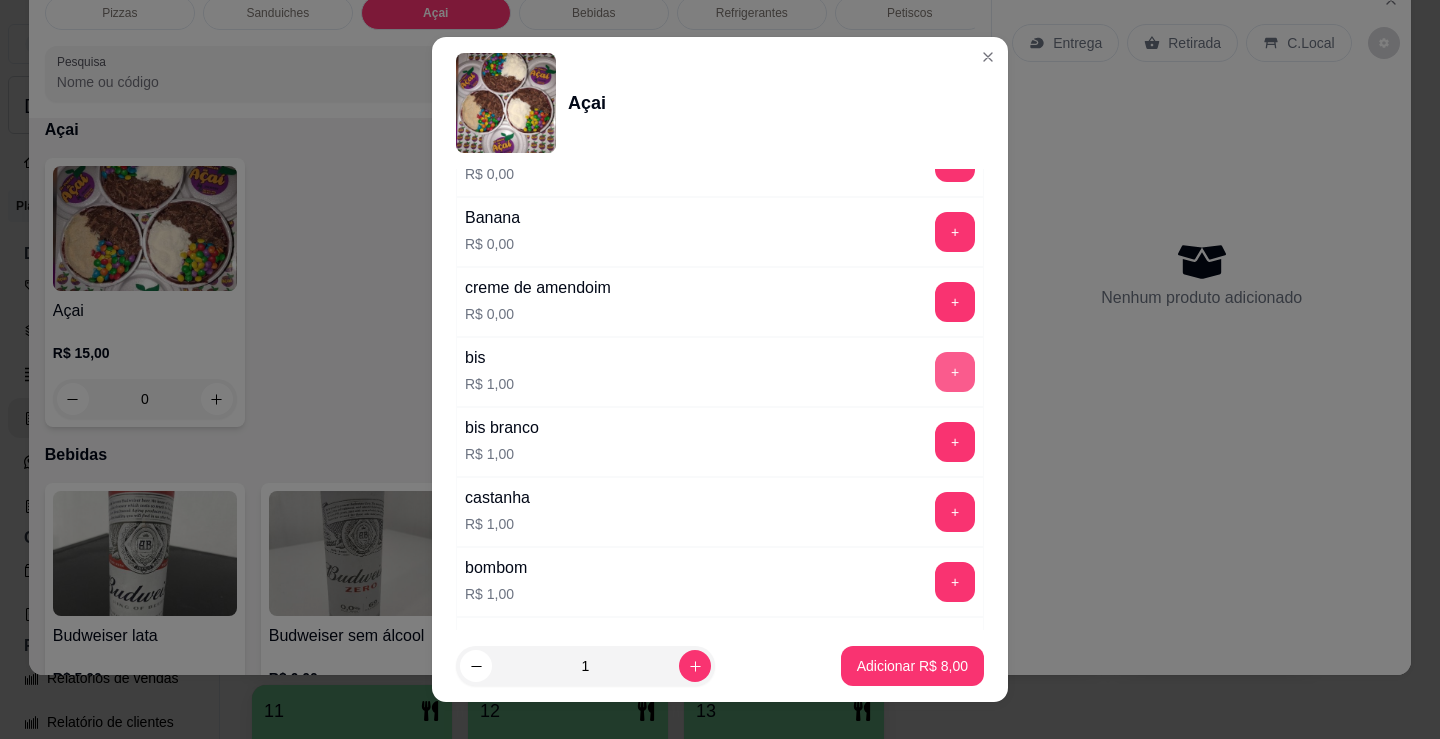 click on "+" at bounding box center (955, 372) 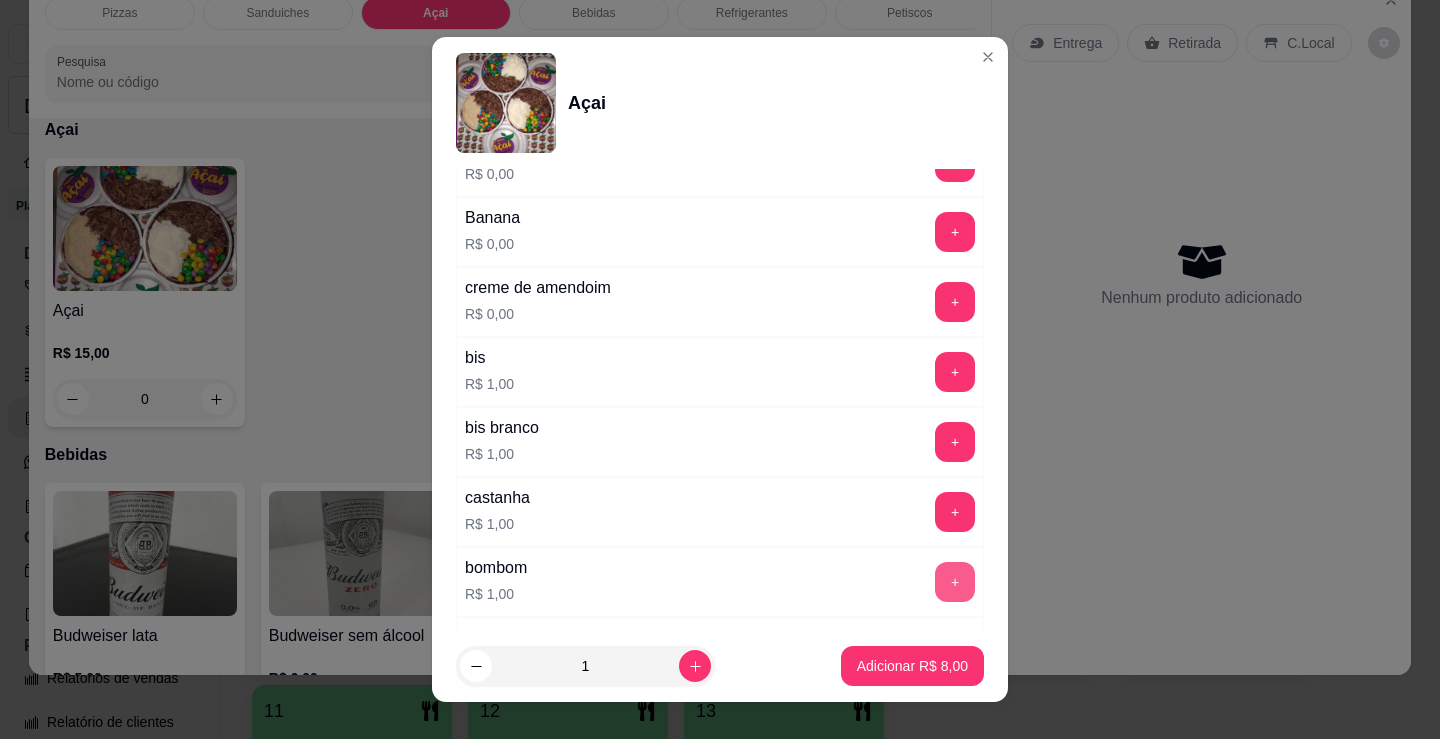 click on "+" at bounding box center (955, 582) 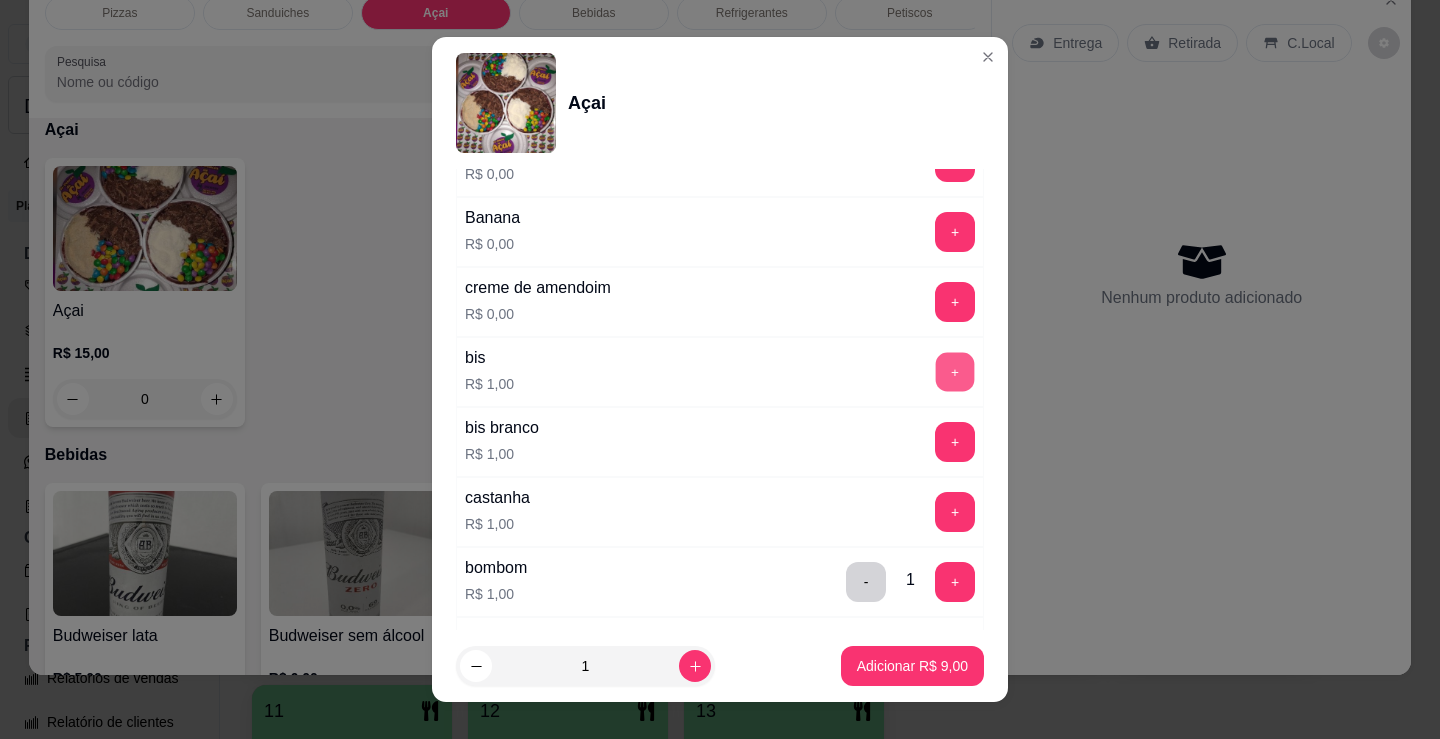click on "+" at bounding box center (955, 372) 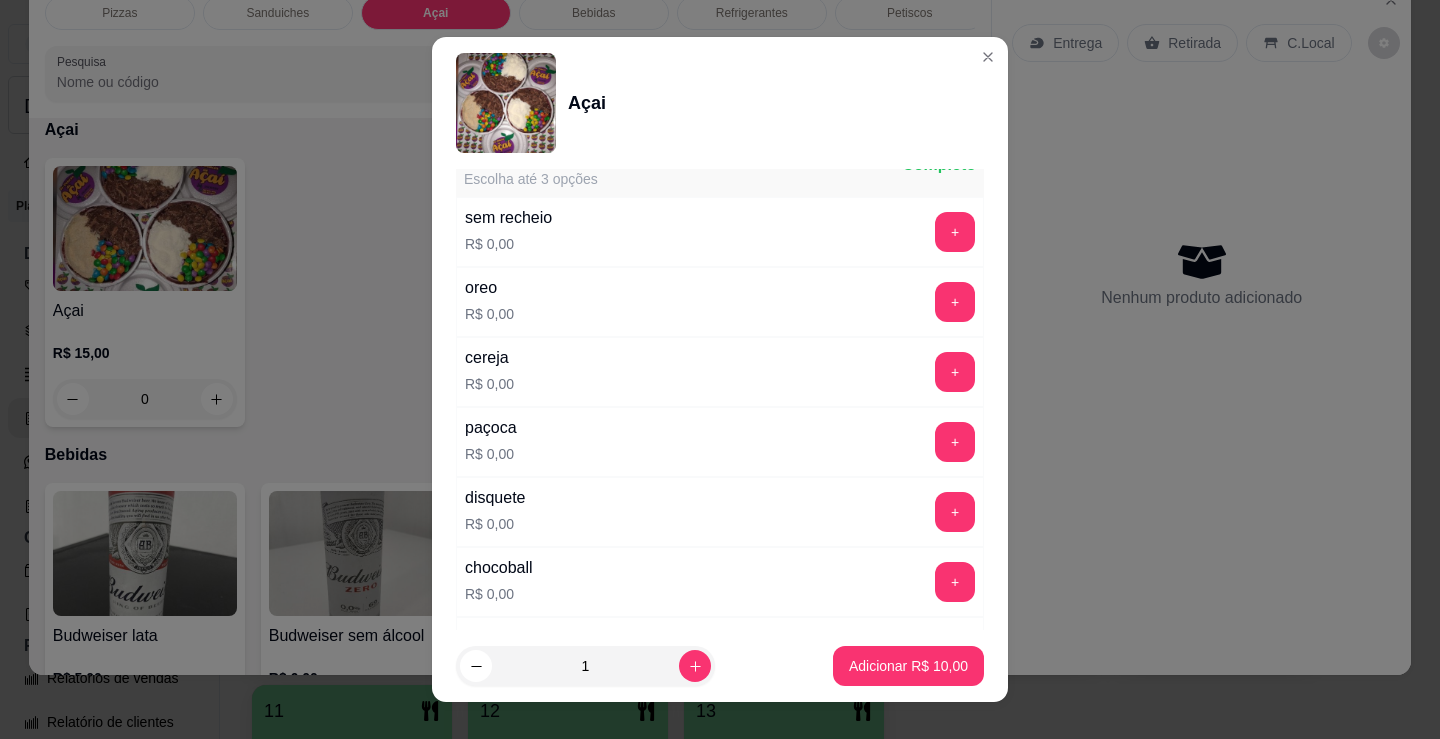 scroll, scrollTop: 200, scrollLeft: 0, axis: vertical 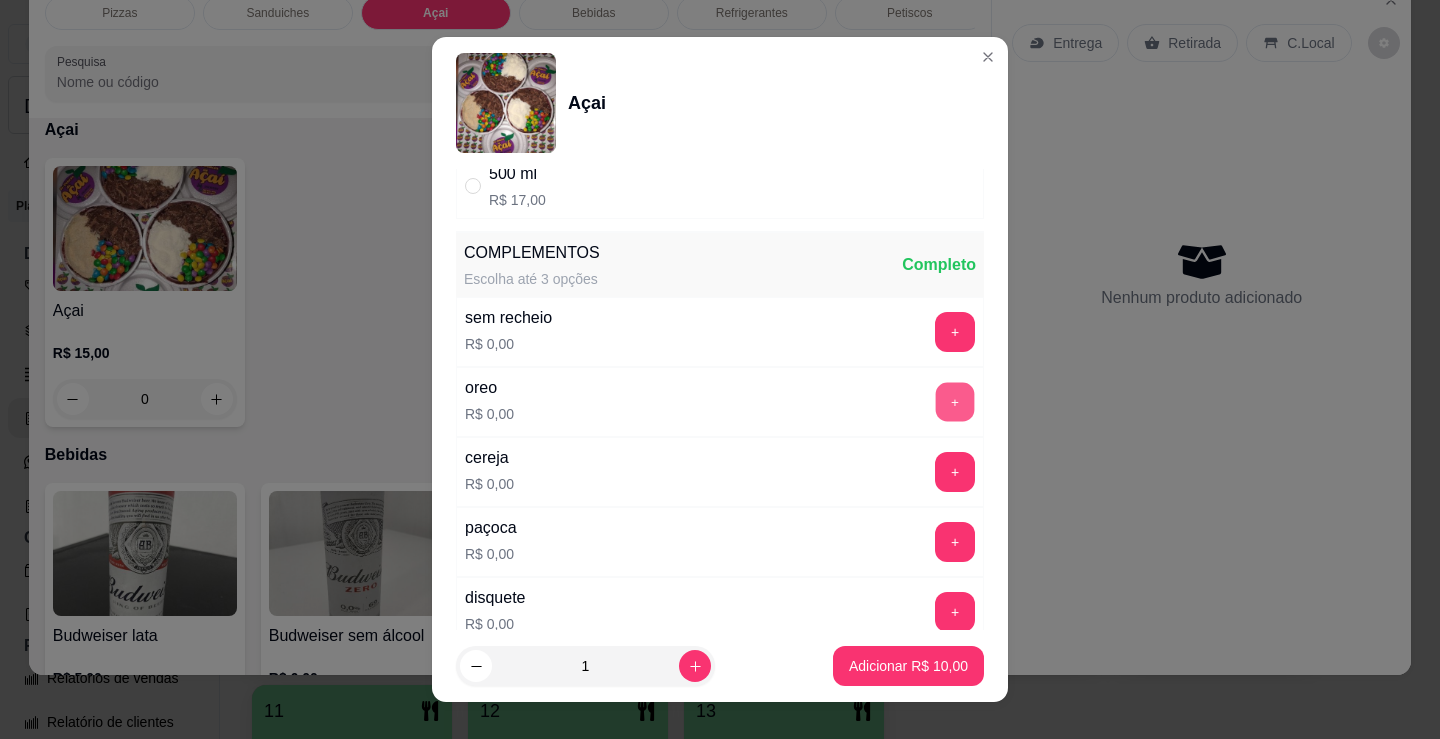 click on "+" at bounding box center (955, 402) 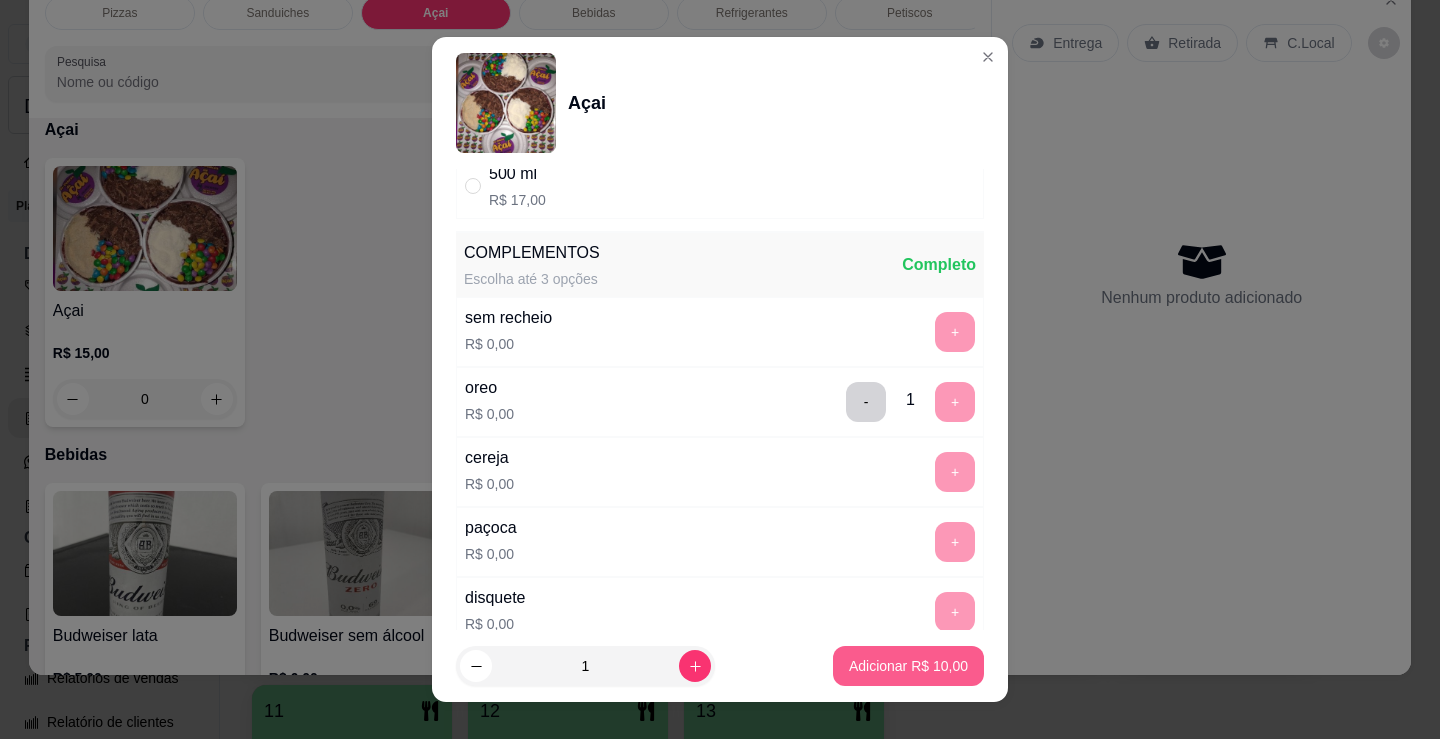 click on "Adicionar   R$ 10,00" at bounding box center [908, 666] 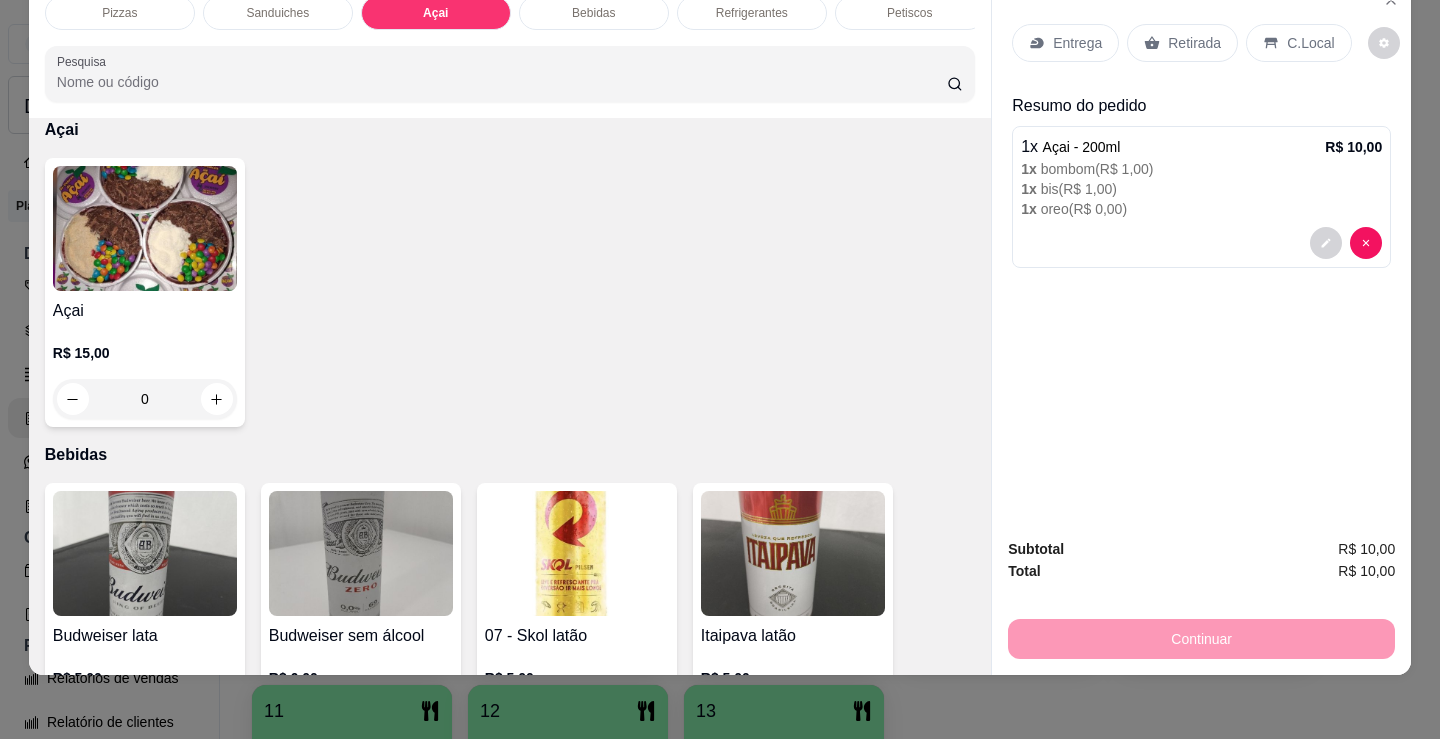 click on "Açai" at bounding box center [145, 311] 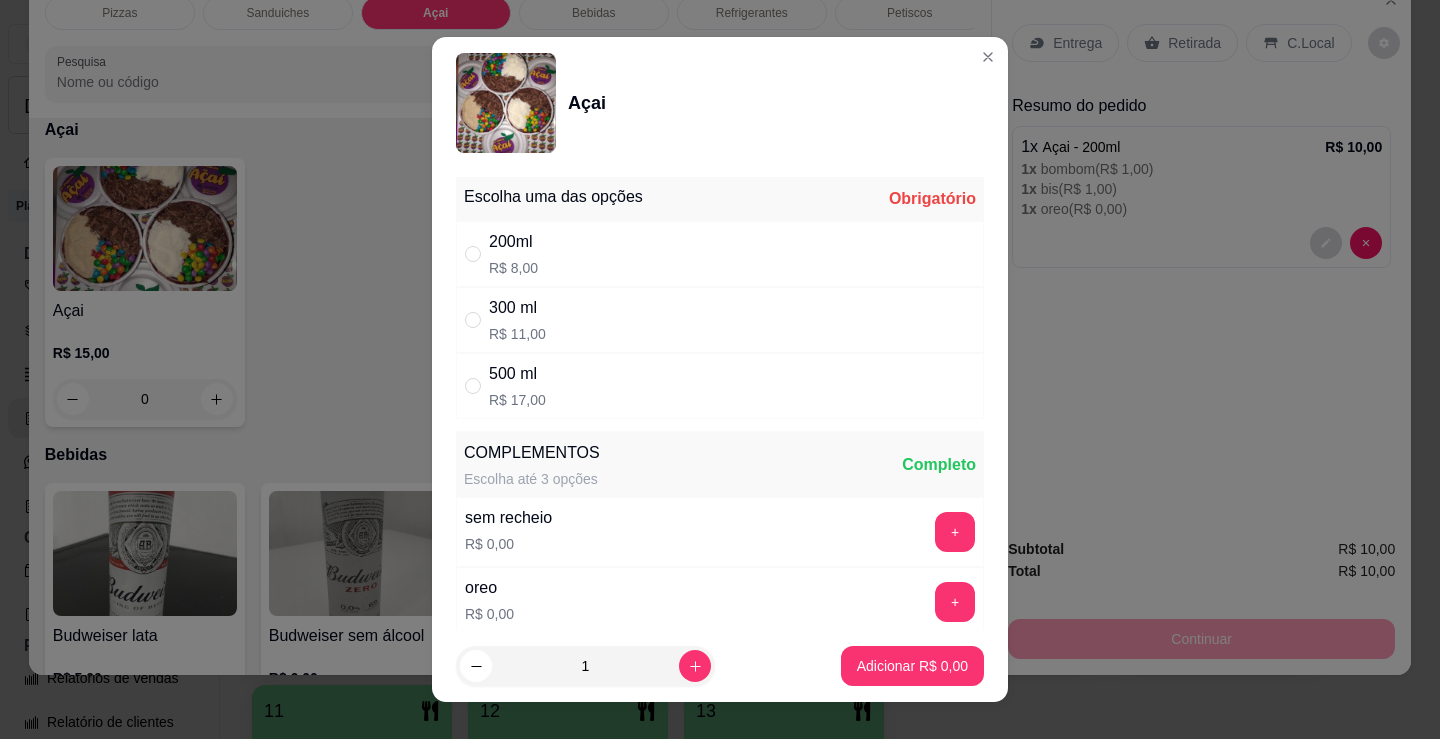 click on "300 ml R$ 11,00" at bounding box center (720, 320) 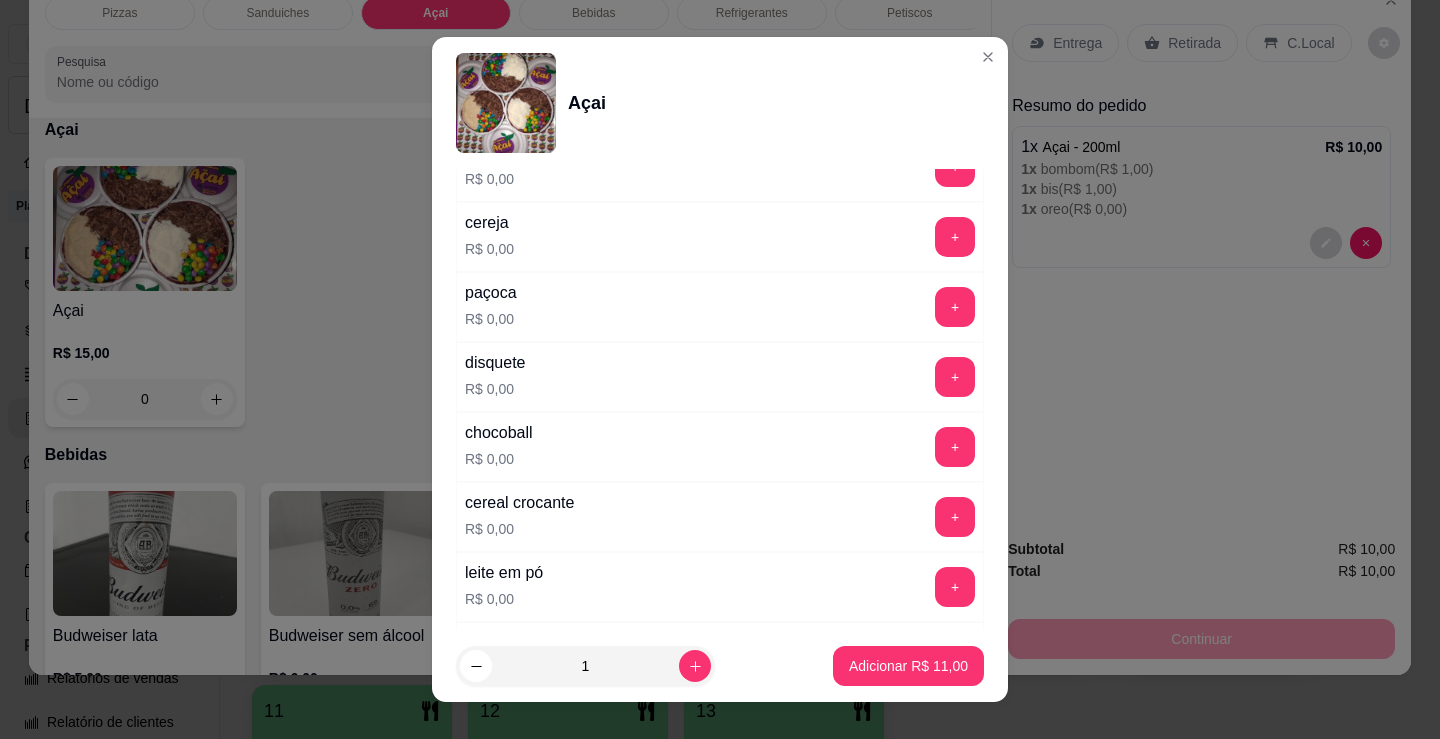 scroll, scrollTop: 400, scrollLeft: 0, axis: vertical 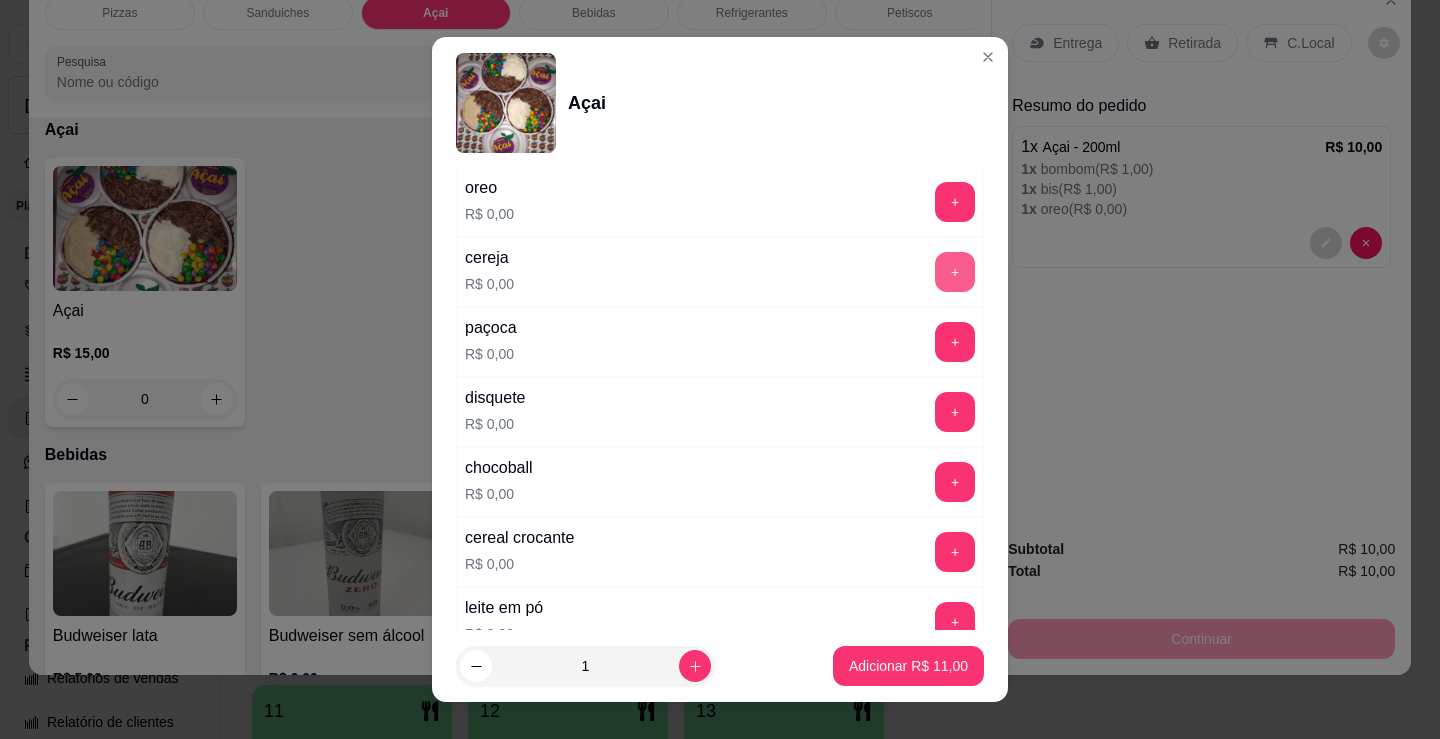 click on "+" at bounding box center [955, 272] 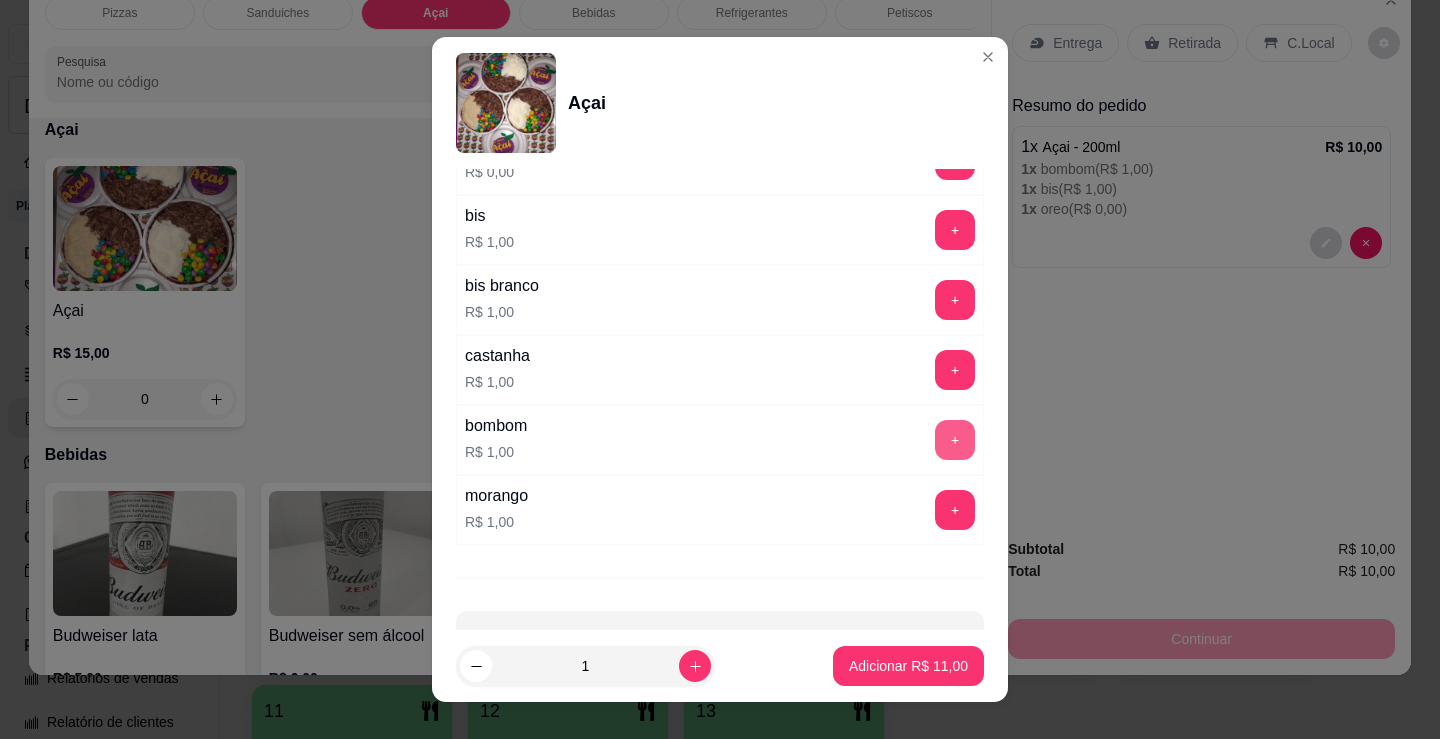 scroll, scrollTop: 1807, scrollLeft: 0, axis: vertical 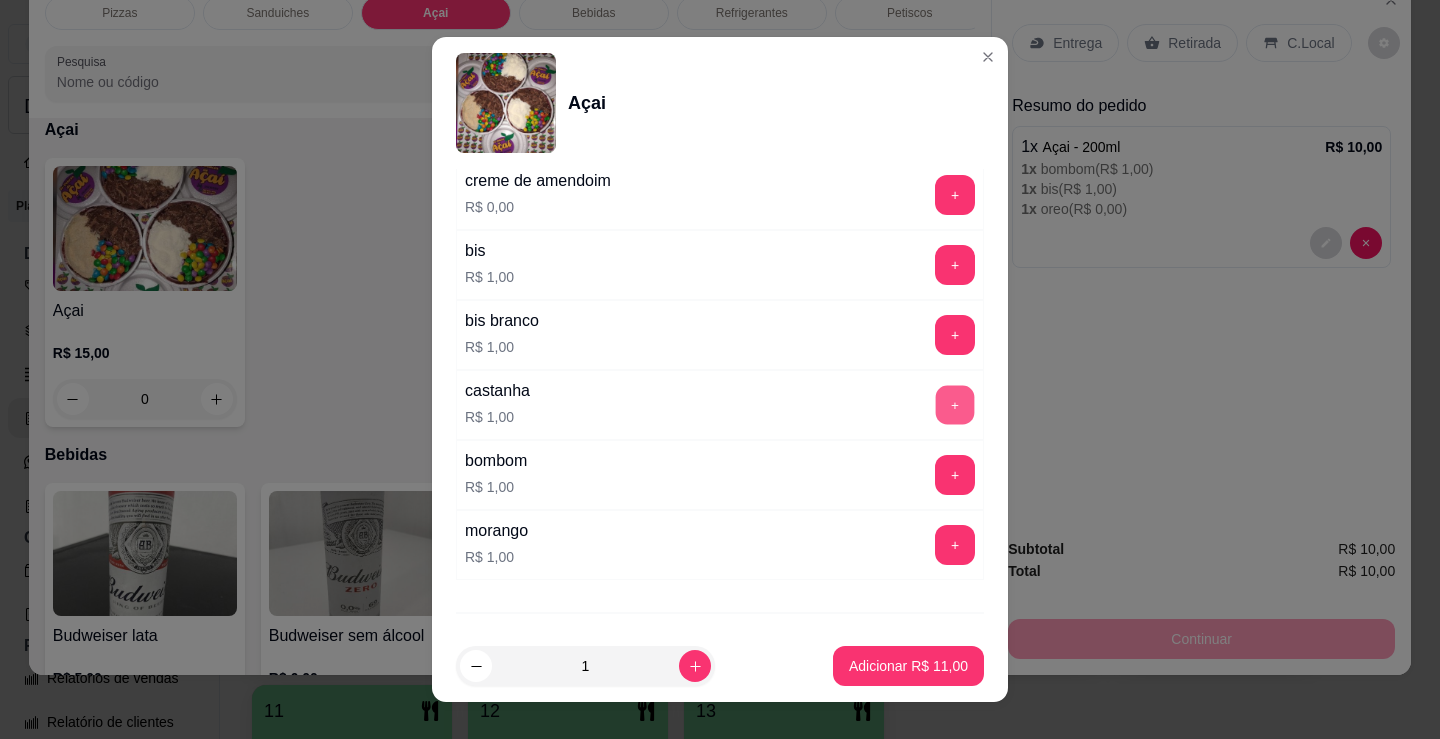click on "+" at bounding box center [955, 405] 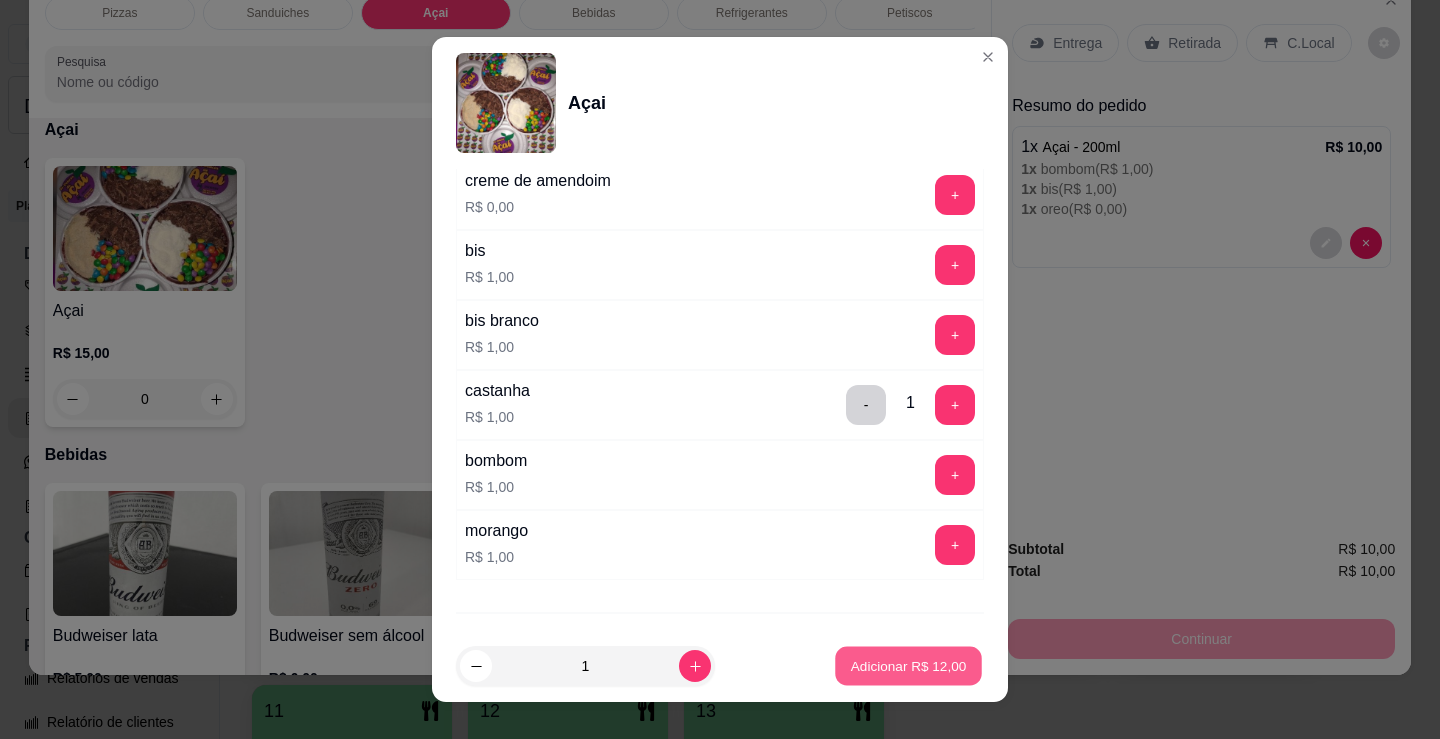 click on "Adicionar   R$ 12,00" at bounding box center [909, 665] 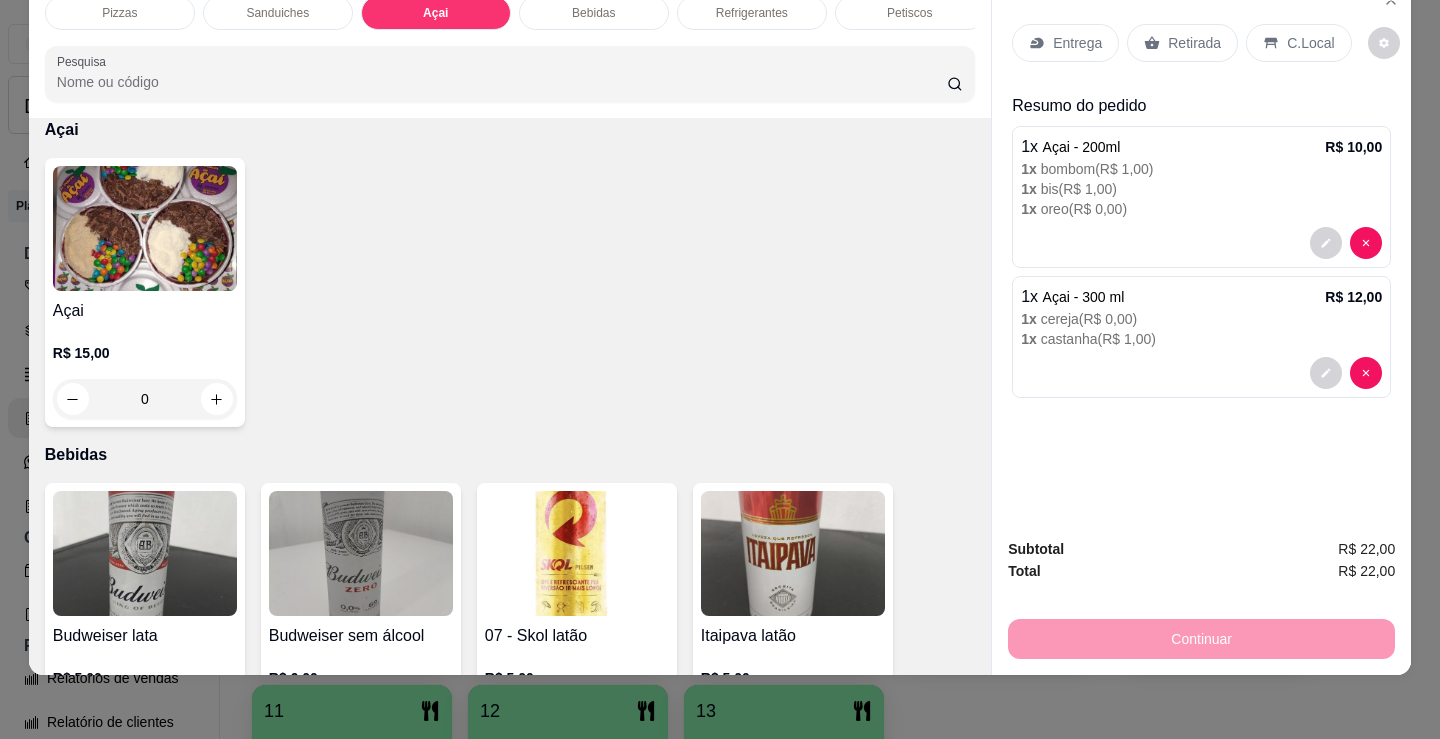 click on "Açai" at bounding box center (145, 311) 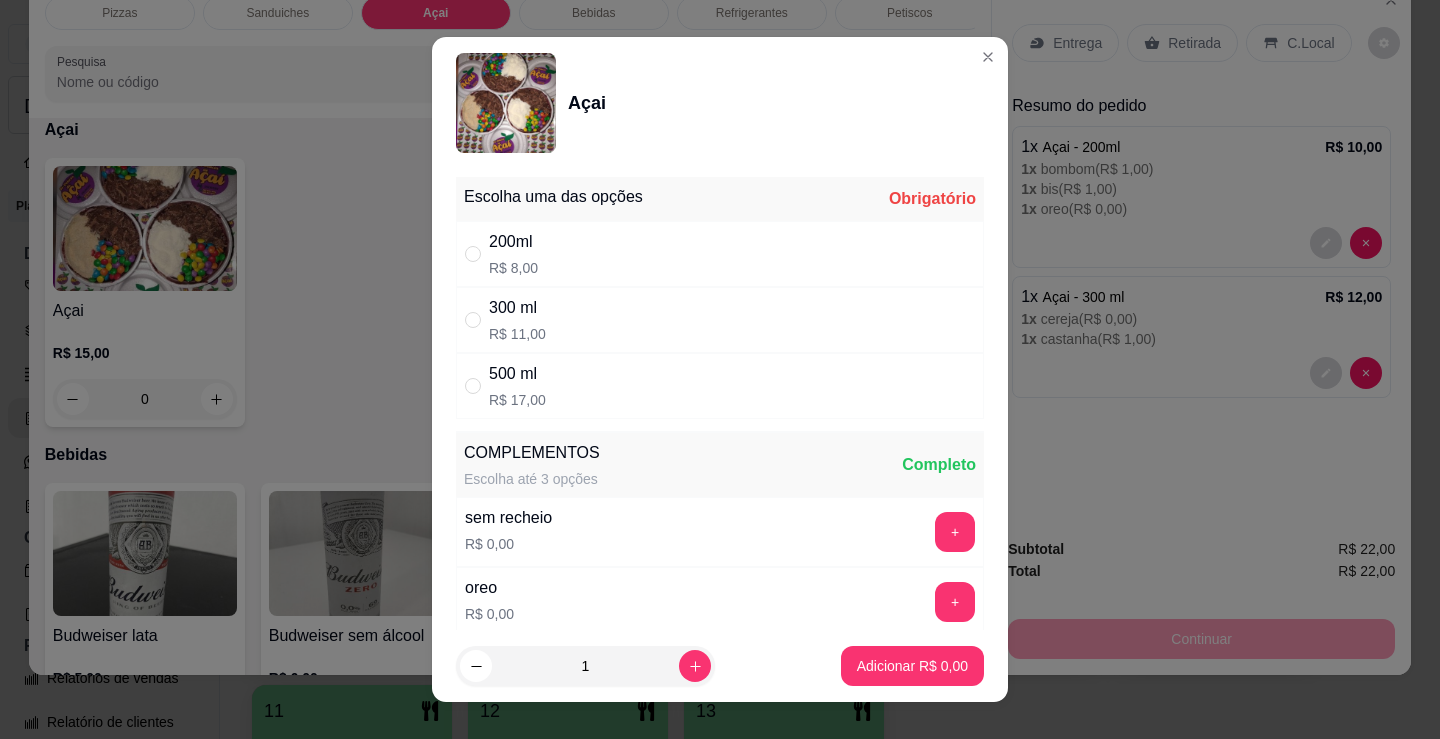 click on "200ml R$ 8,00" at bounding box center (720, 254) 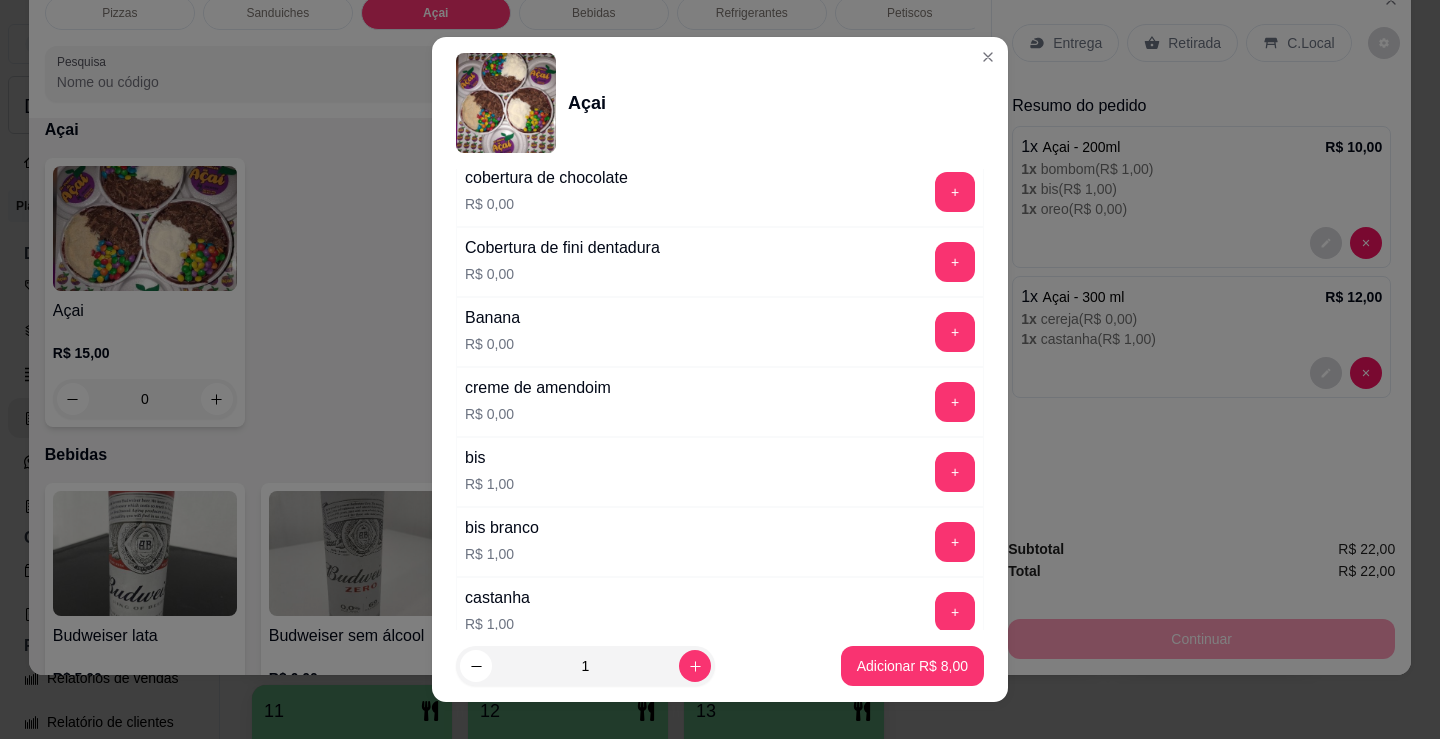 scroll, scrollTop: 1700, scrollLeft: 0, axis: vertical 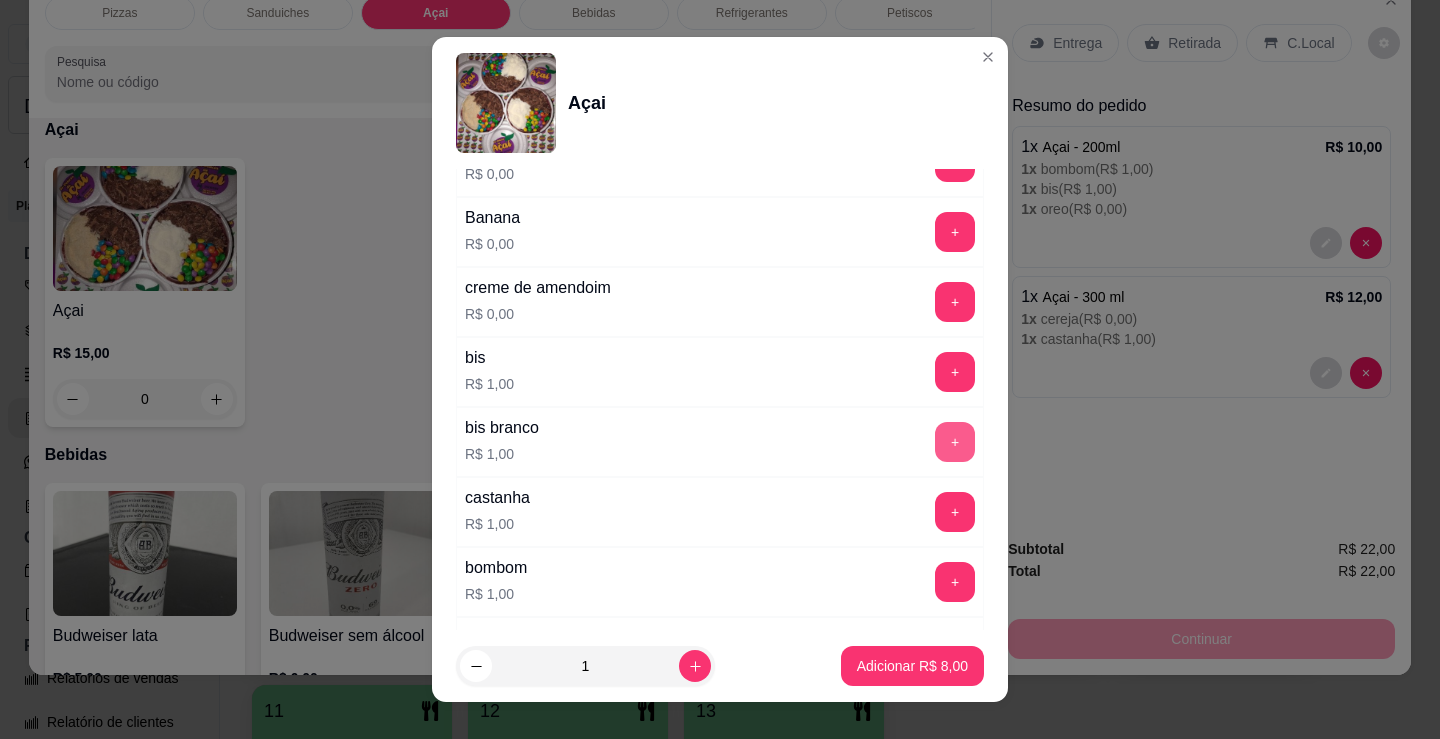 click on "+" at bounding box center (955, 442) 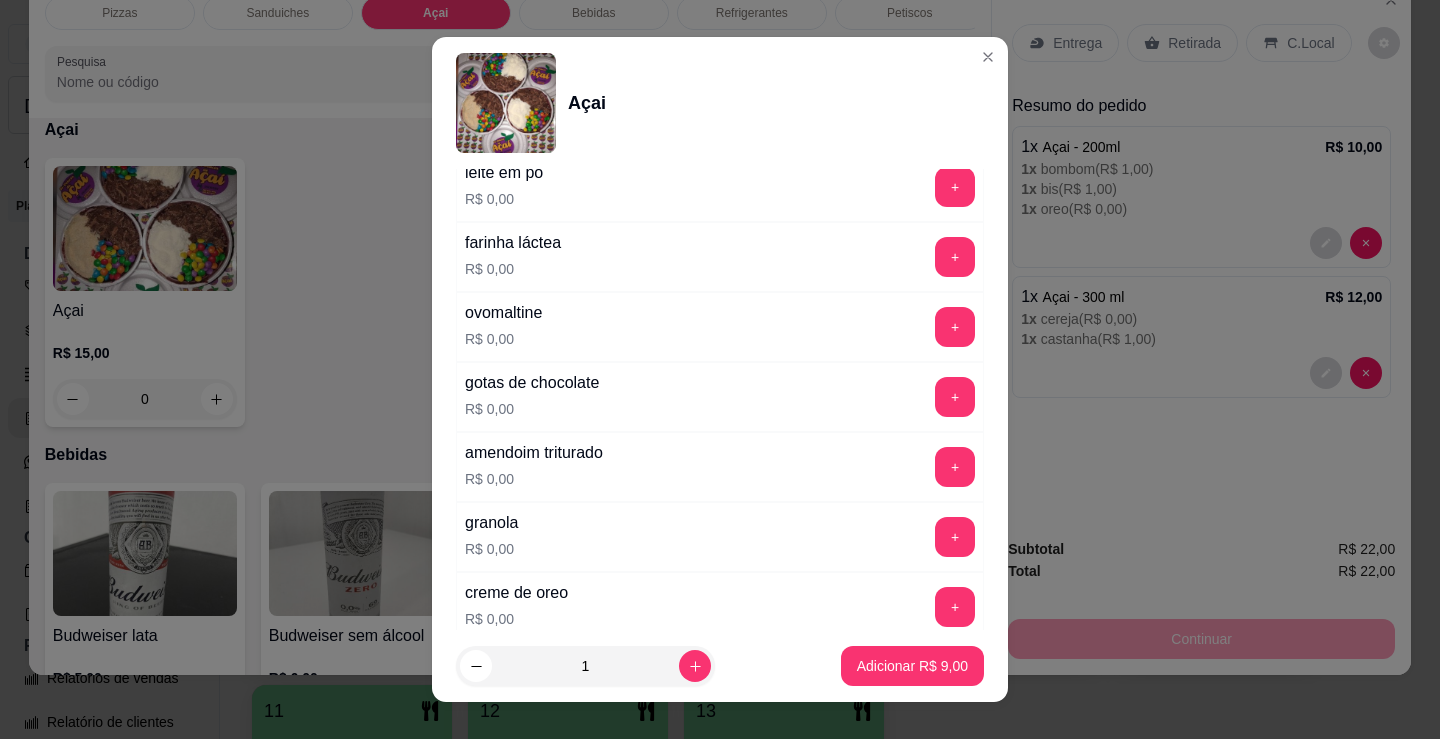 scroll, scrollTop: 800, scrollLeft: 0, axis: vertical 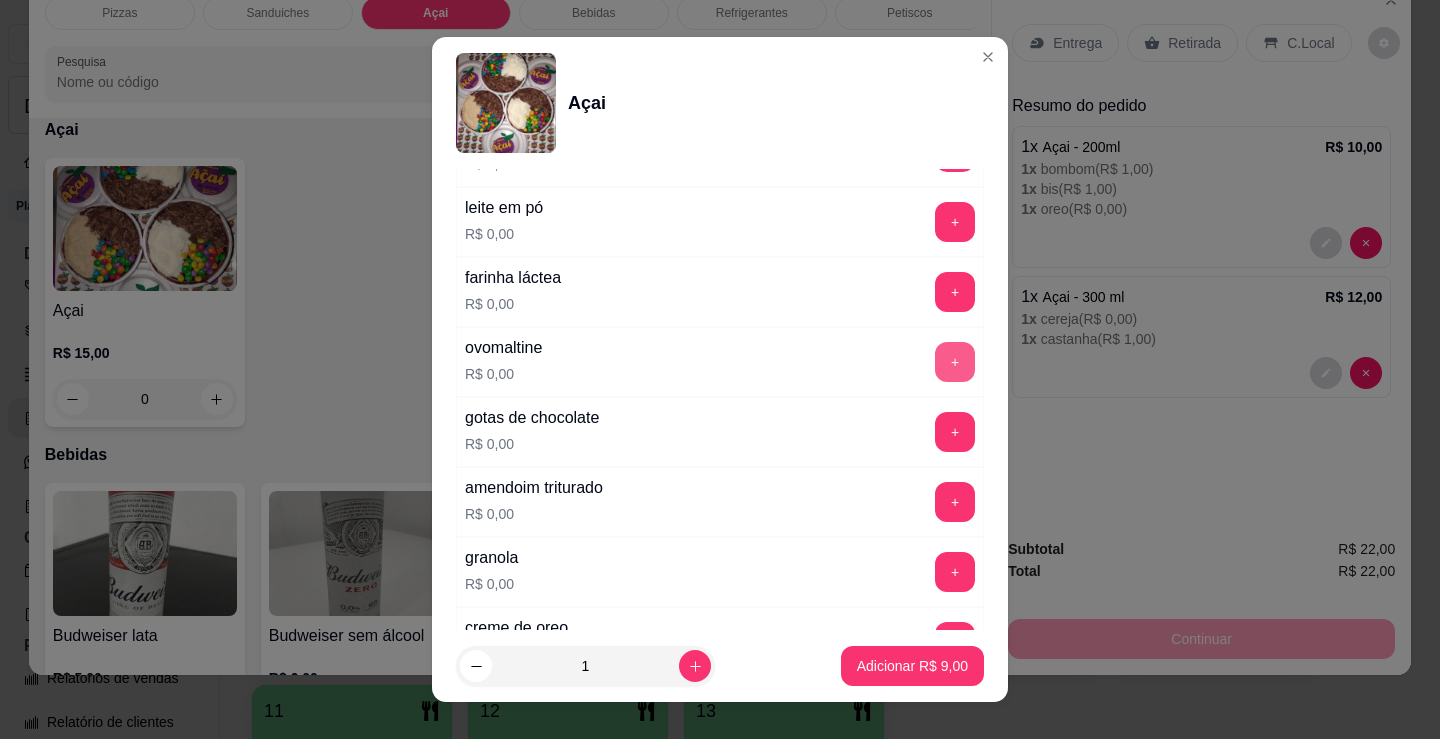 click on "+" at bounding box center (955, 362) 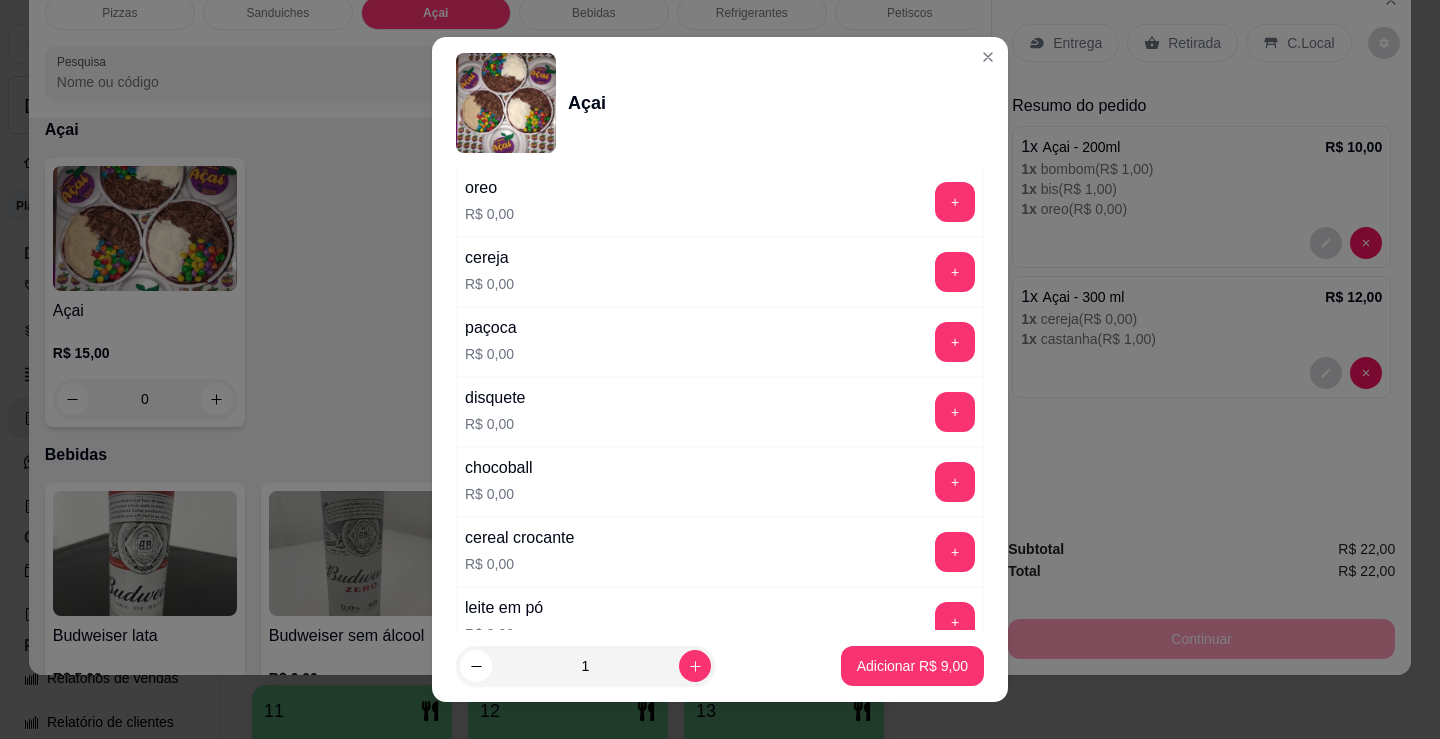 scroll, scrollTop: 300, scrollLeft: 0, axis: vertical 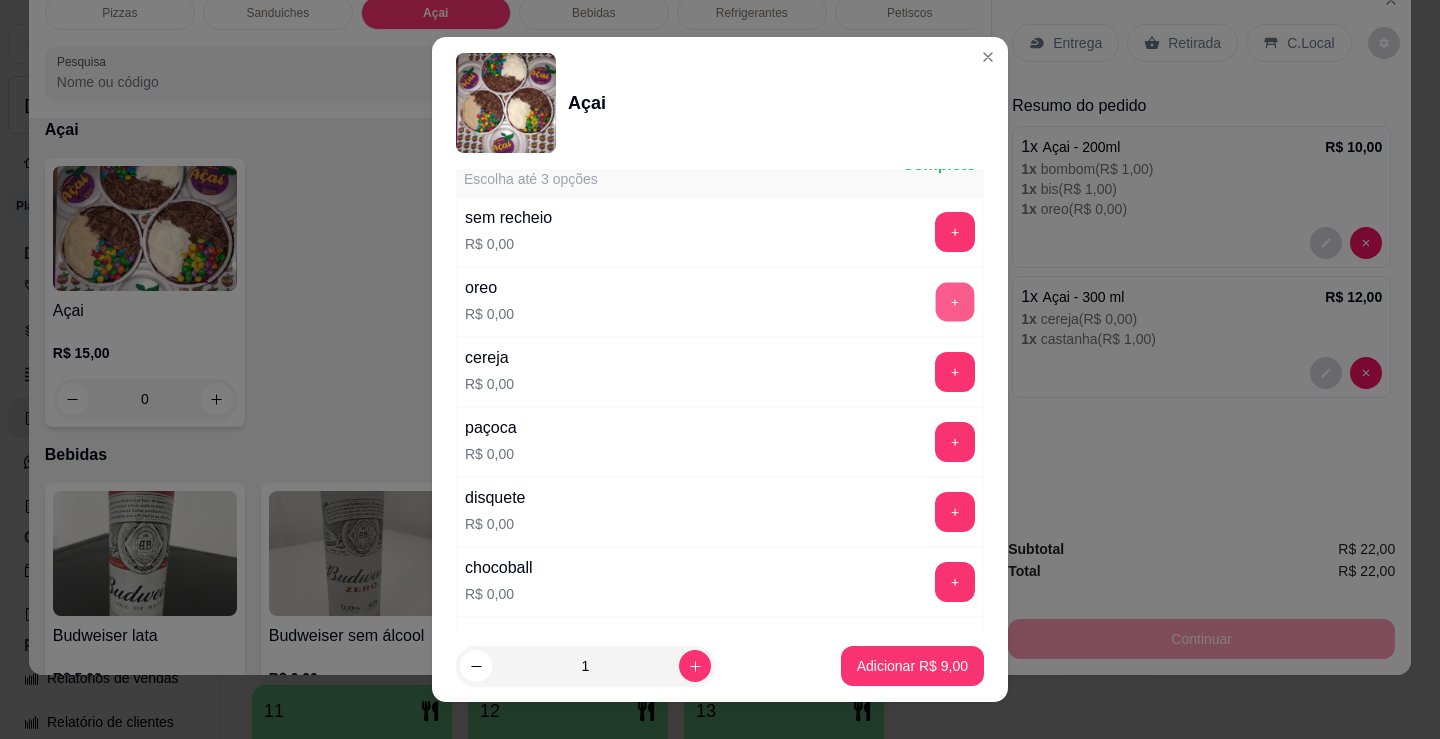 click on "+" at bounding box center [955, 302] 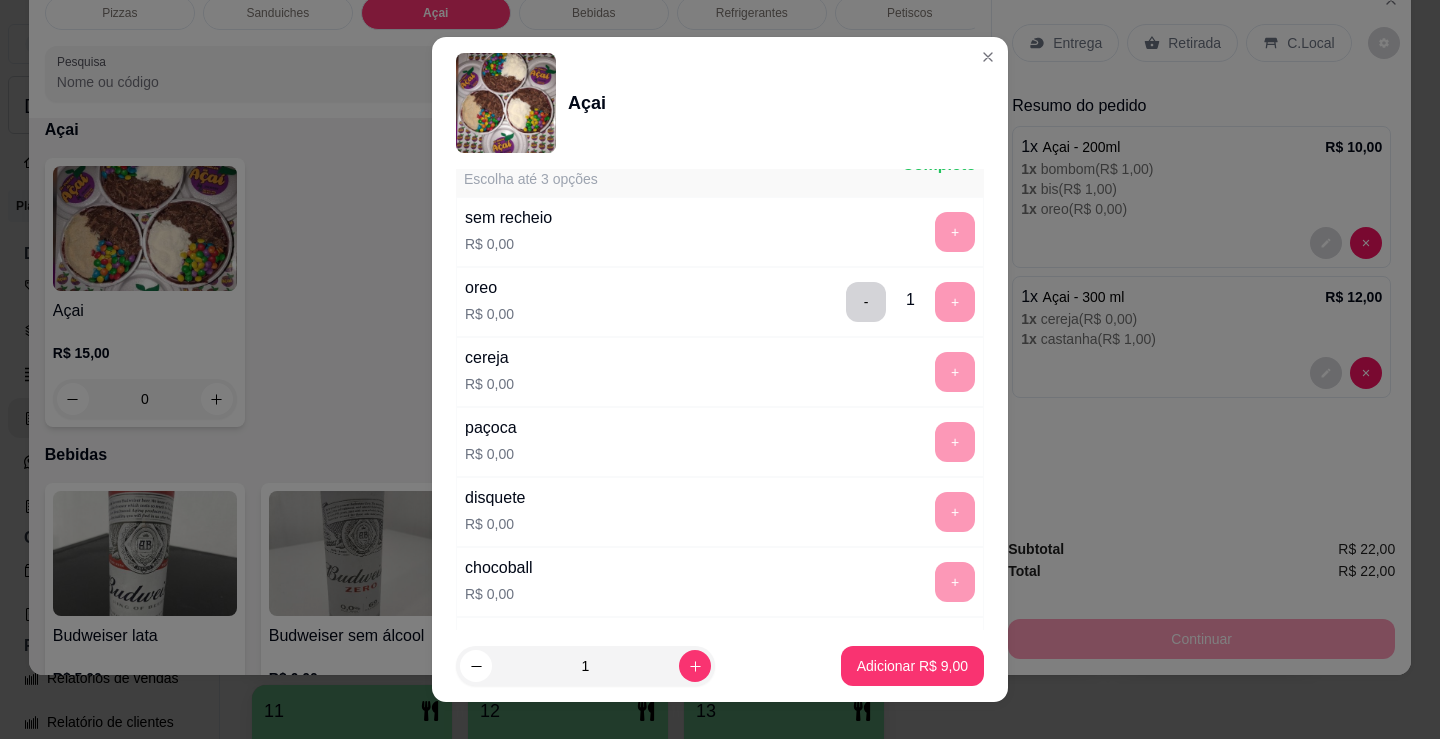 click on "Adicionar   R$ 9,00" at bounding box center [912, 666] 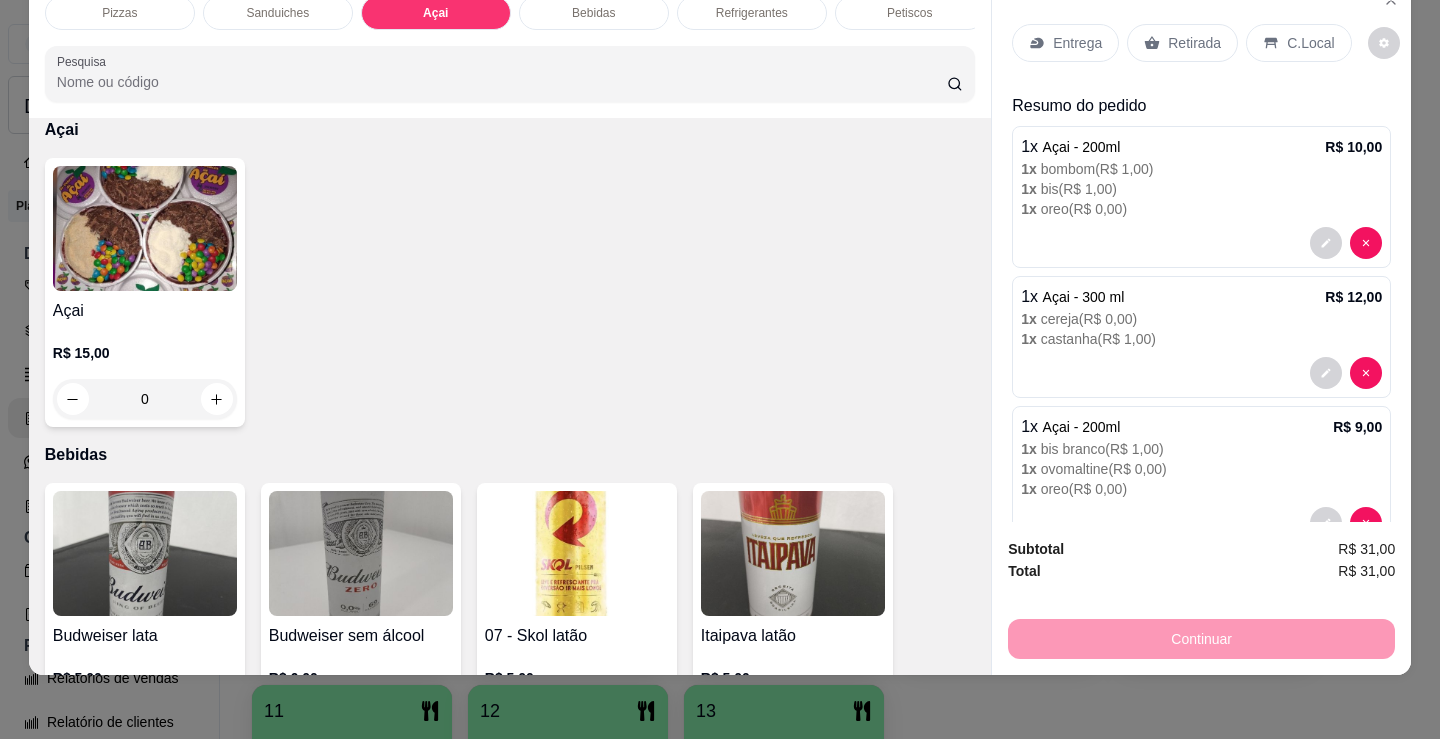 click on "Retirada" at bounding box center [1194, 43] 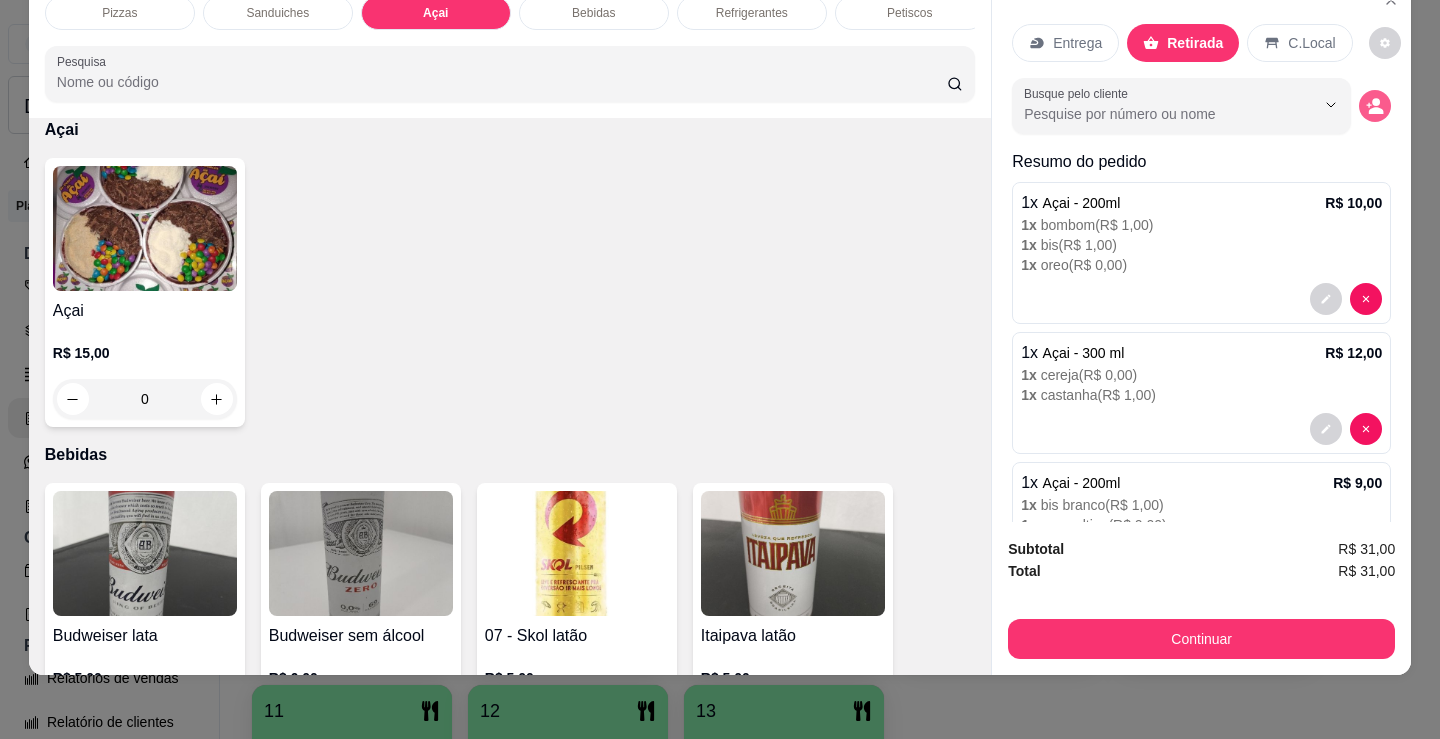 click 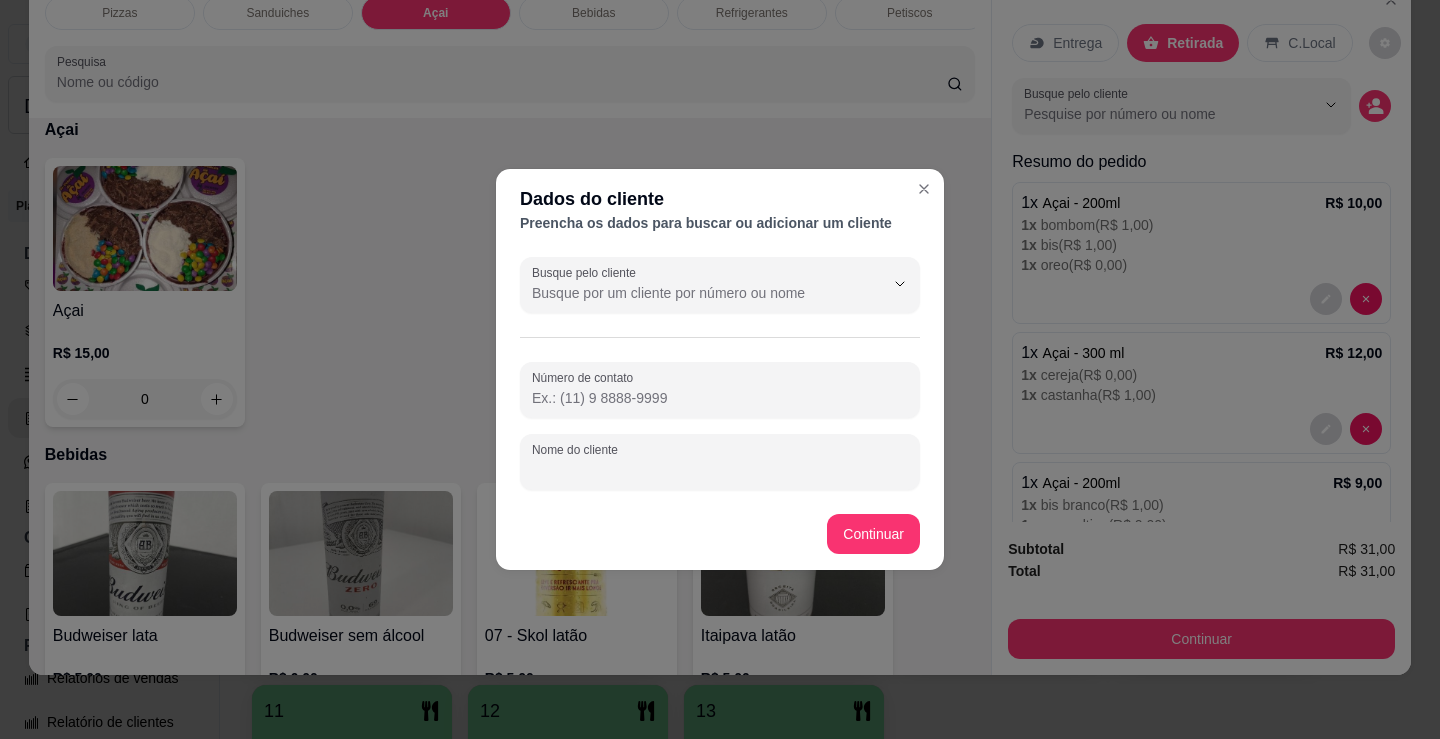 click on "Nome do cliente" at bounding box center (720, 470) 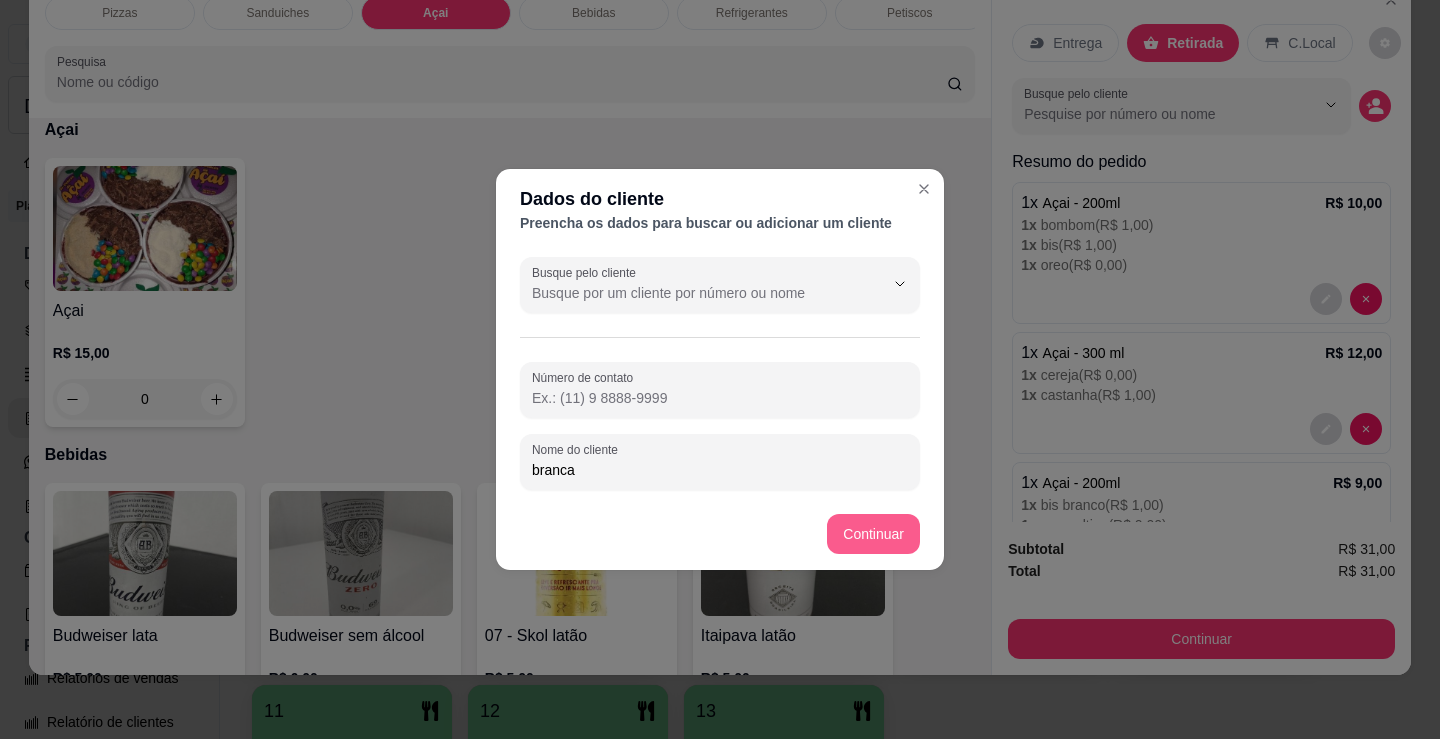 type on "branca" 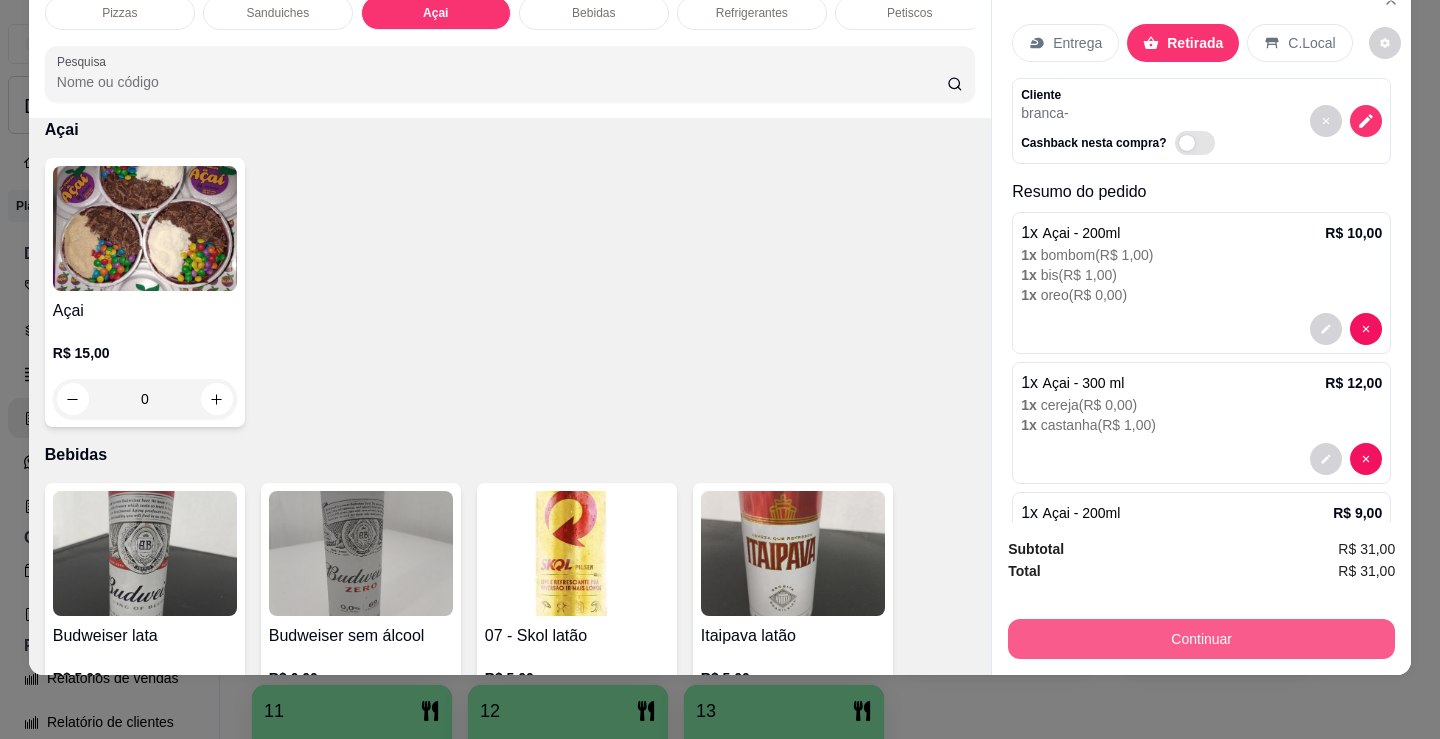 click on "Continuar" at bounding box center [1201, 639] 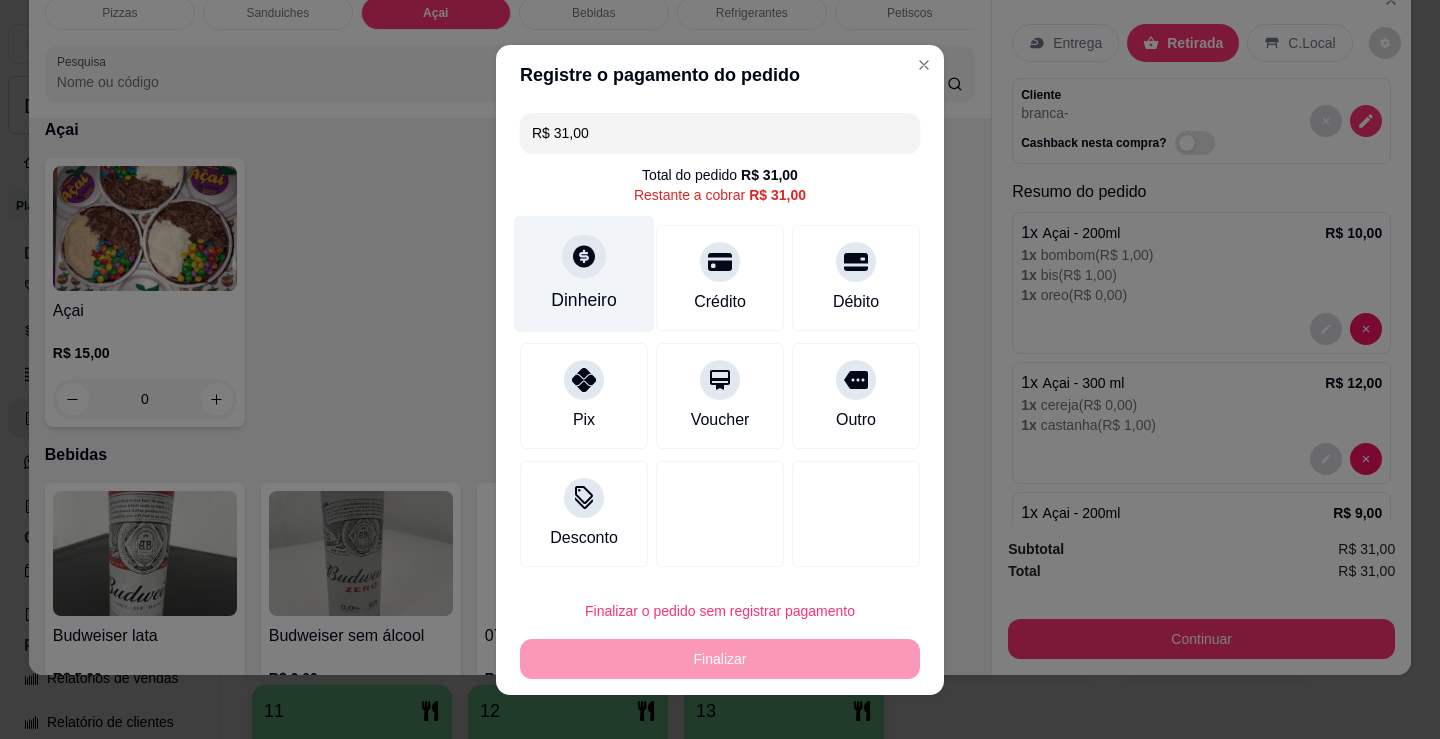 click on "Dinheiro" at bounding box center [584, 273] 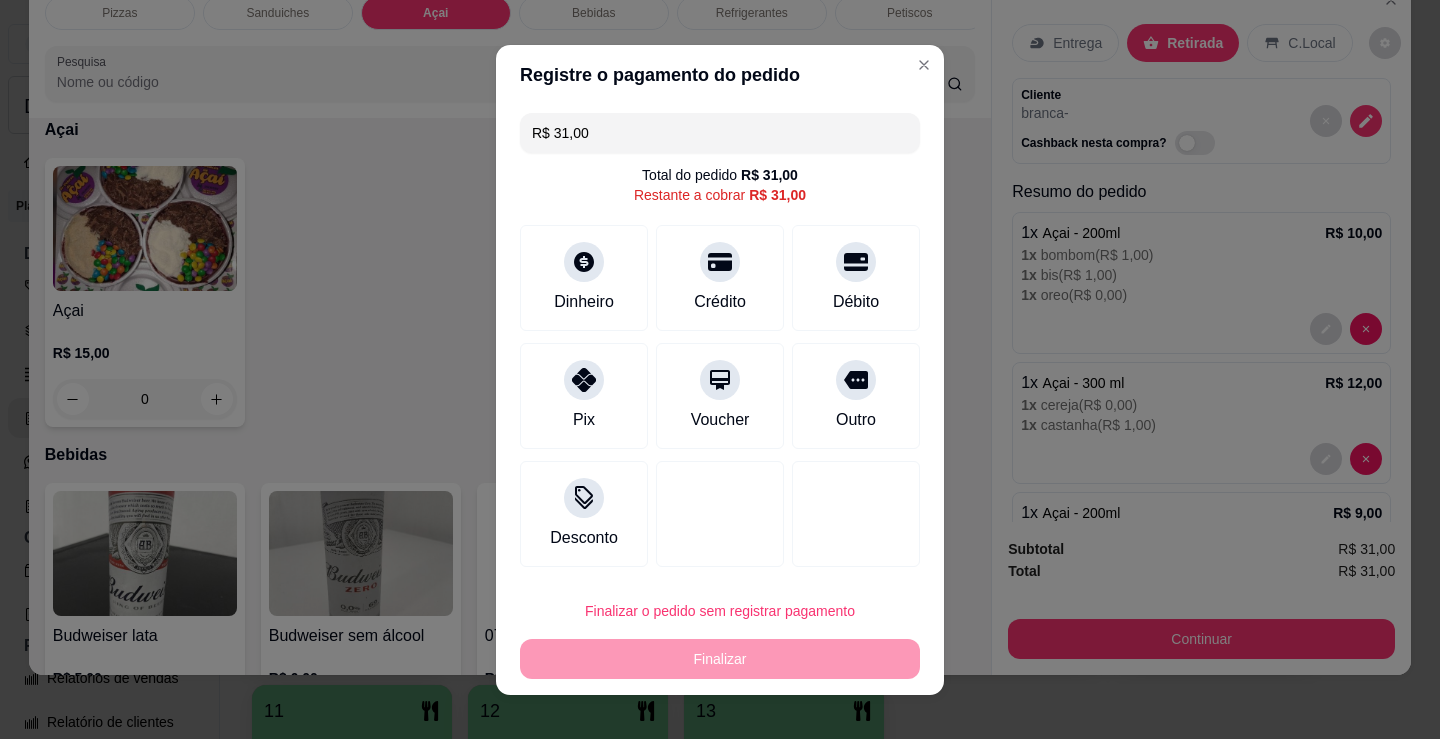 click on "Não preciso Continuar" at bounding box center (720, 467) 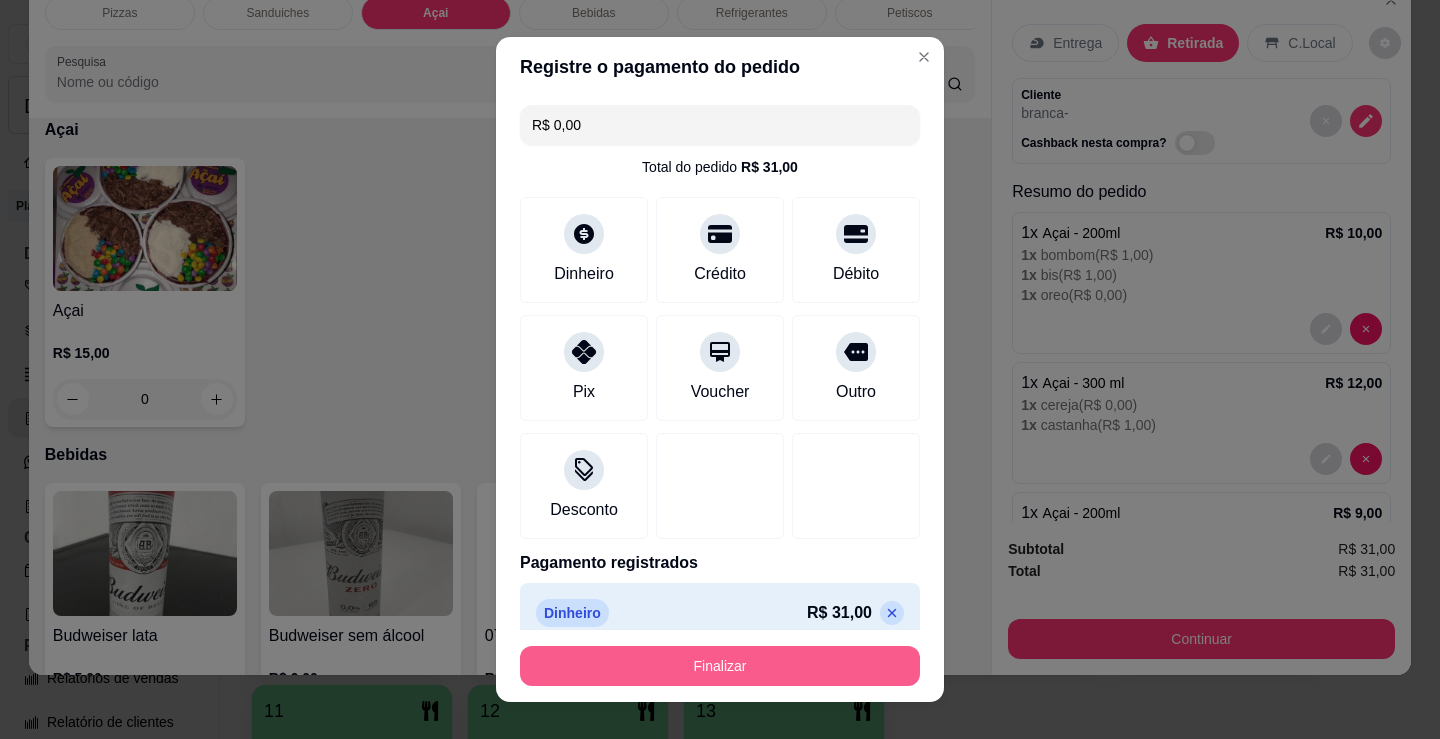 click on "Finalizar" at bounding box center (720, 666) 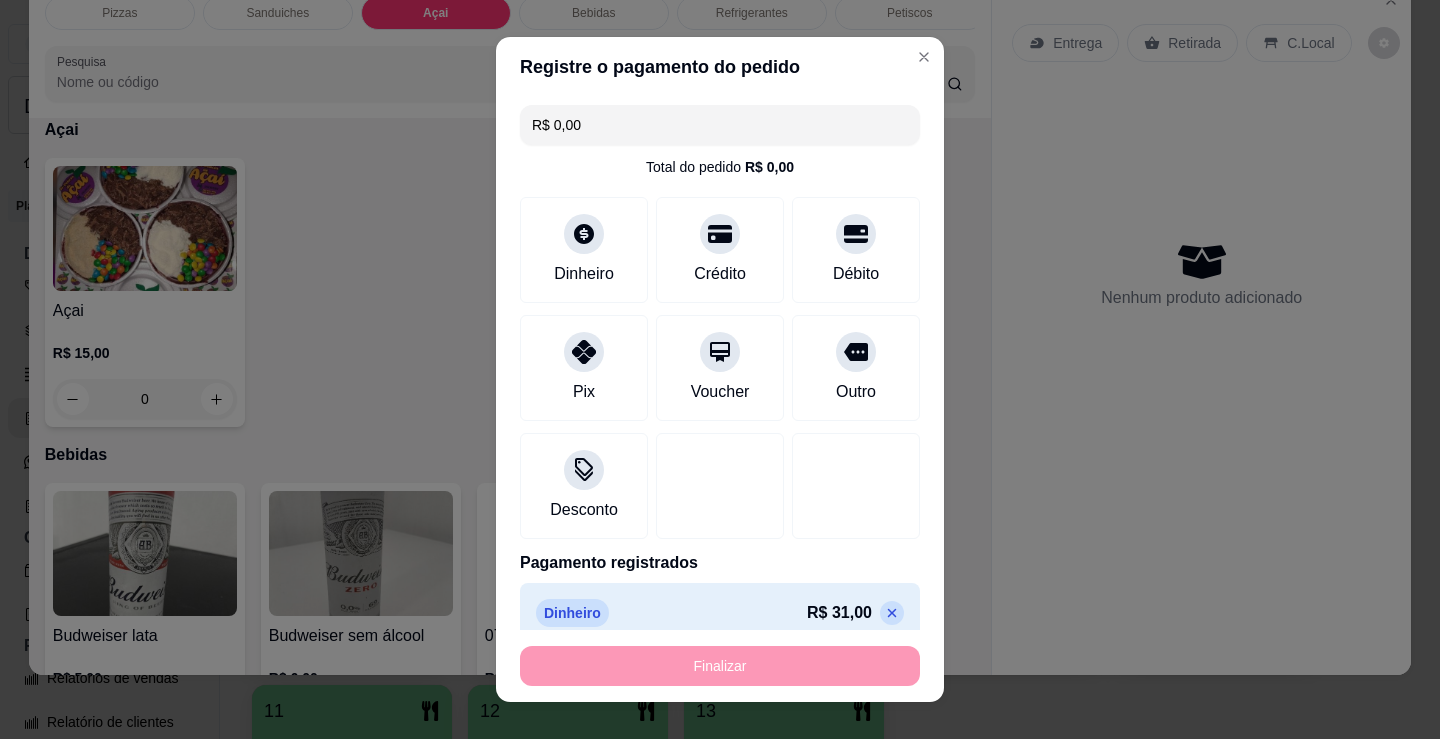 type on "-R$ 31,00" 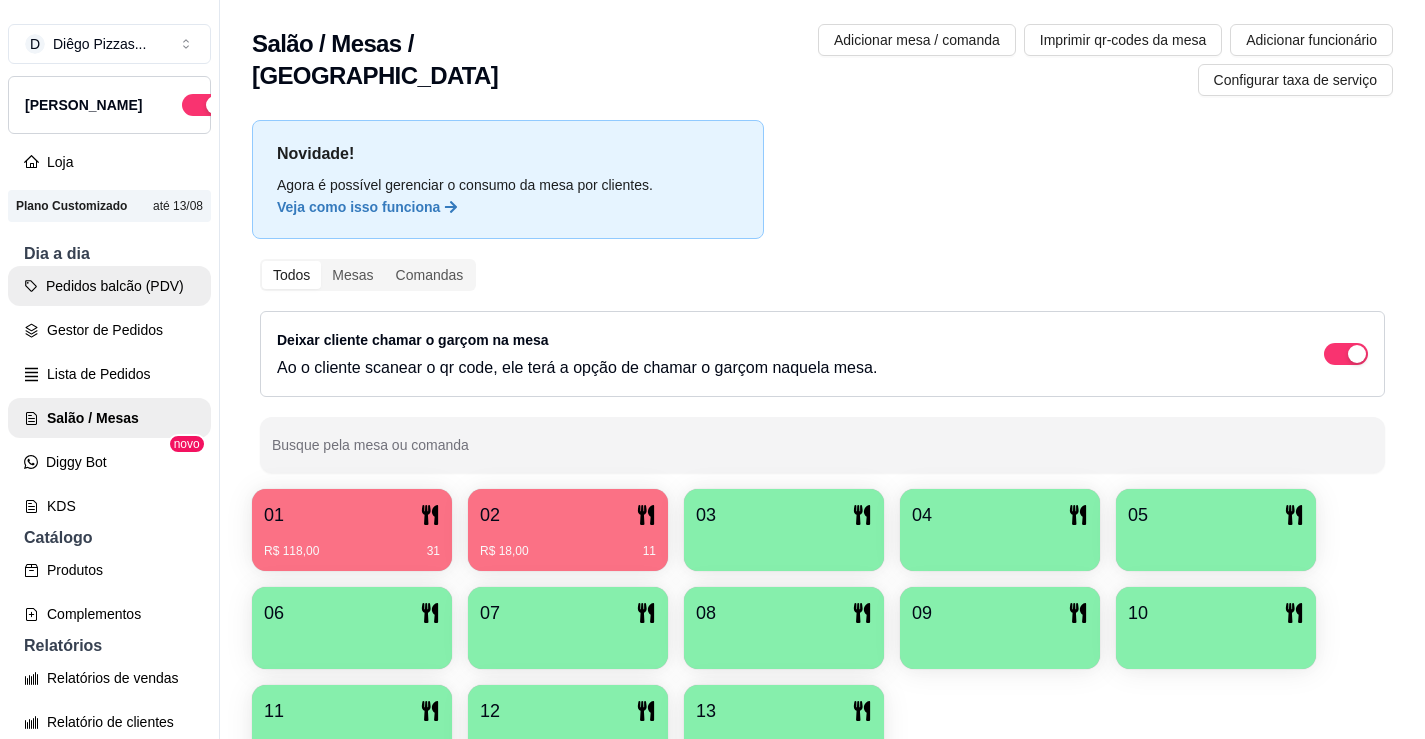 click on "Pedidos balcão (PDV)" at bounding box center (109, 286) 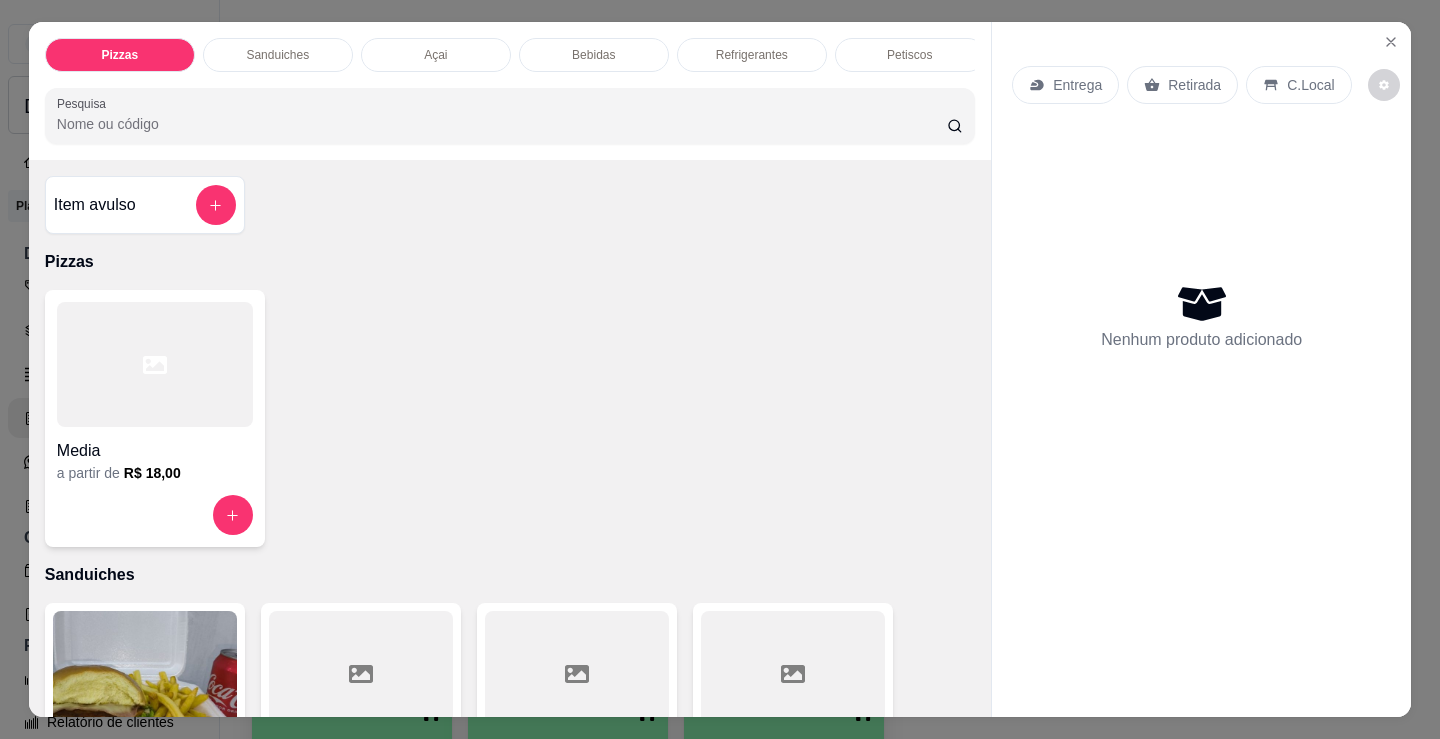 click on "Petiscos" at bounding box center (909, 55) 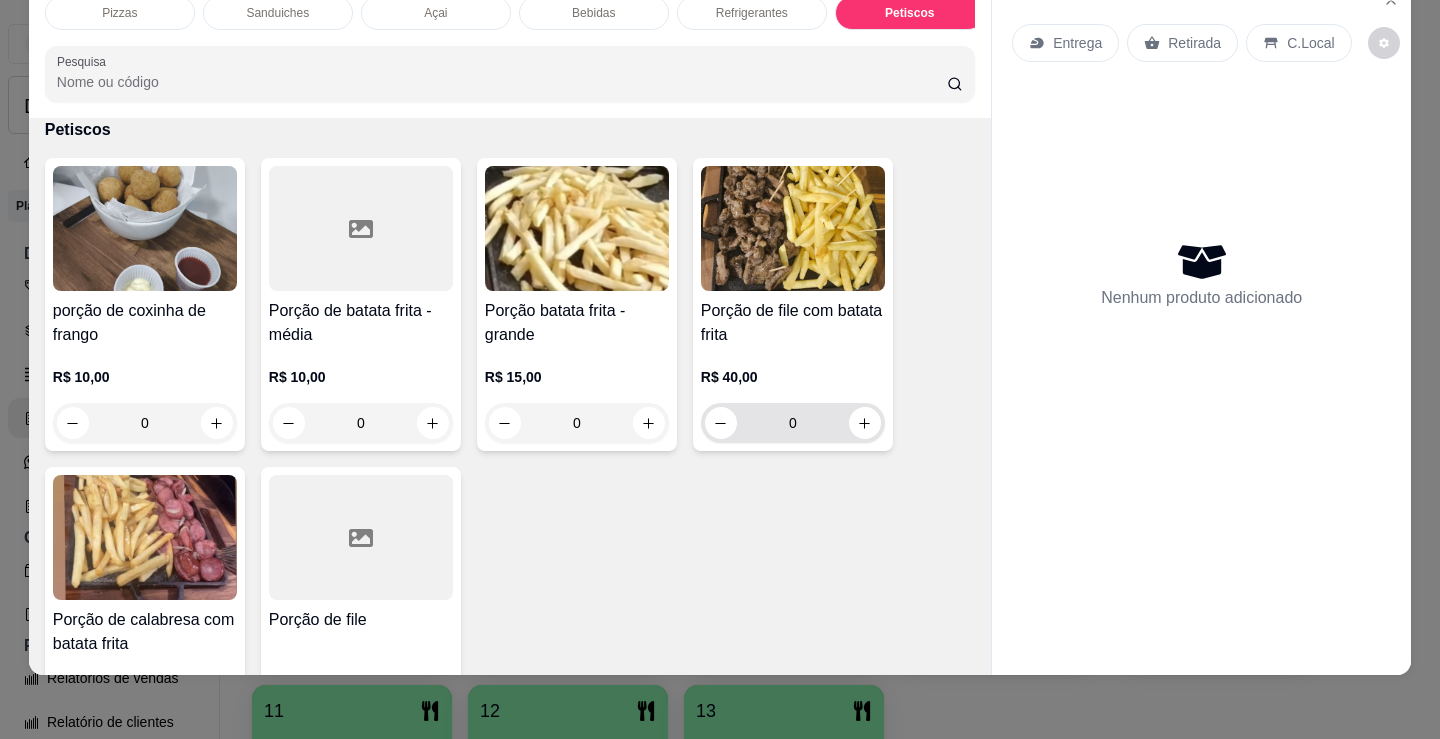 click 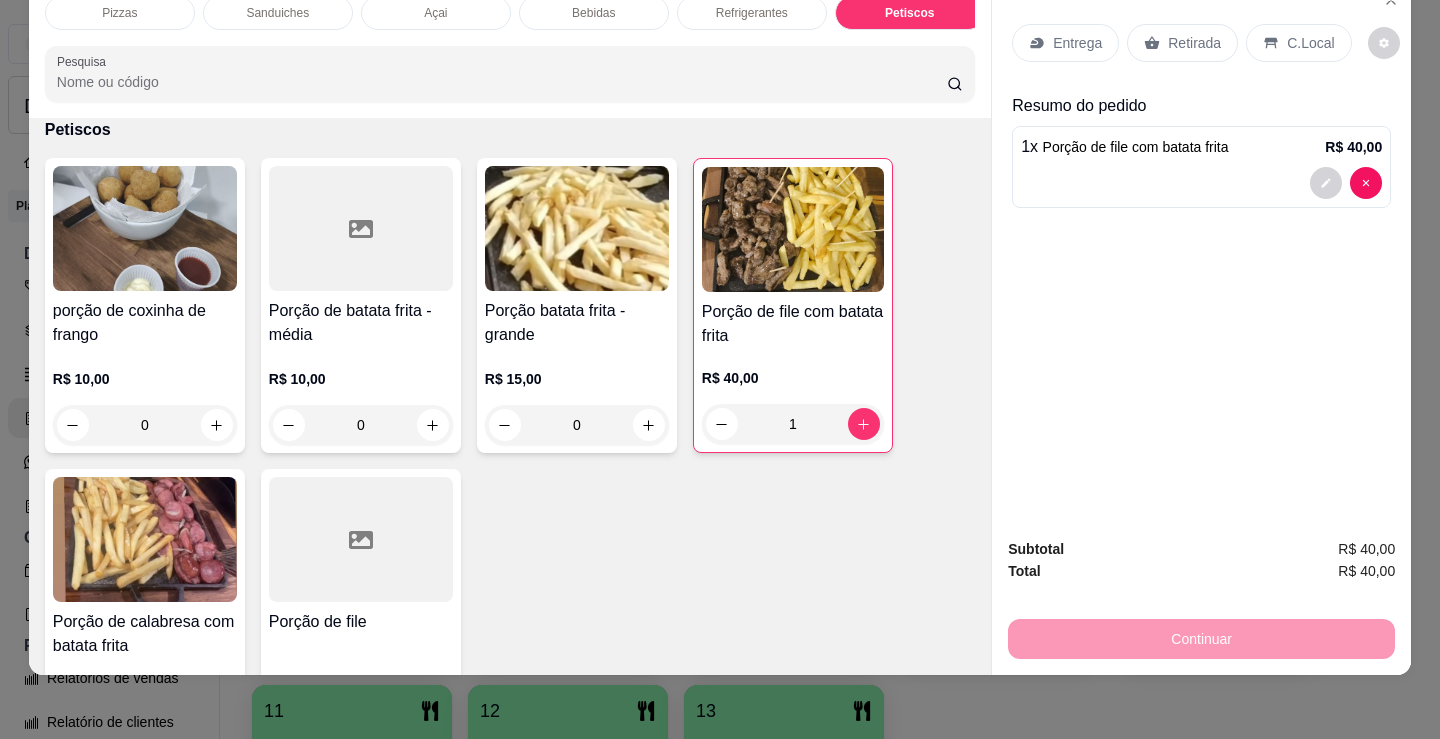 click on "C.Local" at bounding box center [1310, 43] 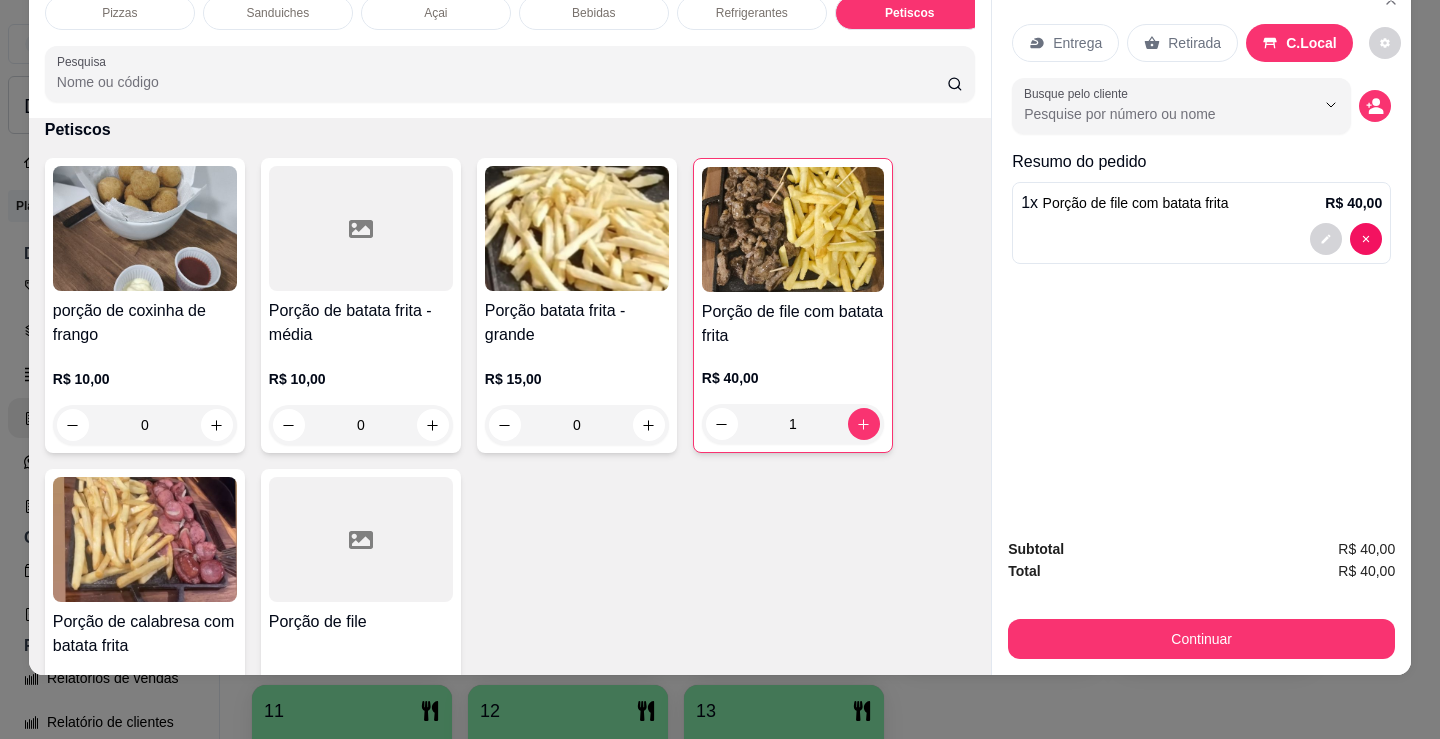 click 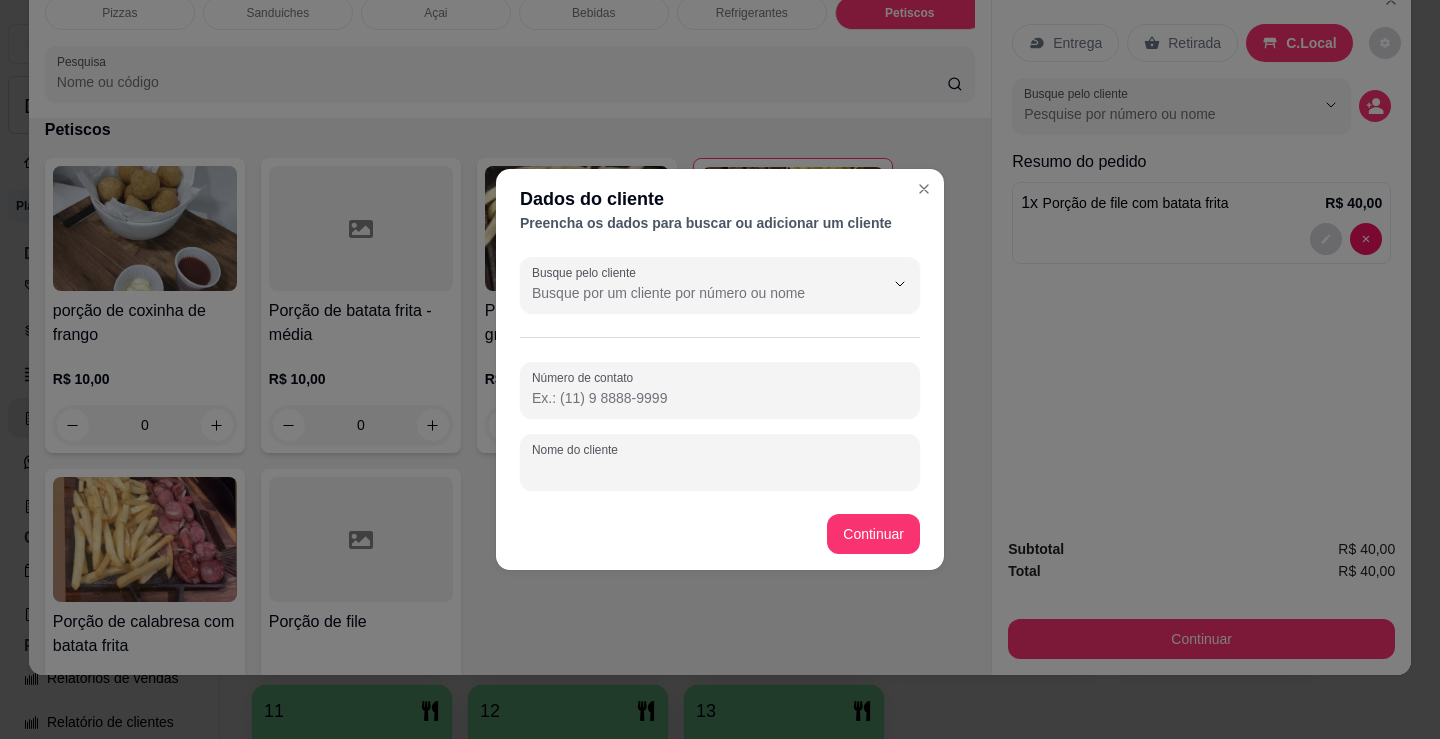 click on "Nome do cliente" at bounding box center (720, 470) 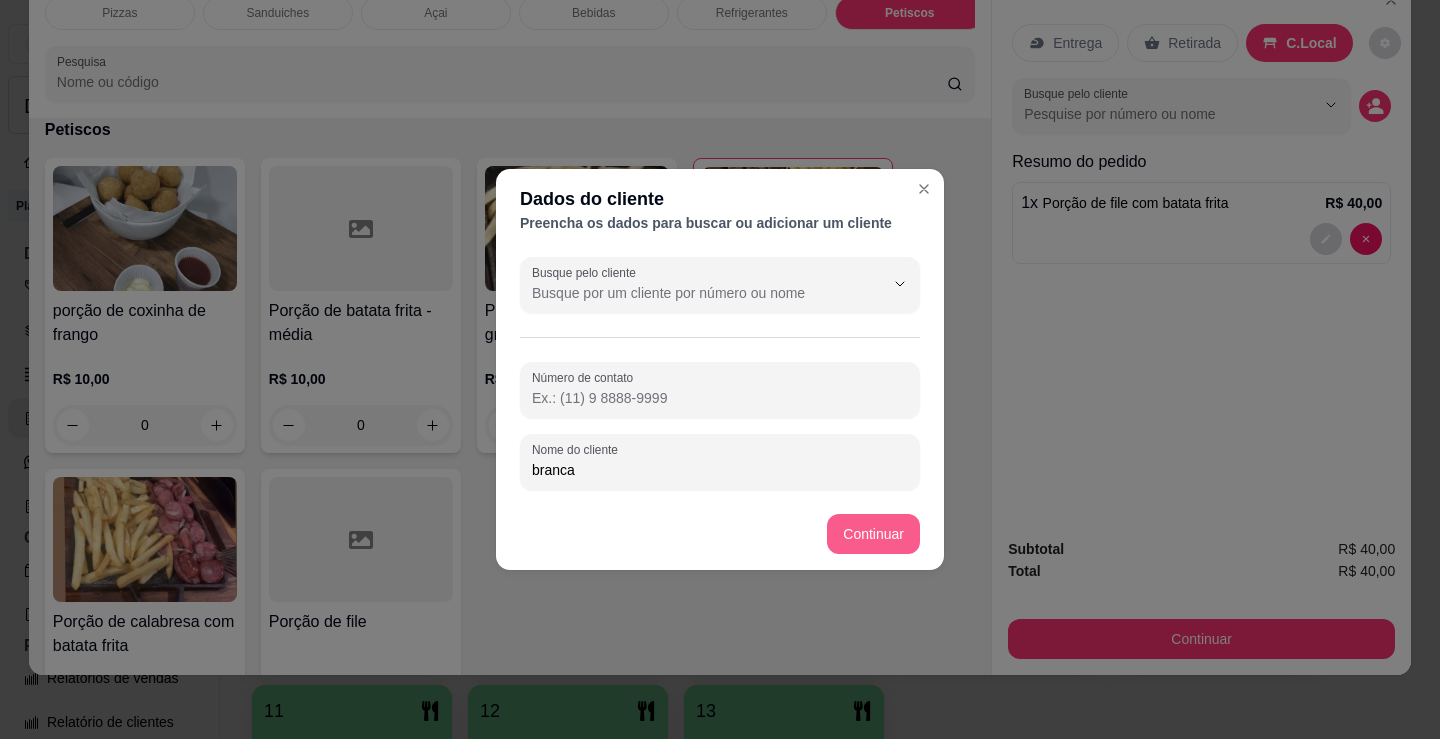 type on "branca" 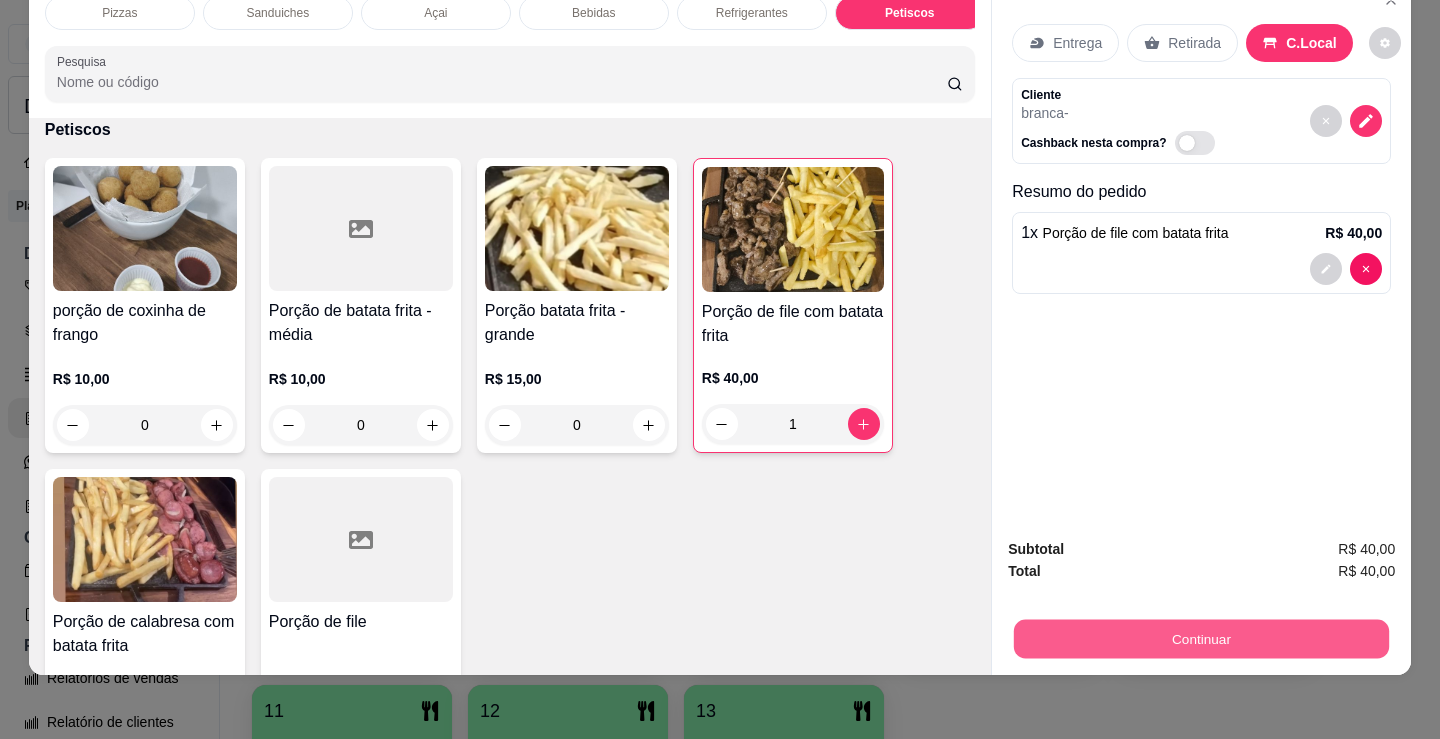 click on "Continuar" at bounding box center (1201, 638) 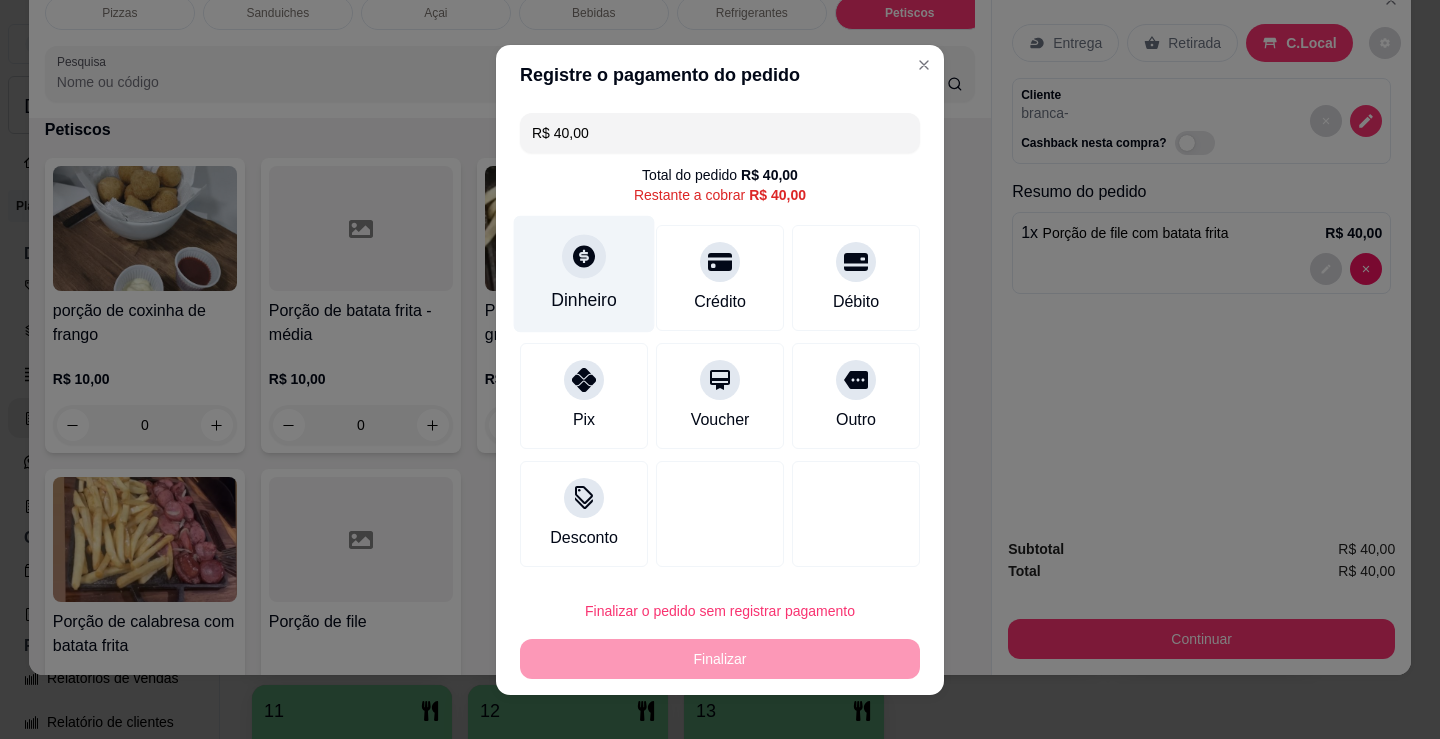 click on "Dinheiro" at bounding box center [584, 273] 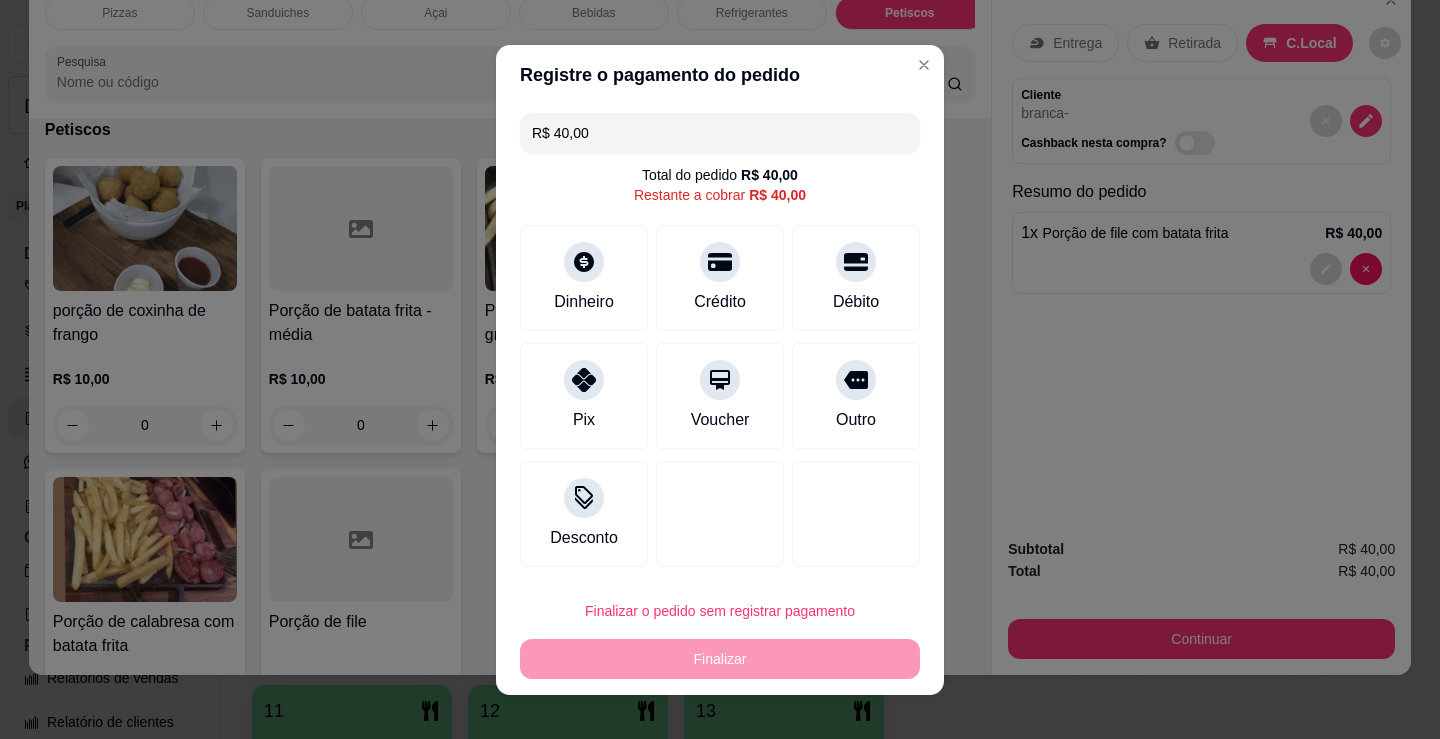 type on "R$ 0,00" 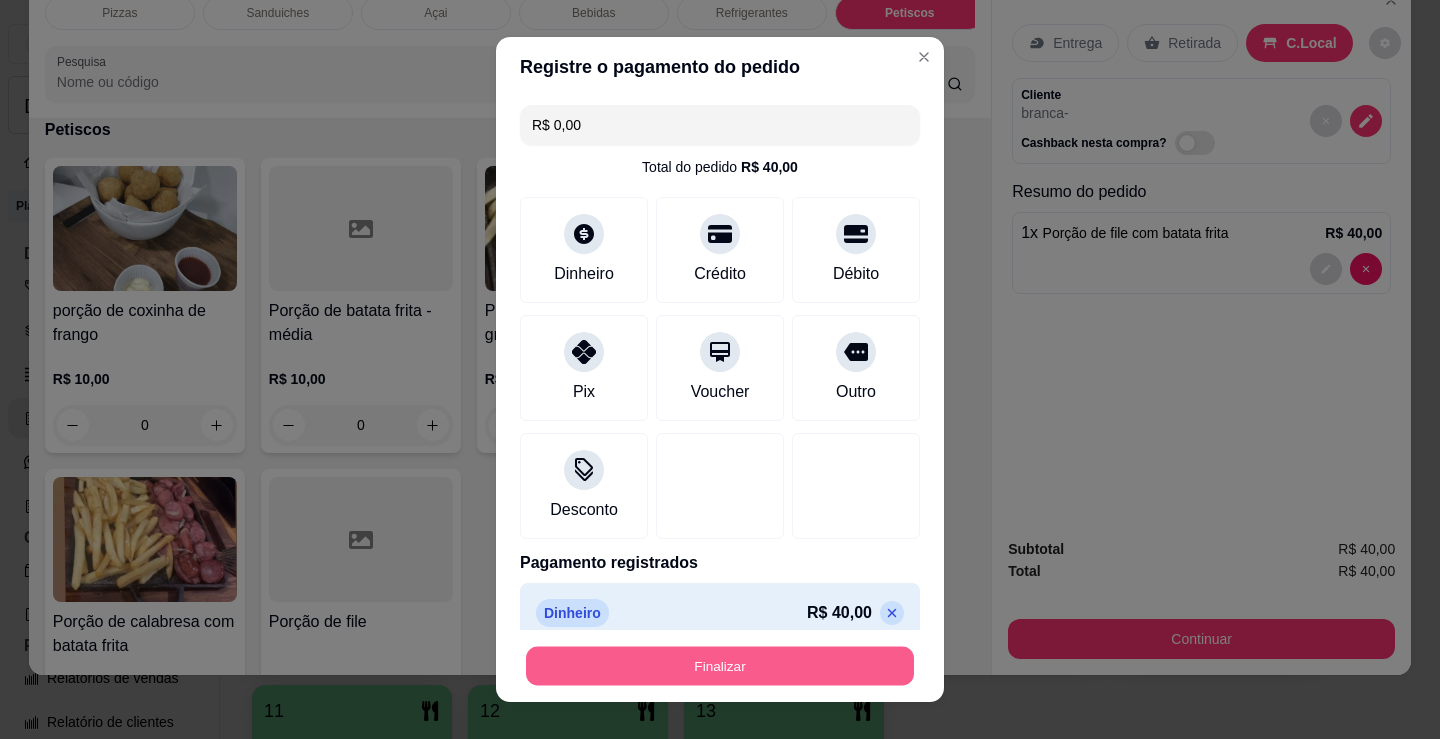 click on "Finalizar" at bounding box center [720, 666] 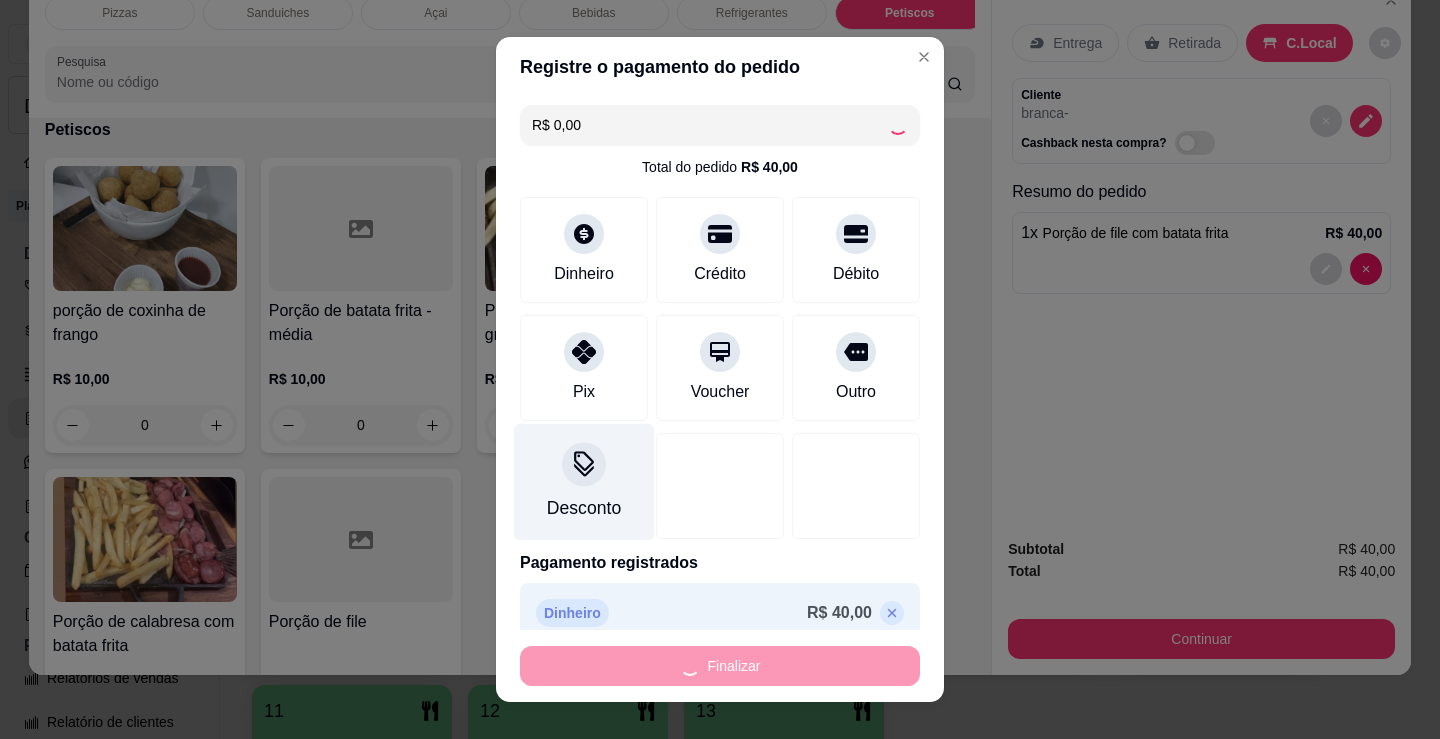 type on "0" 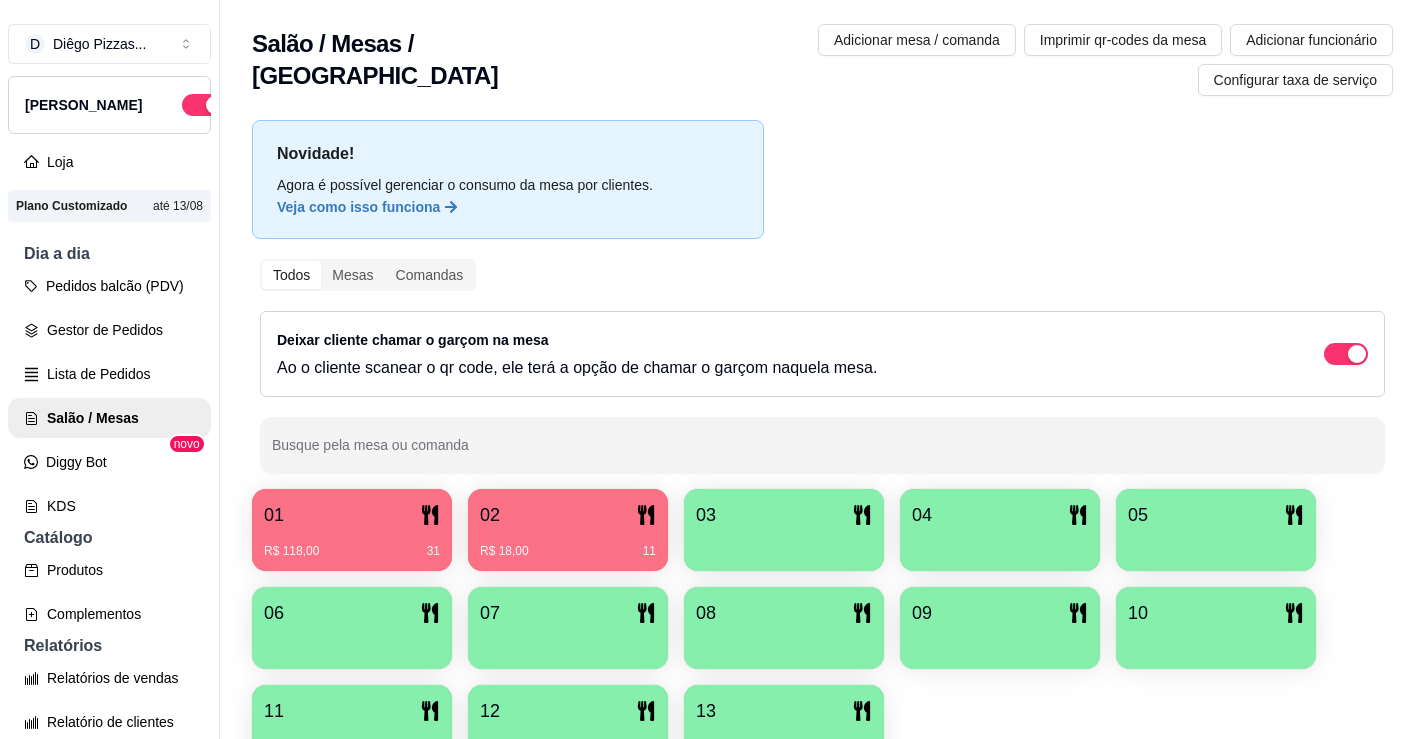 click on "R$ 118,00 31" at bounding box center [352, 544] 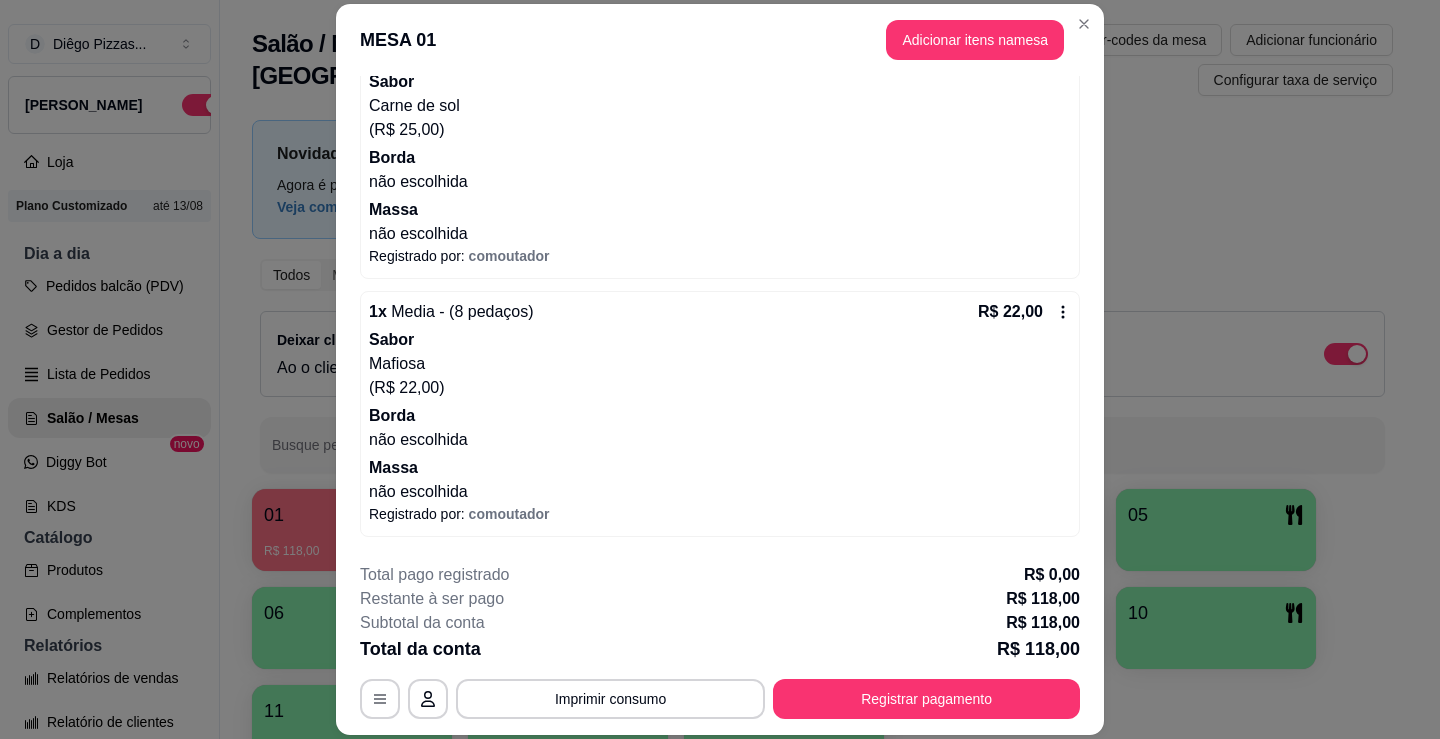 scroll, scrollTop: 721, scrollLeft: 0, axis: vertical 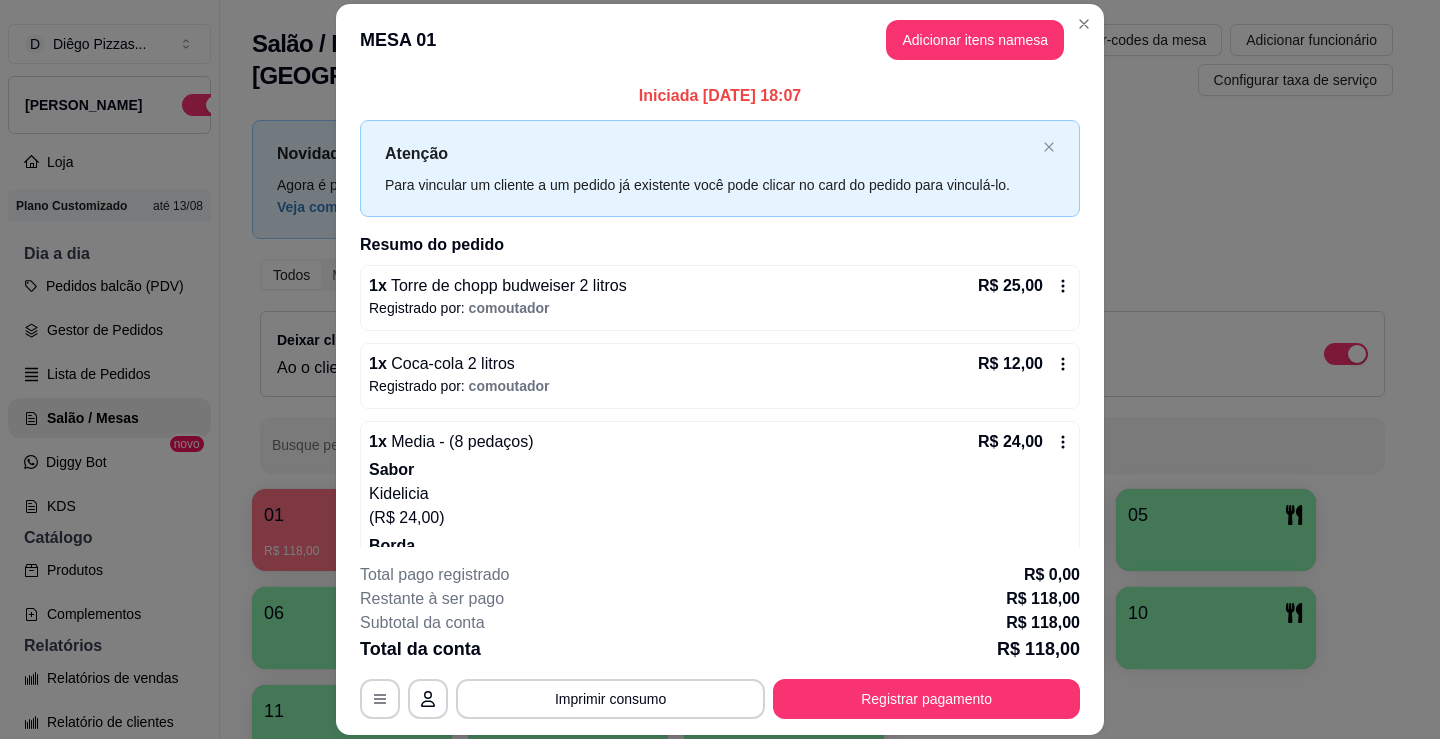 click on "Adicionar itens na  mesa" at bounding box center (975, 40) 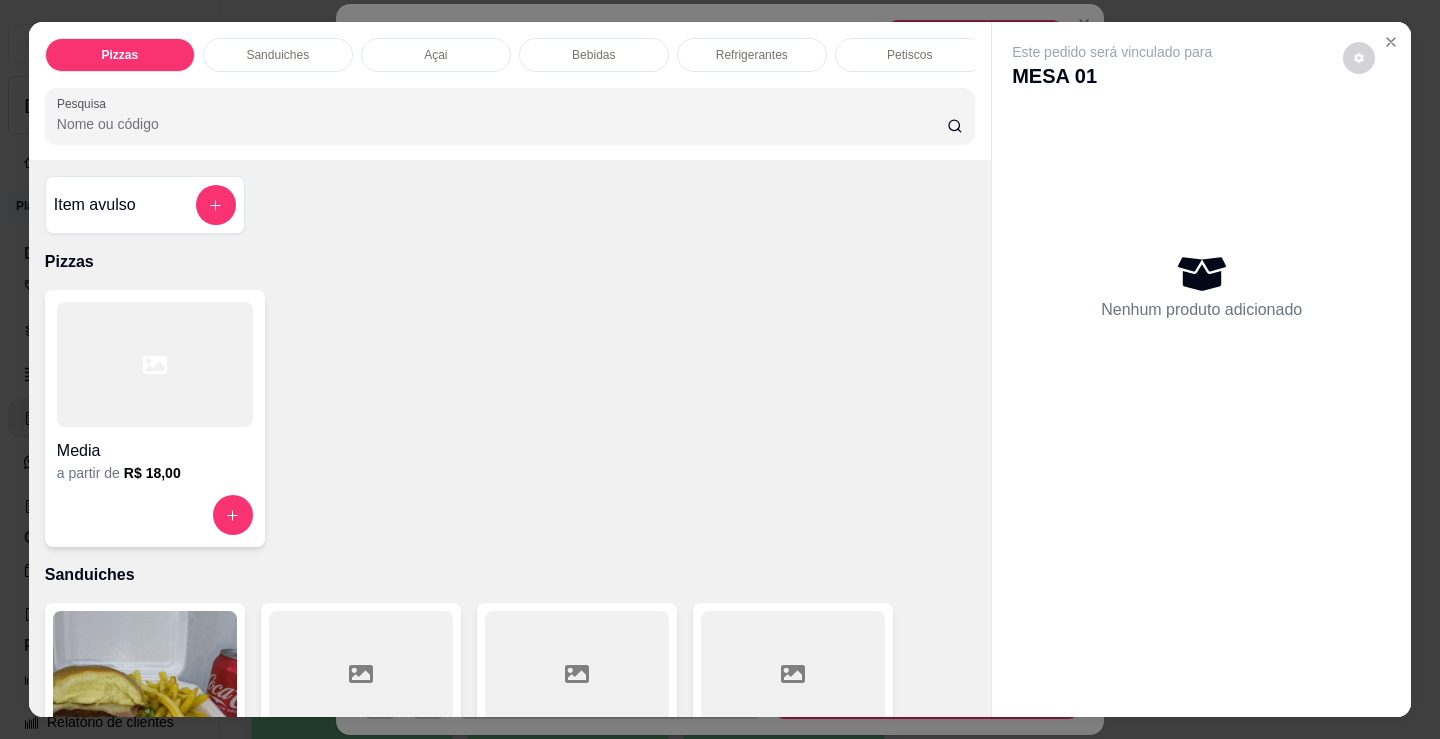 click on "Petiscos" at bounding box center [909, 55] 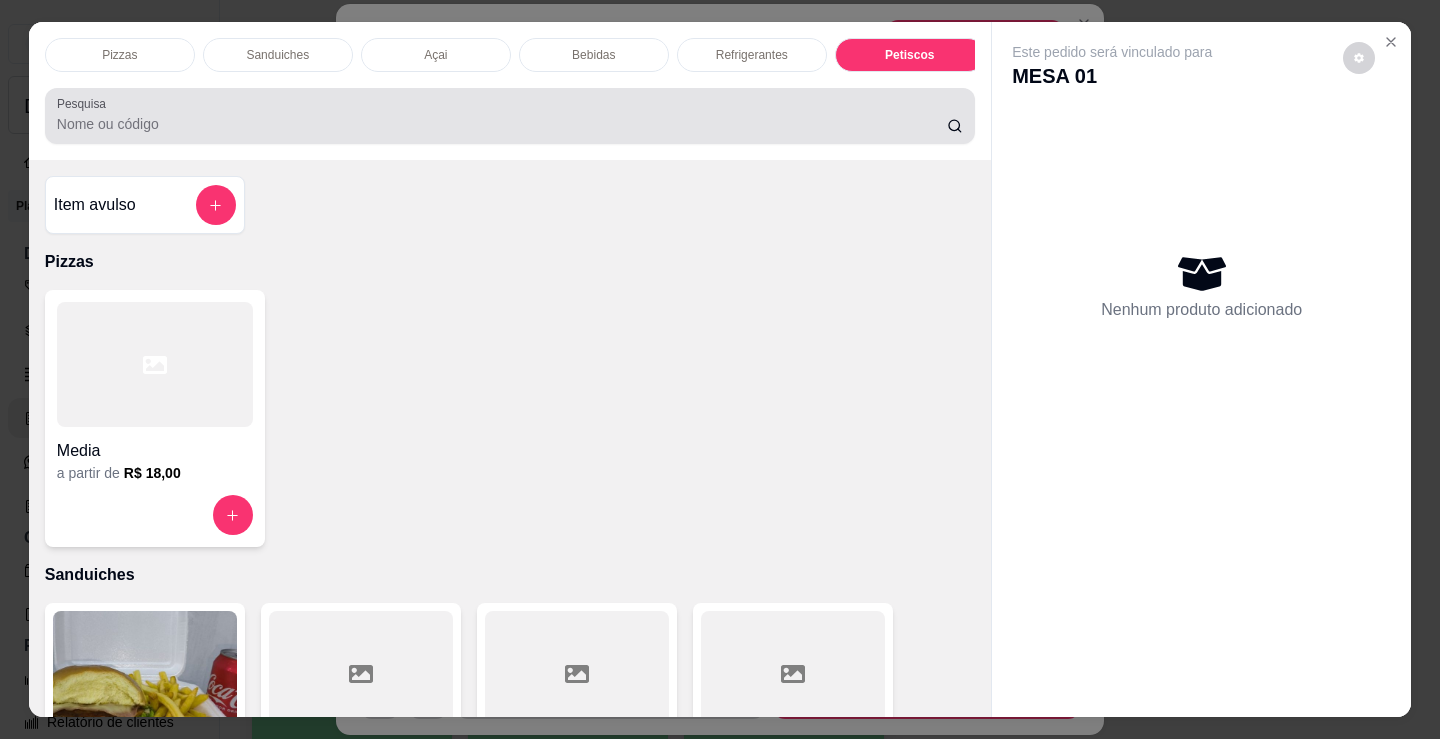 scroll, scrollTop: 6692, scrollLeft: 0, axis: vertical 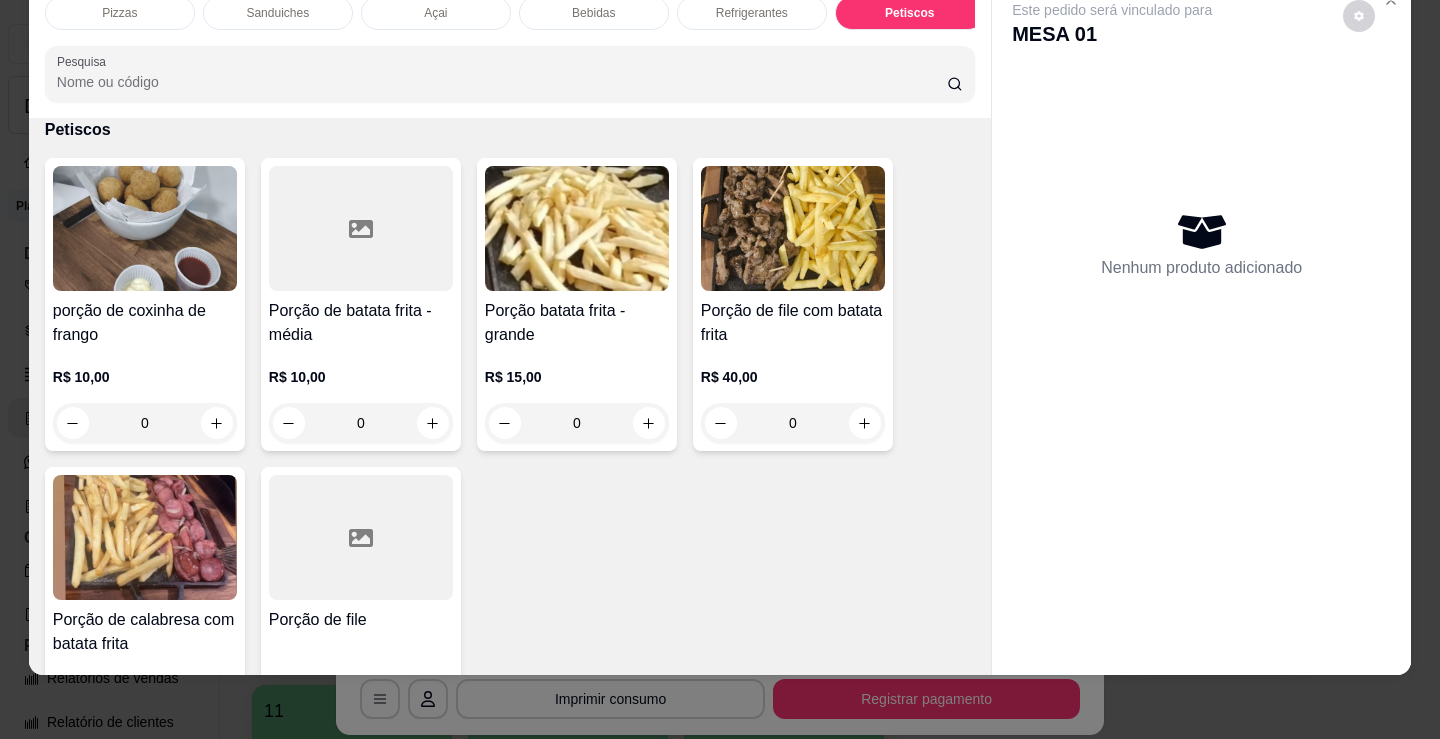 click 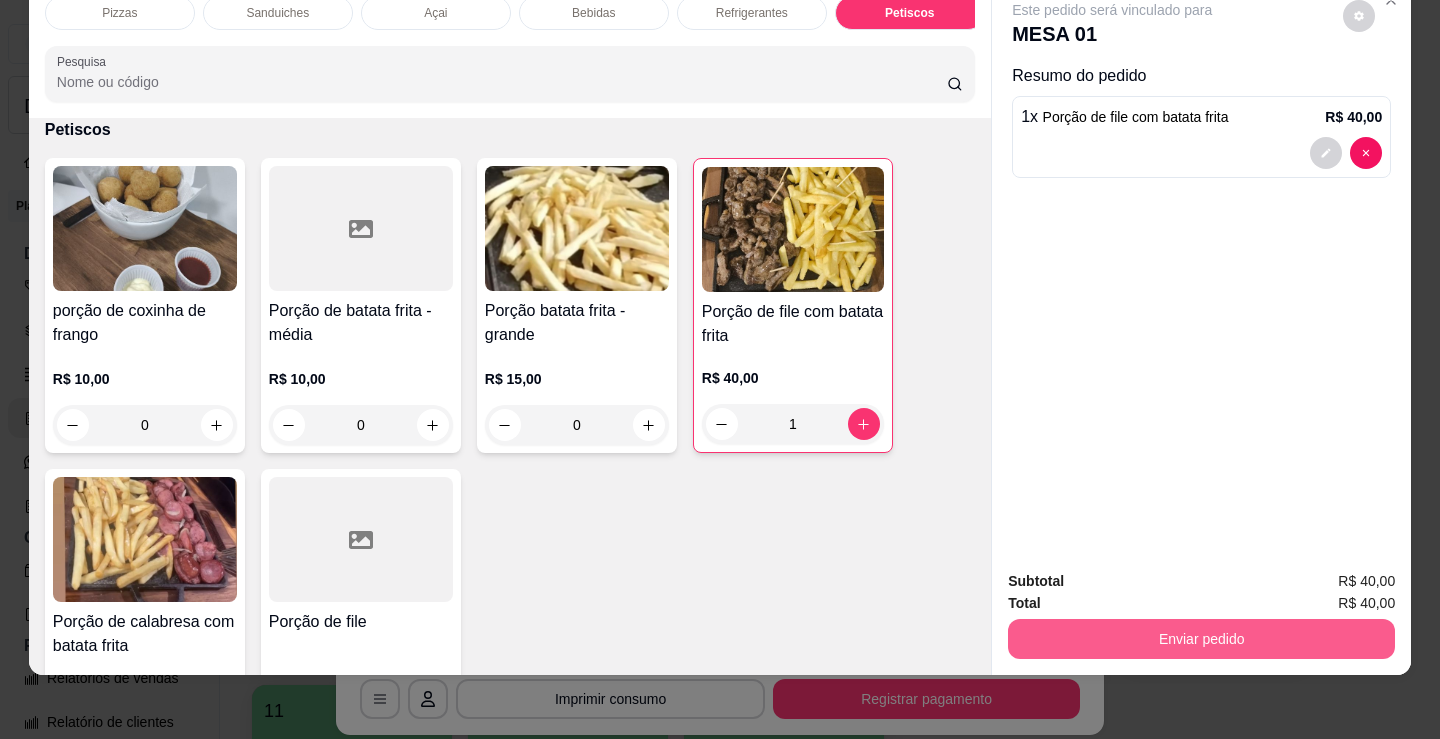 click on "Enviar pedido" at bounding box center (1201, 639) 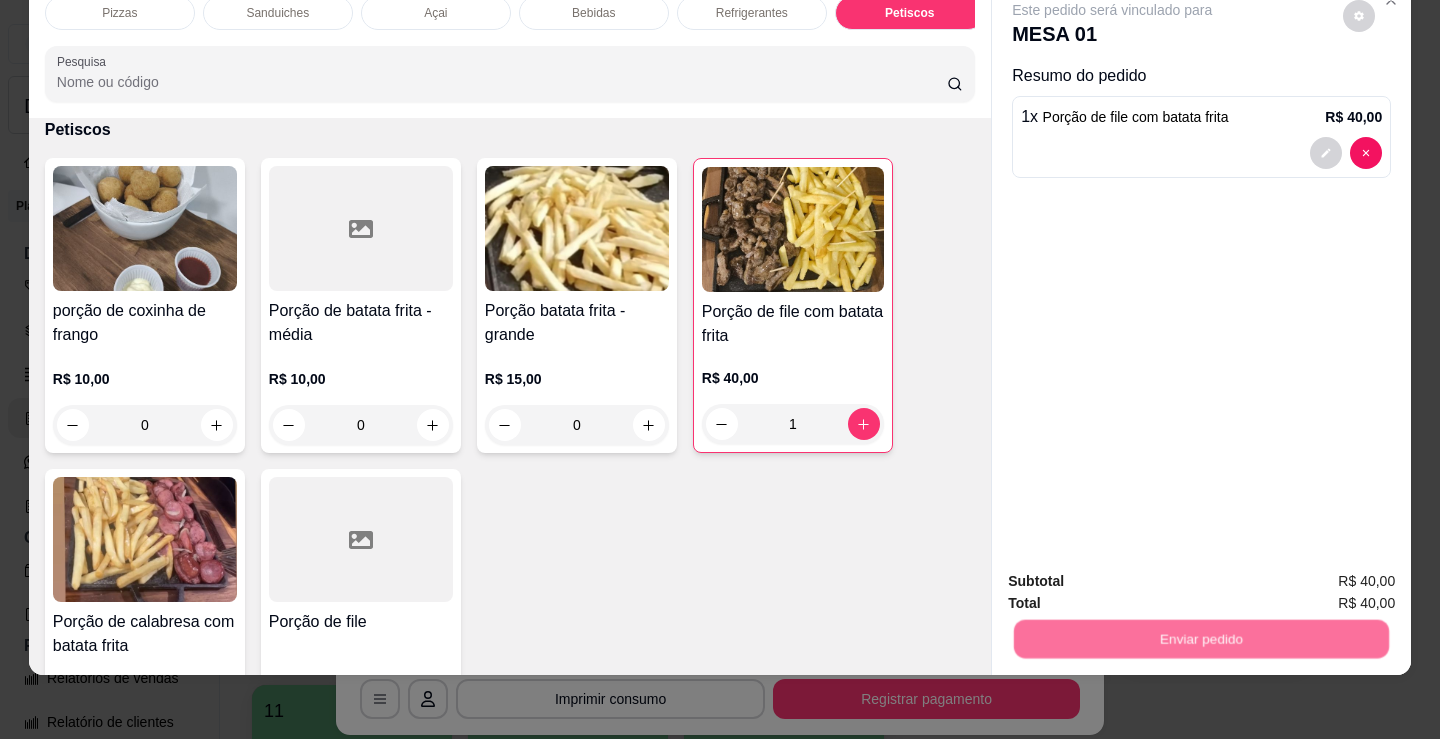click on "Não registrar e enviar pedido" at bounding box center (1135, 575) 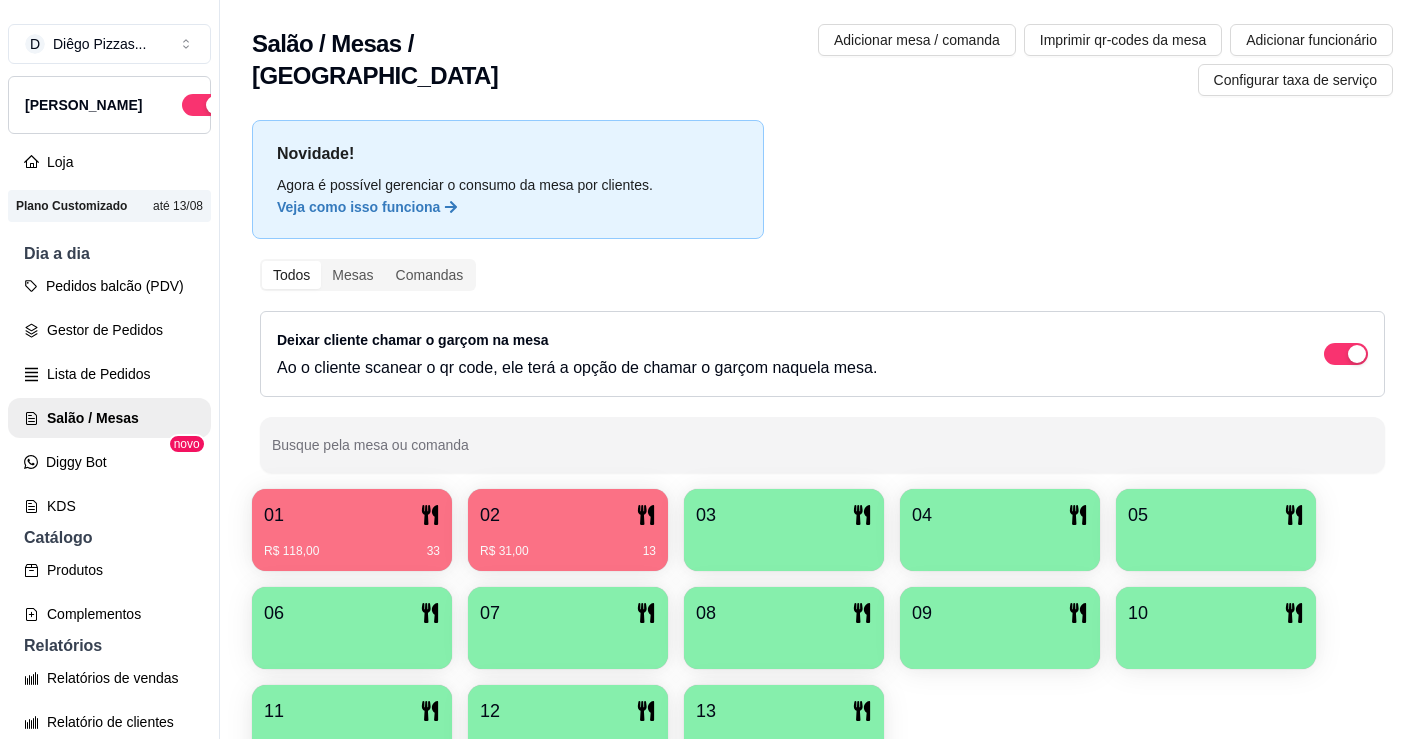 click on "R$ 31,00 13" at bounding box center (568, 544) 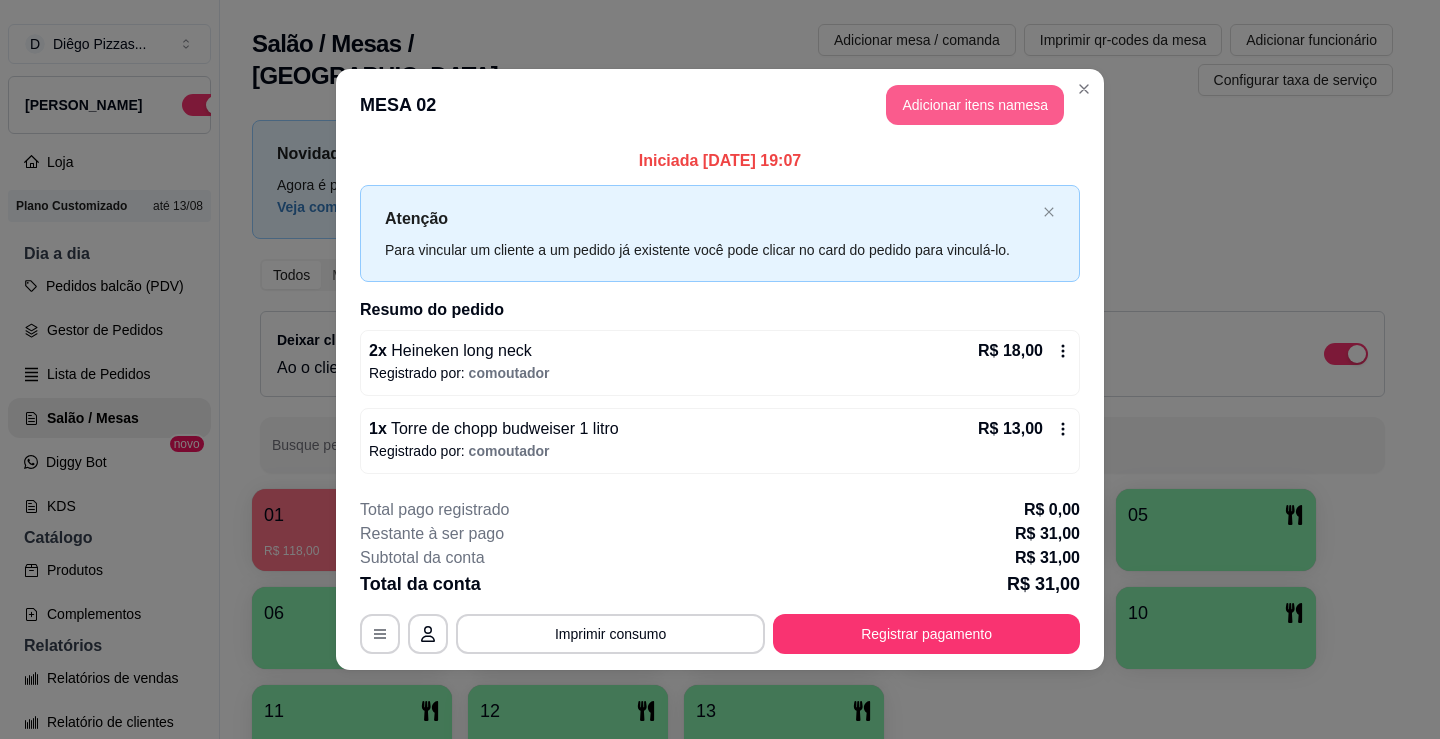 click on "Adicionar itens na  mesa" at bounding box center [975, 105] 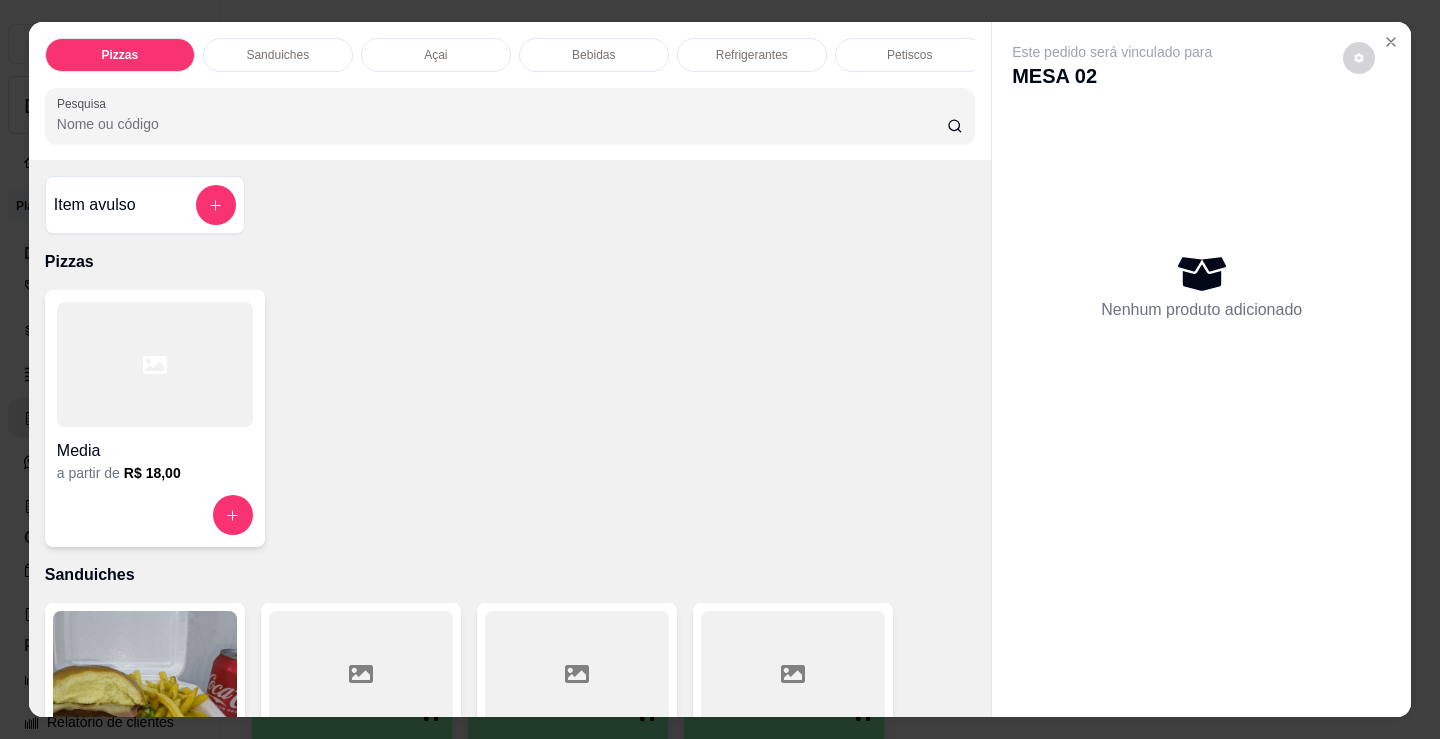 click on "Bebidas" at bounding box center [593, 55] 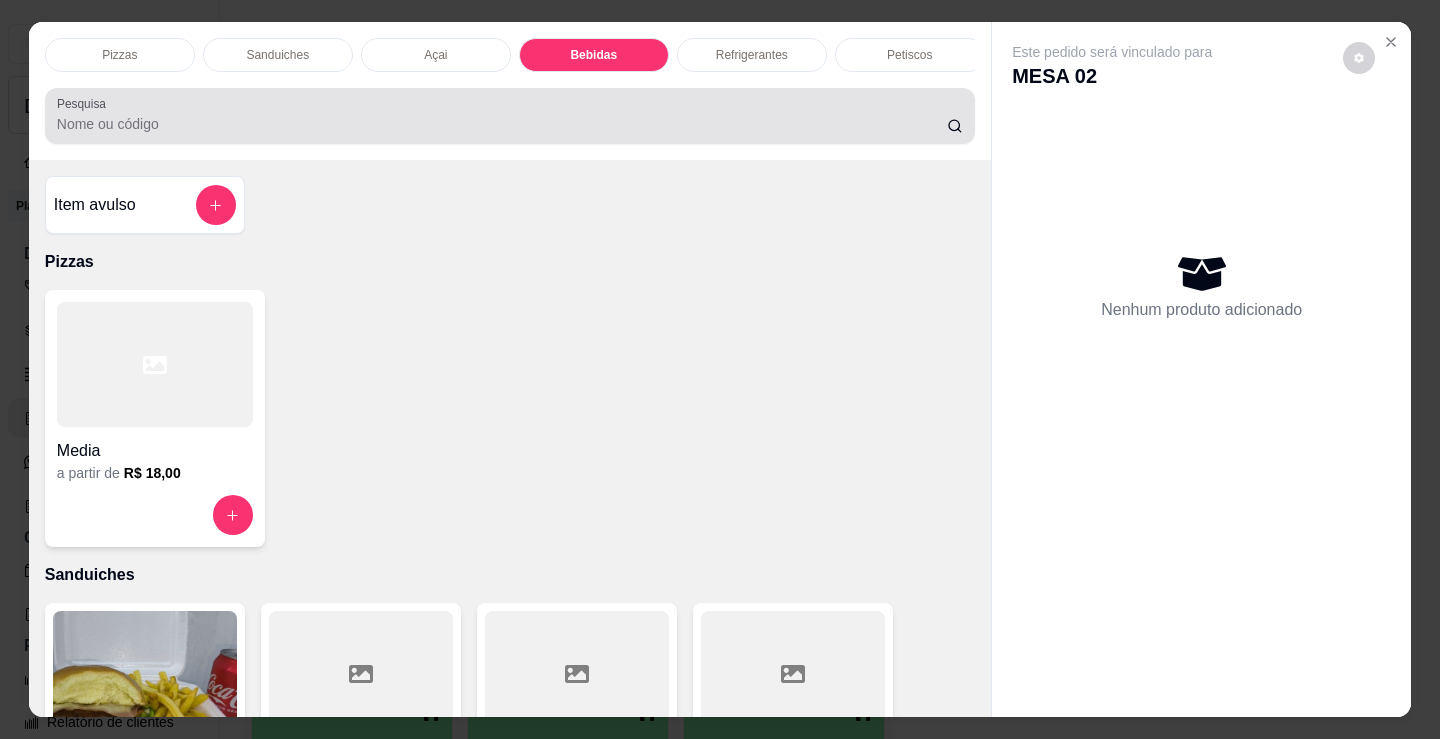 scroll, scrollTop: 2478, scrollLeft: 0, axis: vertical 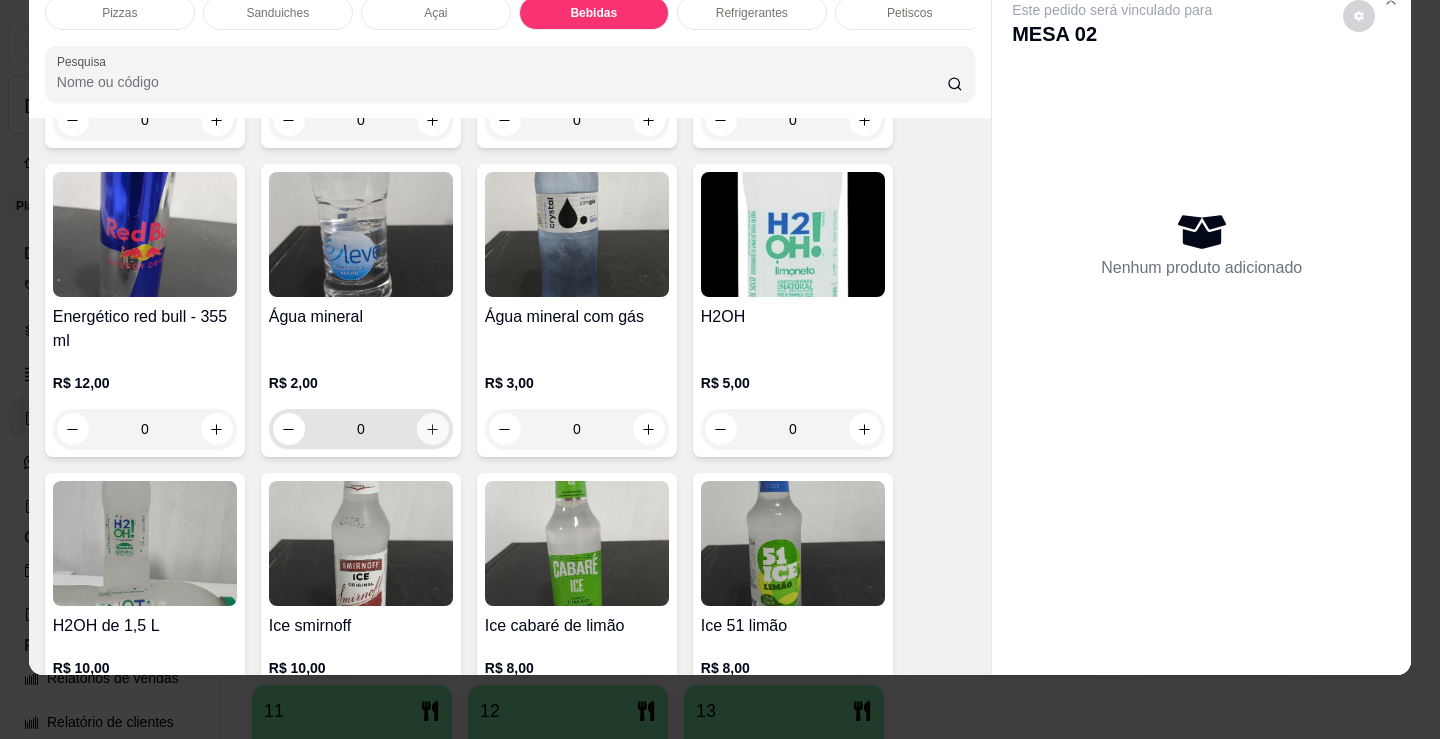 click 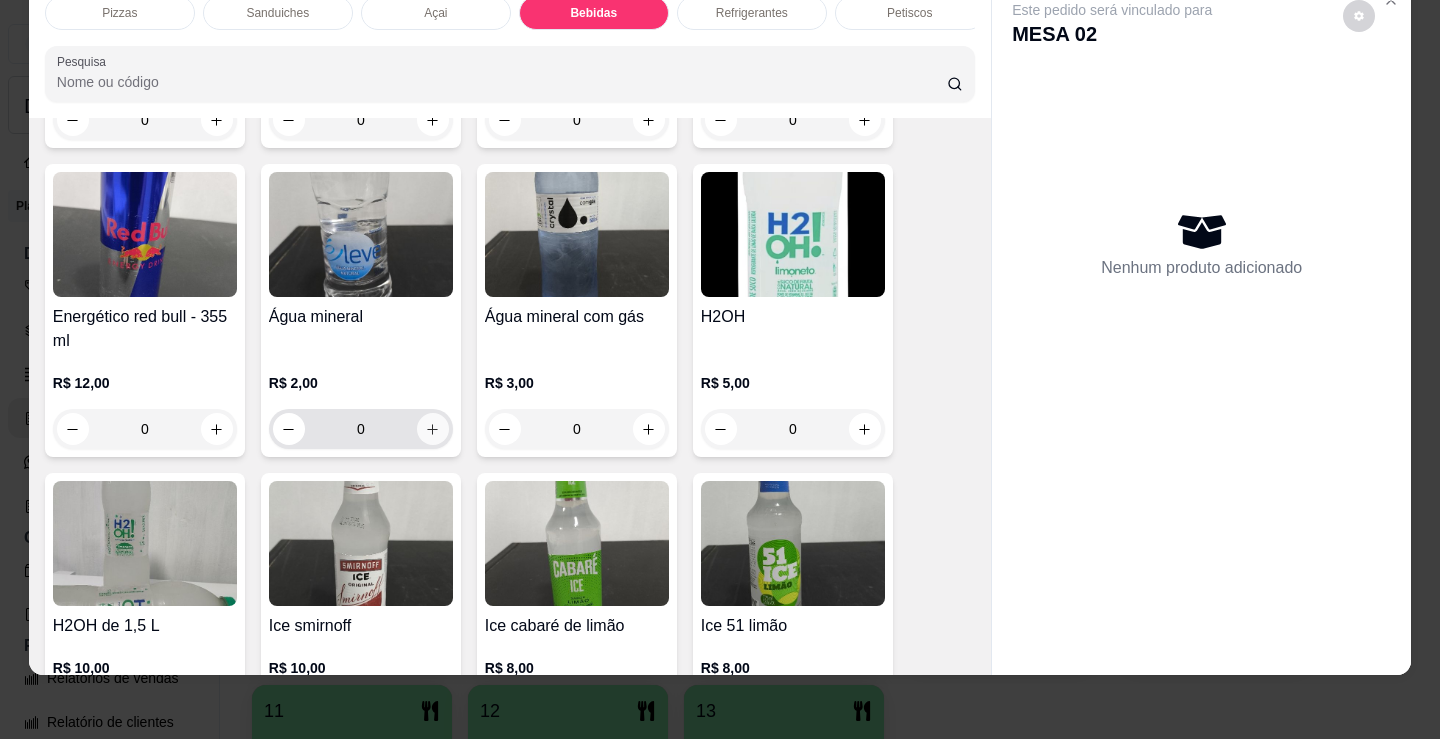 type on "1" 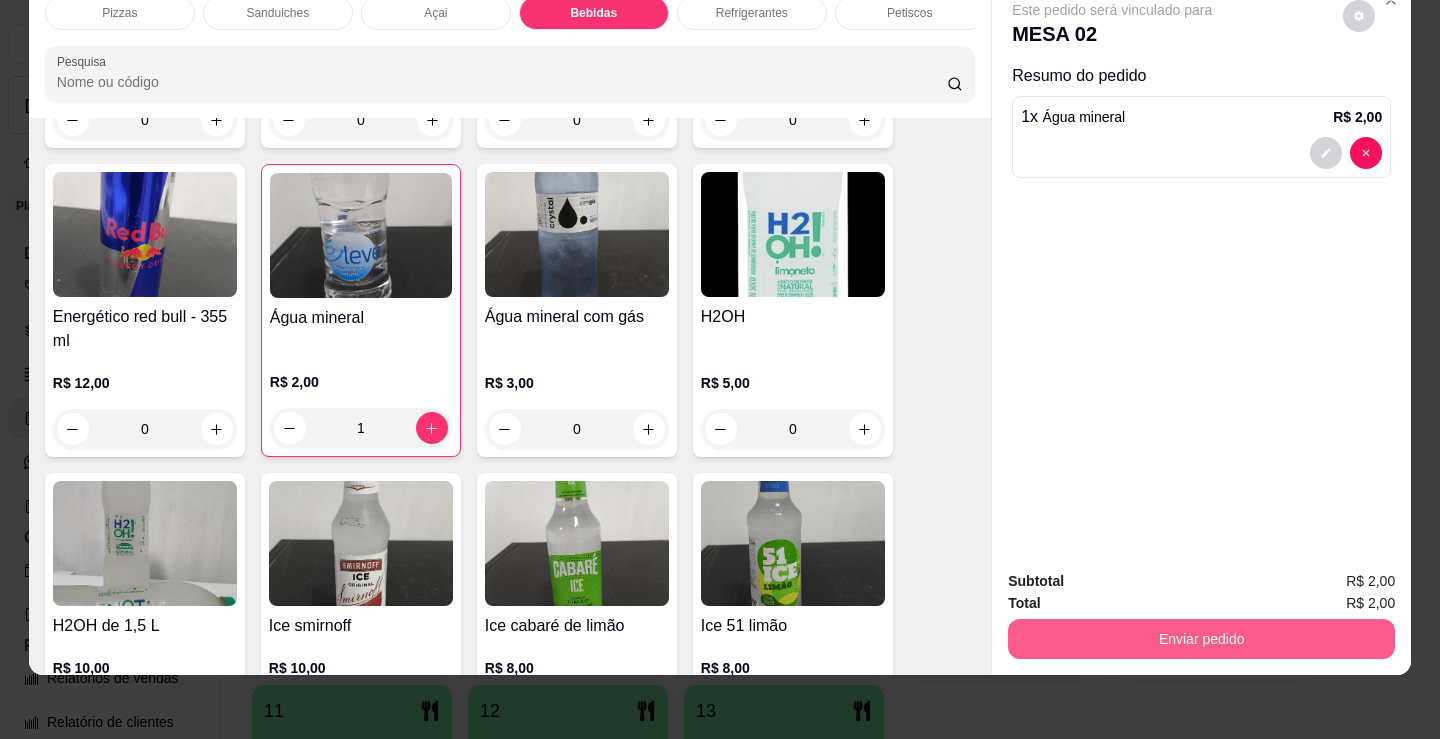 click on "Enviar pedido" at bounding box center (1201, 639) 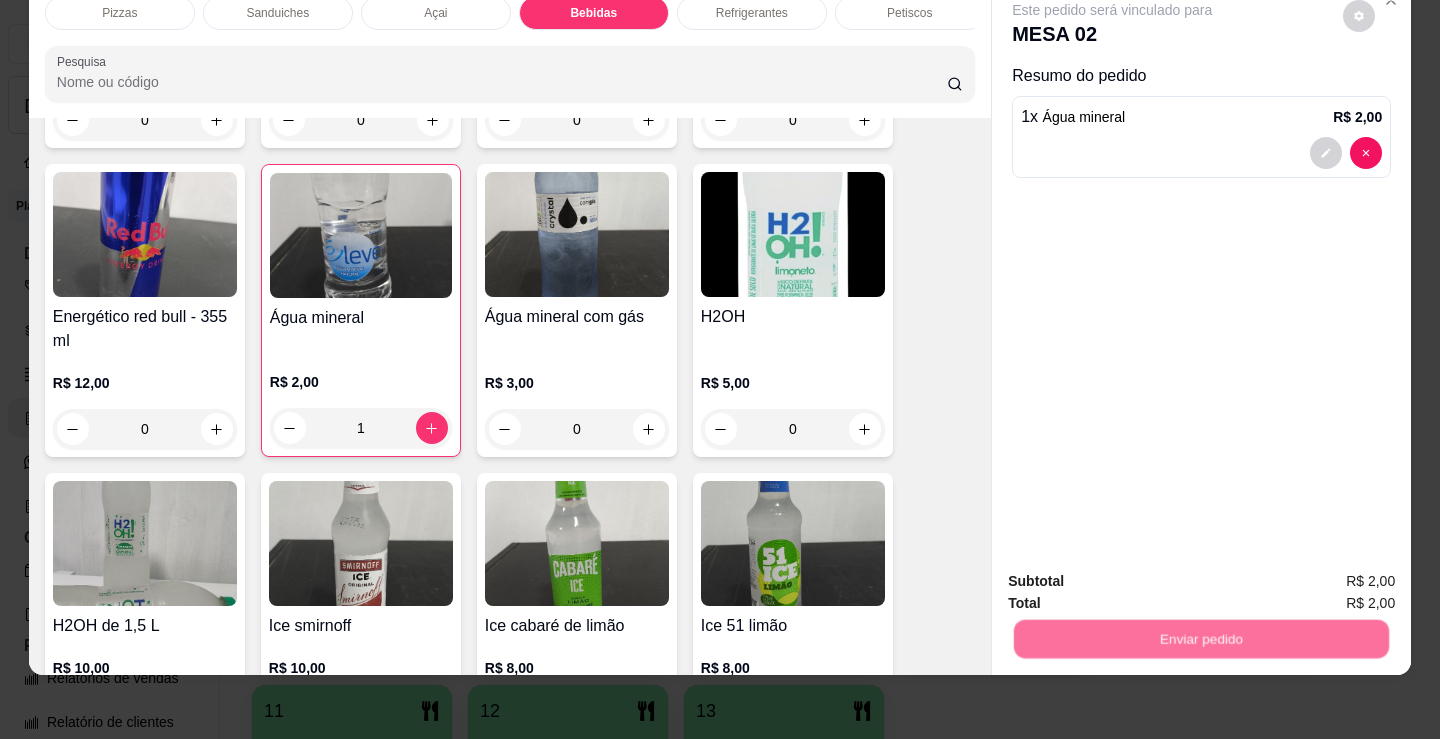 click on "Não registrar e enviar pedido" at bounding box center [1135, 575] 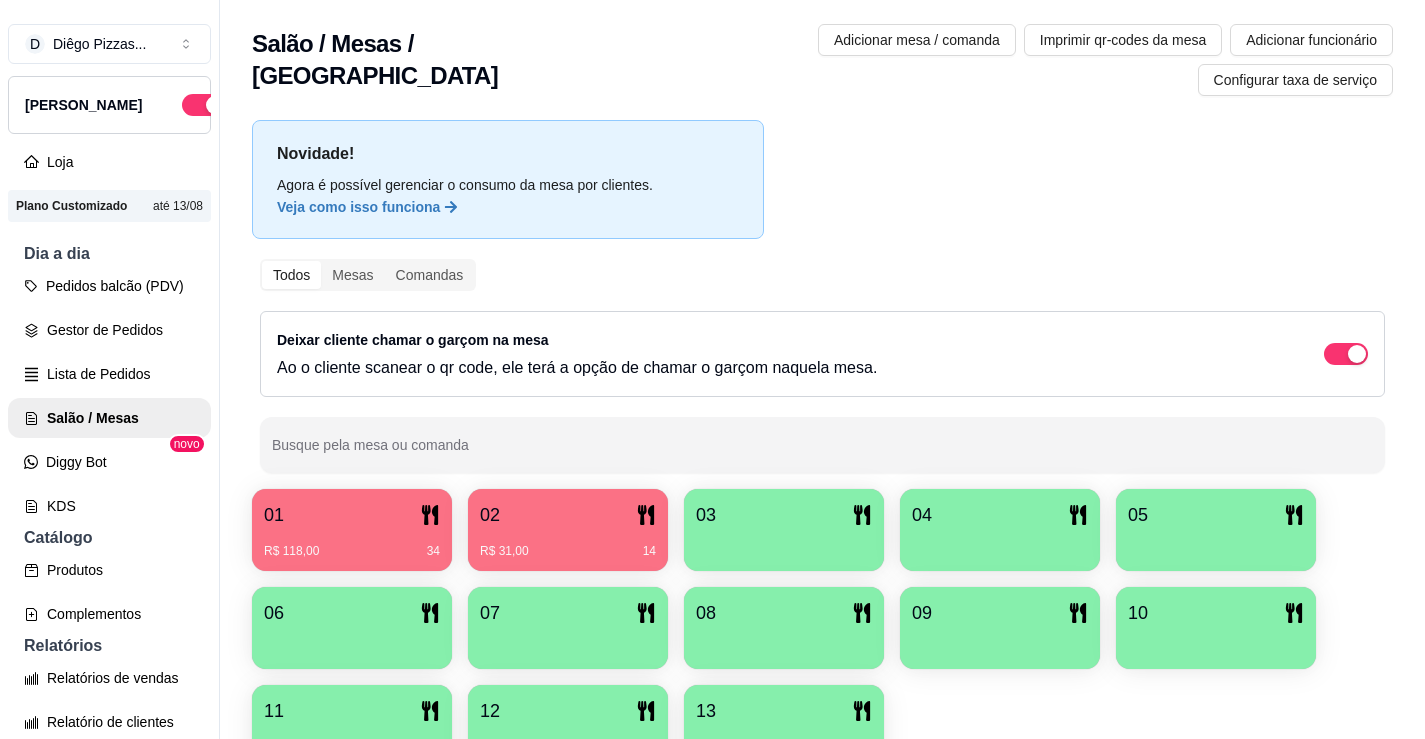 click on "02" at bounding box center (568, 515) 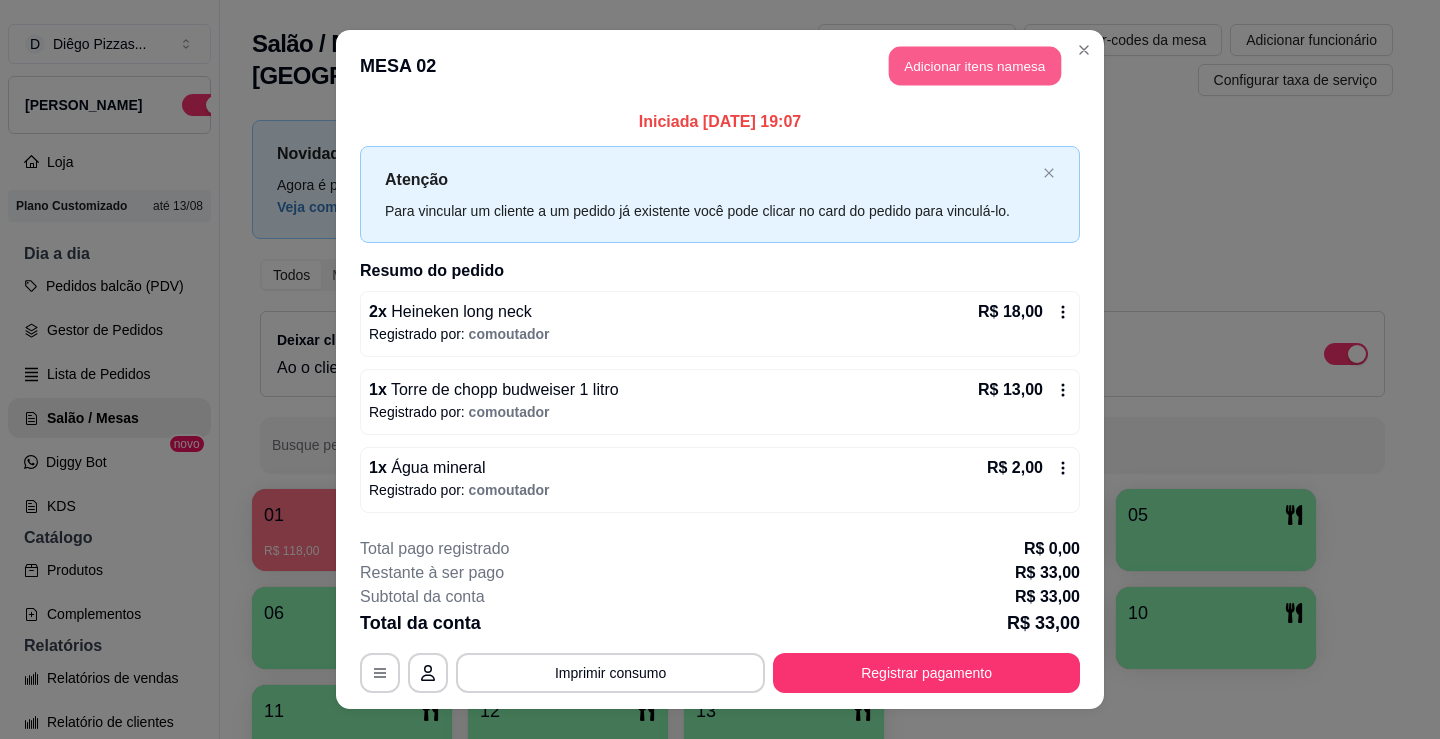 click on "Adicionar itens na  mesa" at bounding box center (975, 66) 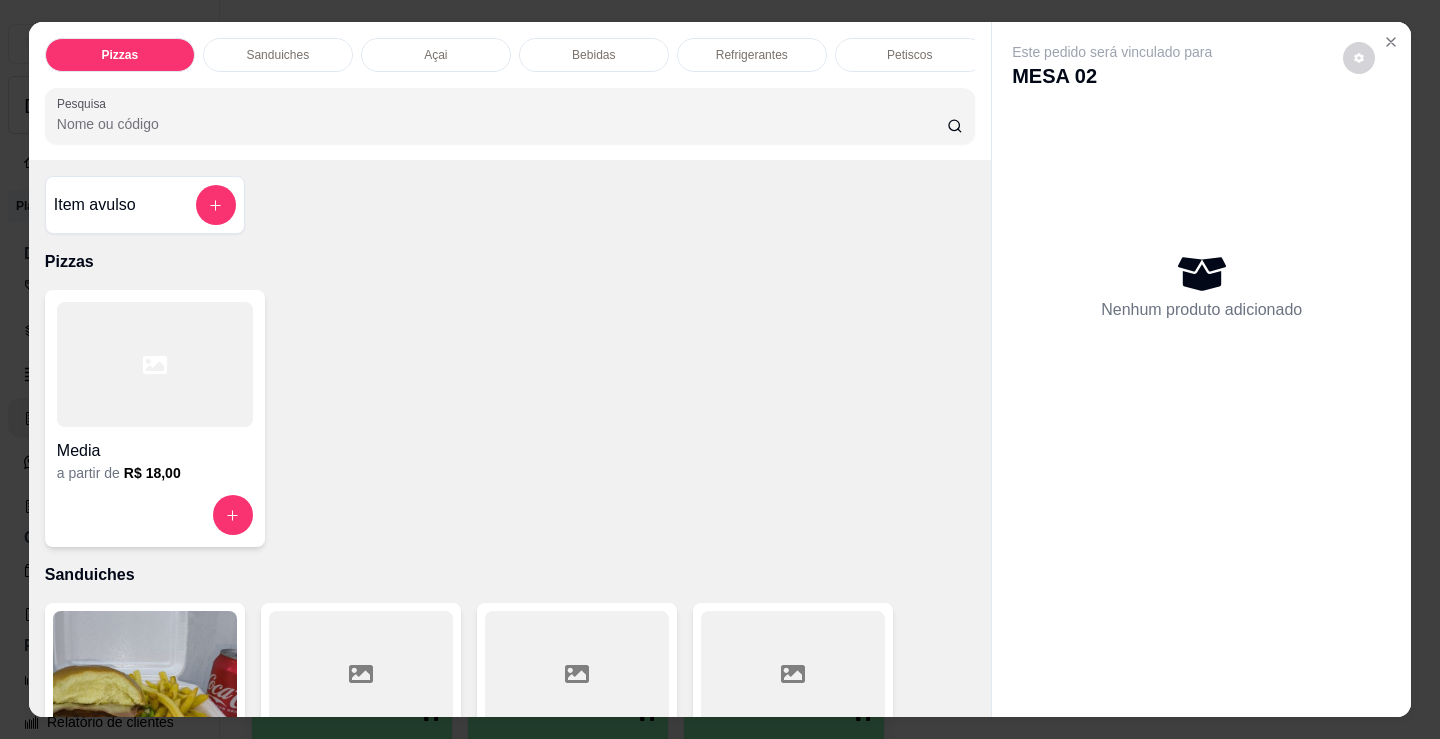 click on "Media" at bounding box center (155, 445) 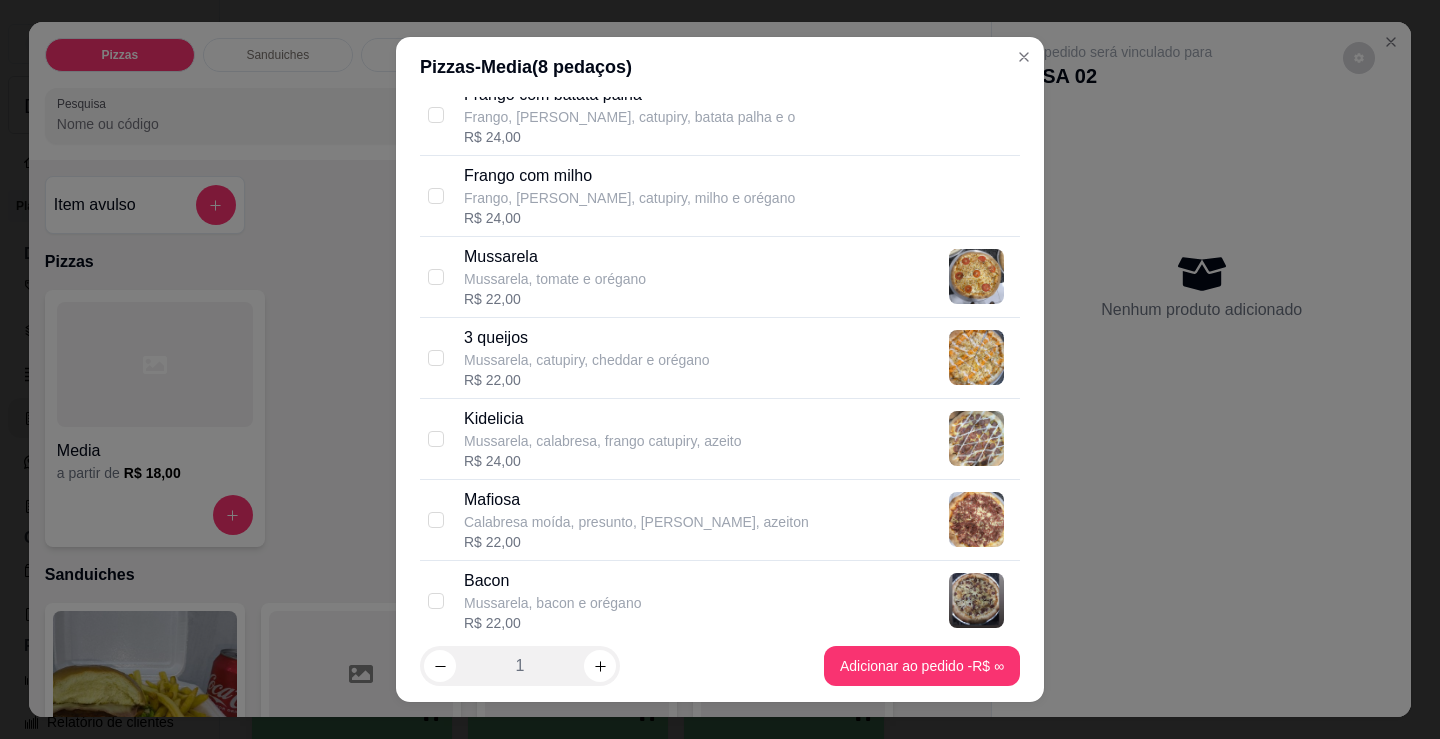 scroll, scrollTop: 900, scrollLeft: 0, axis: vertical 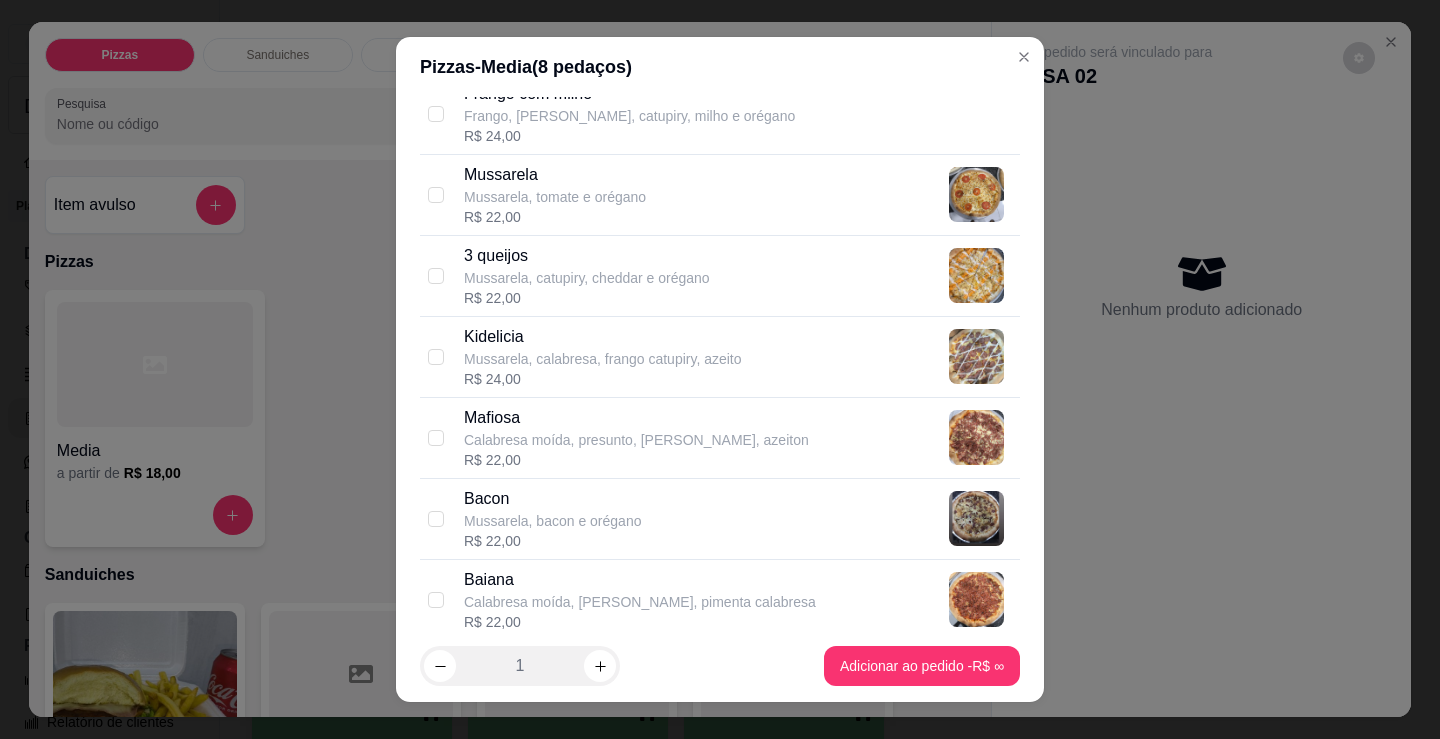 click on "Mussarela, calabresa, frango catupiry, azeito" at bounding box center [603, 359] 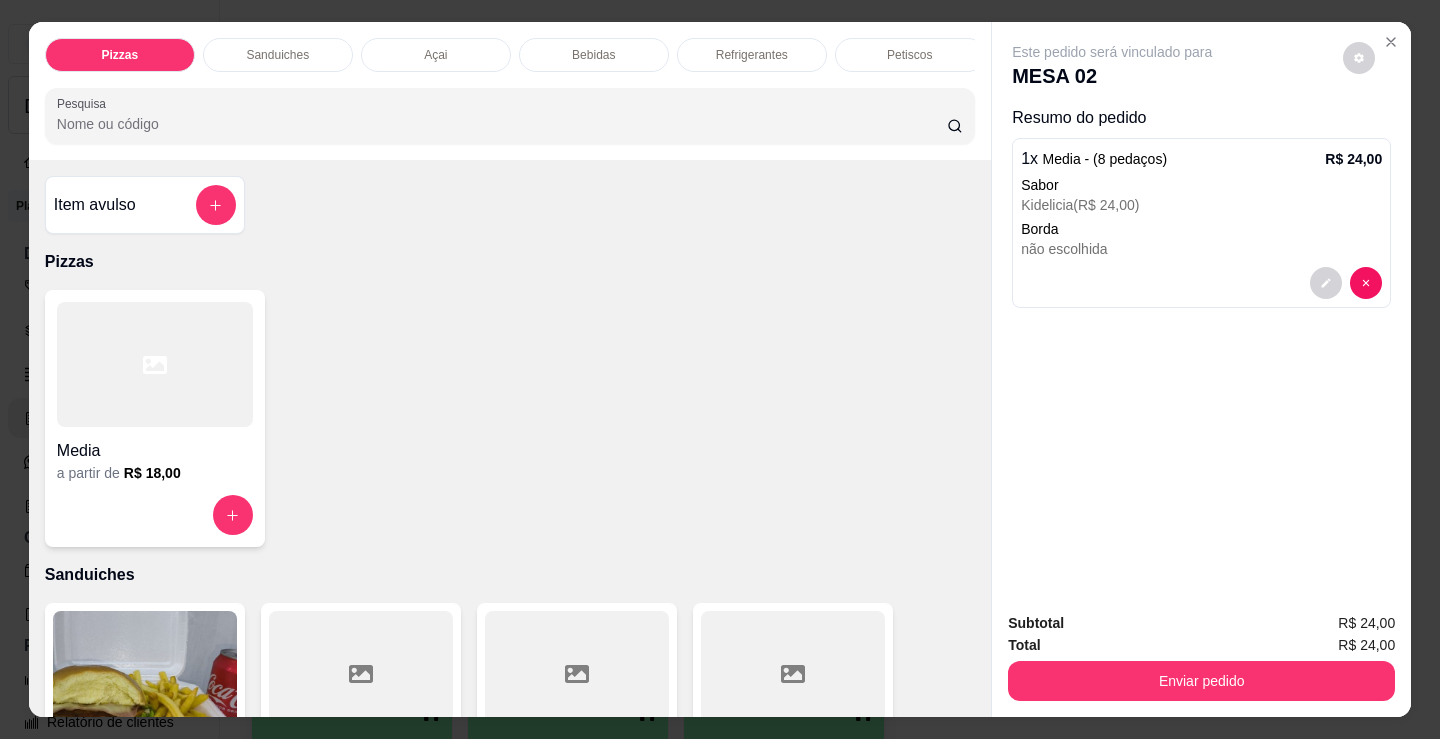 click at bounding box center [155, 364] 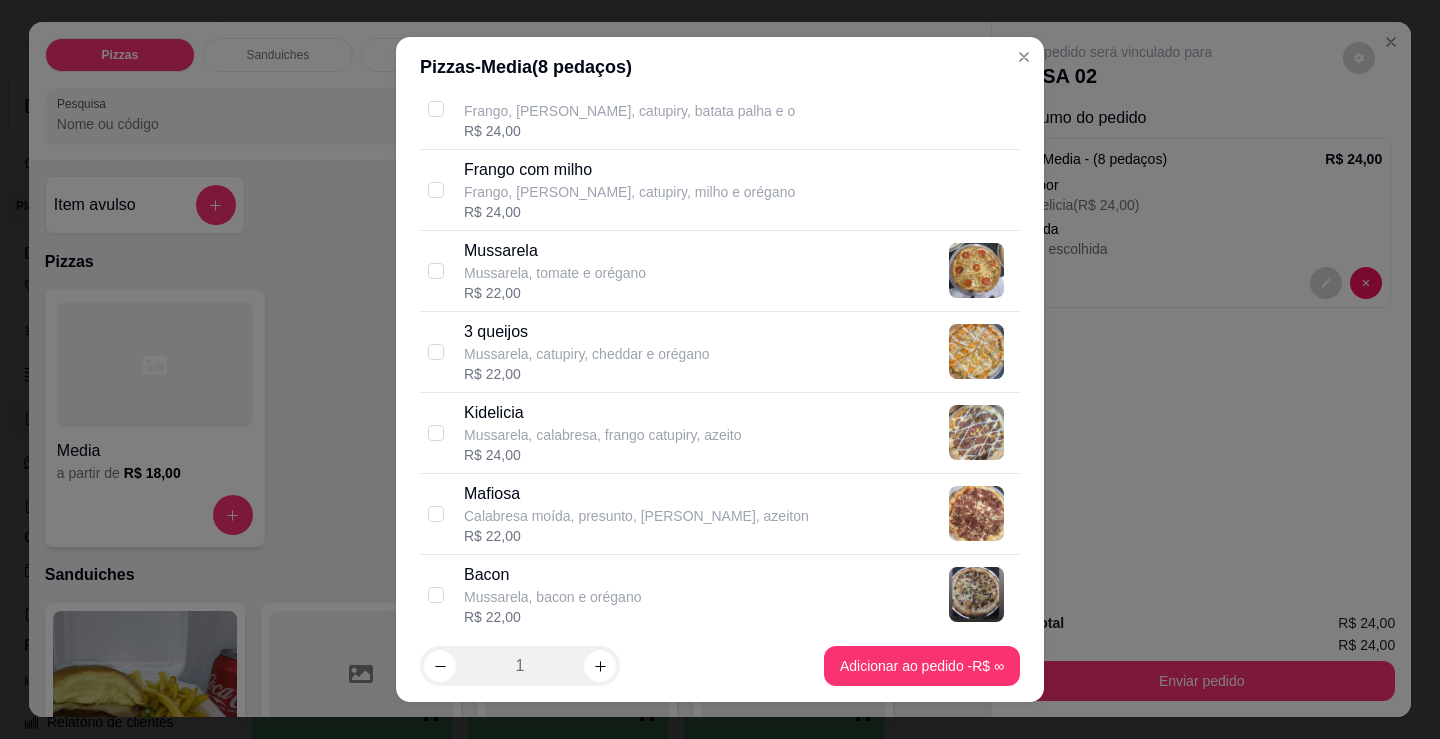 scroll, scrollTop: 809, scrollLeft: 0, axis: vertical 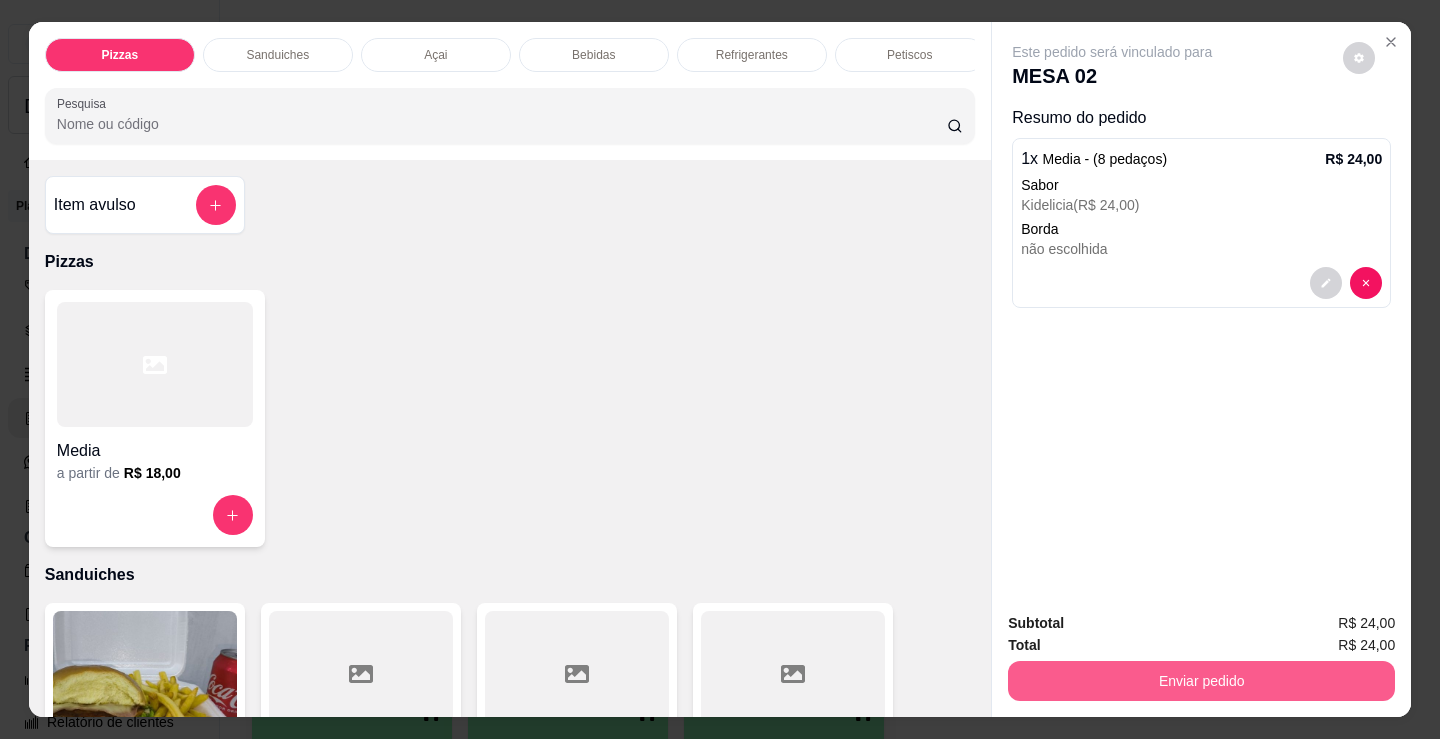 click on "Enviar pedido" at bounding box center (1201, 681) 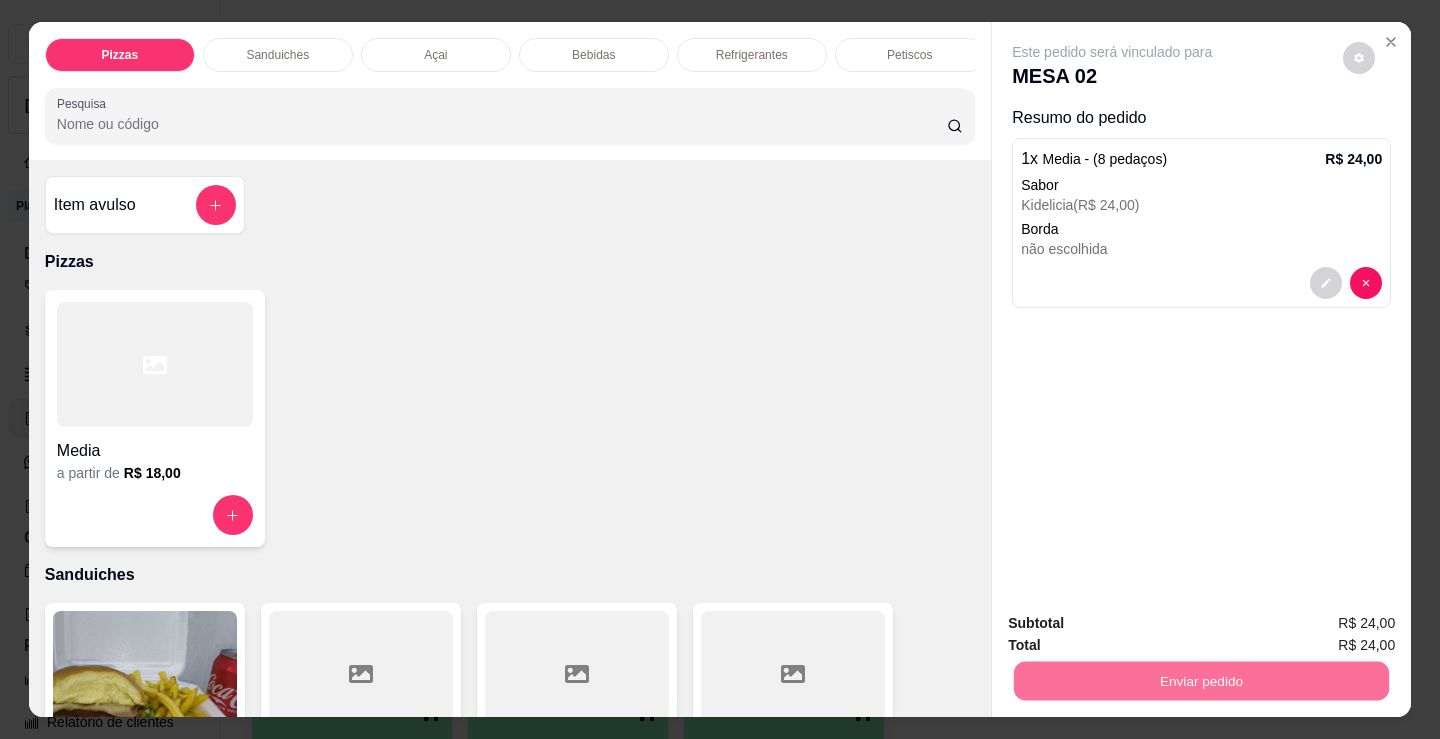 click on "Não registrar e enviar pedido" at bounding box center [1135, 624] 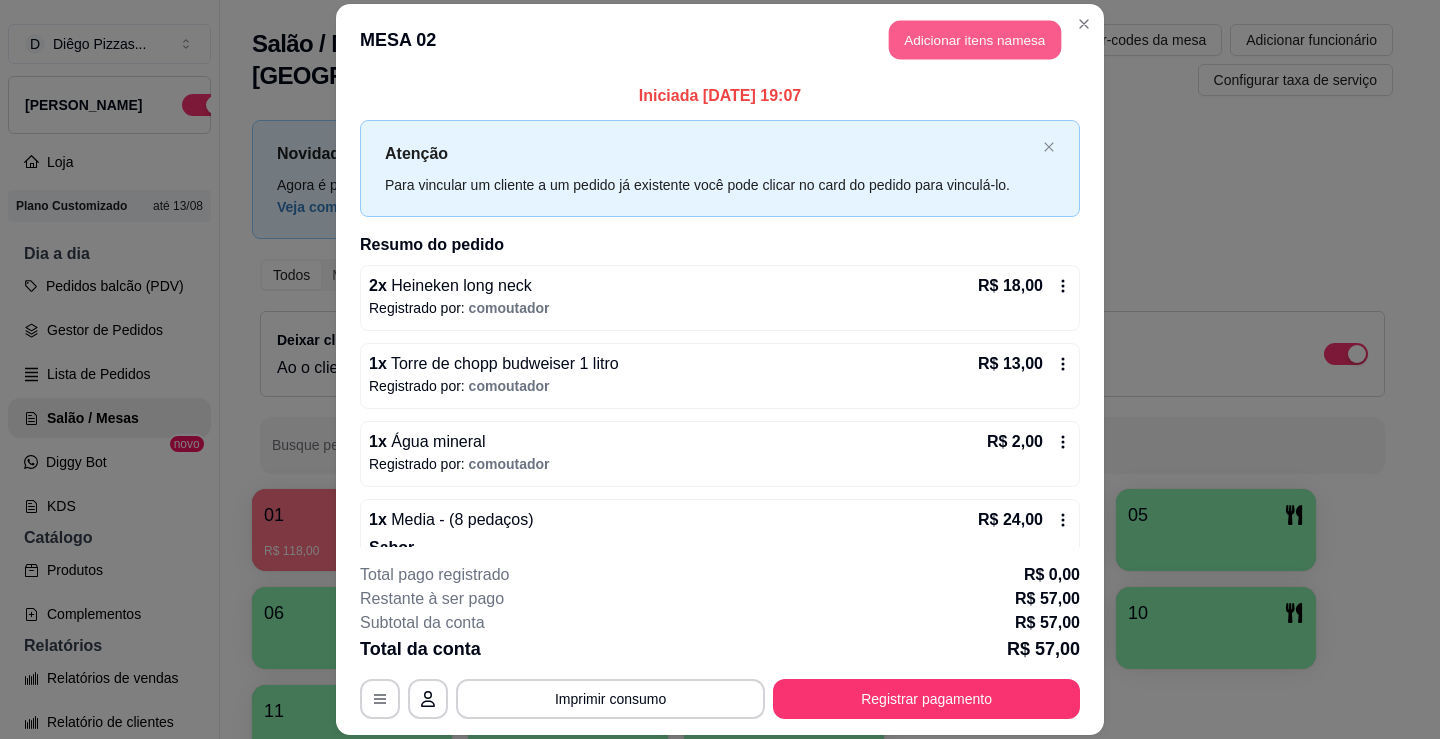 click on "Adicionar itens na  mesa" at bounding box center (975, 39) 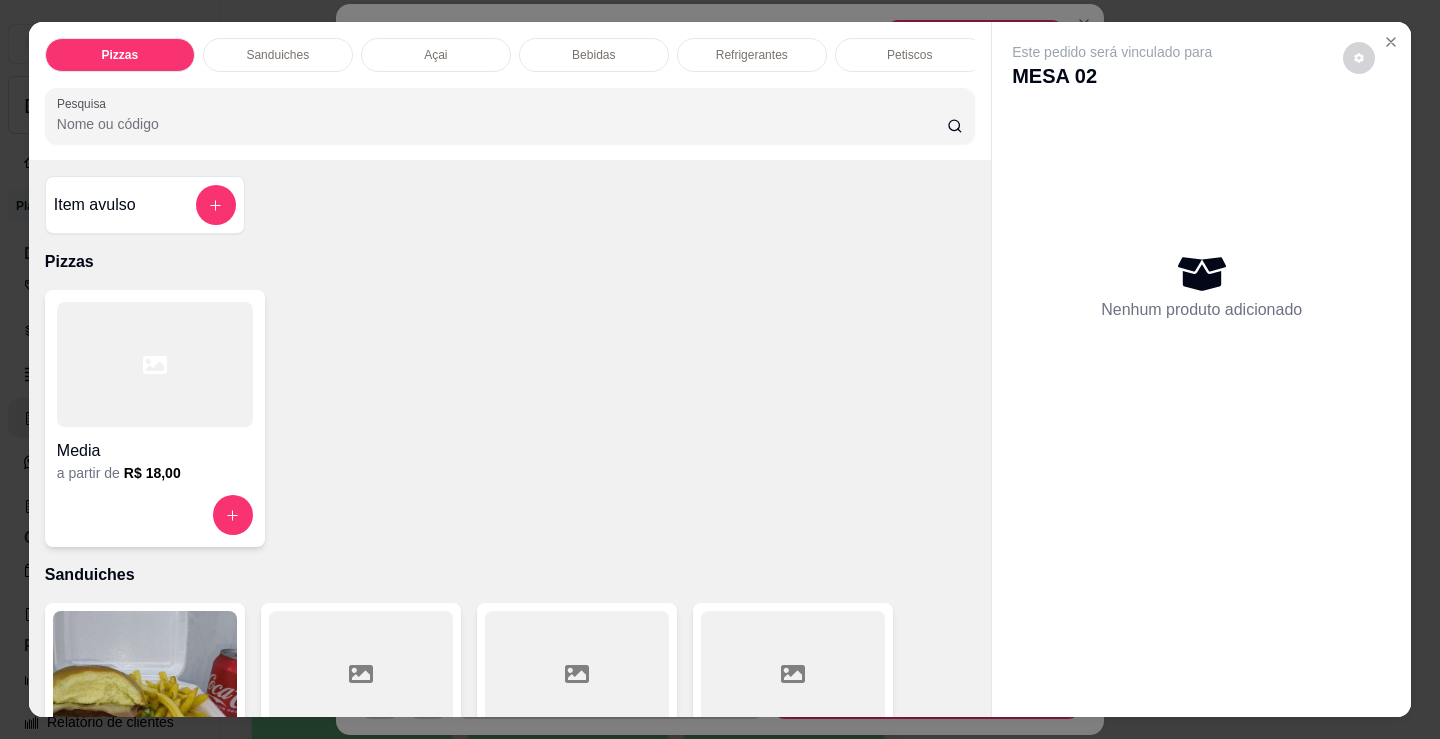 click on "Item avulso" at bounding box center [145, 205] 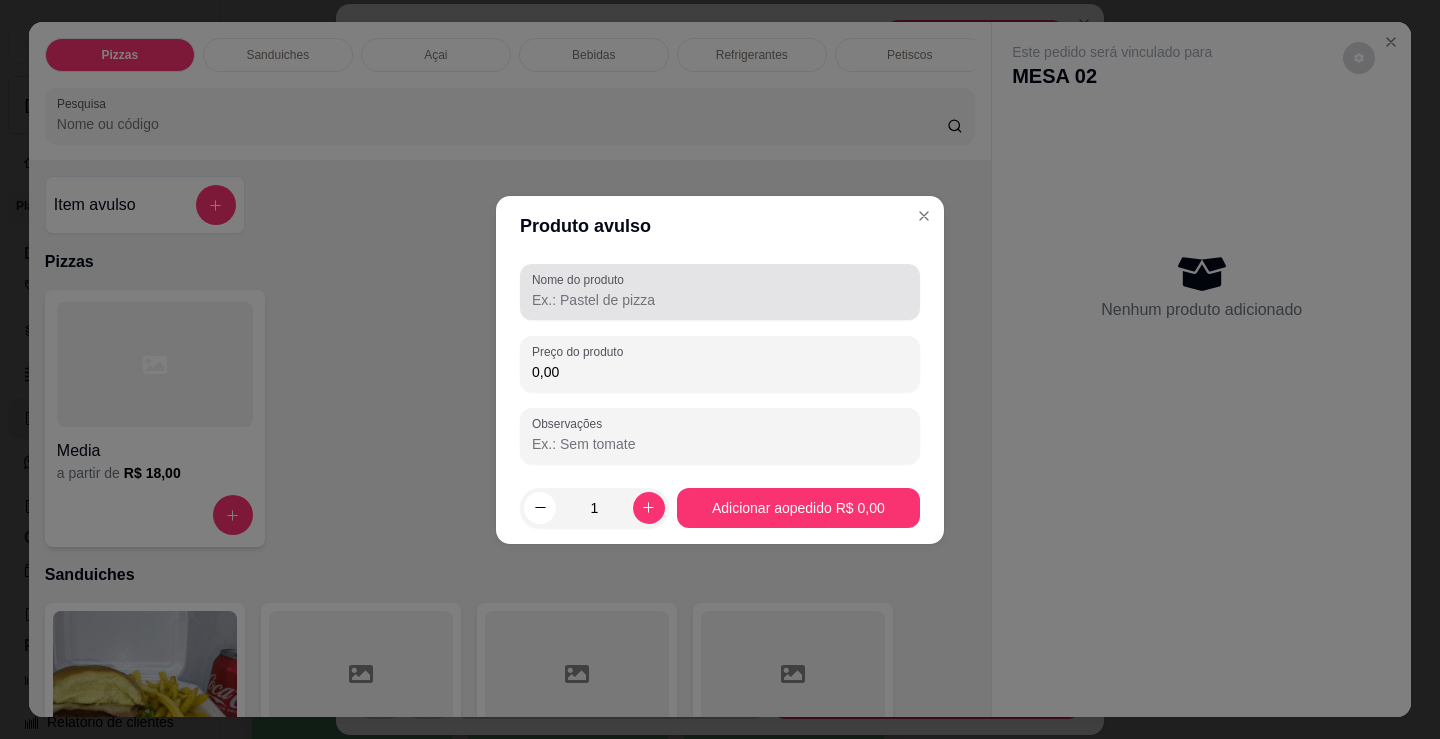 click on "Nome do produto" at bounding box center (720, 300) 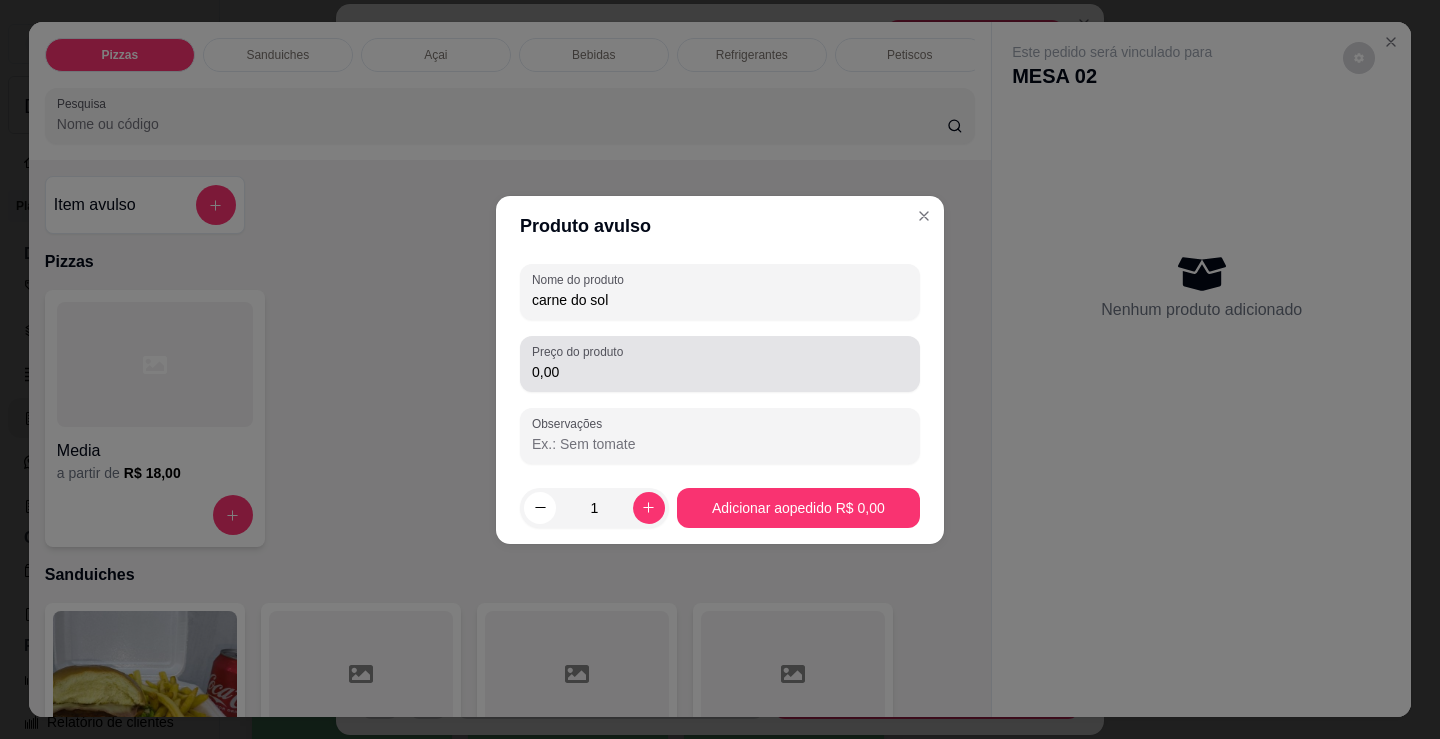 type on "carne do sol" 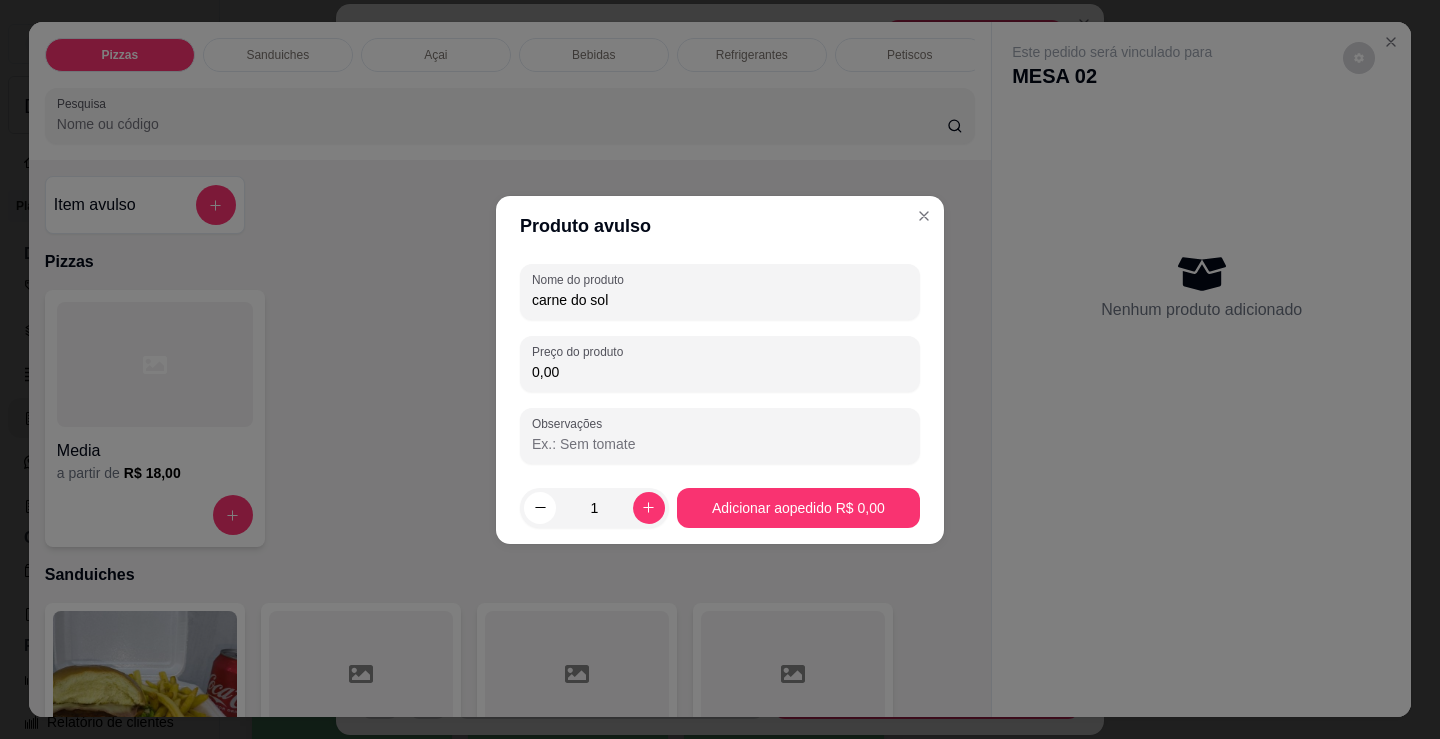 click on "0,00" at bounding box center [720, 372] 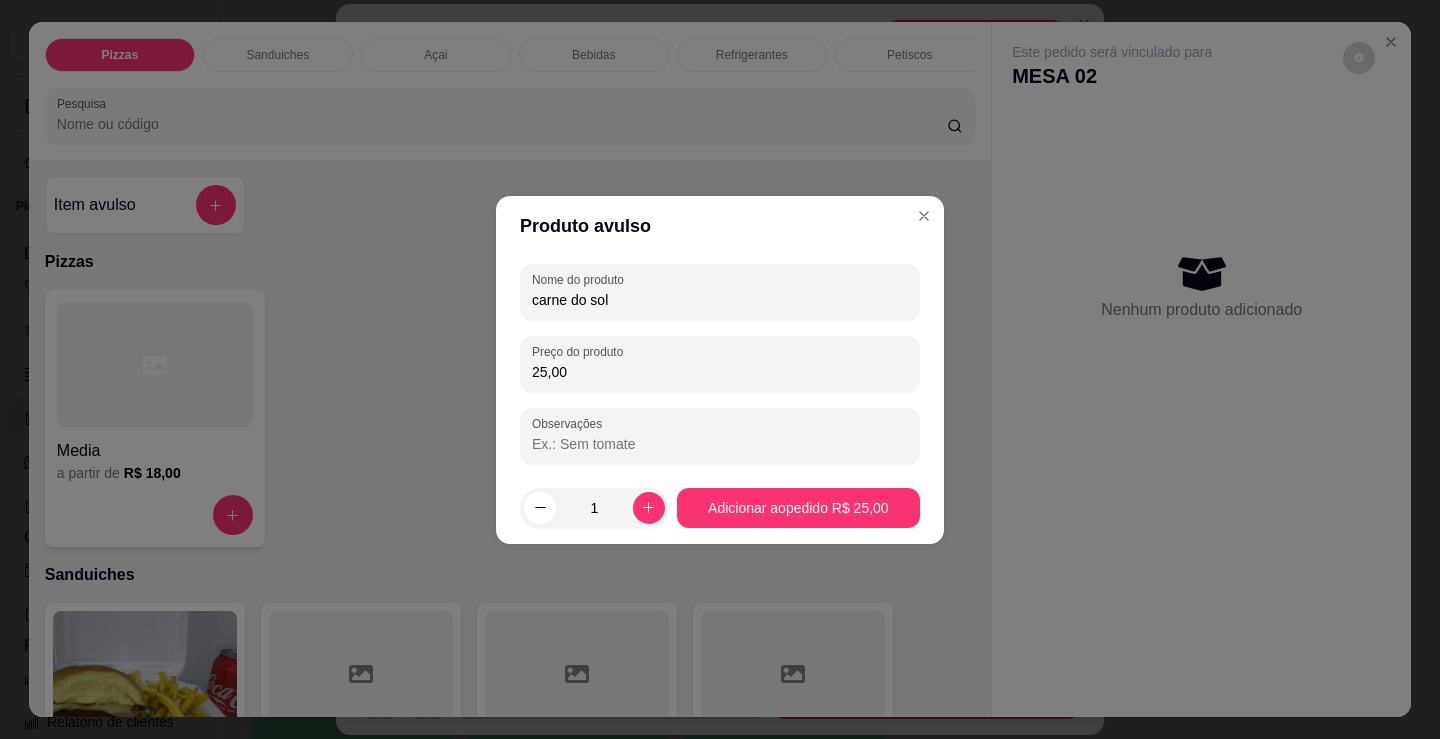 type on "25,00" 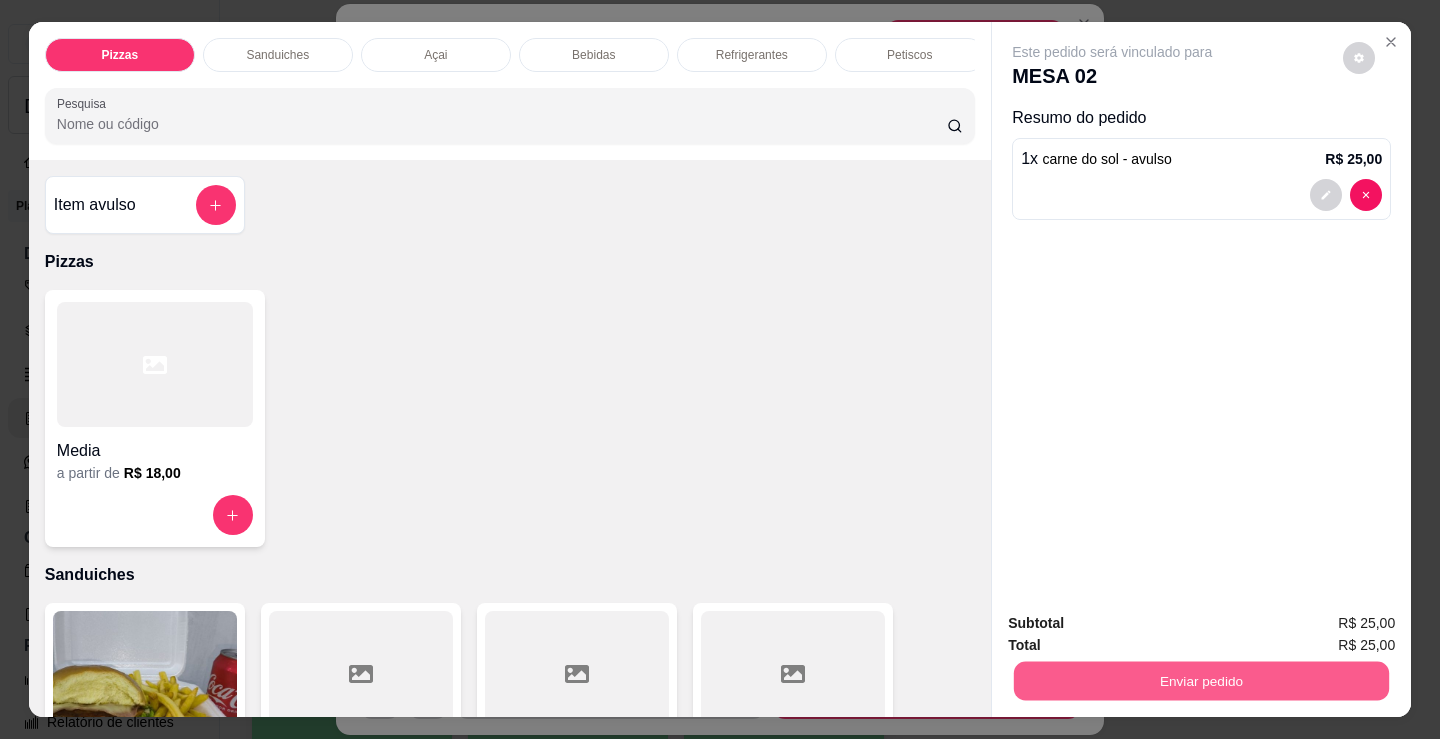 click on "Enviar pedido" at bounding box center [1201, 680] 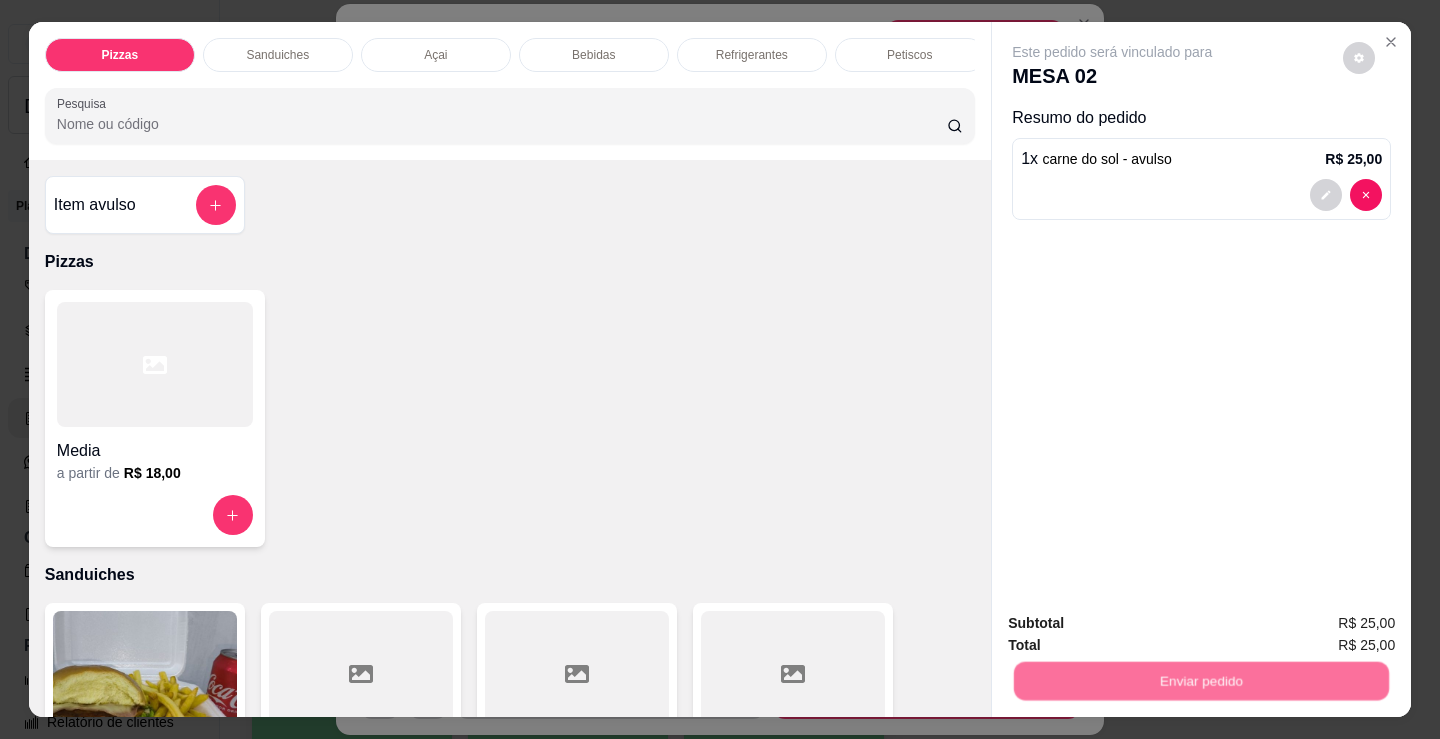 click on "Não registrar e enviar pedido" at bounding box center [1136, 623] 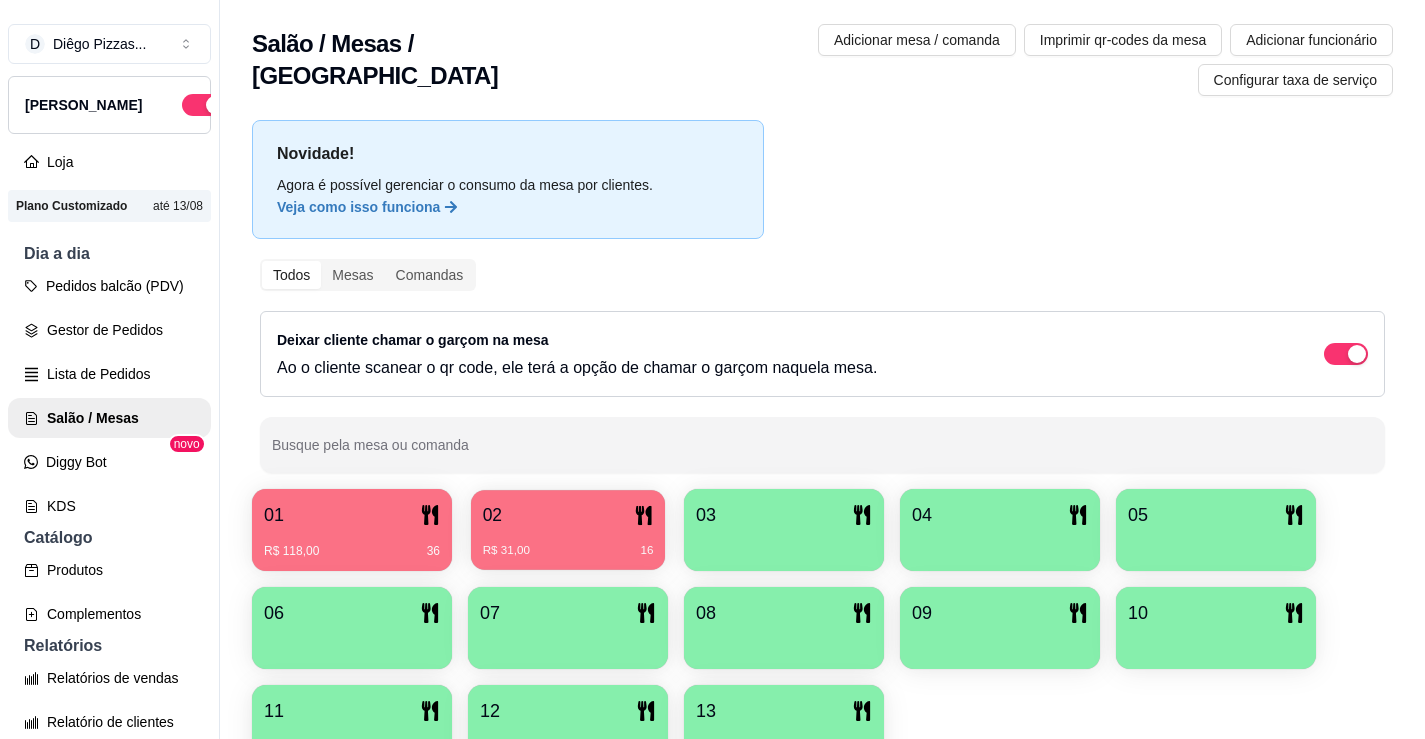 click on "02 R$ 31,00 16" at bounding box center [568, 530] 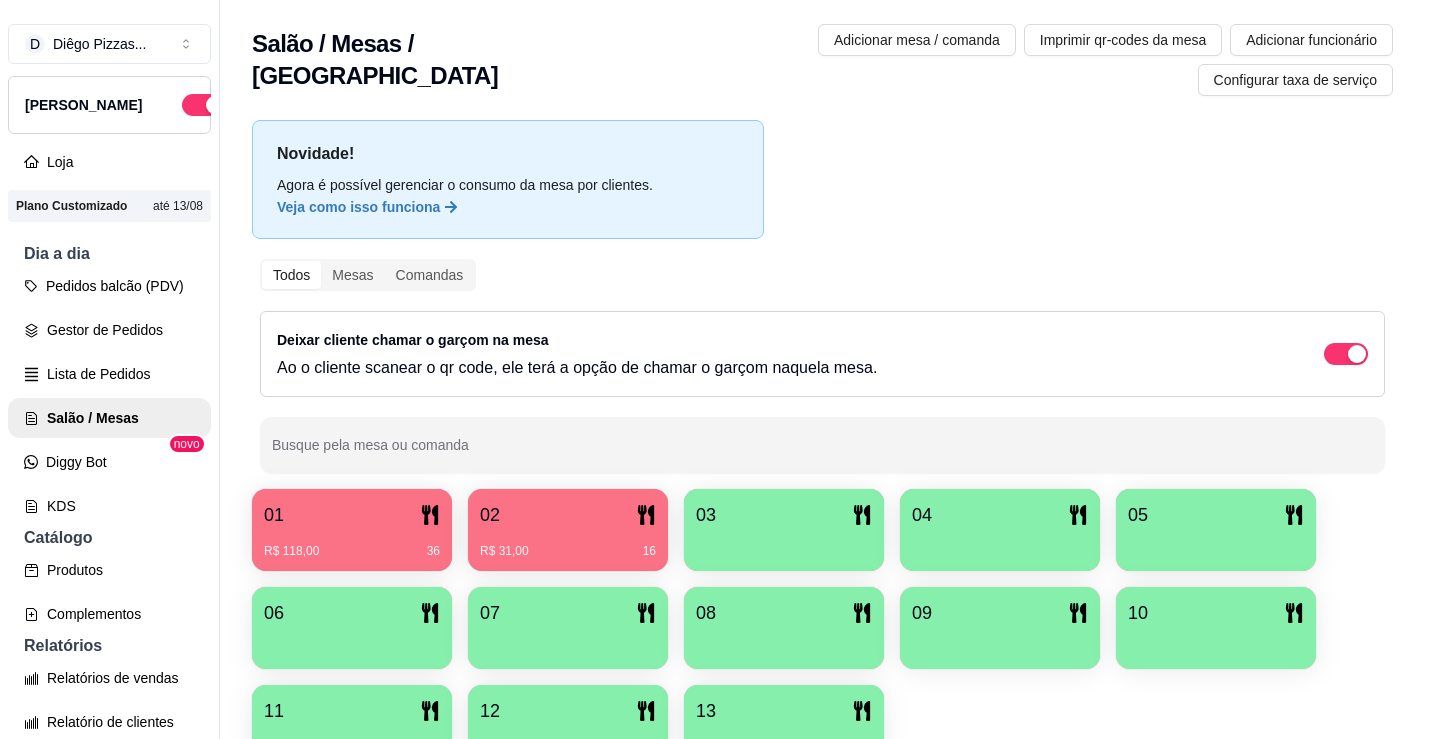 scroll, scrollTop: 283, scrollLeft: 0, axis: vertical 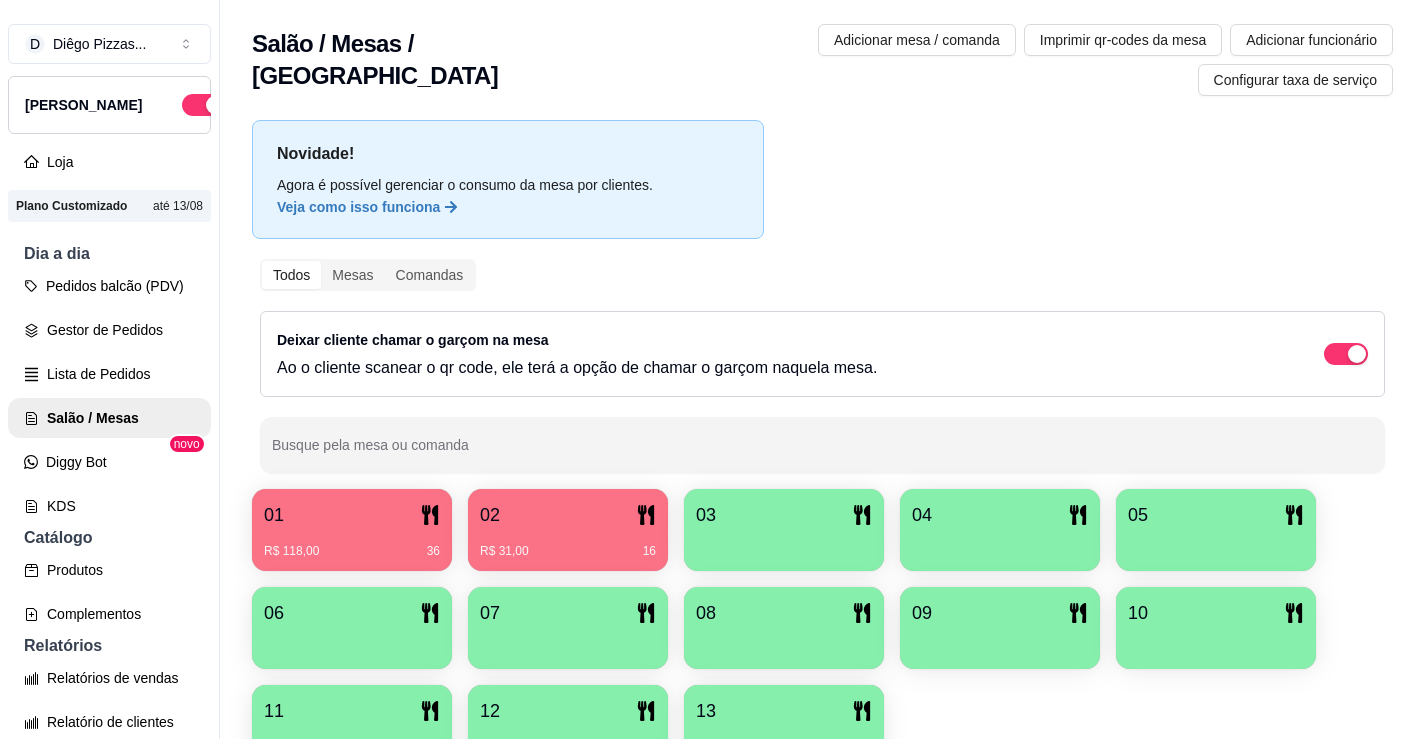 click on "R$ 31,00 16" at bounding box center [568, 544] 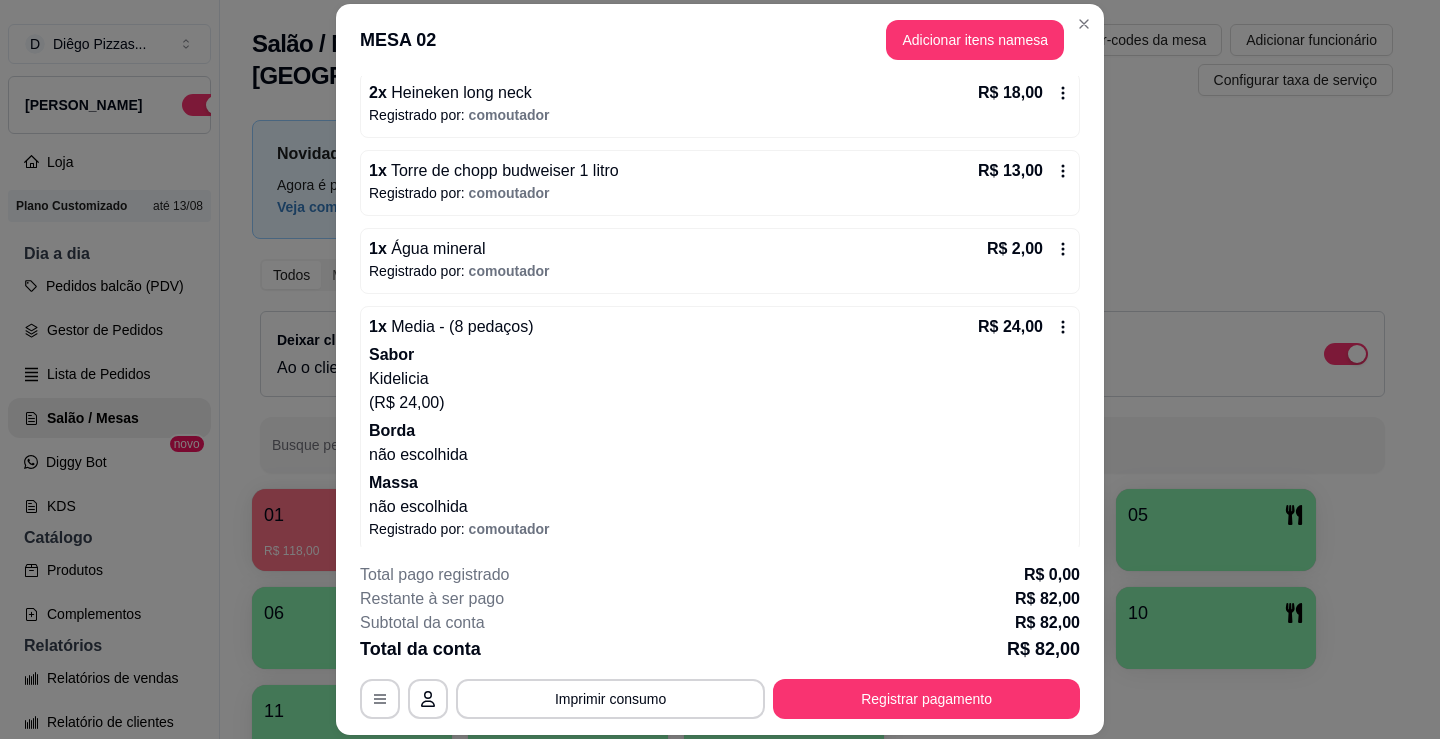 scroll, scrollTop: 283, scrollLeft: 0, axis: vertical 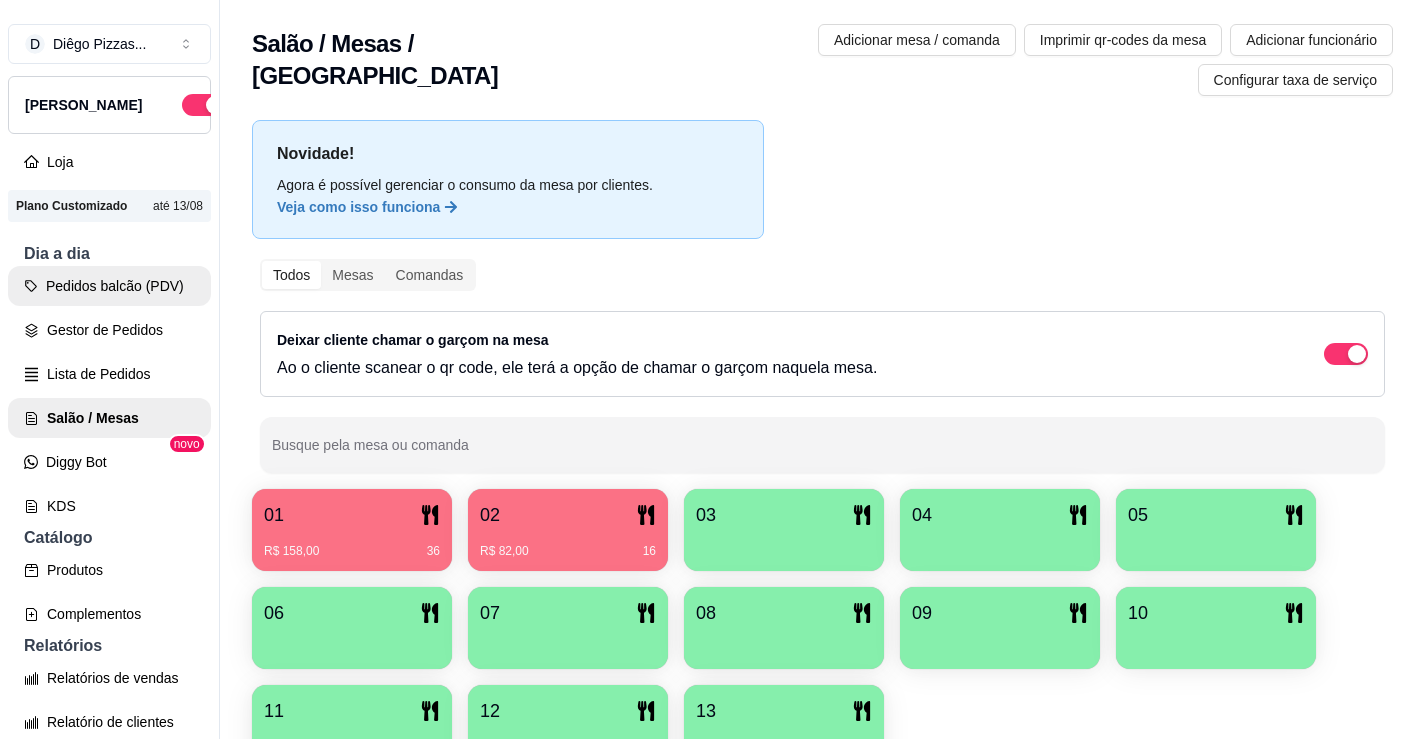 click on "Pedidos balcão (PDV)" at bounding box center (109, 286) 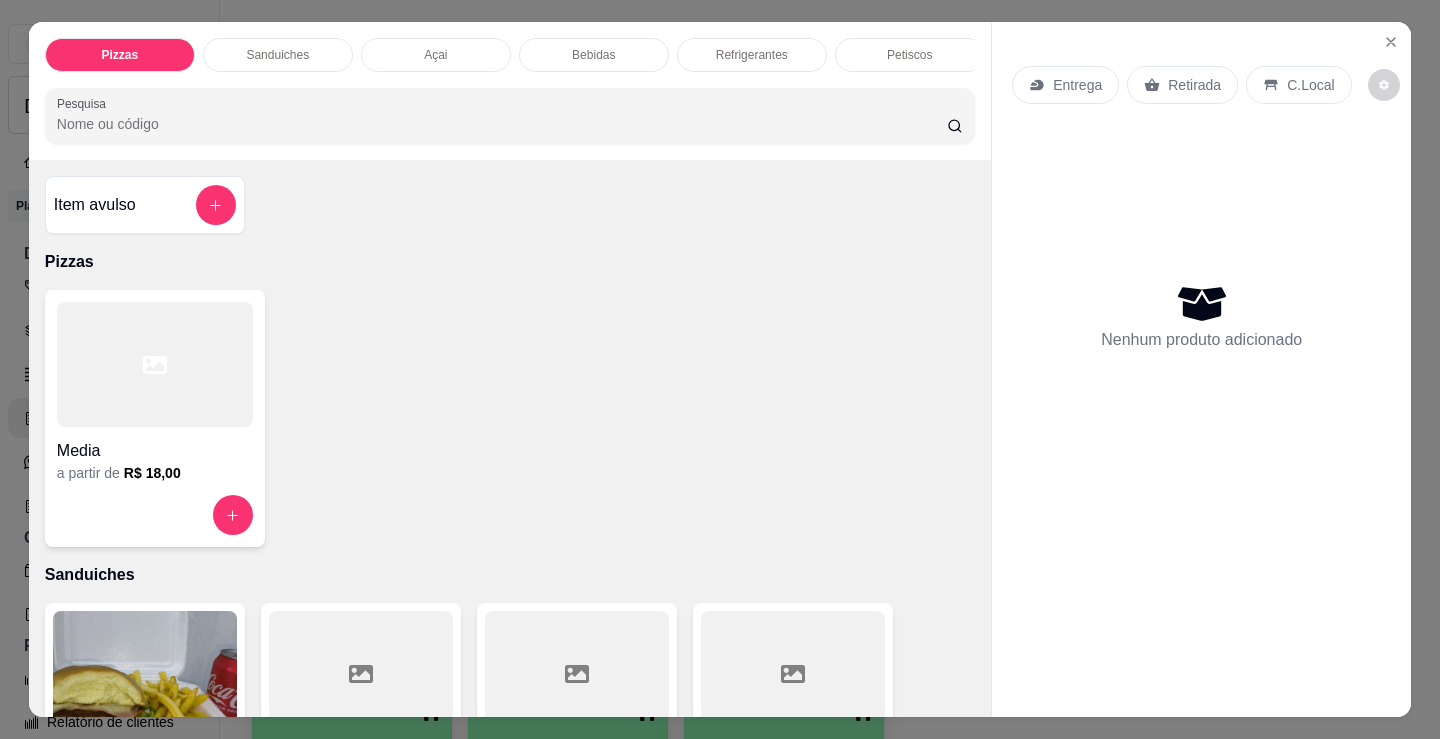 click on "Petiscos" at bounding box center (909, 55) 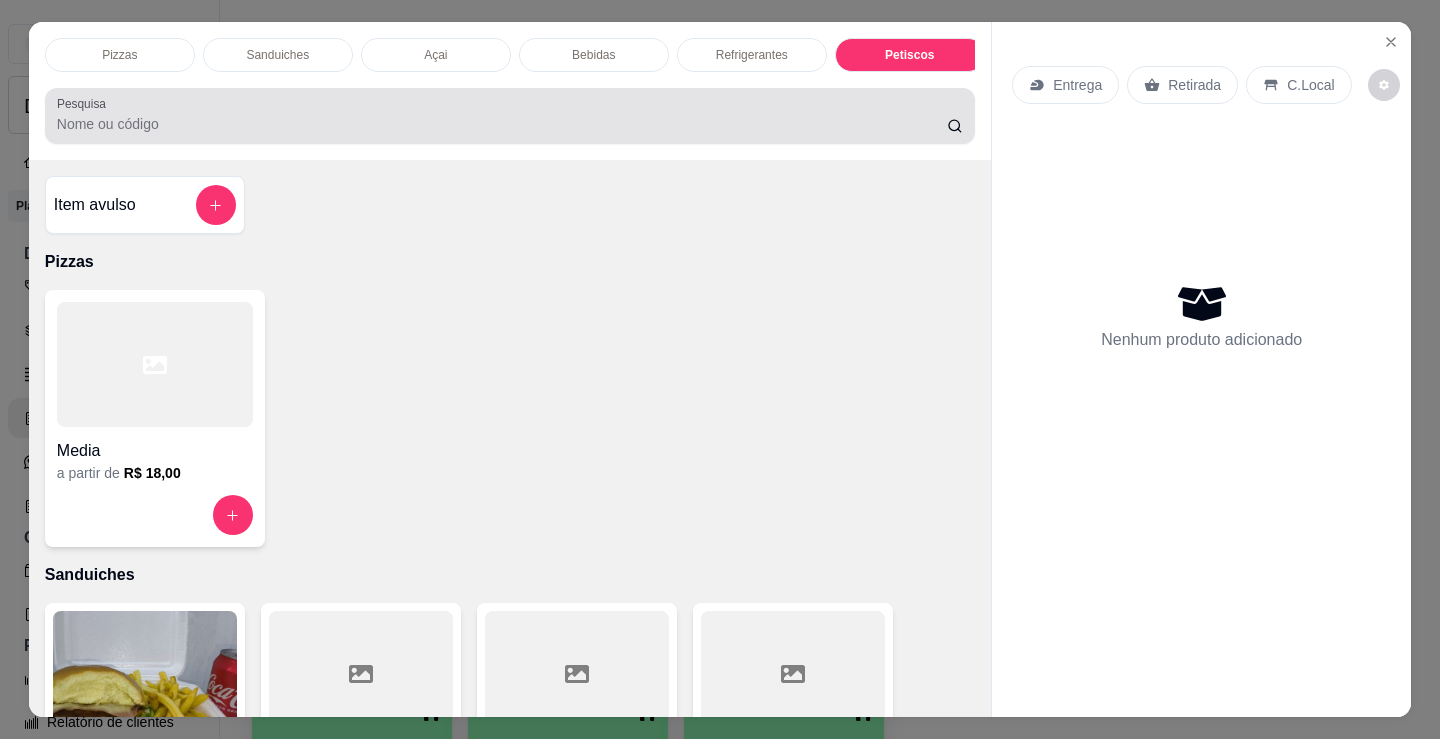 scroll, scrollTop: 6692, scrollLeft: 0, axis: vertical 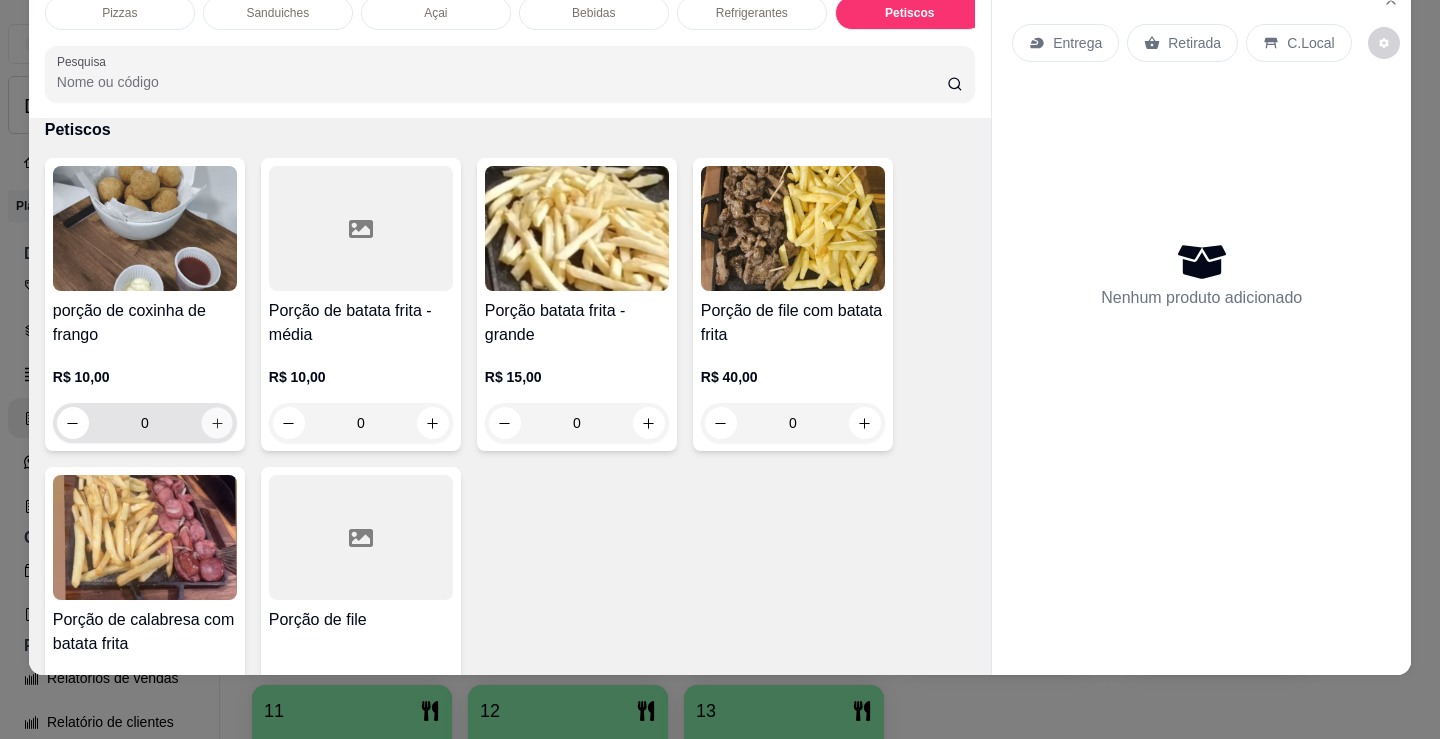 click 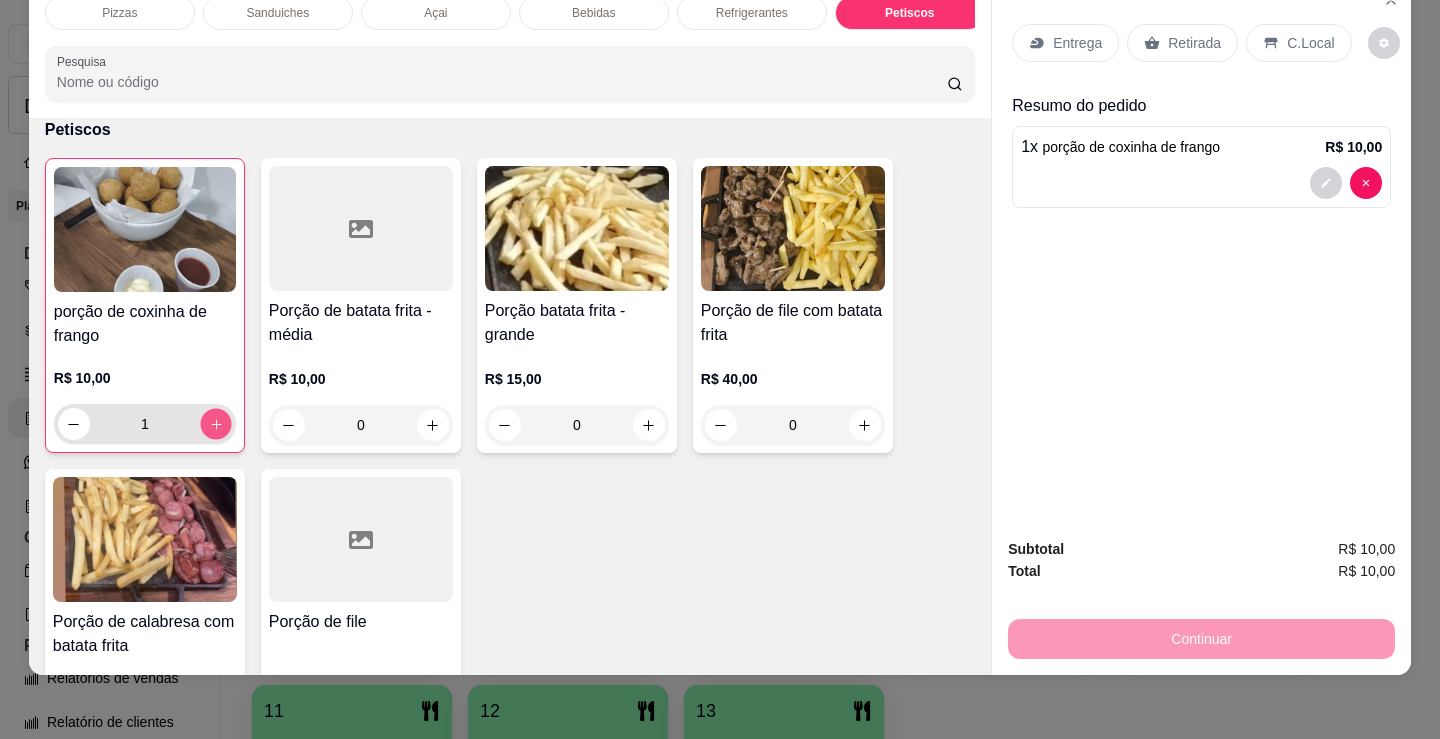 click 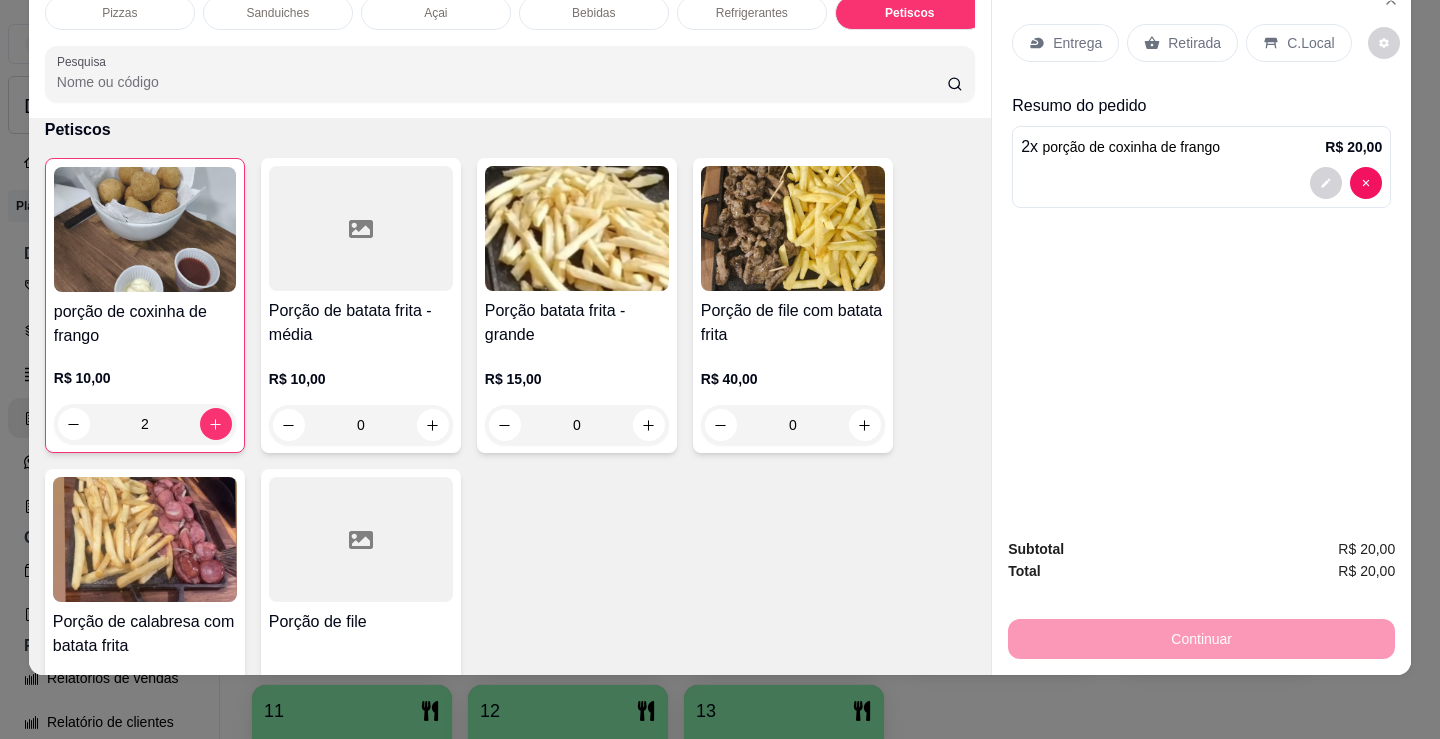 click on "Retirada" at bounding box center [1194, 43] 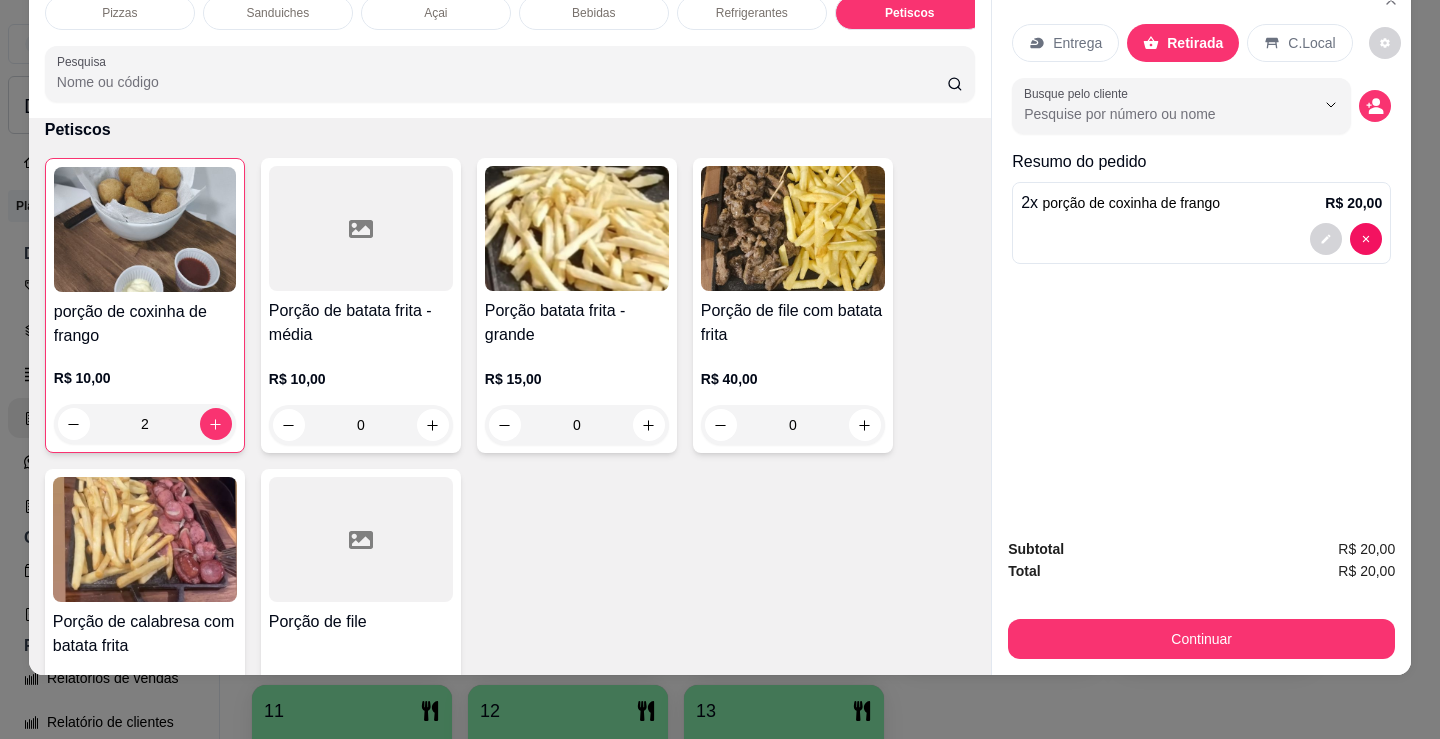 click on "Entrega" at bounding box center (1077, 43) 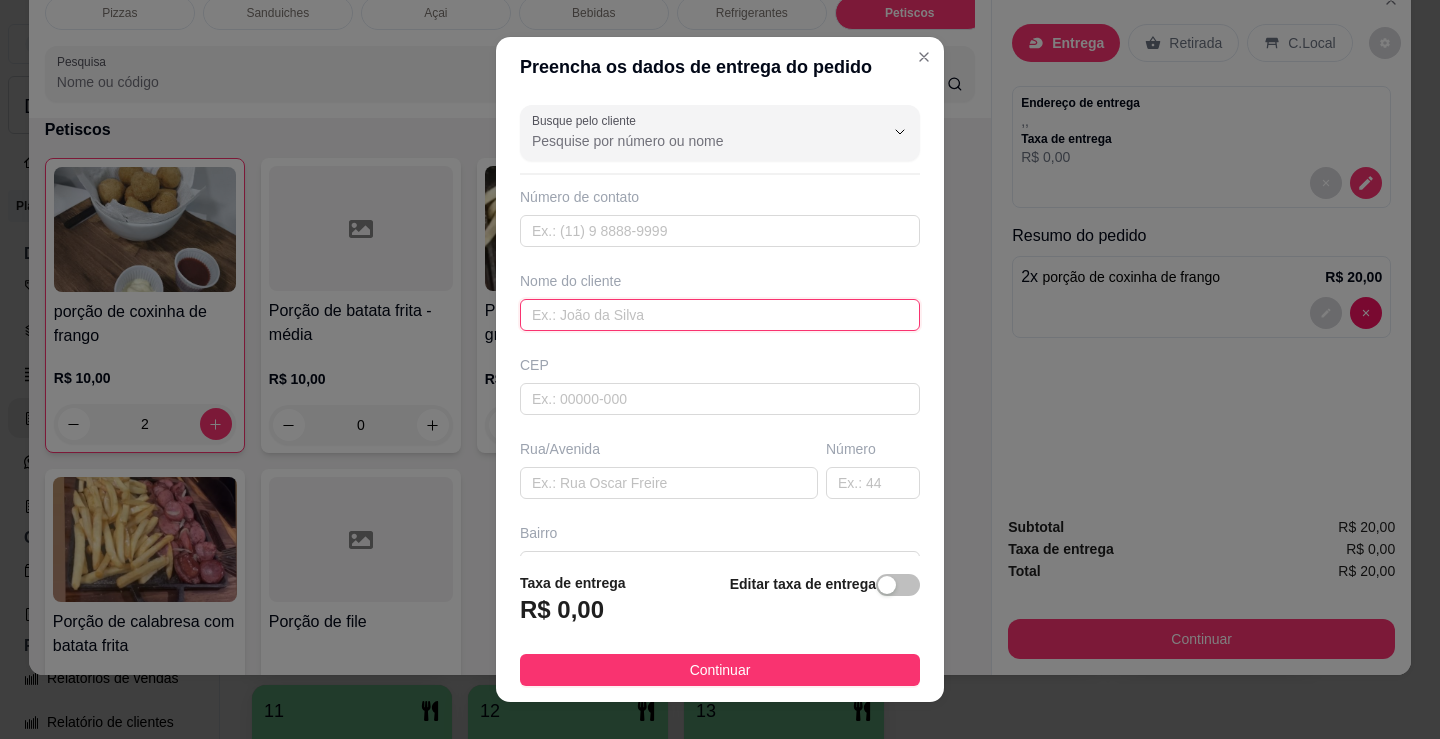 click at bounding box center [720, 315] 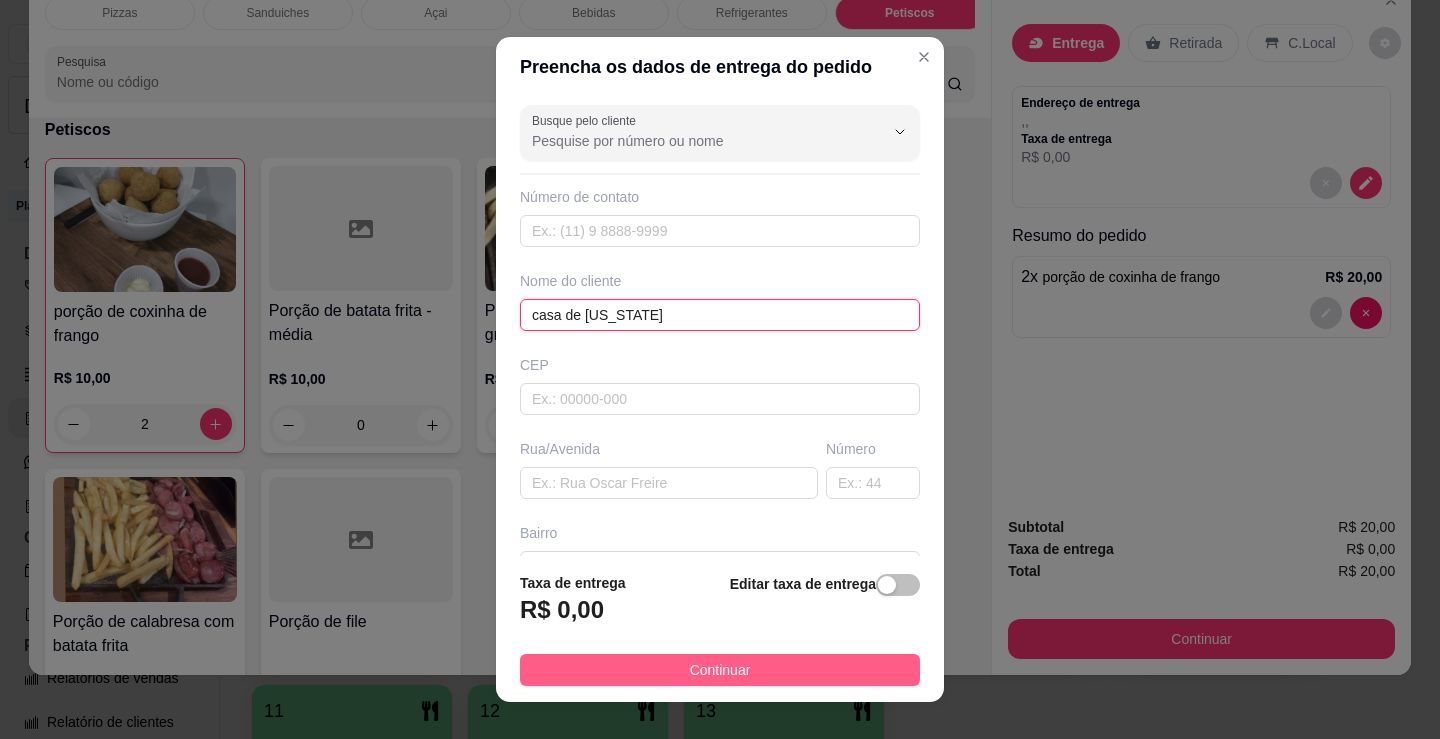 type on "casa de [US_STATE]" 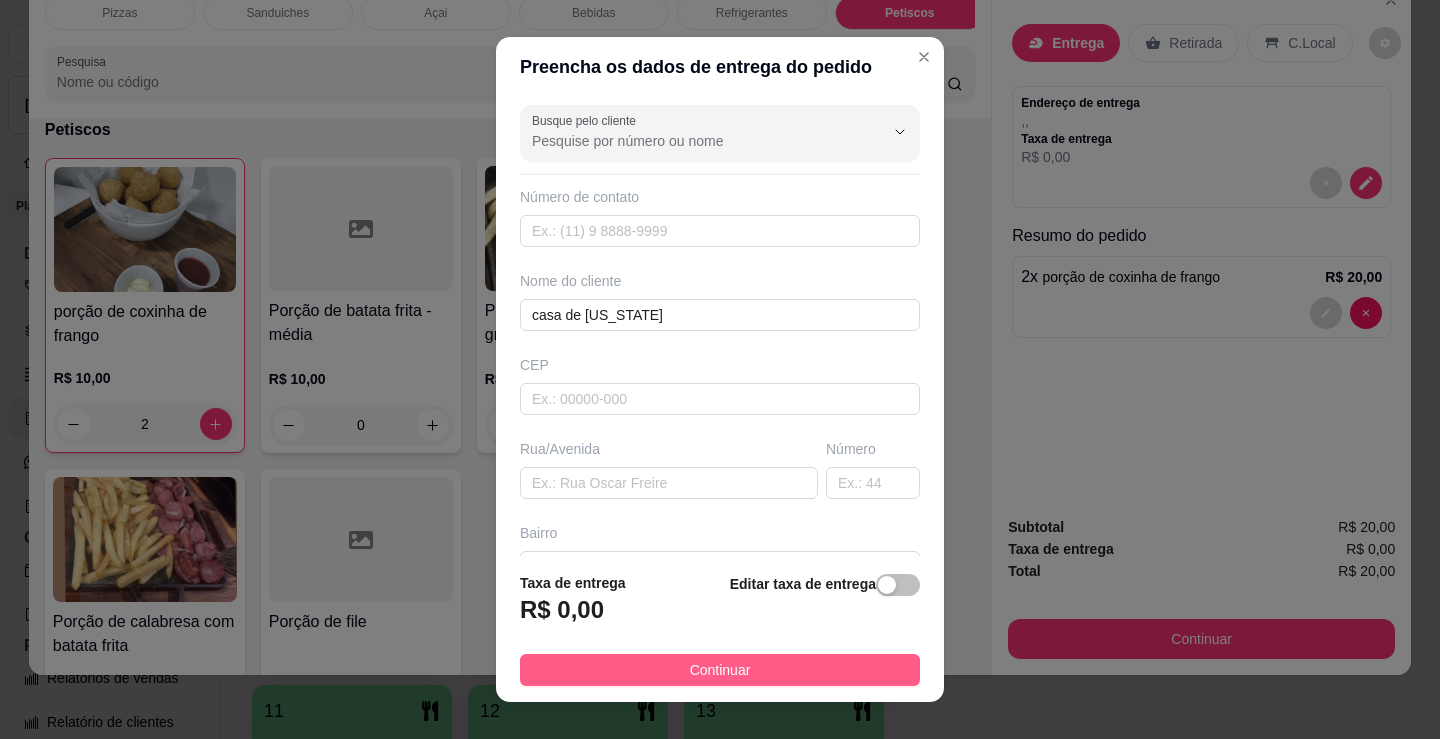 click on "Continuar" at bounding box center [720, 670] 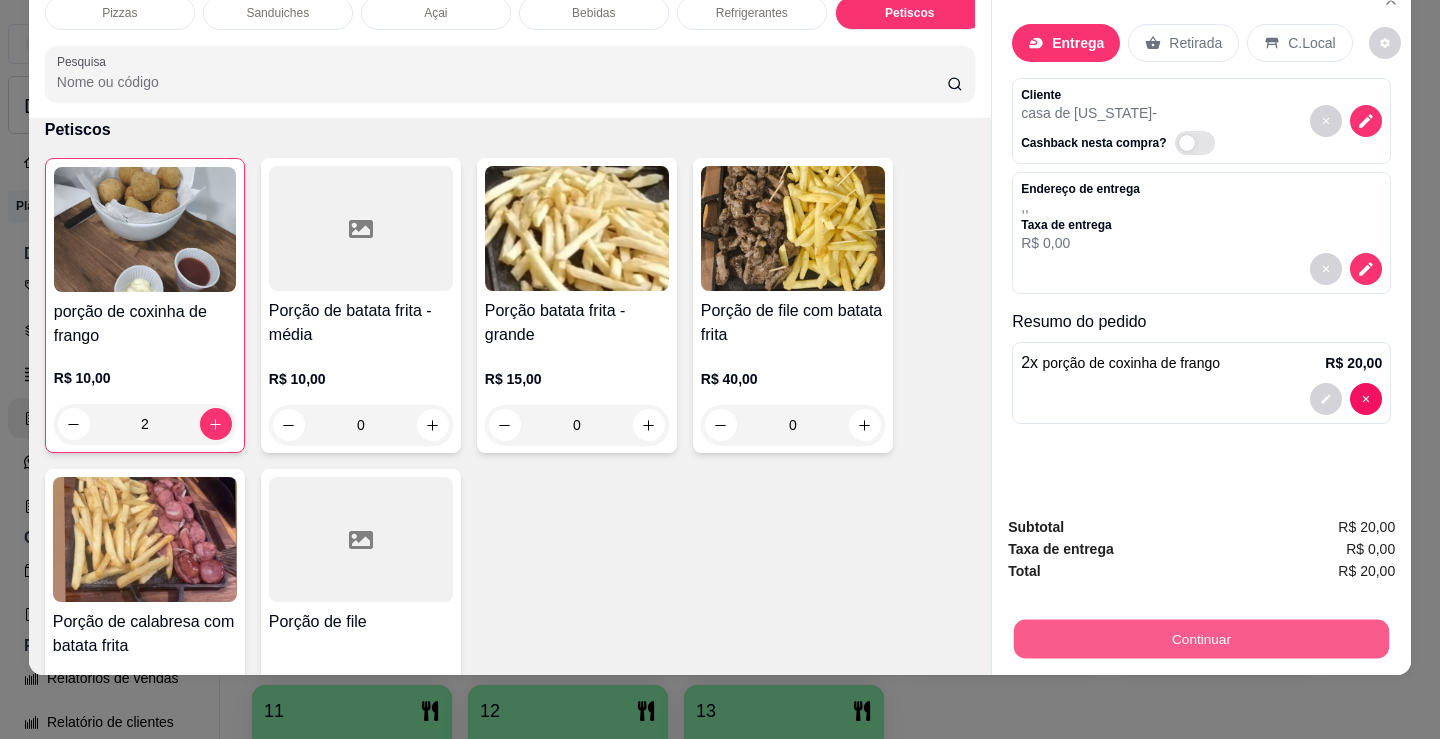 click on "Continuar" at bounding box center [1201, 638] 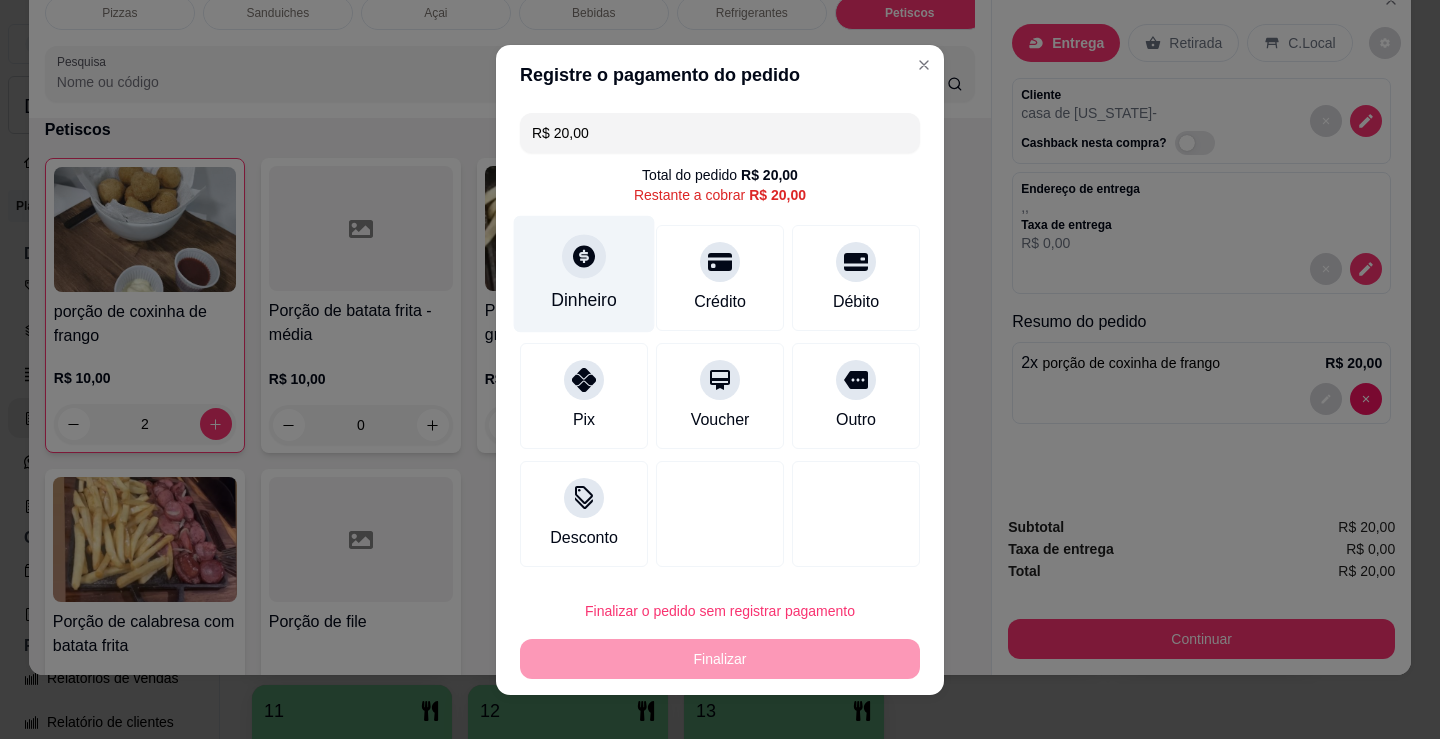 click 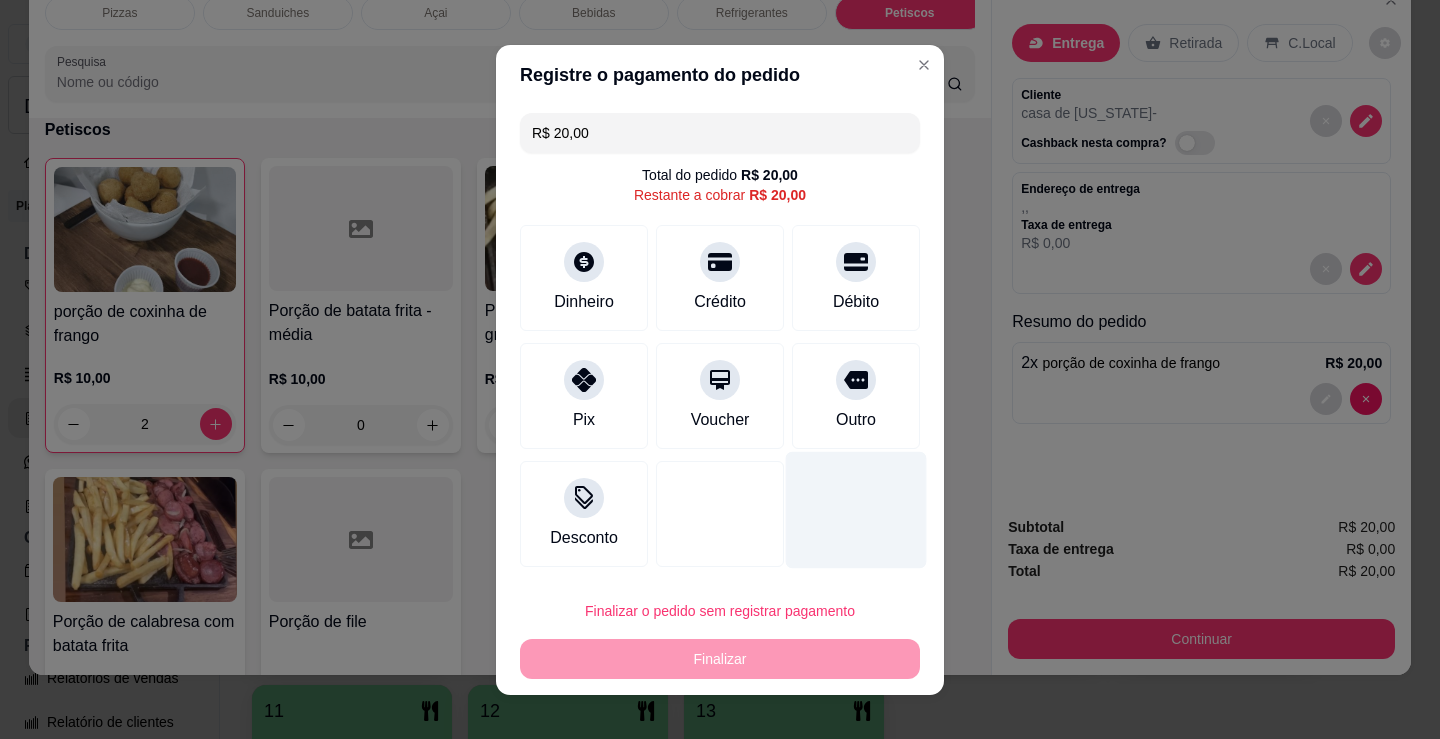 type on "R$ 0,00" 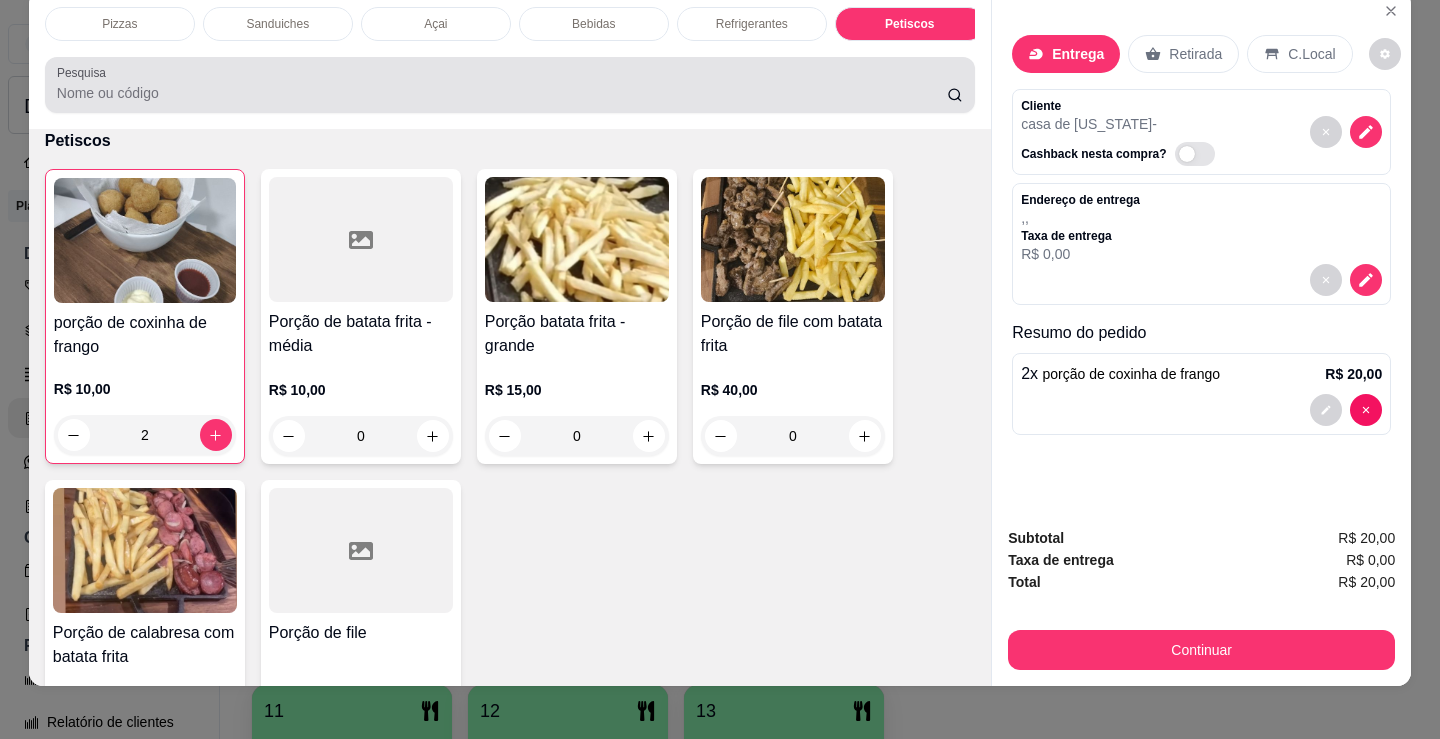 scroll, scrollTop: 0, scrollLeft: 0, axis: both 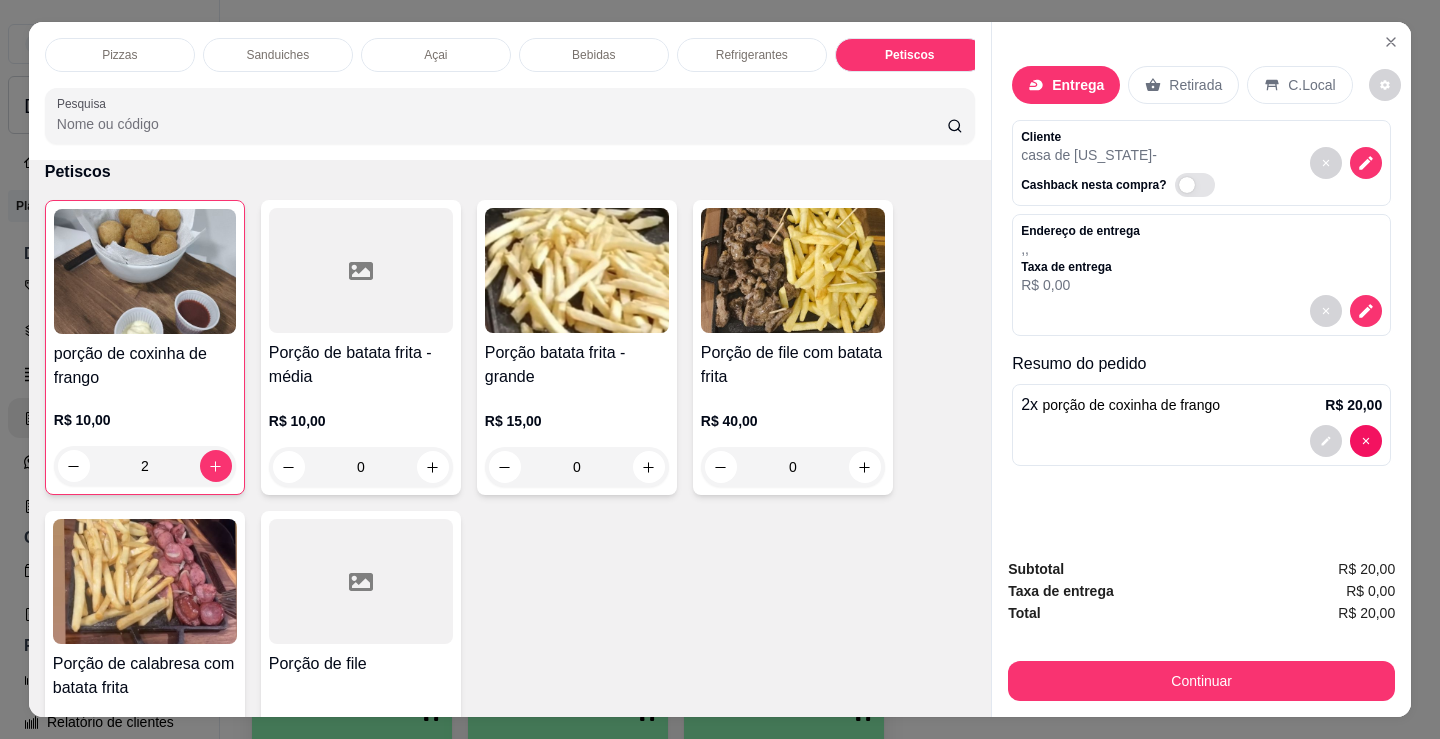 click on "Refrigerantes" at bounding box center (752, 55) 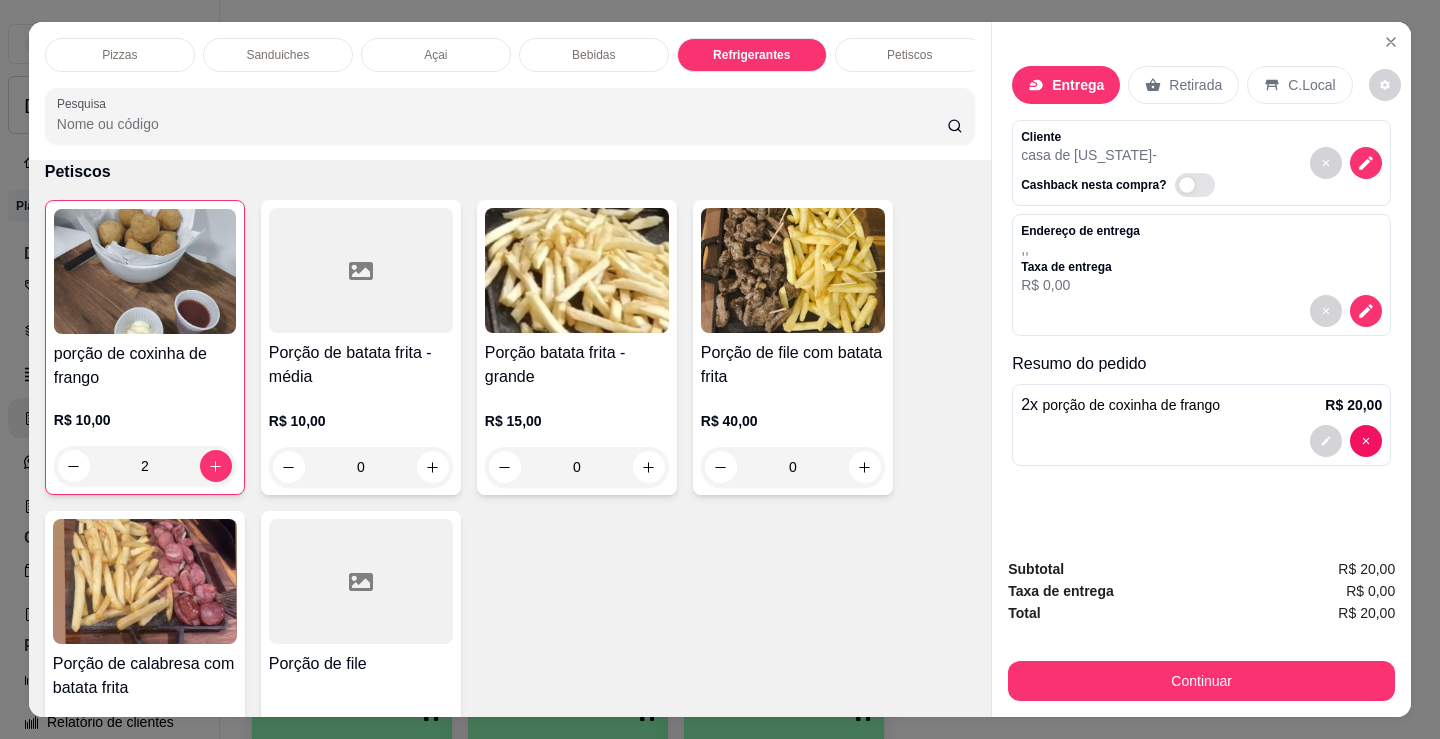 scroll, scrollTop: 5203, scrollLeft: 0, axis: vertical 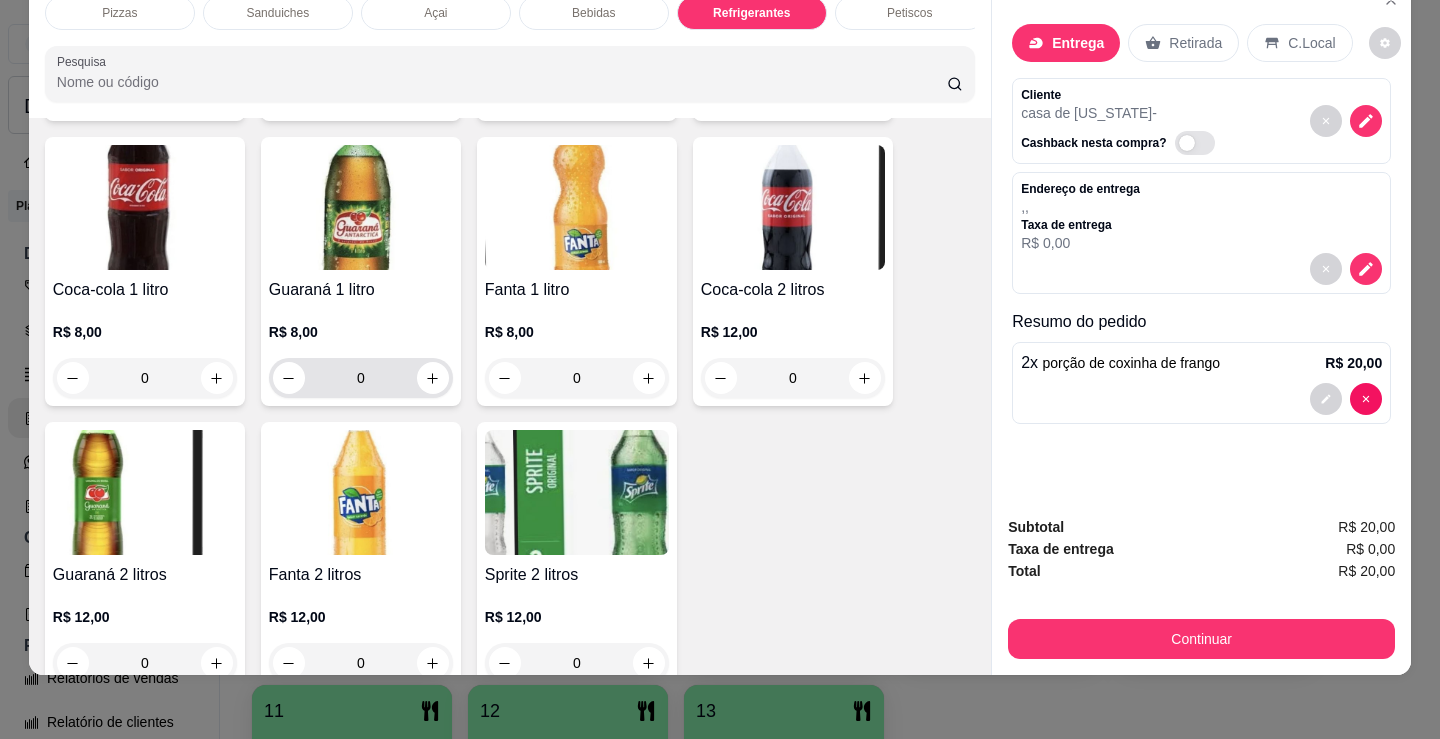 click on "0" at bounding box center [361, 378] 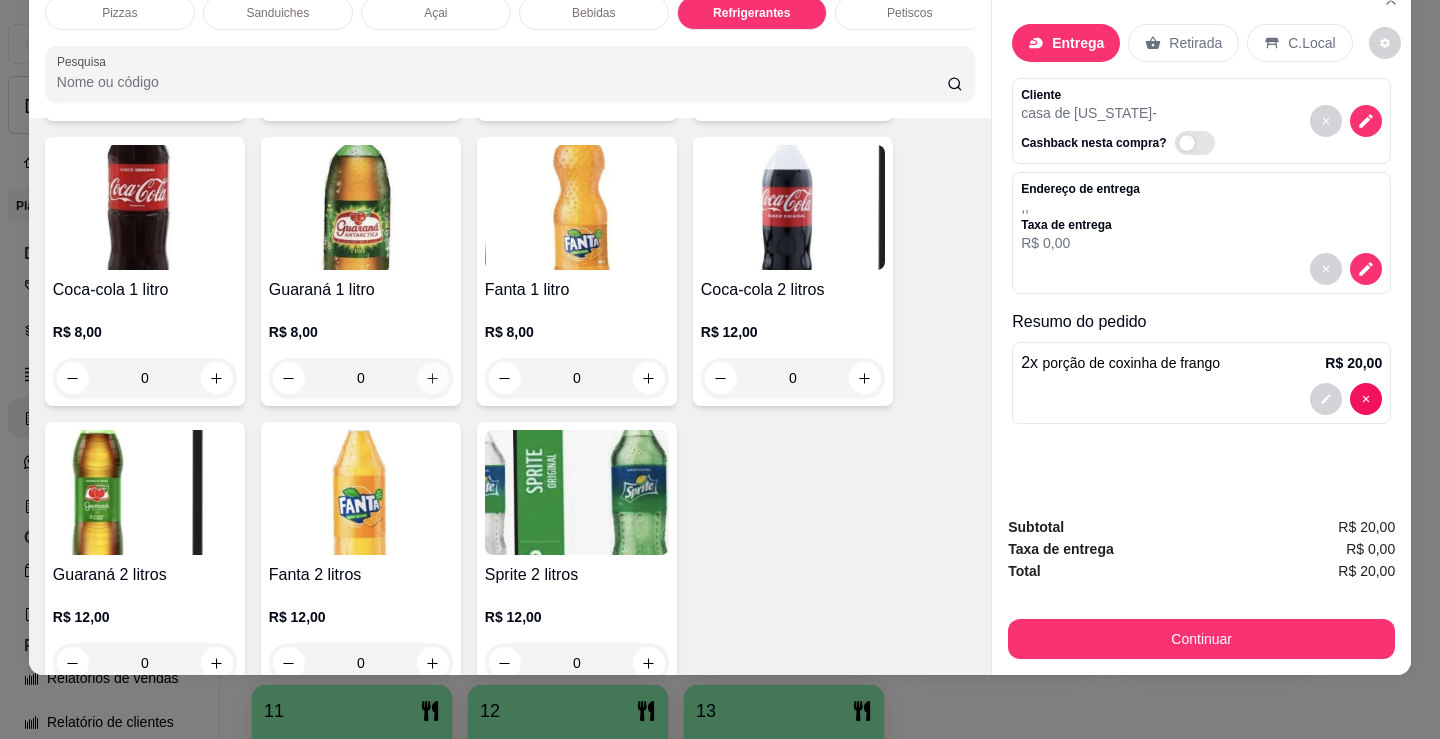 click at bounding box center (433, 378) 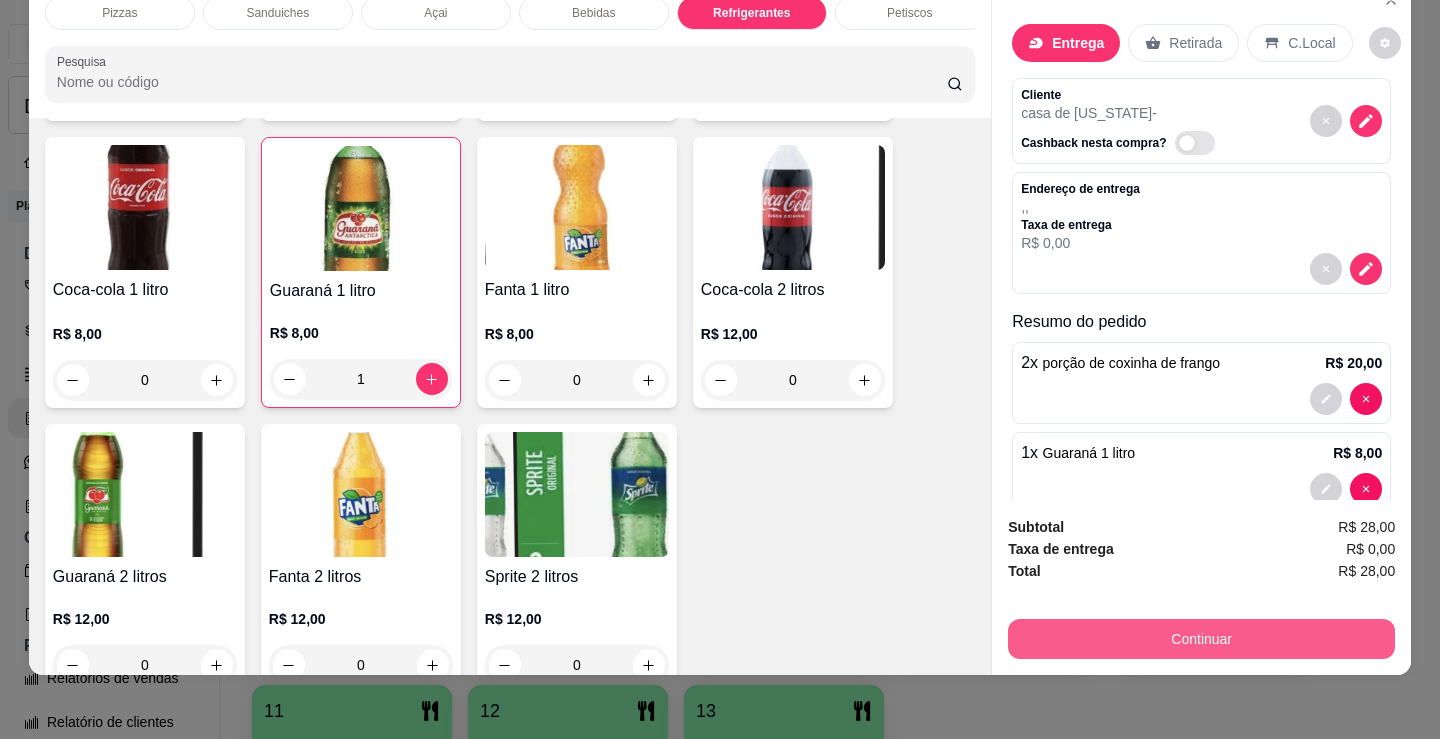click on "Continuar" at bounding box center [1201, 639] 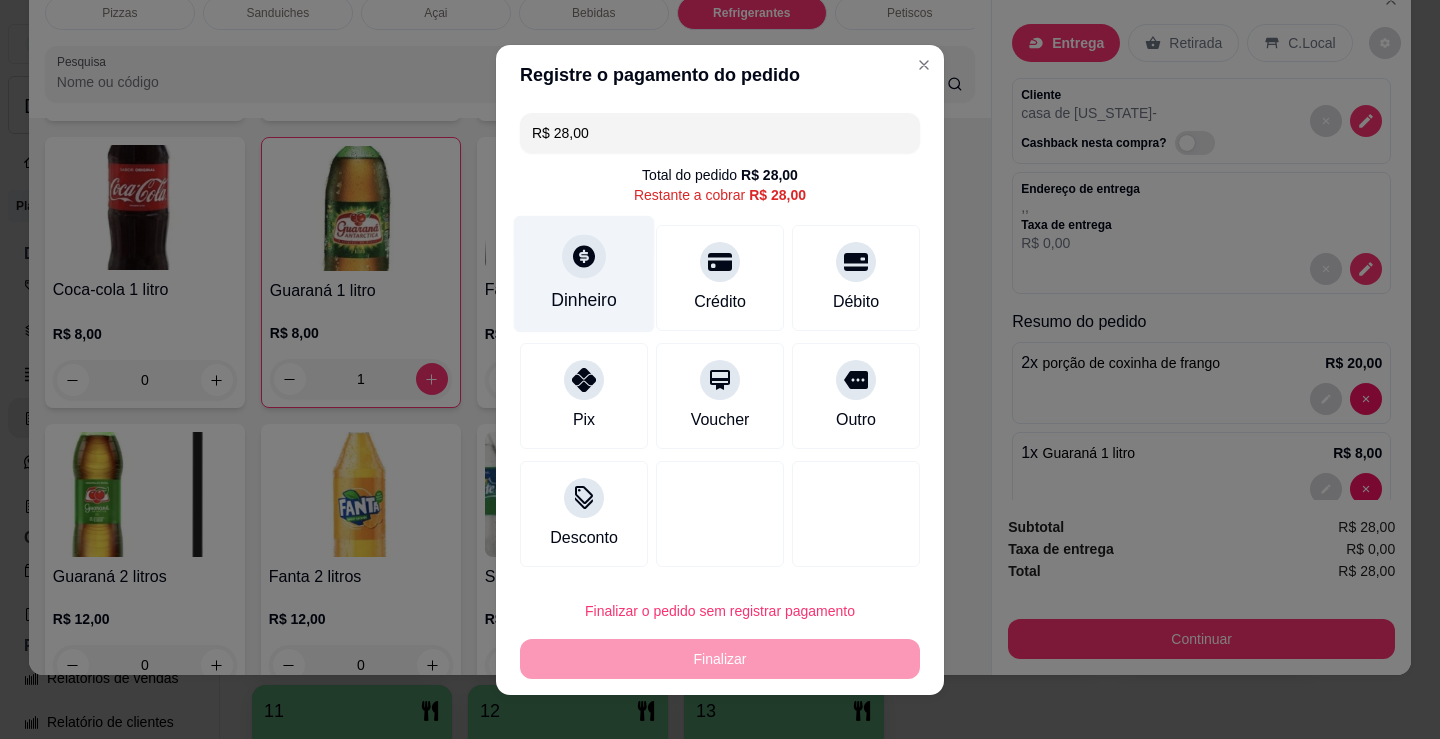 click on "Dinheiro" at bounding box center (584, 273) 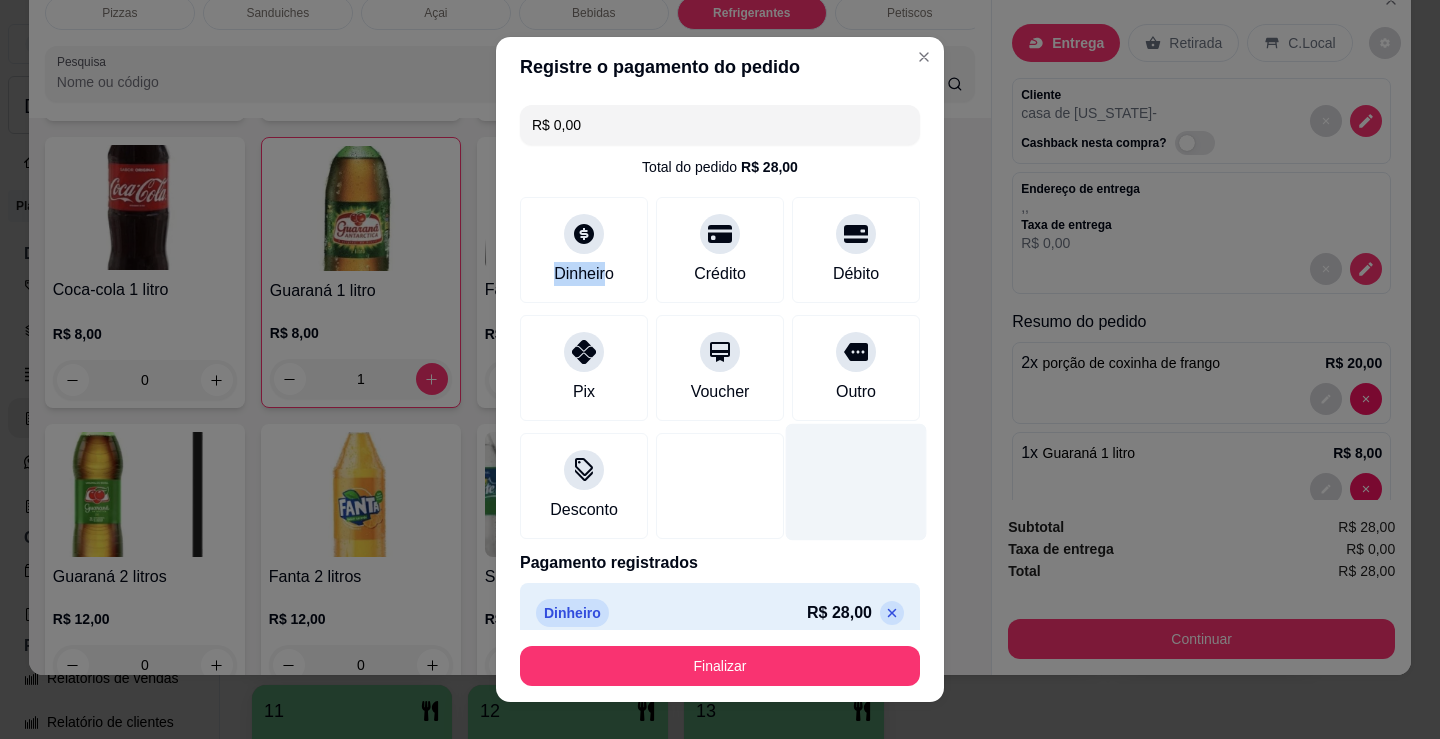 type on "R$ 0,00" 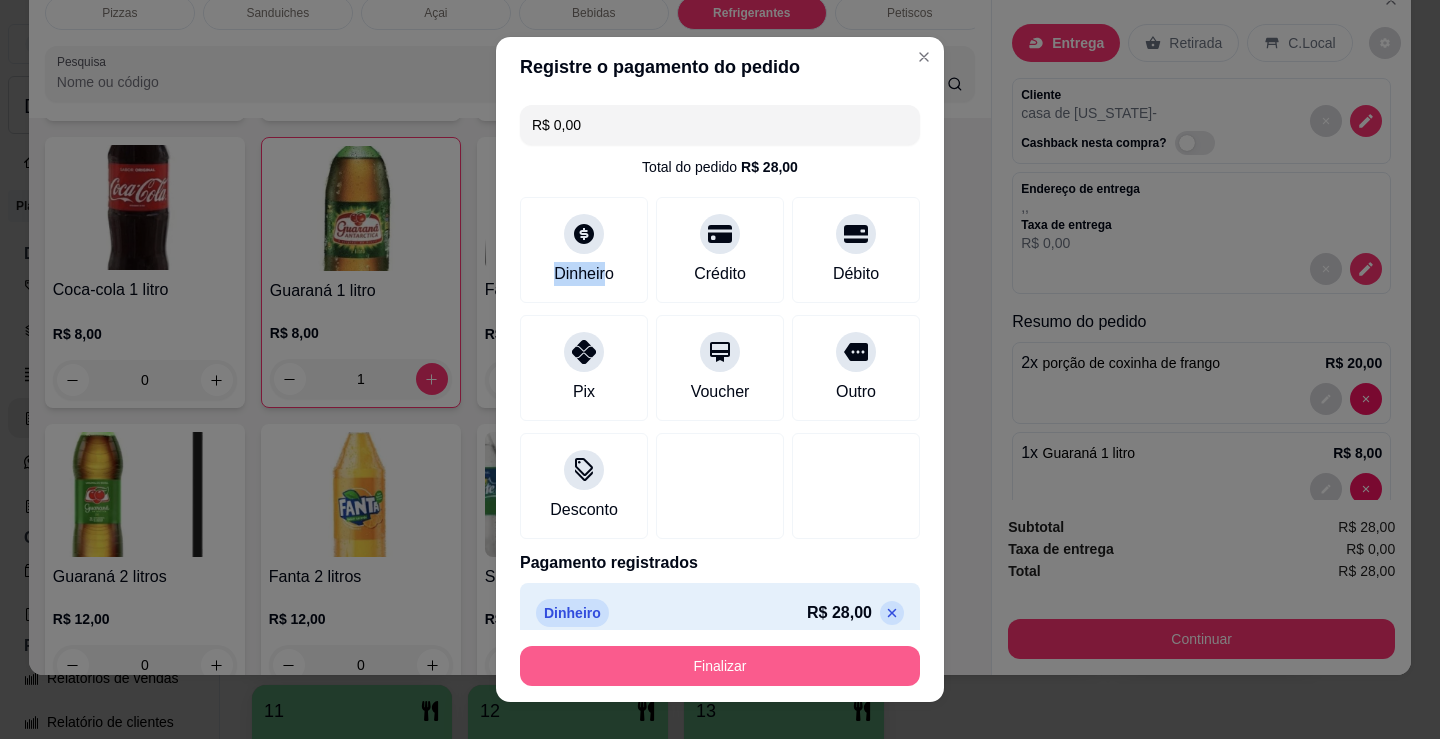 click on "Finalizar" at bounding box center (720, 666) 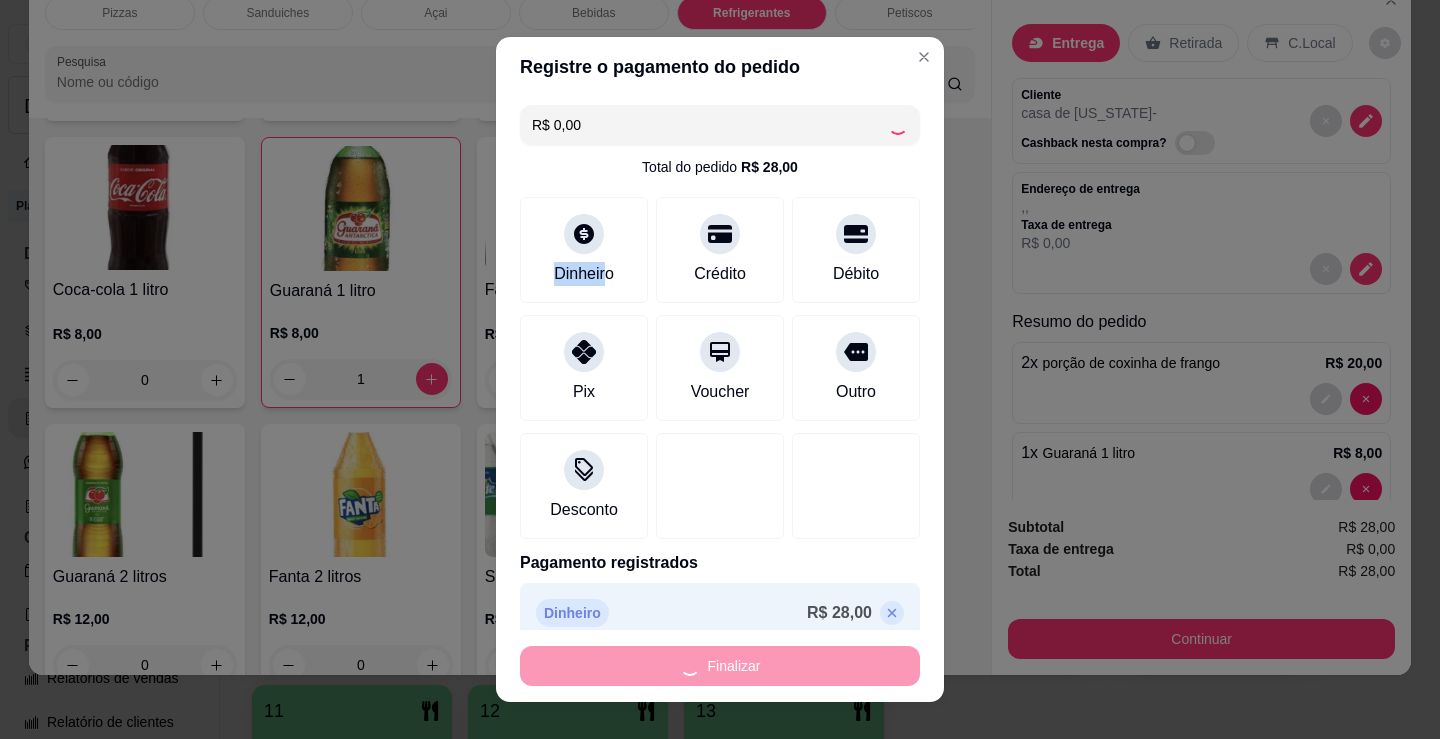 type on "0" 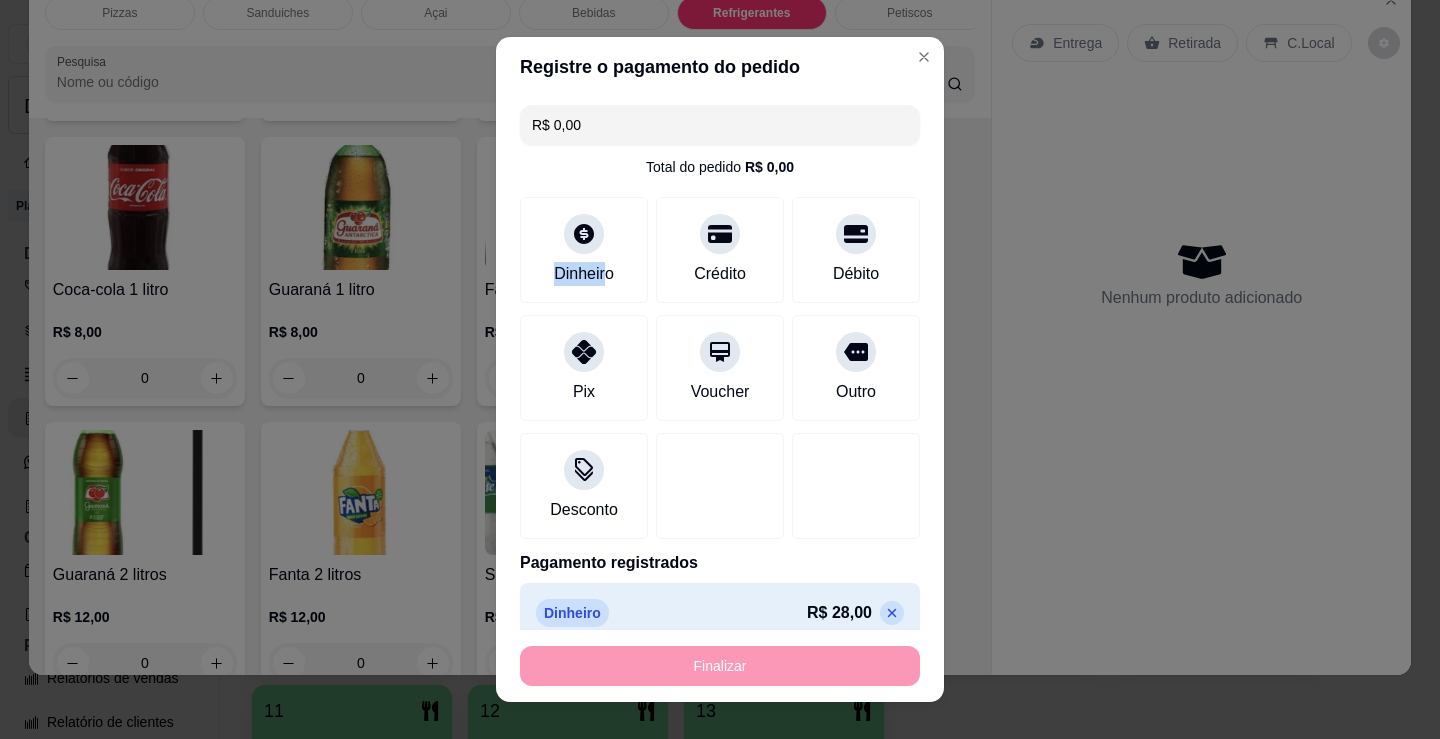 type on "-R$ 28,00" 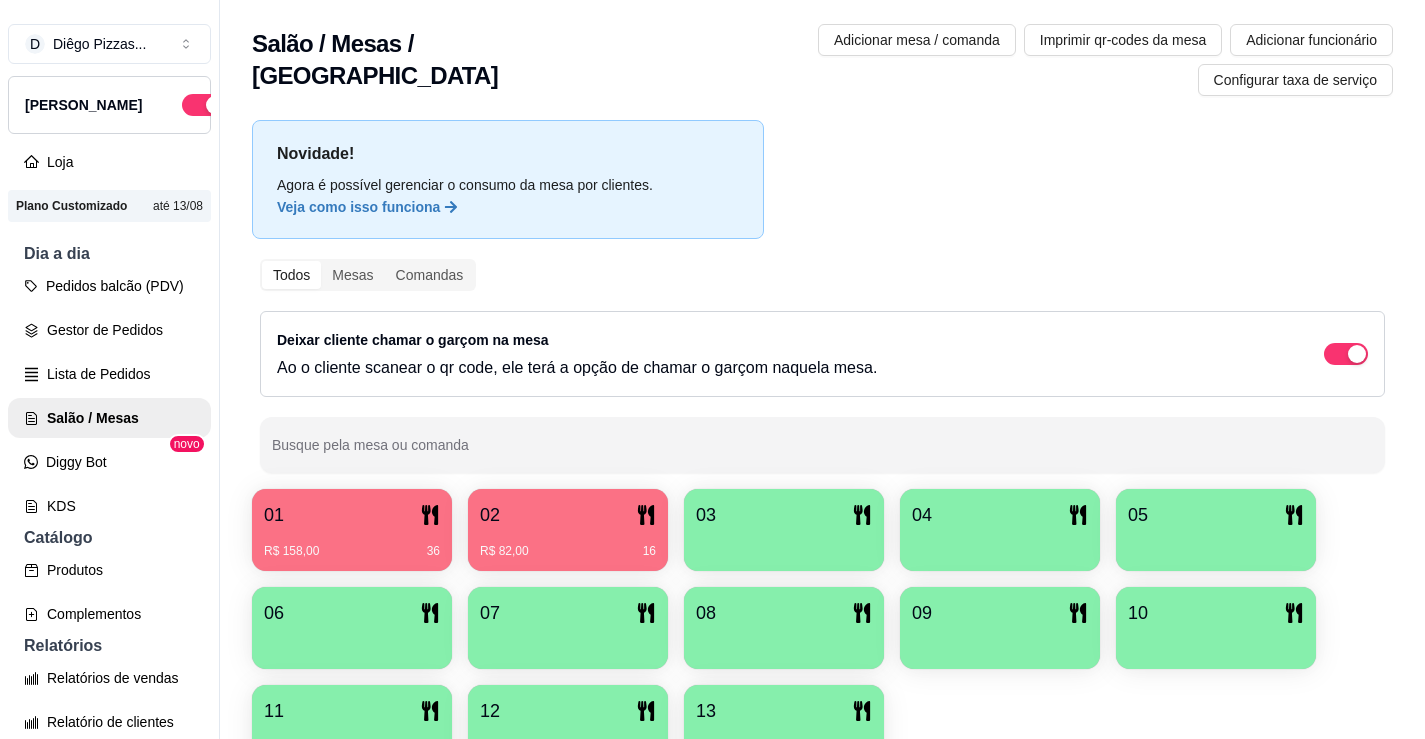click at bounding box center (784, 544) 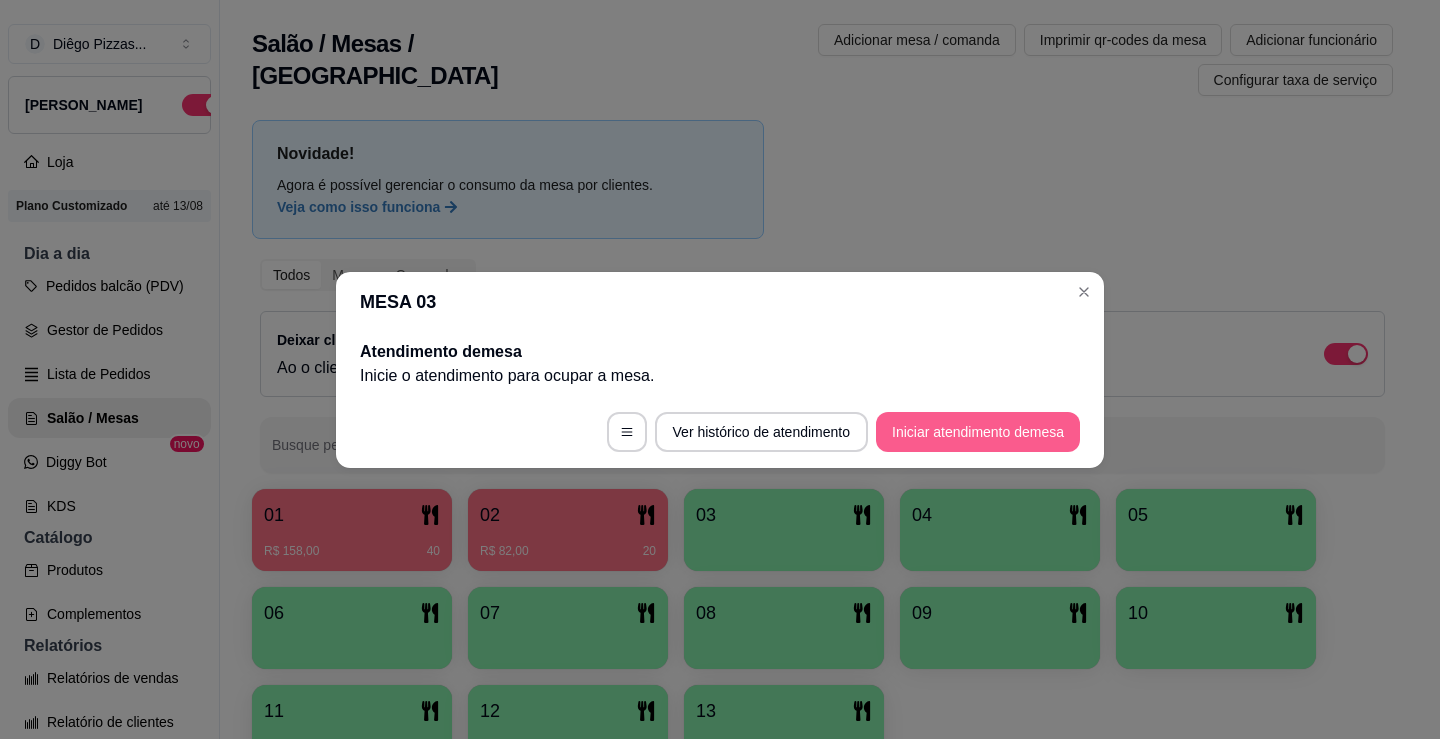 click on "Iniciar atendimento de  mesa" at bounding box center [978, 432] 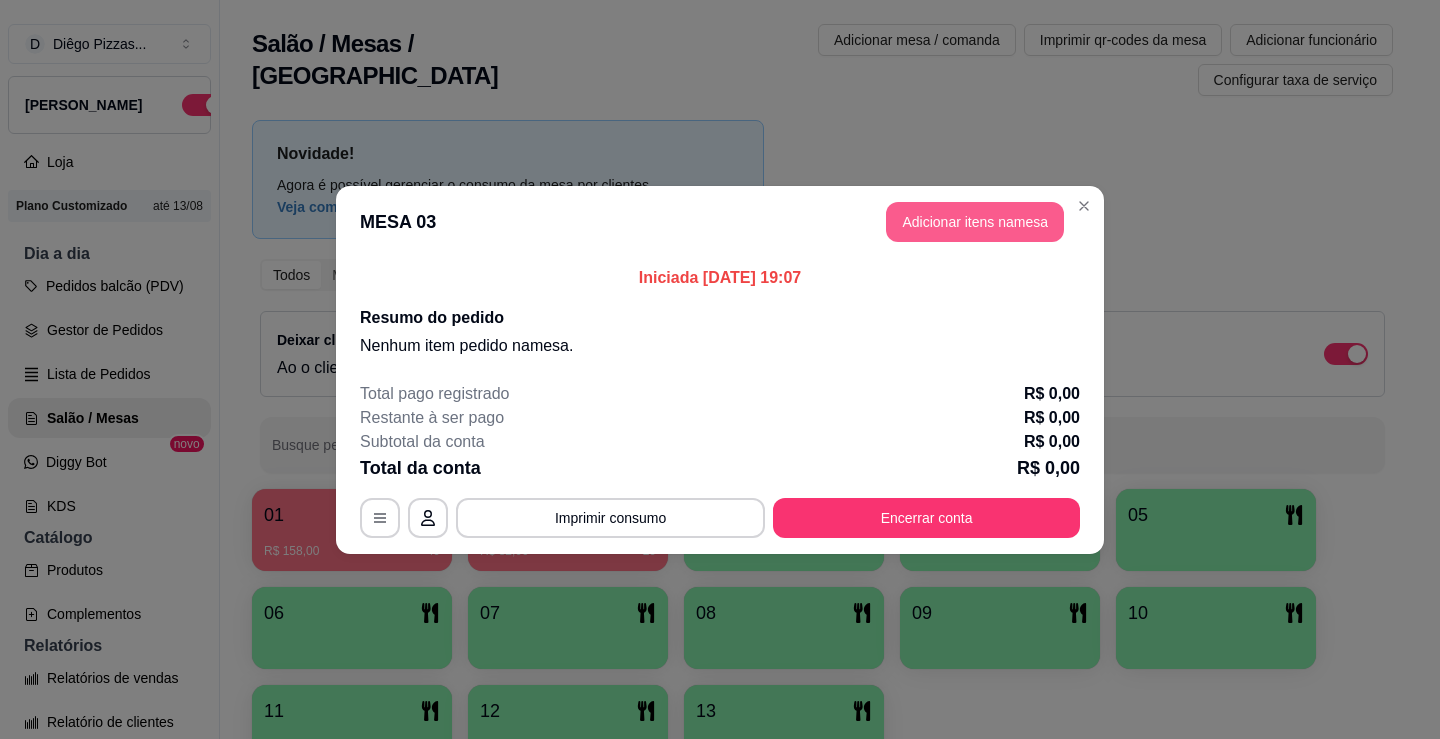 click on "Adicionar itens na  mesa" at bounding box center (975, 222) 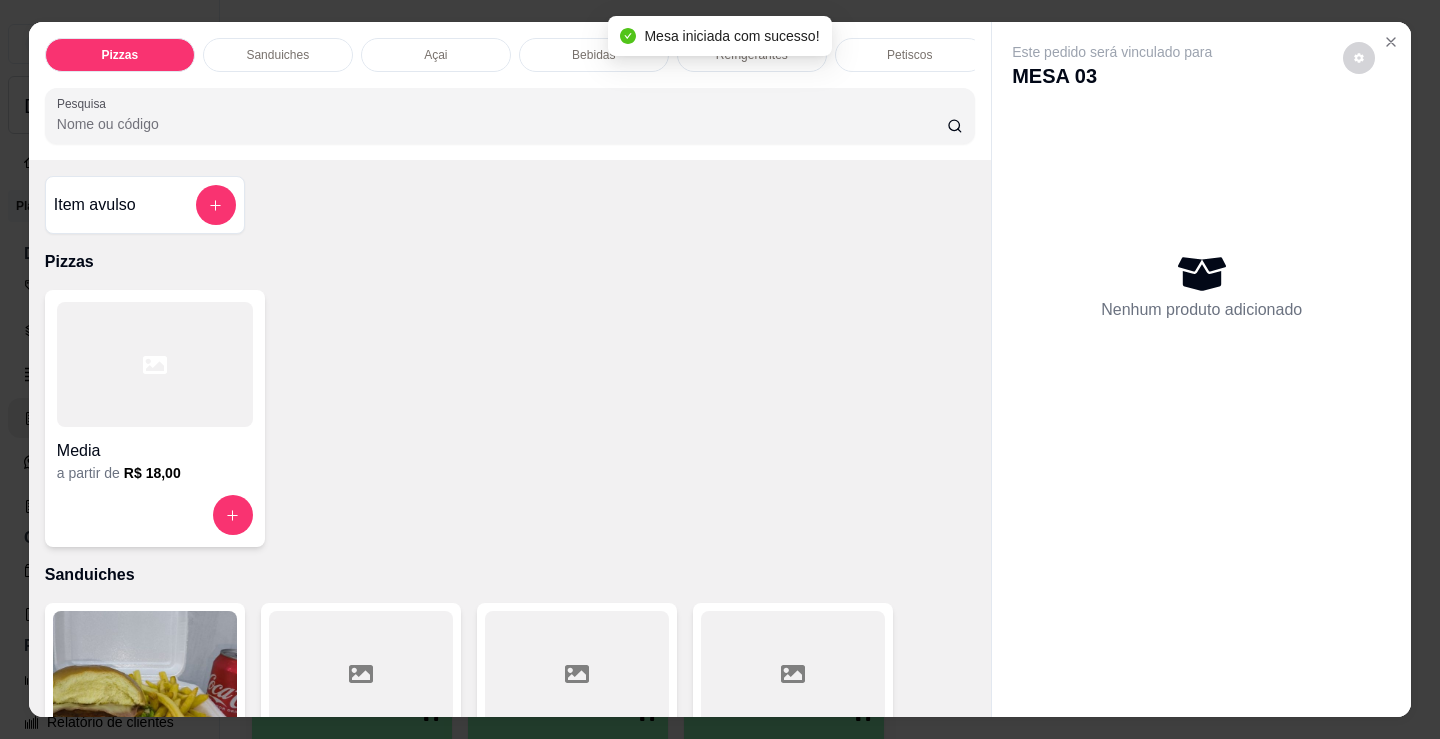 click on "Bebidas" at bounding box center [594, 55] 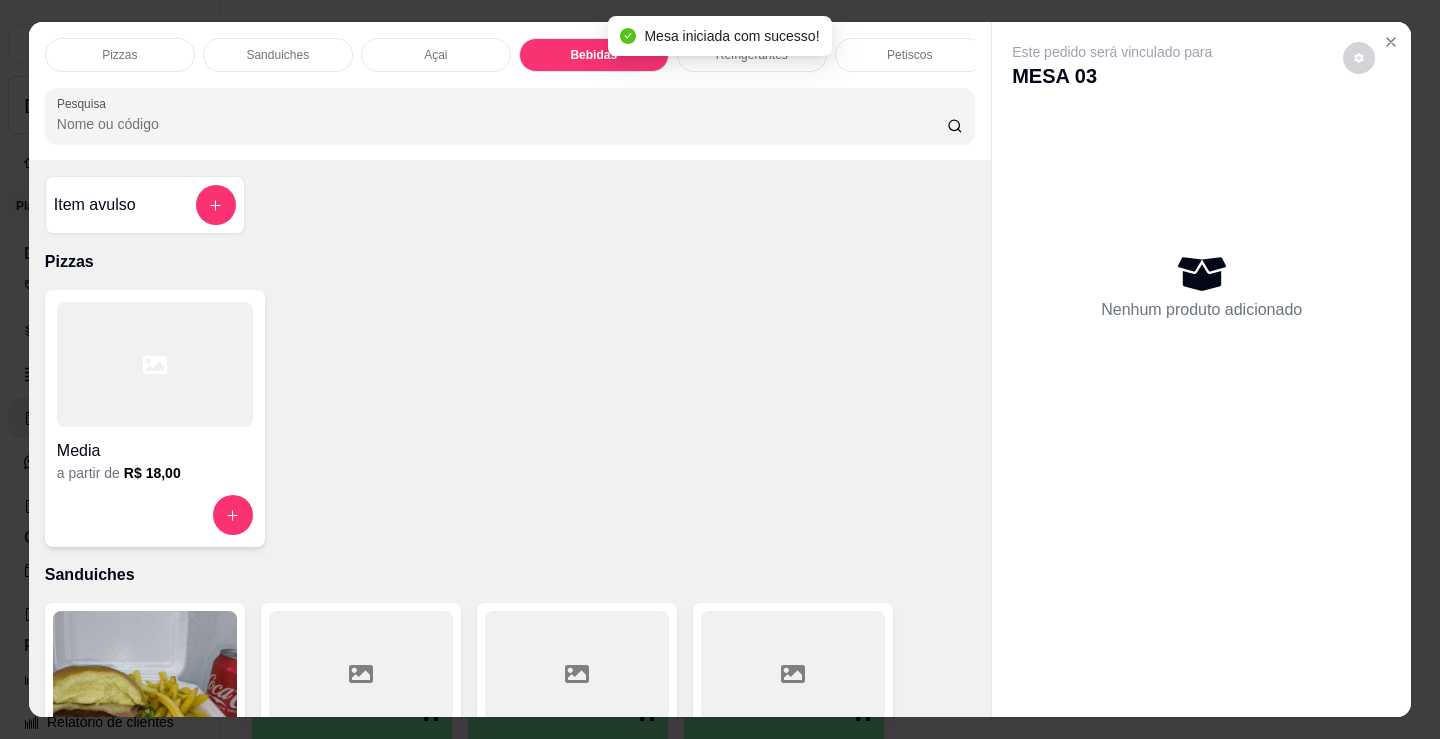 scroll, scrollTop: 2478, scrollLeft: 0, axis: vertical 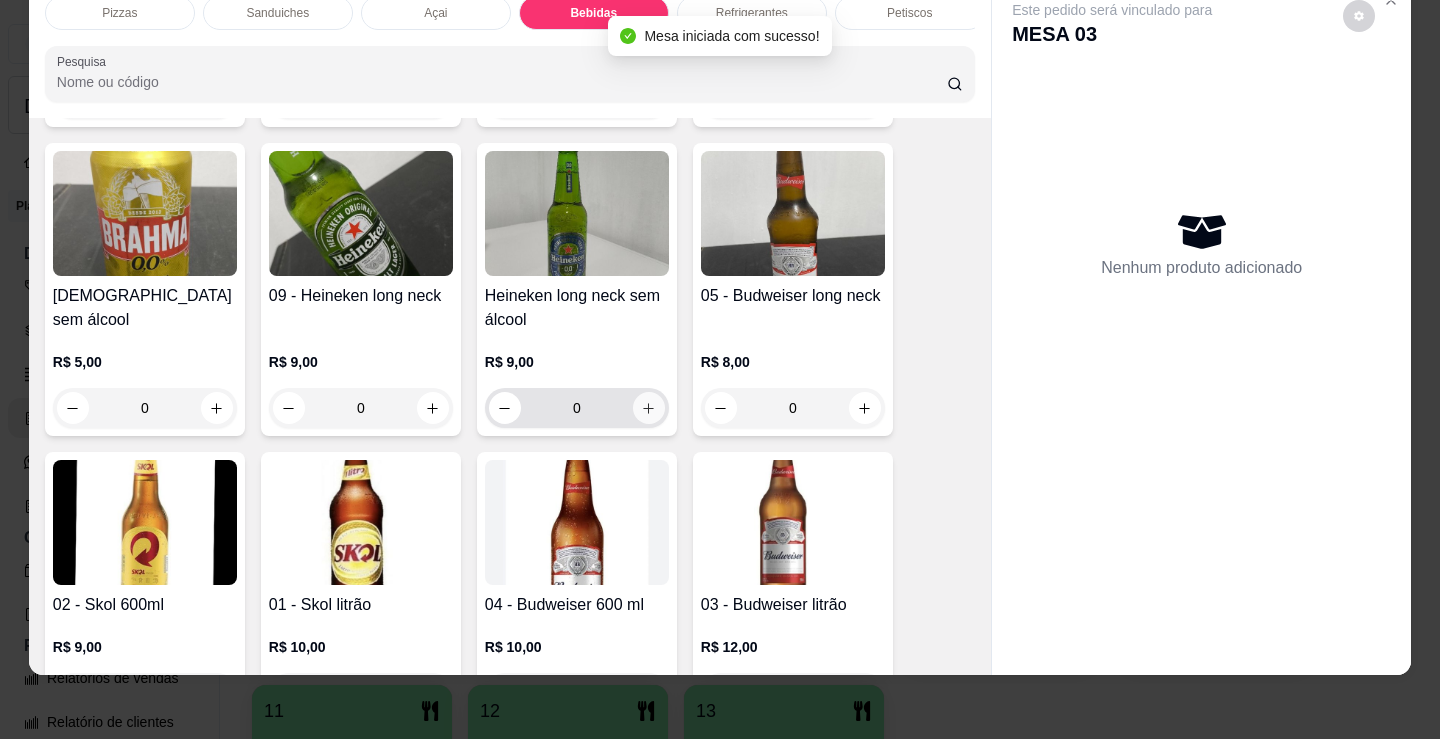click 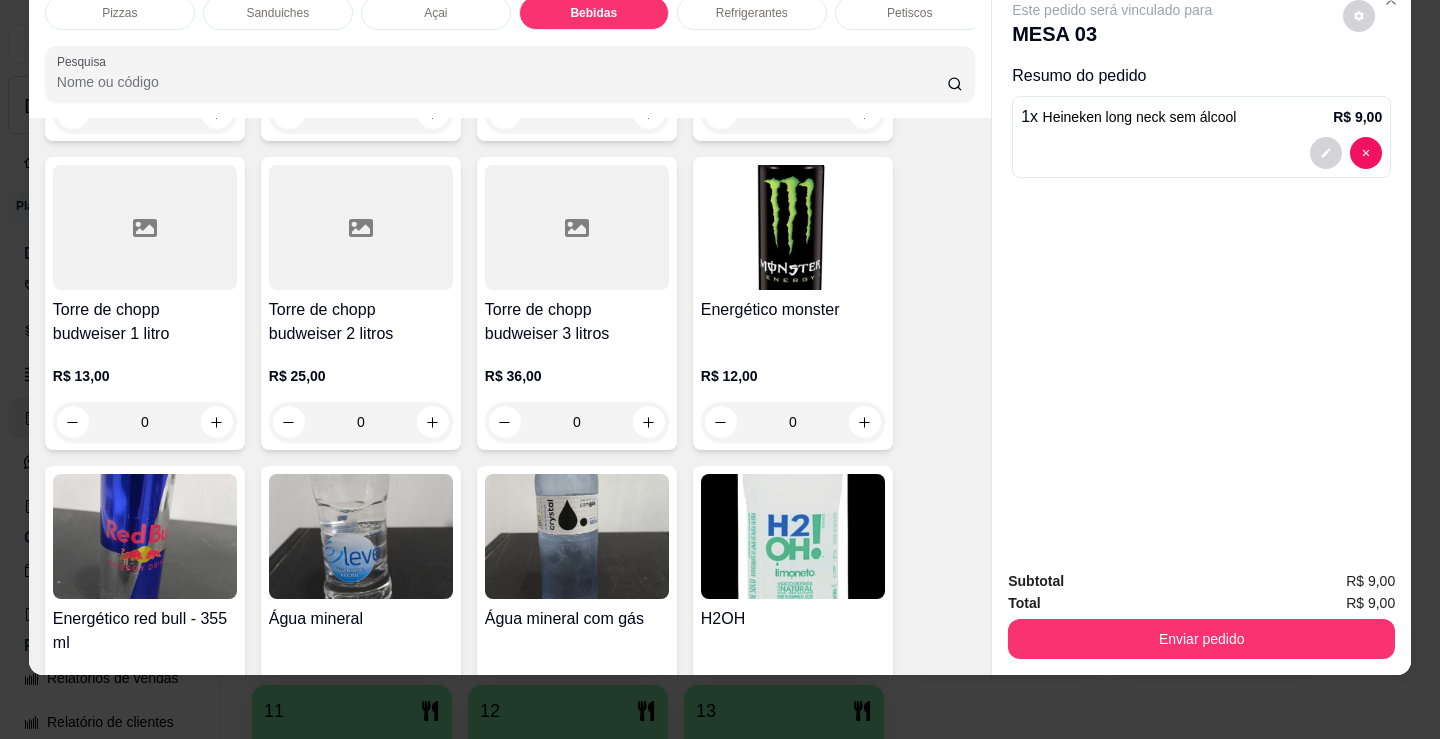 scroll, scrollTop: 3778, scrollLeft: 0, axis: vertical 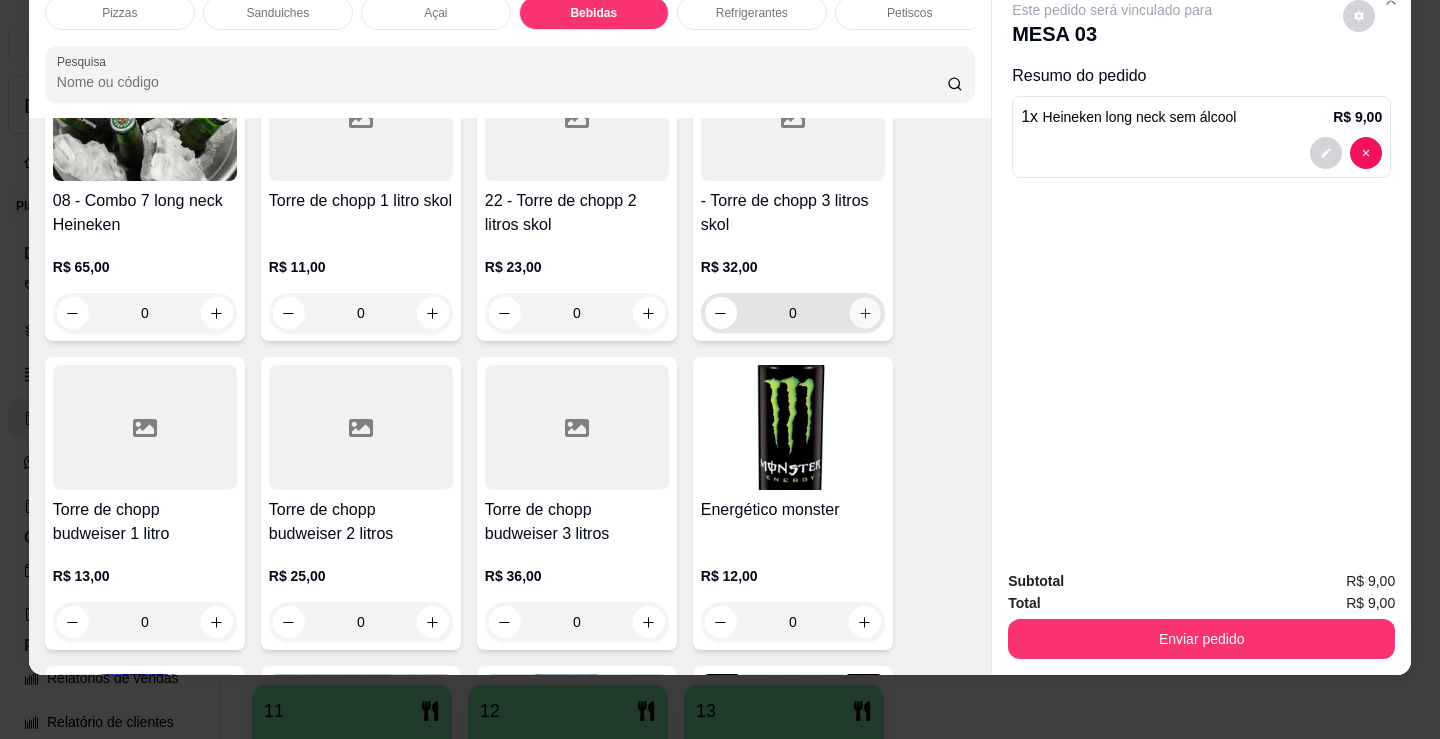 click 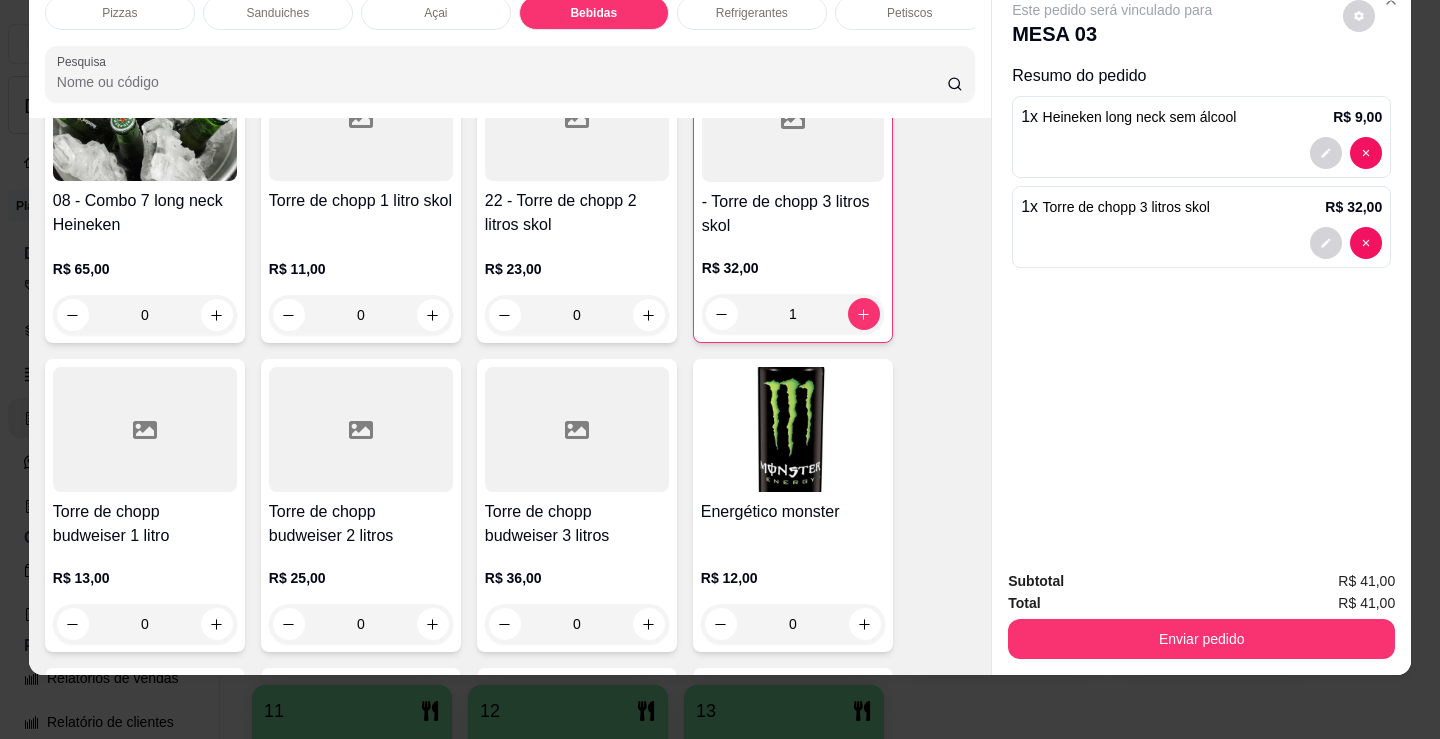 click on "Refrigerantes" at bounding box center [752, 13] 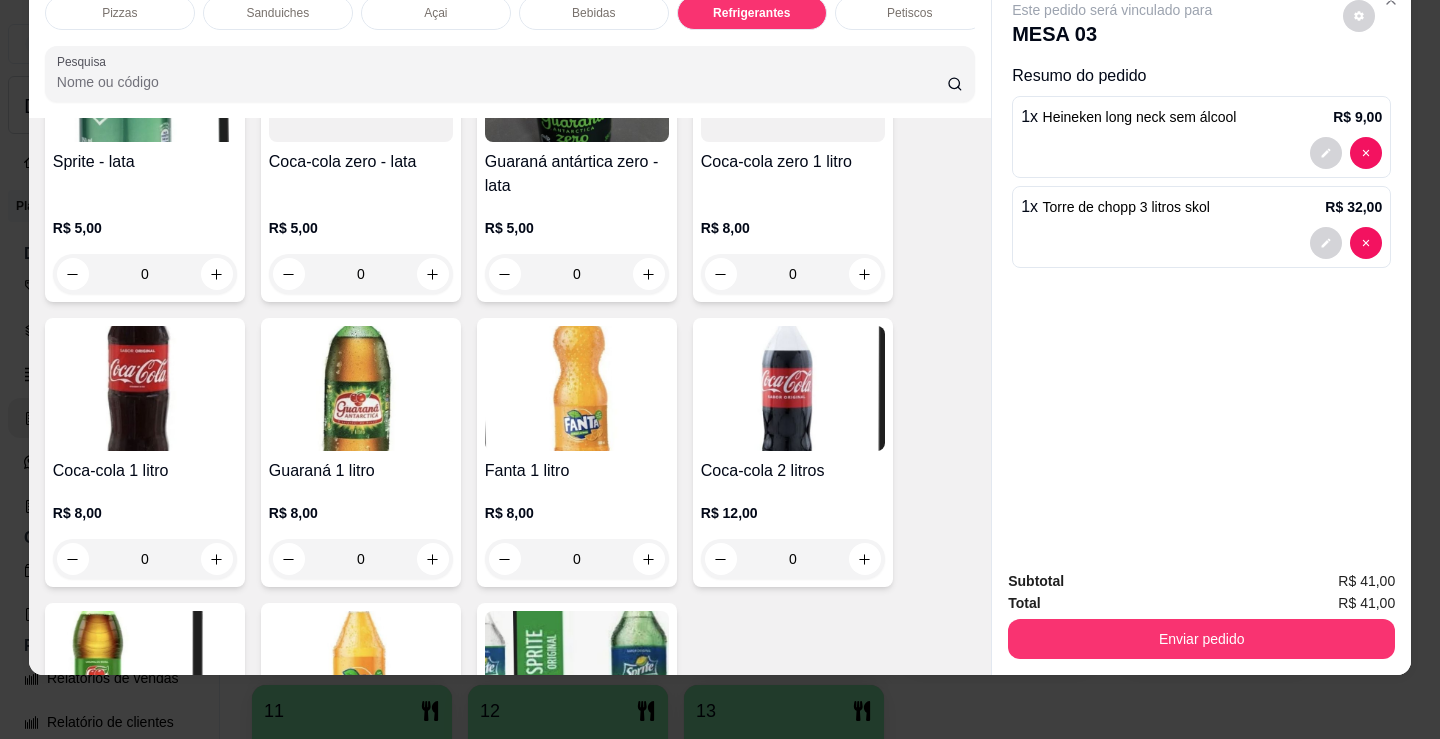 scroll, scrollTop: 6107, scrollLeft: 0, axis: vertical 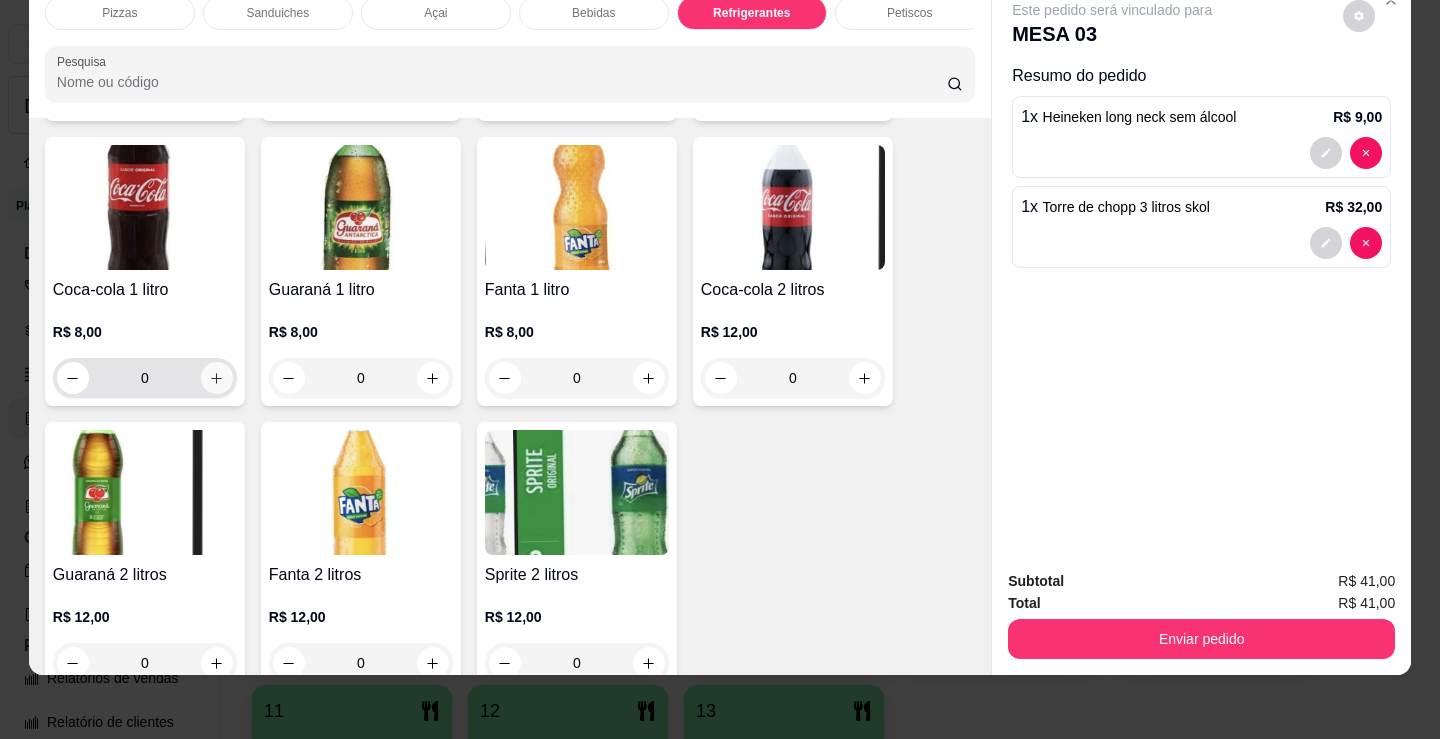 click at bounding box center [217, 378] 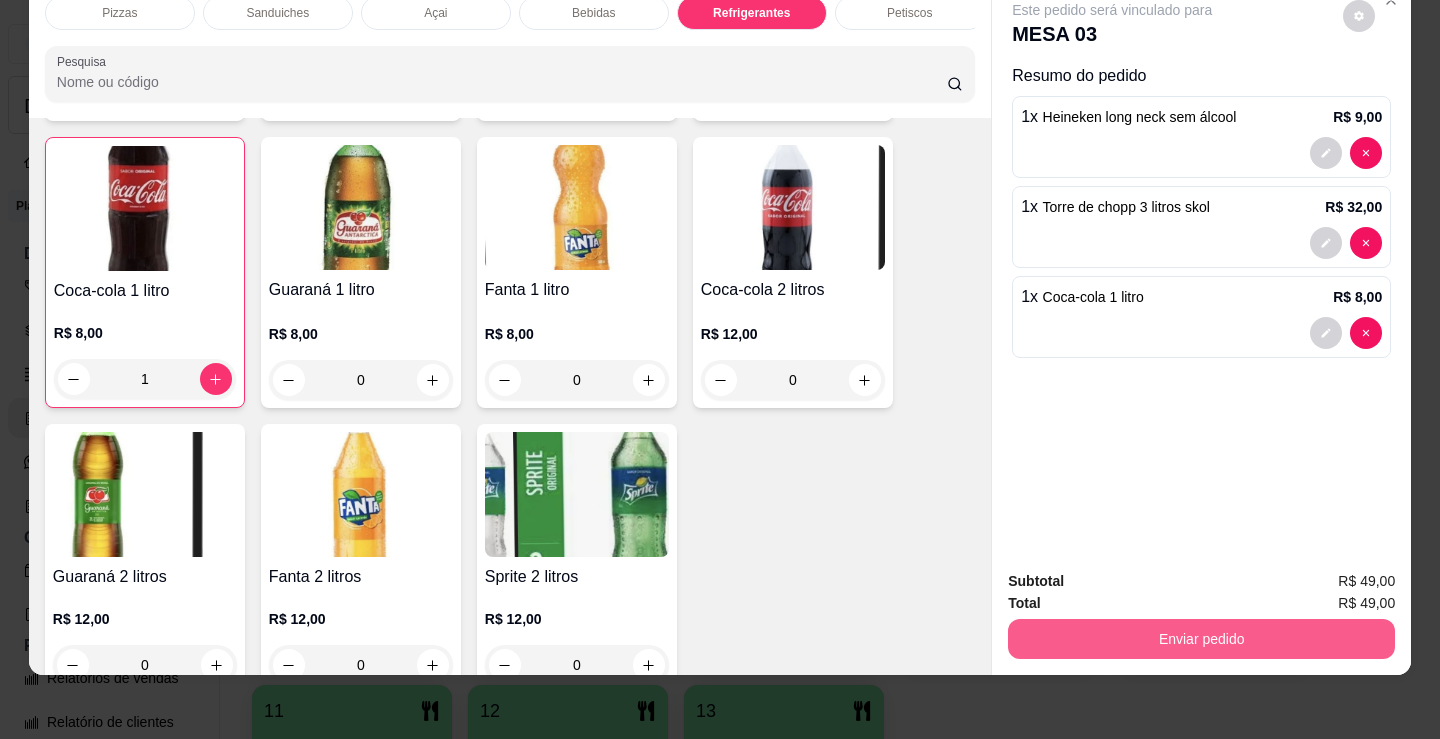 click on "Enviar pedido" at bounding box center (1201, 639) 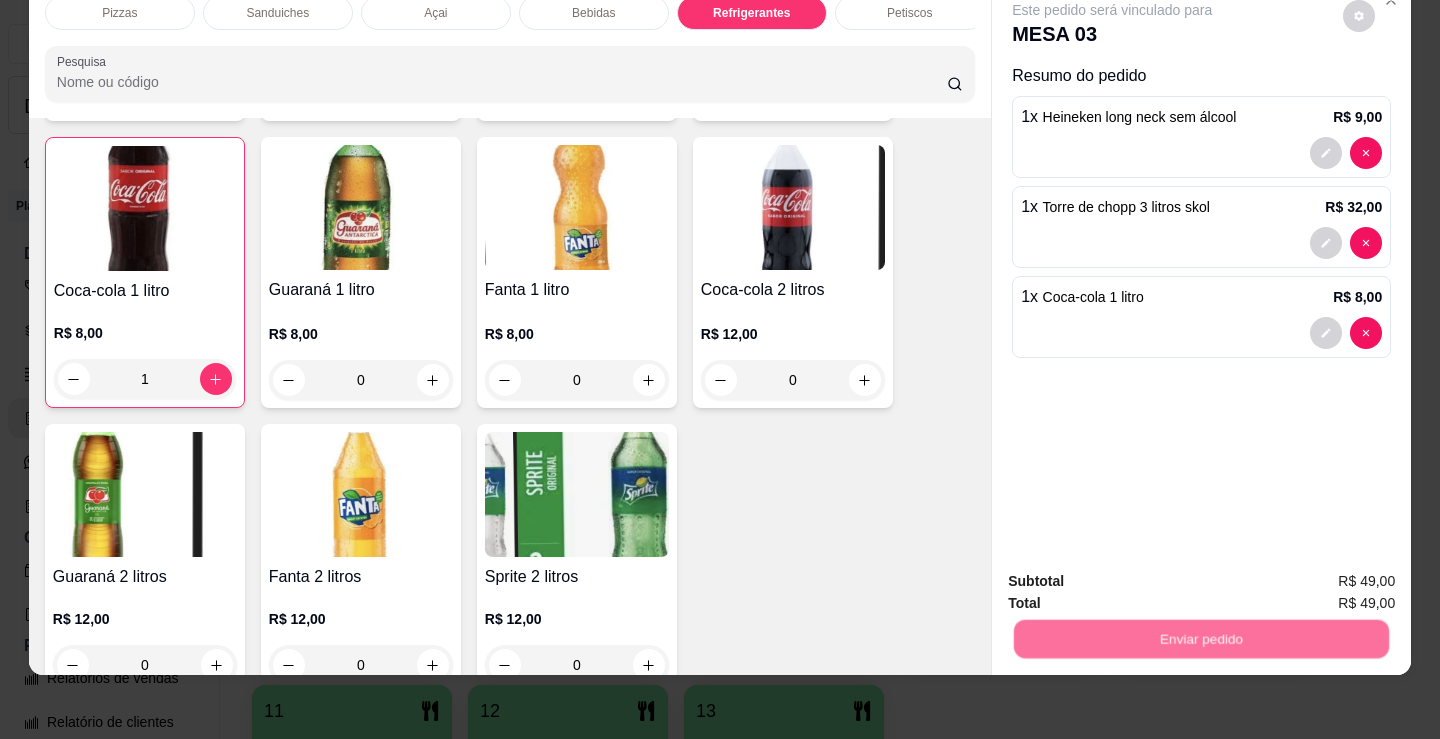 click on "Não registrar e enviar pedido" at bounding box center (1135, 575) 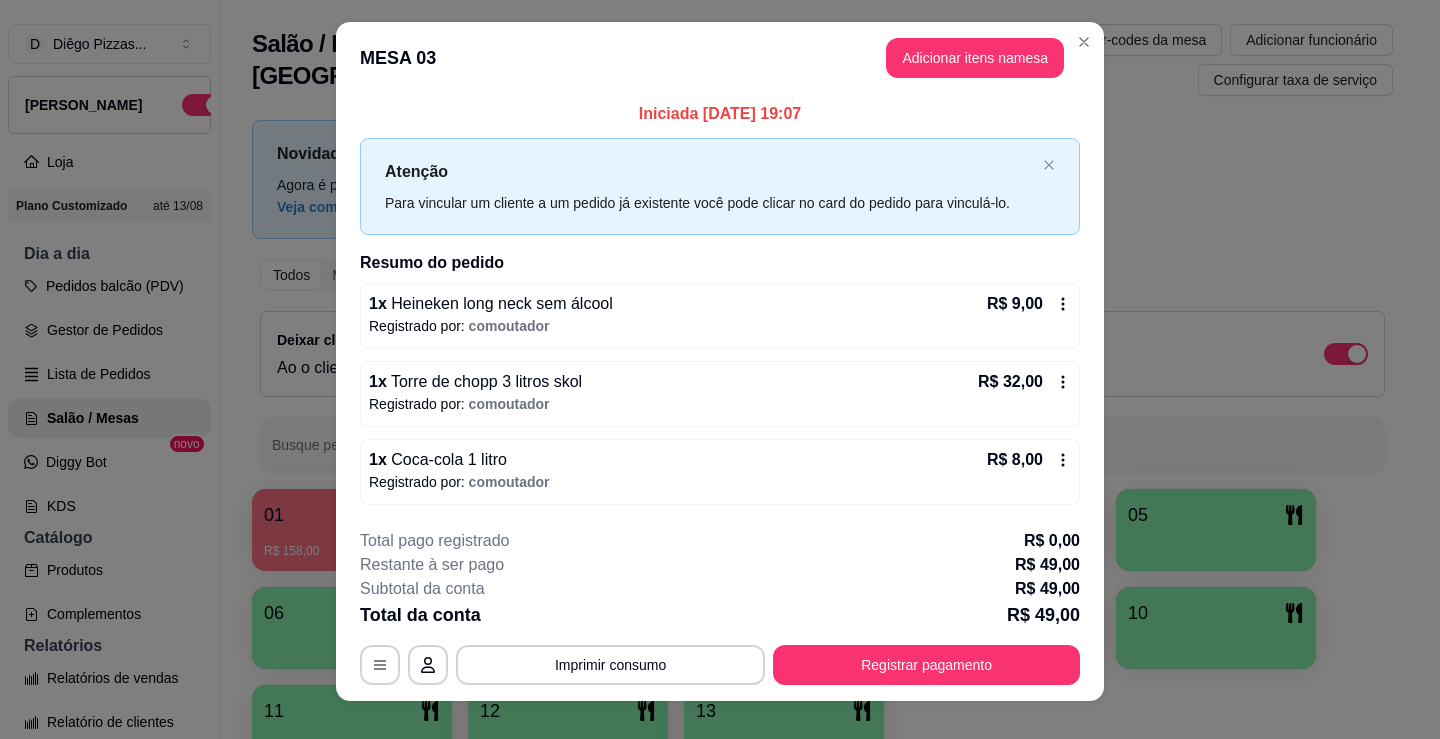 scroll, scrollTop: 0, scrollLeft: 0, axis: both 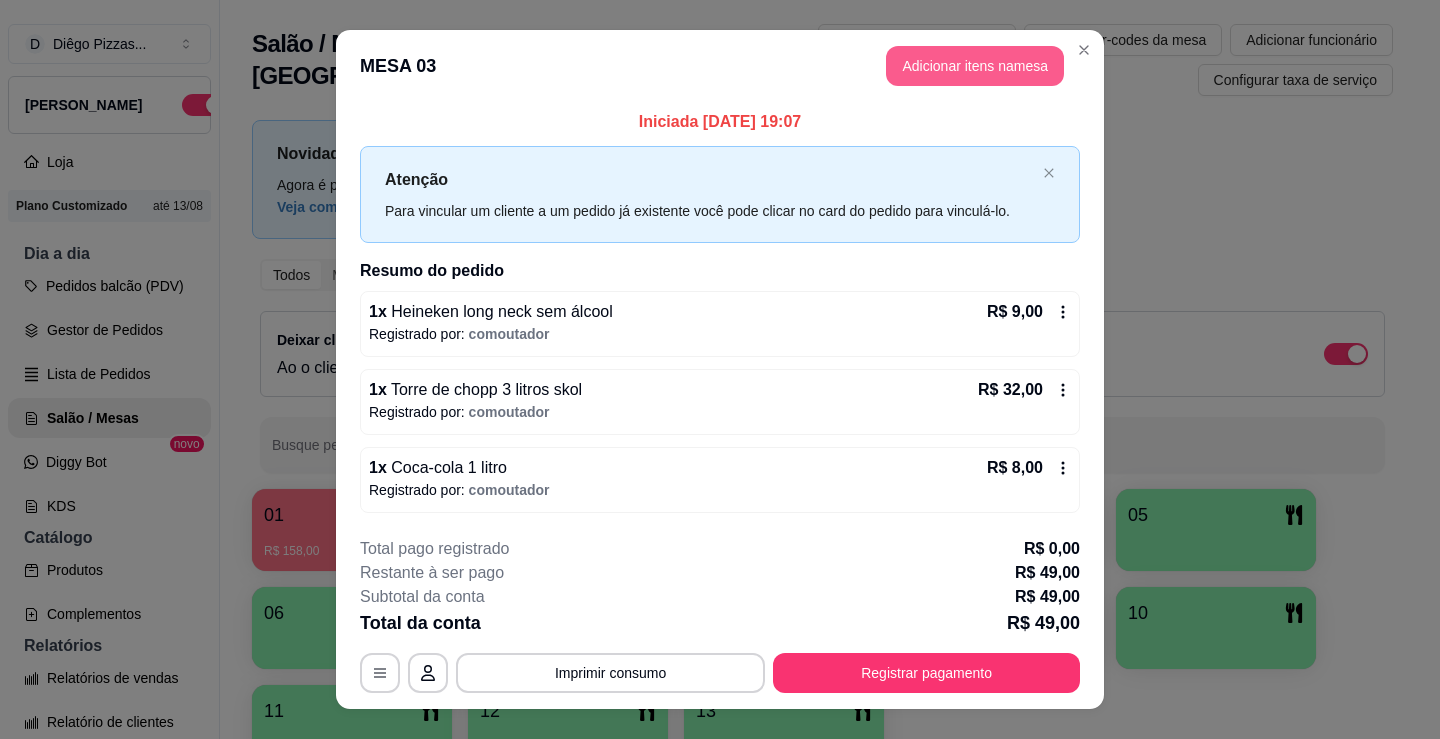 click on "Adicionar itens na  mesa" at bounding box center (975, 66) 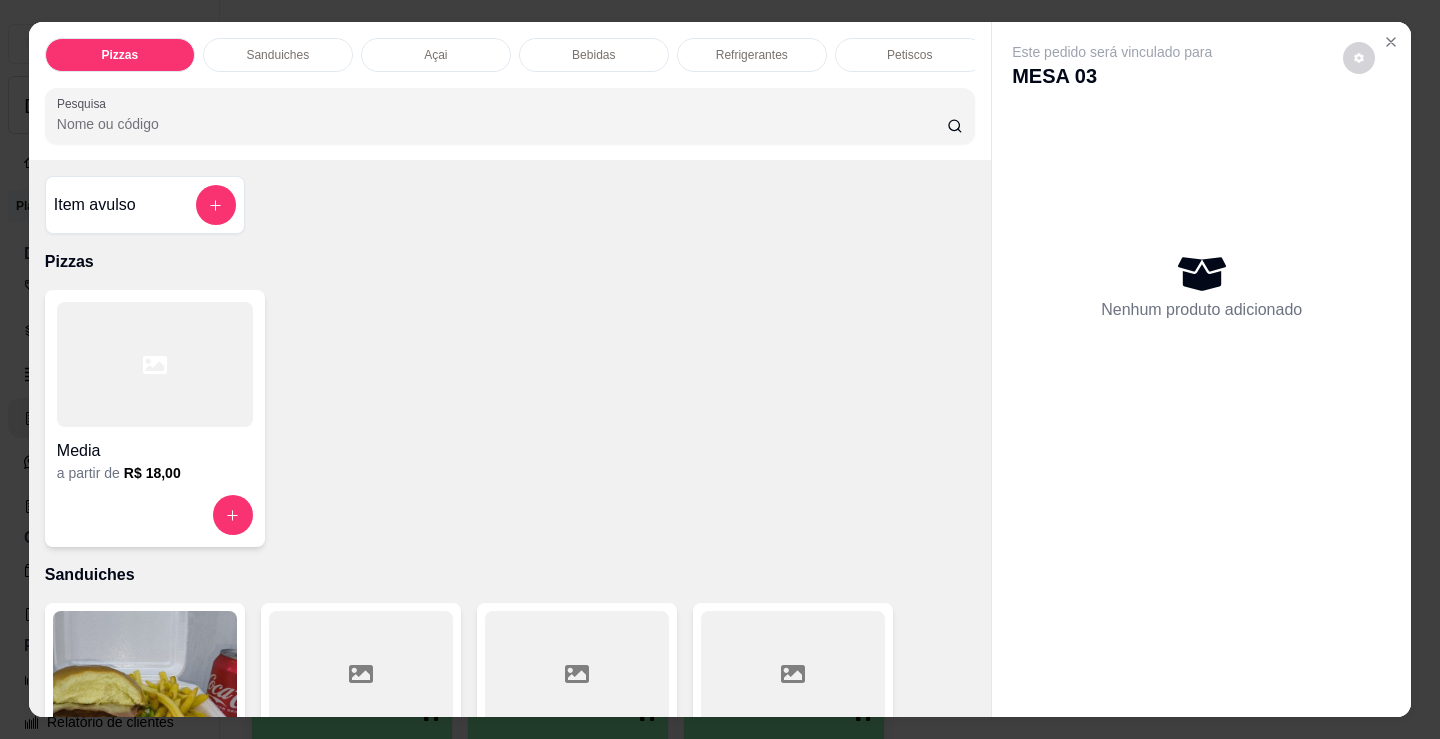 click on "Refrigerantes" at bounding box center [752, 55] 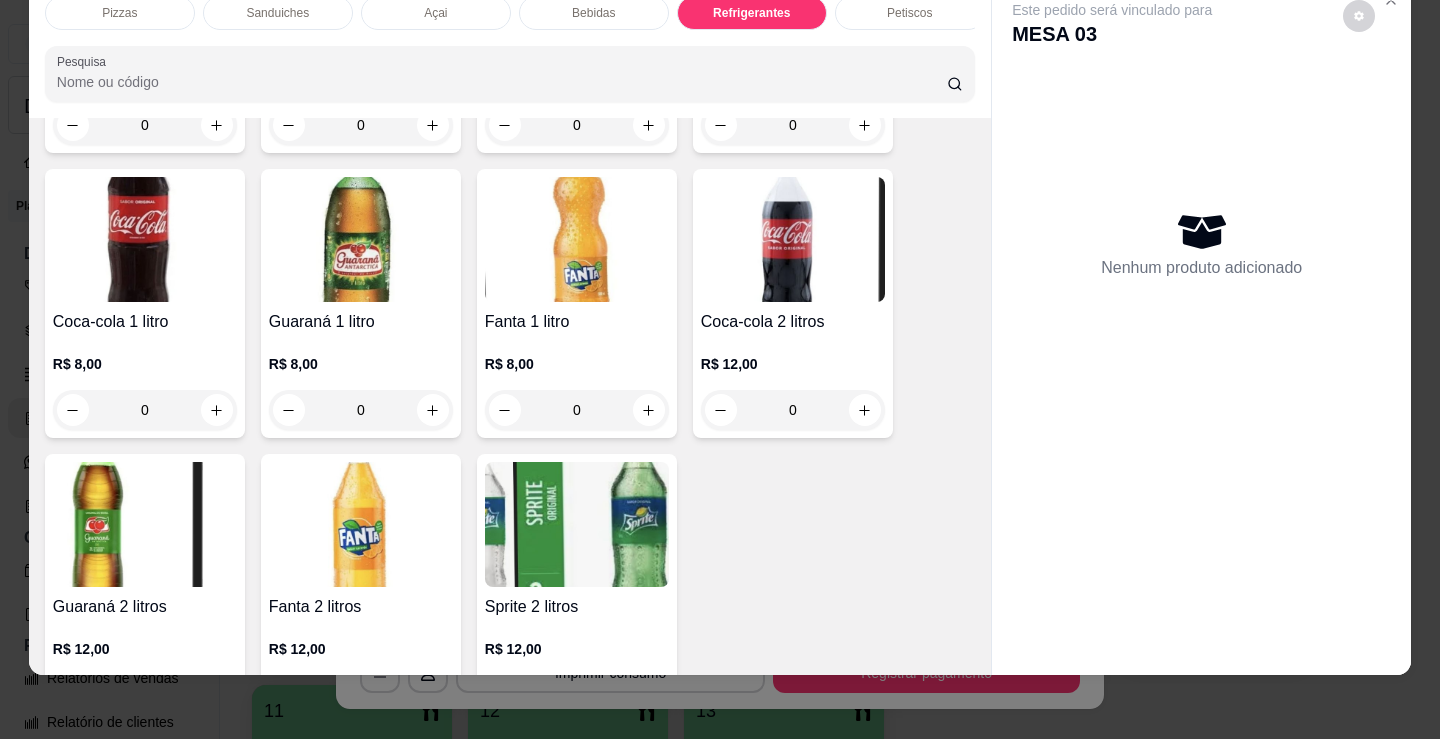 scroll, scrollTop: 6103, scrollLeft: 0, axis: vertical 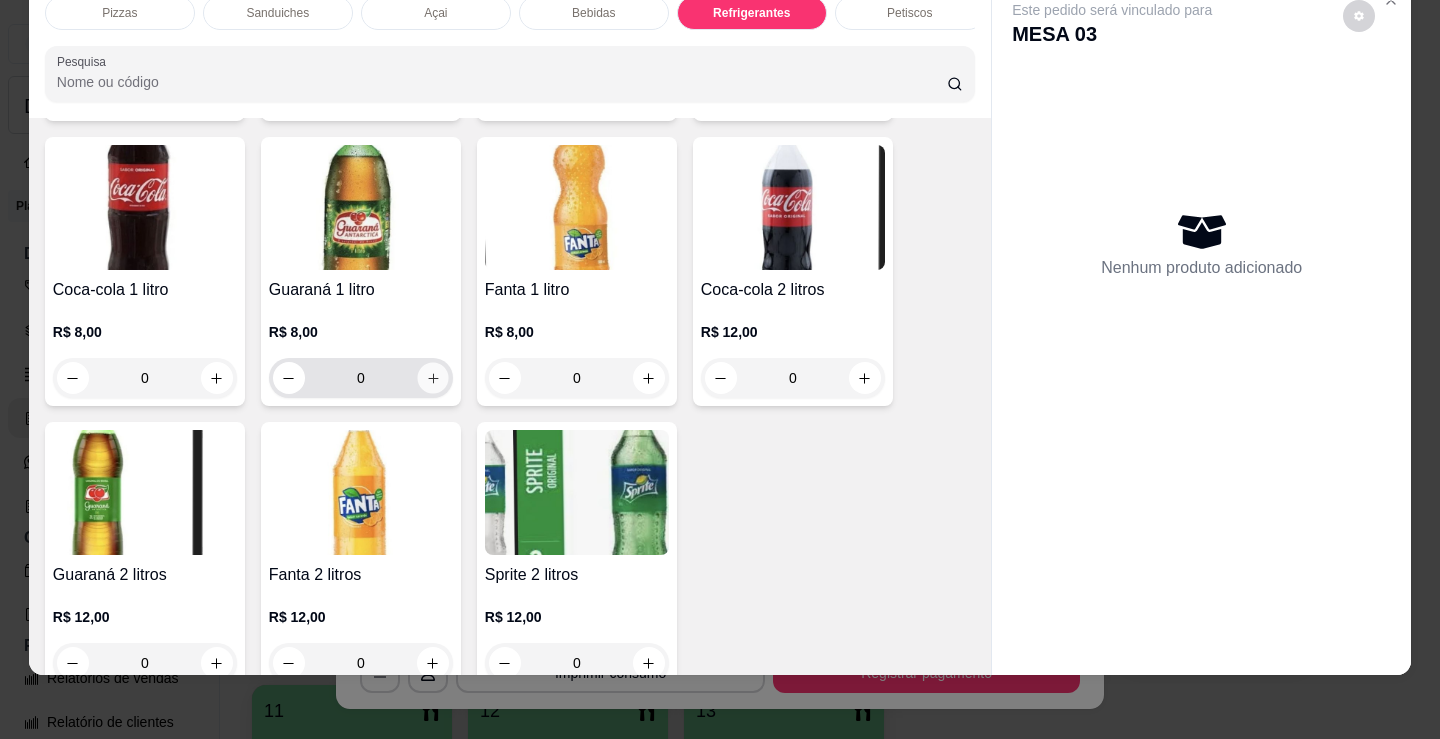 click at bounding box center (432, 378) 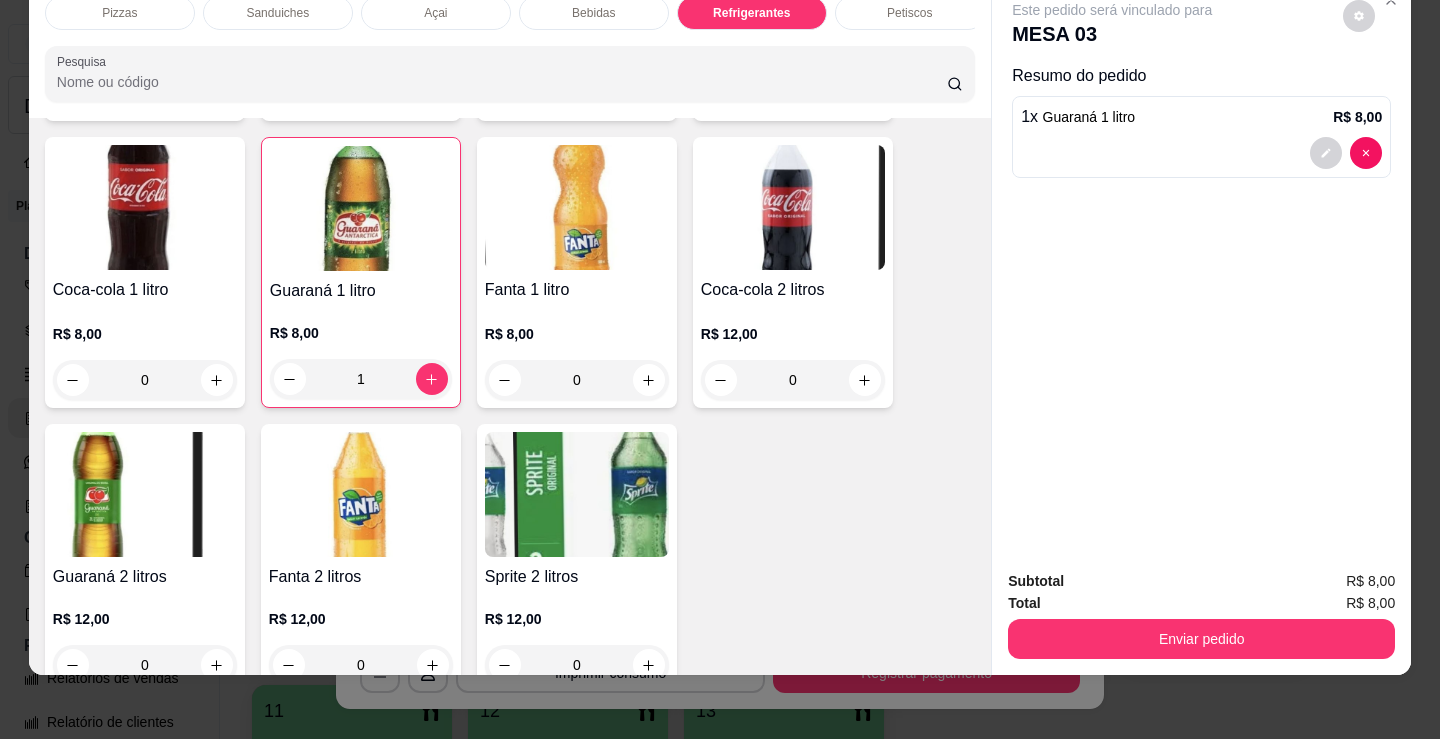 scroll, scrollTop: 0, scrollLeft: 0, axis: both 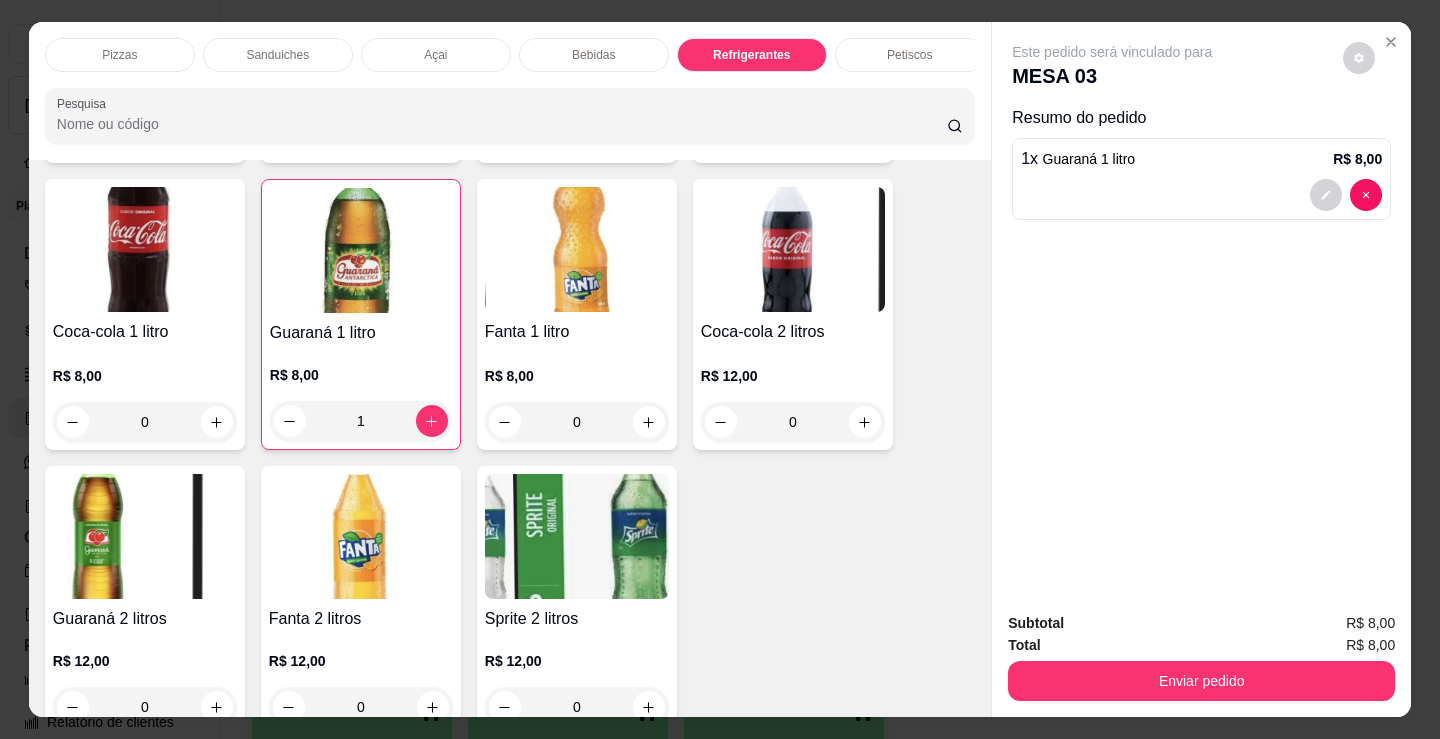 click on "Petiscos" at bounding box center (910, 55) 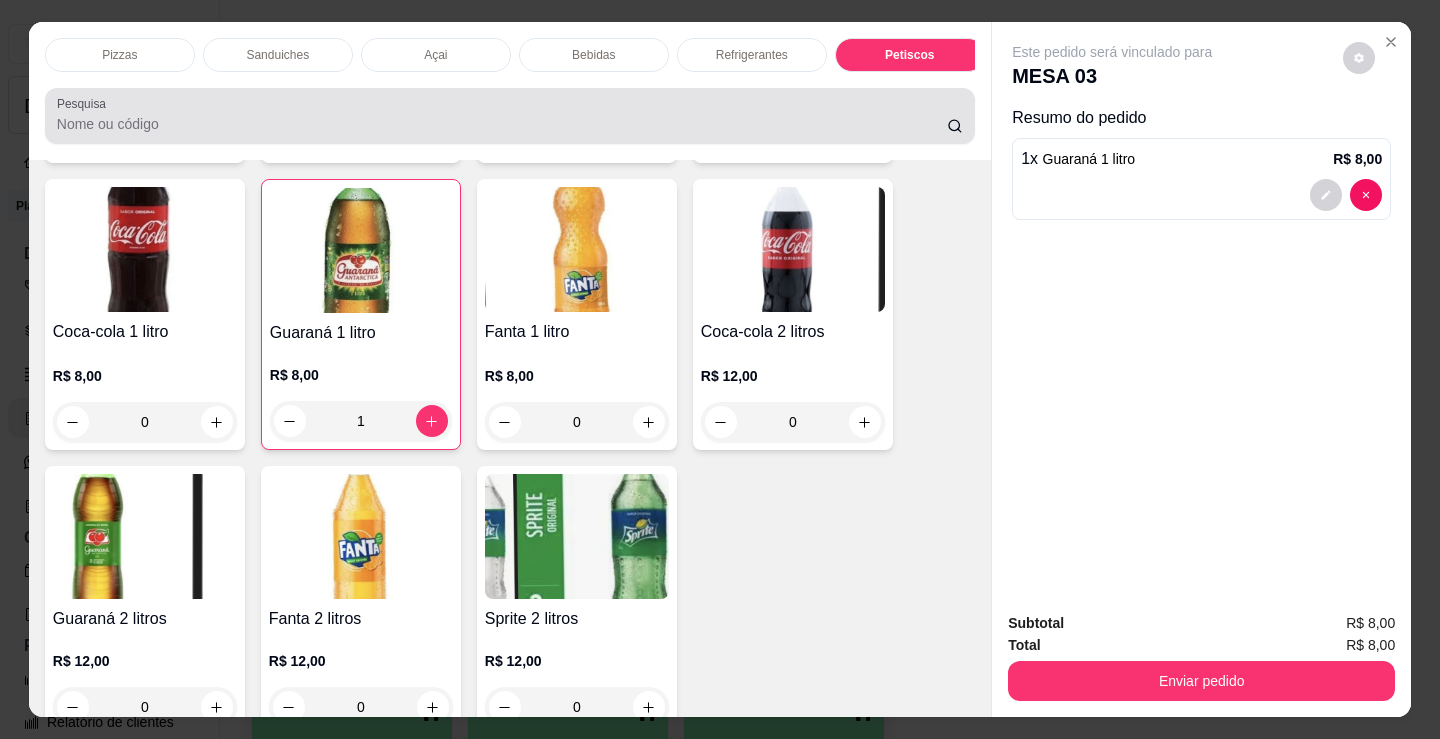 scroll, scrollTop: 6694, scrollLeft: 0, axis: vertical 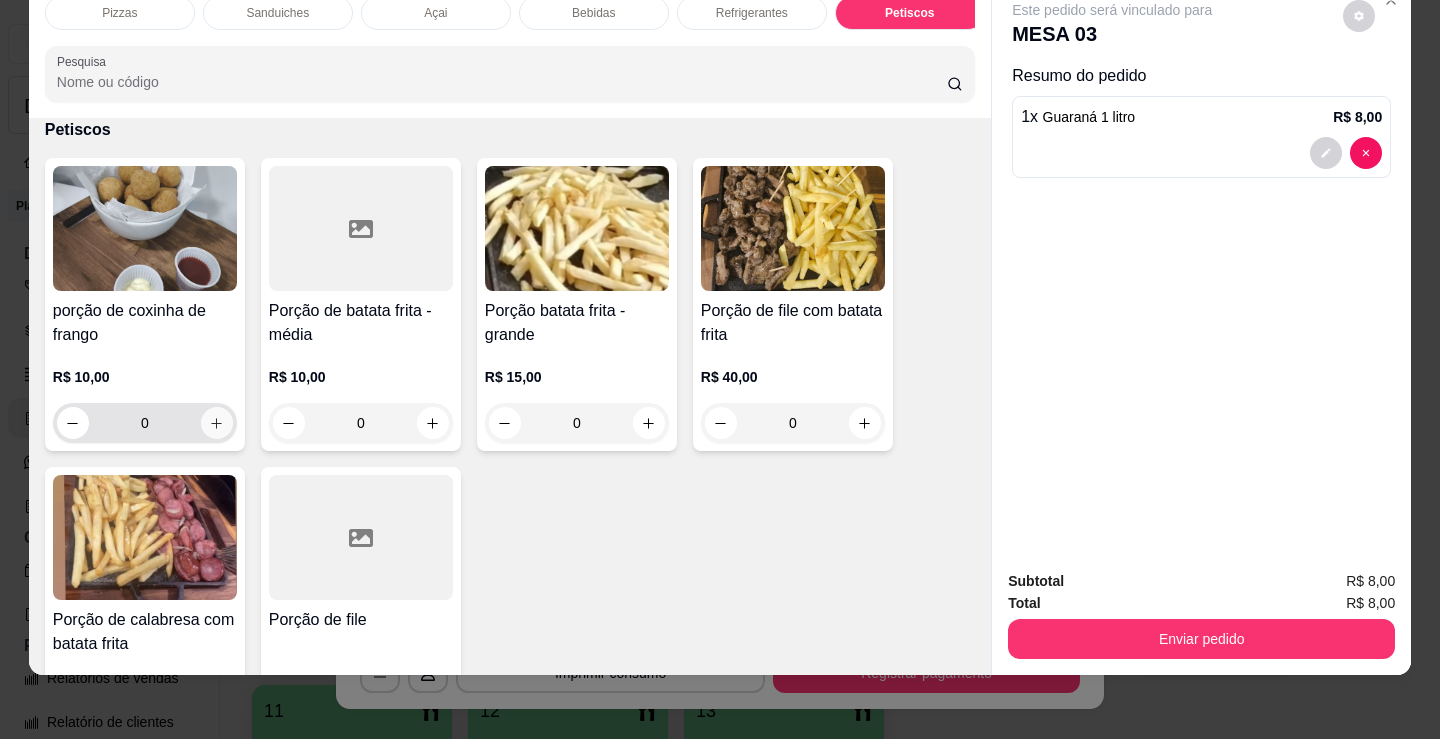 click at bounding box center (217, 423) 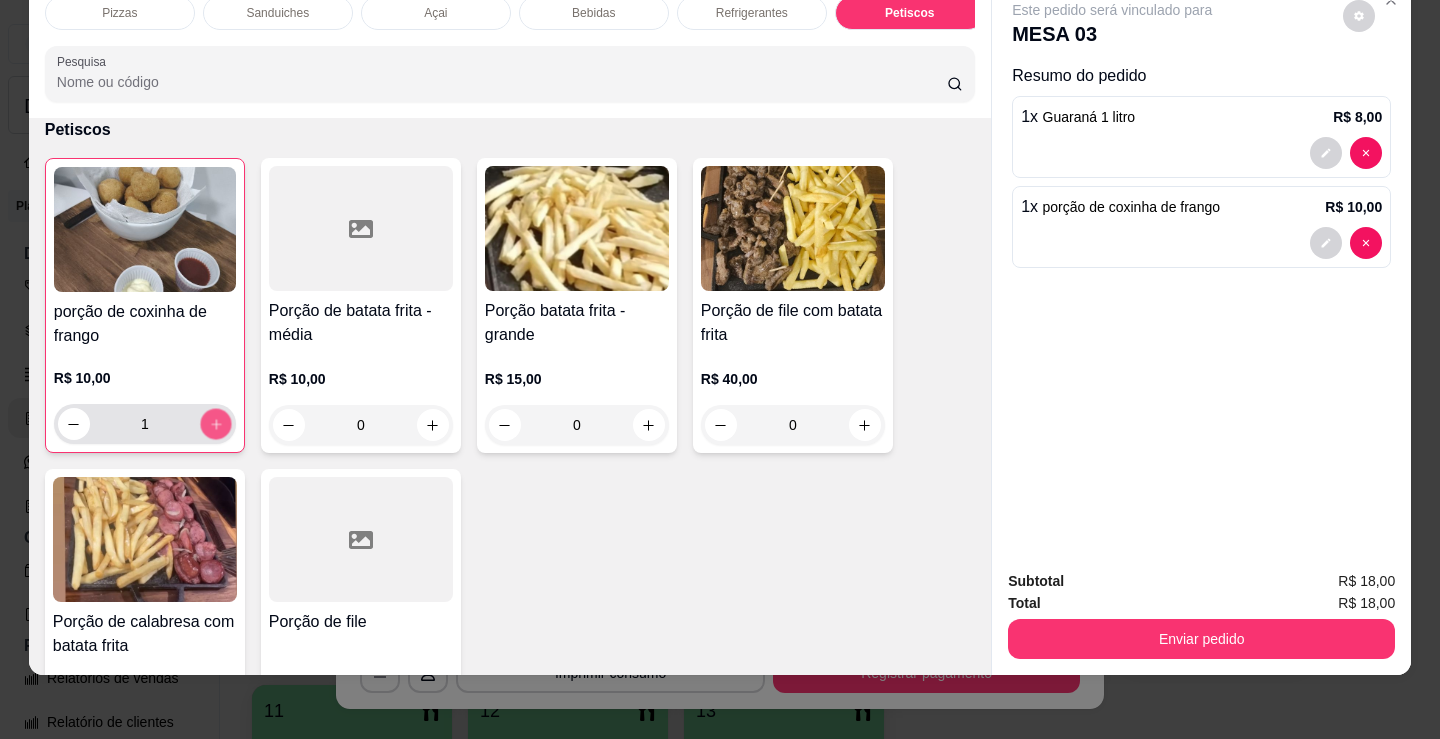 click at bounding box center (215, 424) 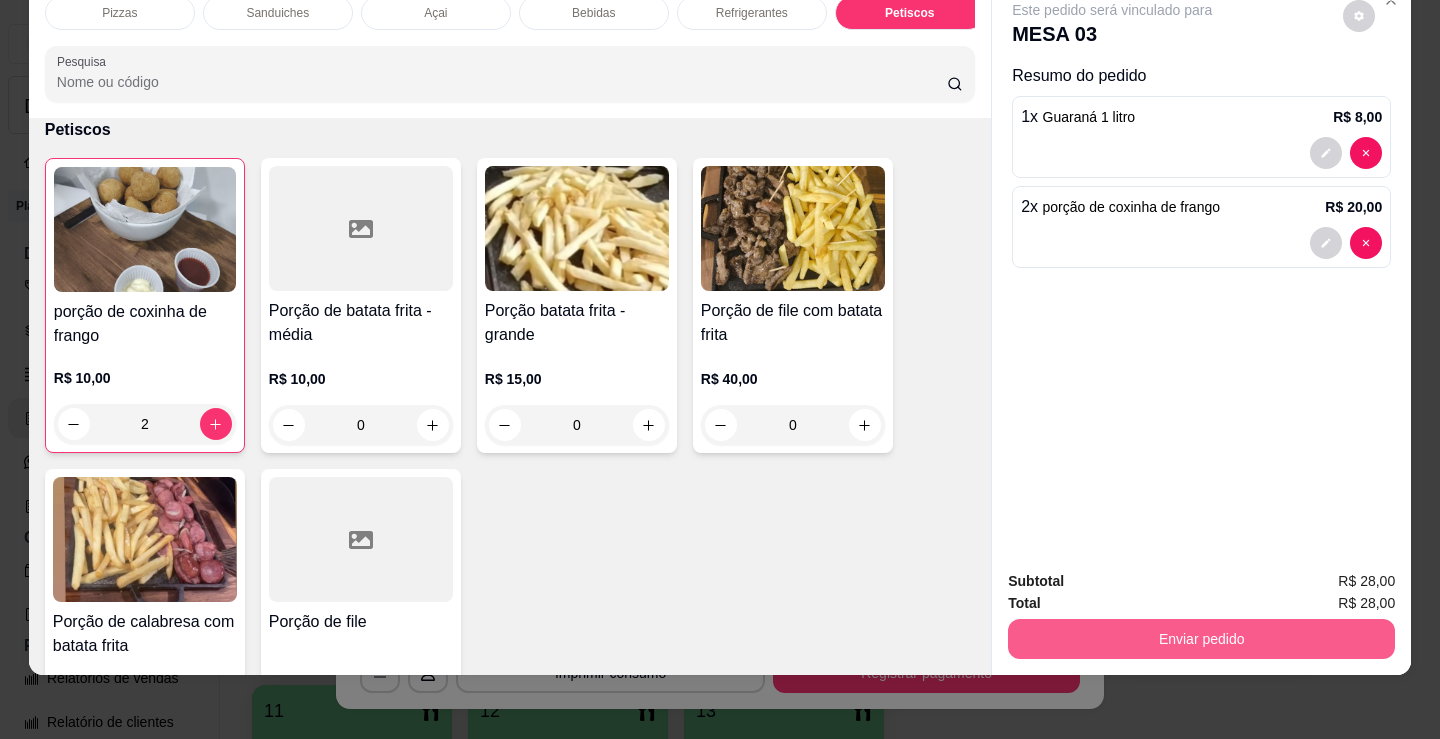 click on "Enviar pedido" at bounding box center (1201, 639) 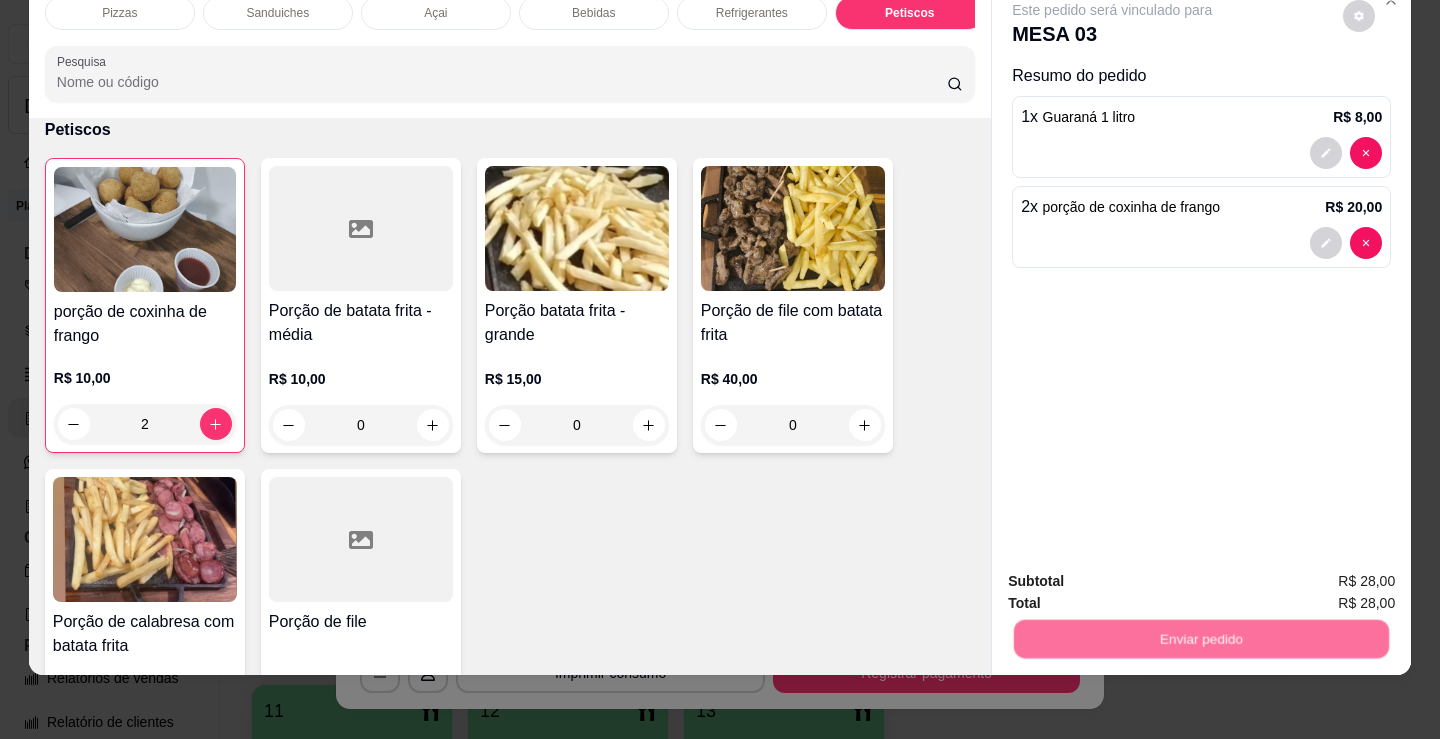 click on "Não registrar e enviar pedido" at bounding box center [1135, 575] 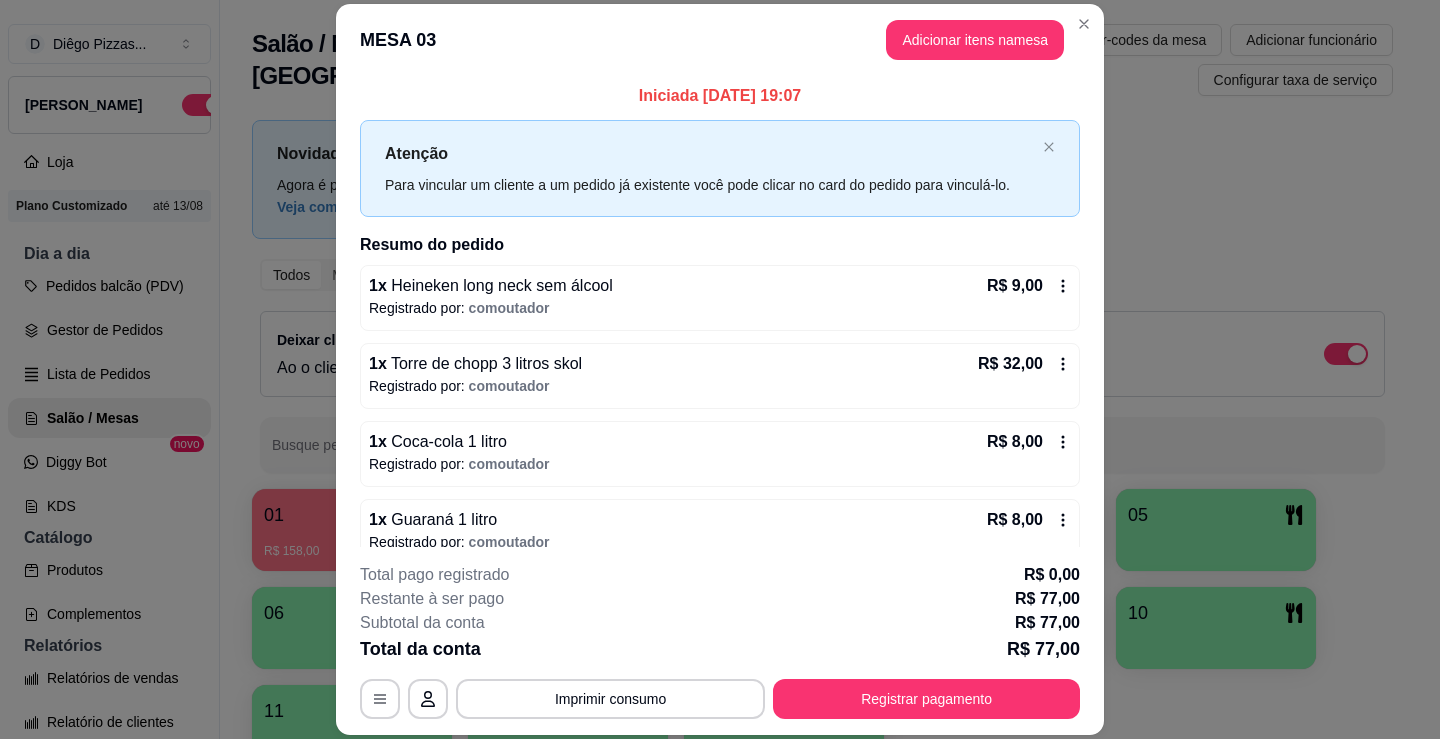 scroll, scrollTop: 103, scrollLeft: 0, axis: vertical 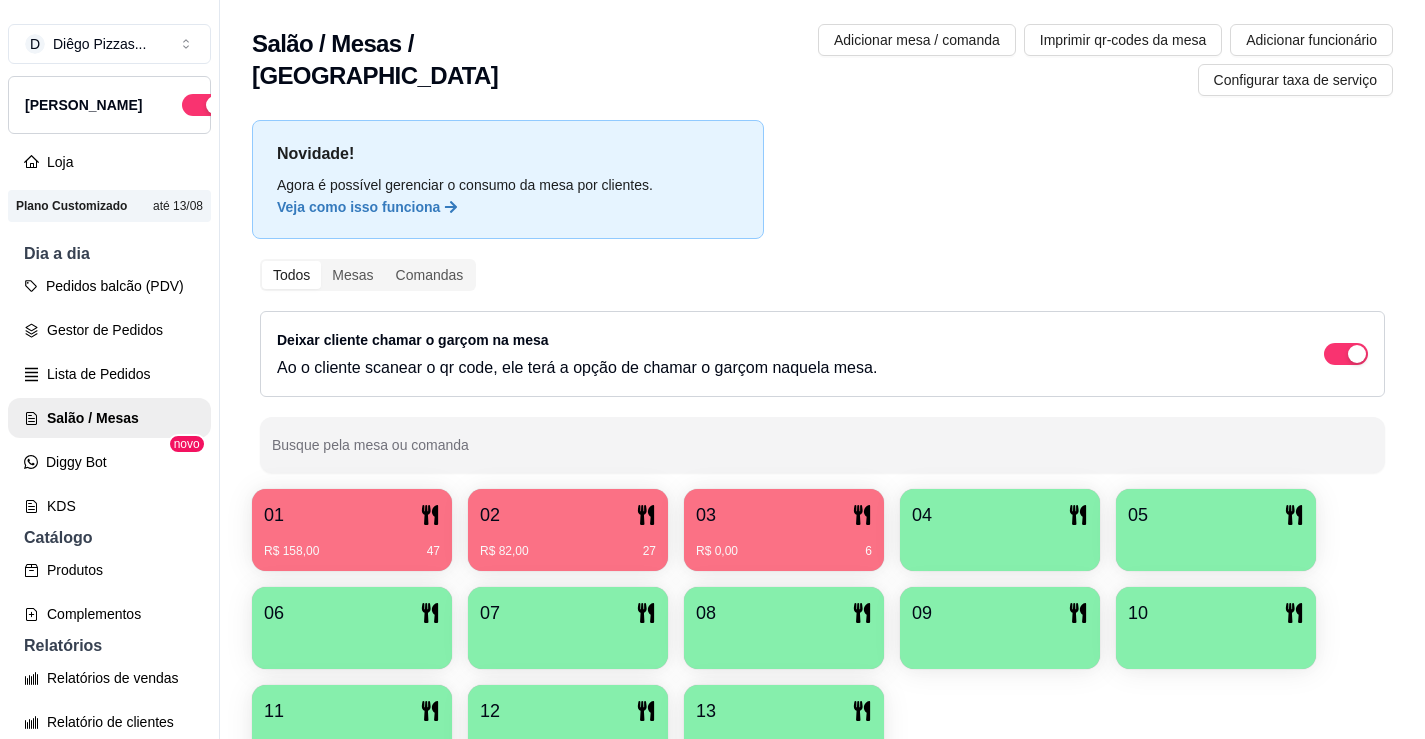 click on "R$ 0,00 6" at bounding box center [784, 551] 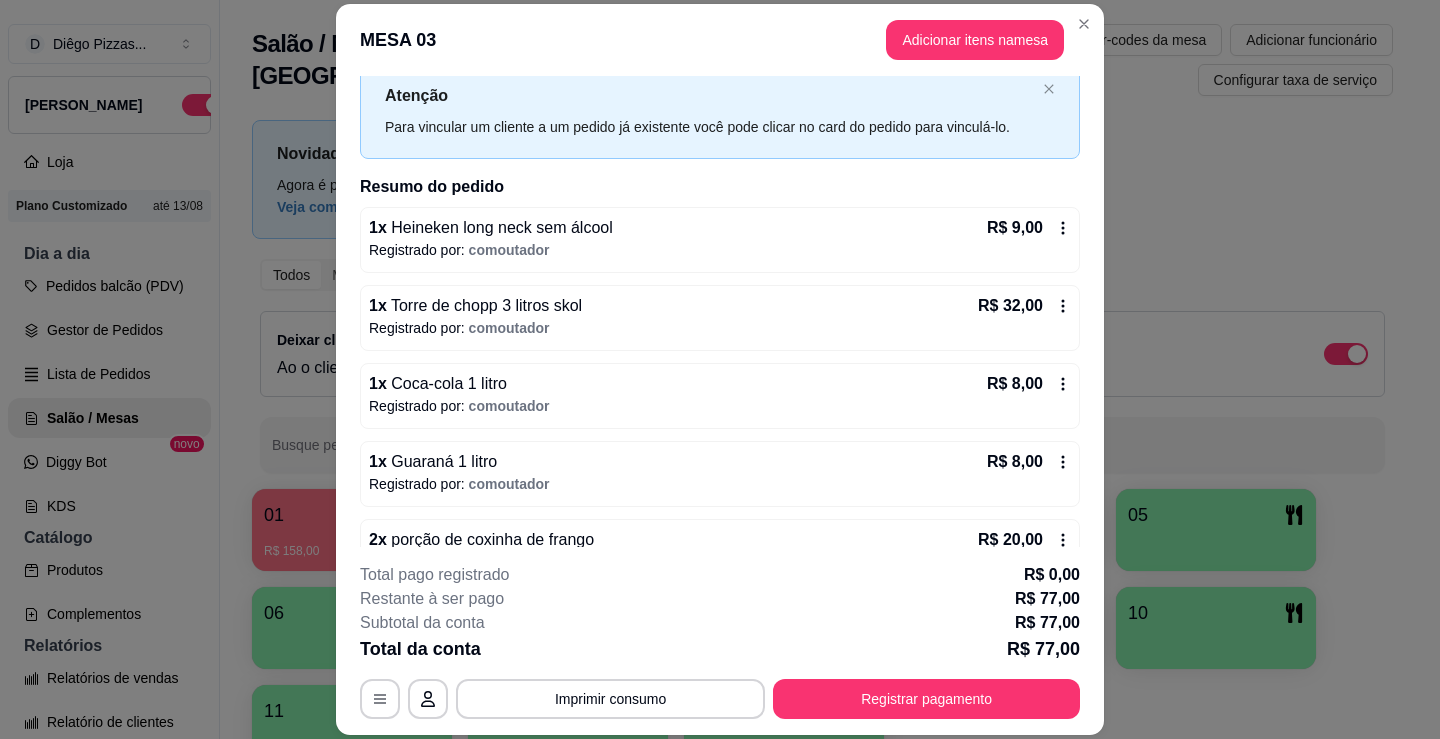 scroll, scrollTop: 103, scrollLeft: 0, axis: vertical 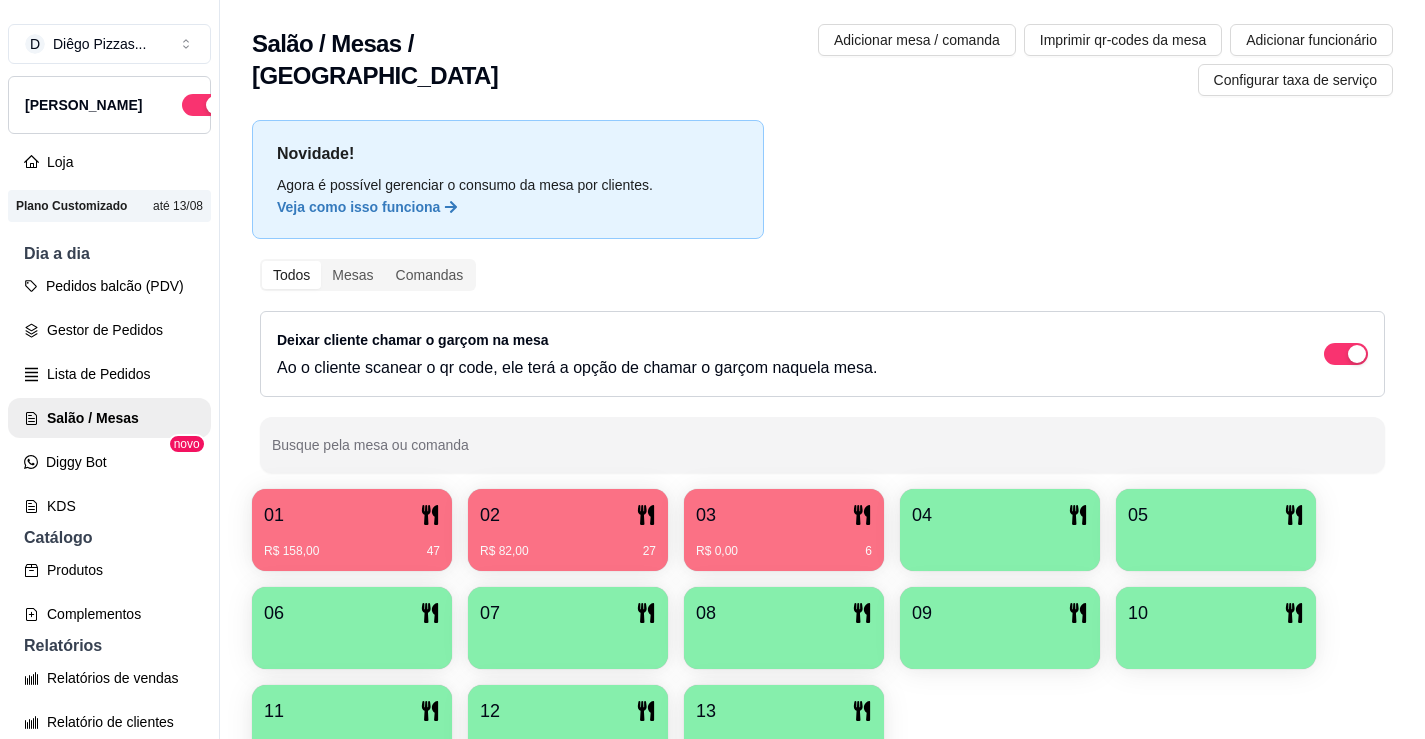 click on "02" at bounding box center (568, 515) 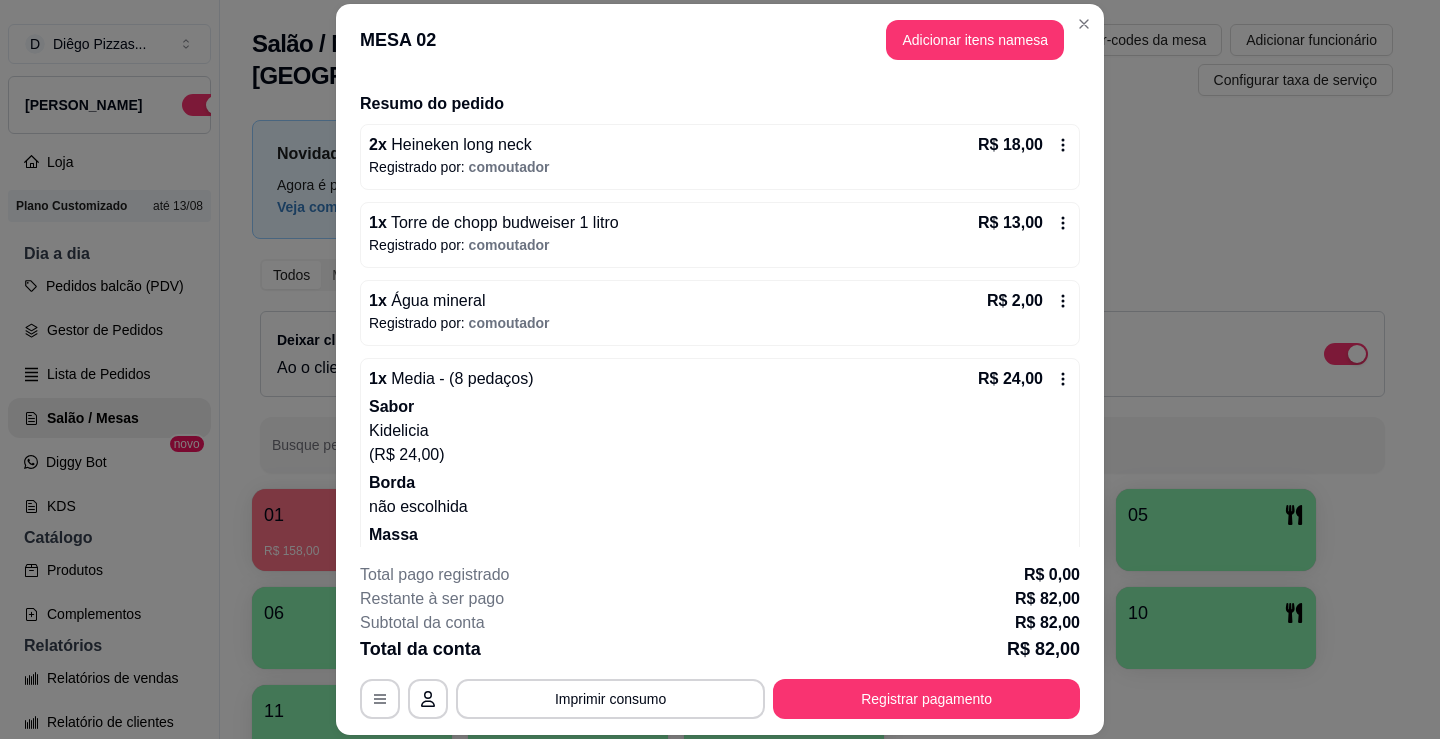 scroll, scrollTop: 0, scrollLeft: 0, axis: both 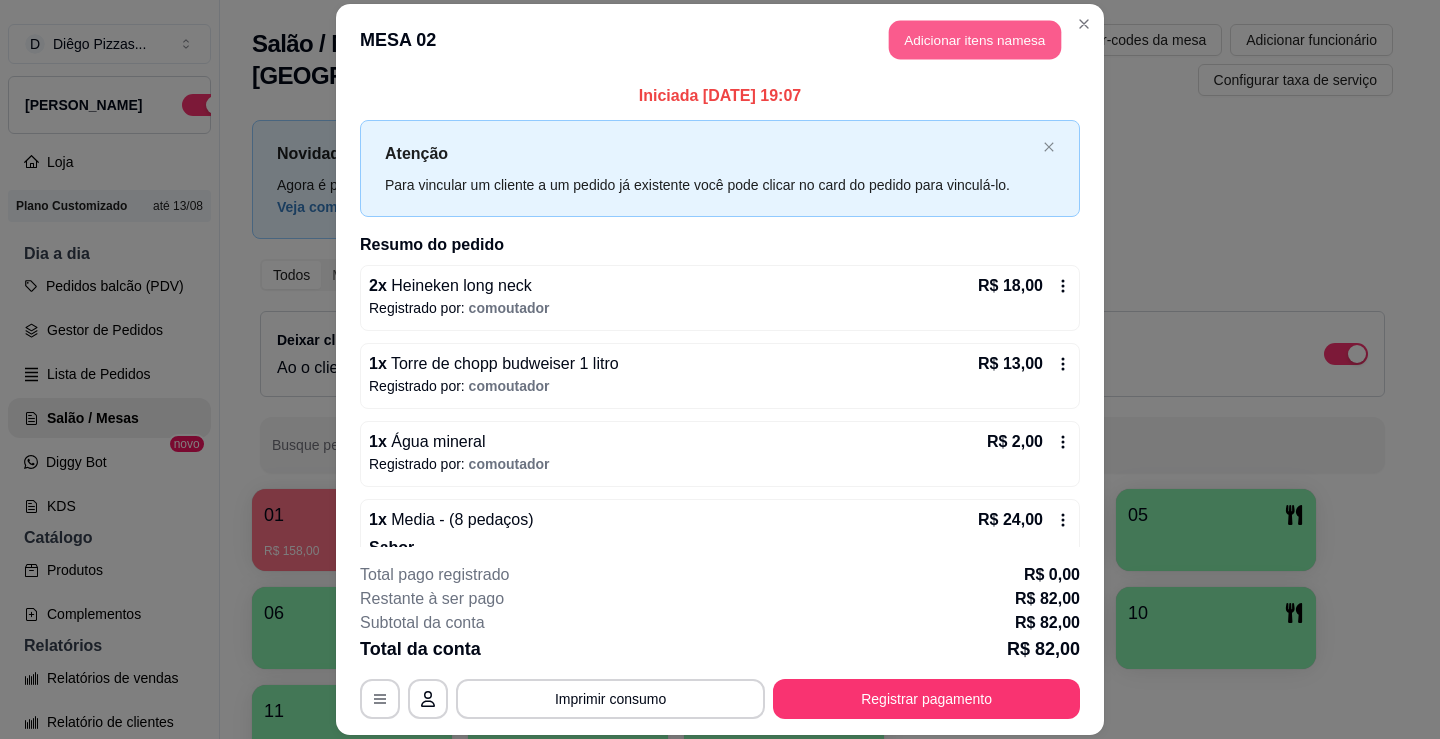 click on "Adicionar itens na  mesa" at bounding box center (975, 39) 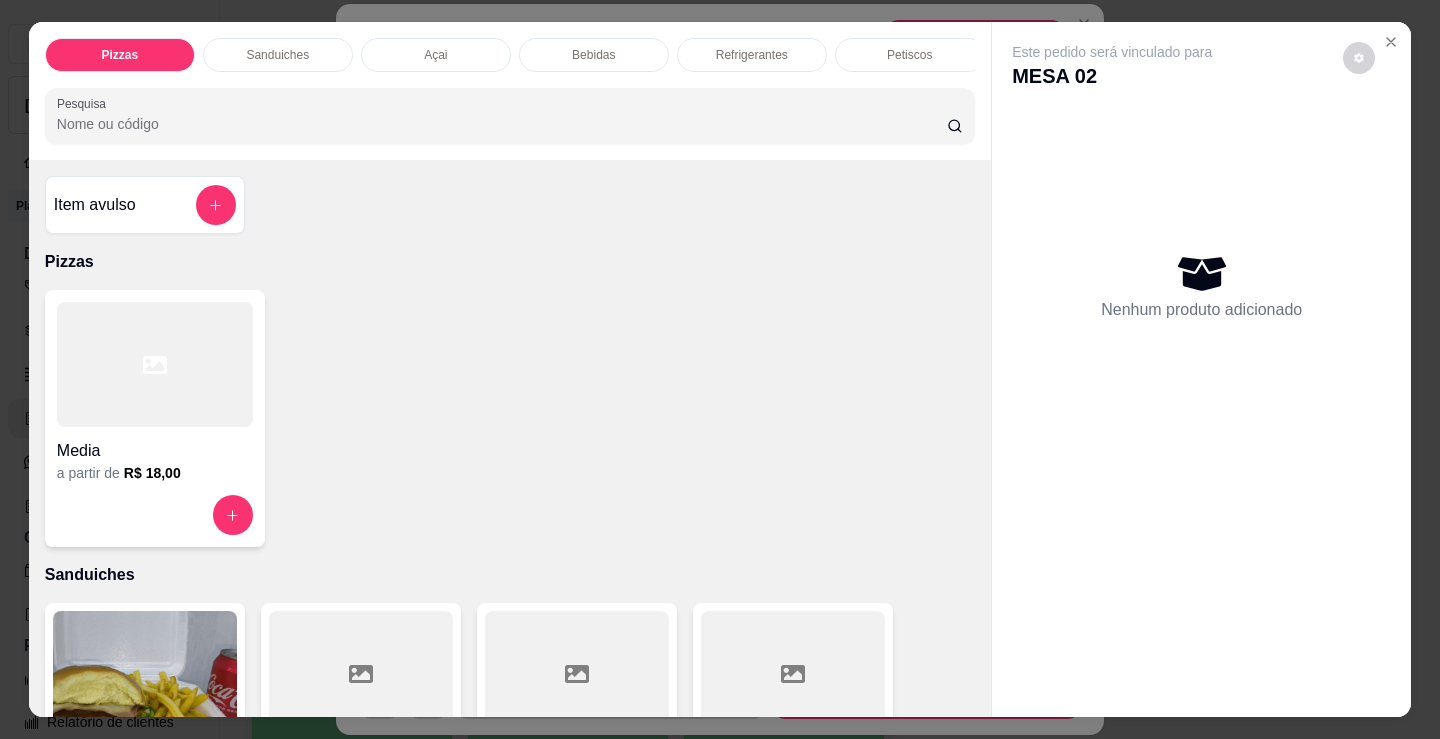 click on "Bebidas" at bounding box center [593, 55] 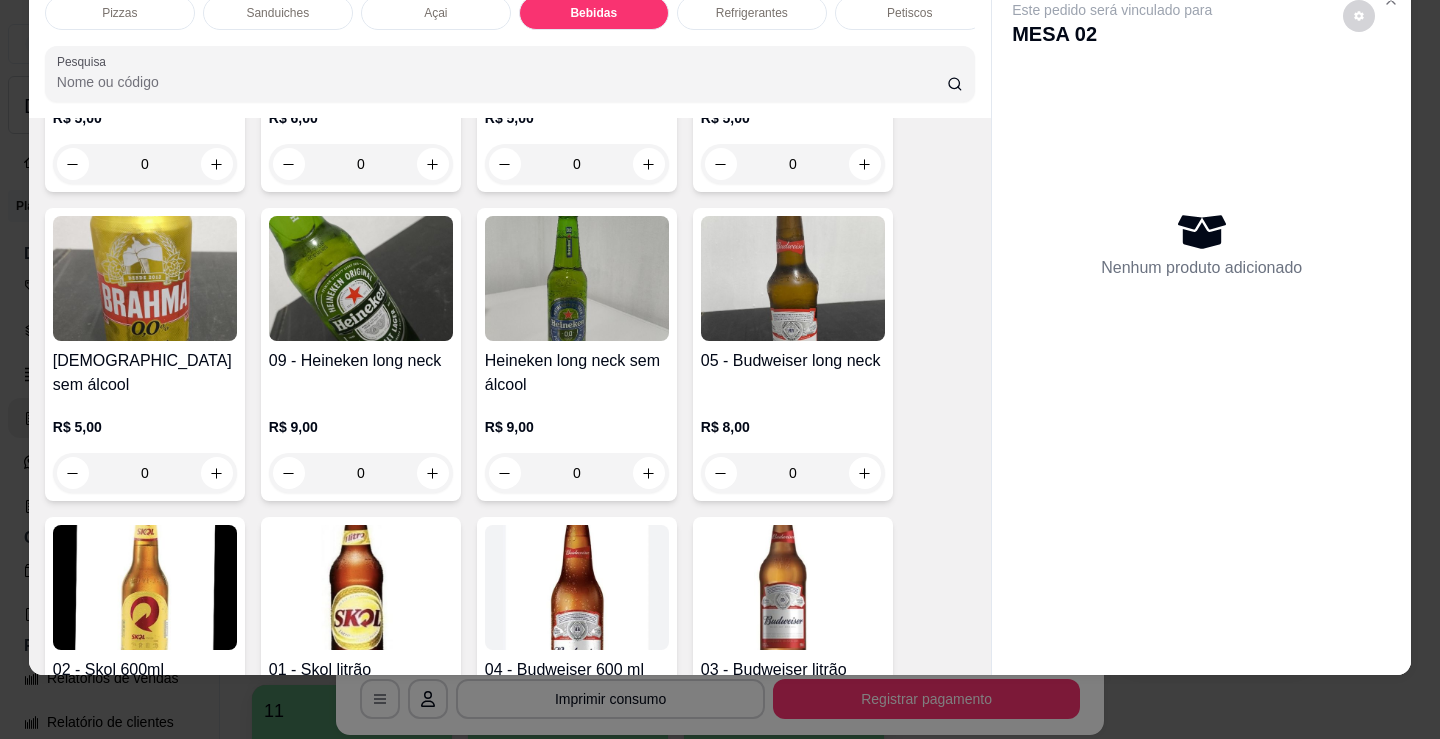 scroll, scrollTop: 2778, scrollLeft: 0, axis: vertical 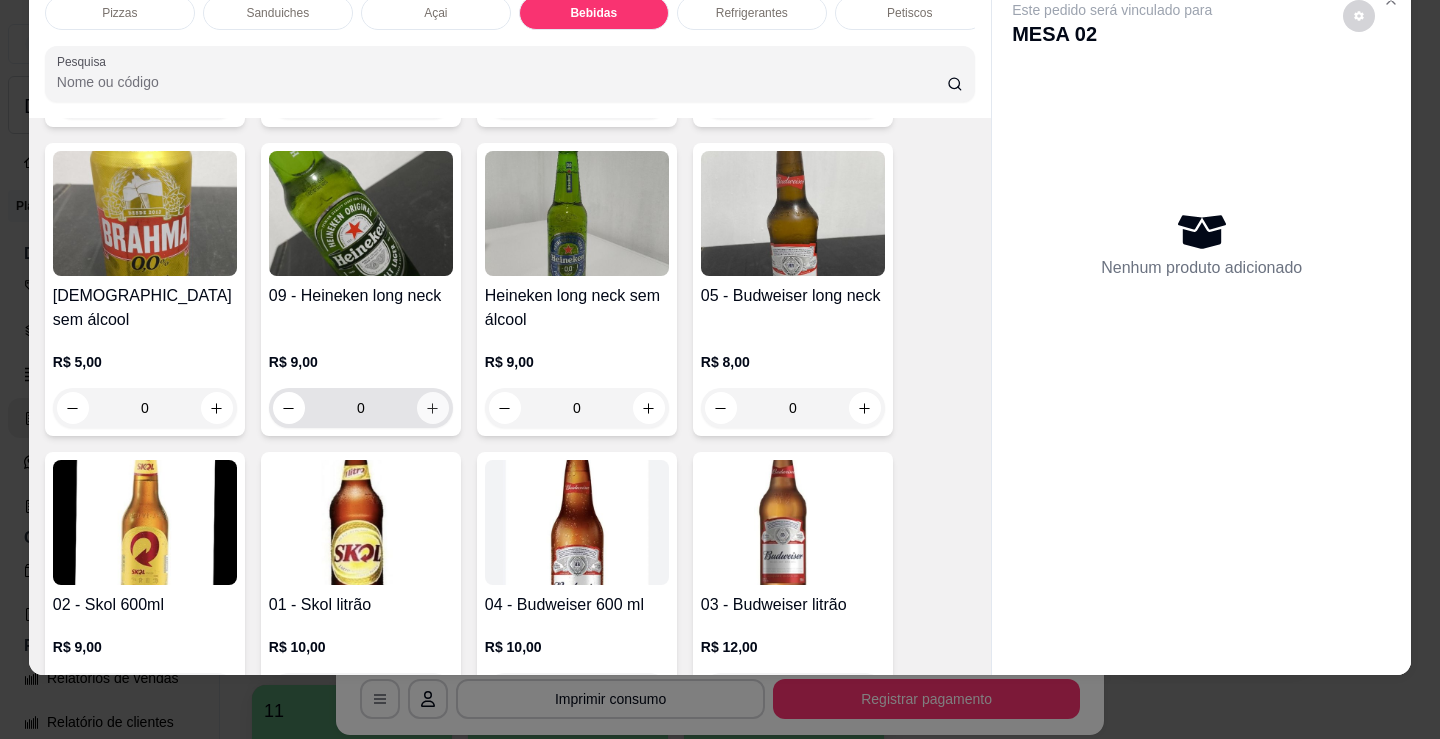 click 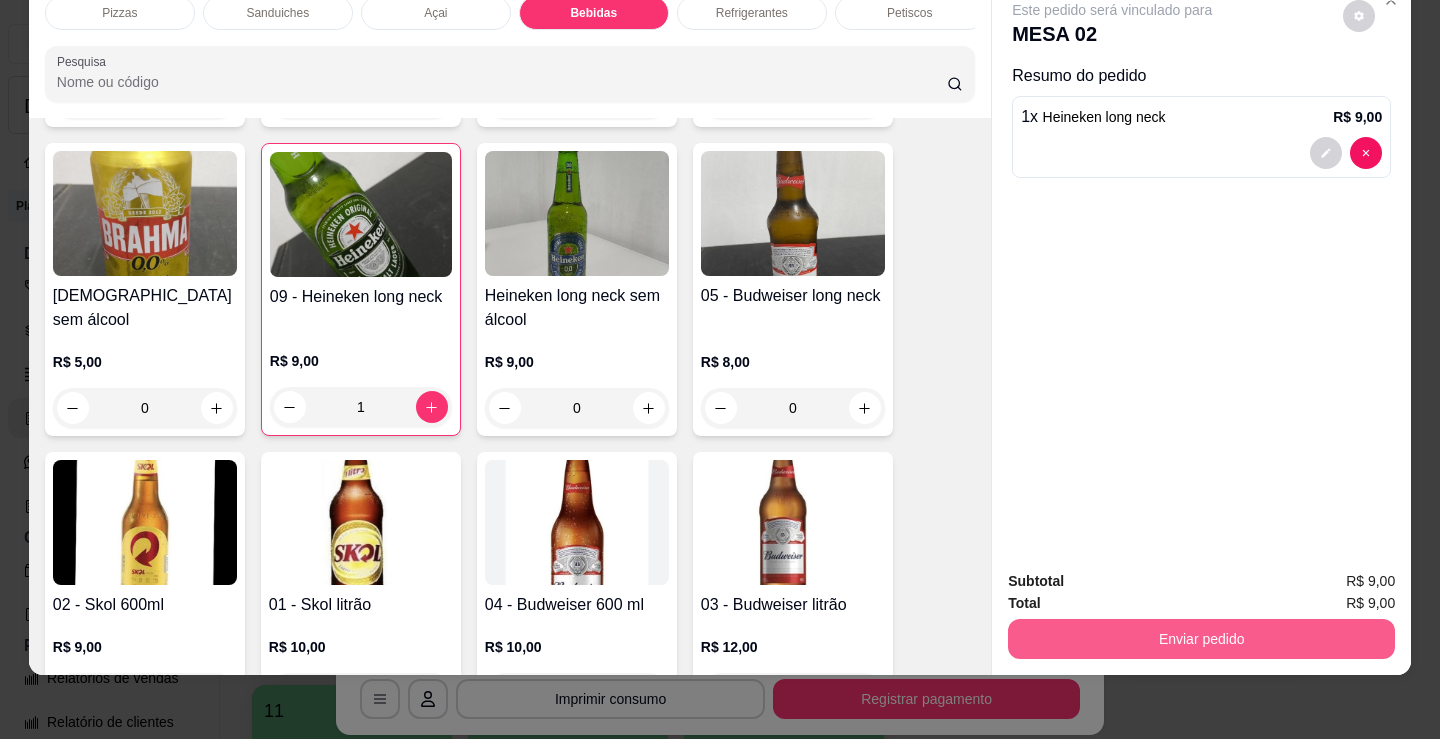 click on "Enviar pedido" at bounding box center [1201, 639] 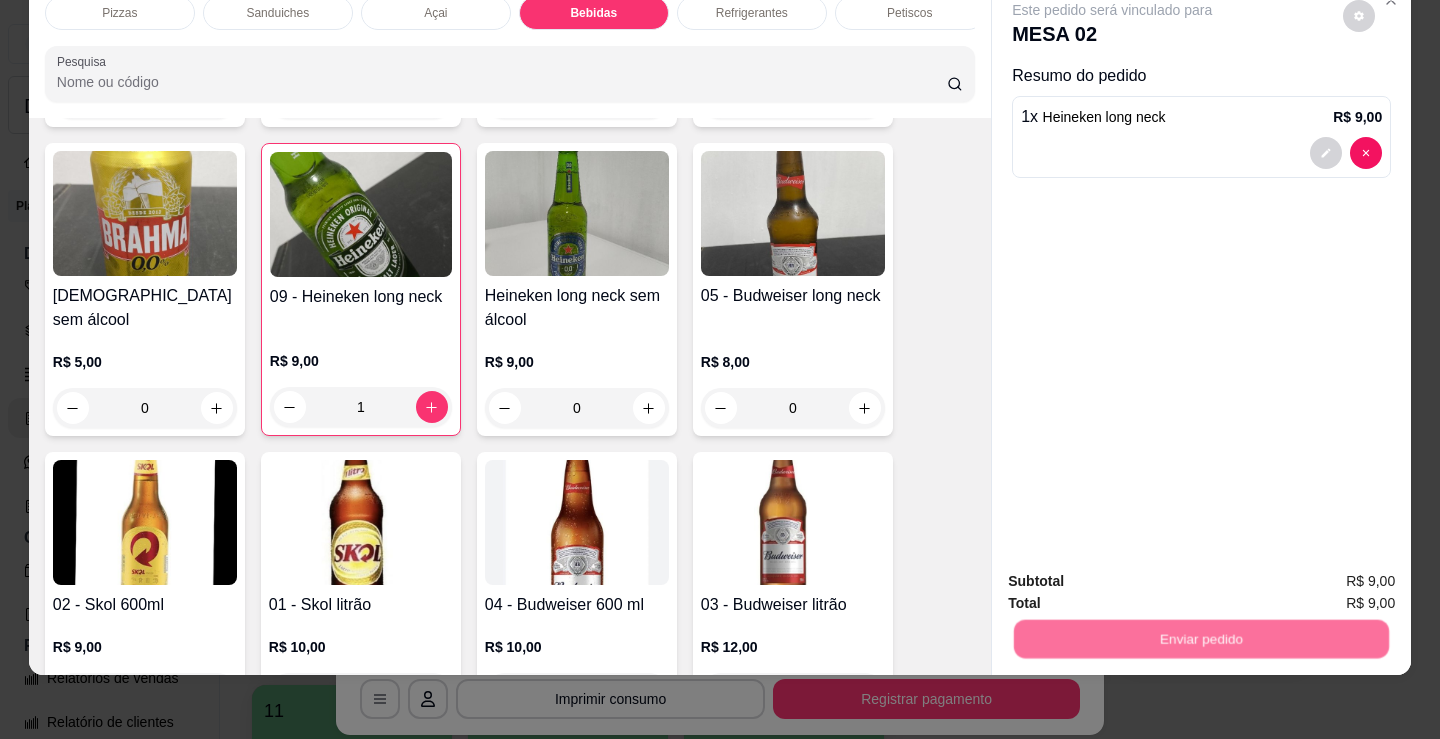 click on "Não registrar e enviar pedido" at bounding box center (1135, 575) 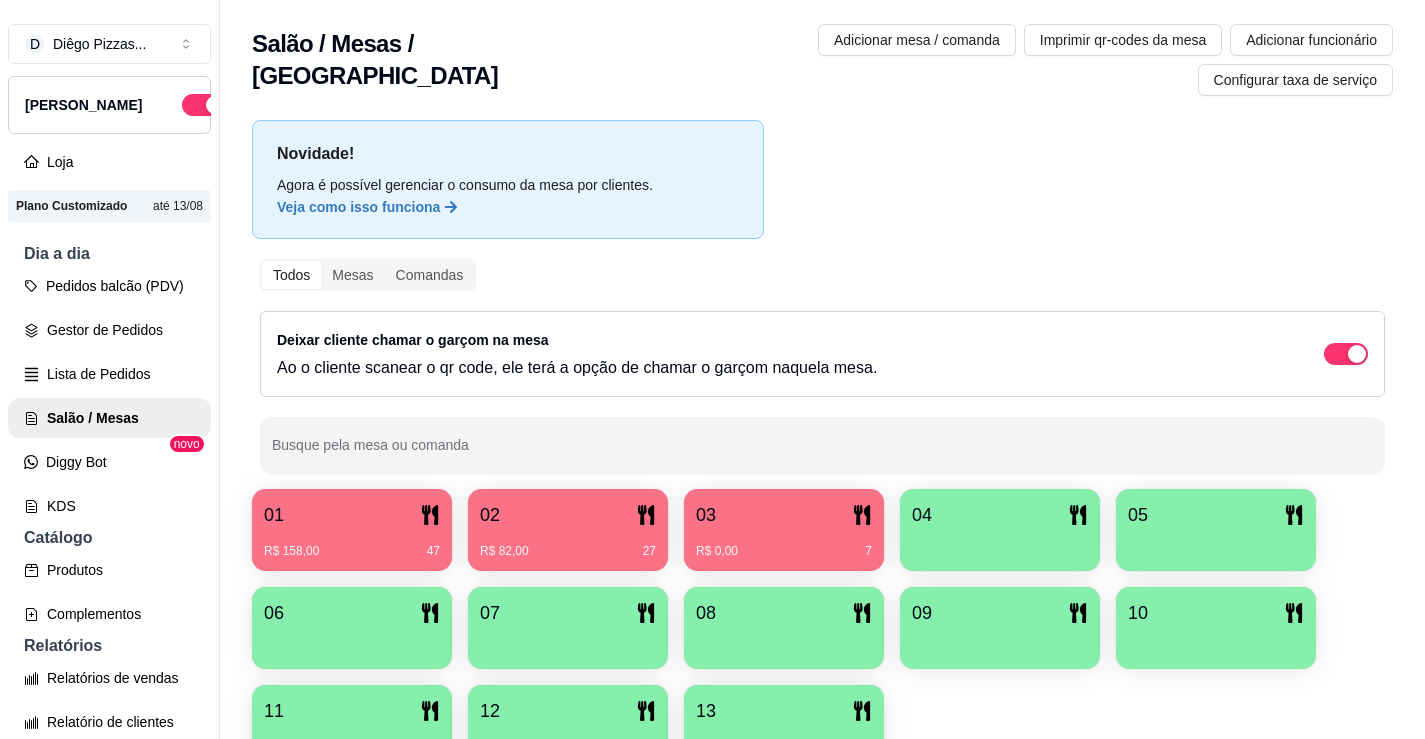 click on "R$ 158,00 47" at bounding box center (352, 551) 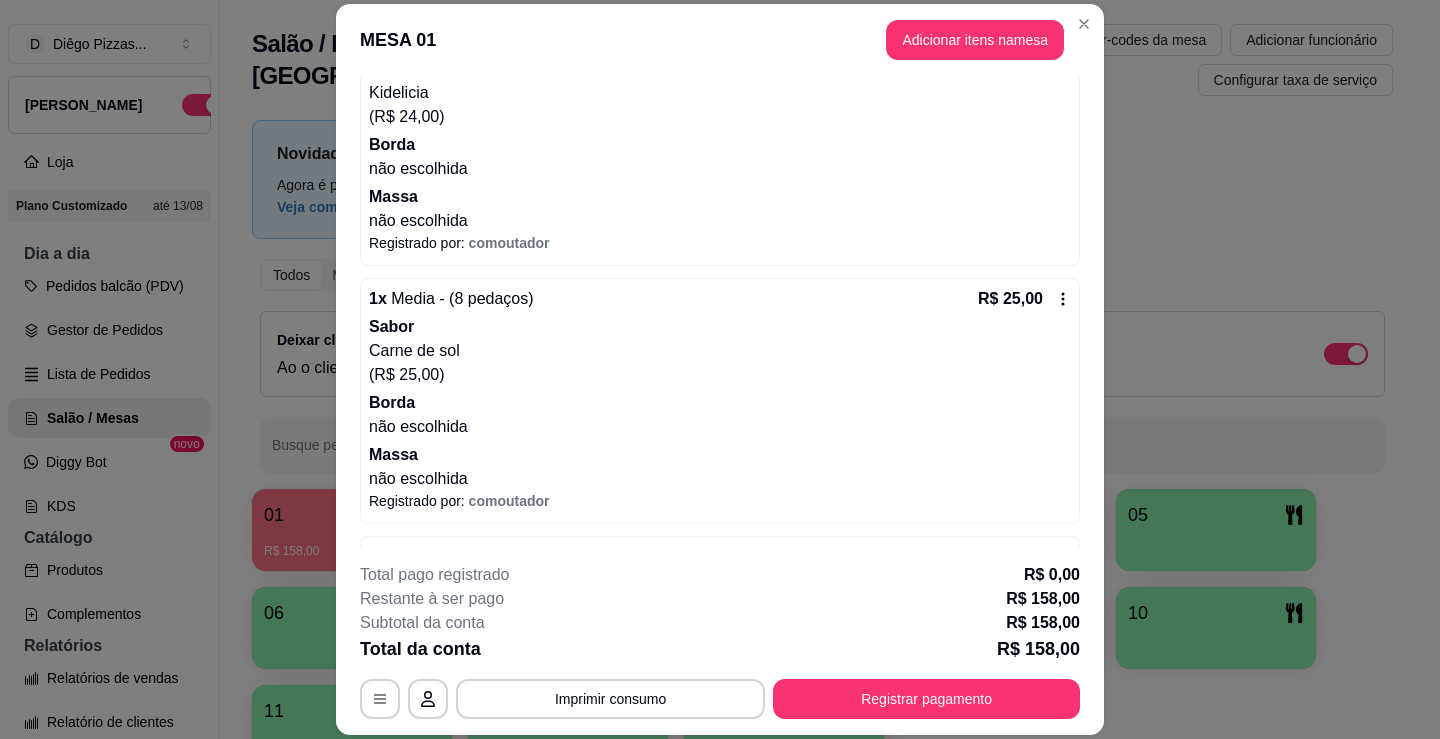 scroll, scrollTop: 400, scrollLeft: 0, axis: vertical 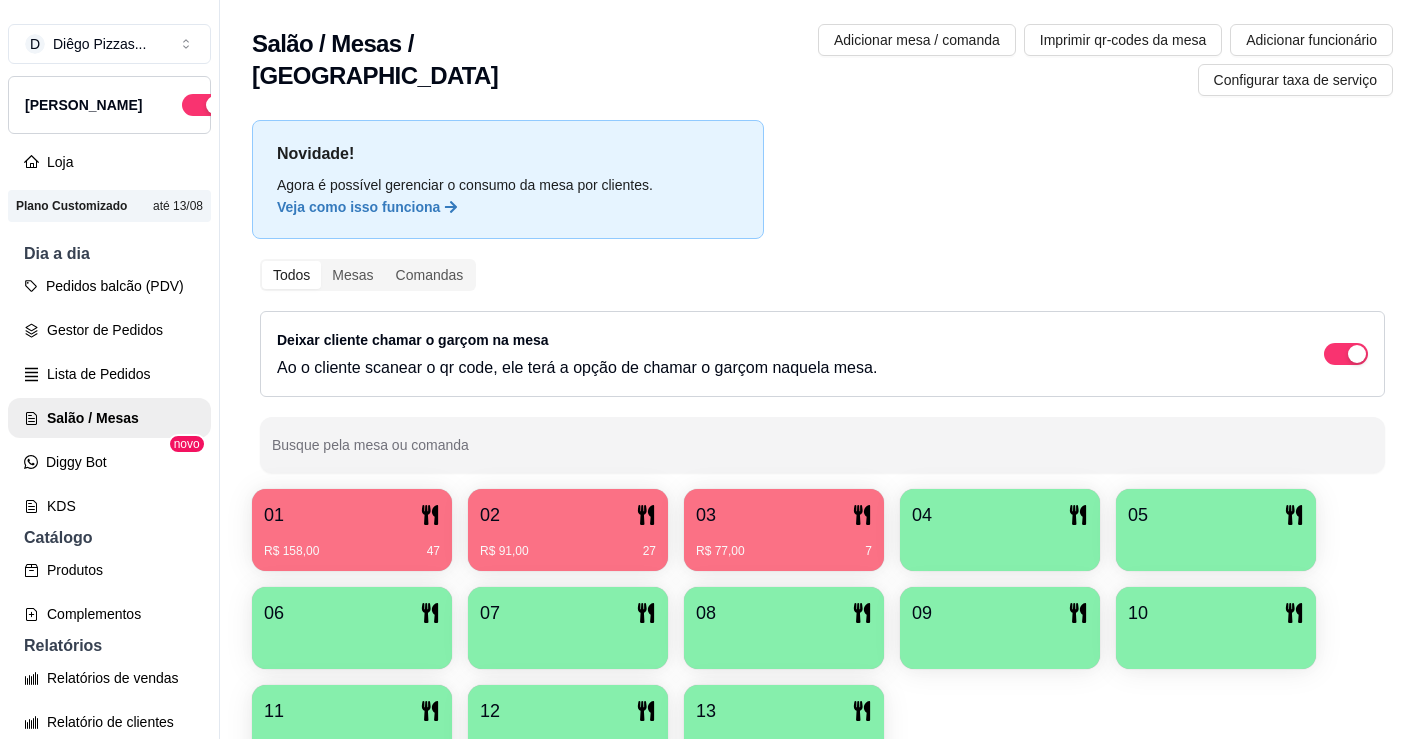 click on "R$ 91,00 27" at bounding box center [568, 544] 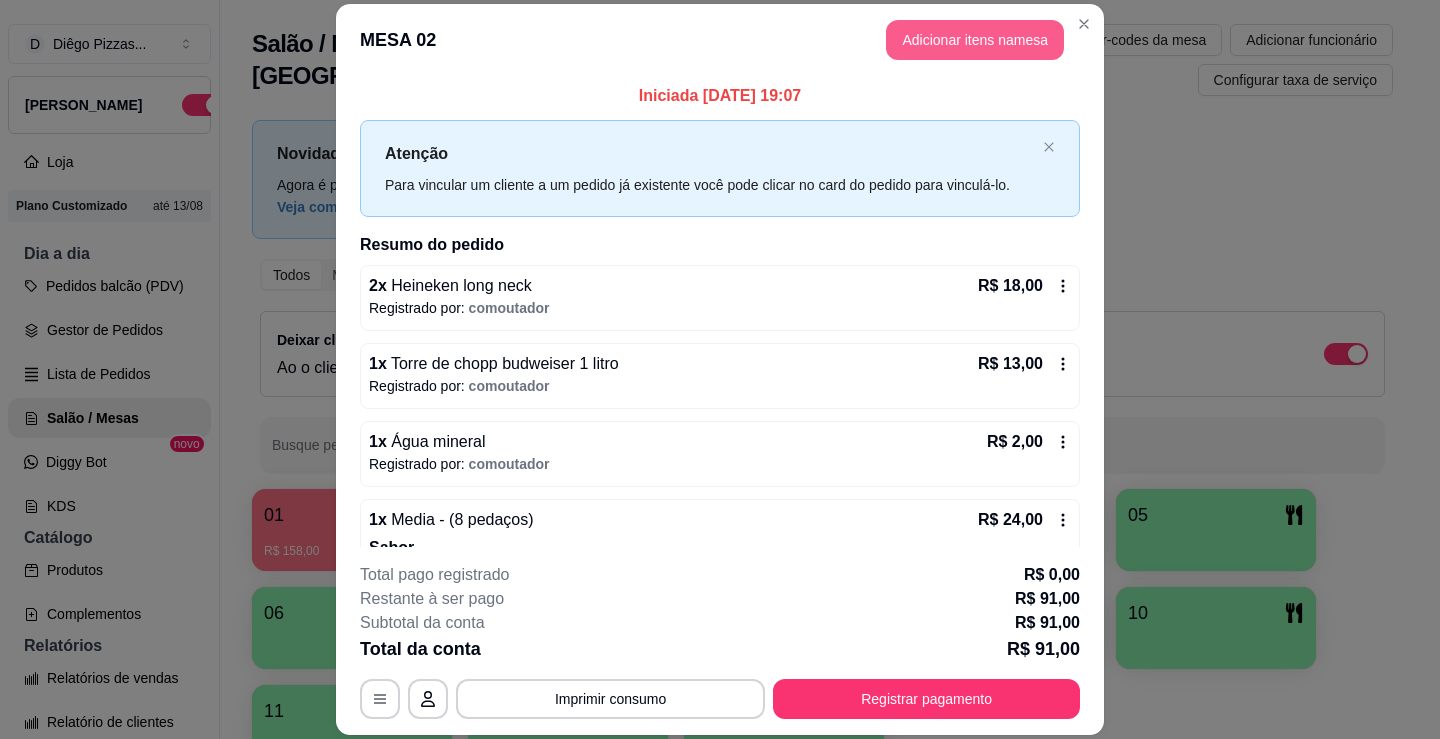 click on "Adicionar itens na  mesa" at bounding box center [975, 40] 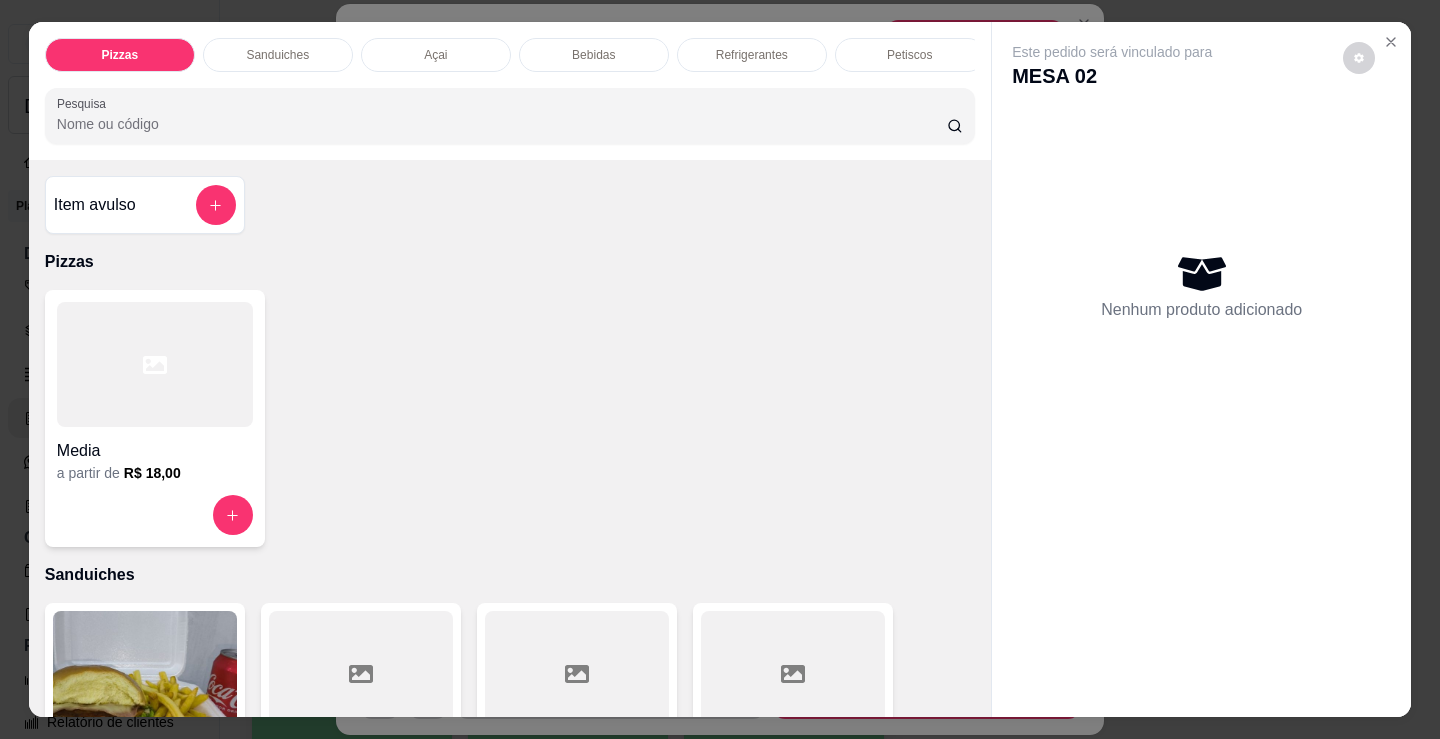 click on "Petiscos" at bounding box center [910, 55] 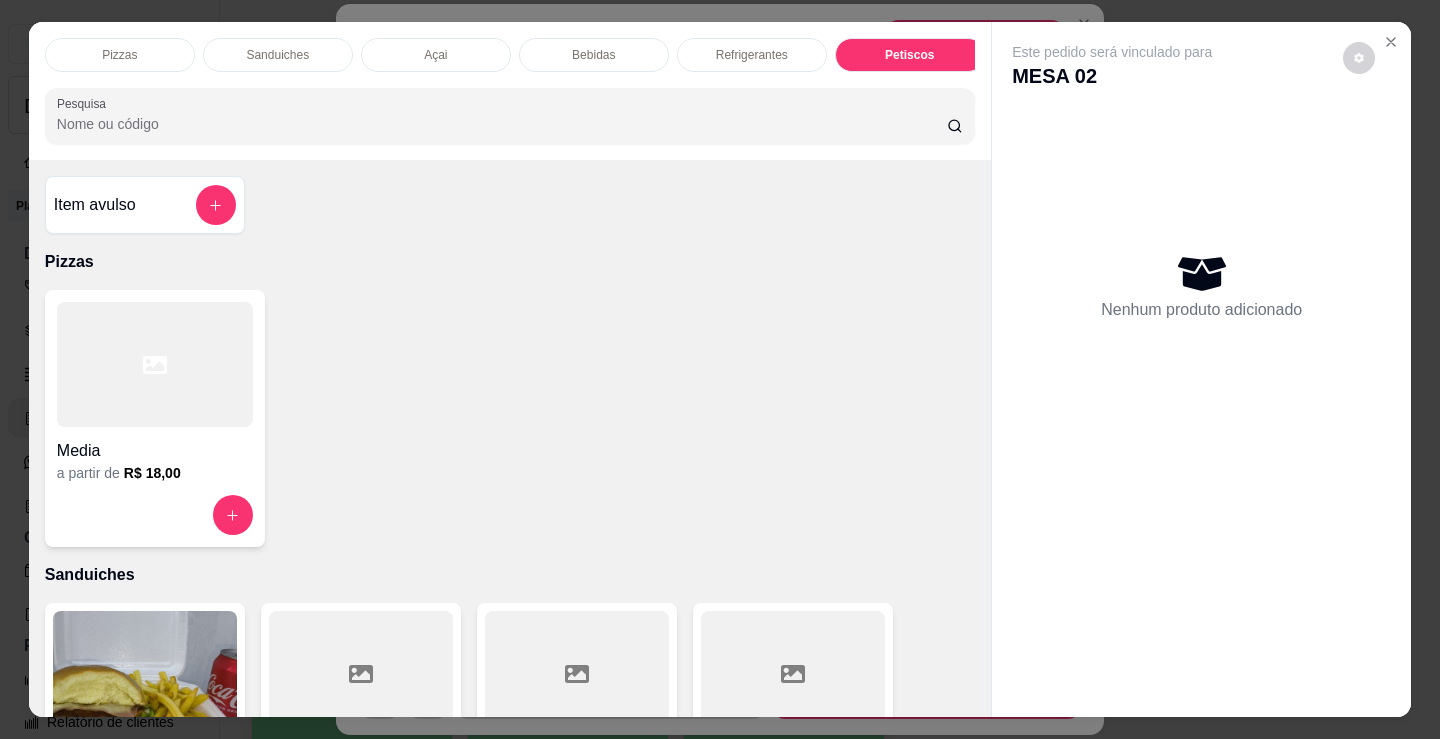 scroll, scrollTop: 6692, scrollLeft: 0, axis: vertical 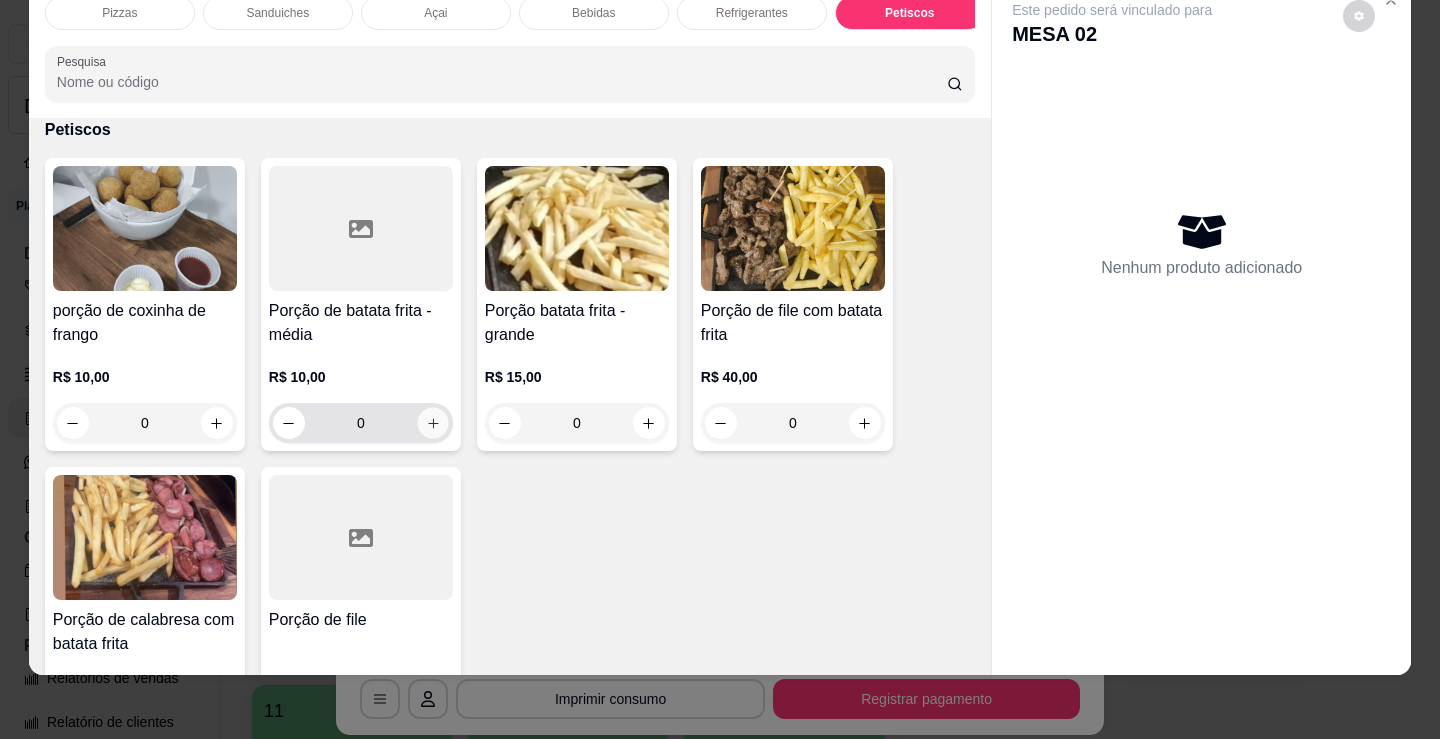 click 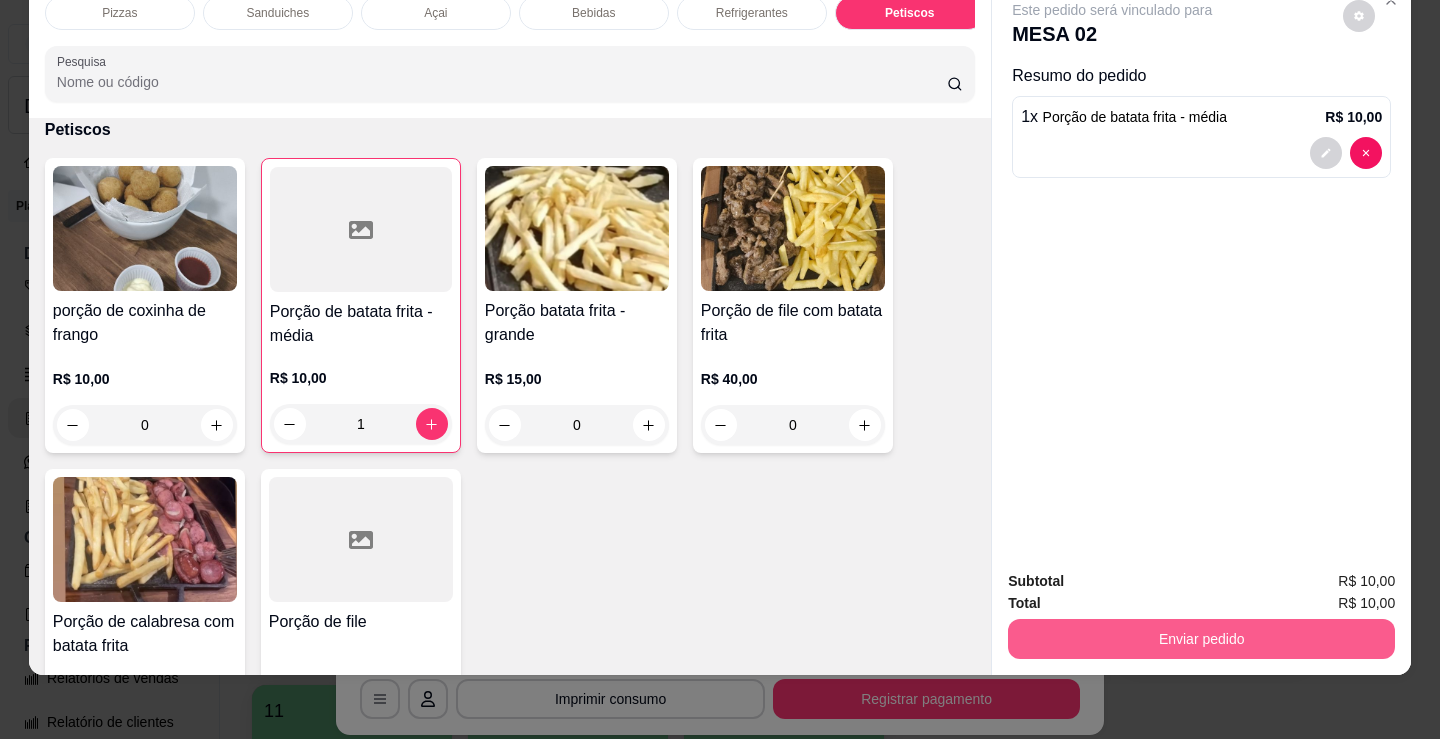 click on "Enviar pedido" at bounding box center (1201, 639) 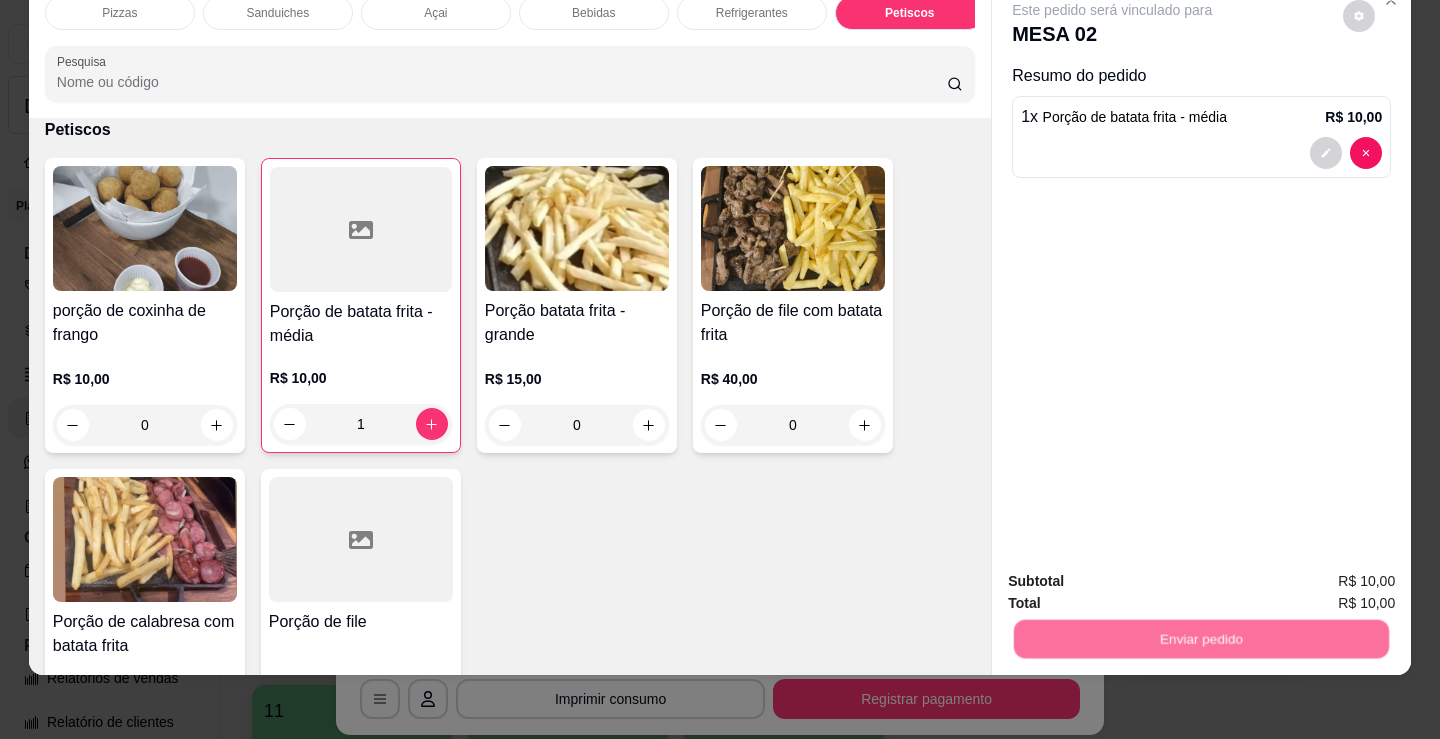 click on "Não registrar e enviar pedido" at bounding box center (1135, 575) 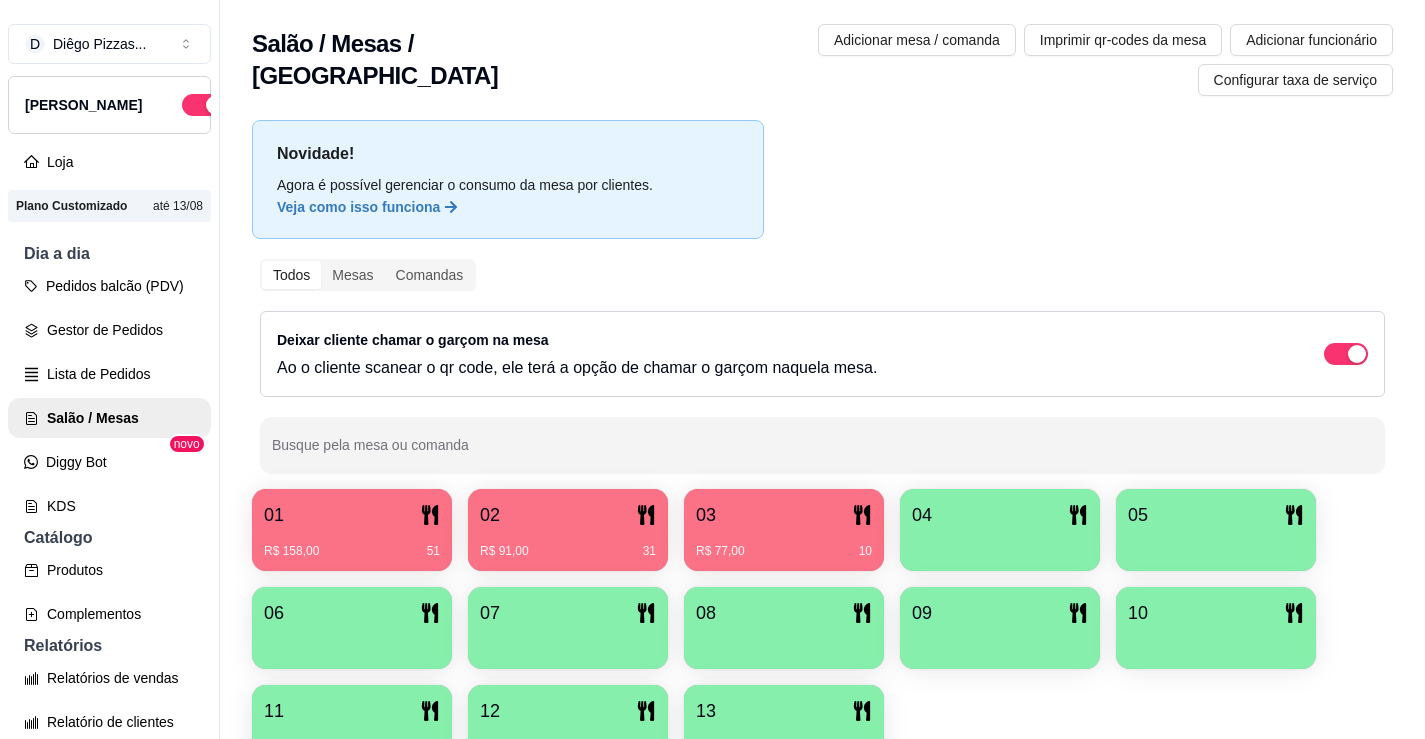 click on "02 R$ 91,00 31" at bounding box center (568, 530) 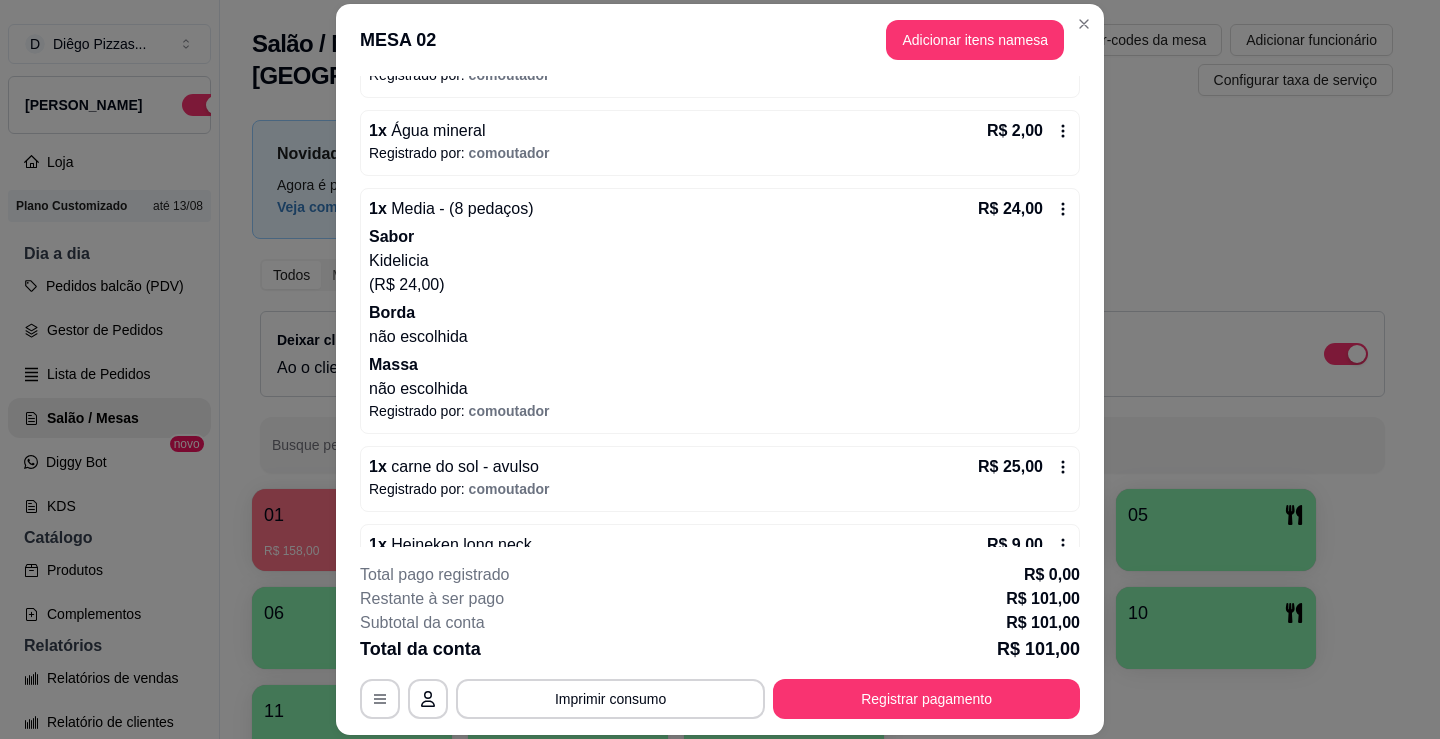 scroll, scrollTop: 140, scrollLeft: 0, axis: vertical 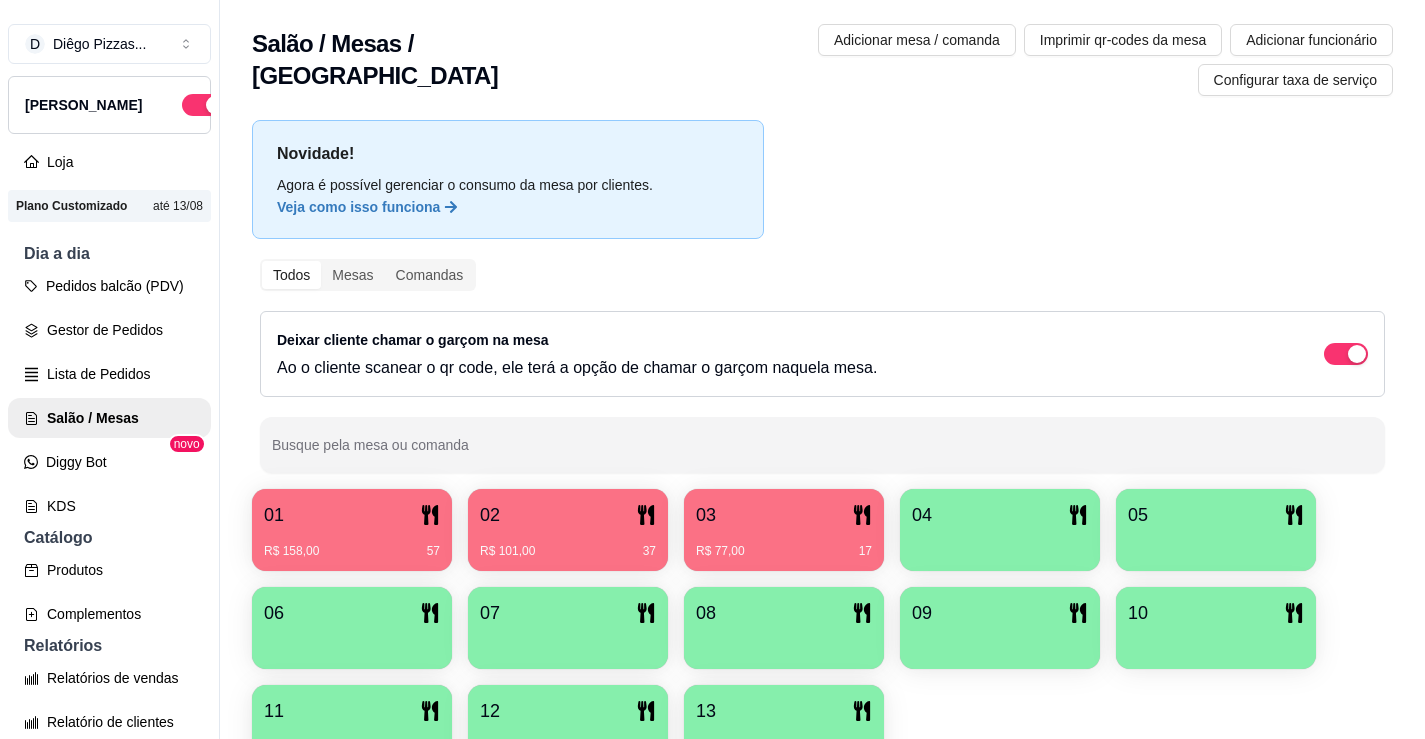 click on "03" at bounding box center [784, 515] 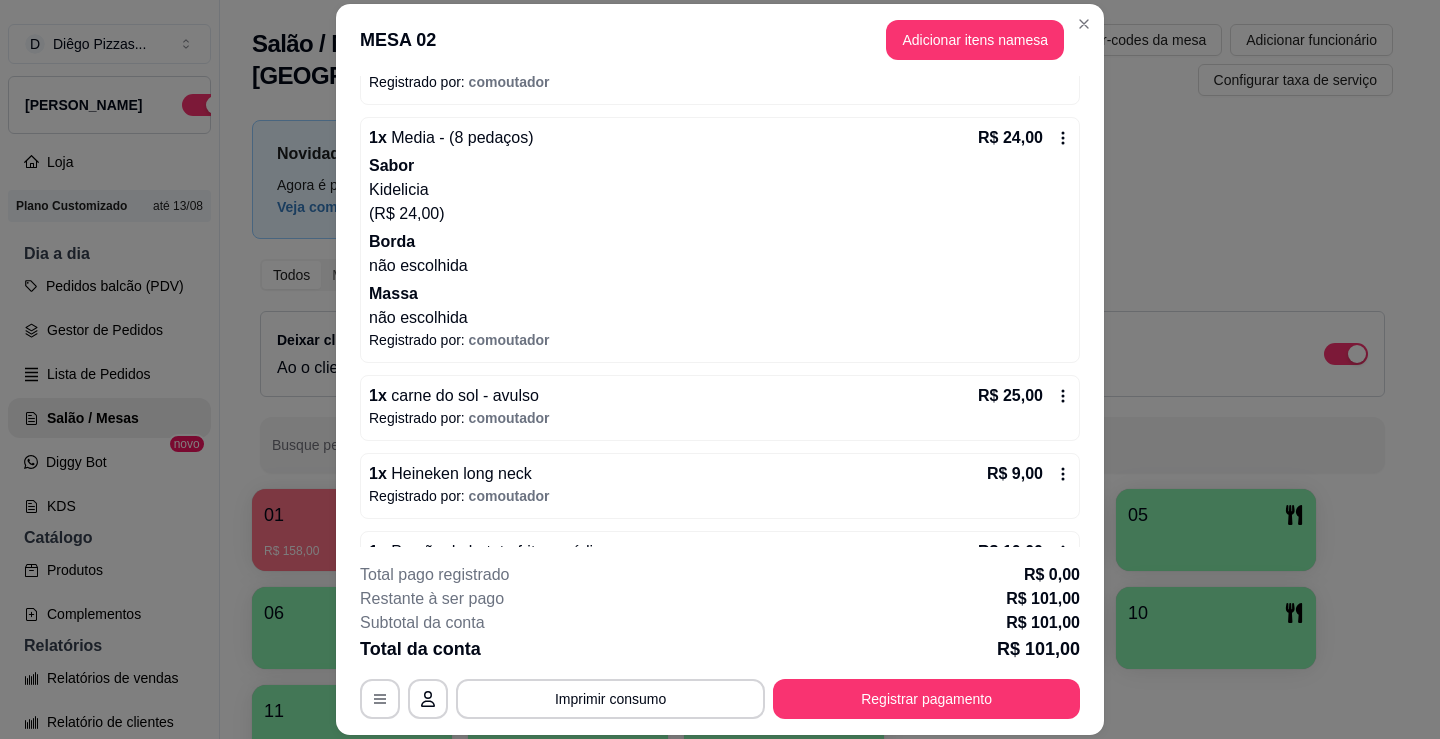 scroll, scrollTop: 439, scrollLeft: 0, axis: vertical 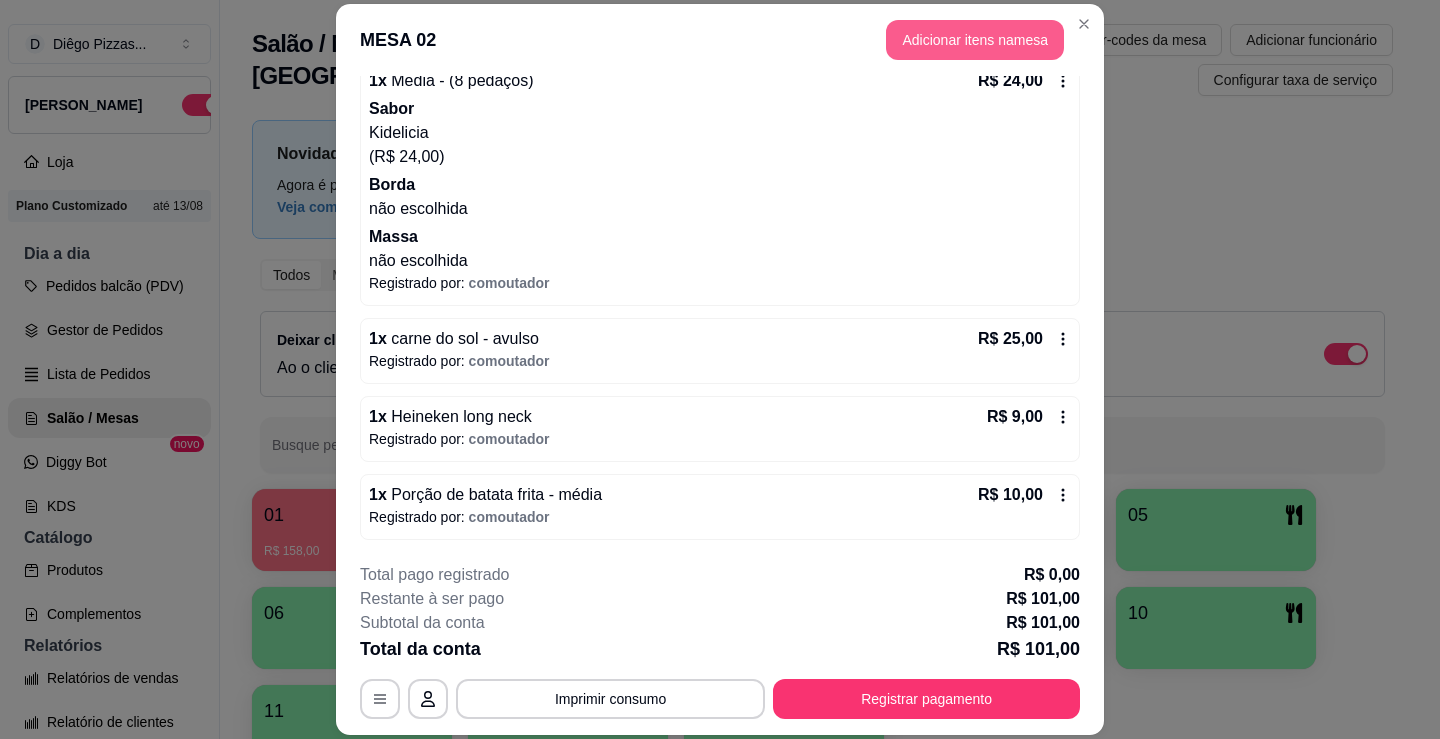click on "Adicionar itens na  mesa" at bounding box center (975, 40) 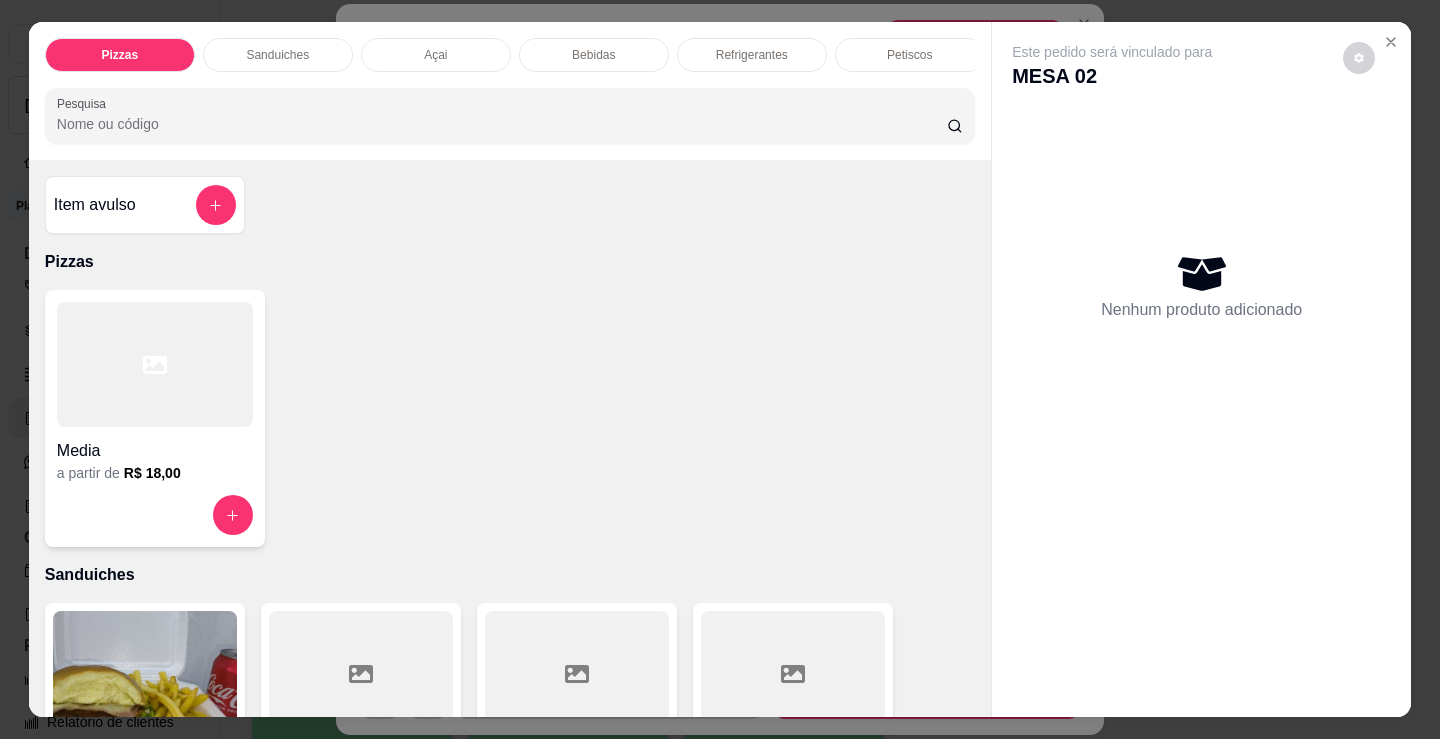 click on "Refrigerantes" at bounding box center [752, 55] 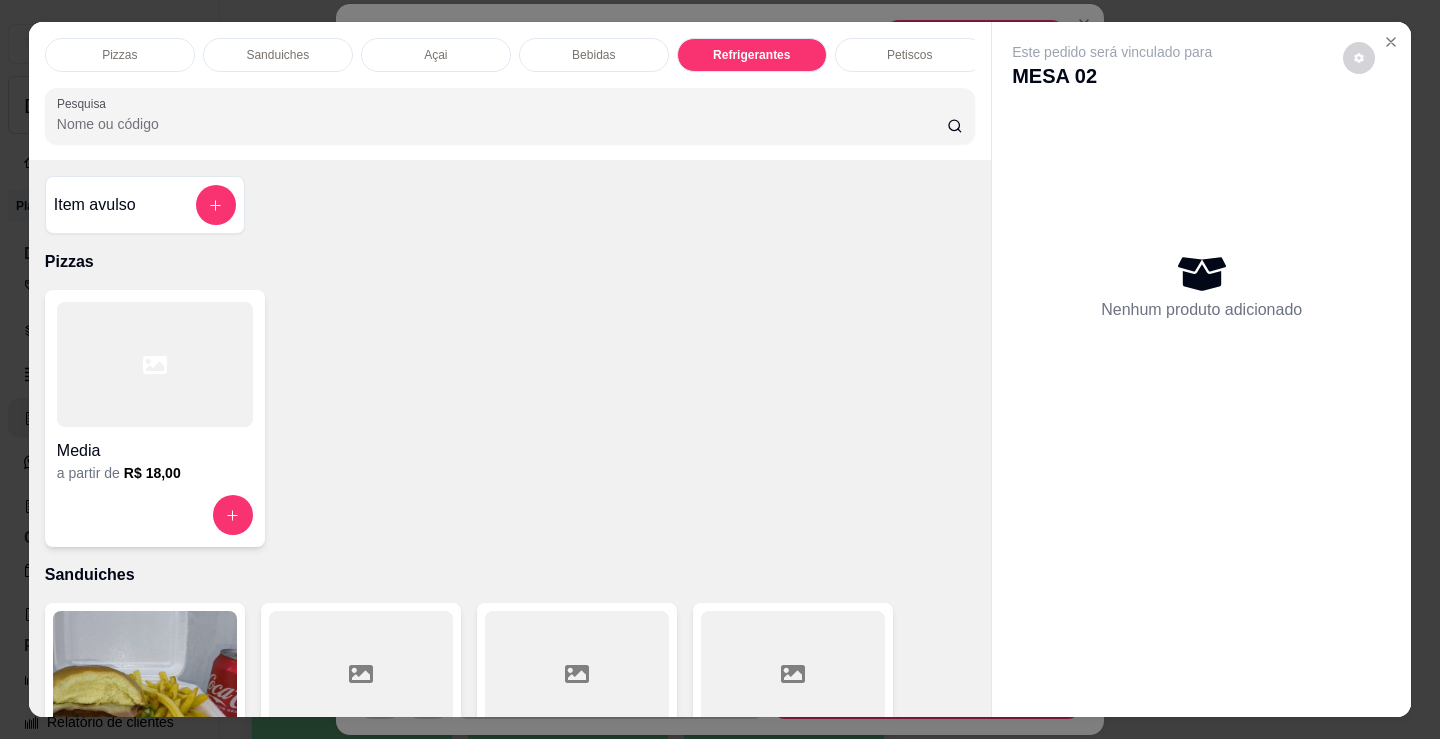 scroll, scrollTop: 5203, scrollLeft: 0, axis: vertical 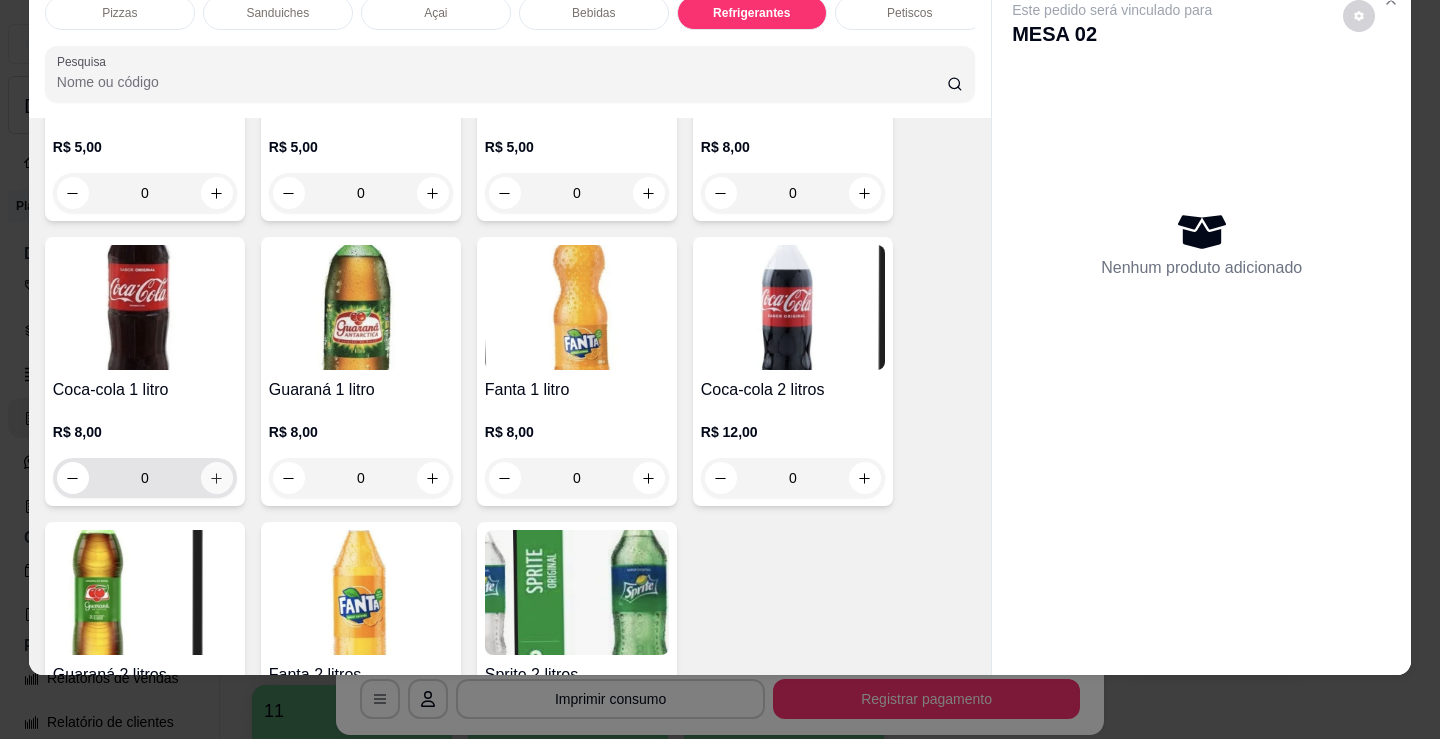 click 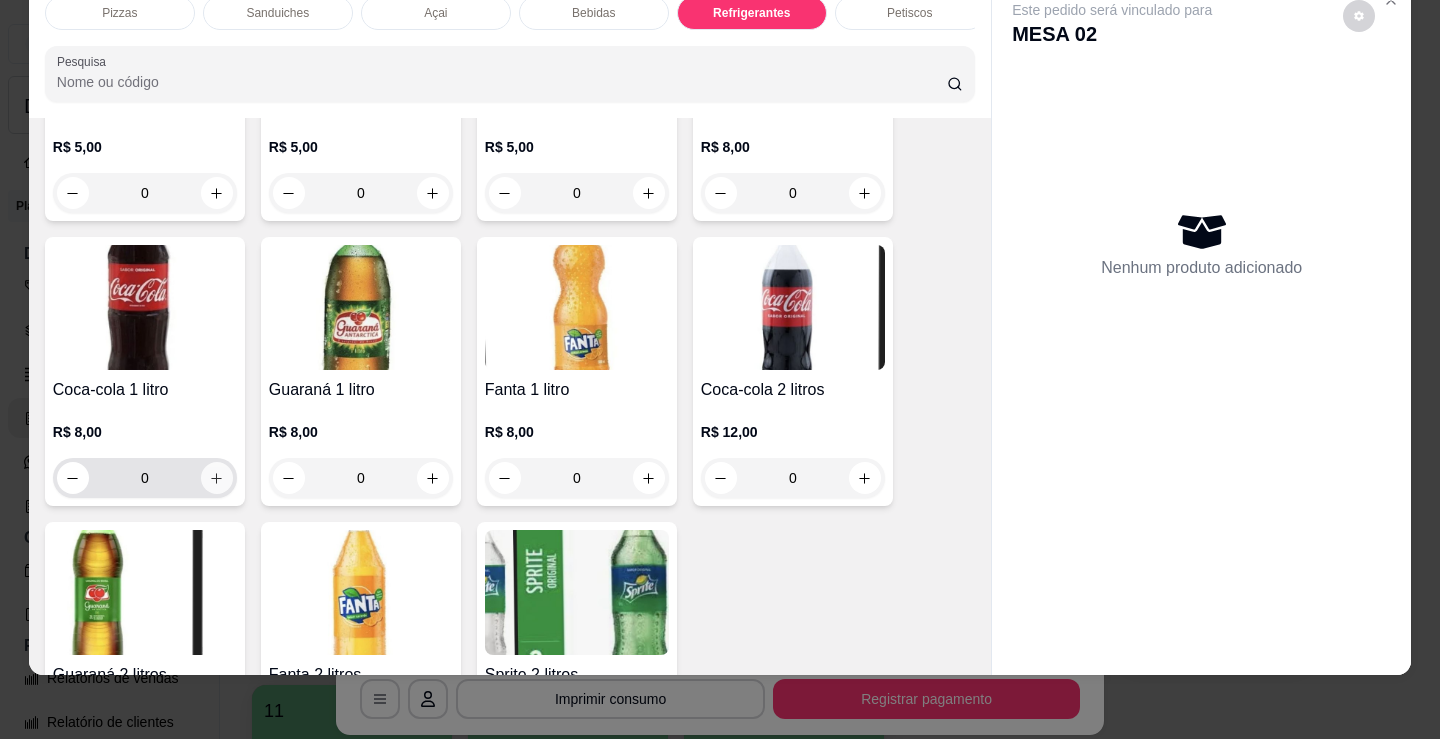 type on "1" 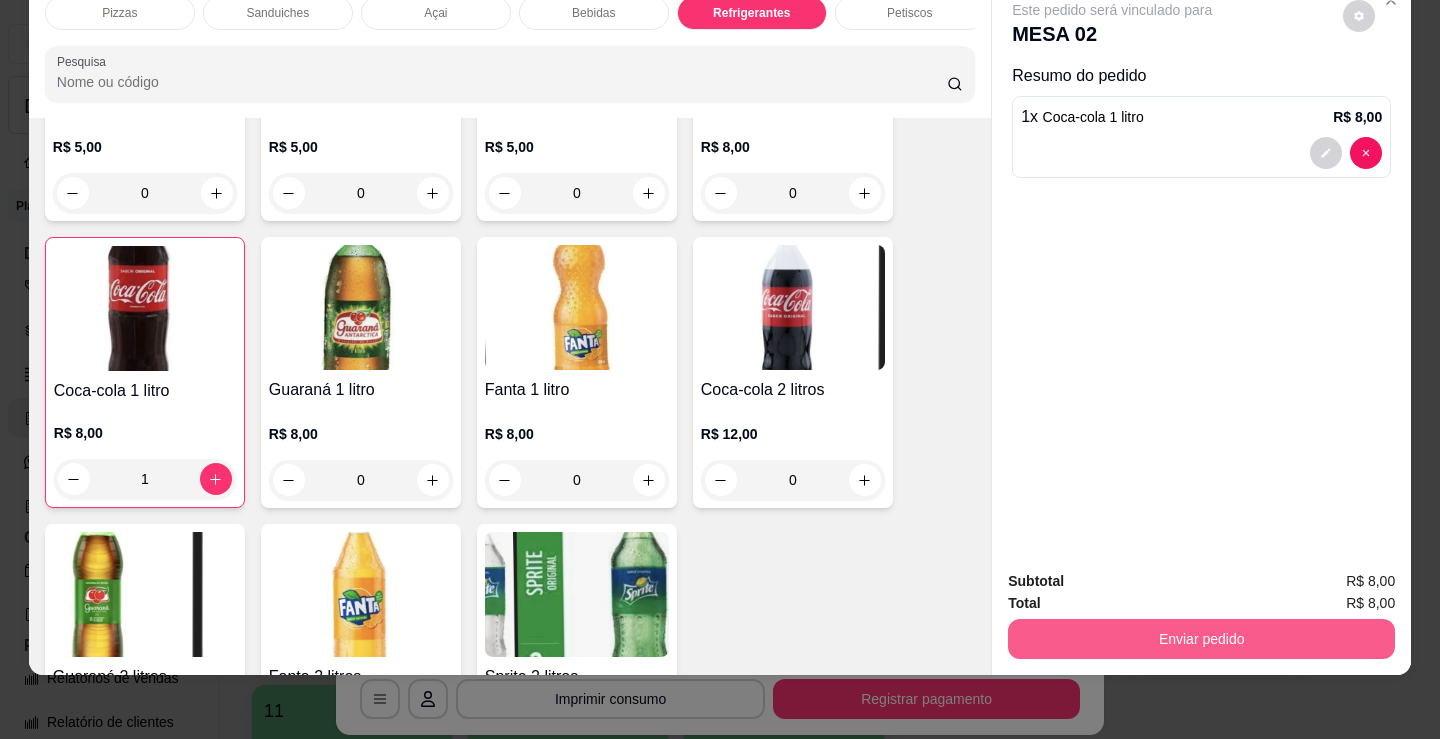 click on "Enviar pedido" at bounding box center (1201, 639) 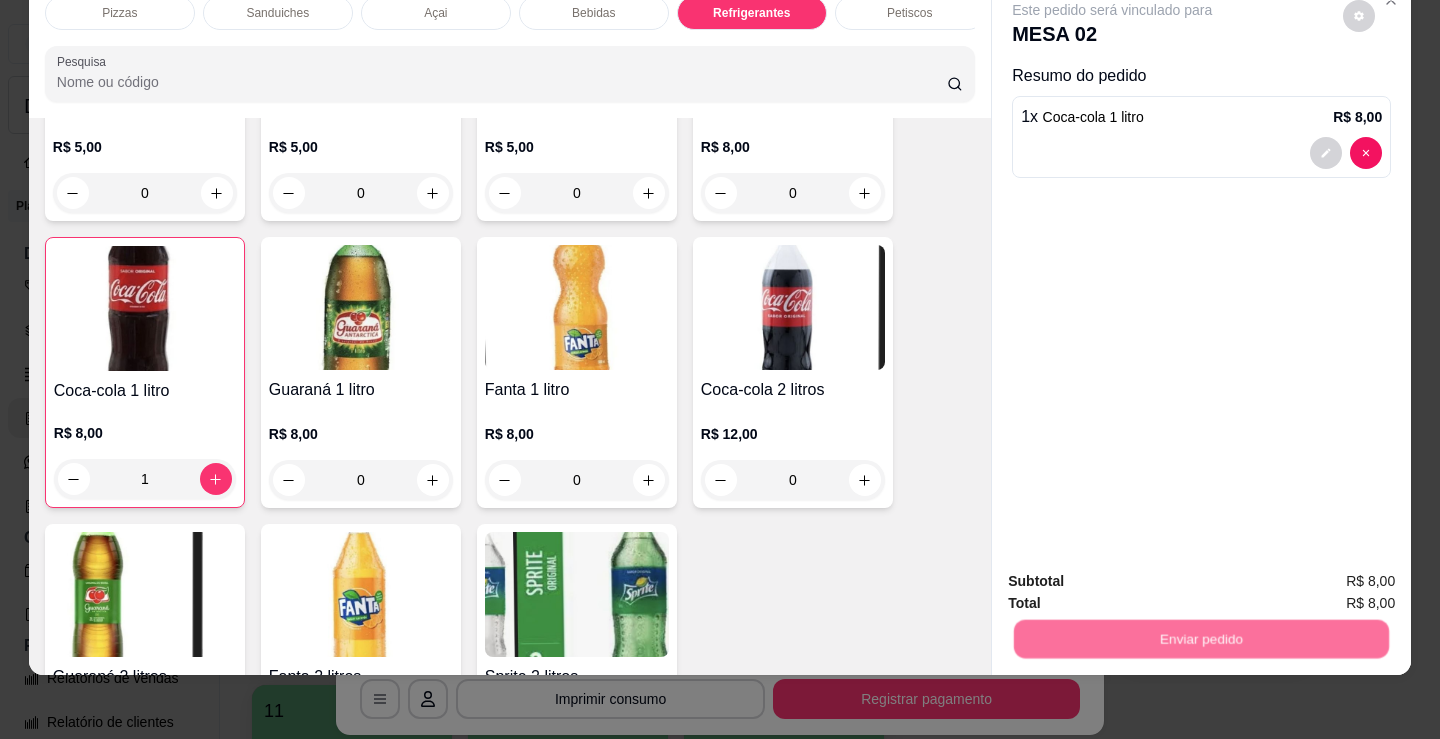 click on "Não registrar e enviar pedido" at bounding box center (1135, 575) 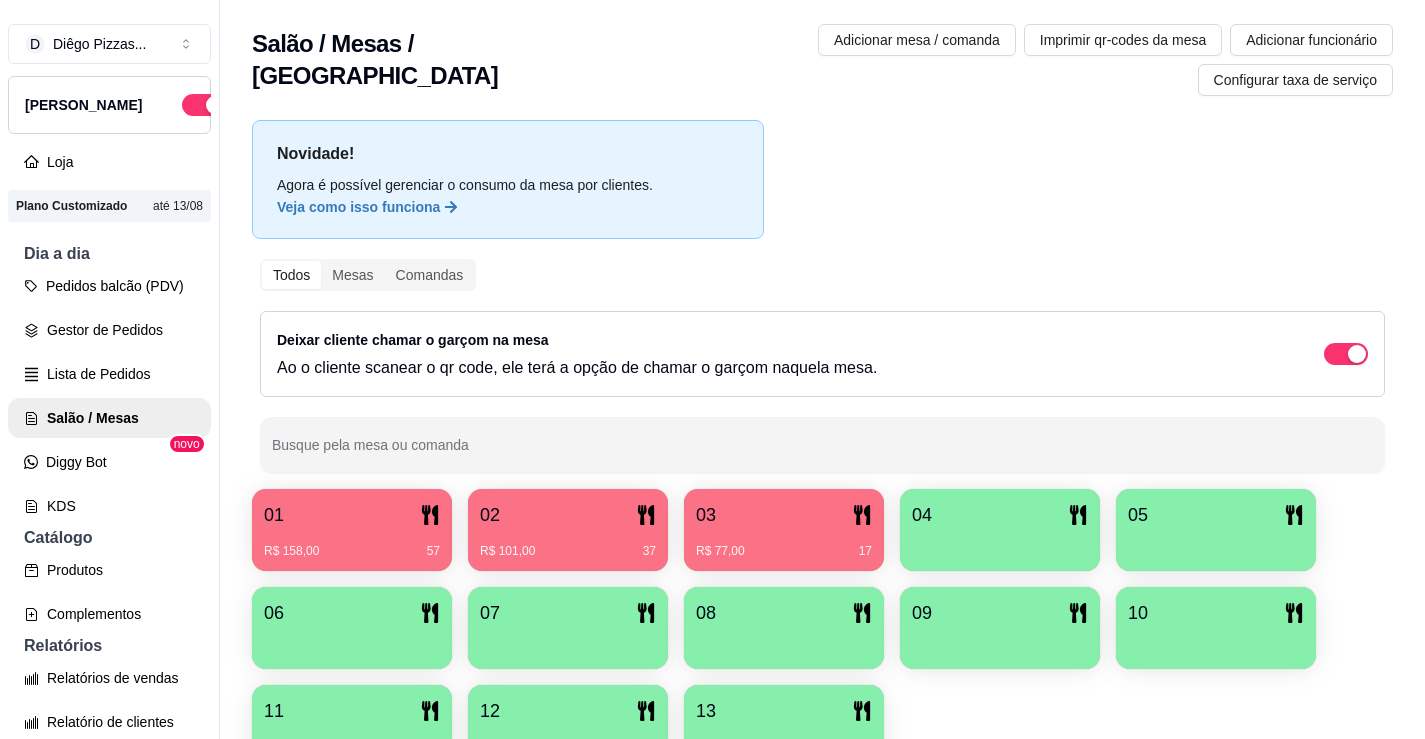 click on "03" at bounding box center [784, 515] 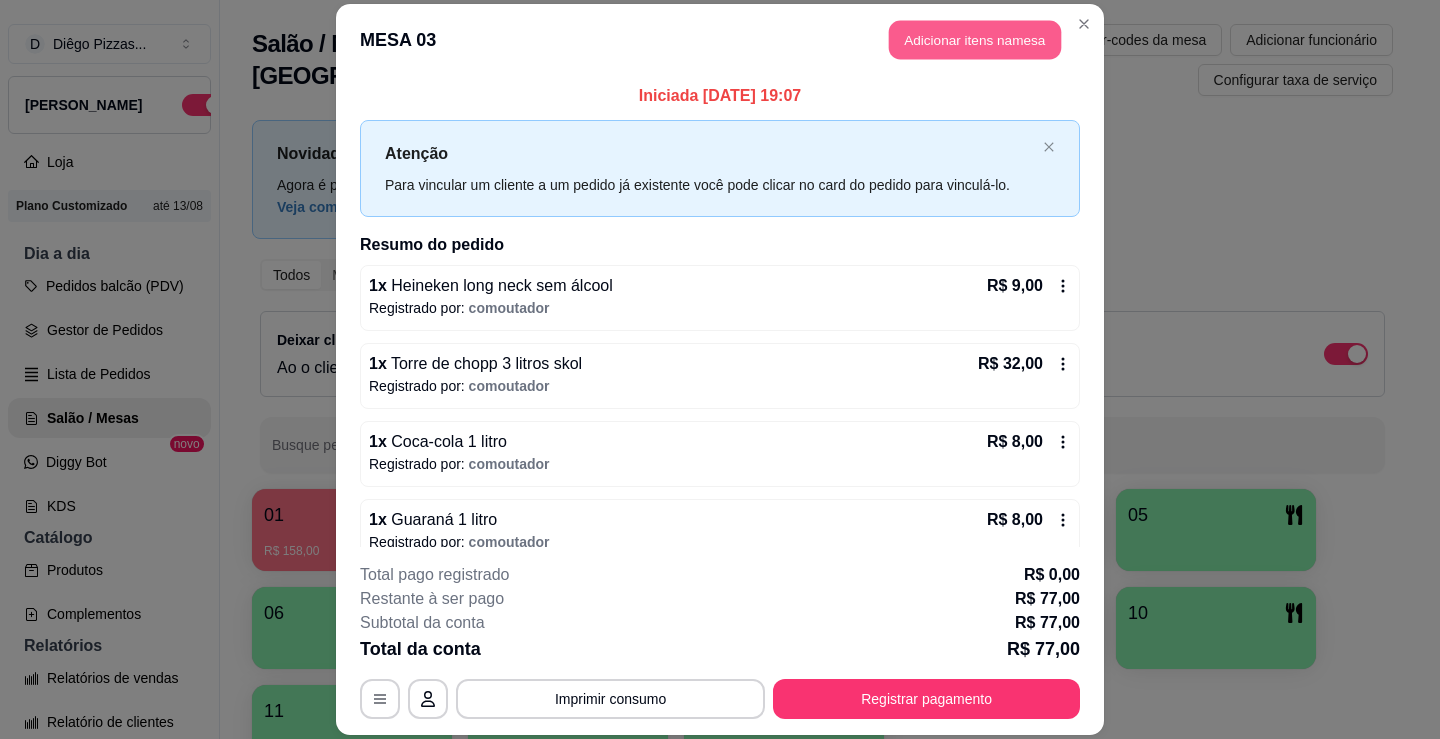 click on "Adicionar itens na  mesa" at bounding box center (975, 39) 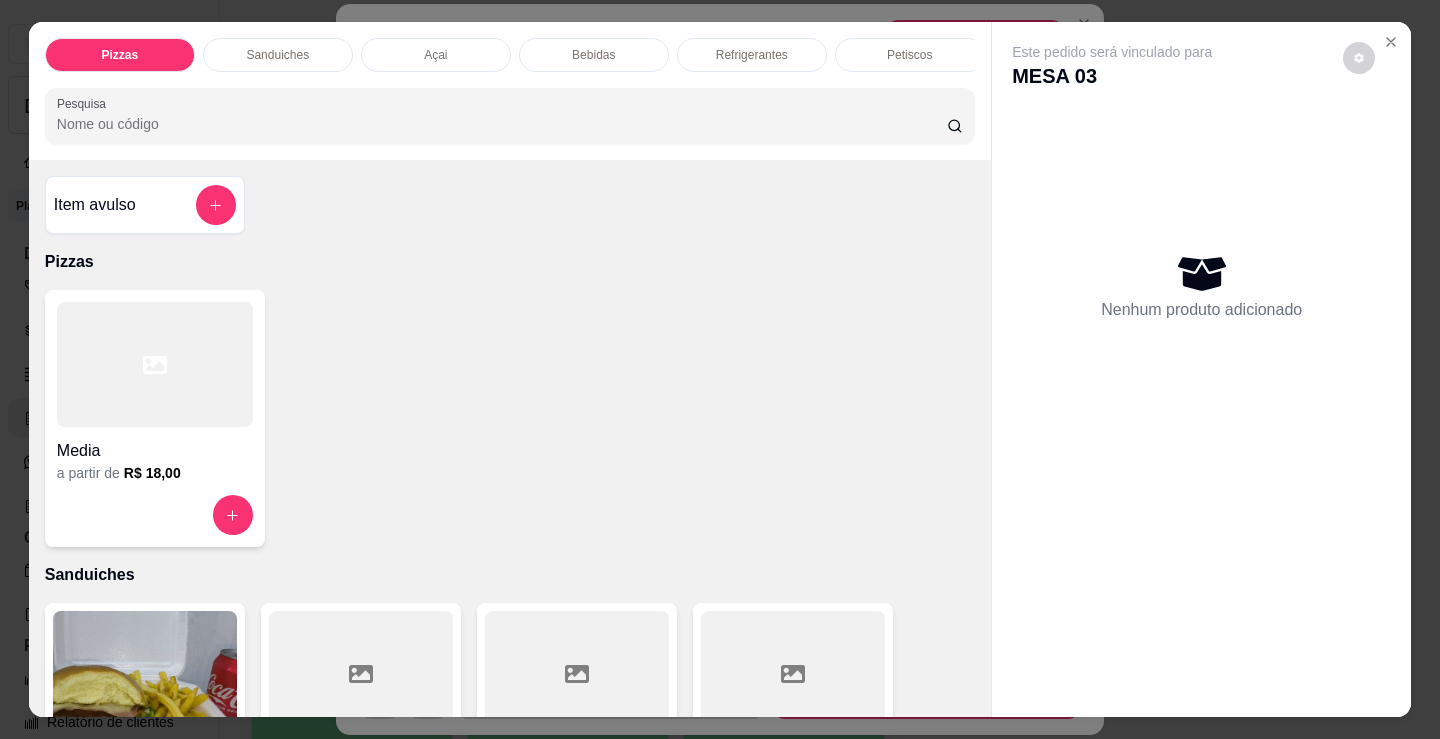 click on "Media" at bounding box center [155, 445] 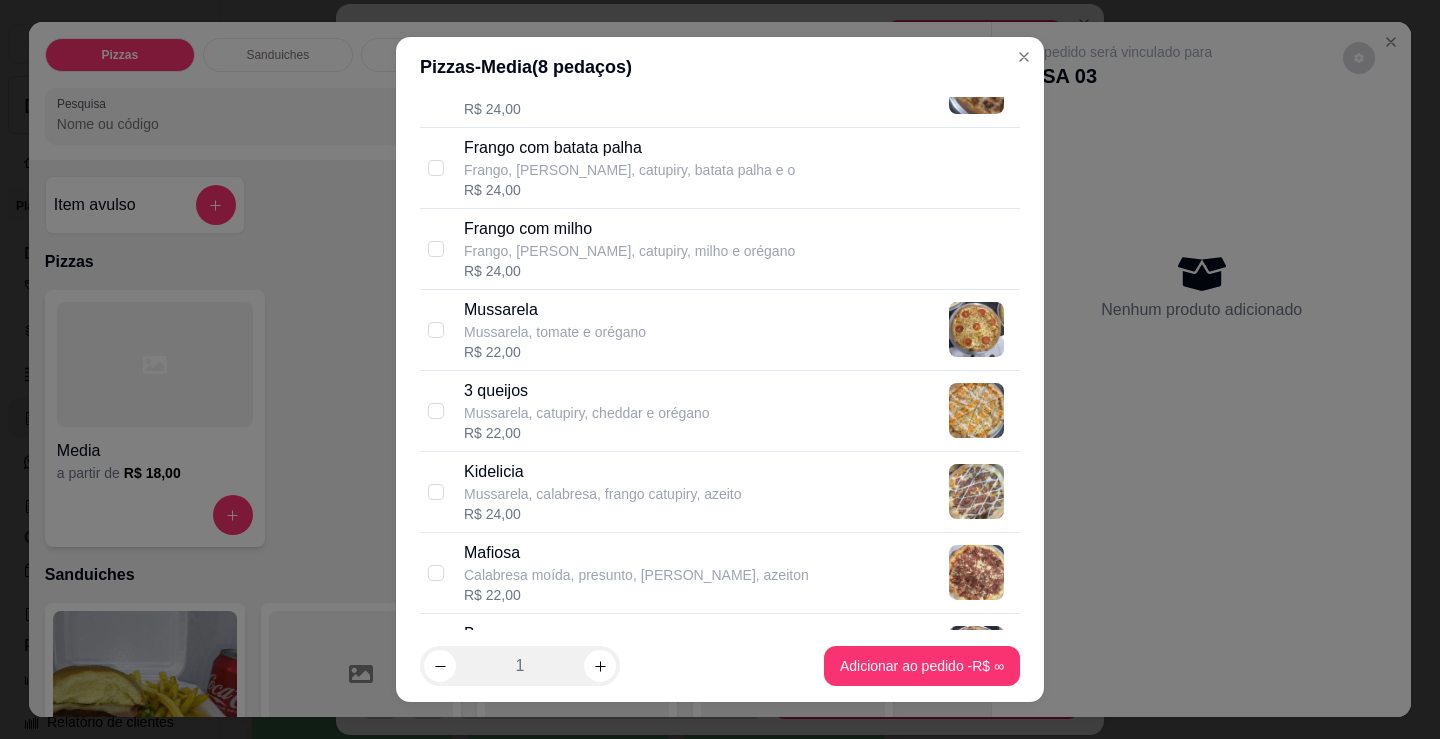 scroll, scrollTop: 800, scrollLeft: 0, axis: vertical 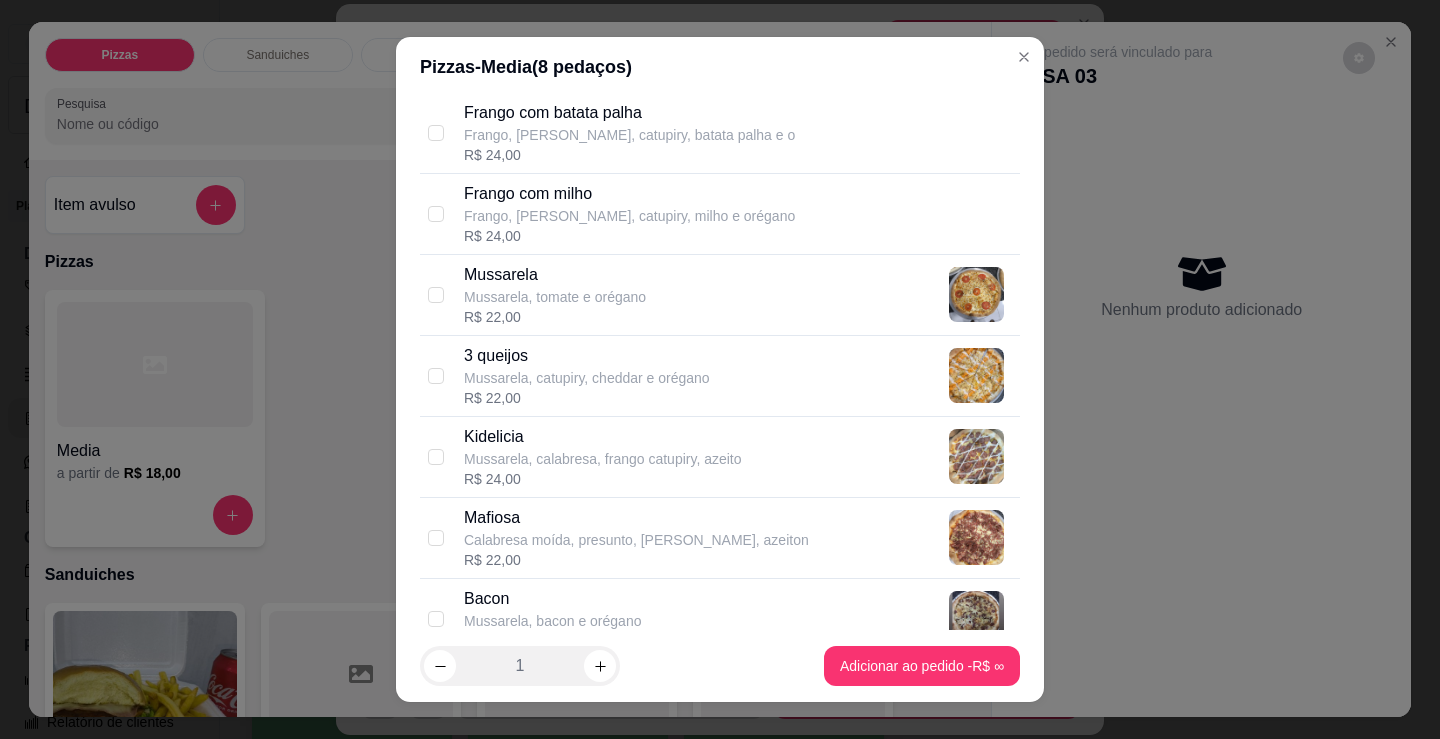 click on "Mussarela, calabresa, frango catupiry, azeito" at bounding box center [603, 459] 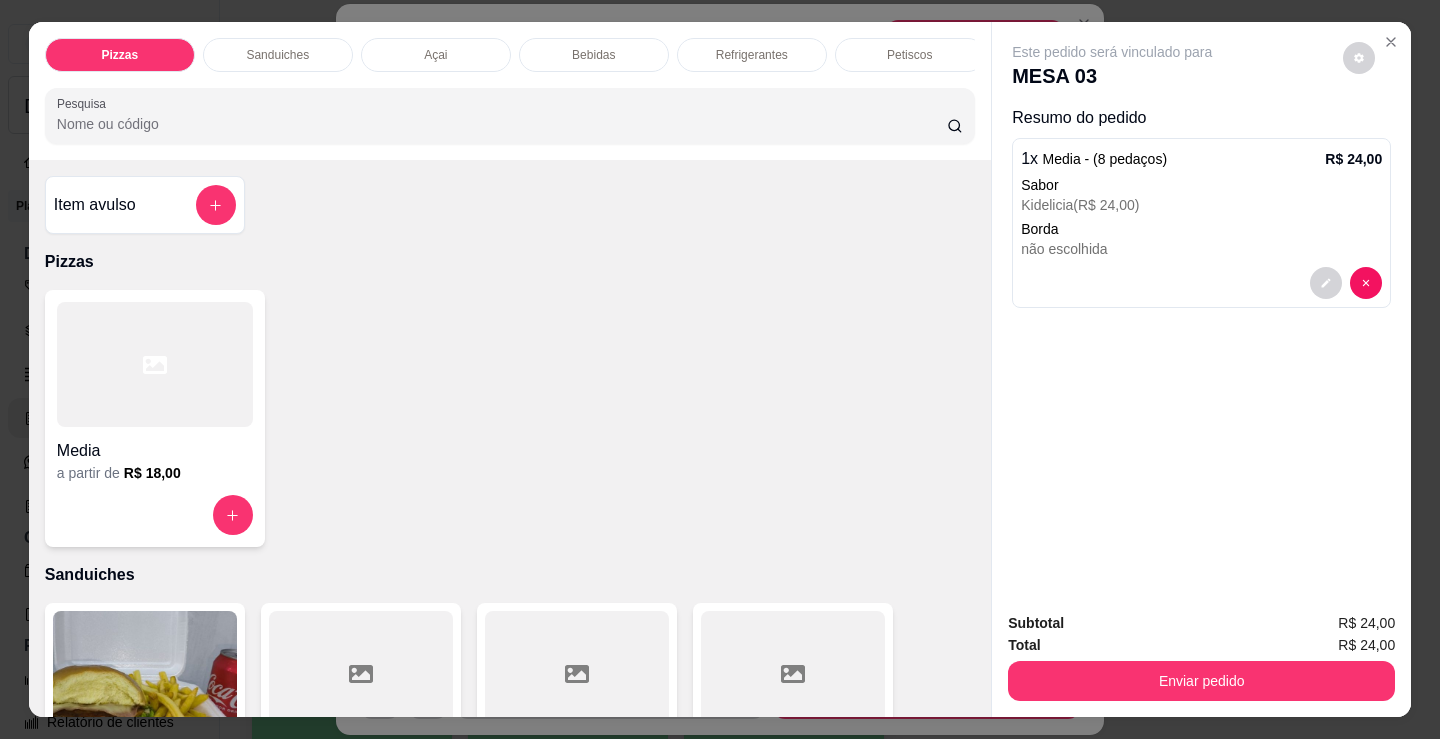 click at bounding box center (155, 364) 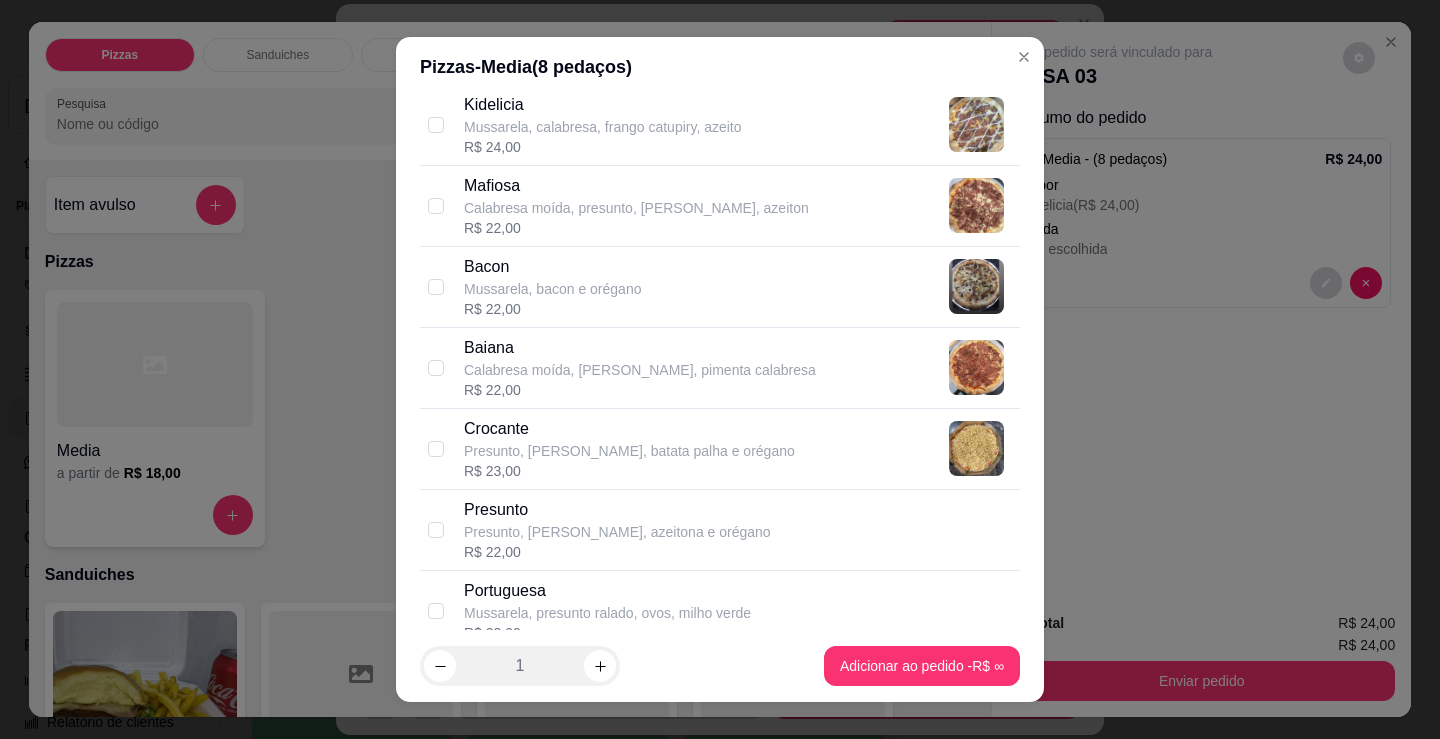 scroll, scrollTop: 1100, scrollLeft: 0, axis: vertical 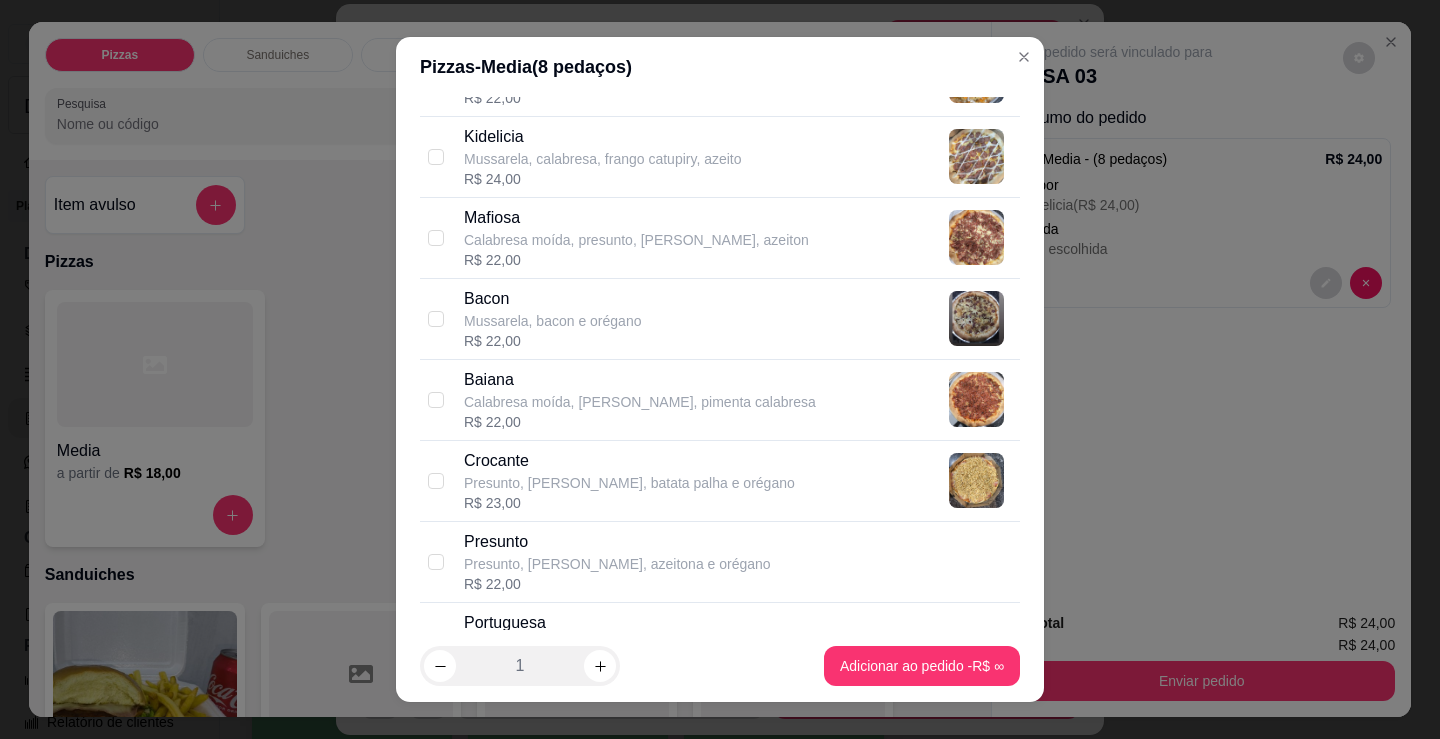click on "R$ 22,00" at bounding box center (636, 260) 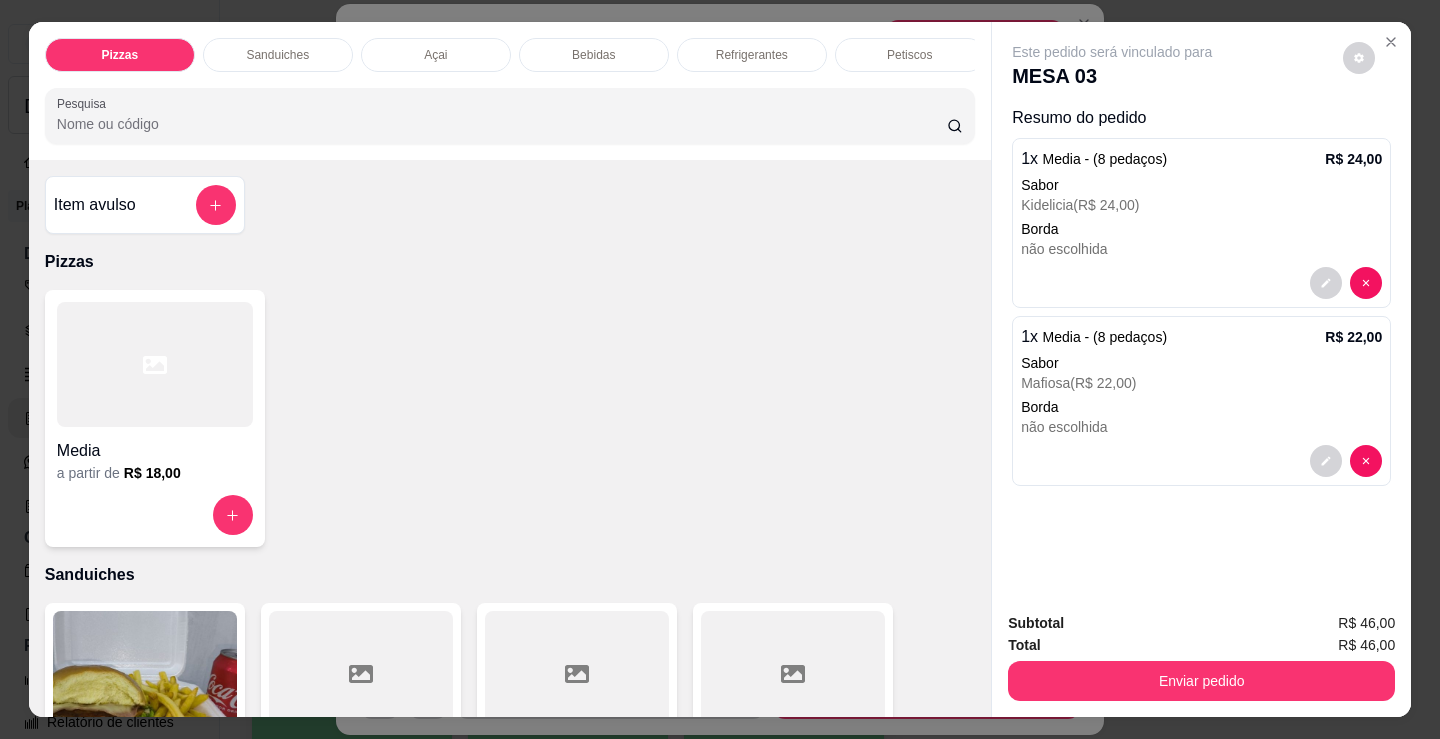 click on "Media" at bounding box center (155, 451) 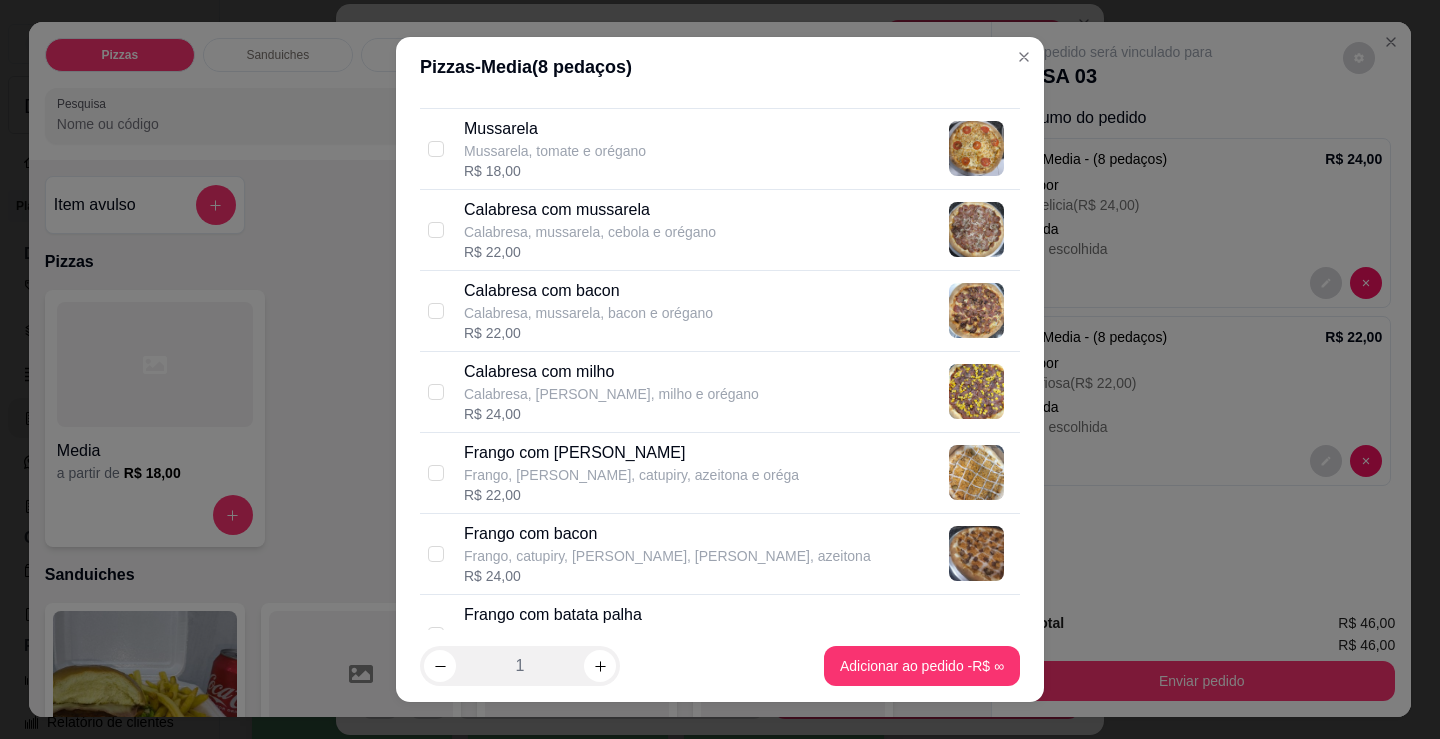 scroll, scrollTop: 300, scrollLeft: 0, axis: vertical 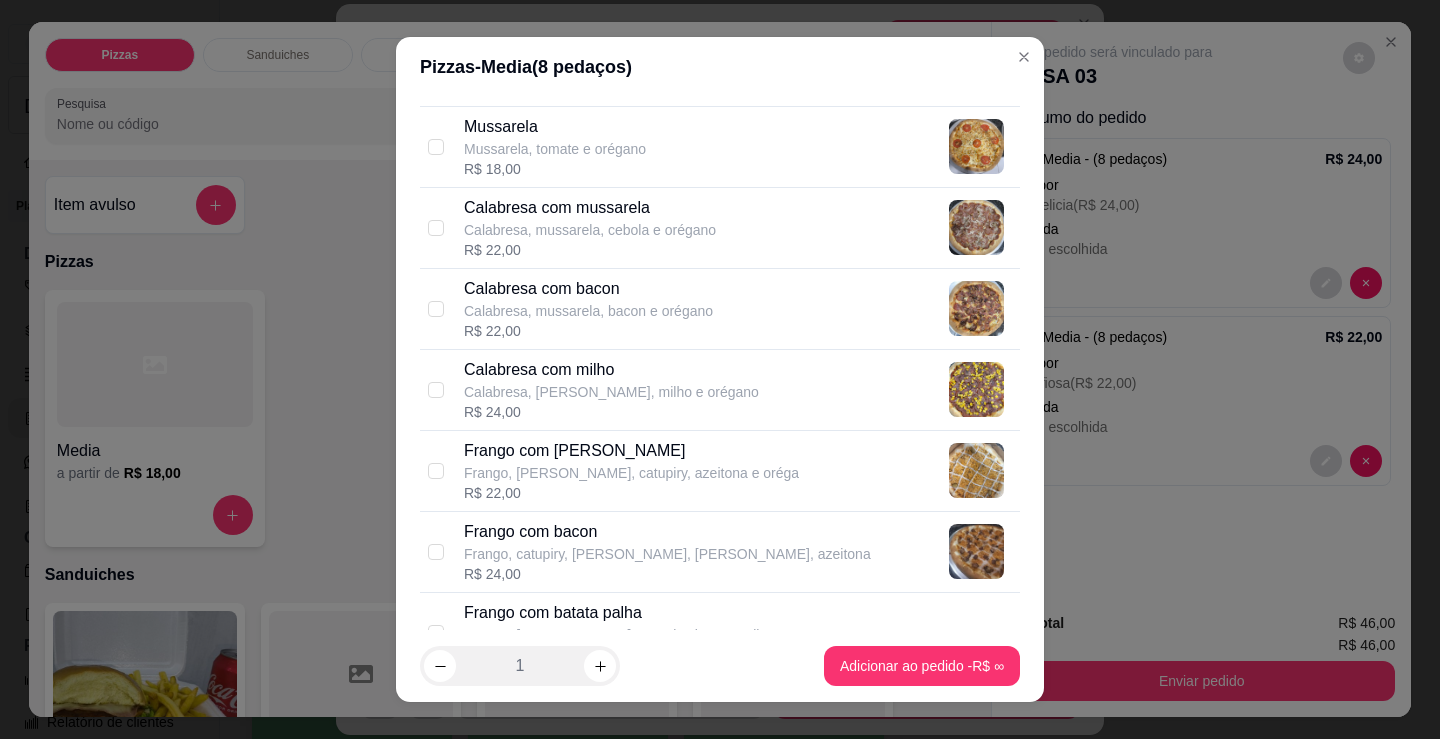 click on "R$ 22,00" at bounding box center (631, 493) 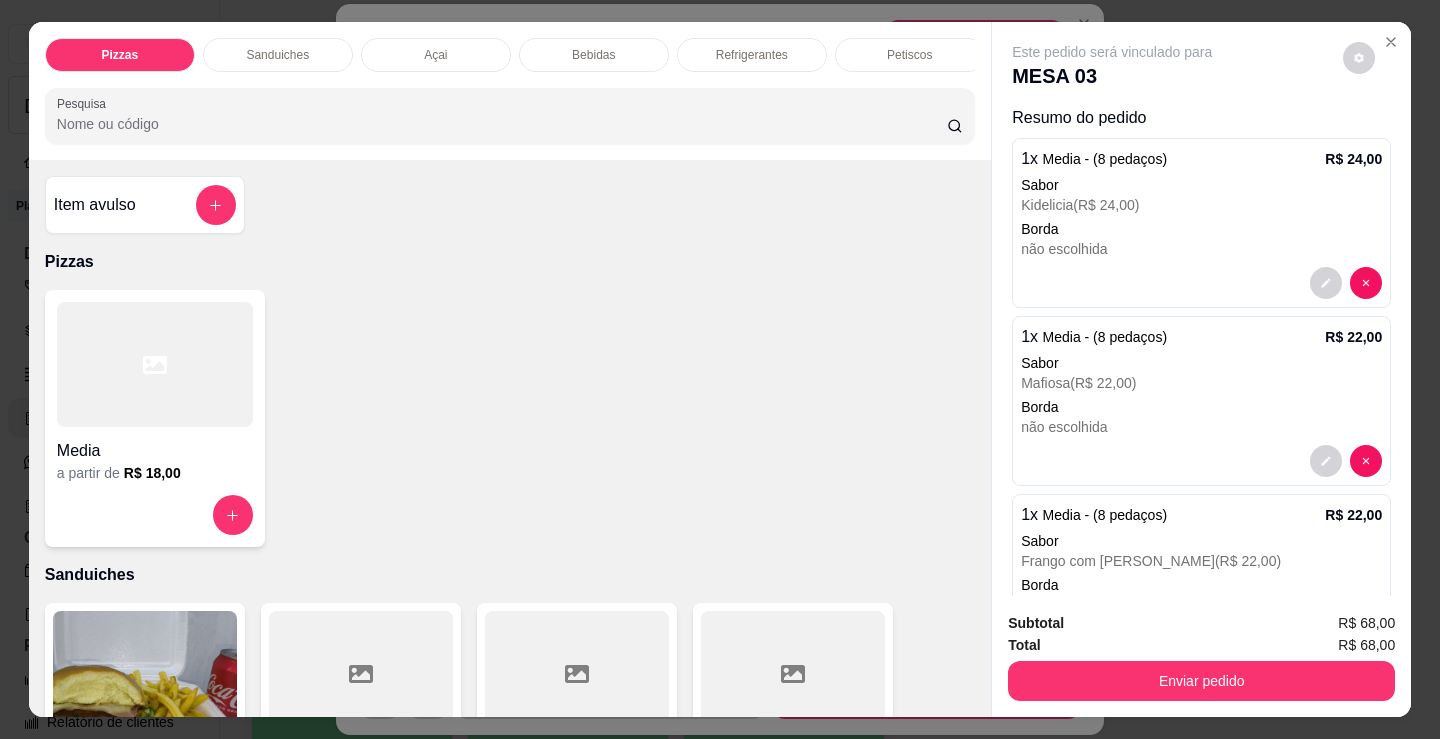 click at bounding box center (155, 364) 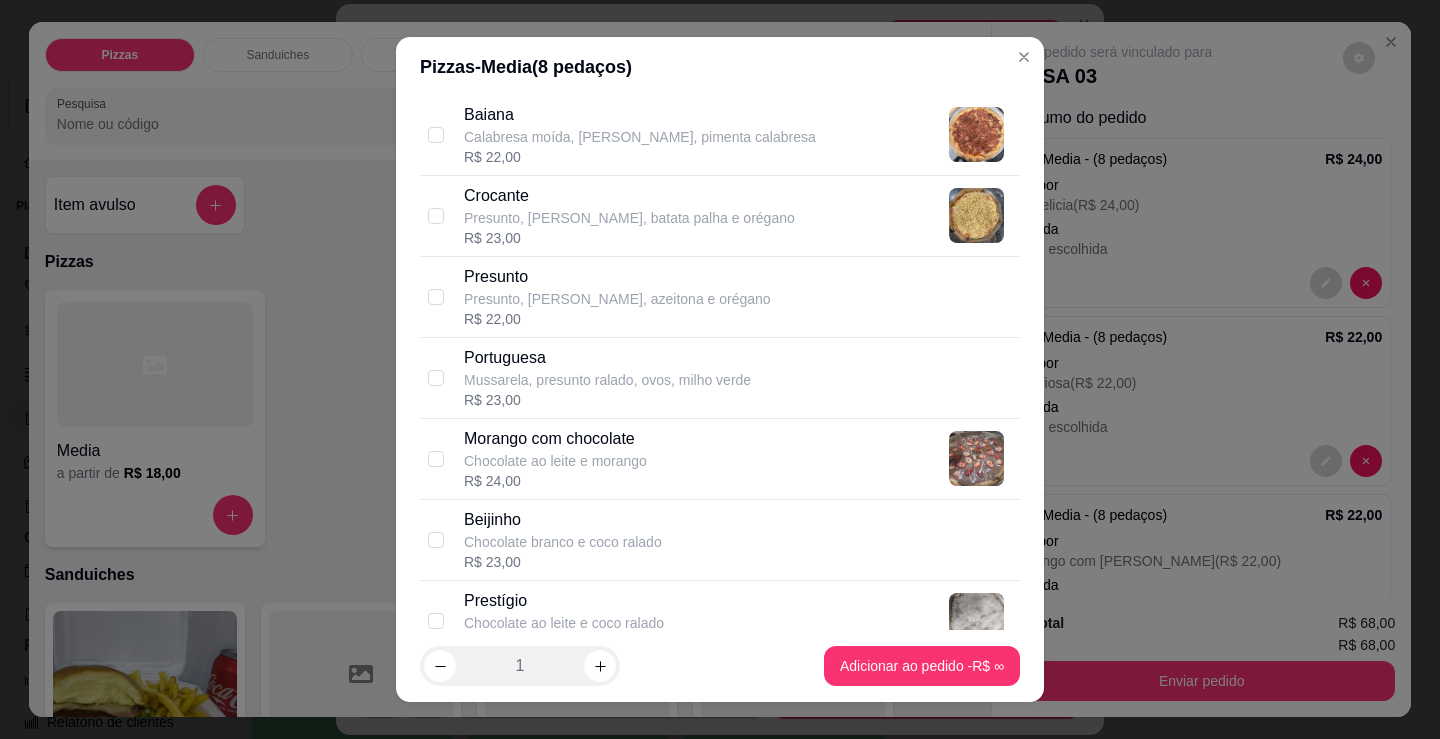 scroll, scrollTop: 1400, scrollLeft: 0, axis: vertical 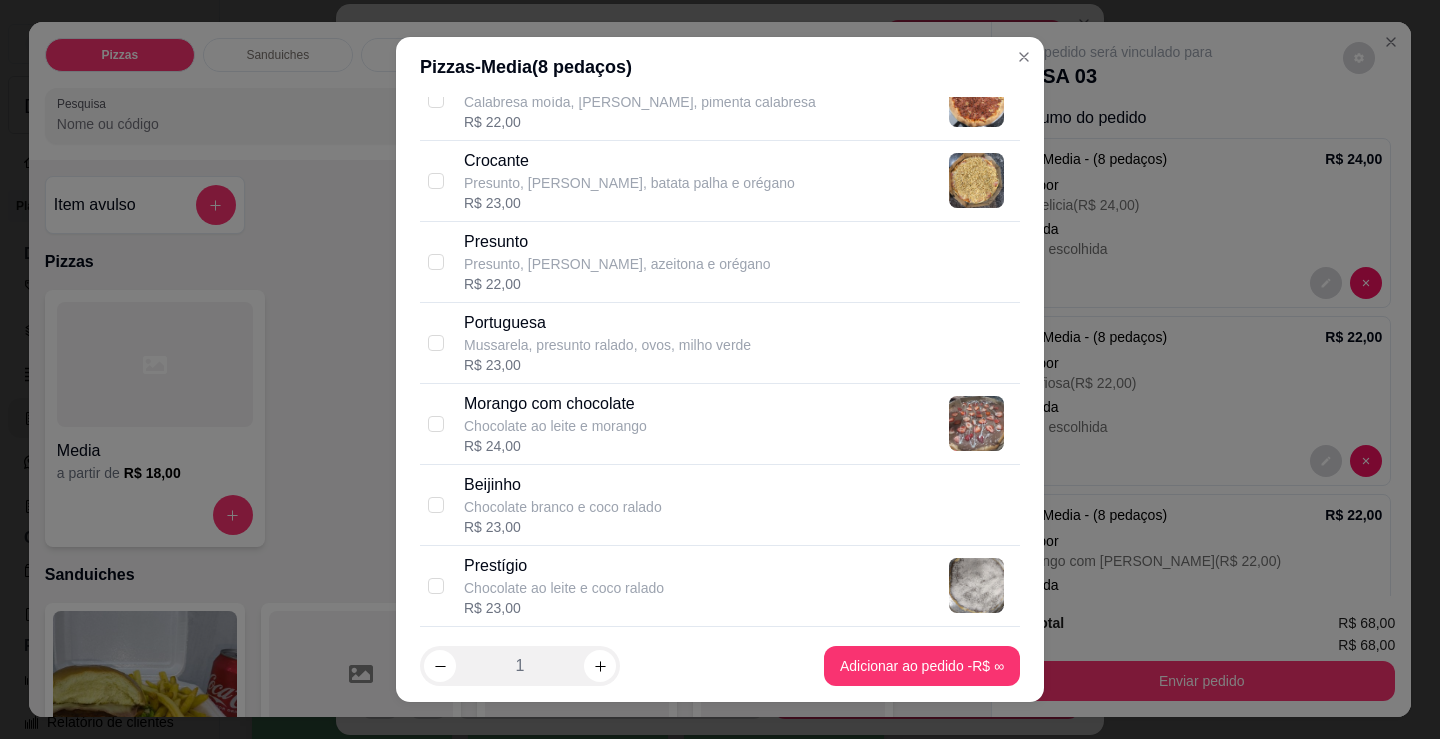 click on "Morango com chocolate  Chocolate ao leite e morango  R$ 24,00" at bounding box center (720, 424) 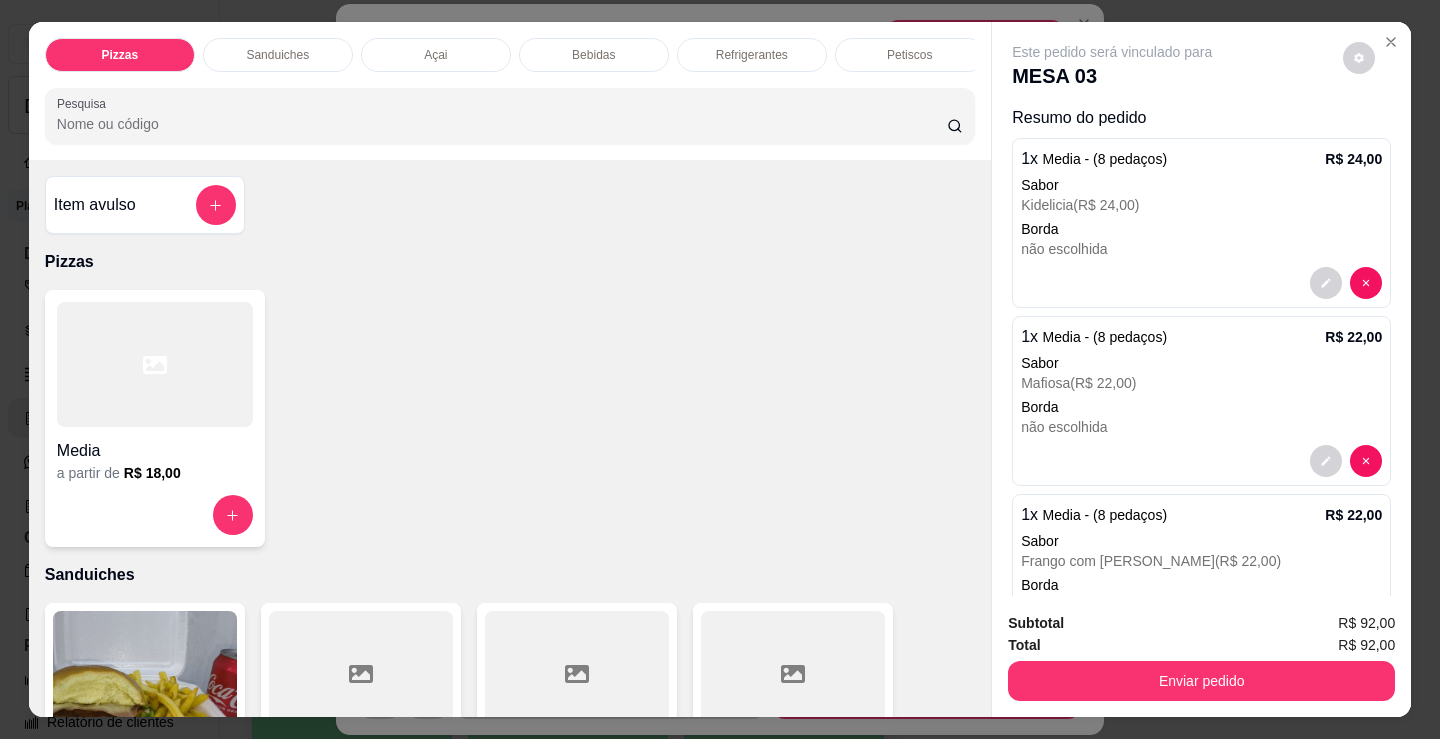 click on "Item avulso" at bounding box center [145, 205] 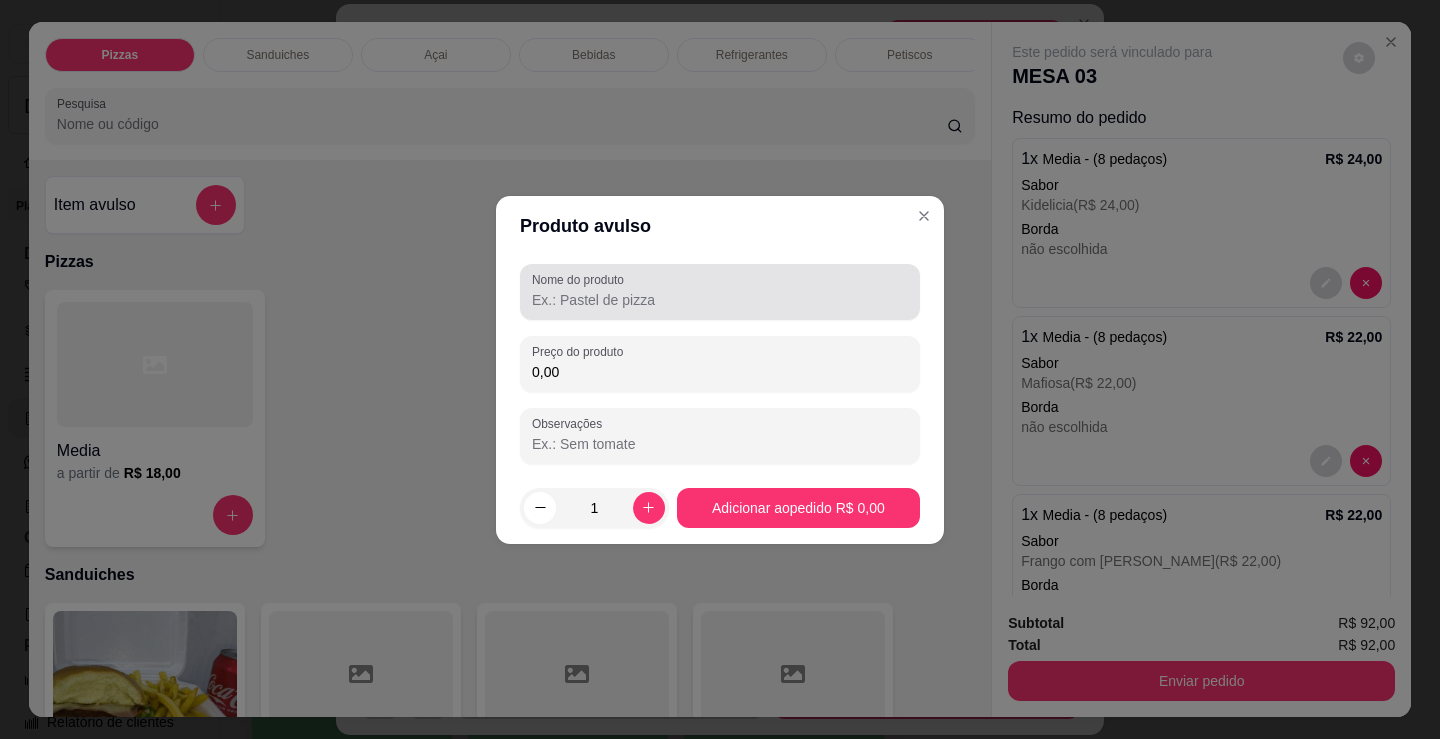 click on "Nome do produto" at bounding box center (720, 300) 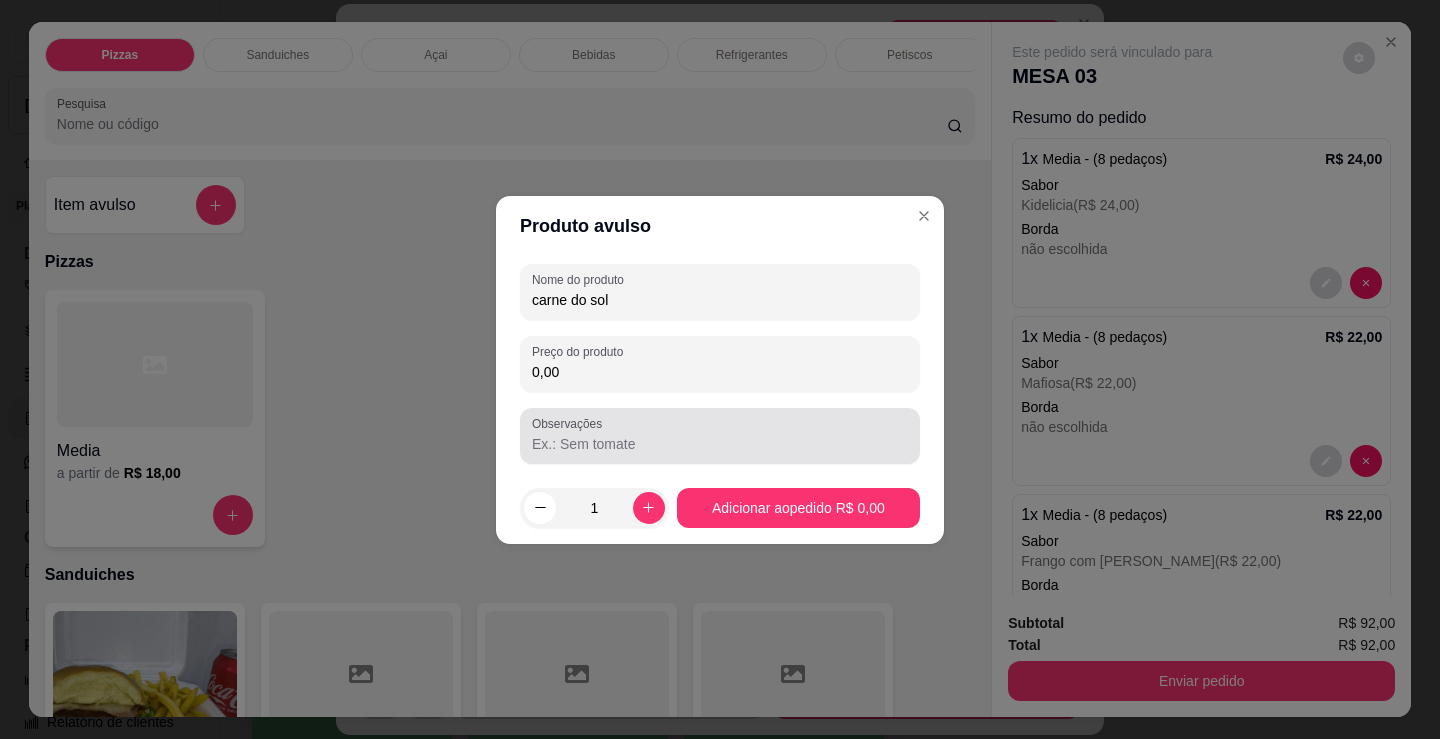 type on "carne do sol" 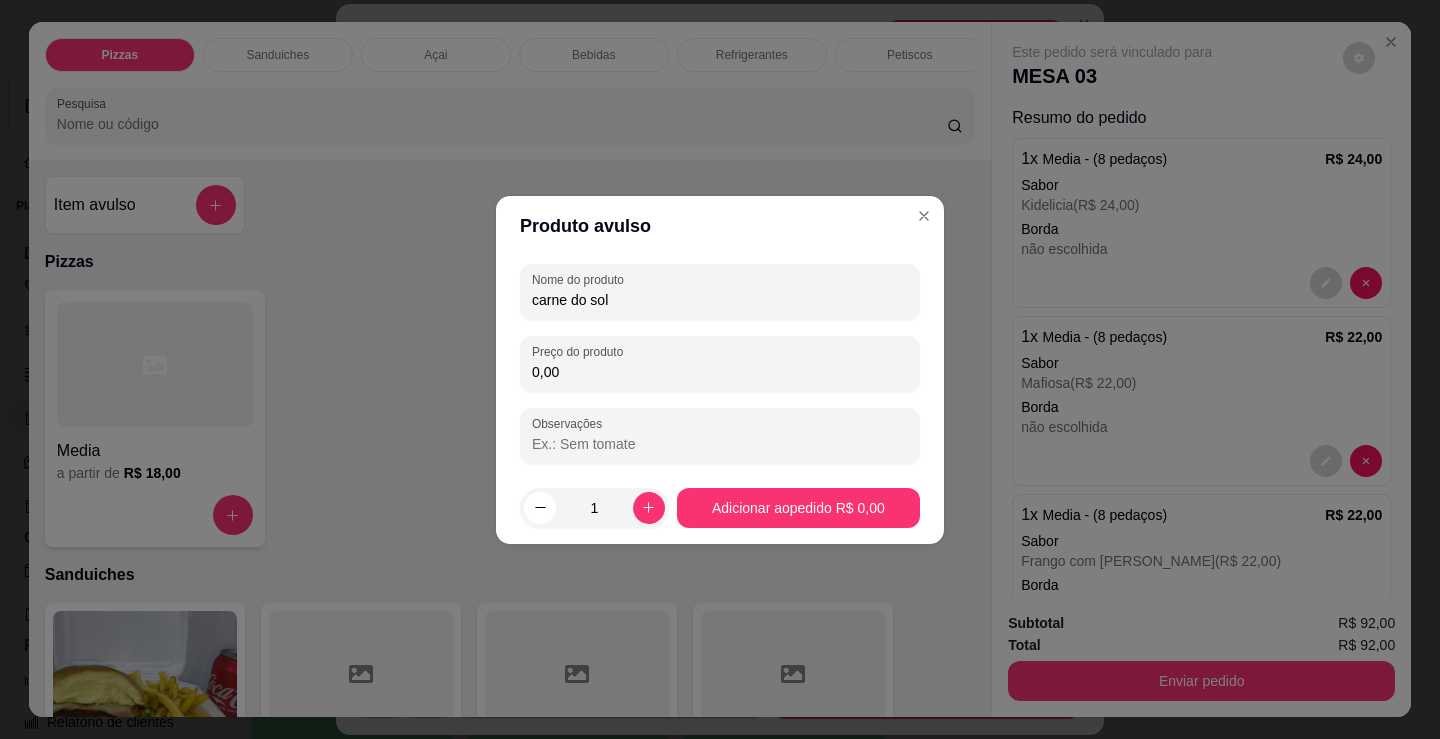 click on "0,00" at bounding box center [720, 372] 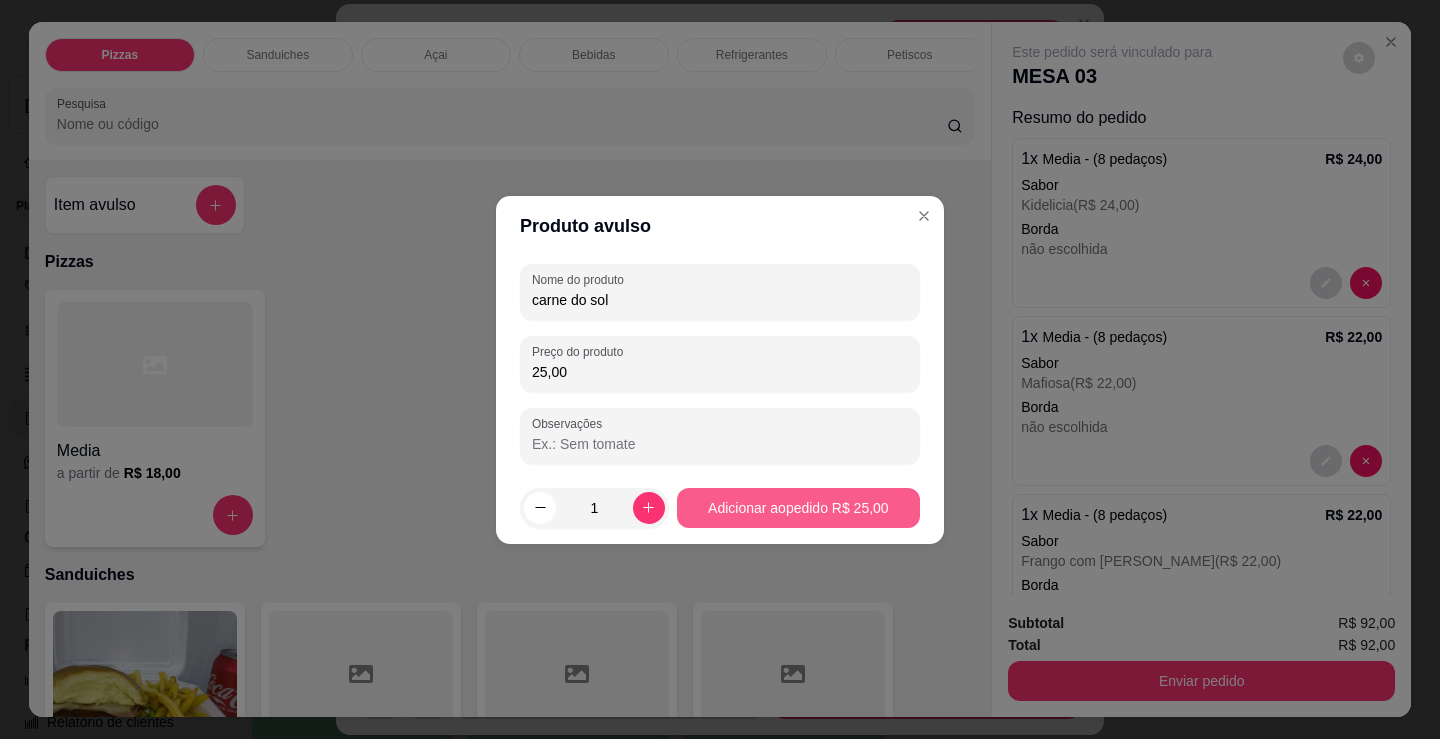 type on "25,00" 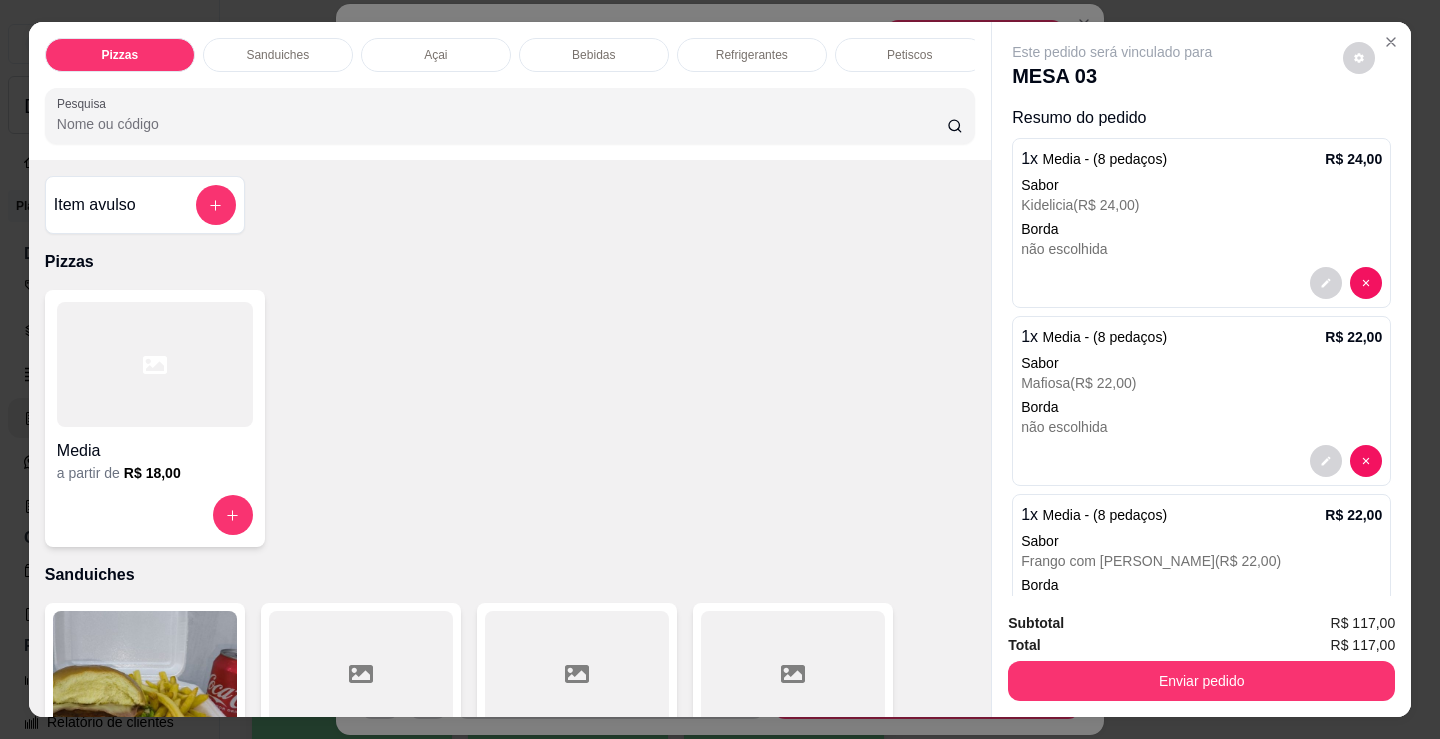 click on "Enviar pedido" at bounding box center (1201, 681) 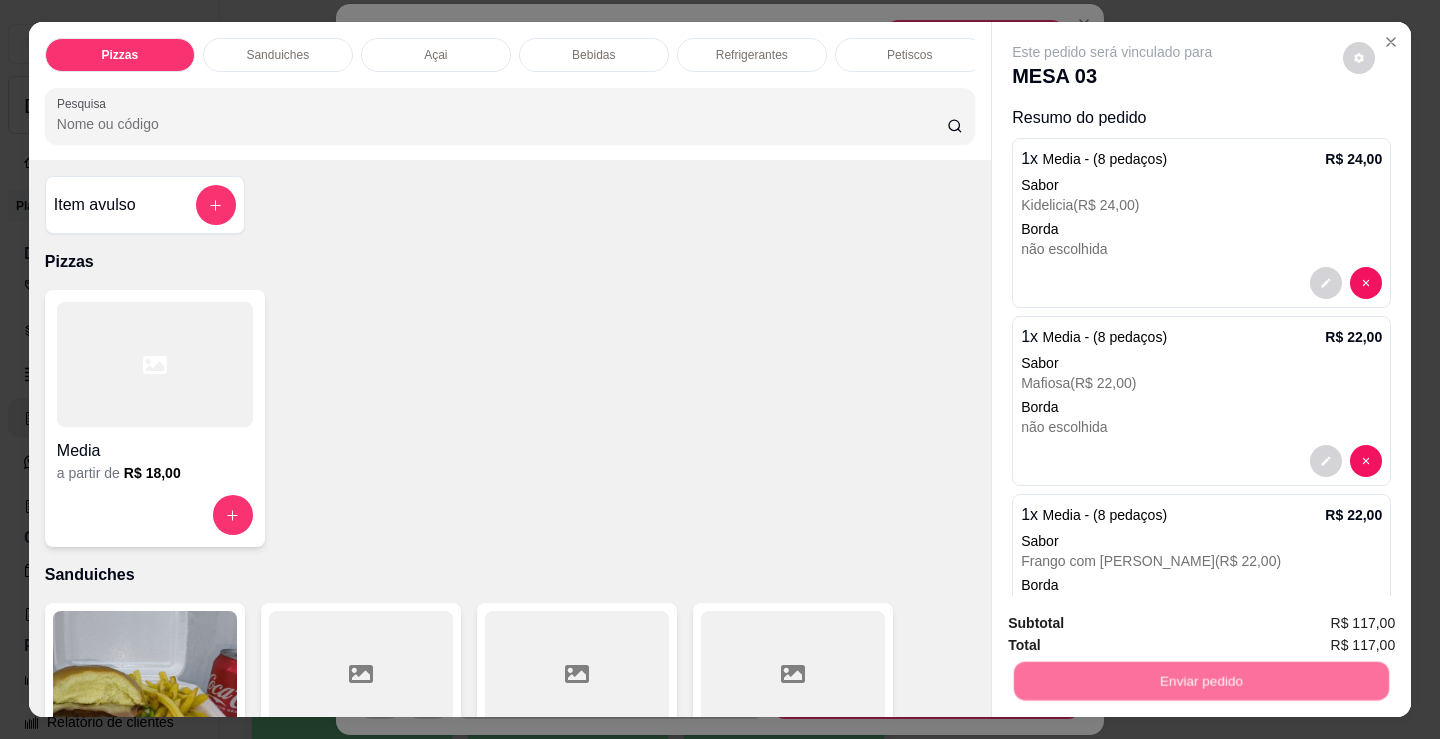 click on "Não registrar e enviar pedido" at bounding box center (1135, 624) 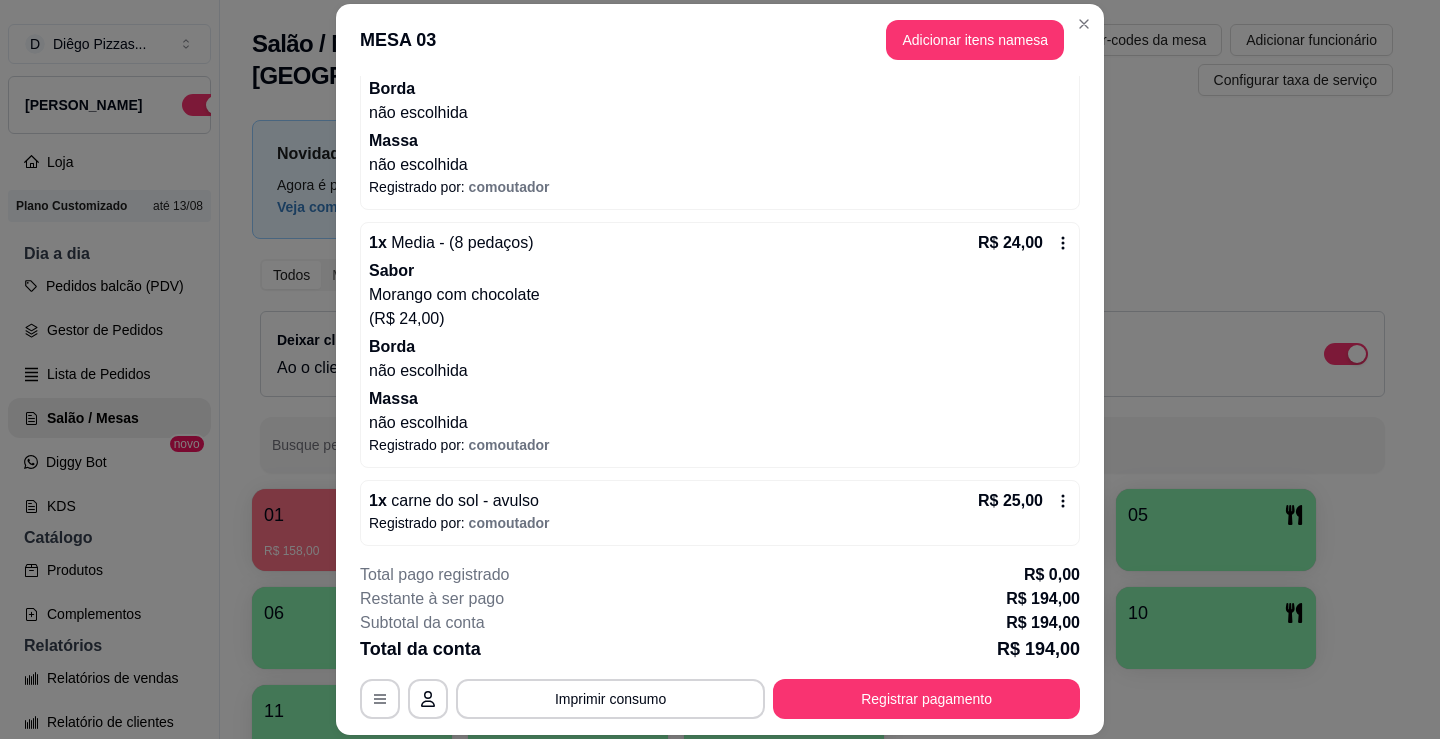 scroll, scrollTop: 1213, scrollLeft: 0, axis: vertical 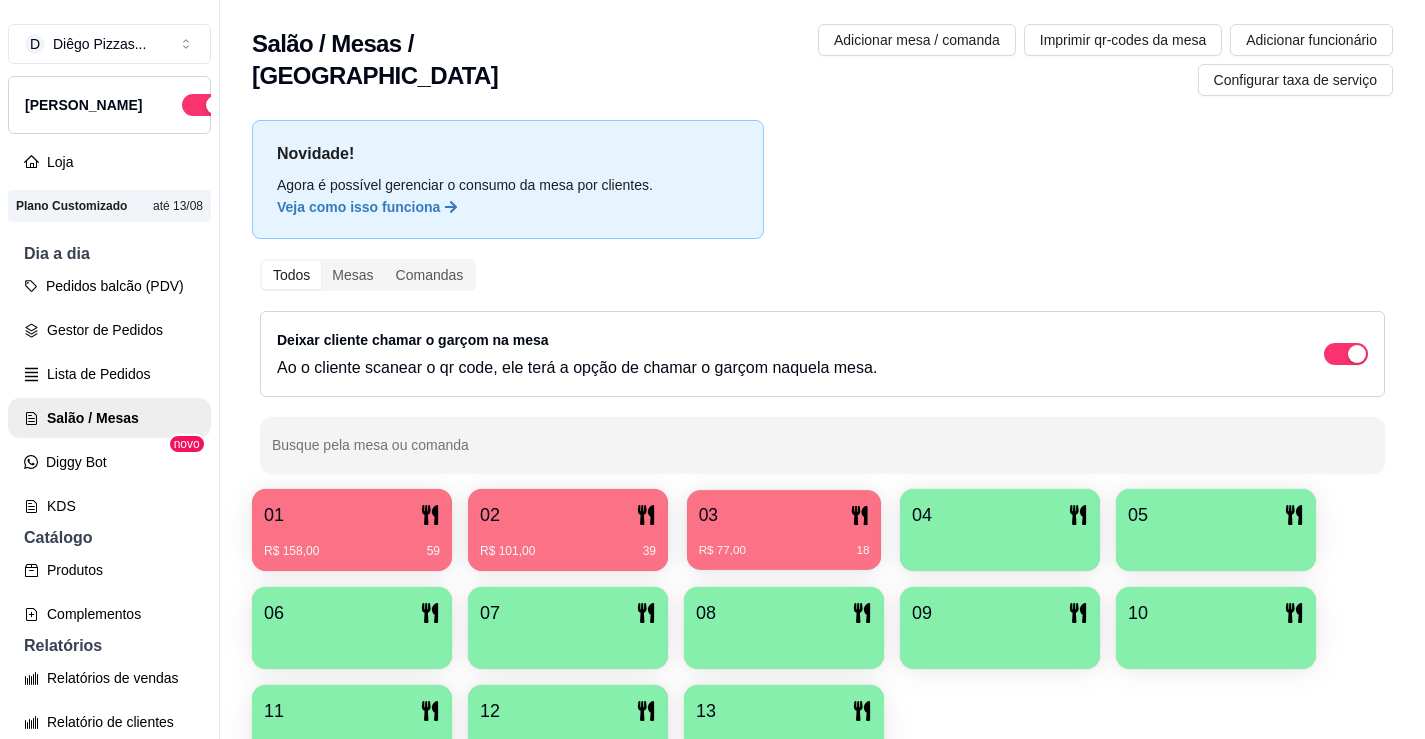 click on "R$ 77,00 18" at bounding box center [784, 543] 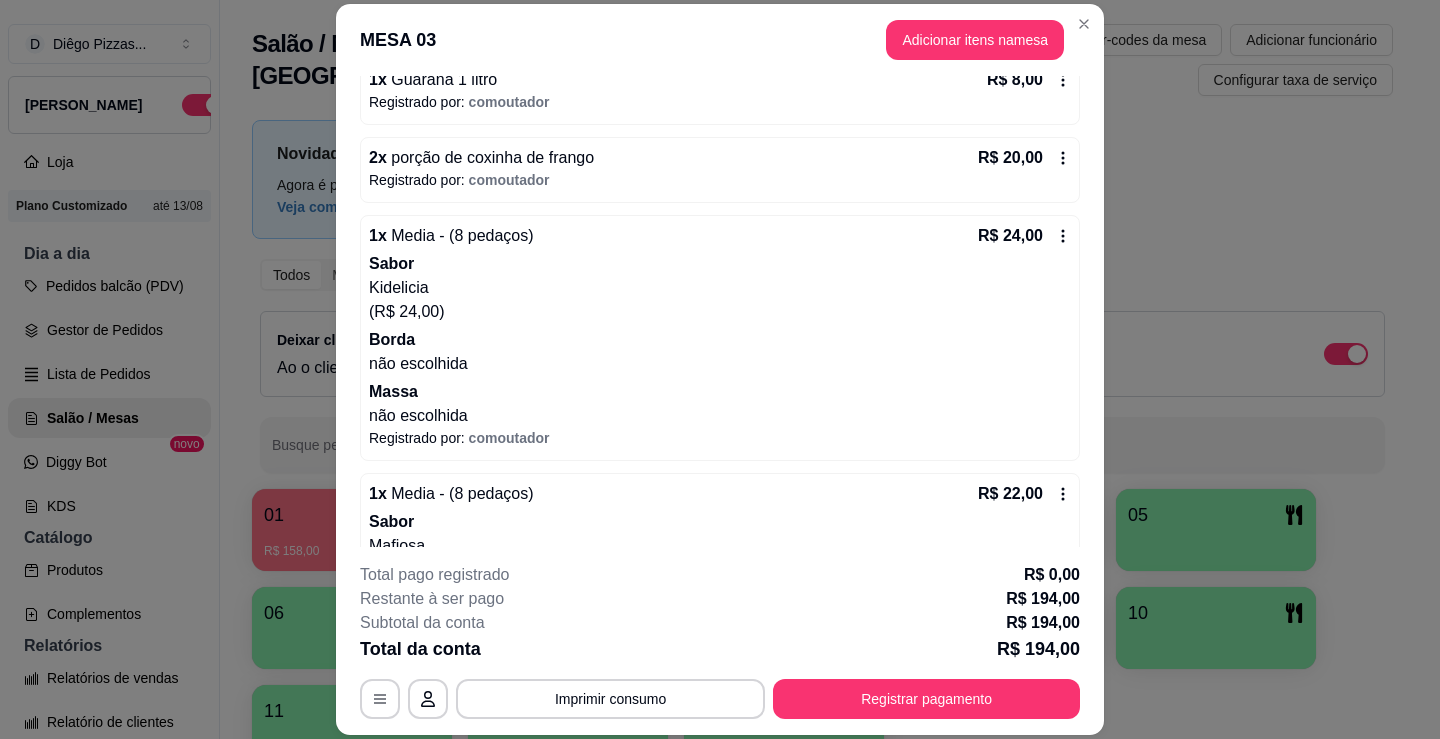 scroll, scrollTop: 0, scrollLeft: 0, axis: both 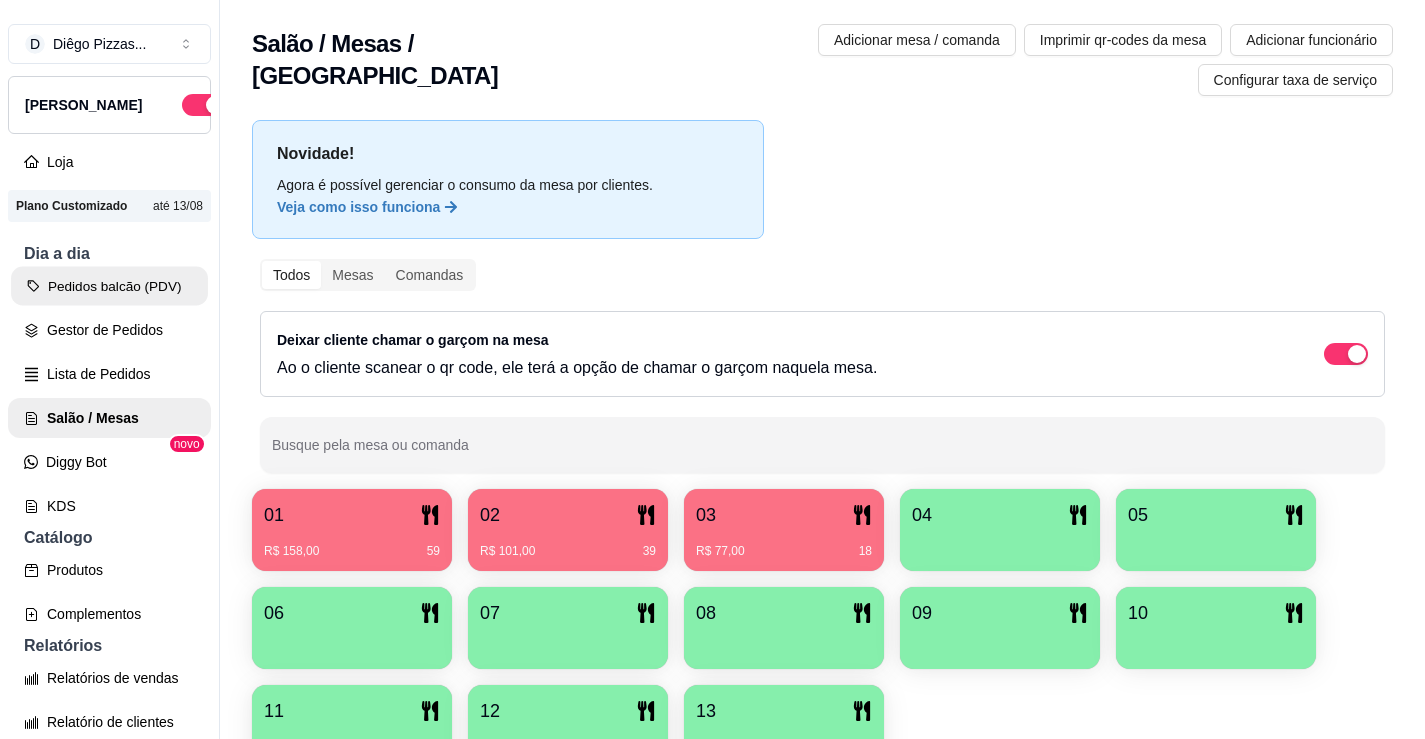 click on "Pedidos balcão (PDV)" at bounding box center (109, 286) 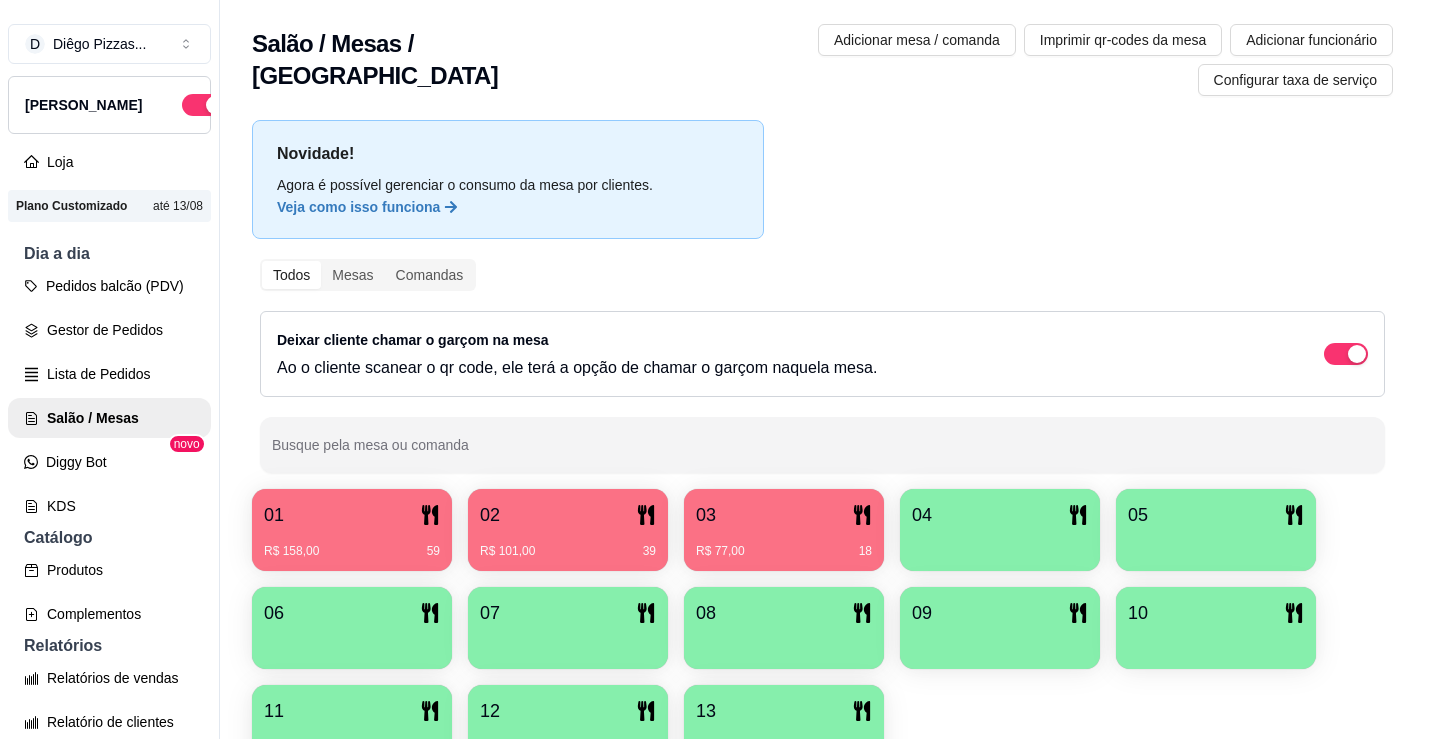 click at bounding box center (155, 364) 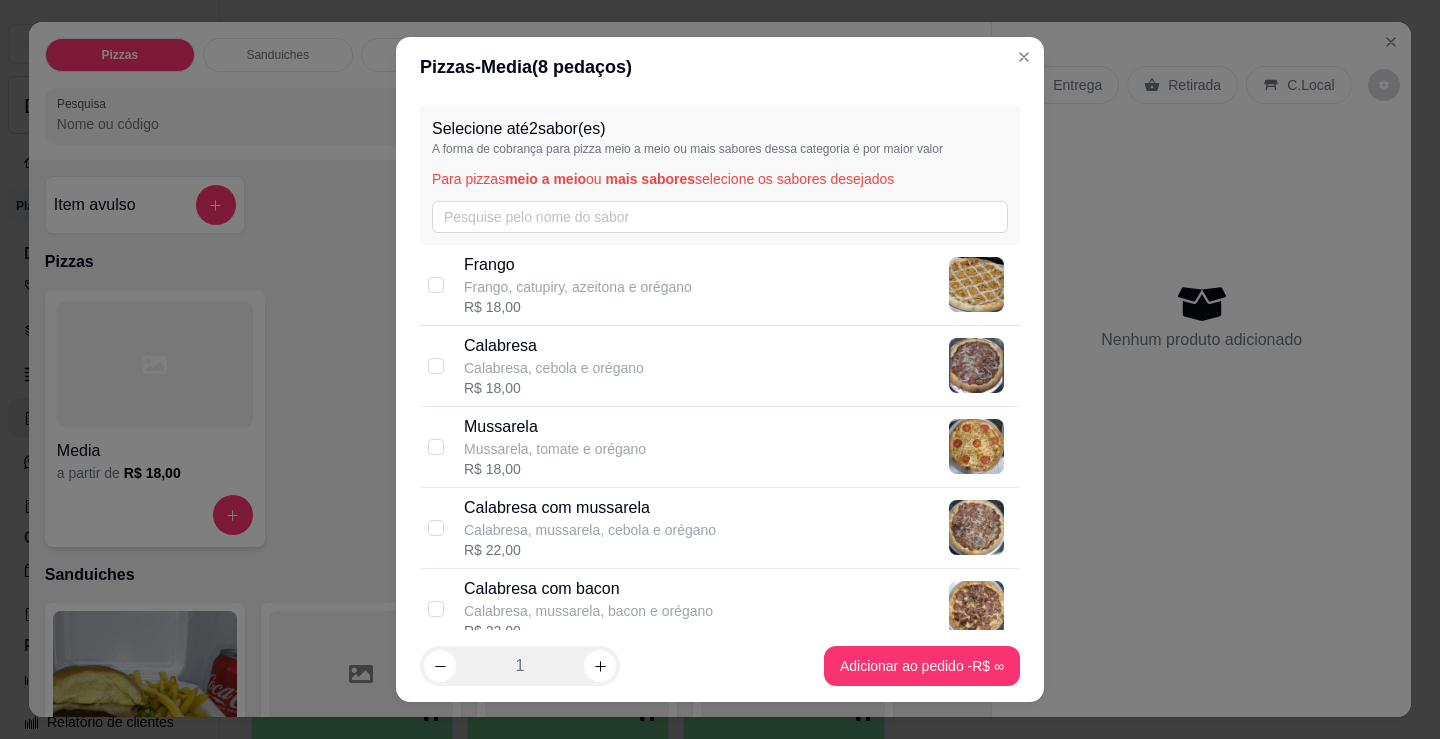 click on "Frango, catupiry, azeitona e orégano" at bounding box center [578, 287] 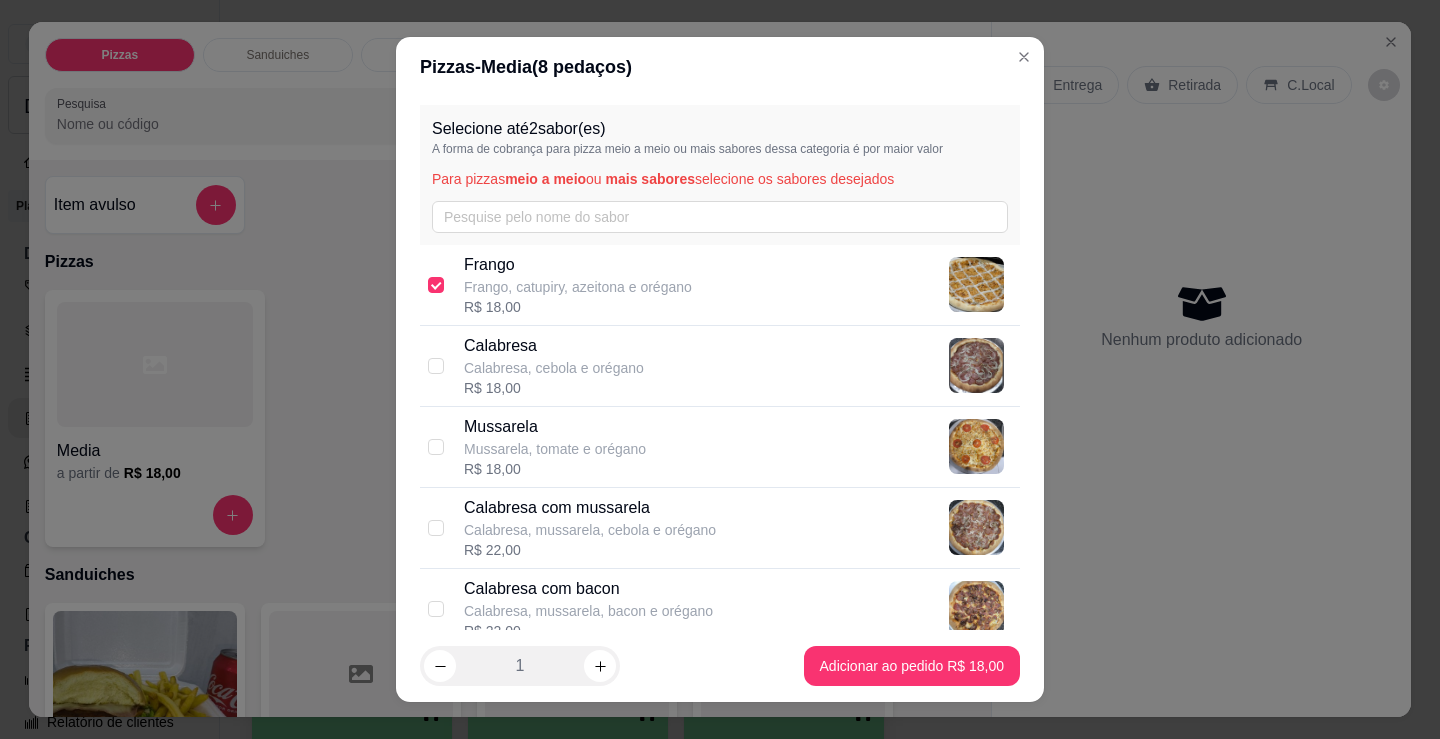 click on "Calabresa" at bounding box center [554, 346] 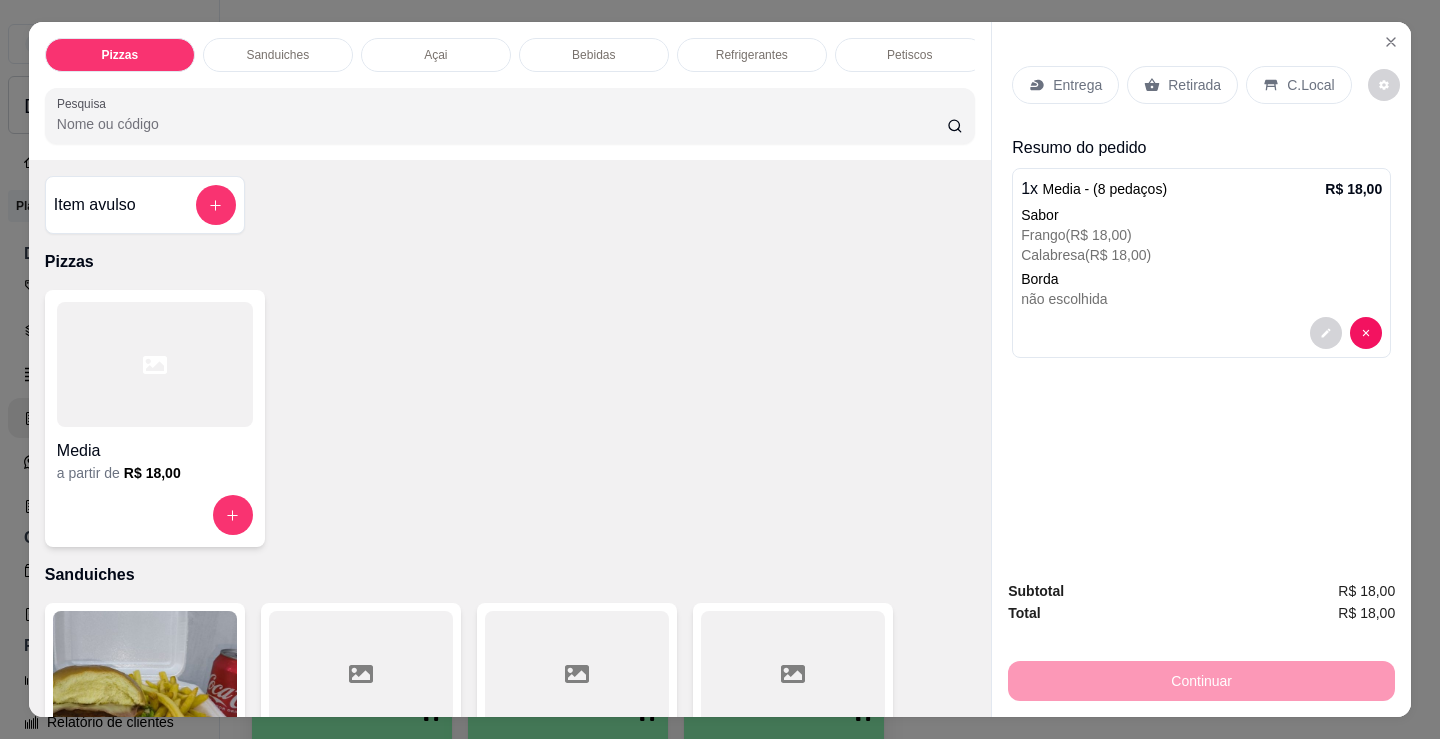 click on "Entrega Retirada C.Local" at bounding box center [1201, 85] 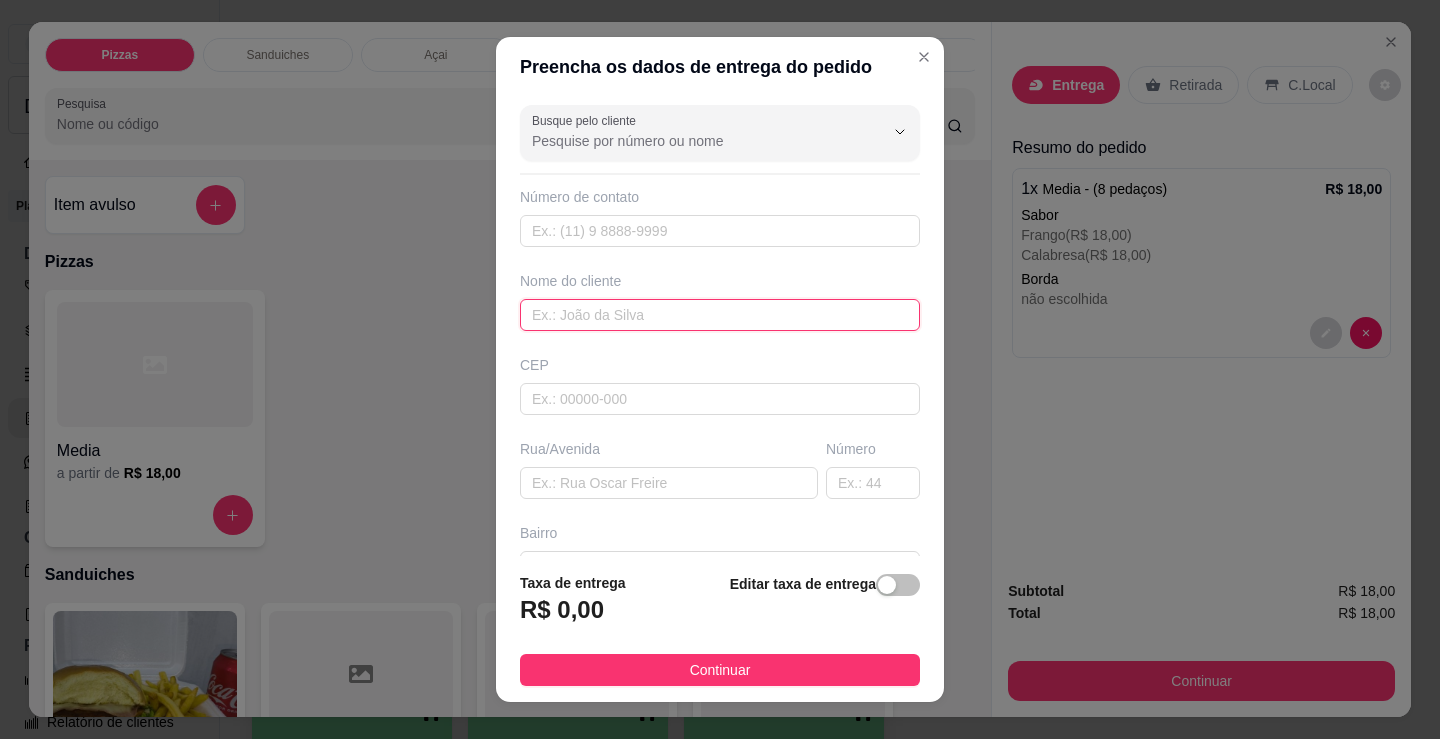 click at bounding box center [720, 315] 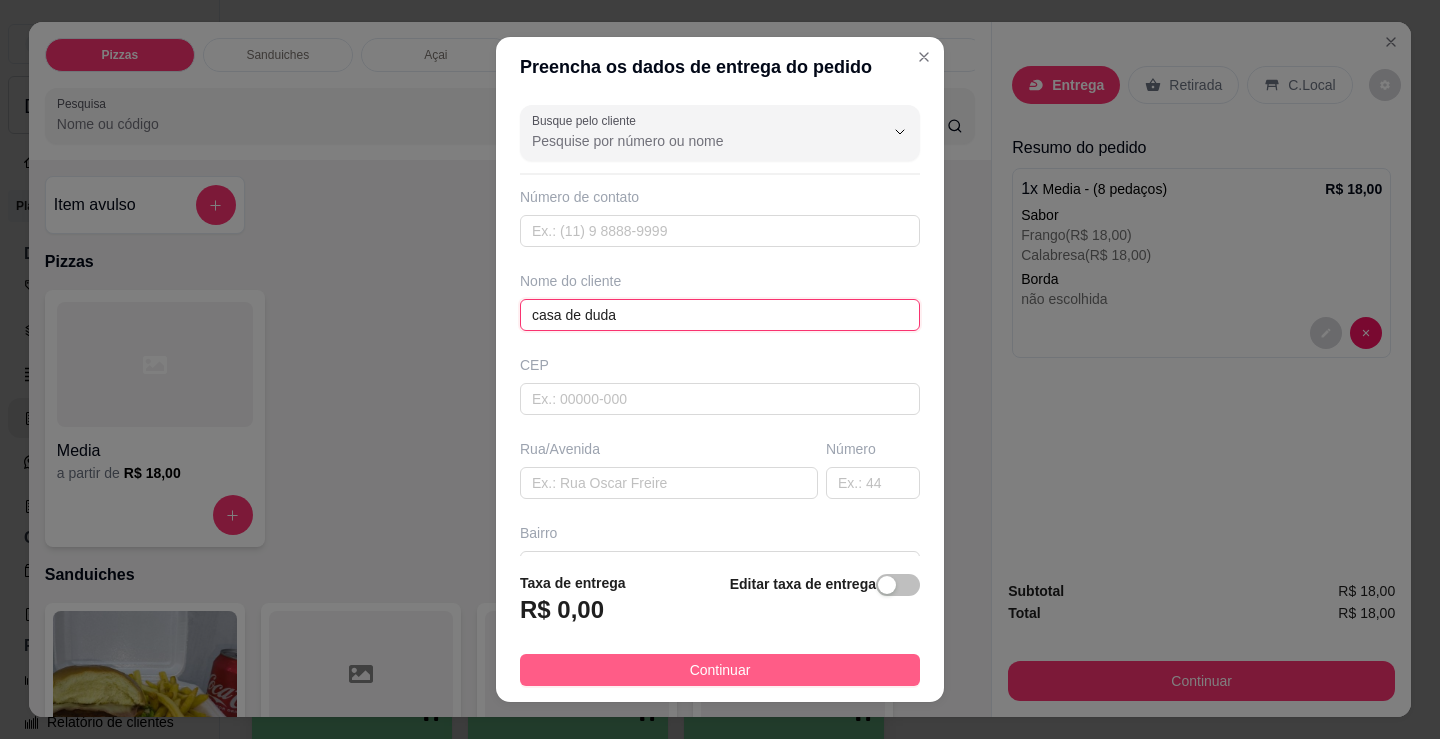 type on "casa de duda" 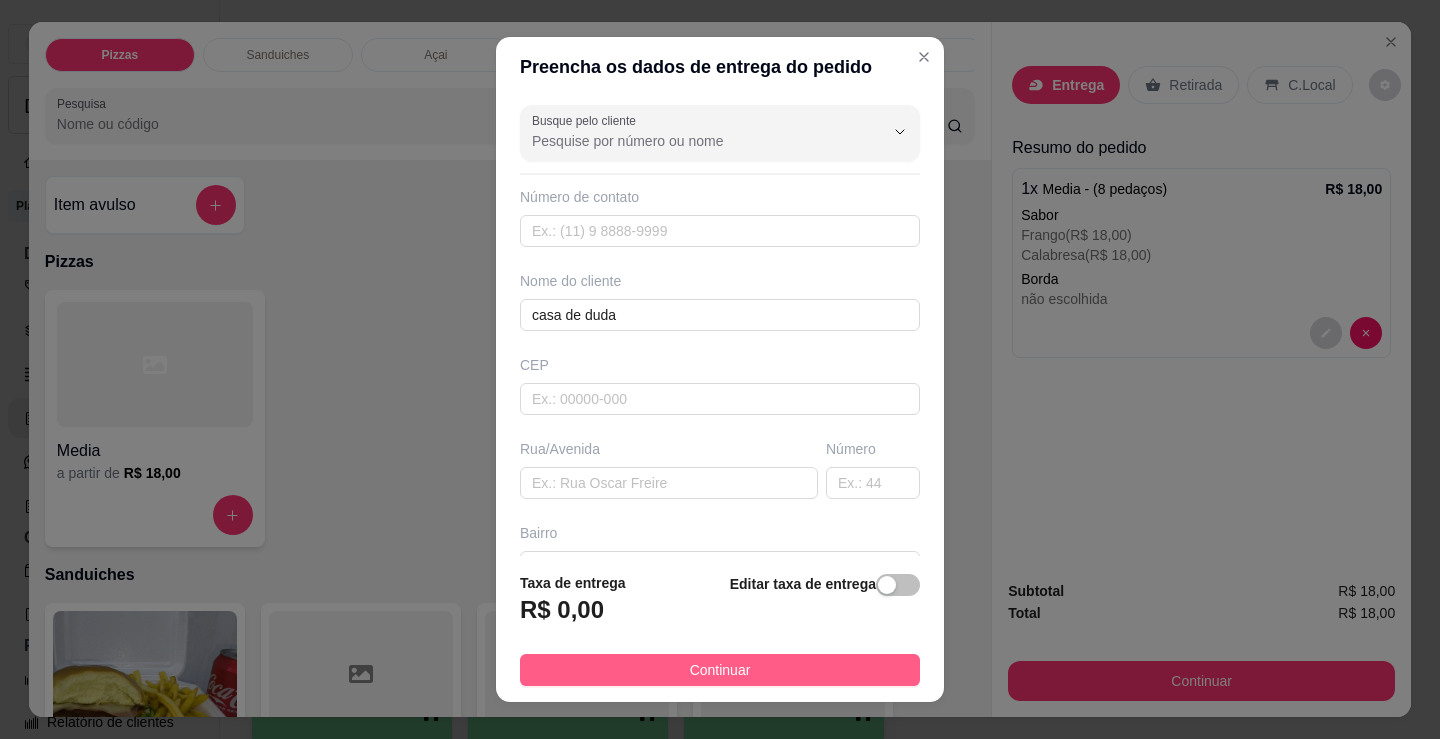click on "Continuar" at bounding box center [720, 670] 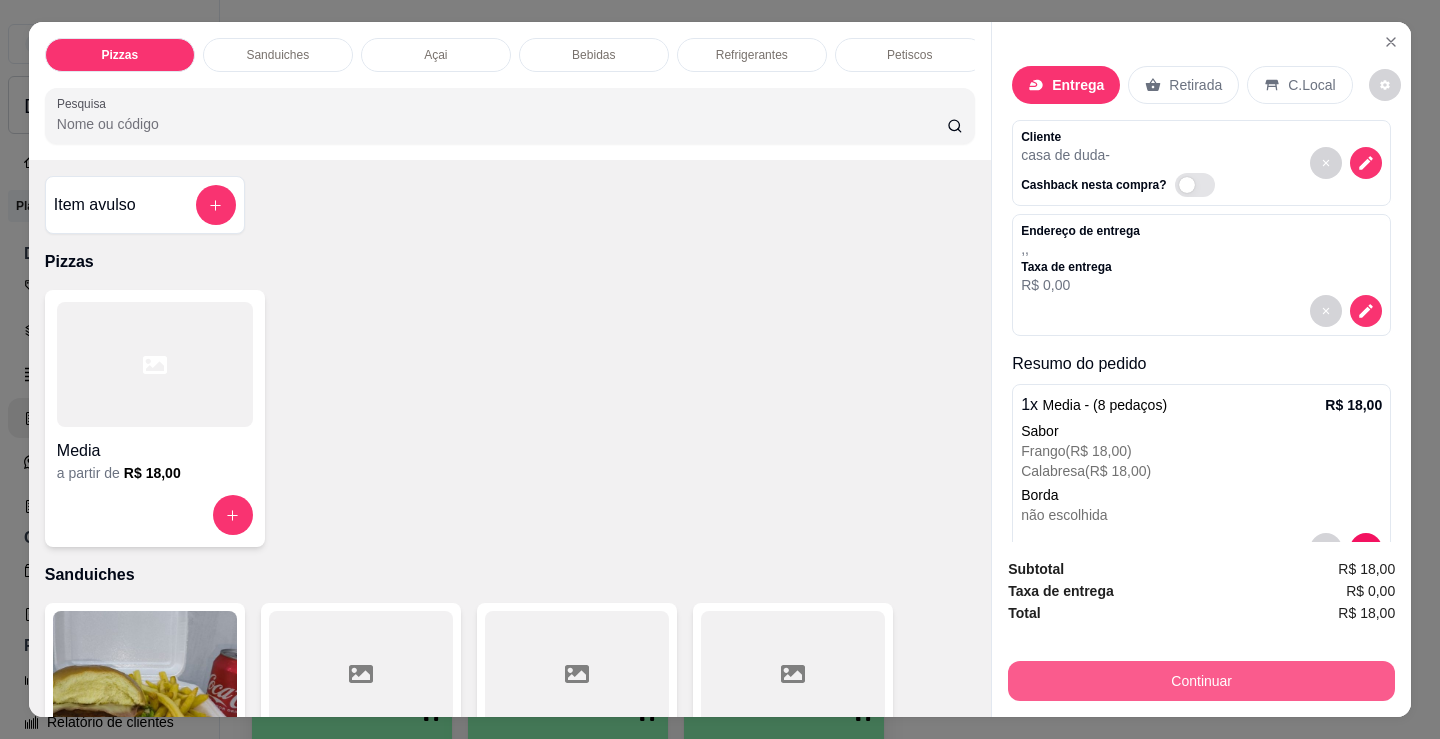 click on "Continuar" at bounding box center [1201, 681] 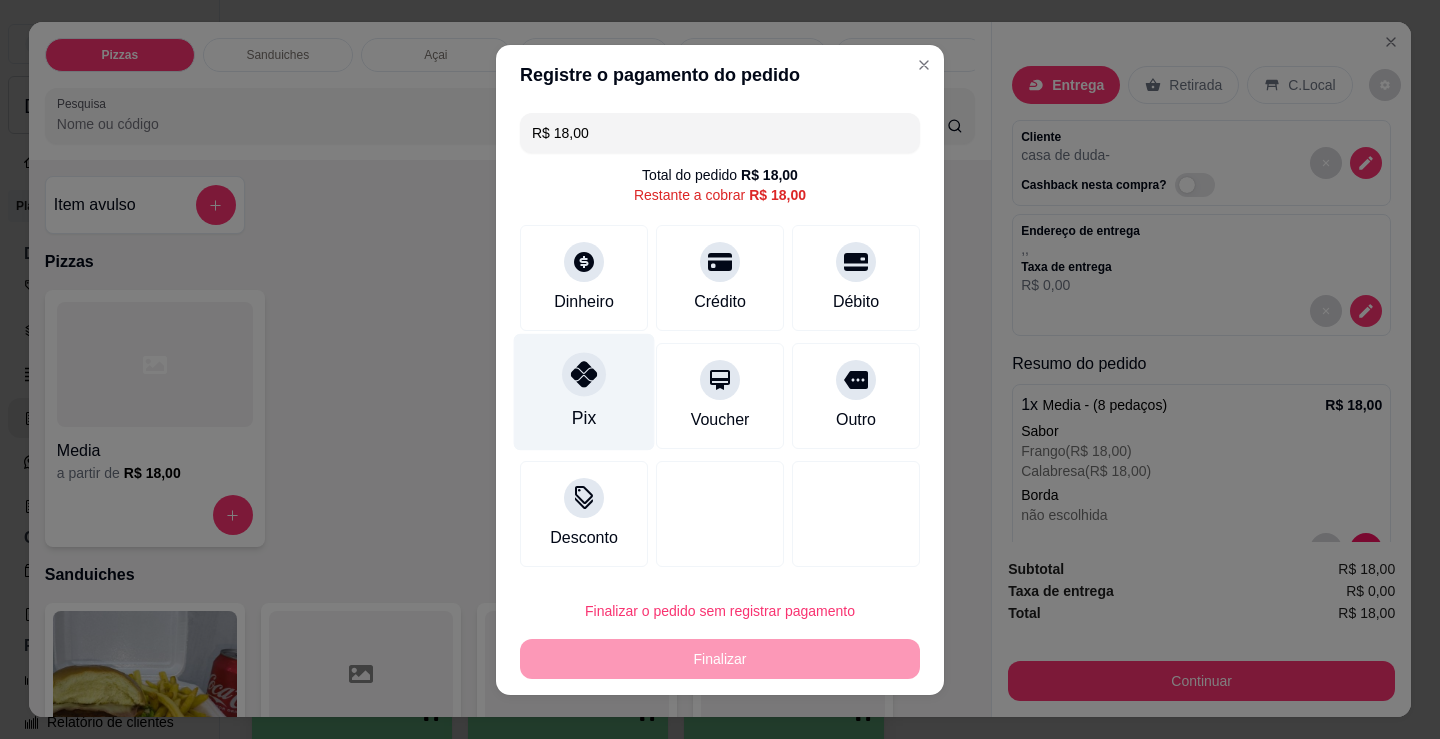 click at bounding box center (584, 374) 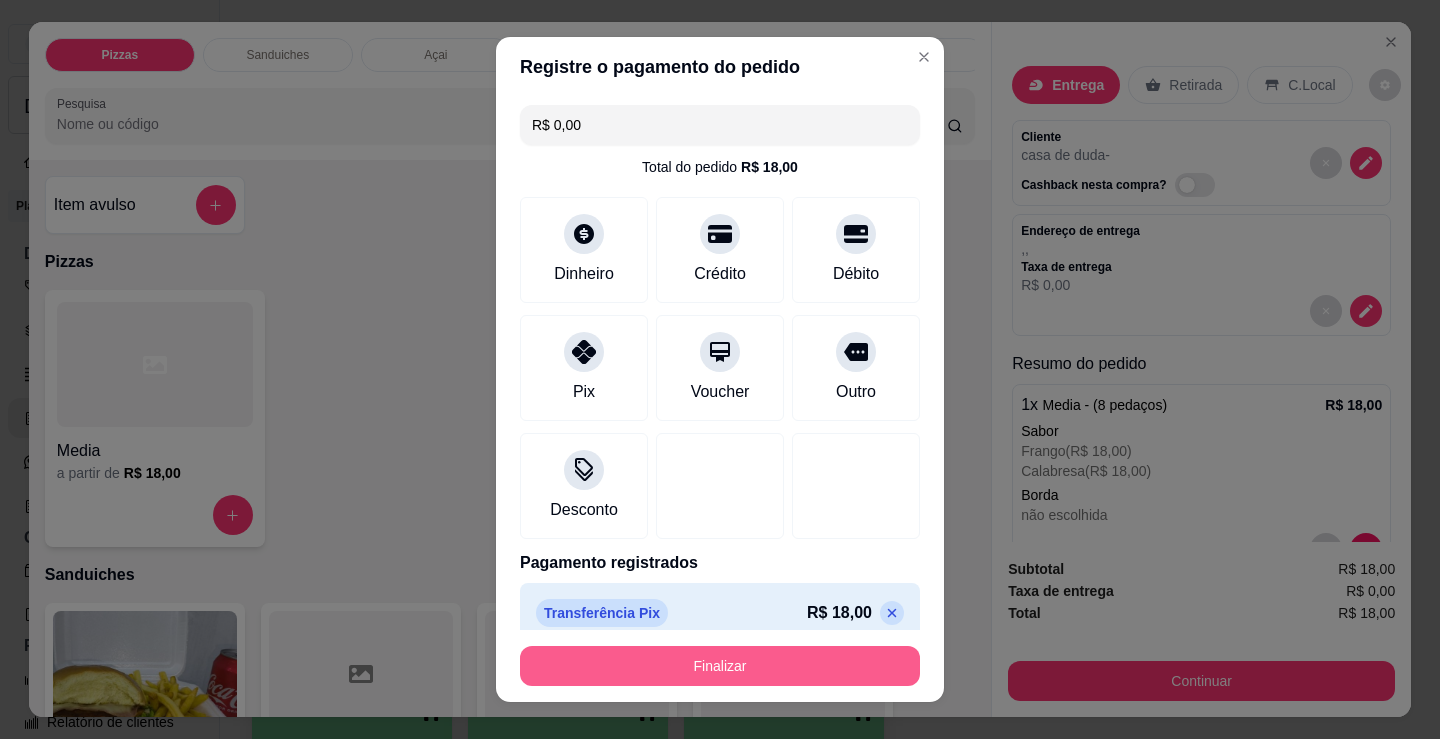 click on "Finalizar" at bounding box center (720, 666) 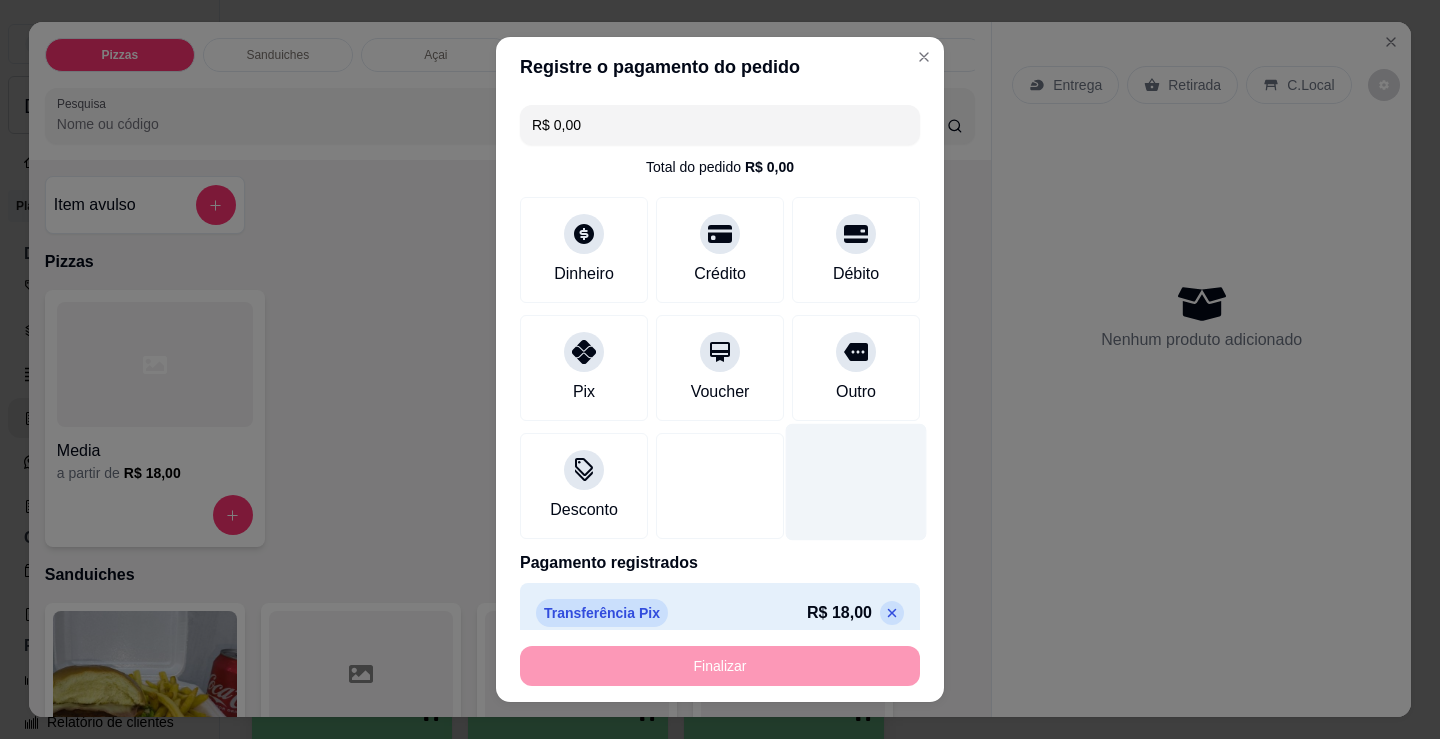 type on "-R$ 18,00" 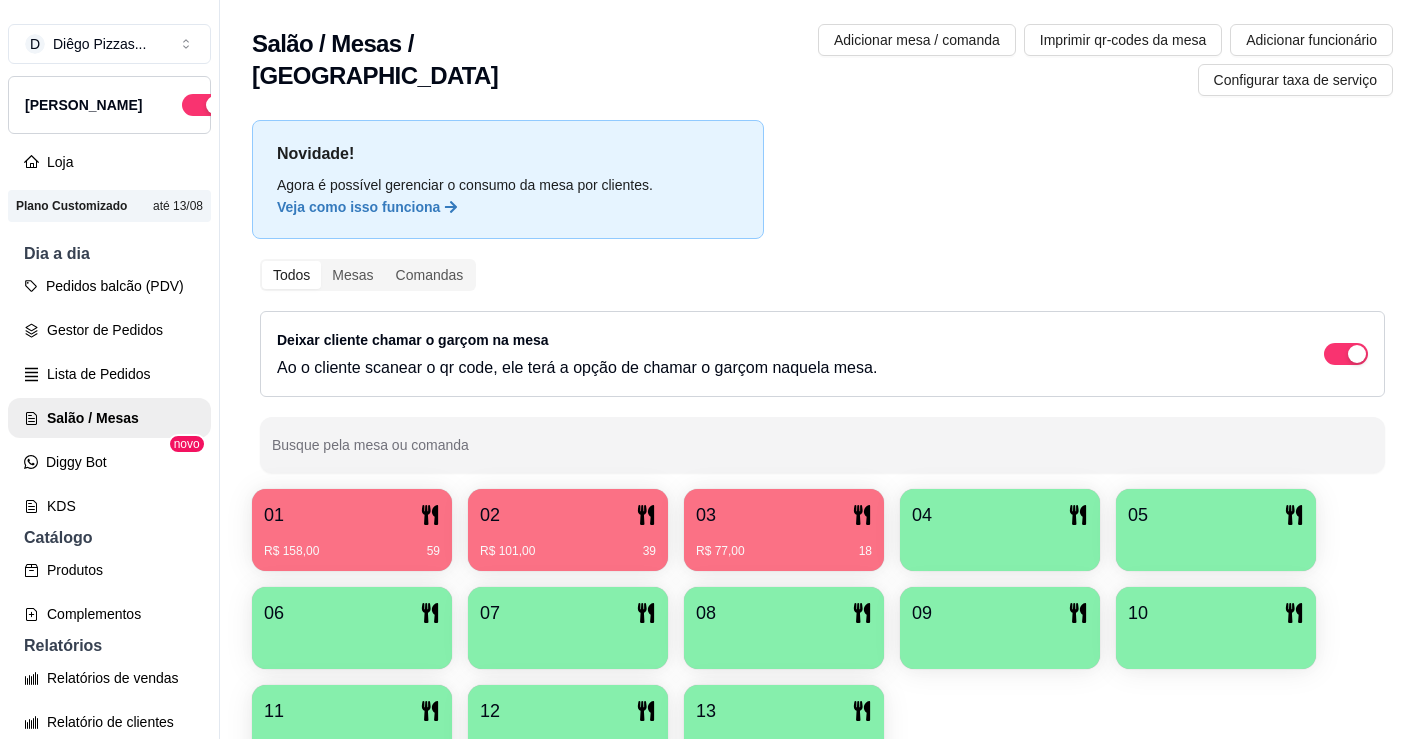 click on "01" at bounding box center [352, 515] 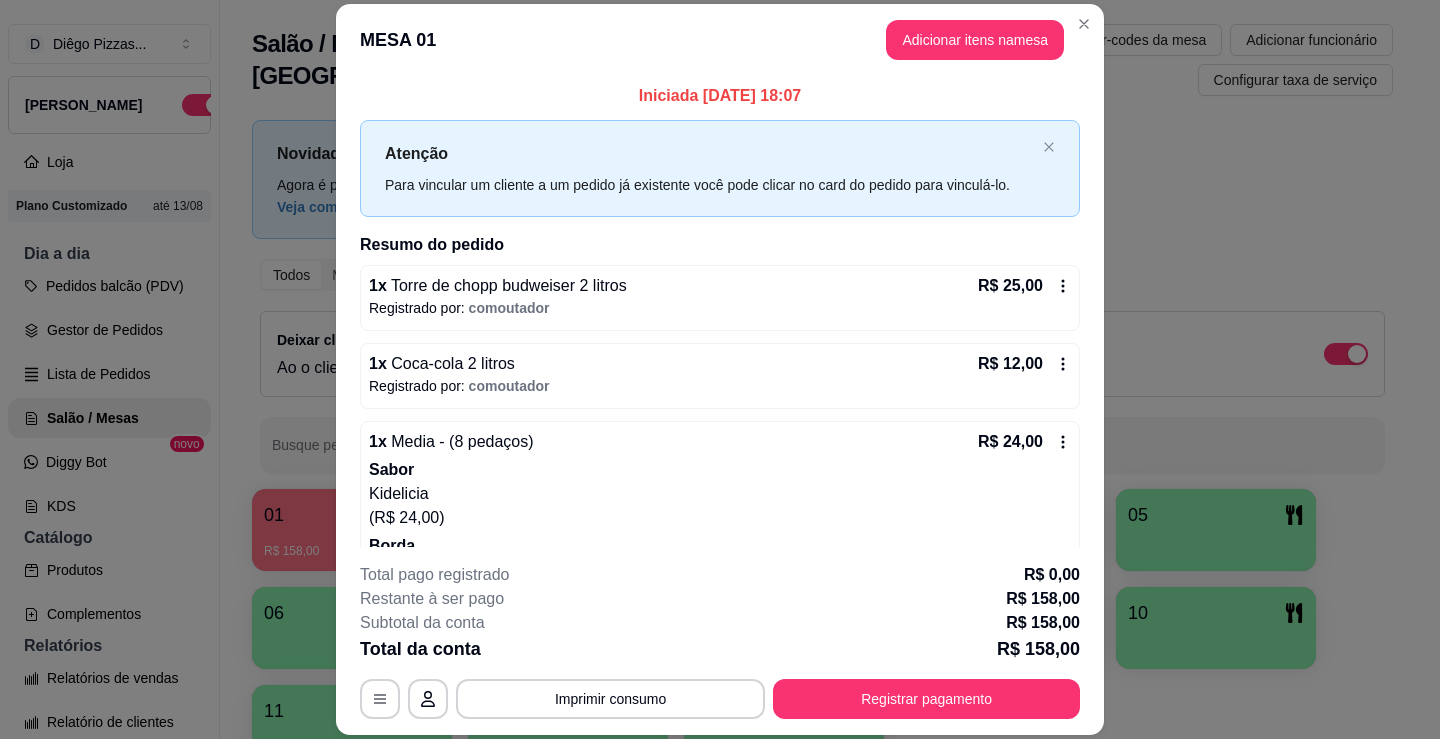 click on "Adicionar itens na  mesa" at bounding box center (975, 40) 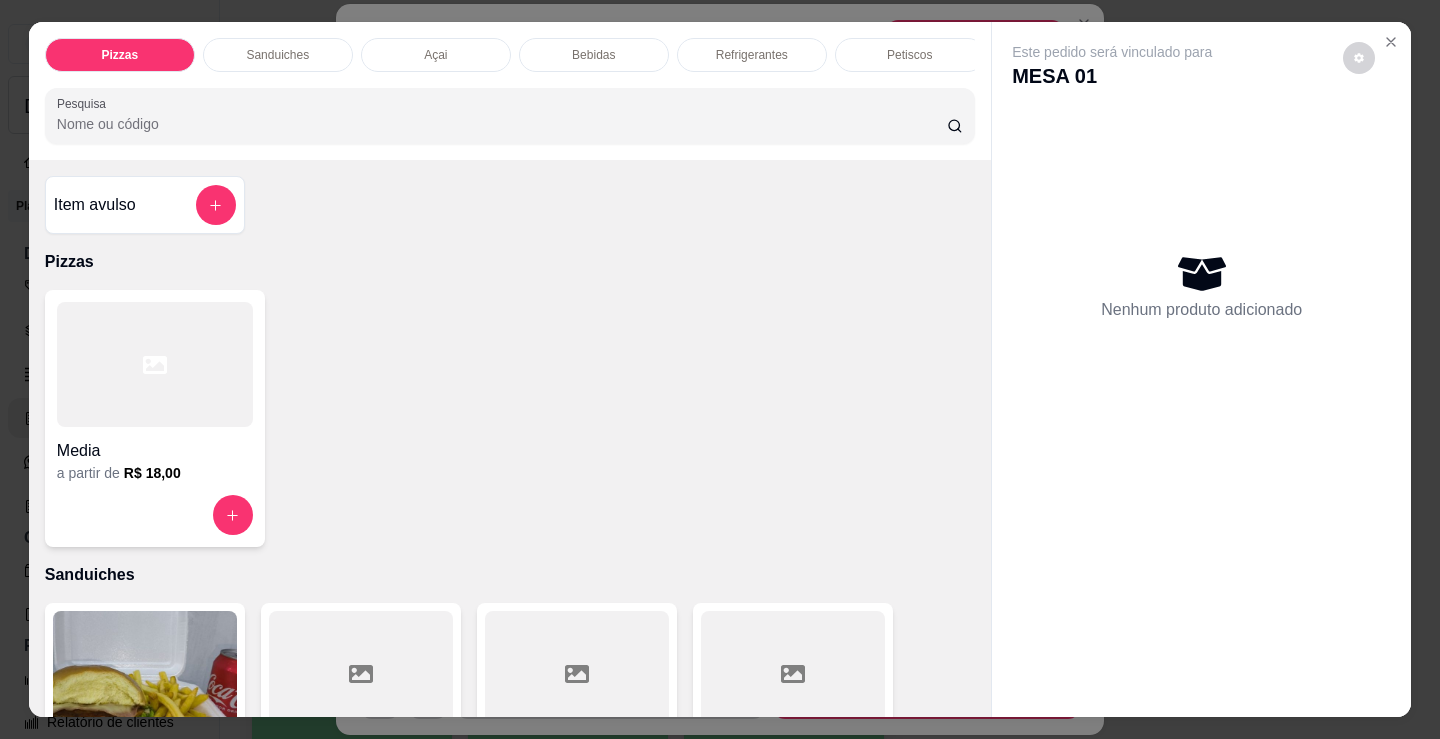 click on "Bebidas" at bounding box center (593, 55) 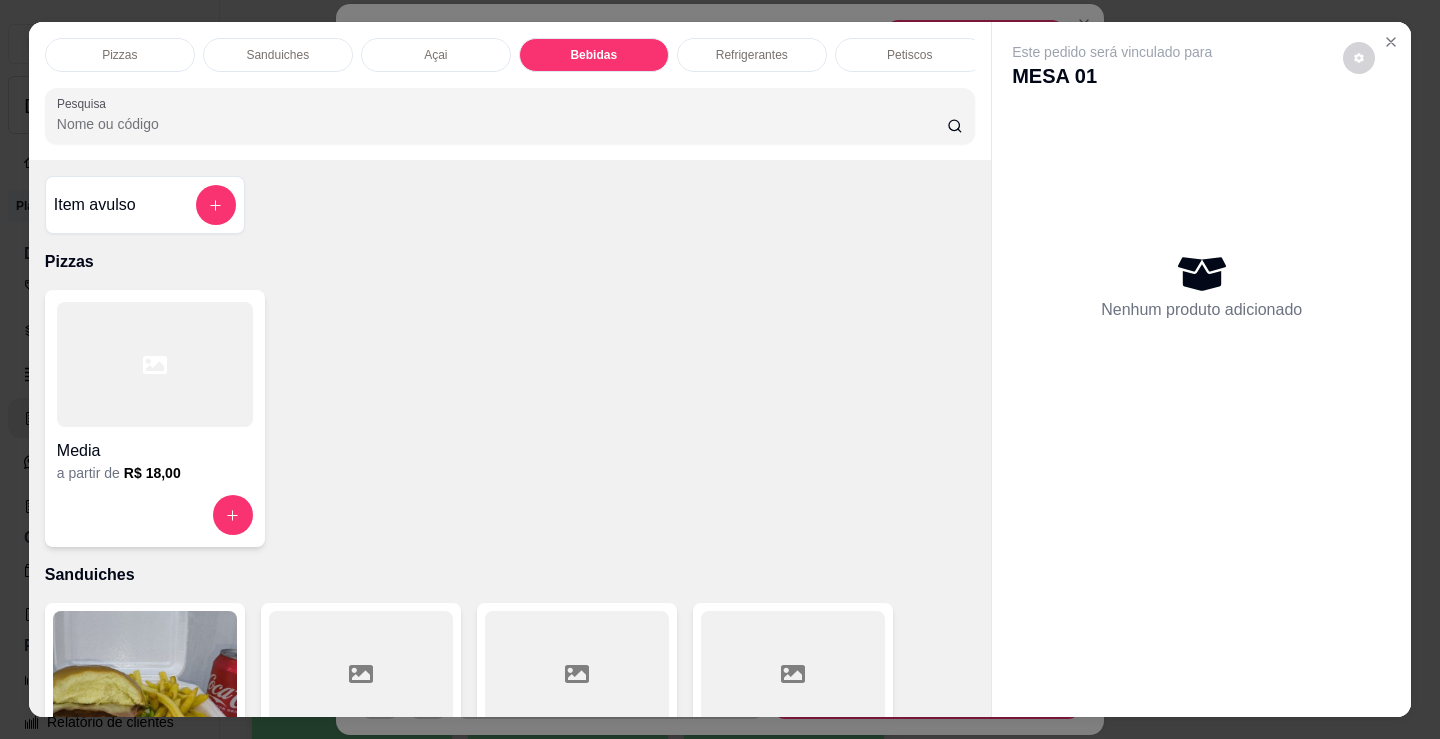scroll, scrollTop: 2478, scrollLeft: 0, axis: vertical 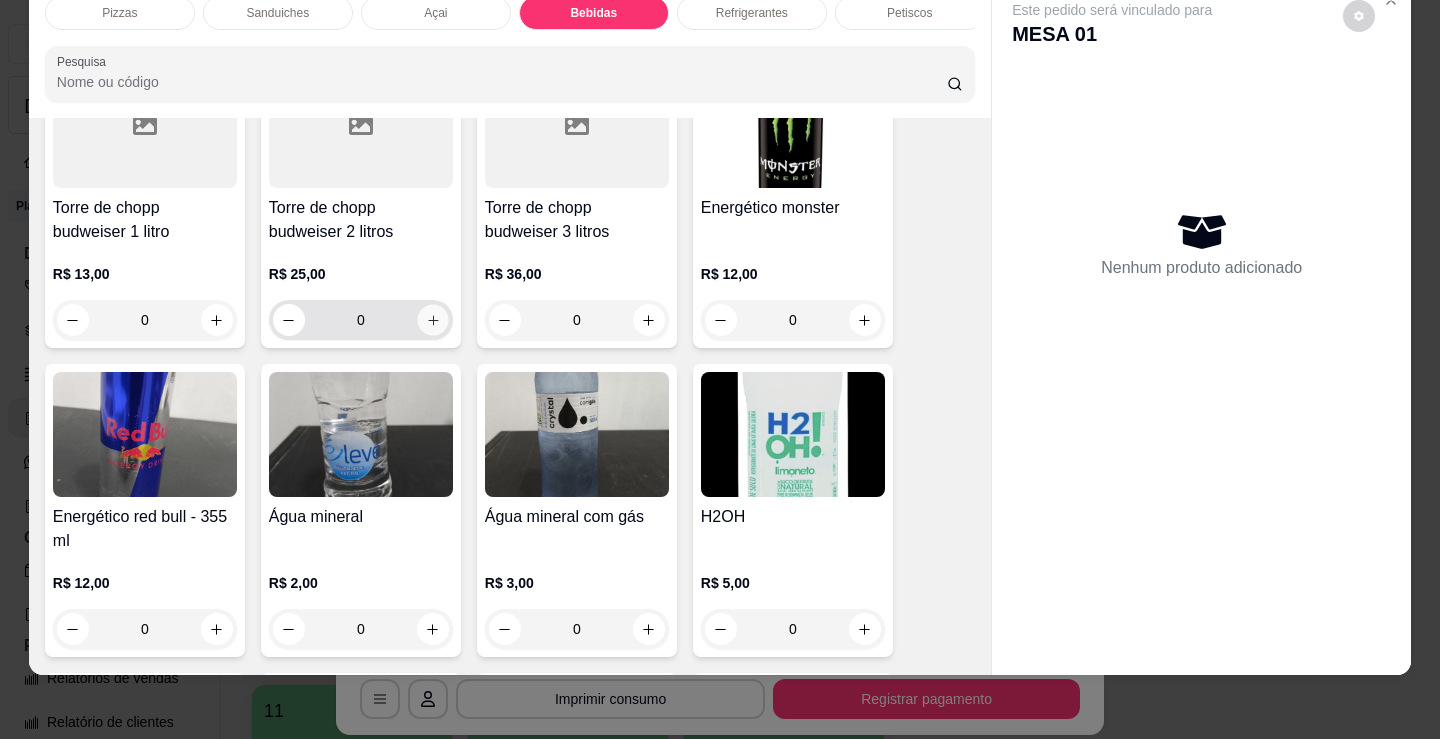 click 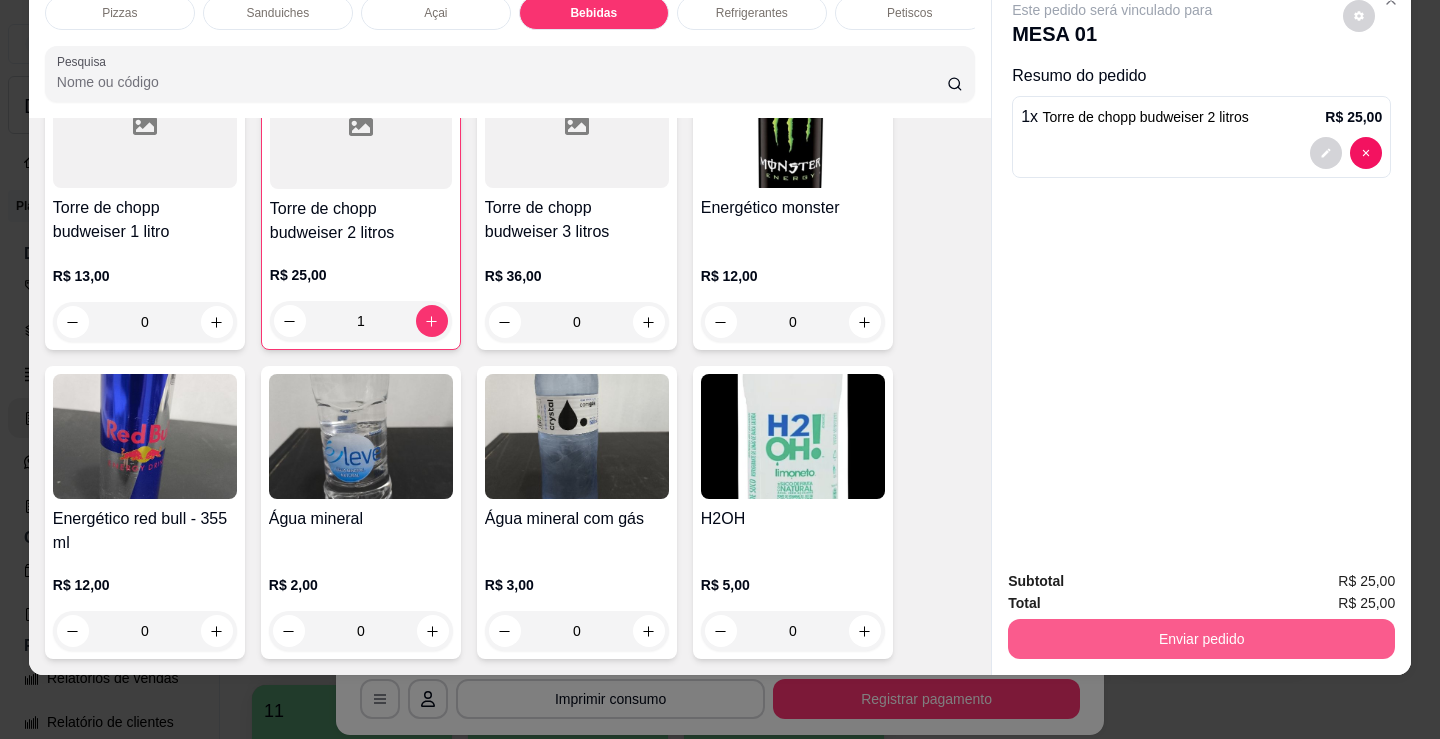 click on "Enviar pedido" at bounding box center (1201, 639) 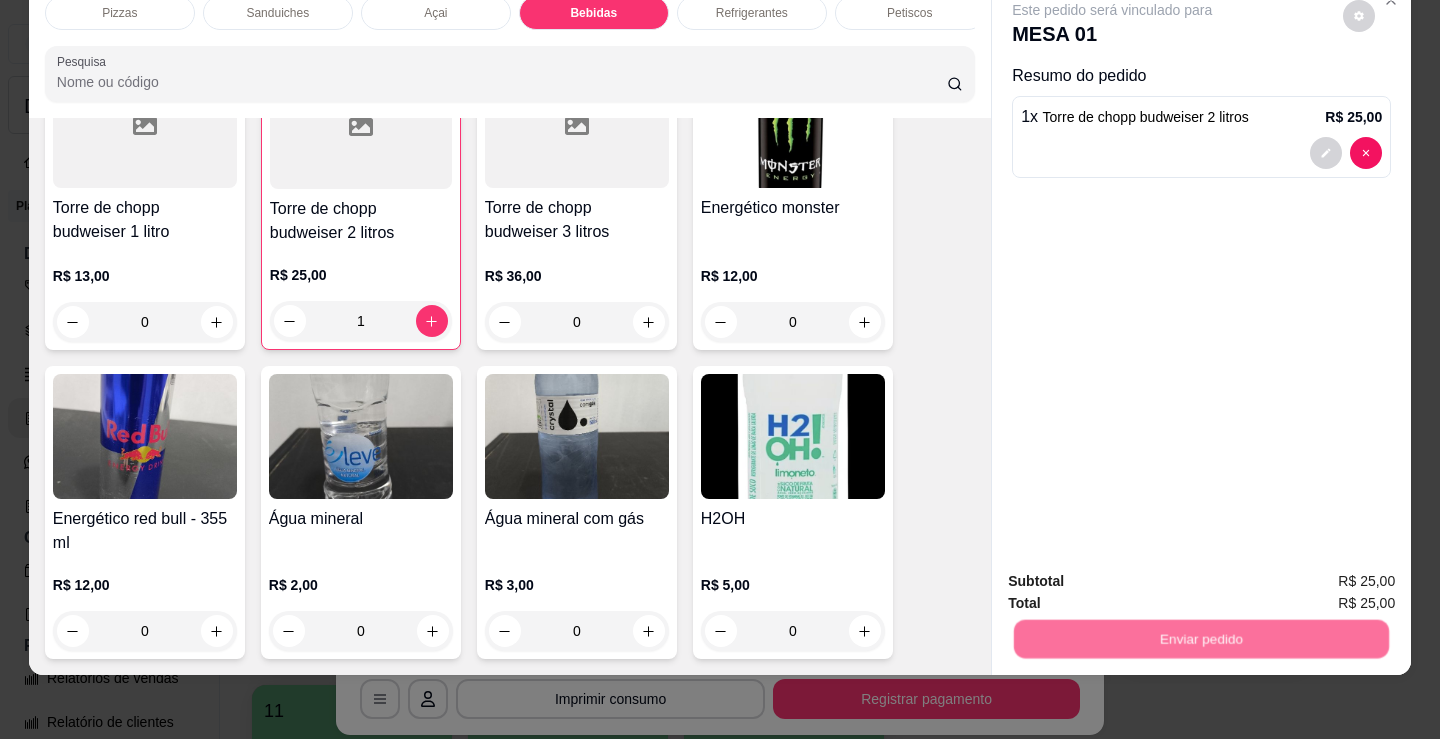 click on "Não registrar e enviar pedido" at bounding box center (1135, 575) 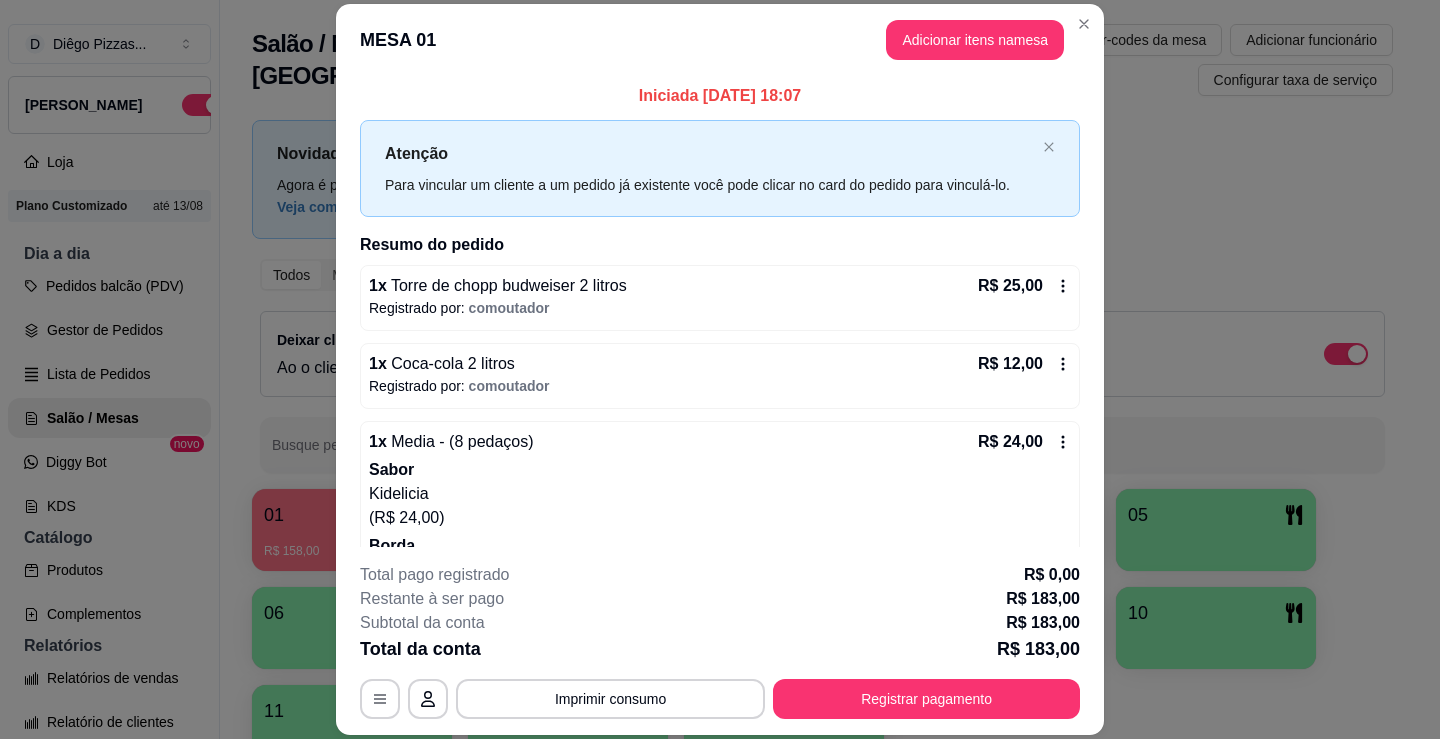 type 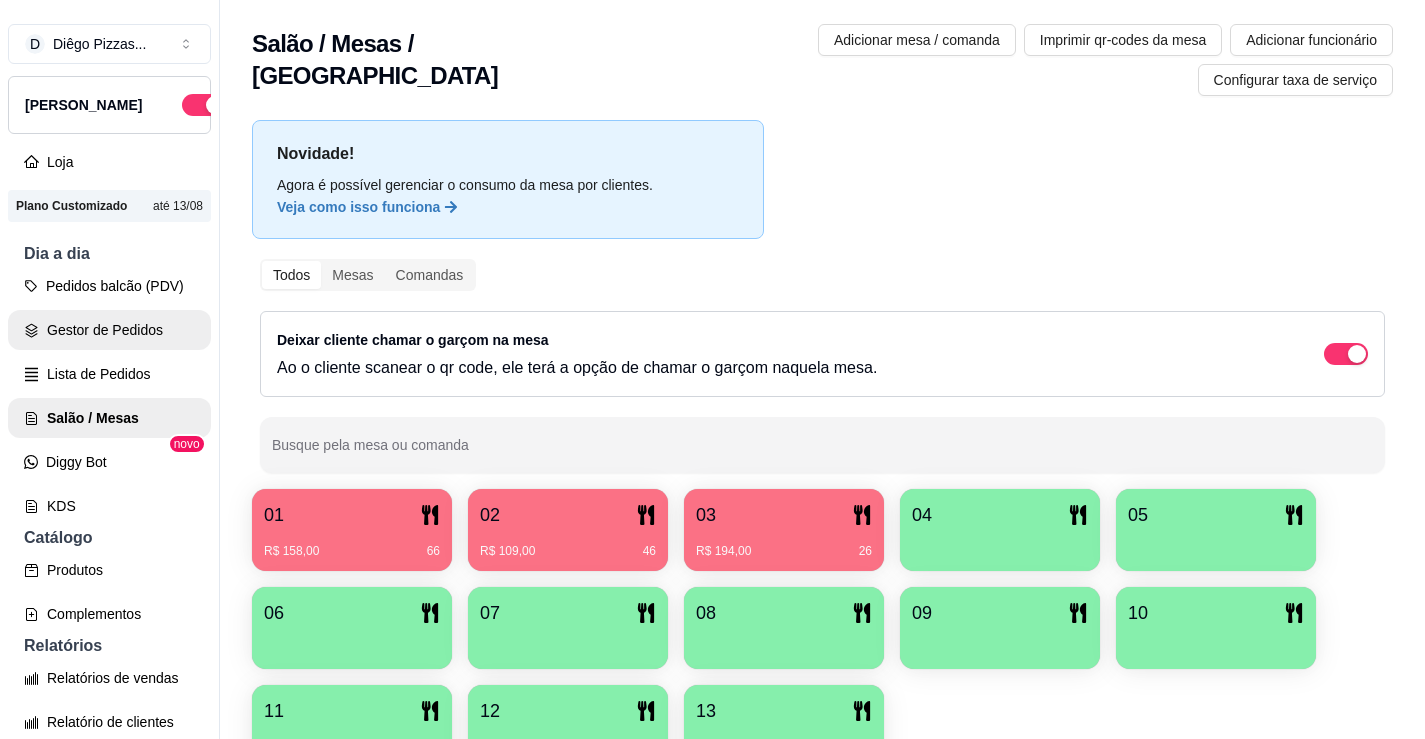 click on "Gestor de Pedidos" at bounding box center (109, 330) 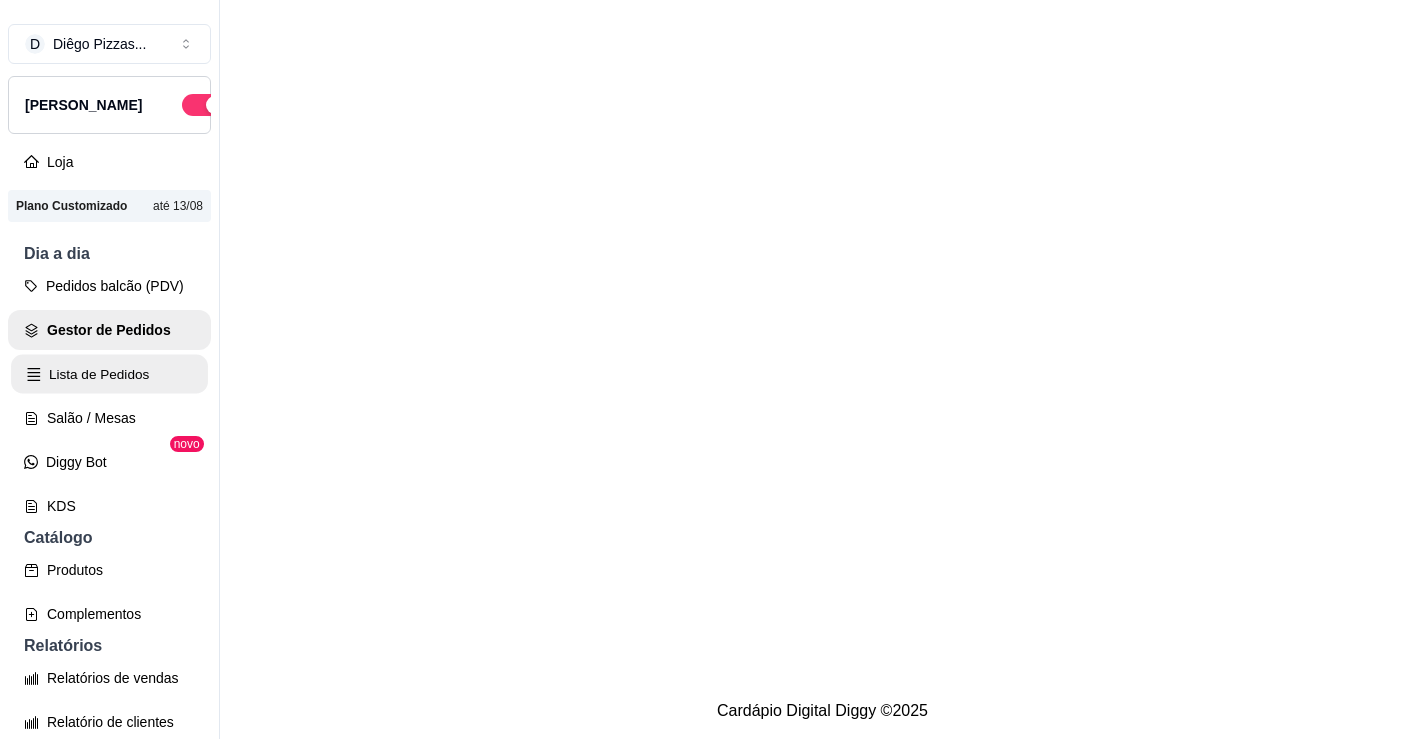 click on "Lista de Pedidos" at bounding box center [109, 374] 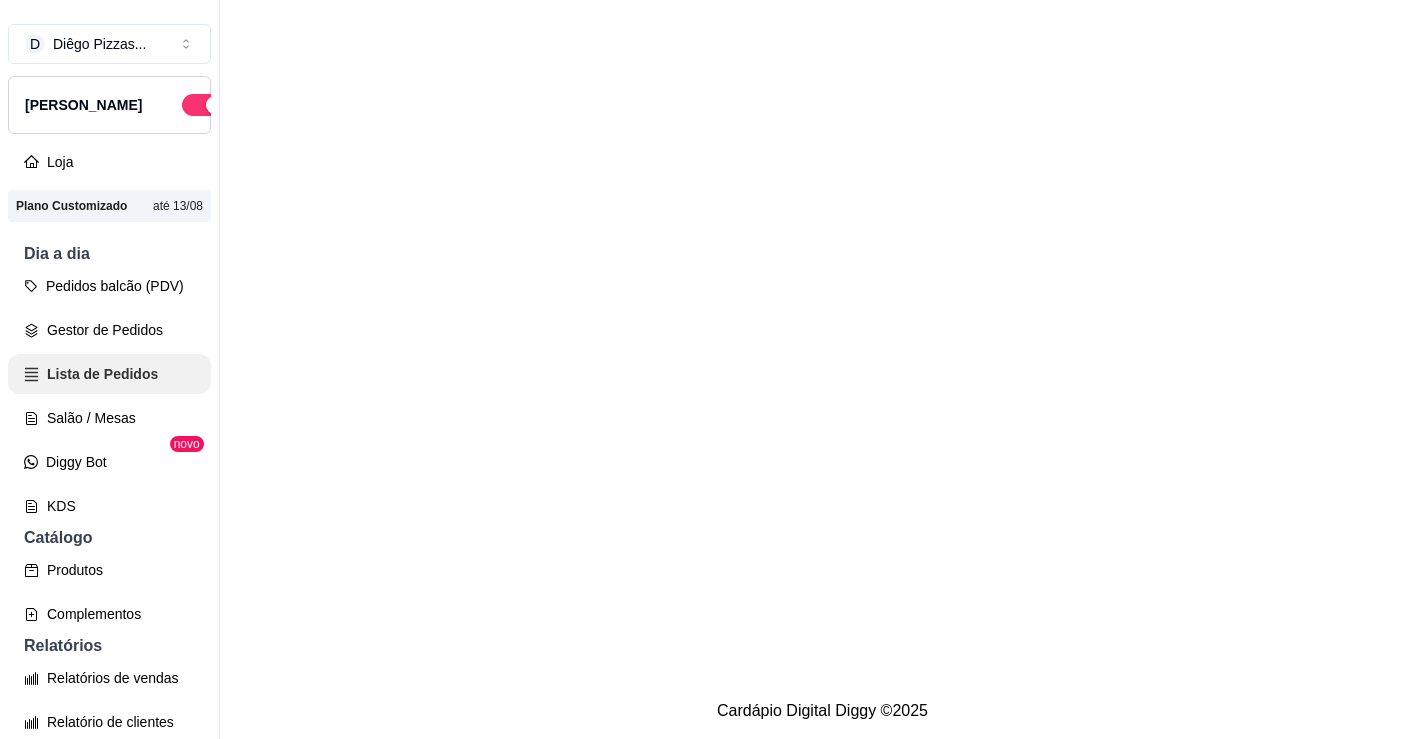 click on "Lista de Pedidos" at bounding box center (109, 374) 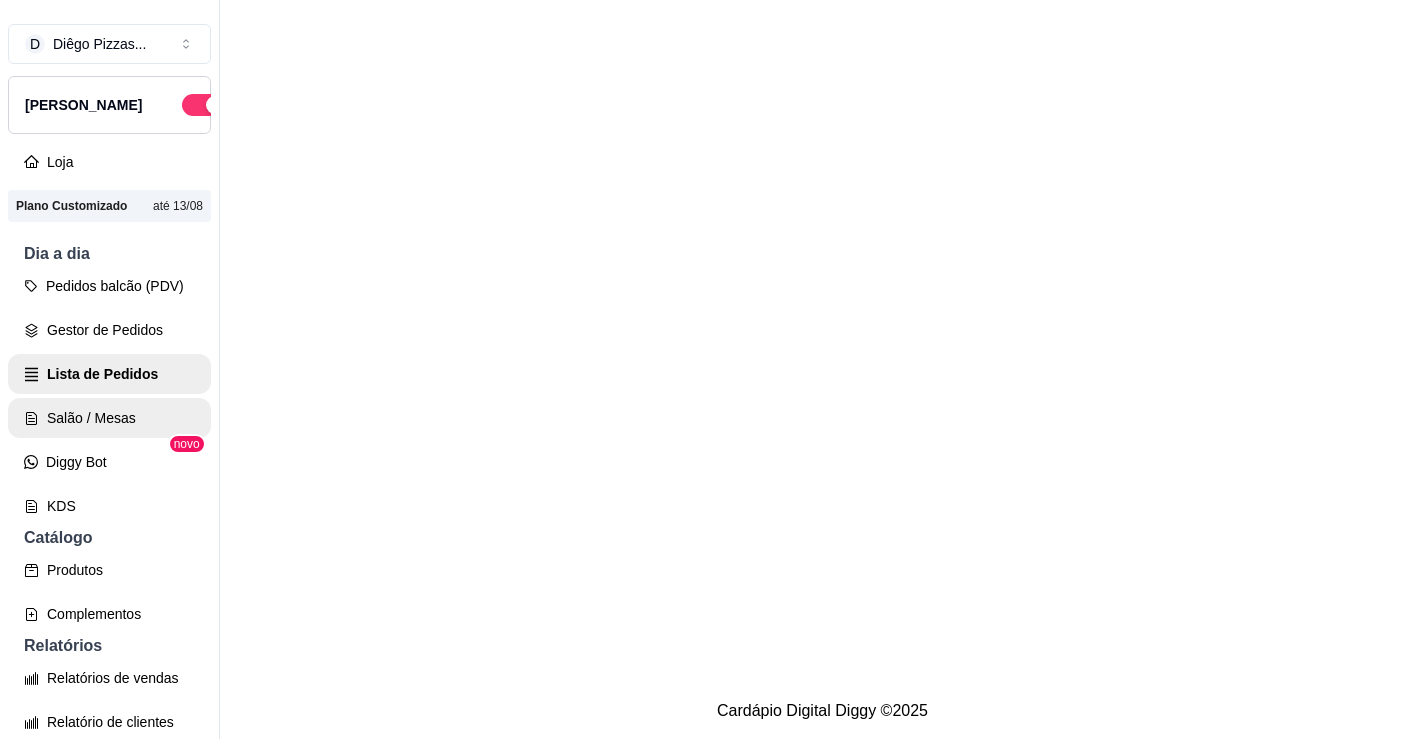 click on "Salão / Mesas" at bounding box center (109, 418) 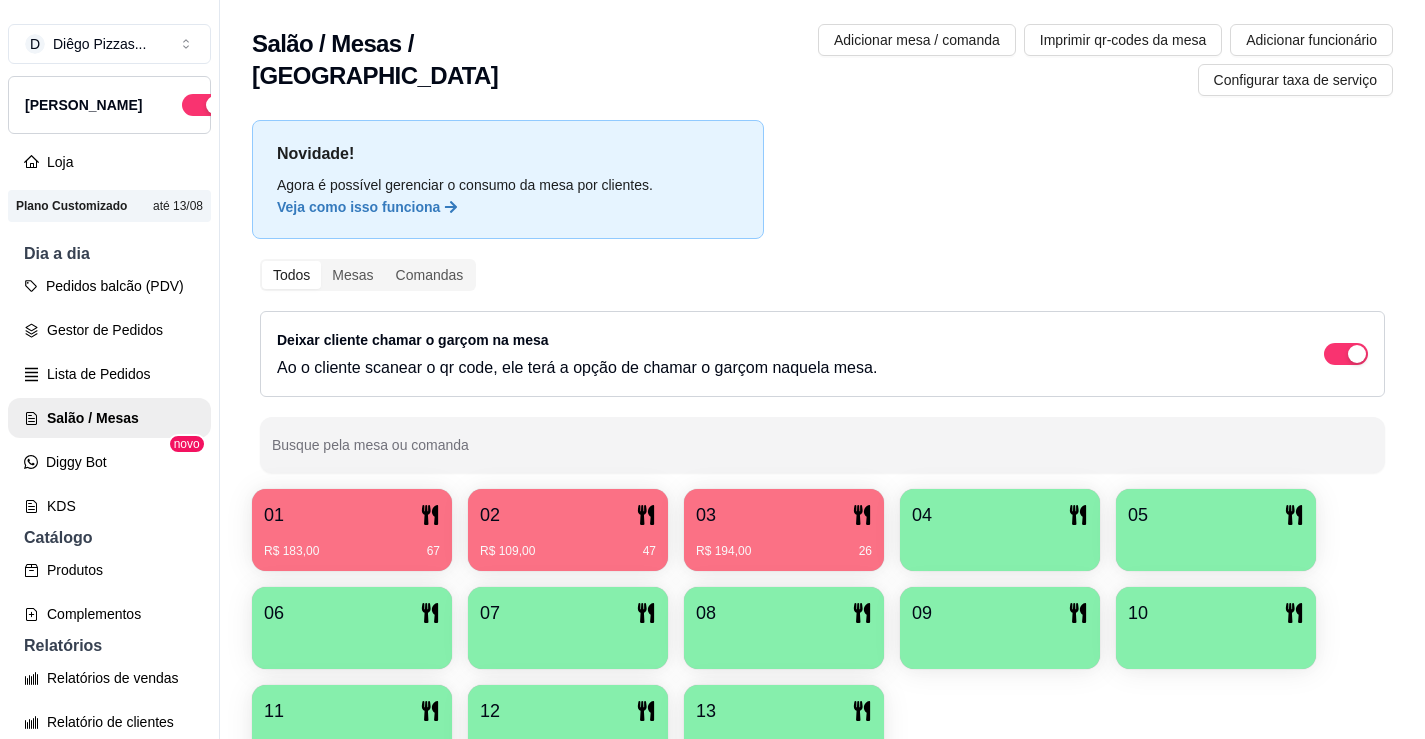 click on "R$ 183,00 67" at bounding box center [352, 551] 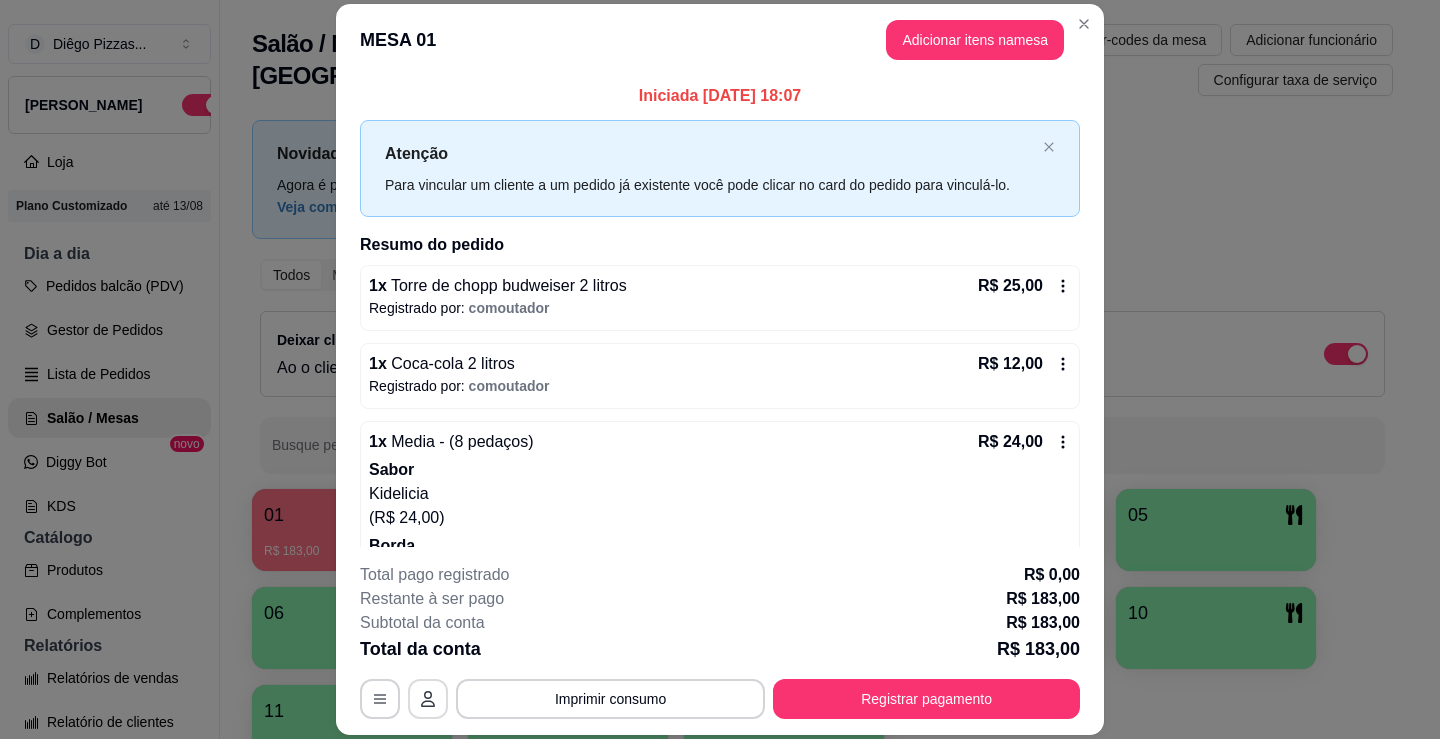 click at bounding box center [428, 699] 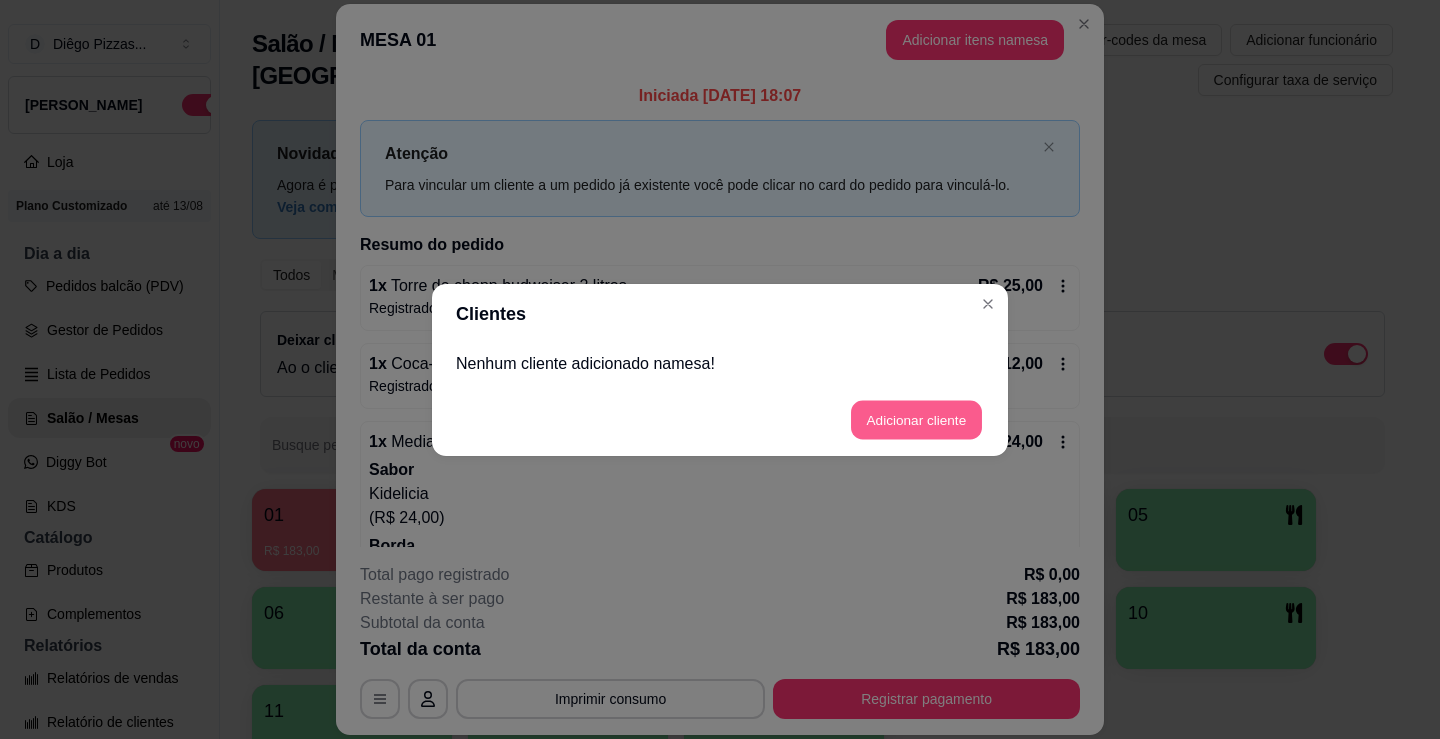 click on "Adicionar cliente" at bounding box center [916, 419] 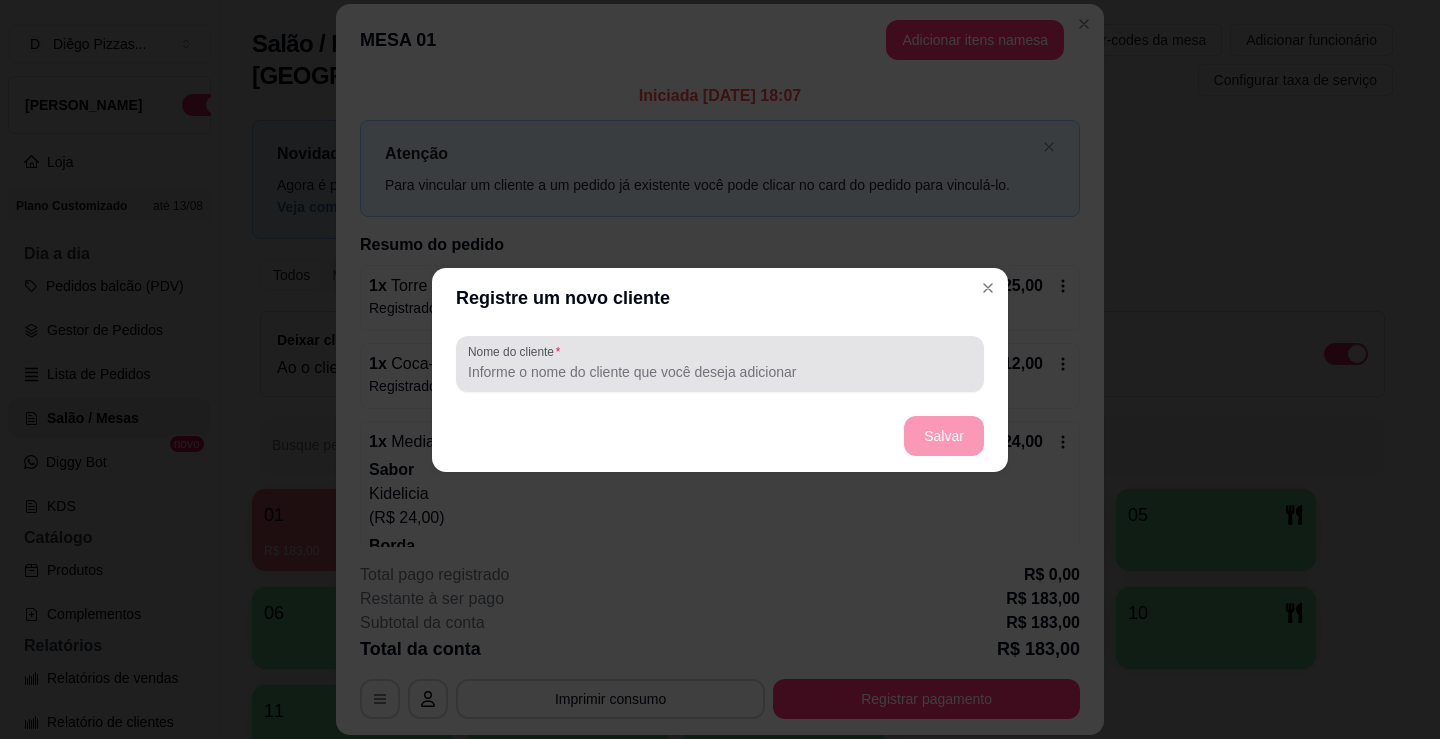 click on "Nome do cliente" at bounding box center [720, 364] 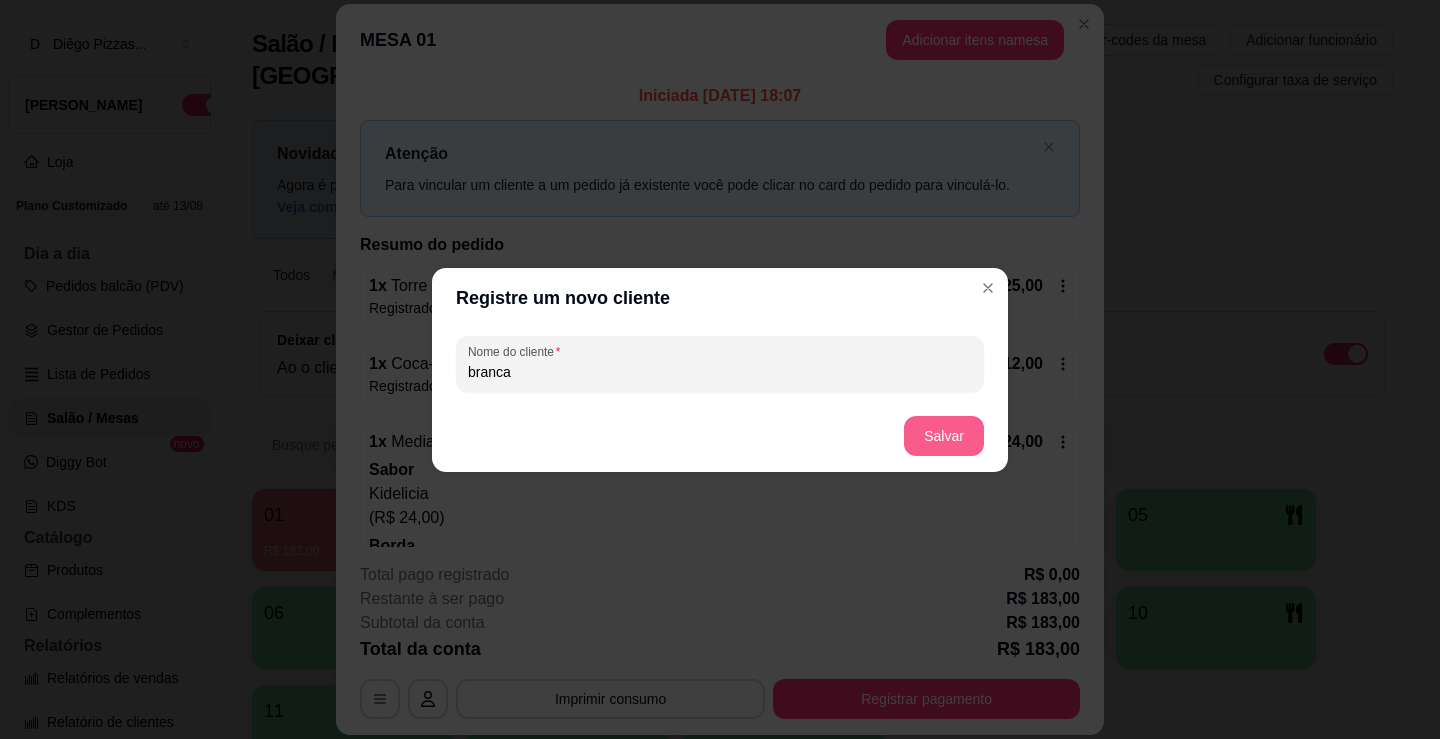type on "branca" 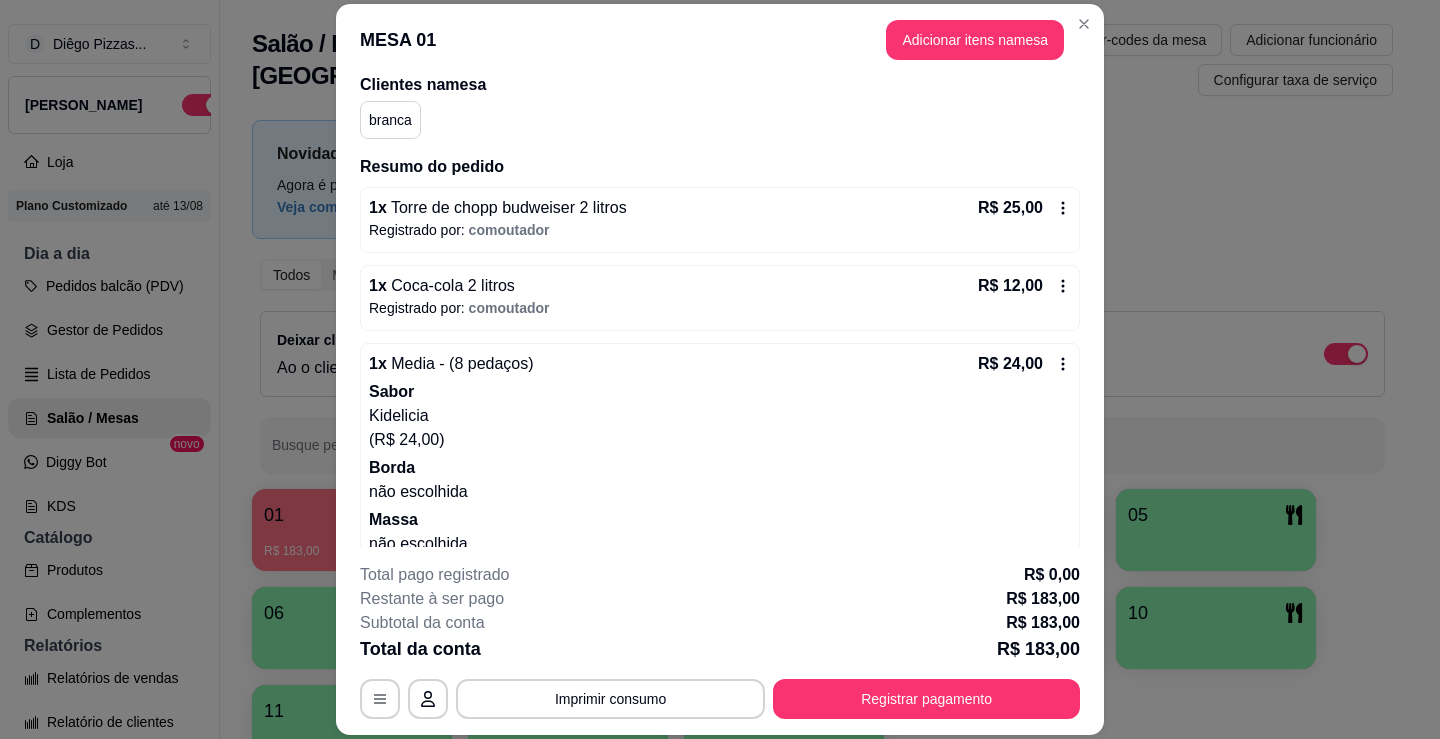 scroll, scrollTop: 0, scrollLeft: 0, axis: both 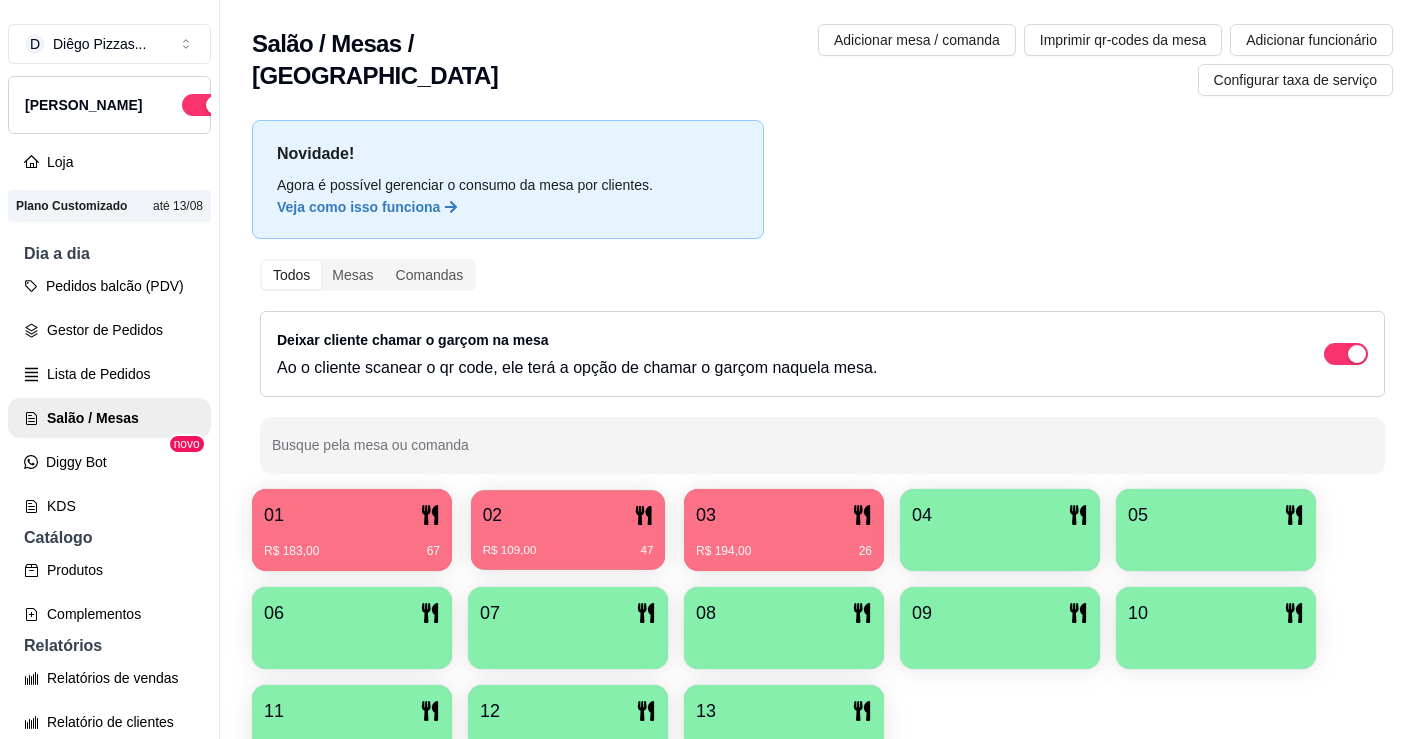 click on "R$ 109,00 47" at bounding box center (568, 543) 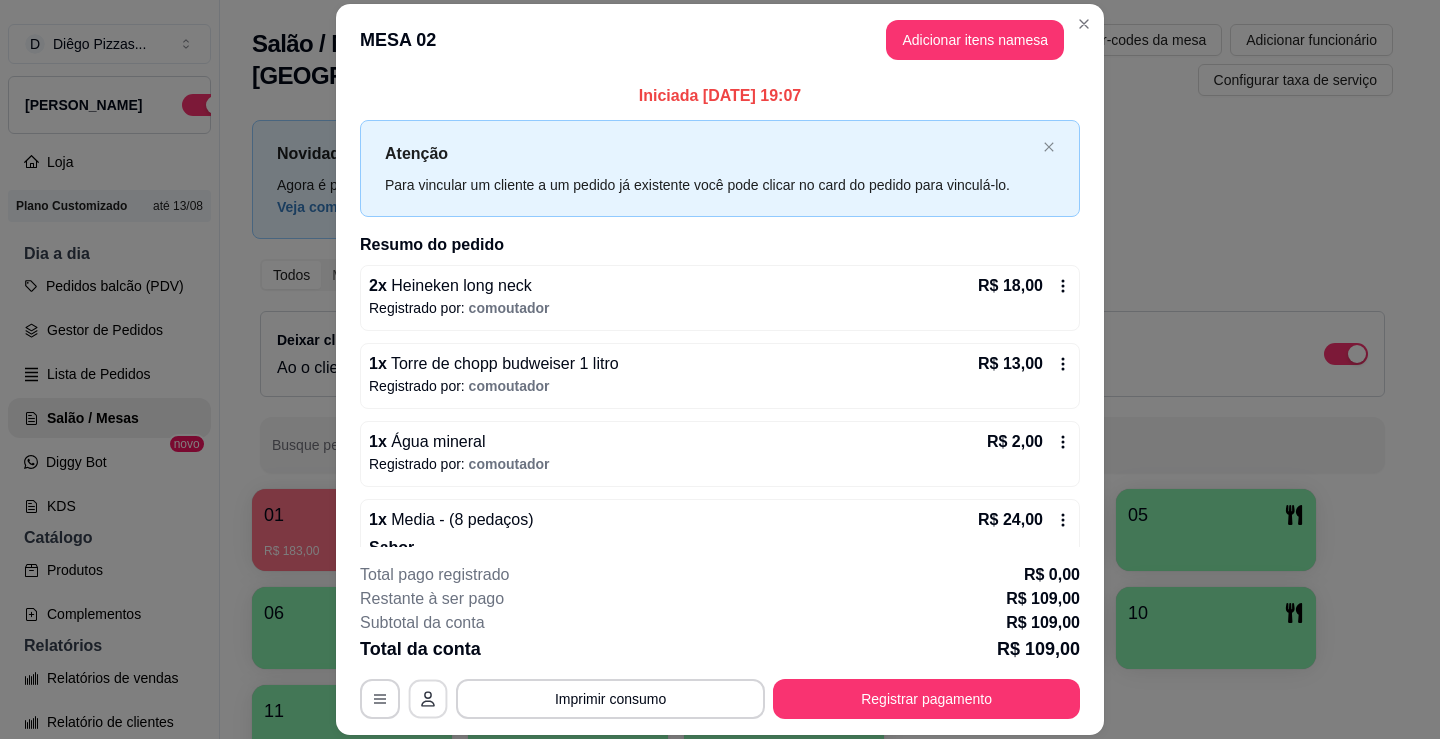 click 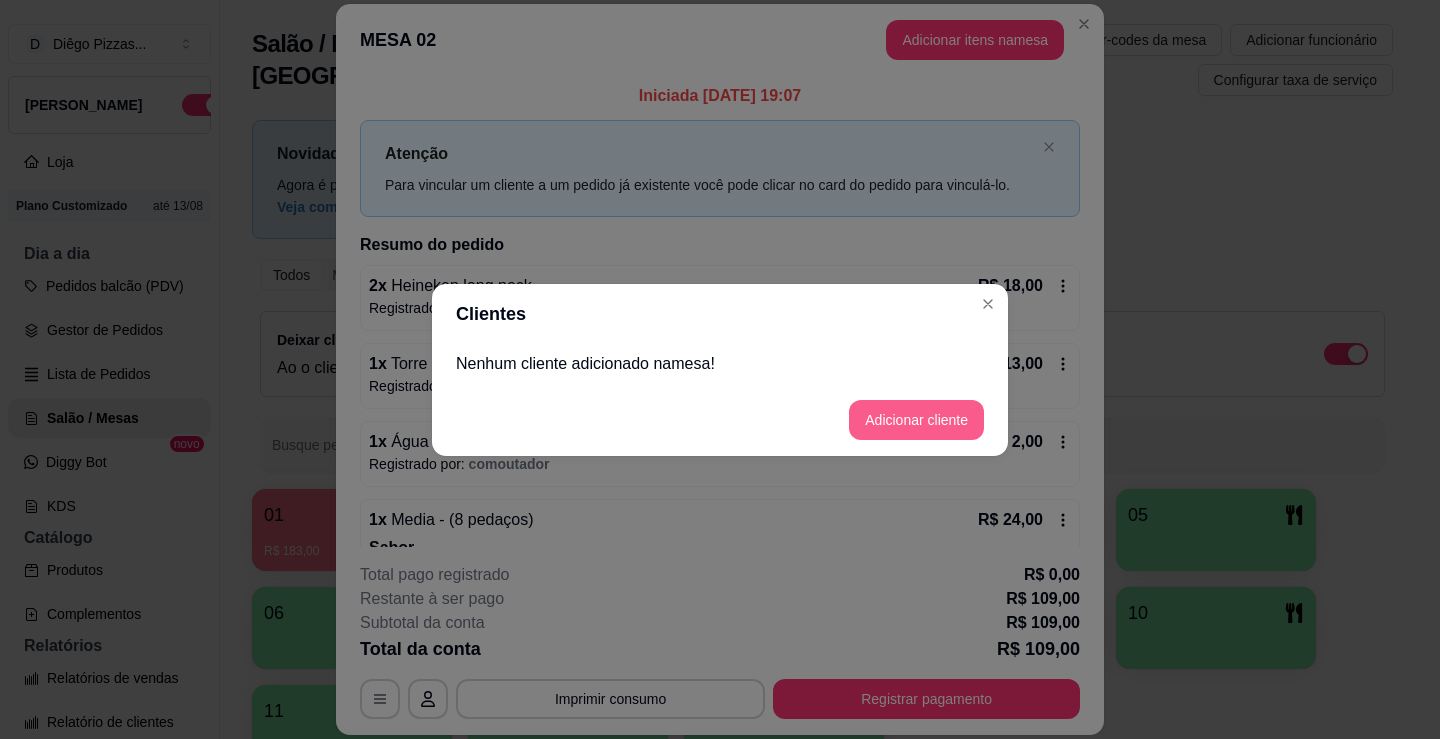 click on "Adicionar cliente" at bounding box center [916, 420] 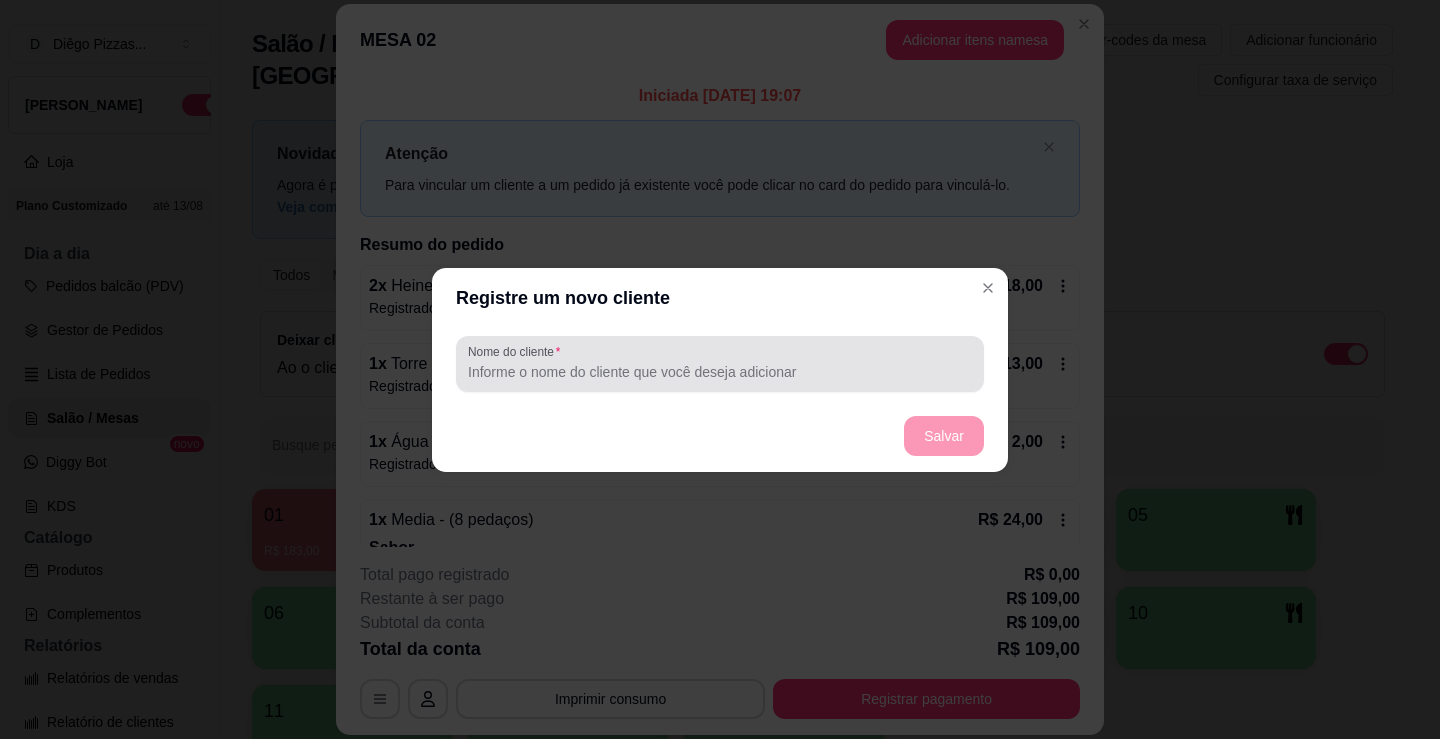 click on "Nome do cliente" at bounding box center [720, 372] 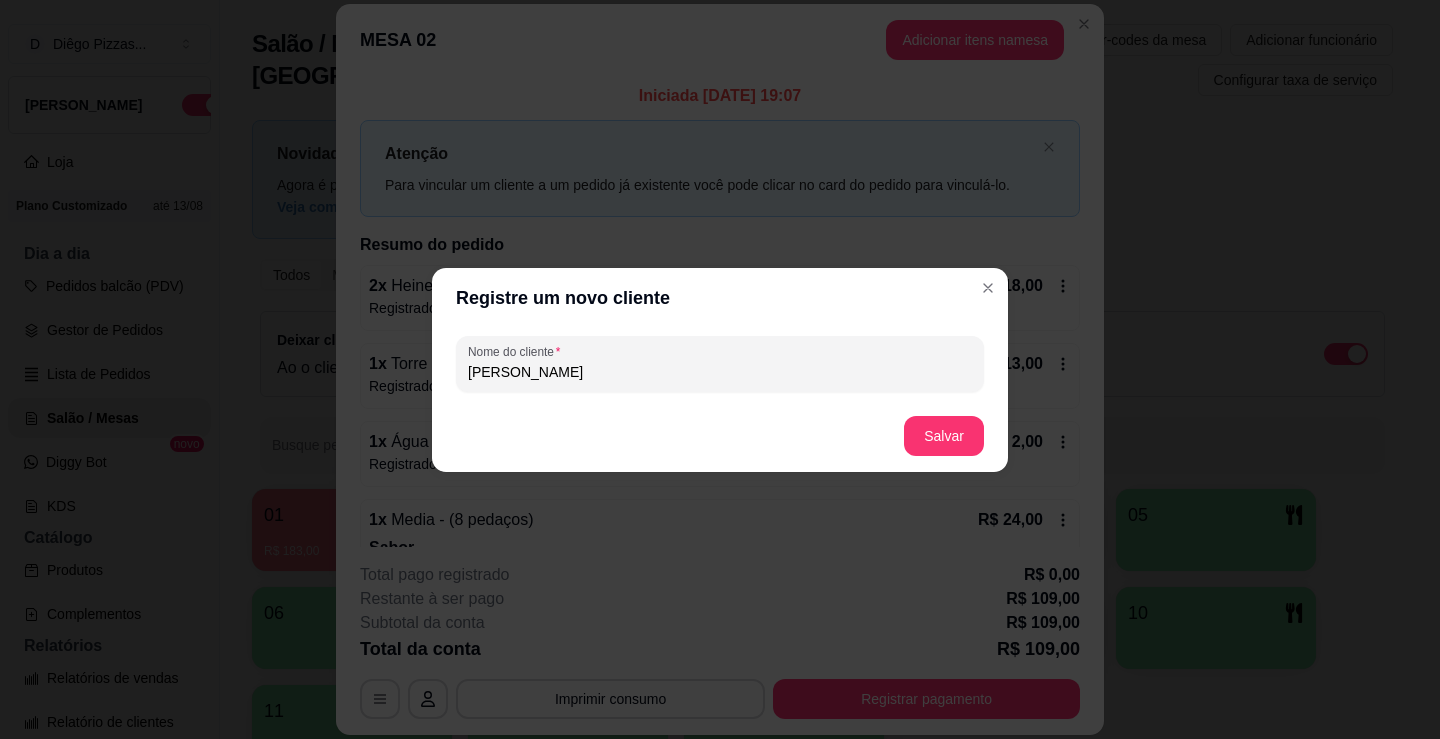 type on "[PERSON_NAME]" 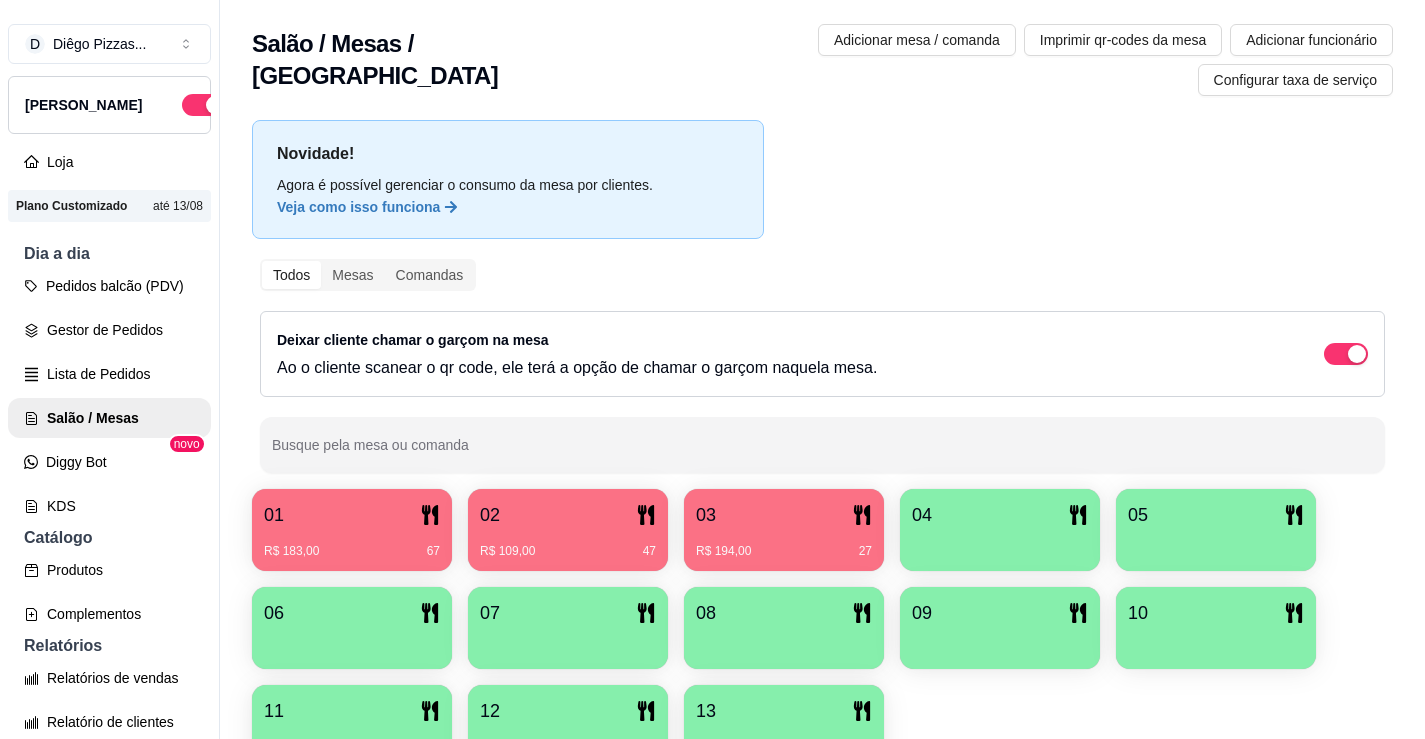 click on "R$ 194,00 27" at bounding box center (784, 544) 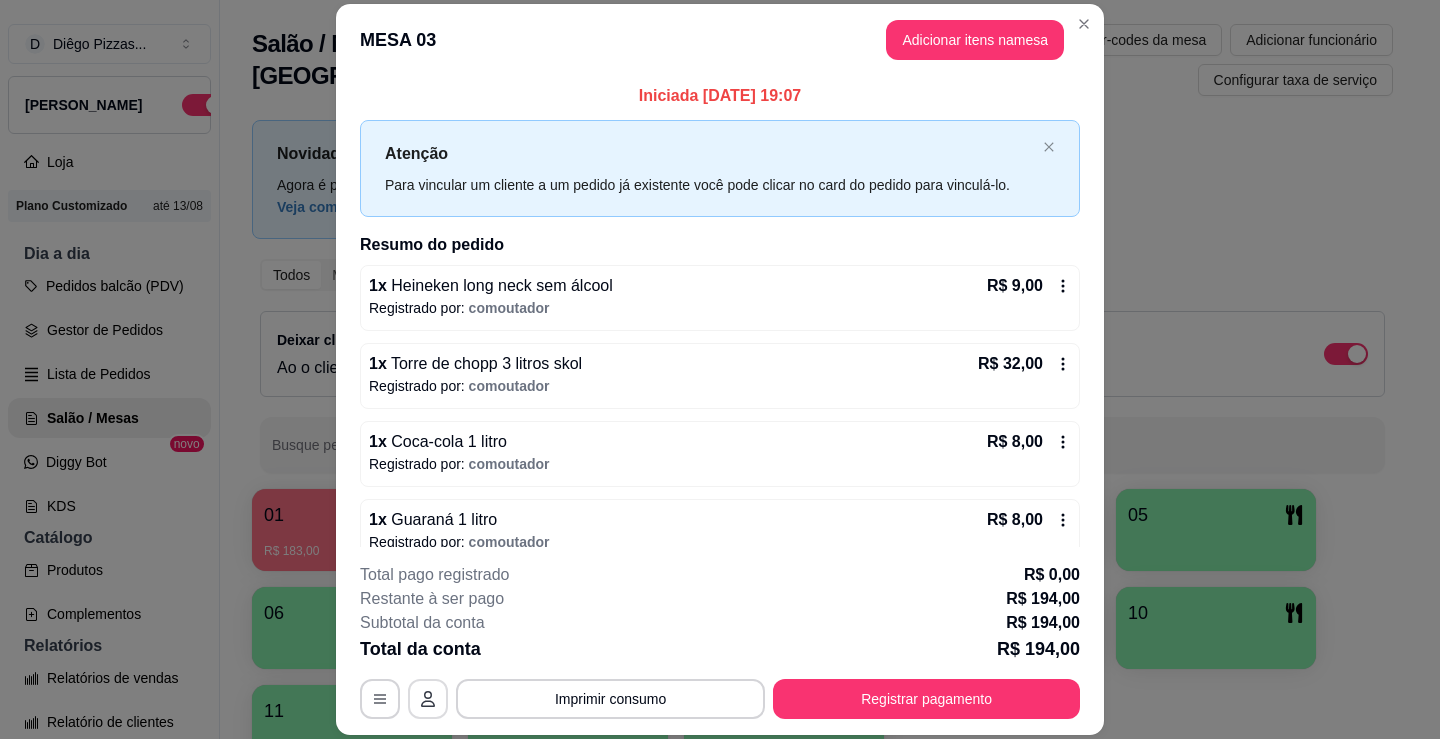 click at bounding box center [428, 699] 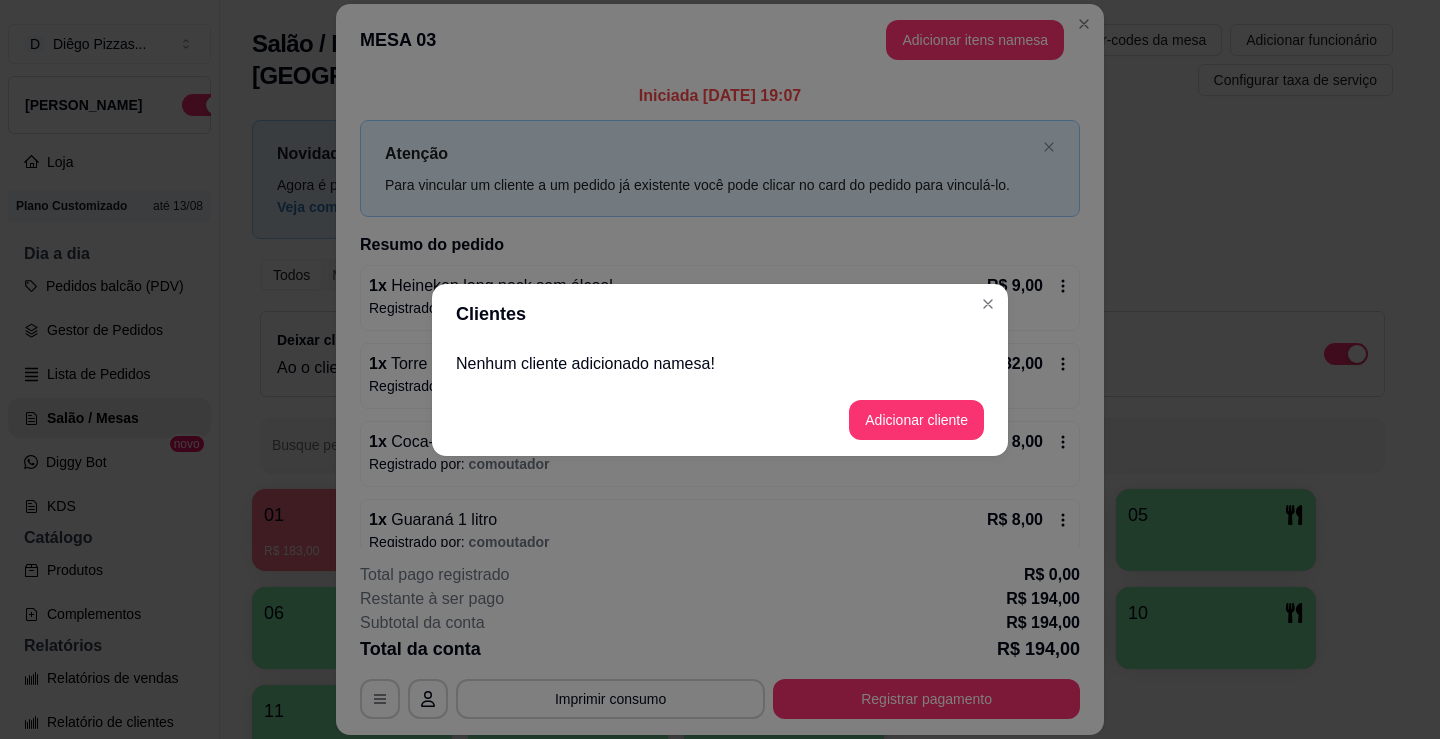 click on "Adicionar cliente" at bounding box center [720, 420] 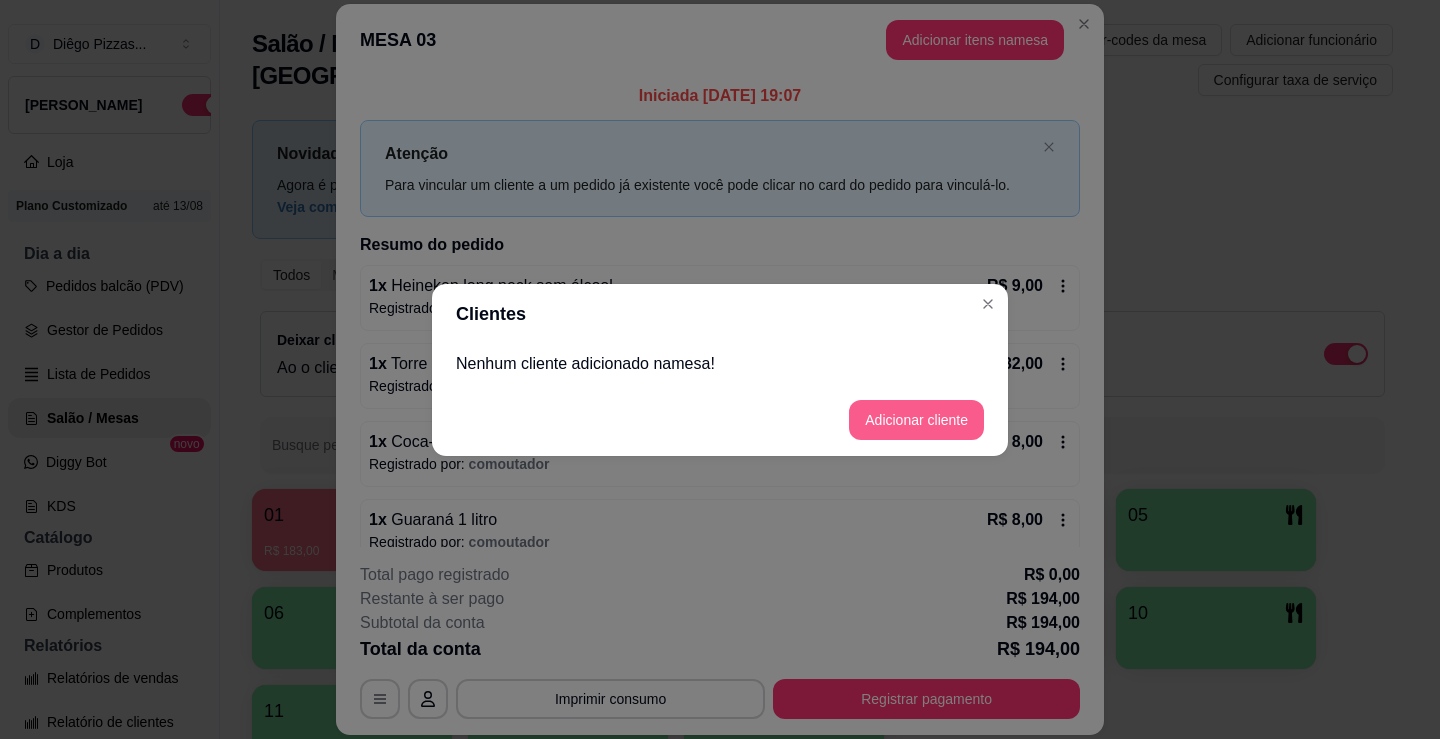 click on "Adicionar cliente" at bounding box center [916, 420] 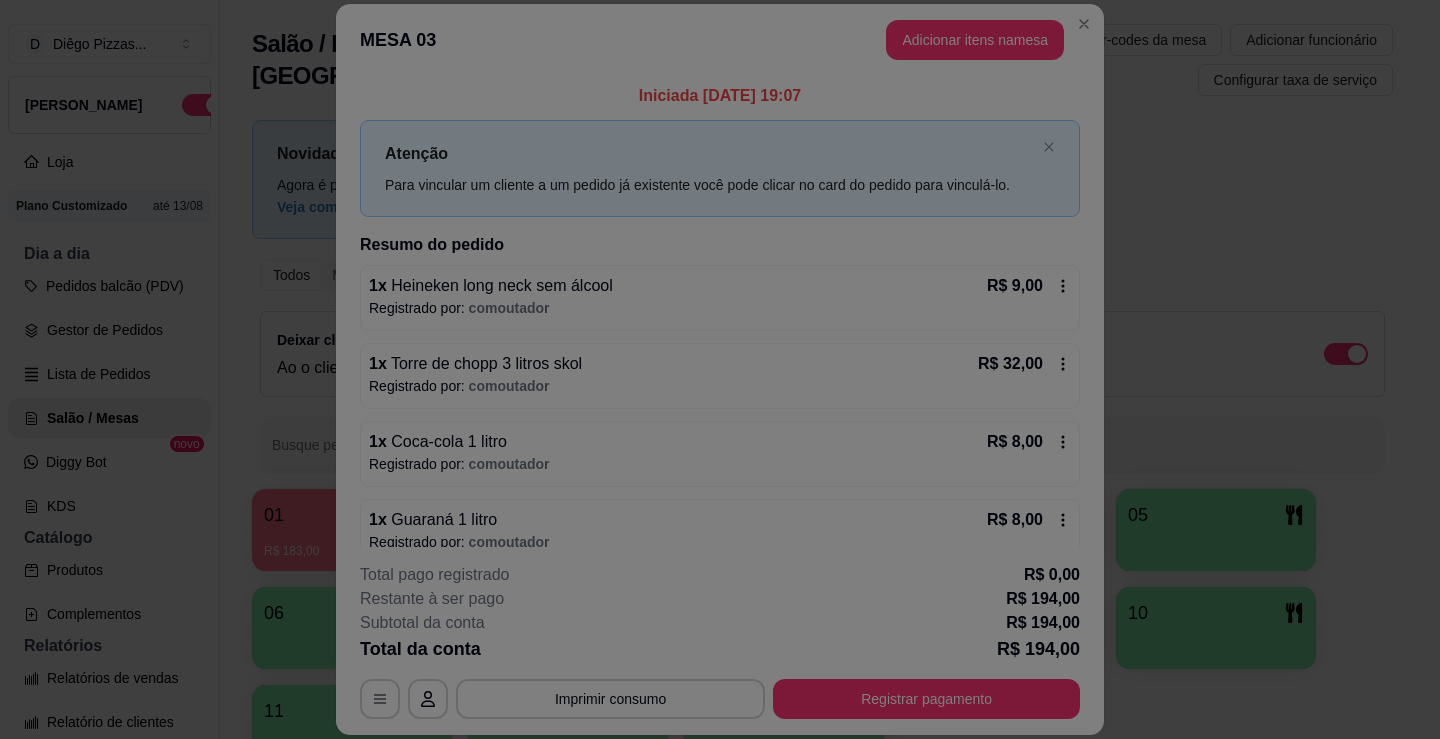 click on "Nome do cliente" at bounding box center [720, 371] 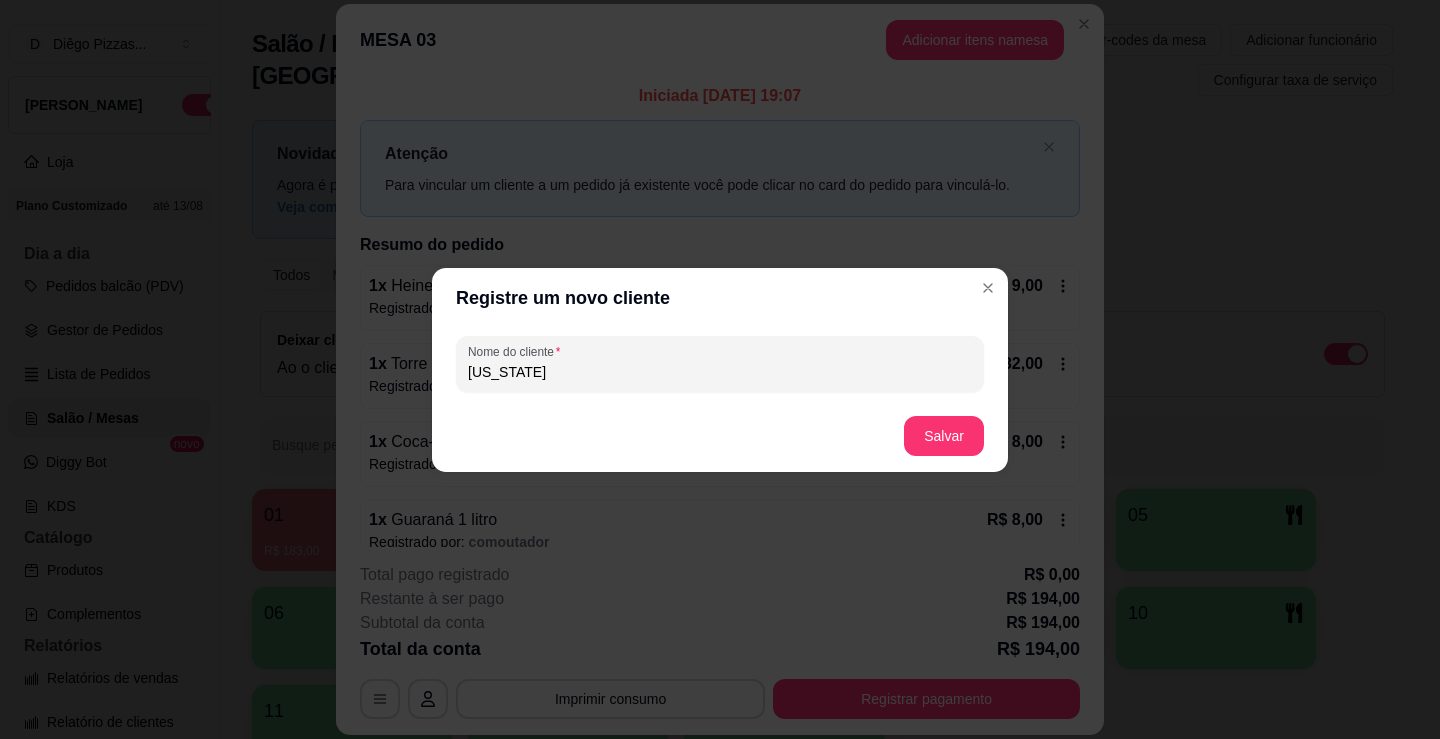 type on "[US_STATE]" 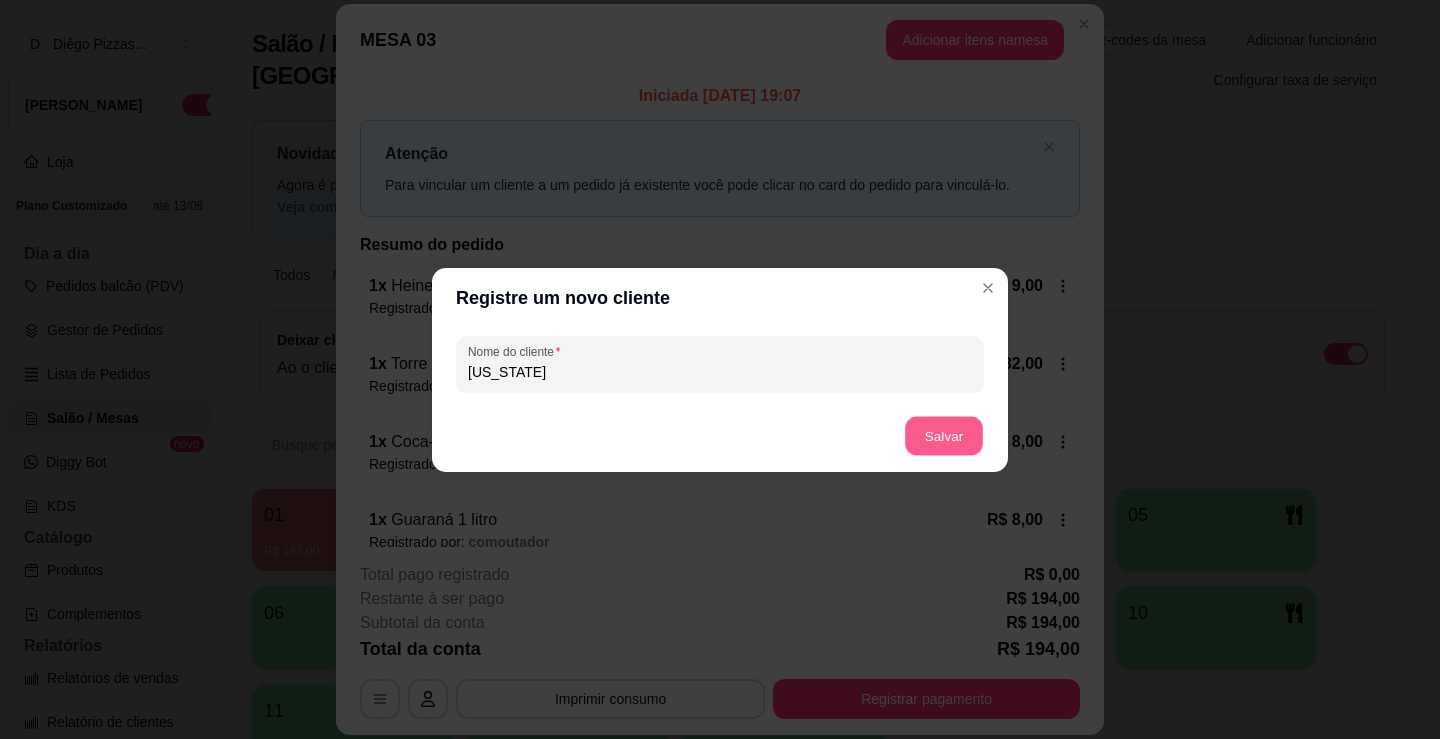 click on "Salvar" at bounding box center (944, 435) 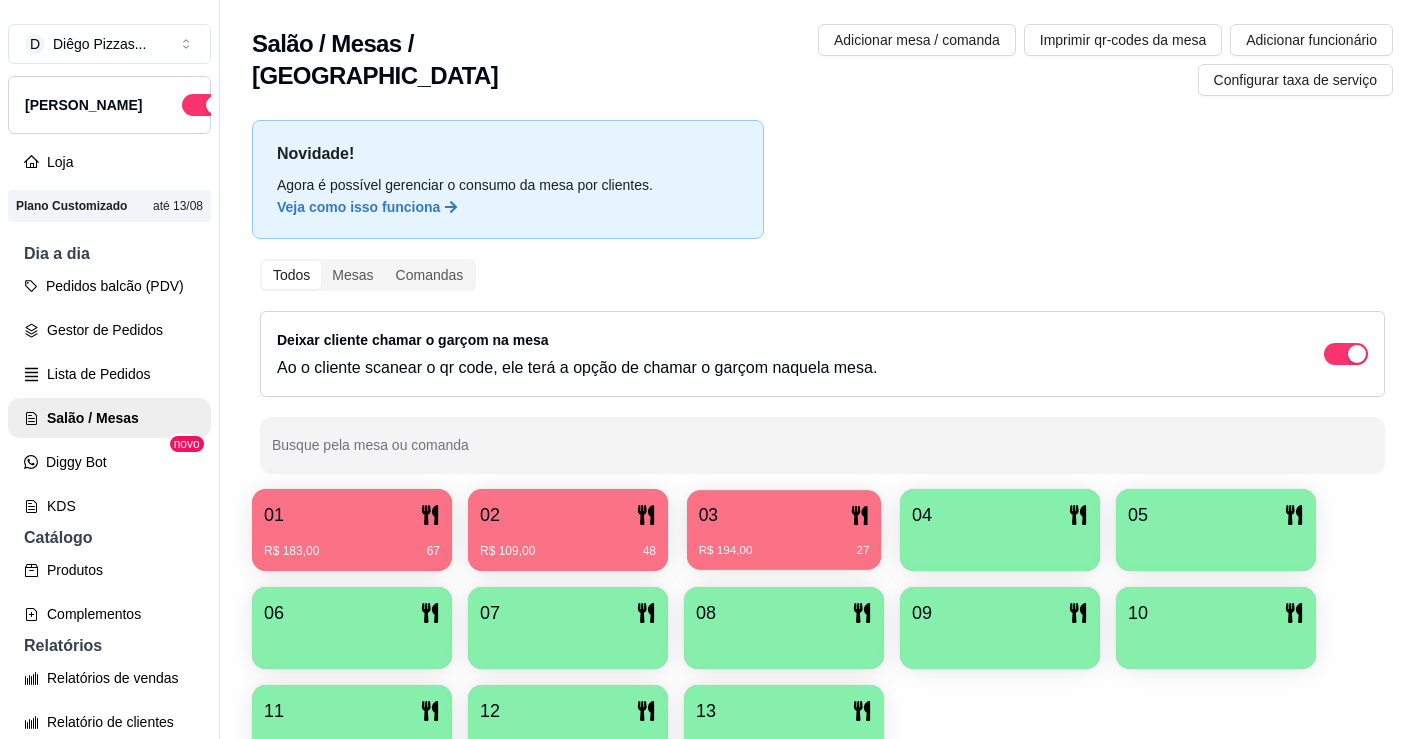 click on "03 R$ 194,00 27" at bounding box center [784, 530] 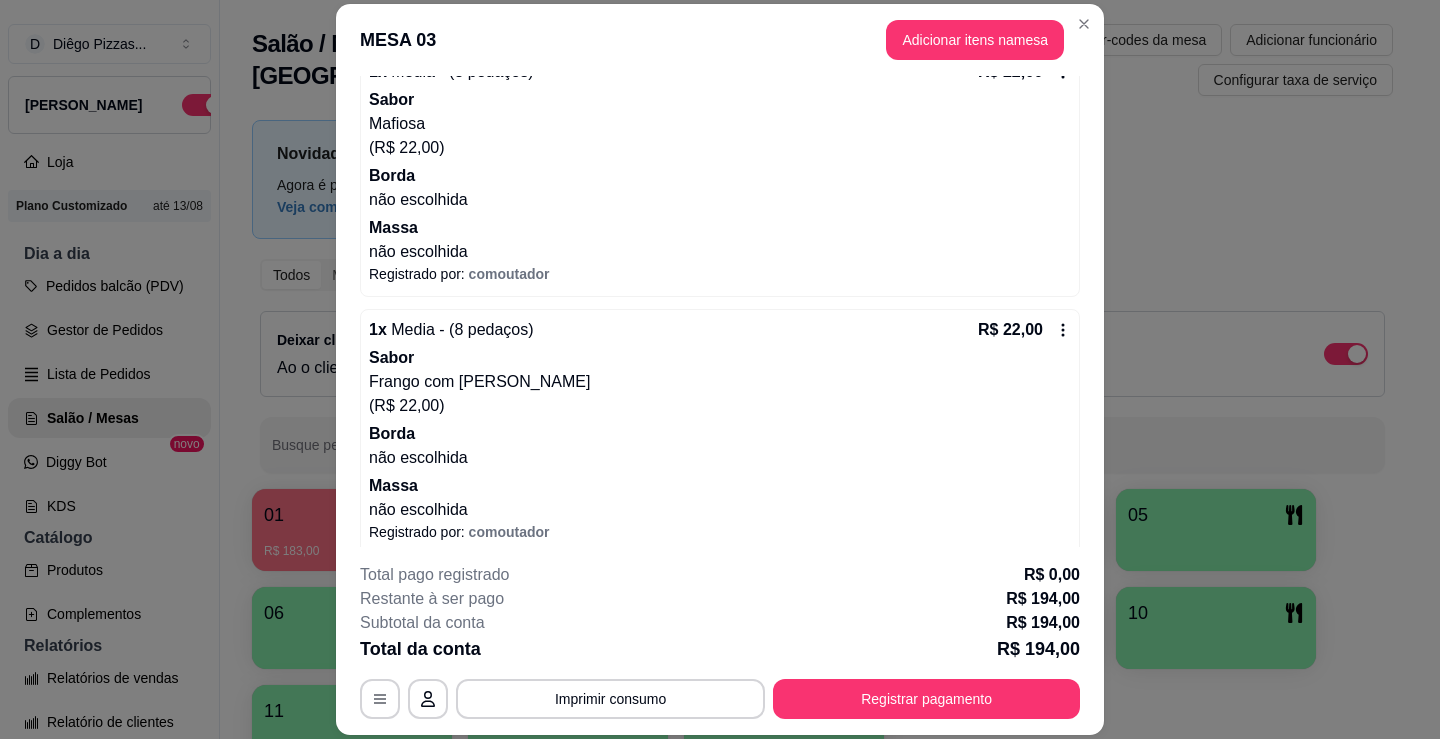 scroll, scrollTop: 896, scrollLeft: 0, axis: vertical 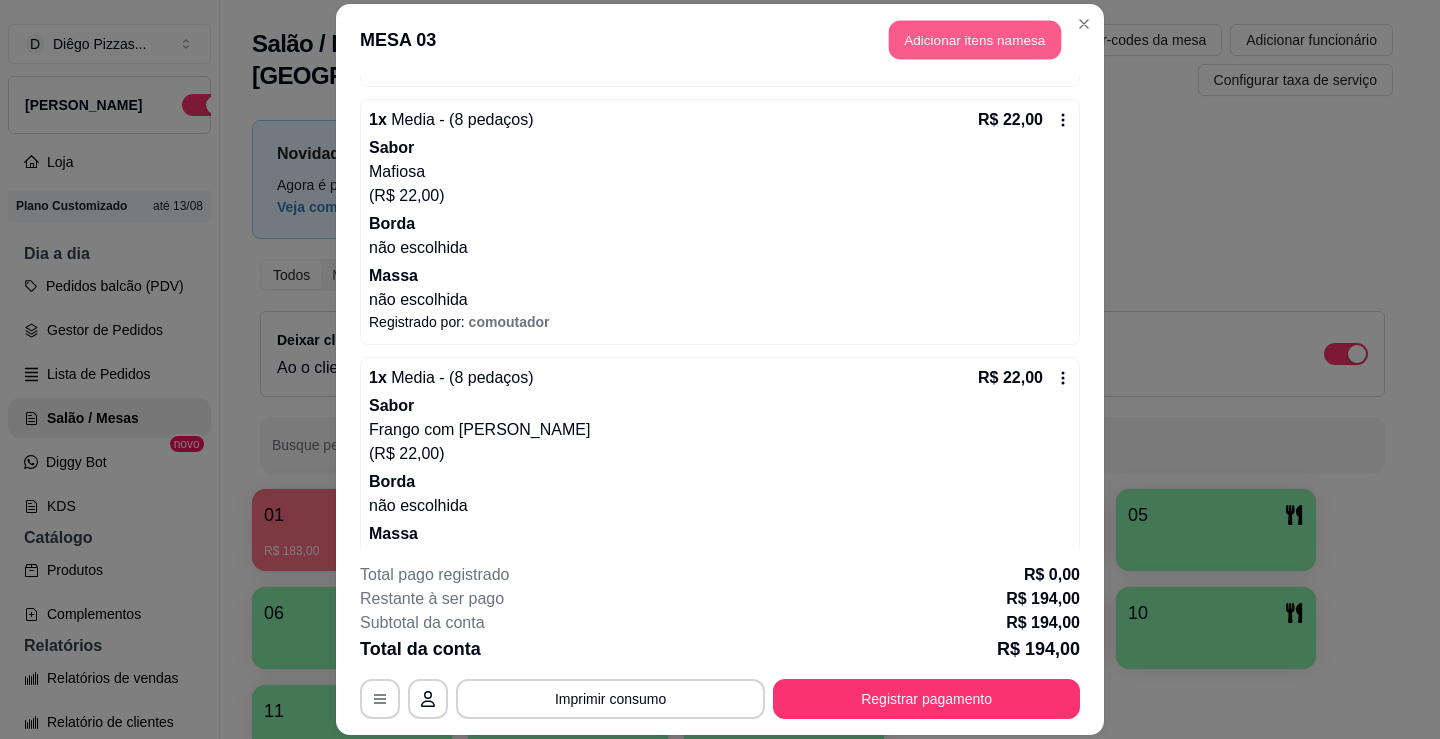 click on "Adicionar itens na  mesa" at bounding box center [975, 39] 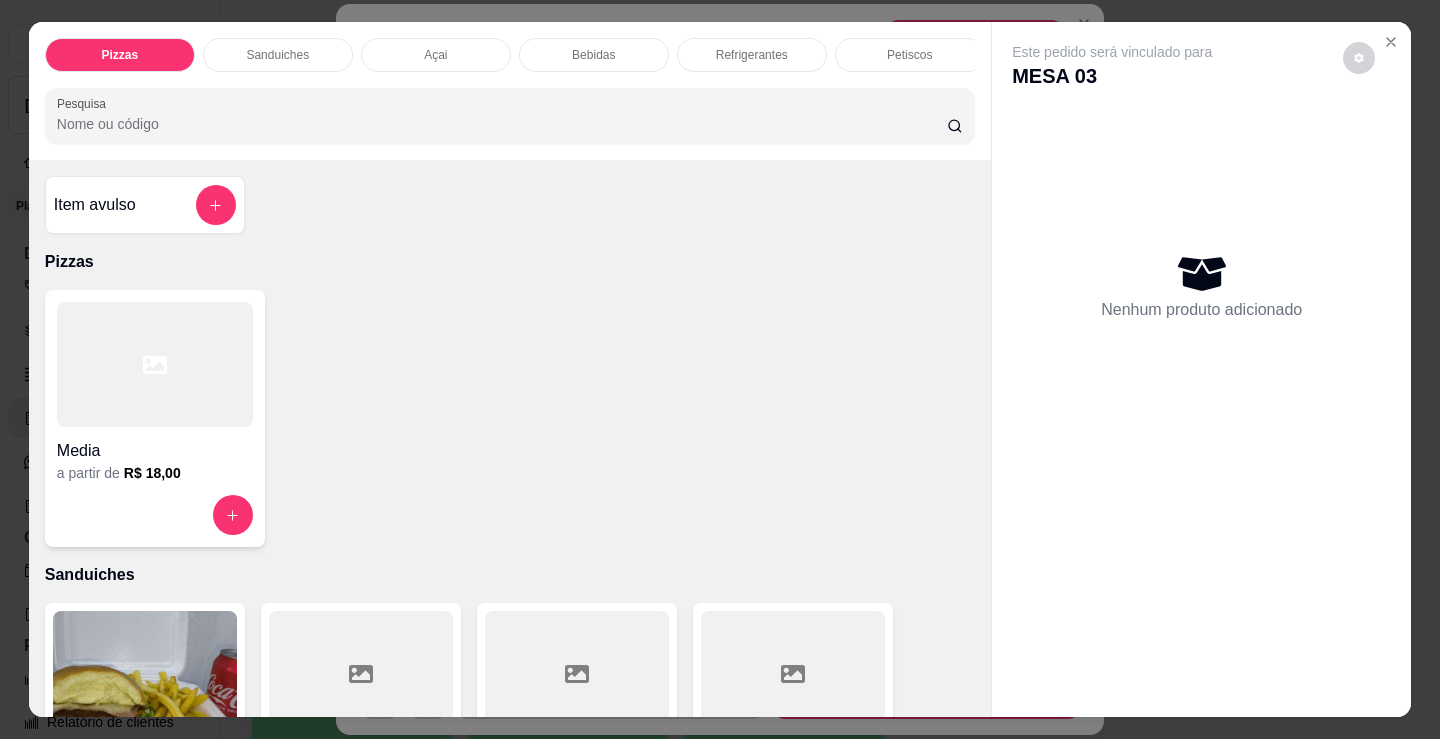 click on "Bebidas" at bounding box center (594, 55) 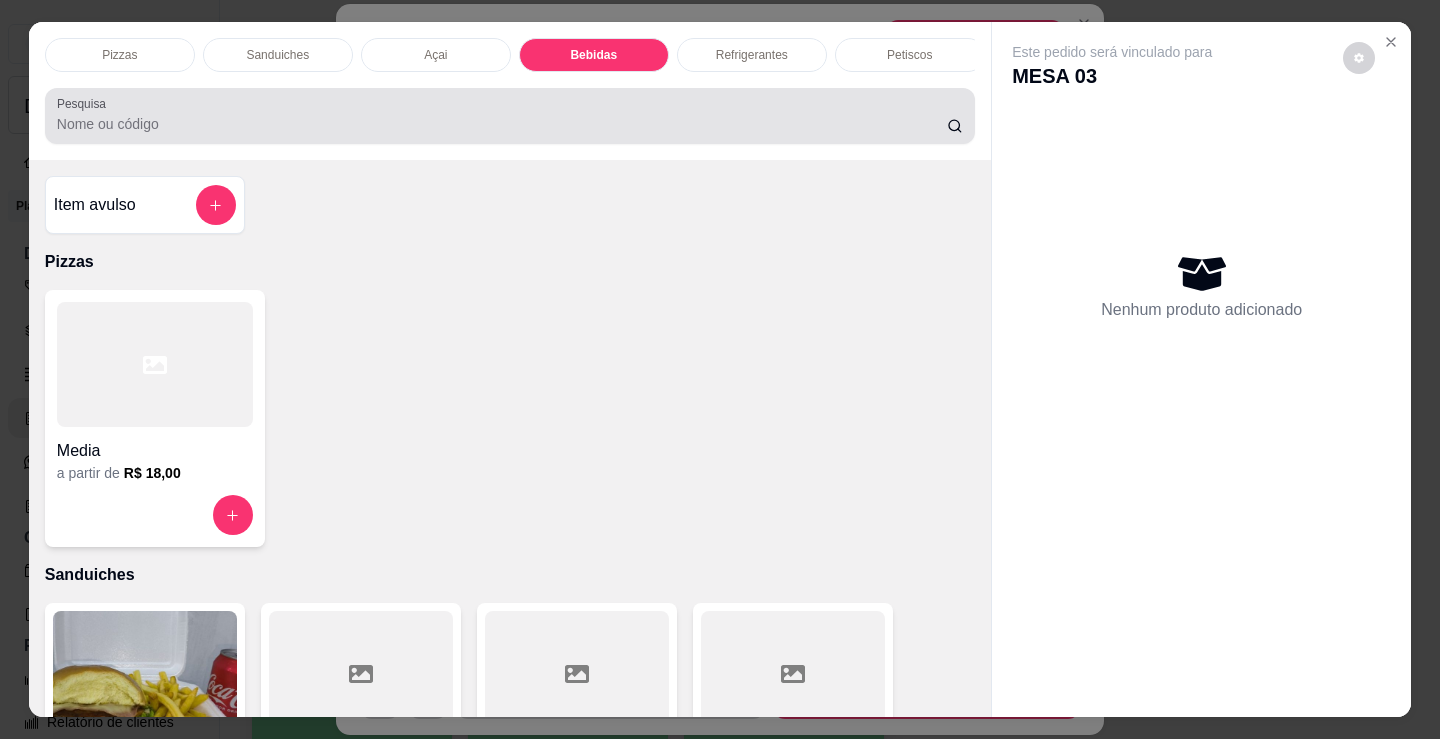 scroll, scrollTop: 2478, scrollLeft: 0, axis: vertical 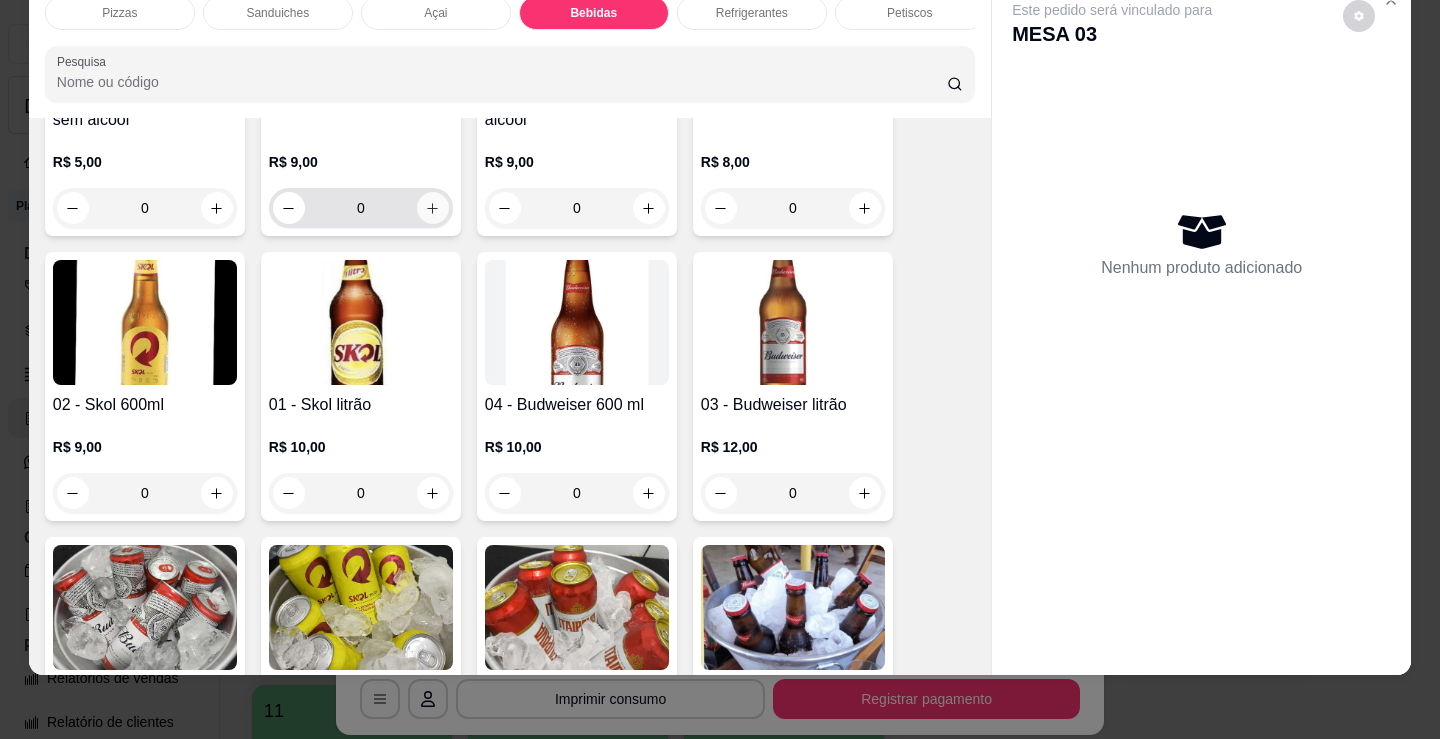 click 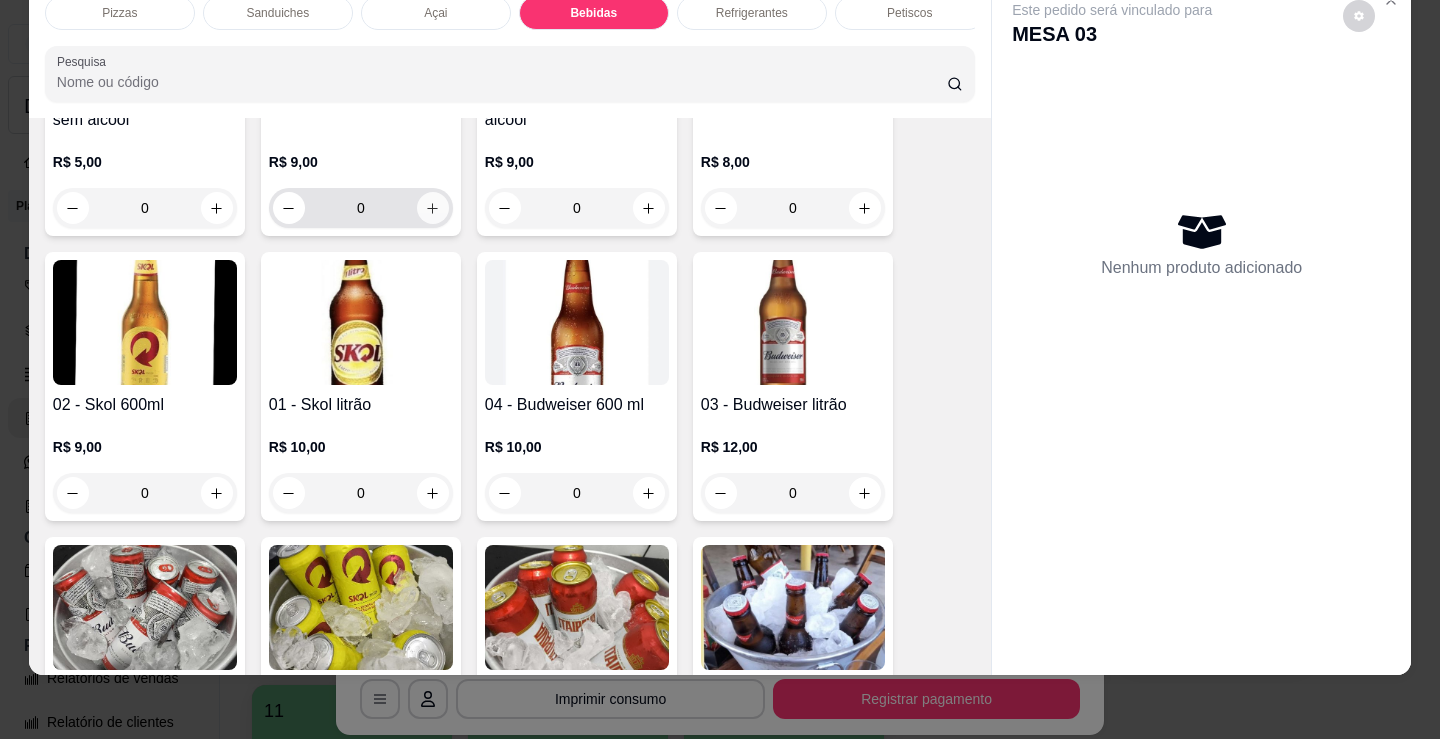 type on "1" 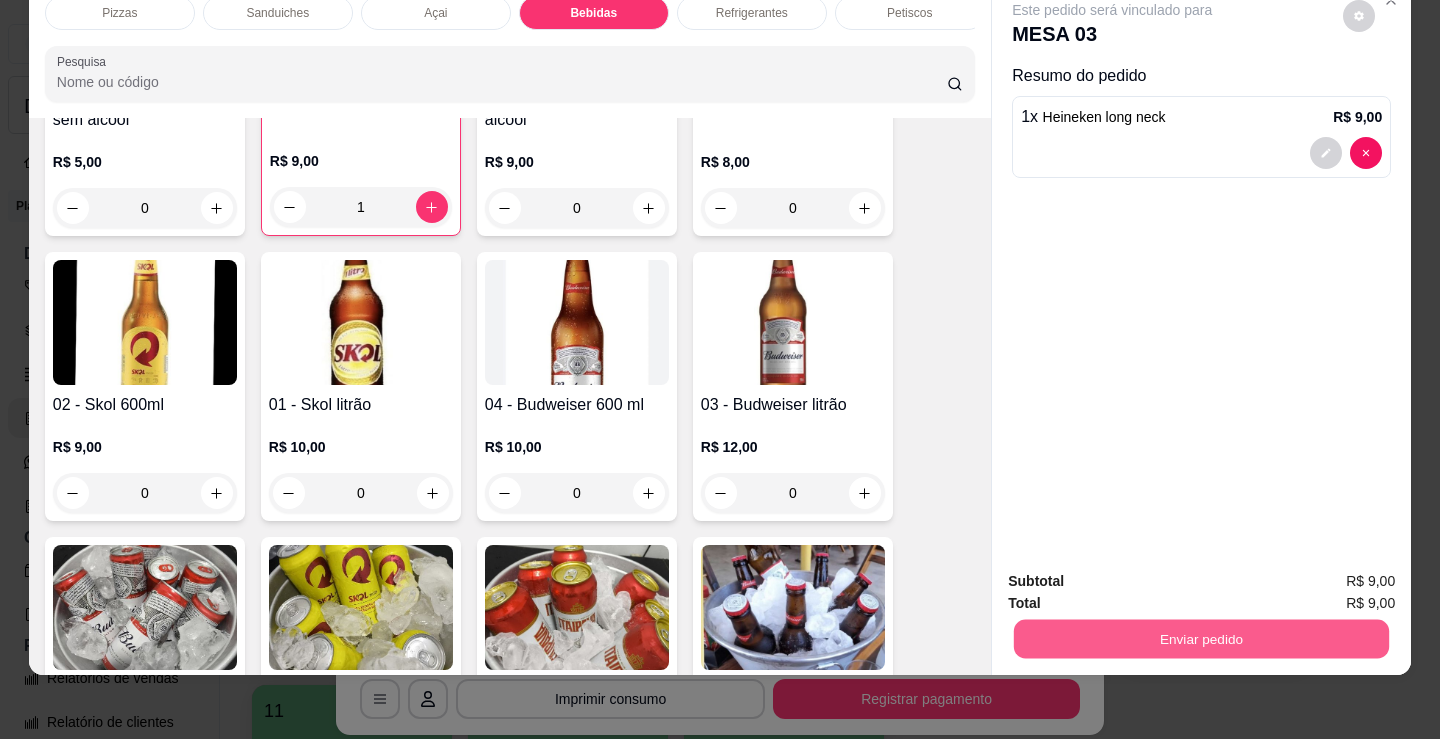 click on "Enviar pedido" at bounding box center [1201, 638] 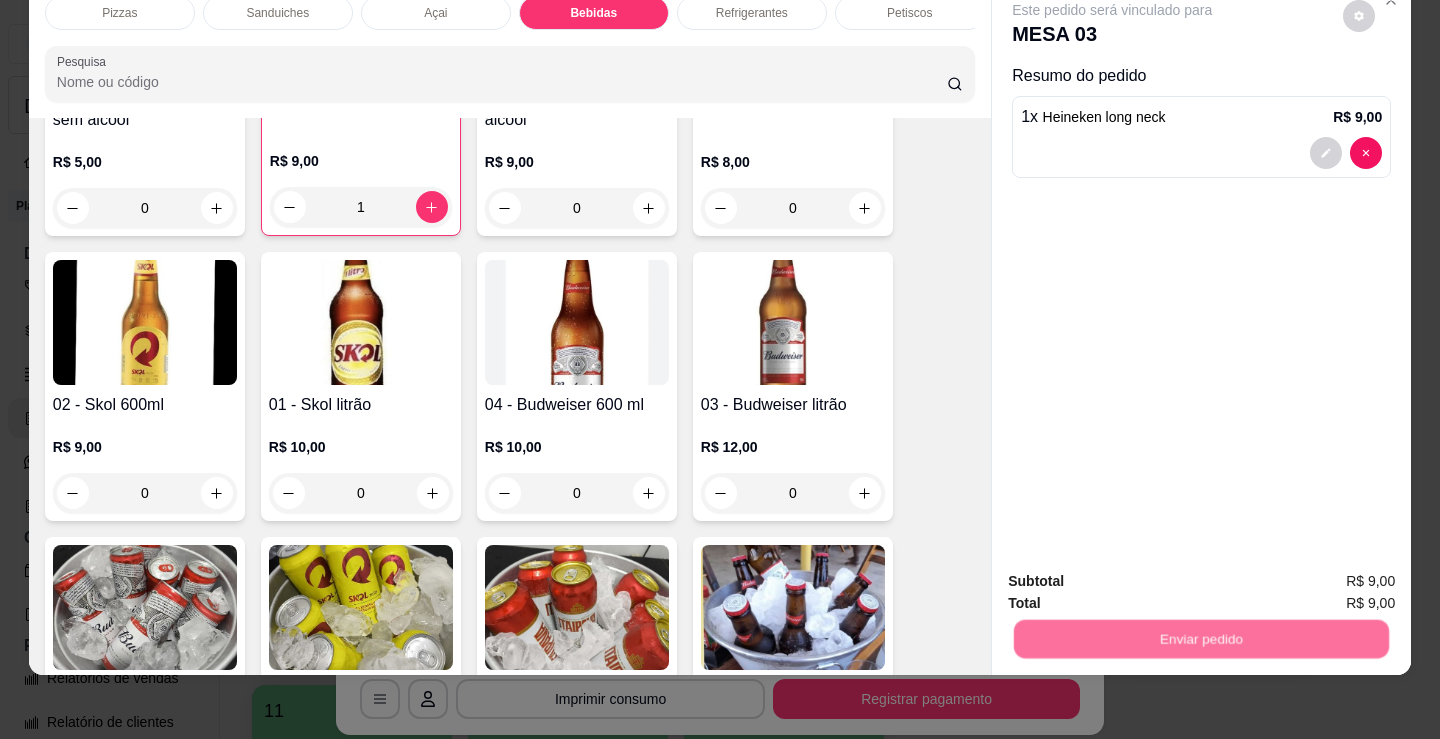click on "Não registrar e enviar pedido" at bounding box center (1135, 575) 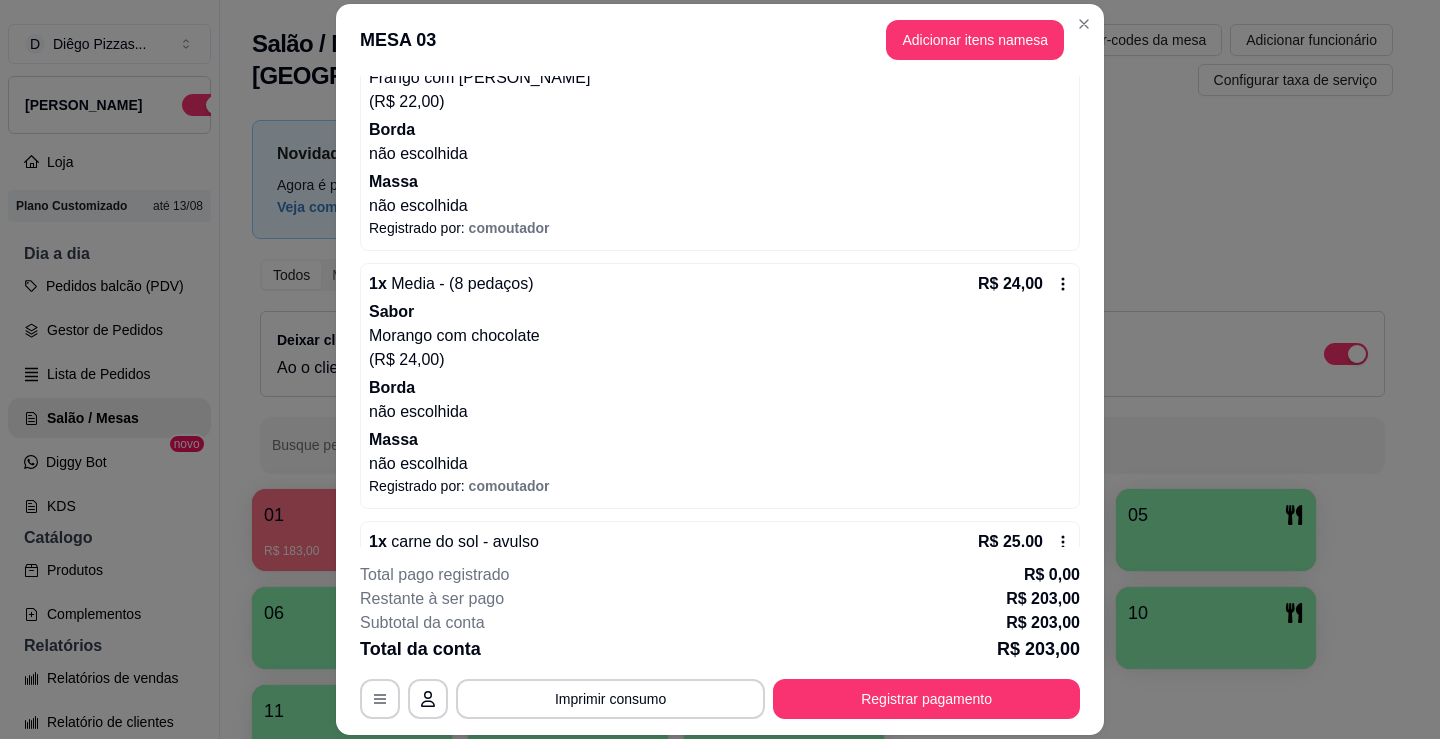 scroll, scrollTop: 1373, scrollLeft: 0, axis: vertical 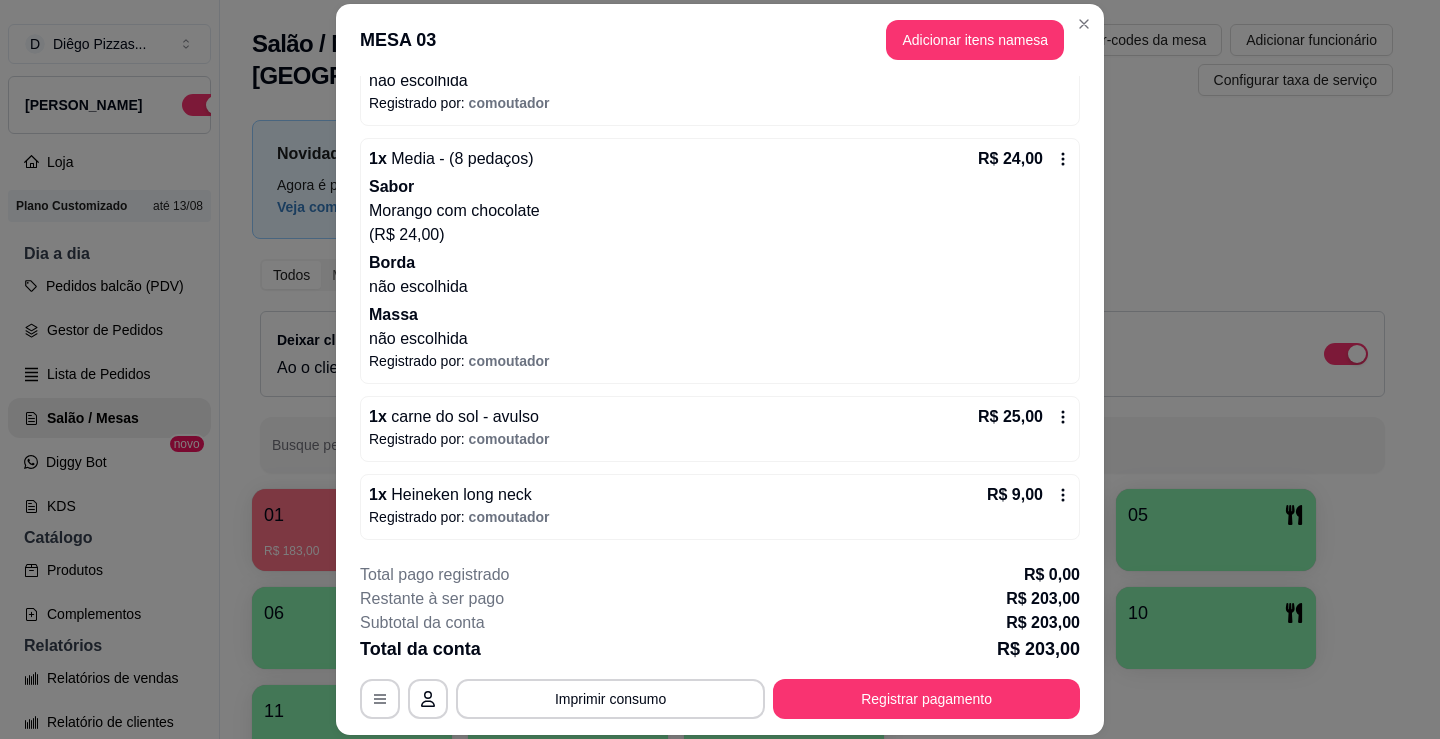 click on "1 x   Heineken long neck R$ 9,00 Registrado por:   comoutador" at bounding box center (720, 507) 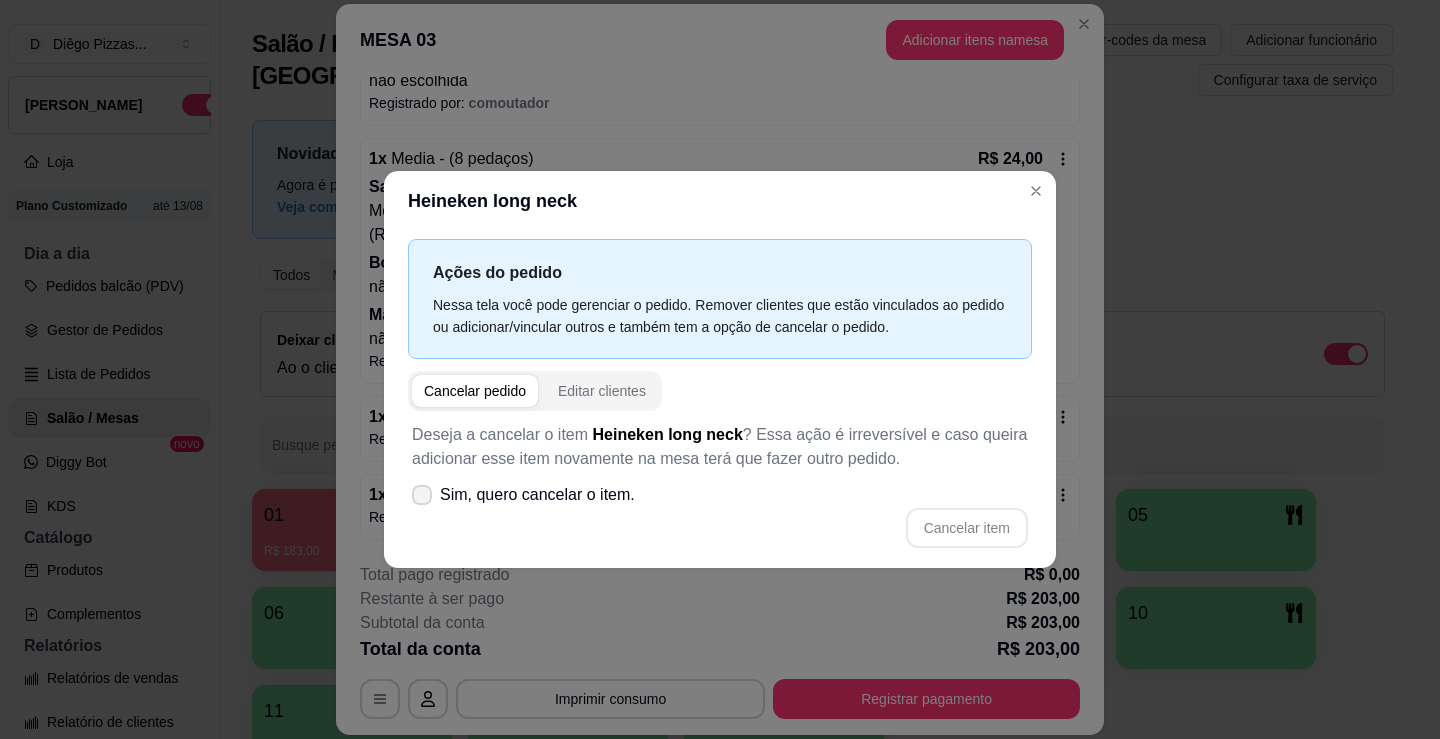 click on "Sim, quero cancelar o item." at bounding box center (523, 495) 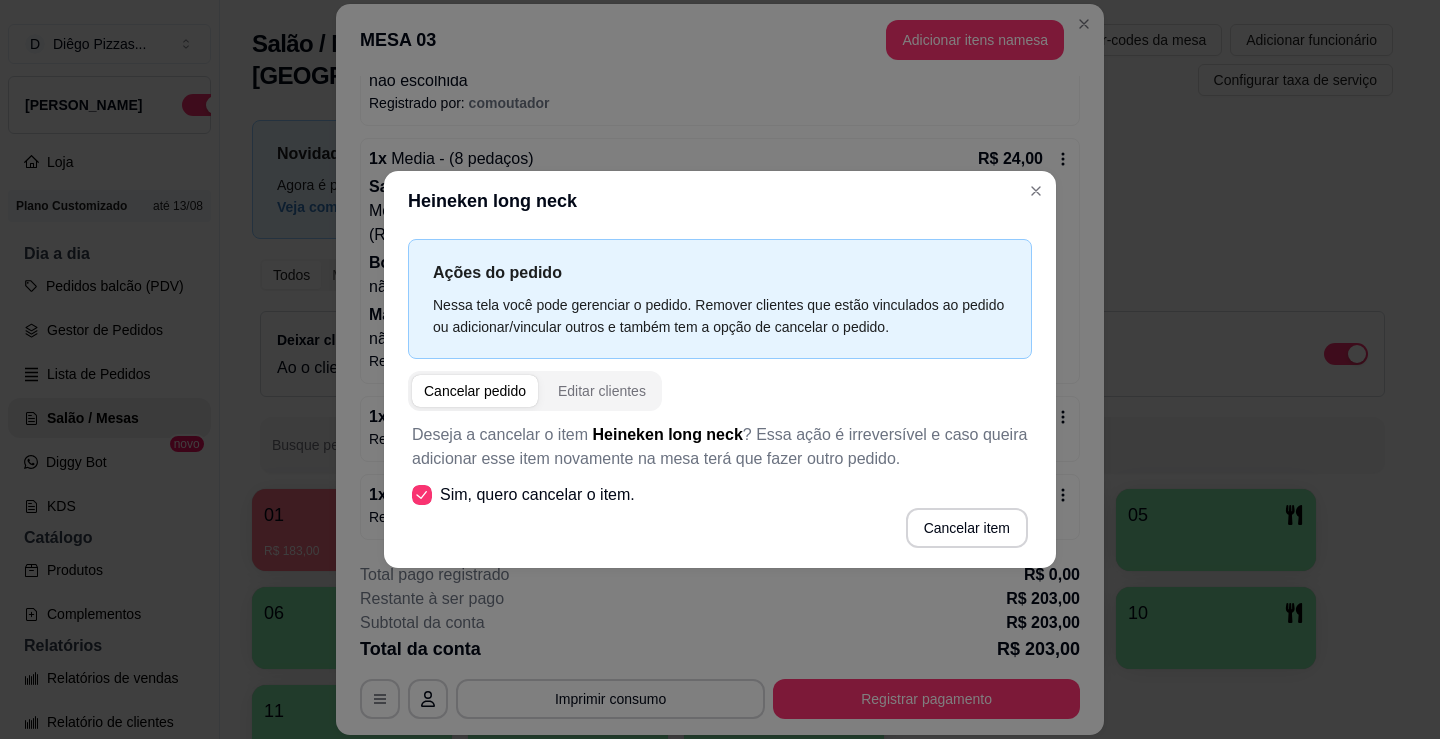 click on "Cancelar item" at bounding box center (967, 528) 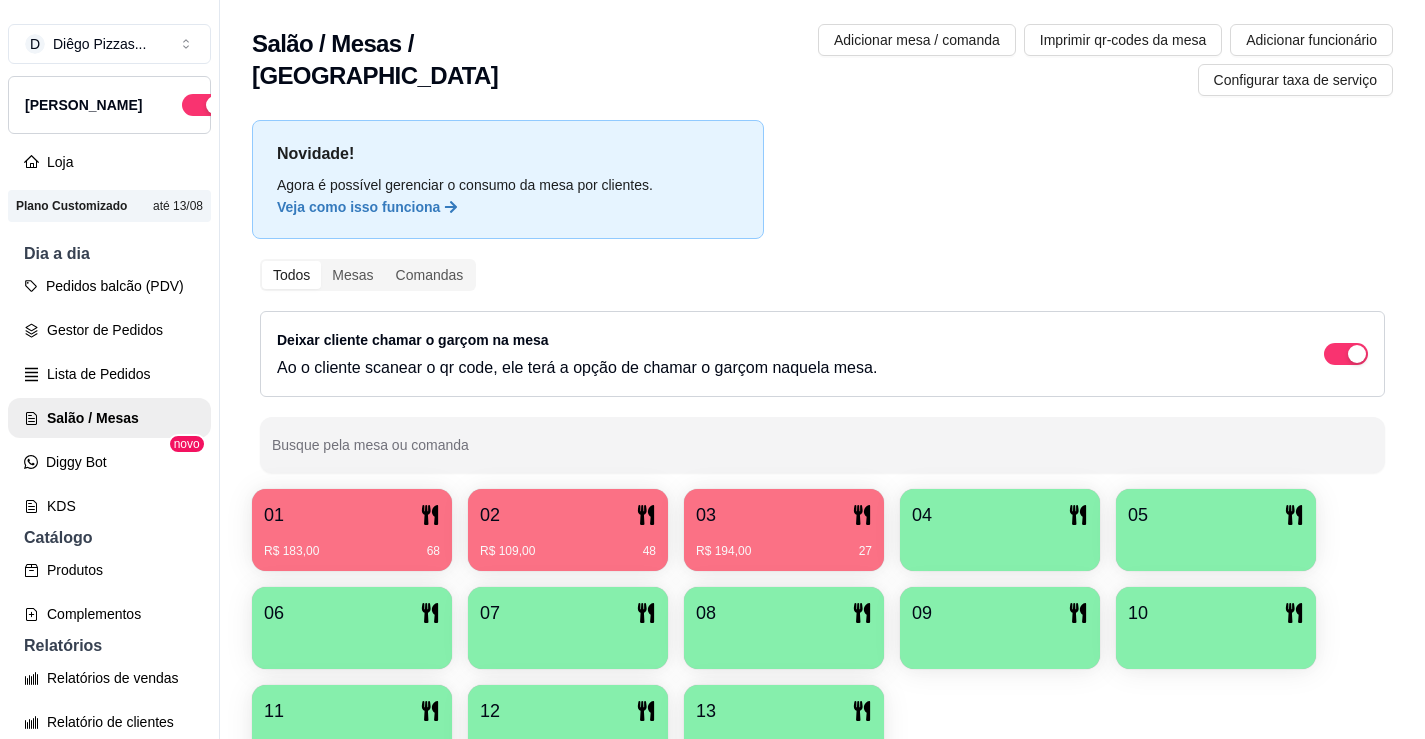 click on "02" at bounding box center [568, 515] 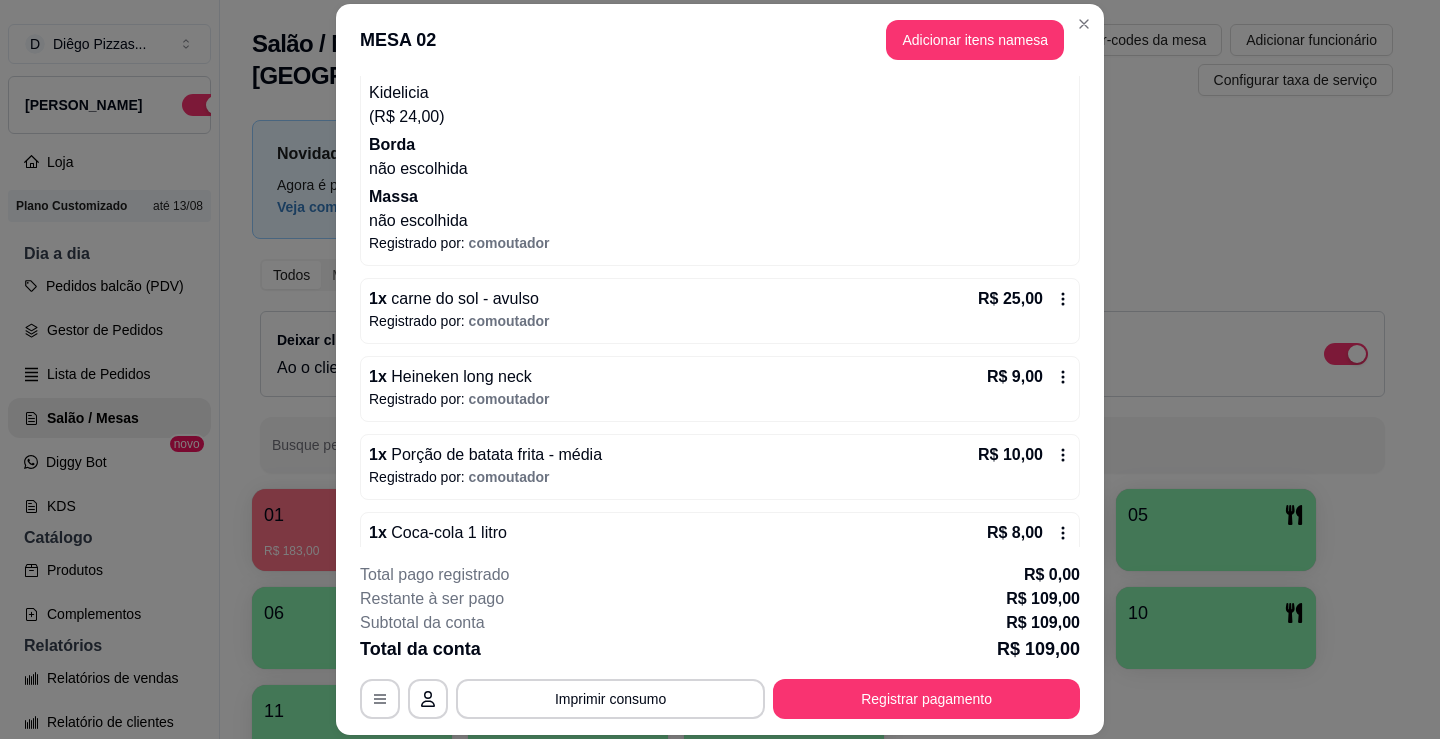 scroll, scrollTop: 599, scrollLeft: 0, axis: vertical 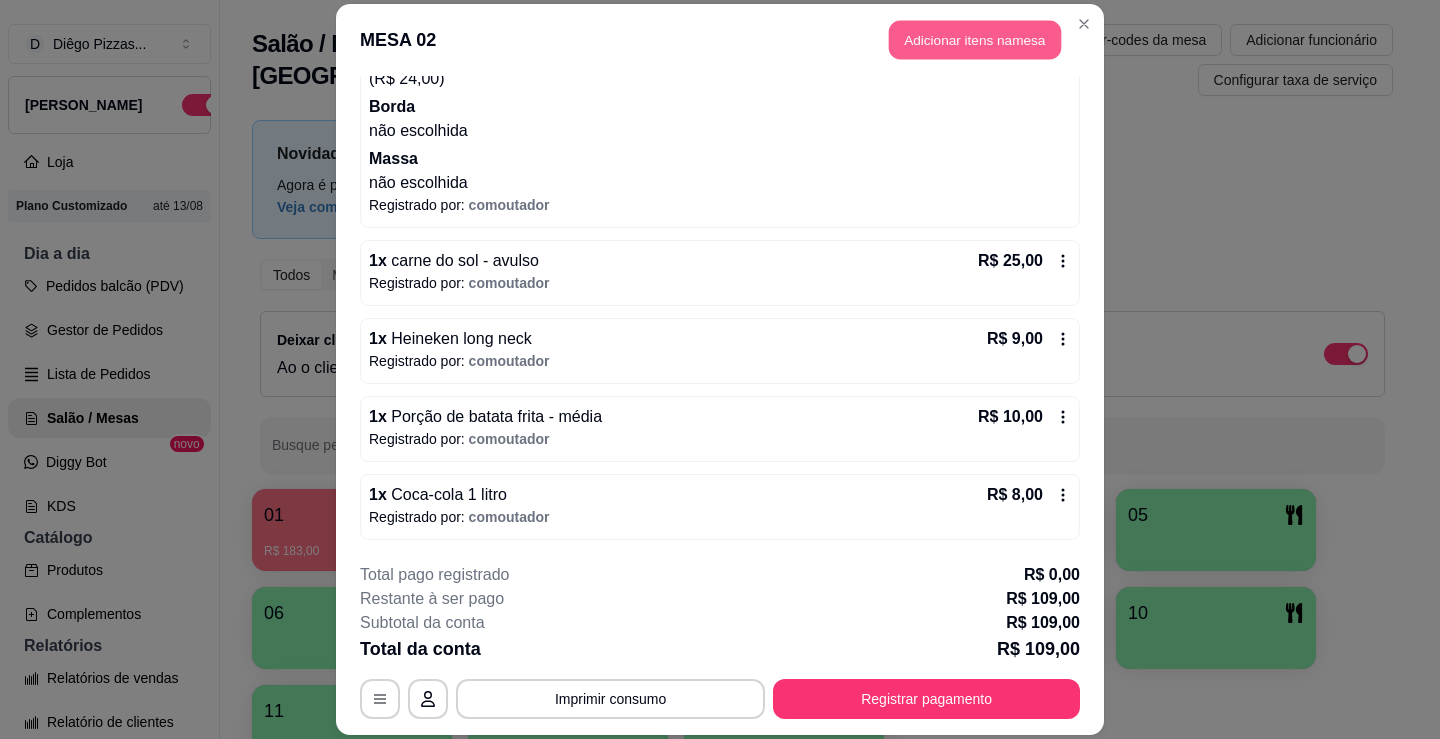 click on "Adicionar itens na  mesa" at bounding box center [975, 39] 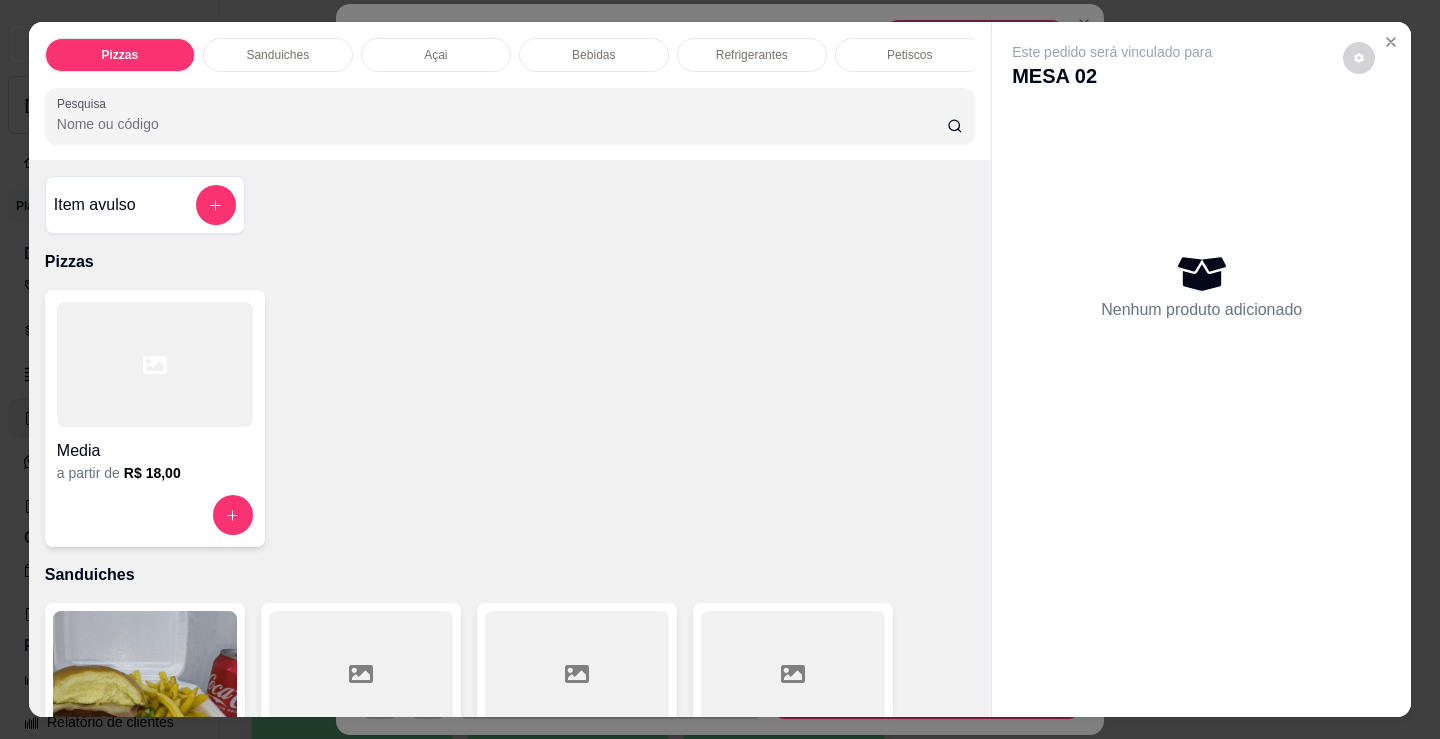 click on "Bebidas" at bounding box center (594, 55) 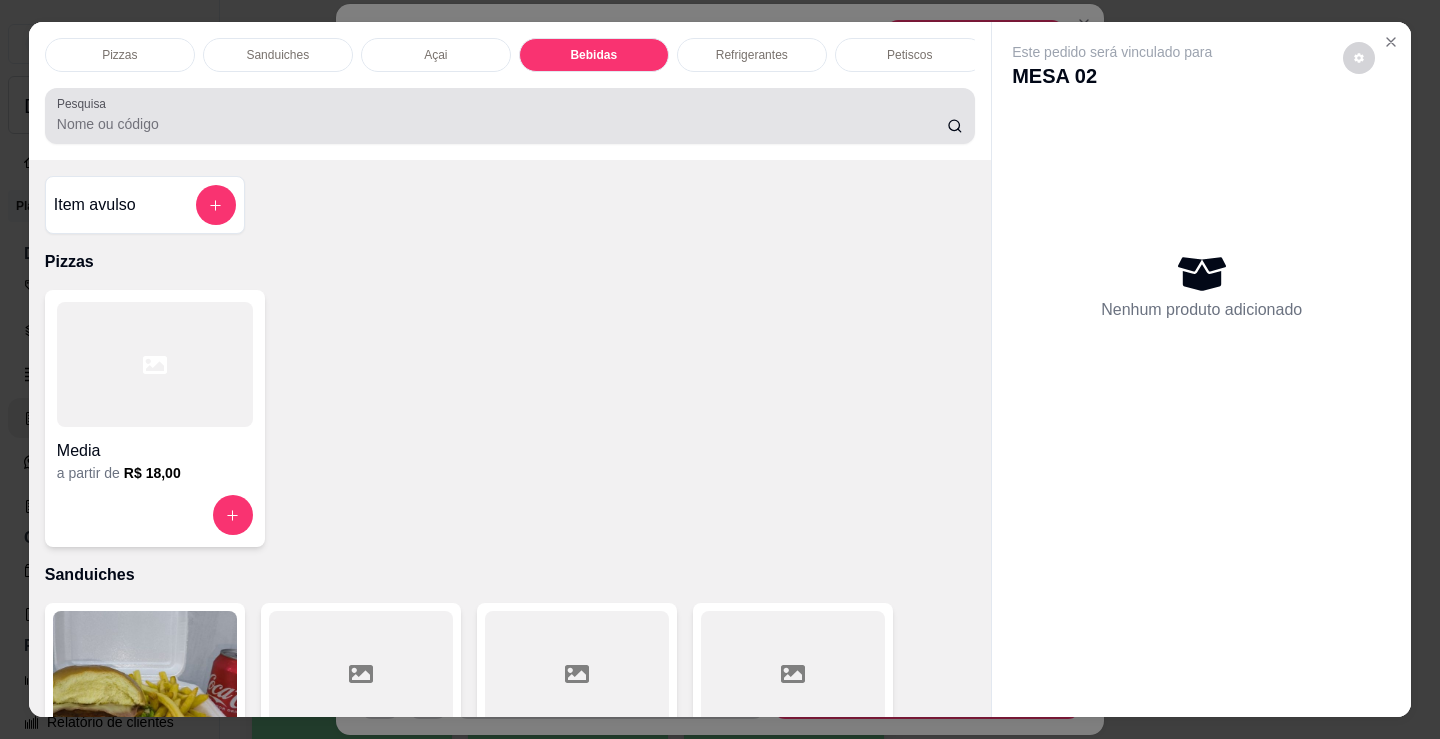 scroll, scrollTop: 2478, scrollLeft: 0, axis: vertical 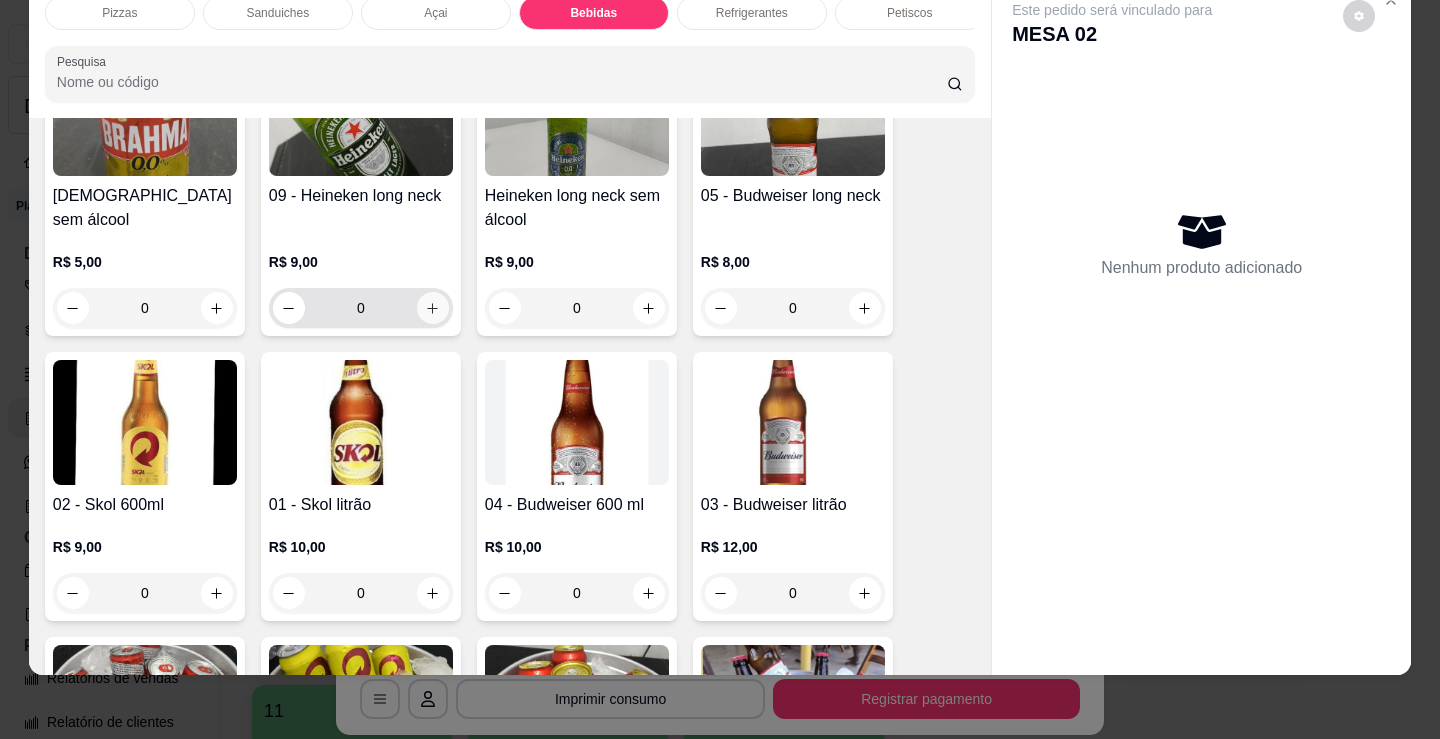 click 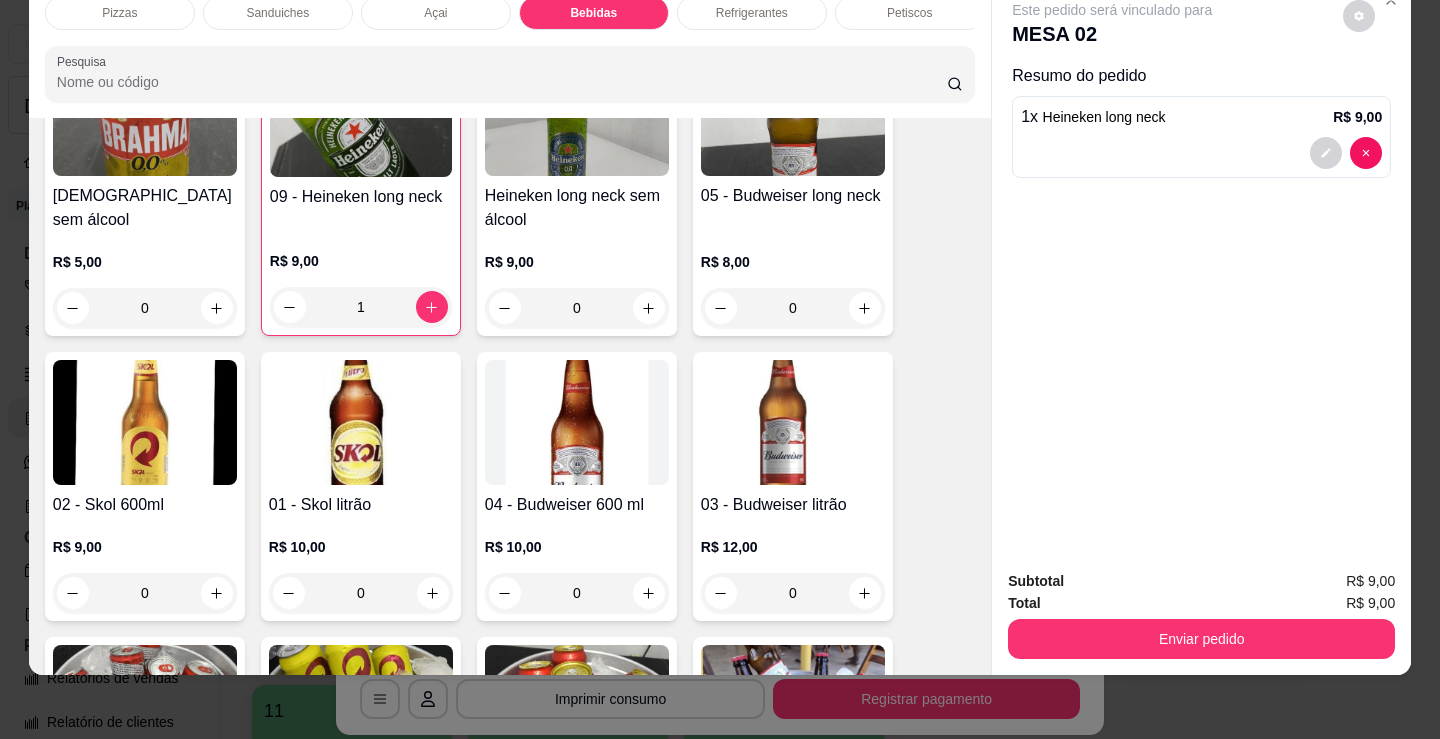 click on "Enviar pedido" at bounding box center [1201, 639] 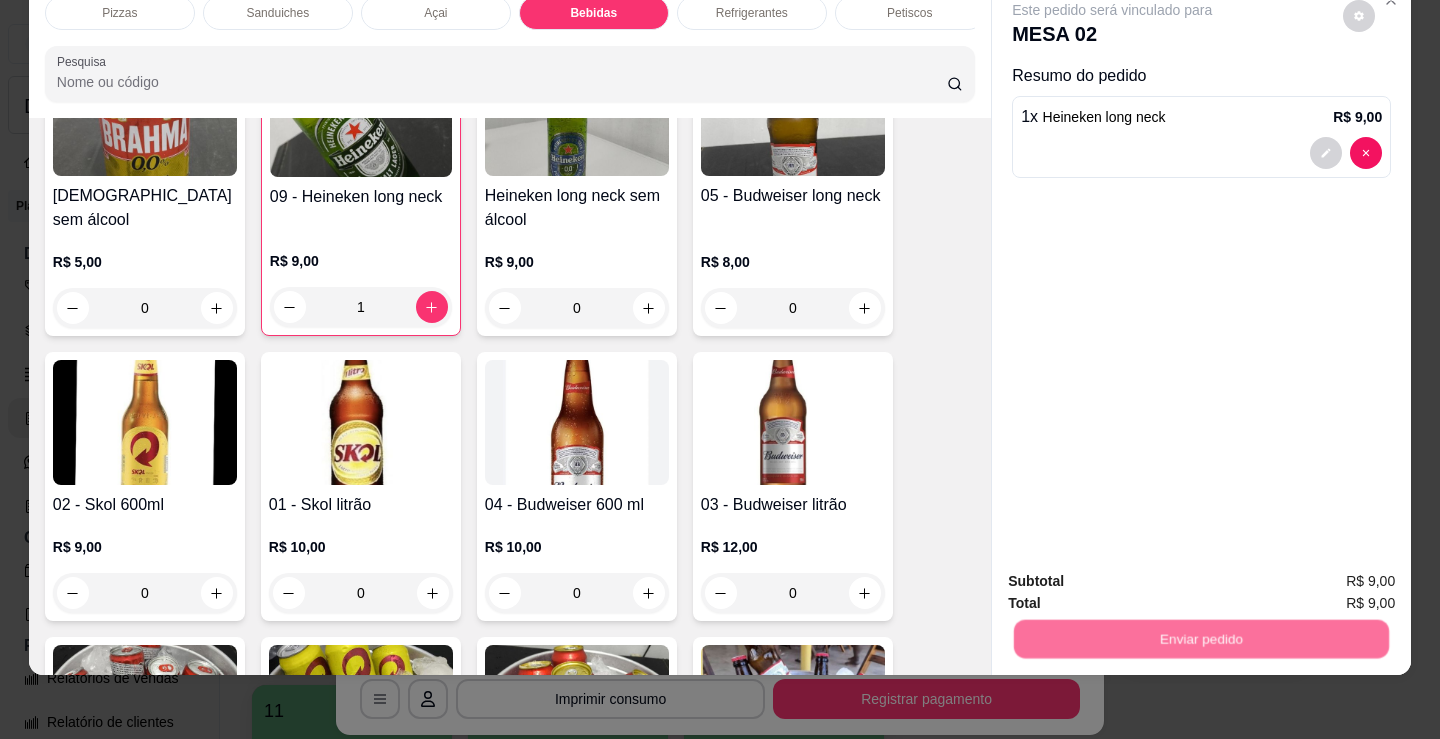 click on "Não registrar e enviar pedido" at bounding box center (1136, 574) 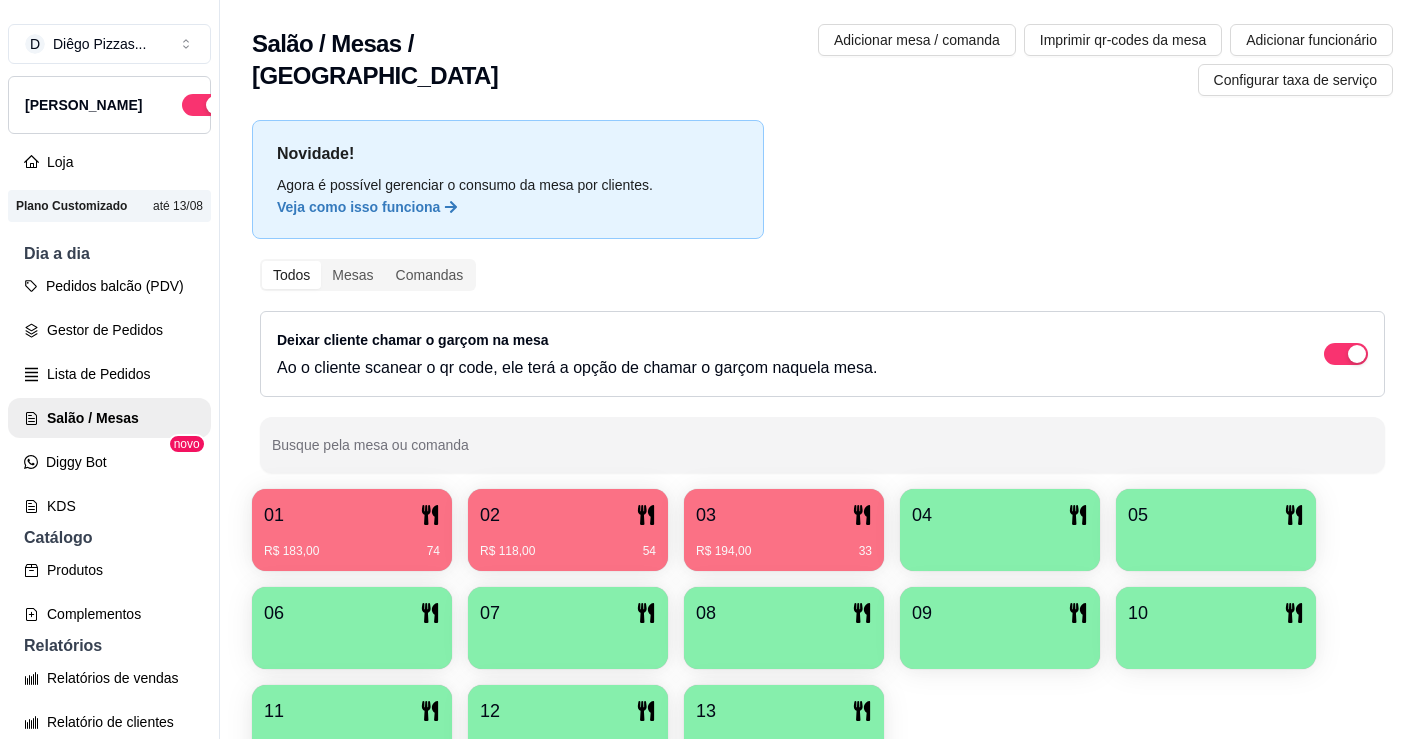 click on "R$ 183,00 74" at bounding box center [352, 544] 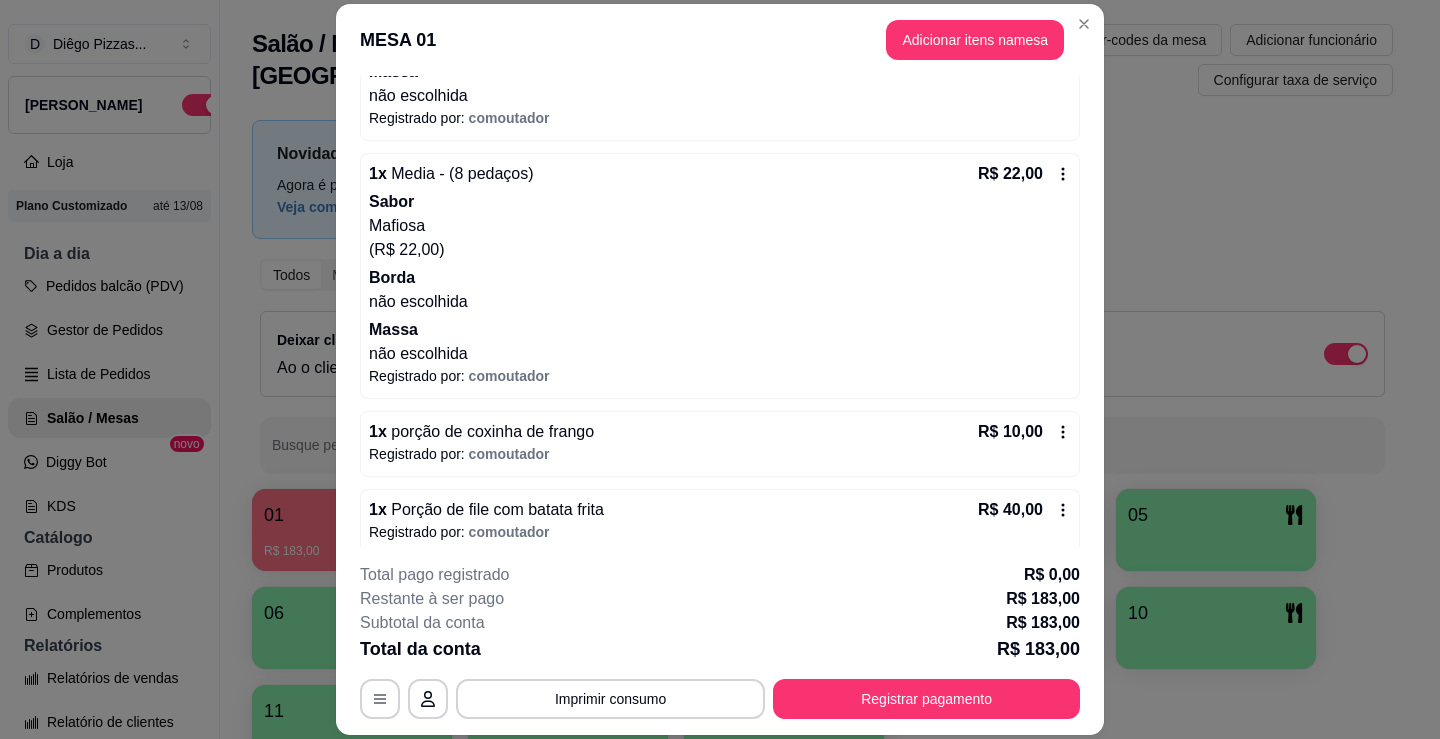 scroll, scrollTop: 959, scrollLeft: 0, axis: vertical 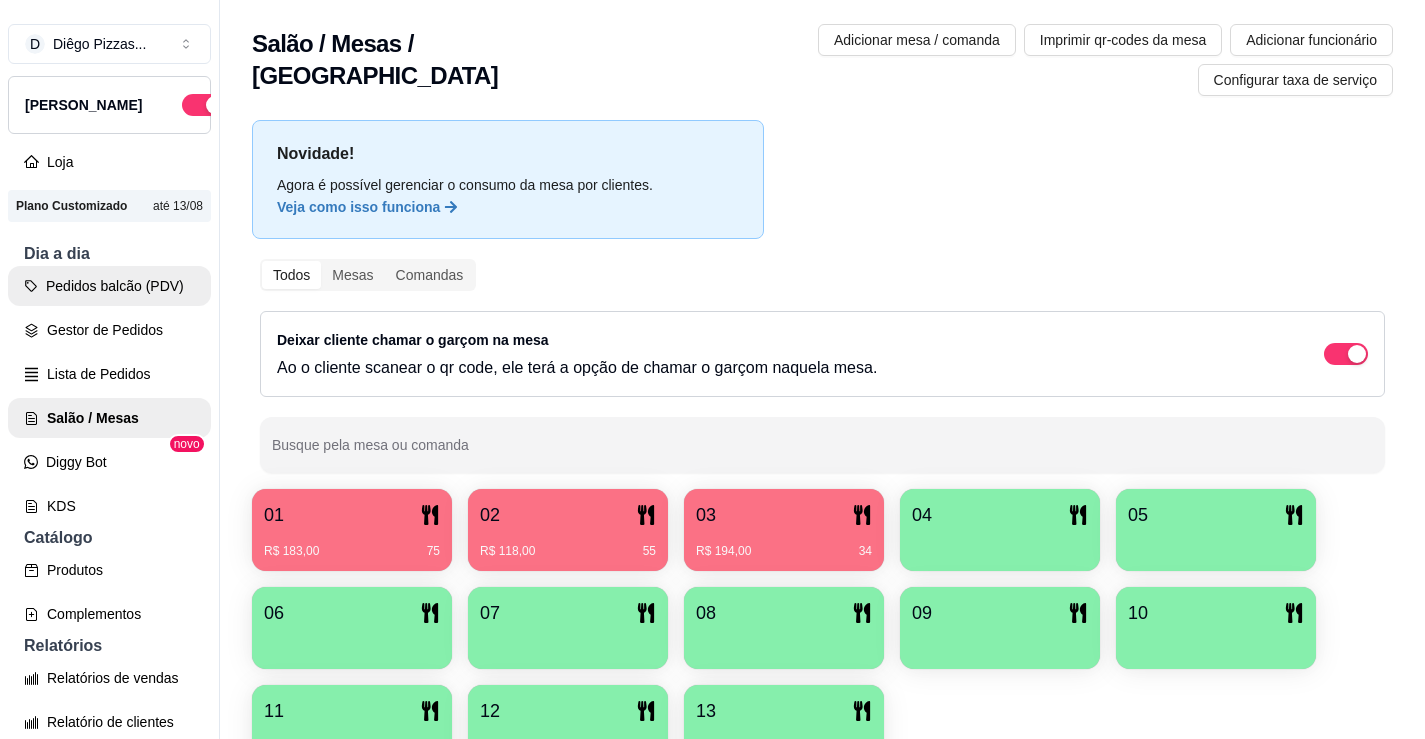 click on "Pedidos balcão (PDV)" at bounding box center [109, 286] 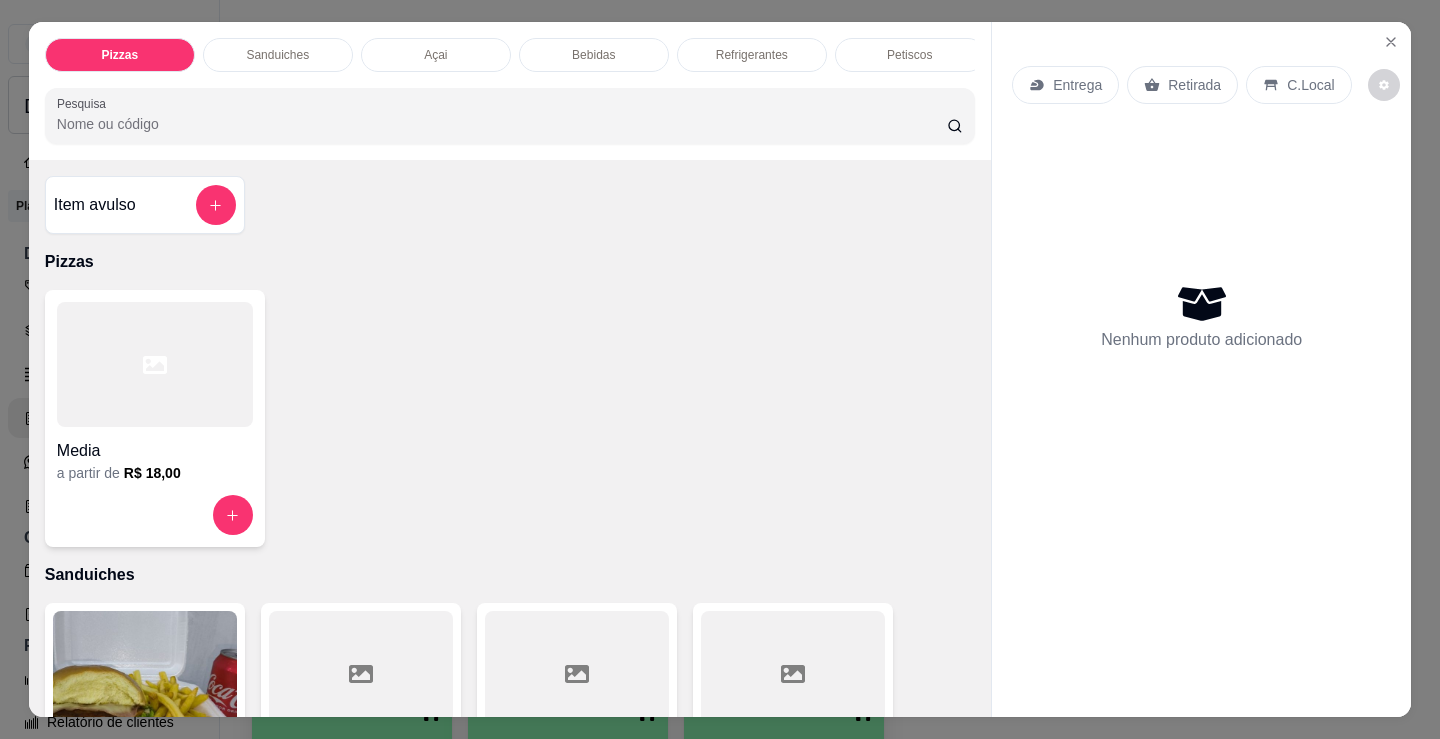 click on "Petiscos" at bounding box center [909, 55] 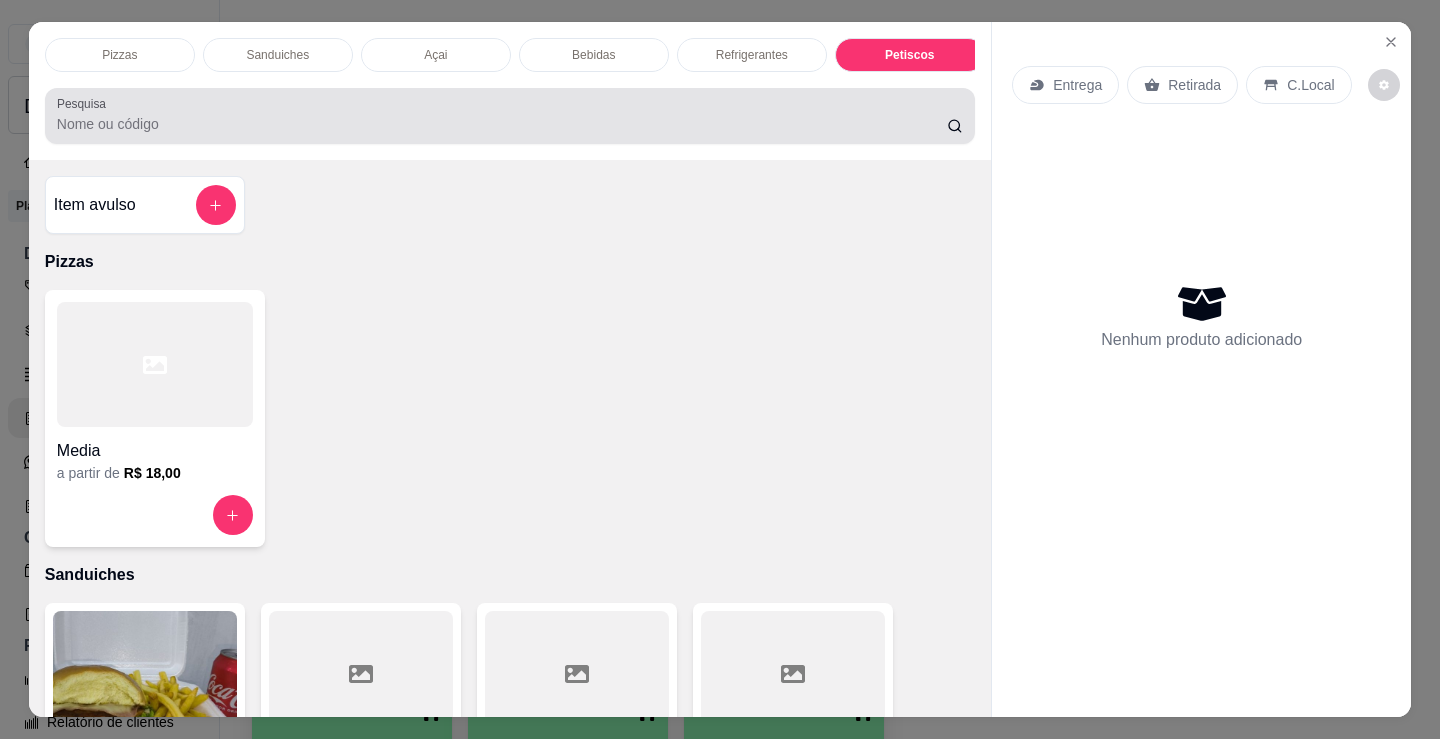 scroll, scrollTop: 6692, scrollLeft: 0, axis: vertical 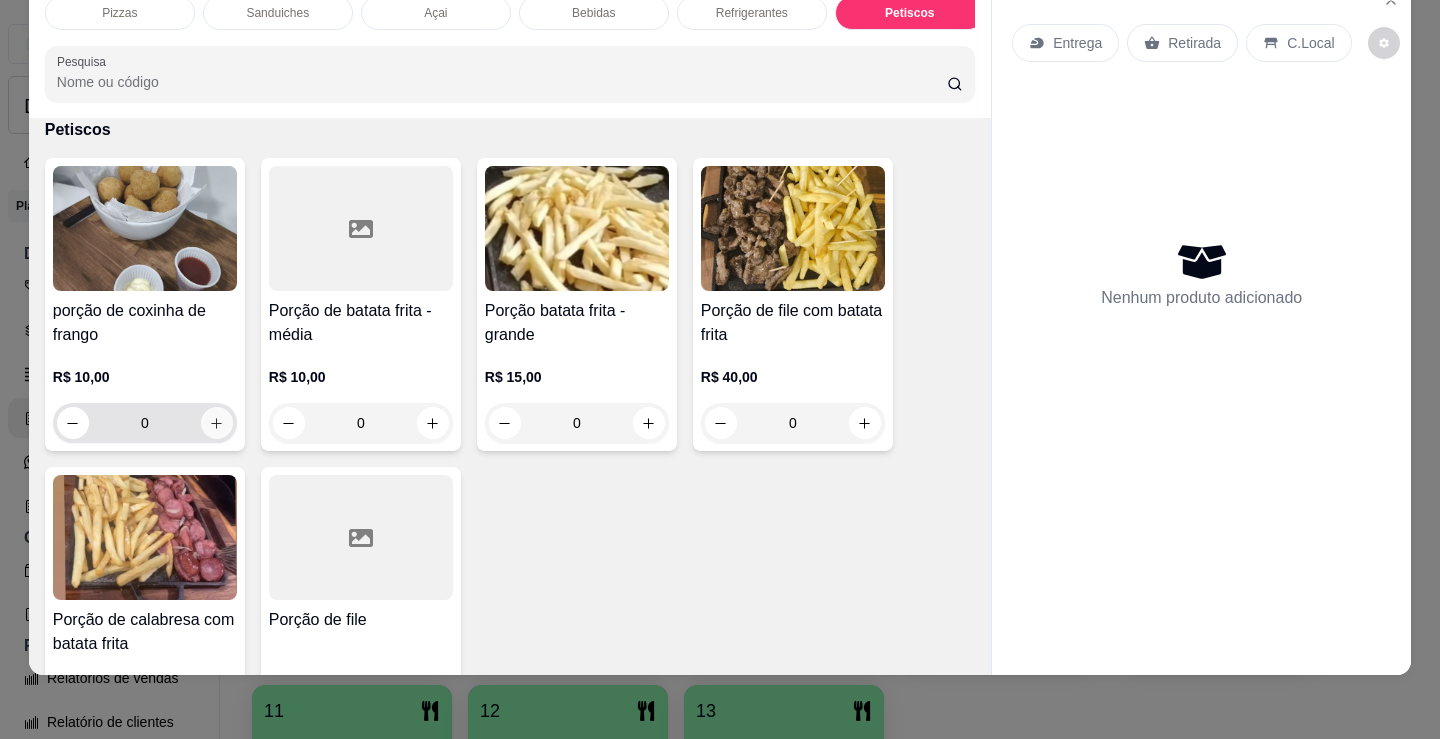 click at bounding box center [217, 423] 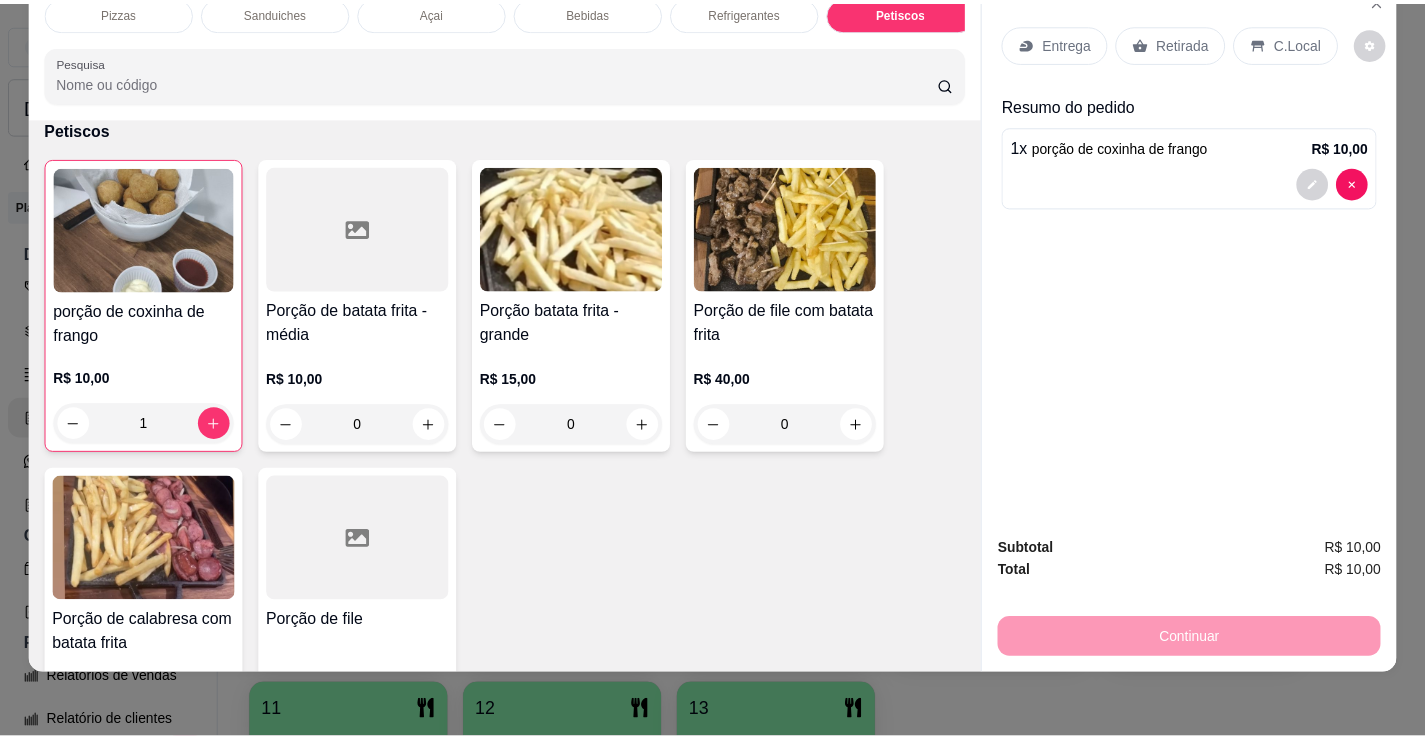 scroll, scrollTop: 0, scrollLeft: 0, axis: both 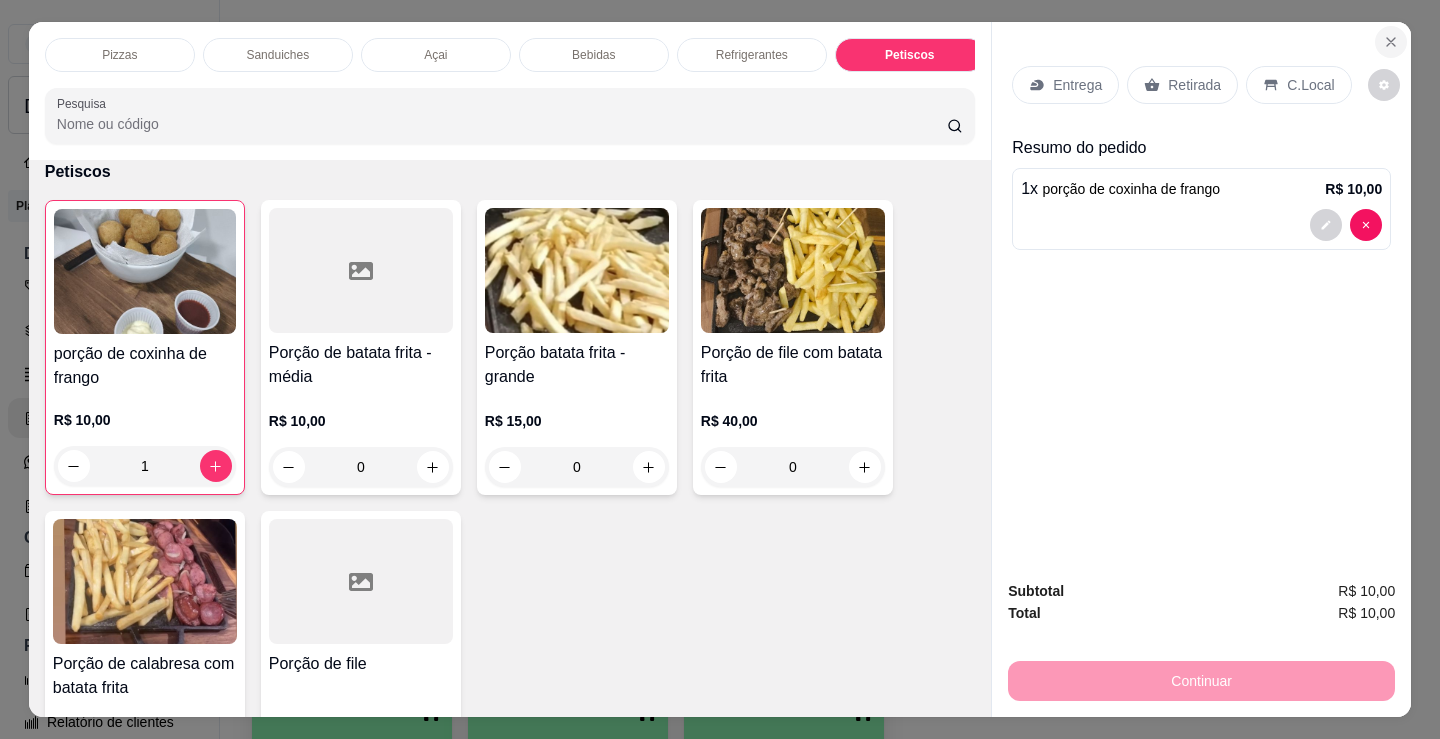click at bounding box center (1391, 42) 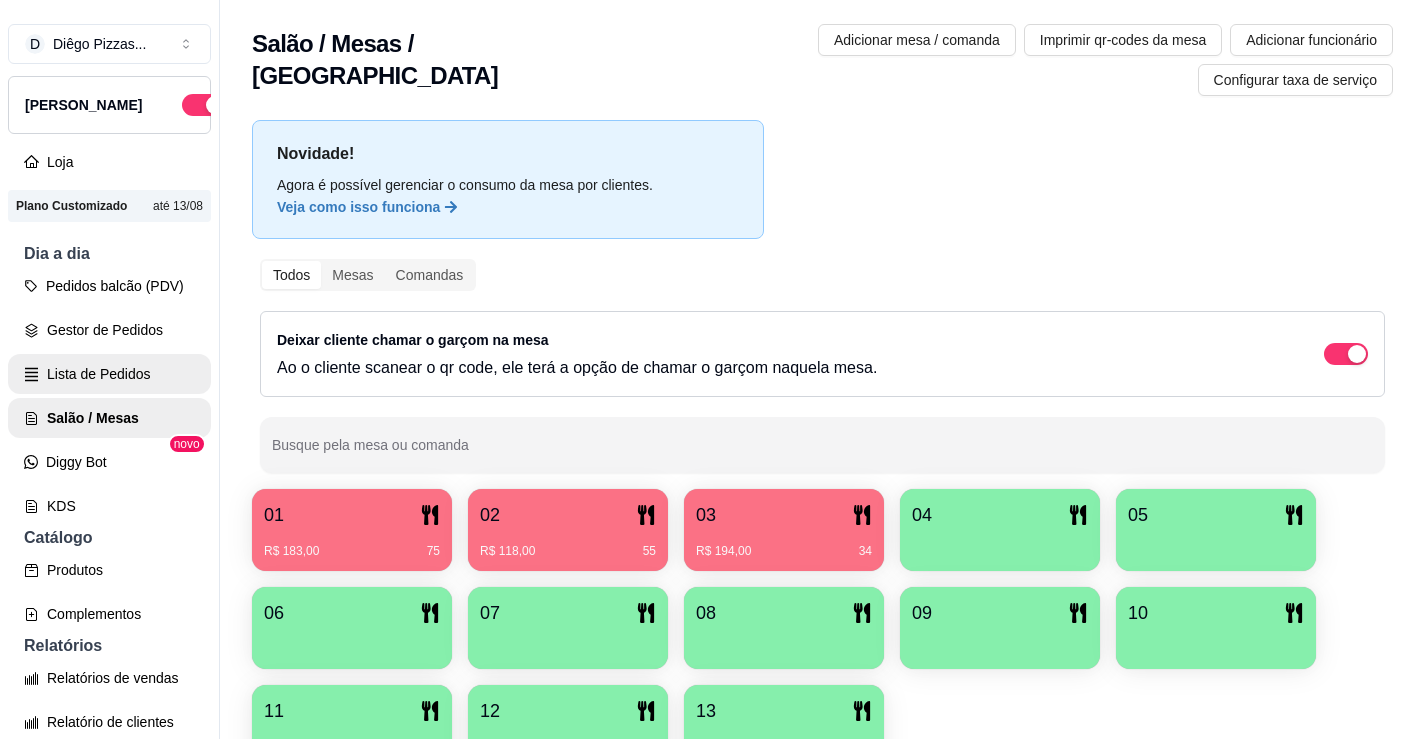 click on "Lista de Pedidos" at bounding box center [109, 374] 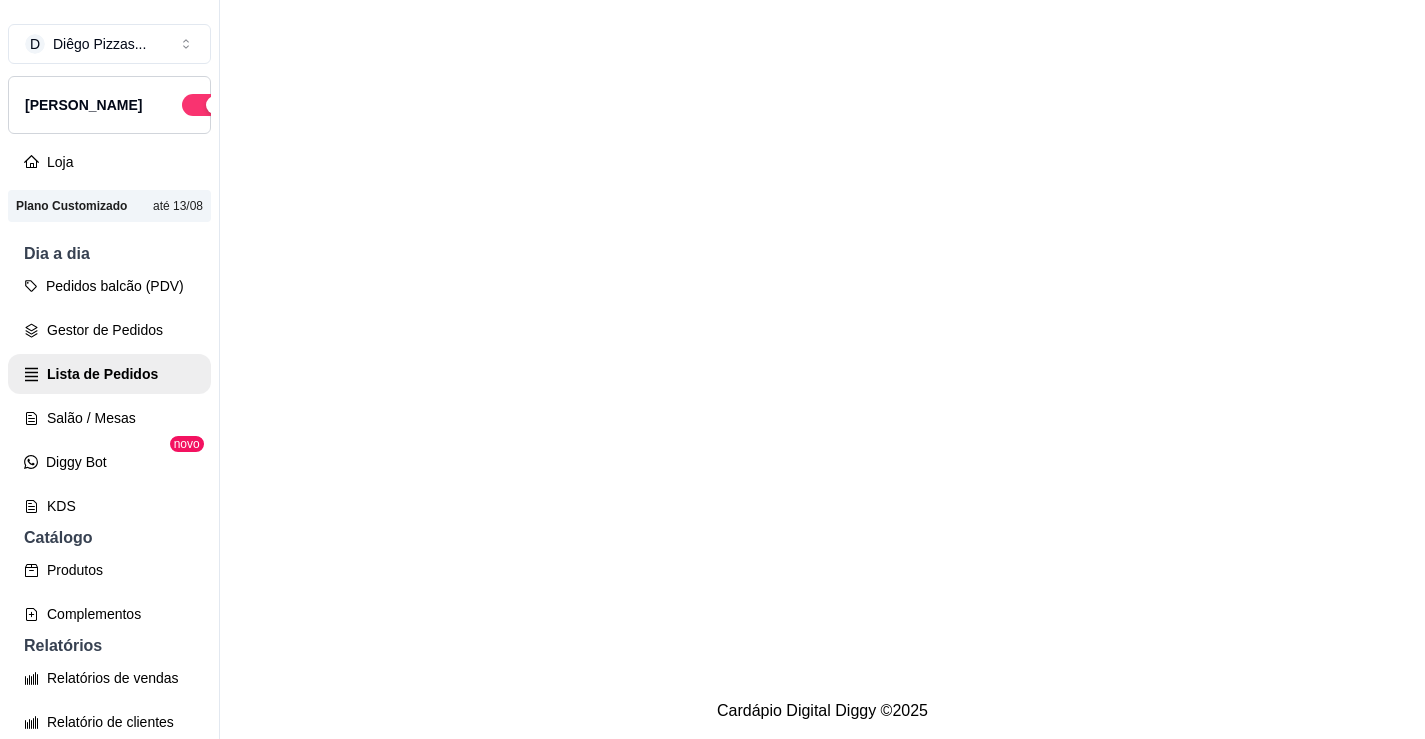 scroll, scrollTop: 32, scrollLeft: 0, axis: vertical 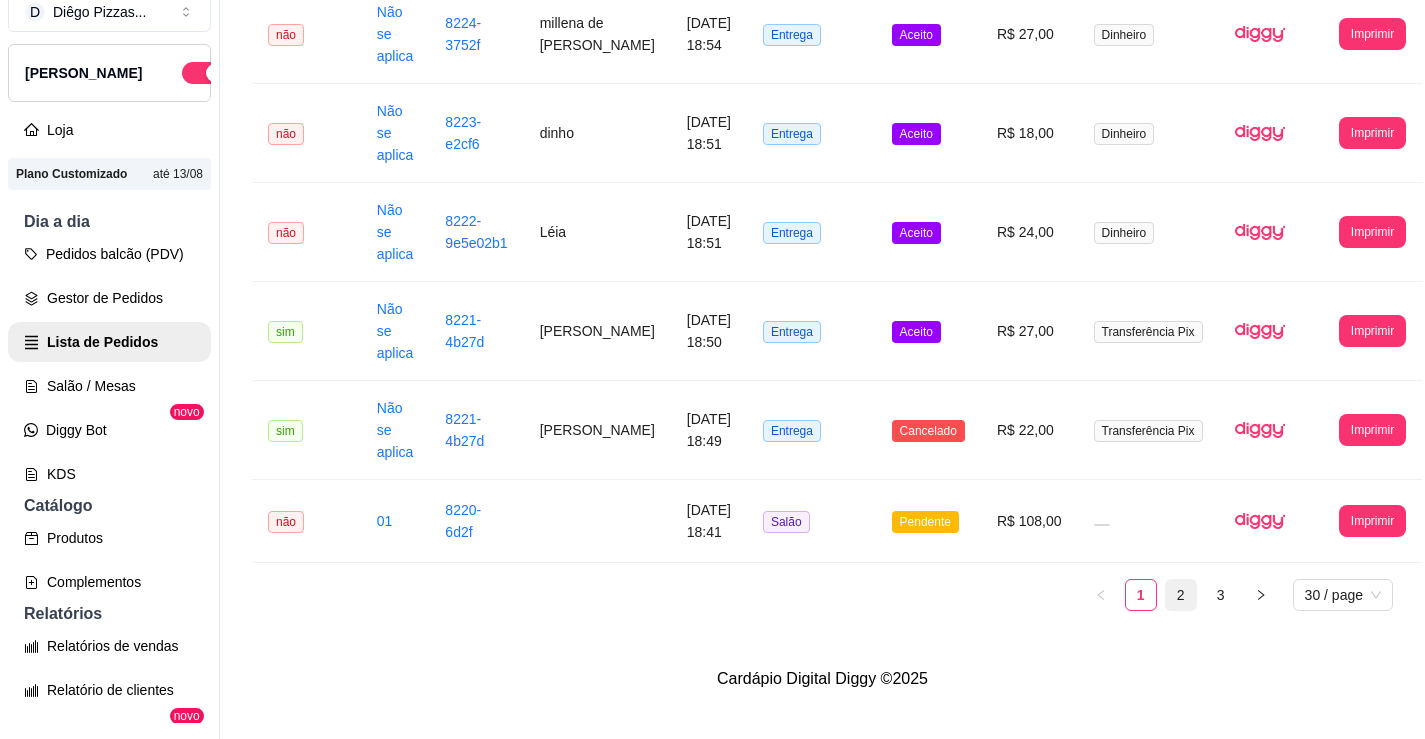 click on "2" at bounding box center [1181, 595] 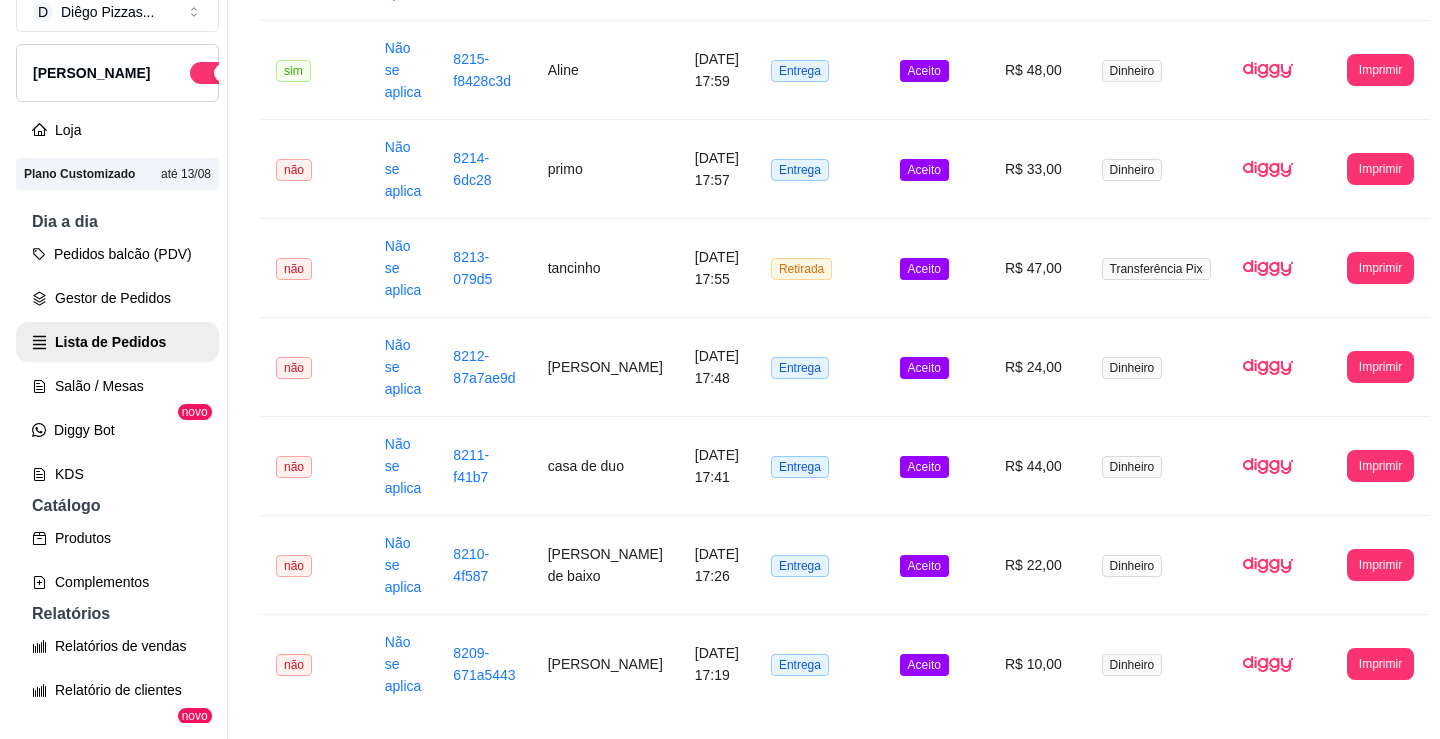 scroll, scrollTop: 0, scrollLeft: 0, axis: both 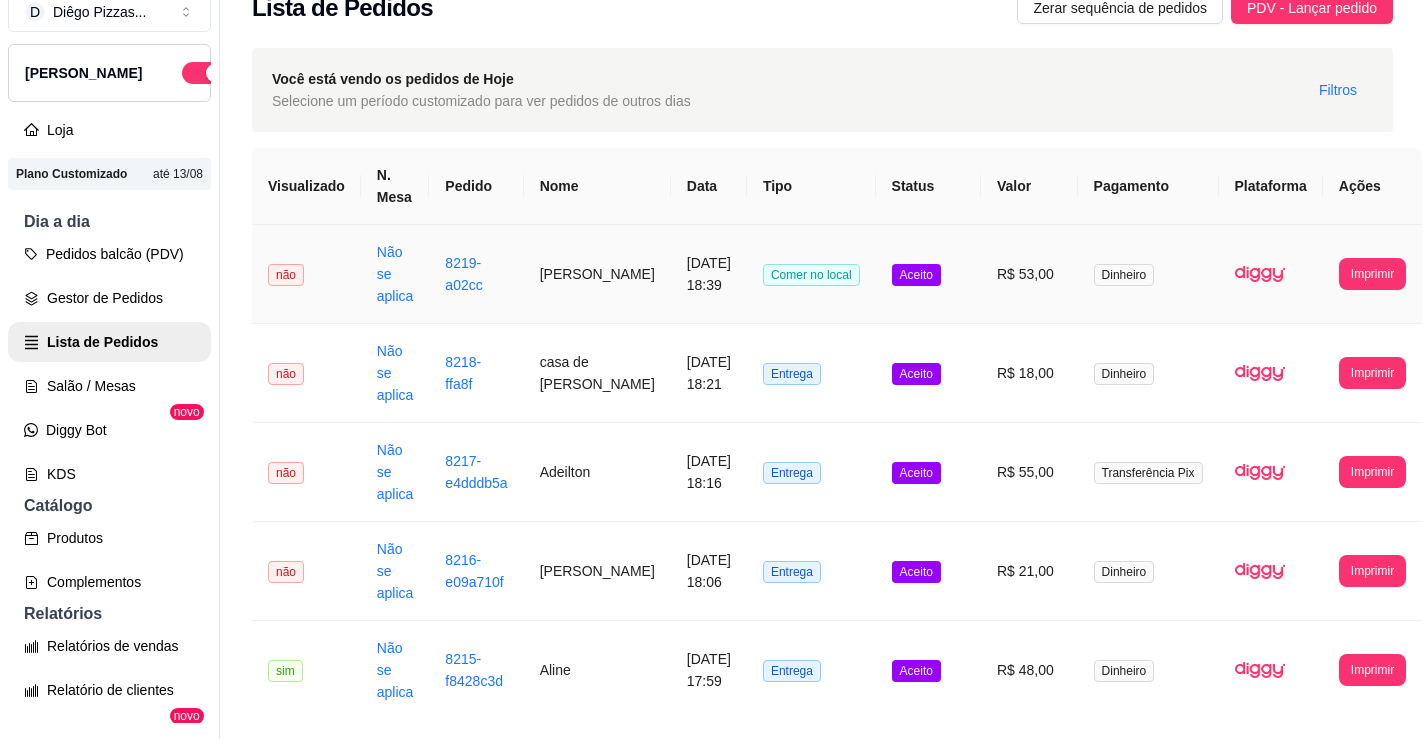 click on "[PERSON_NAME]" at bounding box center (597, 274) 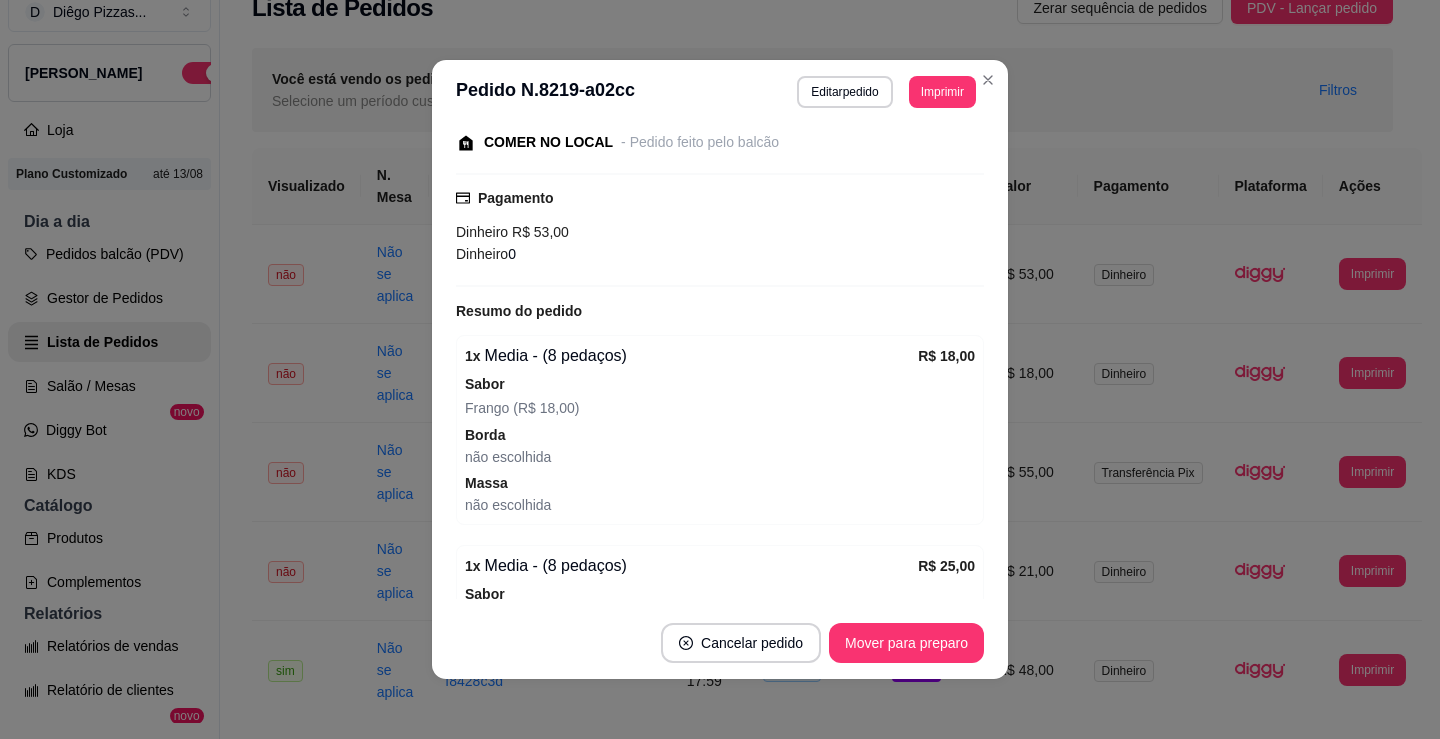 scroll, scrollTop: 560, scrollLeft: 0, axis: vertical 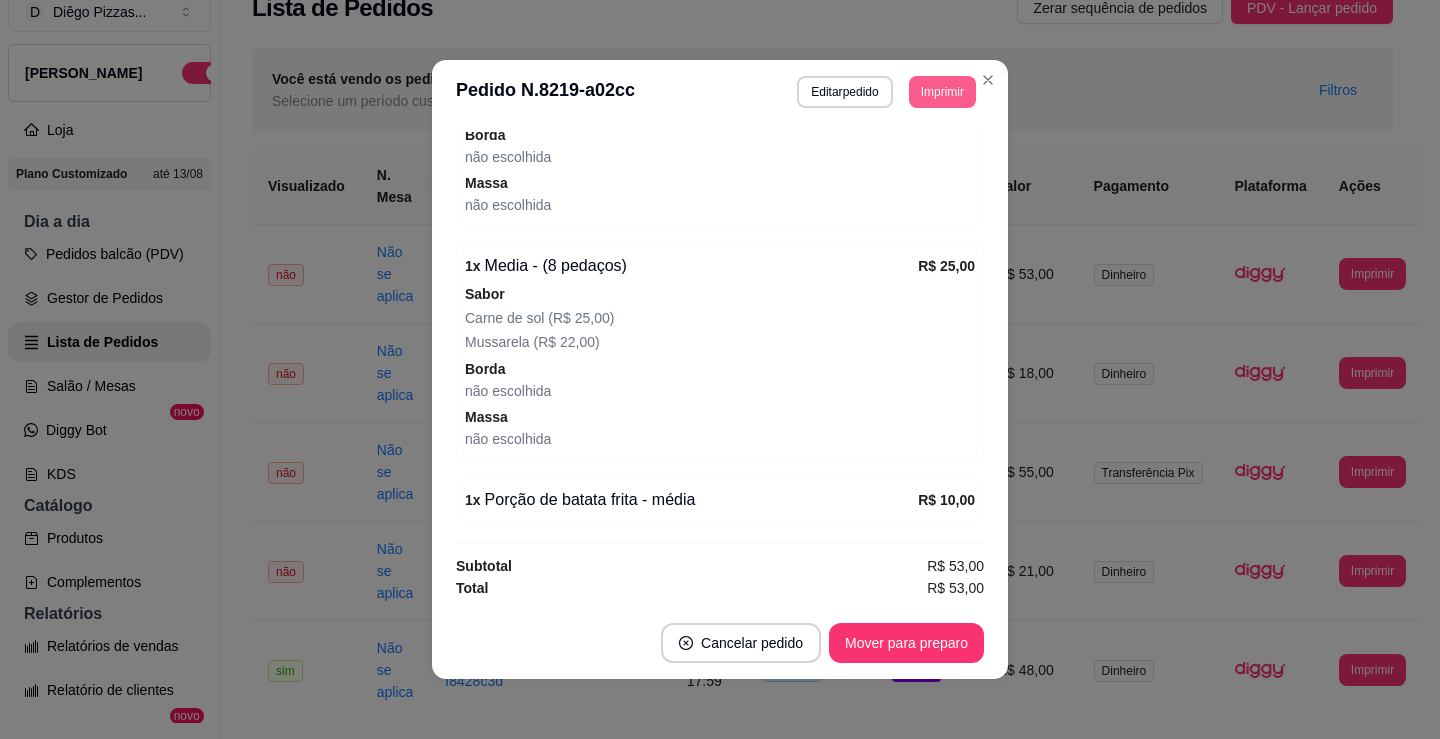 click on "Imprimir" at bounding box center (942, 92) 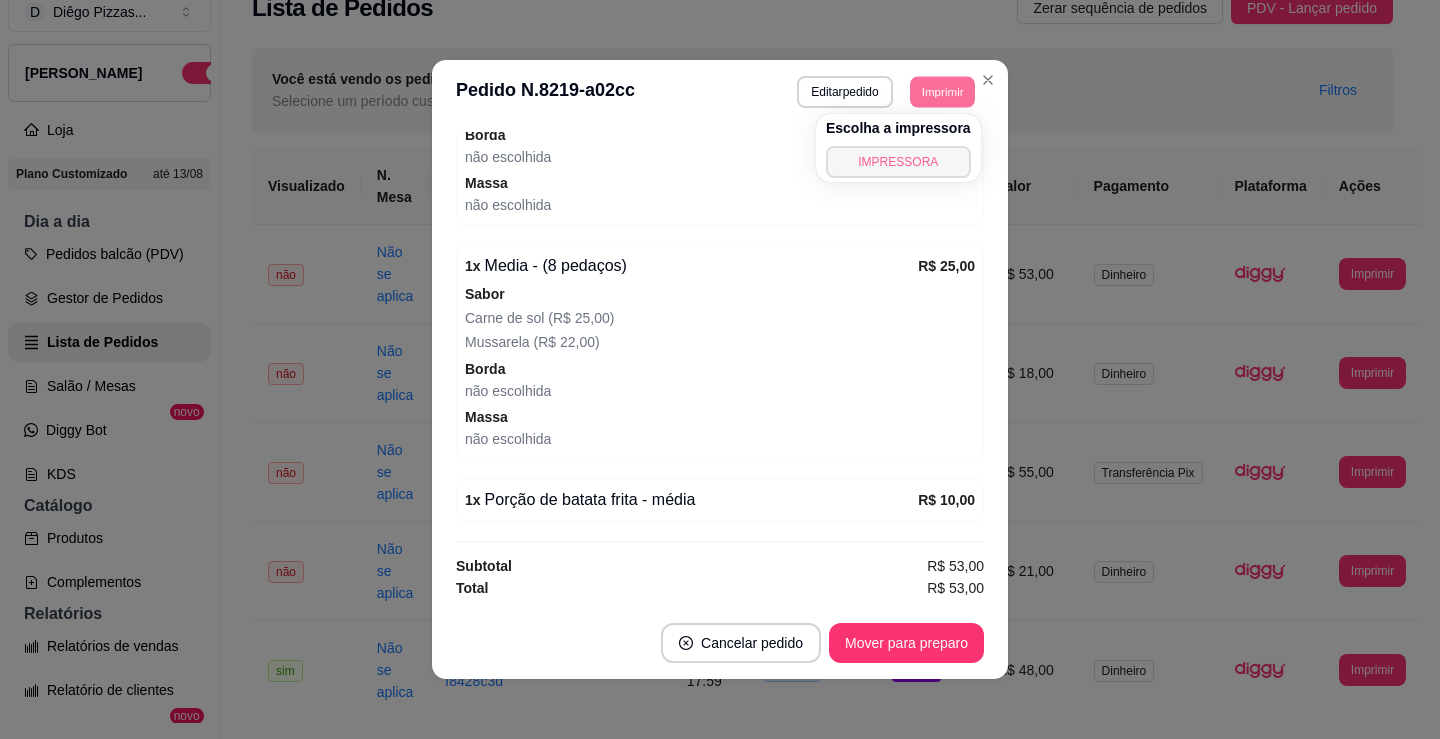 click on "IMPRESSORA" at bounding box center [898, 162] 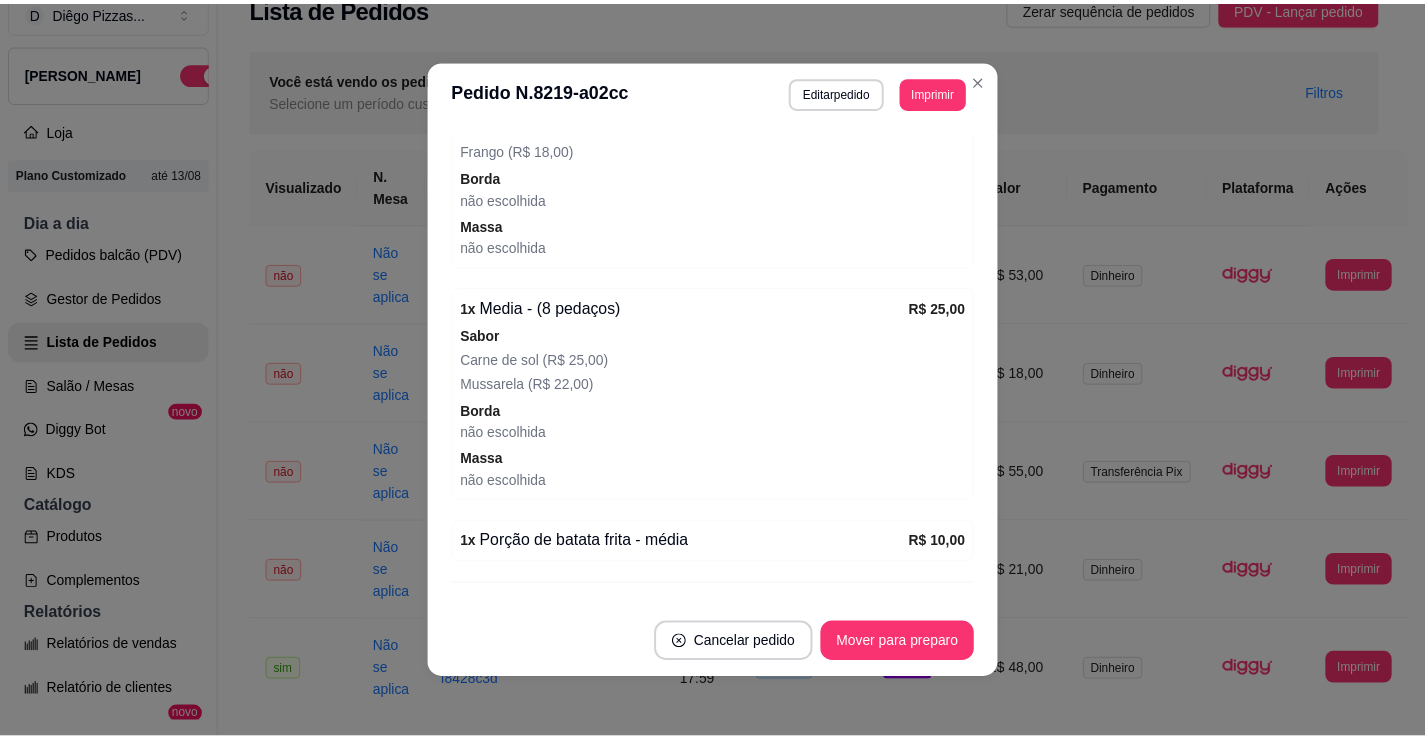 scroll, scrollTop: 560, scrollLeft: 0, axis: vertical 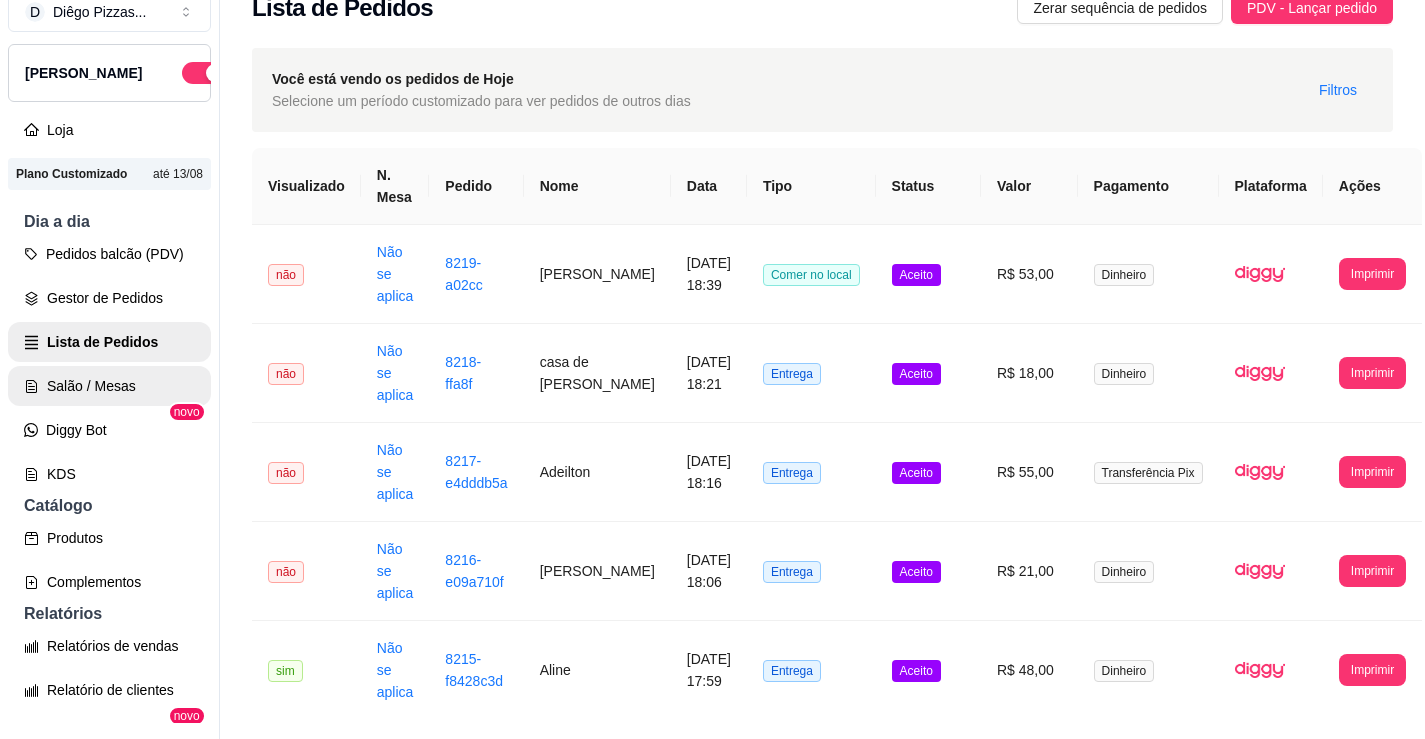 click on "Salão / Mesas" at bounding box center [109, 386] 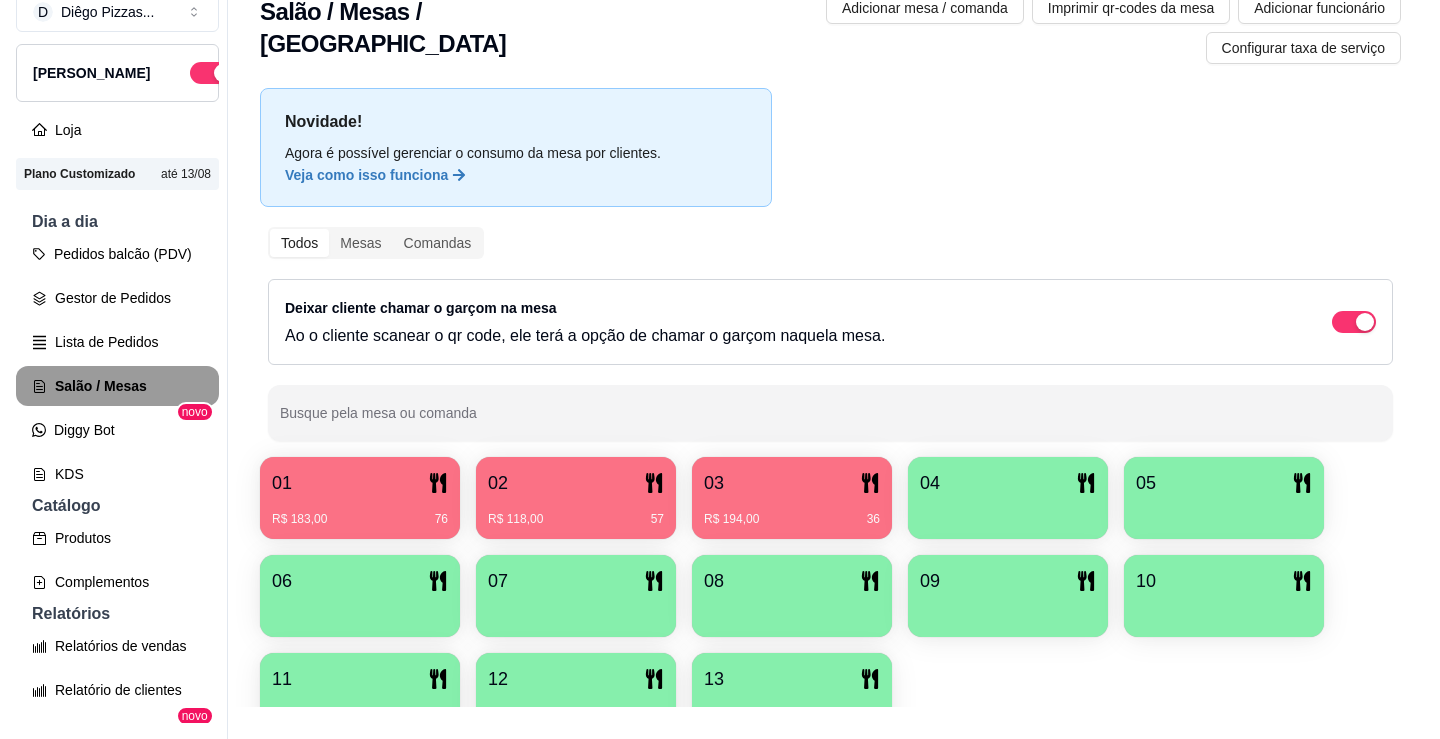 scroll, scrollTop: 0, scrollLeft: 0, axis: both 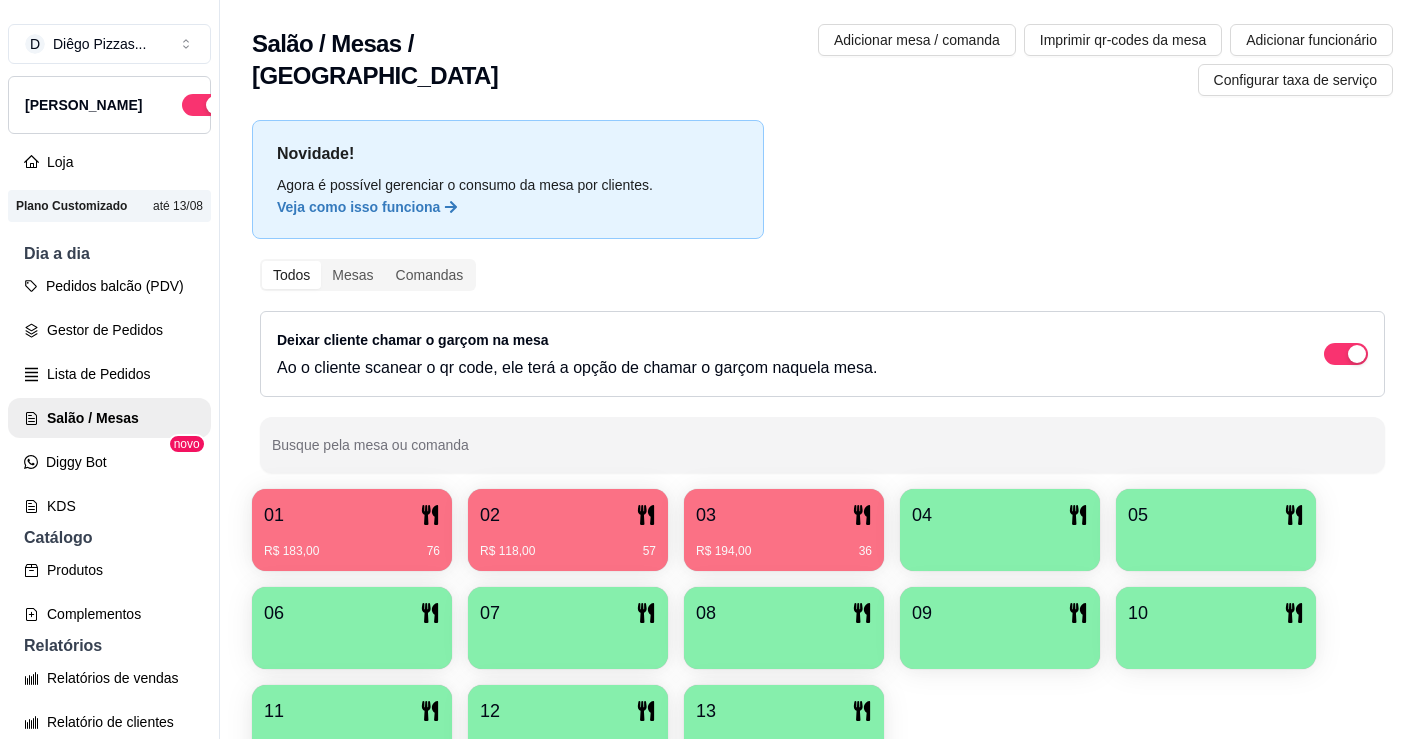 click on "R$ 194,00 36" at bounding box center (784, 544) 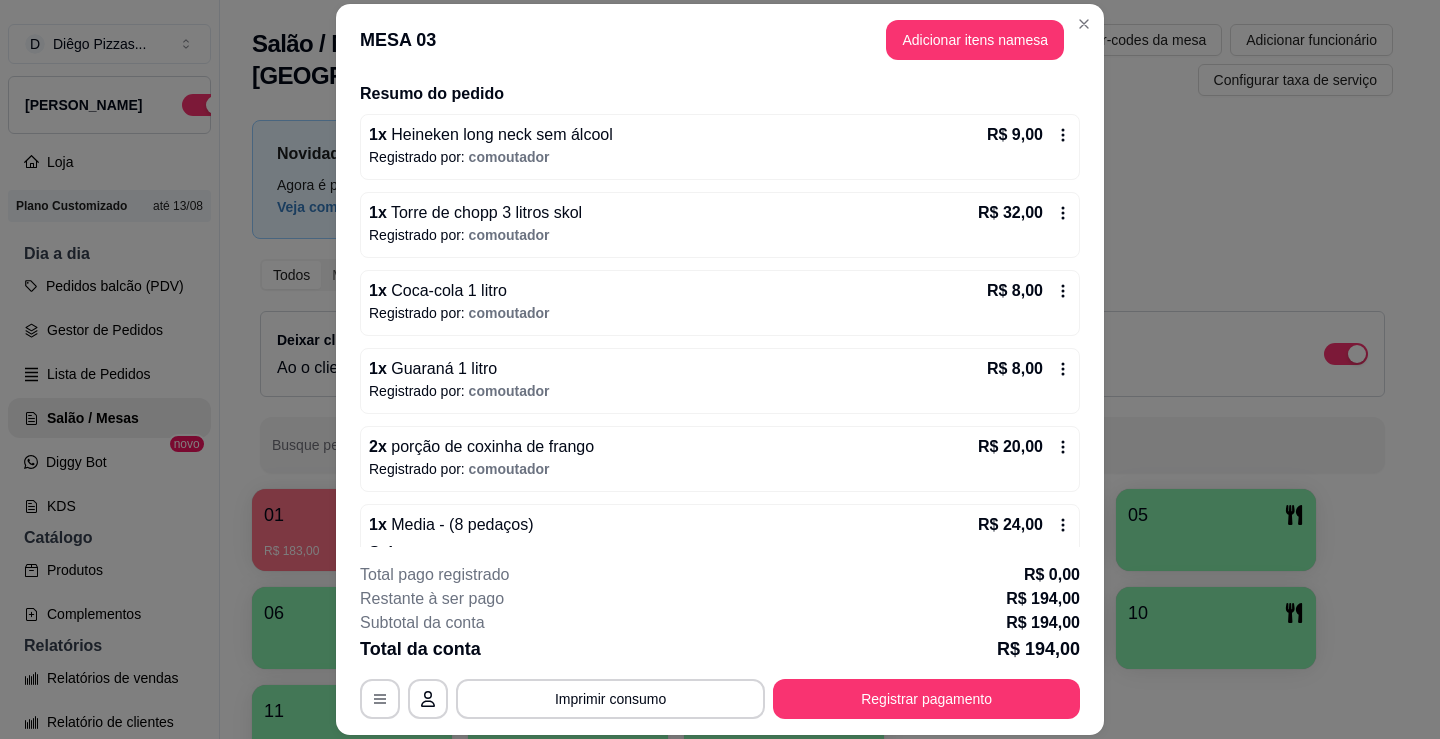 scroll, scrollTop: 210, scrollLeft: 0, axis: vertical 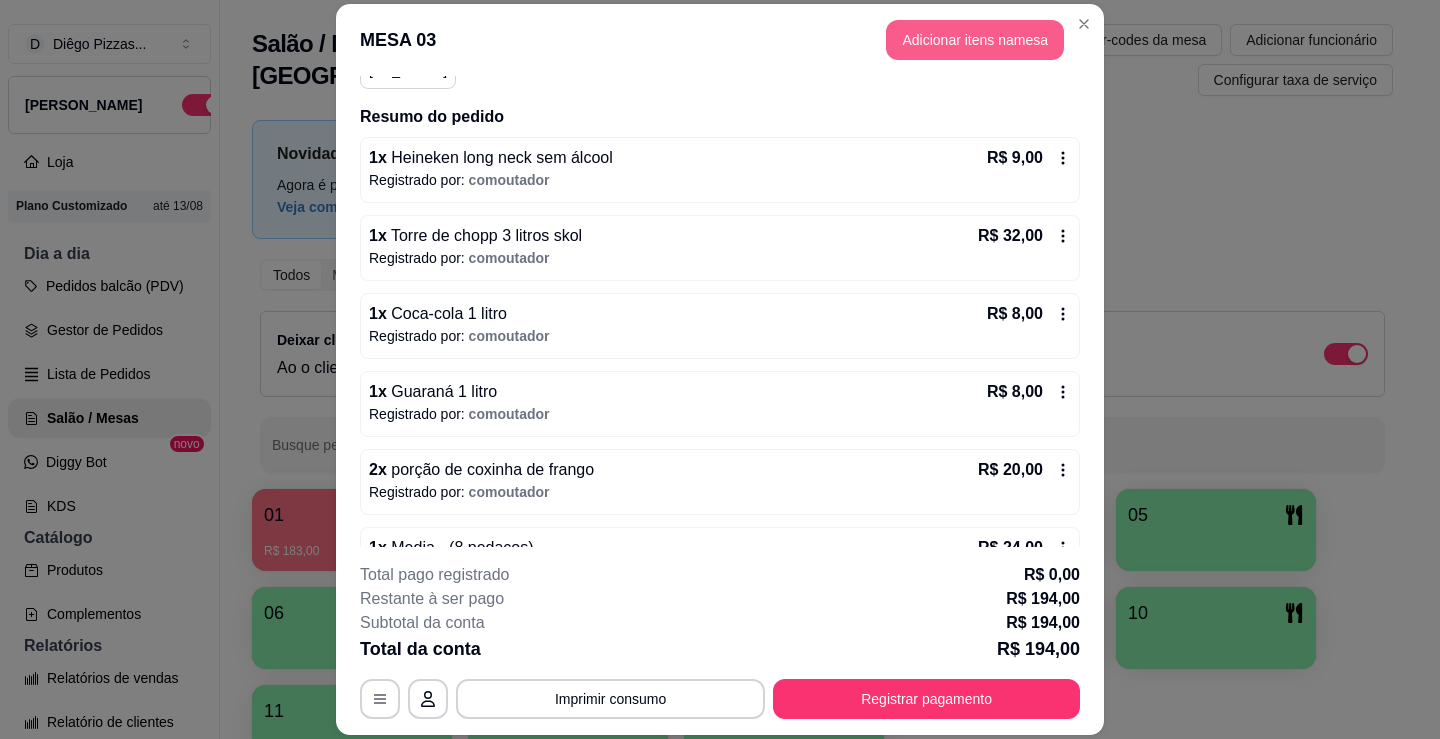 click on "Adicionar itens na  mesa" at bounding box center [975, 40] 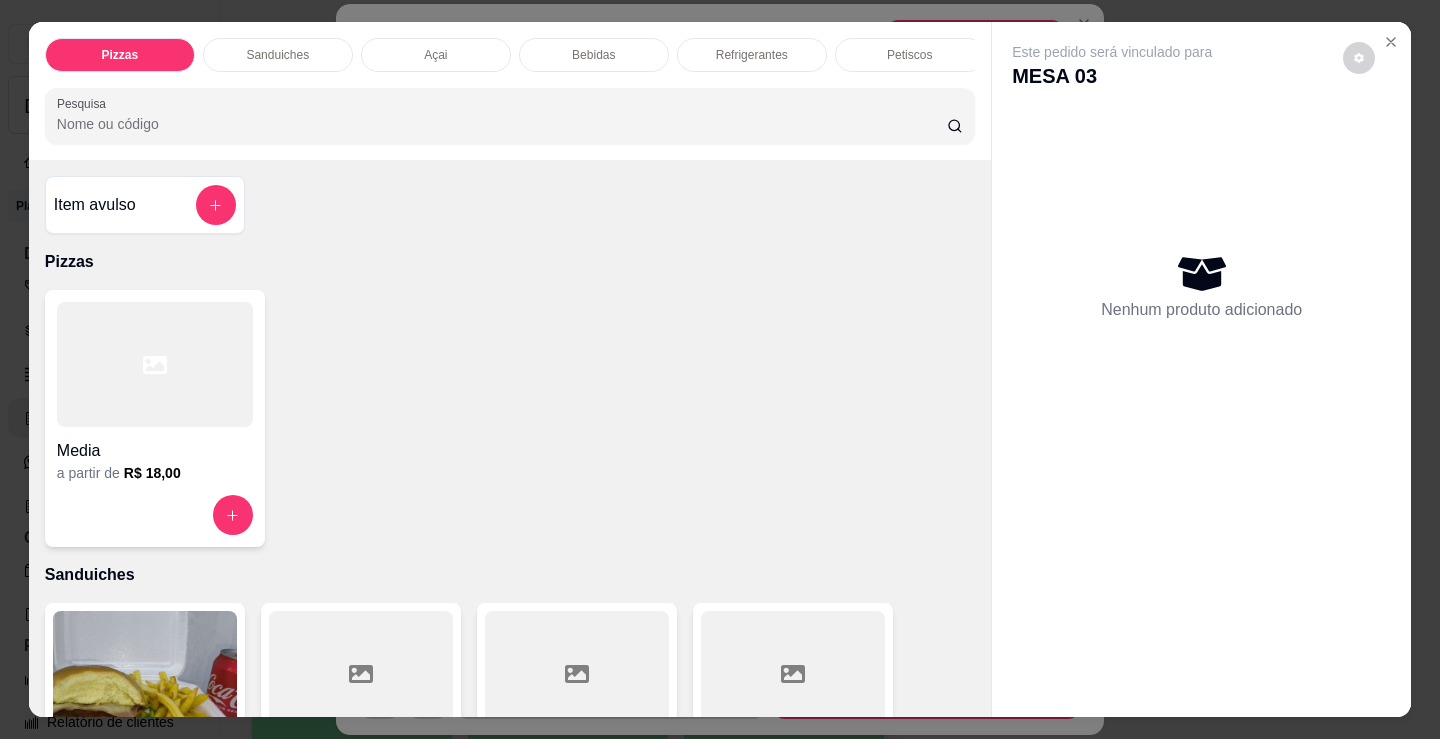 click on "Refrigerantes" at bounding box center (752, 55) 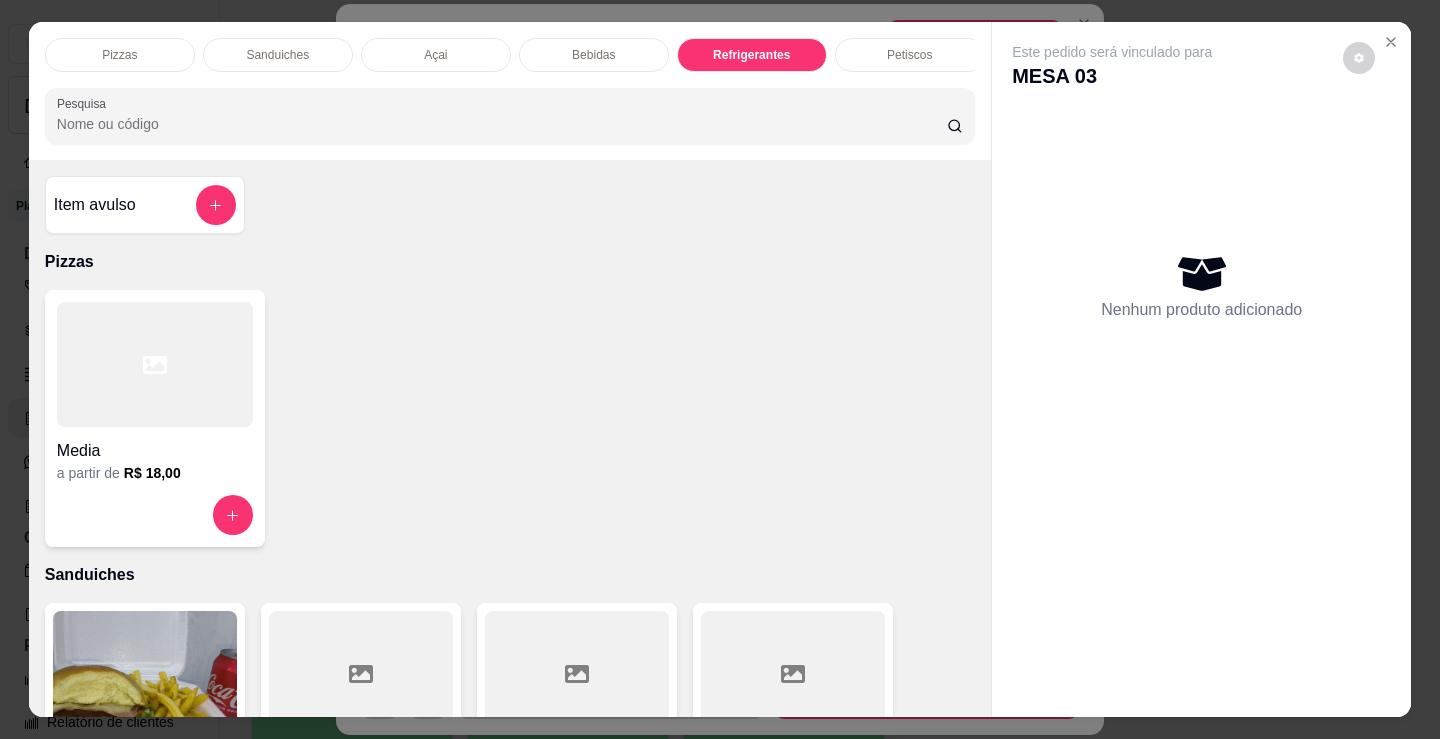 scroll, scrollTop: 5203, scrollLeft: 0, axis: vertical 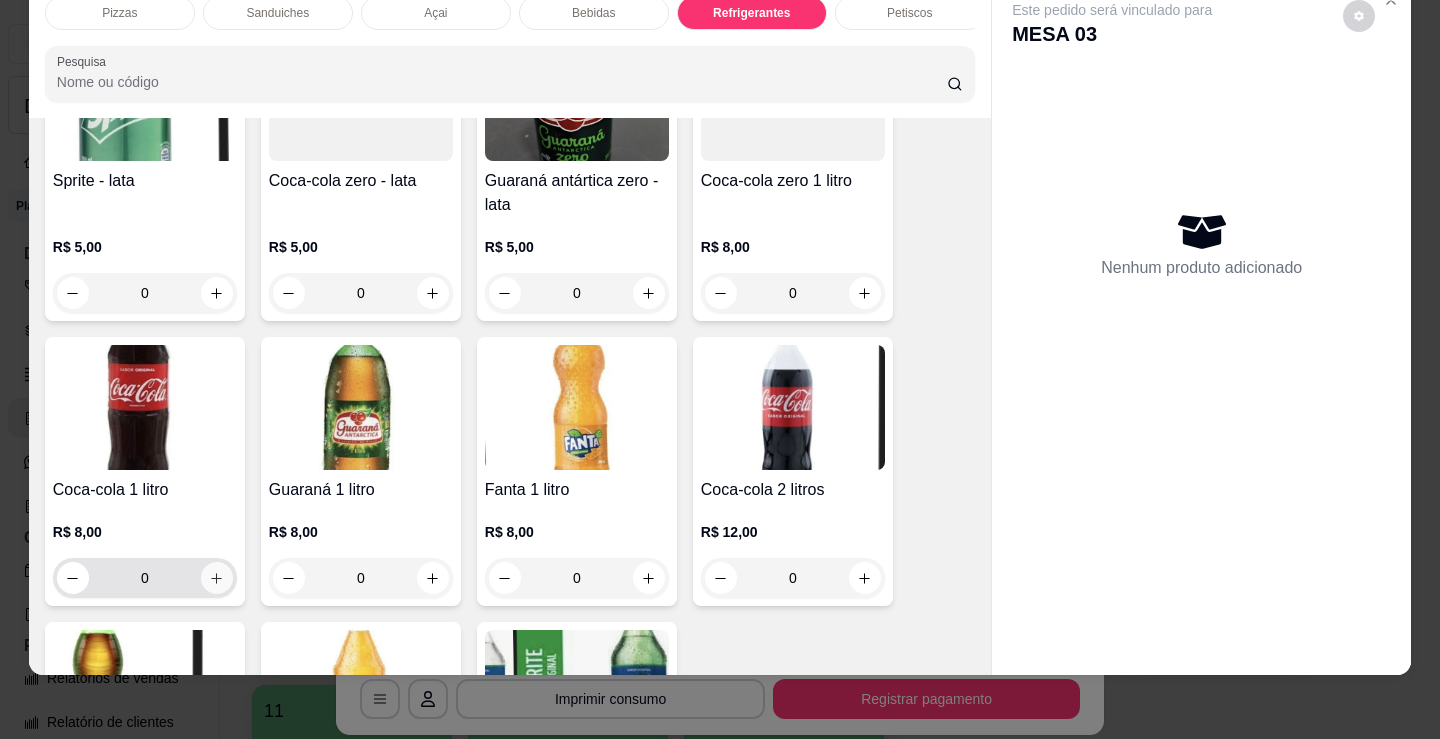 click 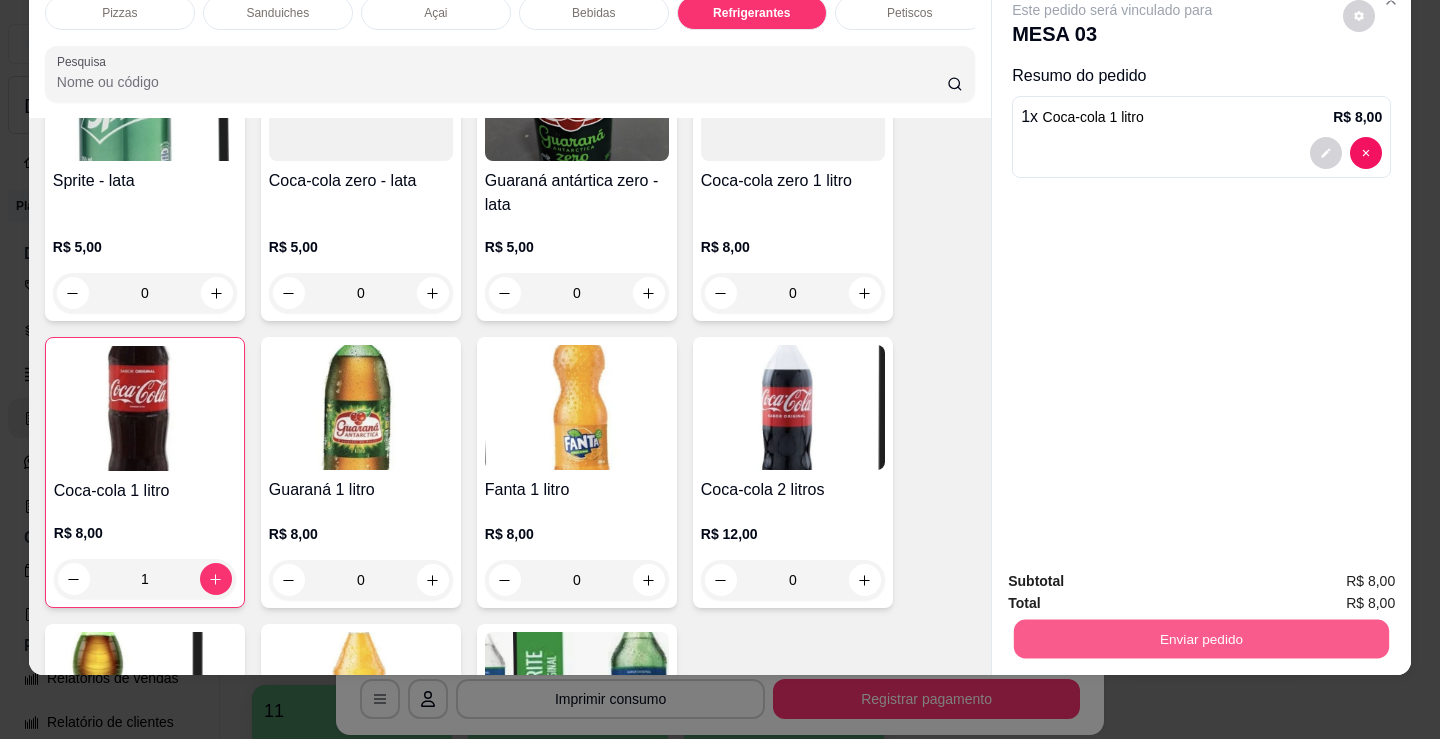 click on "Enviar pedido" at bounding box center (1201, 638) 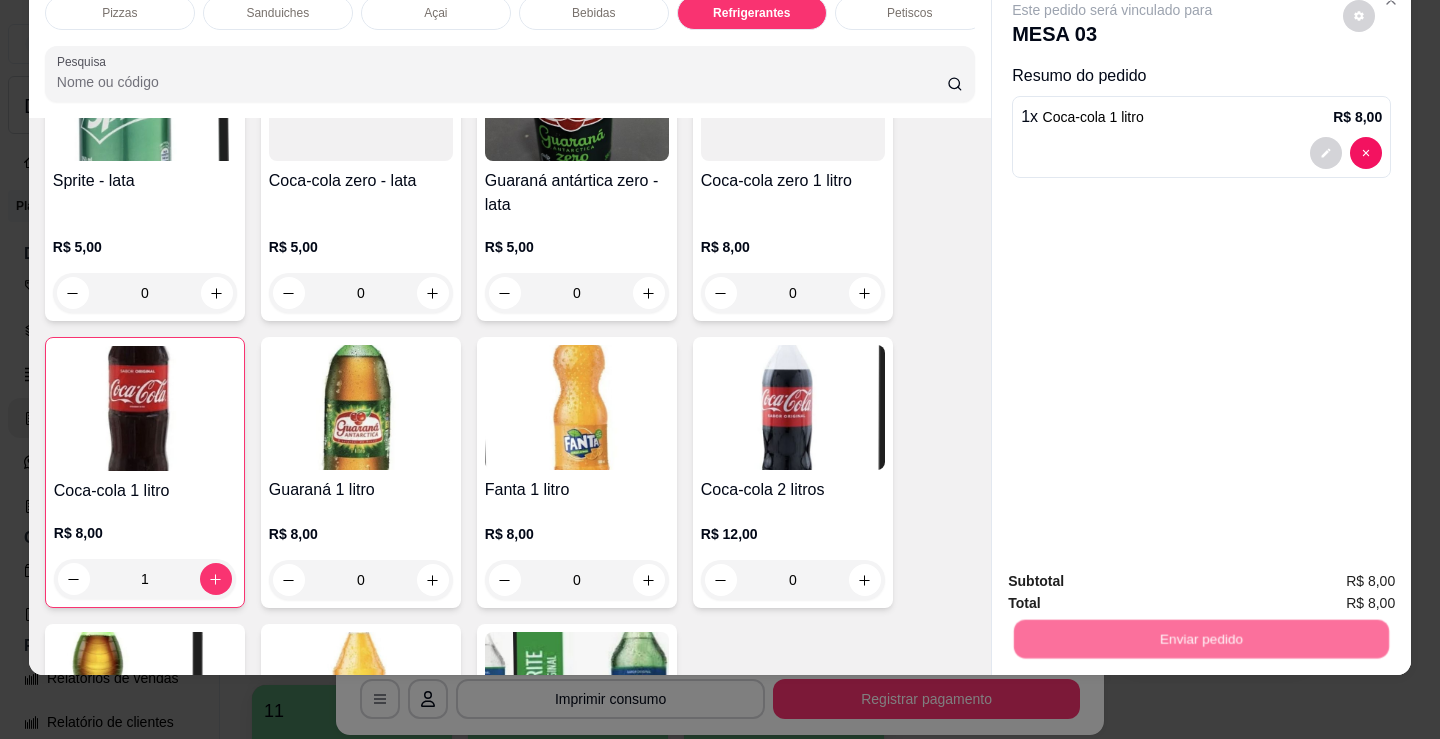 click on "Não registrar e enviar pedido" at bounding box center (1136, 574) 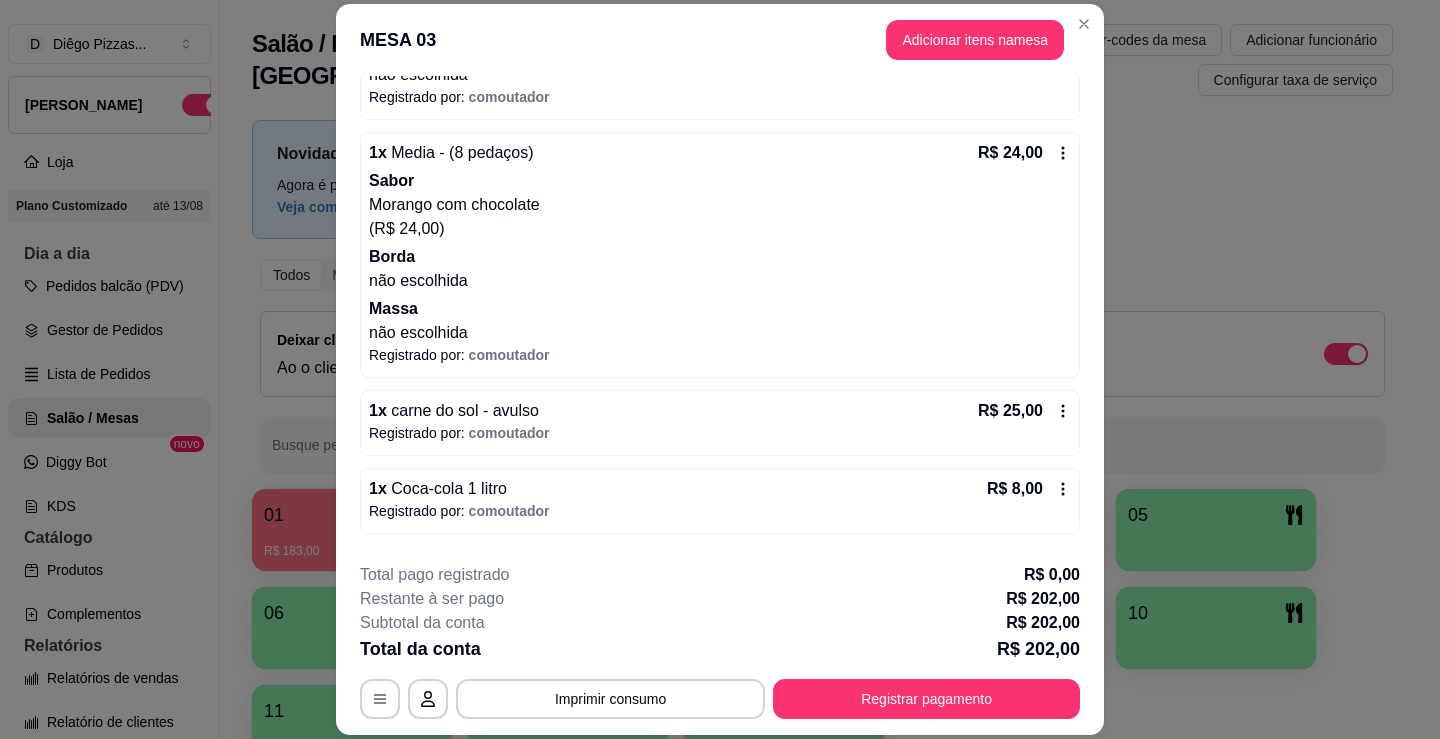 scroll, scrollTop: 1487, scrollLeft: 0, axis: vertical 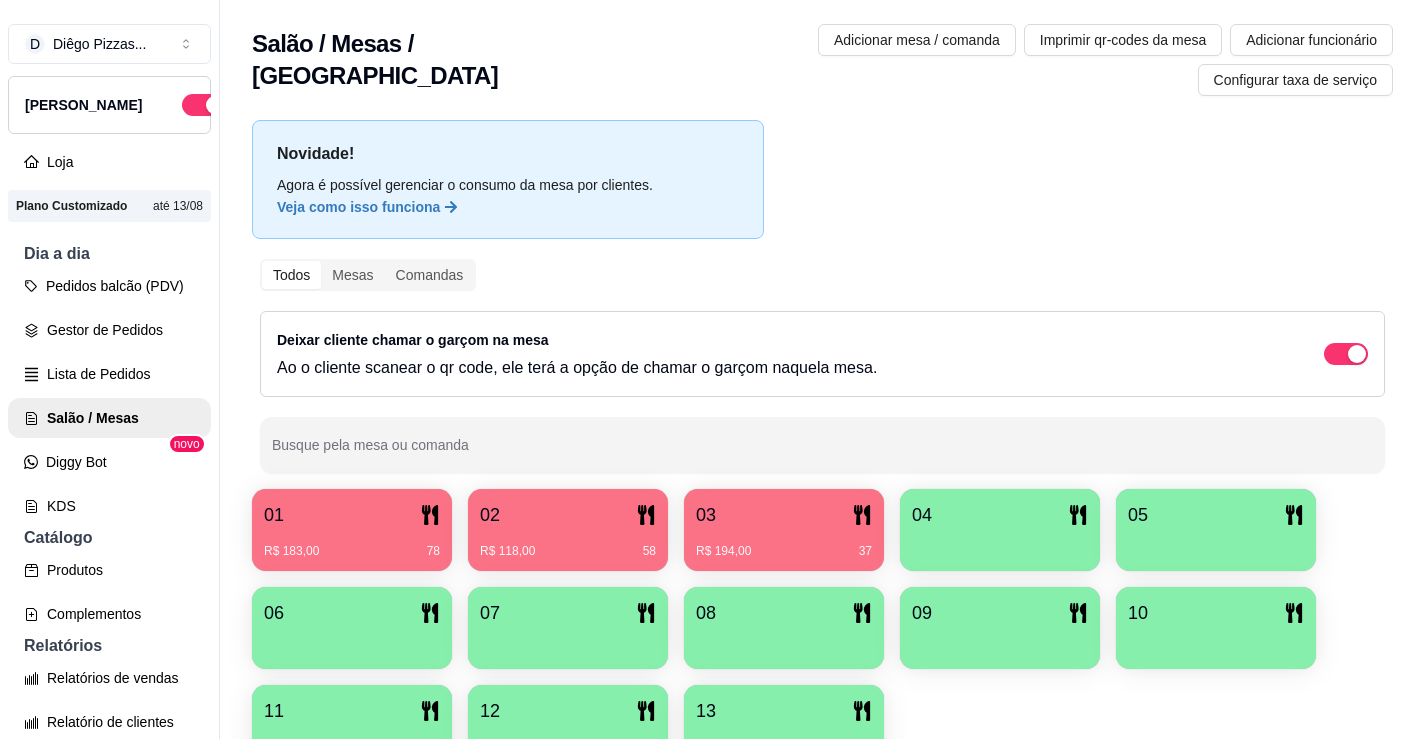 click on "R$ 194,00 37" at bounding box center [784, 551] 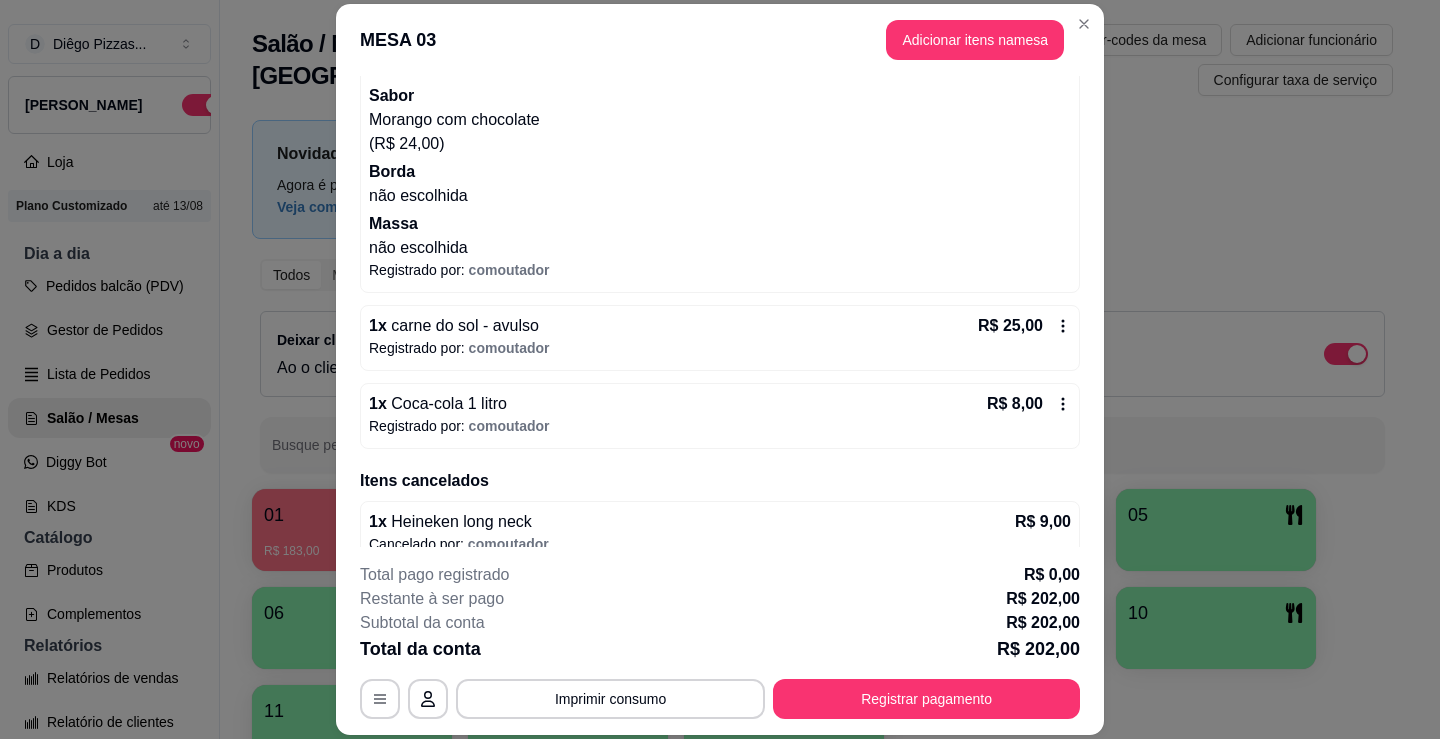 scroll, scrollTop: 1487, scrollLeft: 0, axis: vertical 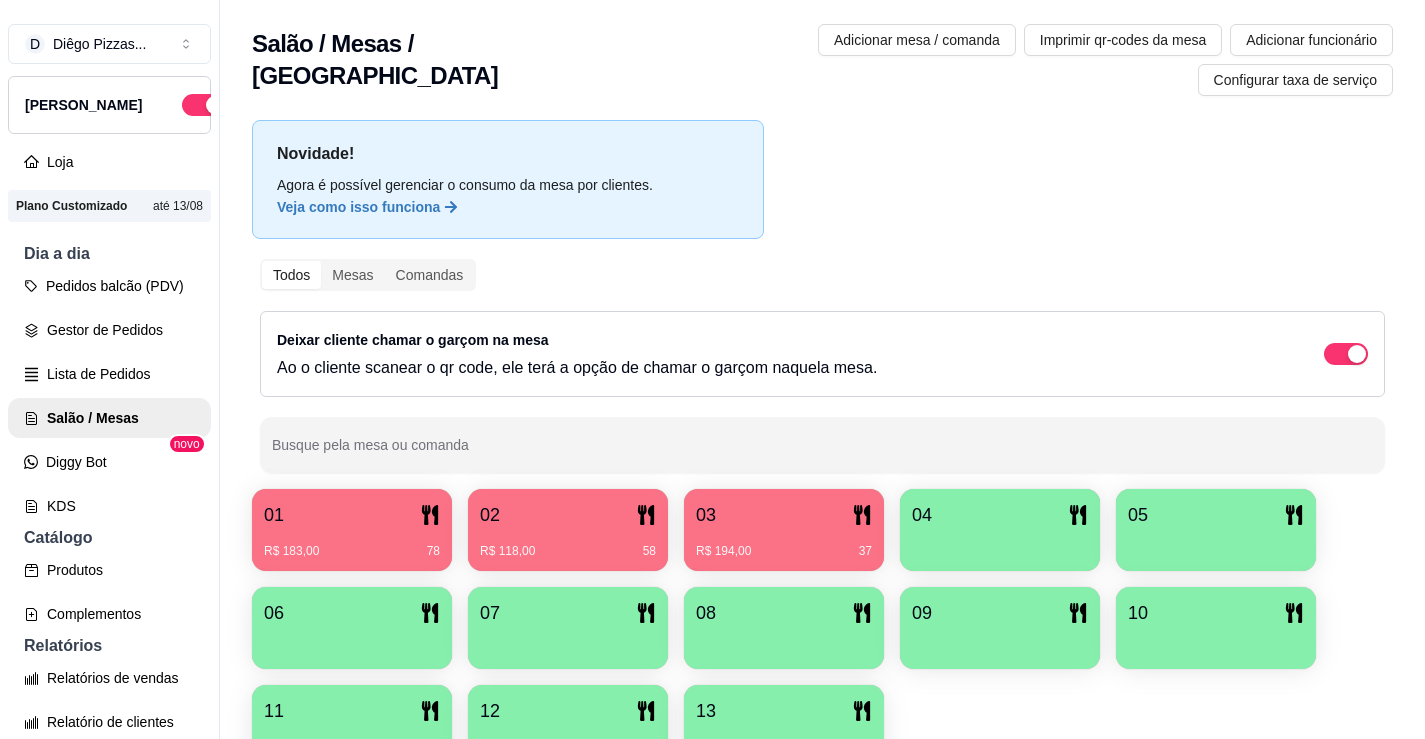 click on "02" at bounding box center (568, 515) 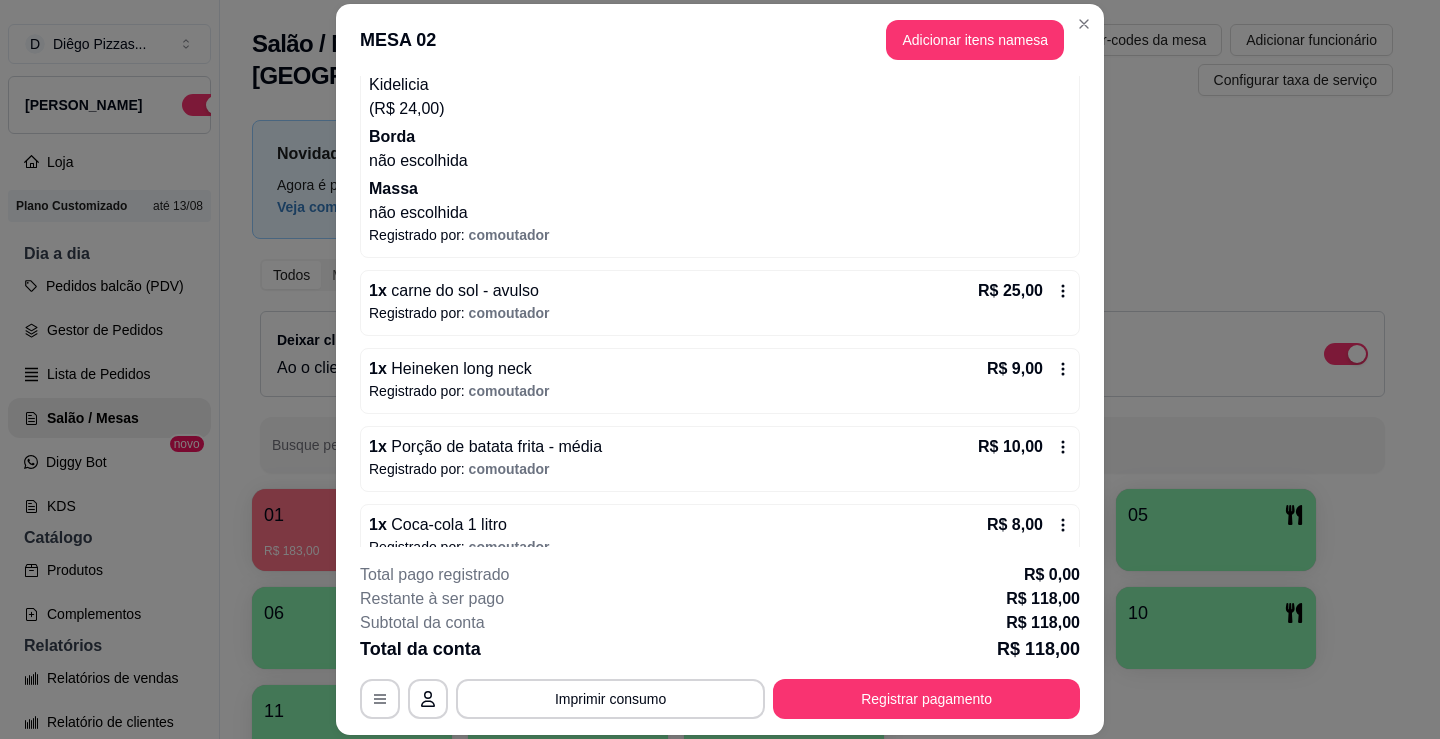 scroll, scrollTop: 677, scrollLeft: 0, axis: vertical 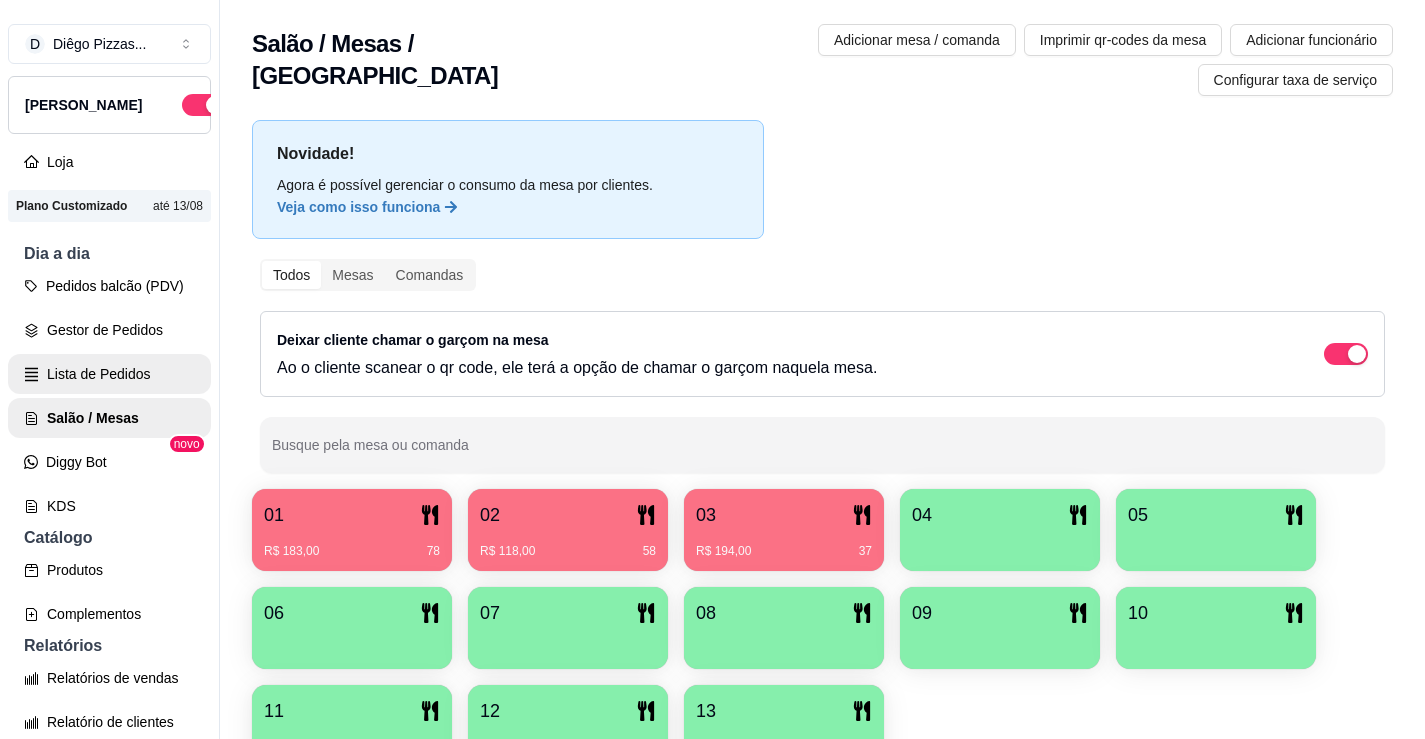 click on "Lista de Pedidos" at bounding box center (109, 374) 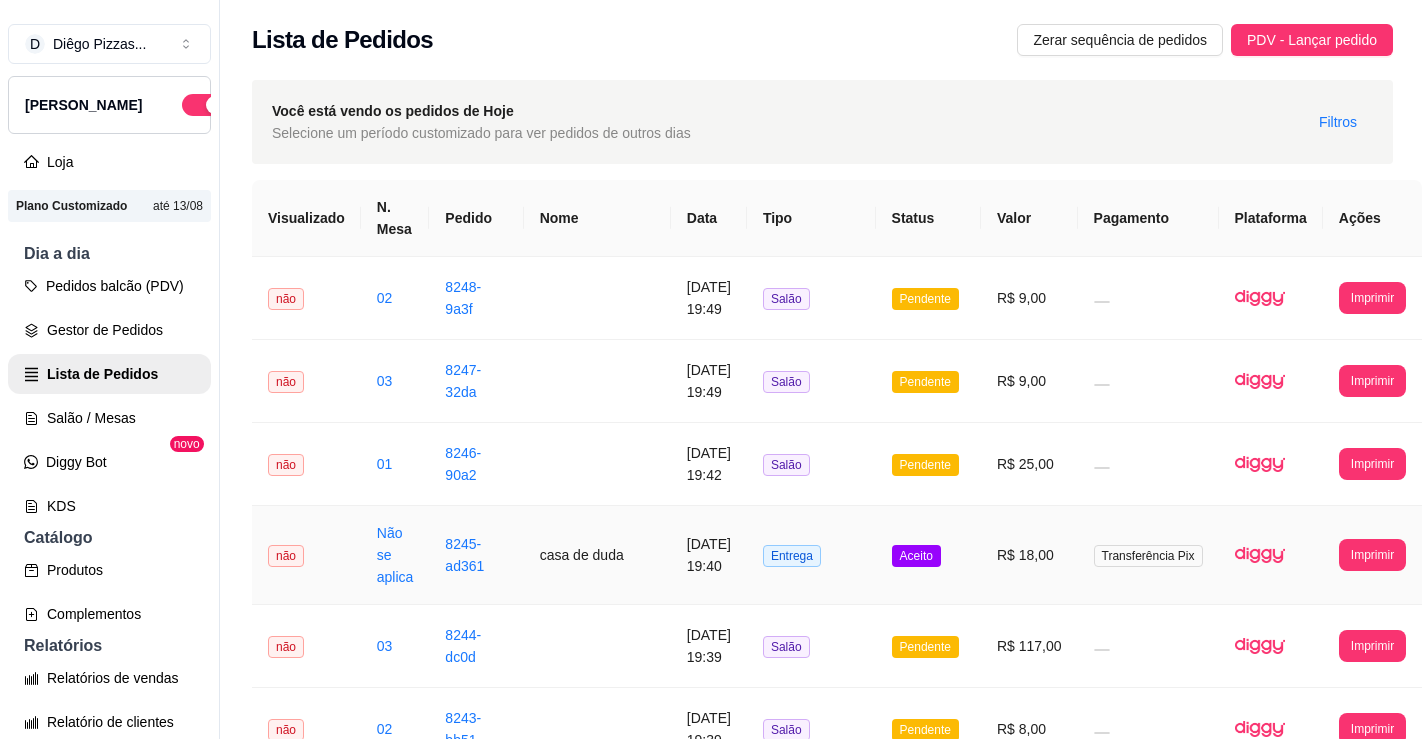 click on "casa de duda" at bounding box center [597, 555] 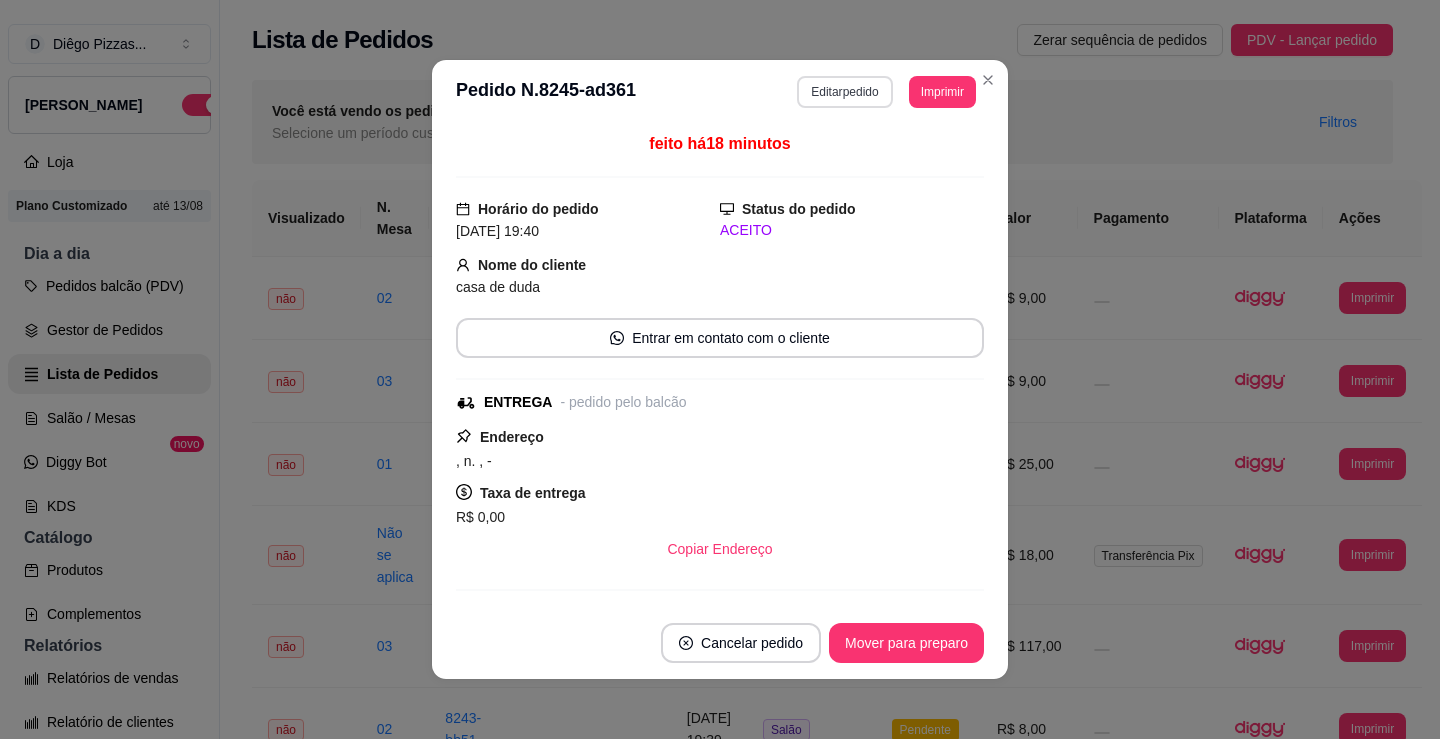 click on "Editar  pedido" at bounding box center (844, 92) 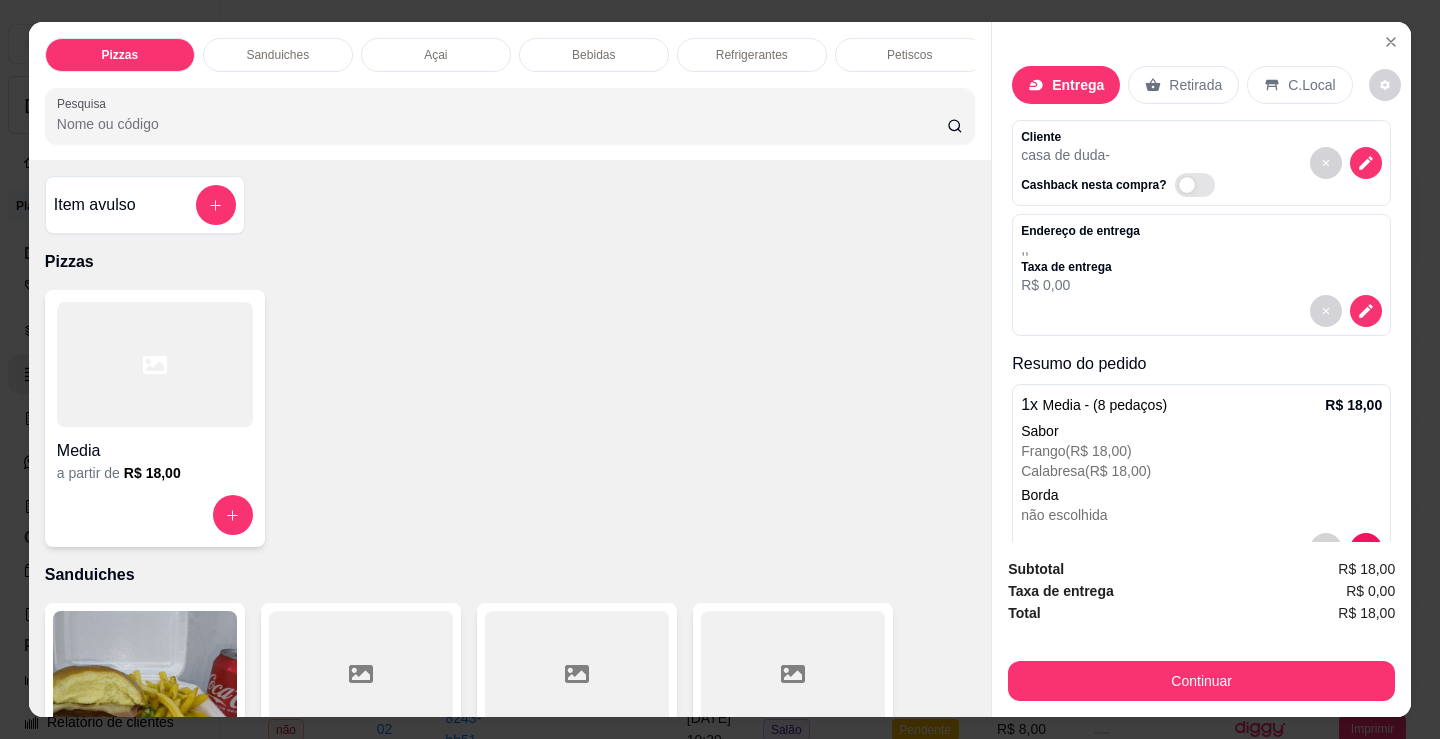 click on "Refrigerantes" at bounding box center [752, 55] 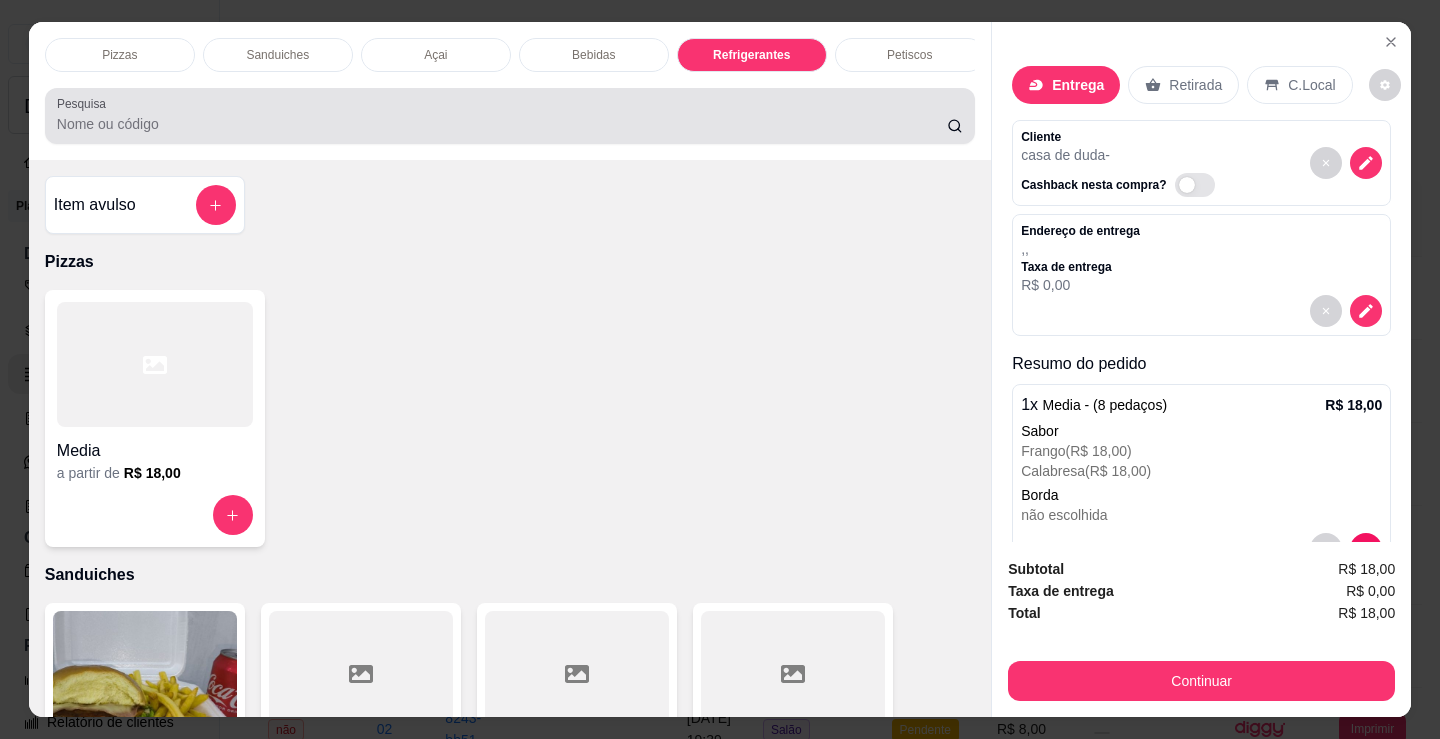 scroll, scrollTop: 5203, scrollLeft: 0, axis: vertical 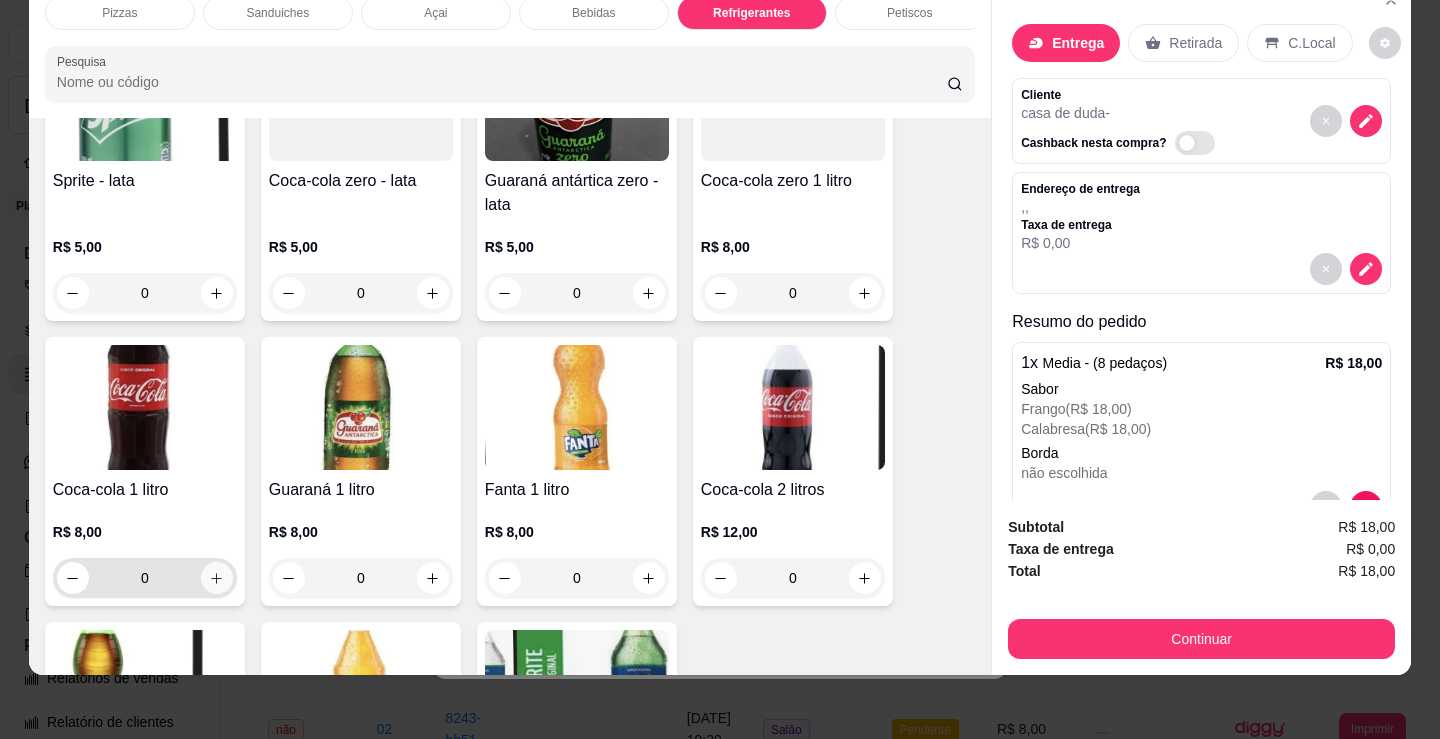 click 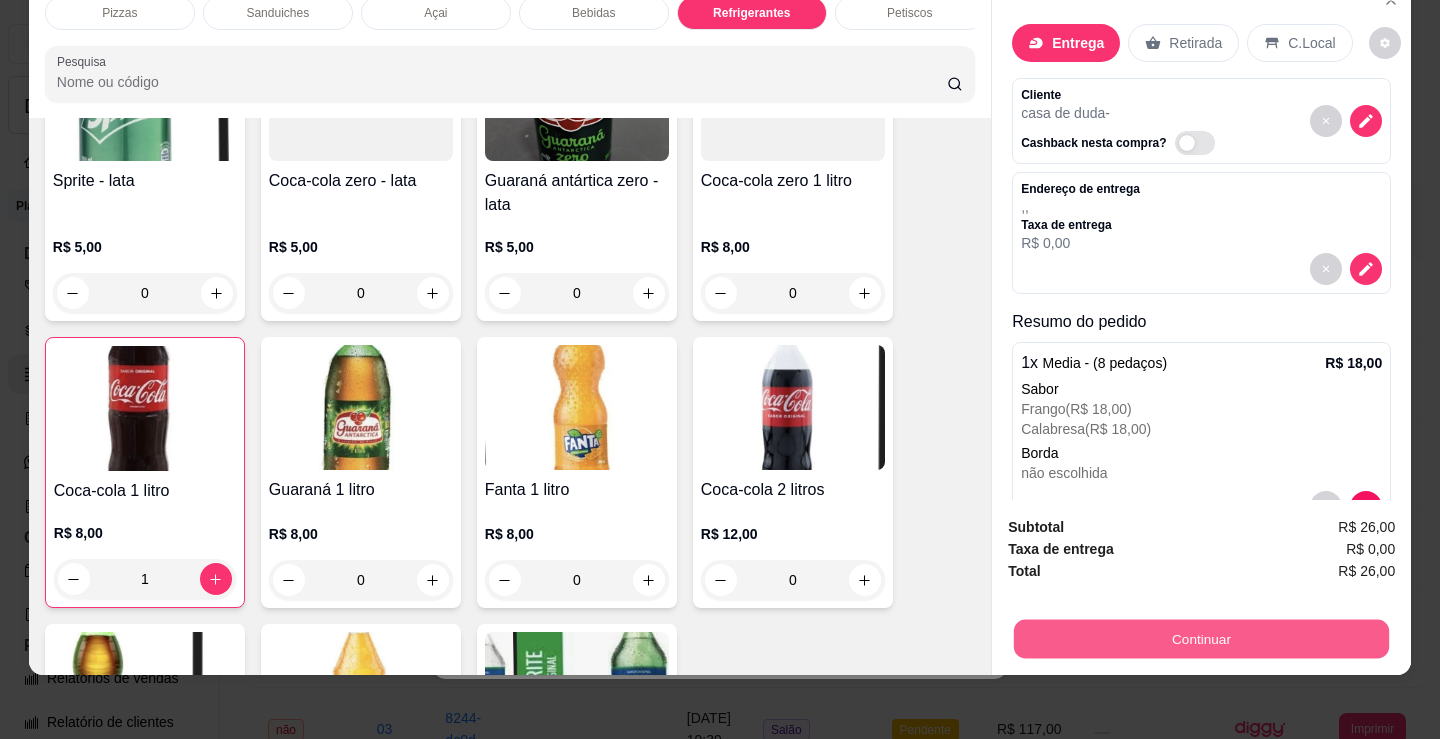 click on "Continuar" at bounding box center (1201, 638) 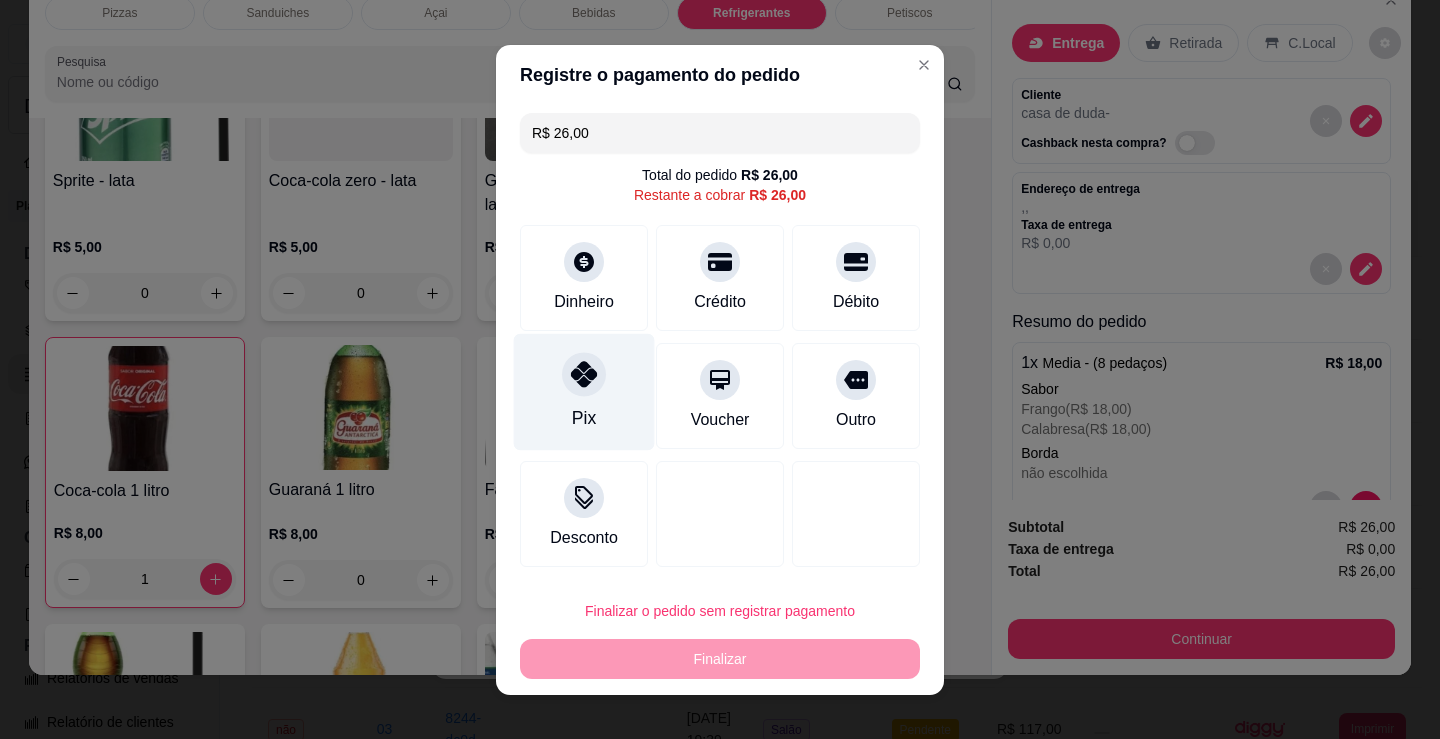 click on "Pix" at bounding box center [584, 391] 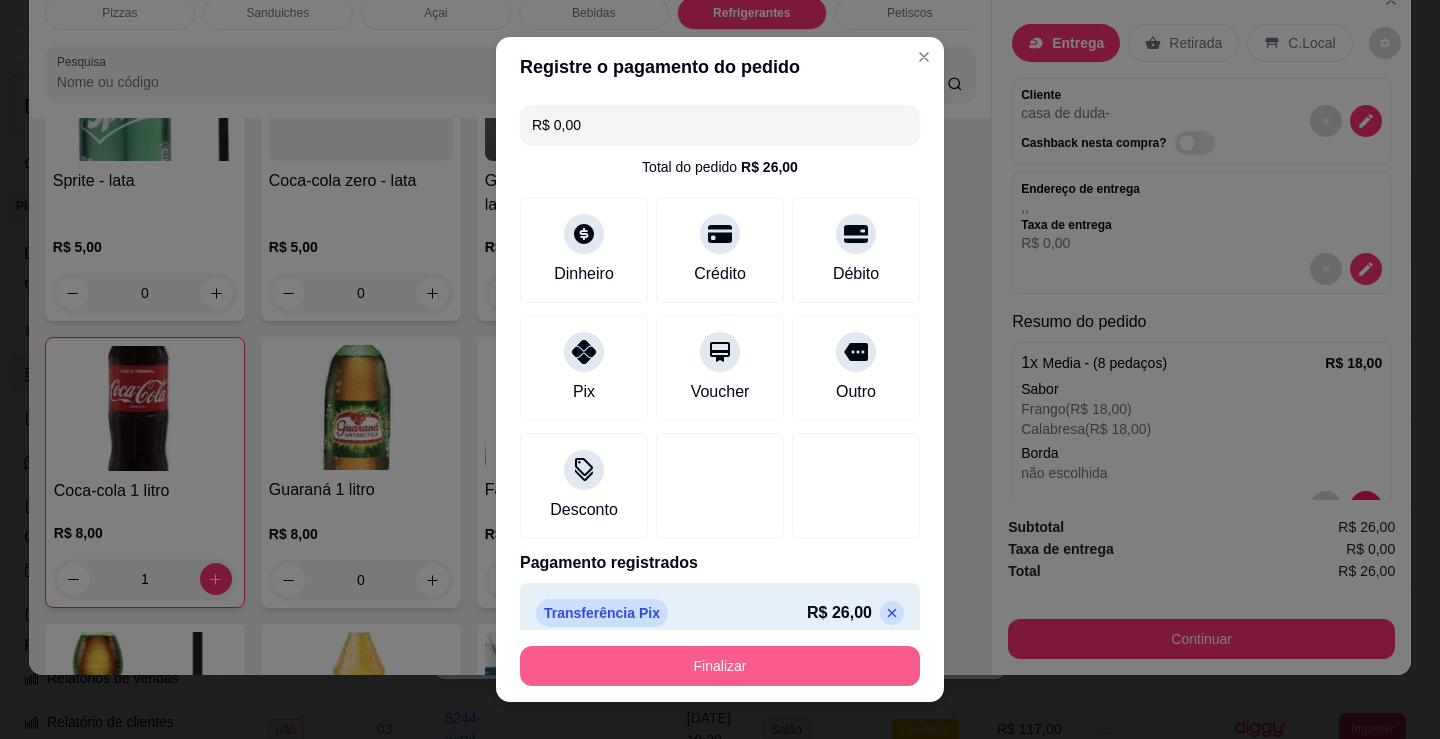 click on "Finalizar" at bounding box center [720, 666] 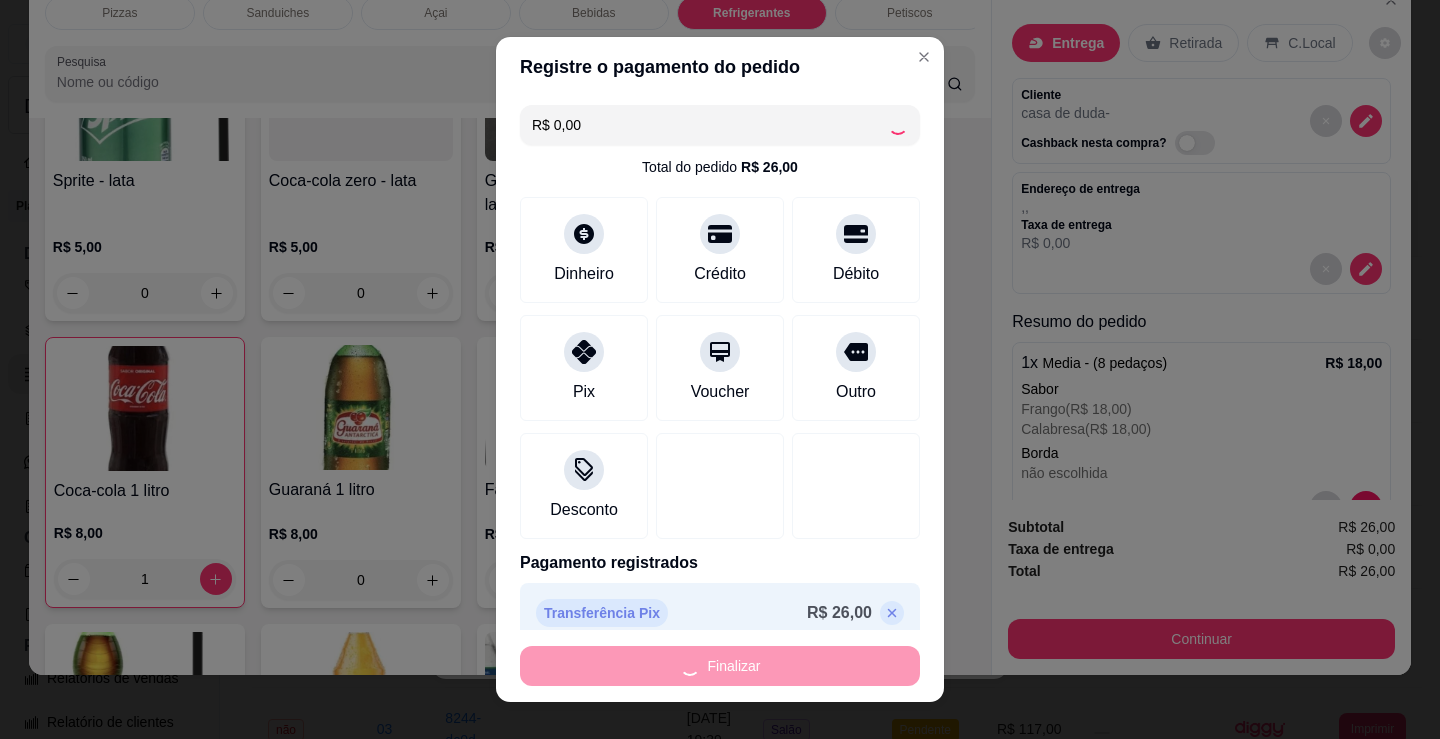 type on "0" 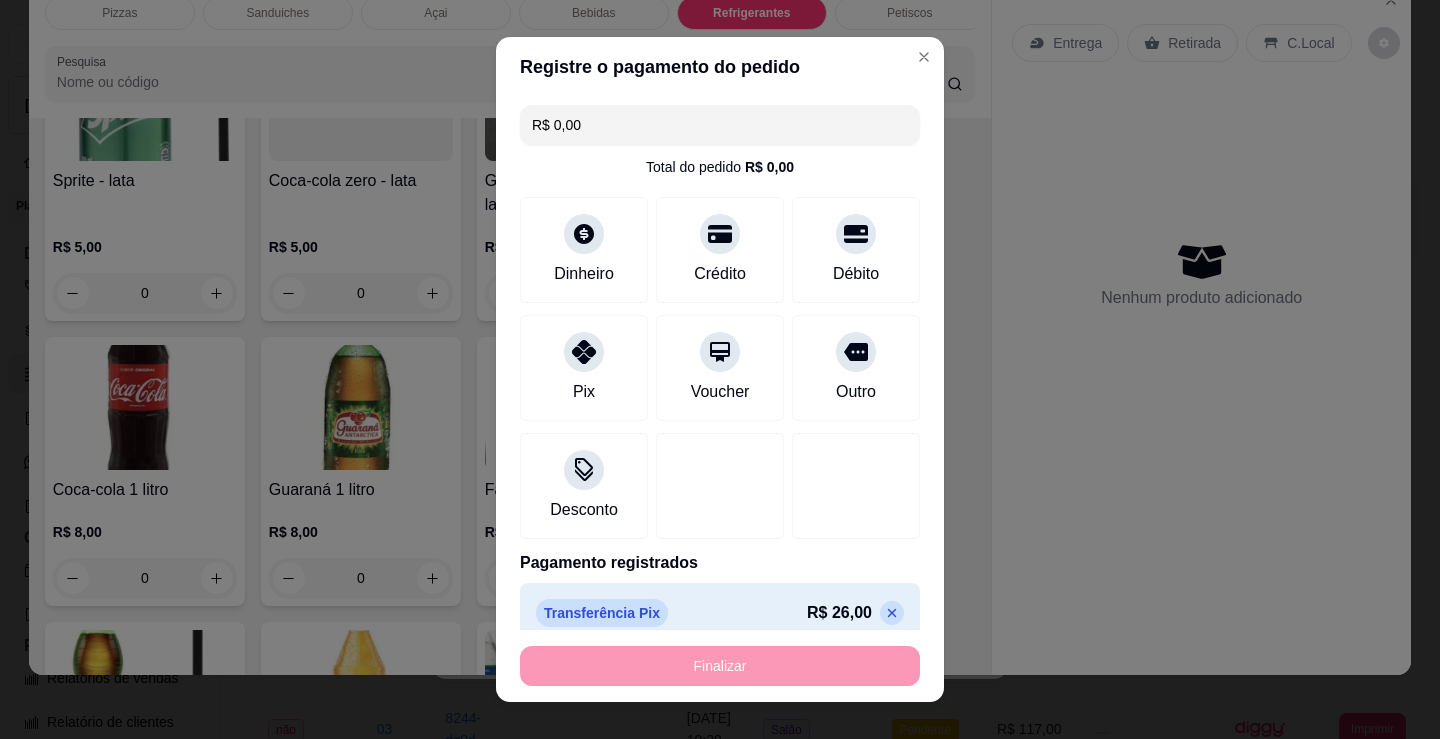 type on "-R$ 26,00" 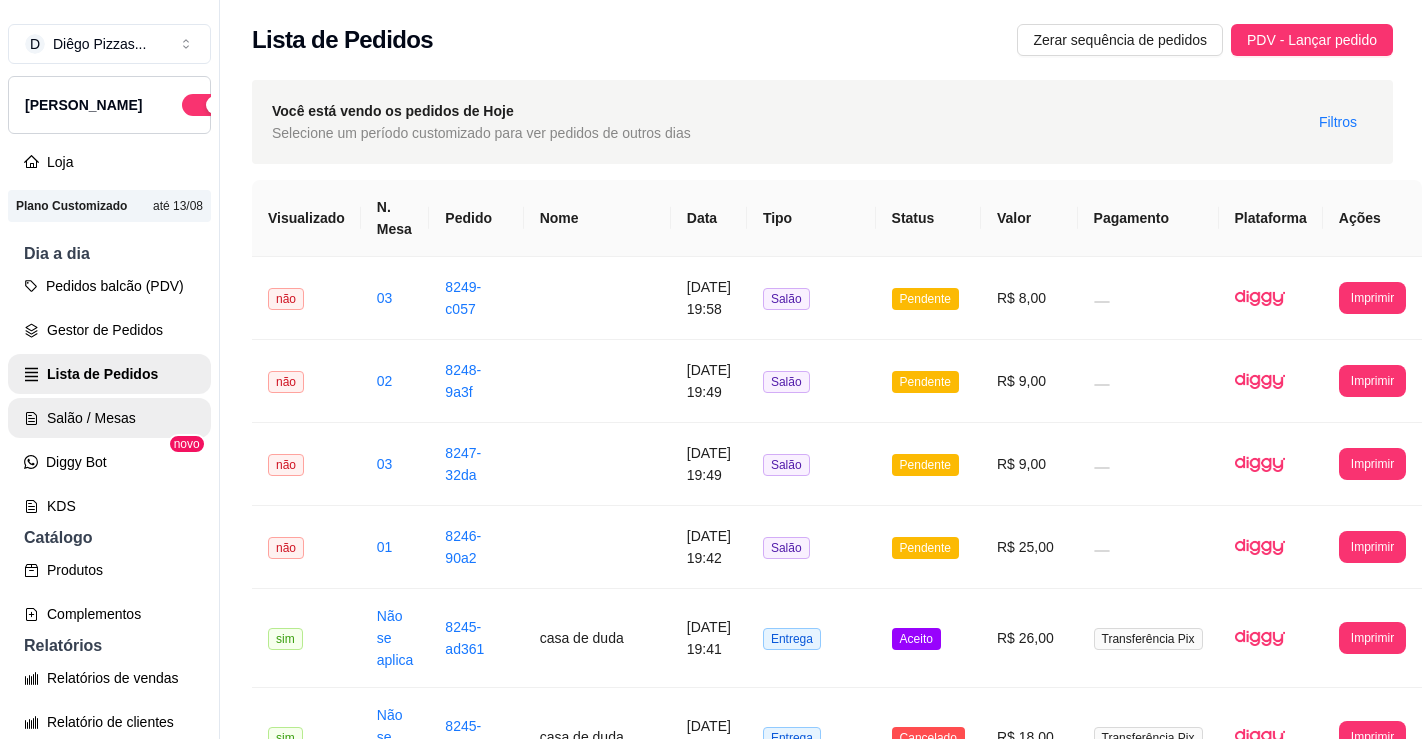 click on "Salão / Mesas" at bounding box center [109, 418] 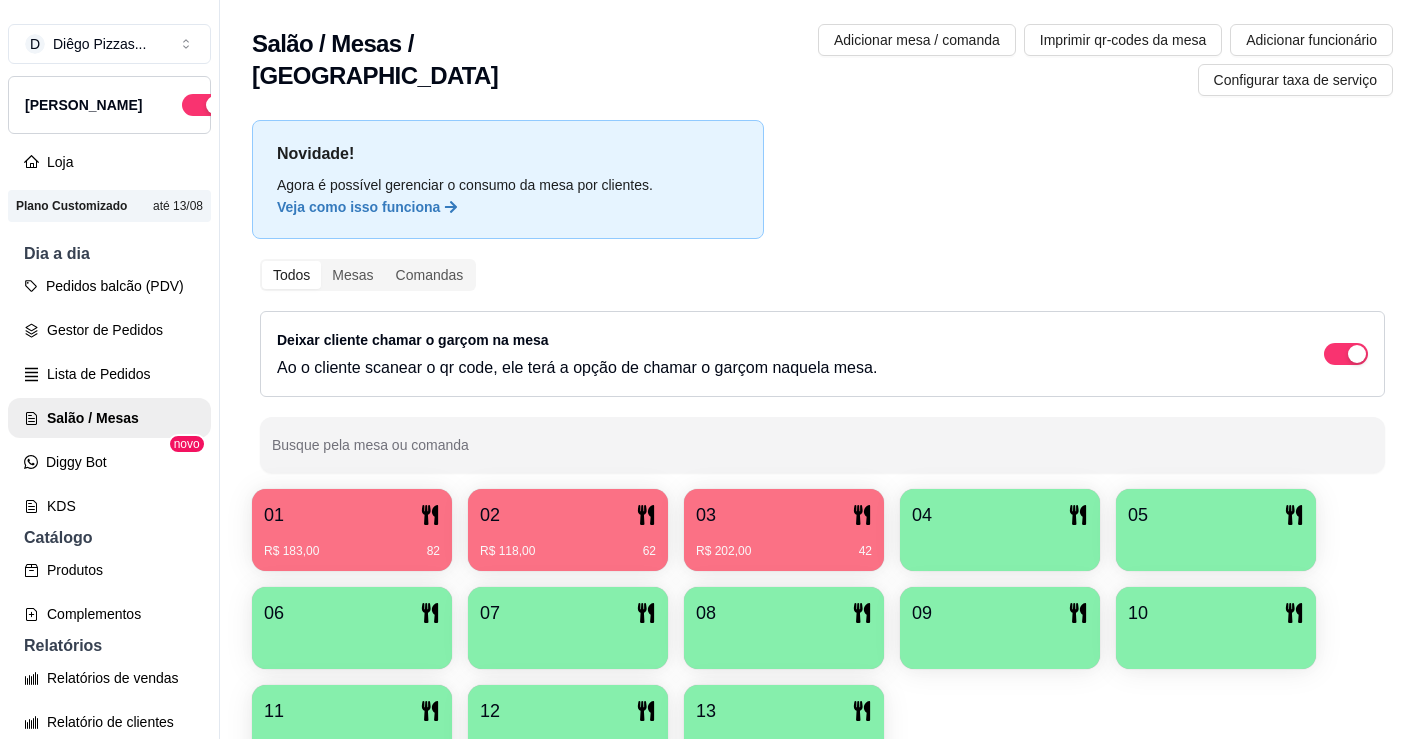 click on "R$ 202,00 42" at bounding box center [784, 544] 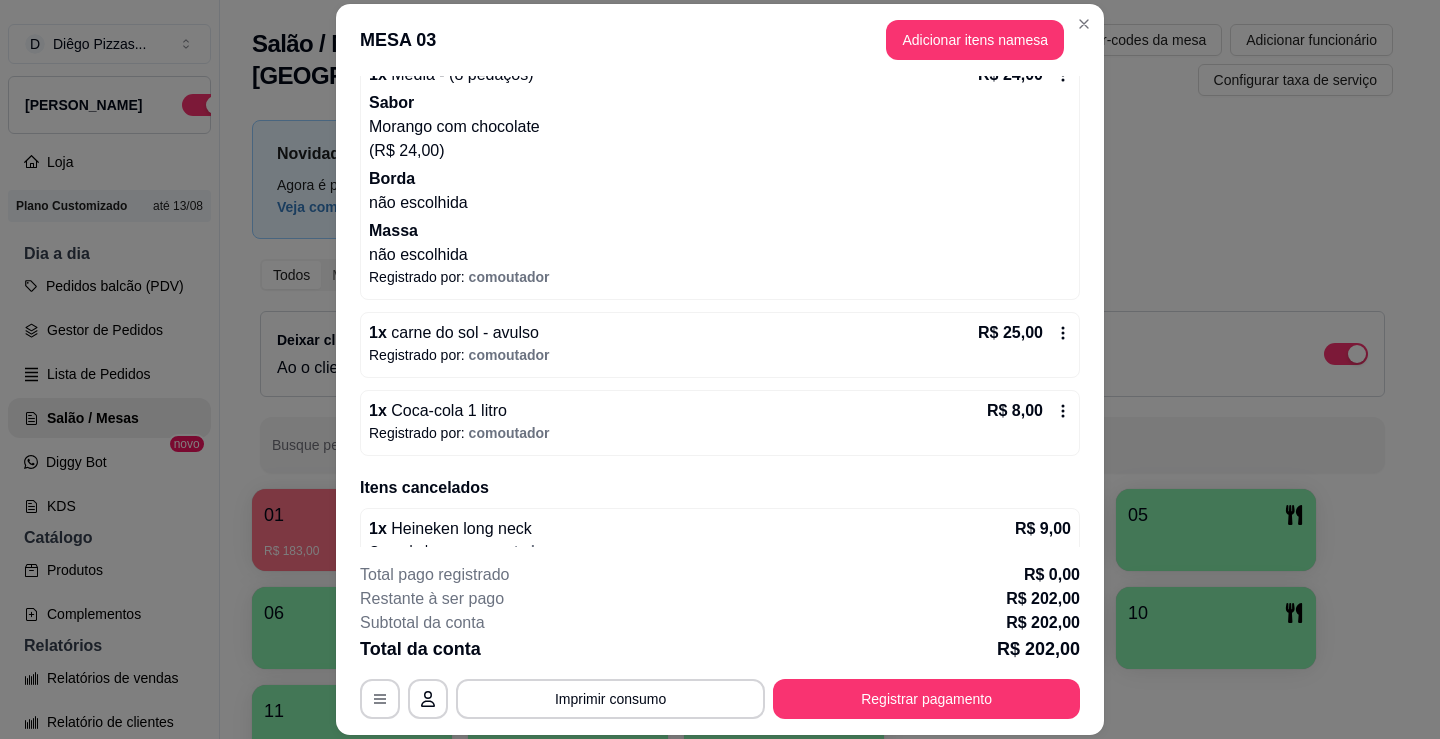 scroll, scrollTop: 1487, scrollLeft: 0, axis: vertical 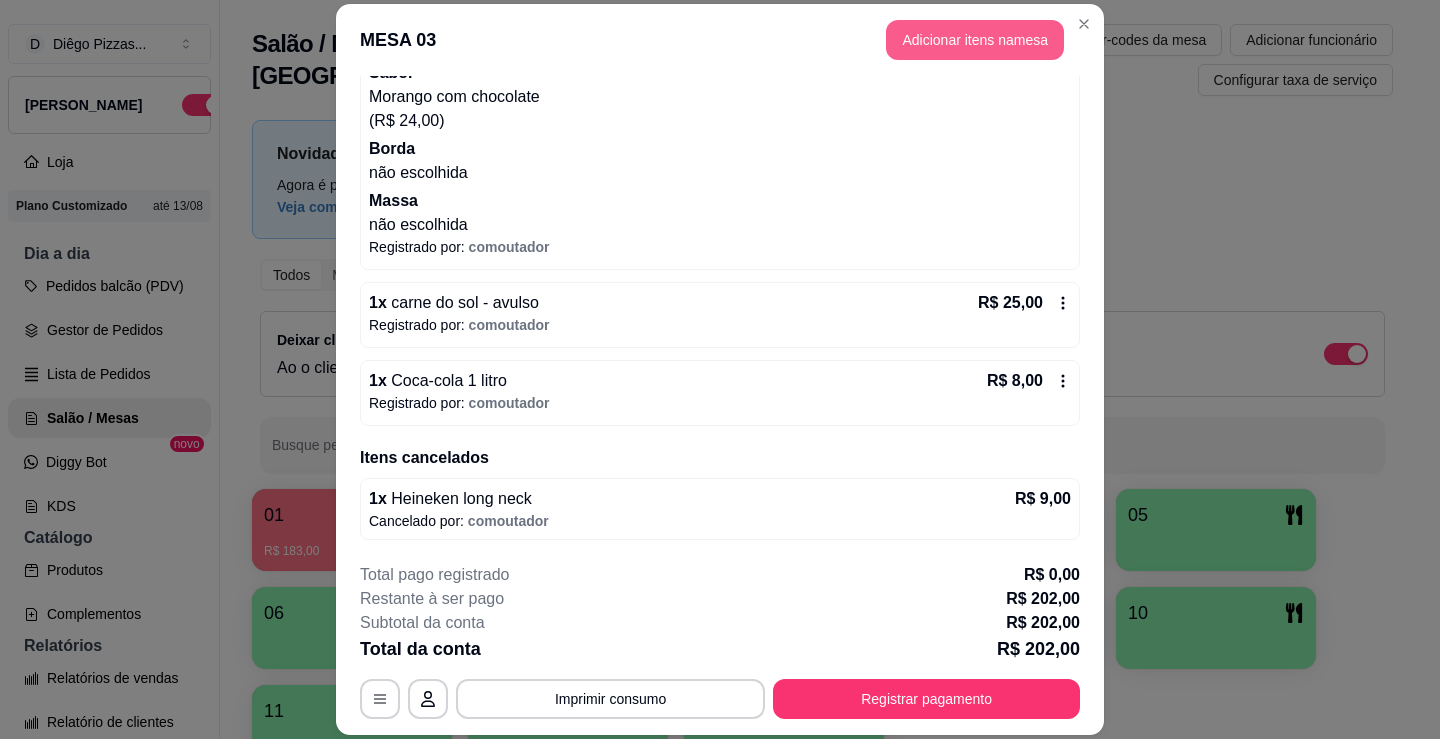 click on "Adicionar itens na  mesa" at bounding box center (975, 40) 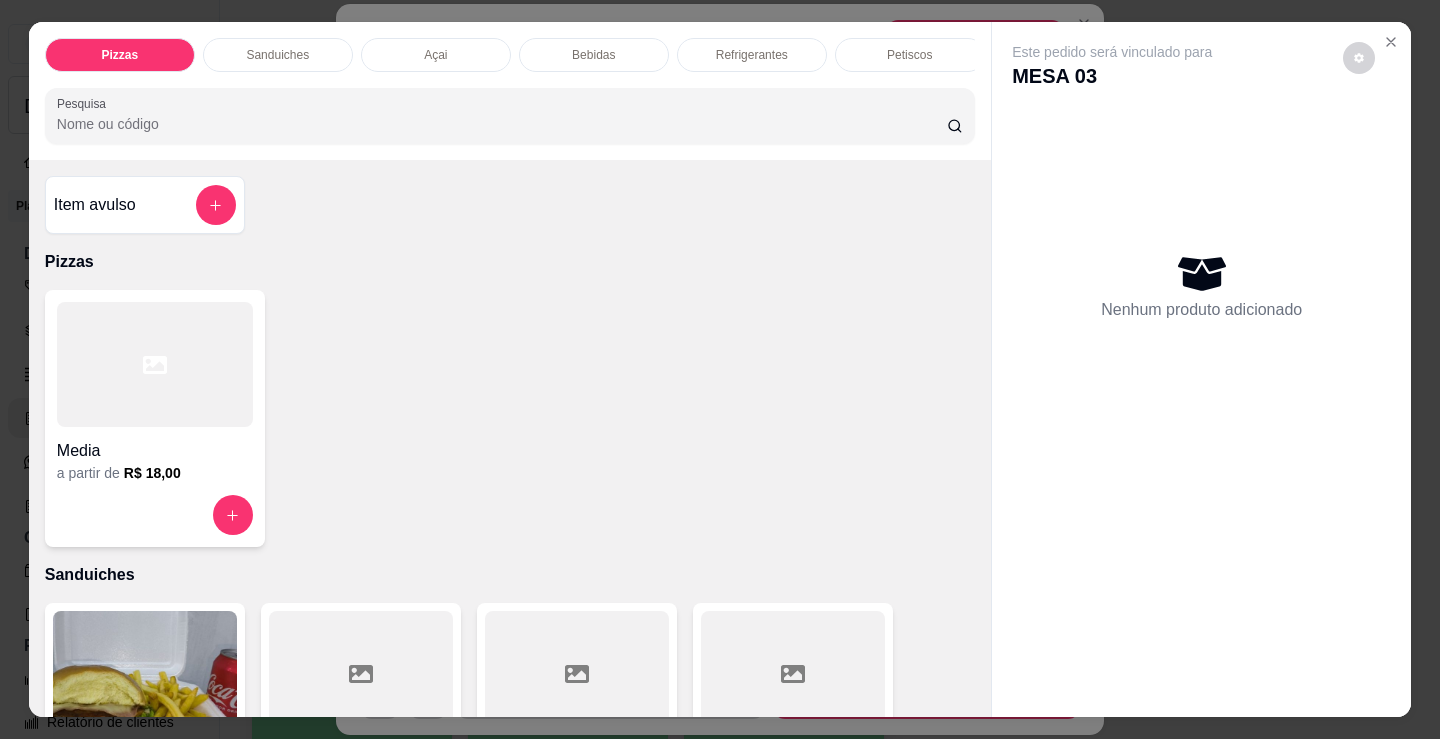click on "Petiscos" at bounding box center (910, 55) 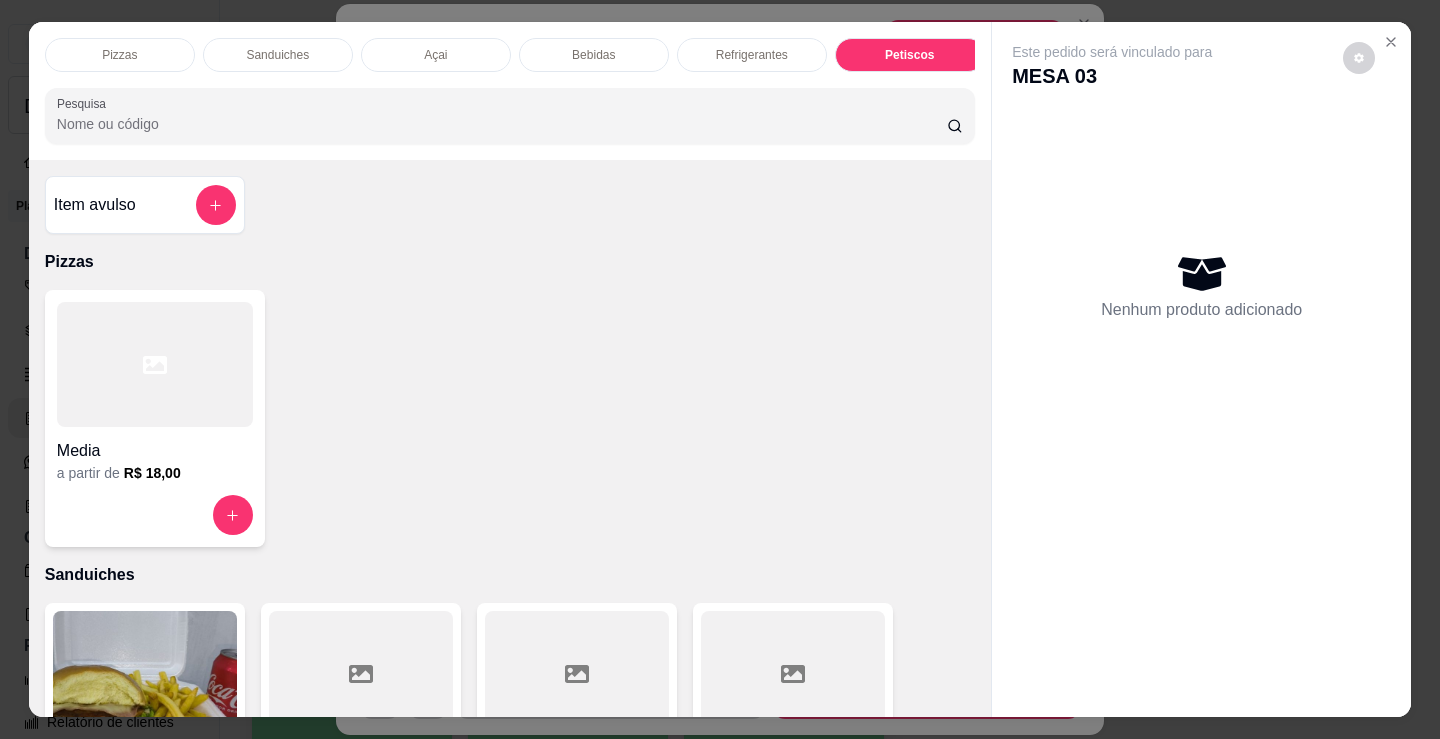 scroll, scrollTop: 6692, scrollLeft: 0, axis: vertical 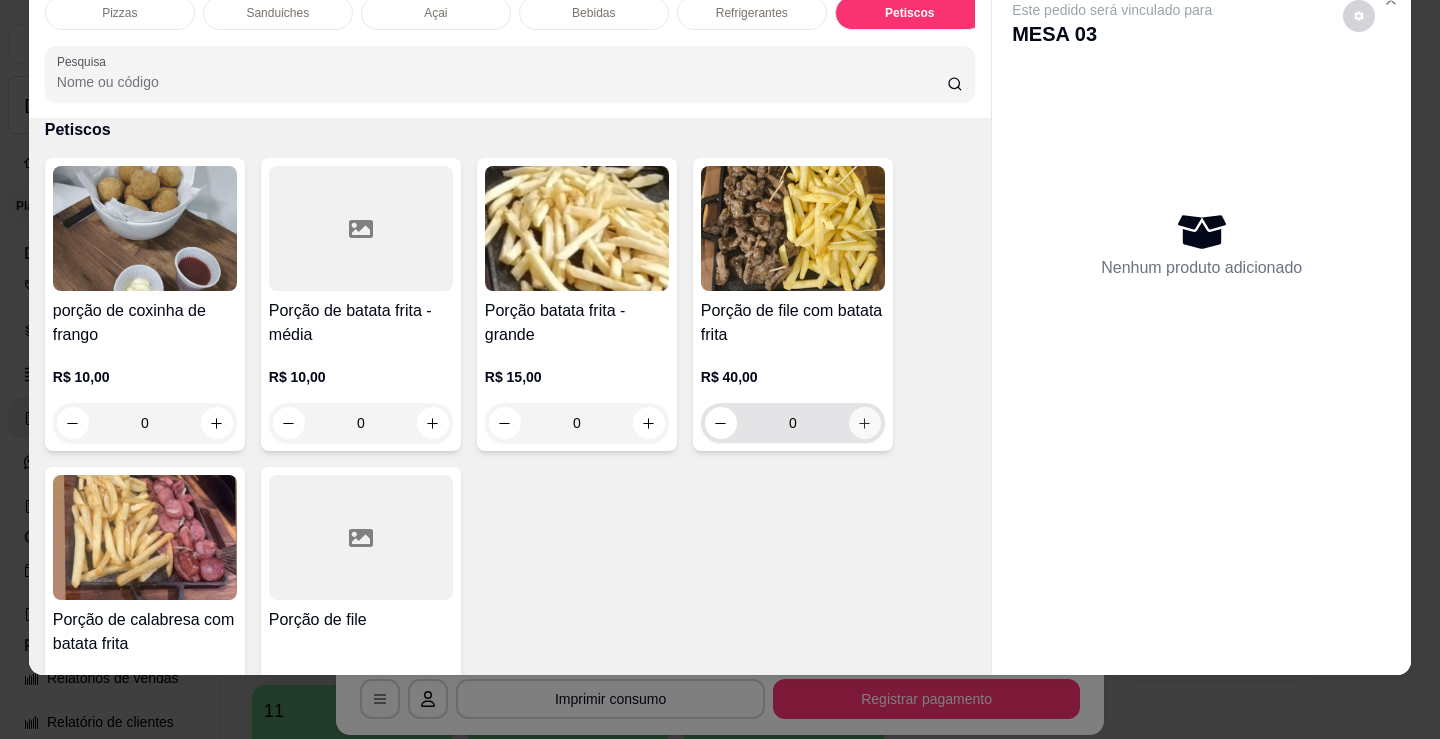 click 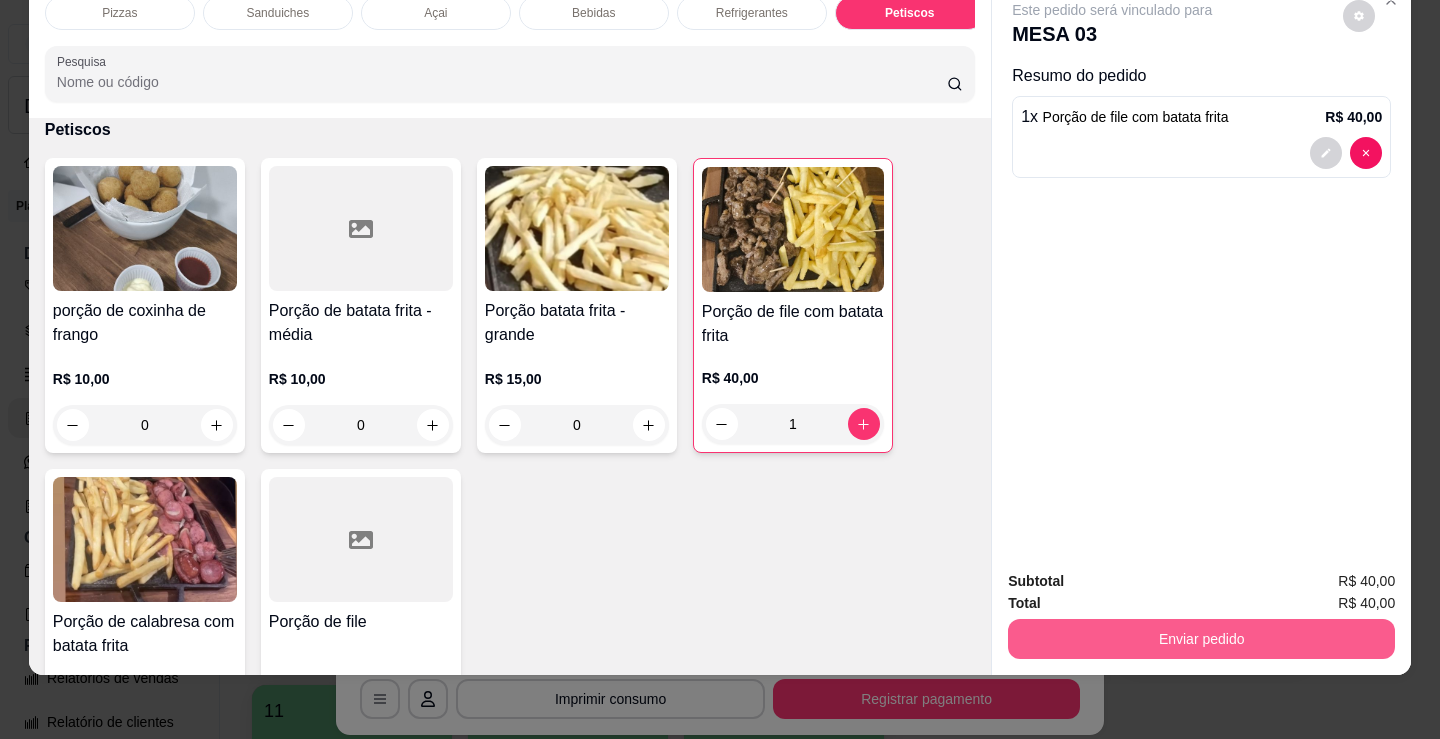 click on "Enviar pedido" at bounding box center [1201, 639] 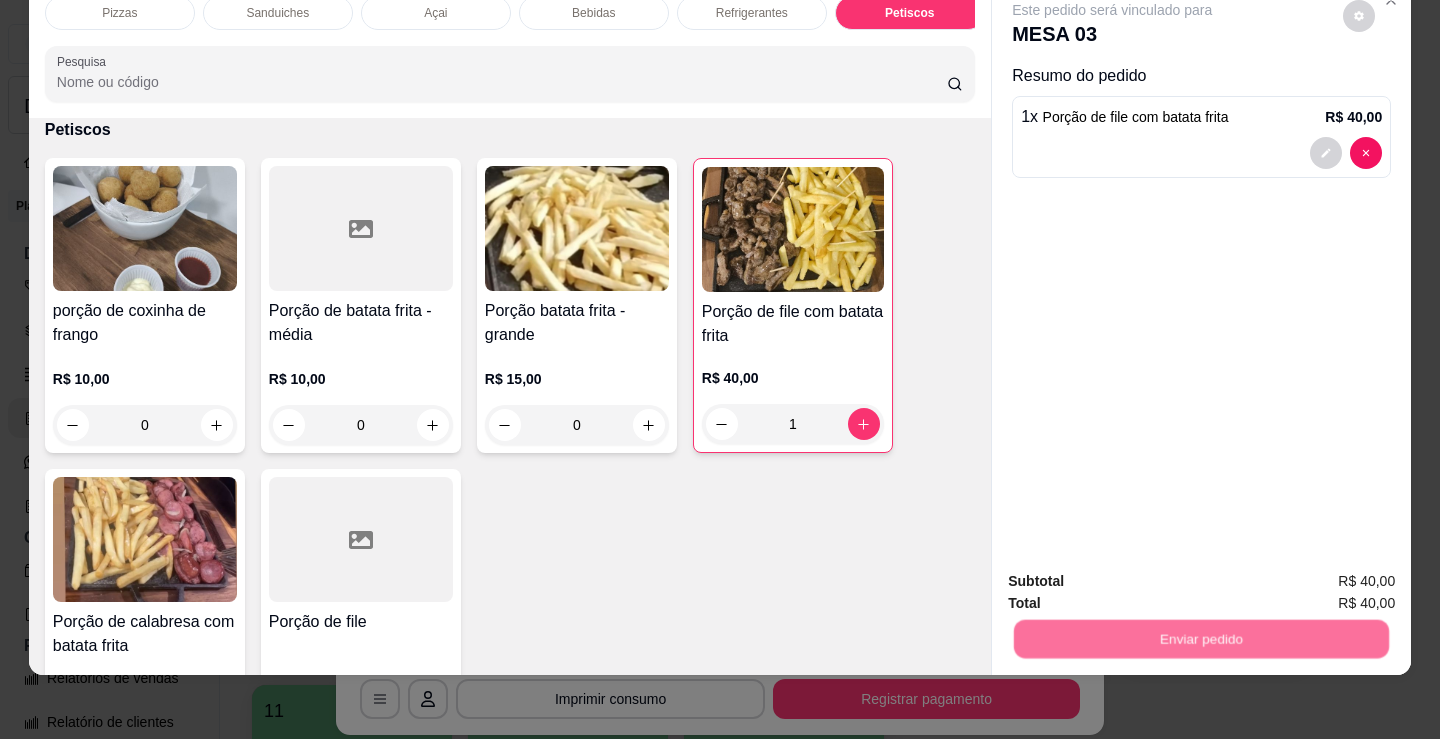 click on "Não registrar e enviar pedido" at bounding box center (1136, 574) 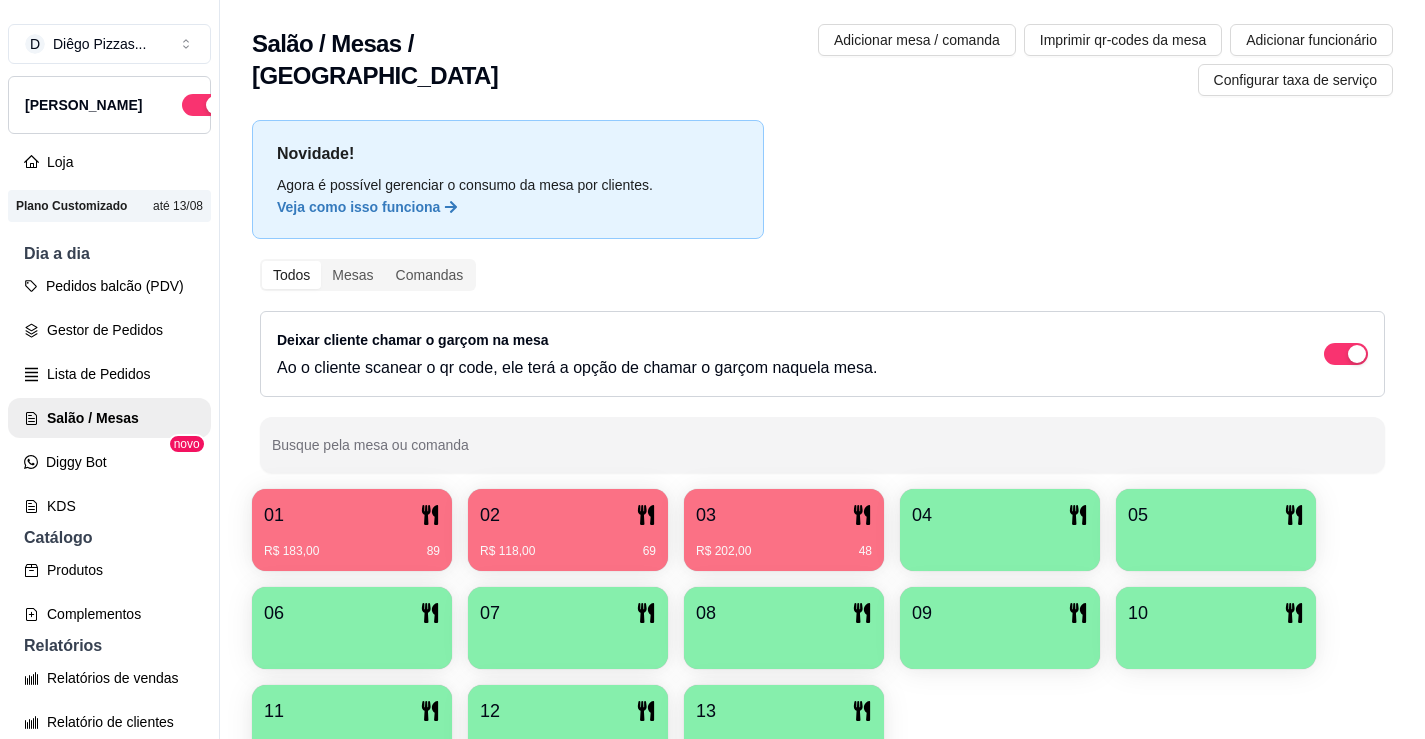 click on "04" at bounding box center [1000, 515] 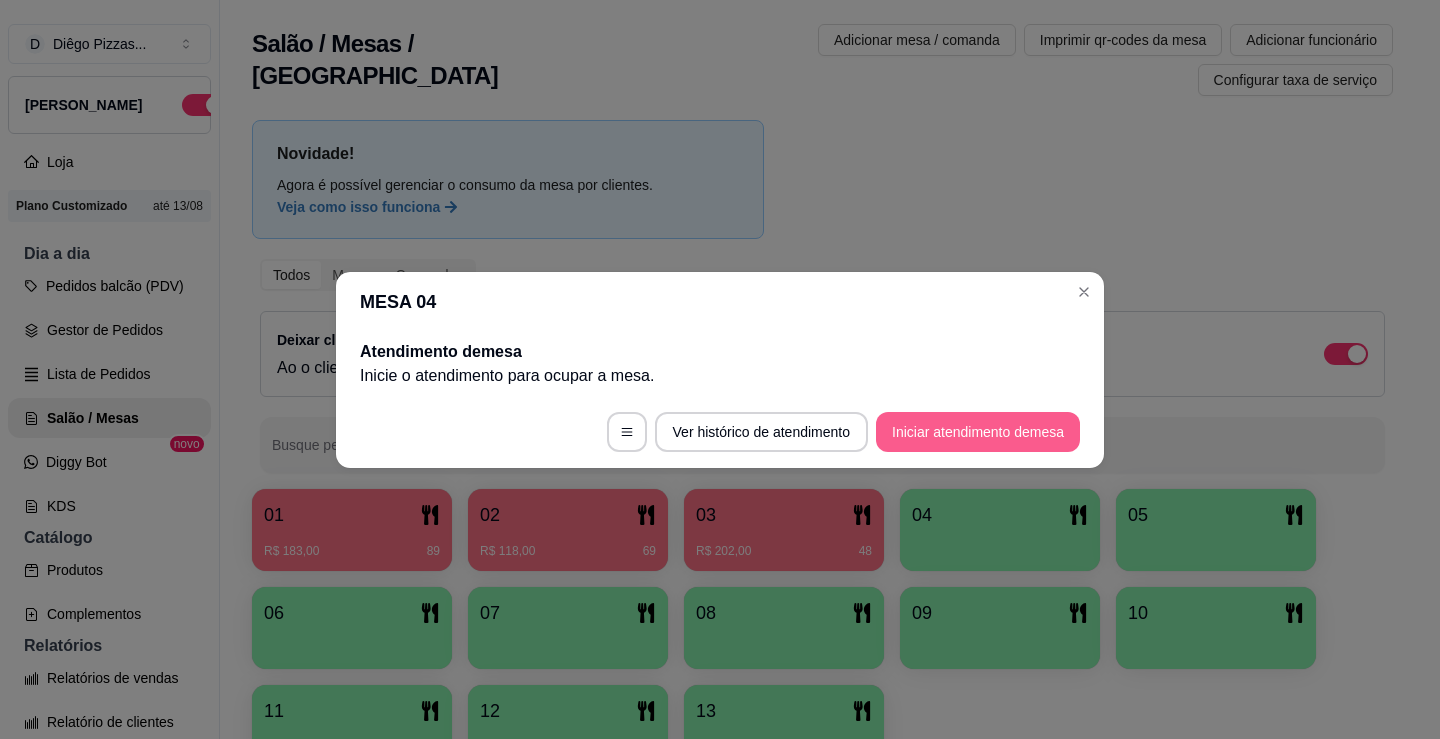 click on "Iniciar atendimento de  mesa" at bounding box center (978, 432) 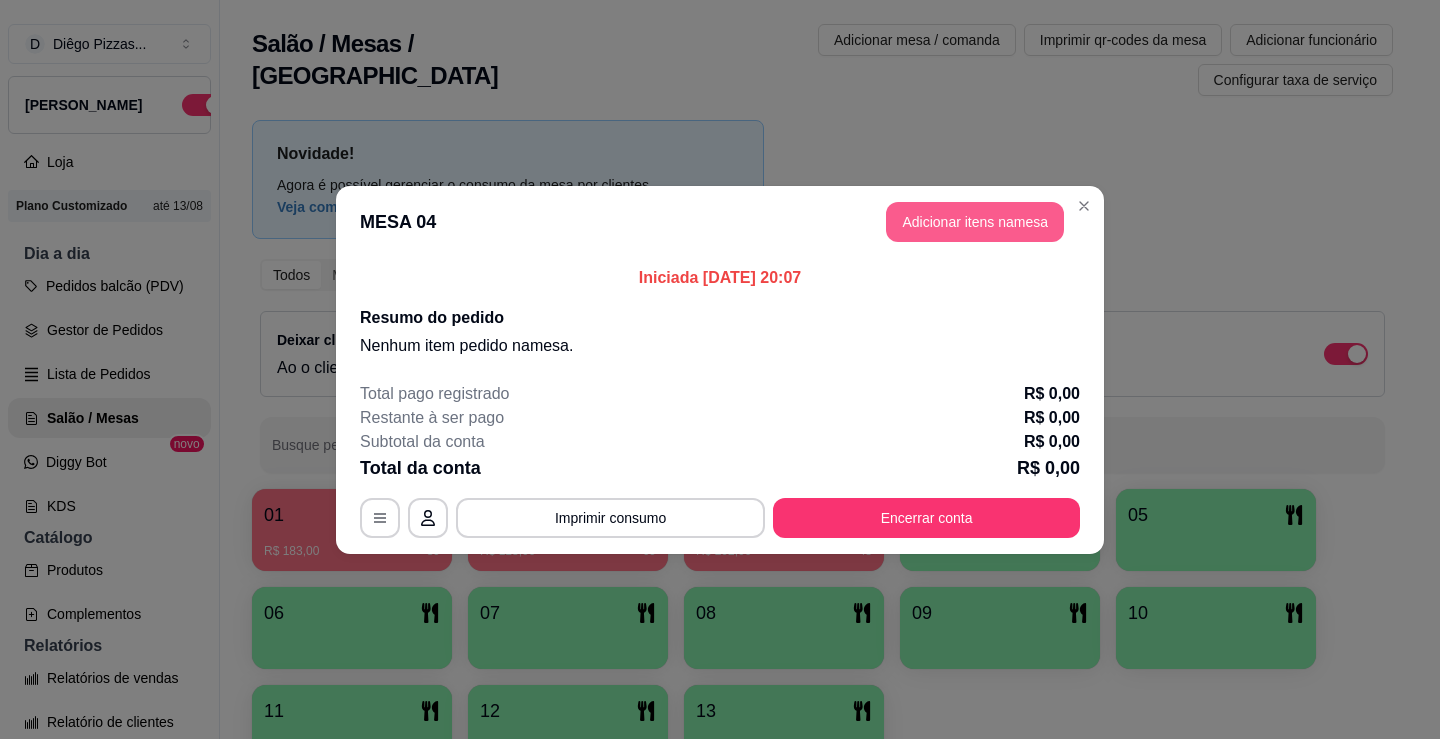 click on "Adicionar itens na  mesa" at bounding box center [975, 222] 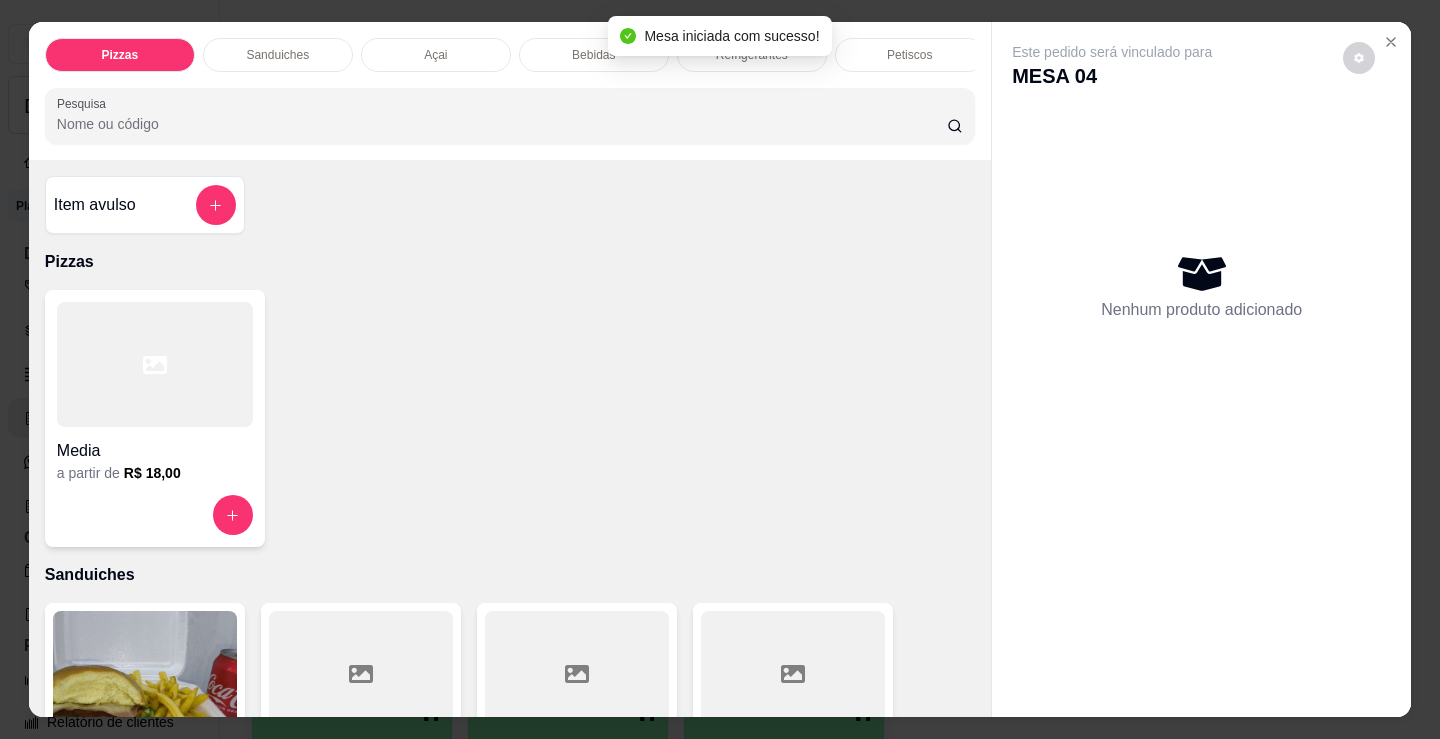 click on "Petiscos" at bounding box center [909, 55] 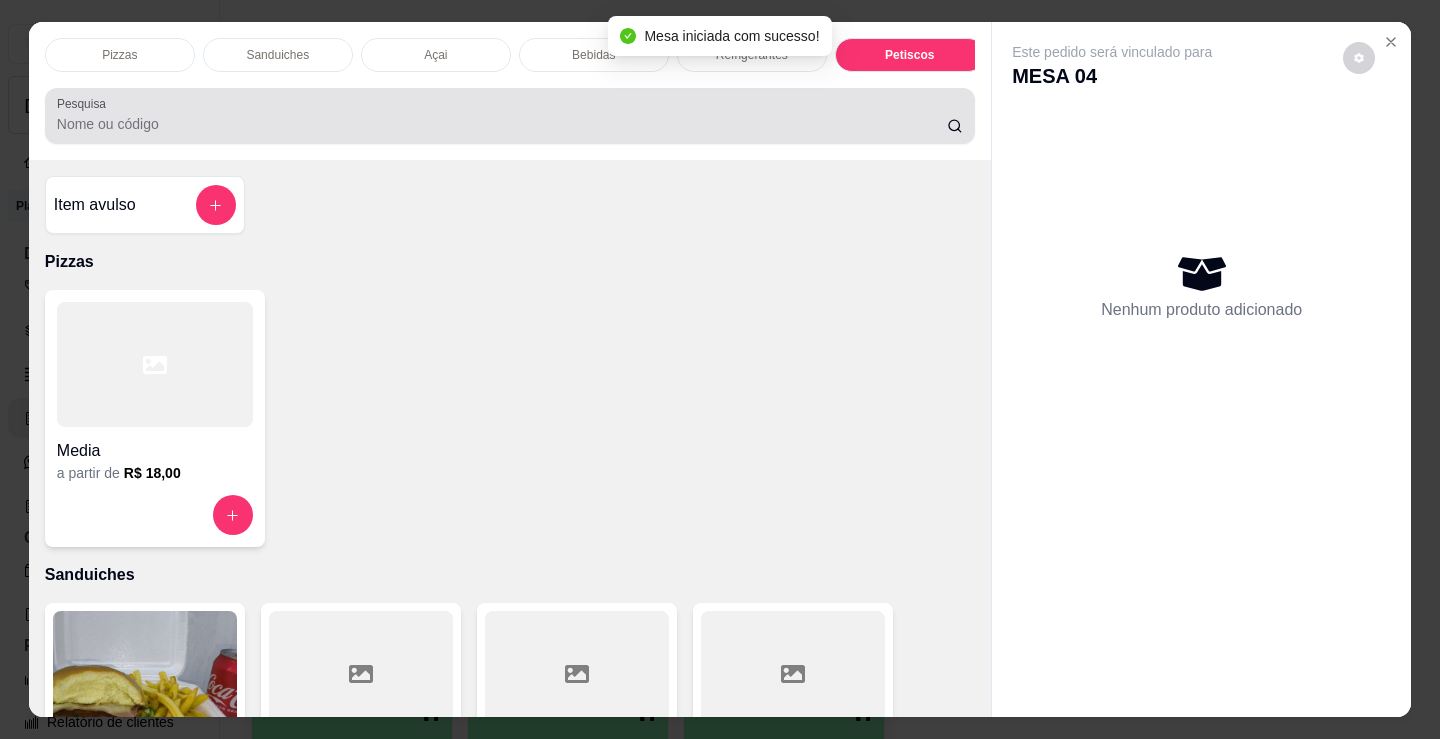 scroll, scrollTop: 6692, scrollLeft: 0, axis: vertical 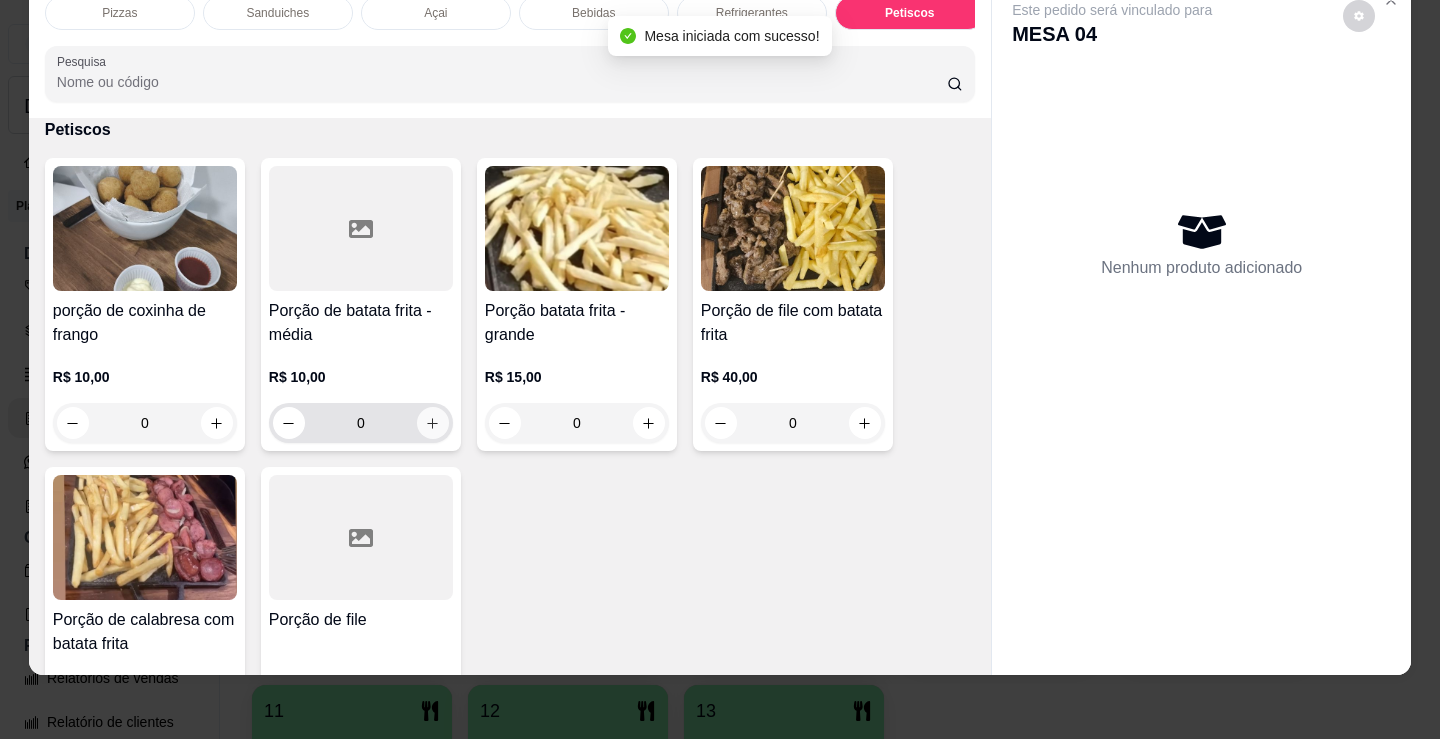 click at bounding box center [433, 423] 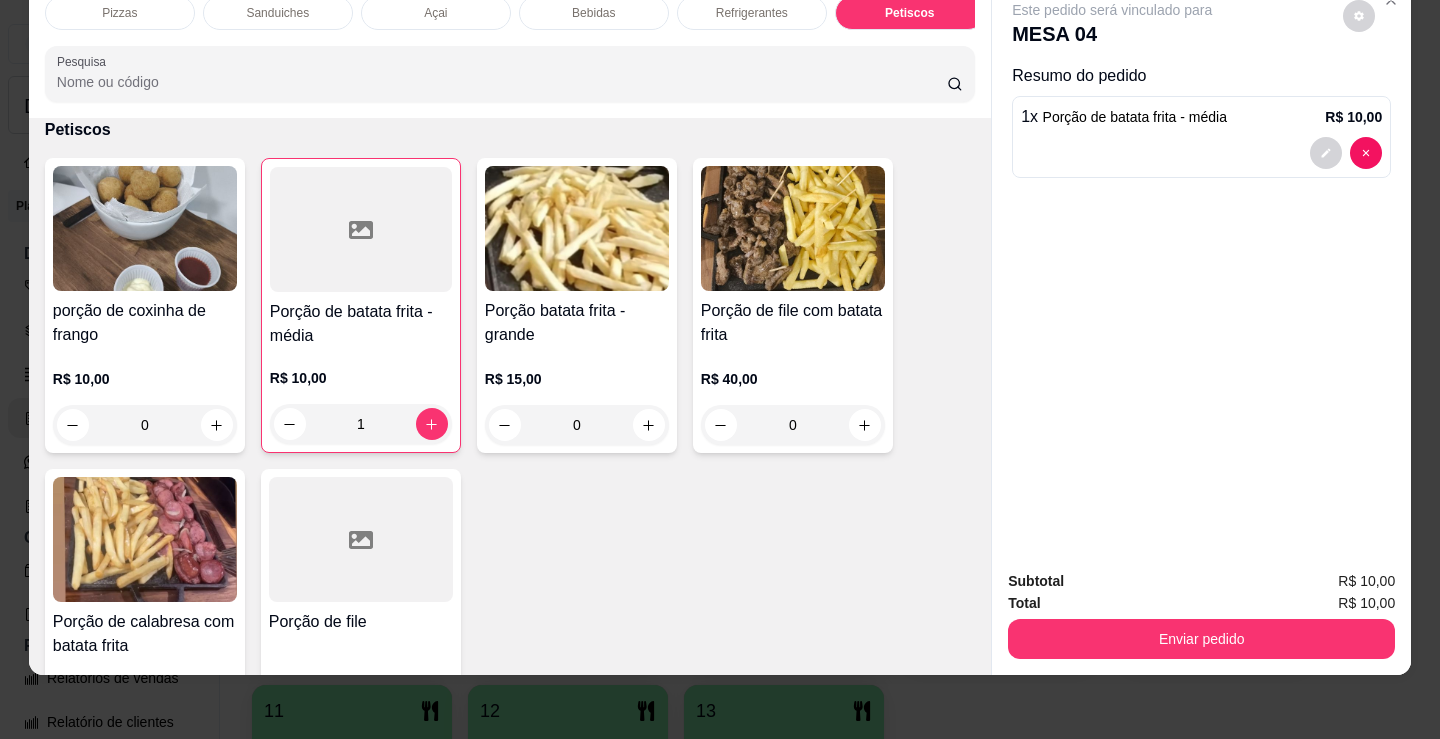 click on "Refrigerantes" at bounding box center (752, 13) 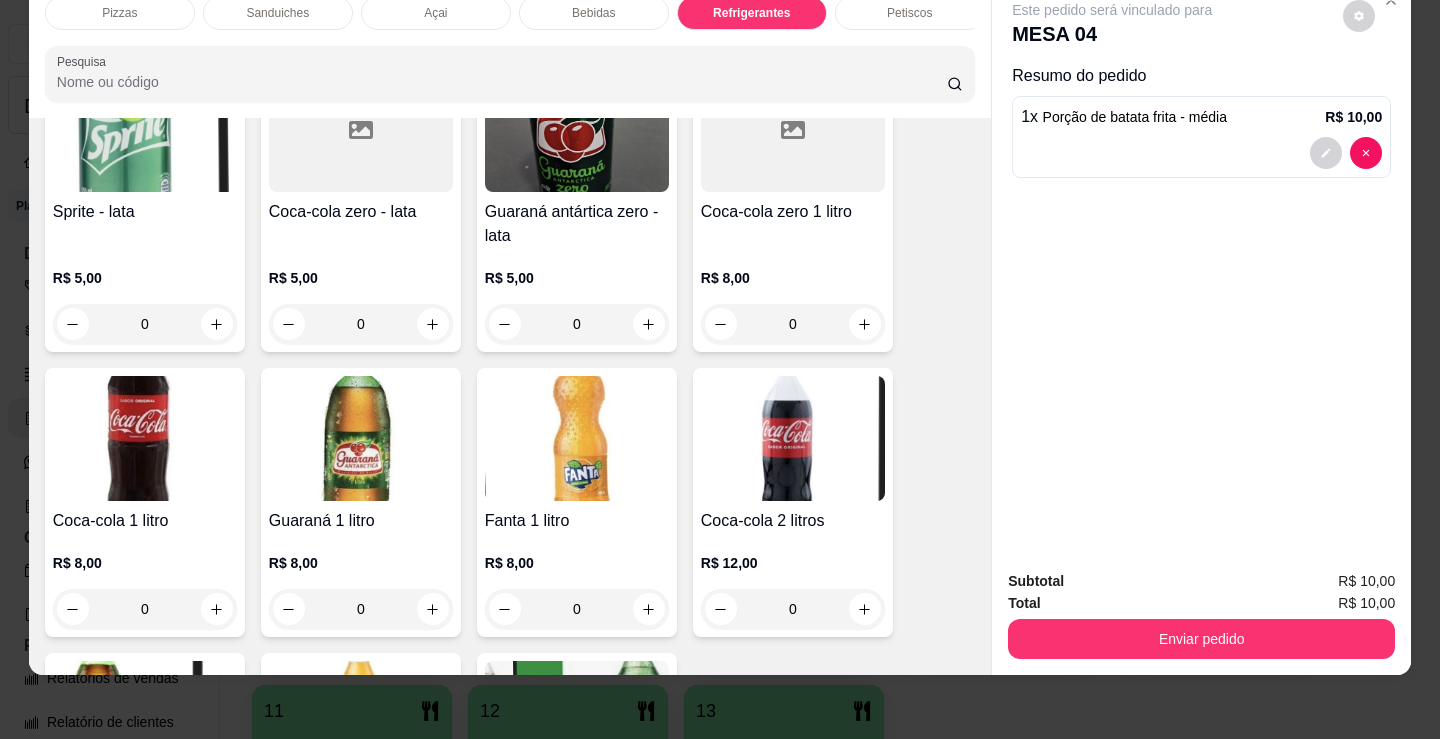 scroll, scrollTop: 5903, scrollLeft: 0, axis: vertical 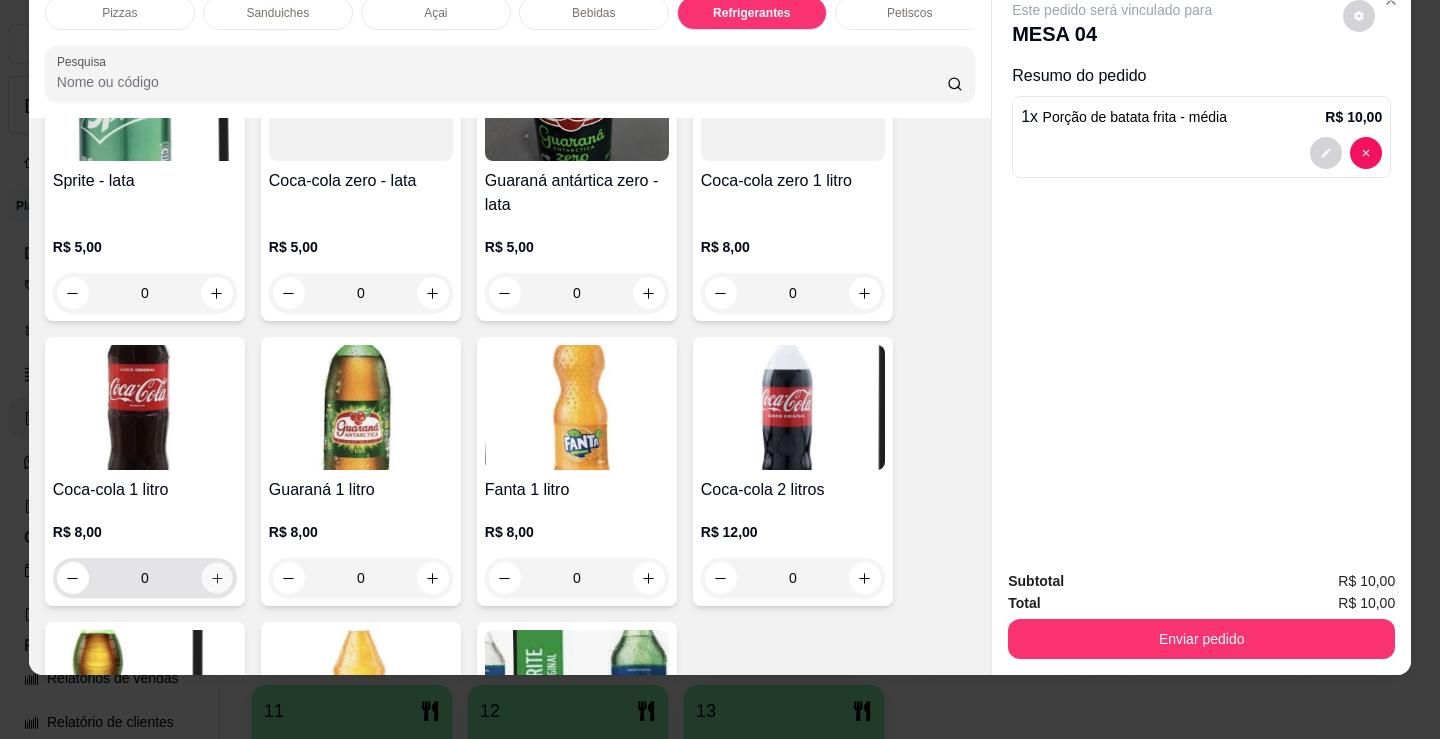 click 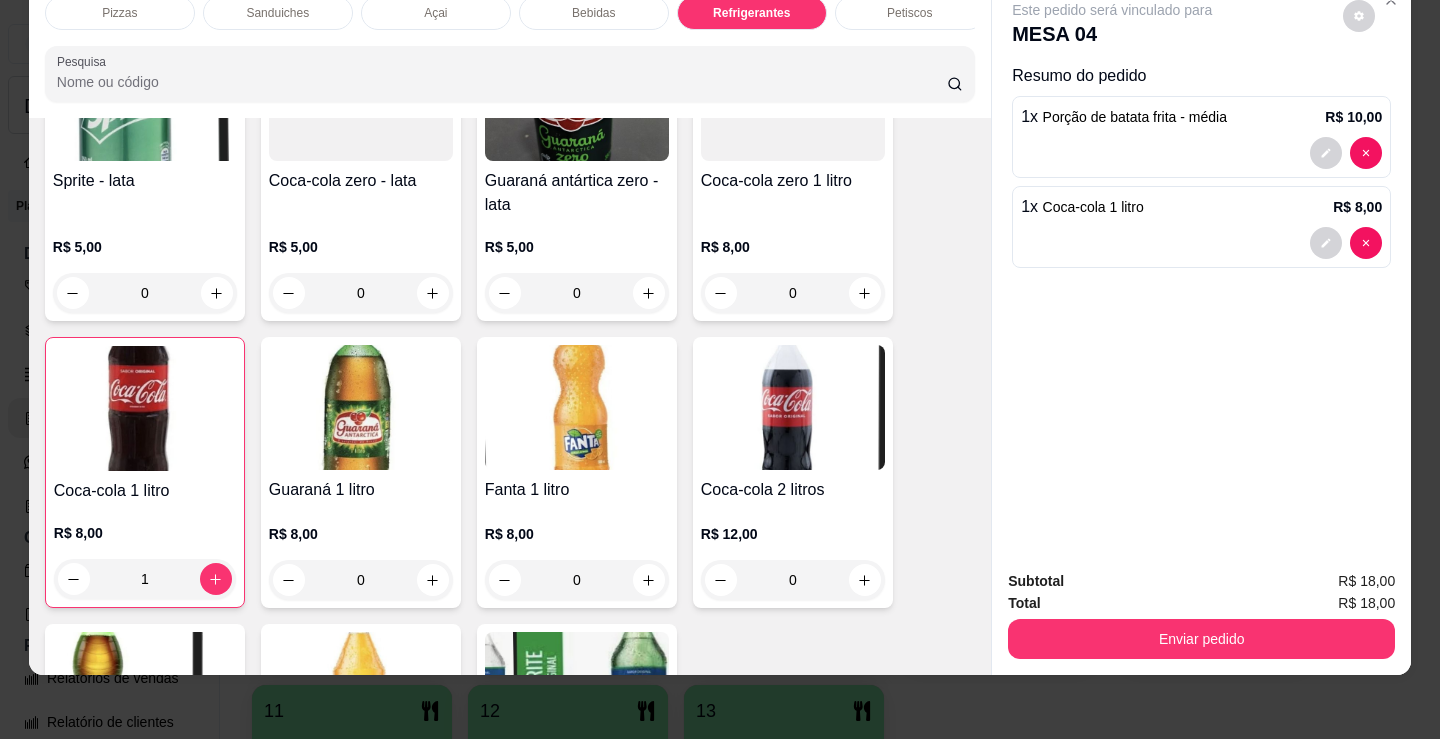 click on "Bebidas" at bounding box center (594, 13) 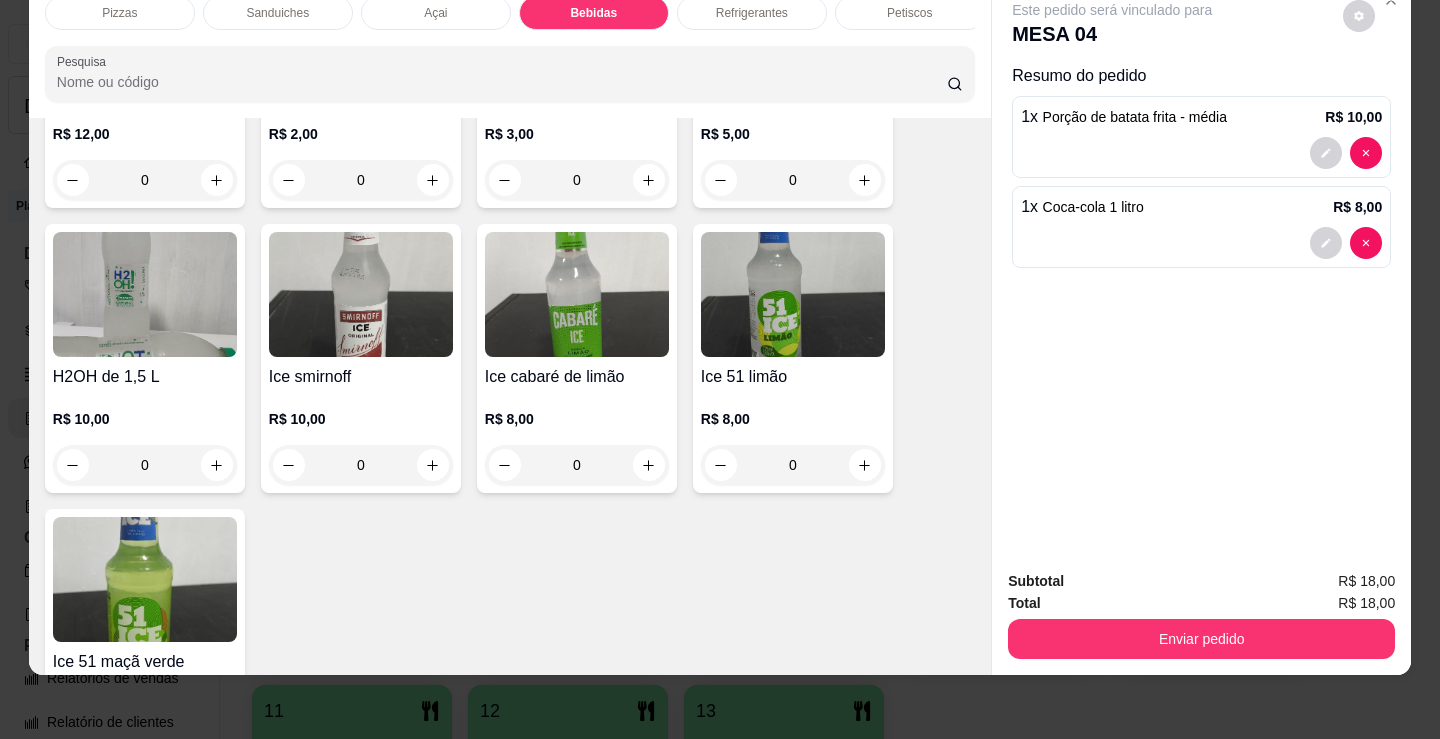 scroll, scrollTop: 4578, scrollLeft: 0, axis: vertical 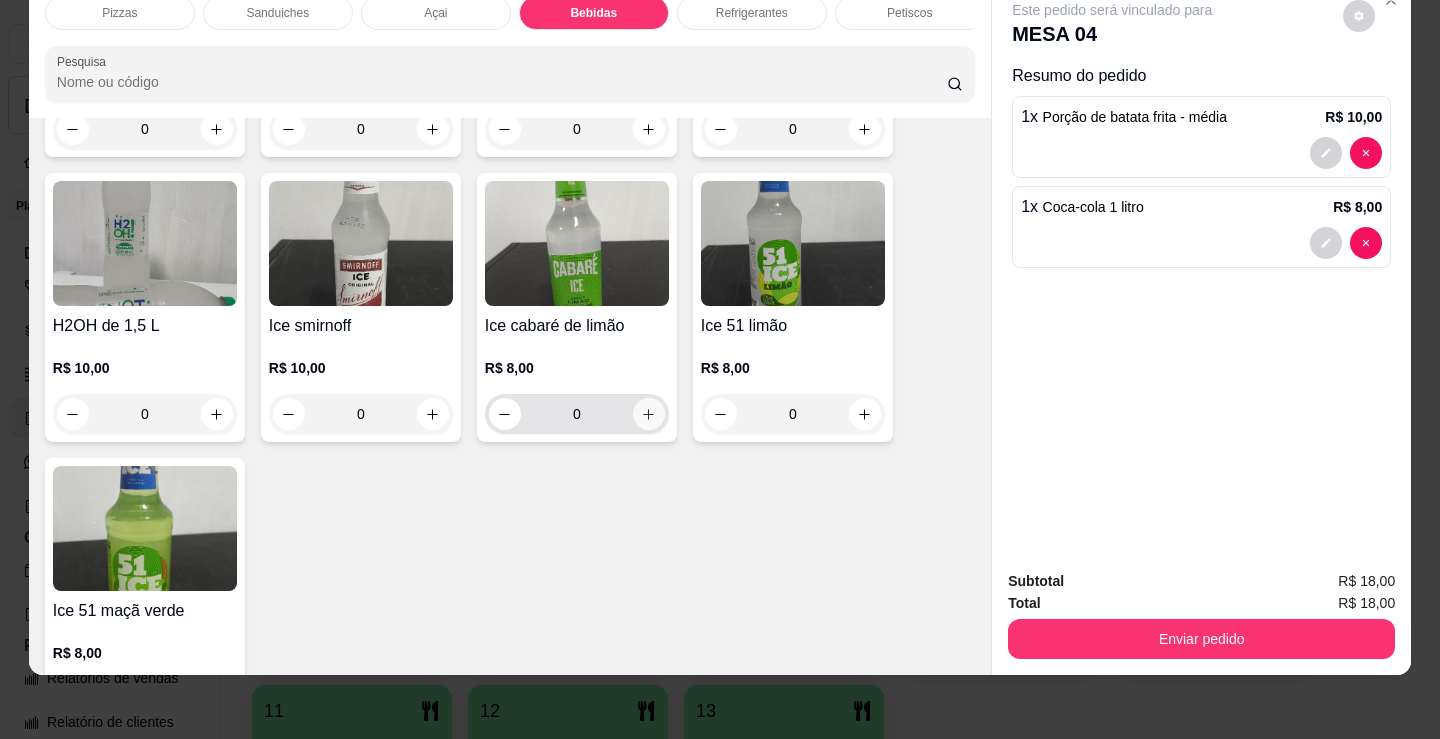 click at bounding box center (649, 414) 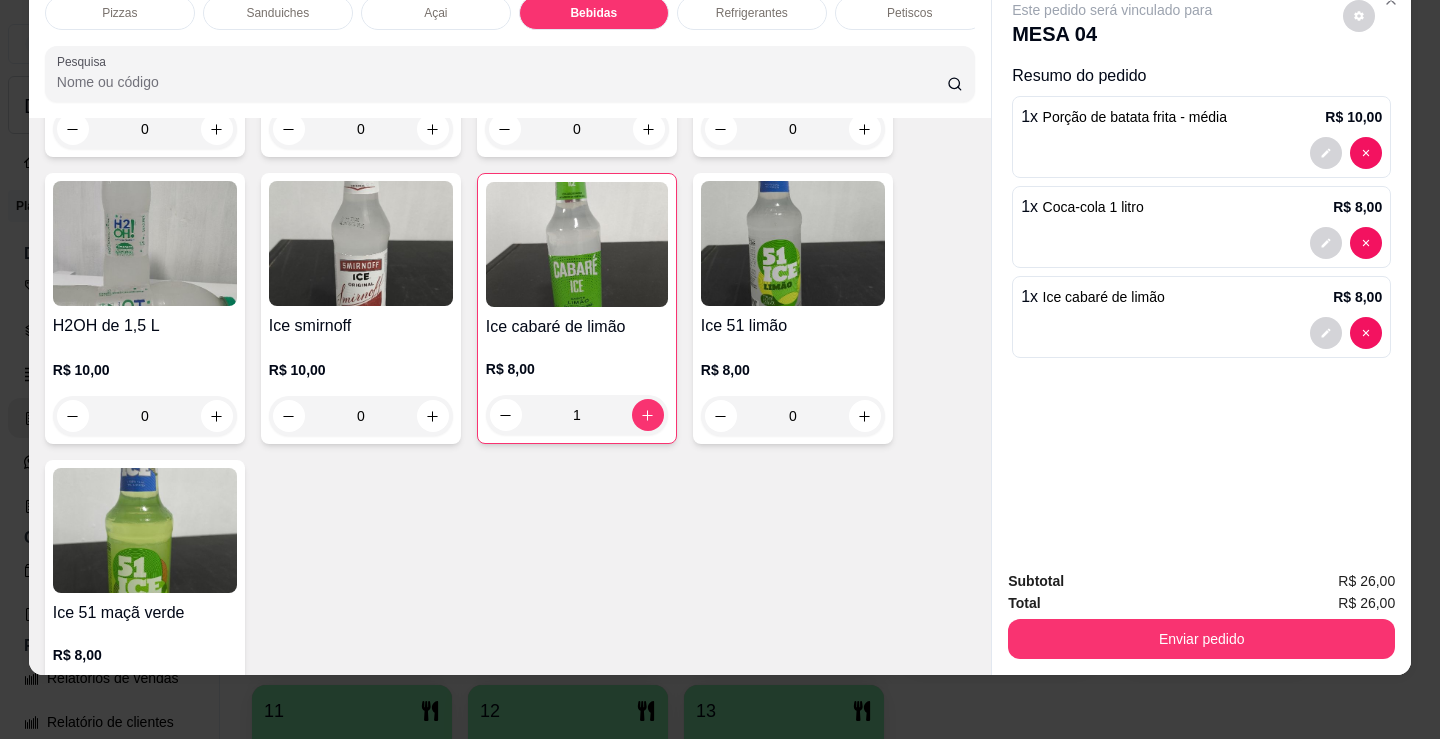 click on "Pizzas" at bounding box center (120, 13) 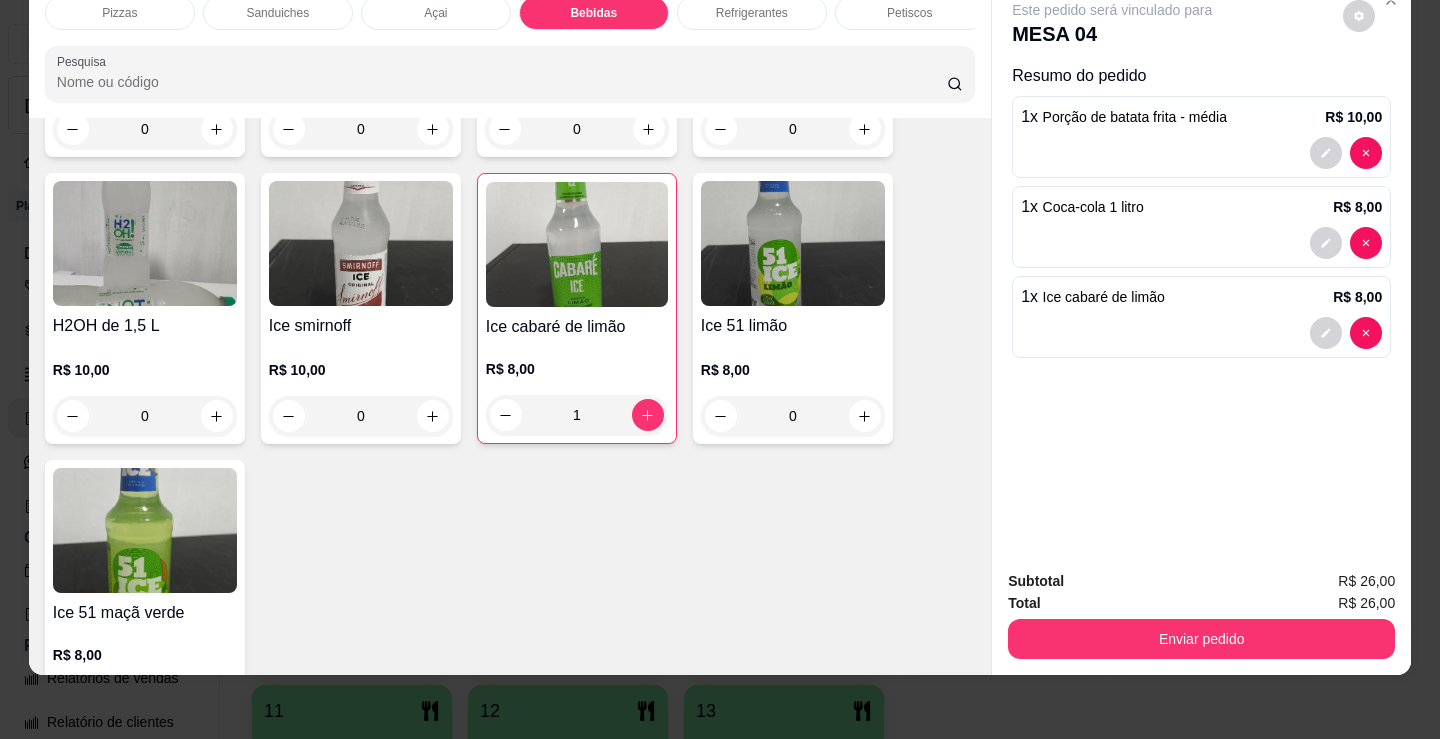 scroll, scrollTop: 90, scrollLeft: 0, axis: vertical 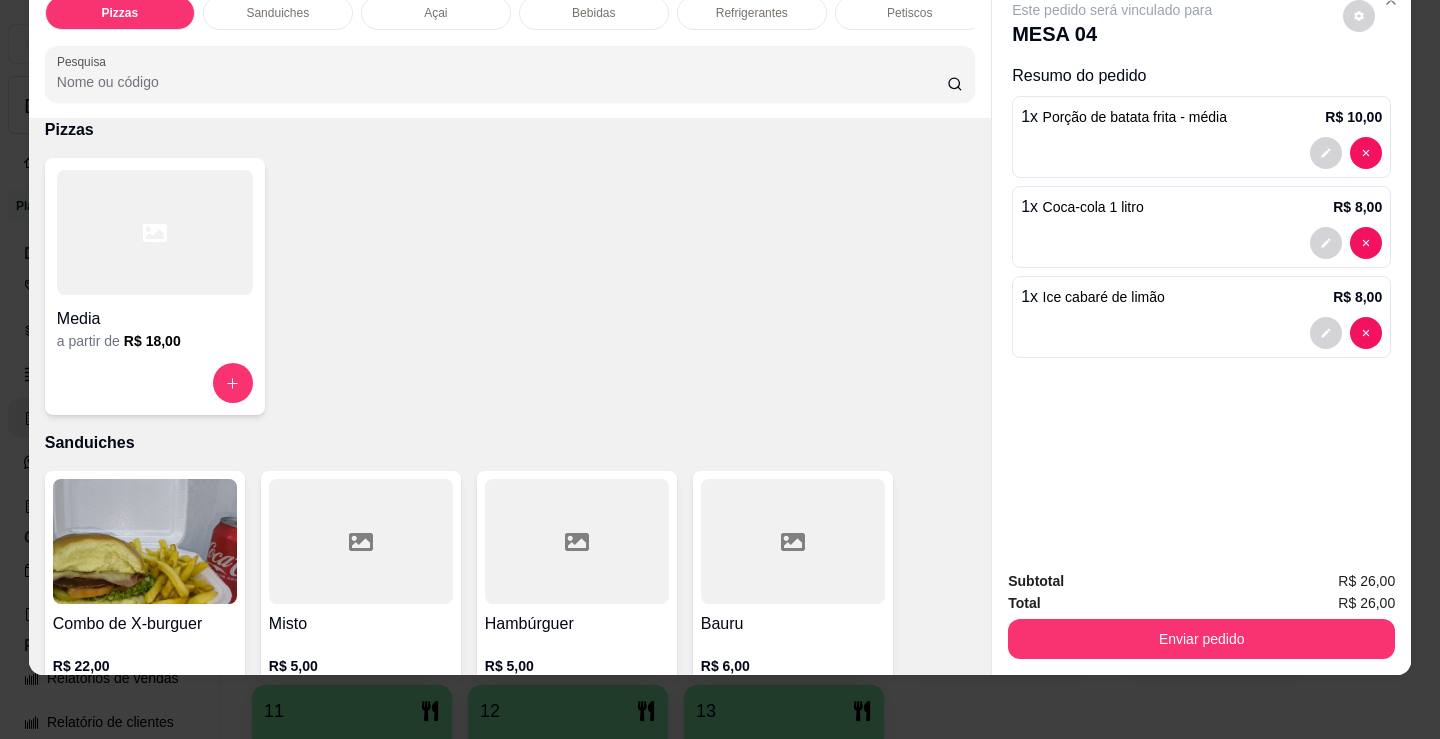 click at bounding box center (155, 232) 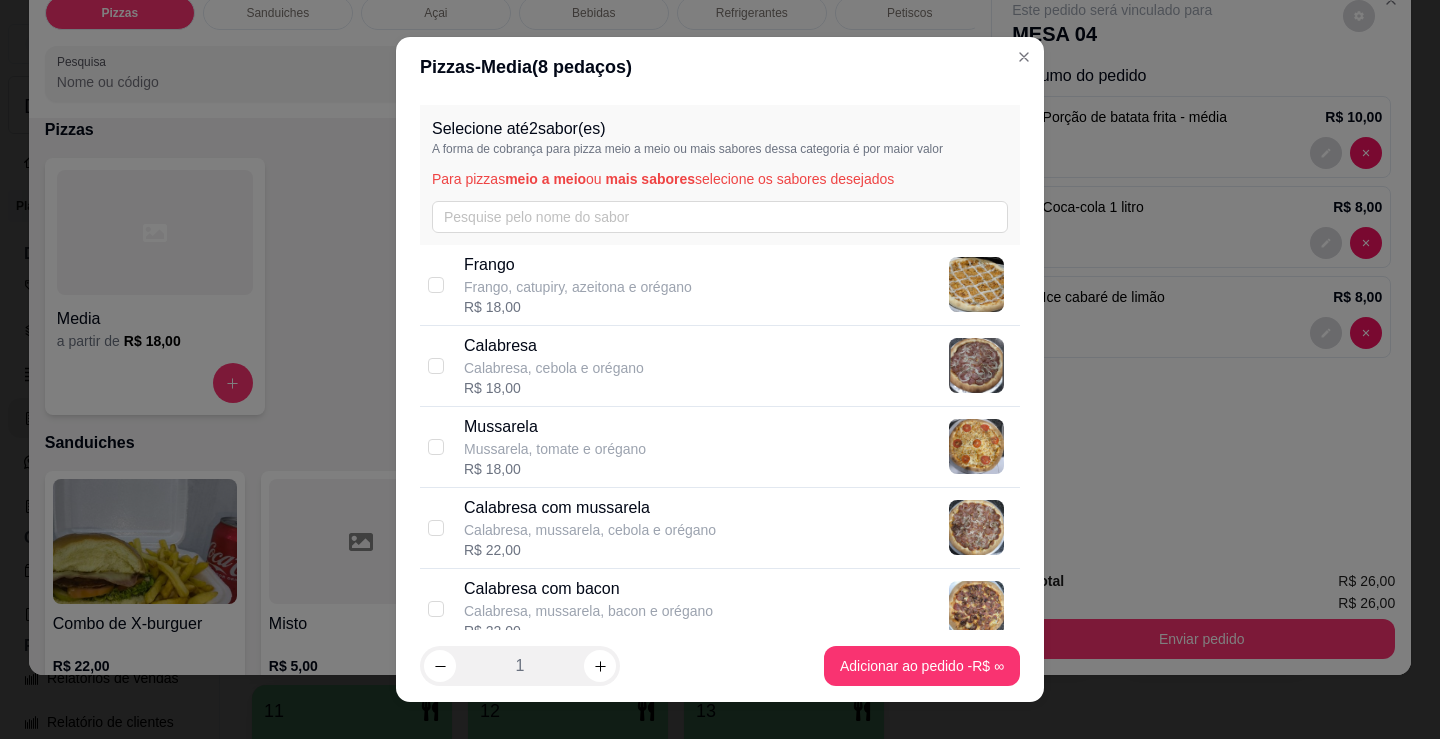 click on "R$ 18,00" at bounding box center [578, 307] 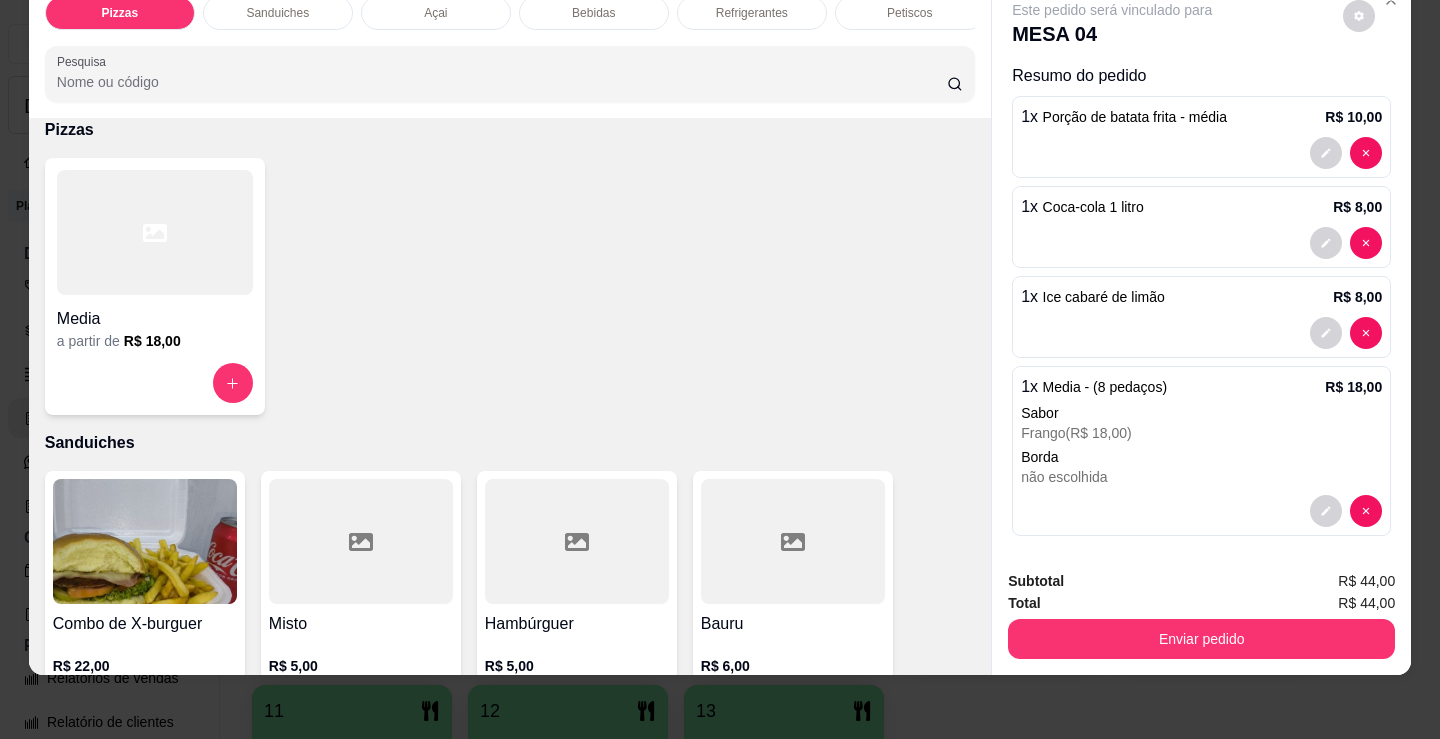 click on "R$ 18,00" at bounding box center (152, 341) 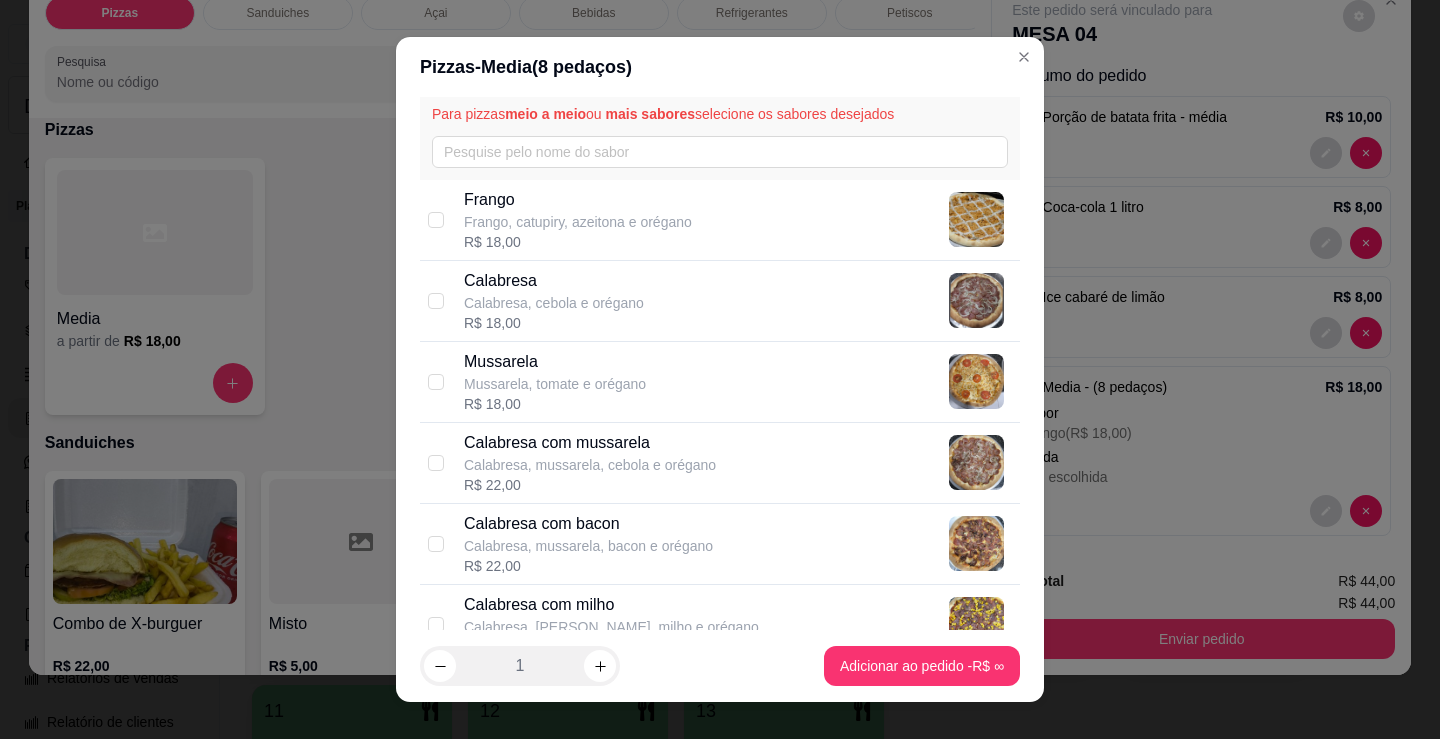 scroll, scrollTop: 100, scrollLeft: 0, axis: vertical 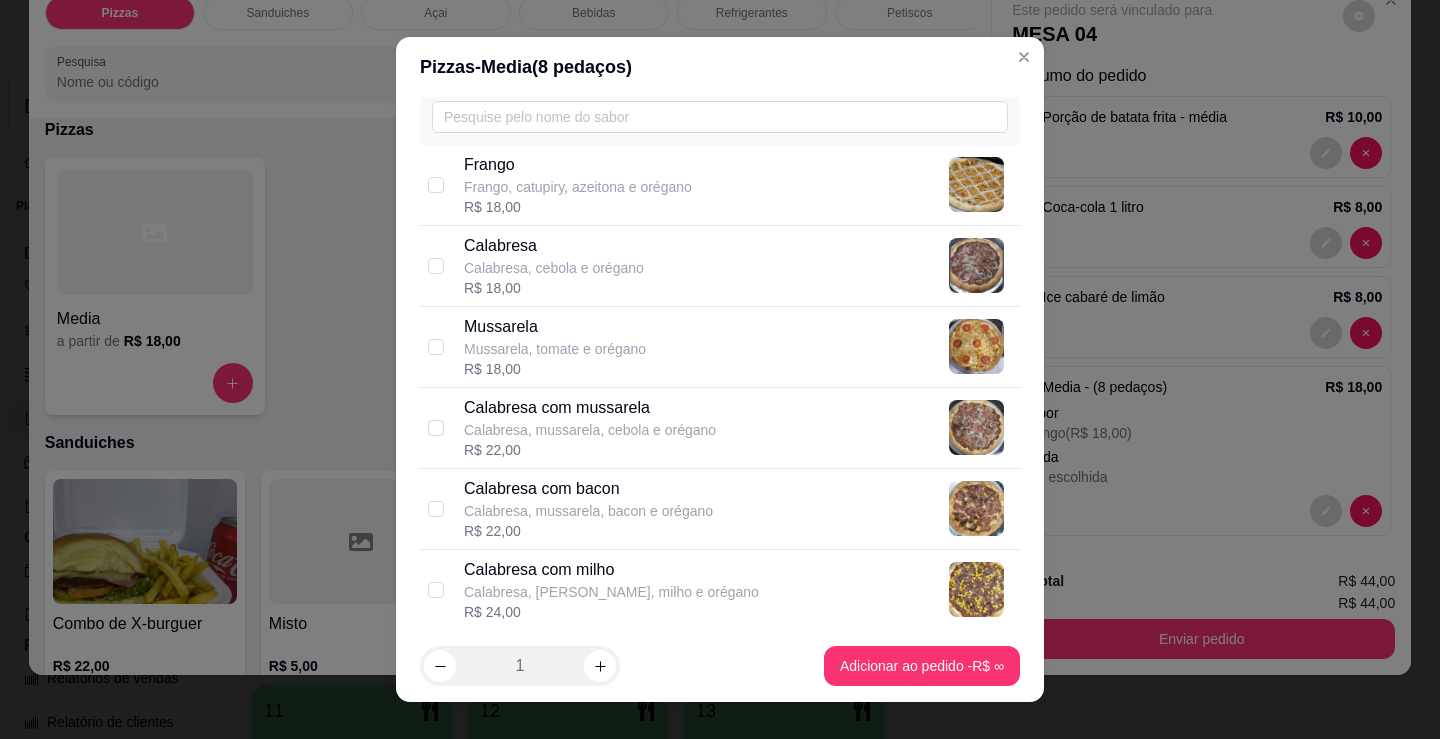 click on "Calabresa, mussarela, cebola e orégano" at bounding box center (590, 430) 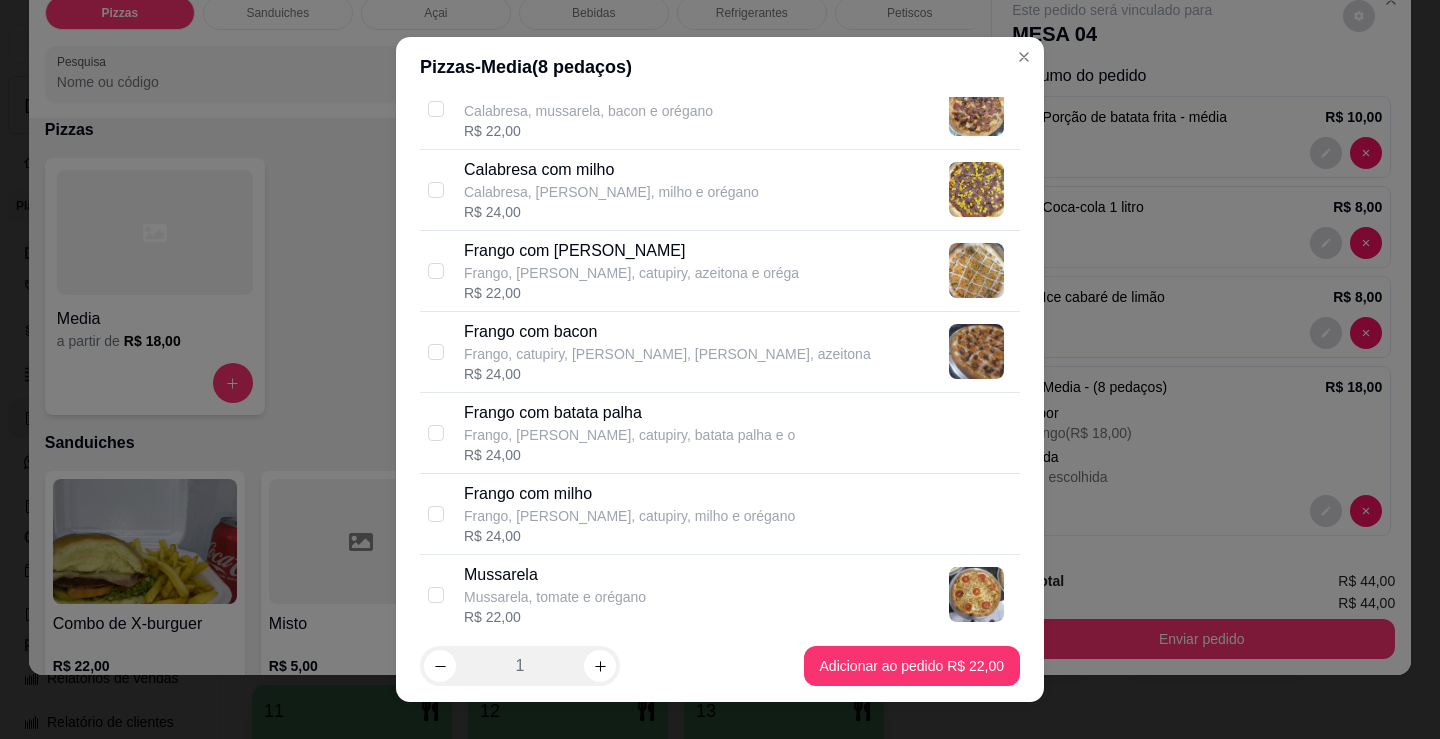 scroll, scrollTop: 600, scrollLeft: 0, axis: vertical 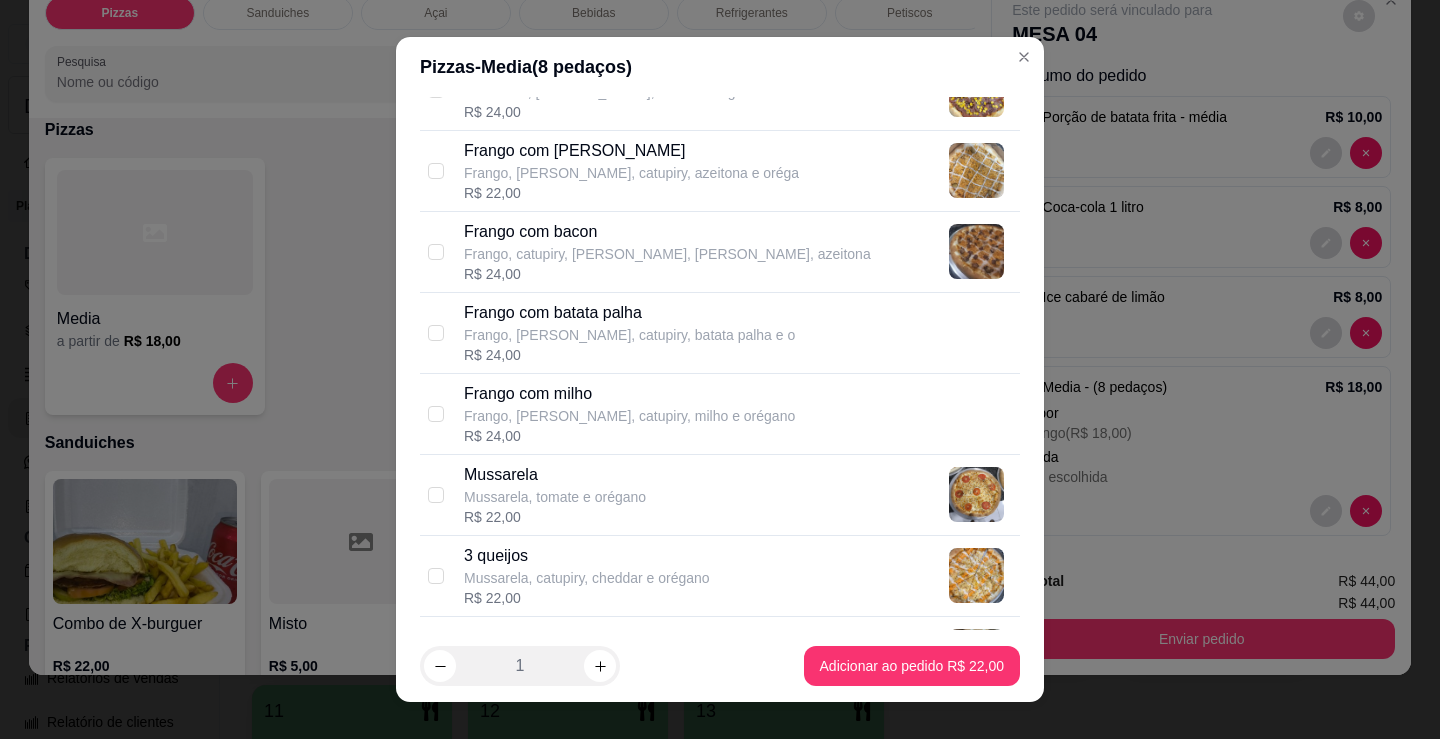 click on "Mussarela, tomate e orégano" at bounding box center [555, 497] 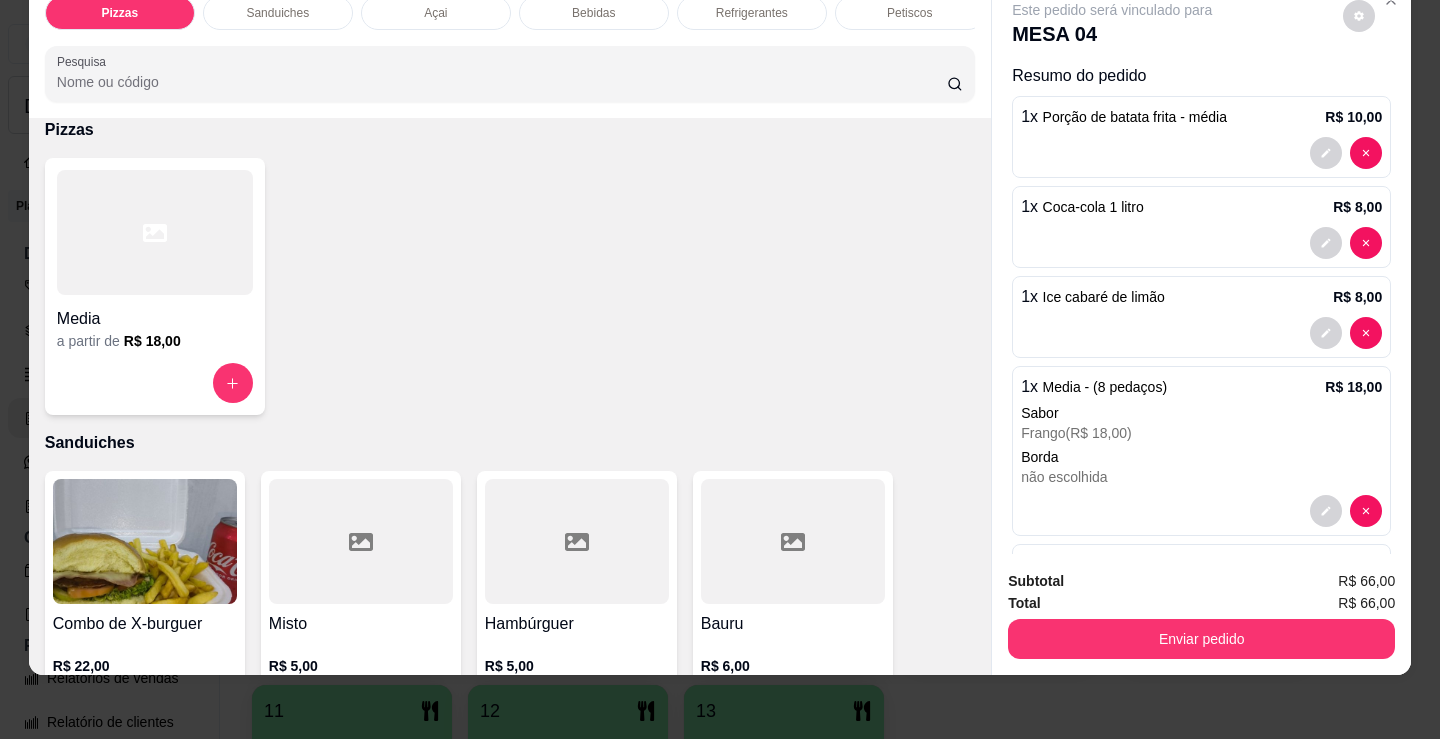 click on "Enviar pedido" at bounding box center (1201, 639) 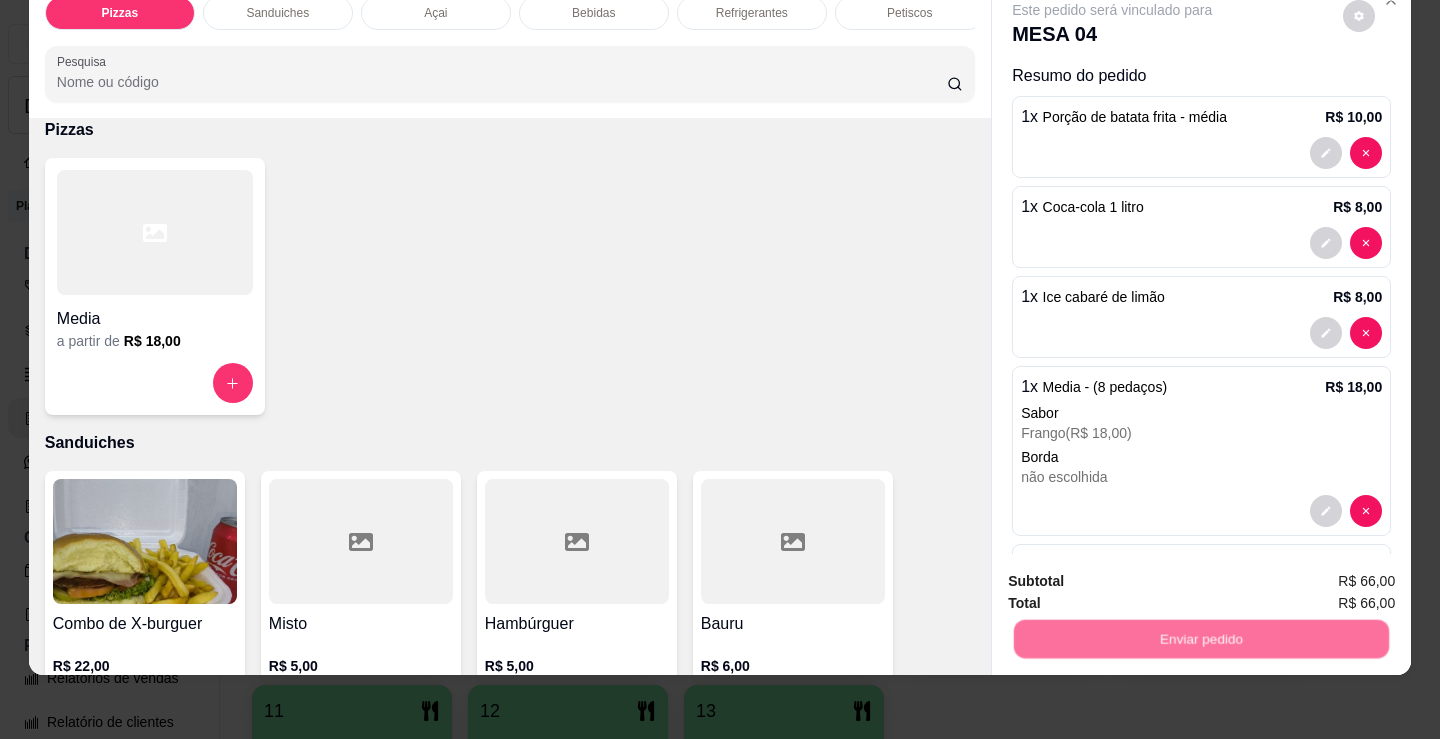 click on "Não registrar e enviar pedido" at bounding box center [1135, 575] 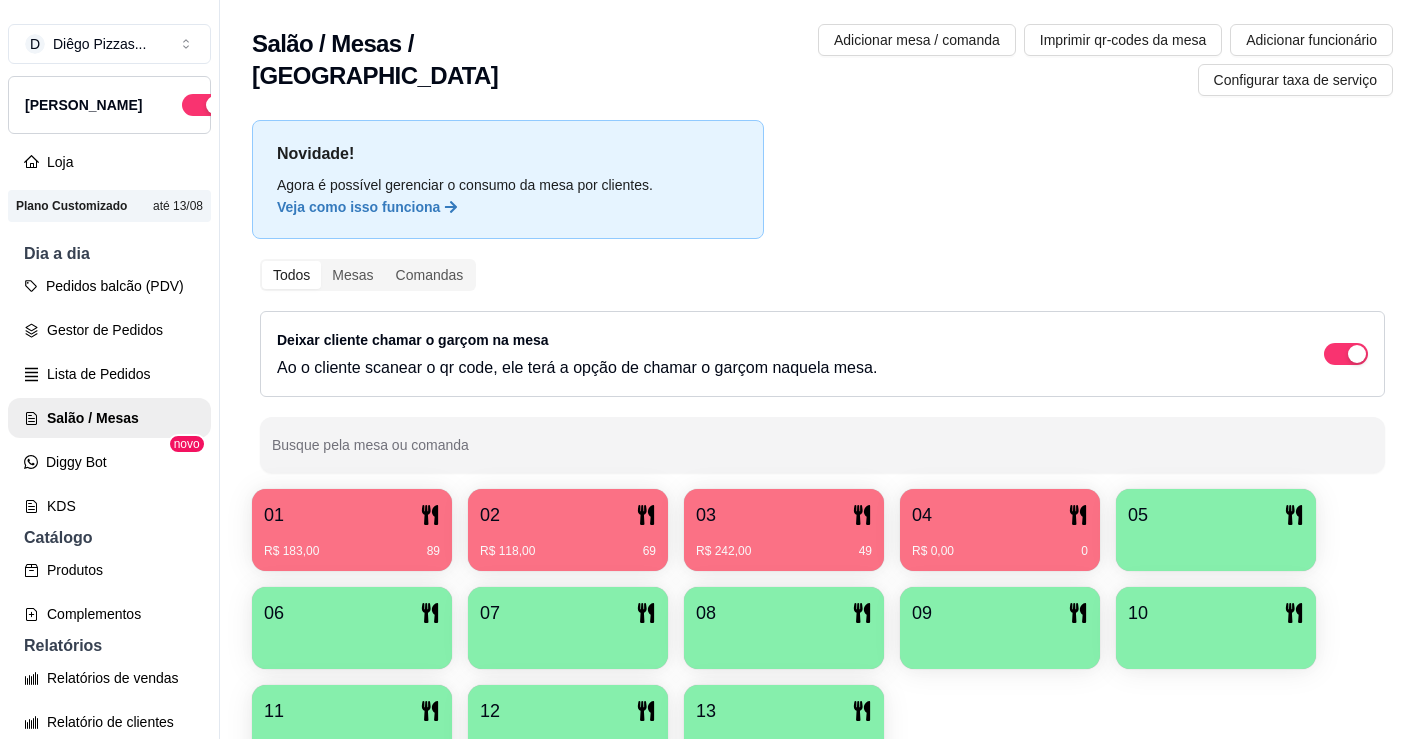 click on "05" at bounding box center (1216, 515) 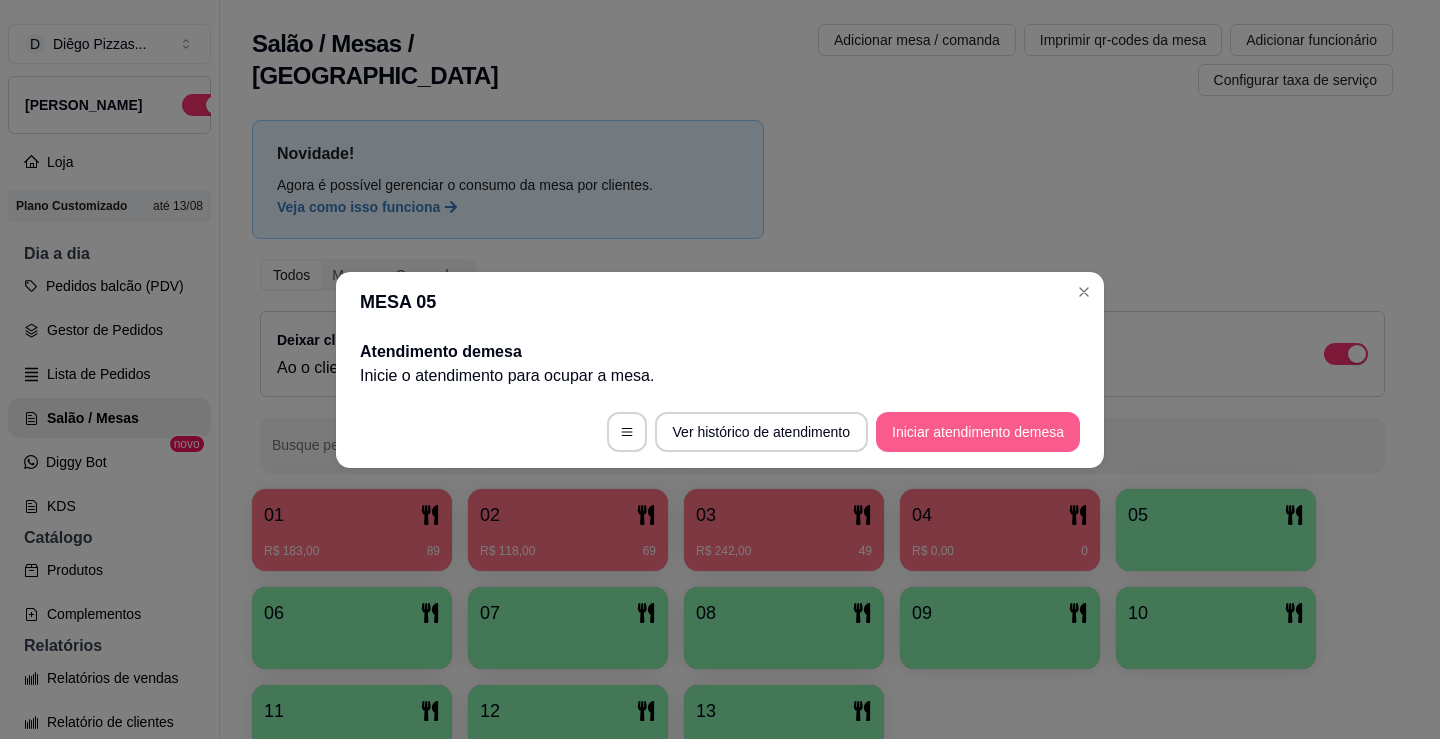 click on "Iniciar atendimento de  mesa" at bounding box center (978, 432) 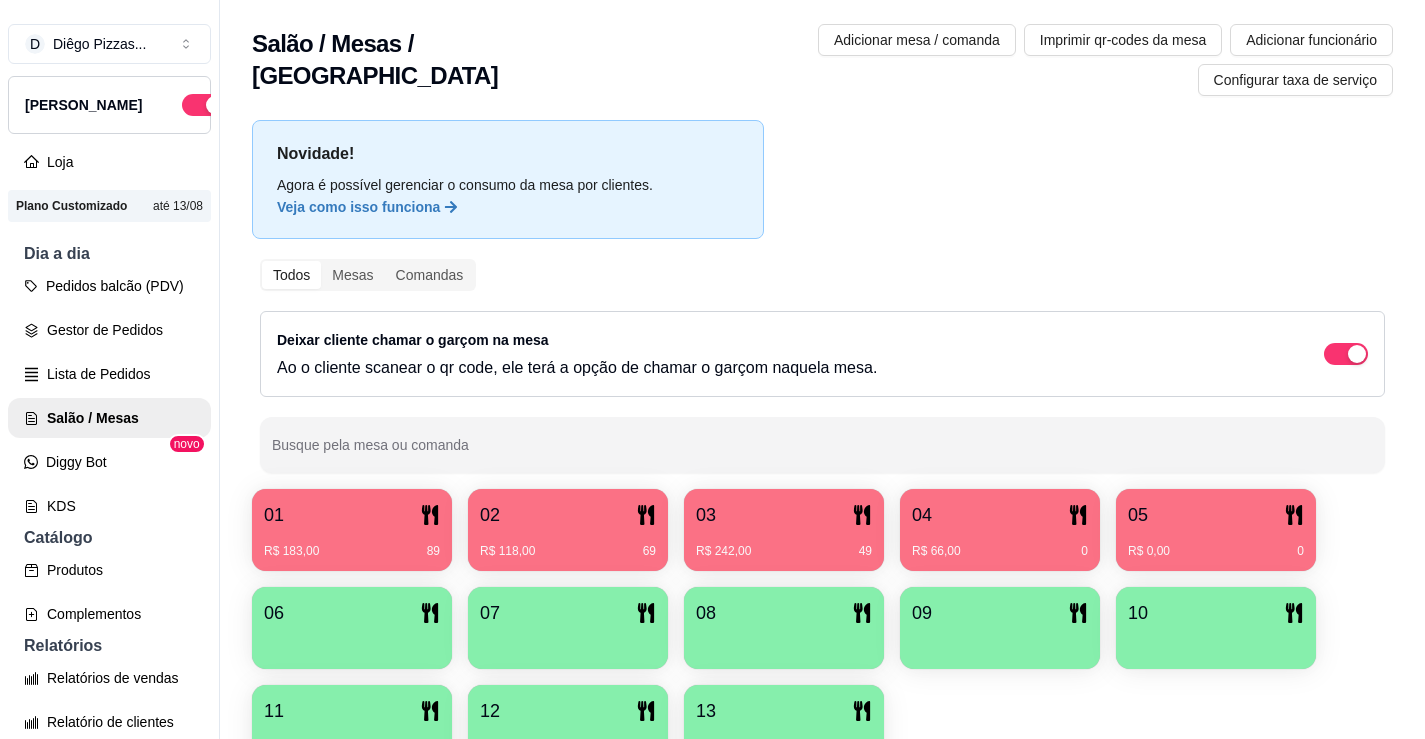 click on "R$ 66,00 0" at bounding box center (1000, 551) 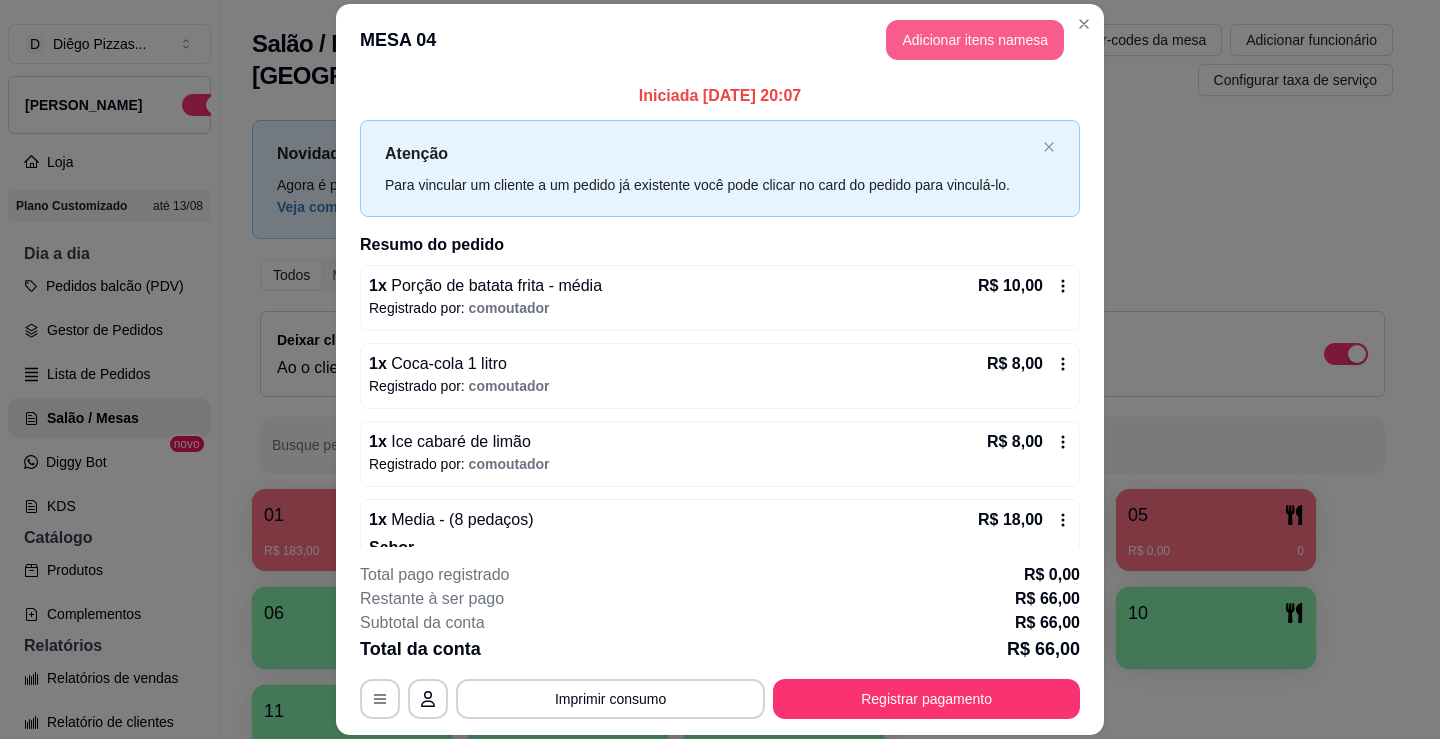 click on "Adicionar itens na  mesa" at bounding box center (975, 40) 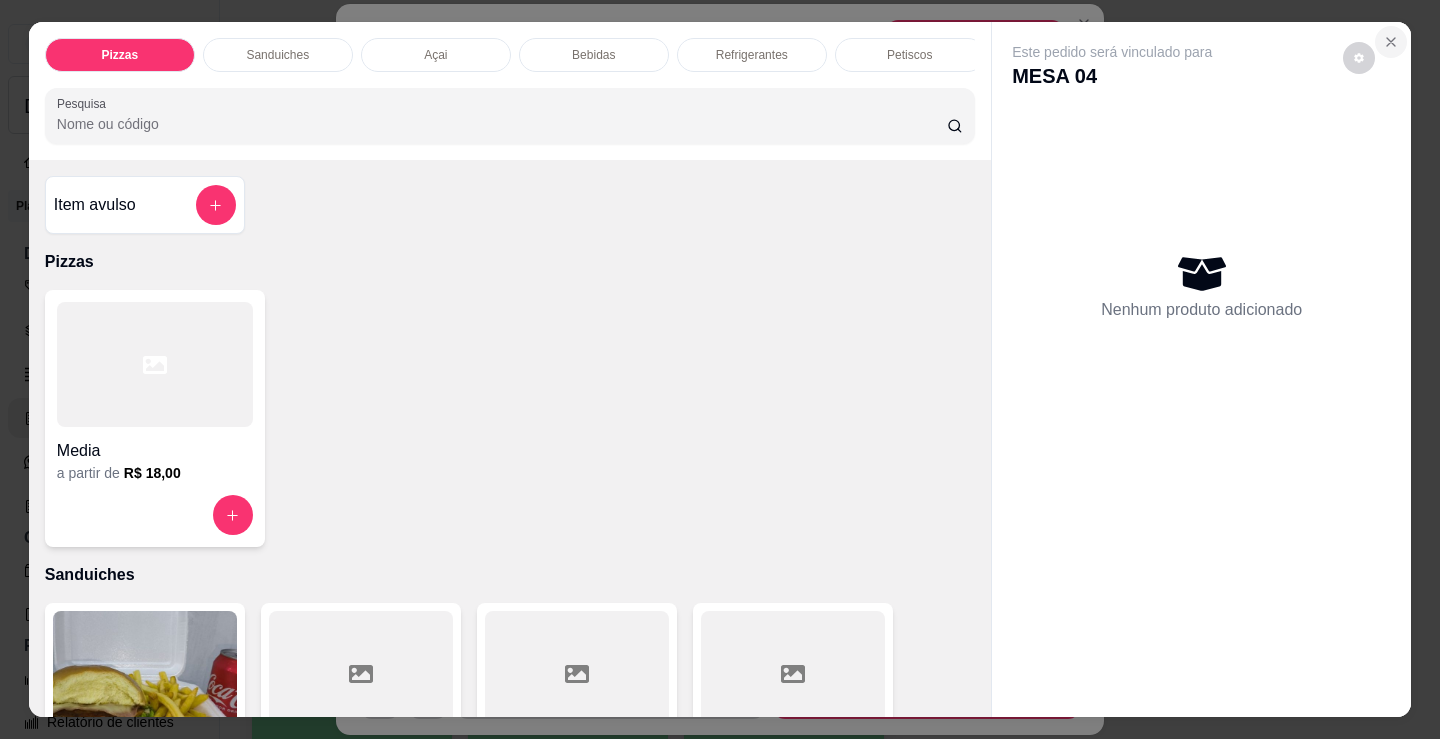 click 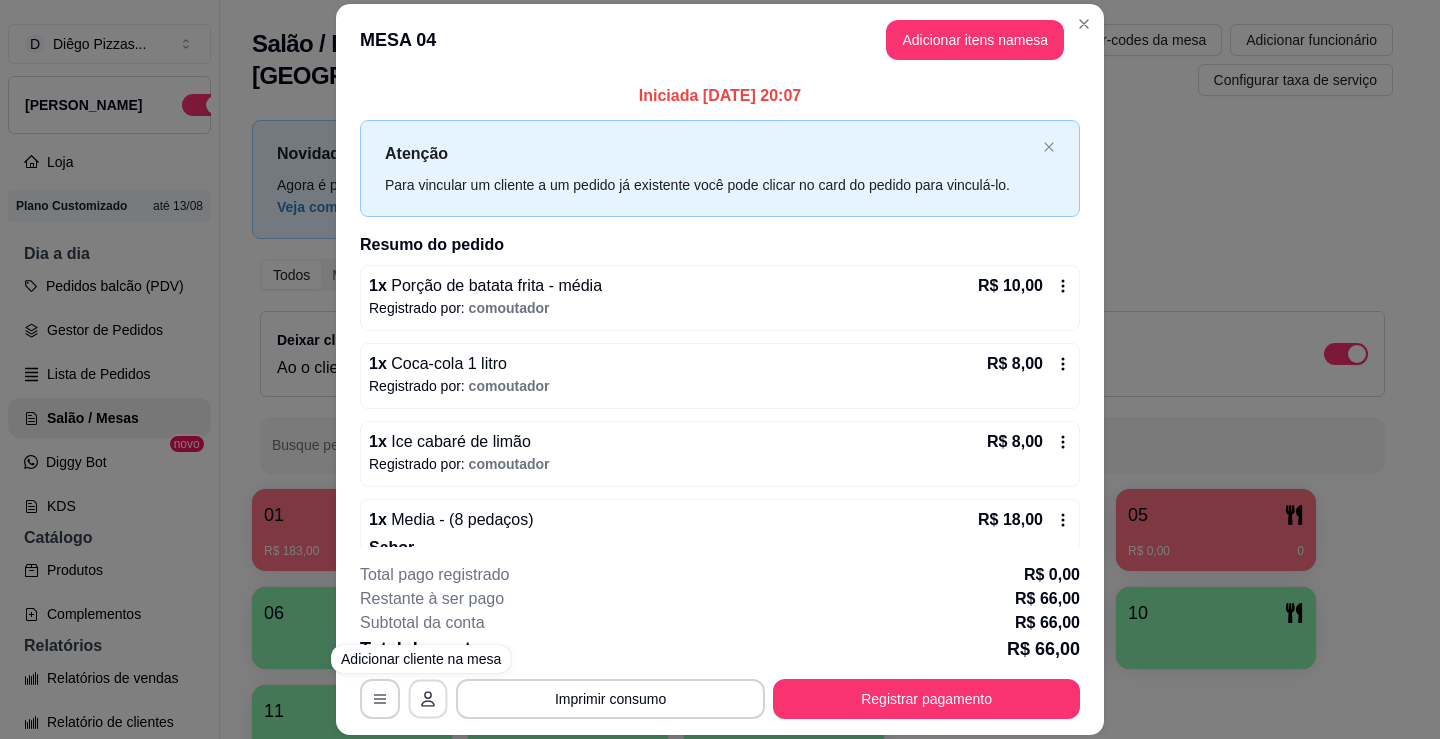 click 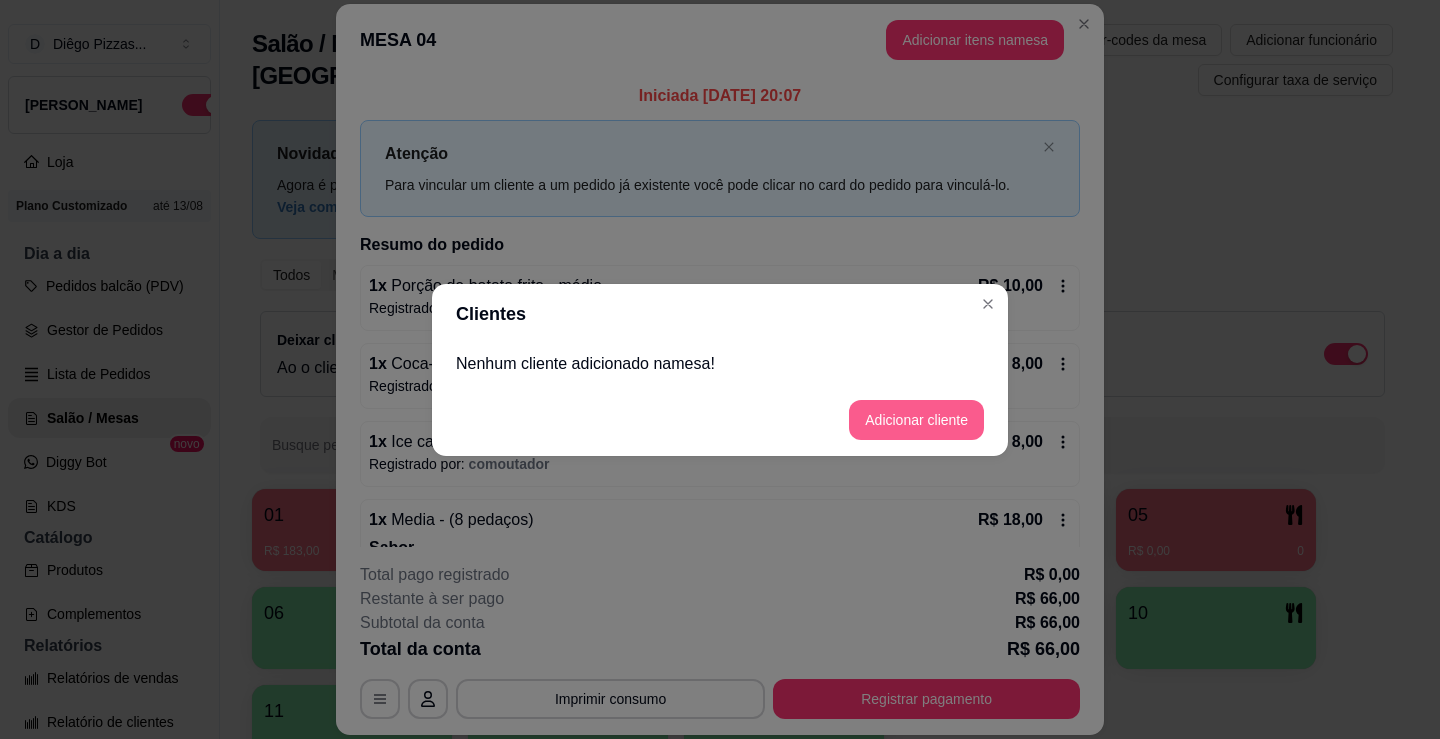 click on "Adicionar cliente" at bounding box center [916, 420] 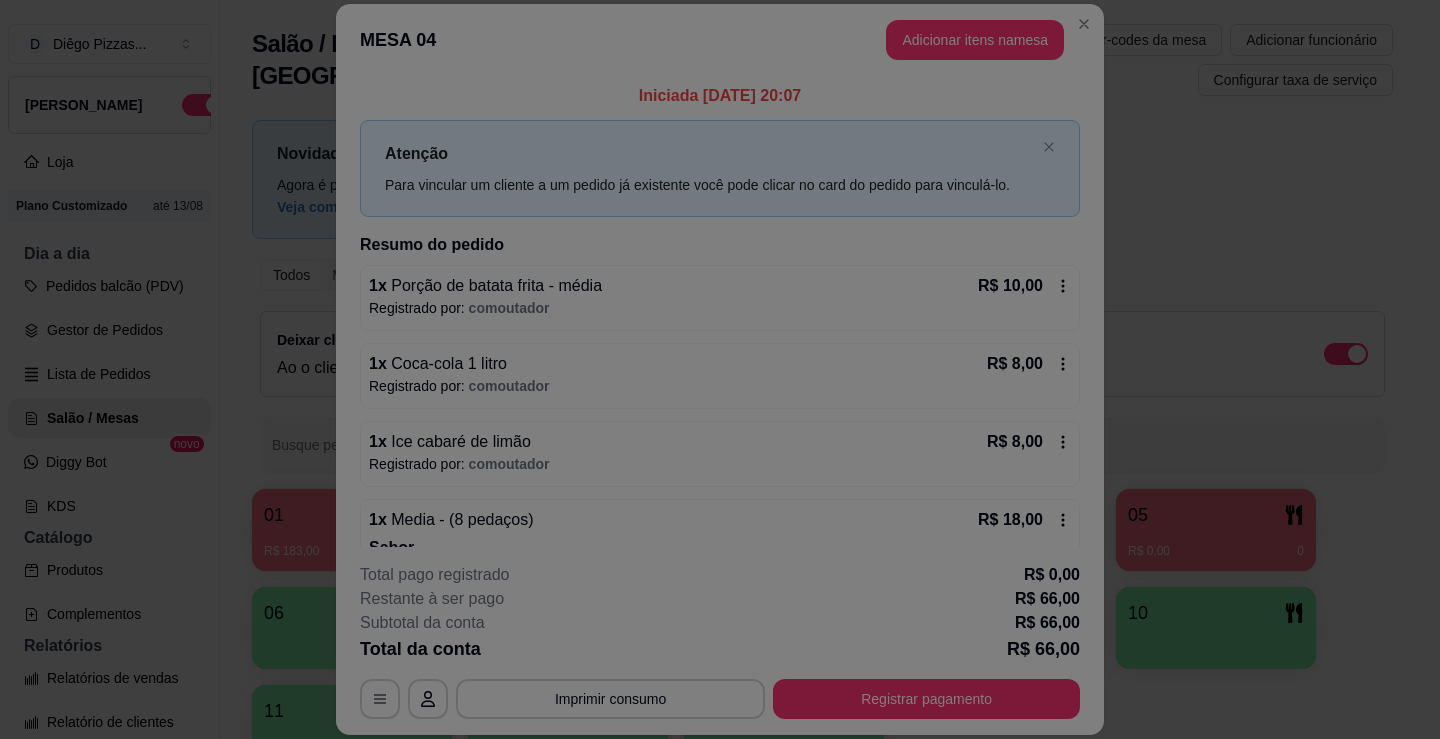 click on "Nome do cliente" at bounding box center [720, 371] 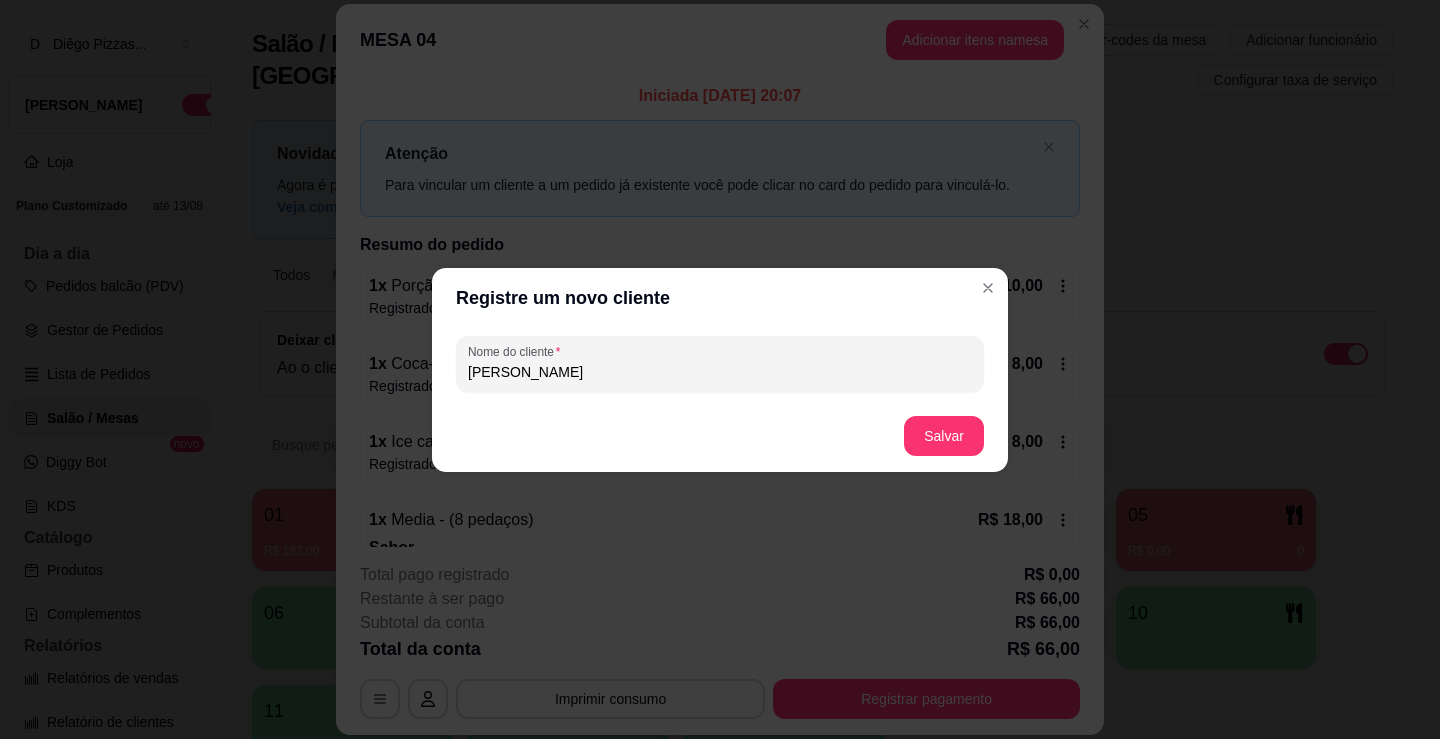 type on "[PERSON_NAME]" 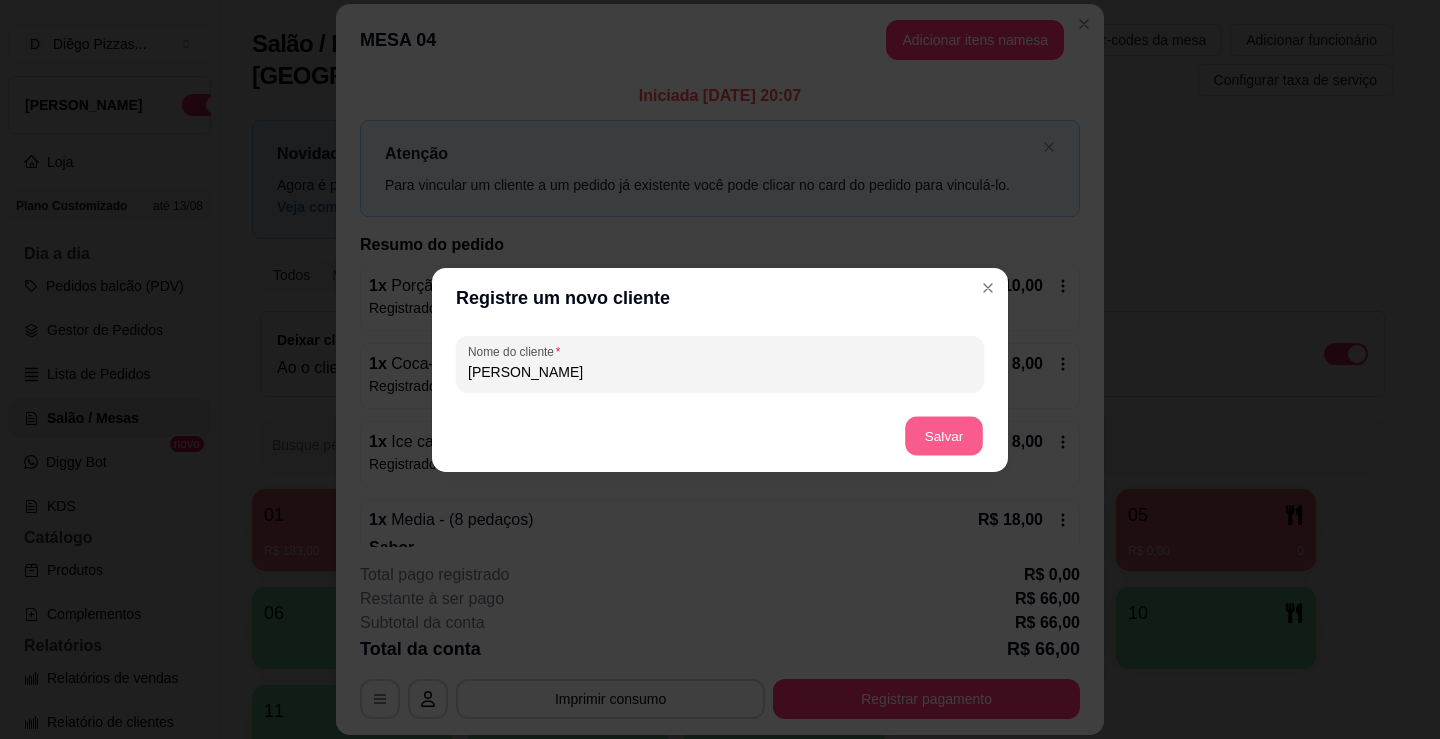 click on "Salvar" at bounding box center (944, 435) 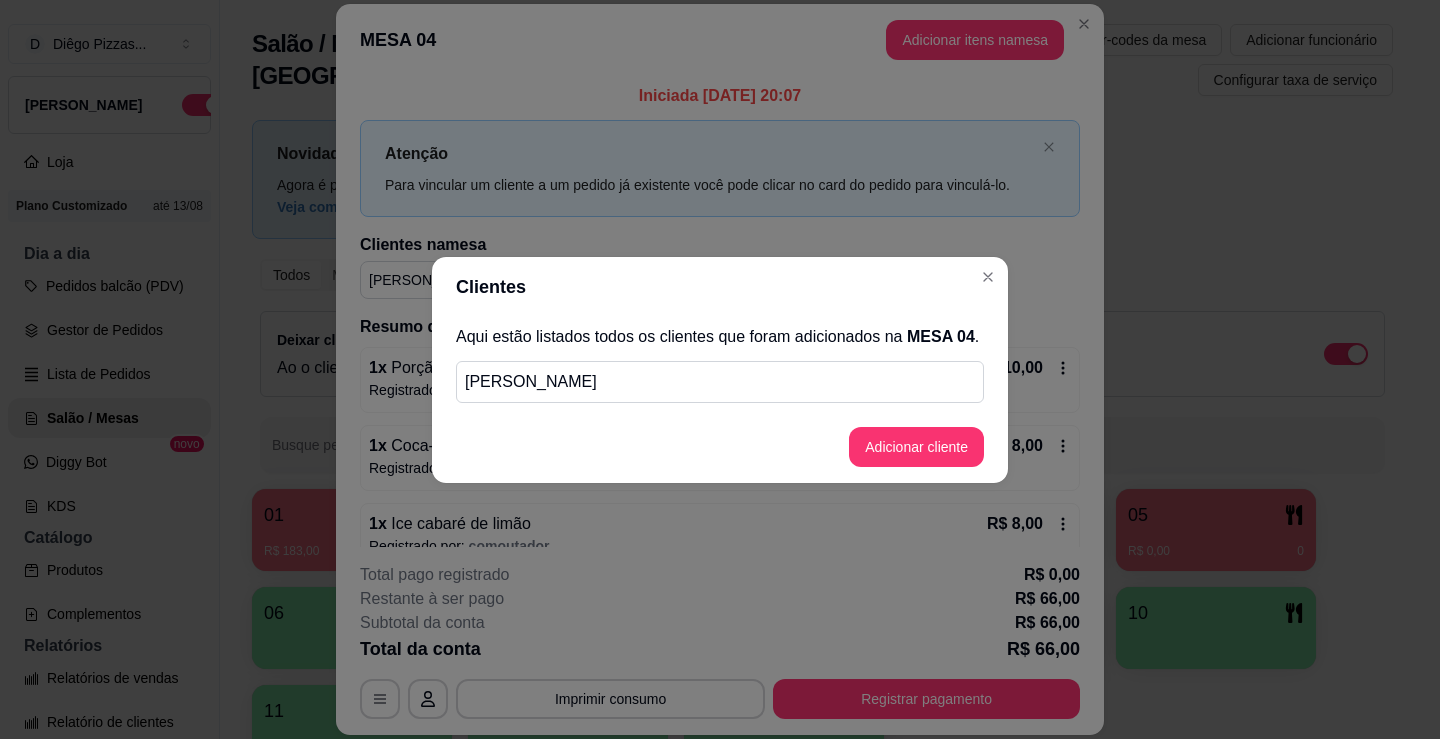 type 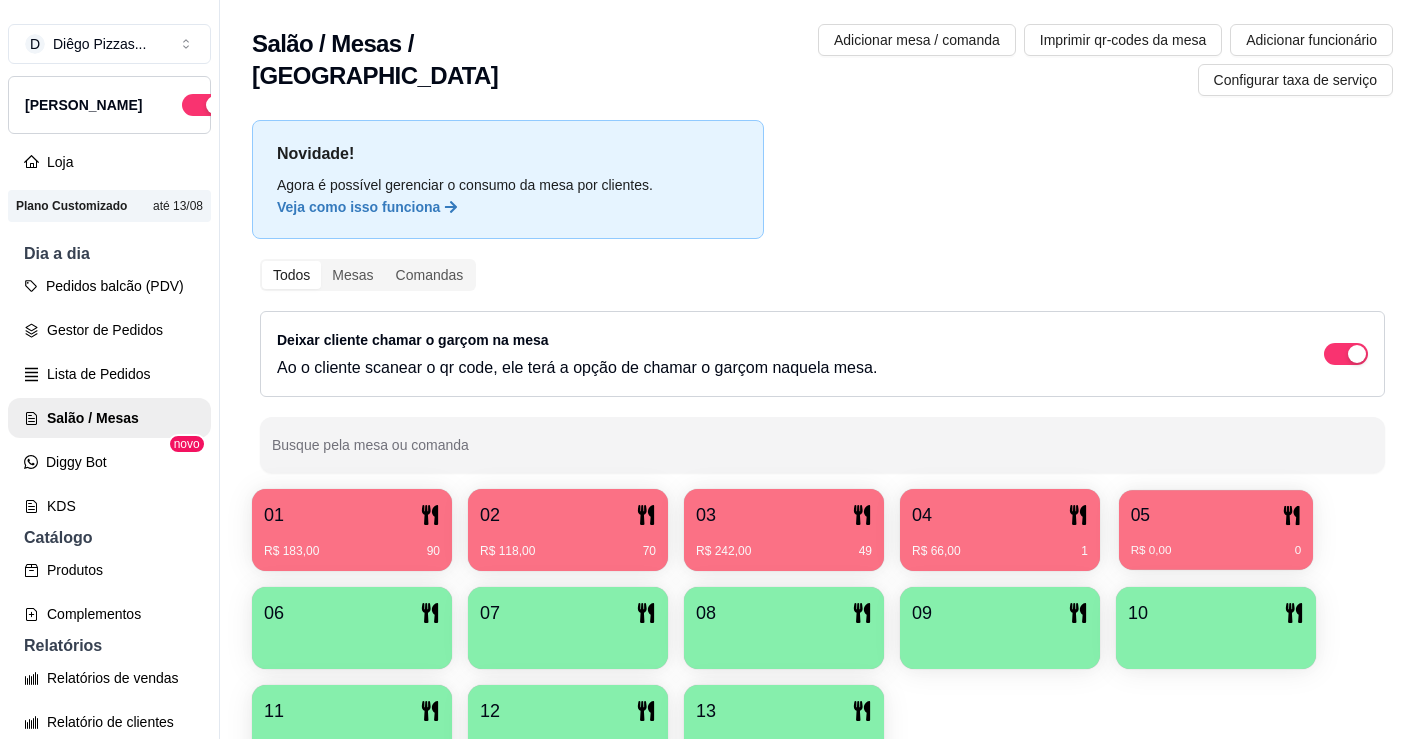 click on "05" at bounding box center [1216, 515] 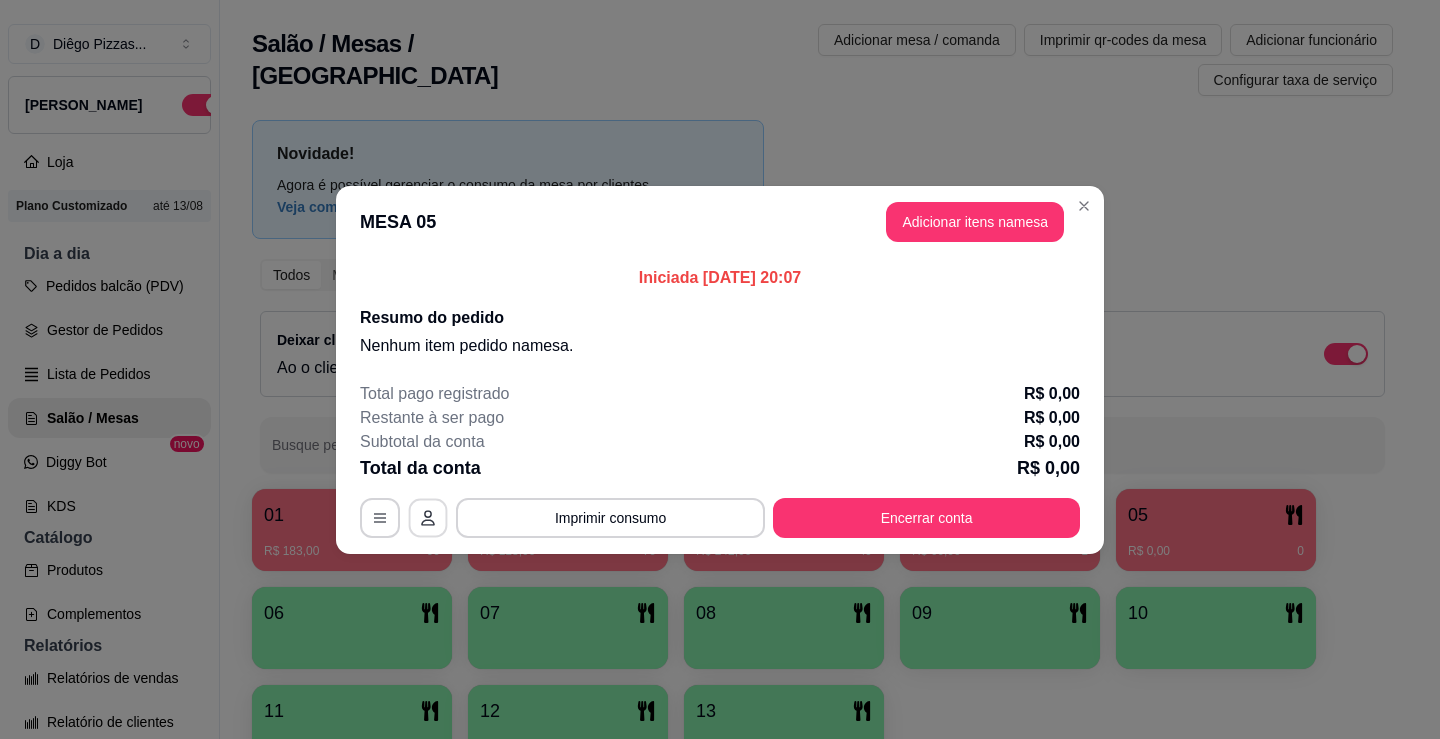 click 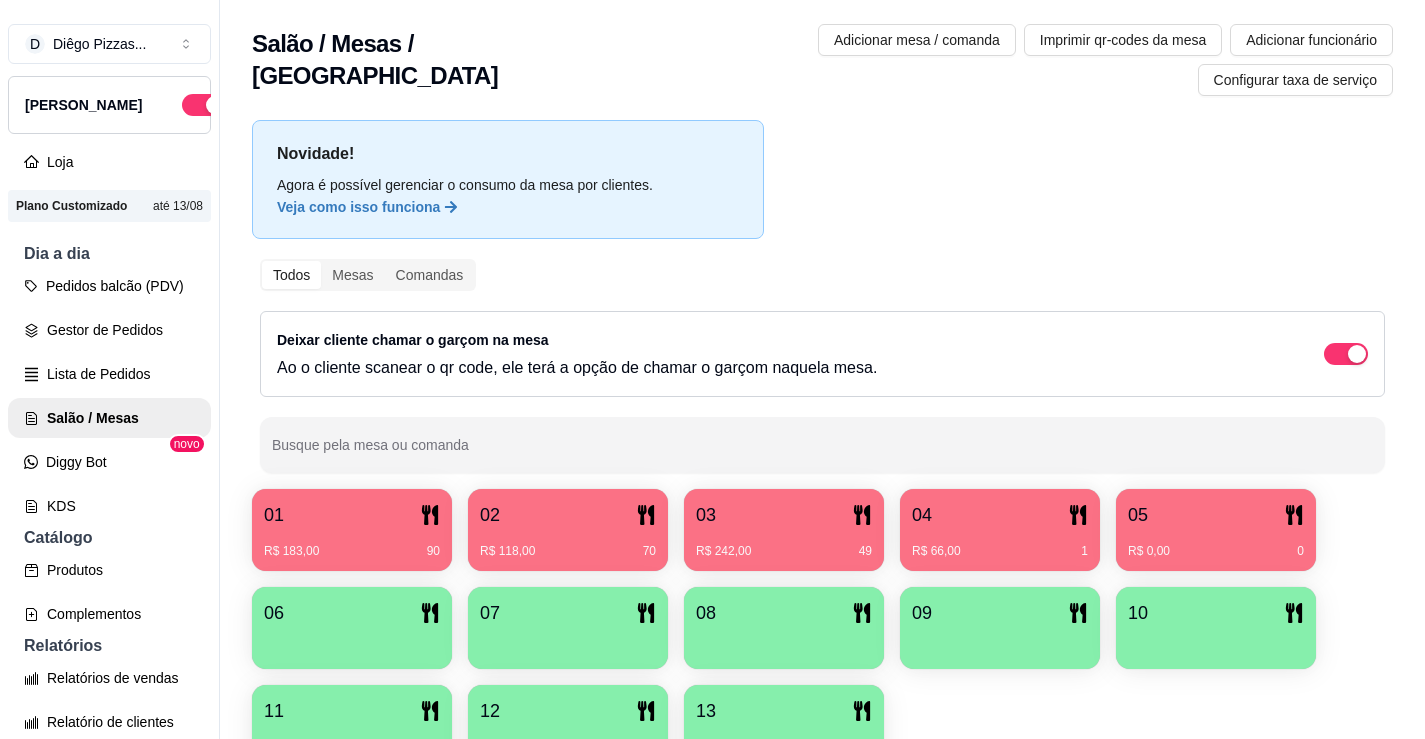 click at bounding box center [352, 642] 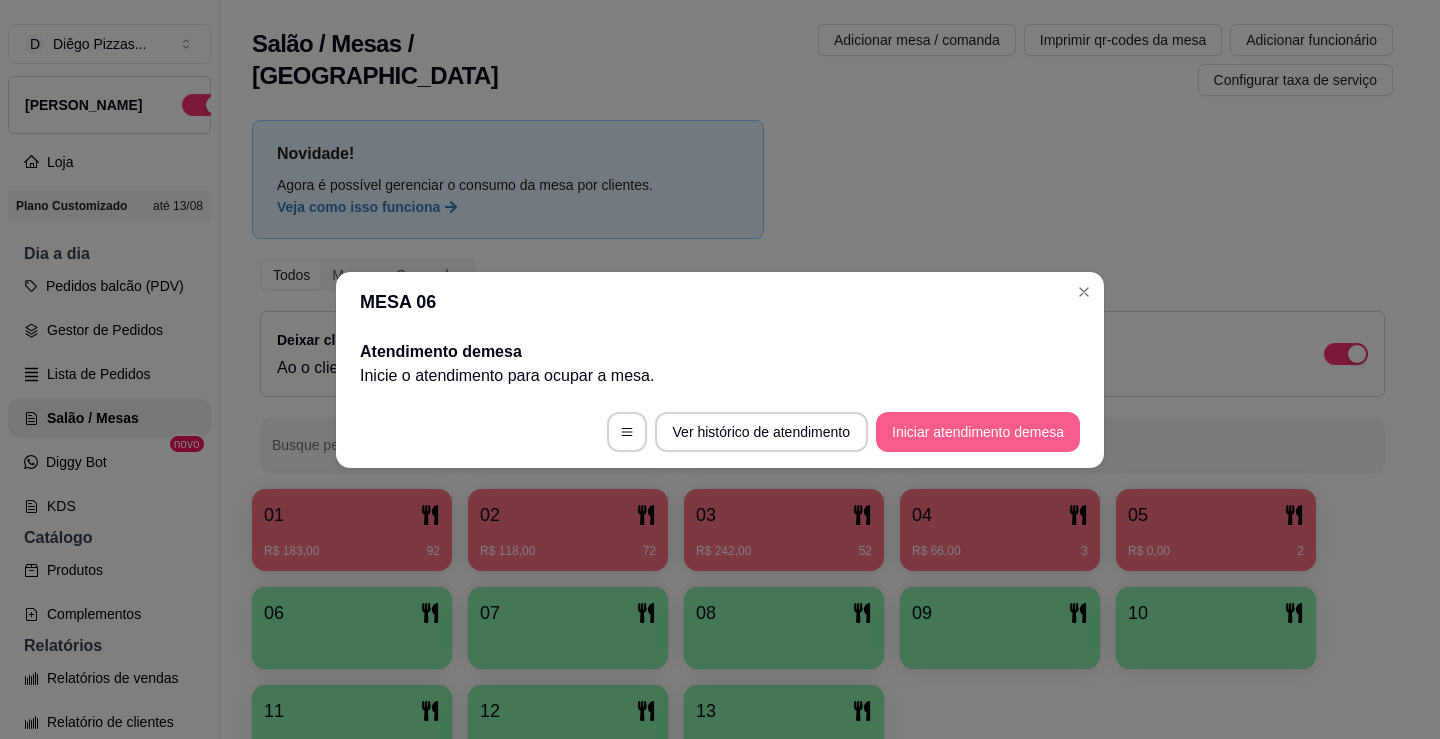 click on "Iniciar atendimento de  mesa" at bounding box center [978, 432] 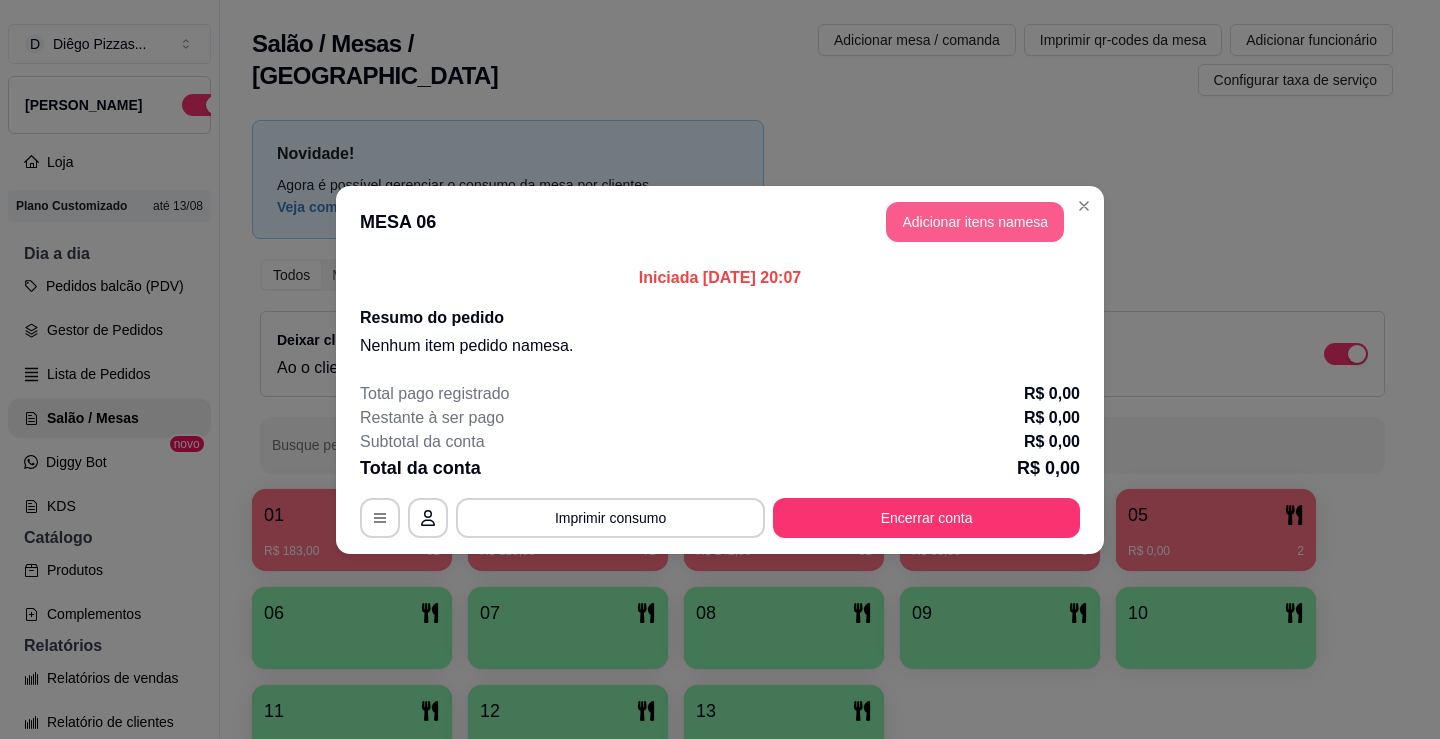 click on "Adicionar itens na  mesa" at bounding box center [975, 222] 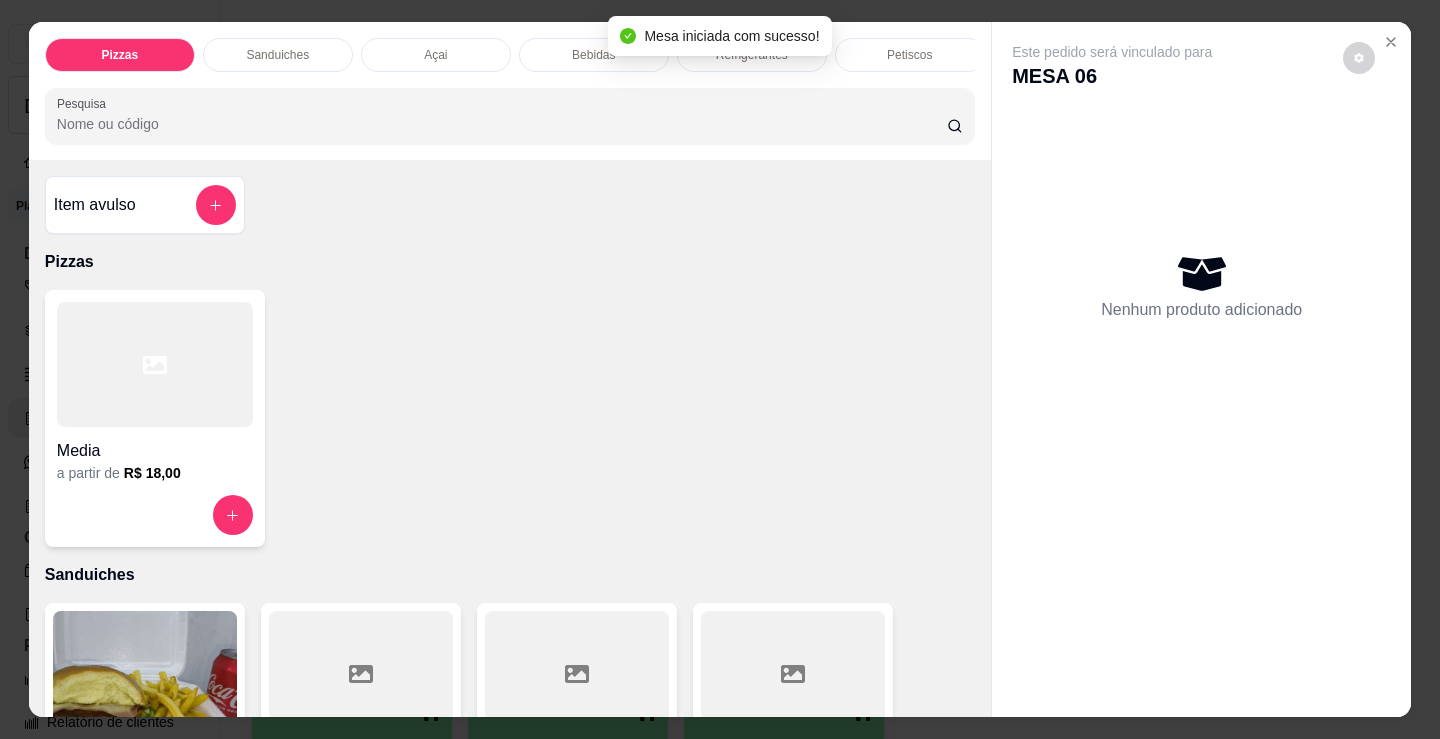 click on "Petiscos" at bounding box center (909, 55) 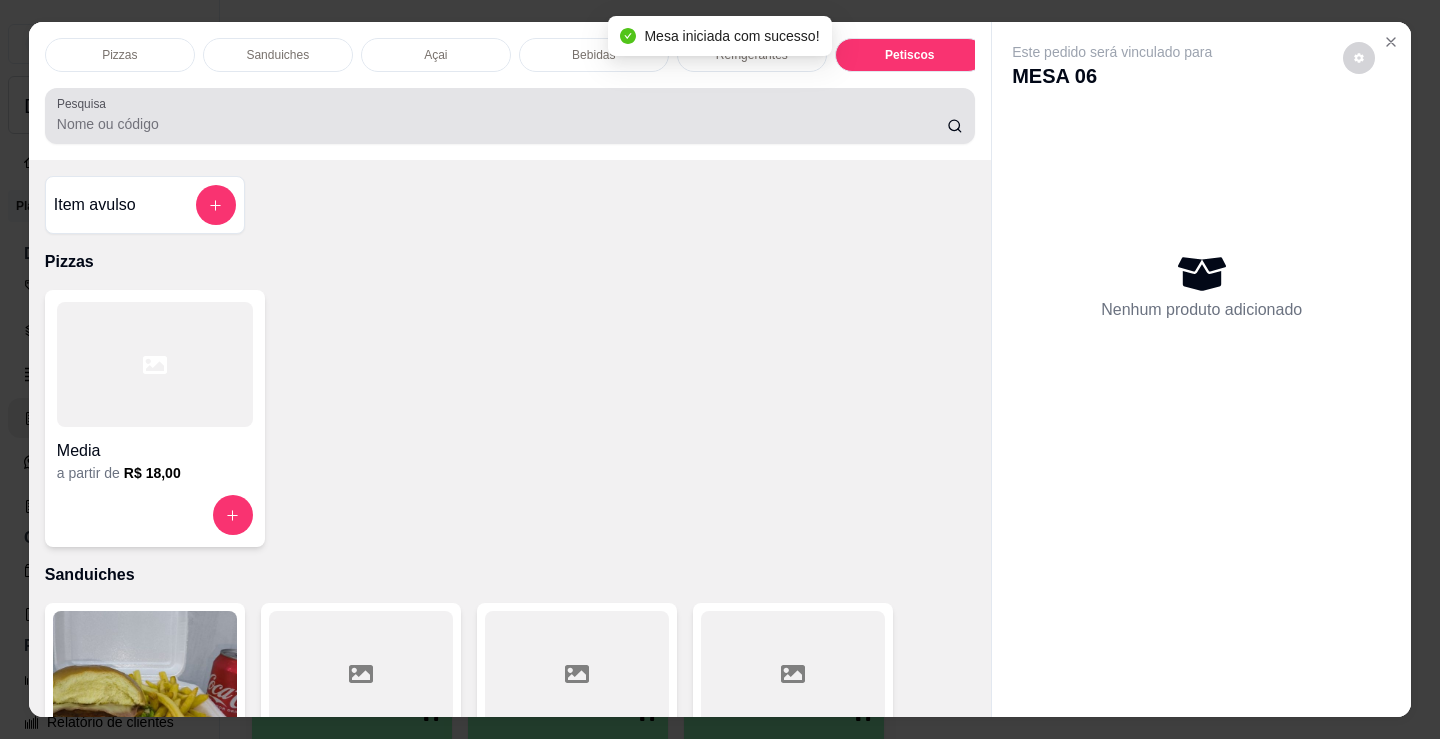 scroll, scrollTop: 6692, scrollLeft: 0, axis: vertical 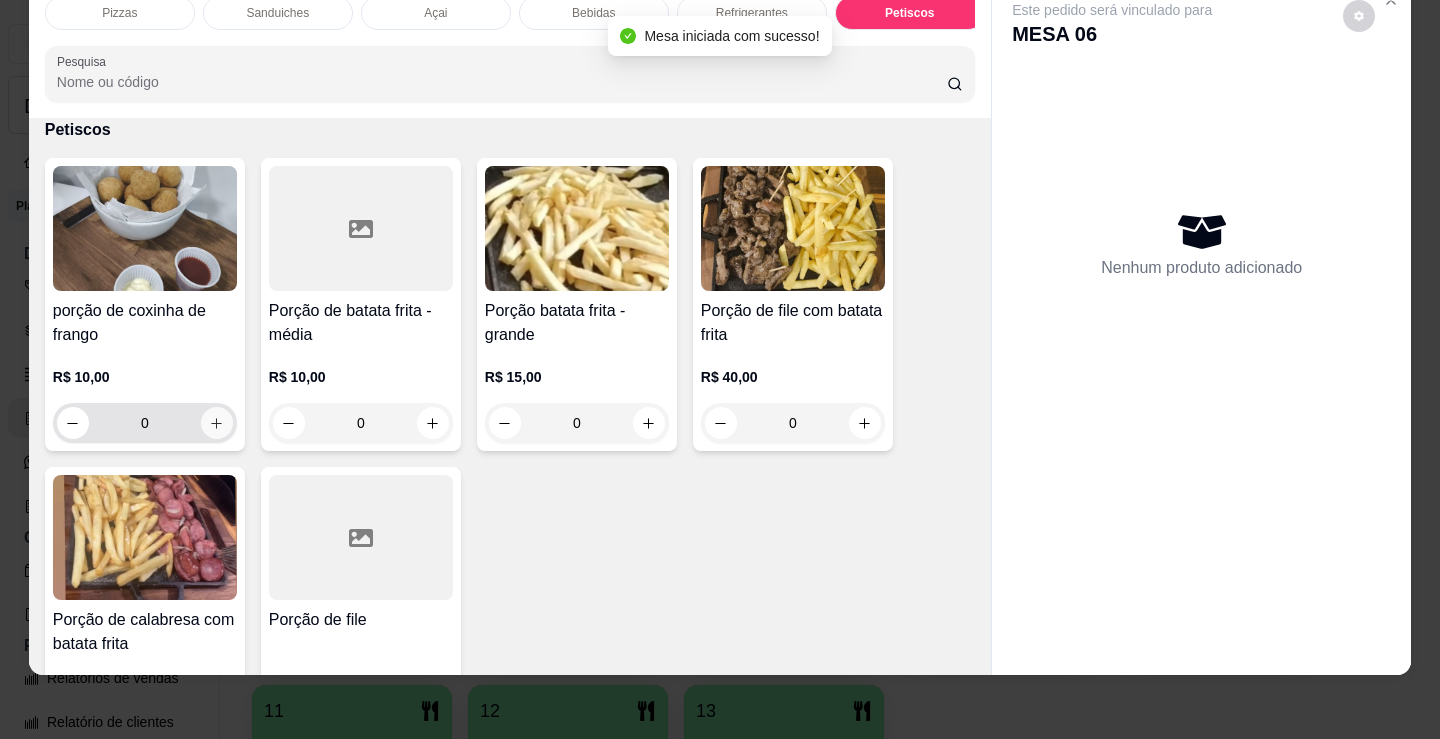 click at bounding box center (217, 423) 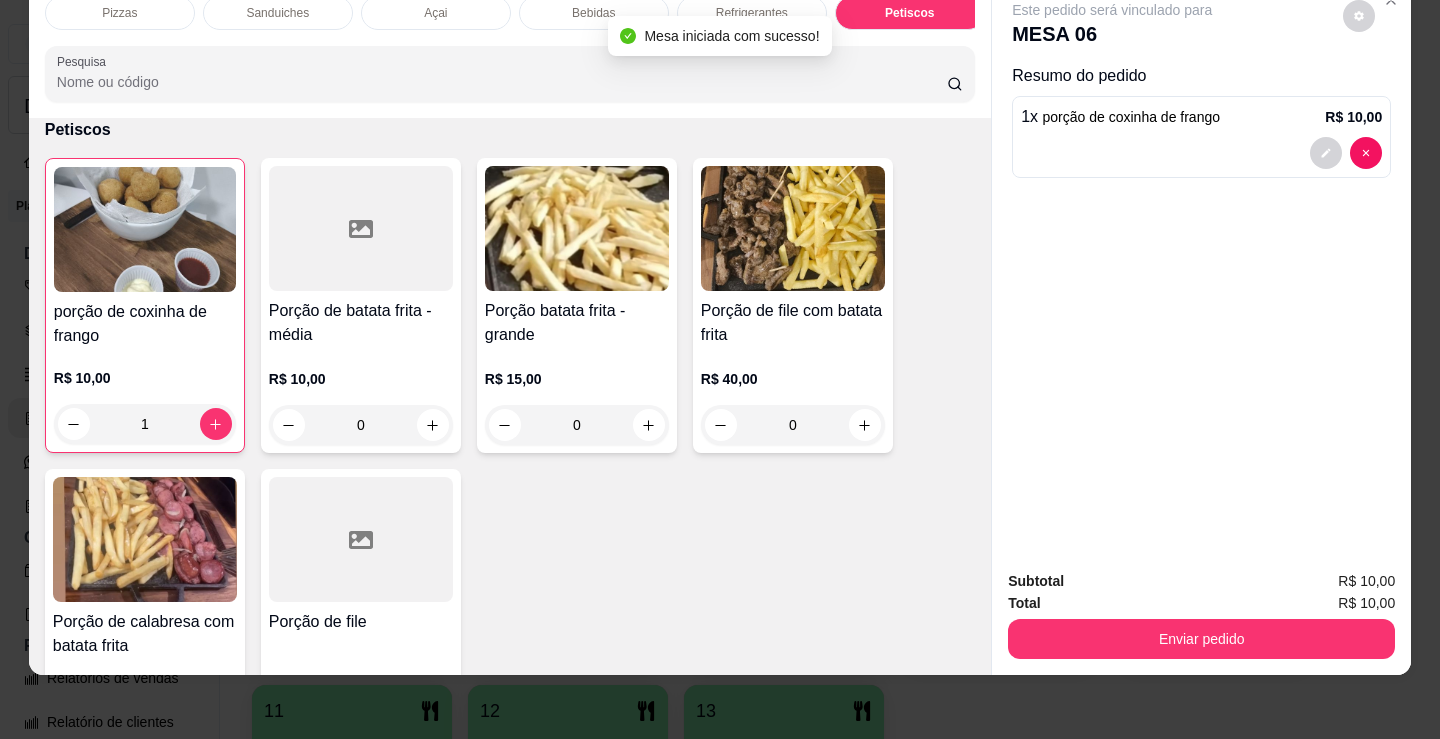 click on "Bebidas" at bounding box center (594, 13) 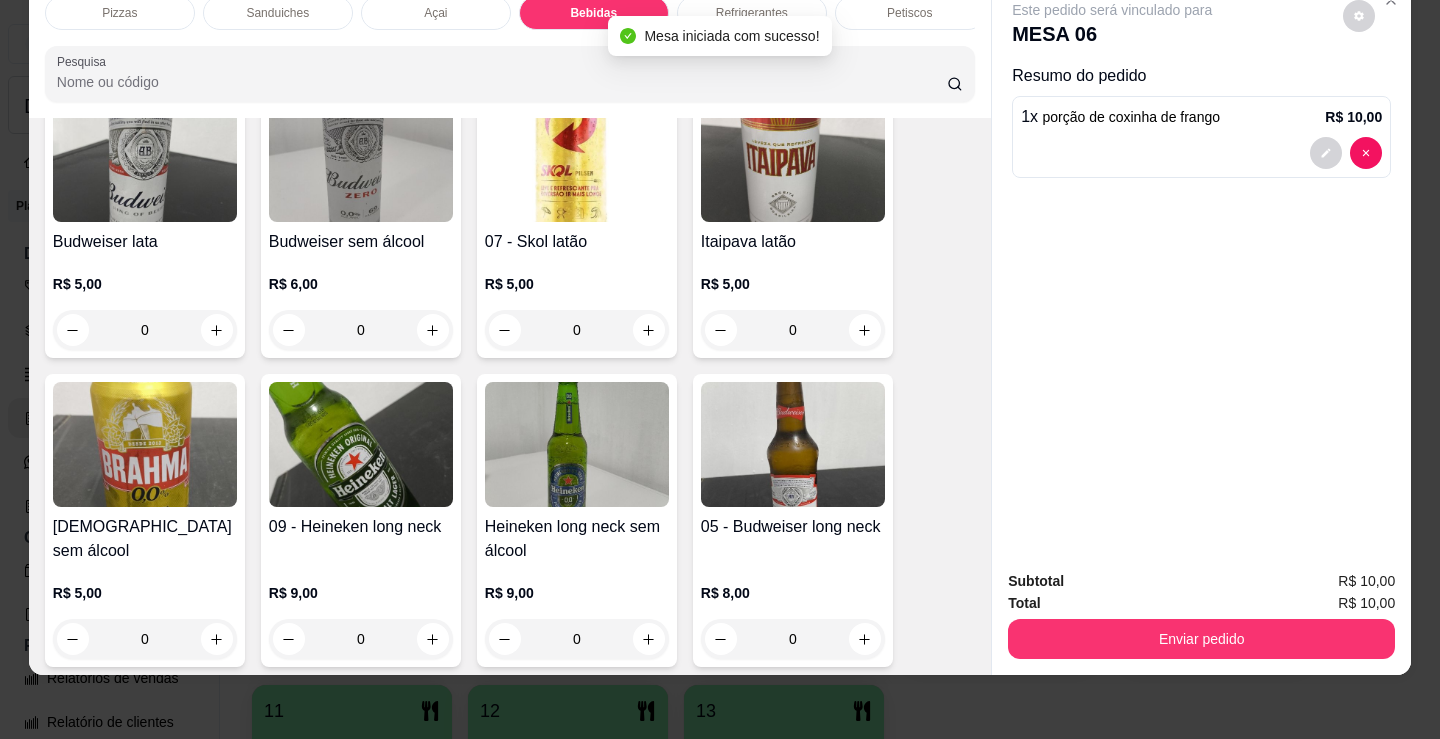 scroll, scrollTop: 2578, scrollLeft: 0, axis: vertical 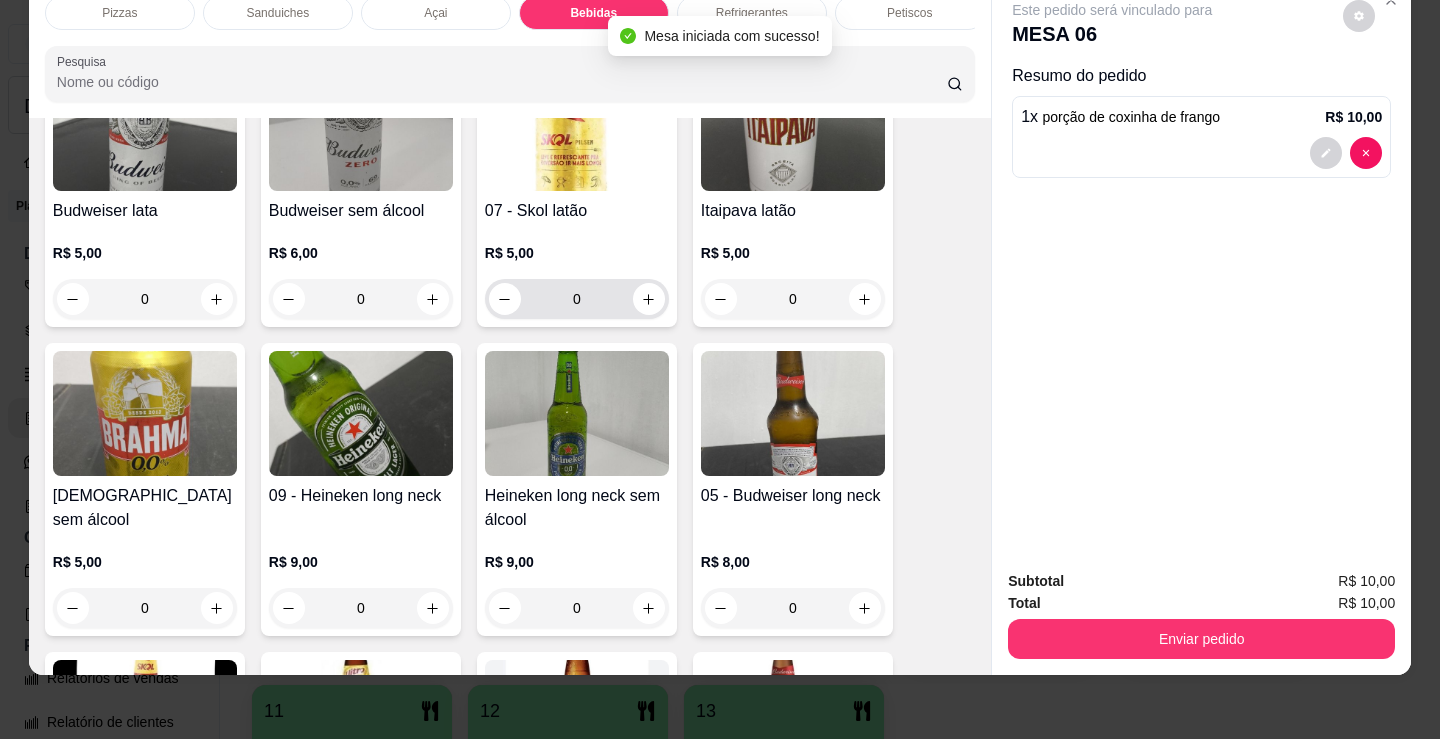 click 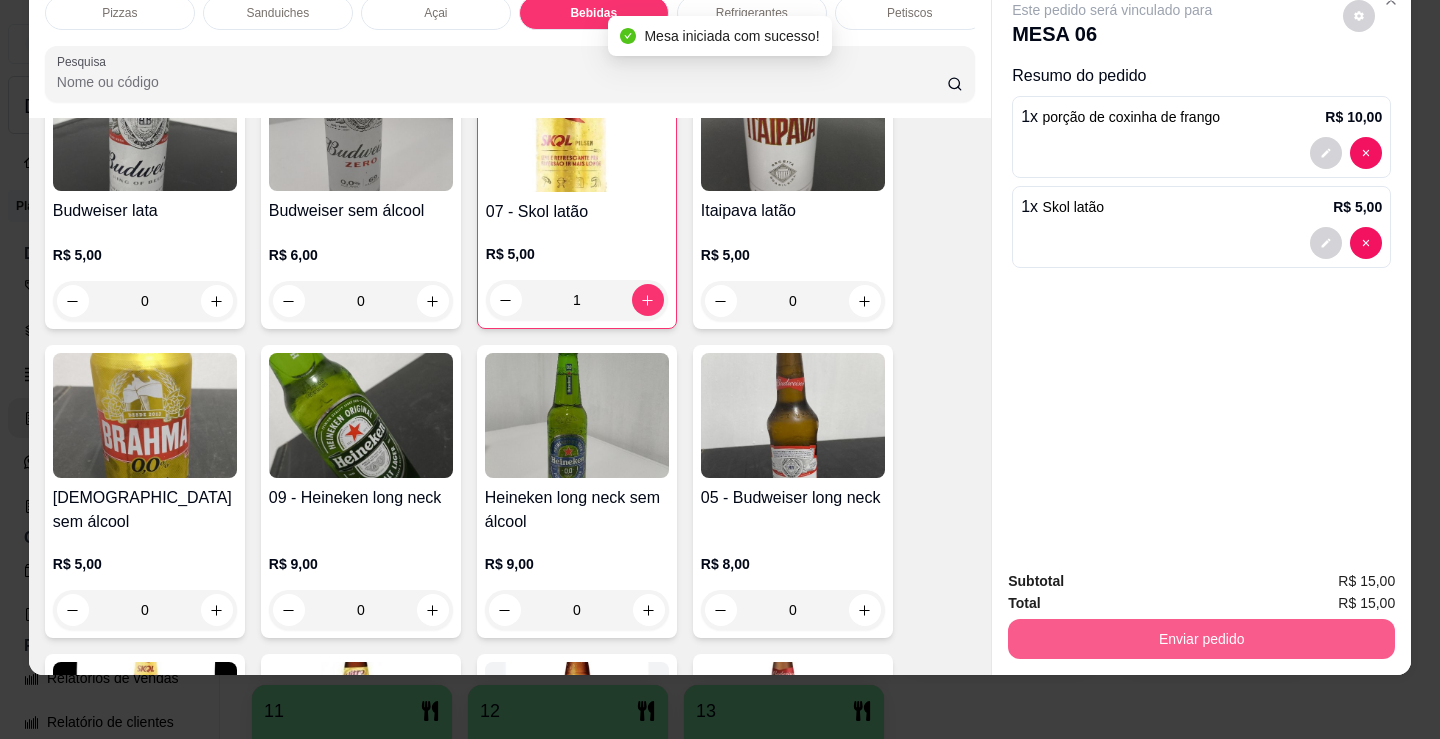click on "Enviar pedido" at bounding box center [1201, 639] 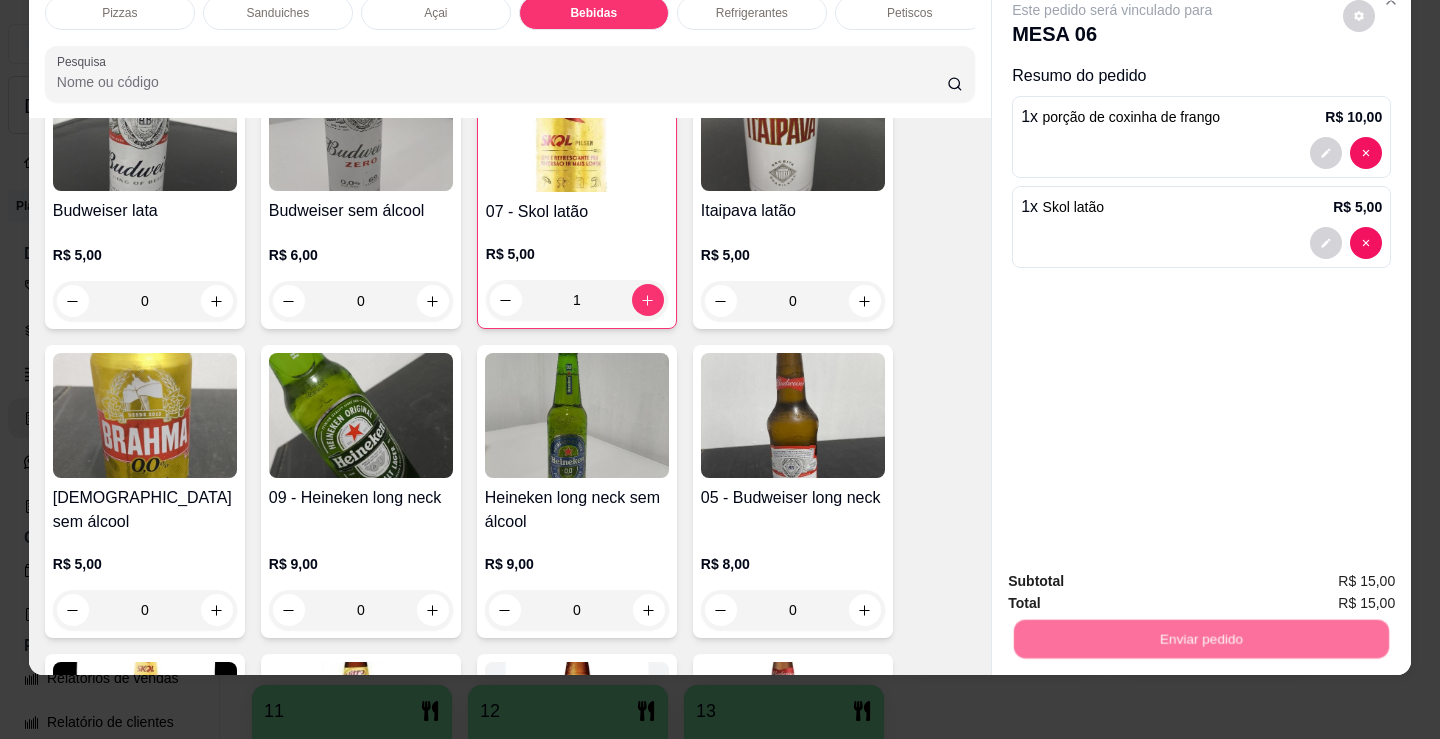 click on "Não registrar e enviar pedido" at bounding box center (1136, 574) 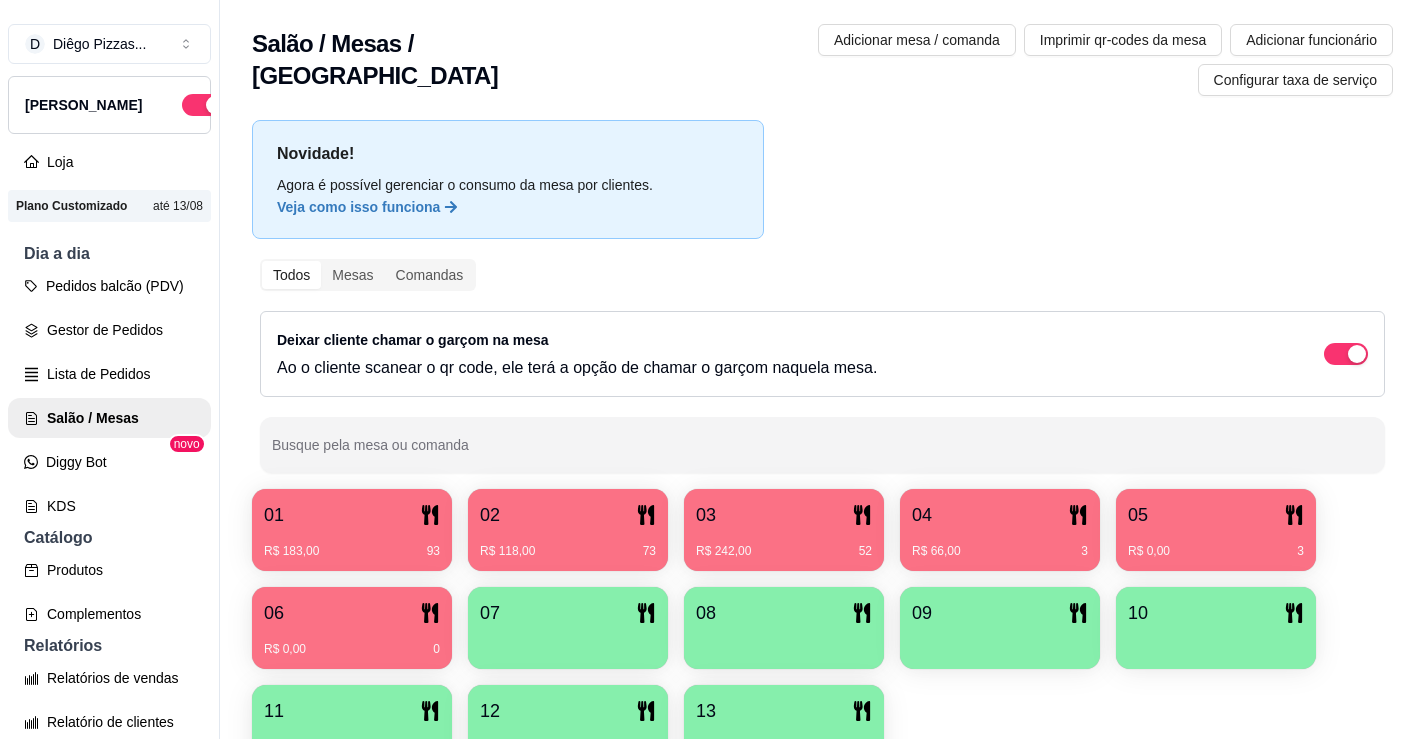 click on "R$ 118,00 73" at bounding box center (568, 544) 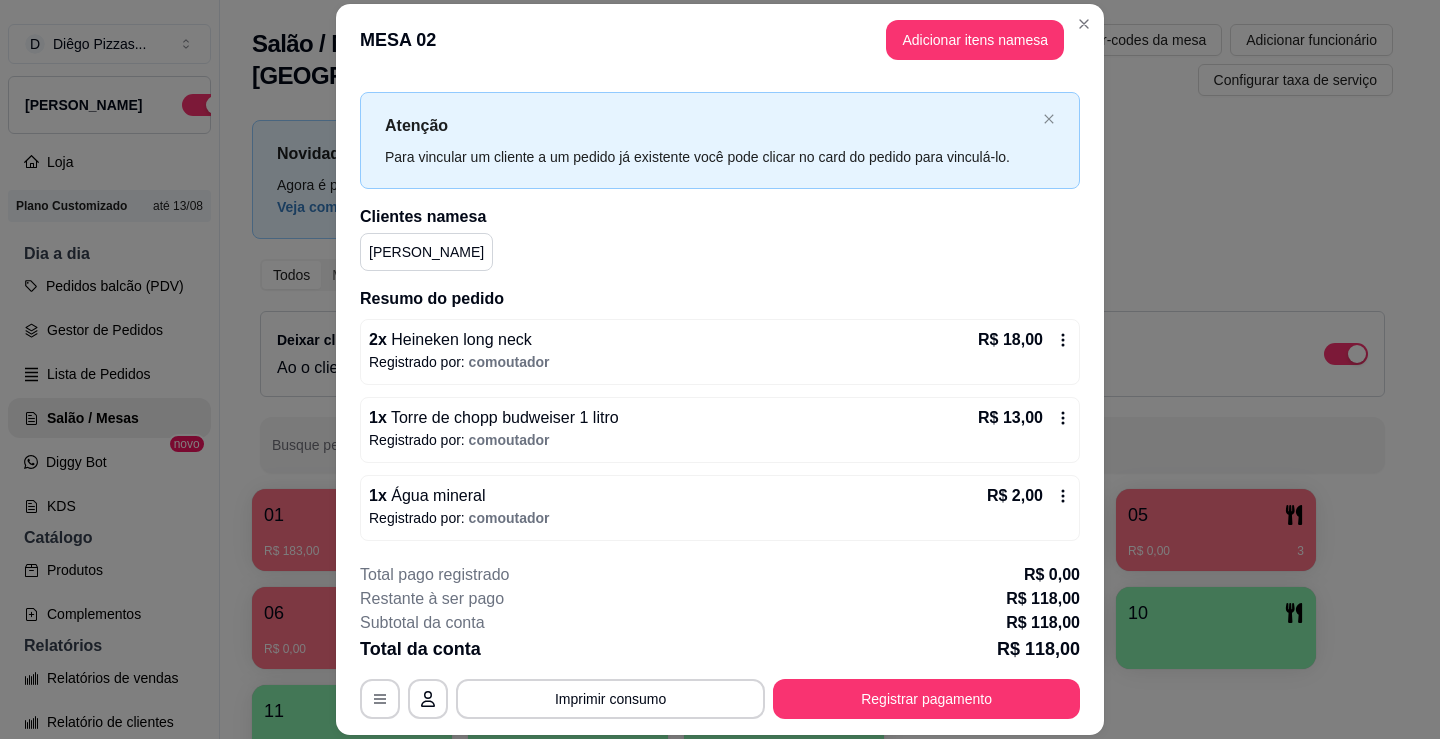 scroll, scrollTop: 0, scrollLeft: 0, axis: both 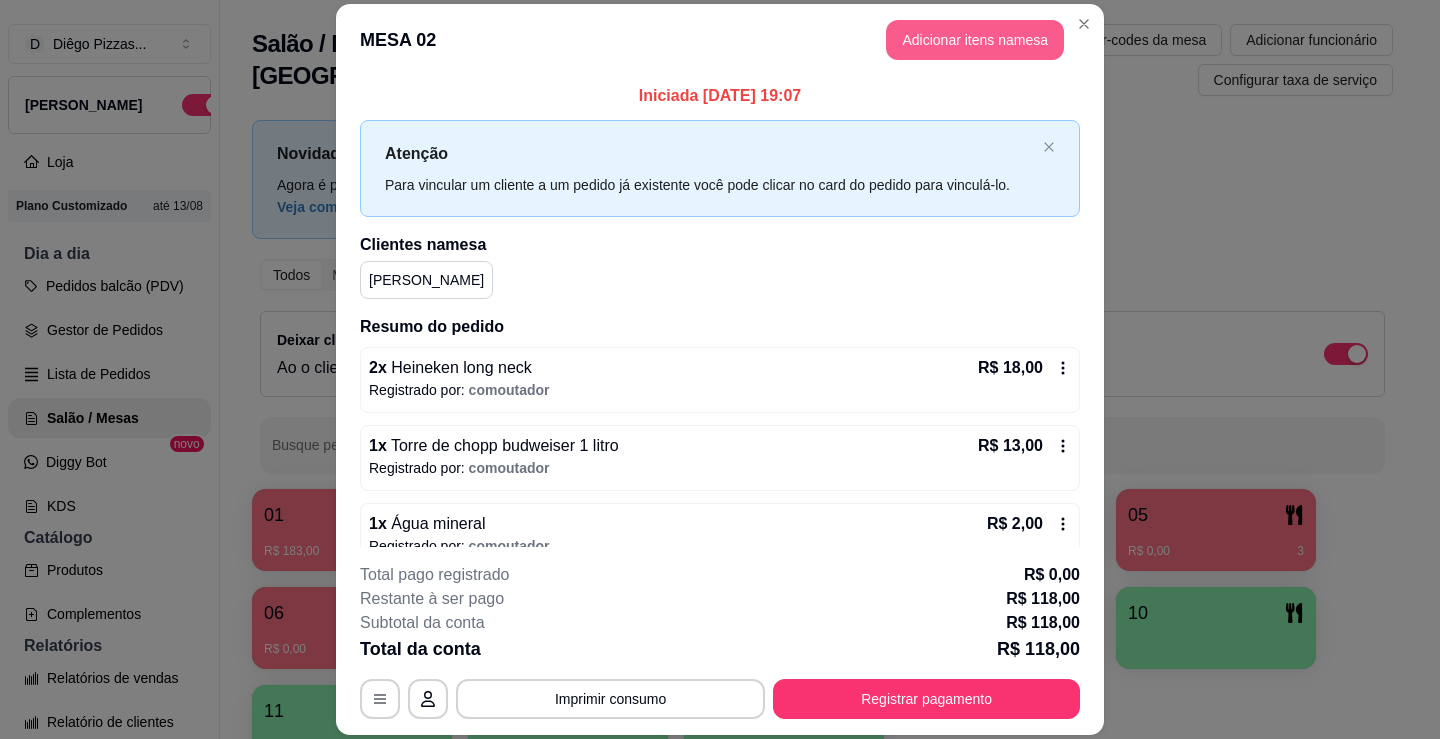 click on "Adicionar itens na  mesa" at bounding box center (975, 40) 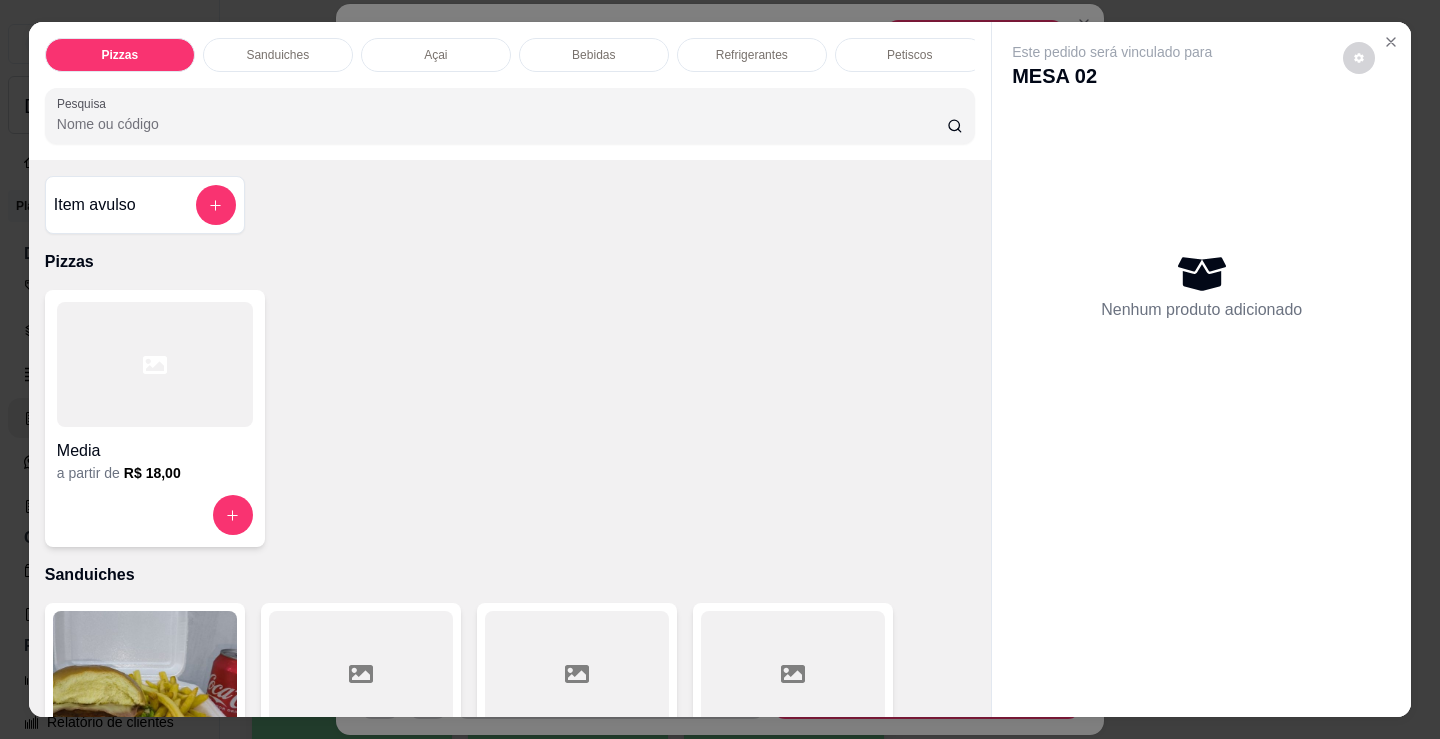 click on "Bebidas" at bounding box center [594, 55] 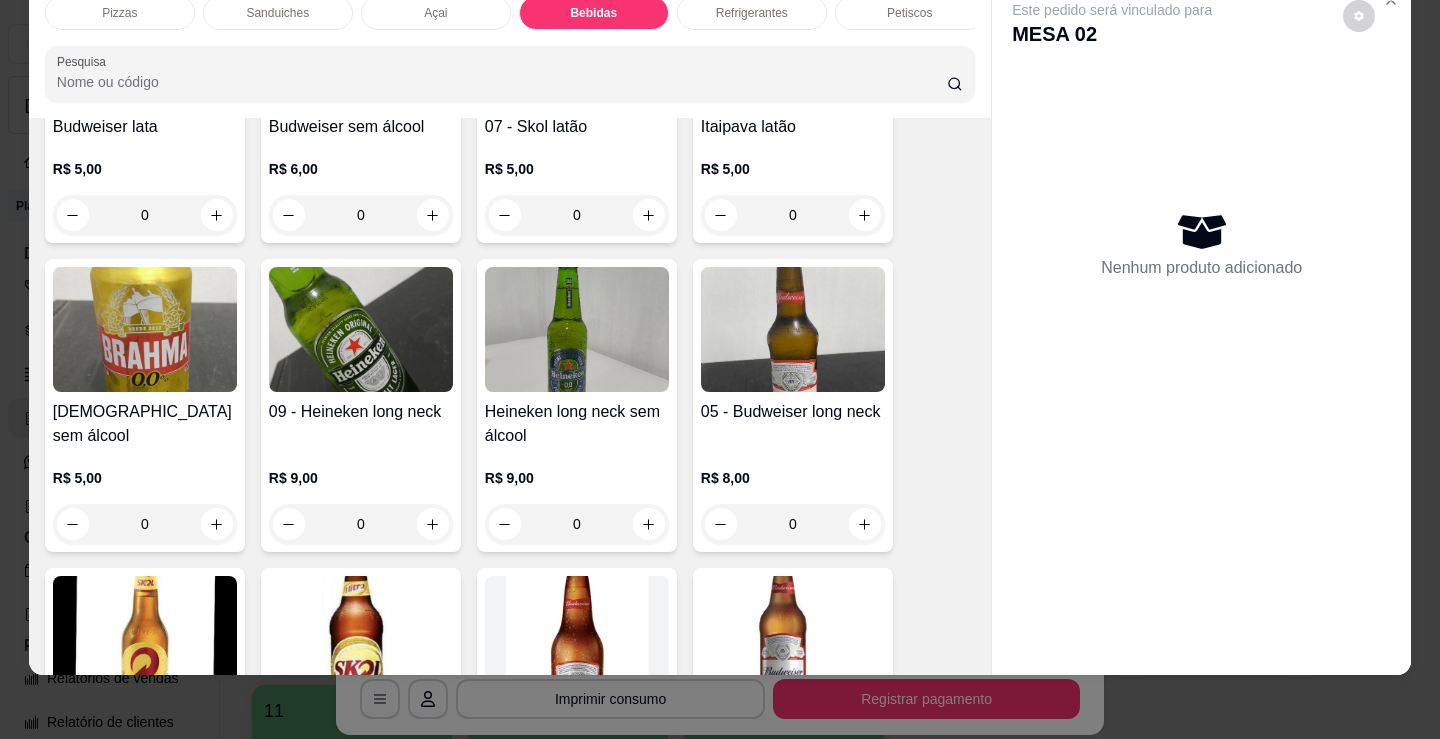 scroll, scrollTop: 2678, scrollLeft: 0, axis: vertical 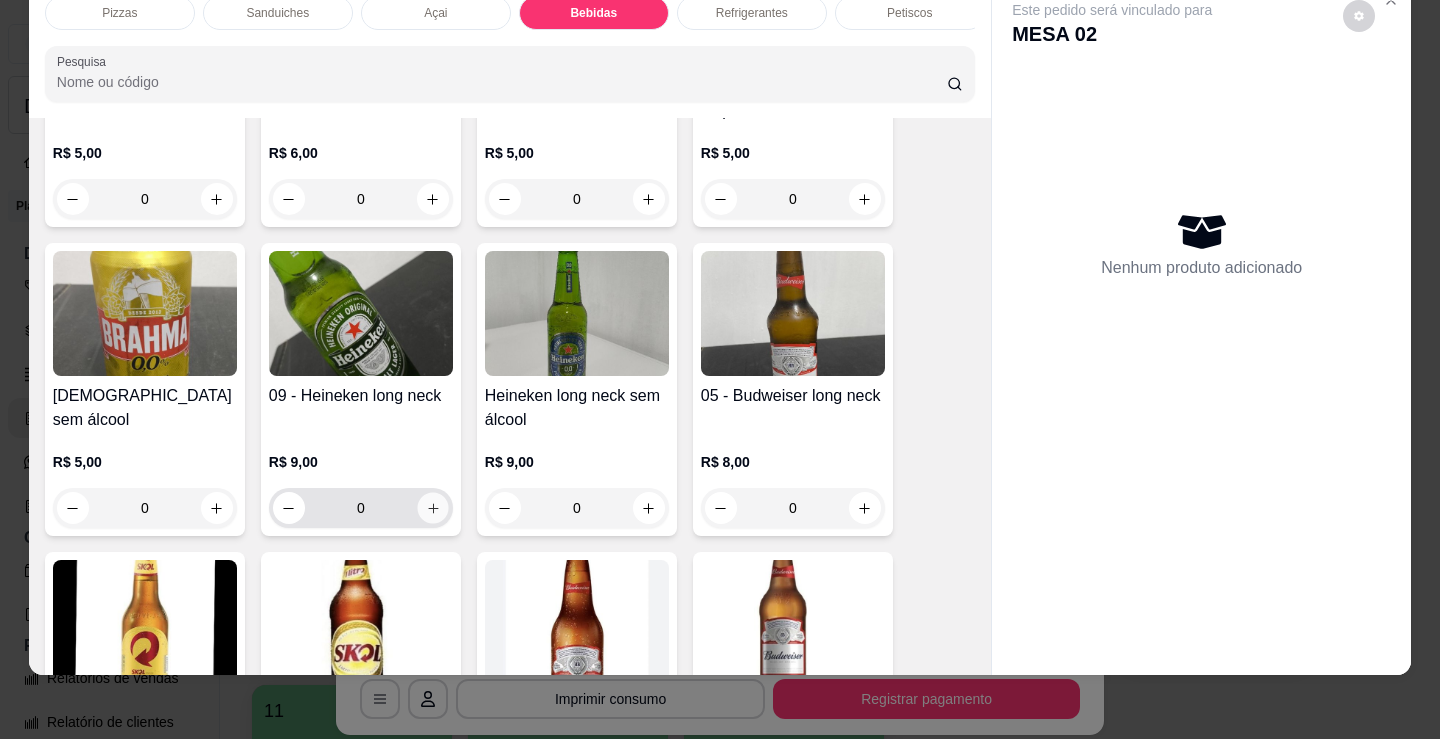 click at bounding box center (432, 508) 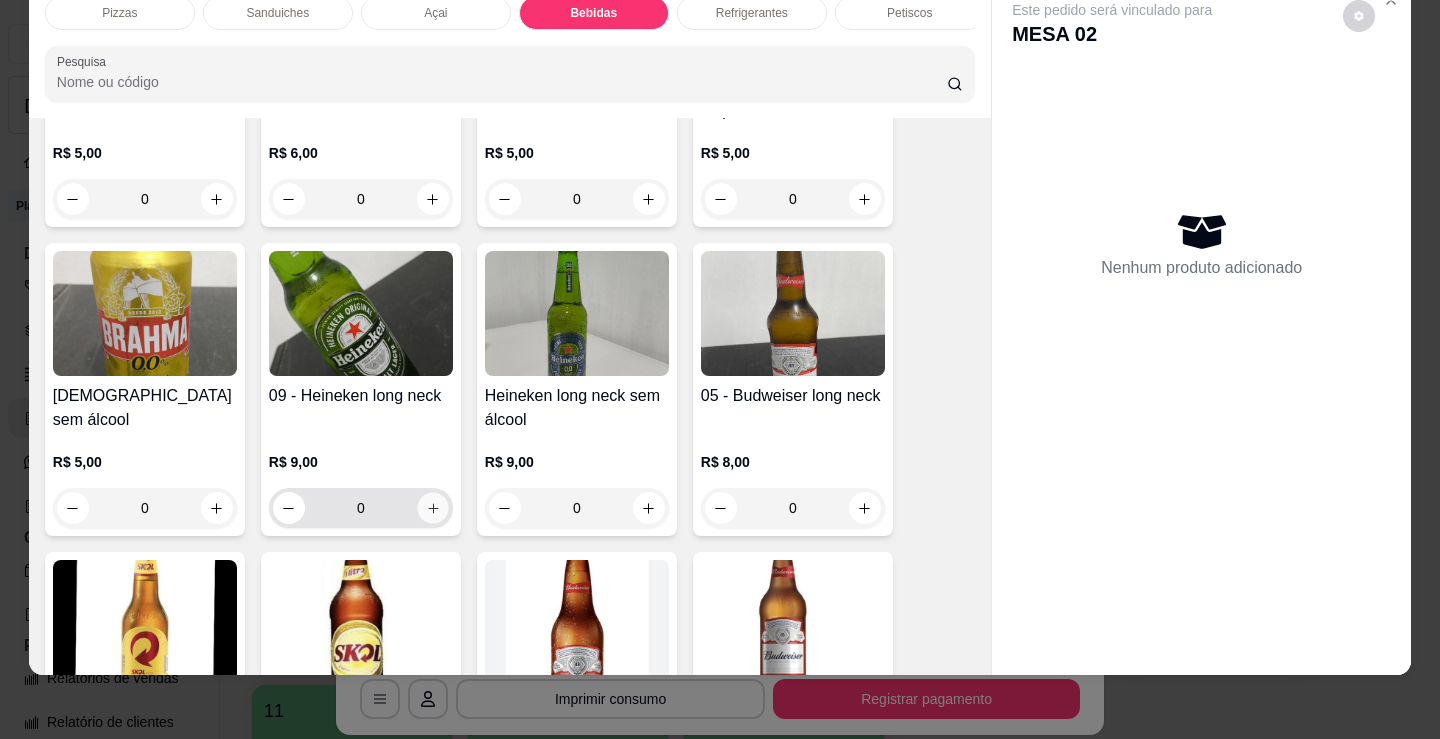 type on "1" 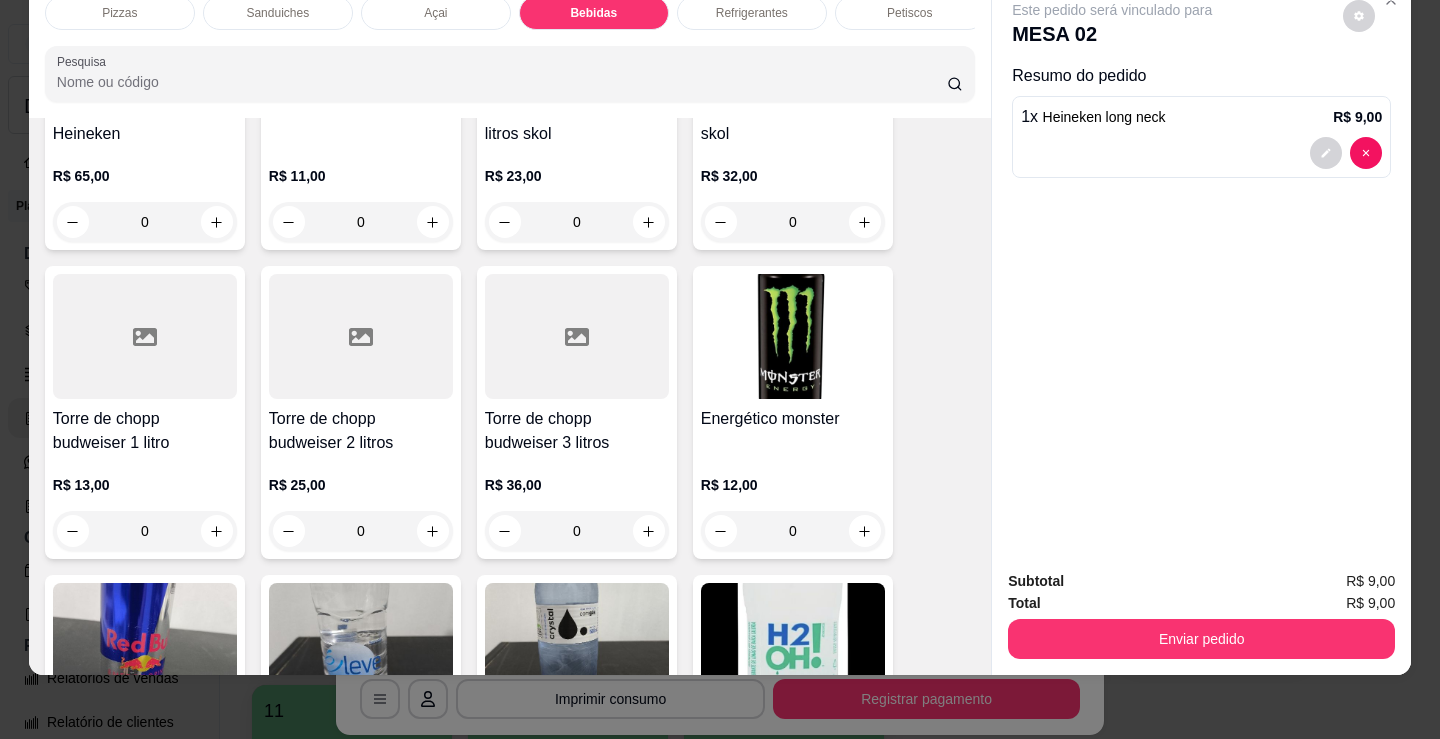 scroll, scrollTop: 3878, scrollLeft: 0, axis: vertical 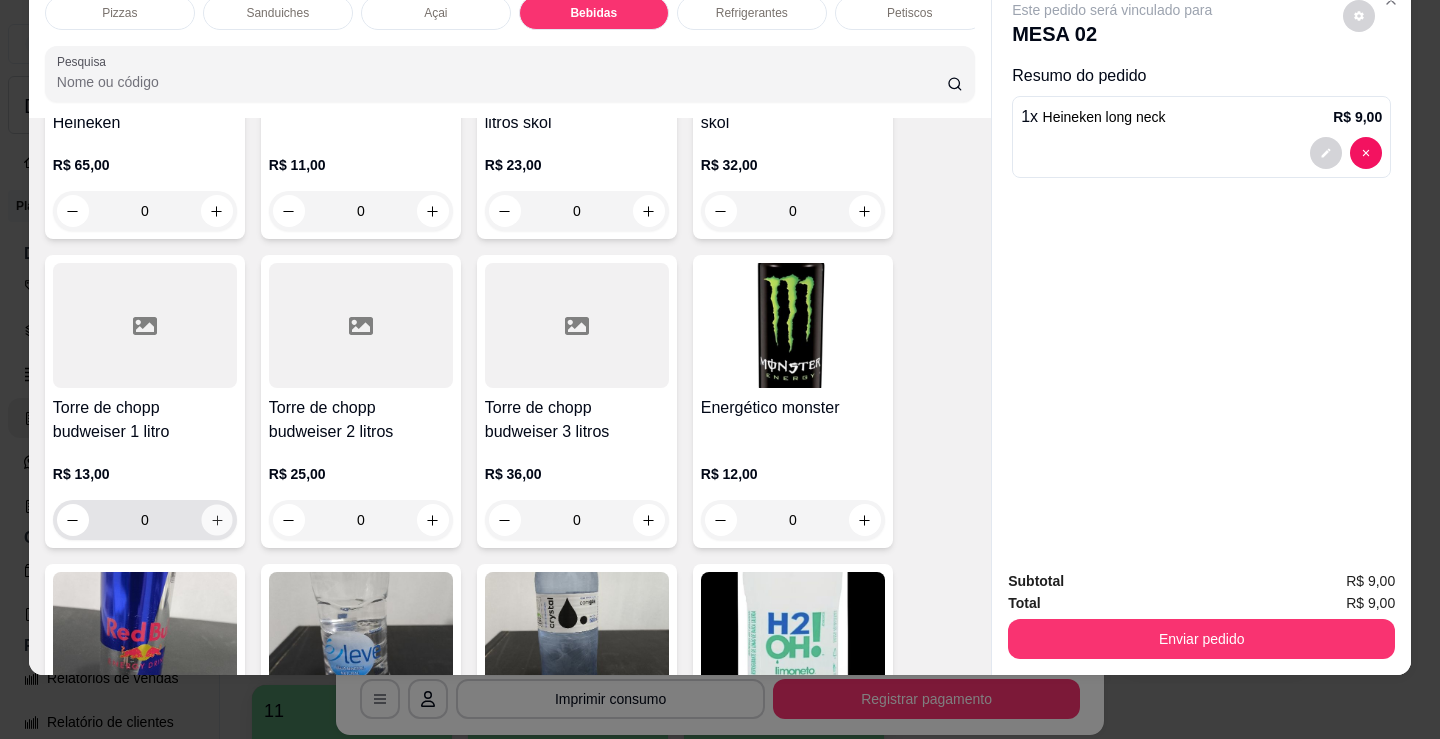click 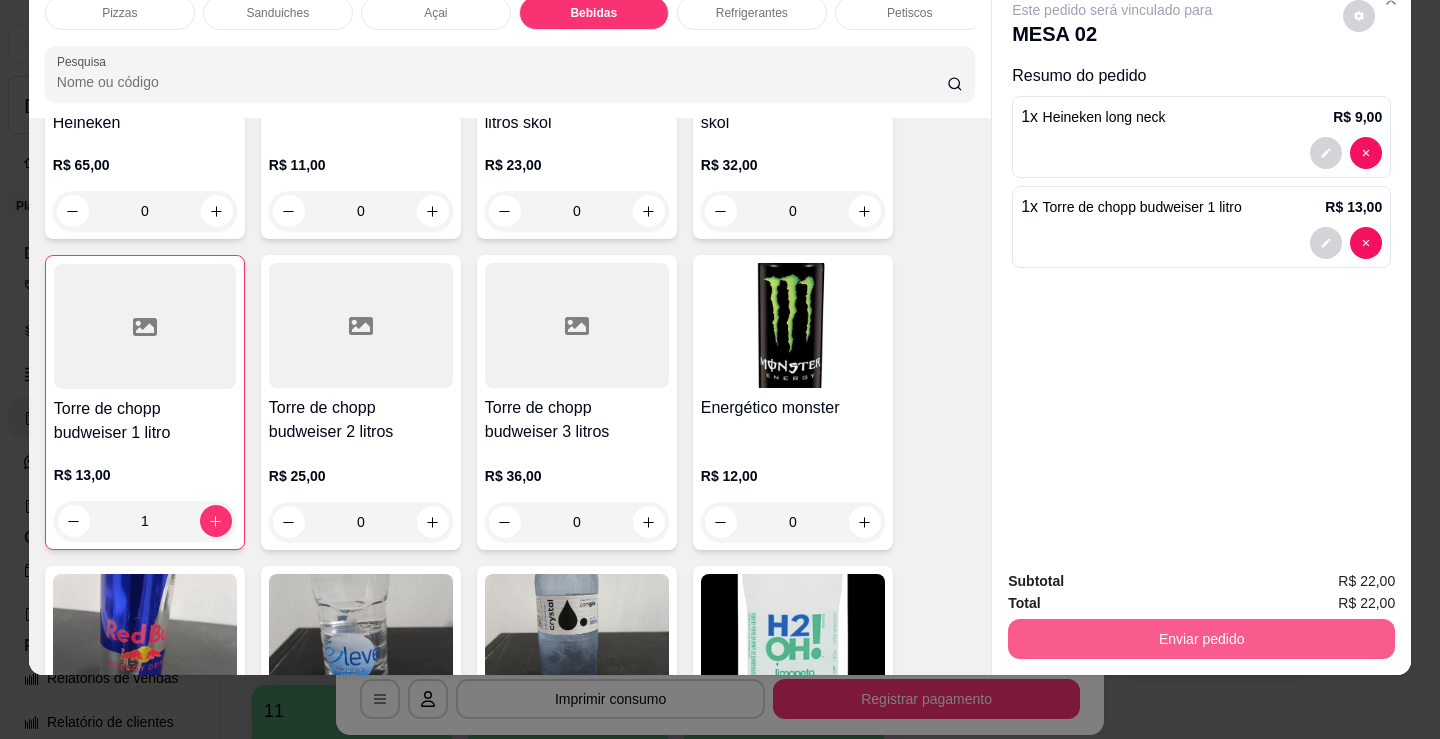 click on "Enviar pedido" at bounding box center (1201, 639) 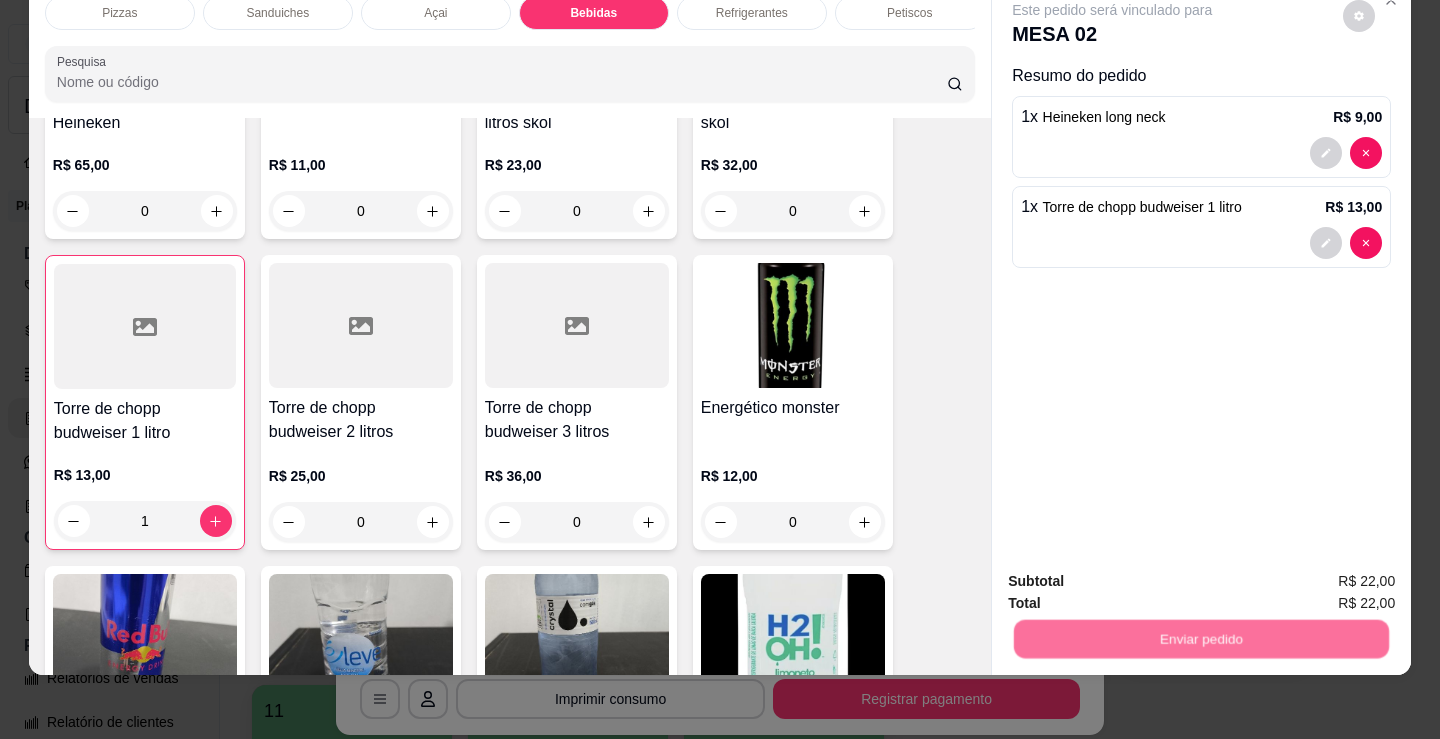 click on "Não registrar e enviar pedido" at bounding box center [1135, 575] 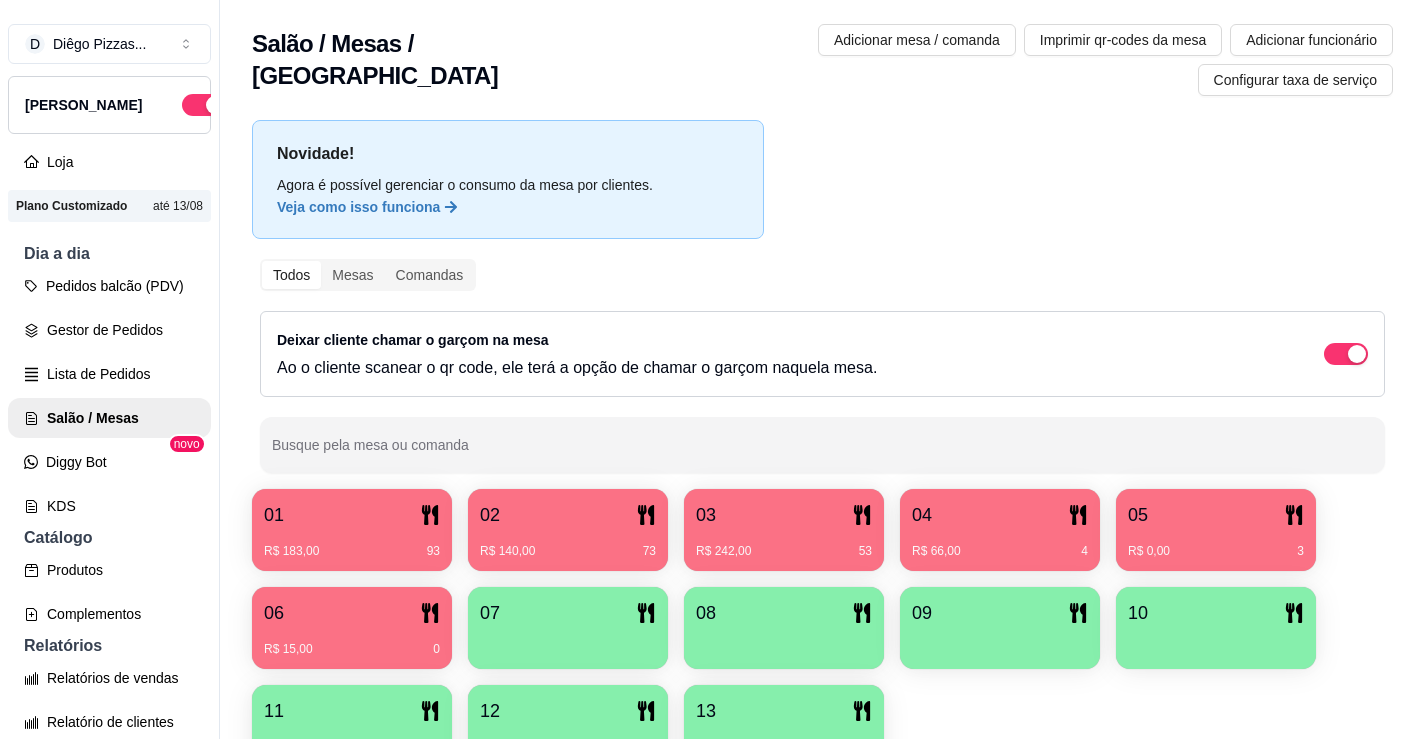 click on "R$ 183,00 93" at bounding box center (352, 544) 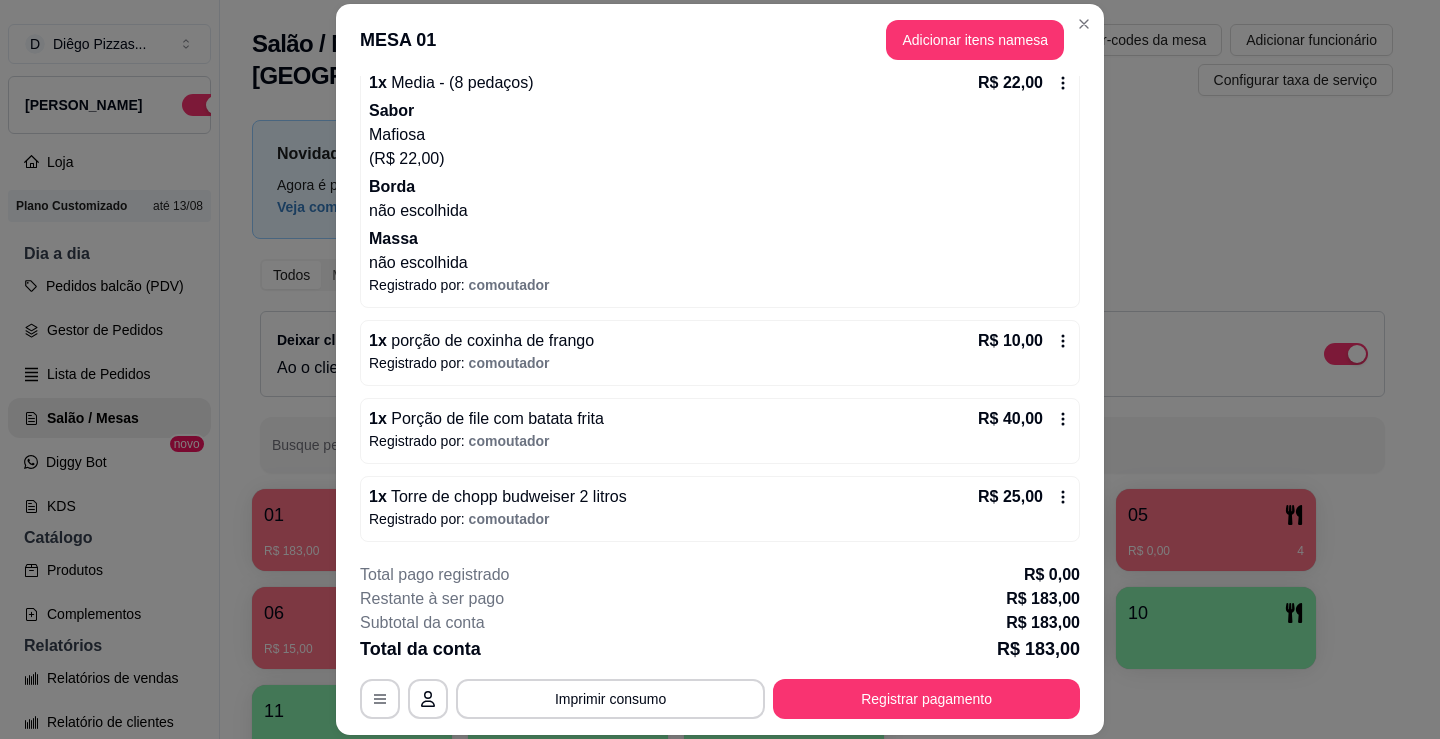 scroll, scrollTop: 959, scrollLeft: 0, axis: vertical 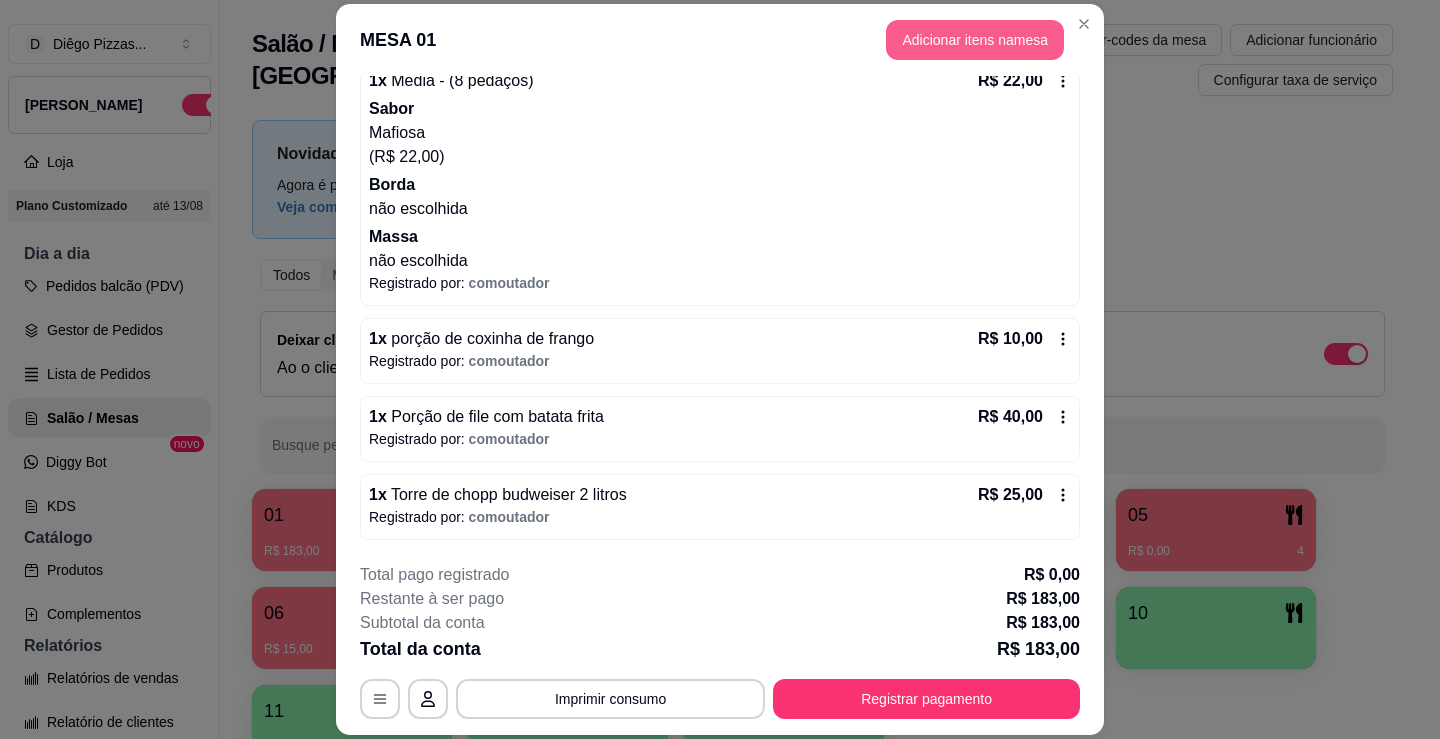 click on "Adicionar itens na  mesa" at bounding box center (975, 40) 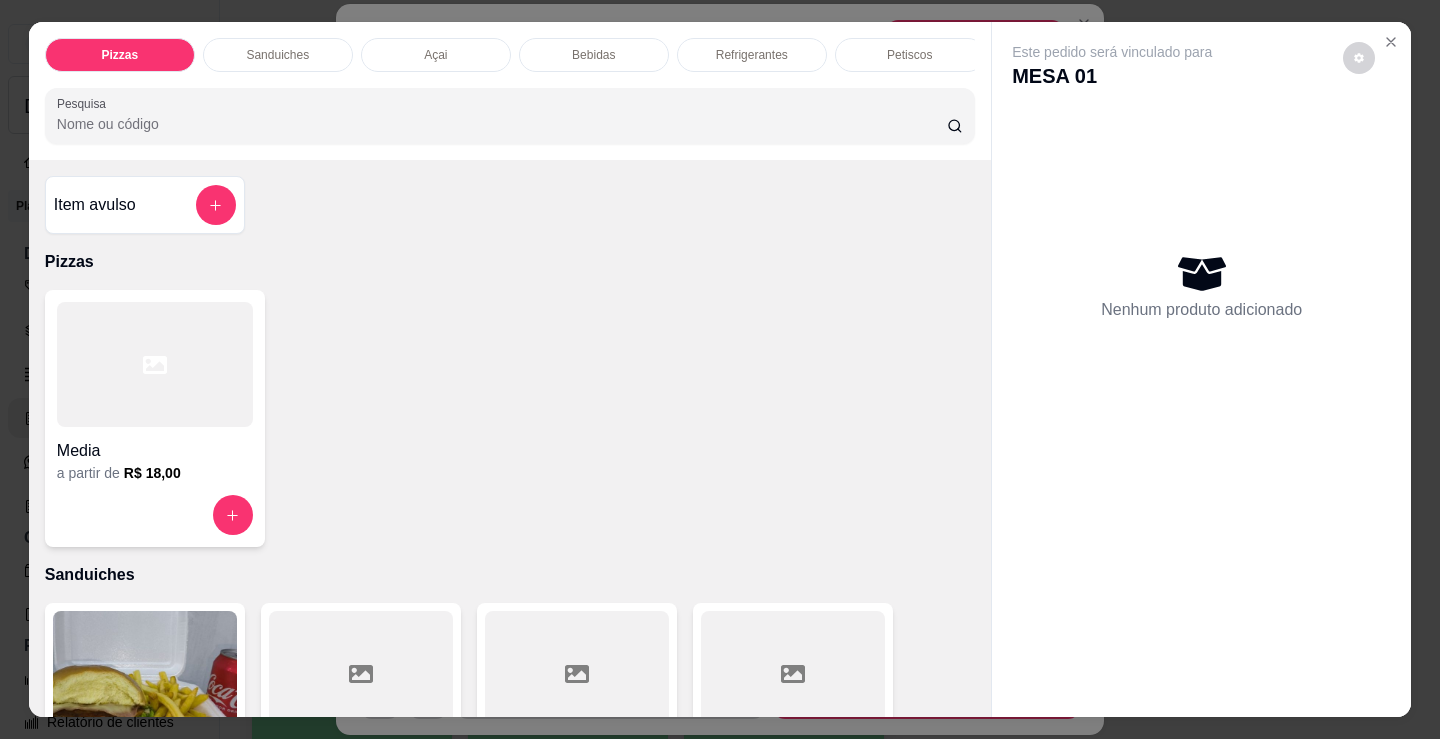 click on "Açai" at bounding box center [435, 55] 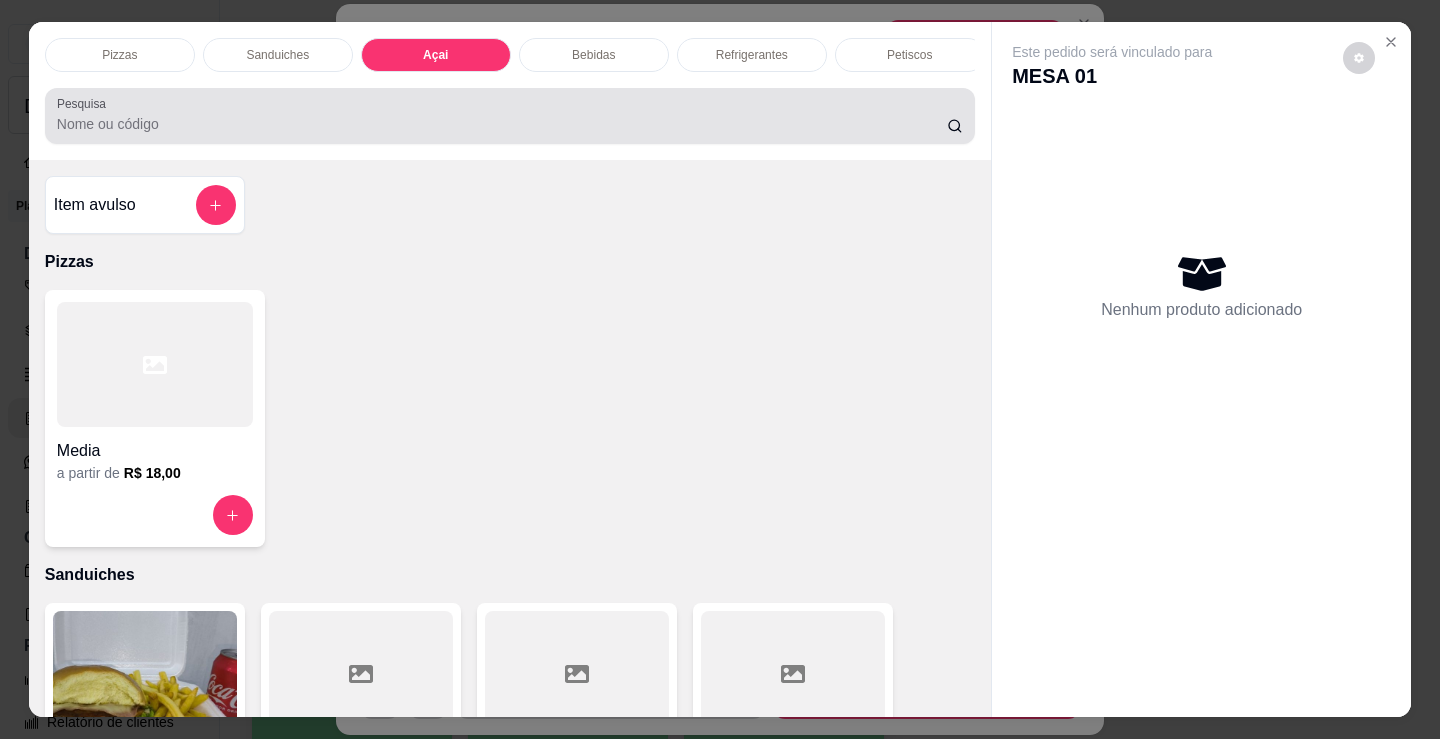 scroll, scrollTop: 2153, scrollLeft: 0, axis: vertical 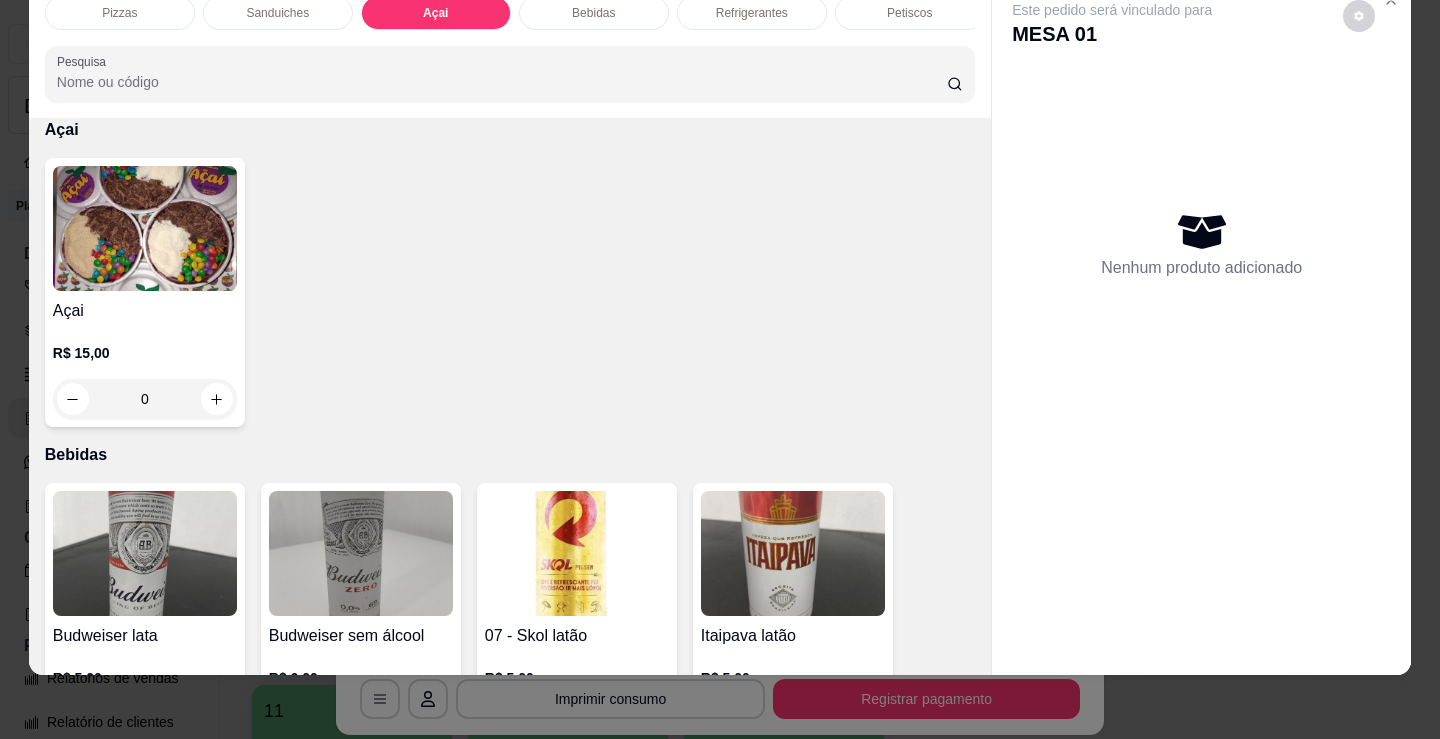 click at bounding box center (145, 228) 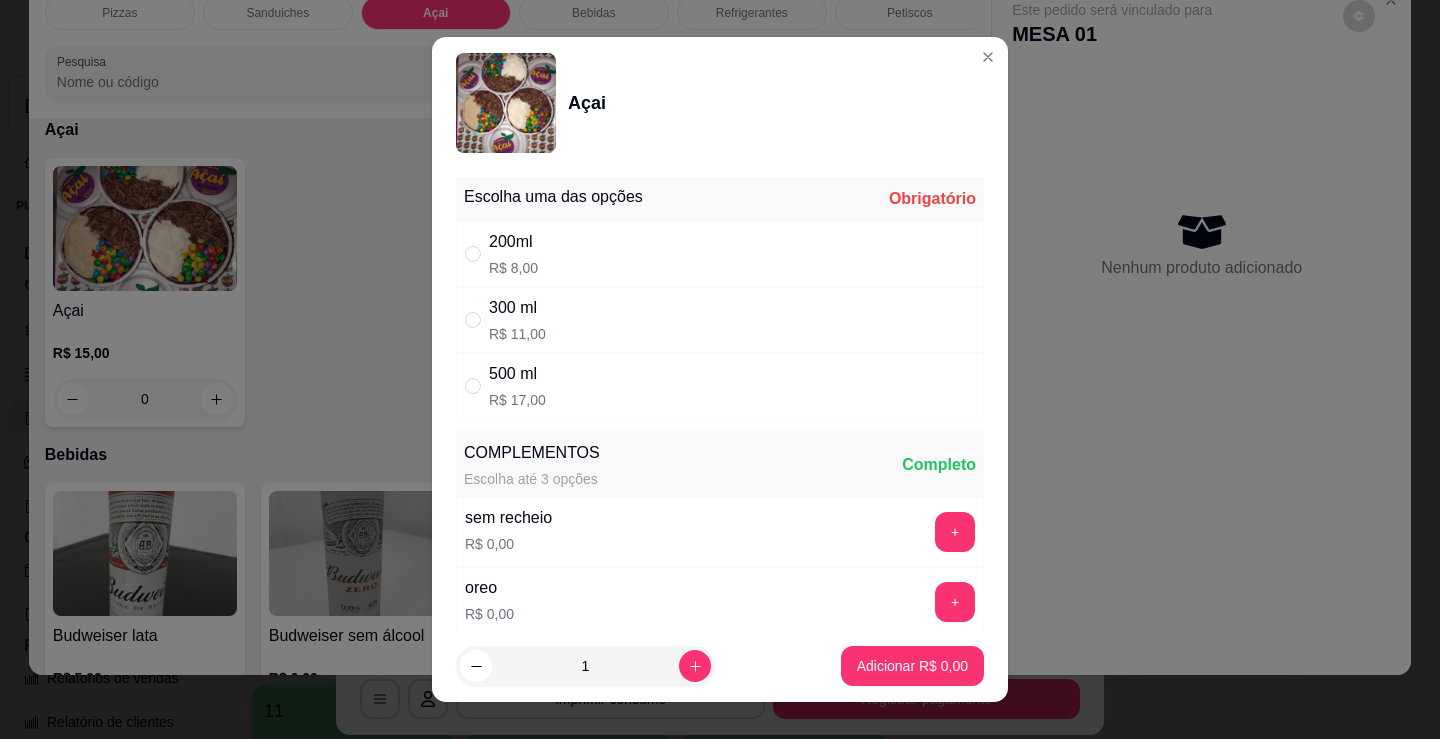 click on "200ml R$ 8,00" at bounding box center (720, 254) 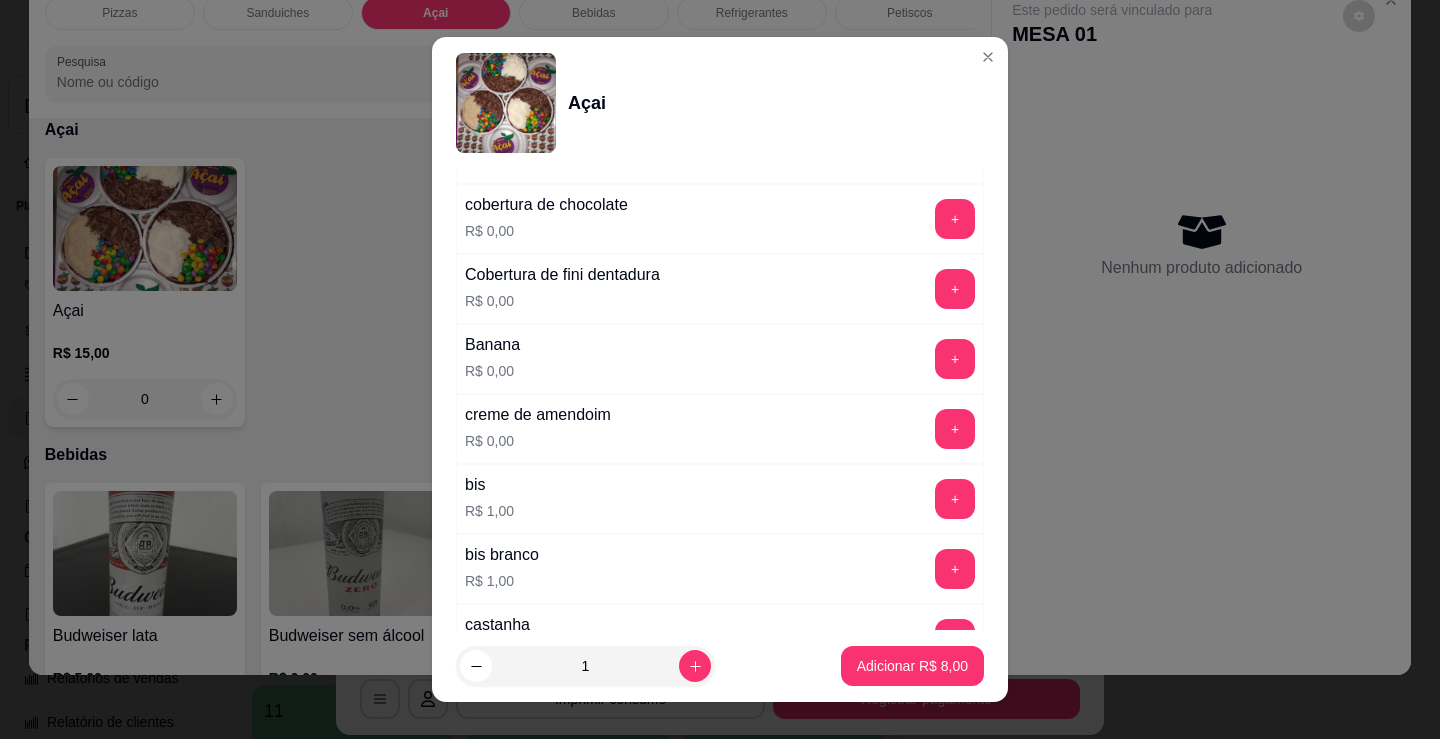 scroll, scrollTop: 1600, scrollLeft: 0, axis: vertical 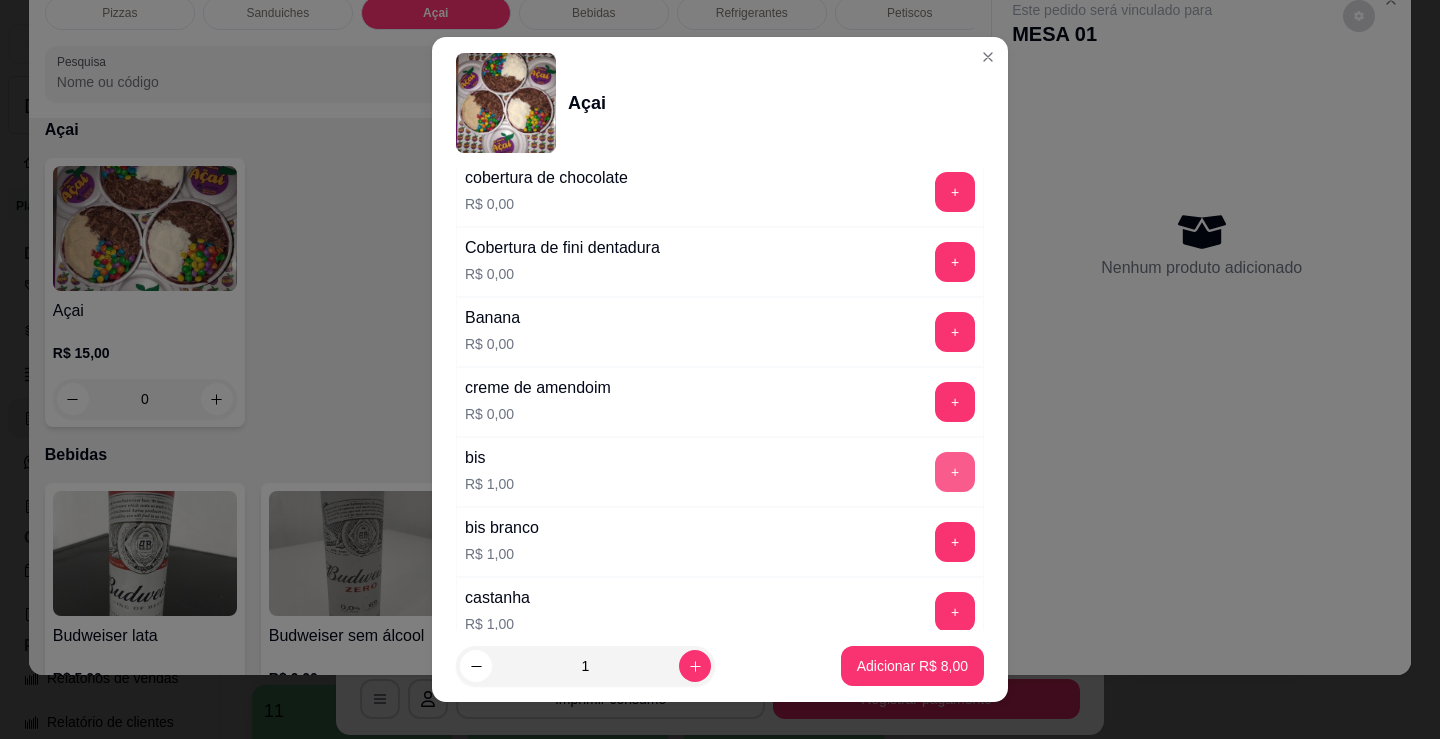 click on "+" at bounding box center [955, 472] 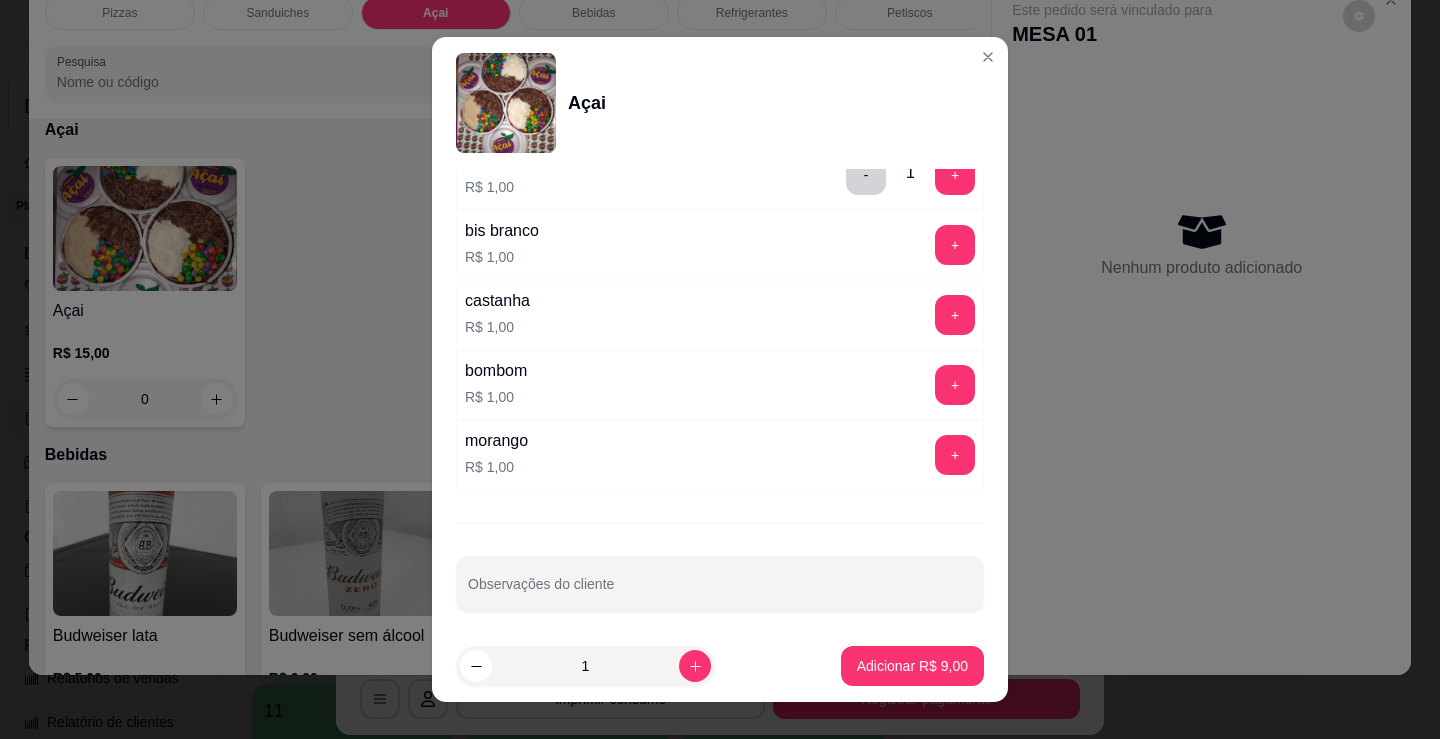 scroll, scrollTop: 1900, scrollLeft: 0, axis: vertical 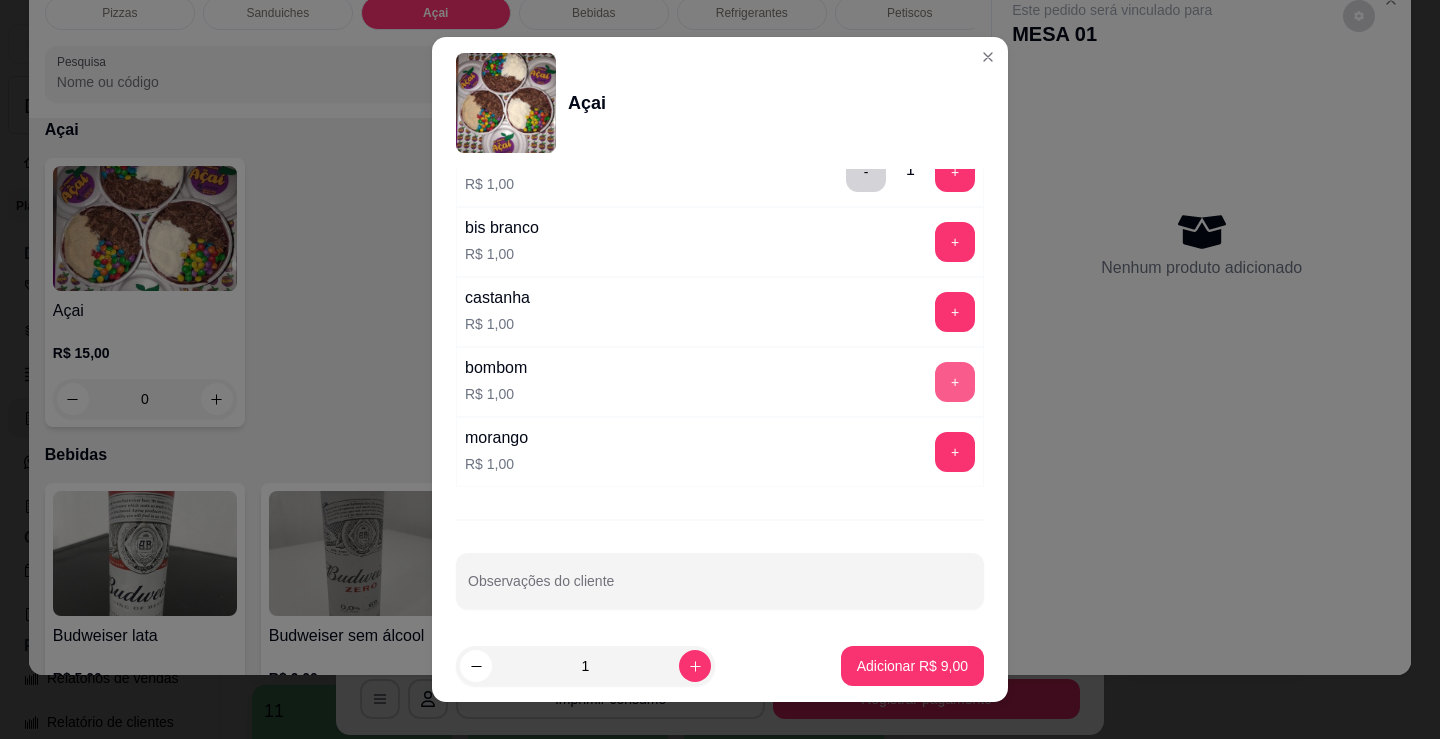click on "+" at bounding box center [955, 382] 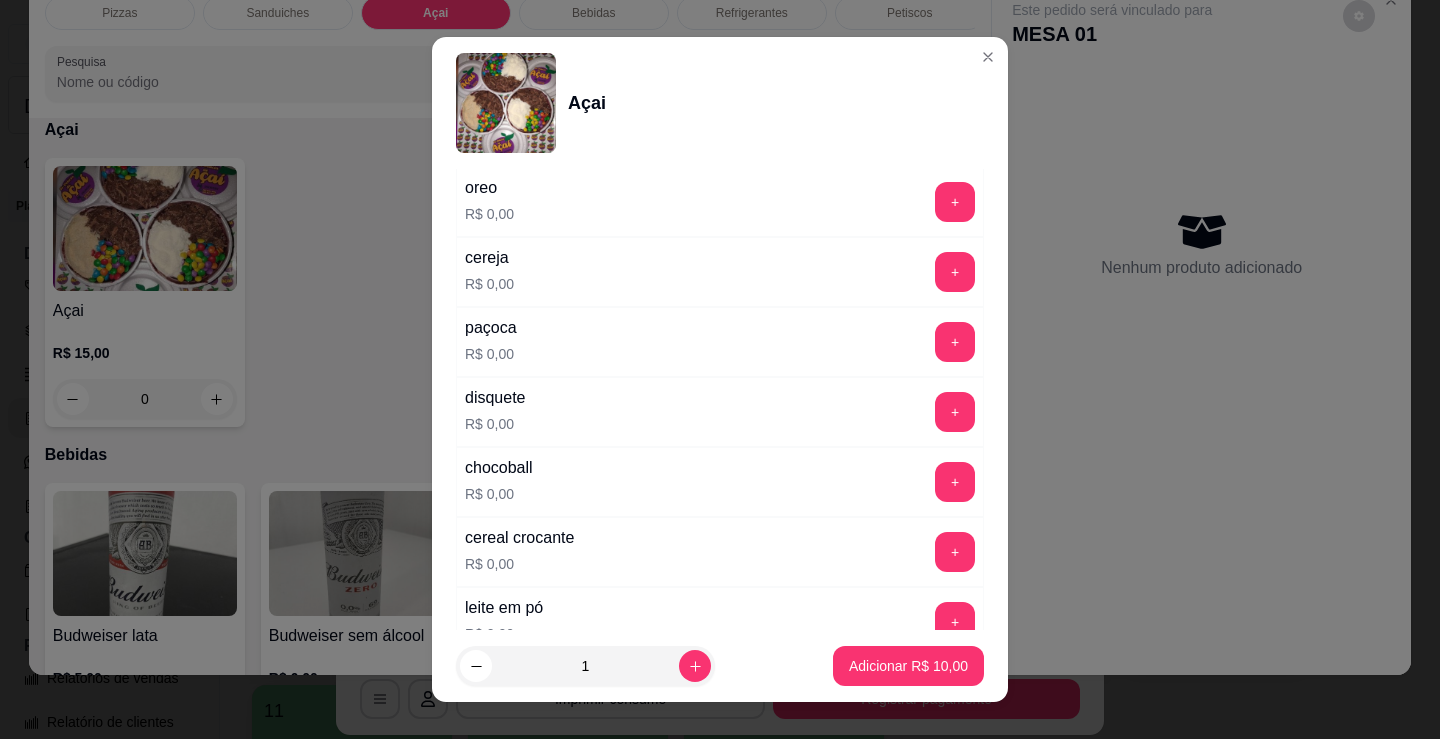 scroll, scrollTop: 300, scrollLeft: 0, axis: vertical 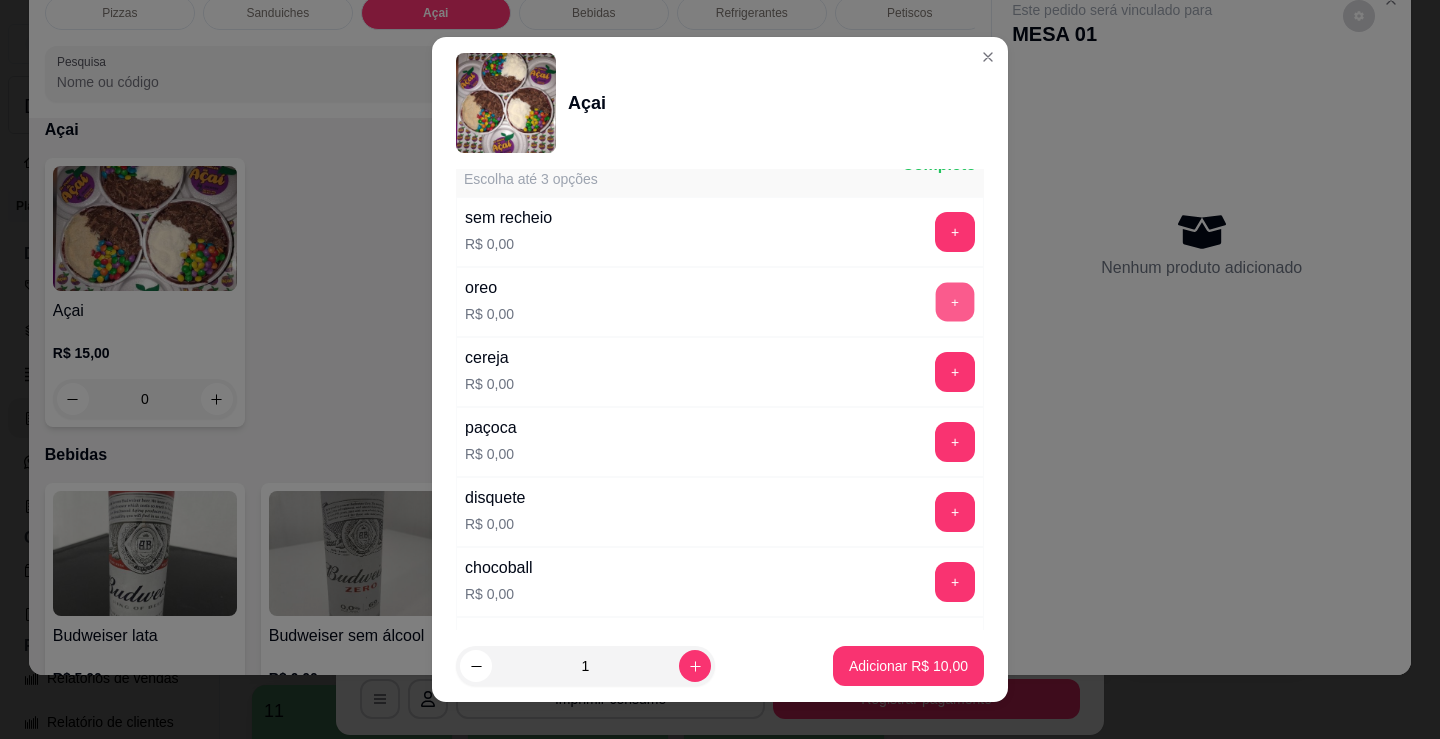 click on "+" at bounding box center [955, 302] 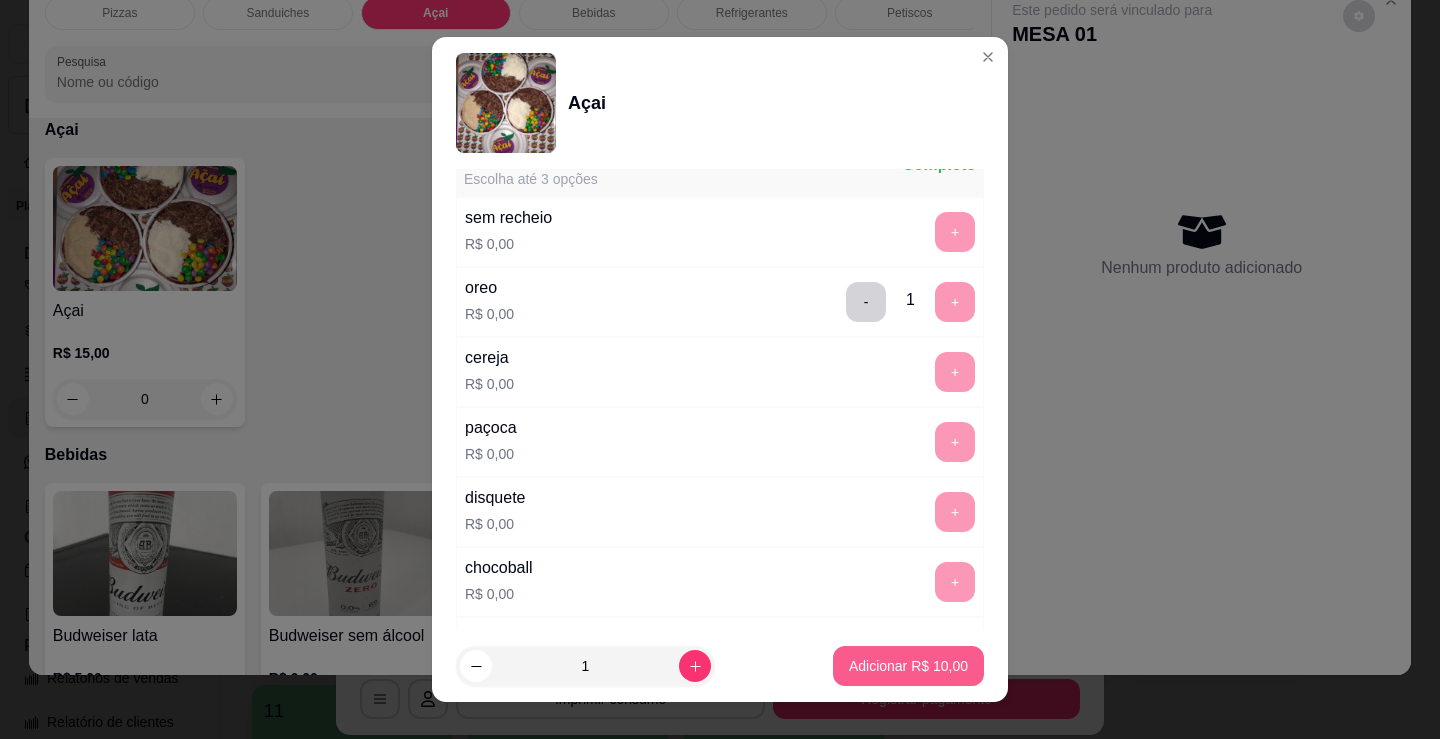 click on "Adicionar   R$ 10,00" at bounding box center (908, 666) 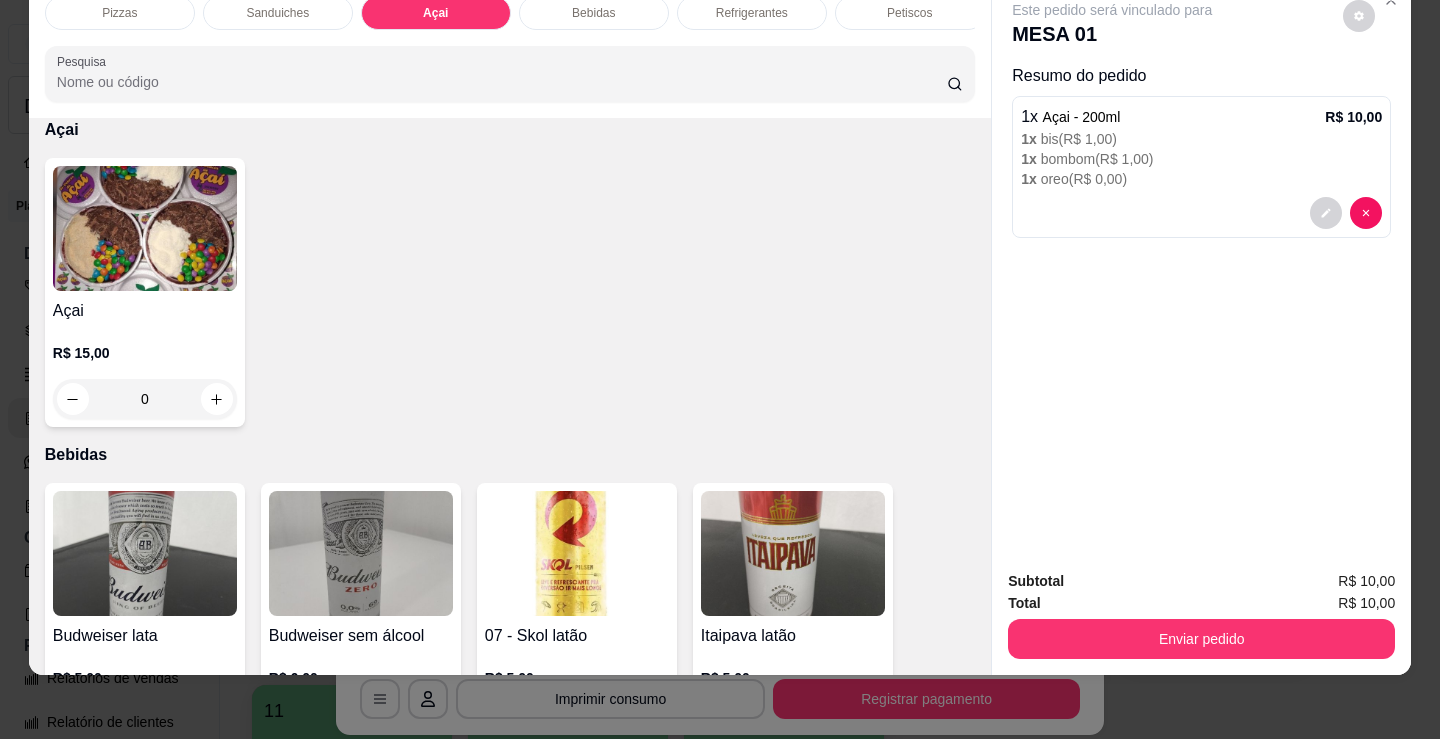 click on "Açai" at bounding box center [145, 311] 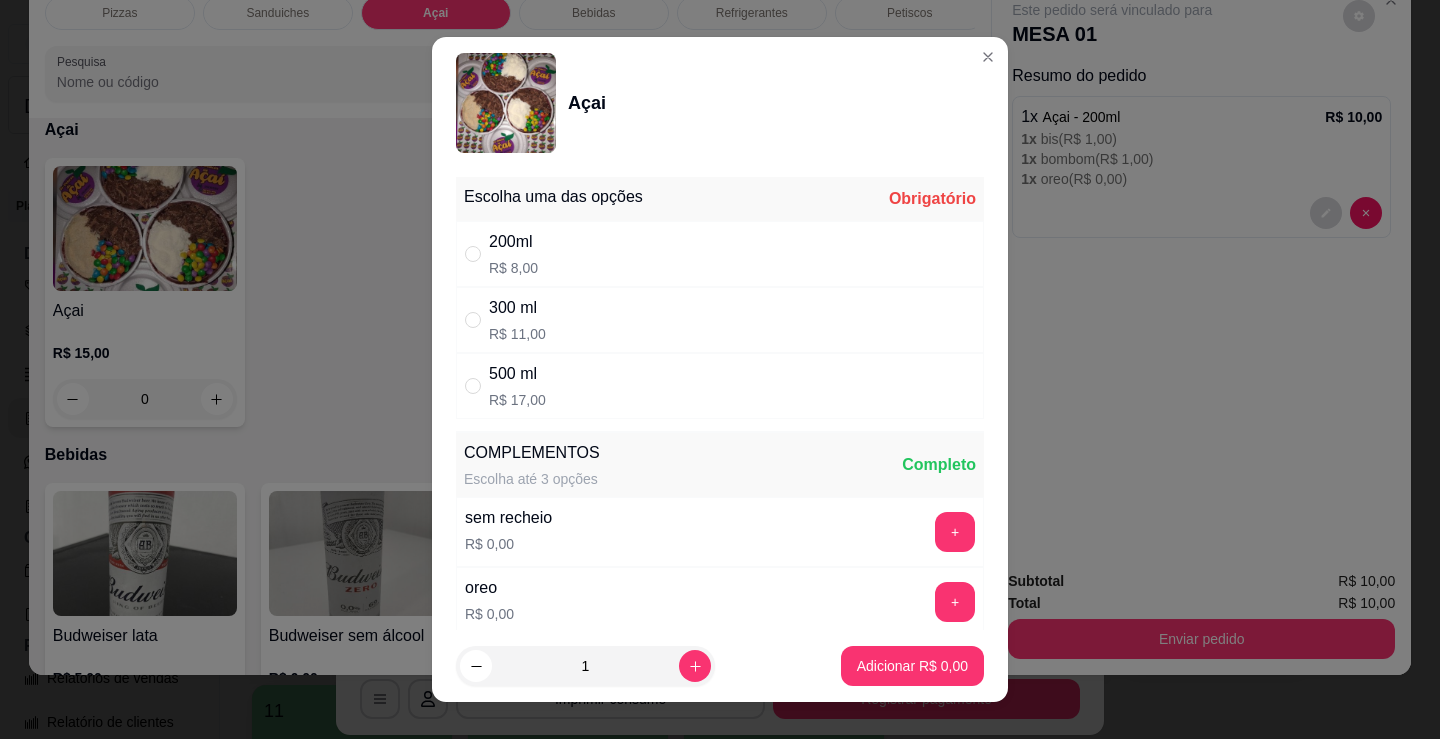 click on "300 ml R$ 11,00" at bounding box center (720, 320) 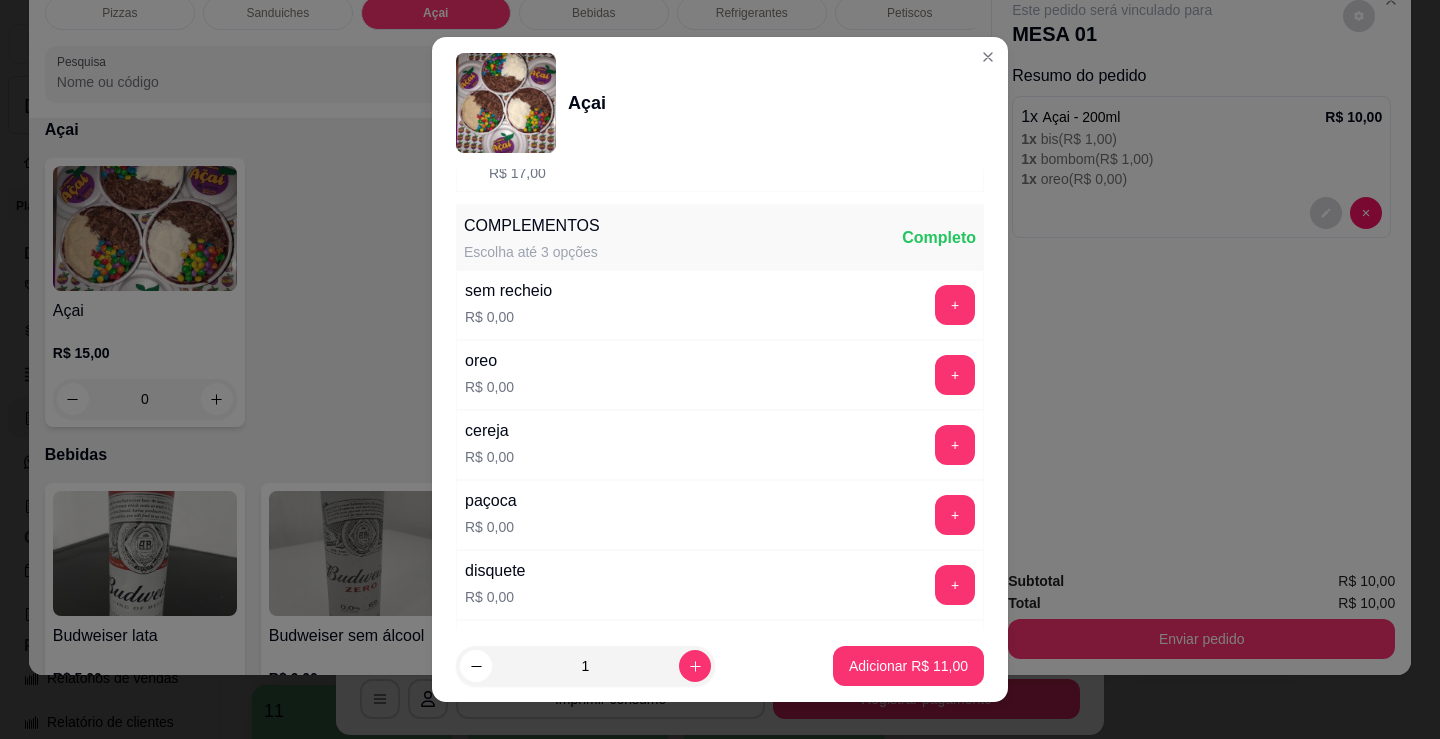 scroll, scrollTop: 300, scrollLeft: 0, axis: vertical 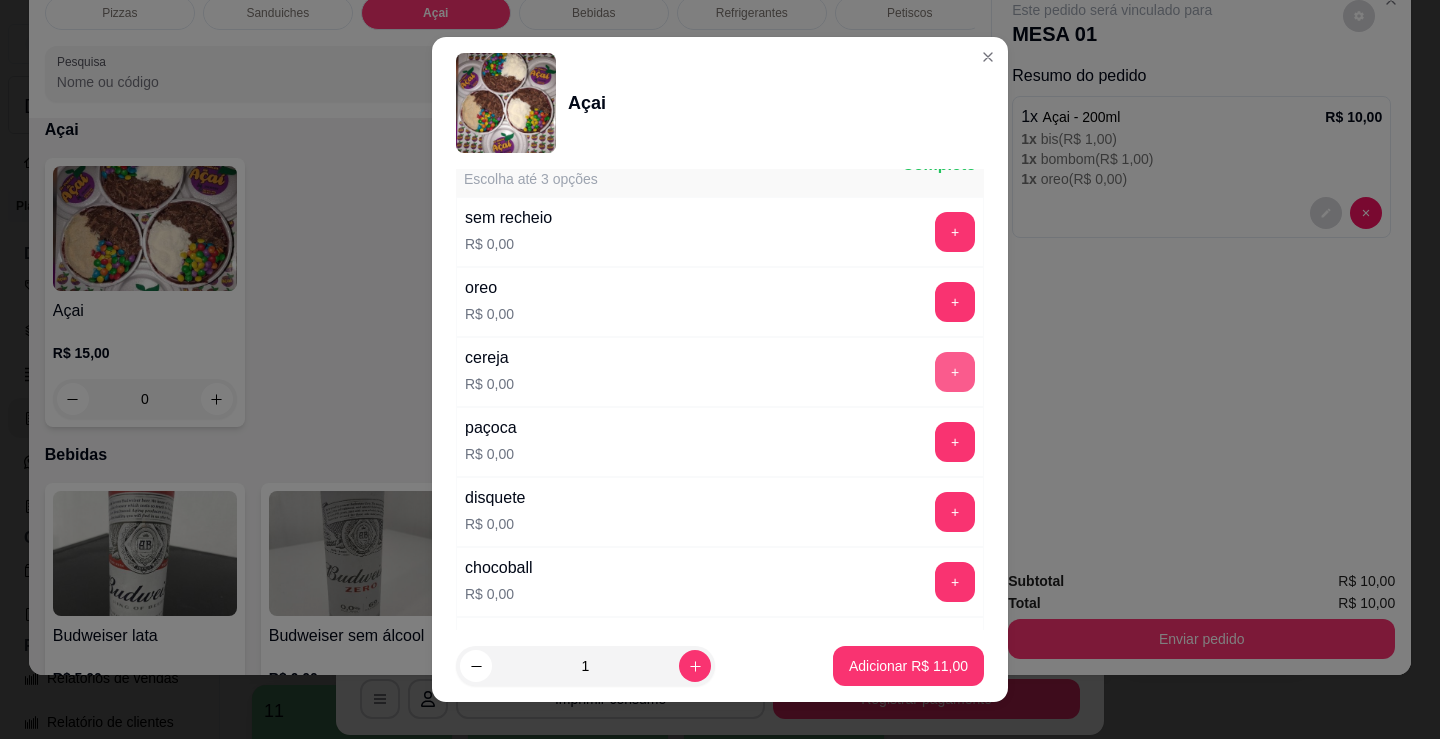click on "+" at bounding box center (955, 372) 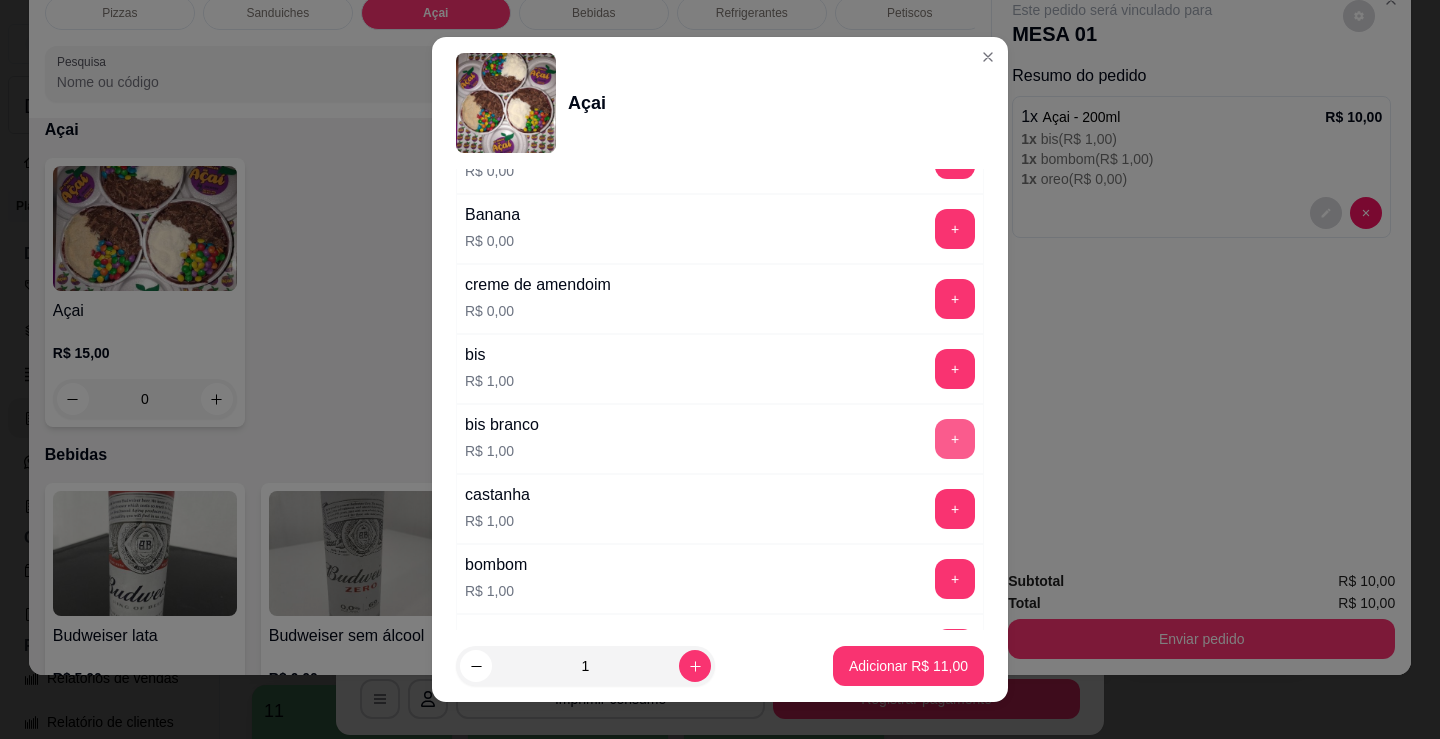 scroll, scrollTop: 1800, scrollLeft: 0, axis: vertical 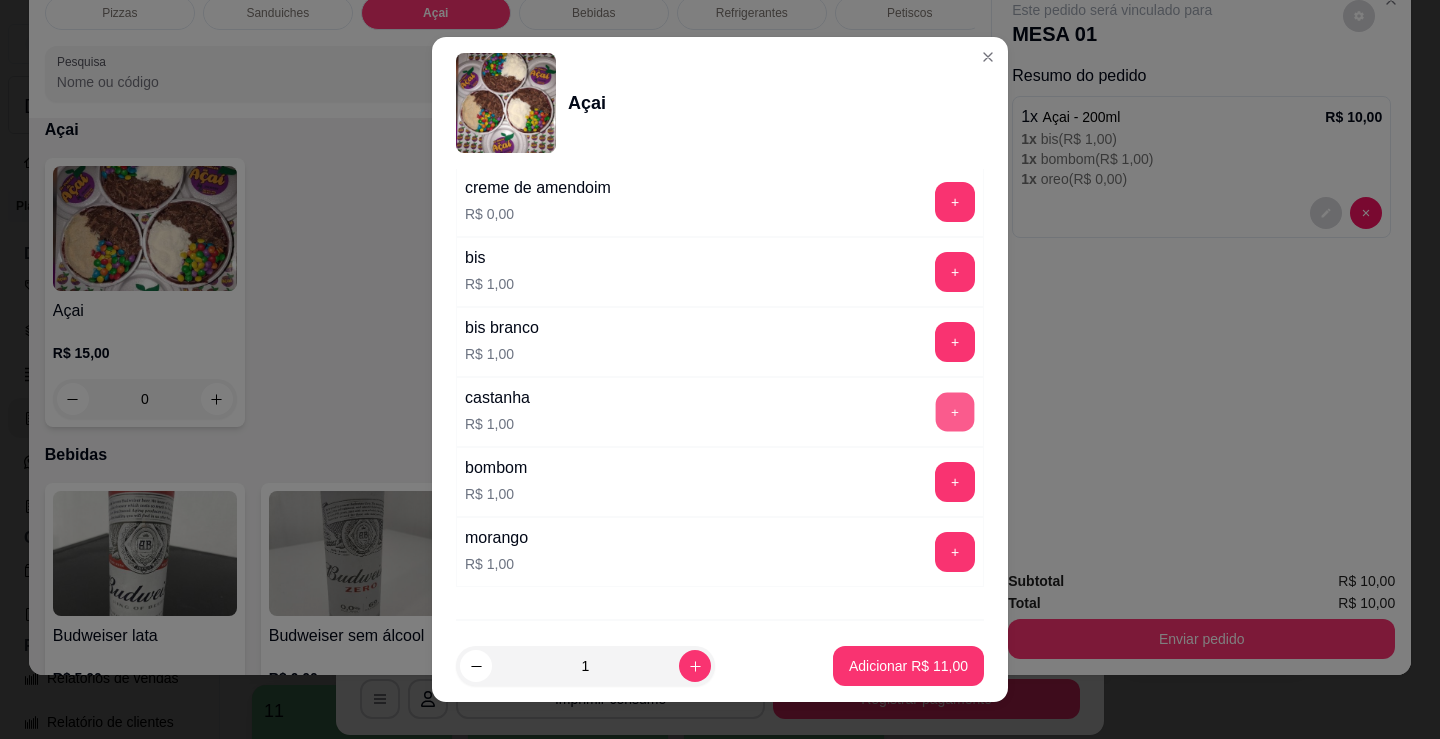 click on "+" at bounding box center (955, 412) 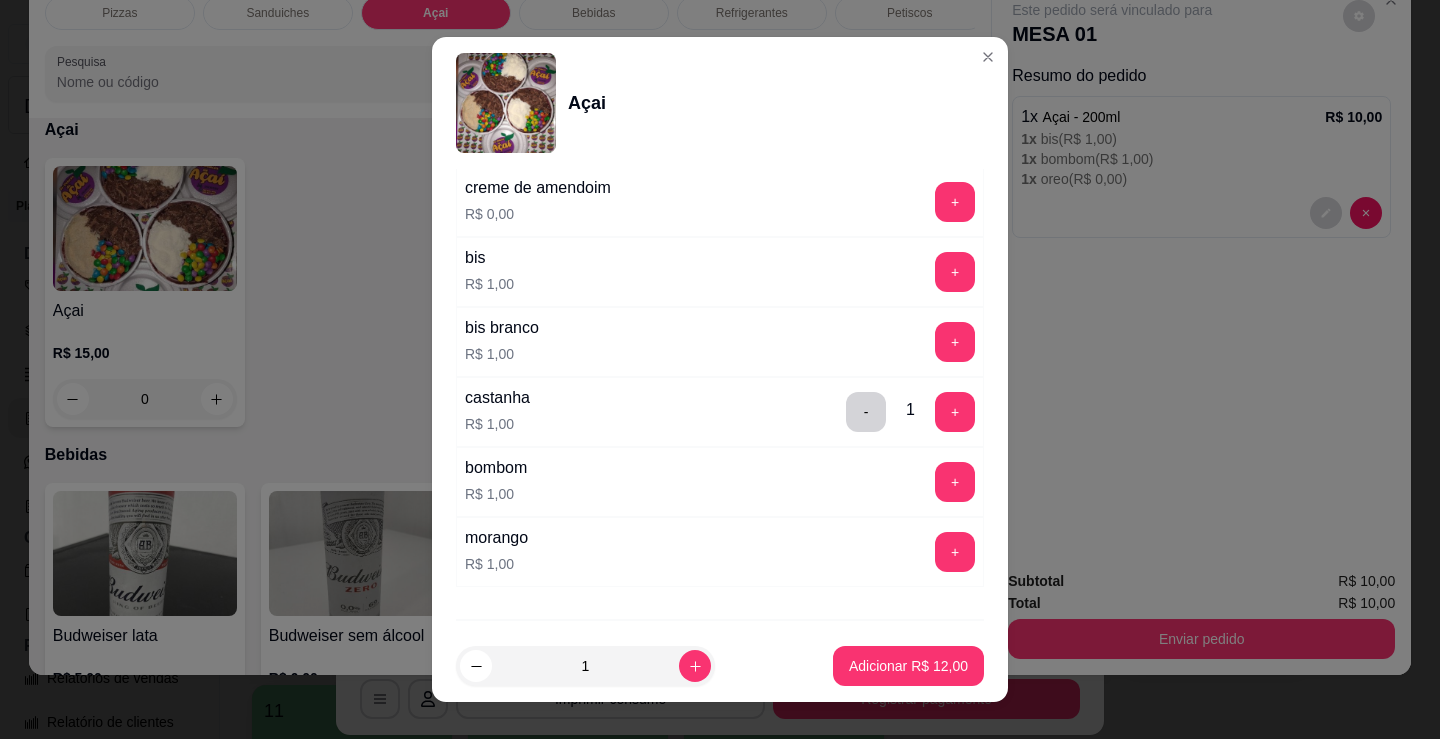 click on "Adicionar   R$ 12,00" at bounding box center (908, 666) 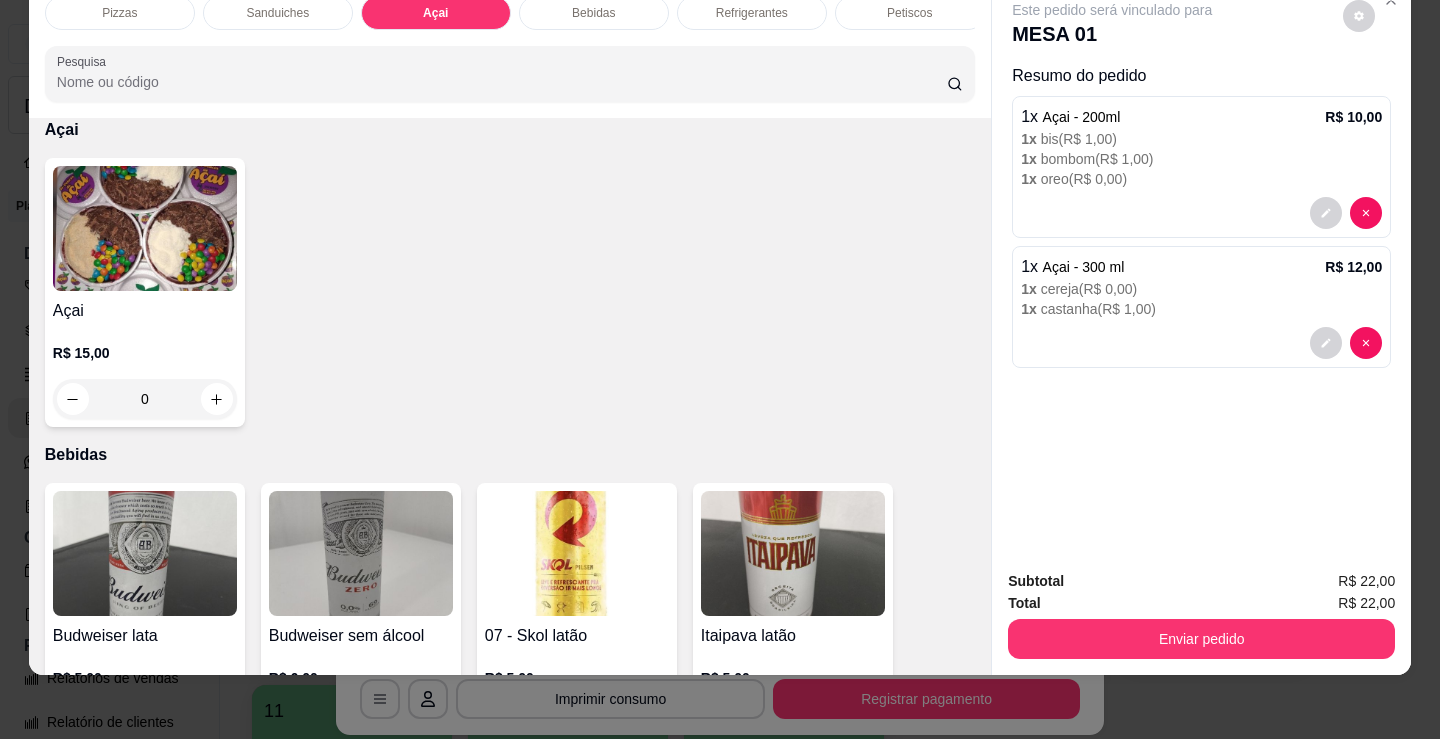 click on "R$ 15,00 0" at bounding box center (145, 371) 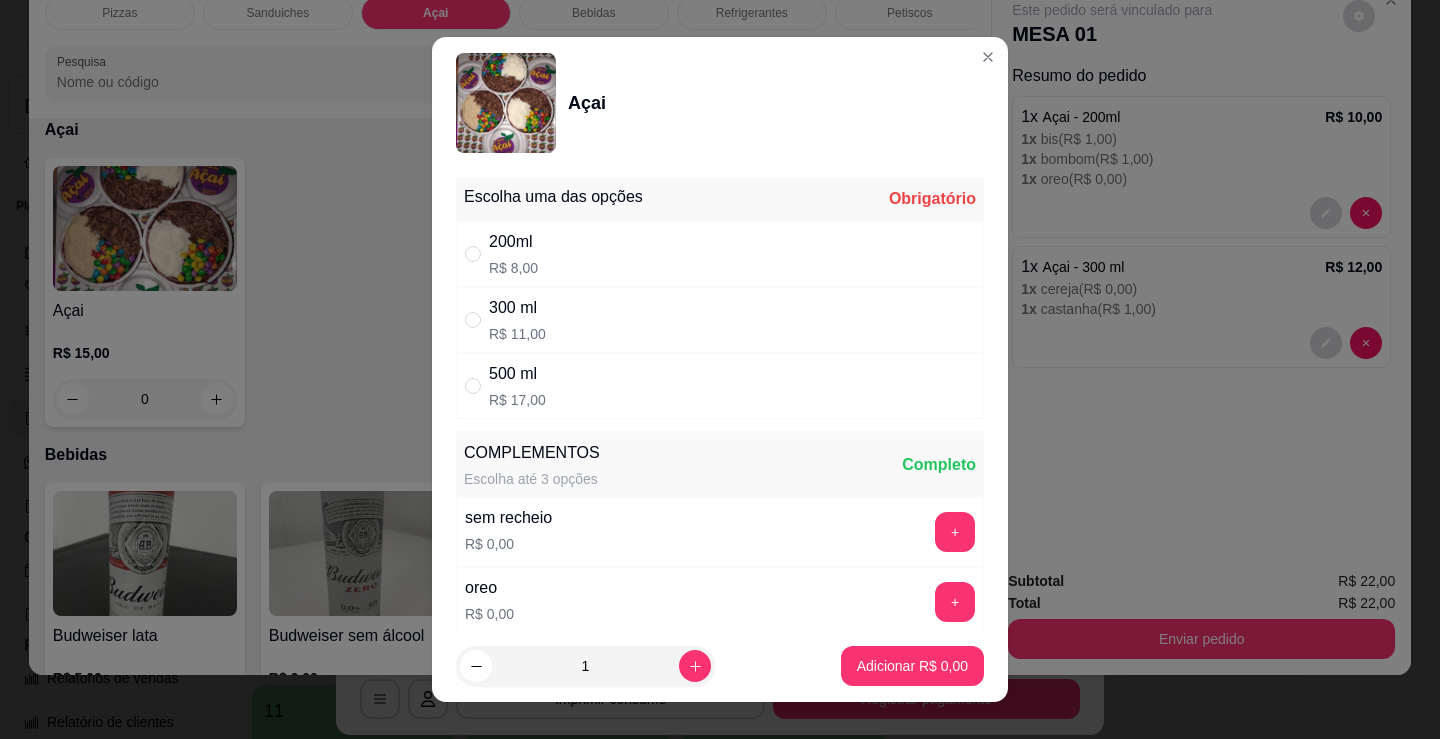 click on "200ml R$ 8,00" at bounding box center (720, 254) 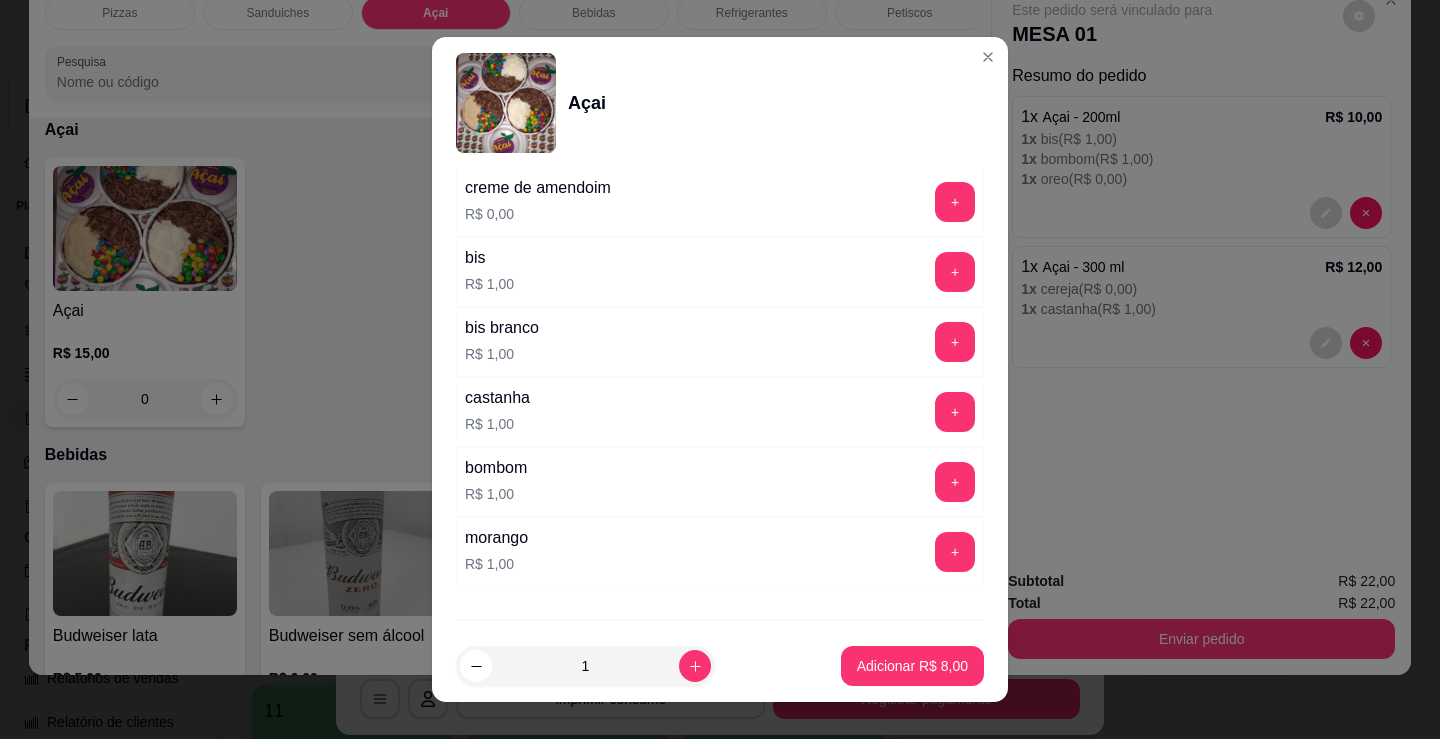 scroll, scrollTop: 1700, scrollLeft: 0, axis: vertical 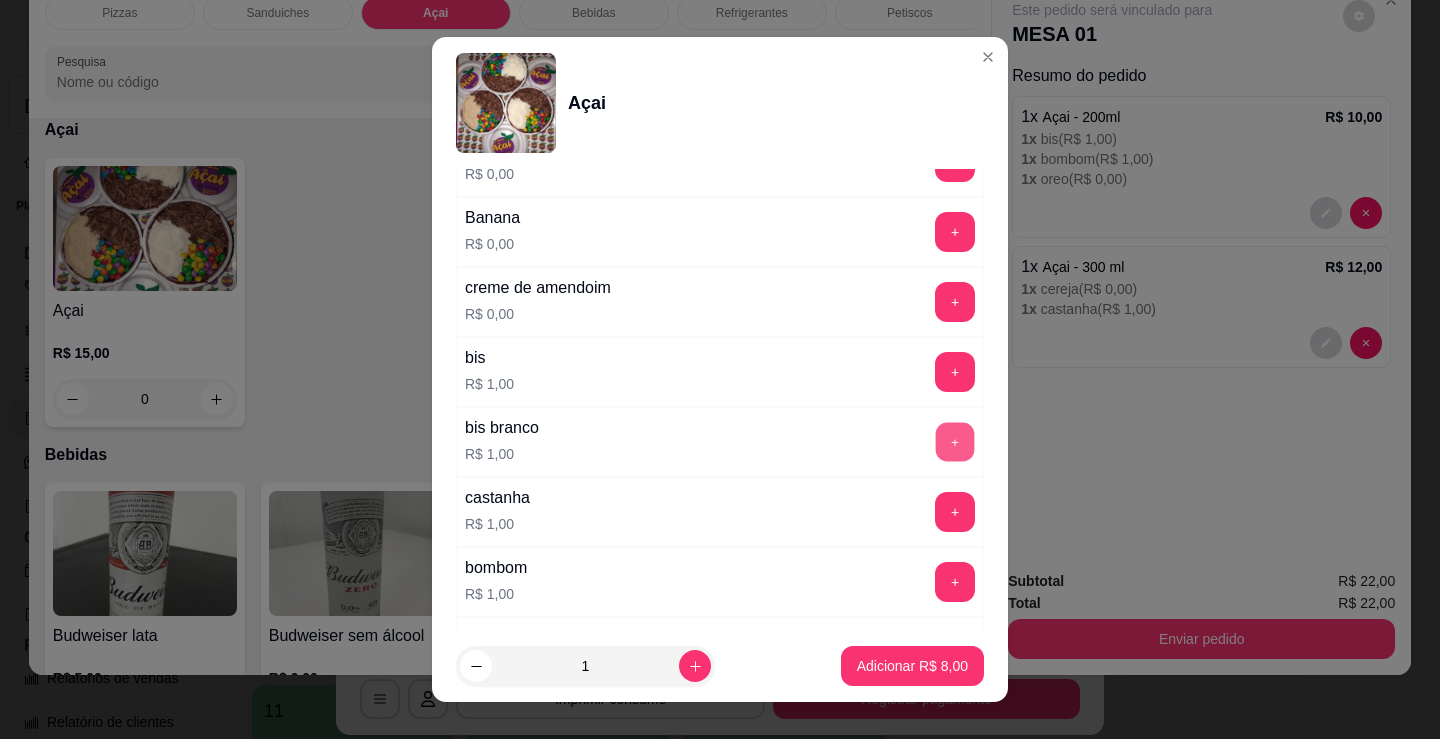 click on "+" at bounding box center [955, 442] 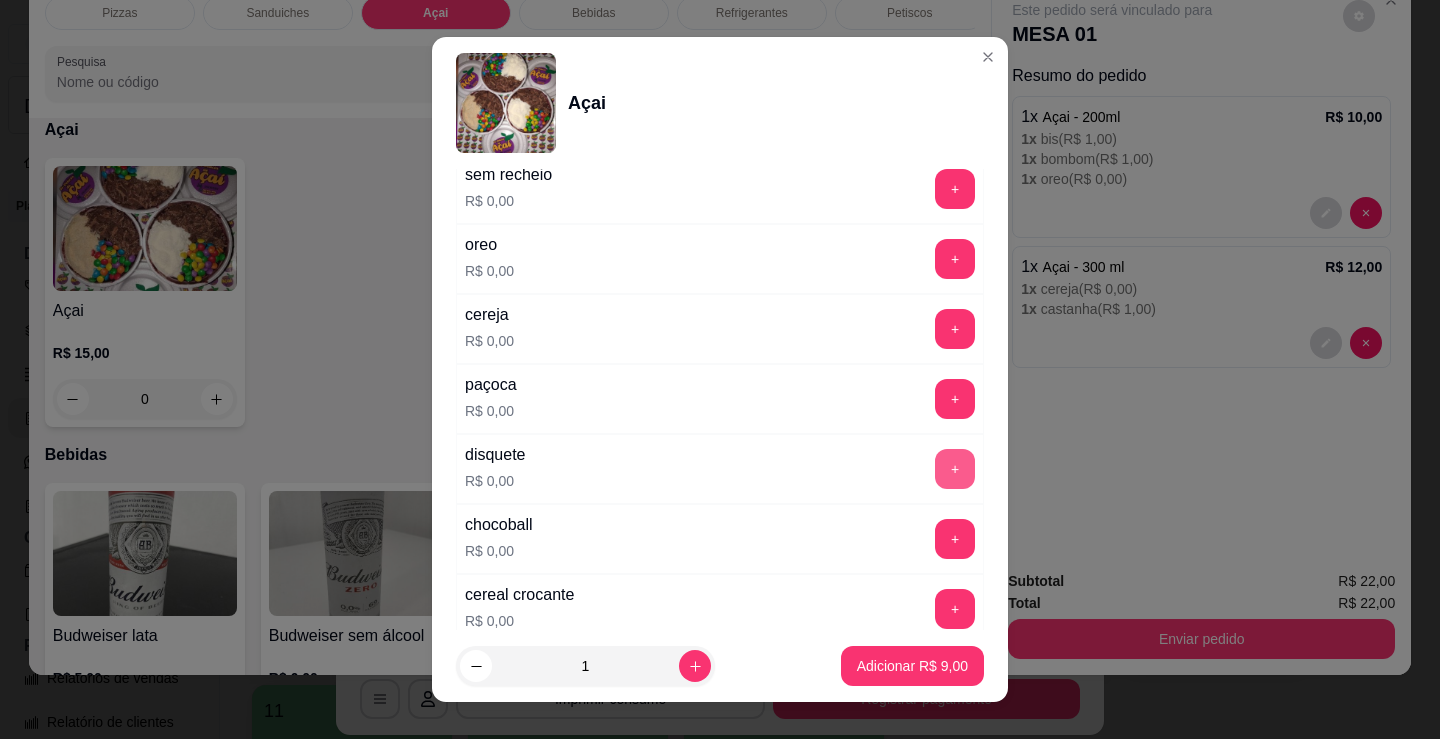 scroll, scrollTop: 300, scrollLeft: 0, axis: vertical 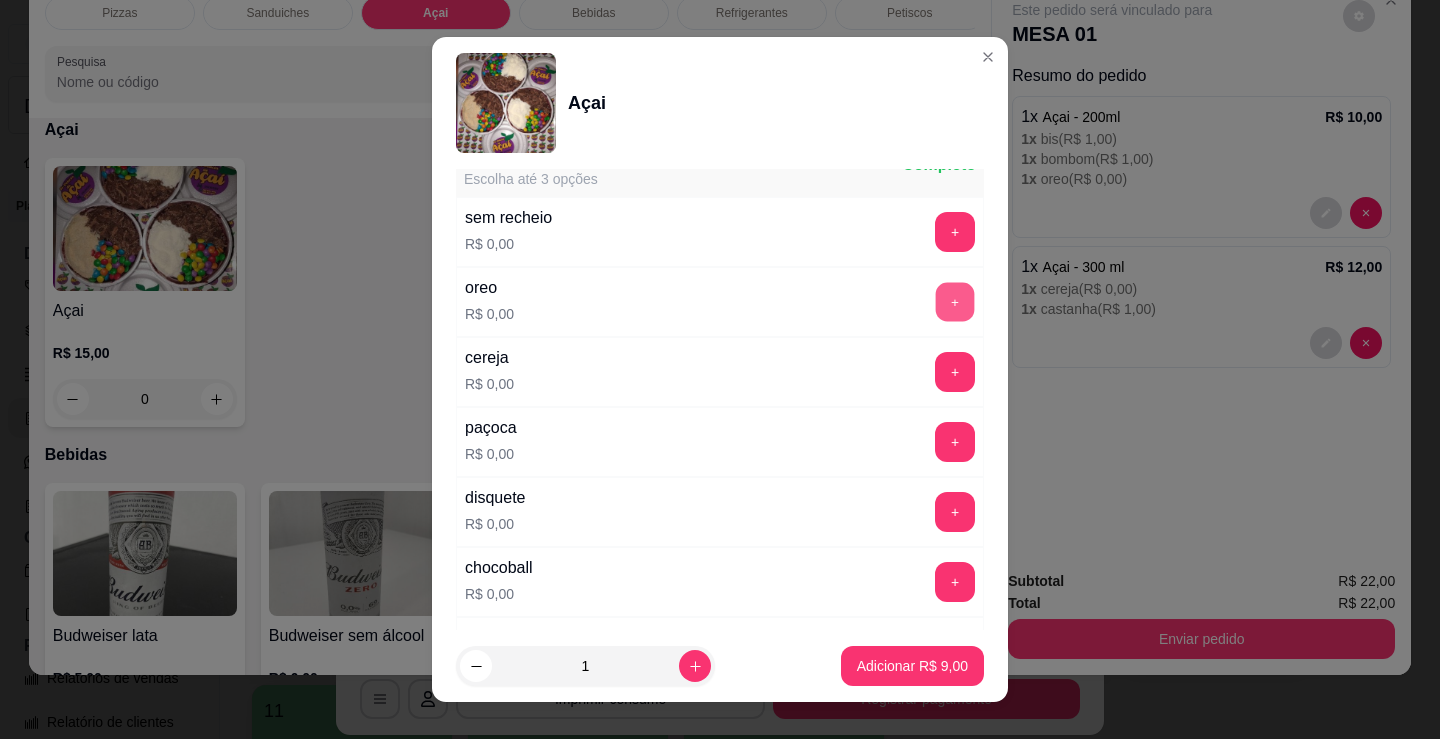 click on "+" at bounding box center [955, 302] 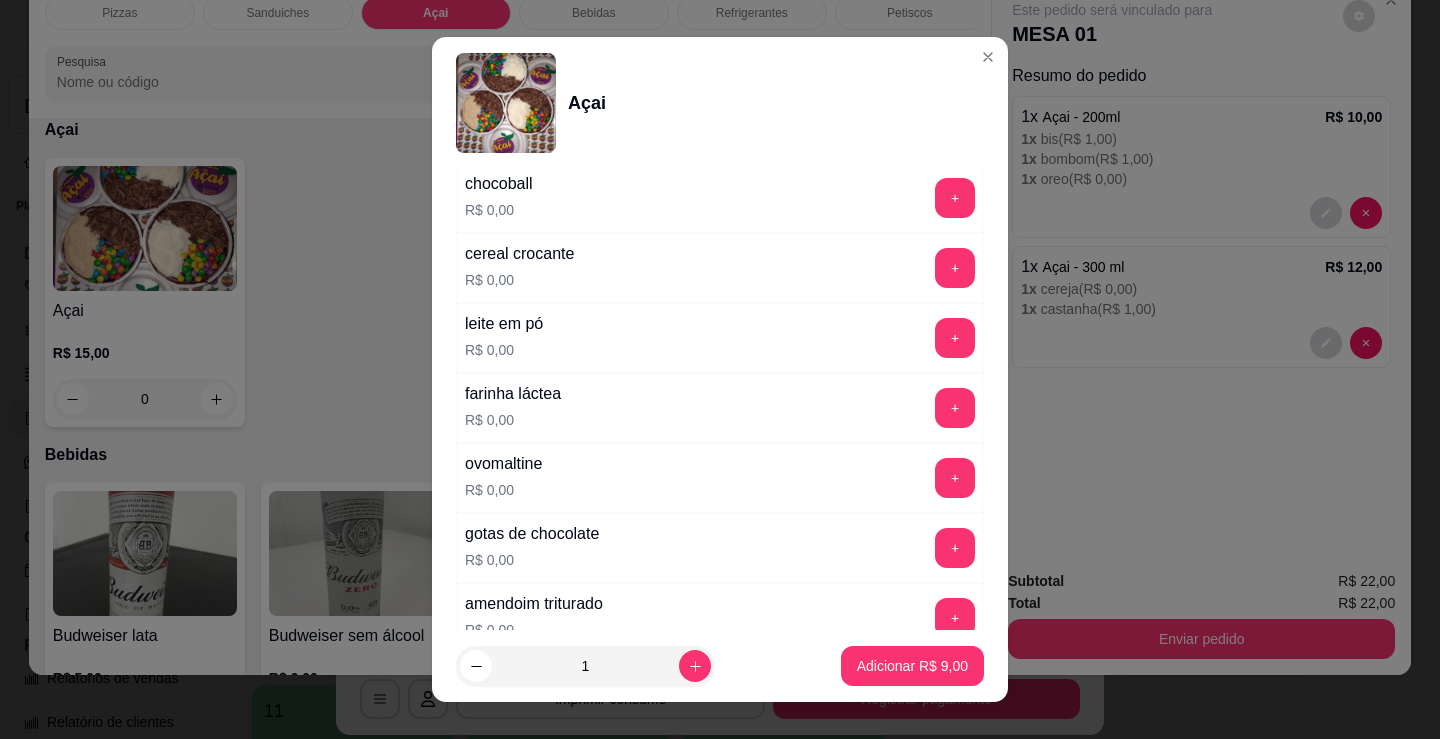 scroll, scrollTop: 700, scrollLeft: 0, axis: vertical 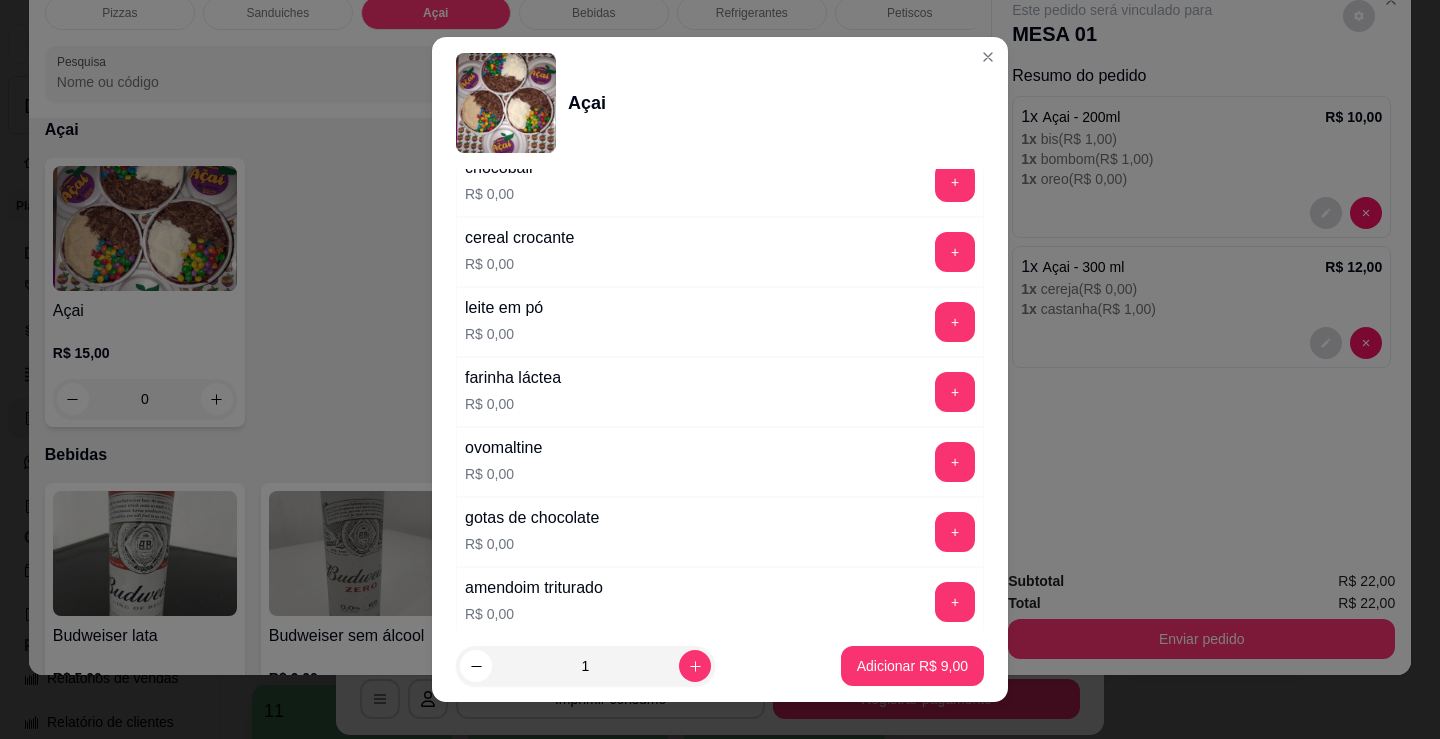 click on "ovomaltine R$ 0,00 +" at bounding box center [720, 462] 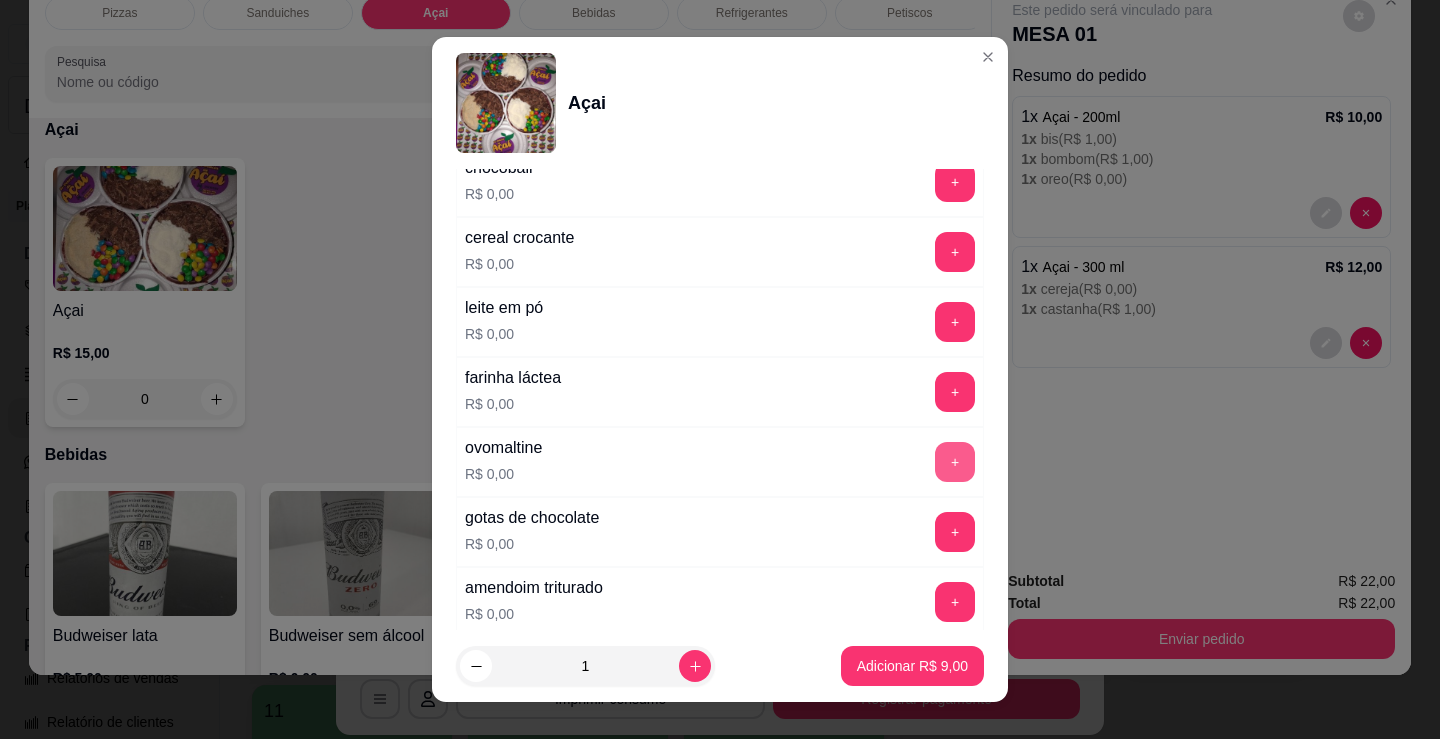 click on "+" at bounding box center (955, 462) 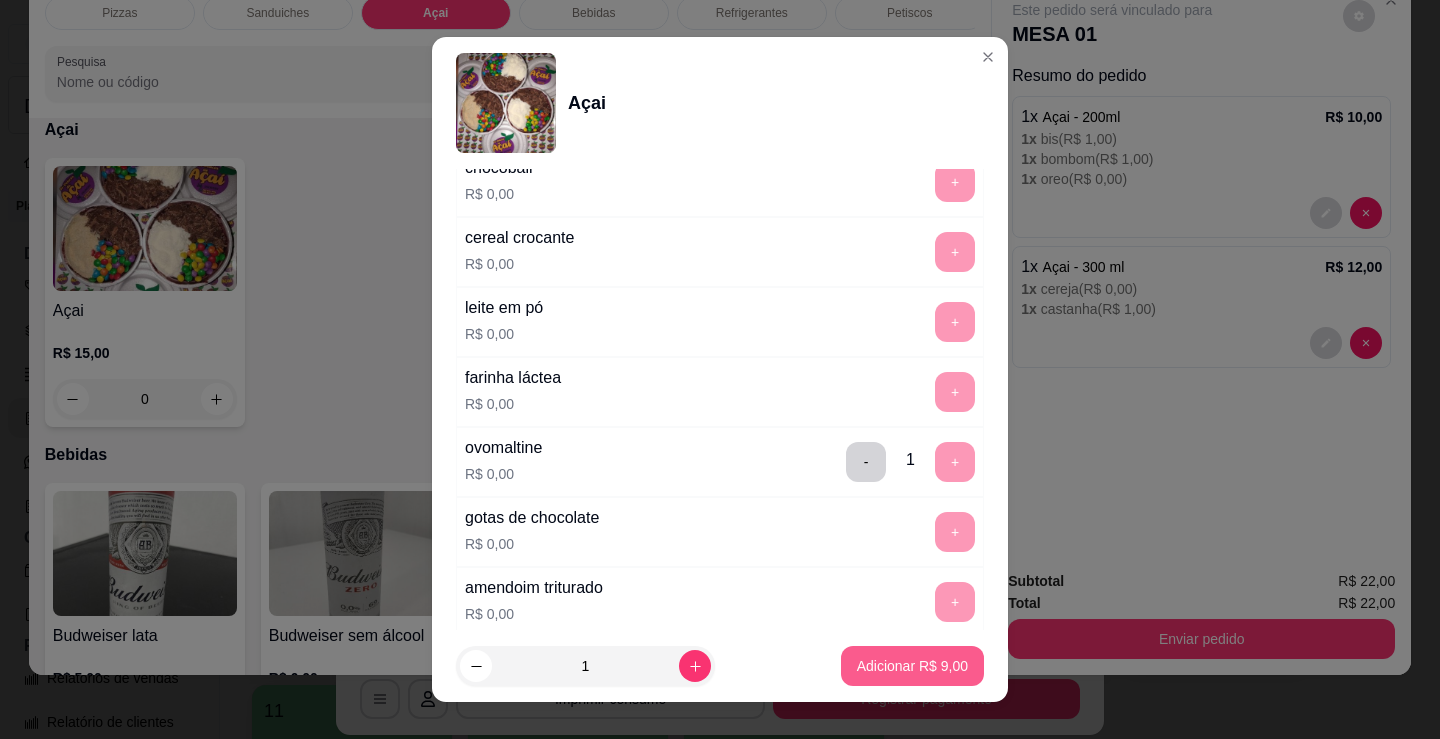 click on "Adicionar   R$ 9,00" at bounding box center (912, 666) 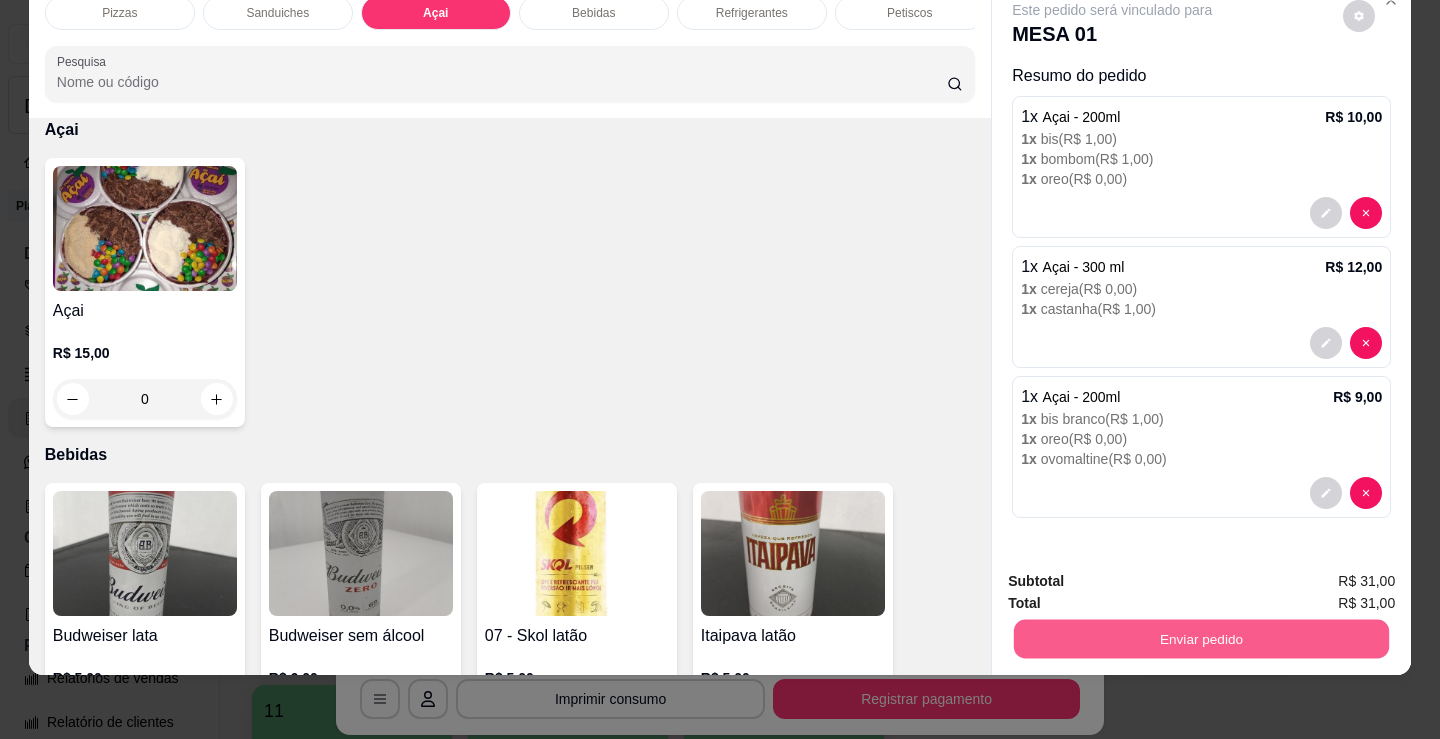 click on "Enviar pedido" at bounding box center (1201, 638) 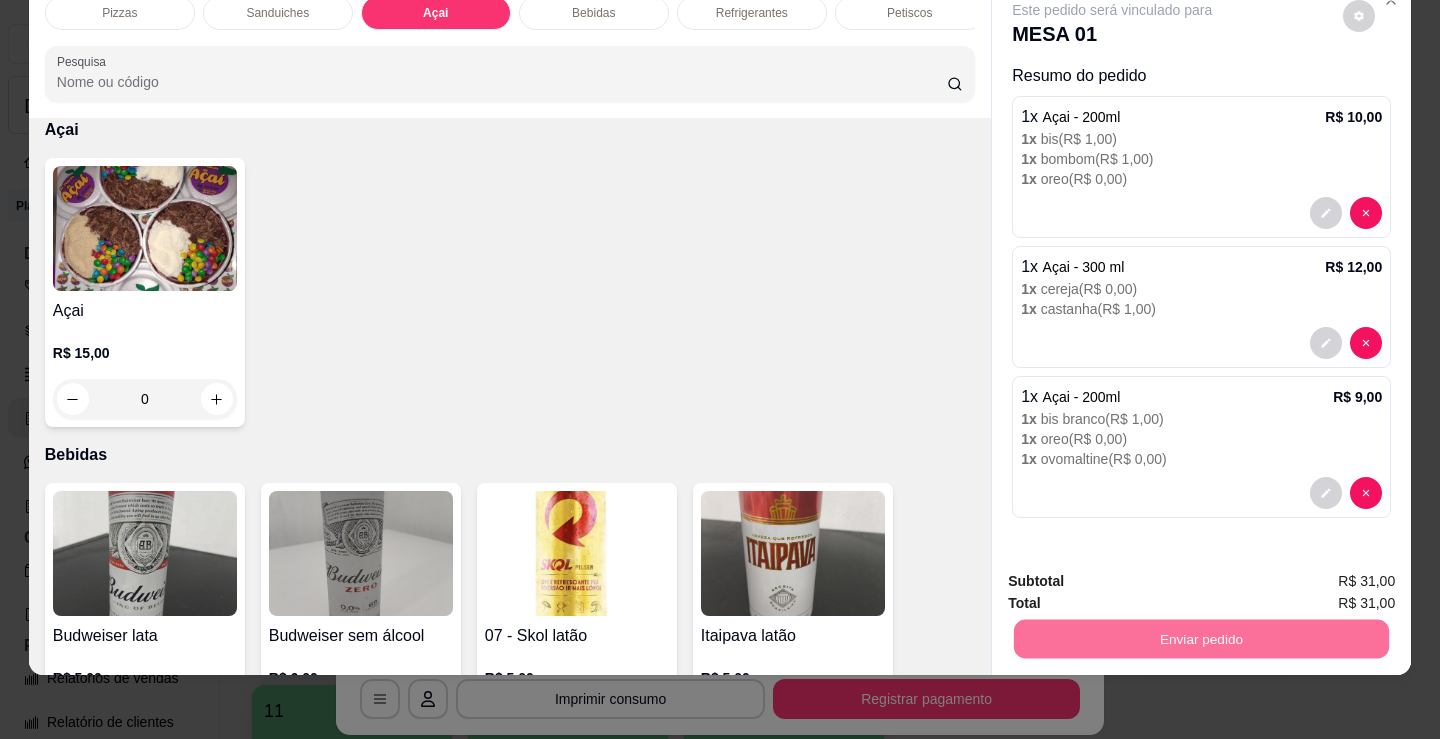 click on "Não registrar e enviar pedido" at bounding box center (1135, 575) 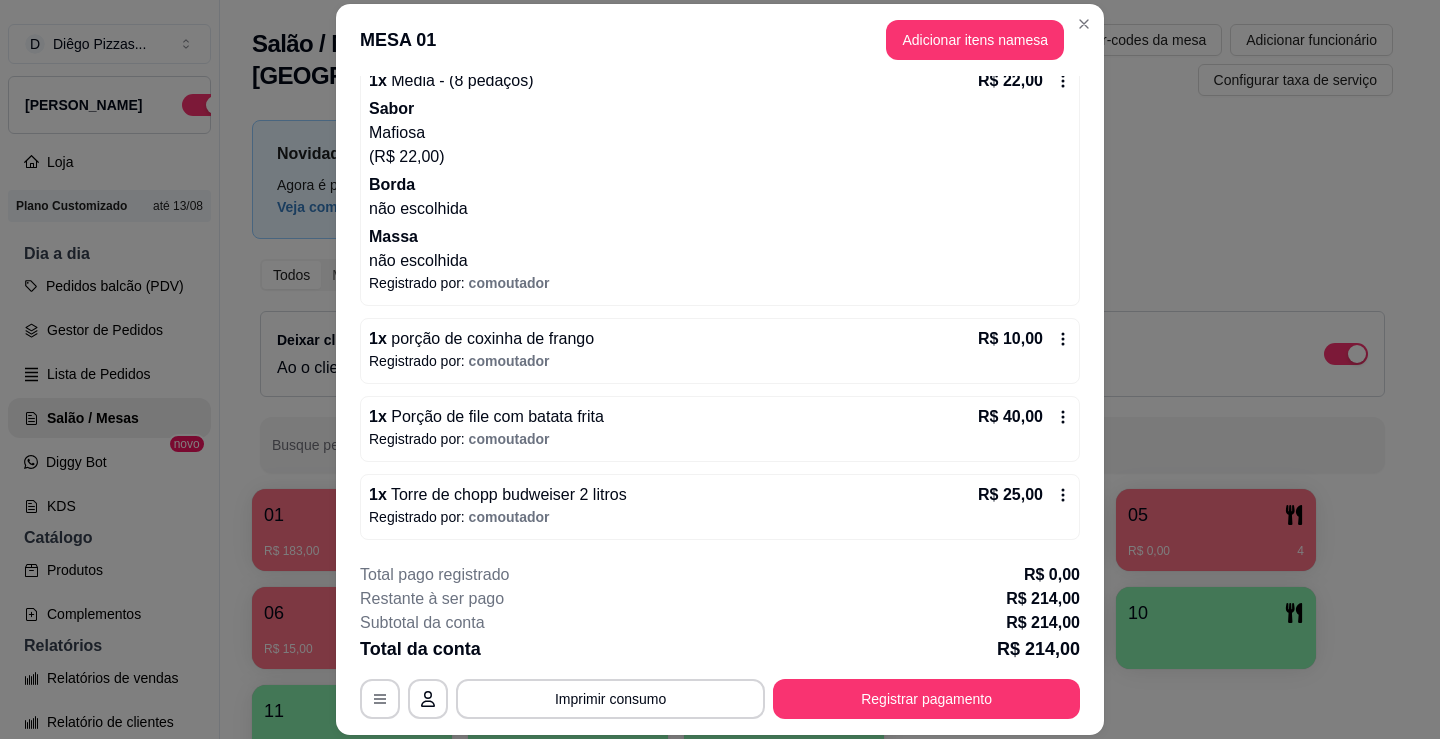 scroll, scrollTop: 1401, scrollLeft: 0, axis: vertical 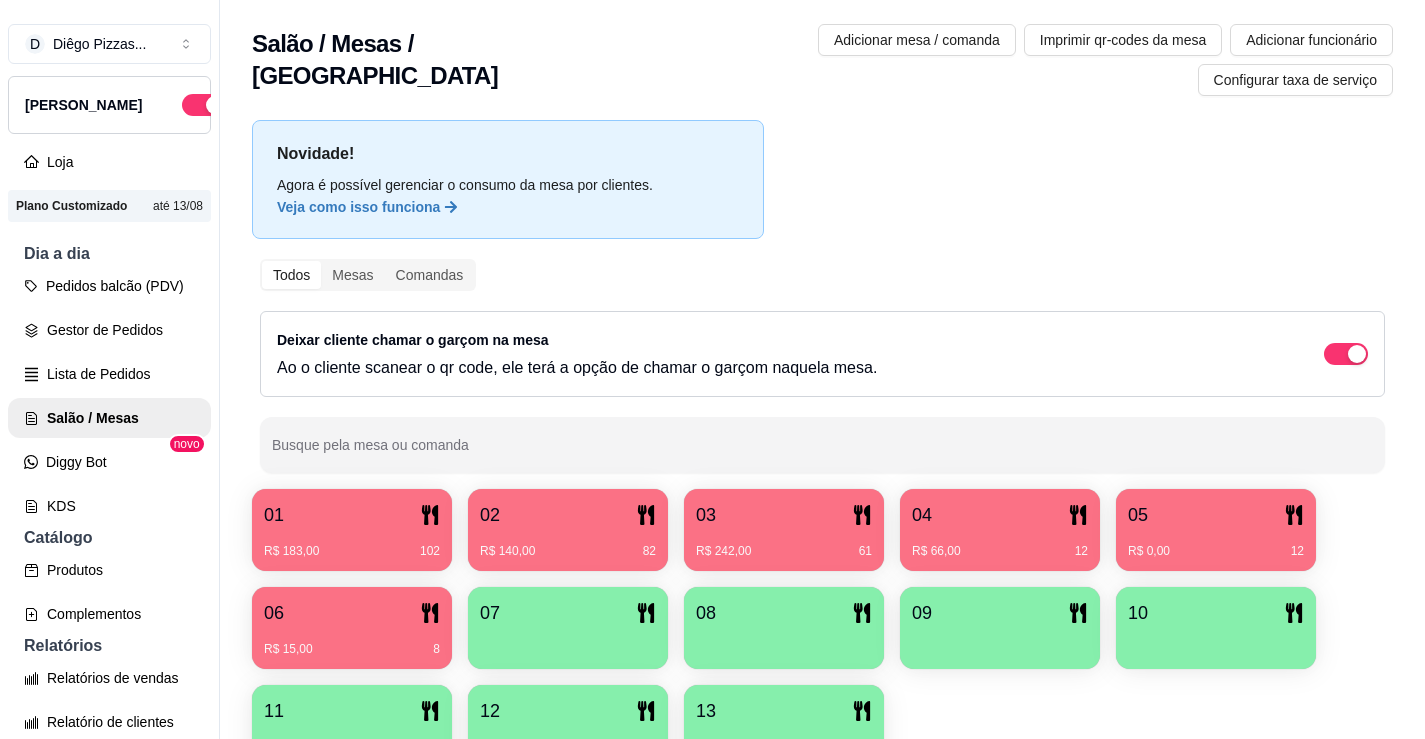 click on "R$ 0,00 12" at bounding box center (1216, 551) 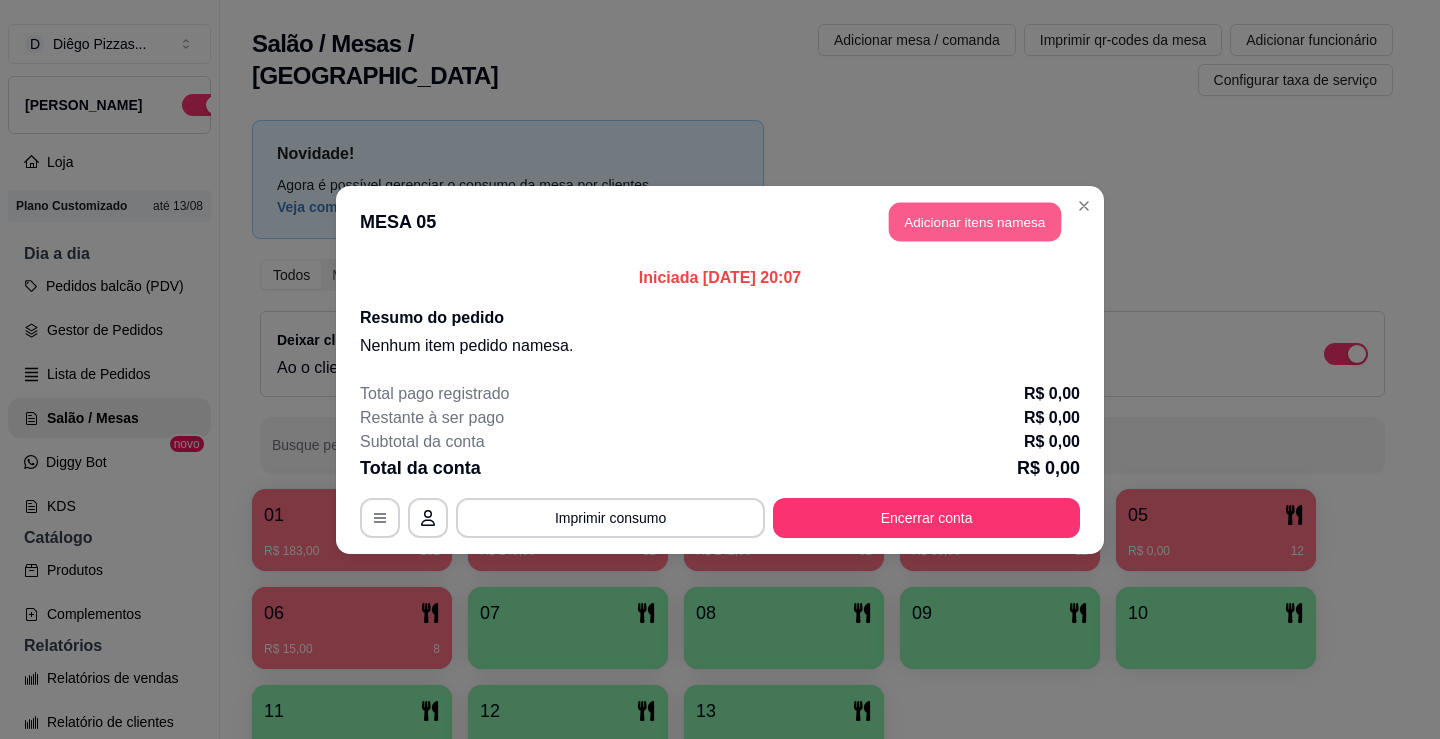 click on "Adicionar itens na  mesa" at bounding box center (975, 221) 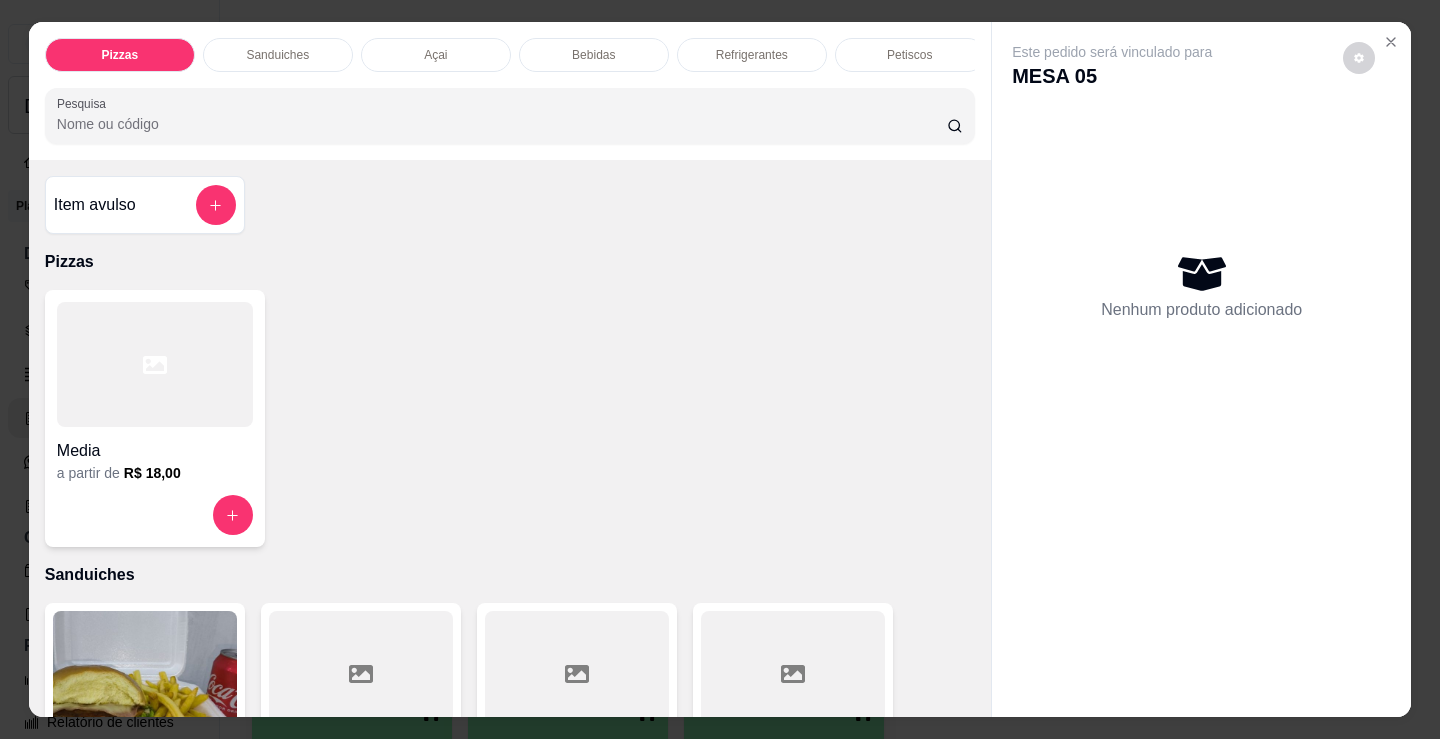 click at bounding box center (155, 364) 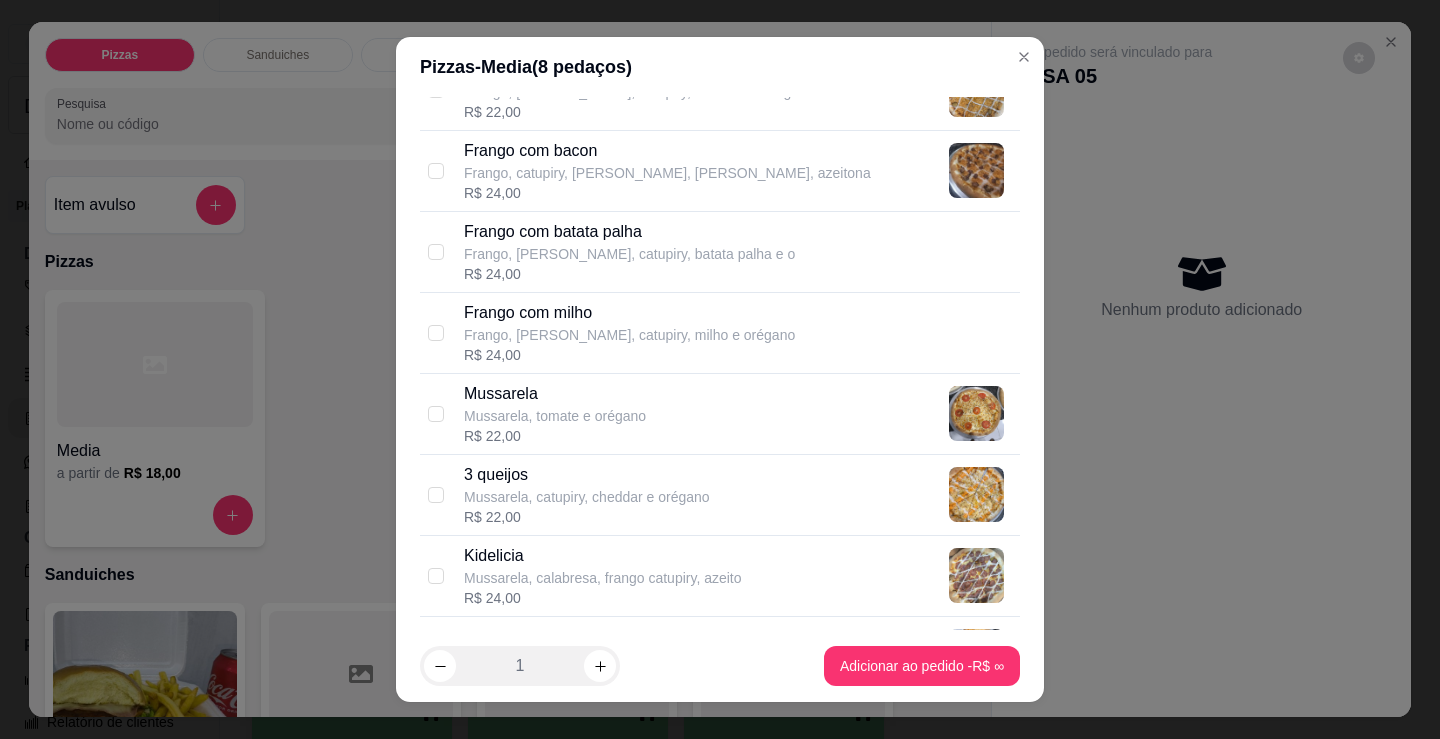 scroll, scrollTop: 700, scrollLeft: 0, axis: vertical 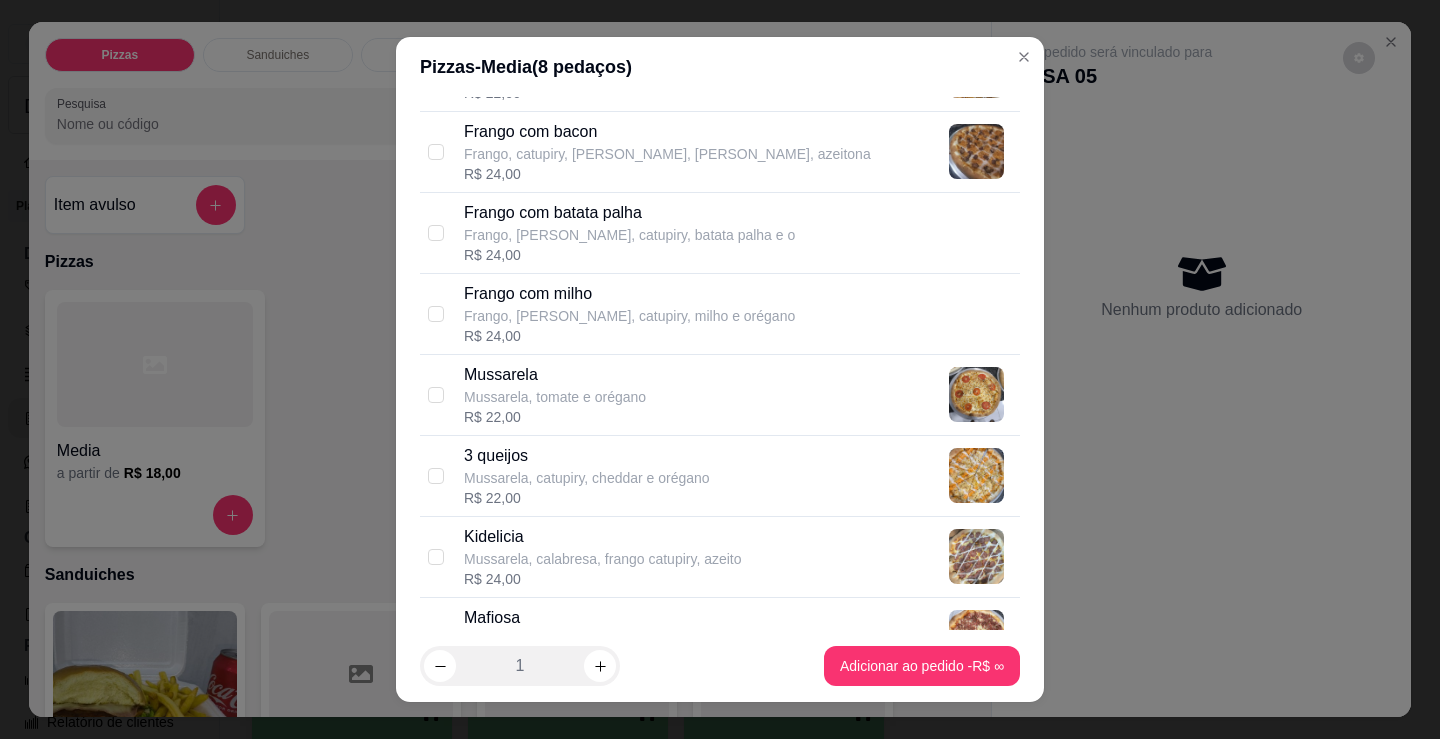 click on "3 queijos Mussarela, catupiry, cheddar e orégano  R$ 22,00" at bounding box center [738, 476] 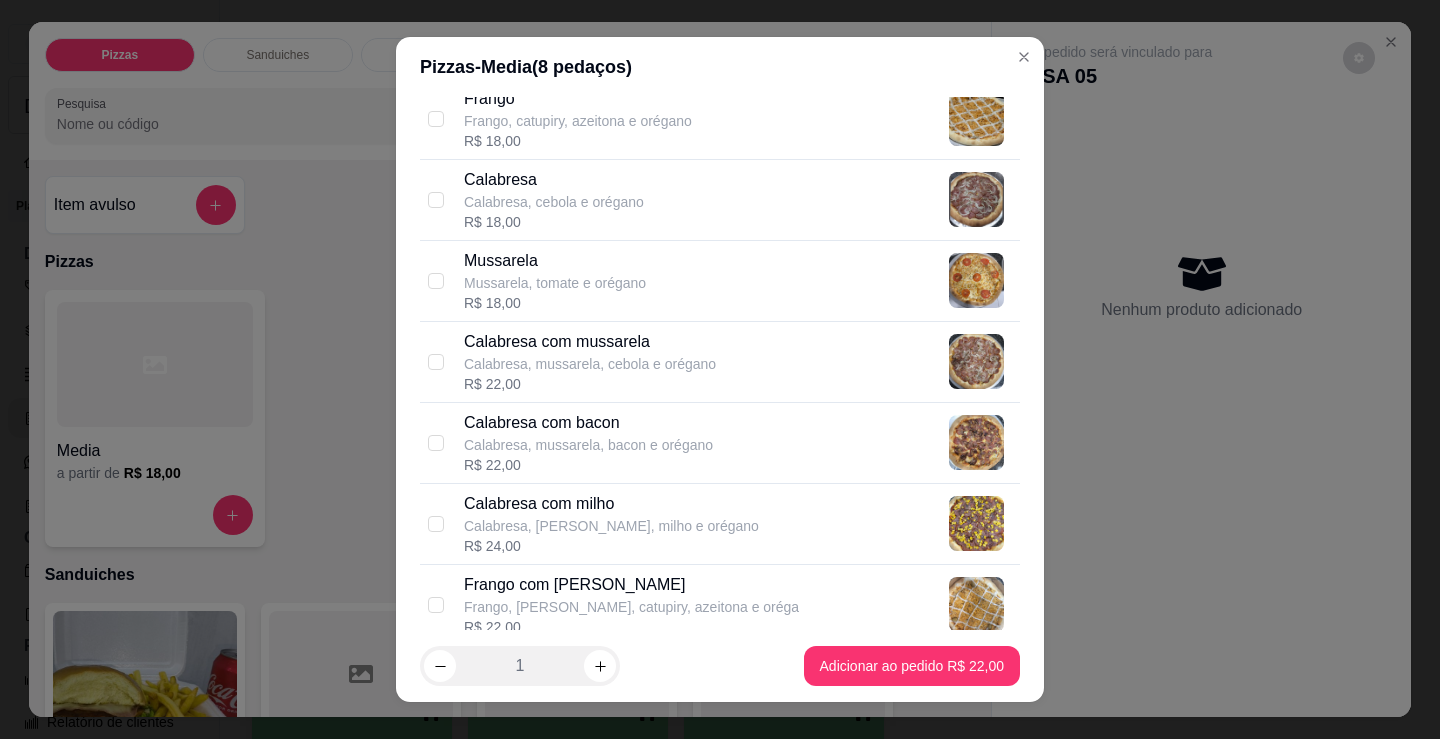 scroll, scrollTop: 0, scrollLeft: 0, axis: both 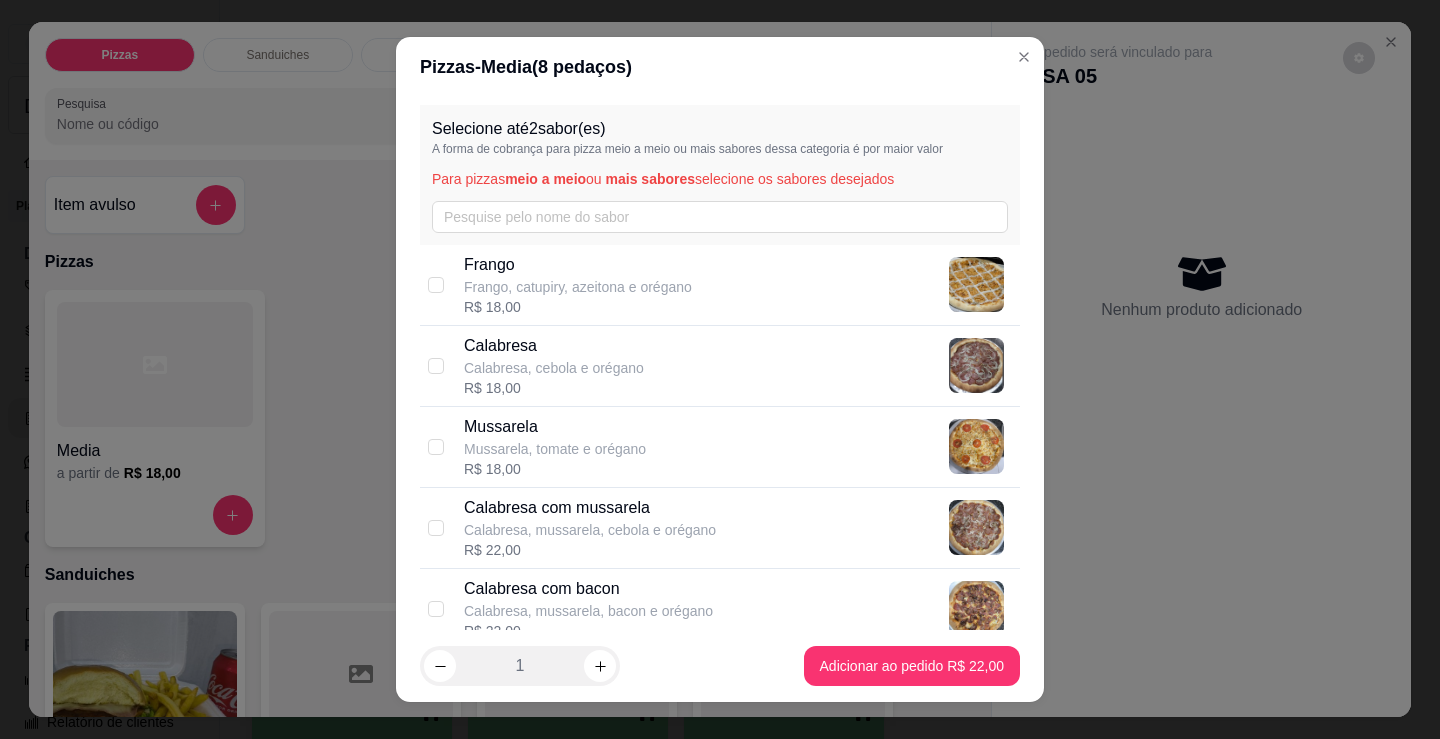 click on "Frango, catupiry, azeitona e orégano" at bounding box center (578, 287) 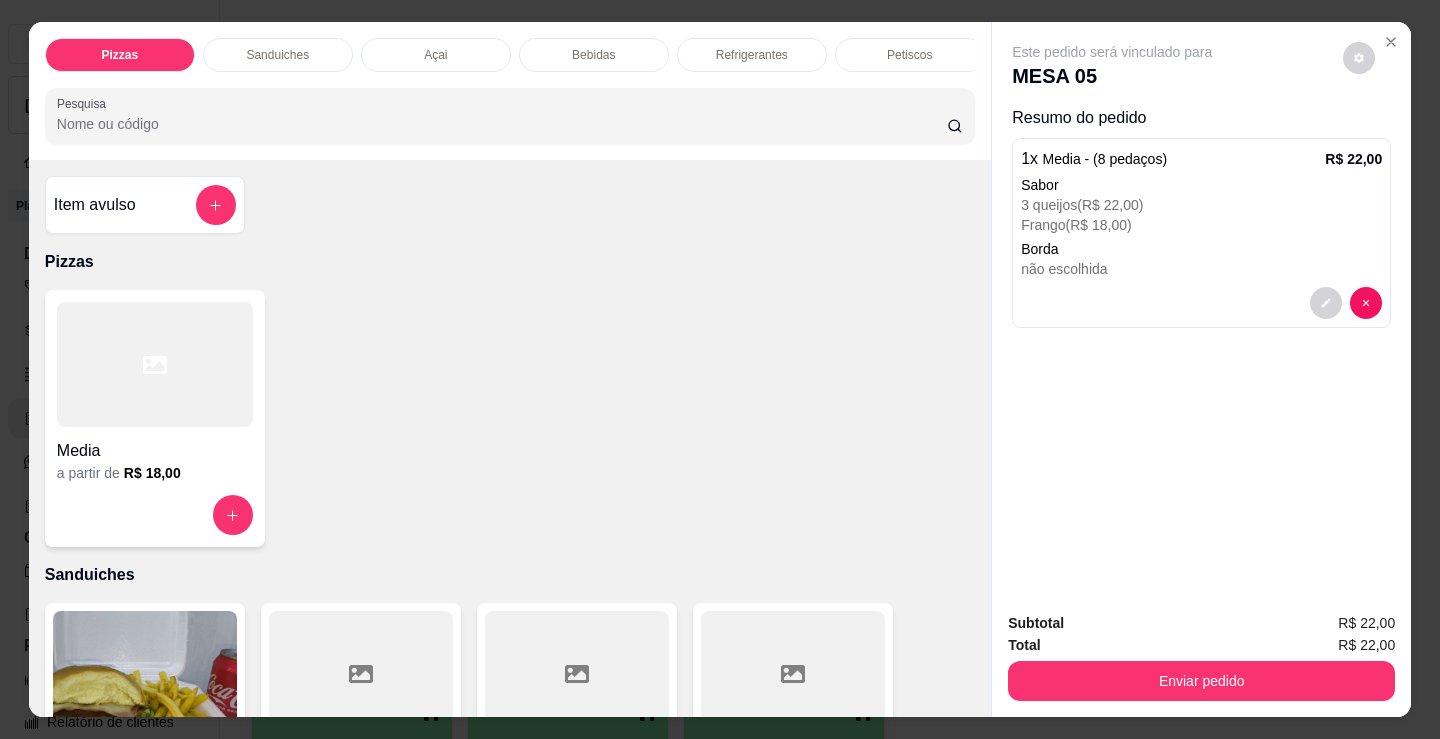 click at bounding box center [155, 364] 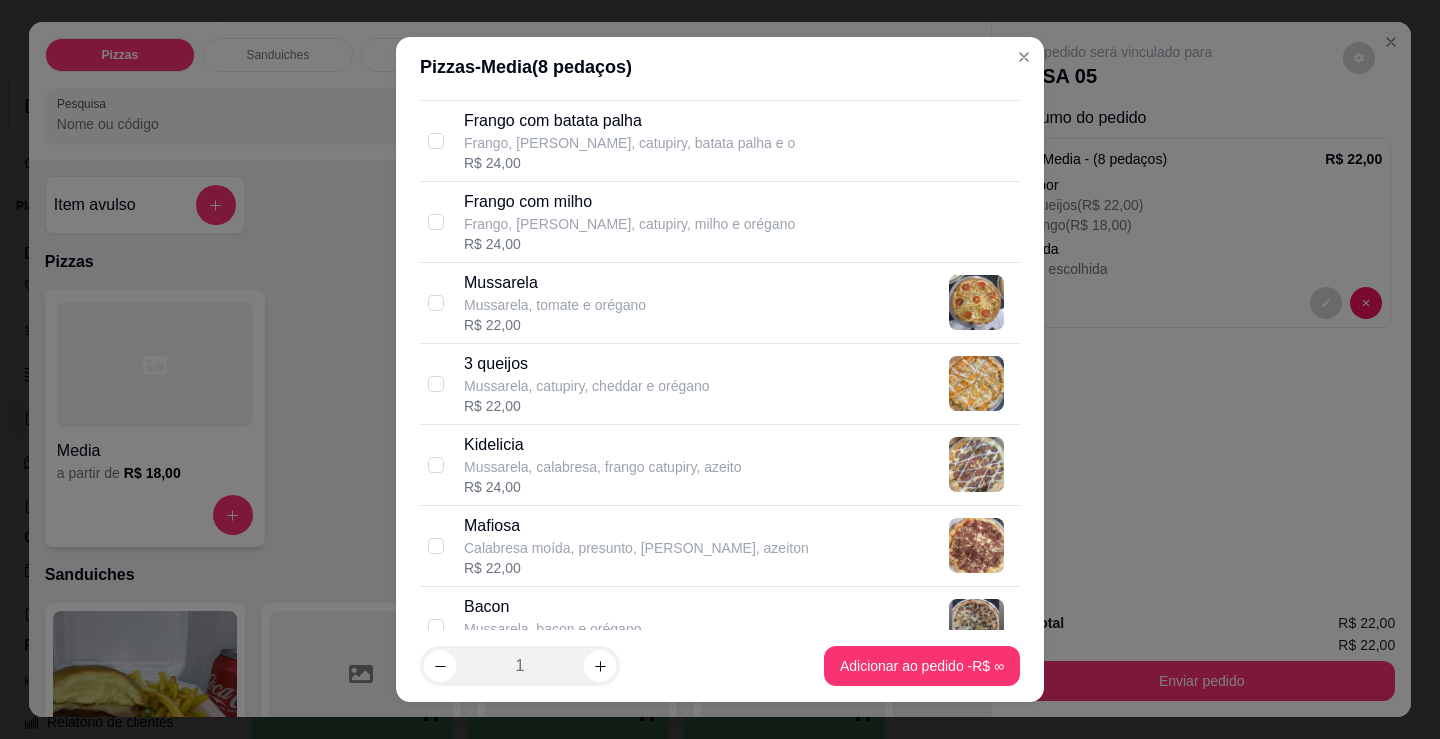 scroll, scrollTop: 800, scrollLeft: 0, axis: vertical 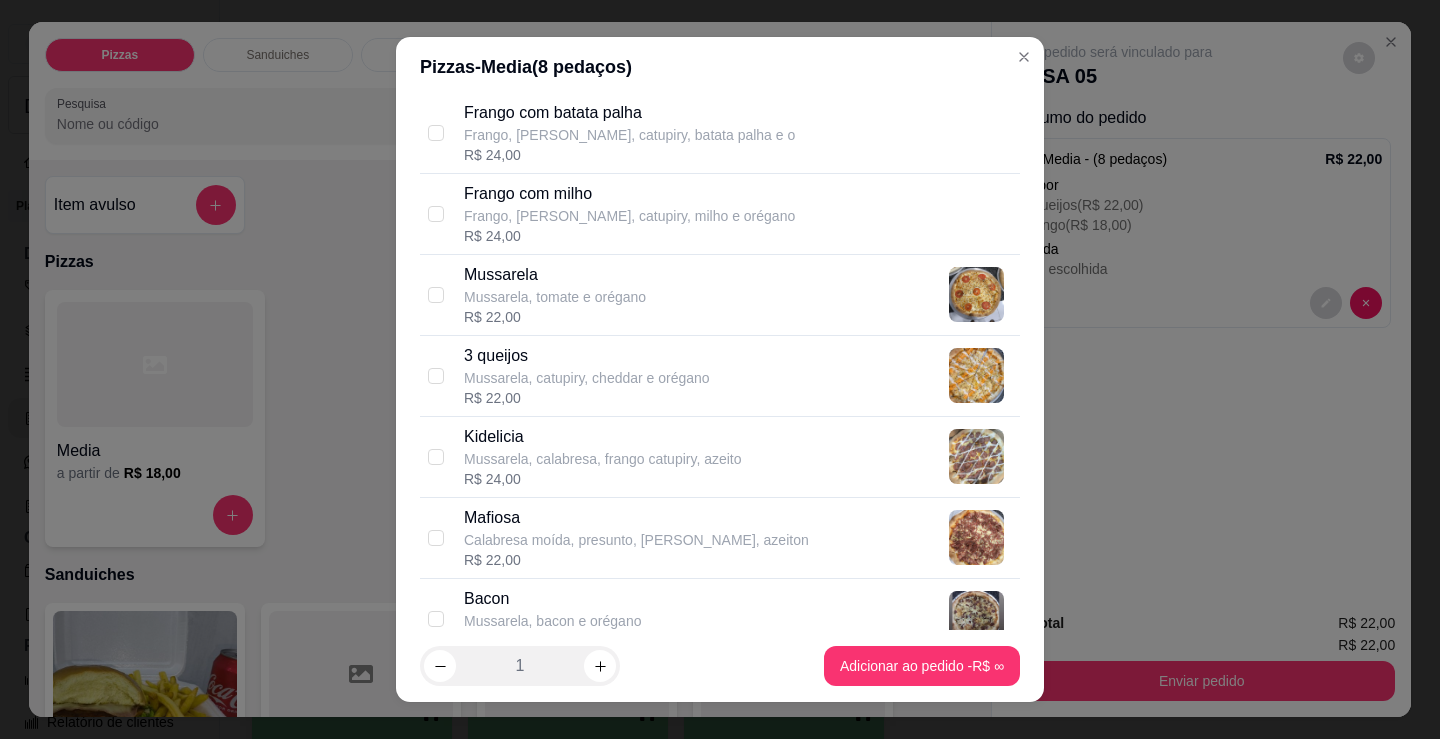 click on "R$ 24,00" at bounding box center (603, 479) 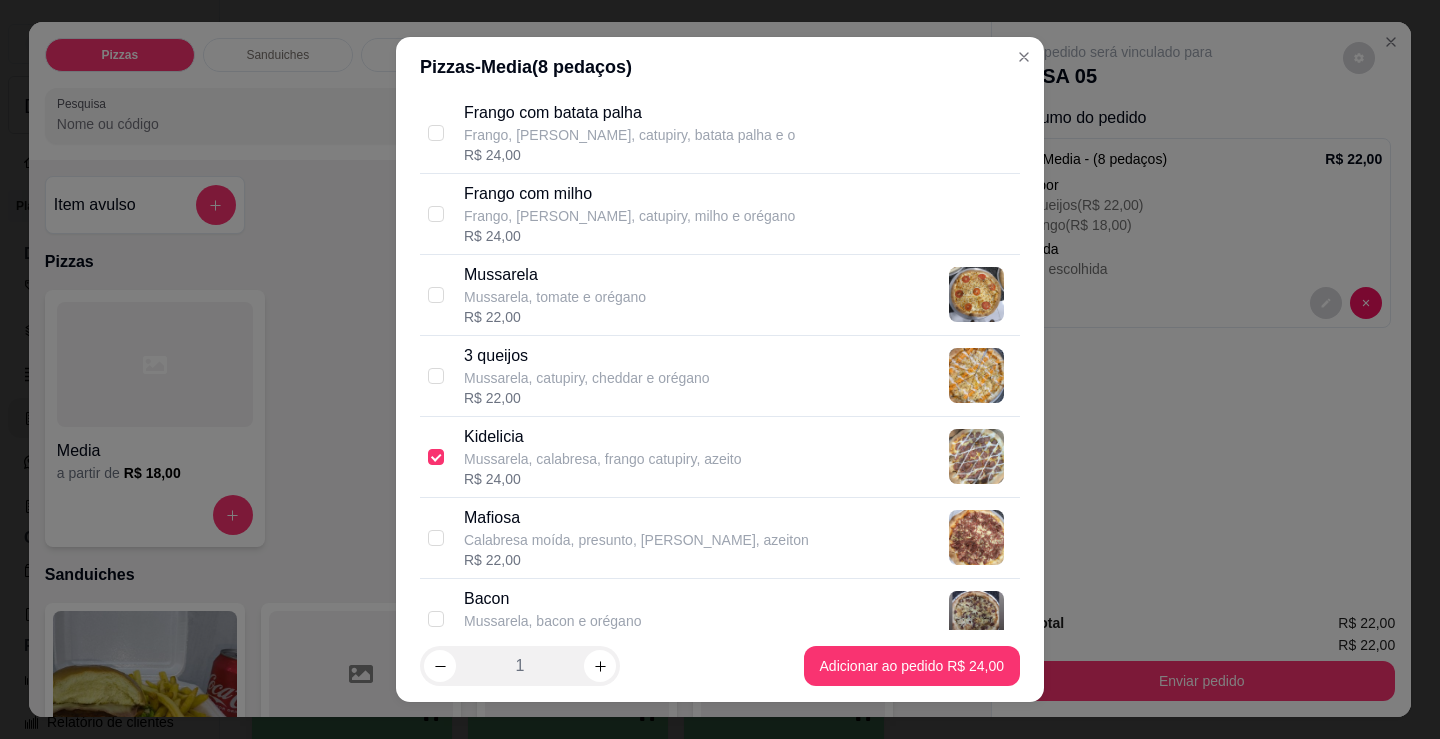 click on "Mussarela, calabresa, frango catupiry, azeito" at bounding box center (603, 459) 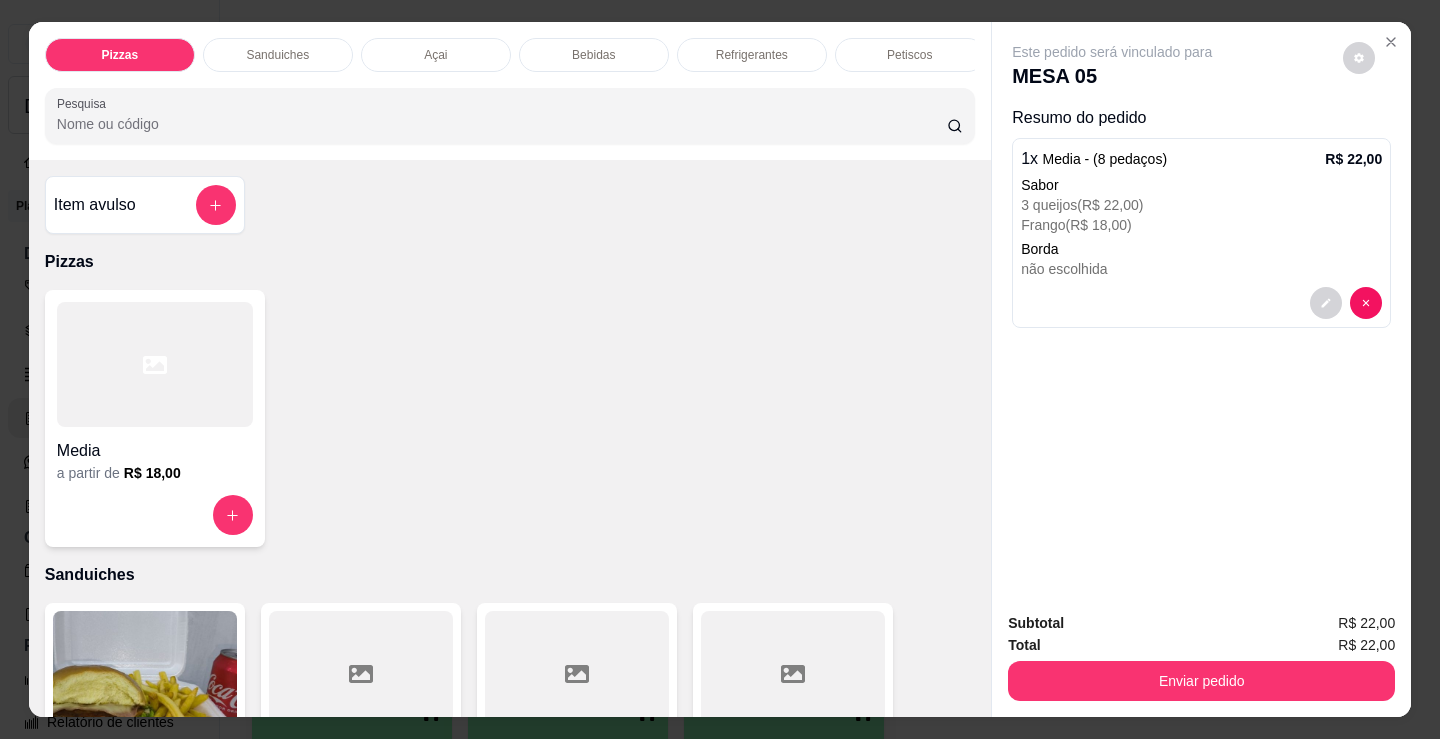 click on "Item avulso" at bounding box center [145, 205] 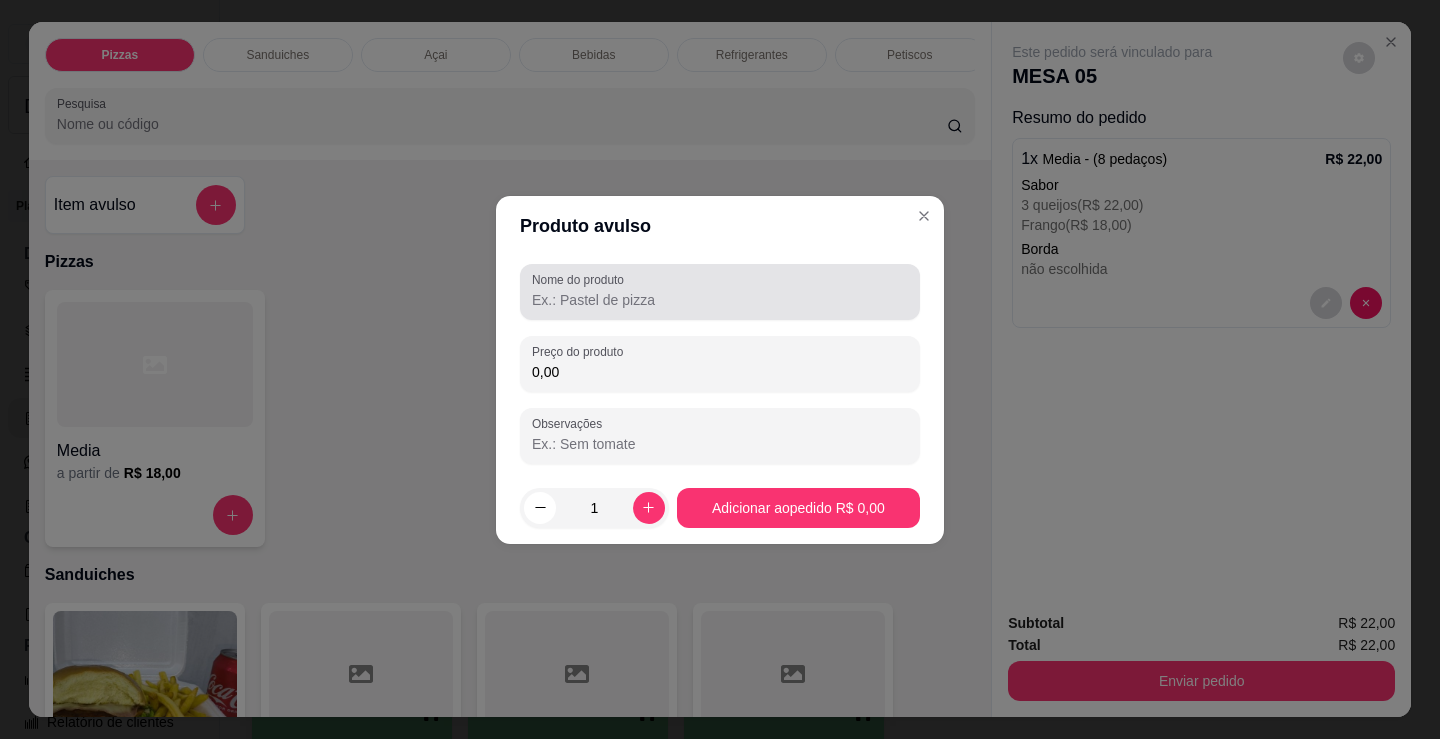 click on "Nome do produto" at bounding box center (581, 279) 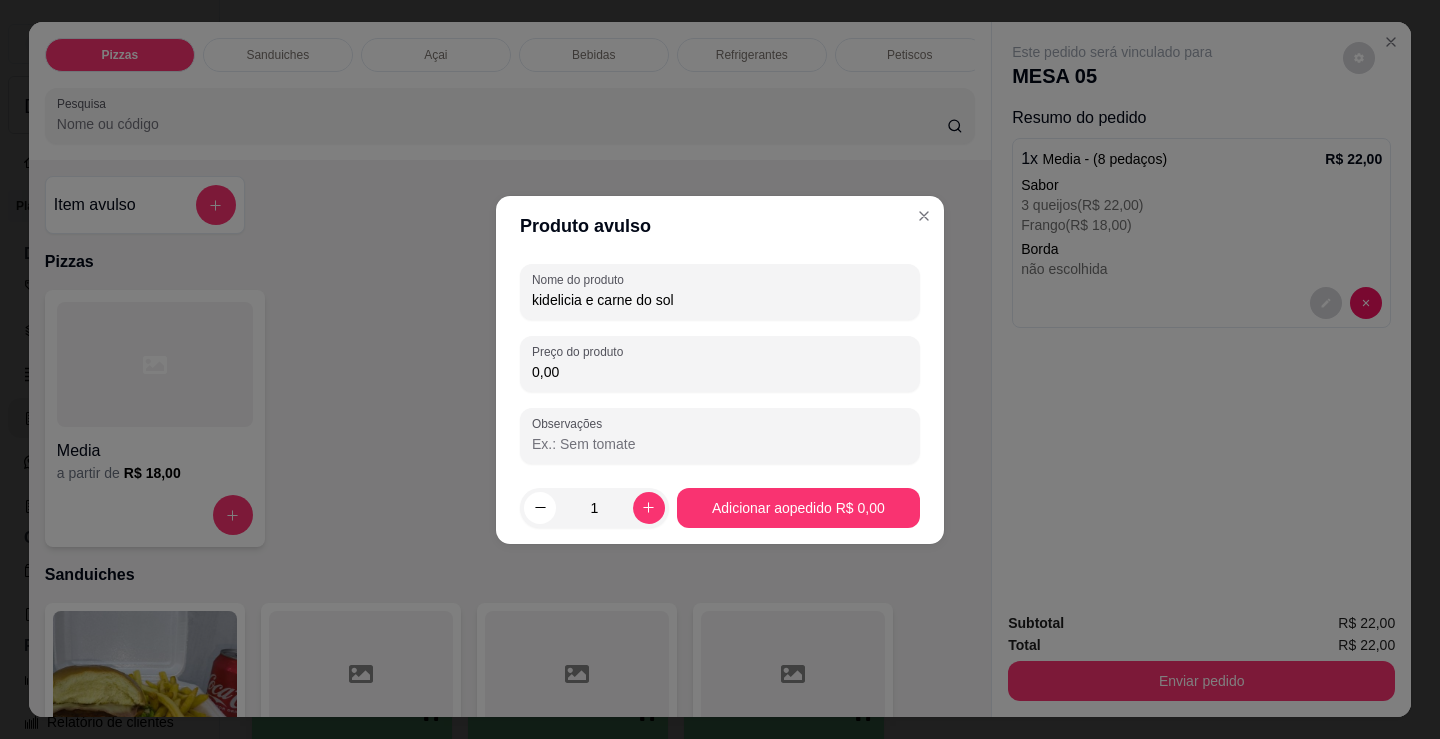 type on "kidelicia e carne do sol" 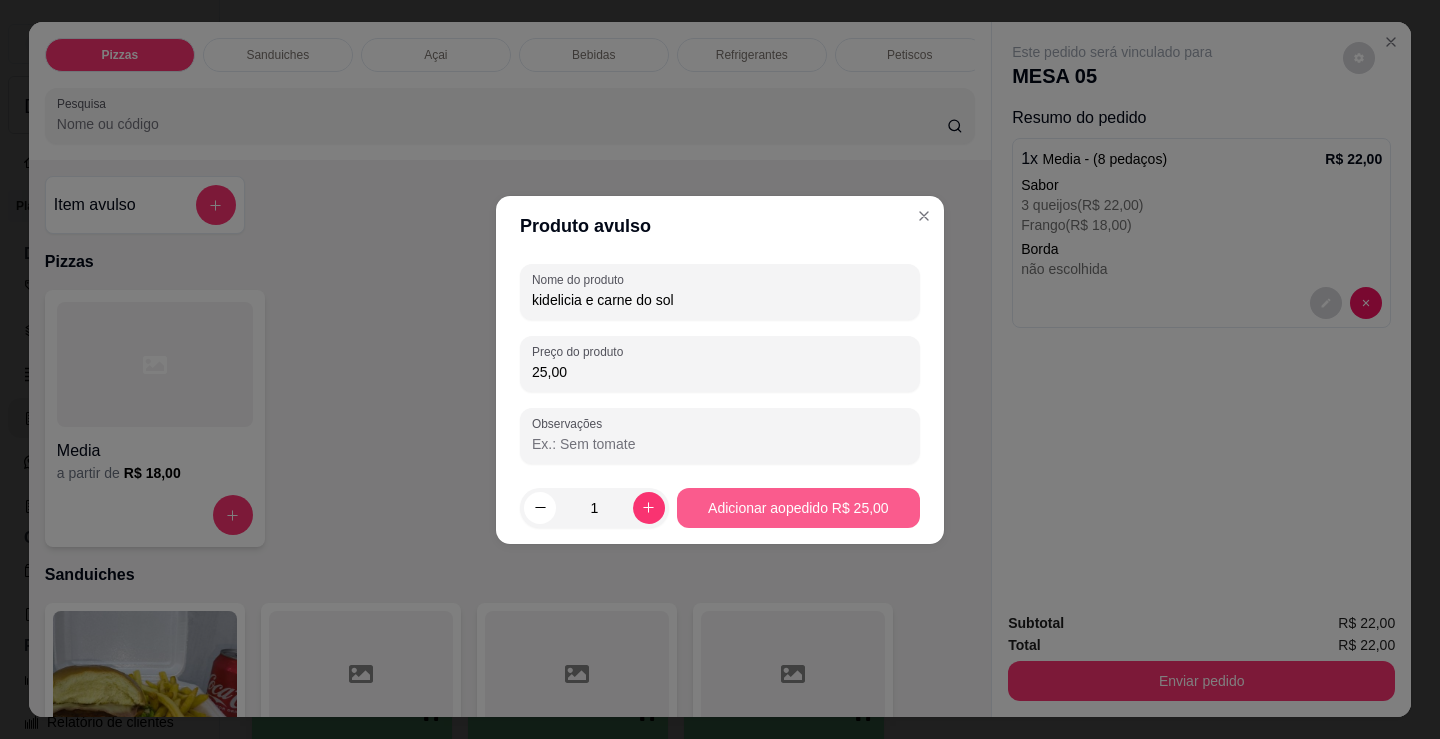 type on "25,00" 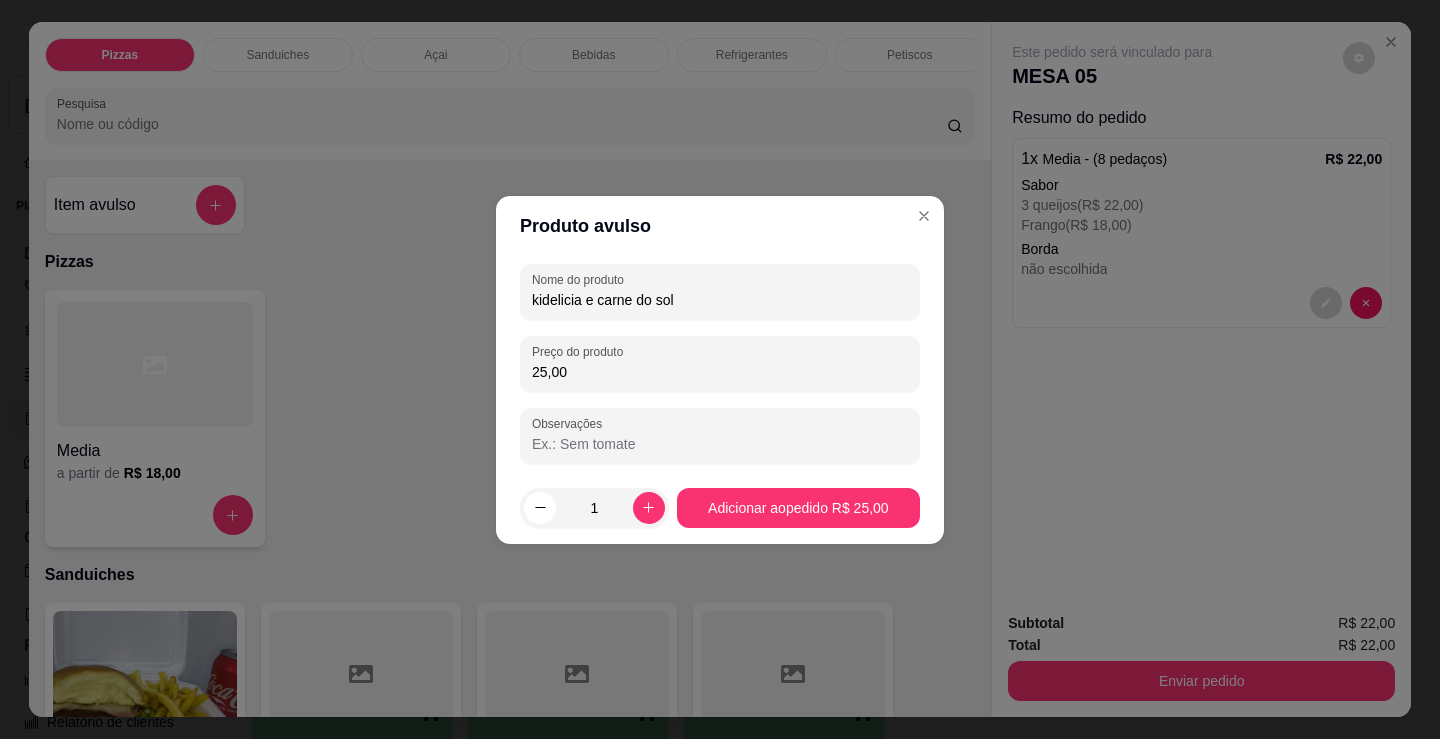 drag, startPoint x: 798, startPoint y: 483, endPoint x: 811, endPoint y: 497, distance: 19.104973 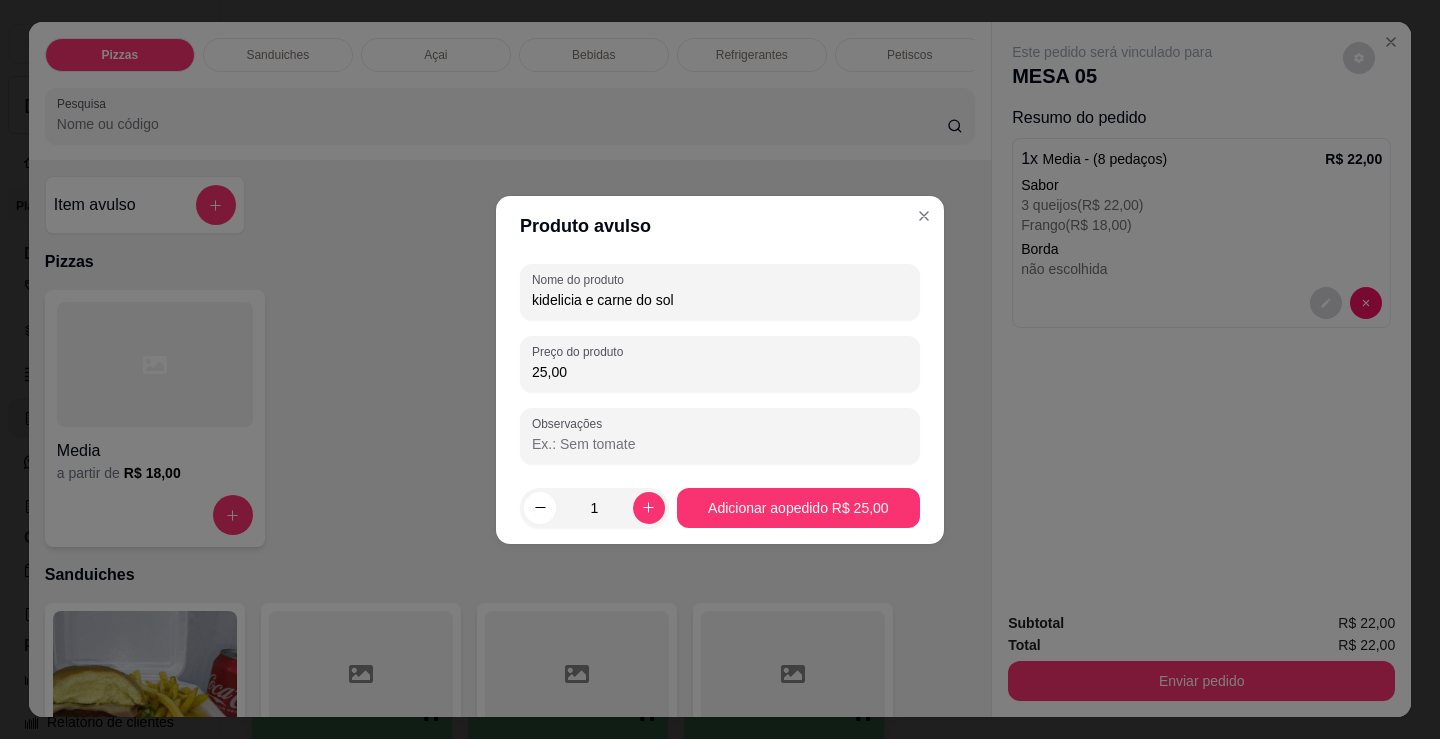 click on "1 Adicionar ao   pedido   R$ 25,00" at bounding box center [720, 508] 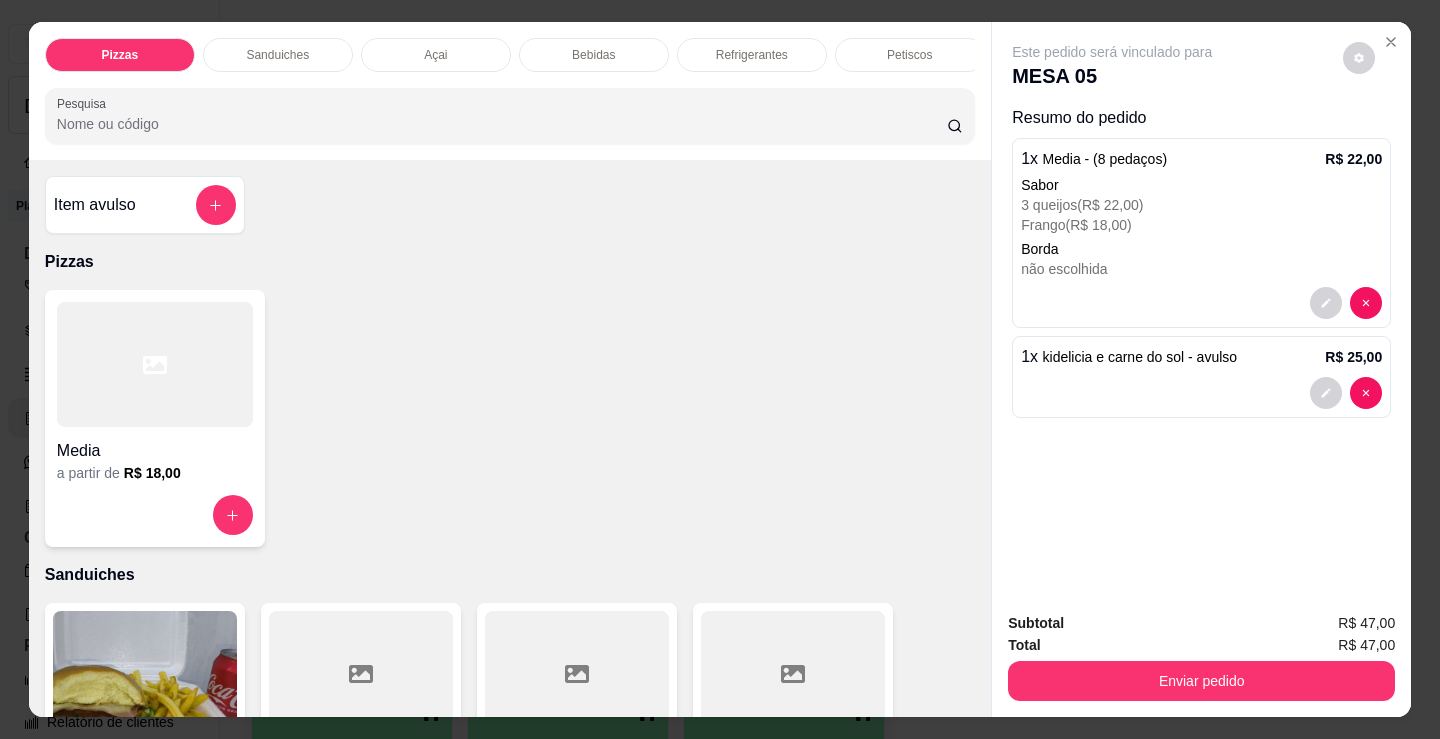 click on "Refrigerantes" at bounding box center (752, 55) 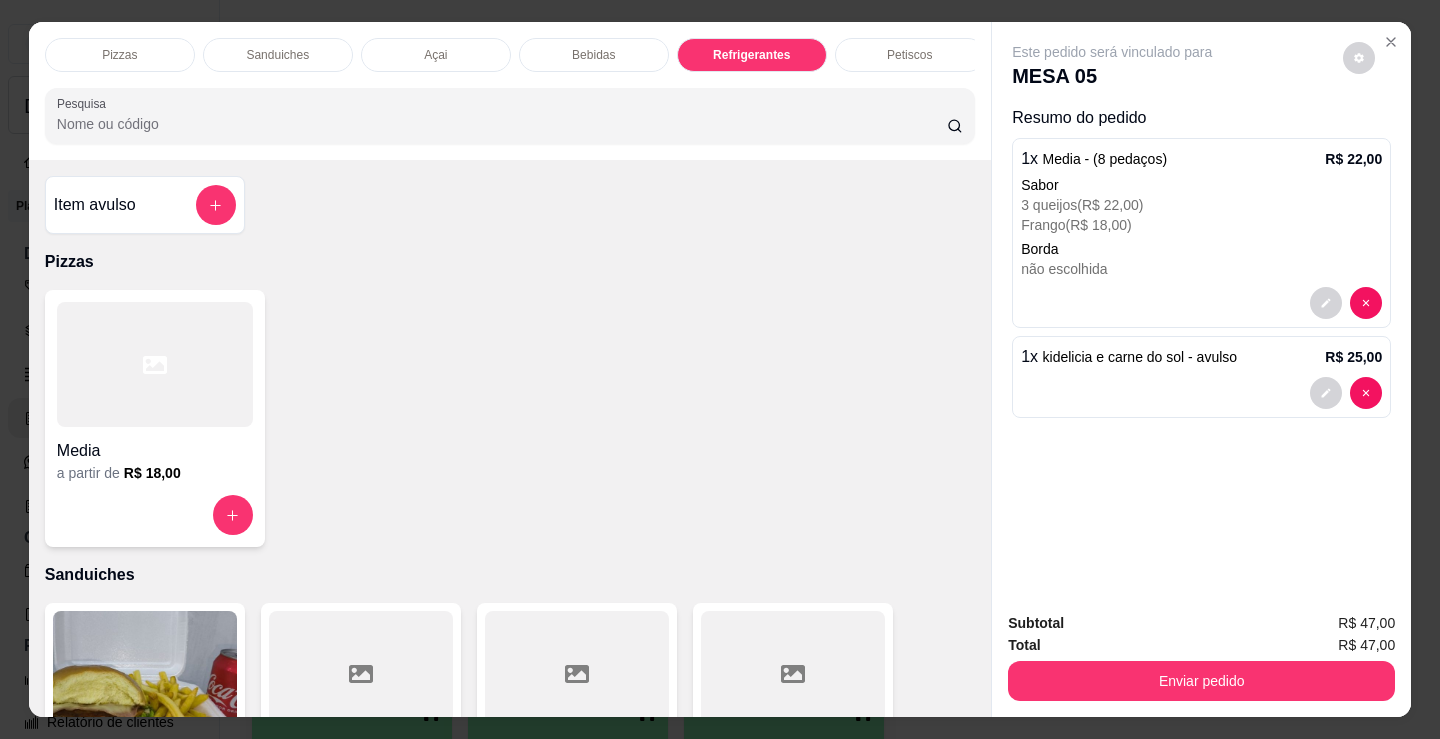 scroll, scrollTop: 5203, scrollLeft: 0, axis: vertical 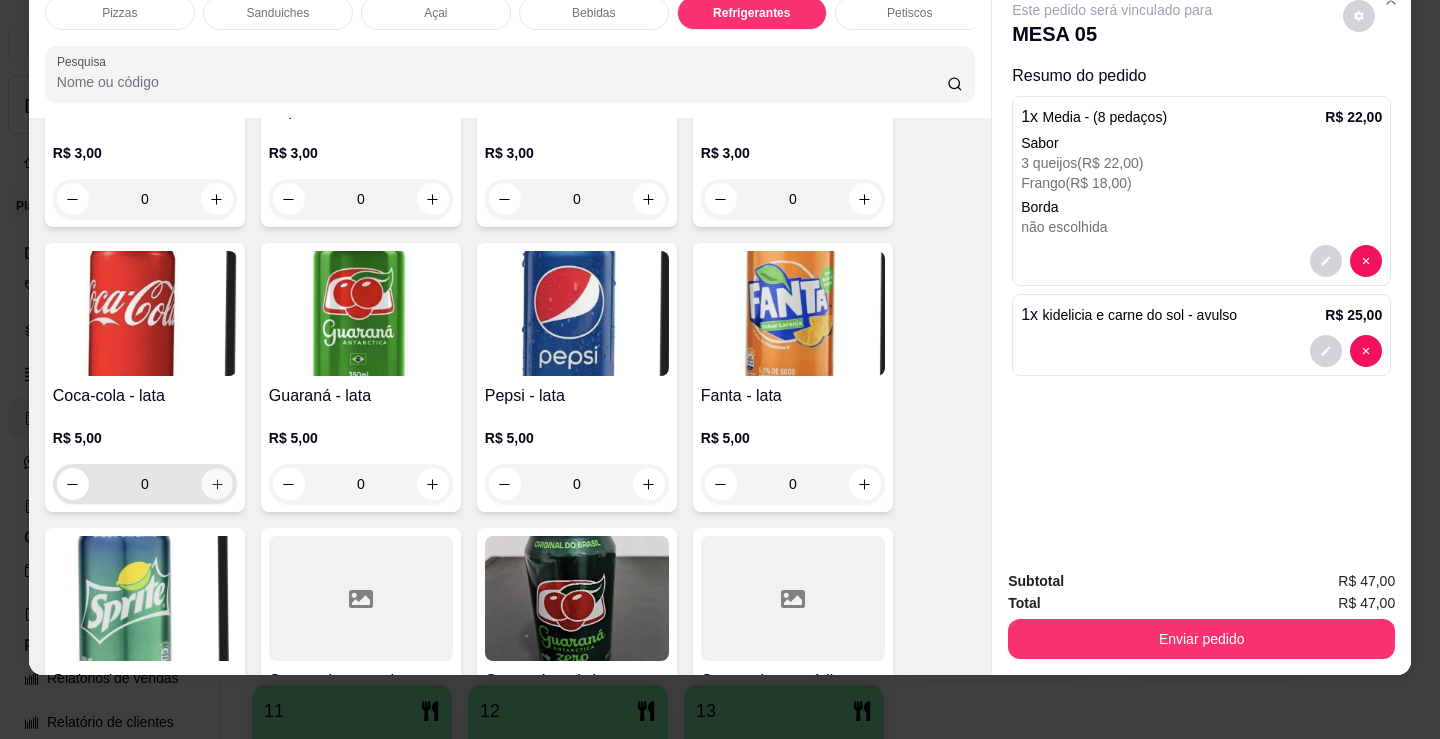click at bounding box center [216, 484] 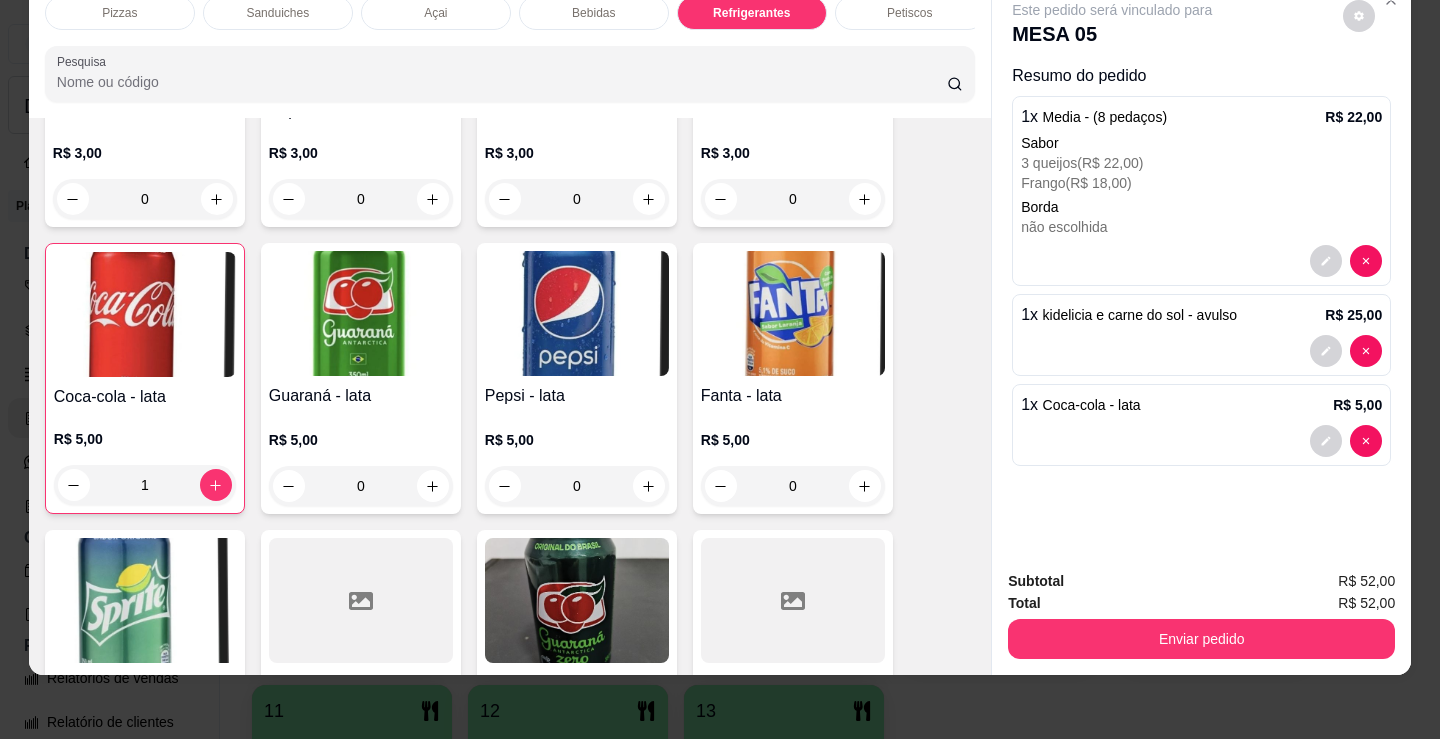 click on "Bebidas" at bounding box center [594, 13] 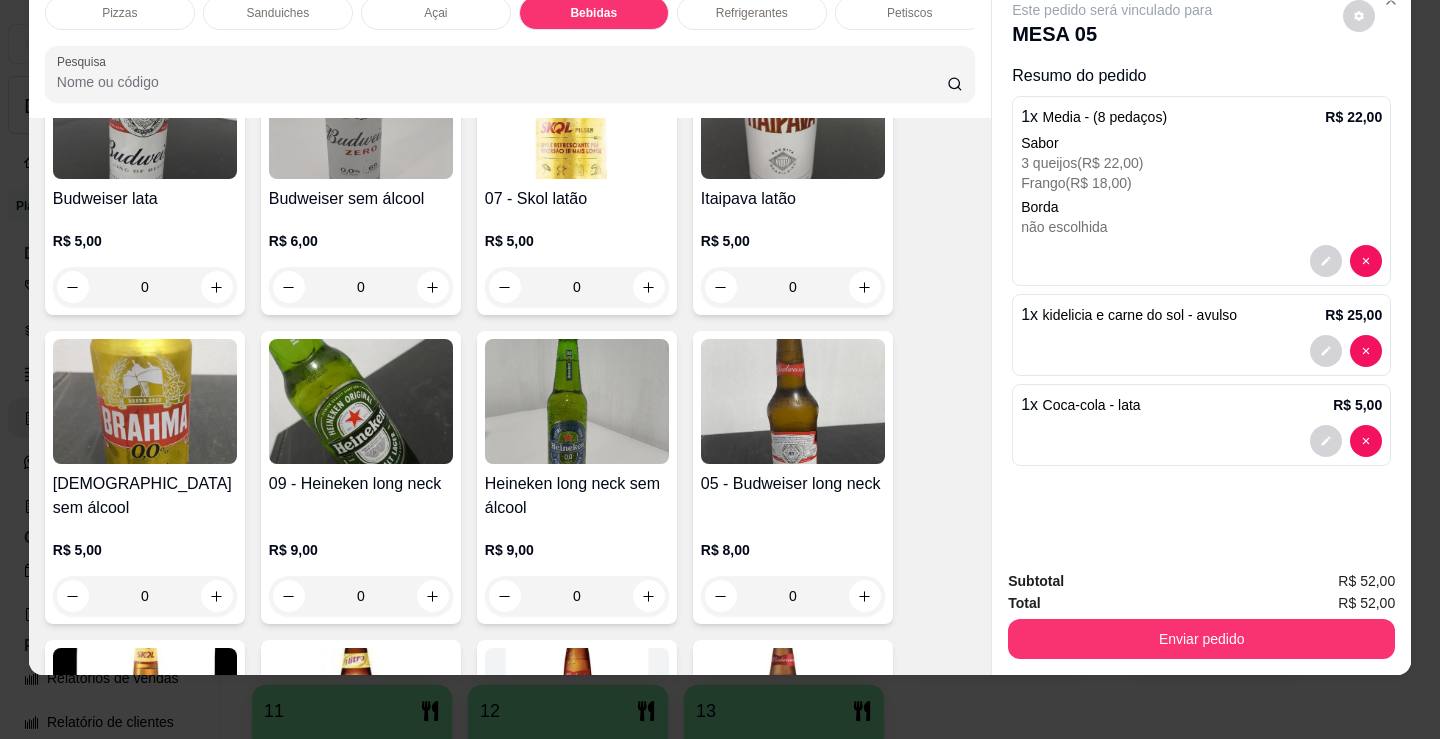scroll, scrollTop: 2778, scrollLeft: 0, axis: vertical 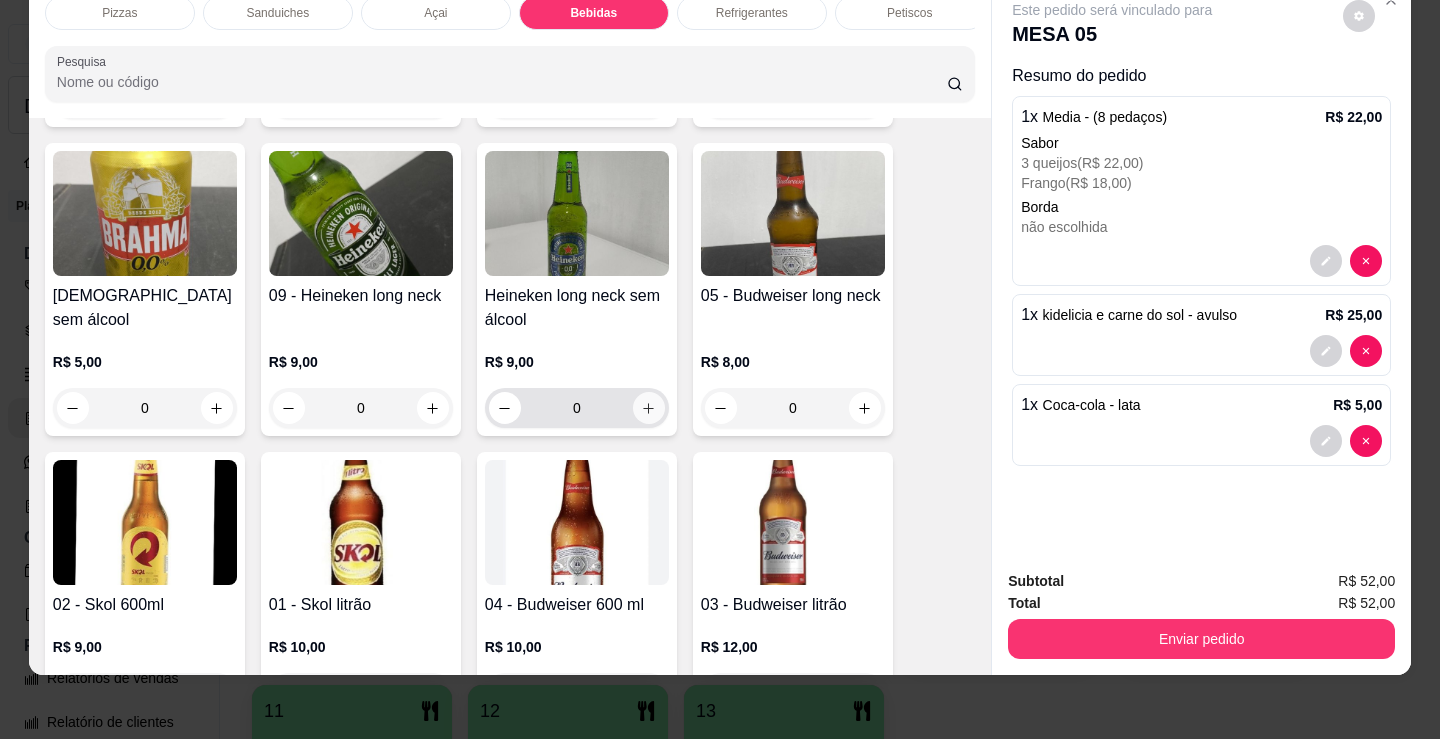 click at bounding box center [649, 408] 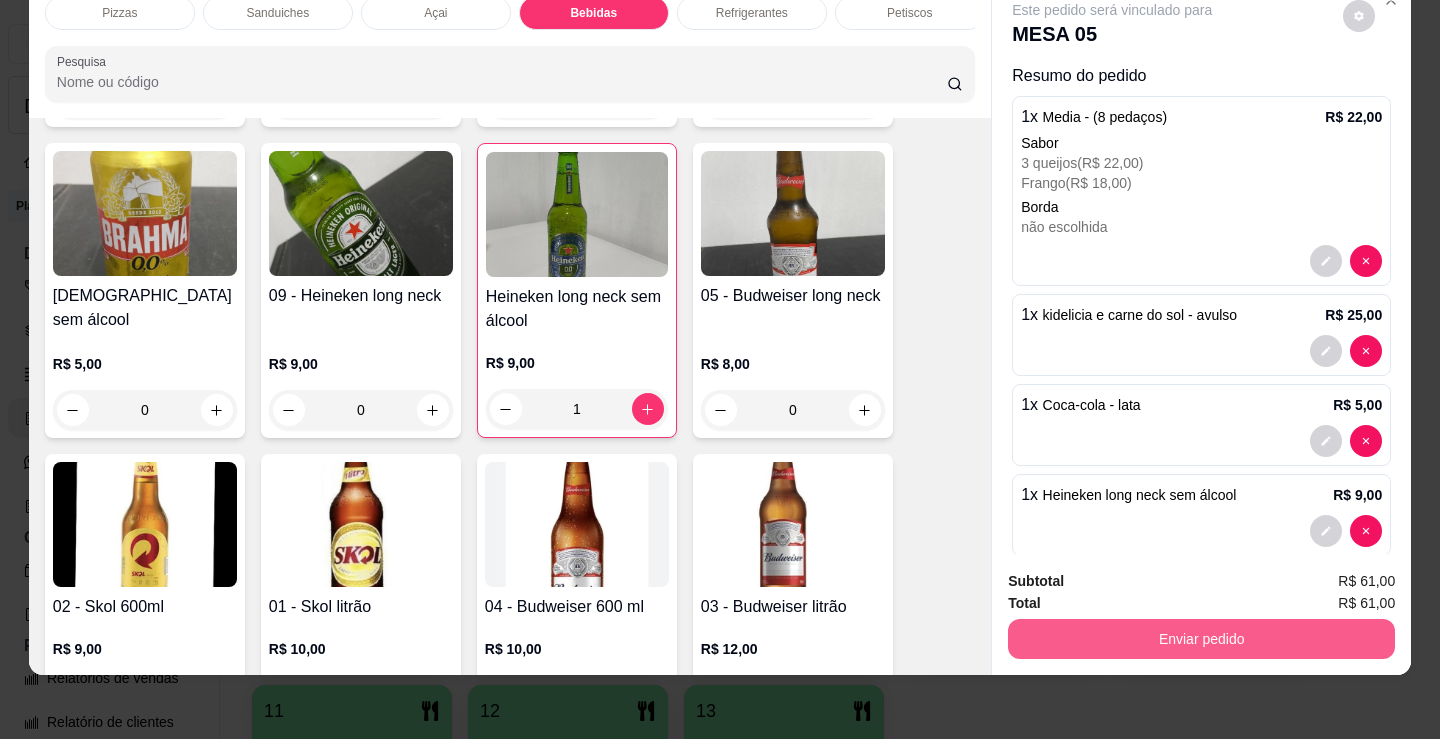 click on "Enviar pedido" at bounding box center [1201, 639] 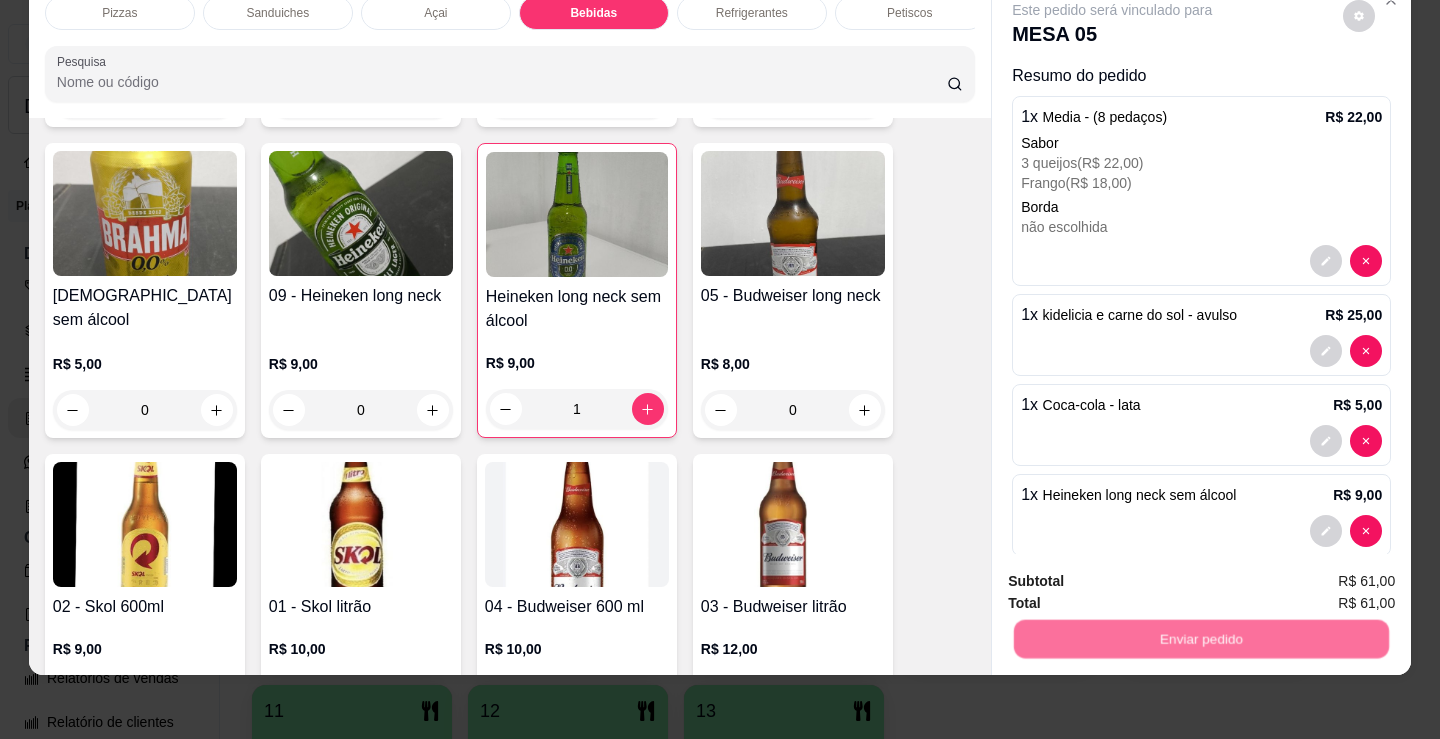 click on "Não registrar e enviar pedido" at bounding box center (1135, 575) 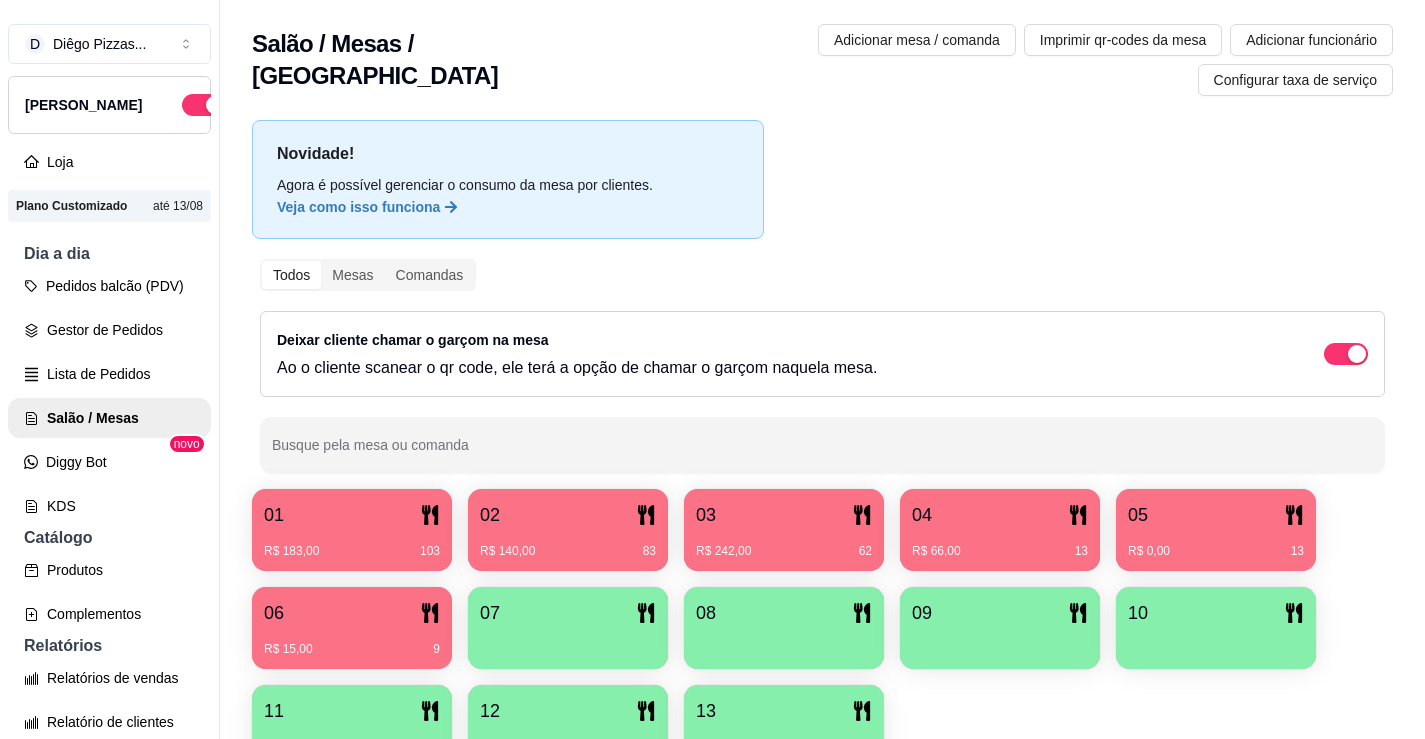 click on "R$ 15,00 9" at bounding box center (352, 642) 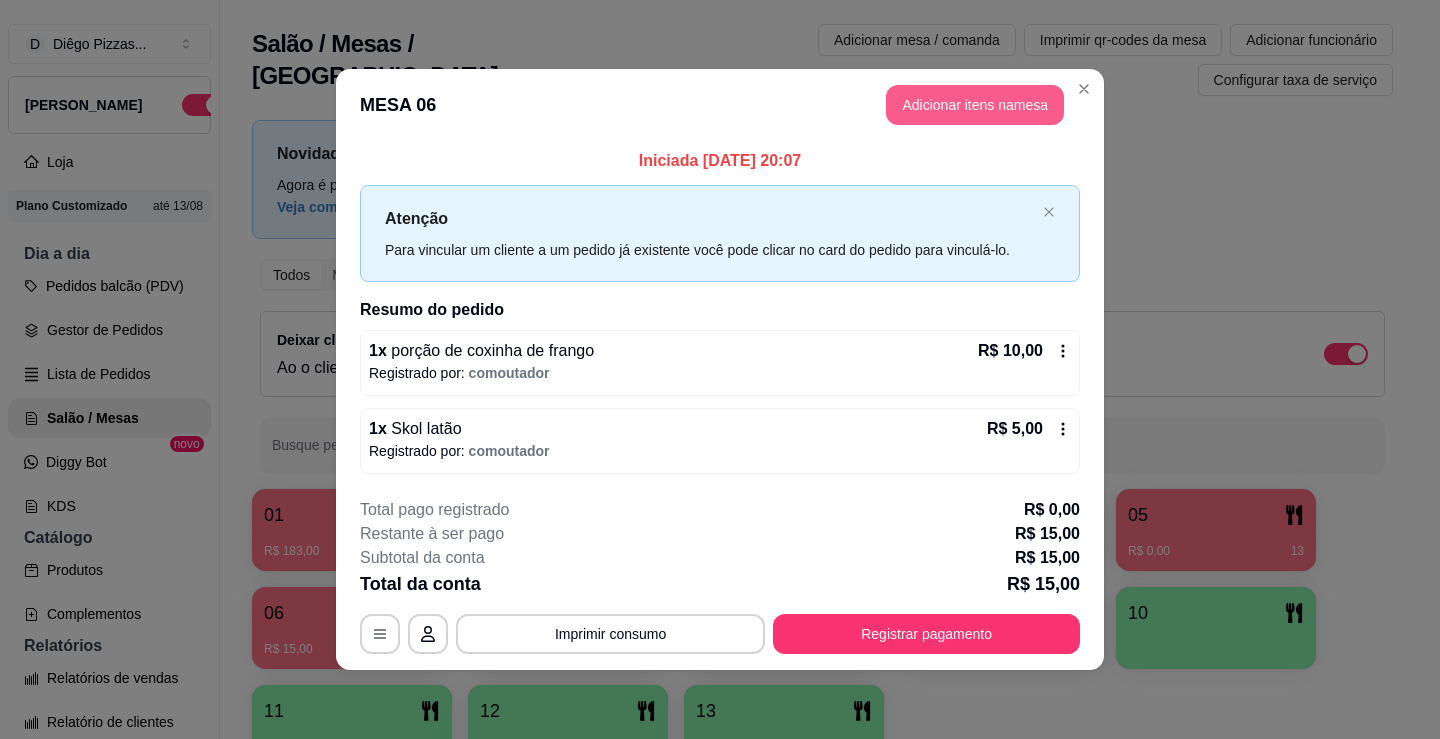 click on "Adicionar itens na  mesa" at bounding box center (975, 105) 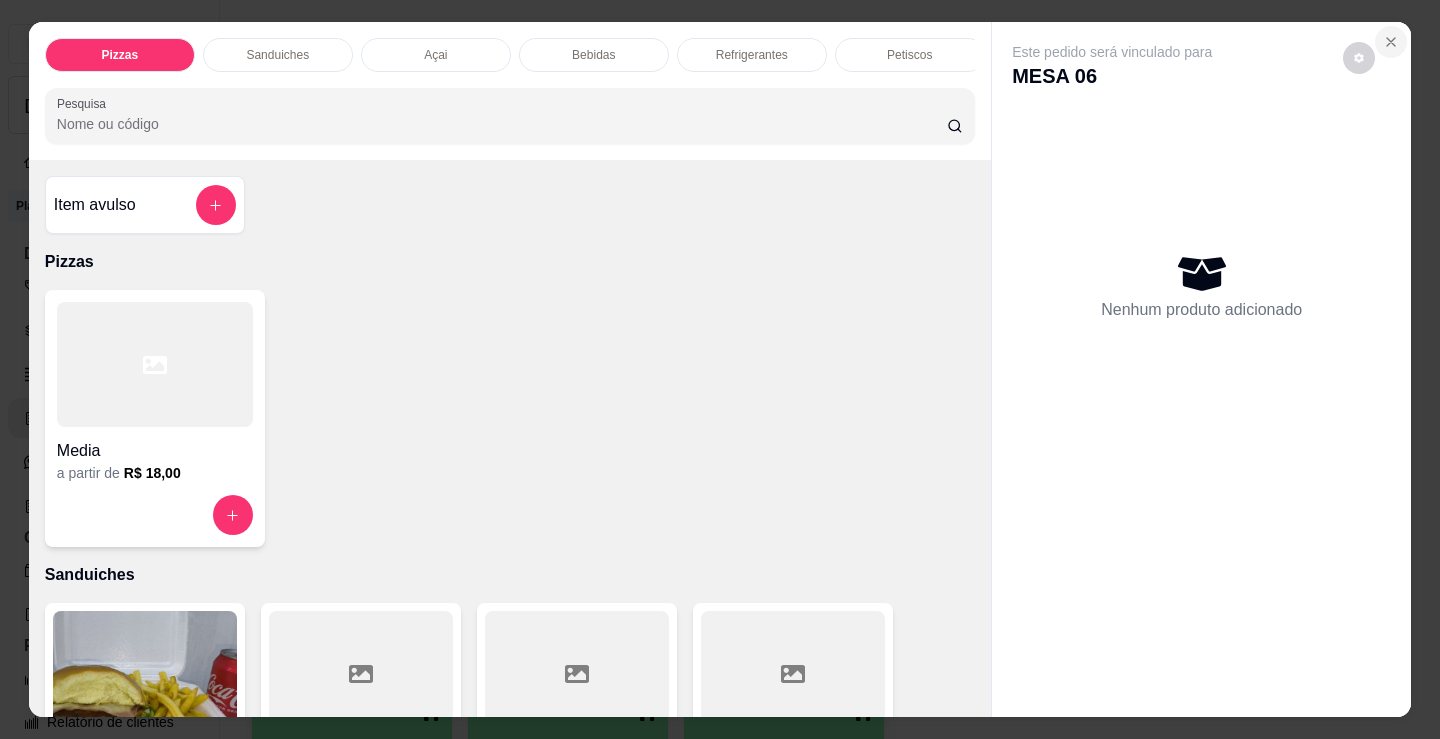 click 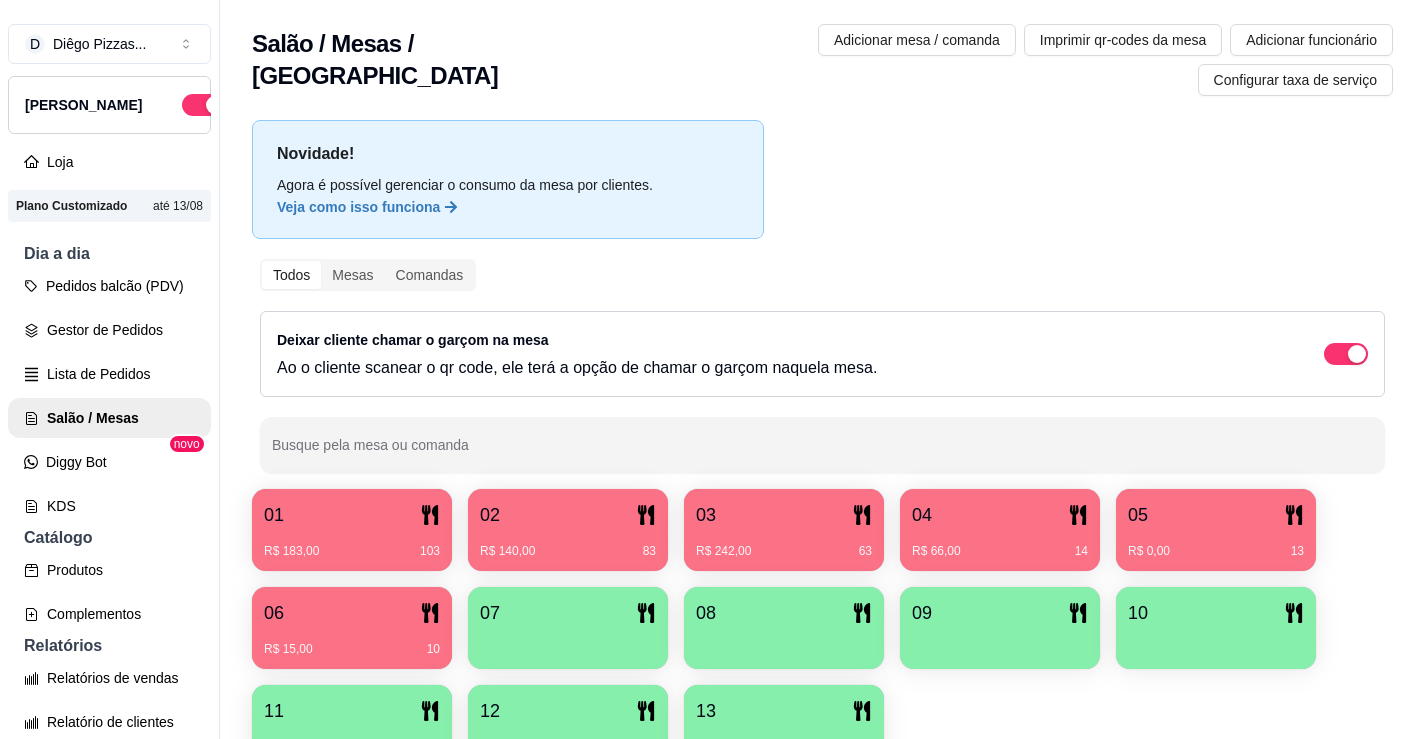 click on "03" at bounding box center [784, 515] 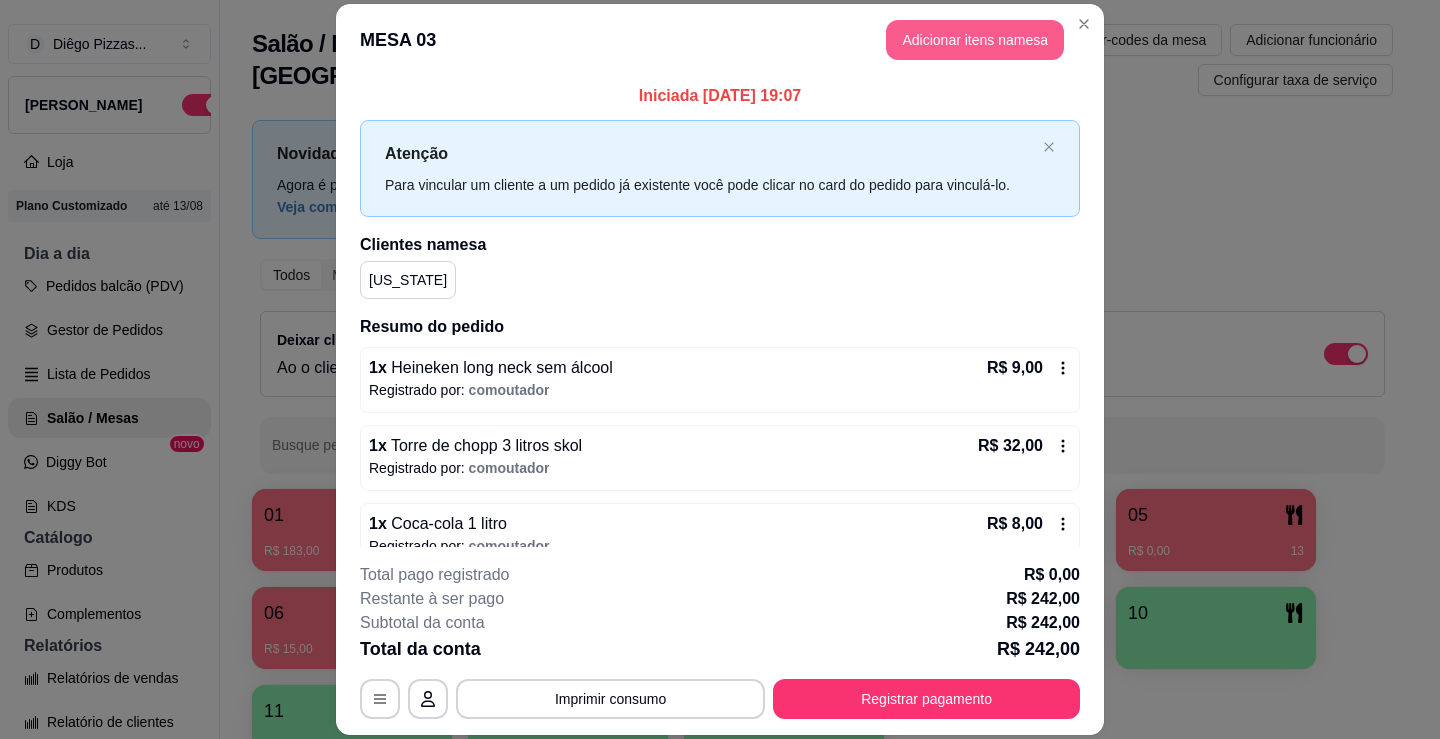 click on "Adicionar itens na  mesa" at bounding box center [975, 40] 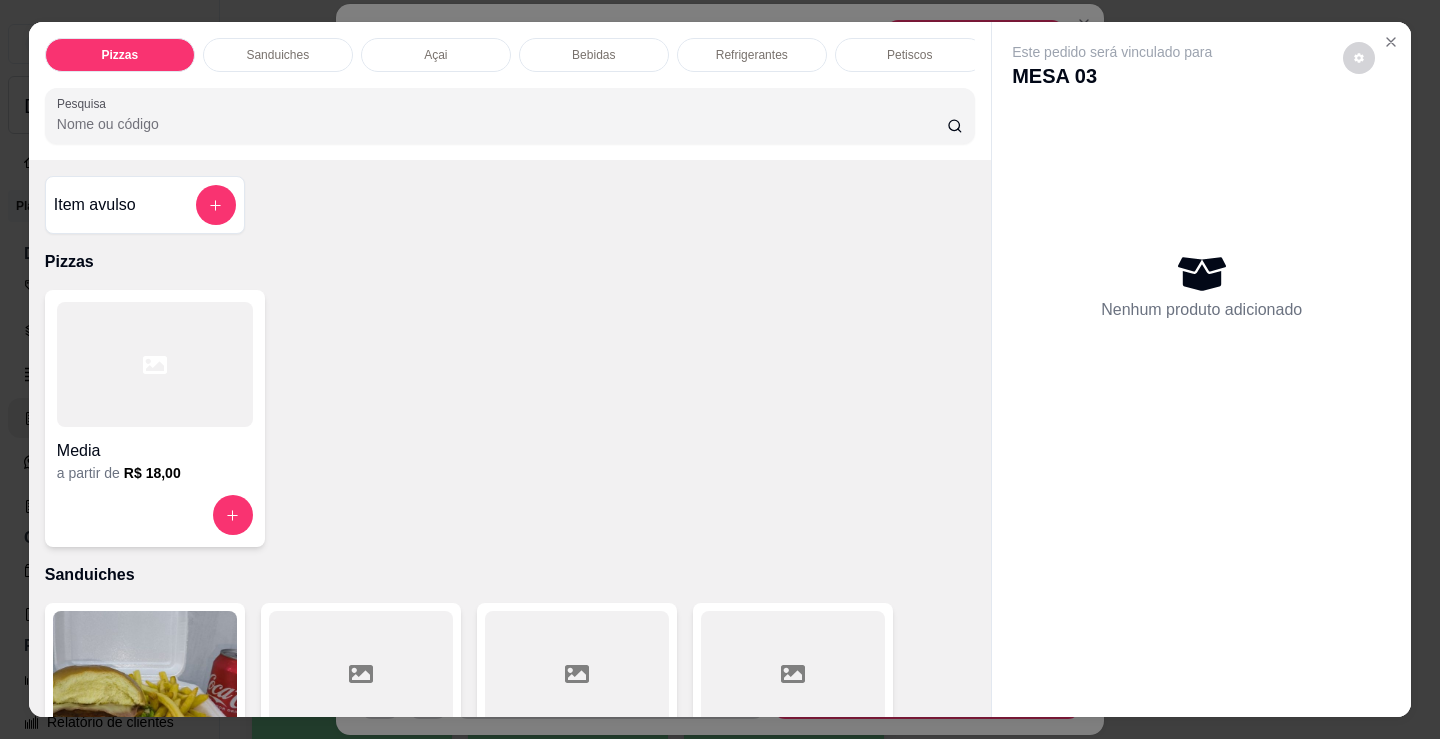 click on "Bebidas" at bounding box center (593, 55) 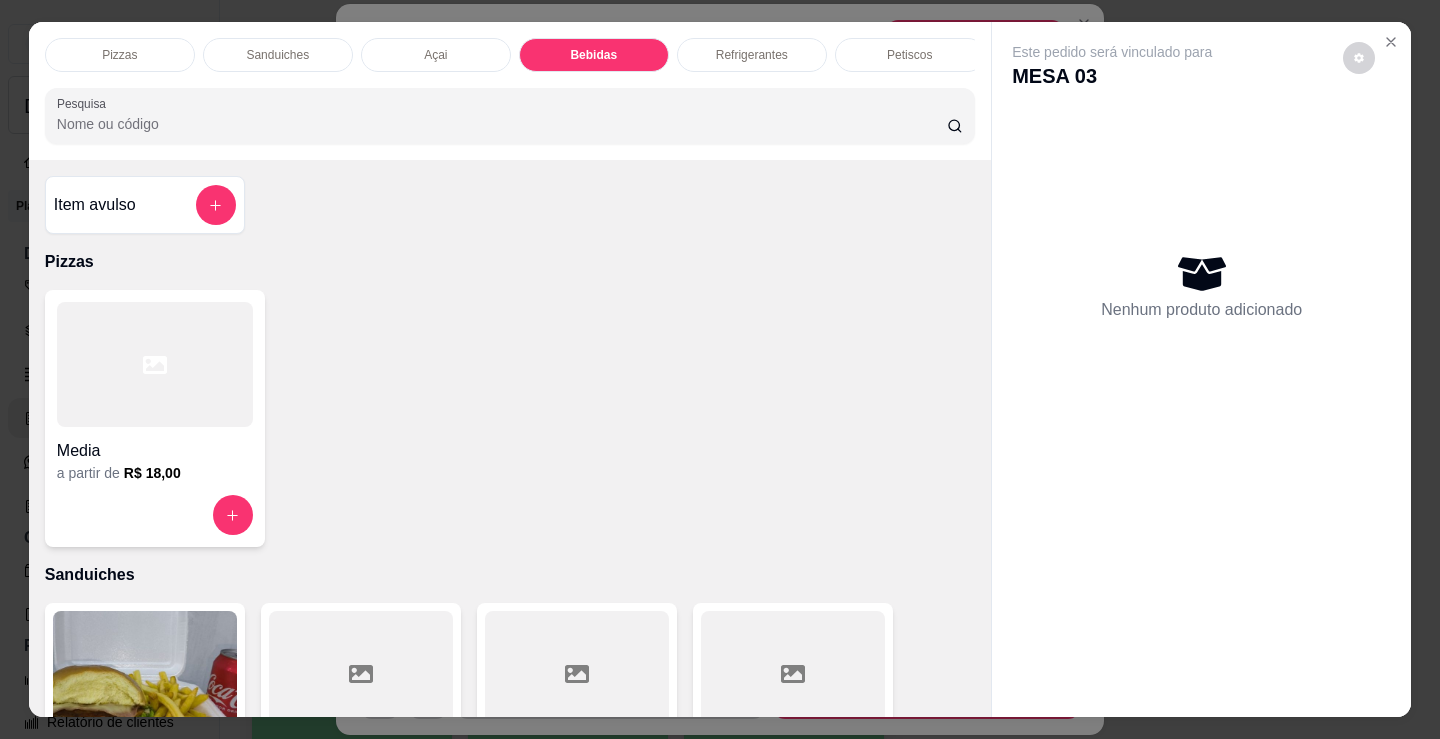 scroll, scrollTop: 2478, scrollLeft: 0, axis: vertical 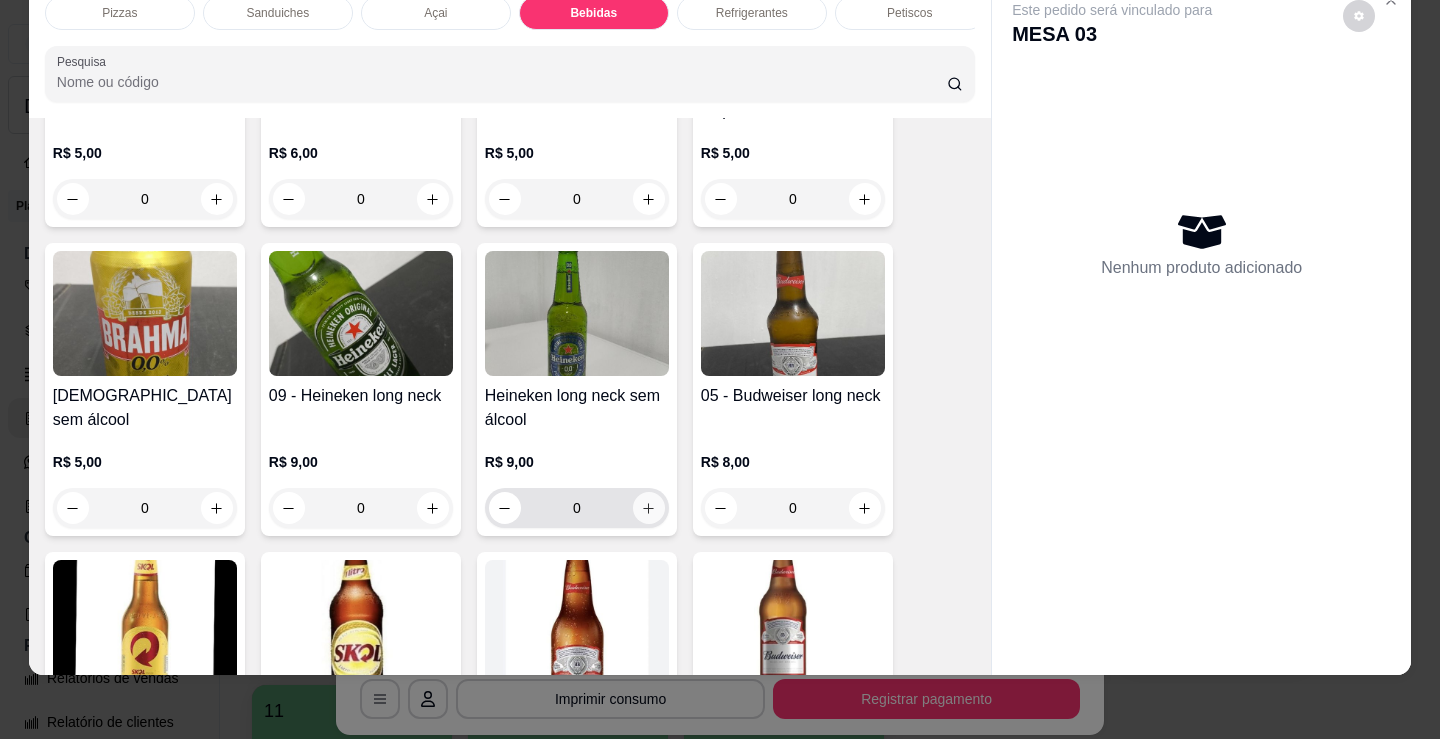 click 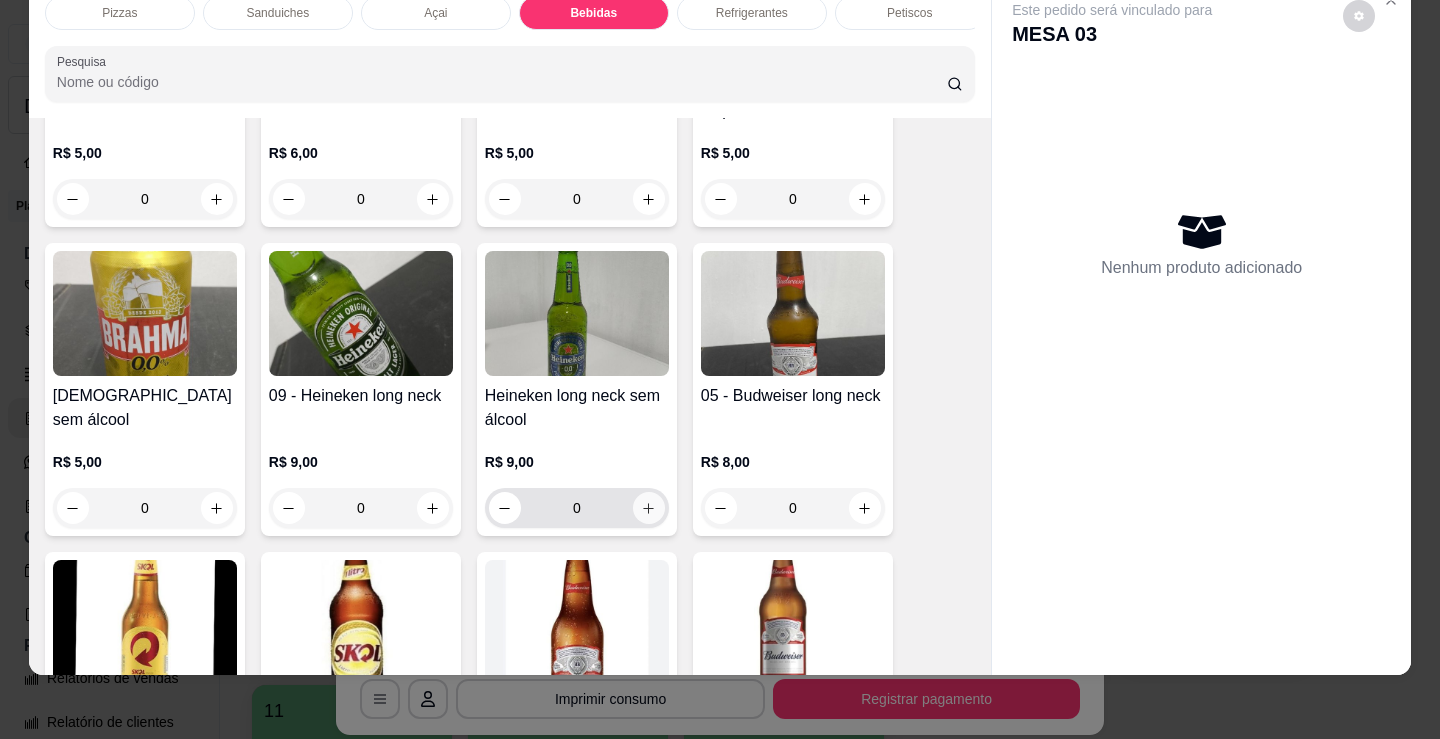 type on "1" 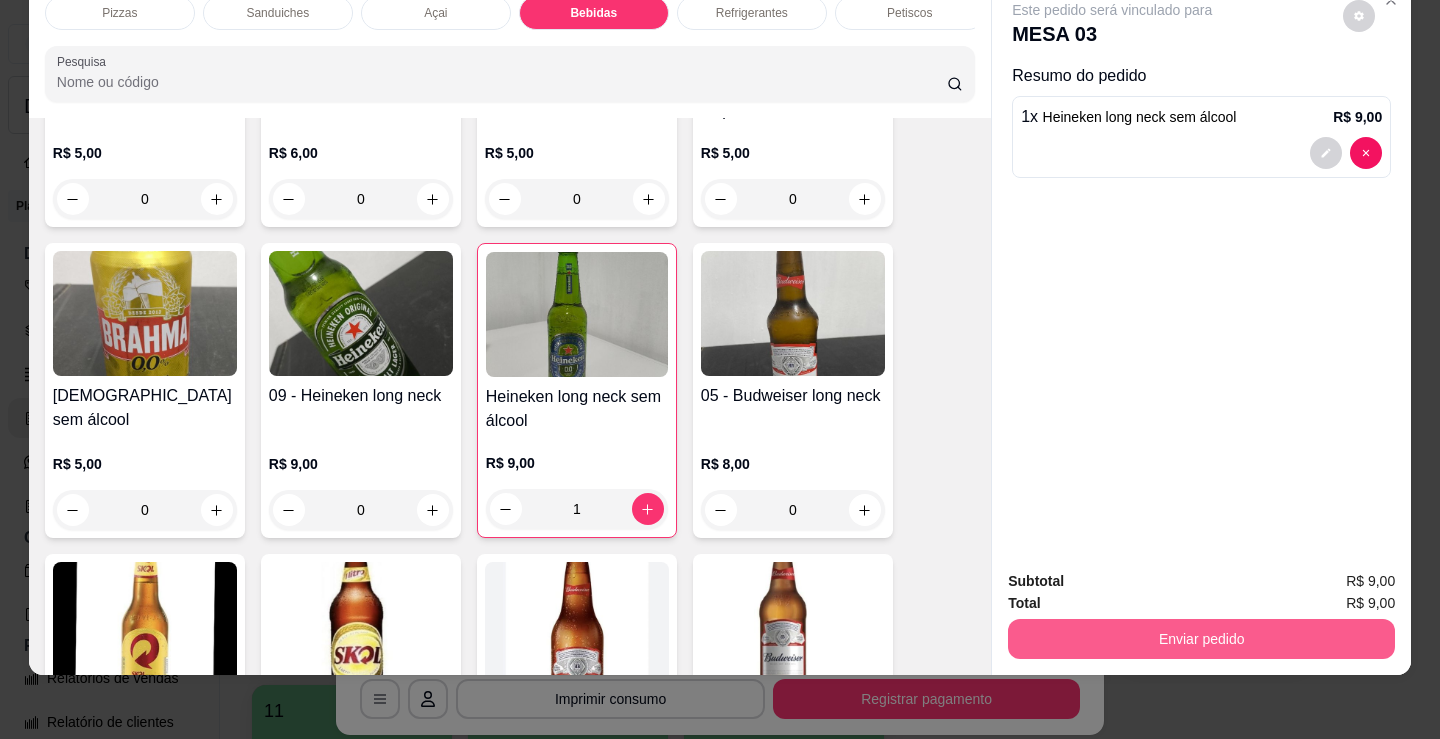 click on "Enviar pedido" at bounding box center [1201, 639] 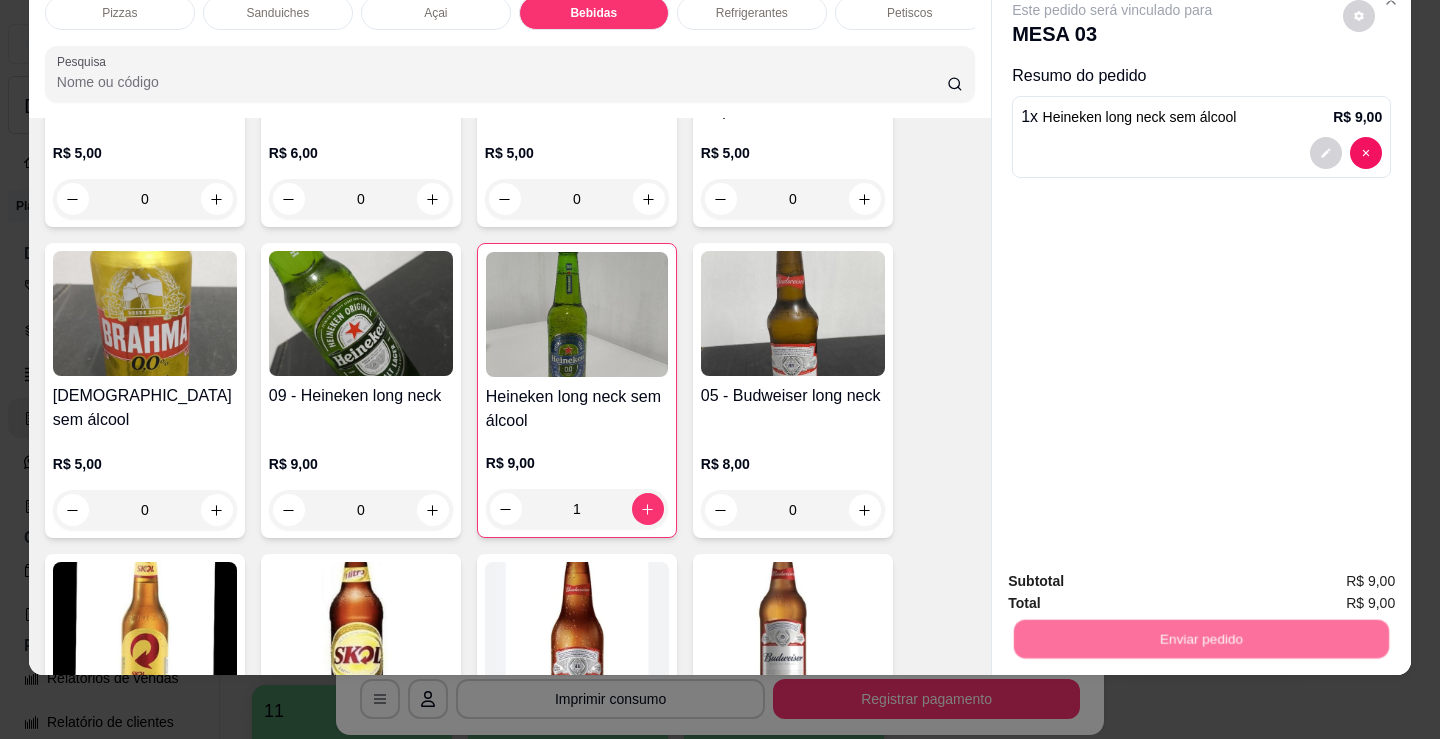 click on "Não registrar e enviar pedido" at bounding box center [1135, 575] 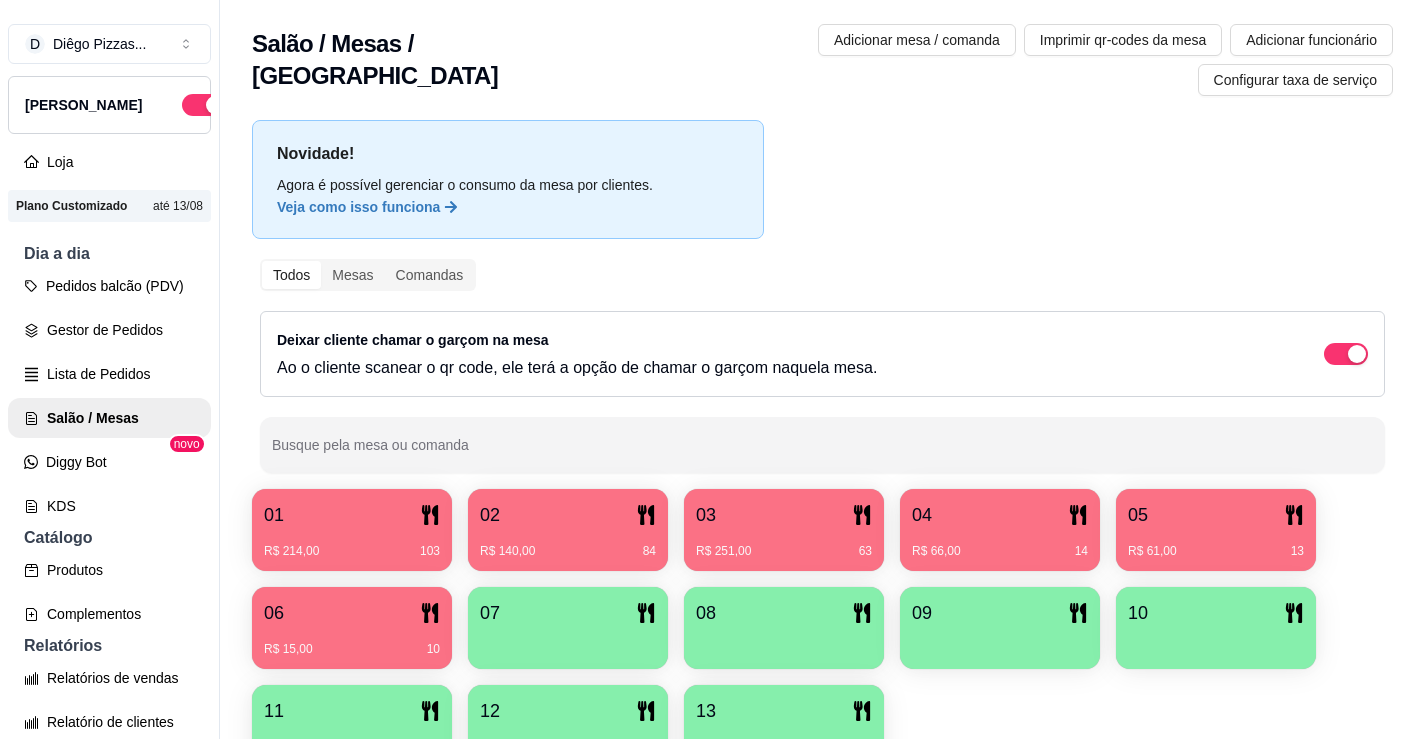 click at bounding box center (568, 642) 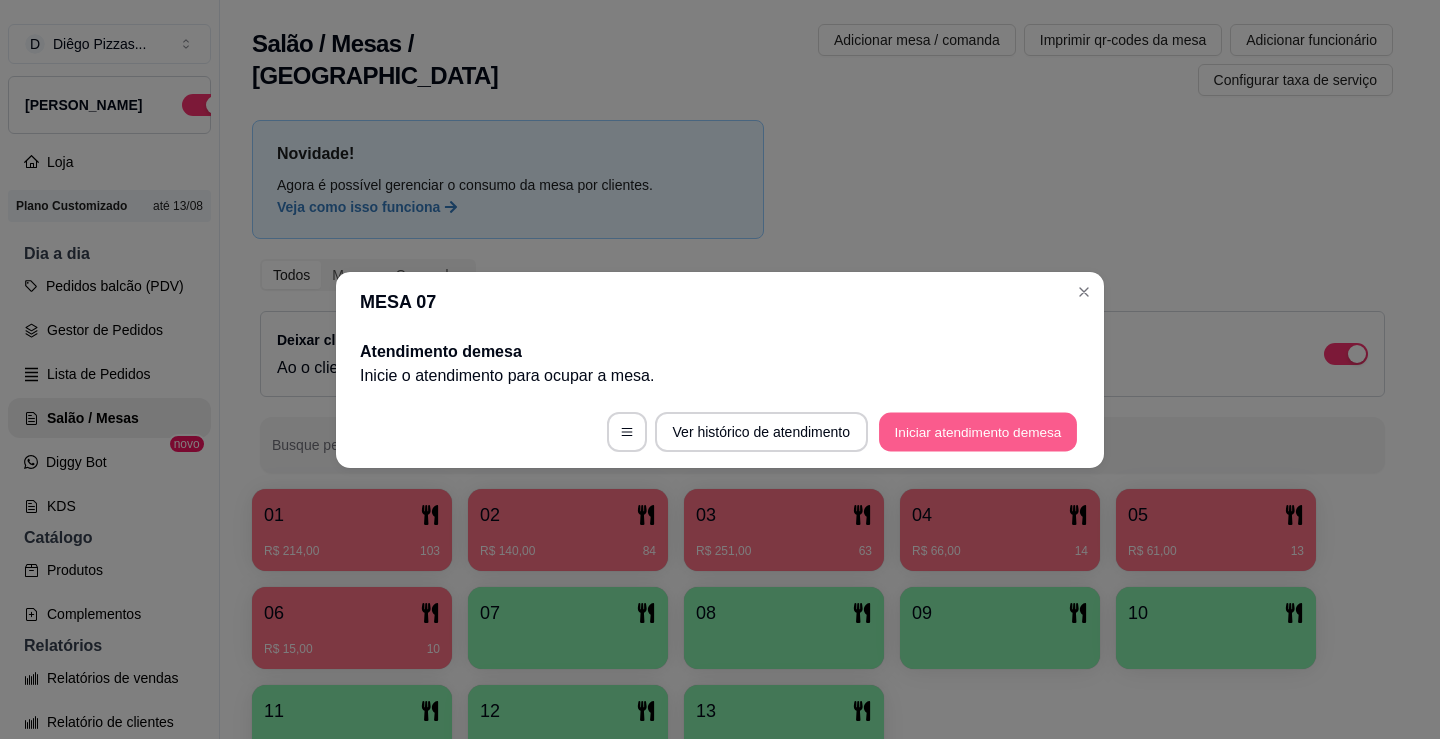 click on "Iniciar atendimento de  mesa" at bounding box center [978, 431] 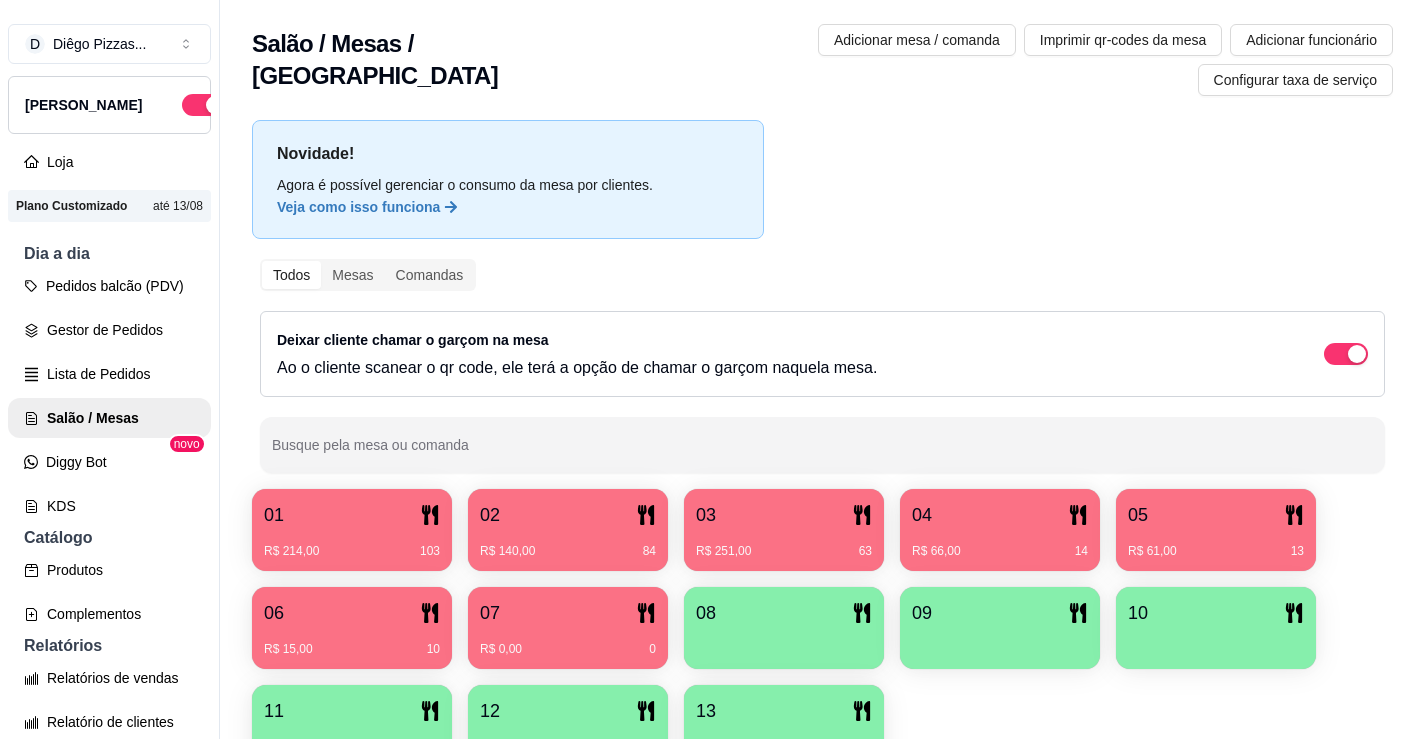 click on "R$ 66,00 14" at bounding box center (1000, 551) 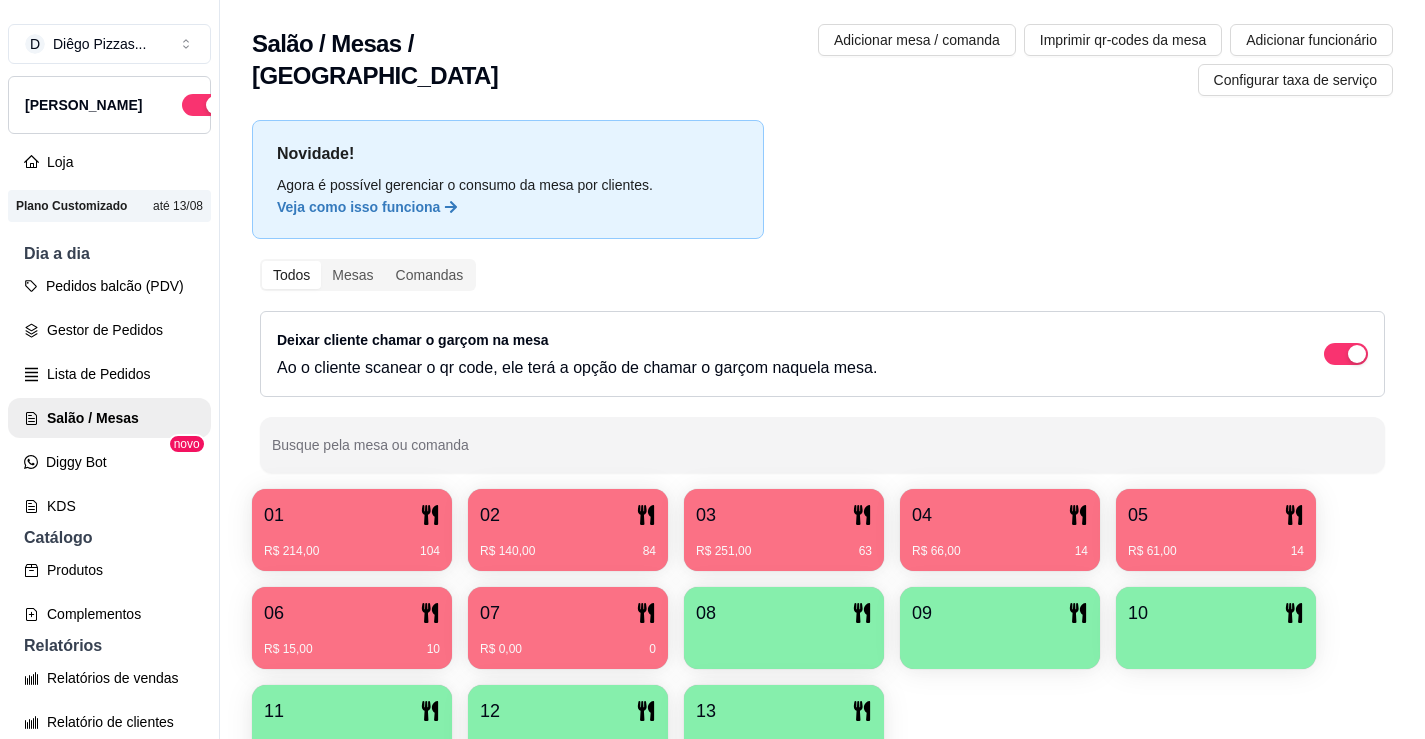 click on "R$ 61,00 14" at bounding box center [1216, 551] 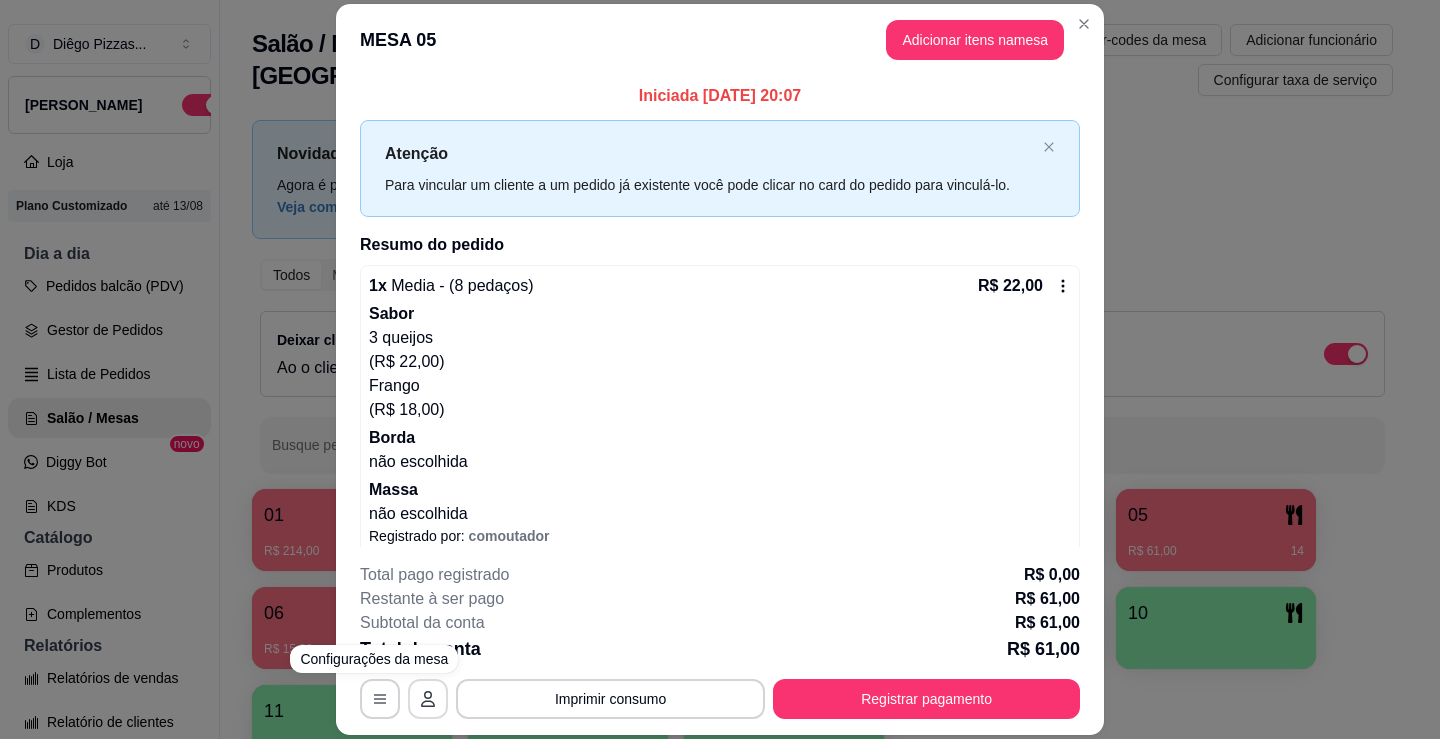 click 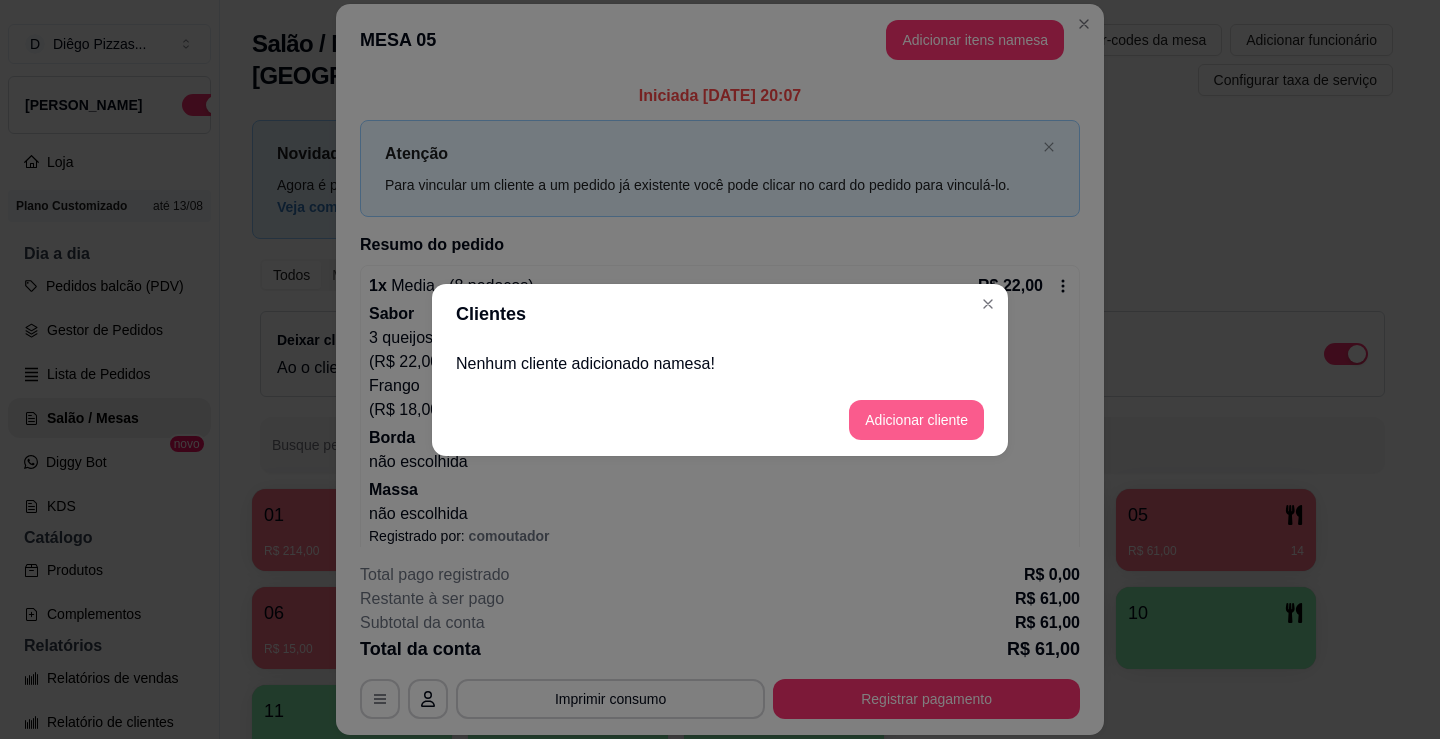 click on "Adicionar cliente" at bounding box center (916, 420) 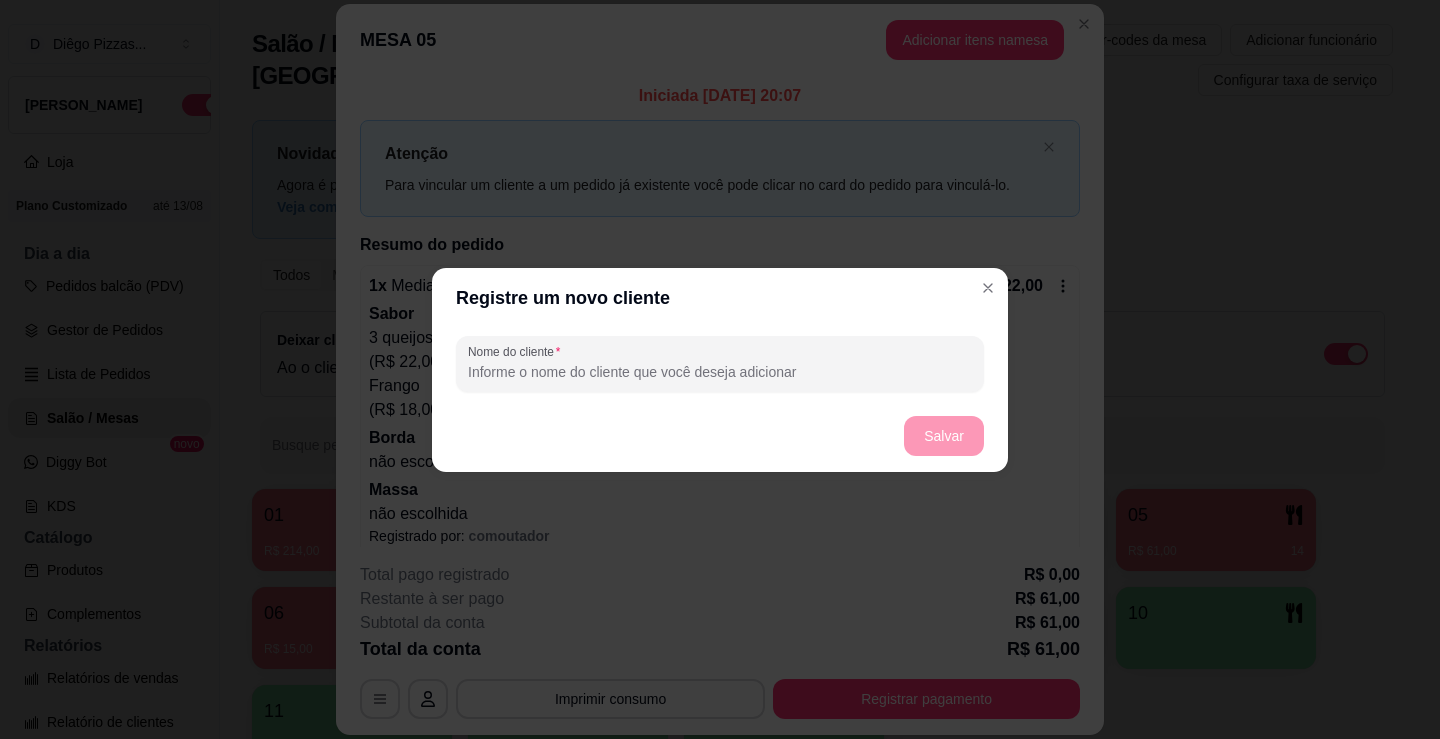 click on "Nome do cliente" at bounding box center (720, 364) 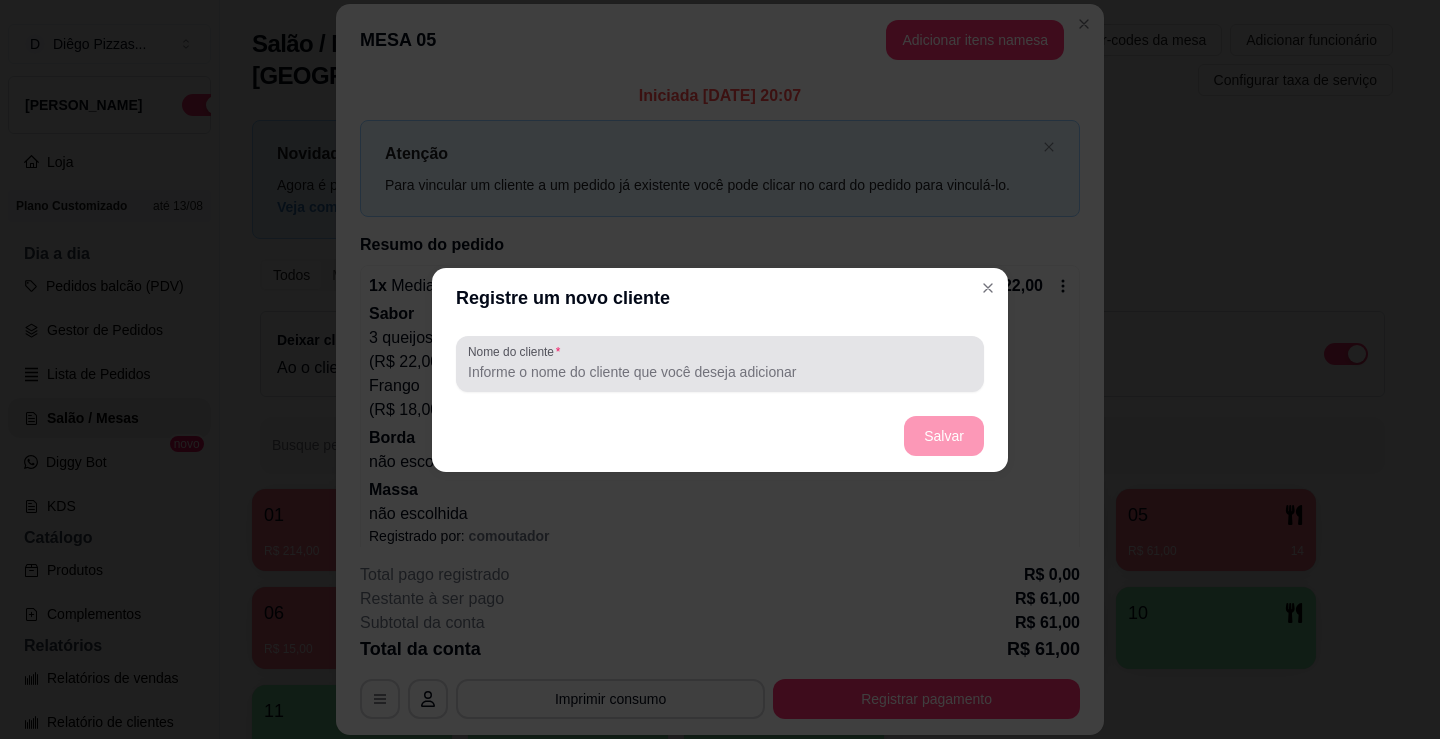 click at bounding box center (720, 364) 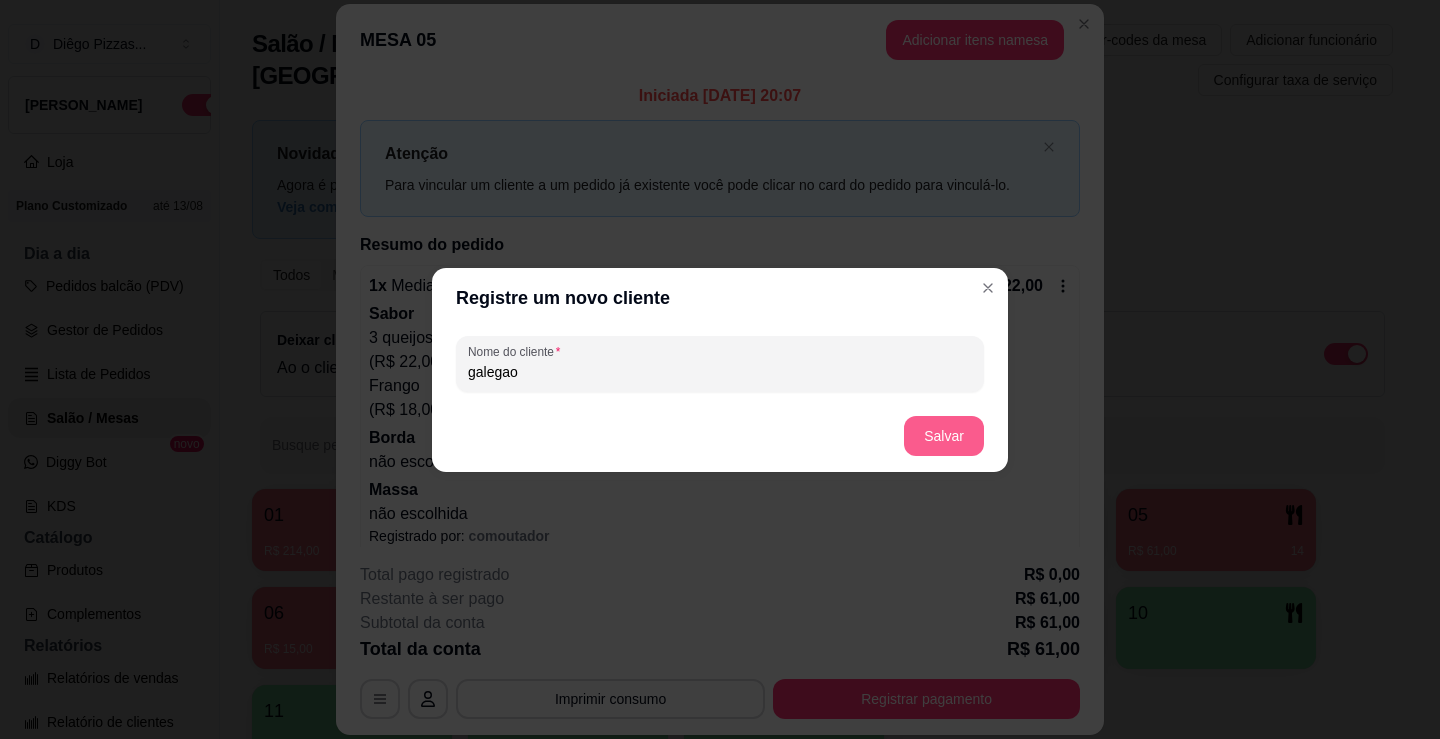type on "galegao" 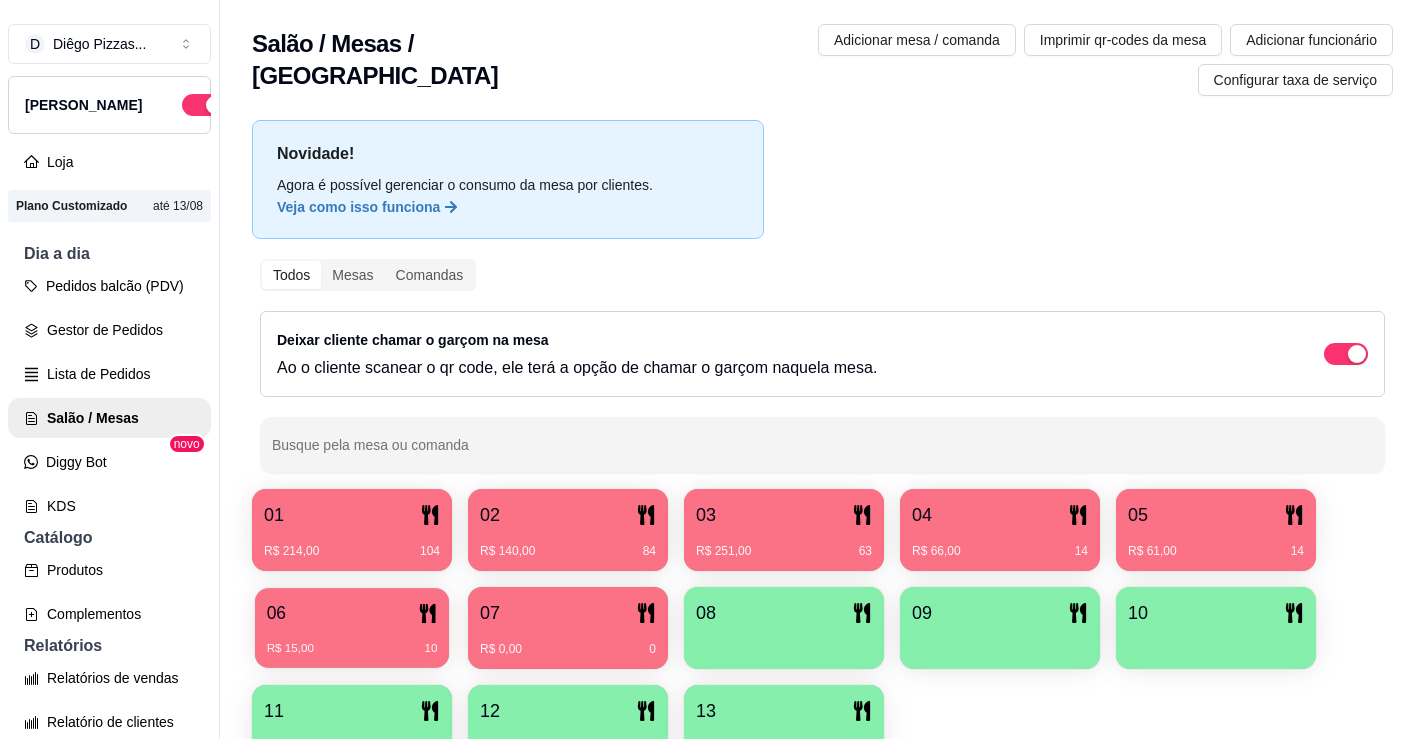 click on "R$ 15,00 10" at bounding box center [352, 649] 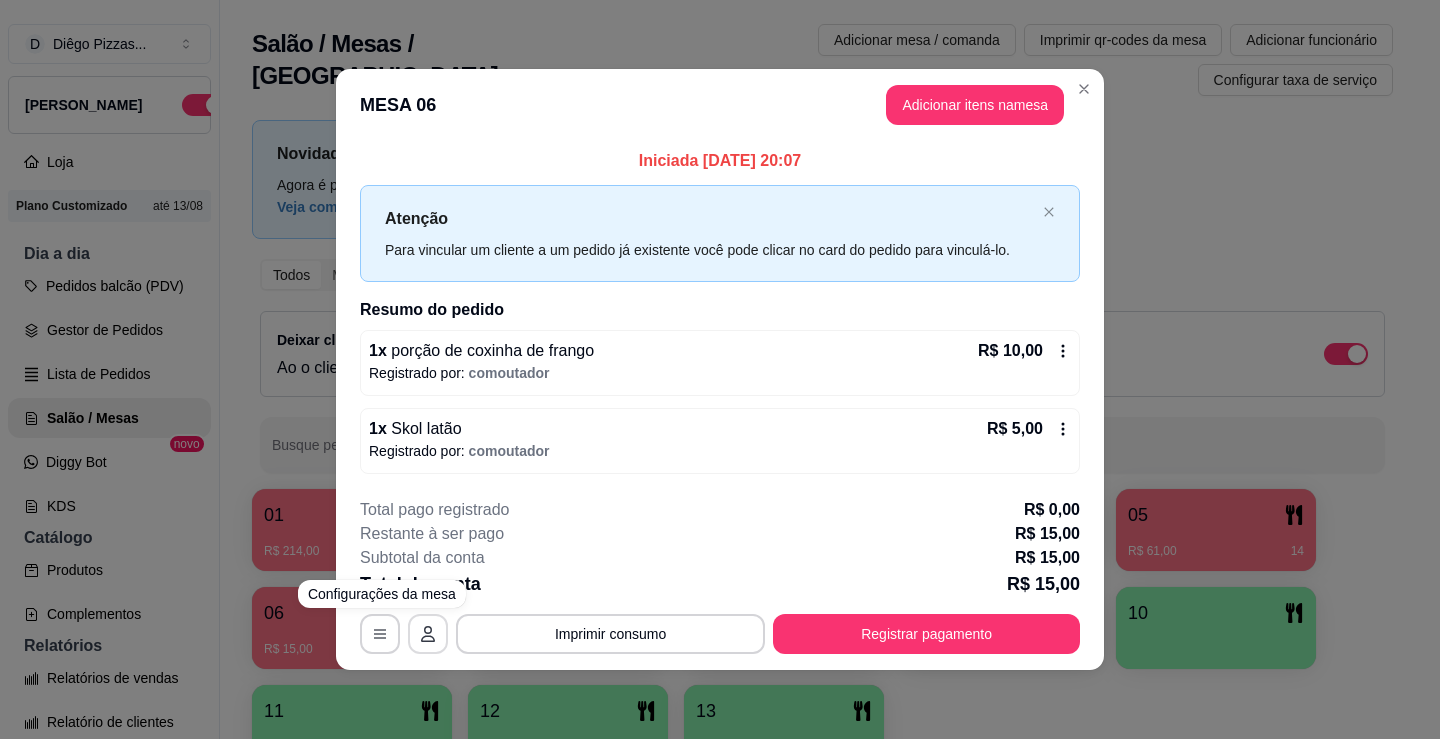 click 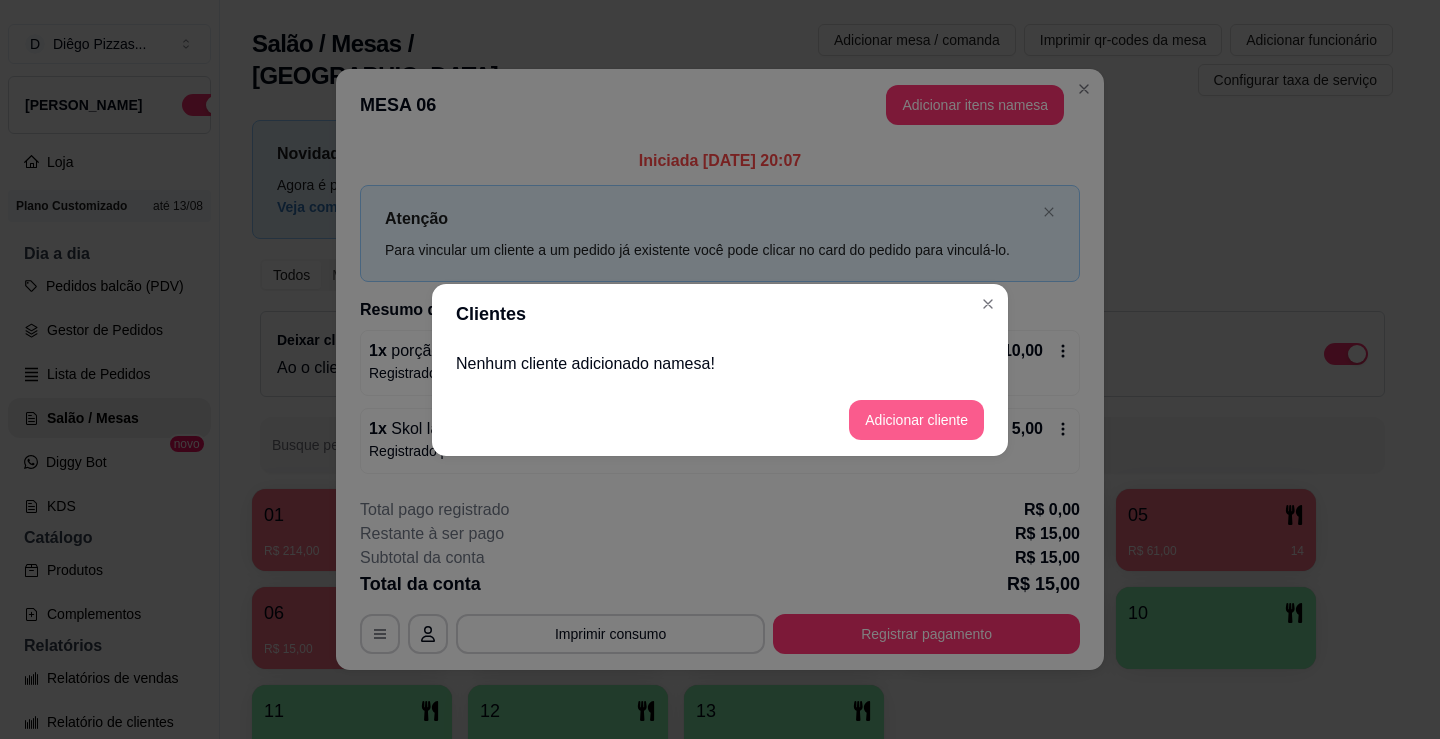 click on "Adicionar cliente" at bounding box center [916, 420] 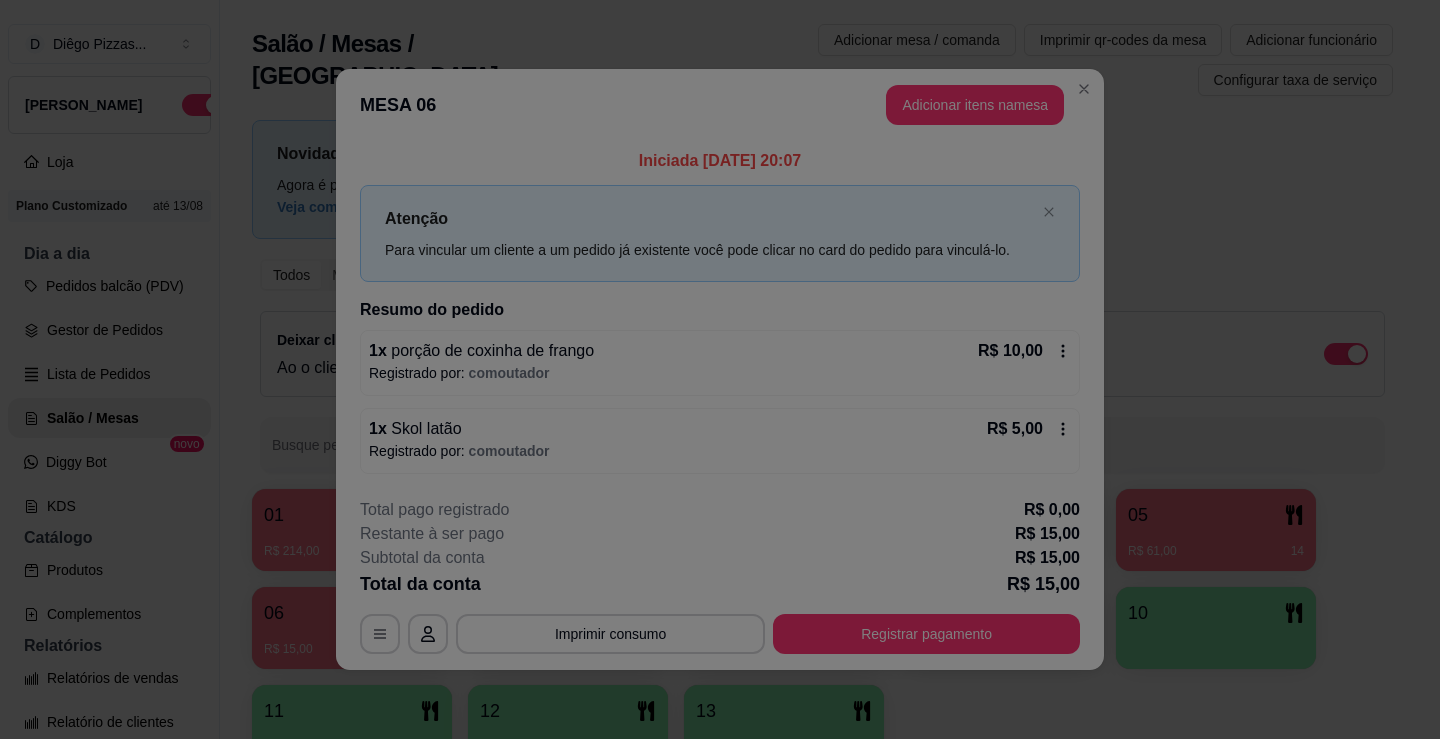 click on "Nome do cliente" at bounding box center (720, 371) 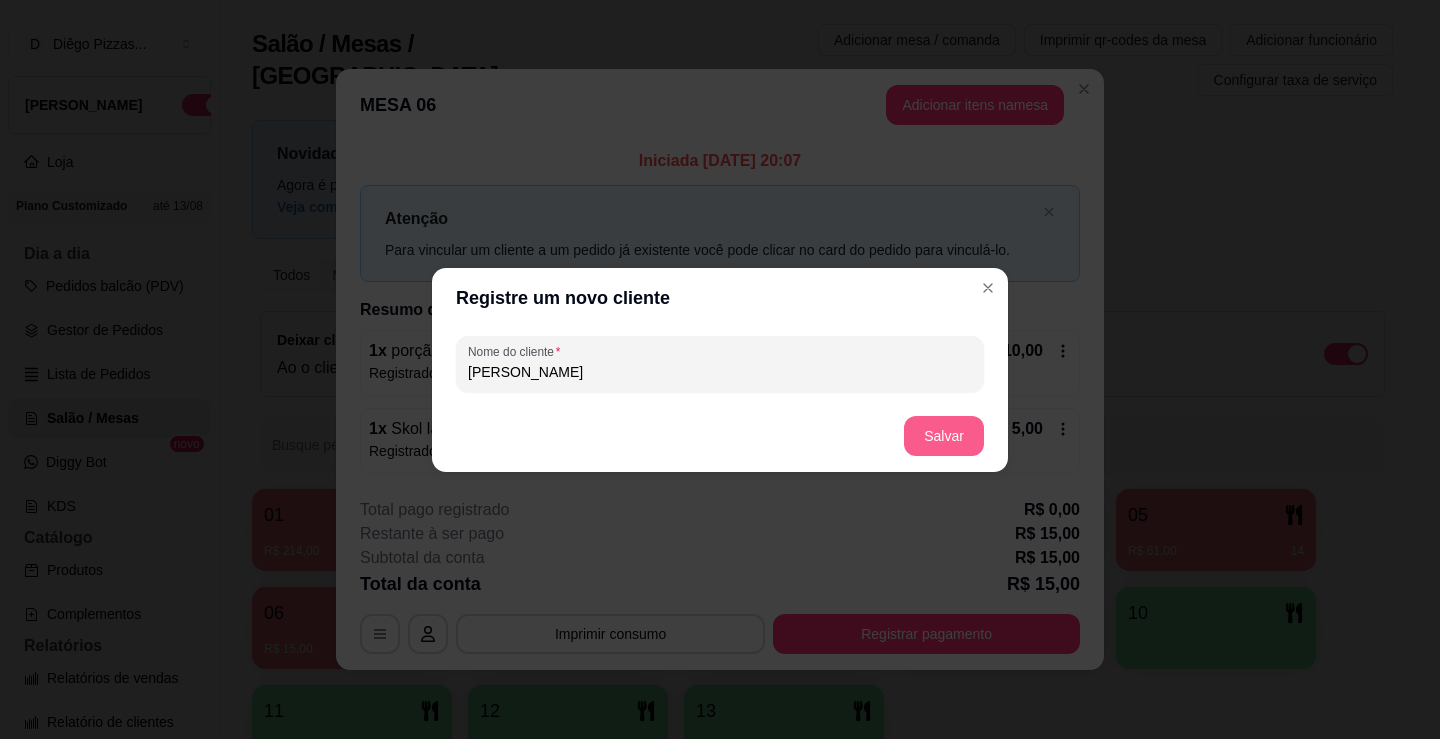 type on "[PERSON_NAME]" 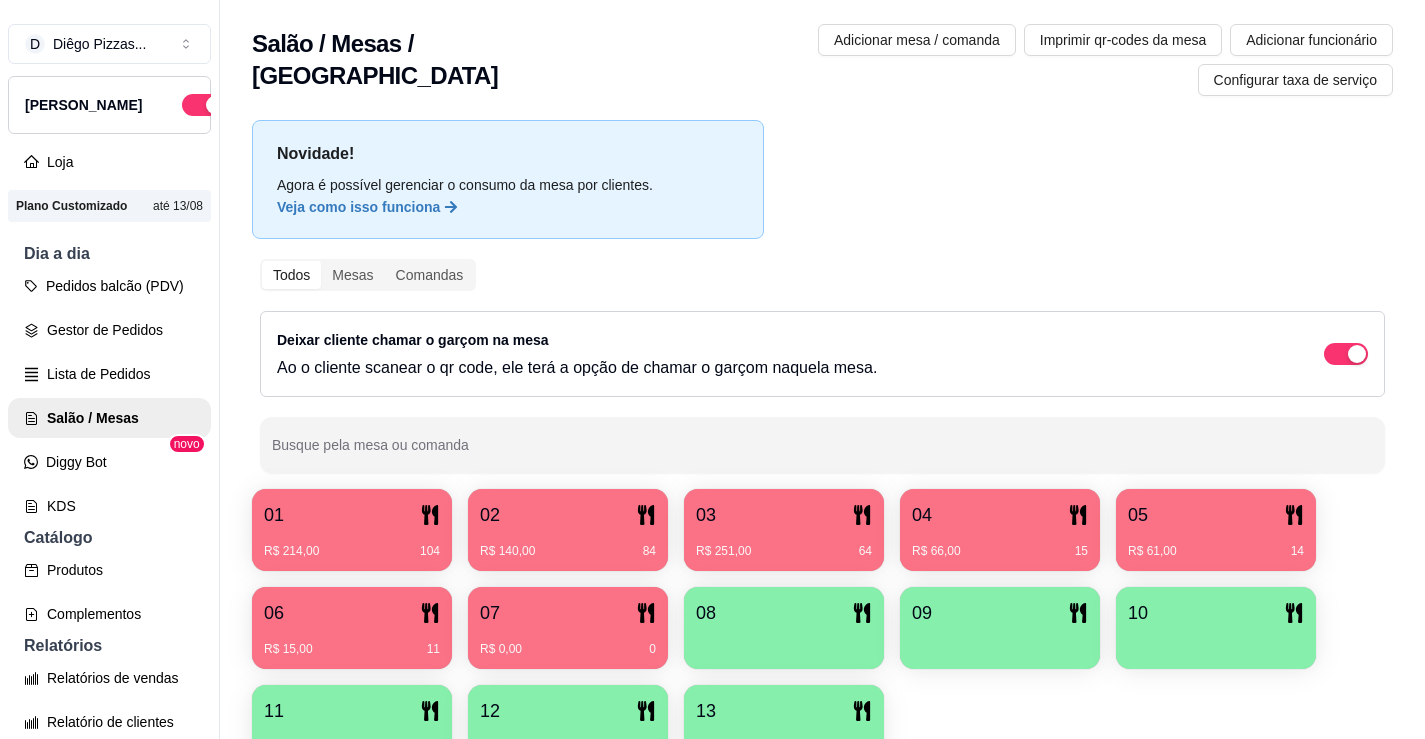 click on "R$ 0,00 0" at bounding box center (568, 649) 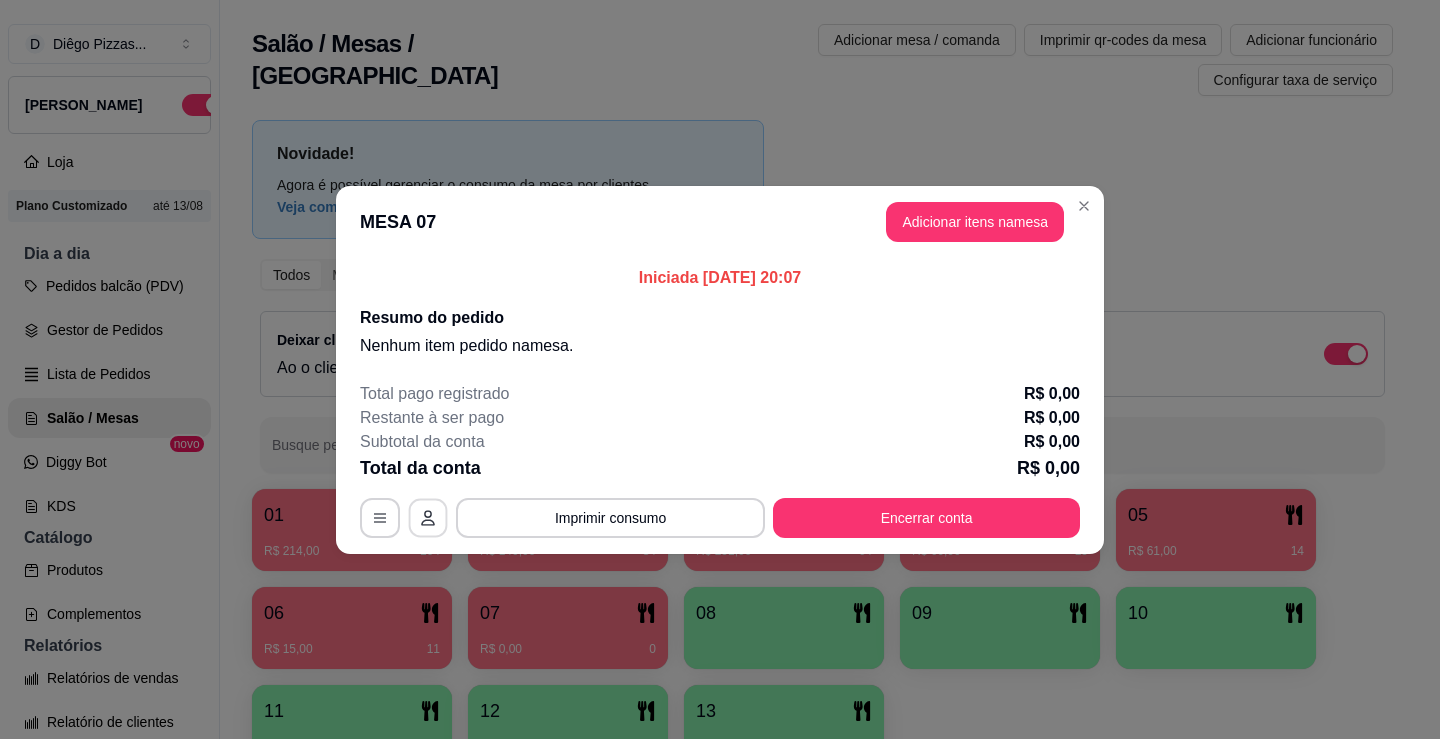 click at bounding box center [428, 517] 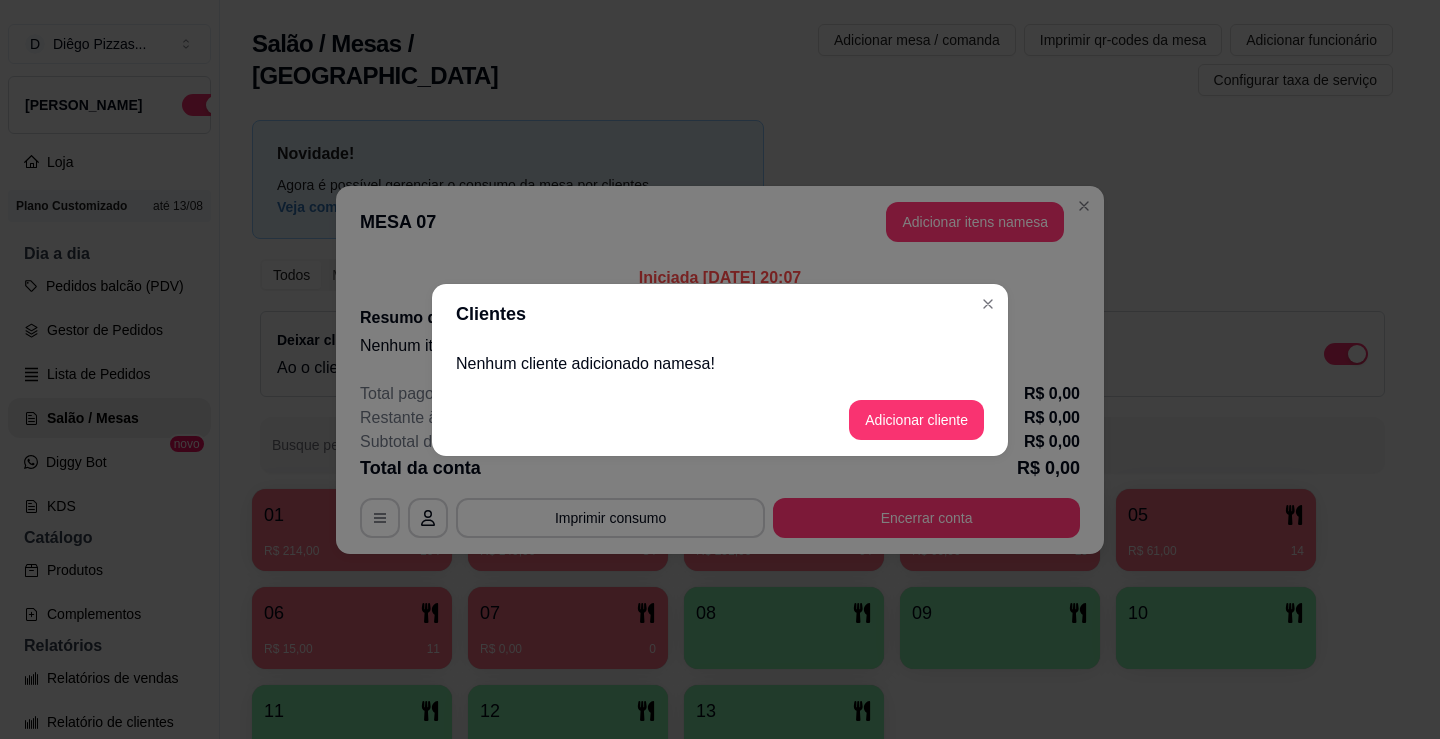 click on "Adicionar cliente" at bounding box center [916, 420] 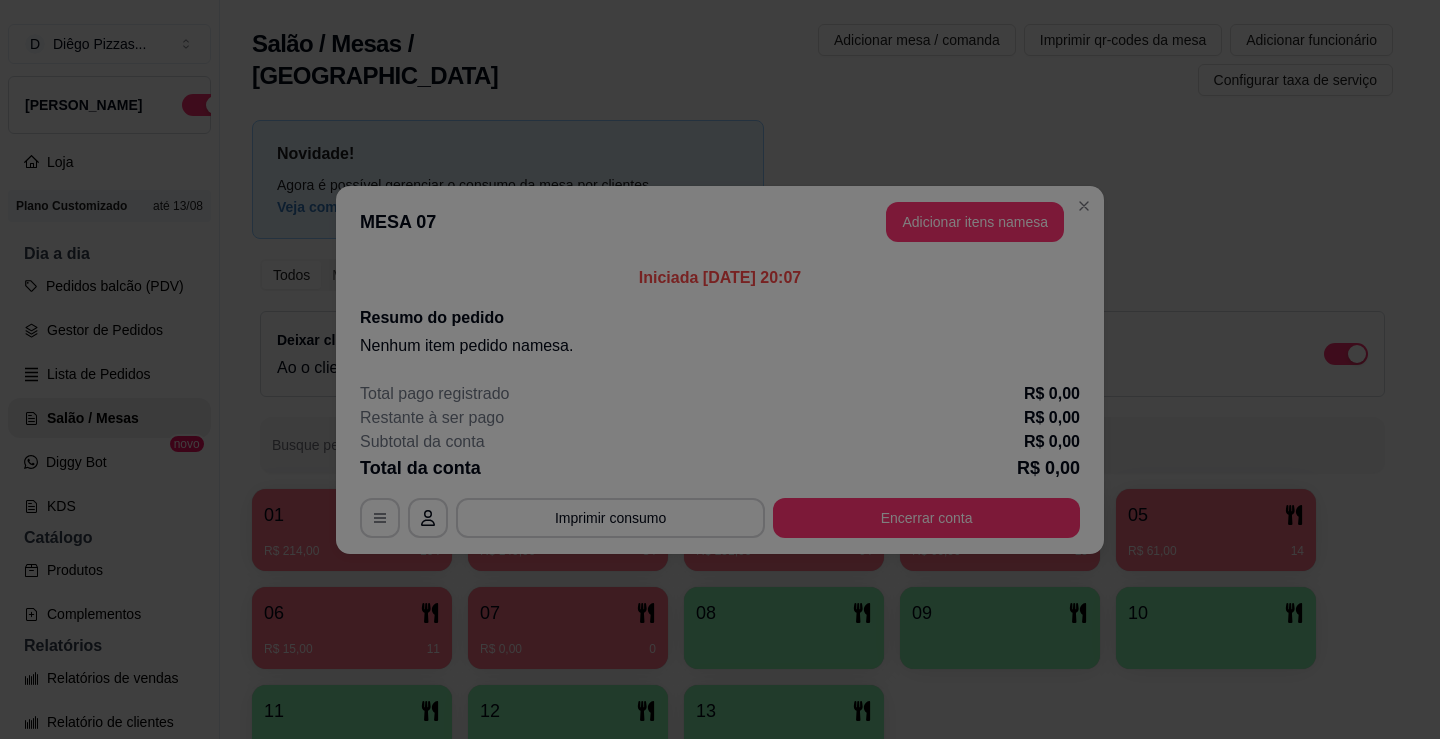 click on "Nome do cliente" at bounding box center [720, 371] 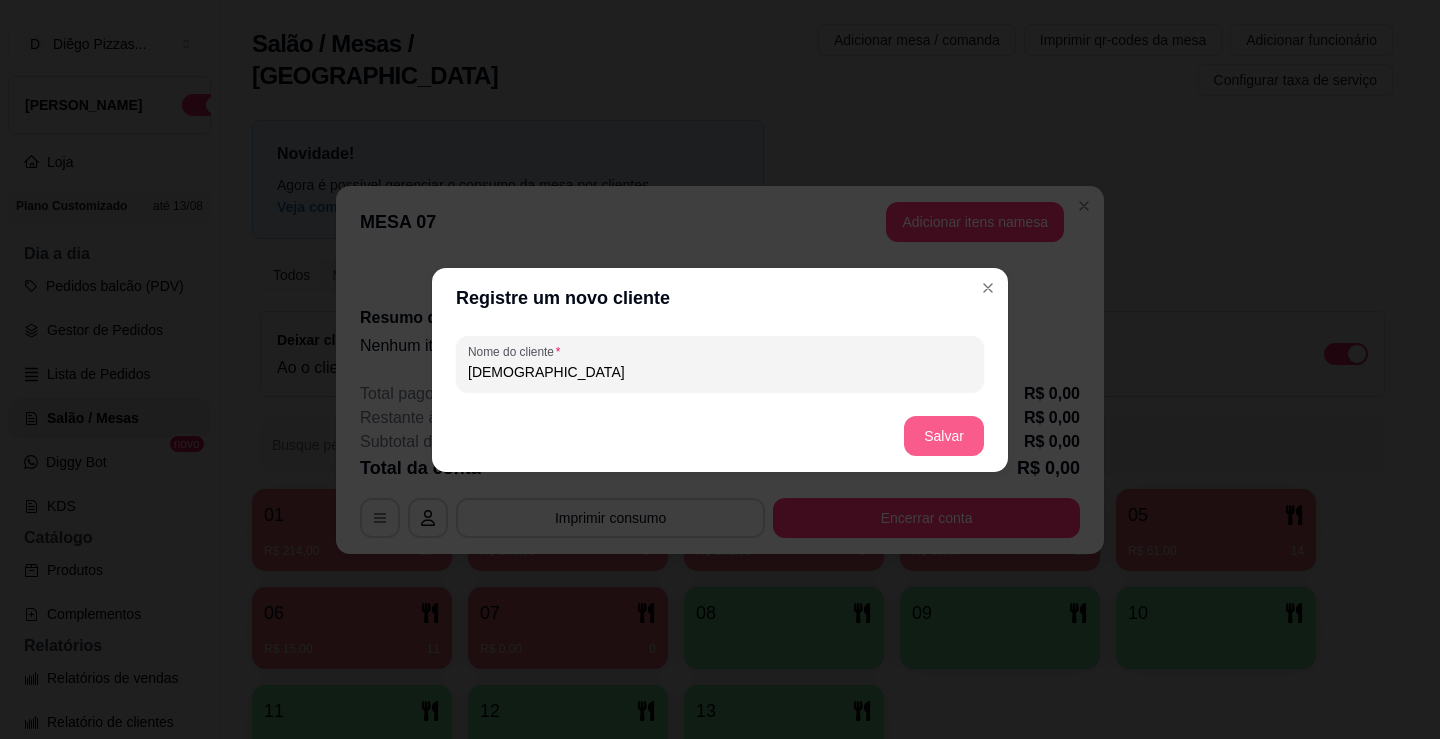 type on "[DEMOGRAPHIC_DATA]" 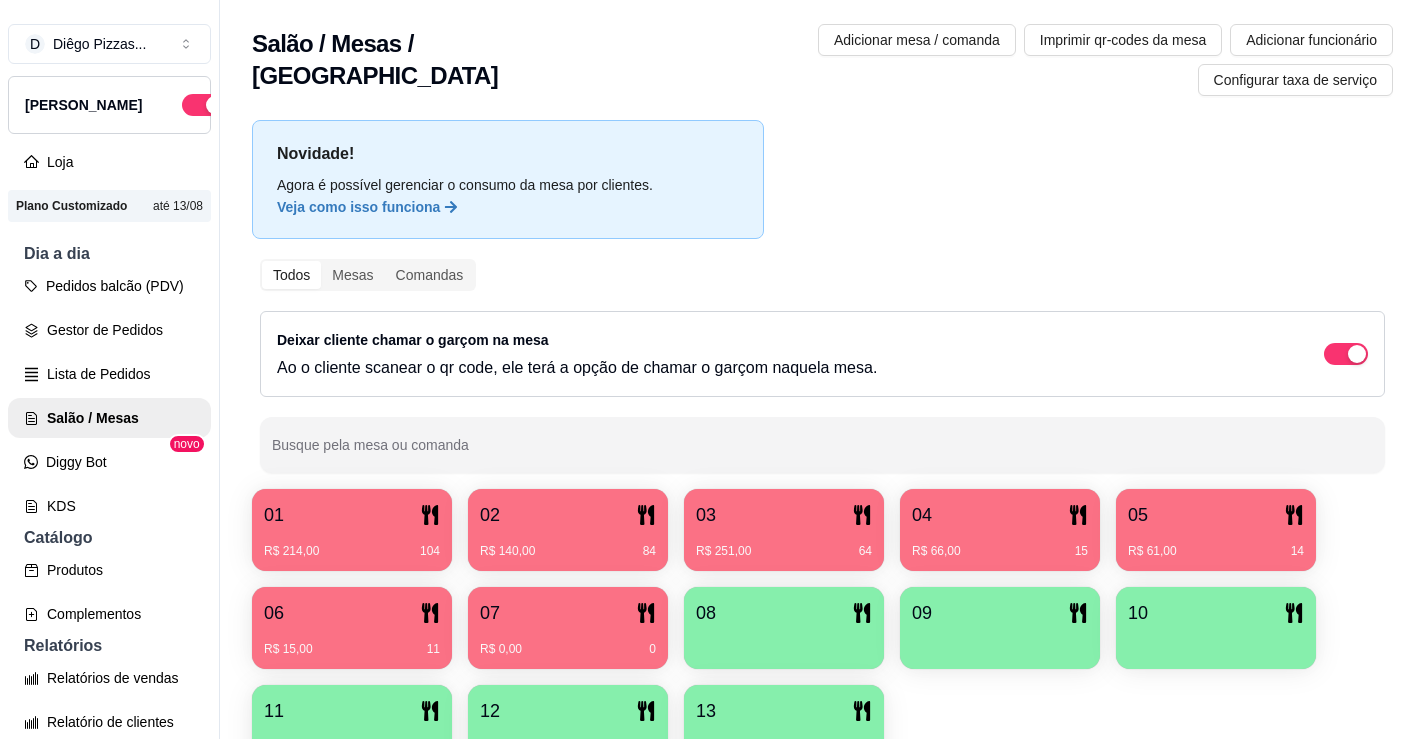 click at bounding box center [784, 642] 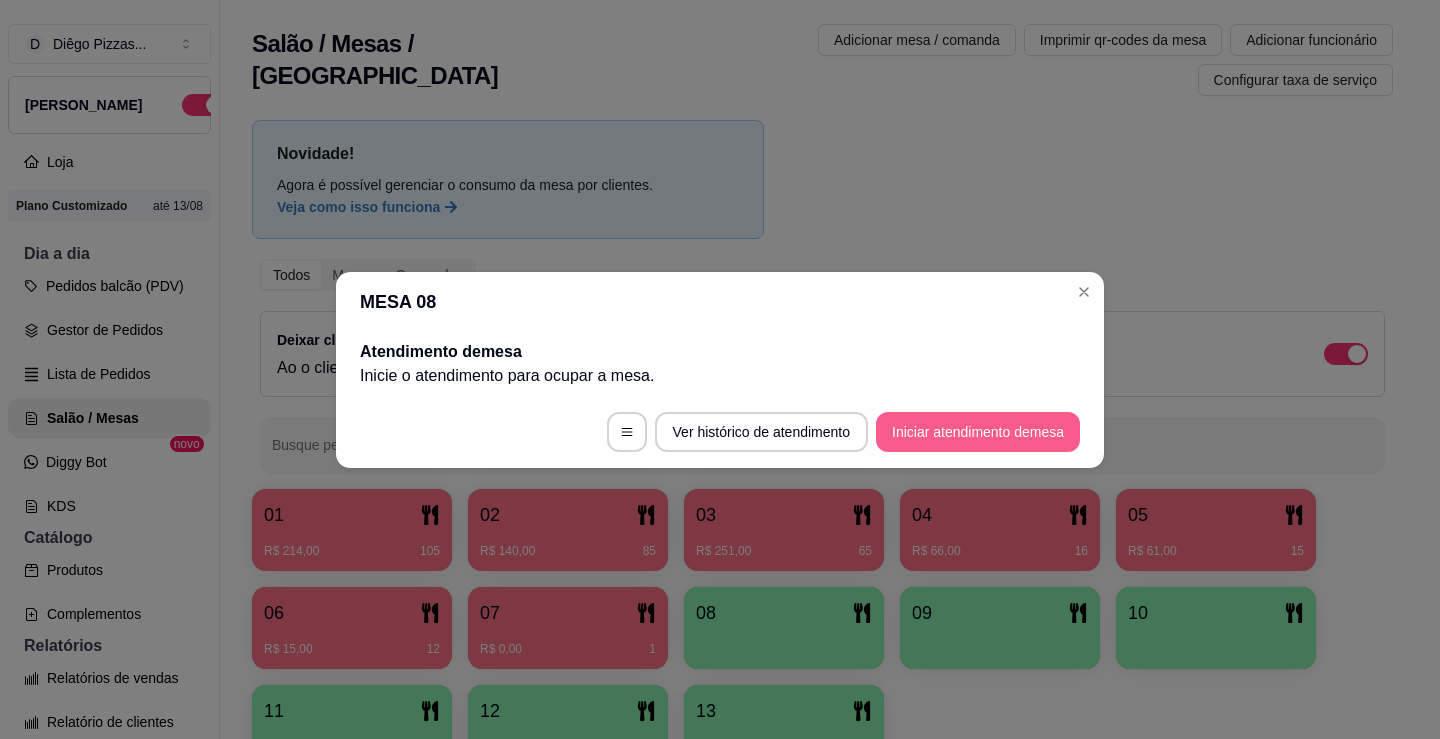 click on "Iniciar atendimento de  mesa" at bounding box center (978, 432) 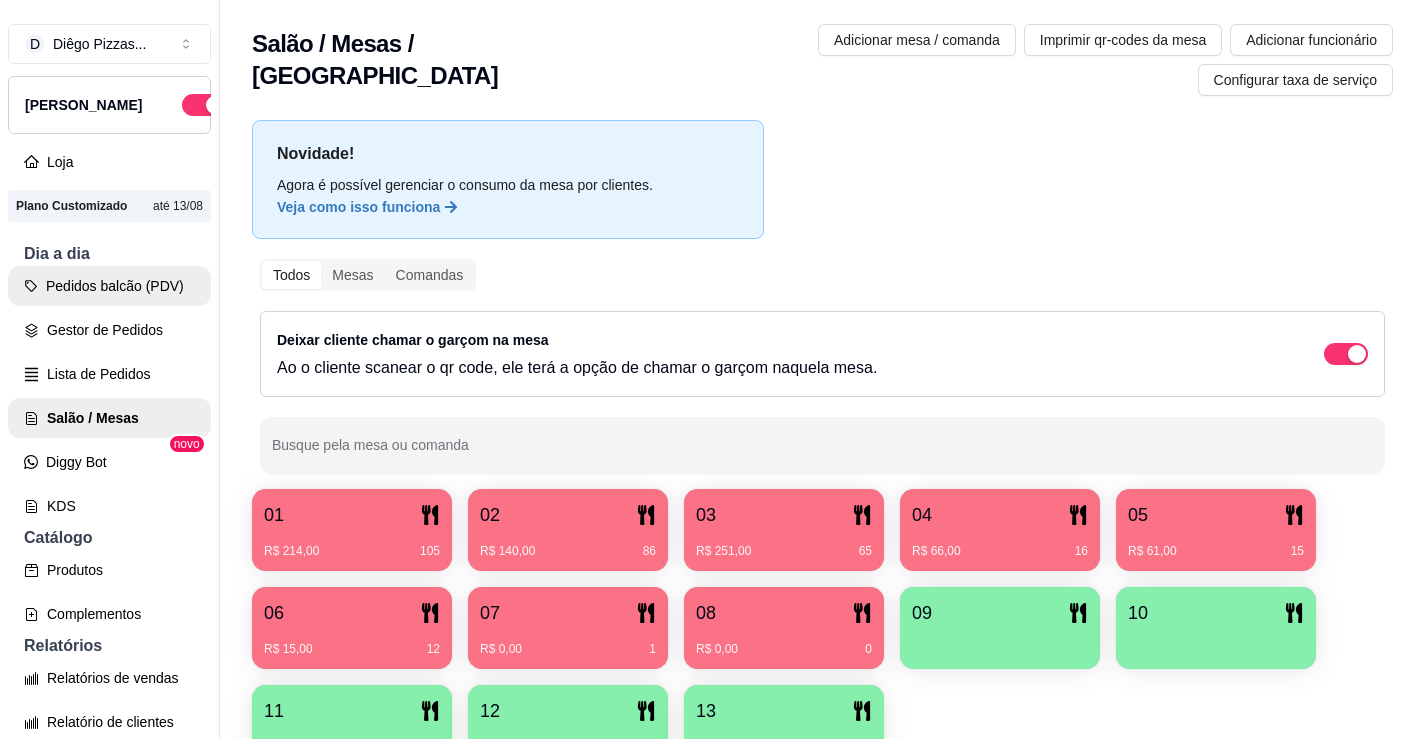 click on "Pedidos balcão (PDV)" at bounding box center (109, 286) 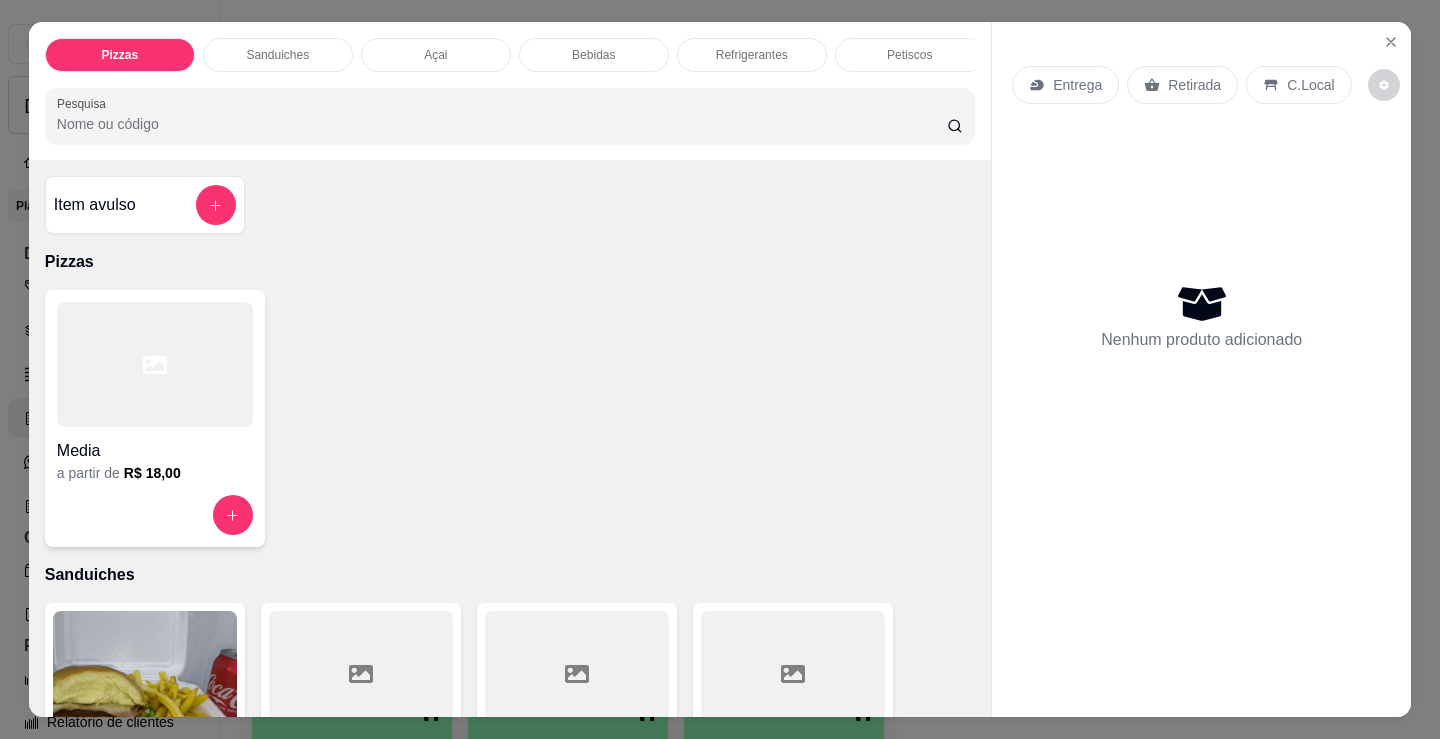 click on "Media" at bounding box center (155, 451) 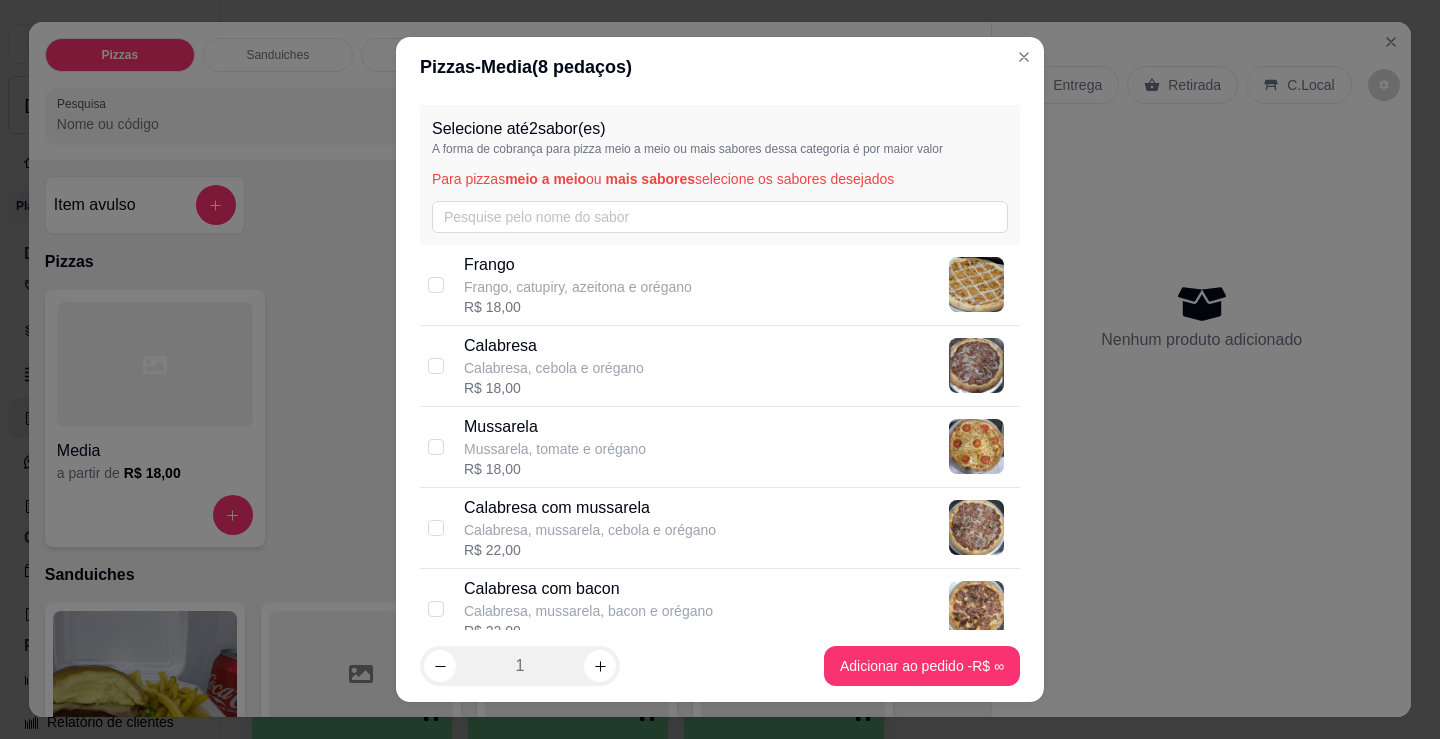 click on "Frango" at bounding box center [578, 265] 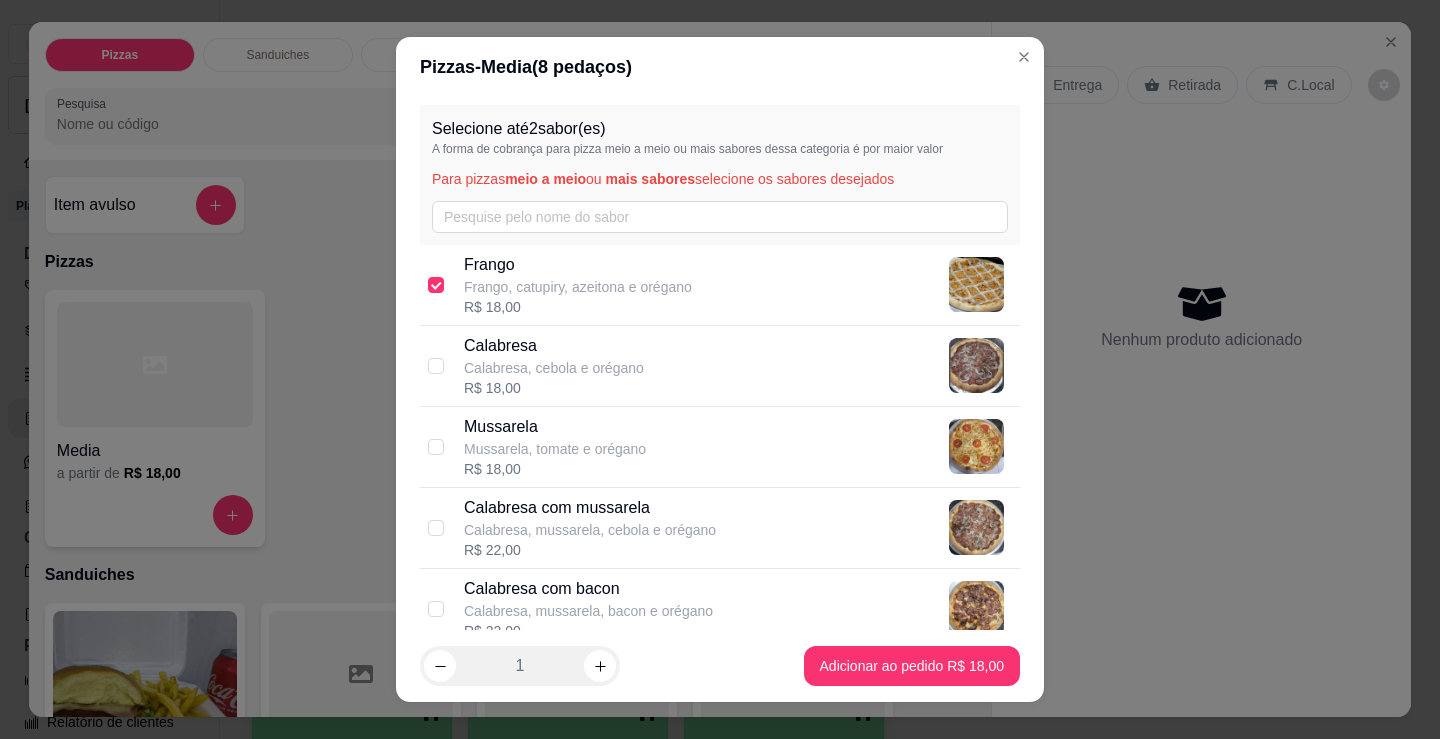 click on "Calabresa, cebola e orégano" at bounding box center [554, 368] 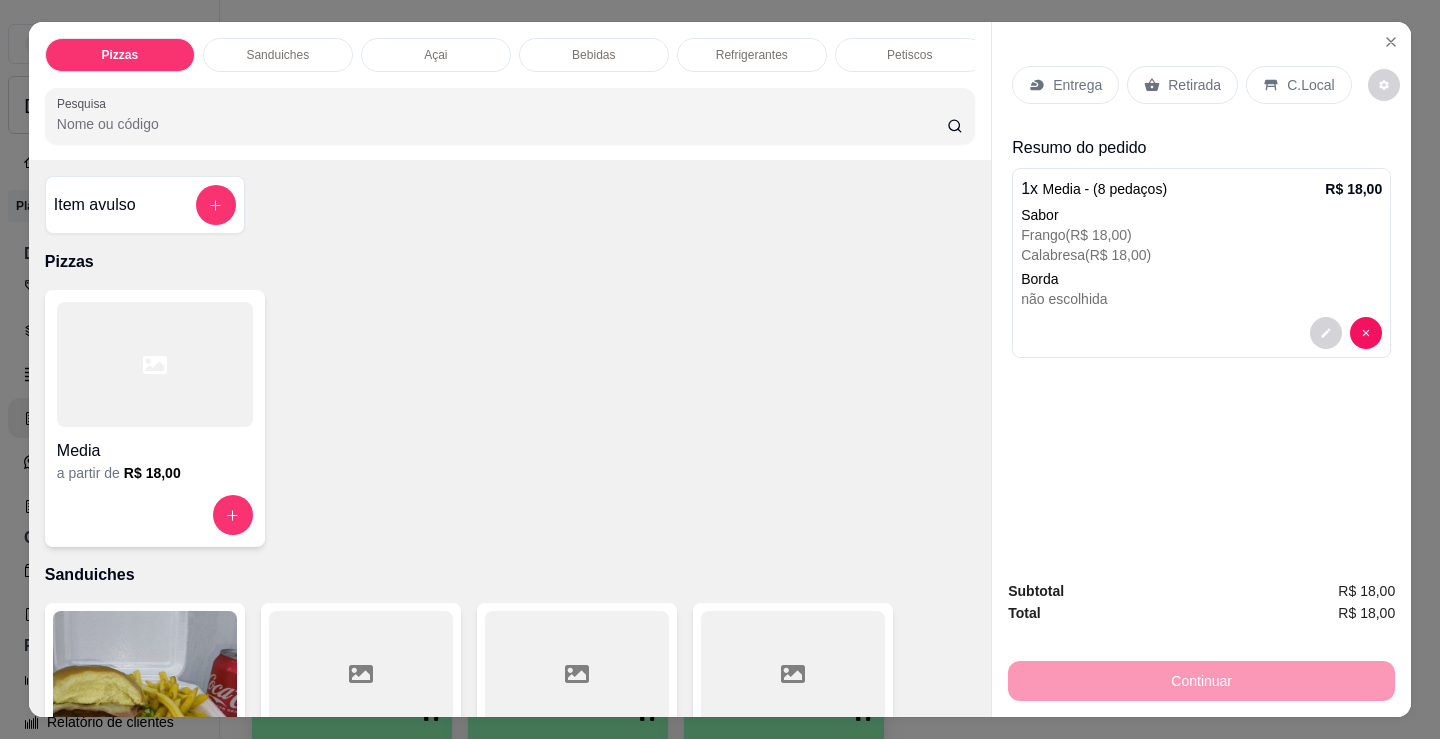 click on "Entrega" at bounding box center (1077, 85) 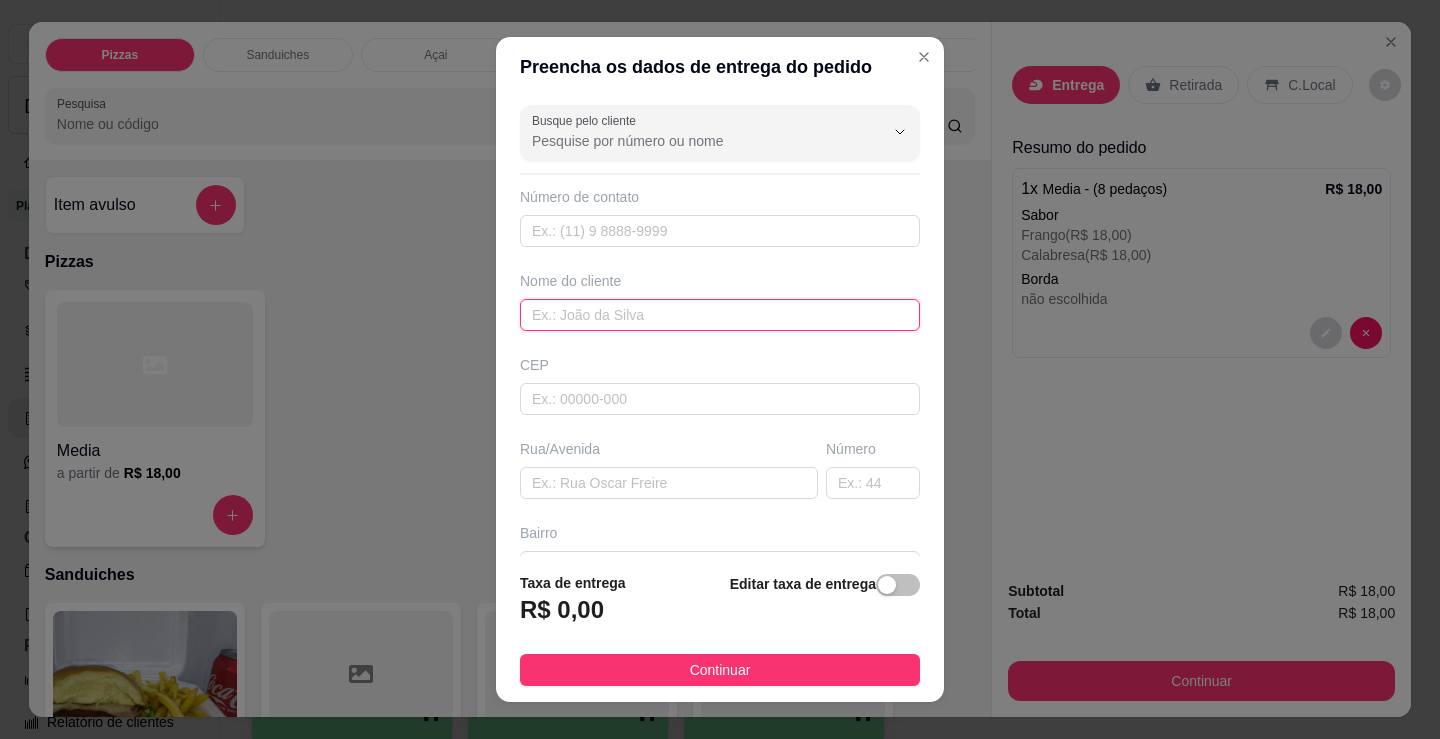 click at bounding box center [720, 315] 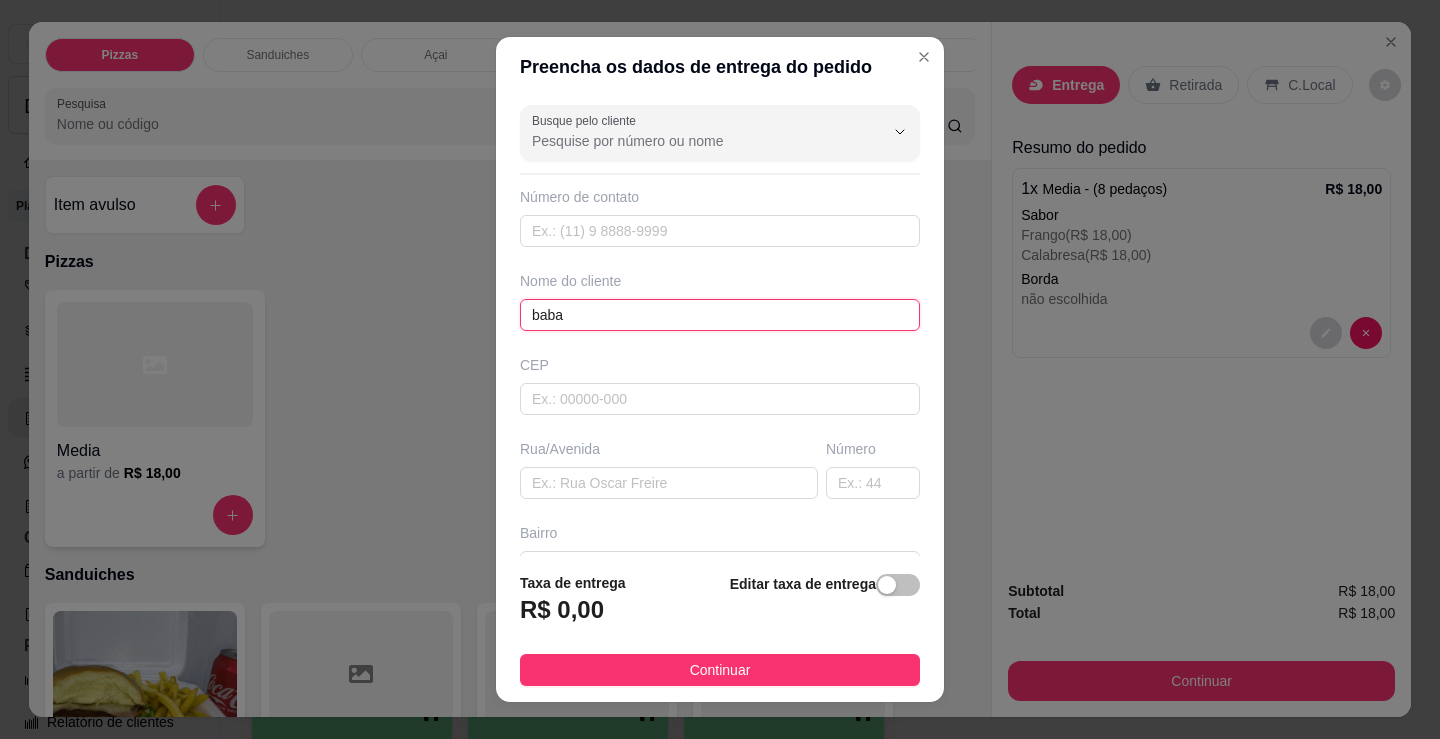 type on "babau" 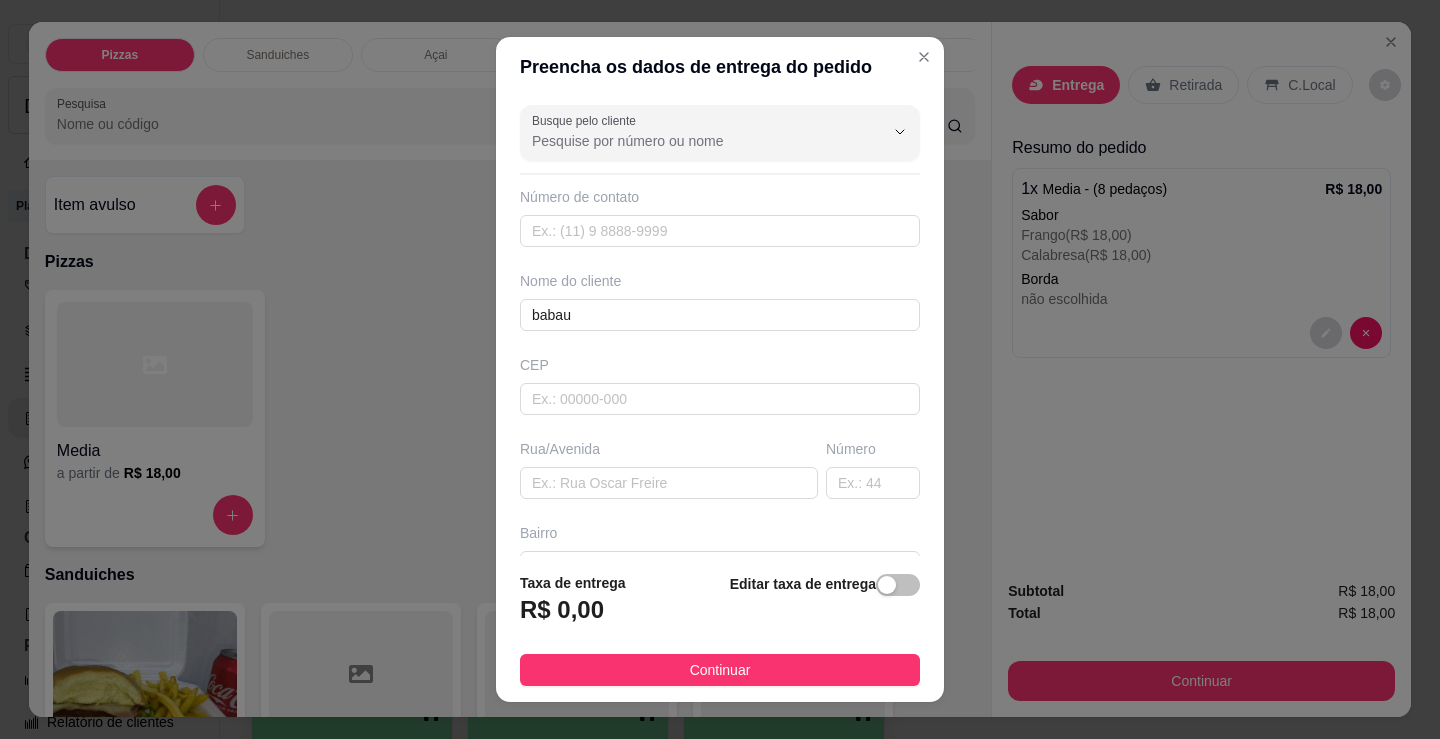 click on "Continuar" at bounding box center (720, 670) 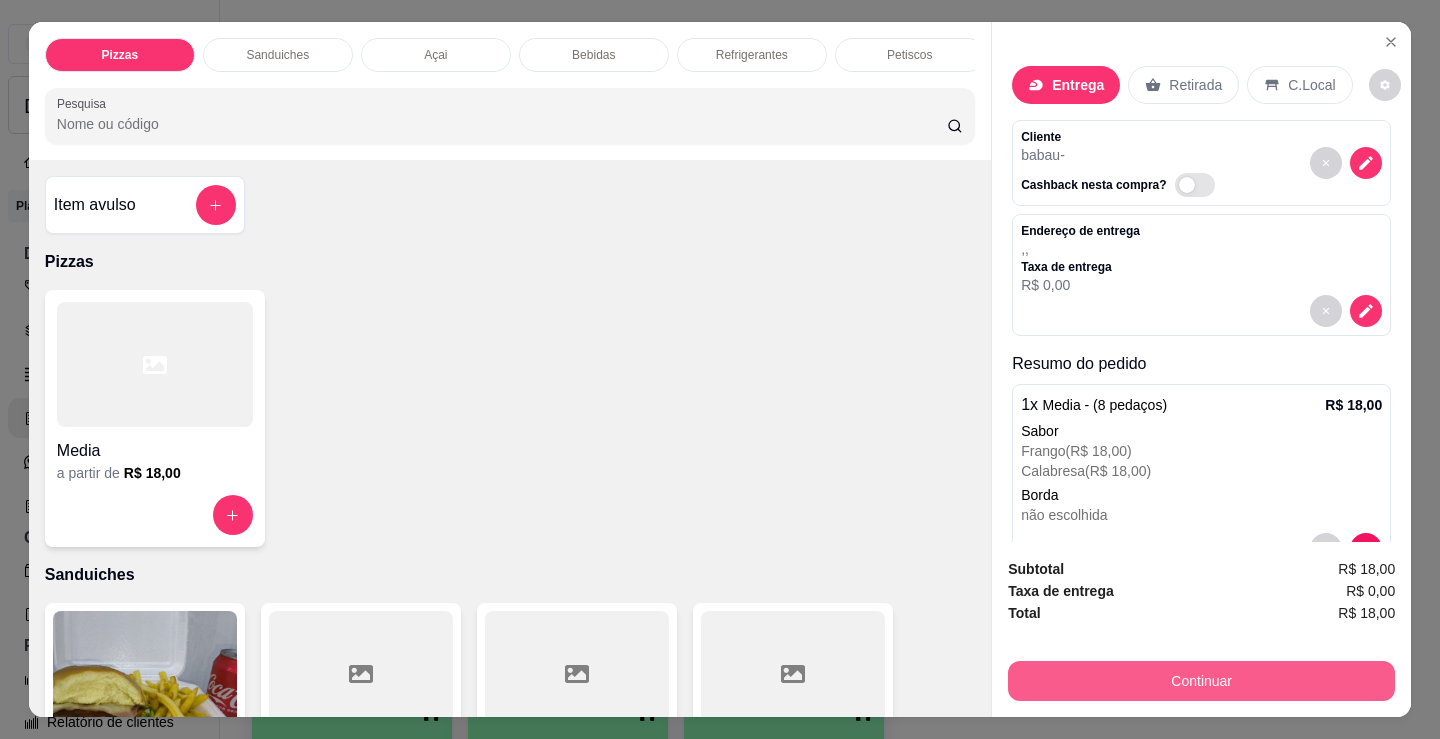 click on "Continuar" at bounding box center (1201, 681) 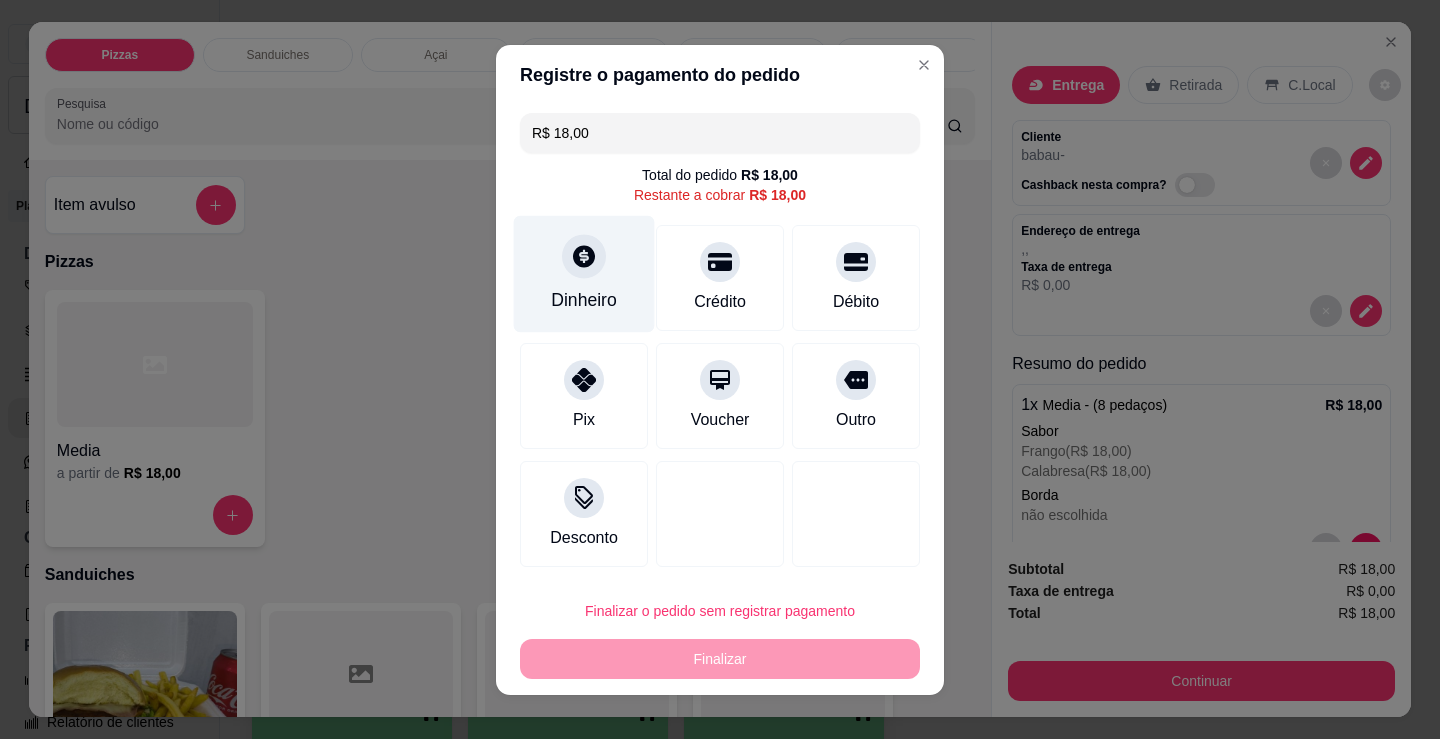 click on "Dinheiro" at bounding box center [584, 273] 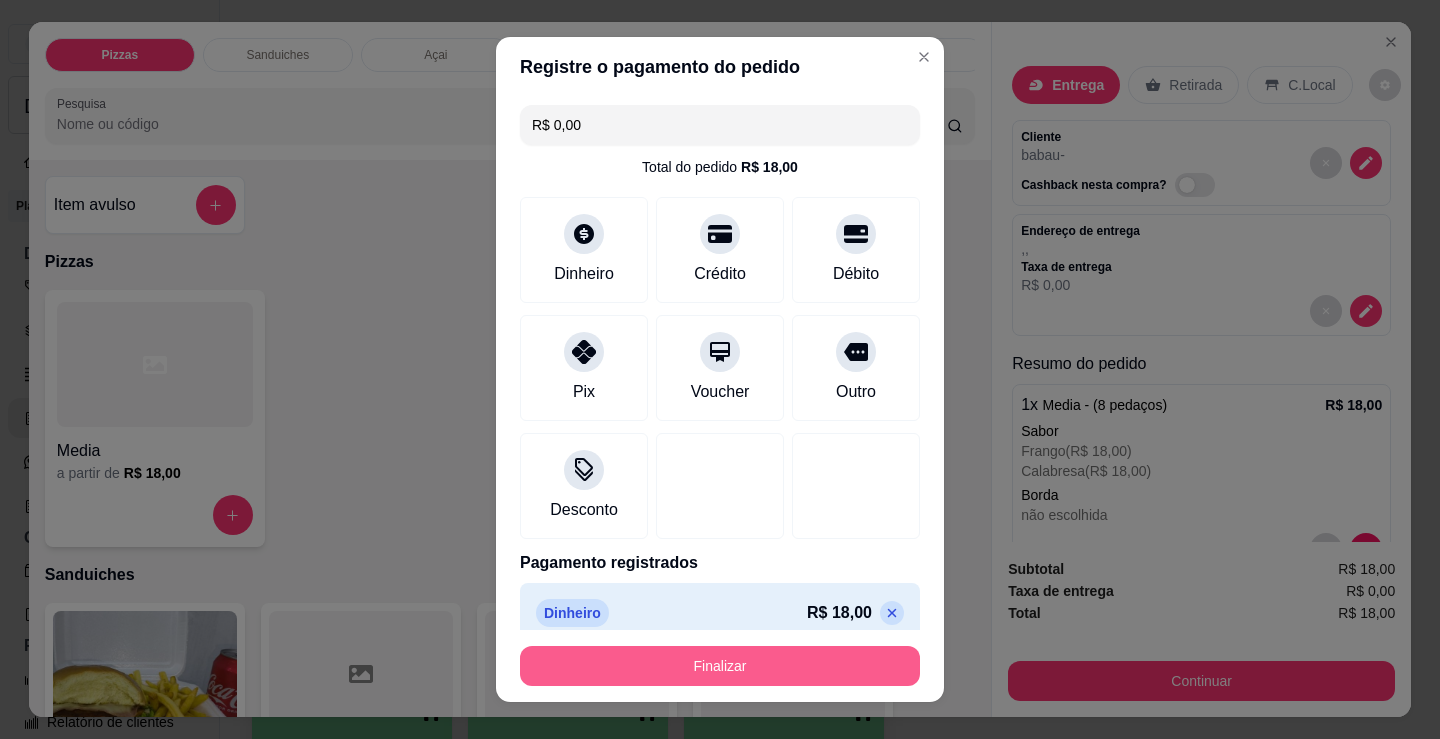 click on "Finalizar" at bounding box center [720, 666] 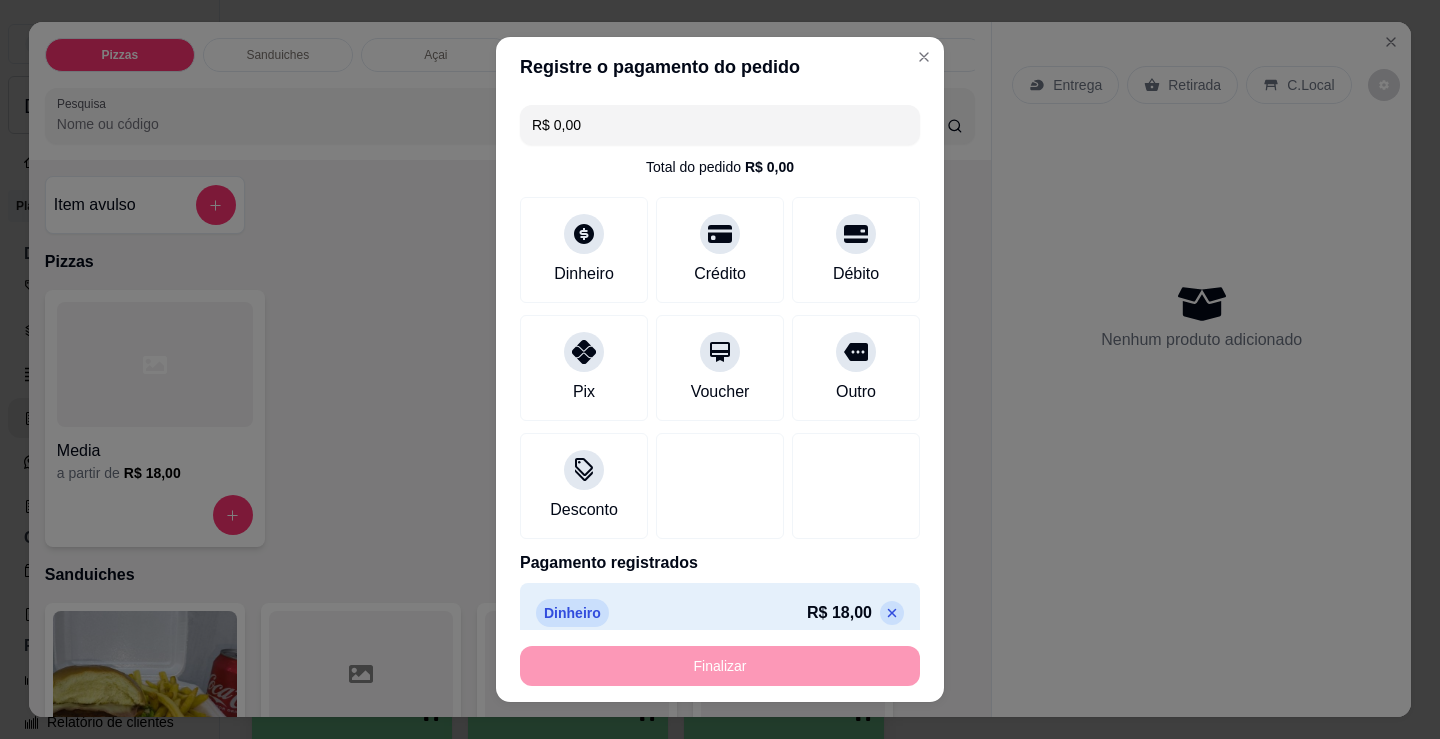 type on "-R$ 18,00" 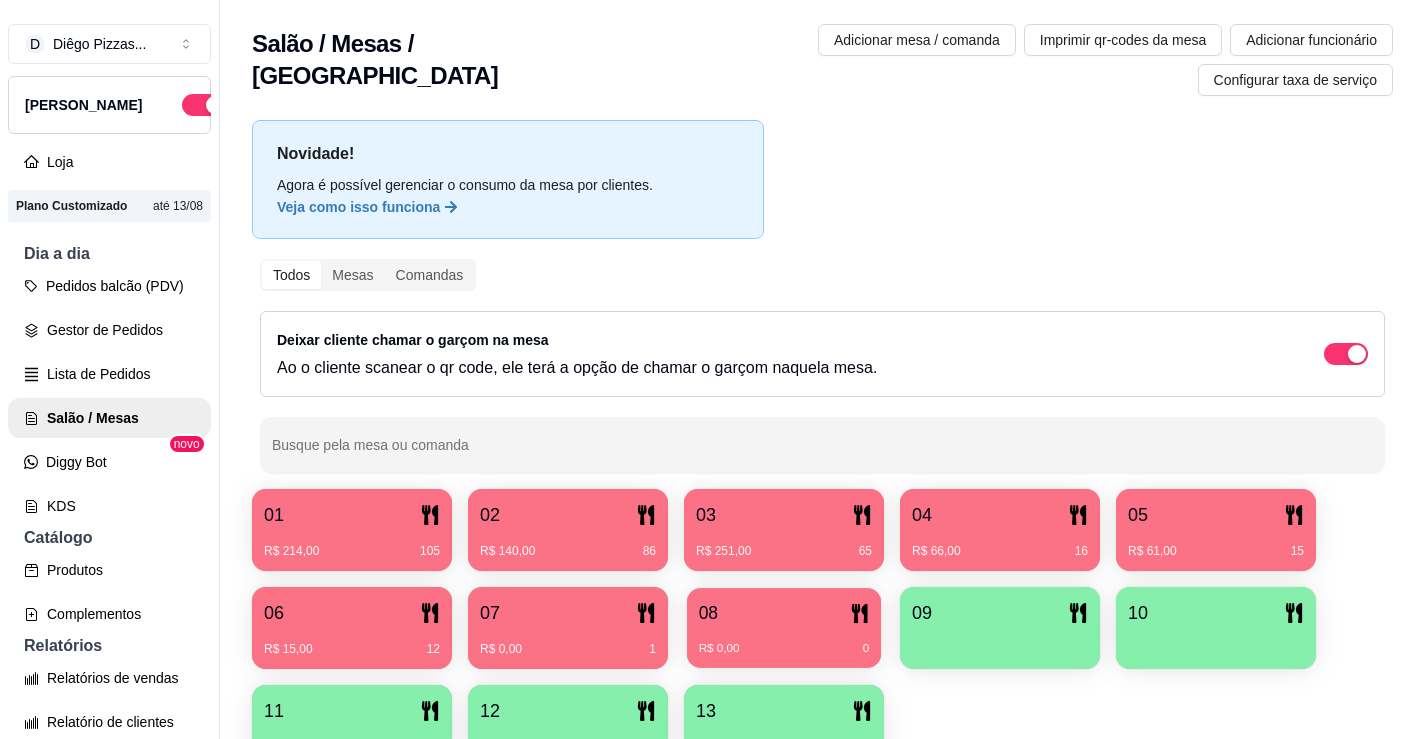 click on "R$ 0,00 0" at bounding box center [784, 641] 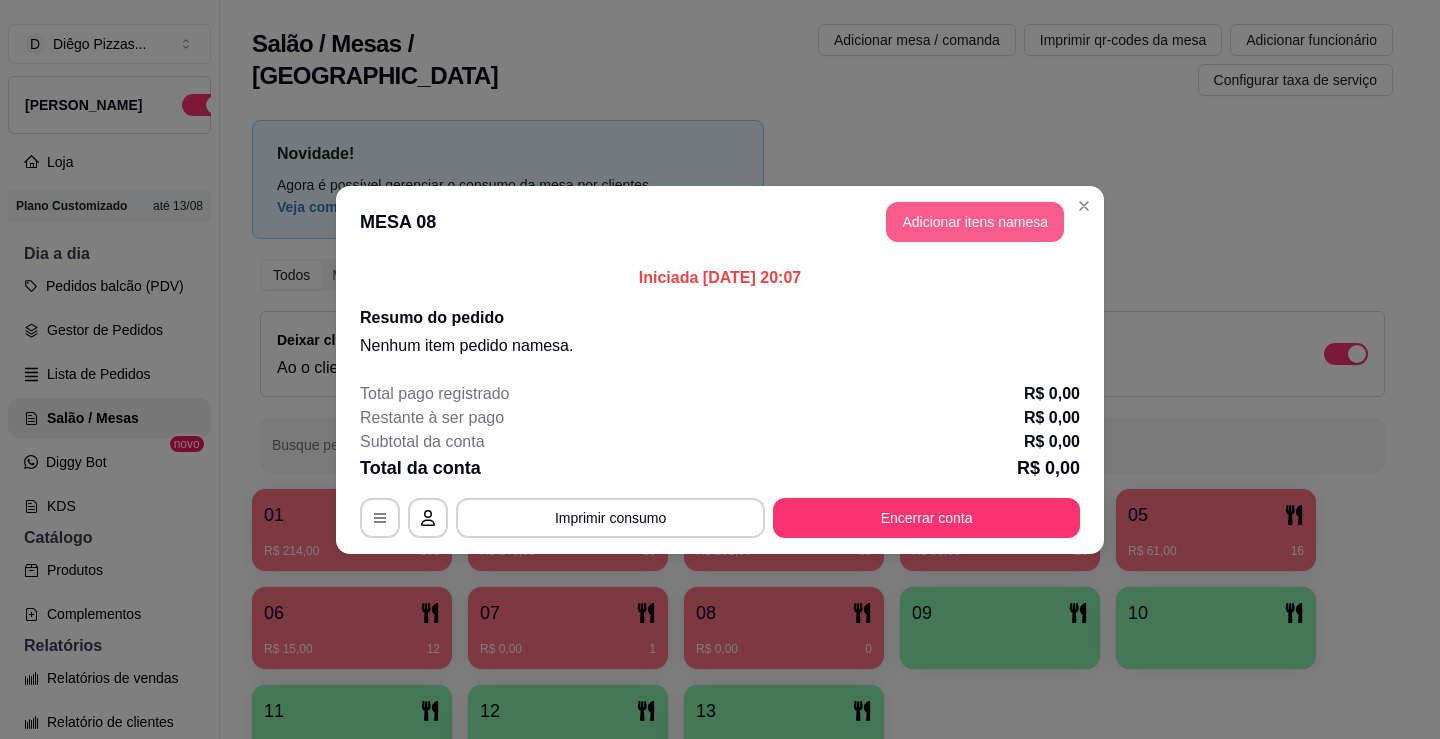 click on "Adicionar itens na  mesa" at bounding box center (975, 222) 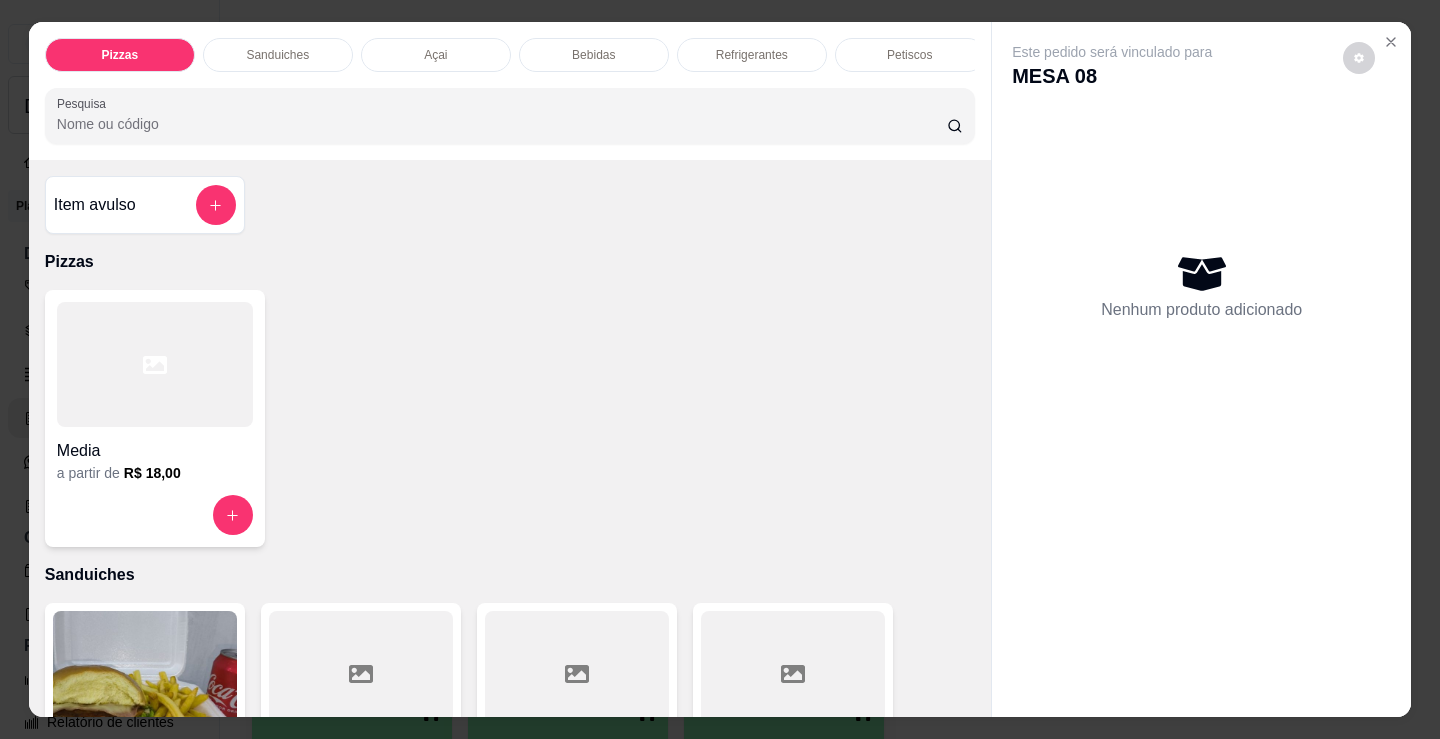 click on "Refrigerantes" at bounding box center [752, 55] 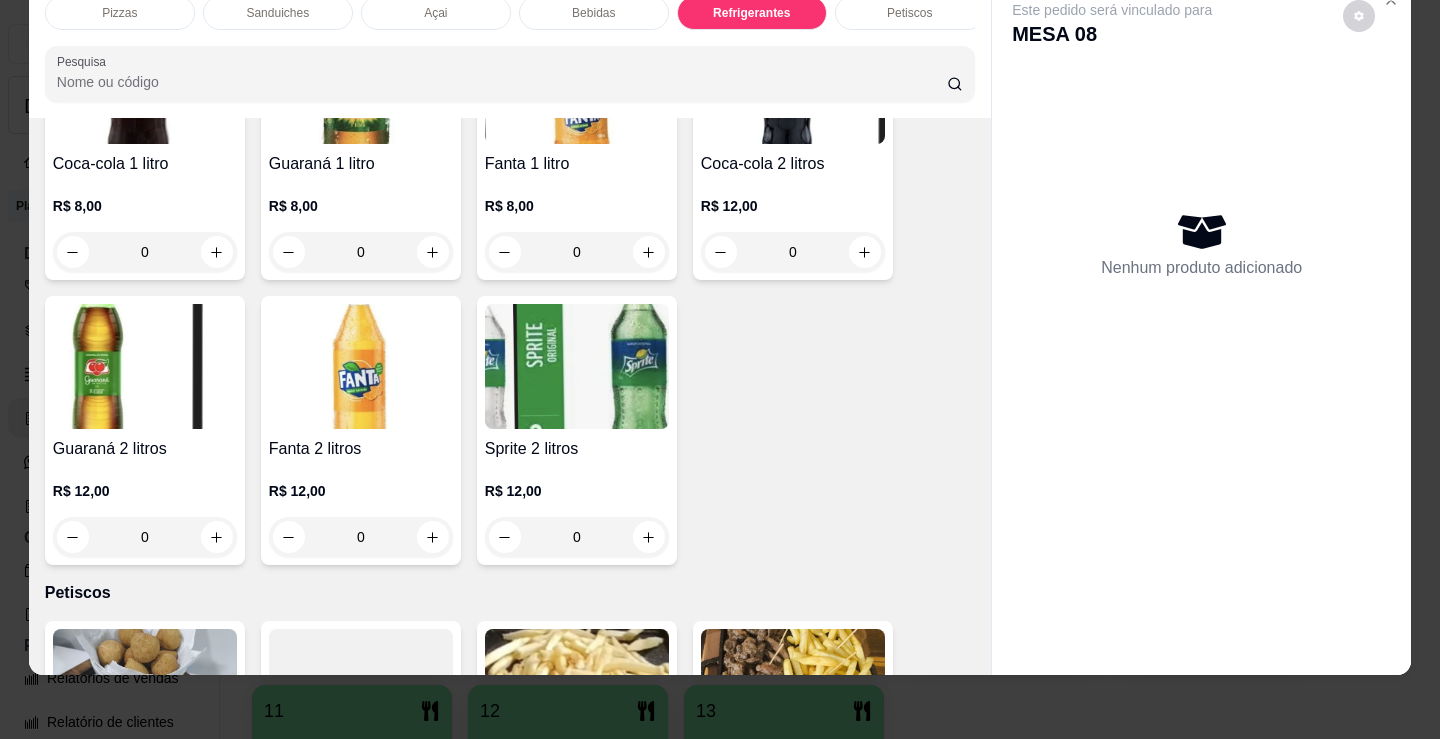 scroll, scrollTop: 6403, scrollLeft: 0, axis: vertical 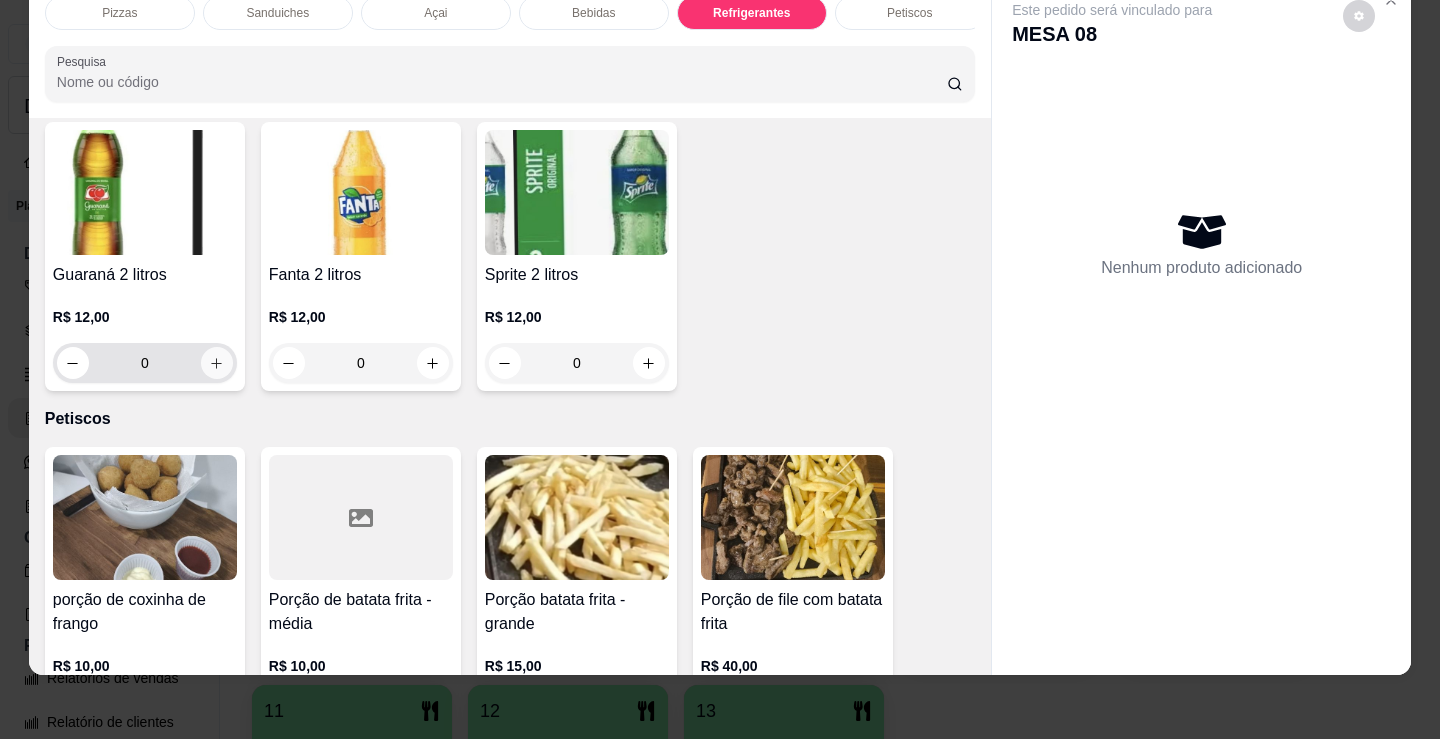 click 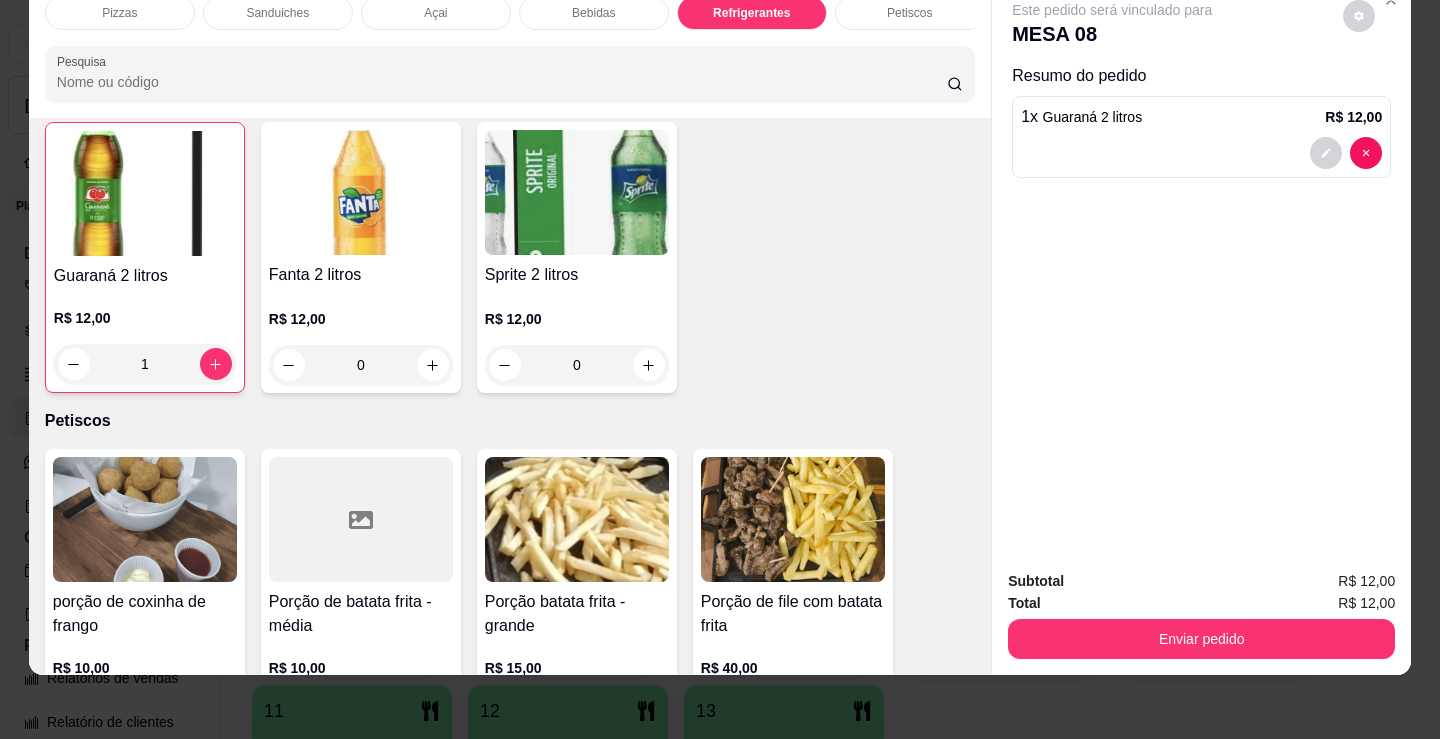 click on "Sanduiches" at bounding box center [277, 13] 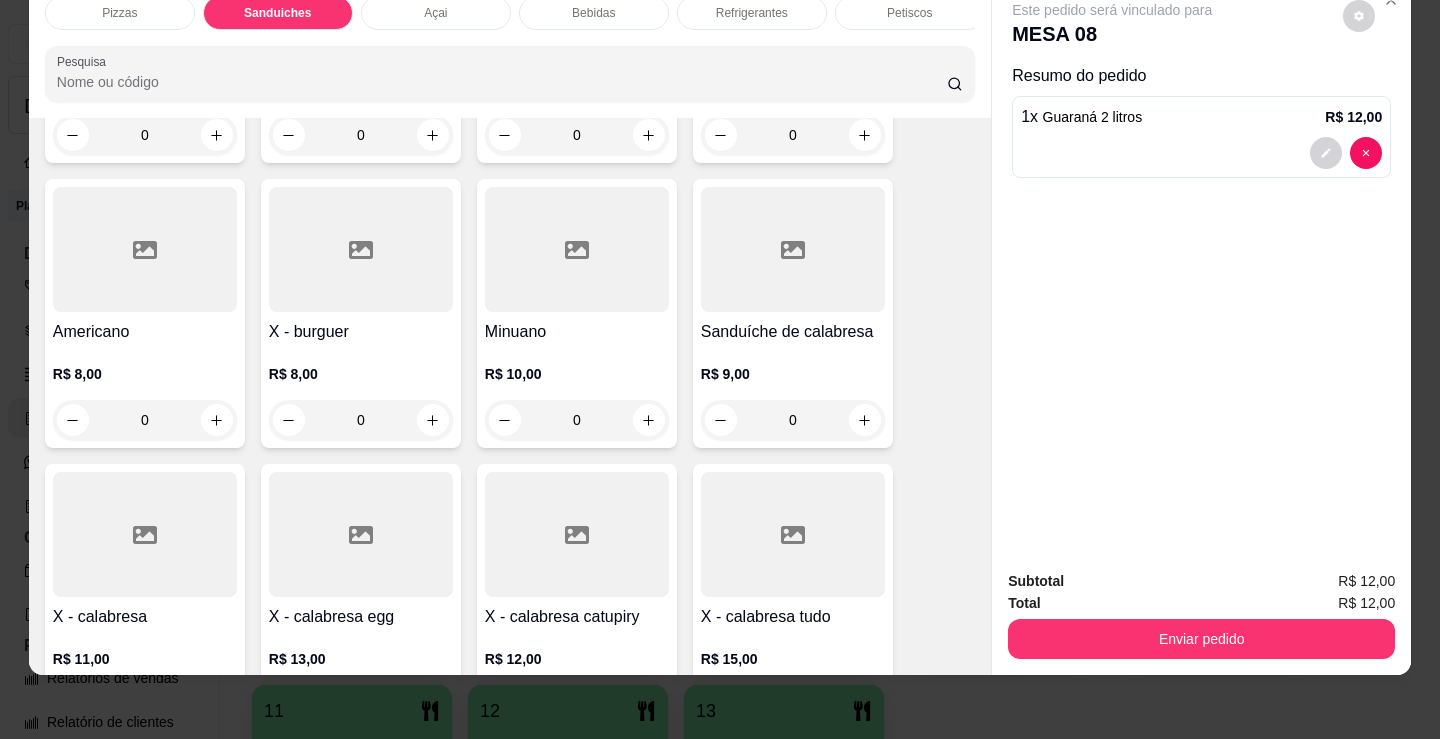scroll, scrollTop: 703, scrollLeft: 0, axis: vertical 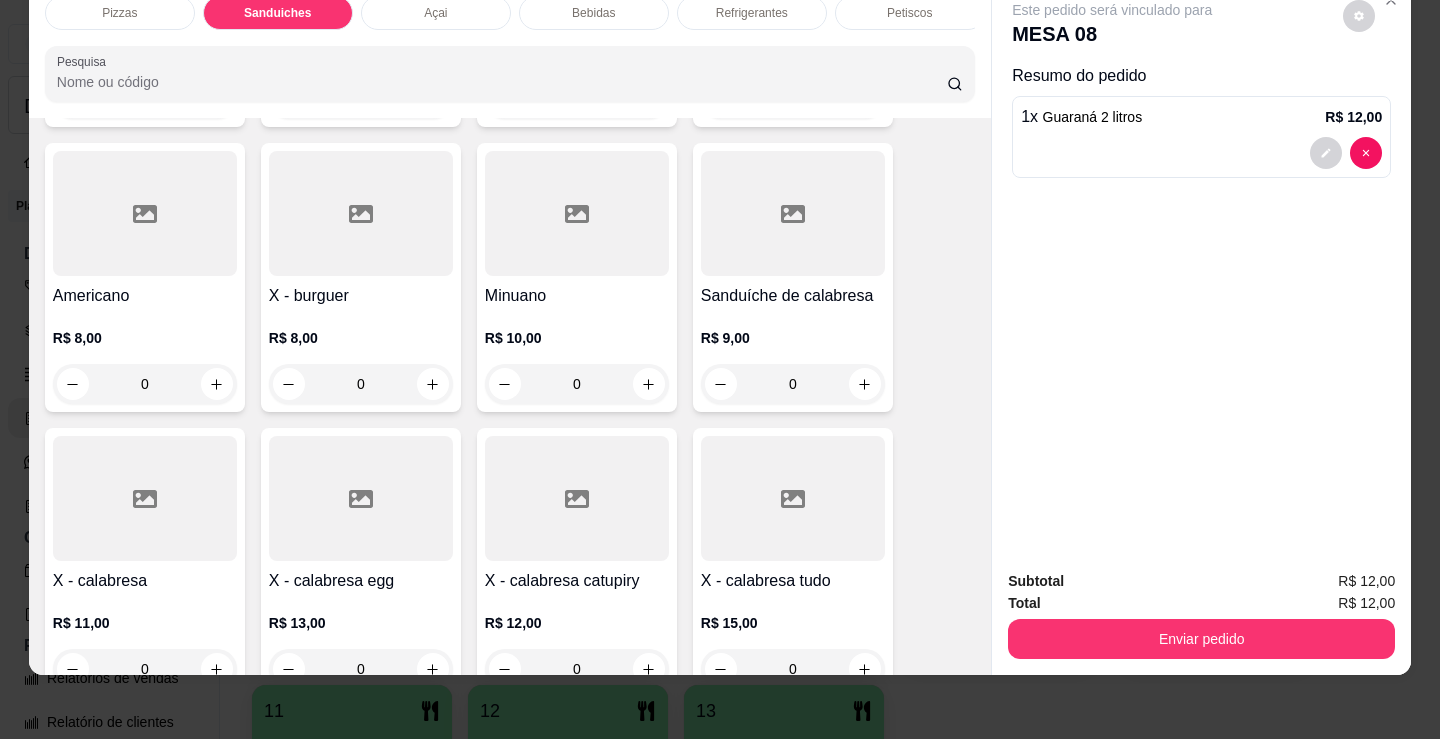 click on "0" at bounding box center (577, 384) 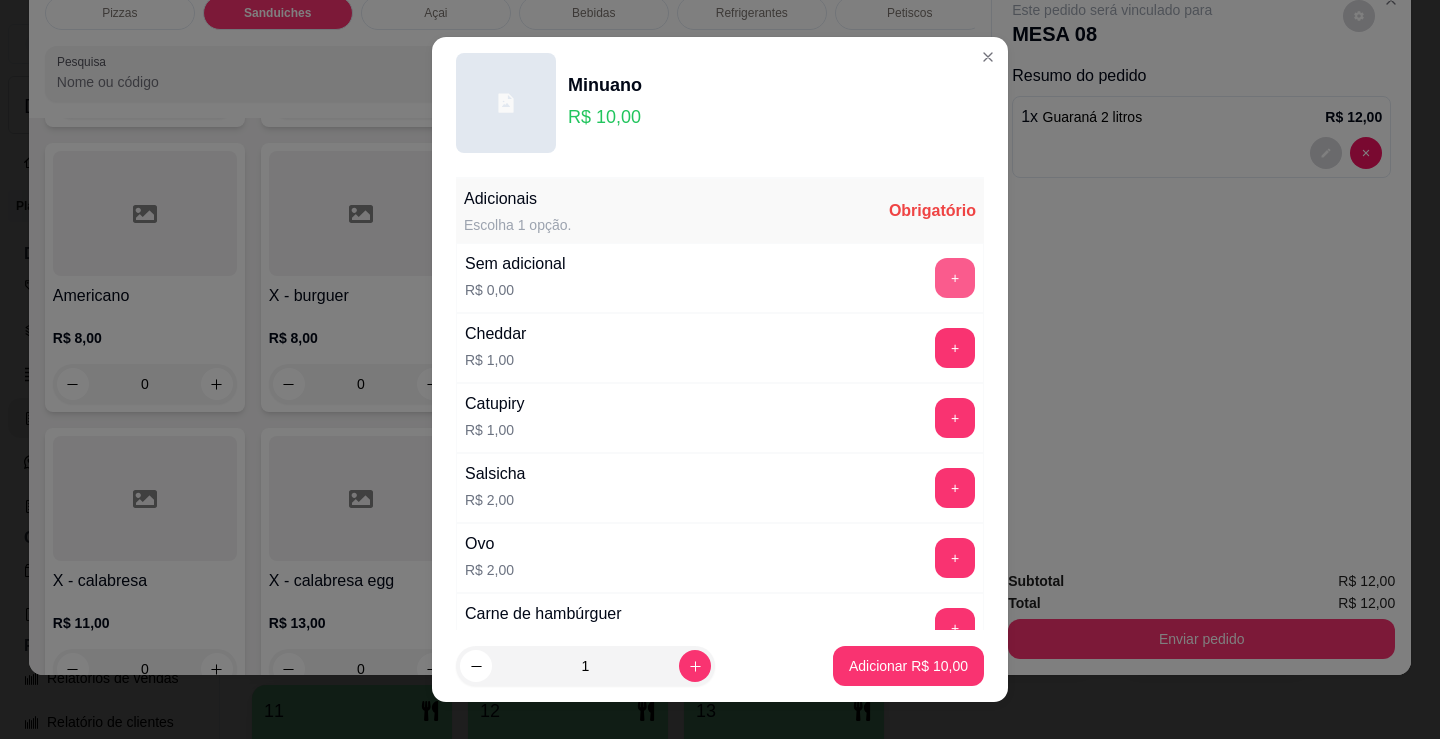 click on "+" at bounding box center (955, 278) 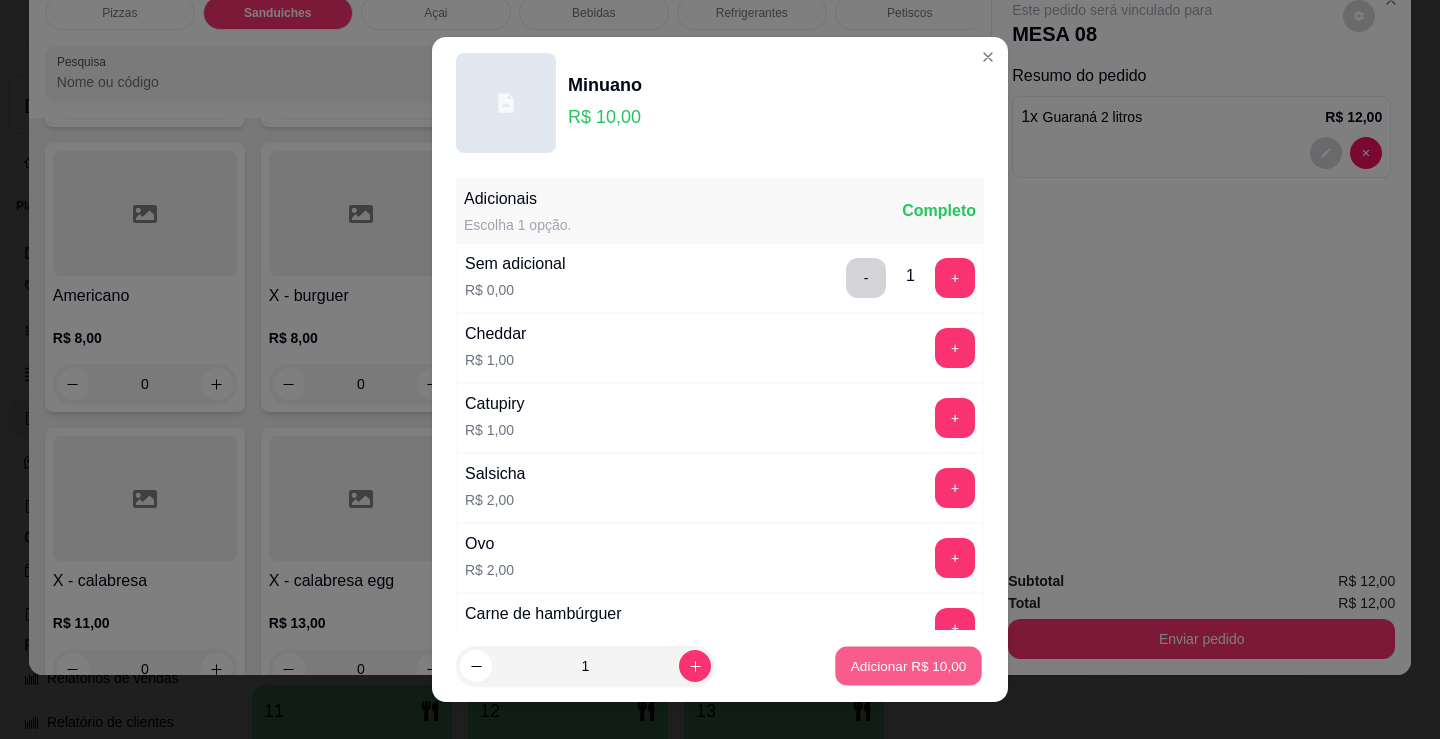click on "Adicionar   R$ 10,00" at bounding box center (908, 666) 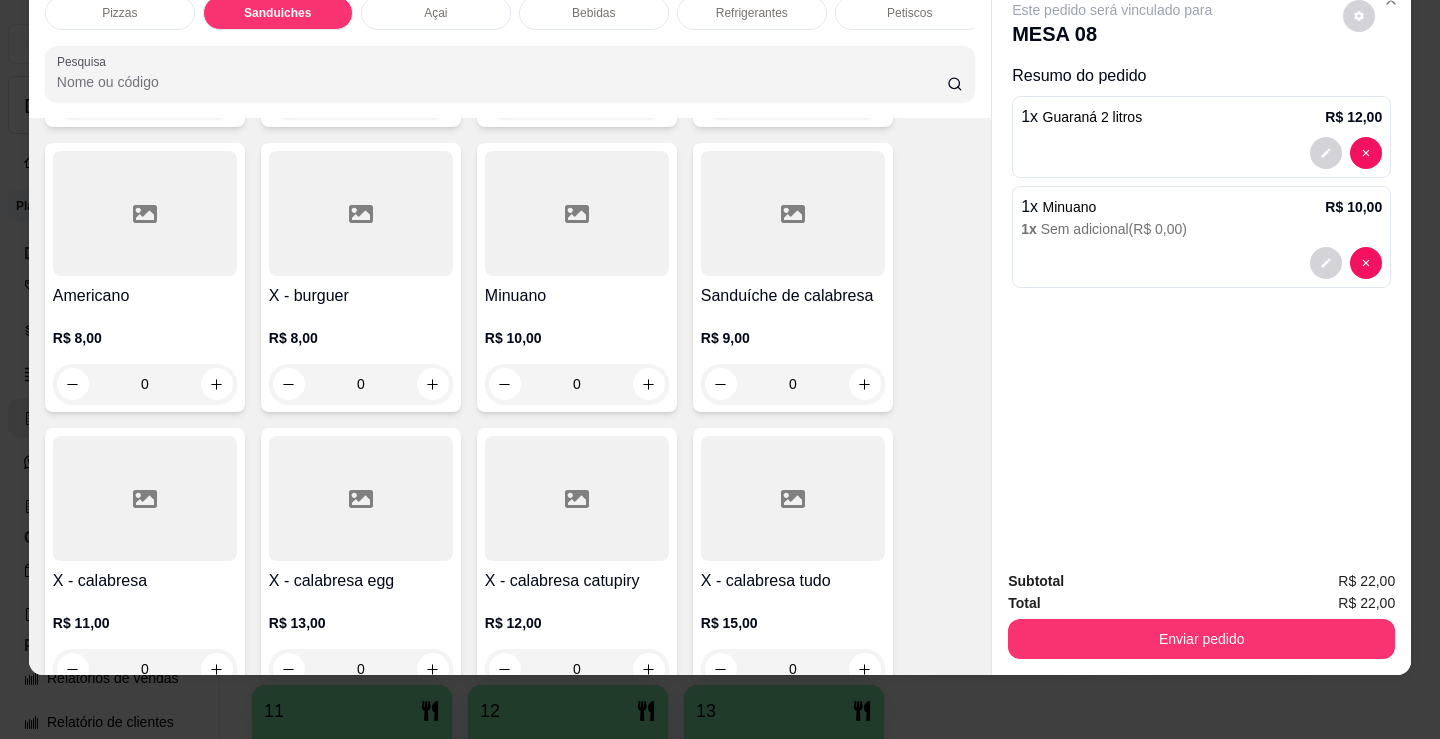 click on "Pizzas" at bounding box center (120, 13) 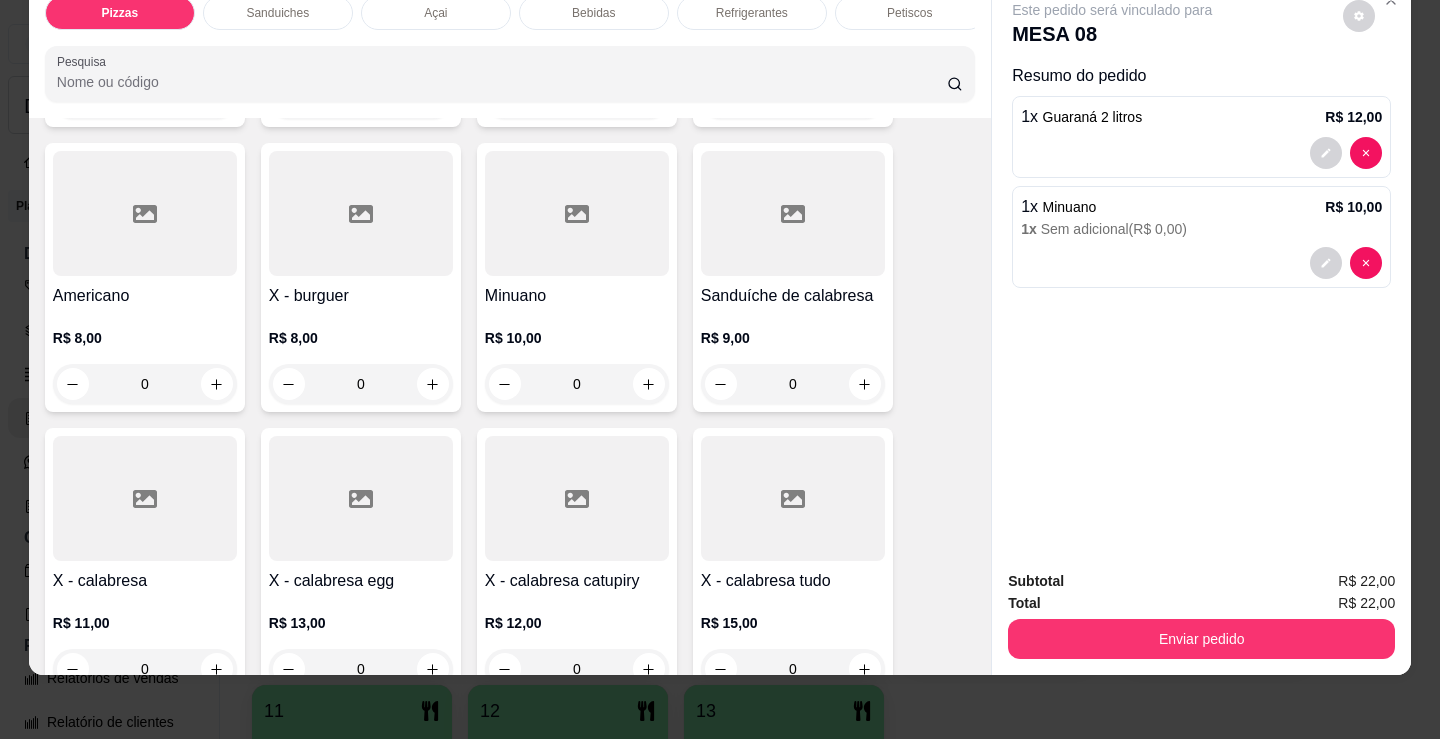 scroll, scrollTop: 90, scrollLeft: 0, axis: vertical 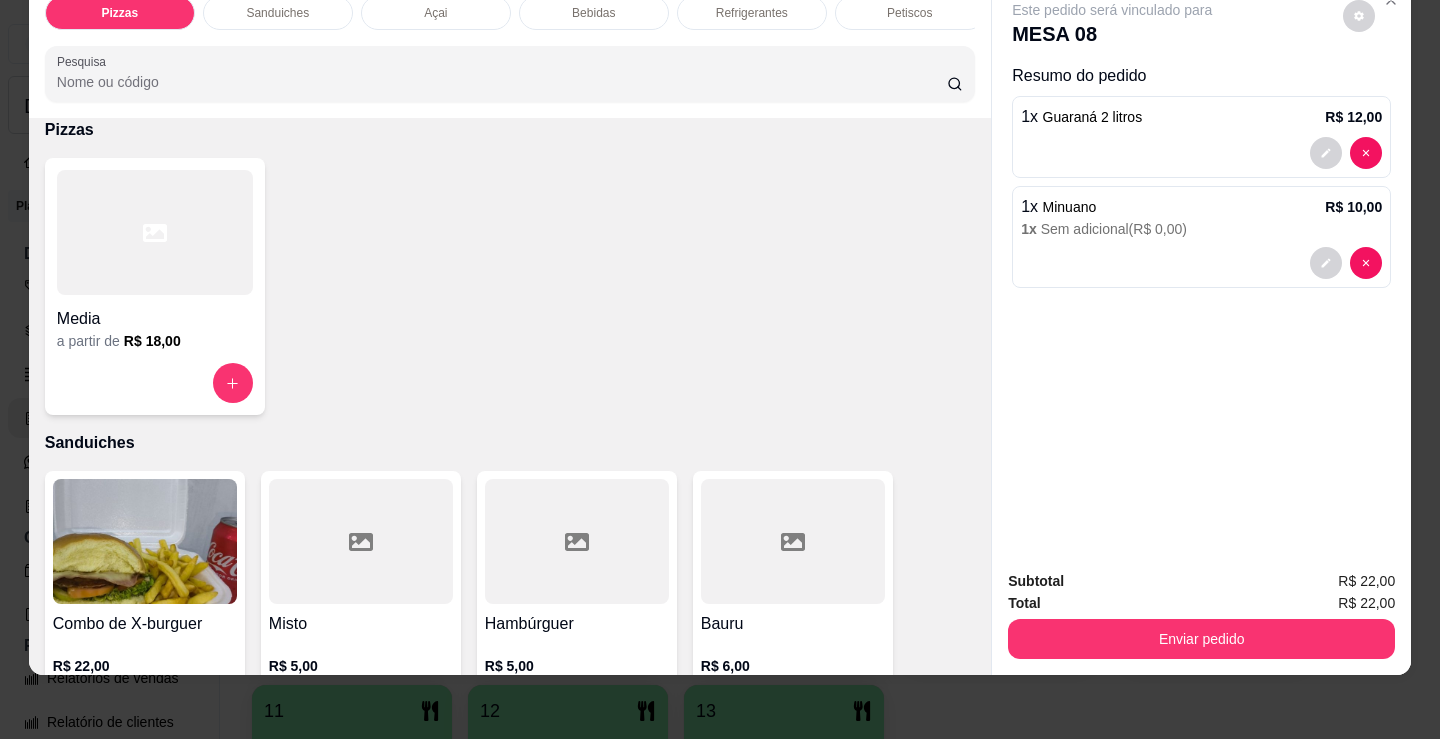 click on "Media" at bounding box center (155, 319) 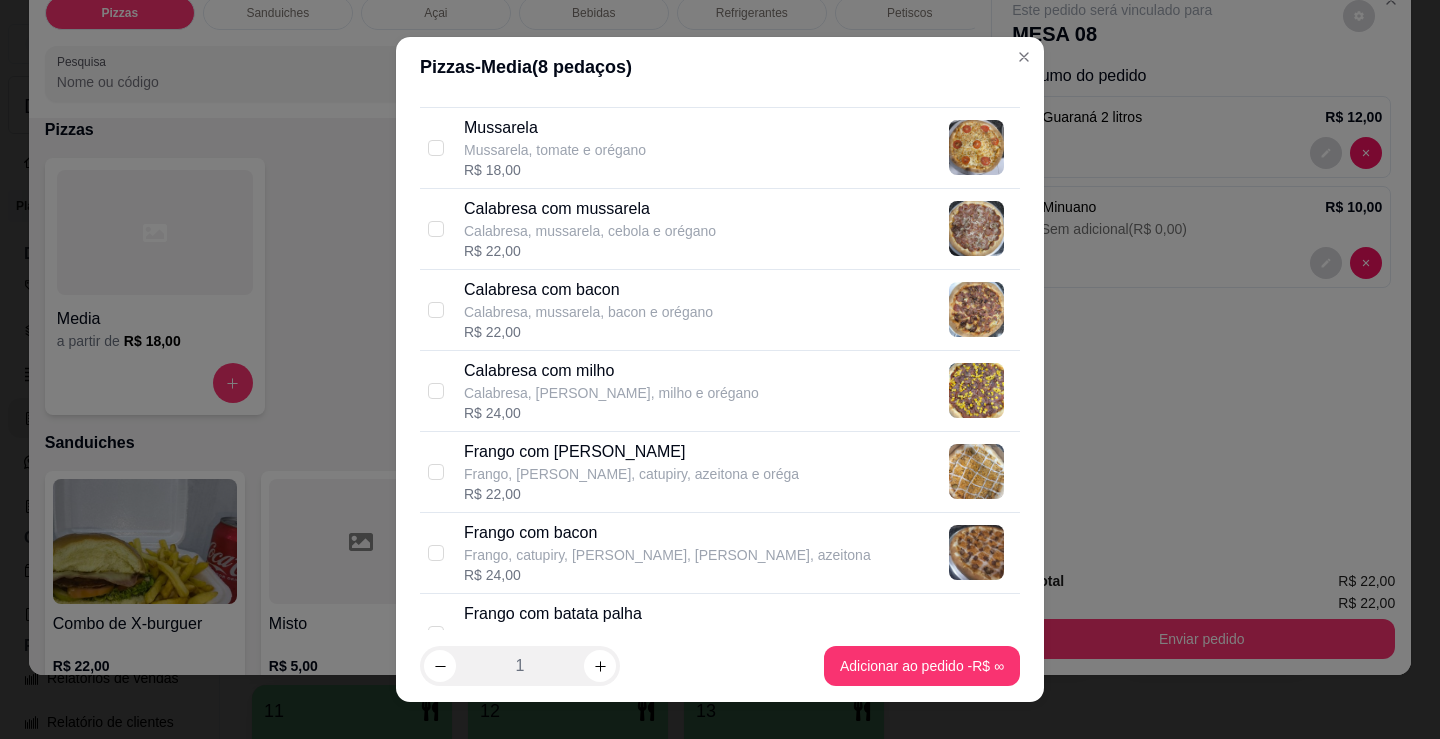 scroll, scrollTop: 400, scrollLeft: 0, axis: vertical 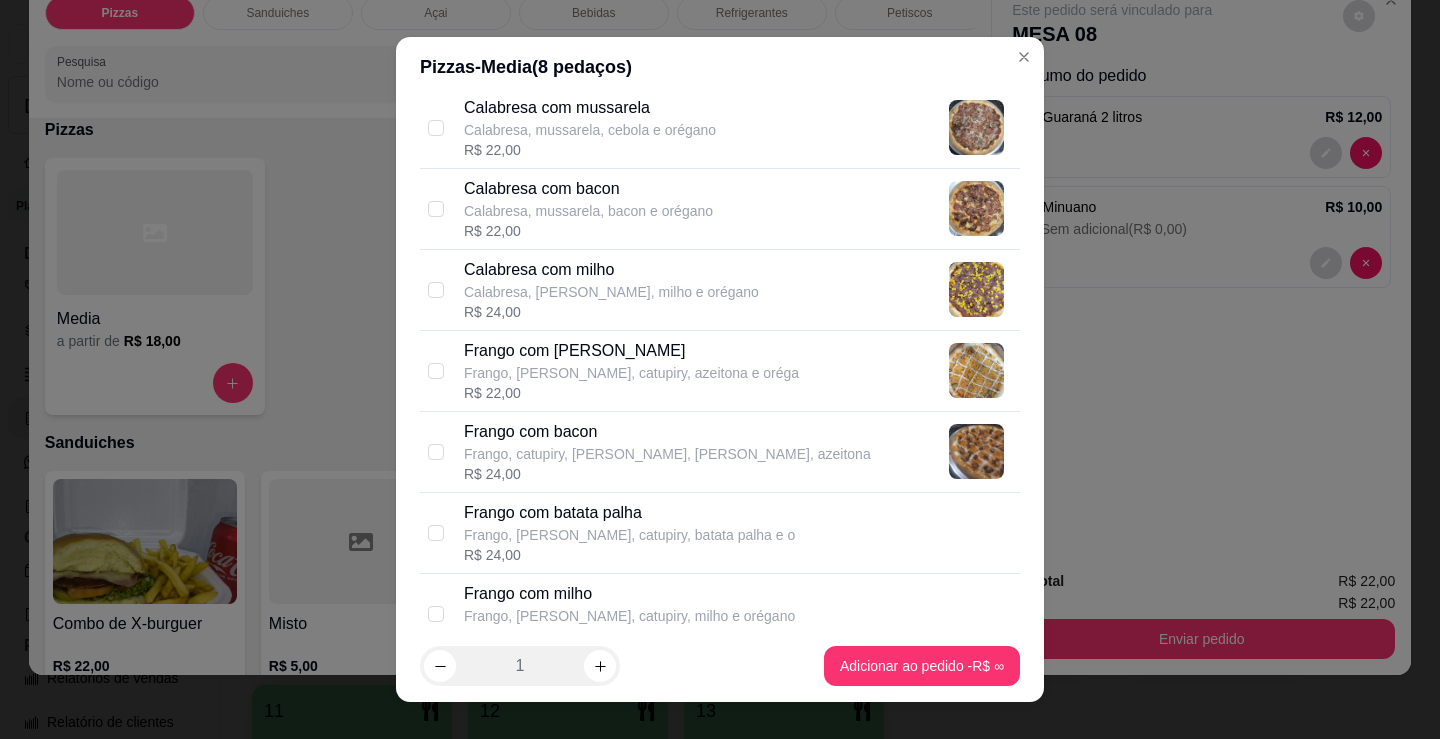 click on "Calabresa, mussarela, cebola e orégano" at bounding box center [590, 130] 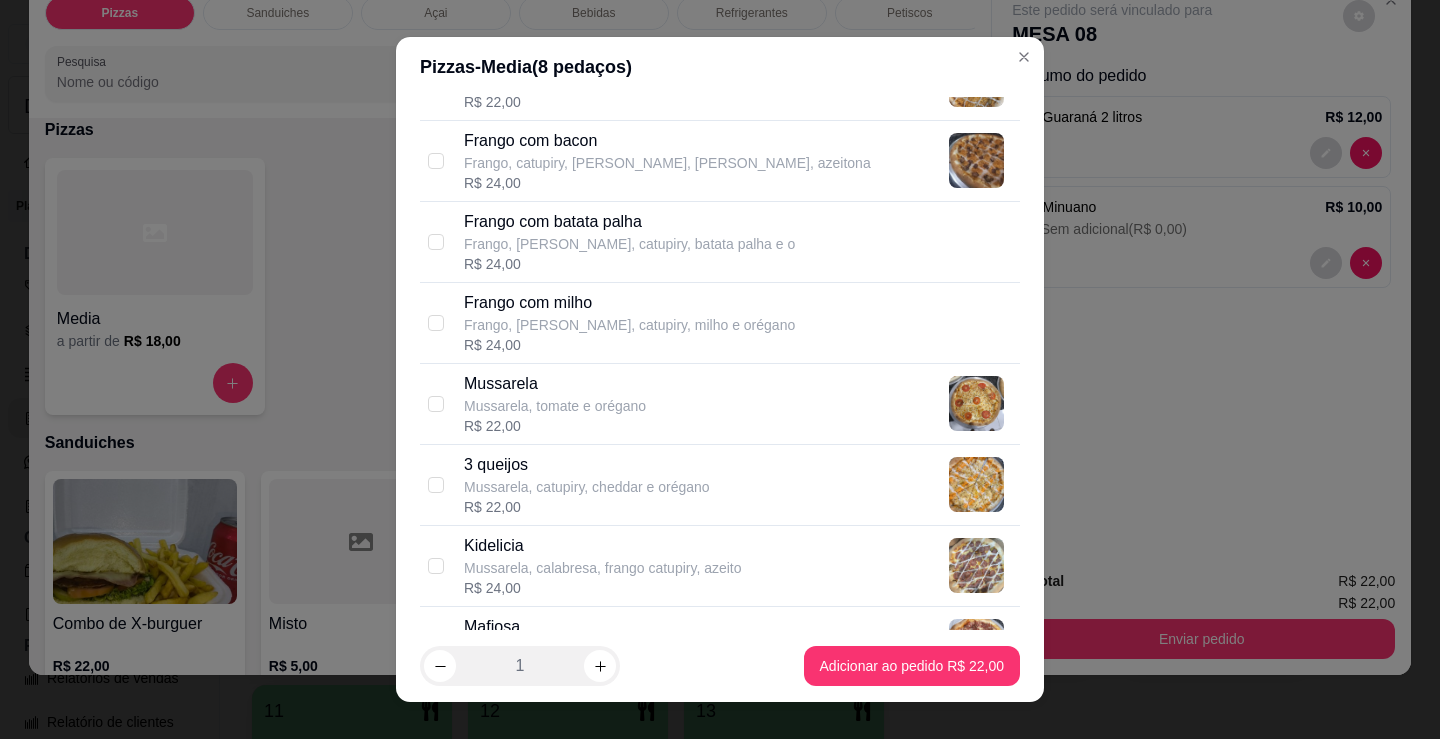 scroll, scrollTop: 700, scrollLeft: 0, axis: vertical 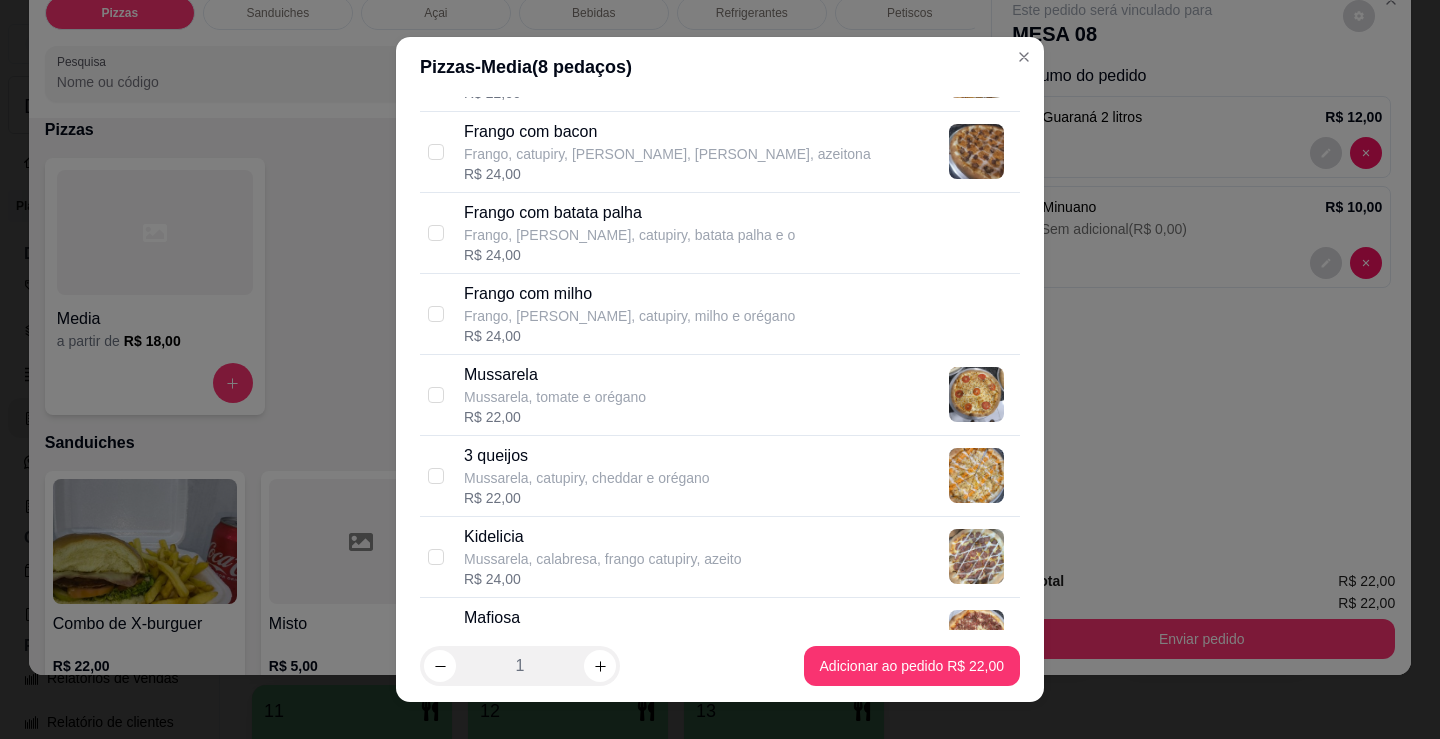 click on "Kidelicia" at bounding box center [603, 537] 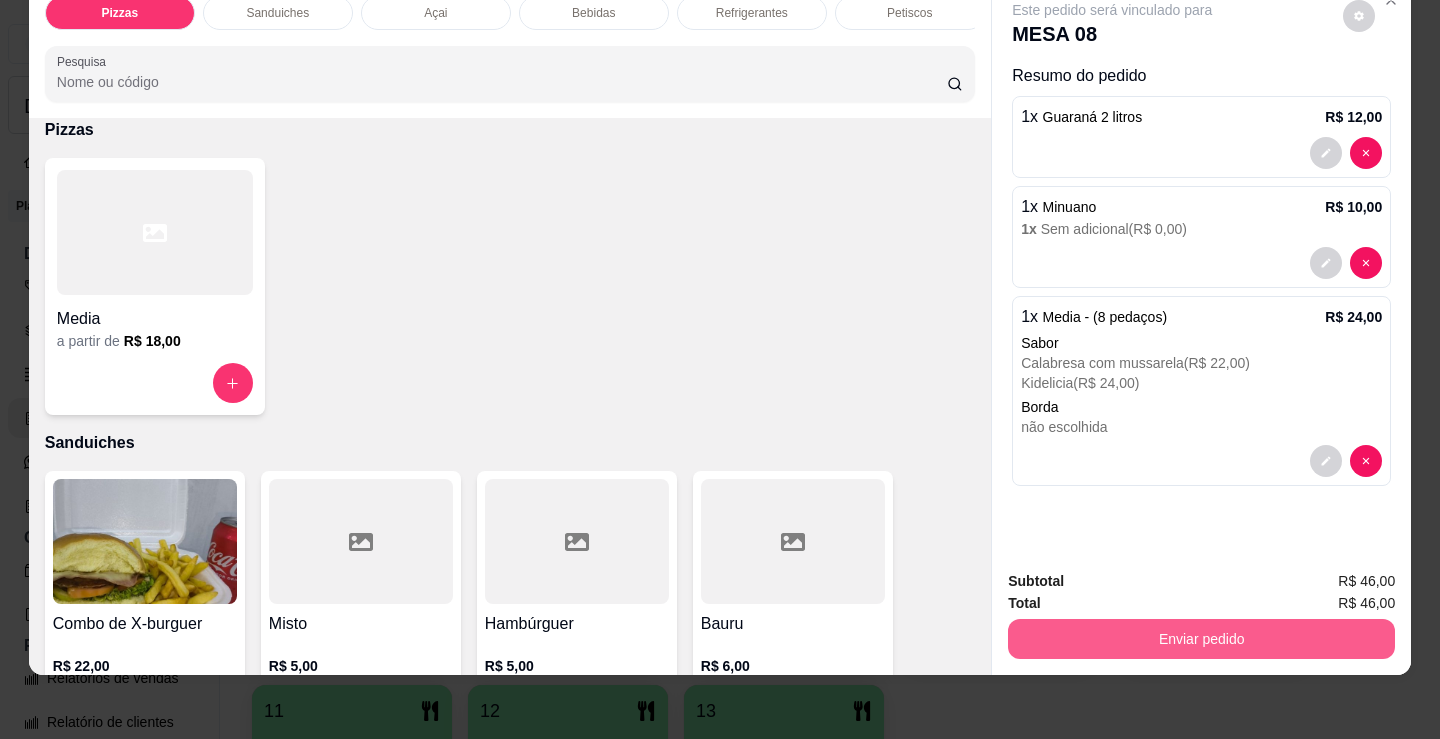click on "Enviar pedido" at bounding box center [1201, 639] 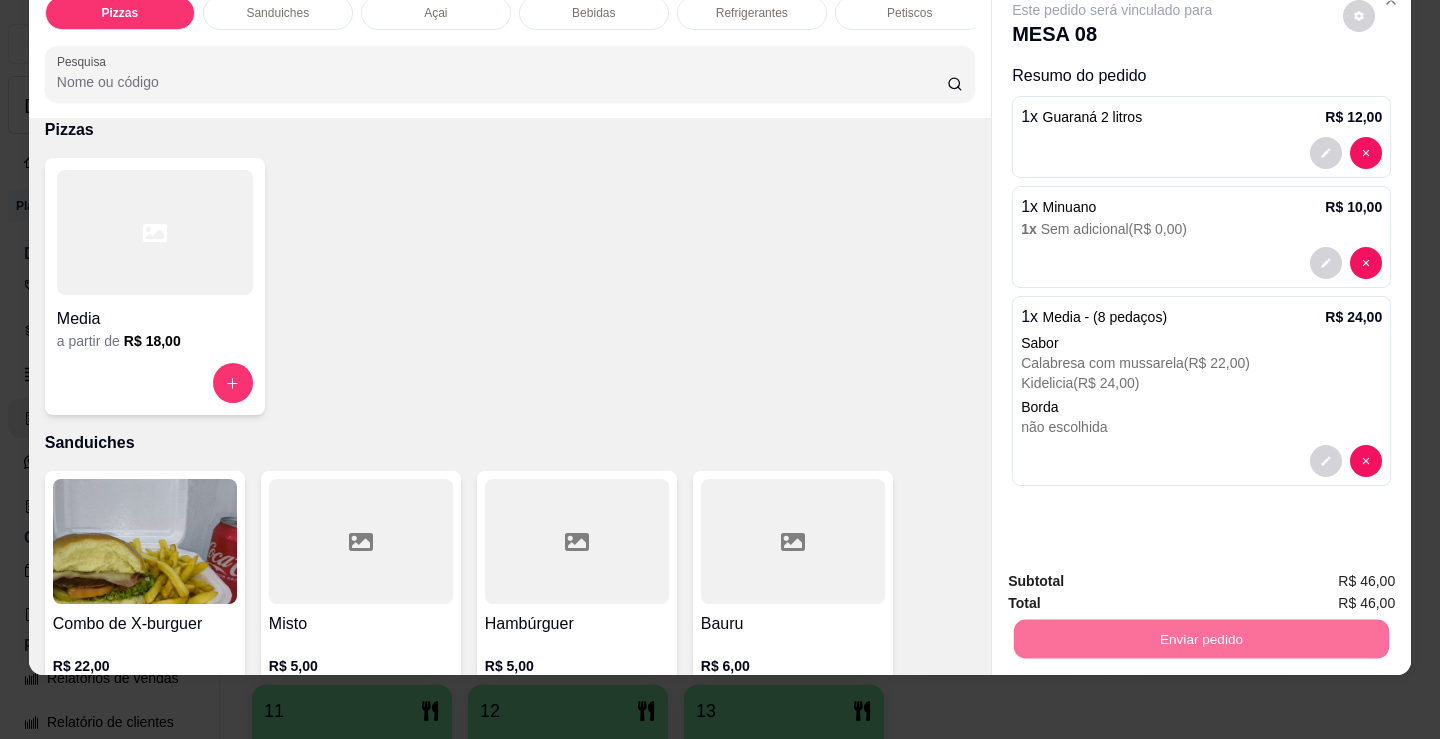 click on "Não registrar e enviar pedido" at bounding box center (1135, 575) 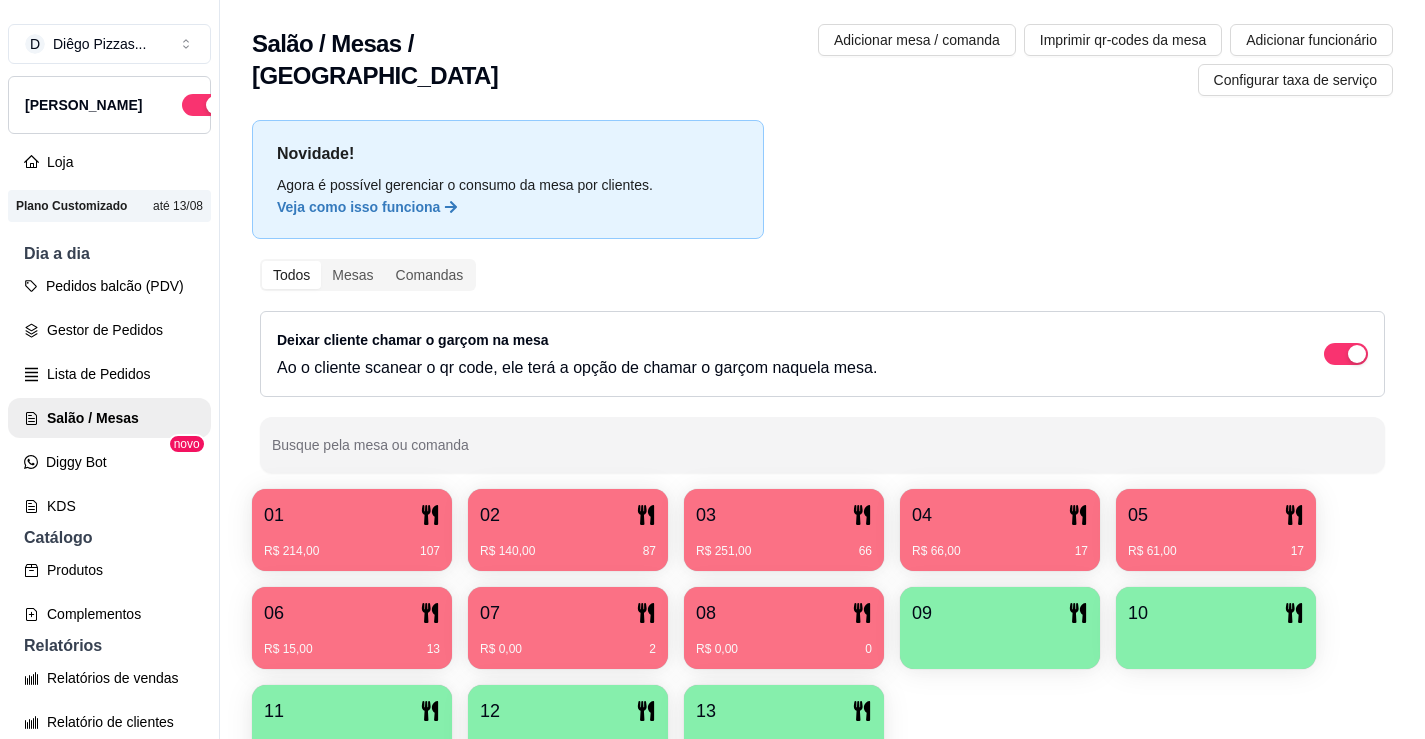 type 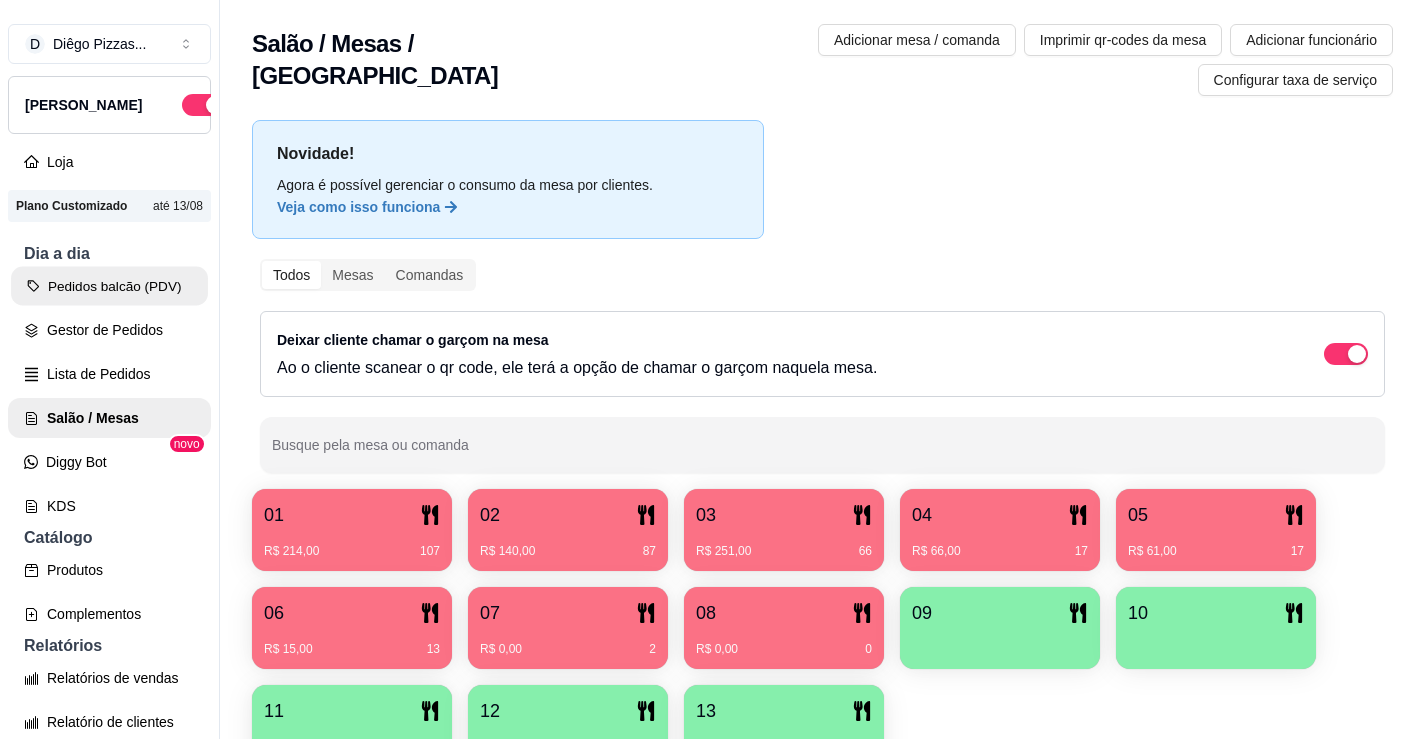 click on "Pedidos balcão (PDV)" at bounding box center [109, 286] 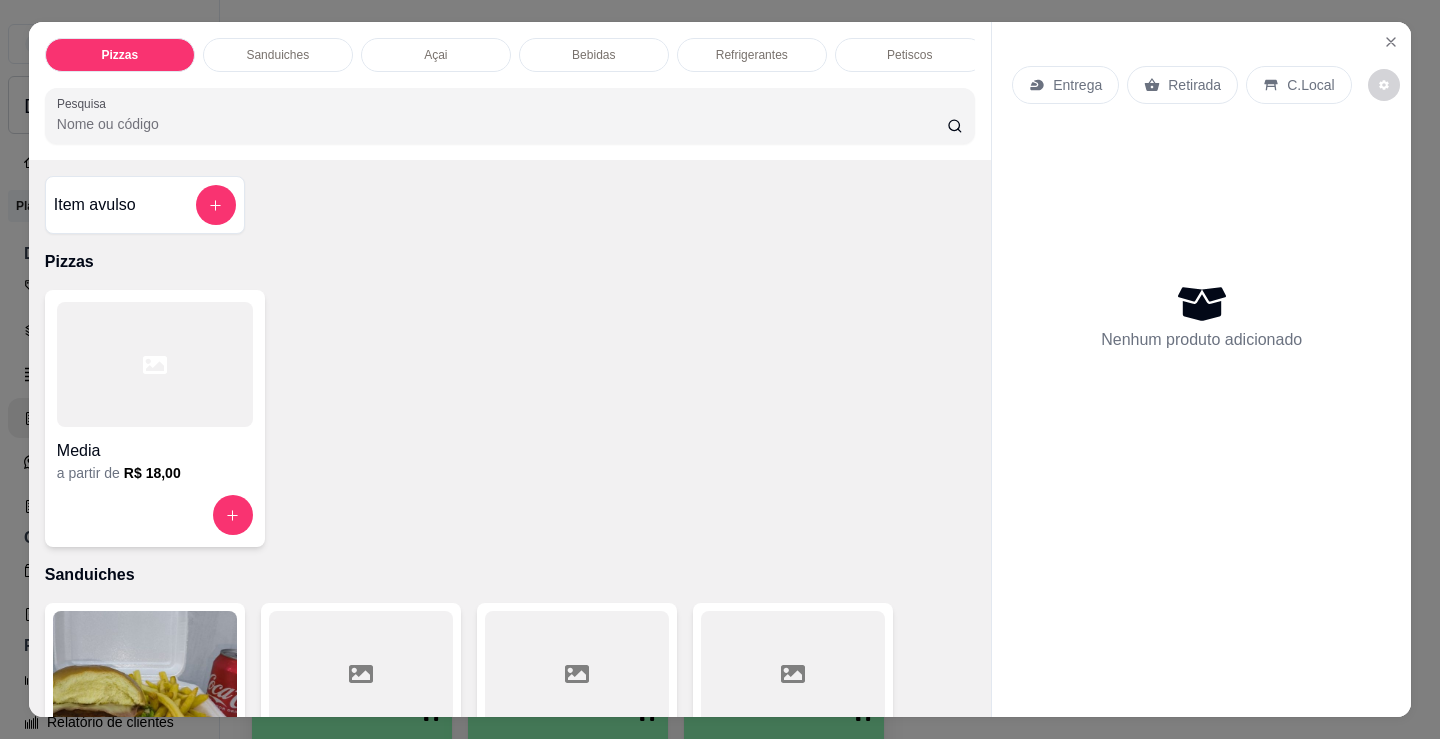 click at bounding box center (155, 364) 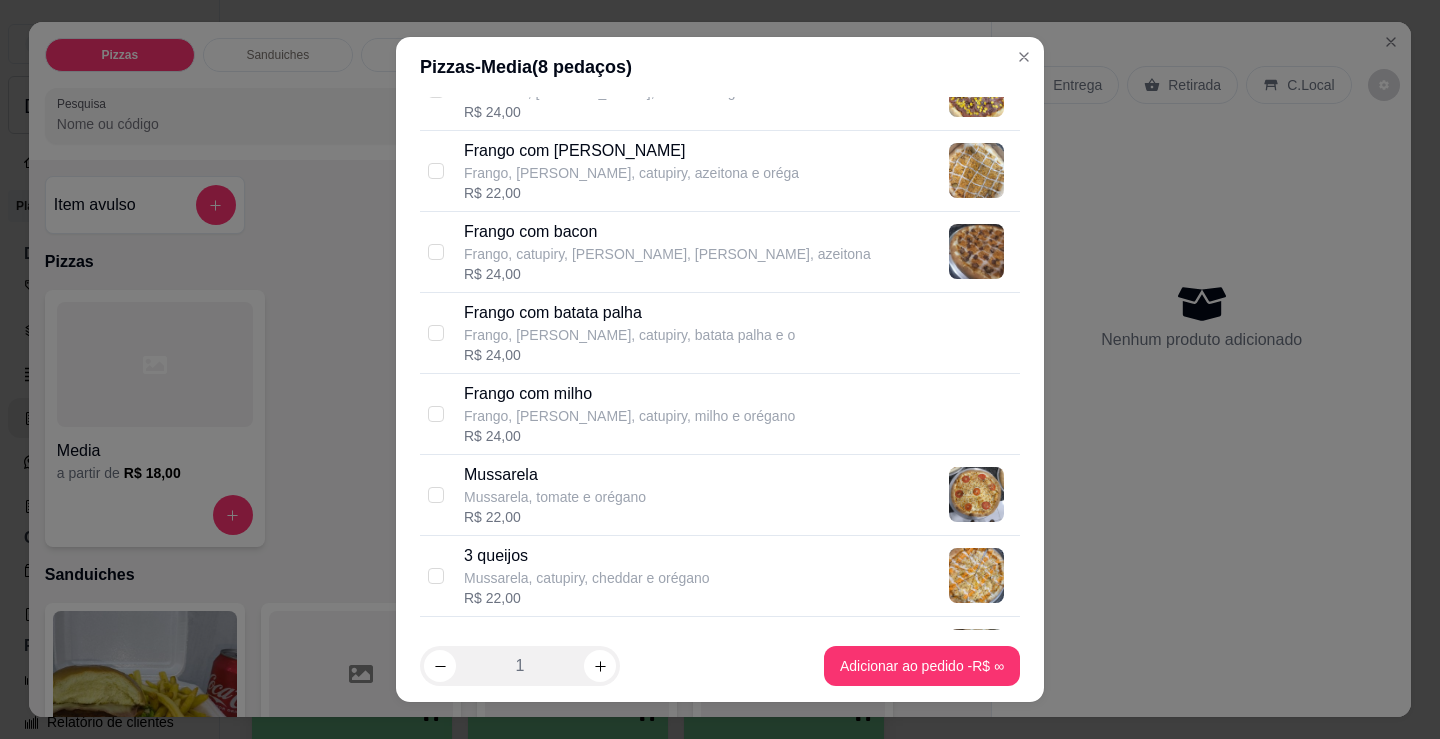click on "Mussarela  Mussarela, tomate e orégano  R$ 22,00" at bounding box center [738, 495] 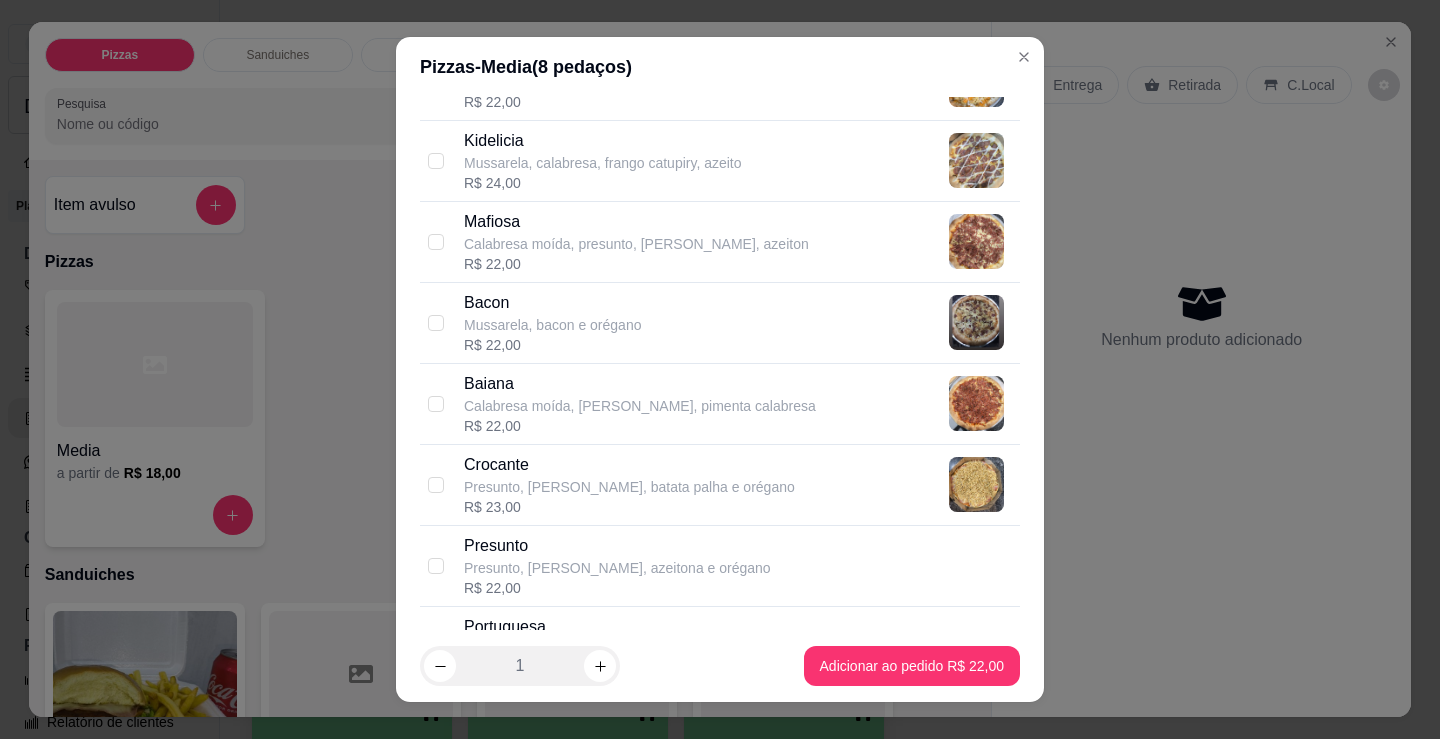 scroll, scrollTop: 1200, scrollLeft: 0, axis: vertical 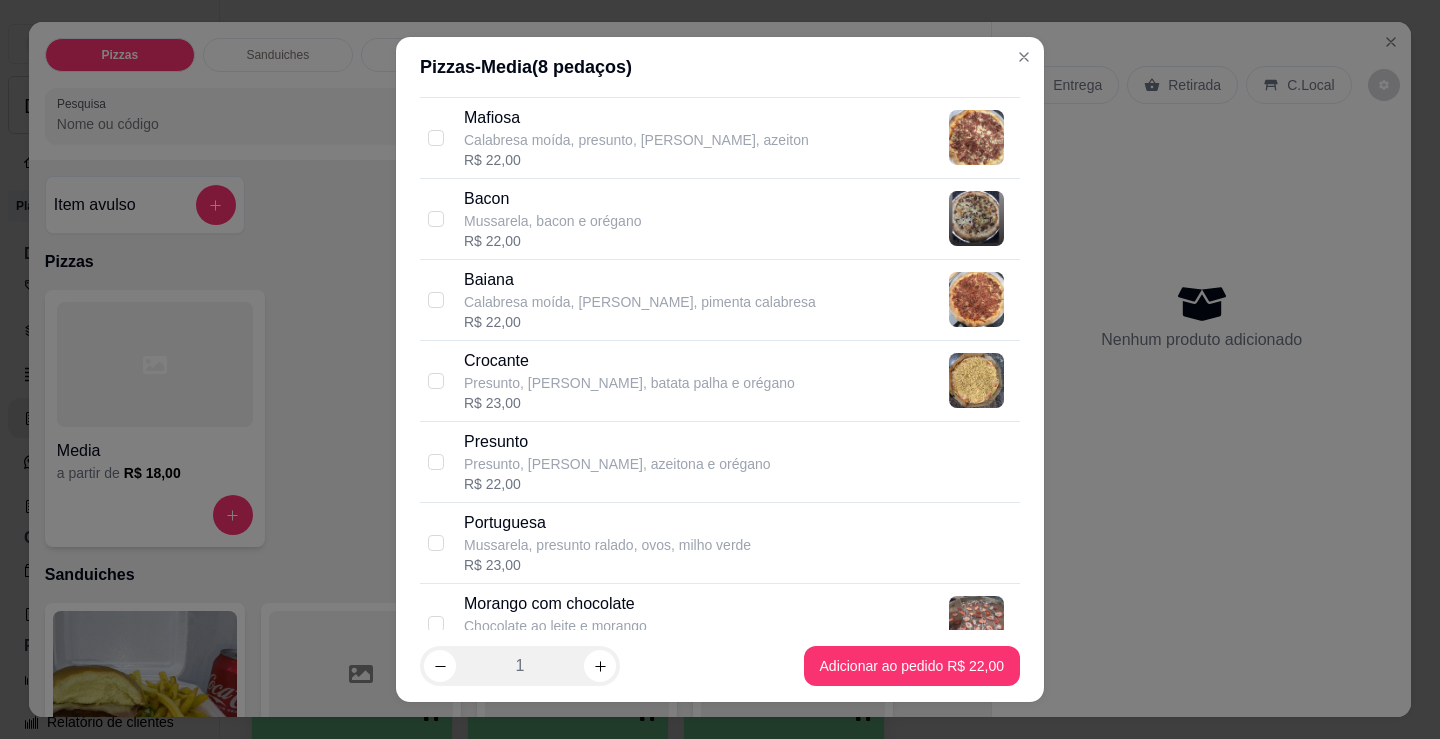 click on "Presunto" at bounding box center (617, 442) 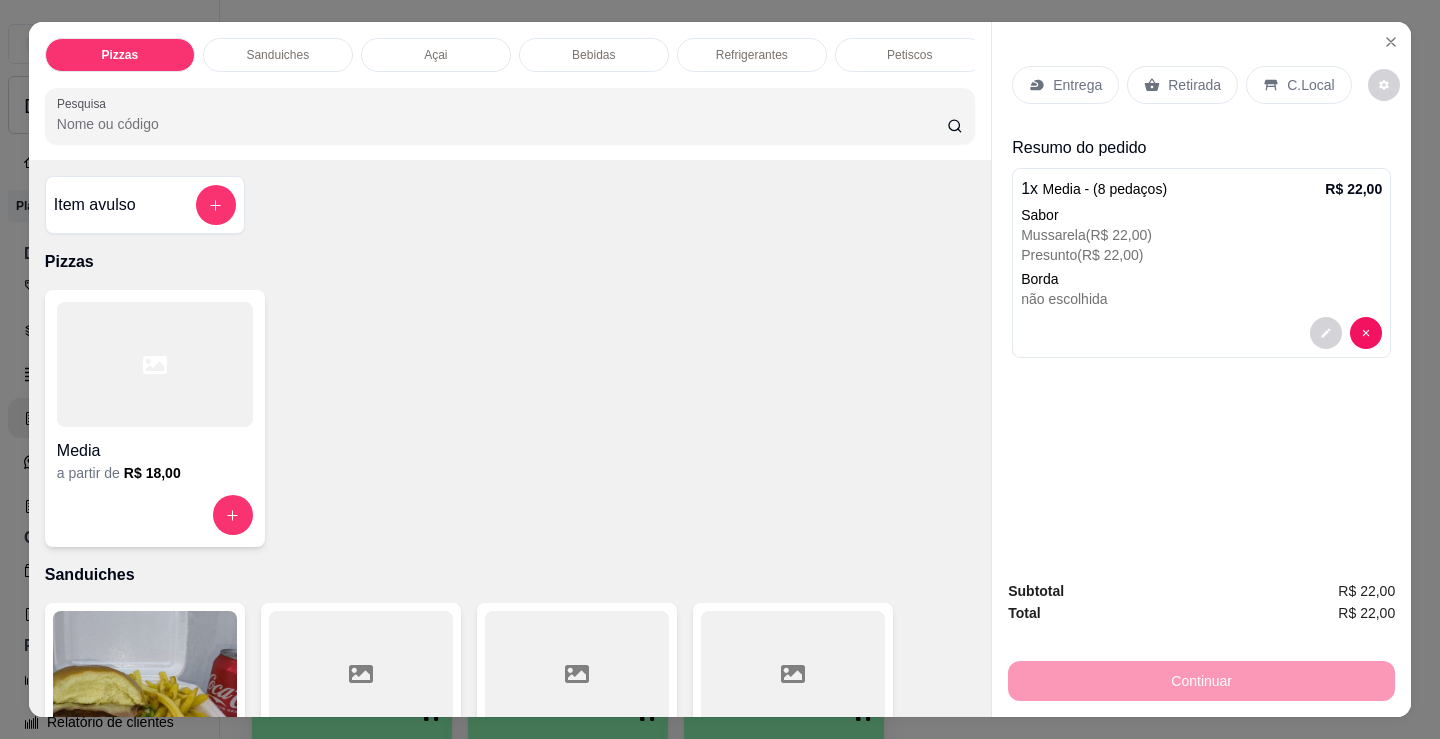 click on "Entrega" at bounding box center [1065, 85] 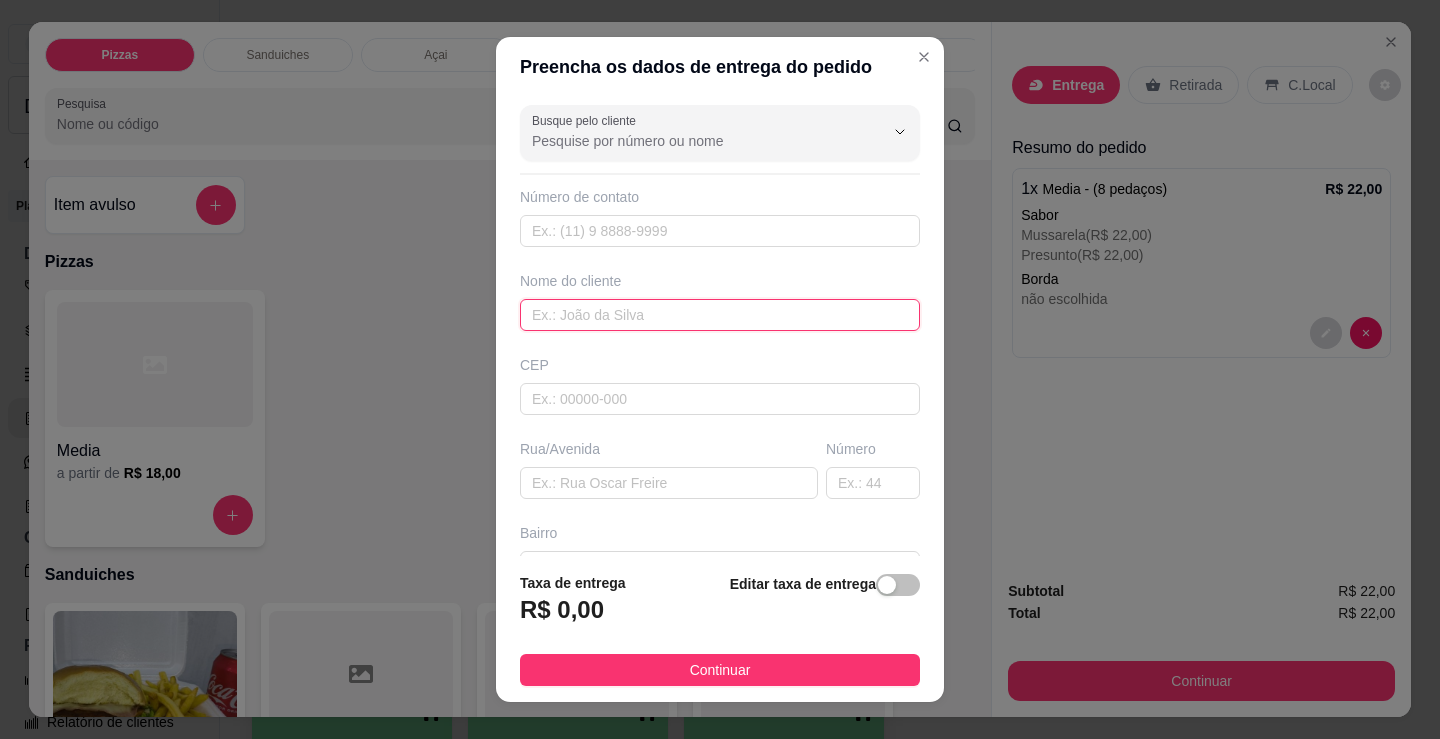 click at bounding box center (720, 315) 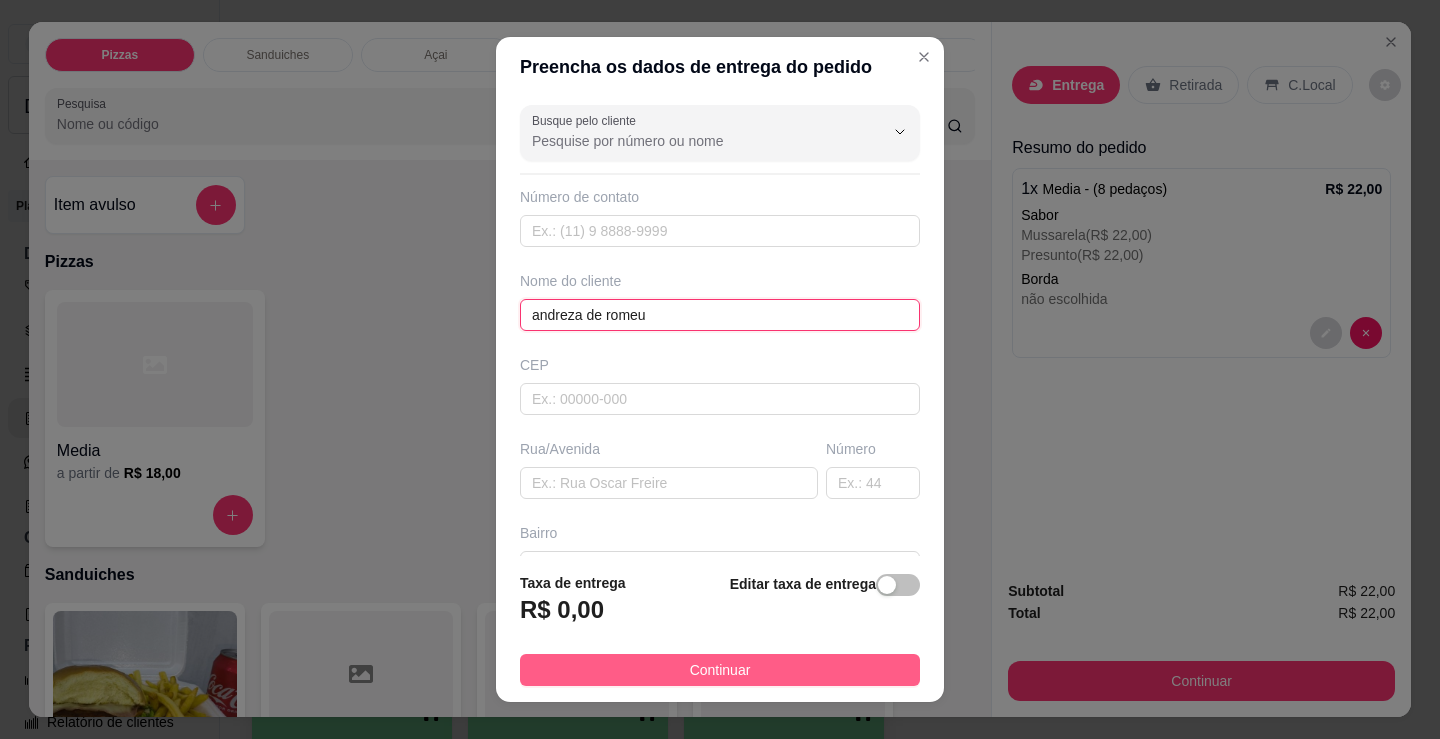 type on "andreza de romeu" 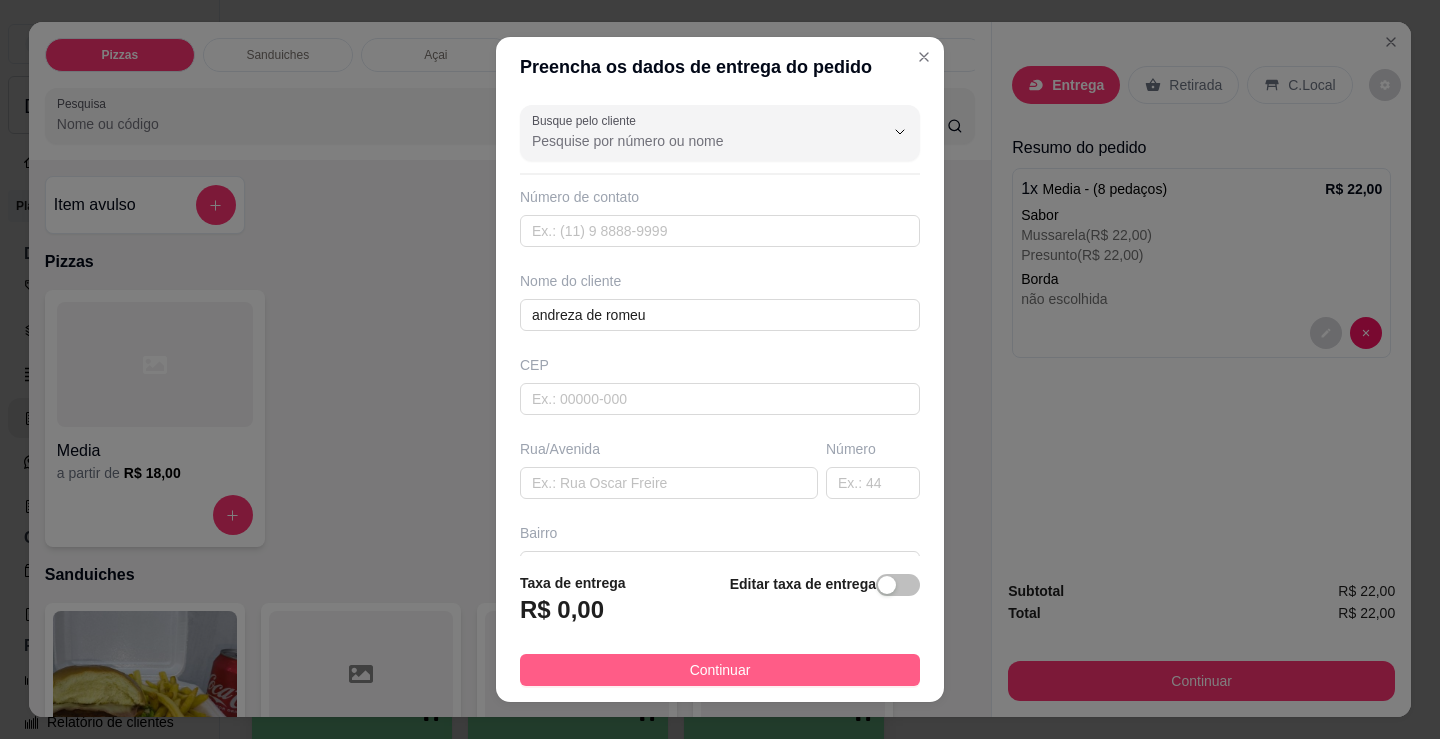 click on "Continuar" at bounding box center (720, 670) 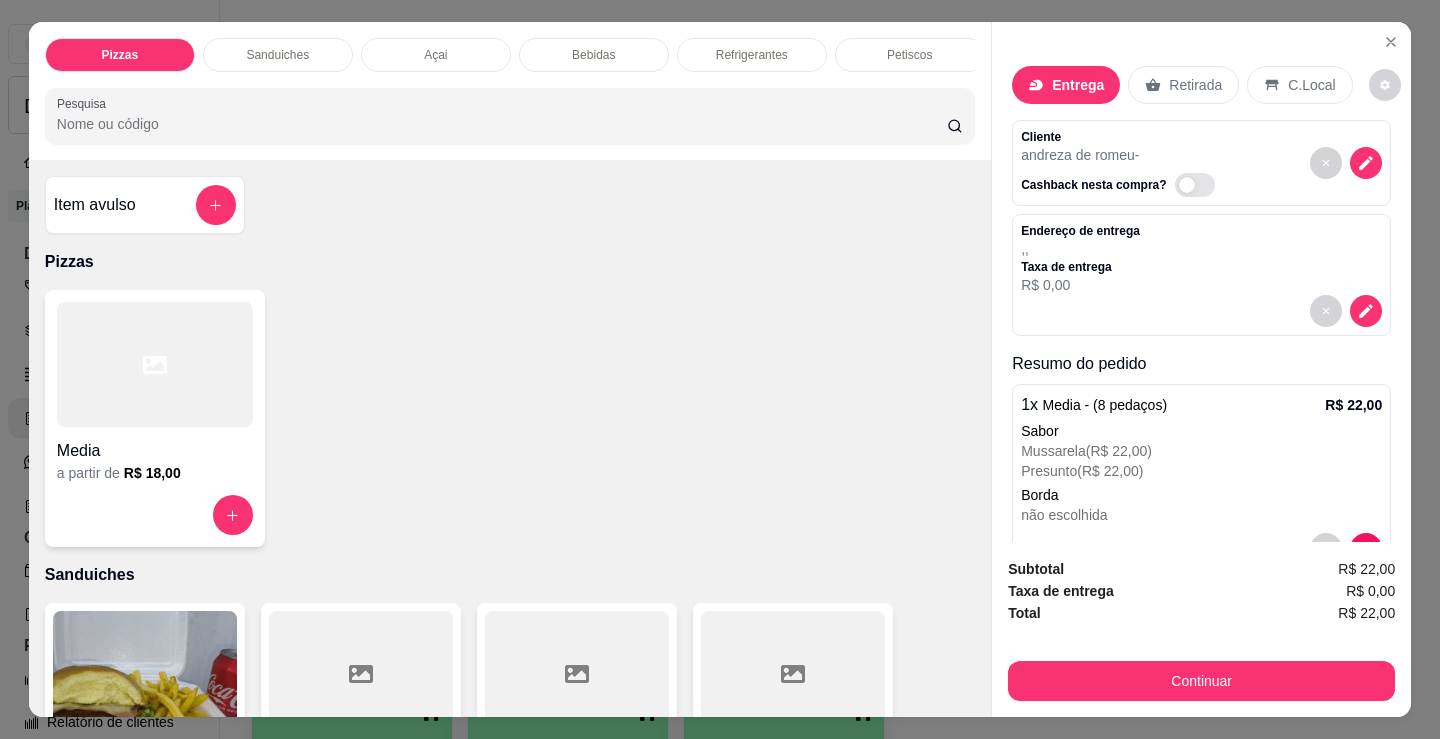 click on "Media a partir de     R$ 18,00" at bounding box center [510, 418] 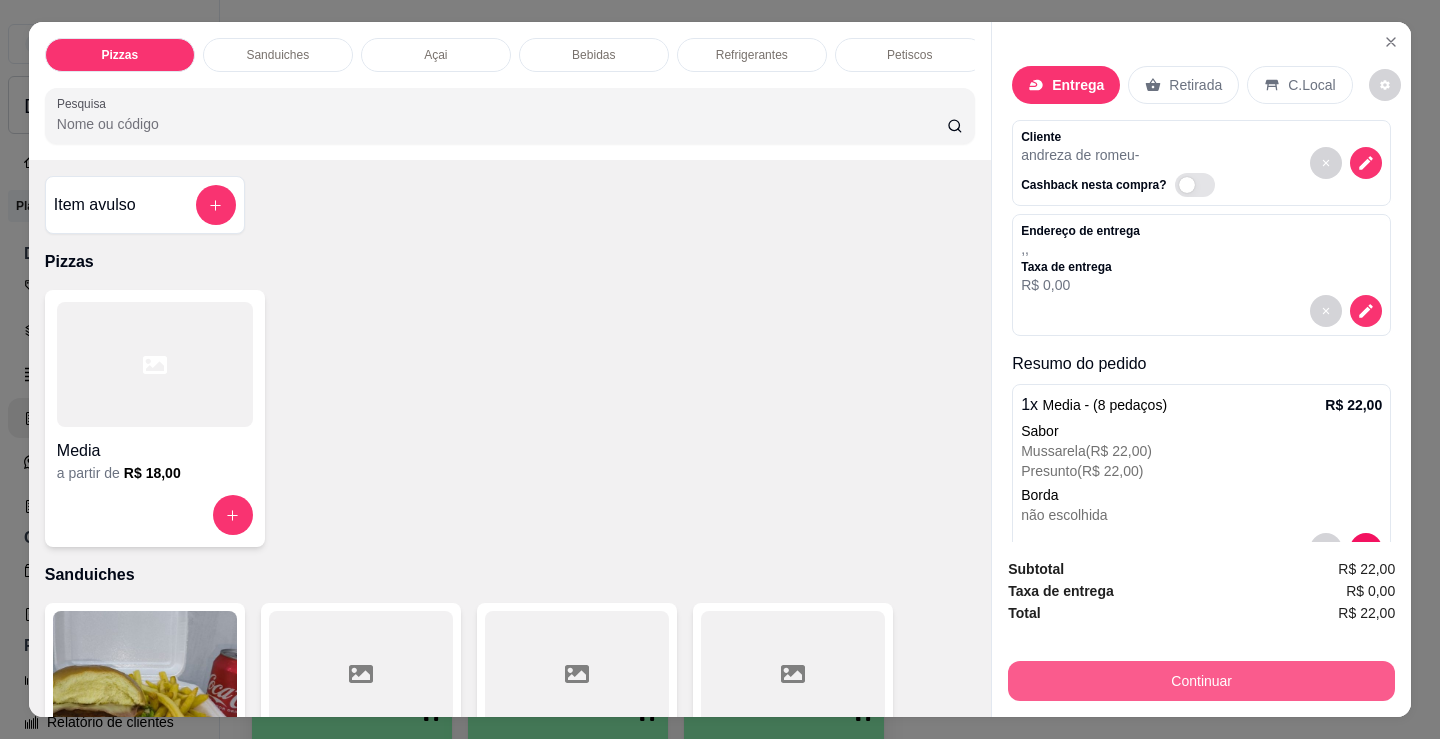click on "Continuar" at bounding box center [1201, 681] 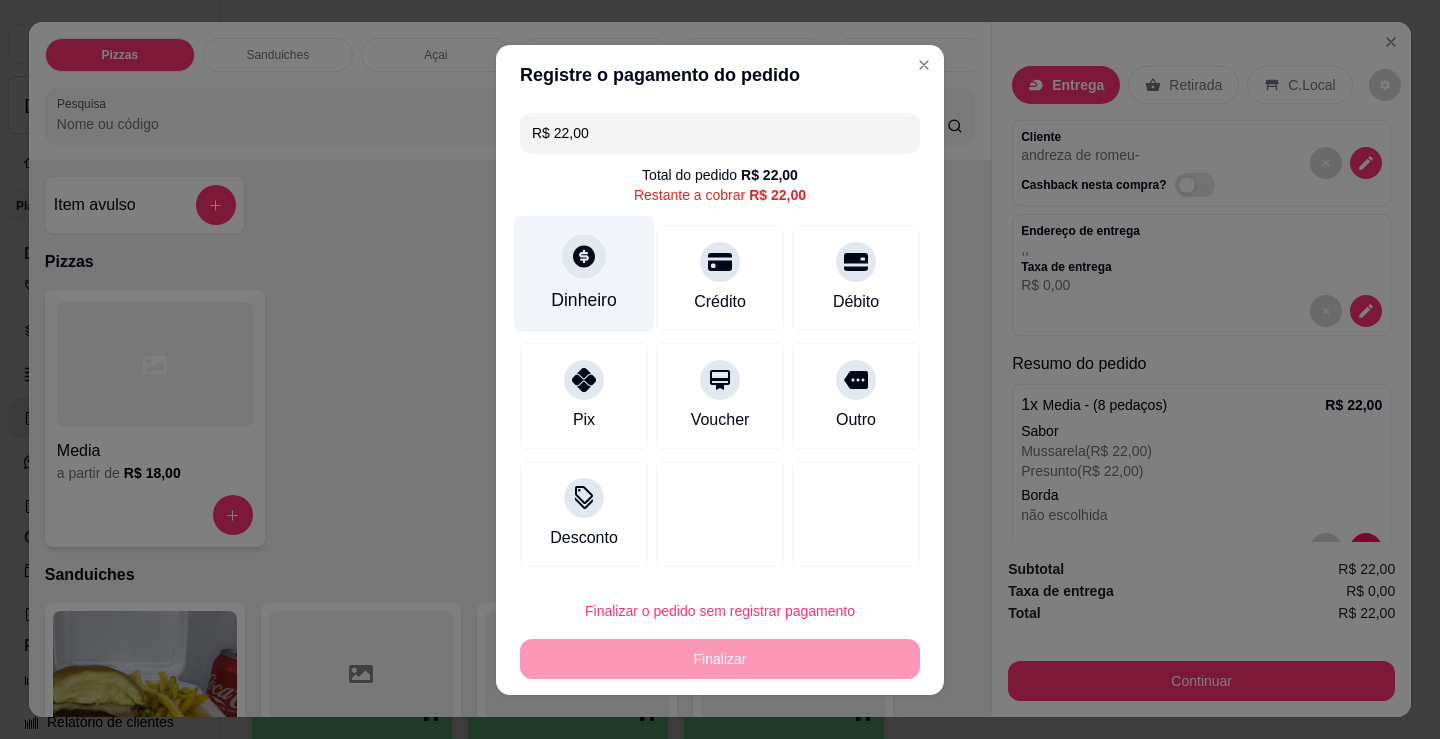 click on "Dinheiro" at bounding box center (584, 273) 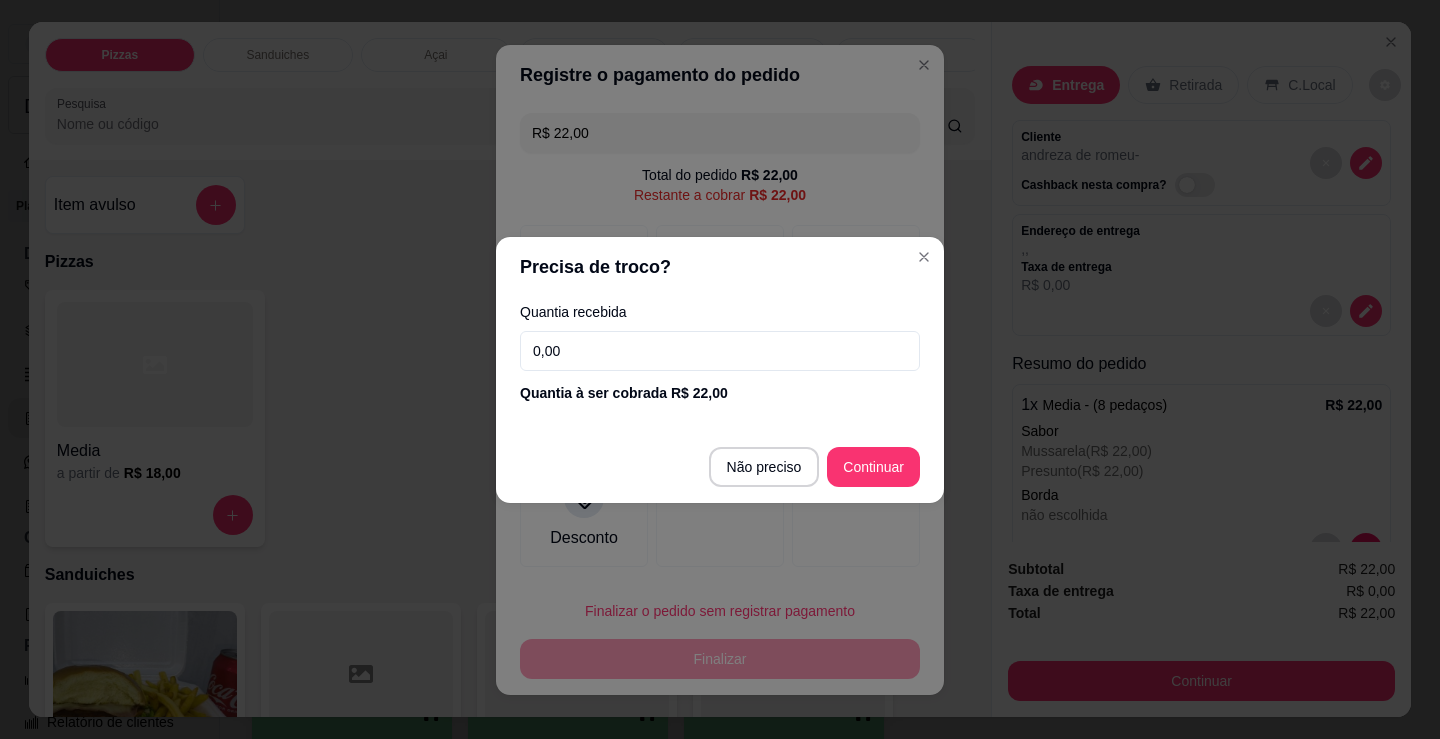 click on "0,00" at bounding box center [720, 351] 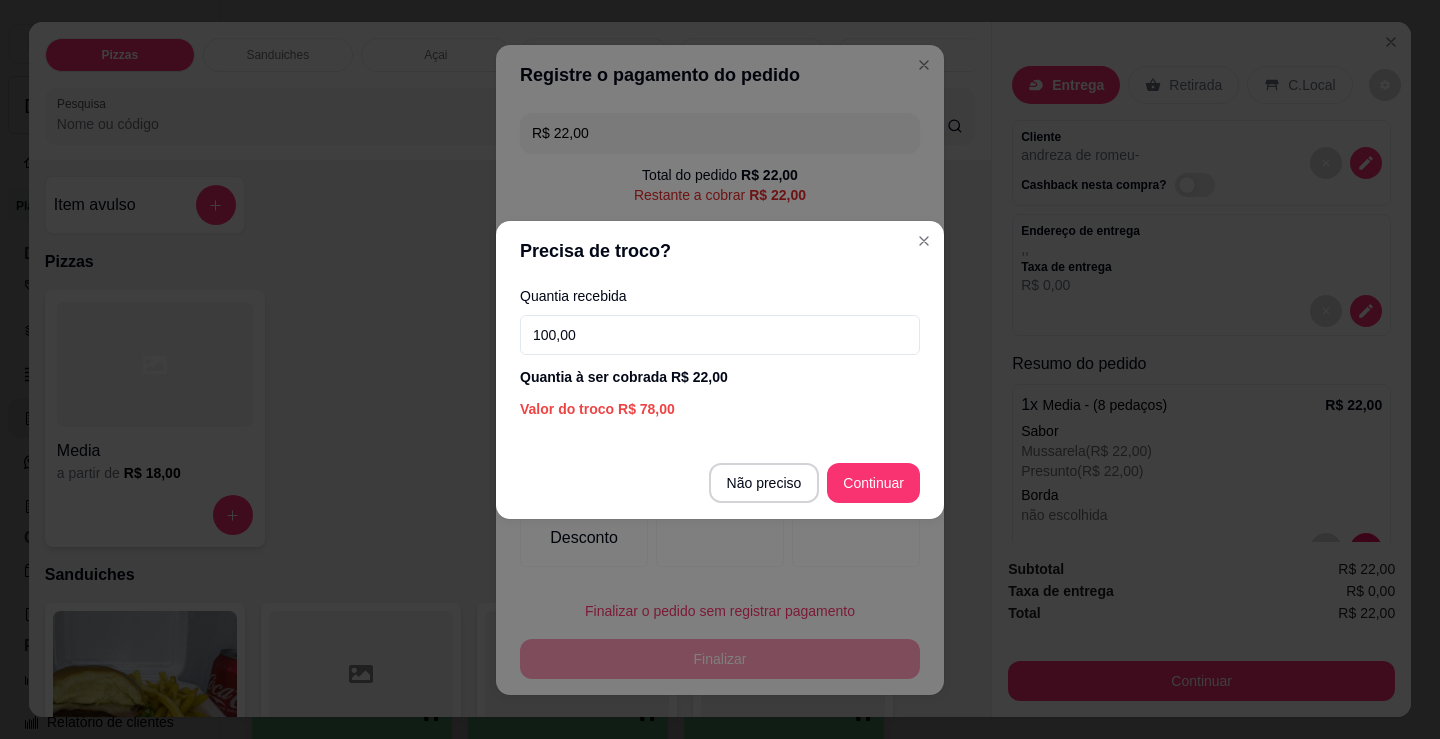 type on "100,00" 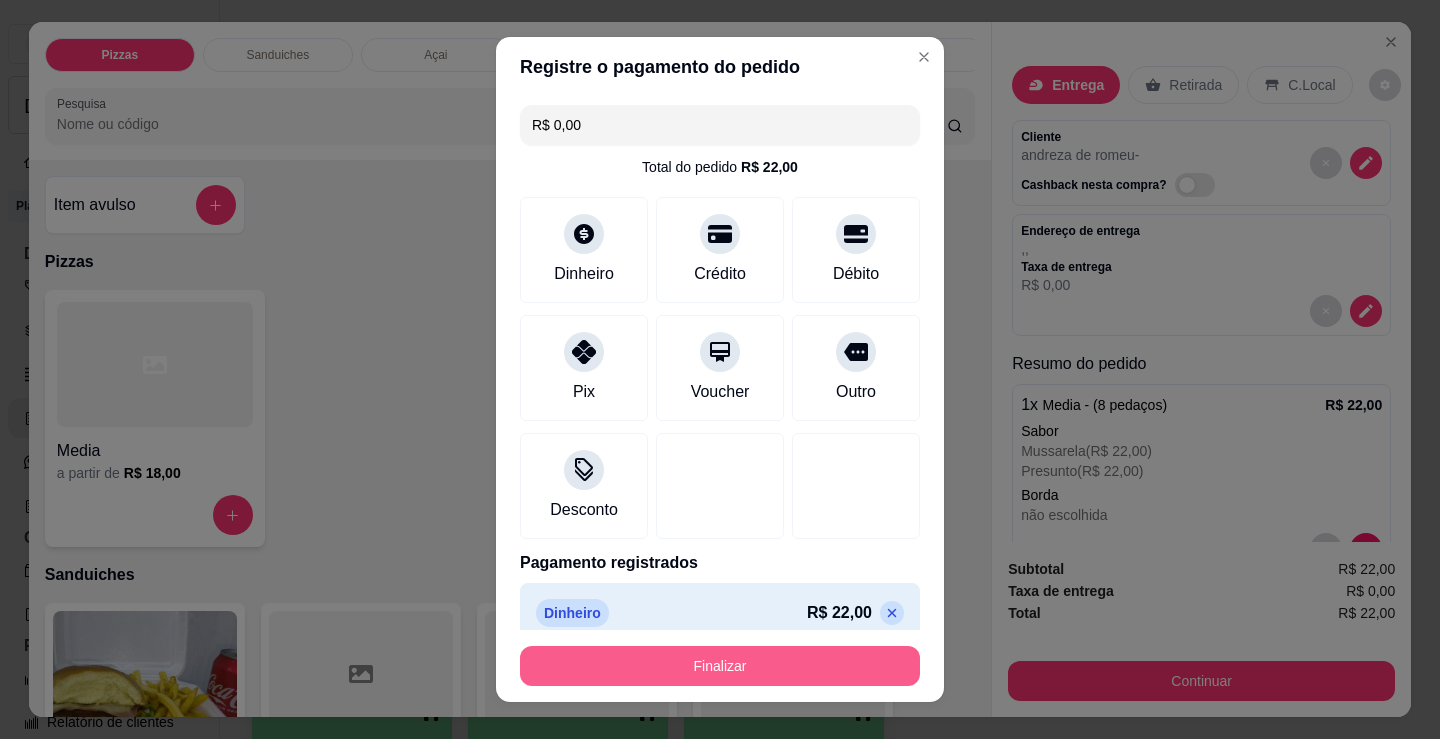 click on "Finalizar" at bounding box center (720, 666) 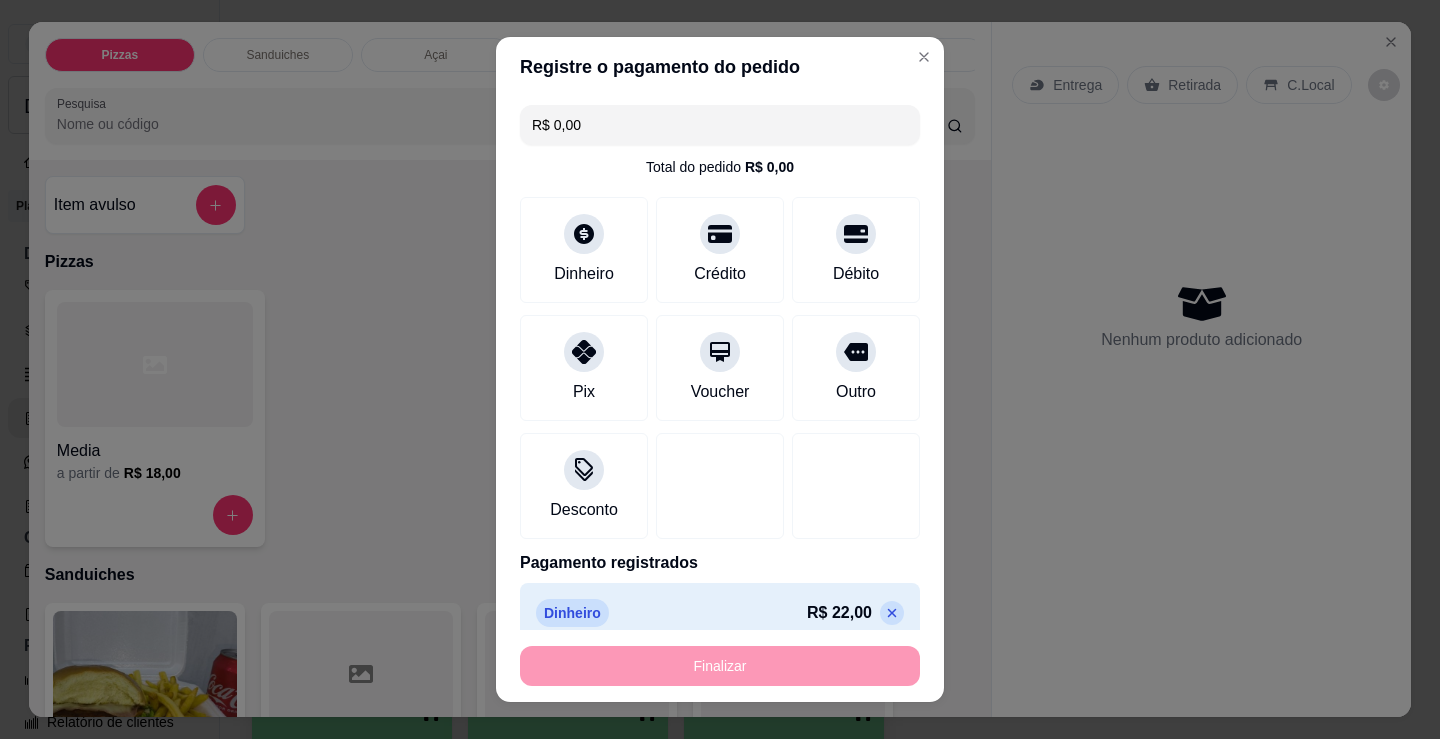 type on "-R$ 22,00" 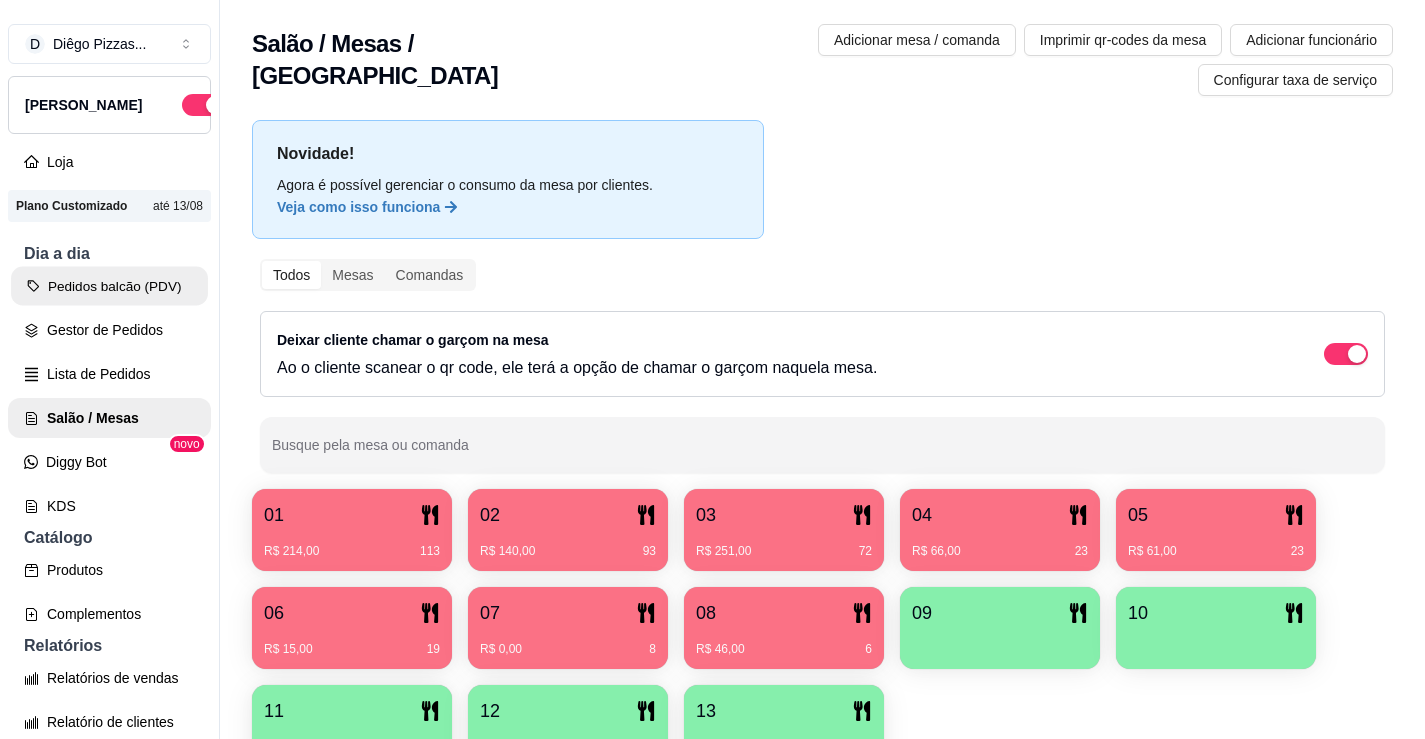 click on "Pedidos balcão (PDV)" at bounding box center [109, 286] 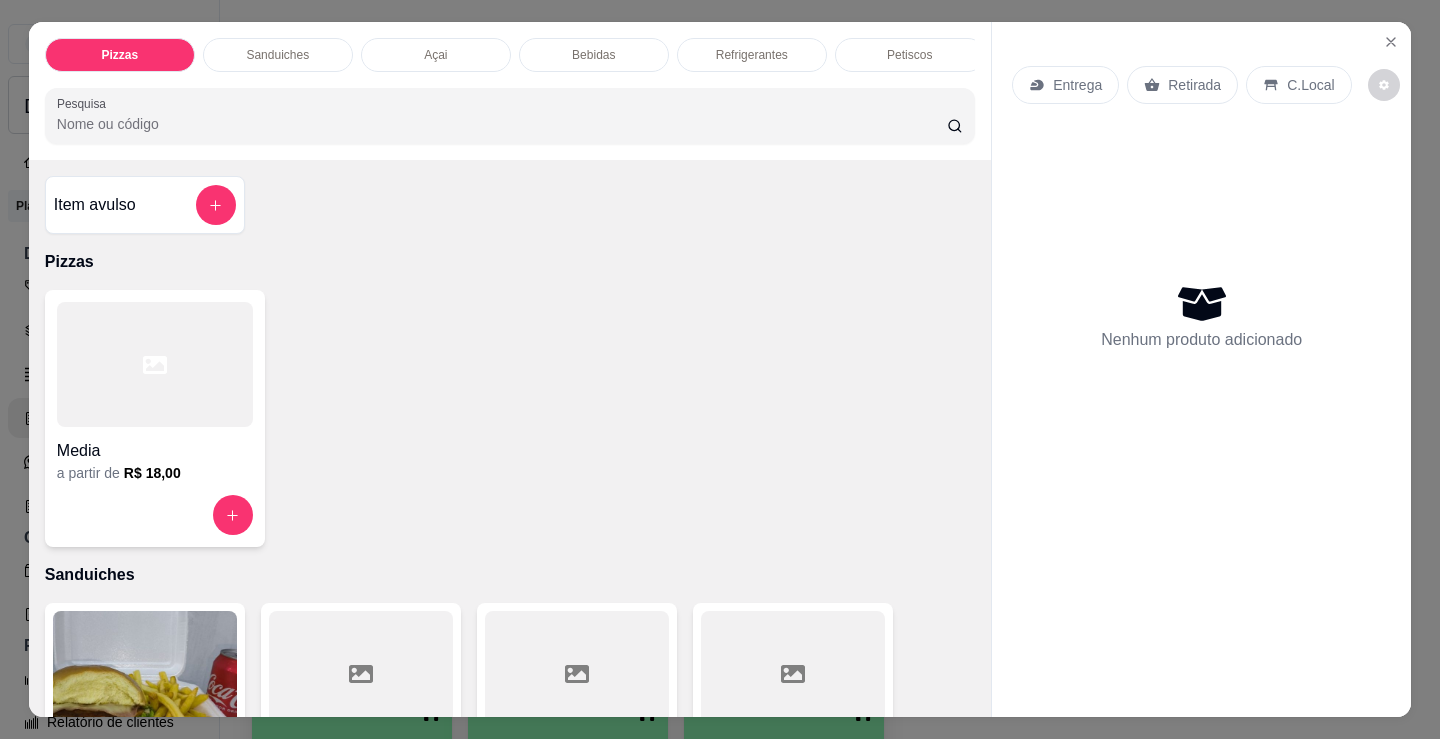 click at bounding box center (155, 364) 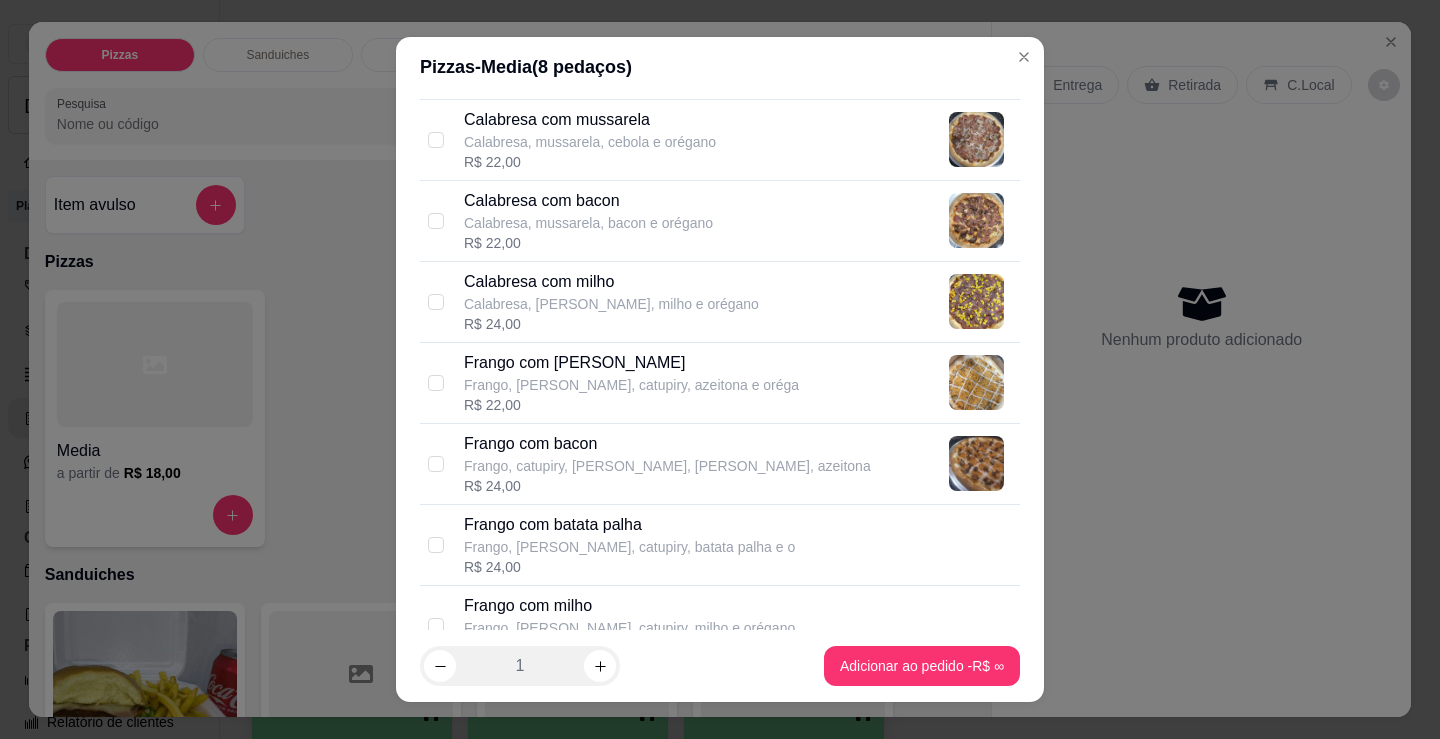 scroll, scrollTop: 400, scrollLeft: 0, axis: vertical 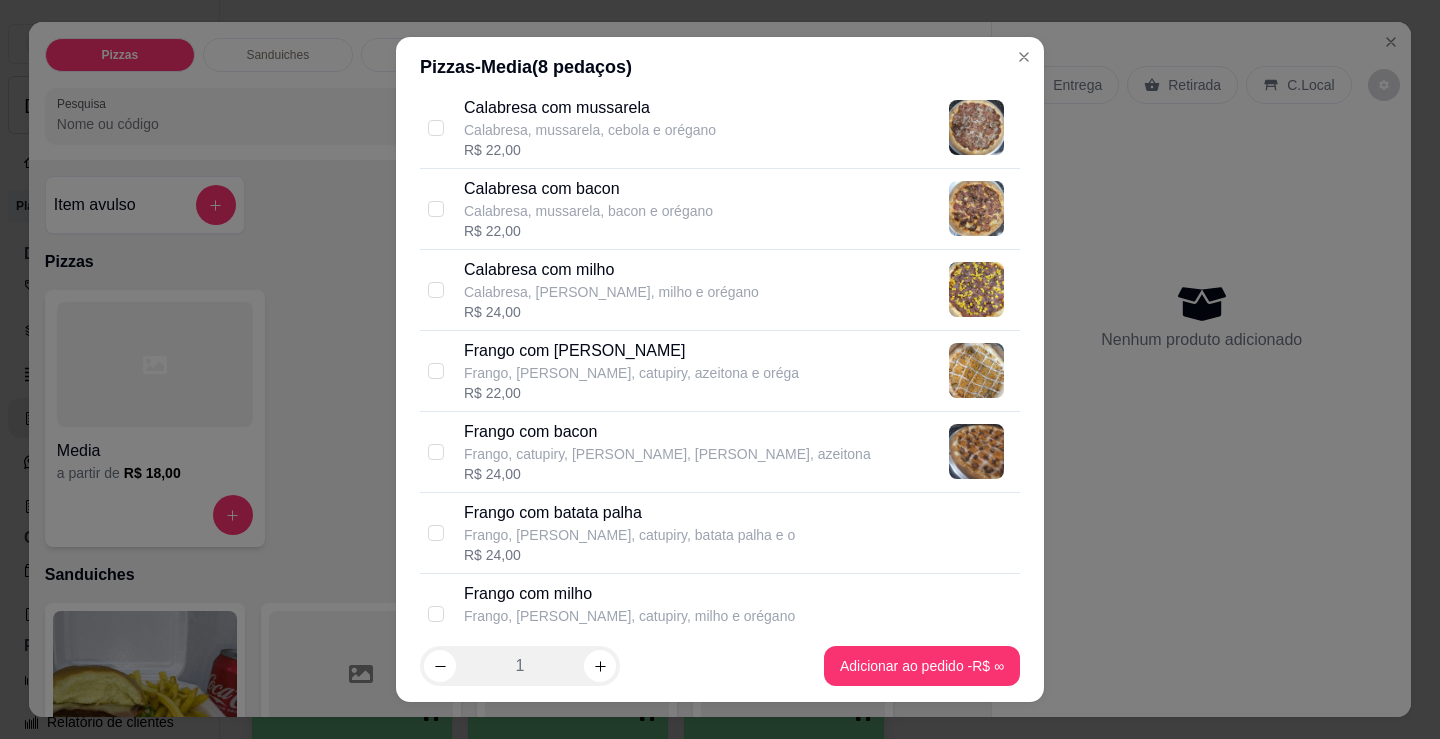 click on "R$ 24,00" at bounding box center [667, 474] 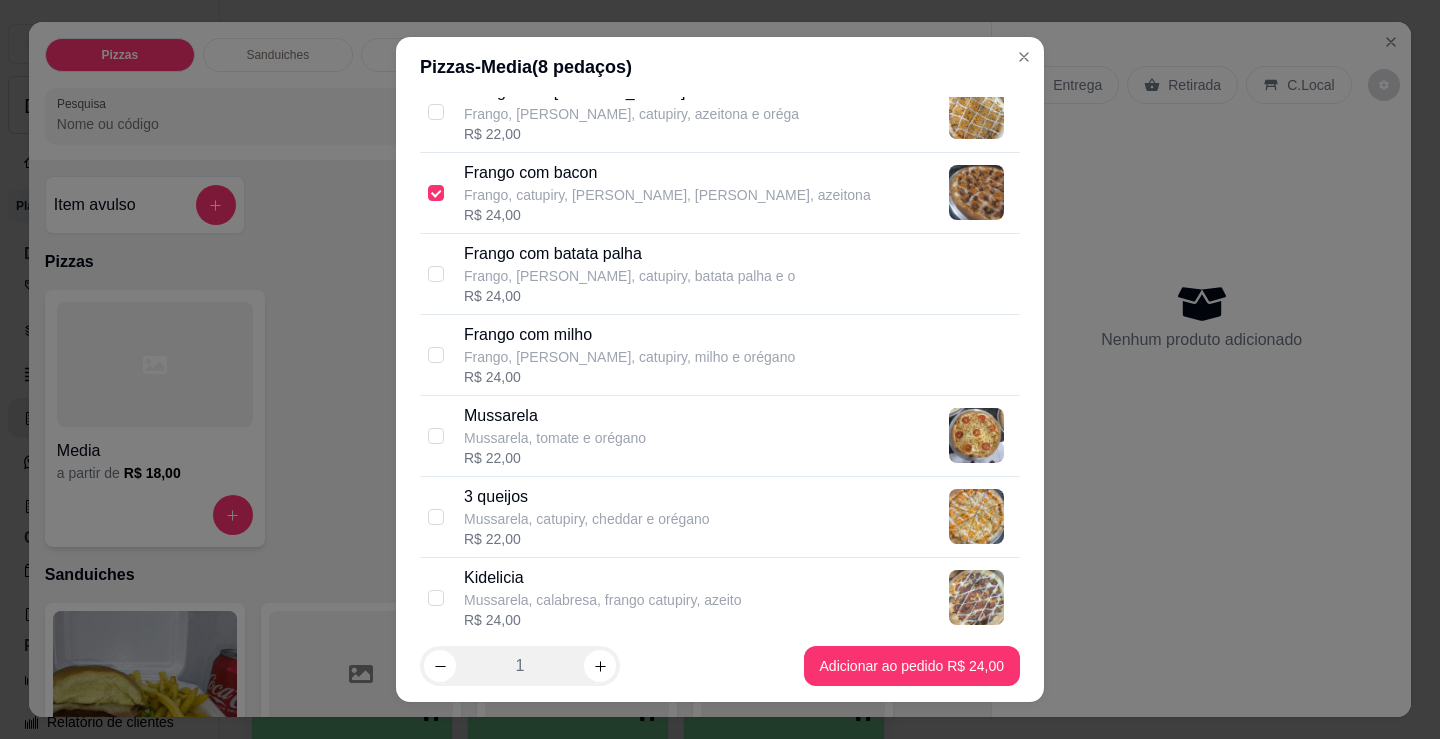 scroll, scrollTop: 700, scrollLeft: 0, axis: vertical 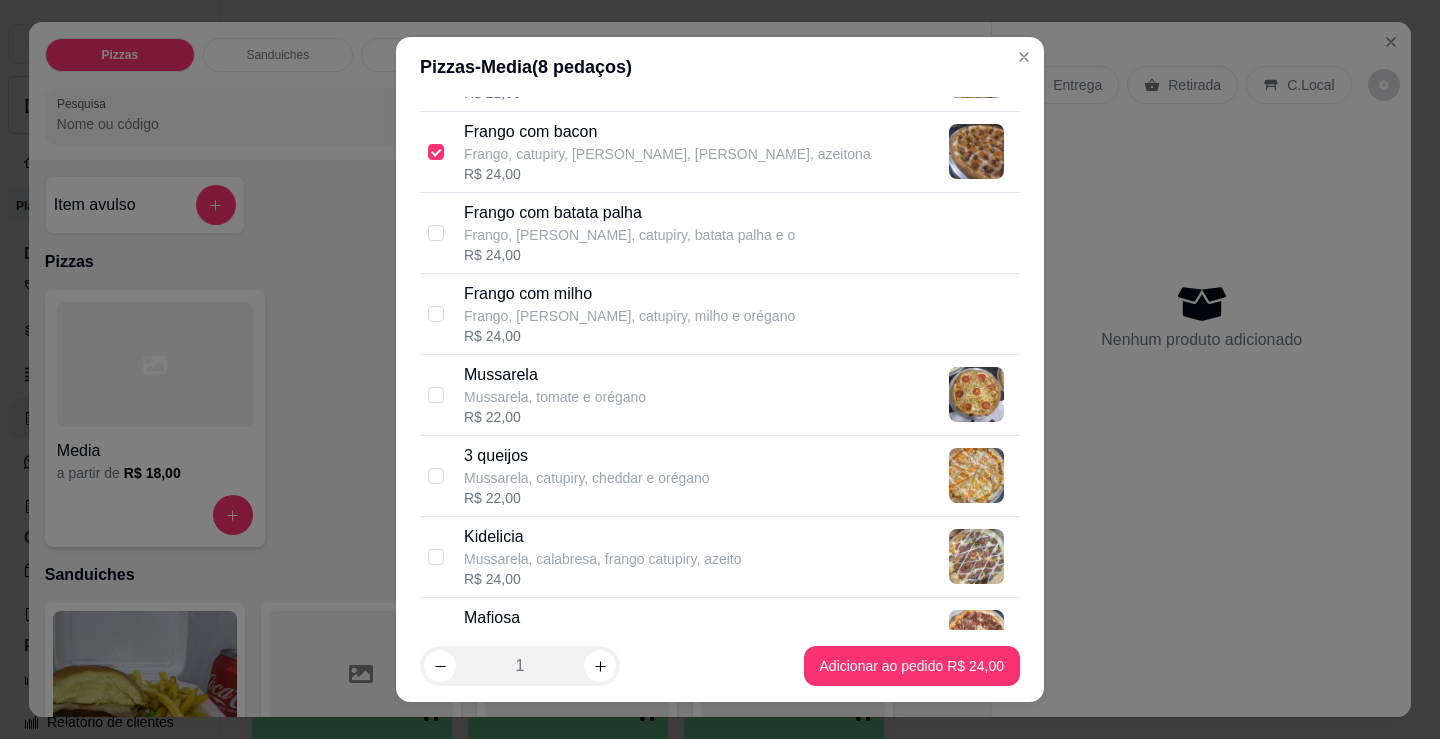 click on "Mussarela, tomate e orégano" at bounding box center [555, 397] 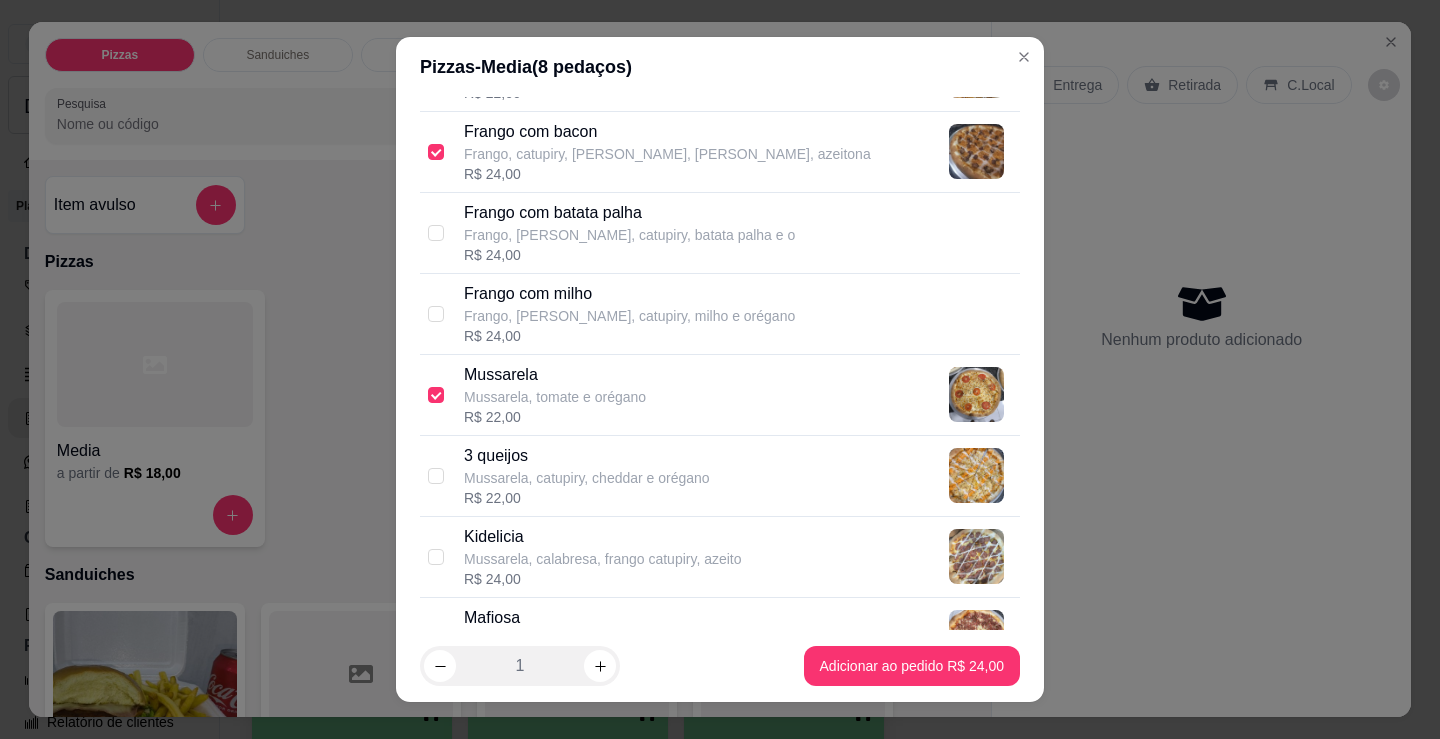 checkbox on "true" 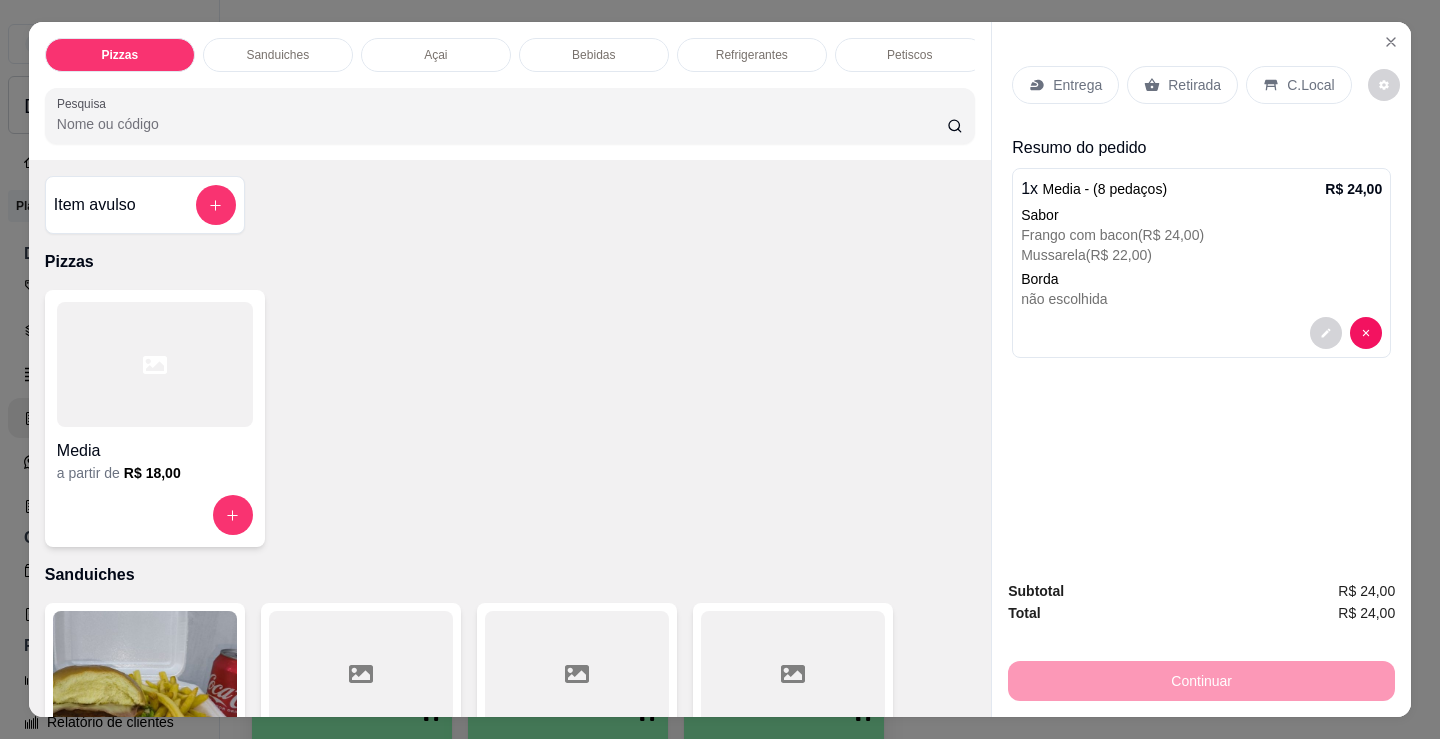 click on "C.Local" at bounding box center [1310, 85] 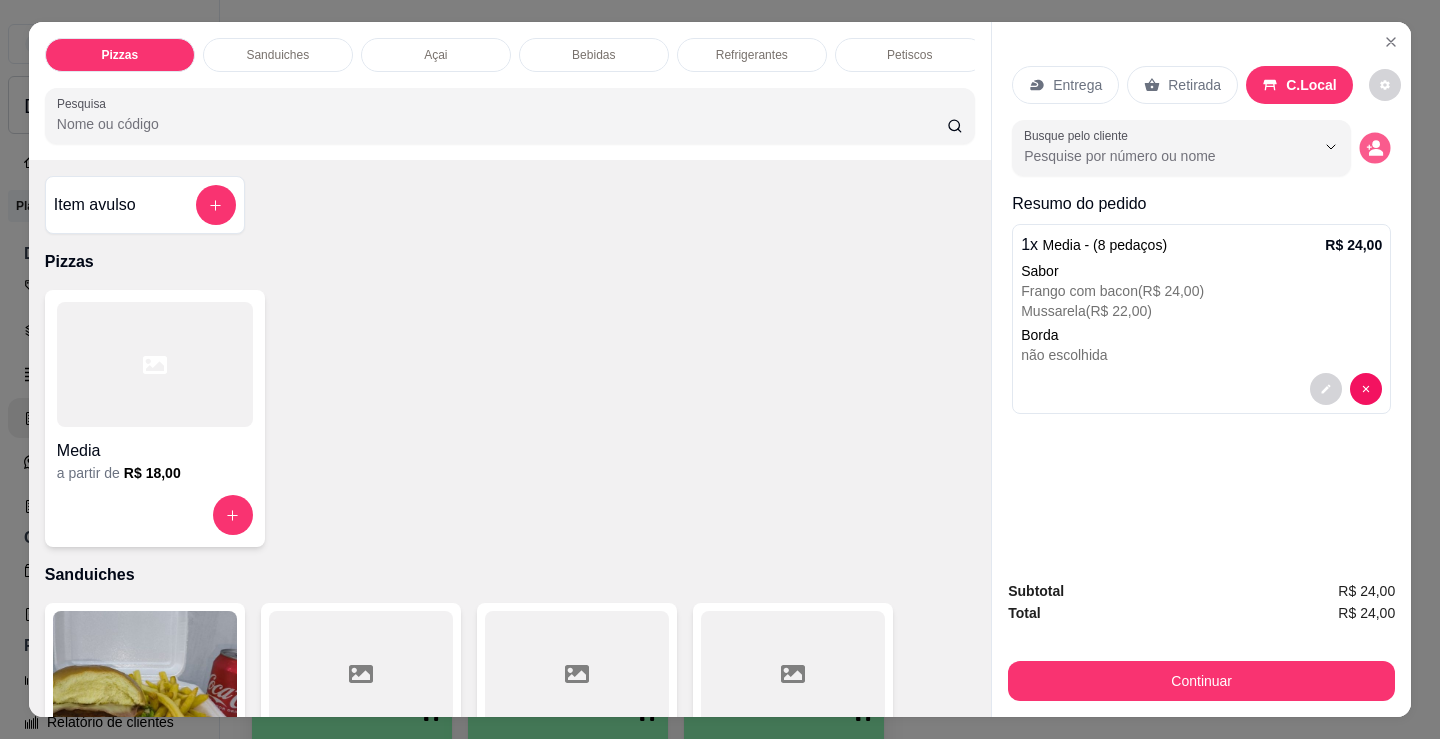 click at bounding box center (1375, 148) 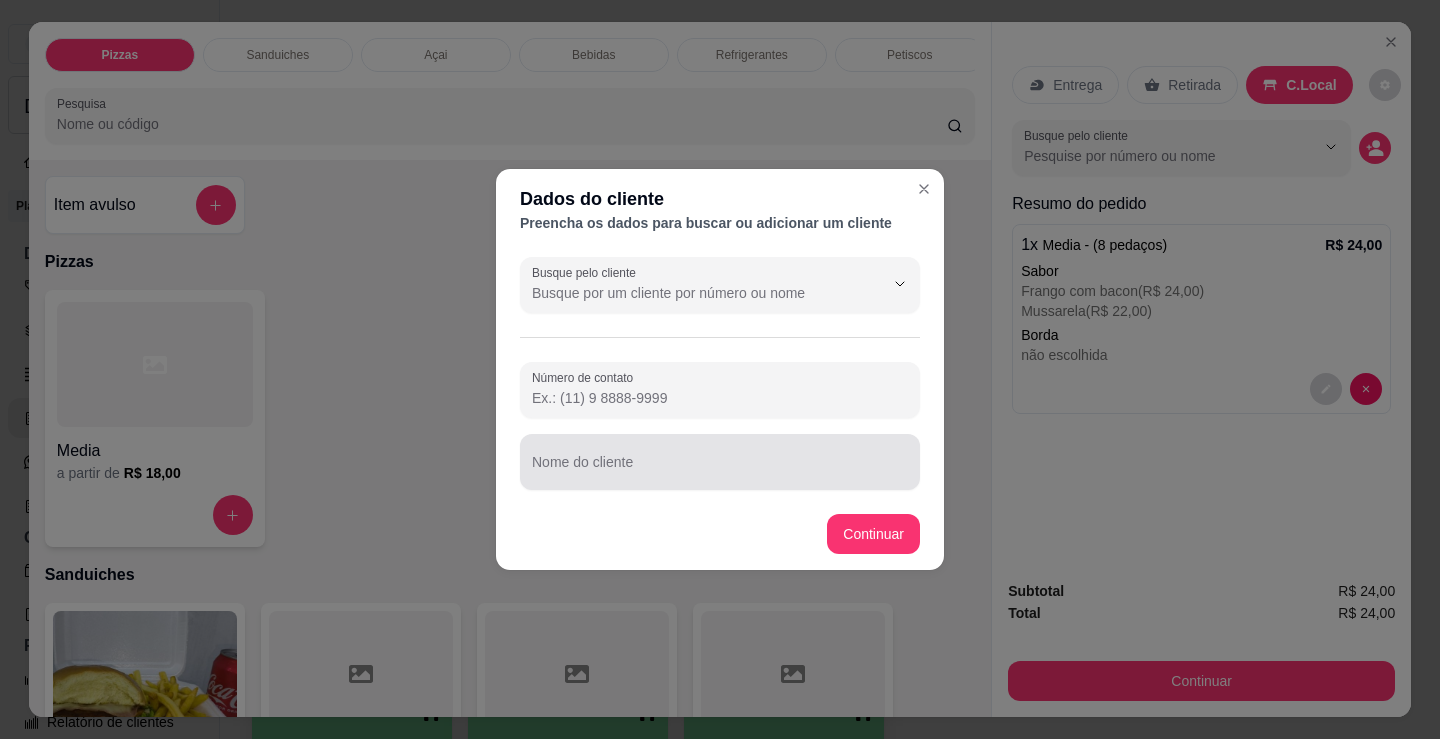 click on "Nome do cliente" at bounding box center (720, 470) 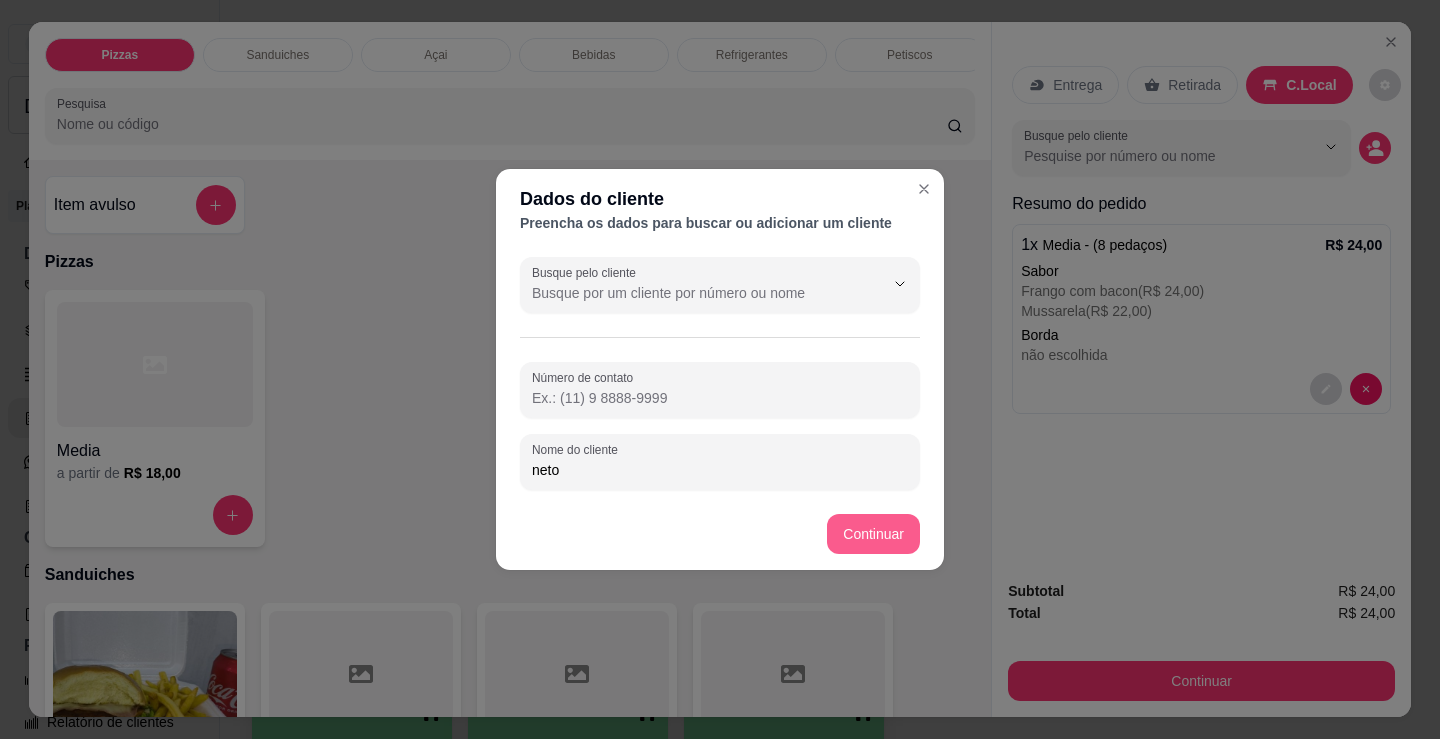 type on "neto" 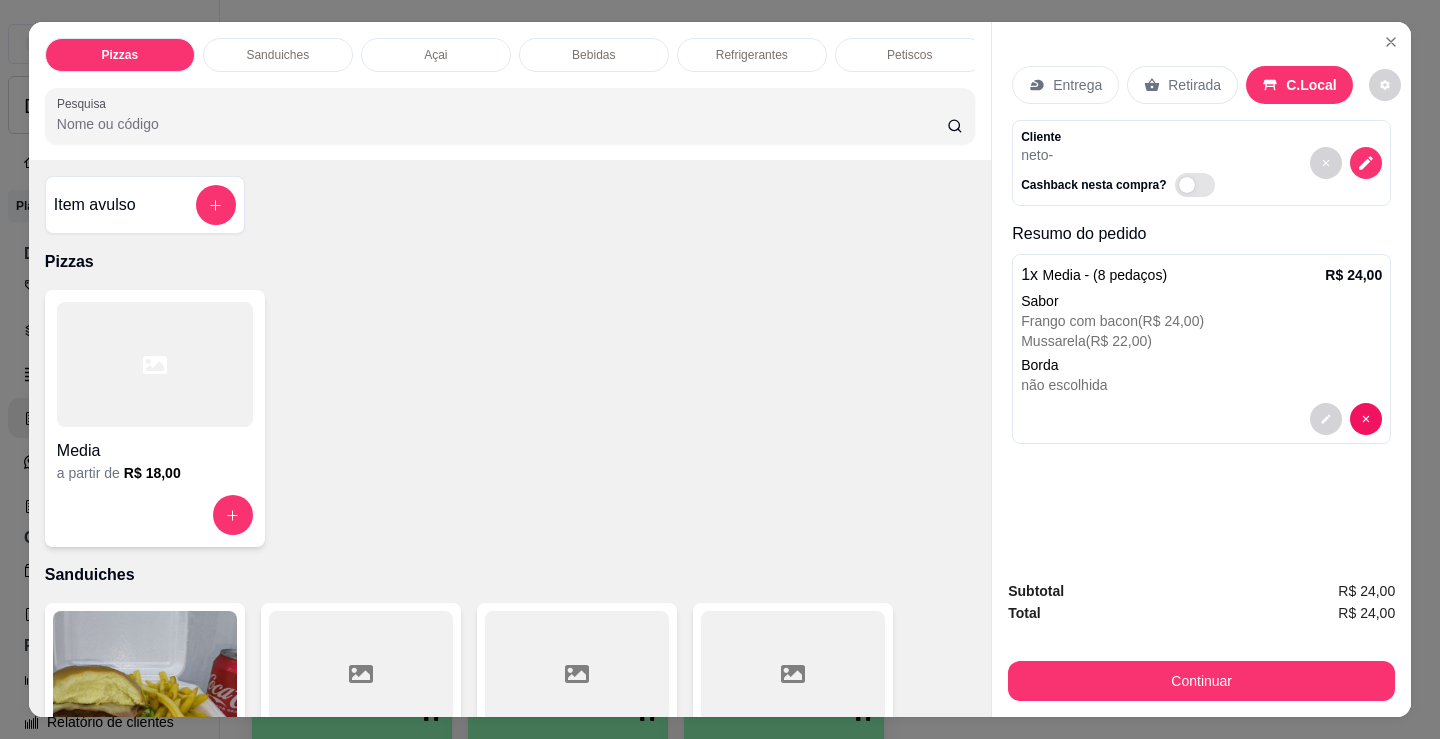 click on "Refrigerantes" at bounding box center (752, 55) 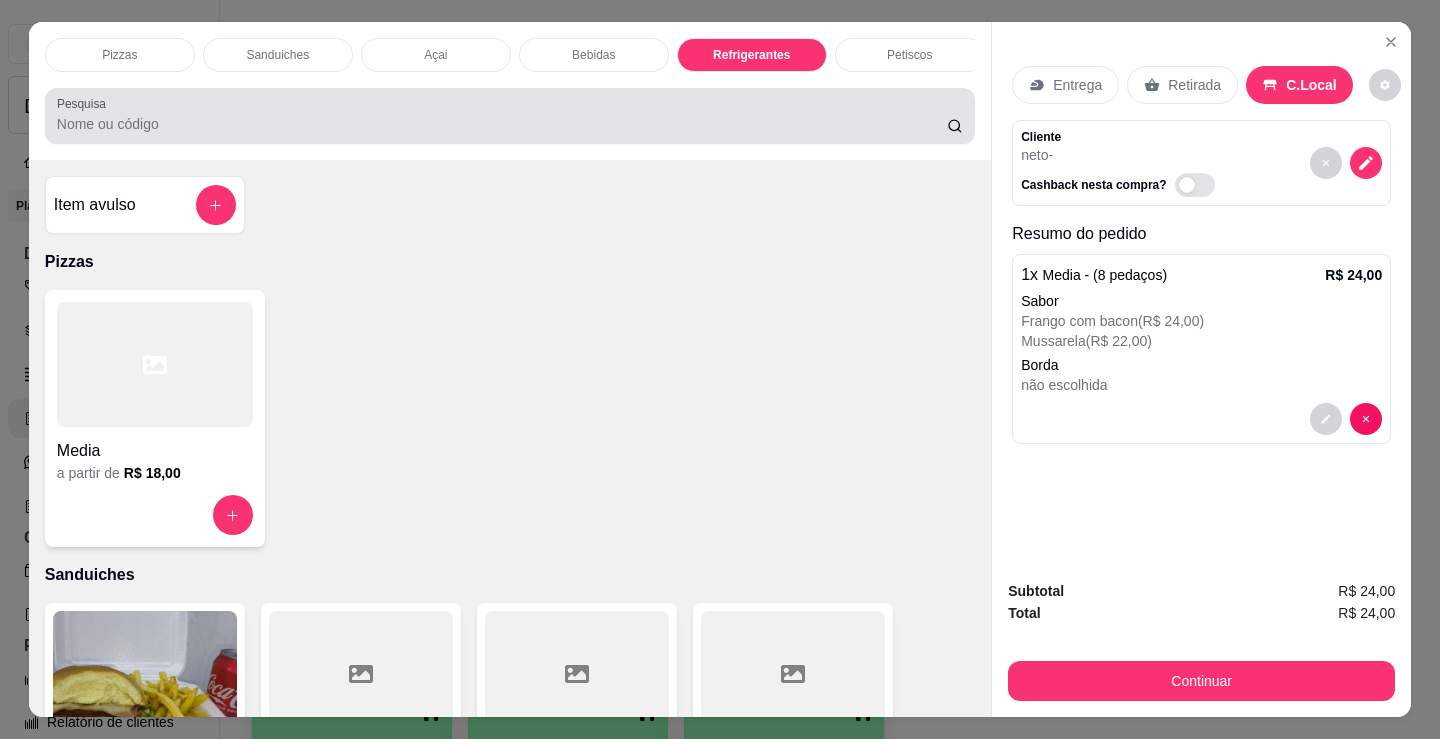 scroll, scrollTop: 5203, scrollLeft: 0, axis: vertical 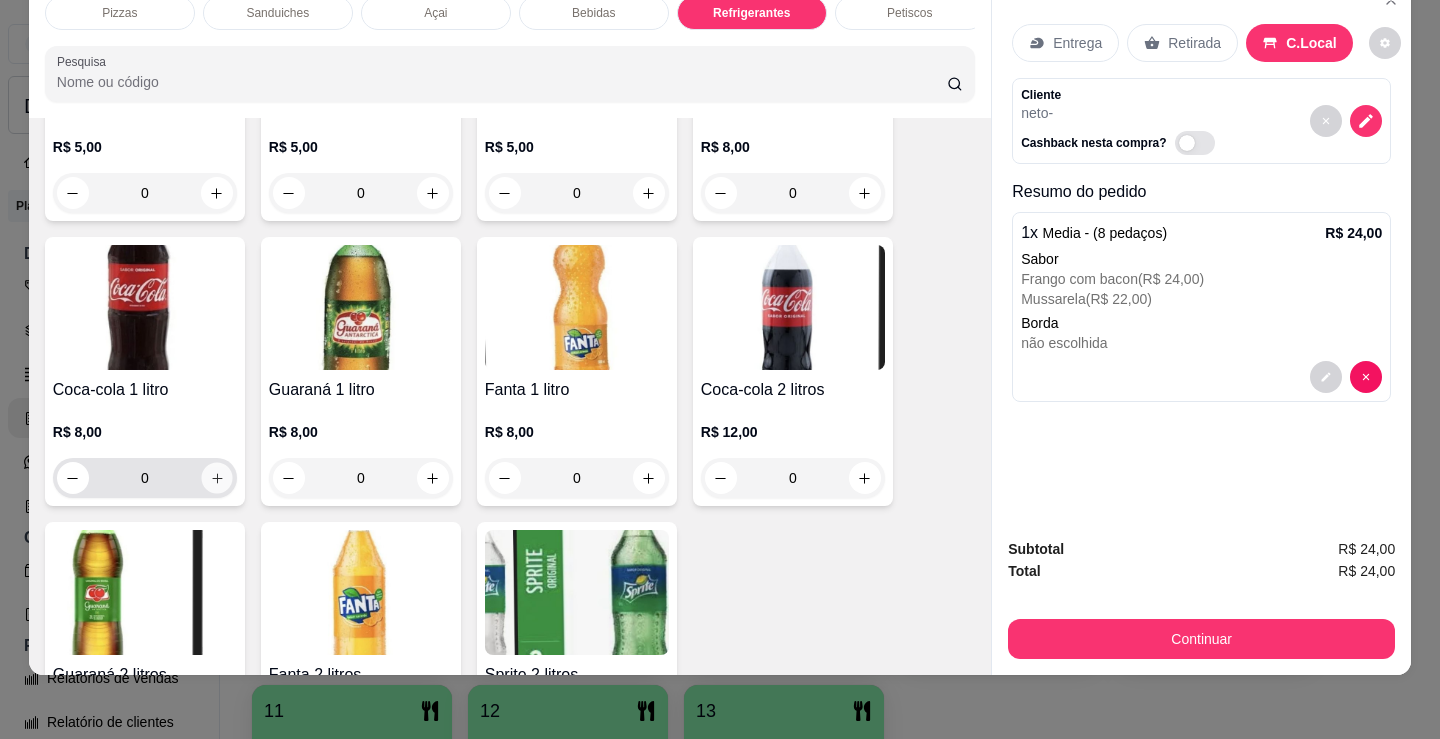 click at bounding box center [216, 478] 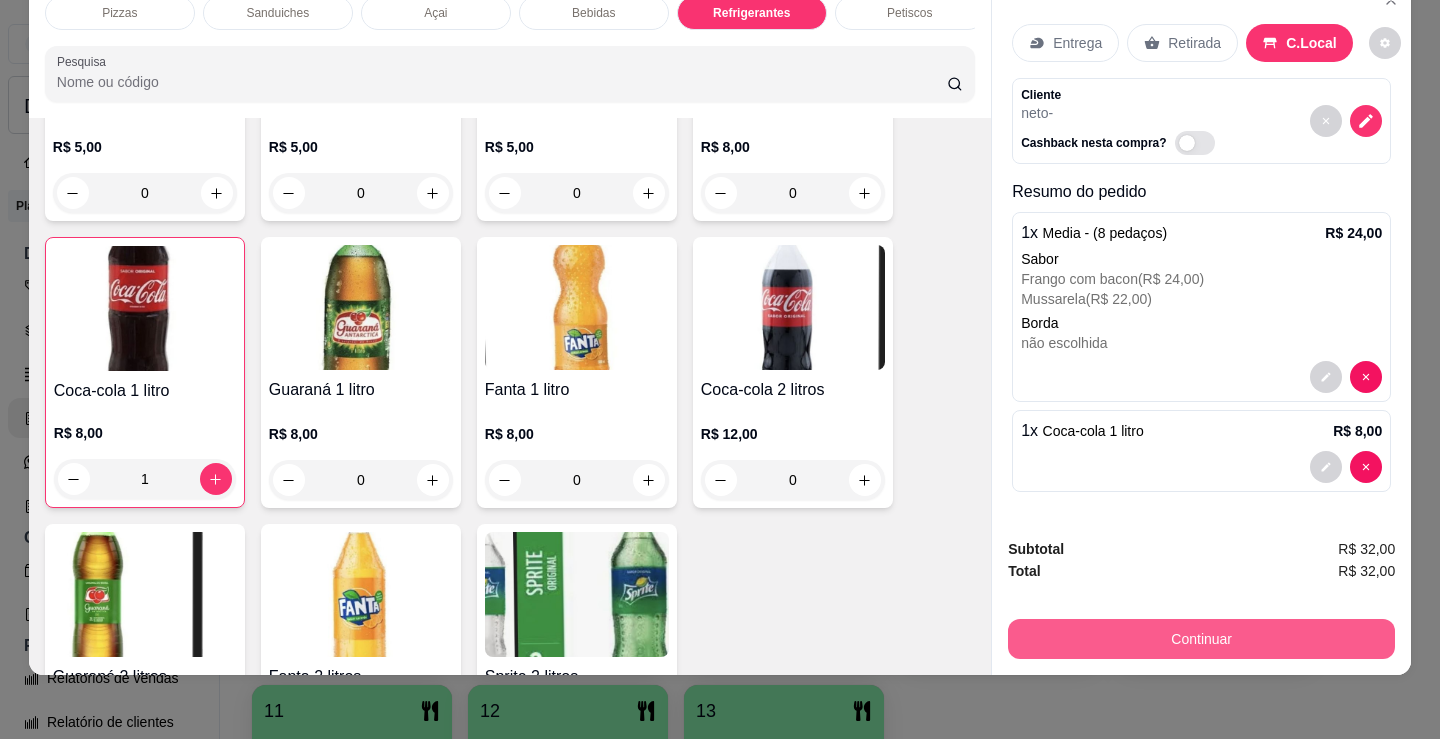 click on "Continuar" at bounding box center (1201, 639) 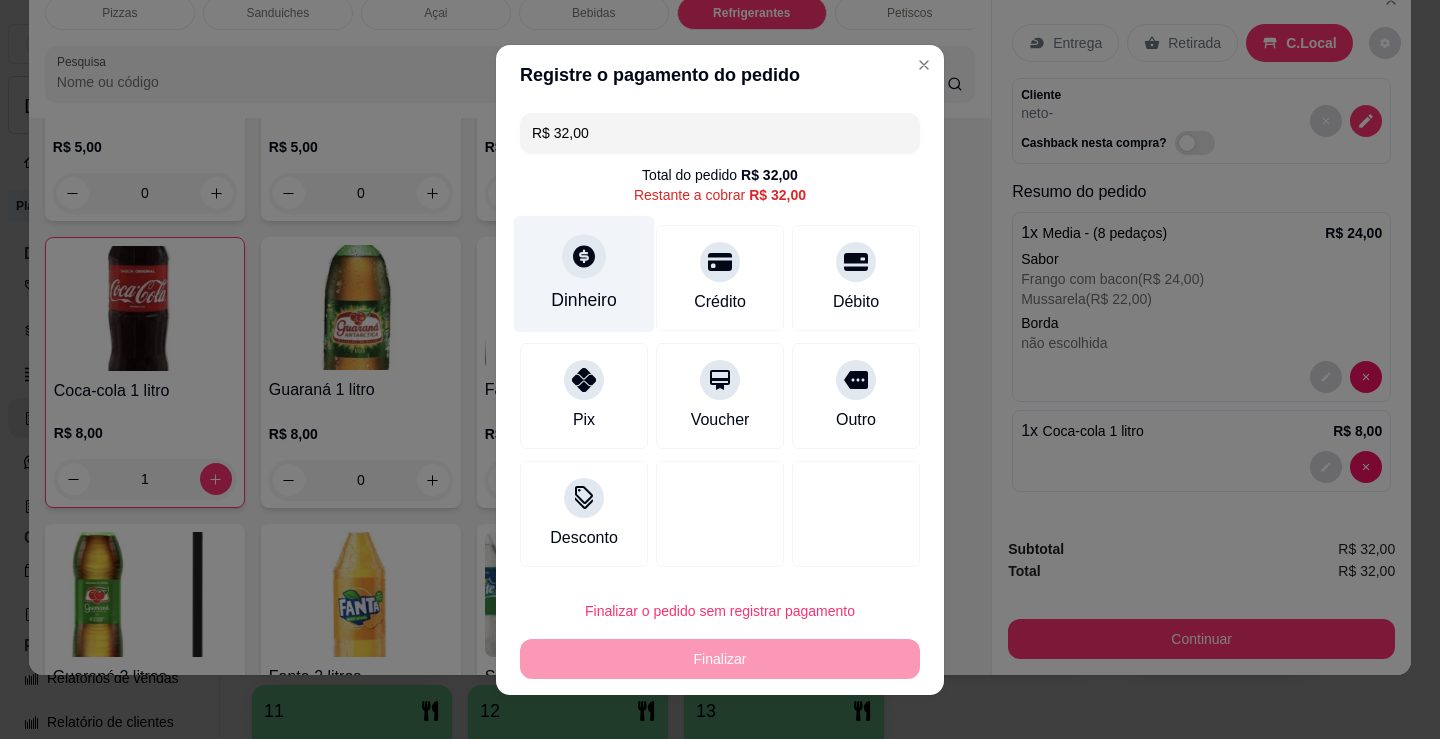click on "Dinheiro" at bounding box center (584, 300) 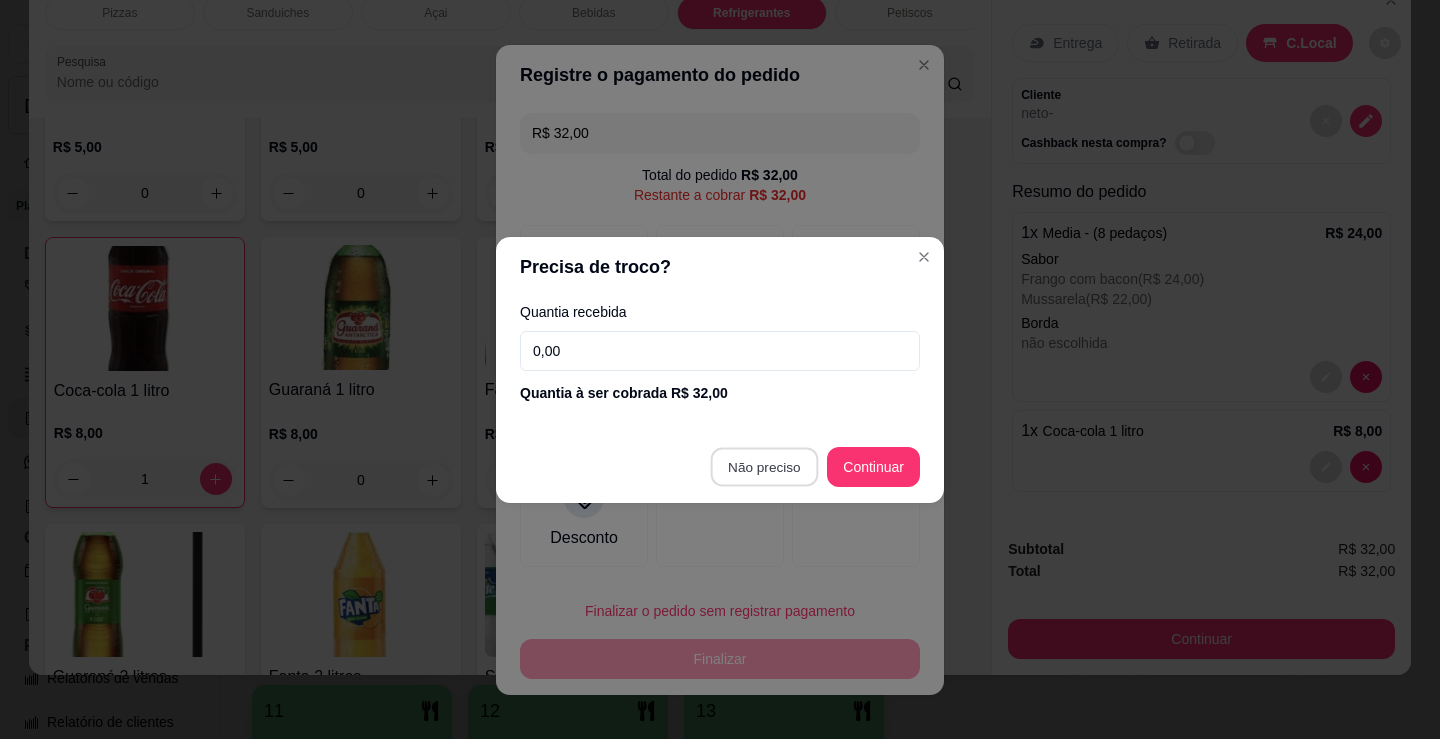 type on "R$ 0,00" 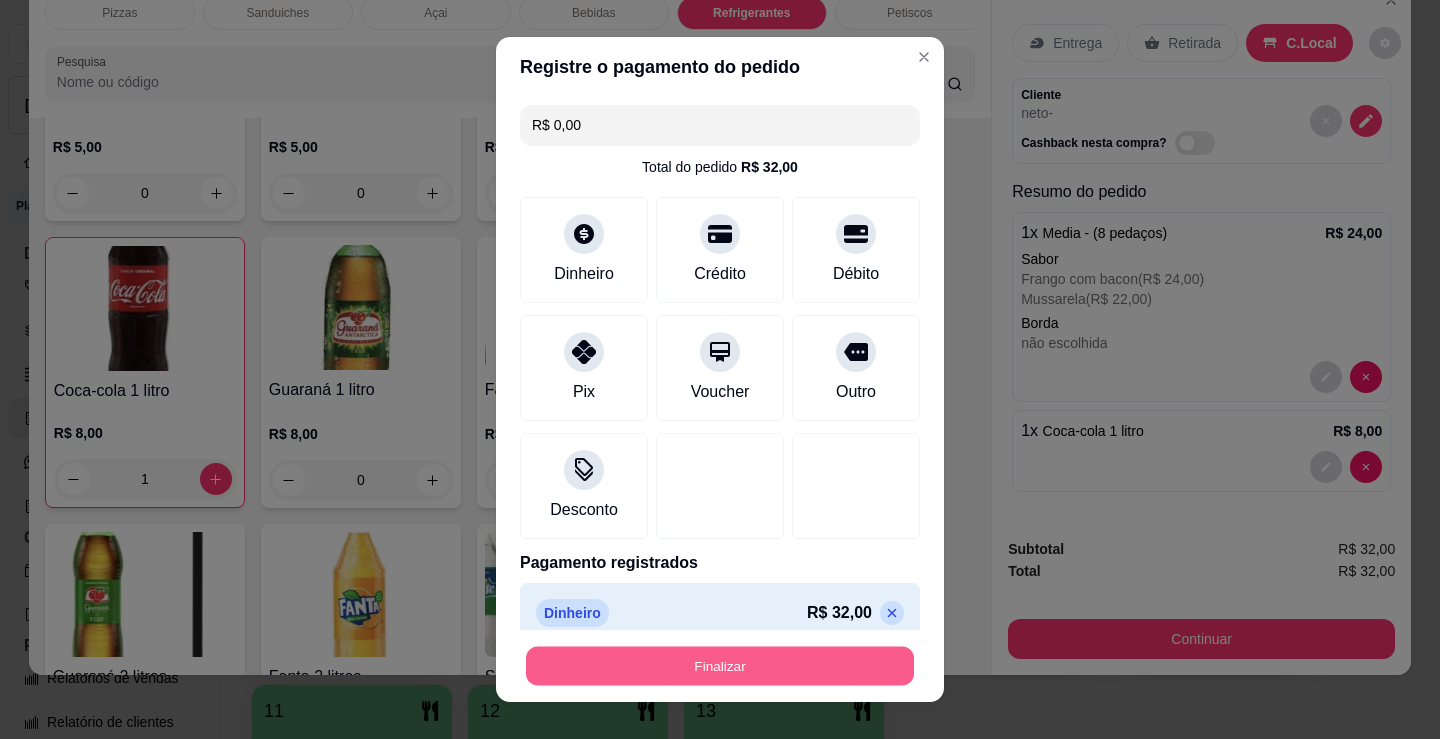 click on "Finalizar" at bounding box center [720, 666] 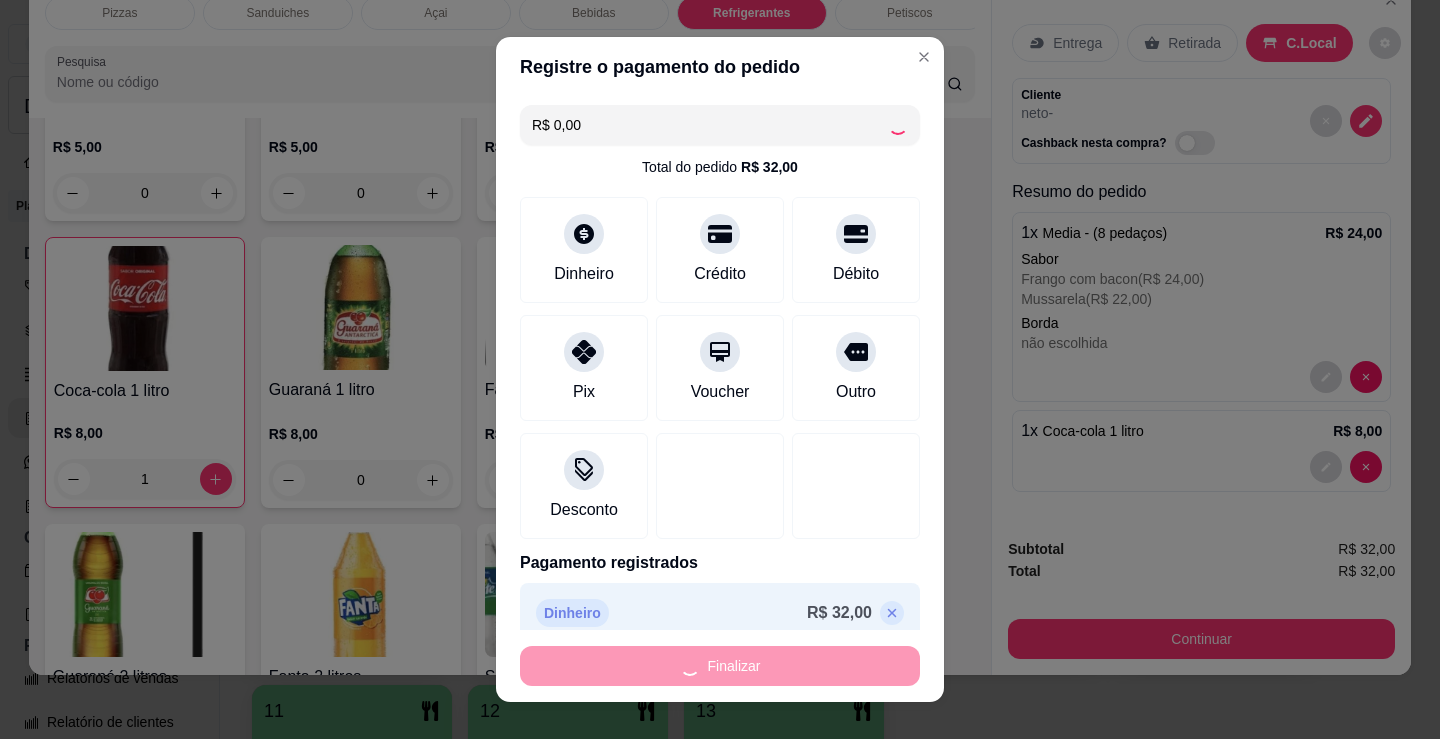 type on "0" 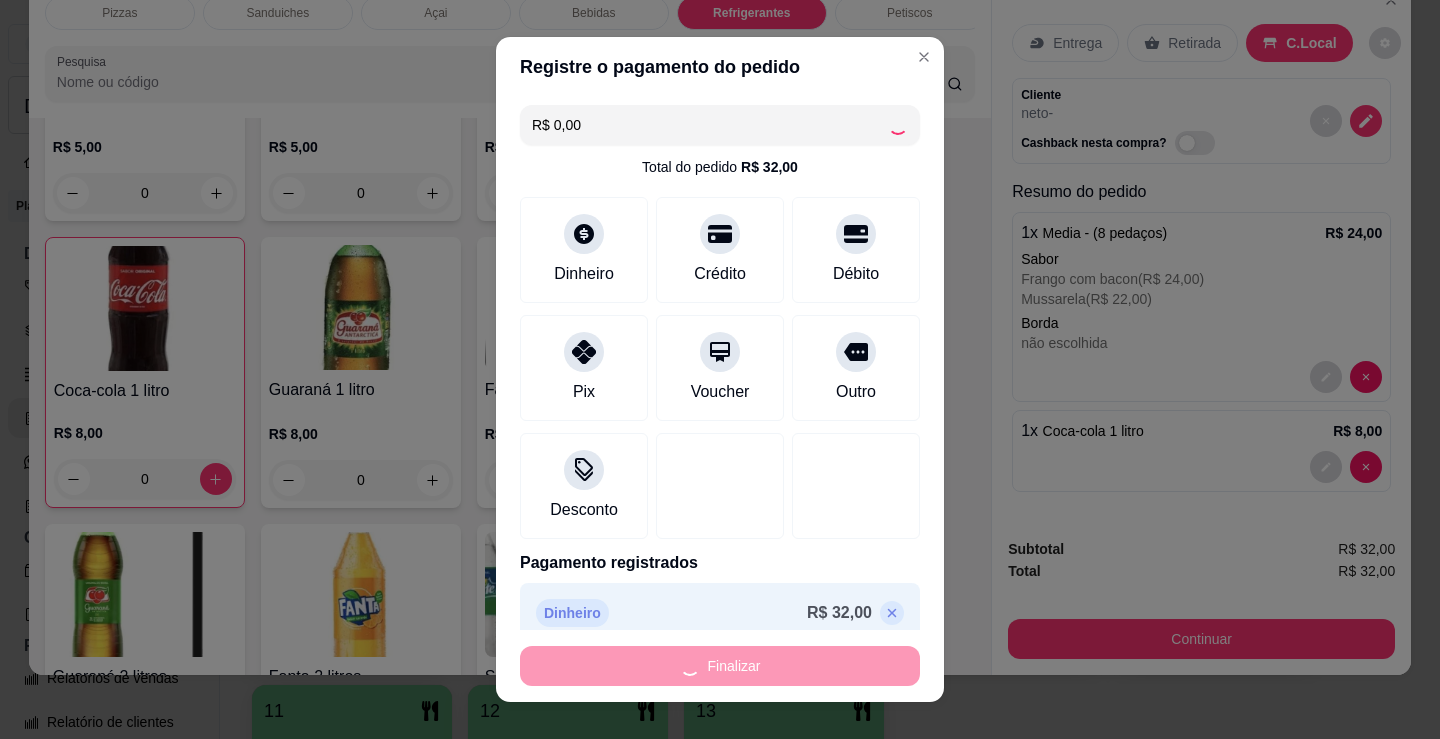 type on "-R$ 32,00" 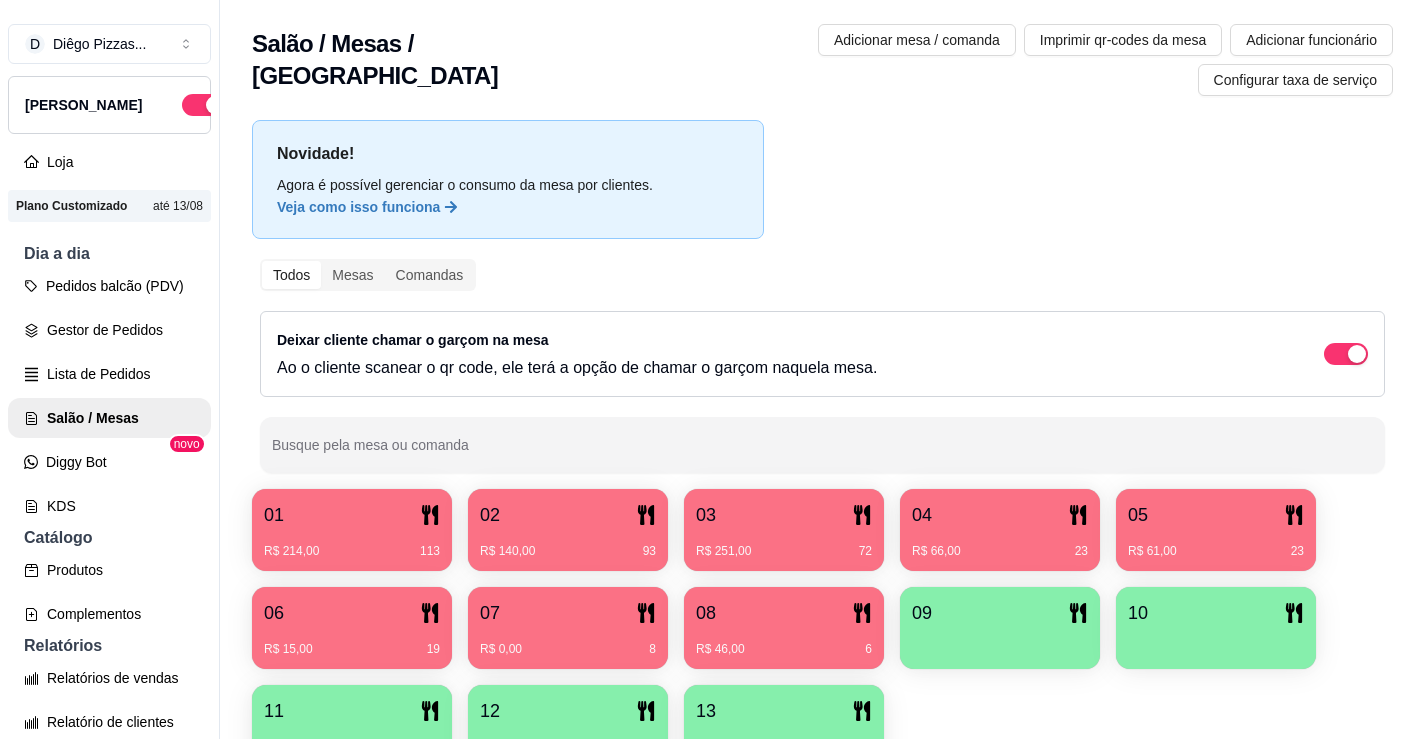 click at bounding box center (1000, 642) 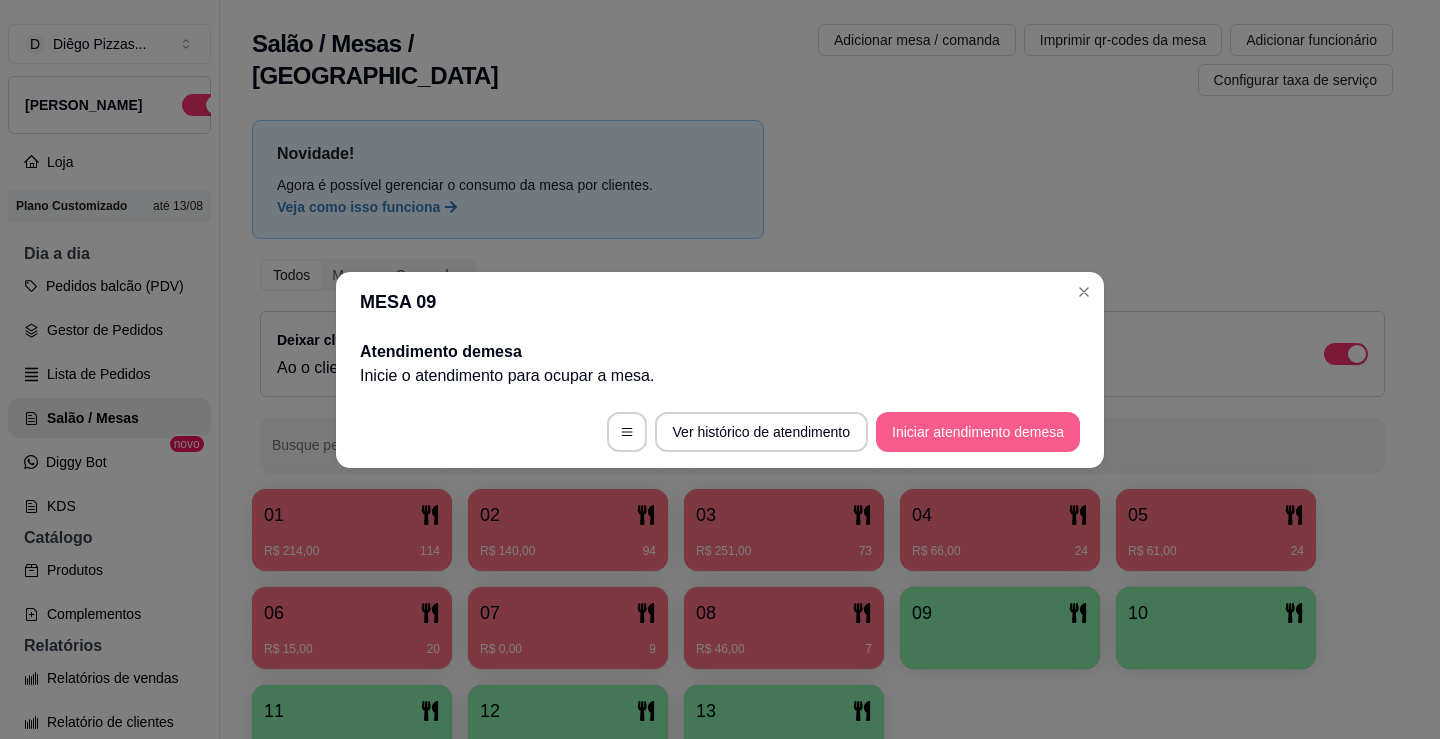 click on "Iniciar atendimento de  mesa" at bounding box center (978, 432) 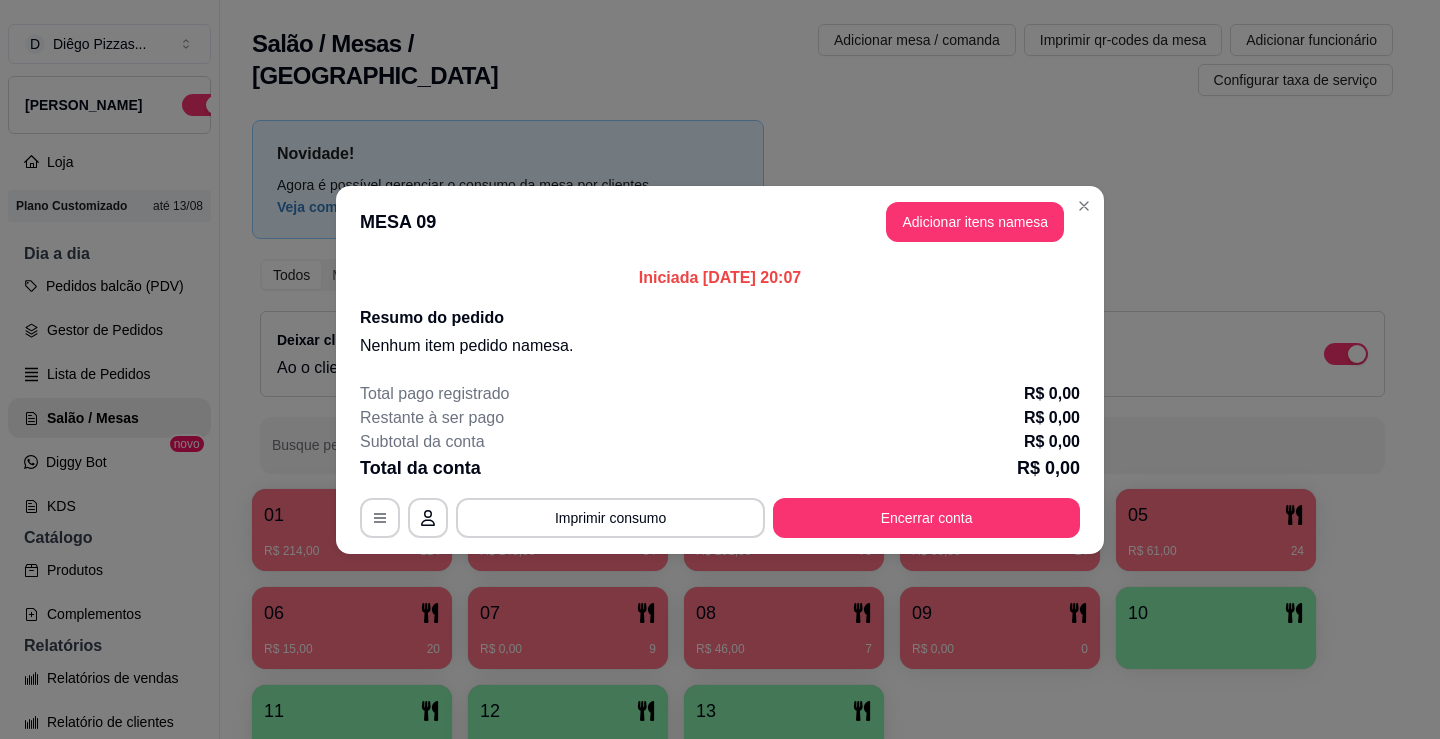 click on "Adicionar itens na  mesa" at bounding box center [975, 222] 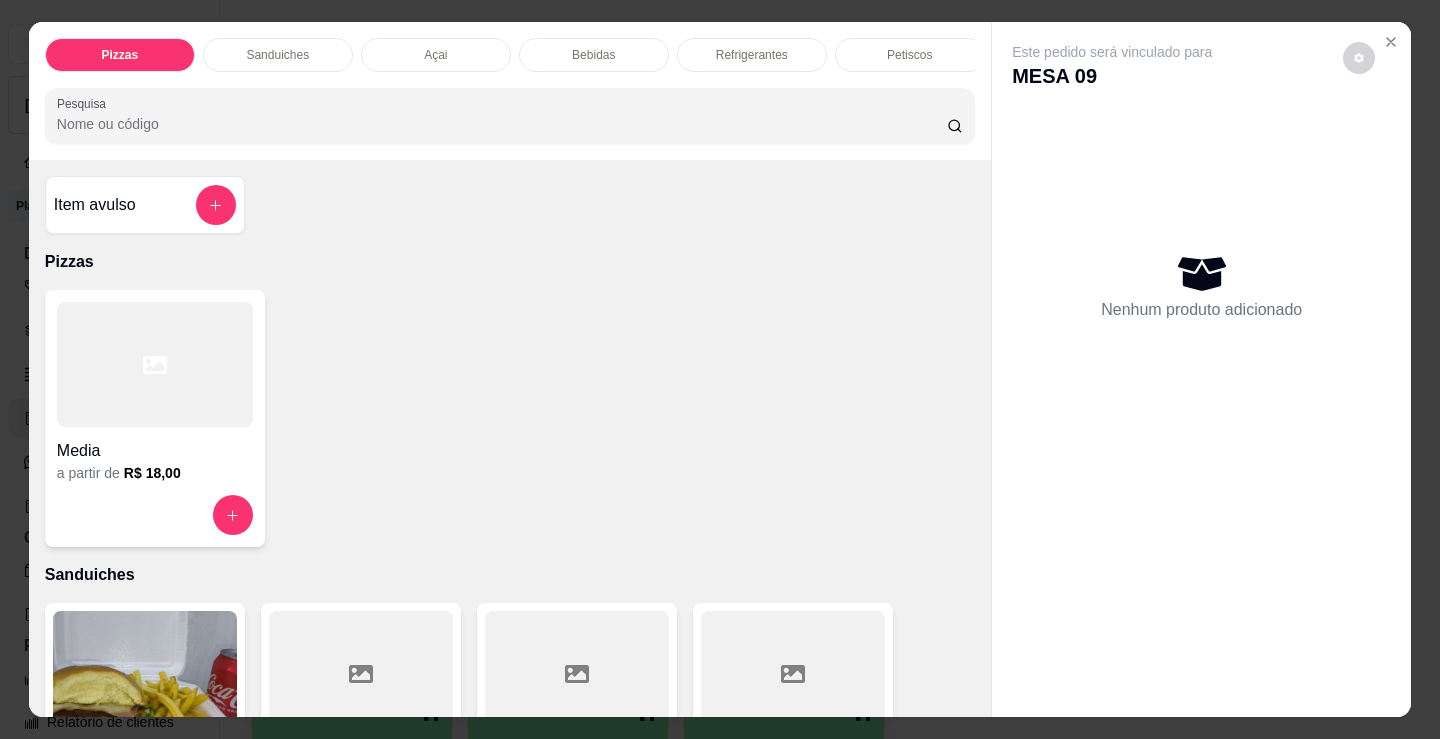 click on "Refrigerantes" at bounding box center [752, 55] 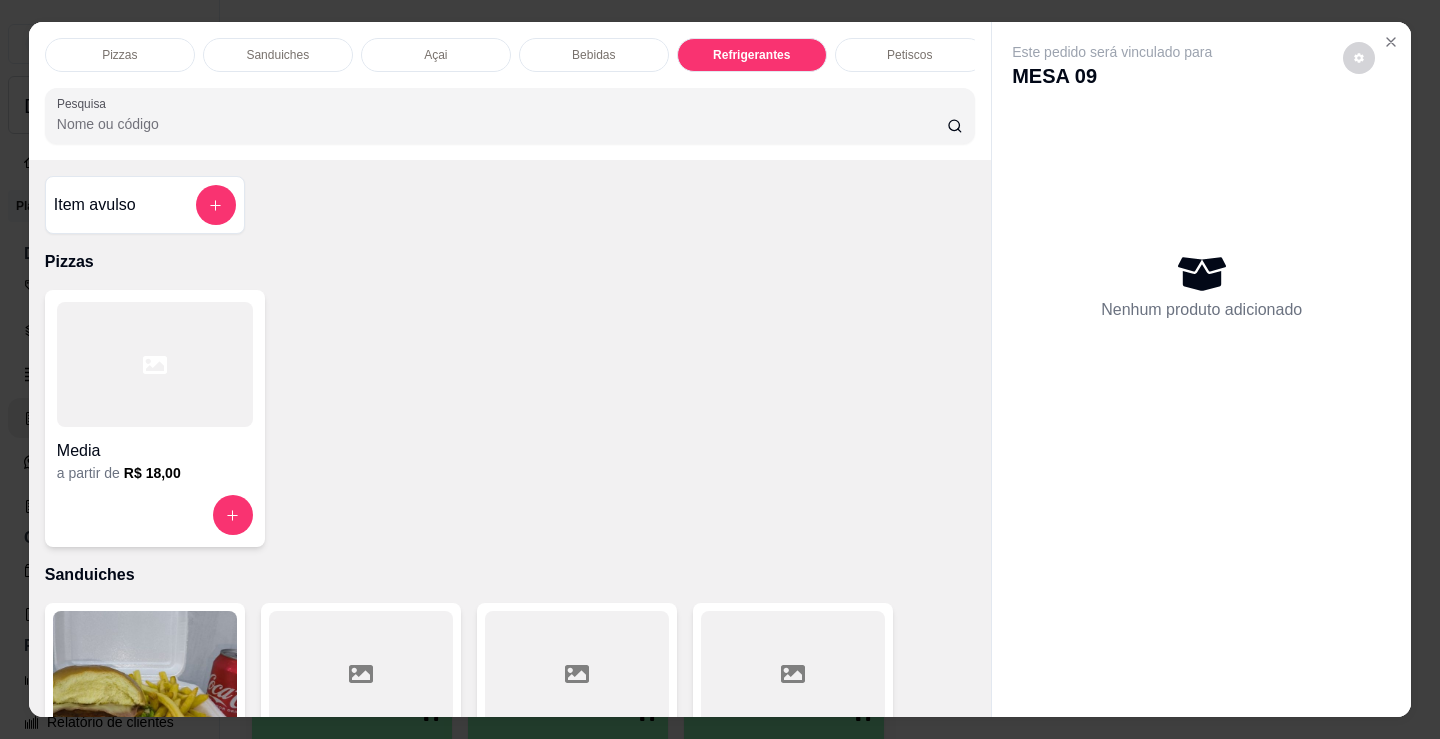 scroll, scrollTop: 5203, scrollLeft: 0, axis: vertical 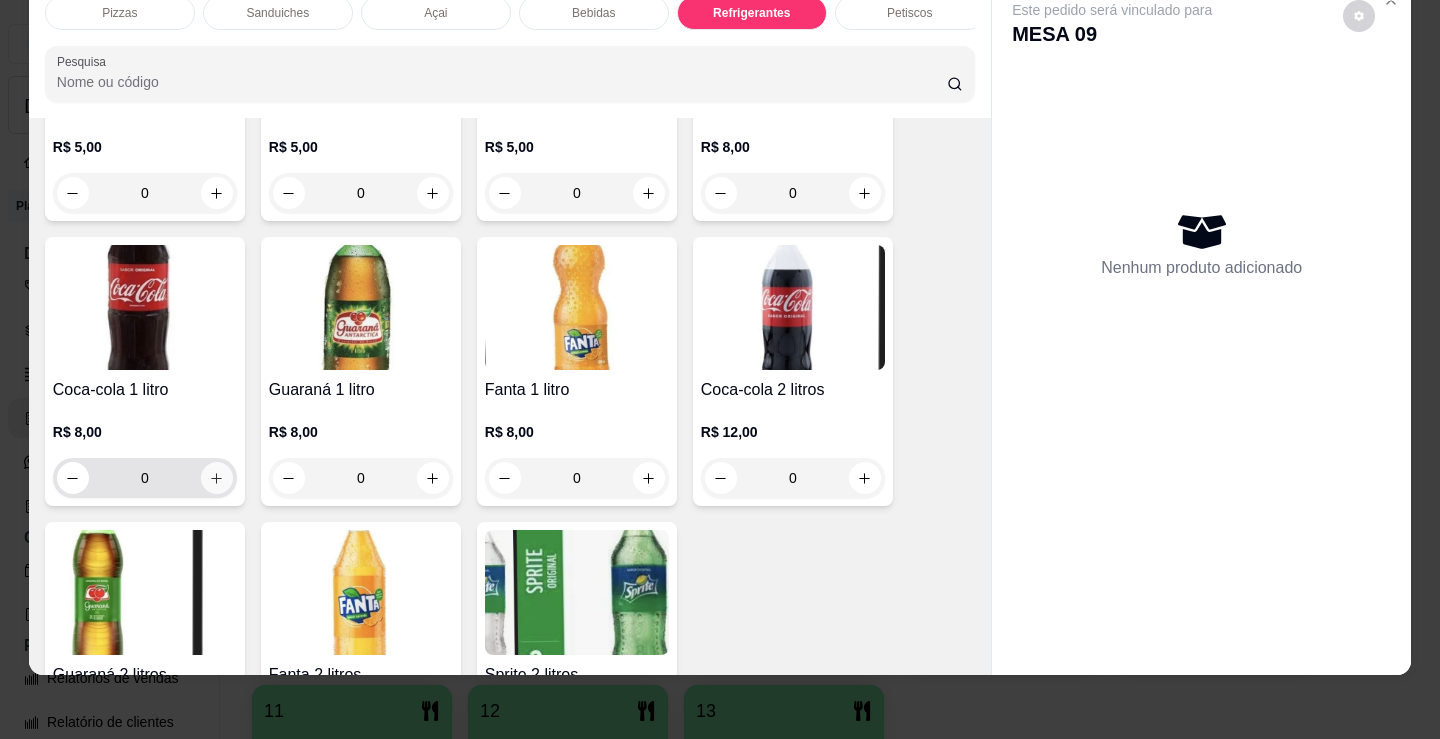 click 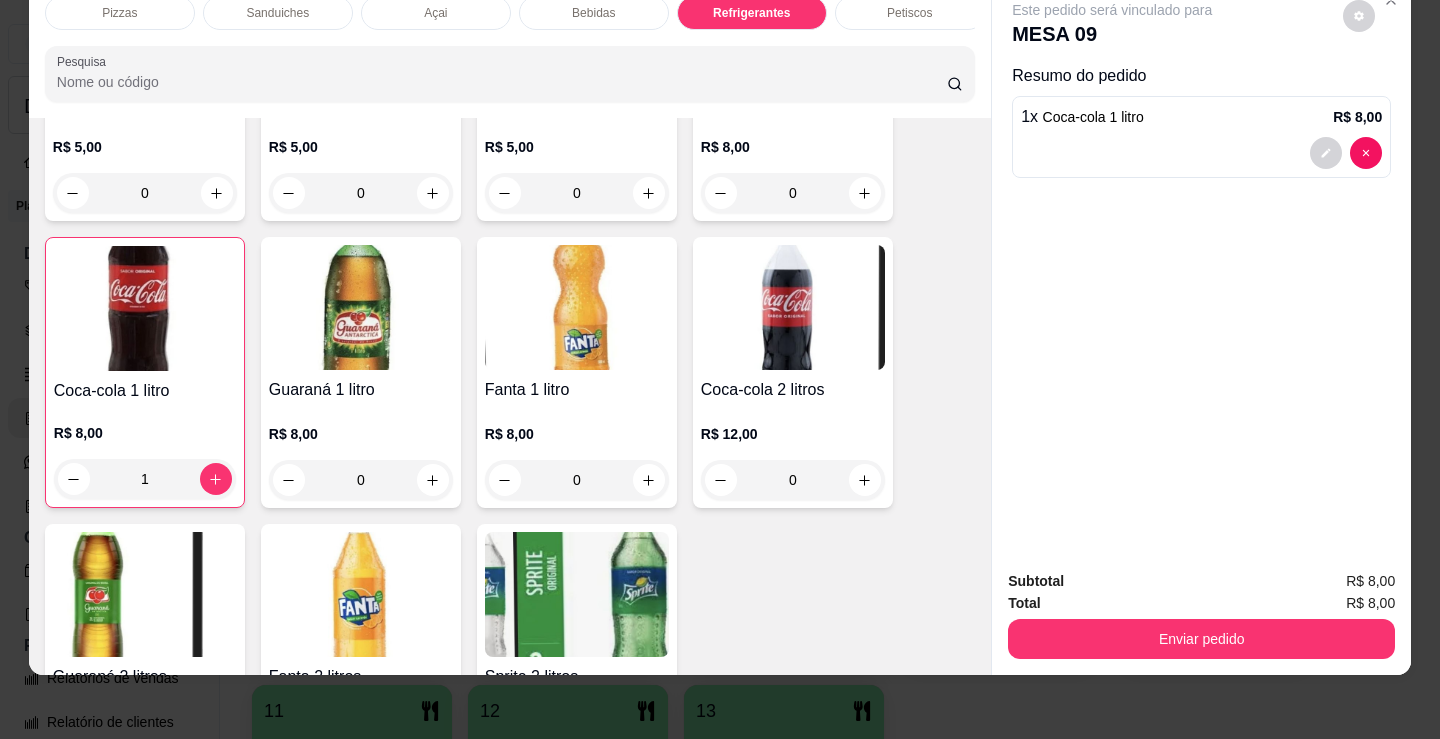 click on "Pizzas" at bounding box center [119, 13] 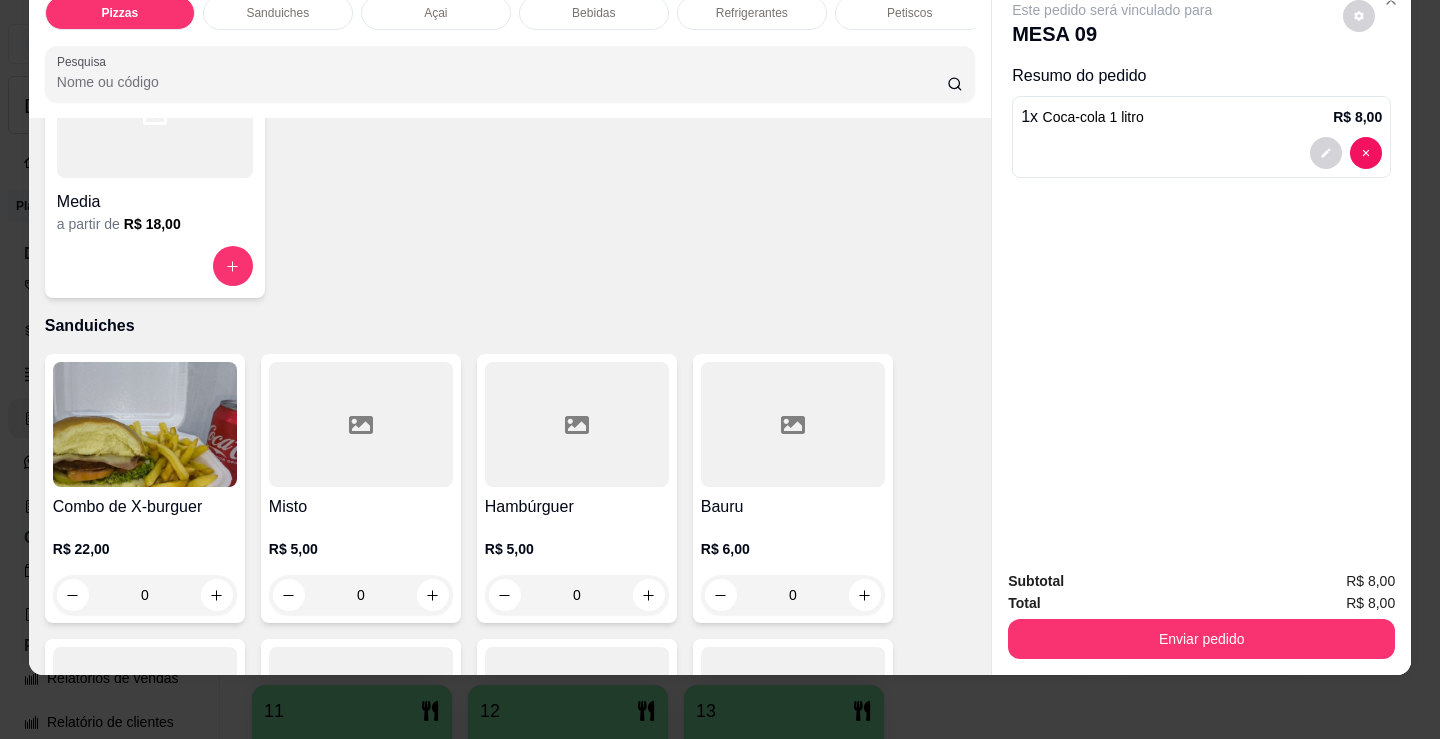 scroll, scrollTop: 0, scrollLeft: 0, axis: both 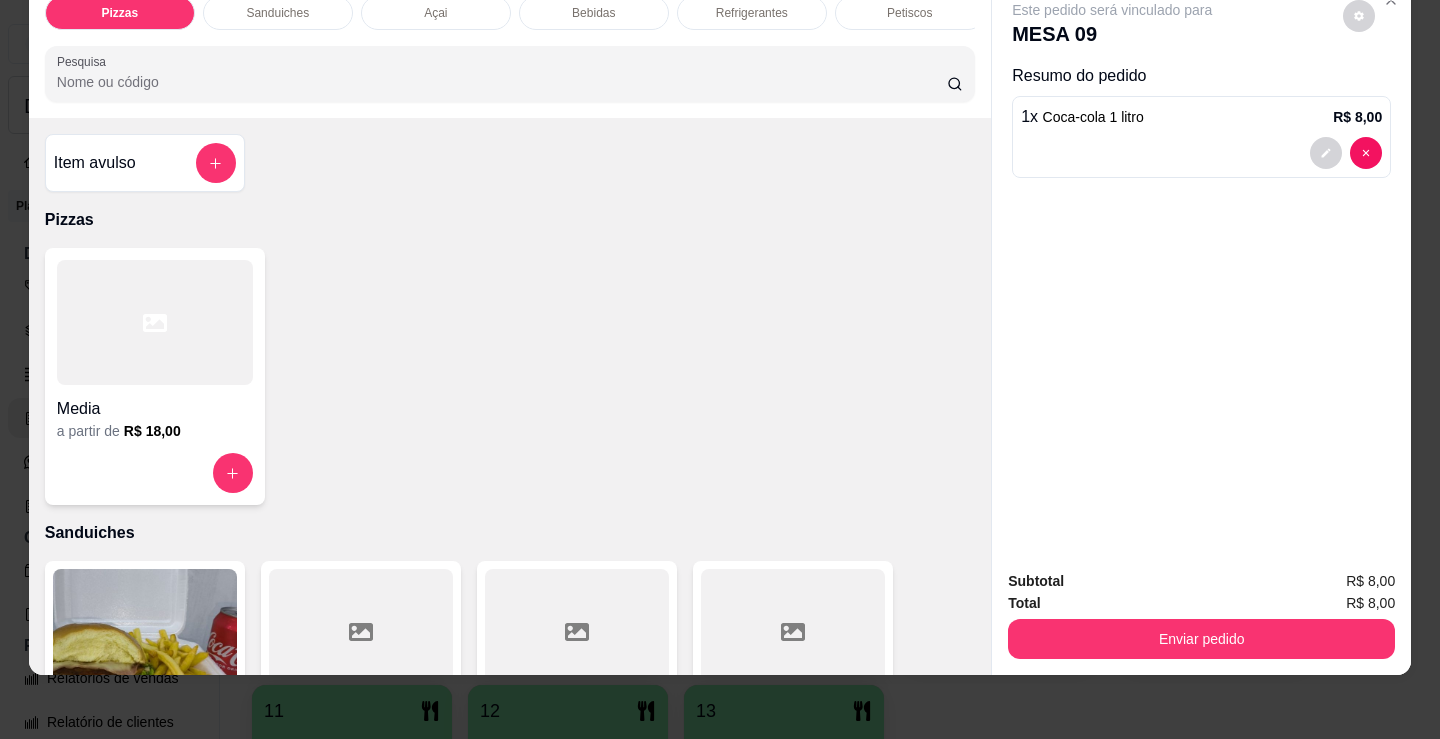 click at bounding box center [155, 322] 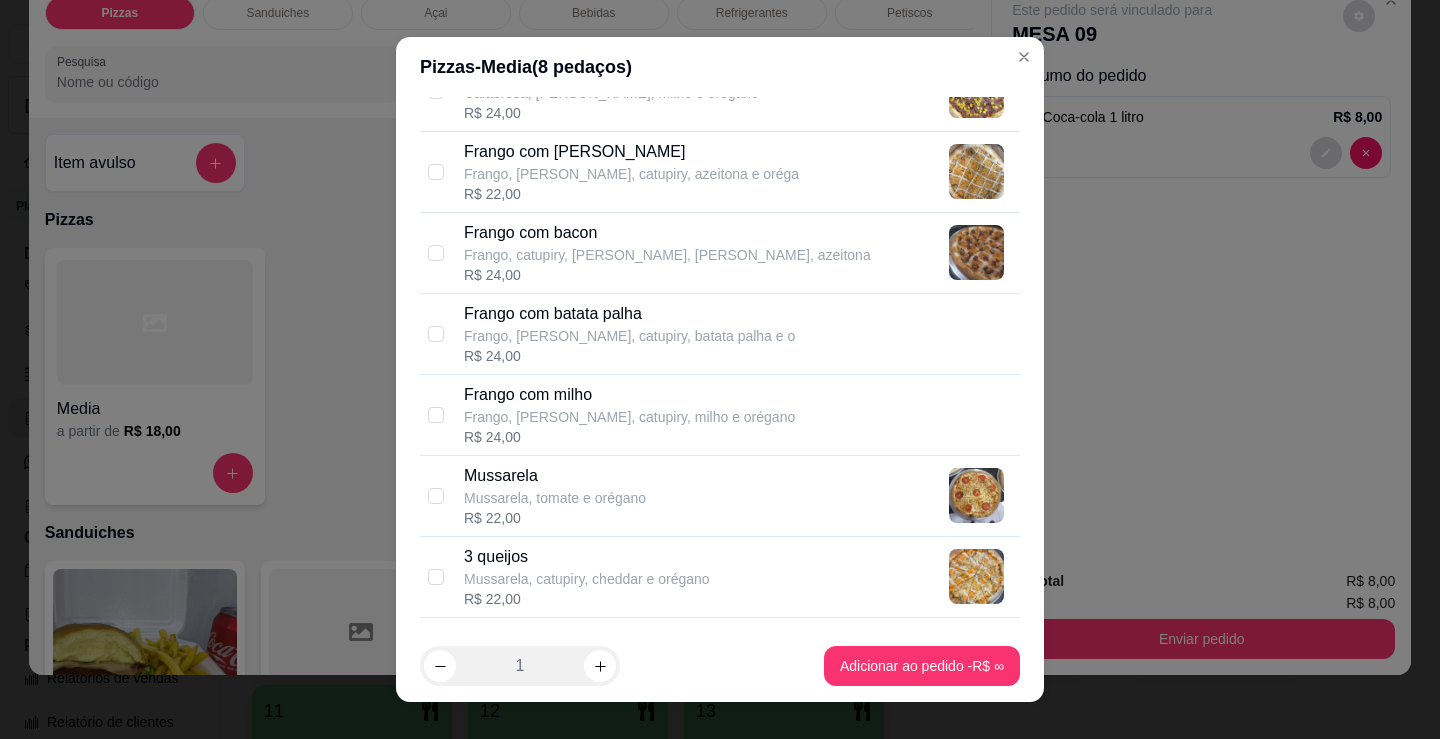 scroll, scrollTop: 600, scrollLeft: 0, axis: vertical 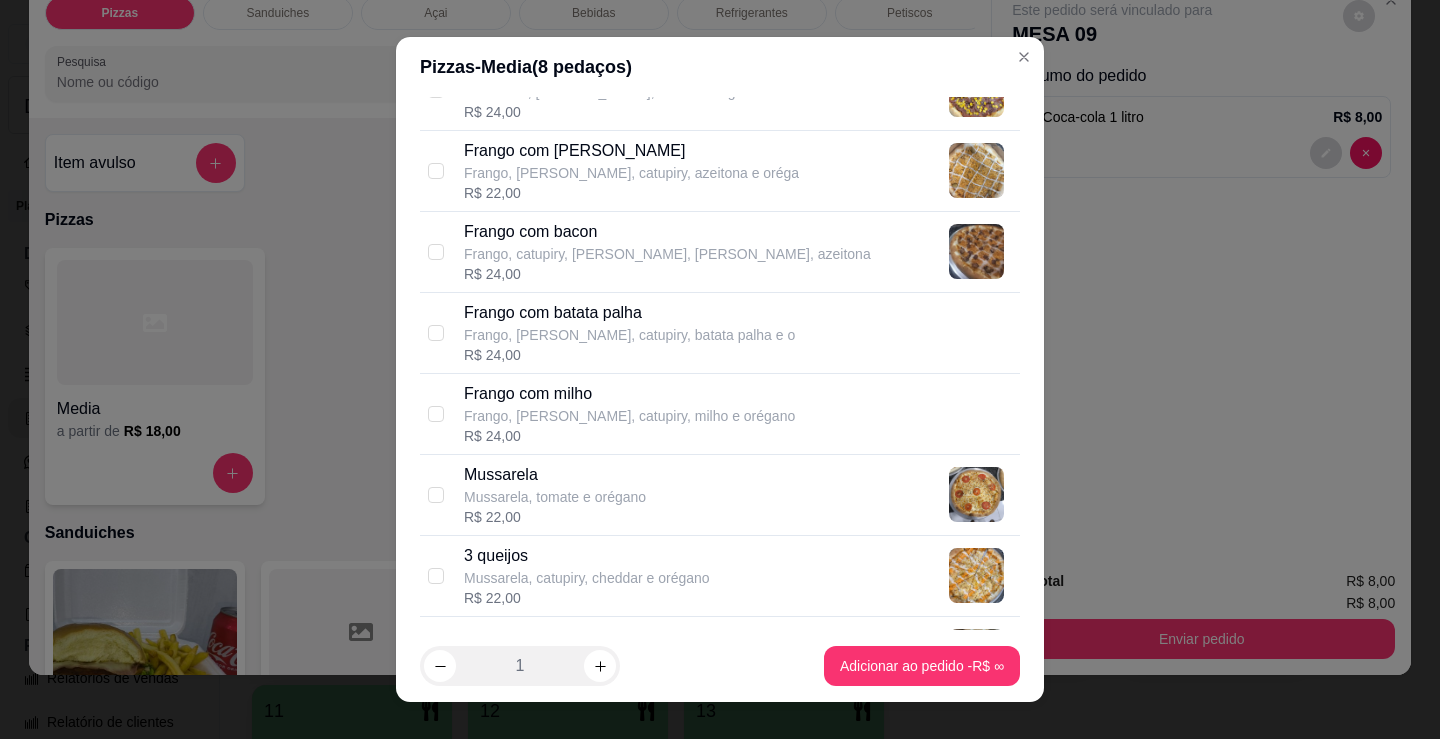 click on "Frango, catupiry, [PERSON_NAME], [PERSON_NAME], azeitona" at bounding box center (667, 254) 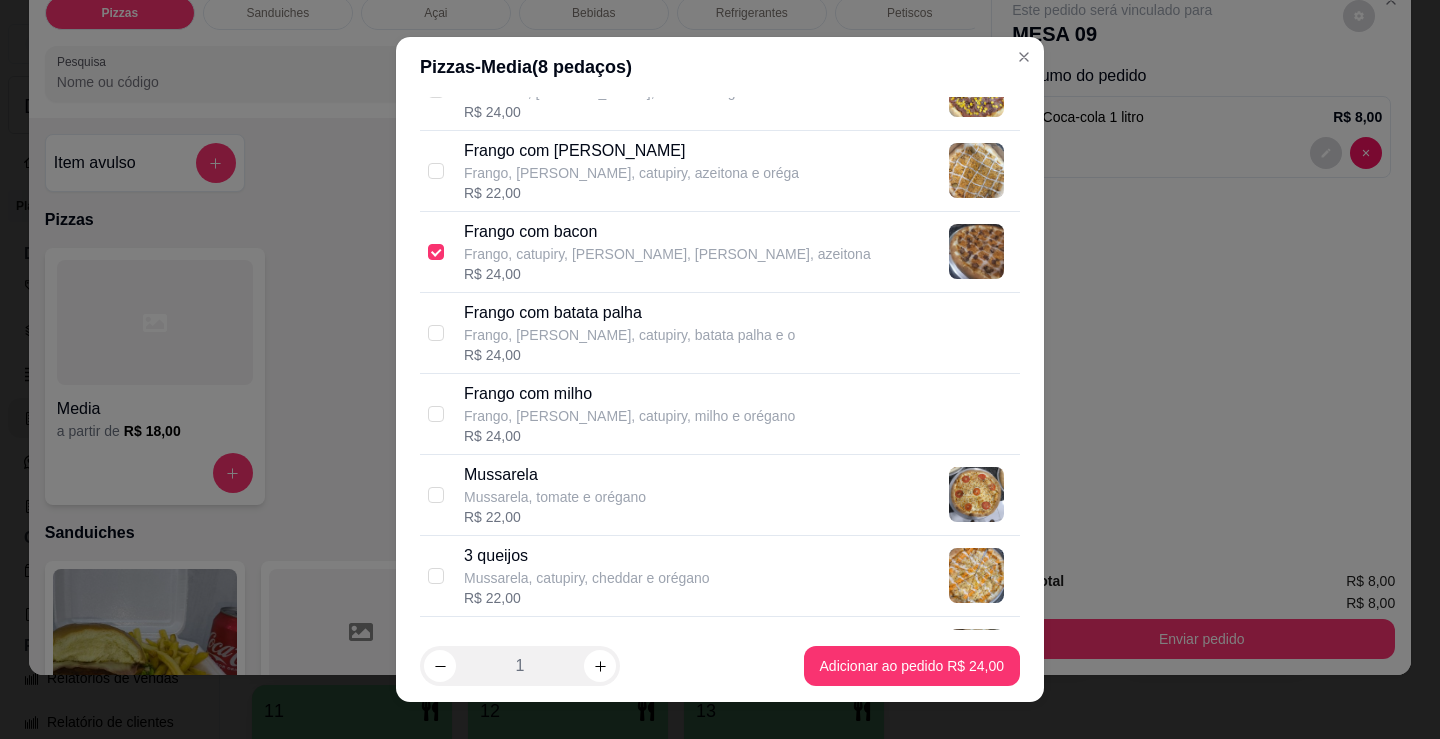 click on "R$ 22,00" at bounding box center (555, 517) 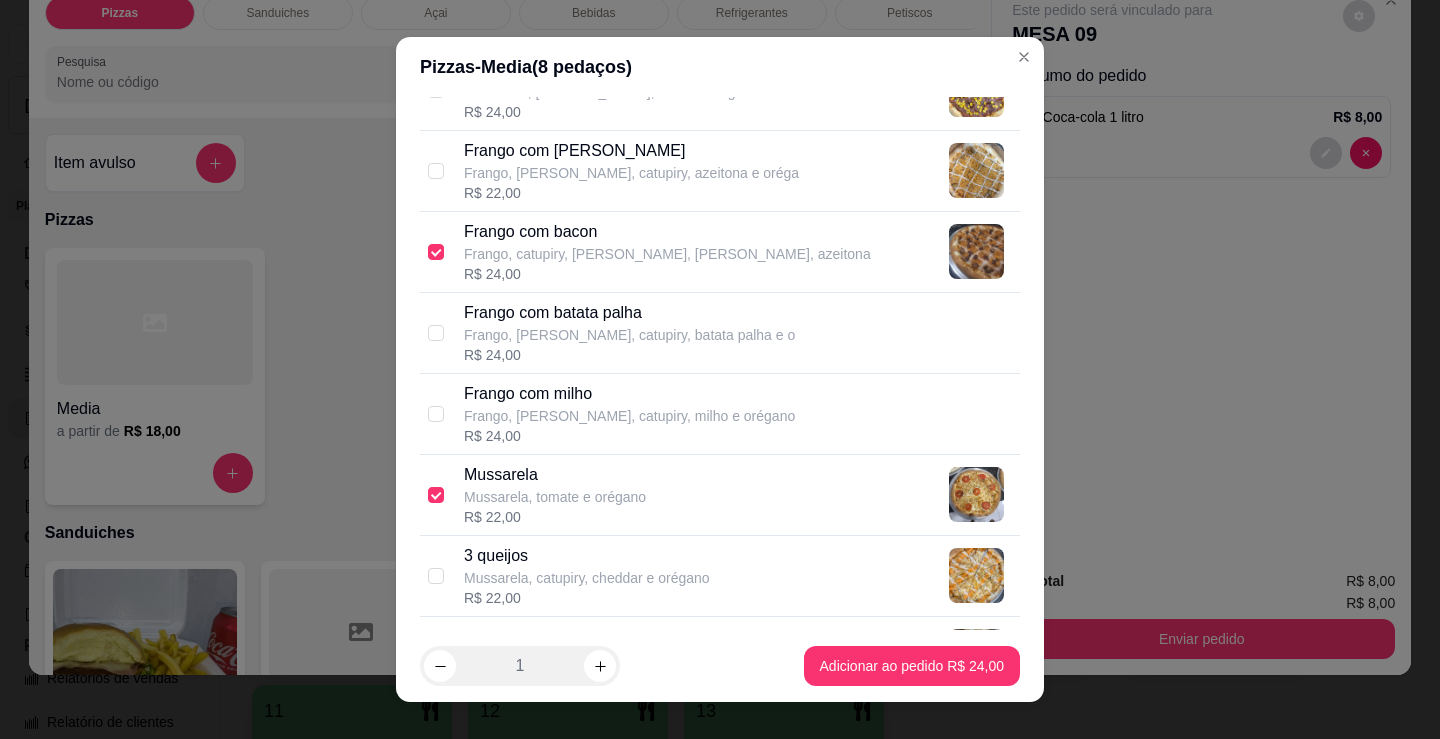 click on "1 Adicionar ao pedido   R$ 24,00" at bounding box center (720, 666) 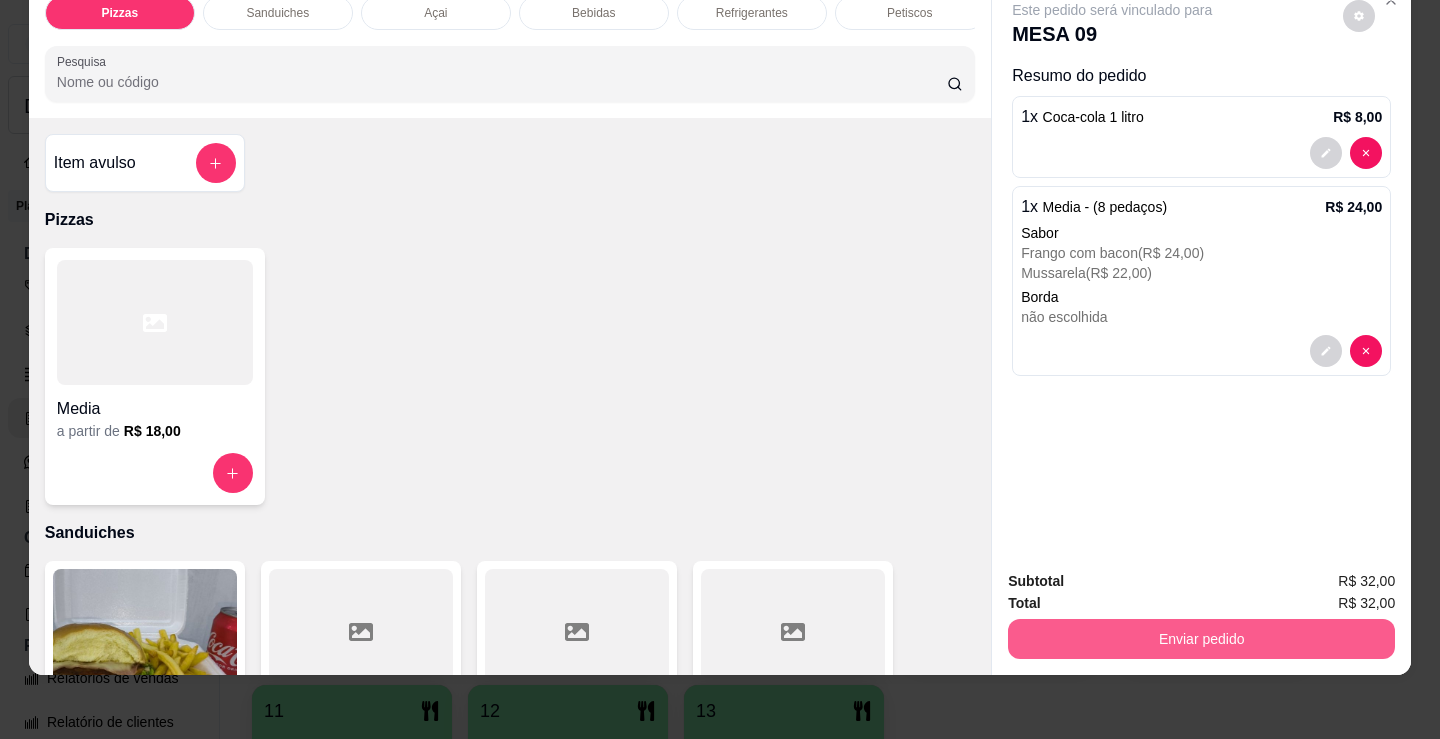 click on "Enviar pedido" at bounding box center (1201, 639) 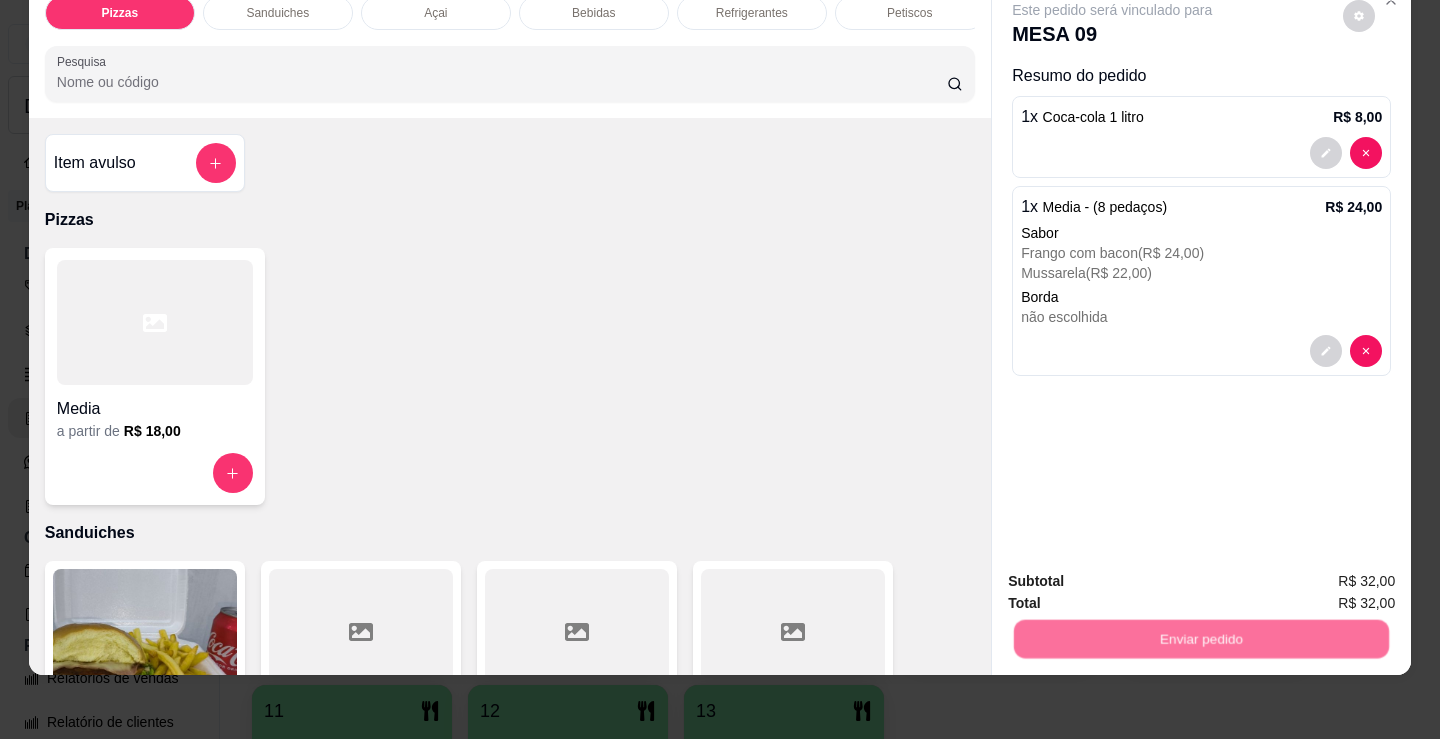 click on "Não registrar e enviar pedido" at bounding box center (1135, 575) 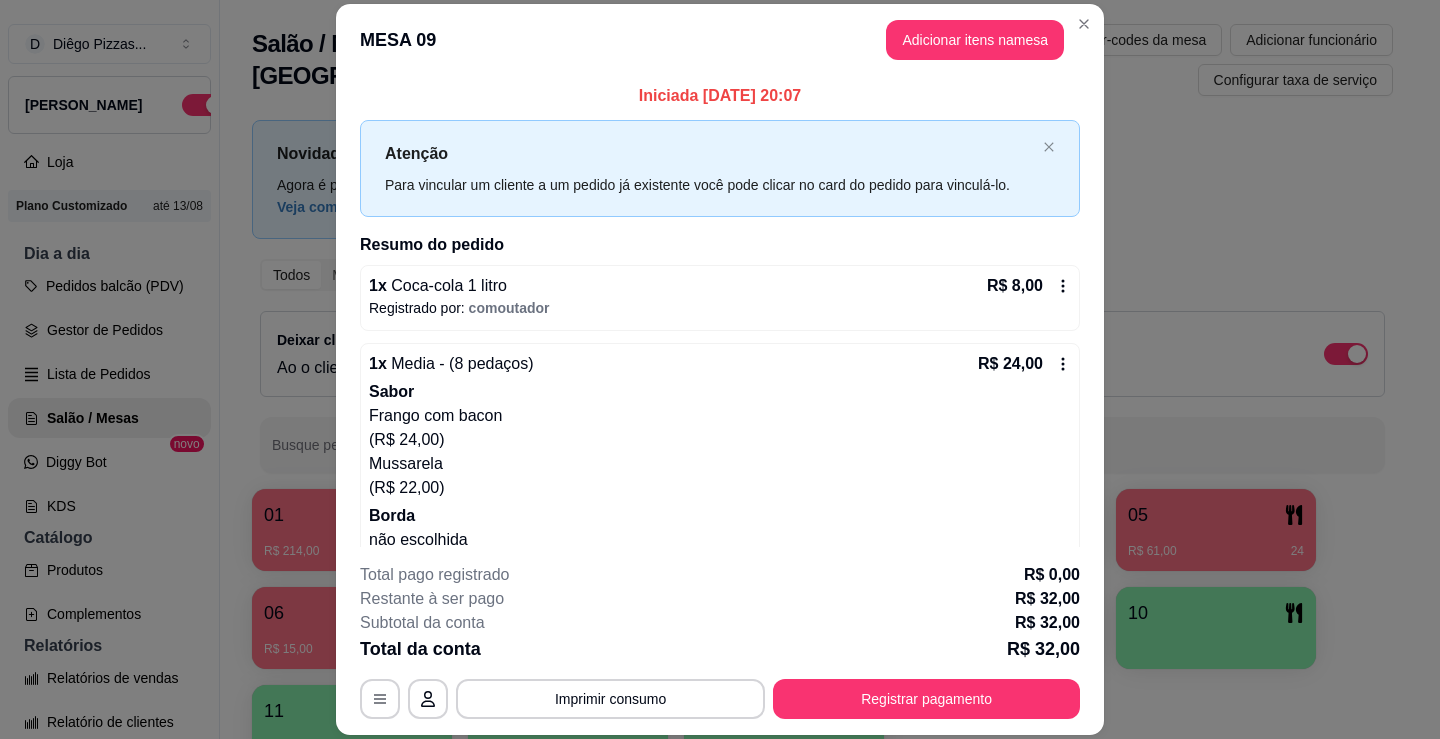 type 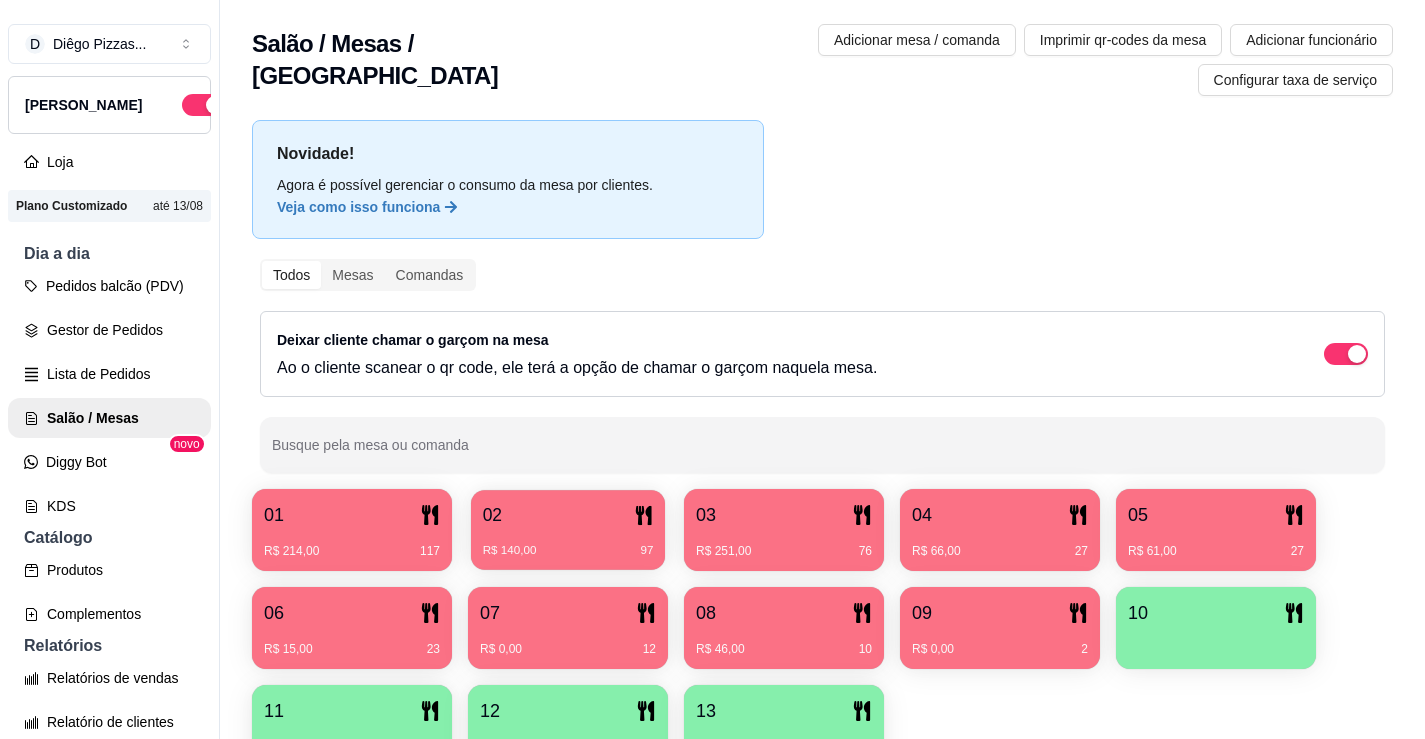 click on "R$ 140,00" at bounding box center (510, 551) 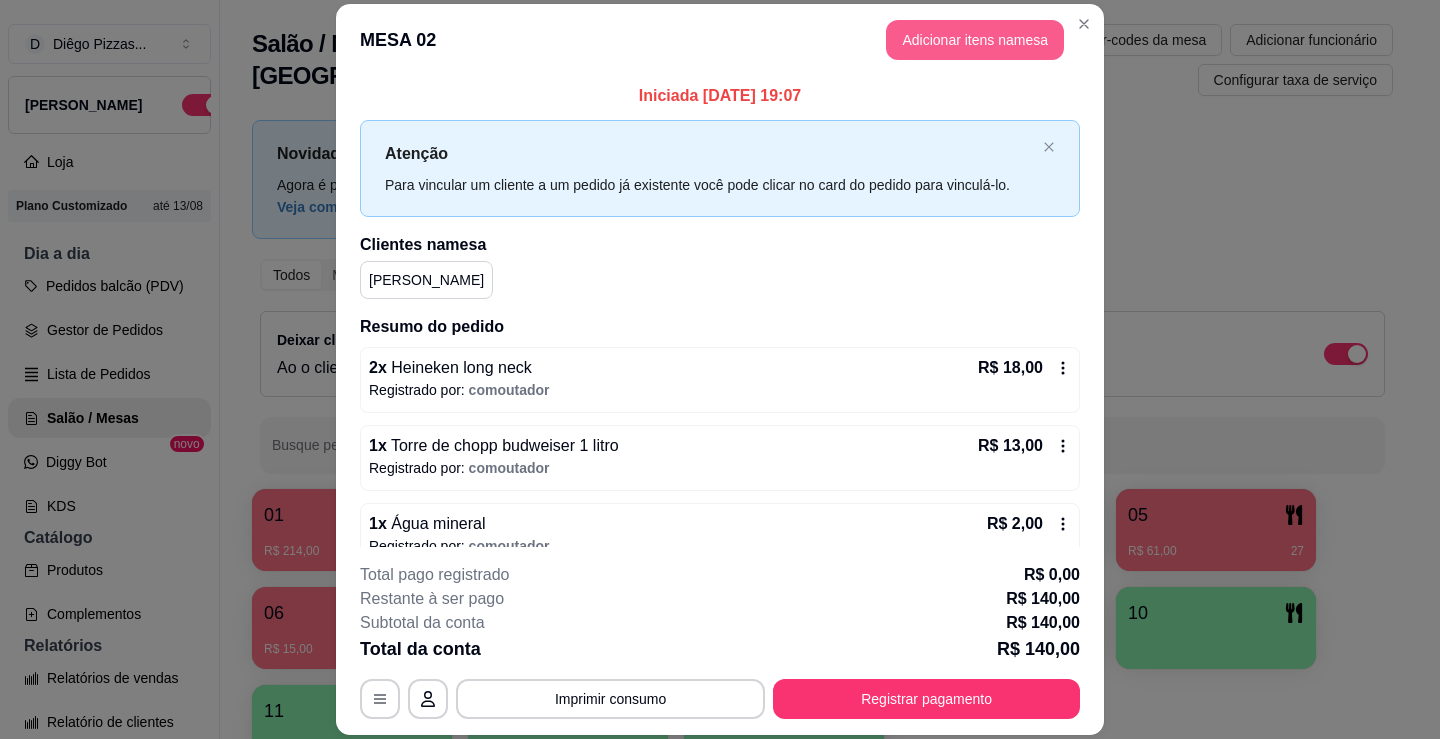 click on "Adicionar itens na  mesa" at bounding box center [975, 40] 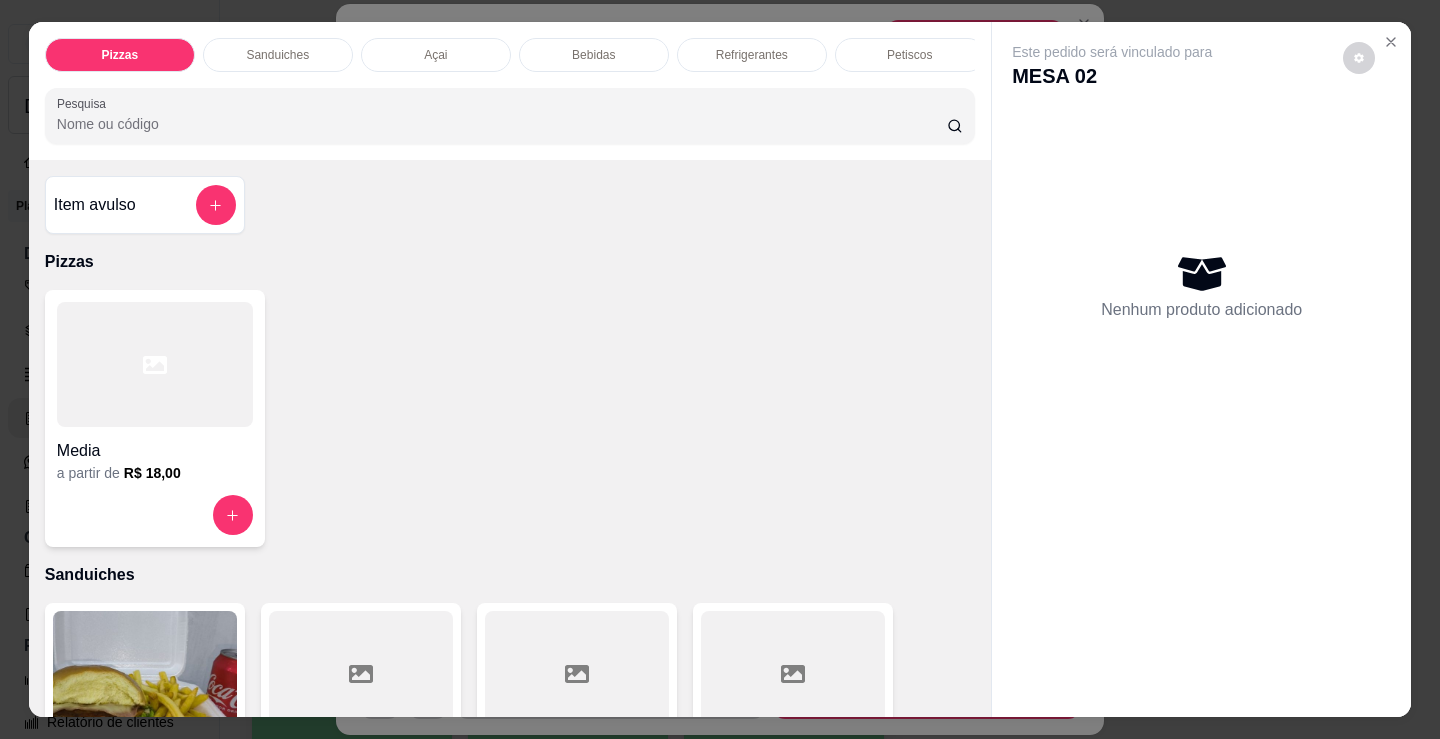 click on "Bebidas" at bounding box center (593, 55) 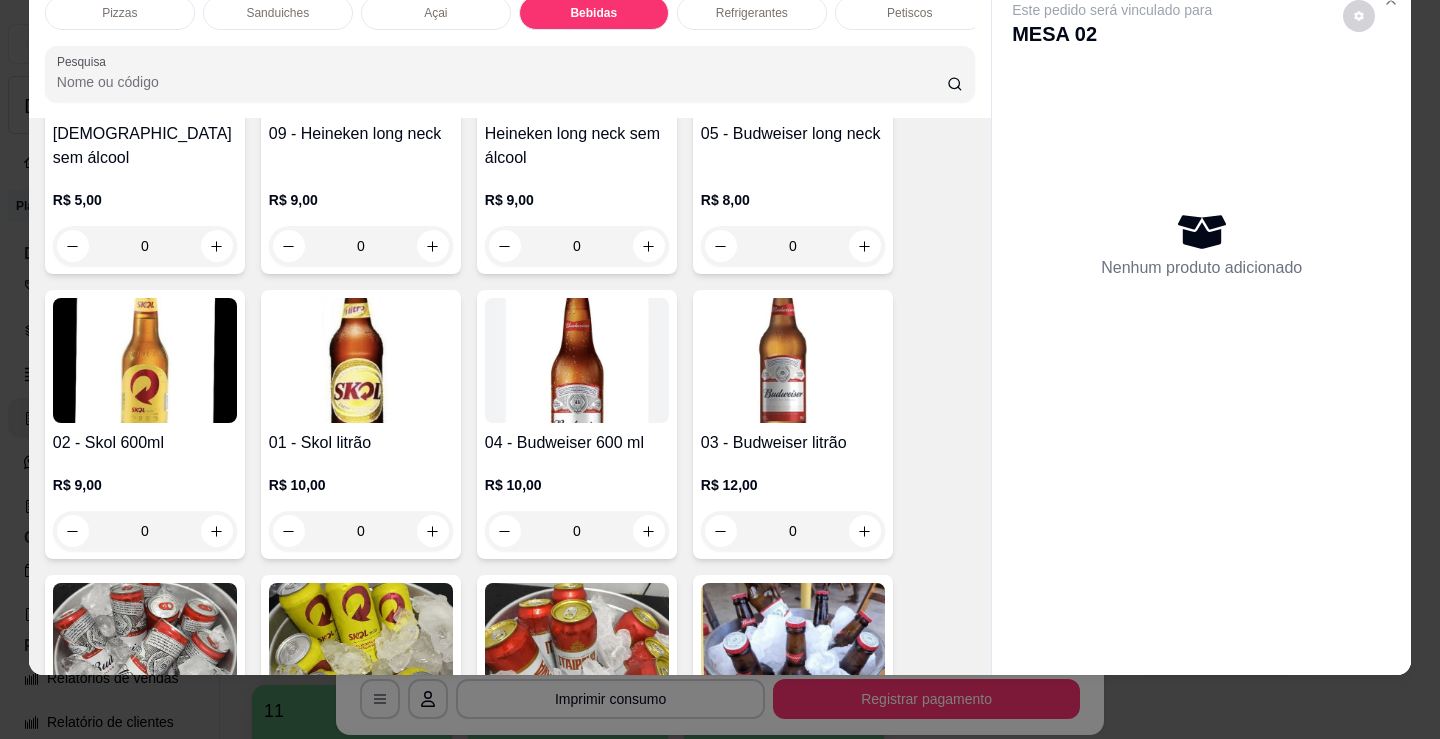 scroll, scrollTop: 2978, scrollLeft: 0, axis: vertical 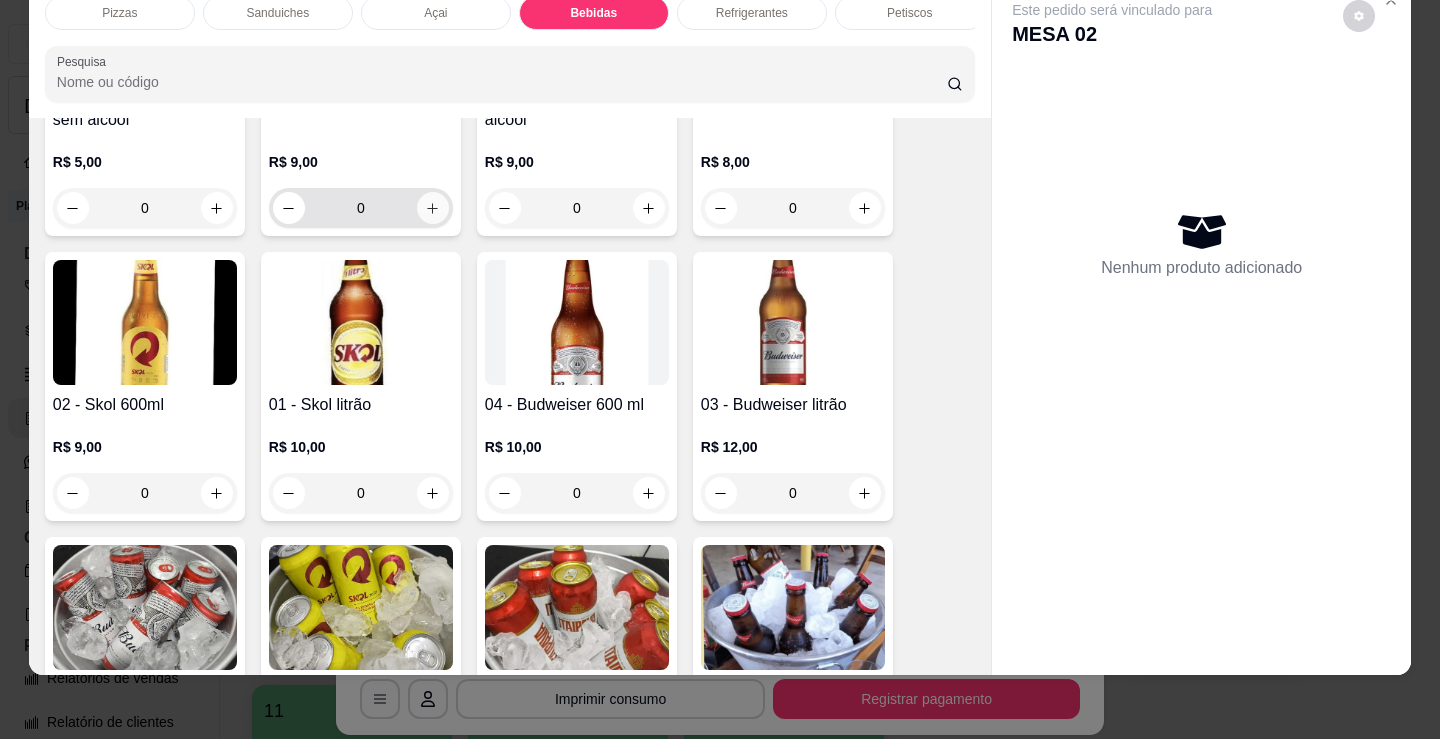 click at bounding box center (433, 208) 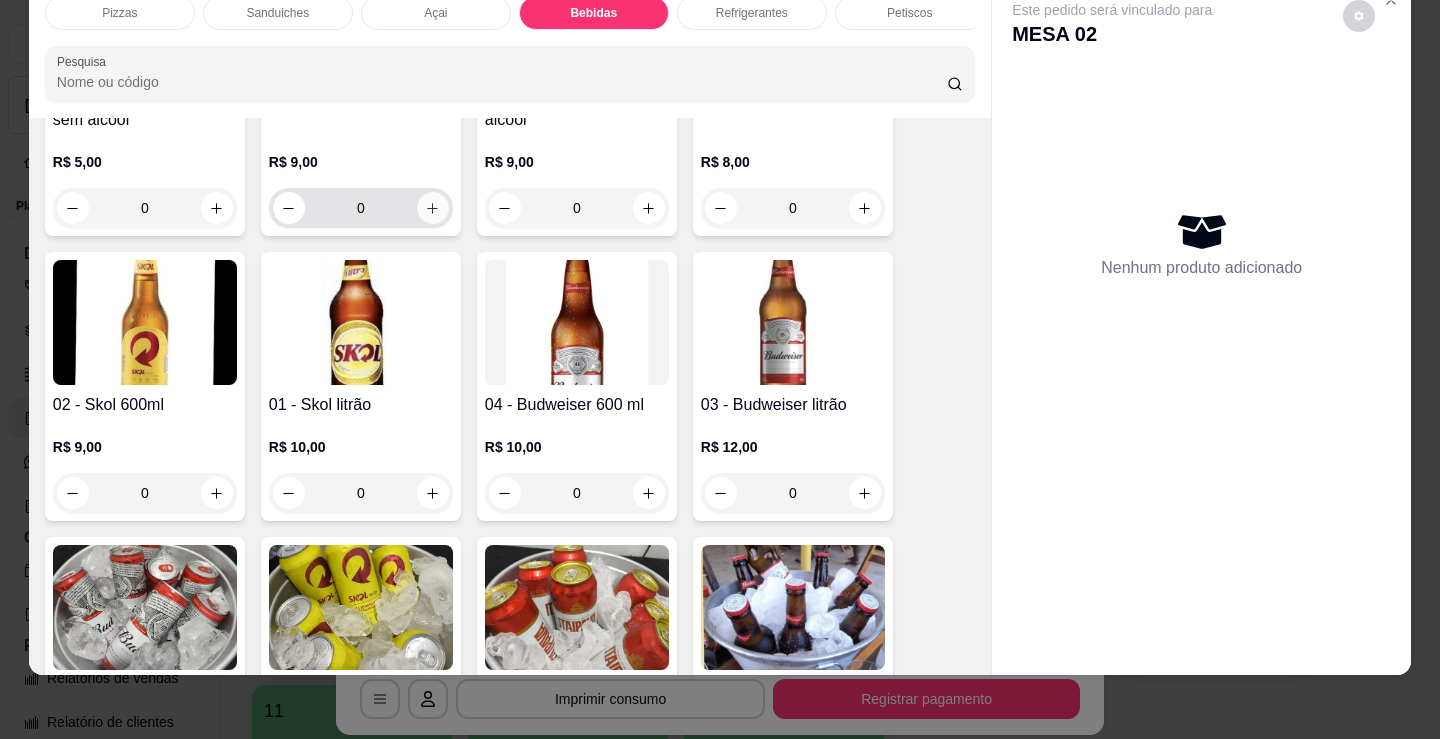 type on "1" 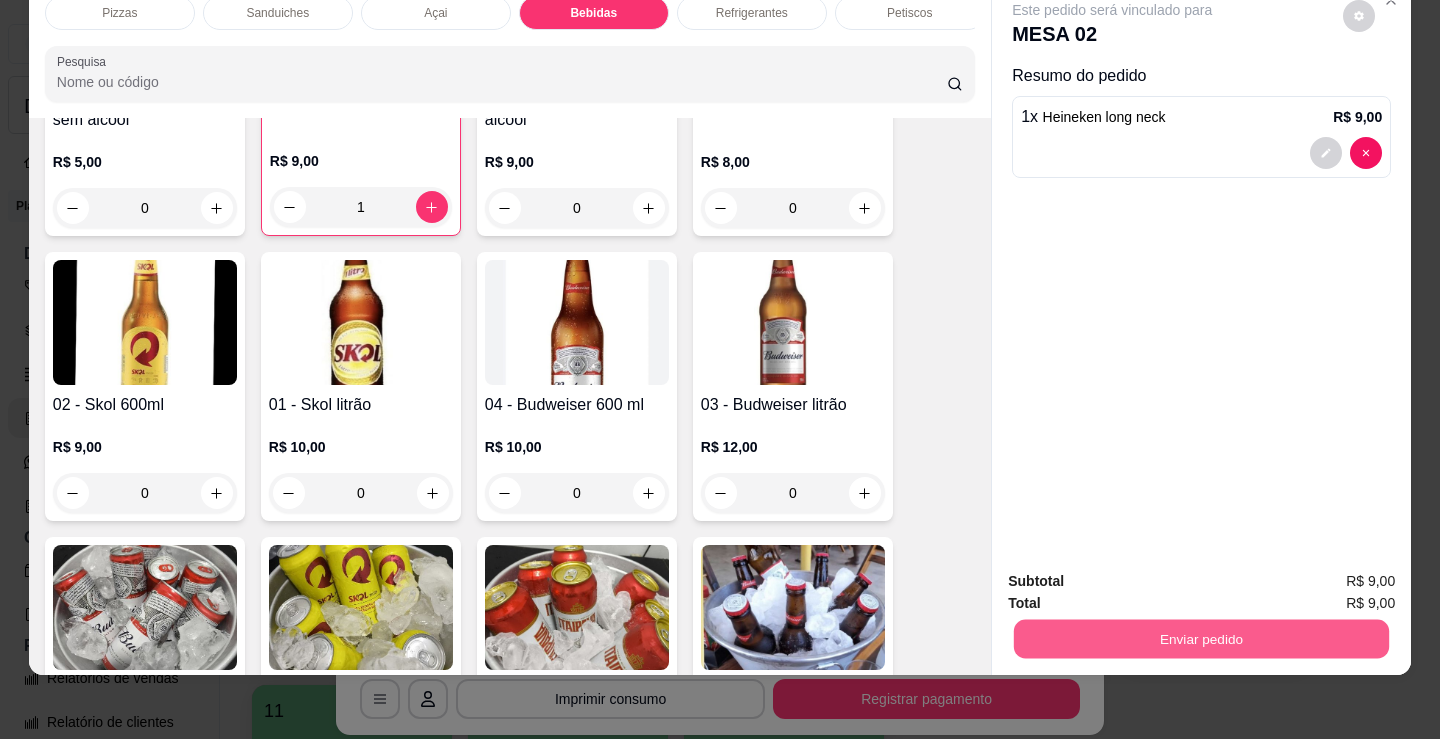click on "Enviar pedido" at bounding box center [1201, 638] 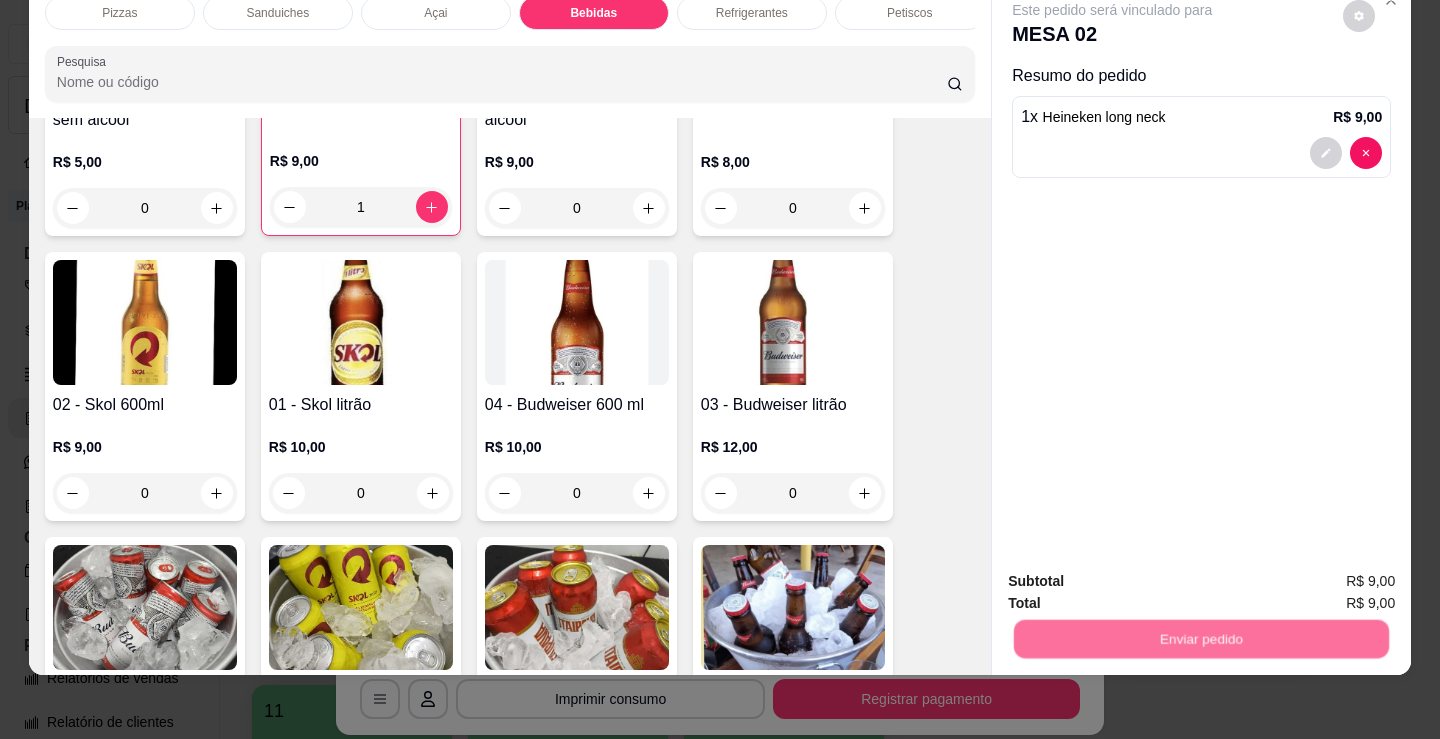 click on "Não registrar e enviar pedido" at bounding box center [1135, 575] 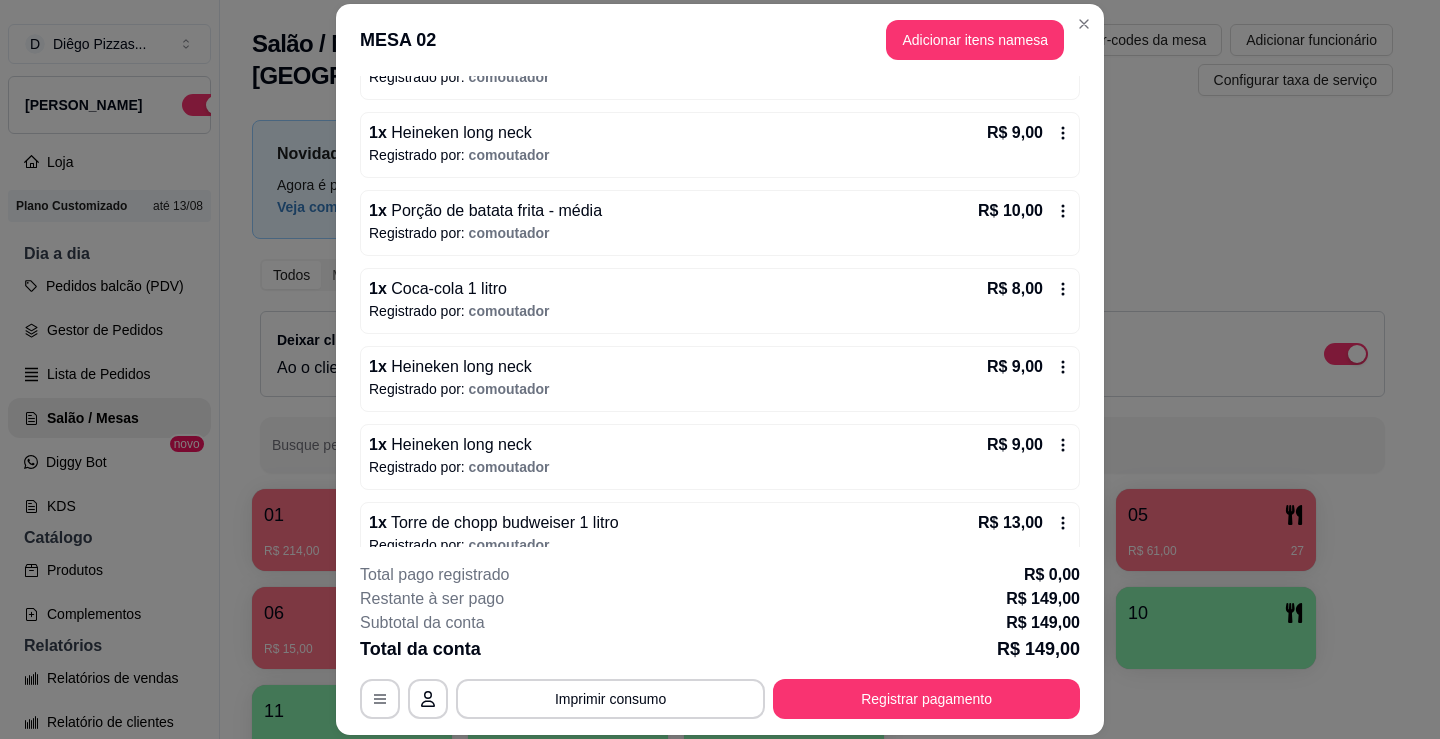 scroll, scrollTop: 911, scrollLeft: 0, axis: vertical 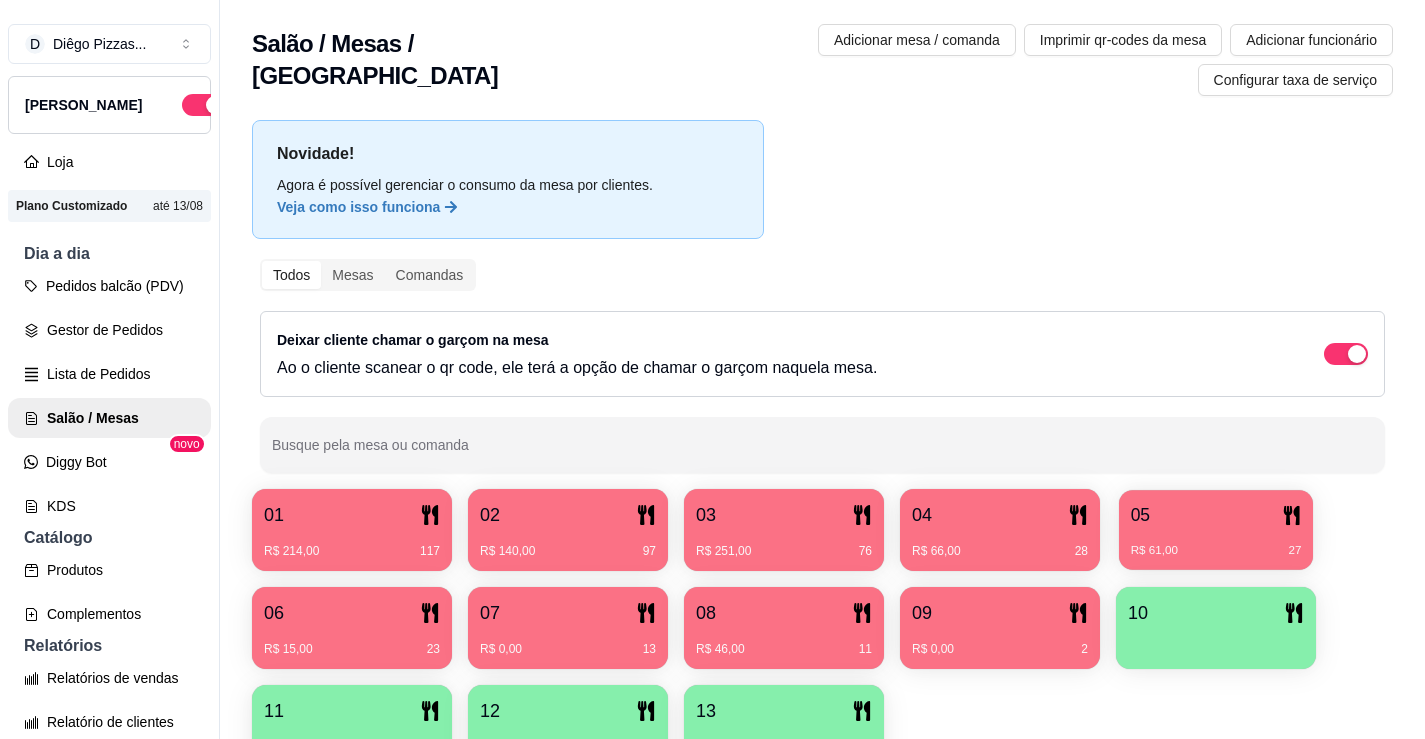 click on "R$ 61,00 27" at bounding box center [1216, 551] 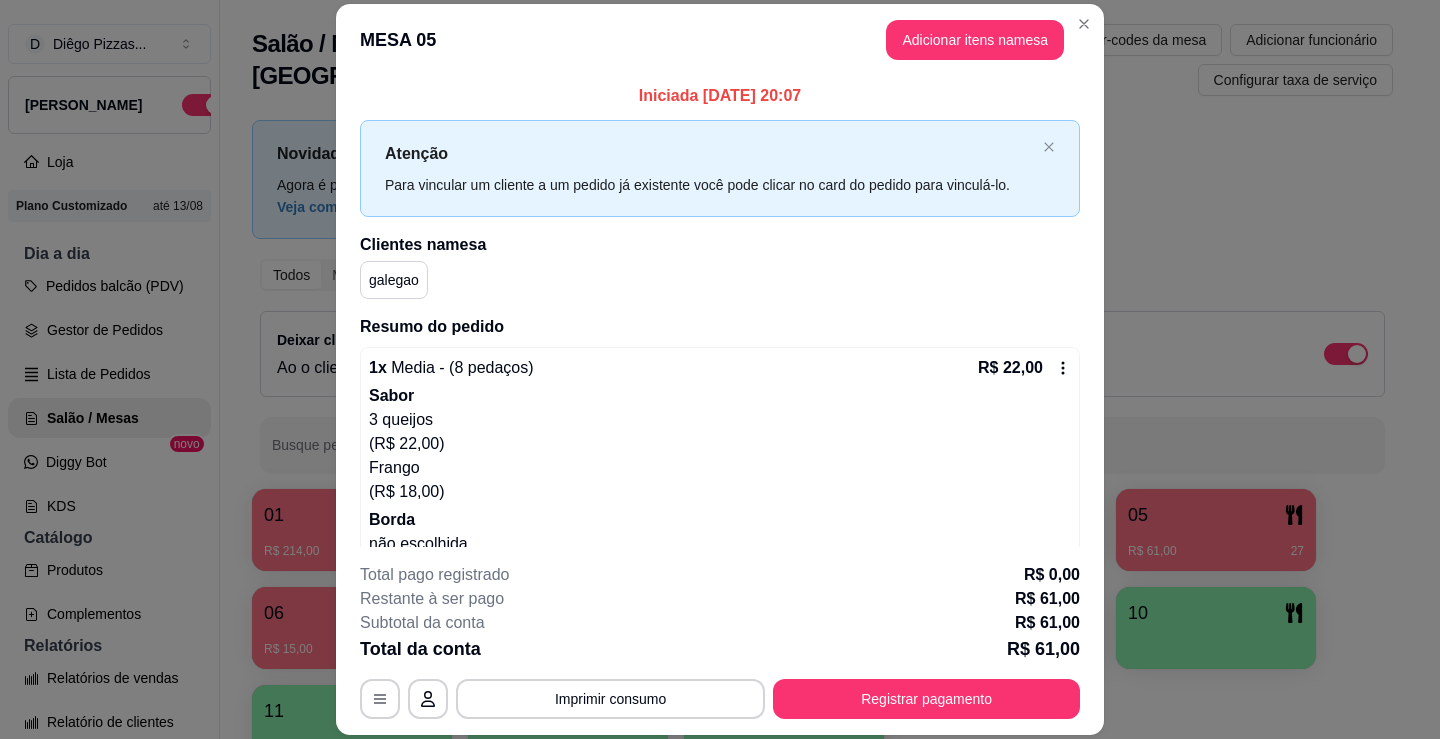 click on "Adicionar itens na  mesa" at bounding box center (975, 40) 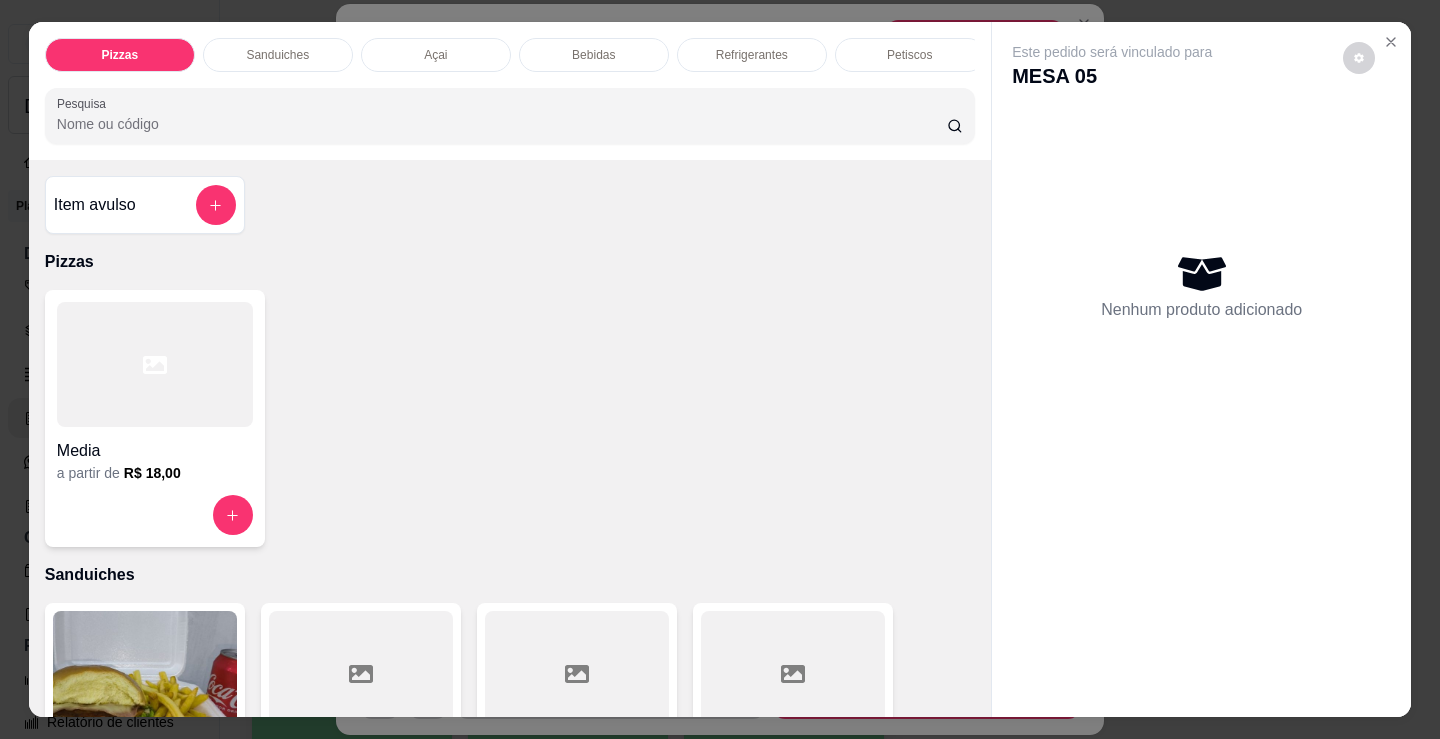 click on "Bebidas" at bounding box center [594, 55] 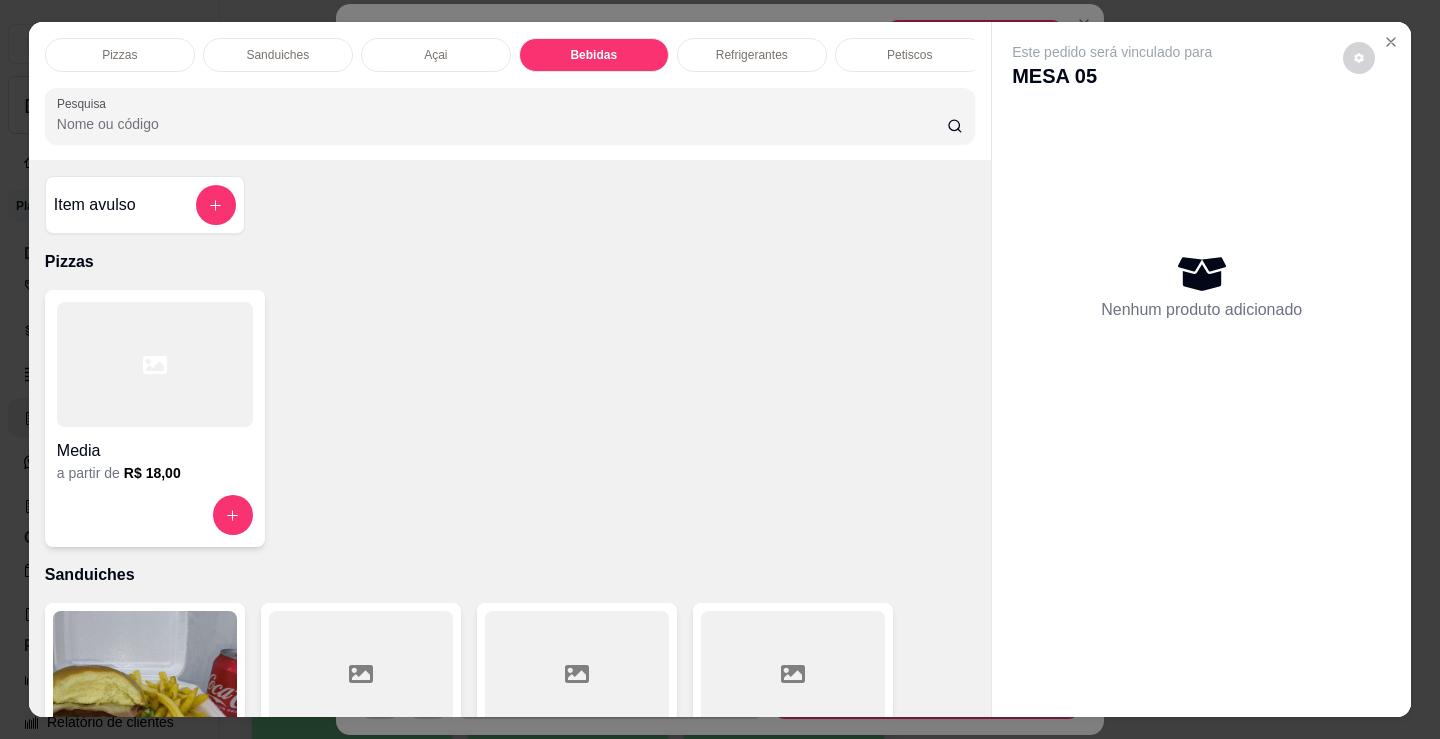 scroll, scrollTop: 2478, scrollLeft: 0, axis: vertical 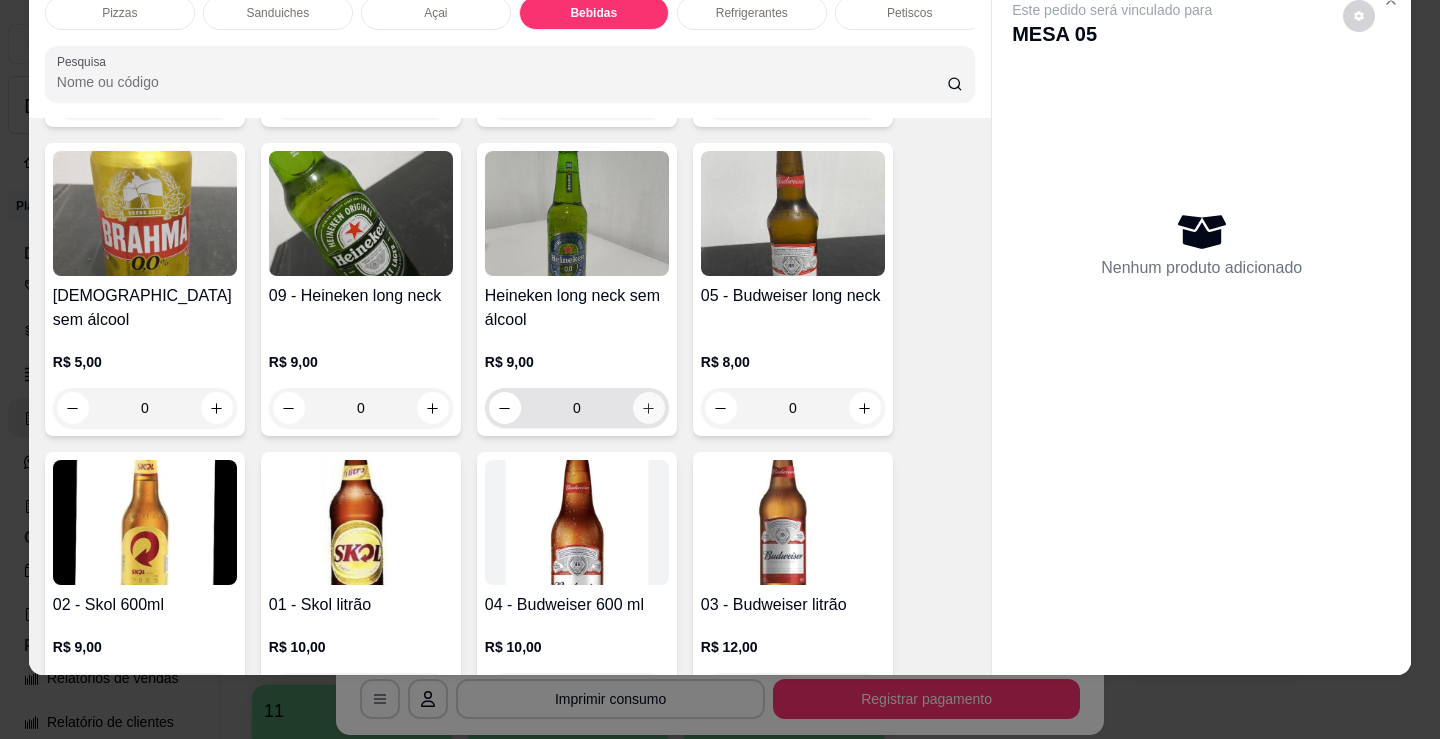 click on "0" at bounding box center (577, 408) 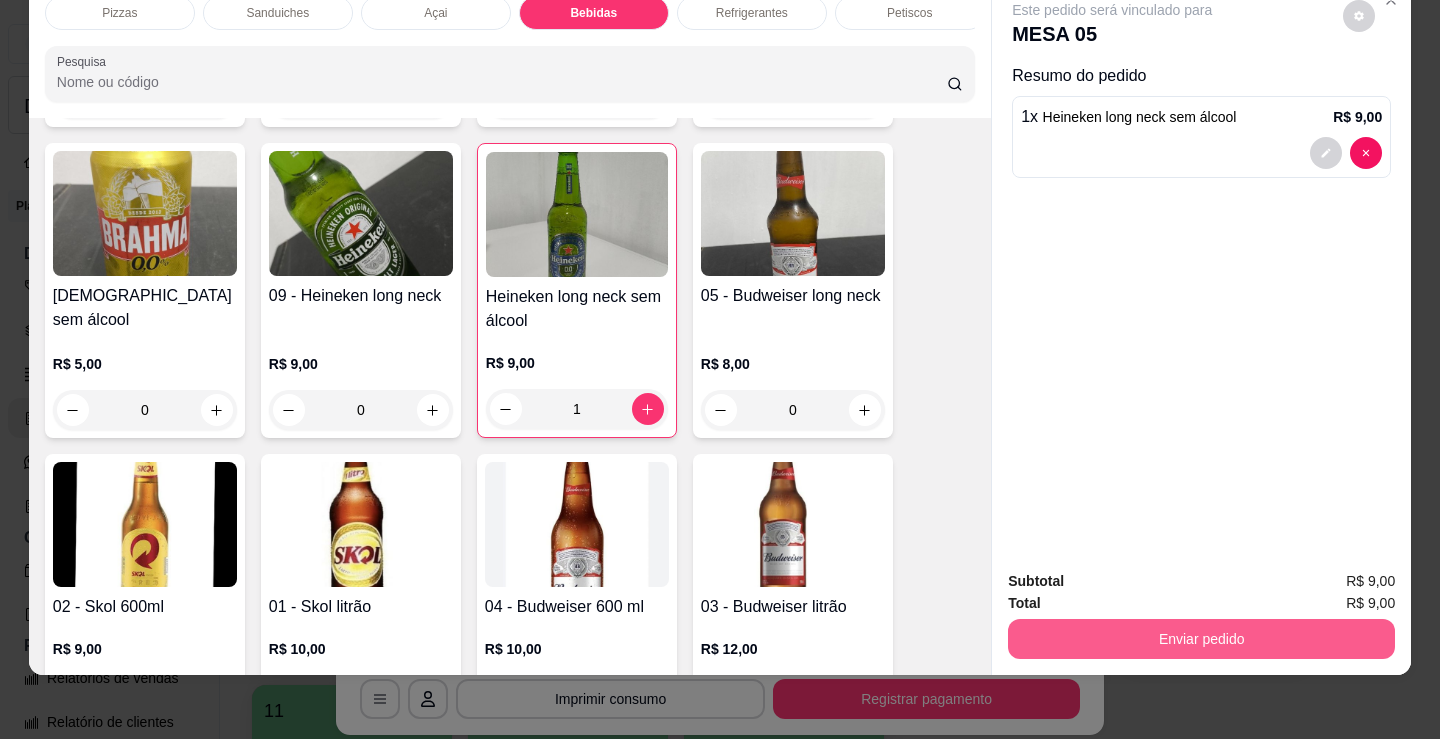 click on "Enviar pedido" at bounding box center (1201, 639) 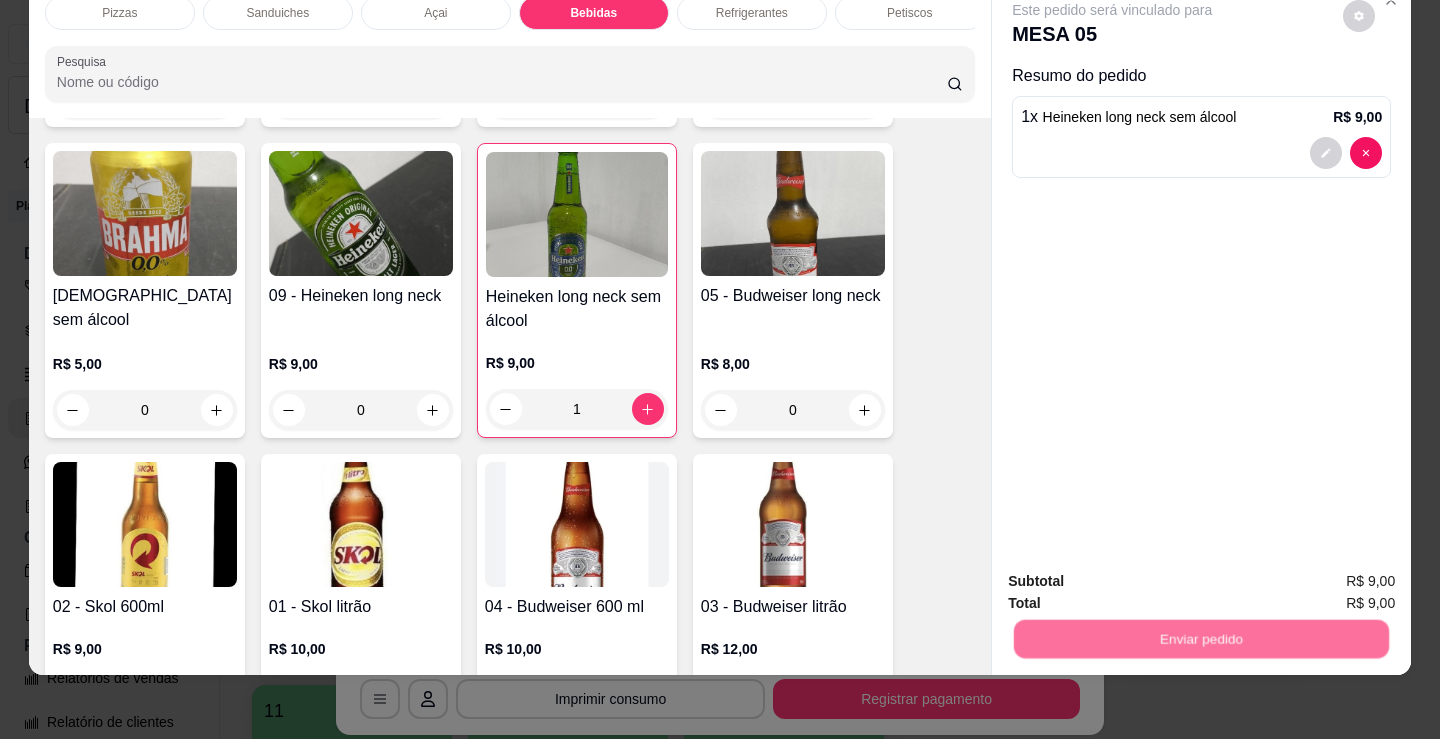 click on "Não registrar e enviar pedido" at bounding box center (1135, 575) 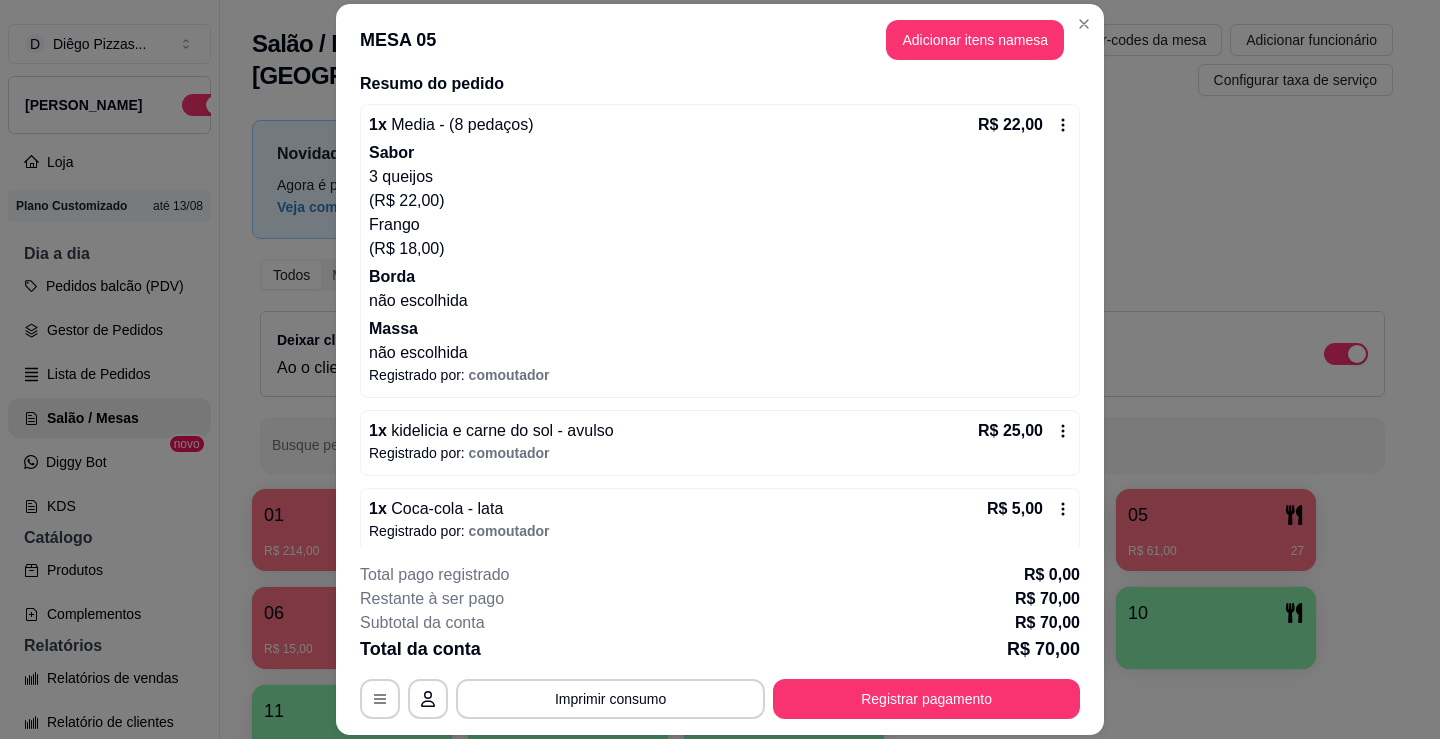 scroll, scrollTop: 413, scrollLeft: 0, axis: vertical 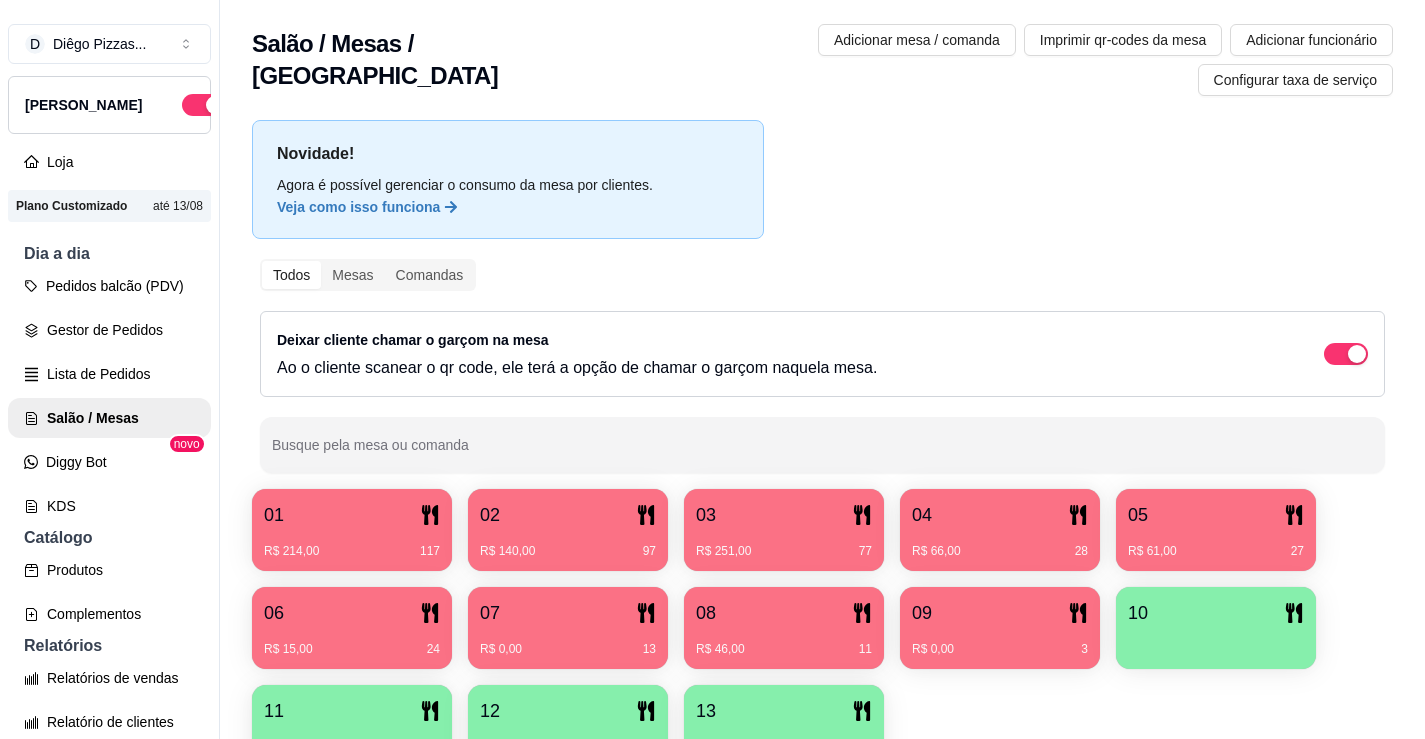 click on "R$ 251,00 77" at bounding box center (784, 551) 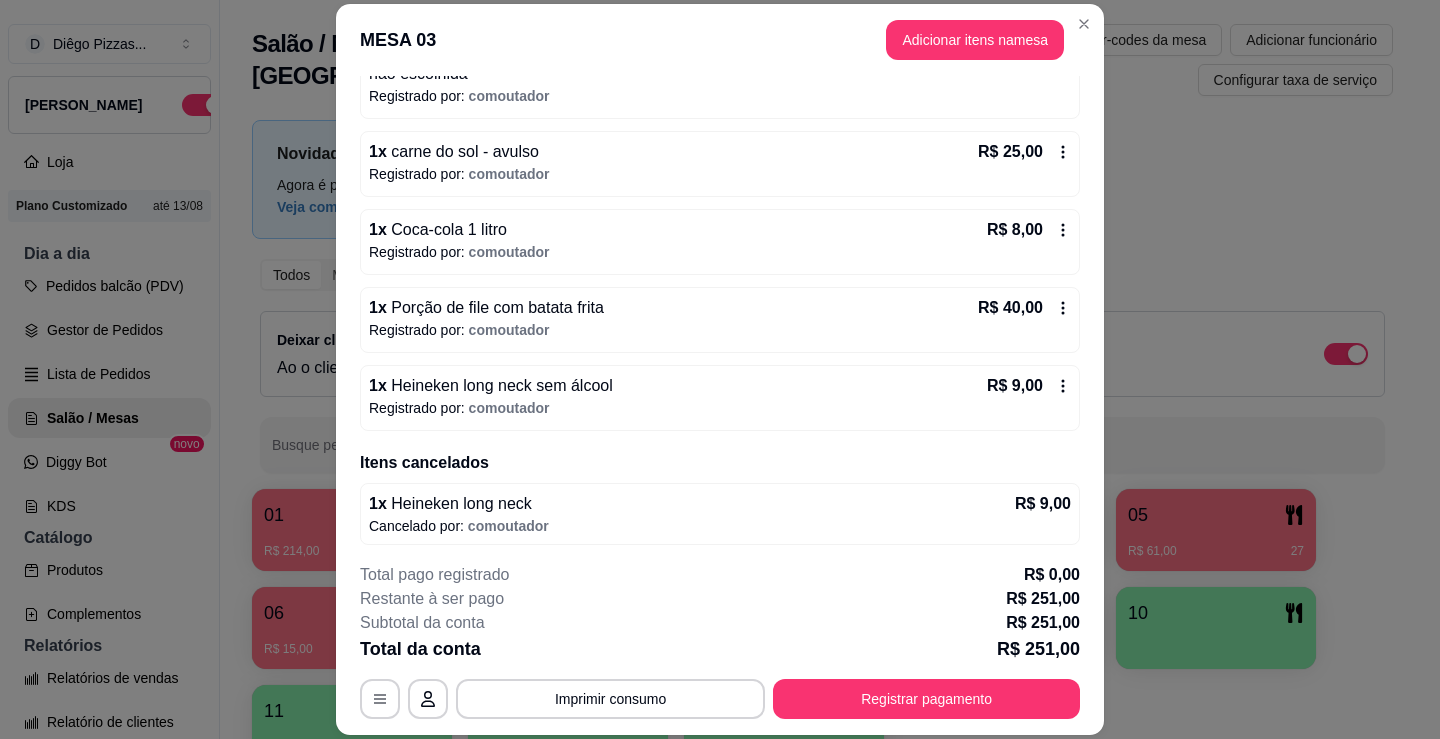 scroll, scrollTop: 1643, scrollLeft: 0, axis: vertical 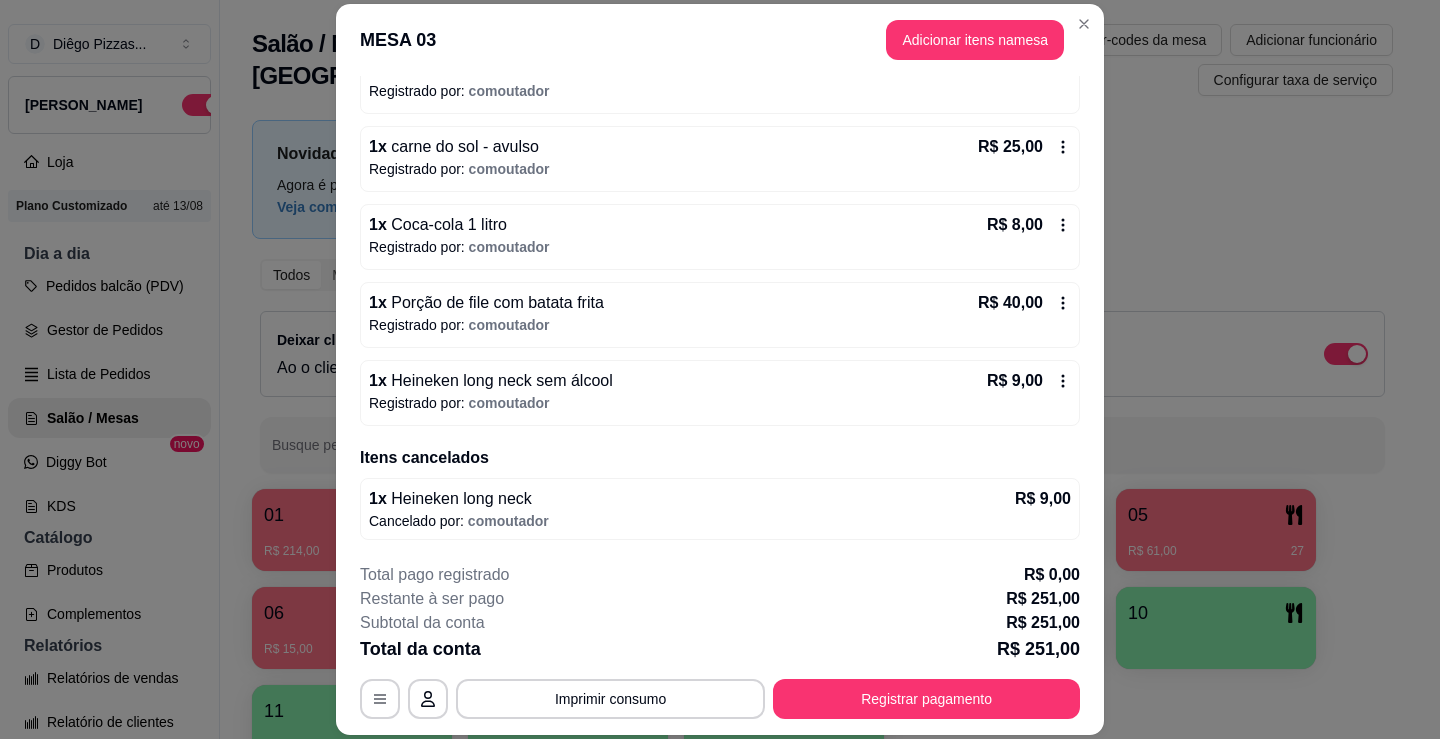 click on "1 x   Heineken long neck sem álcool  R$ 9,00" at bounding box center [720, 381] 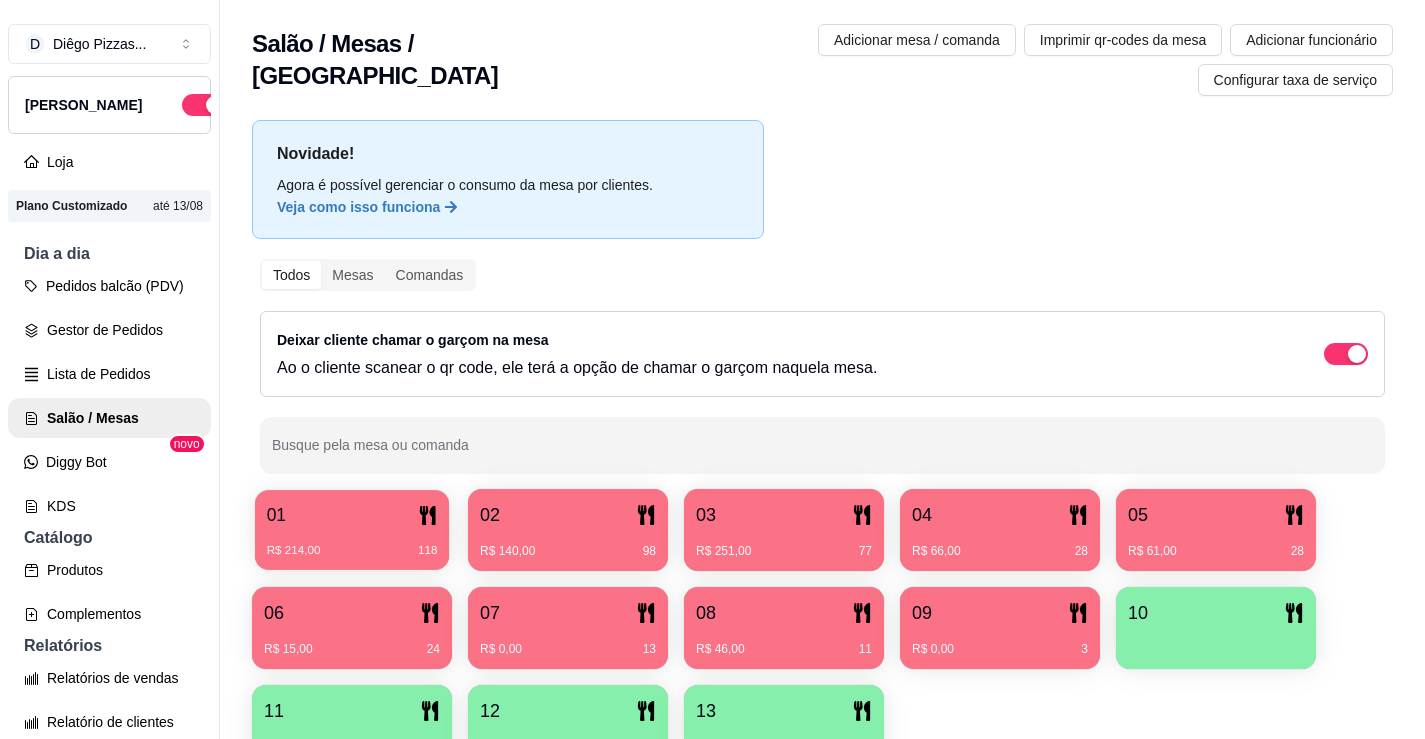 click on "R$ 214,00 118" at bounding box center [352, 543] 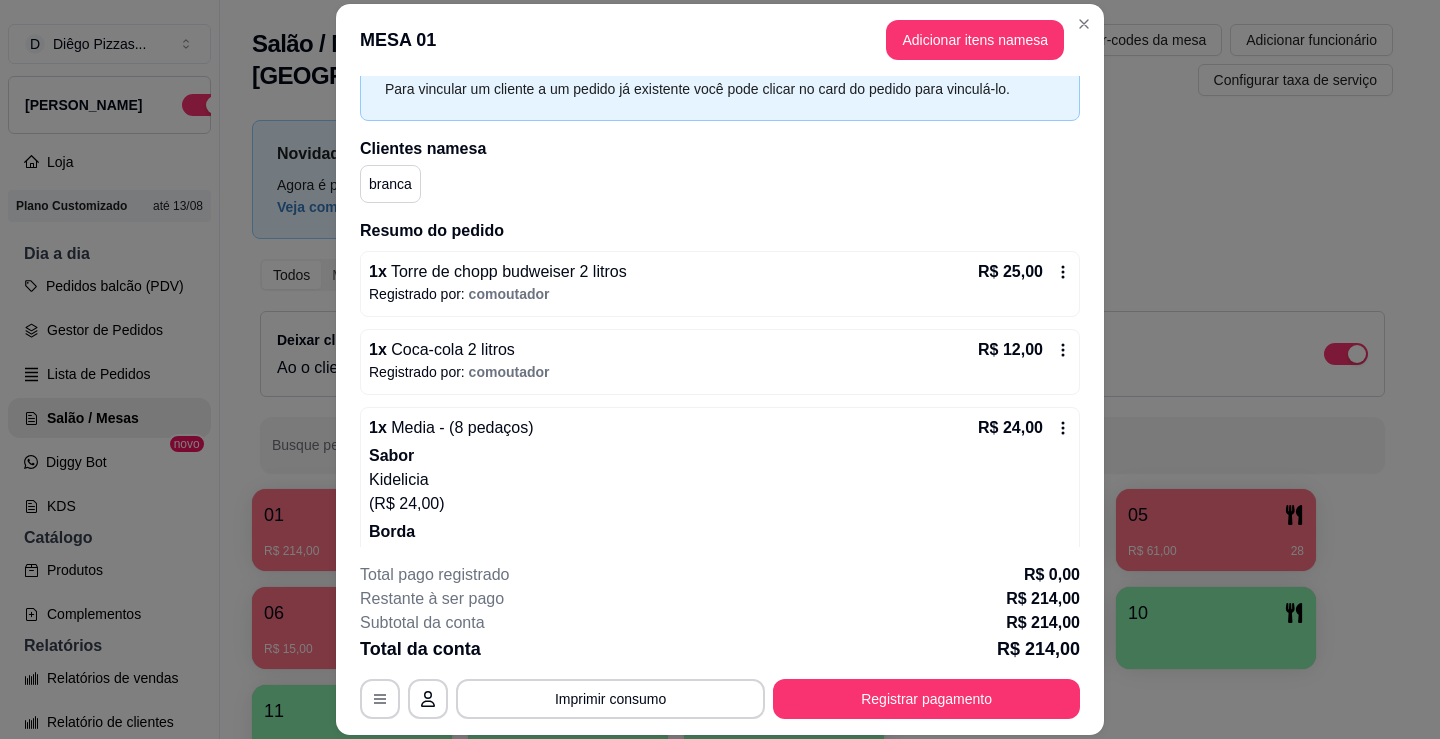 scroll, scrollTop: 0, scrollLeft: 0, axis: both 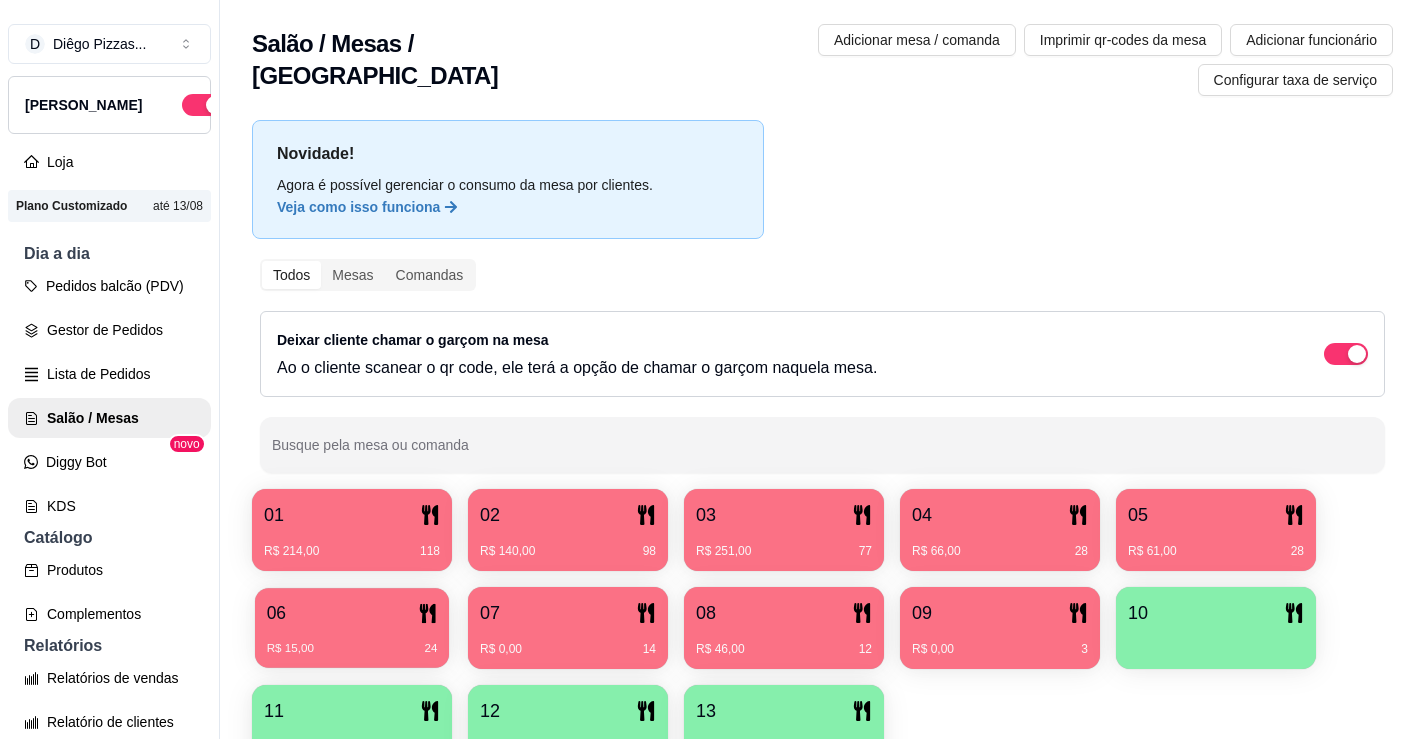 click on "06" at bounding box center [352, 613] 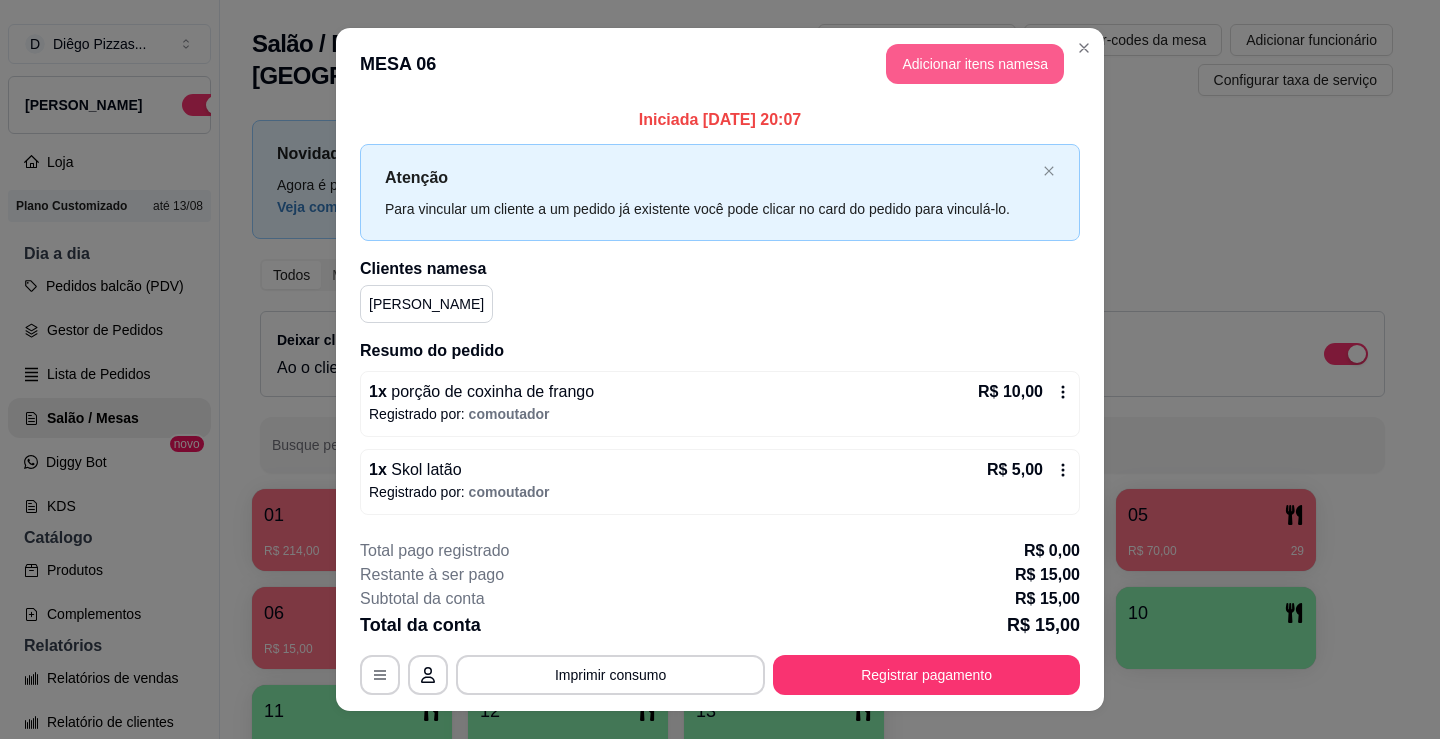 click on "Adicionar itens na  mesa" at bounding box center [975, 64] 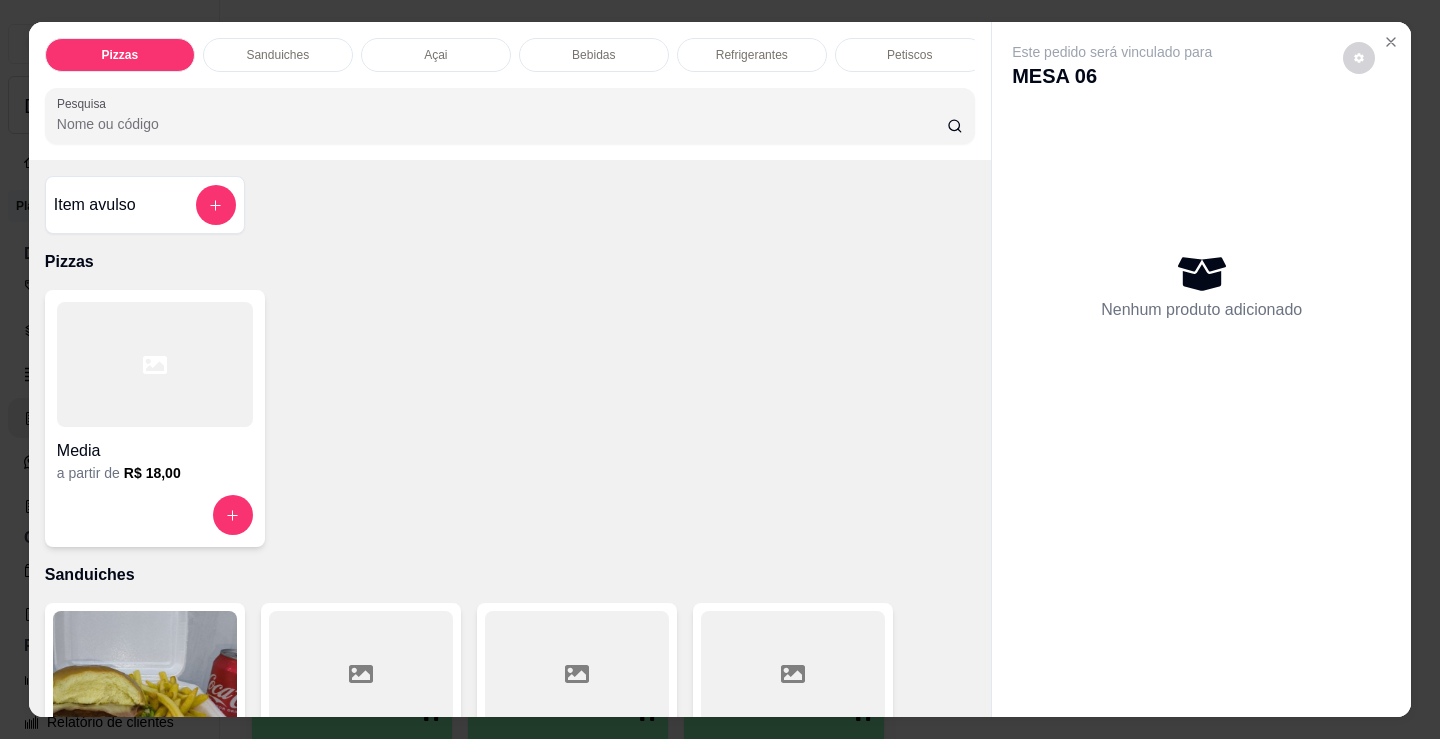 click on "Bebidas" at bounding box center (593, 55) 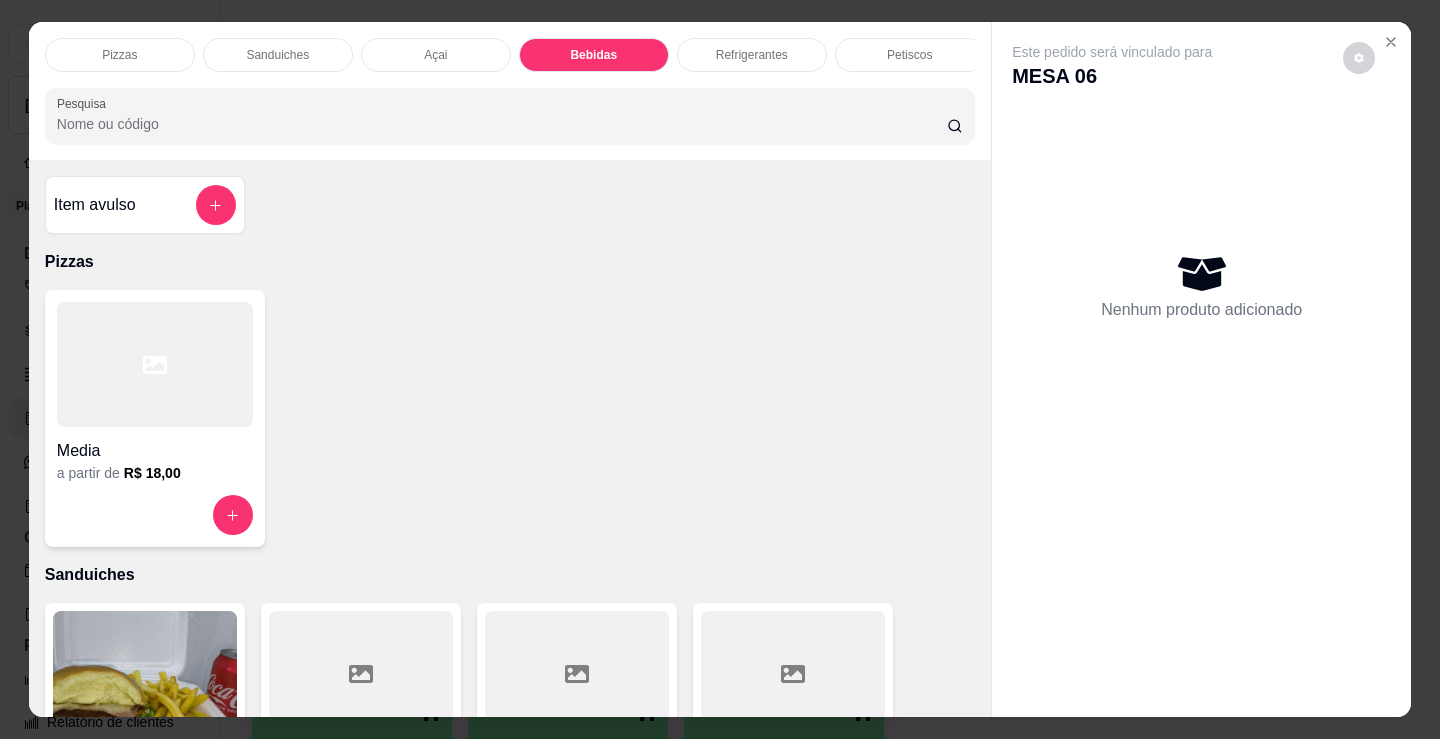 scroll, scrollTop: 2478, scrollLeft: 0, axis: vertical 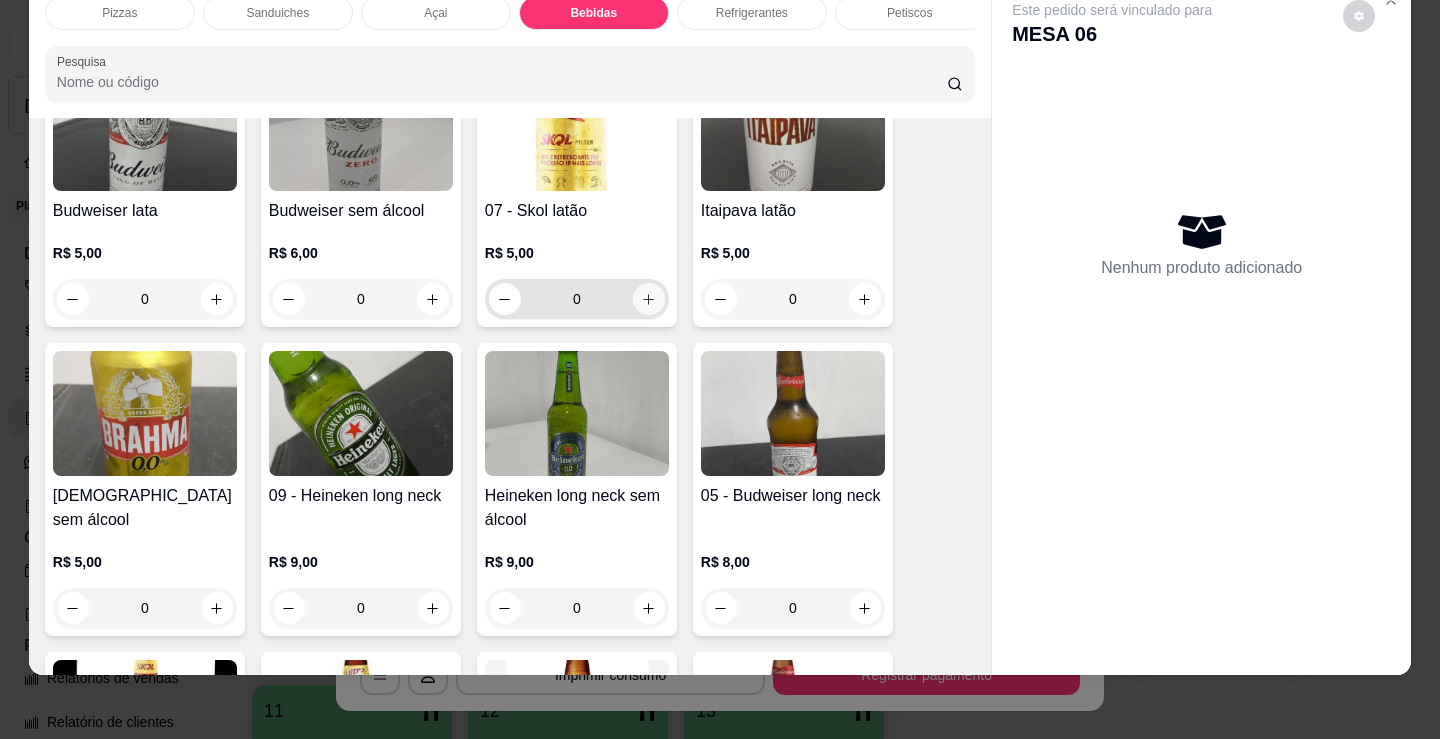 click 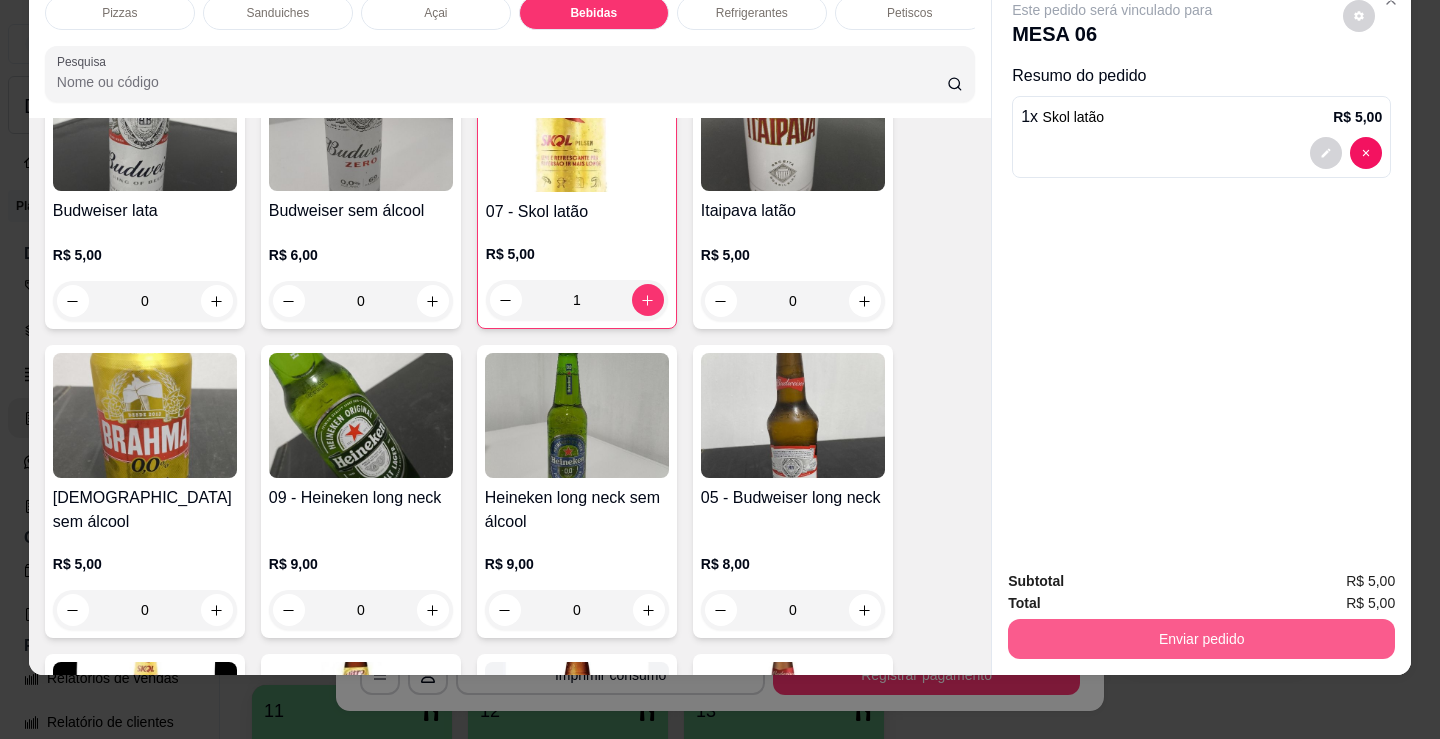click on "Enviar pedido" at bounding box center [1201, 639] 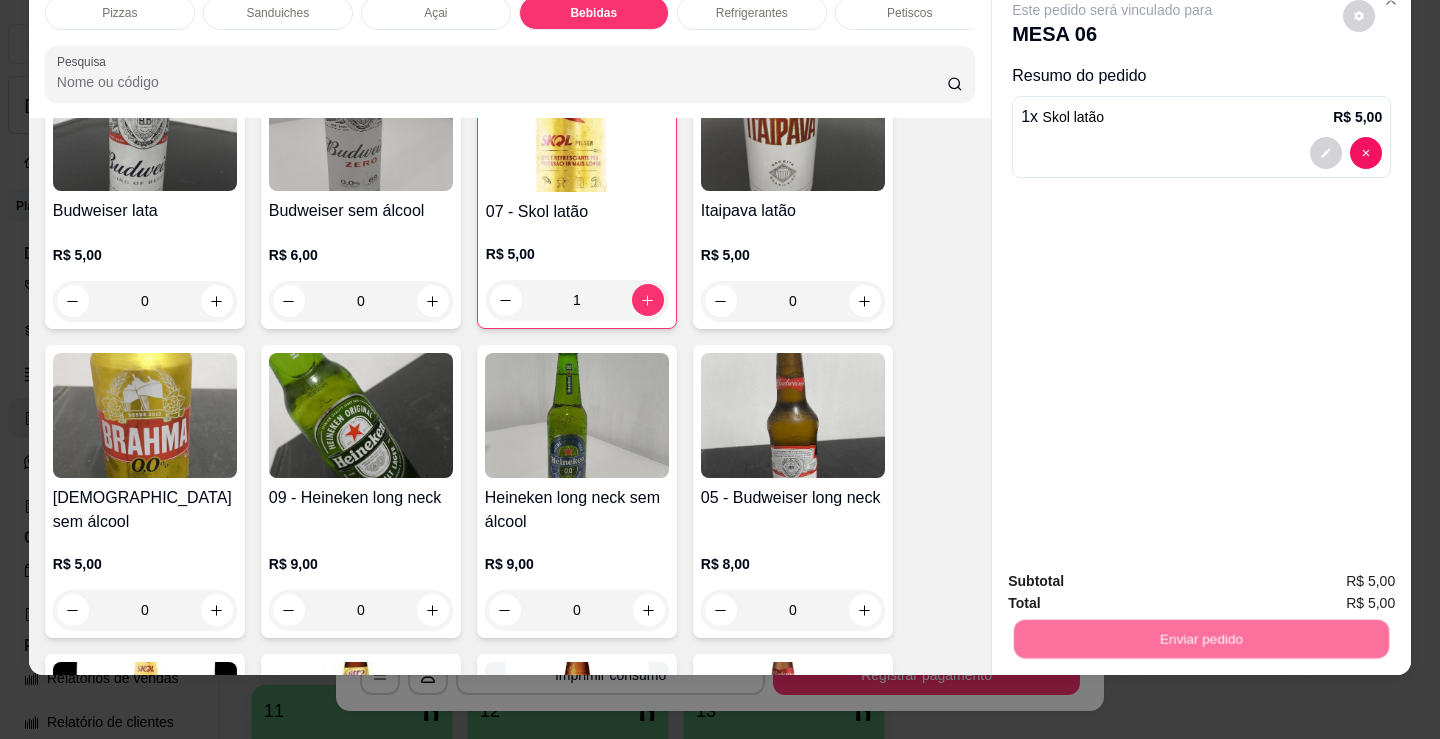 click on "Não registrar e enviar pedido" at bounding box center (1135, 575) 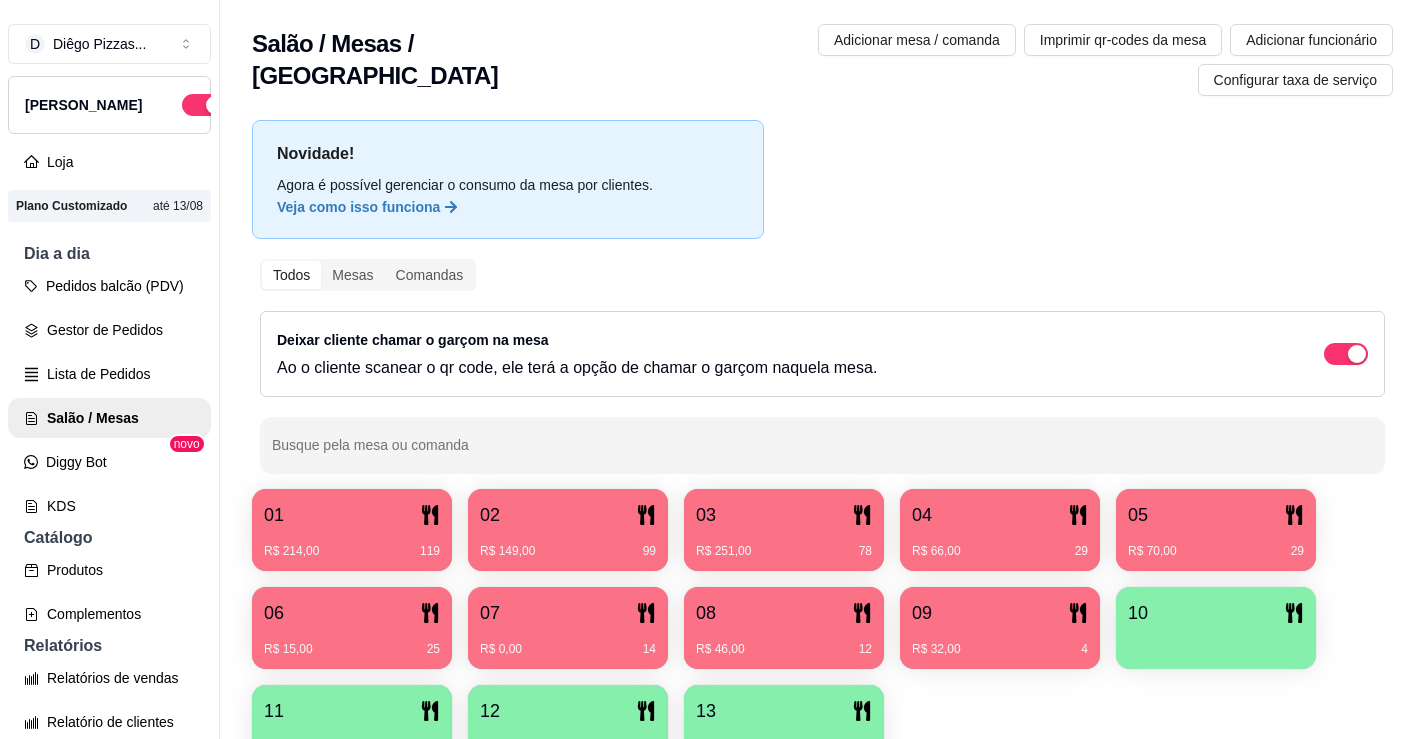 click on "R$ 66,00 29" at bounding box center [1000, 544] 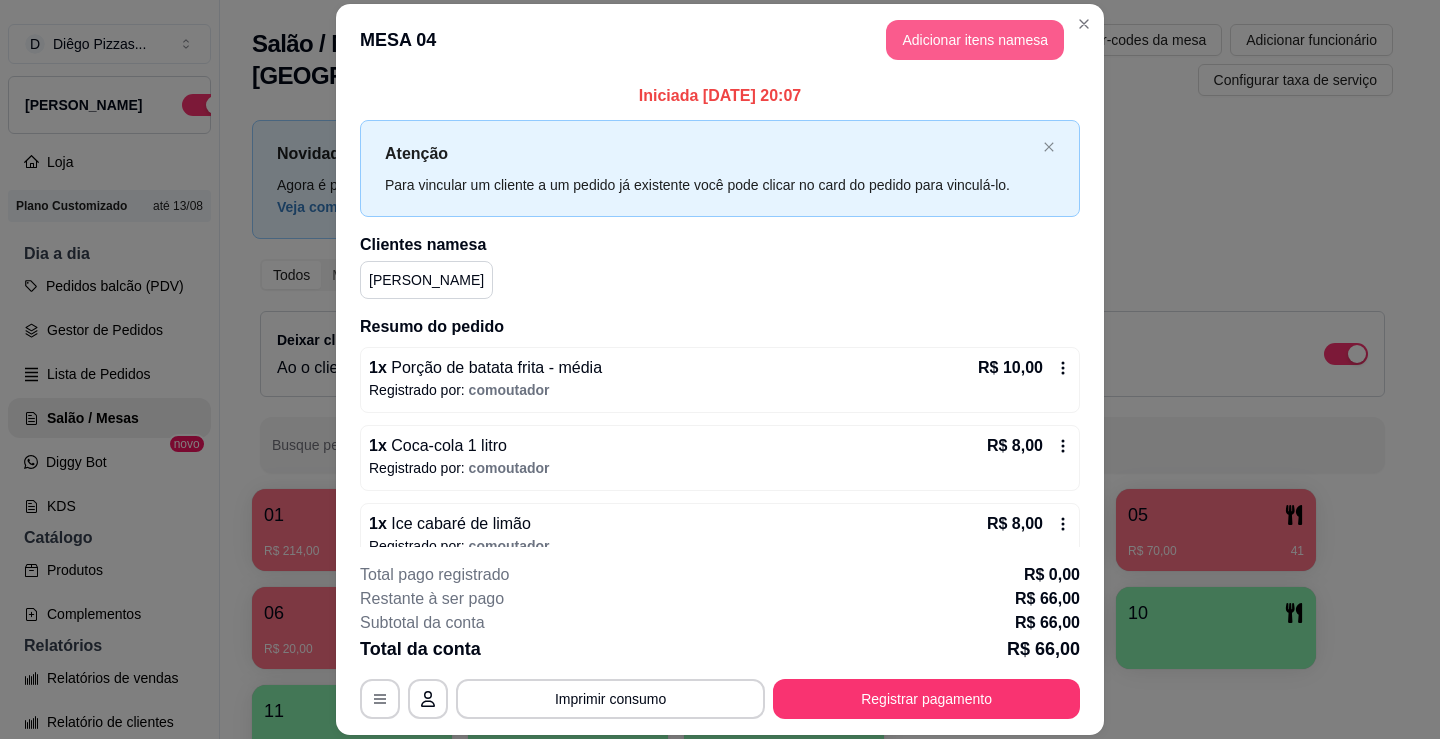 click on "Adicionar itens na  mesa" at bounding box center [975, 40] 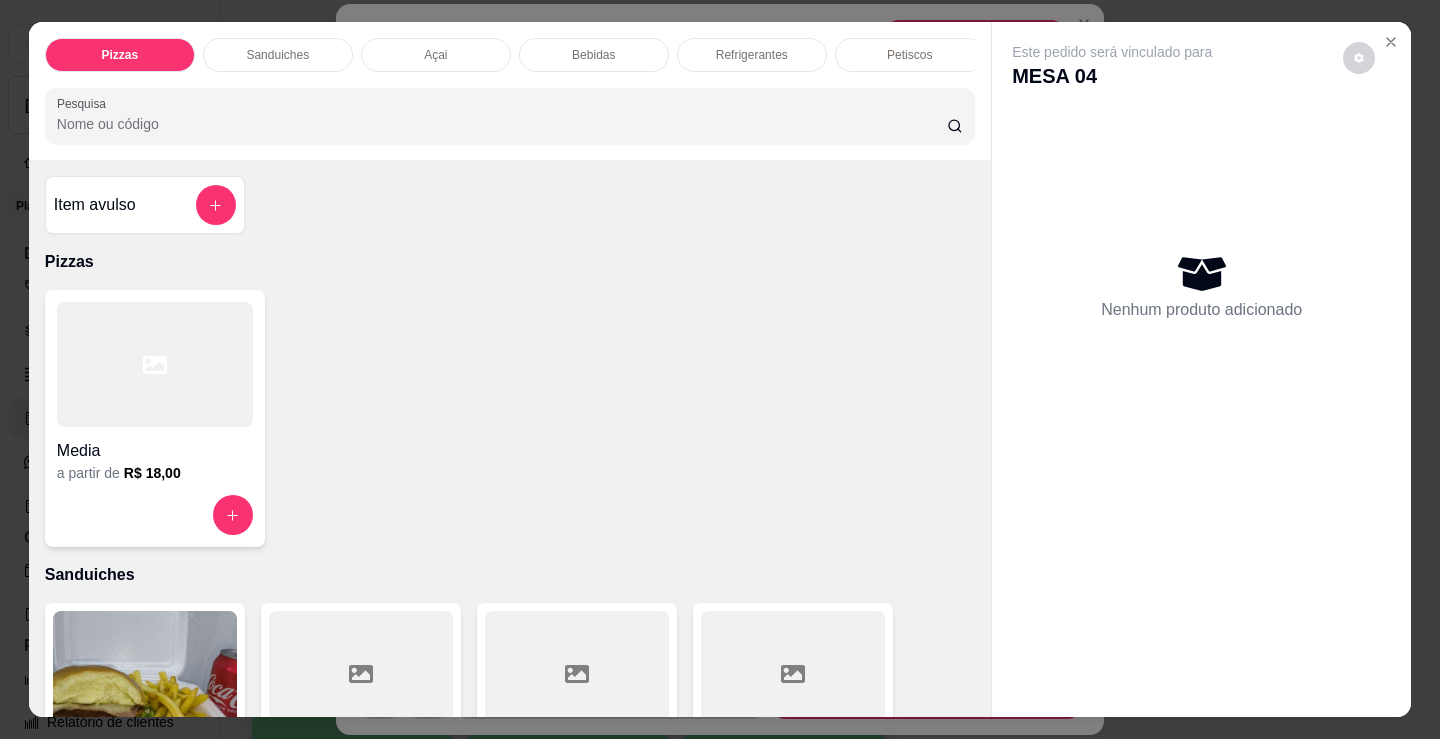 scroll, scrollTop: 0, scrollLeft: 483, axis: horizontal 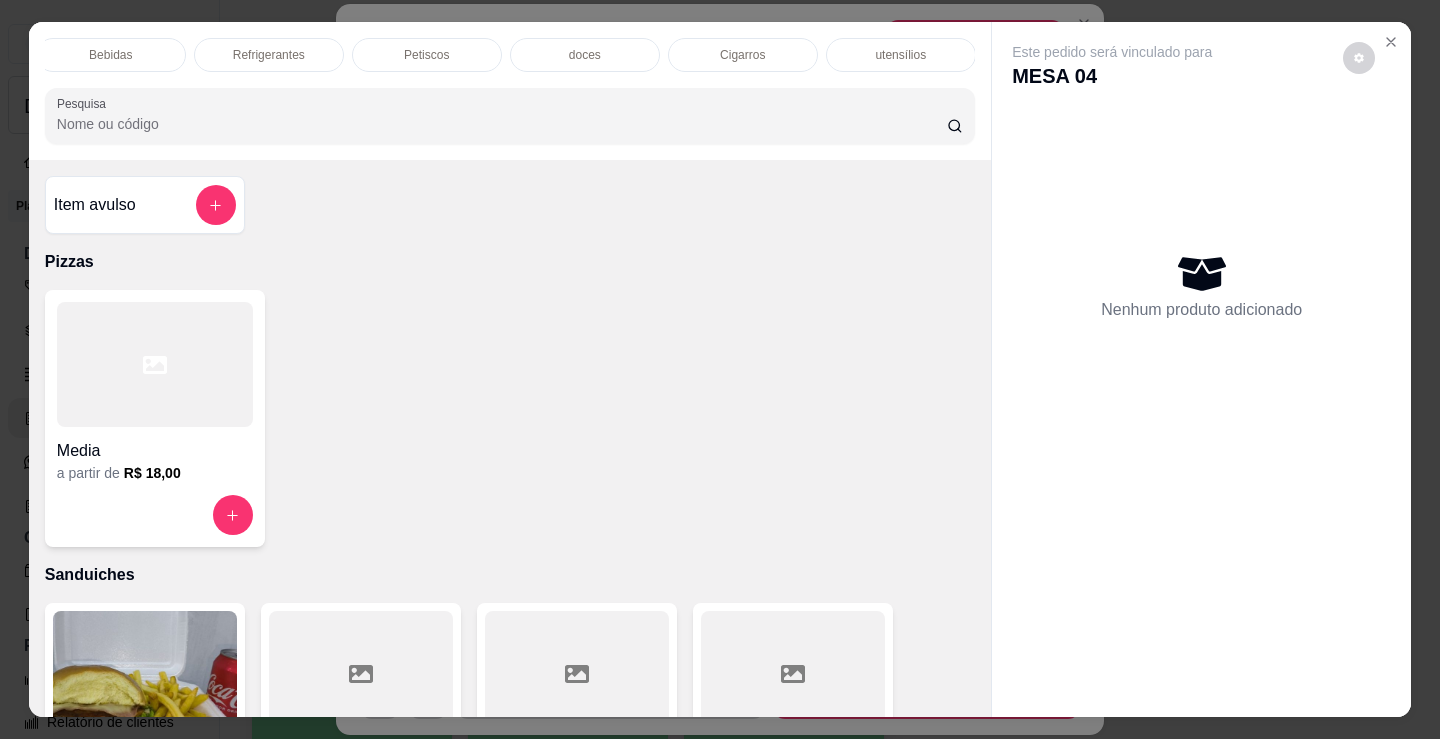 click on "doces" at bounding box center [585, 55] 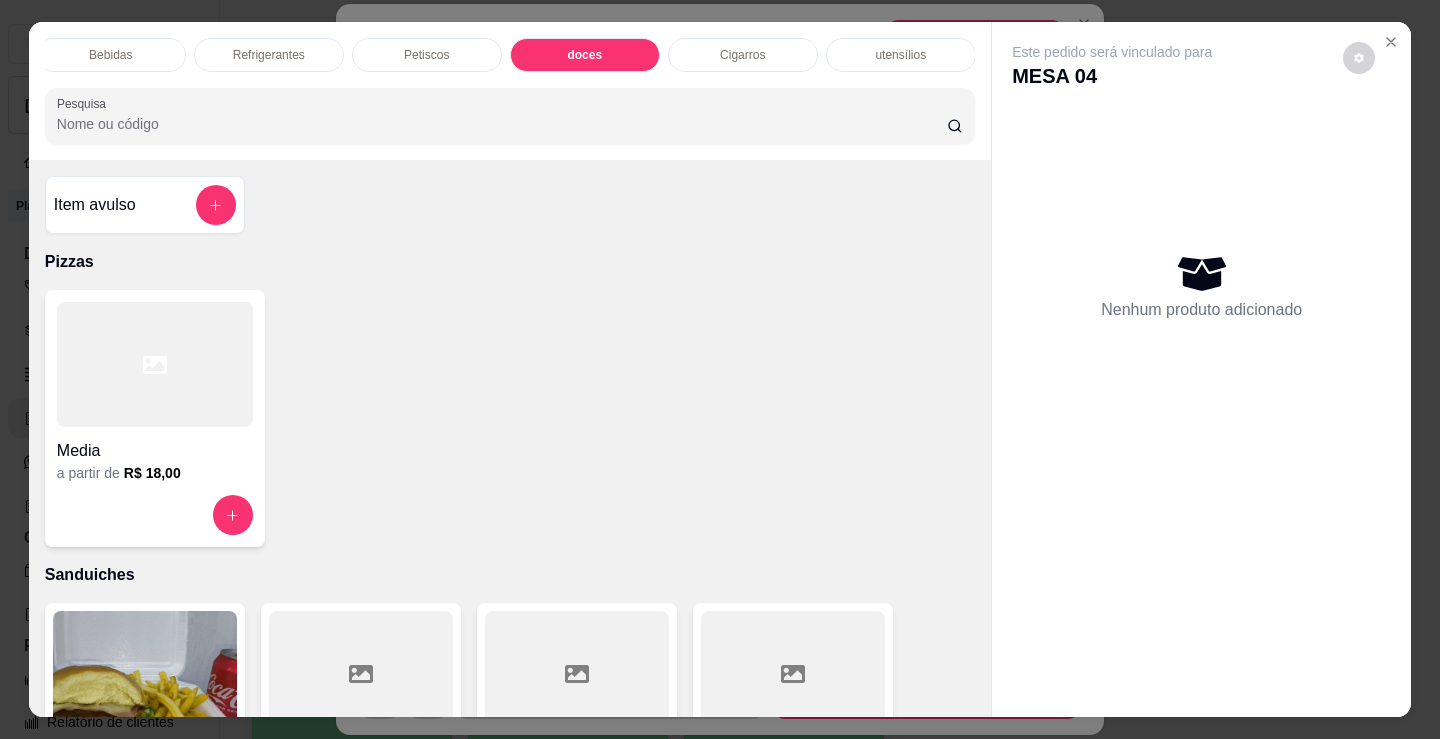 scroll, scrollTop: 7350, scrollLeft: 0, axis: vertical 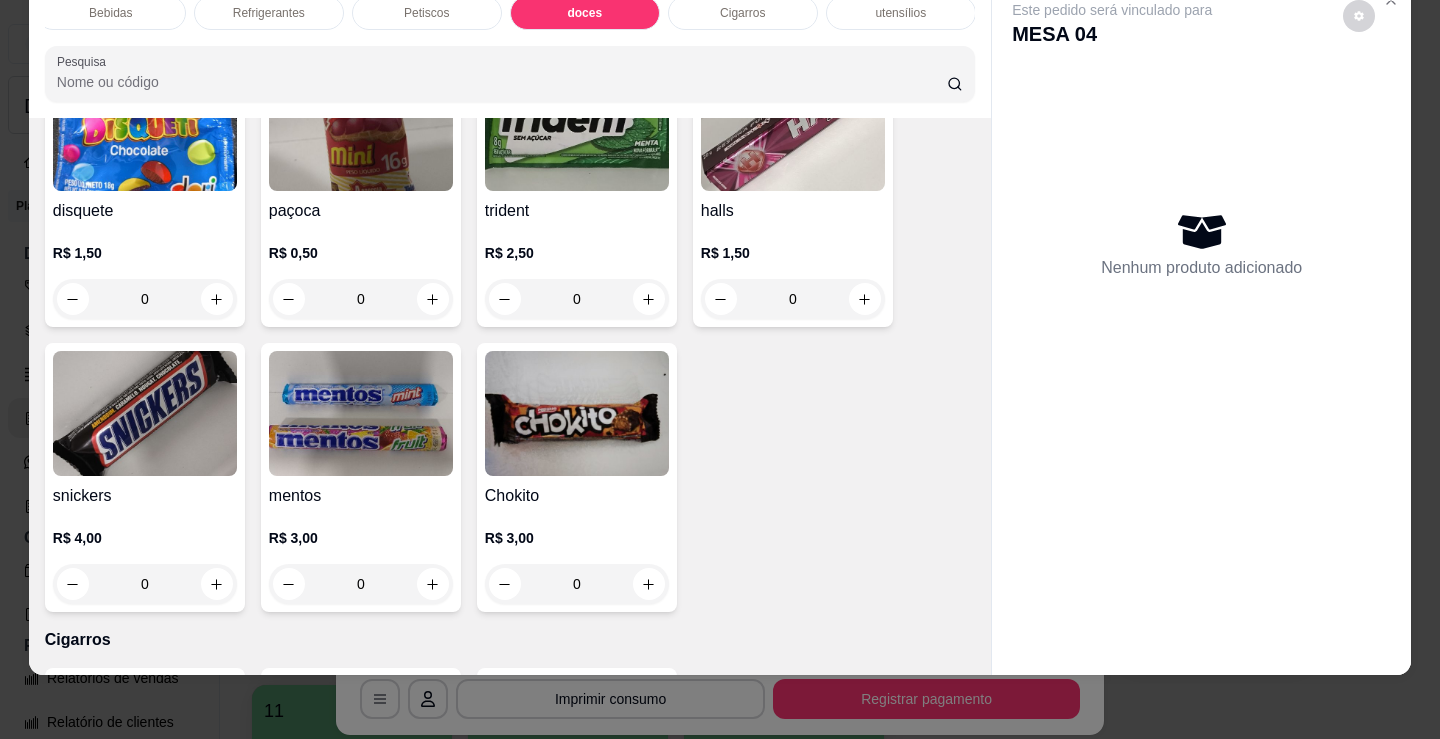 click on "0" at bounding box center (361, 584) 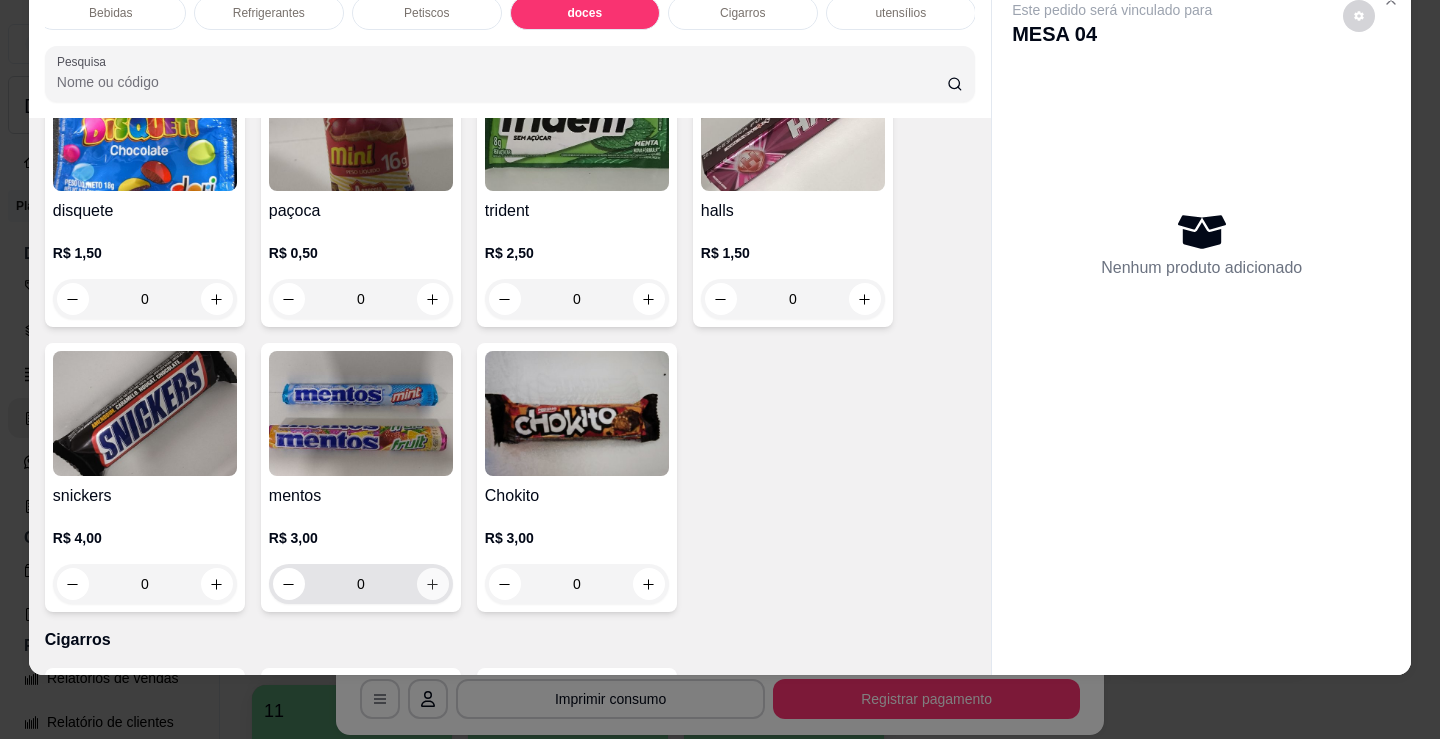 click 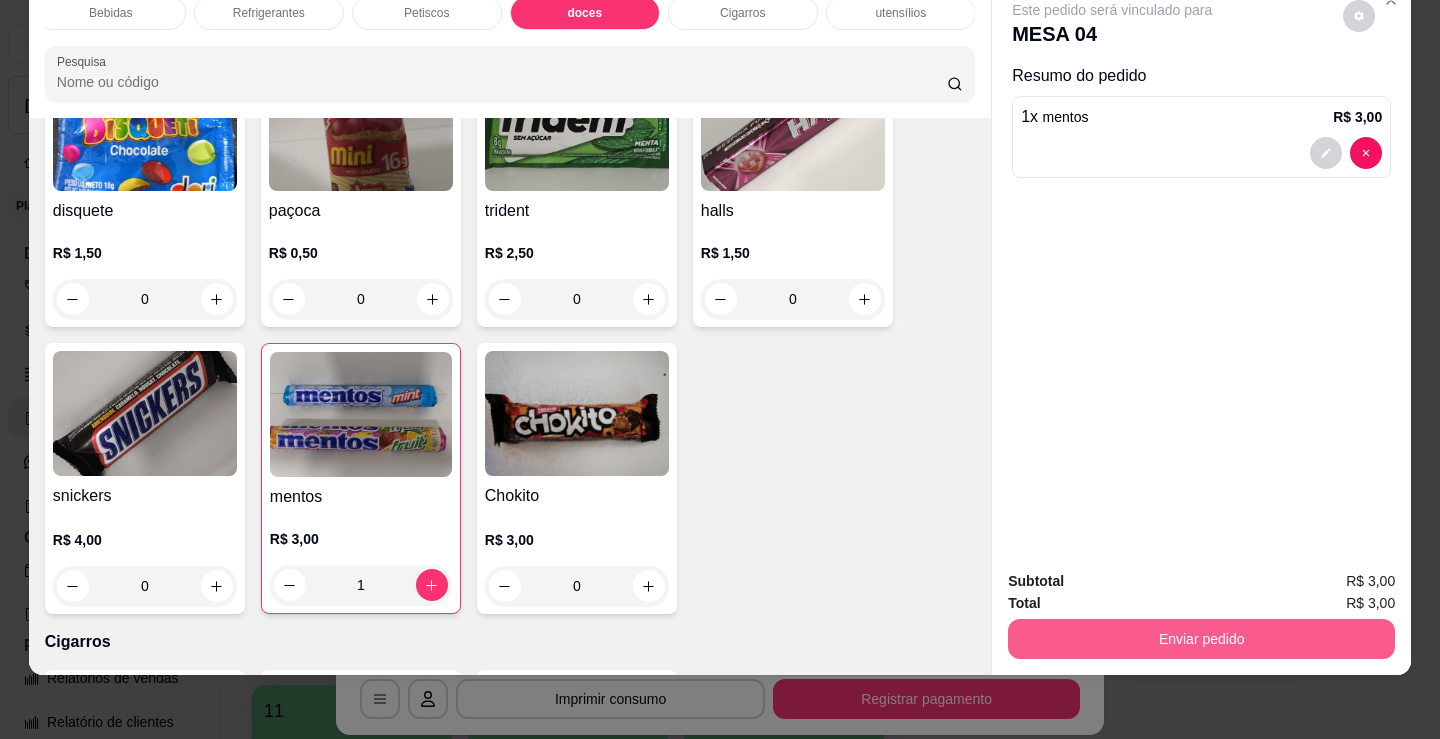 click on "Enviar pedido" at bounding box center (1201, 639) 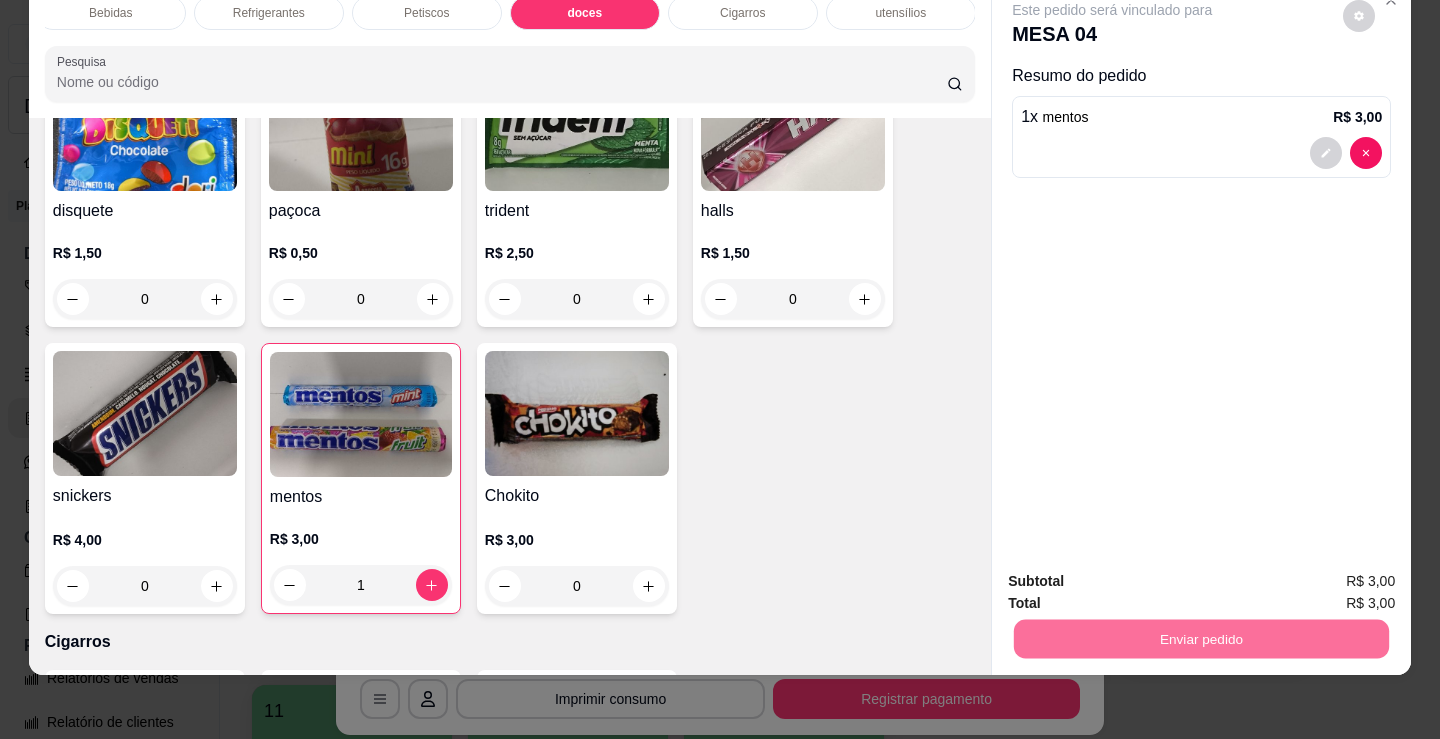 click on "Não registrar e enviar pedido" at bounding box center [1135, 575] 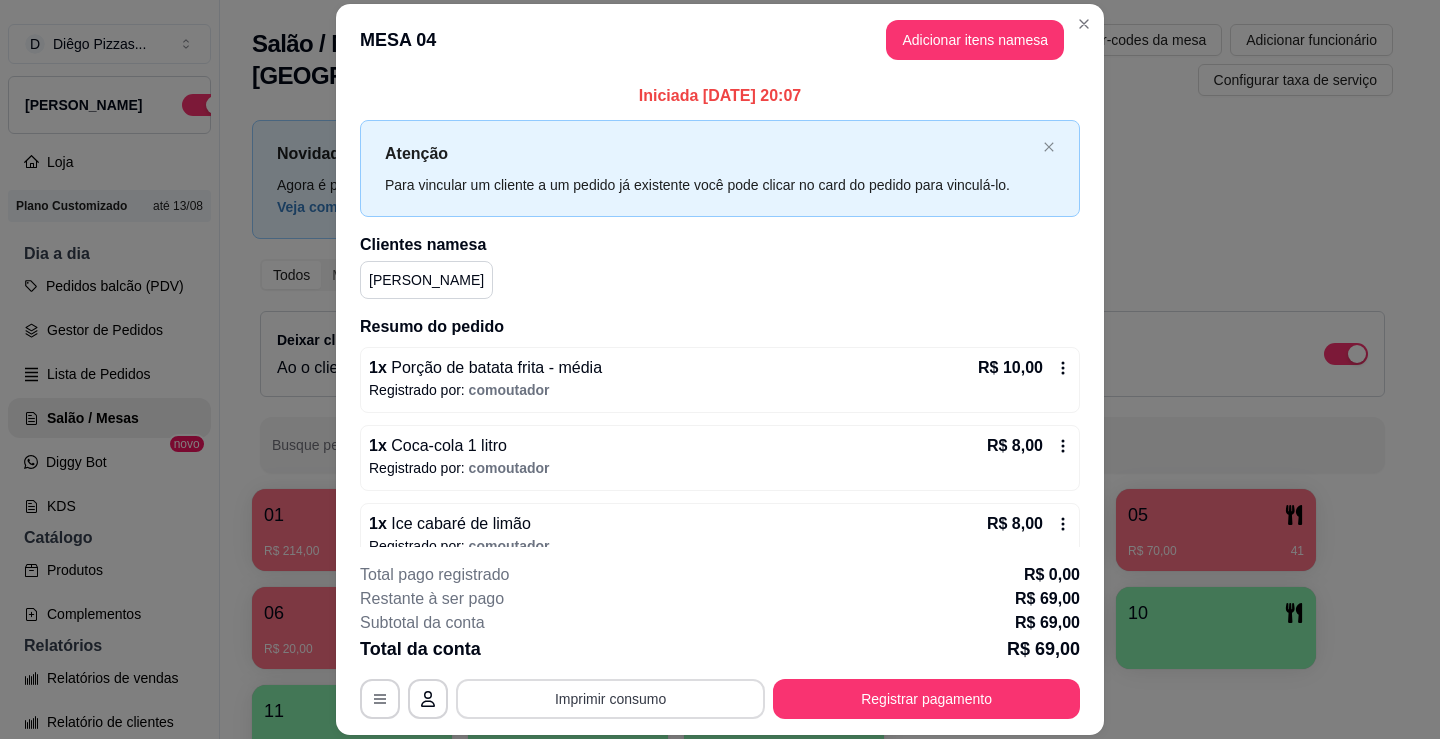 click on "Imprimir consumo" at bounding box center (610, 699) 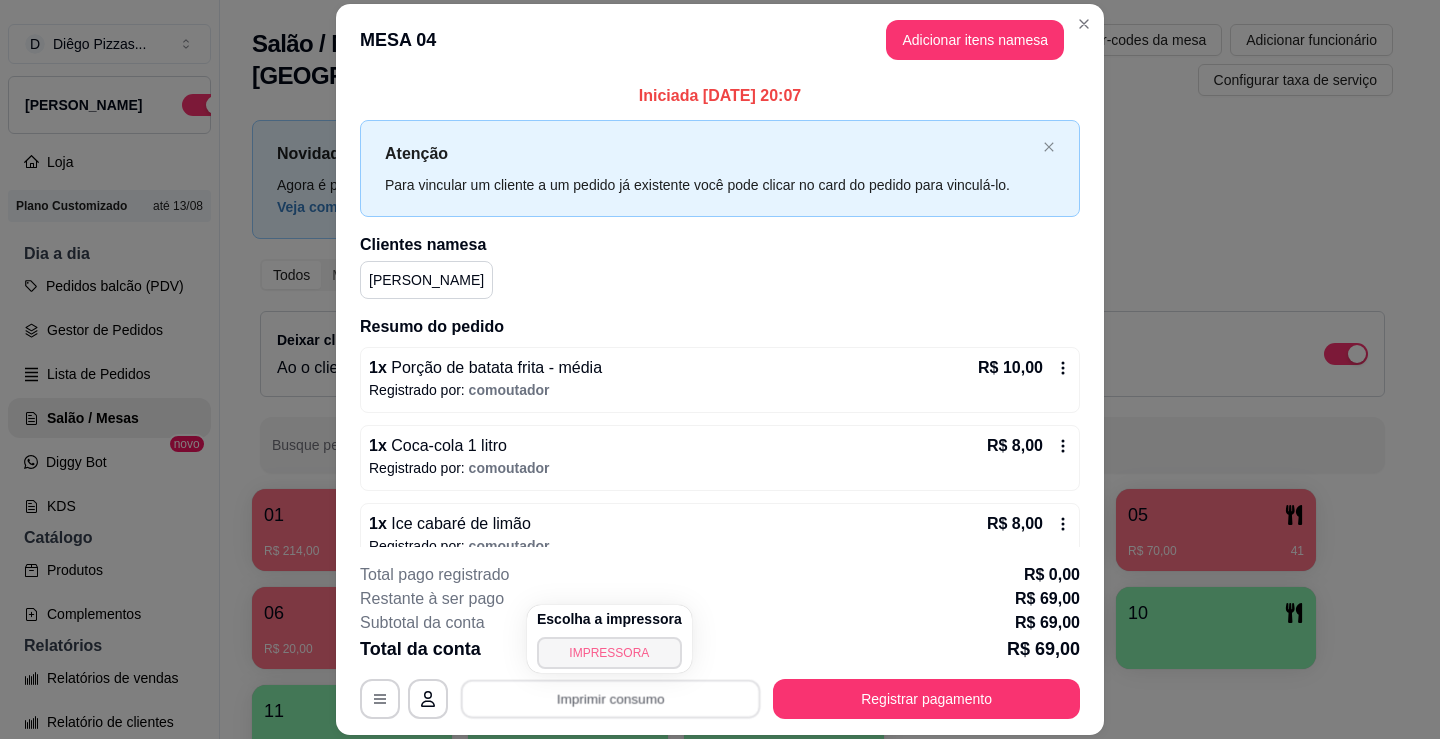 click on "IMPRESSORA" at bounding box center (609, 653) 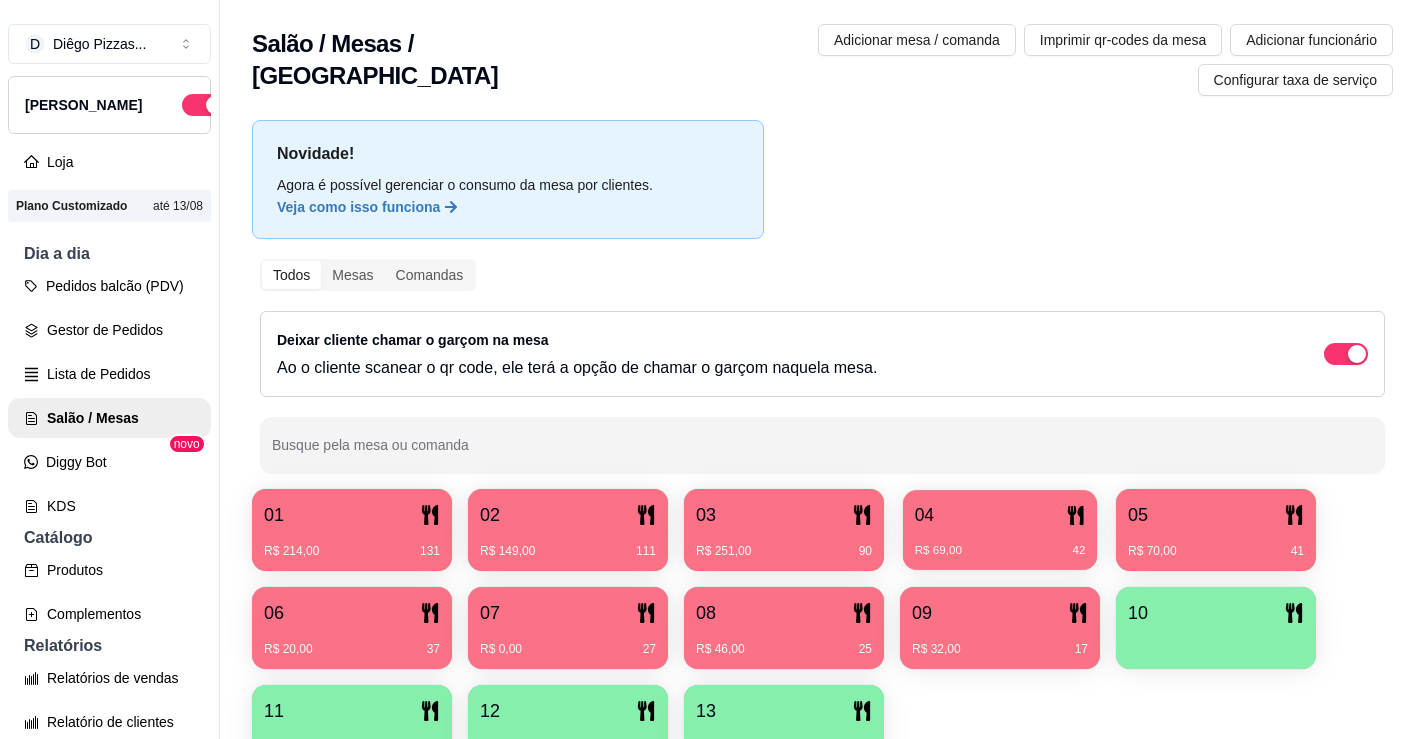 click on "04" at bounding box center [1000, 515] 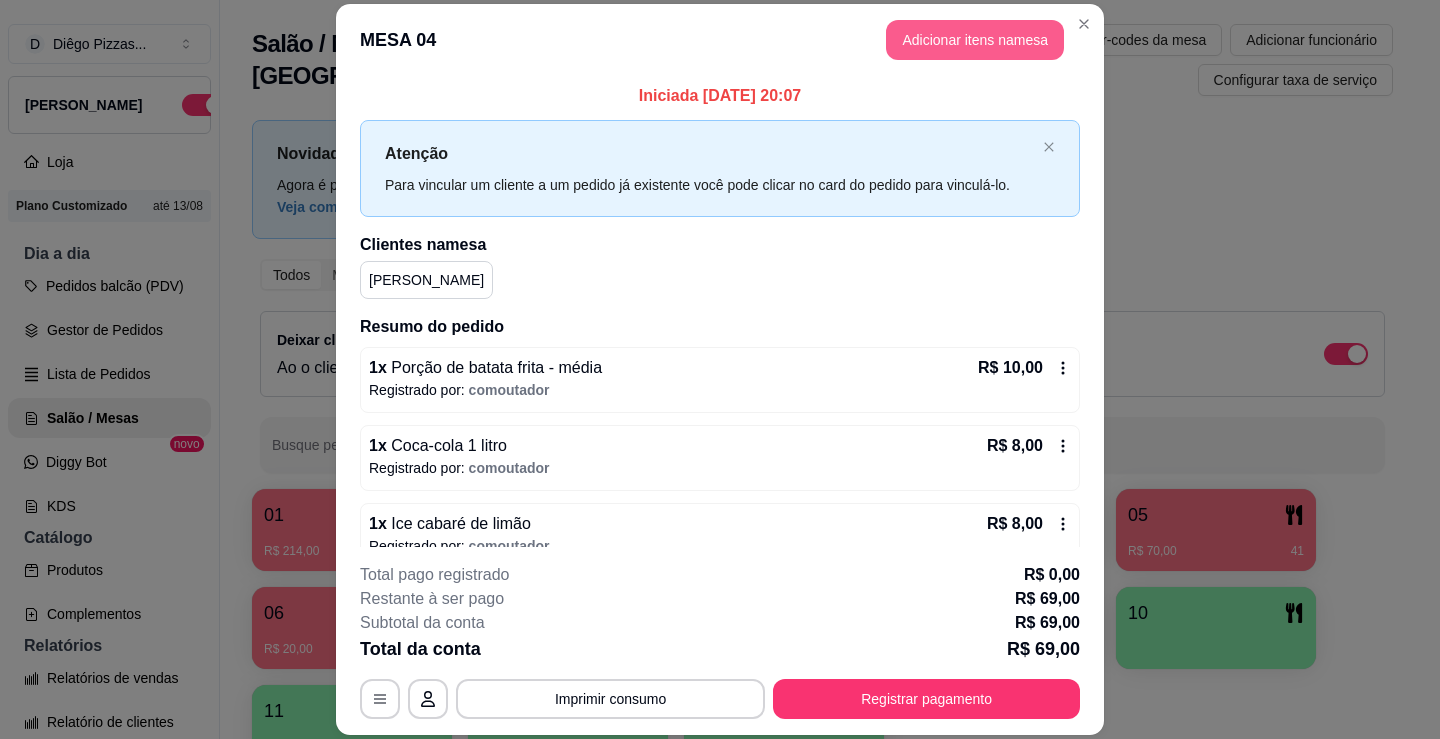click on "Adicionar itens na  mesa" at bounding box center (975, 40) 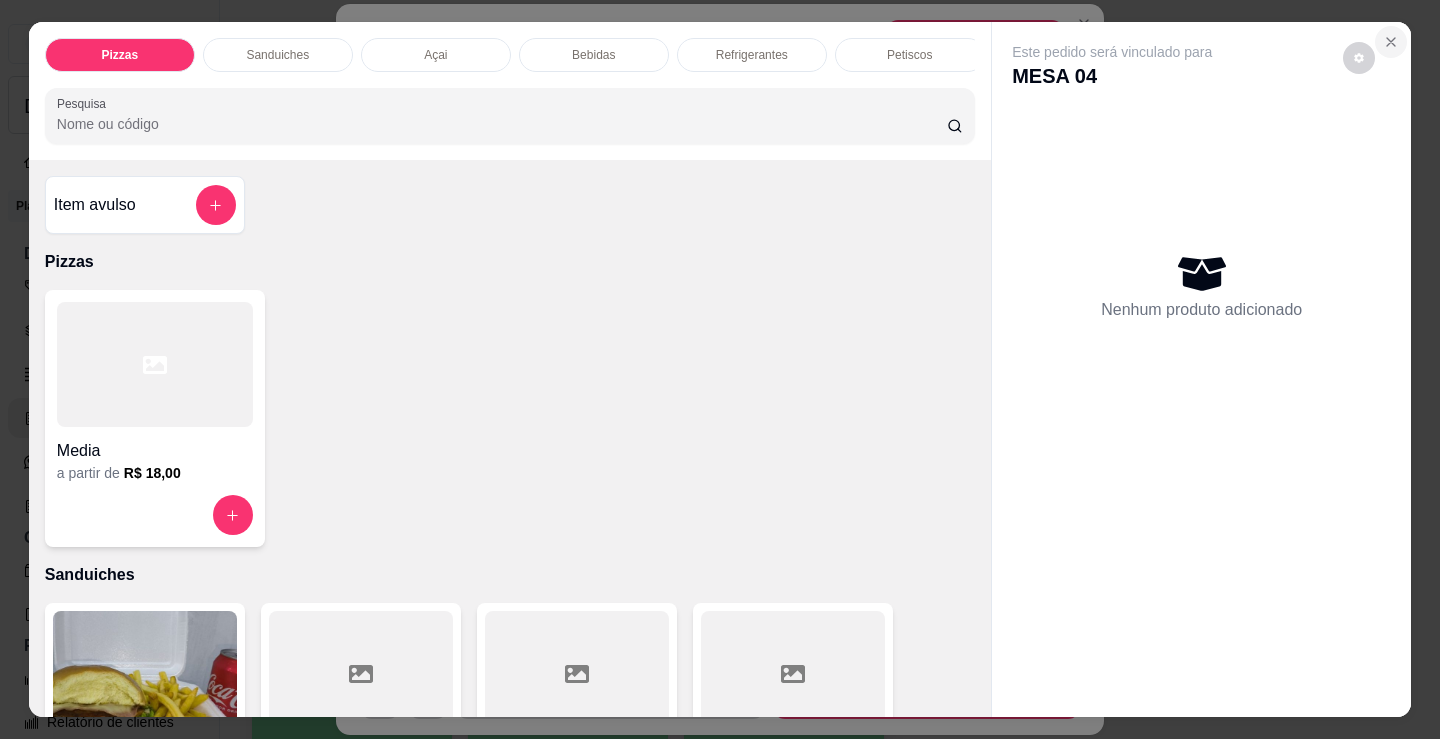 click 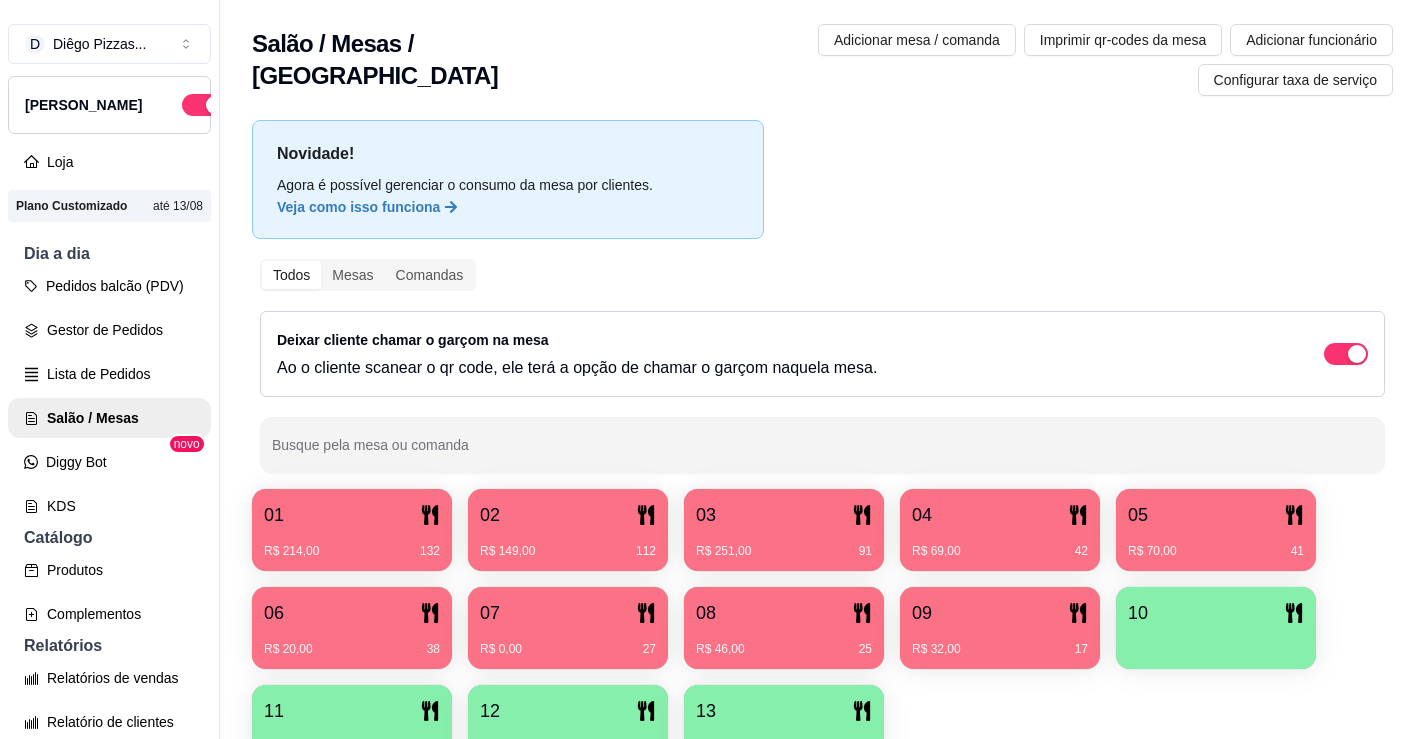 click on "R$ 214,00 132" at bounding box center (352, 544) 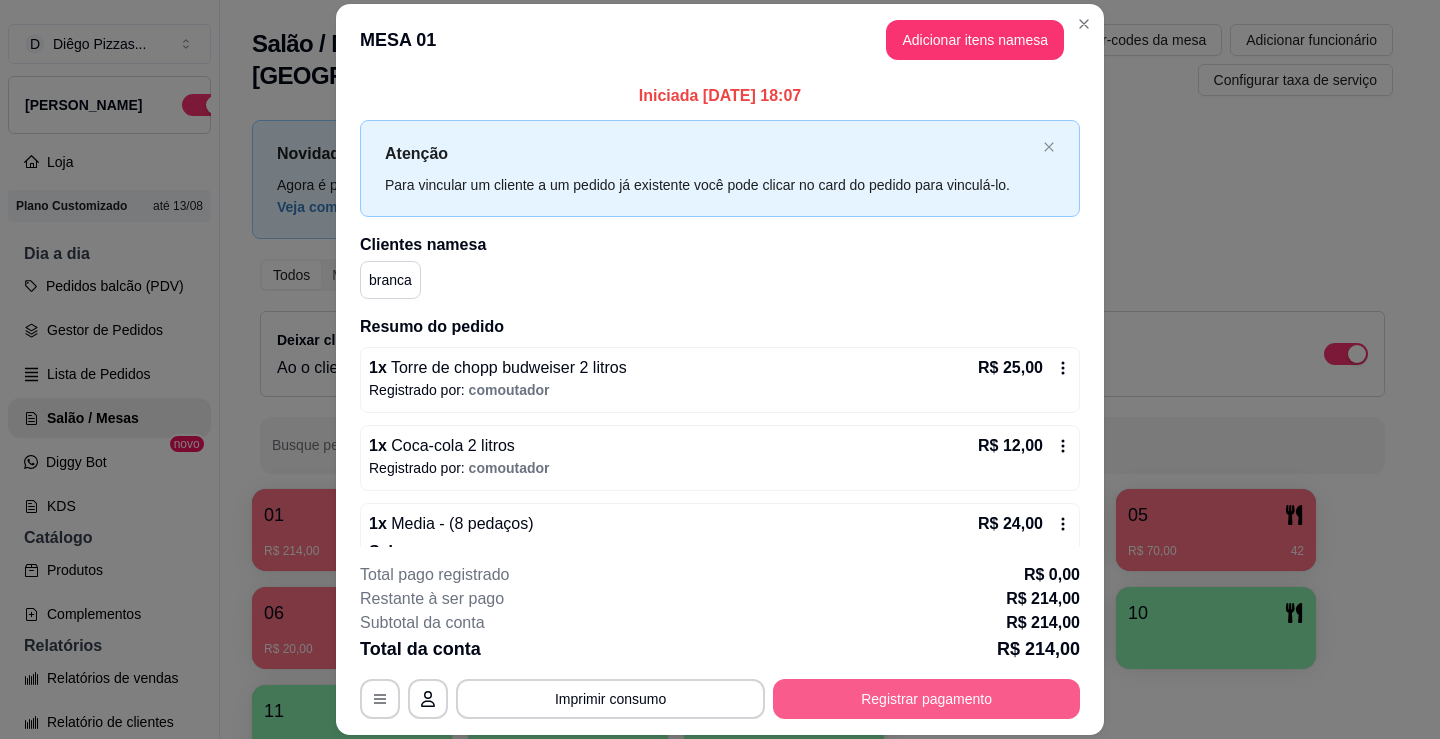 click on "Registrar pagamento" at bounding box center (926, 699) 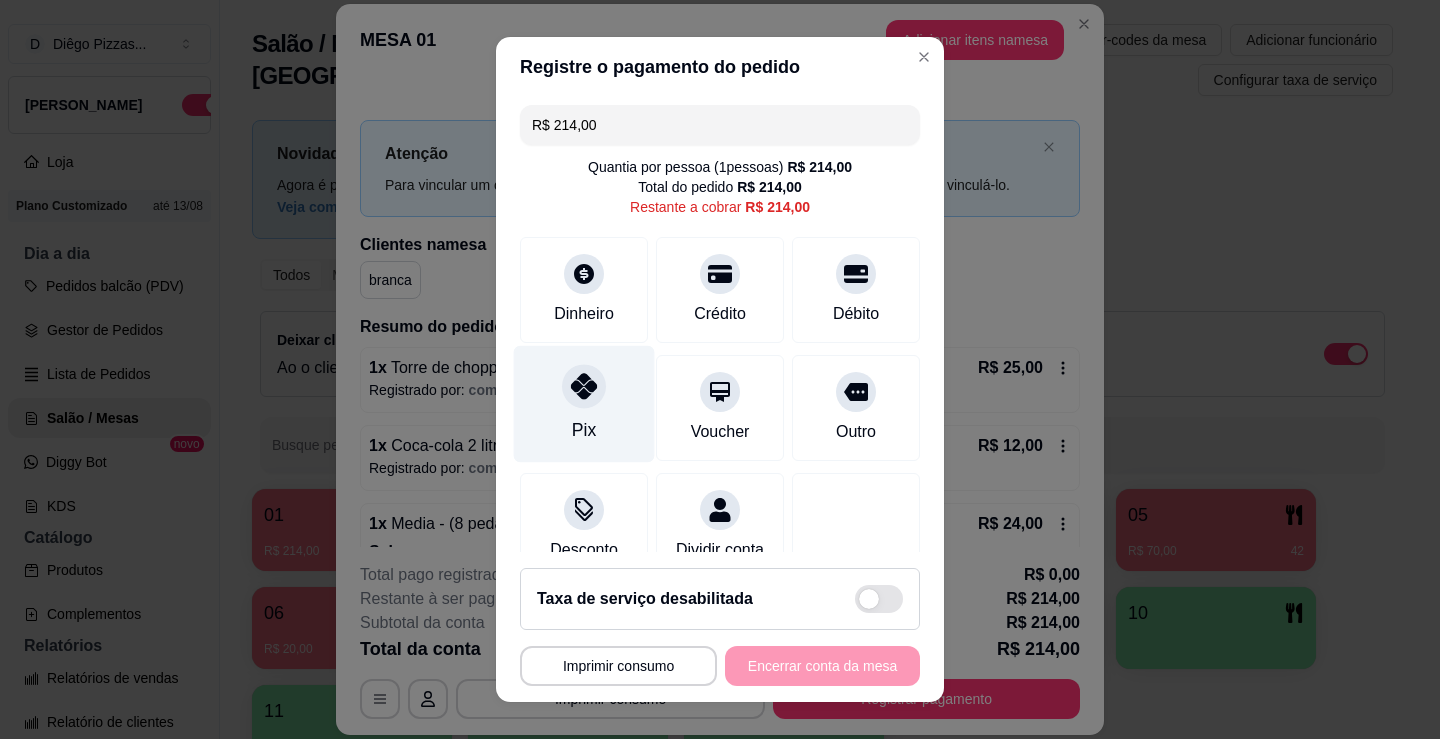 click on "Pix" at bounding box center [584, 404] 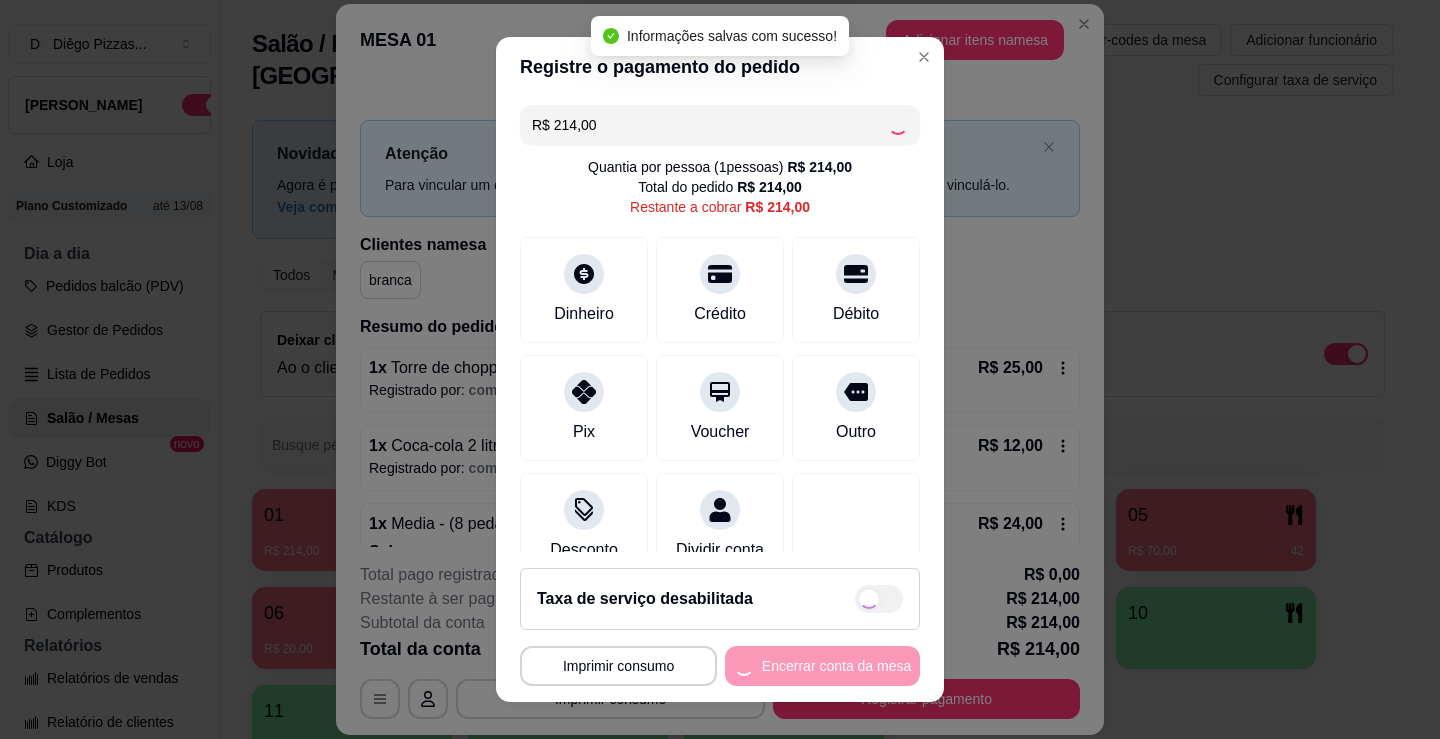 type on "R$ 0,00" 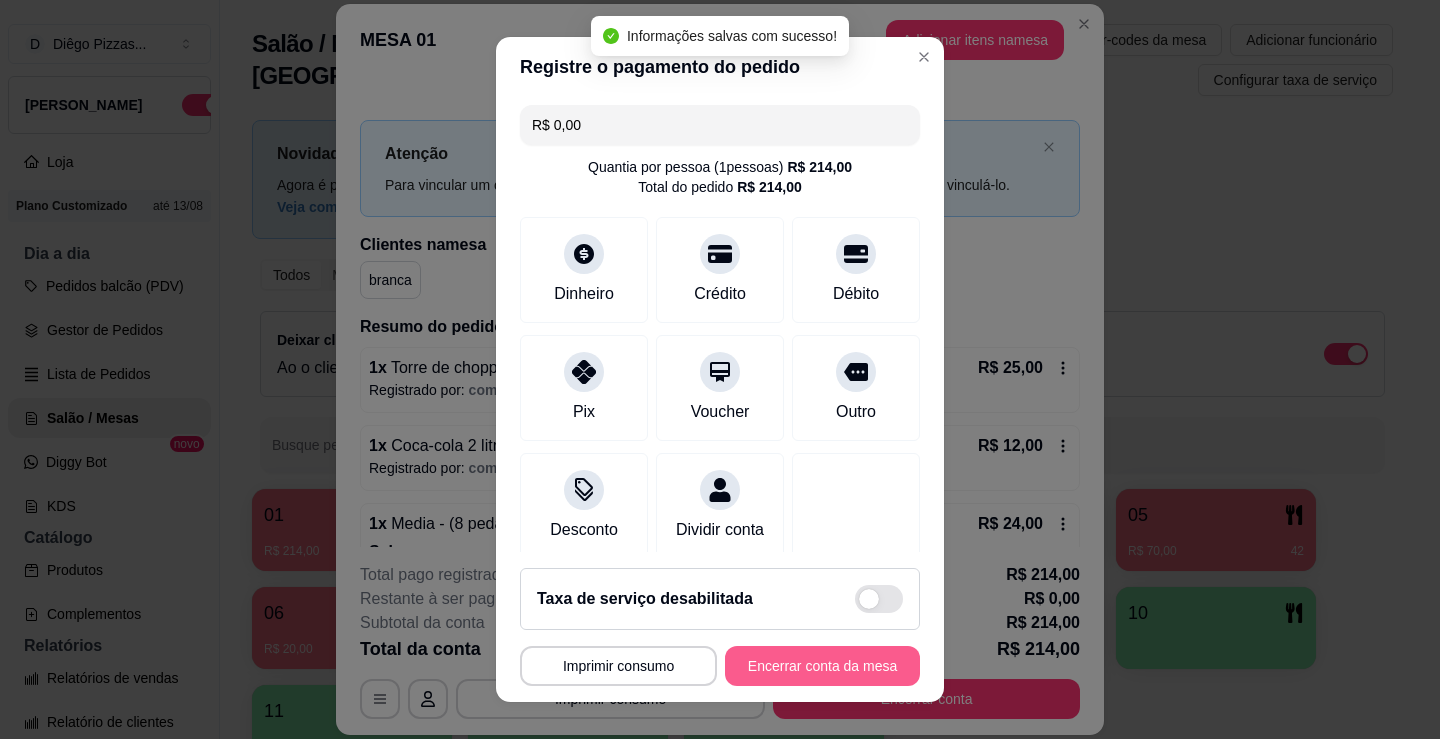 click on "**********" at bounding box center (720, 666) 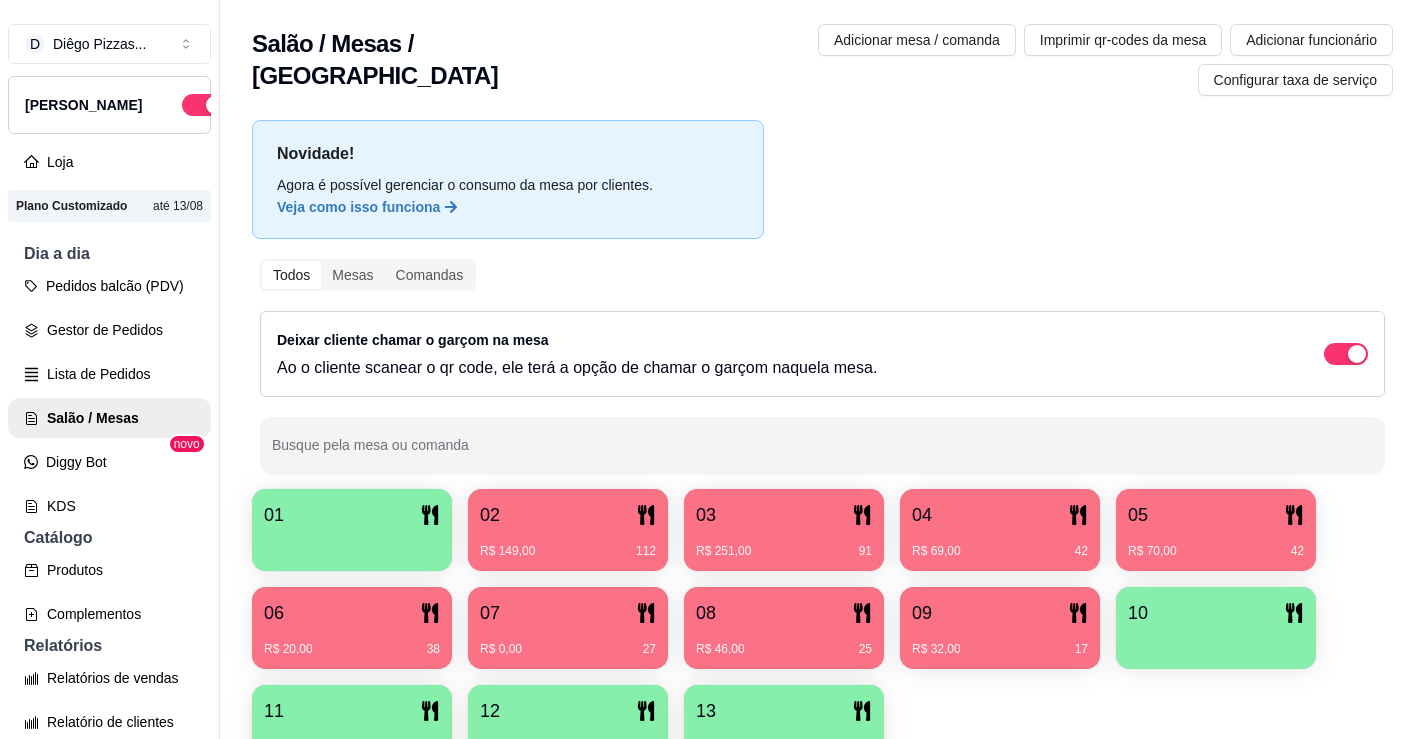 click on "R$ 0,00 27" at bounding box center (568, 642) 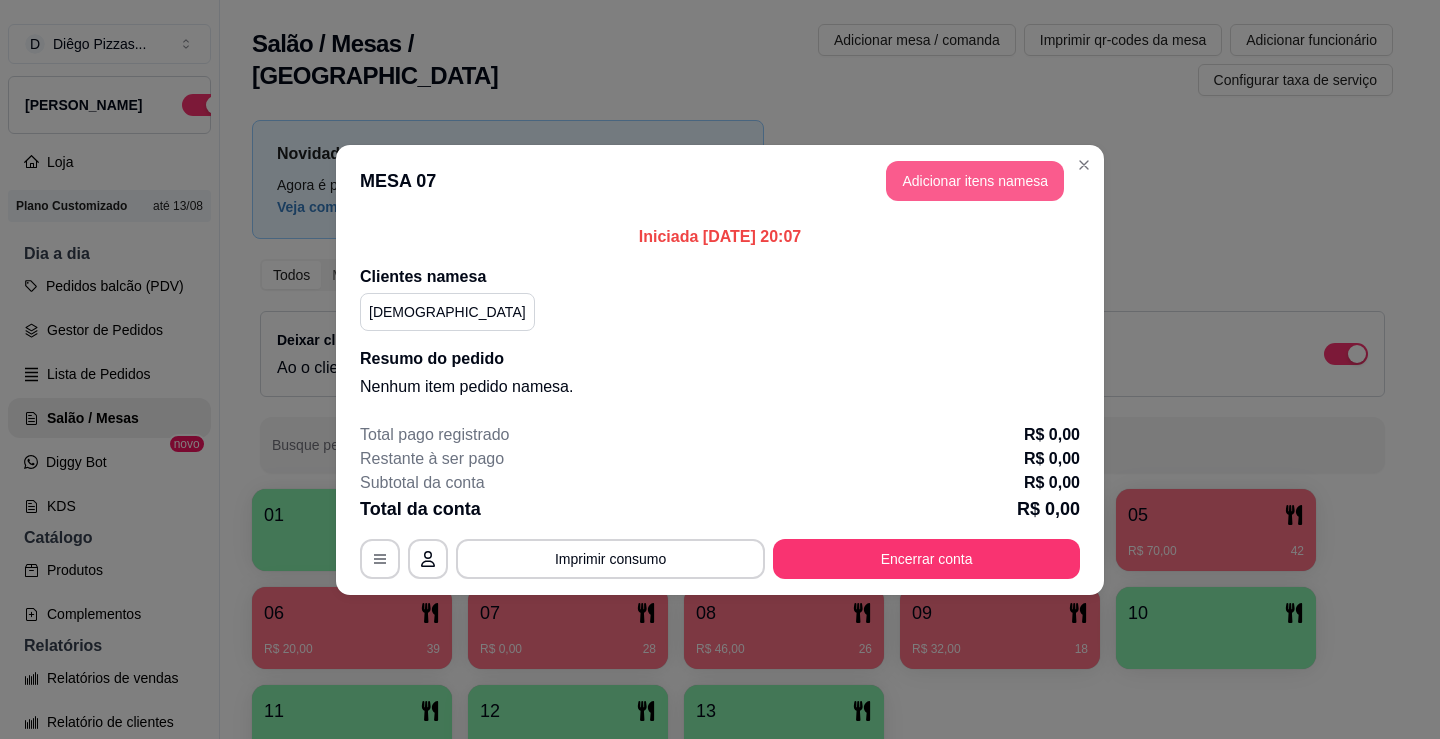 click on "Adicionar itens na  mesa" at bounding box center [975, 181] 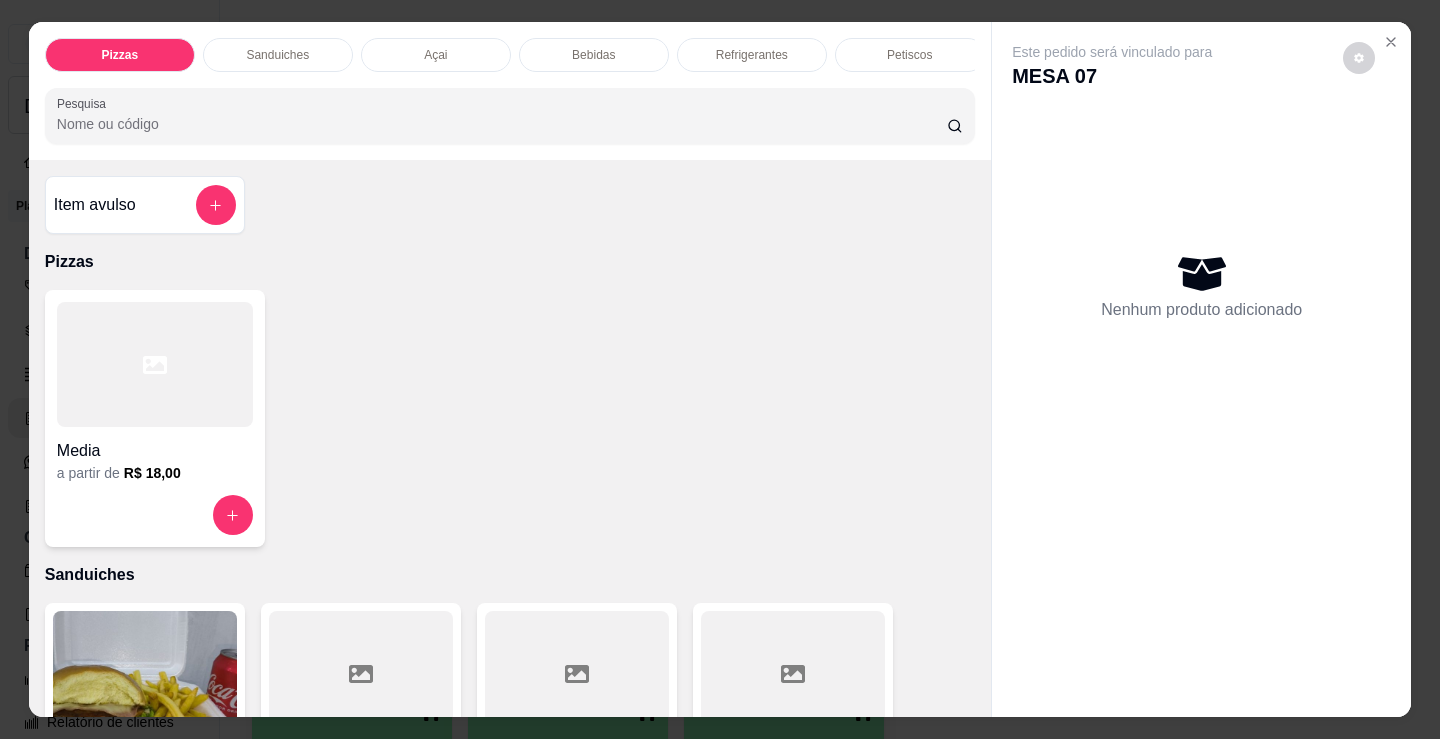 click on "Bebidas" at bounding box center [593, 55] 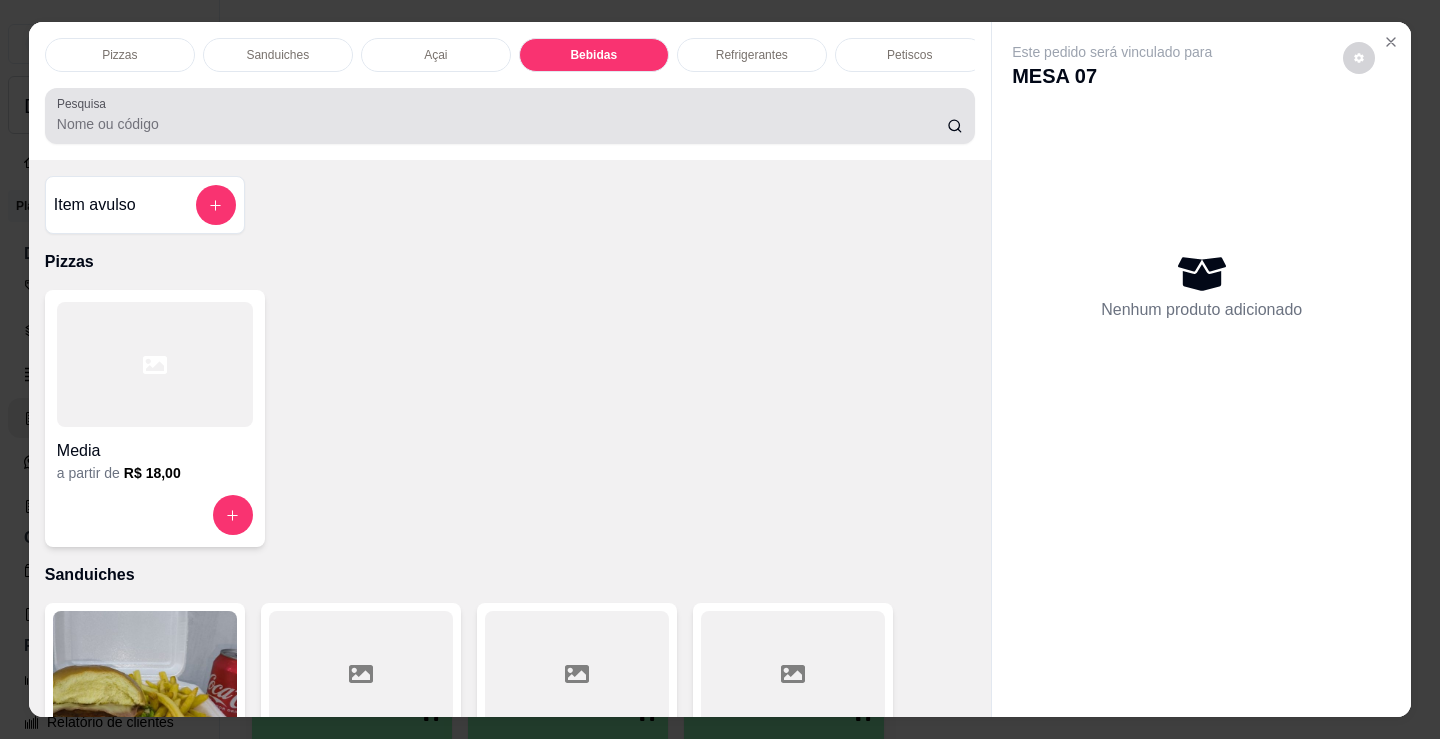 scroll, scrollTop: 2478, scrollLeft: 0, axis: vertical 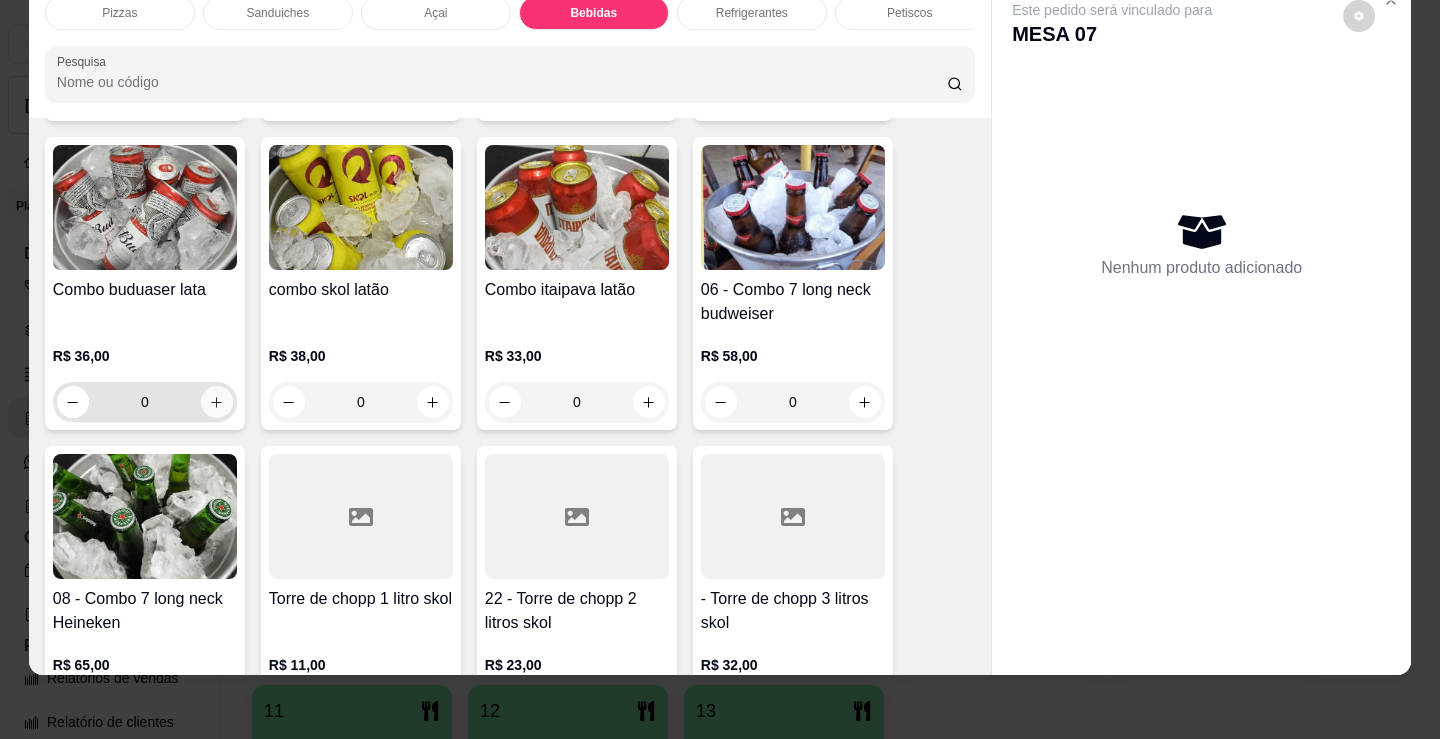 click 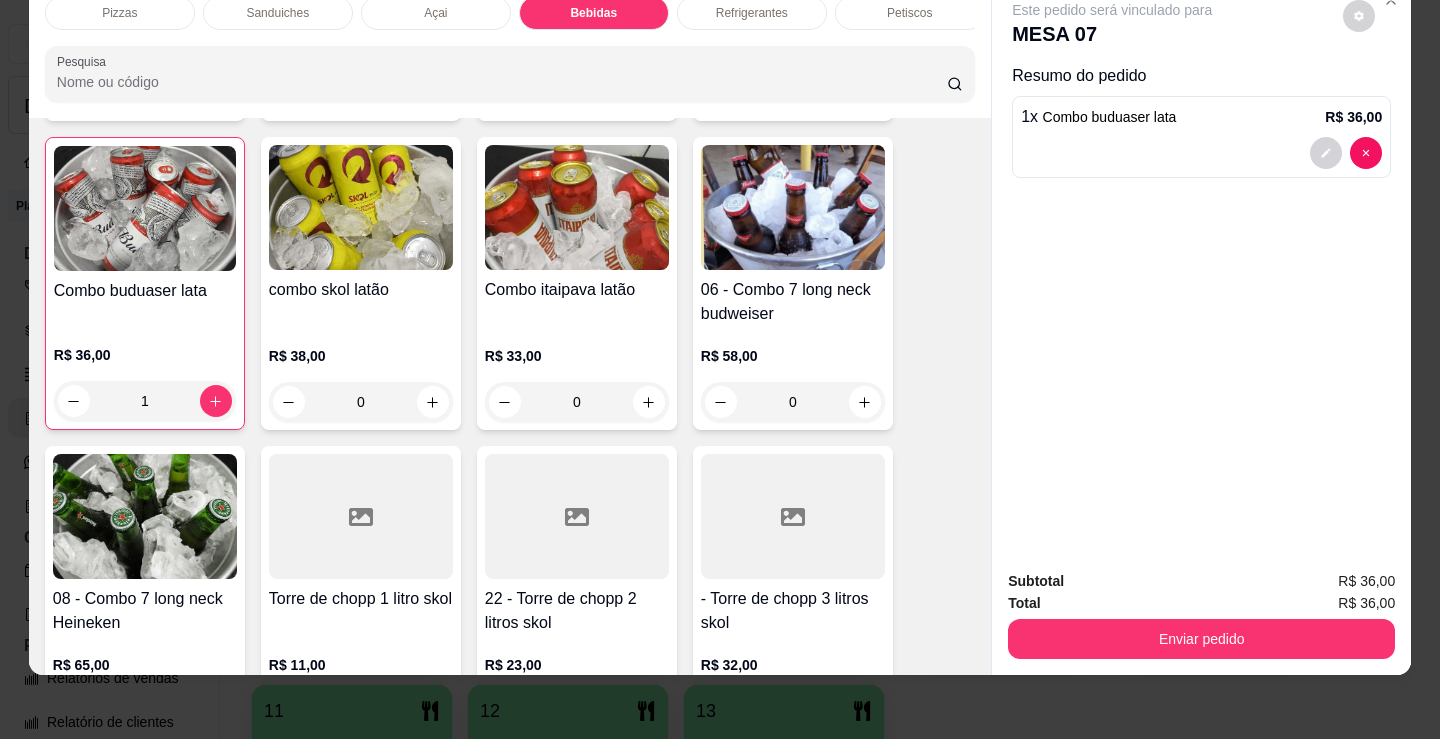 click on "Pizzas" at bounding box center [120, 13] 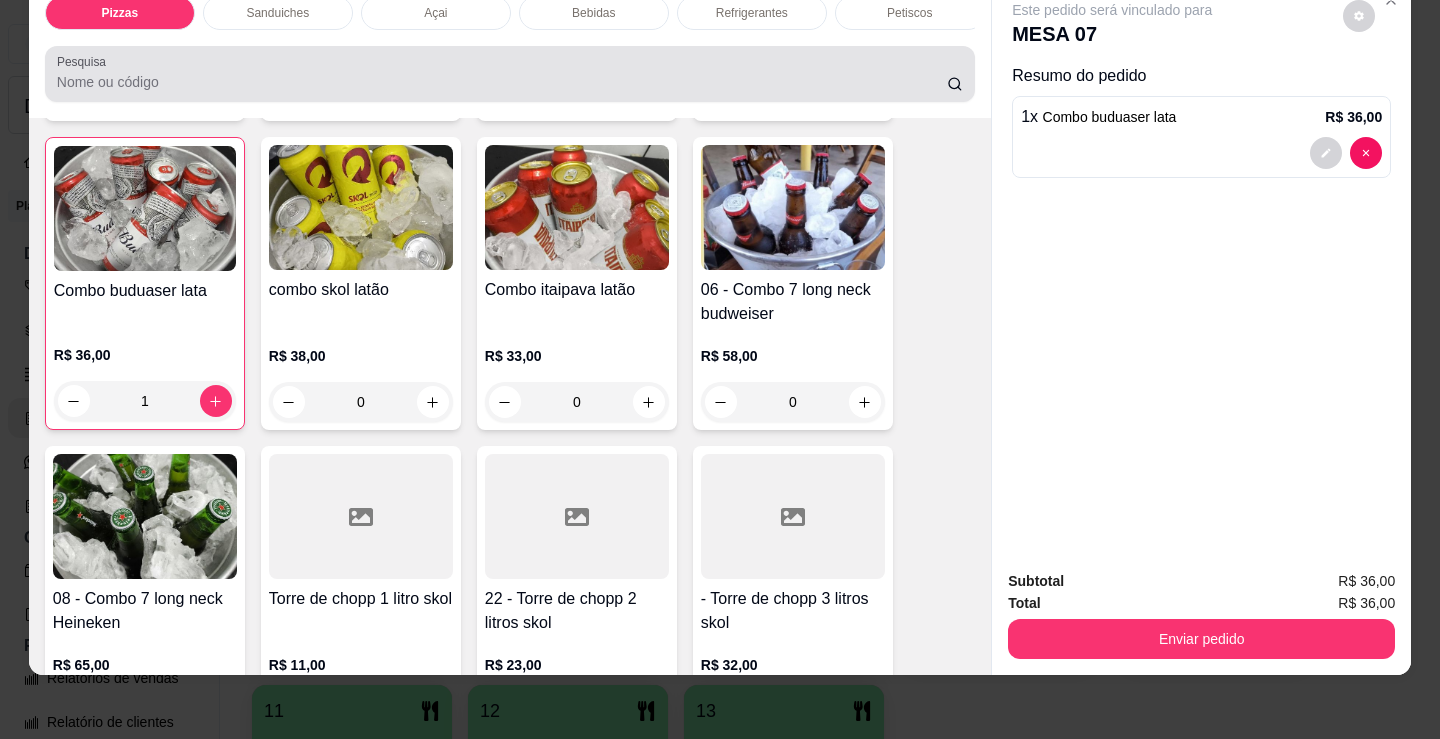 scroll, scrollTop: 90, scrollLeft: 0, axis: vertical 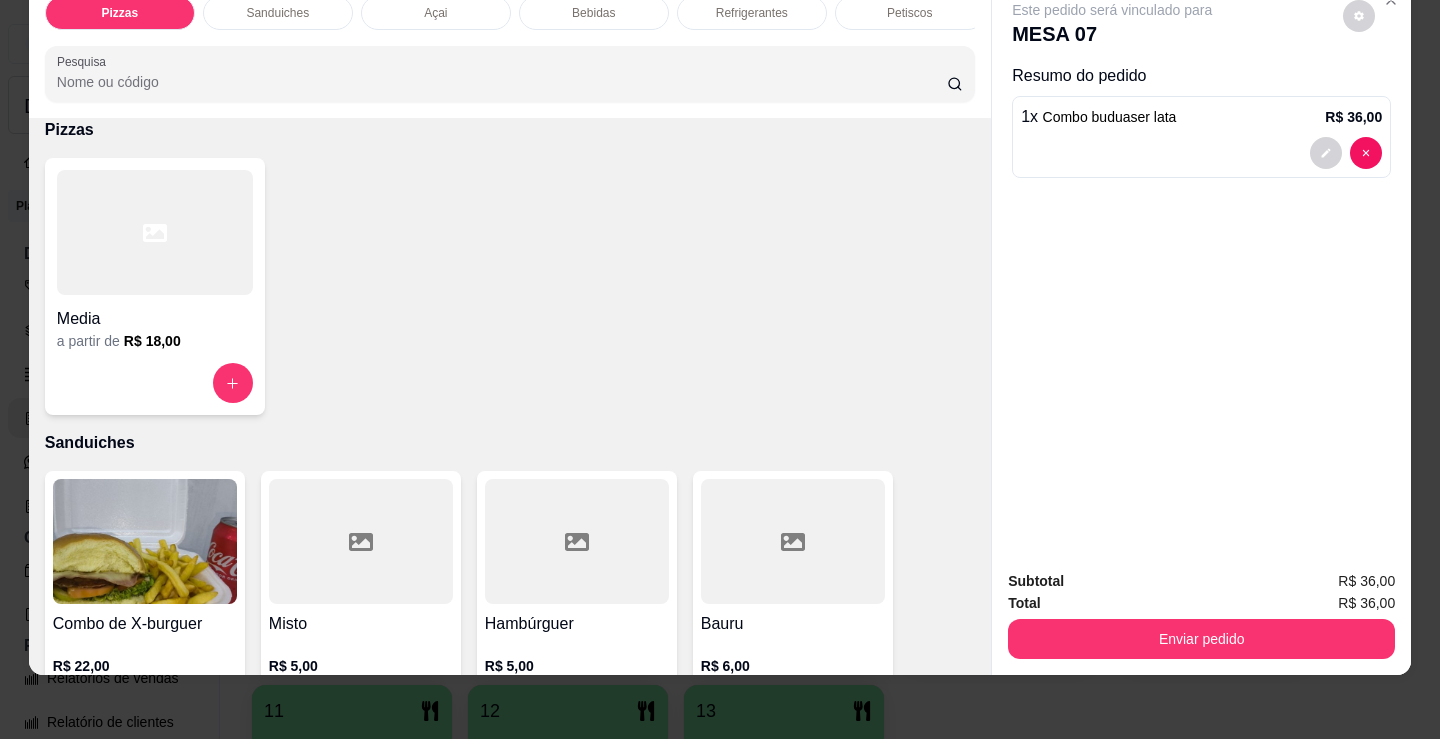 click on "Media a partir de     R$ 18,00" at bounding box center (155, 286) 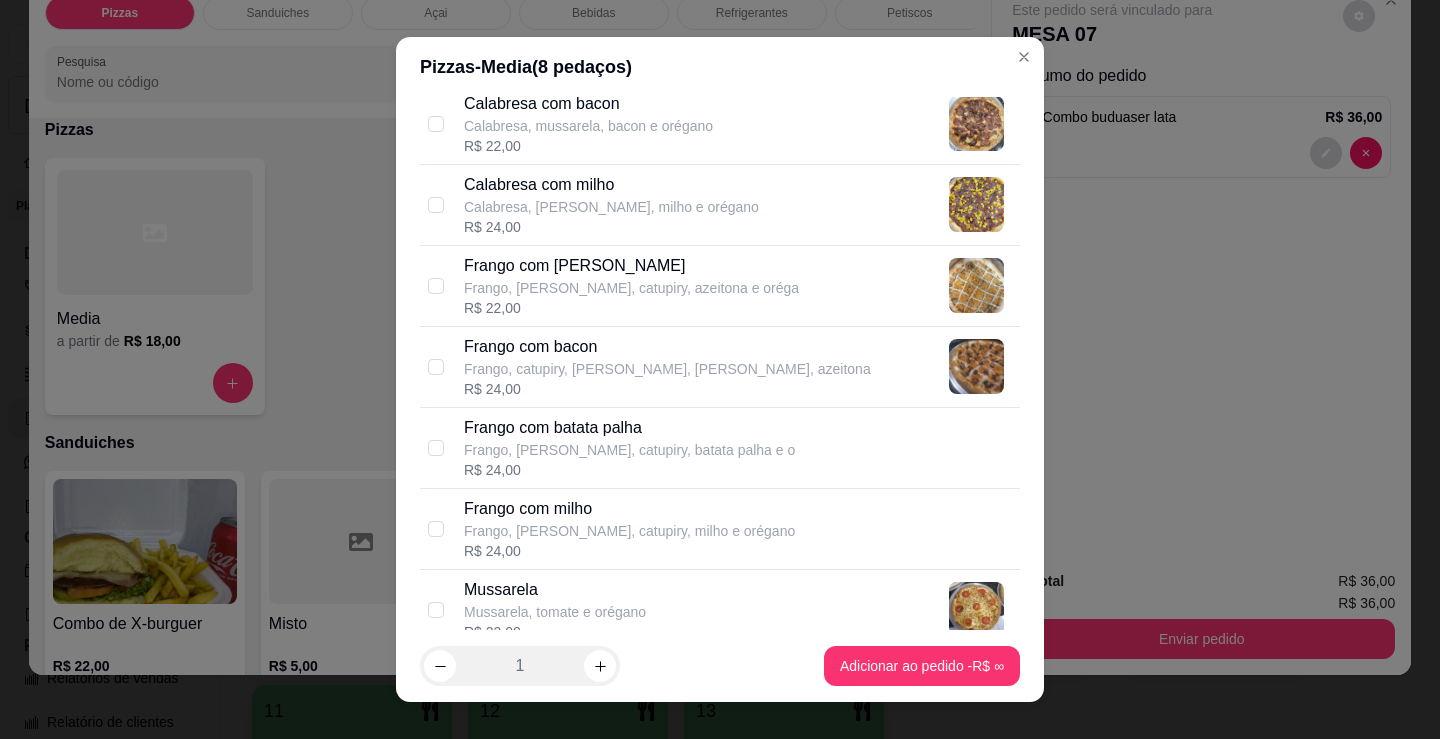 scroll, scrollTop: 500, scrollLeft: 0, axis: vertical 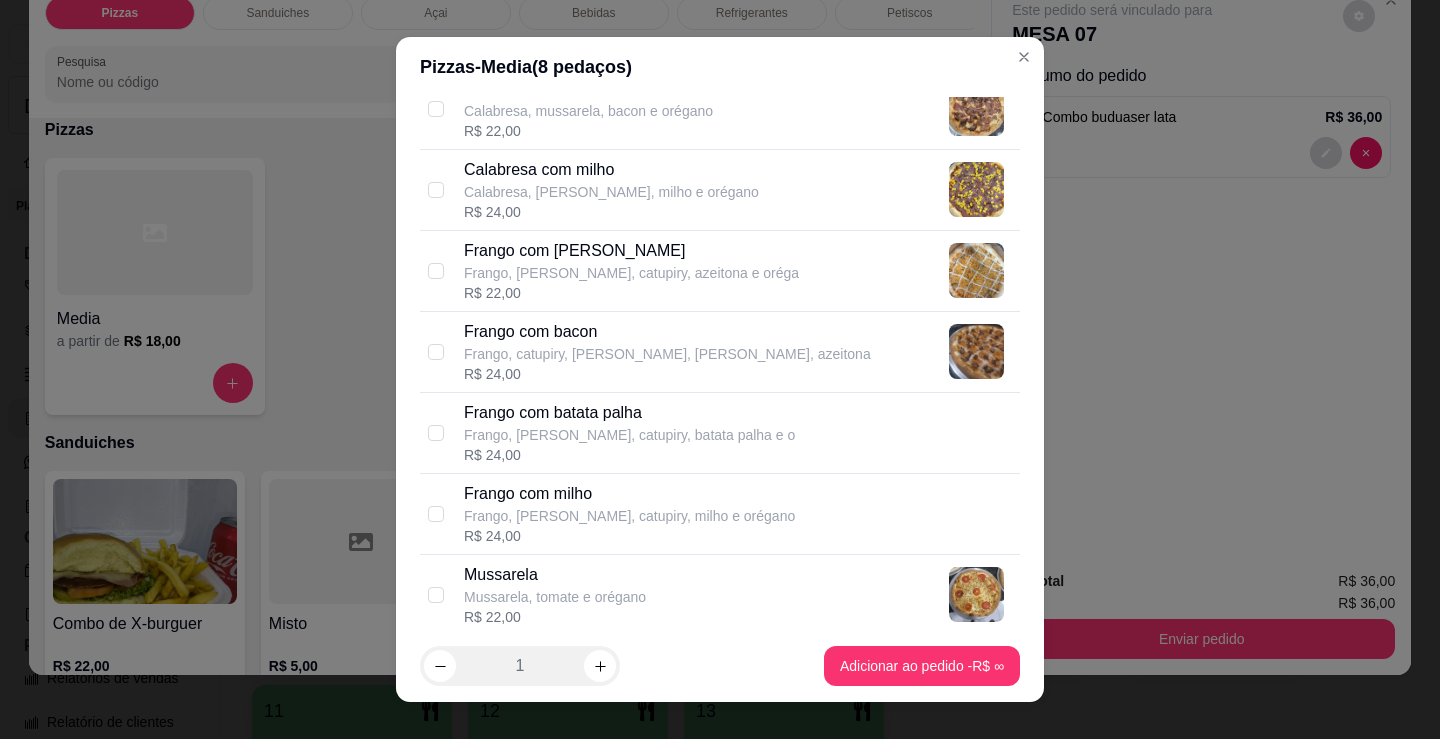 click on "Frango, [PERSON_NAME], catupiry, azeitona e oréga" at bounding box center [631, 273] 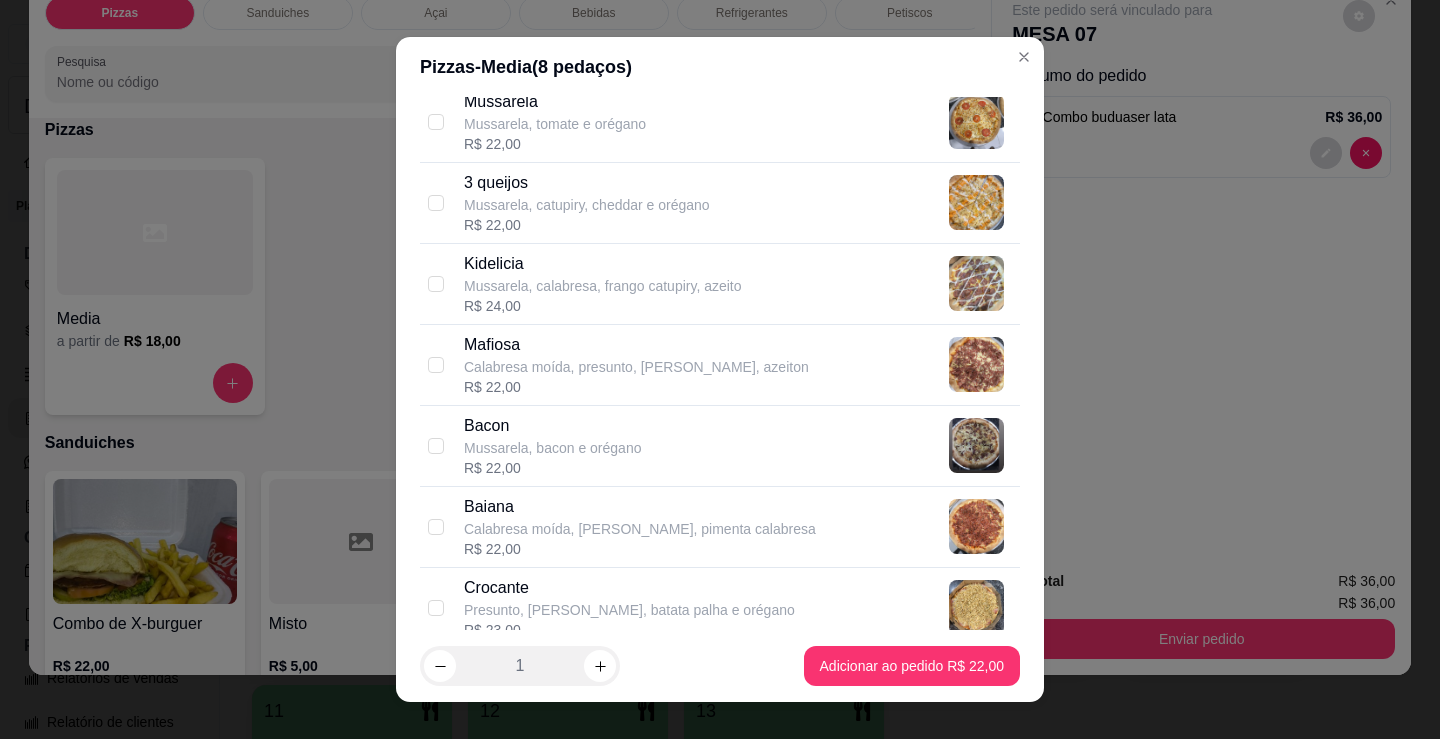 scroll, scrollTop: 1000, scrollLeft: 0, axis: vertical 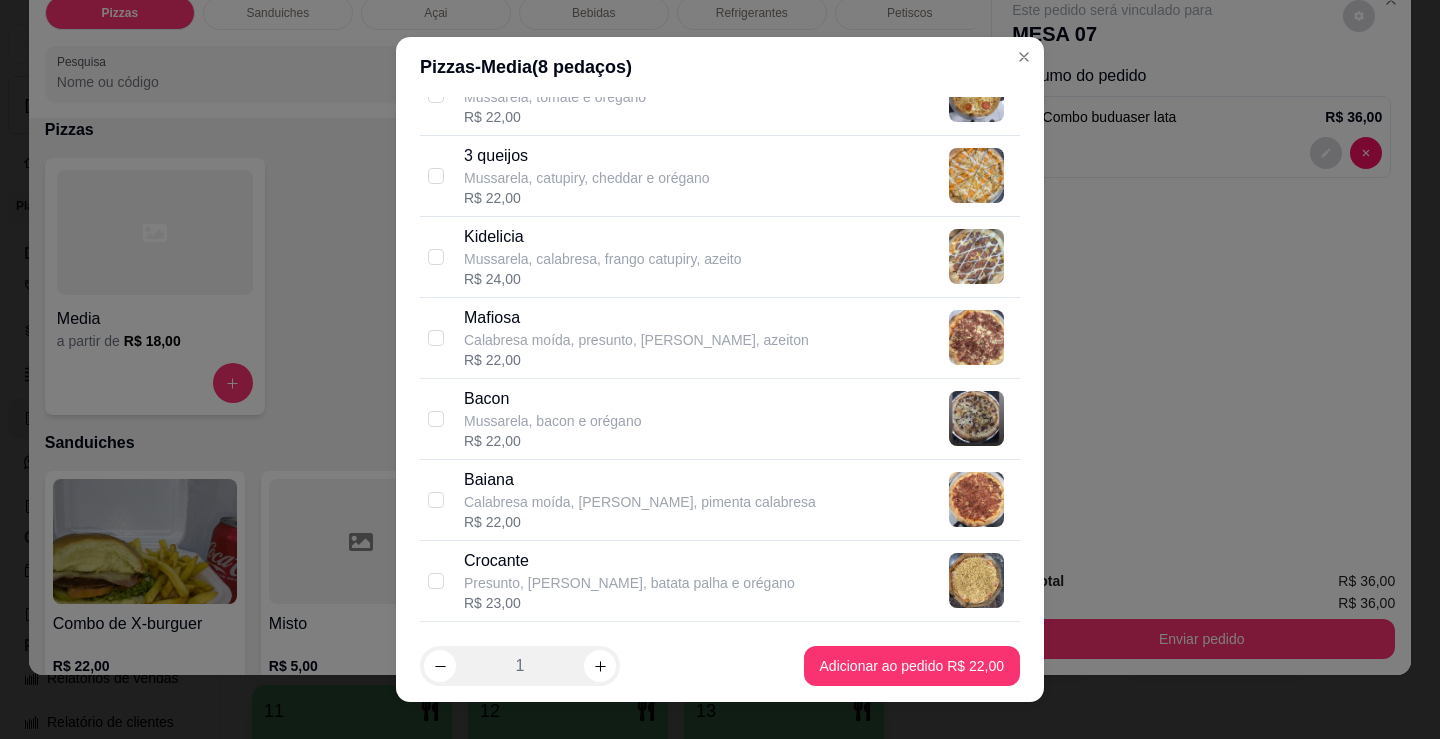 click on "Mafiosa" at bounding box center [636, 318] 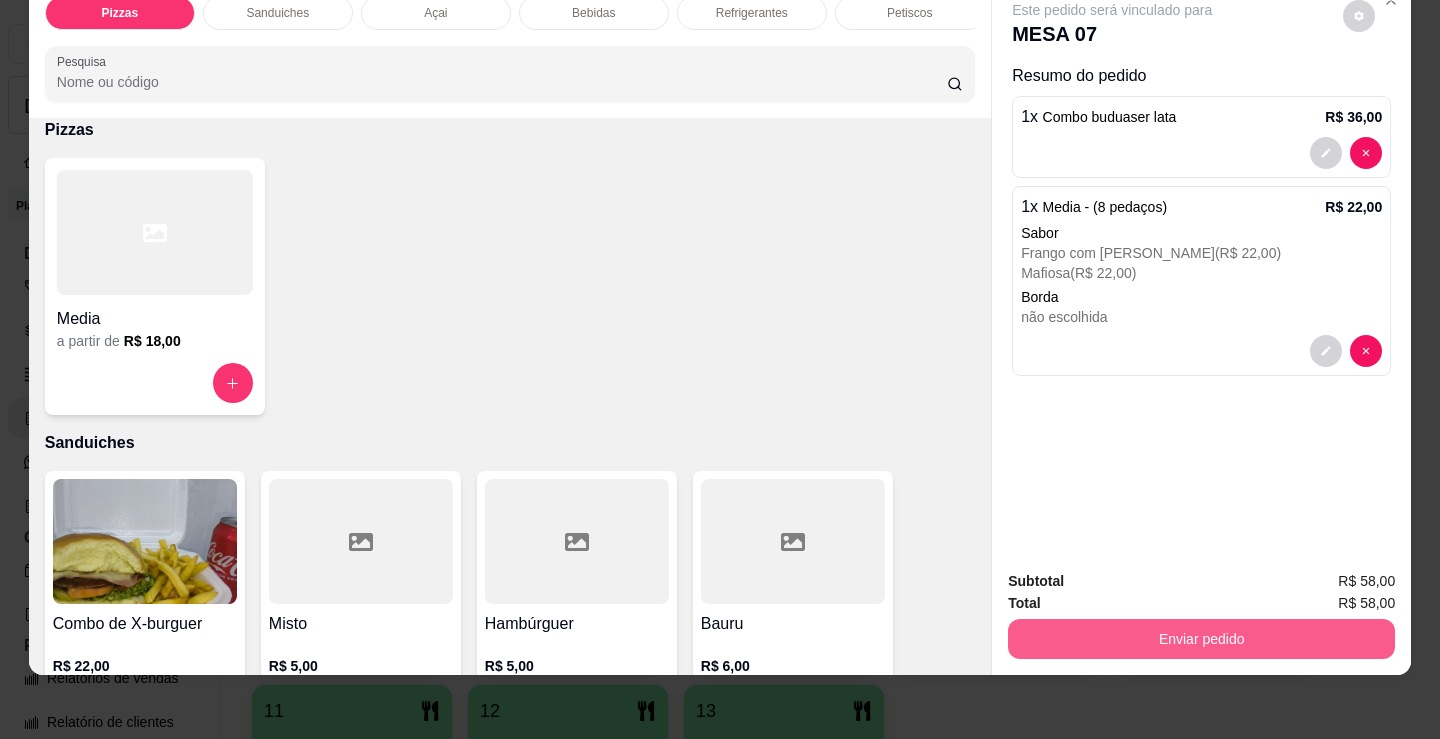 click on "Enviar pedido" at bounding box center (1201, 639) 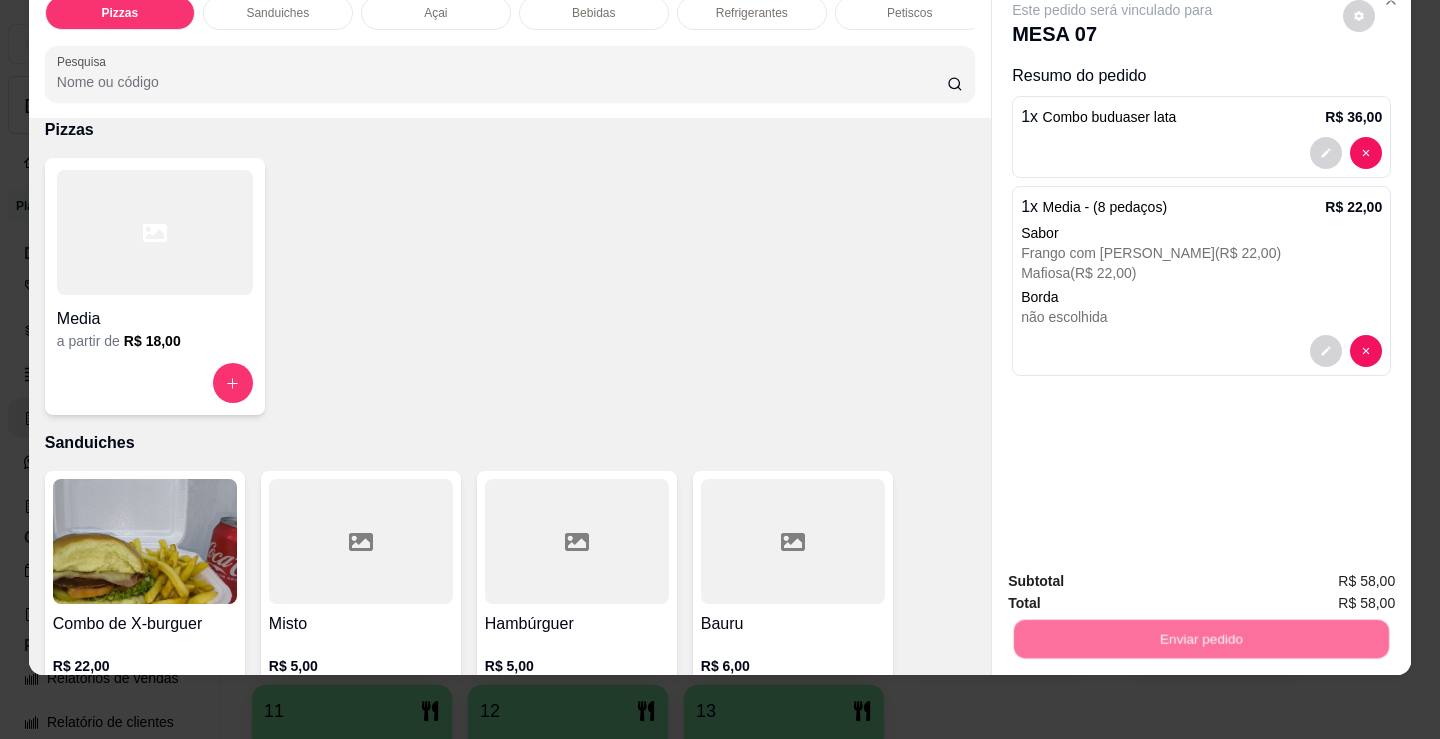 click on "Não registrar e enviar pedido" at bounding box center [1136, 574] 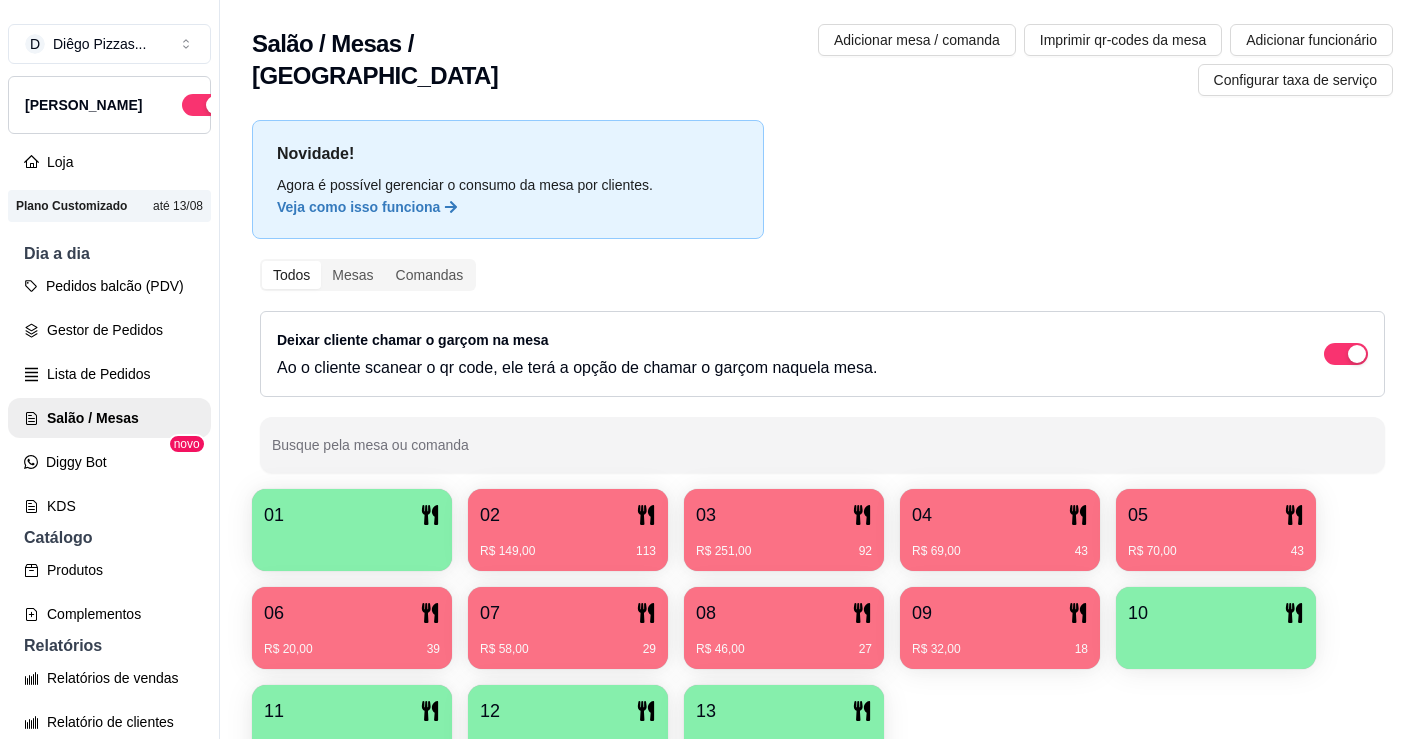 click on "R$ 149,00 113" at bounding box center (568, 551) 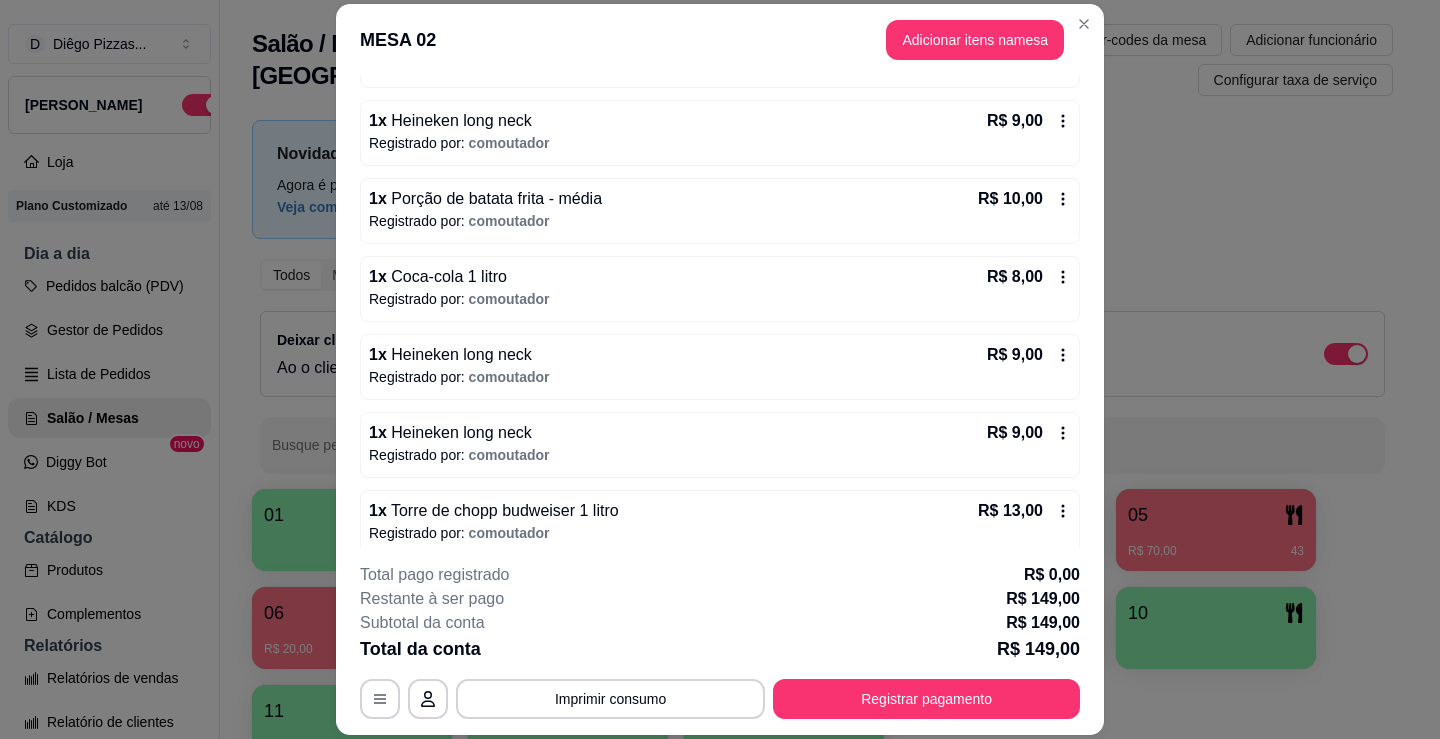 scroll, scrollTop: 911, scrollLeft: 0, axis: vertical 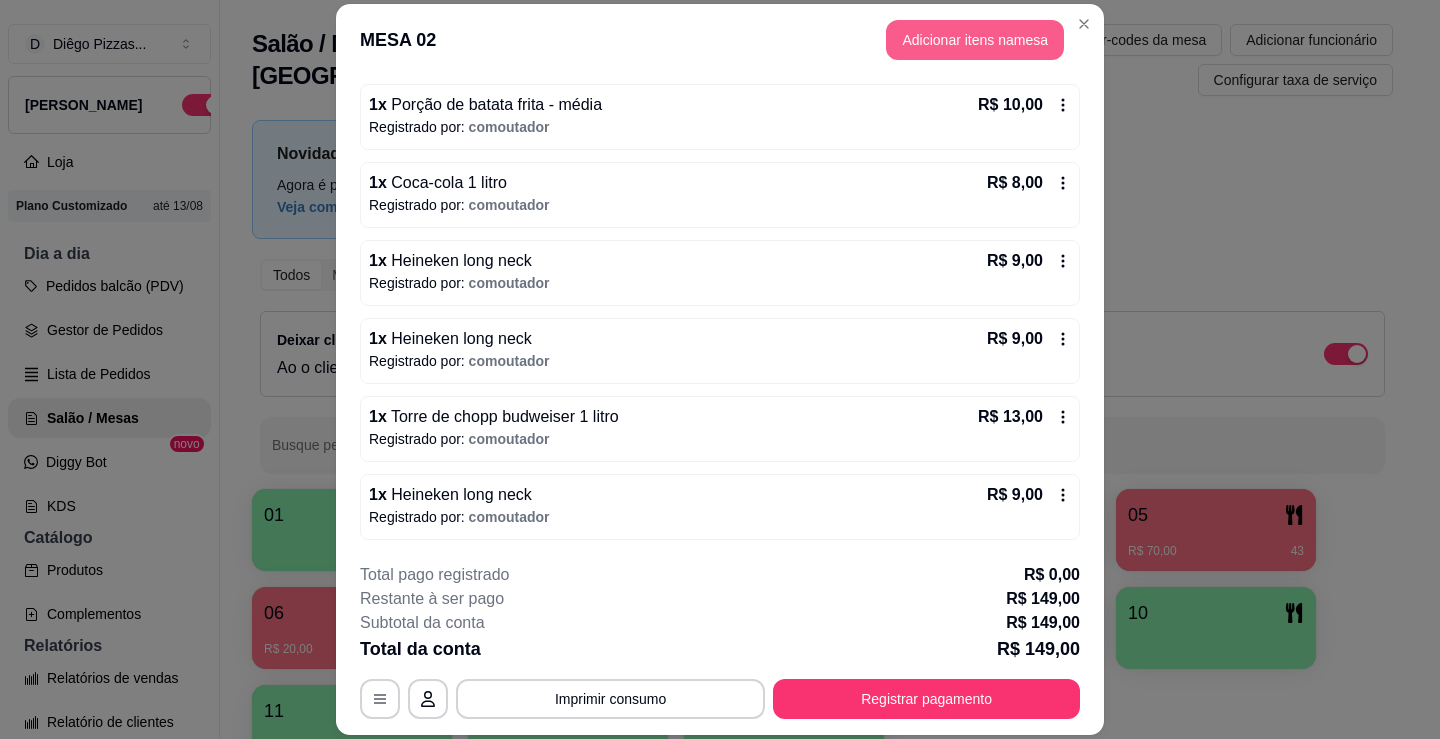 click on "Adicionar itens na  mesa" at bounding box center (975, 40) 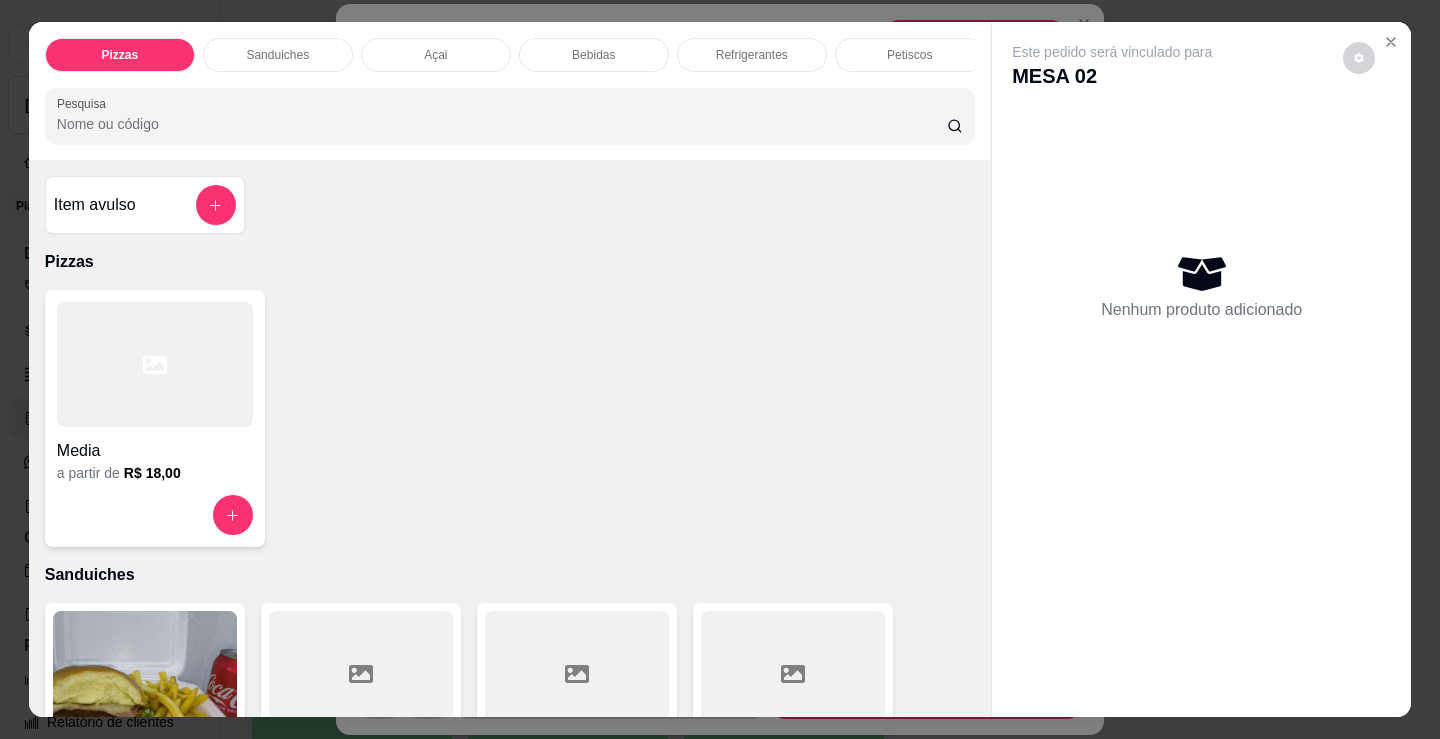 click on "Petiscos" at bounding box center [910, 55] 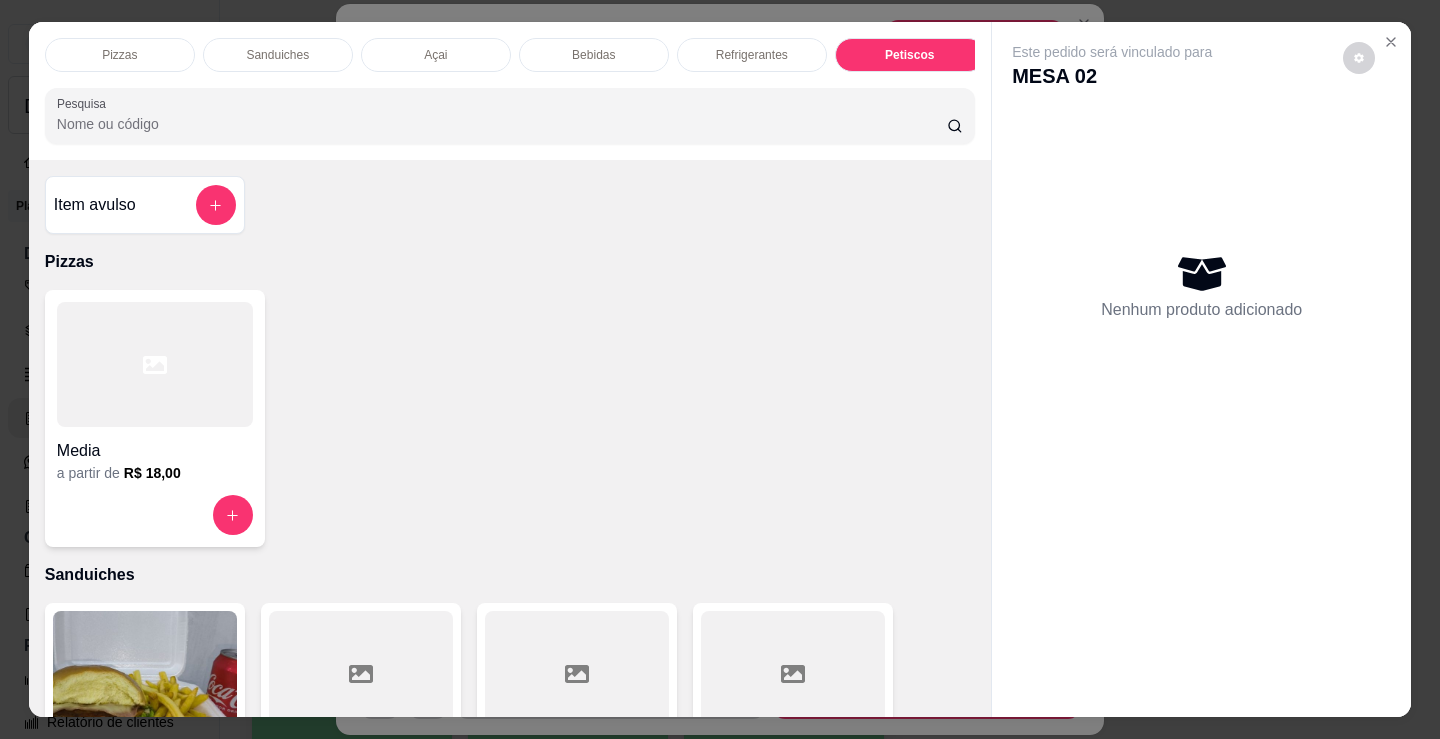 scroll, scrollTop: 6692, scrollLeft: 0, axis: vertical 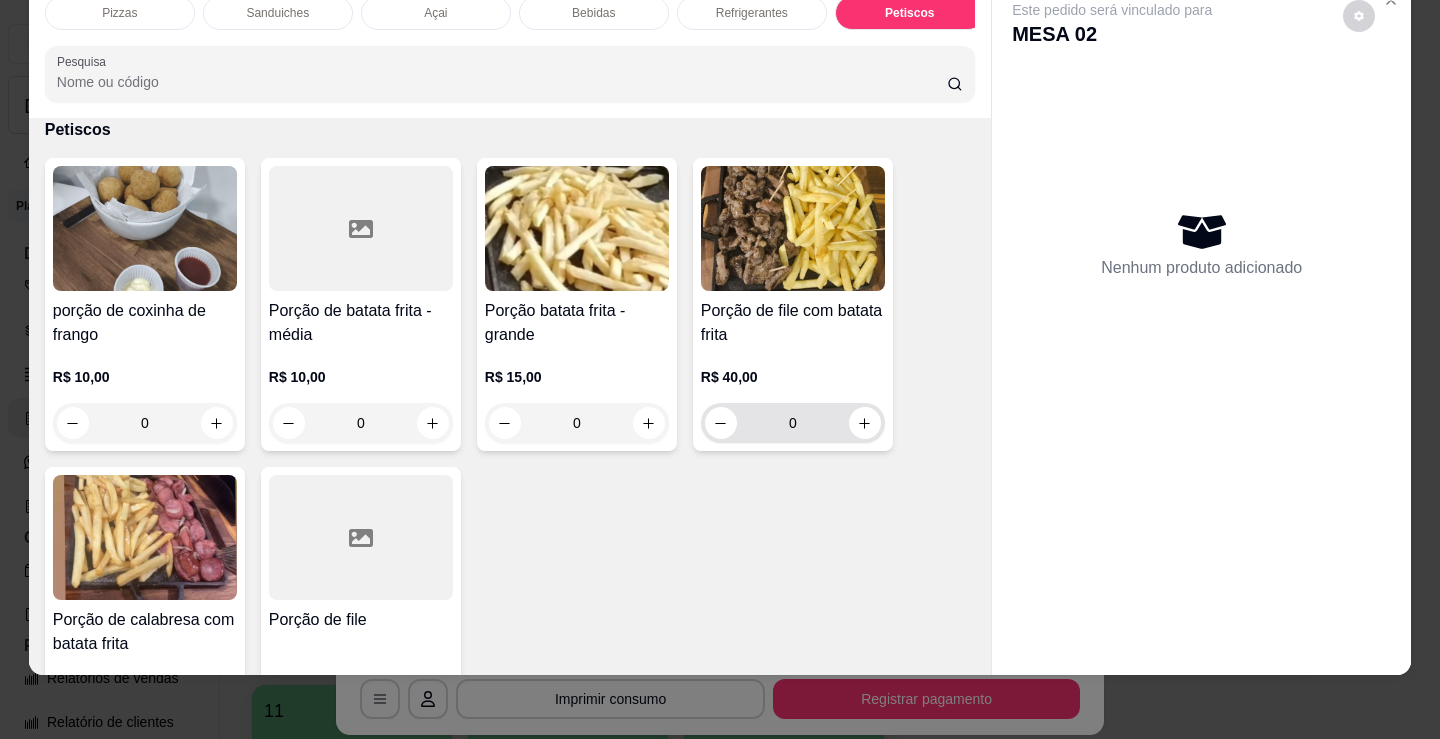 click 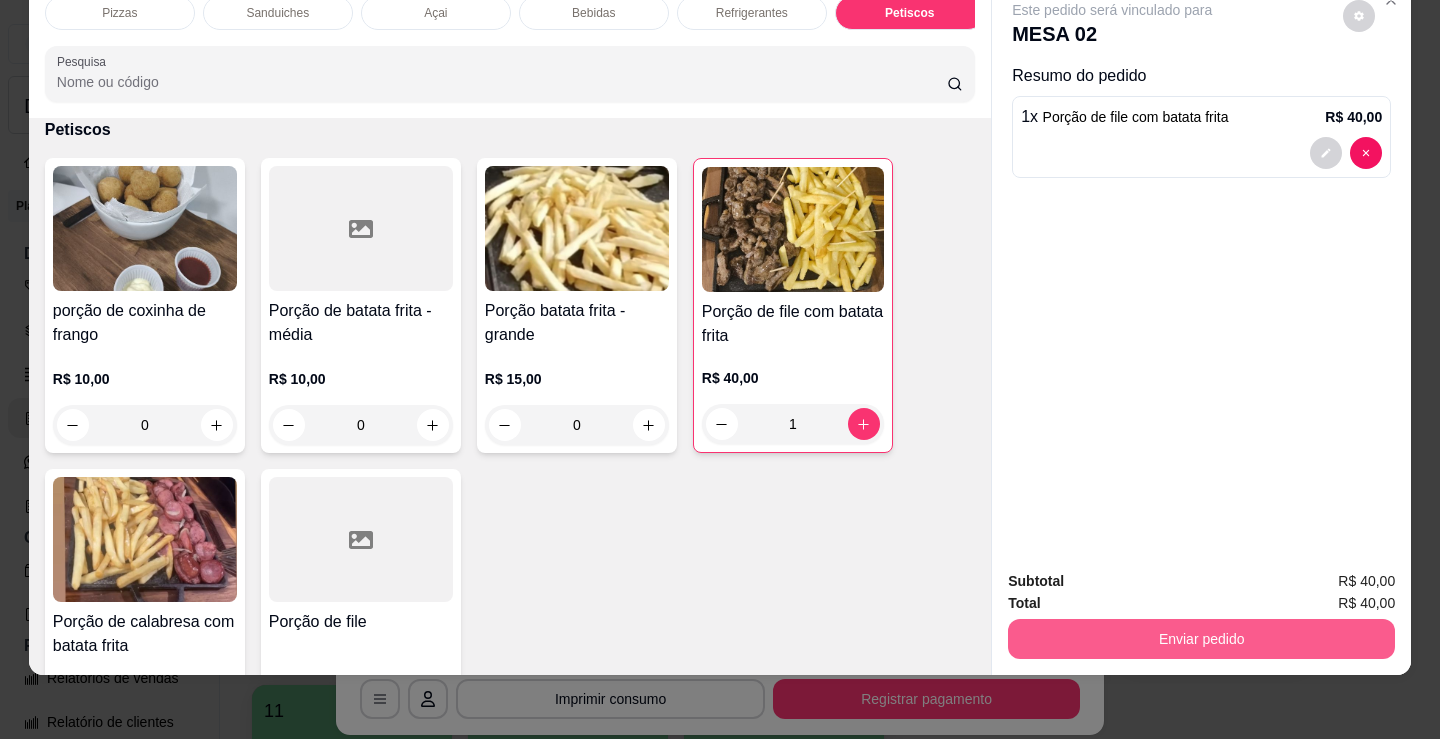 click on "Enviar pedido" at bounding box center (1201, 639) 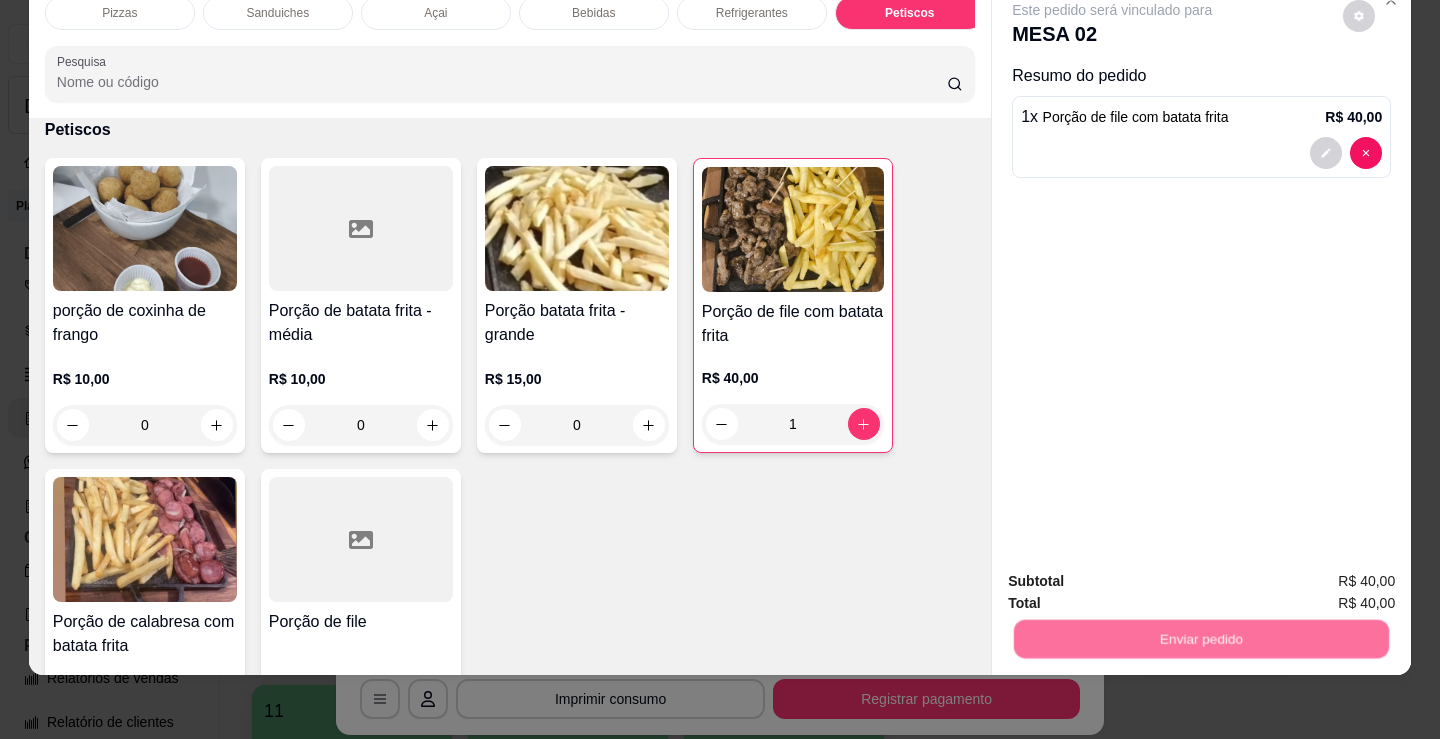 click on "Não registrar e enviar pedido" at bounding box center [1135, 575] 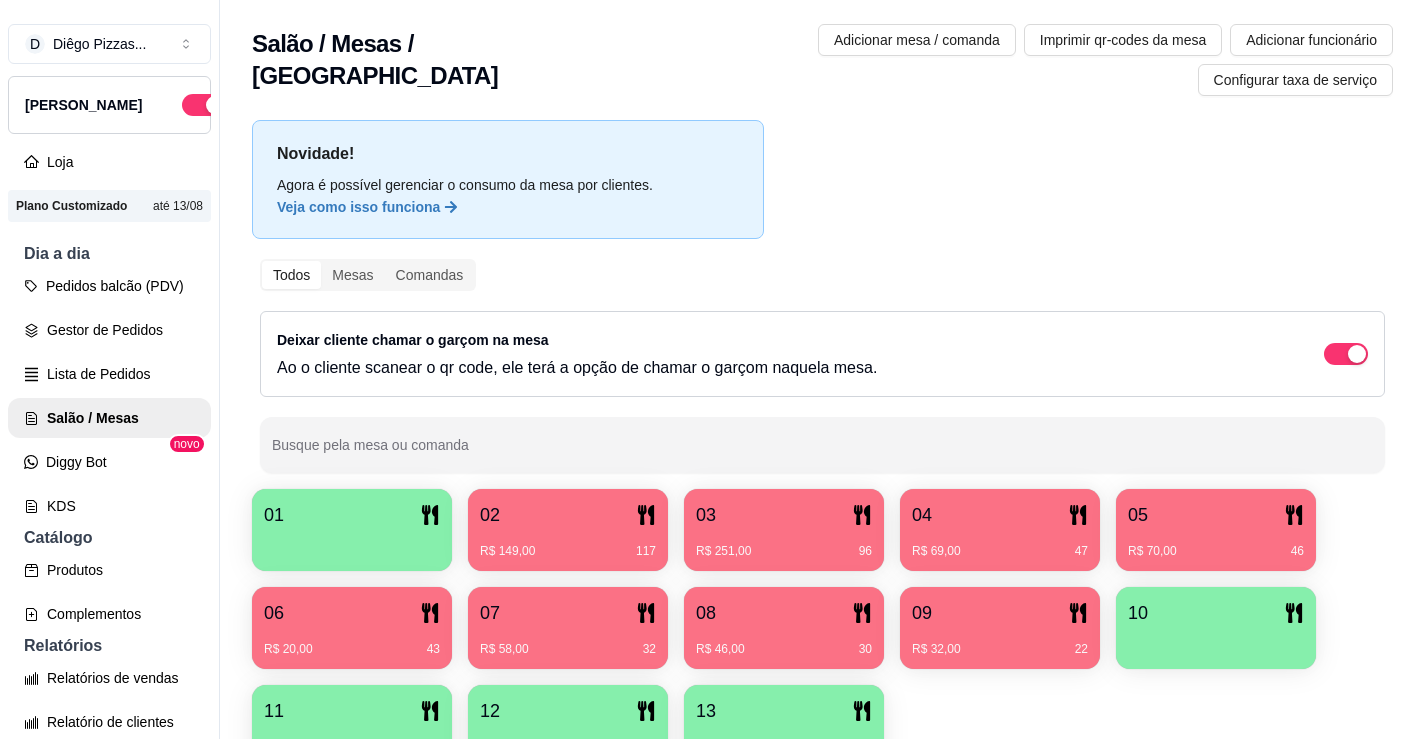 click on "05 R$ 70,00 46" at bounding box center [1216, 530] 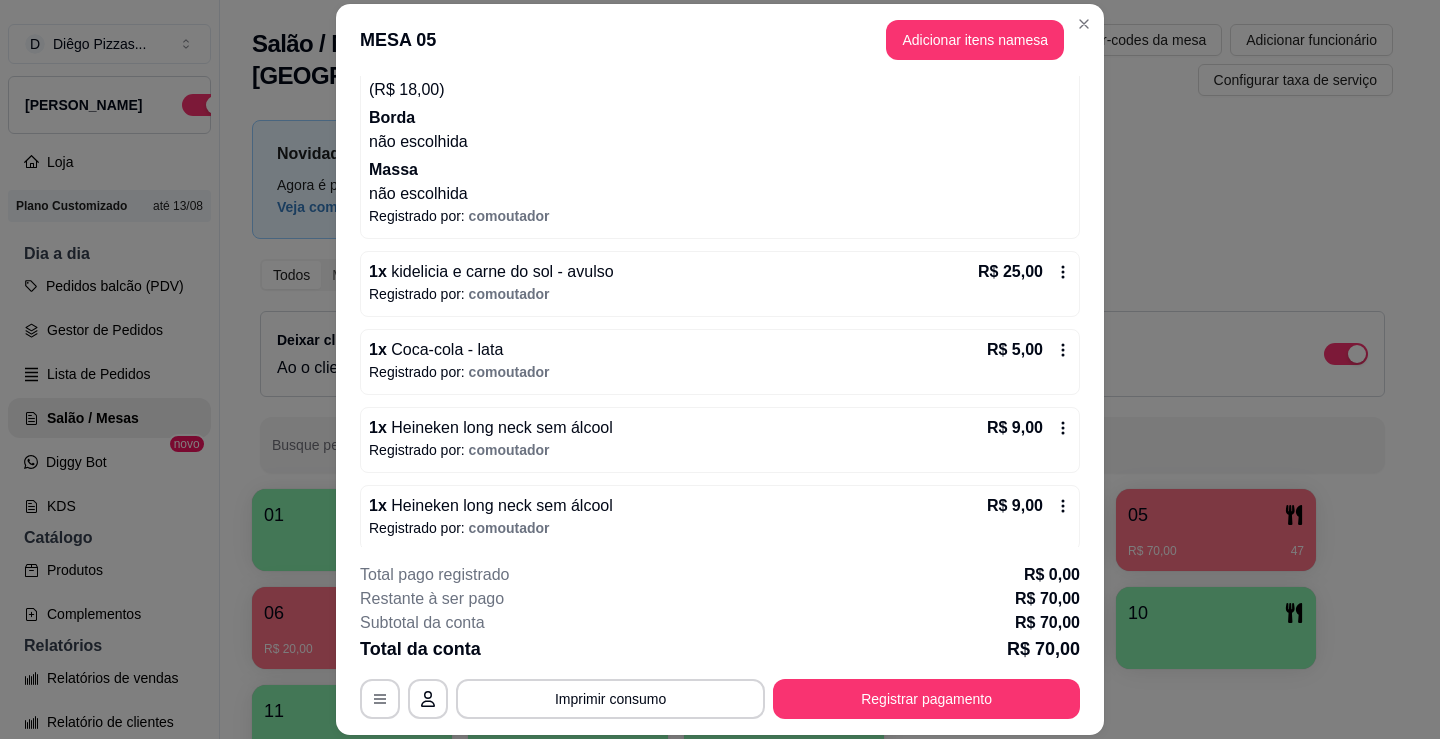 scroll, scrollTop: 413, scrollLeft: 0, axis: vertical 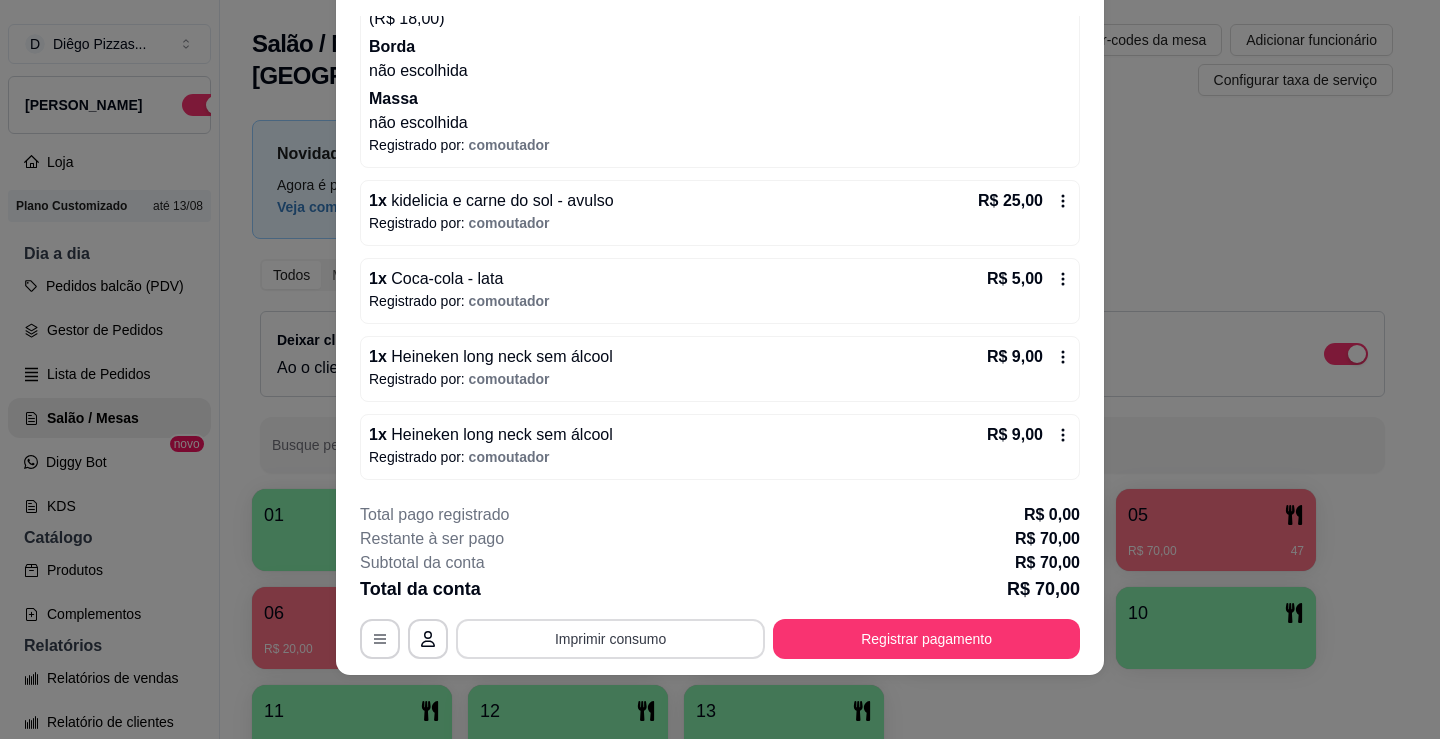 click on "Imprimir consumo" at bounding box center (610, 639) 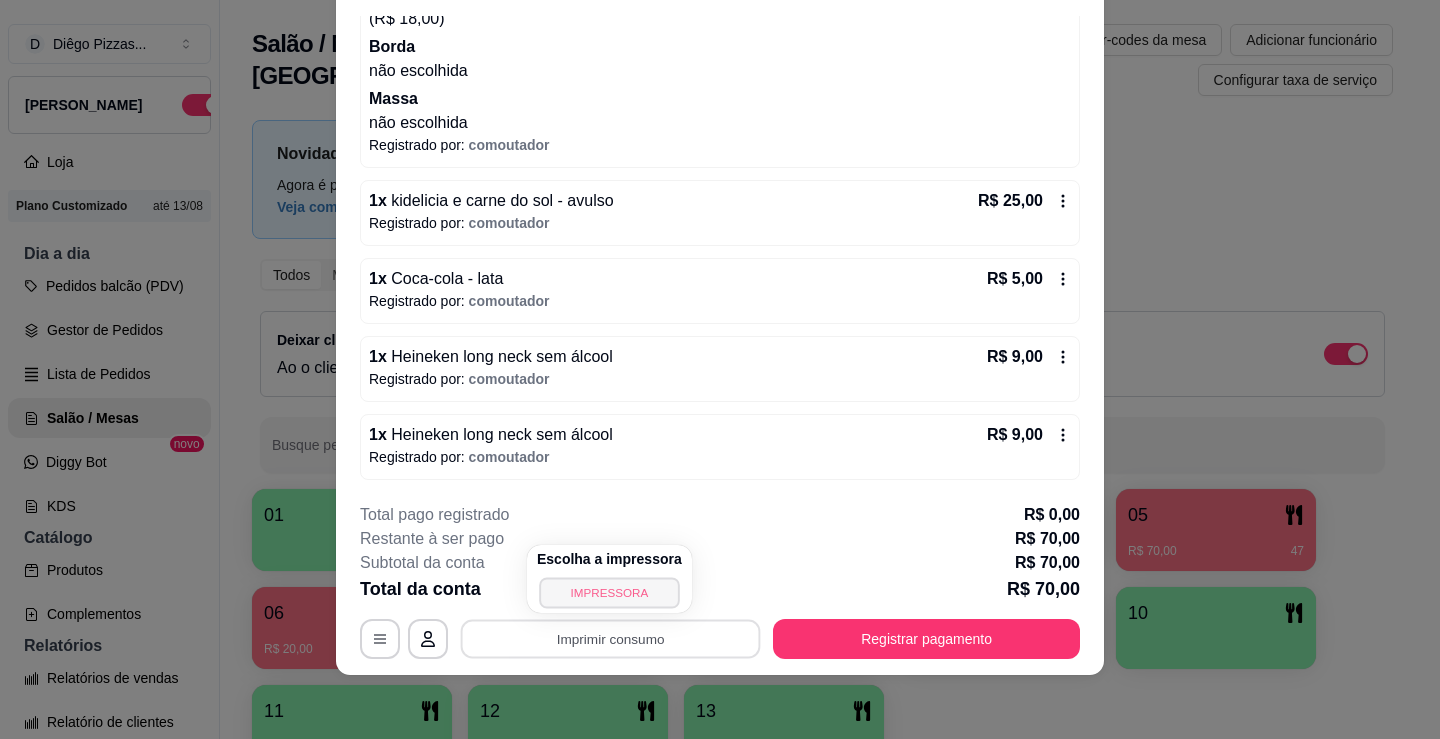 click on "IMPRESSORA" at bounding box center [609, 592] 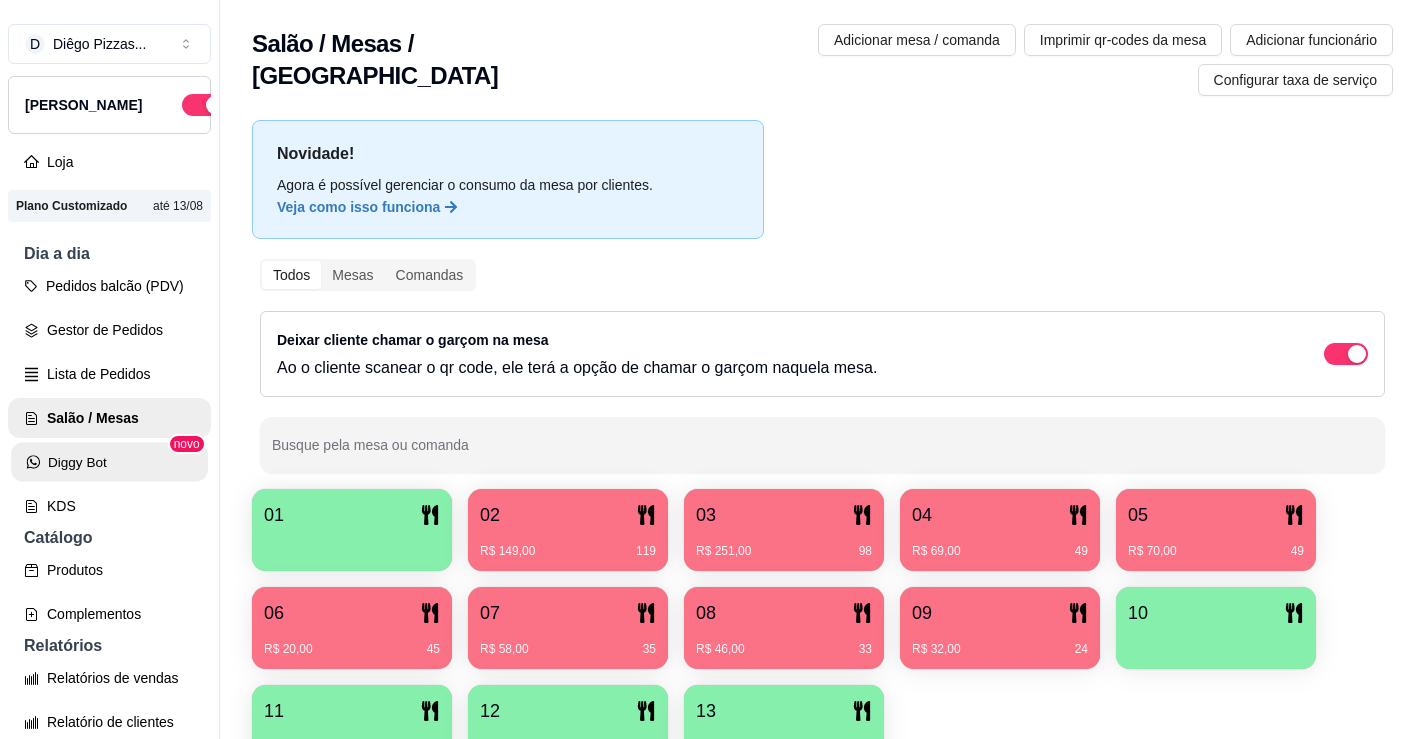 click on "Diggy Bot" at bounding box center [109, 462] 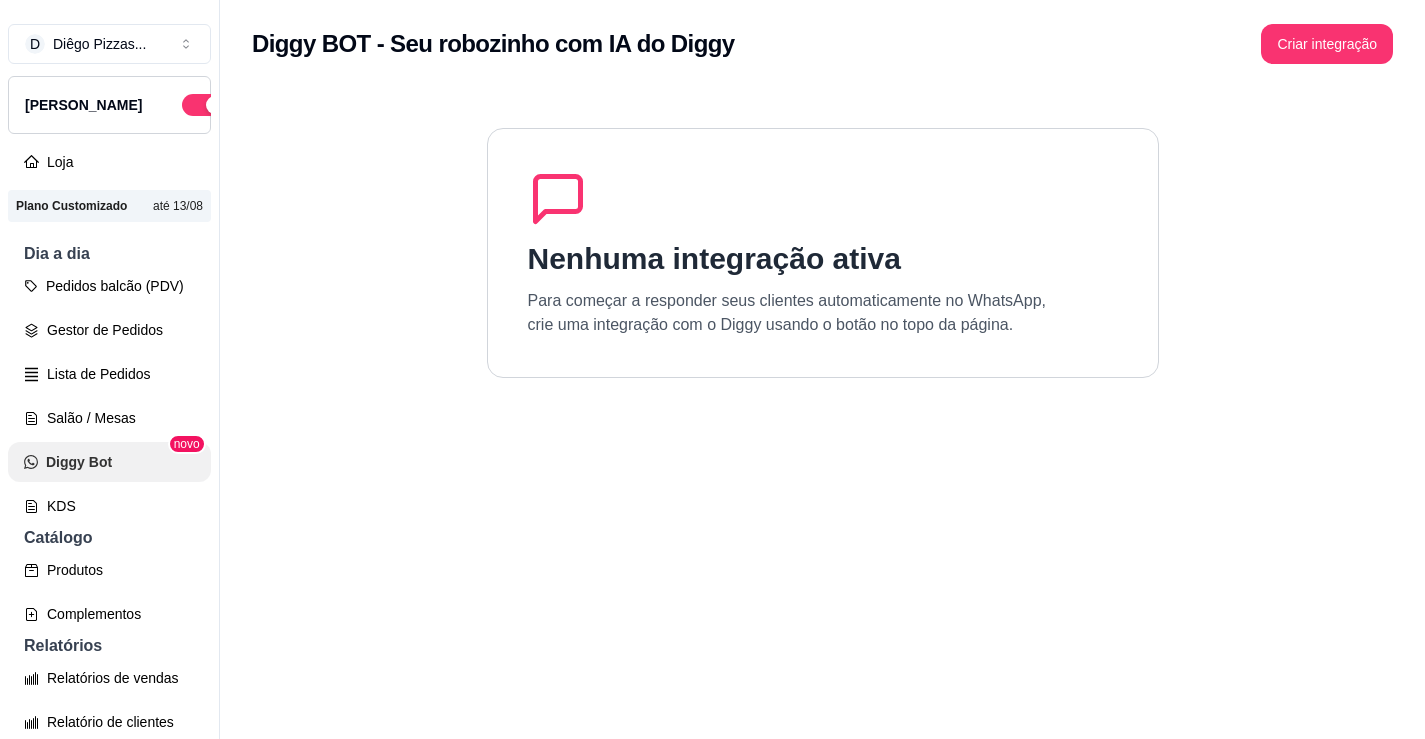 click on "Salão / Mesas" at bounding box center [109, 418] 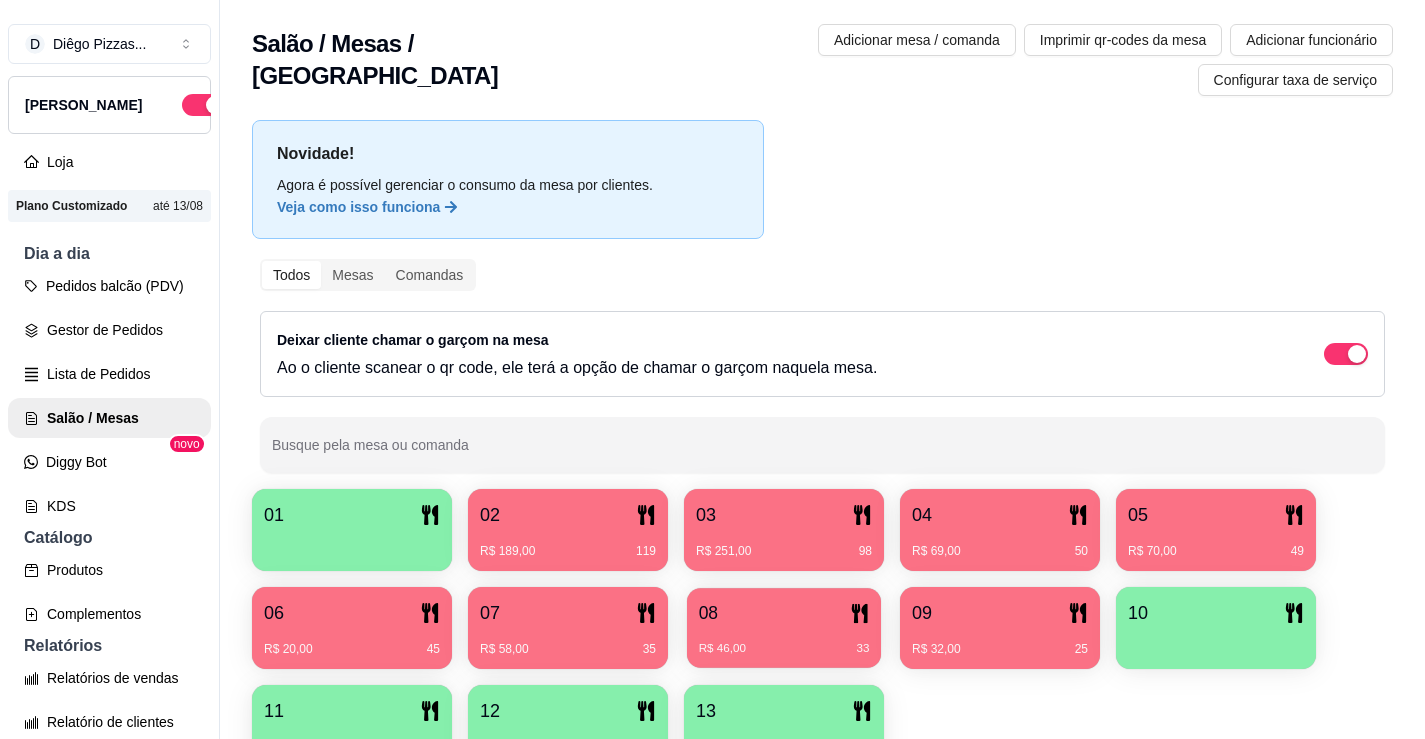click on "R$ 46,00 33" at bounding box center [784, 641] 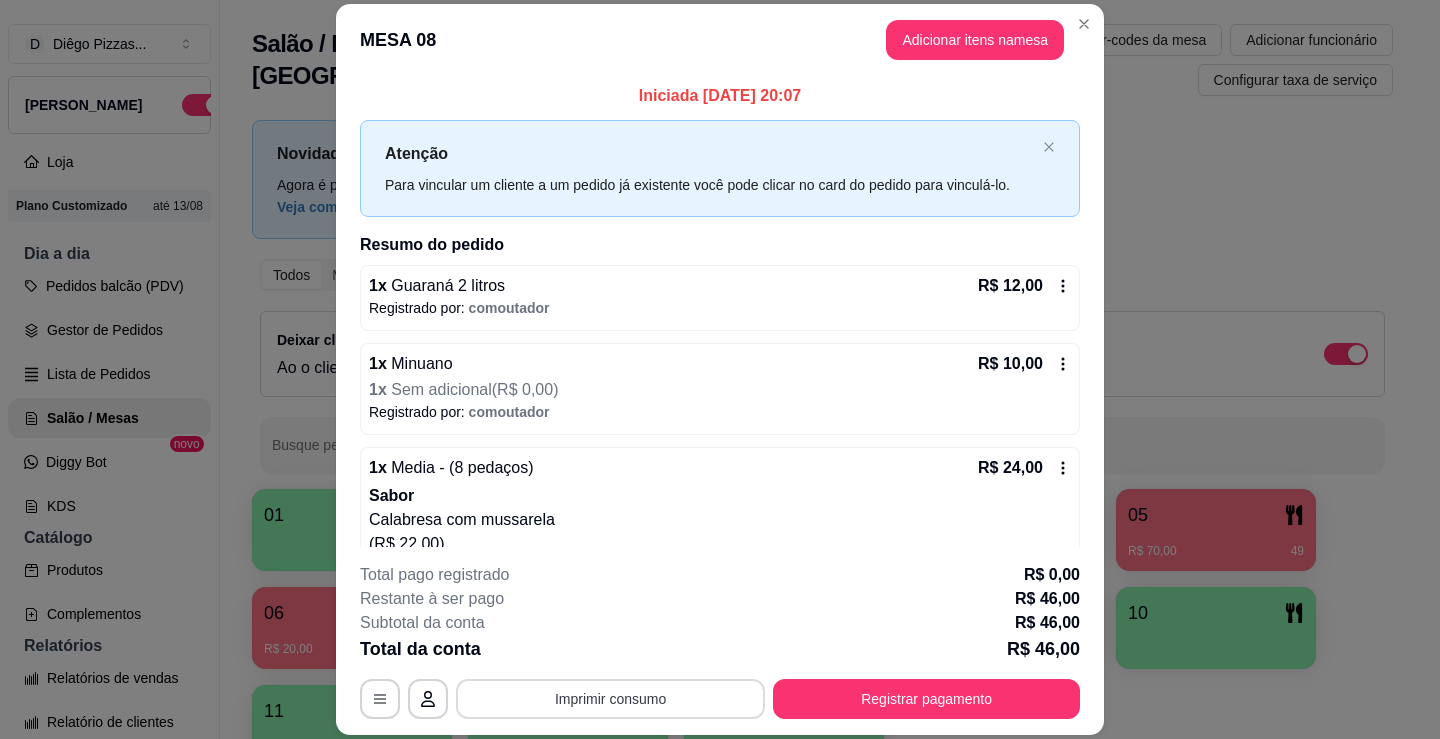click on "Imprimir consumo" at bounding box center [610, 699] 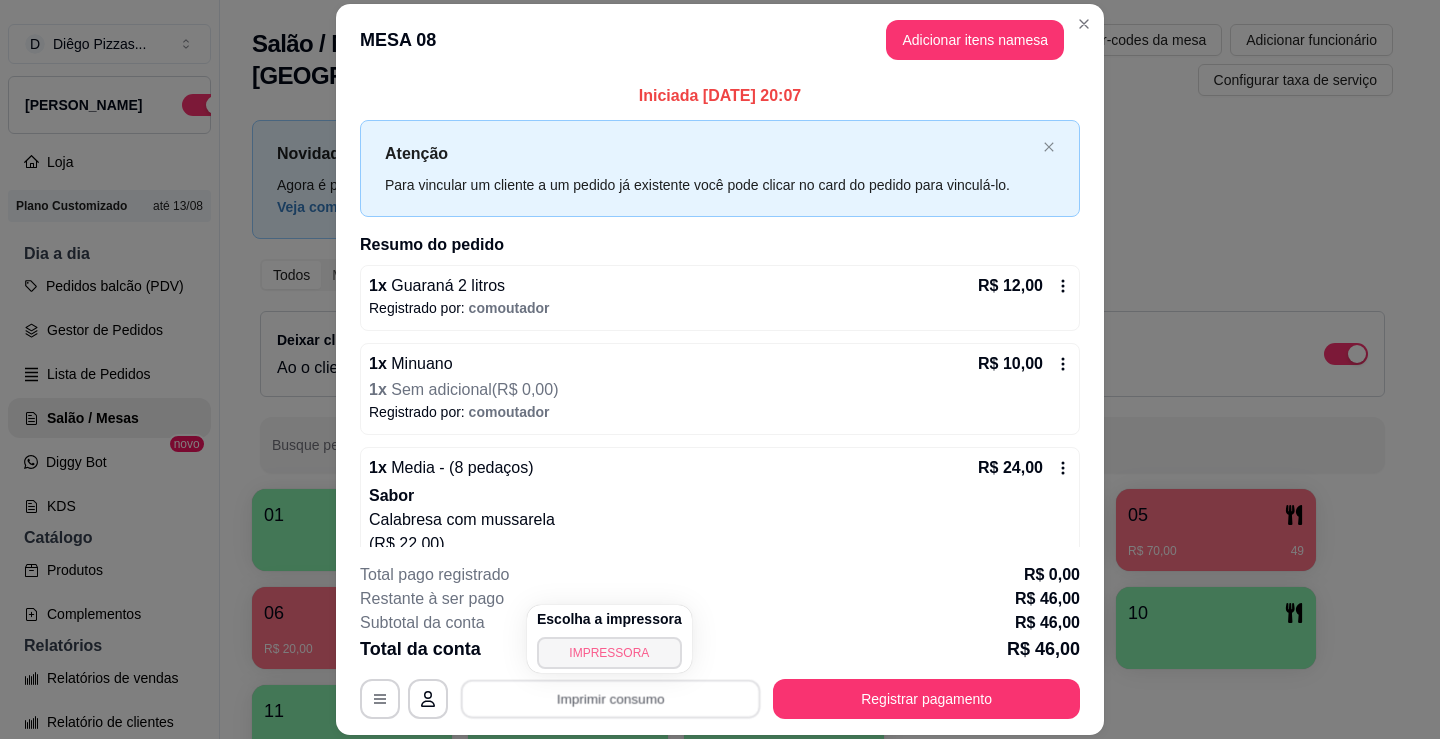 click on "IMPRESSORA" at bounding box center [609, 653] 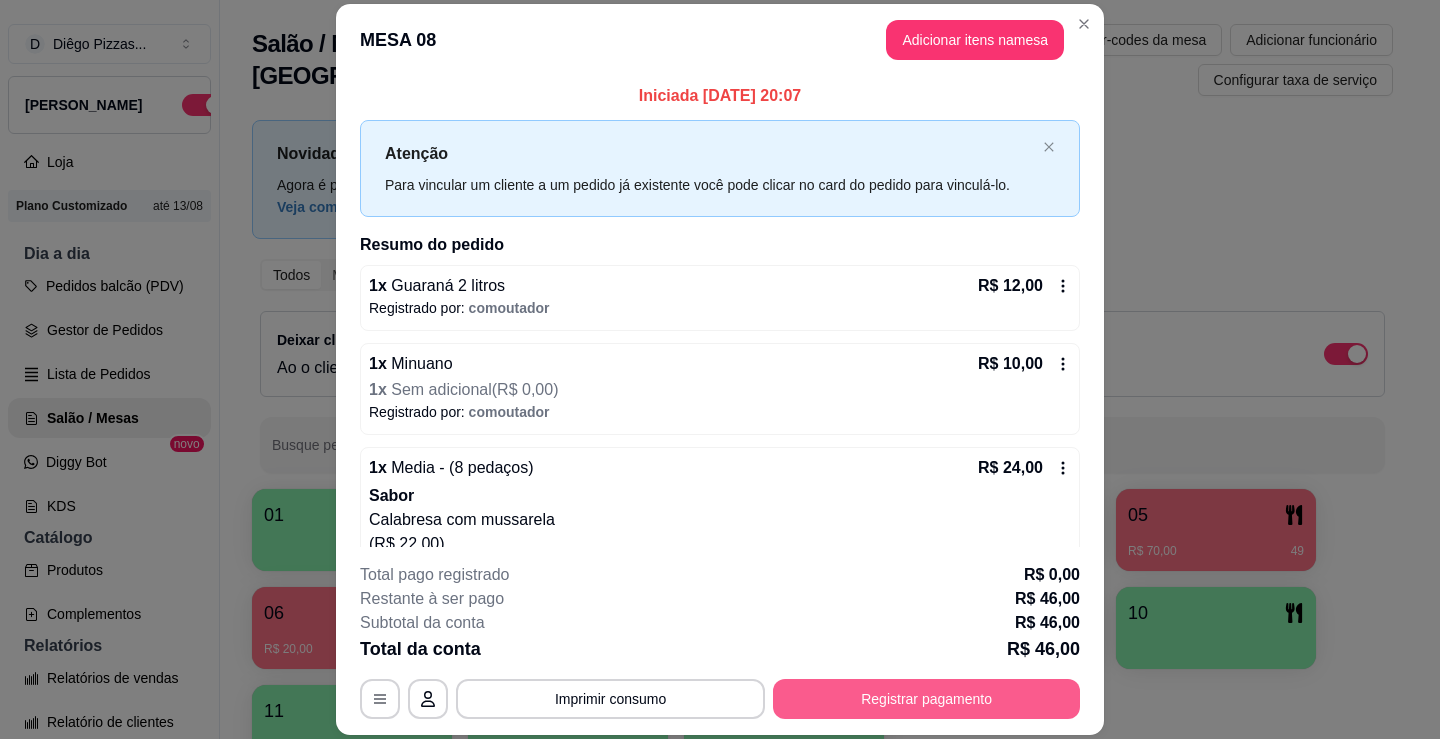 click on "Registrar pagamento" at bounding box center [926, 699] 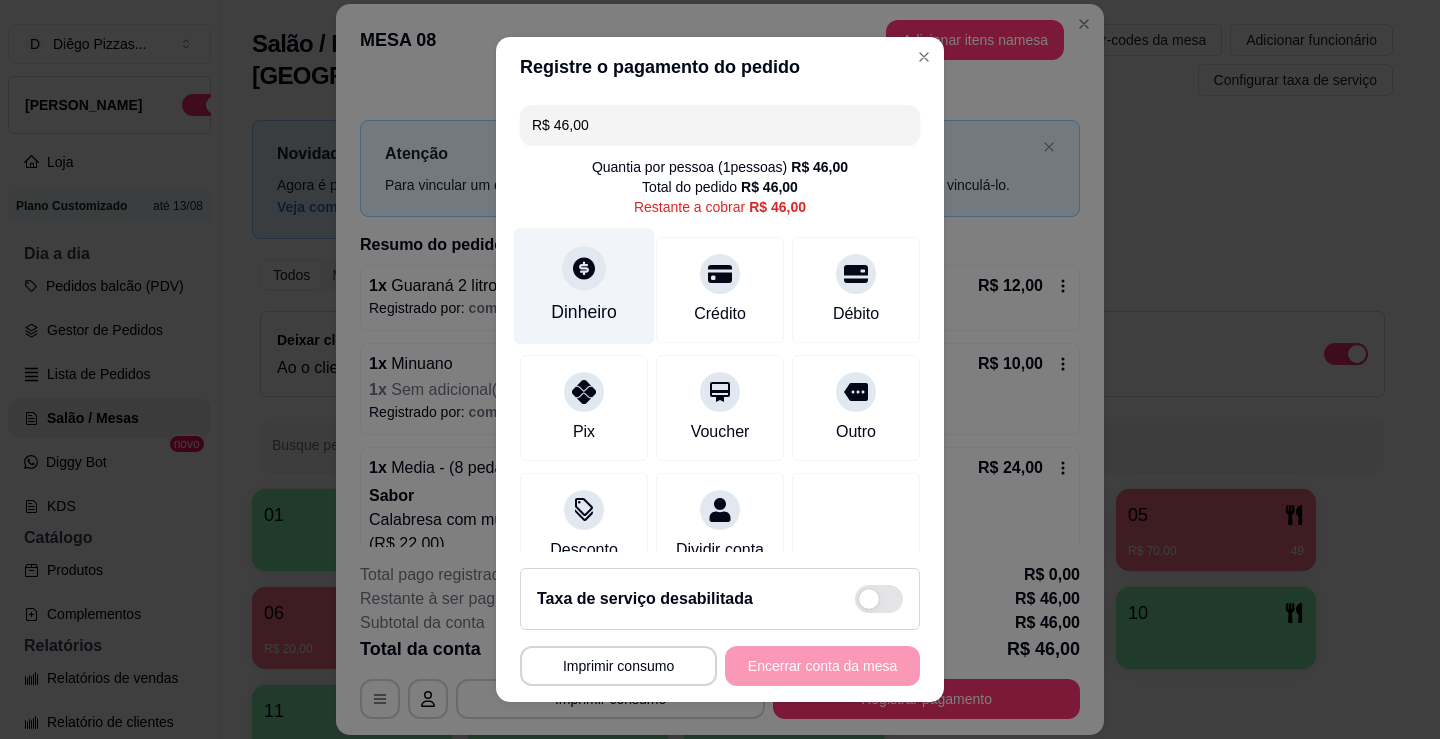 click on "Dinheiro" at bounding box center [584, 312] 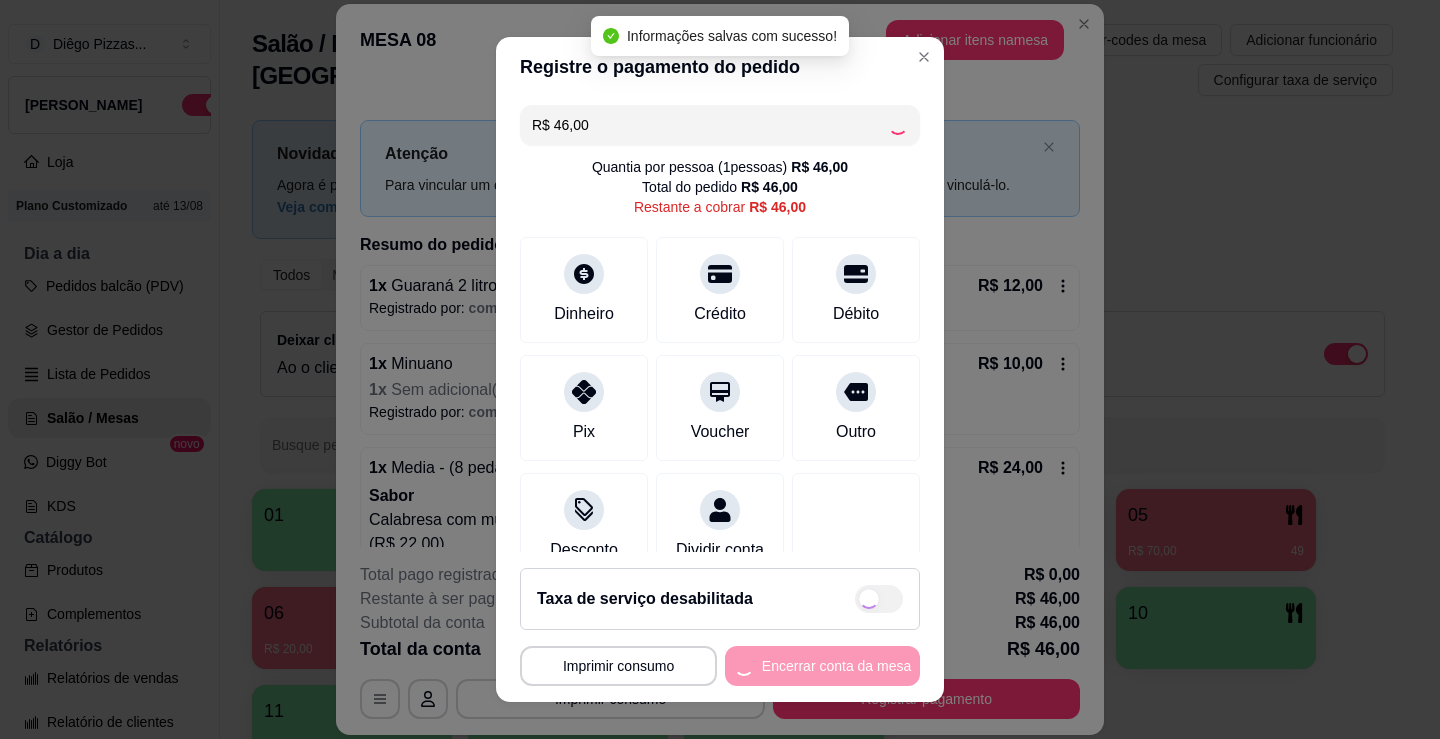 type on "R$ 0,00" 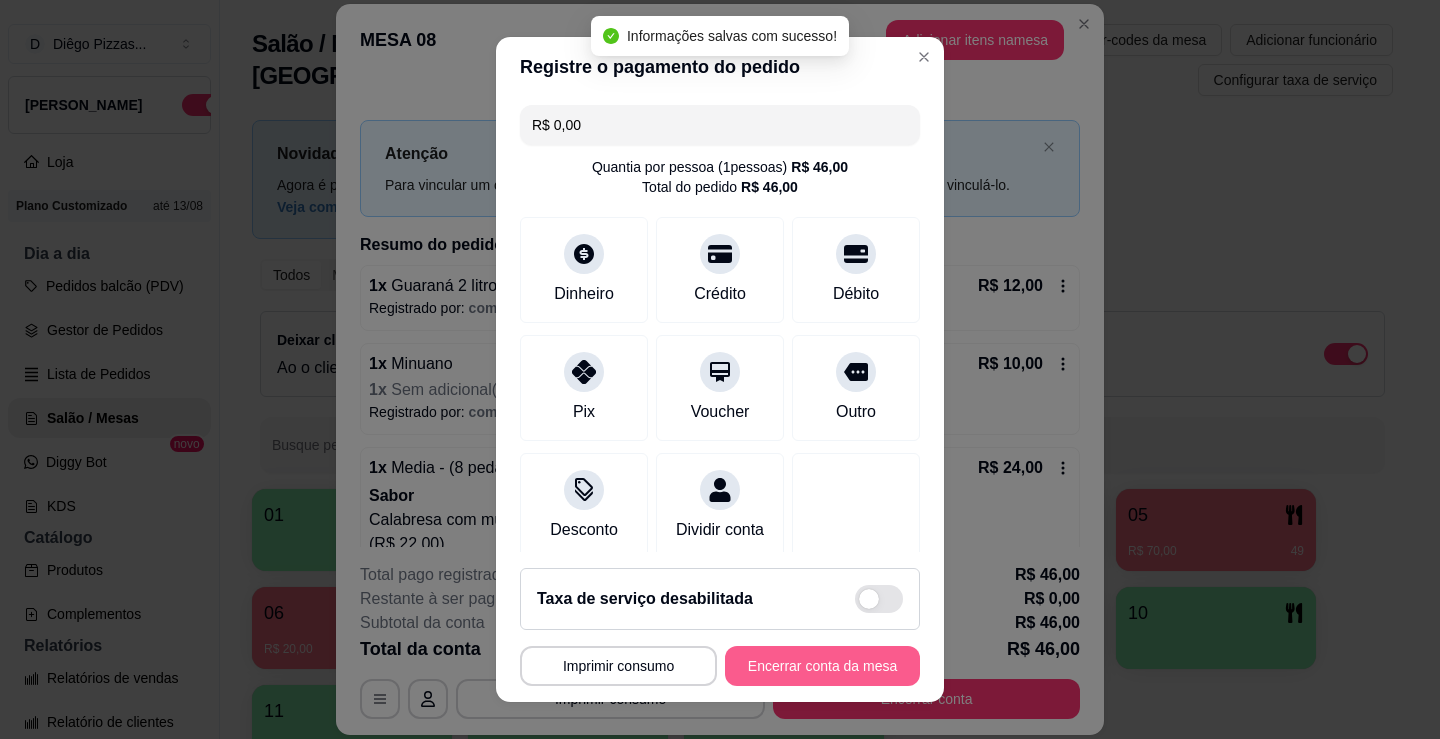 click on "Encerrar conta da mesa" at bounding box center [822, 666] 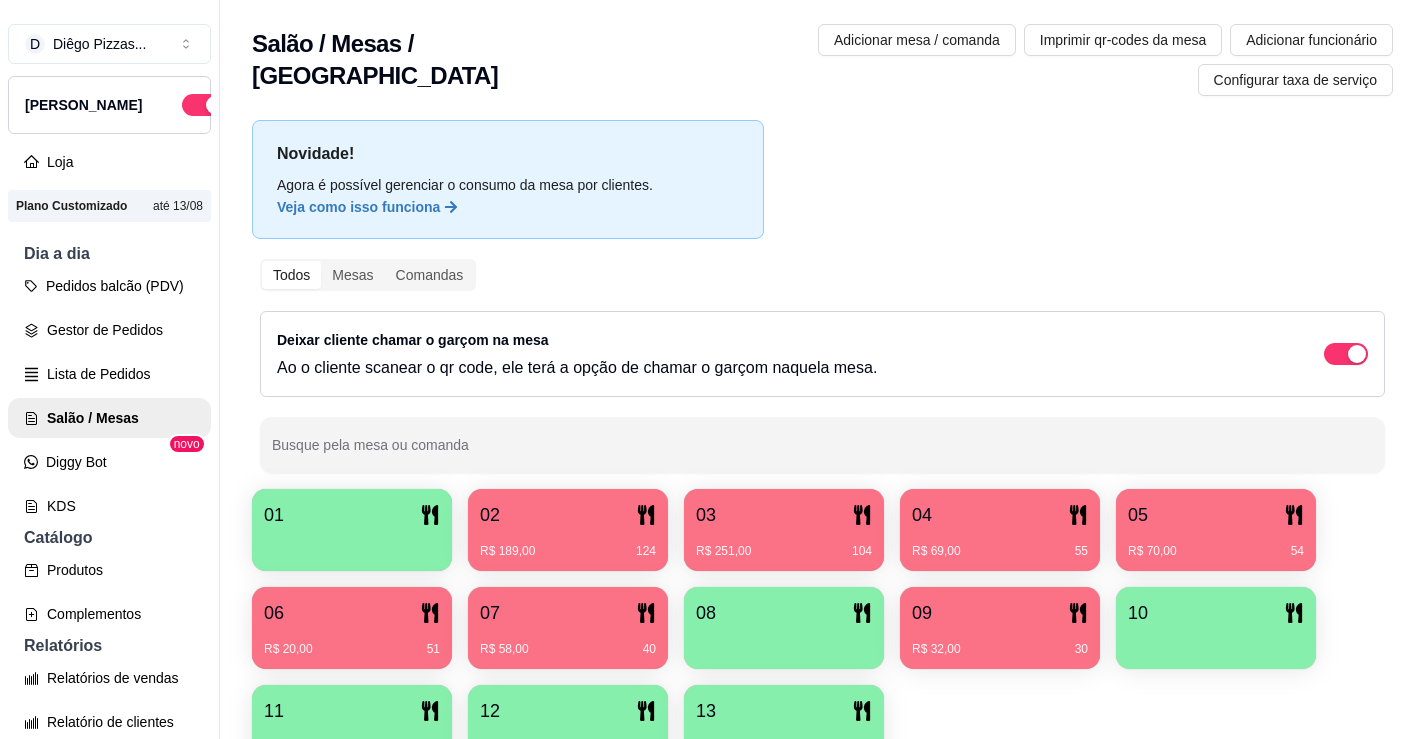click on "R$ 70,00 54" at bounding box center [1216, 551] 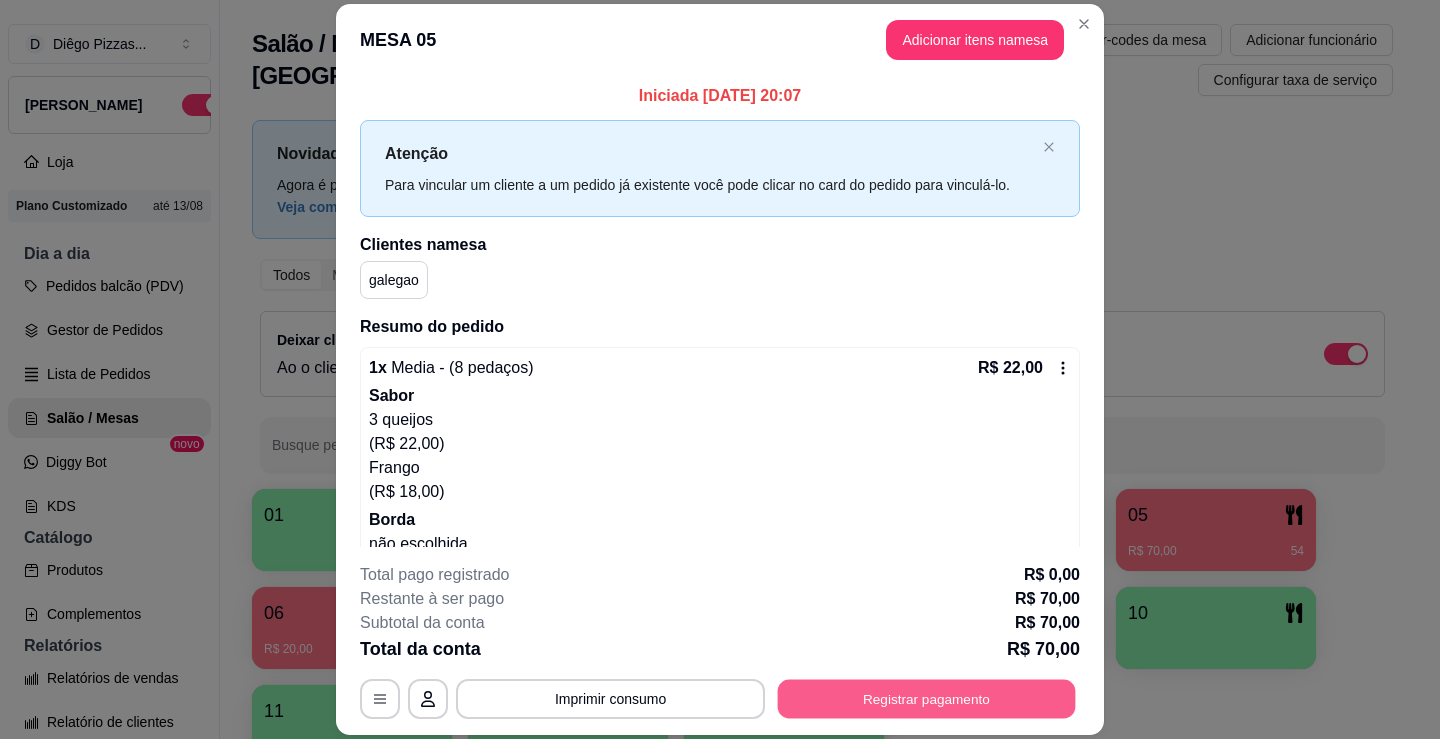 click on "Registrar pagamento" at bounding box center (927, 699) 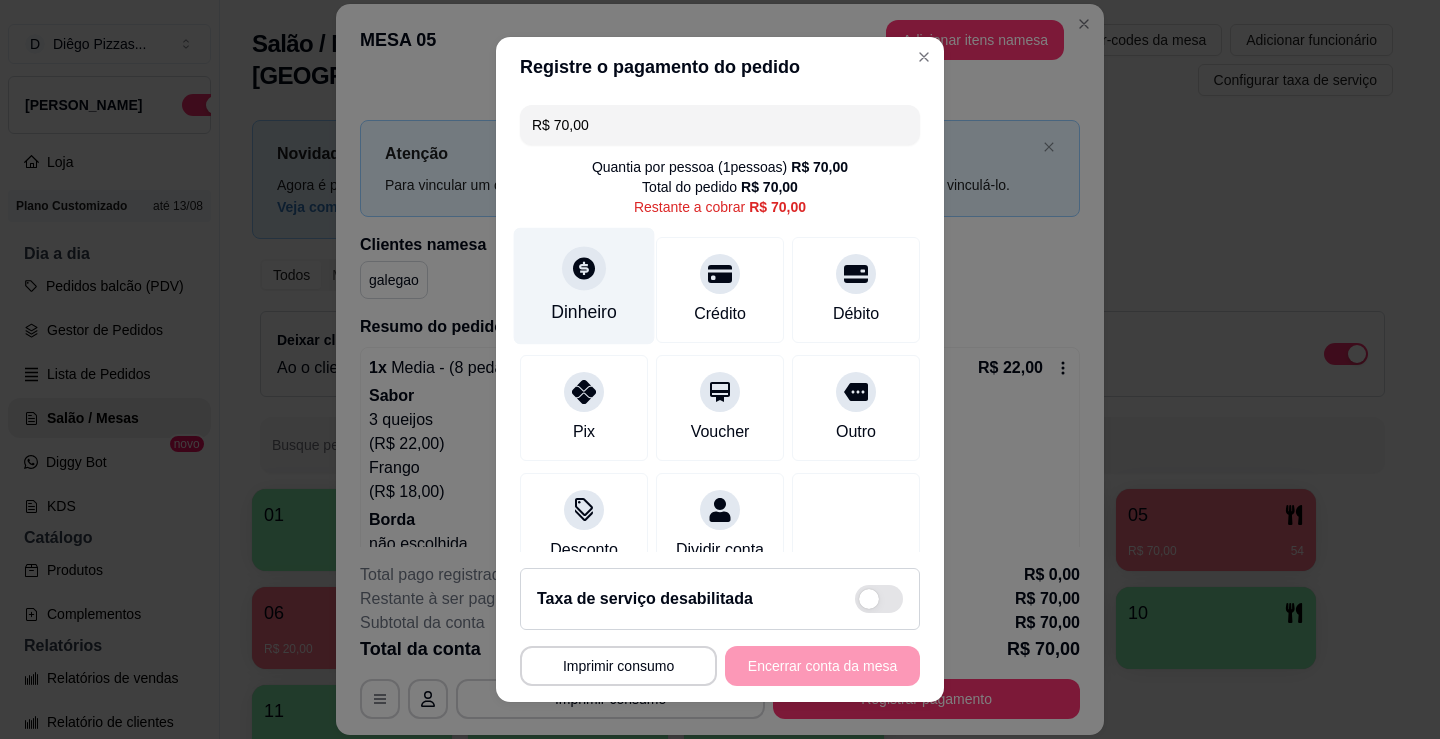 click 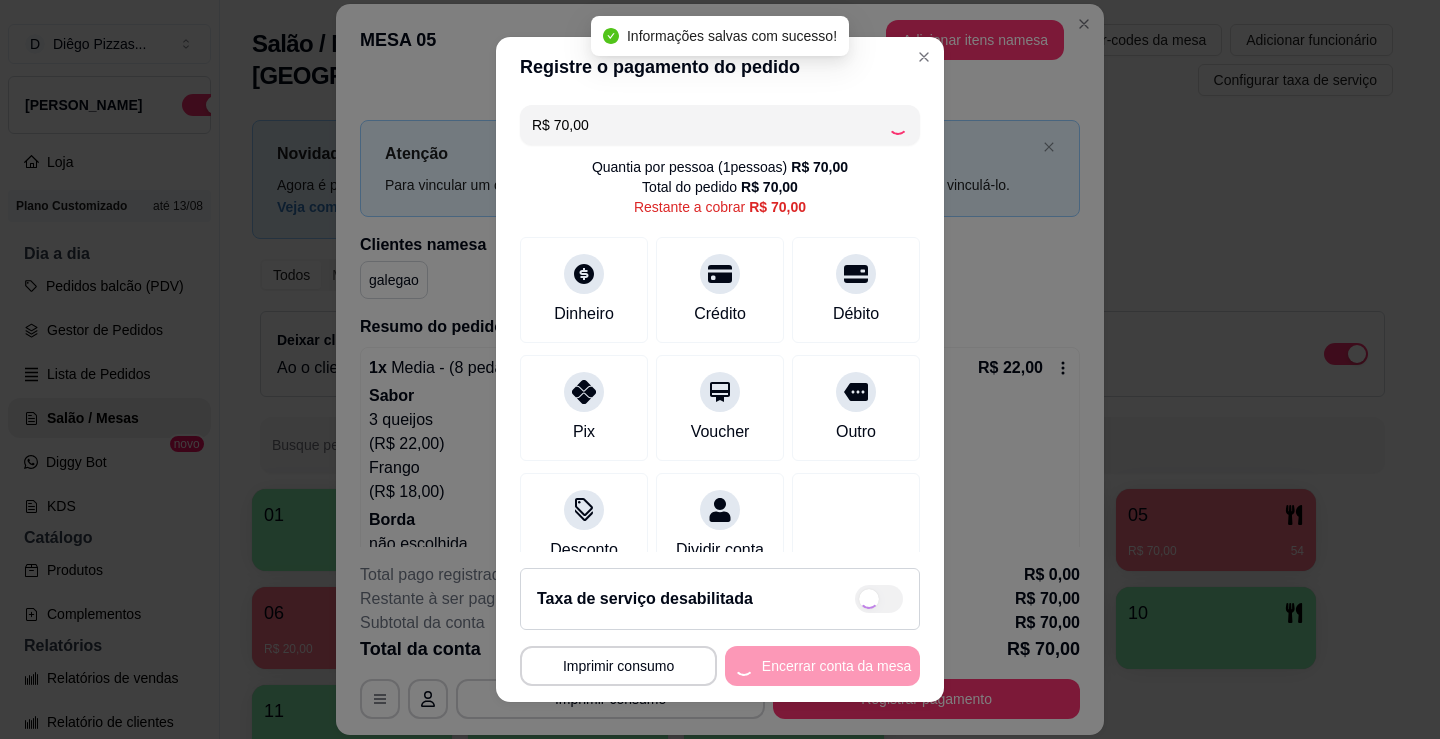type on "R$ 0,00" 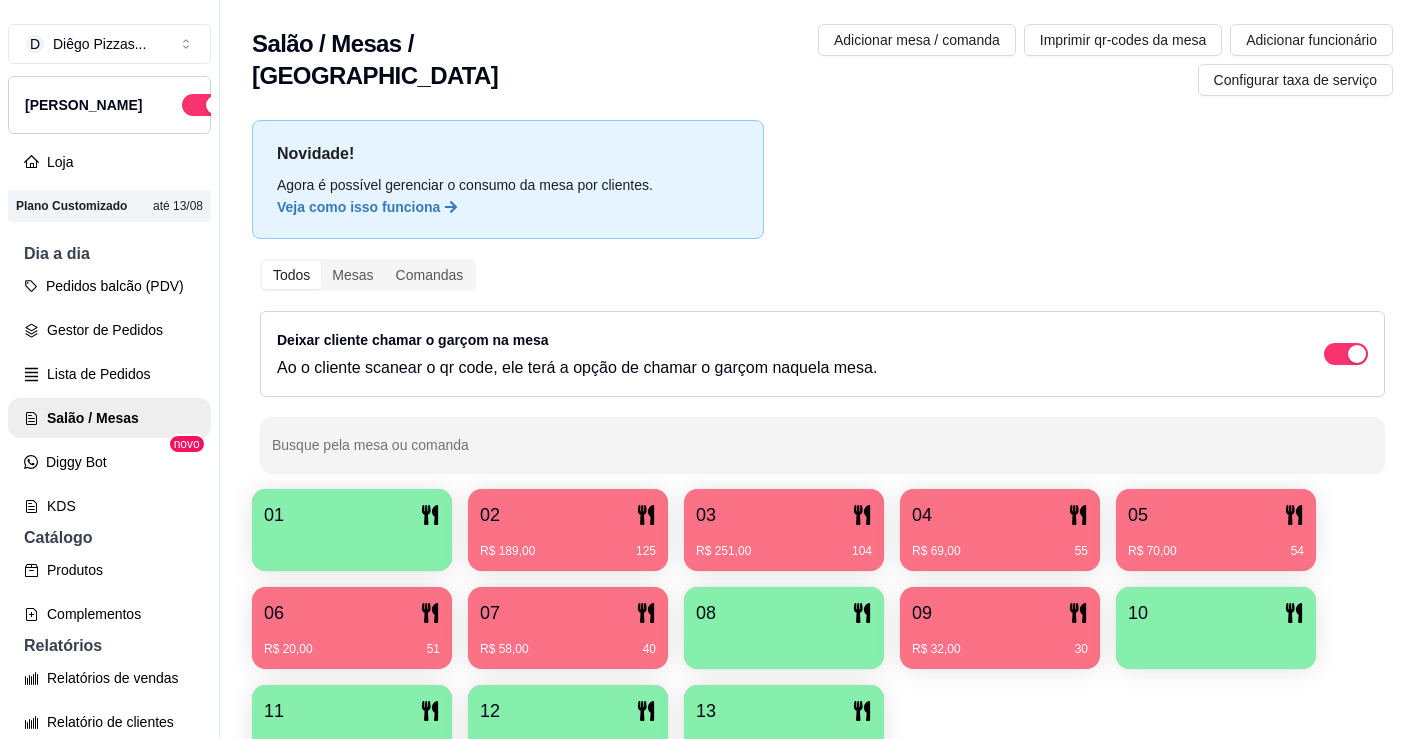 click on "04 R$ 69,00 55" at bounding box center [1000, 530] 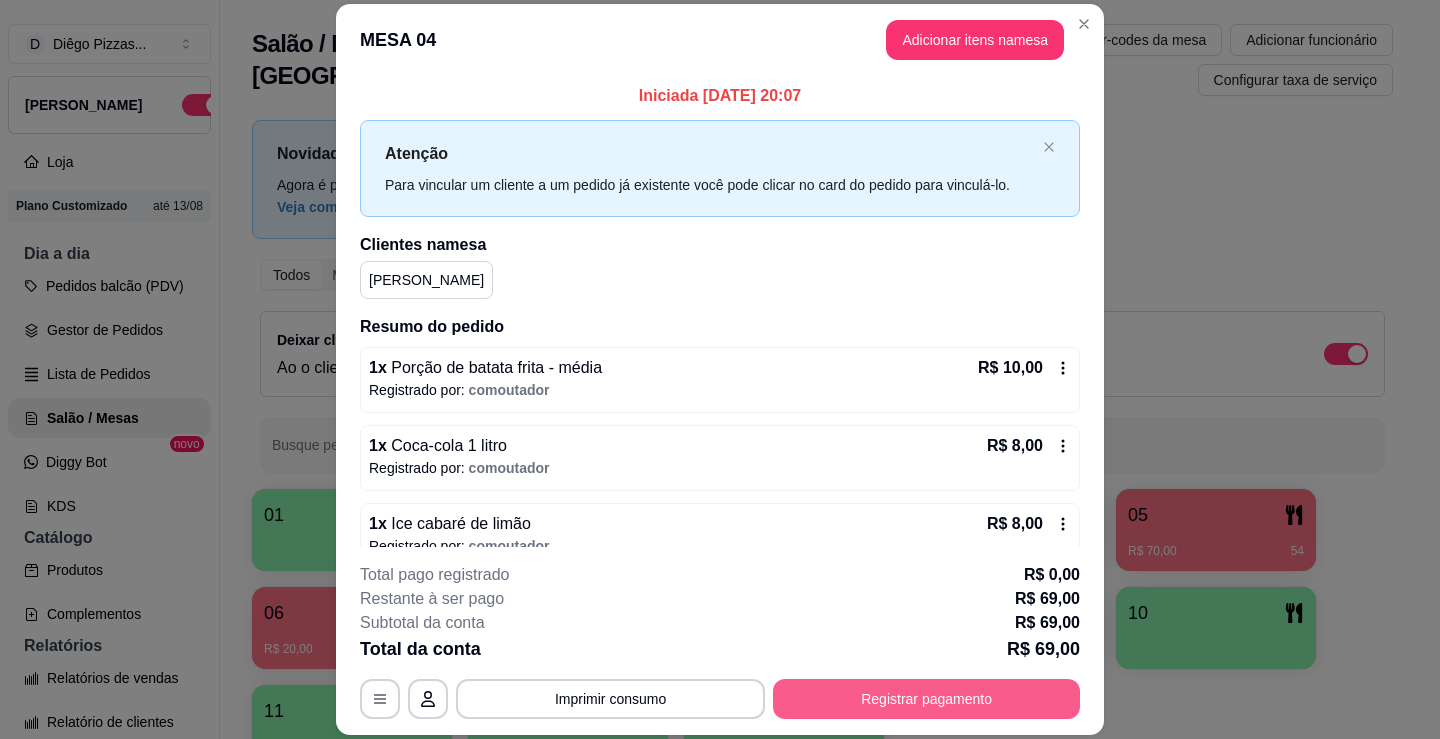 click on "Registrar pagamento" at bounding box center [926, 699] 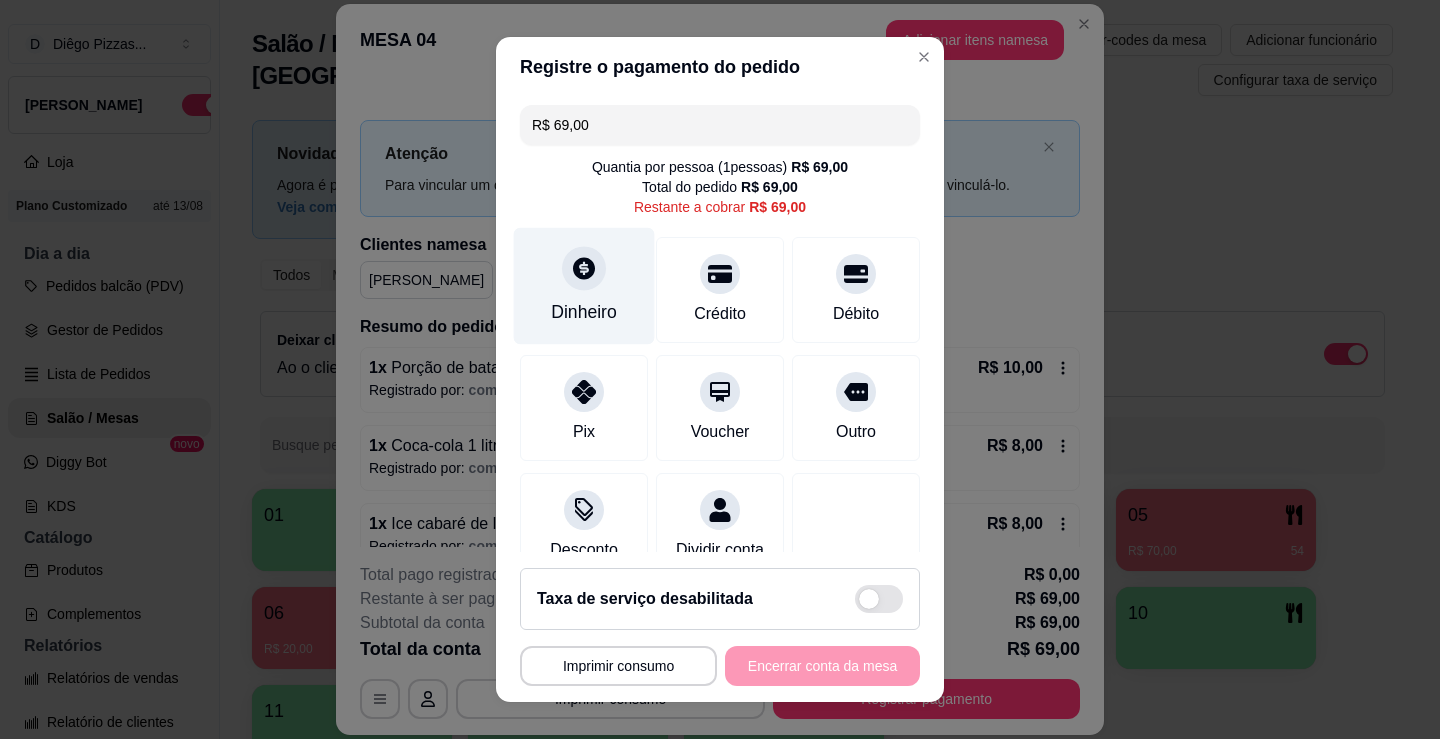 click on "Dinheiro" at bounding box center (584, 286) 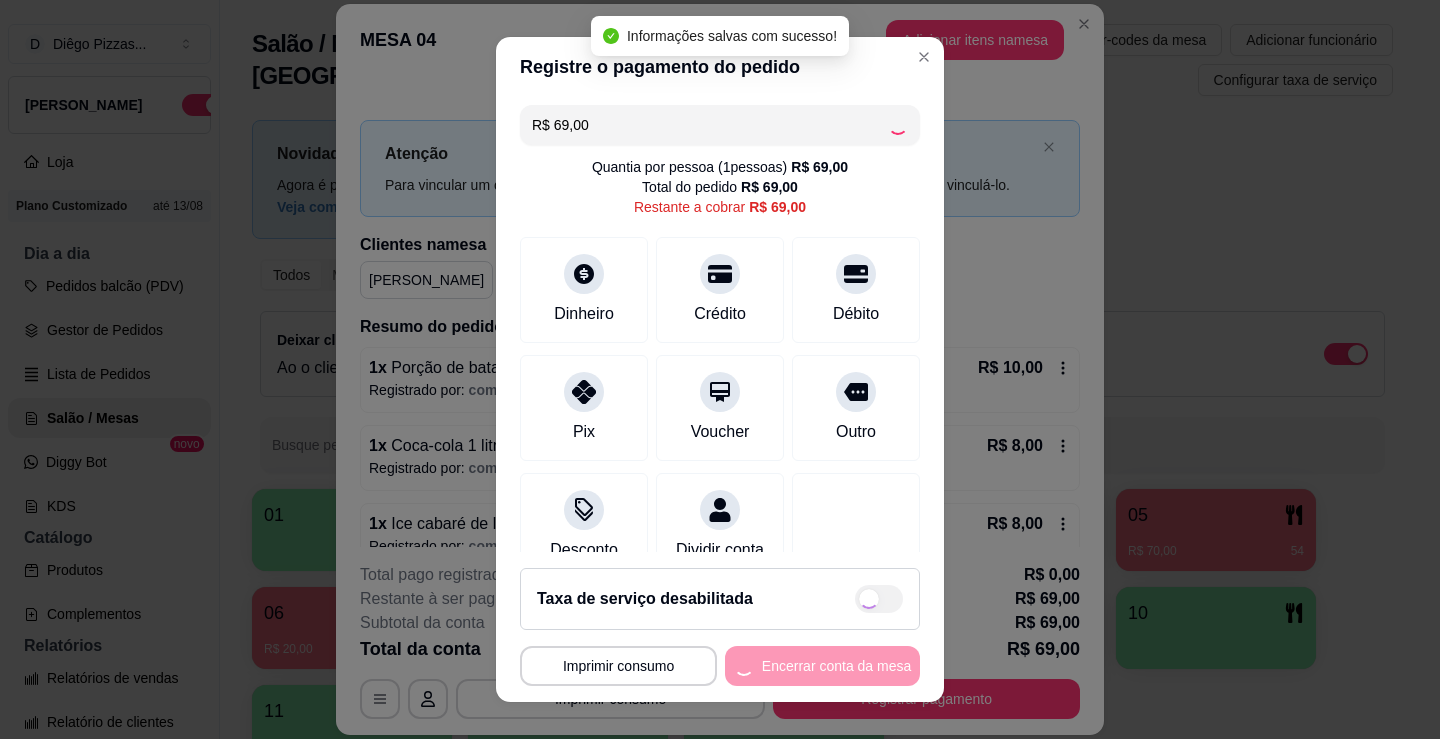 type on "R$ 0,00" 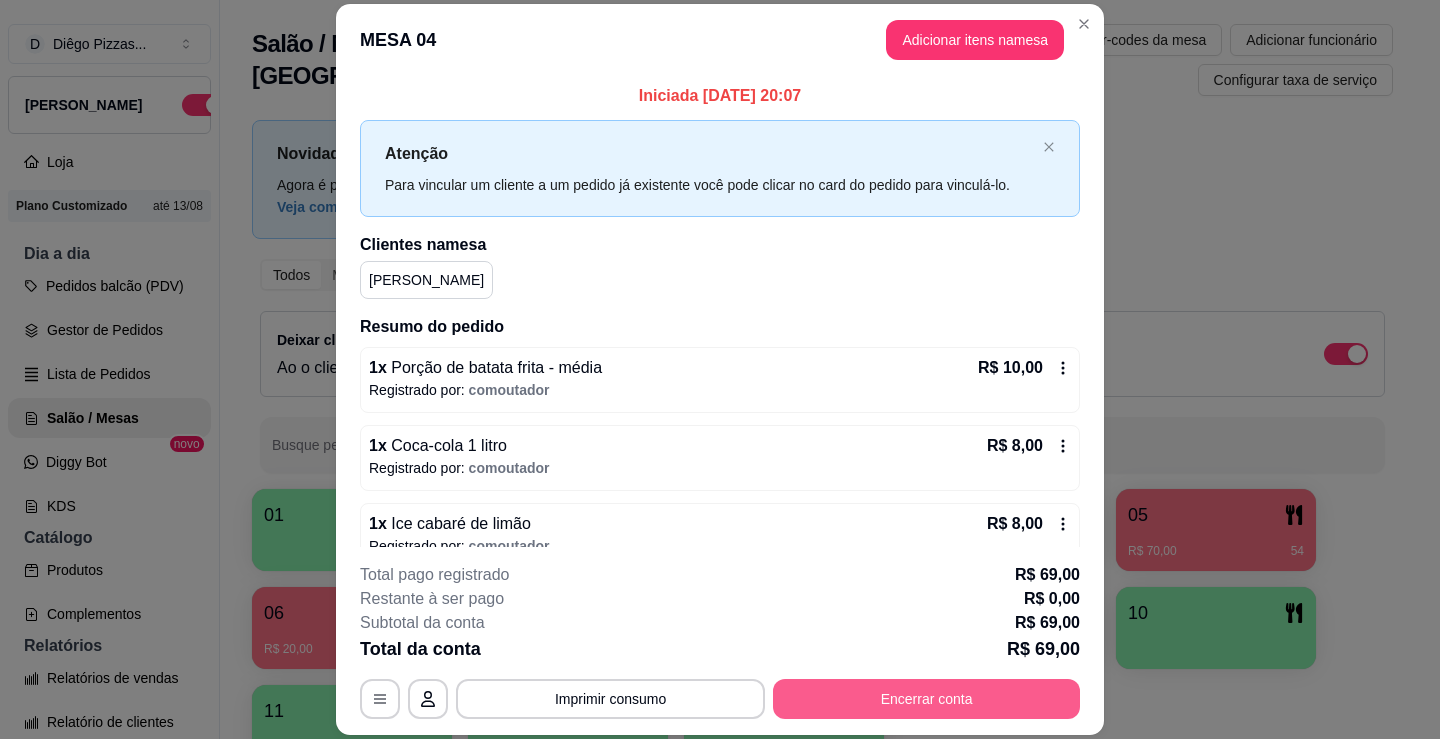 click on "Encerrar conta" at bounding box center (926, 699) 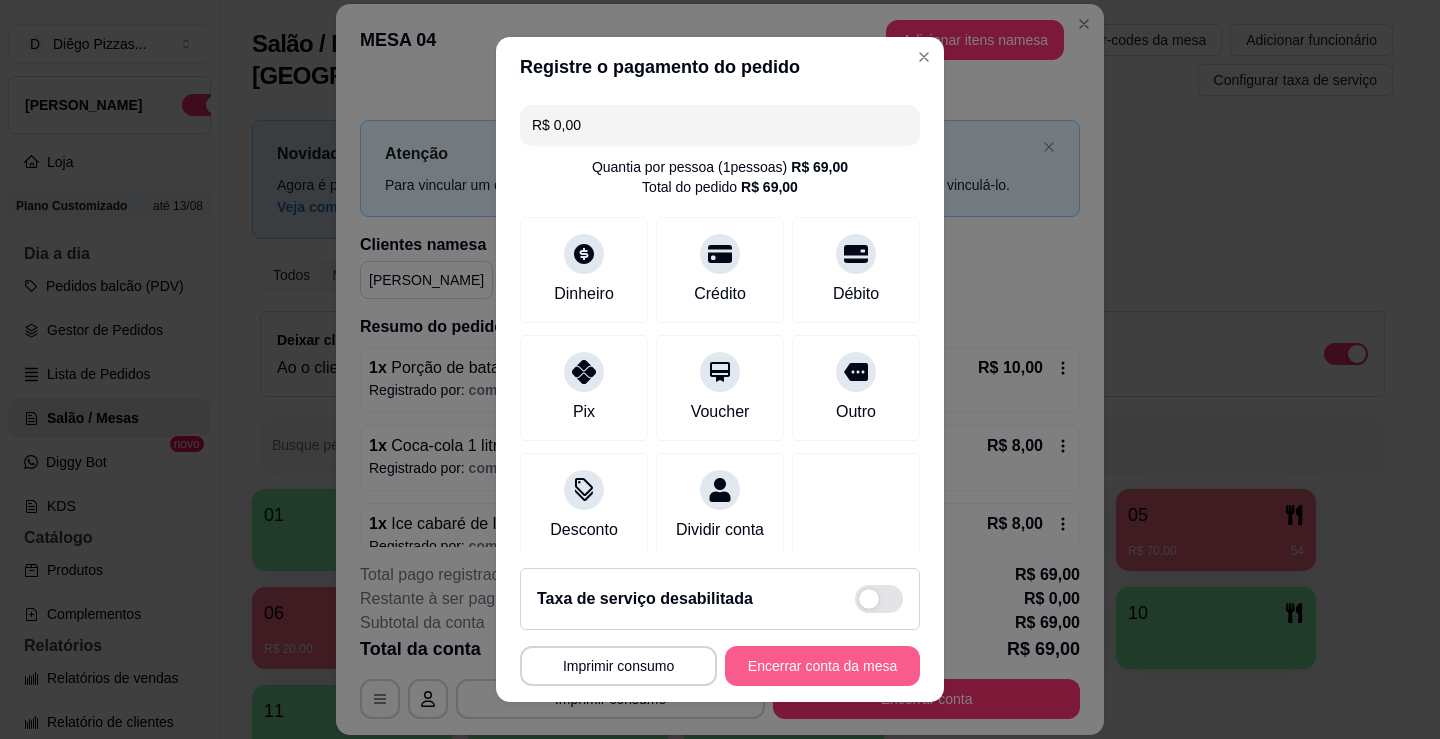 click on "Encerrar conta da mesa" at bounding box center (822, 666) 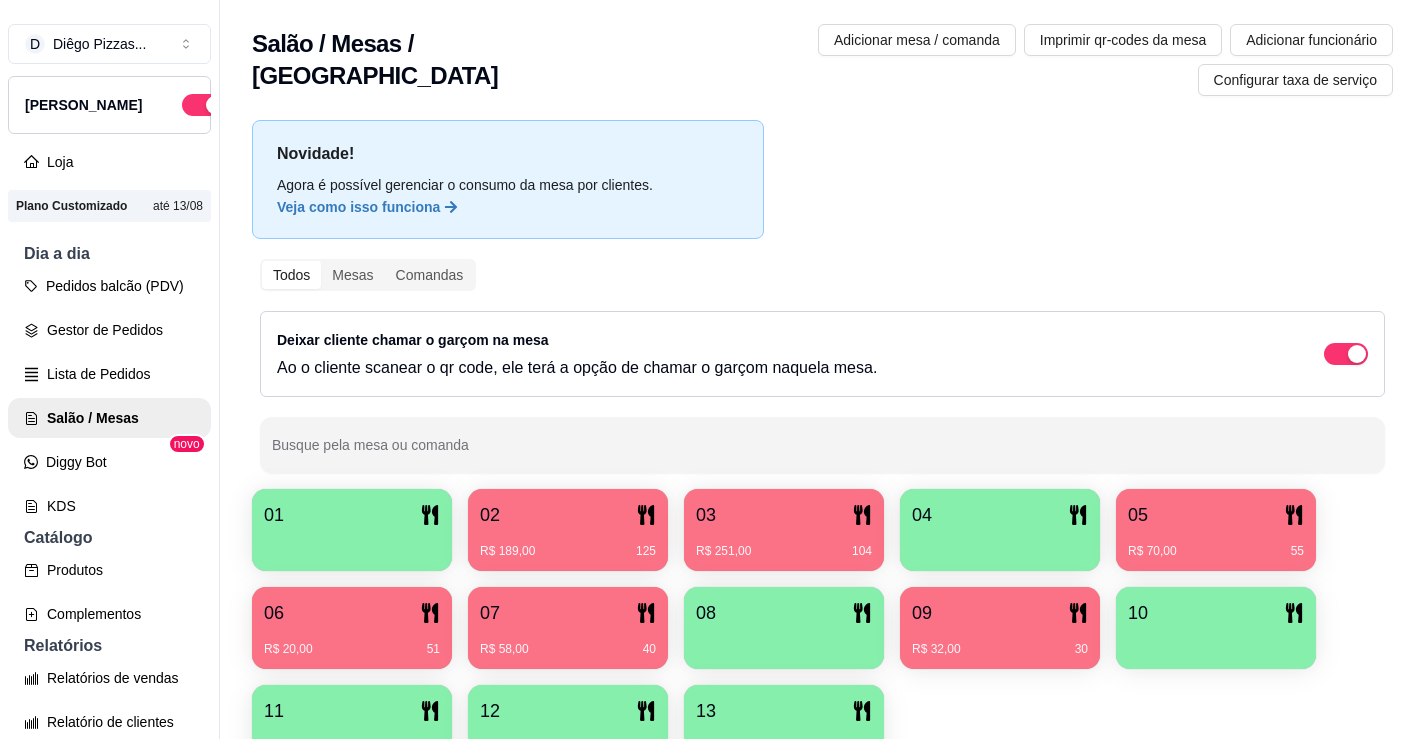 click on "R$ 189,00 125" at bounding box center [568, 544] 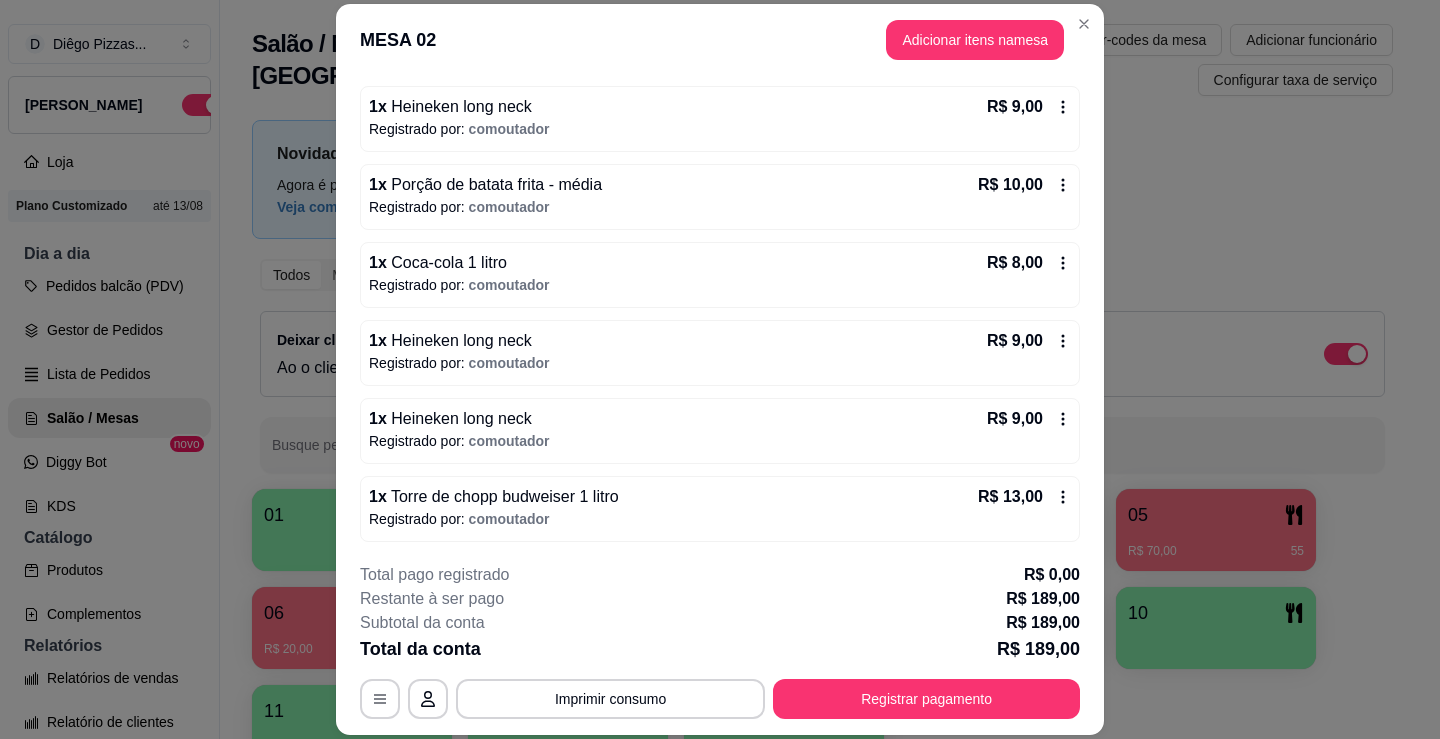 scroll, scrollTop: 989, scrollLeft: 0, axis: vertical 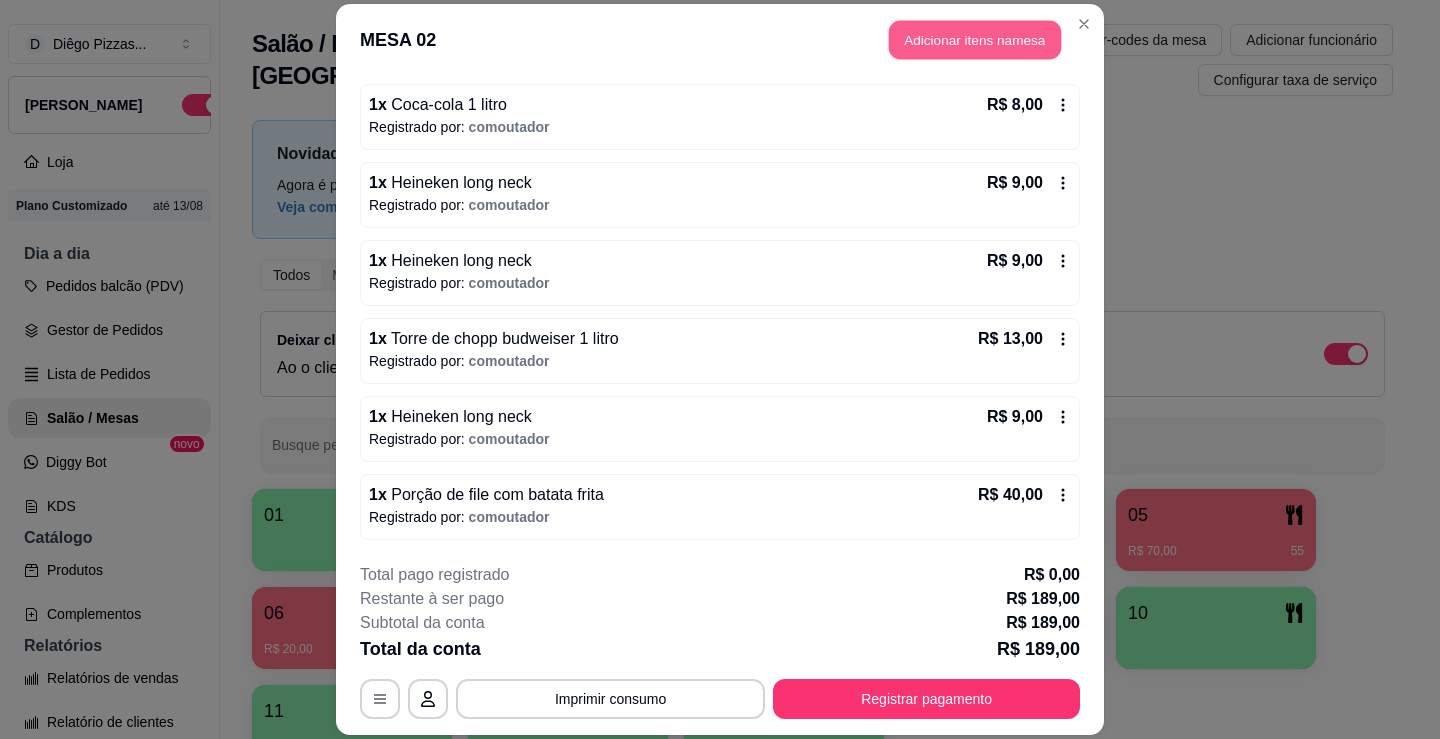 click on "Adicionar itens na  mesa" at bounding box center (975, 39) 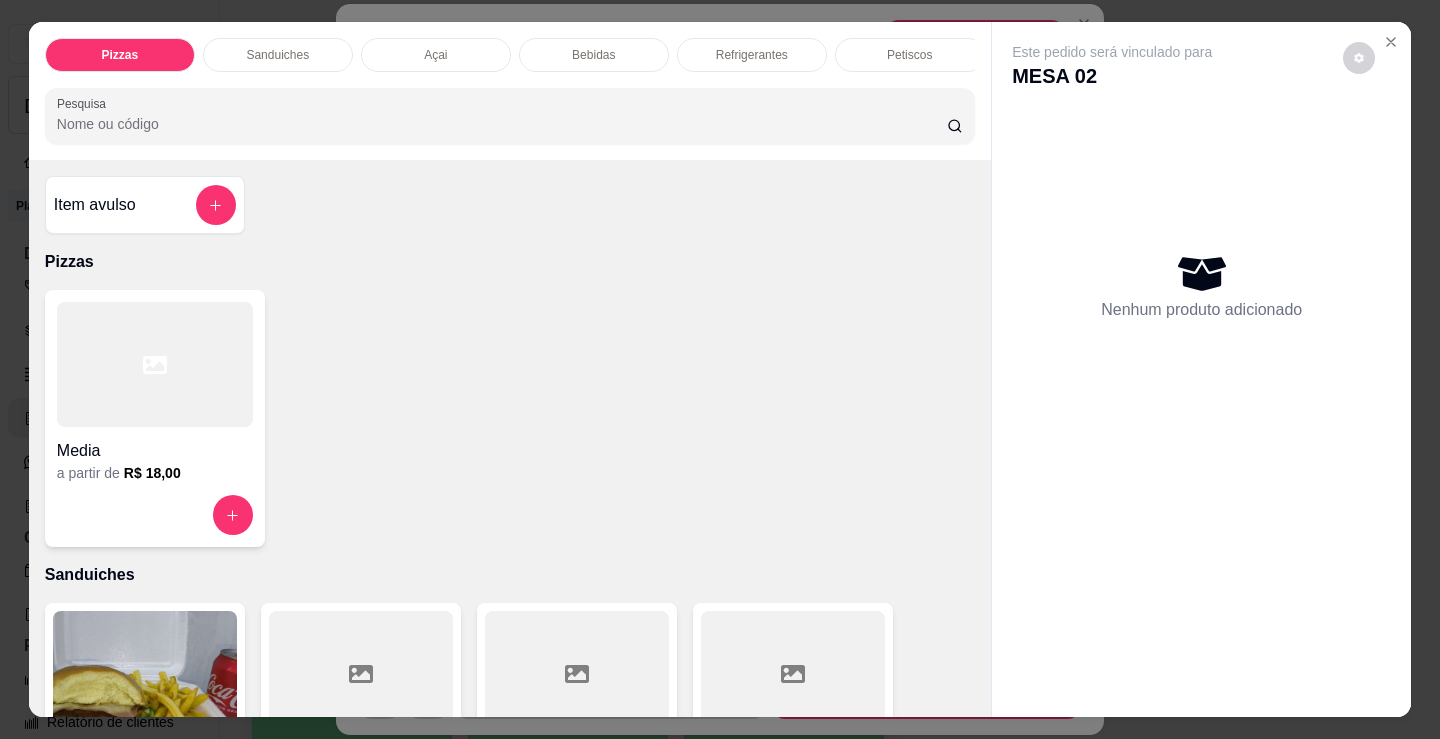 click on "Bebidas" at bounding box center (593, 55) 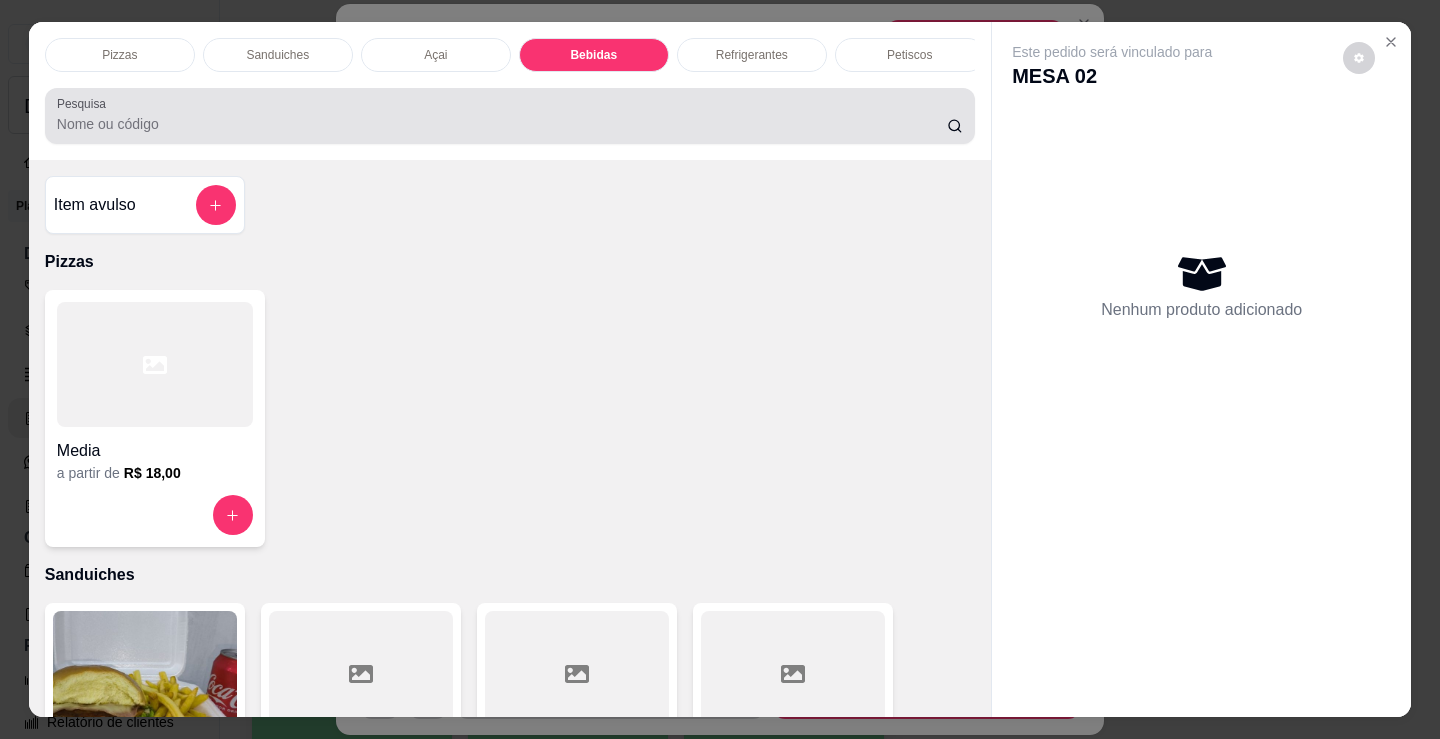 scroll, scrollTop: 2478, scrollLeft: 0, axis: vertical 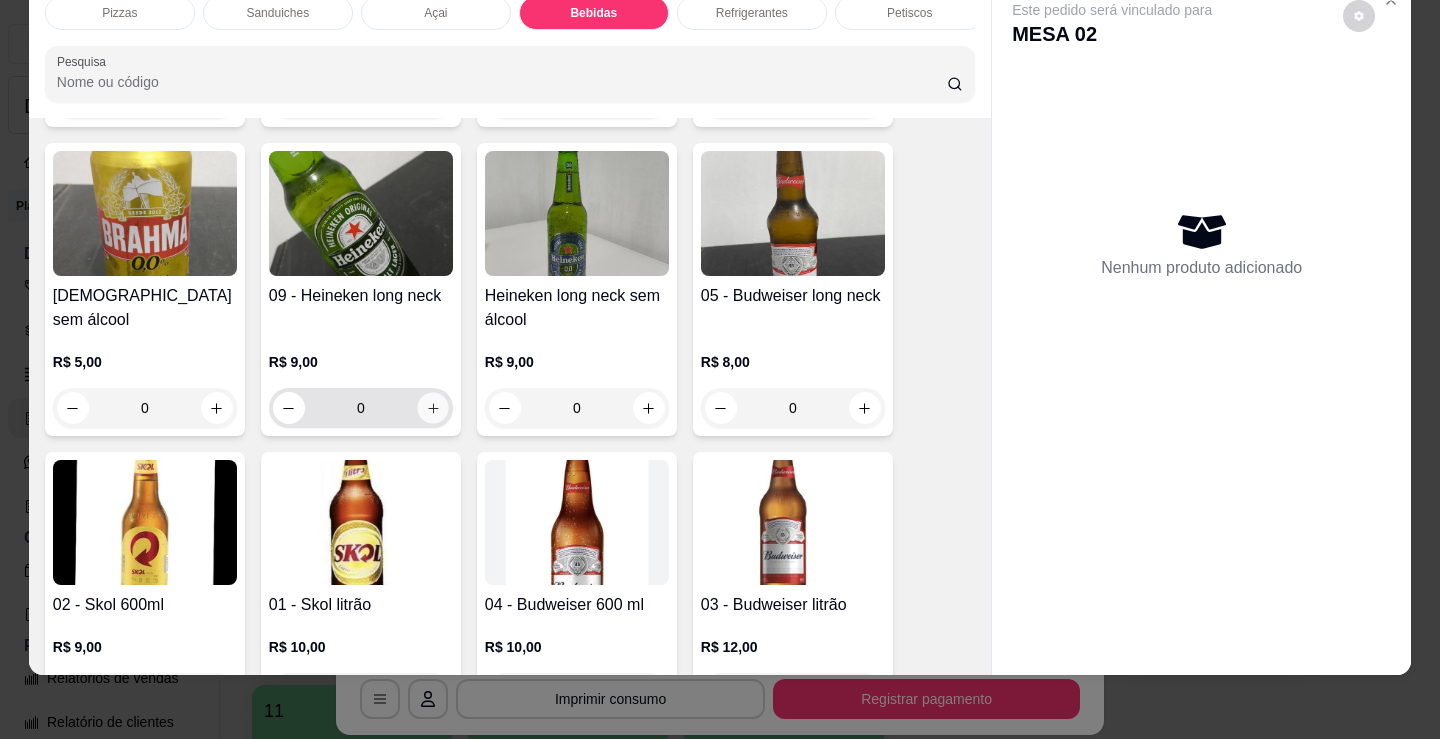 click 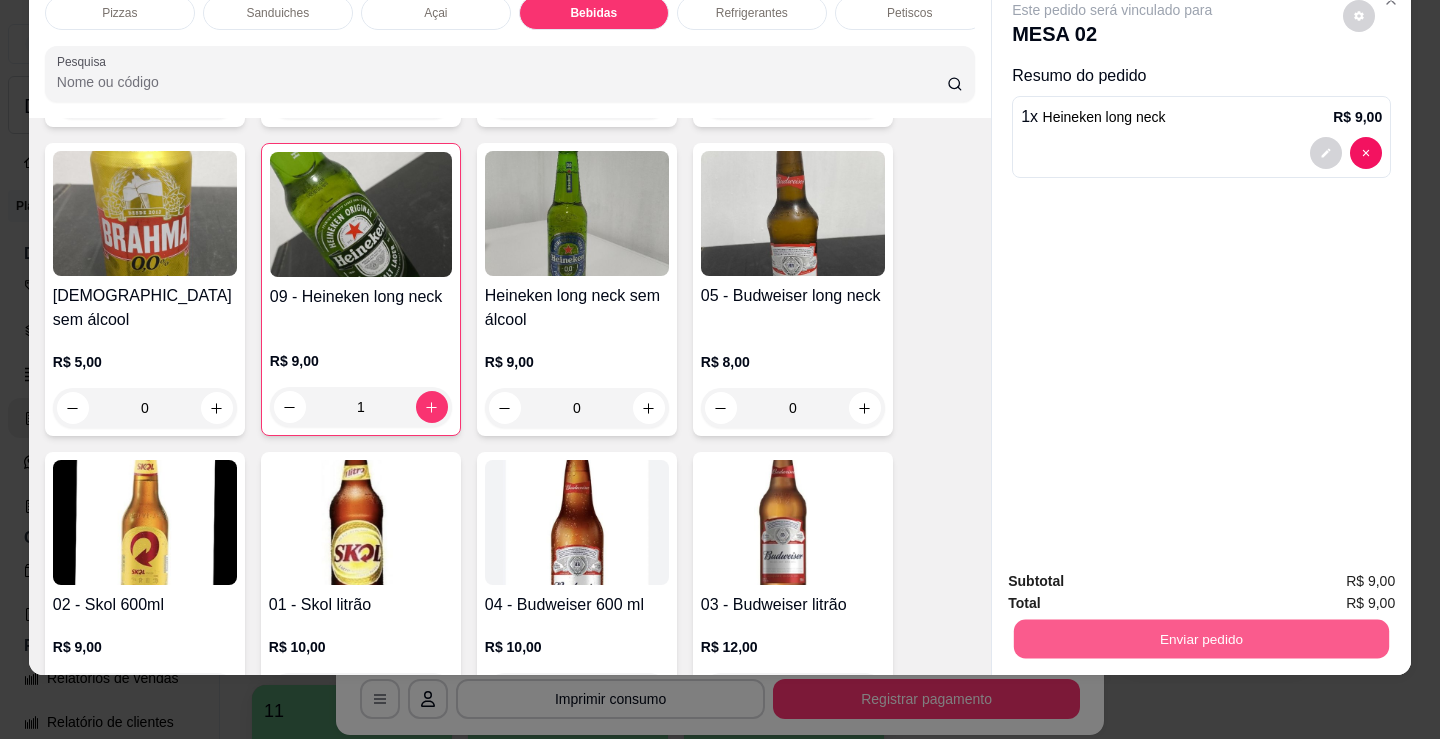 click on "Enviar pedido" at bounding box center (1201, 638) 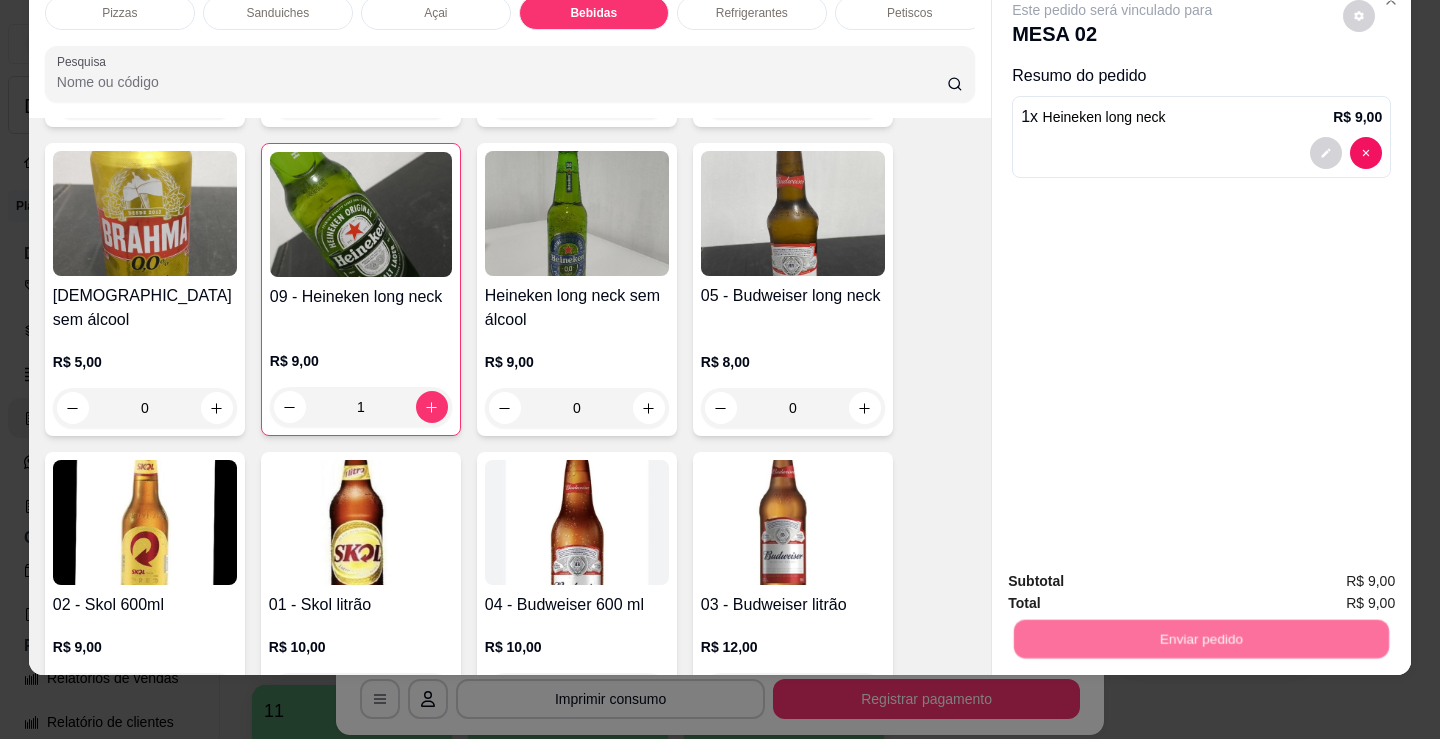 click on "Não registrar e enviar pedido" at bounding box center (1135, 575) 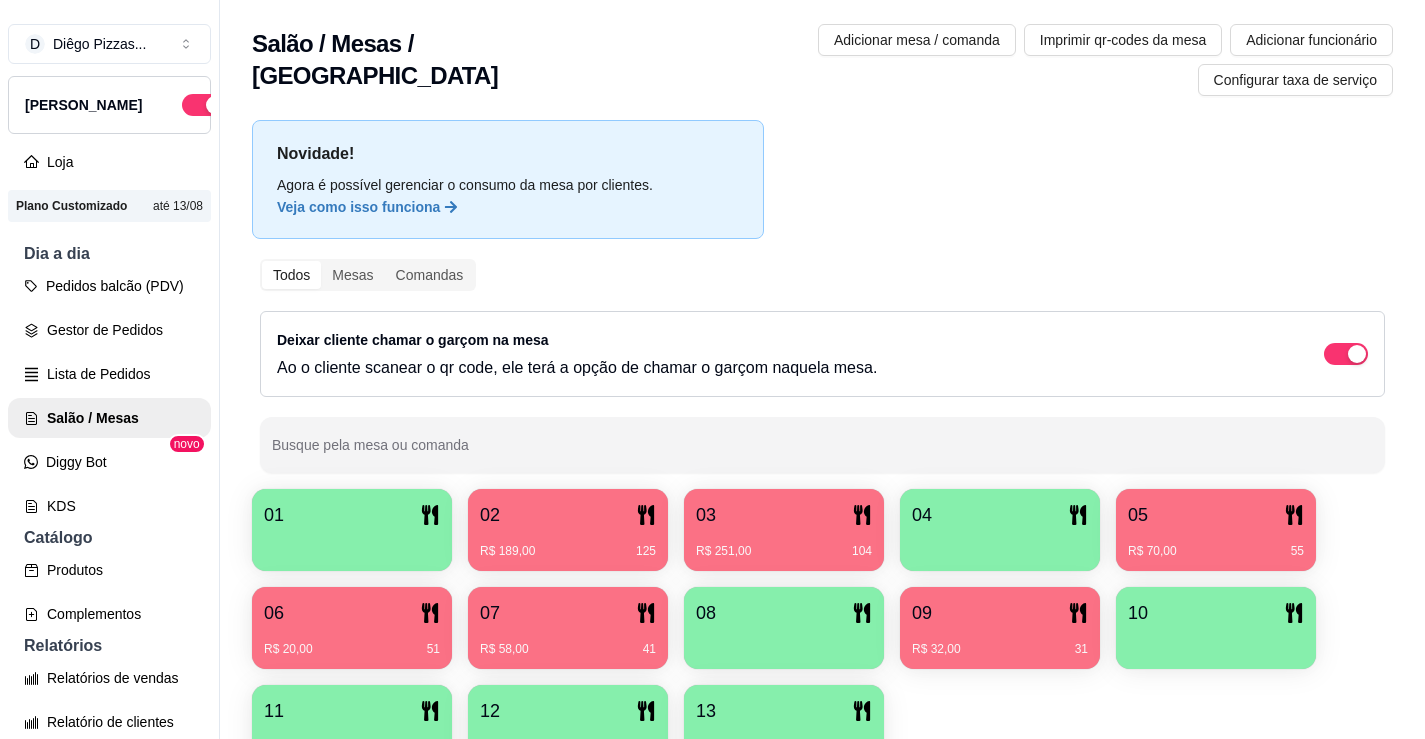 click on "R$ 70,00 55" at bounding box center [1216, 544] 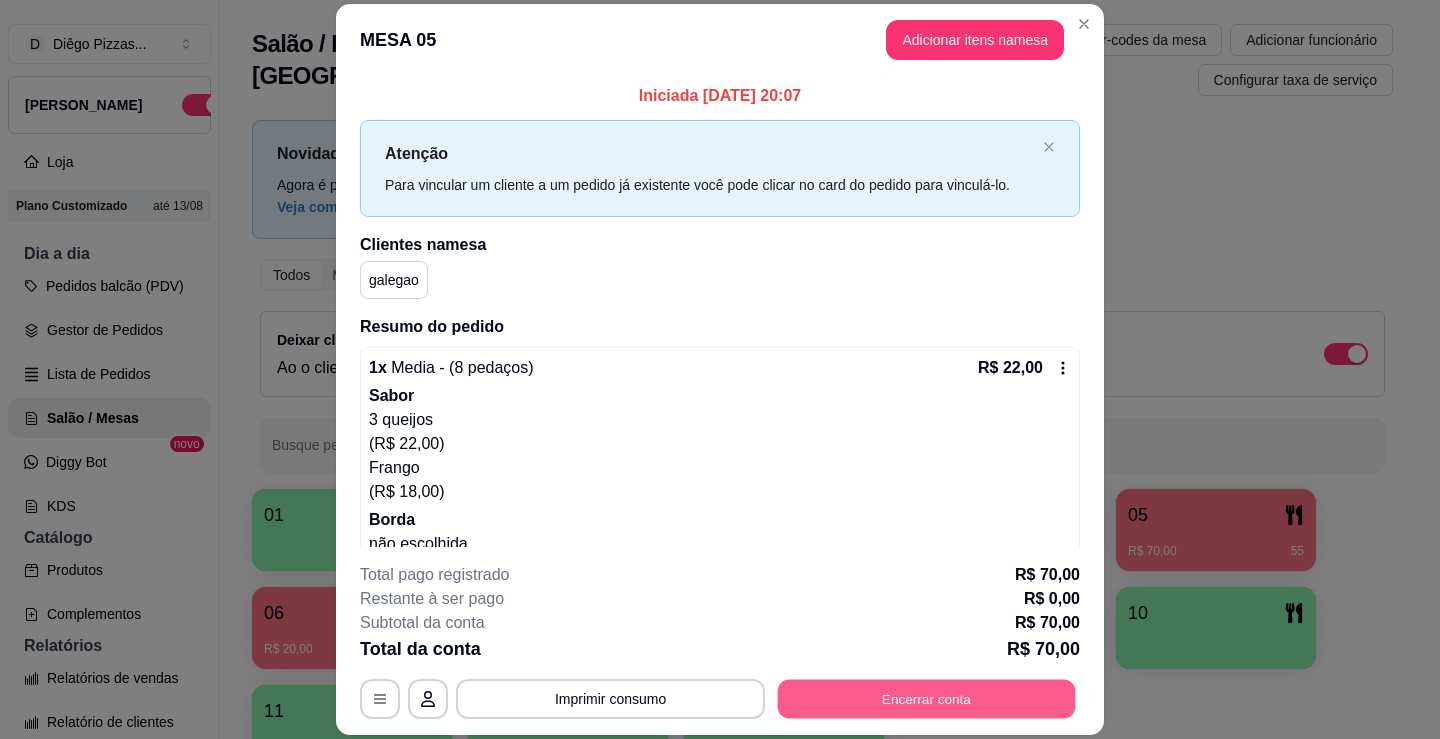 click on "Encerrar conta" at bounding box center (927, 699) 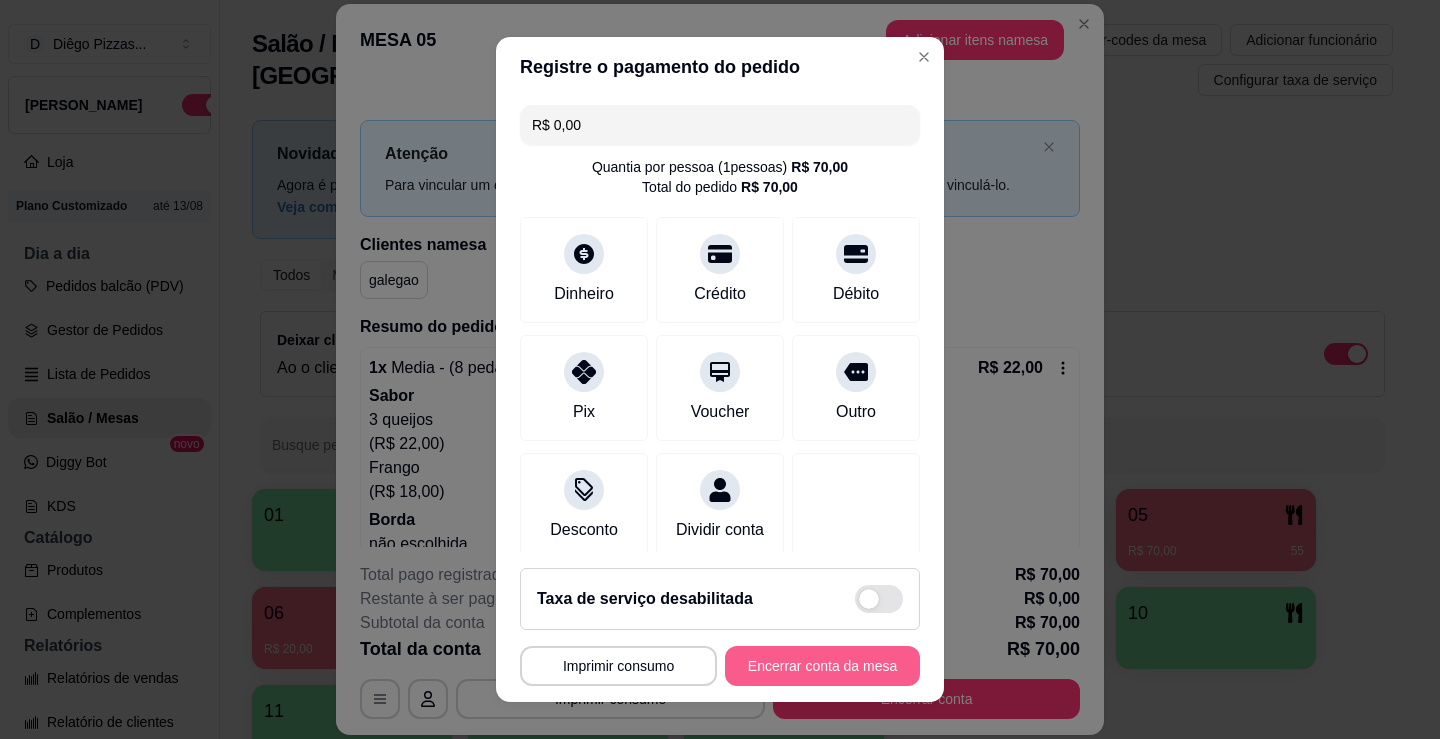 click on "Encerrar conta da mesa" at bounding box center (822, 666) 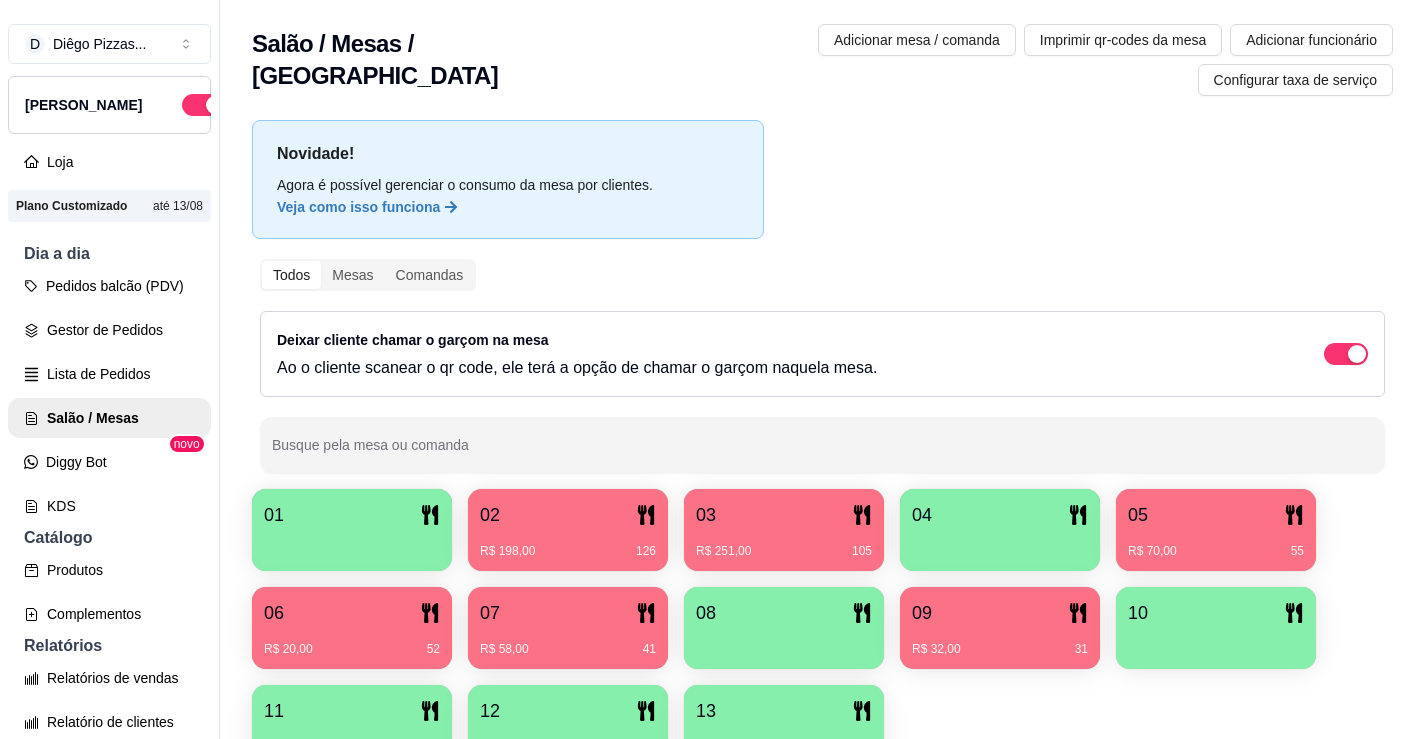 click on "06" at bounding box center (352, 613) 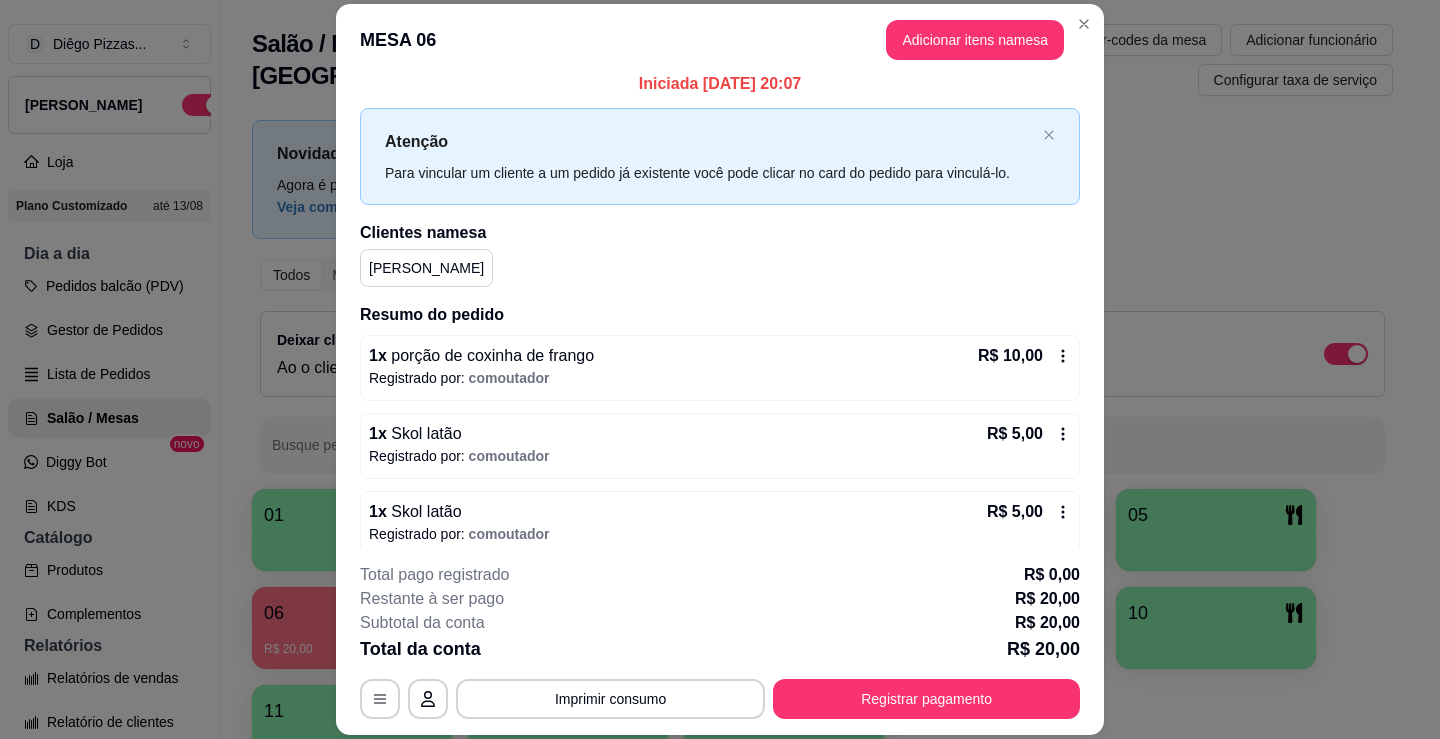 scroll, scrollTop: 29, scrollLeft: 0, axis: vertical 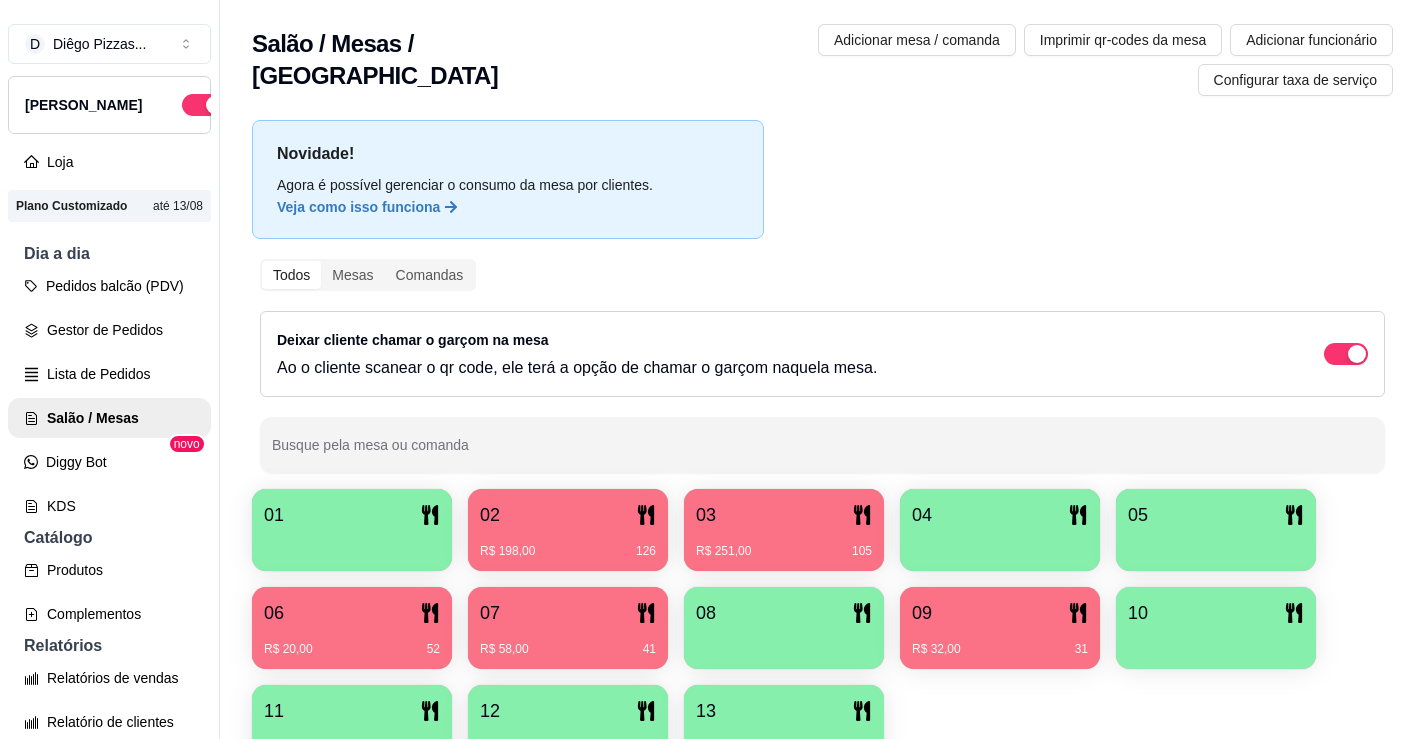 click on "R$ 58,00 41" at bounding box center (568, 642) 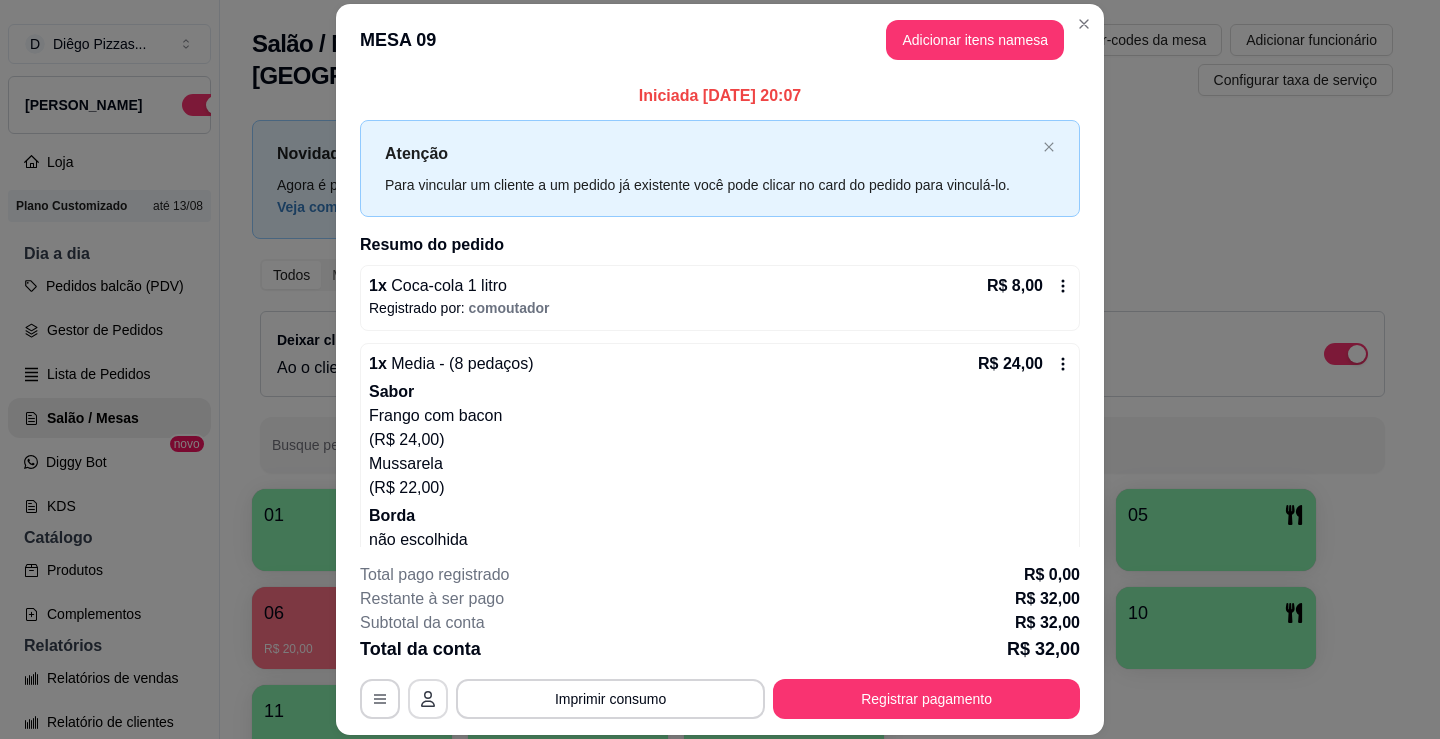 click at bounding box center [428, 699] 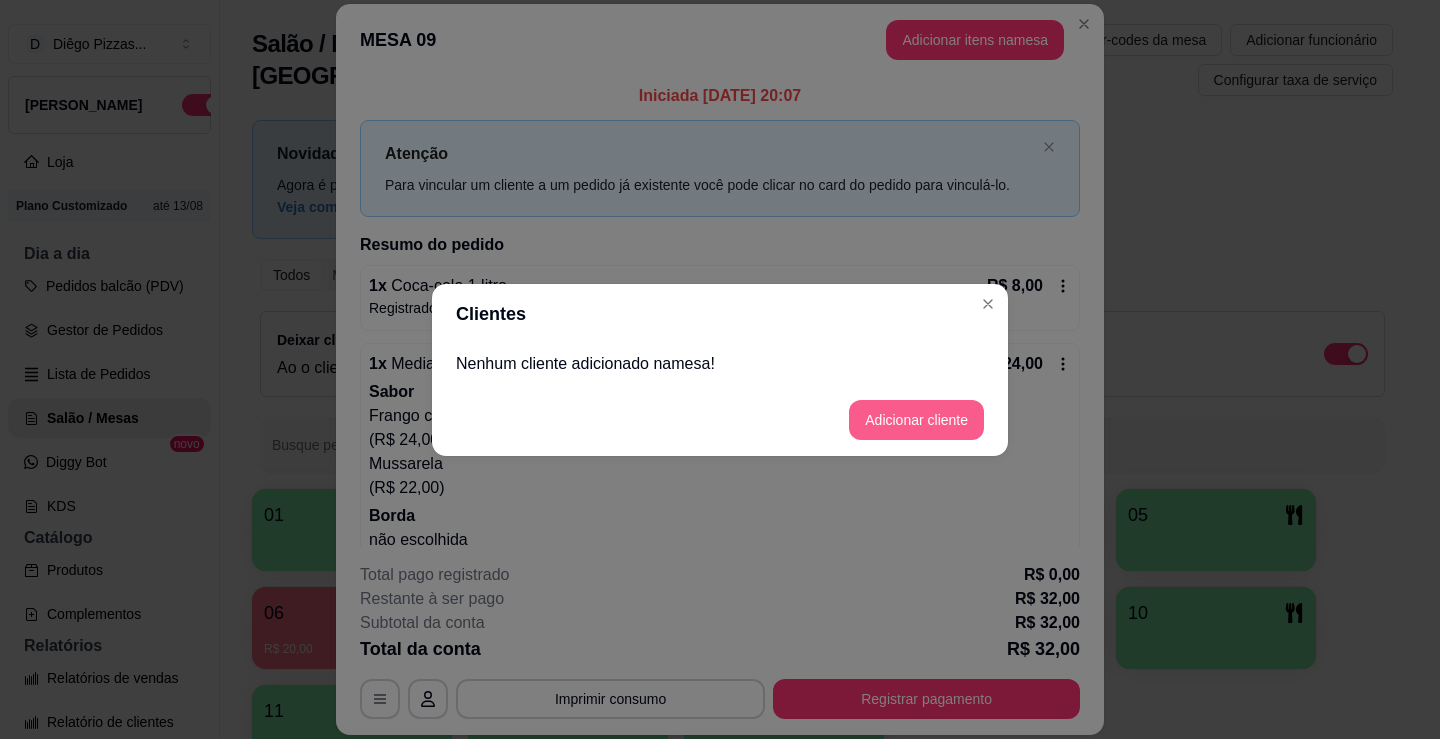 click on "Adicionar cliente" at bounding box center [916, 420] 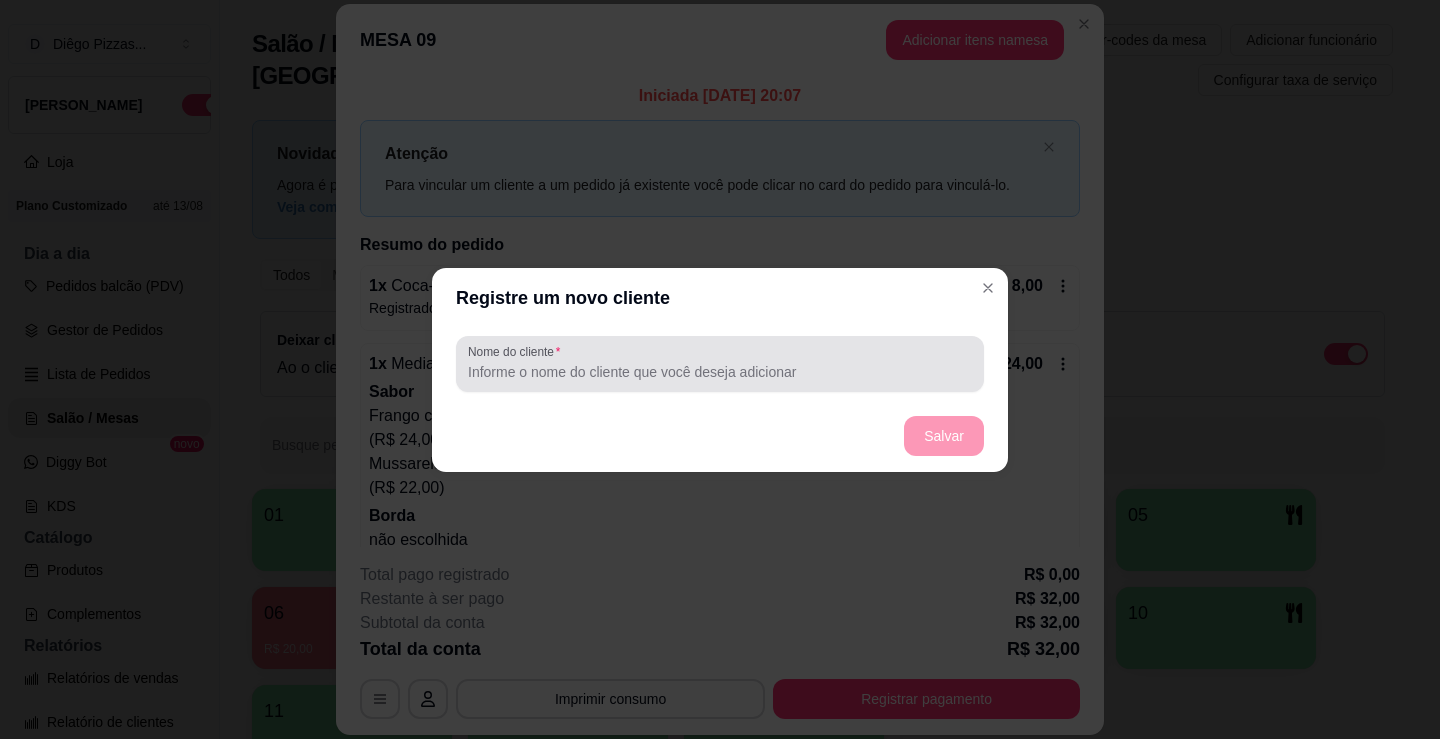 click on "Nome do cliente" at bounding box center (720, 372) 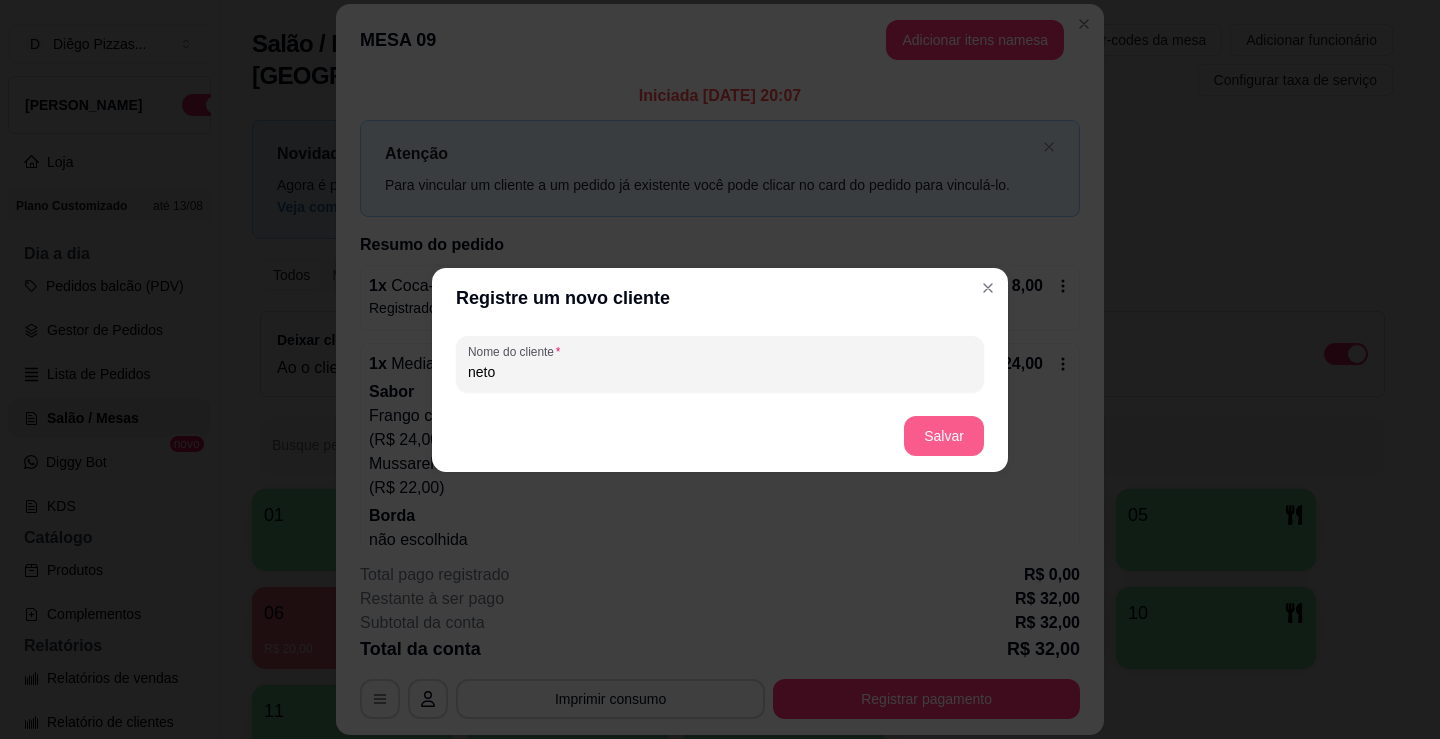 type on "neto" 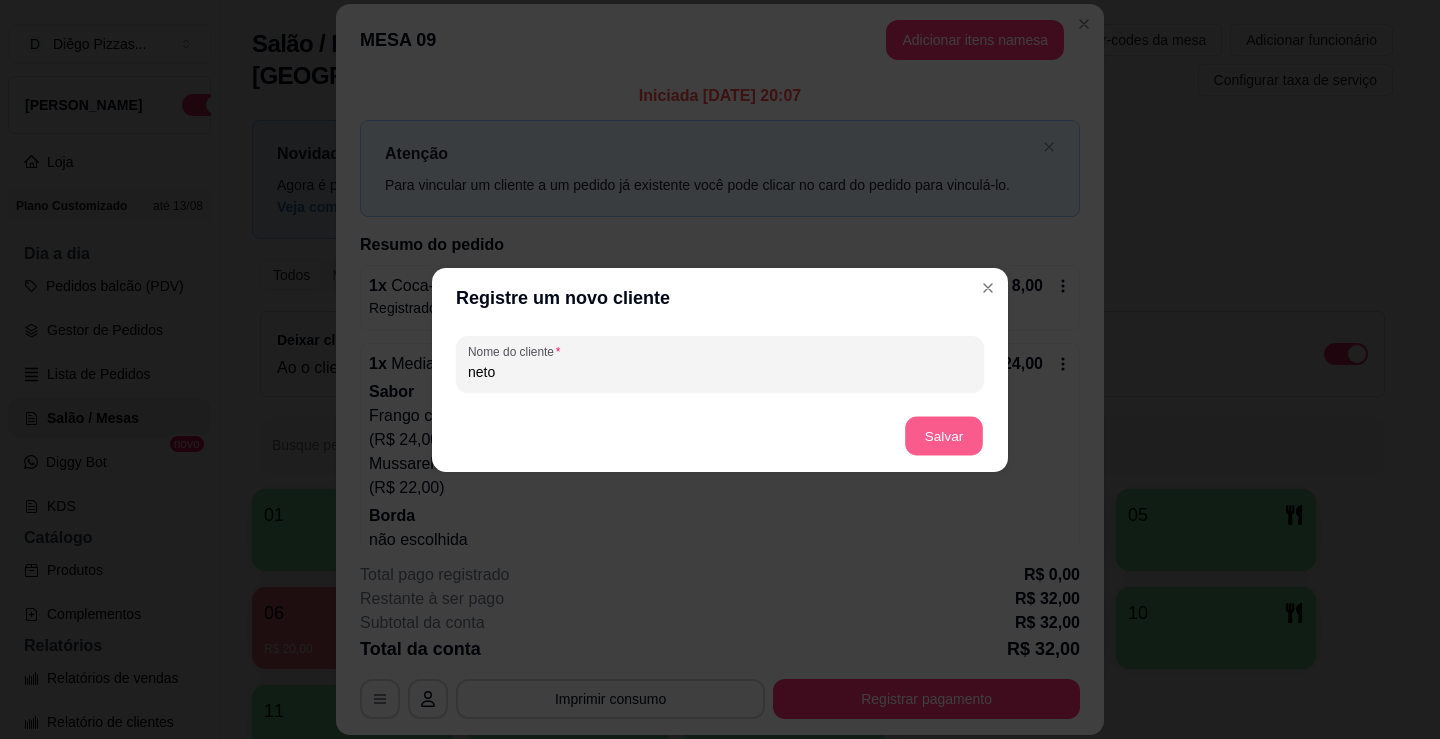 click on "Salvar" at bounding box center [944, 435] 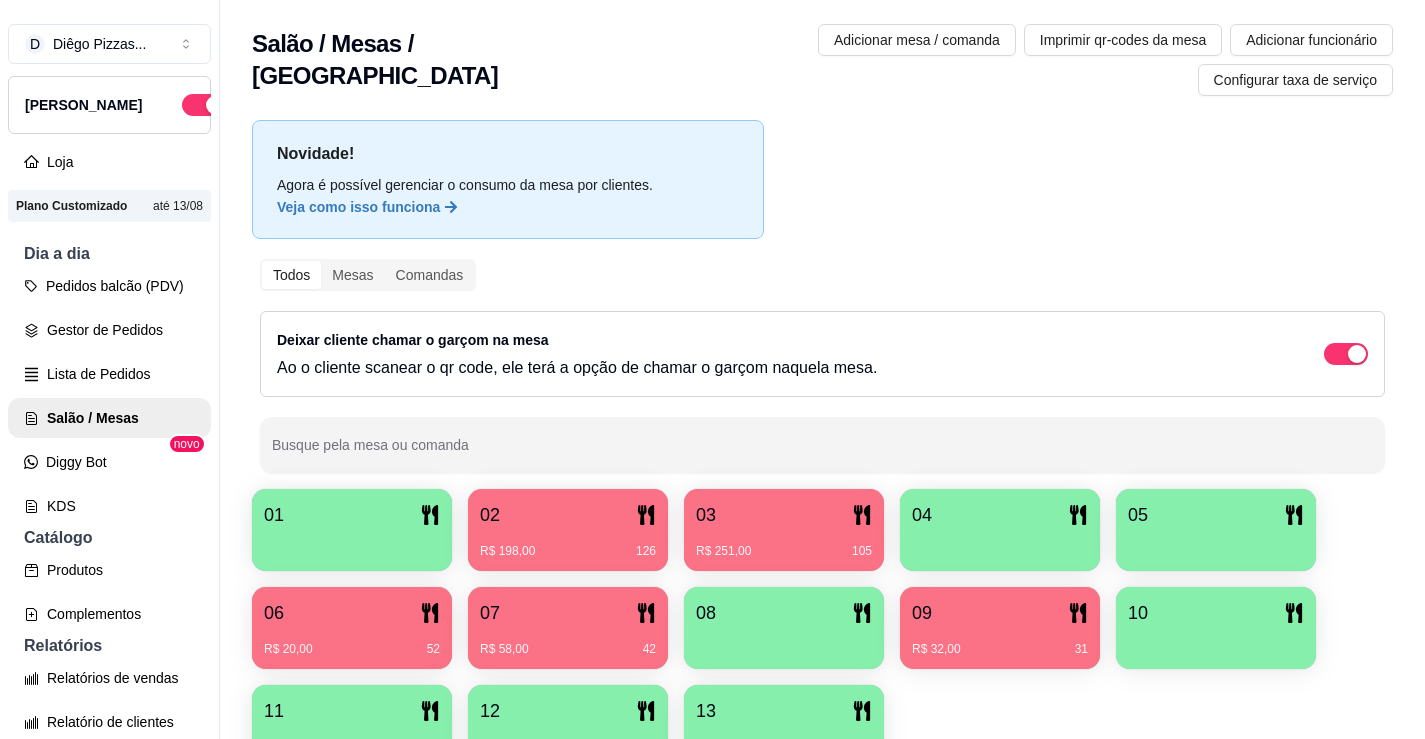 click on "09" at bounding box center (1000, 613) 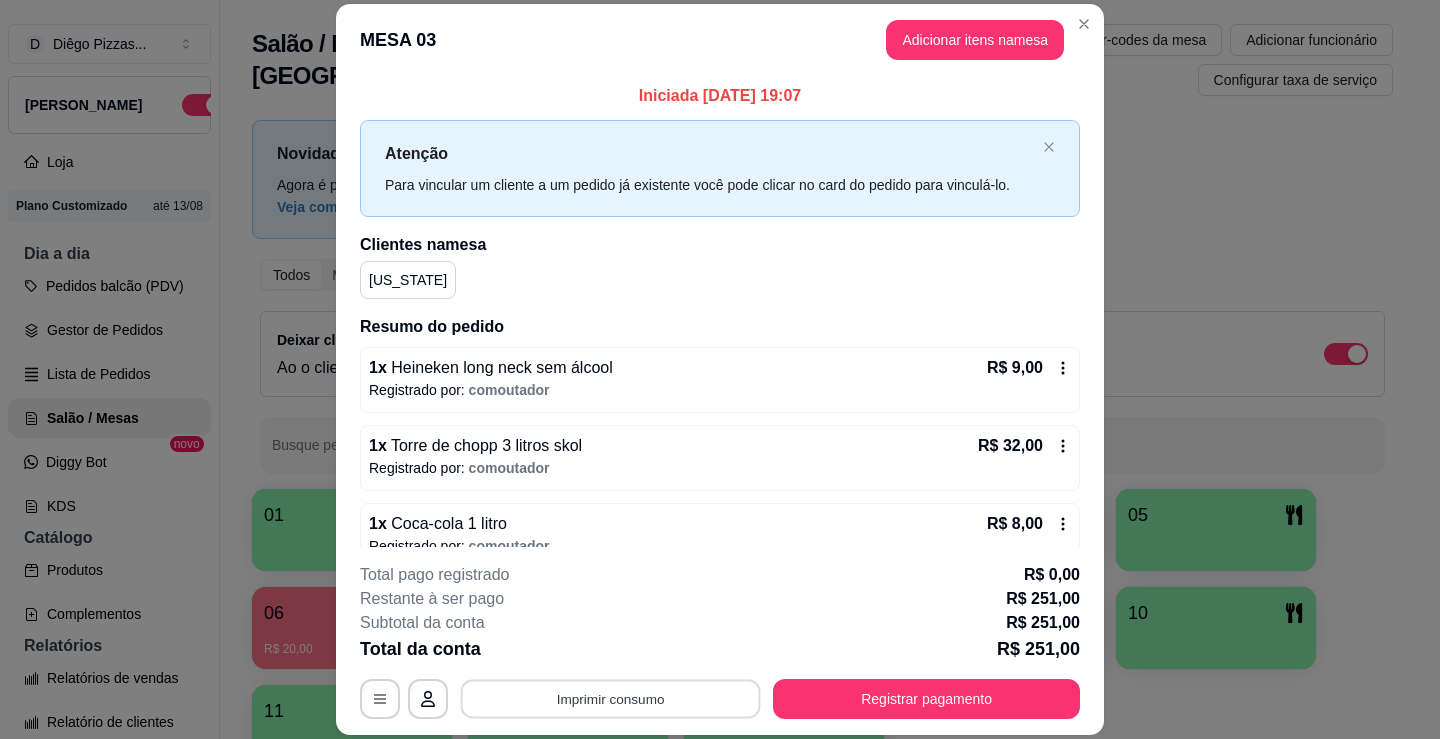 click on "Imprimir consumo" at bounding box center [611, 699] 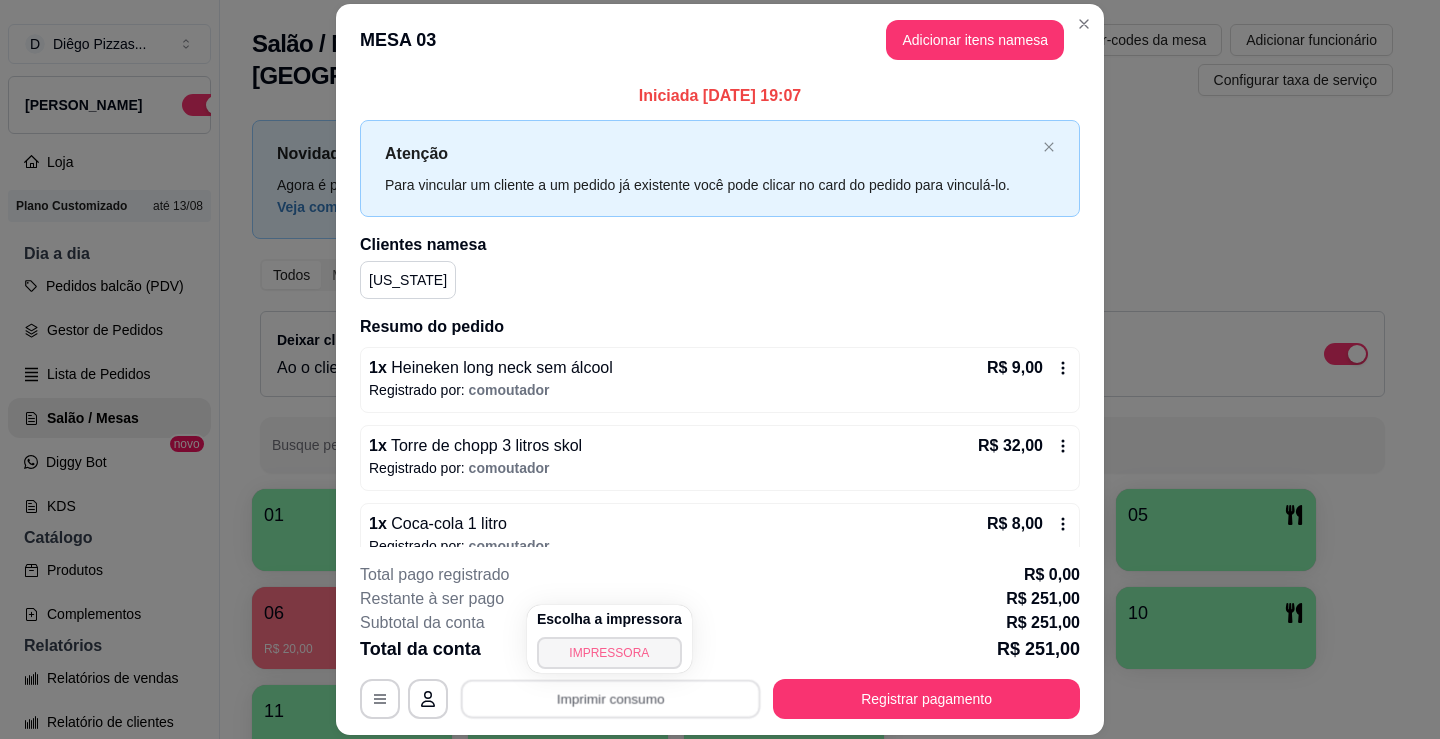 click on "IMPRESSORA" at bounding box center (609, 653) 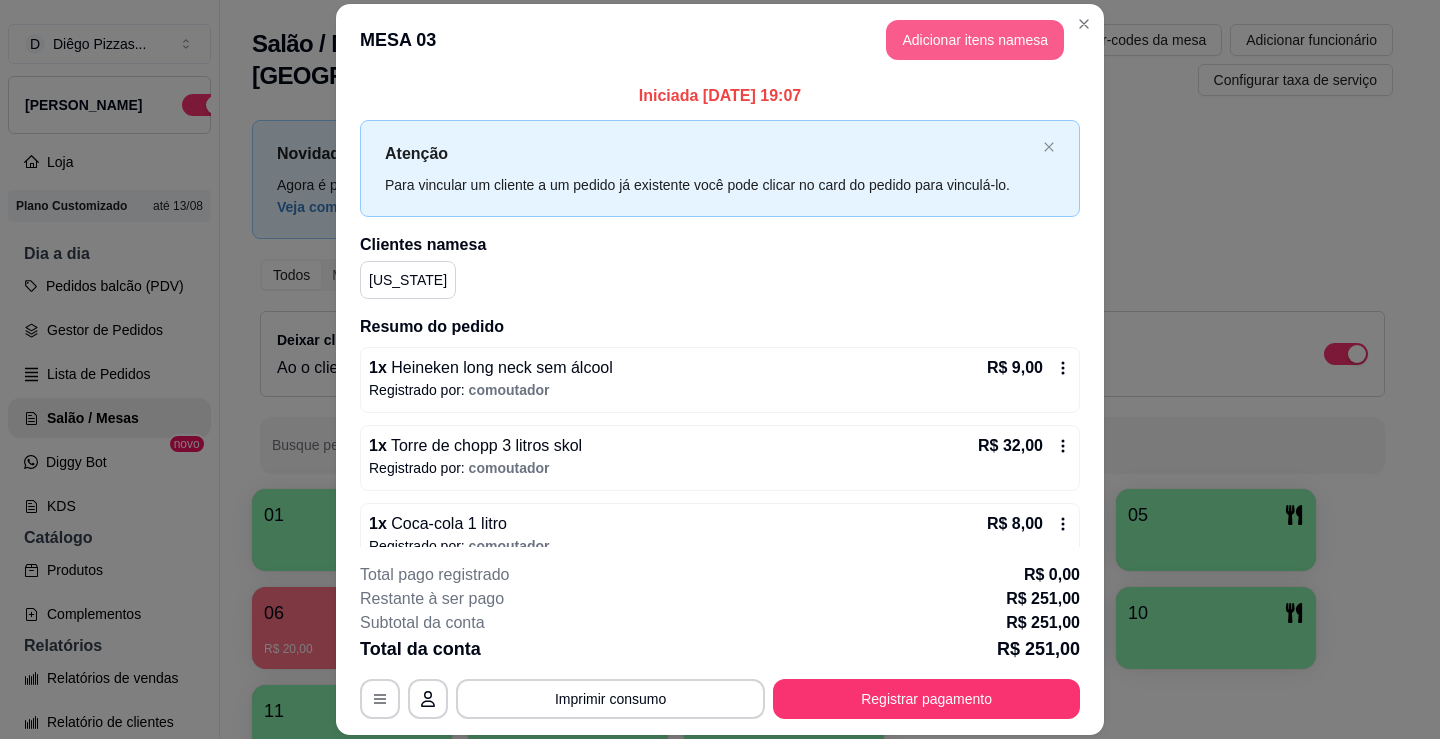 click on "Adicionar itens na  mesa" at bounding box center (975, 40) 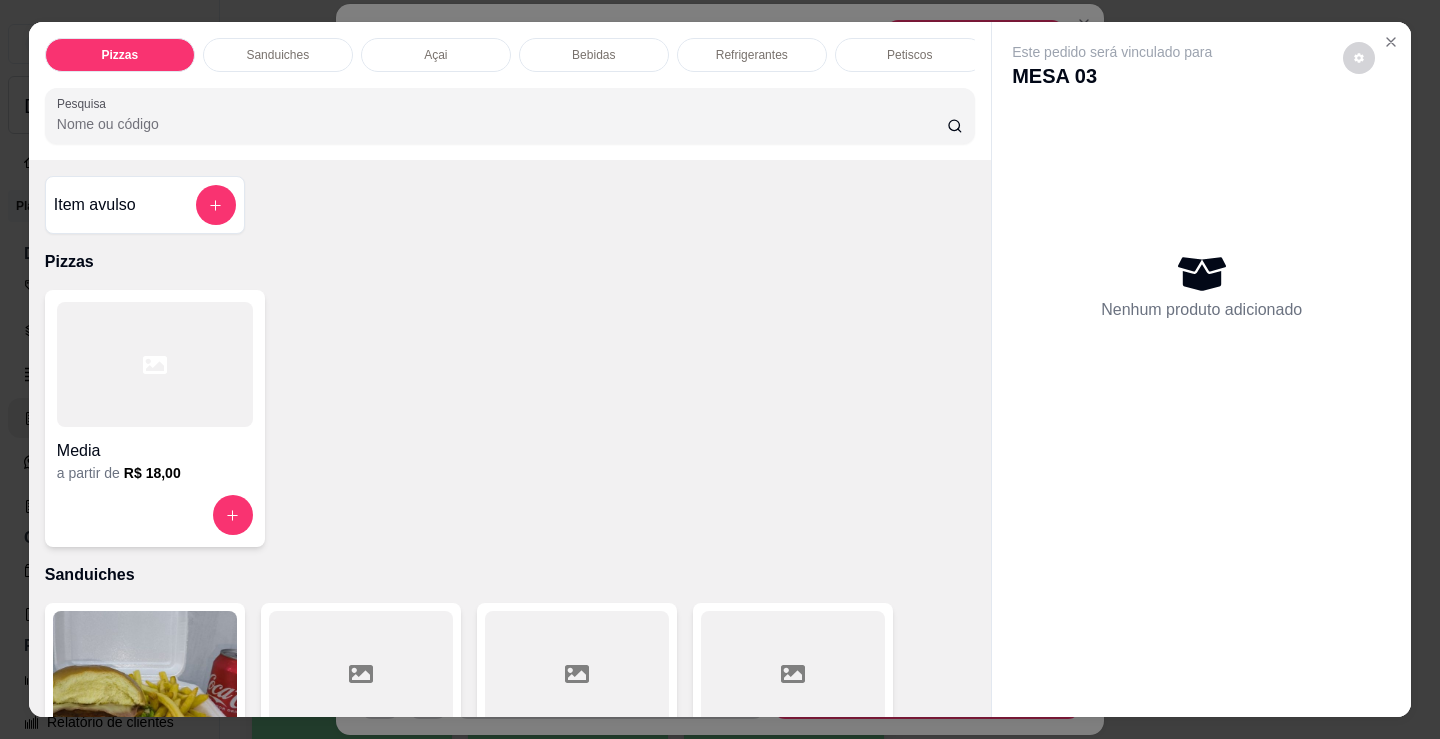 click on "Sanduiches" at bounding box center (278, 55) 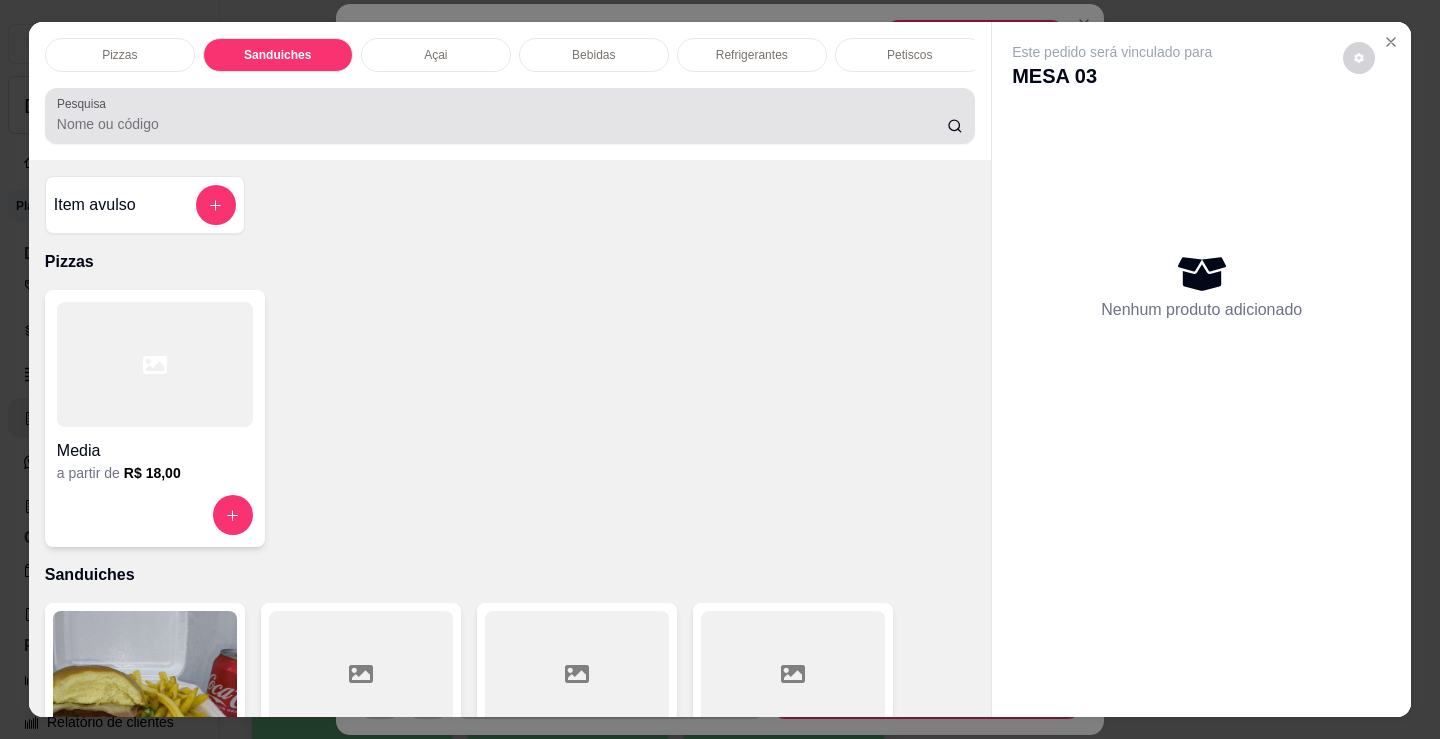 scroll, scrollTop: 403, scrollLeft: 0, axis: vertical 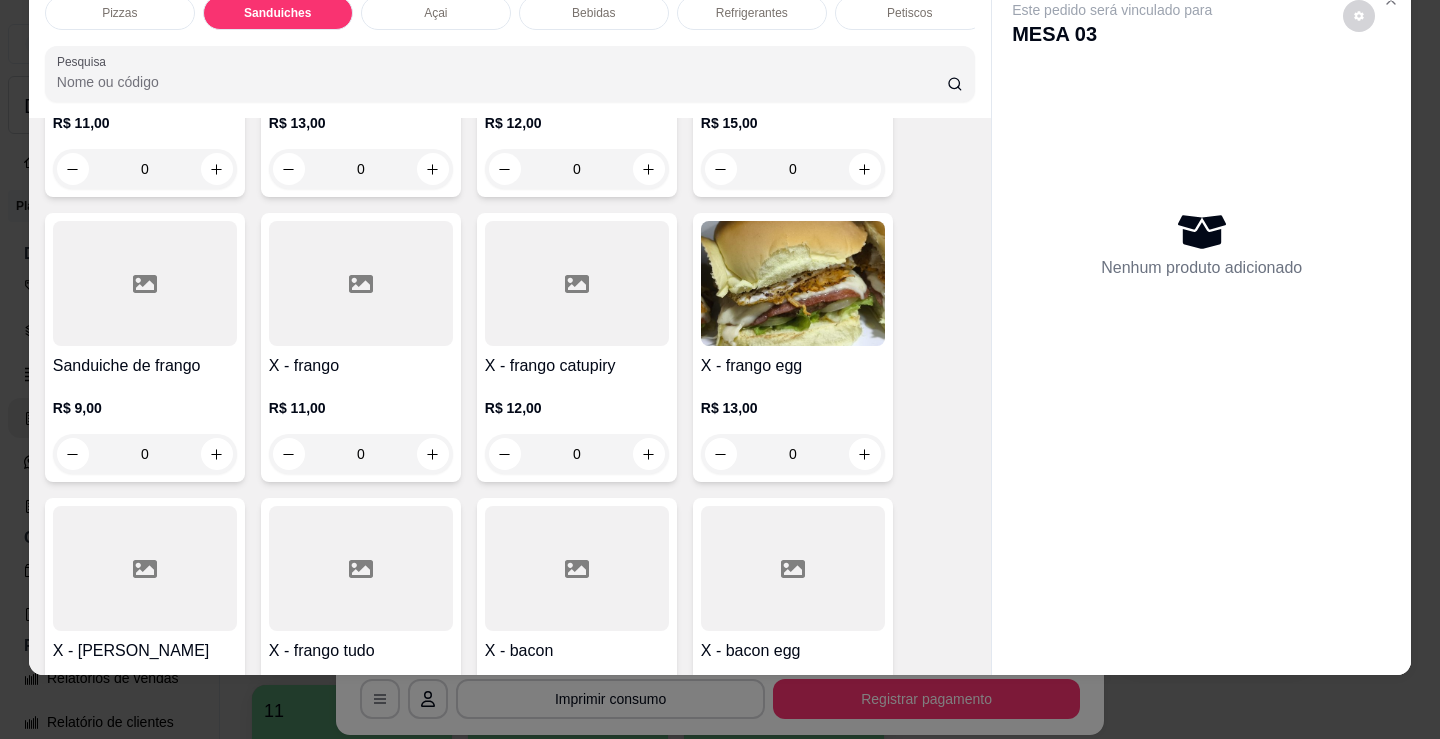 click on "0" at bounding box center (361, 454) 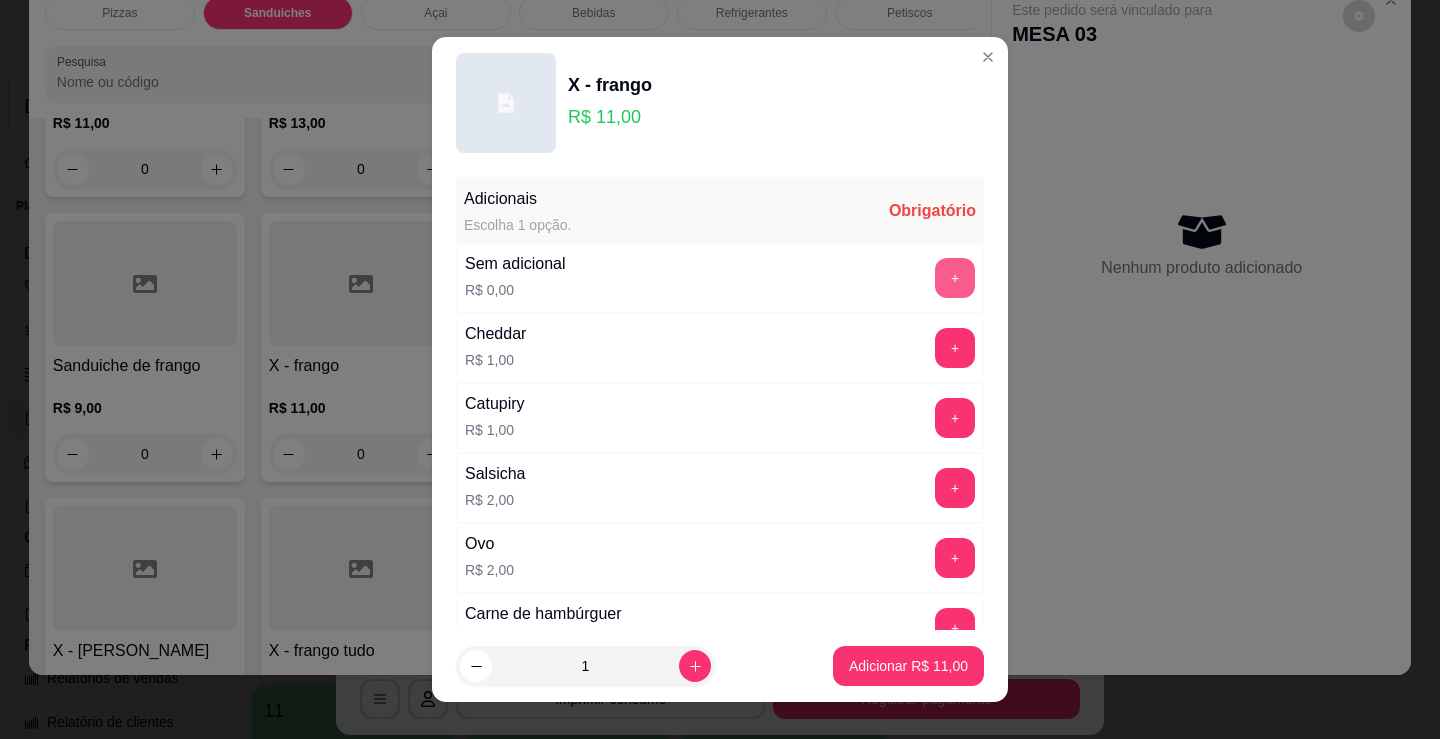 click on "+" at bounding box center [955, 278] 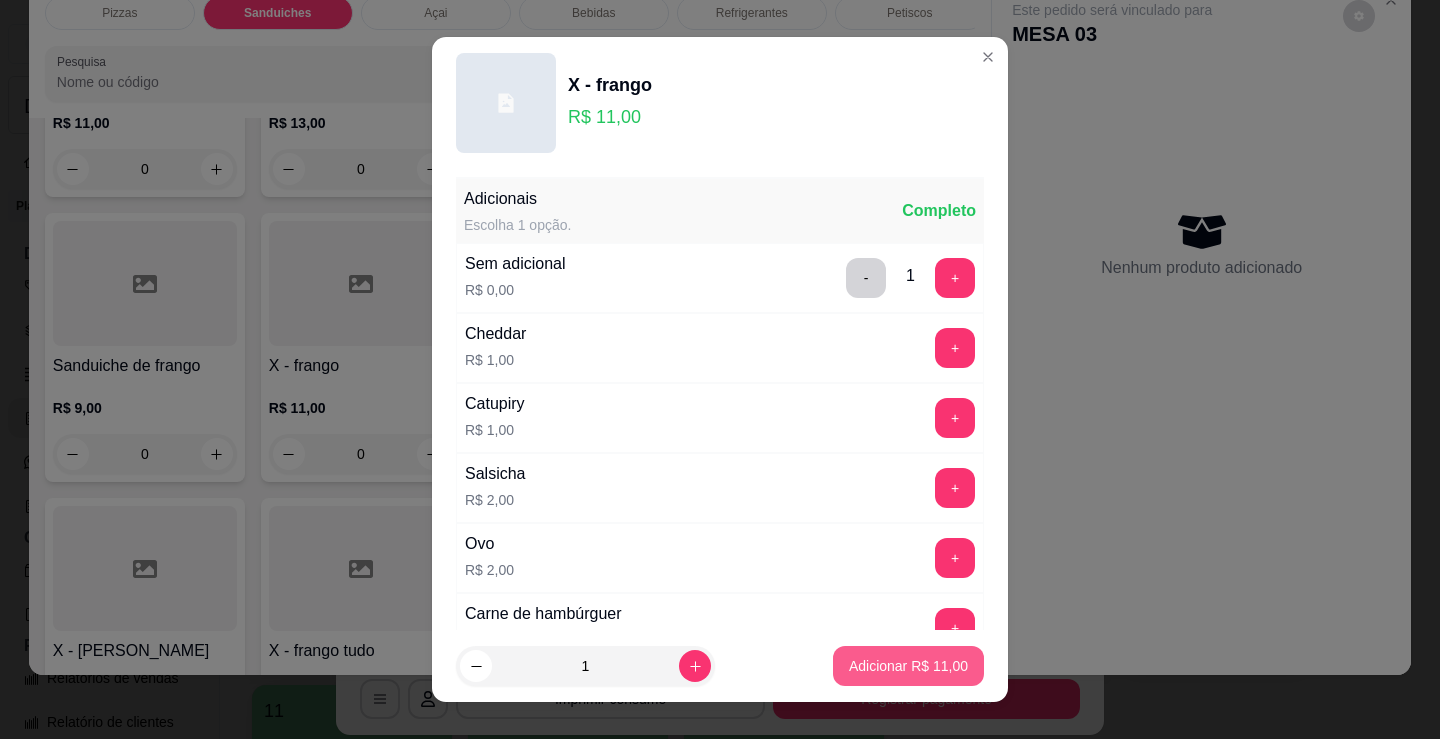 click on "Adicionar   R$ 11,00" at bounding box center (908, 666) 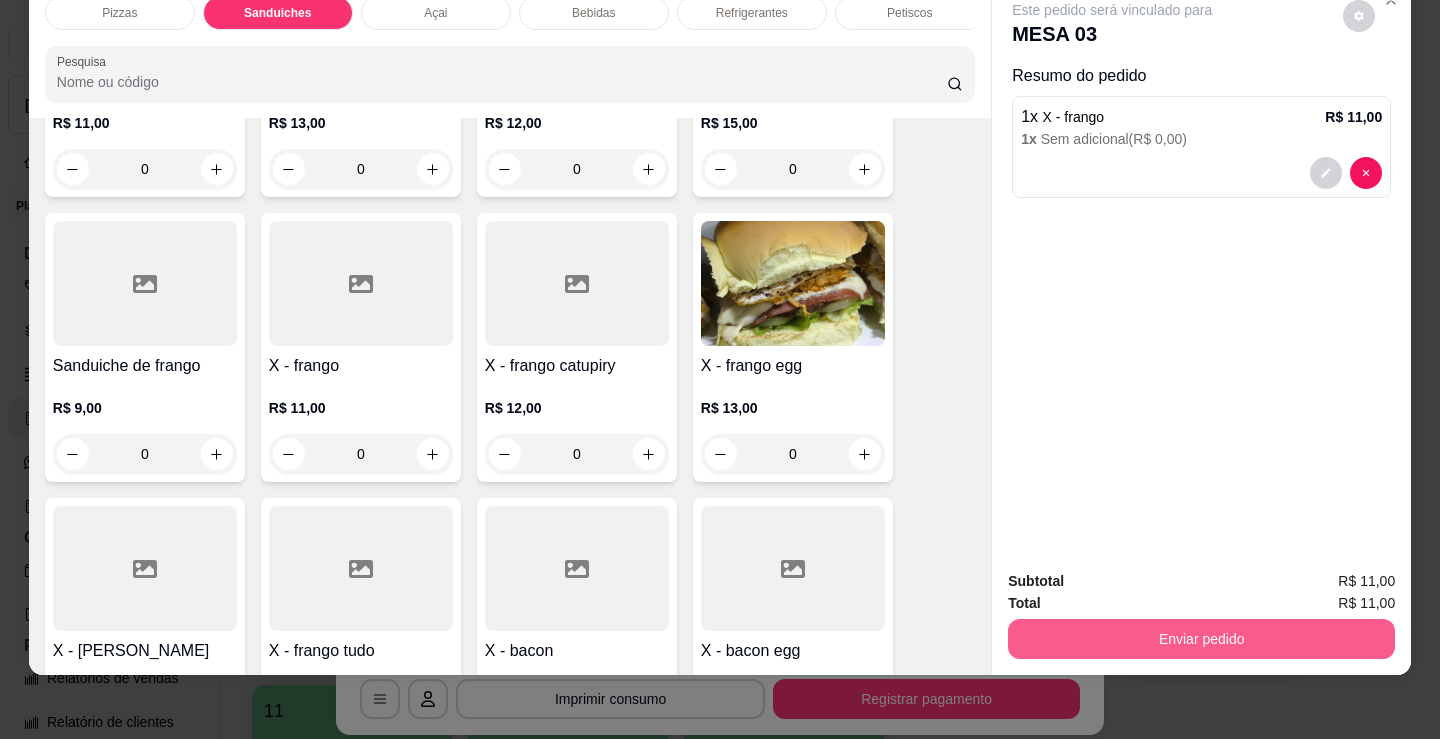 click on "Enviar pedido" at bounding box center (1201, 639) 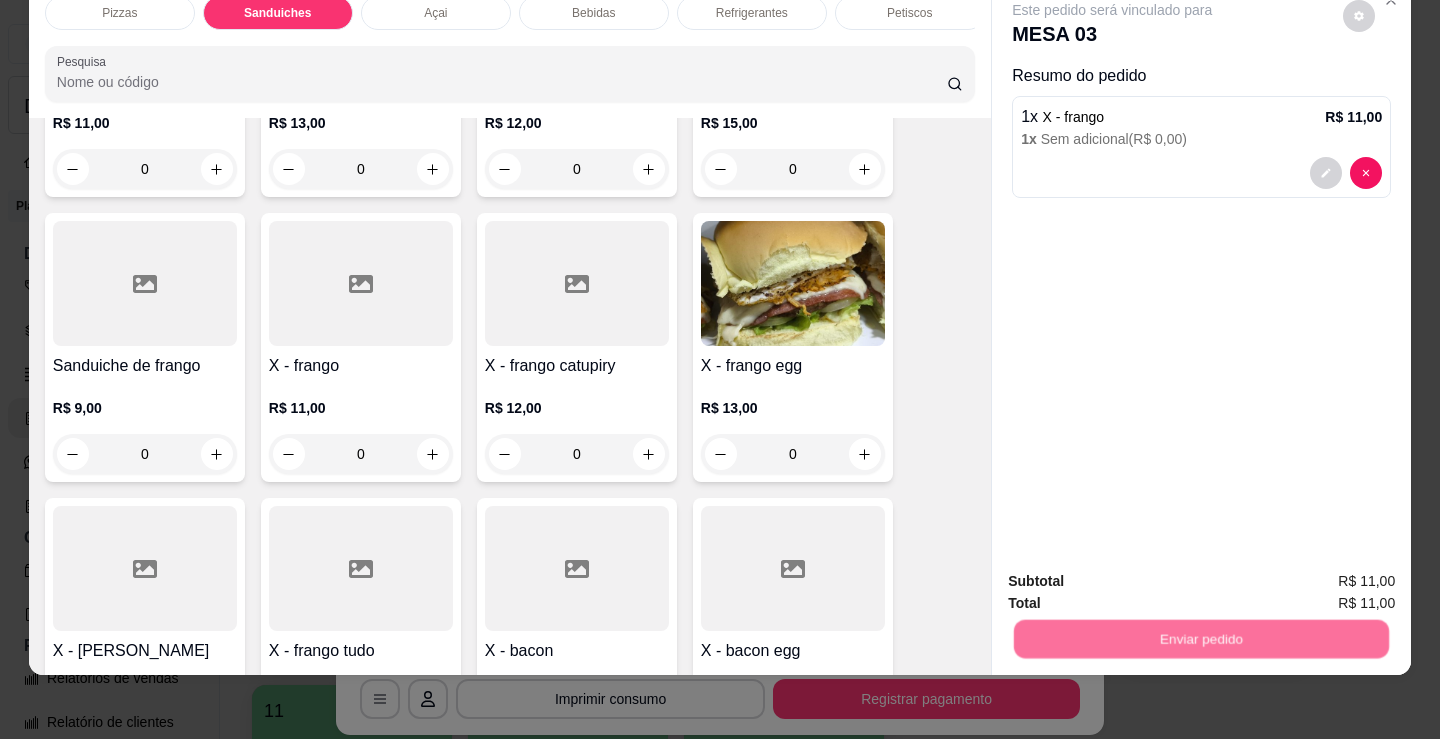 click on "Não registrar e enviar pedido" at bounding box center [1135, 575] 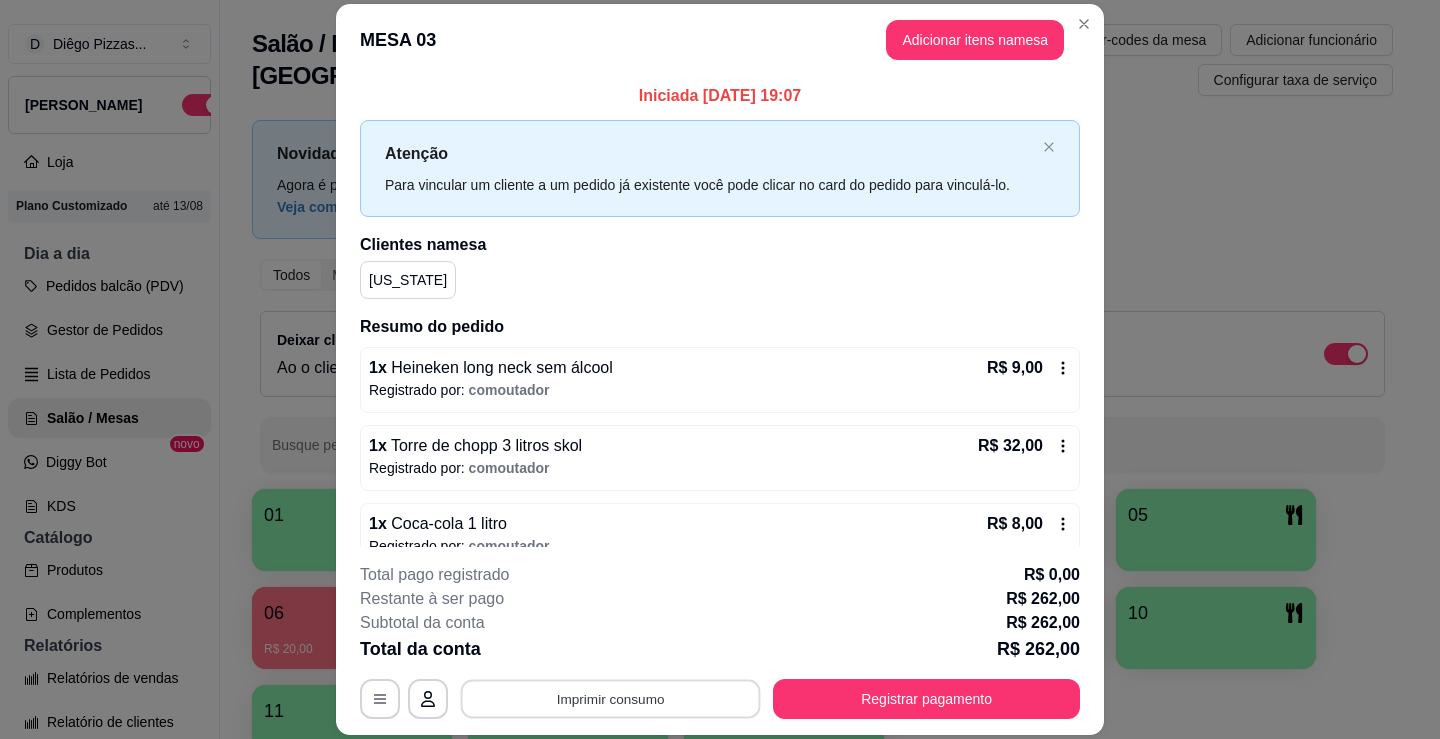 click on "Imprimir consumo" at bounding box center [611, 699] 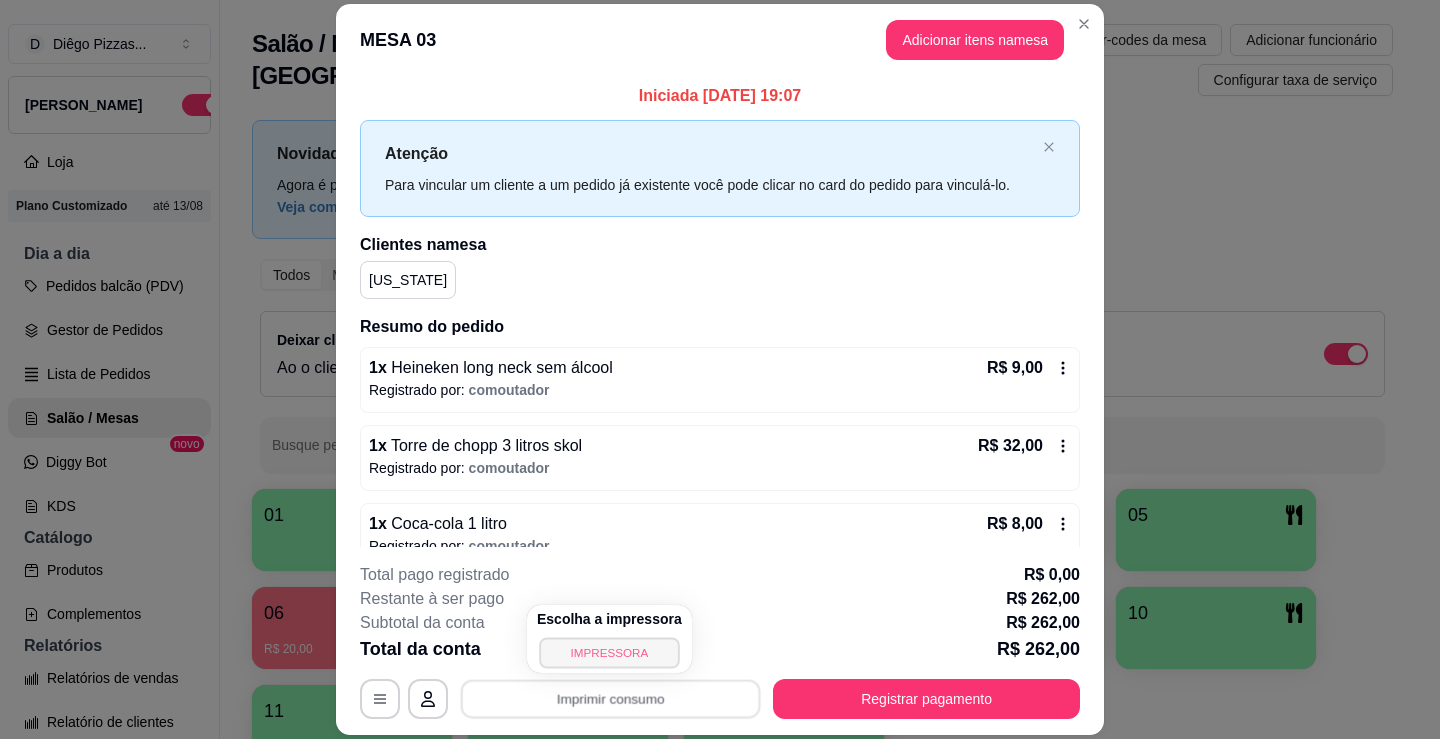 click on "IMPRESSORA" at bounding box center [609, 652] 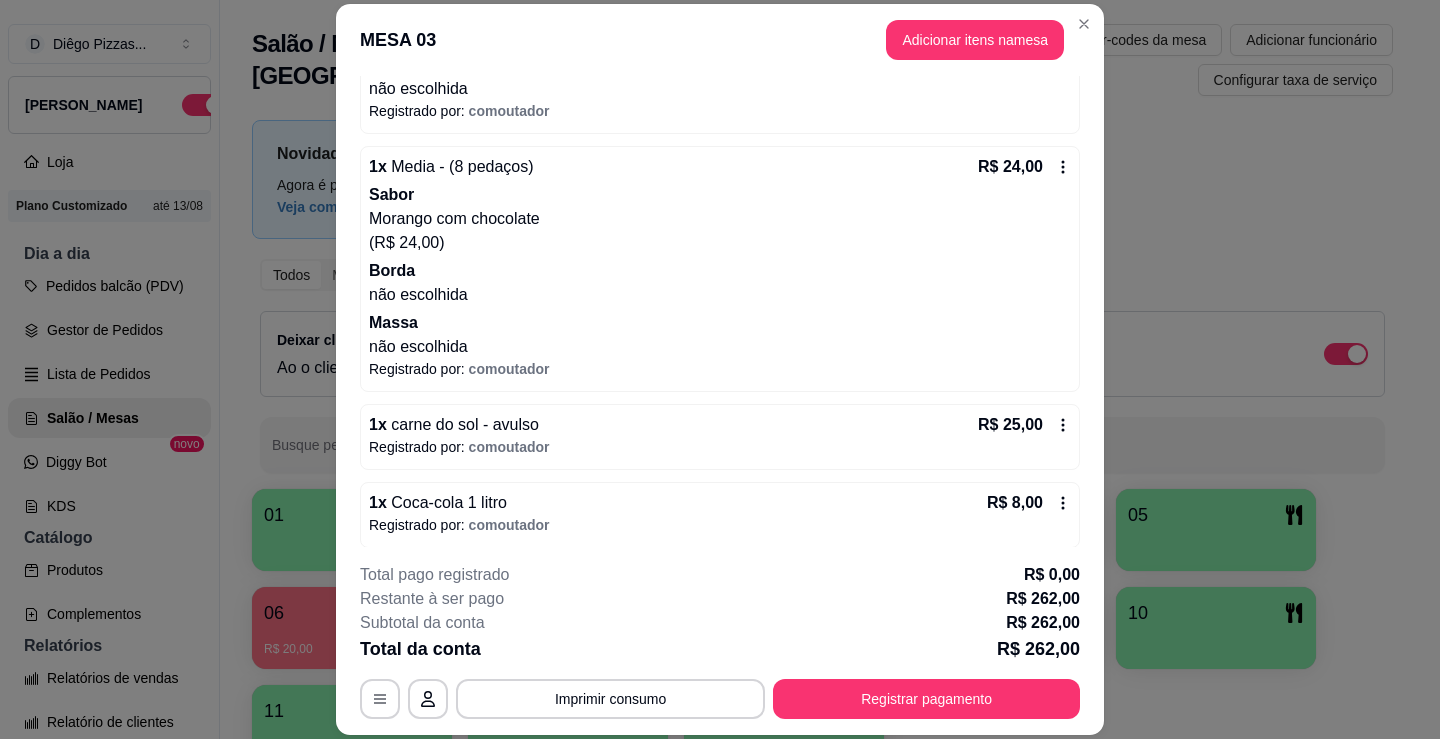 scroll, scrollTop: 1400, scrollLeft: 0, axis: vertical 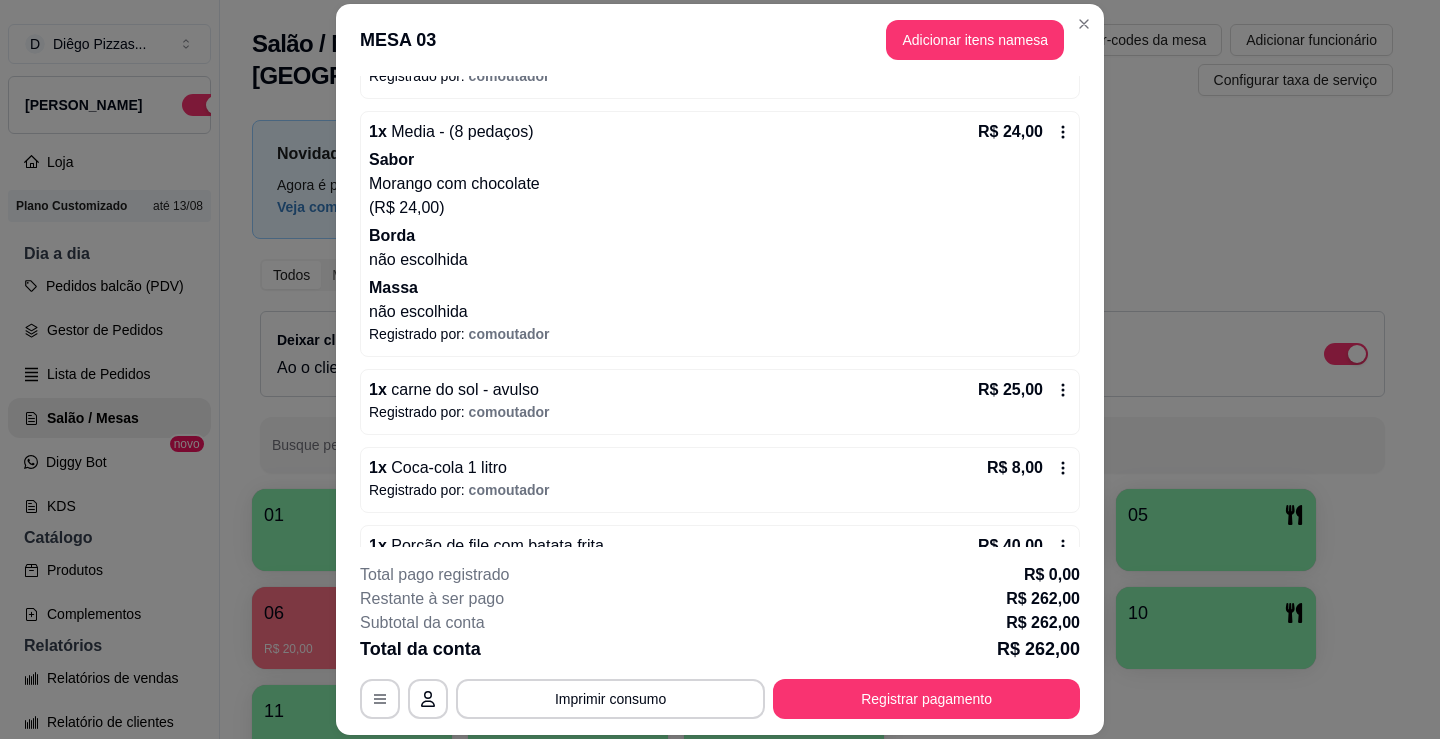 click on "Registrado por:   comoutador" at bounding box center [720, 412] 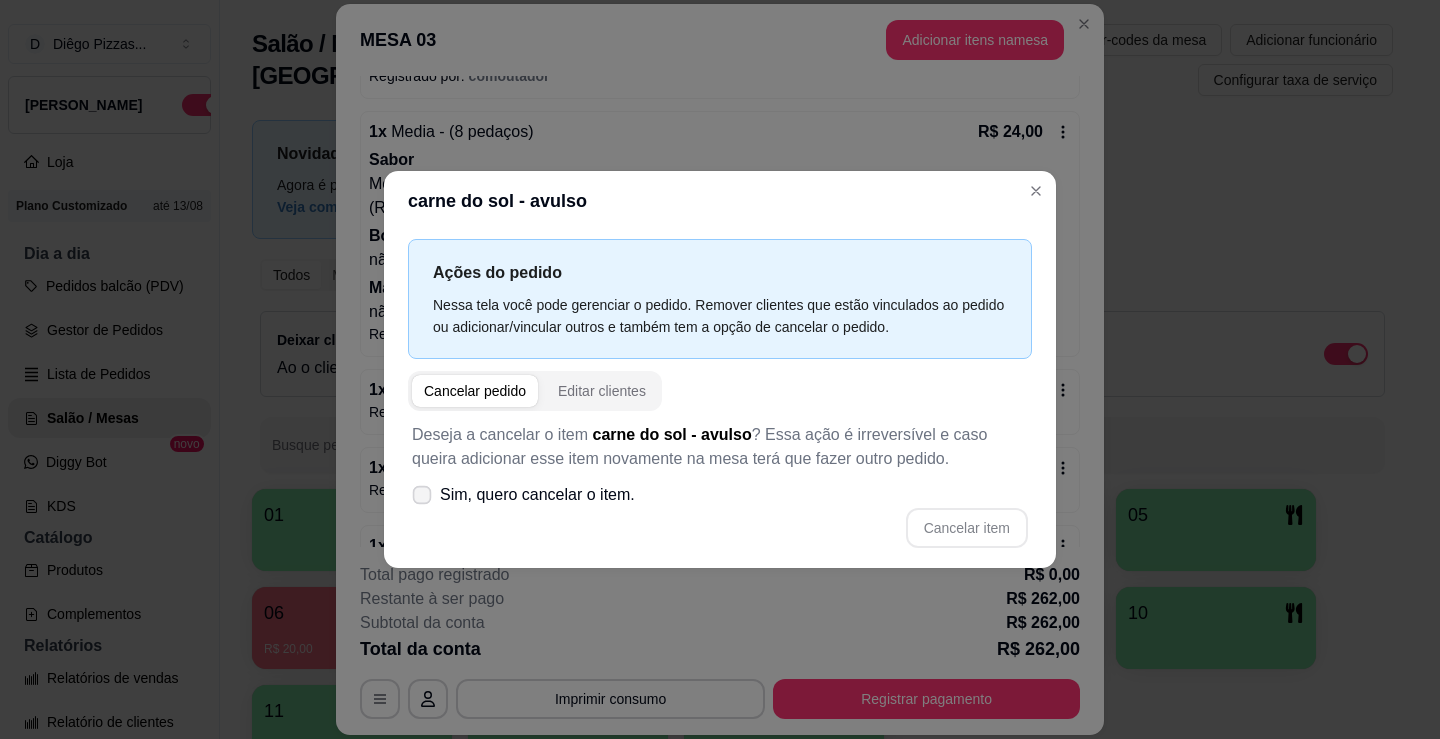 click on "Sim, quero cancelar o item." at bounding box center [537, 495] 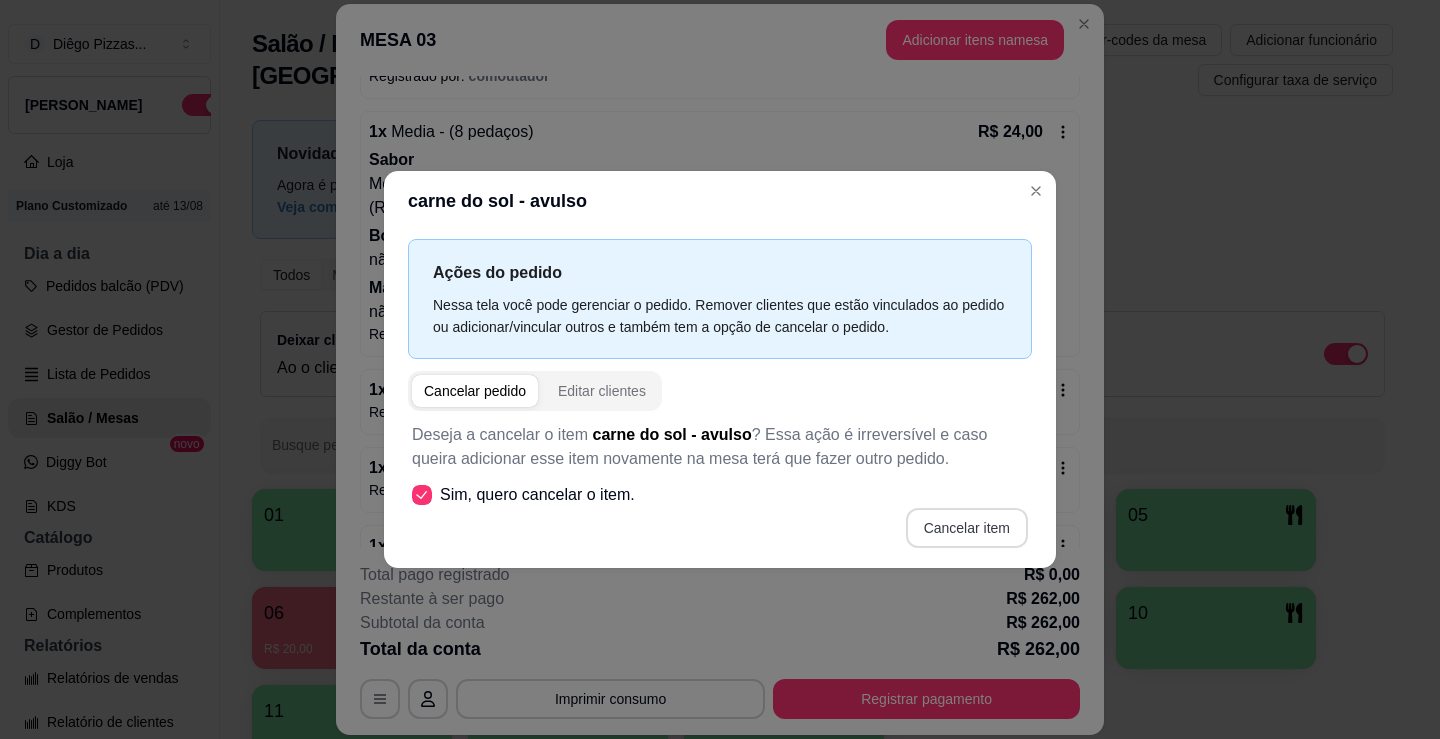 click on "Cancelar item" at bounding box center (967, 528) 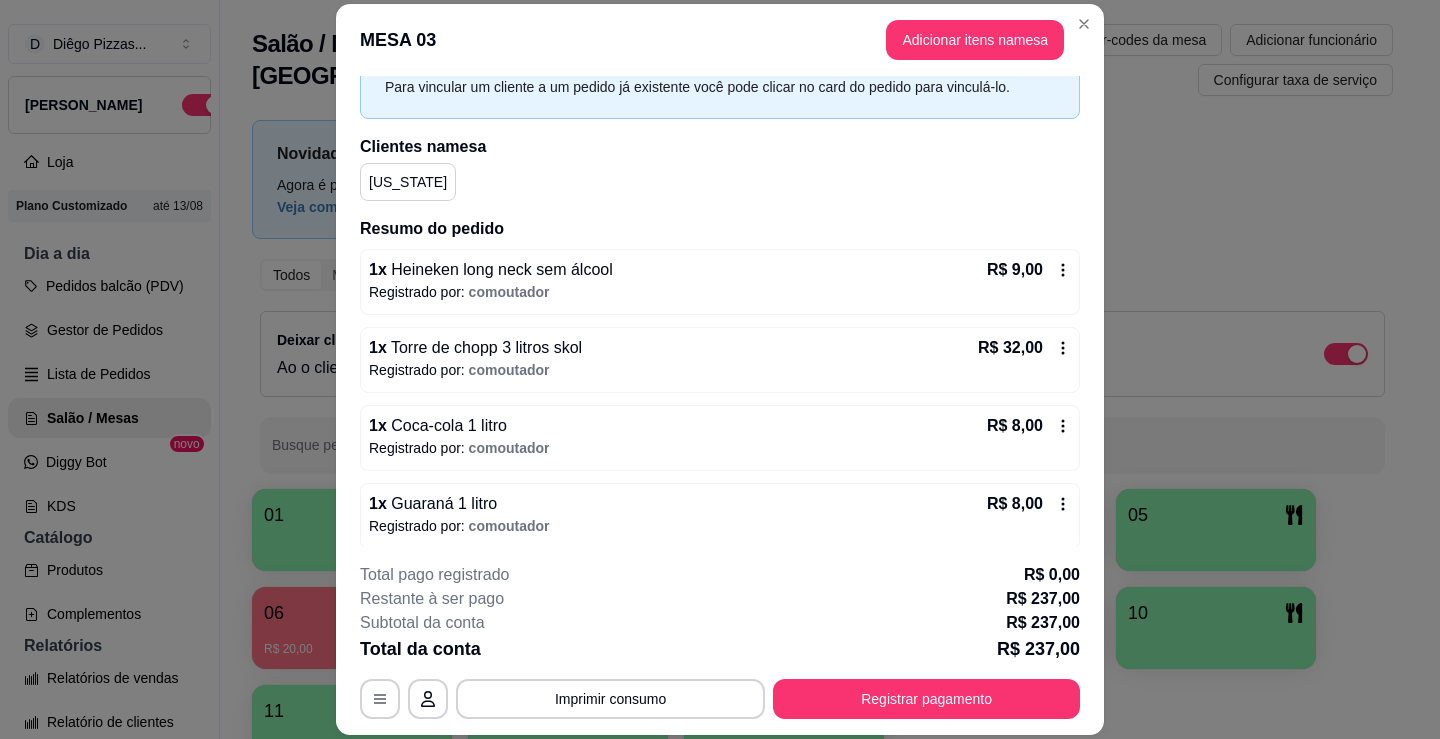 scroll, scrollTop: 0, scrollLeft: 0, axis: both 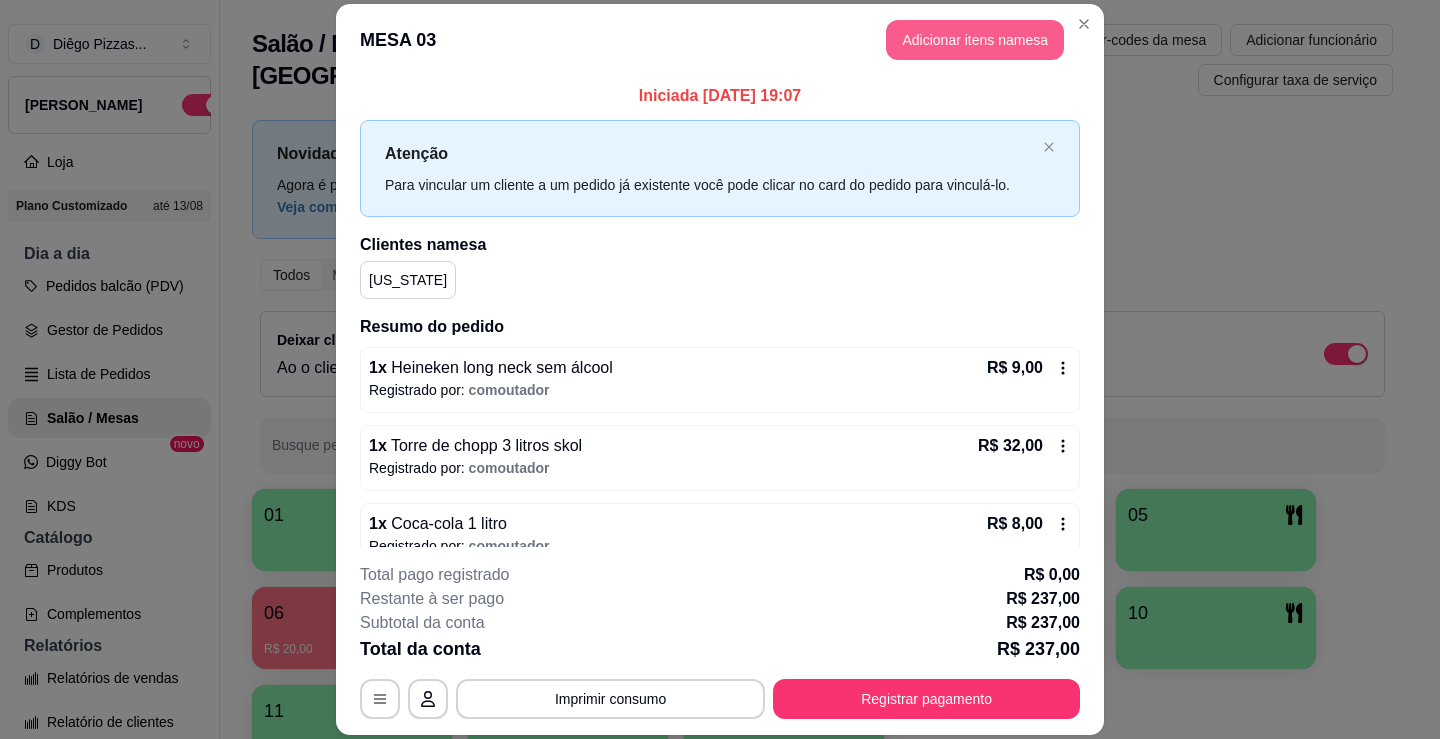 click on "Adicionar itens na  mesa" at bounding box center [975, 40] 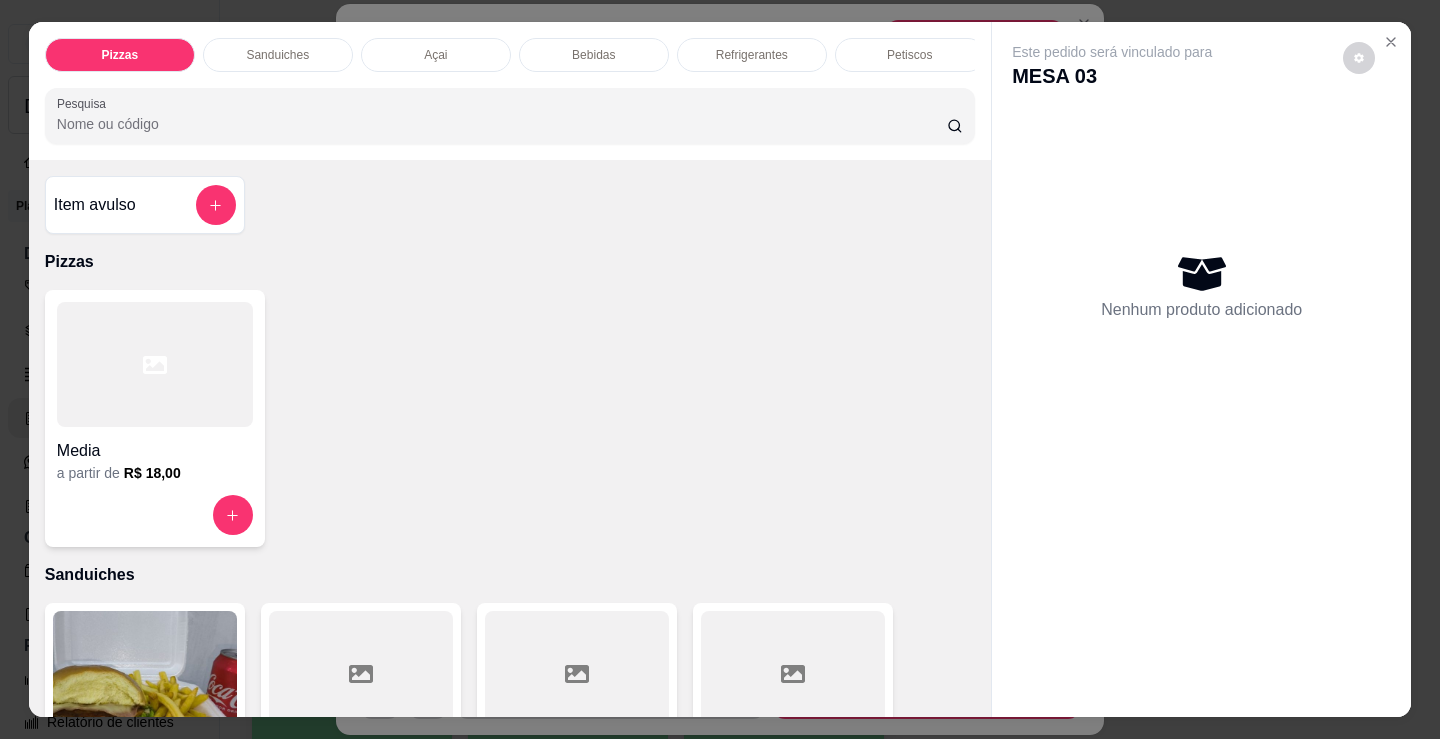 click on "Item avulso" at bounding box center [145, 205] 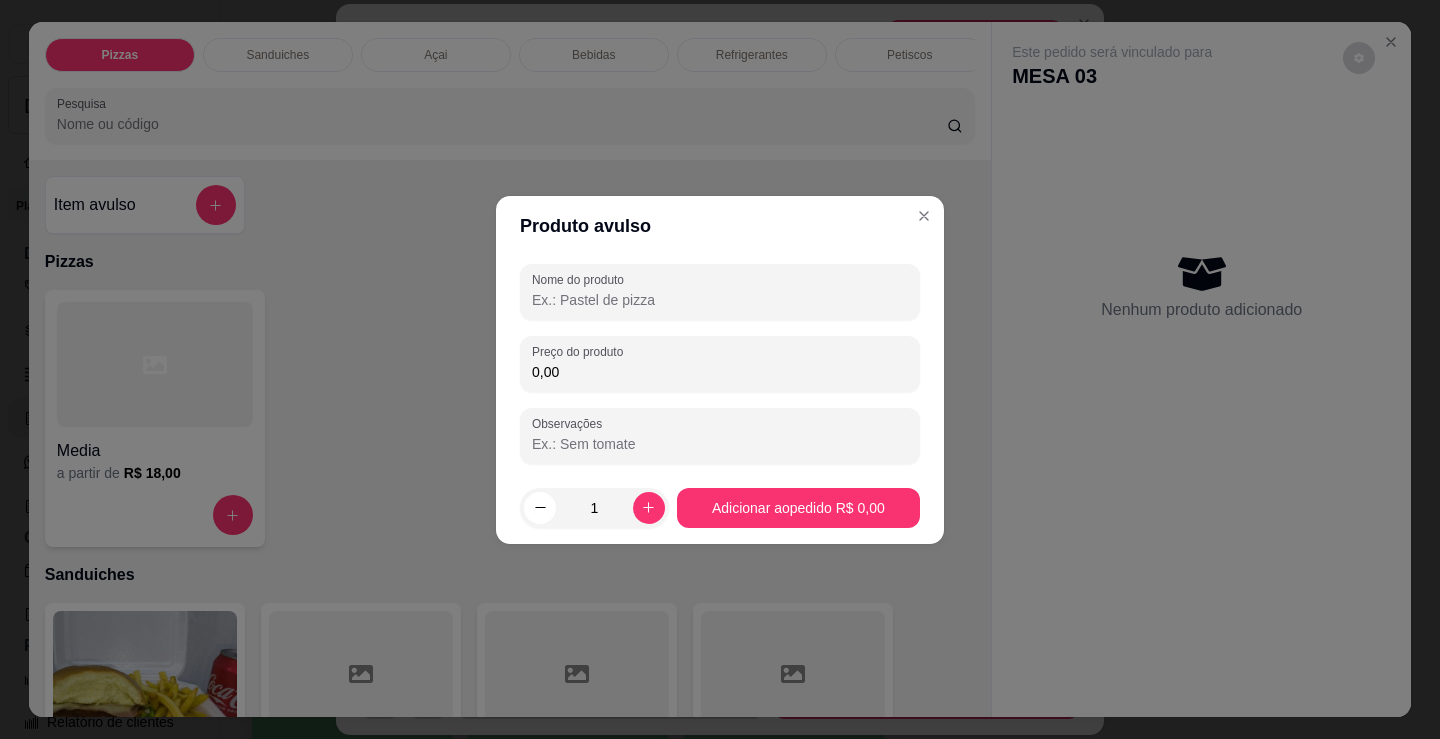 click on "Nome do produto" at bounding box center (720, 292) 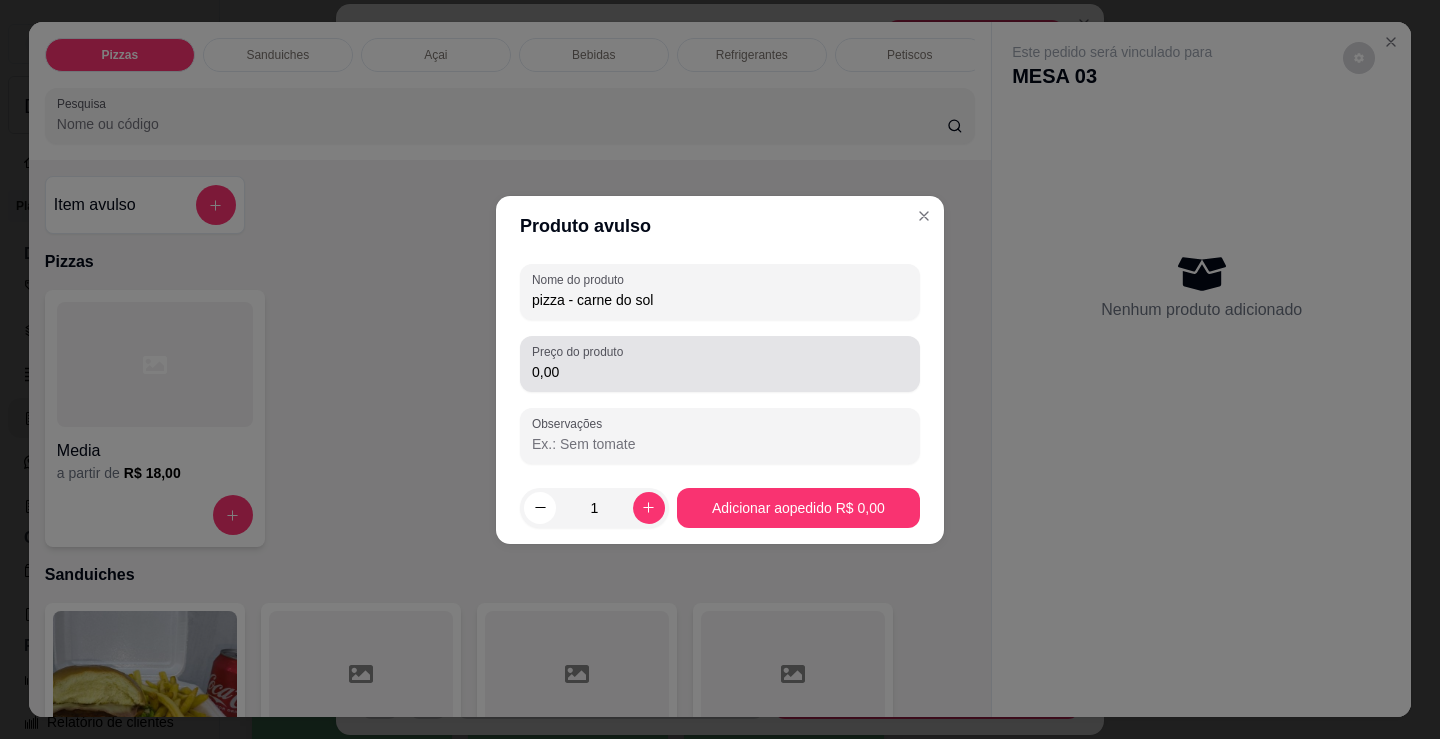 type on "pizza - carne do sol" 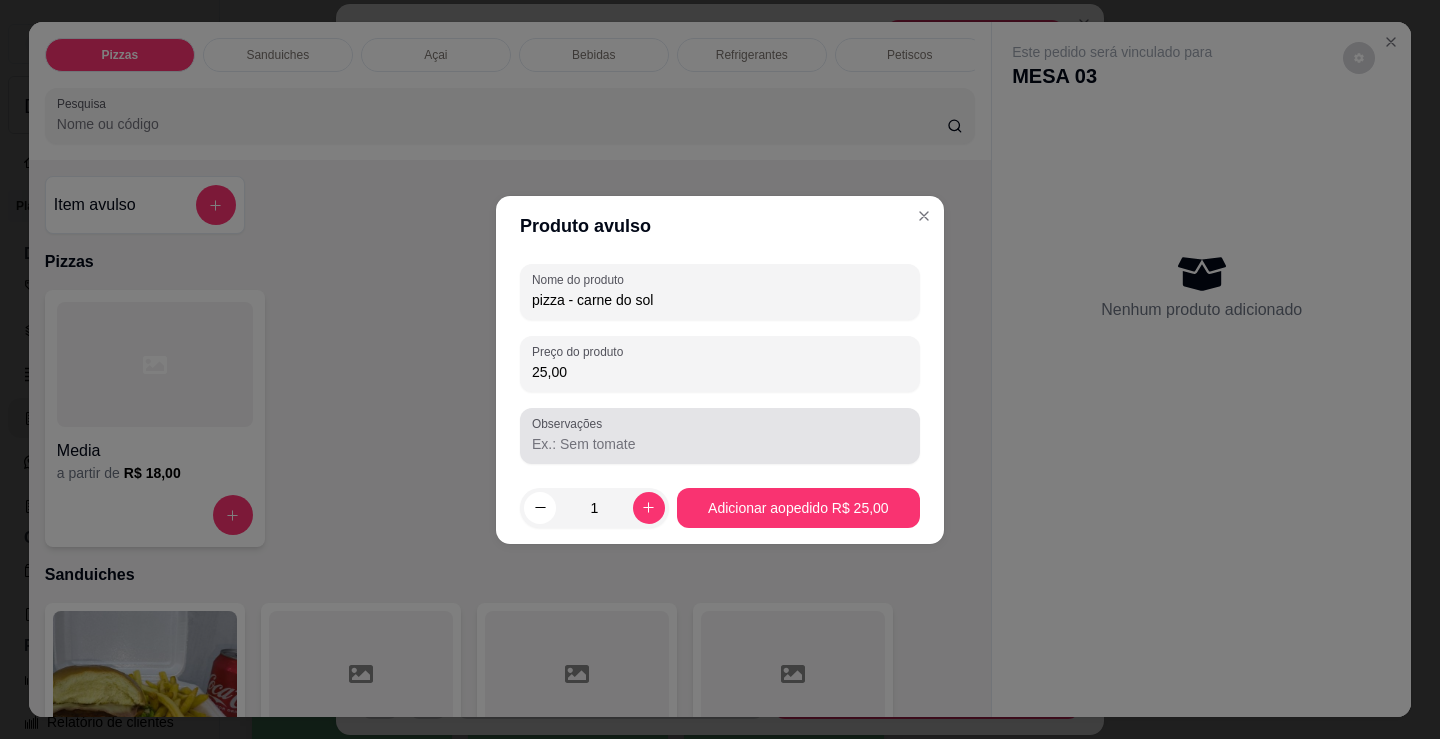 type on "25,00" 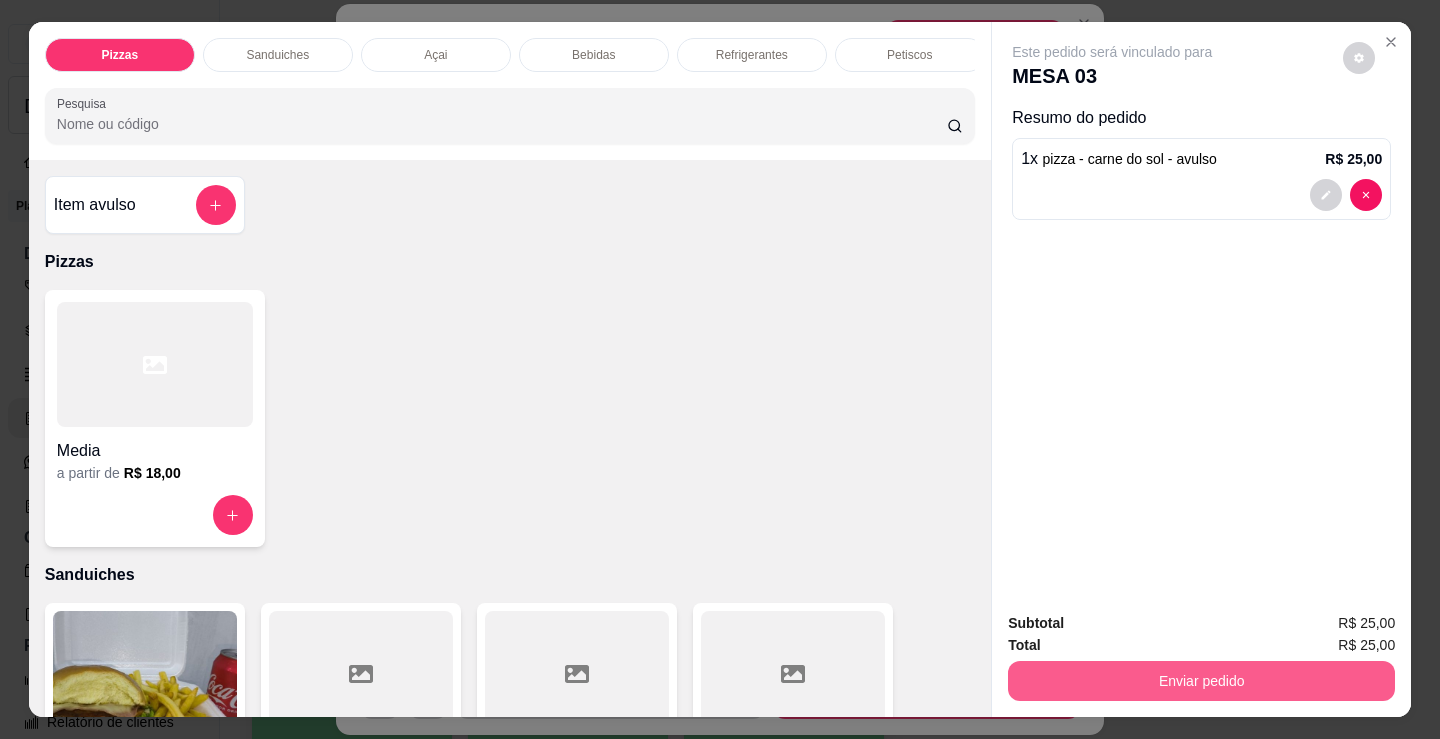 click on "Enviar pedido" at bounding box center (1201, 681) 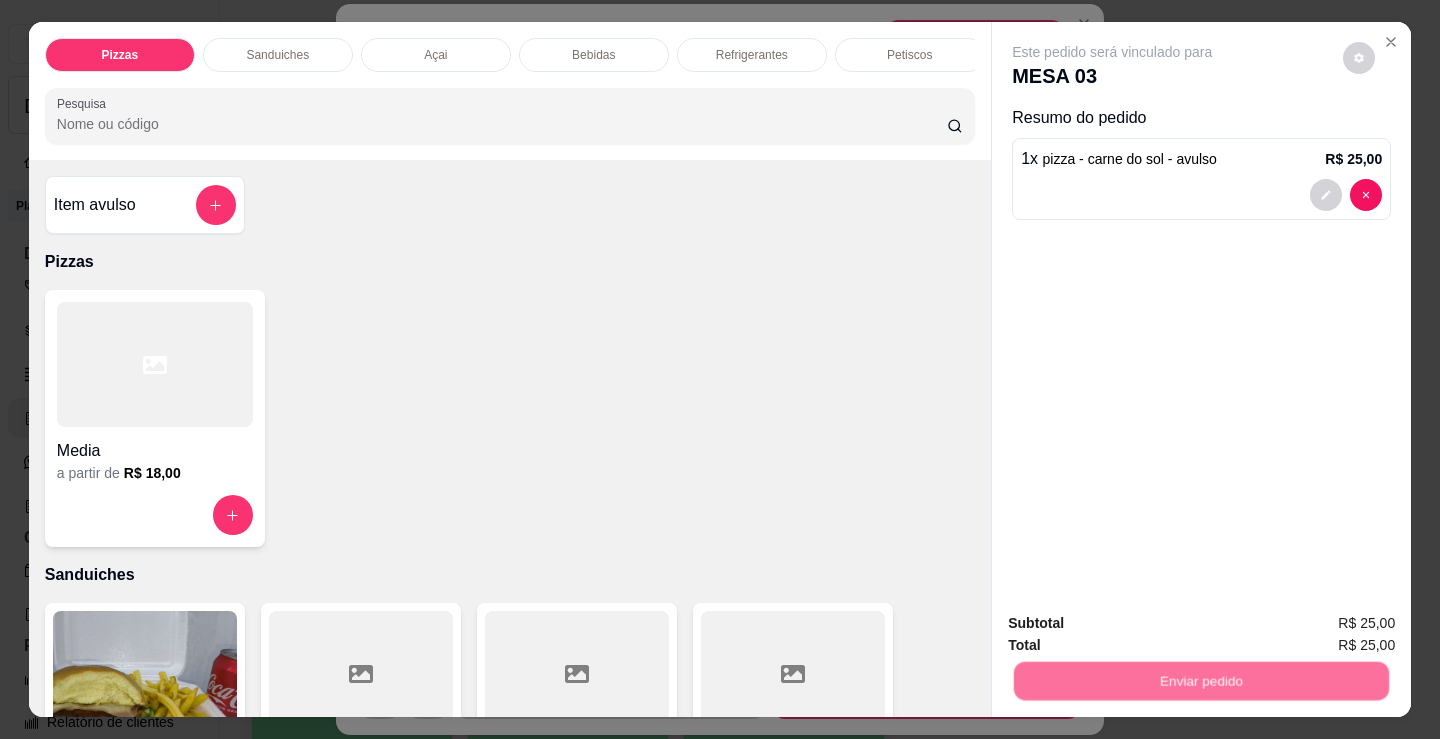 click on "Não registrar e enviar pedido" at bounding box center (1135, 624) 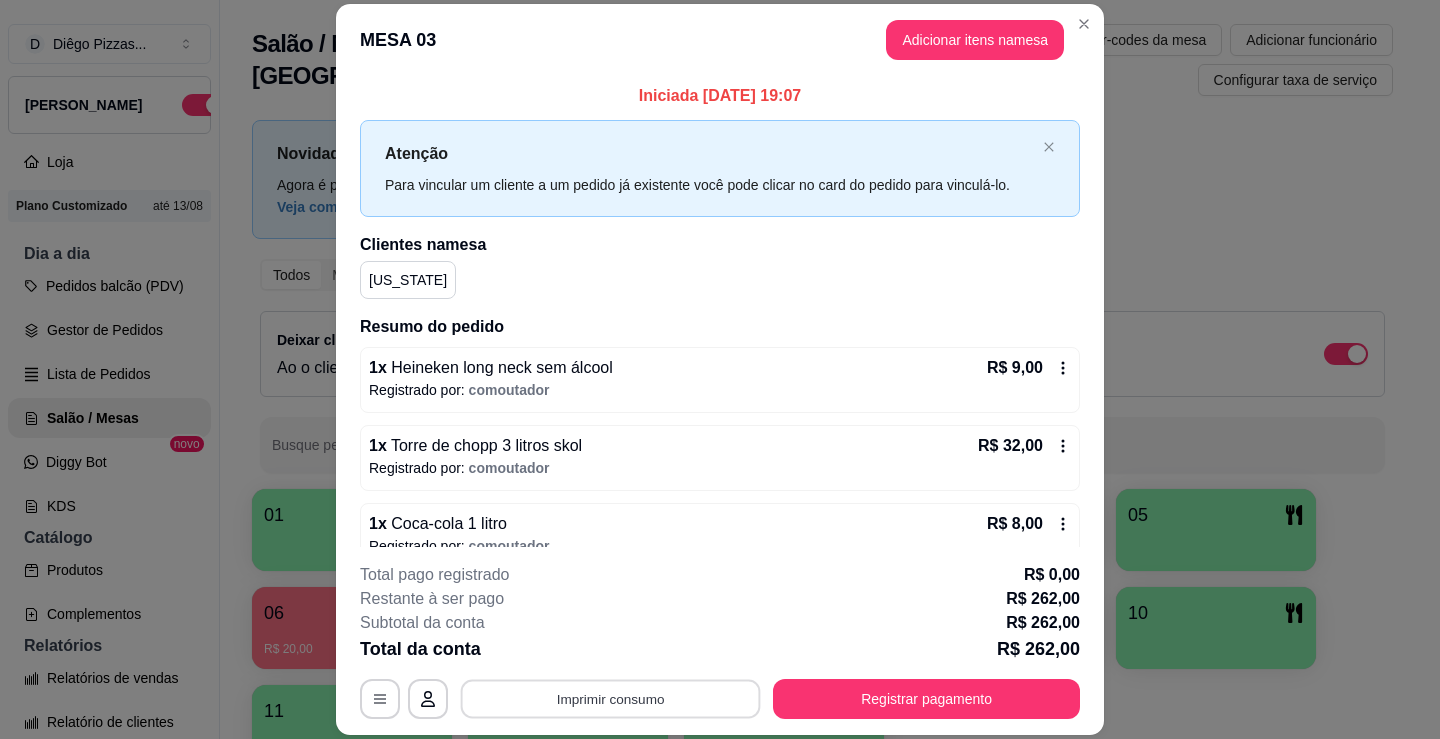 click on "Imprimir consumo" at bounding box center [611, 699] 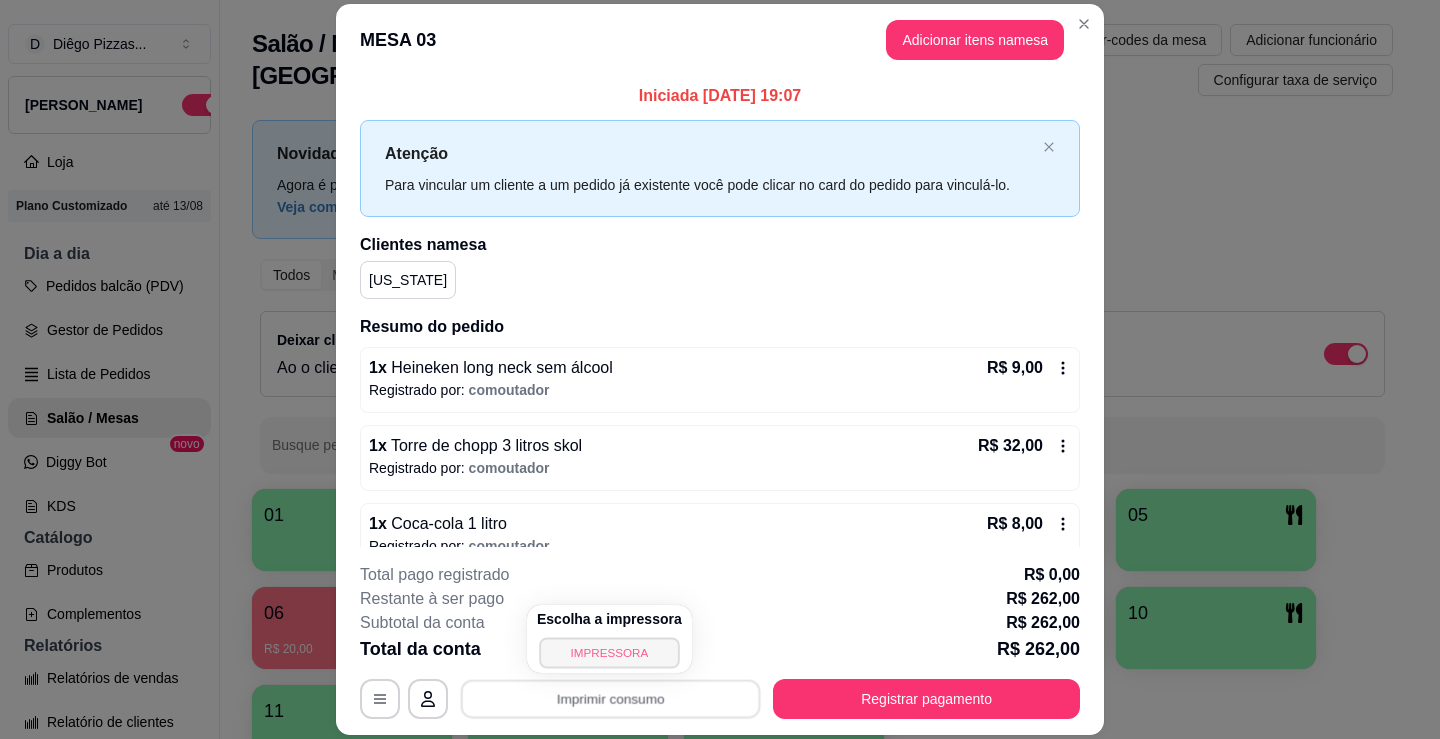 click on "IMPRESSORA" at bounding box center (609, 652) 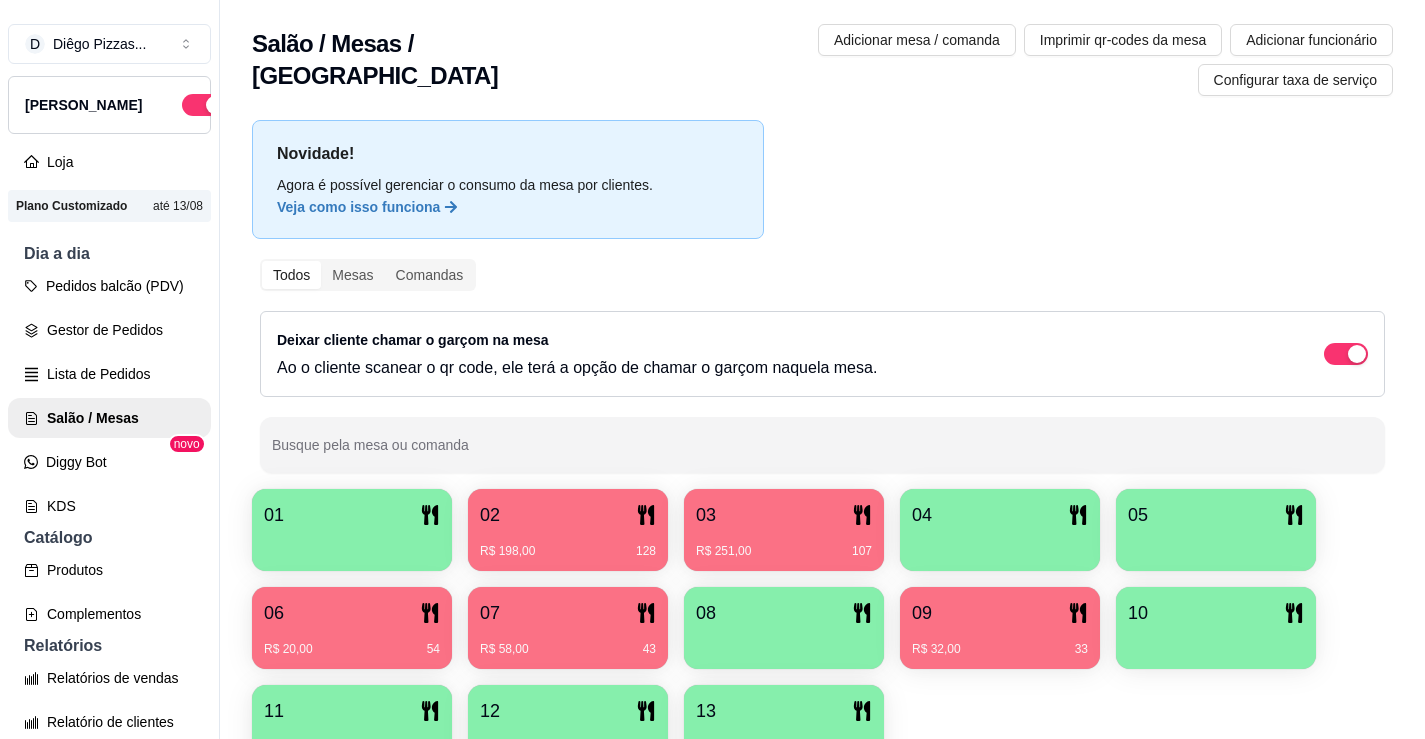 click on "R$ 198,00 128" at bounding box center (568, 544) 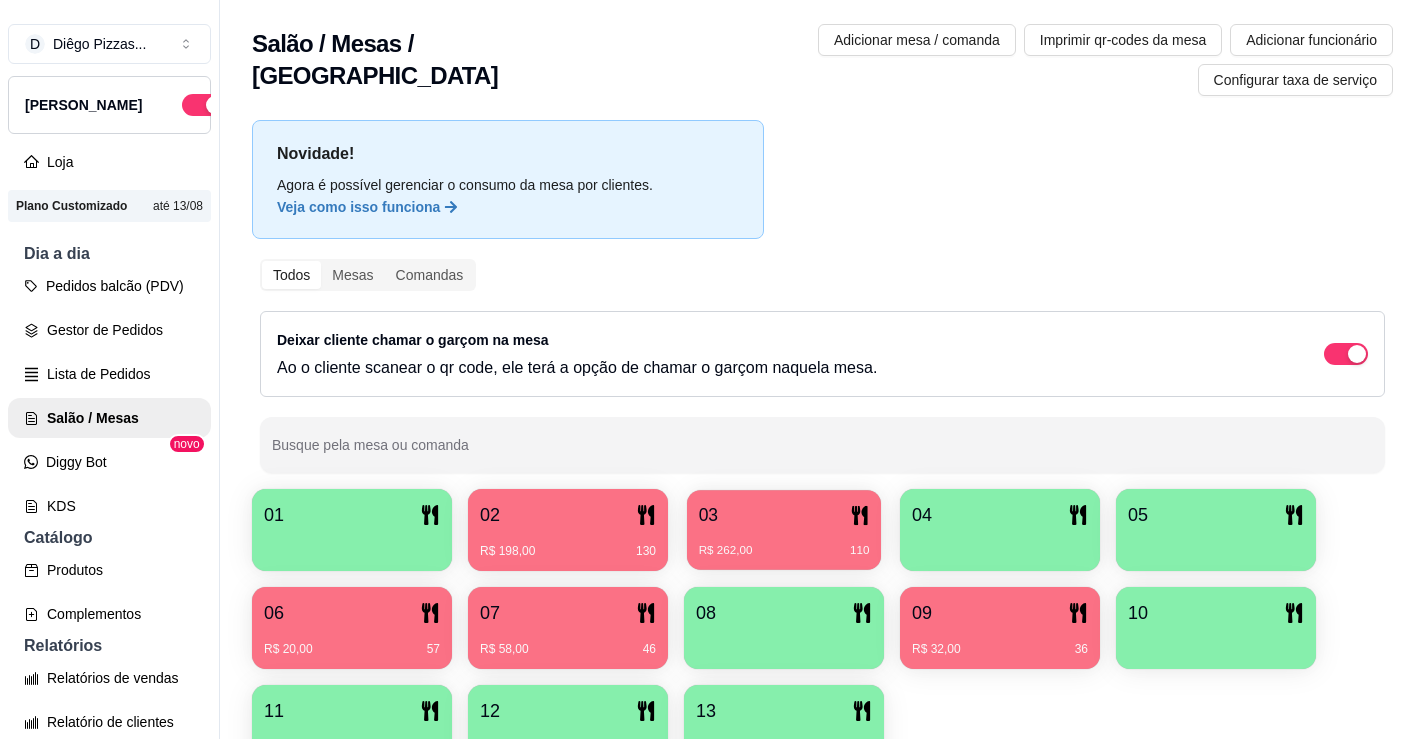 click on "03" at bounding box center (784, 515) 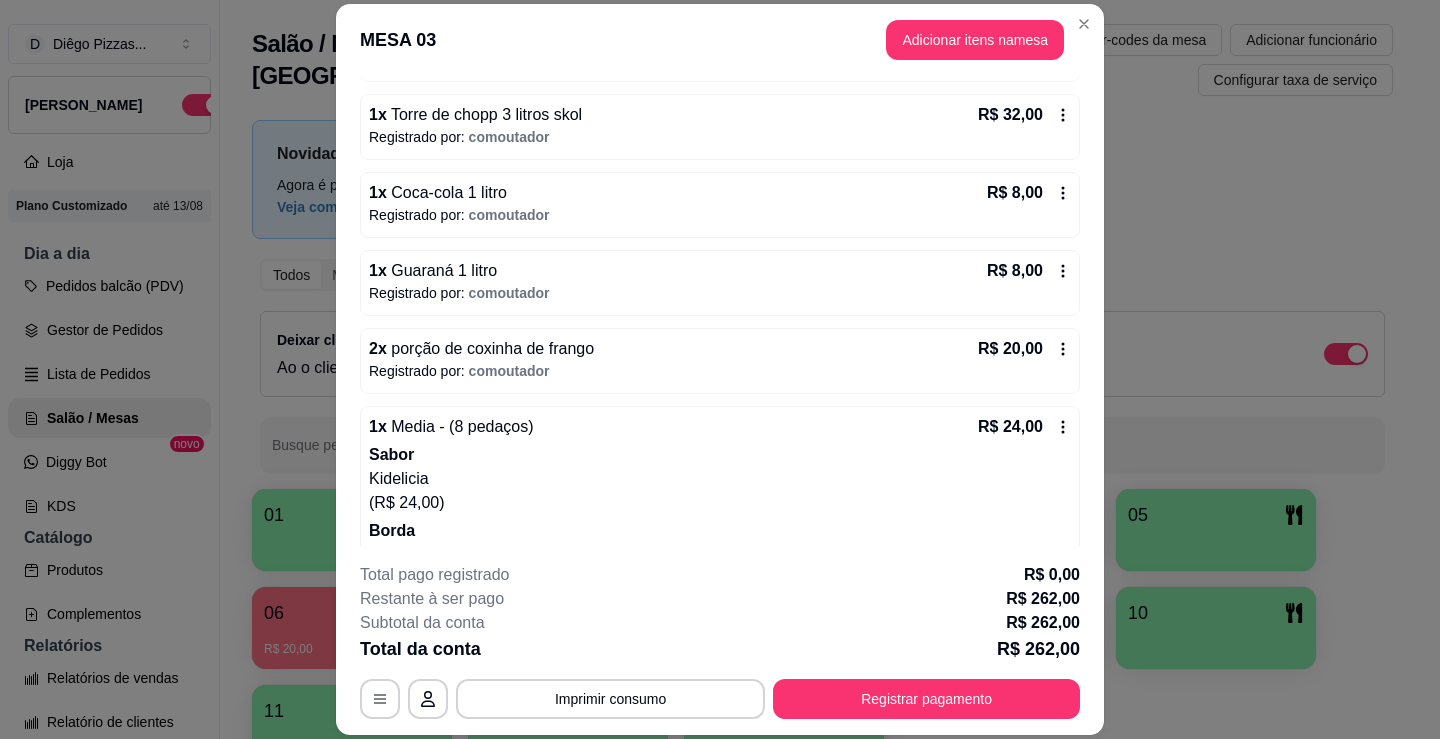 scroll, scrollTop: 400, scrollLeft: 0, axis: vertical 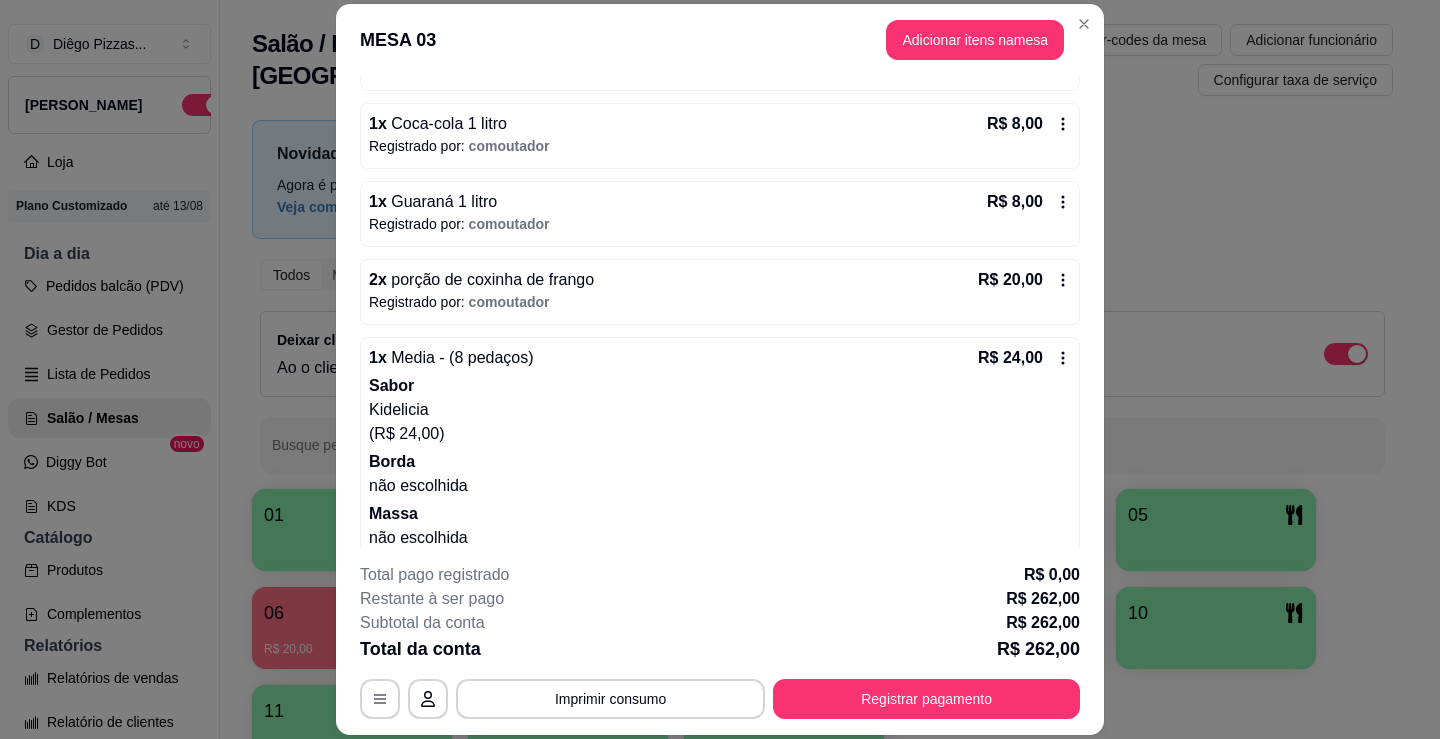 click on "Registrado por:   comoutador" at bounding box center (720, 146) 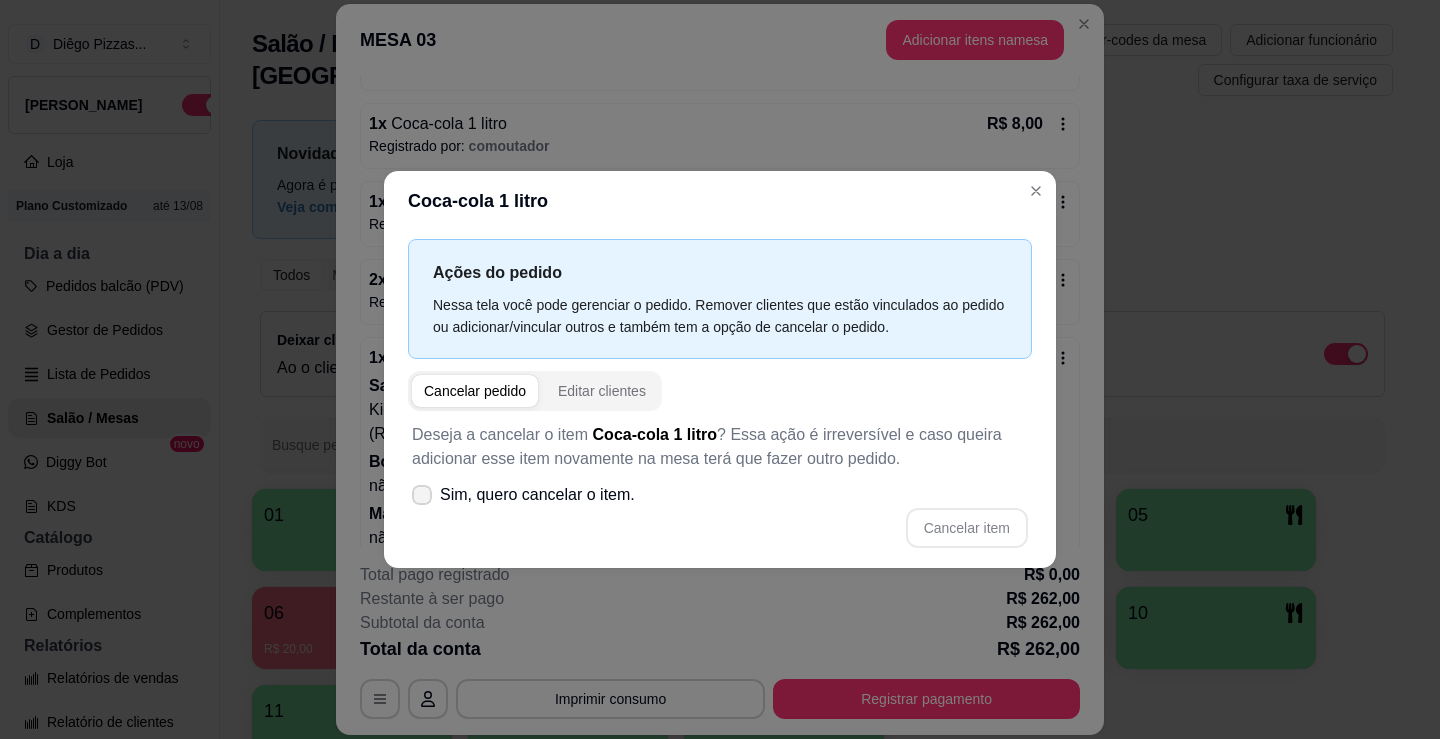 click on "Sim, quero cancelar o item." at bounding box center [523, 495] 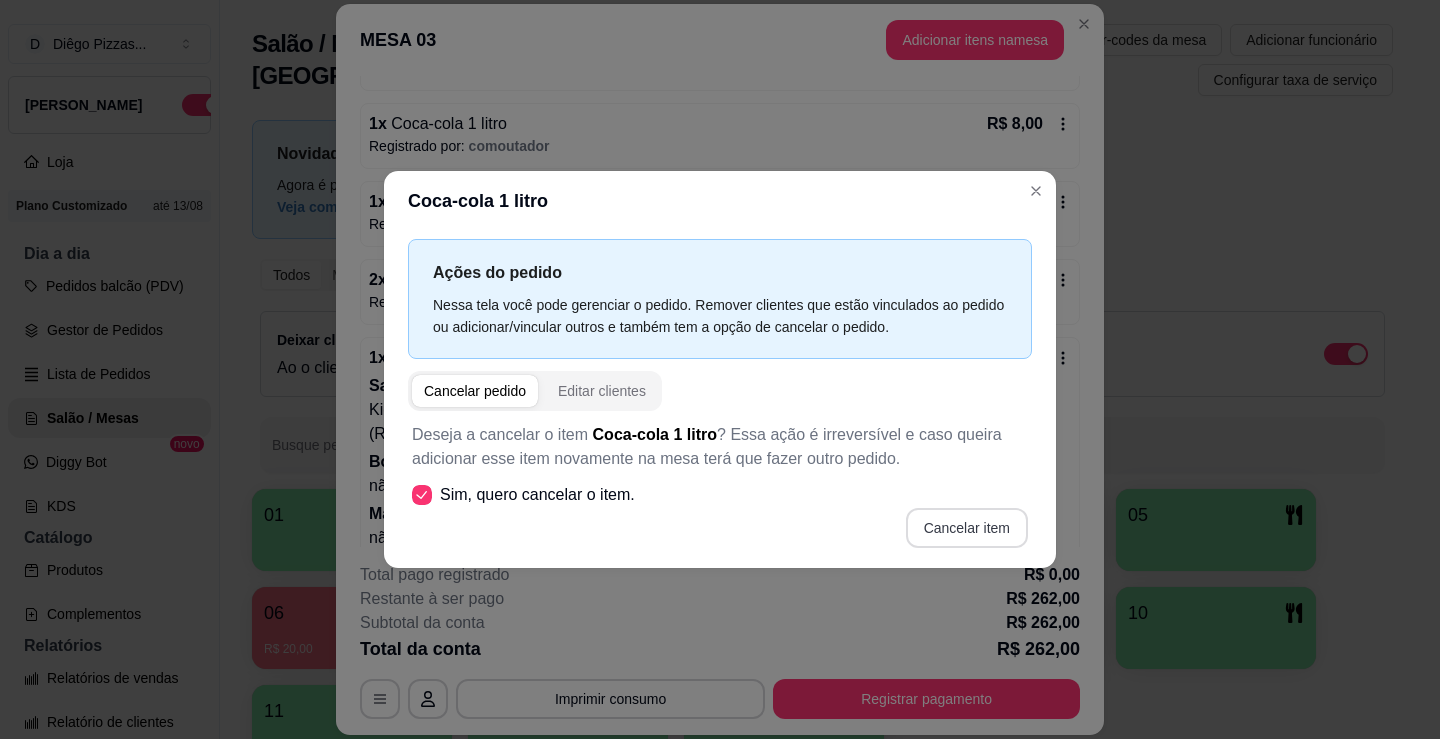 click on "Cancelar item" at bounding box center [967, 528] 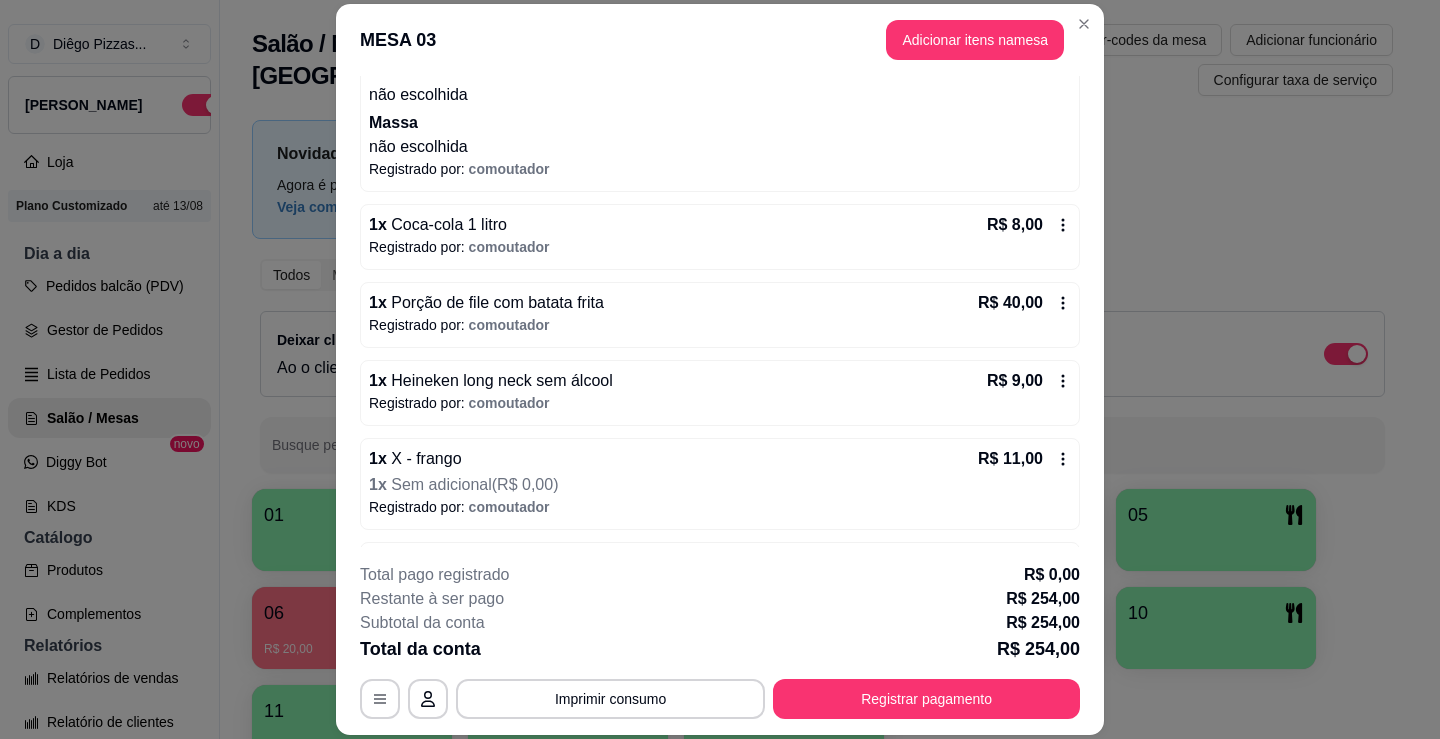 scroll, scrollTop: 1600, scrollLeft: 0, axis: vertical 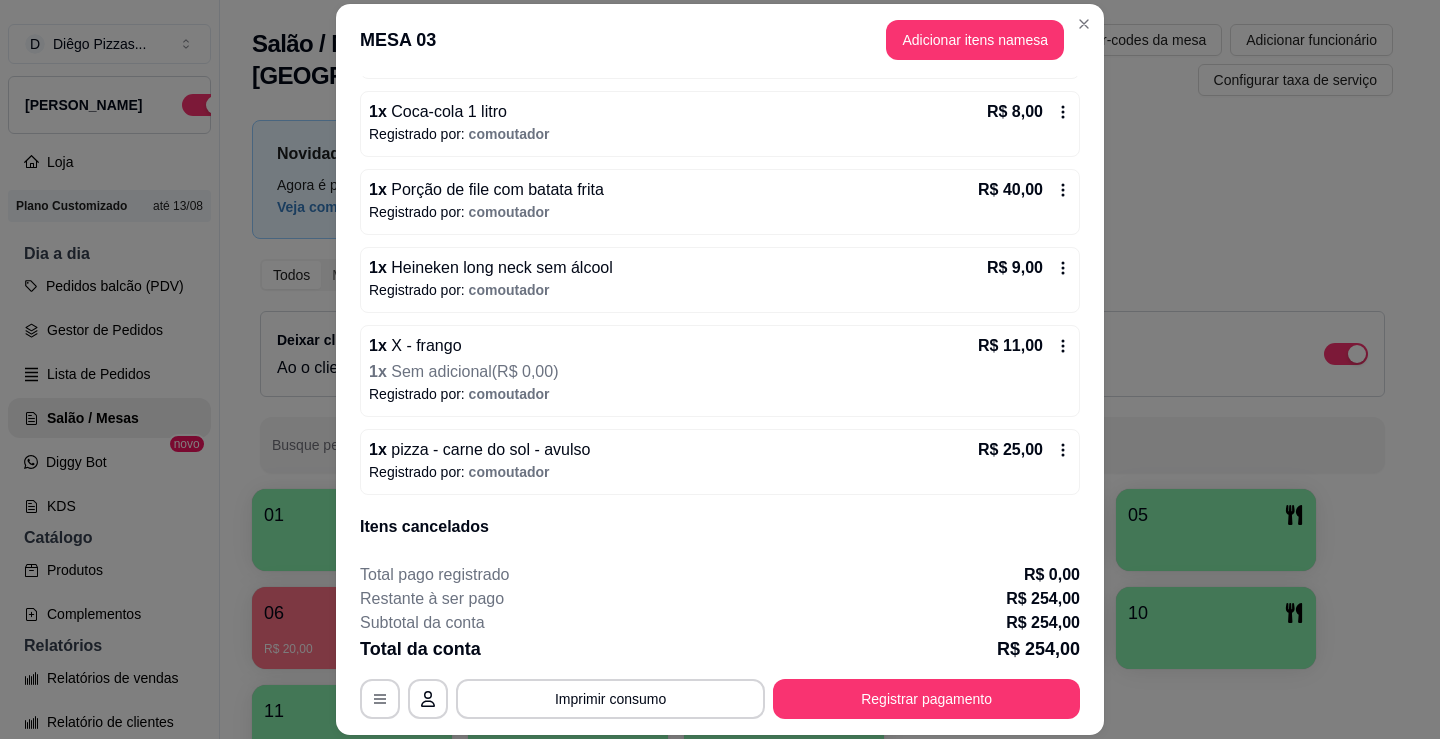 click on "1 x   Coca-cola 1 litro  R$ 8,00 Registrado por:   comoutador" at bounding box center [720, 124] 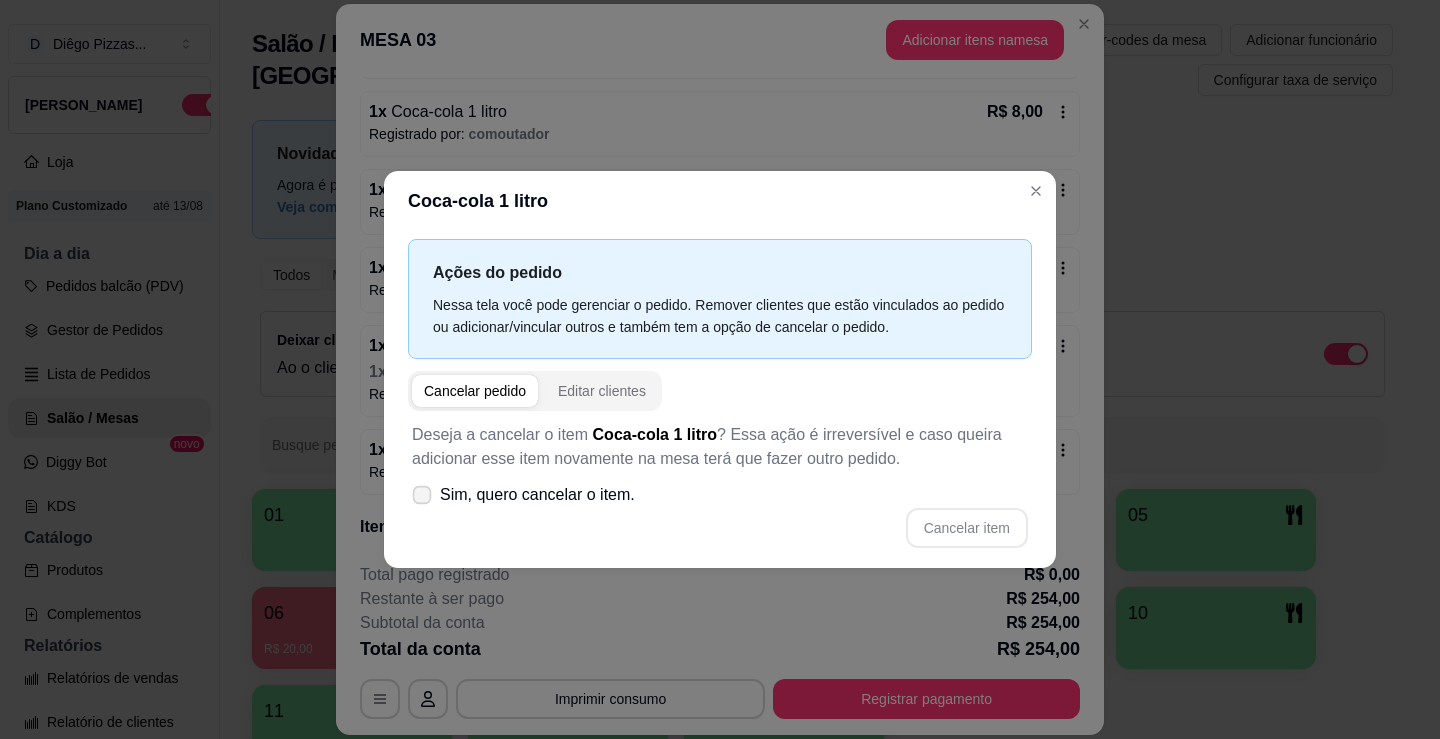 click on "Sim, quero cancelar o item." at bounding box center [537, 495] 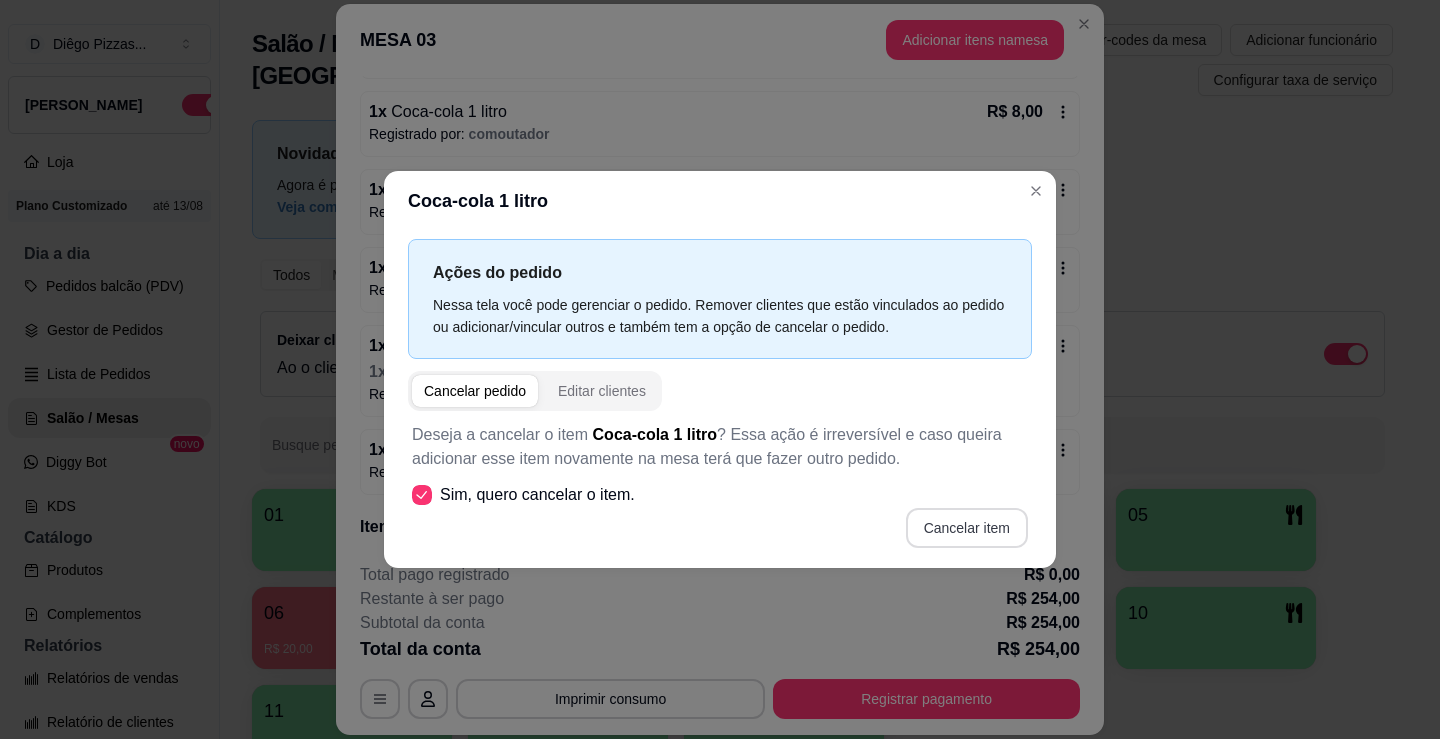 click on "Cancelar item" at bounding box center [967, 528] 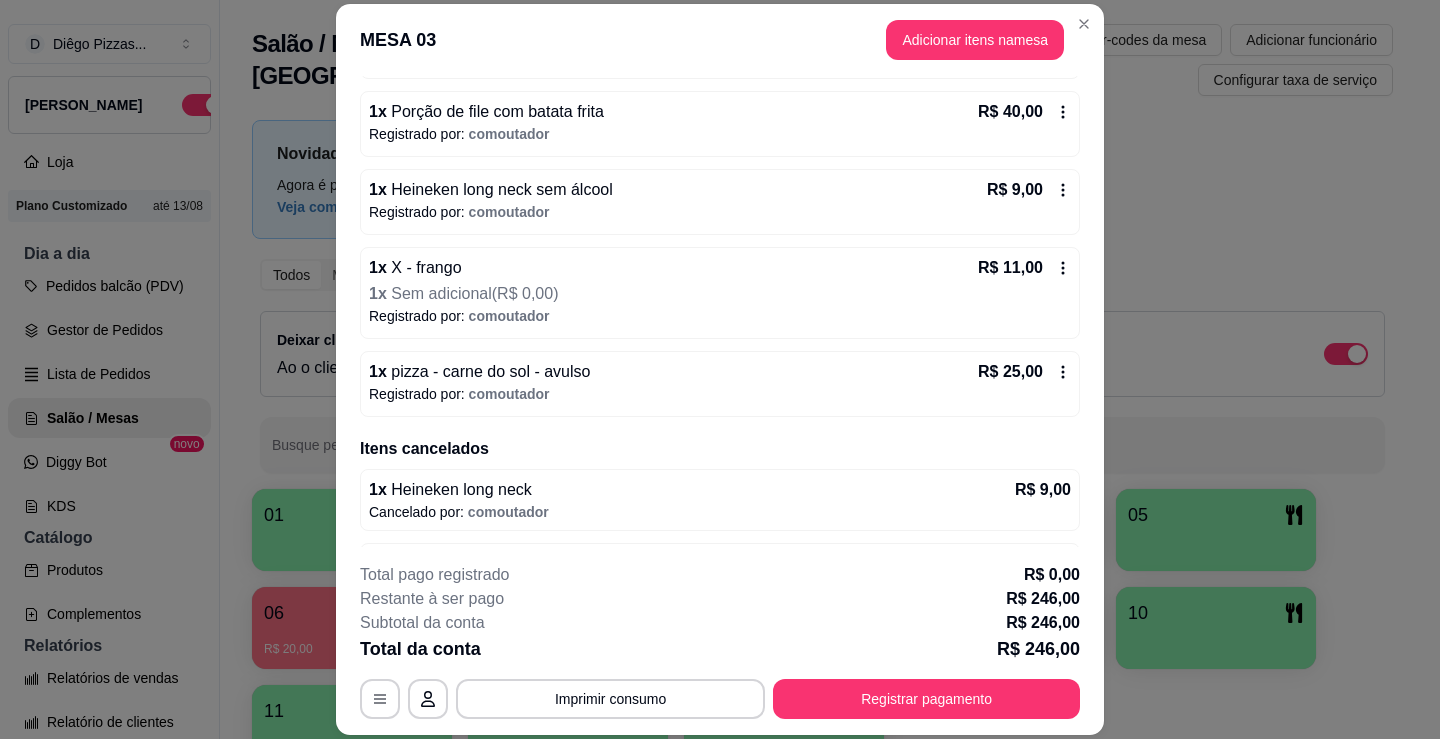 click on "Sem adicional  ( R$ 0,00 )" at bounding box center [474, 293] 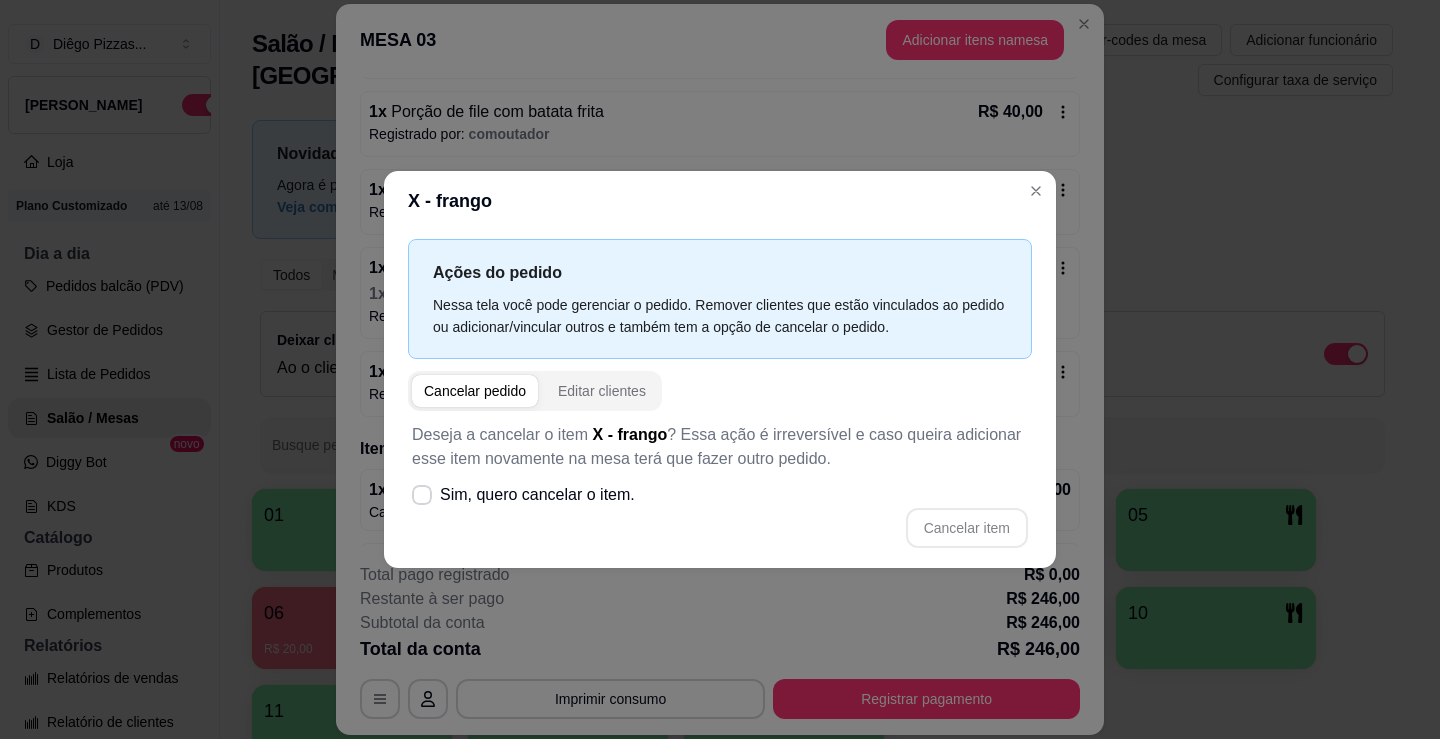 click on "Sim, quero cancelar o item." at bounding box center [537, 495] 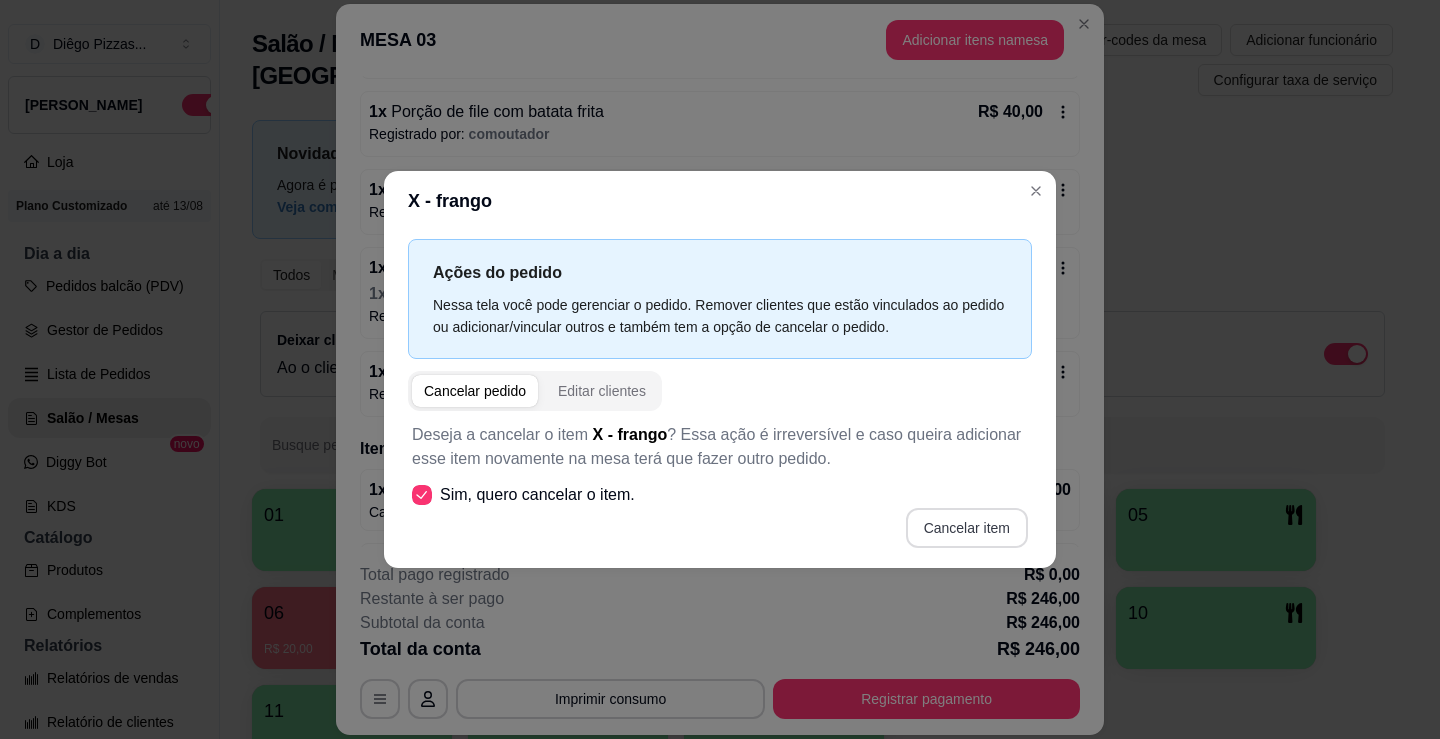 click on "Cancelar item" at bounding box center [967, 528] 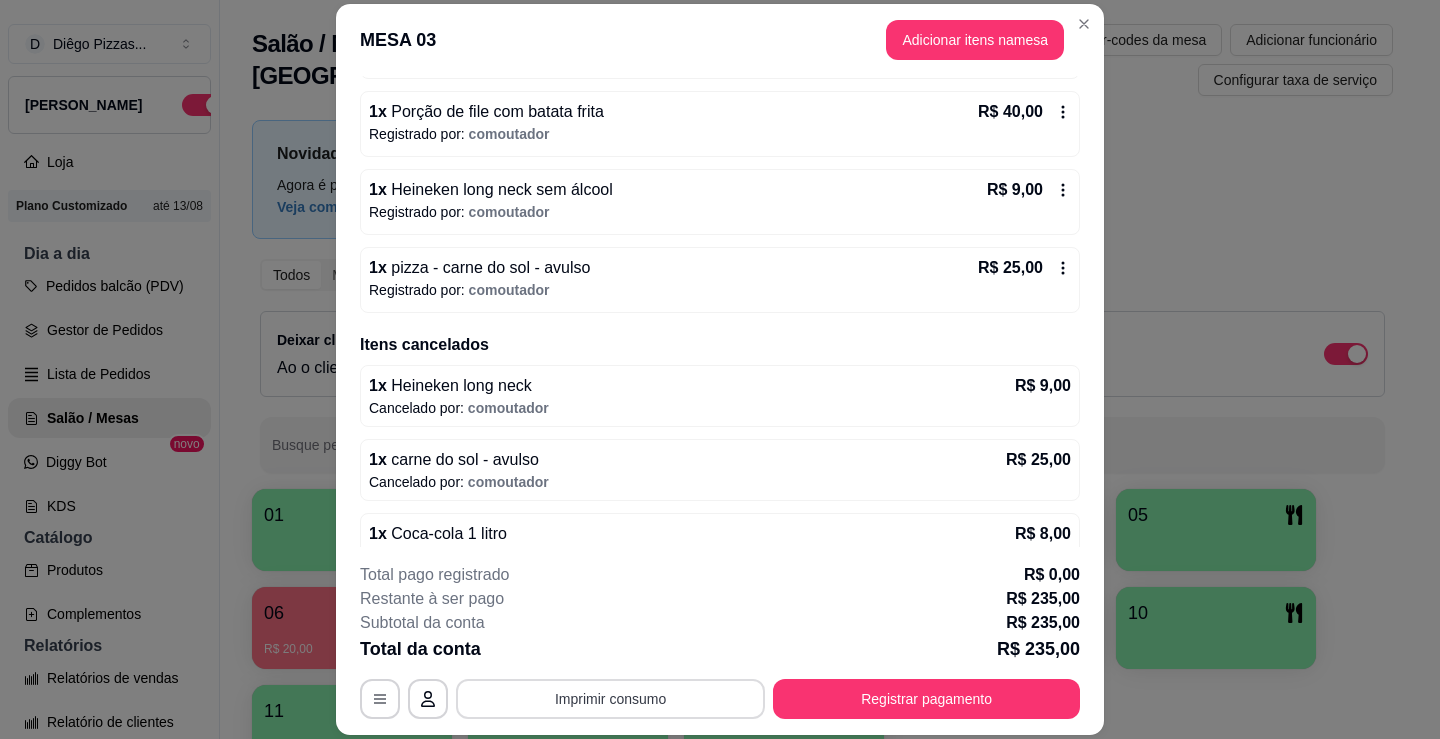 click on "Imprimir consumo" at bounding box center (610, 699) 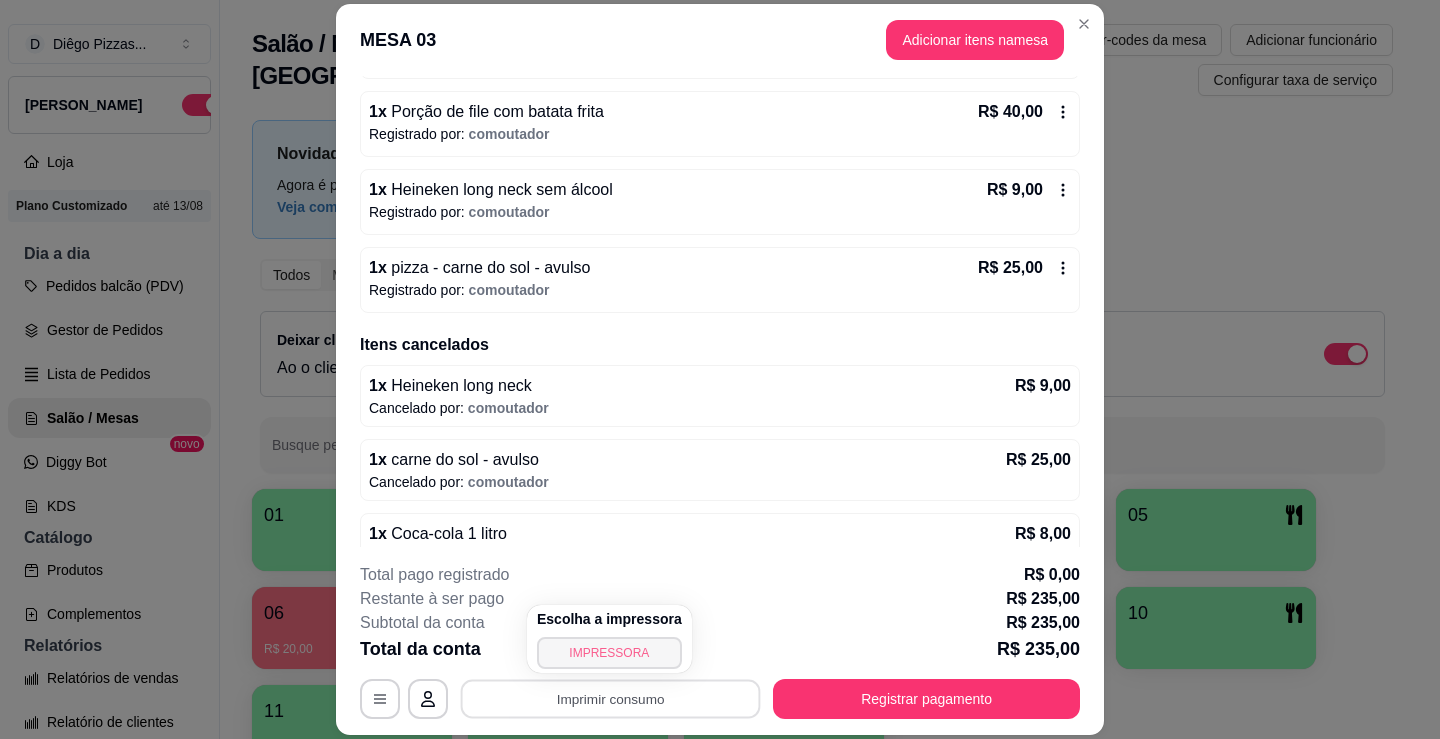 click on "IMPRESSORA" at bounding box center [609, 653] 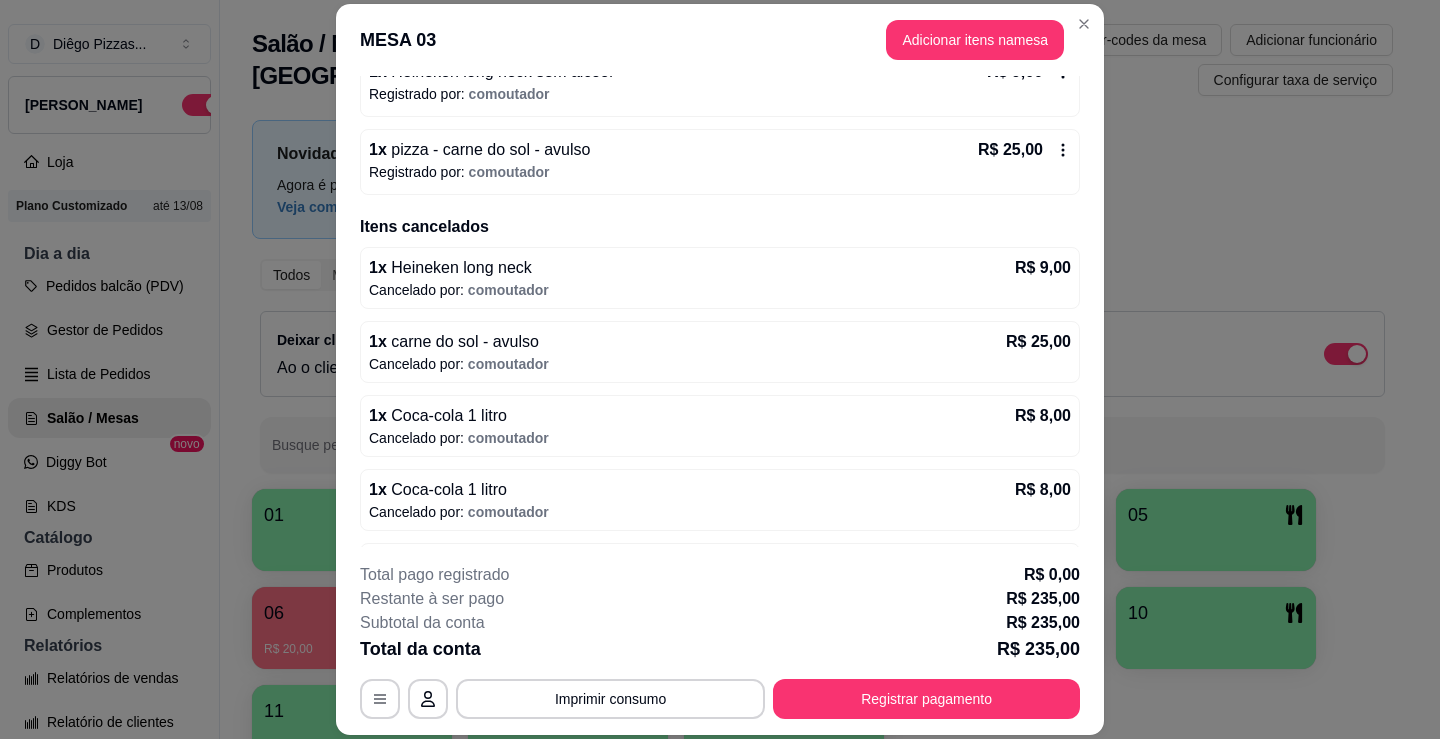 scroll, scrollTop: 1809, scrollLeft: 0, axis: vertical 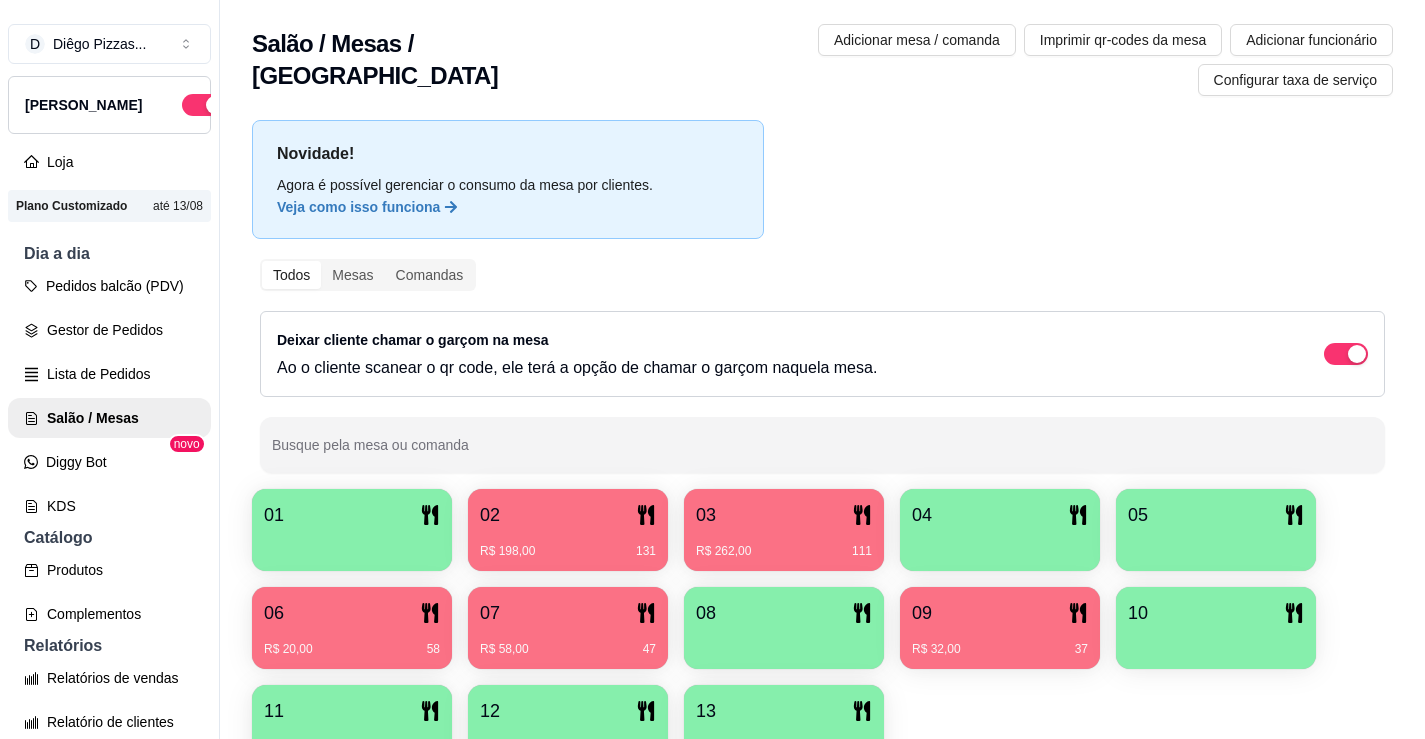 type 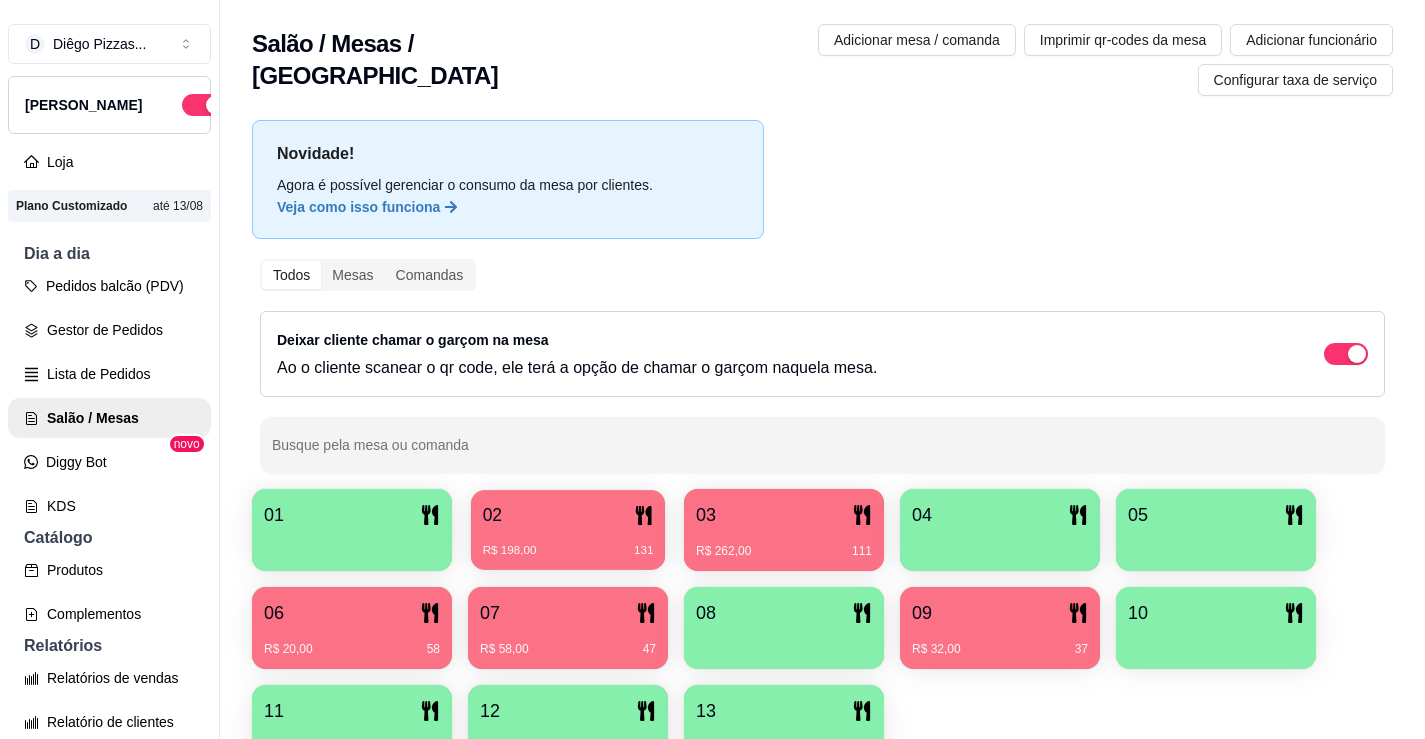 click on "02 R$ 198,00 131" at bounding box center [568, 530] 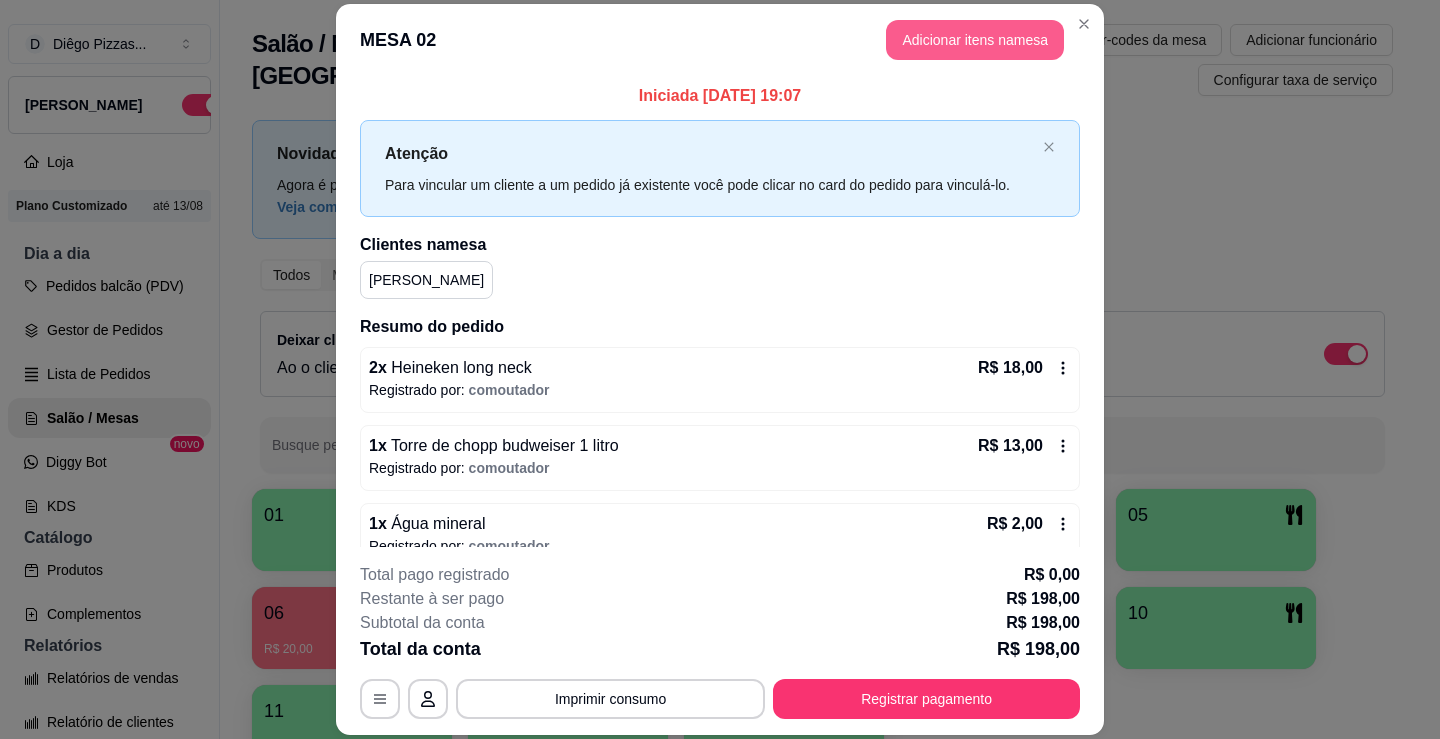 click on "Adicionar itens na  mesa" at bounding box center [975, 40] 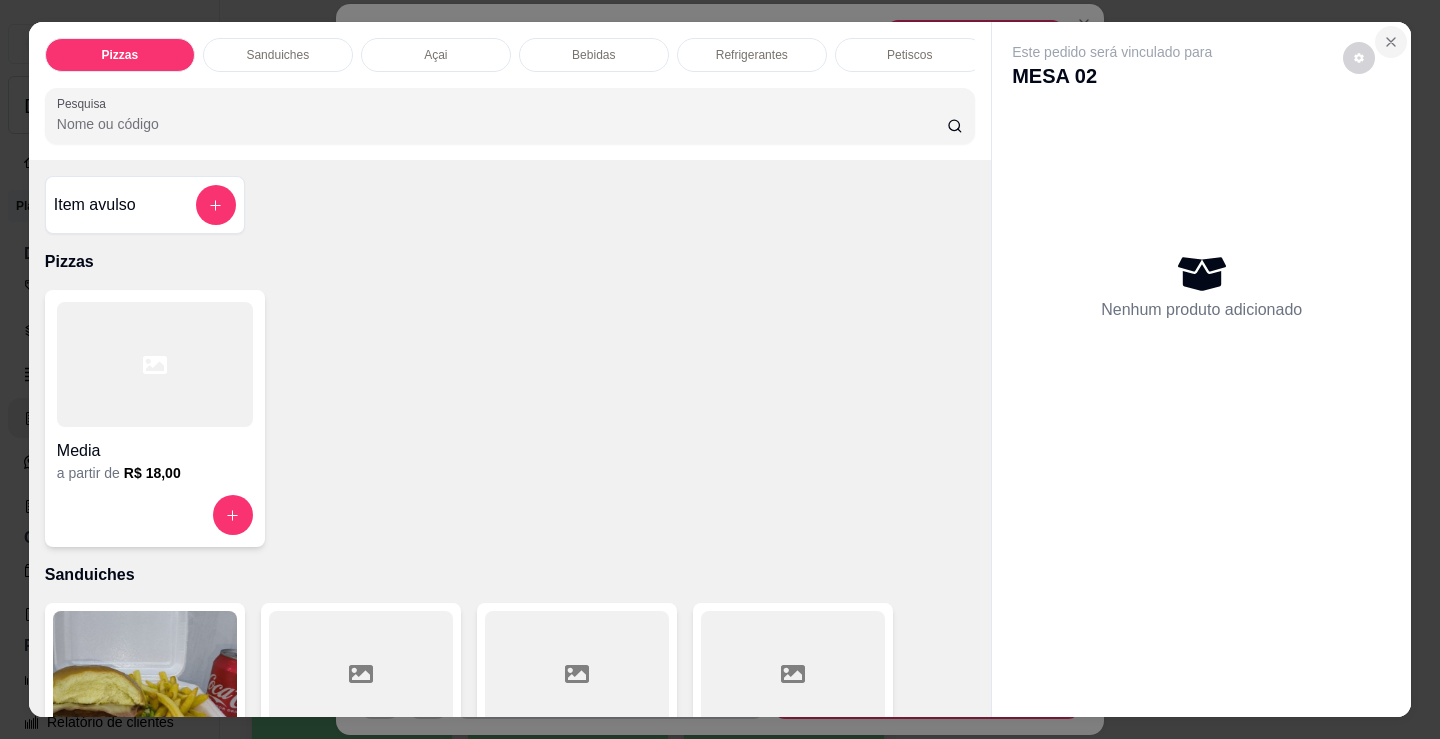 click 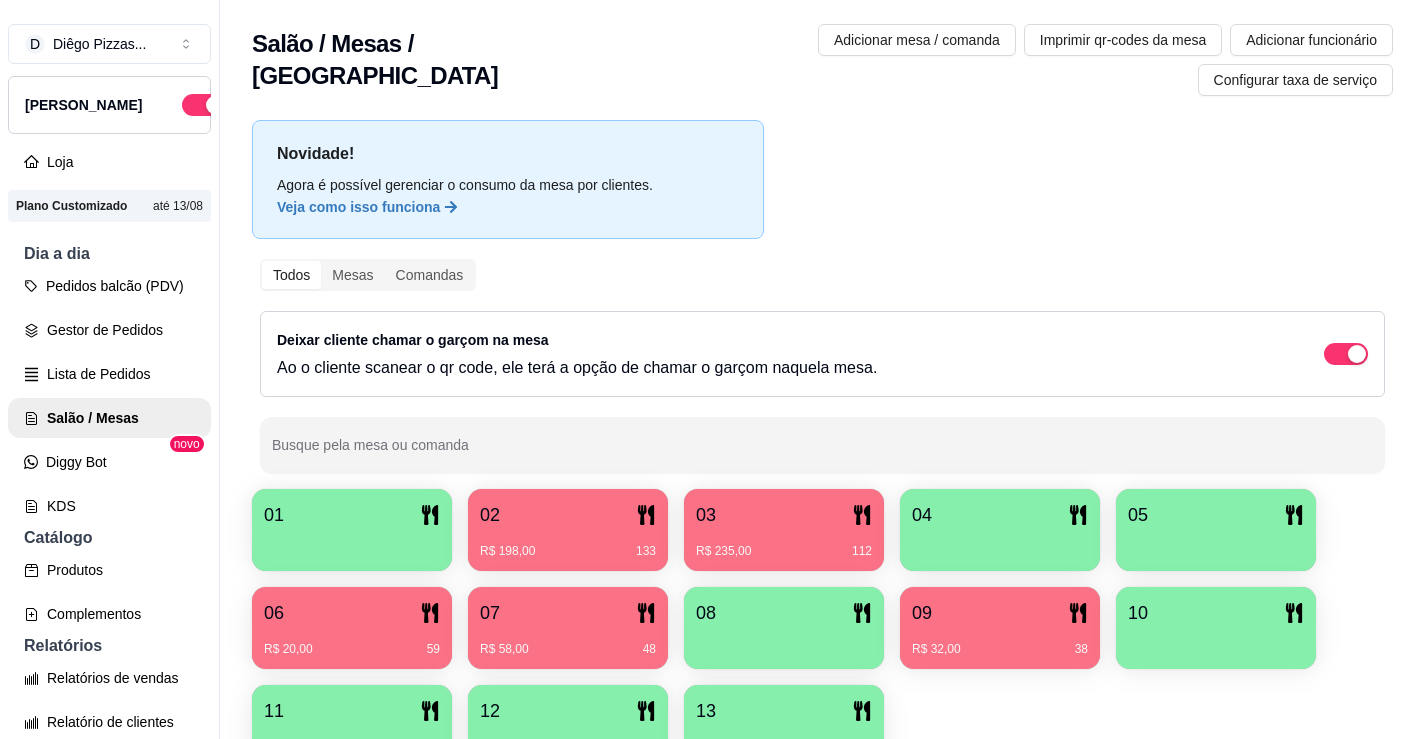 click on "R$ 235,00 112" at bounding box center [784, 544] 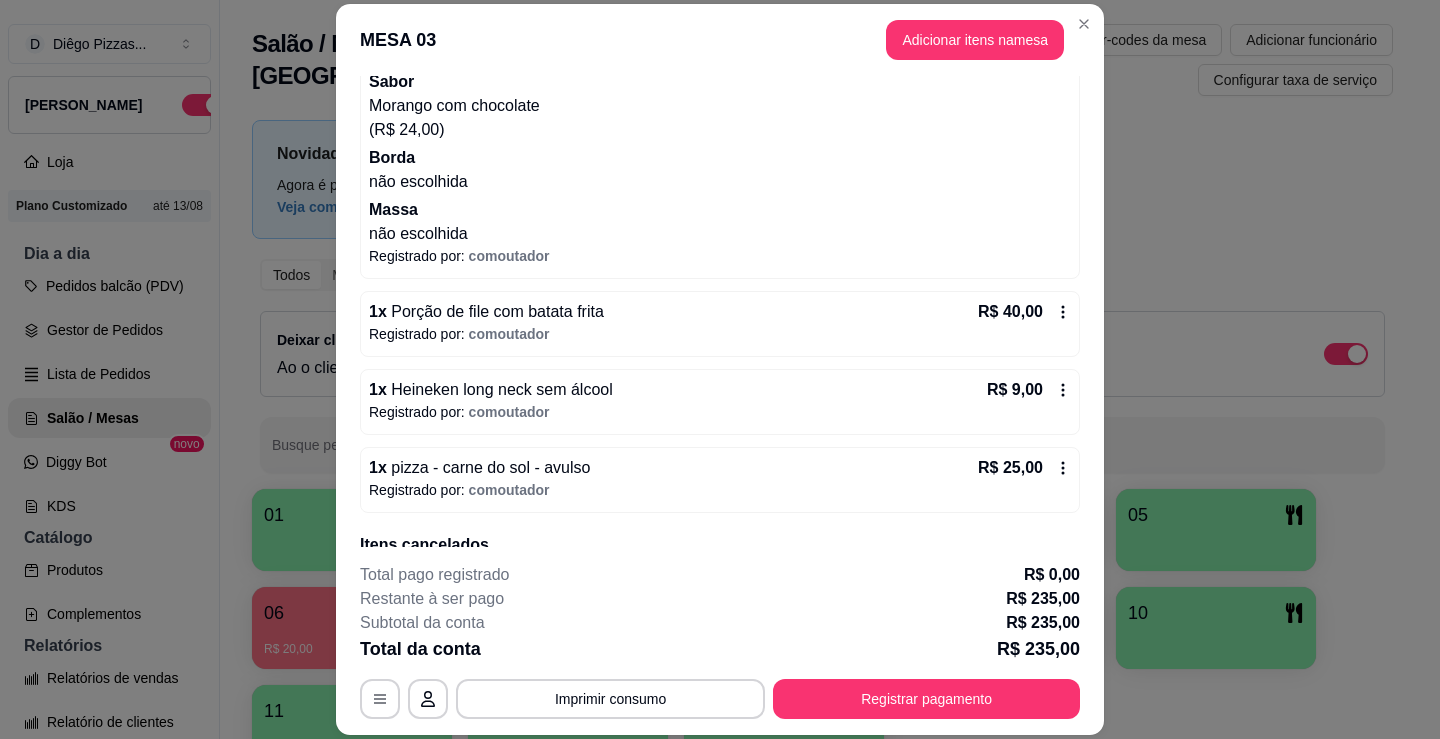 scroll, scrollTop: 1809, scrollLeft: 0, axis: vertical 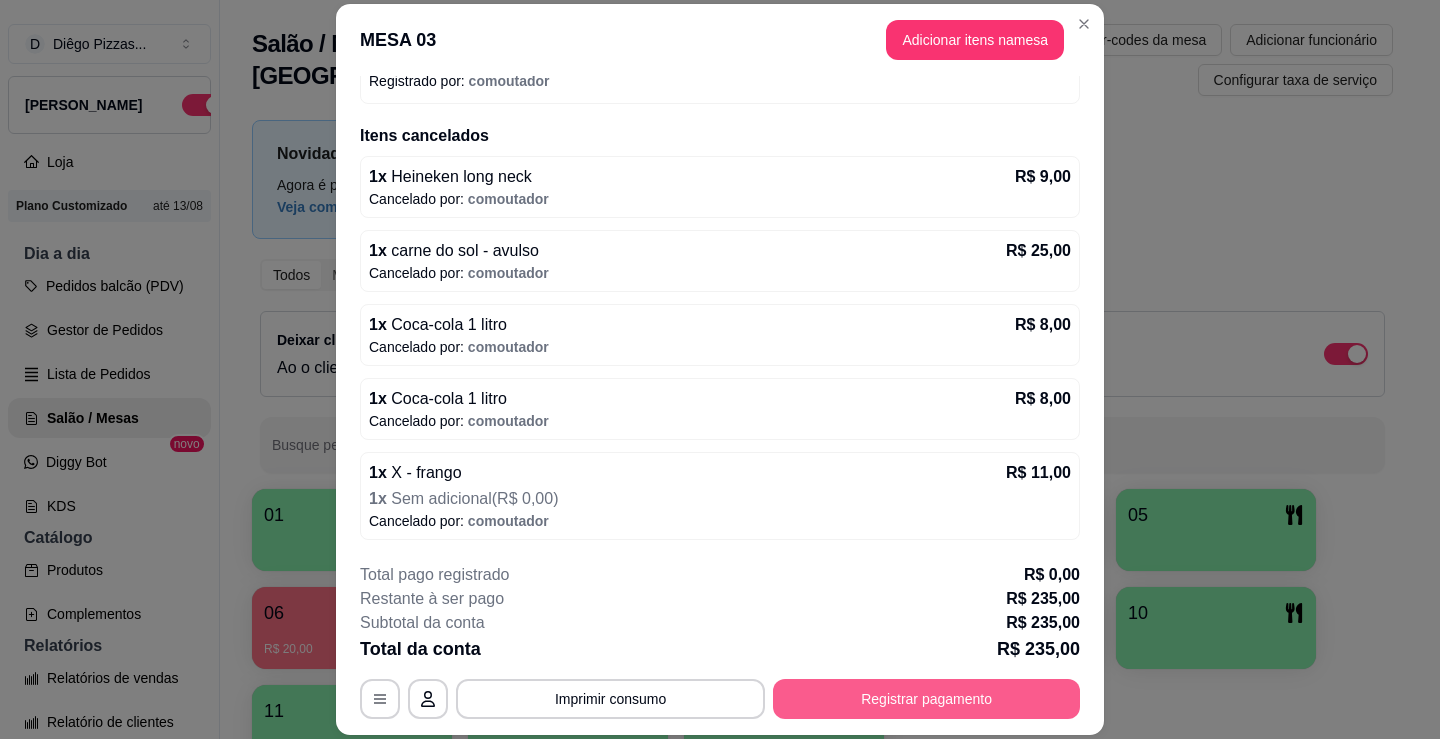click on "Registrar pagamento" at bounding box center [926, 699] 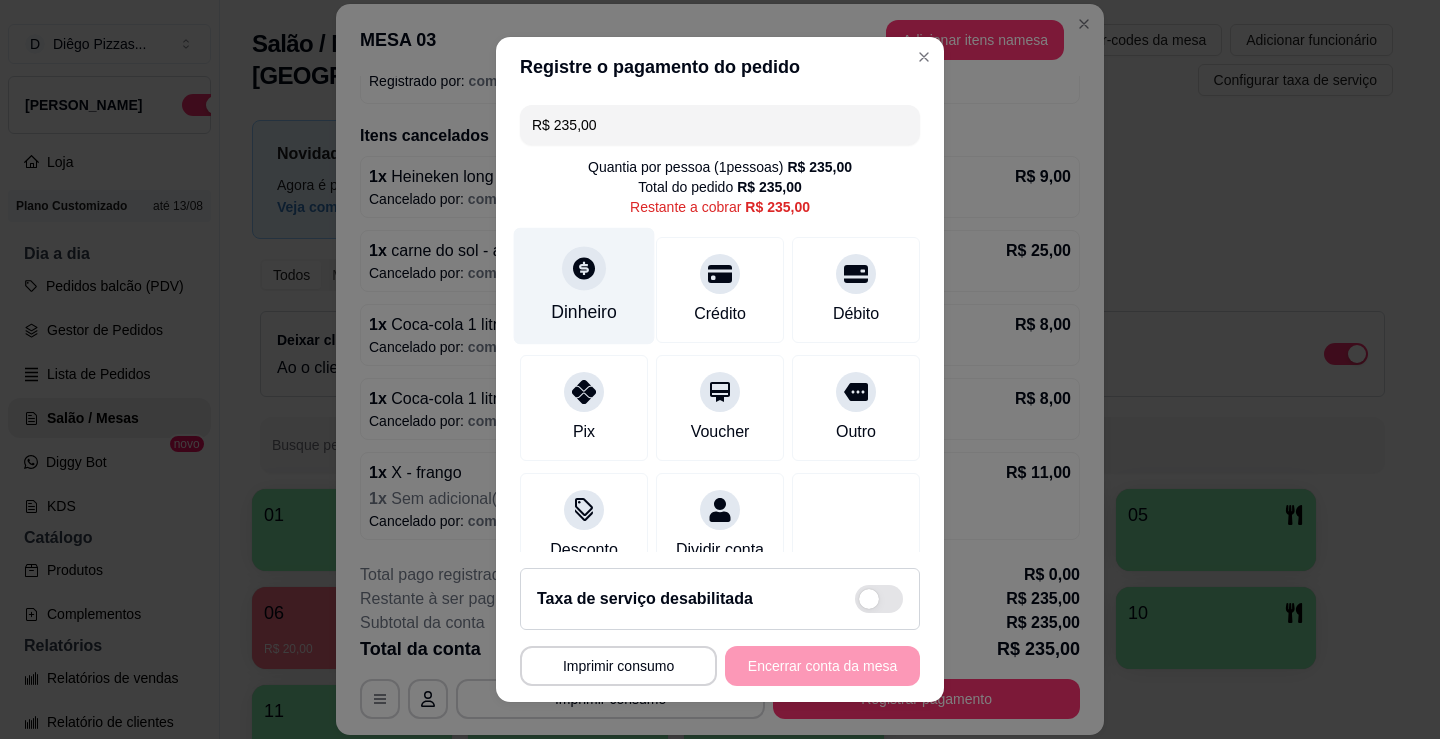 click on "Dinheiro" at bounding box center [584, 286] 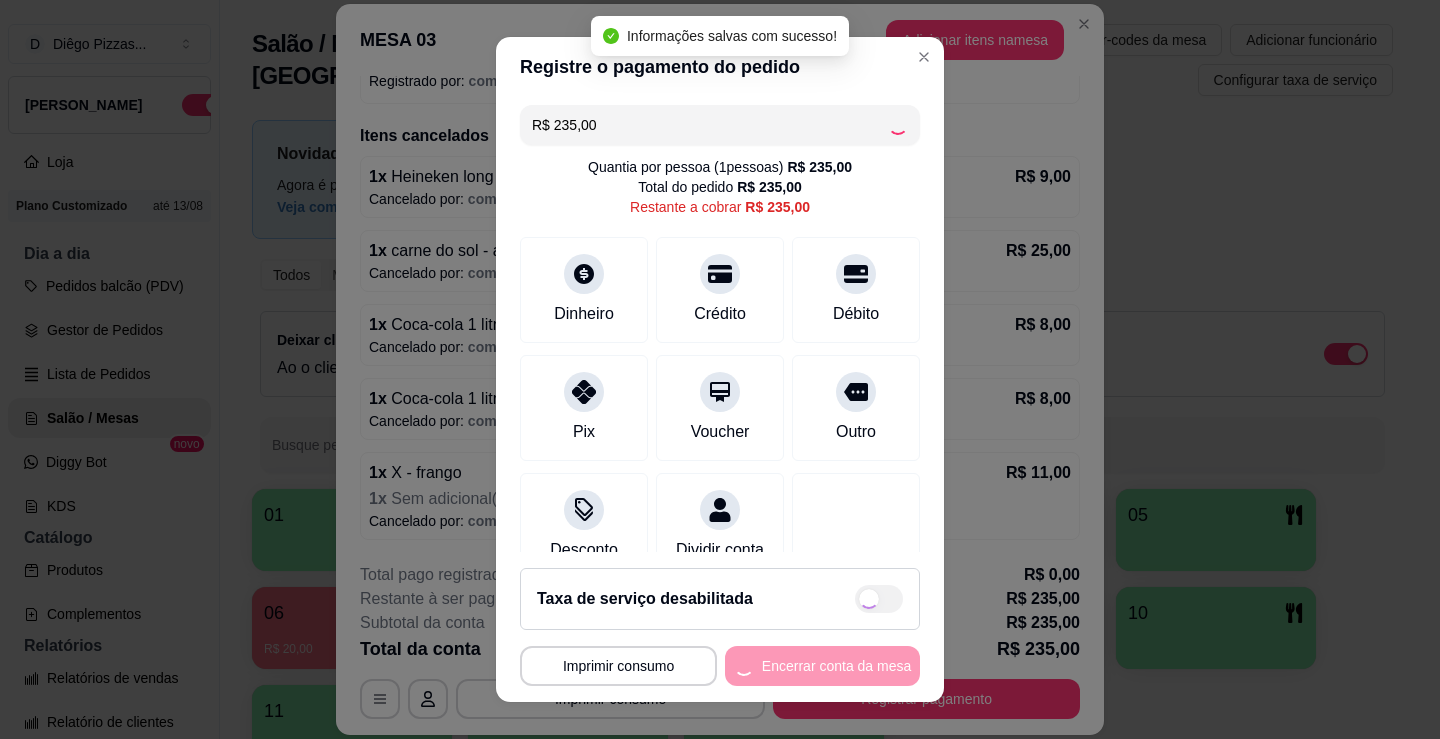 type on "R$ 0,00" 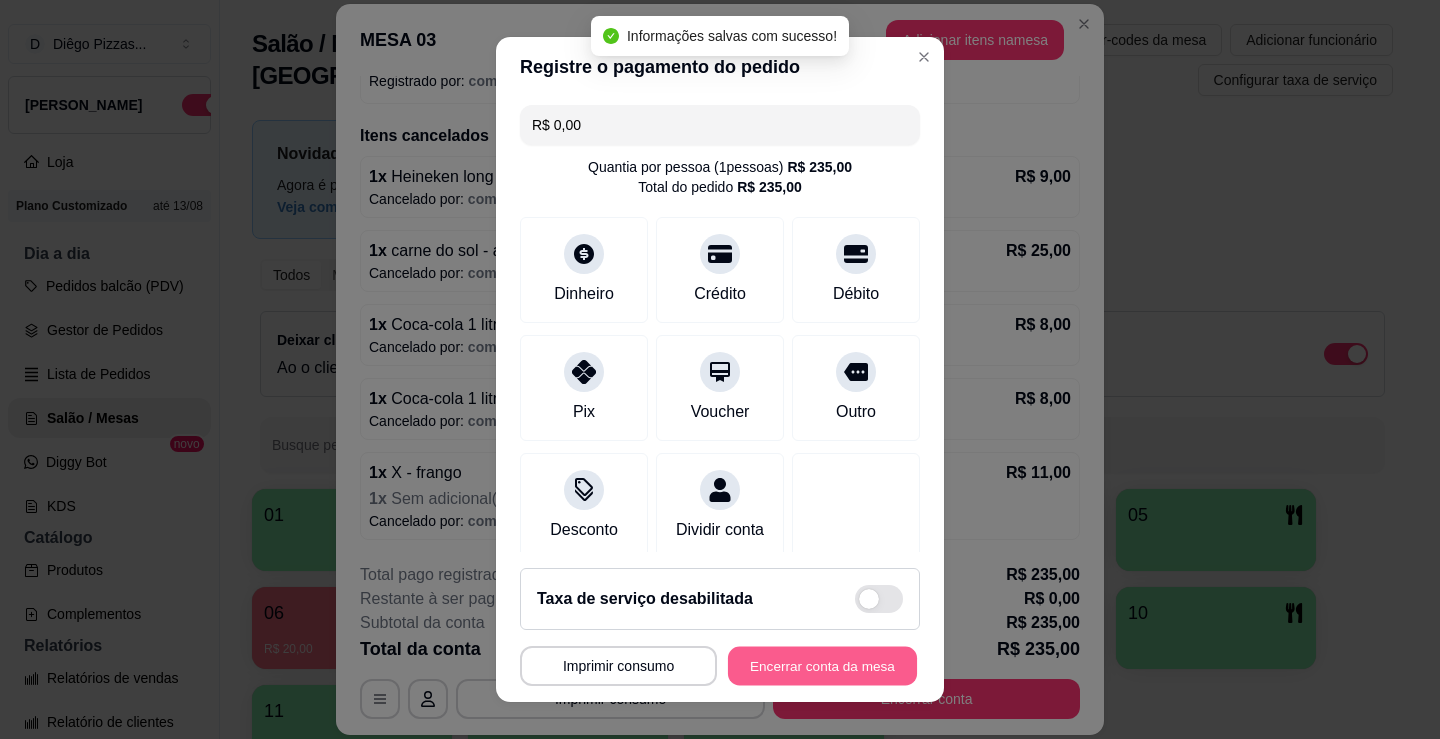 click on "Encerrar conta da mesa" at bounding box center (822, 666) 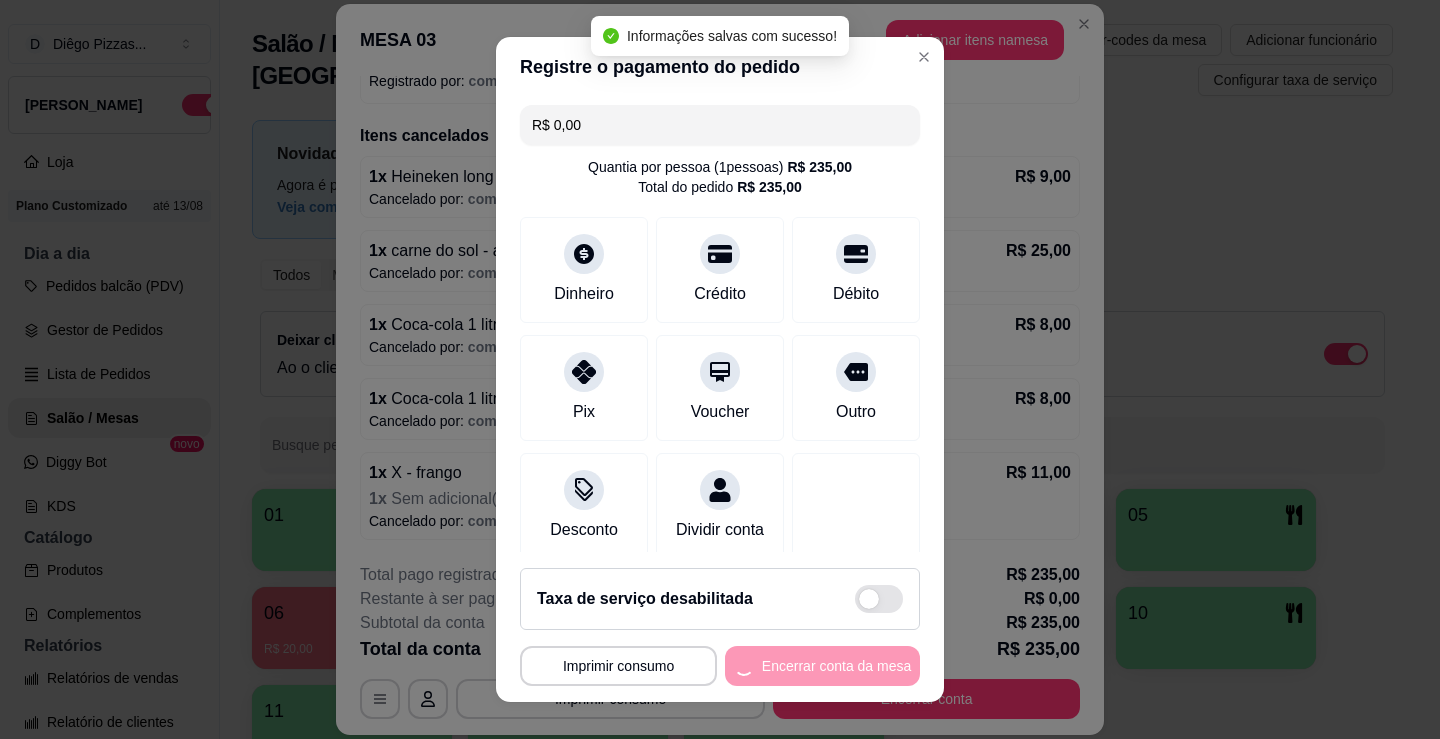 scroll, scrollTop: 0, scrollLeft: 0, axis: both 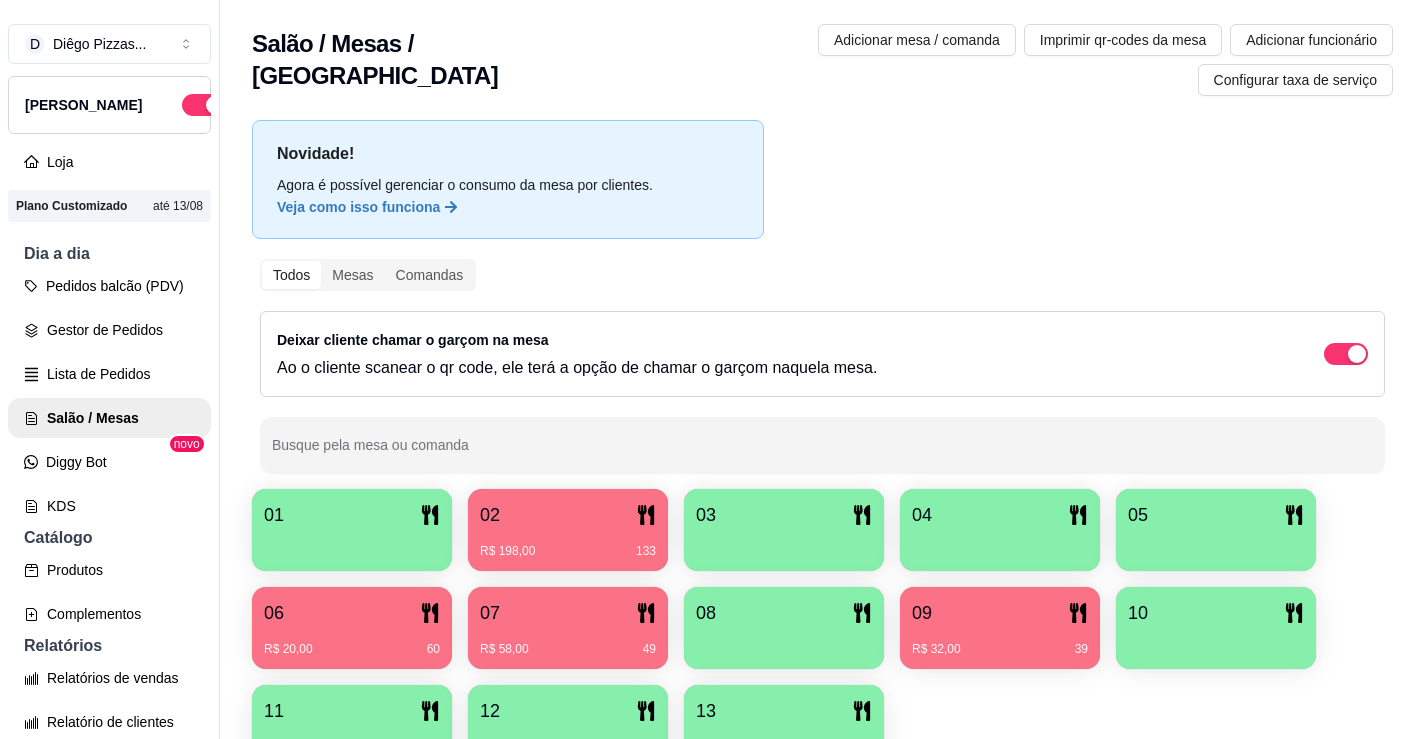 click on "R$ 198,00 133" at bounding box center (568, 551) 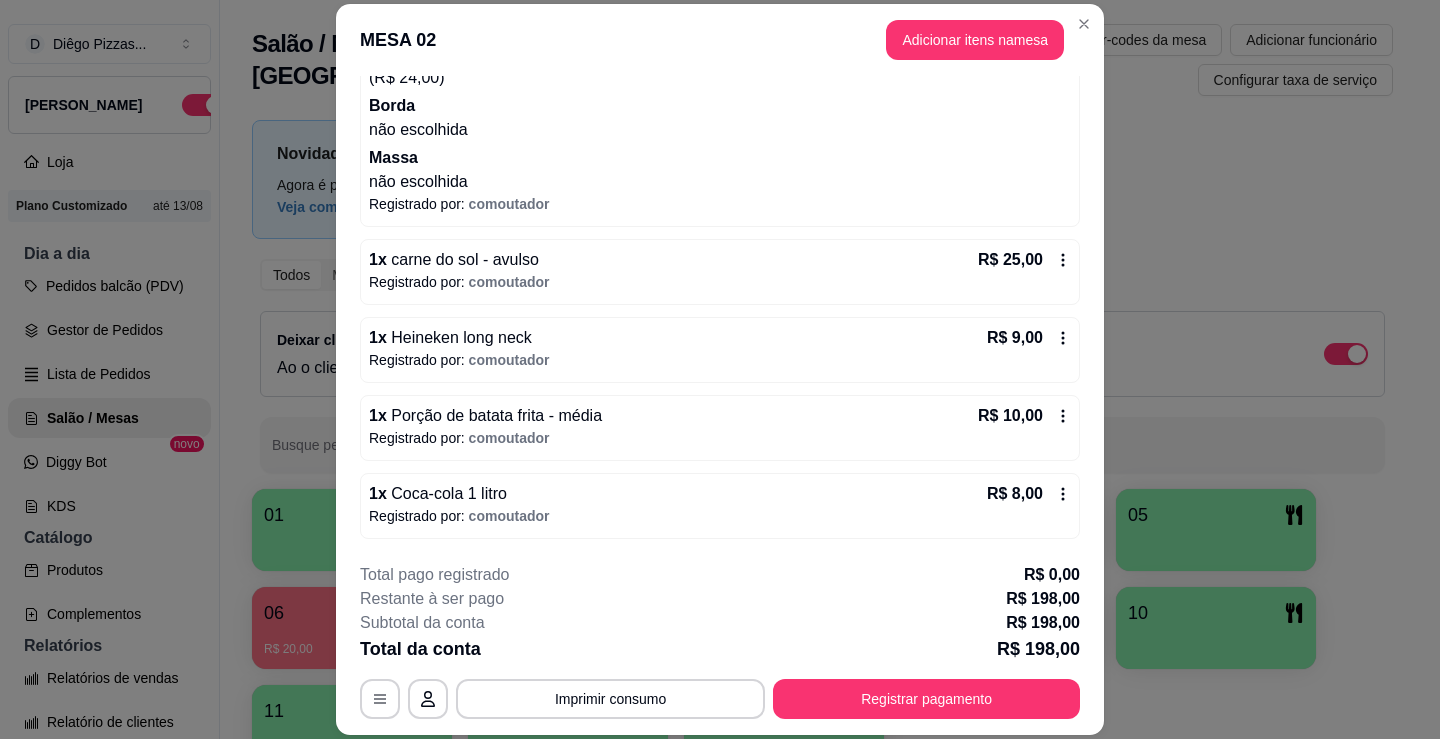 scroll, scrollTop: 1067, scrollLeft: 0, axis: vertical 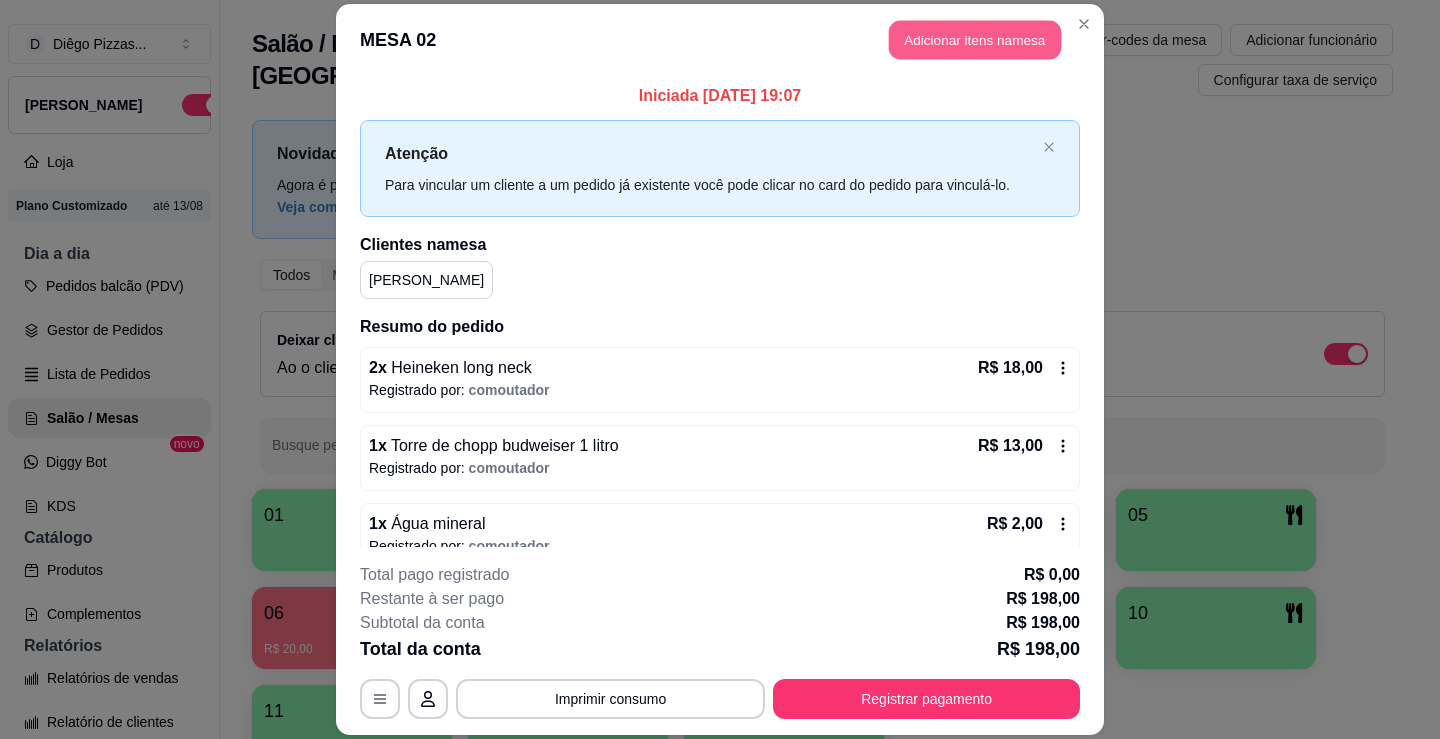 click on "Adicionar itens na  mesa" at bounding box center [975, 39] 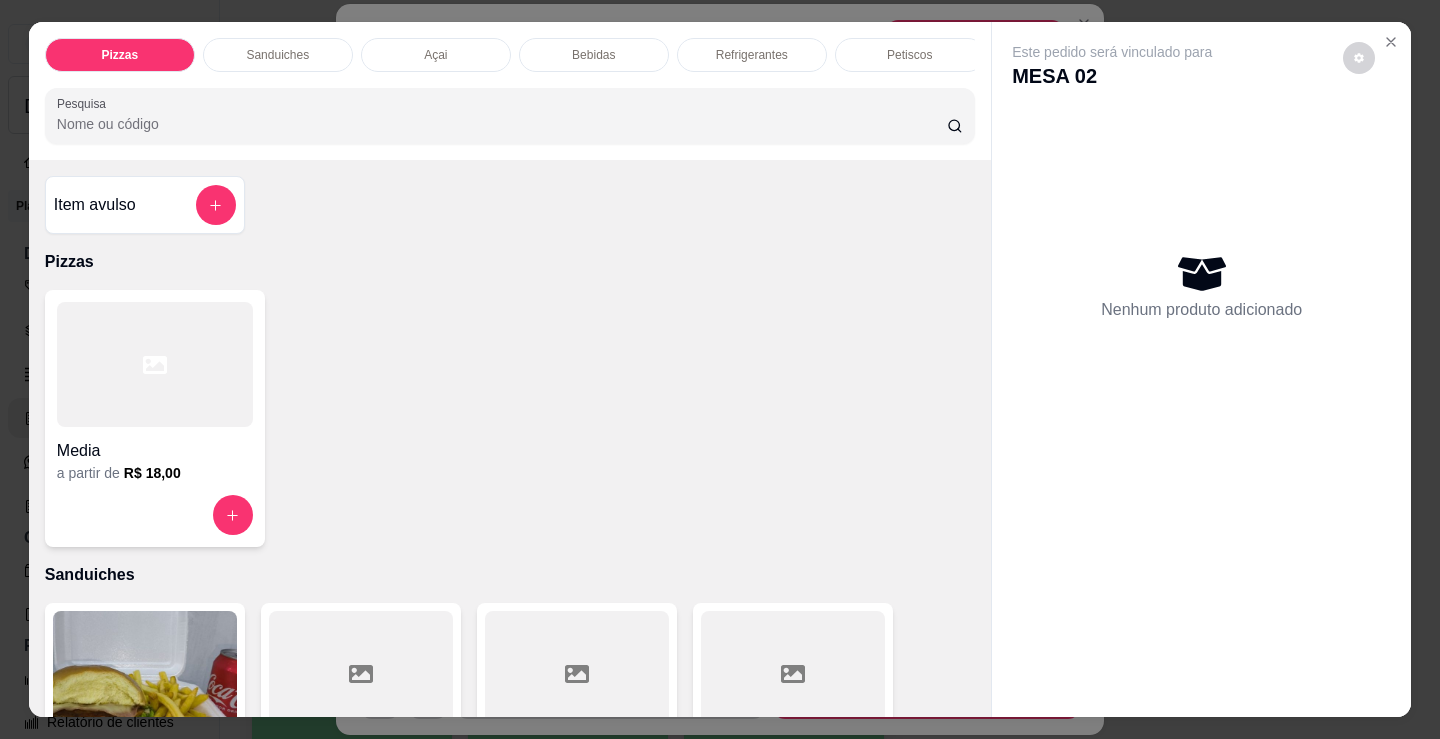 click on "Bebidas" at bounding box center [594, 55] 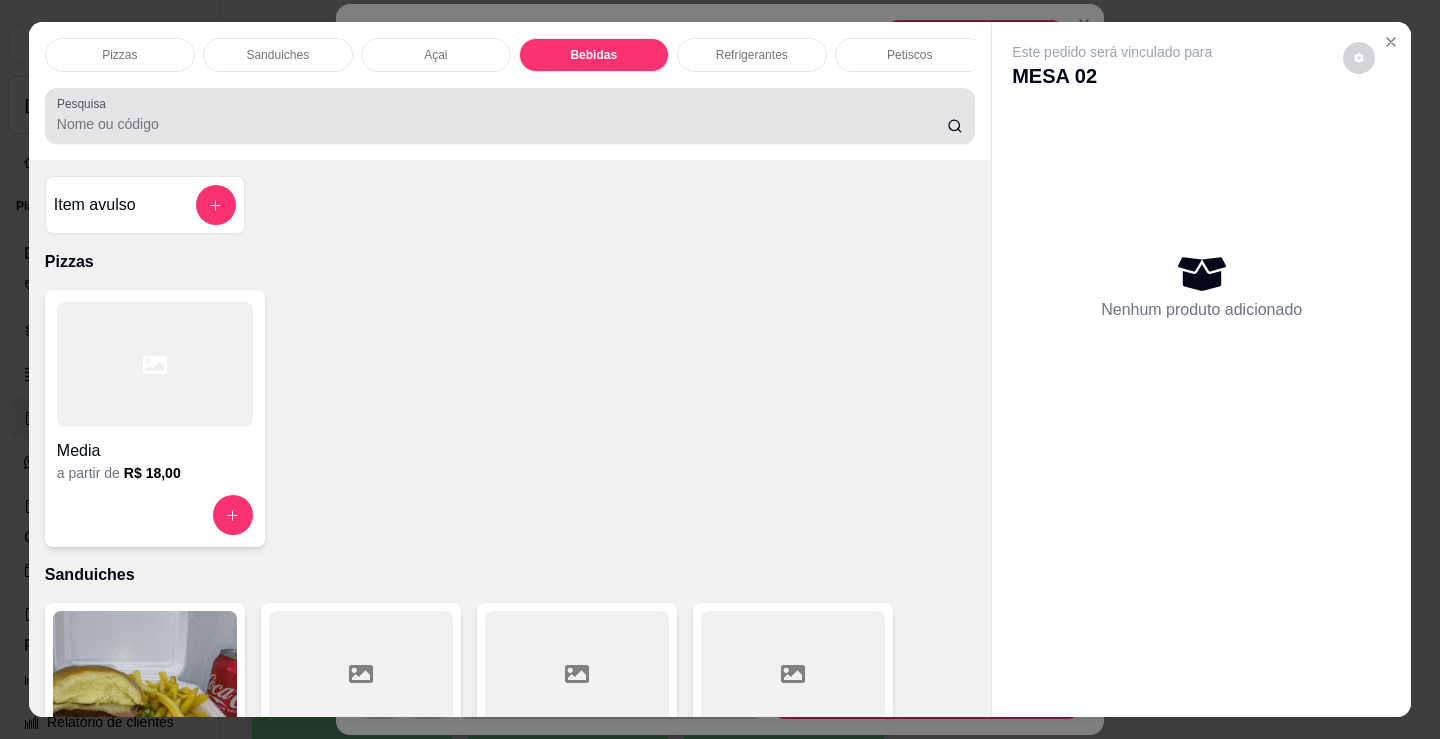 scroll, scrollTop: 2478, scrollLeft: 0, axis: vertical 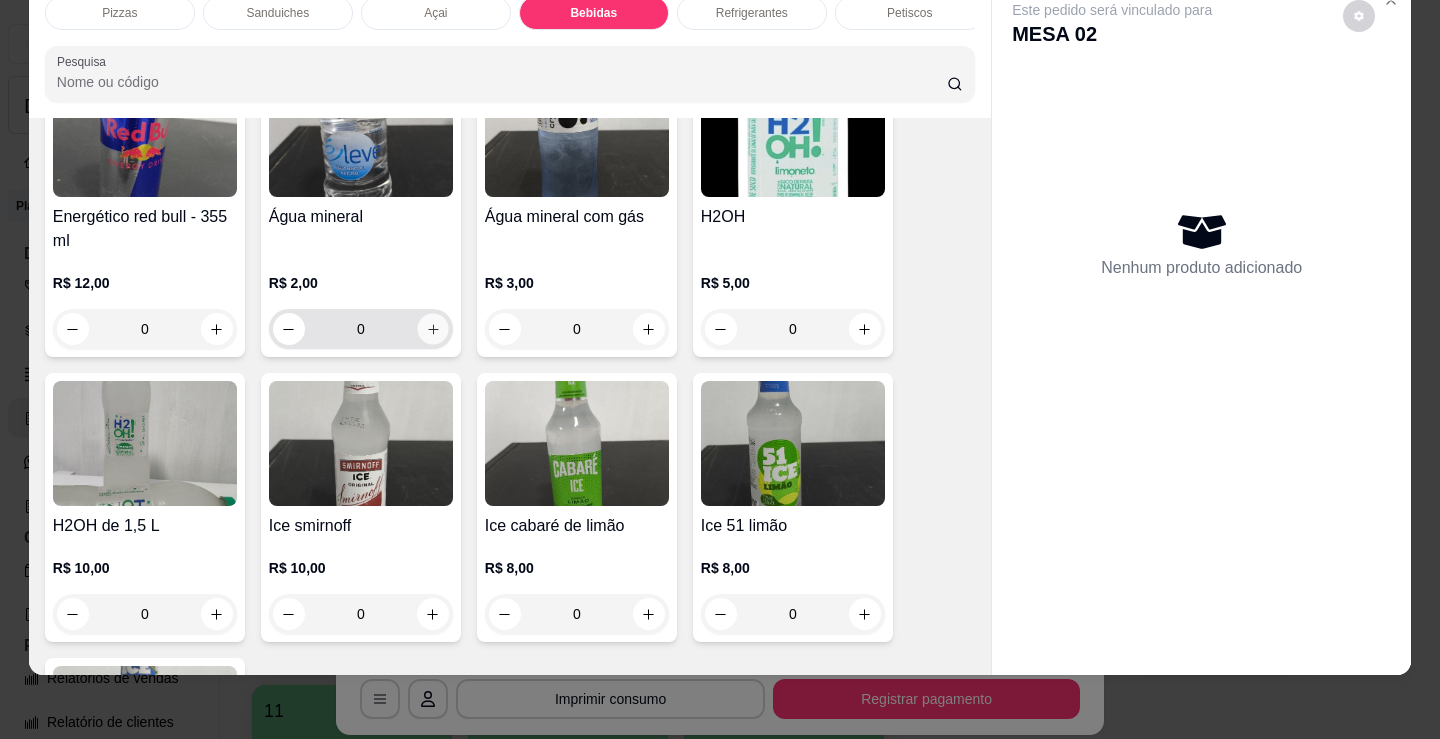 click 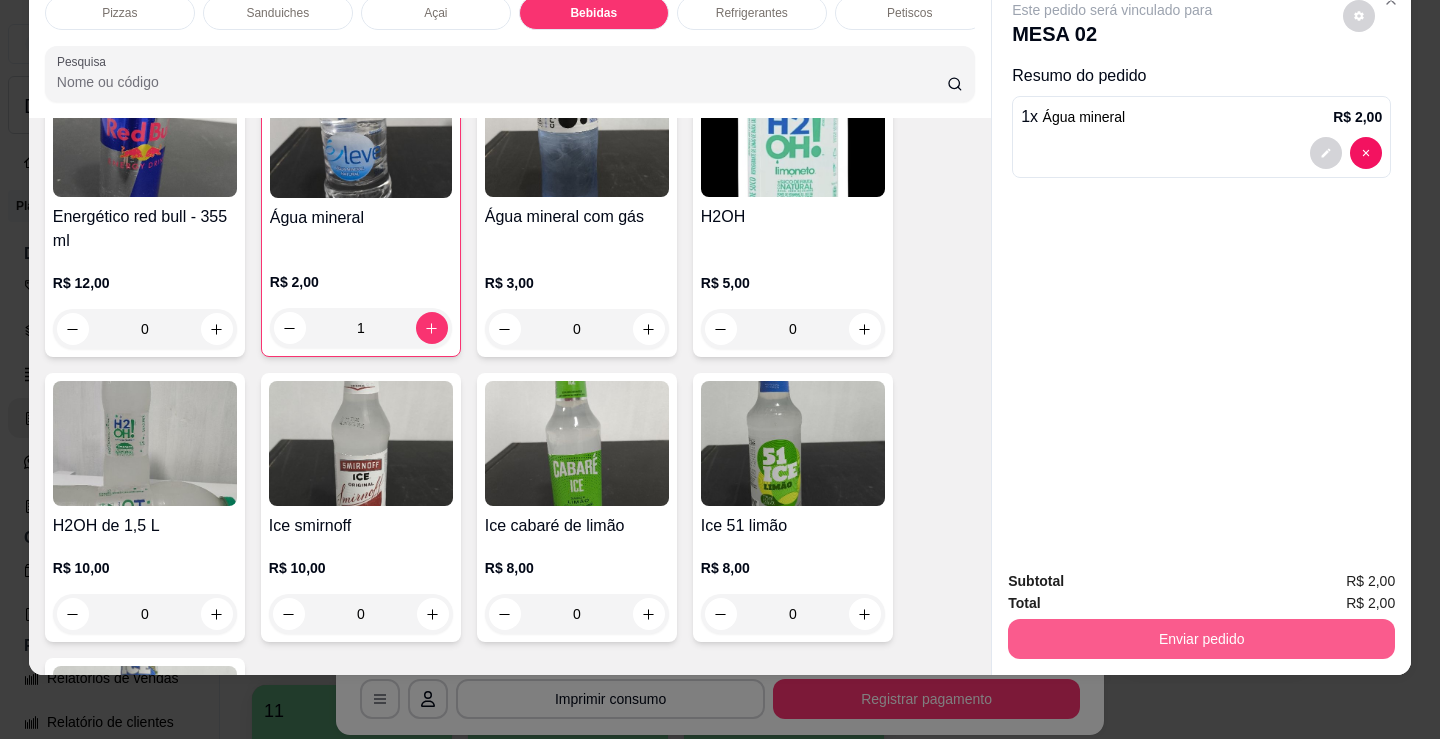 click on "Enviar pedido" at bounding box center (1201, 639) 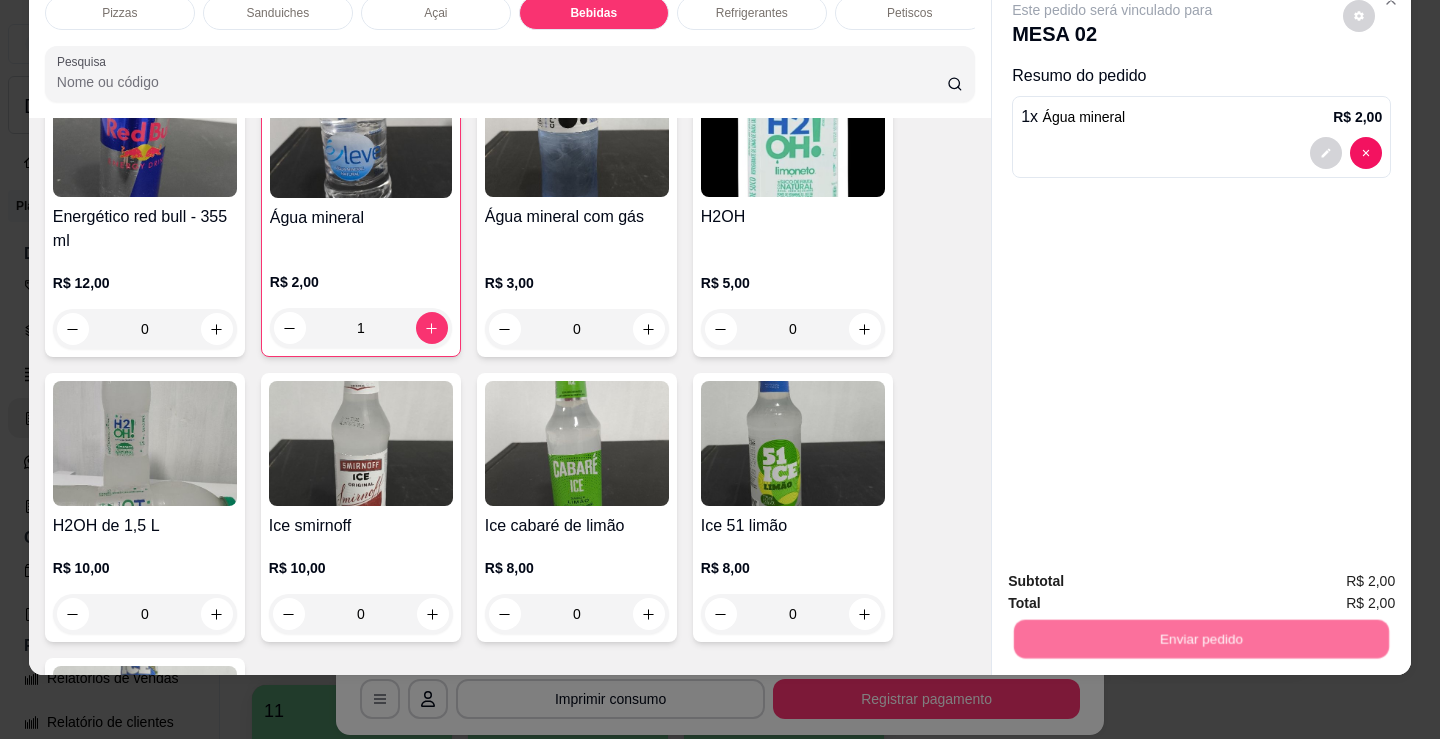click on "Não registrar e enviar pedido" at bounding box center (1135, 575) 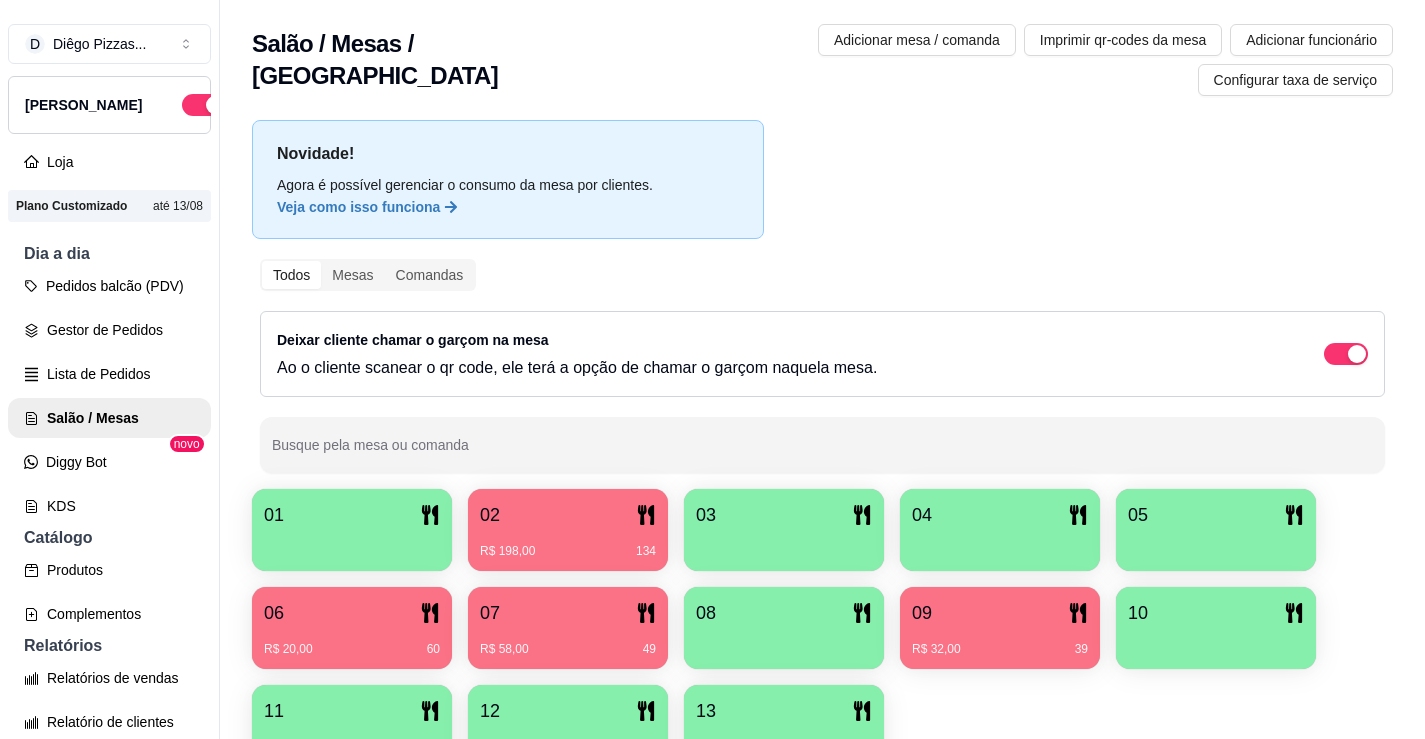 click on "R$ 32,00 39" at bounding box center (1000, 649) 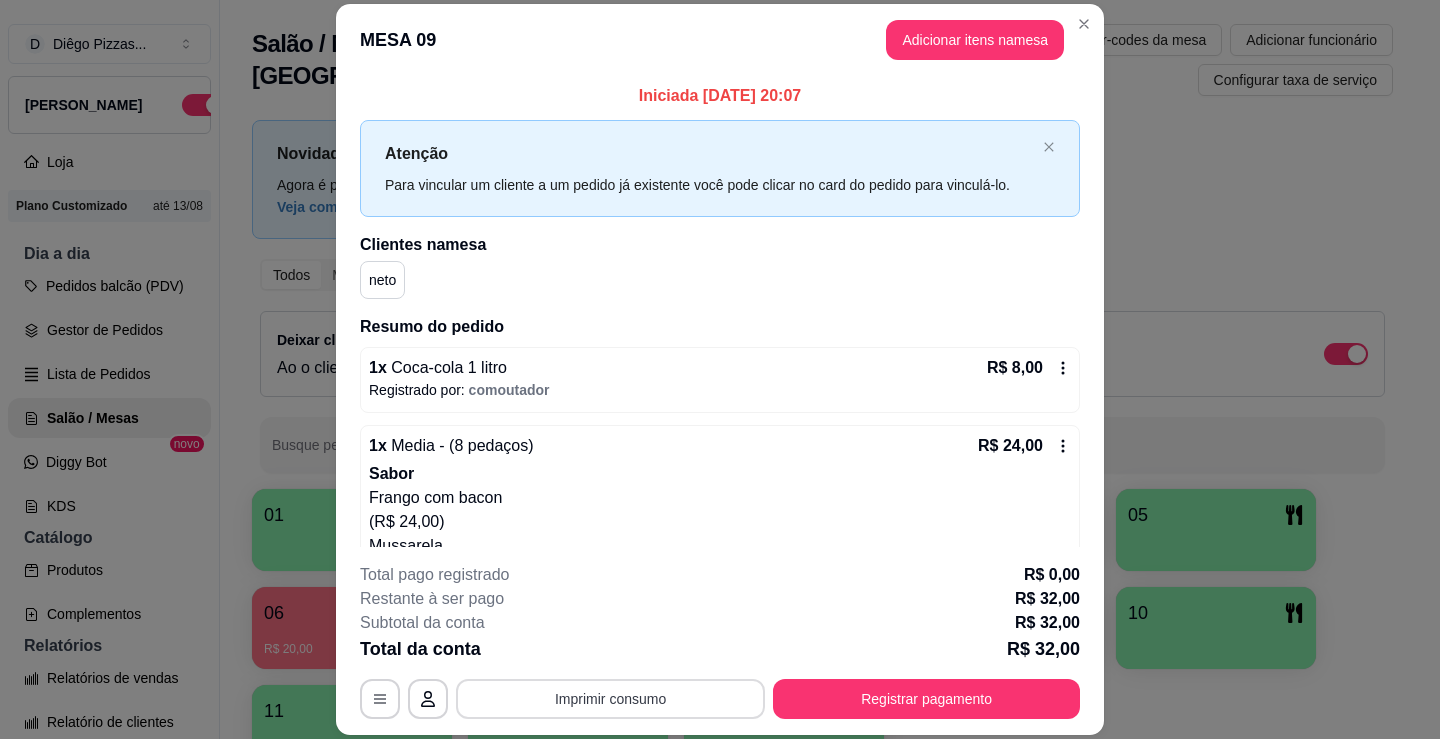 click on "Imprimir consumo" at bounding box center [610, 699] 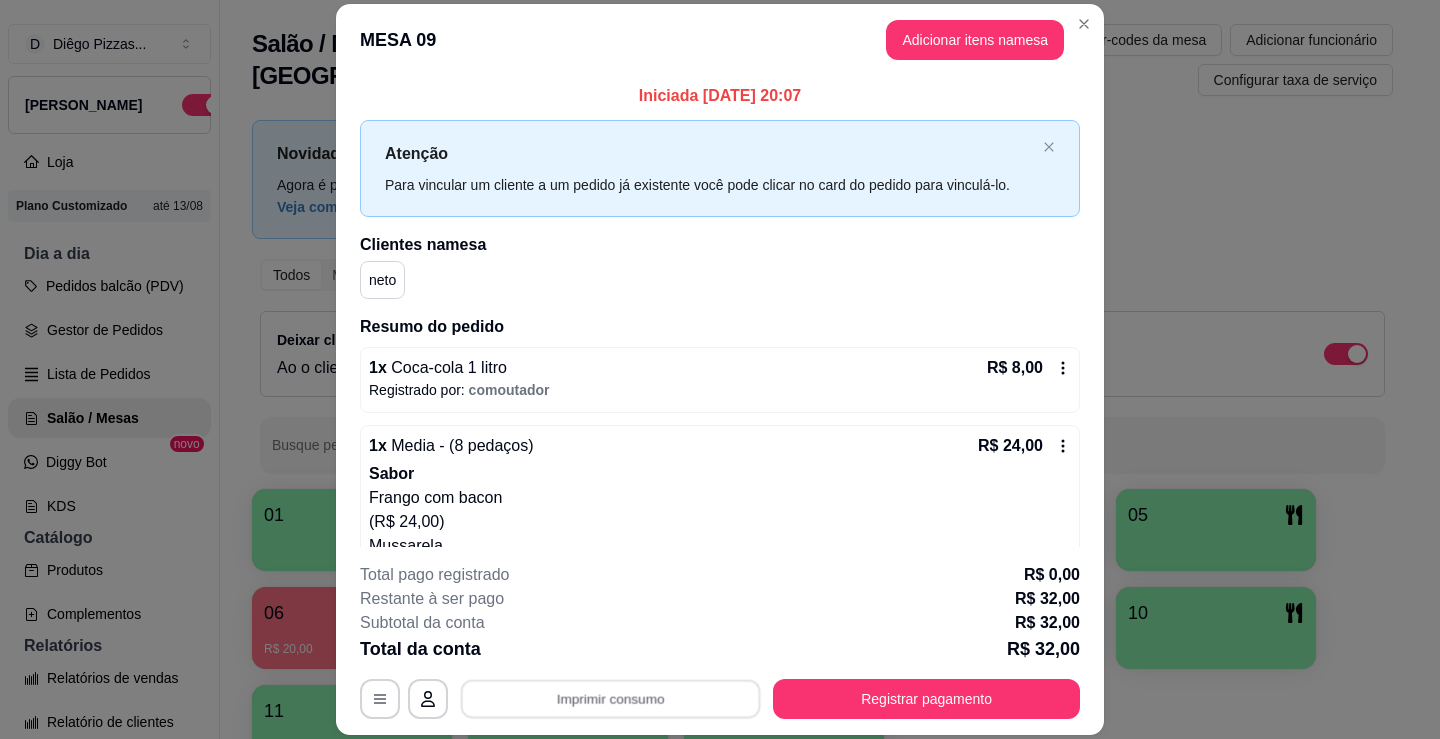 click on "IMPRESSORA" at bounding box center [609, 657] 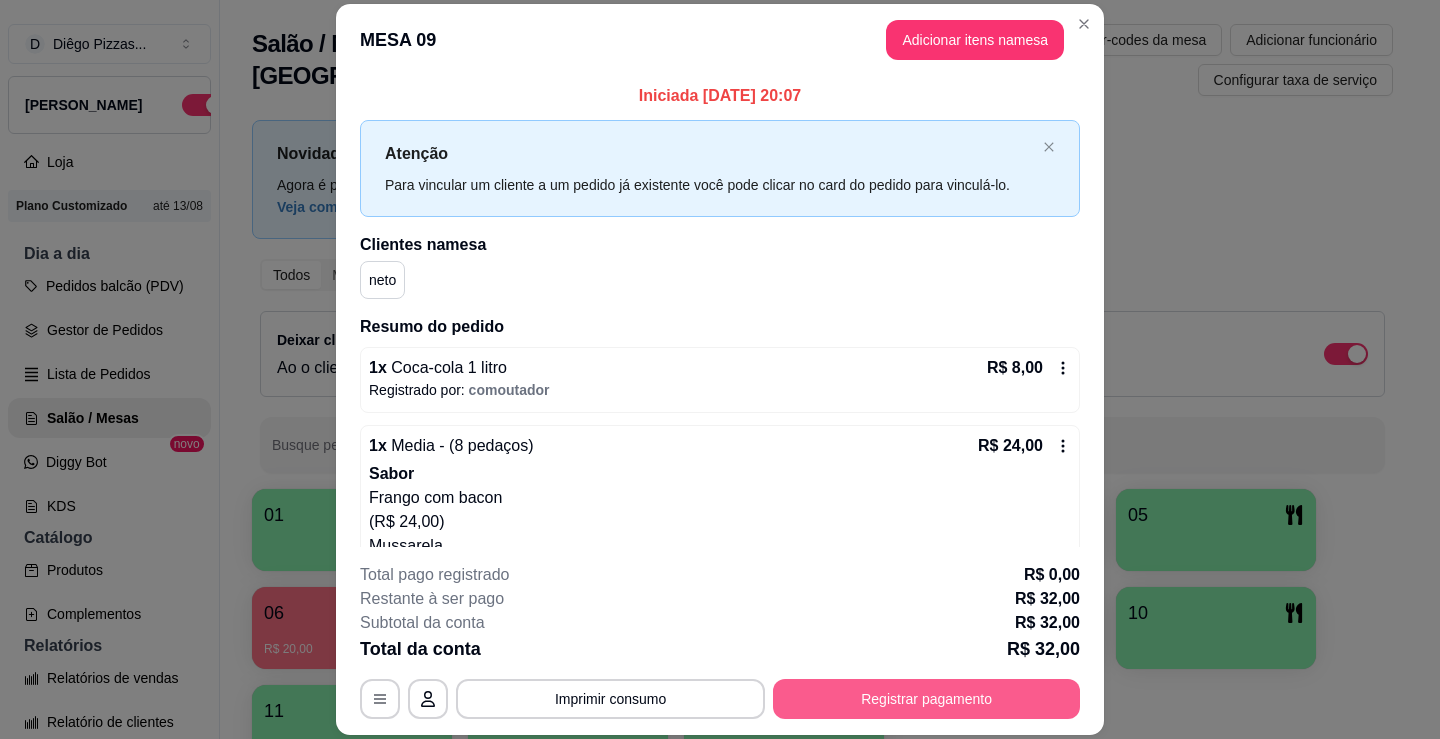 click on "Registrar pagamento" at bounding box center (926, 699) 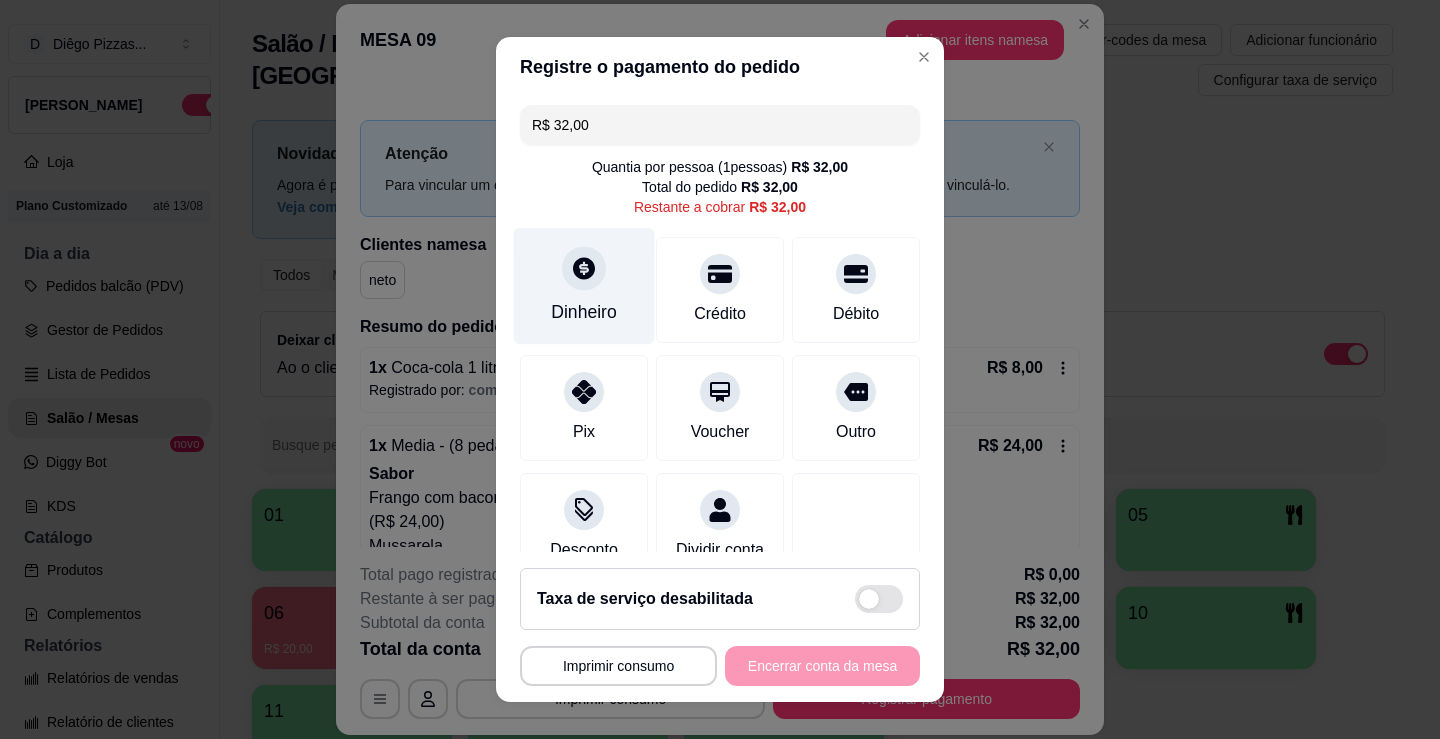 click on "Dinheiro" at bounding box center [584, 286] 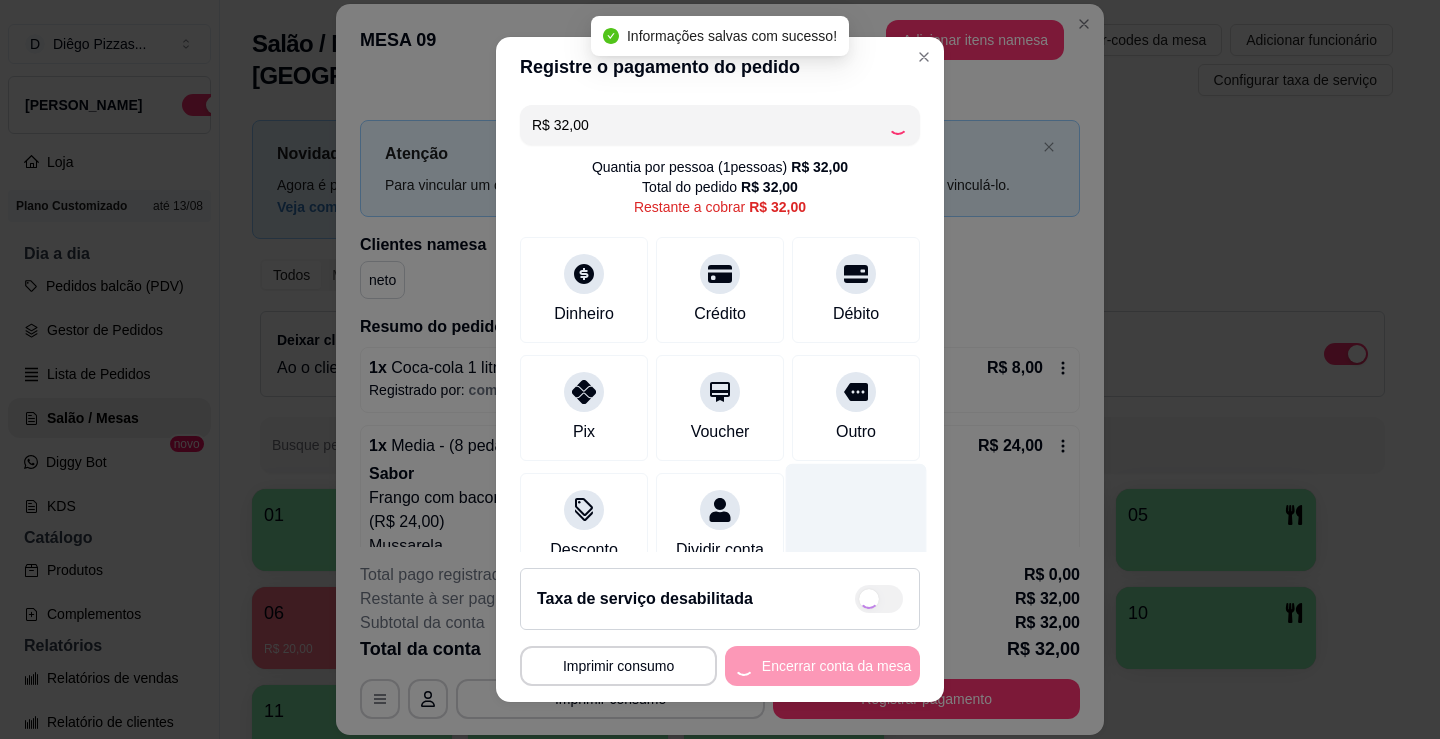 type on "R$ 0,00" 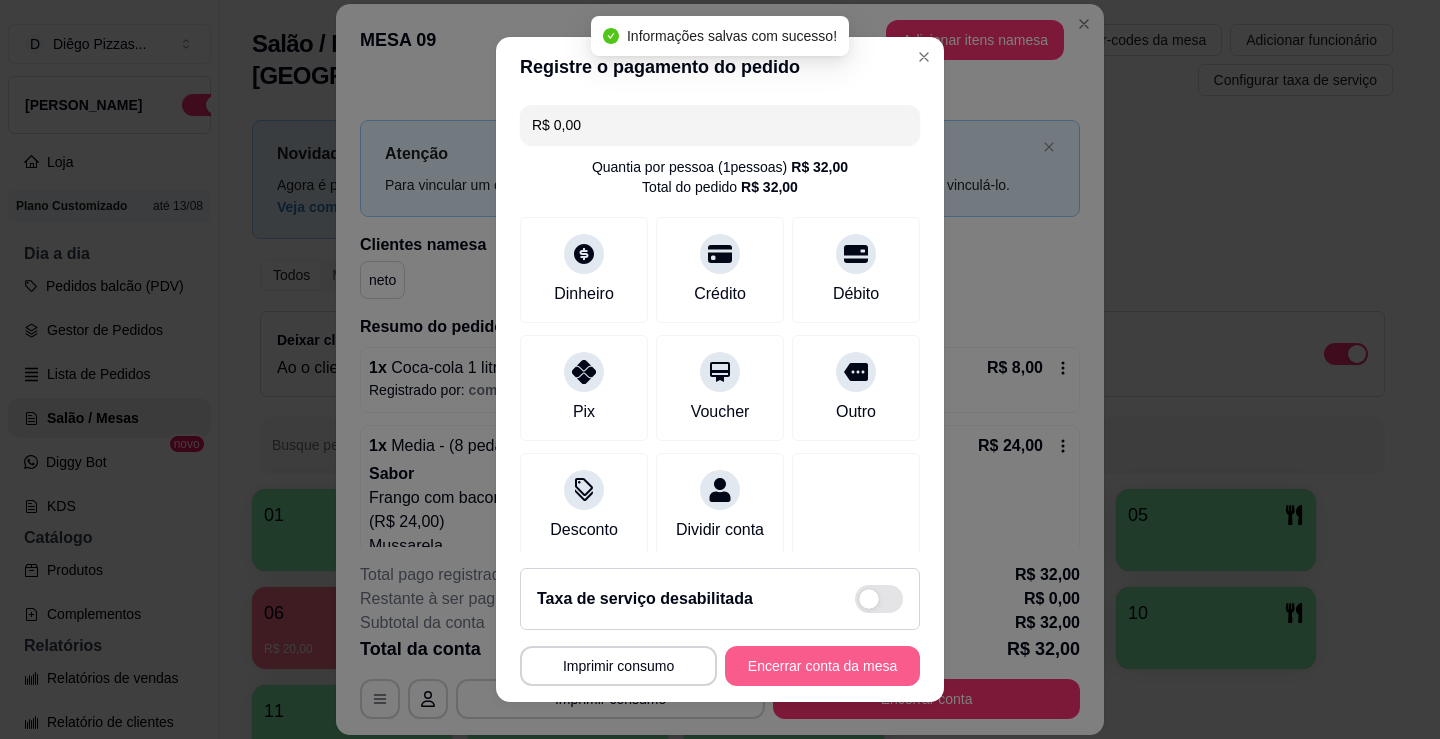 click on "Encerrar conta da mesa" at bounding box center (822, 666) 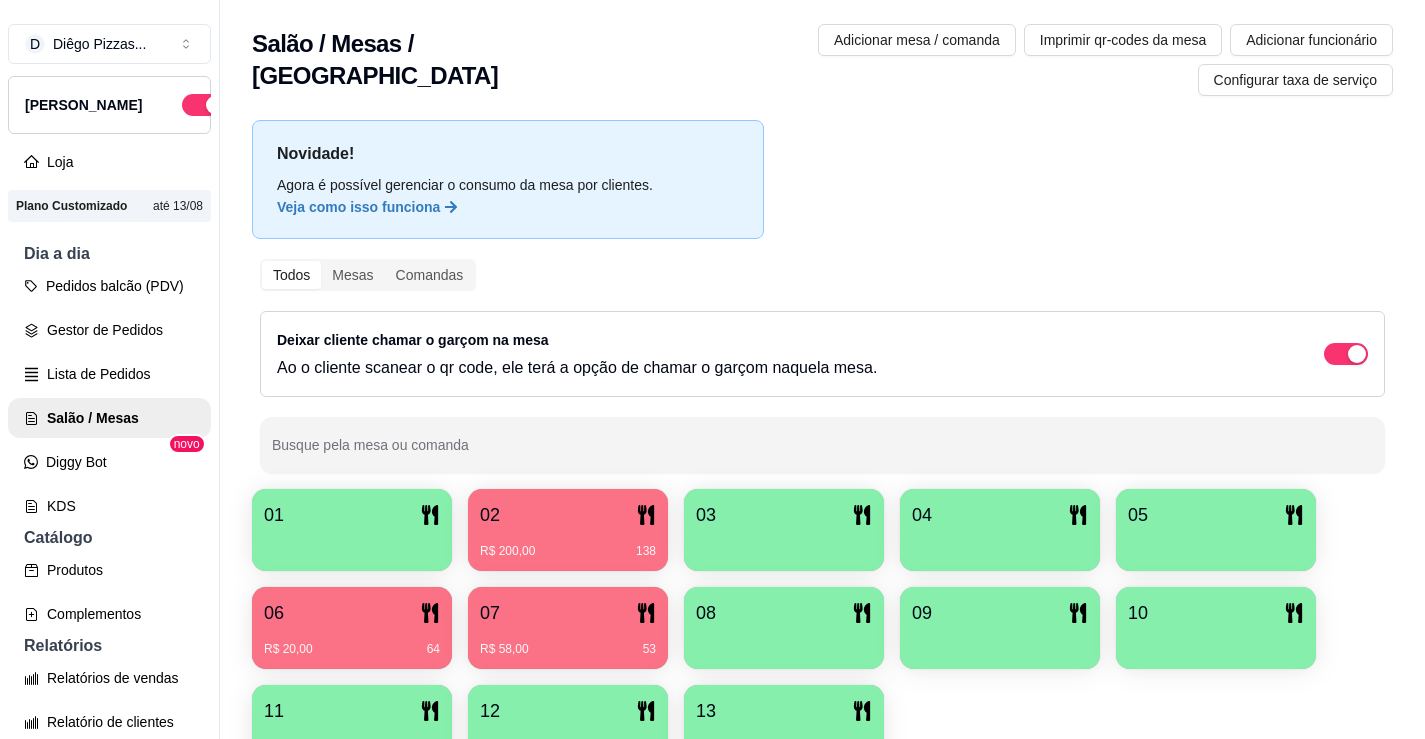 click on "R$ 200,00 138" at bounding box center [568, 544] 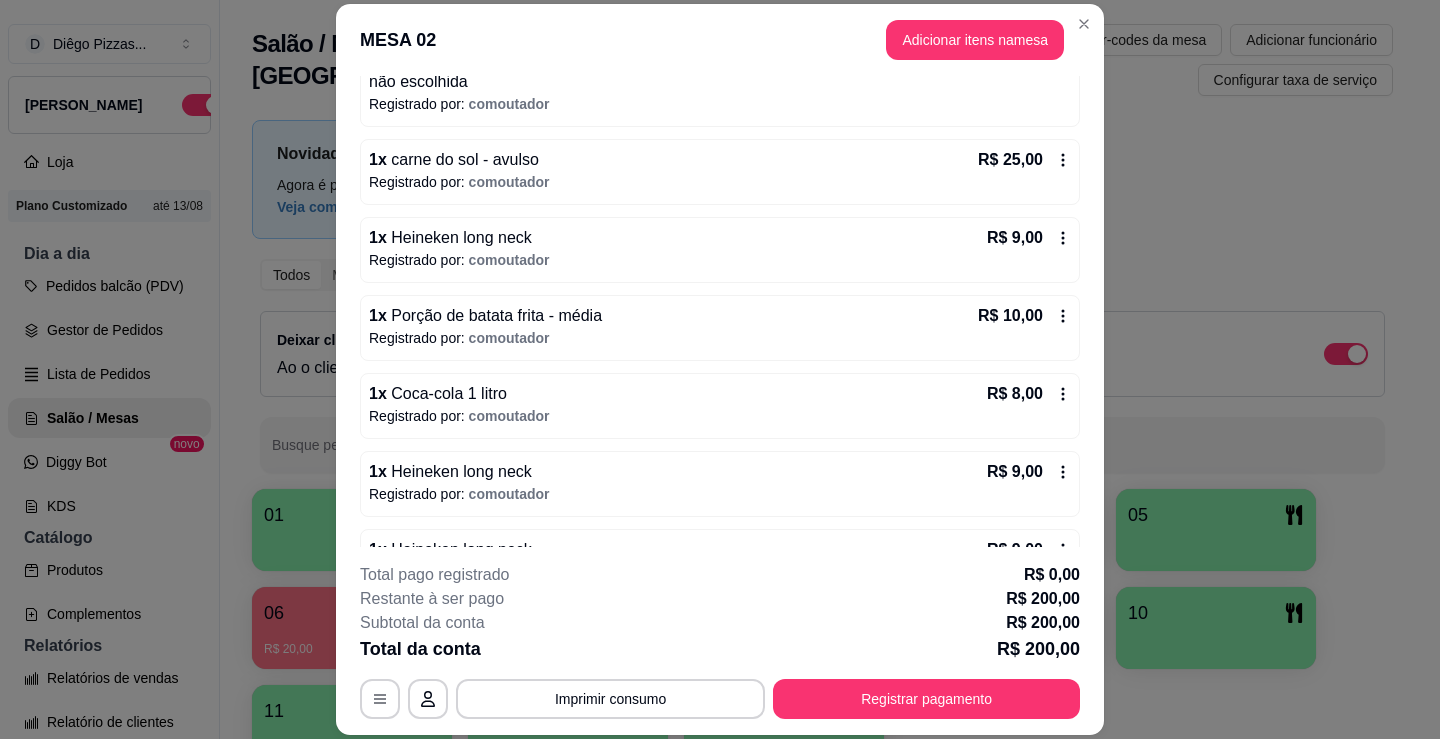 scroll, scrollTop: 1145, scrollLeft: 0, axis: vertical 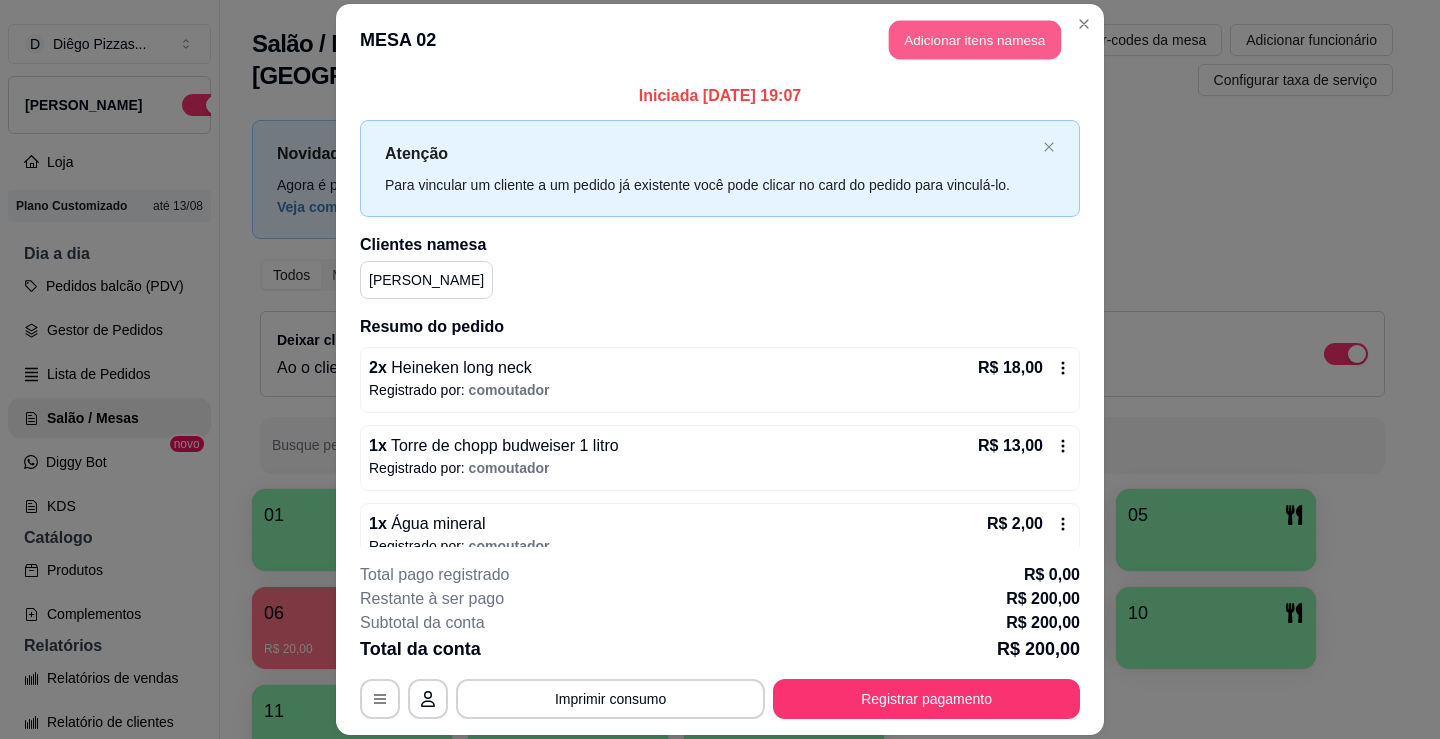 click on "Adicionar itens na  mesa" at bounding box center (975, 39) 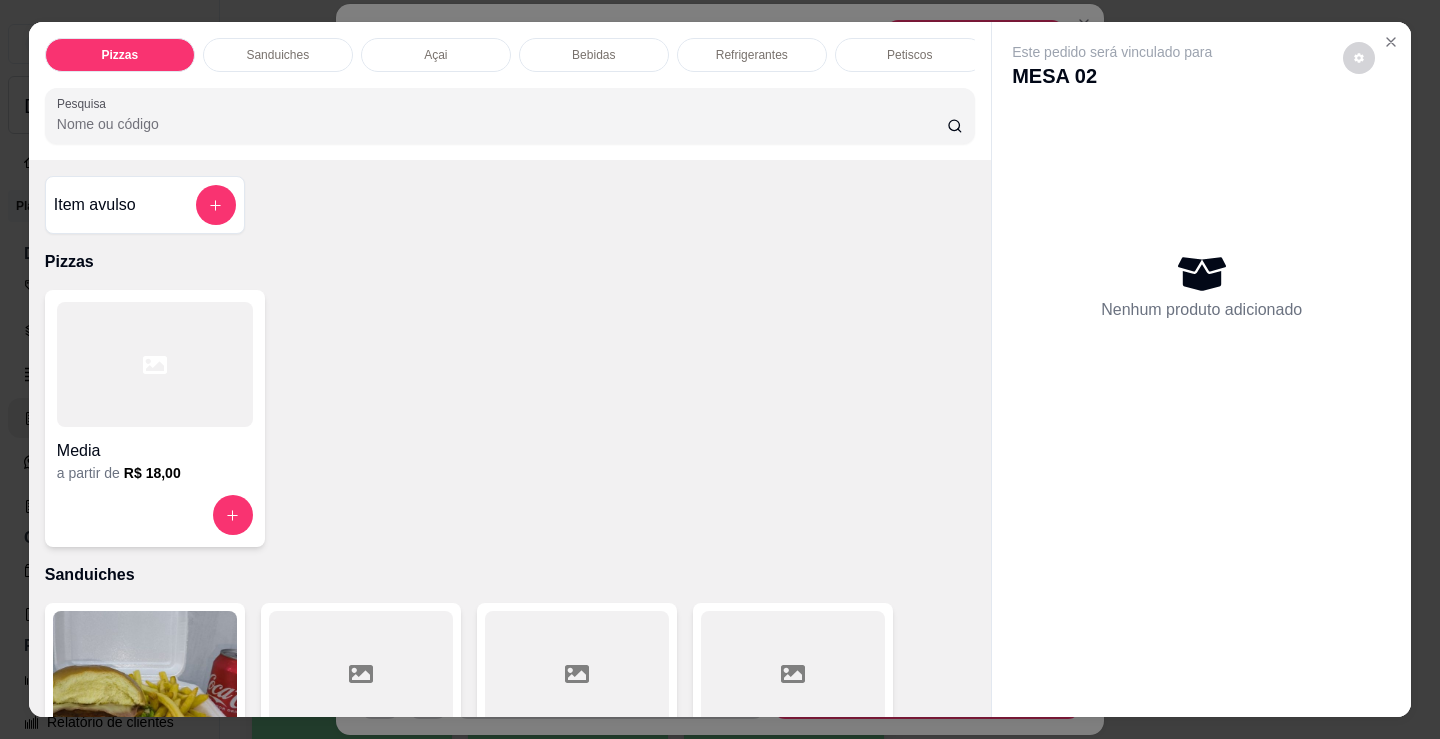 click on "Bebidas" at bounding box center [593, 55] 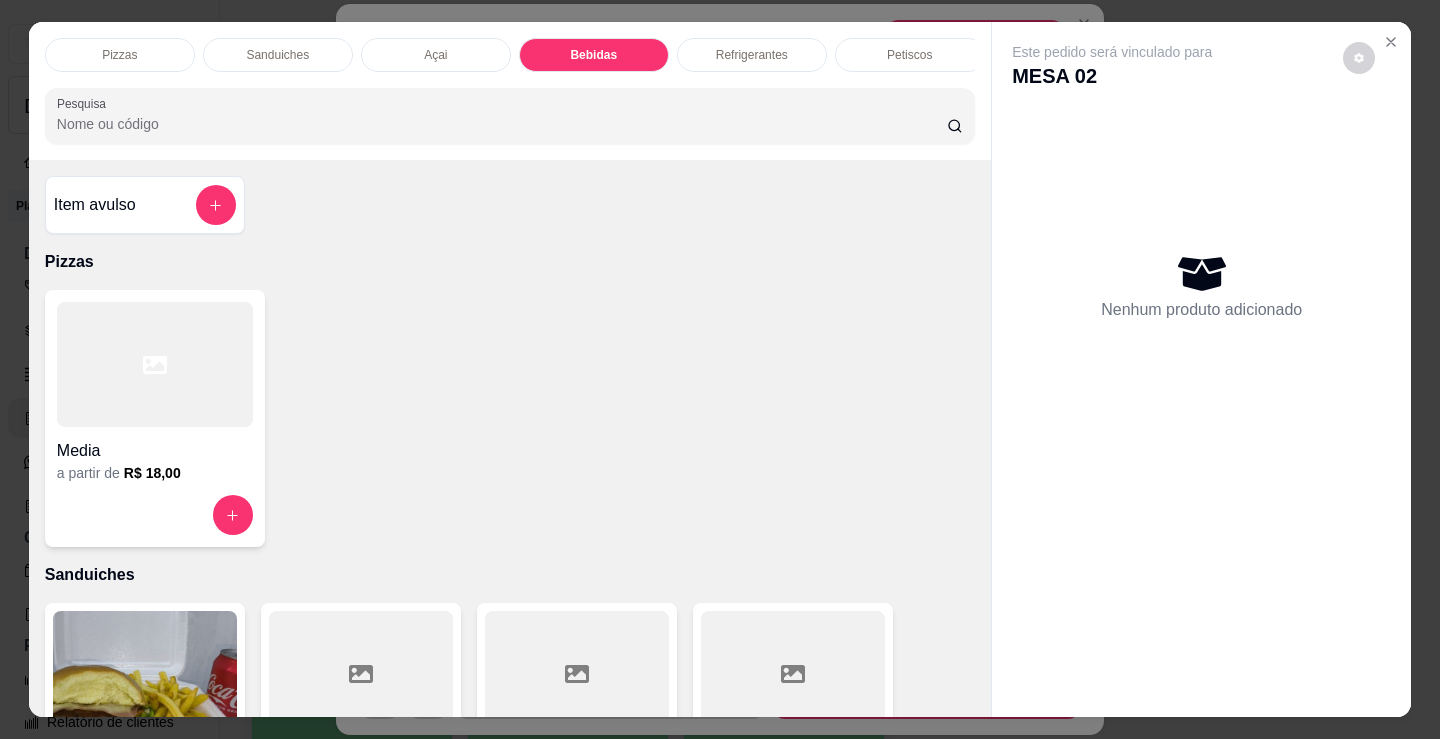 scroll, scrollTop: 2478, scrollLeft: 0, axis: vertical 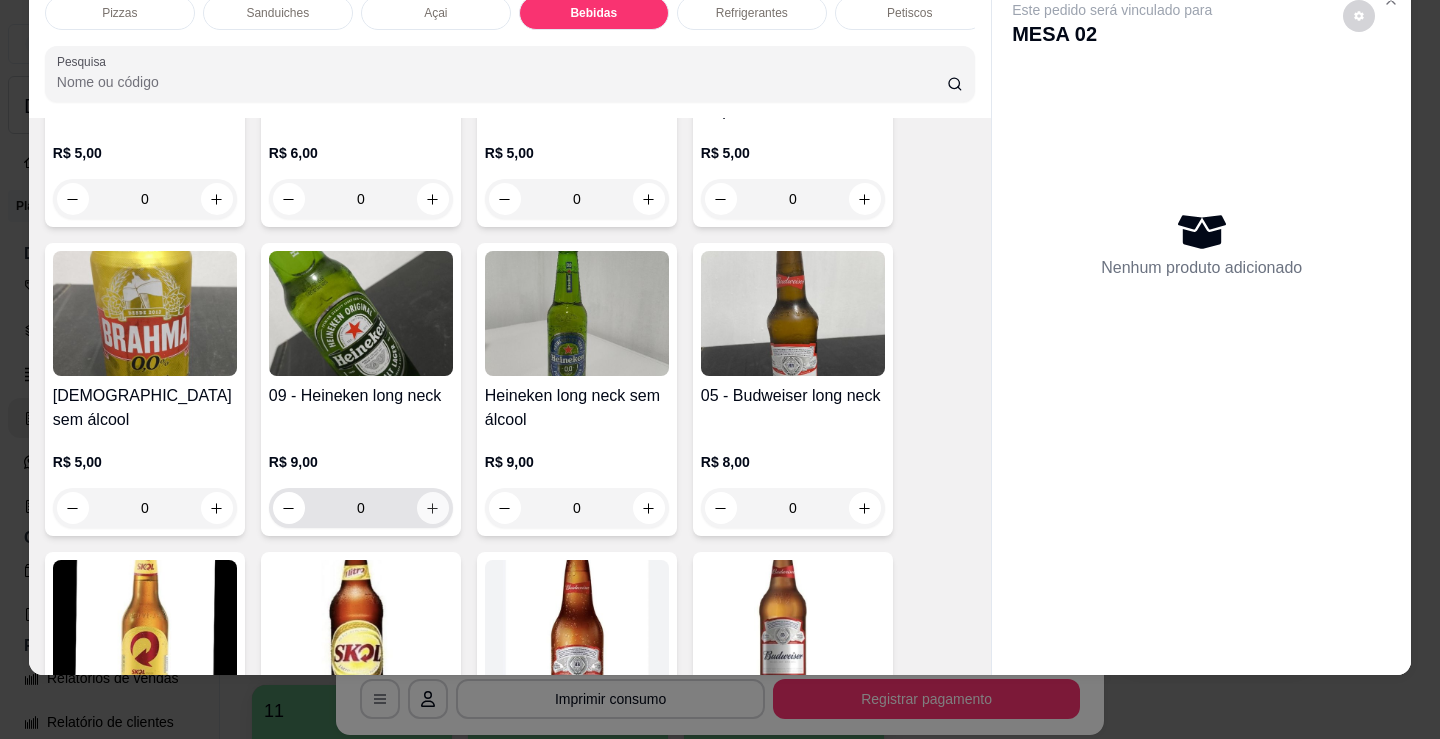 click 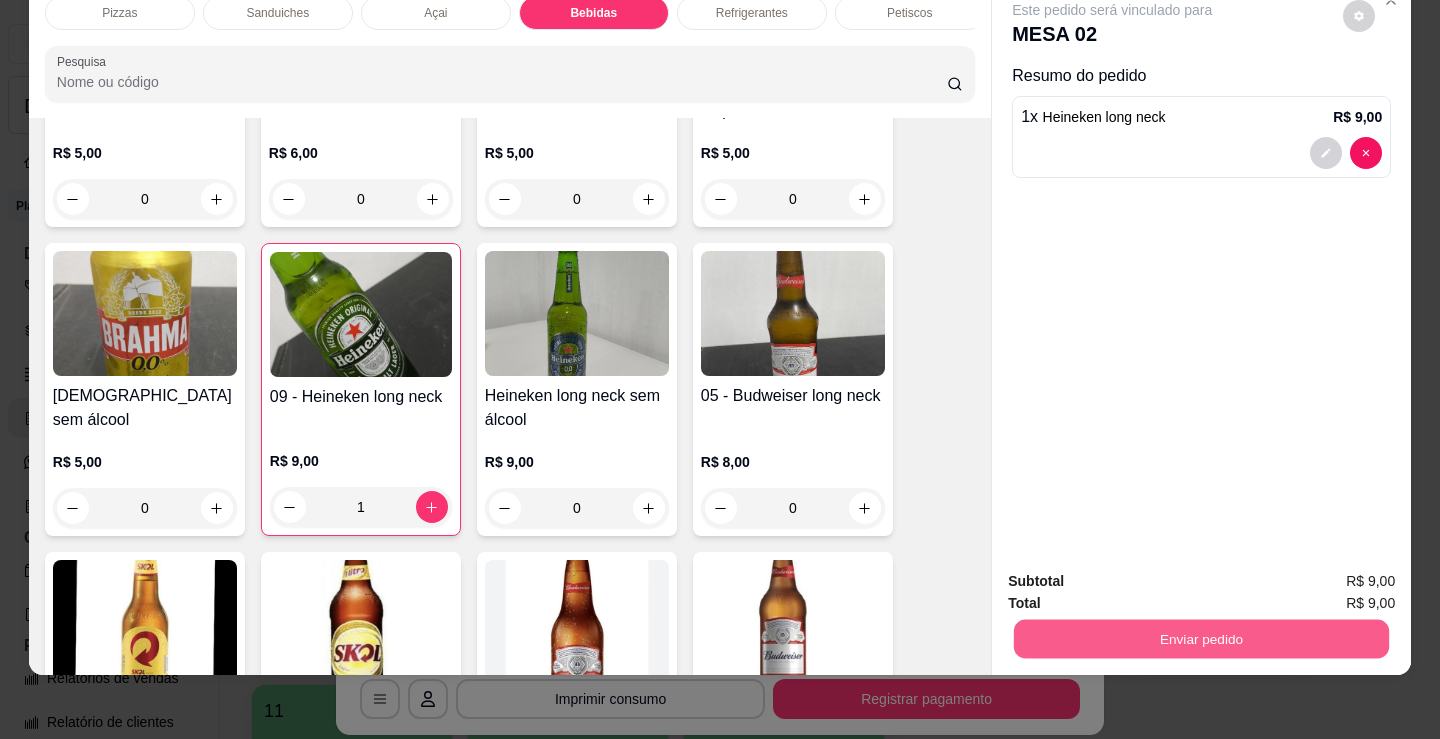 click on "Enviar pedido" at bounding box center [1201, 638] 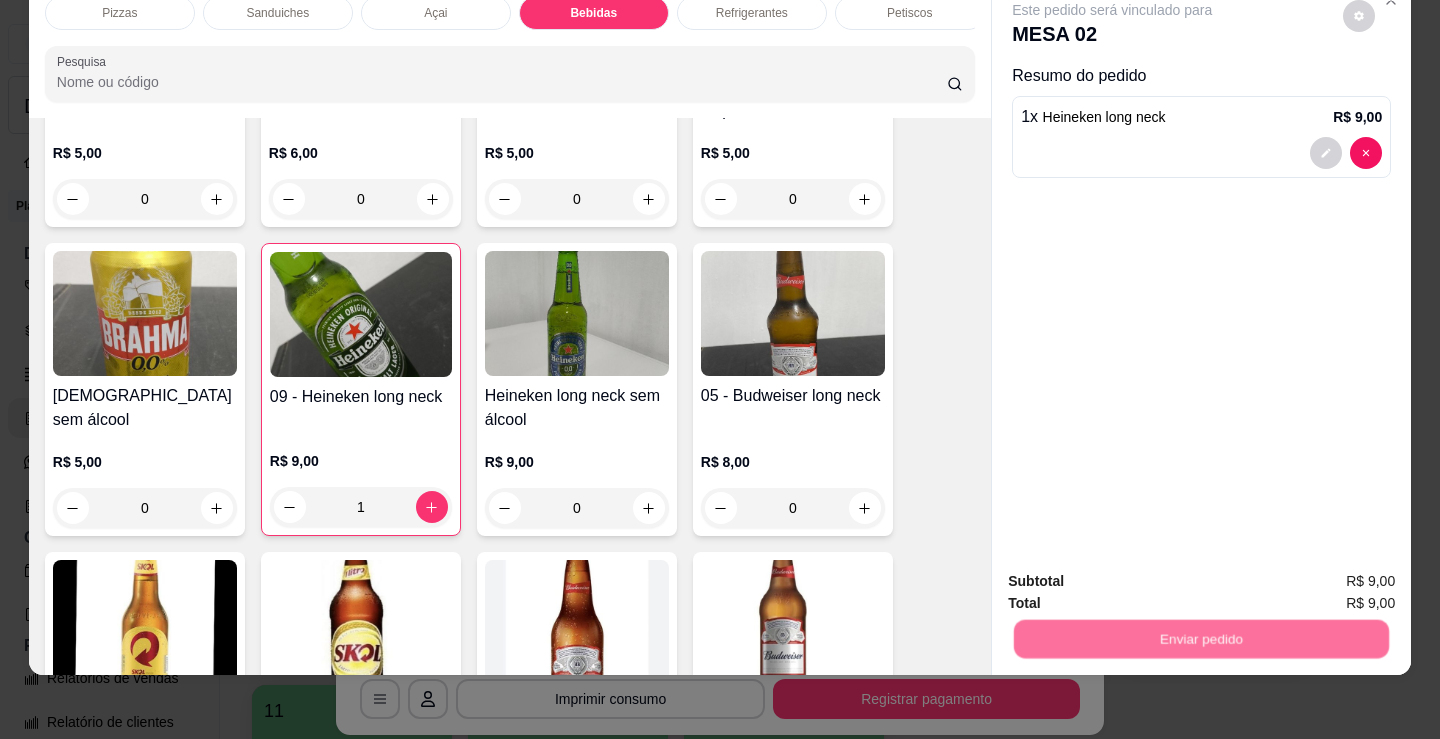 click on "Não registrar e enviar pedido" at bounding box center (1136, 574) 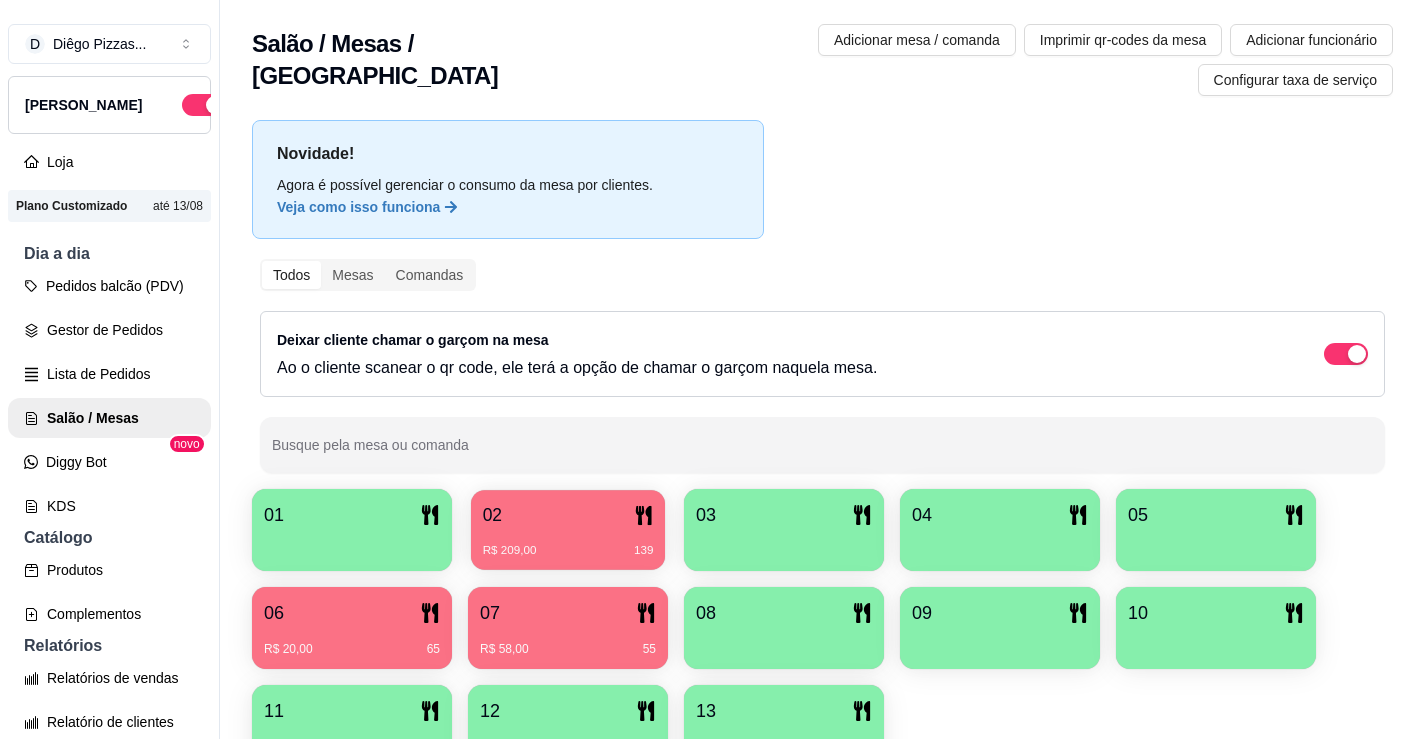click on "02" at bounding box center (568, 515) 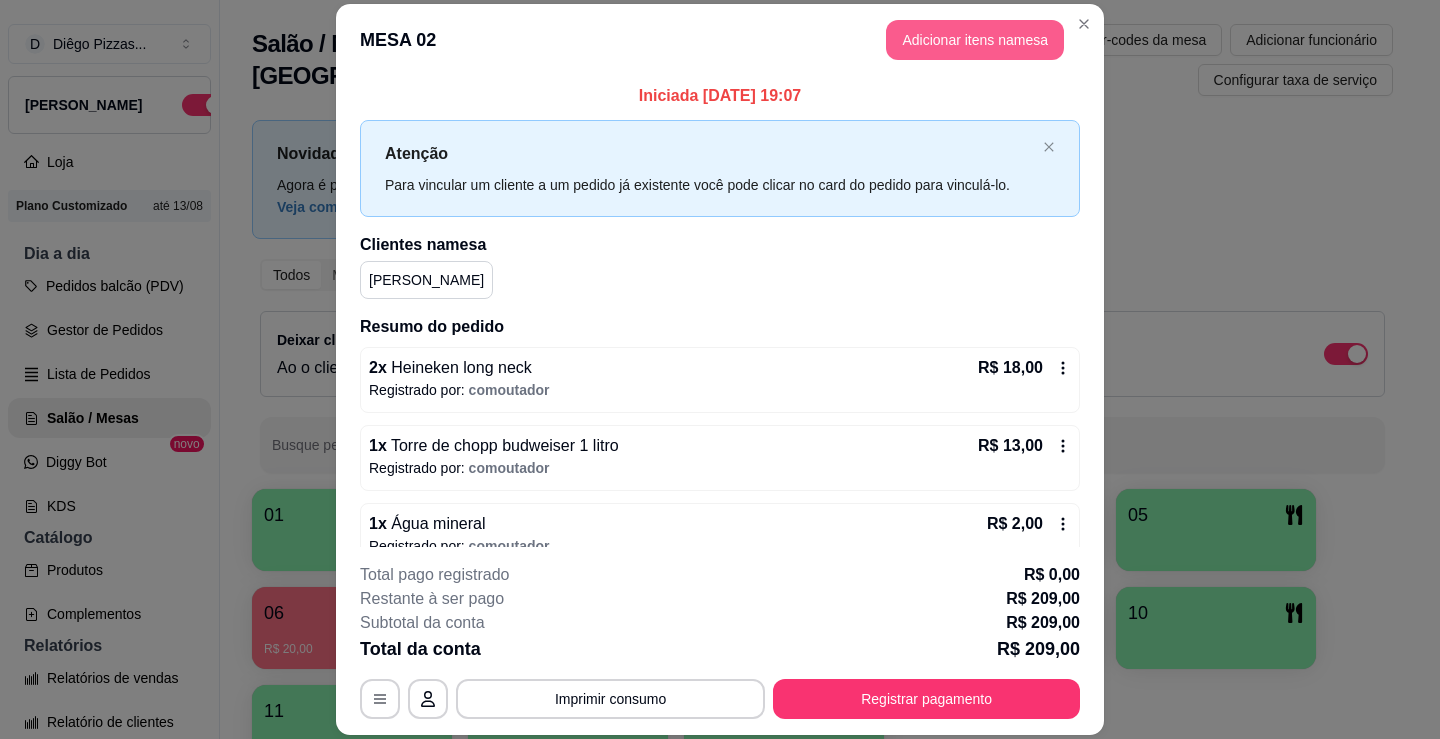click on "Adicionar itens na  mesa" at bounding box center [975, 40] 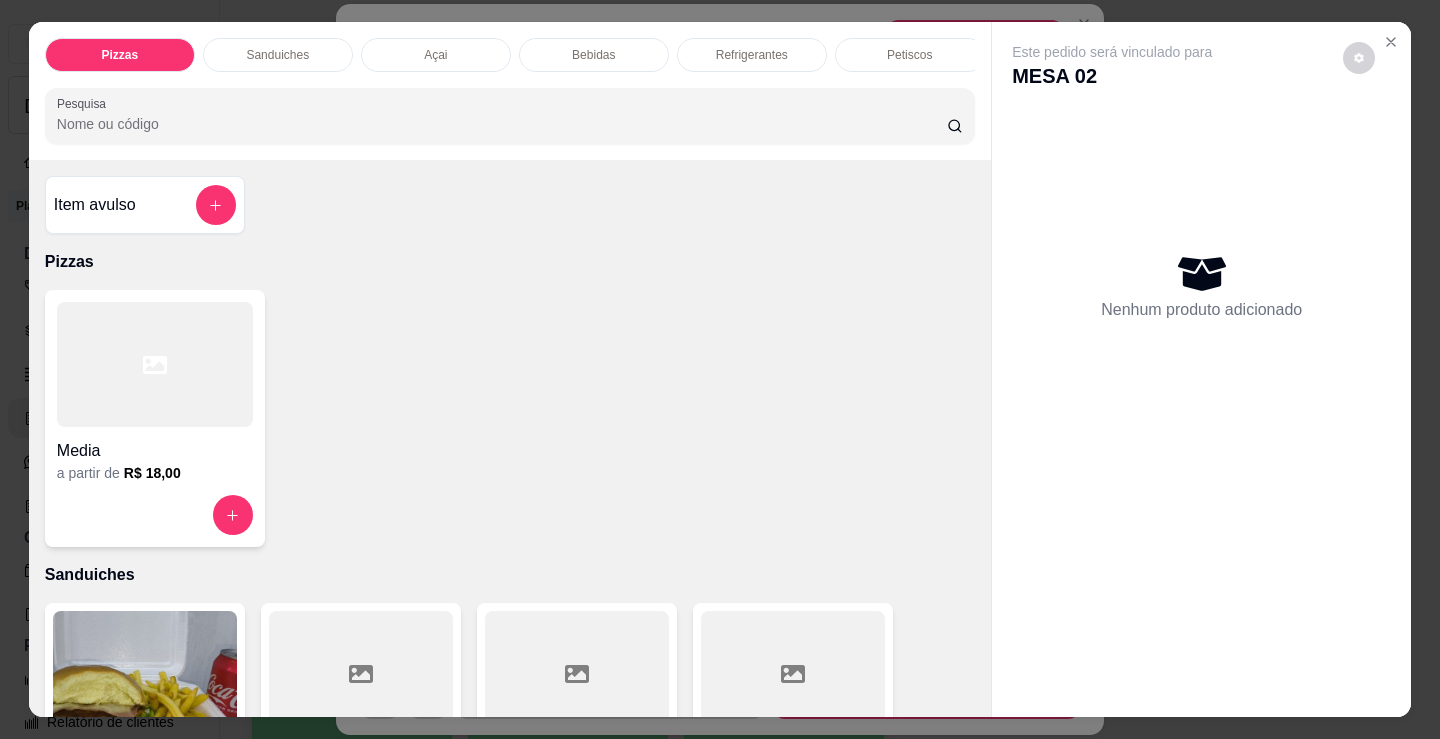 click on "Bebidas" at bounding box center [593, 55] 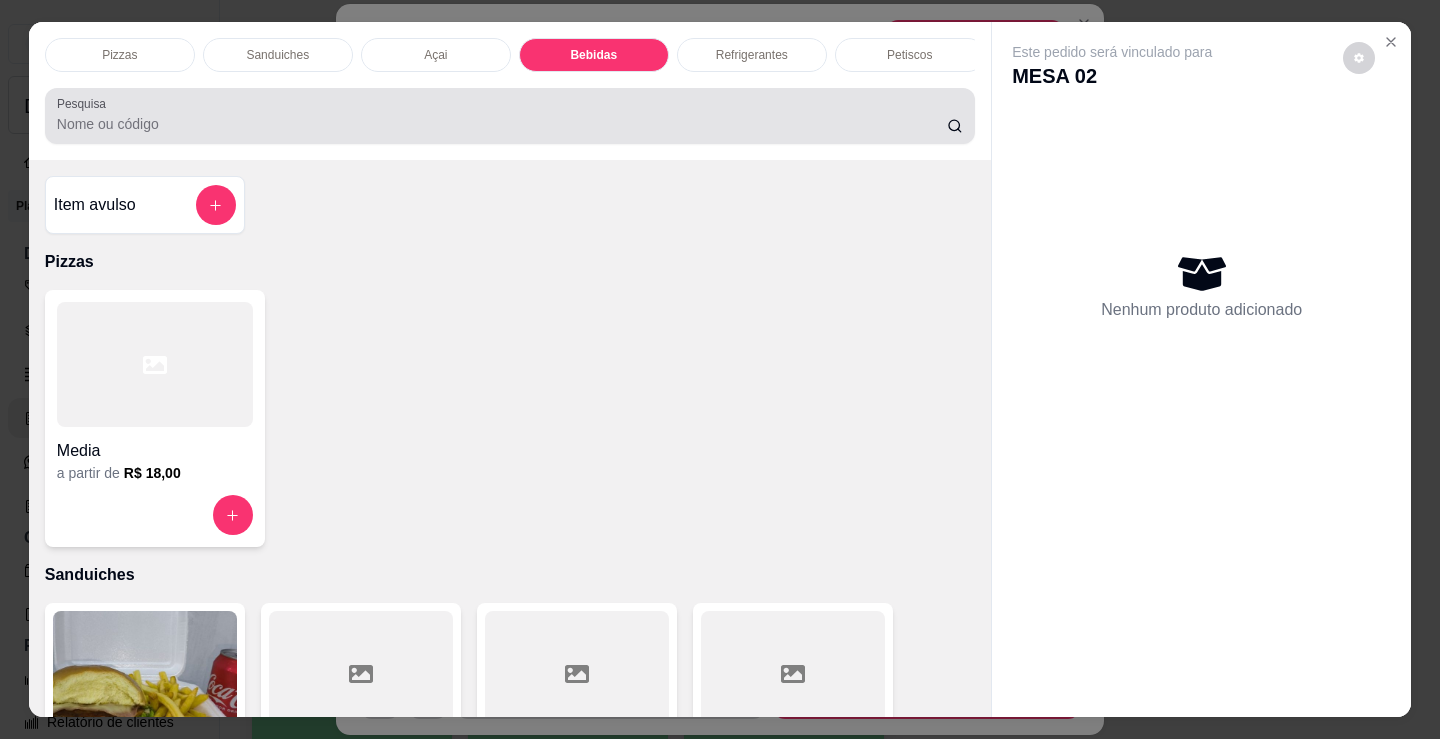 scroll, scrollTop: 2478, scrollLeft: 0, axis: vertical 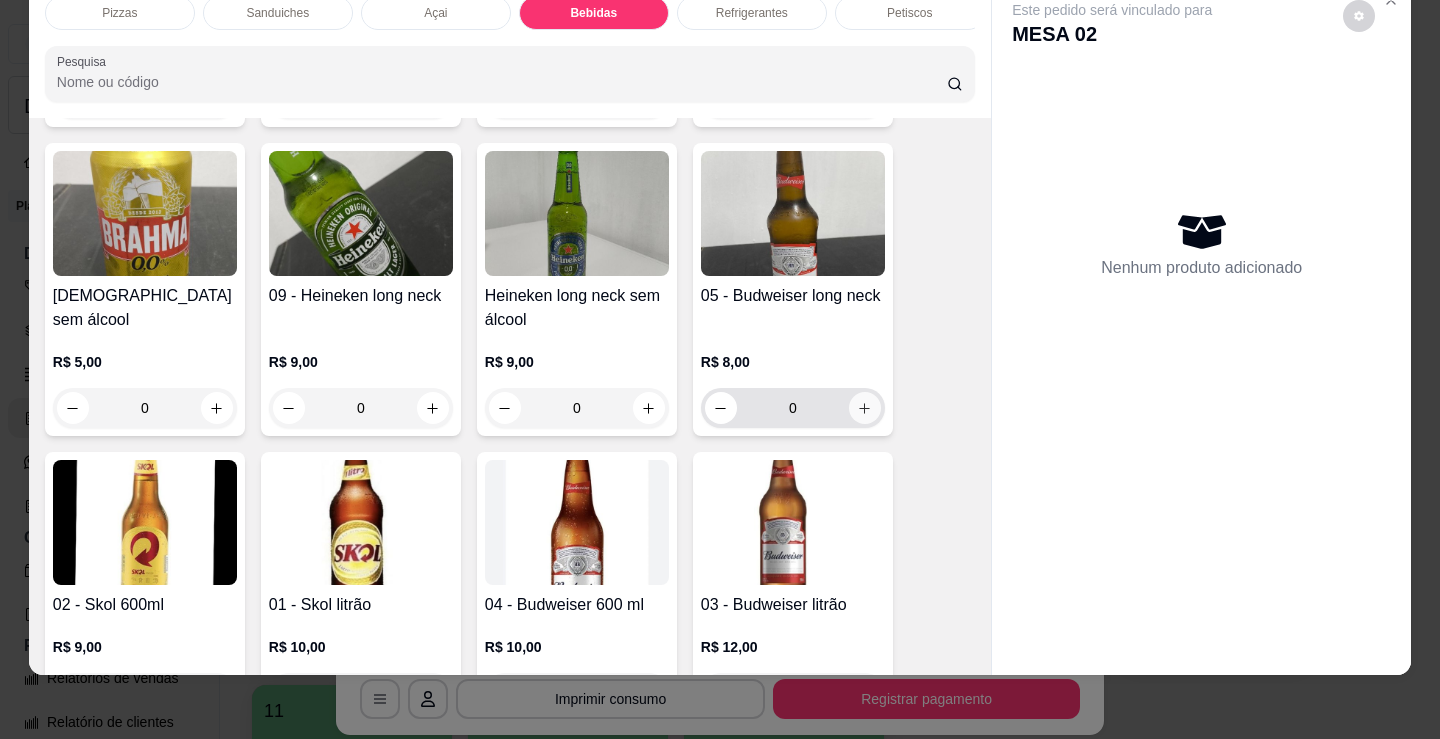 click 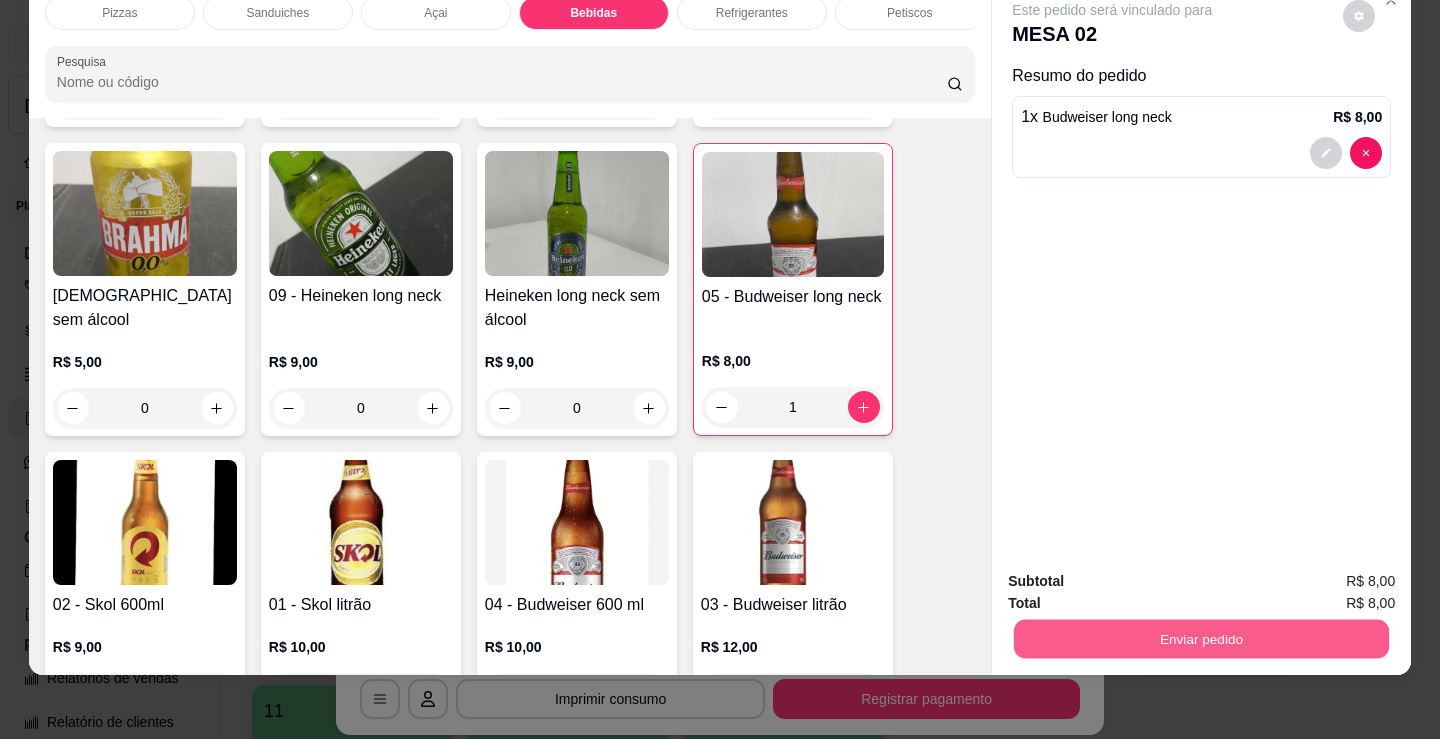 click on "Enviar pedido" at bounding box center [1201, 638] 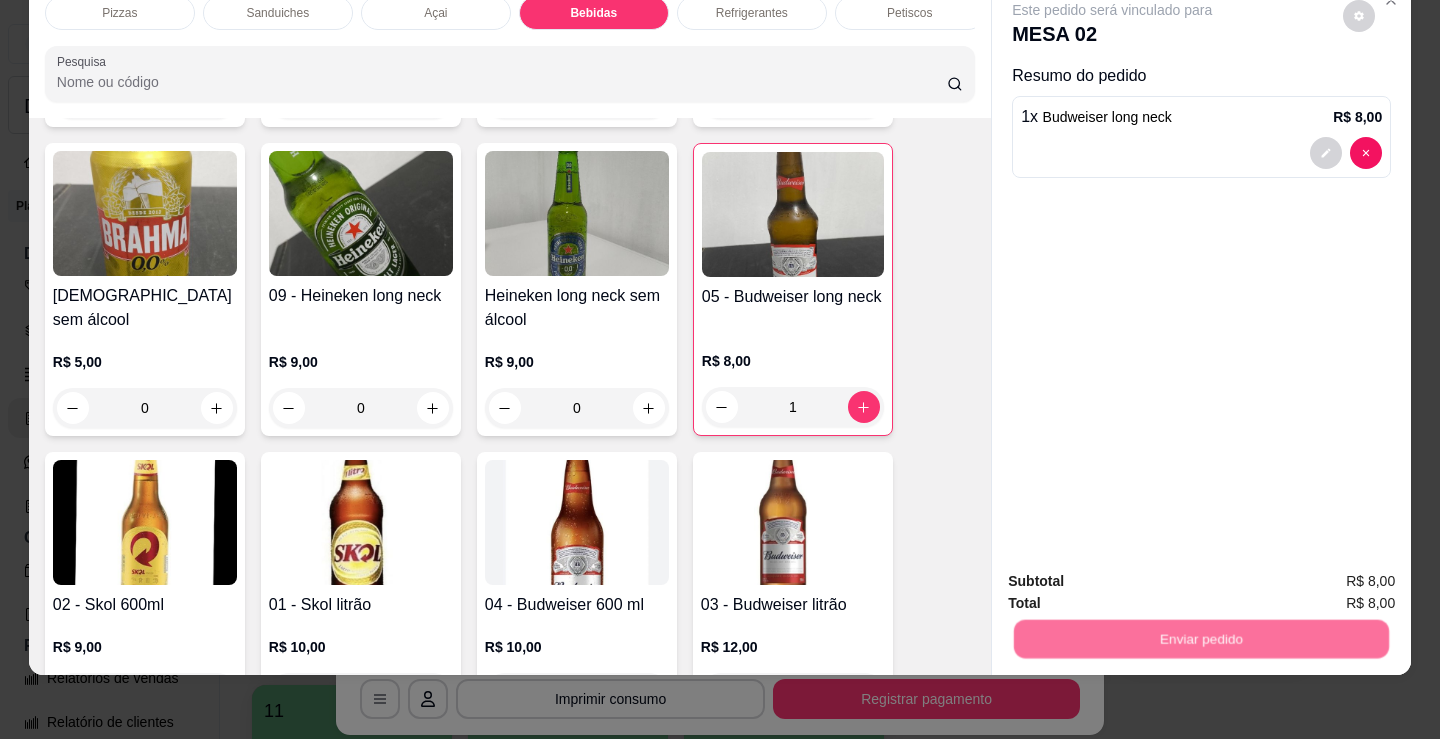 click on "Não registrar e enviar pedido" at bounding box center [1135, 575] 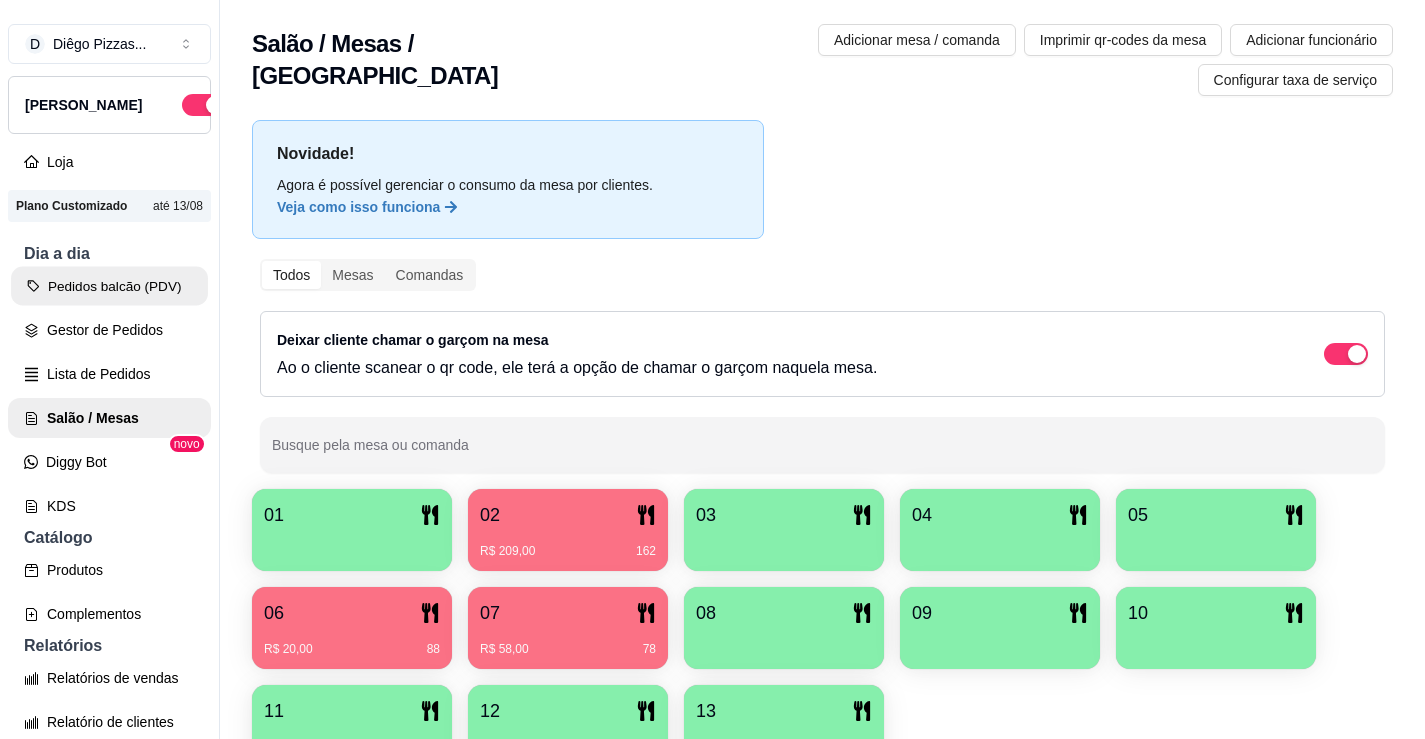 click on "Pedidos balcão (PDV)" at bounding box center [109, 286] 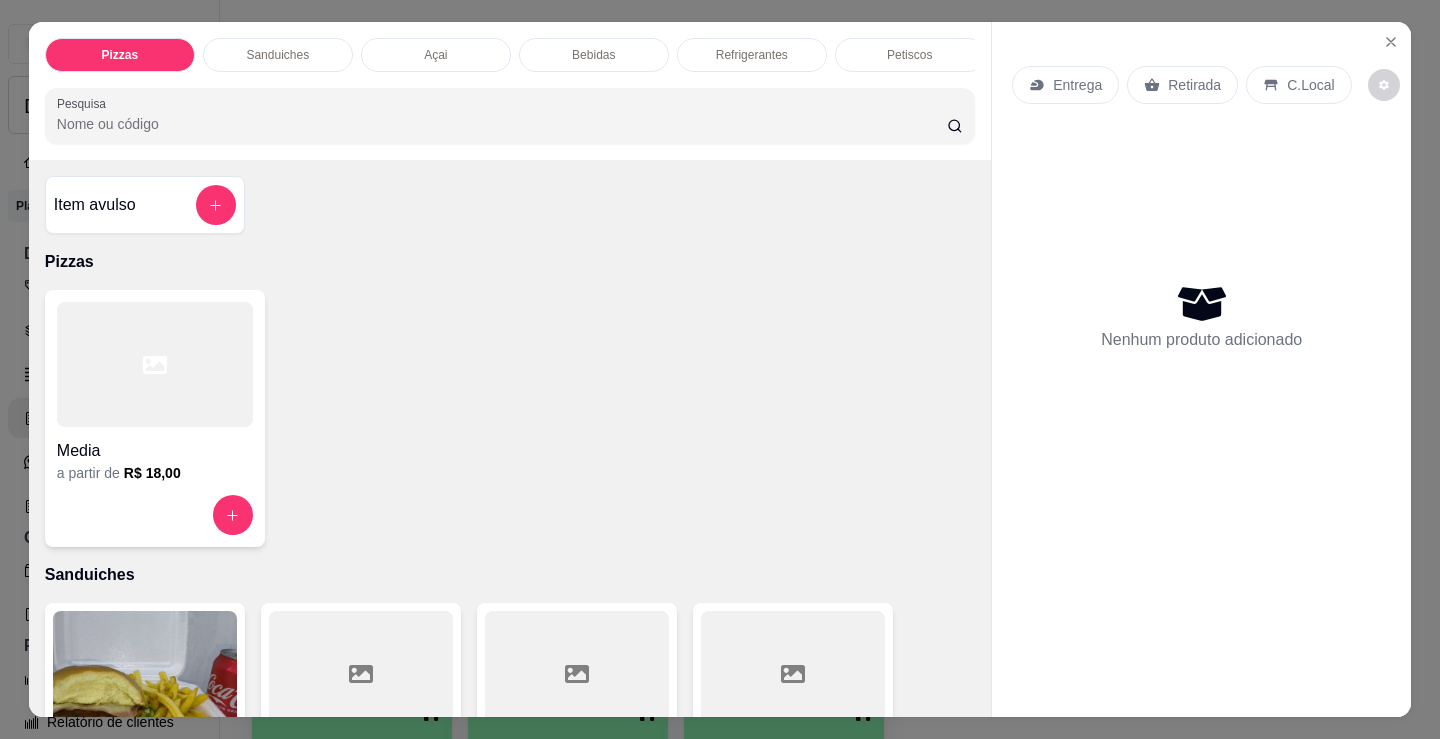 click at bounding box center (155, 364) 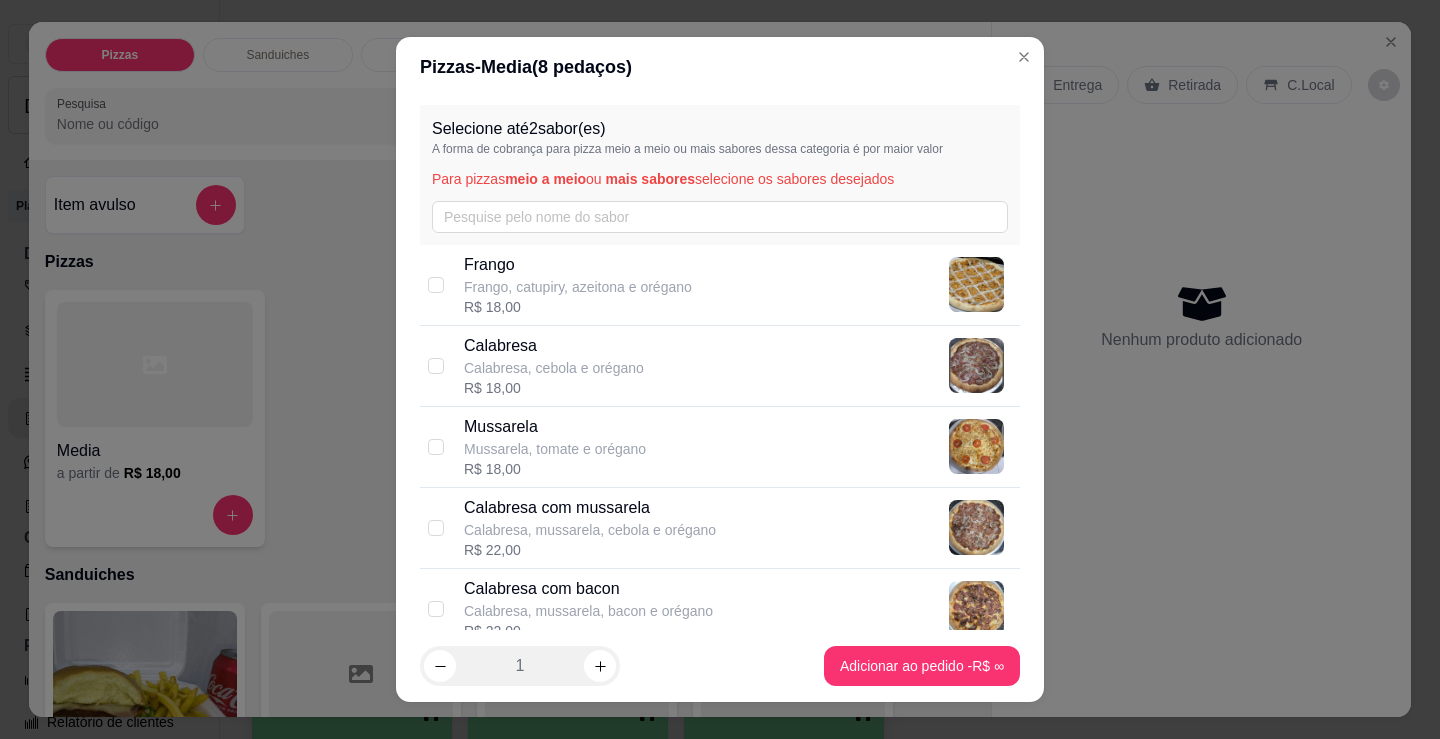 click on "Calabresa, mussarela, cebola e orégano" at bounding box center [590, 530] 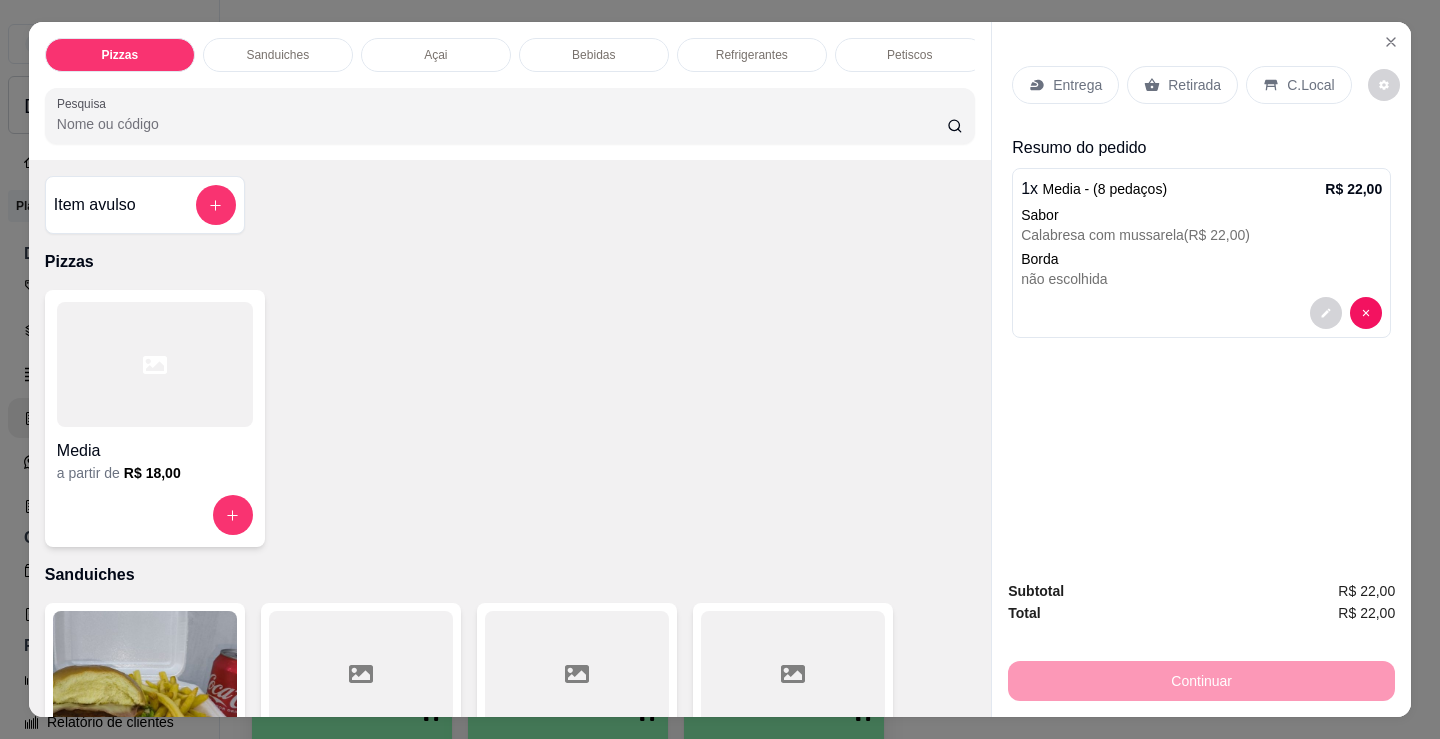 drag, startPoint x: 133, startPoint y: 449, endPoint x: 132, endPoint y: 428, distance: 21.023796 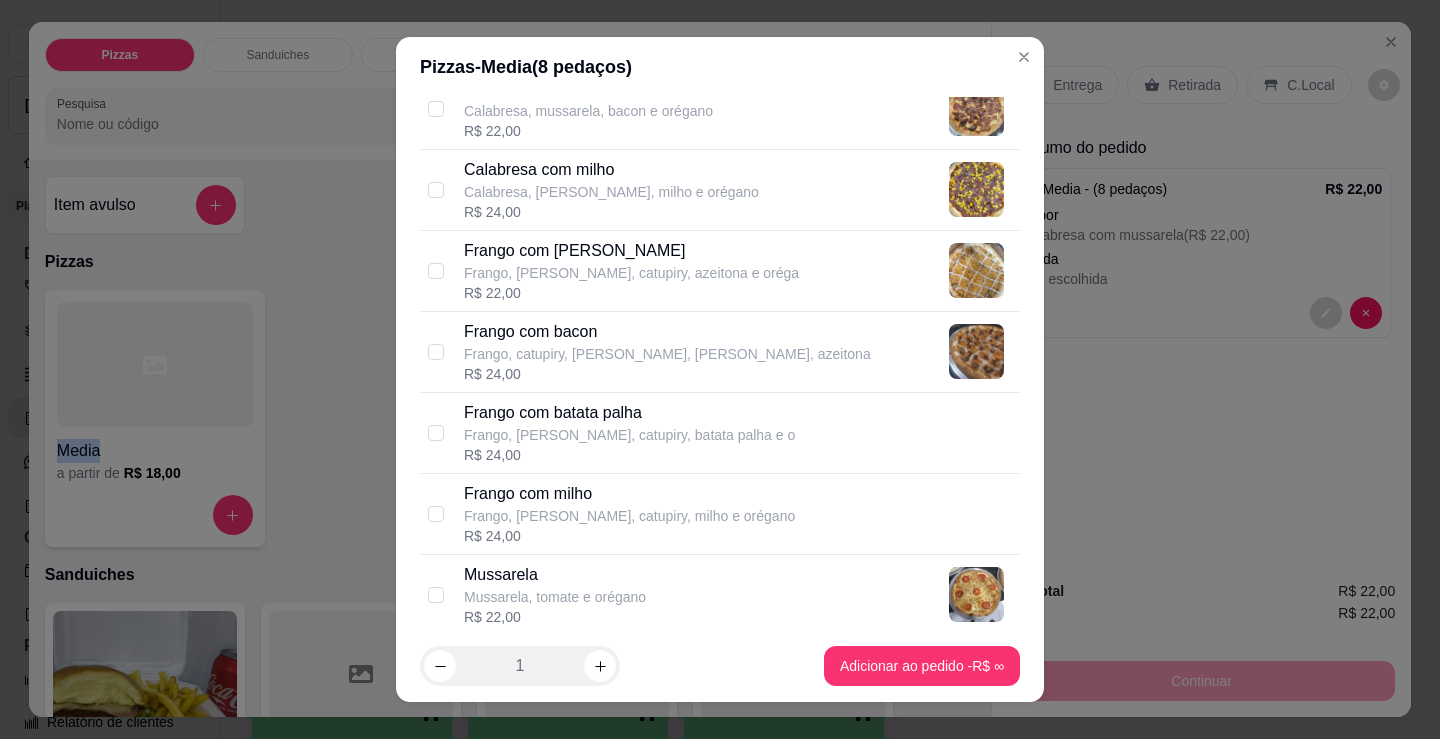 scroll, scrollTop: 600, scrollLeft: 0, axis: vertical 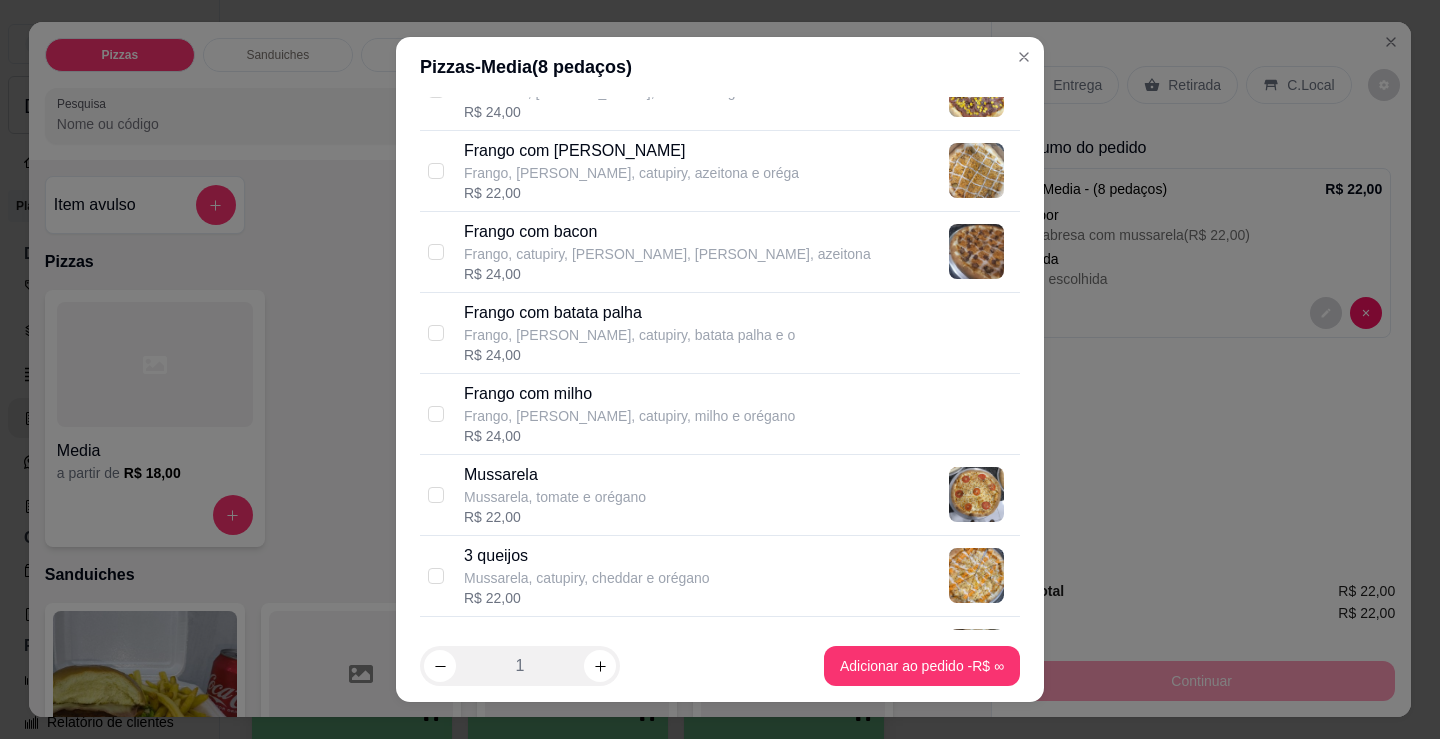 click on "R$ 22,00" at bounding box center [555, 517] 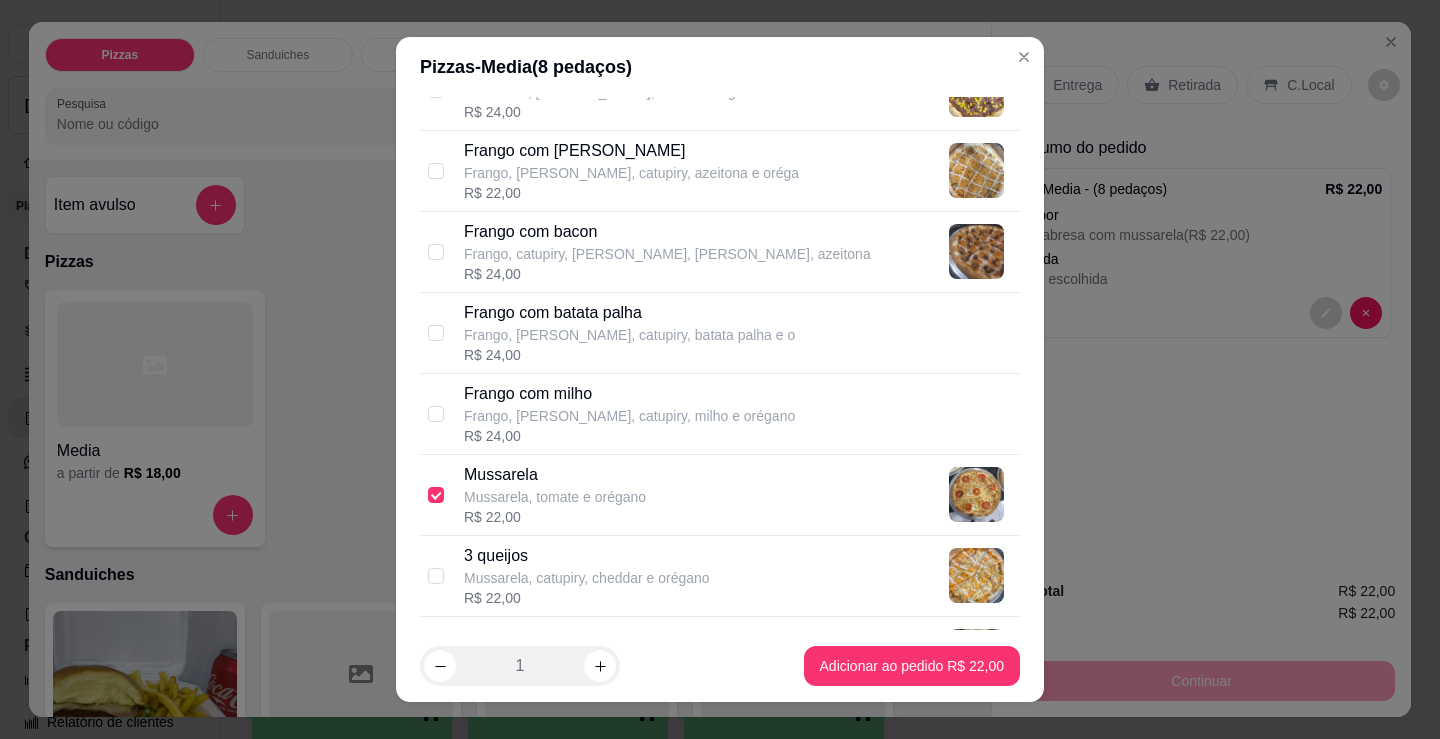 click on "Mussarela, tomate e orégano" at bounding box center [555, 497] 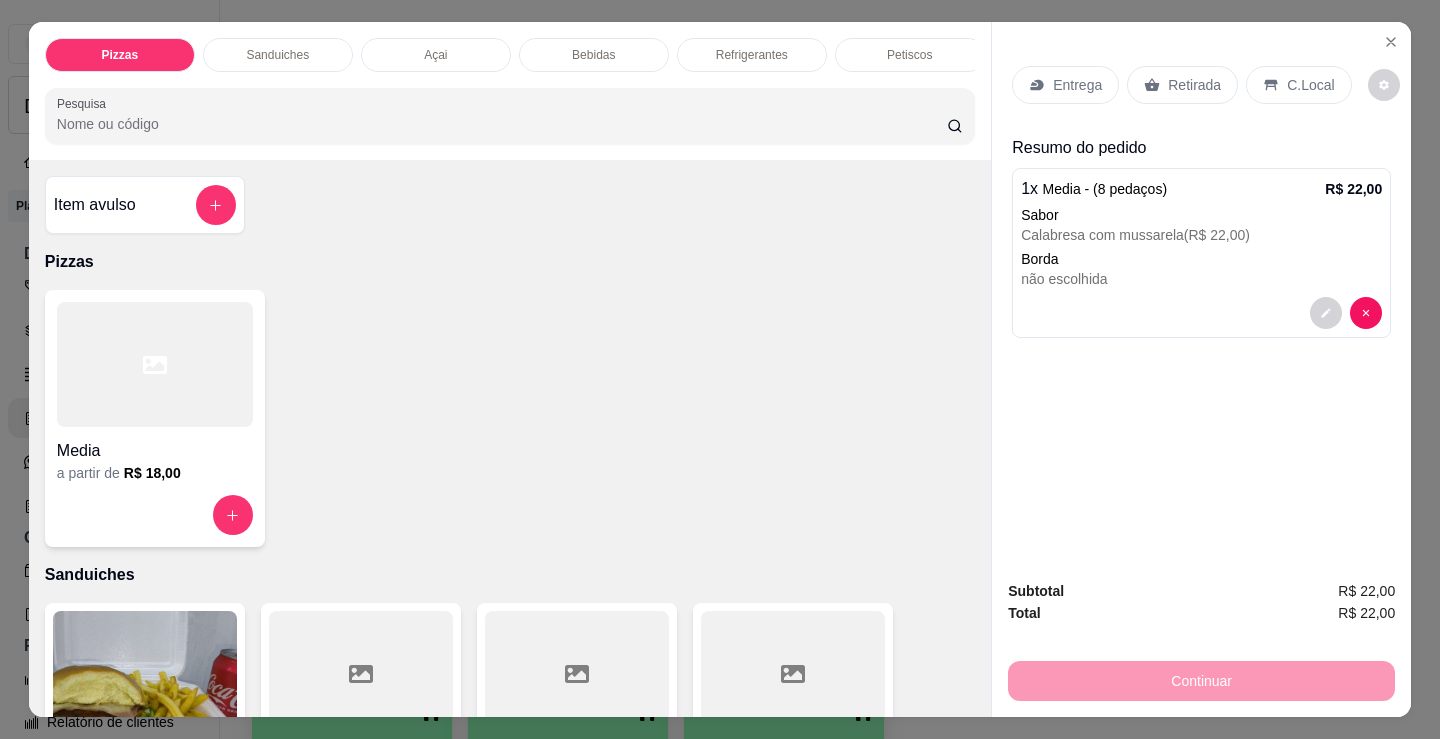 click on "não escolhida" at bounding box center (1201, 279) 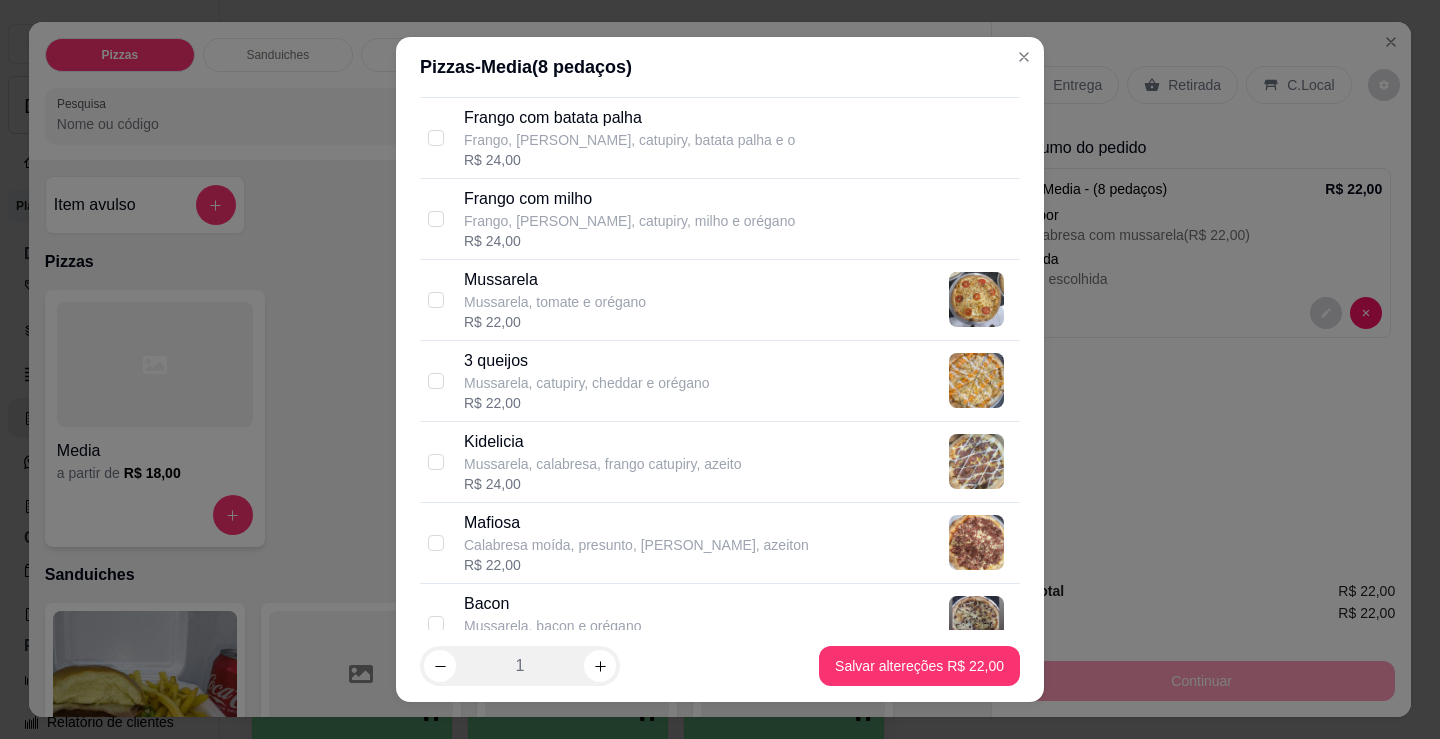 scroll, scrollTop: 800, scrollLeft: 0, axis: vertical 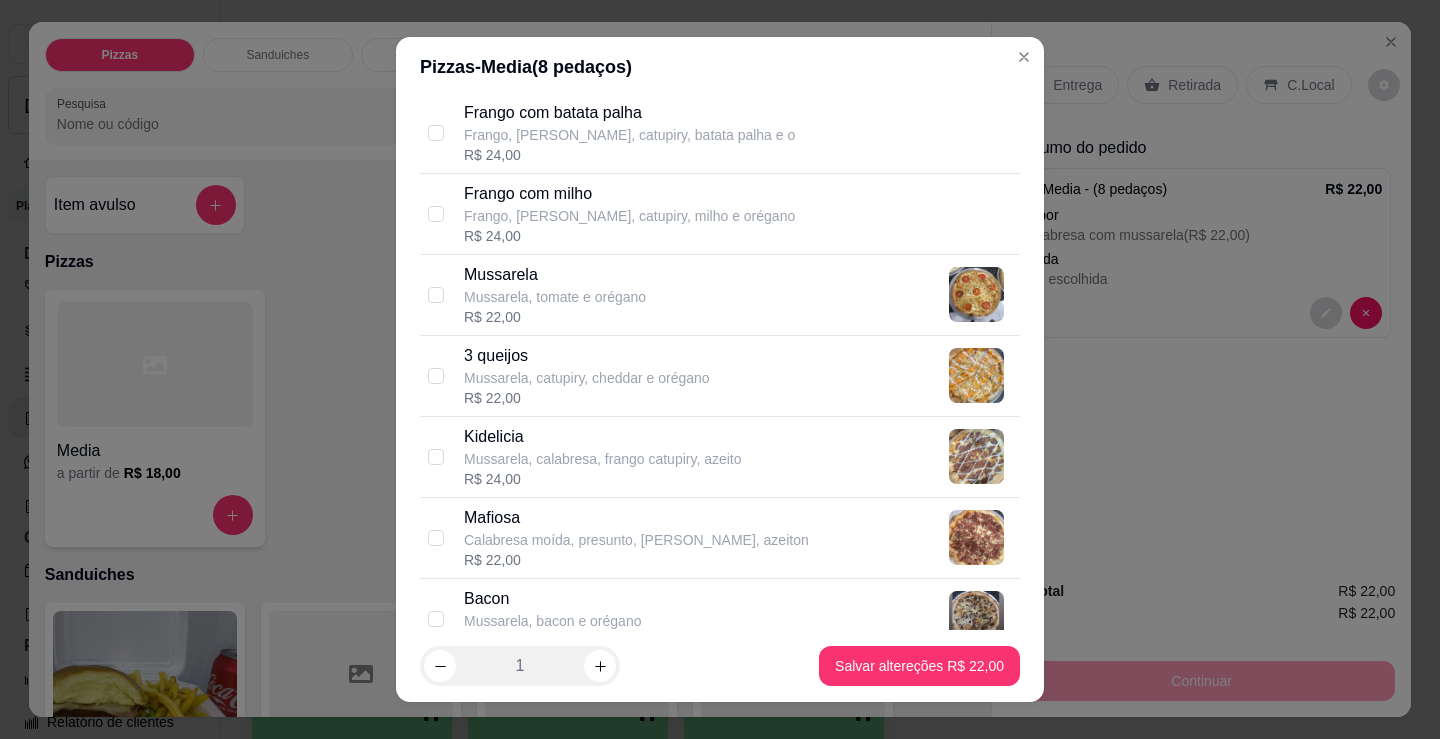 click on "Mussarela, tomate e orégano" at bounding box center [555, 297] 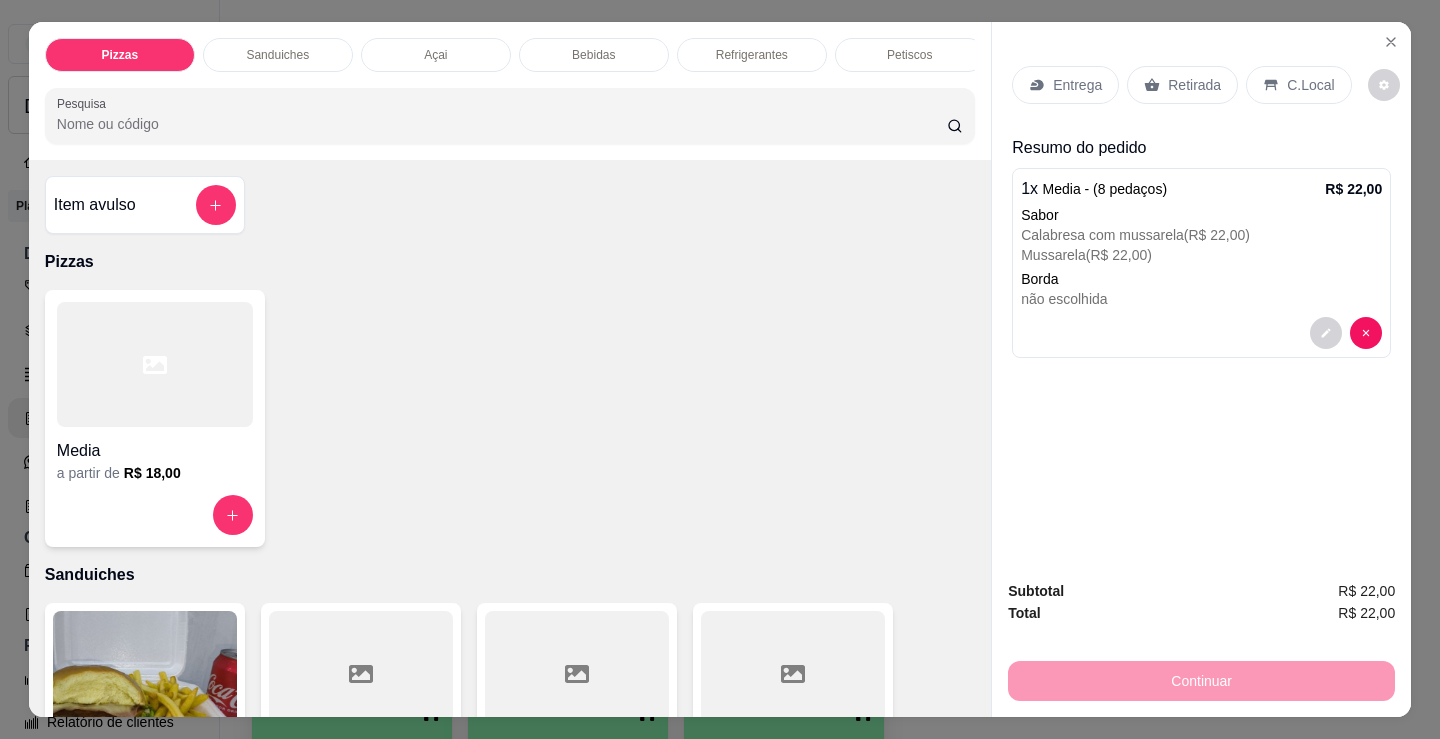 click at bounding box center (155, 364) 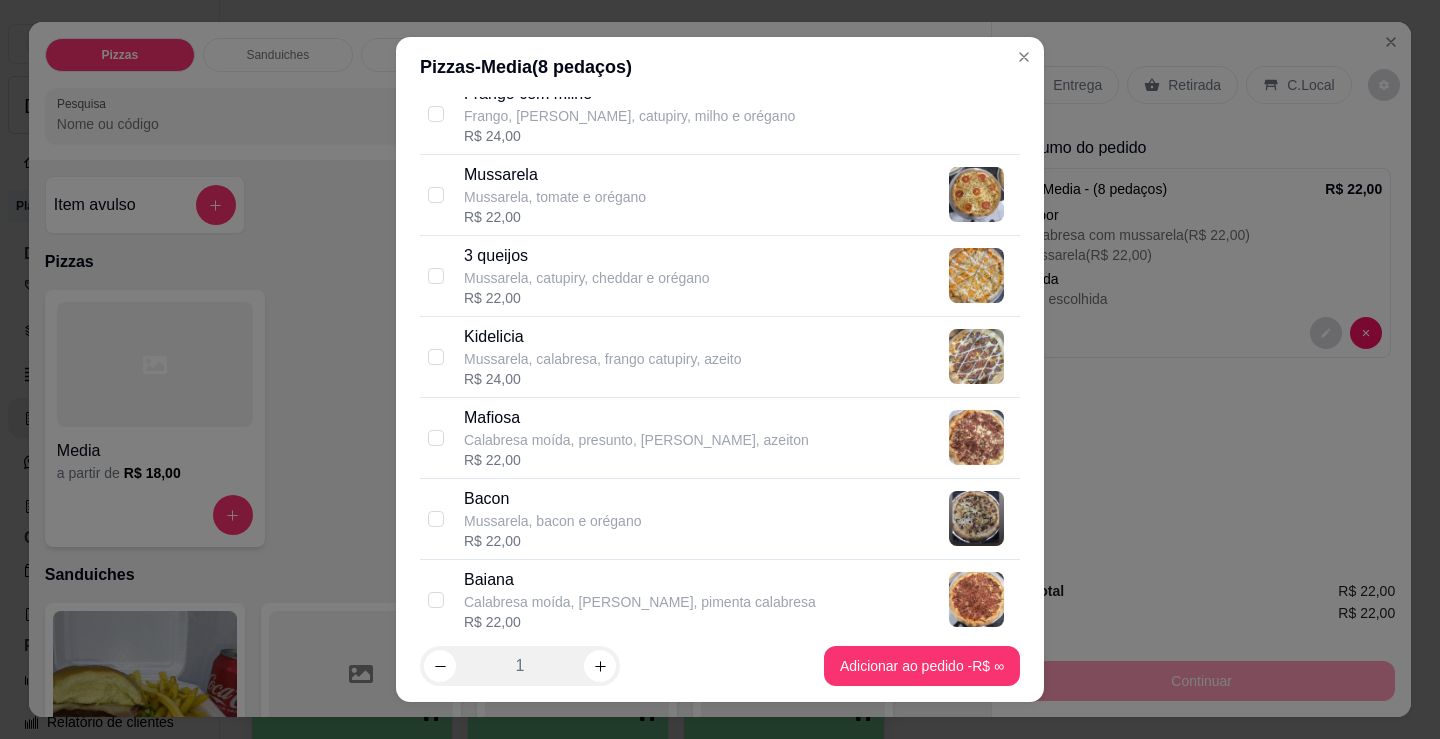 scroll, scrollTop: 1000, scrollLeft: 0, axis: vertical 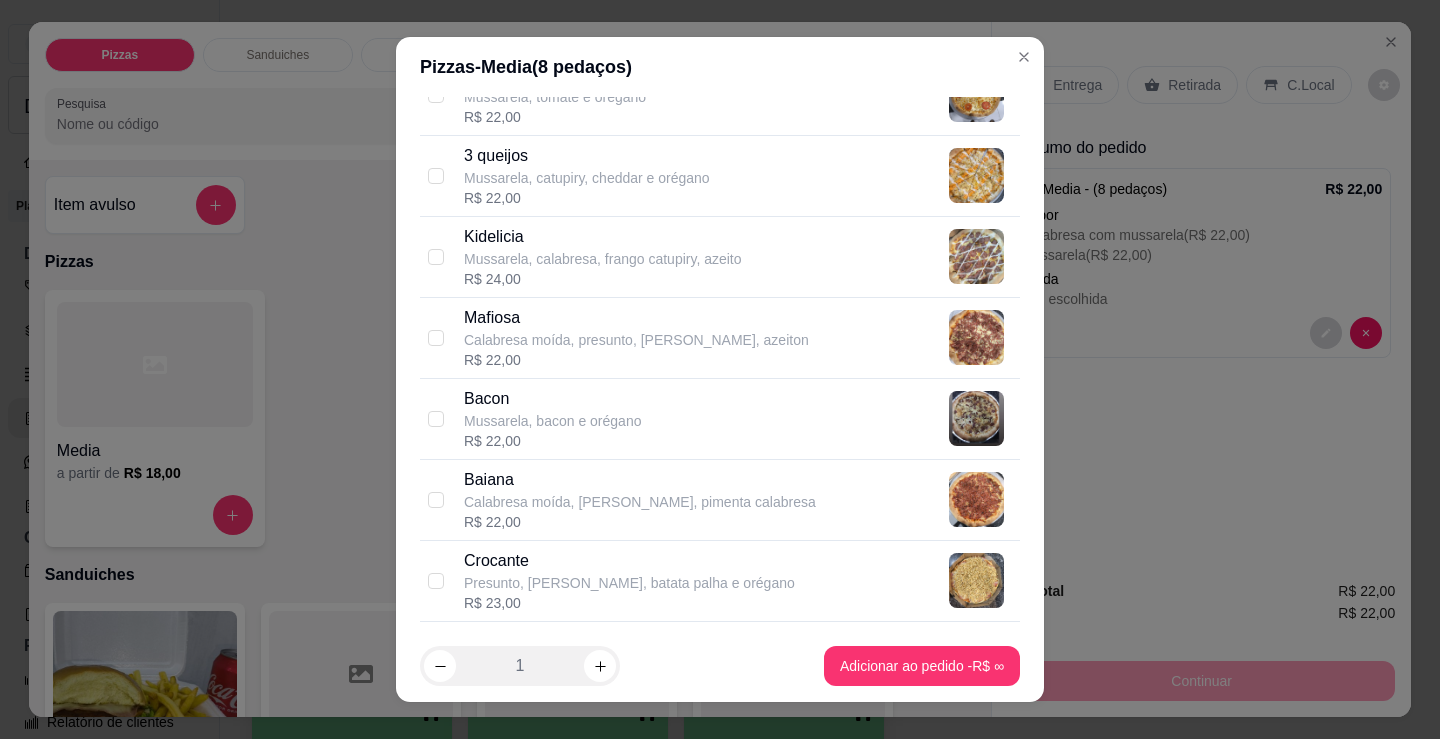 click on "Bacon" at bounding box center (552, 399) 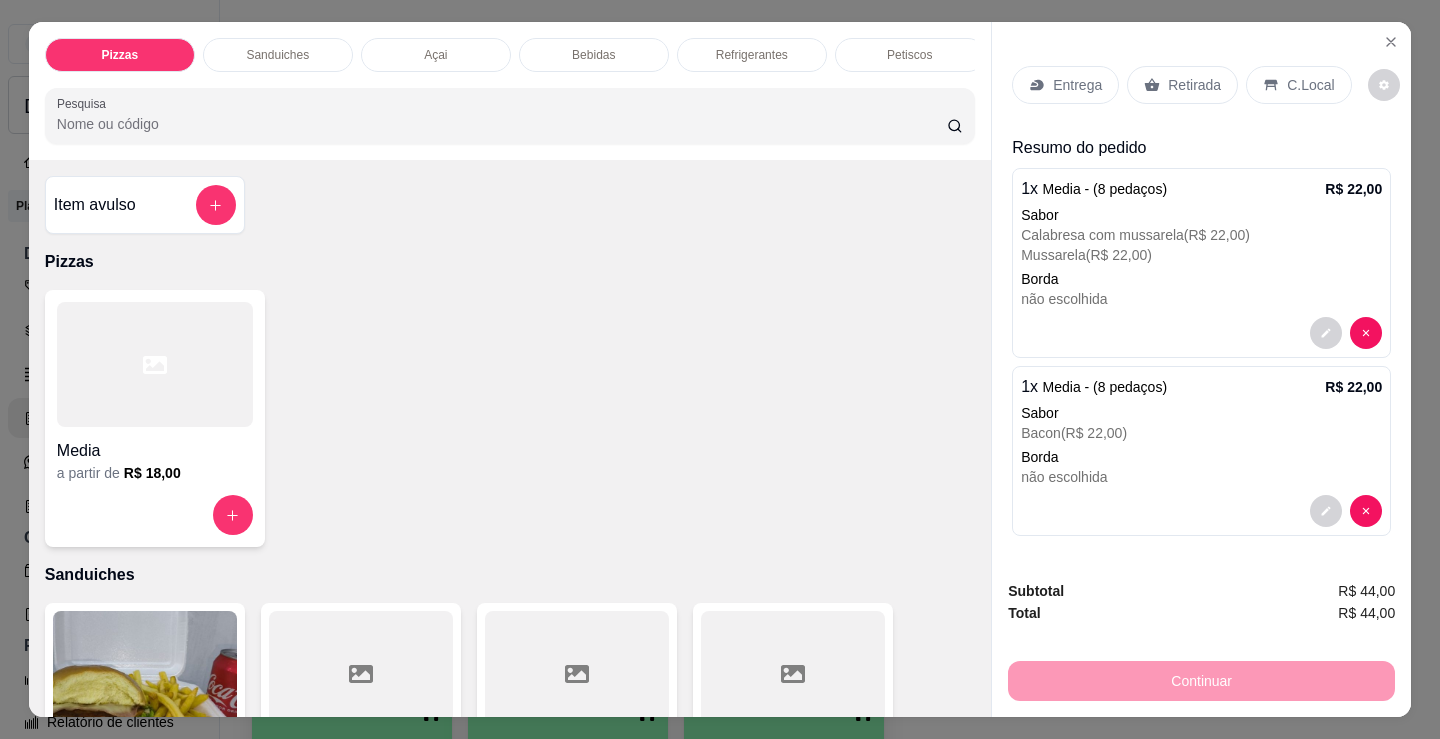 click on "Entrega" at bounding box center [1077, 85] 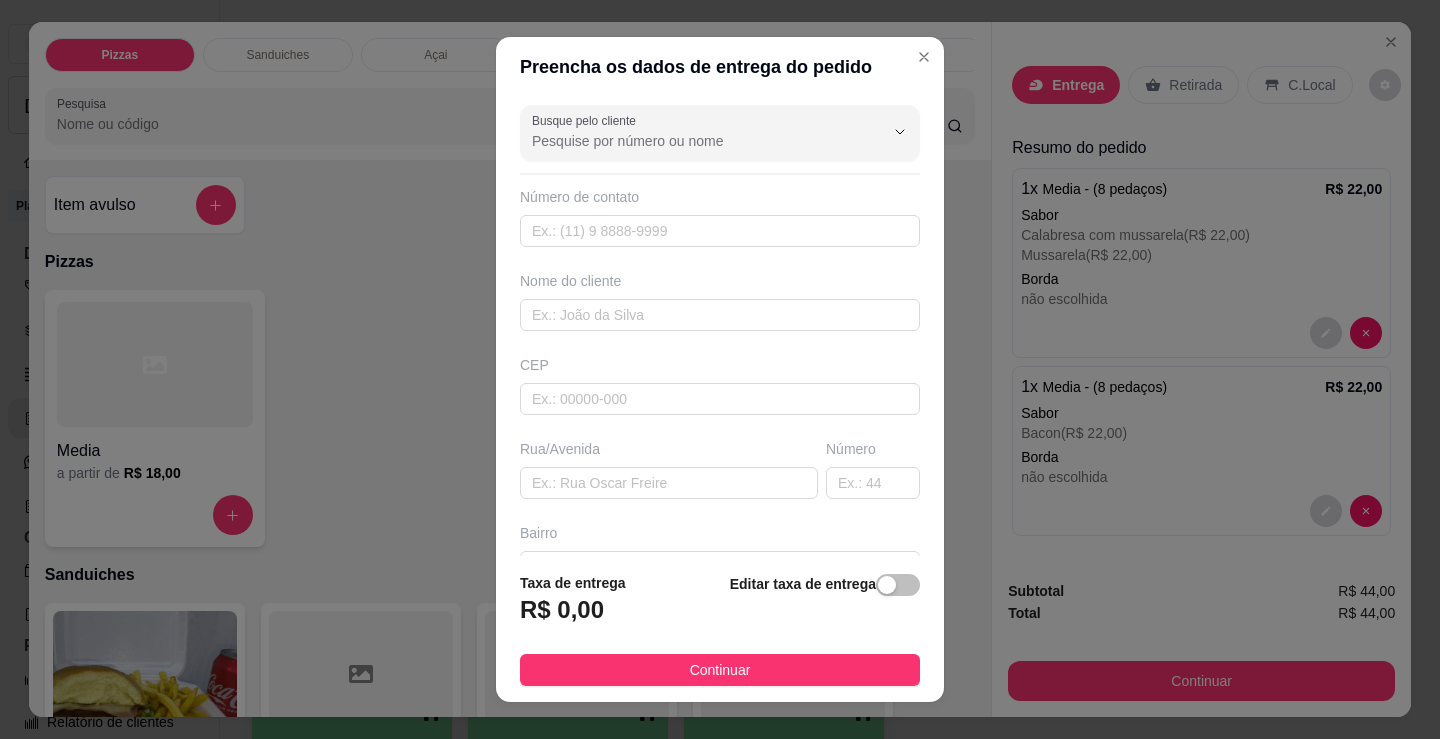 click on "Busque pelo cliente Número de contato Nome do cliente CEP Rua/[GEOGRAPHIC_DATA]" at bounding box center (720, 326) 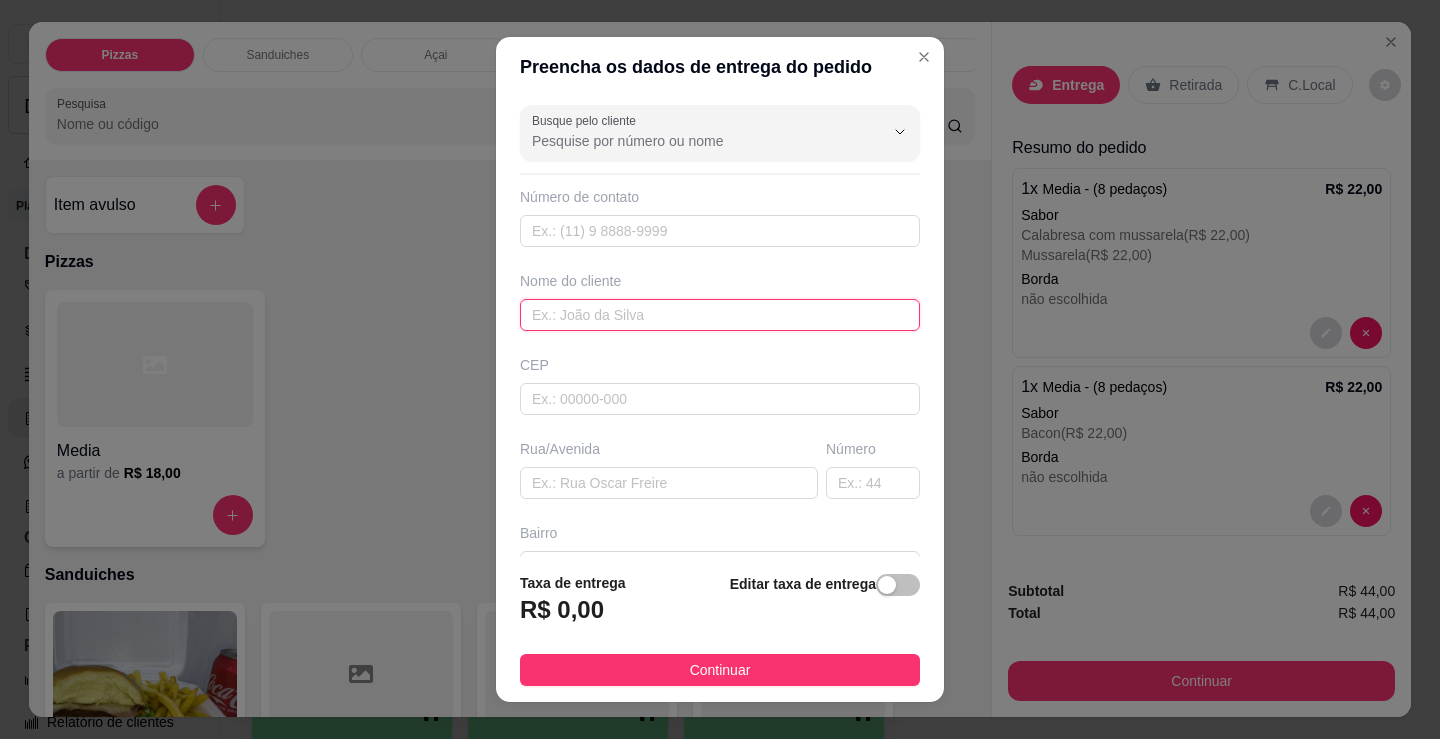 click at bounding box center (720, 315) 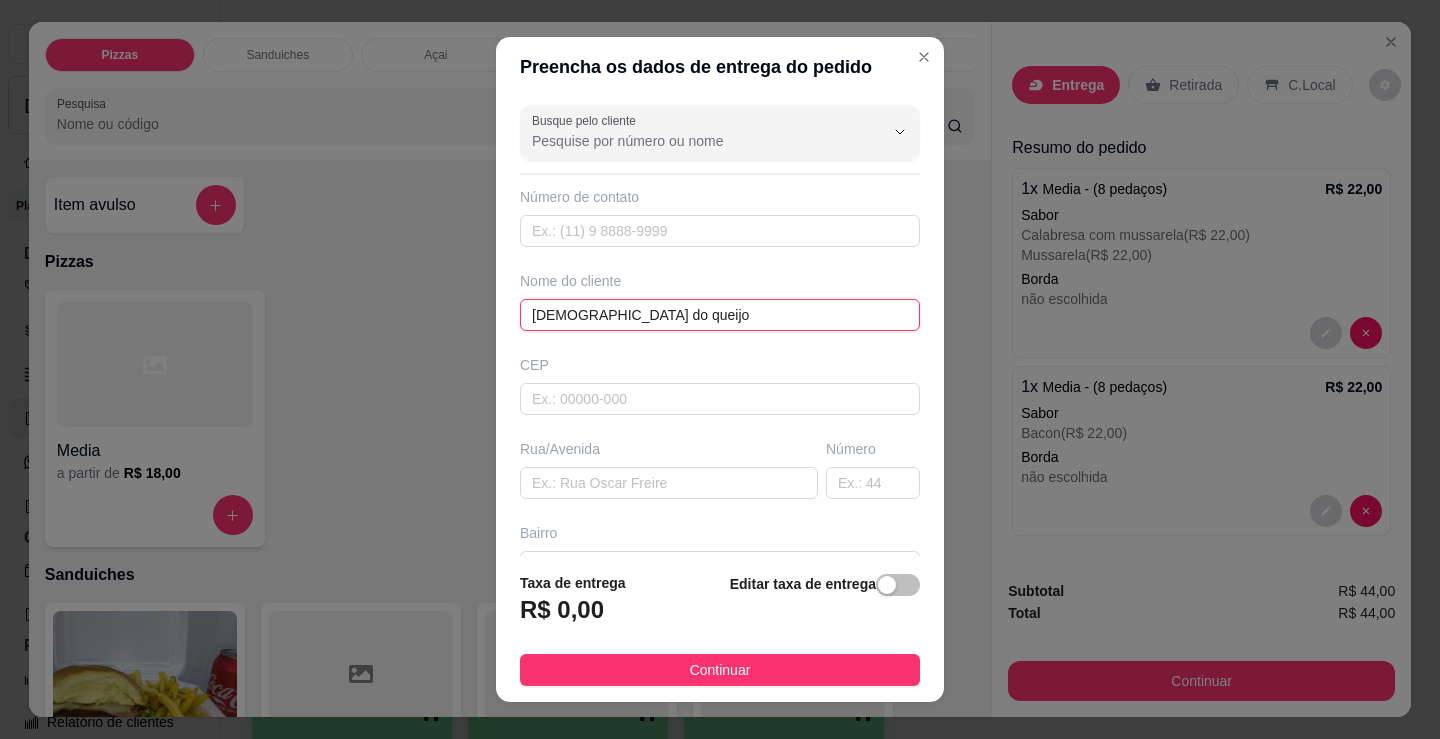 type on "[DEMOGRAPHIC_DATA] do queijo" 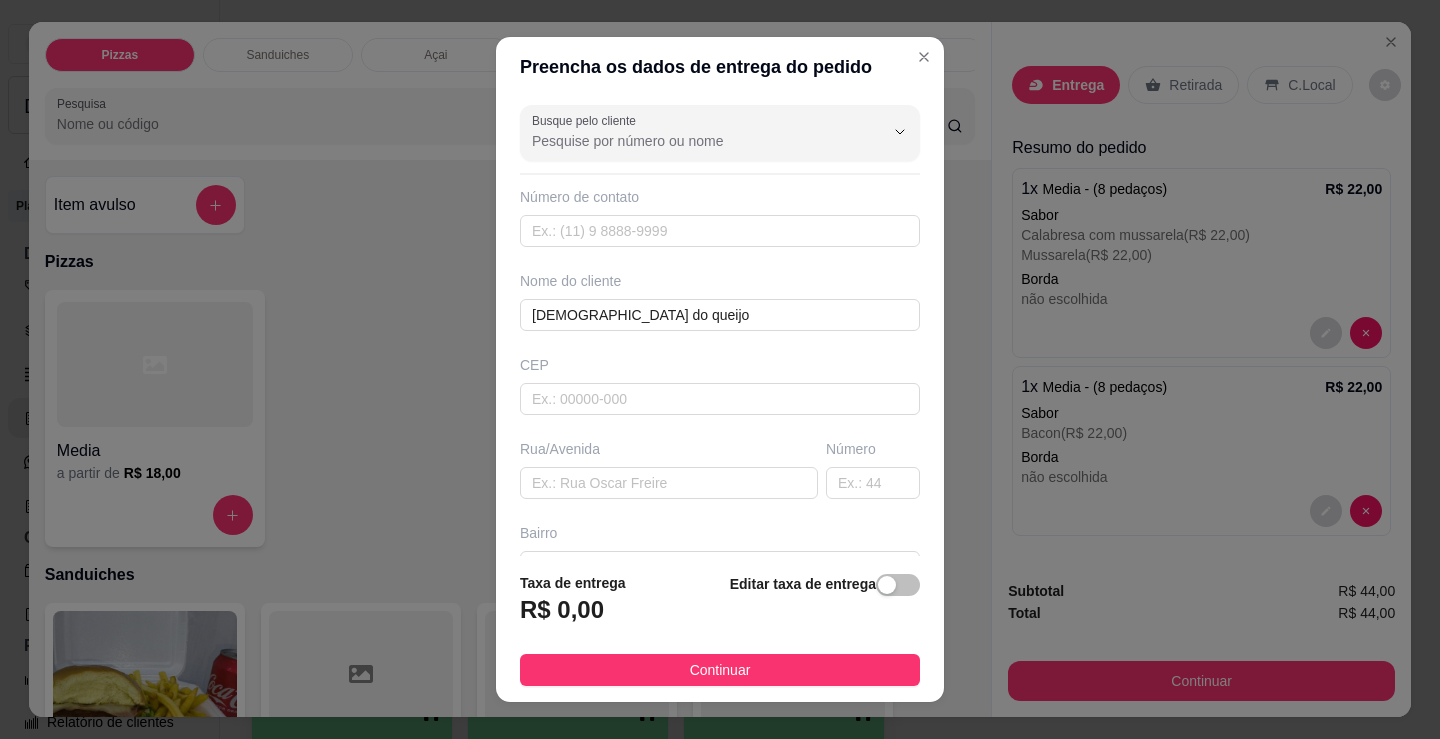 click on "Continuar" at bounding box center [720, 670] 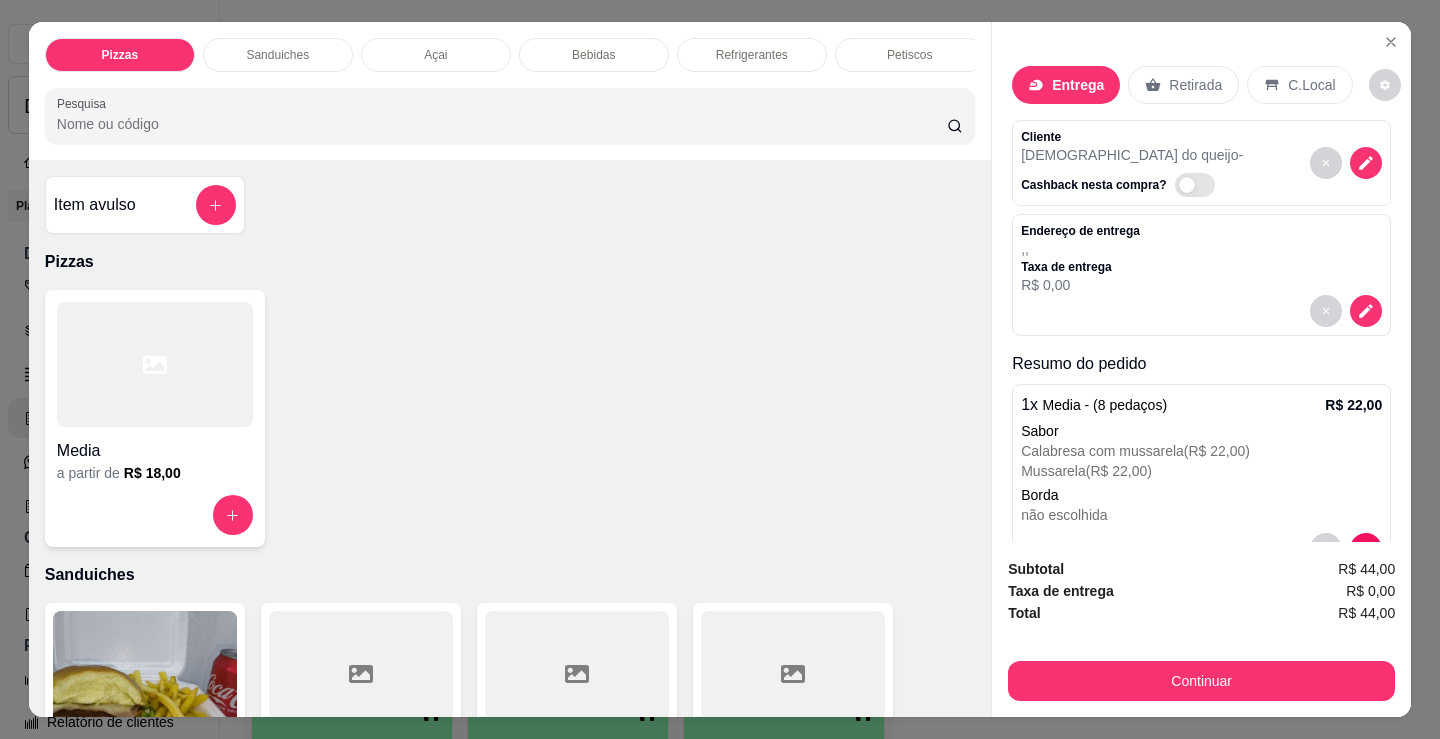 click 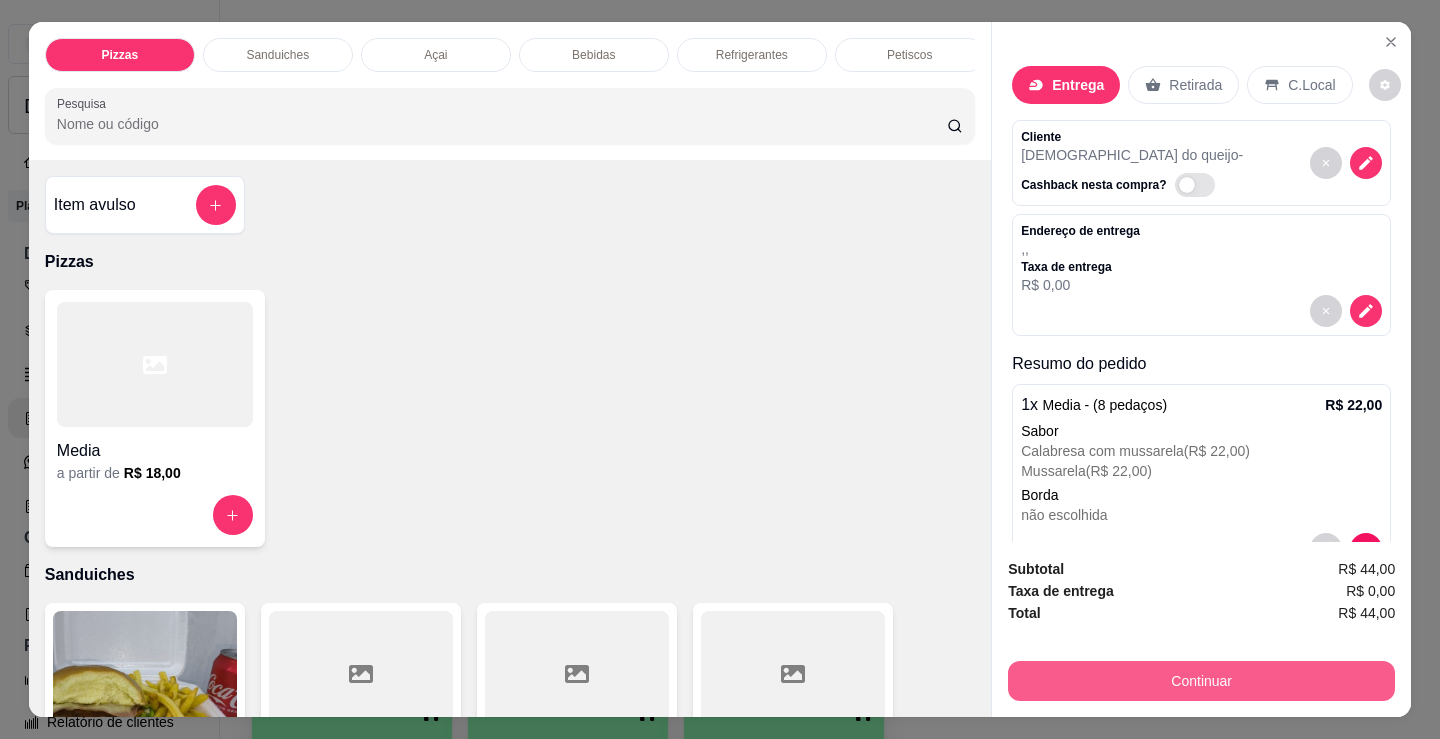 click on "Continuar" at bounding box center (1201, 681) 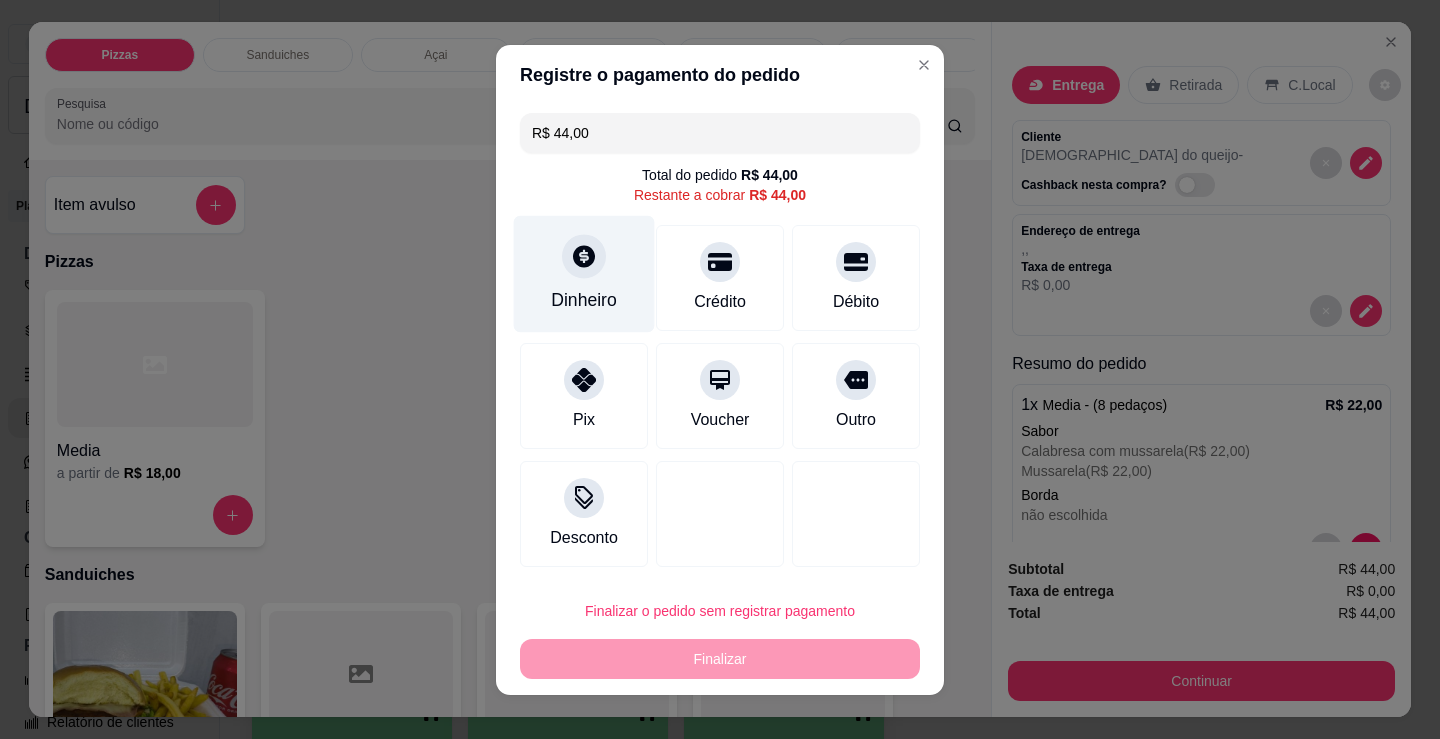 click at bounding box center (584, 256) 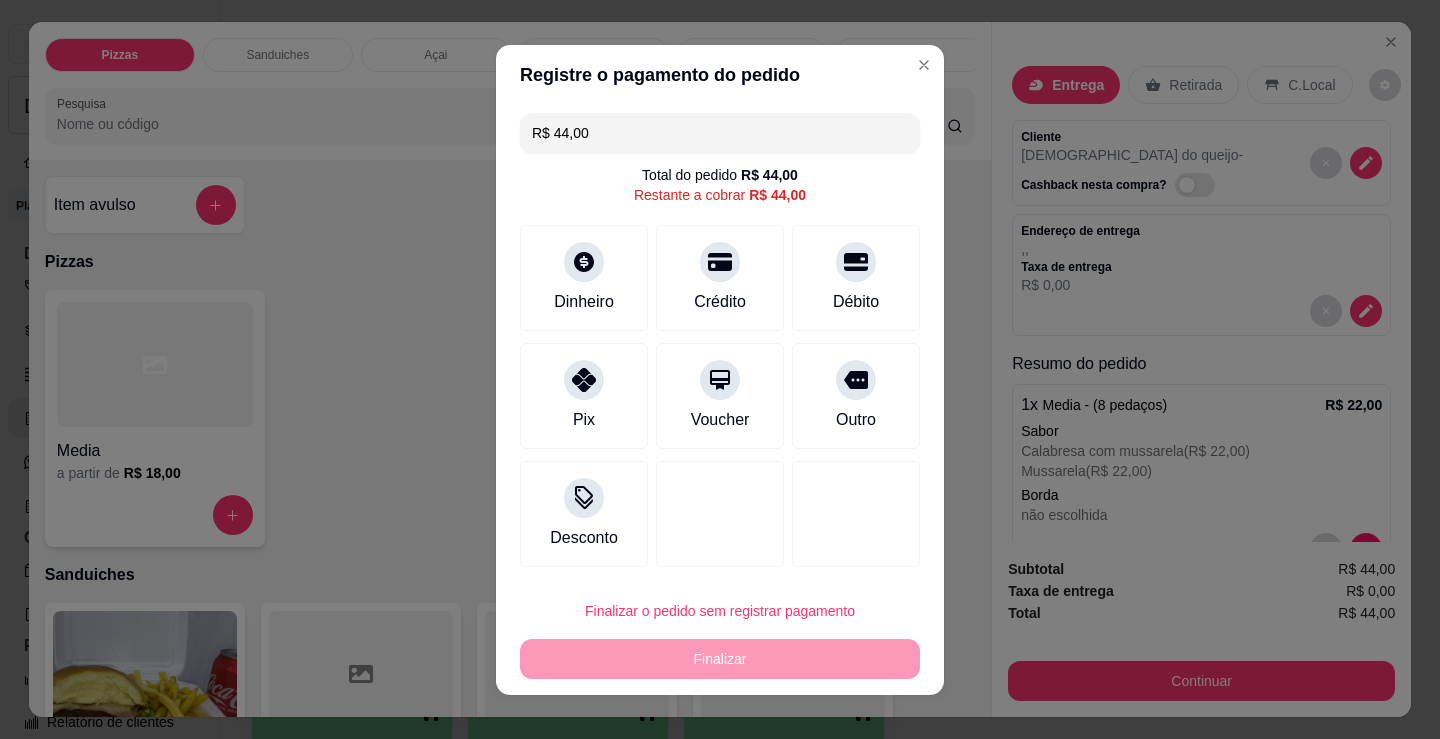 click on "0,00" at bounding box center (720, 350) 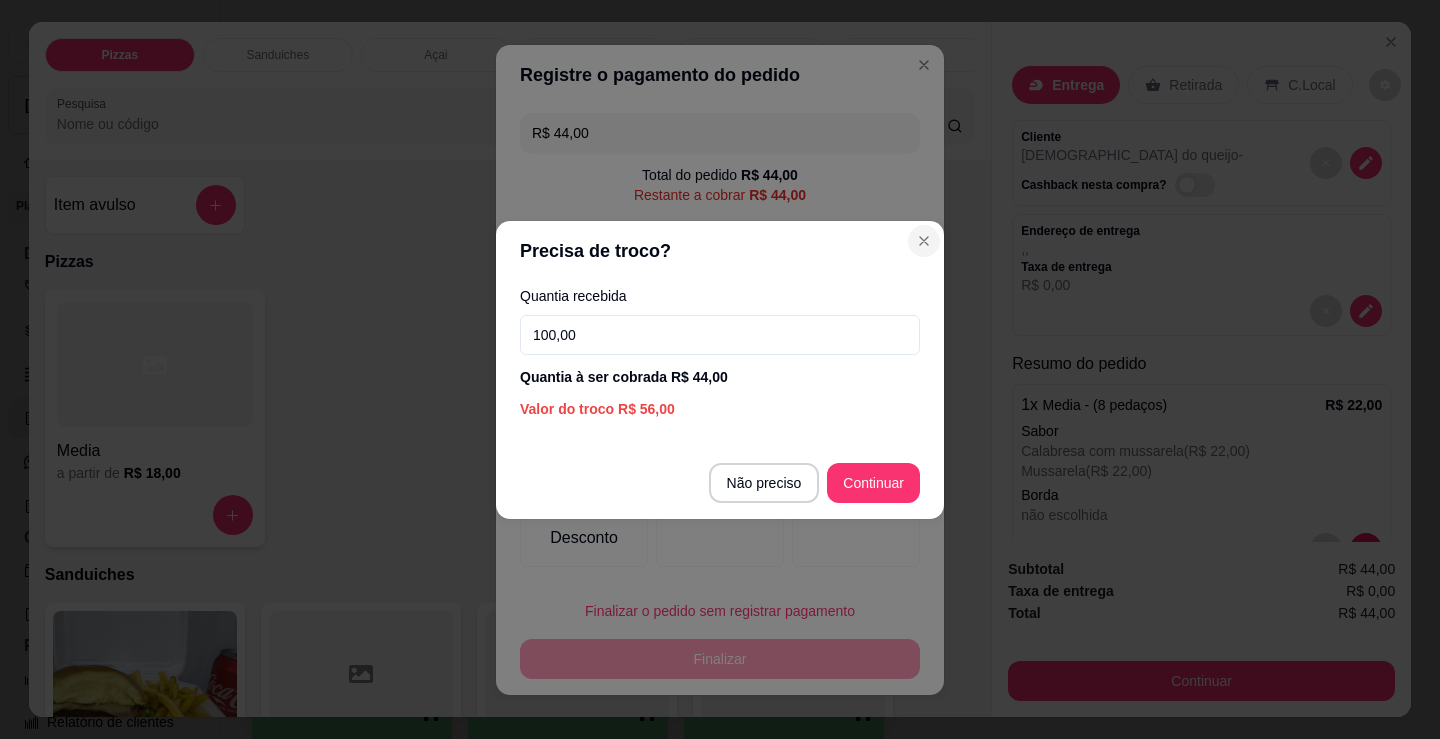 type on "100,00" 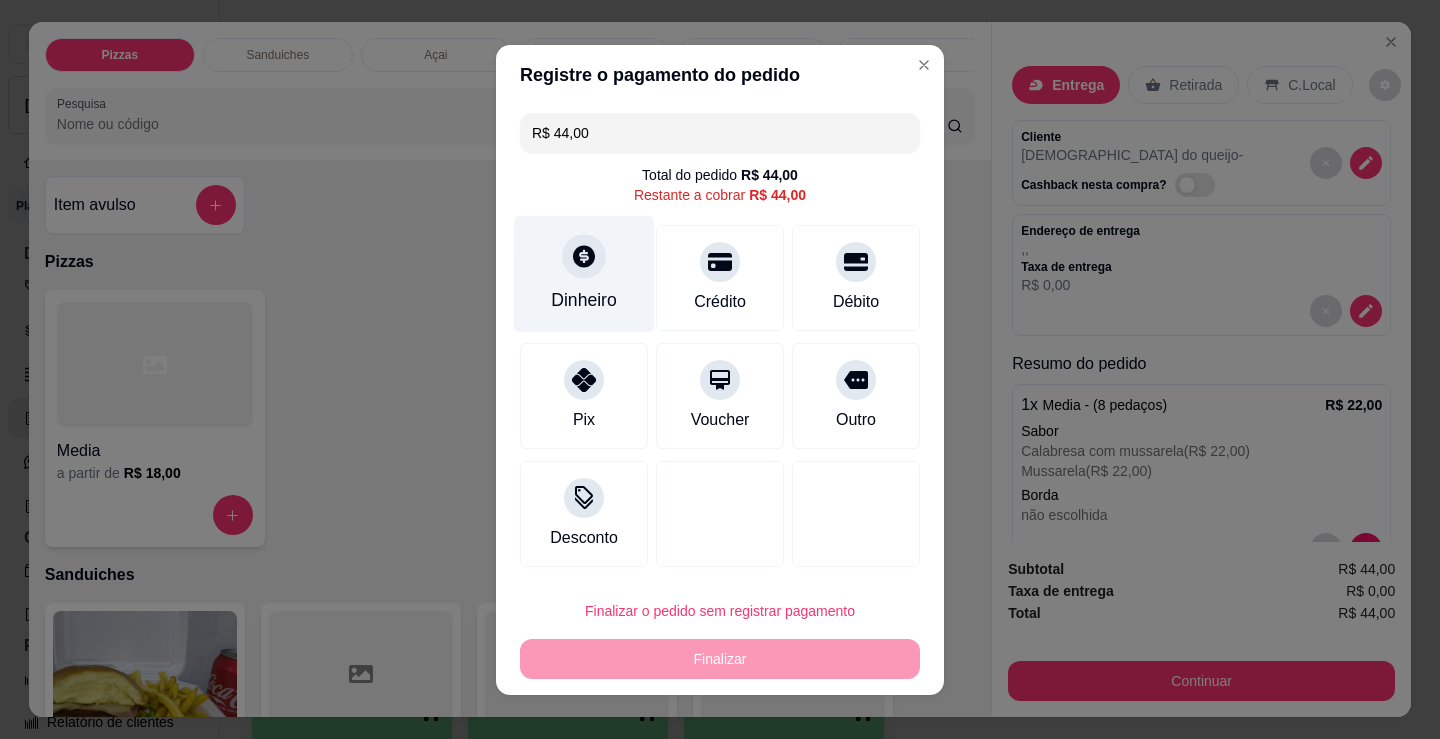 click on "Dinheiro" at bounding box center [584, 300] 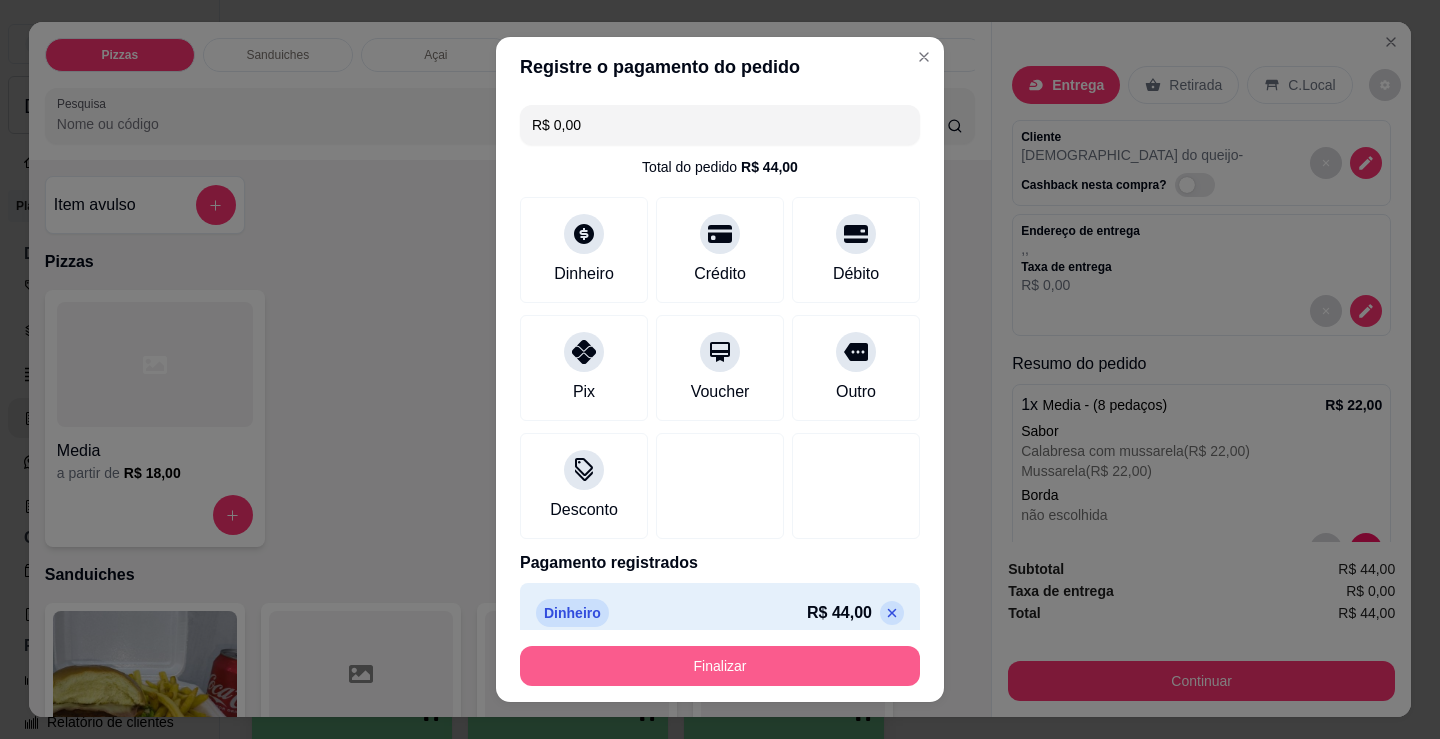 click on "Finalizar" at bounding box center [720, 666] 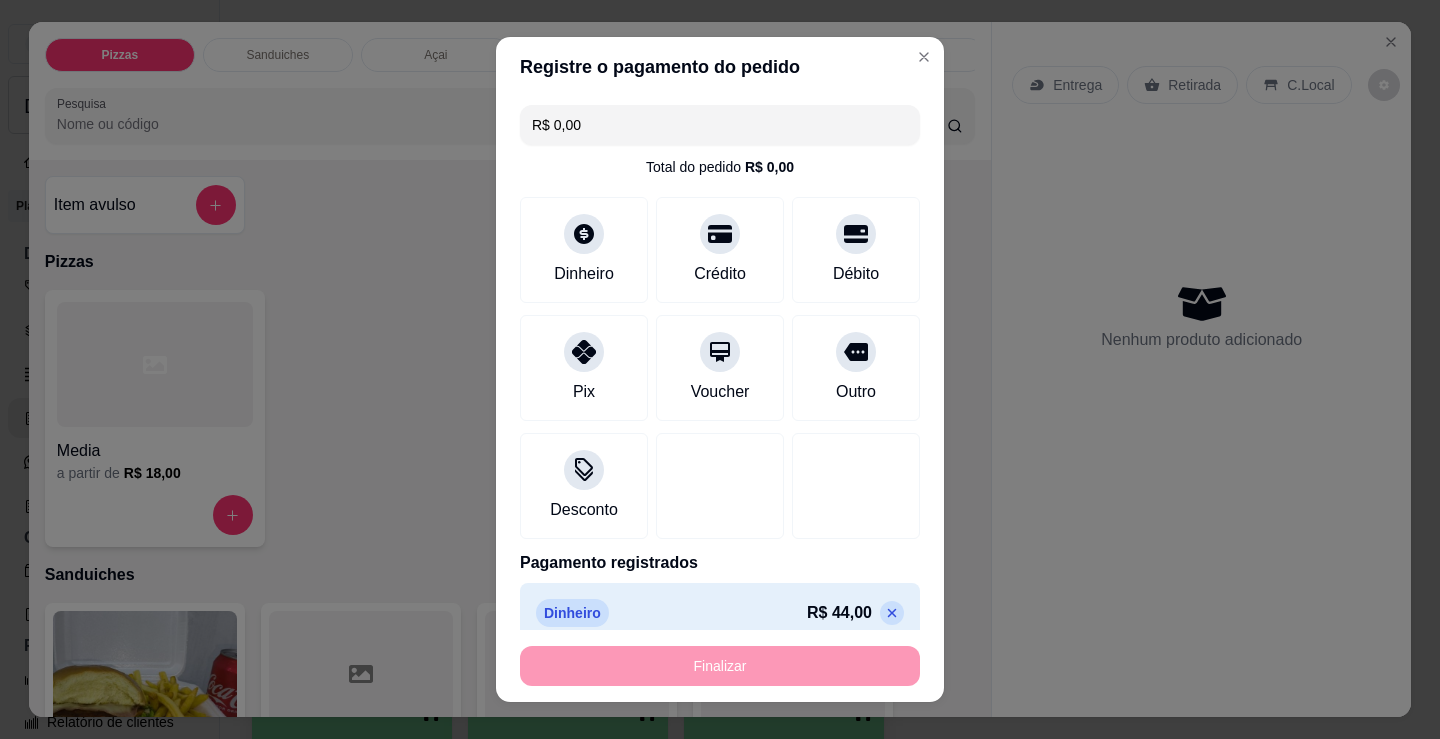 type on "-R$ 44,00" 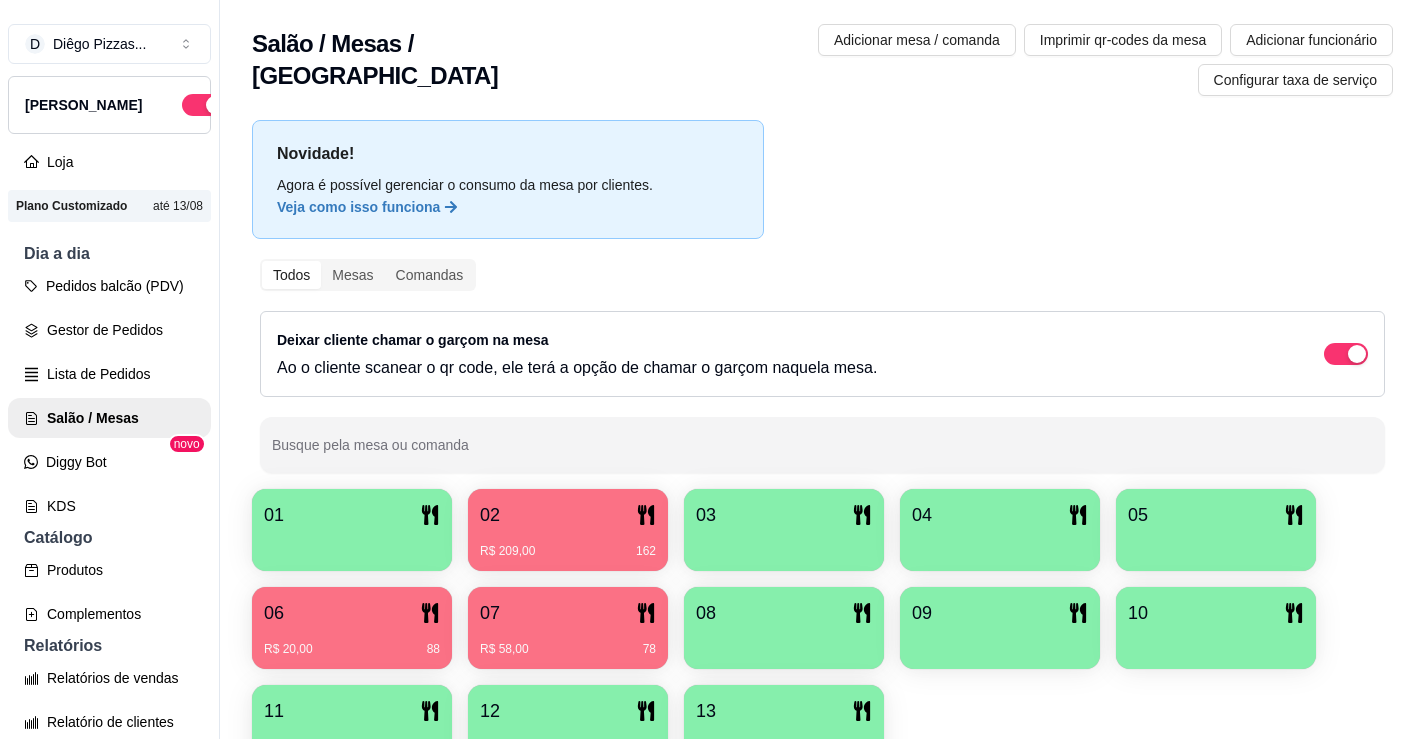 click on "02 R$ 209,00 162" at bounding box center (568, 530) 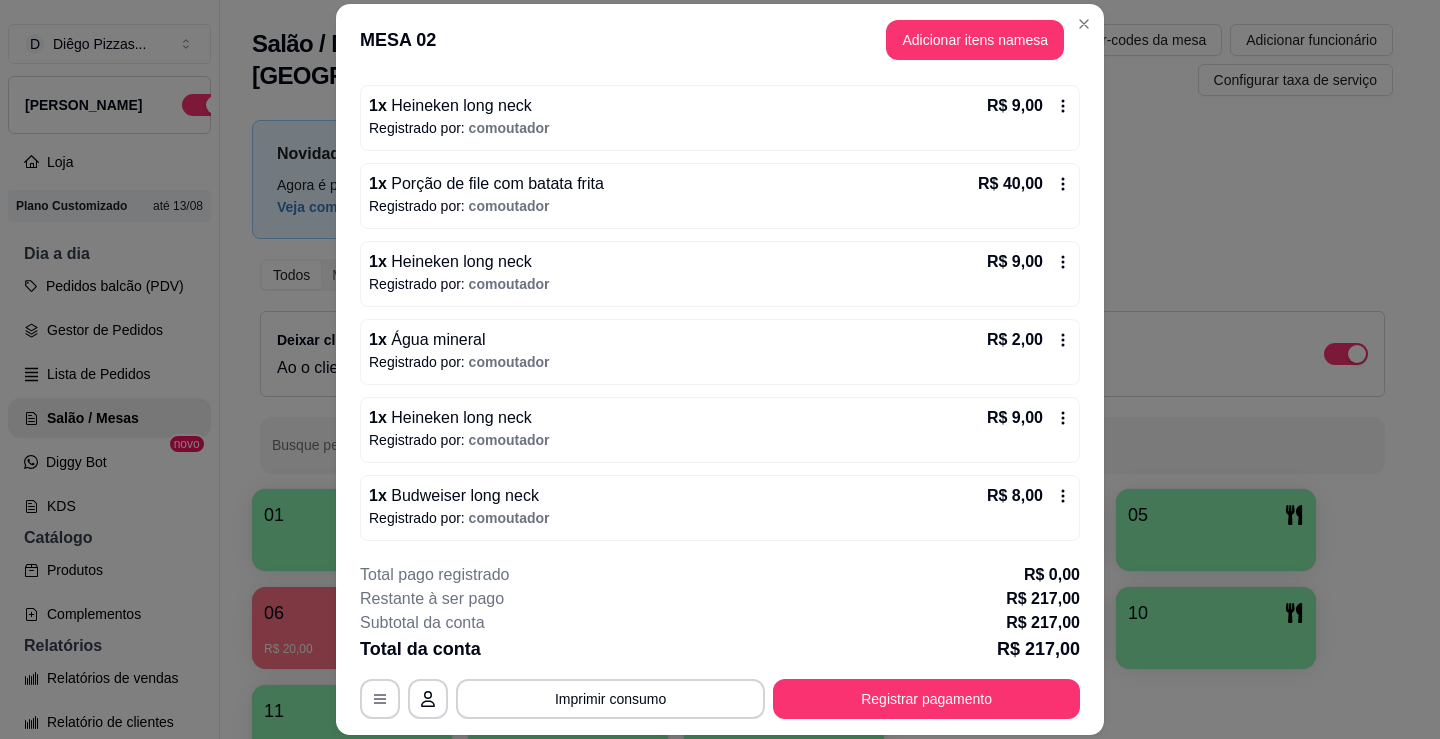 scroll, scrollTop: 1301, scrollLeft: 0, axis: vertical 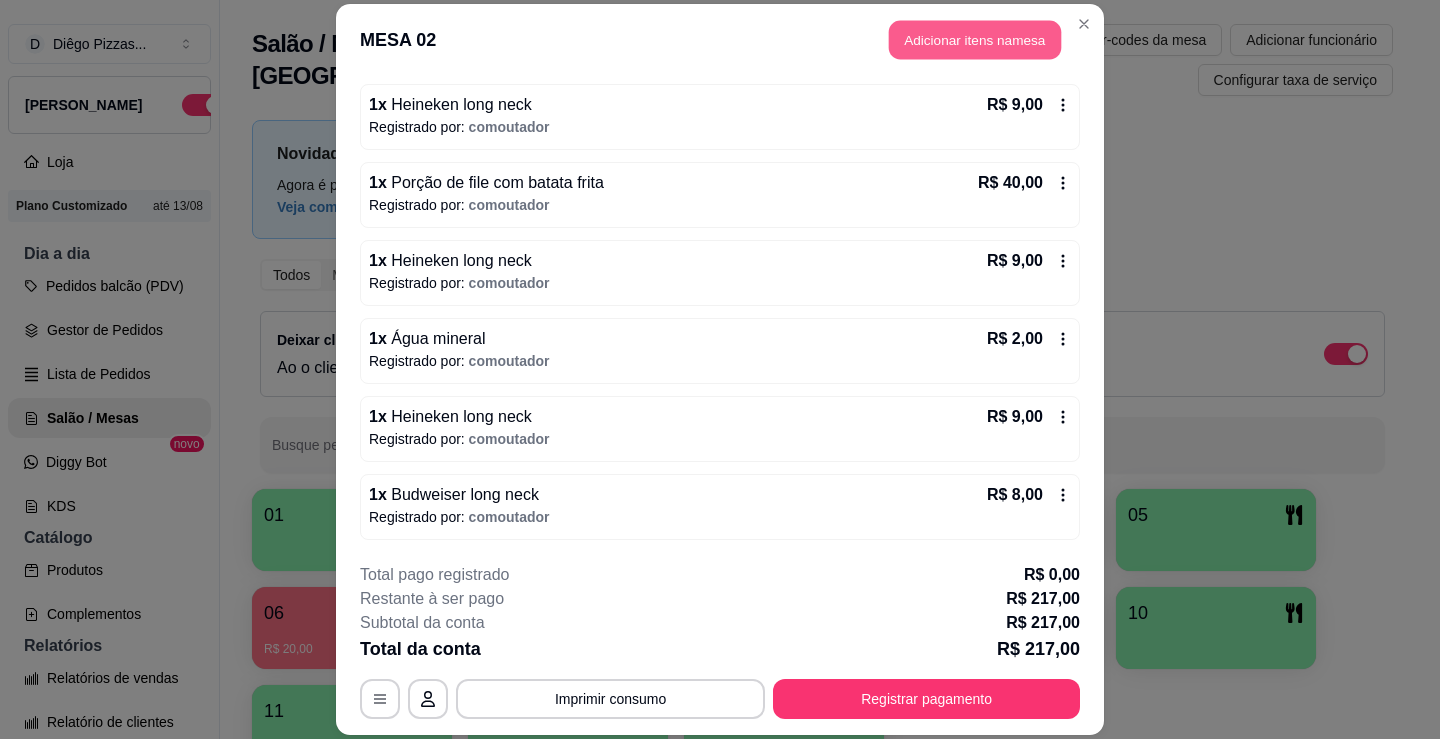 click on "Adicionar itens na  mesa" at bounding box center (975, 39) 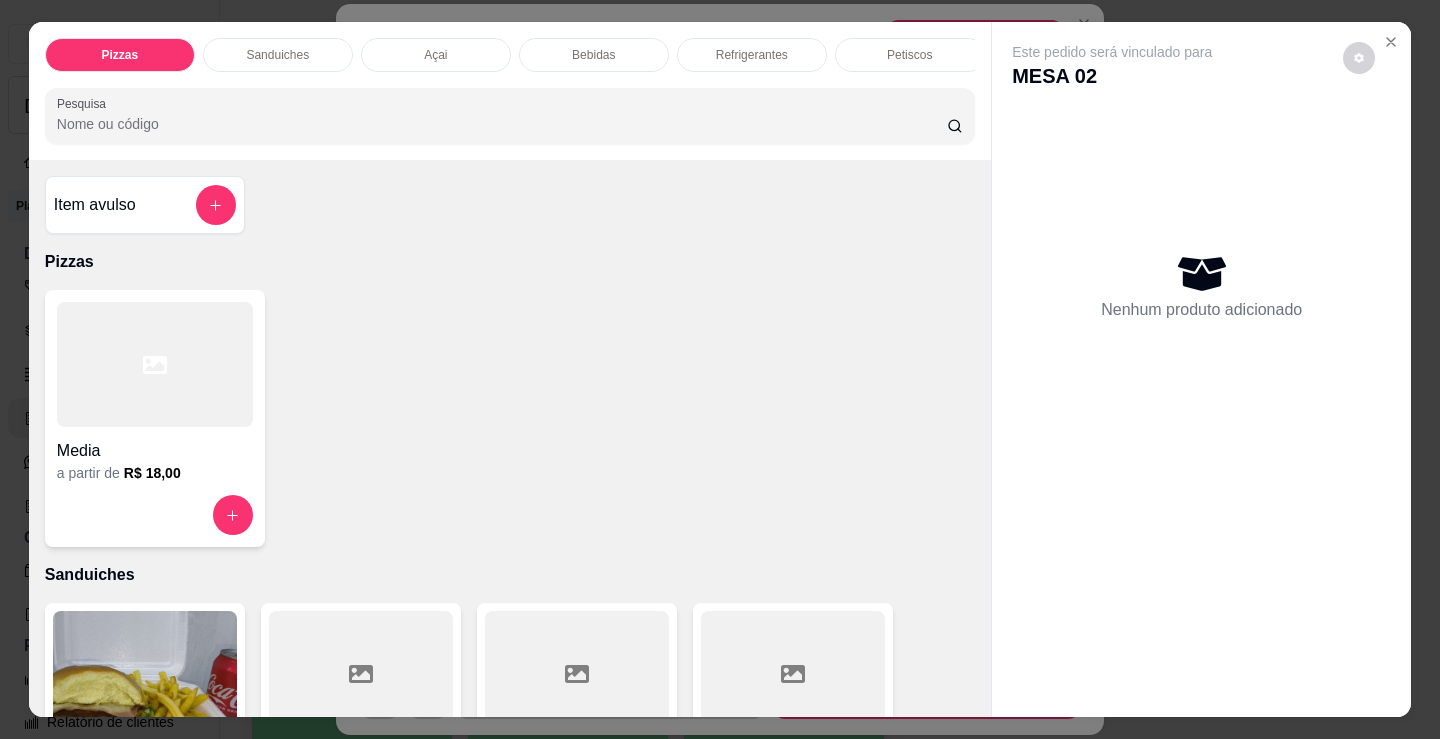 click on "Bebidas" at bounding box center [594, 55] 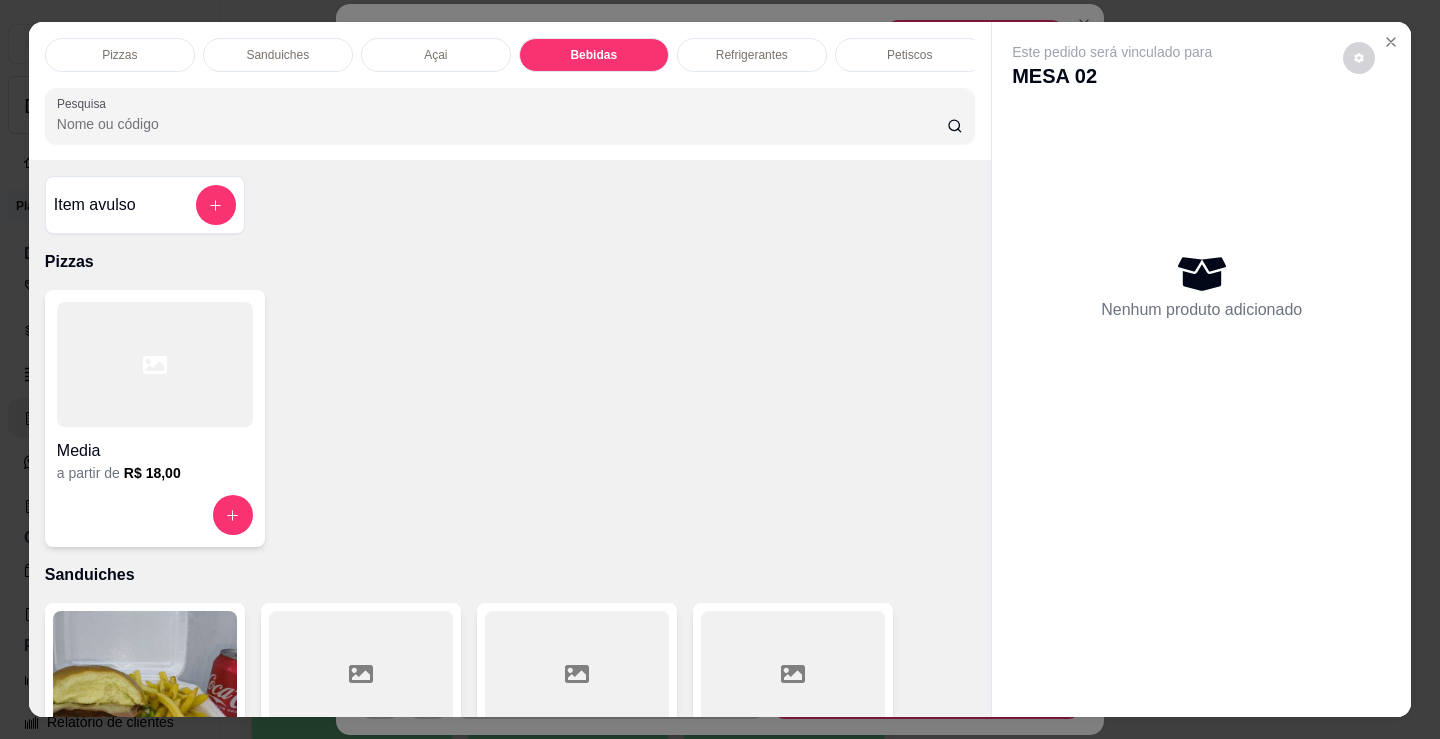 scroll, scrollTop: 2478, scrollLeft: 0, axis: vertical 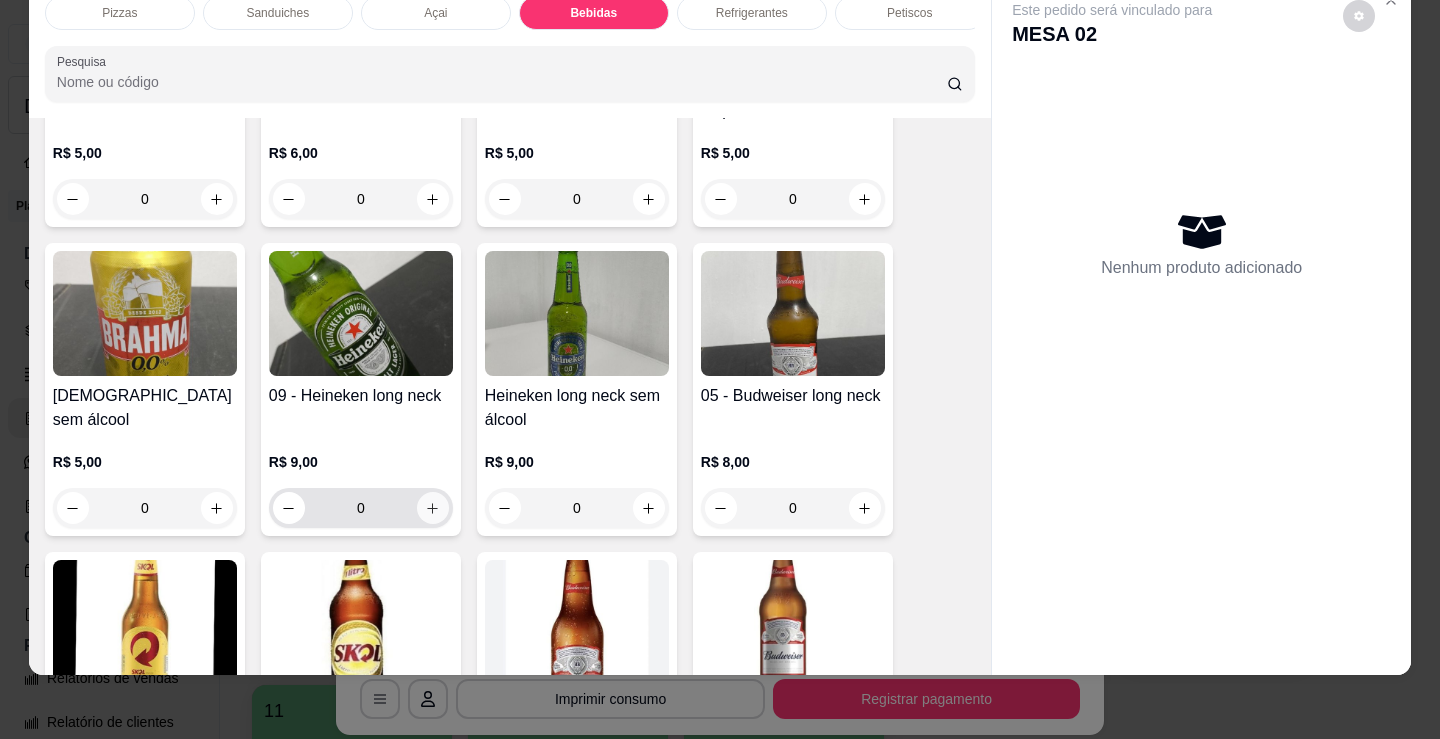 click 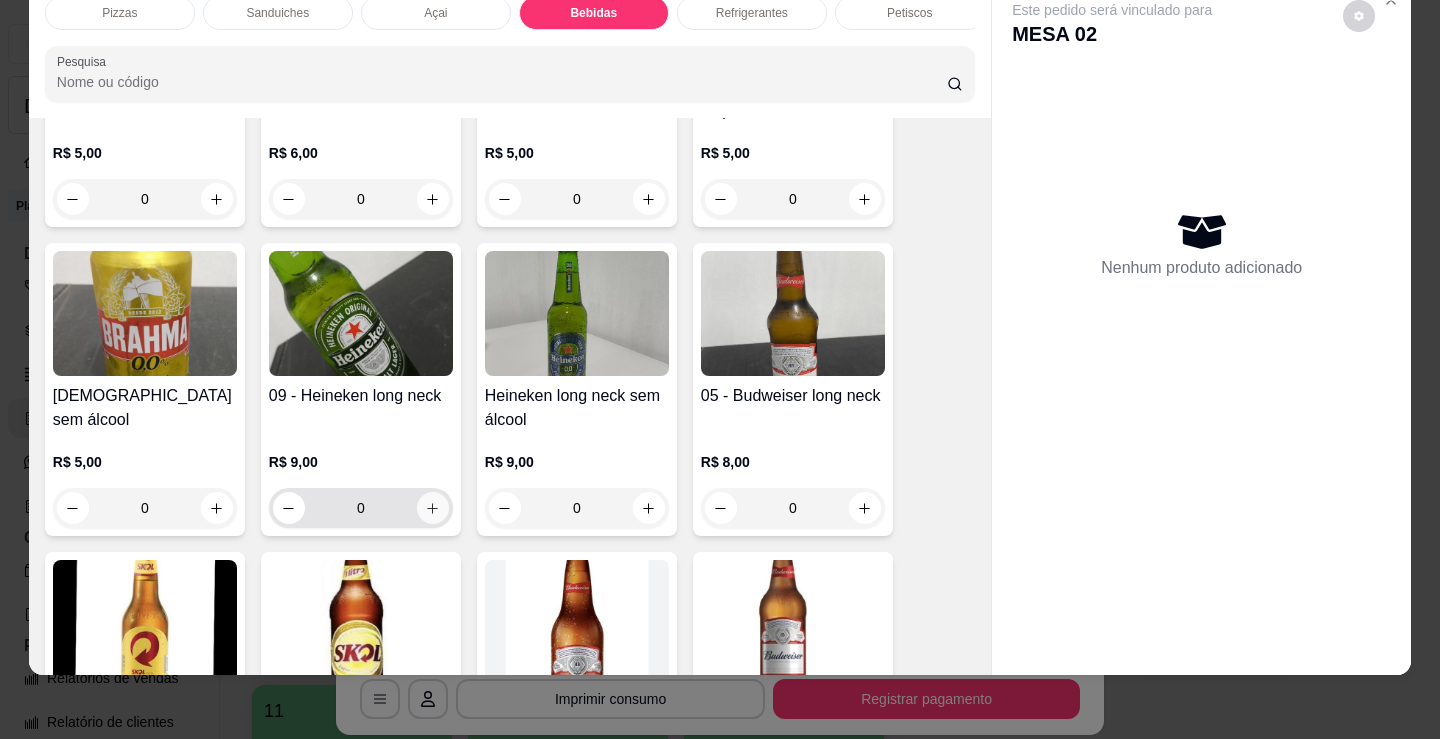 type on "1" 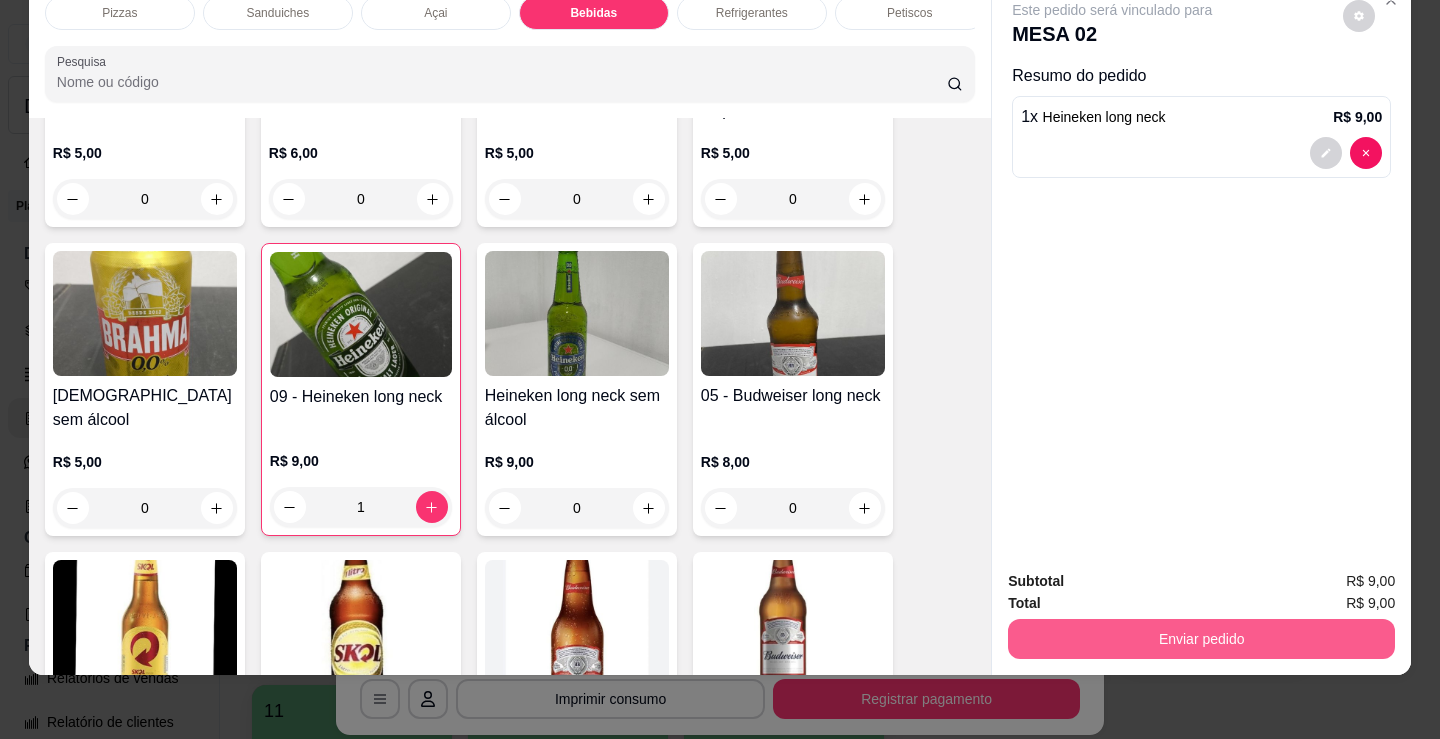click on "Enviar pedido" at bounding box center [1201, 639] 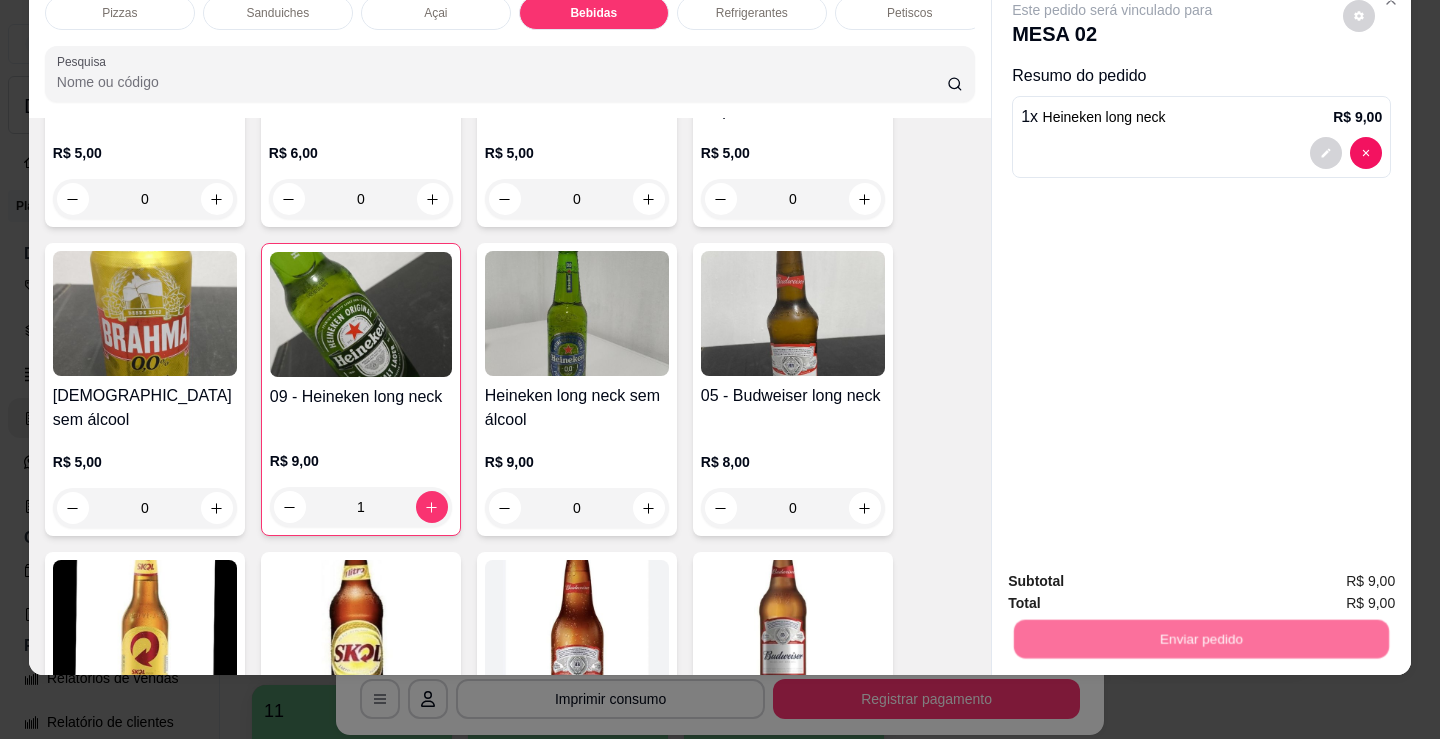 click on "Não registrar e enviar pedido" at bounding box center (1135, 575) 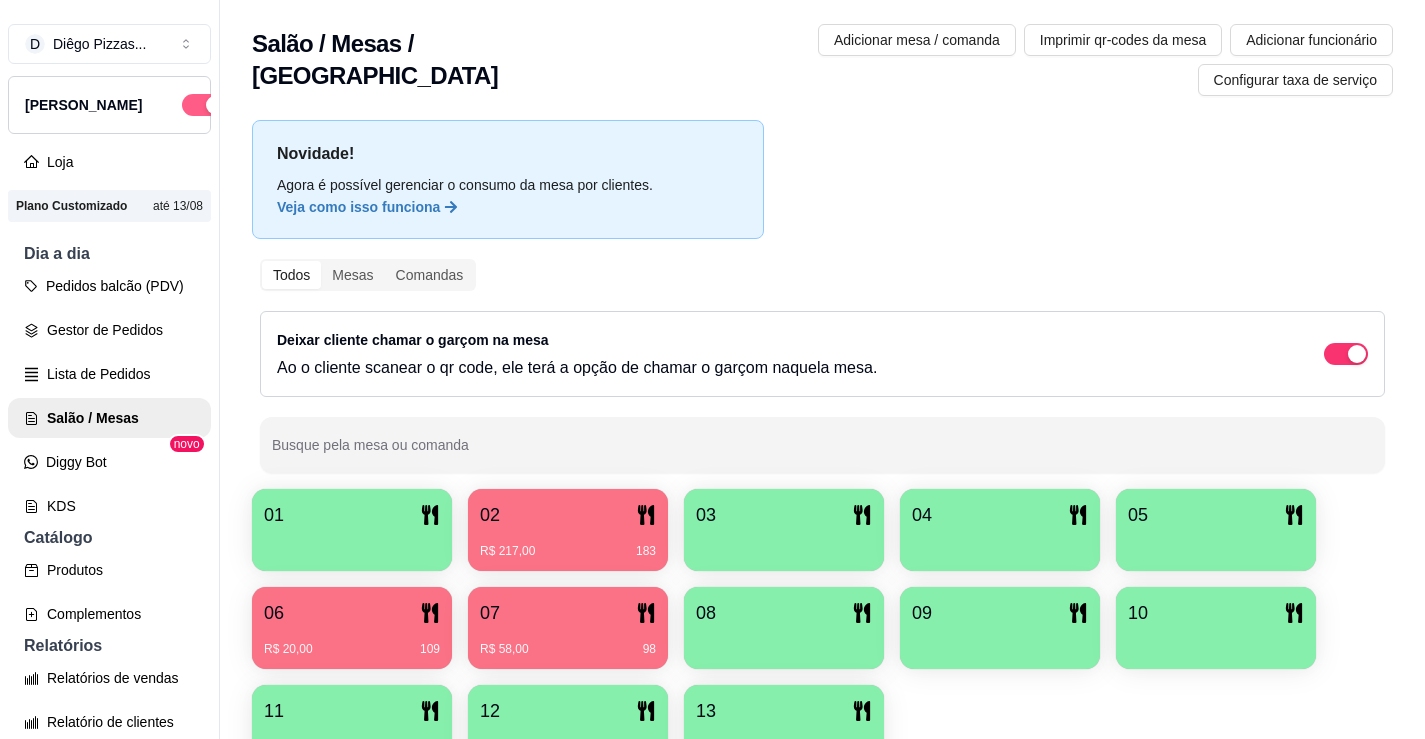 click at bounding box center (204, 105) 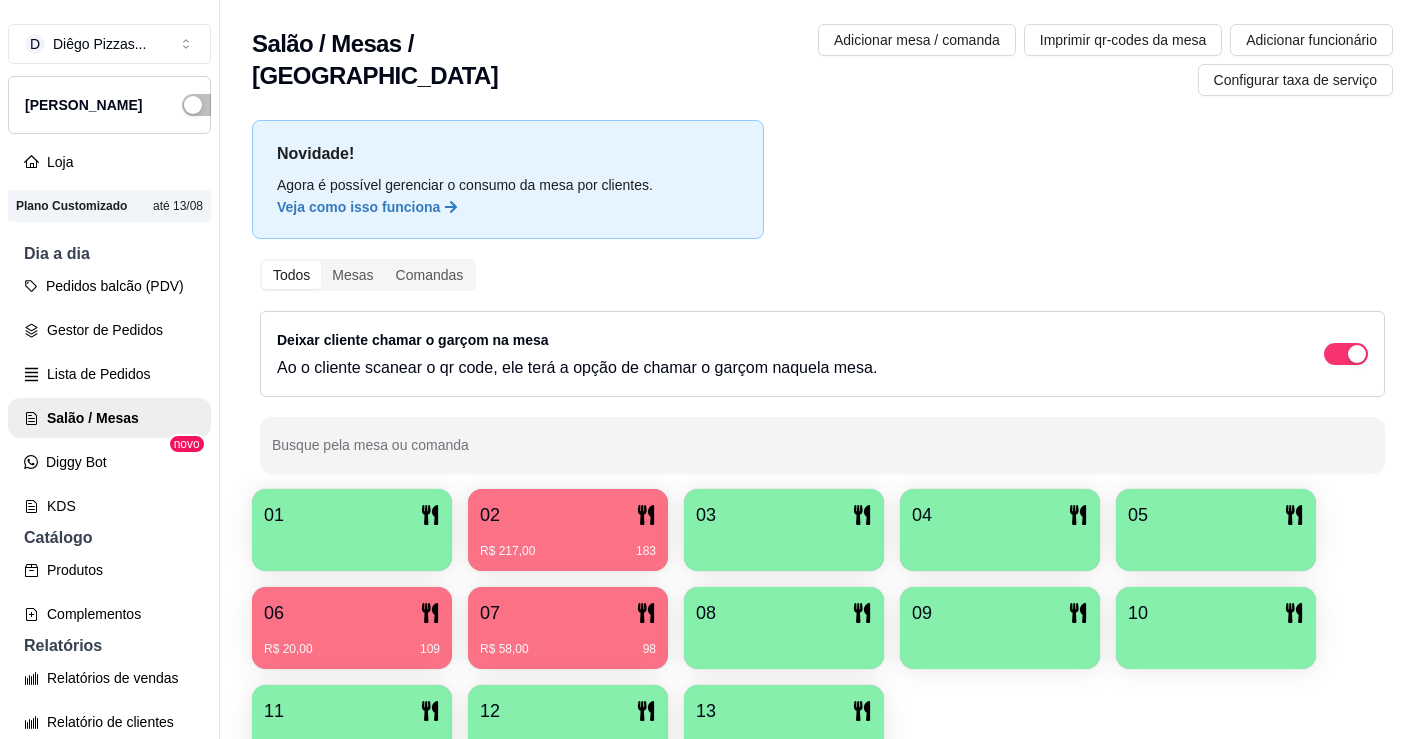 click at bounding box center [352, 544] 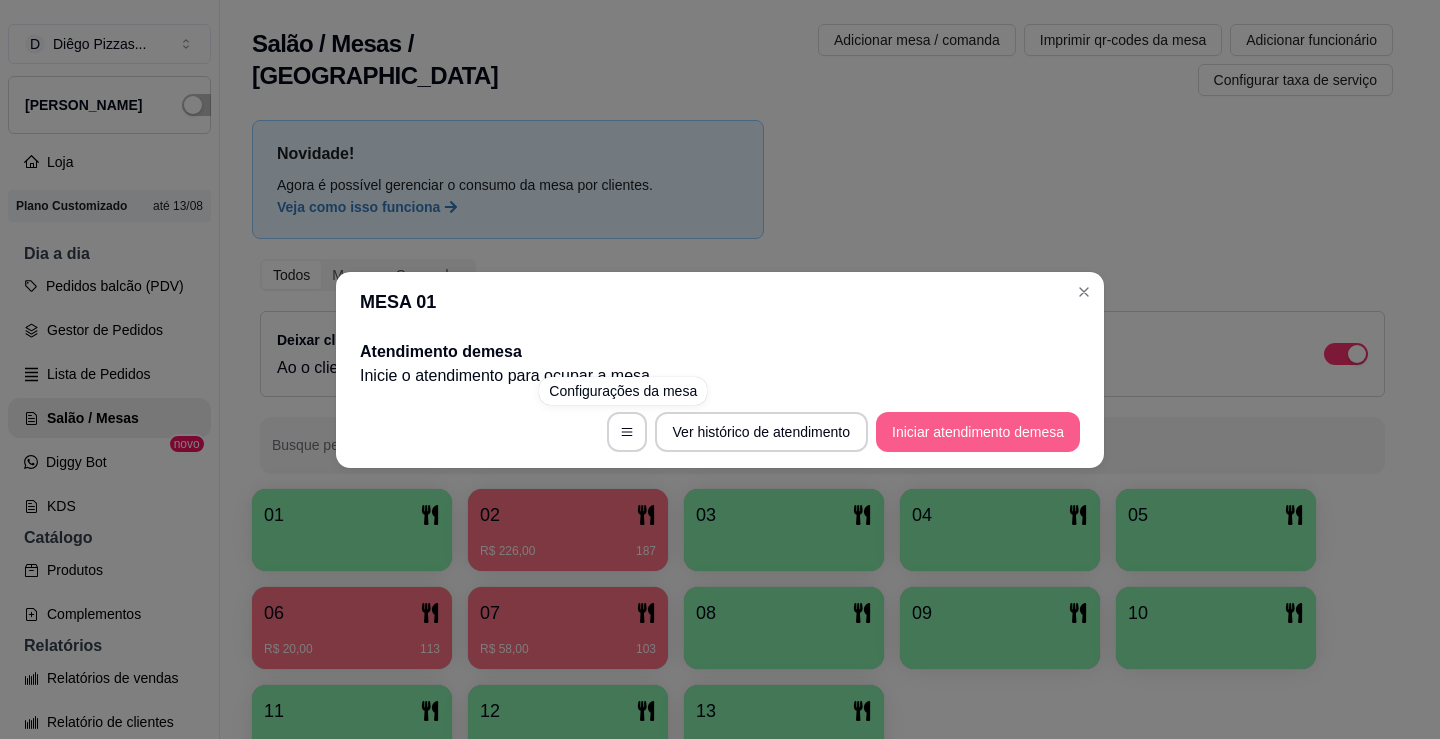 click on "Iniciar atendimento de  mesa" at bounding box center [978, 432] 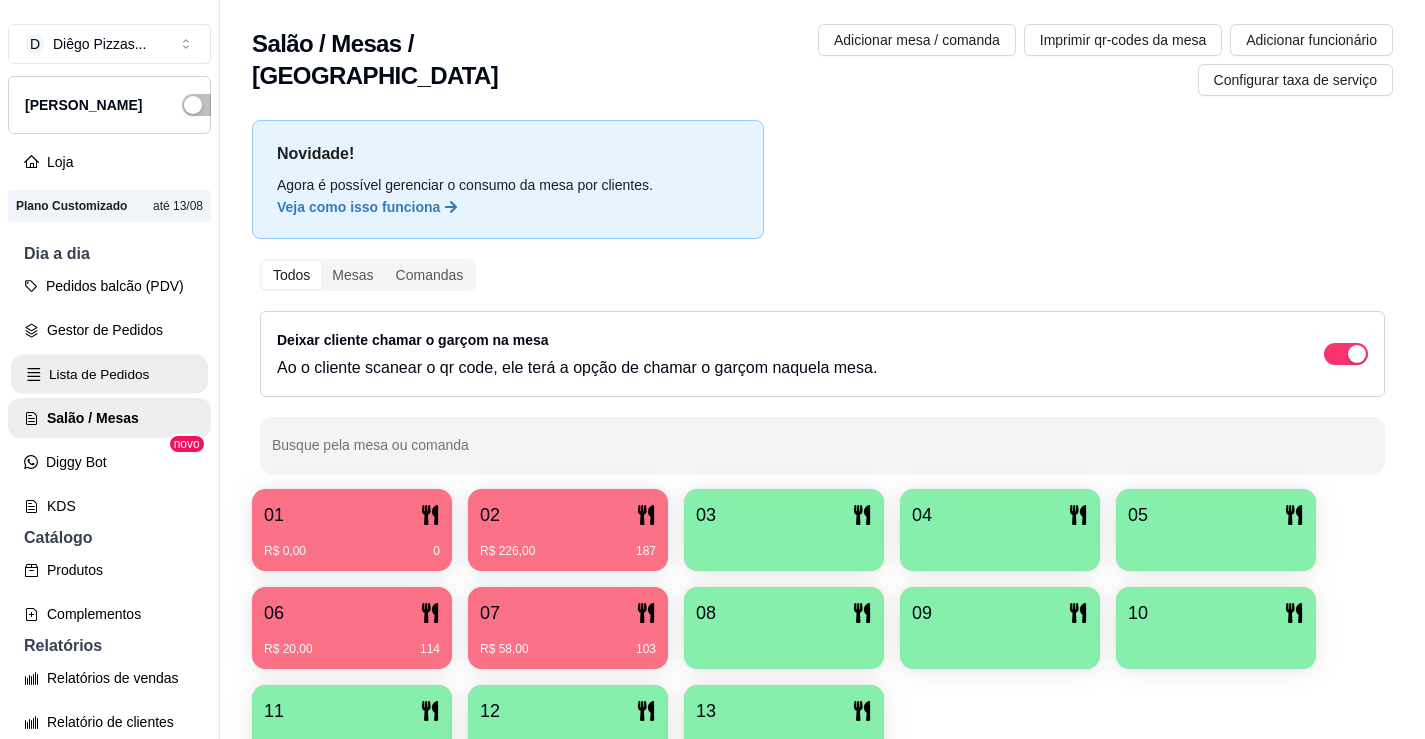 click on "Lista de Pedidos" at bounding box center [109, 374] 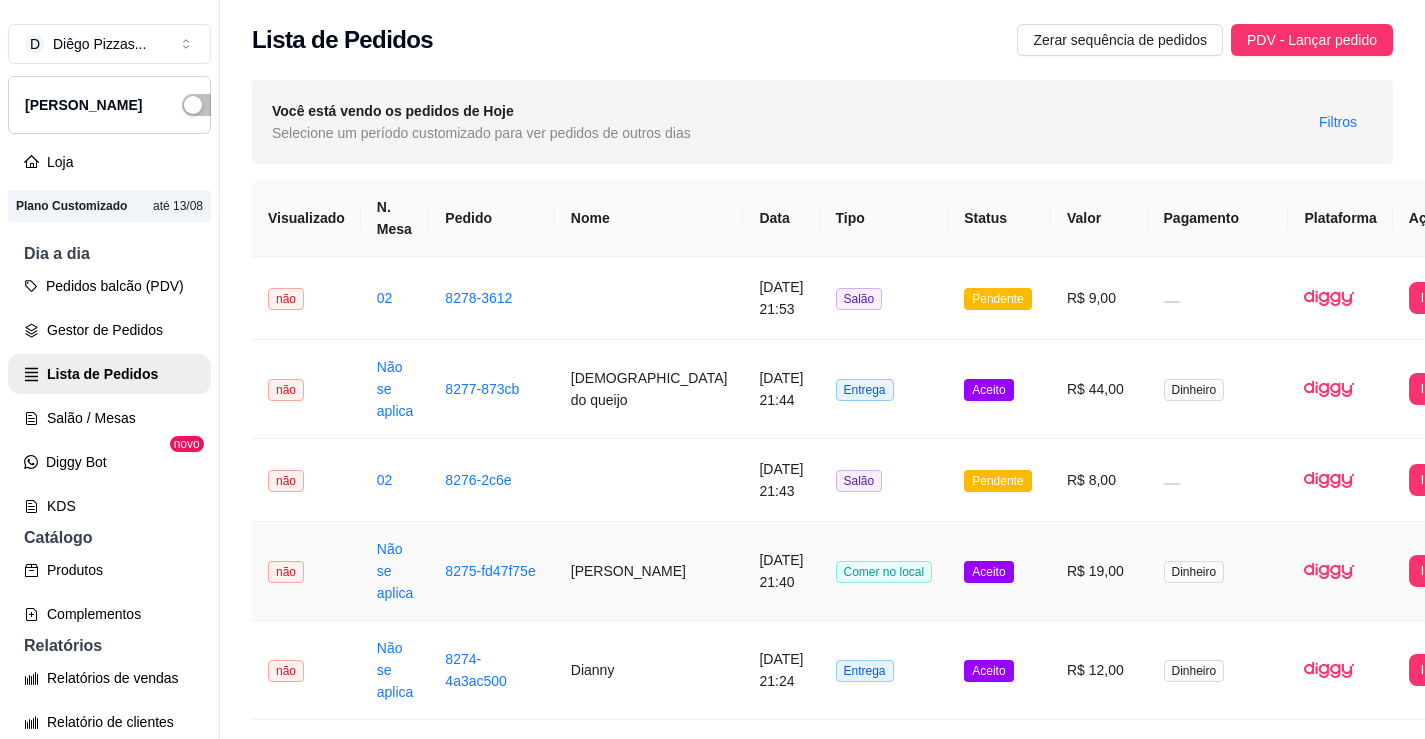click on "[PERSON_NAME]" at bounding box center (649, 571) 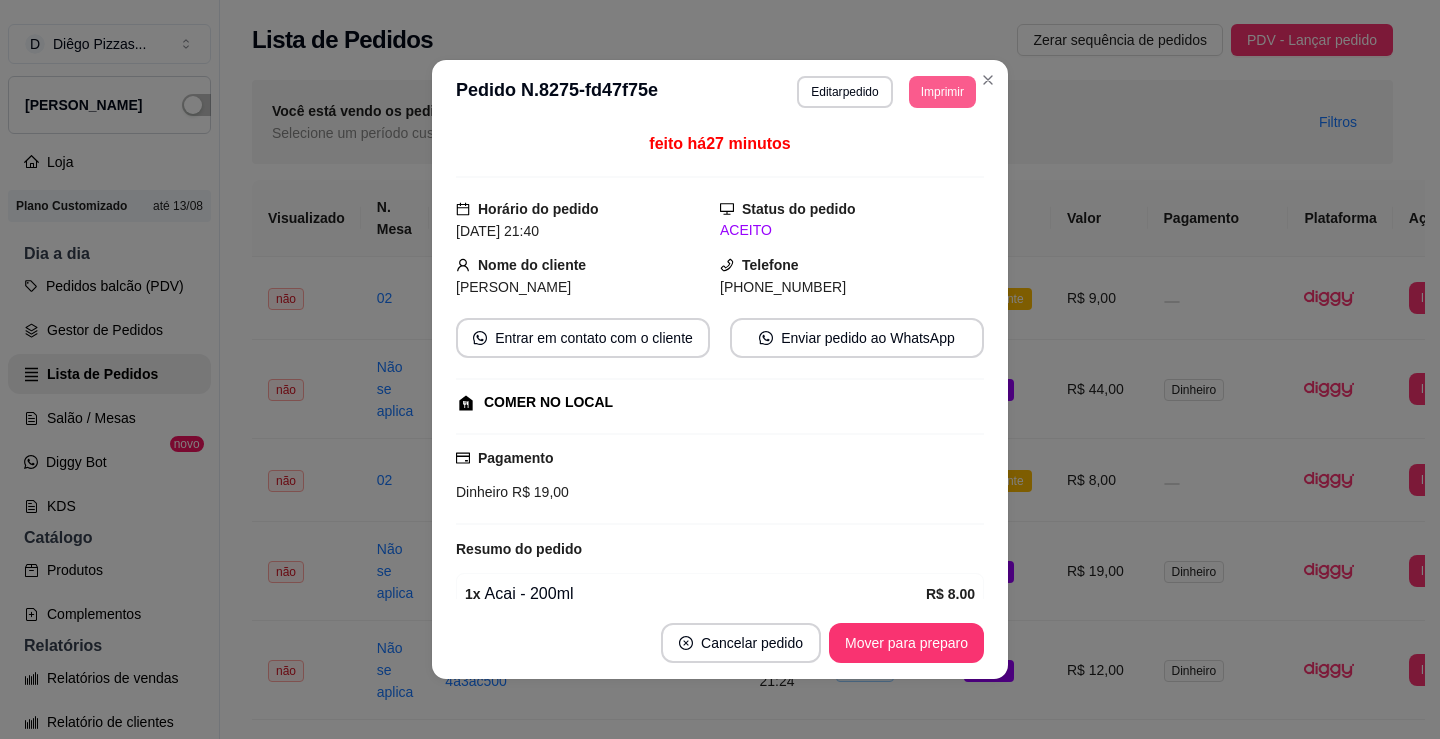 click on "Imprimir" at bounding box center [942, 92] 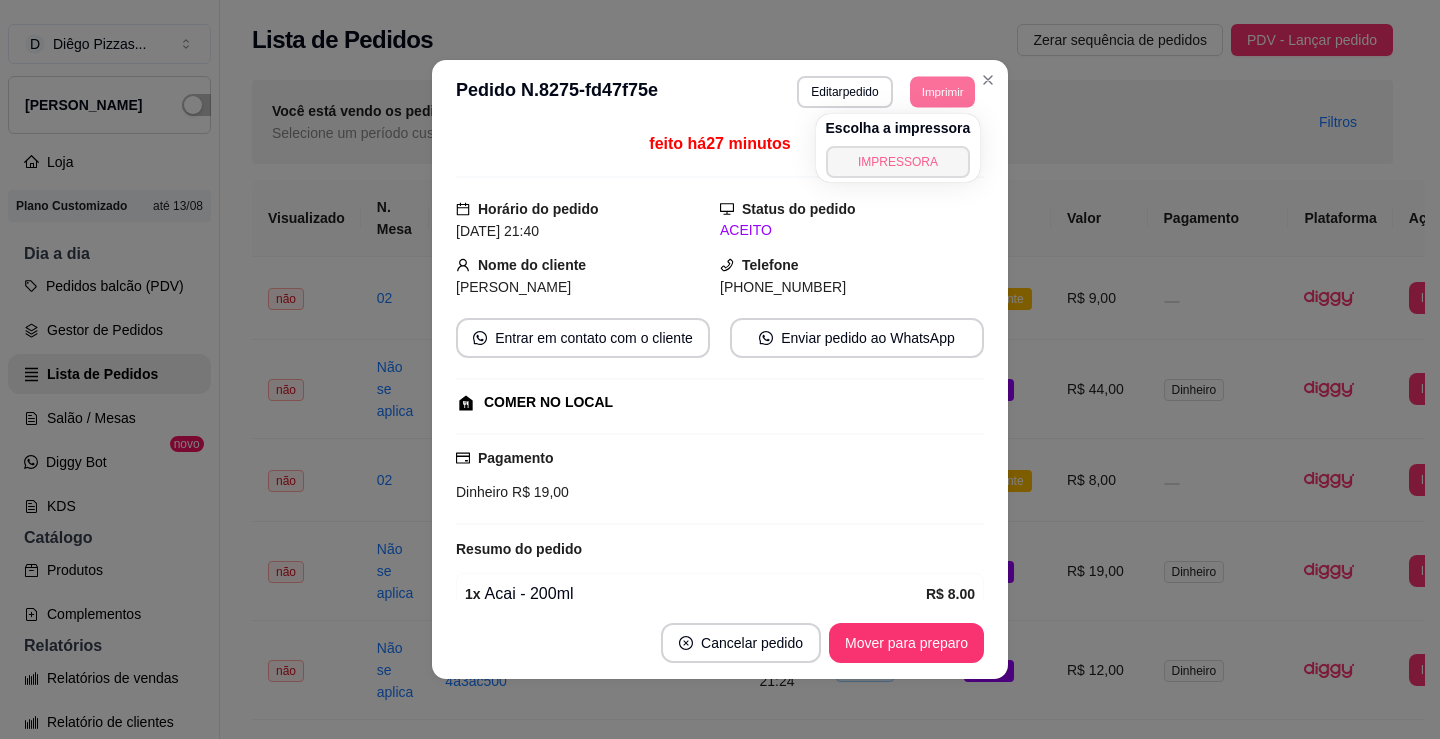 click on "IMPRESSORA" at bounding box center (898, 162) 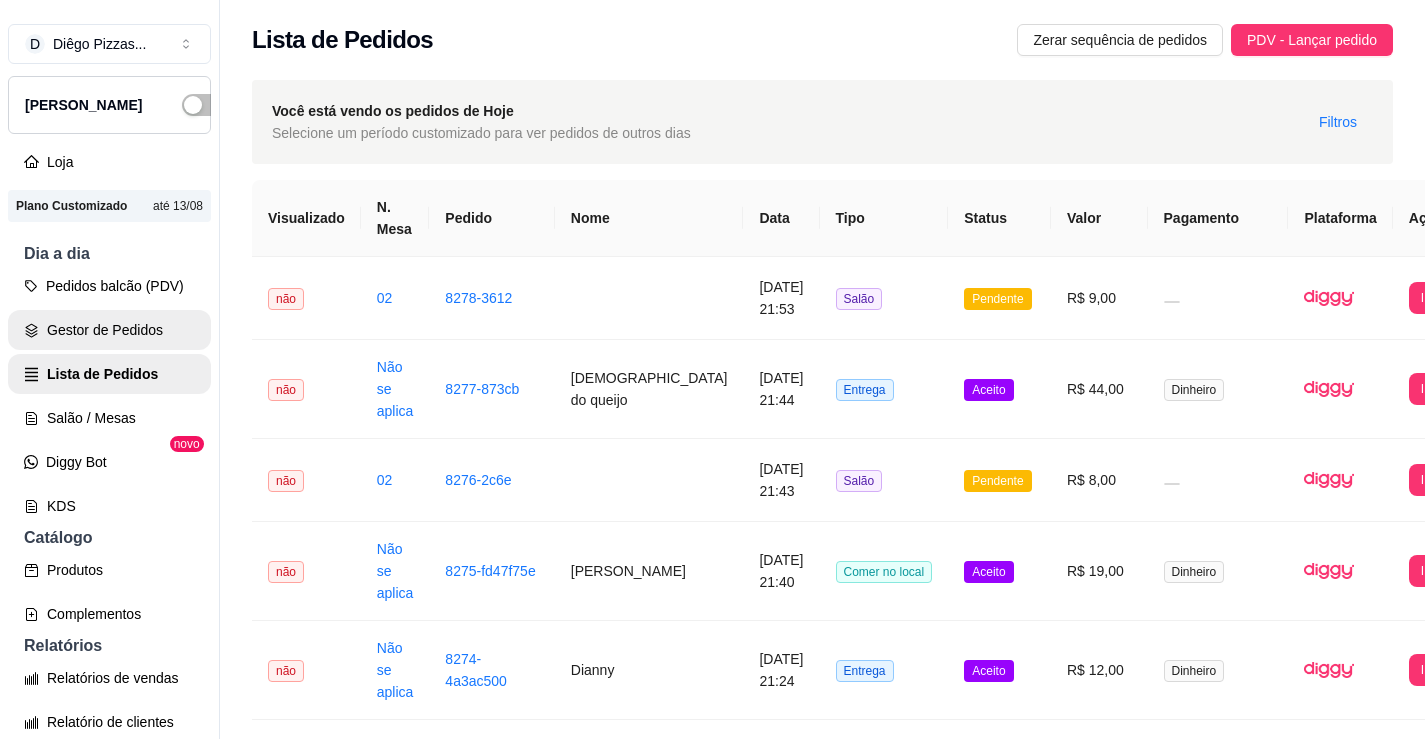 click on "Gestor de Pedidos" at bounding box center [109, 330] 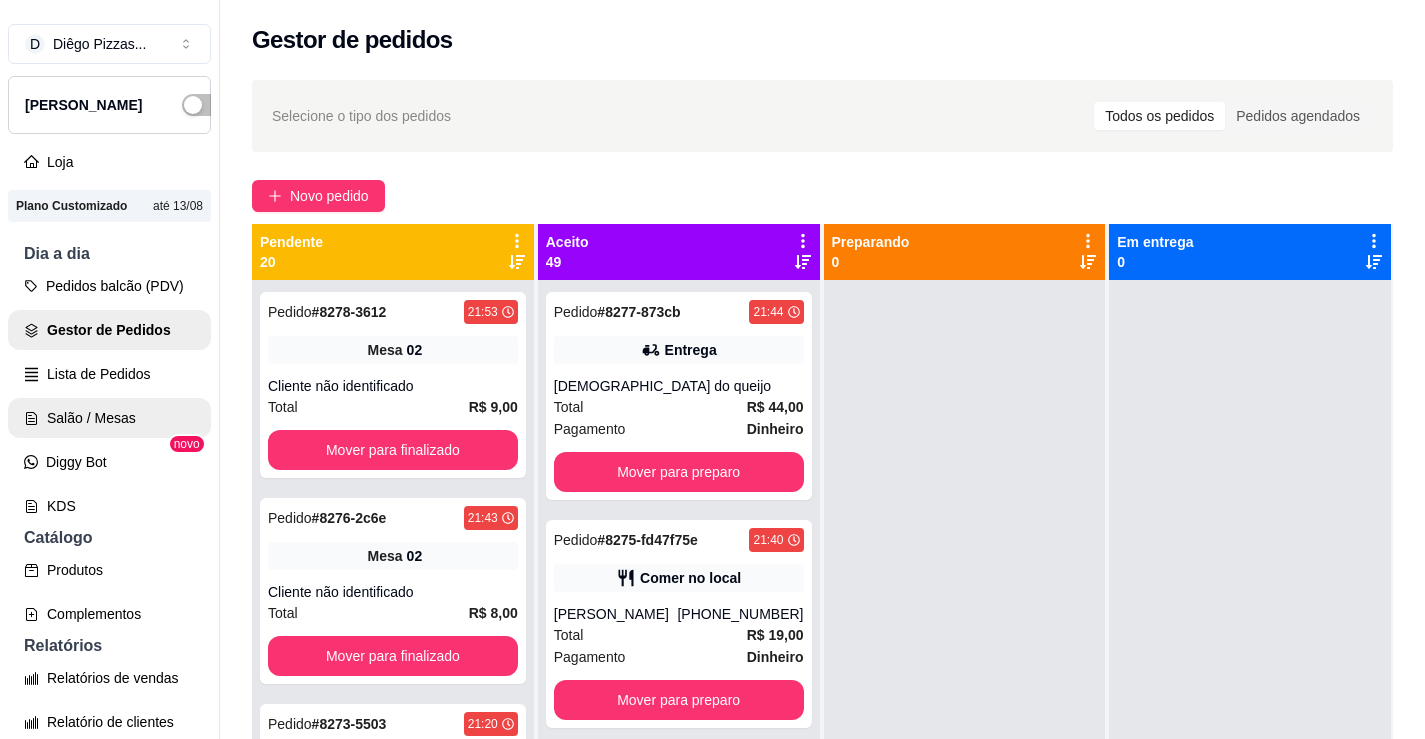 click on "Salão / Mesas" at bounding box center (109, 418) 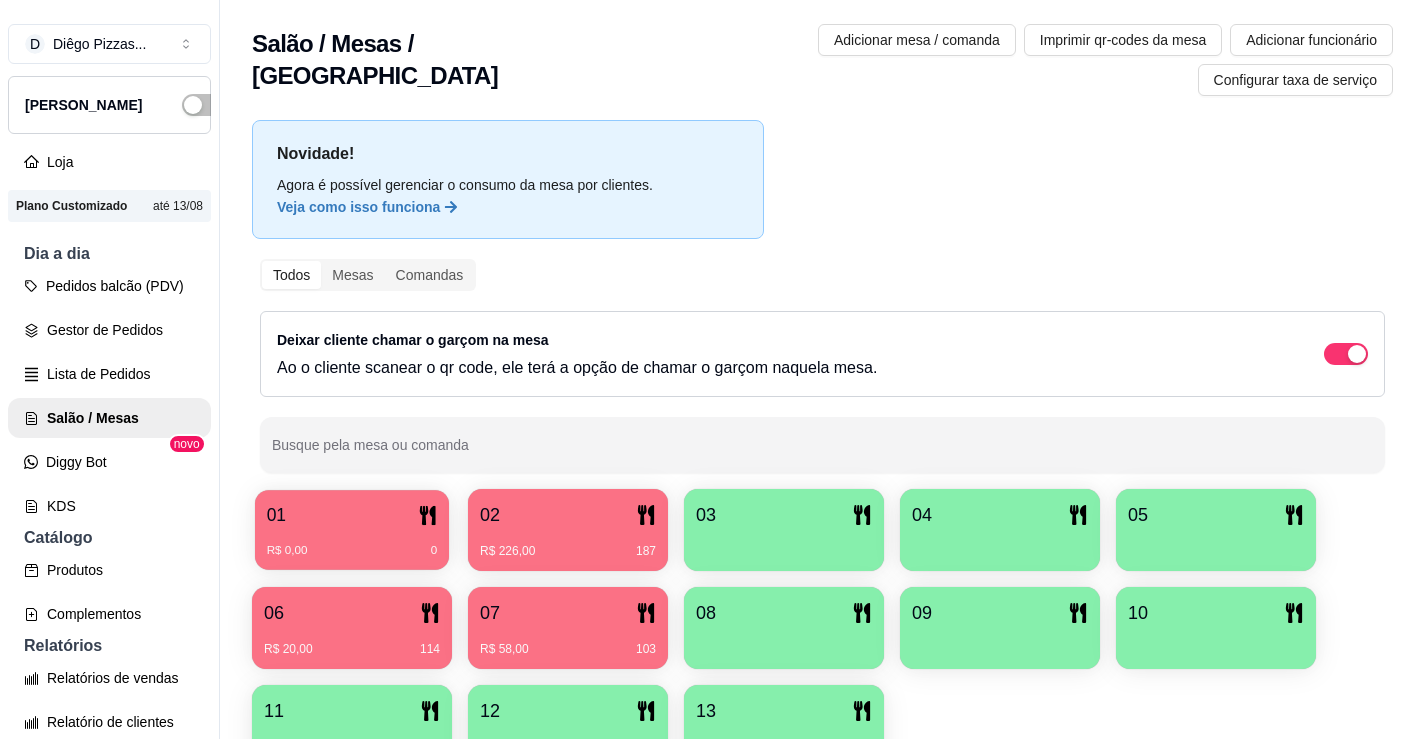 click on "R$ 0,00 0" at bounding box center [352, 543] 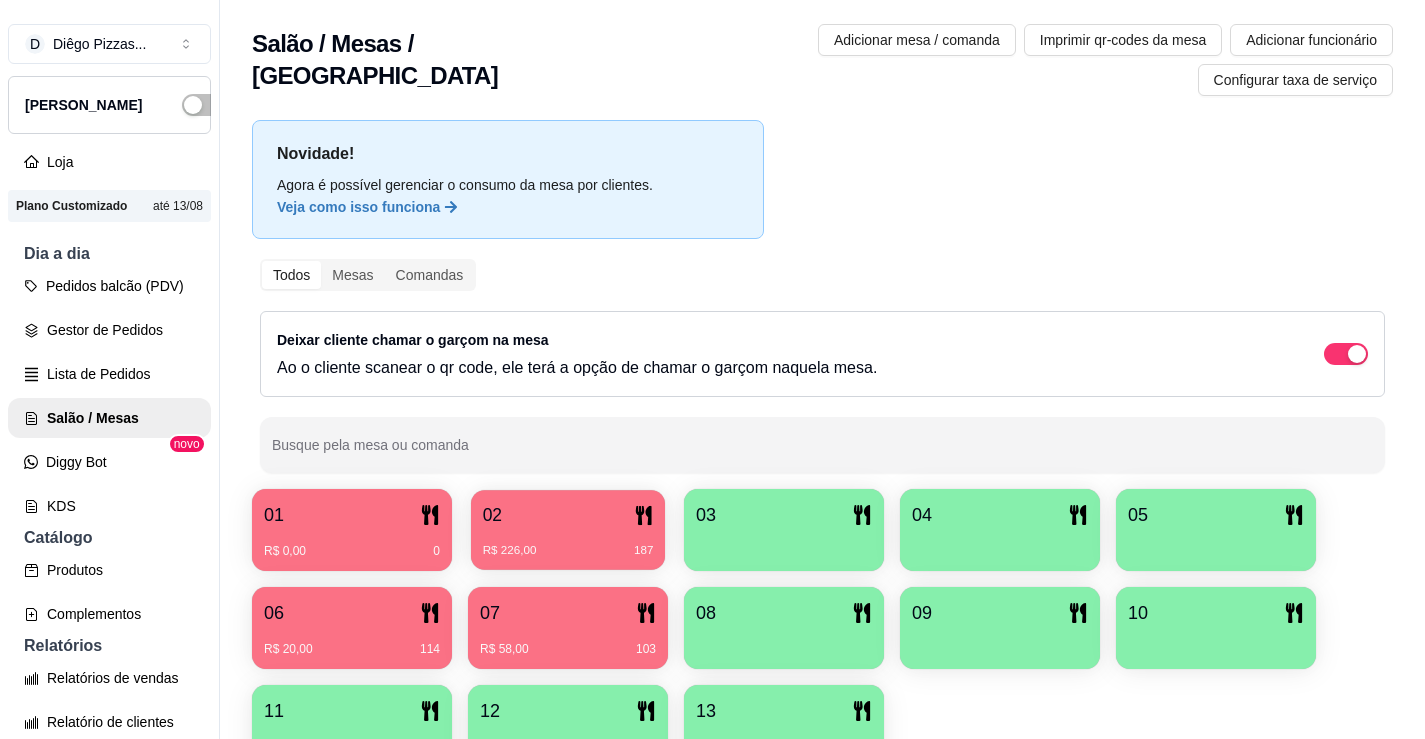 click on "R$ 226,00 187" at bounding box center [568, 543] 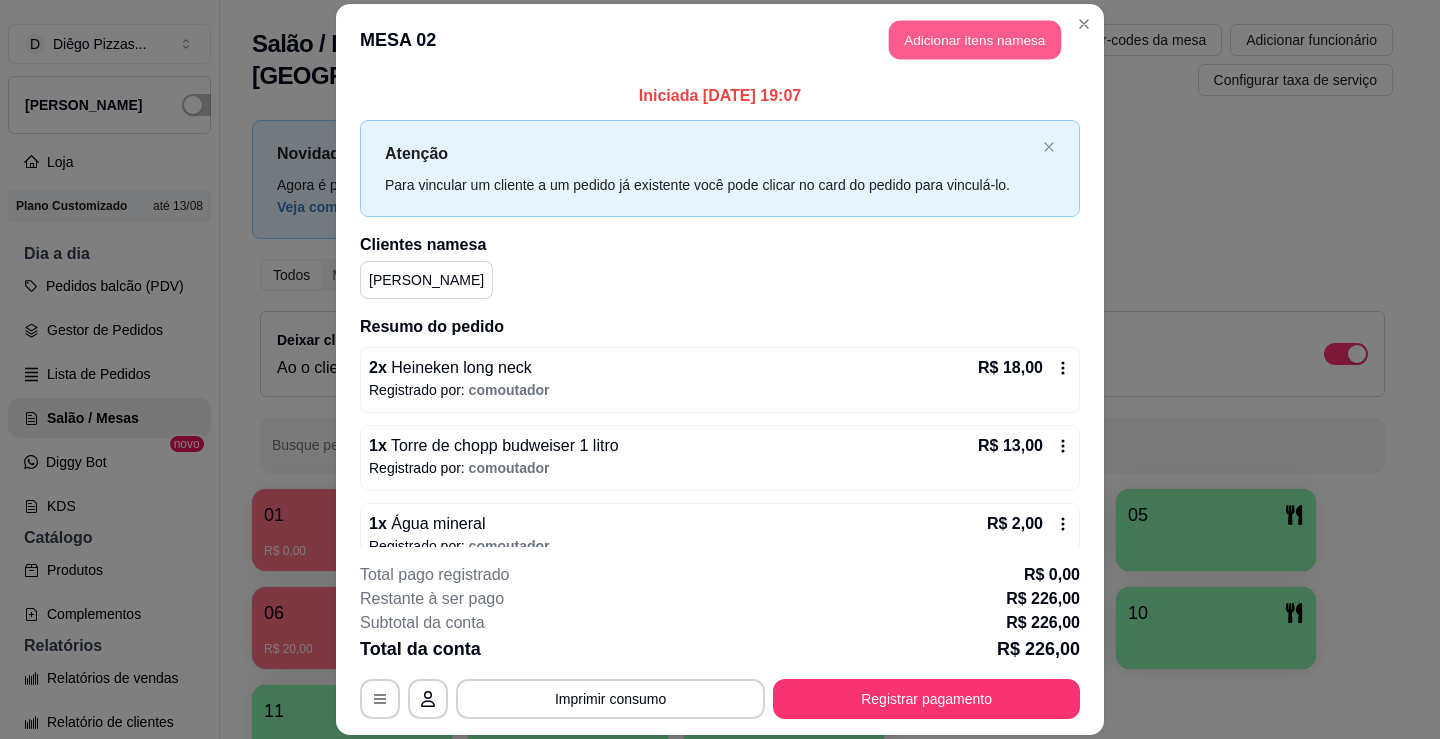 click on "Adicionar itens na  mesa" at bounding box center (975, 39) 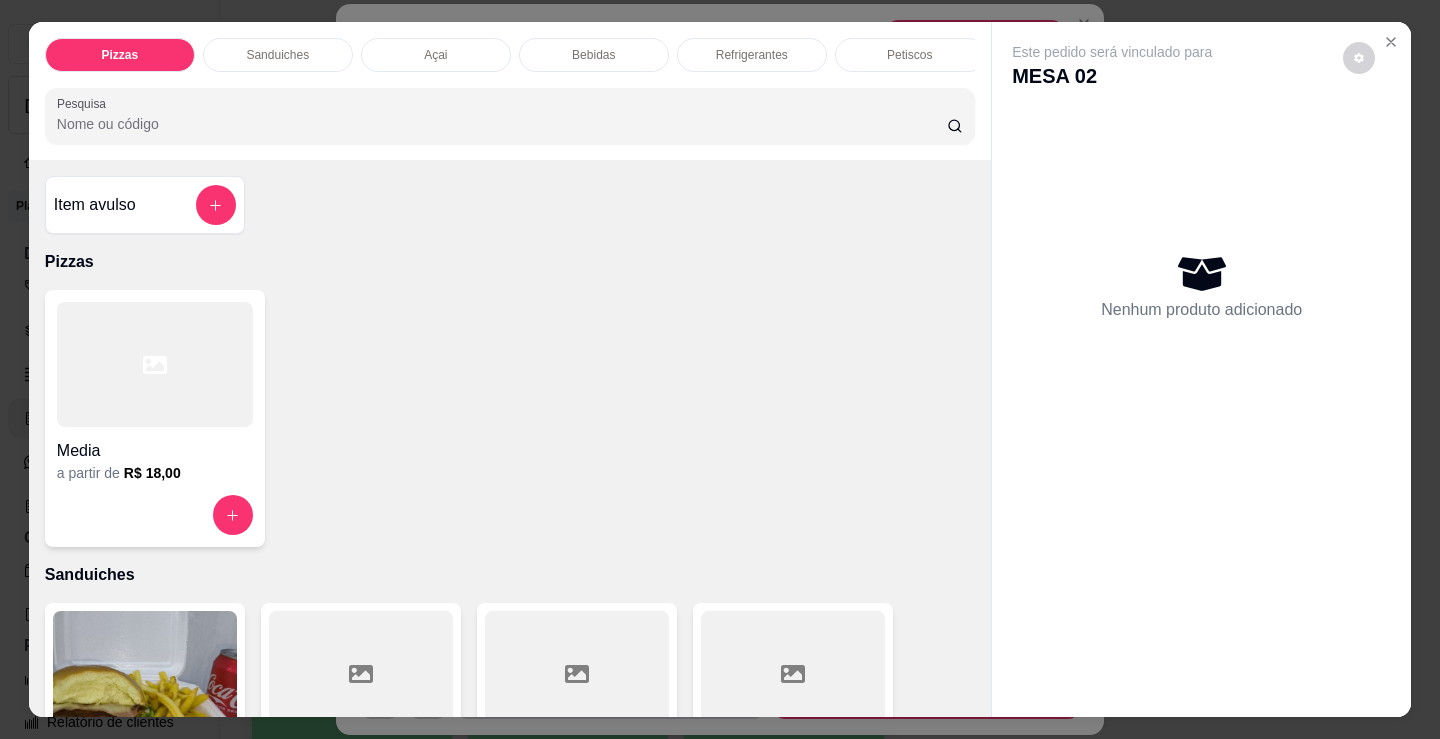 click on "Bebidas" at bounding box center (593, 55) 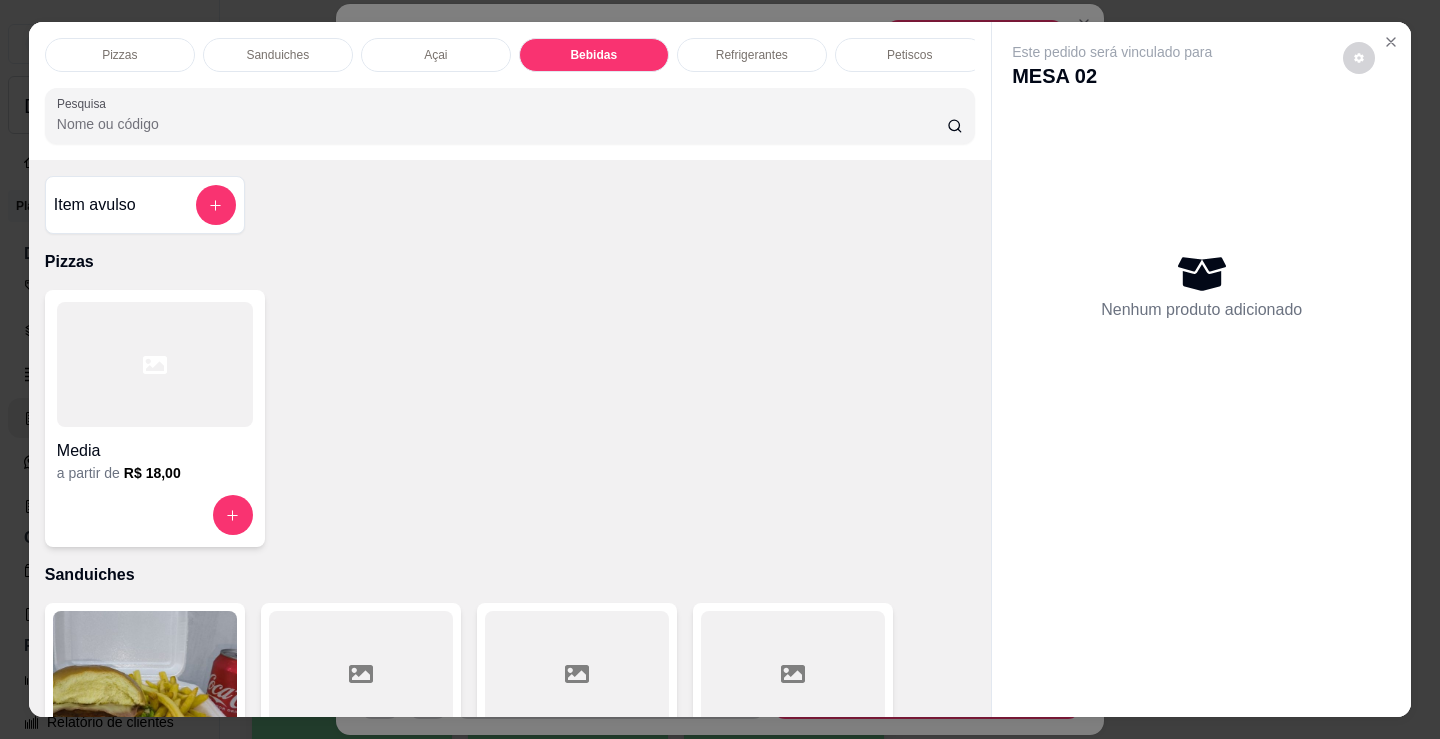 scroll, scrollTop: 2478, scrollLeft: 0, axis: vertical 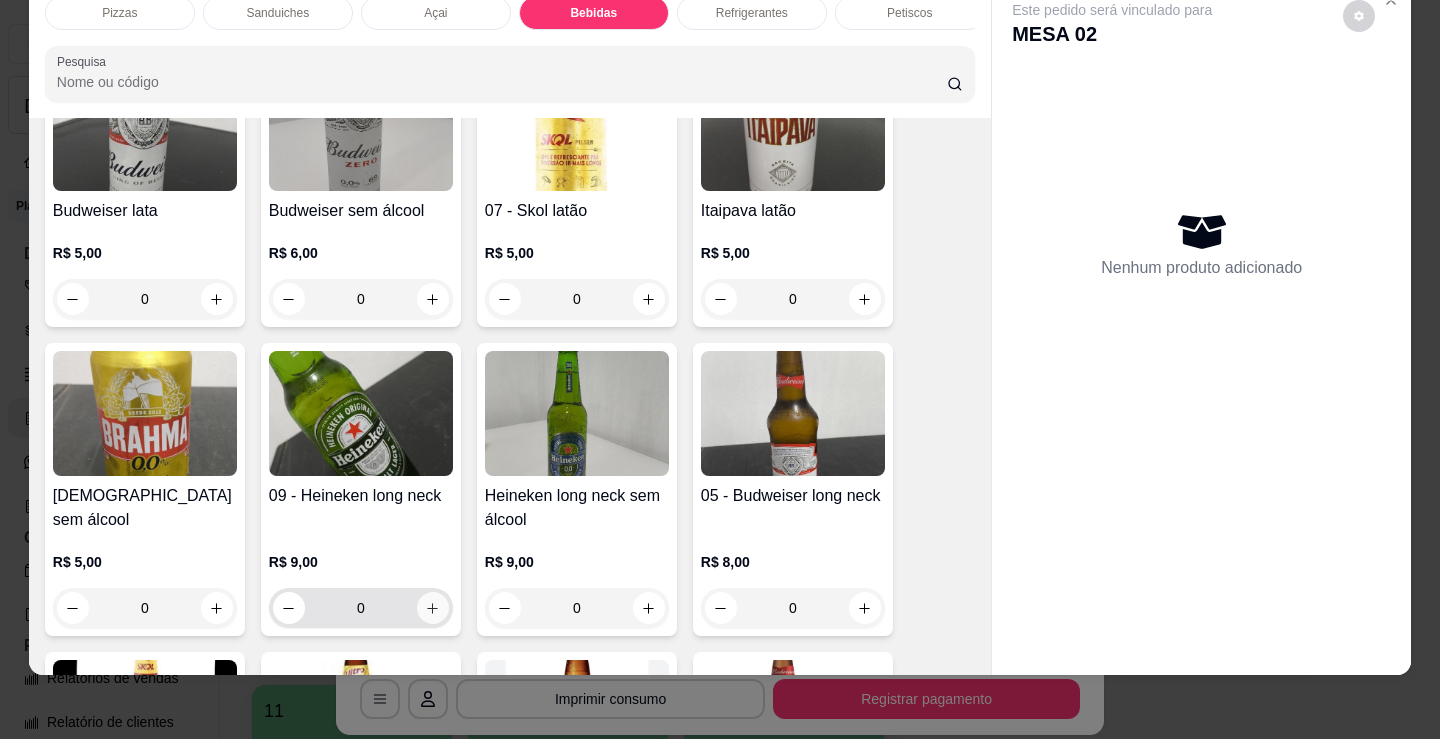 click at bounding box center [433, 608] 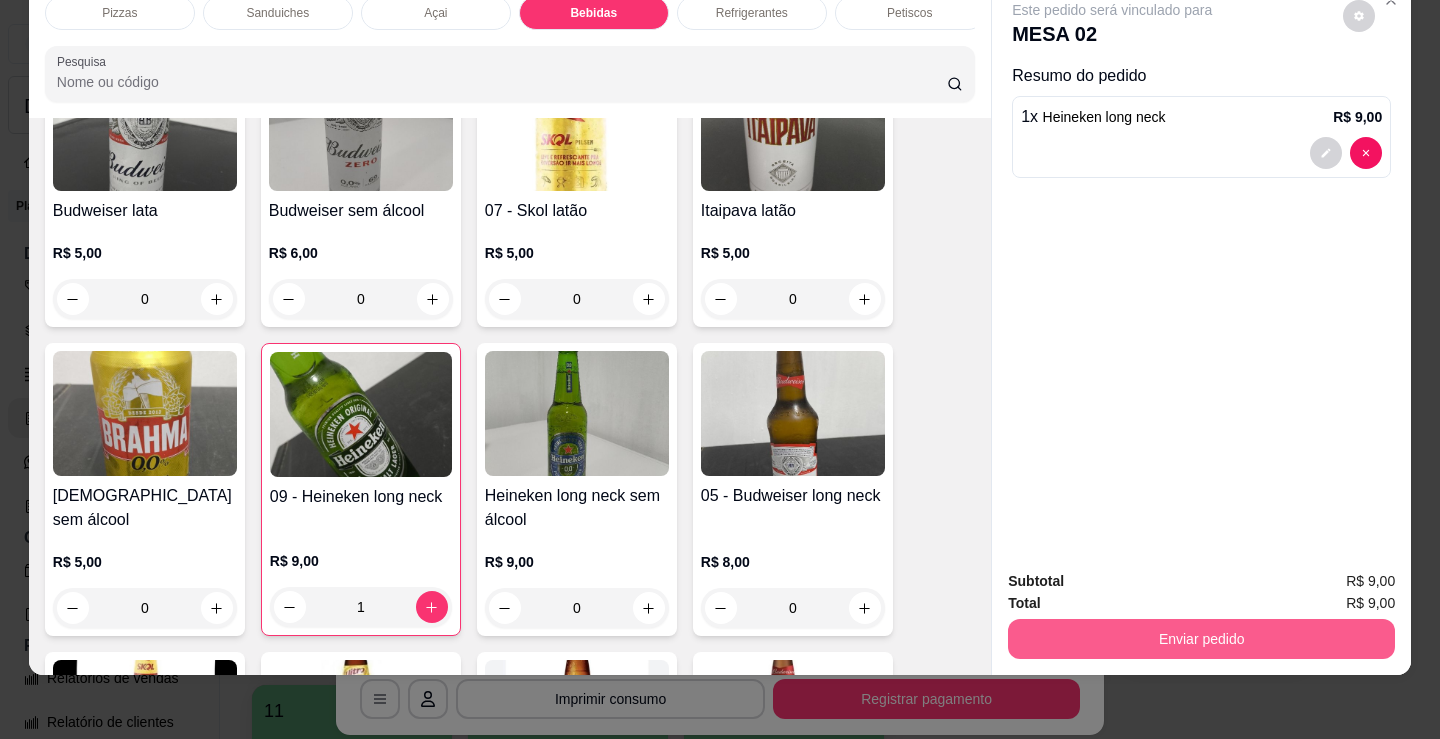 click on "Enviar pedido" at bounding box center [1201, 639] 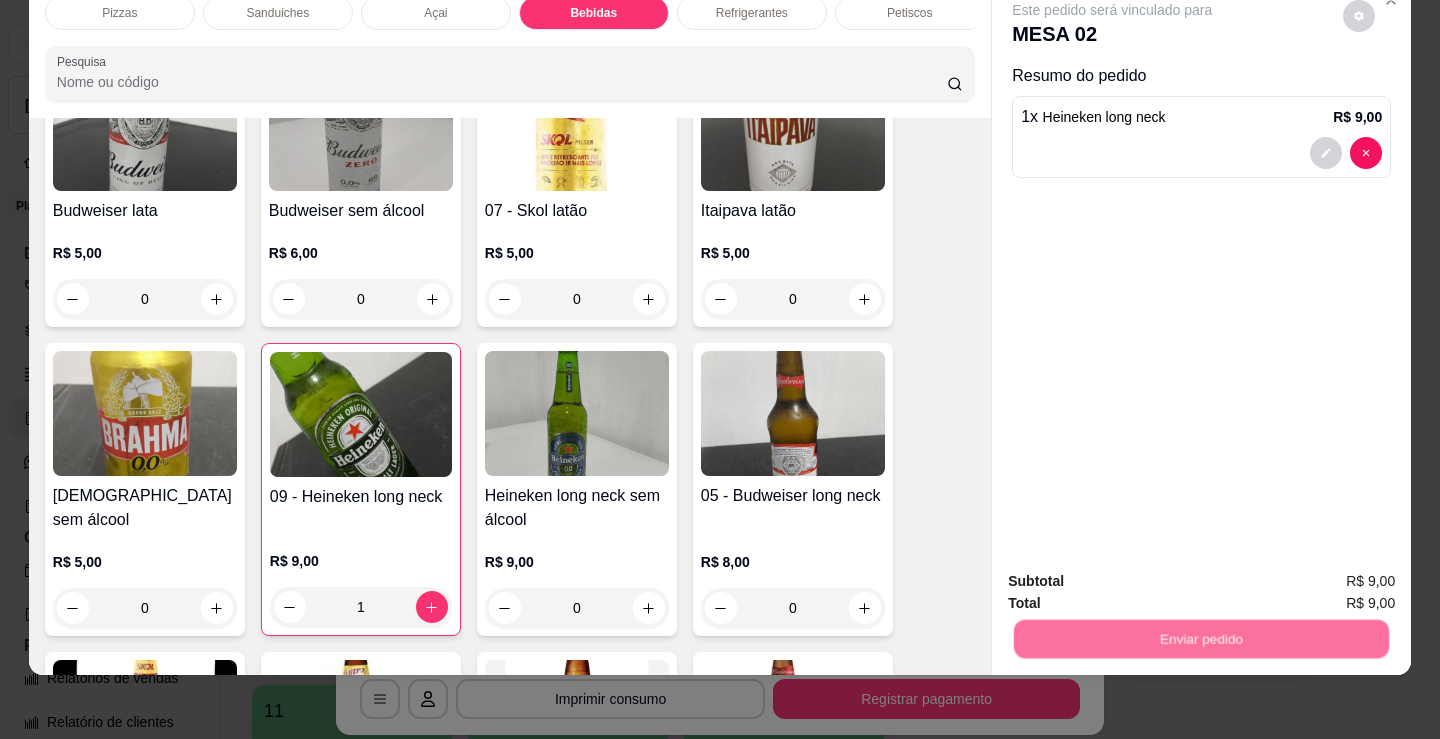 click on "Não registrar e enviar pedido" at bounding box center [1135, 575] 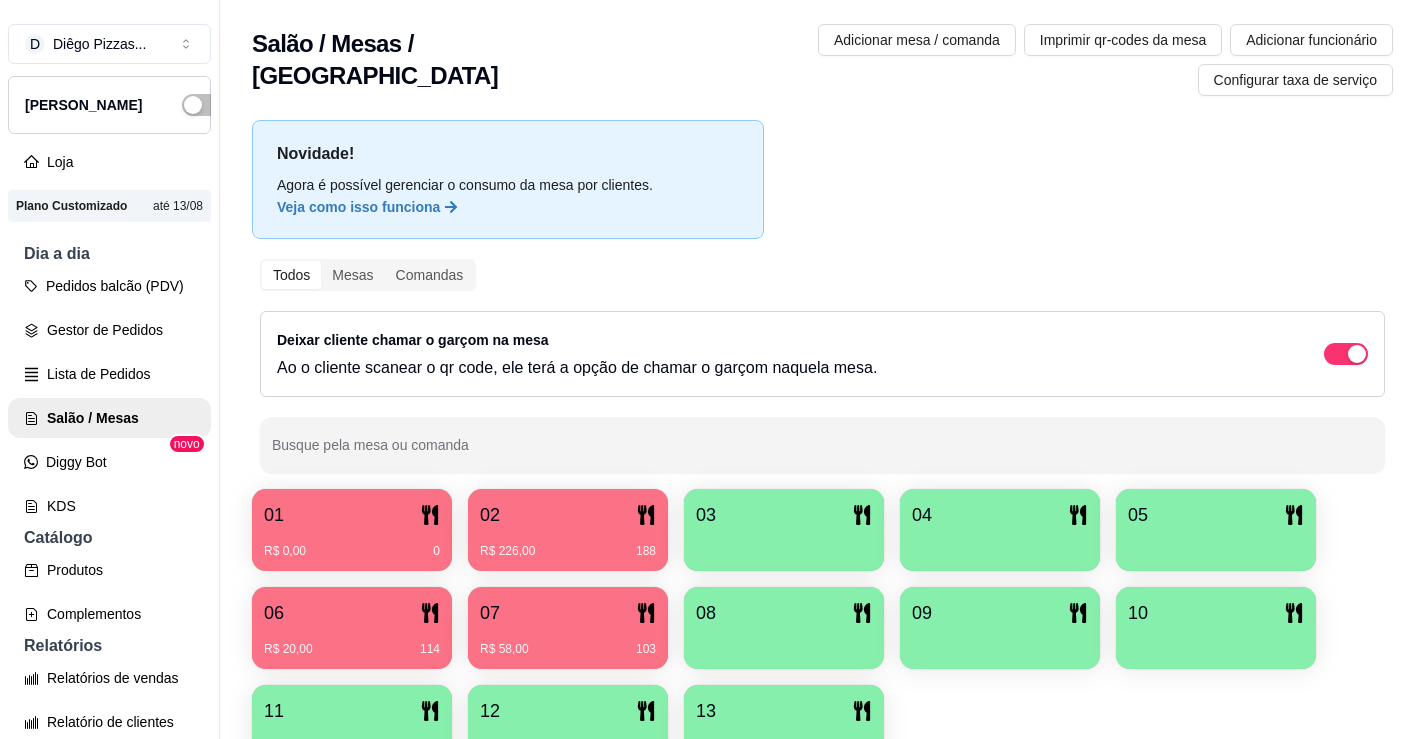 click on "R$ 0,00 0" at bounding box center (352, 551) 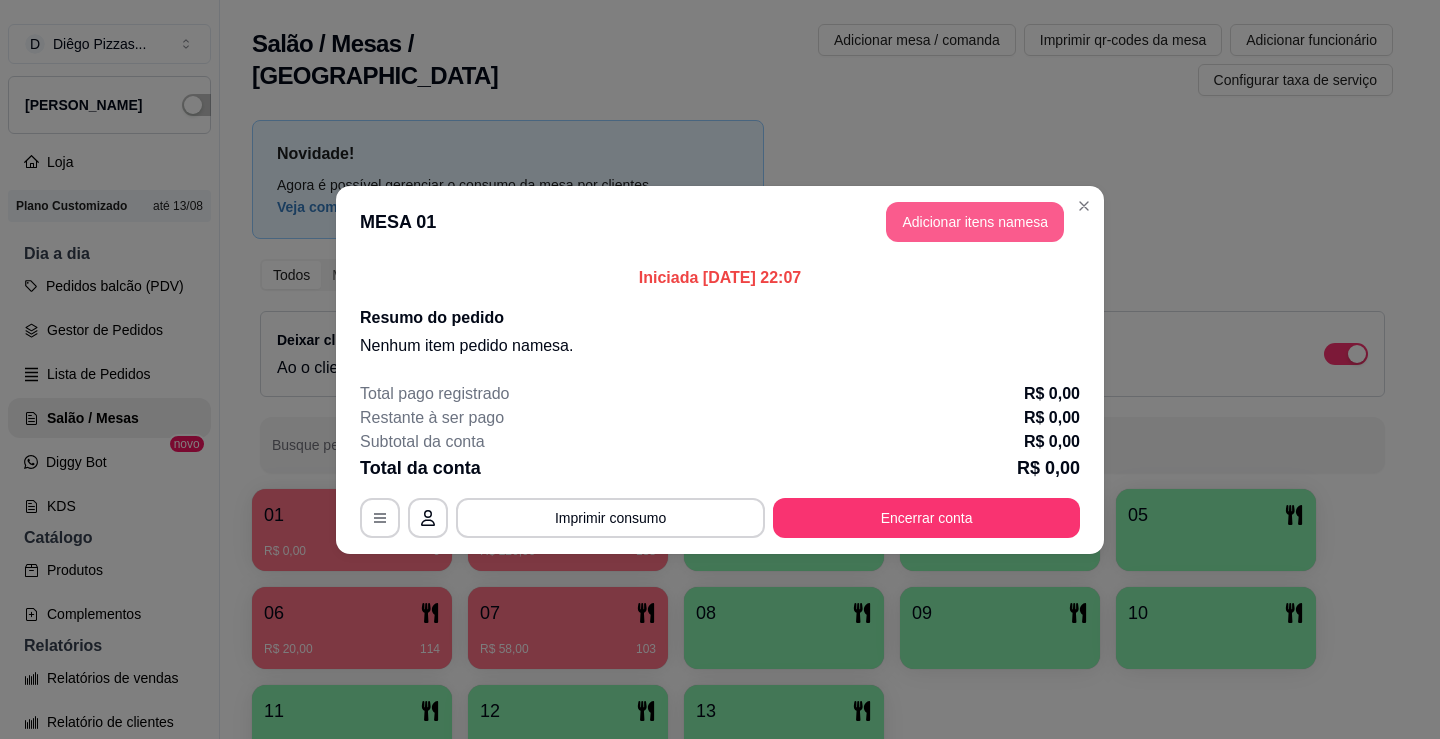 click on "Adicionar itens na  mesa" at bounding box center (975, 222) 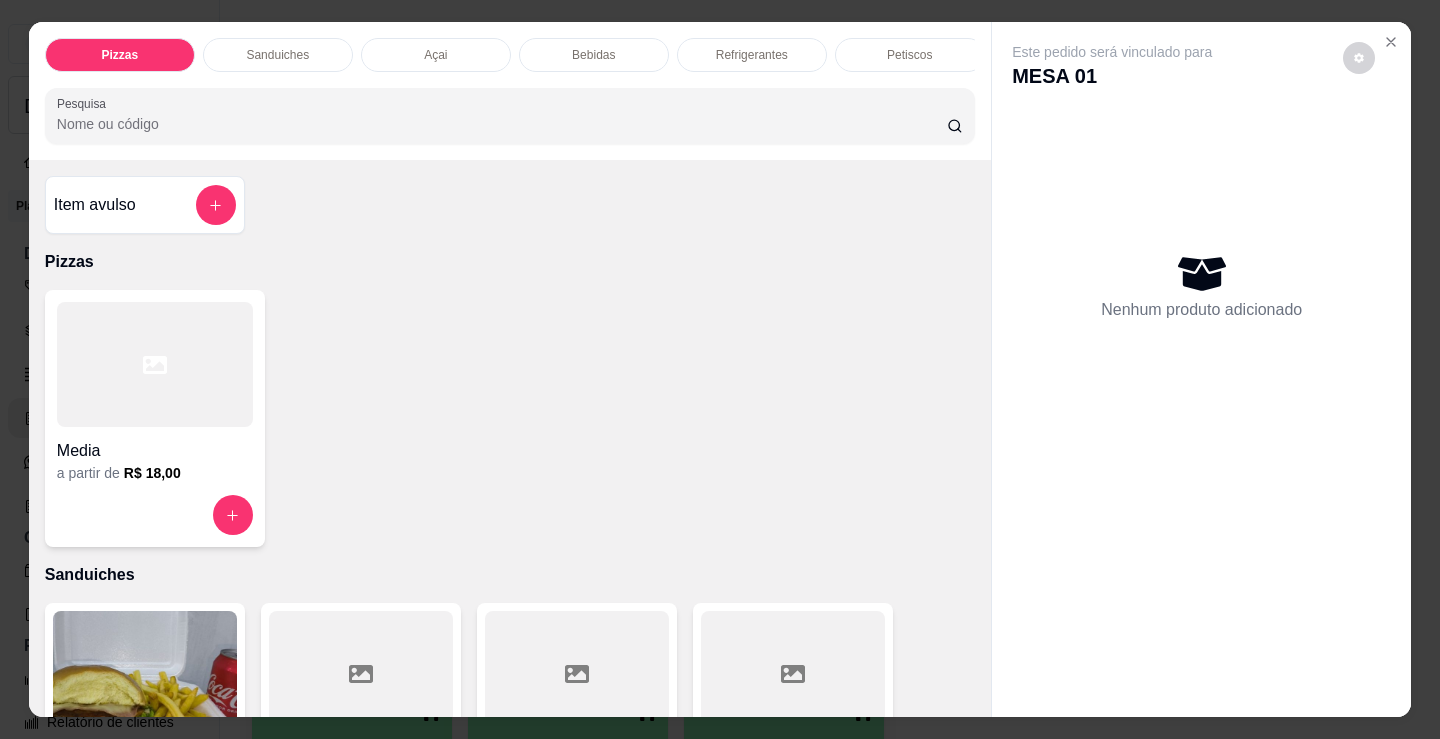 click on "Refrigerantes" at bounding box center [752, 55] 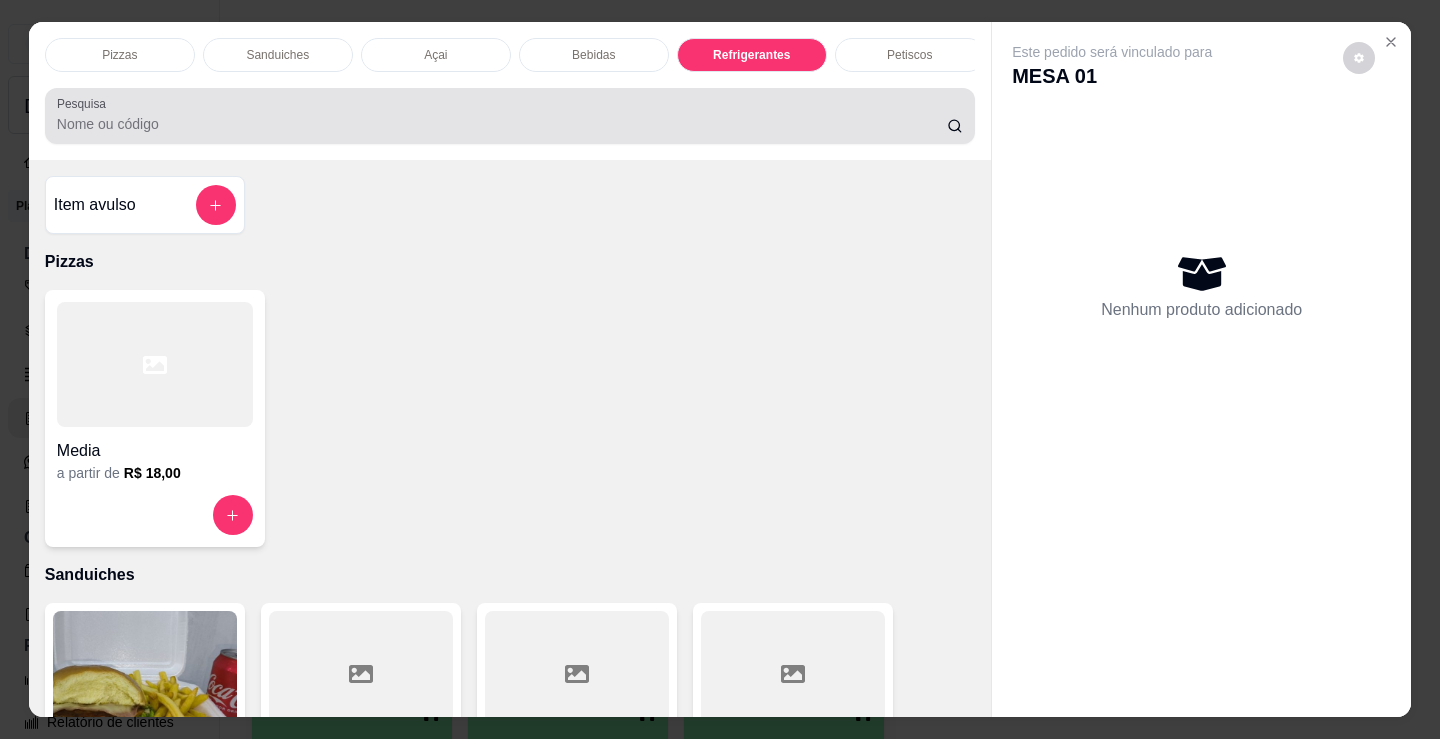 scroll, scrollTop: 5203, scrollLeft: 0, axis: vertical 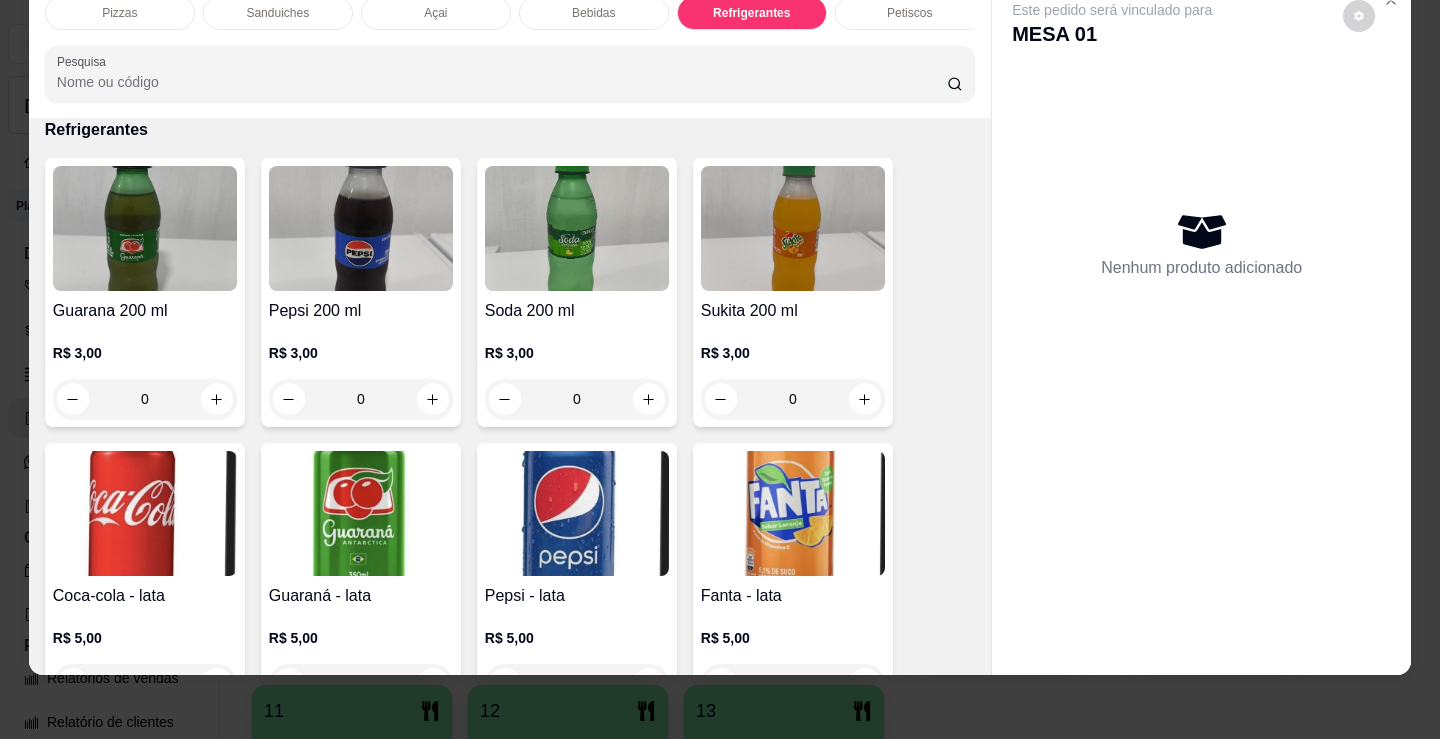 click on "Bebidas" at bounding box center (594, 13) 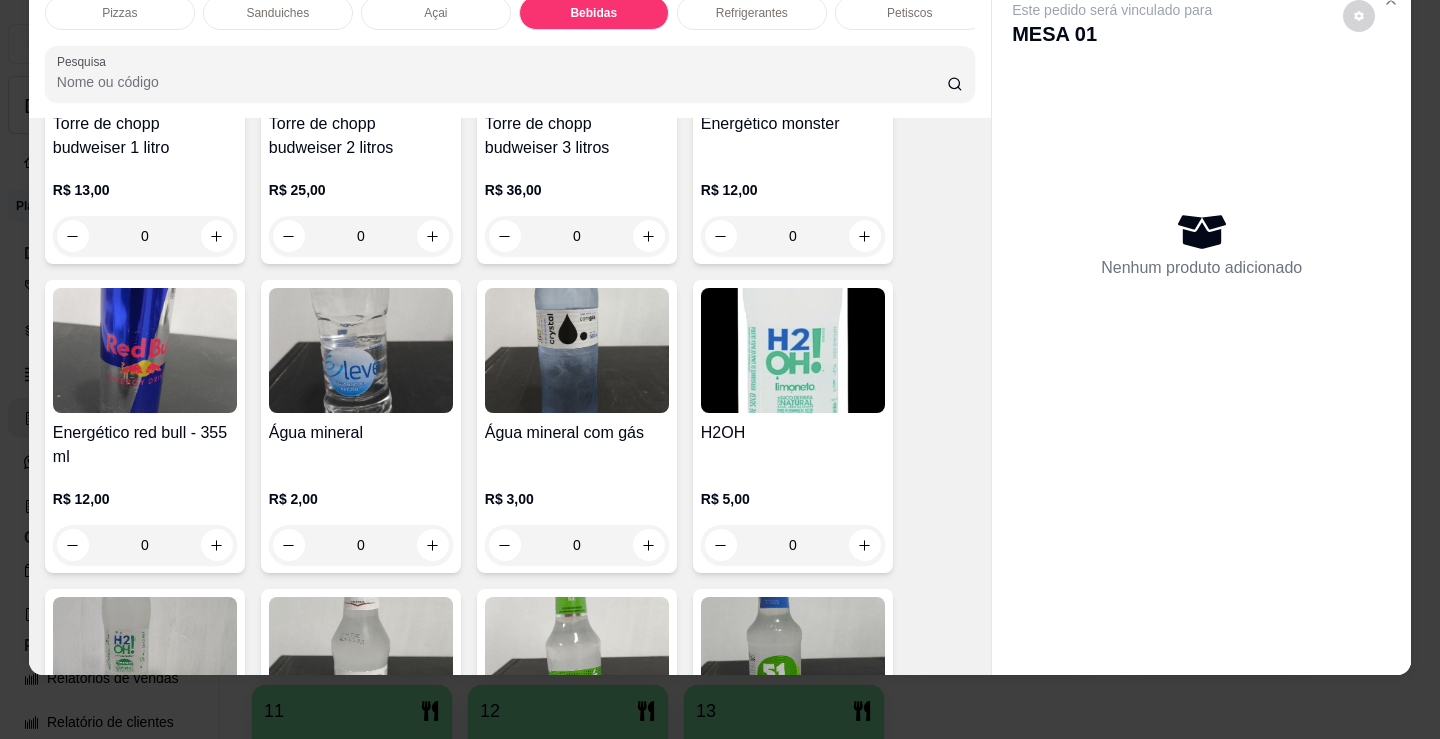scroll, scrollTop: 4178, scrollLeft: 0, axis: vertical 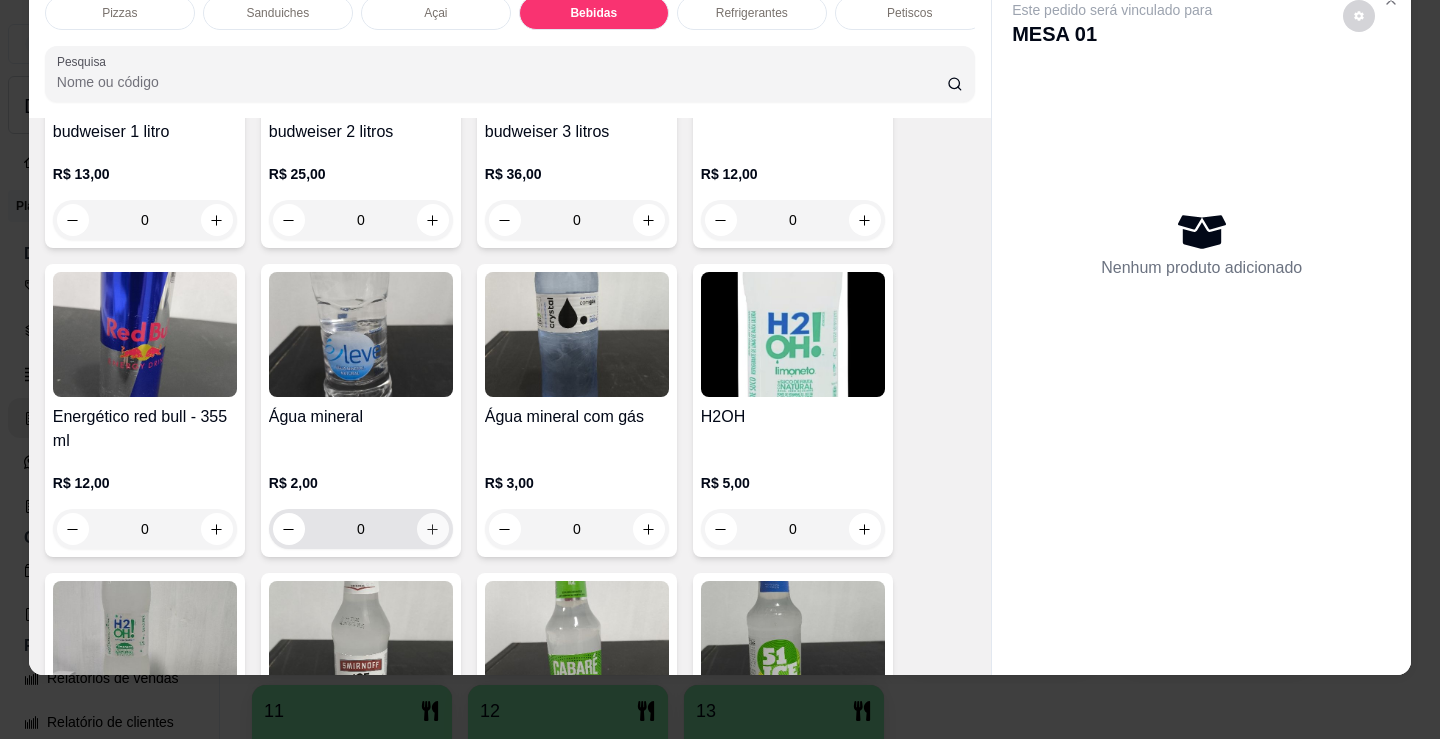 click 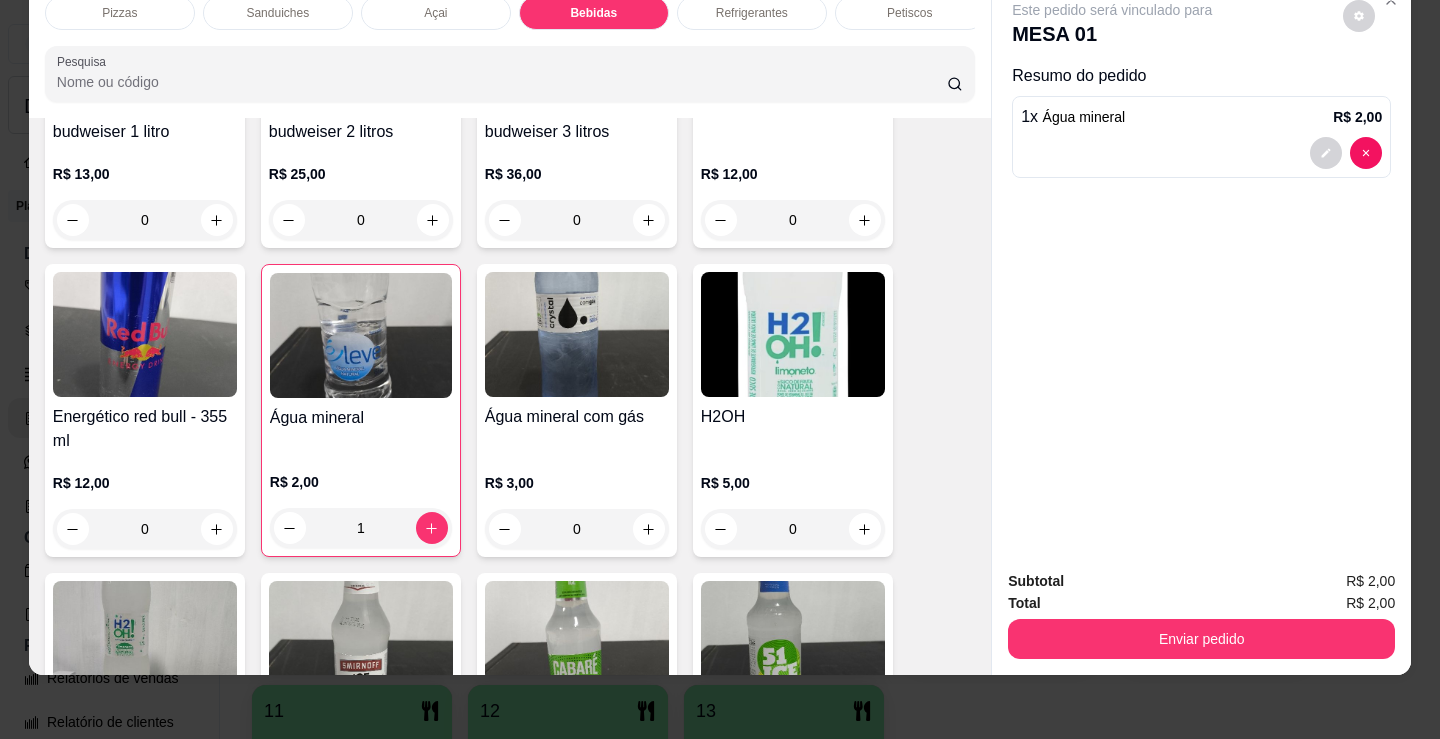 click on "Açai" at bounding box center [435, 13] 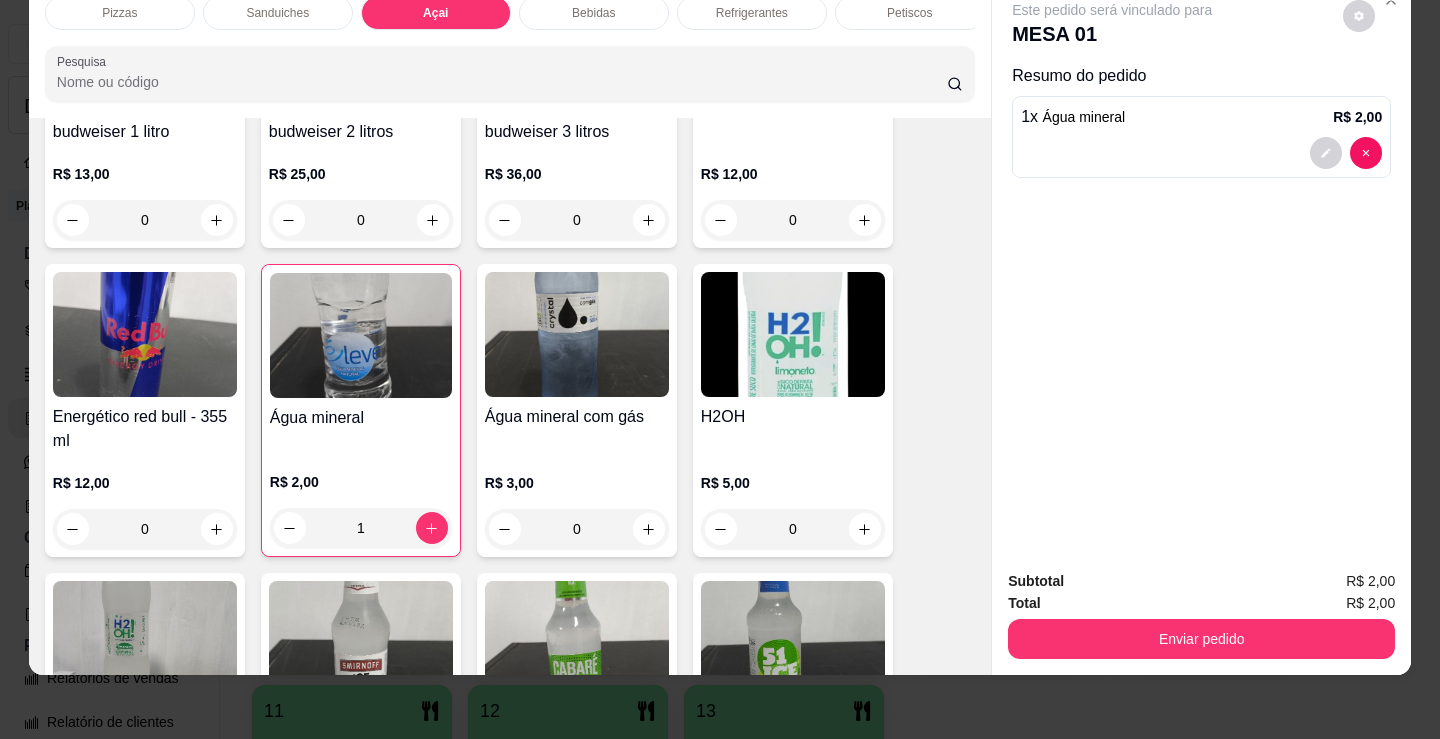 scroll, scrollTop: 2153, scrollLeft: 0, axis: vertical 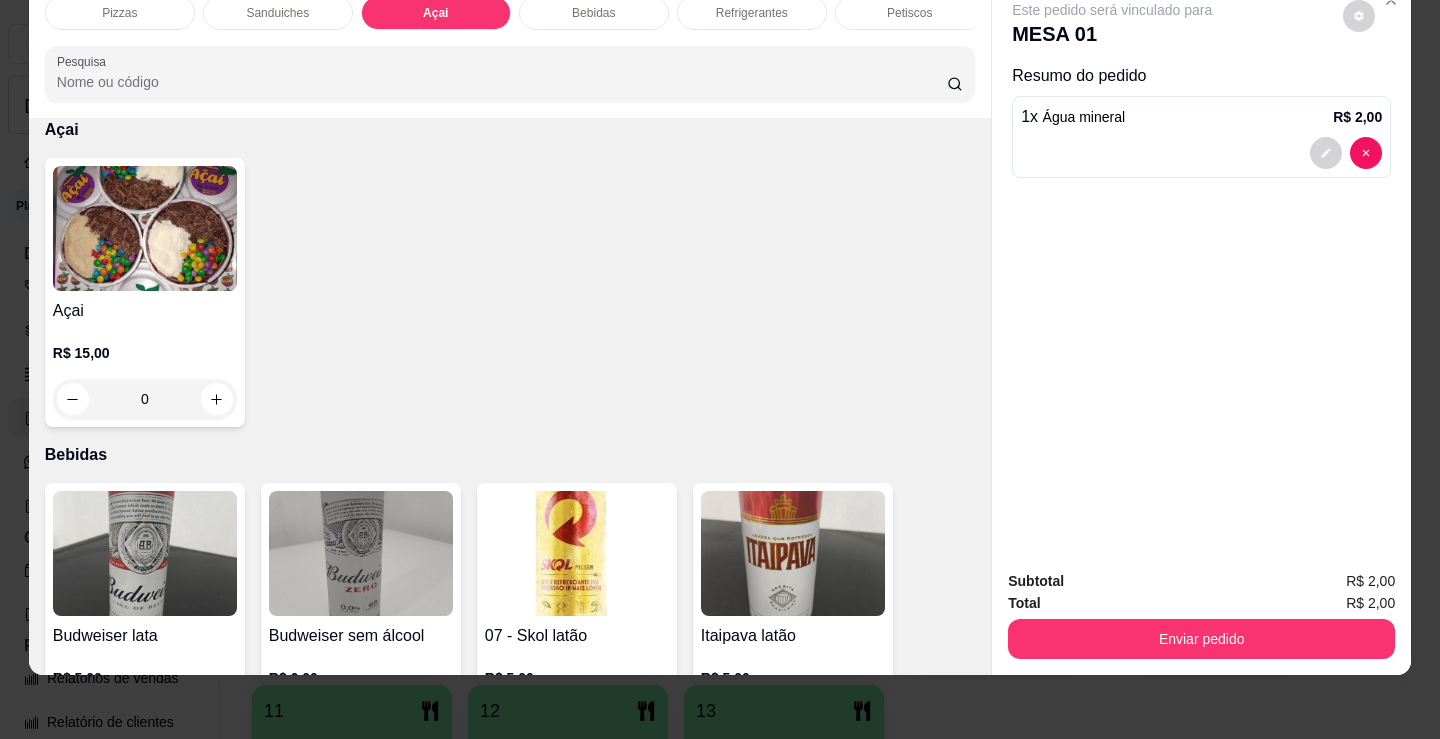 click at bounding box center [145, 228] 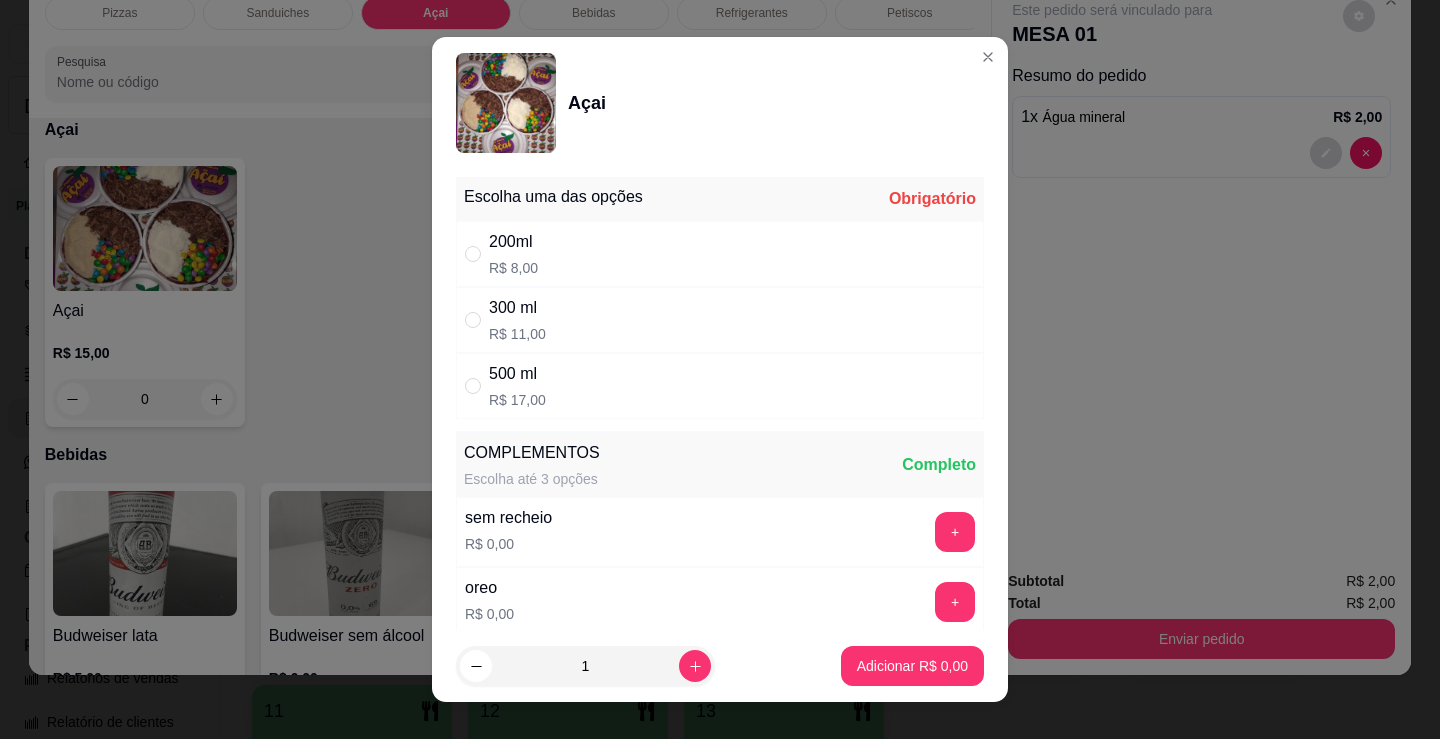 click on "200ml R$ 8,00" at bounding box center [720, 254] 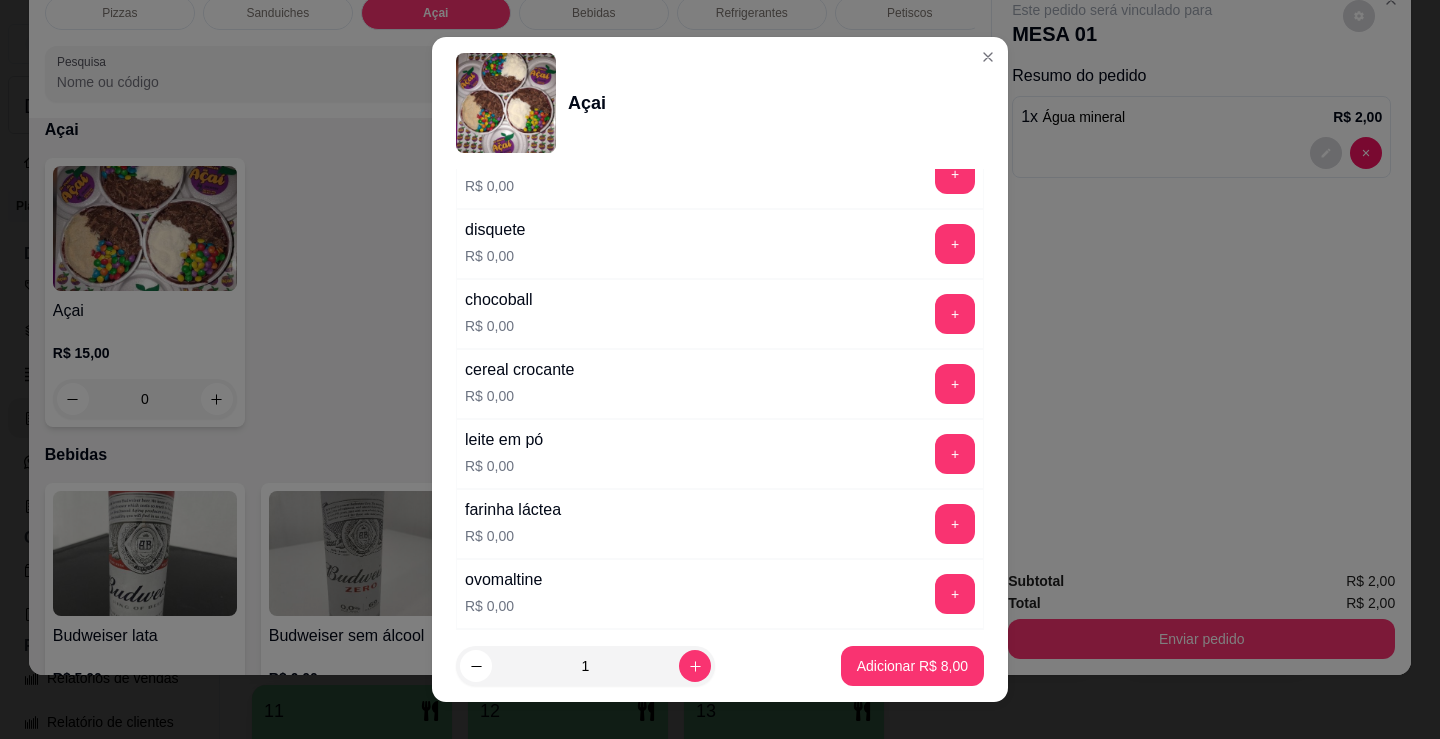 scroll, scrollTop: 600, scrollLeft: 0, axis: vertical 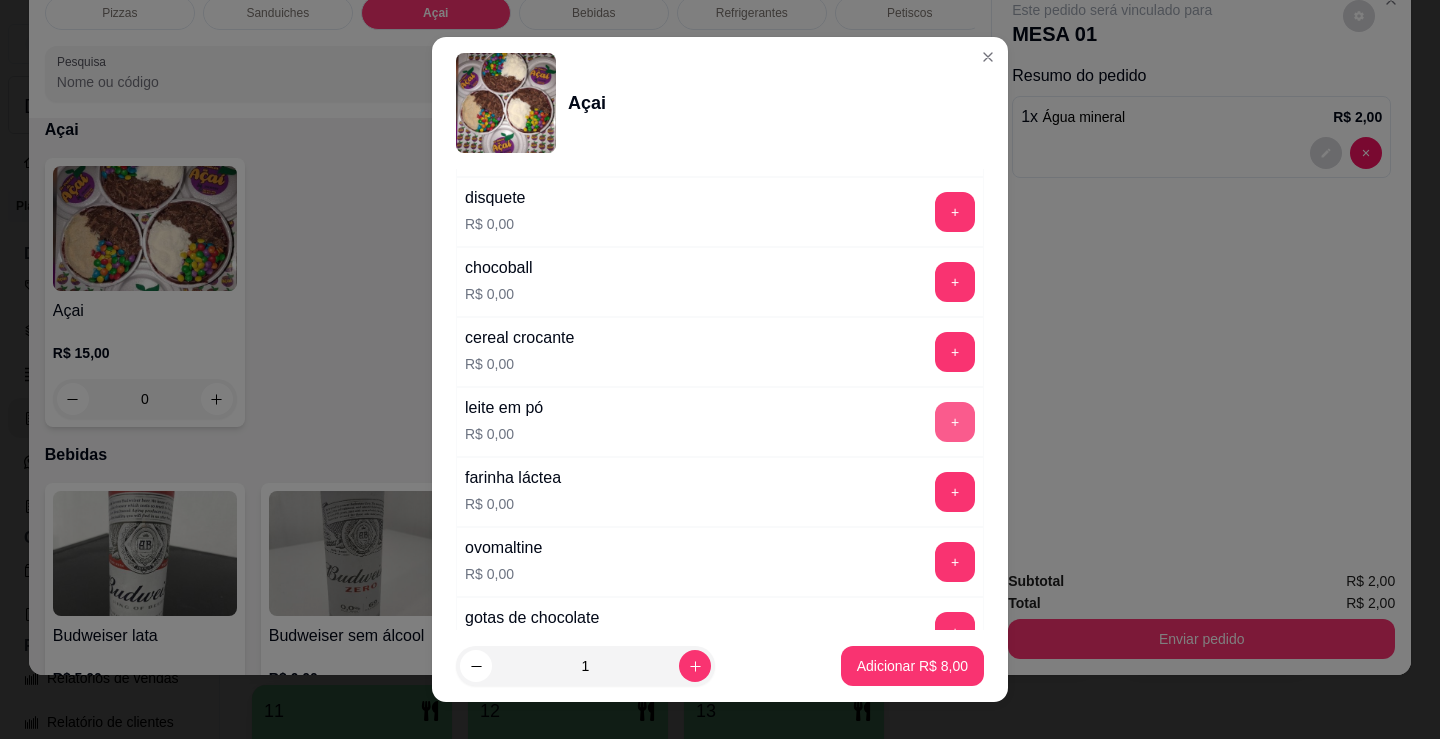 click on "+" at bounding box center (955, 422) 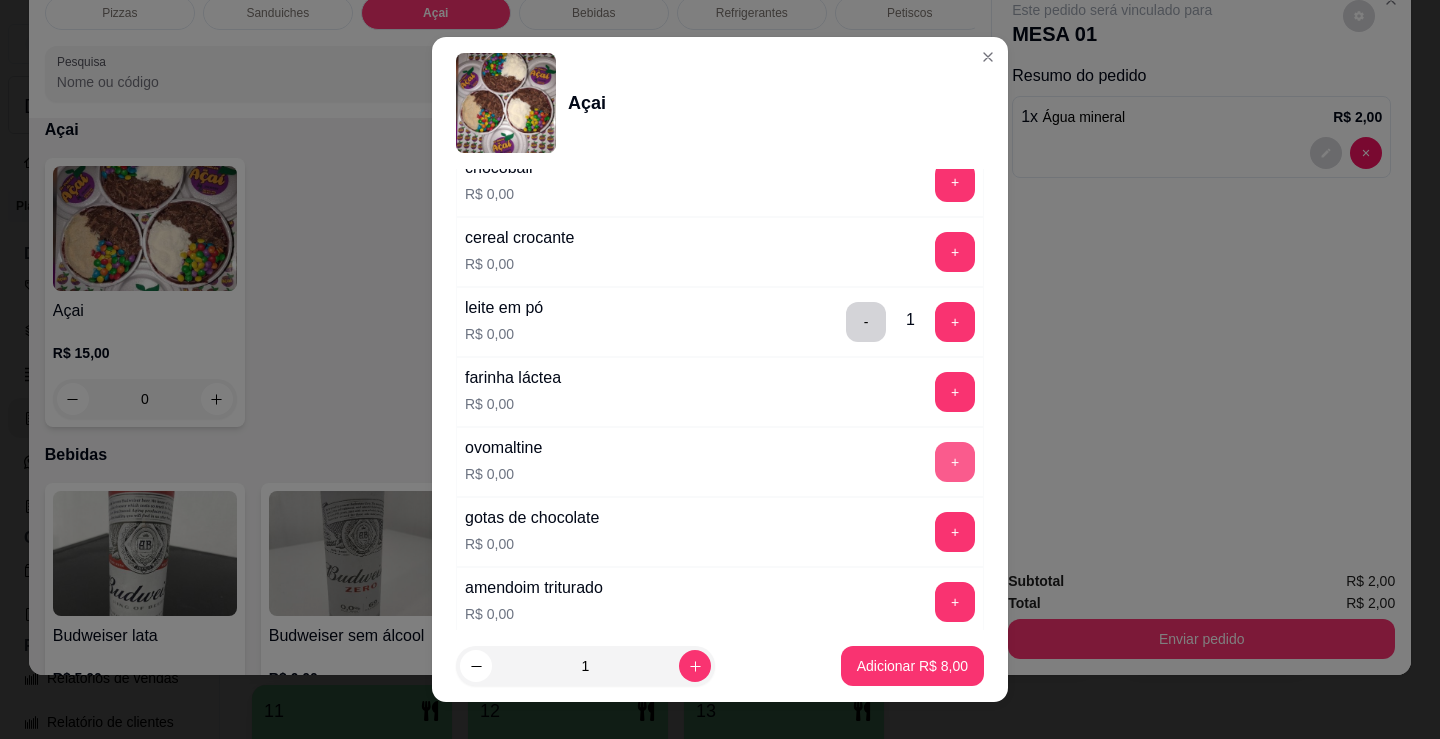 click on "+" at bounding box center (955, 462) 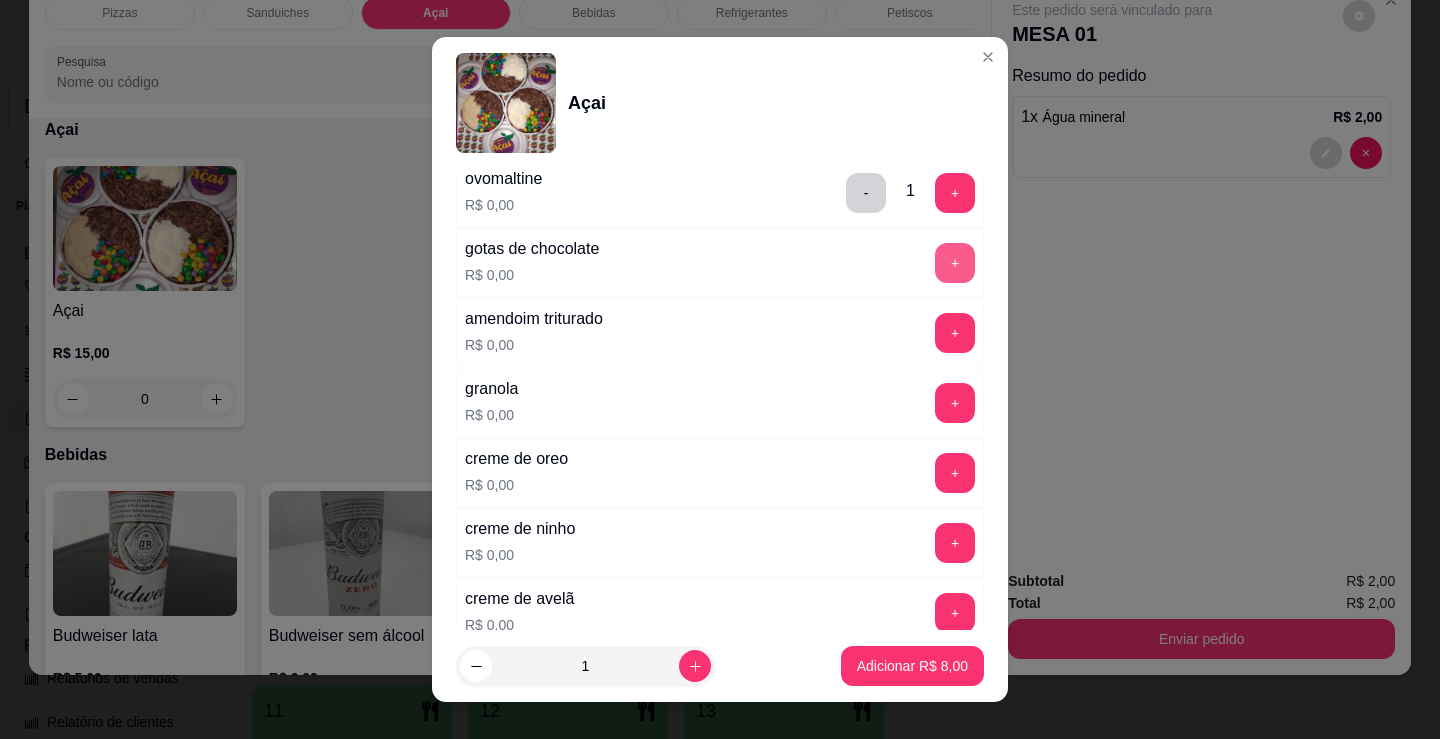 scroll, scrollTop: 1000, scrollLeft: 0, axis: vertical 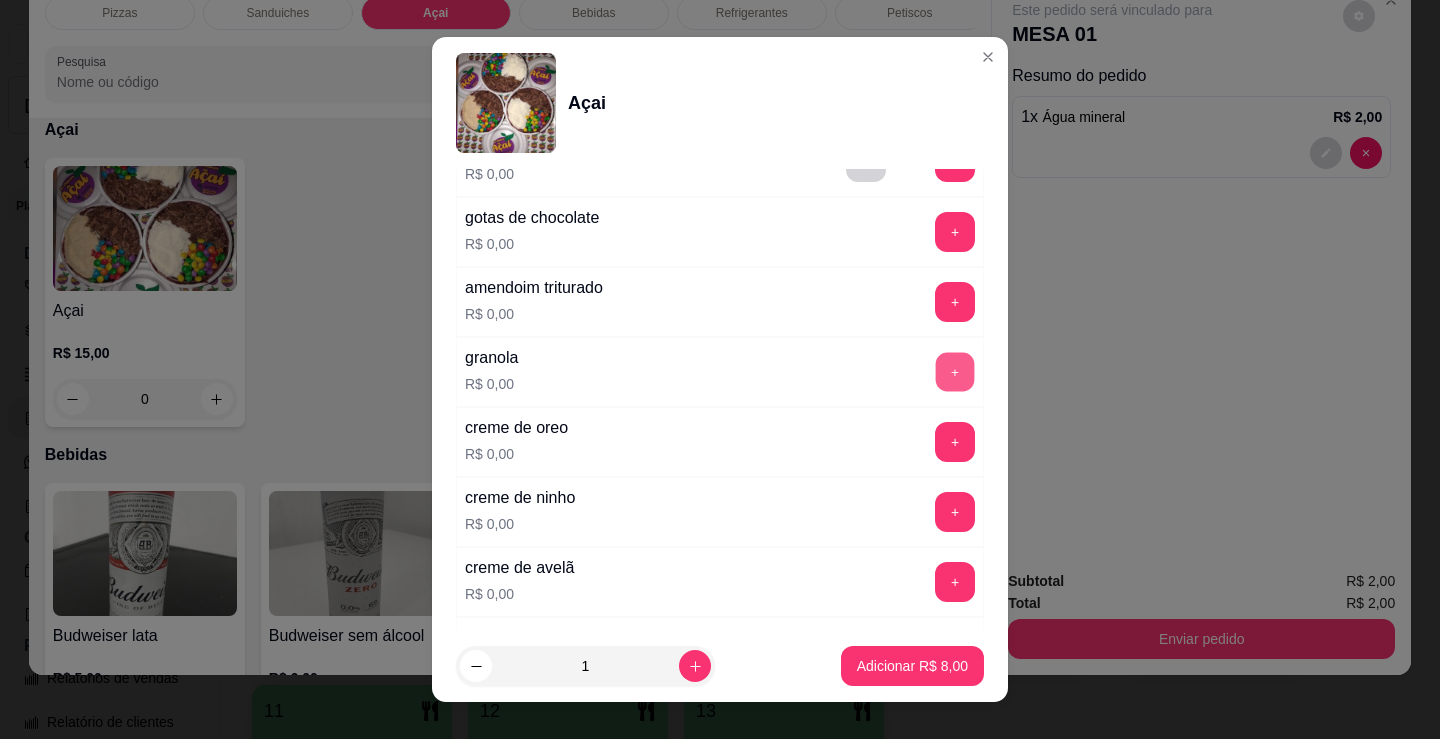 click on "+" at bounding box center [955, 372] 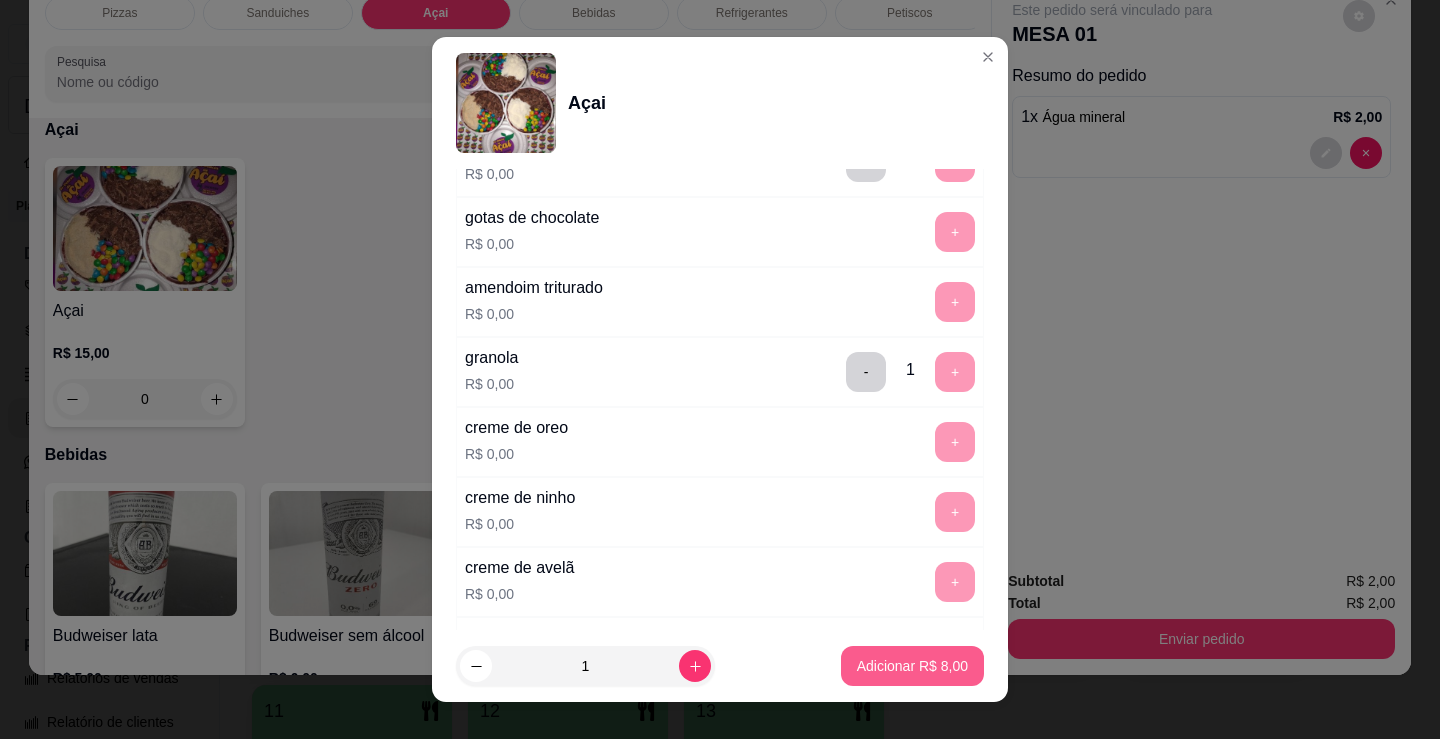 click on "Adicionar   R$ 8,00" at bounding box center (912, 666) 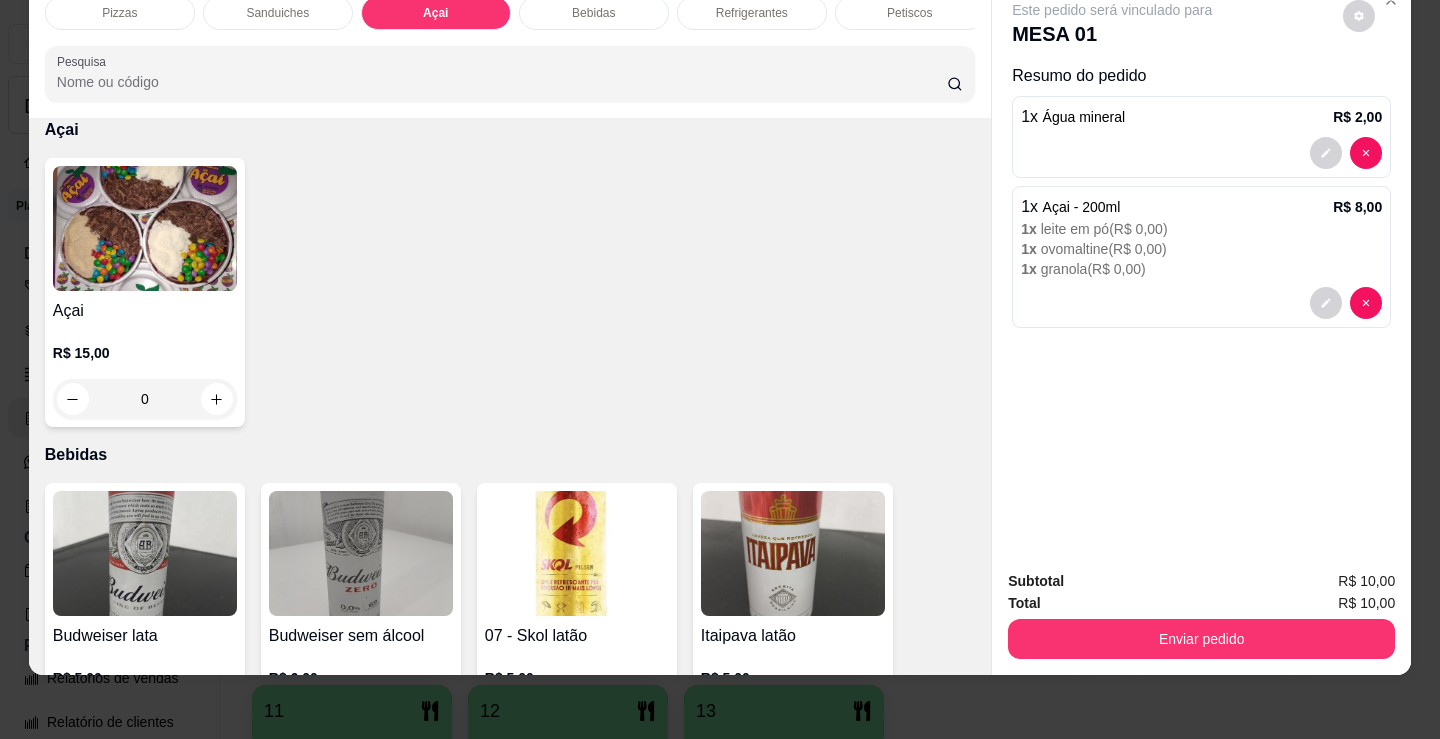 click on "R$ 15,00 0" at bounding box center (145, 381) 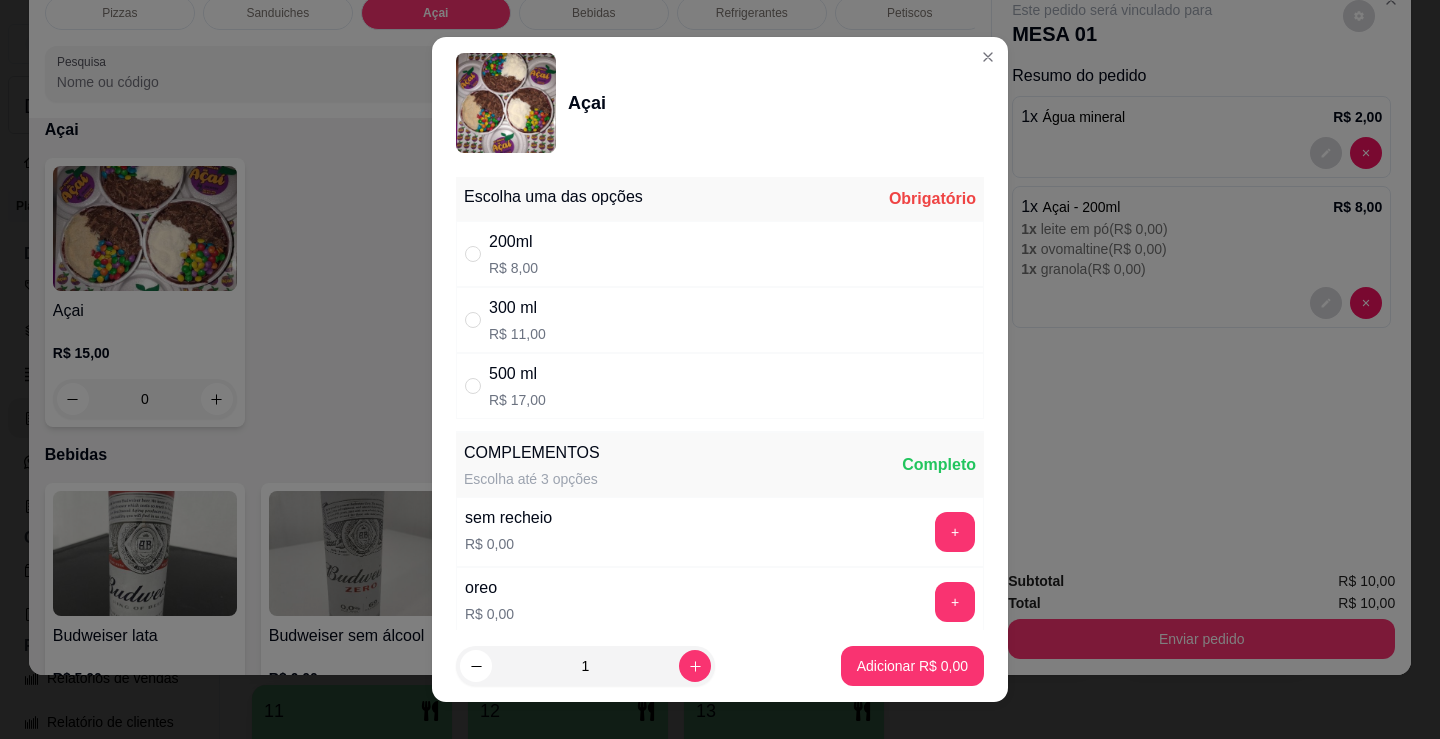 click on "300 ml R$ 11,00" at bounding box center (720, 320) 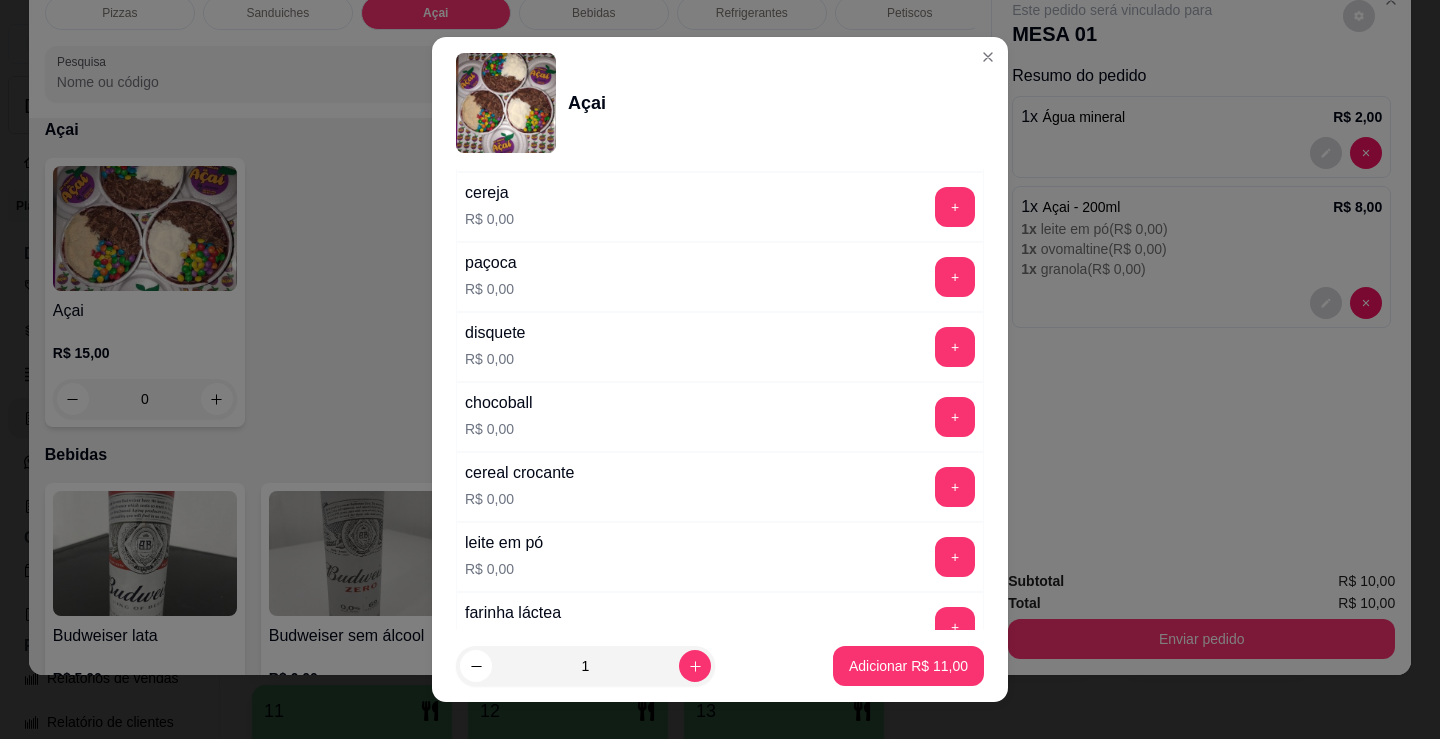 scroll, scrollTop: 500, scrollLeft: 0, axis: vertical 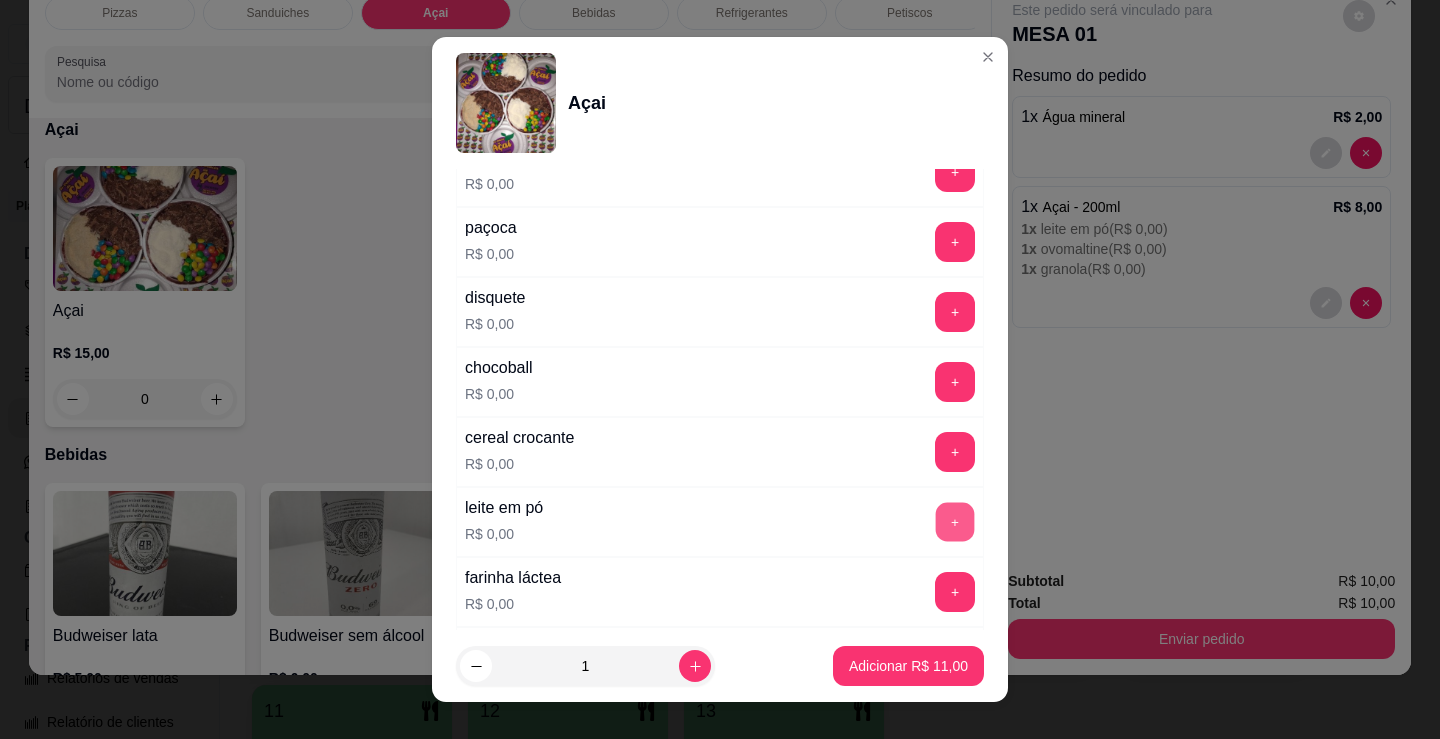 click on "+" at bounding box center (955, 522) 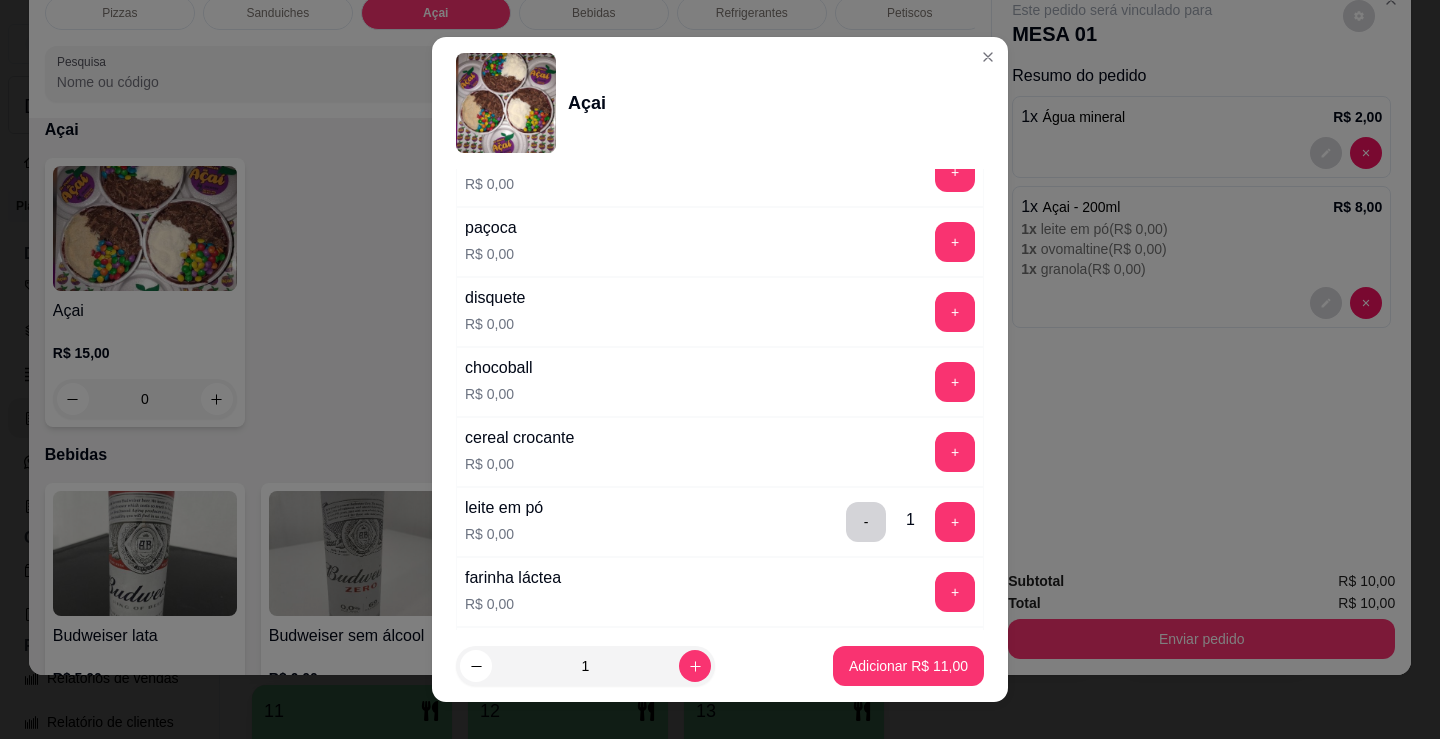 scroll, scrollTop: 800, scrollLeft: 0, axis: vertical 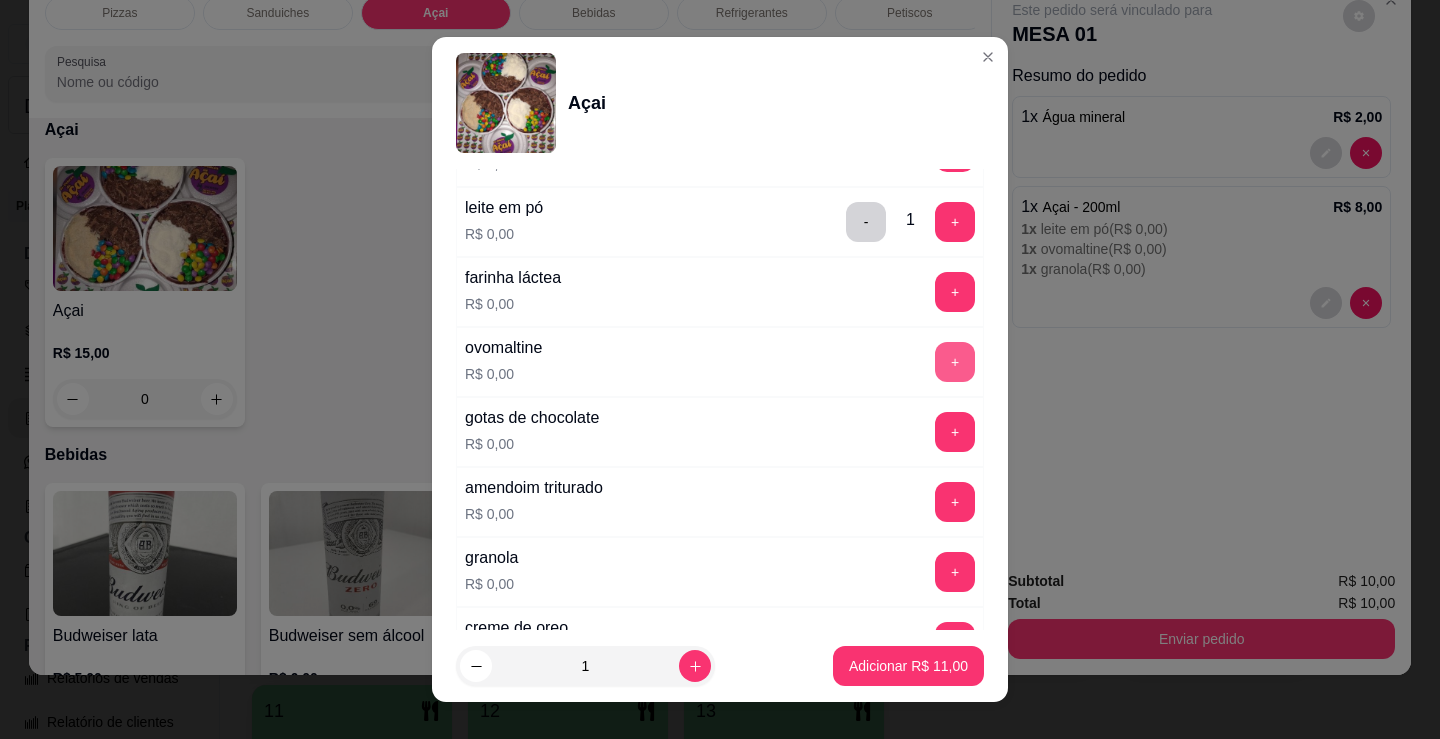 click on "+" at bounding box center [955, 362] 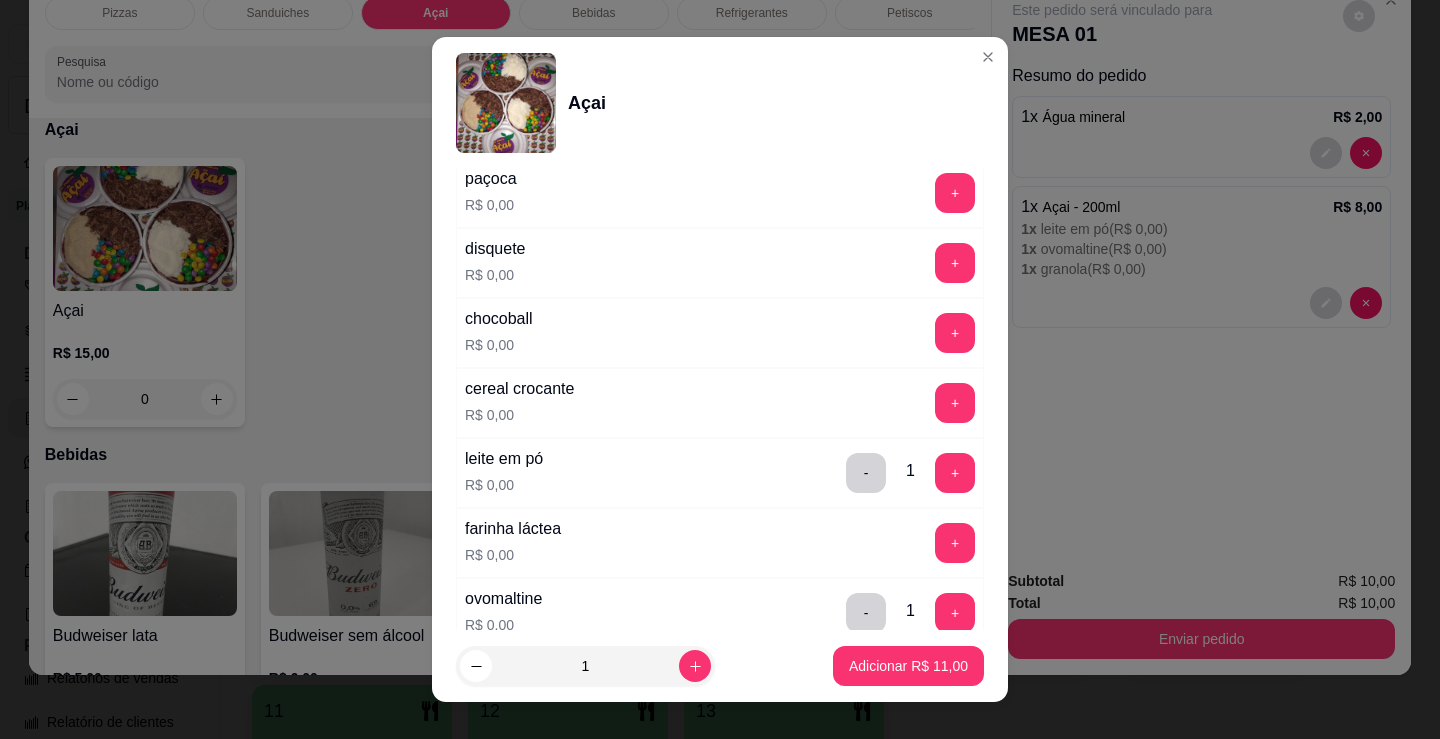 scroll, scrollTop: 500, scrollLeft: 0, axis: vertical 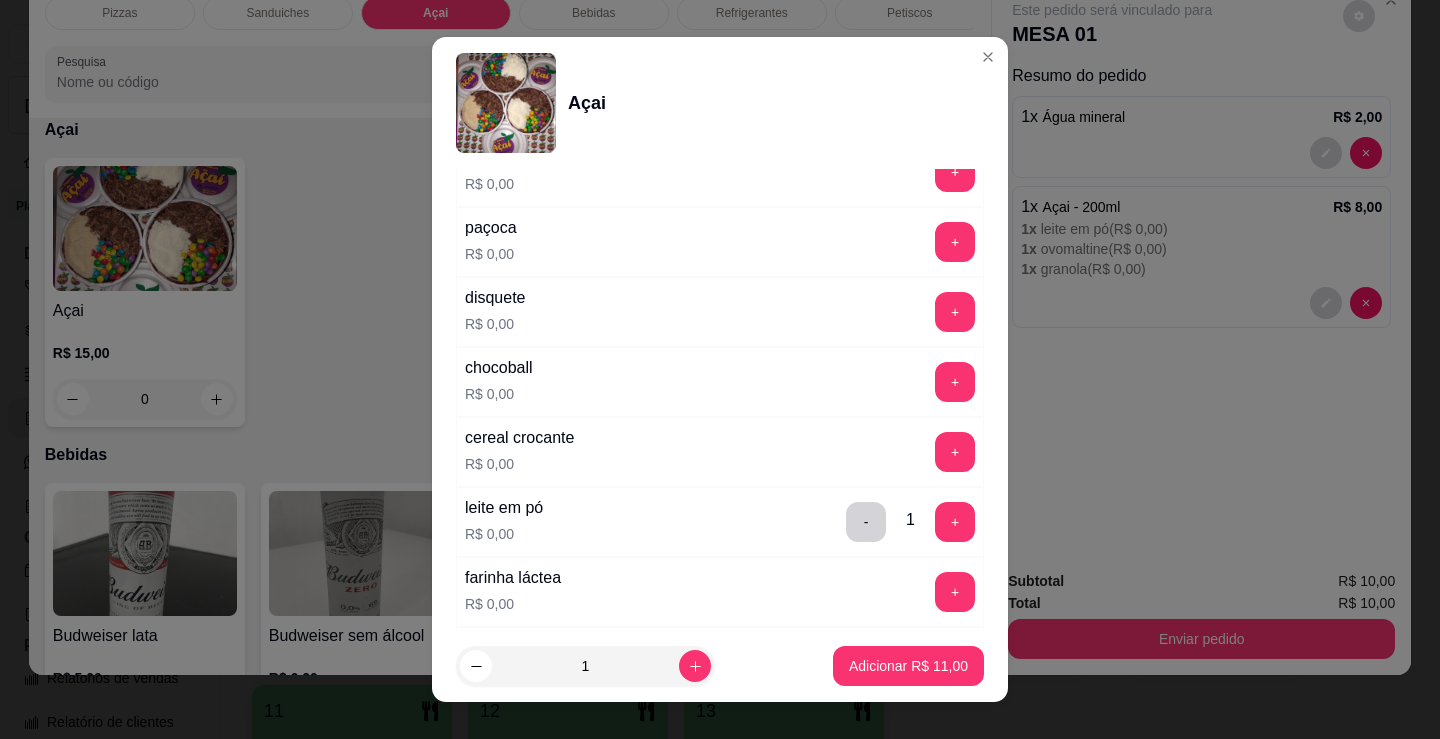 click on "+" at bounding box center (955, 312) 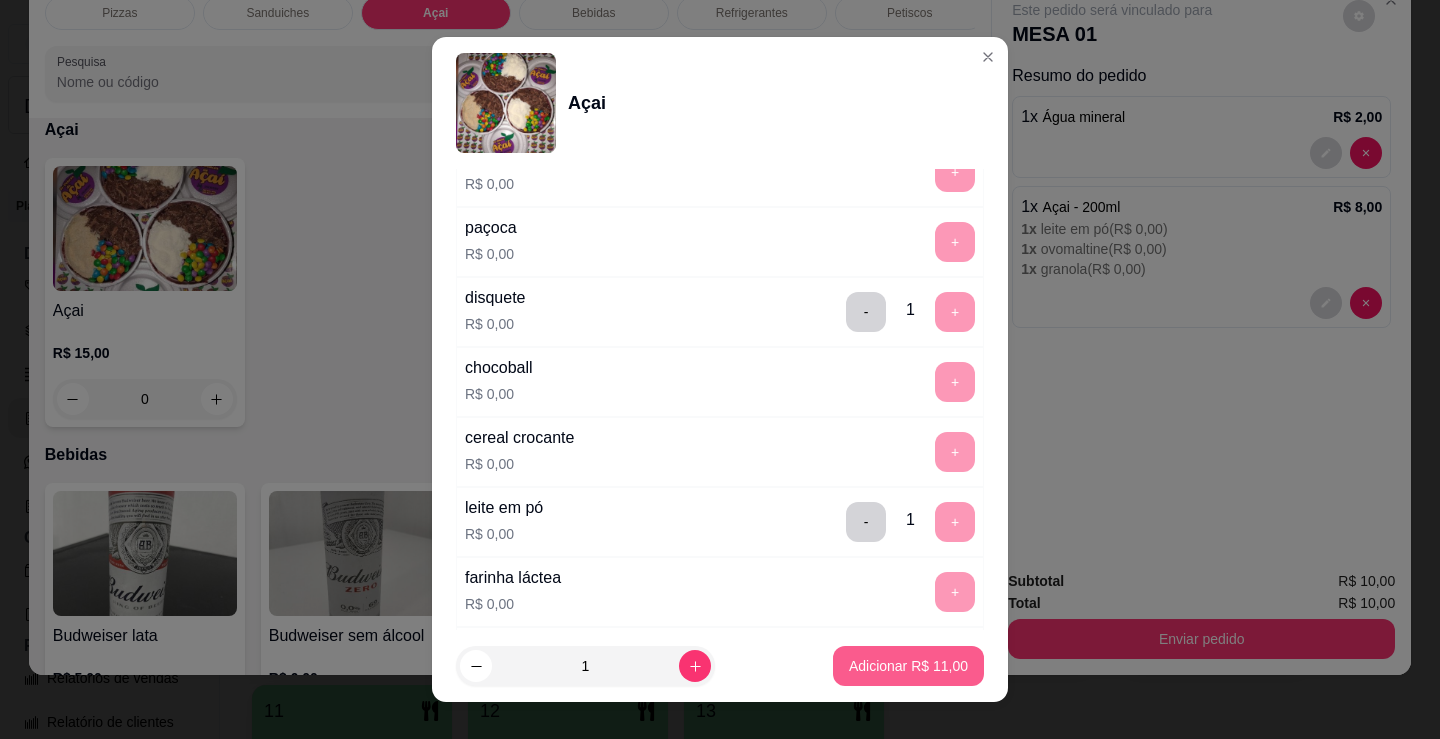 click on "Adicionar   R$ 11,00" at bounding box center (908, 666) 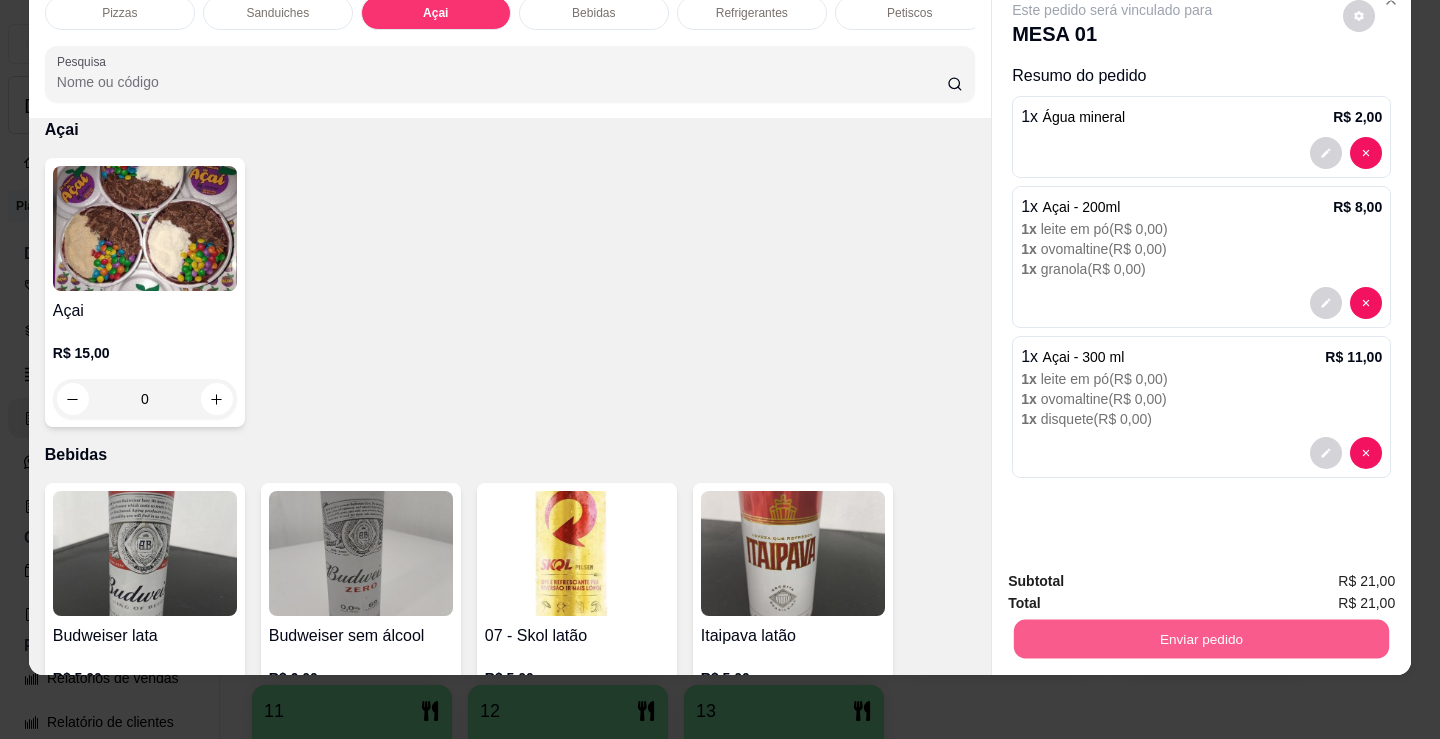 click on "Enviar pedido" at bounding box center (1201, 638) 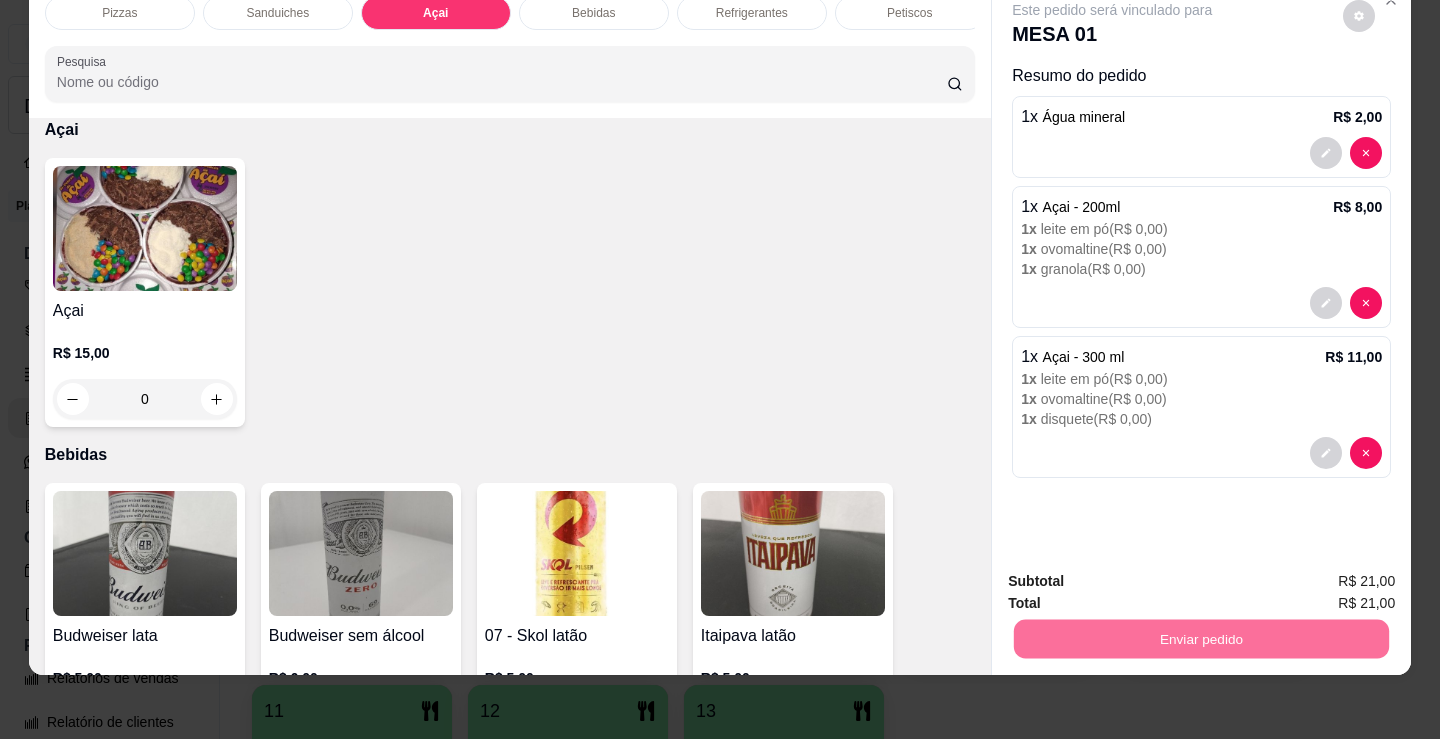 click on "Não registrar e enviar pedido" at bounding box center (1135, 575) 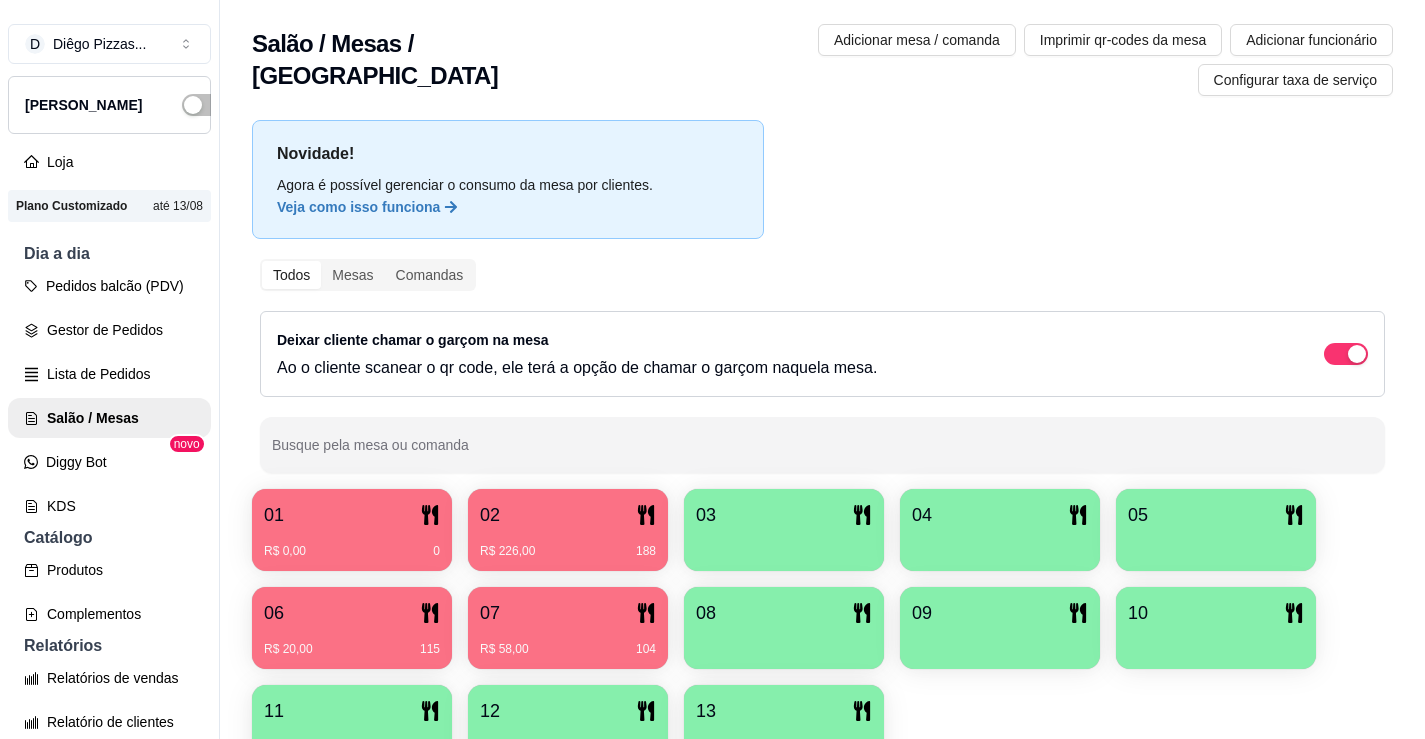 click on "R$ 226,00 188" at bounding box center [568, 551] 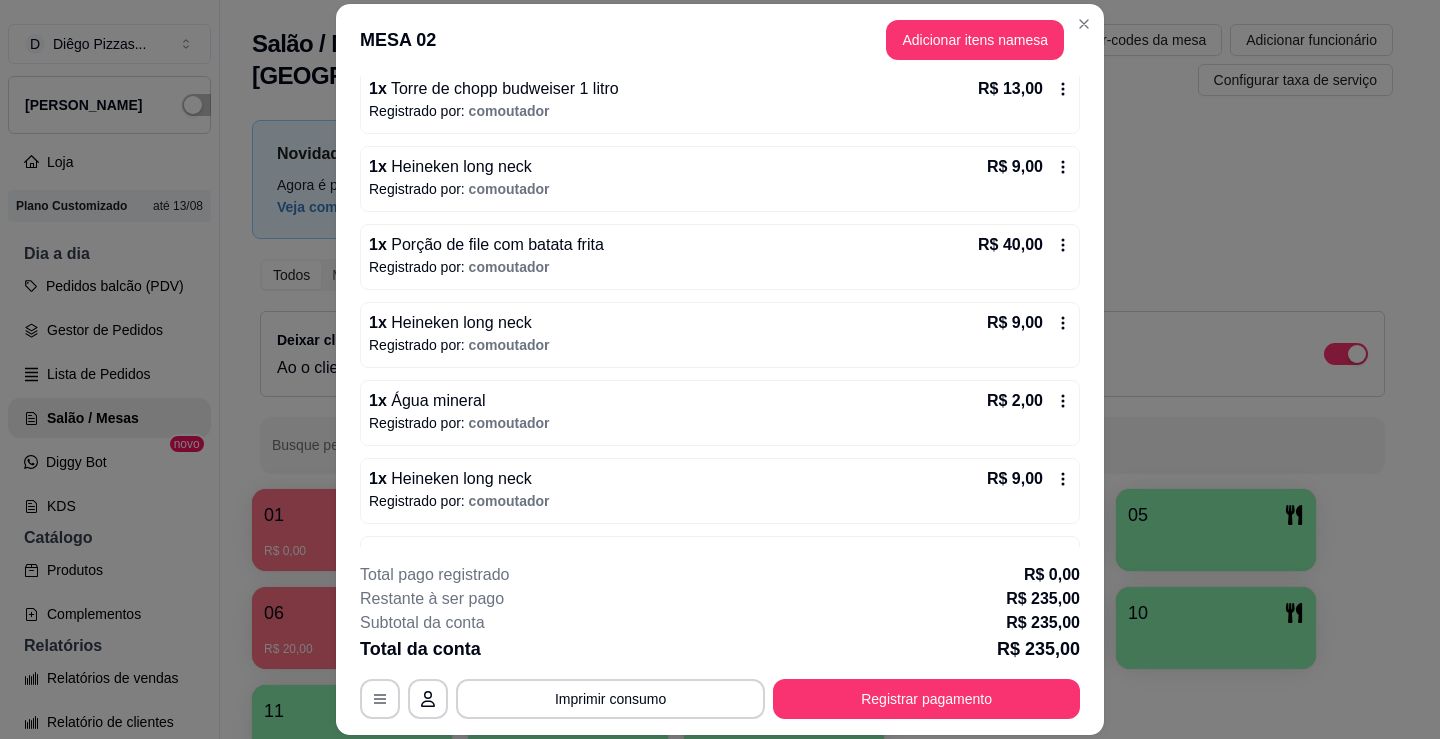 scroll, scrollTop: 1457, scrollLeft: 0, axis: vertical 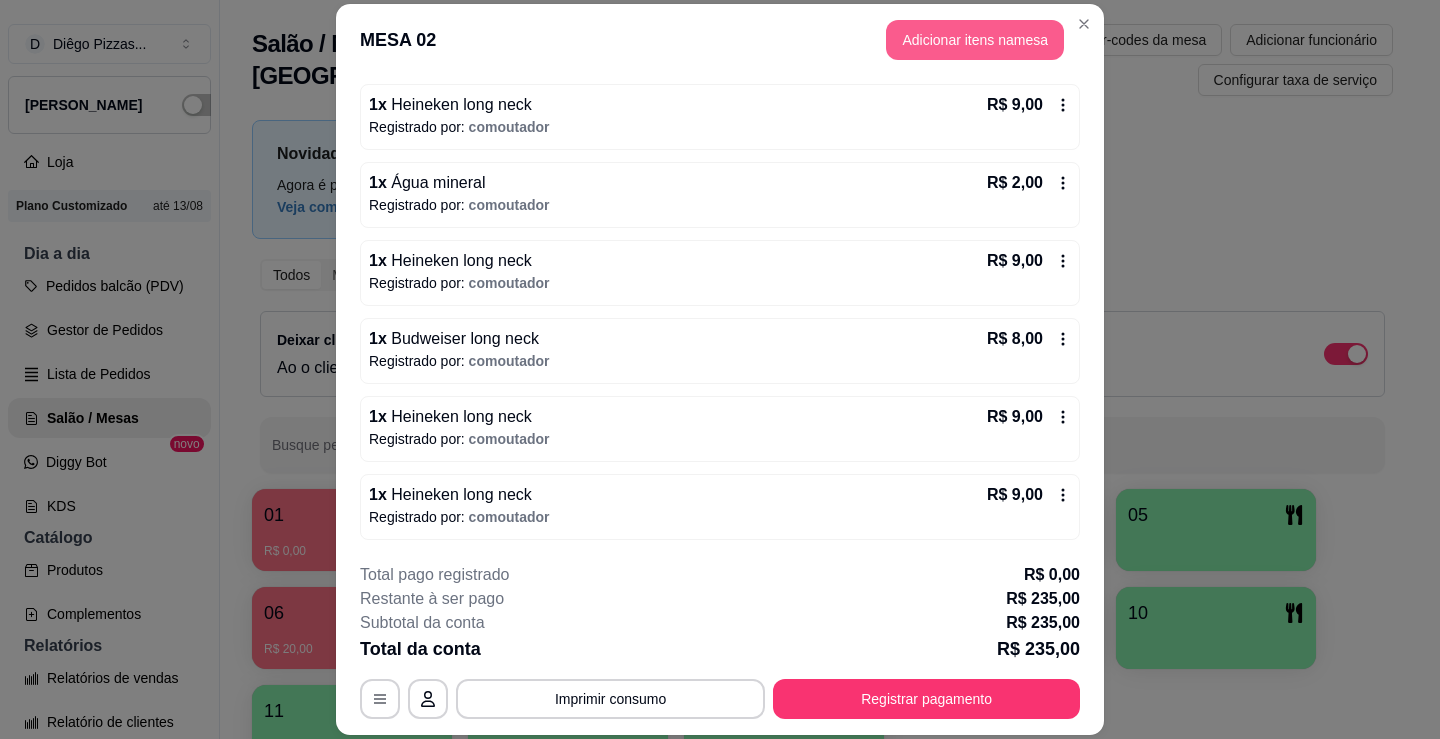 click on "Adicionar itens na  mesa" at bounding box center [975, 40] 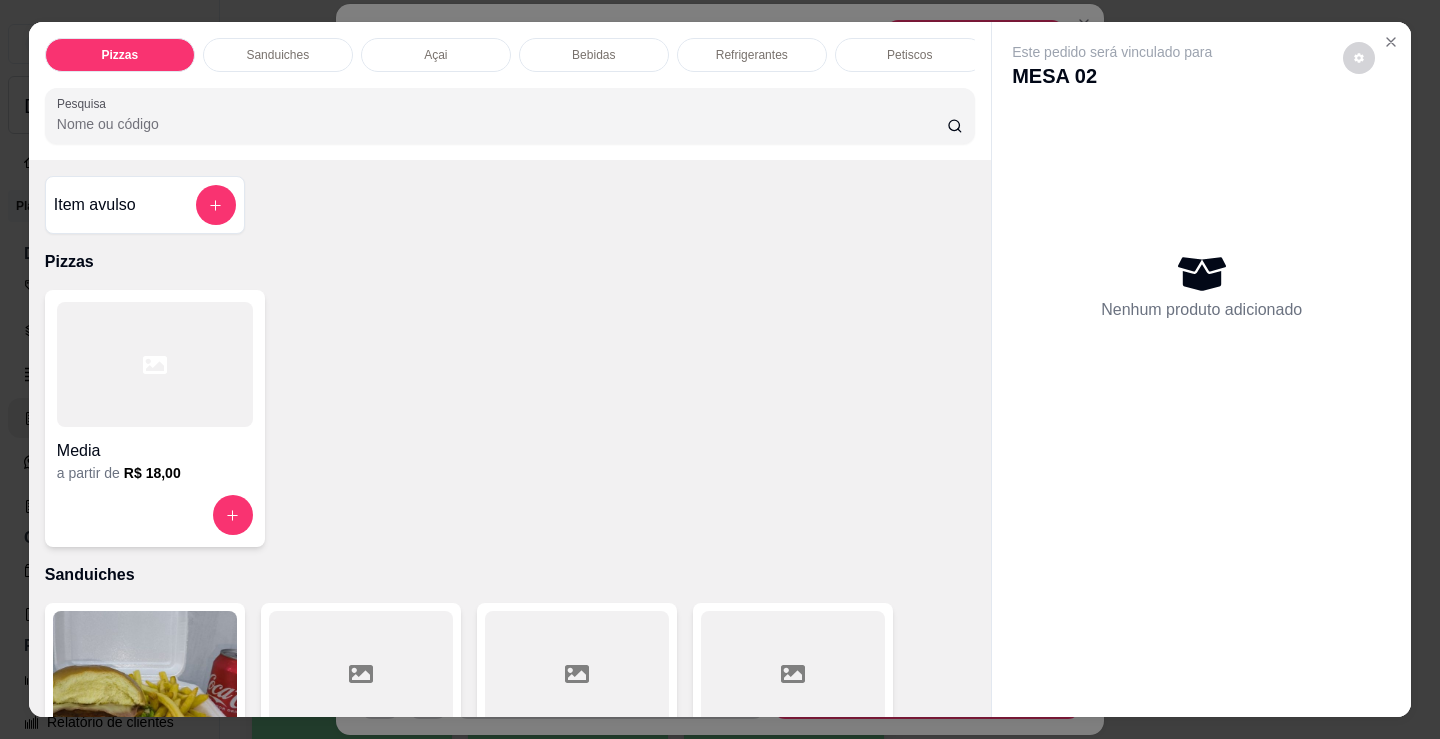 click on "Bebidas" at bounding box center (593, 55) 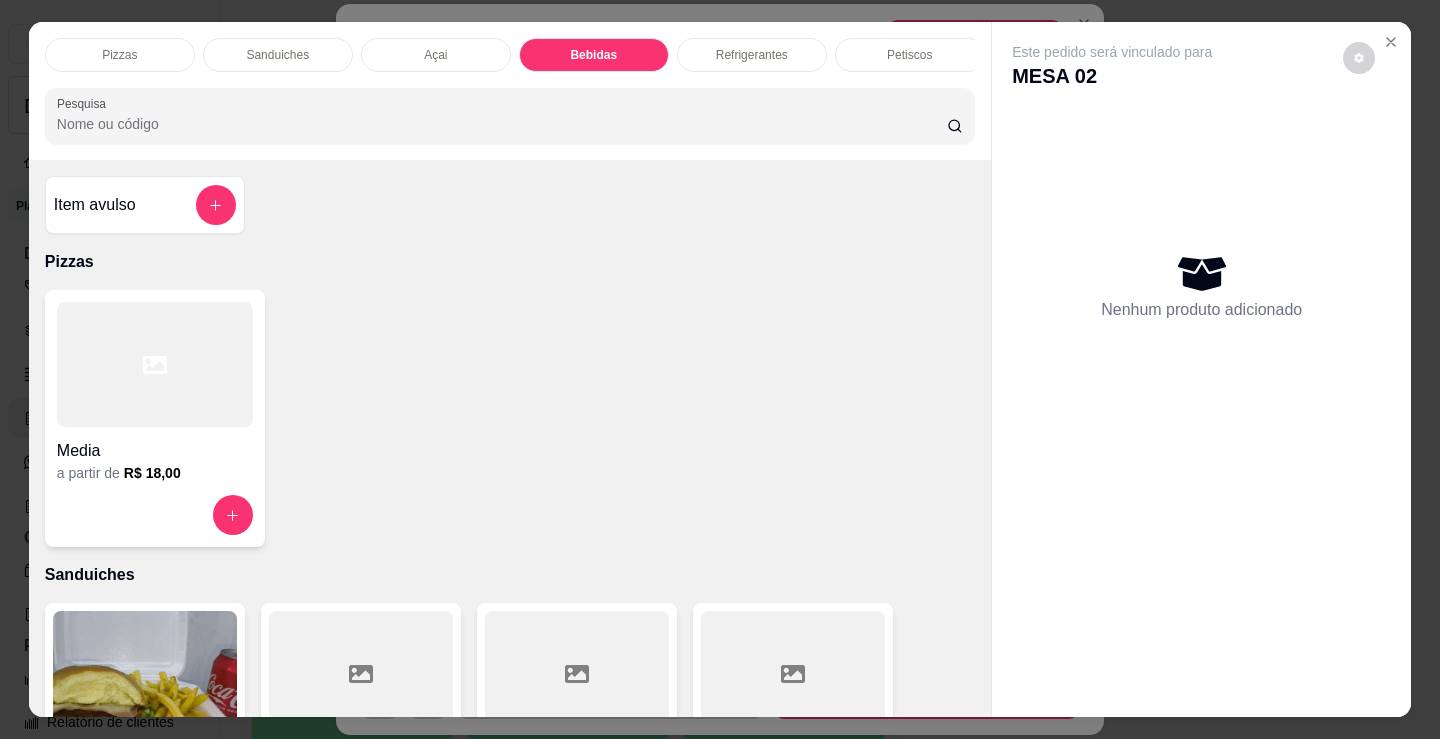 scroll, scrollTop: 2478, scrollLeft: 0, axis: vertical 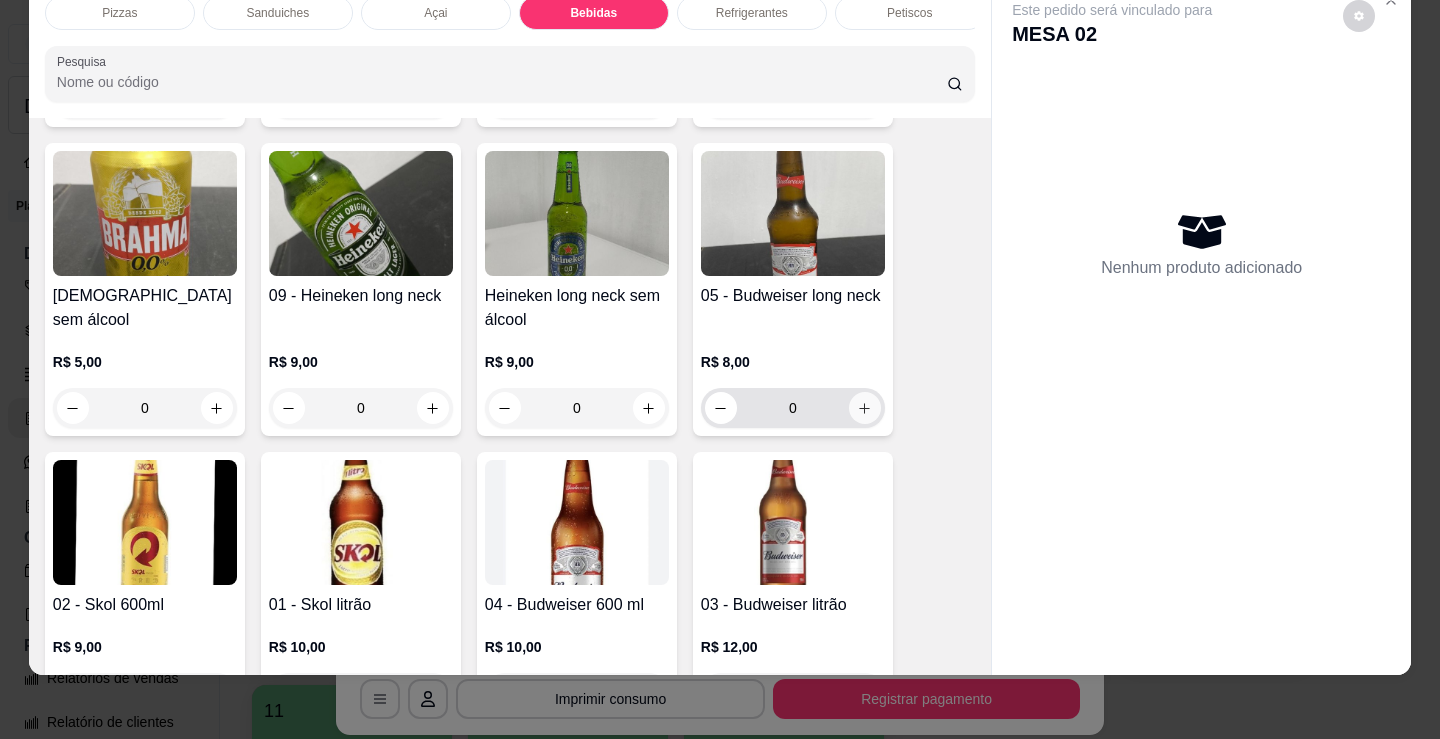 click 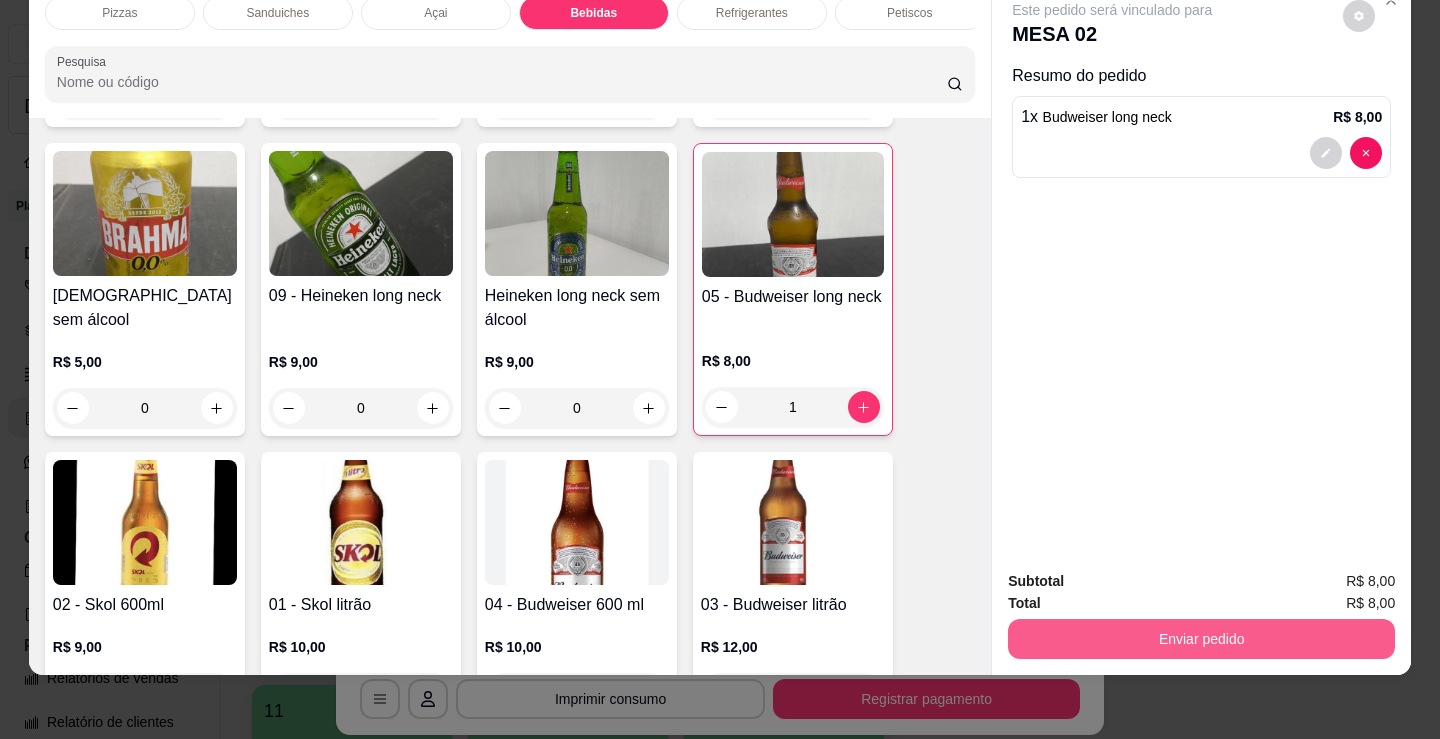 click on "Enviar pedido" at bounding box center (1201, 639) 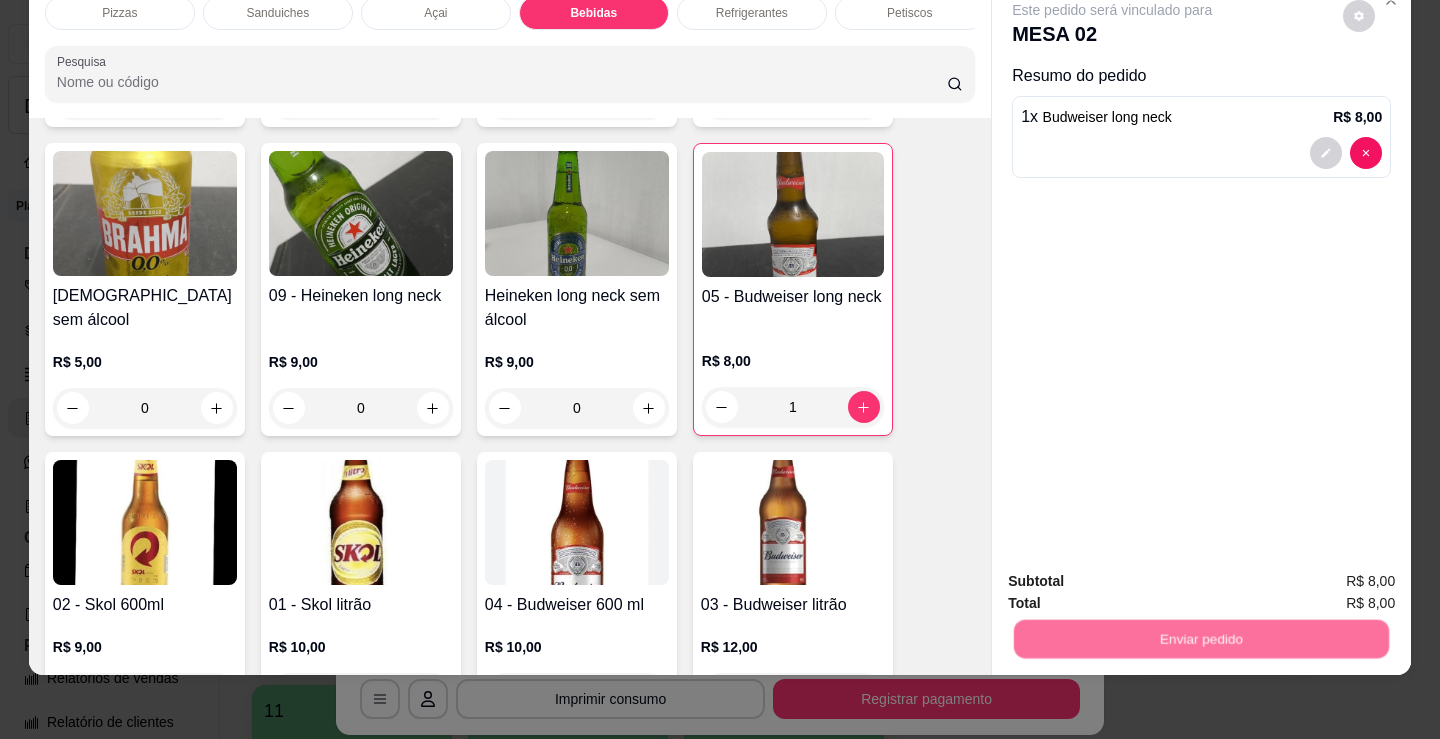 click on "Não registrar e enviar pedido" at bounding box center [1135, 575] 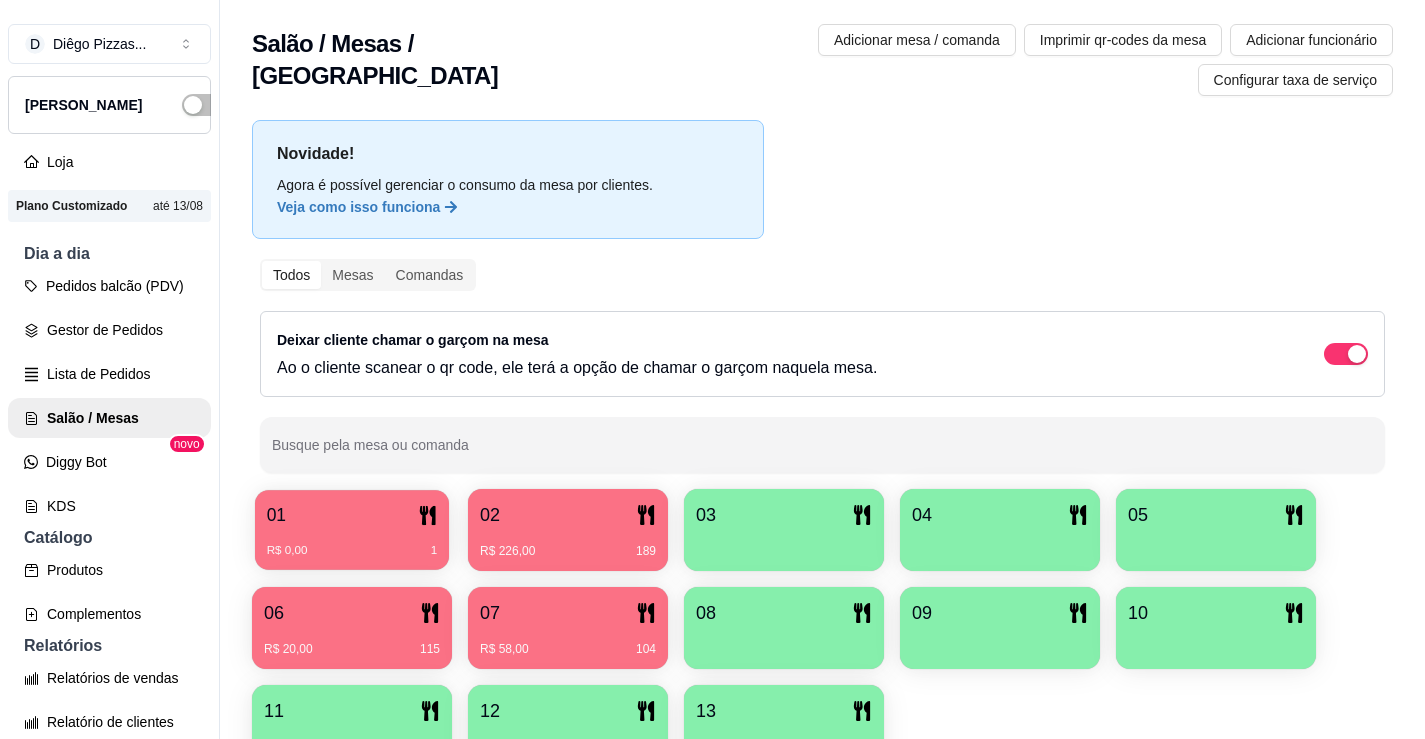 click on "R$ 0,00 1" at bounding box center (352, 551) 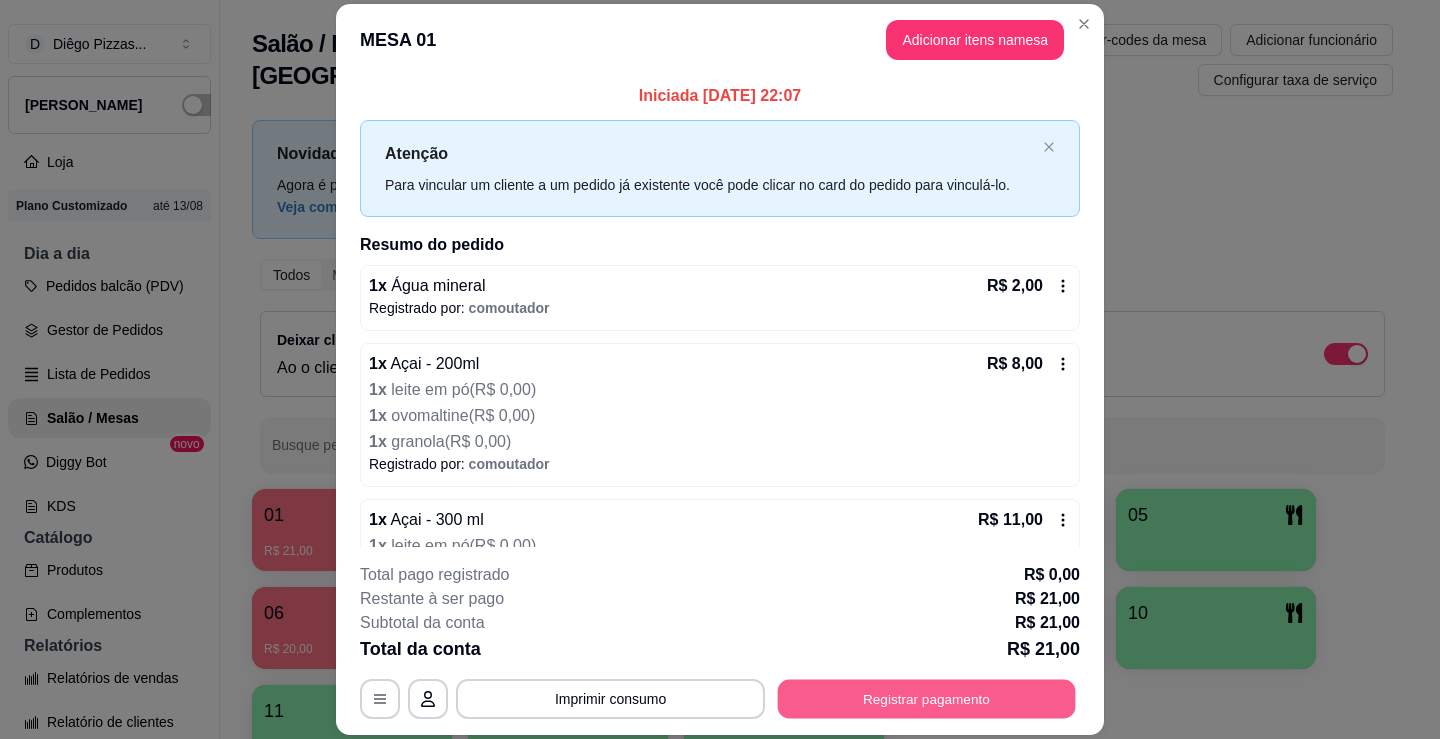 click on "Registrar pagamento" at bounding box center [927, 699] 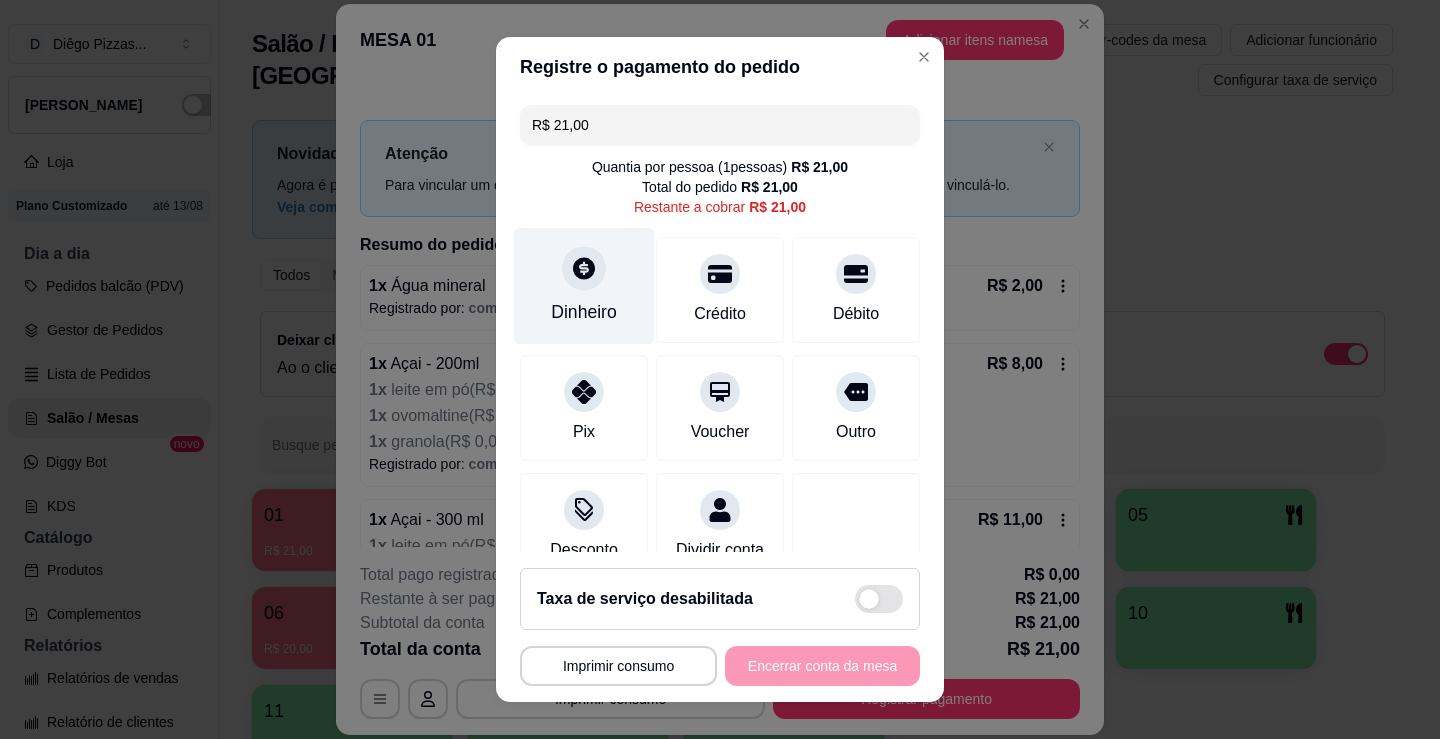 click at bounding box center [584, 268] 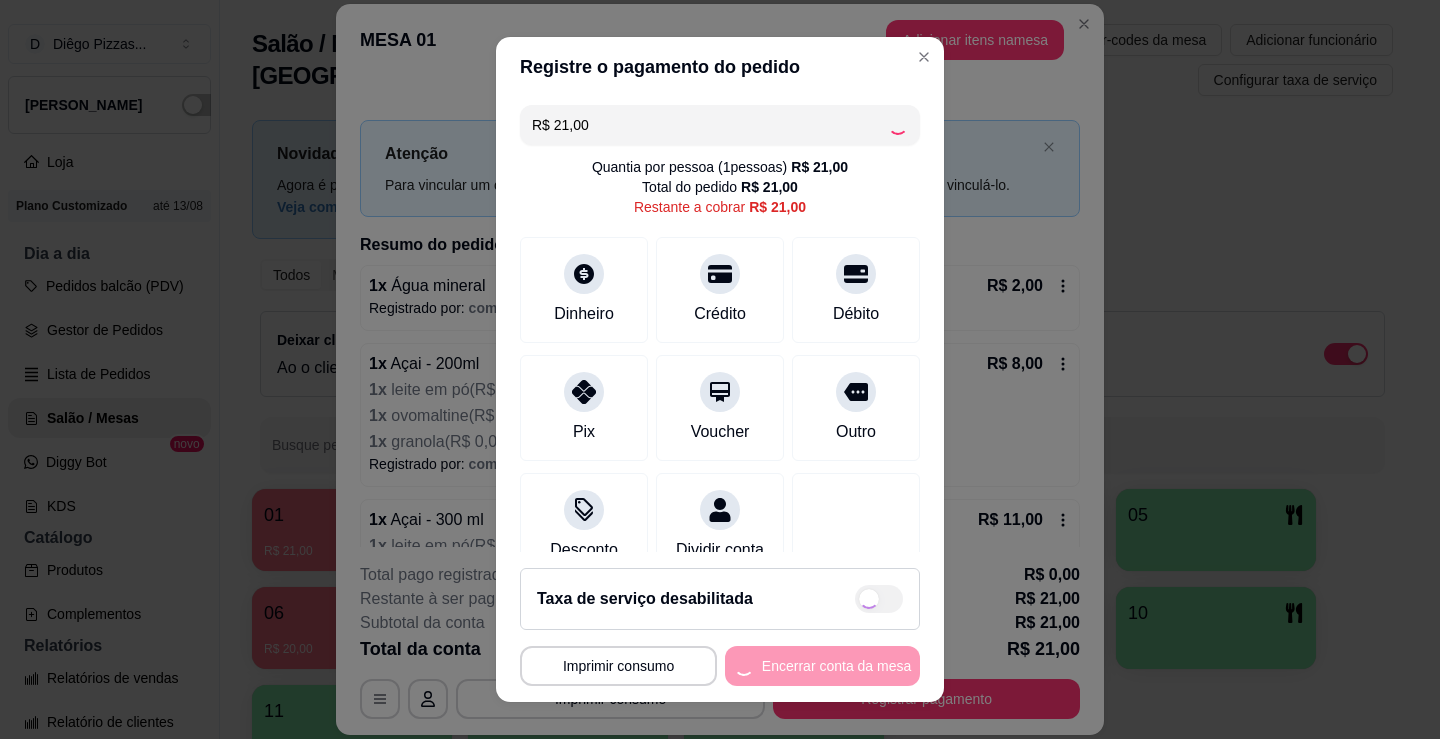 type on "R$ 0,00" 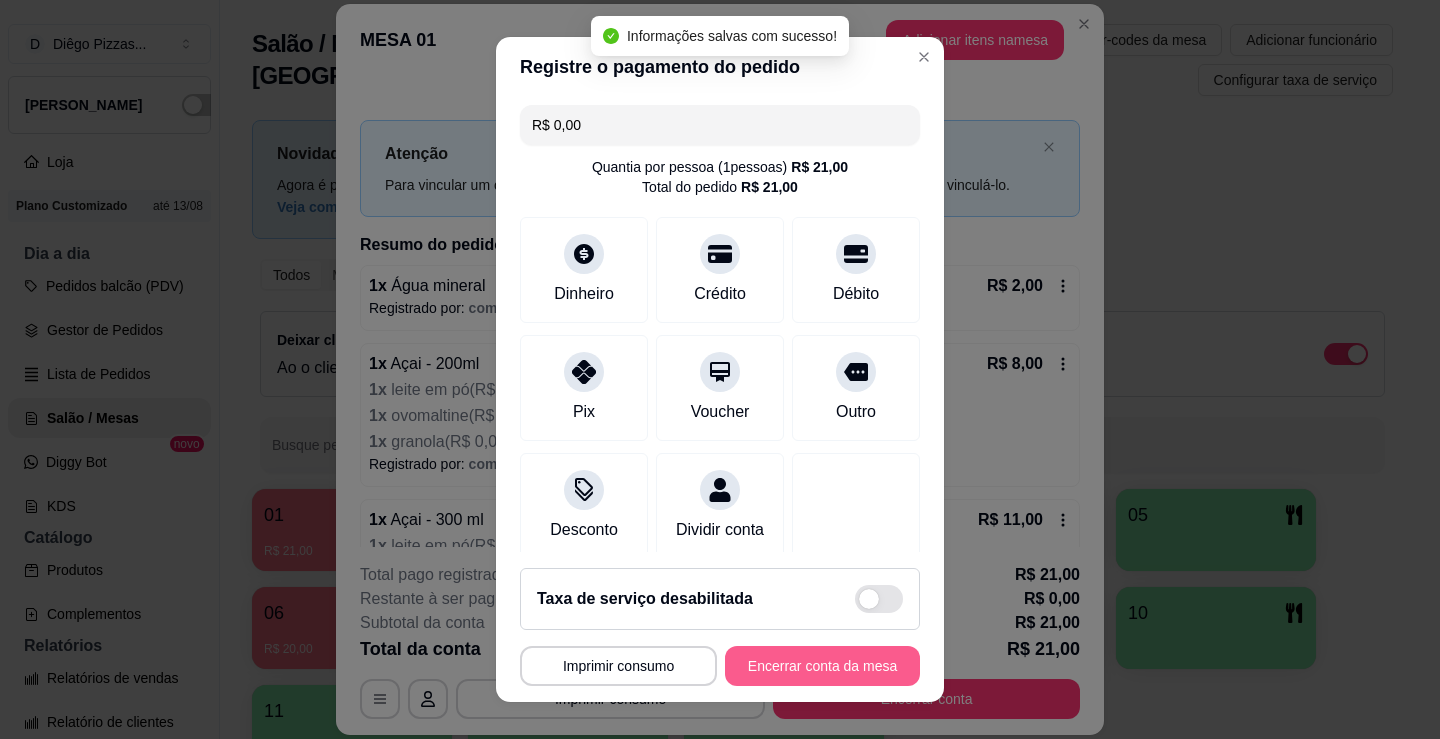 click on "Encerrar conta da mesa" at bounding box center [822, 666] 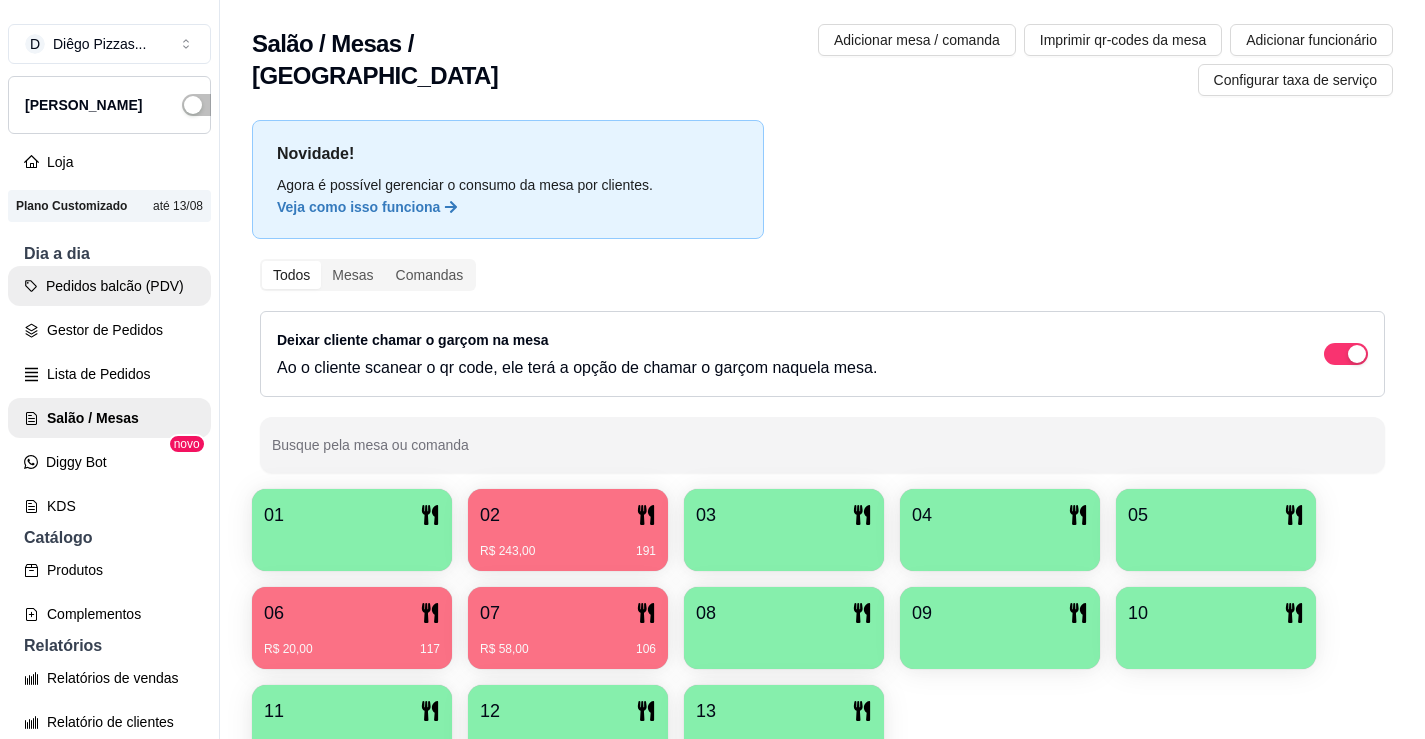 click on "Pedidos balcão (PDV)" at bounding box center (109, 286) 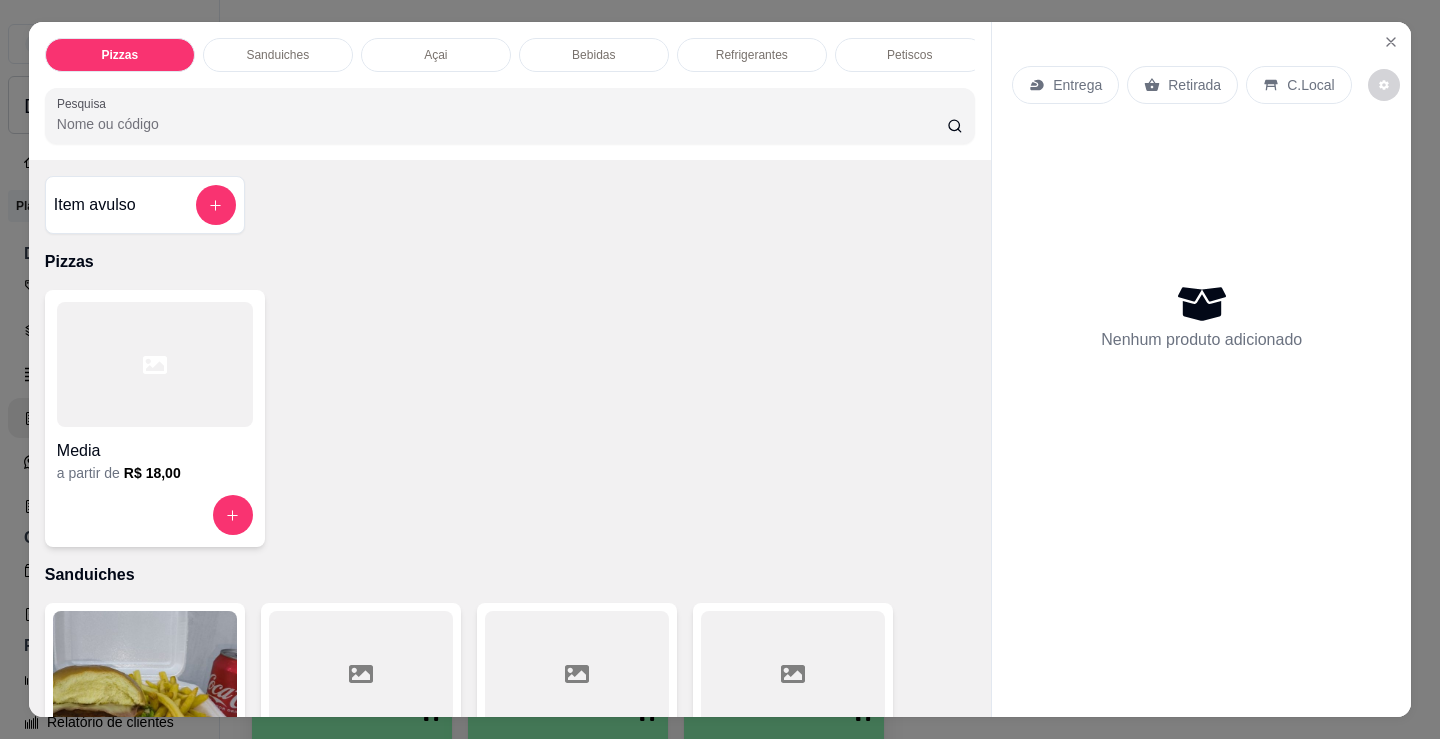 click on "Açai" at bounding box center [436, 55] 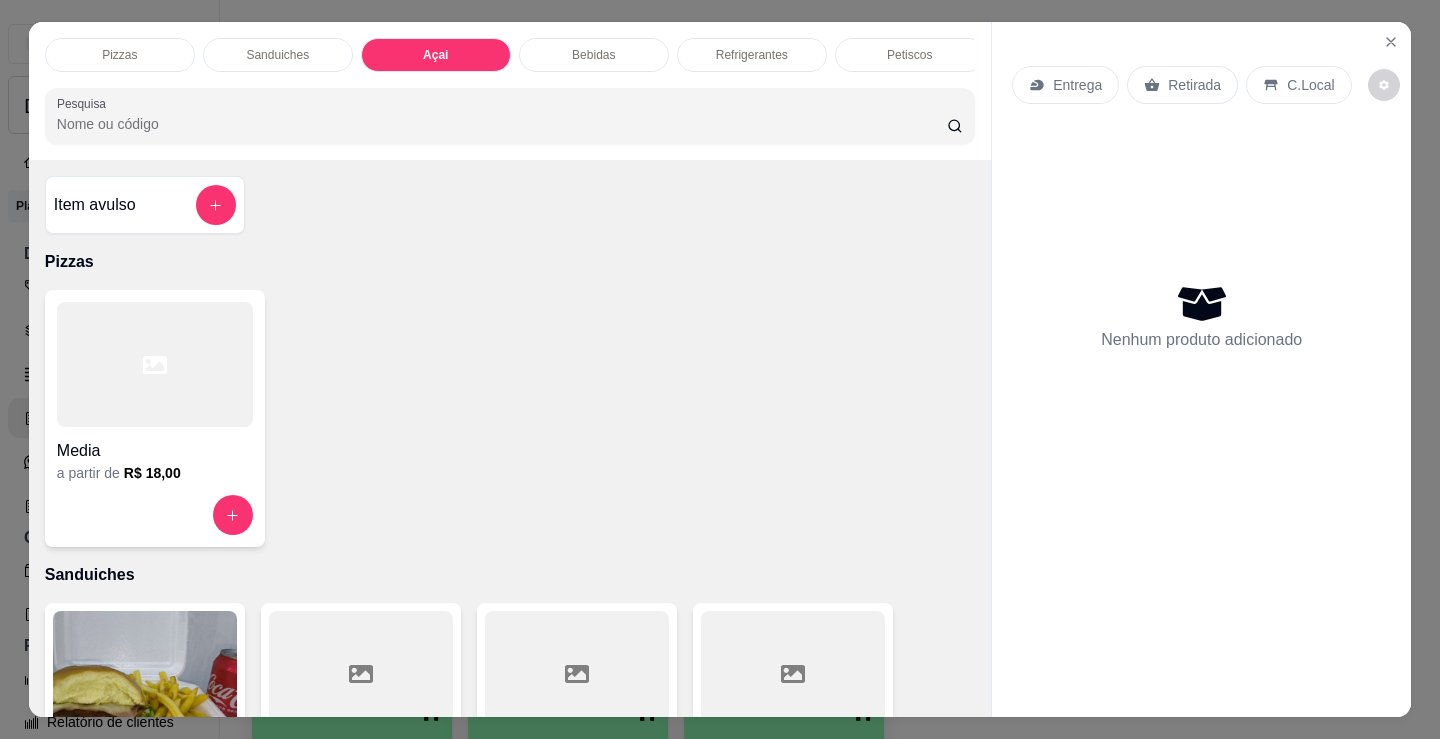 scroll, scrollTop: 2153, scrollLeft: 0, axis: vertical 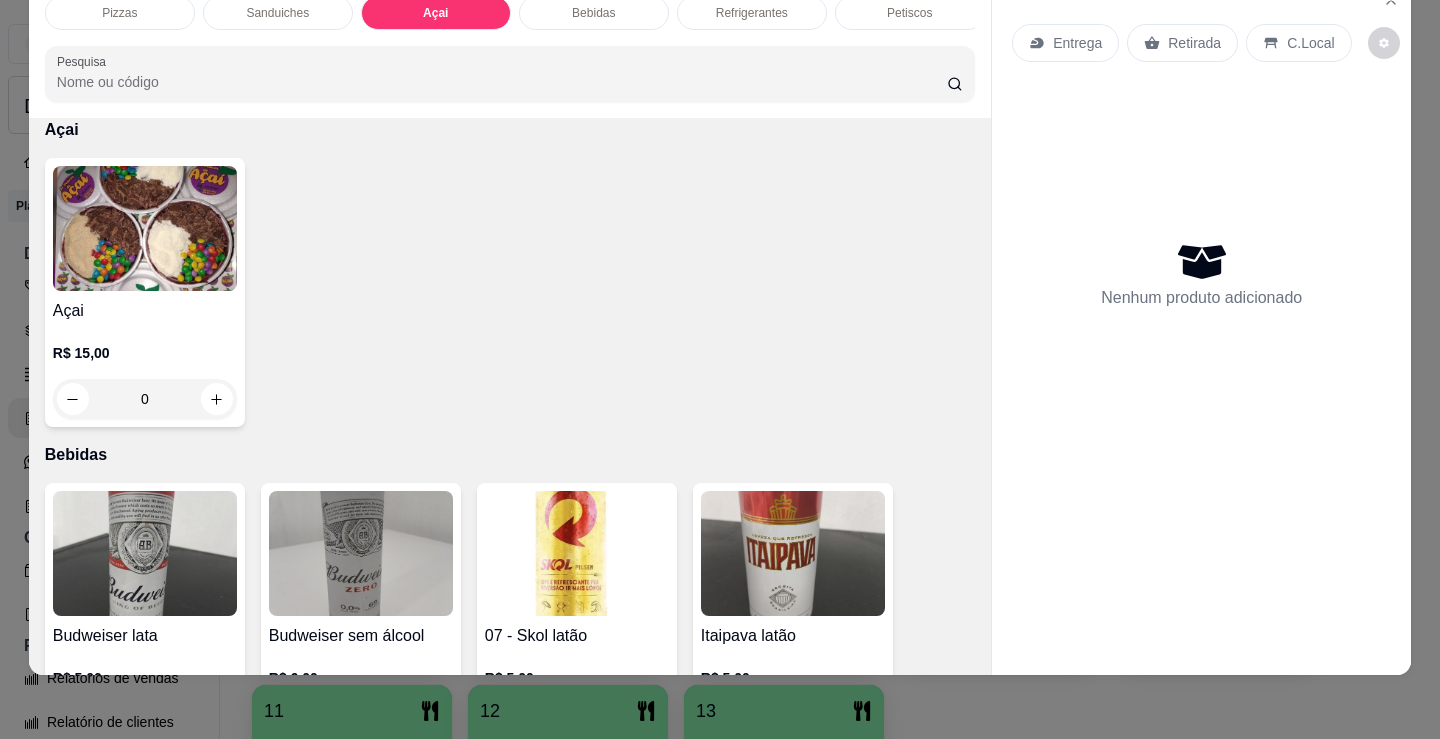 click on "R$ 15,00 0" at bounding box center [145, 371] 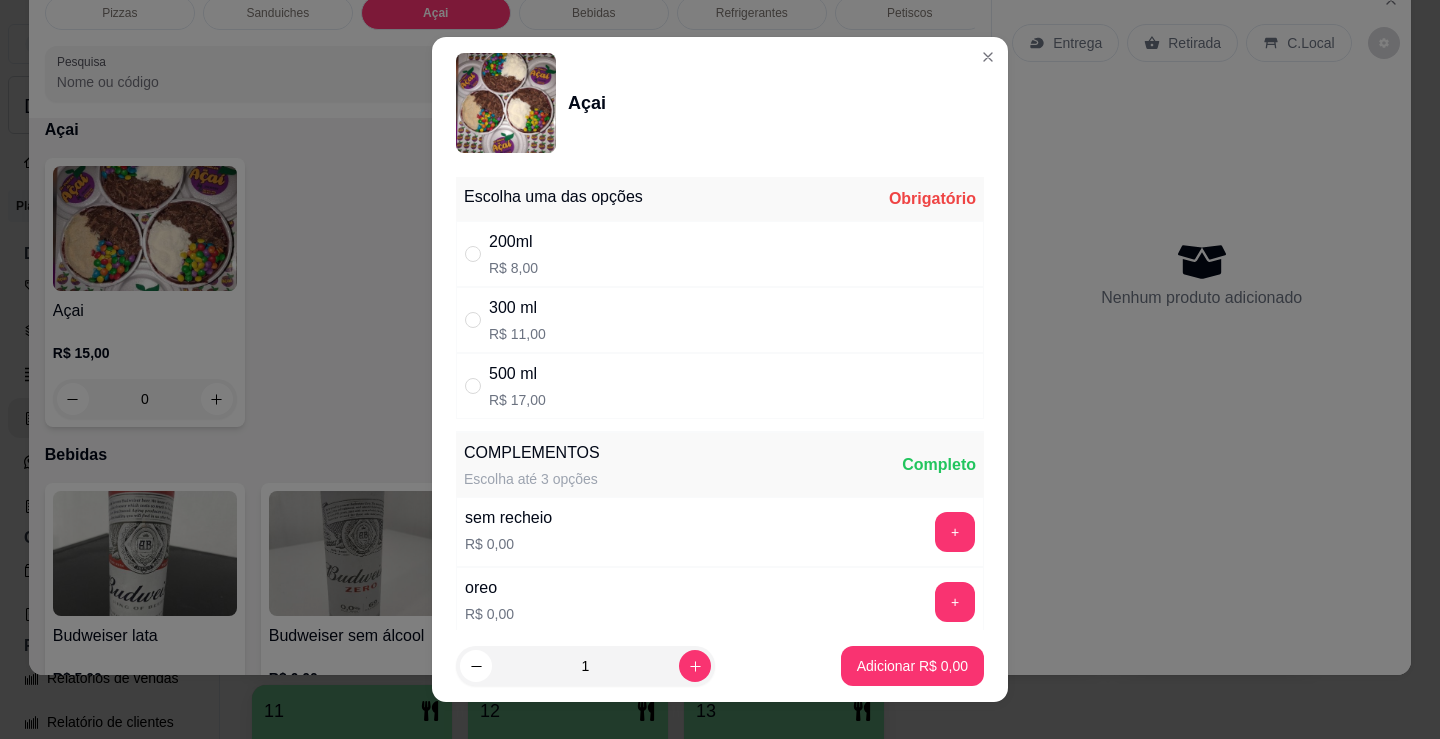 click on "500 ml R$ 17,00" at bounding box center (720, 386) 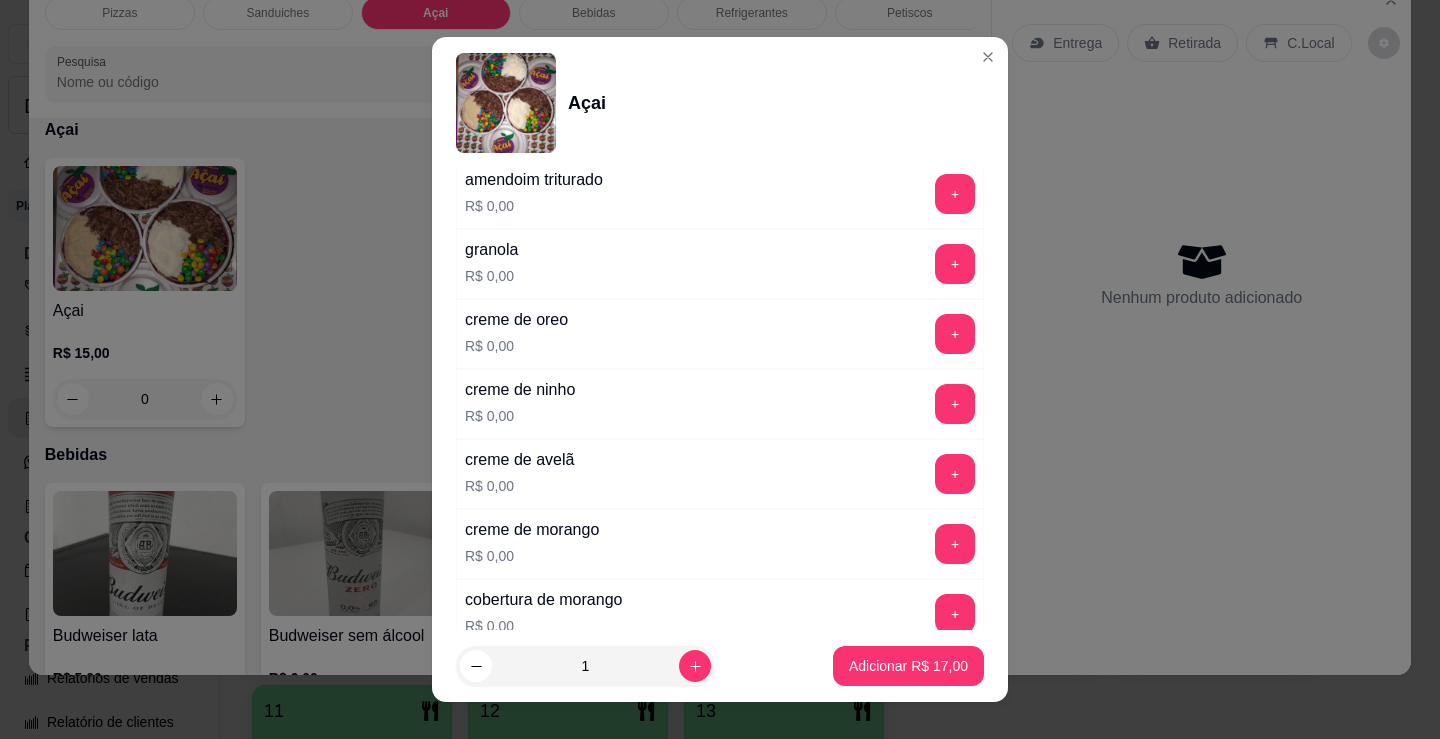 scroll, scrollTop: 1100, scrollLeft: 0, axis: vertical 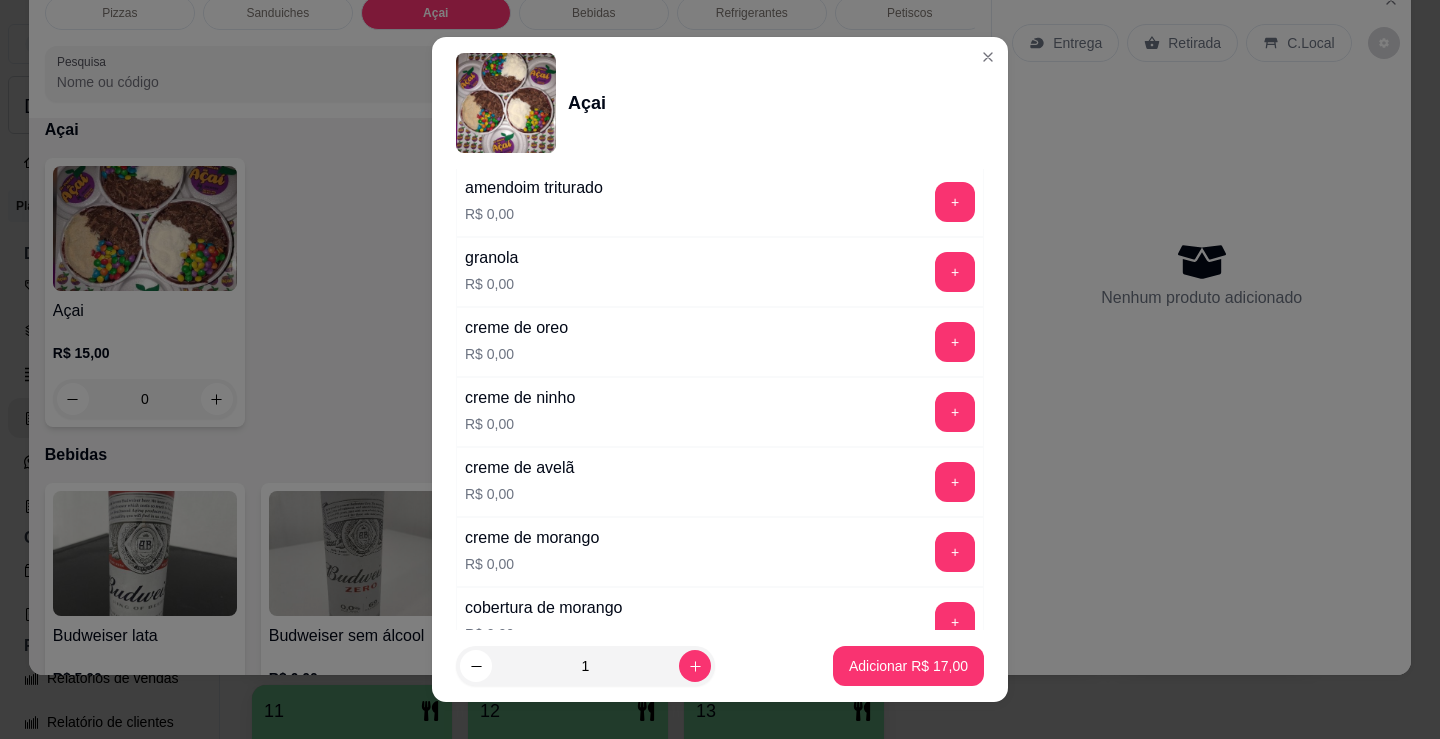 drag, startPoint x: 515, startPoint y: 395, endPoint x: 533, endPoint y: 395, distance: 18 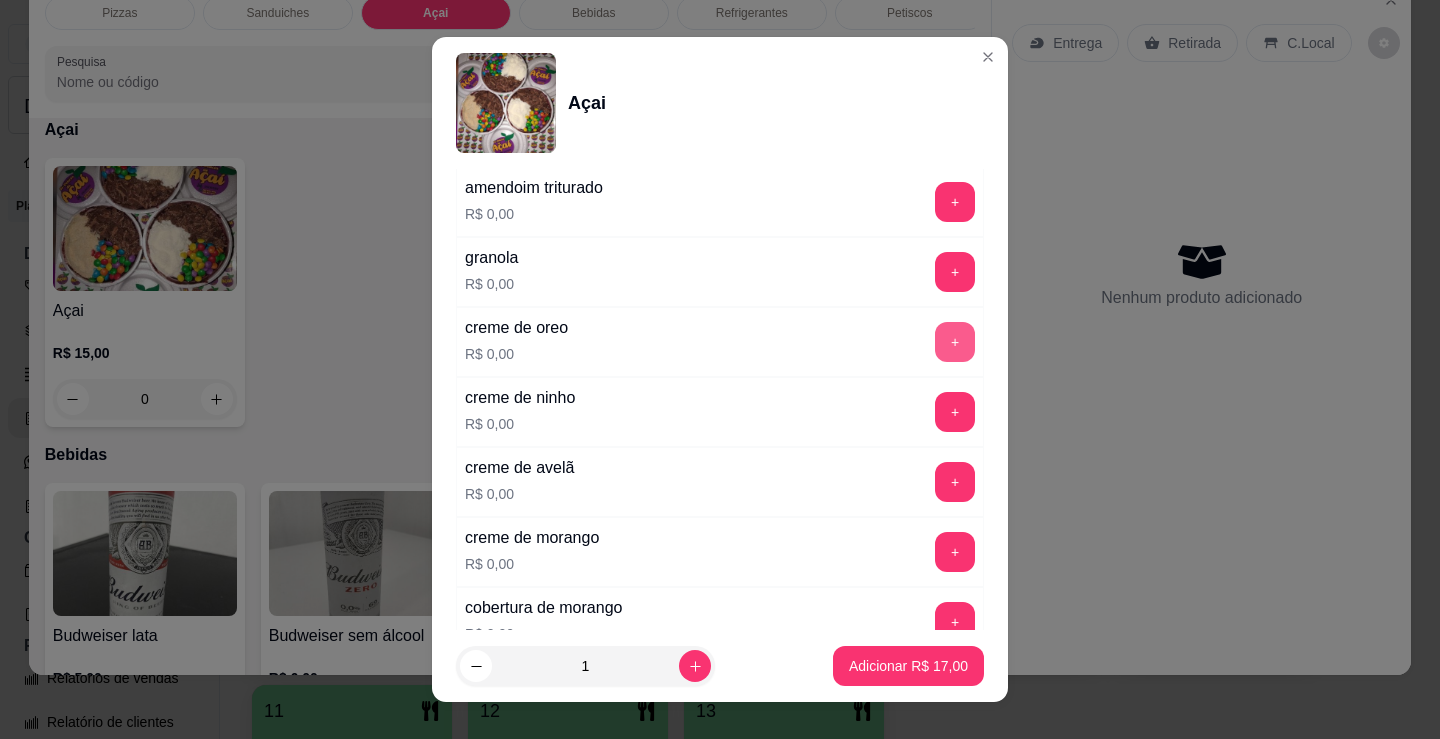 click on "+" at bounding box center (955, 342) 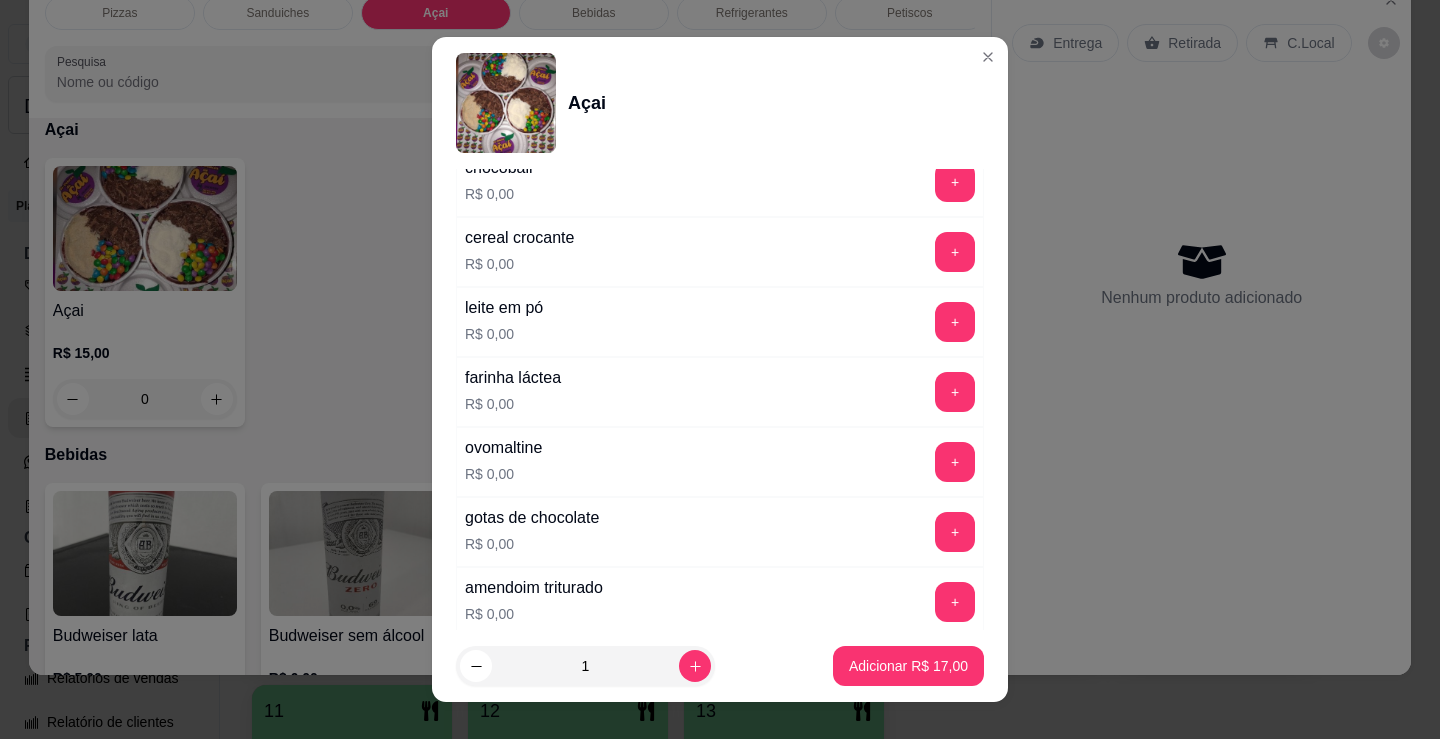 scroll, scrollTop: 600, scrollLeft: 0, axis: vertical 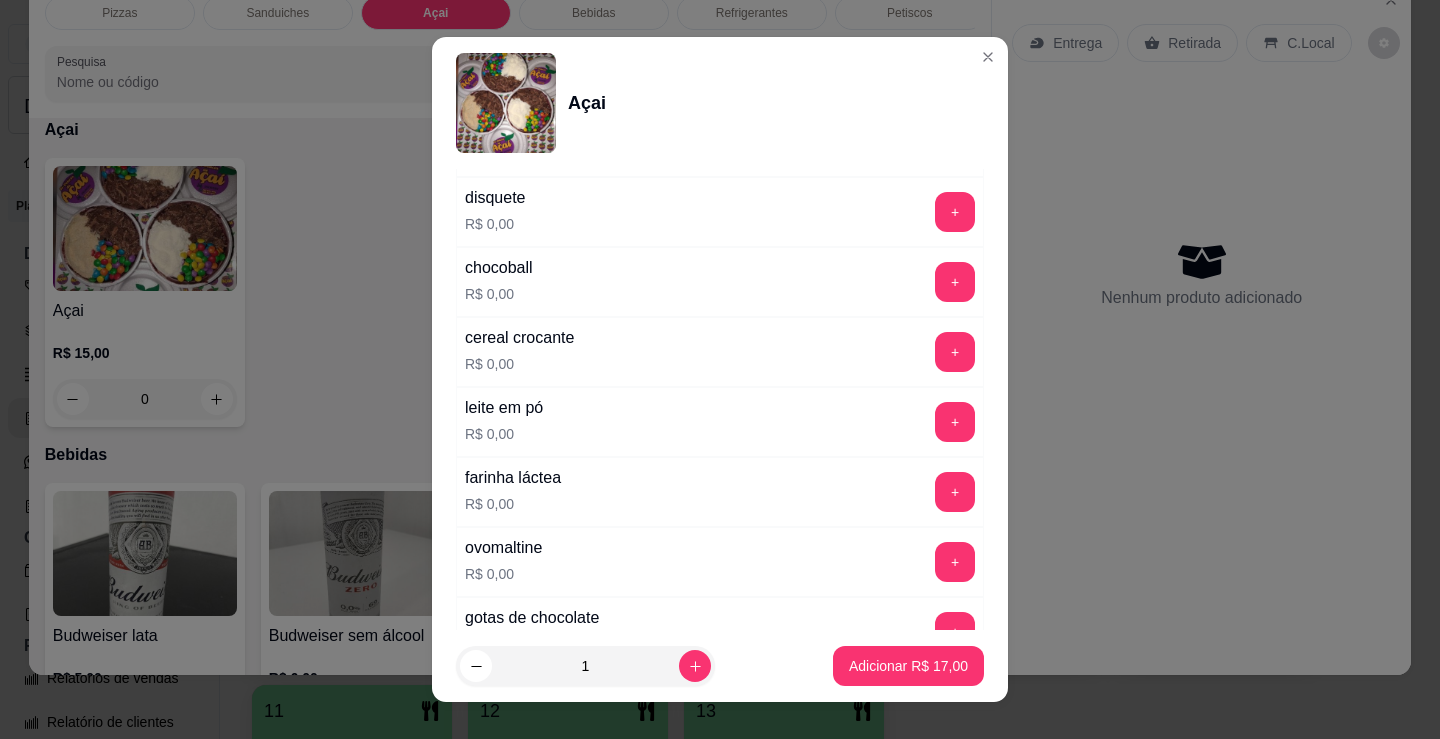 click on "R$ 0,00" at bounding box center (504, 434) 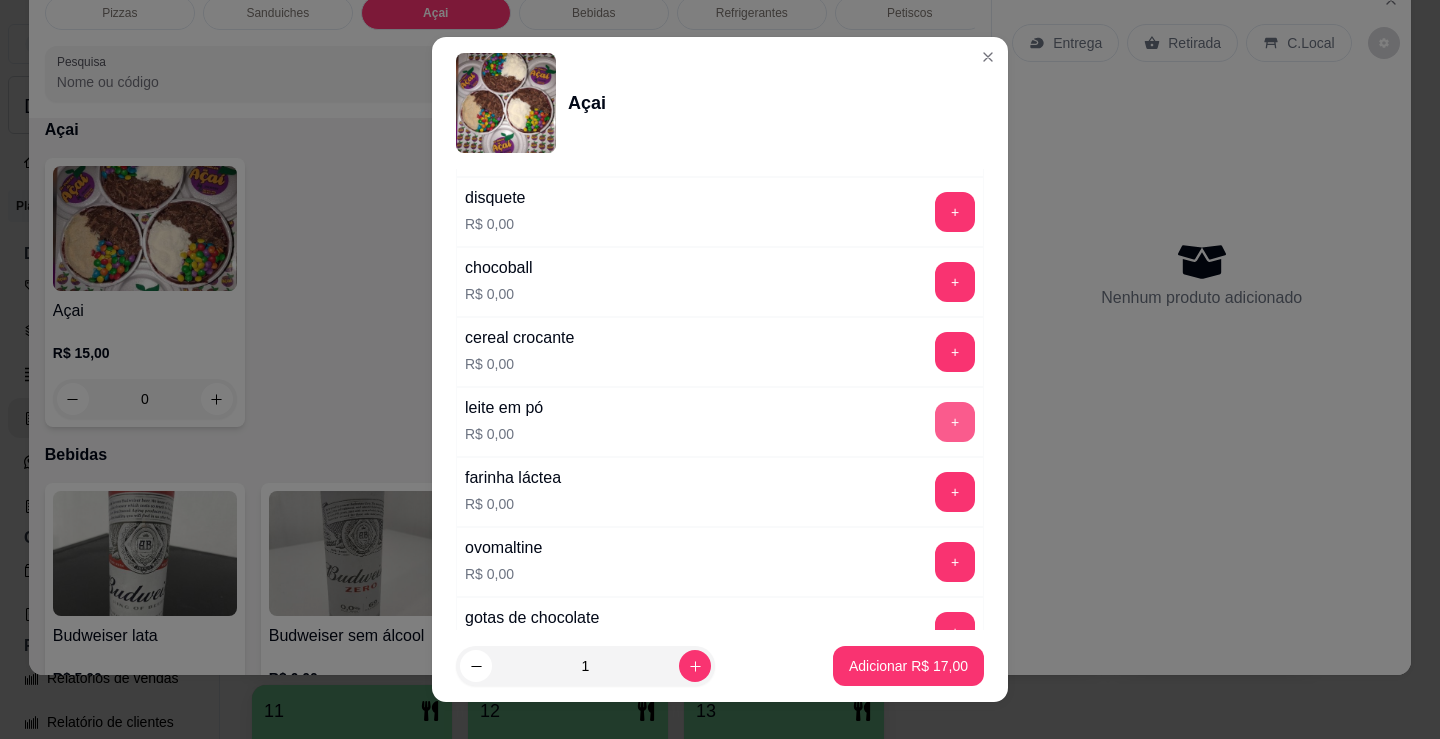 click on "+" at bounding box center [955, 422] 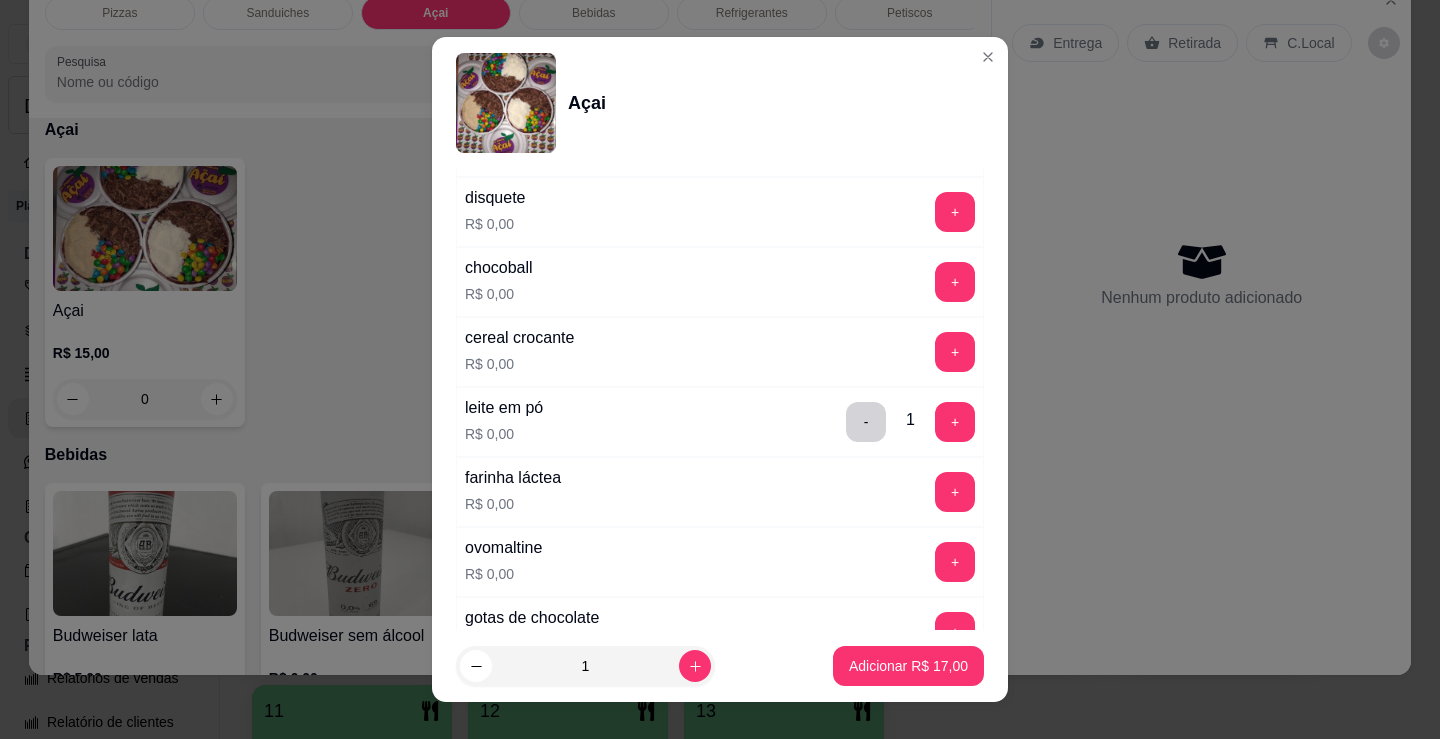 click on "farinha láctea" at bounding box center [513, 478] 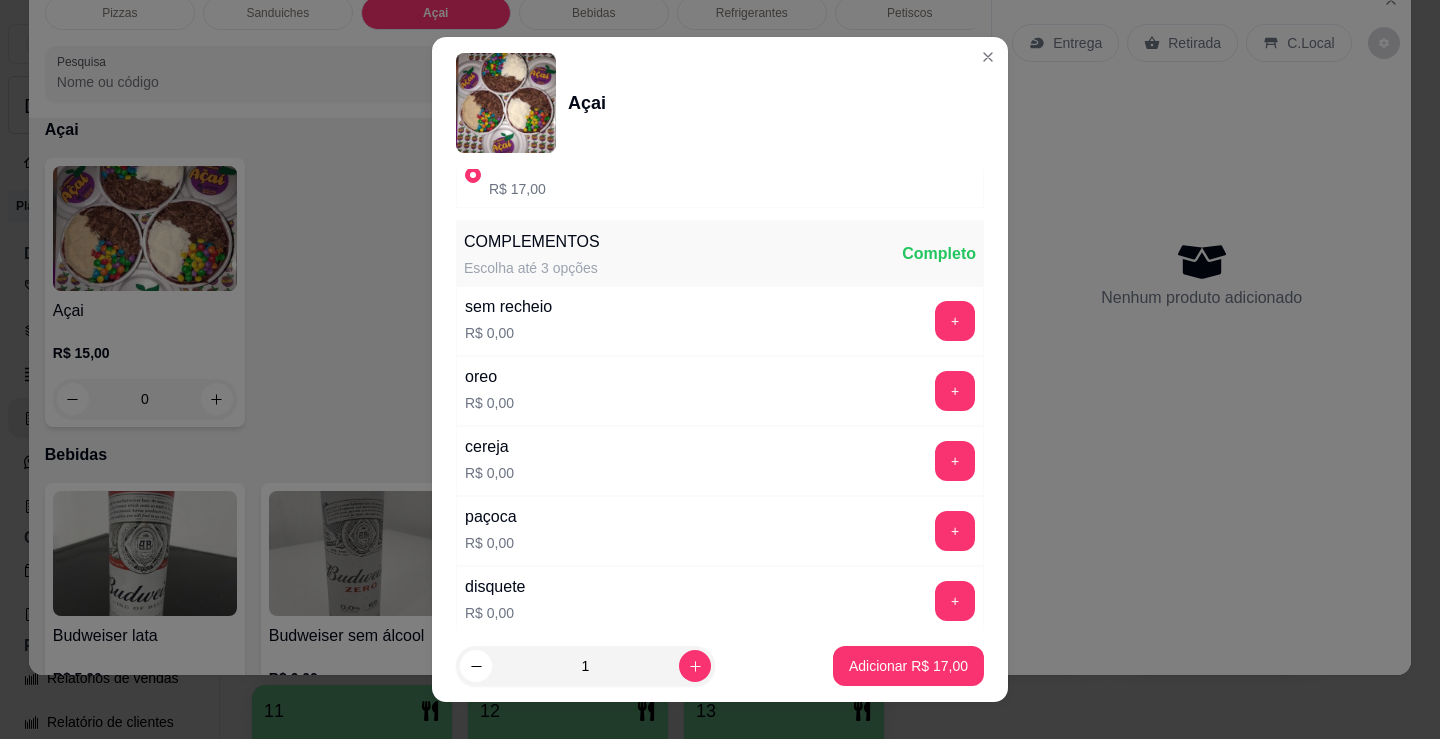 scroll, scrollTop: 300, scrollLeft: 0, axis: vertical 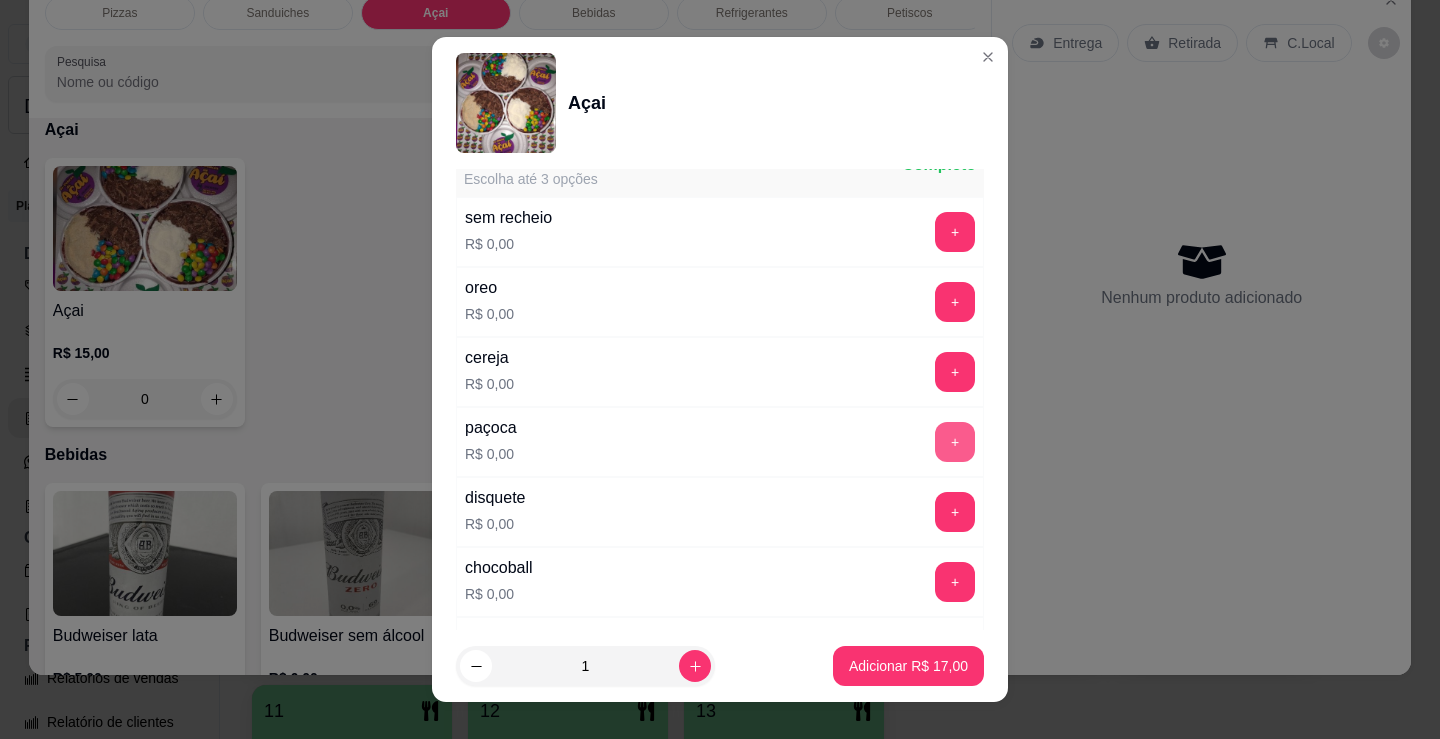click on "+" at bounding box center [955, 442] 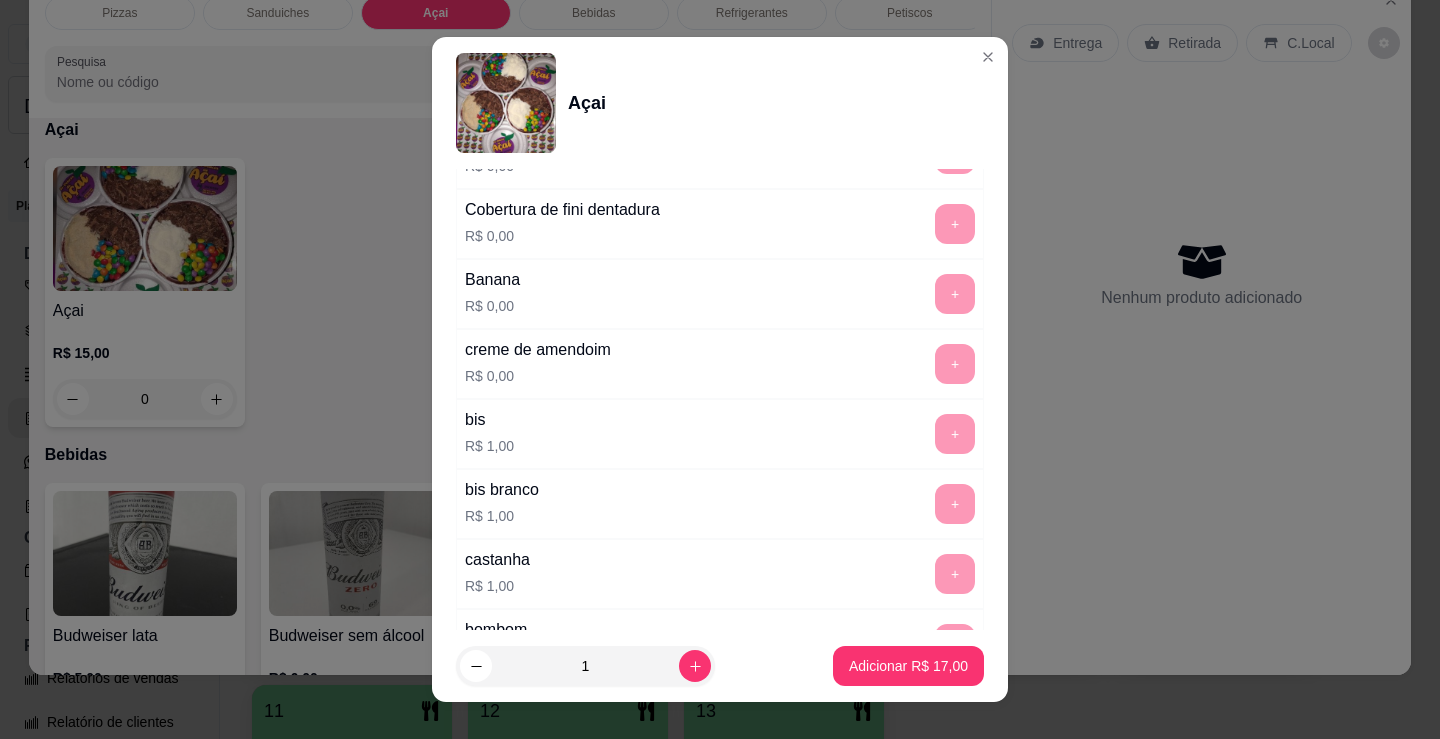 scroll, scrollTop: 1907, scrollLeft: 0, axis: vertical 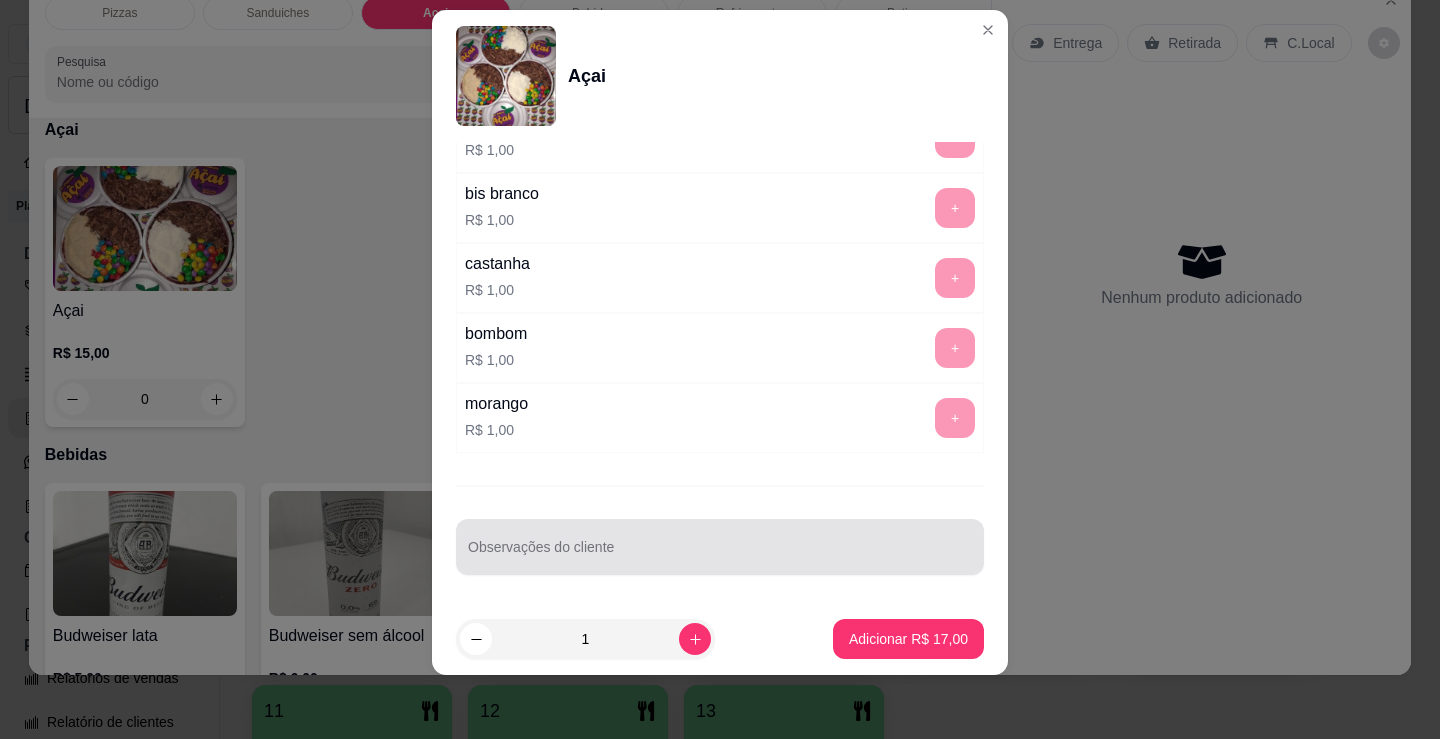click on "Observações do cliente" at bounding box center (720, 555) 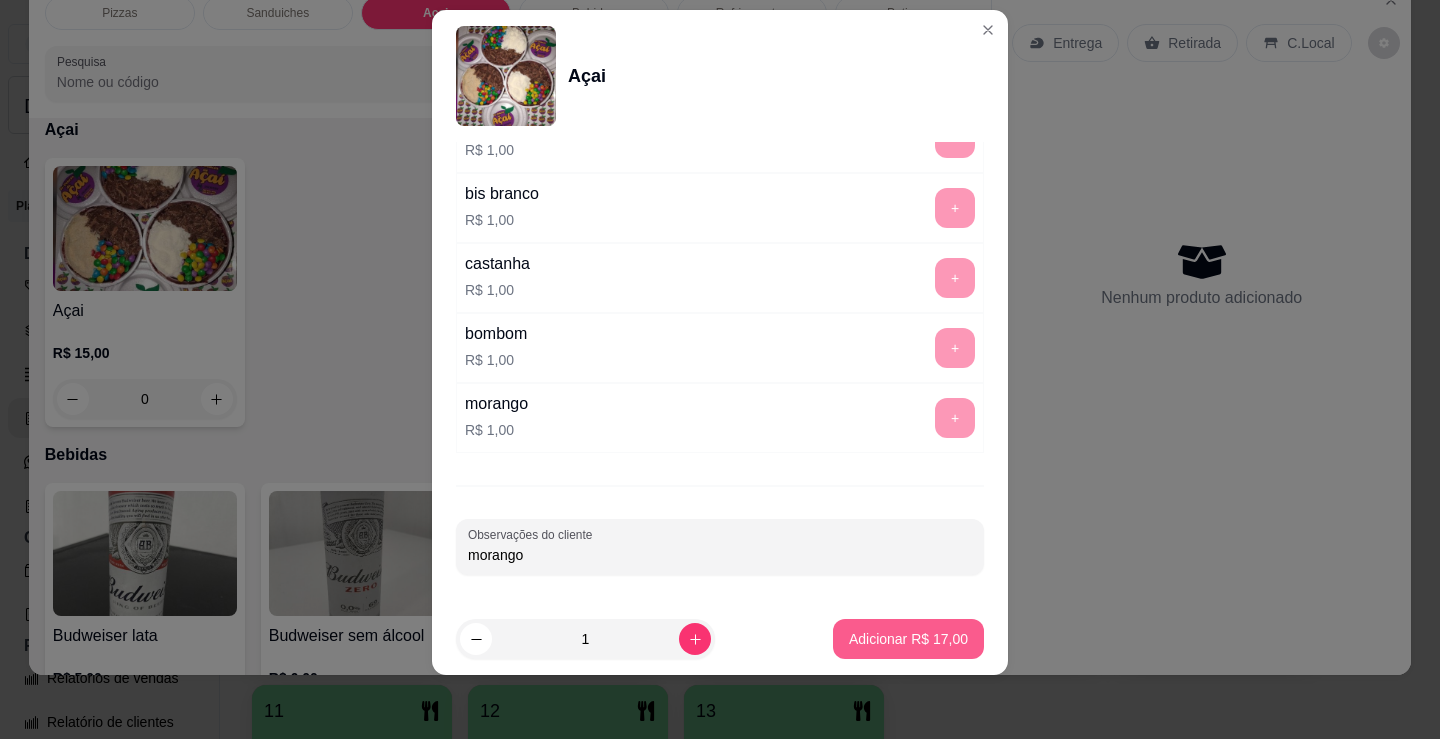 type on "morango" 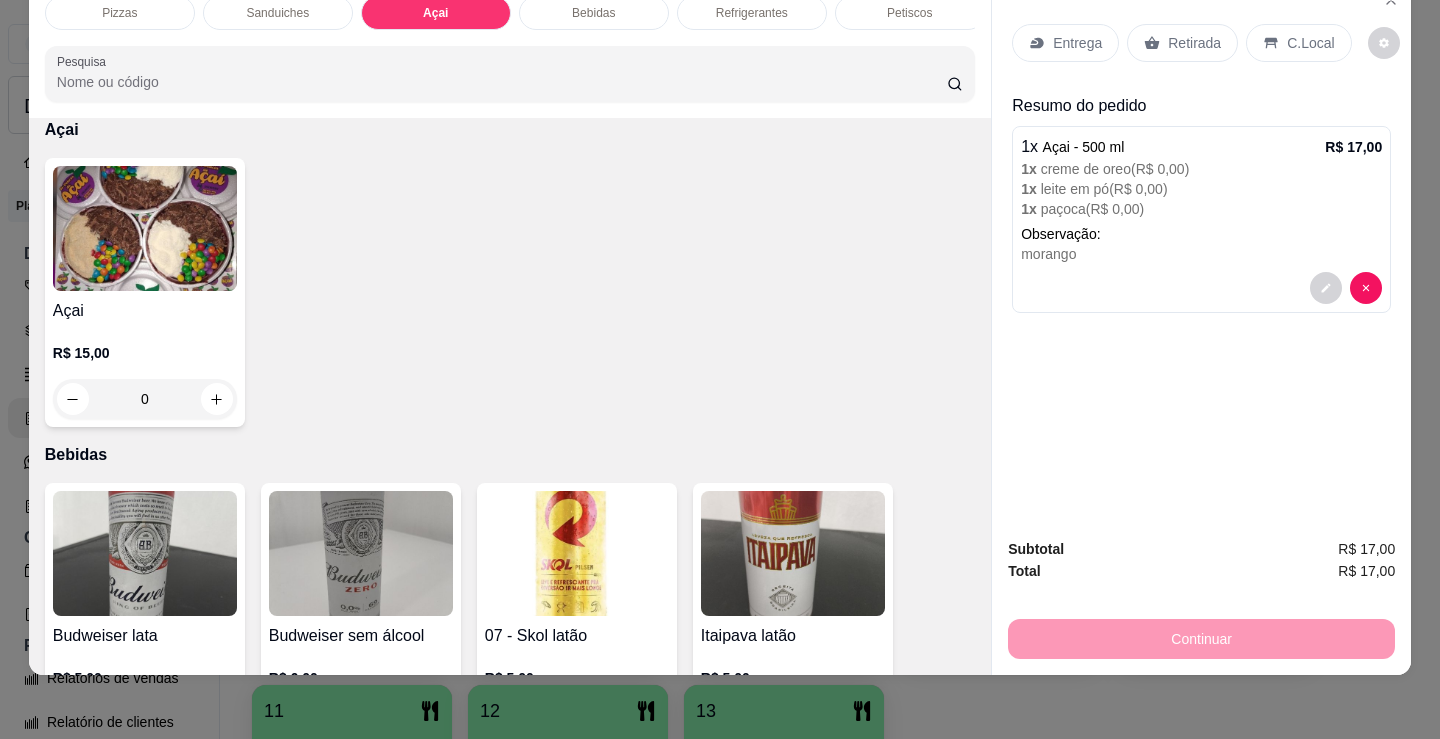 click on "Entrega" at bounding box center [1077, 43] 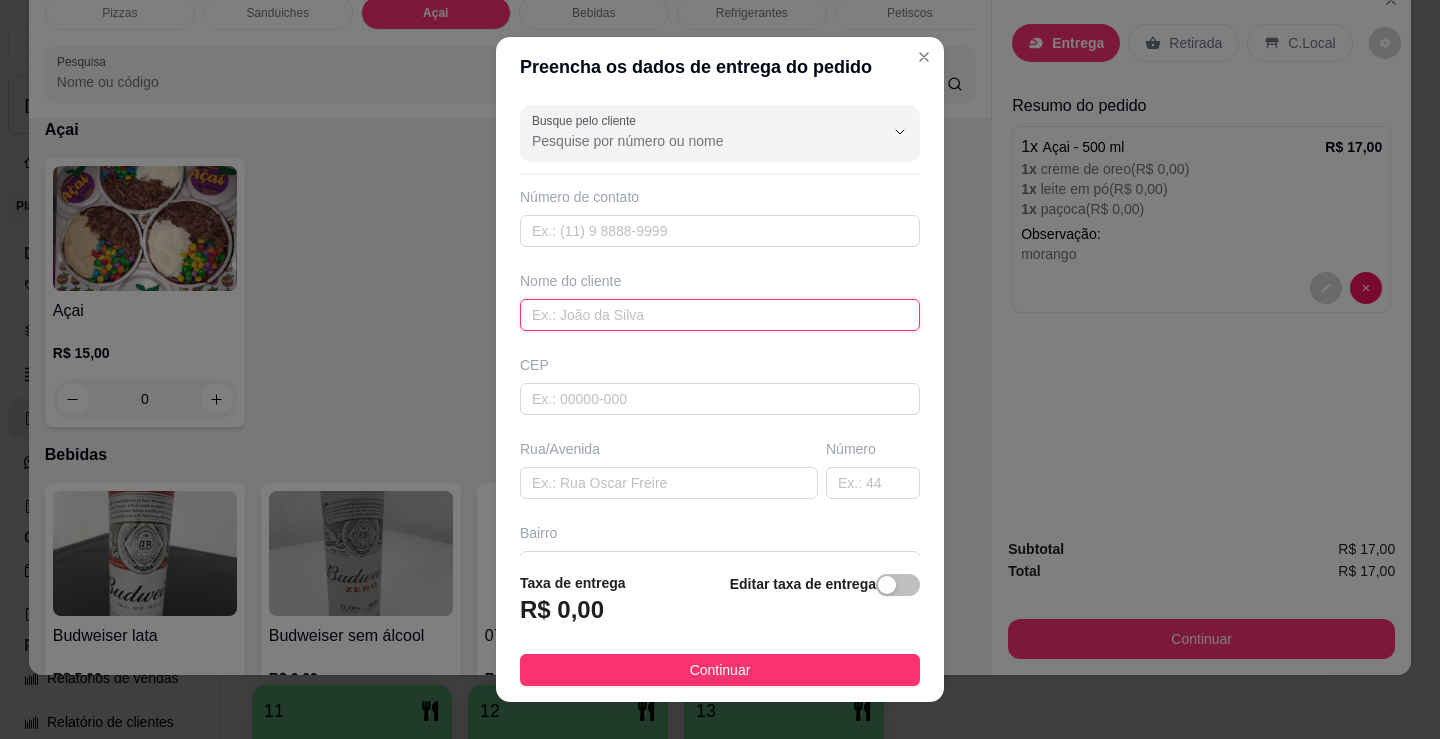 click at bounding box center (720, 315) 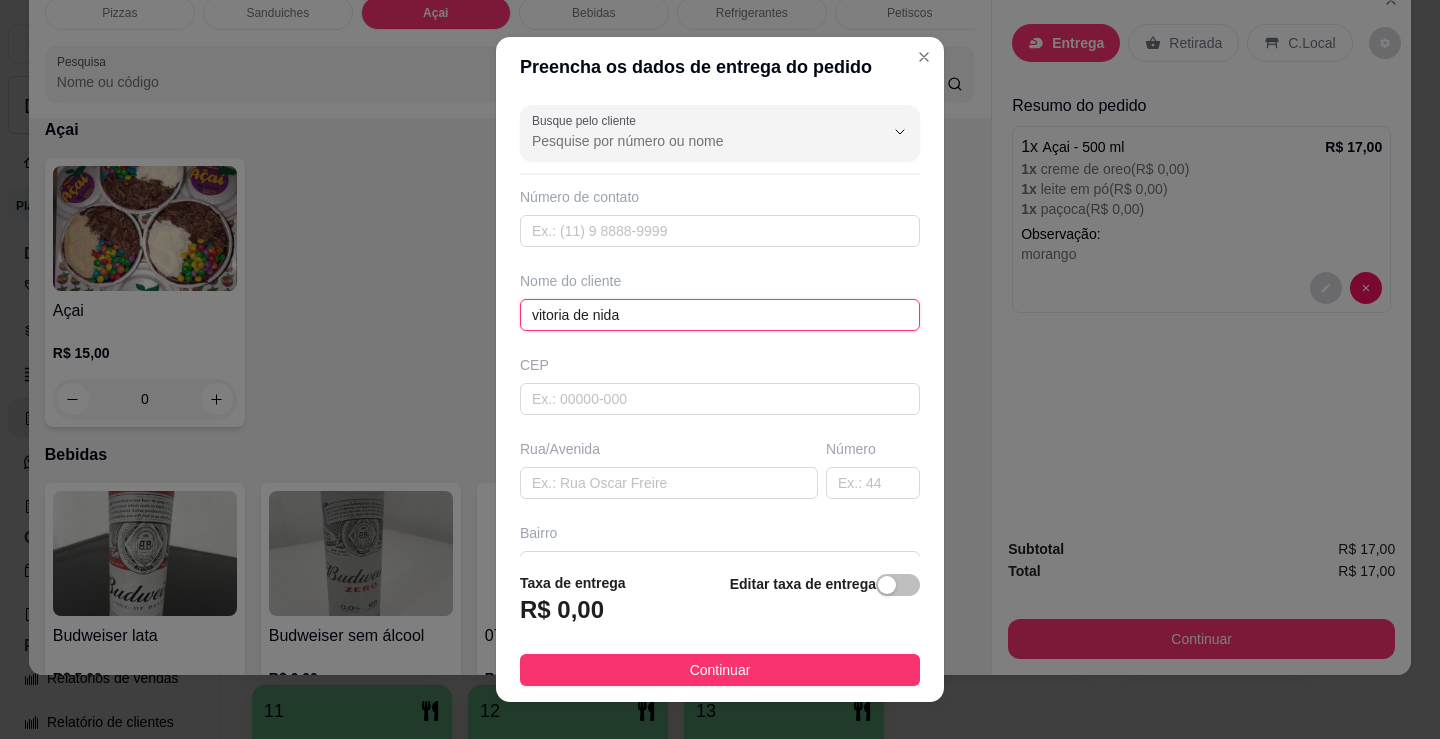 type on "vitoria de nida" 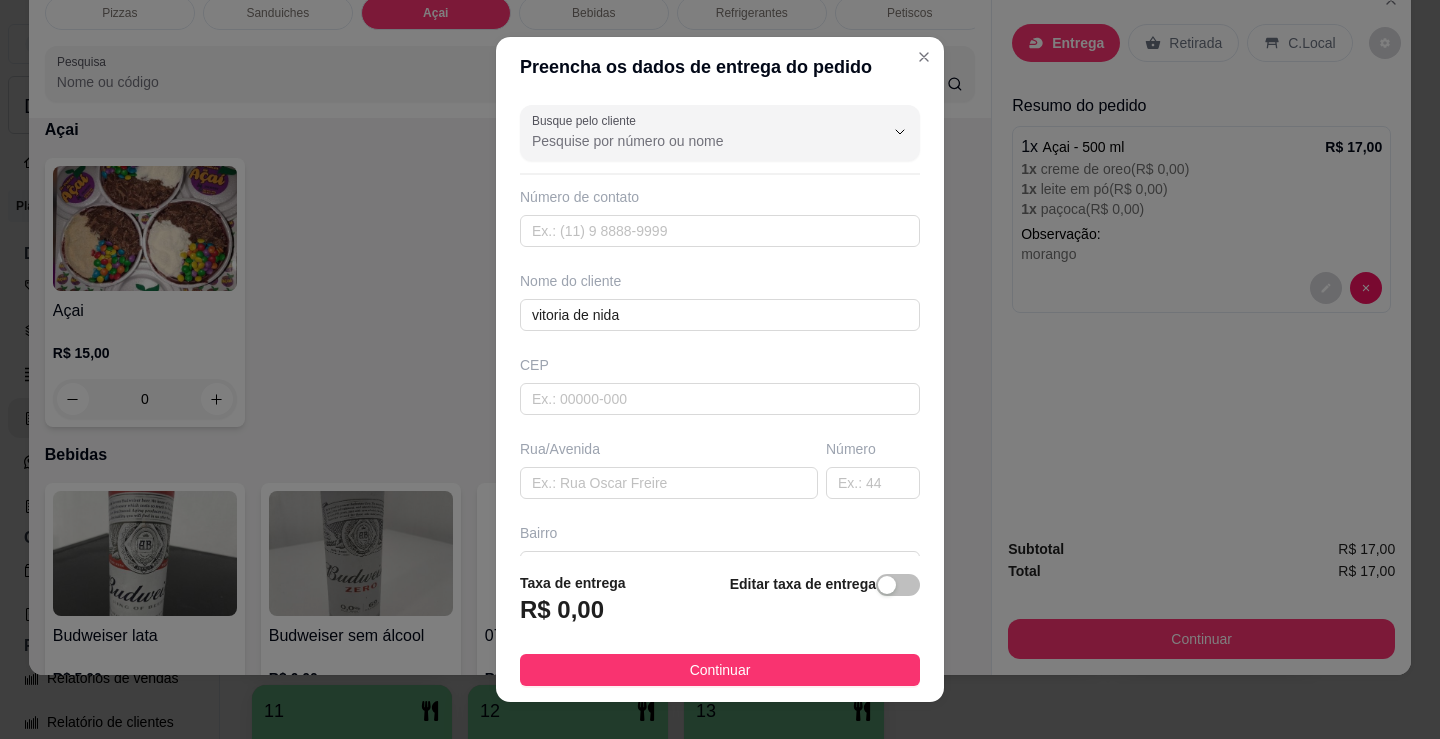 click on "Continuar" at bounding box center [720, 670] 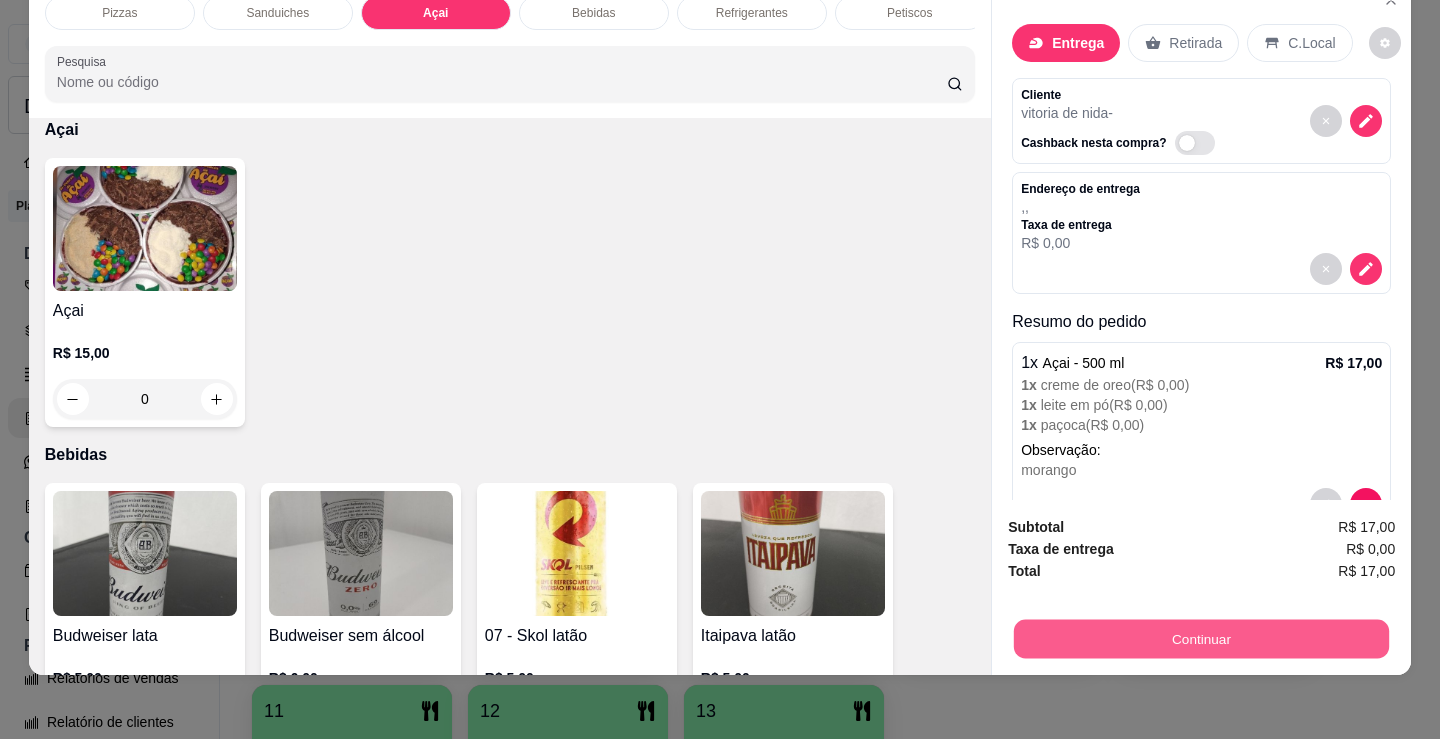 click on "Continuar" at bounding box center [1201, 638] 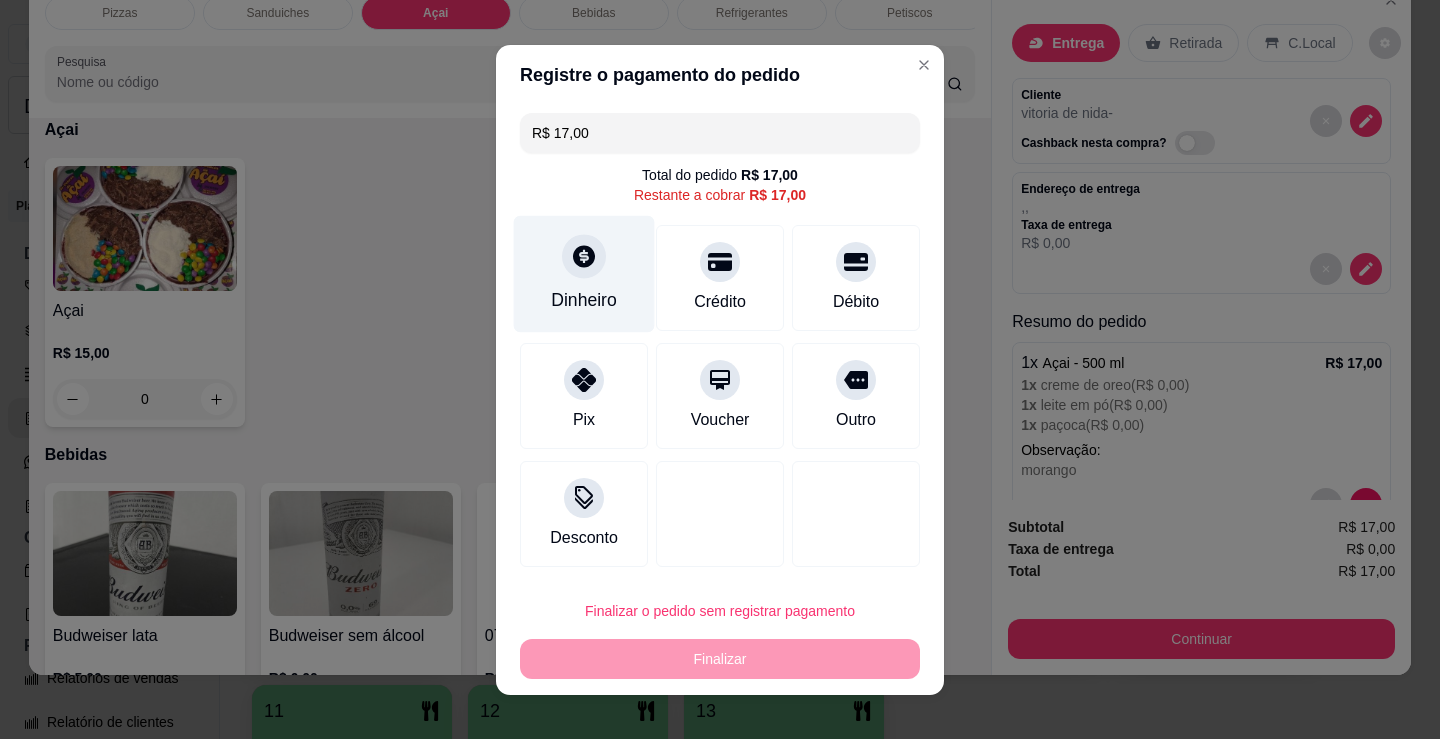 click on "Dinheiro" at bounding box center (584, 273) 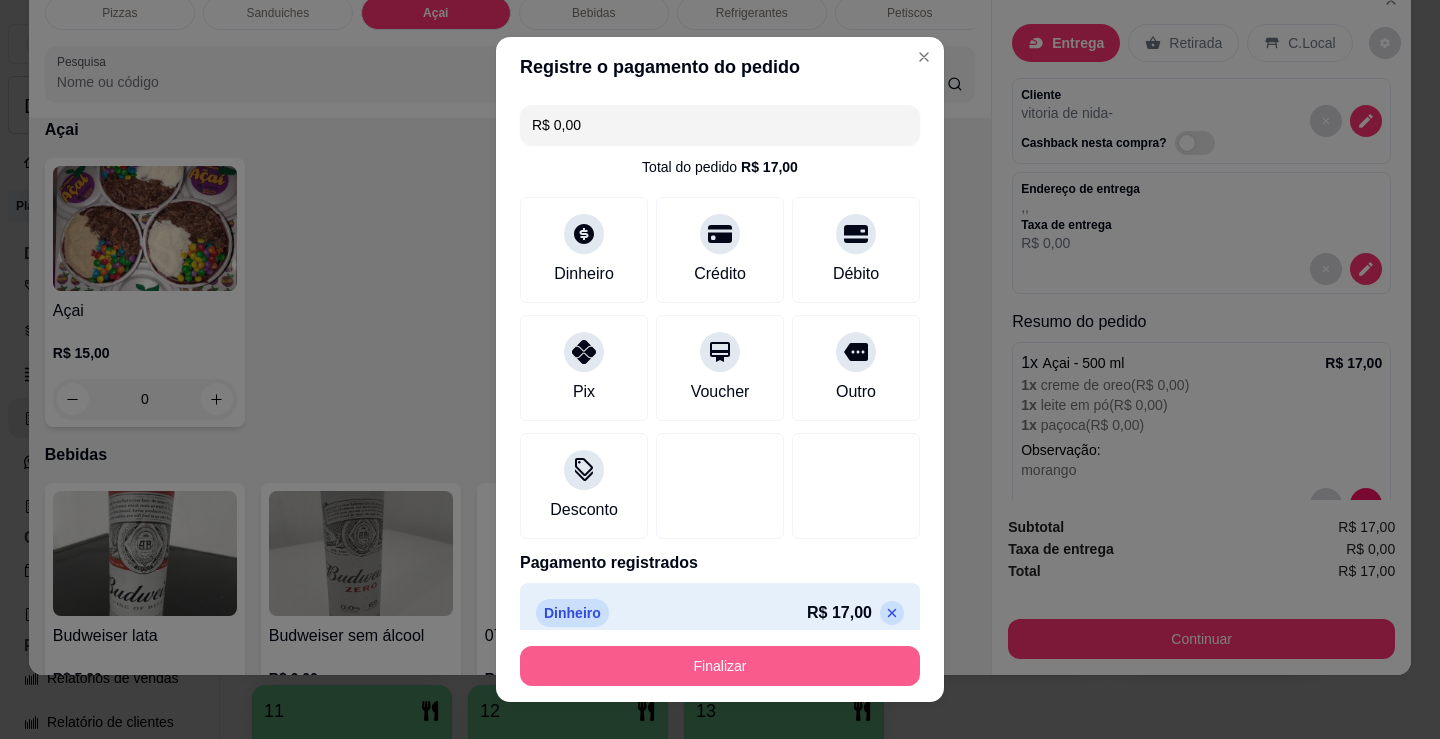 click on "Finalizar" at bounding box center (720, 666) 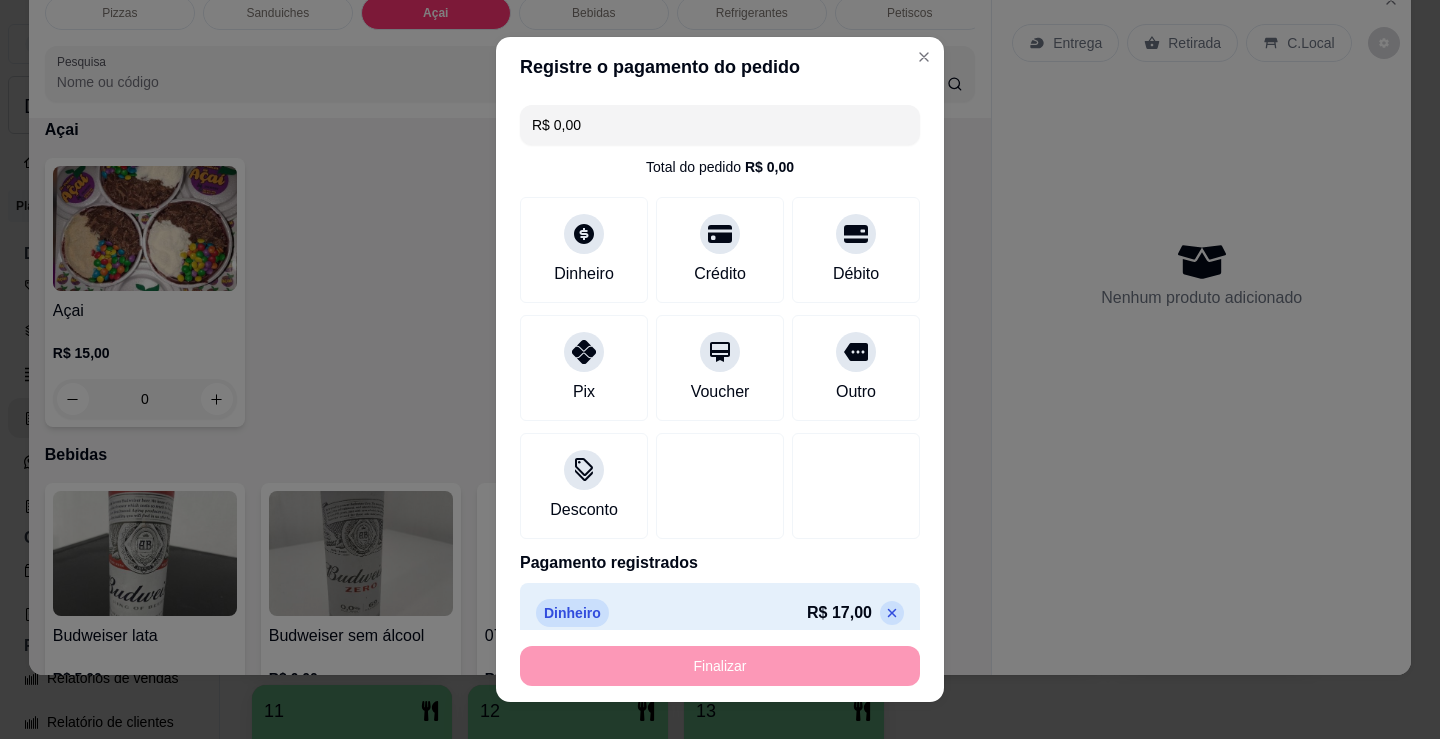 type on "-R$ 17,00" 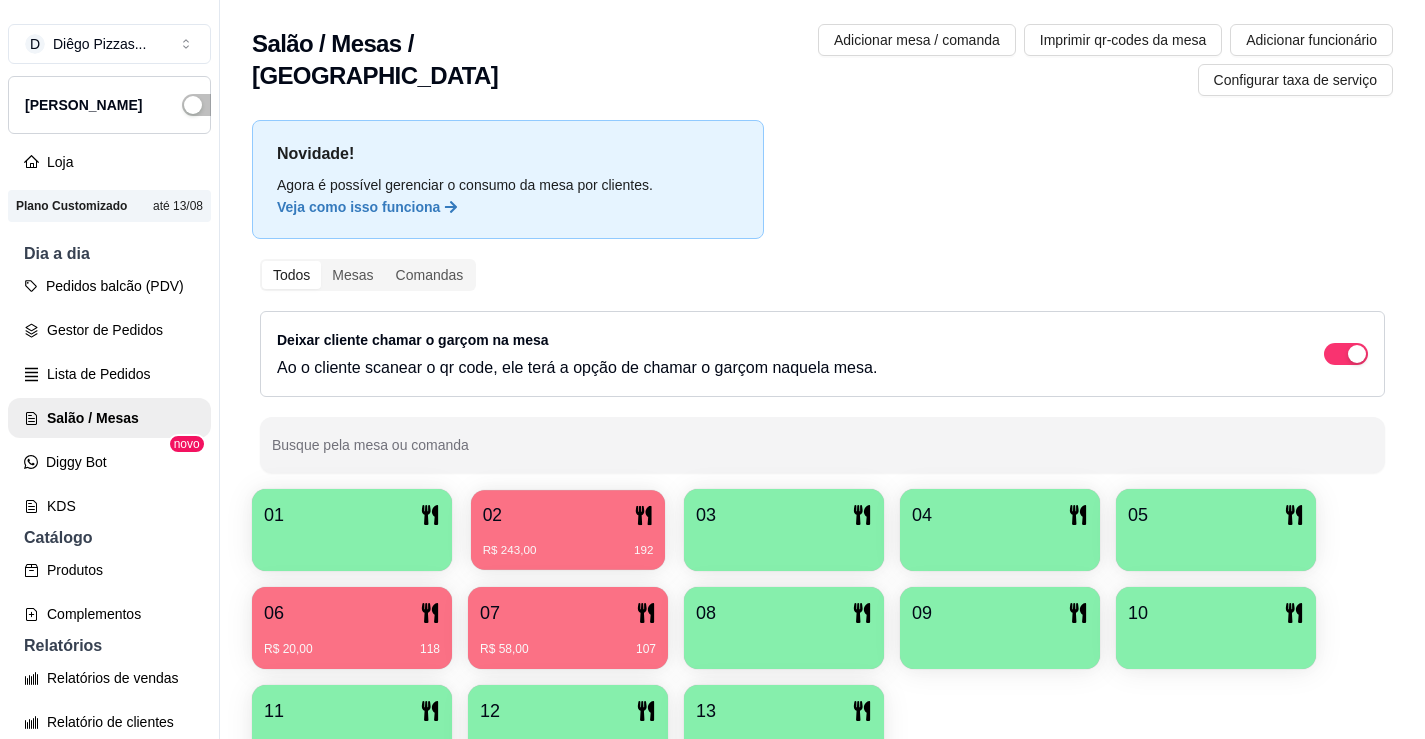 click on "R$ 243,00" at bounding box center [510, 551] 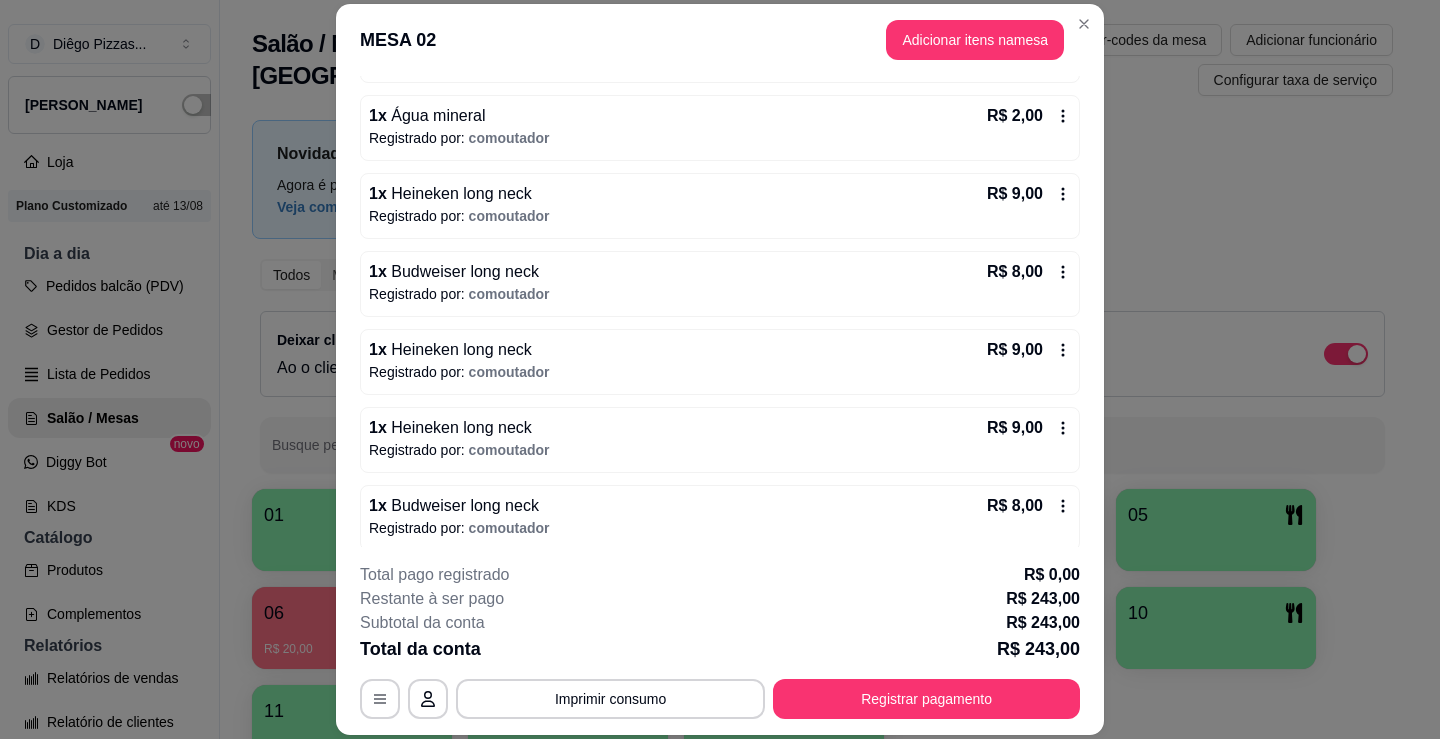 scroll, scrollTop: 1535, scrollLeft: 0, axis: vertical 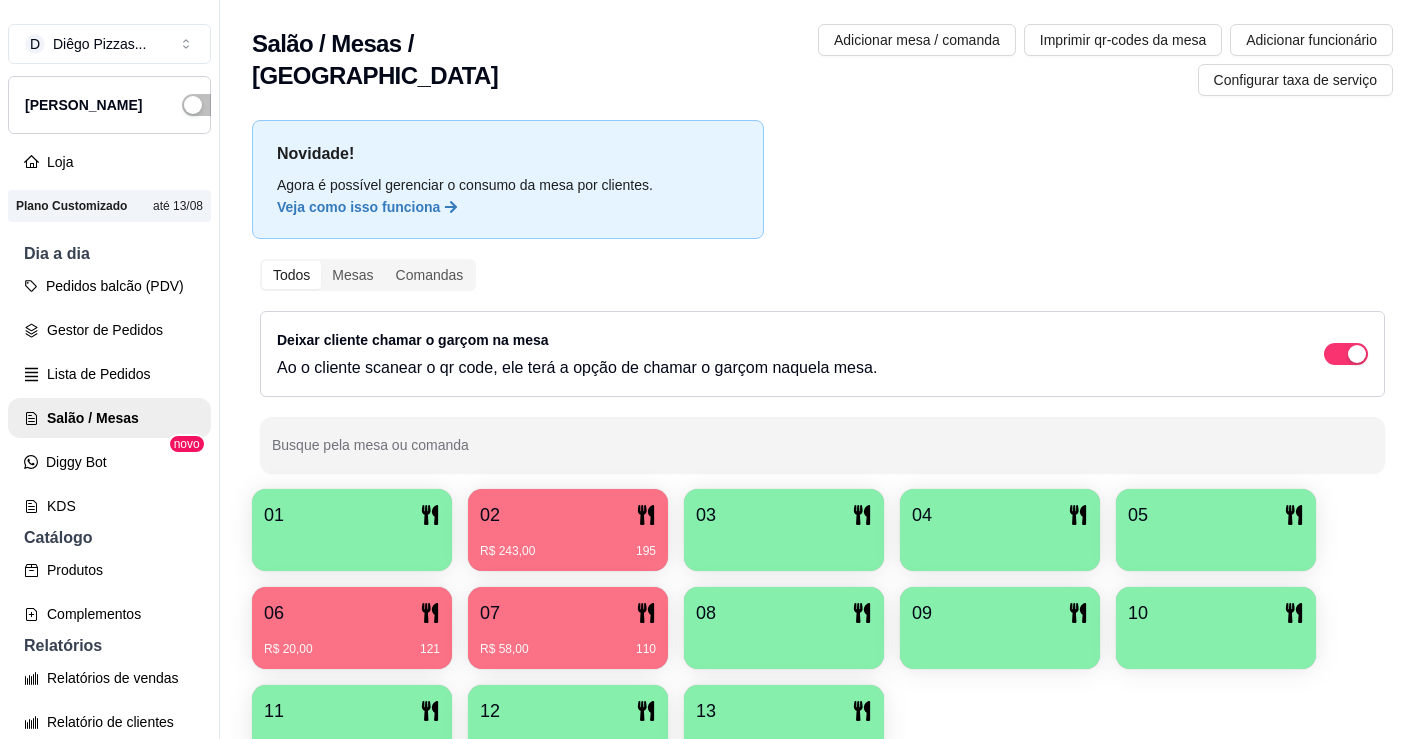 click on "R$ 243,00 195" at bounding box center (568, 544) 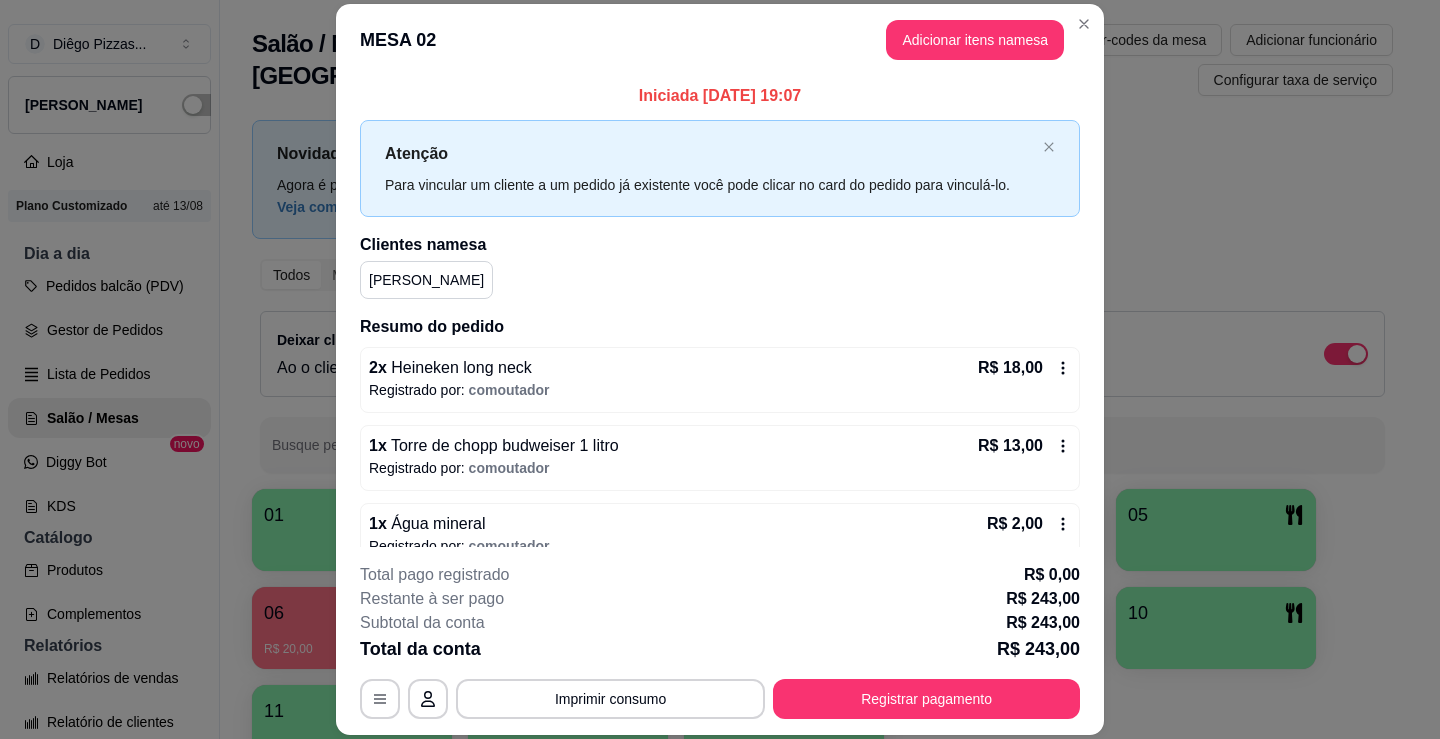 click on "Adicionar itens na  mesa" at bounding box center (975, 40) 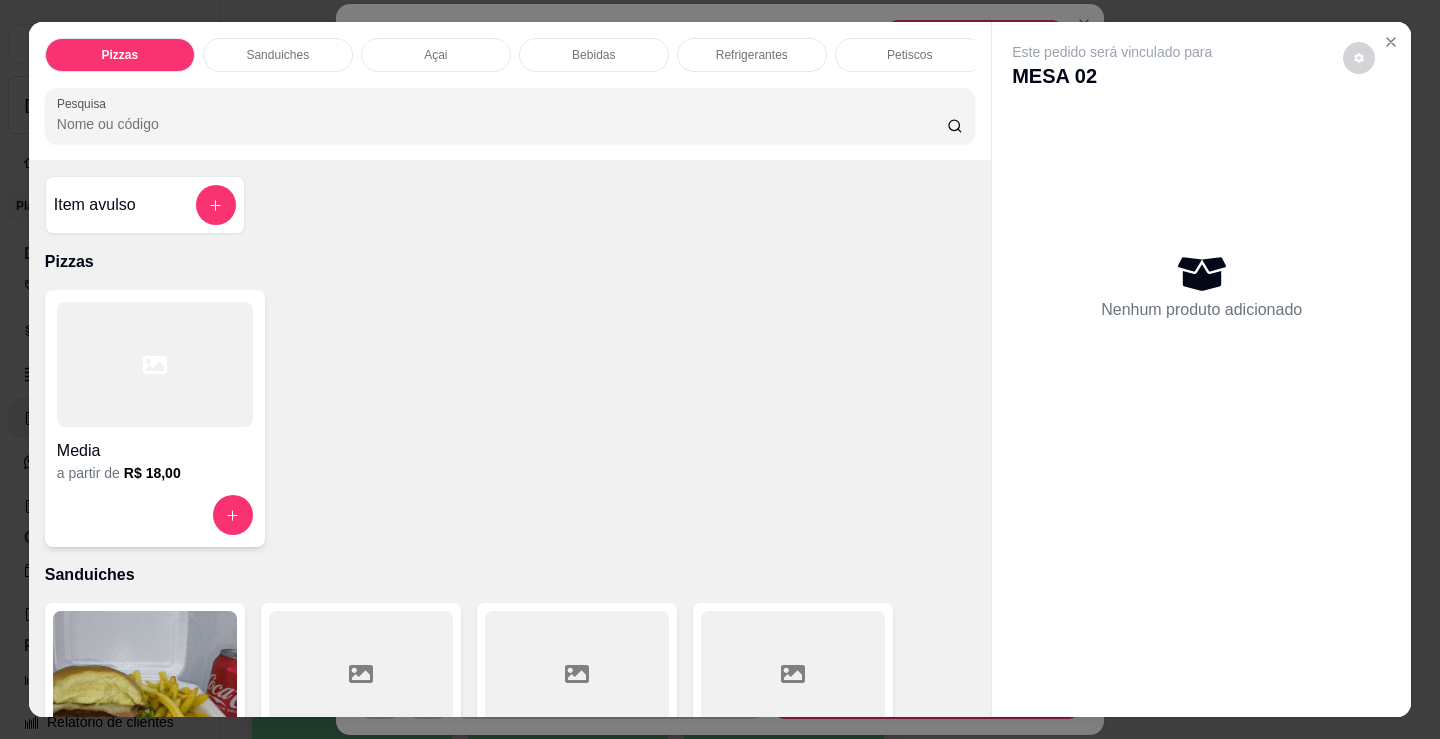 click on "Bebidas" at bounding box center (594, 55) 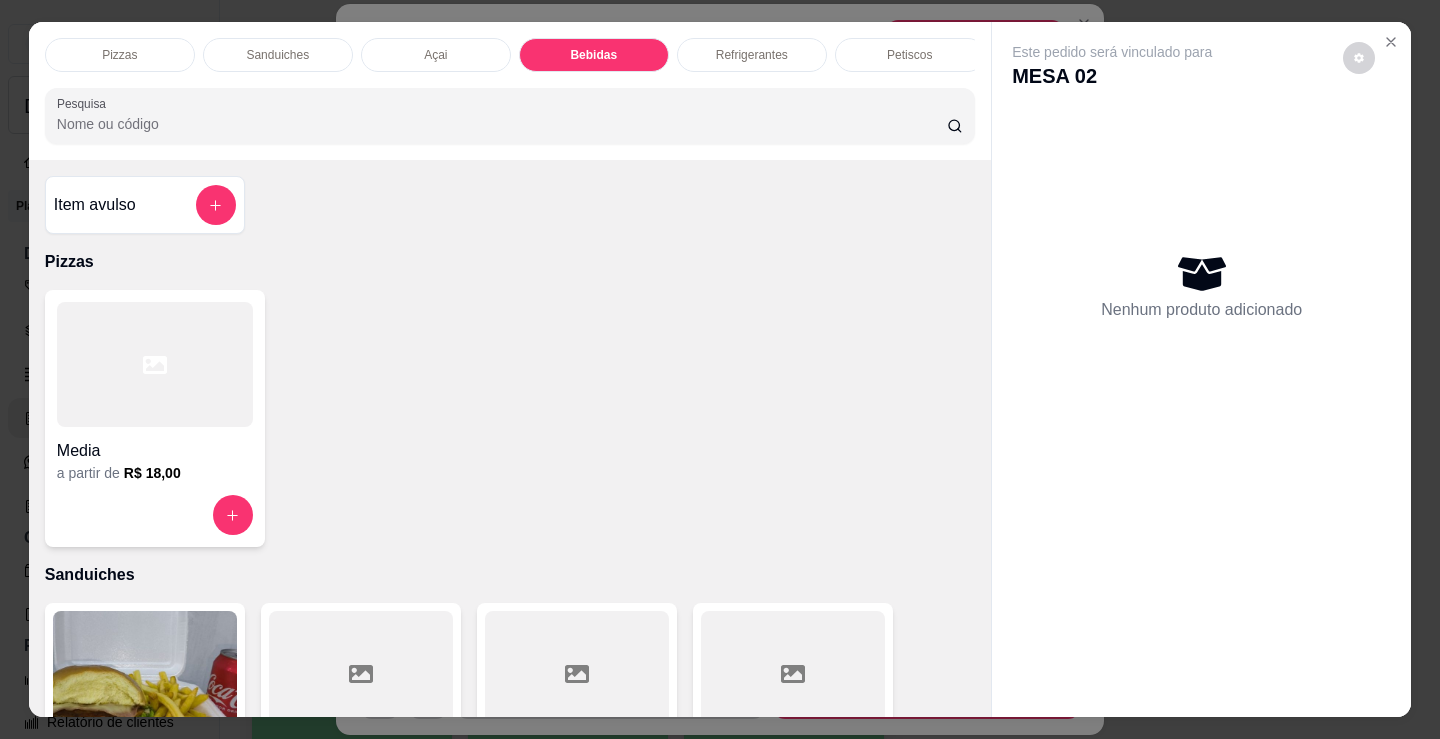 scroll, scrollTop: 2478, scrollLeft: 0, axis: vertical 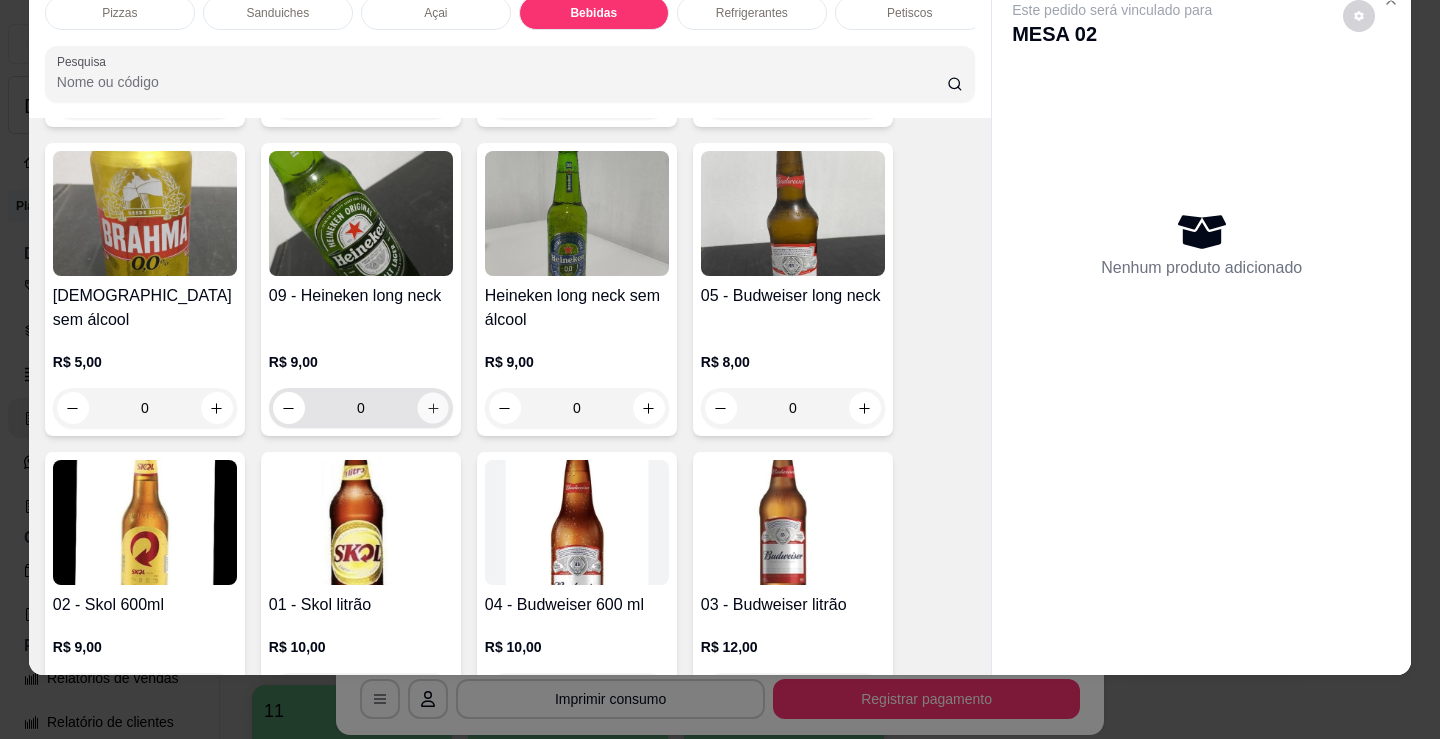 click 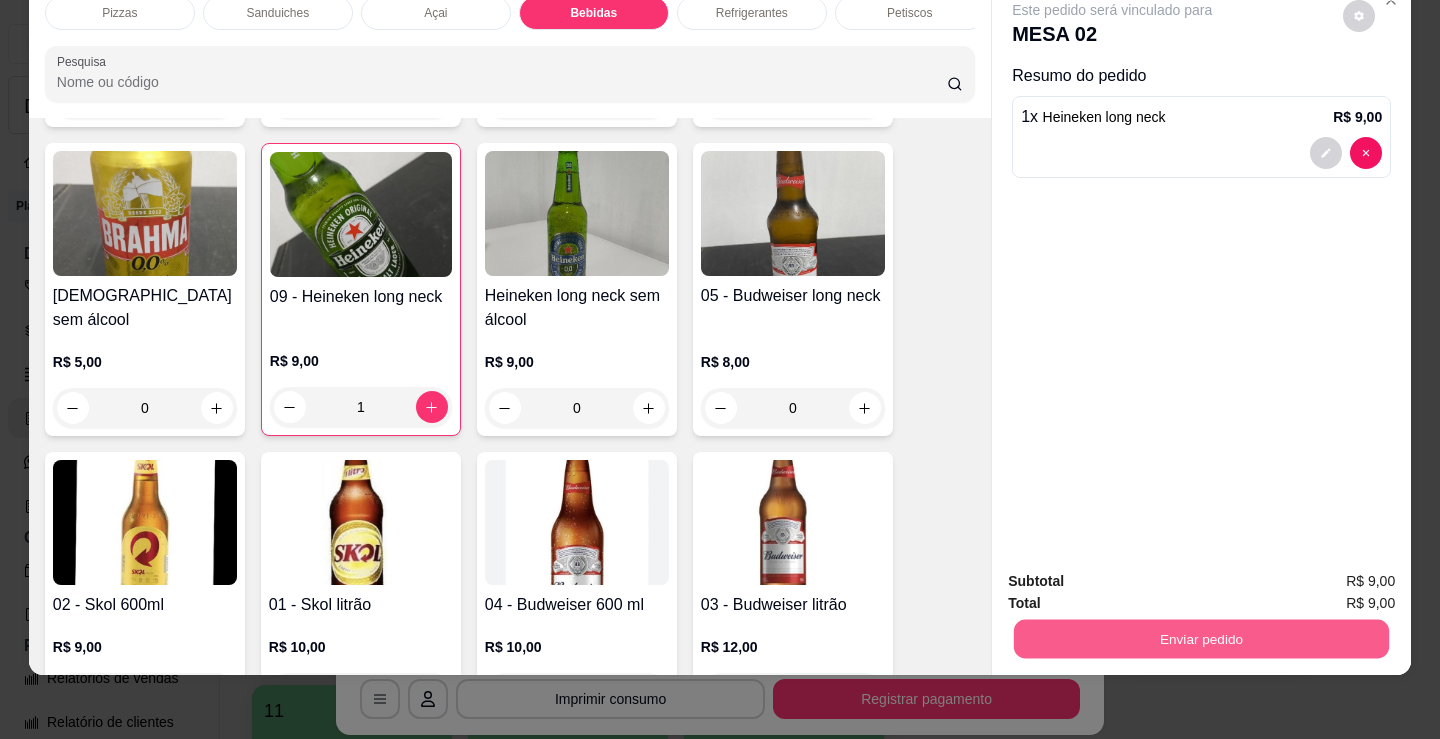 click on "Enviar pedido" at bounding box center [1201, 638] 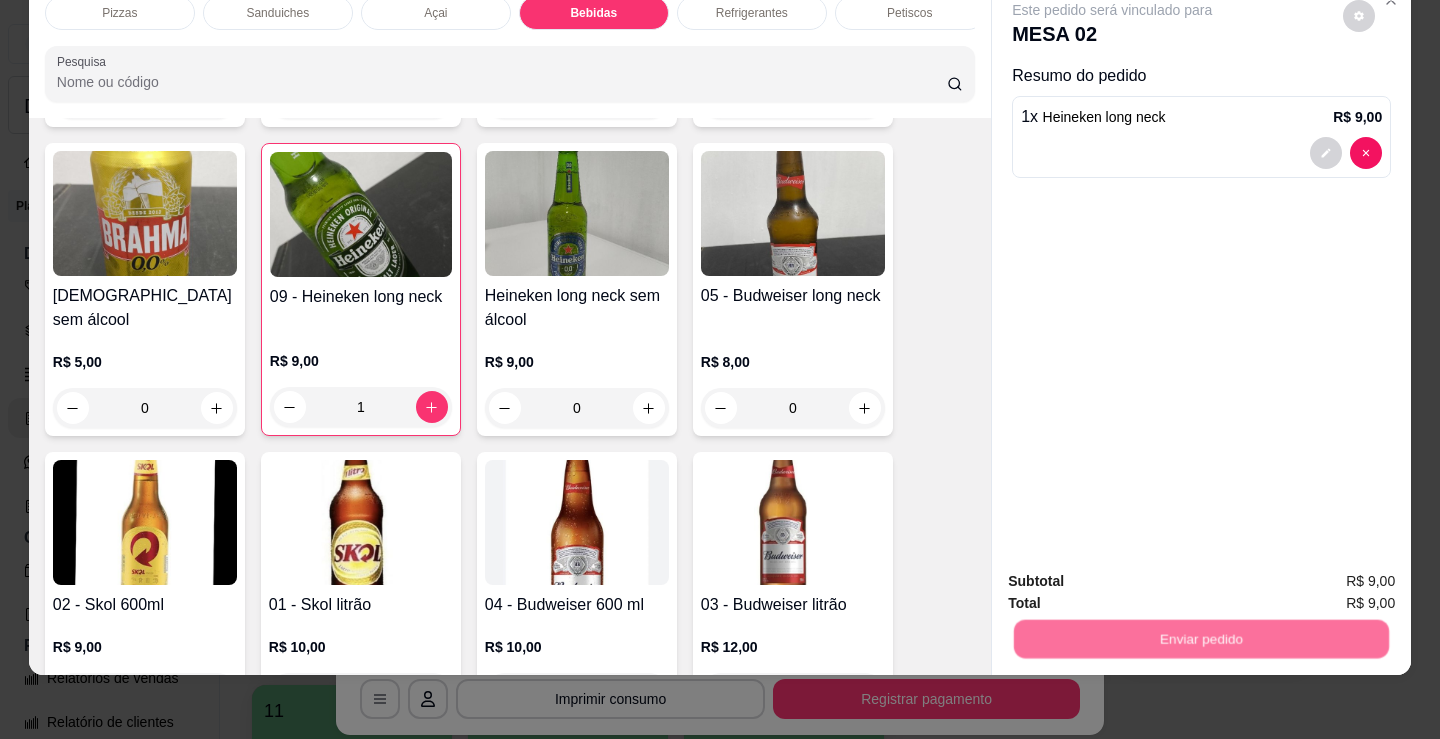 click on "Não registrar e enviar pedido" at bounding box center (1135, 575) 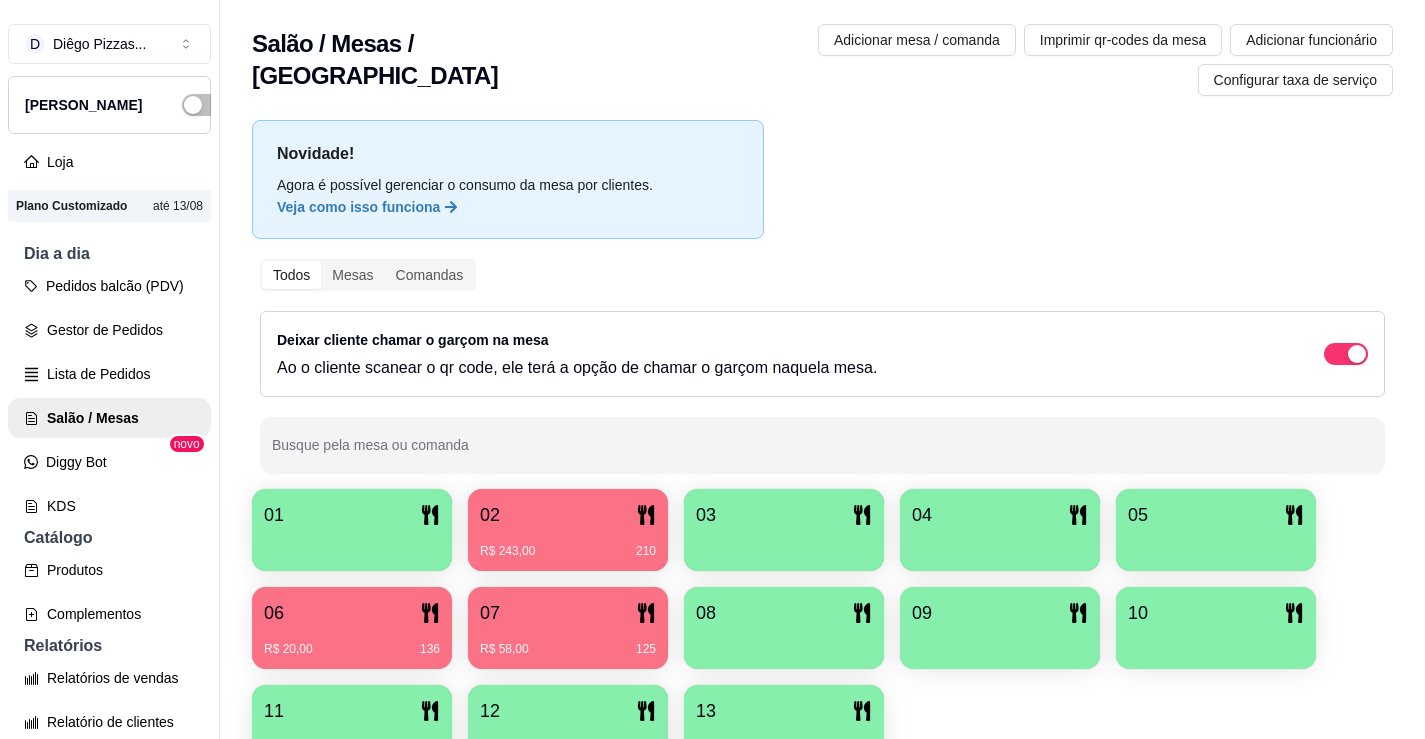 click on "06" at bounding box center (352, 613) 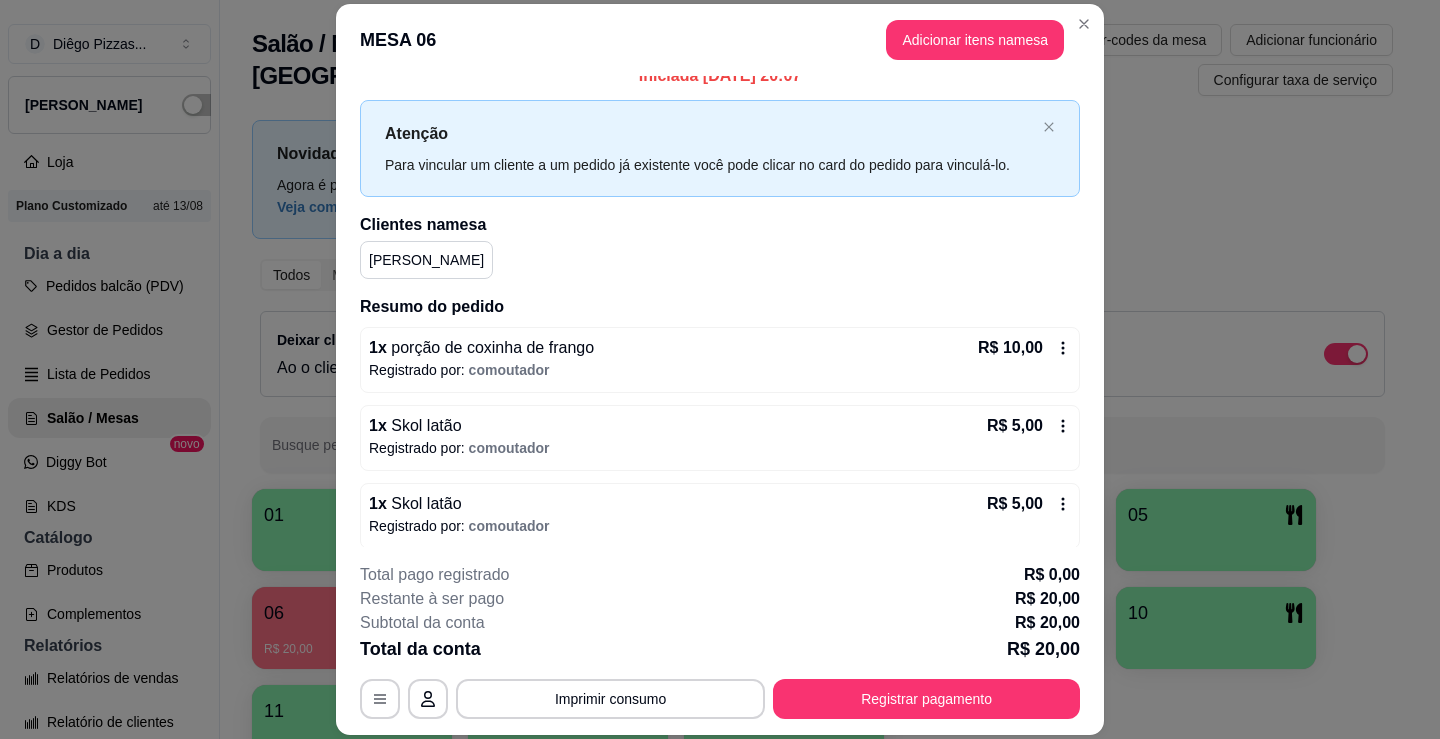 scroll, scrollTop: 29, scrollLeft: 0, axis: vertical 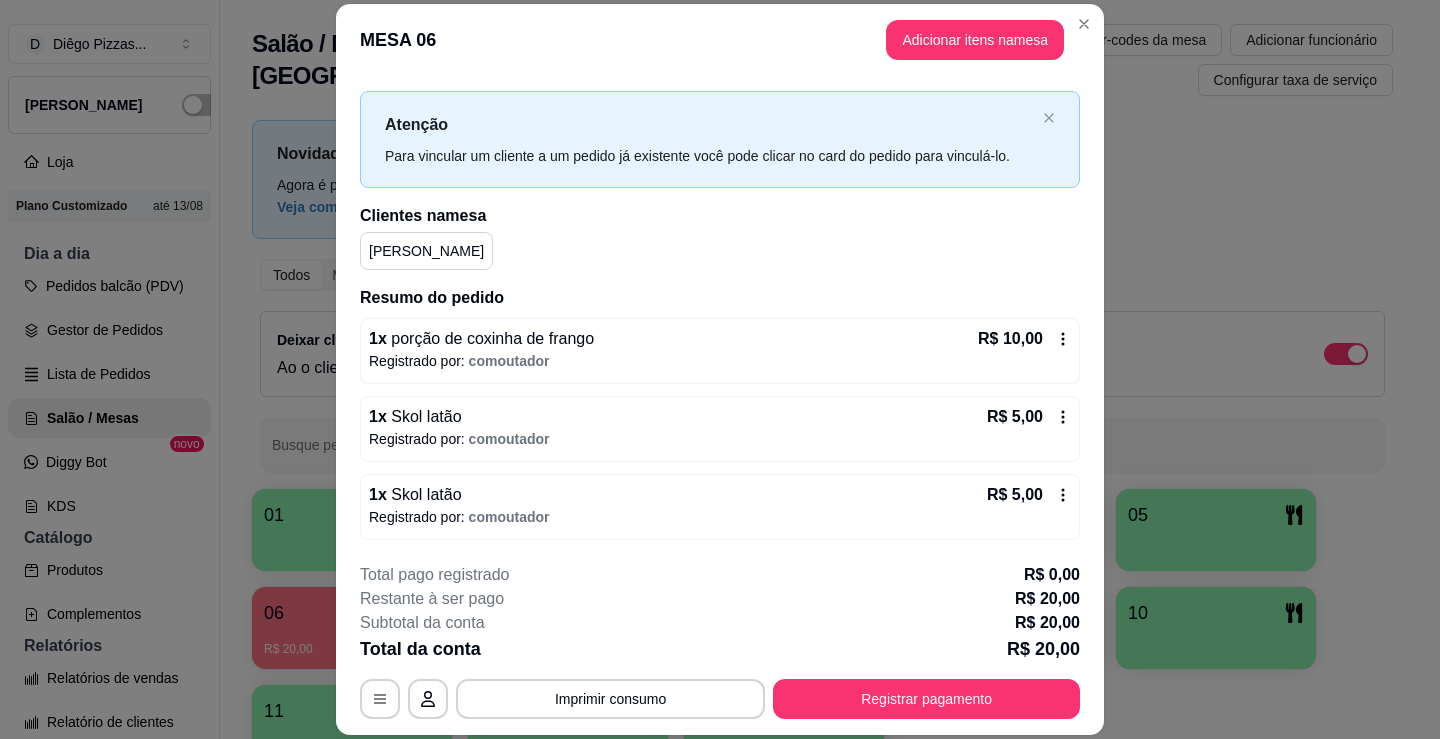 click on "Adicionar itens na  mesa" at bounding box center [975, 40] 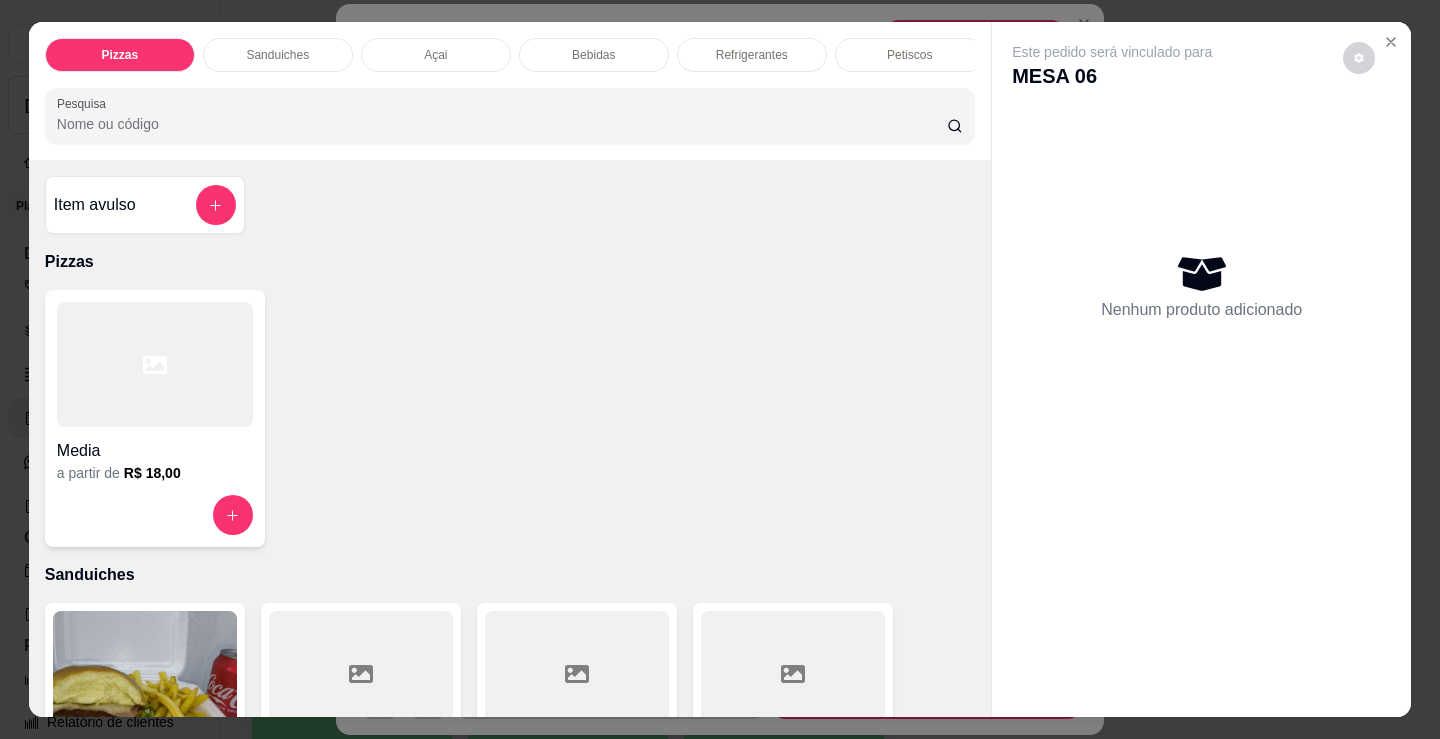 click on "Bebidas" at bounding box center [593, 55] 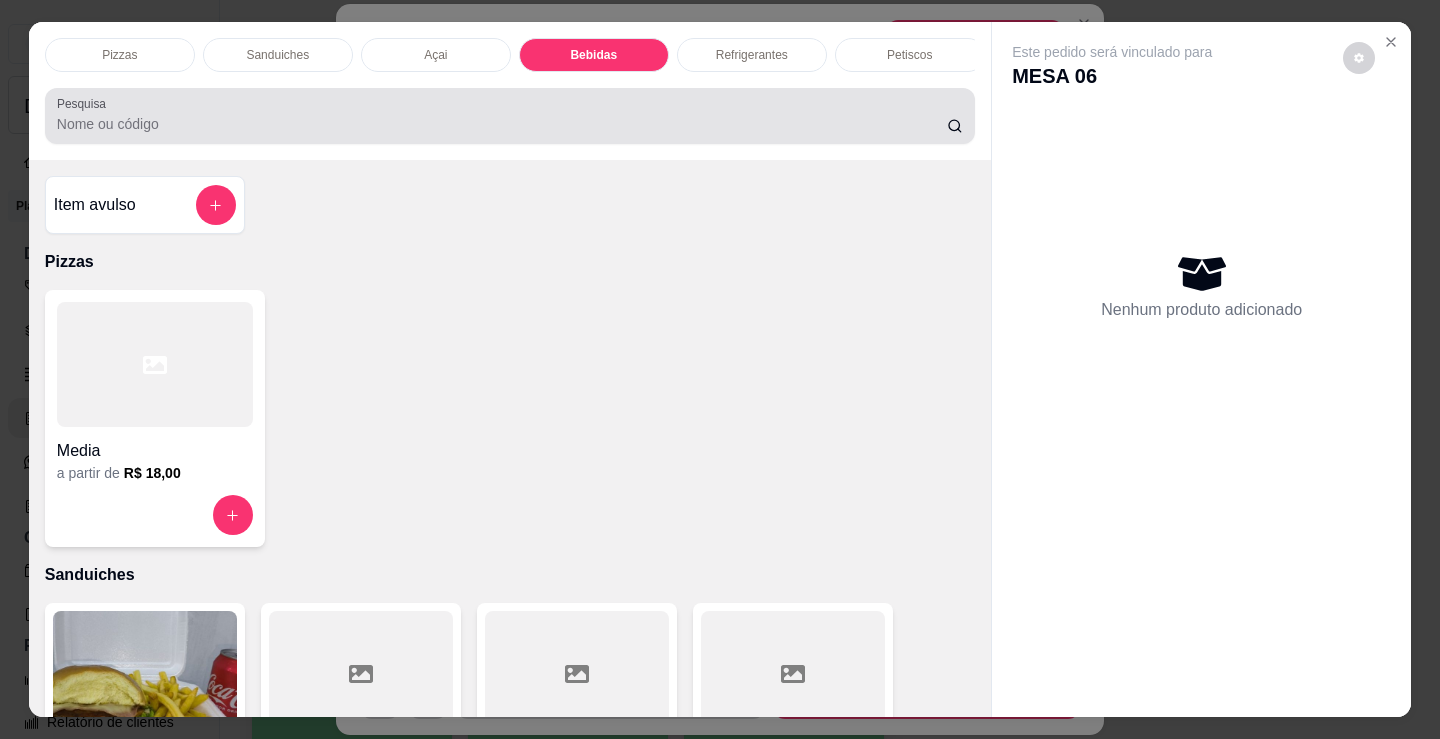 scroll, scrollTop: 2478, scrollLeft: 0, axis: vertical 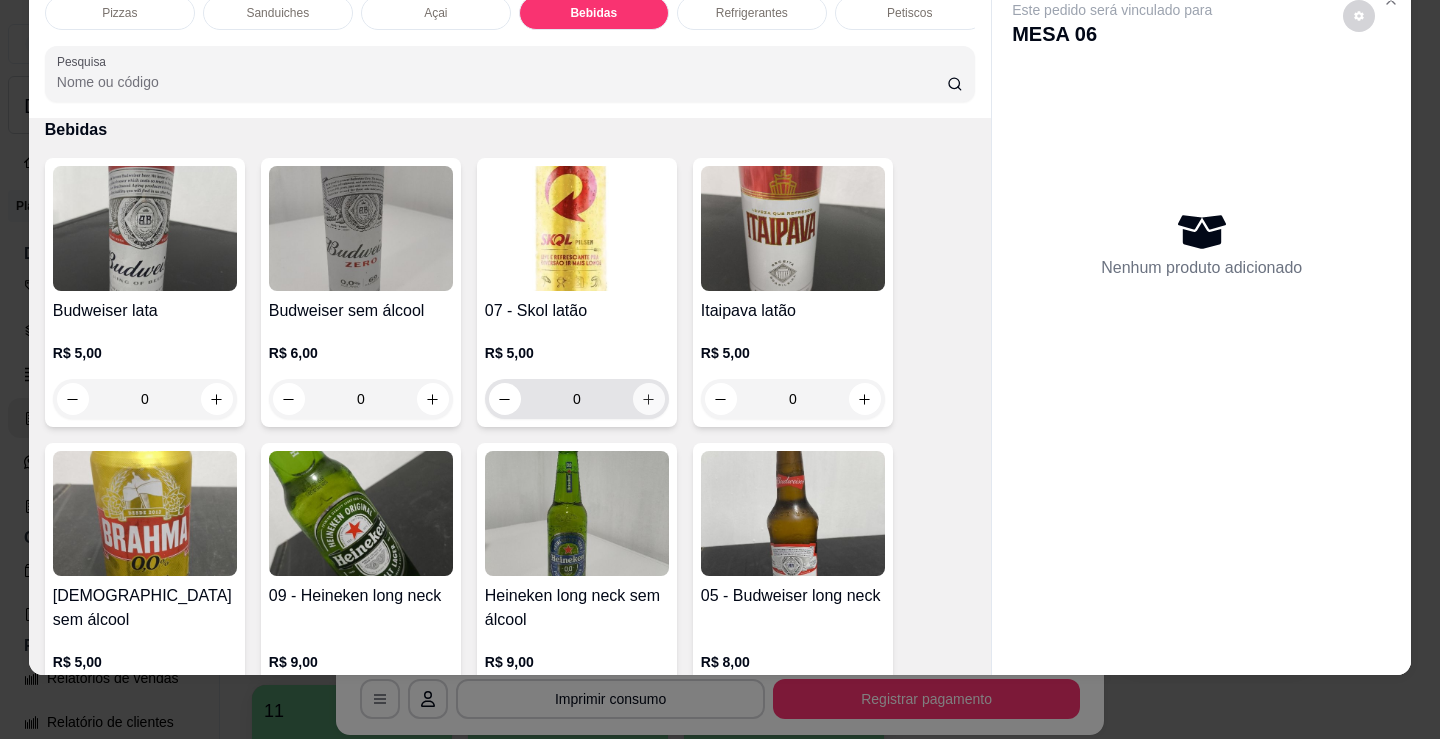 click 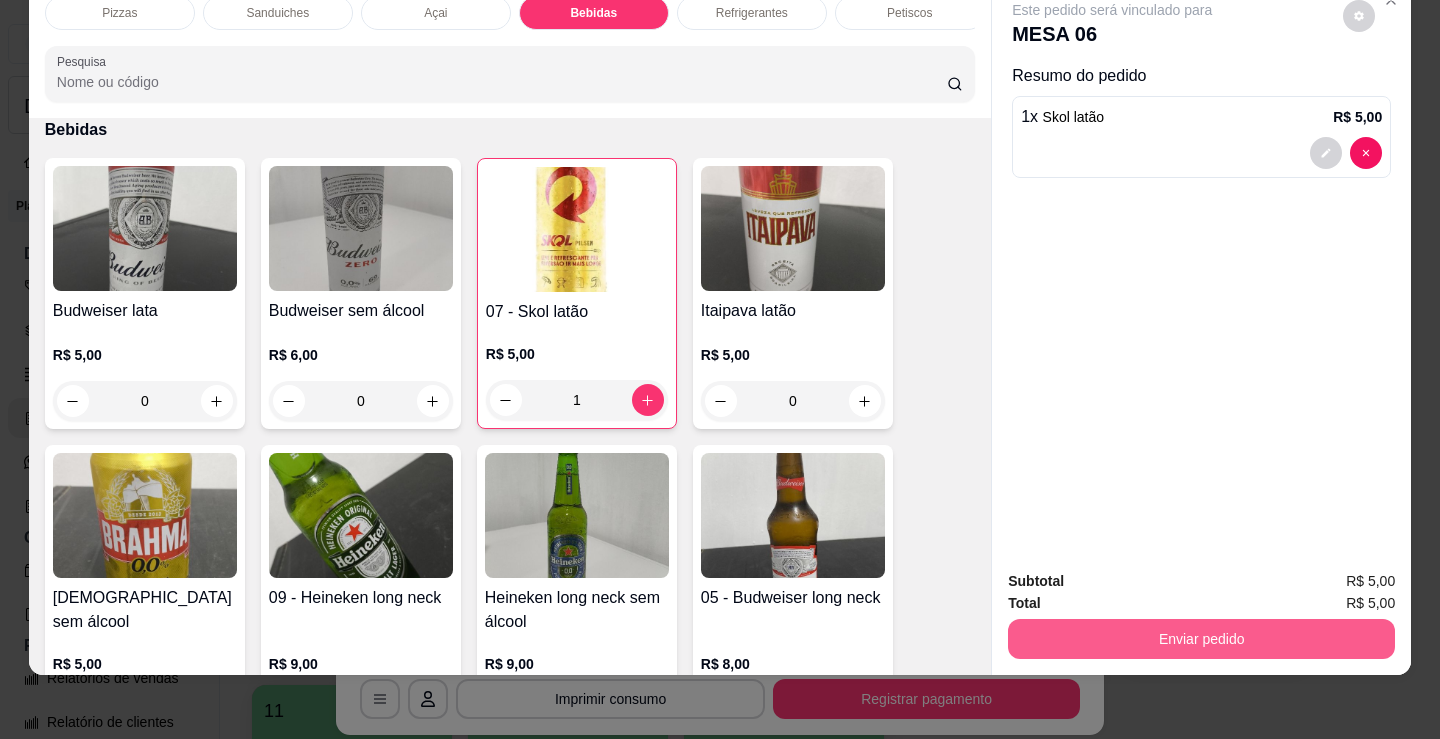 click on "Enviar pedido" at bounding box center (1201, 639) 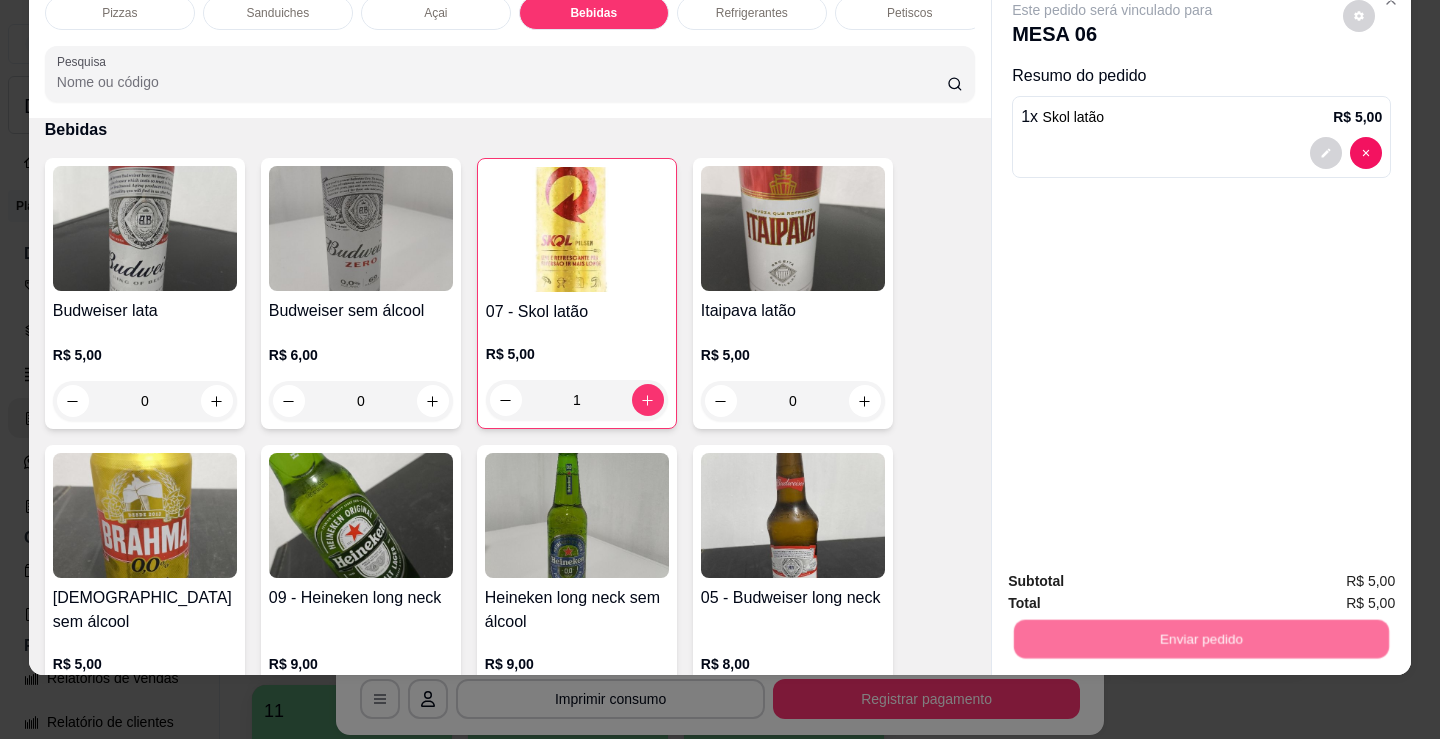 click on "Não registrar e enviar pedido" at bounding box center [1135, 575] 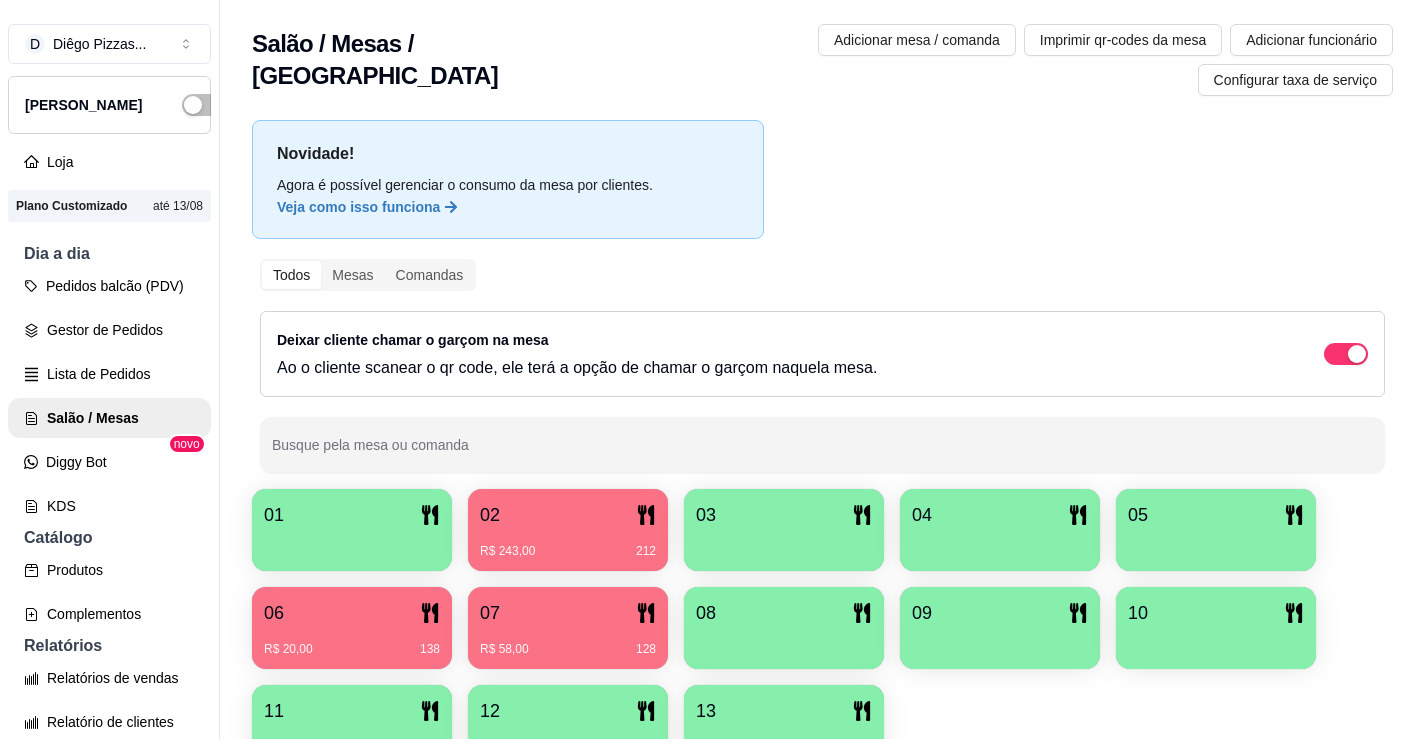 click on "02 R$ 243,00 212" at bounding box center [568, 530] 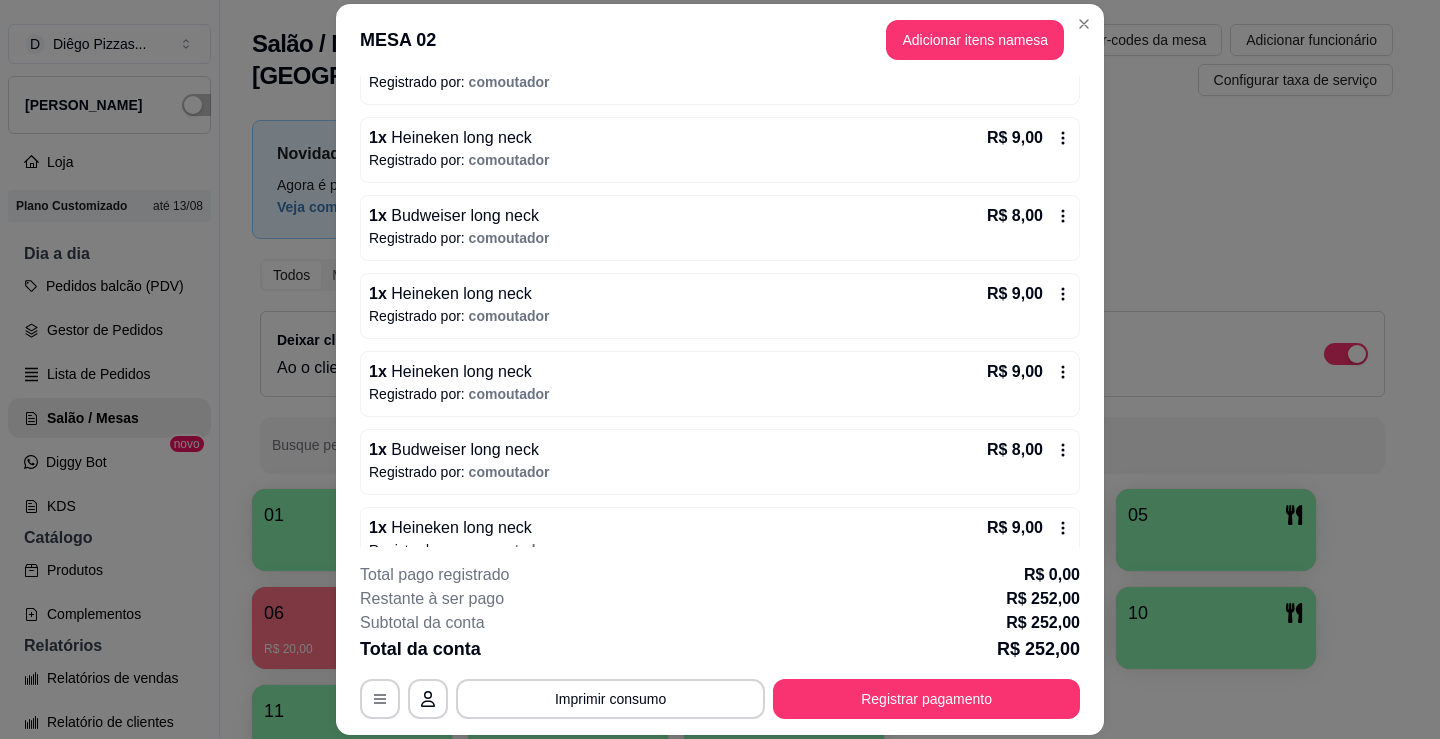 scroll, scrollTop: 1613, scrollLeft: 0, axis: vertical 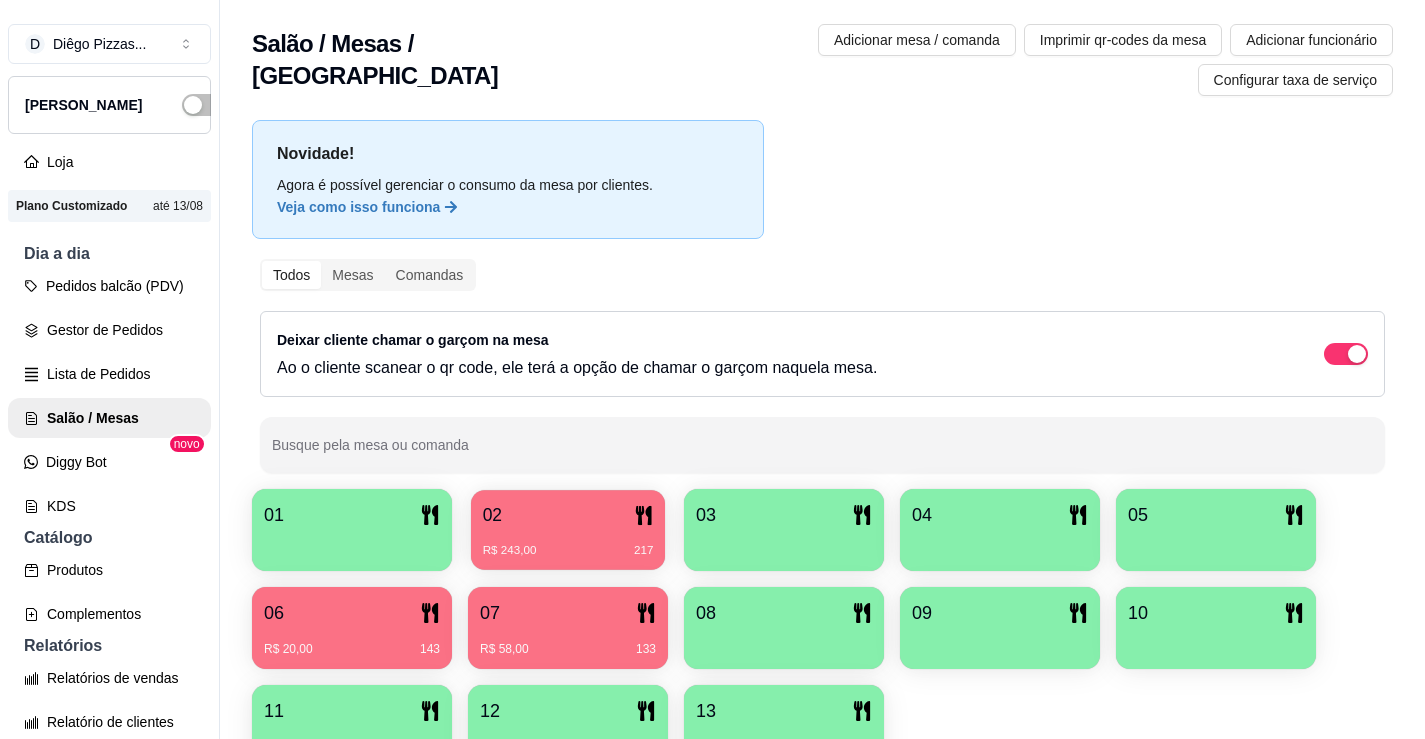 click on "R$ 243,00 217" at bounding box center [568, 543] 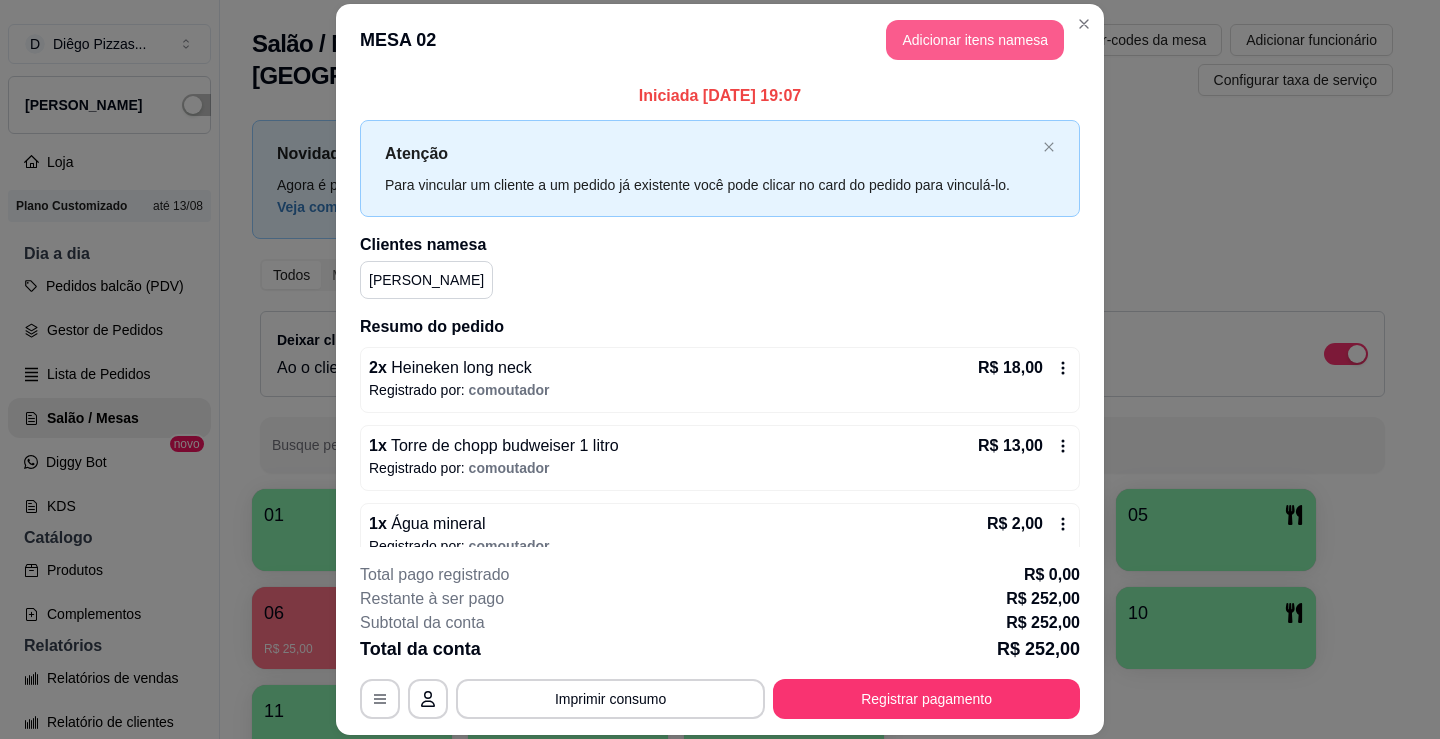 click on "Adicionar itens na  mesa" at bounding box center [975, 40] 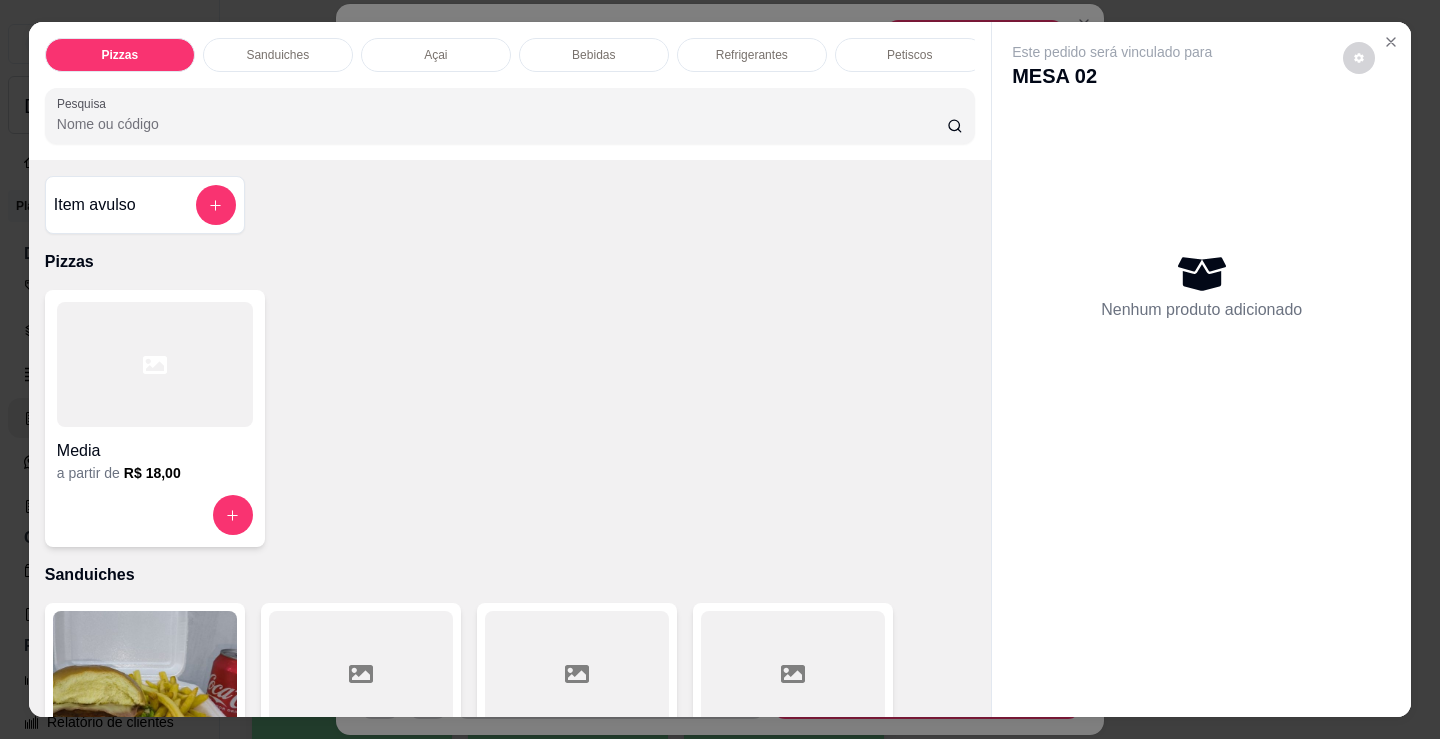 click on "Bebidas" at bounding box center (593, 55) 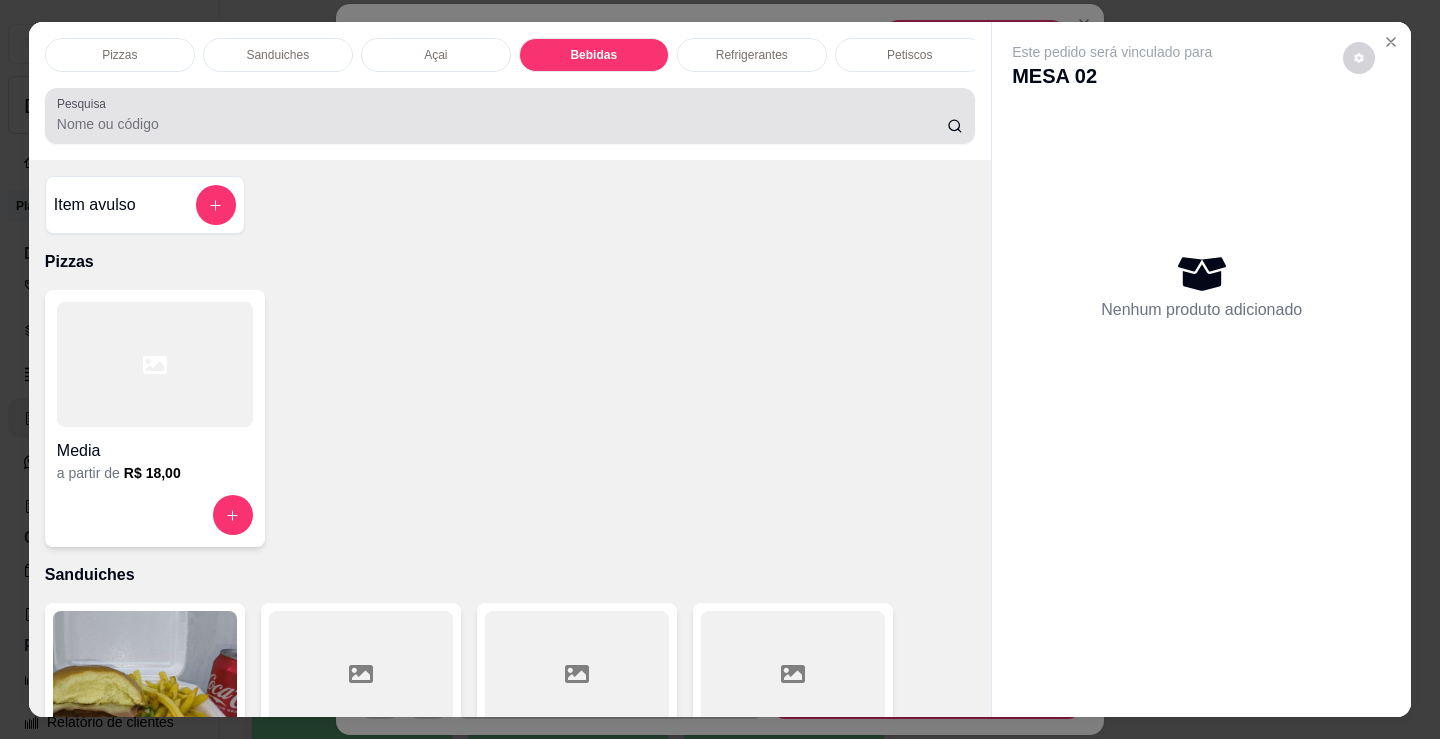 scroll, scrollTop: 2478, scrollLeft: 0, axis: vertical 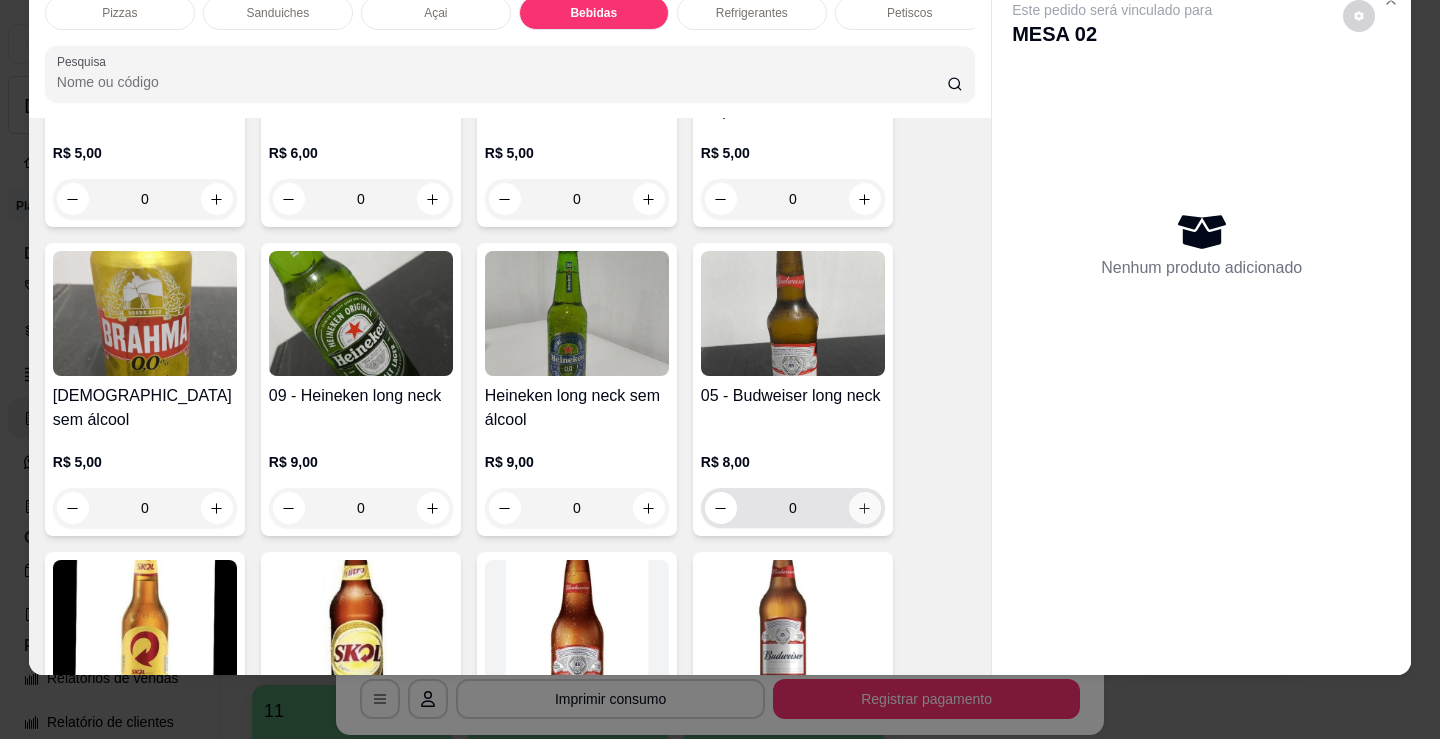 click 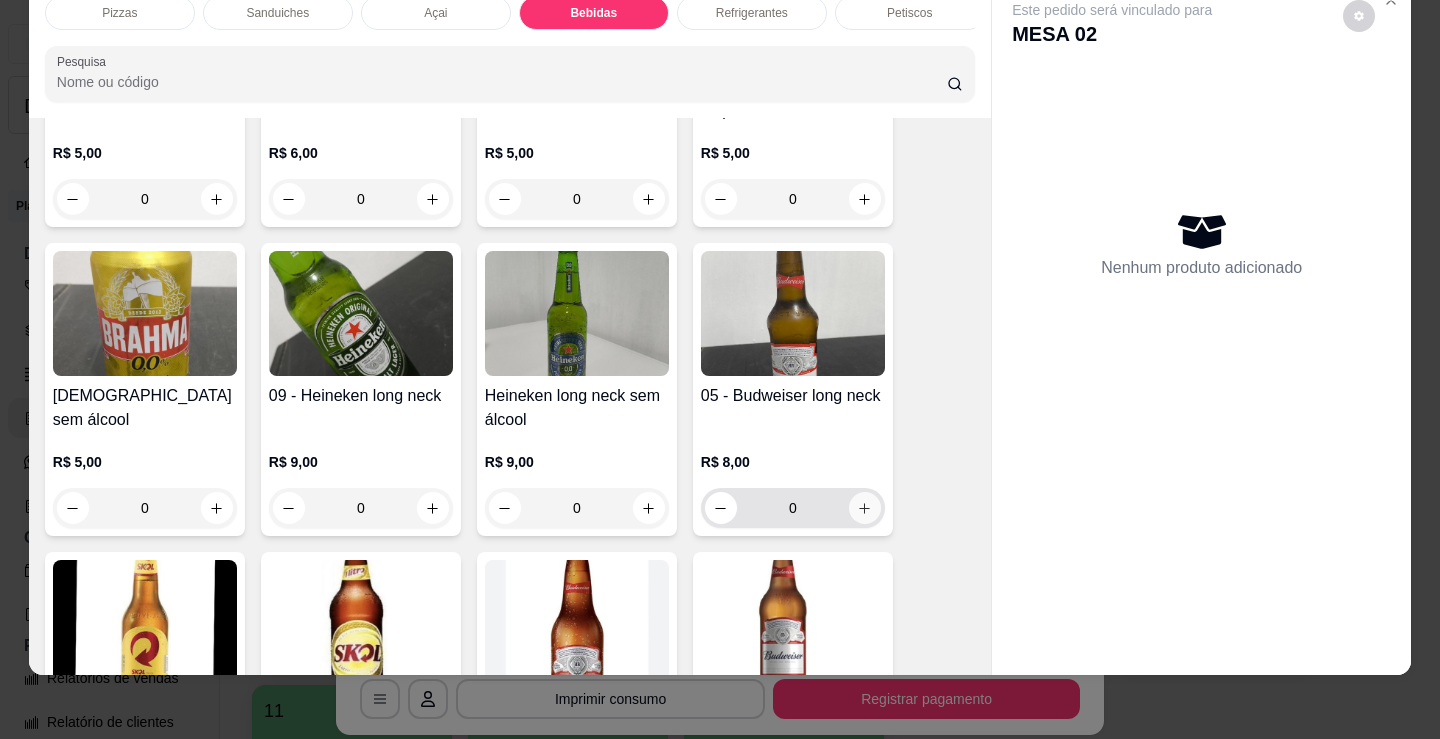 type on "1" 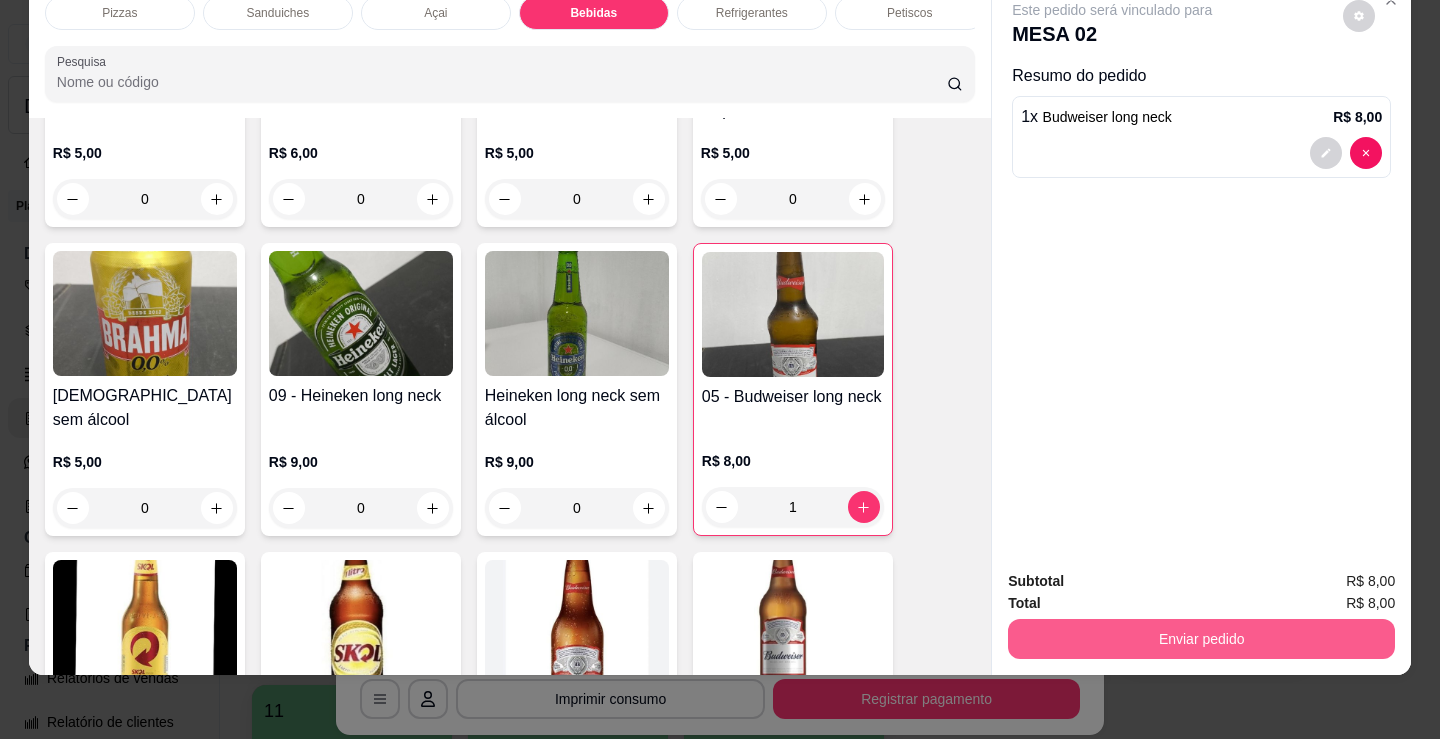 click on "Enviar pedido" at bounding box center [1201, 639] 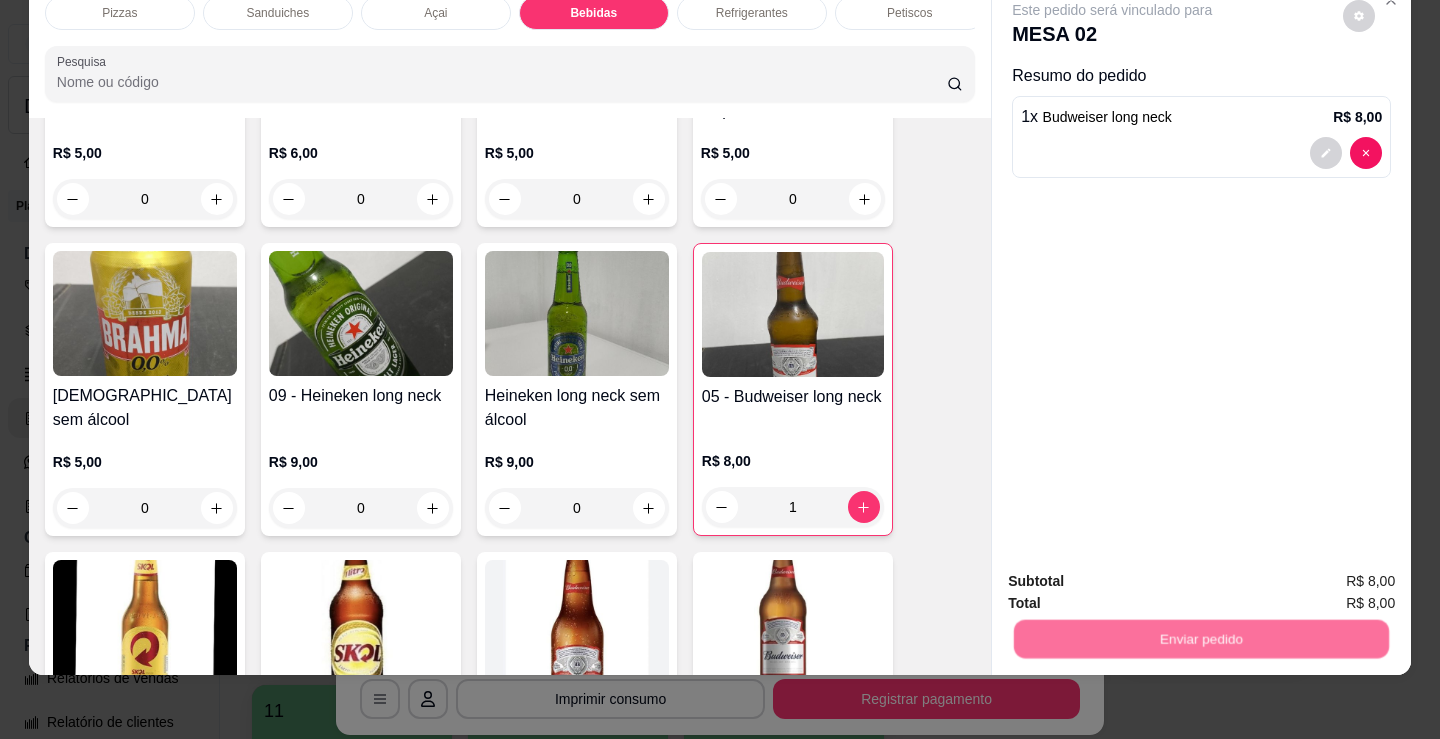 click on "Não registrar e enviar pedido" at bounding box center [1135, 575] 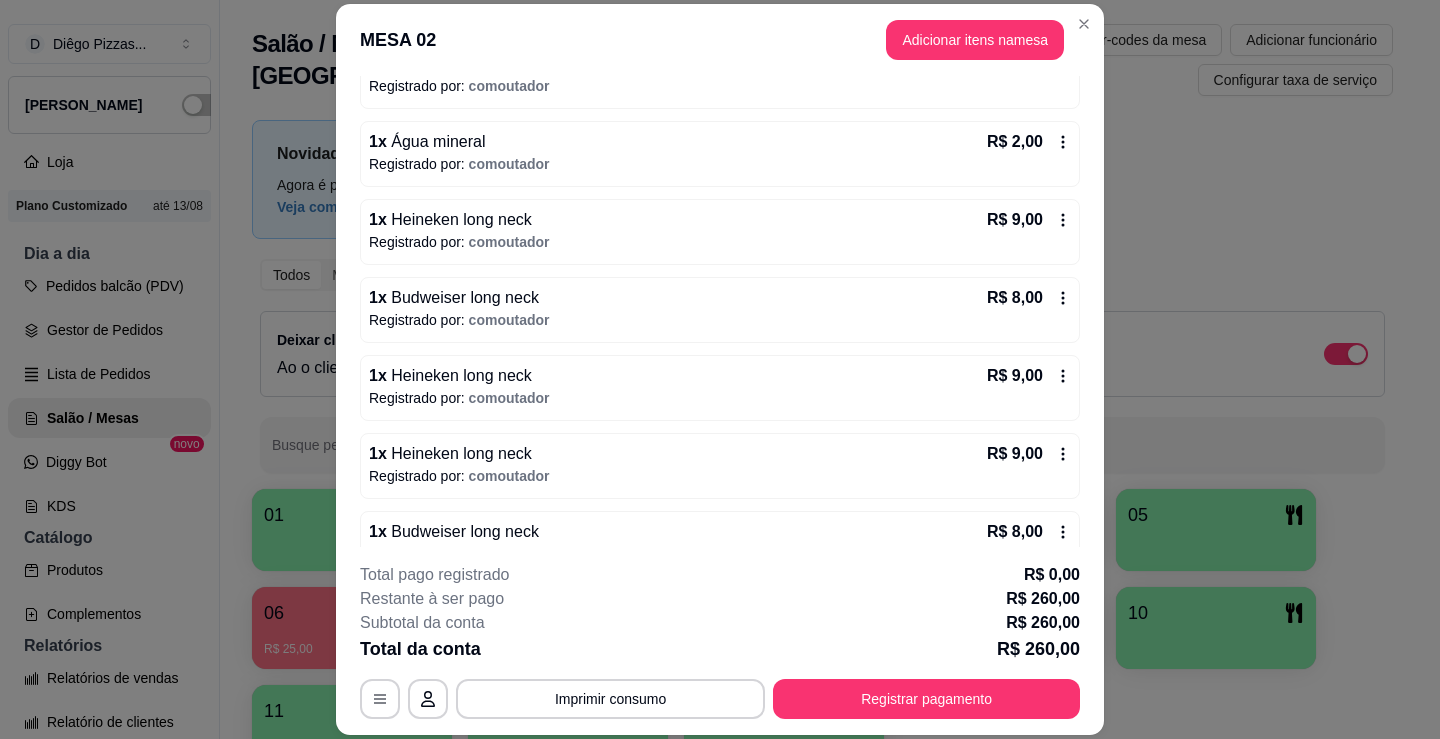 scroll, scrollTop: 1500, scrollLeft: 0, axis: vertical 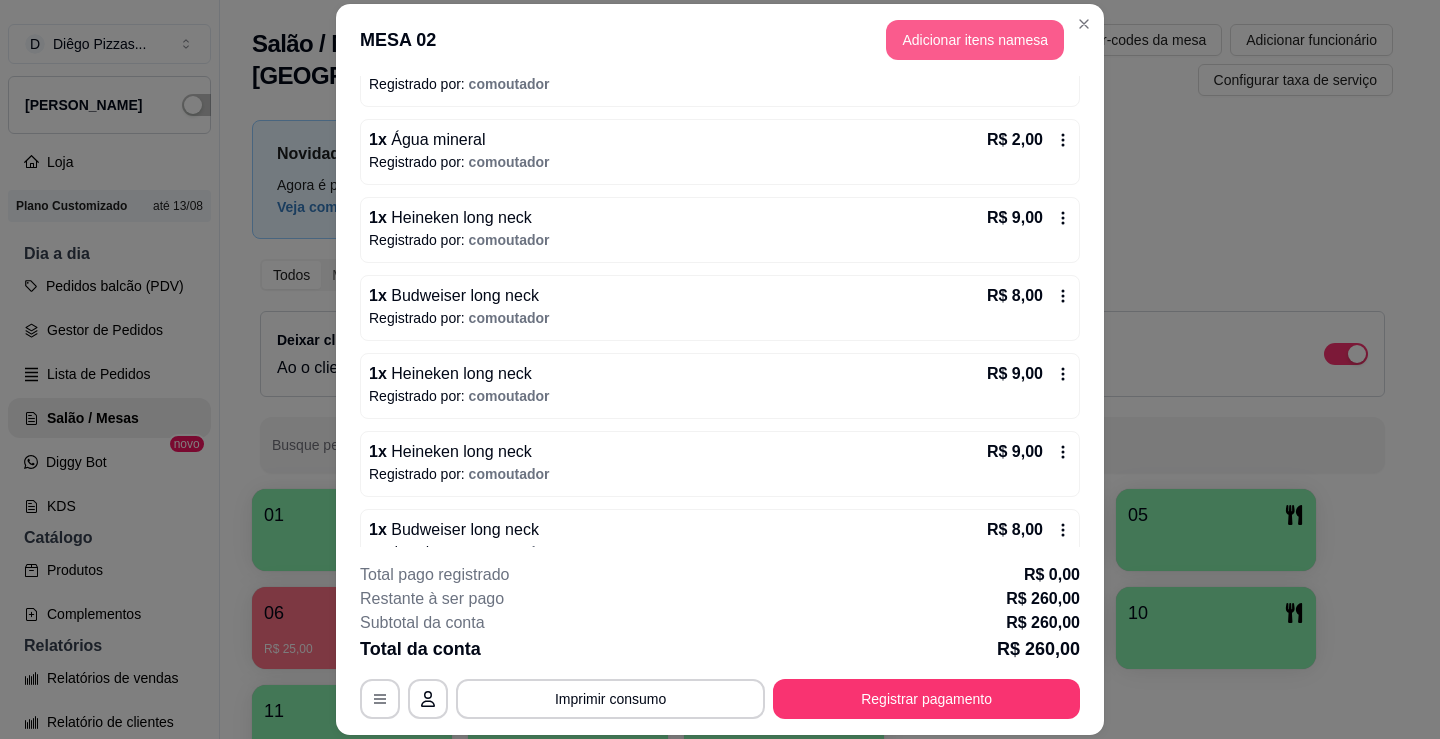 click on "Adicionar itens na  mesa" at bounding box center (975, 40) 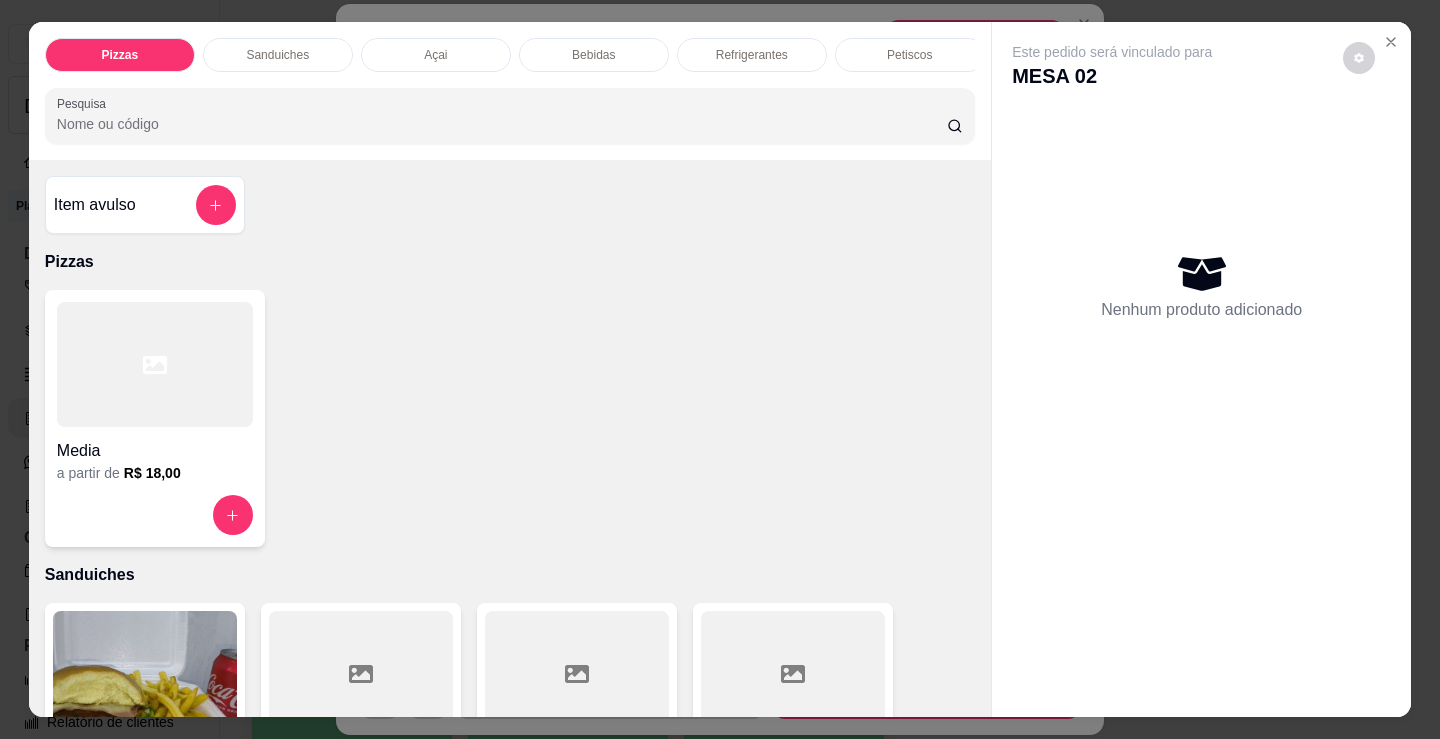 click on "Bebidas" at bounding box center [593, 55] 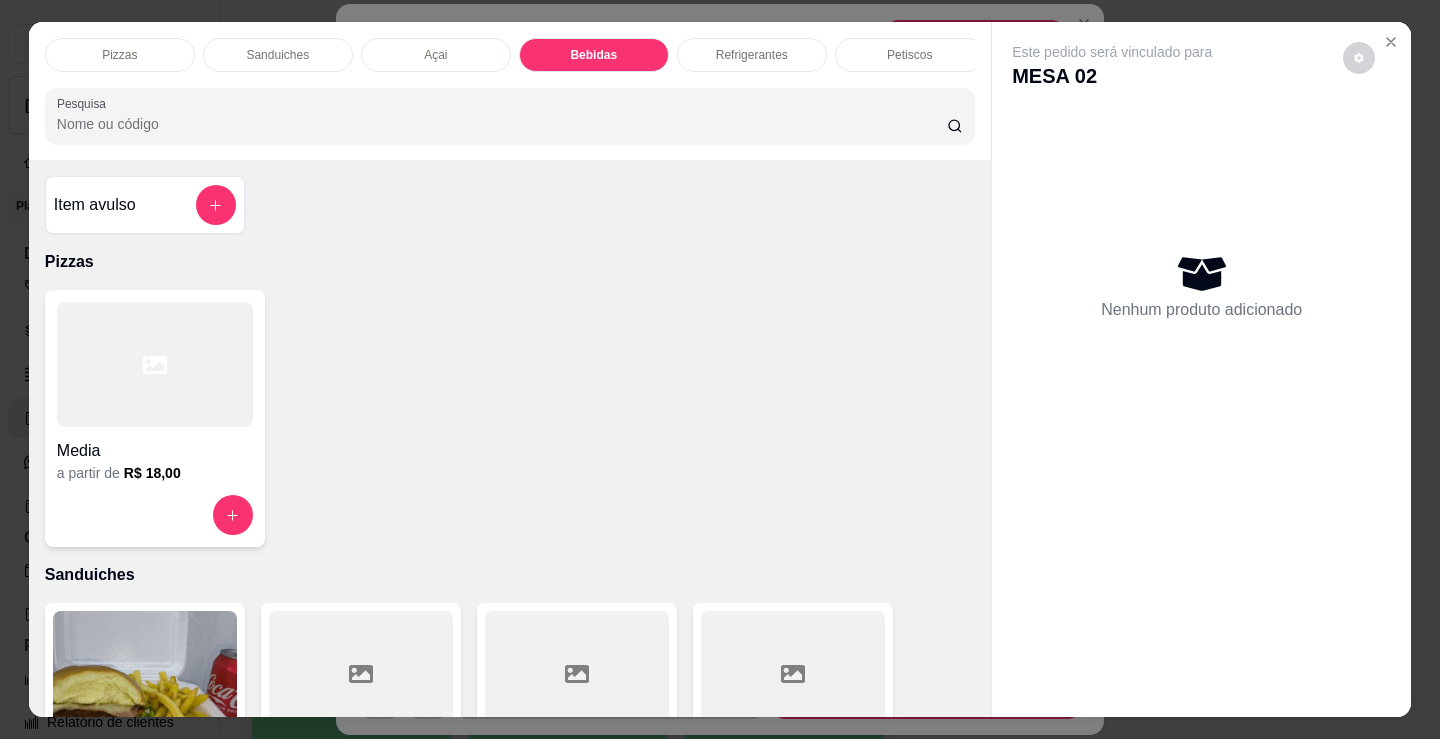 scroll, scrollTop: 2478, scrollLeft: 0, axis: vertical 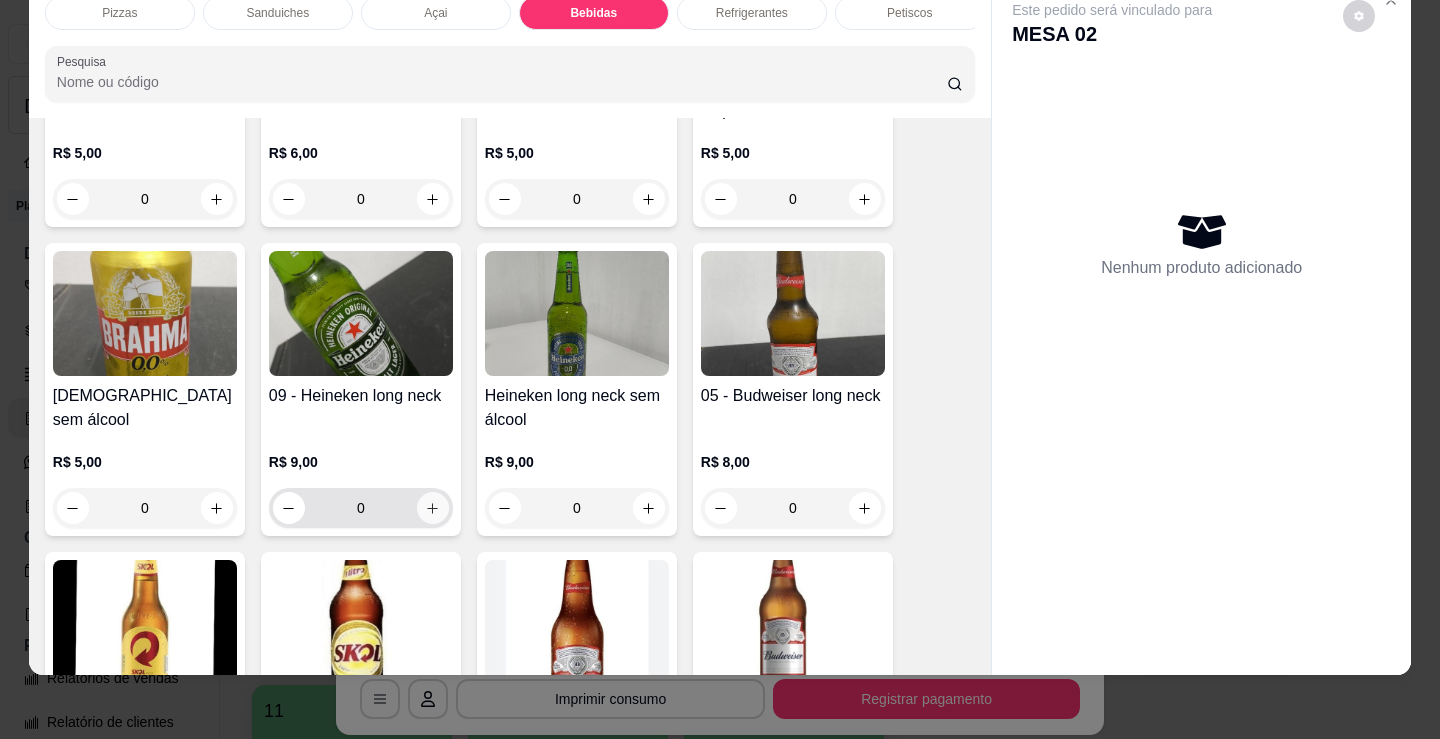 click 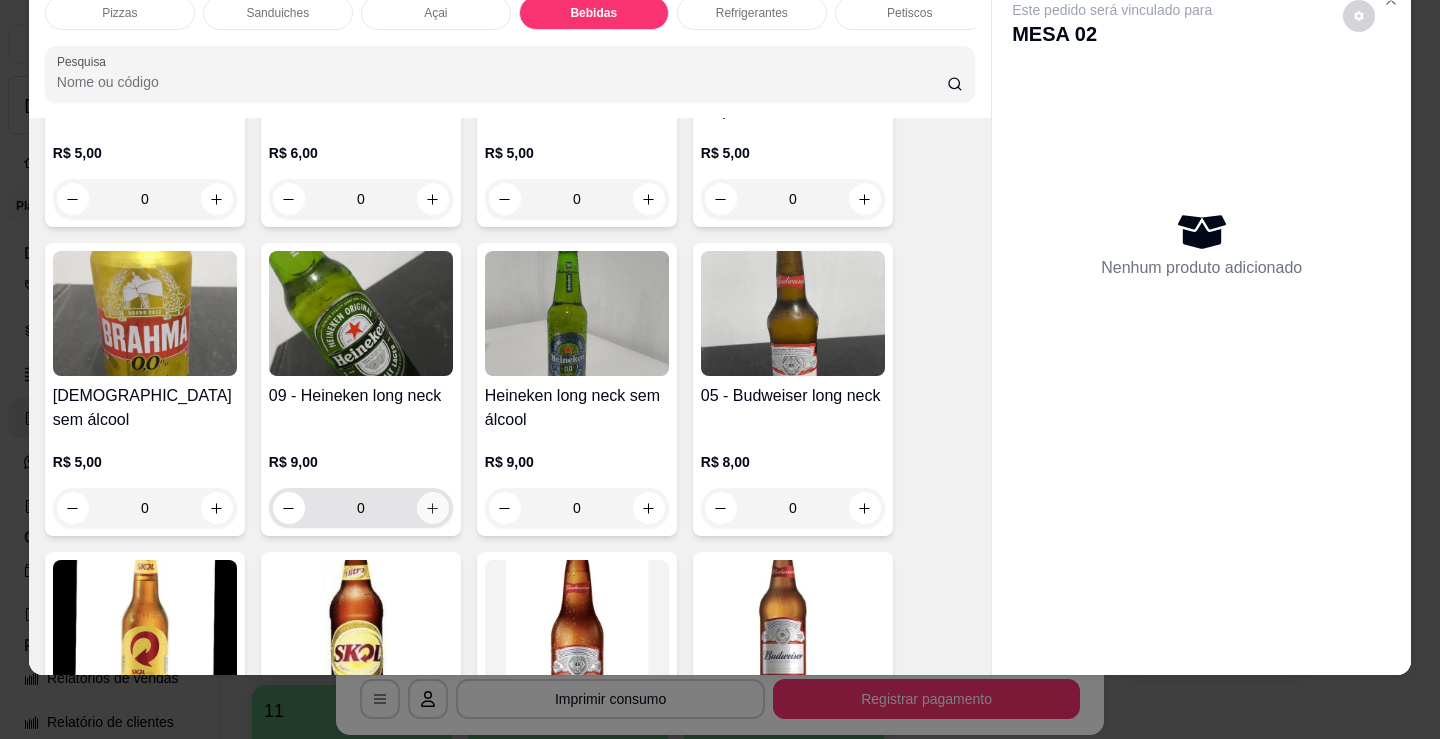 type on "1" 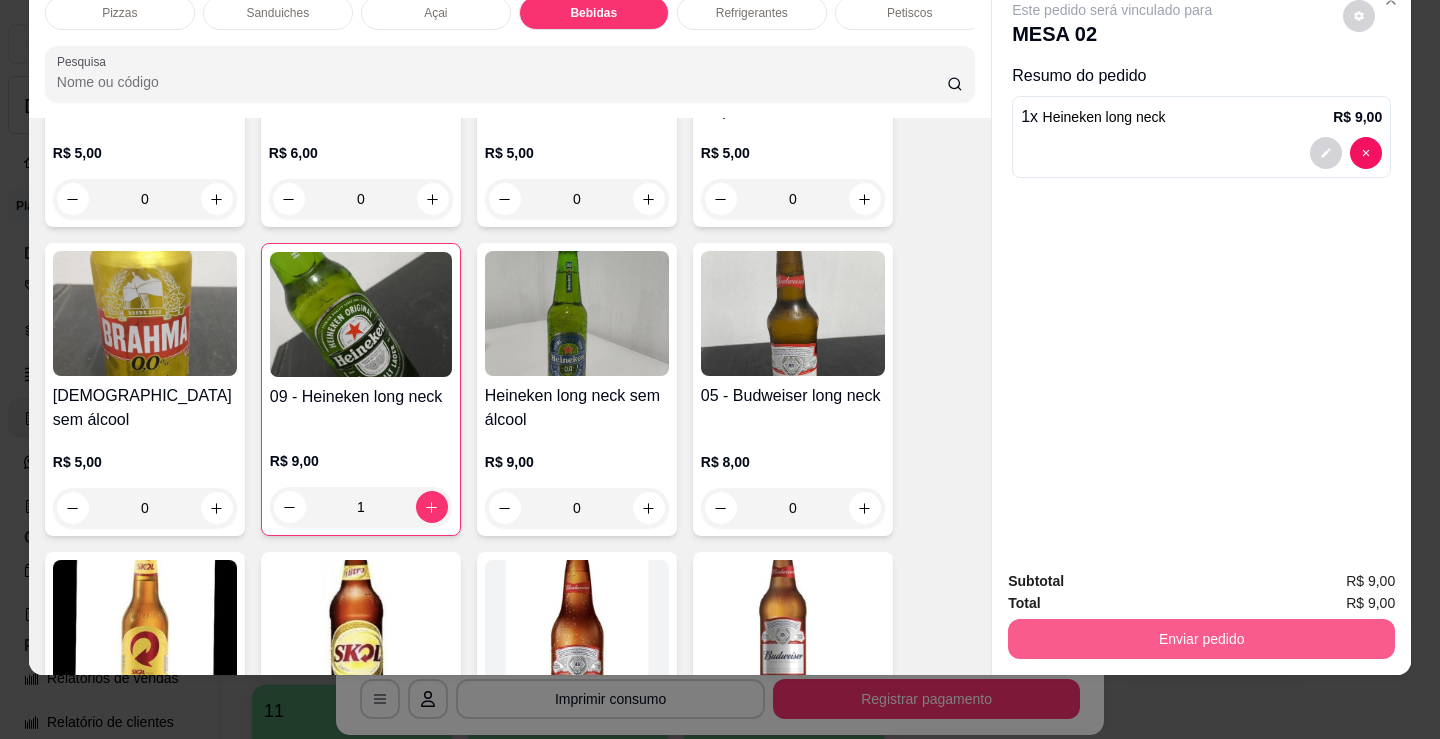 click on "Enviar pedido" at bounding box center (1201, 639) 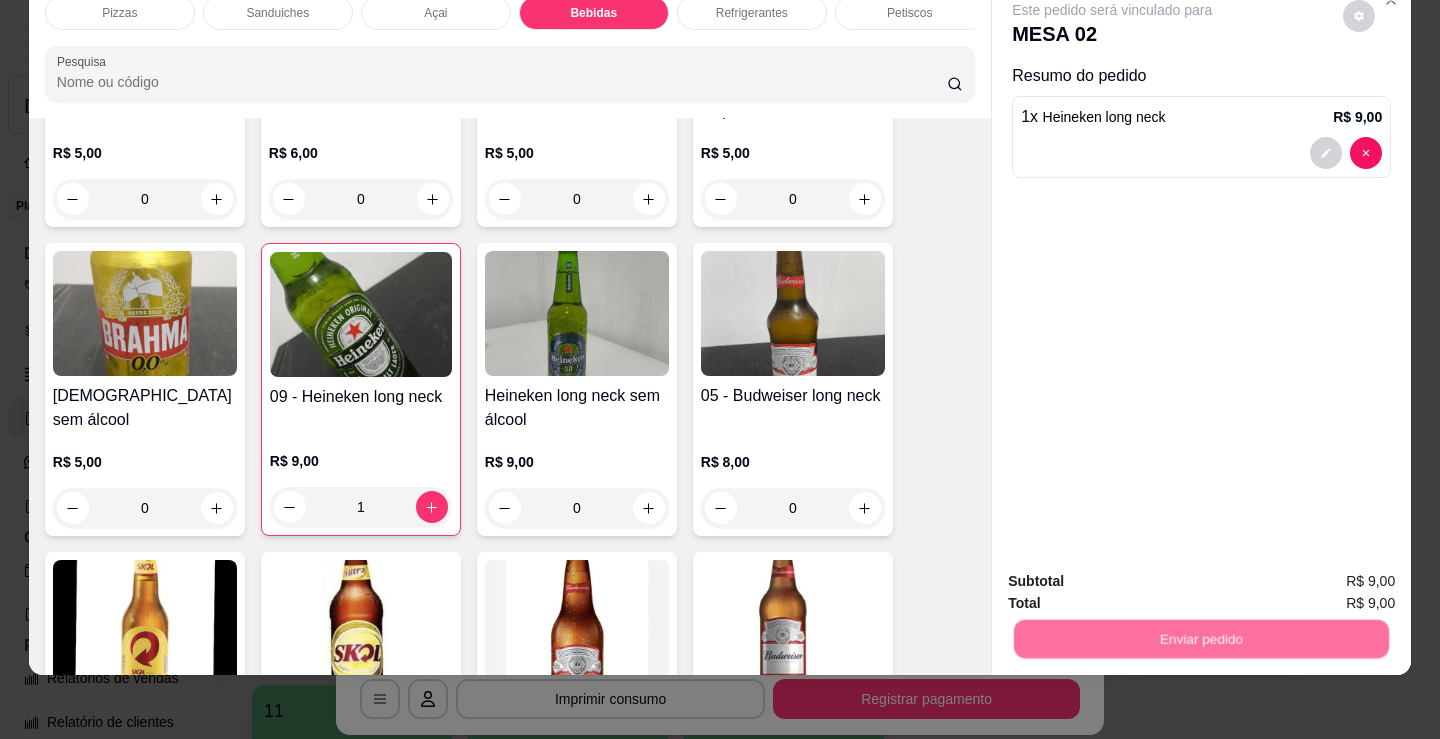 click on "Não registrar e enviar pedido" at bounding box center [1135, 575] 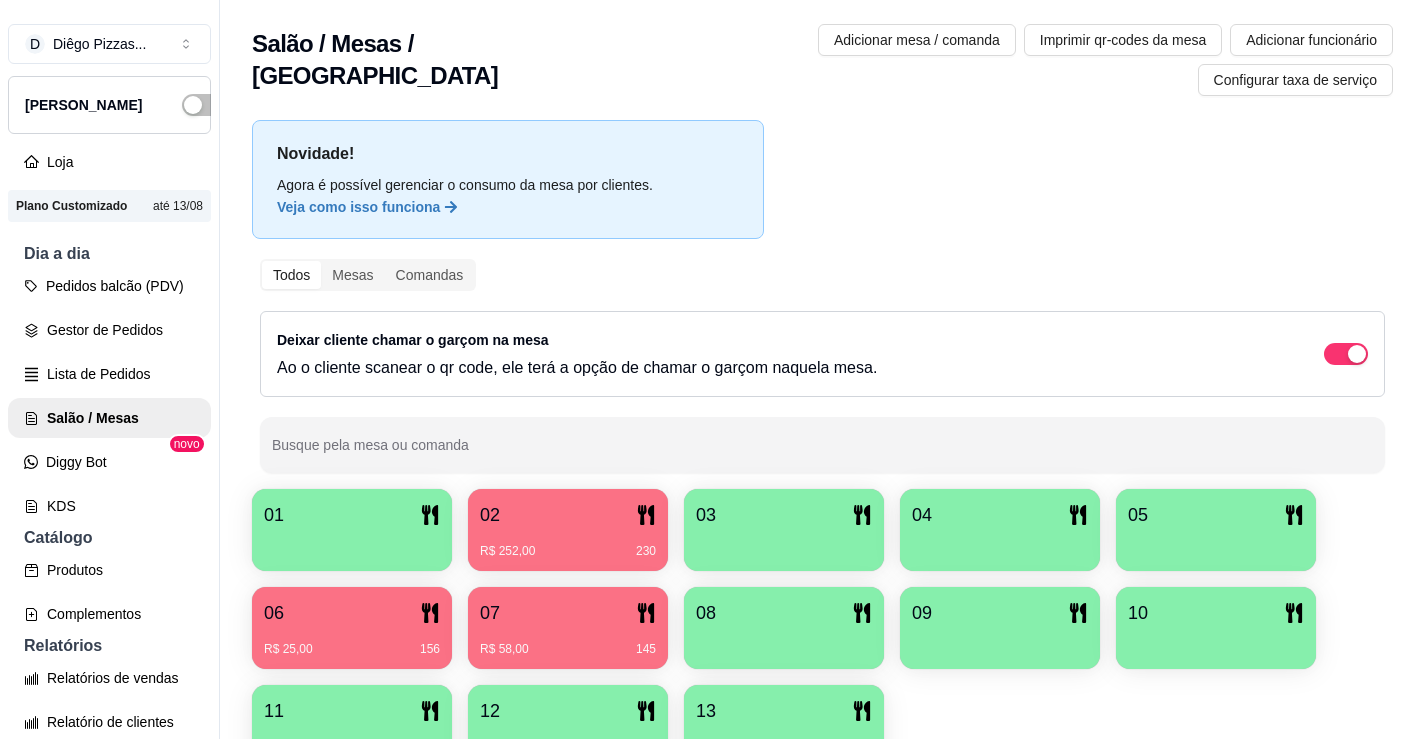 click on "02" at bounding box center (568, 515) 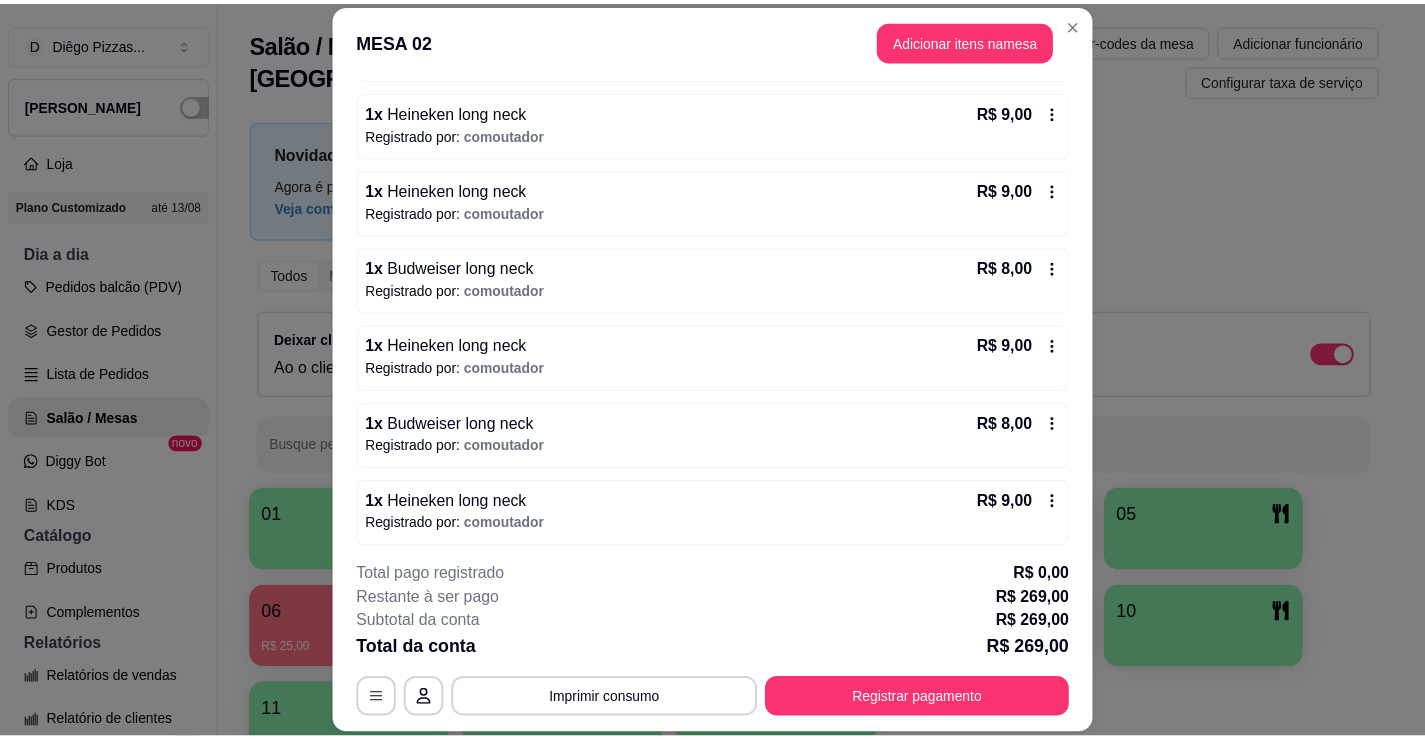 scroll, scrollTop: 1769, scrollLeft: 0, axis: vertical 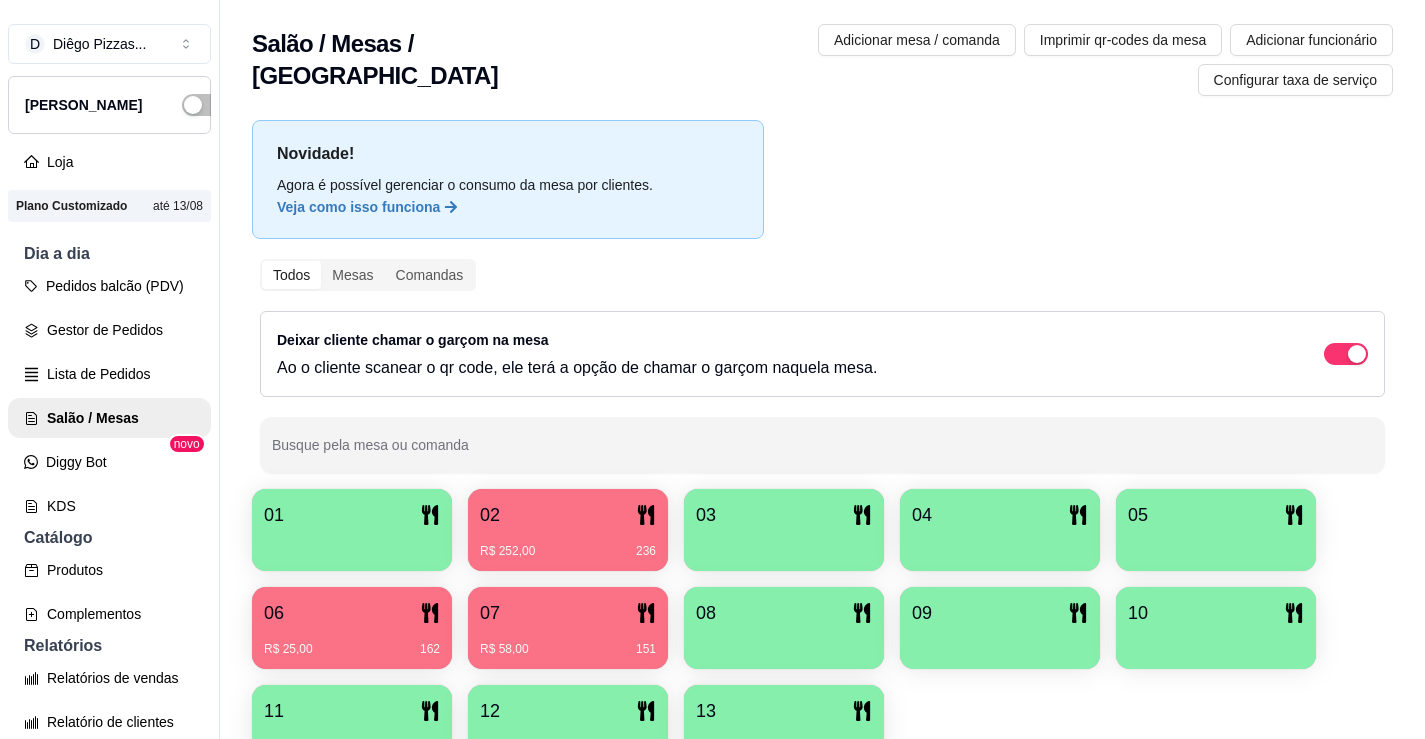 click on "R$ 252,00 236" at bounding box center [568, 544] 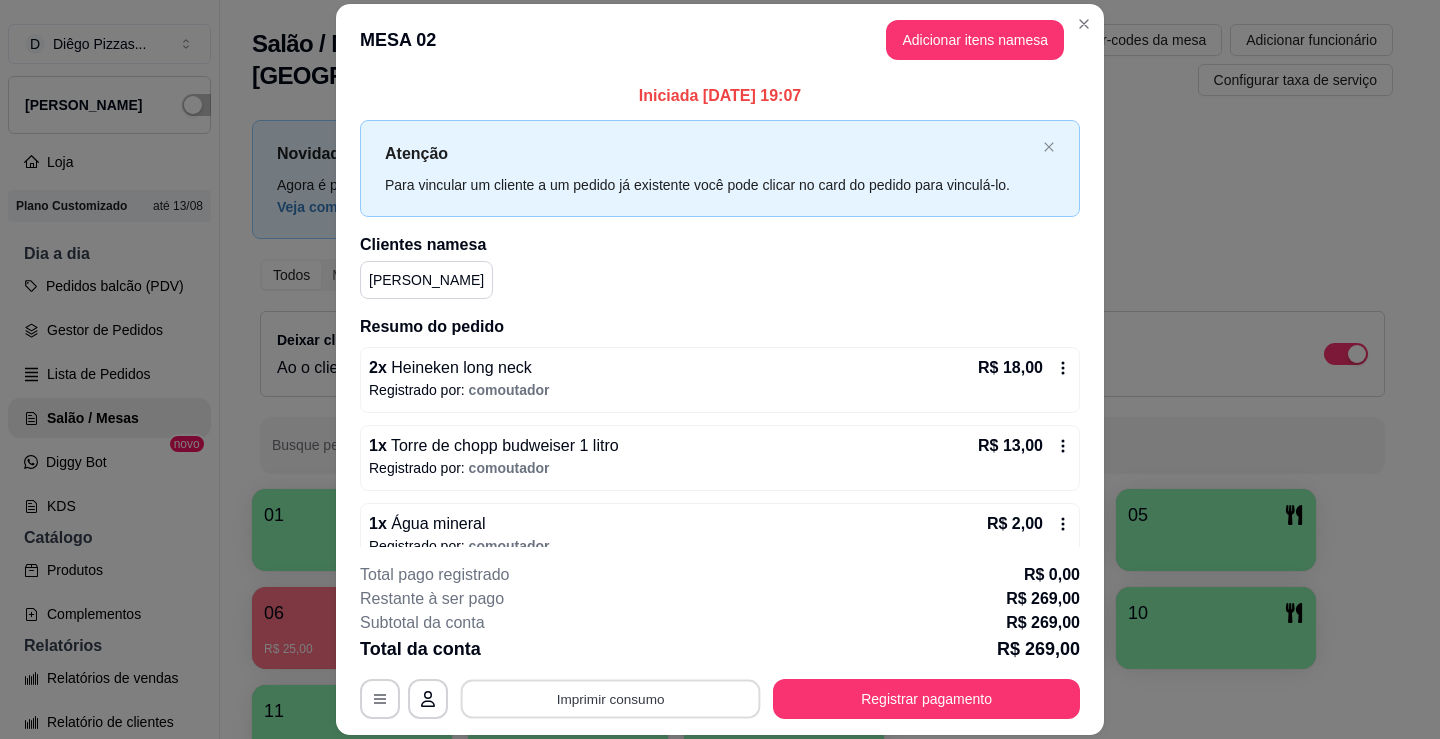 click on "Imprimir consumo" at bounding box center [611, 699] 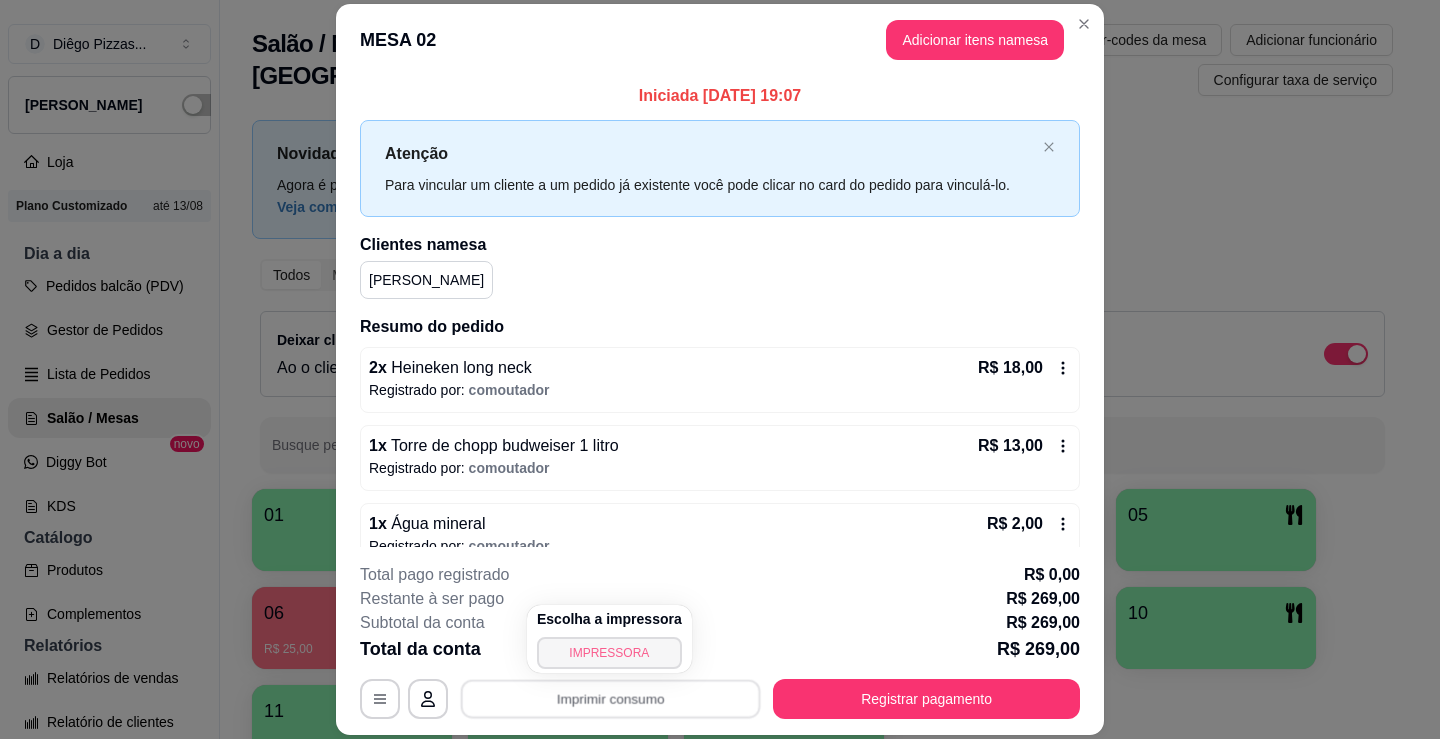 click on "IMPRESSORA" at bounding box center (609, 653) 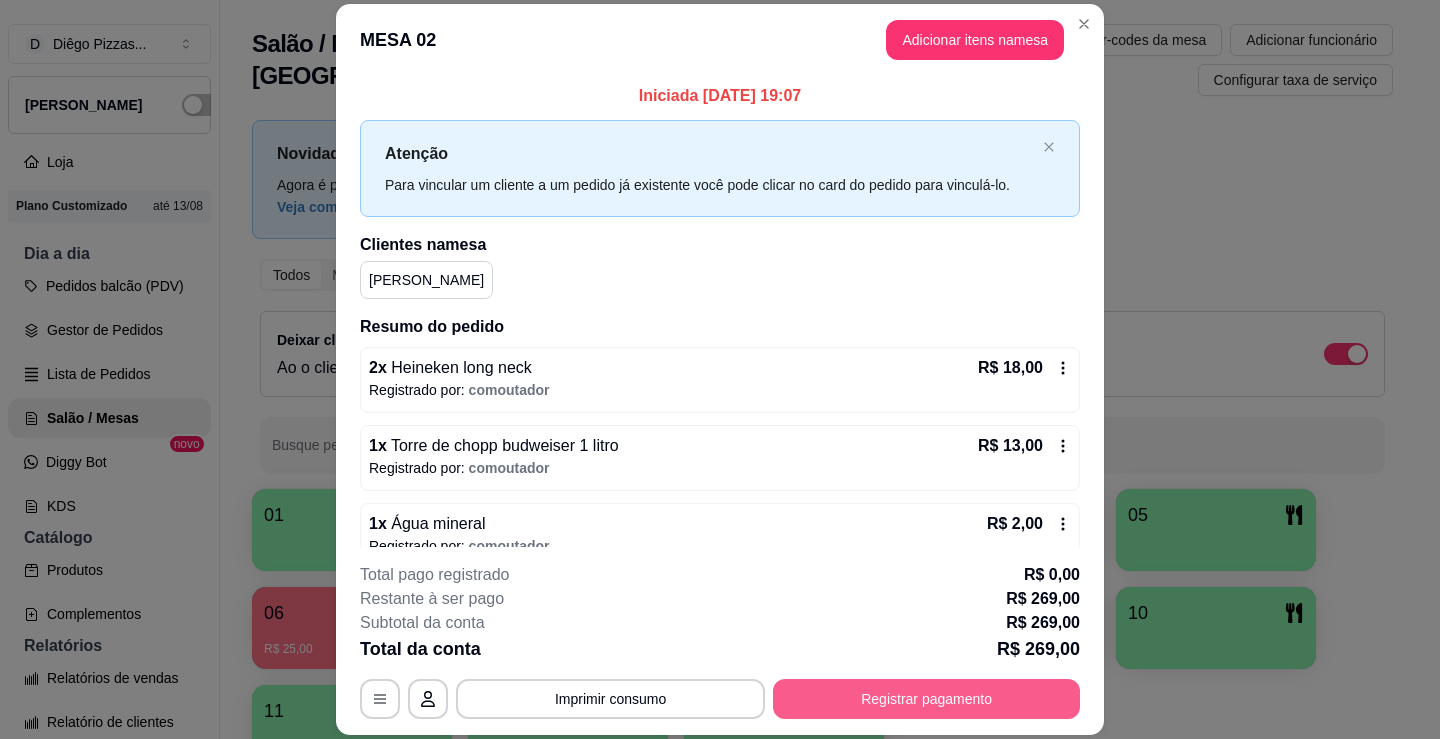 click on "Registrar pagamento" at bounding box center [926, 699] 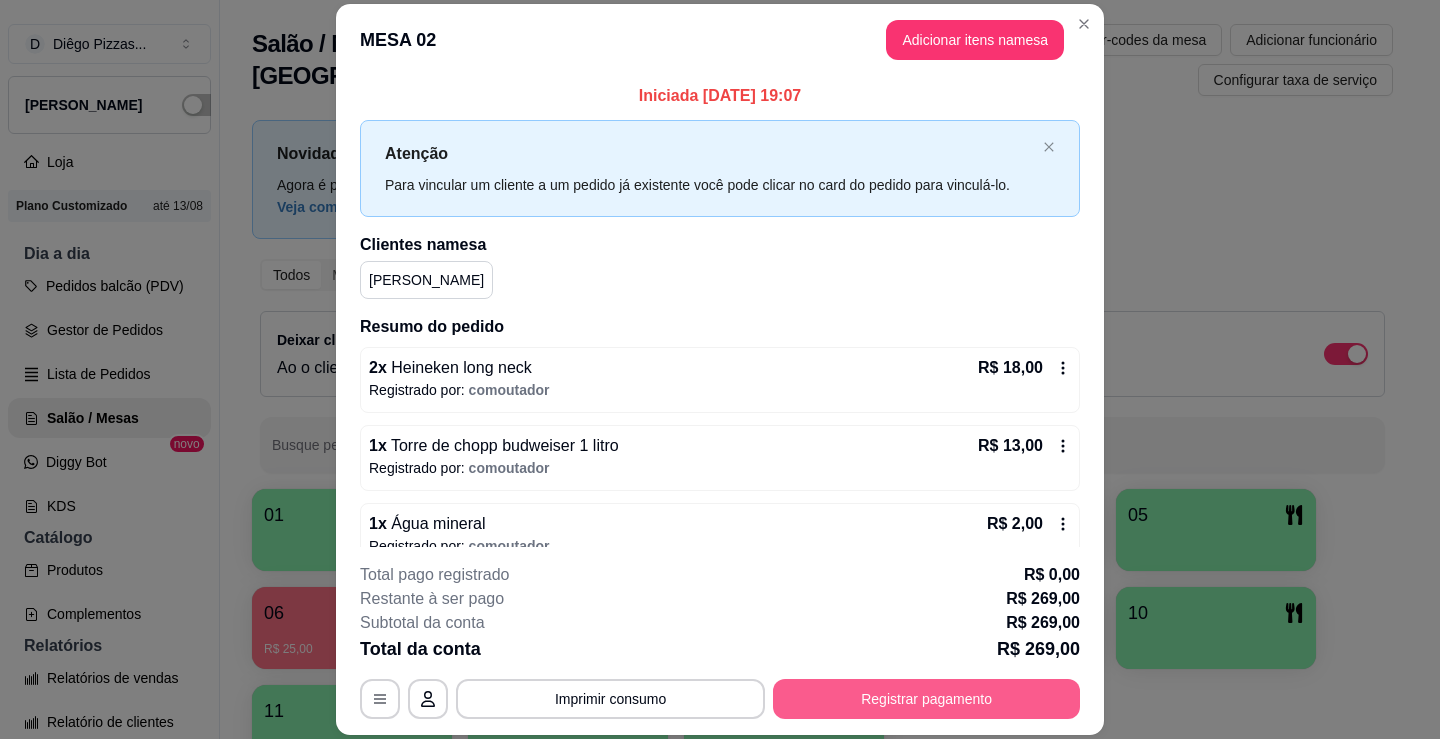click on "Registrar pagamento" at bounding box center [926, 699] 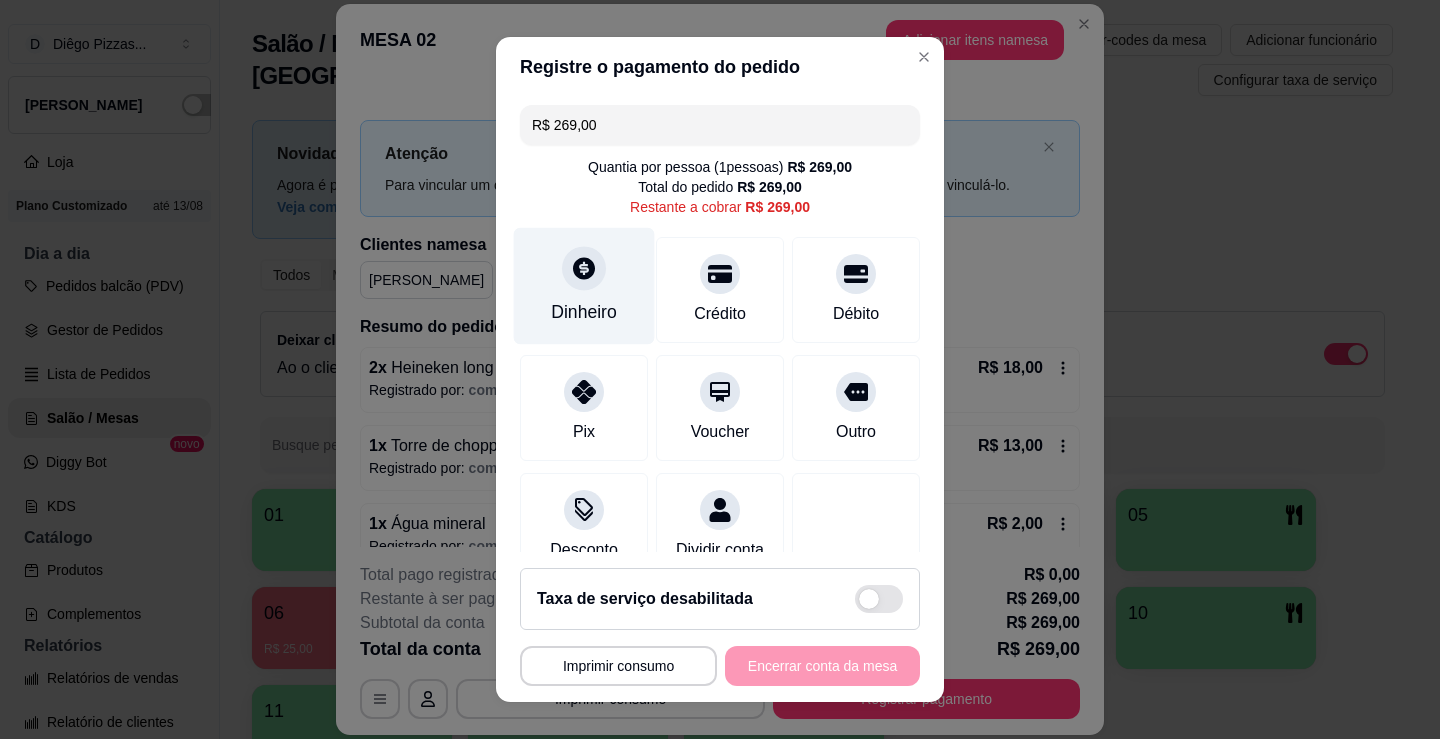 click 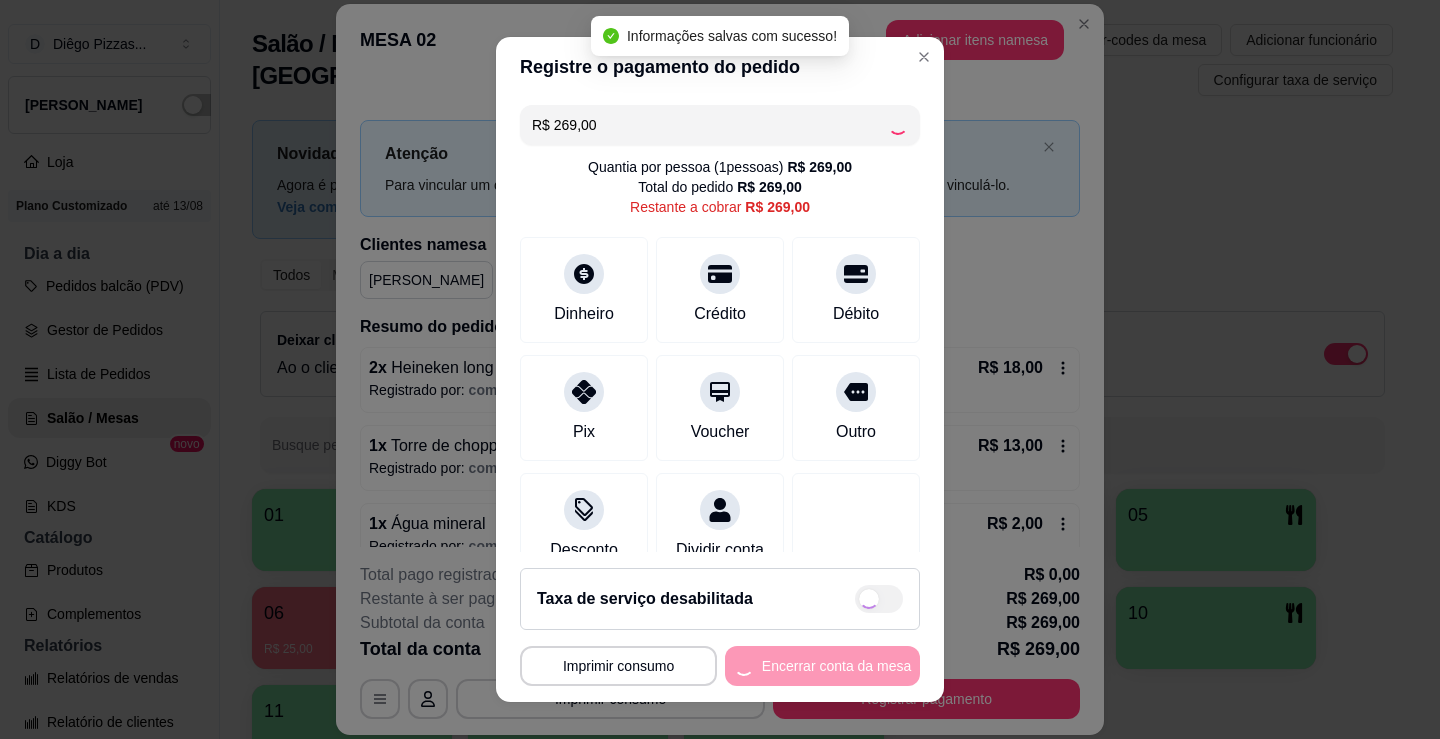type on "R$ 0,00" 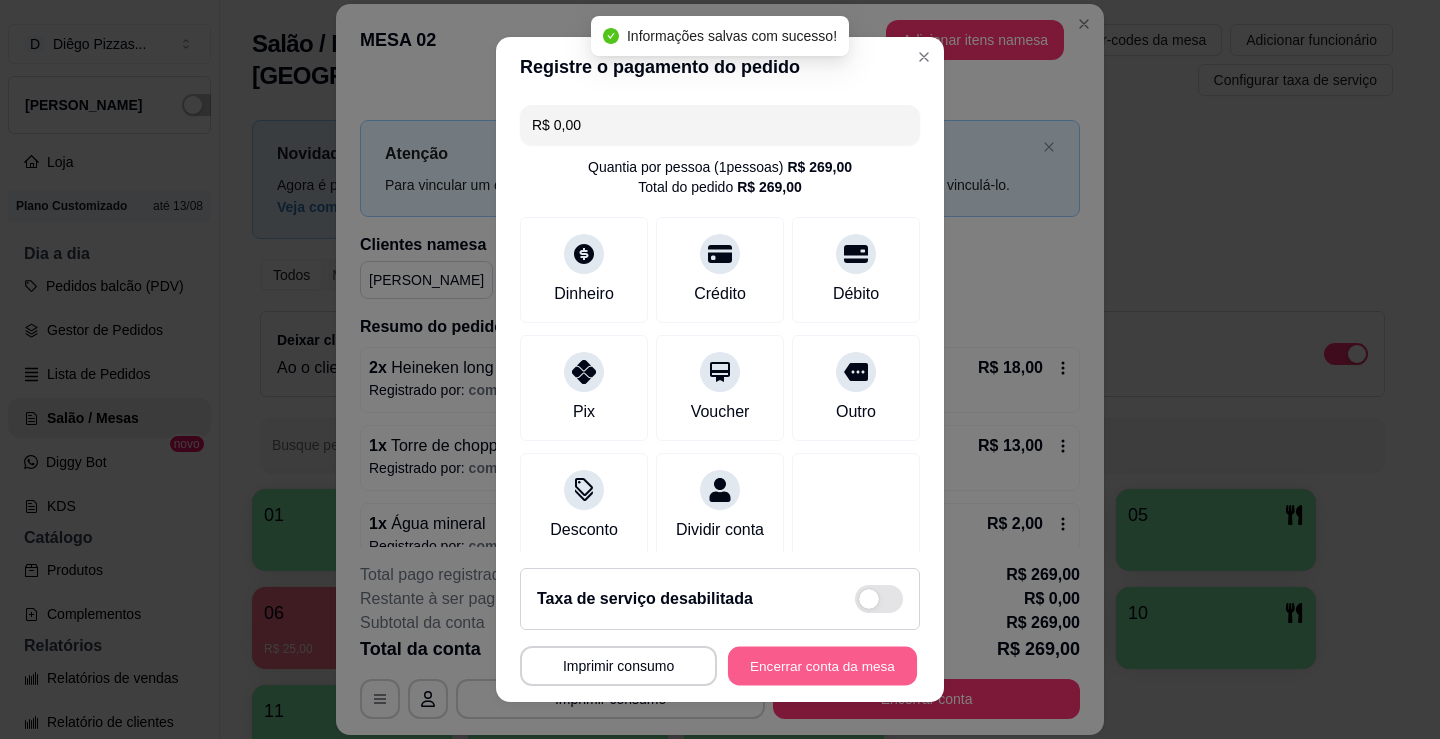 click on "Encerrar conta da mesa" at bounding box center [822, 666] 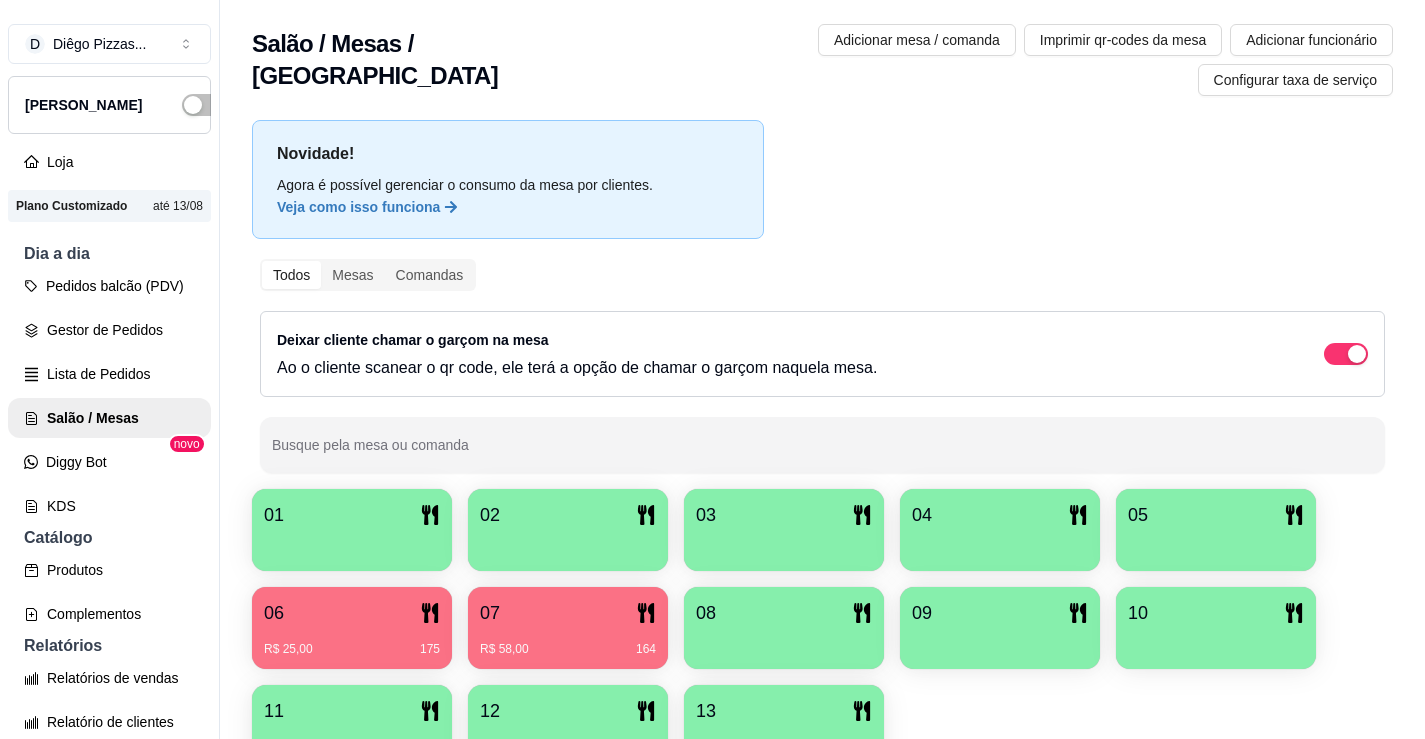 click on "07" at bounding box center (568, 613) 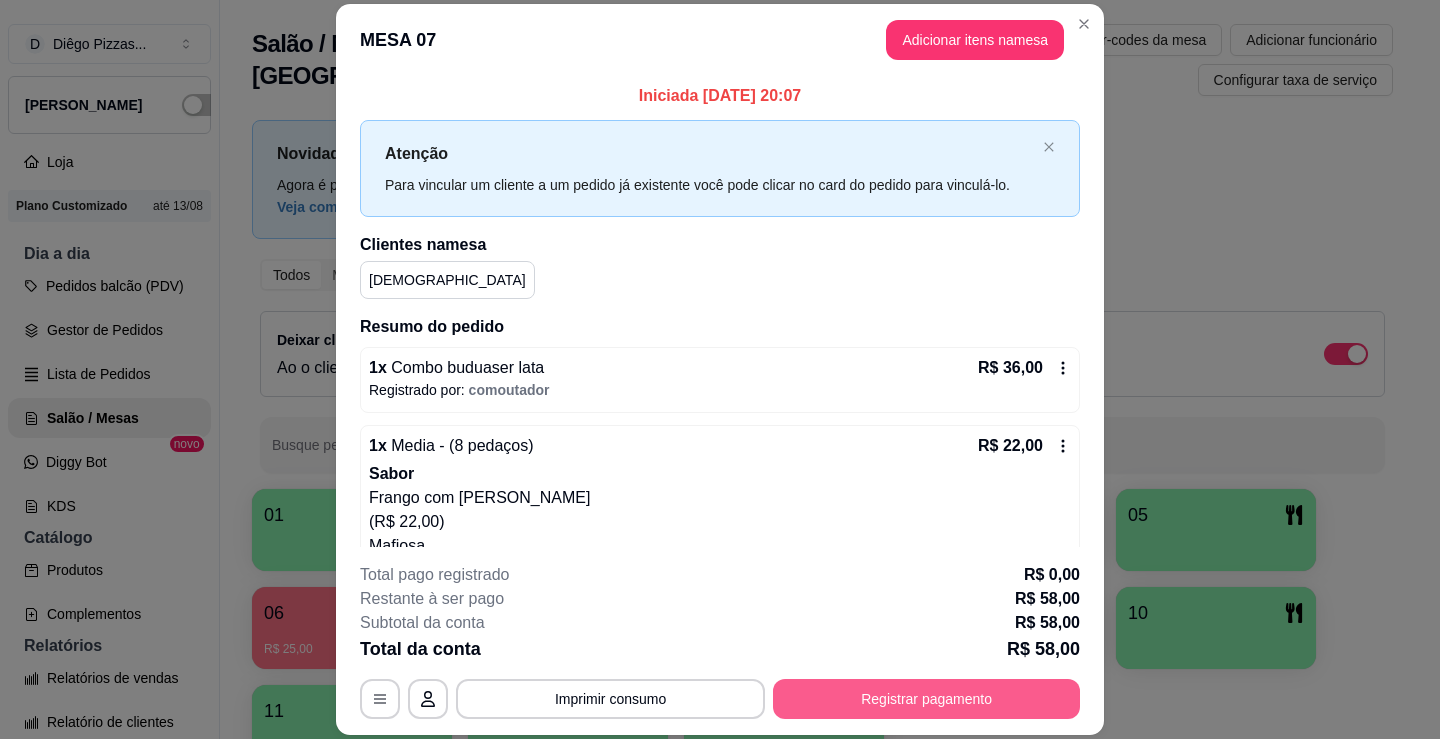 click on "Registrar pagamento" at bounding box center [926, 699] 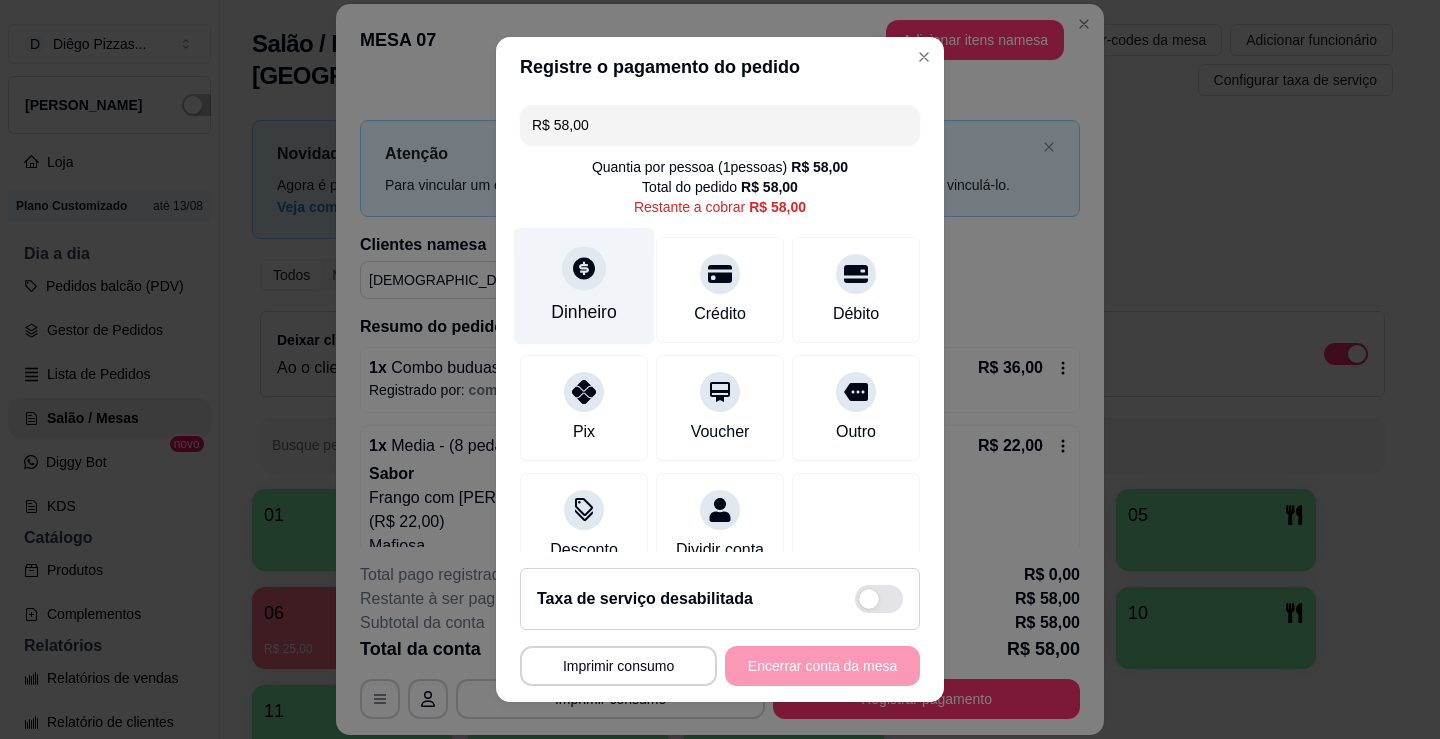 click at bounding box center (584, 268) 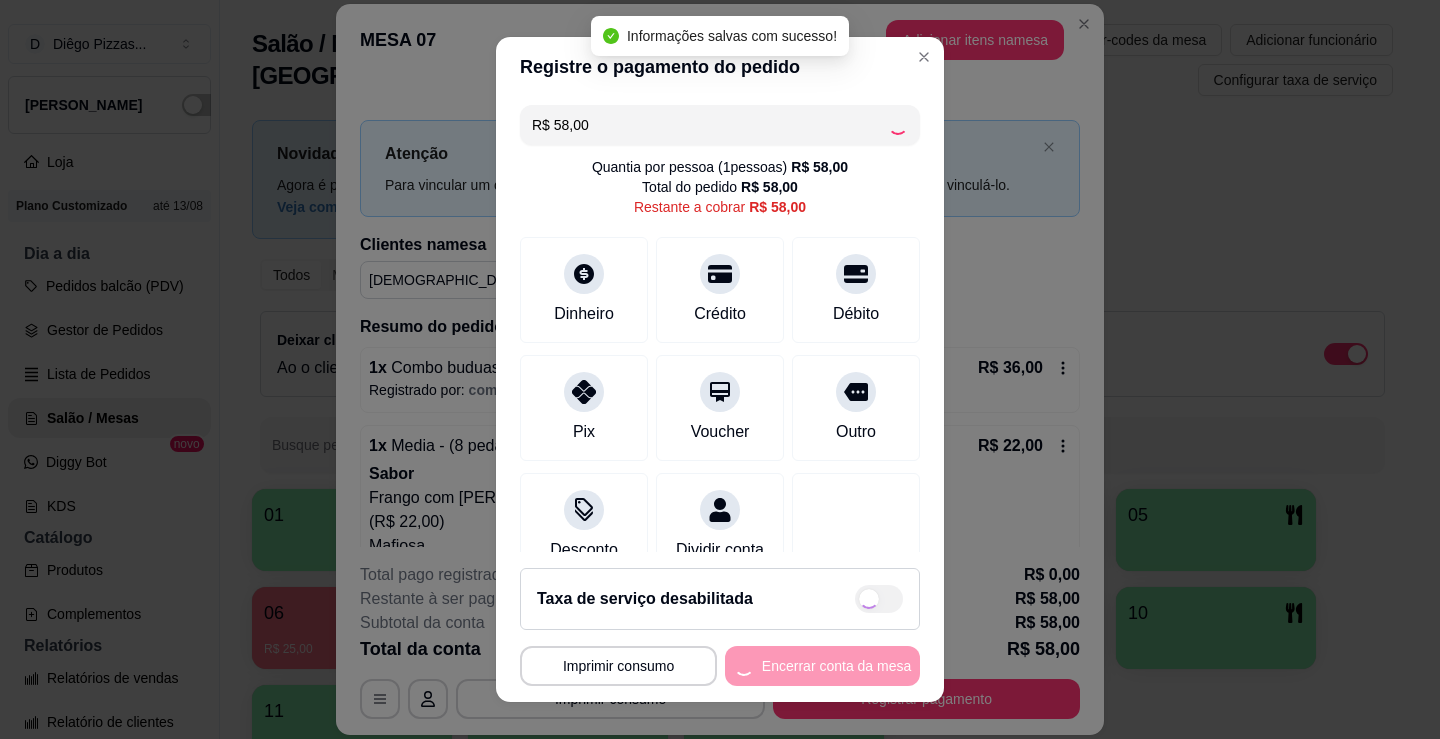 type on "R$ 0,00" 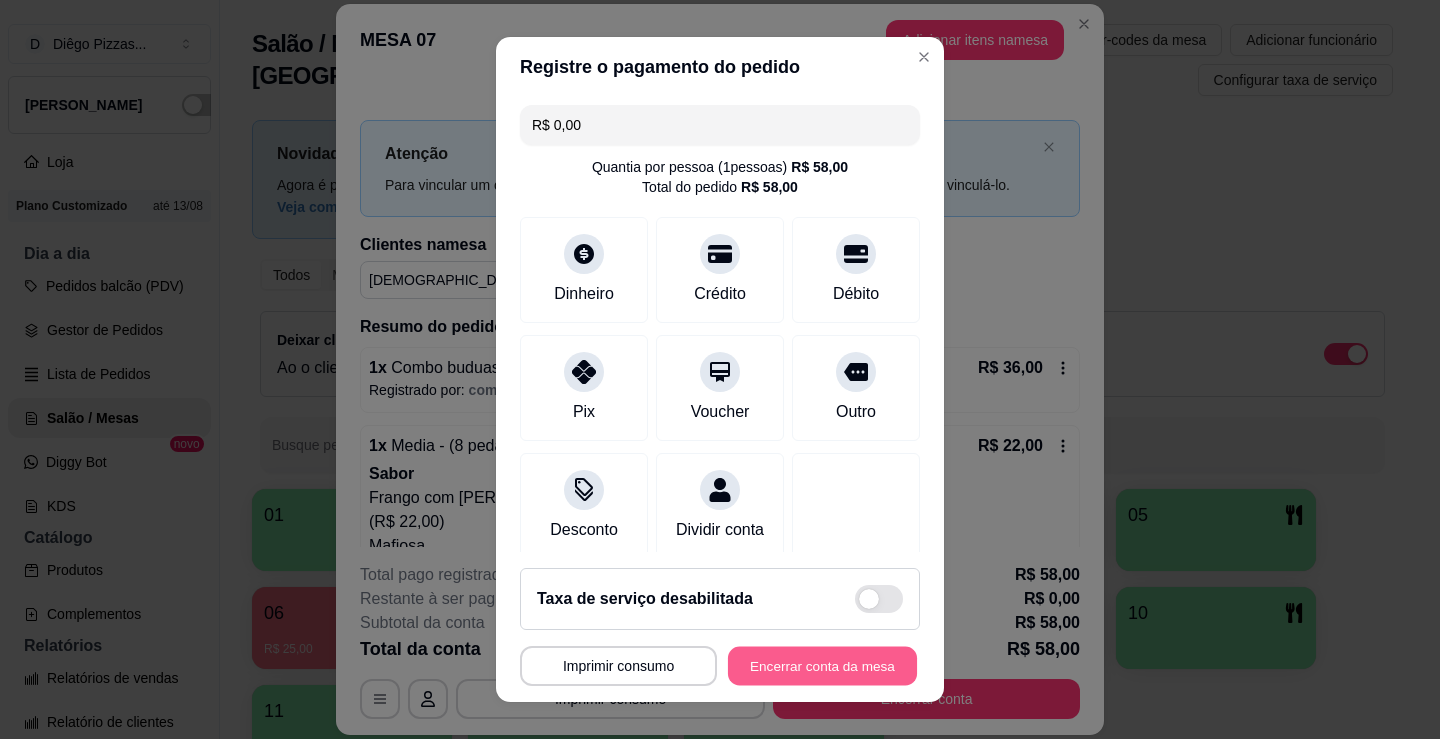 click on "Encerrar conta da mesa" at bounding box center [822, 666] 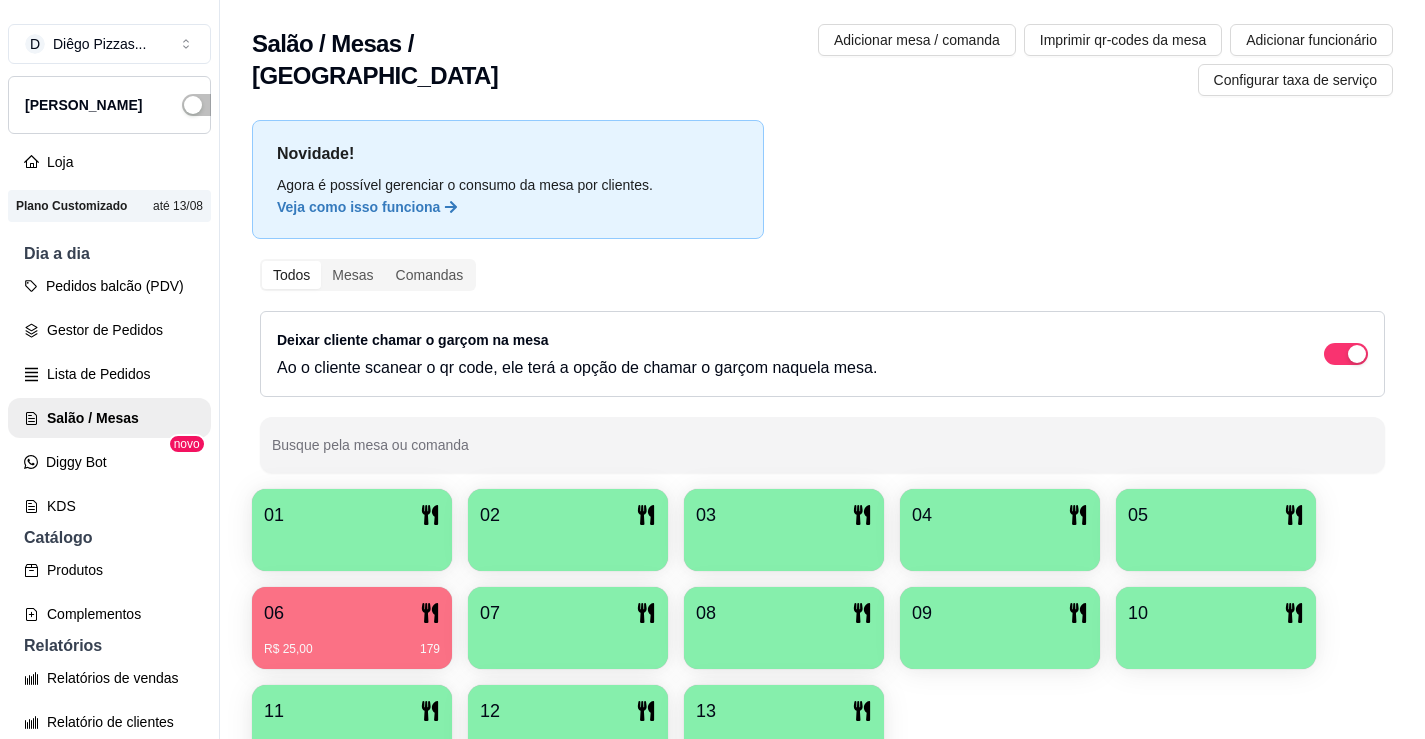 click on "R$ 25,00 179" at bounding box center [352, 642] 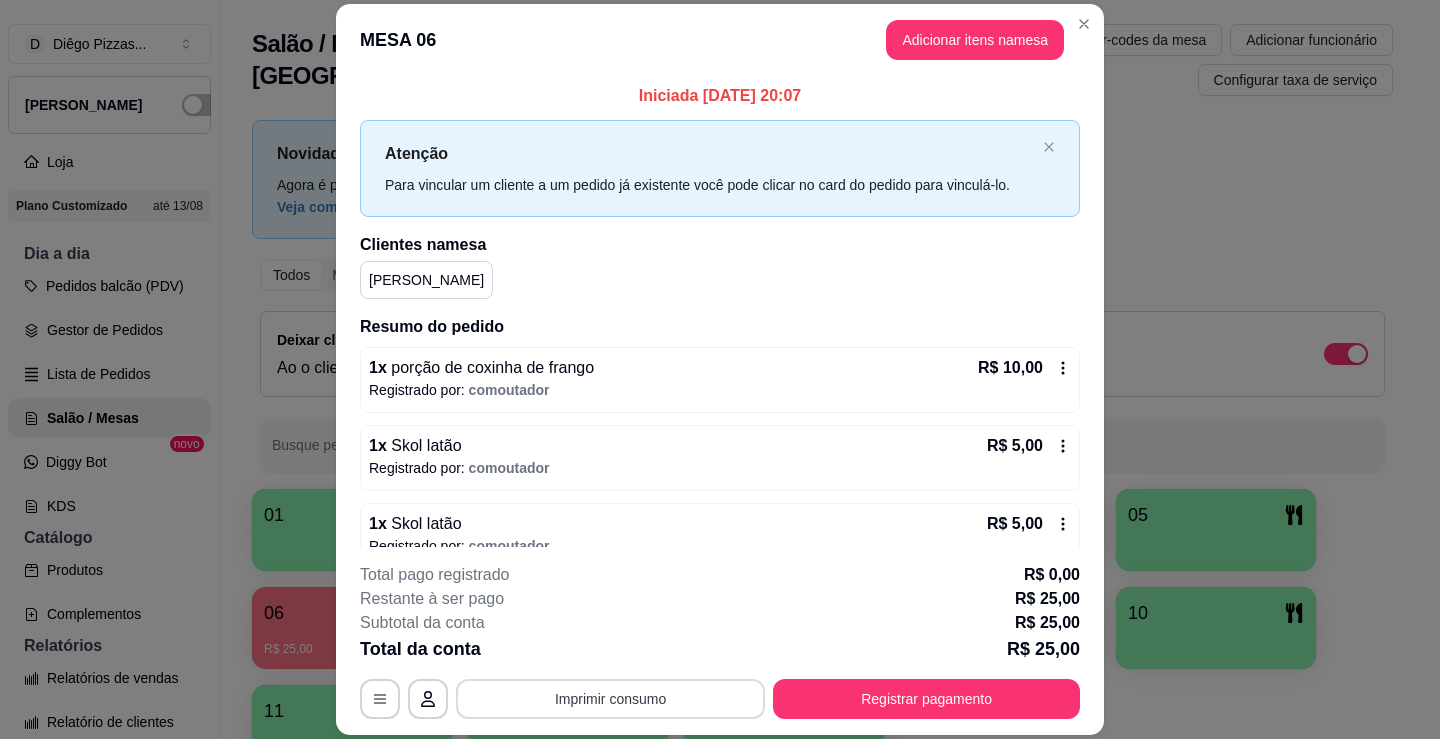 click on "Imprimir consumo" at bounding box center [610, 699] 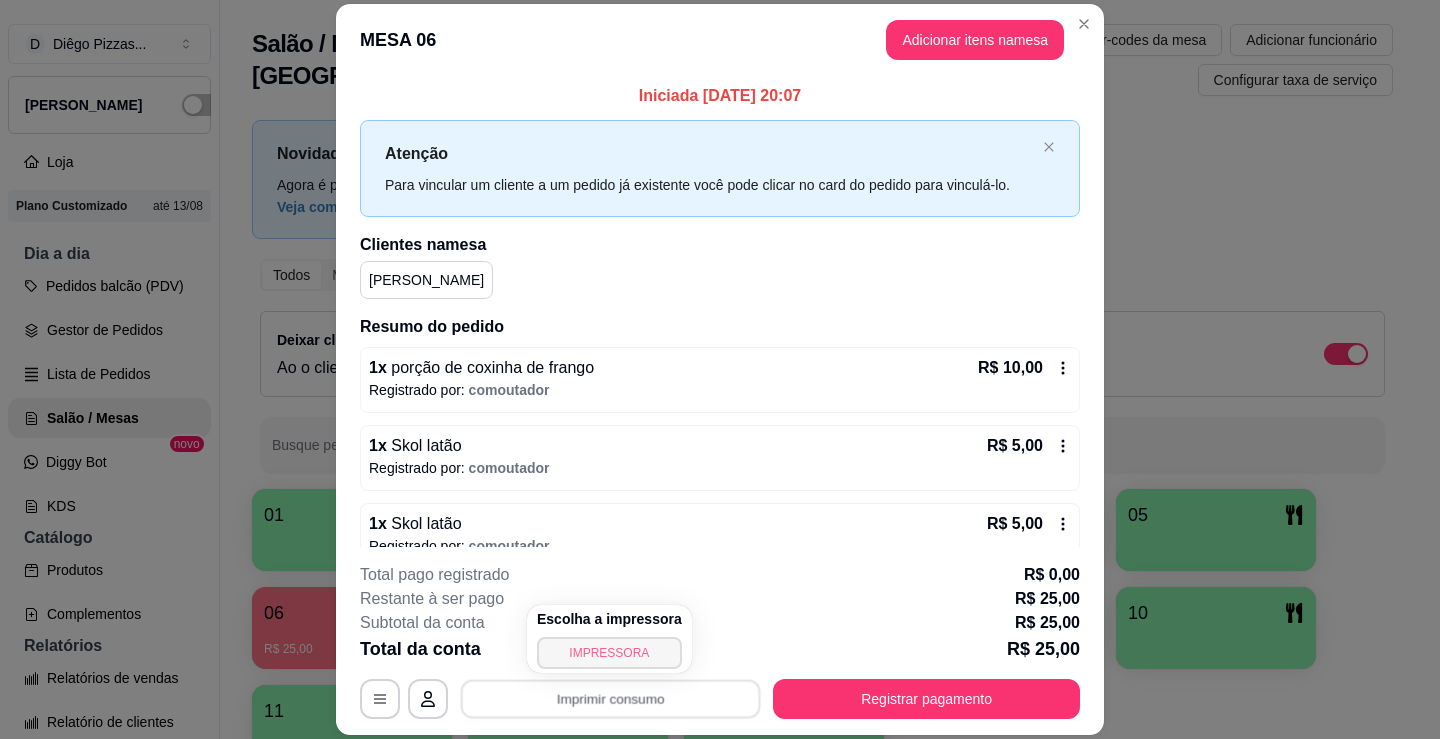 click on "IMPRESSORA" at bounding box center [609, 653] 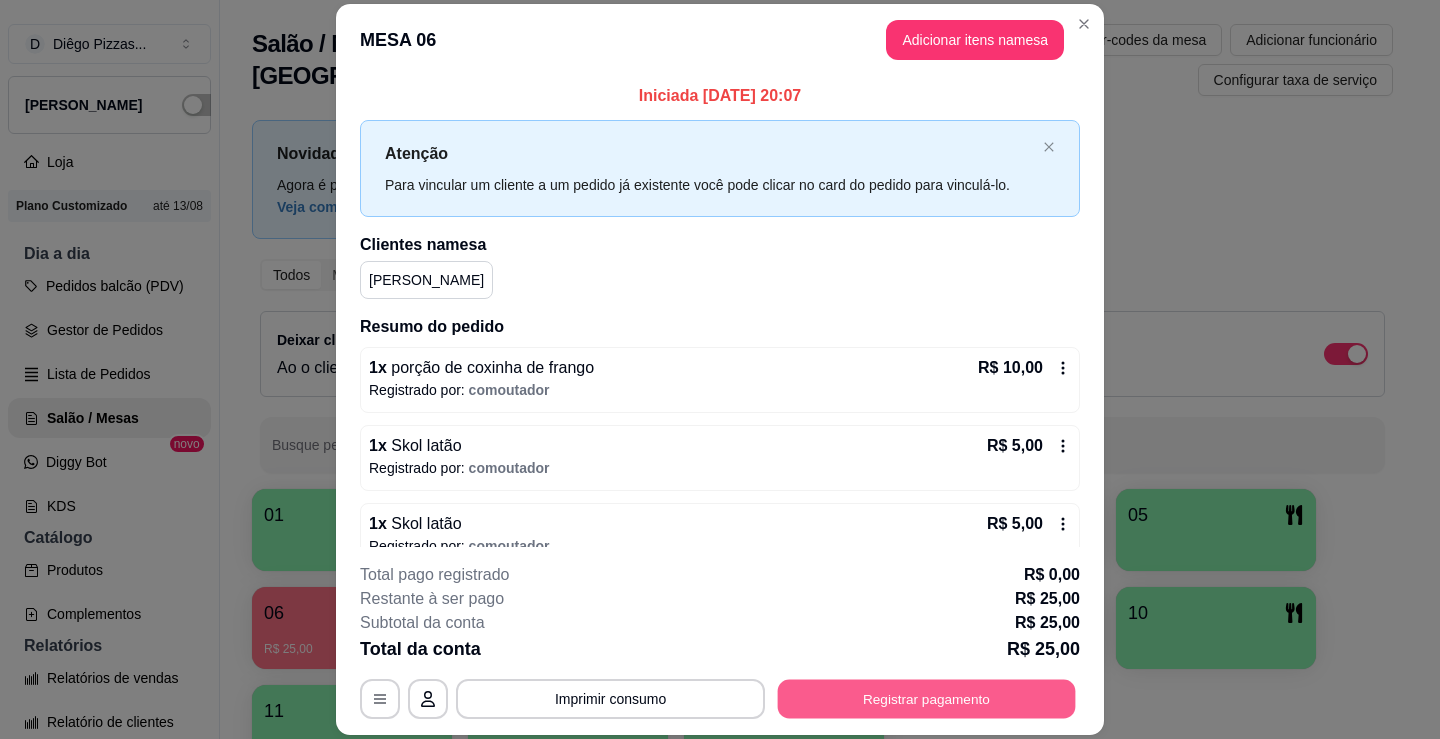 click on "Registrar pagamento" at bounding box center (927, 699) 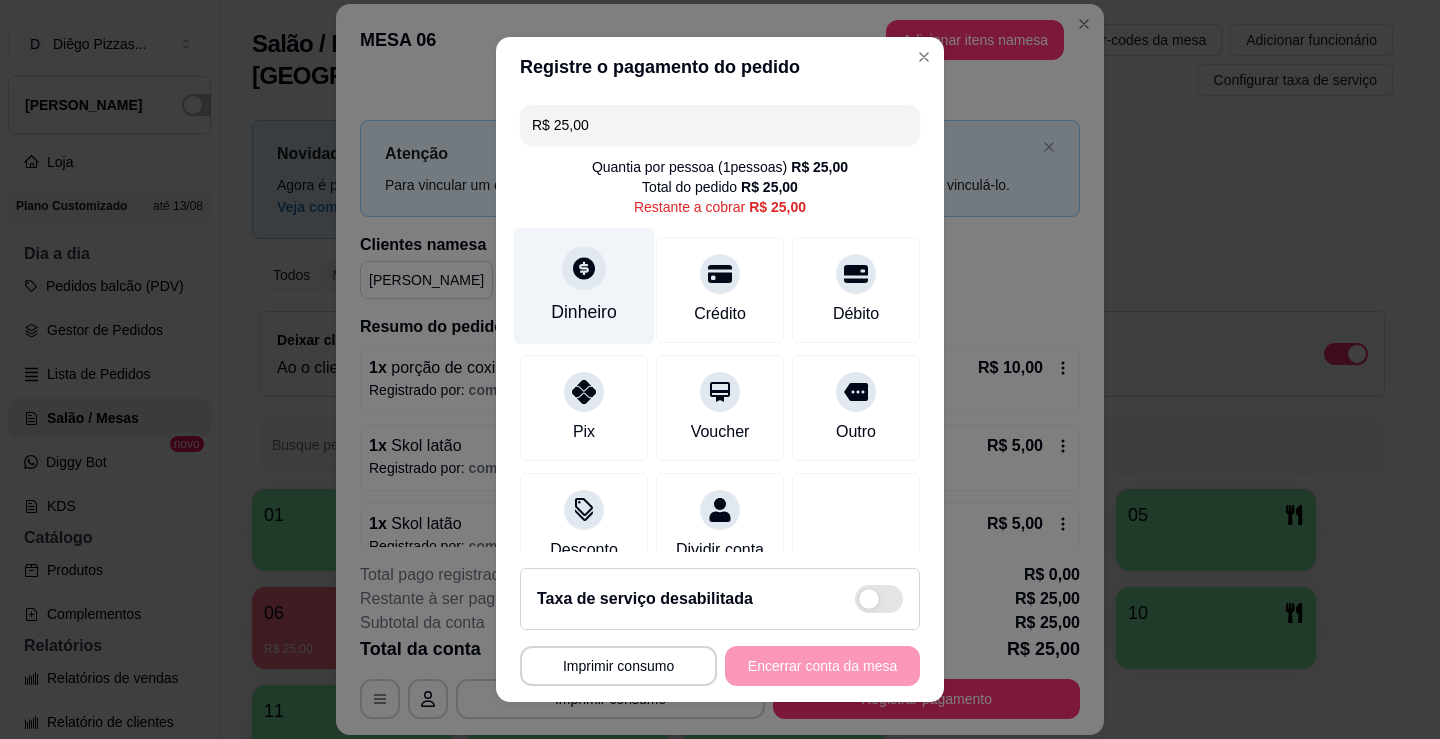 click on "Dinheiro" at bounding box center (584, 286) 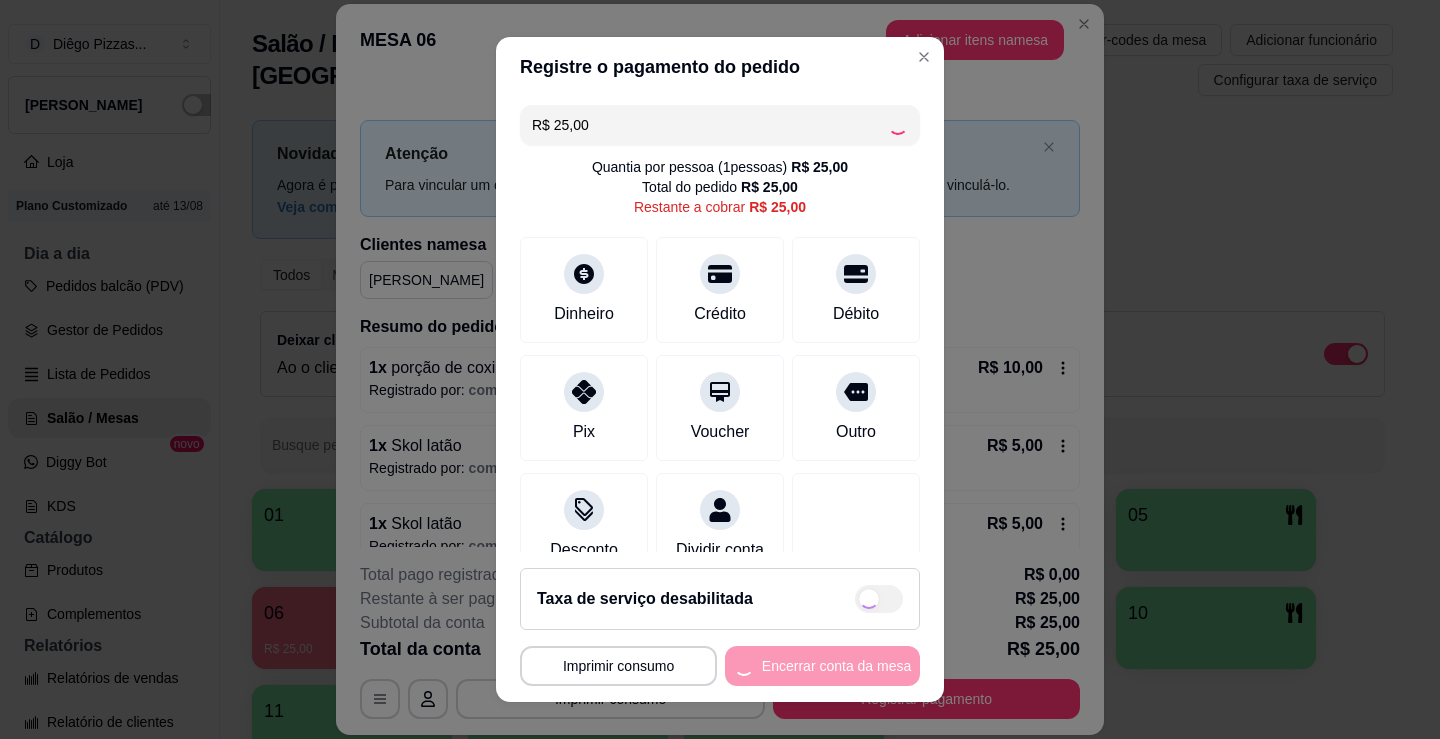 type on "R$ 0,00" 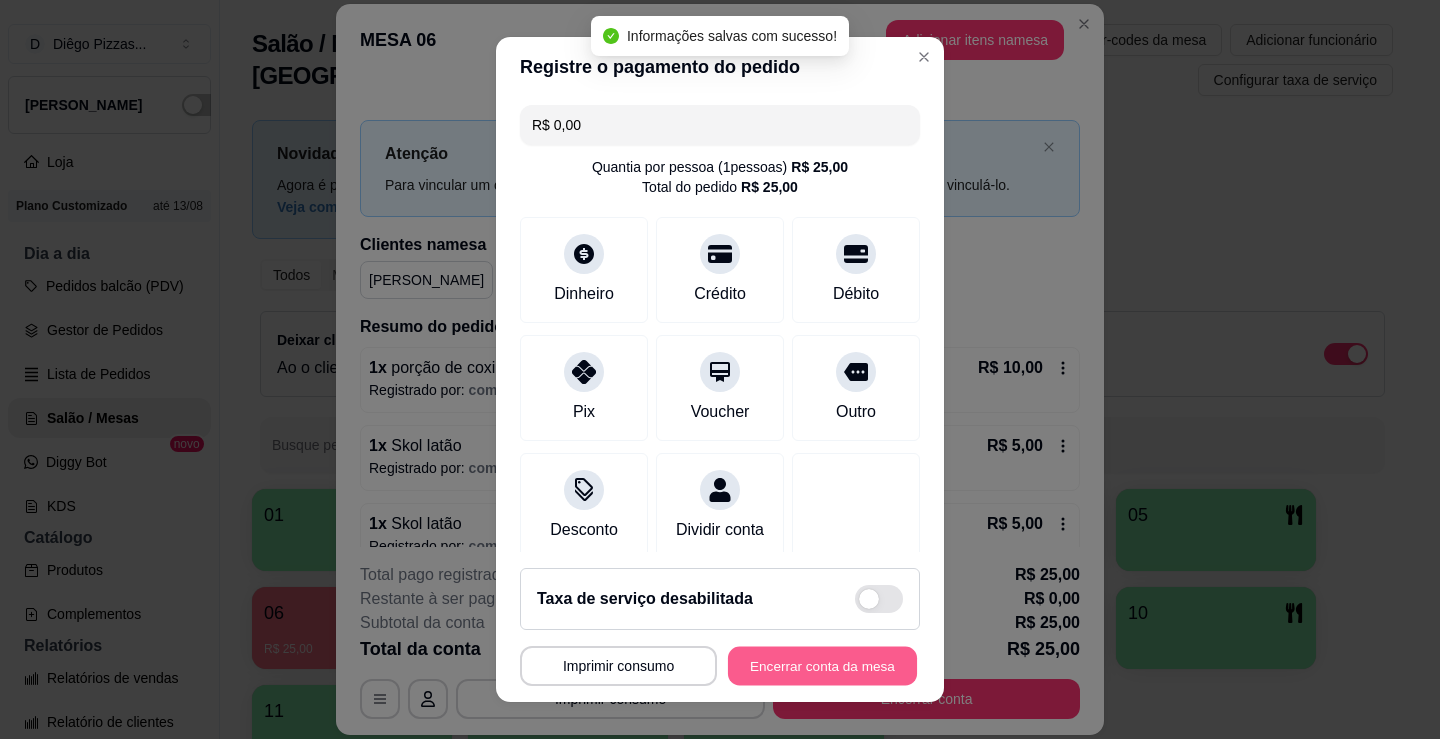 click on "Encerrar conta da mesa" at bounding box center (822, 666) 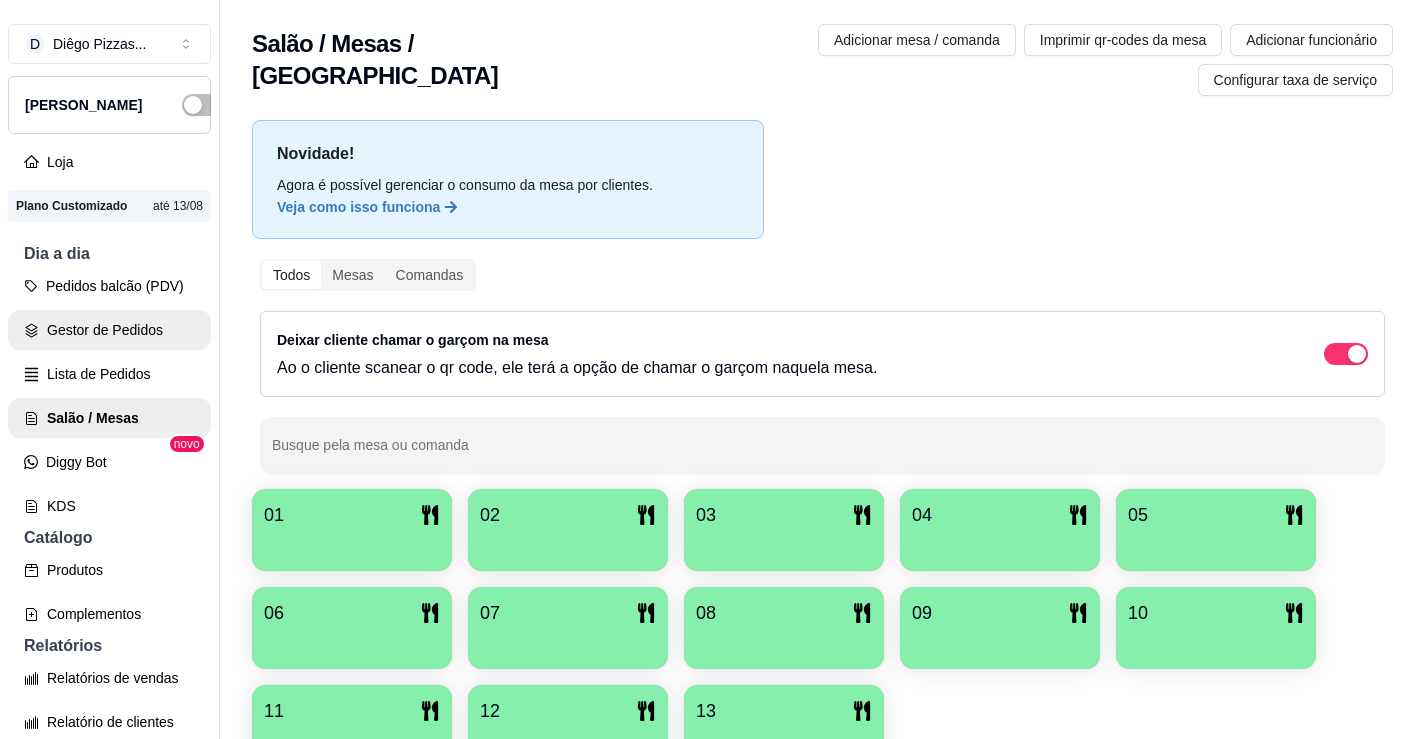 click on "Gestor de Pedidos" at bounding box center (109, 330) 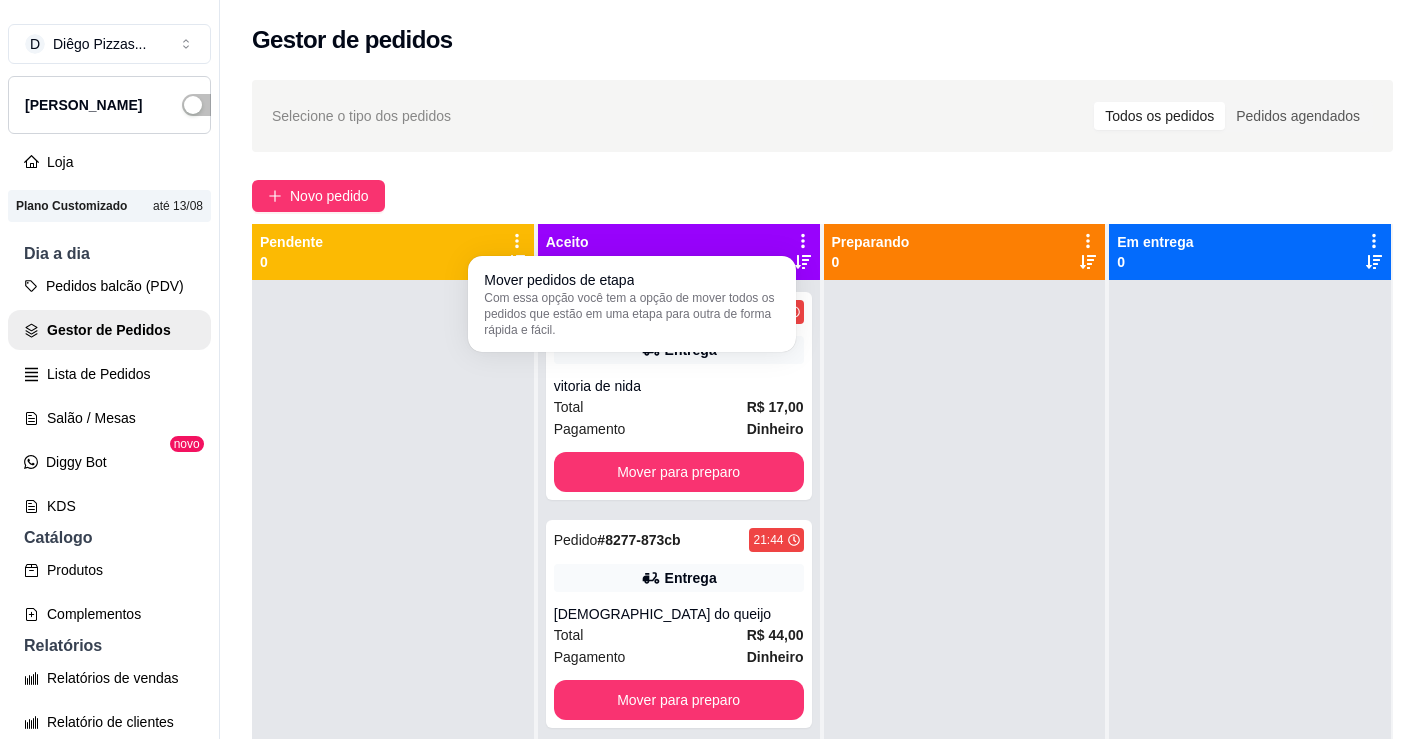click on "Entrega" at bounding box center [679, 350] 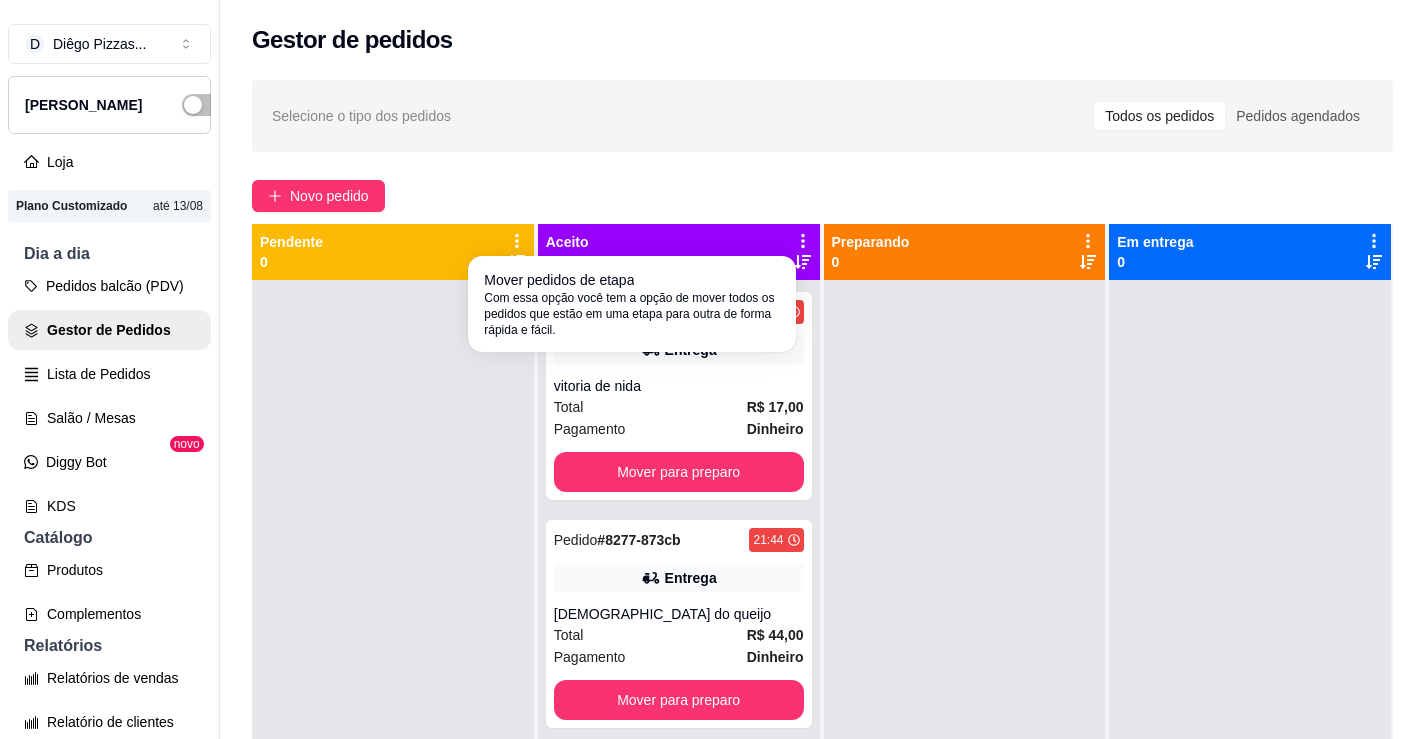 scroll, scrollTop: 0, scrollLeft: 0, axis: both 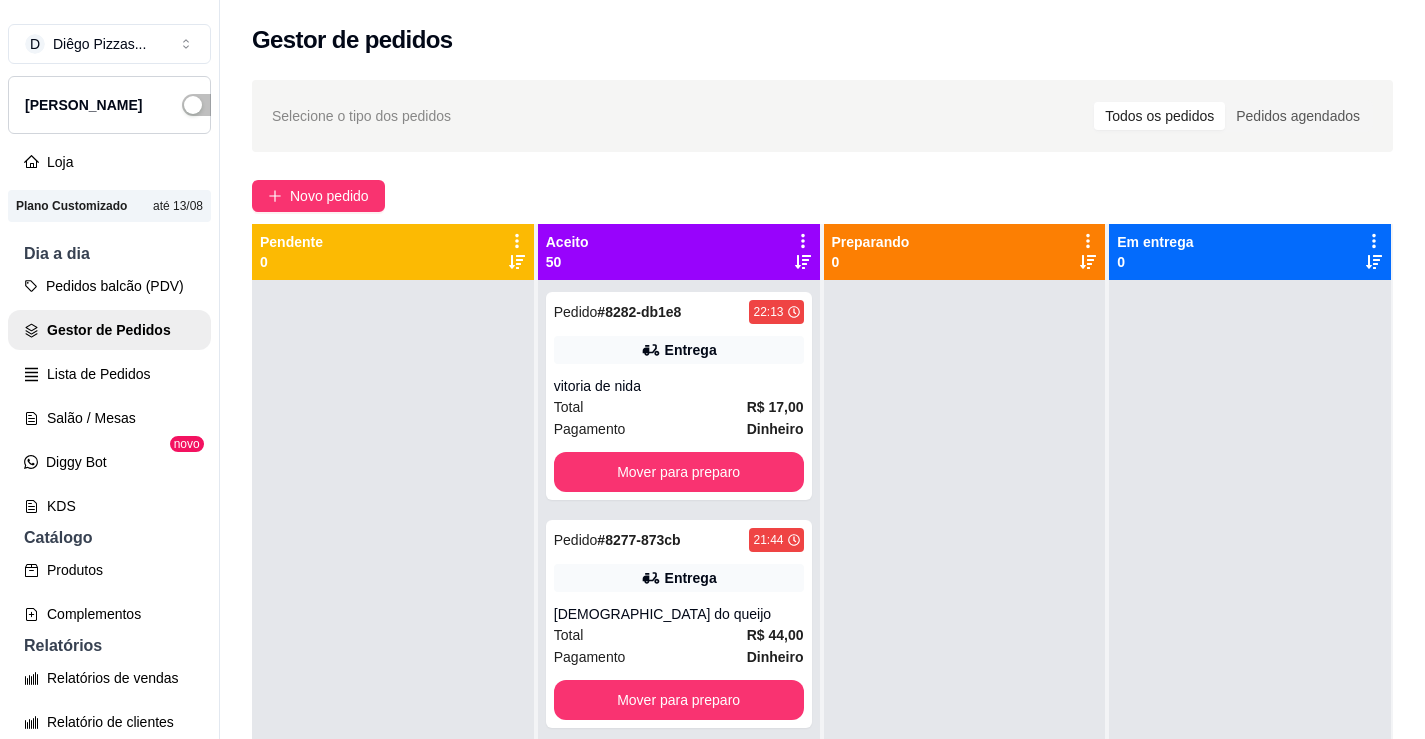 click 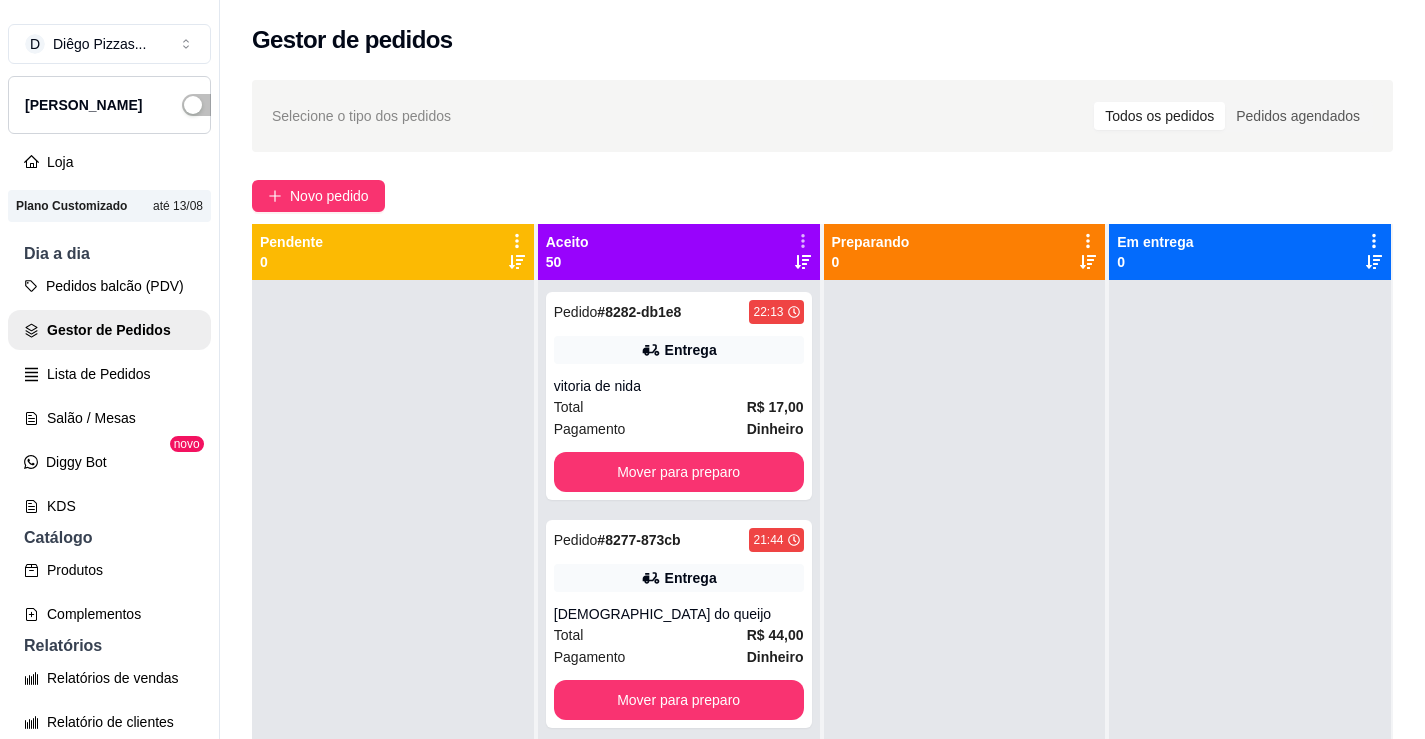 click on "Com essa opção você tem a opção de mover todos os pedidos que estão em uma etapa para outra de forma rápida e fácil." at bounding box center (665, 302) 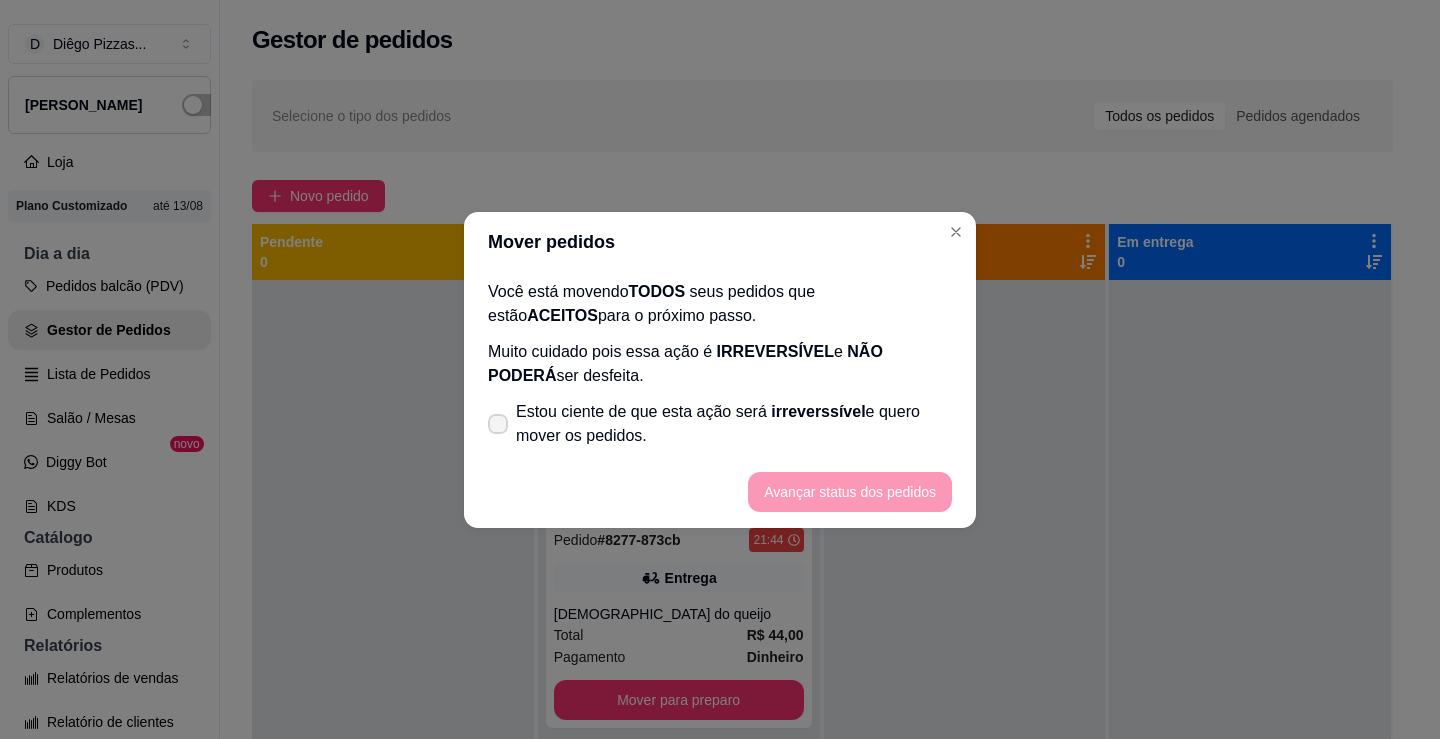 click on "Estou ciente de que esta ação será   irreverssível  e quero mover os pedidos." at bounding box center (734, 424) 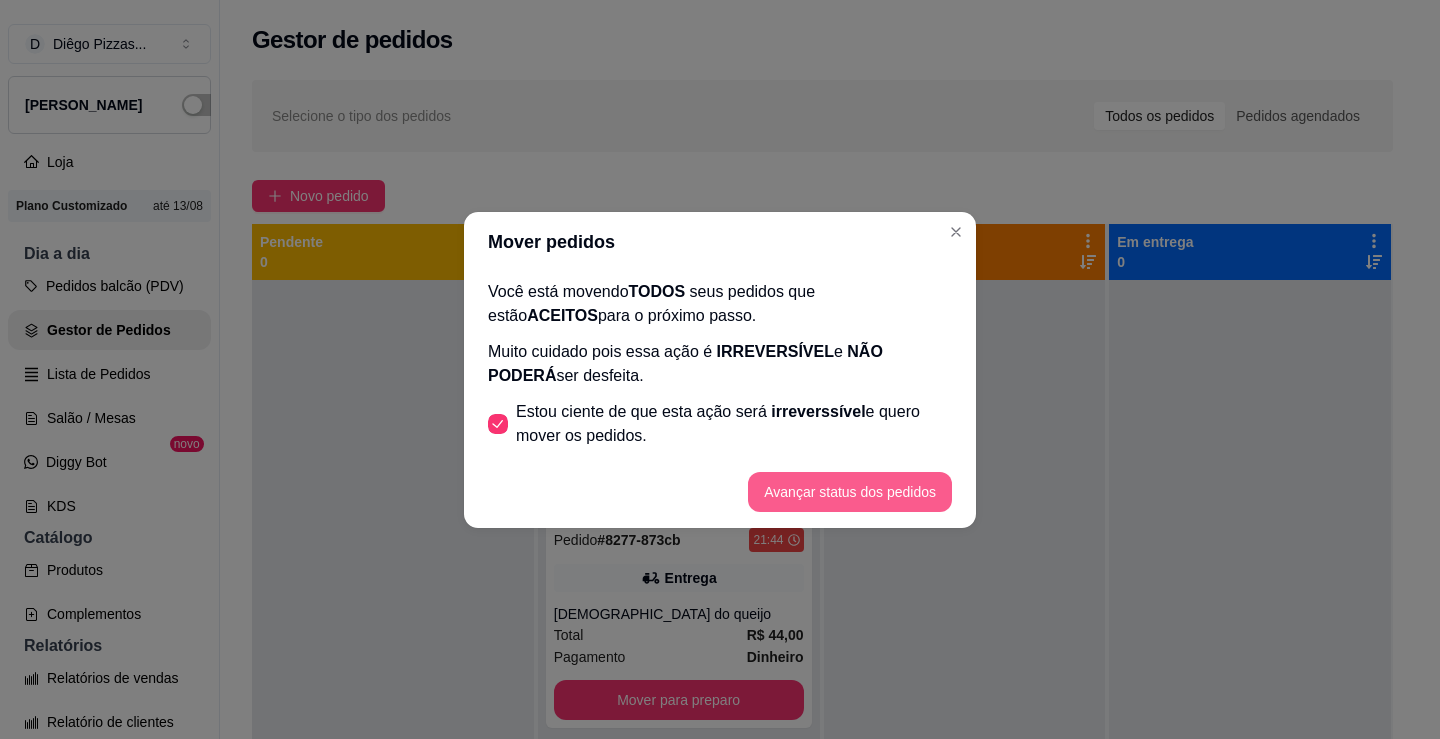 click on "Avançar status dos pedidos" at bounding box center [850, 492] 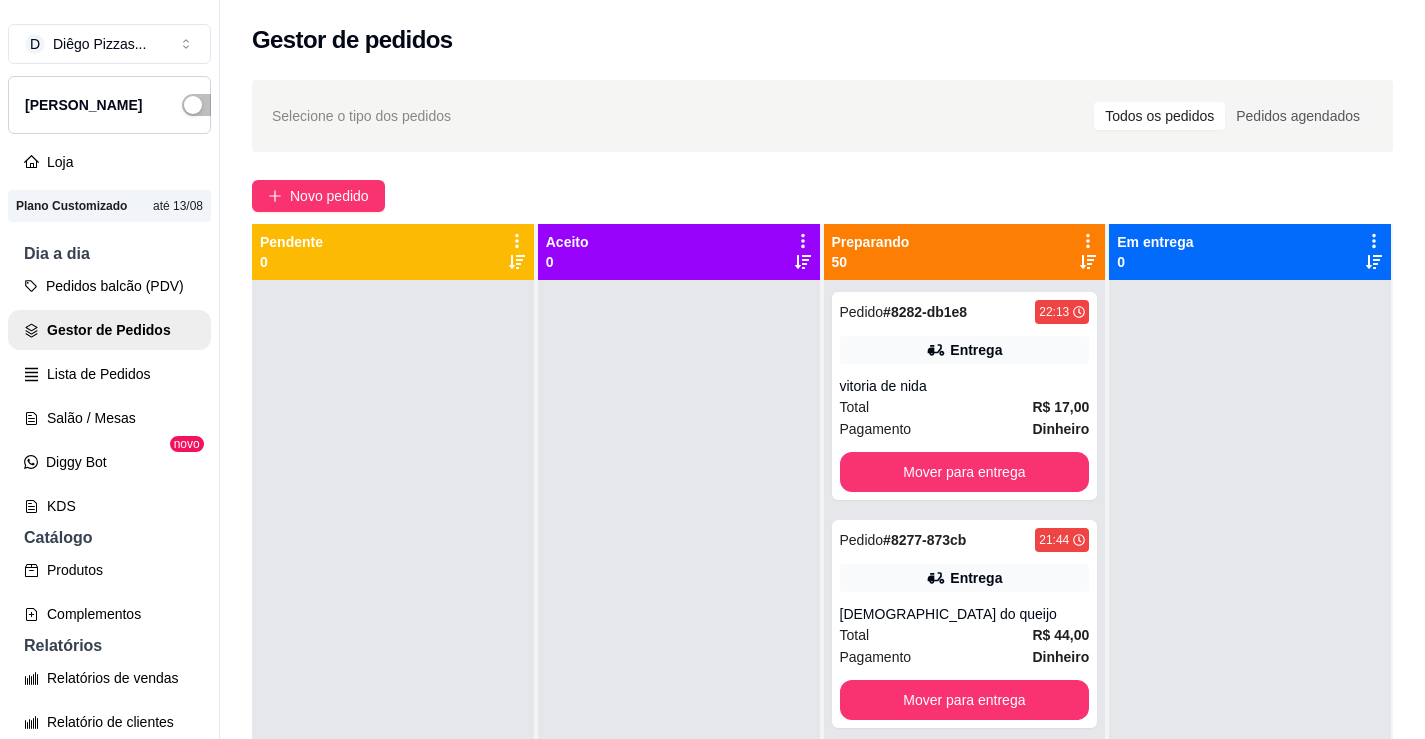 click 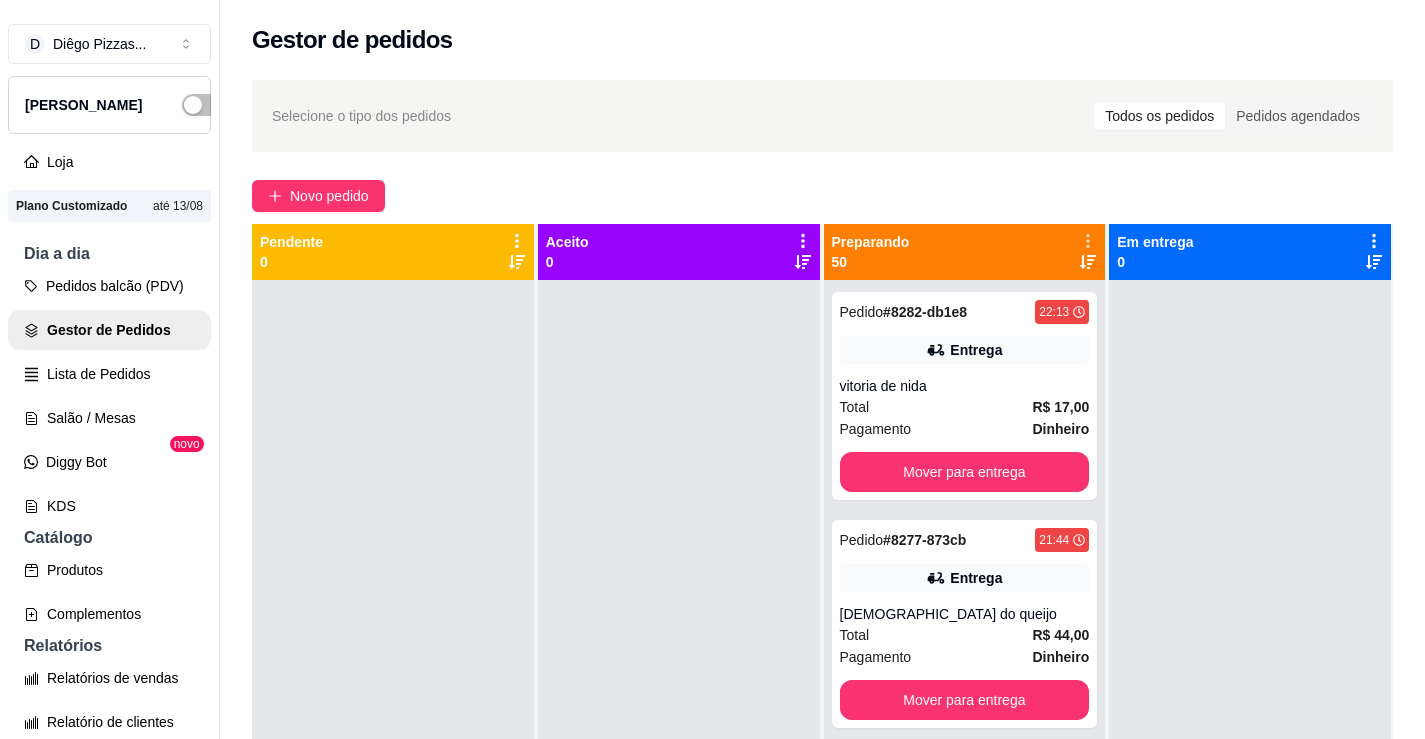 click on "Com essa opção você tem a opção de mover todos os pedidos que estão em uma etapa para outra de forma rápida e fácil." at bounding box center (943, 302) 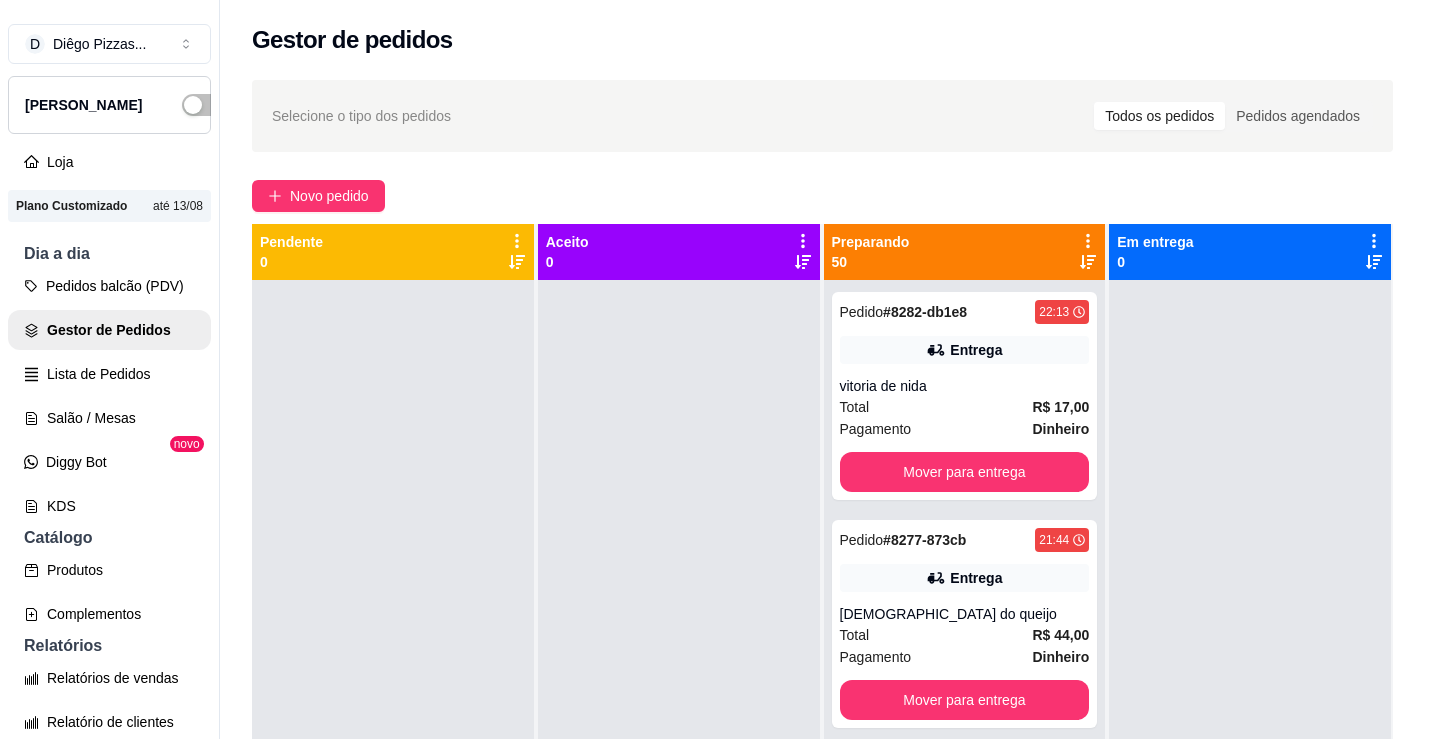 click on "Estou ciente de que esta ação será   irreverssível  e quero mover os pedidos." at bounding box center (734, 424) 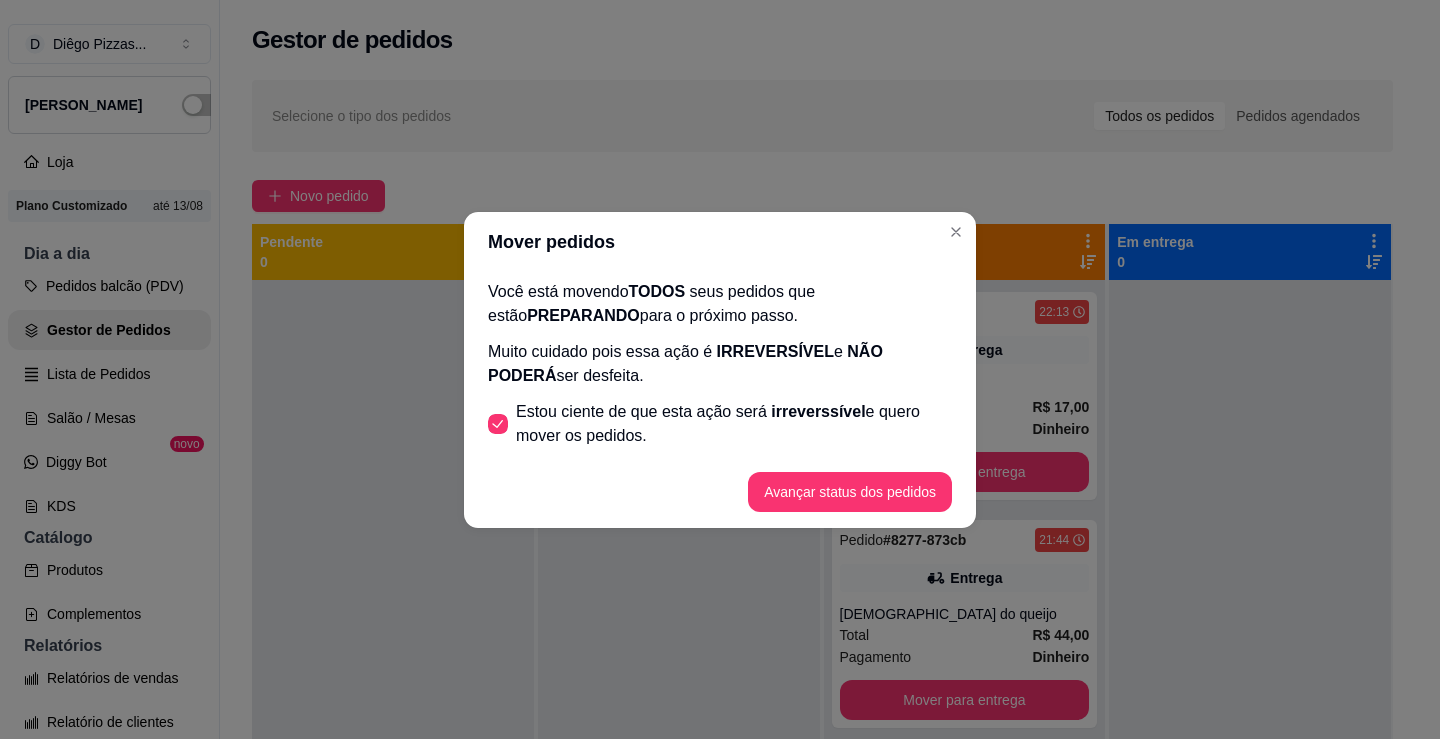 click on "Avançar status dos pedidos" at bounding box center [850, 492] 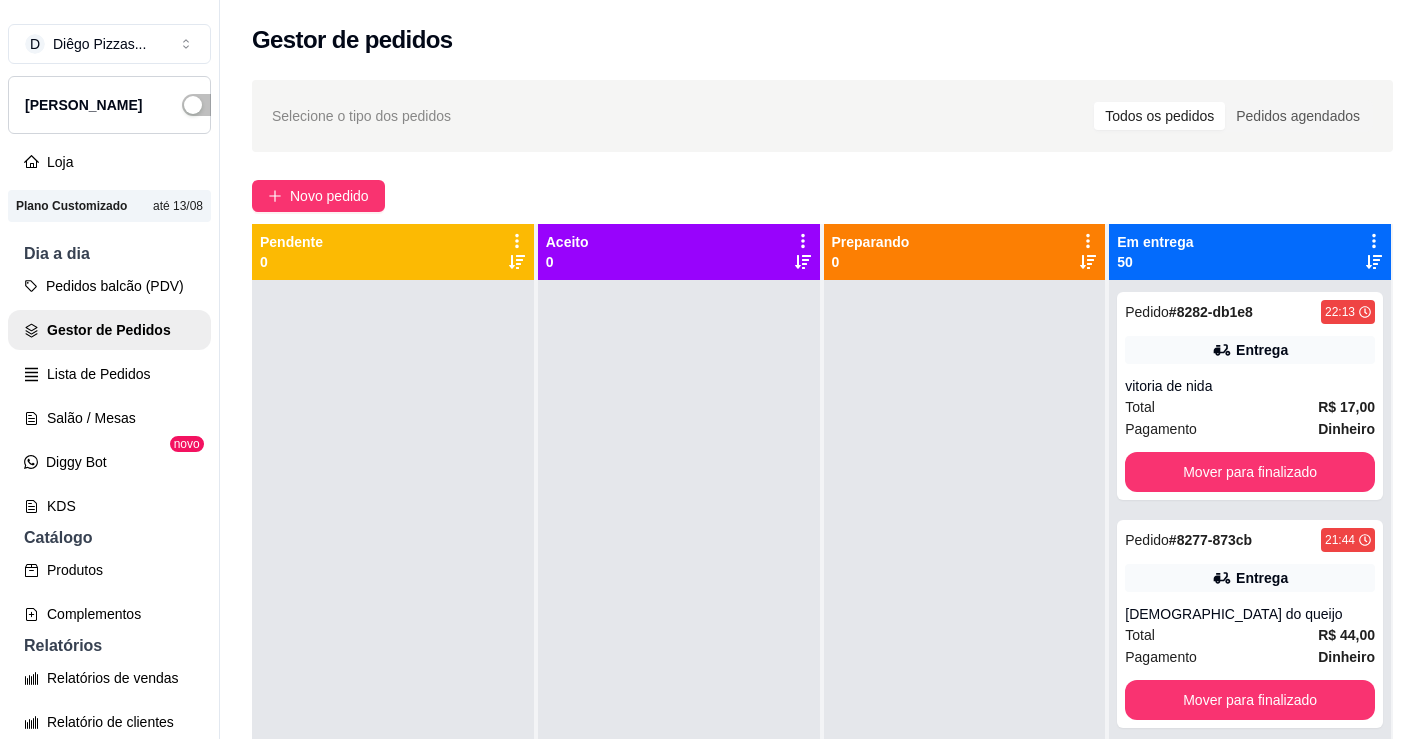 click 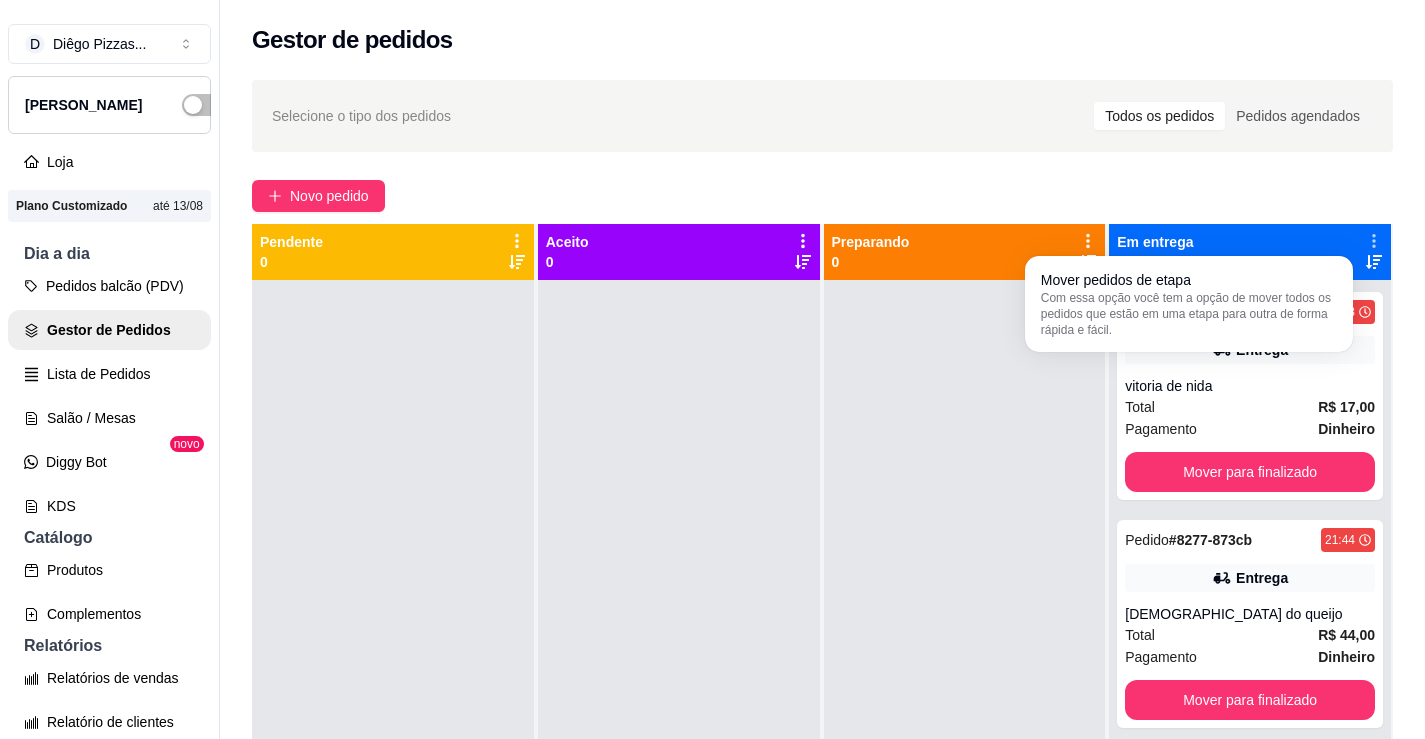 click on "Mover pedidos de etapa Com essa opção você tem a opção de mover todos os pedidos que estão em uma etapa para outra de forma rápida e fácil." at bounding box center (1189, 304) 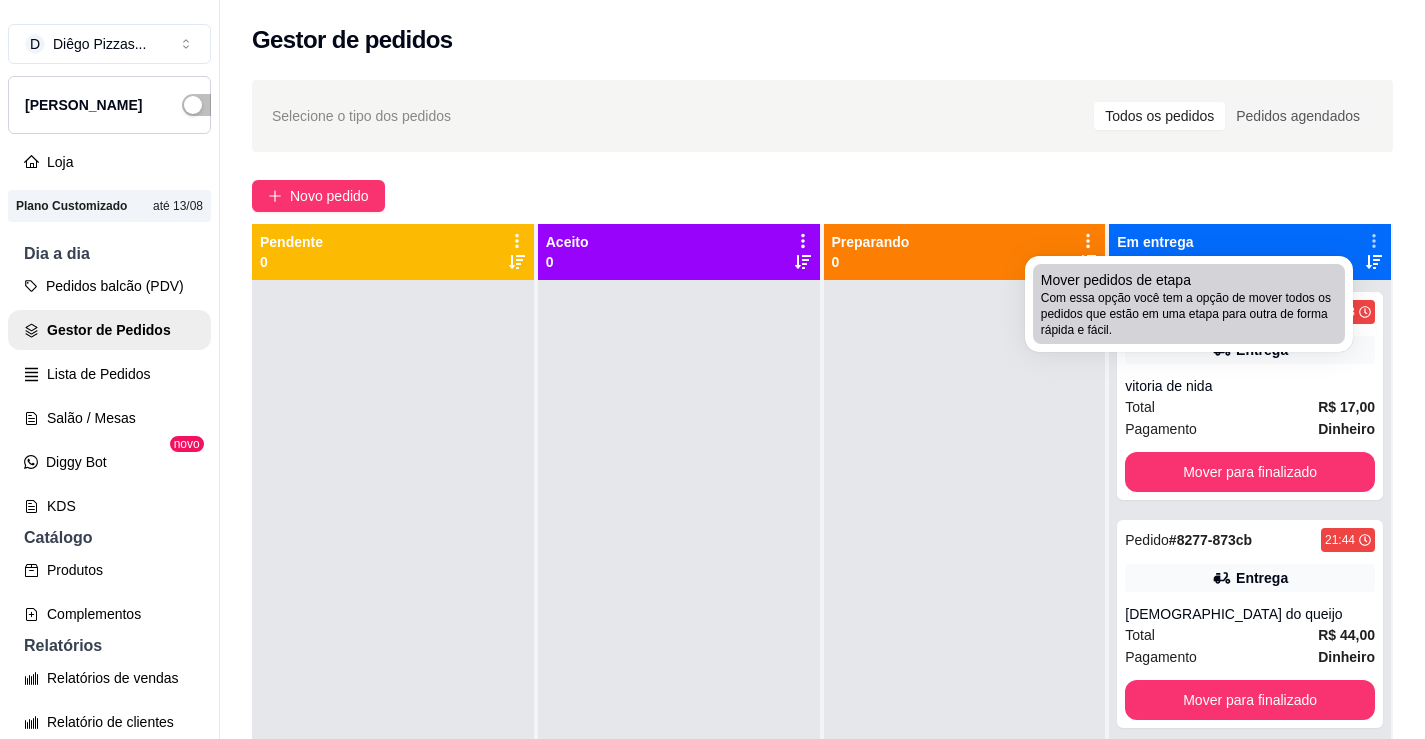click on "Com essa opção você tem a opção de mover todos os pedidos que estão em uma etapa para outra de forma rápida e fácil." at bounding box center (1189, 314) 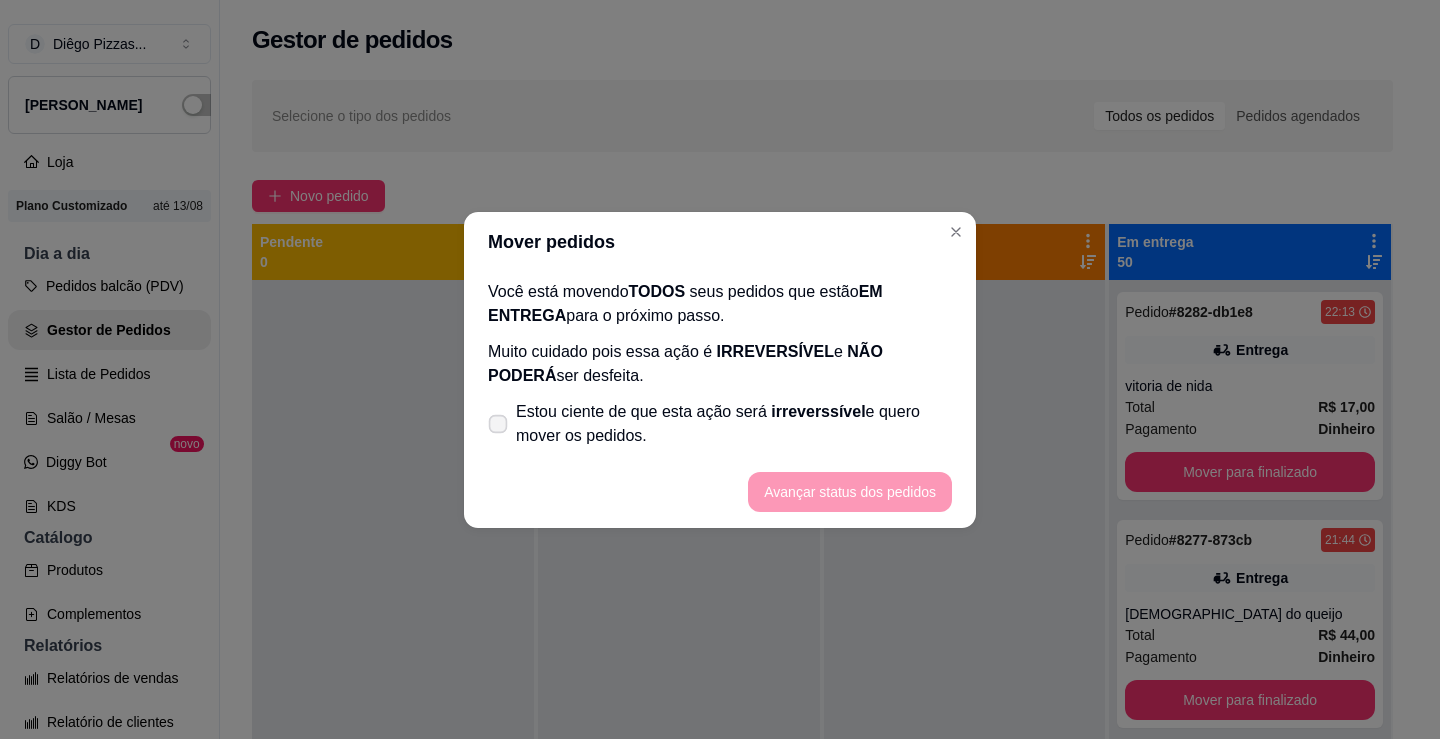 click on "irreverssível" at bounding box center [818, 411] 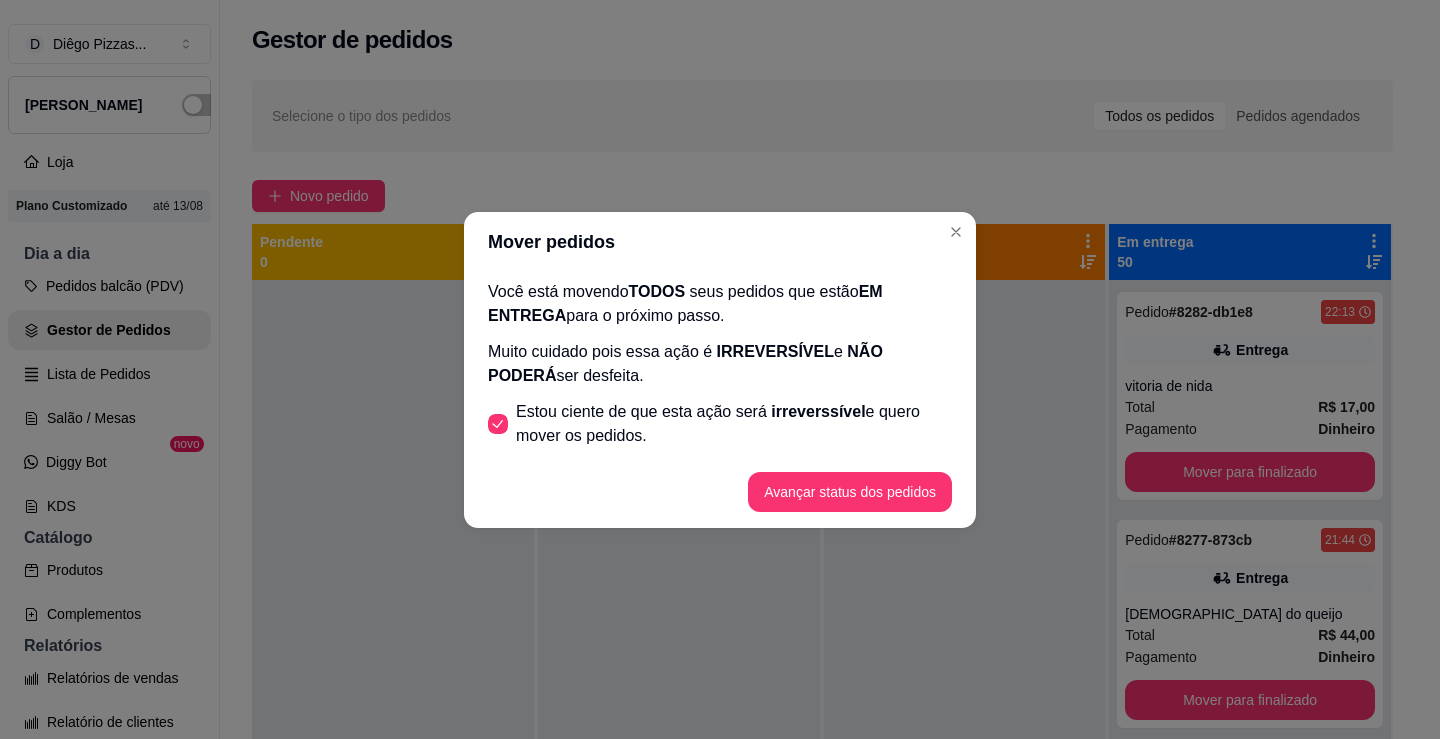 click on "Avançar status dos pedidos" at bounding box center (850, 492) 